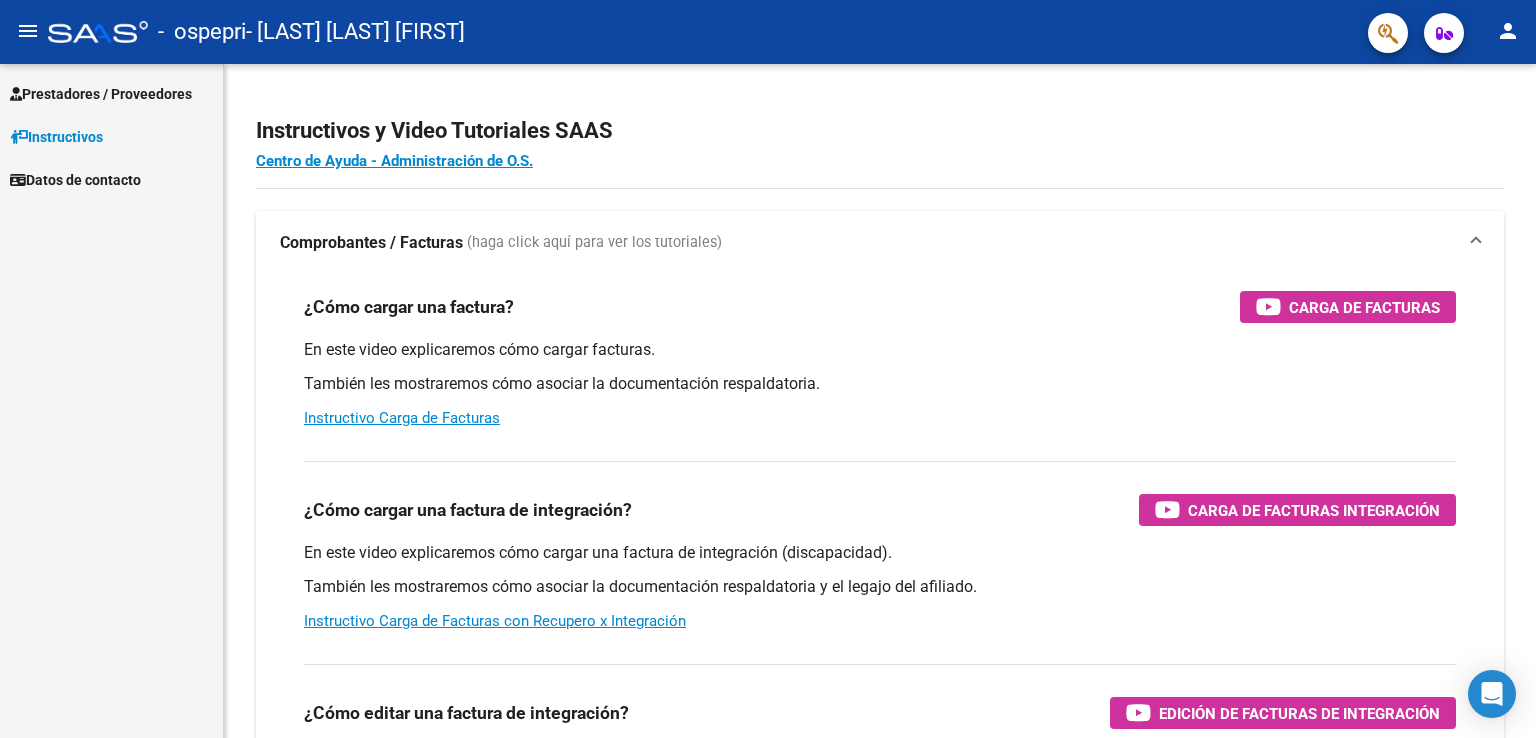 scroll, scrollTop: 0, scrollLeft: 0, axis: both 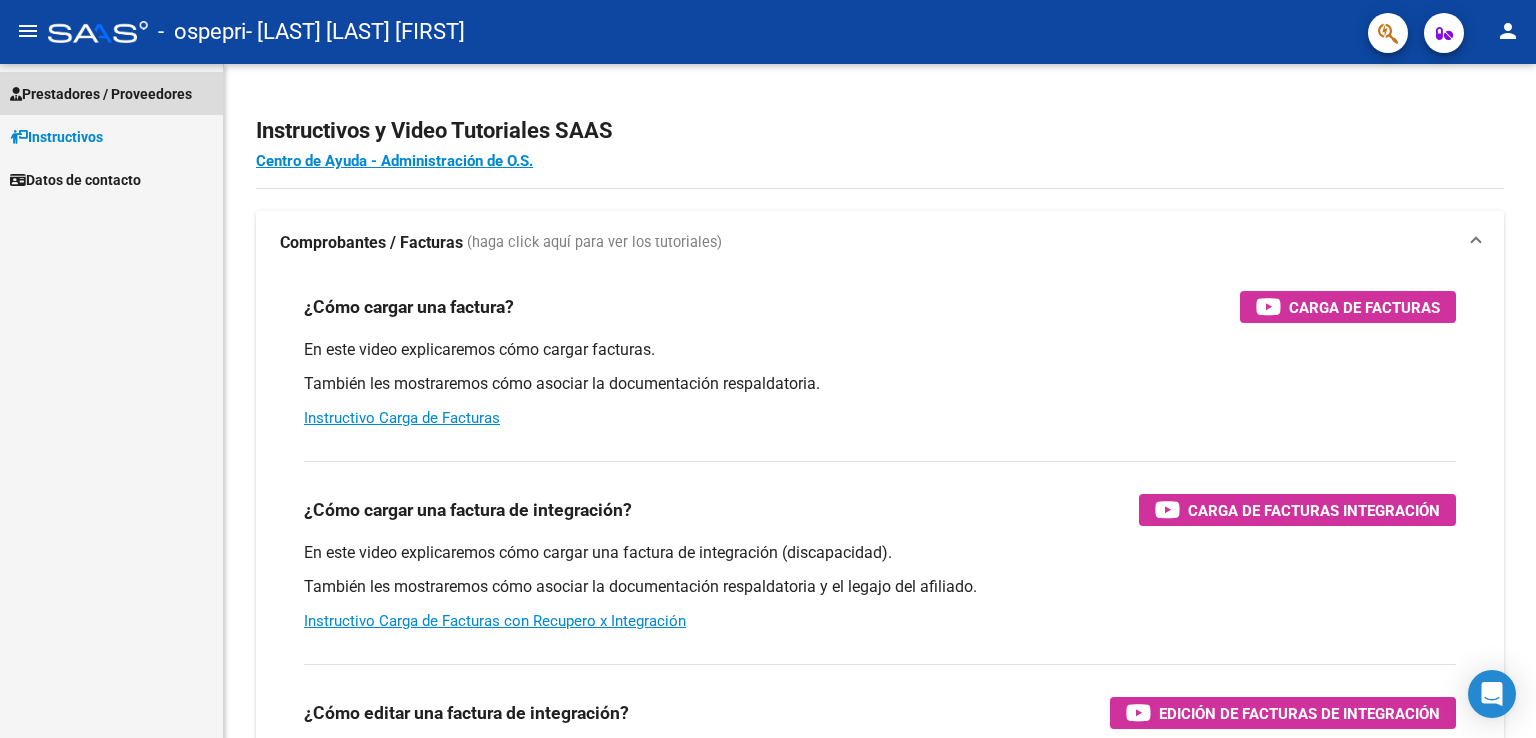 click on "Prestadores / Proveedores" at bounding box center [101, 94] 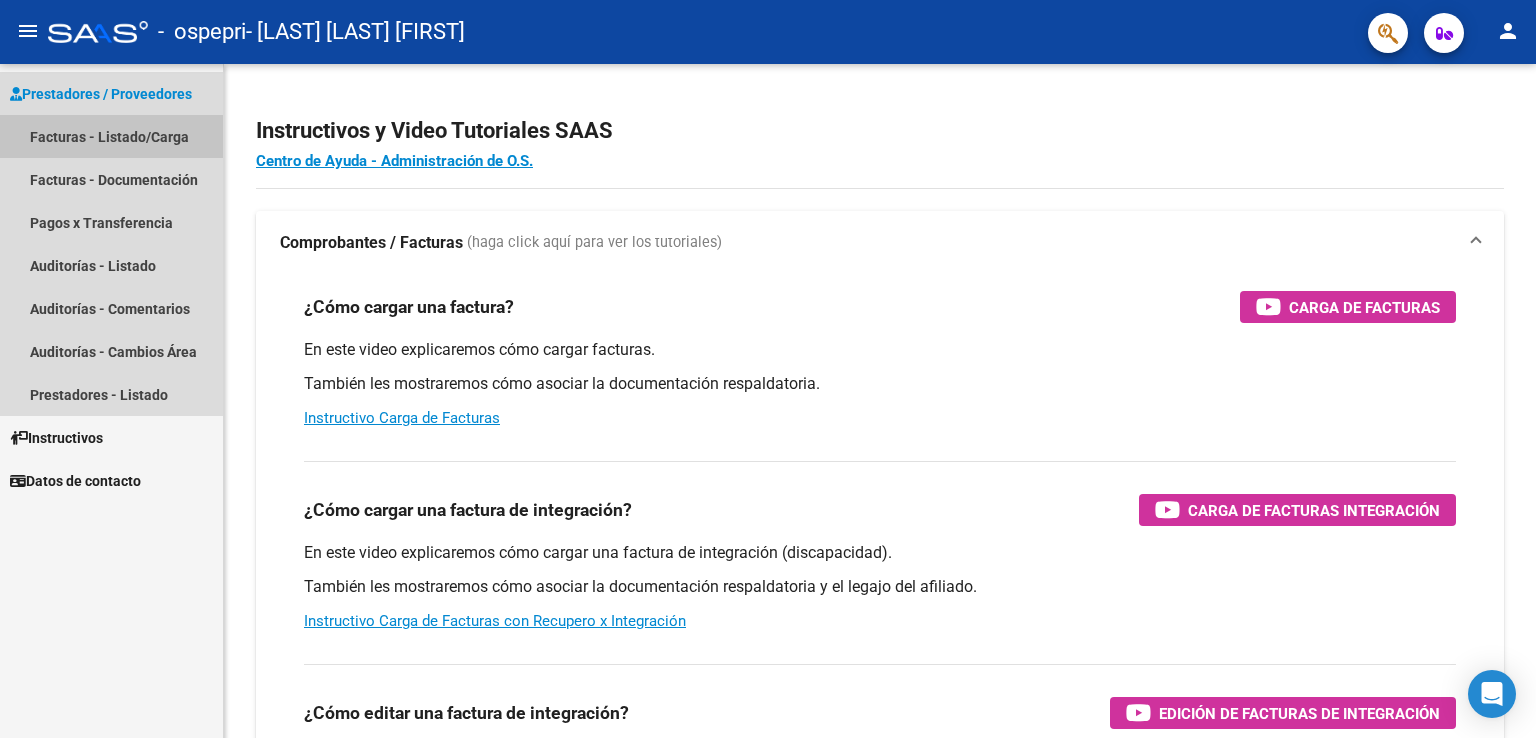 click on "Facturas - Listado/Carga" at bounding box center (111, 136) 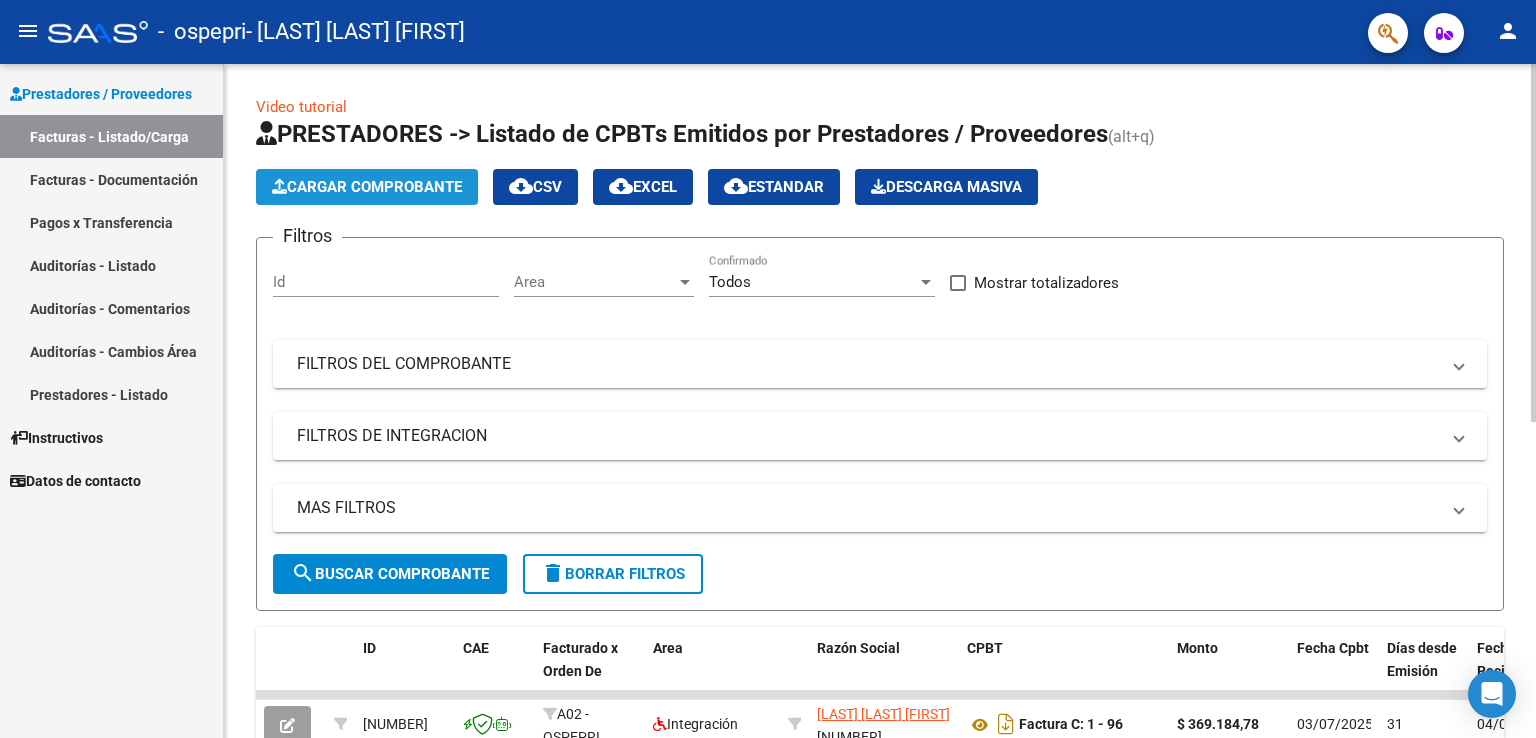 click on "Cargar Comprobante" 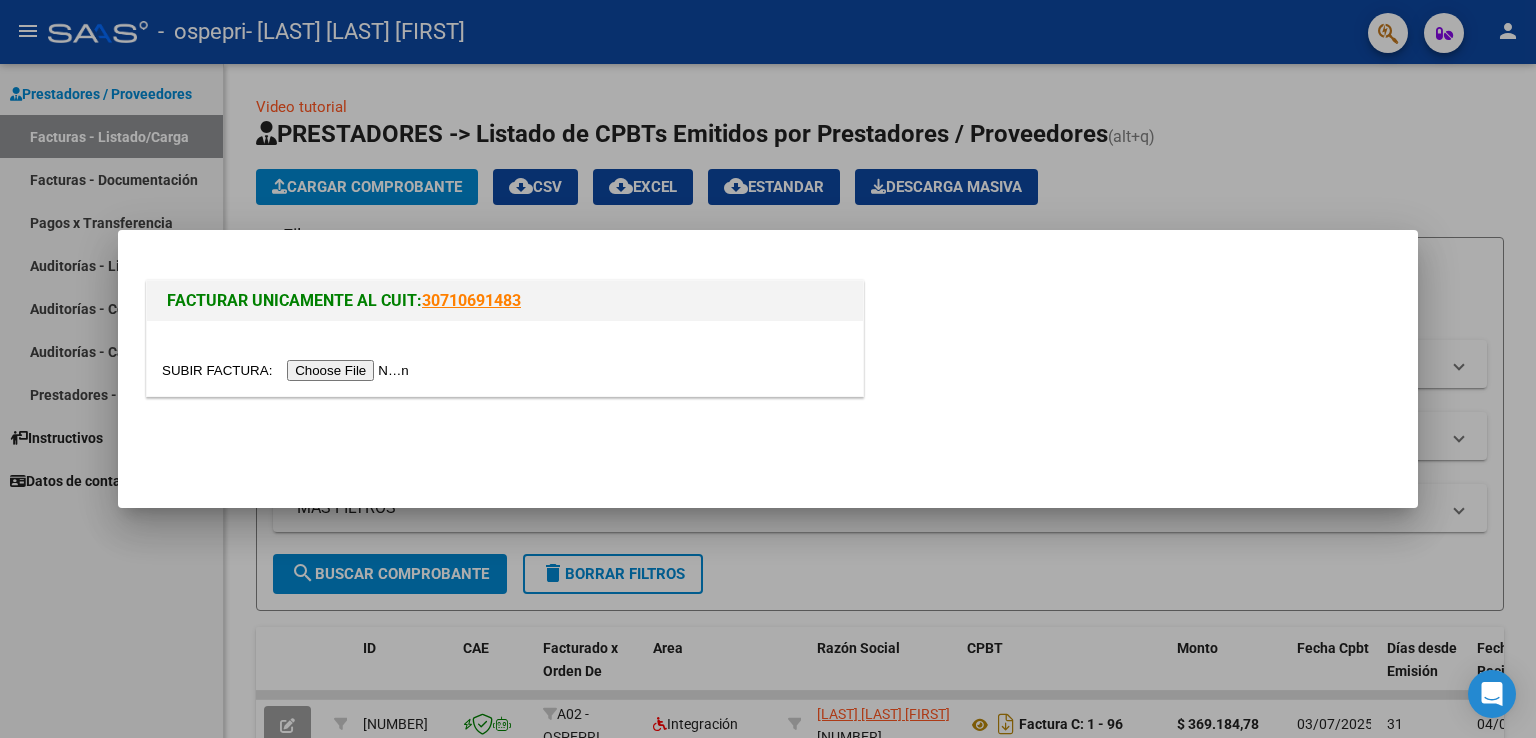 click at bounding box center [288, 370] 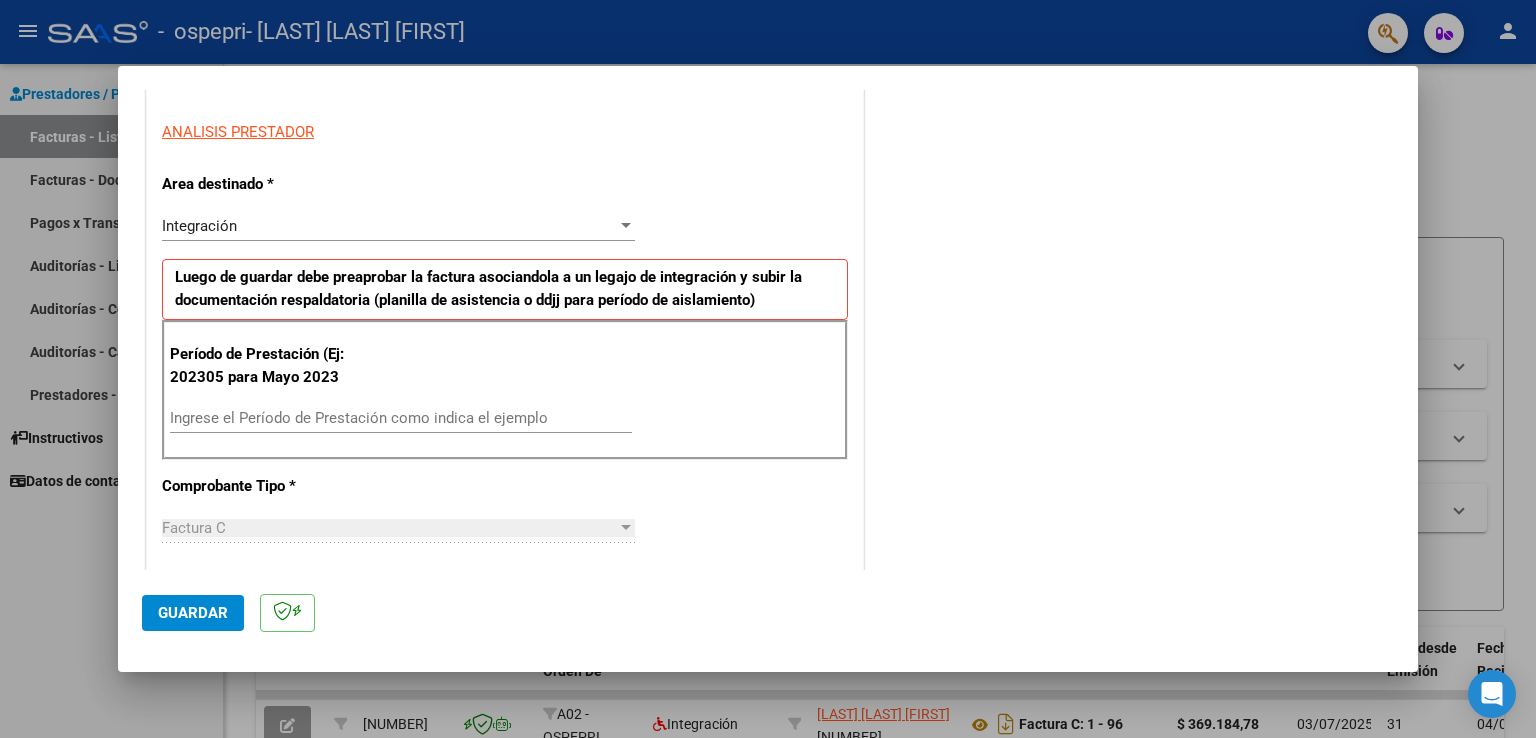 scroll, scrollTop: 500, scrollLeft: 0, axis: vertical 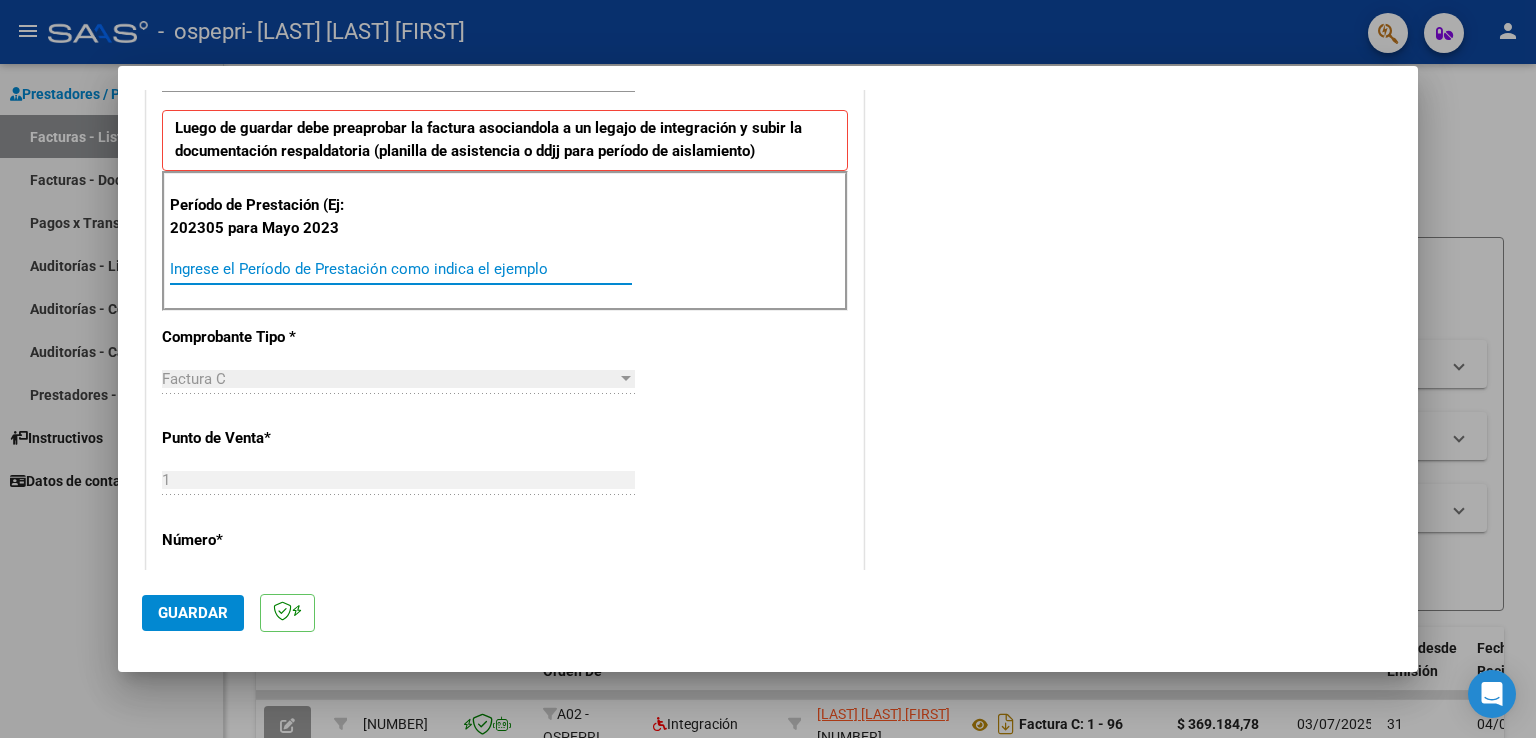 click on "Ingrese el Período de Prestación como indica el ejemplo" at bounding box center [401, 269] 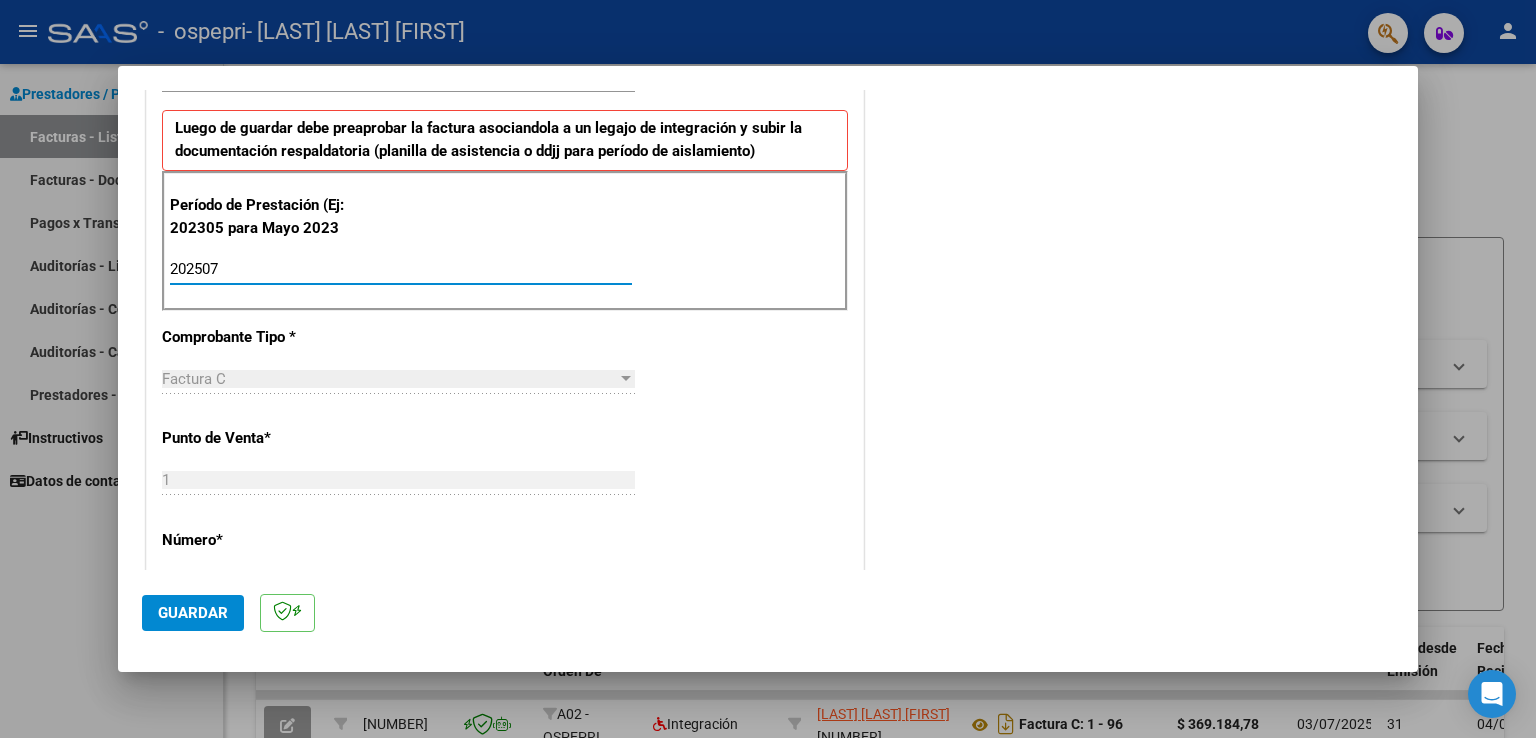 type on "202507" 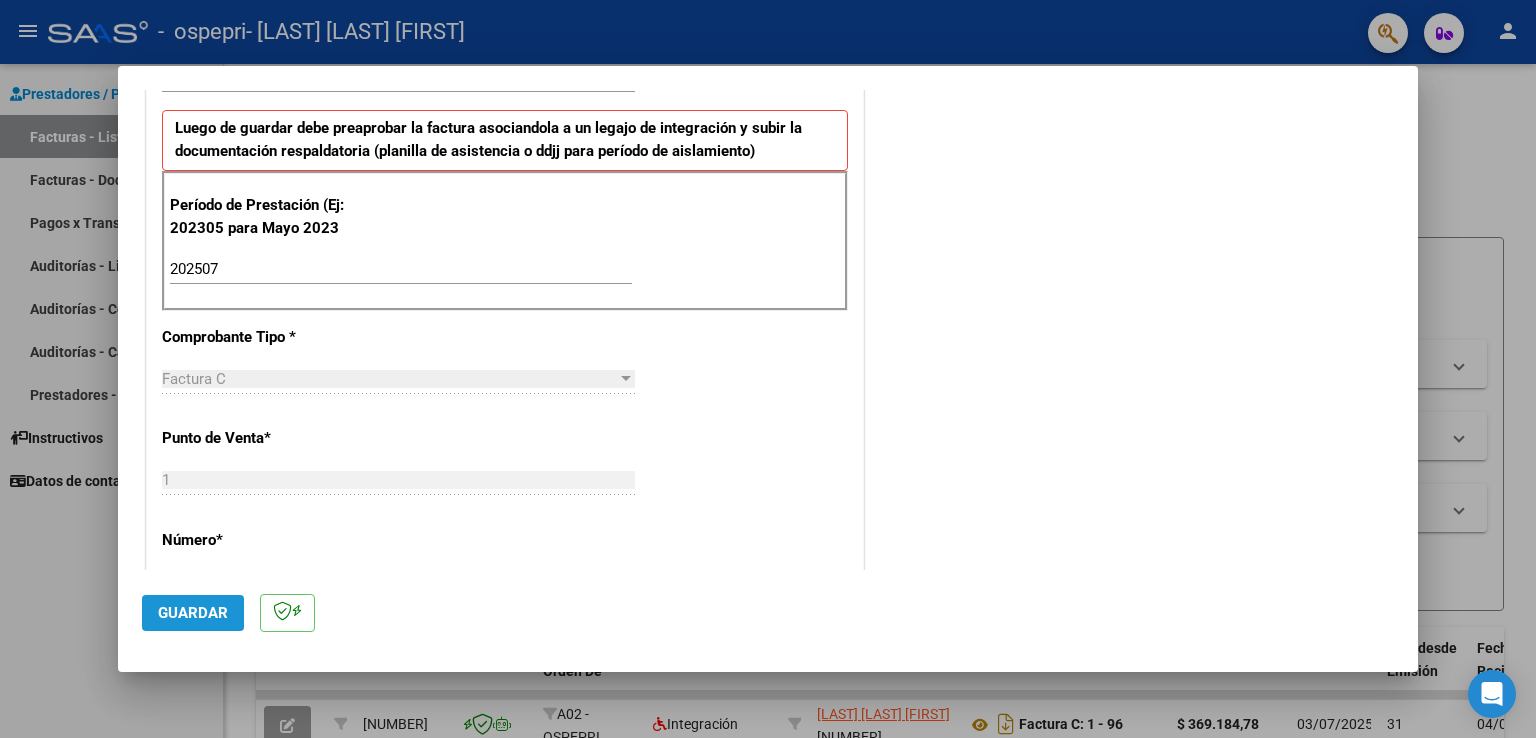 click on "Guardar" 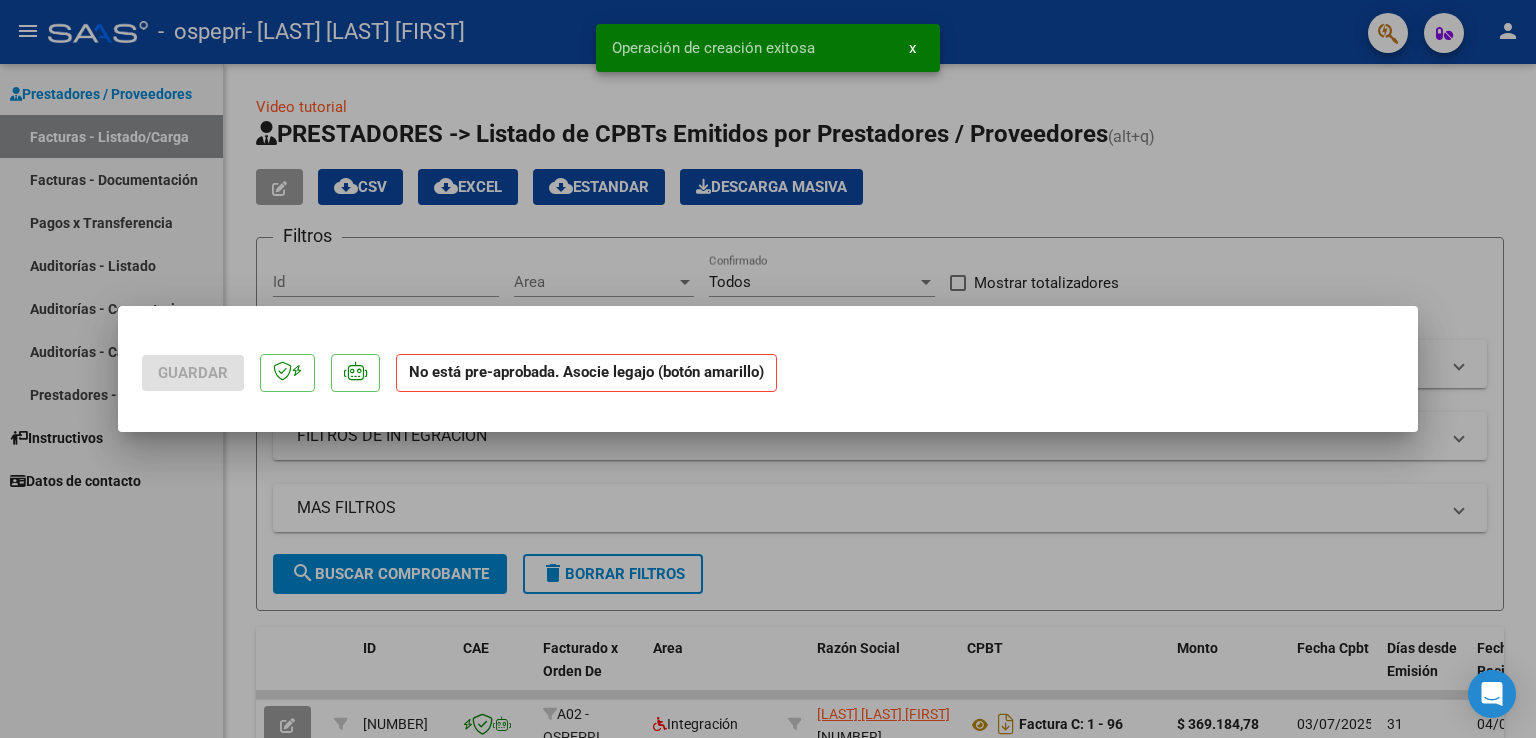 scroll, scrollTop: 0, scrollLeft: 0, axis: both 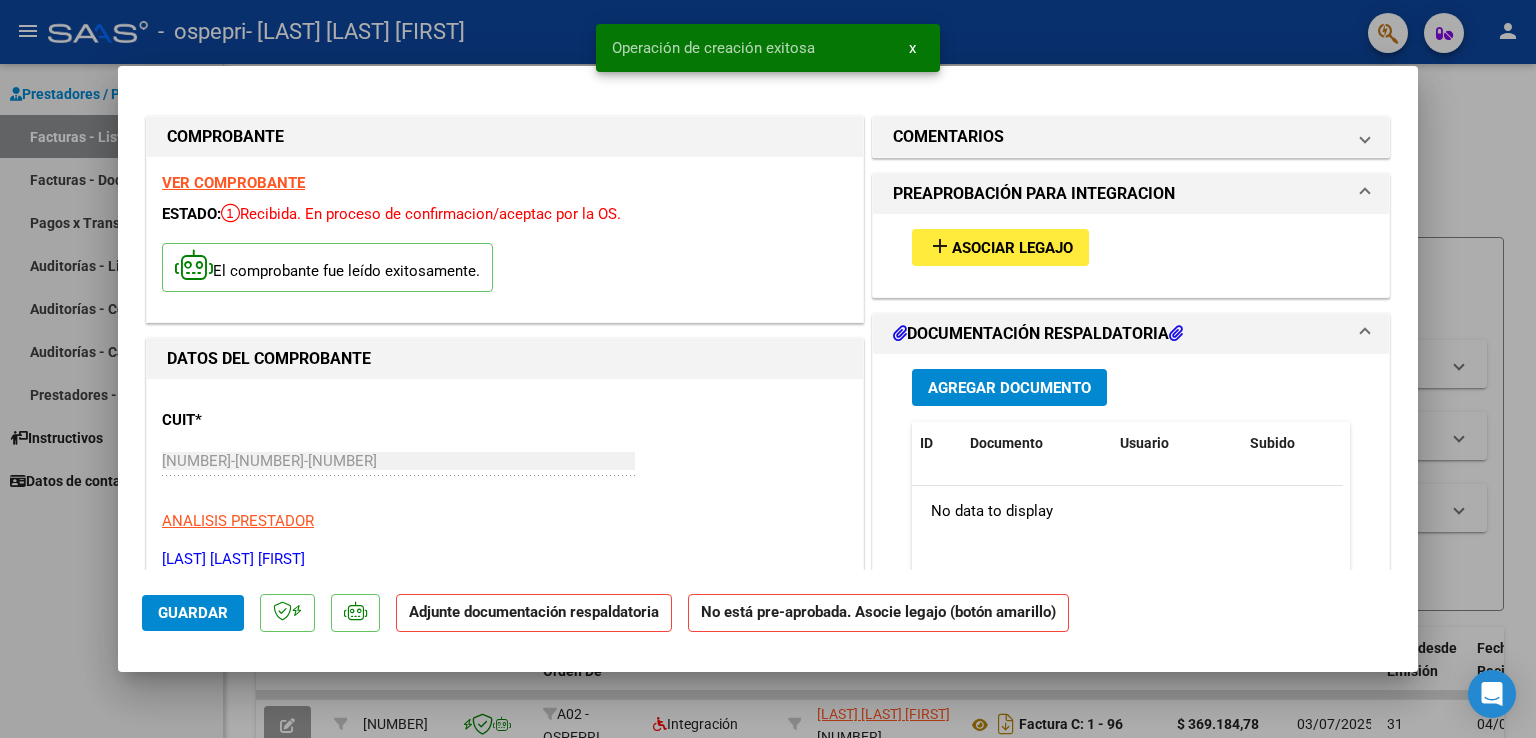 click on "Asociar Legajo" at bounding box center (1012, 248) 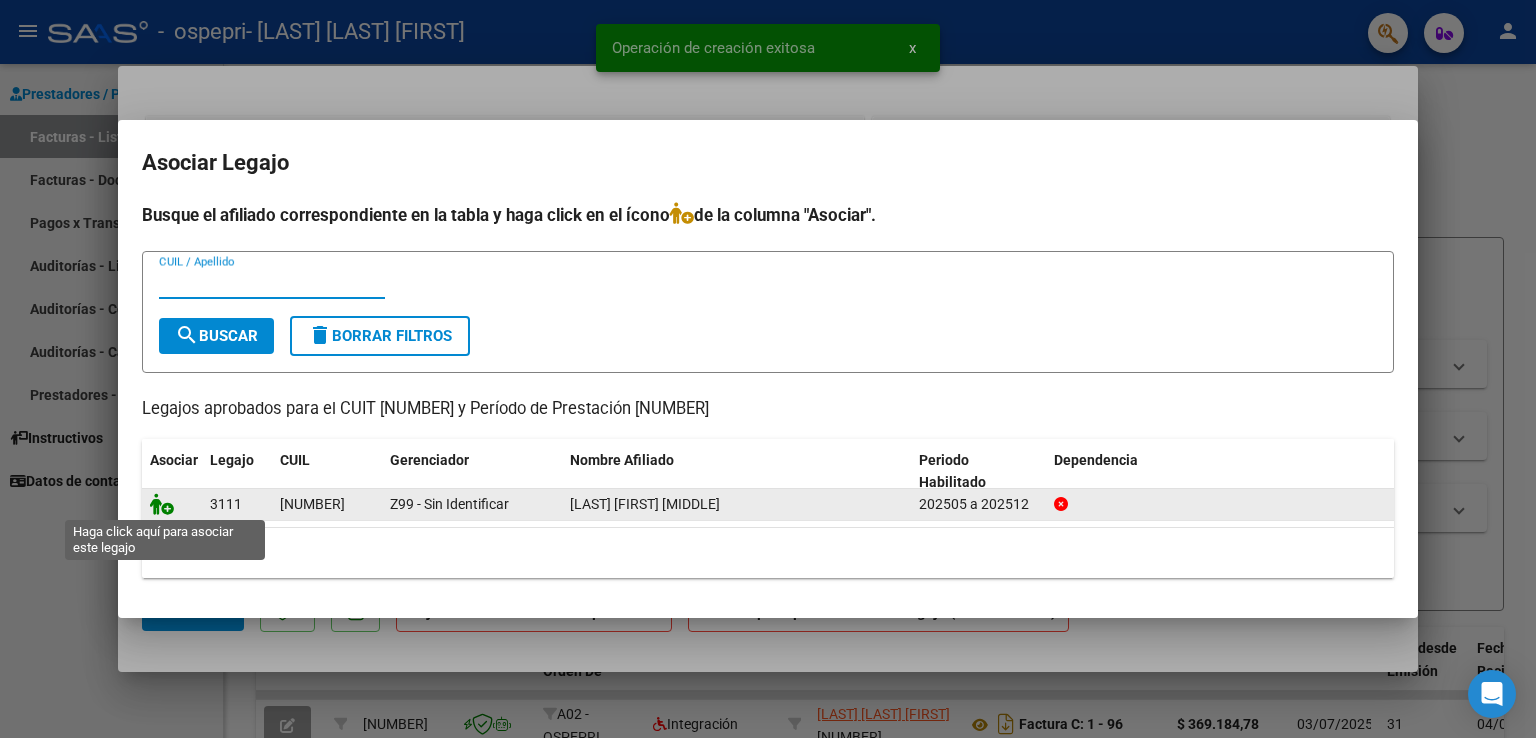 click 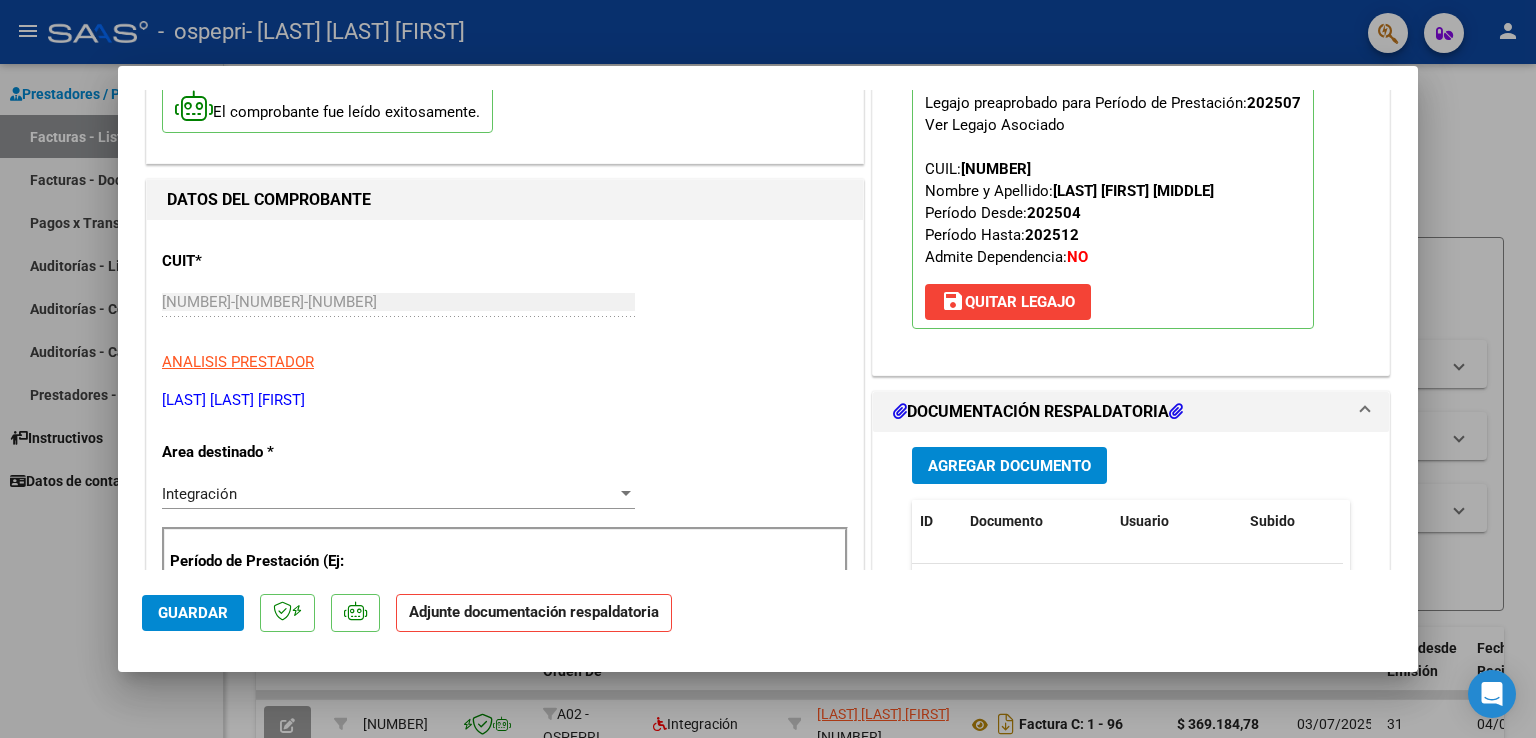 scroll, scrollTop: 300, scrollLeft: 0, axis: vertical 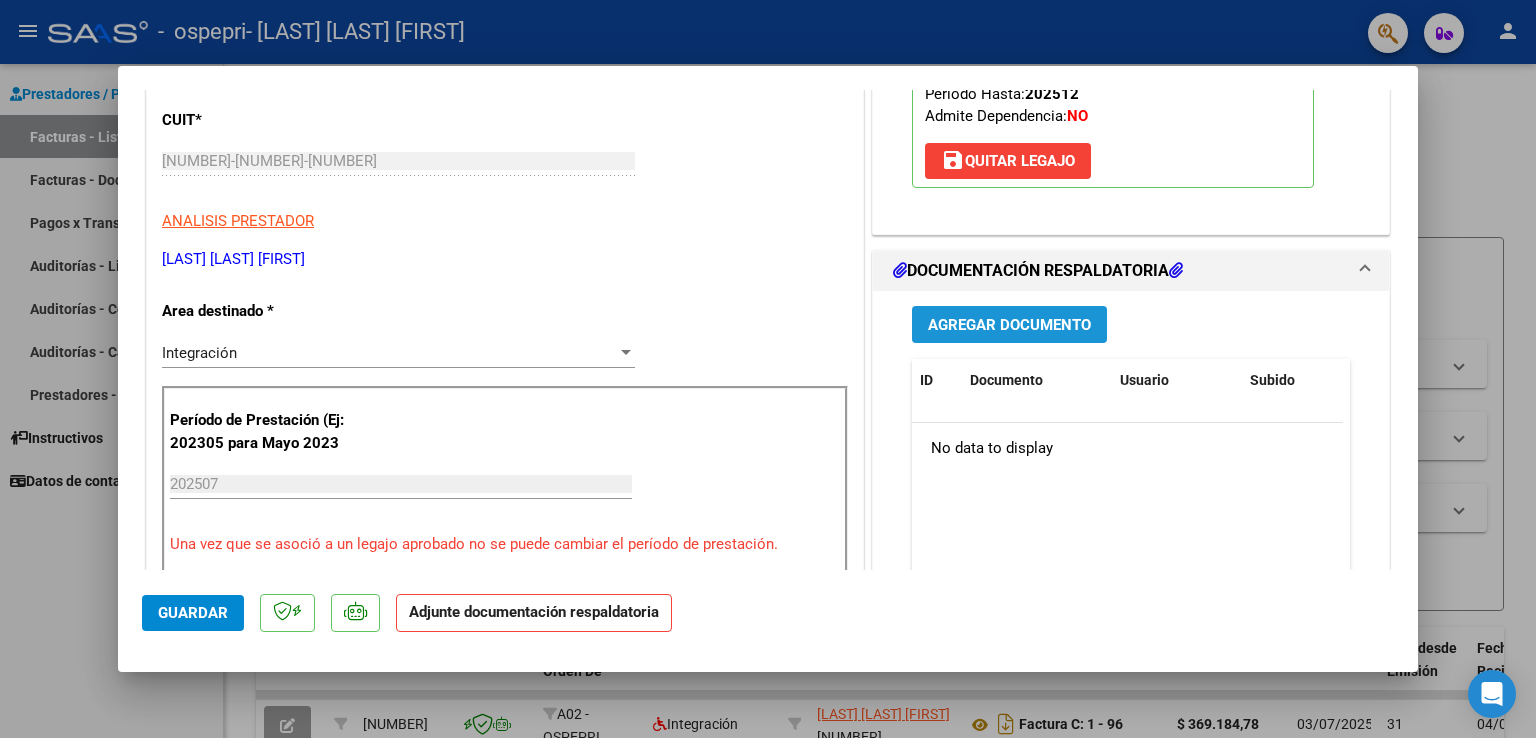 click on "Agregar Documento" at bounding box center (1009, 325) 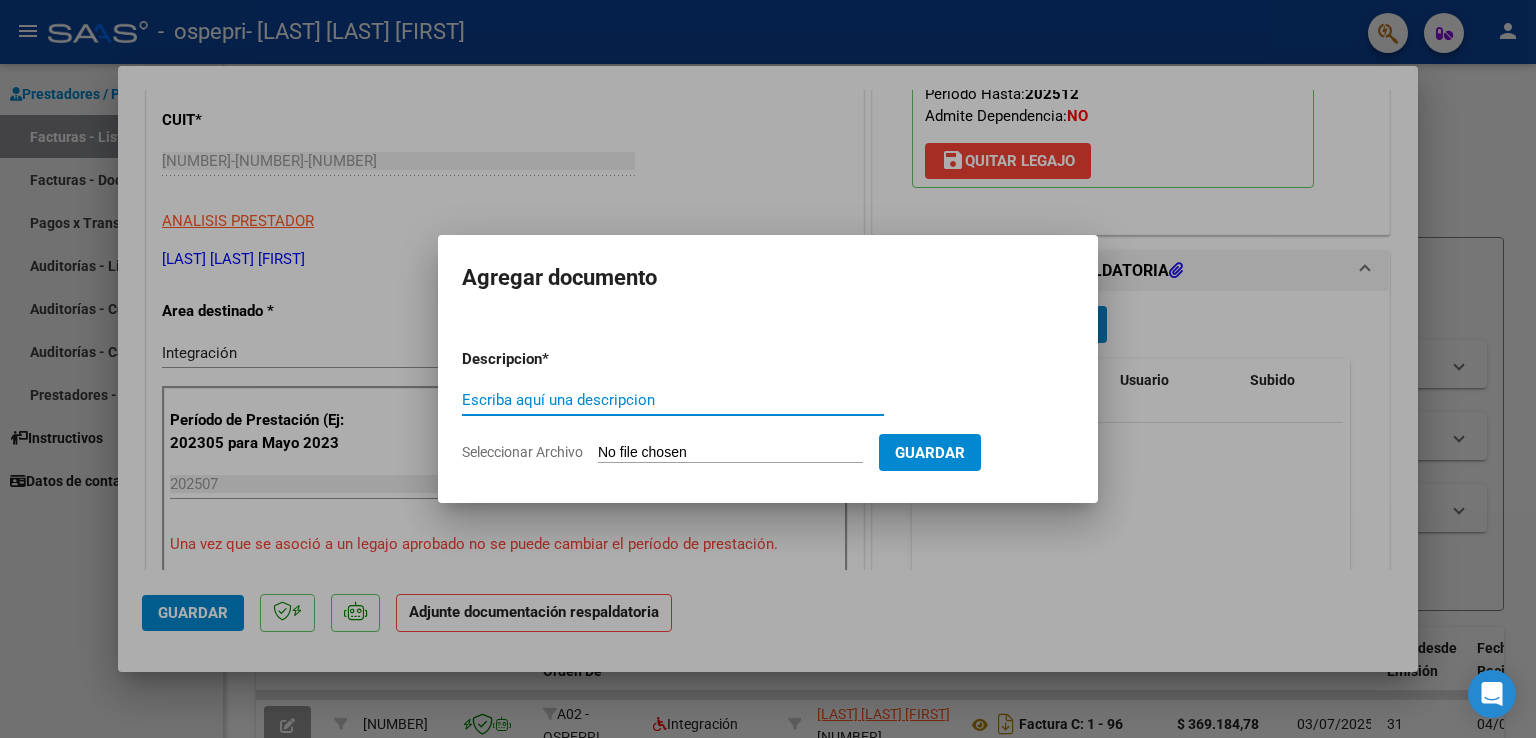click on "Seleccionar Archivo" 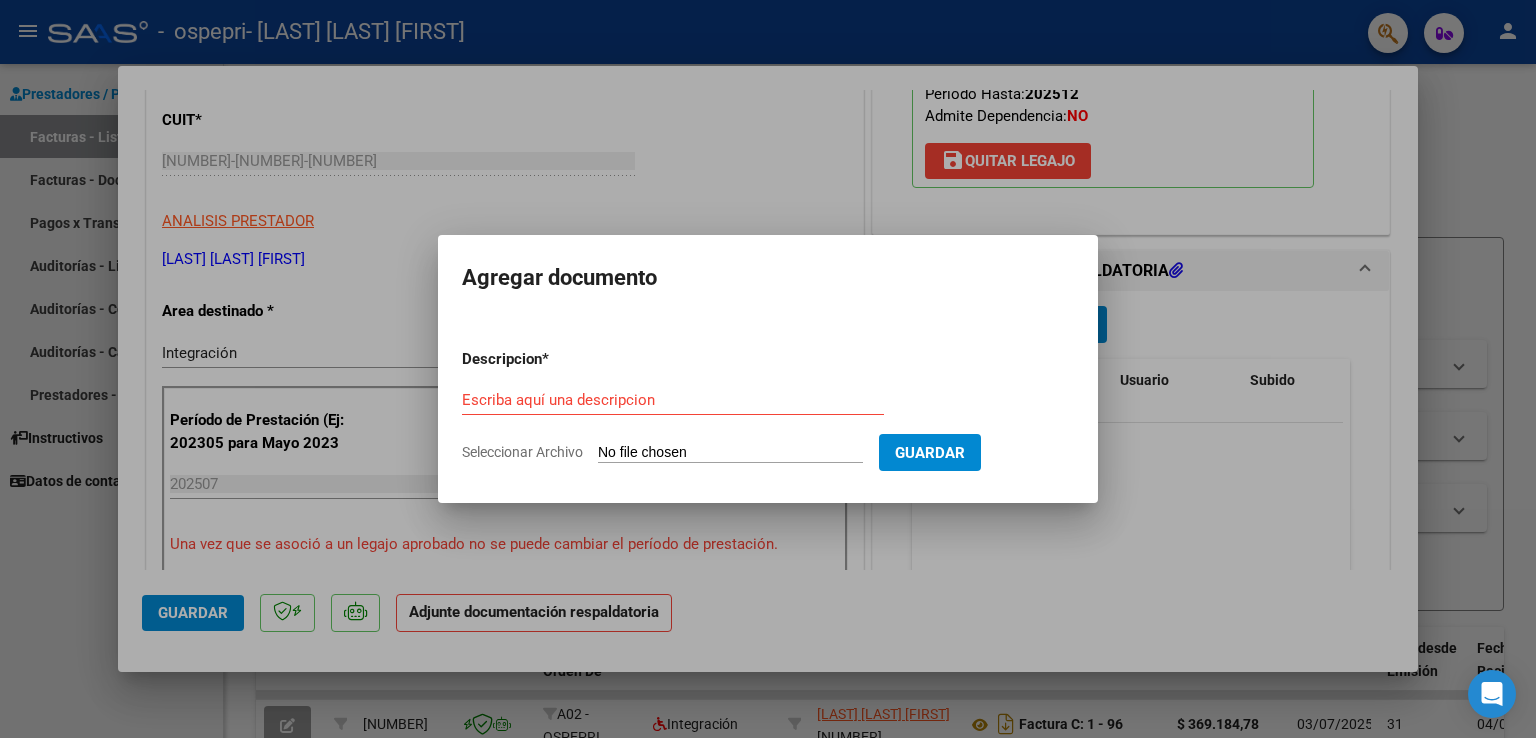 type on "C:\fakepath\Photo to PDF_2025-08-02_21-20-16.pdf" 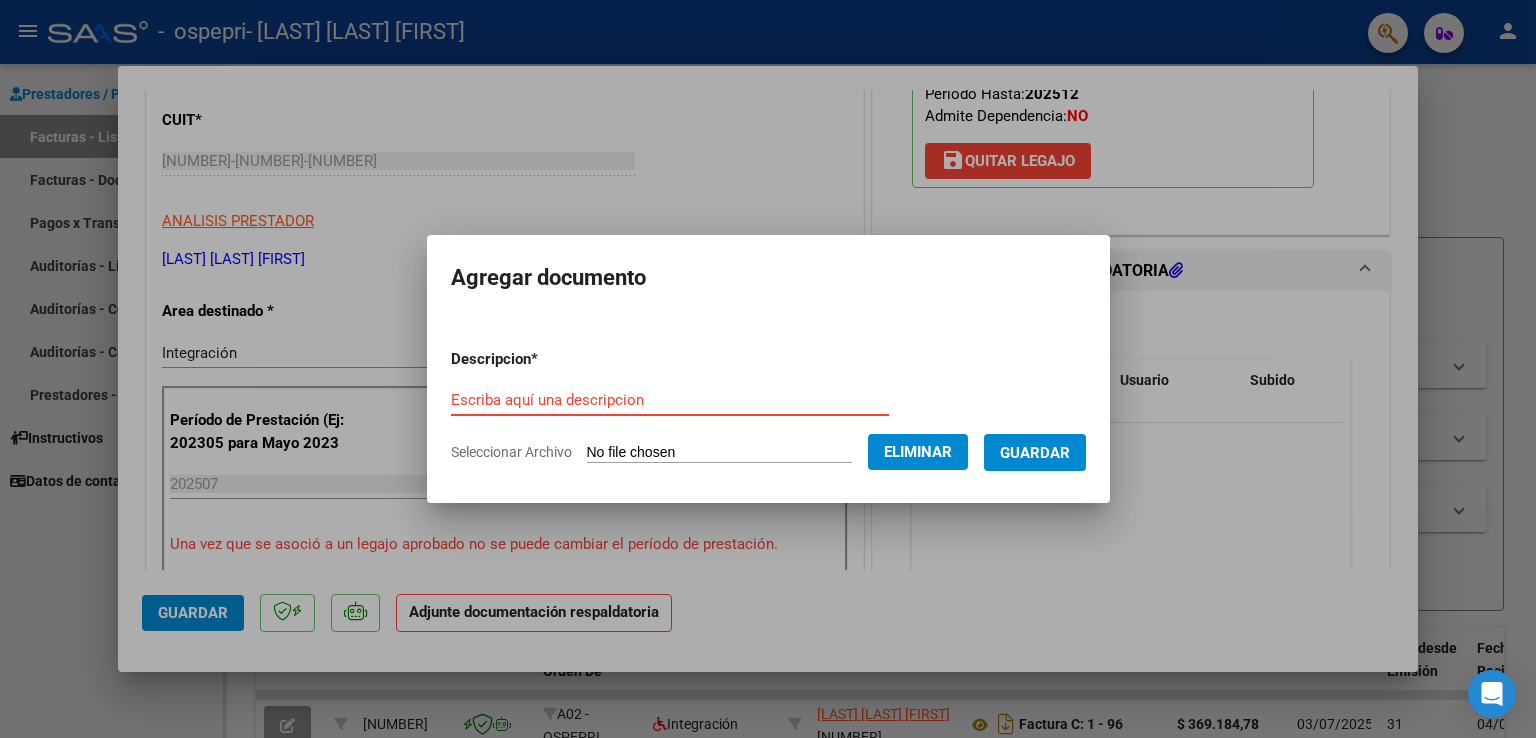 click on "Escriba aquí una descripcion" at bounding box center [670, 400] 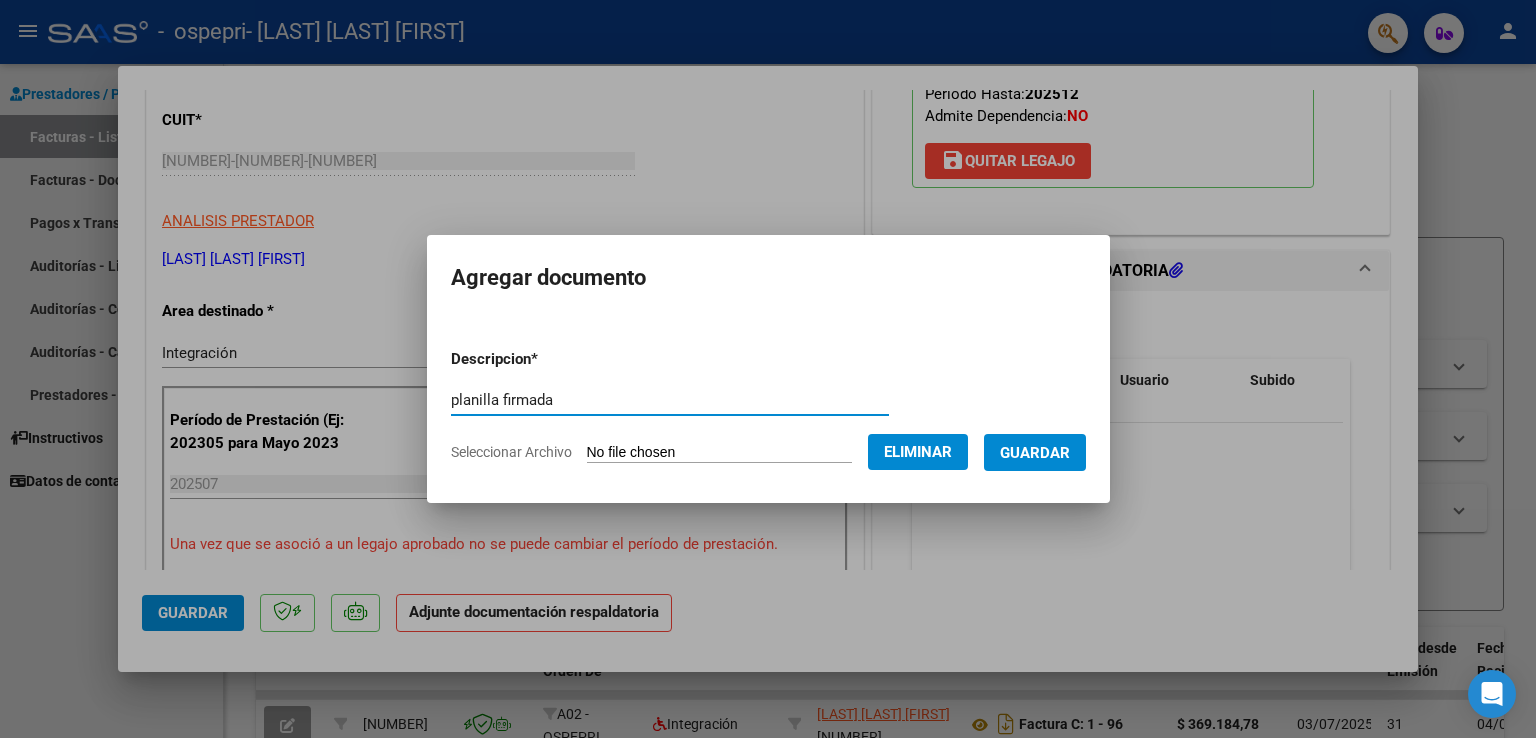 type on "planilla firmada" 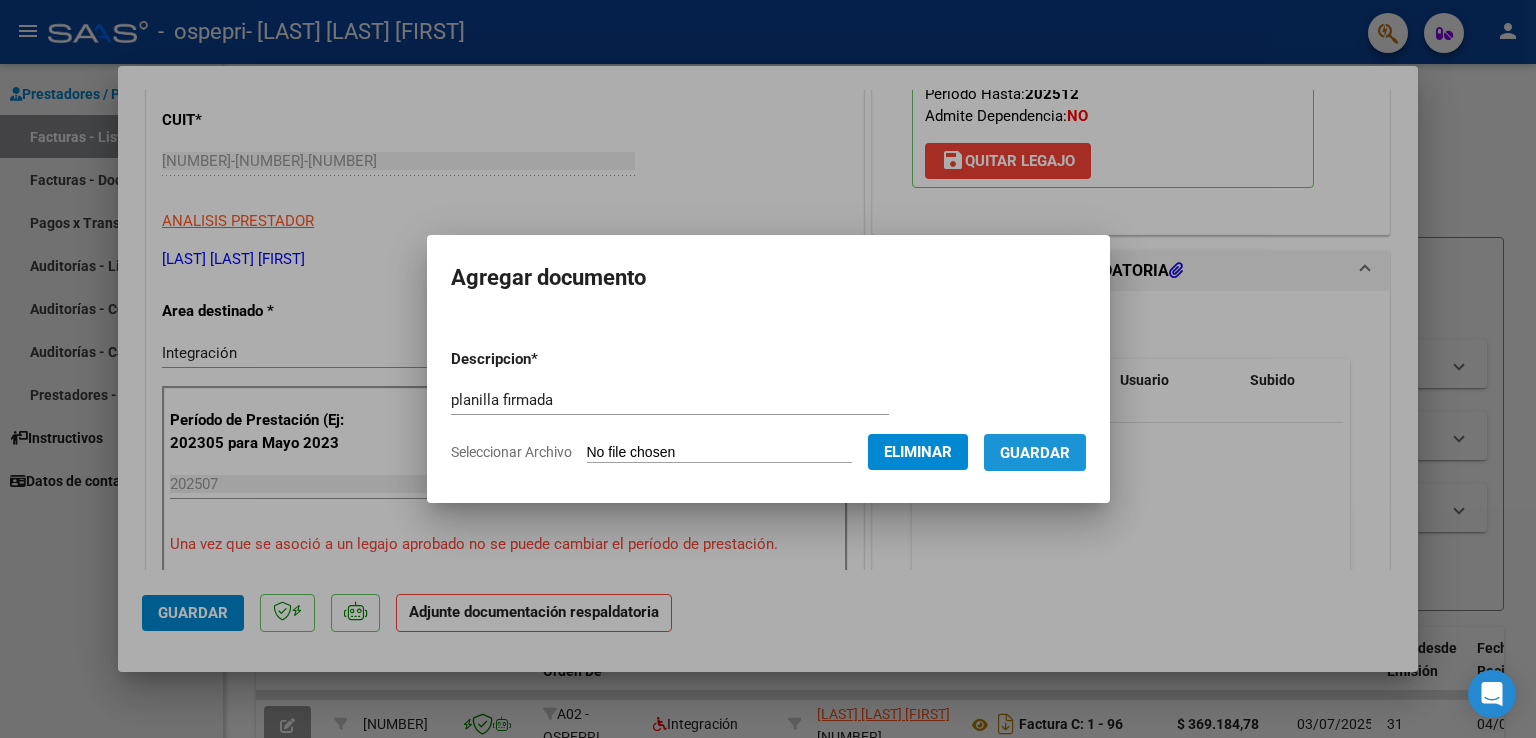 click on "Guardar" at bounding box center (1035, 452) 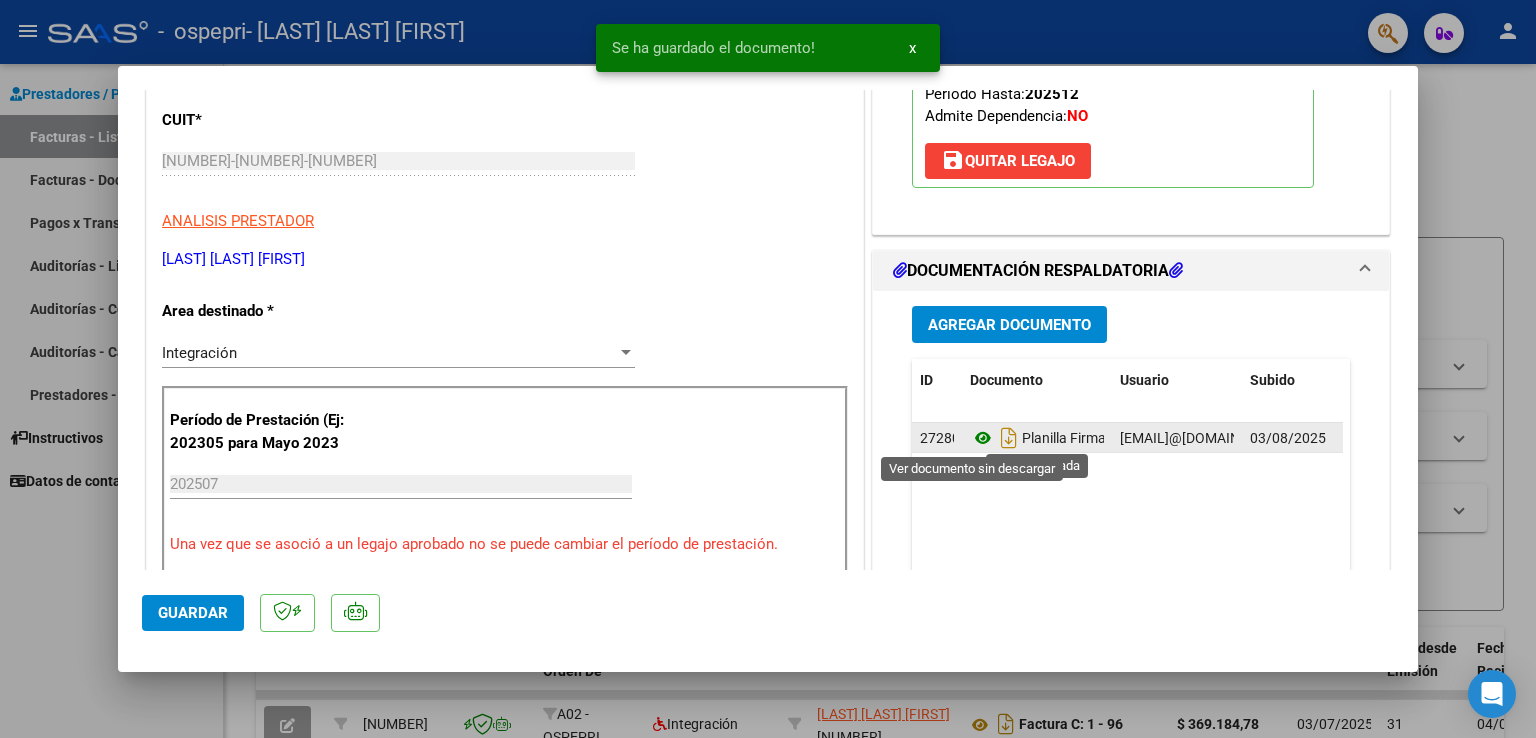 click 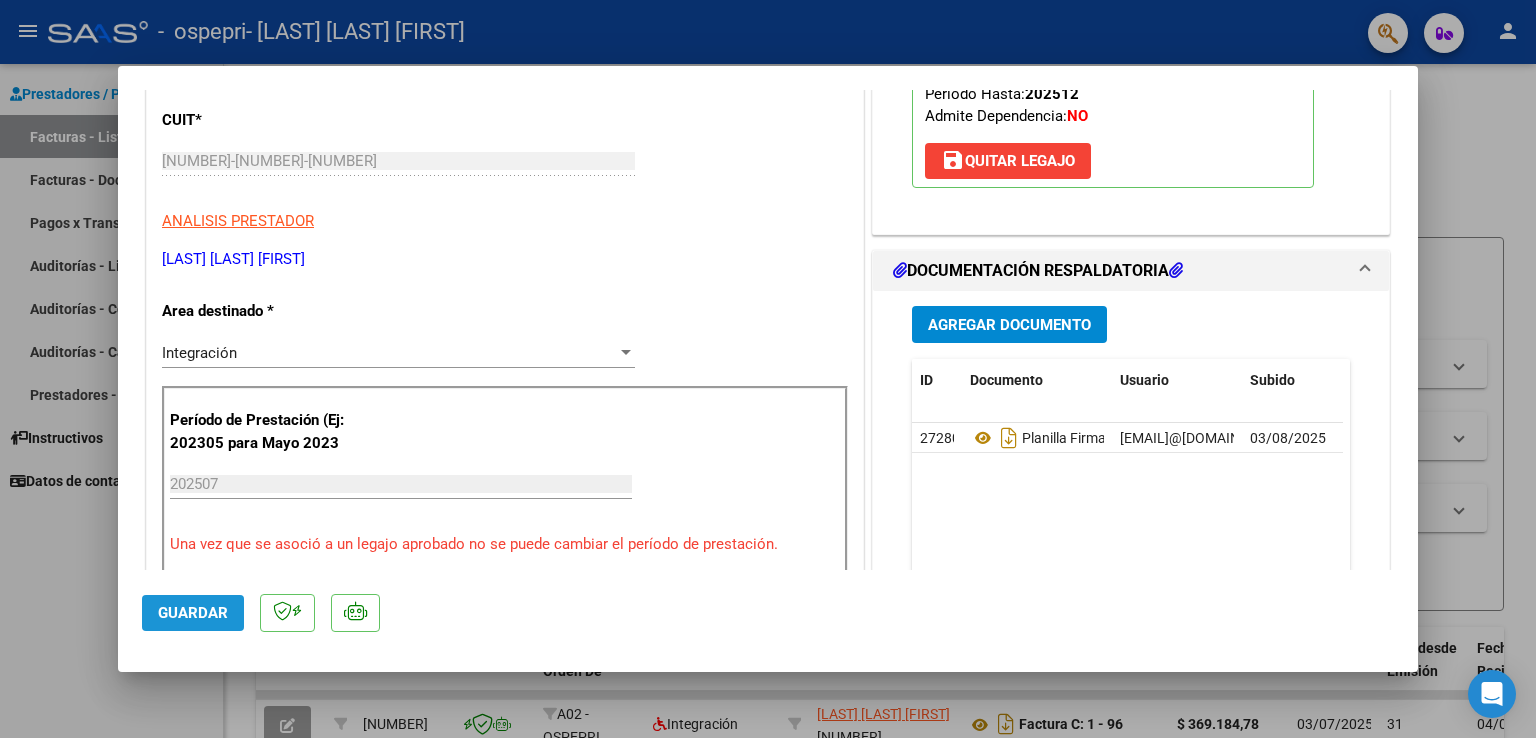drag, startPoint x: 204, startPoint y: 614, endPoint x: 137, endPoint y: 613, distance: 67.00746 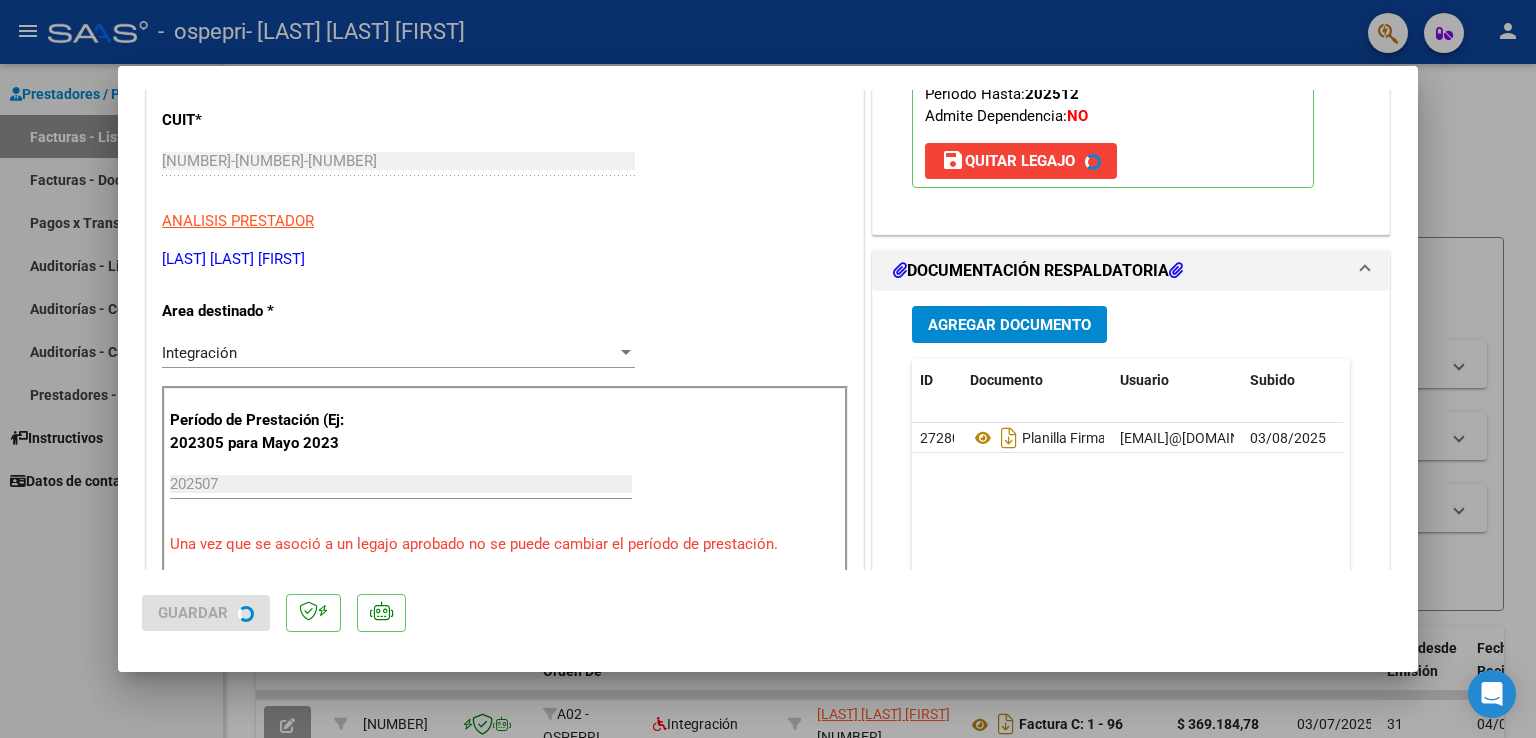 drag, startPoint x: 62, startPoint y: 630, endPoint x: 51, endPoint y: 580, distance: 51.1957 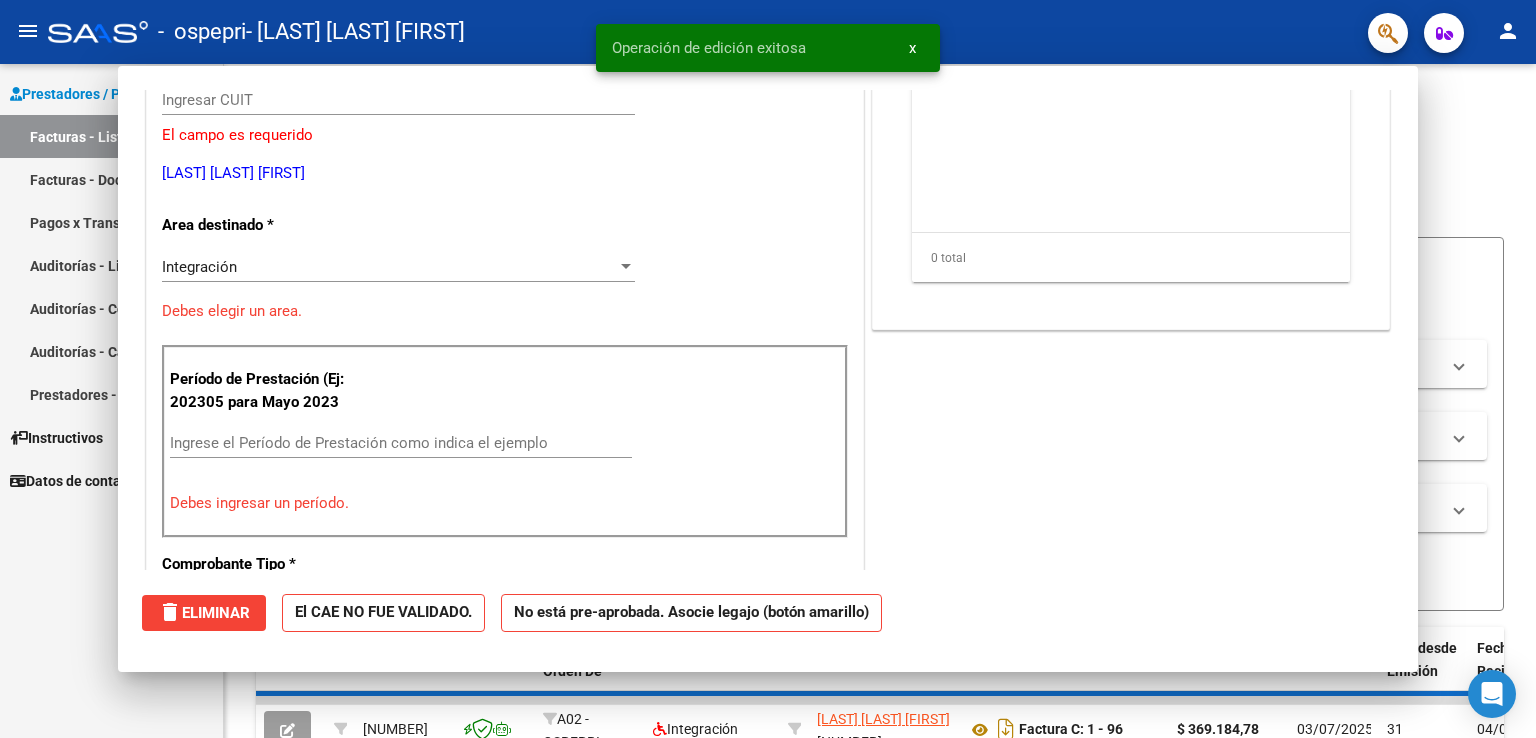 scroll, scrollTop: 0, scrollLeft: 0, axis: both 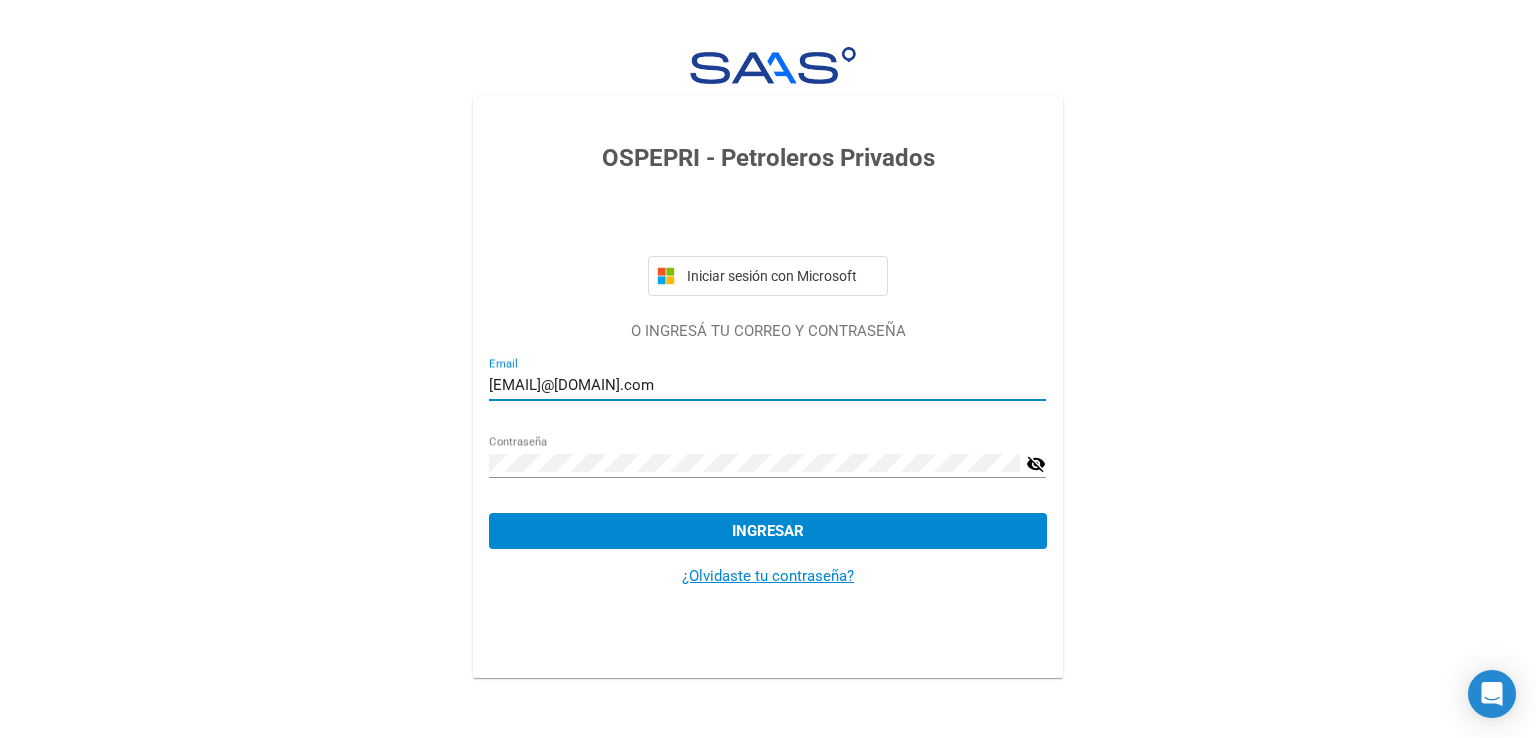 click on "margaritajlira@gmail.com" at bounding box center (767, 385) 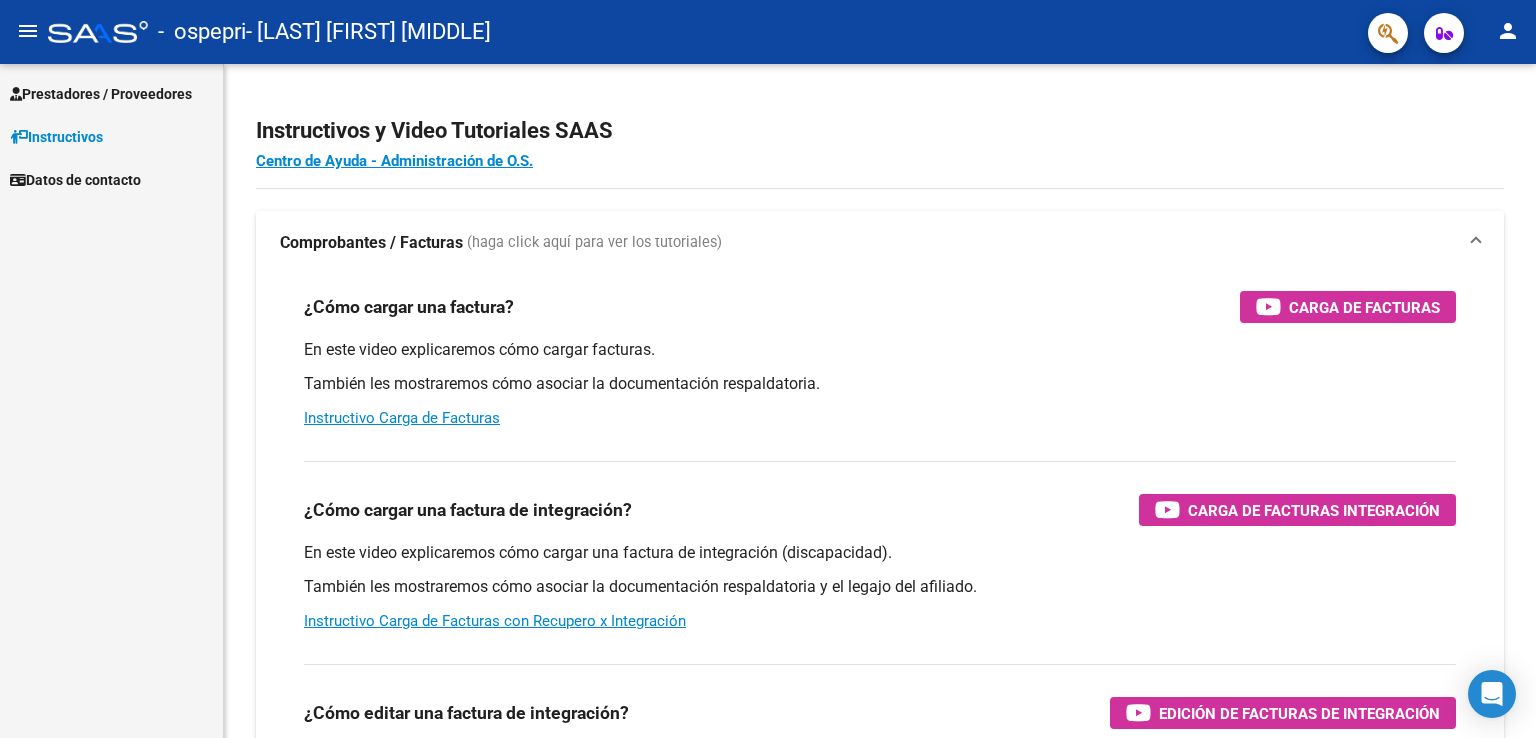 click on "Prestadores / Proveedores" at bounding box center [101, 94] 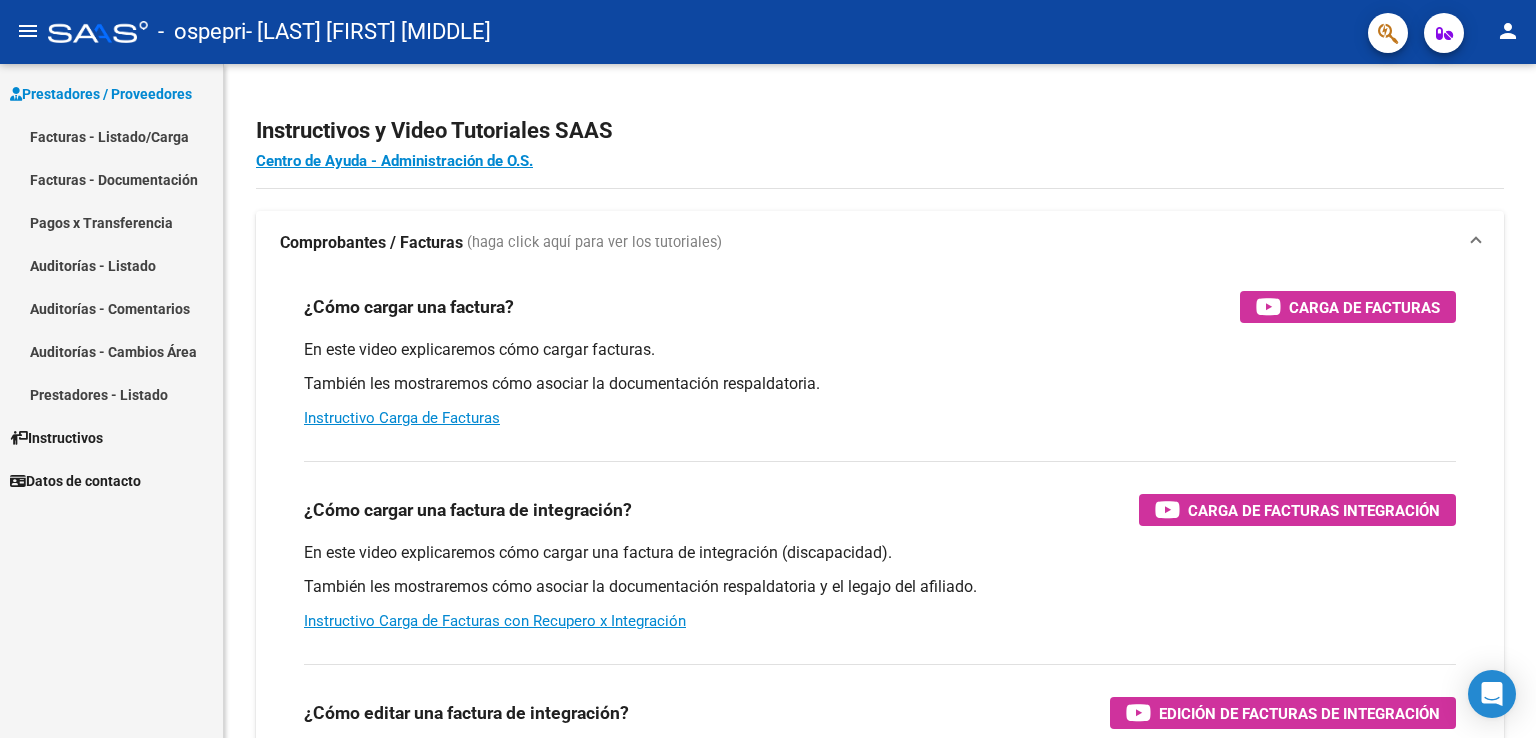 click on "Facturas - Listado/Carga" at bounding box center (111, 136) 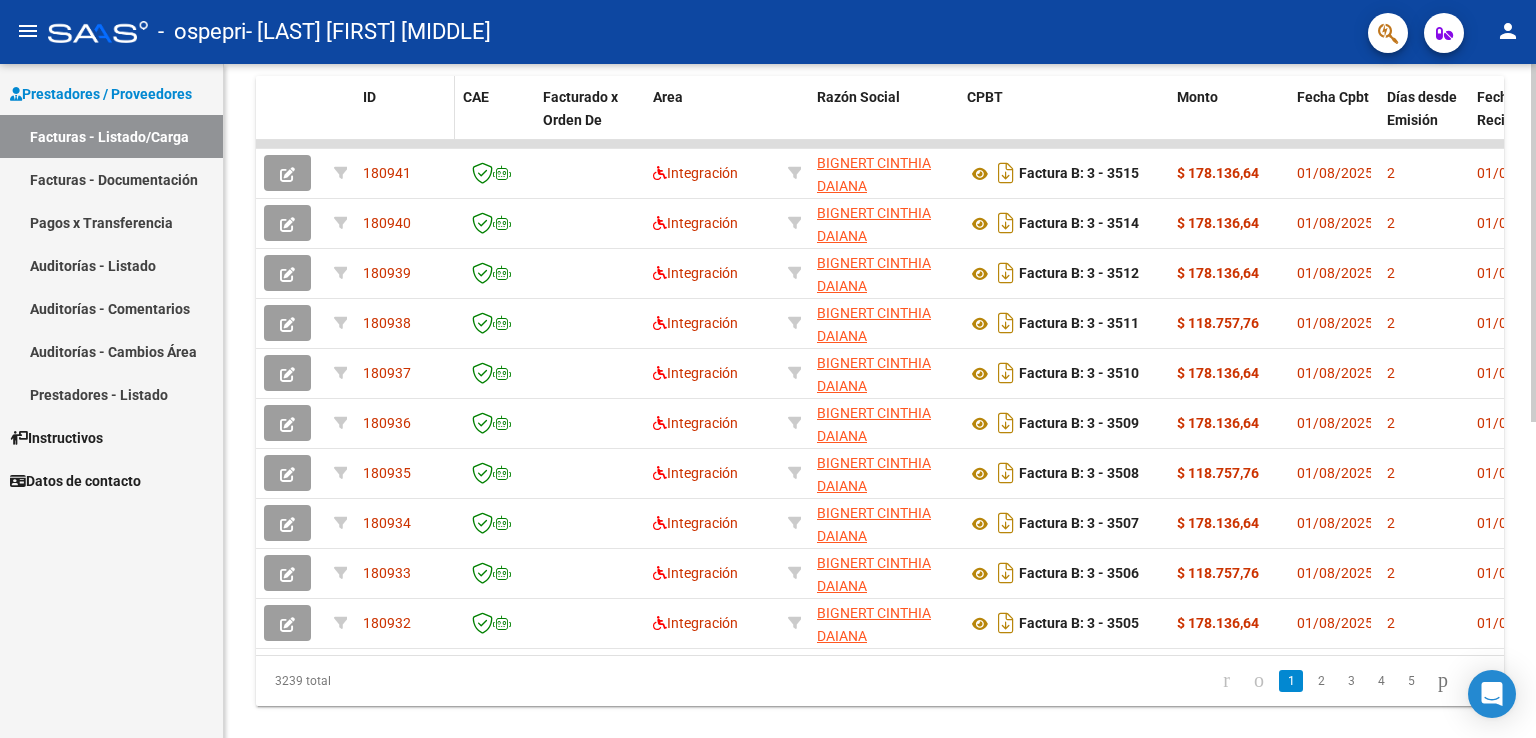 scroll, scrollTop: 595, scrollLeft: 0, axis: vertical 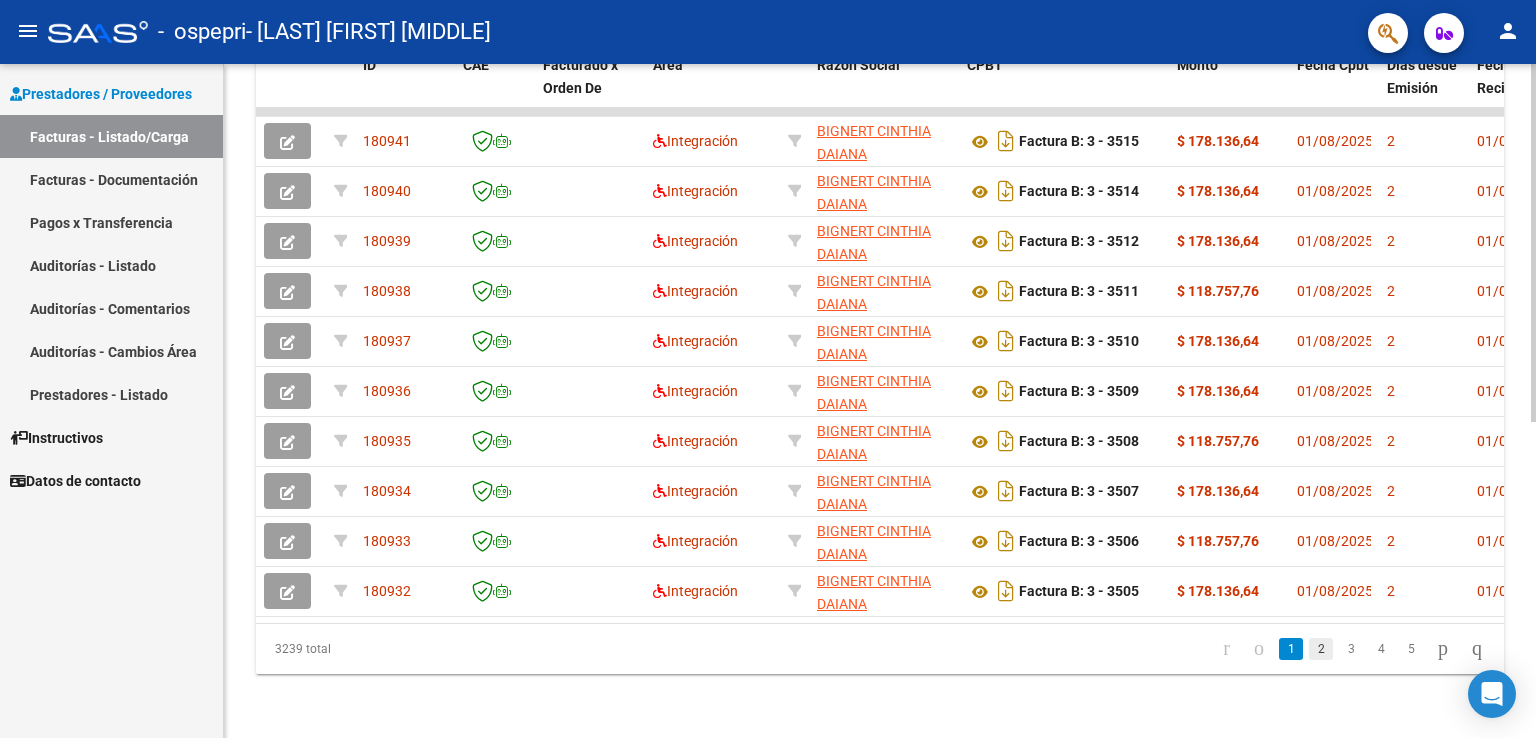 click on "2" 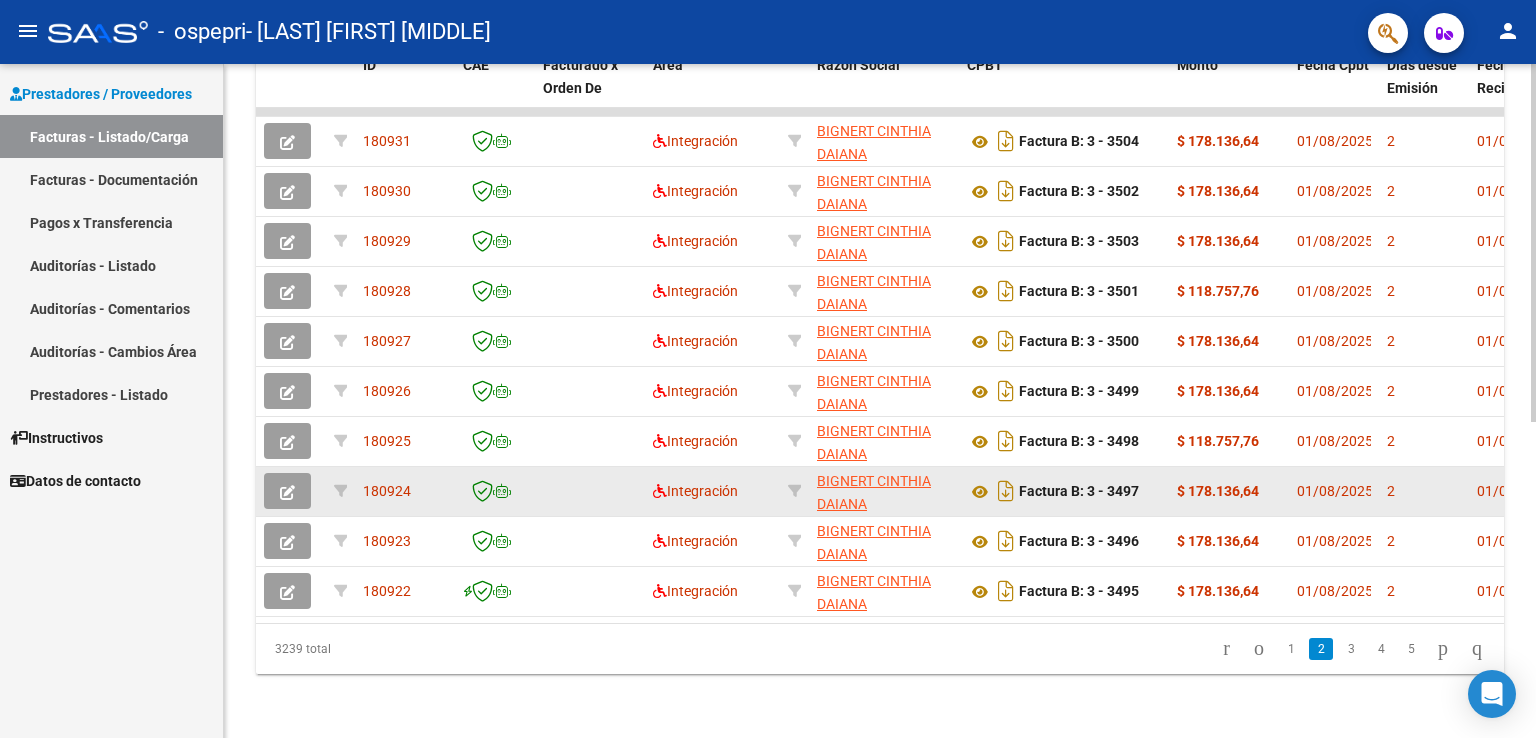 click 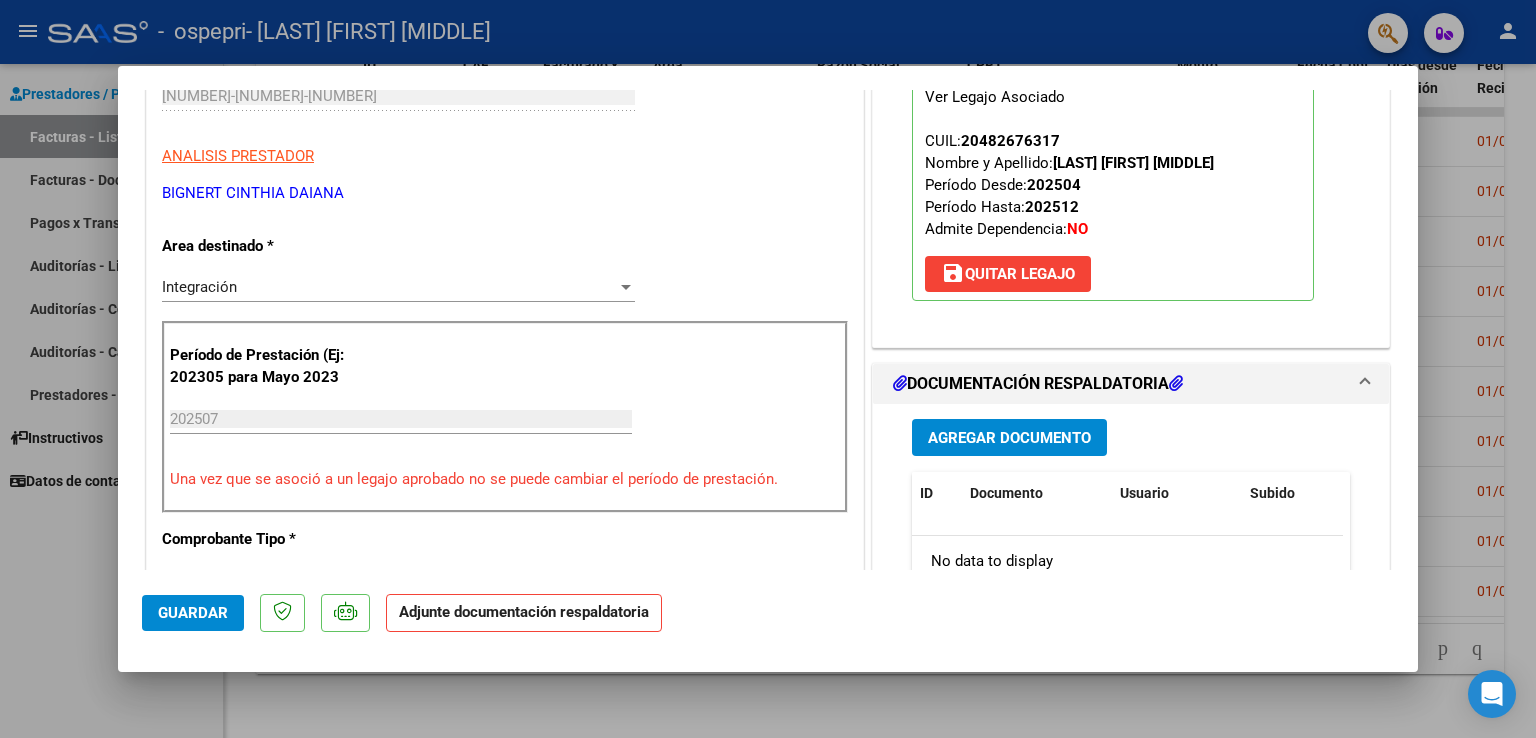 scroll, scrollTop: 300, scrollLeft: 0, axis: vertical 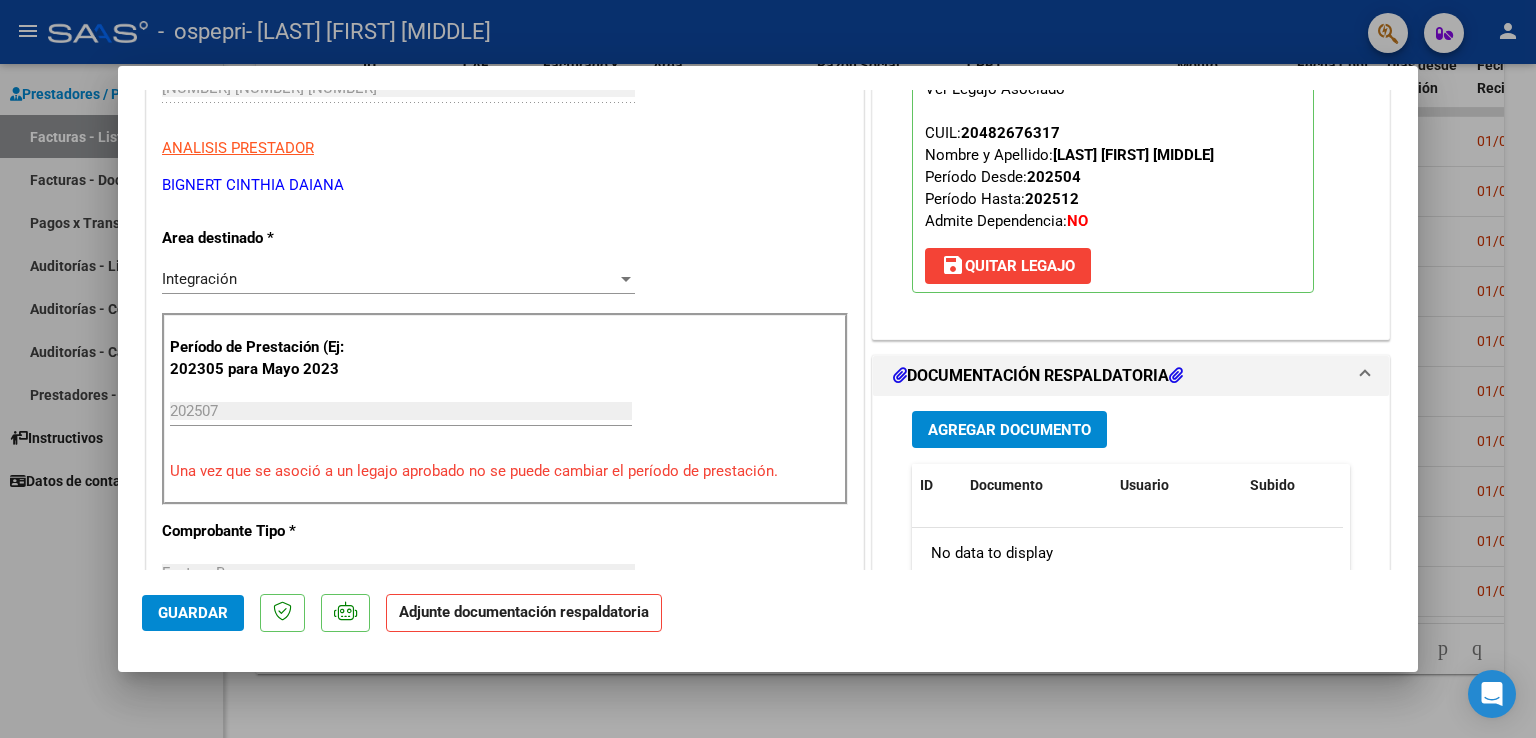click on "Agregar Documento" at bounding box center [1009, 430] 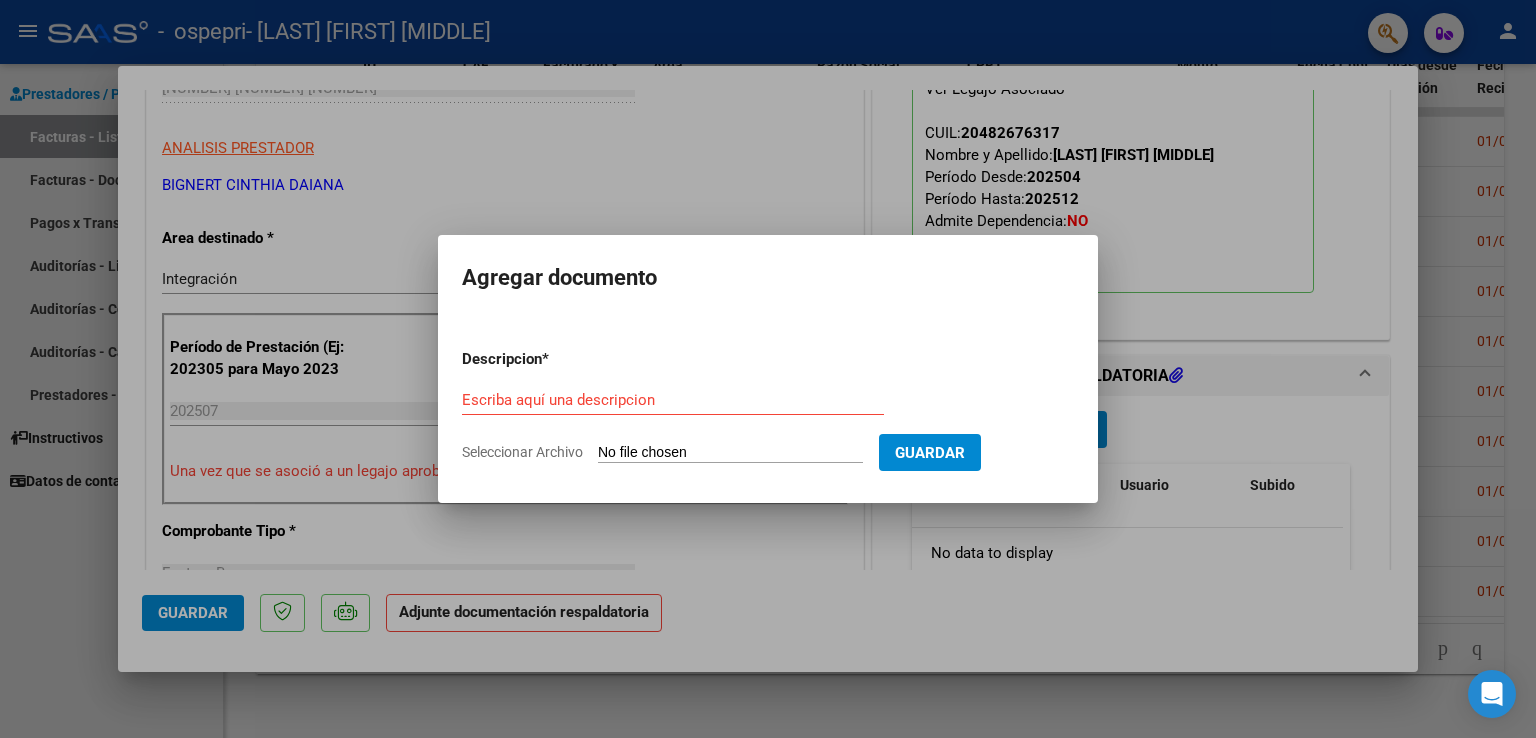 click on "Seleccionar Archivo" 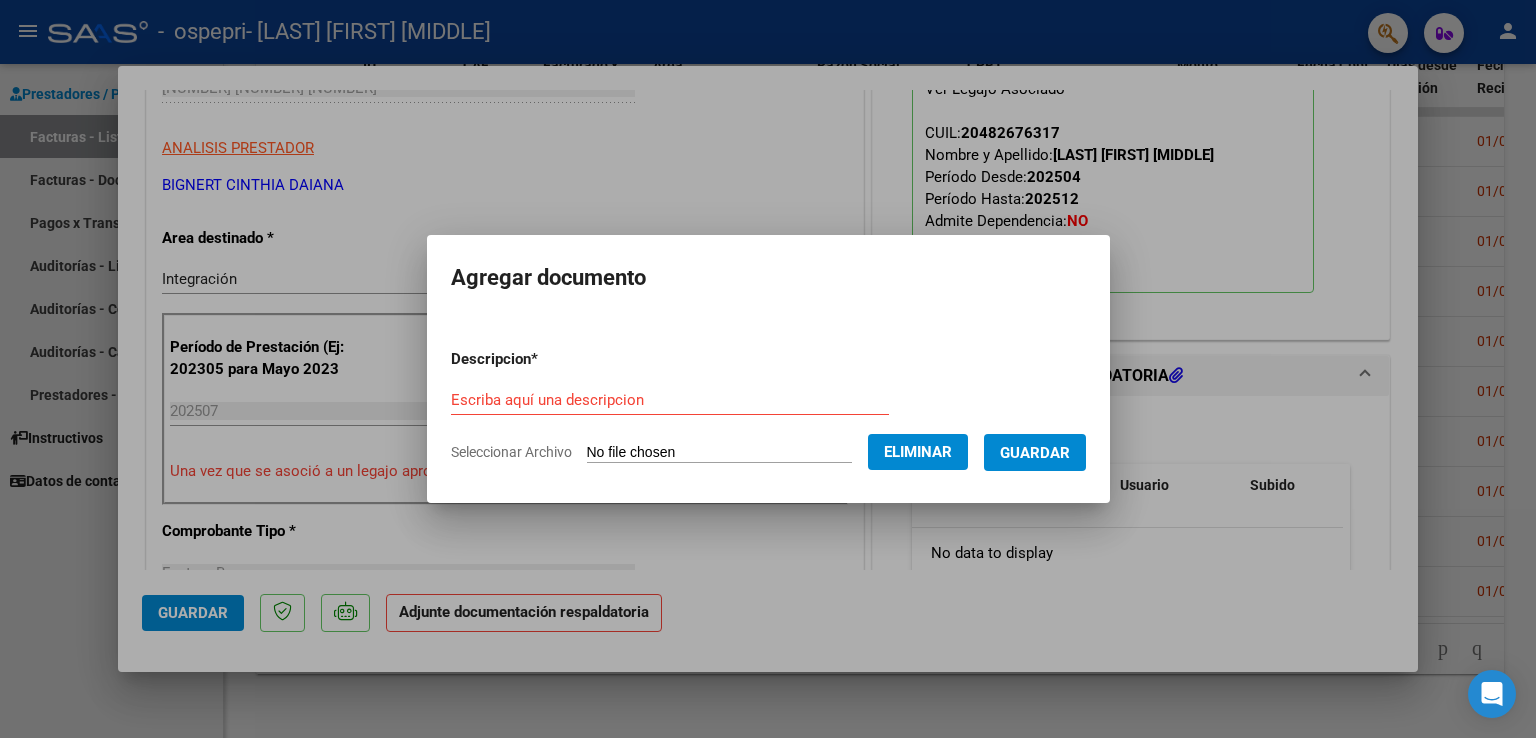 click on "Escriba aquí una descripcion" at bounding box center (670, 400) 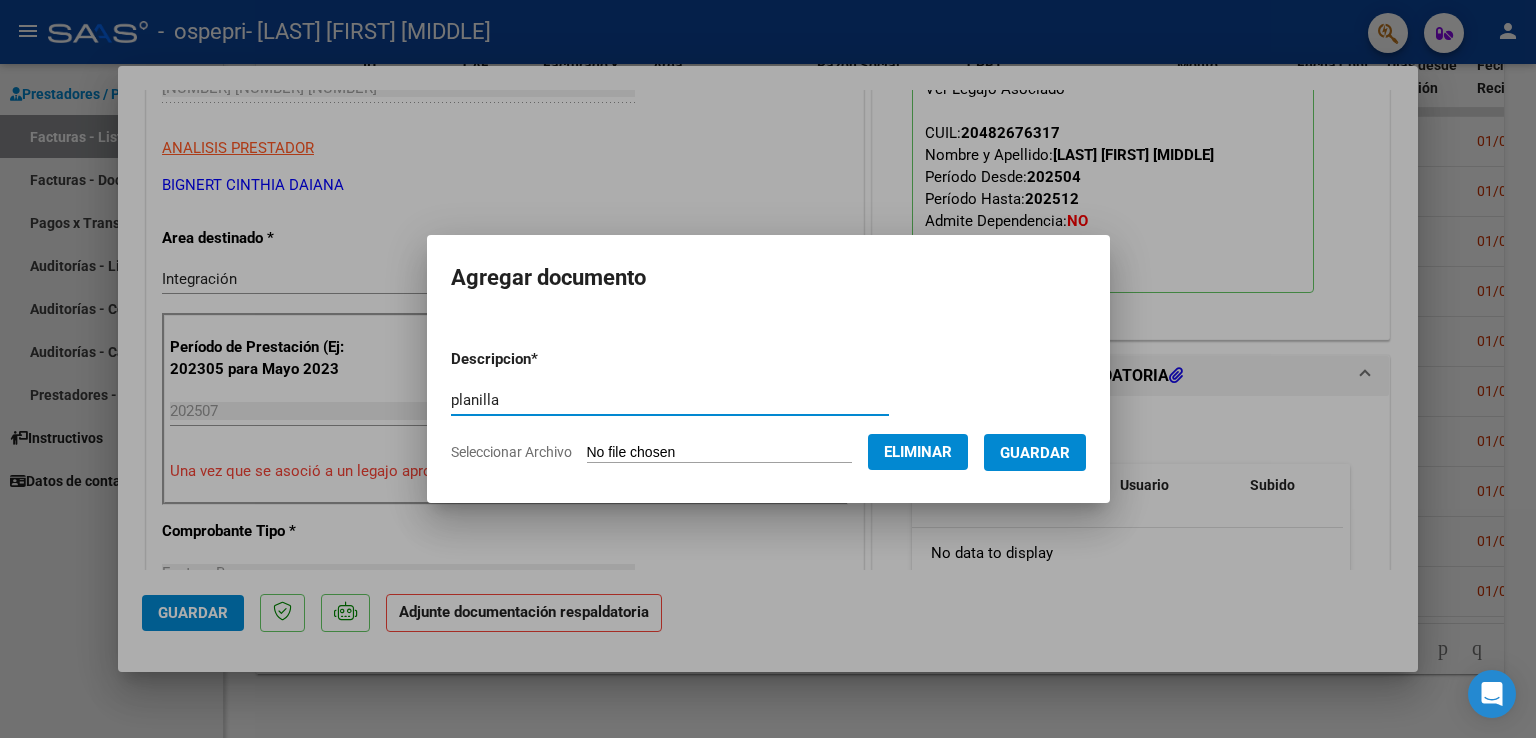type on "planilla" 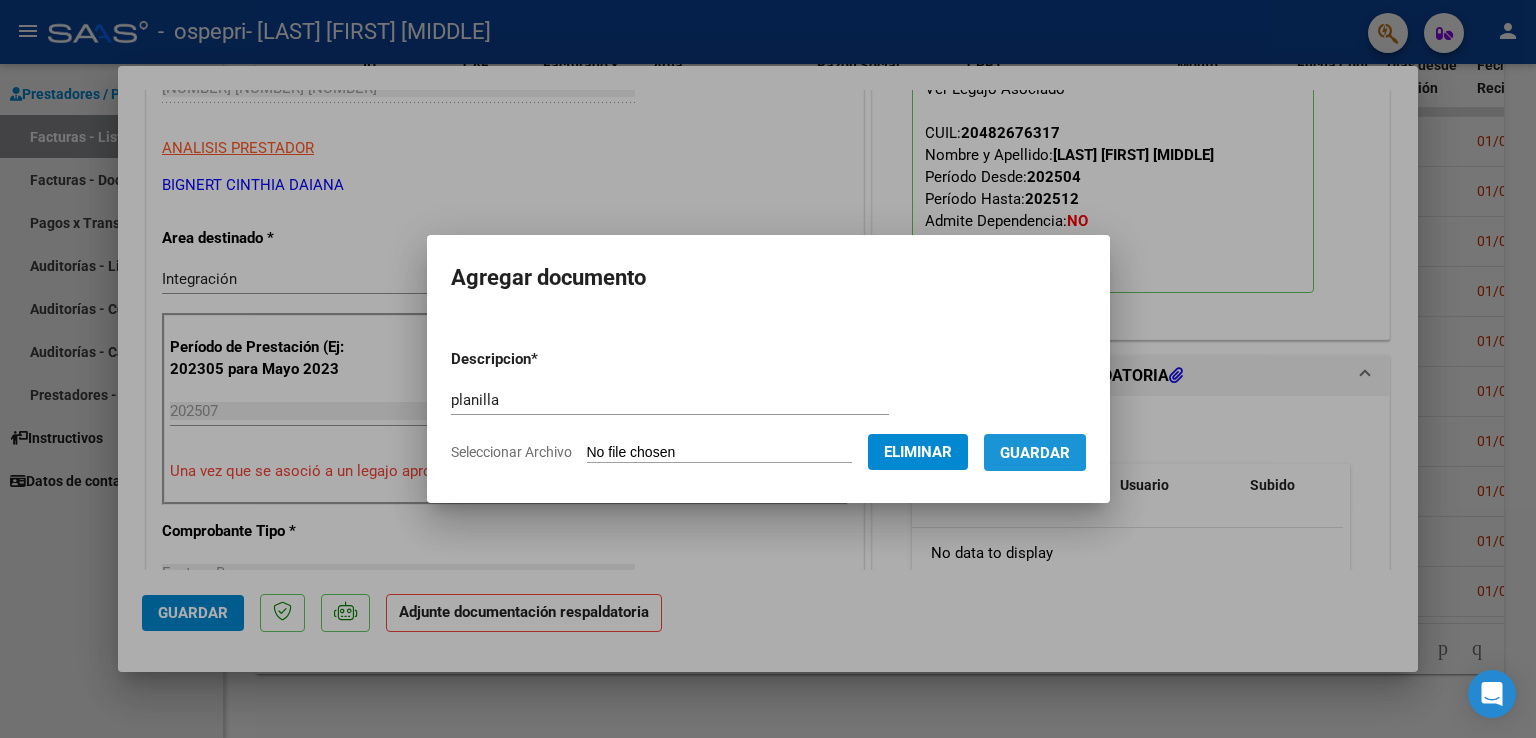 click on "Guardar" at bounding box center (1035, 453) 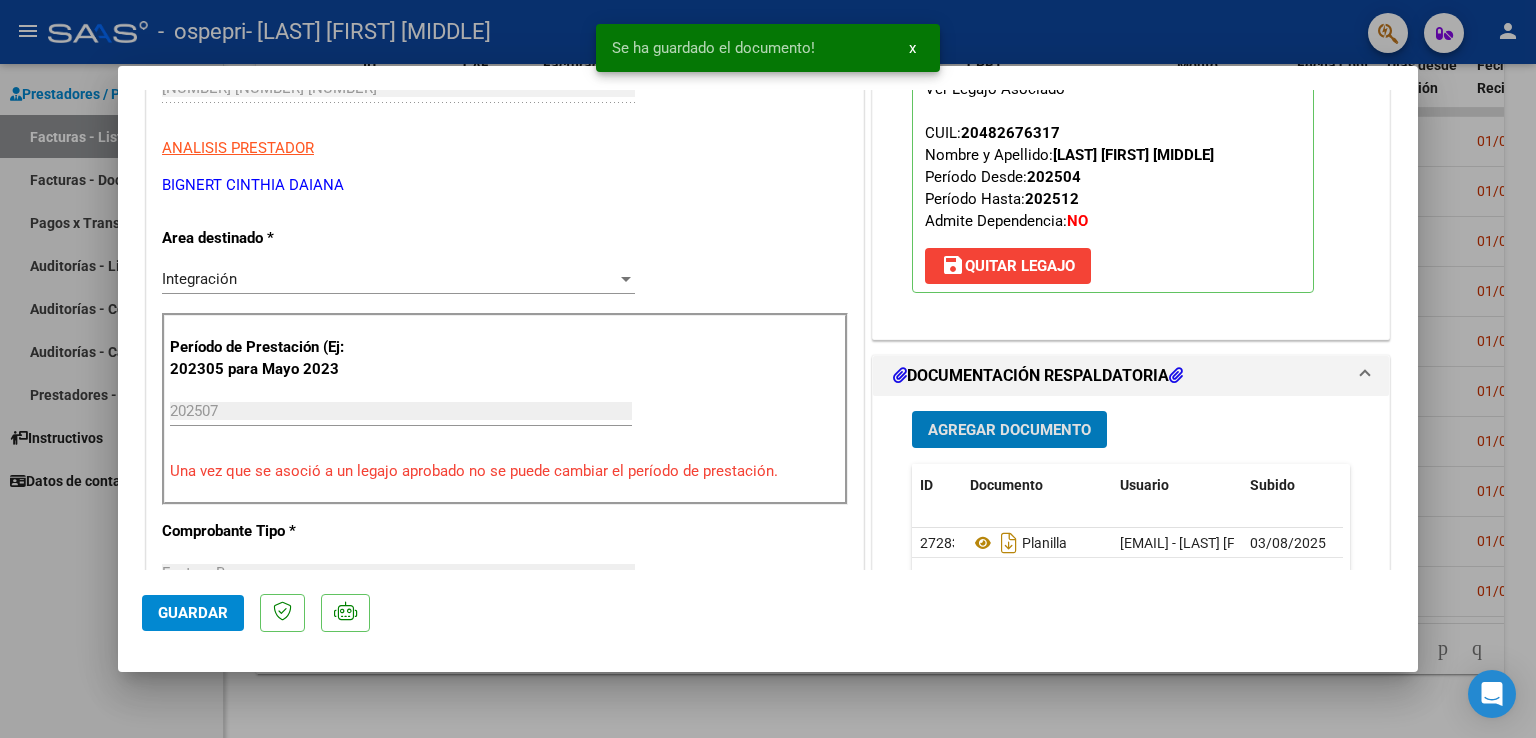 click on "Guardar" 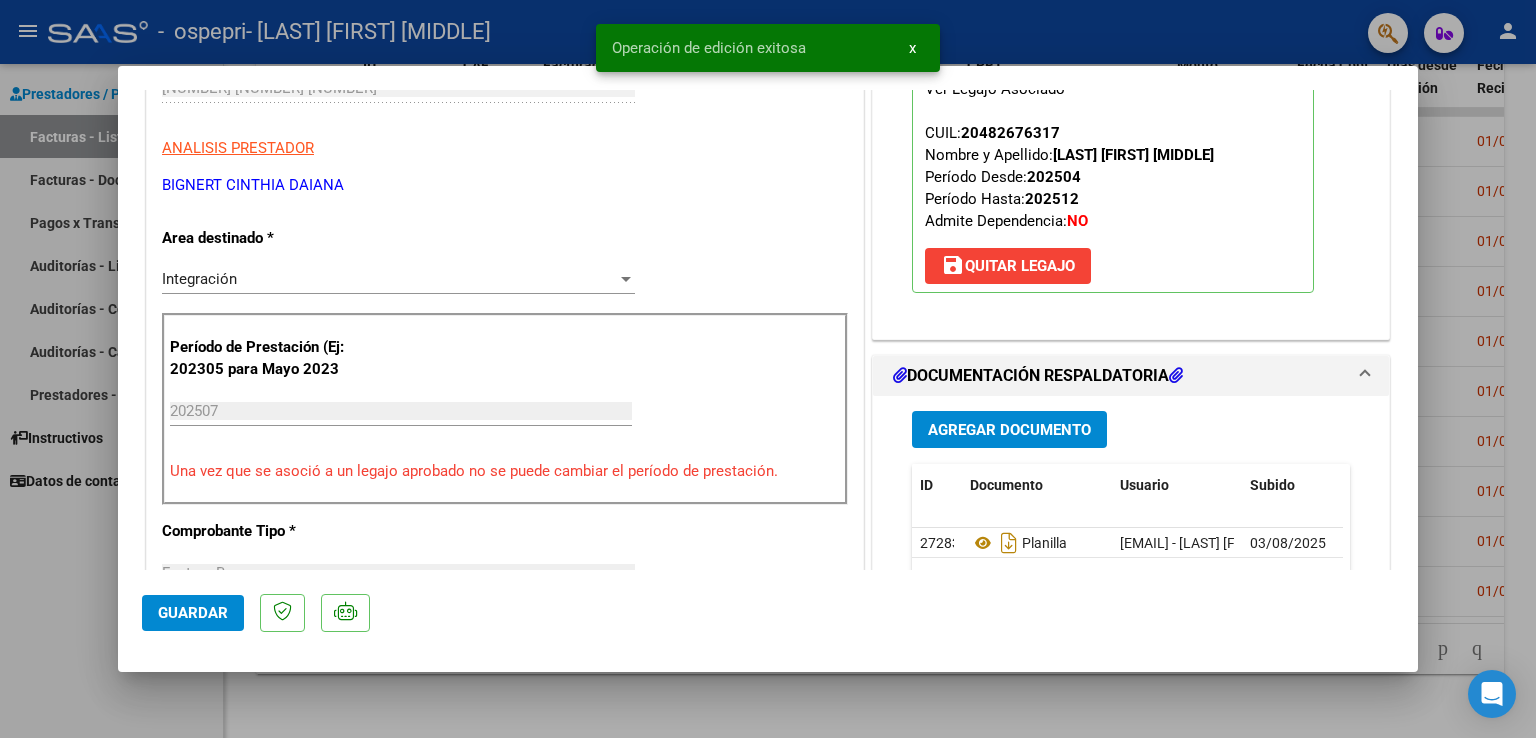 click at bounding box center [768, 369] 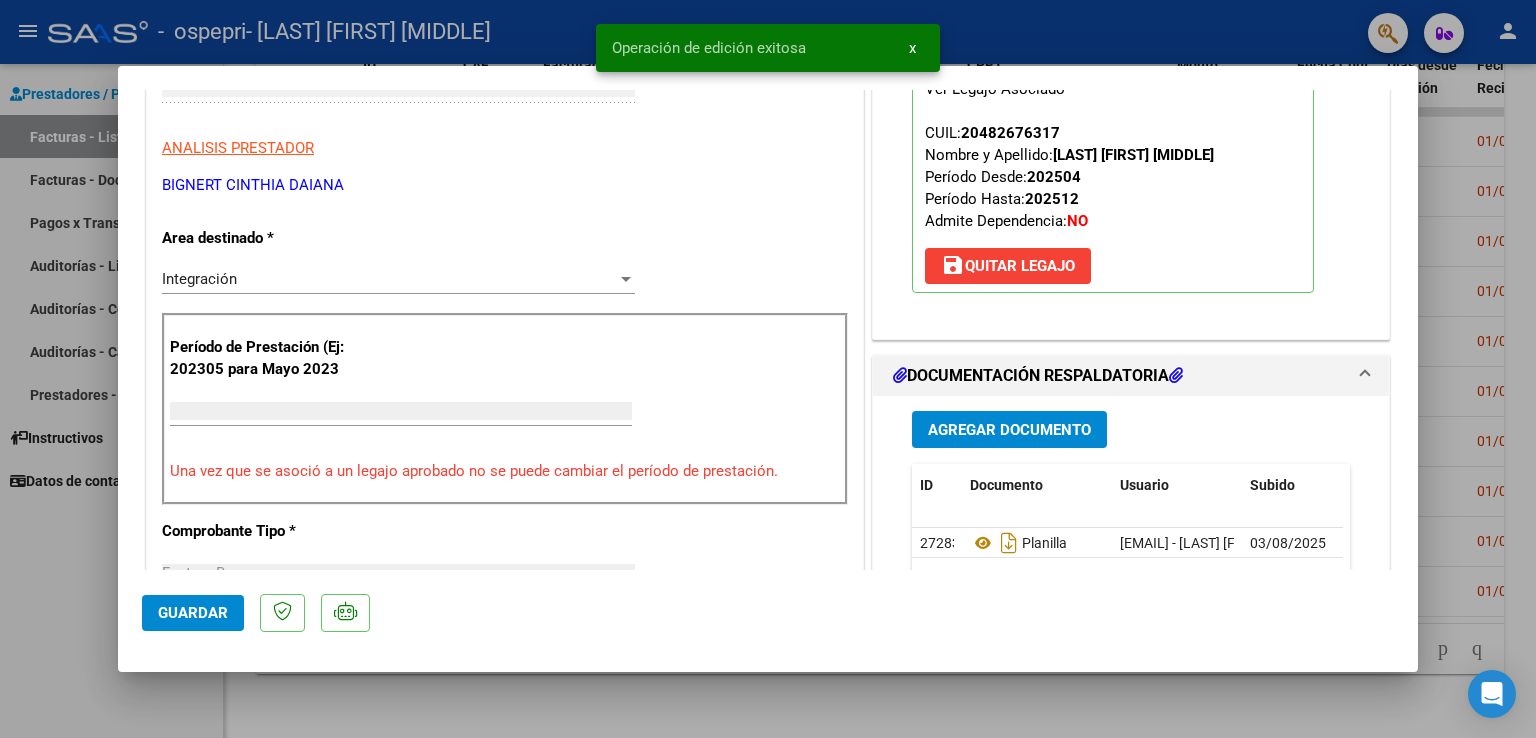 scroll, scrollTop: 0, scrollLeft: 0, axis: both 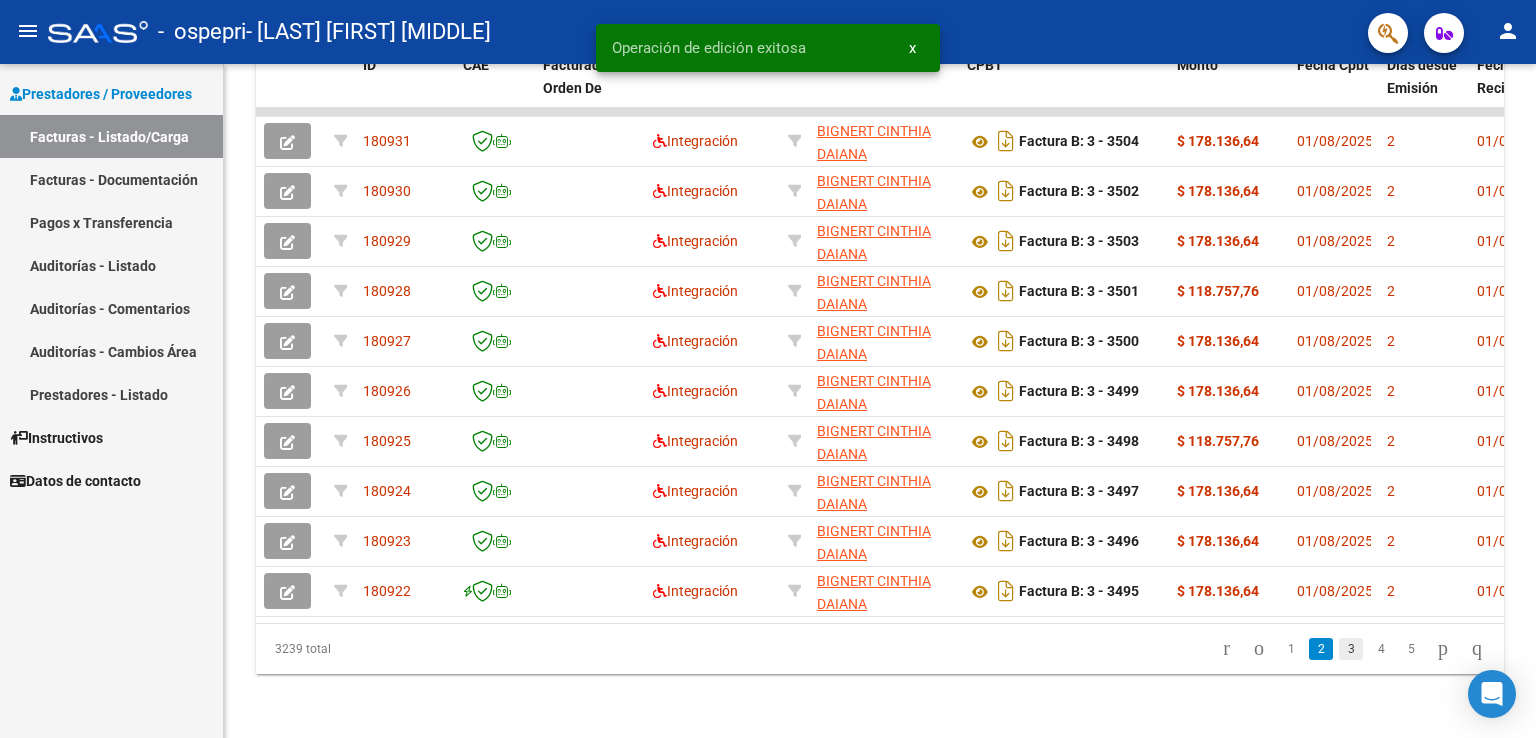 click on "3" 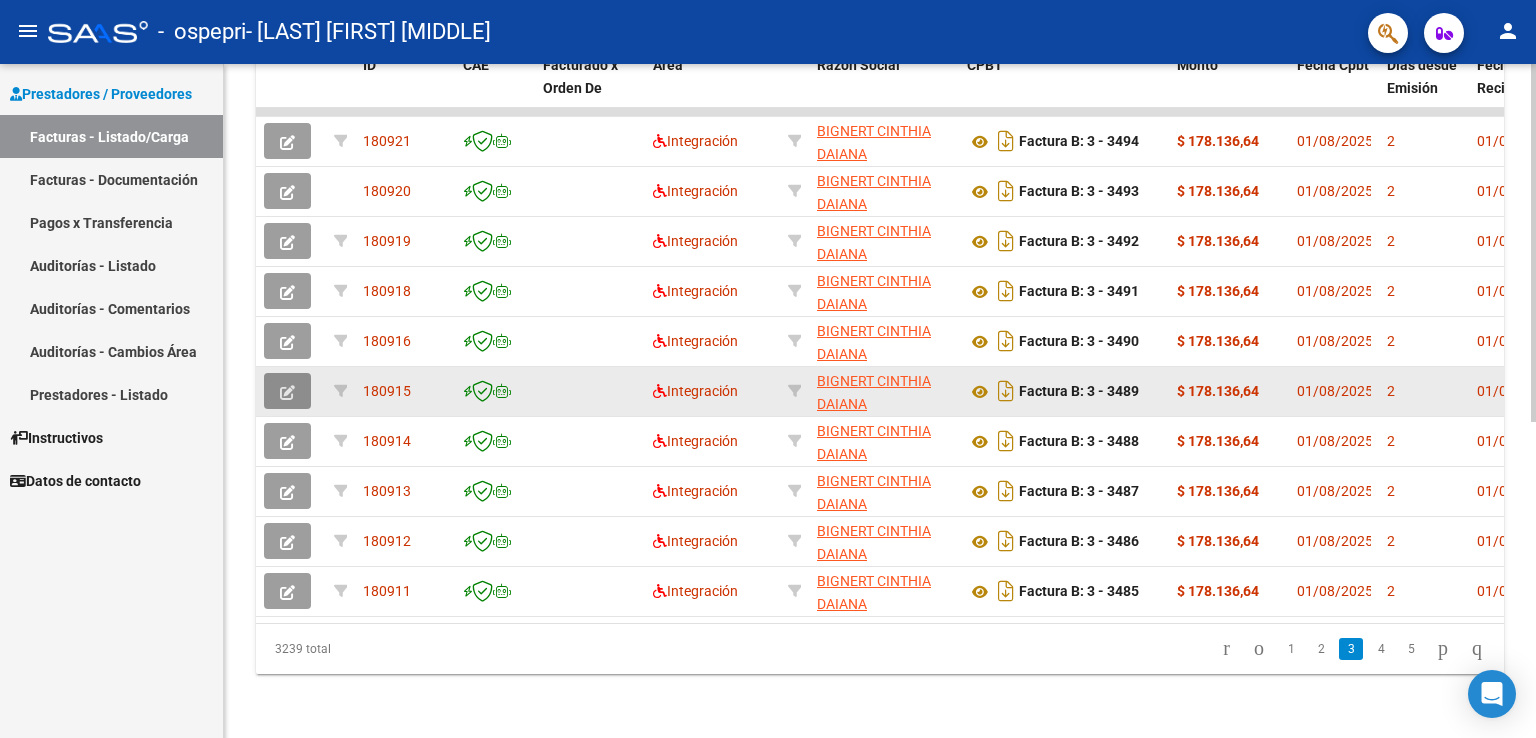 click 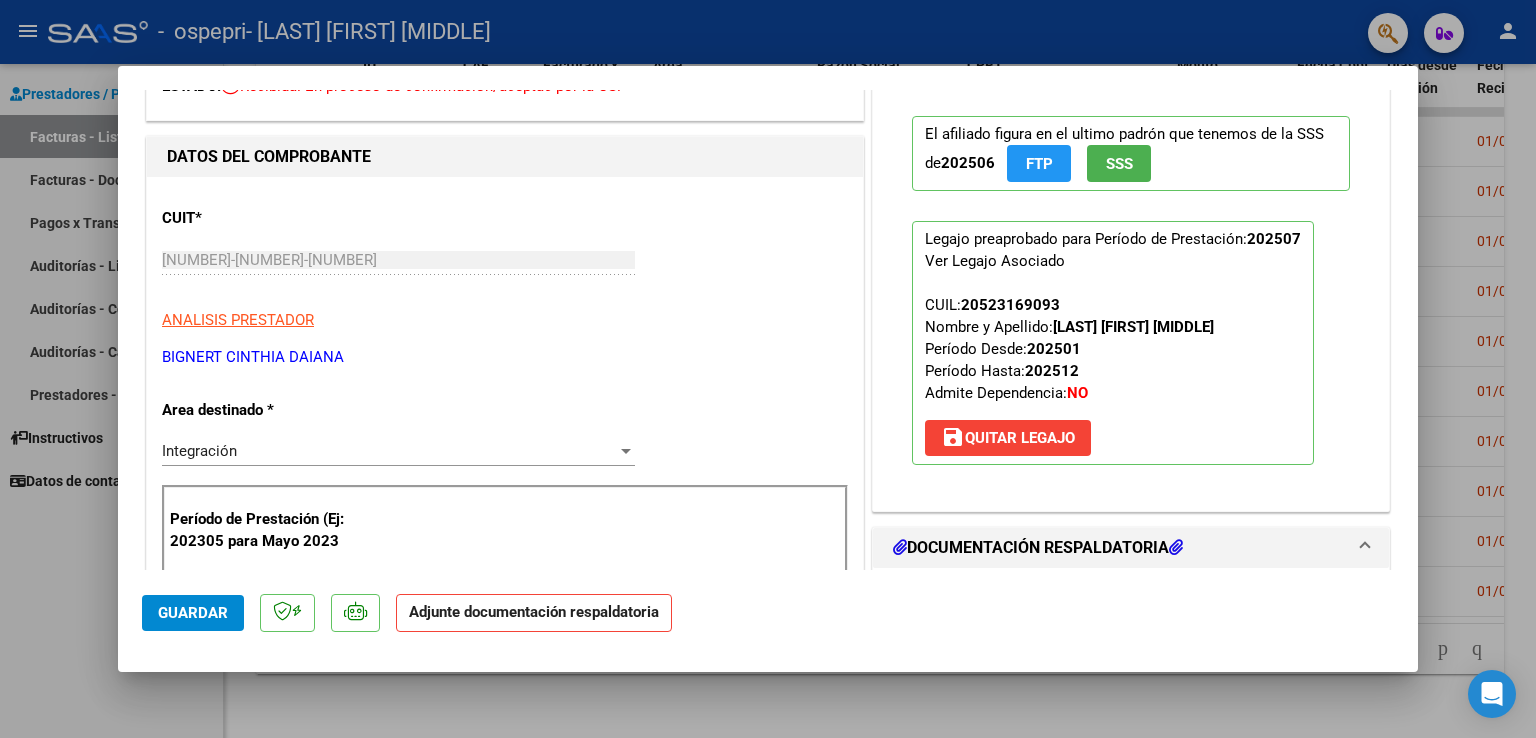 scroll, scrollTop: 200, scrollLeft: 0, axis: vertical 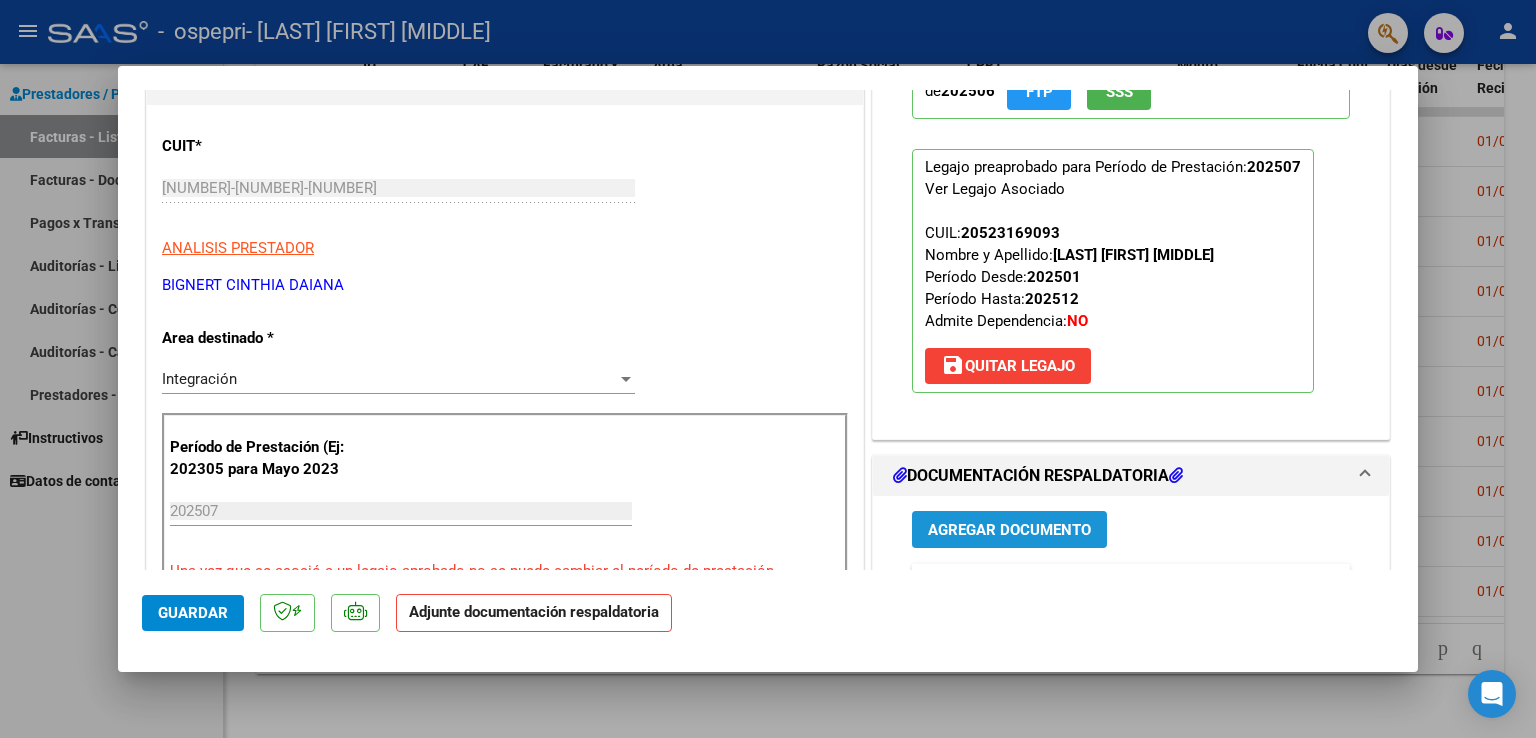 click on "Agregar Documento" at bounding box center [1009, 530] 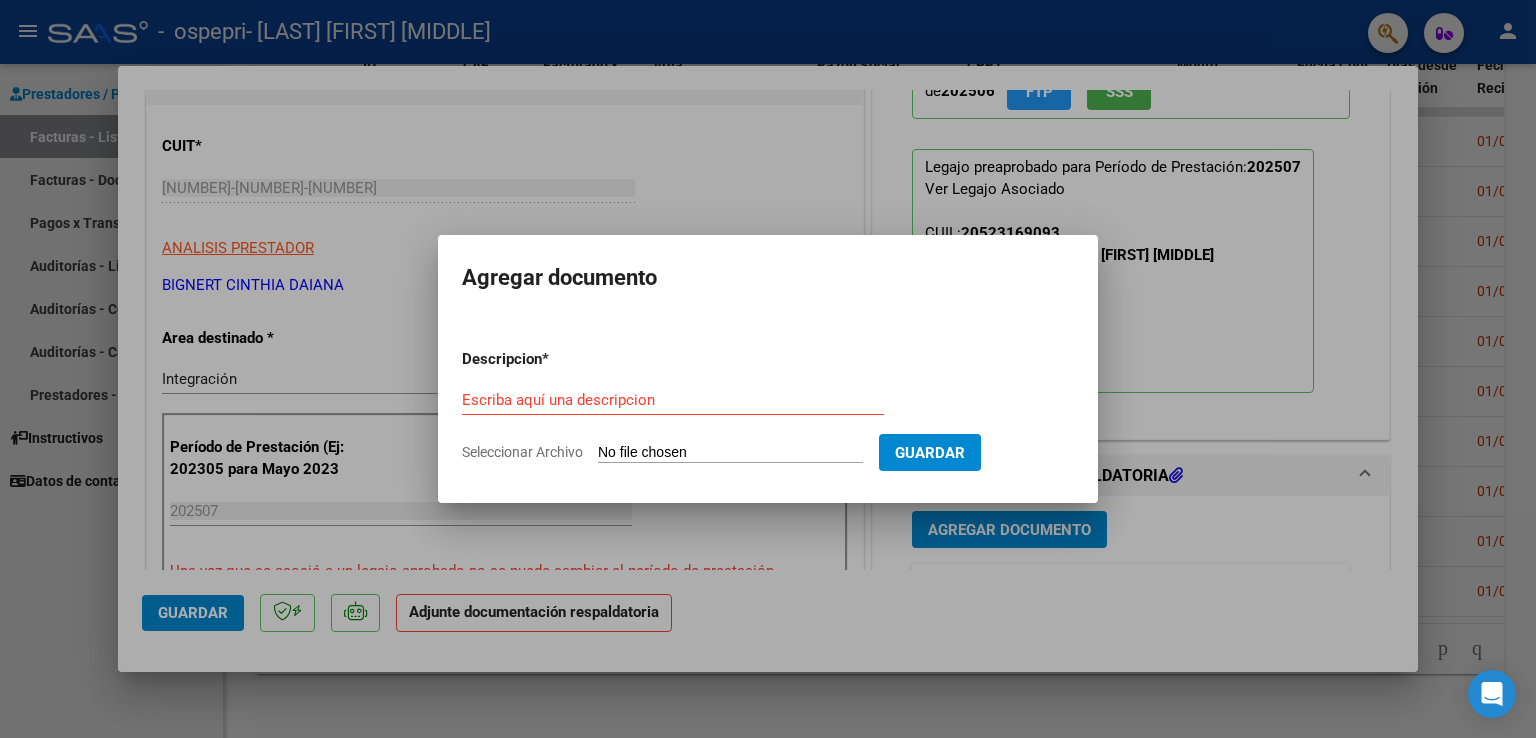 click on "Seleccionar Archivo" 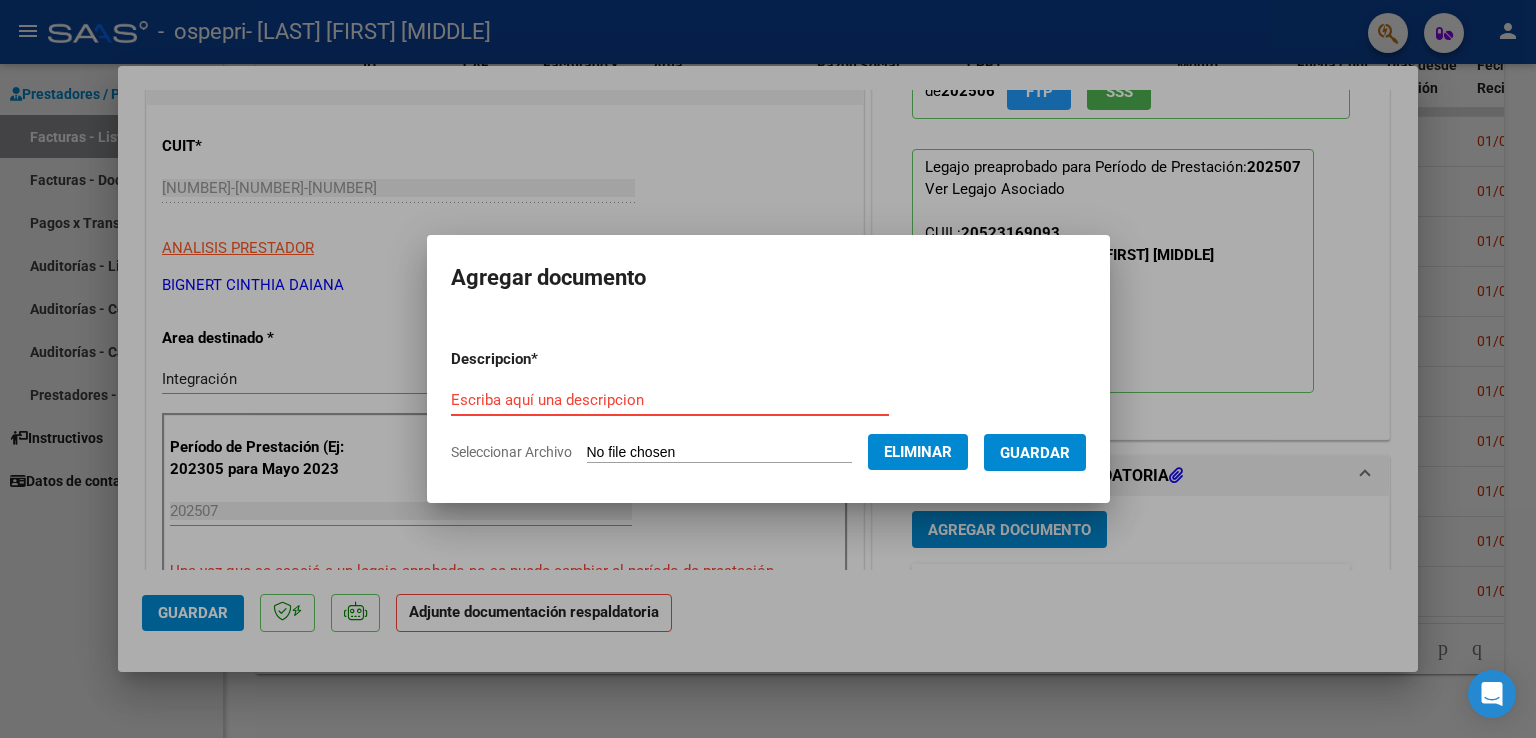 click on "Escriba aquí una descripcion" at bounding box center (670, 400) 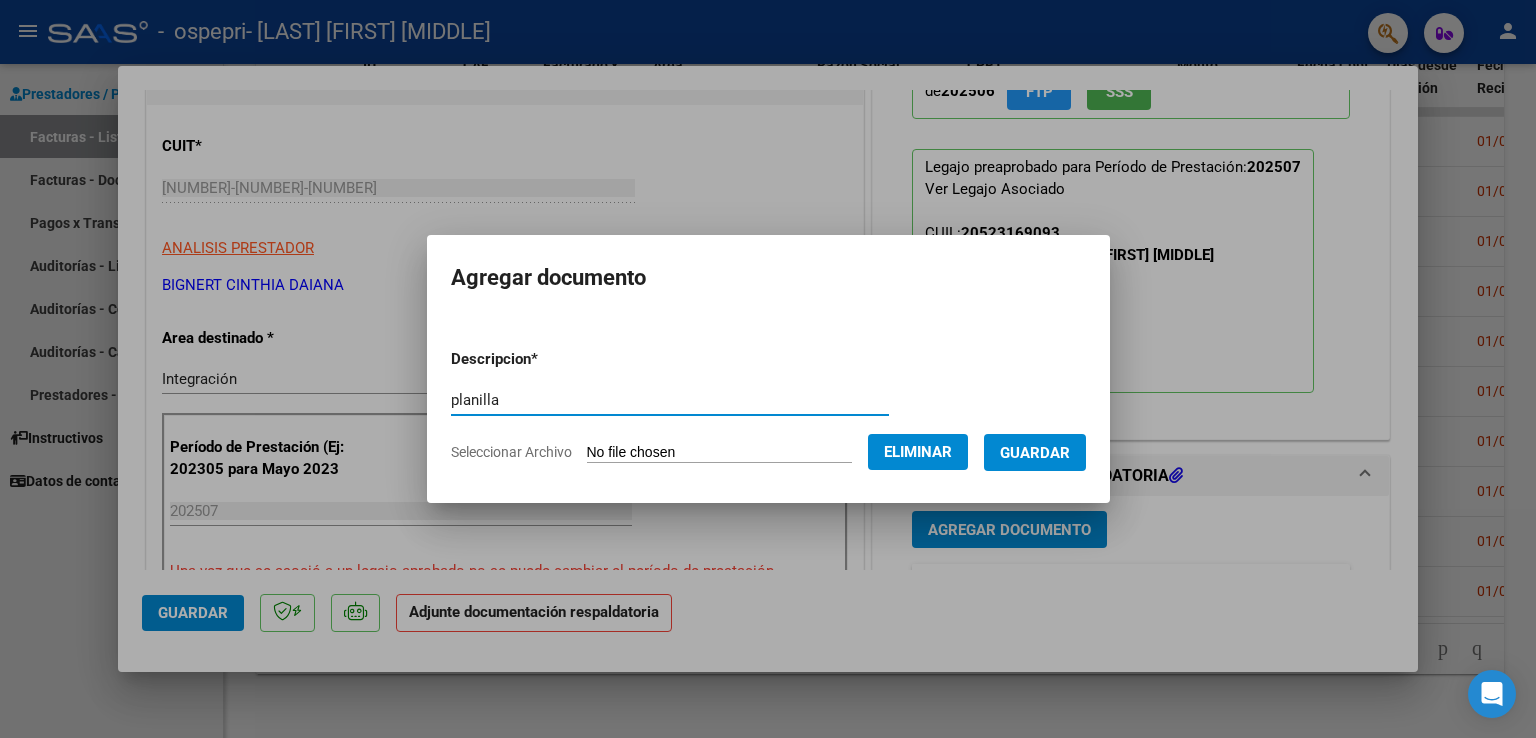 type on "planilla" 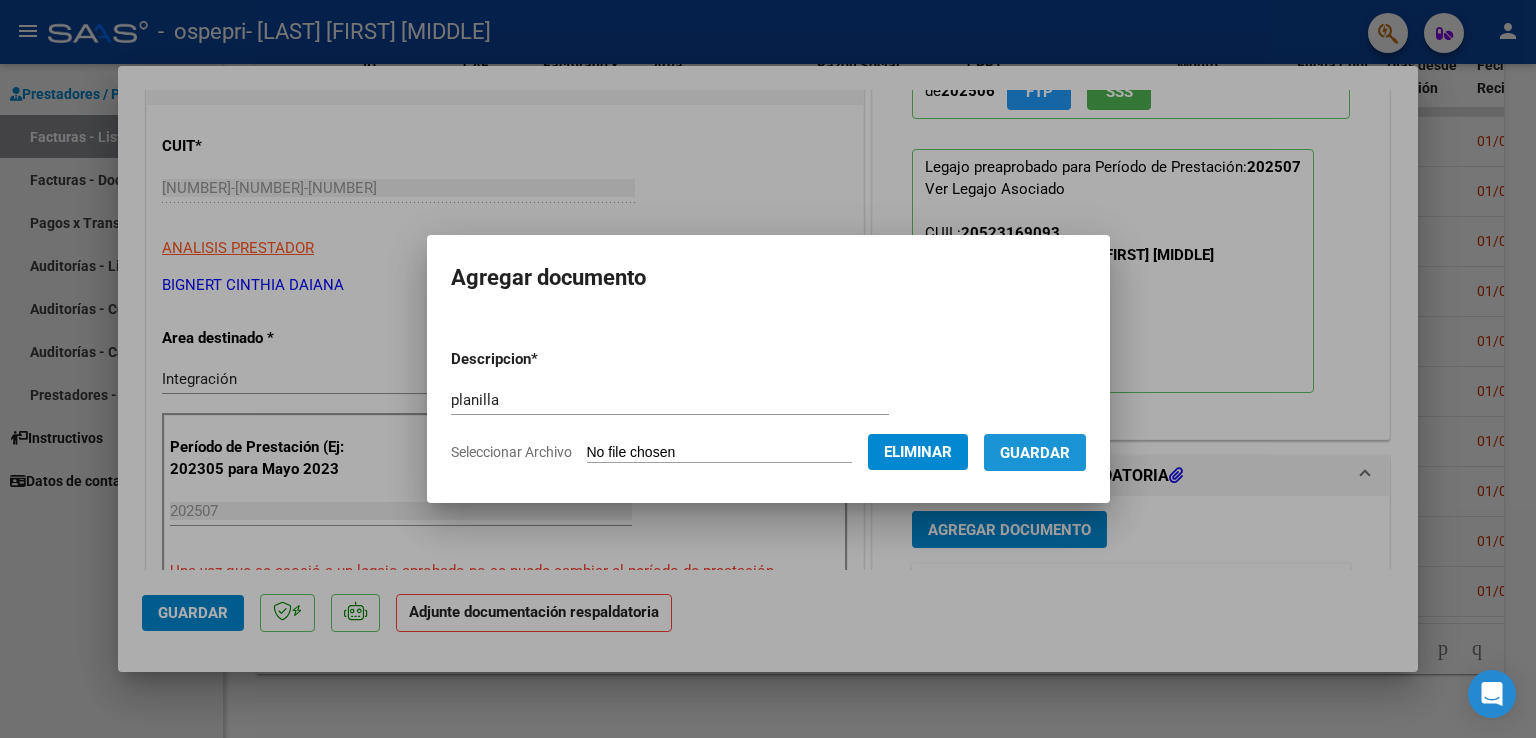 click on "Guardar" at bounding box center (1035, 453) 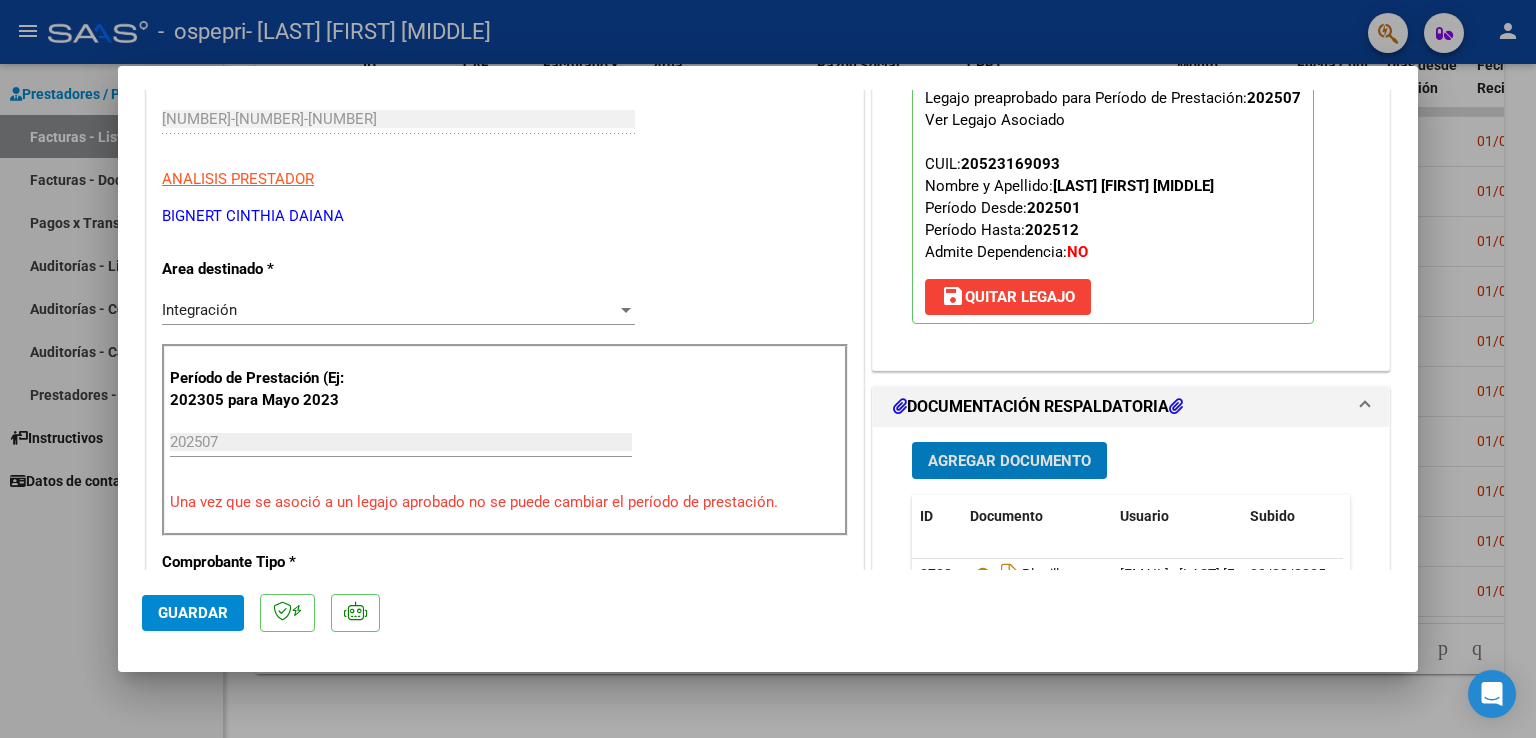scroll, scrollTop: 500, scrollLeft: 0, axis: vertical 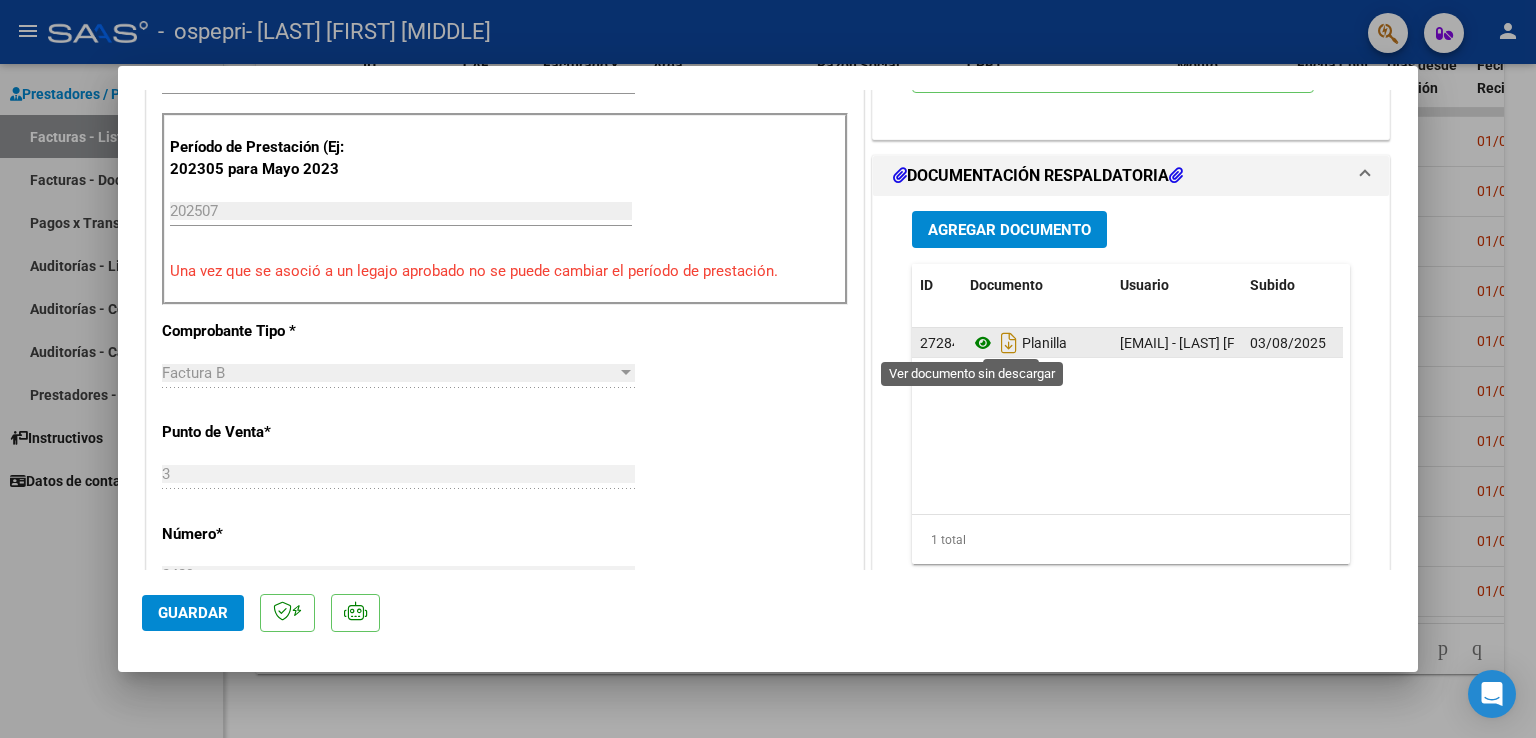 click 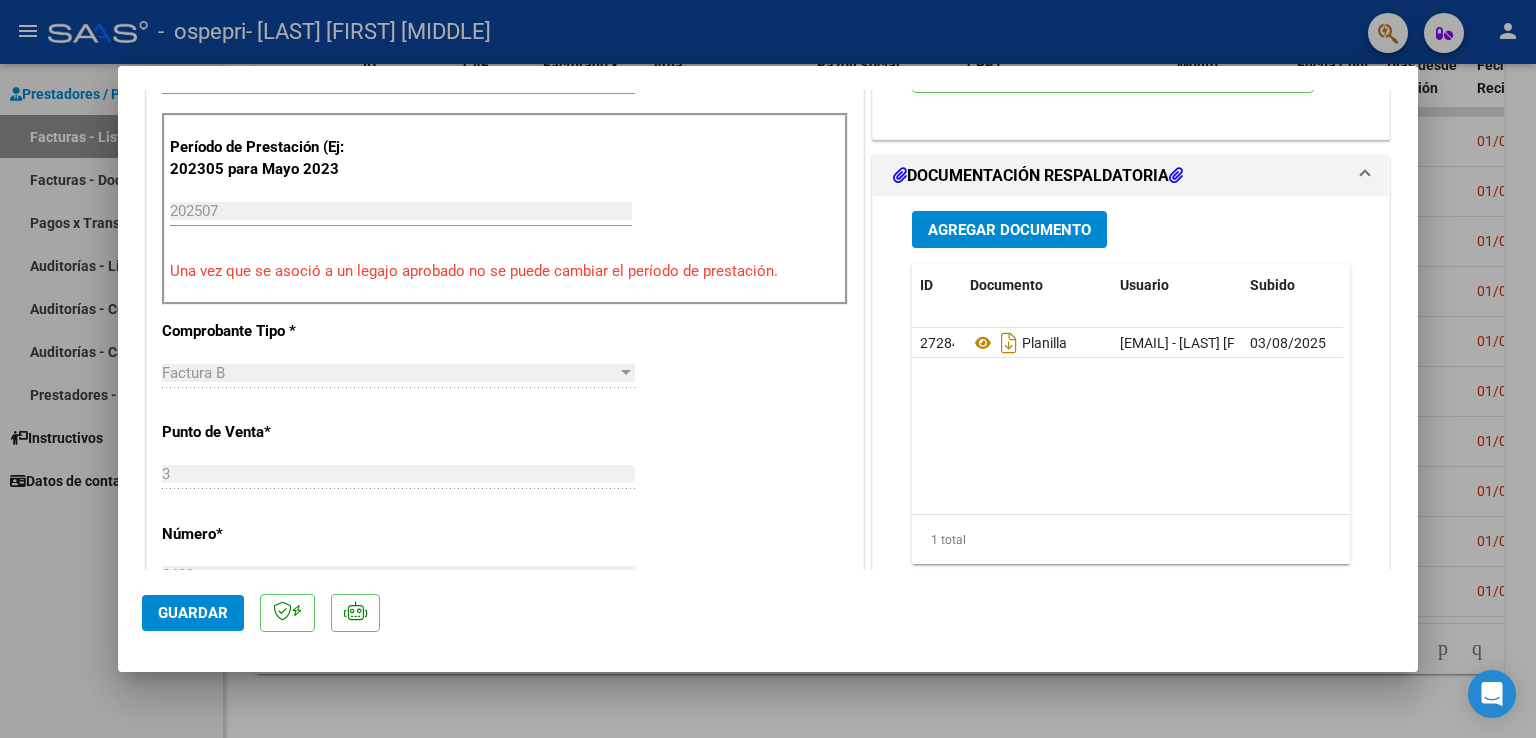 click on "Guardar" 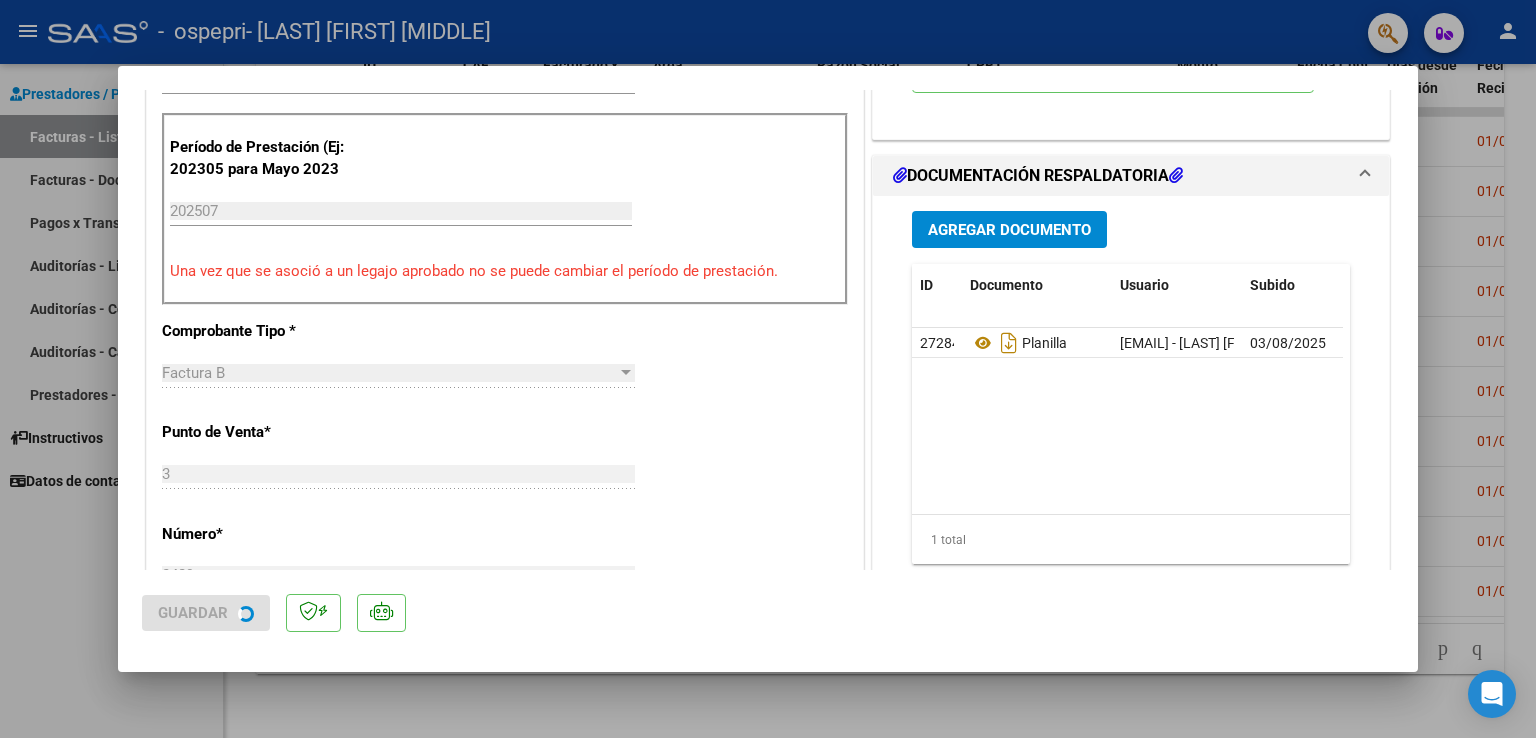 click at bounding box center (768, 369) 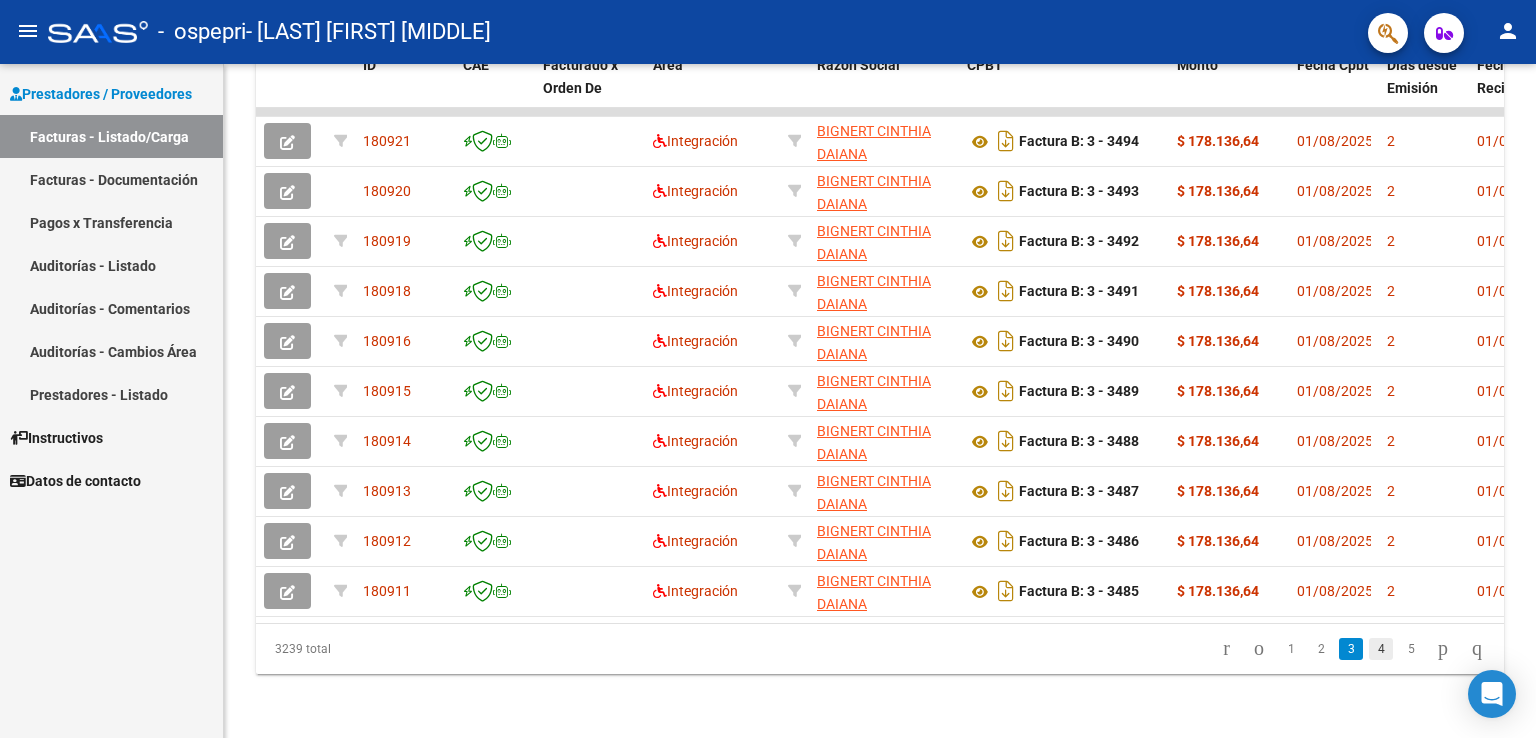 click on "4" 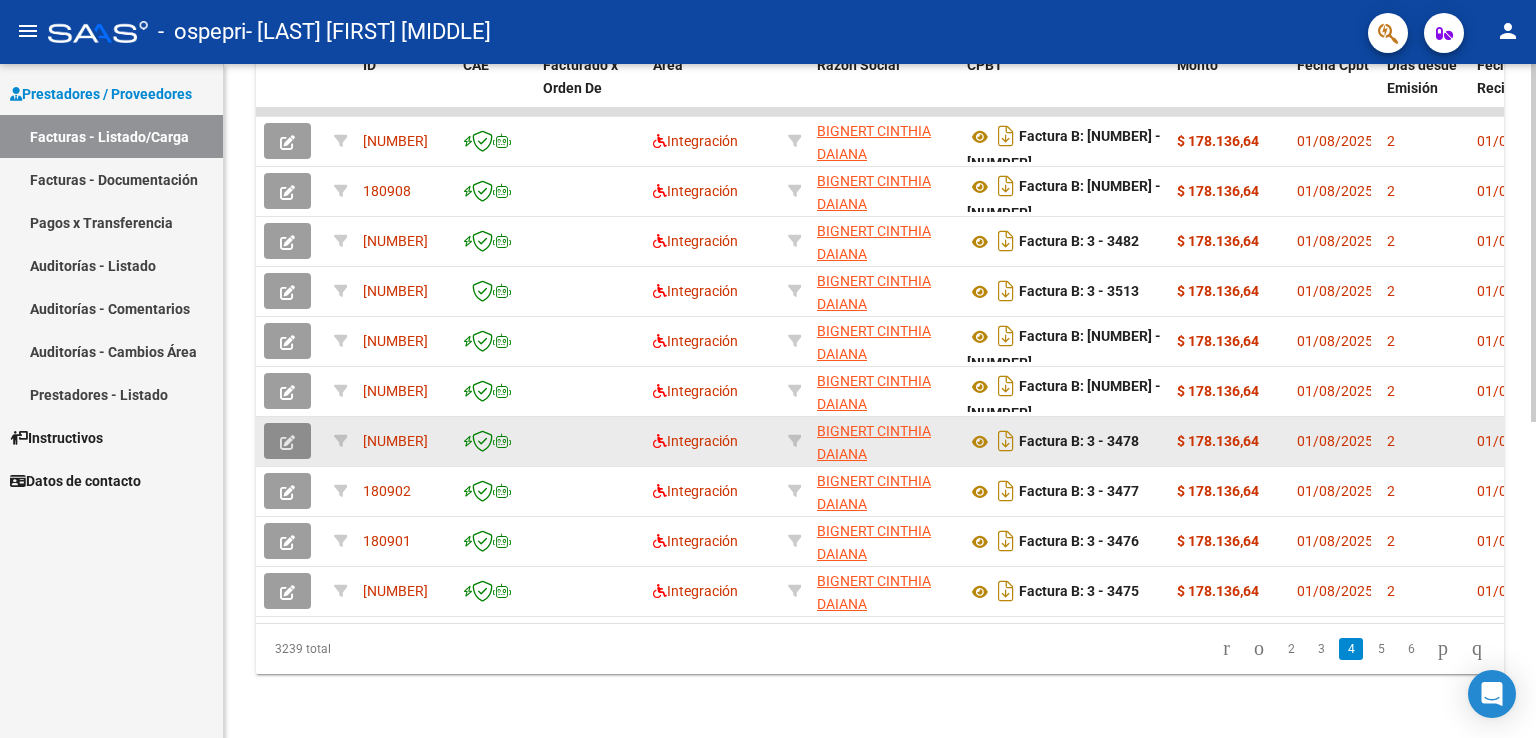 click 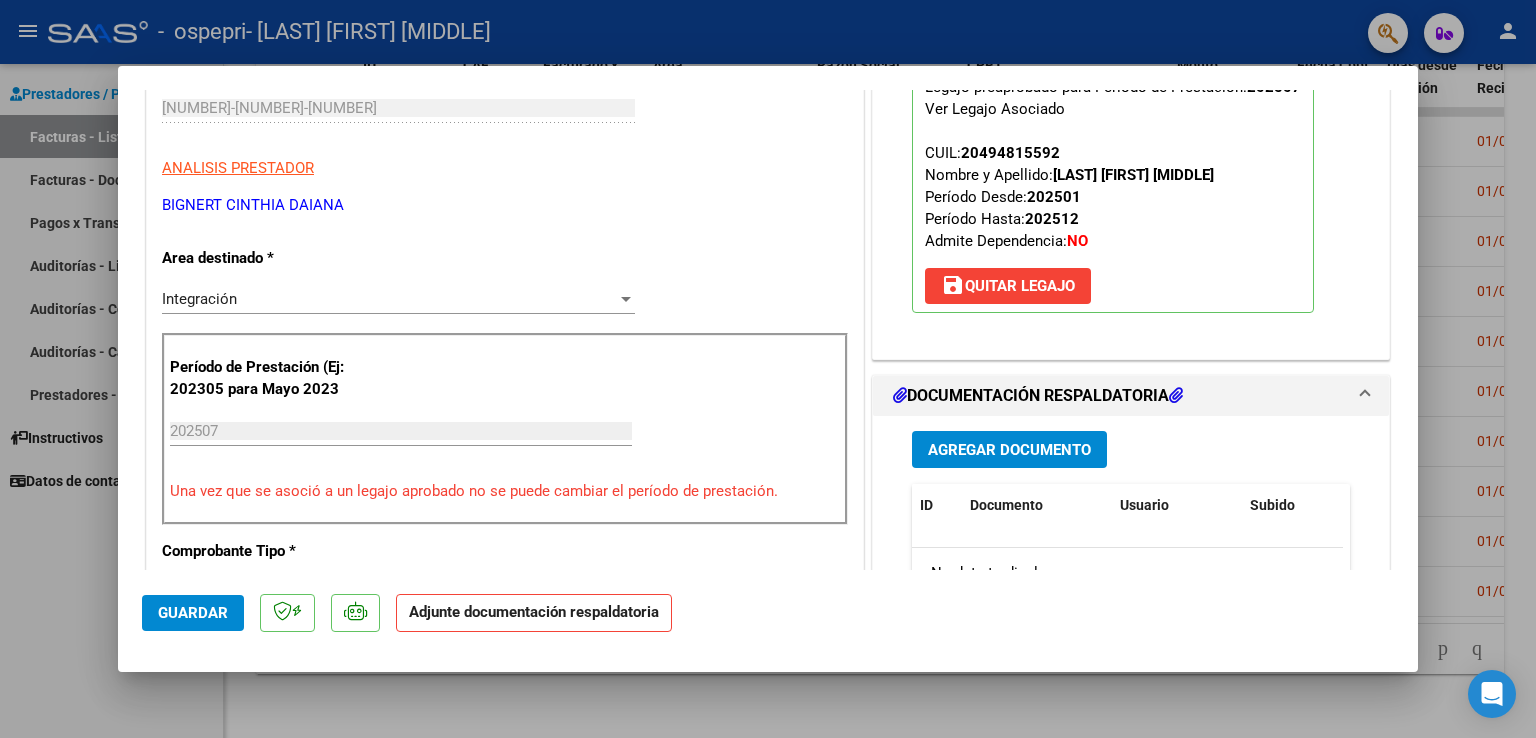 scroll, scrollTop: 300, scrollLeft: 0, axis: vertical 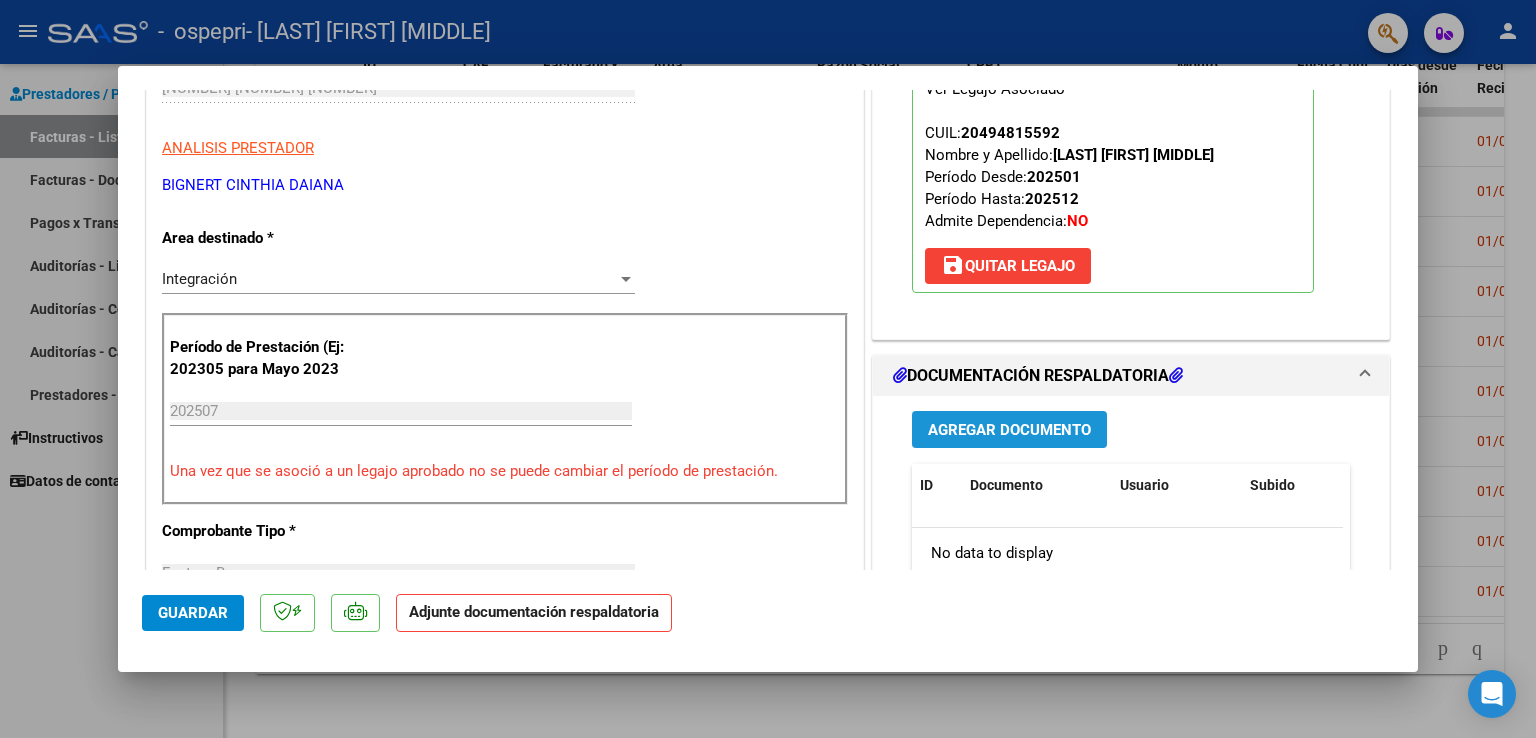 click on "Agregar Documento" at bounding box center [1009, 430] 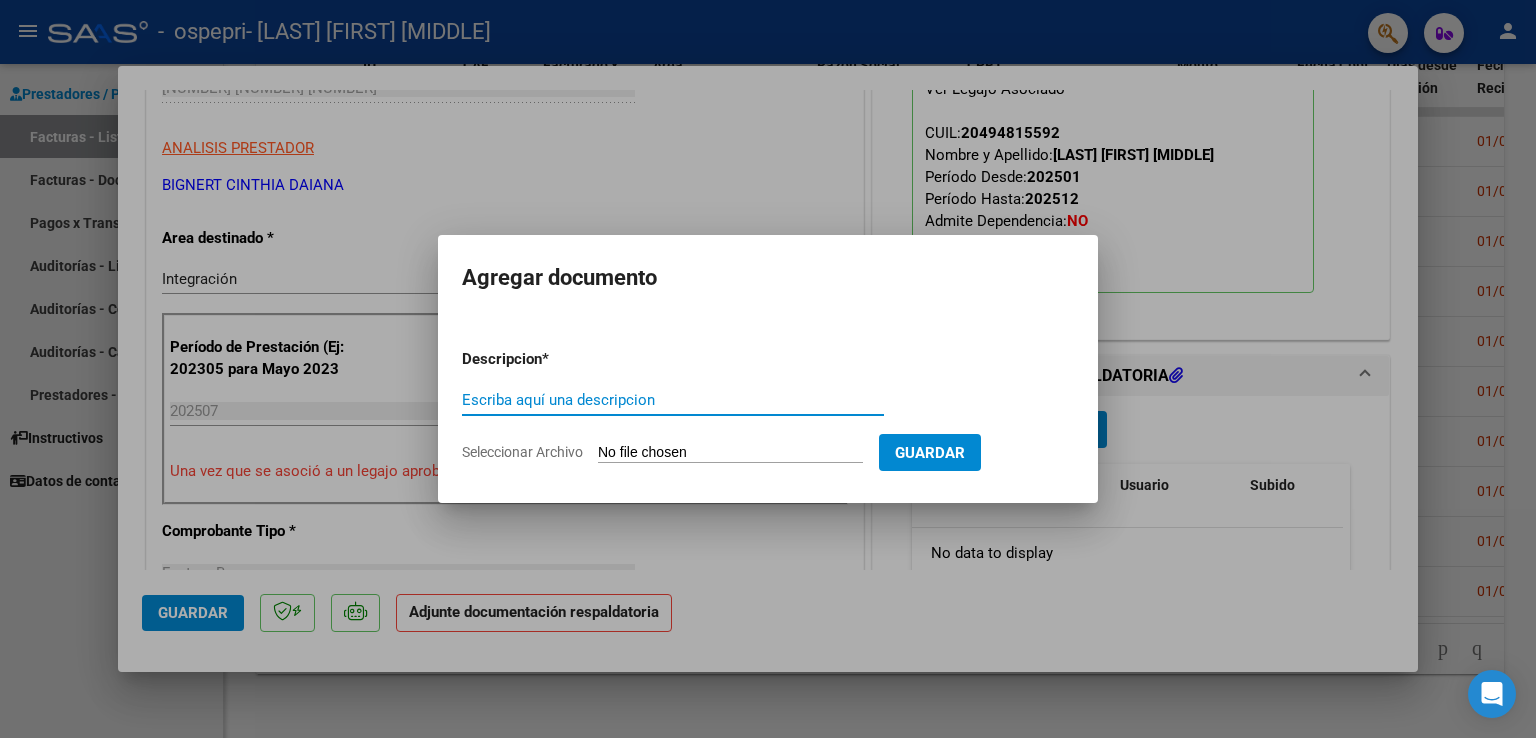 click on "Seleccionar Archivo" 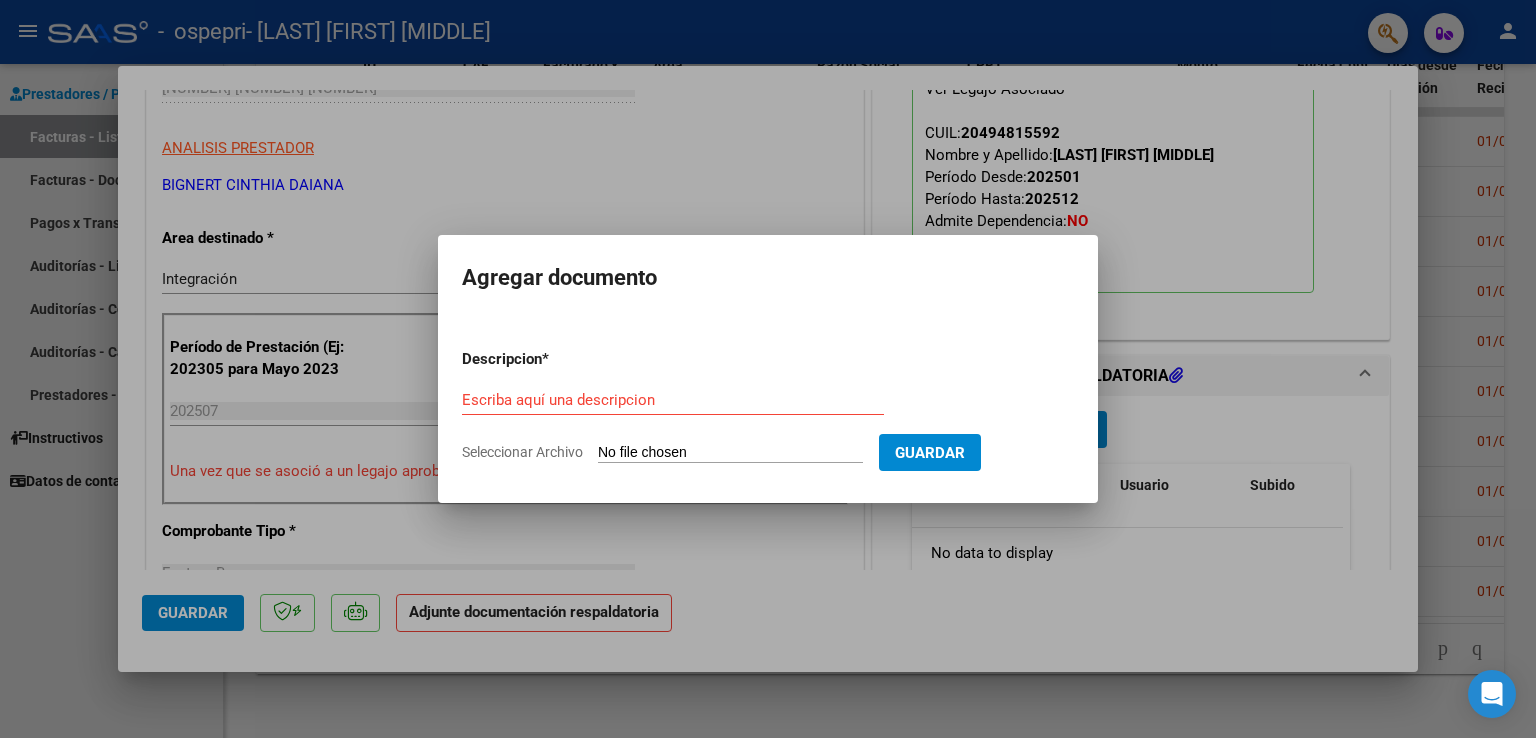 type on "C:\fakepath\Pereyra Kevin..pdf" 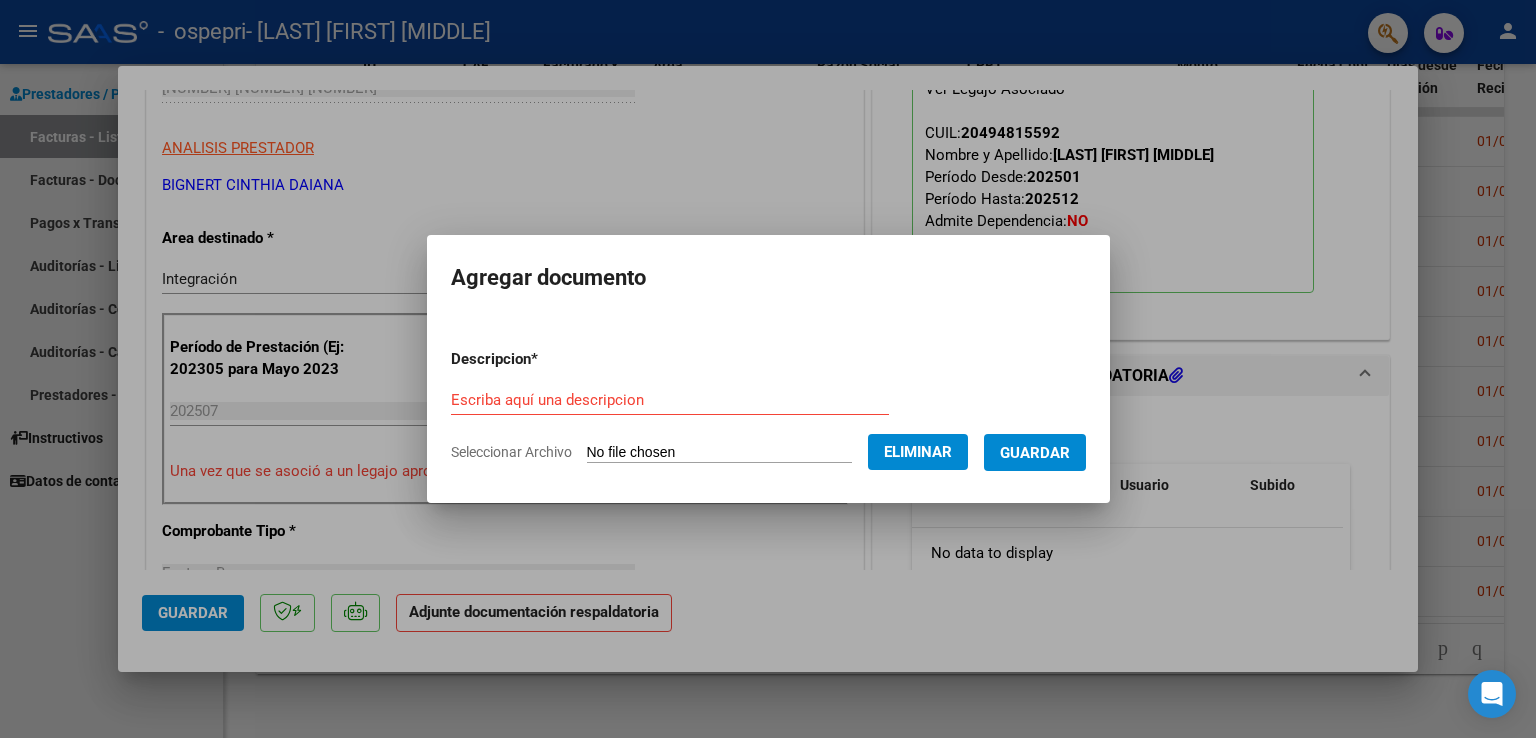 click on "Escriba aquí una descripcion" at bounding box center (670, 400) 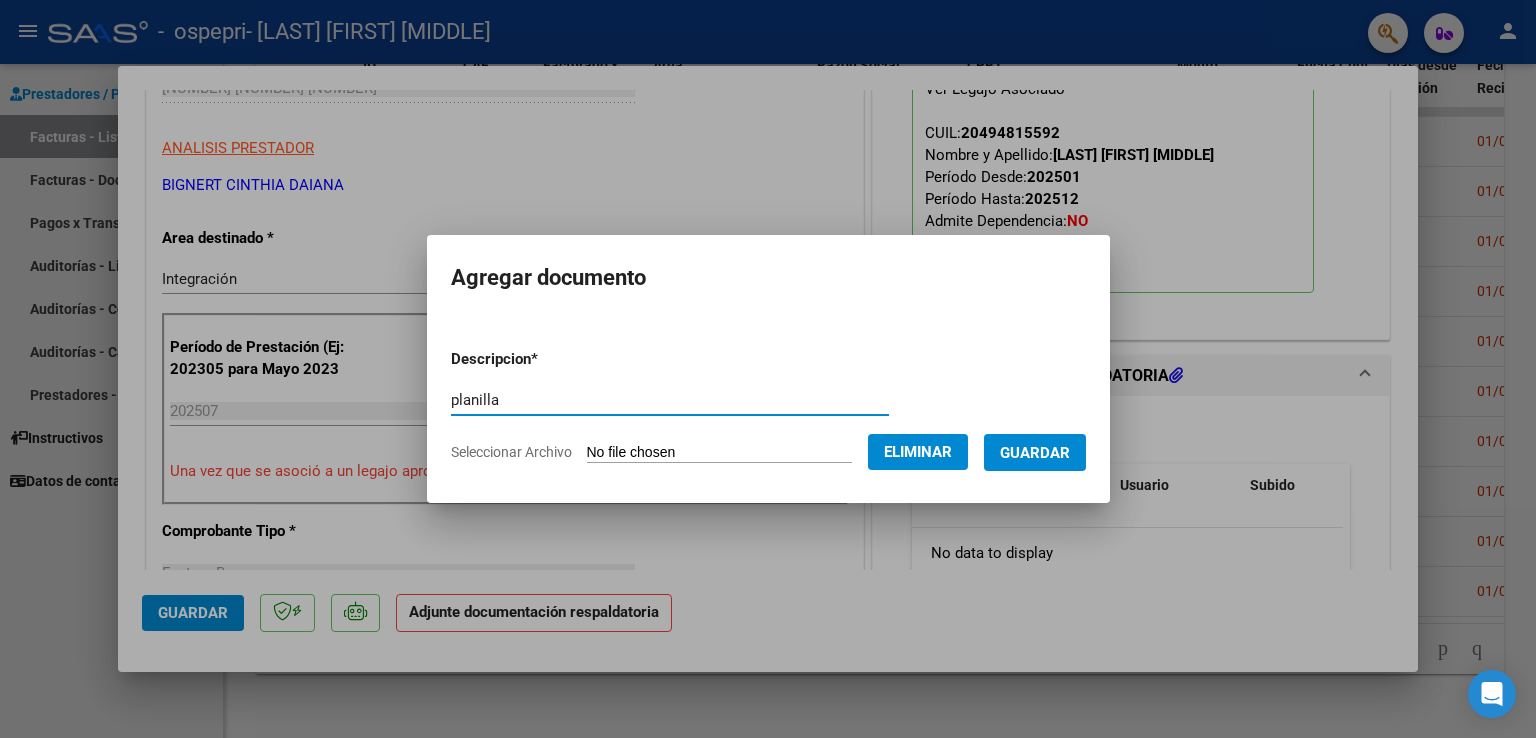 type on "planilla" 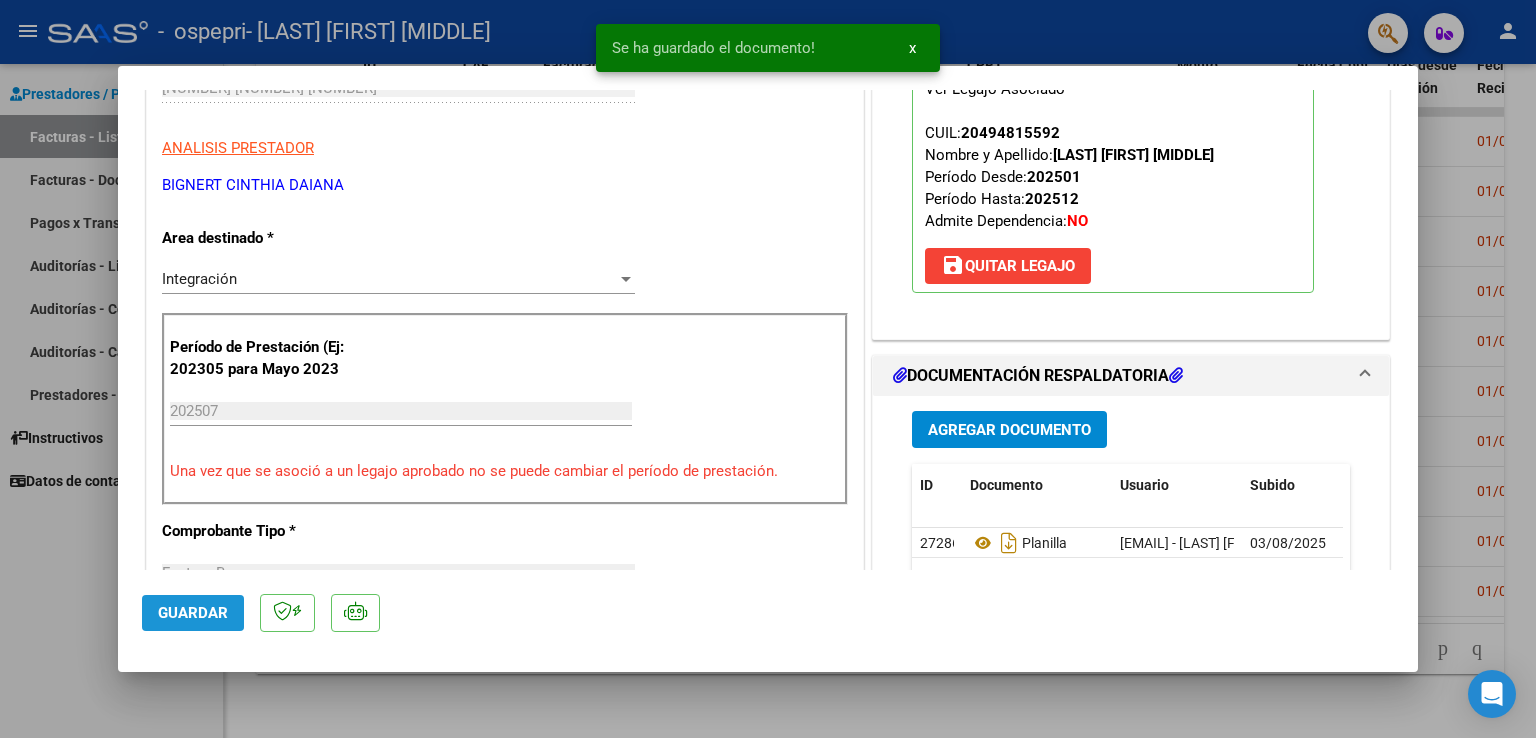 click on "Guardar" 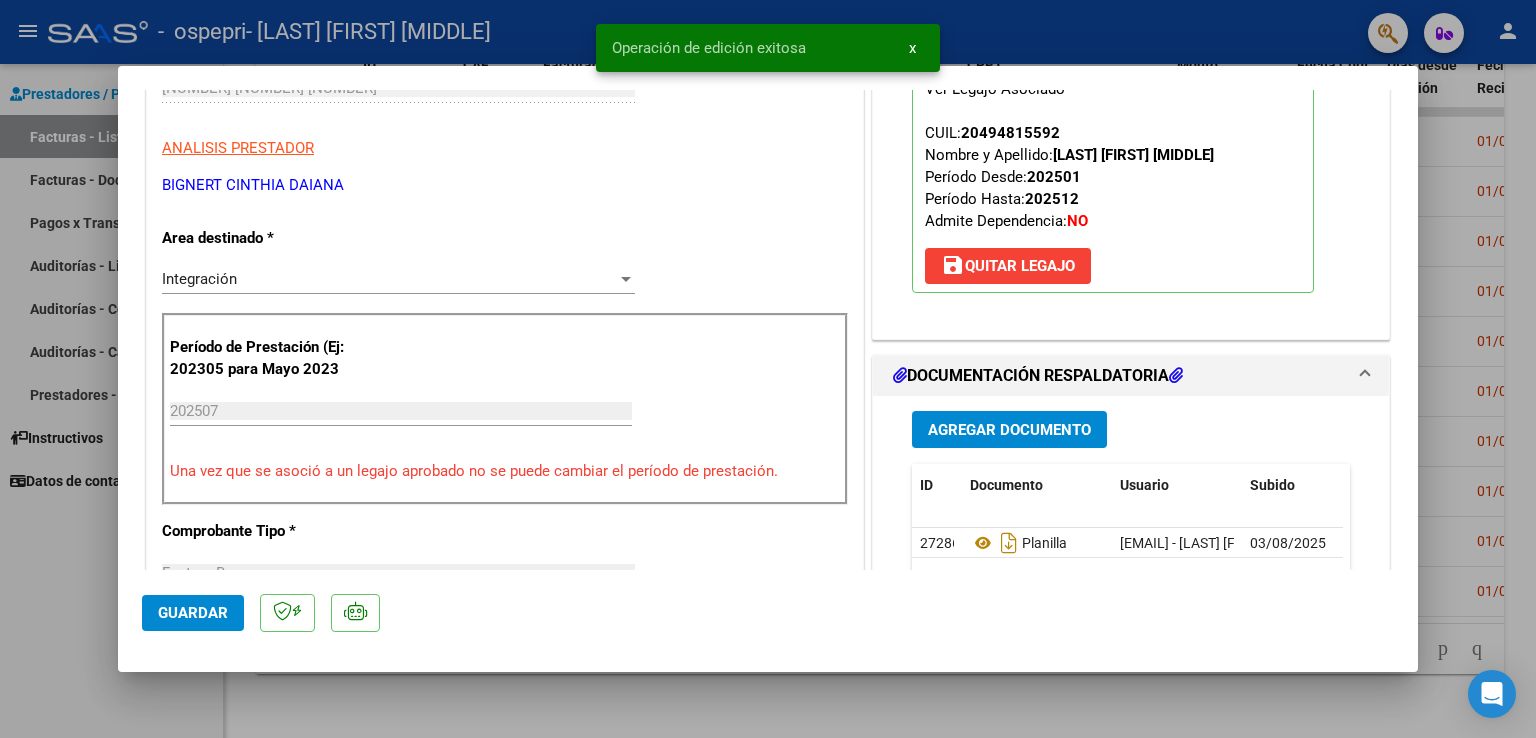 click at bounding box center (768, 369) 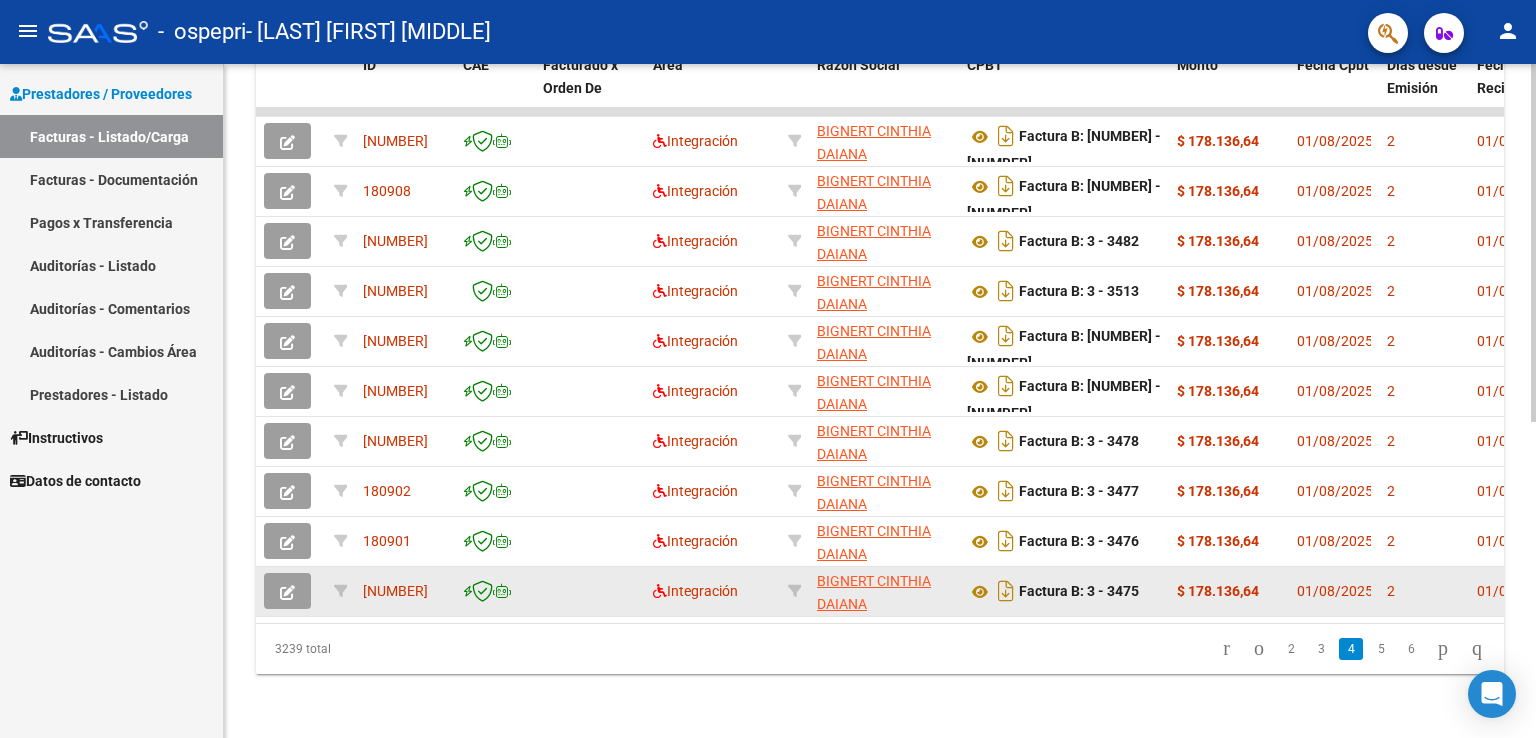 click 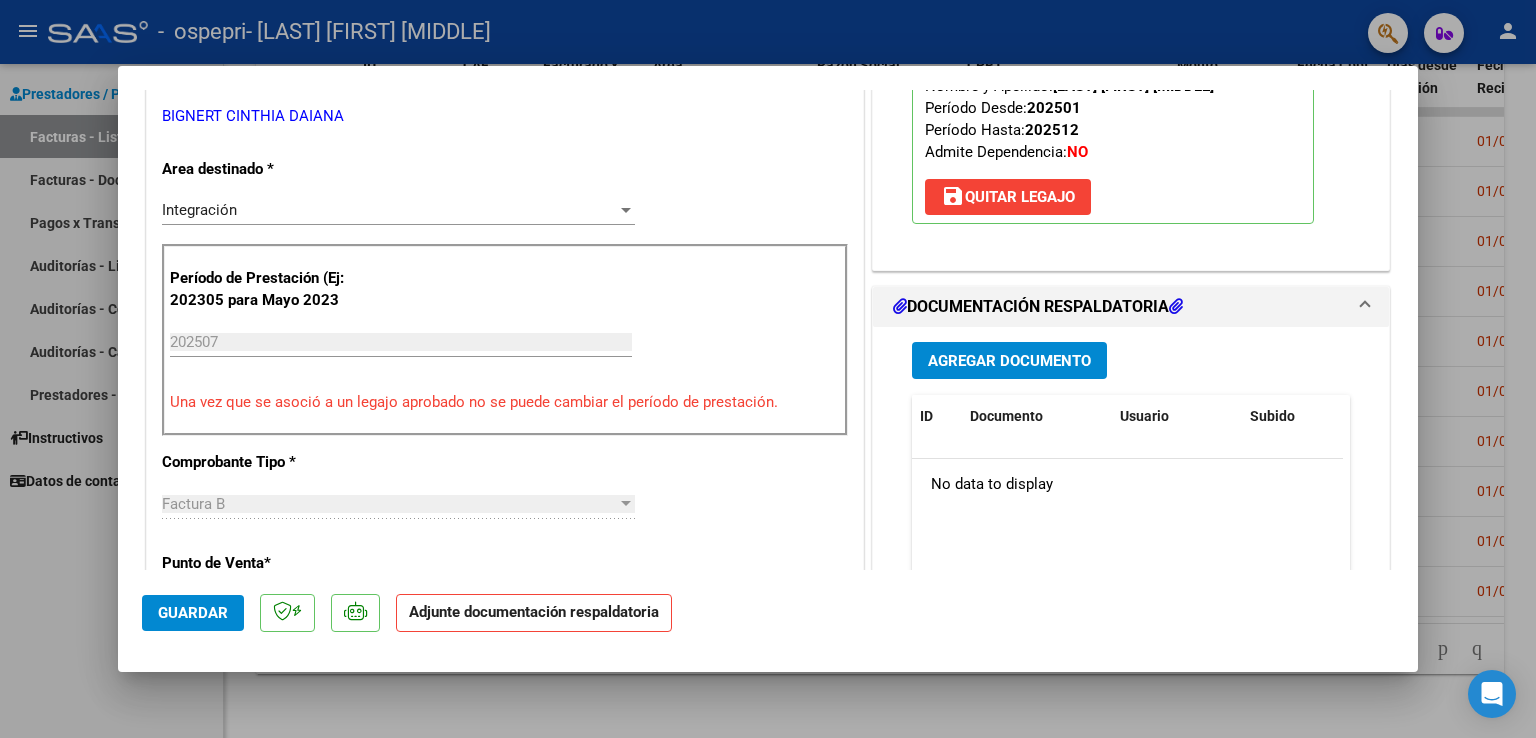 scroll, scrollTop: 400, scrollLeft: 0, axis: vertical 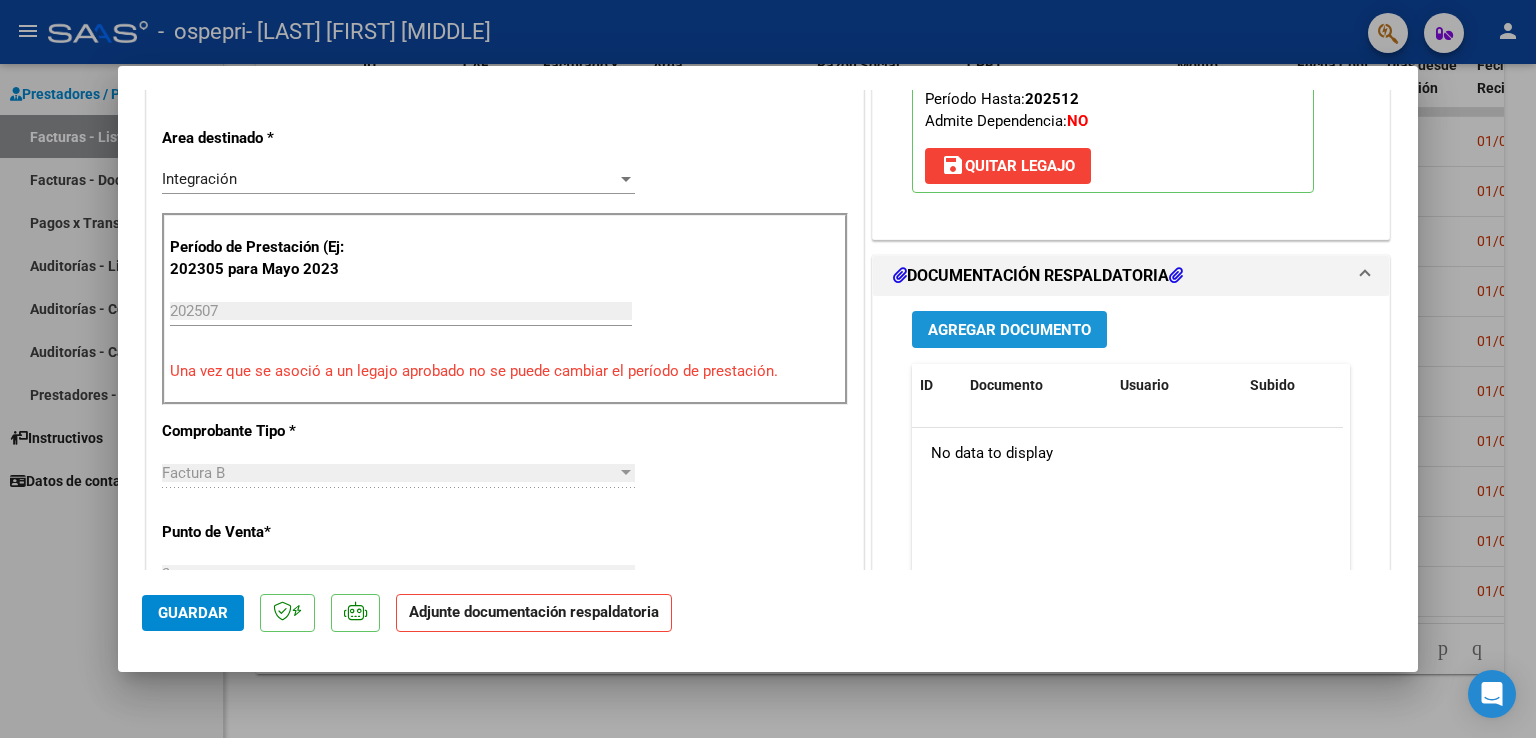 click on "Agregar Documento" at bounding box center (1009, 330) 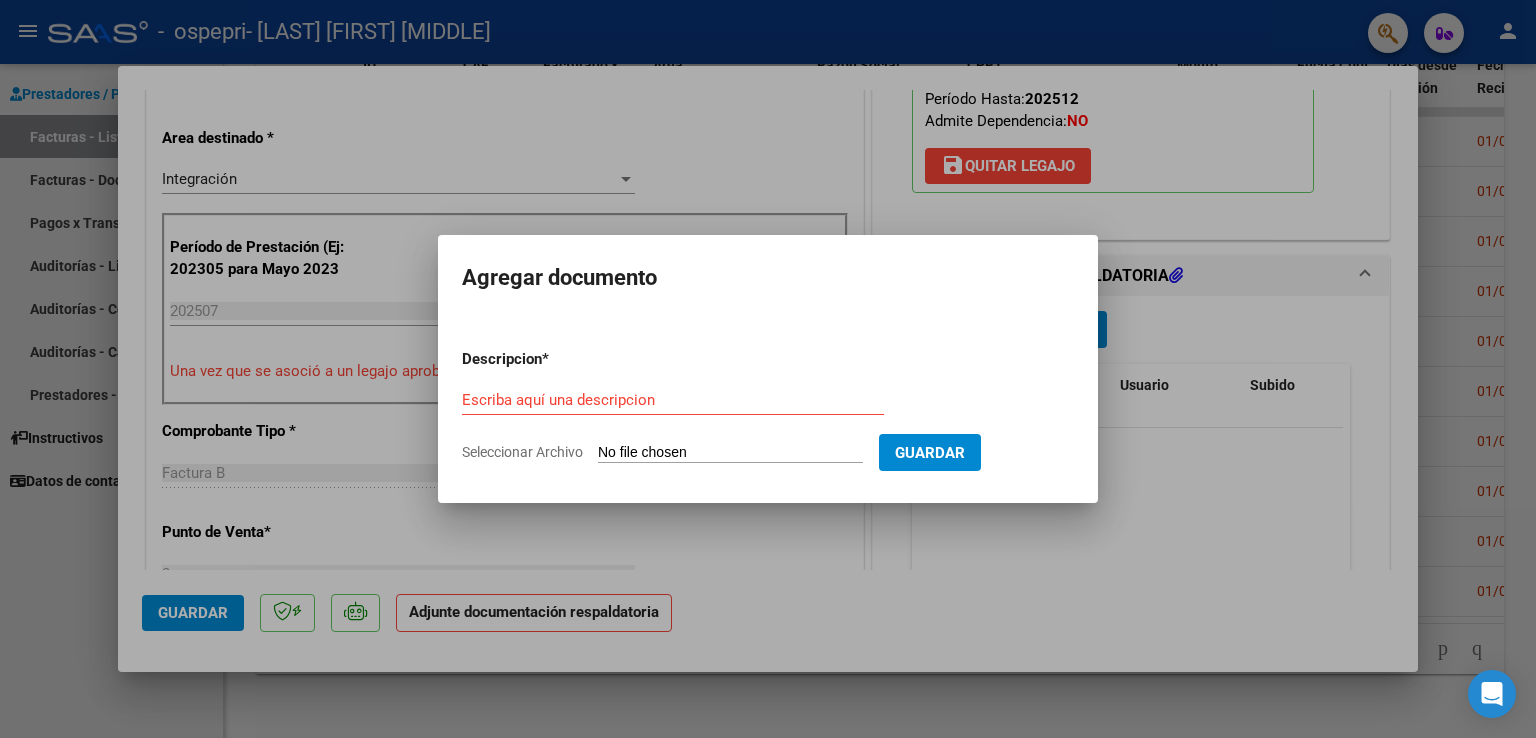 click on "Seleccionar Archivo" 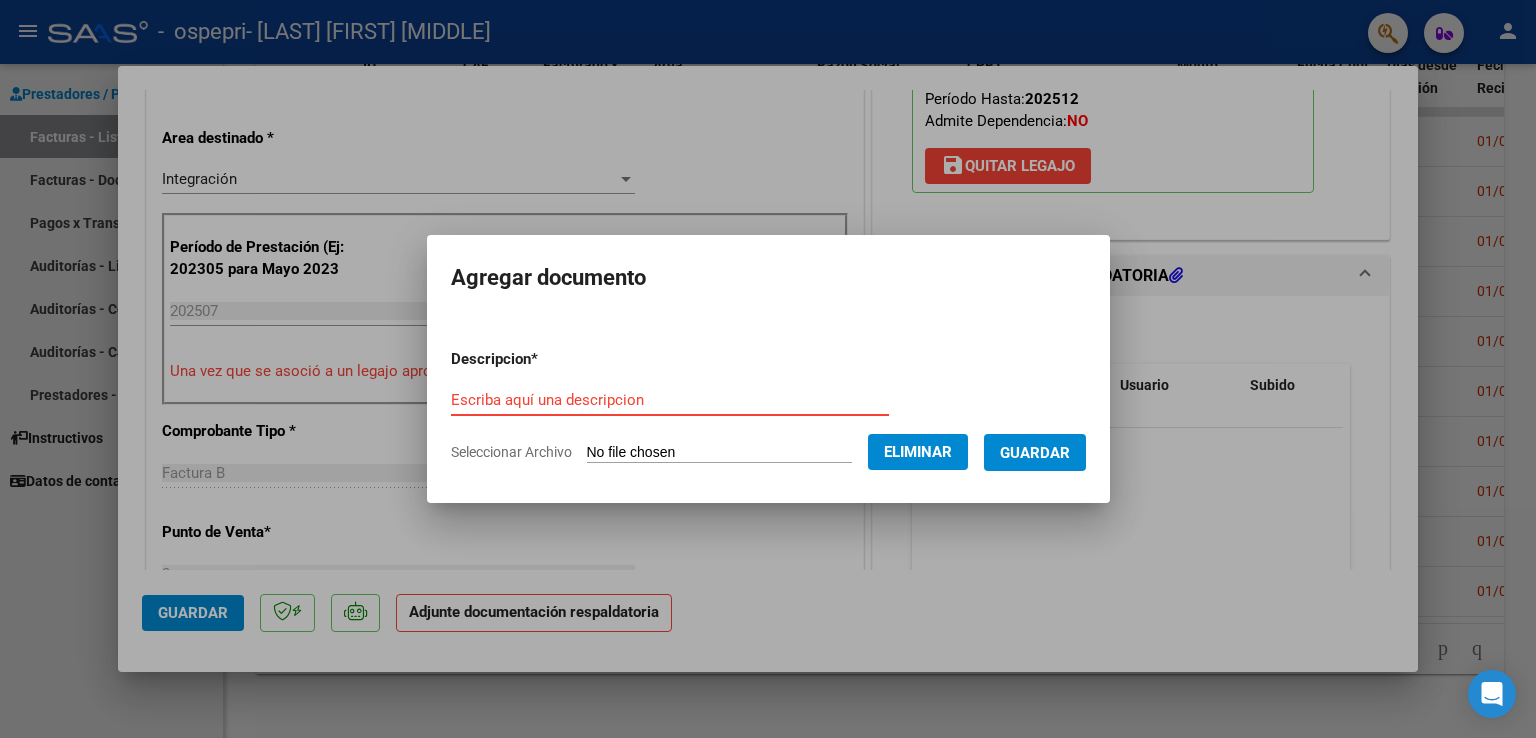 click on "Escriba aquí una descripcion" at bounding box center (670, 400) 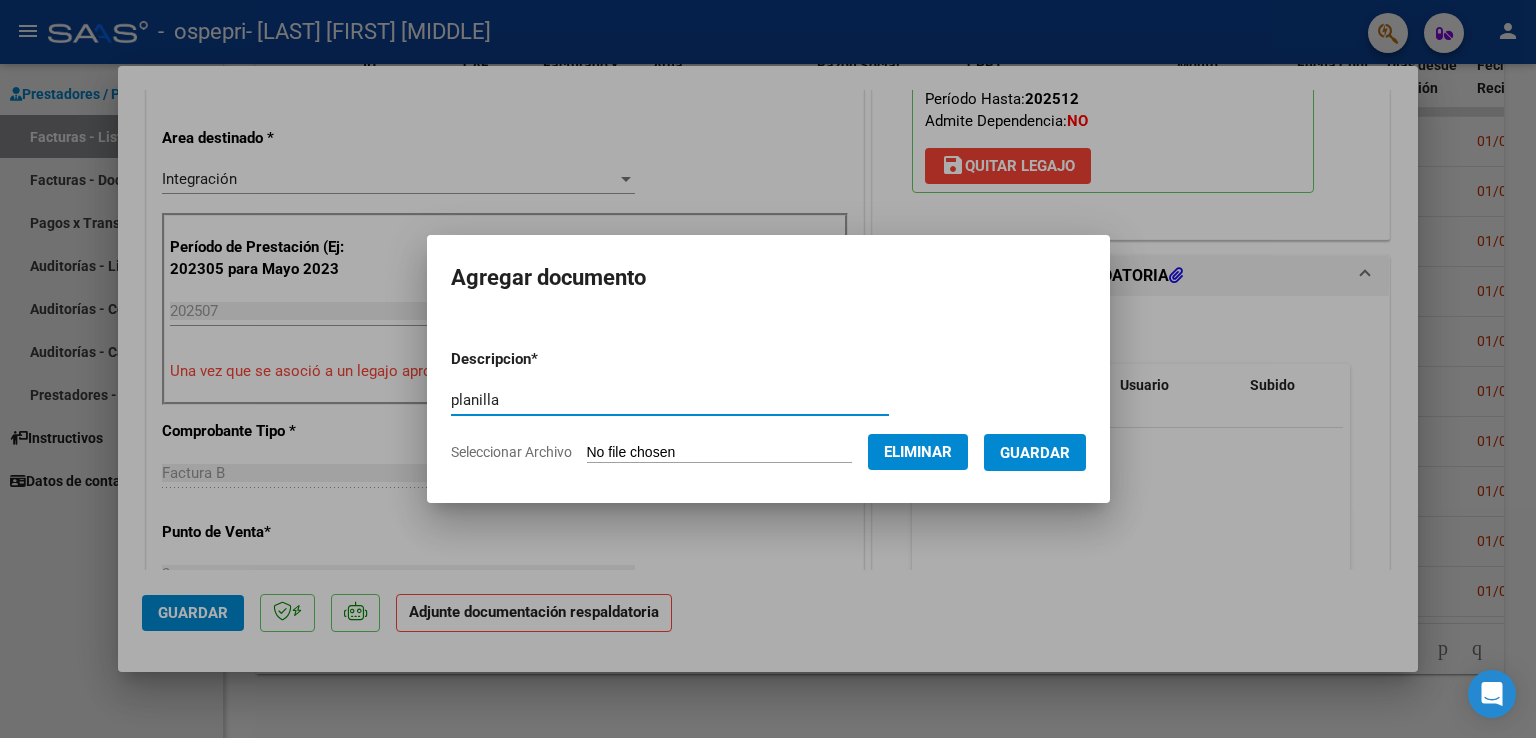 type on "planilla" 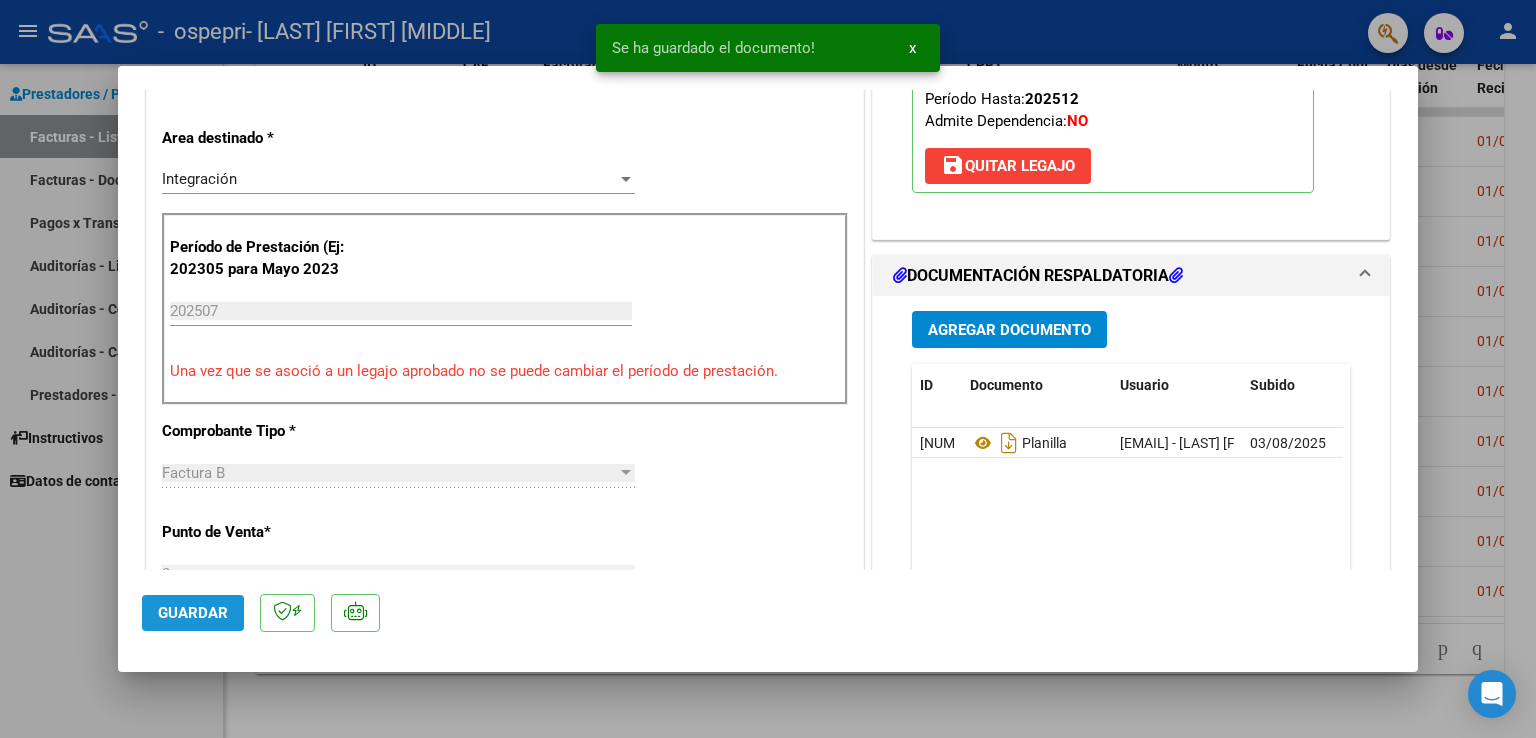 click on "Guardar" 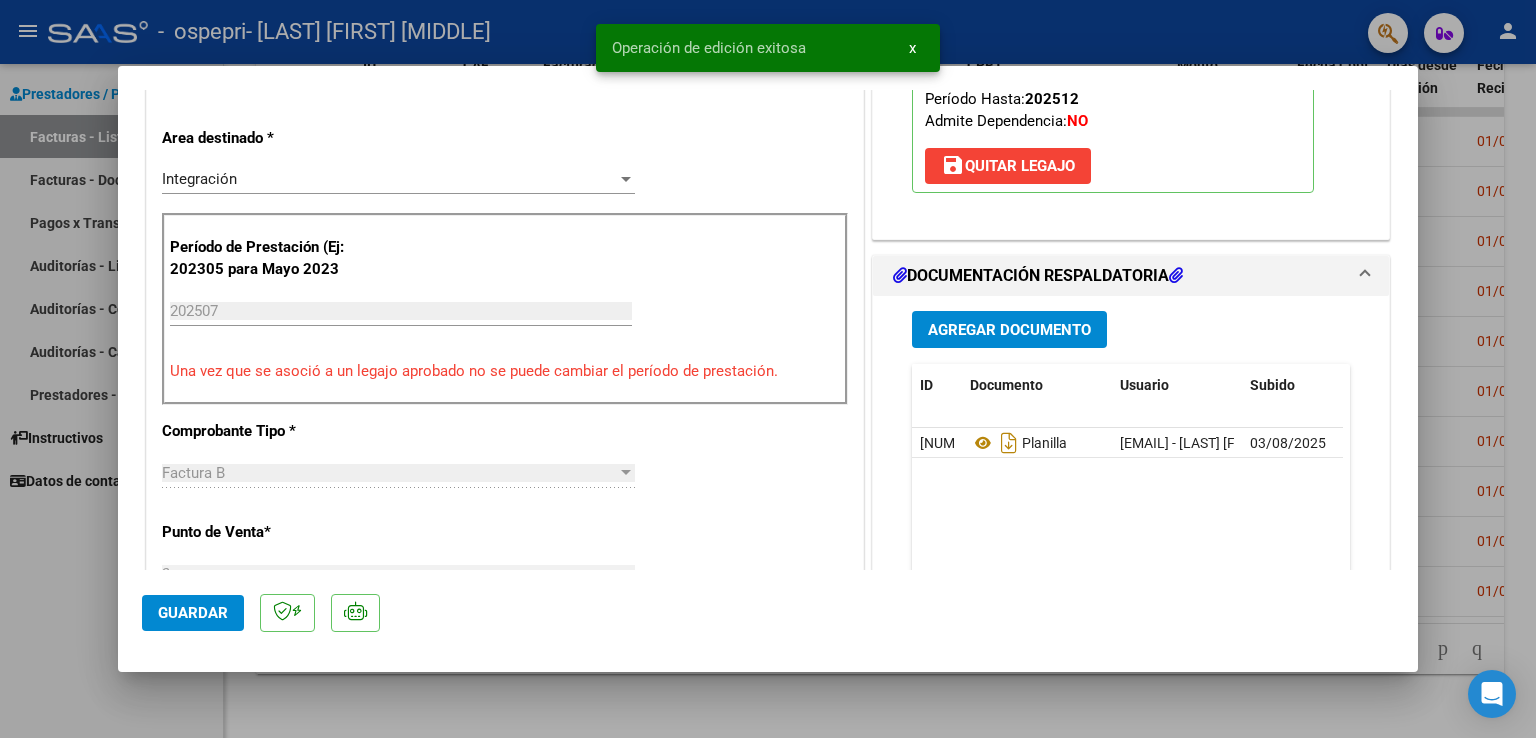 click at bounding box center [768, 369] 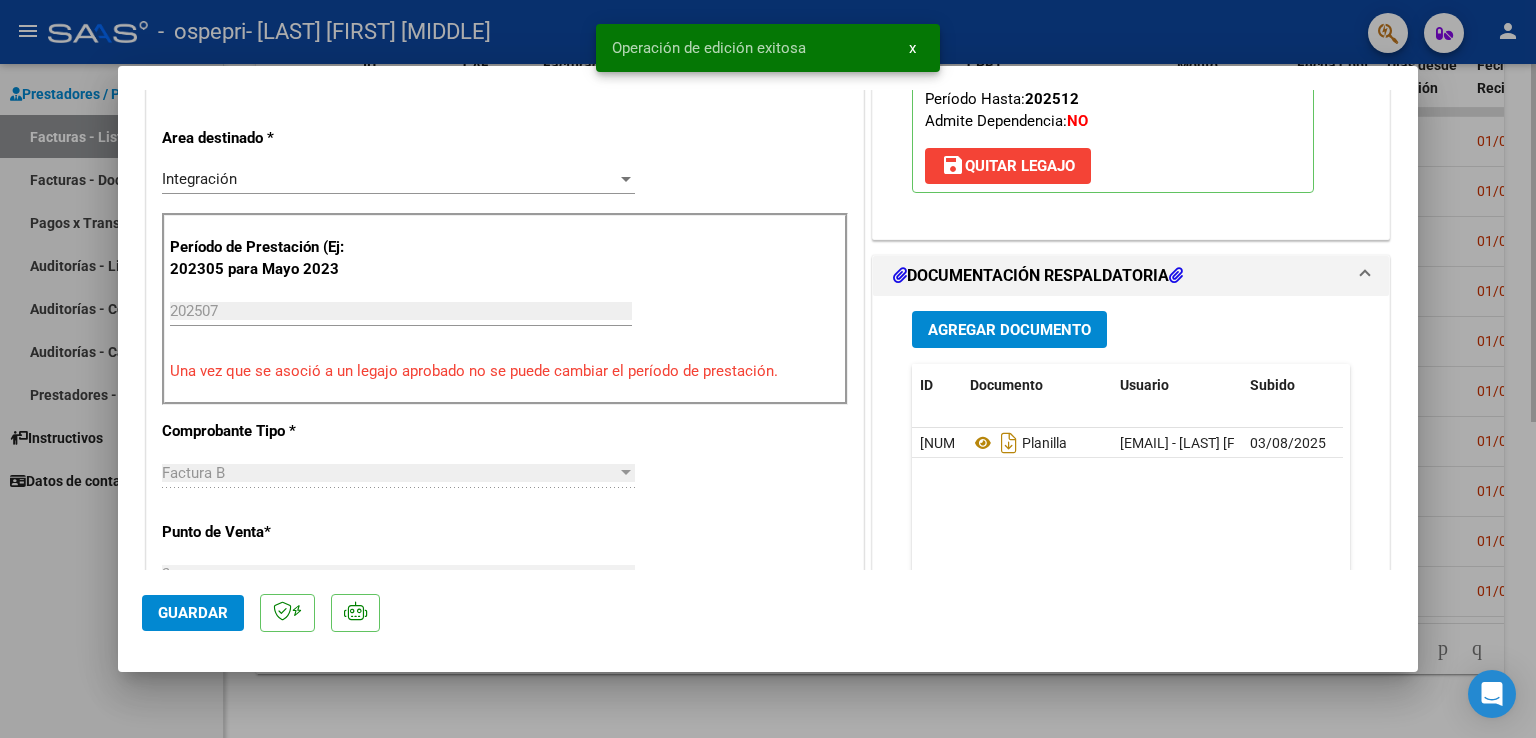 type 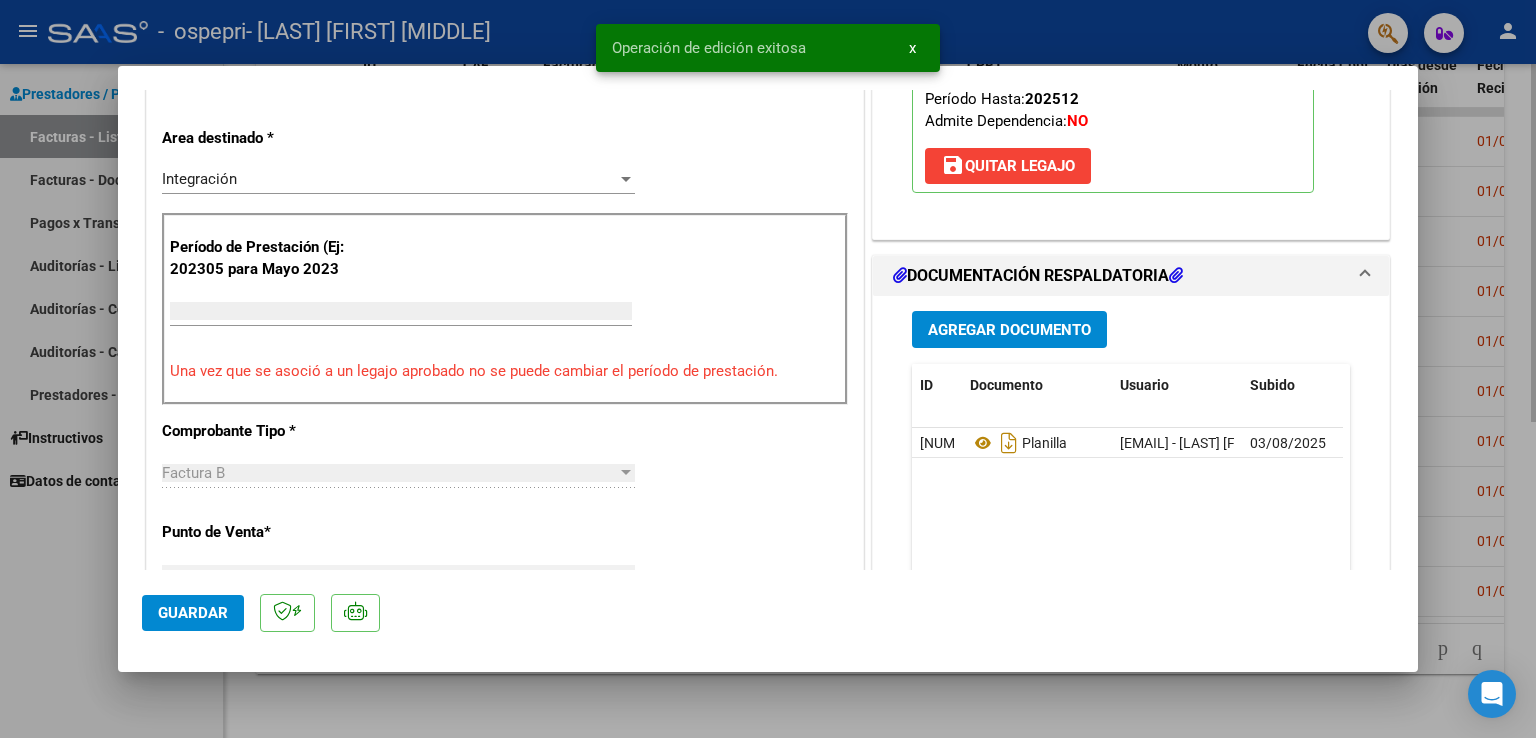 scroll, scrollTop: 409, scrollLeft: 0, axis: vertical 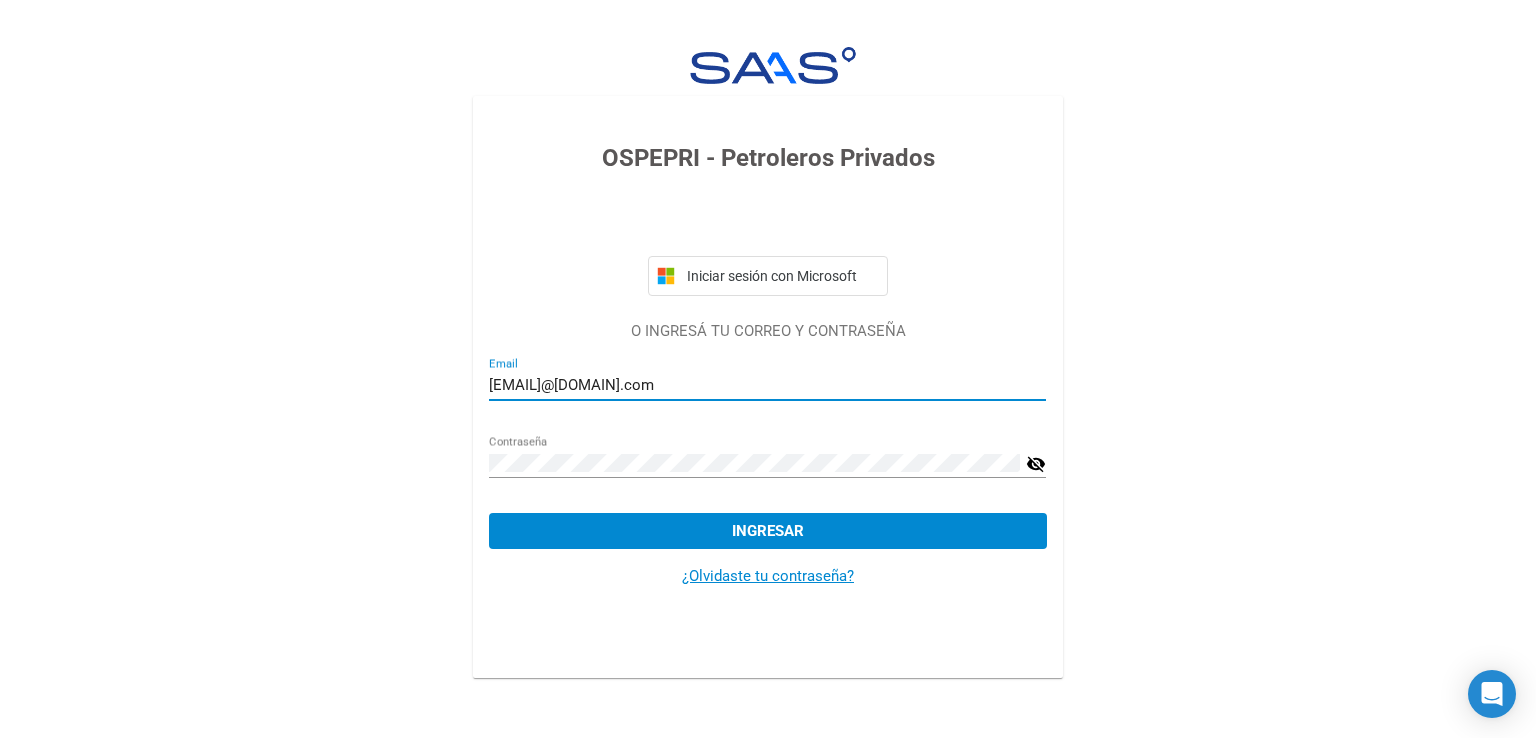 click on "cinthiabignert_88@hotmail.com" at bounding box center [767, 385] 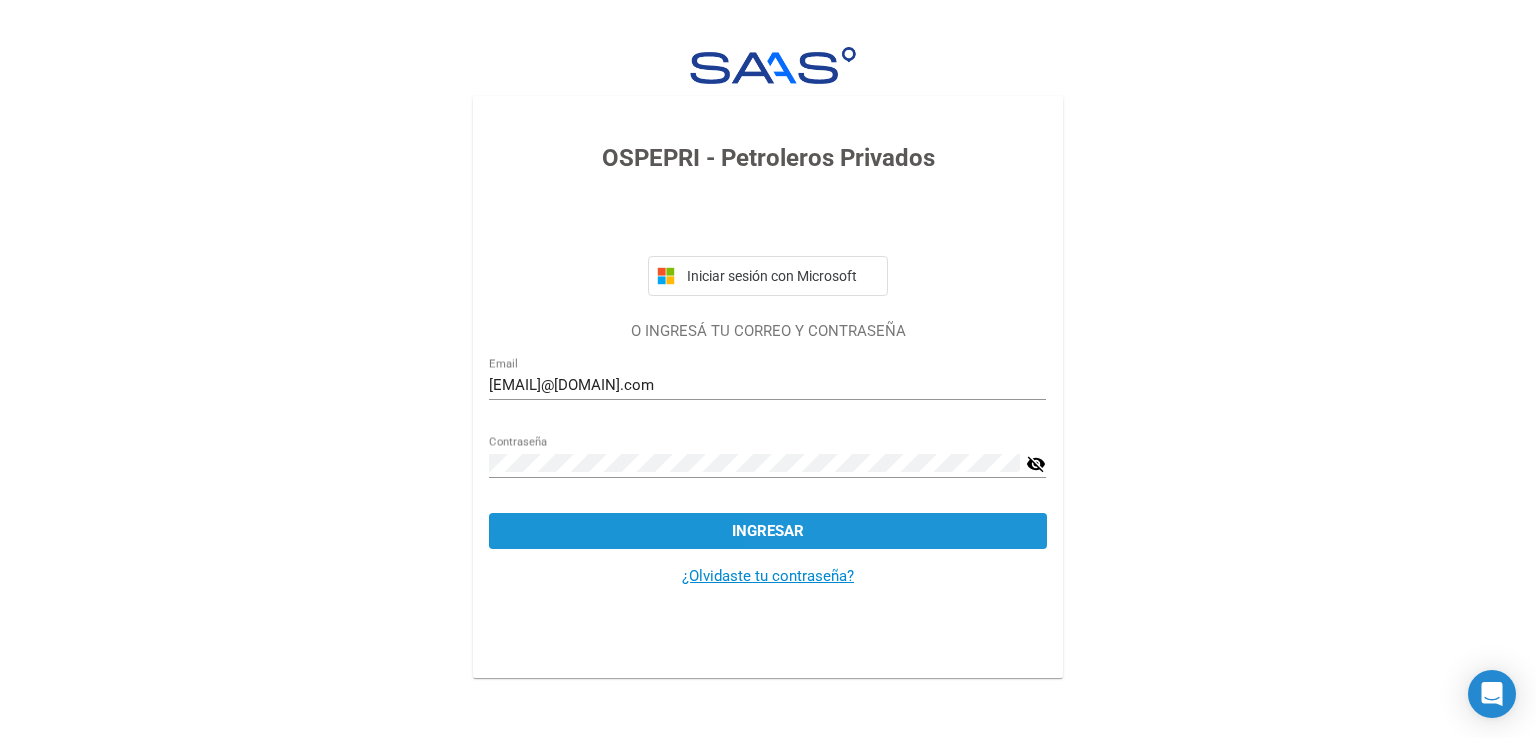 click on "Ingresar" 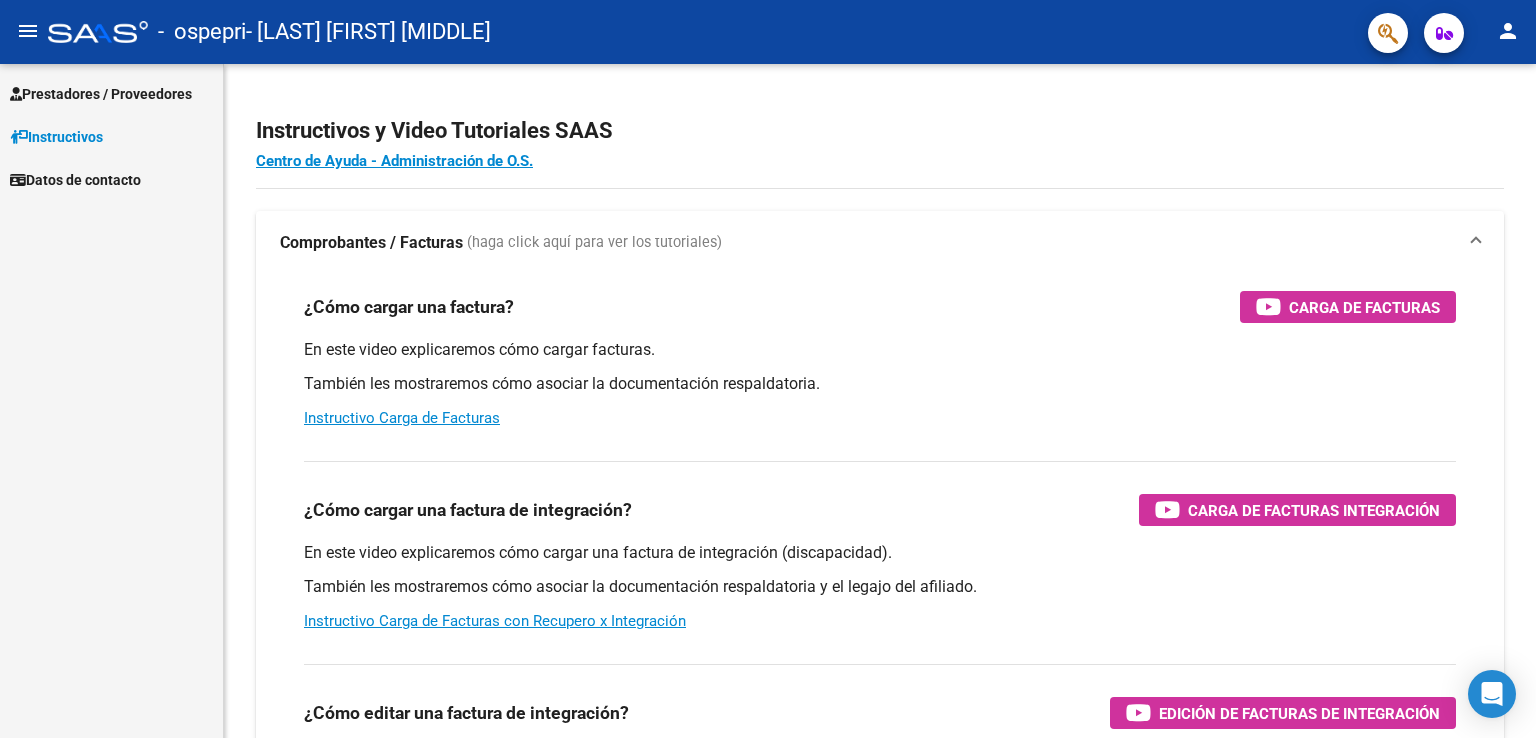 click on "Prestadores / Proveedores" at bounding box center [101, 94] 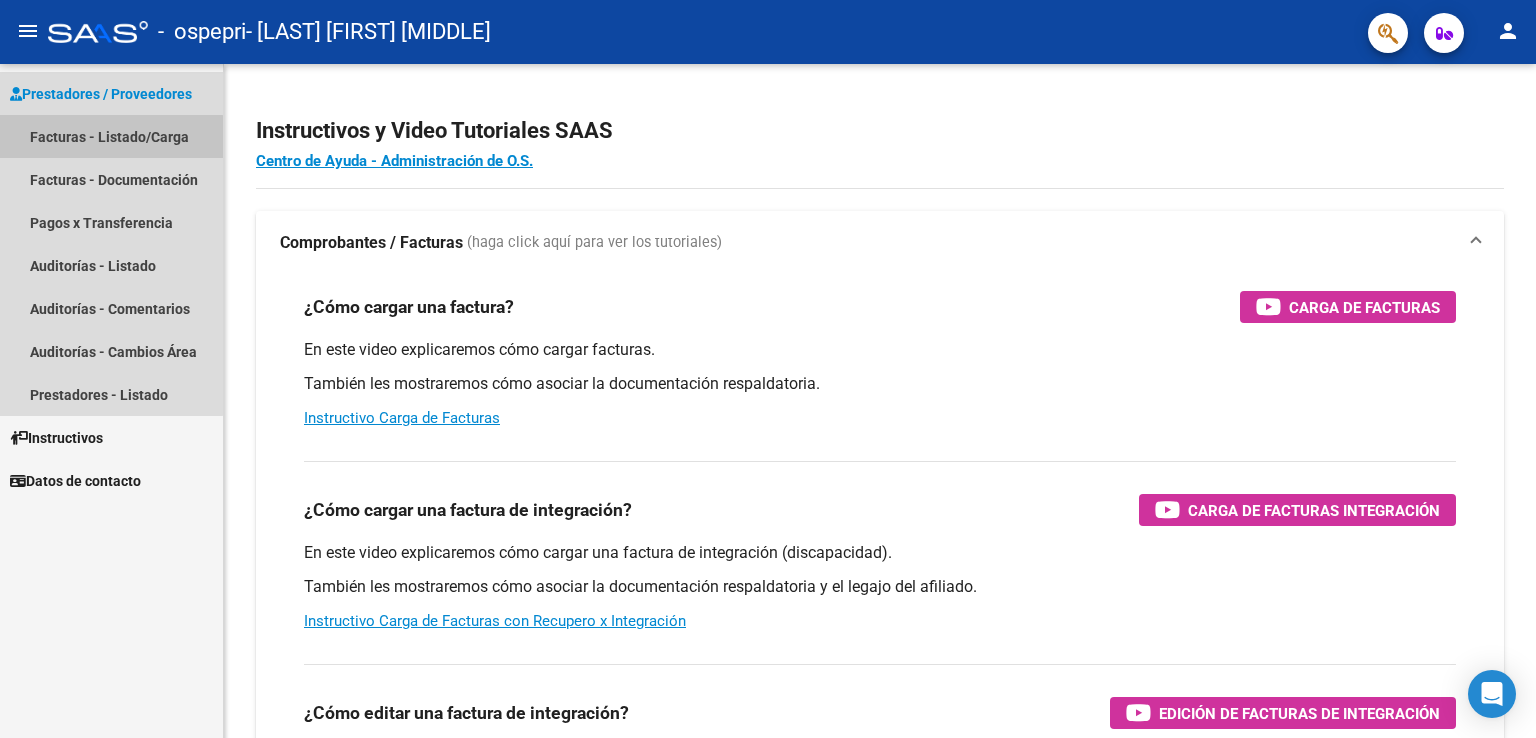 click on "Facturas - Listado/Carga" at bounding box center [111, 136] 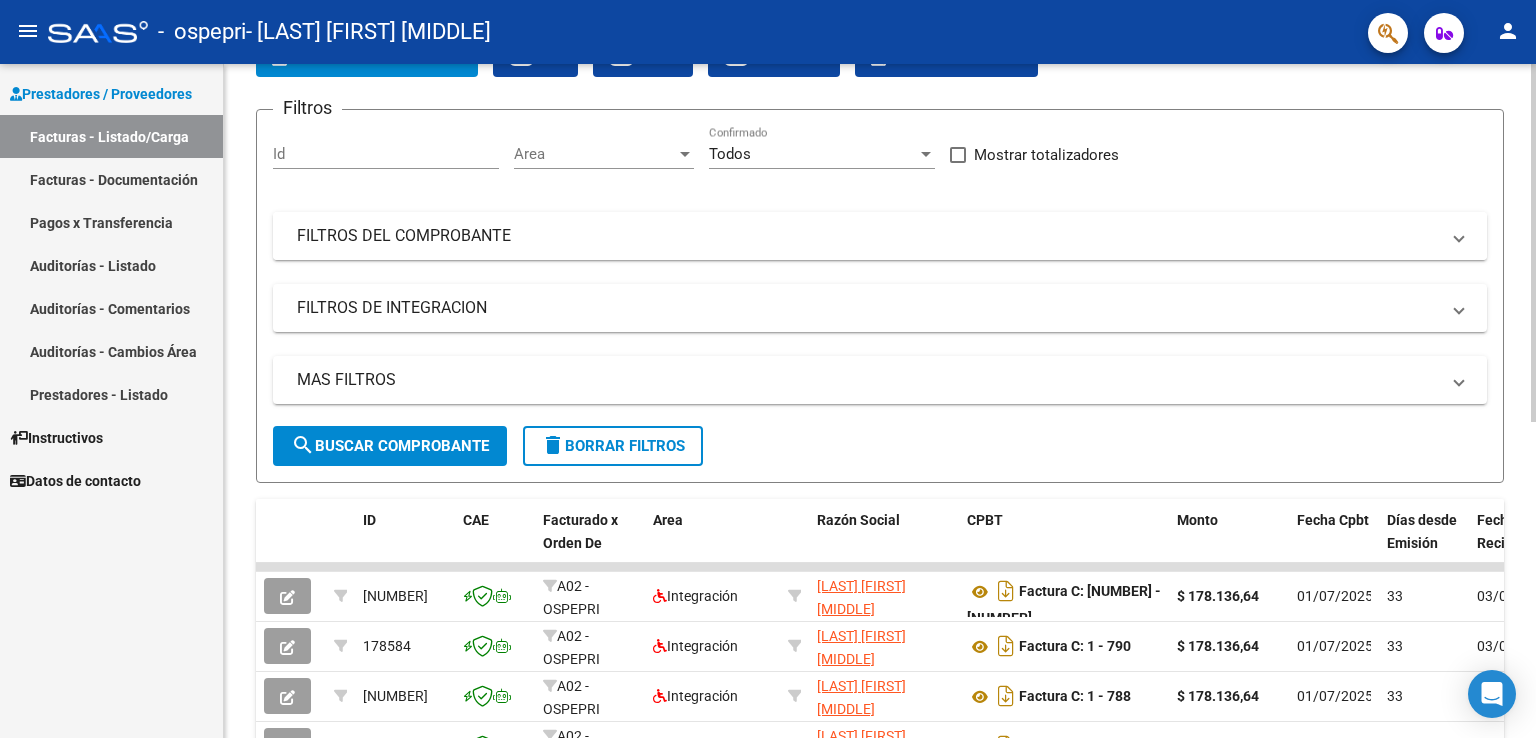 scroll, scrollTop: 100, scrollLeft: 0, axis: vertical 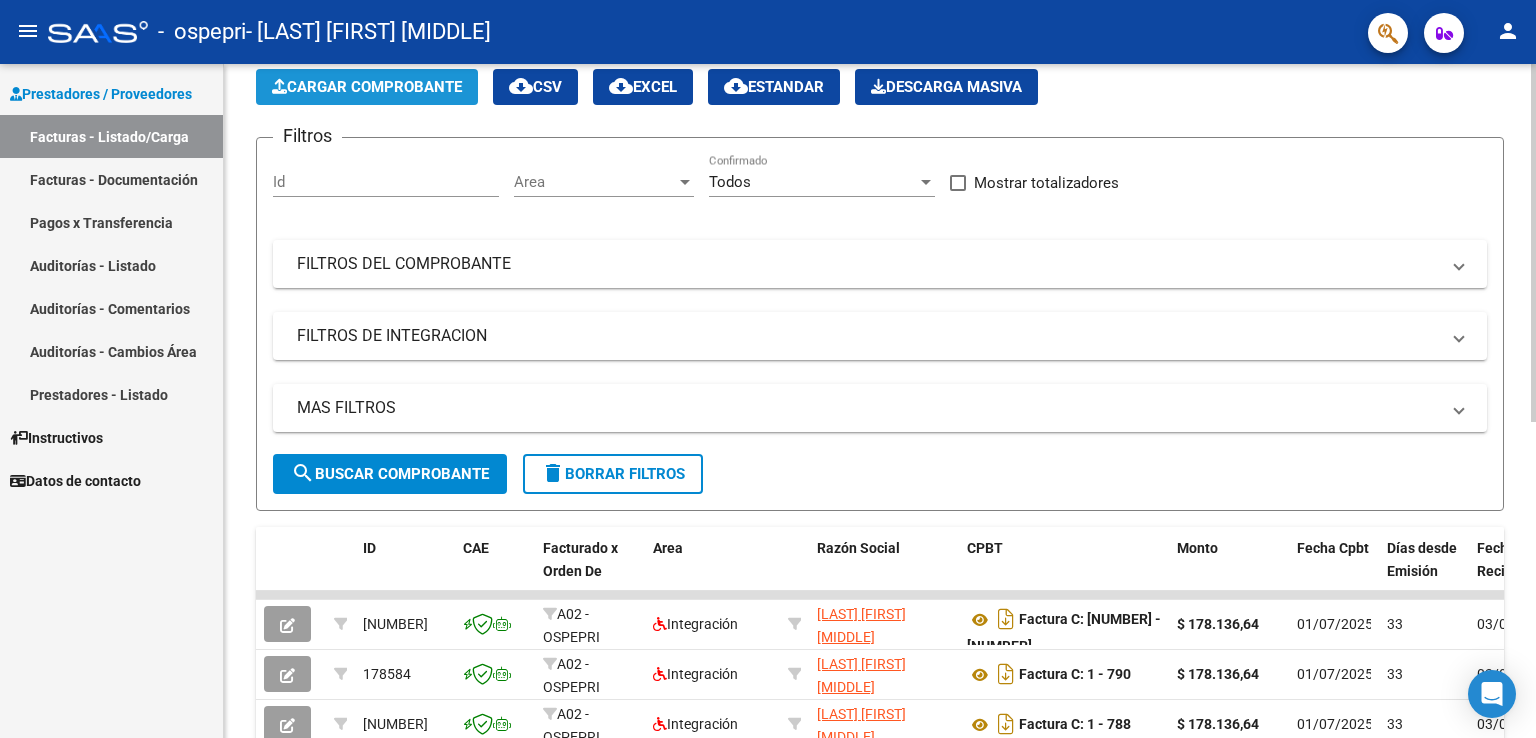 click on "Cargar Comprobante" 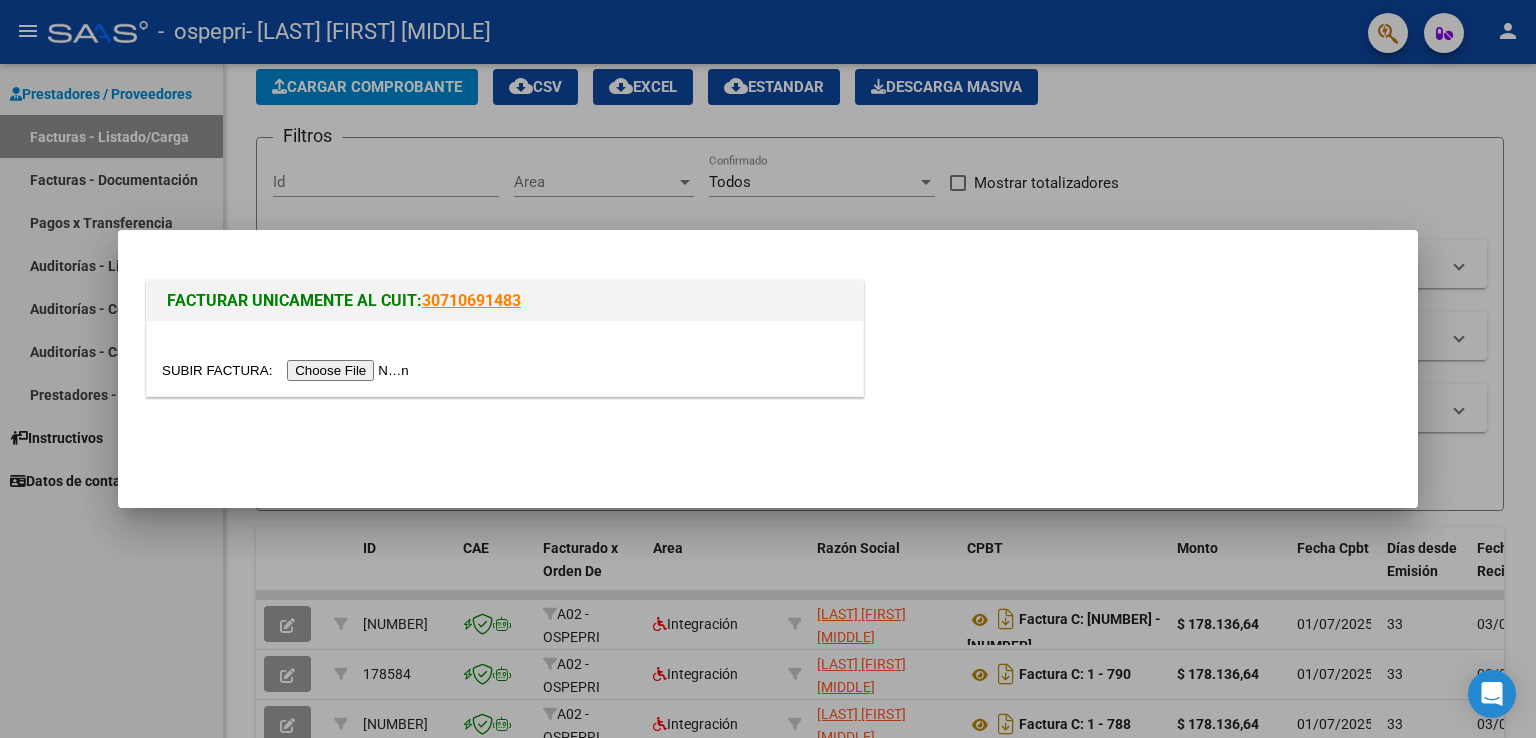 click at bounding box center (288, 370) 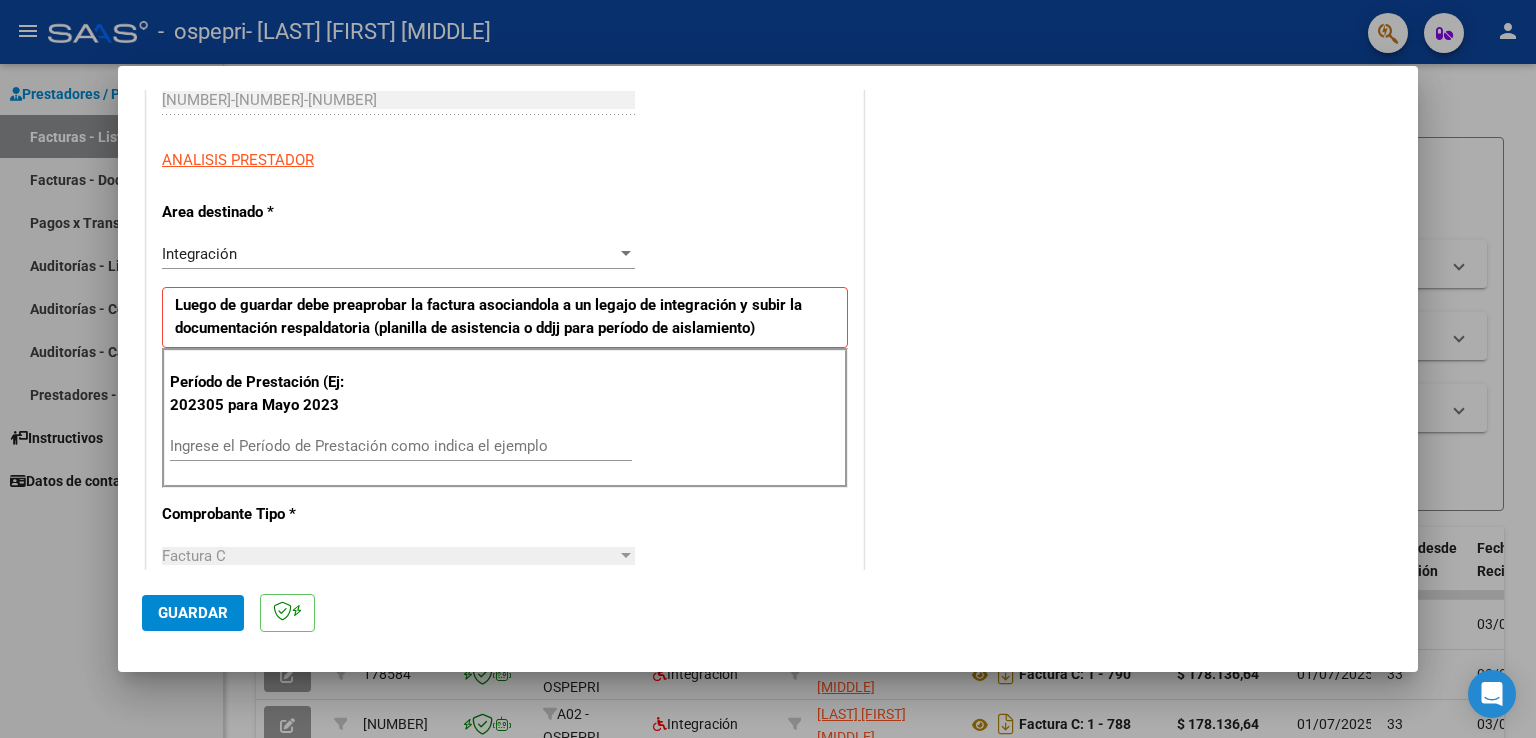 scroll, scrollTop: 400, scrollLeft: 0, axis: vertical 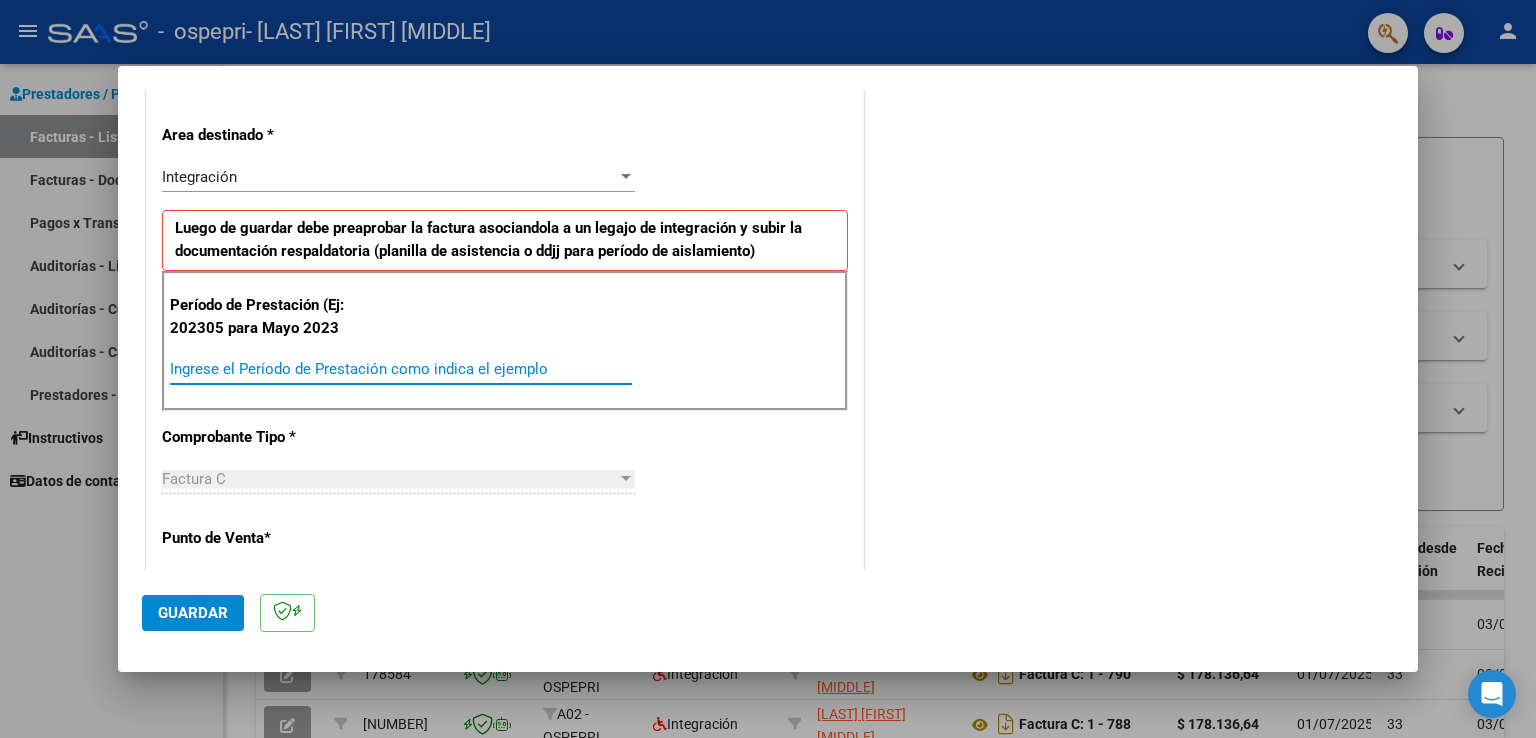 click on "Ingrese el Período de Prestación como indica el ejemplo" at bounding box center [401, 369] 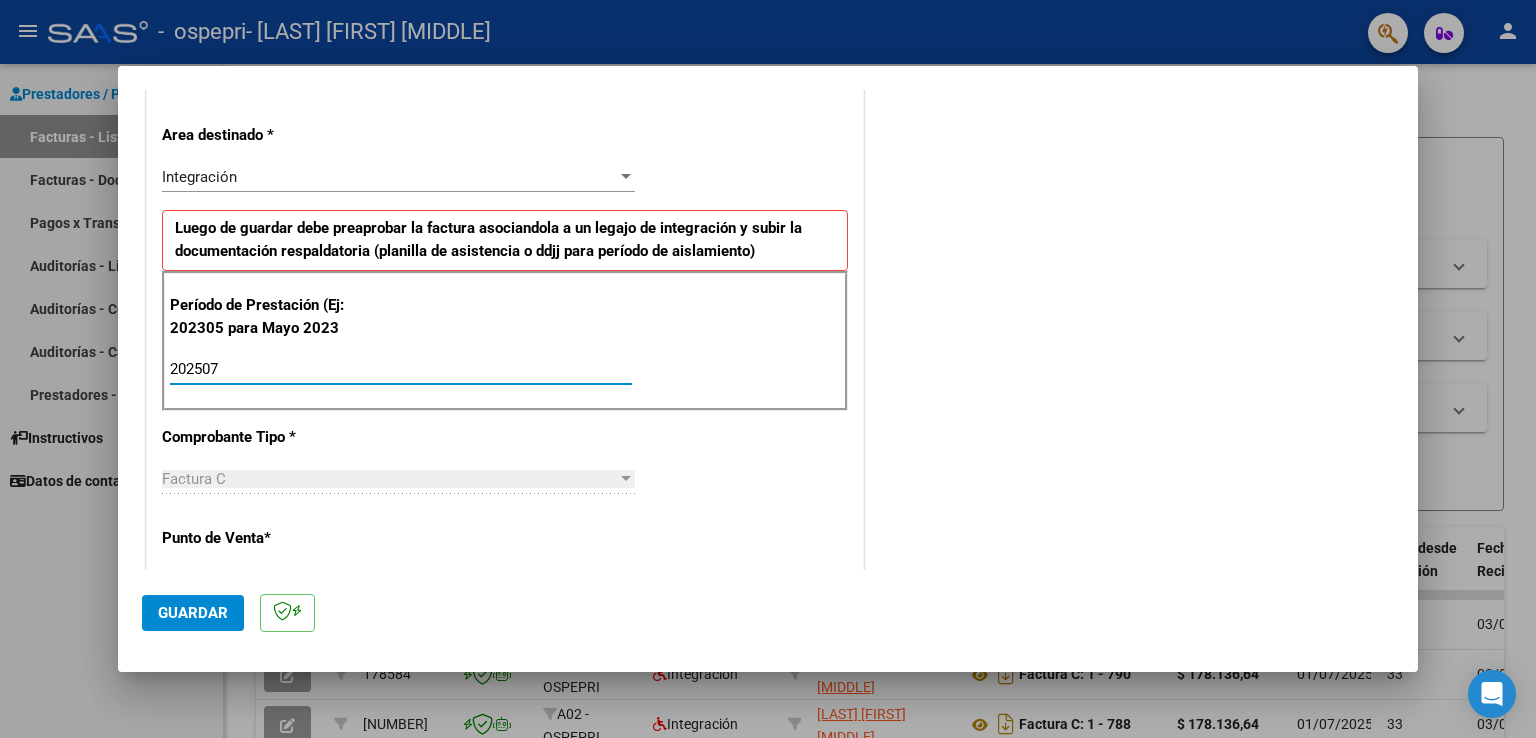 type on "202507" 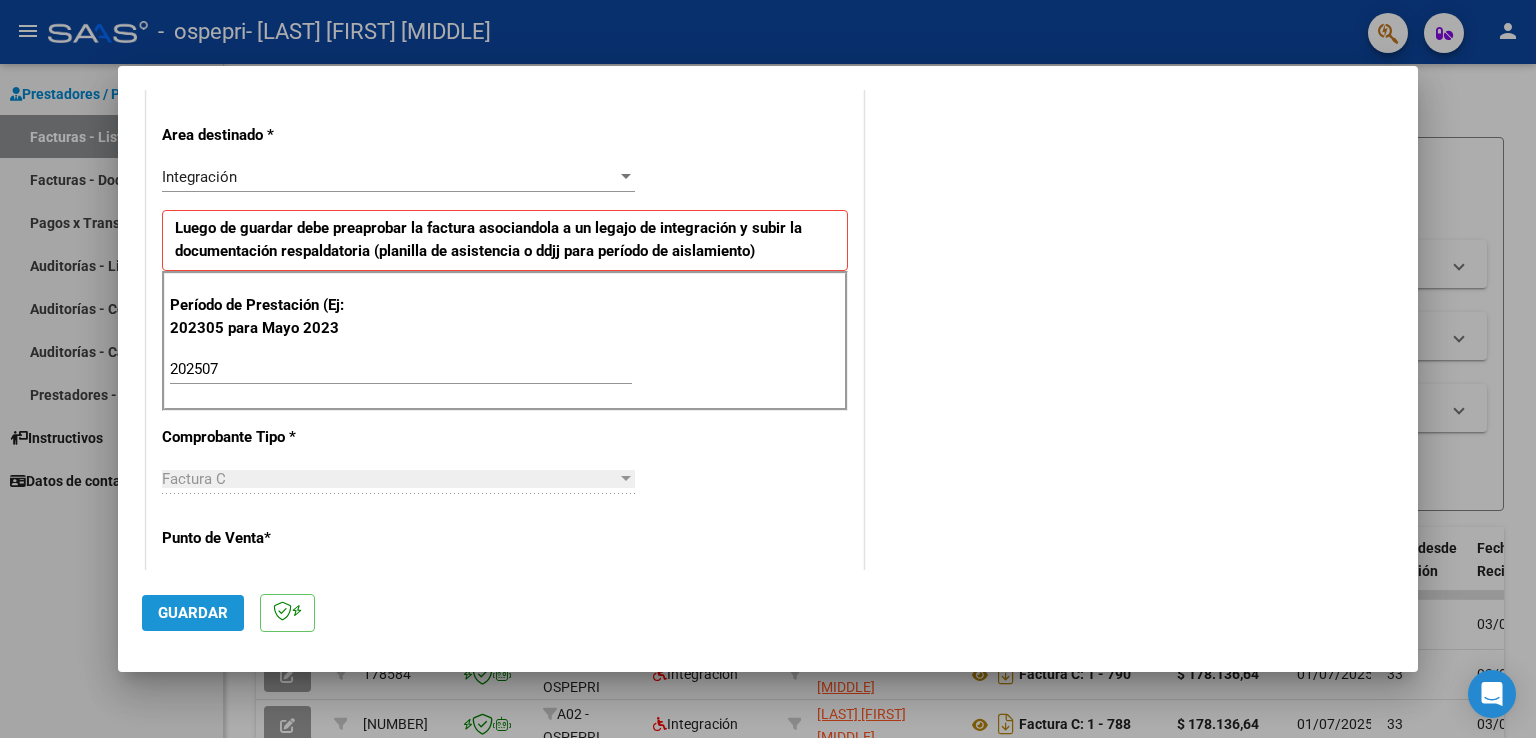 click on "Guardar" 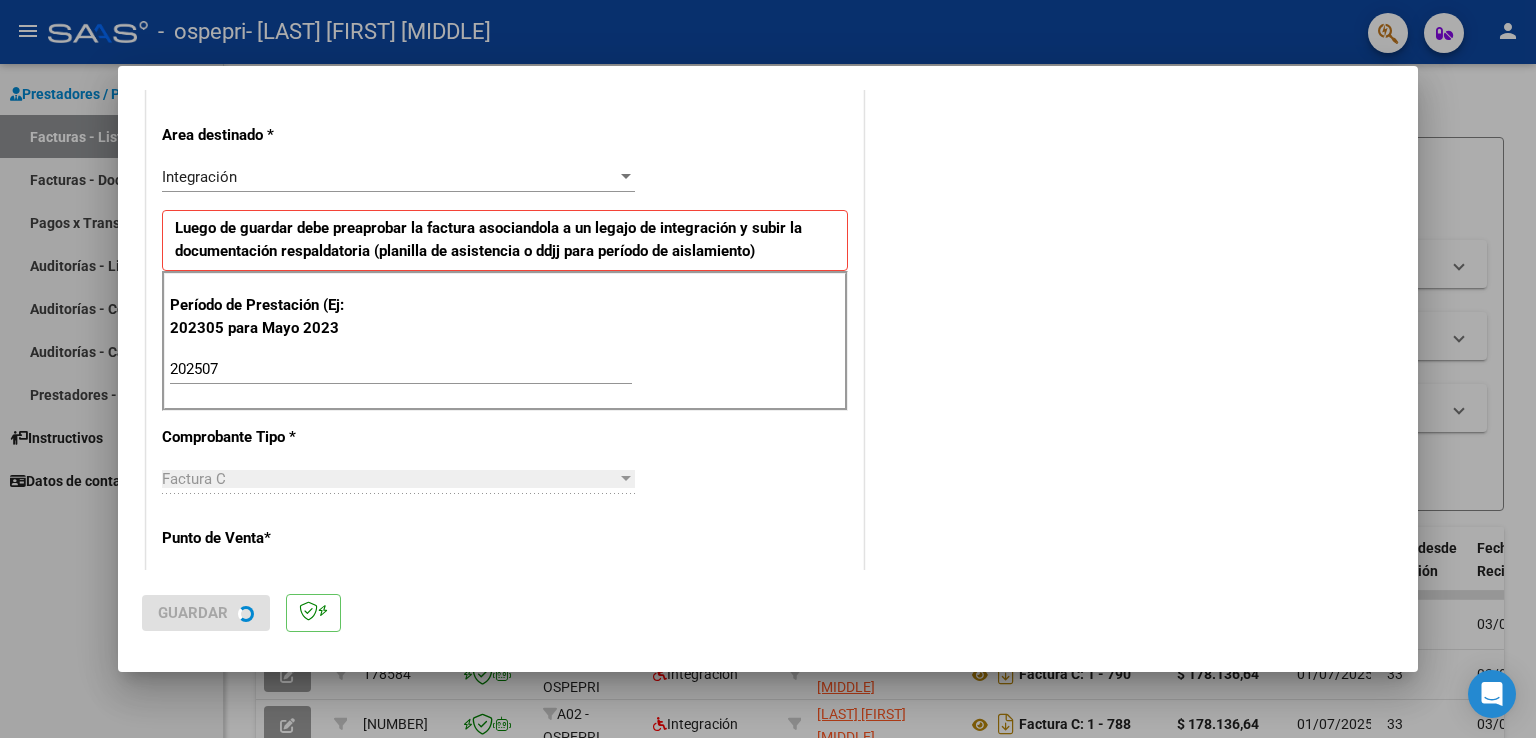 scroll, scrollTop: 0, scrollLeft: 0, axis: both 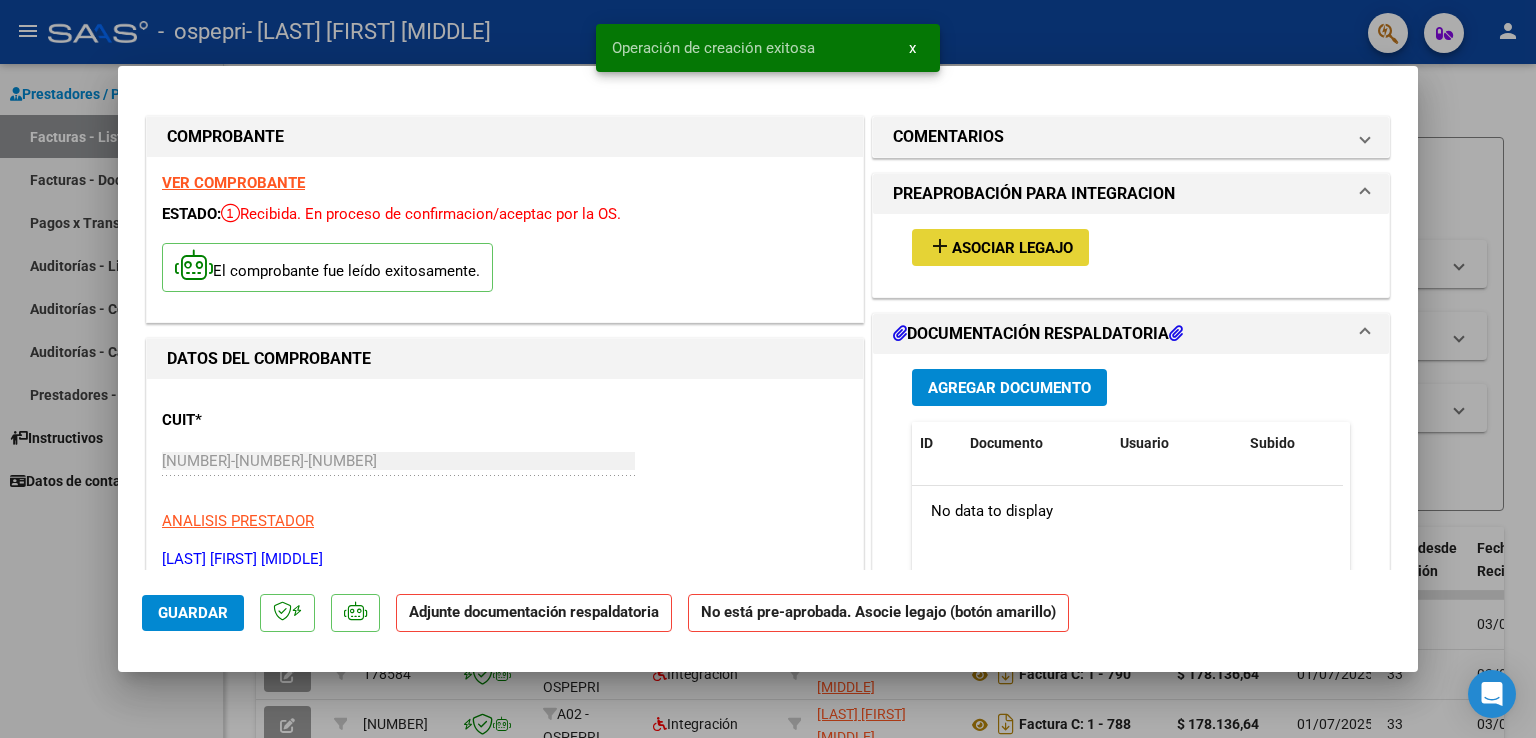 click on "Asociar Legajo" at bounding box center [1012, 248] 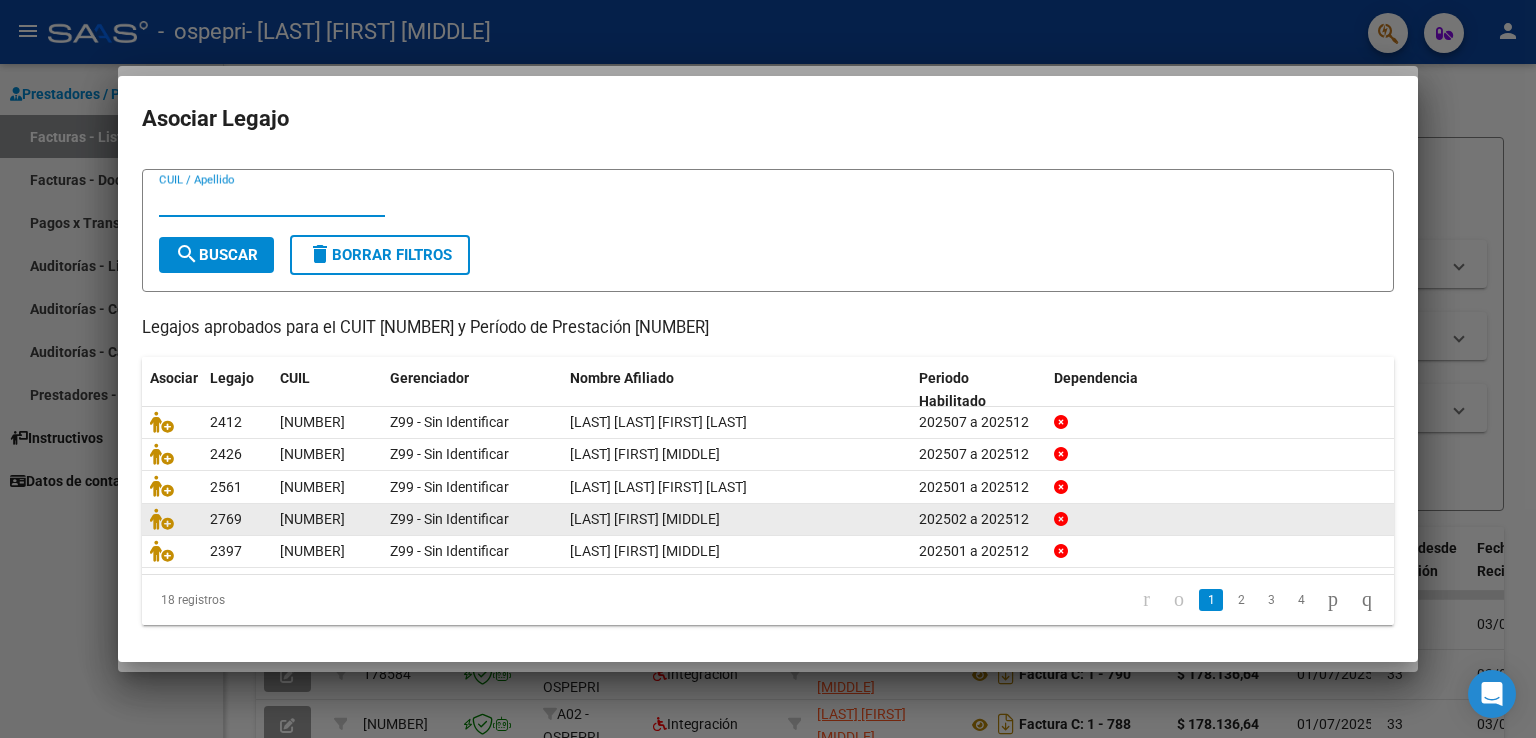 scroll, scrollTop: 39, scrollLeft: 0, axis: vertical 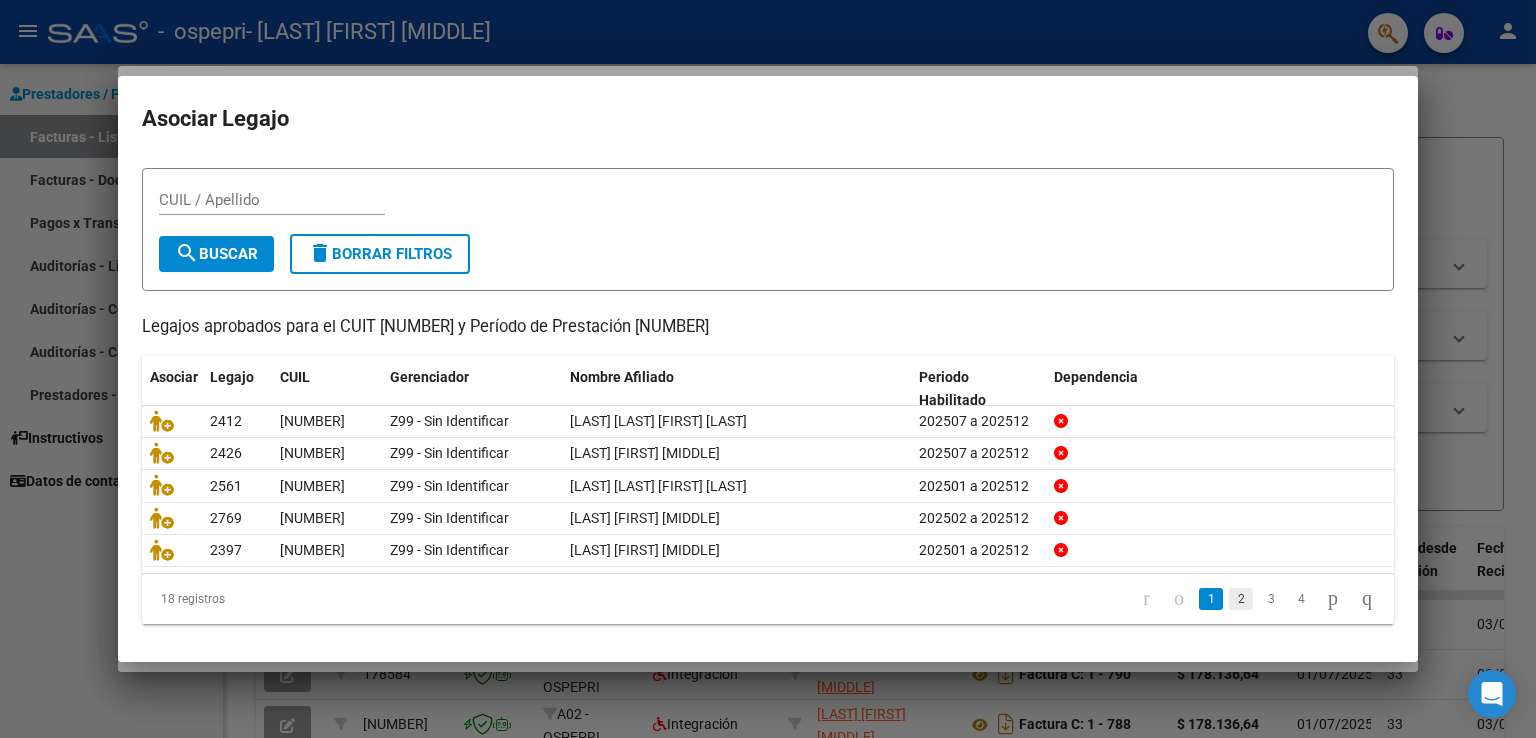 click on "2" 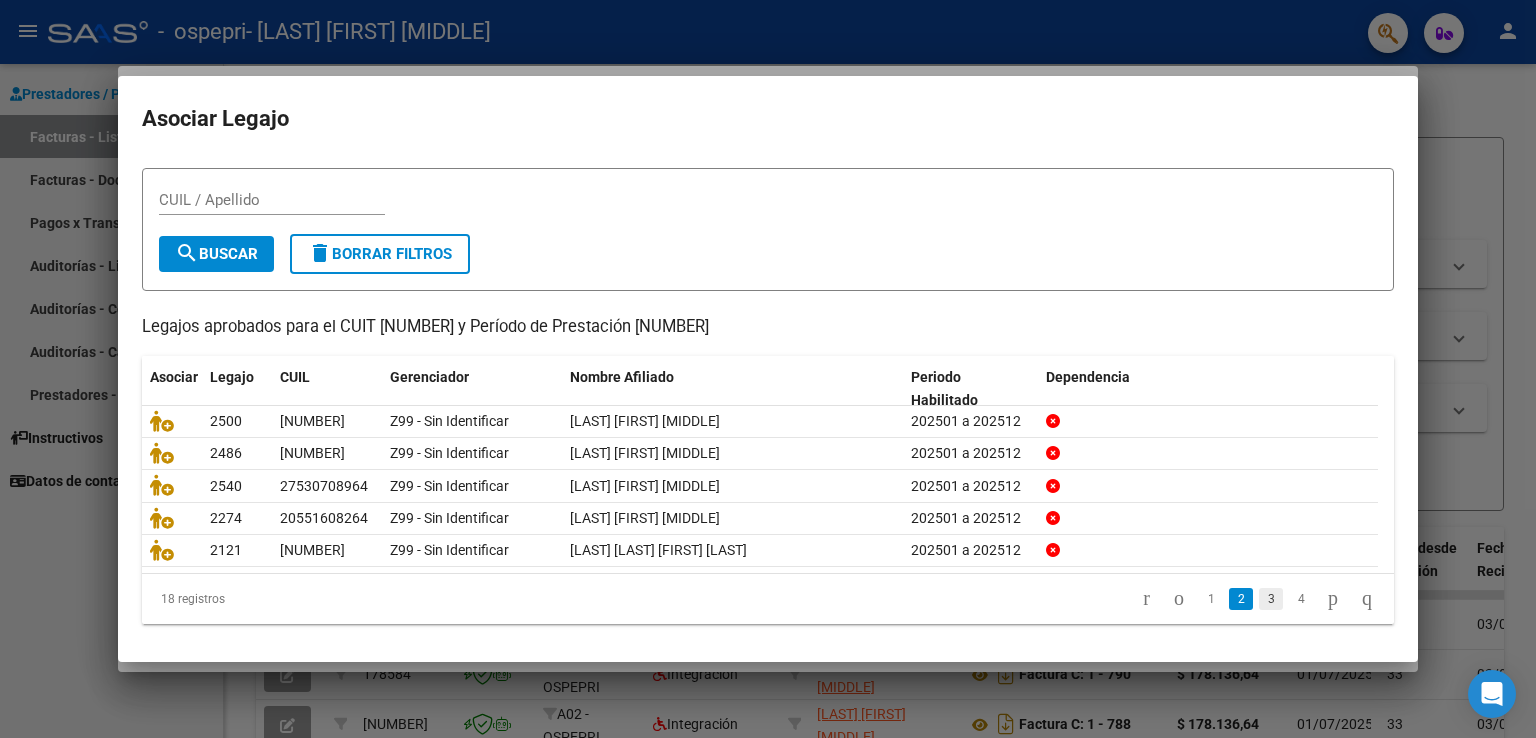 click on "3" 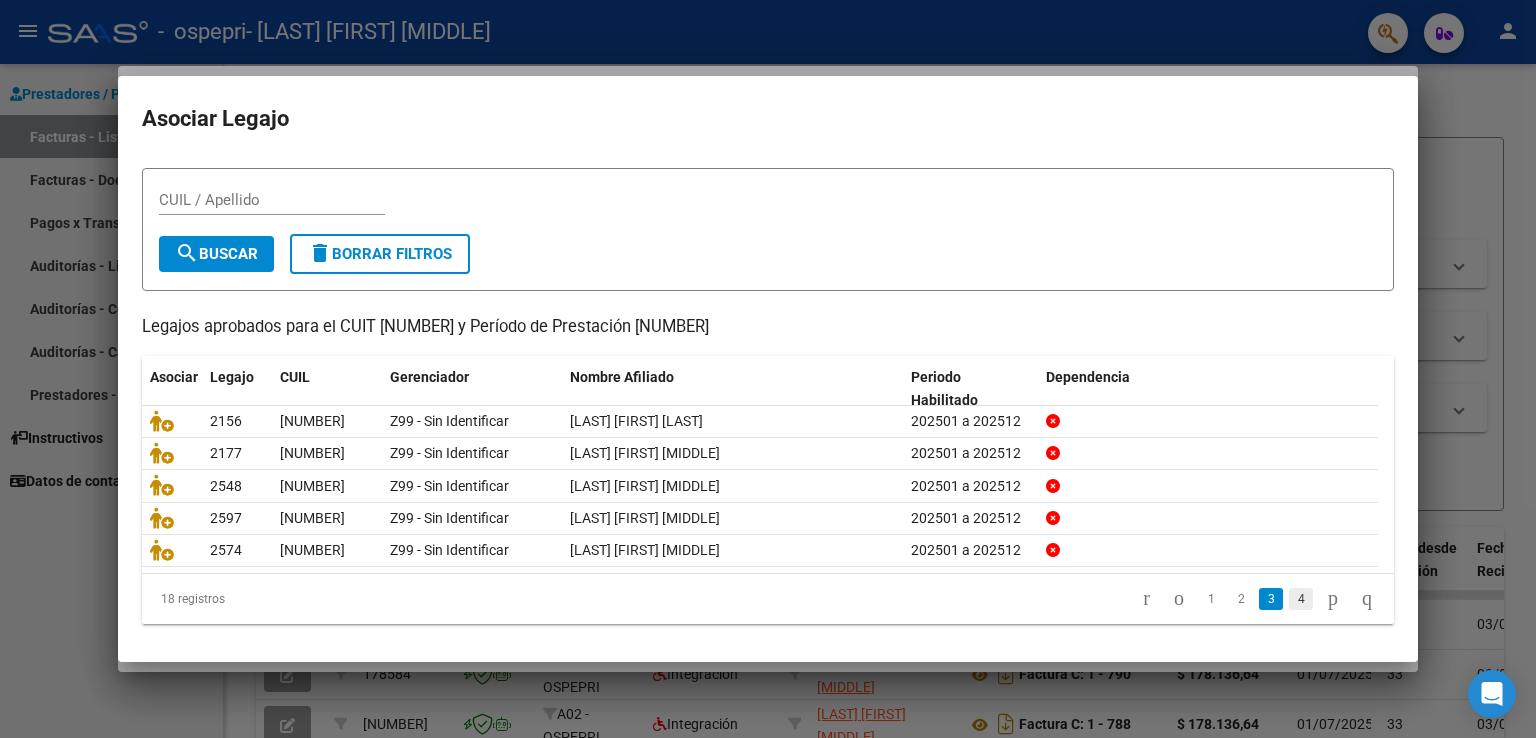click on "4" 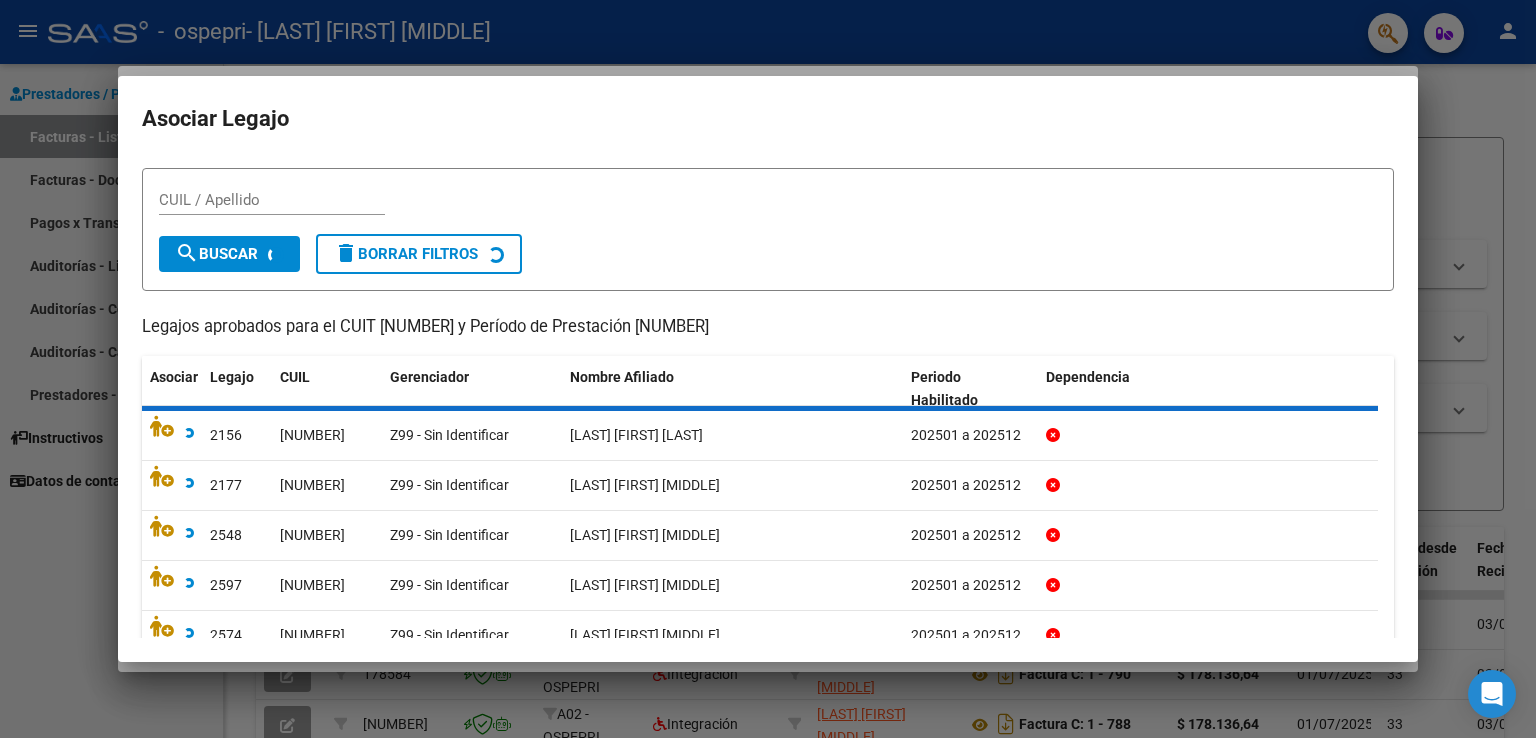 scroll, scrollTop: 0, scrollLeft: 0, axis: both 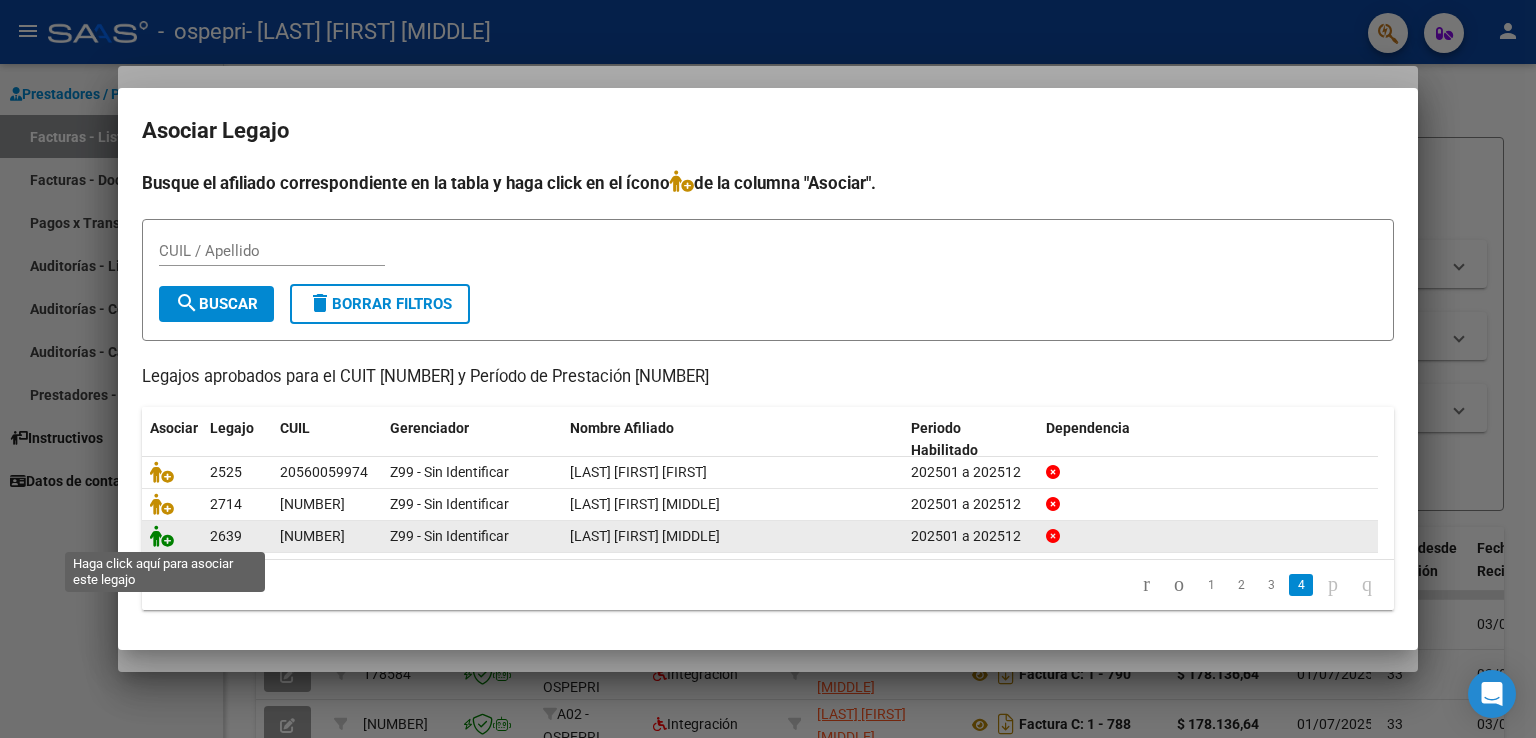 click 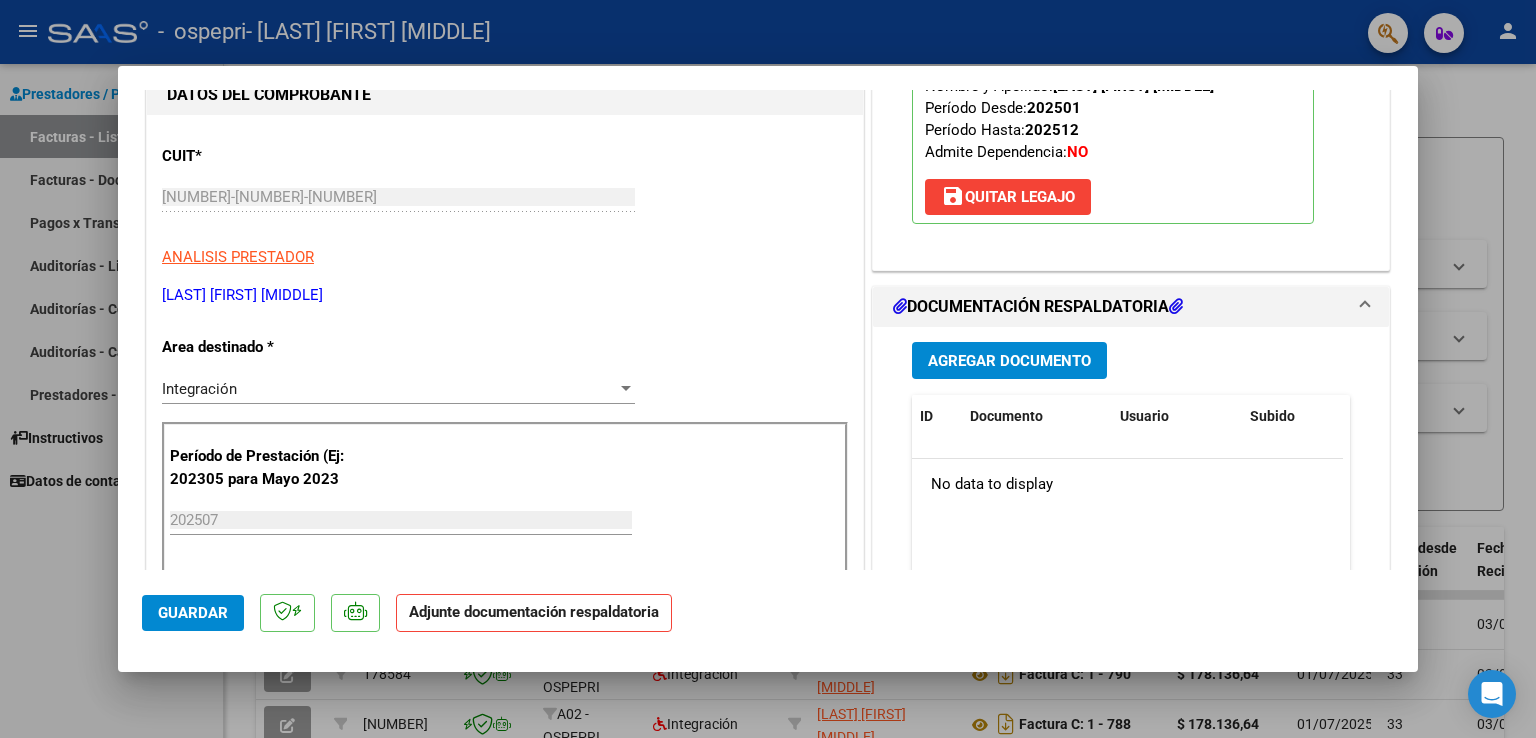 scroll, scrollTop: 400, scrollLeft: 0, axis: vertical 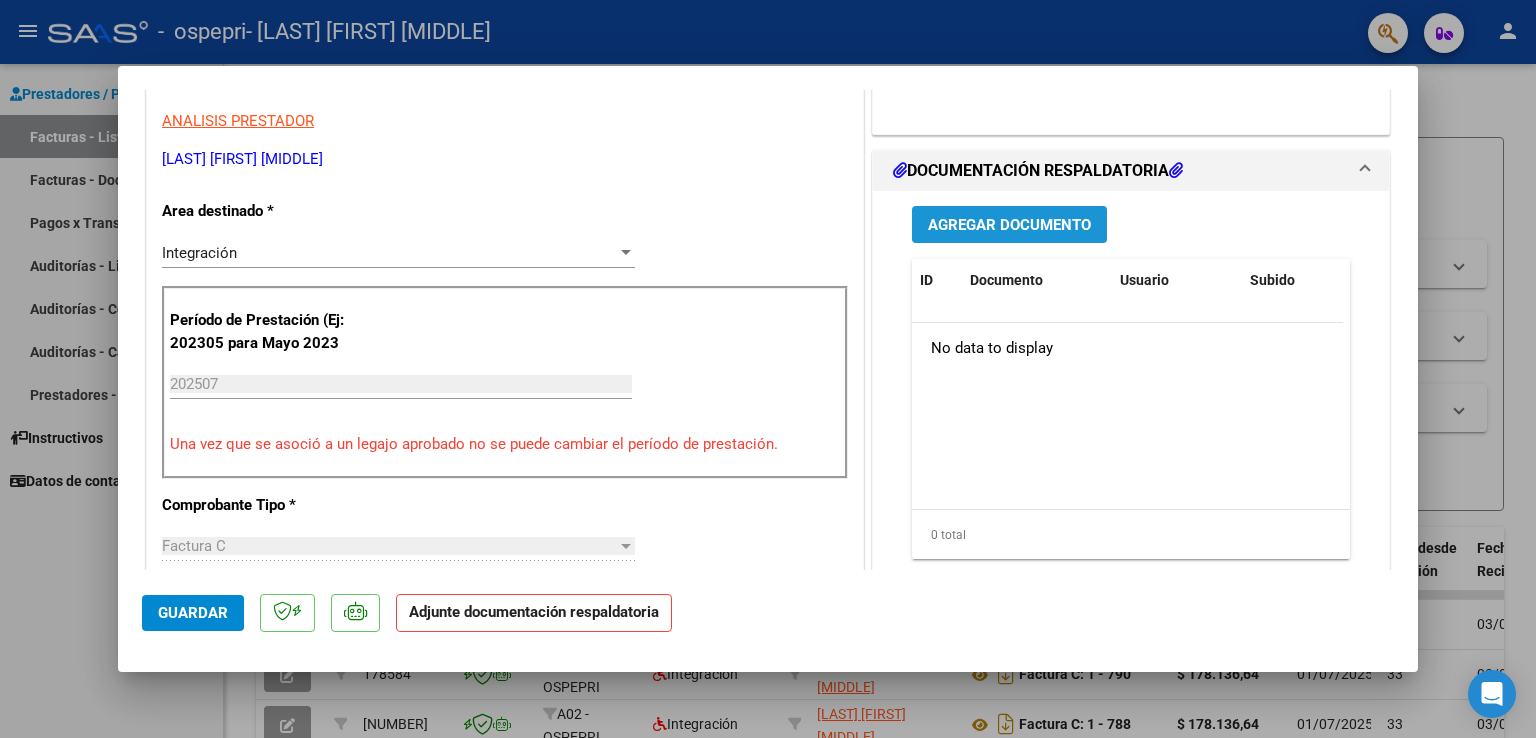 click on "Agregar Documento" at bounding box center (1009, 225) 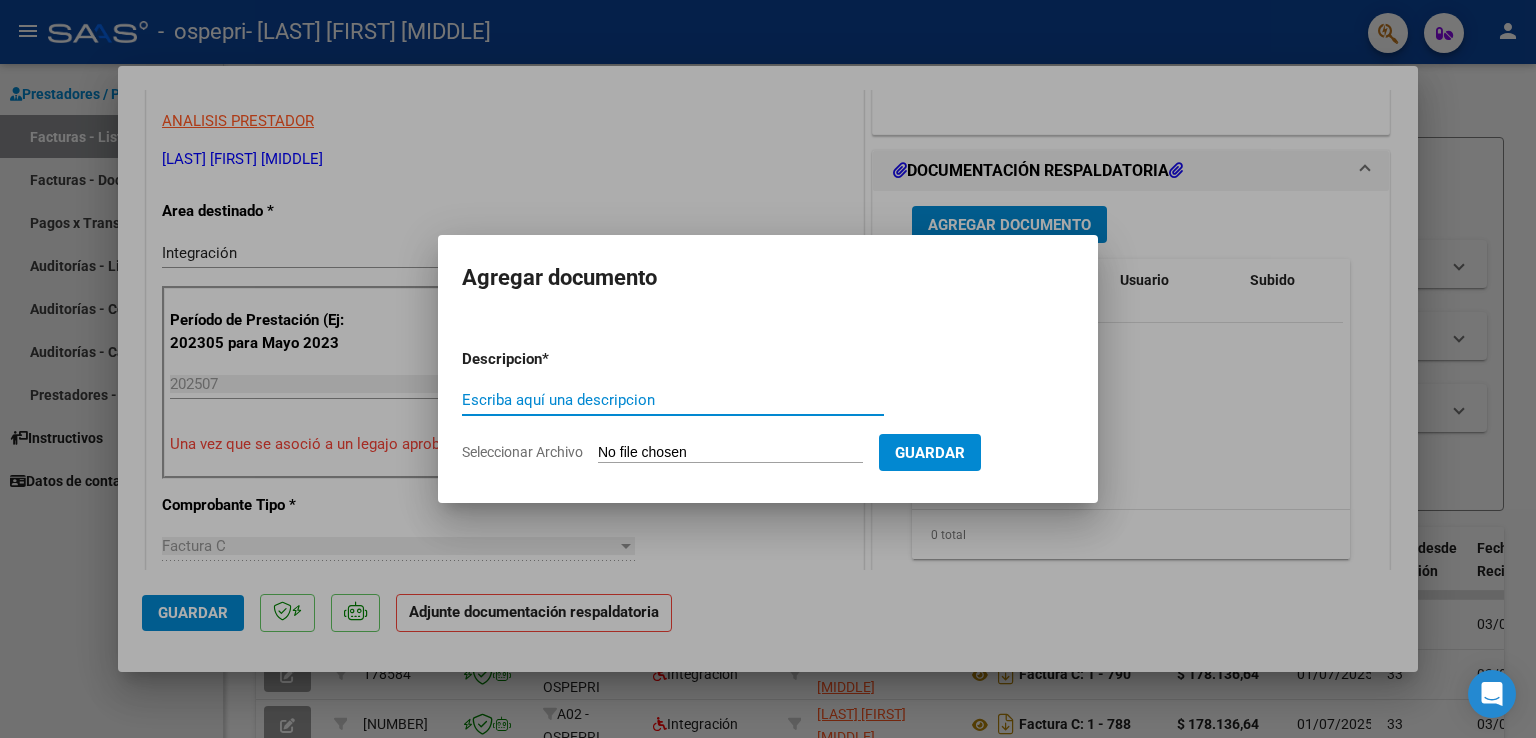 click on "Seleccionar Archivo" 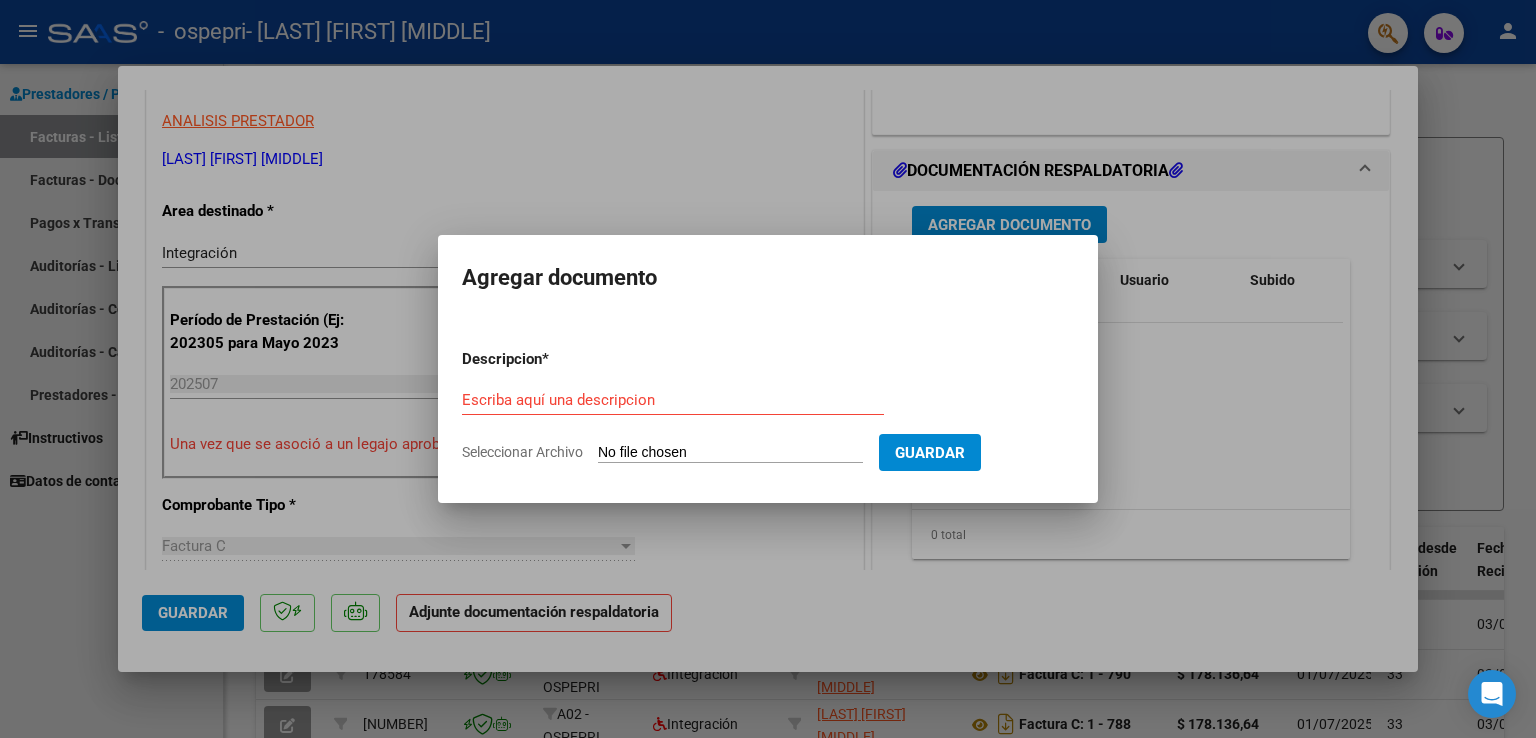 type on "C:\fakepath\flores micaela julio 25.pdf" 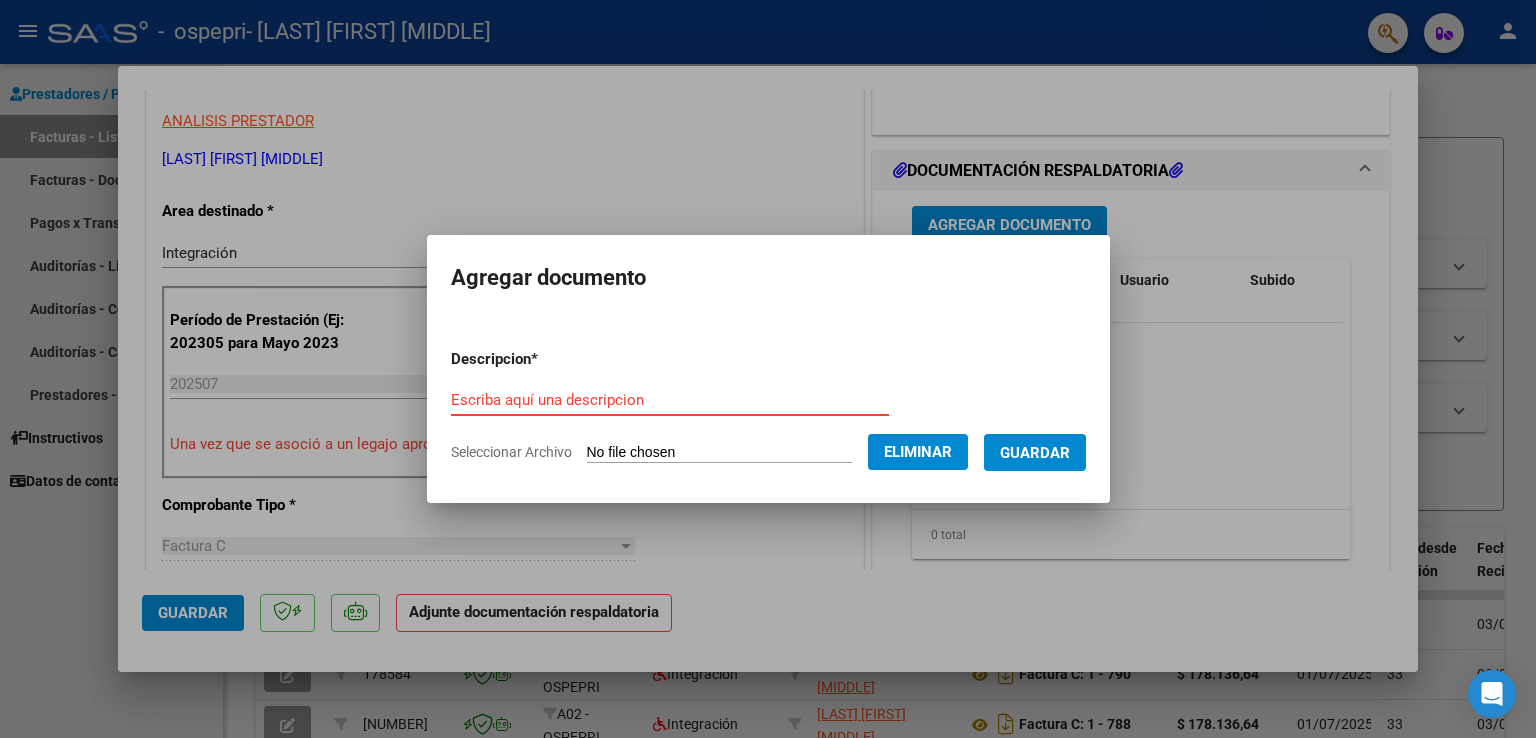 click on "Escriba aquí una descripcion" at bounding box center (670, 400) 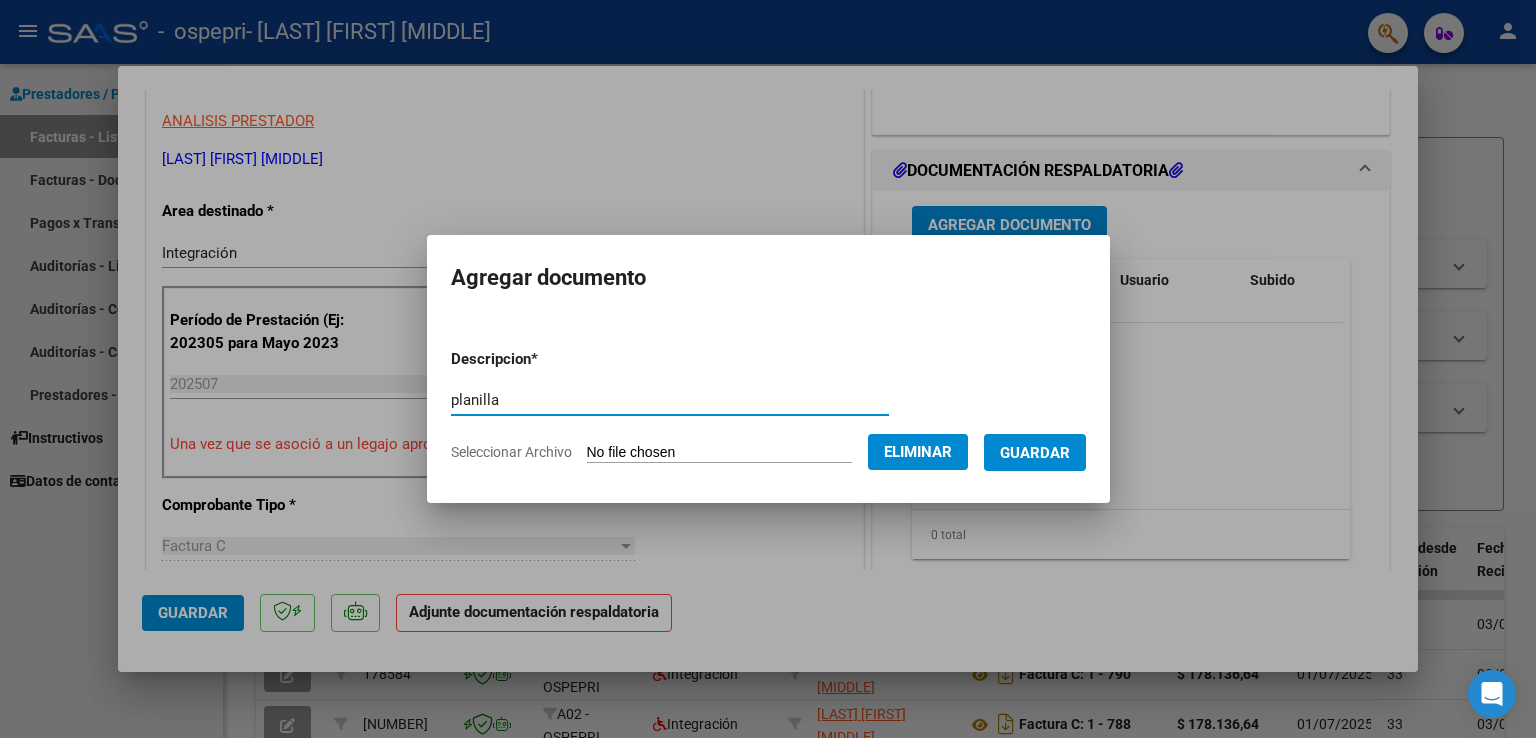 type on "planilla" 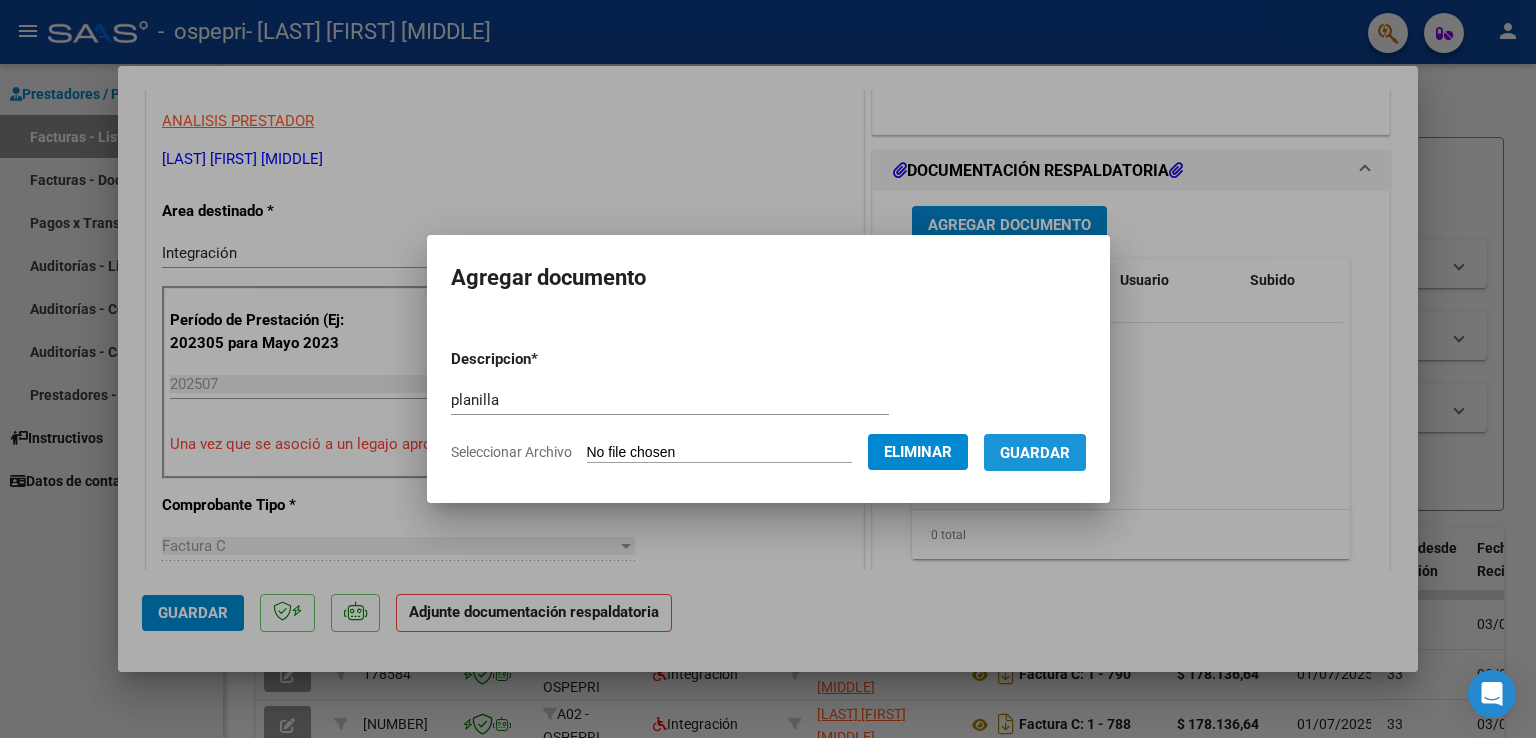 click on "Guardar" at bounding box center [1035, 453] 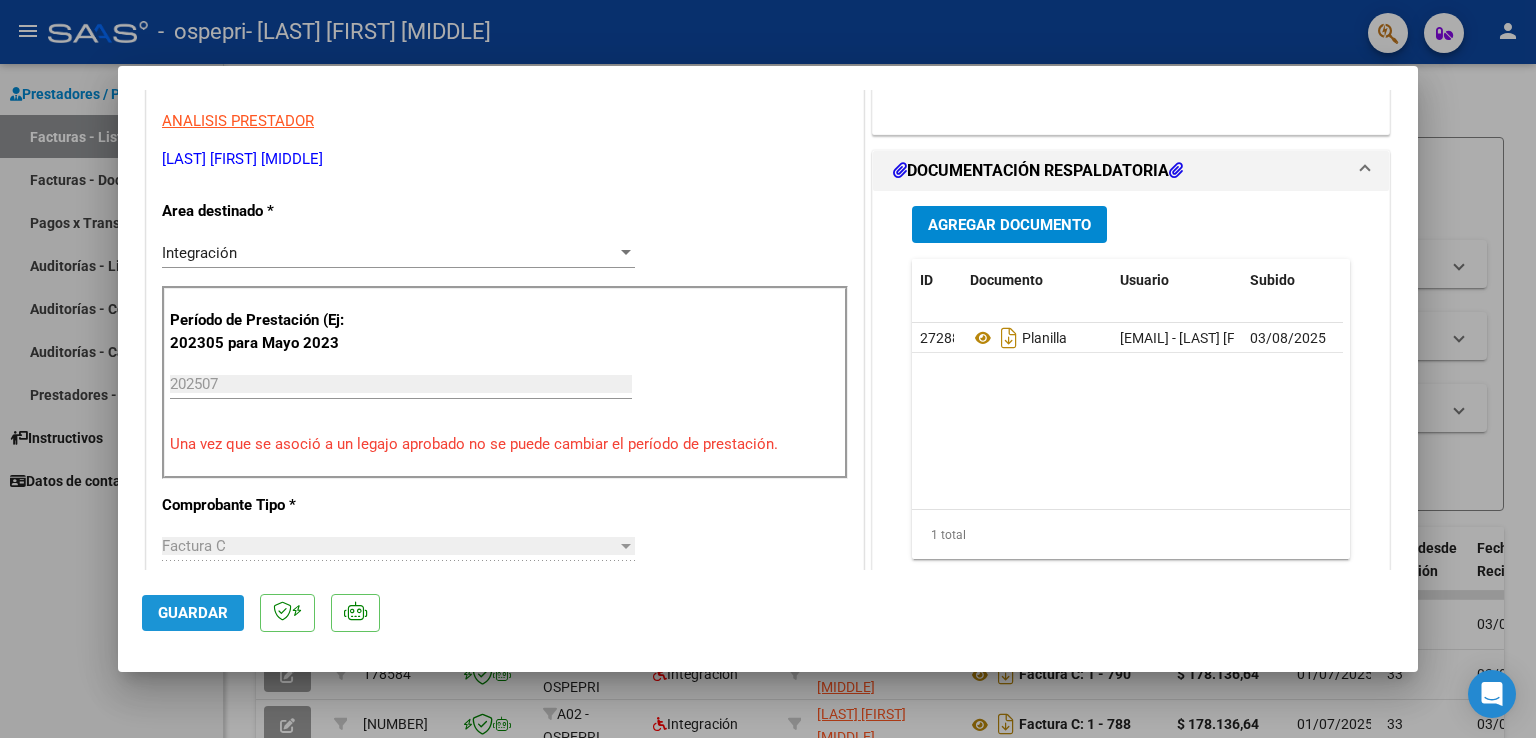 click on "Guardar" 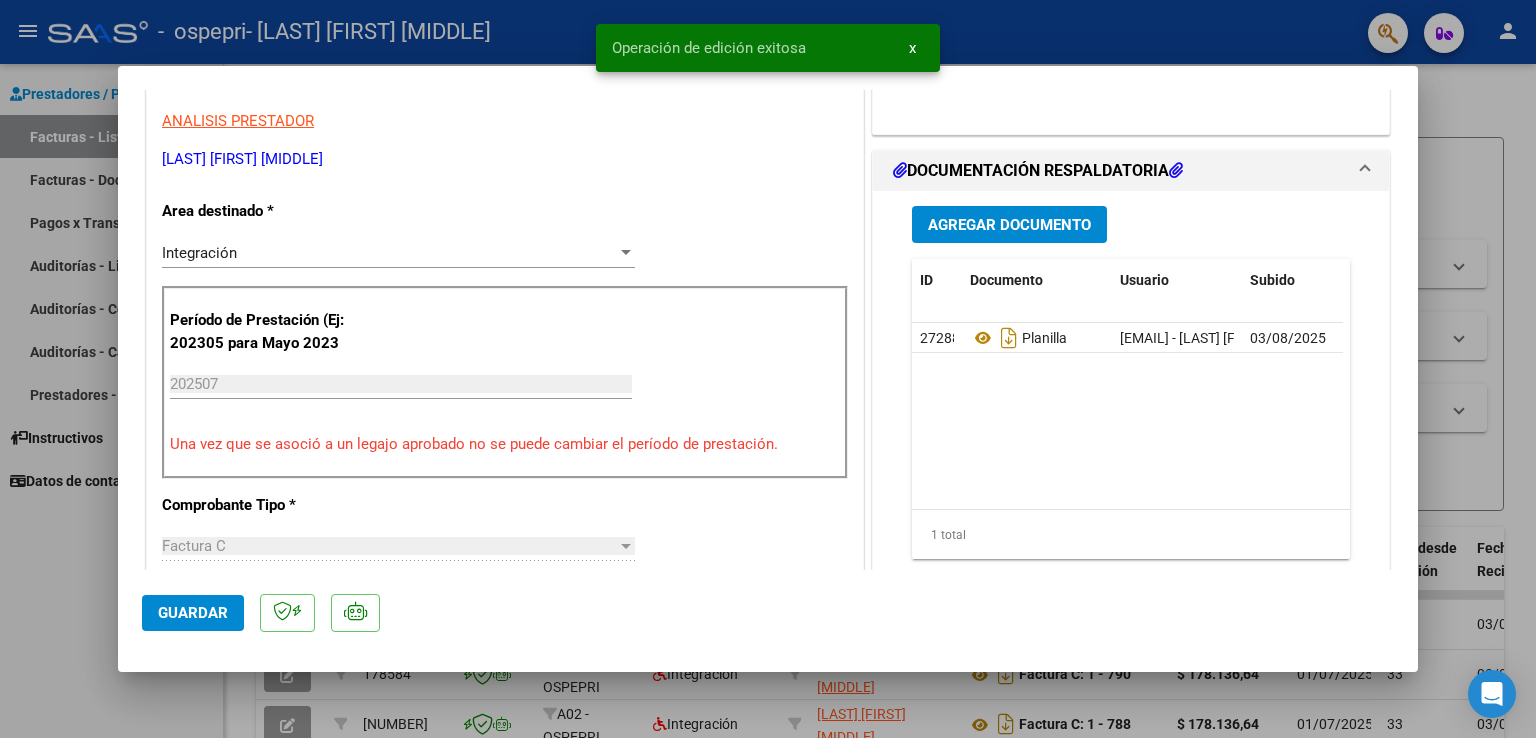 click at bounding box center (768, 369) 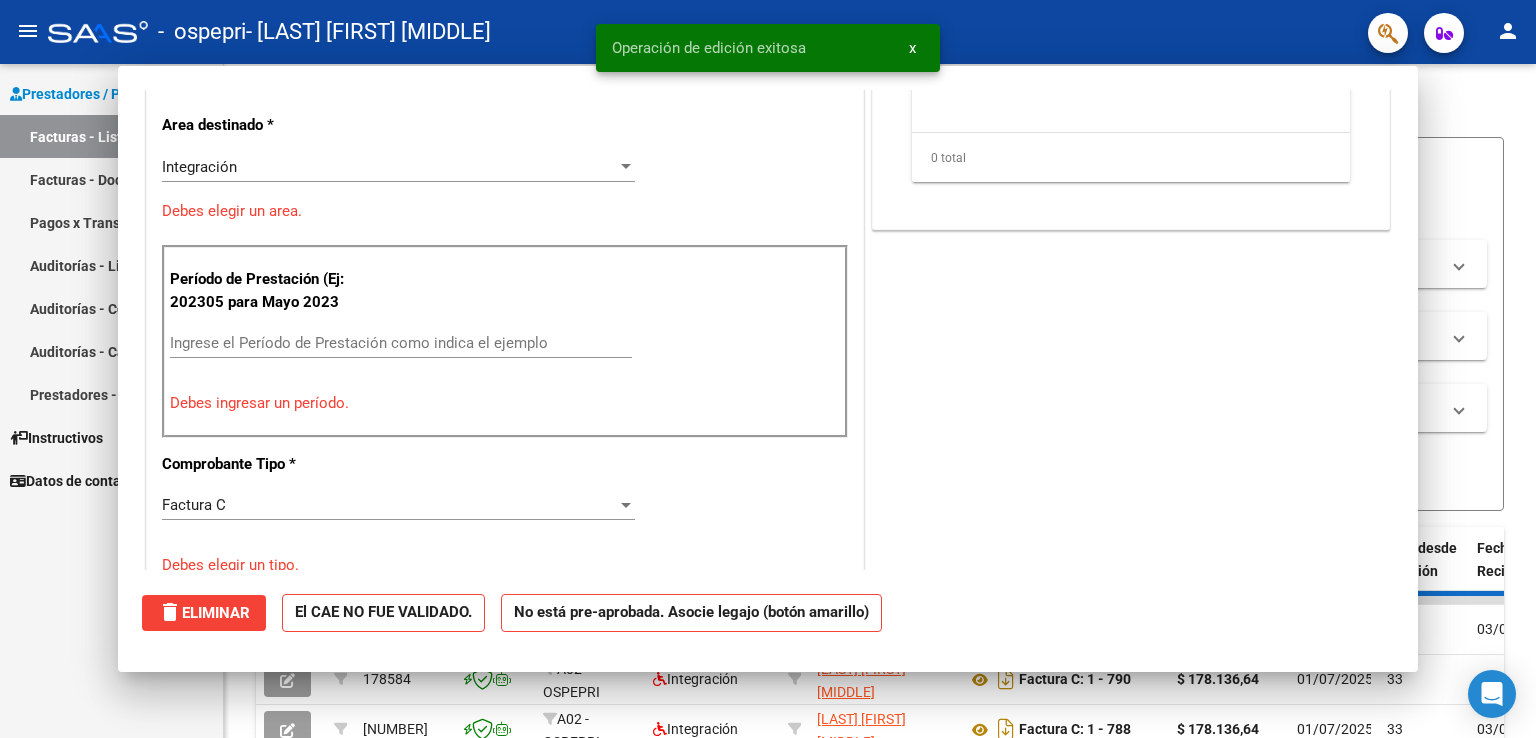 scroll, scrollTop: 0, scrollLeft: 0, axis: both 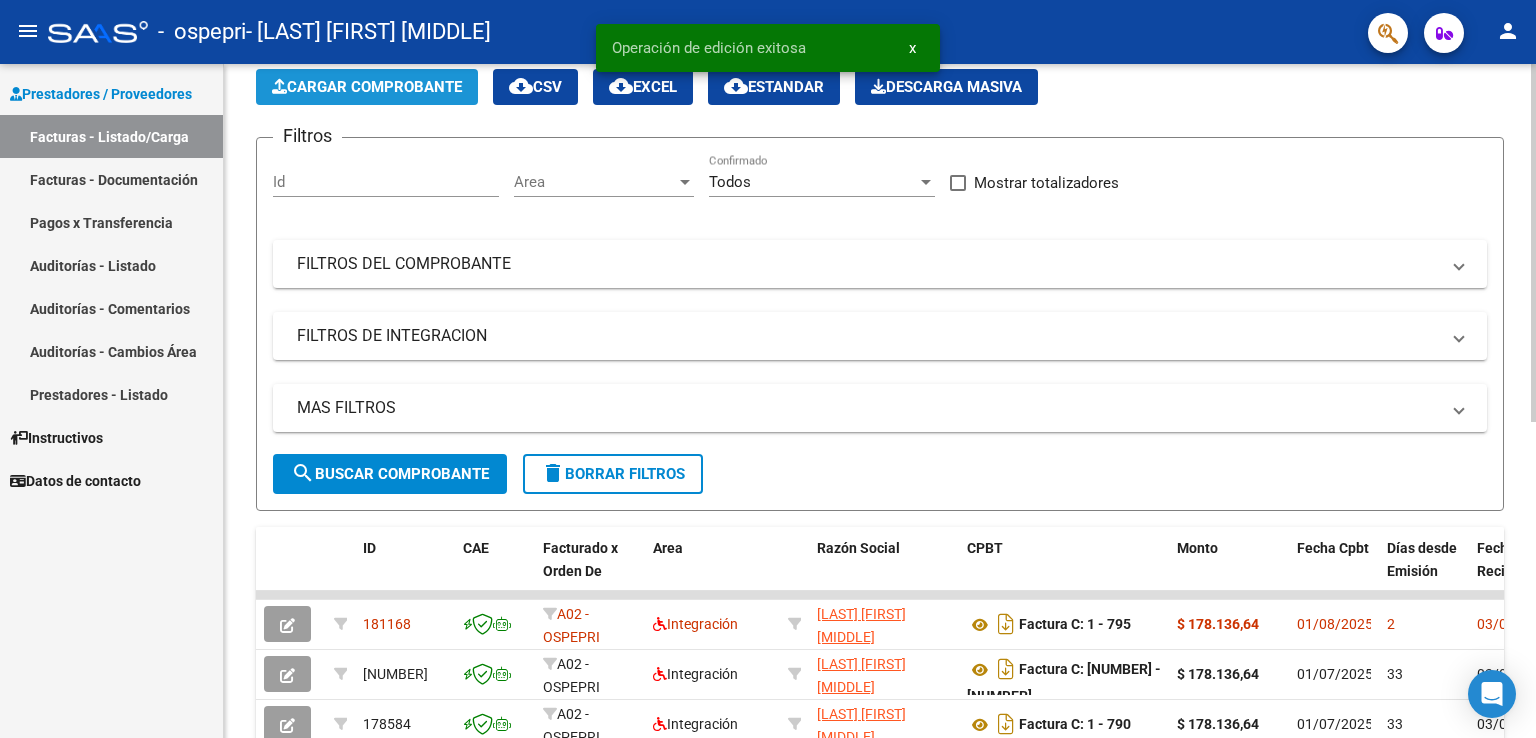 click on "Cargar Comprobante" 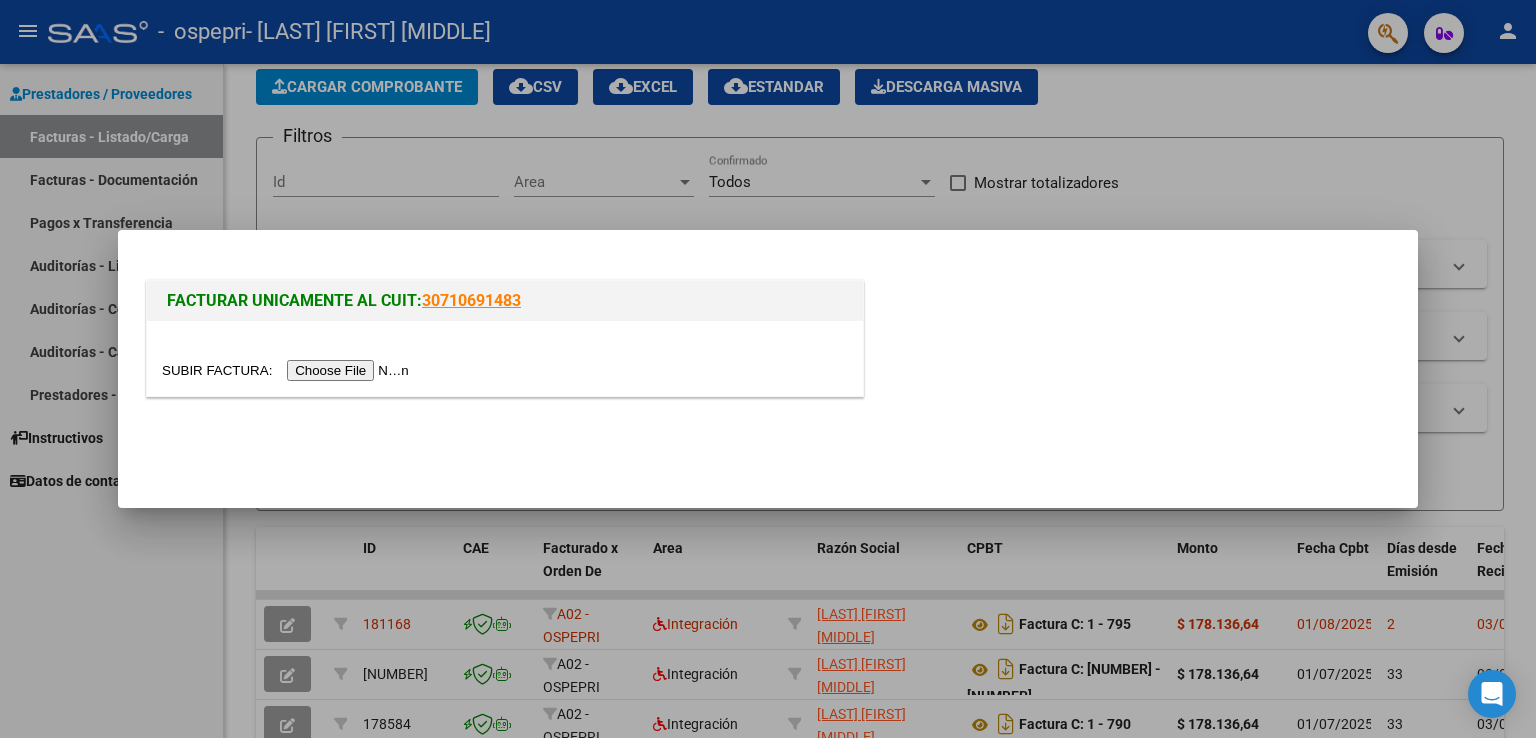click at bounding box center (288, 370) 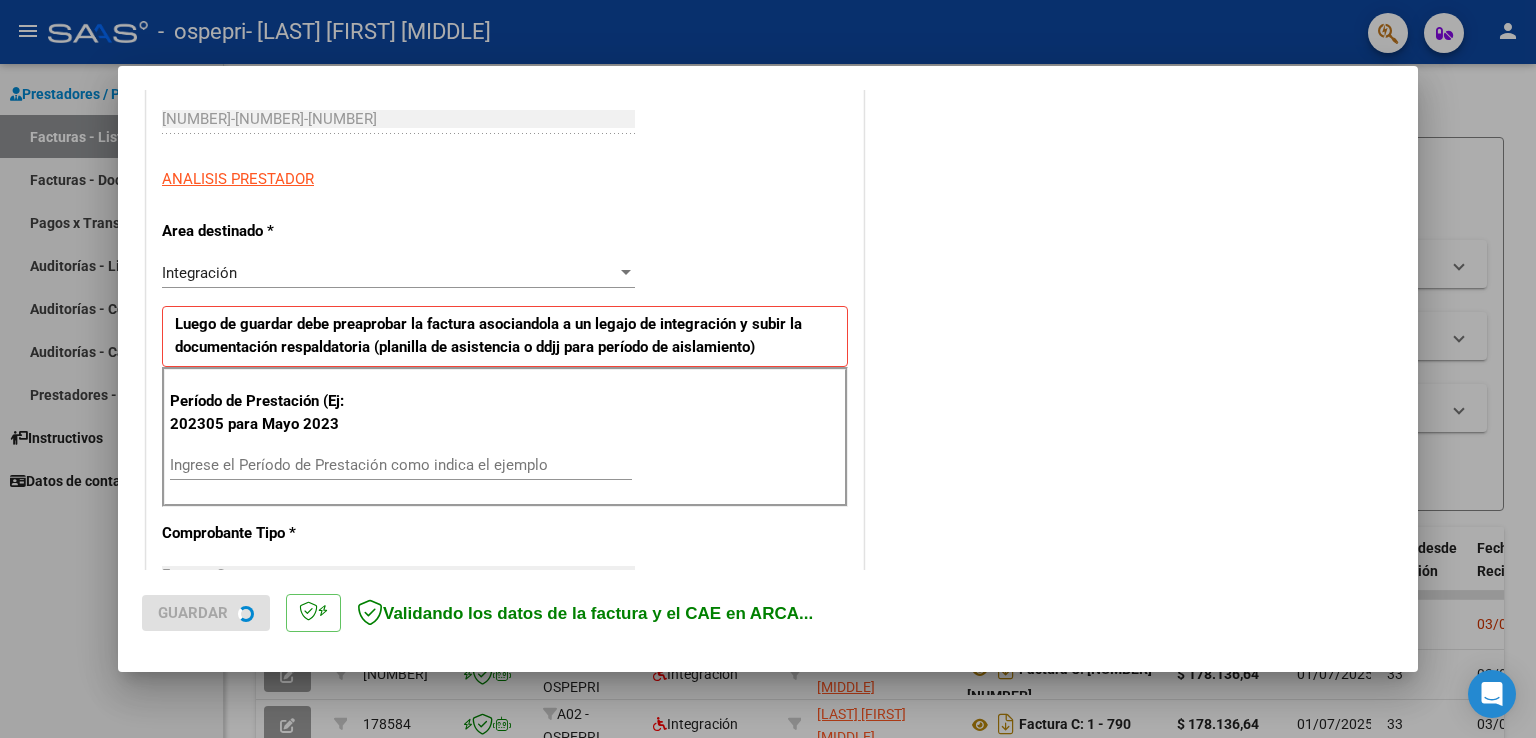 scroll, scrollTop: 400, scrollLeft: 0, axis: vertical 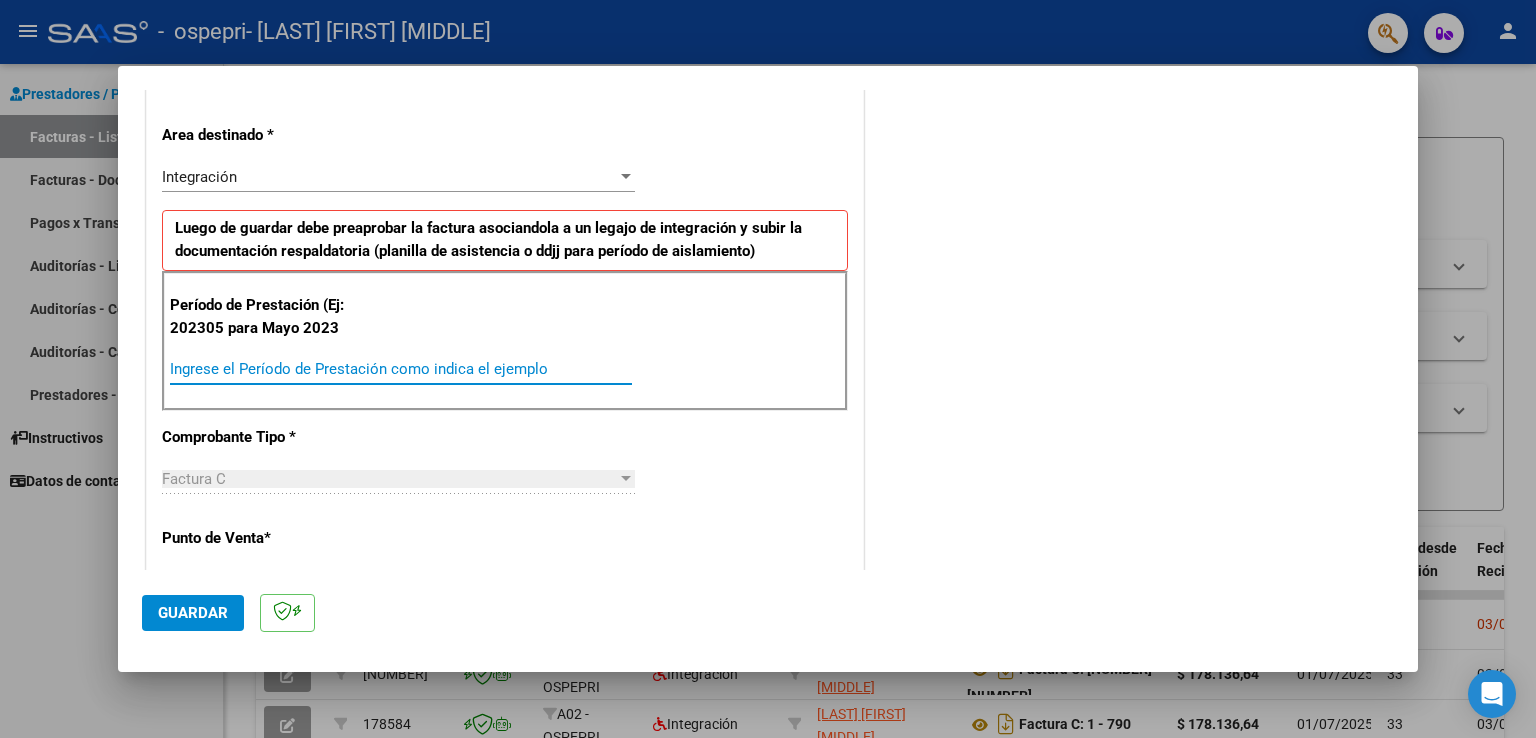 click on "Ingrese el Período de Prestación como indica el ejemplo" at bounding box center (401, 369) 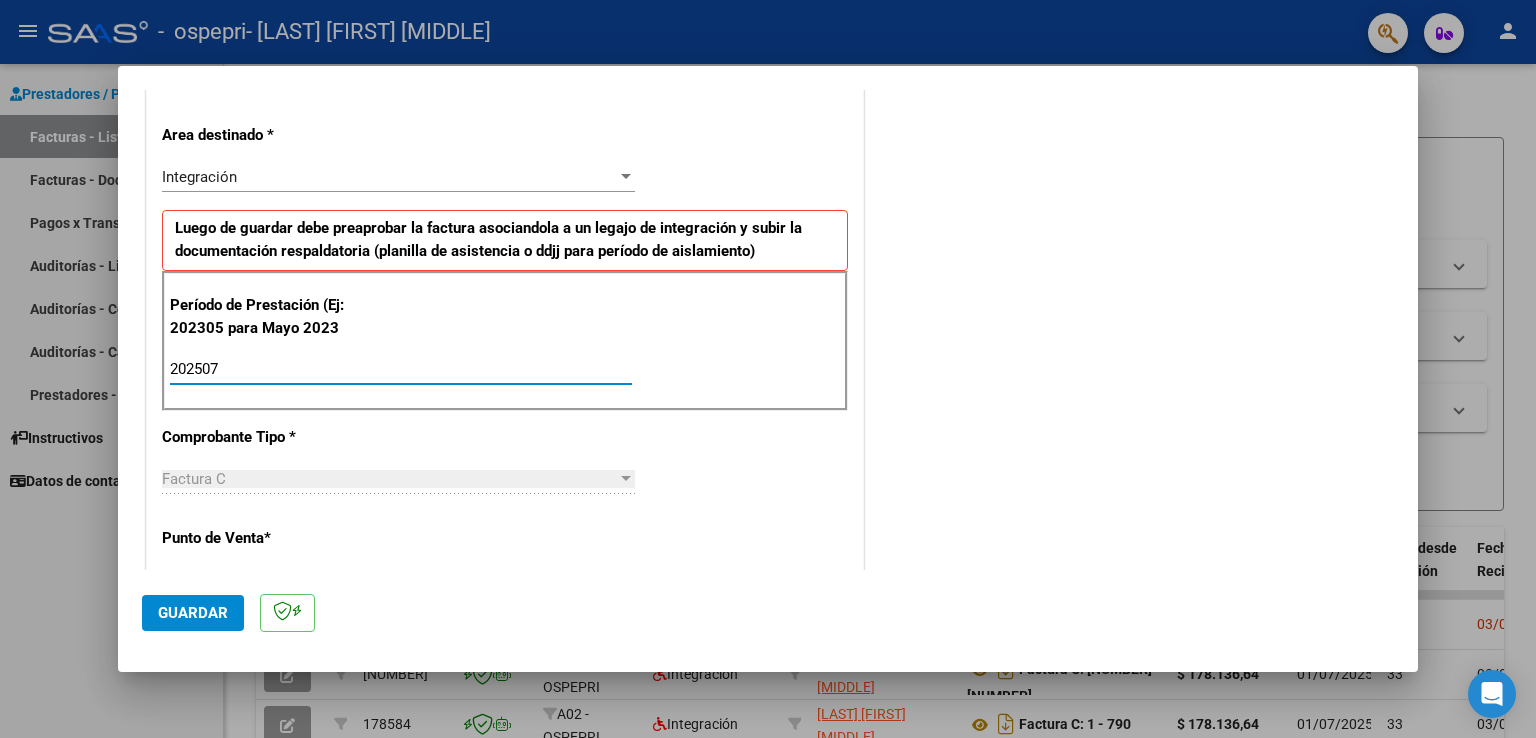 type on "202507" 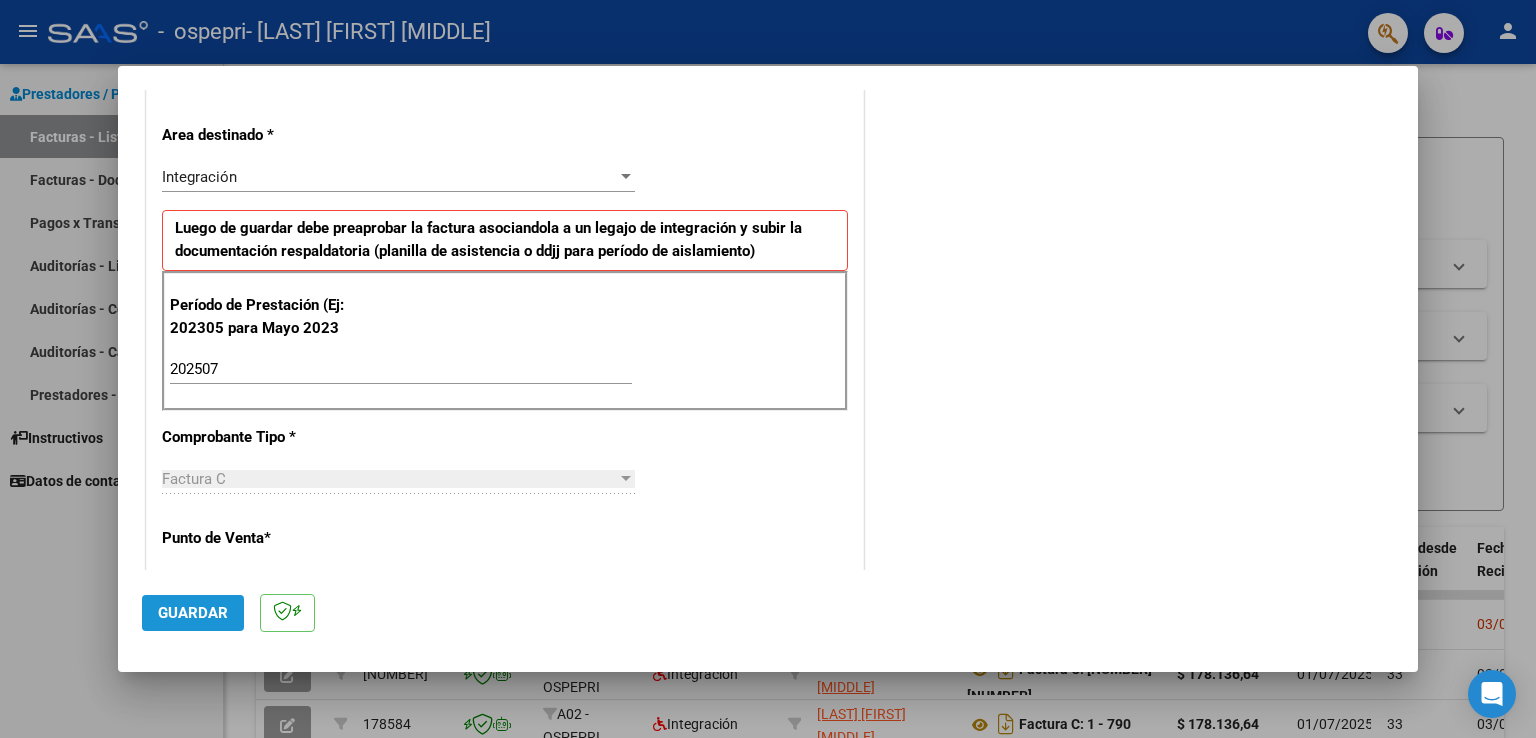 click on "Guardar" 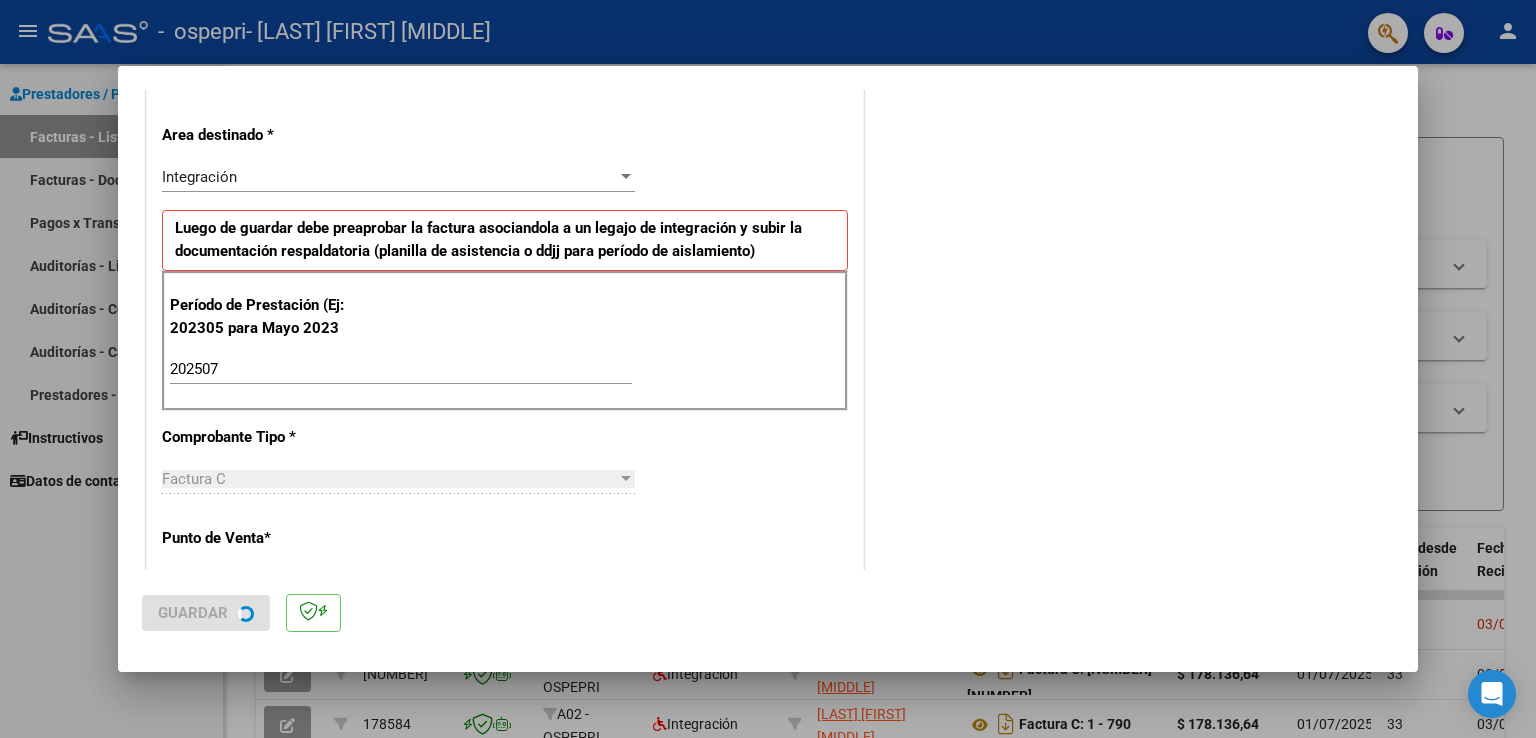 scroll, scrollTop: 0, scrollLeft: 0, axis: both 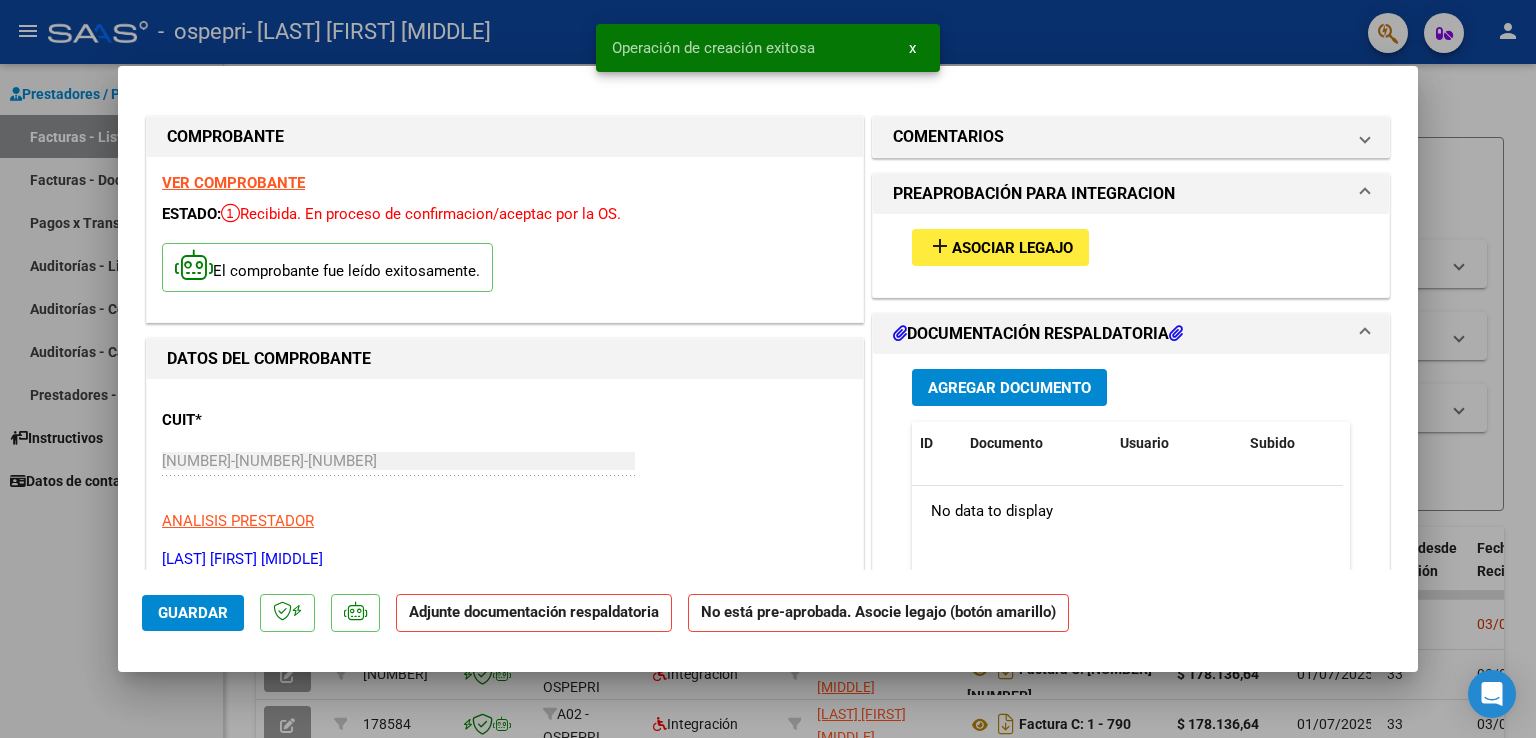 click on "Asociar Legajo" at bounding box center [1012, 248] 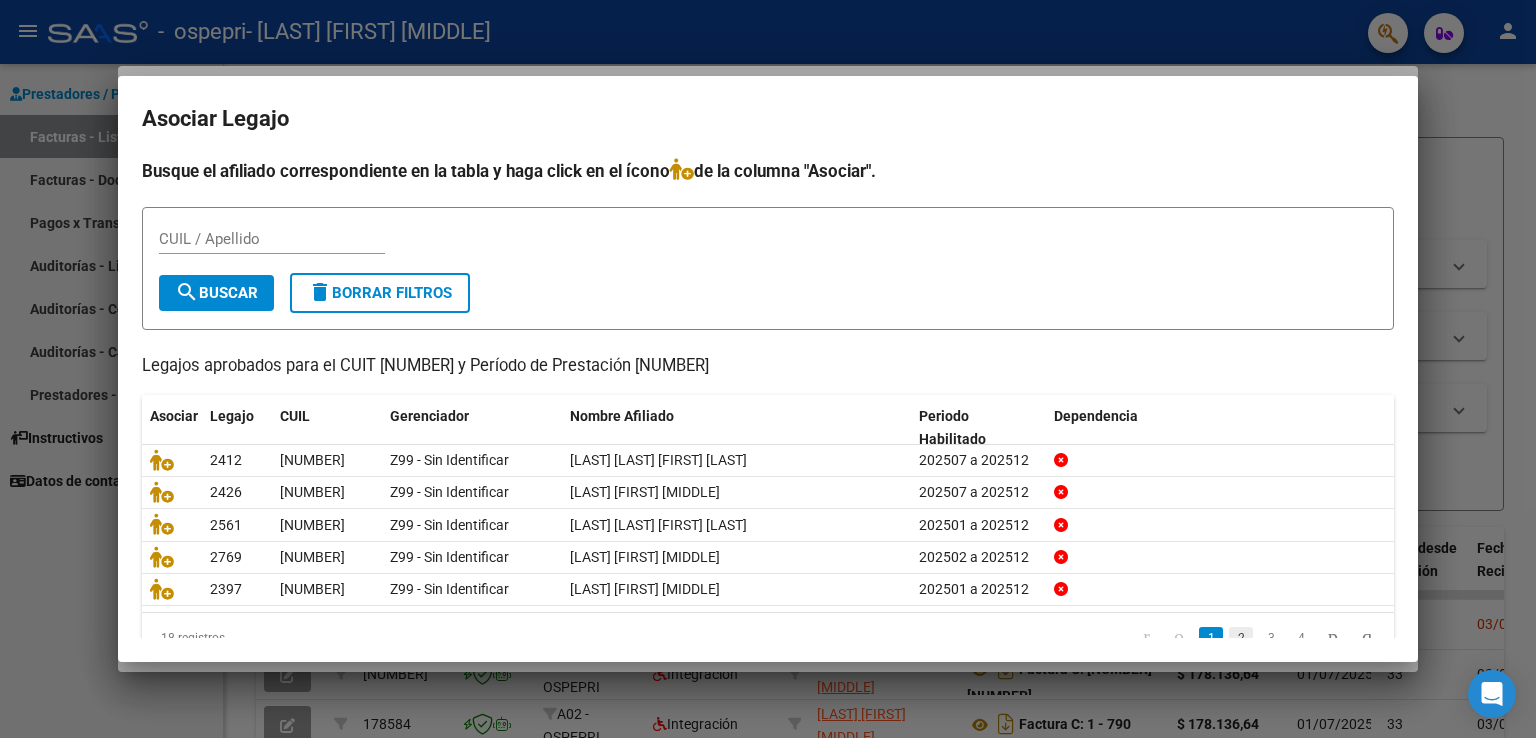 click on "2" 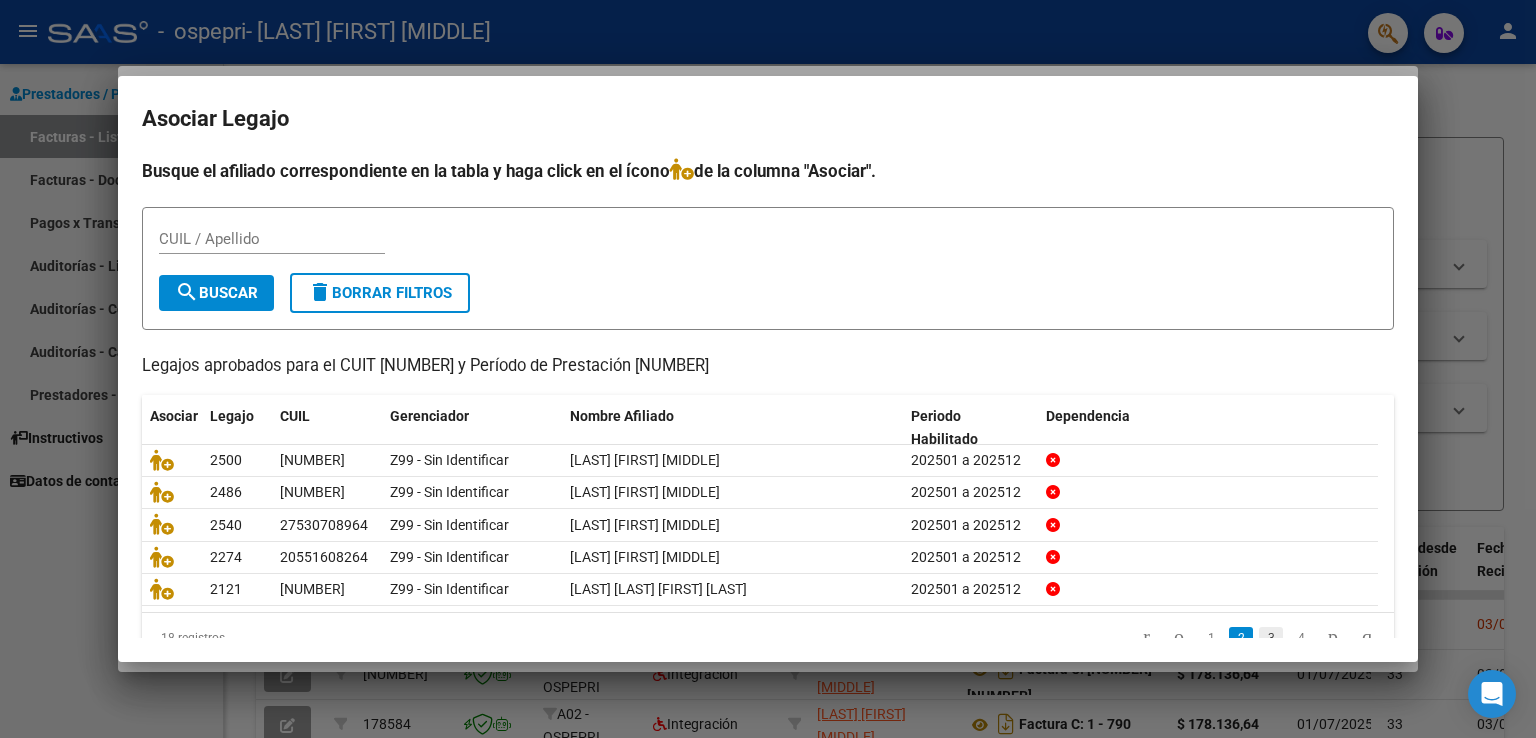 click on "3" 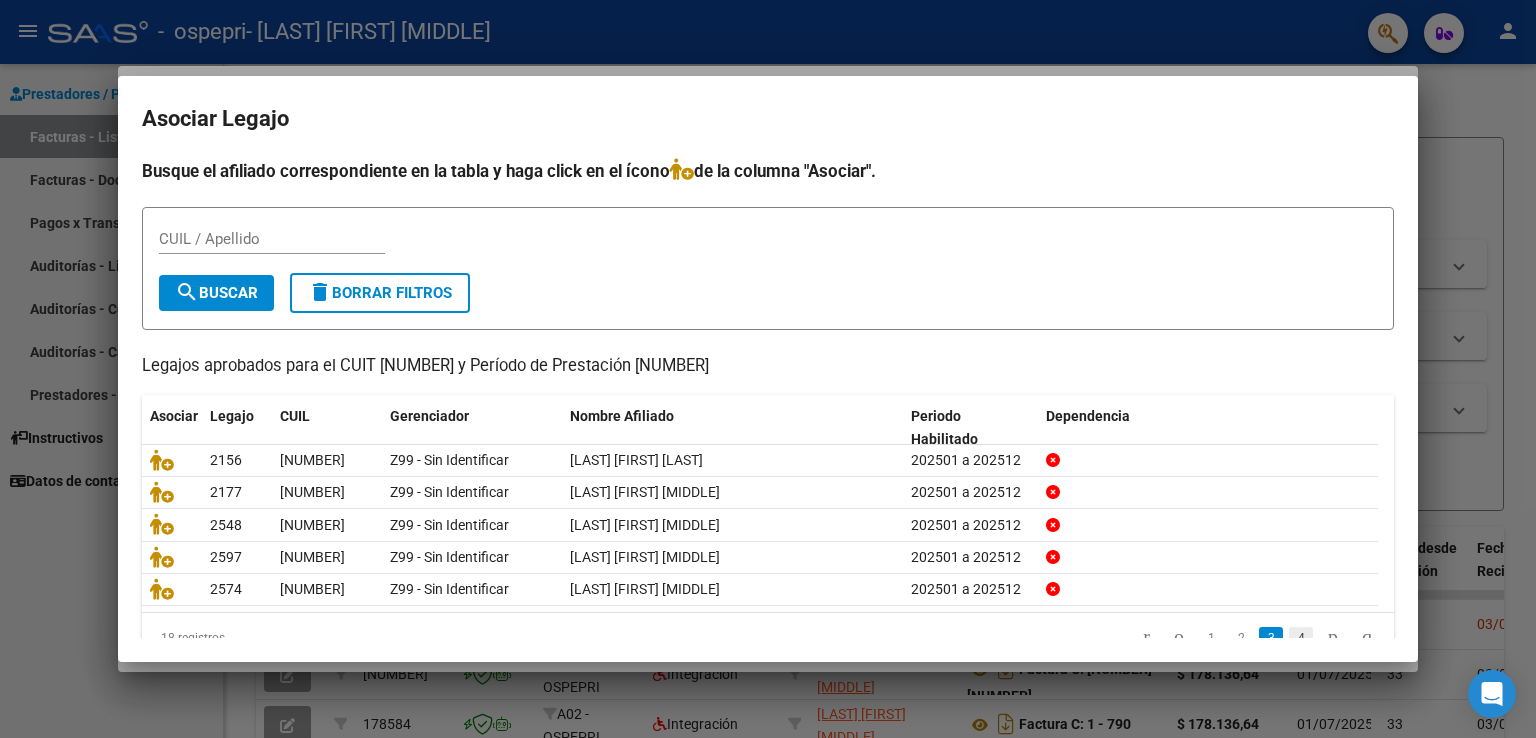 click on "4" 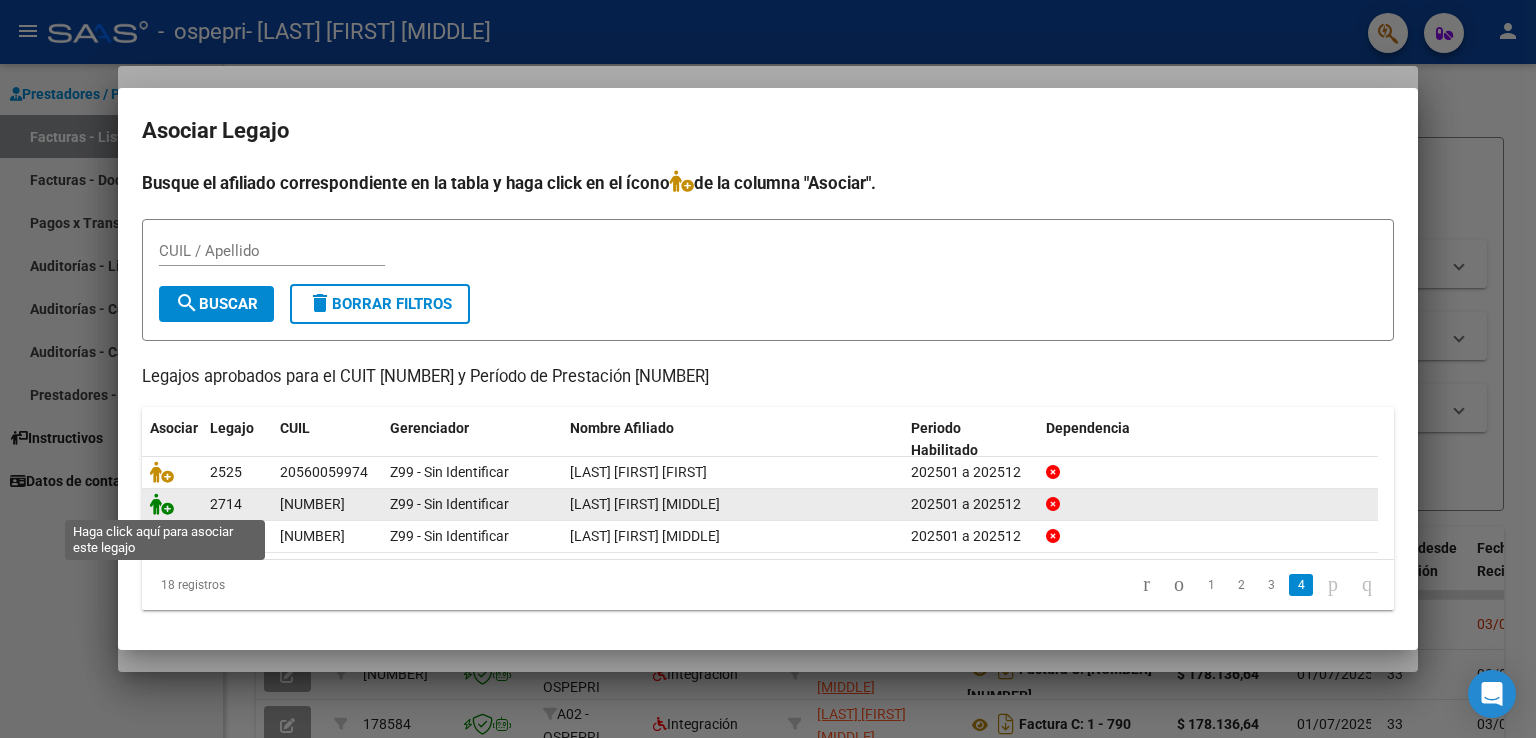 click 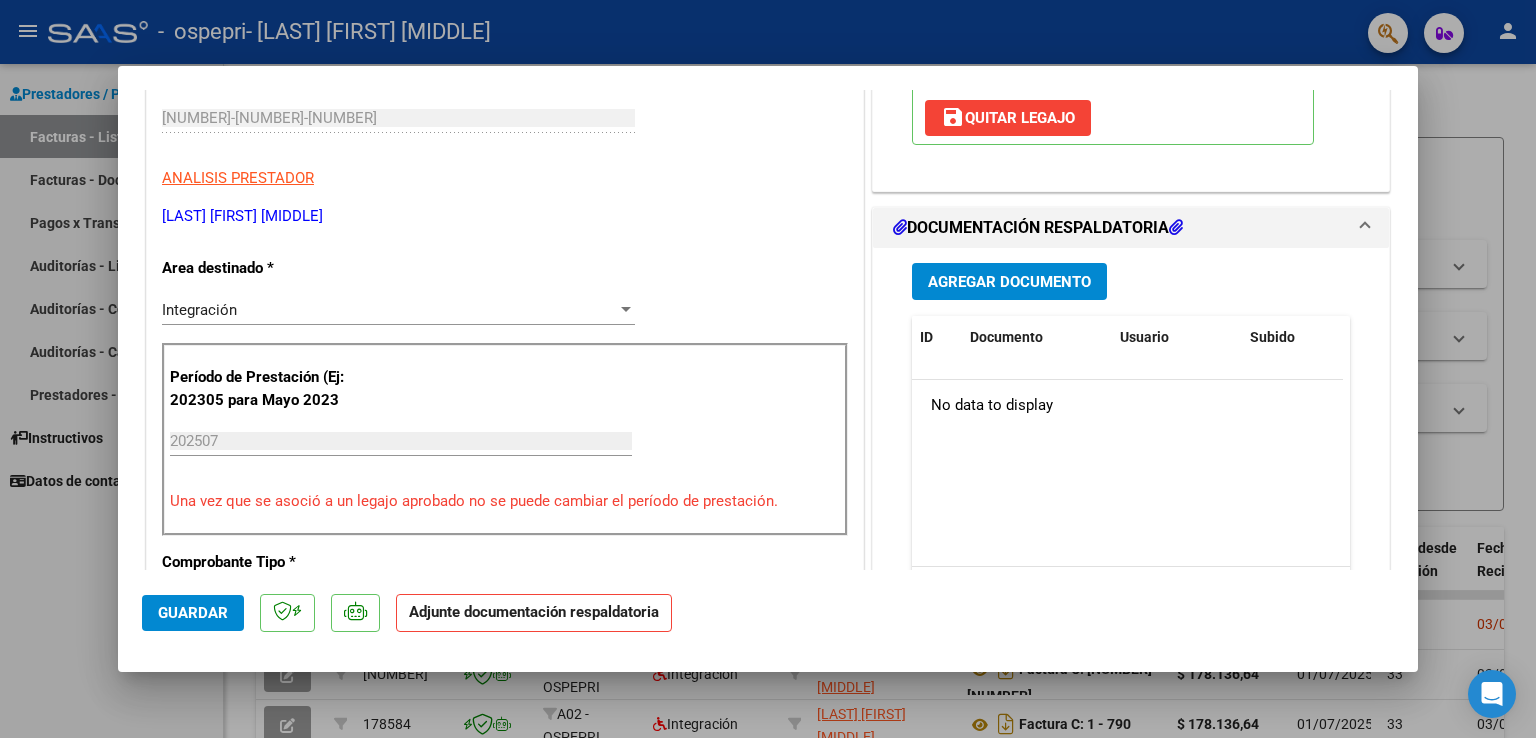 scroll, scrollTop: 400, scrollLeft: 0, axis: vertical 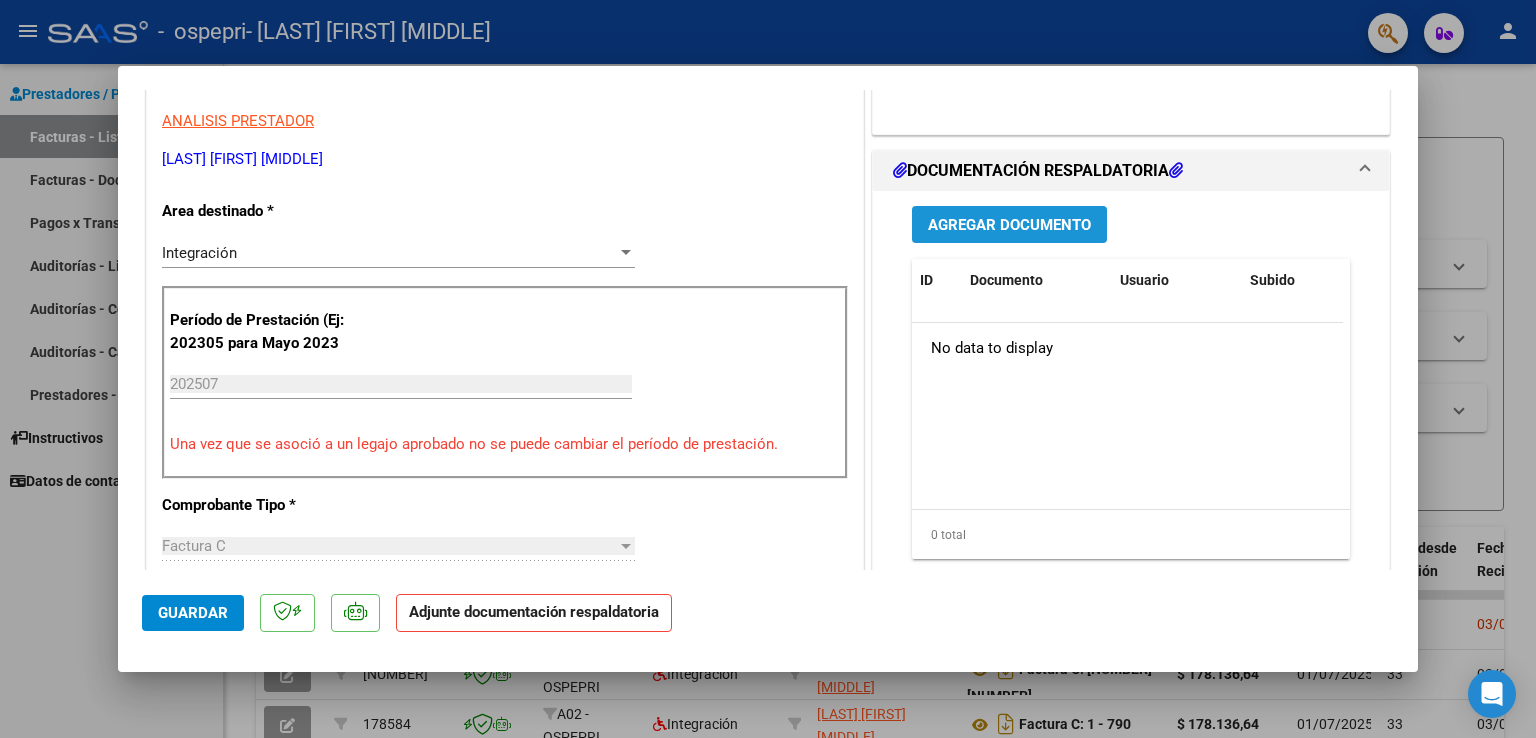 click on "Agregar Documento" at bounding box center [1009, 225] 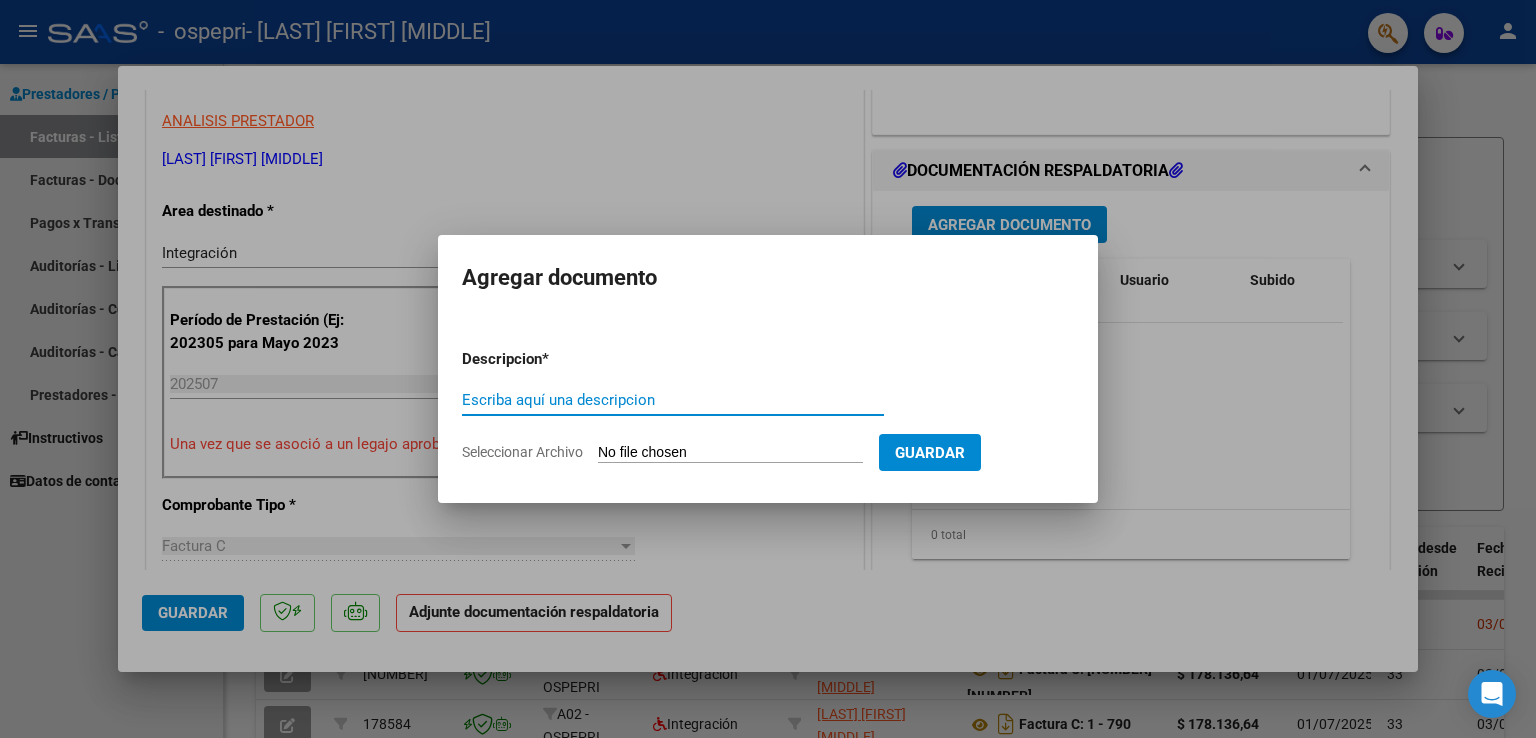click on "Seleccionar Archivo" 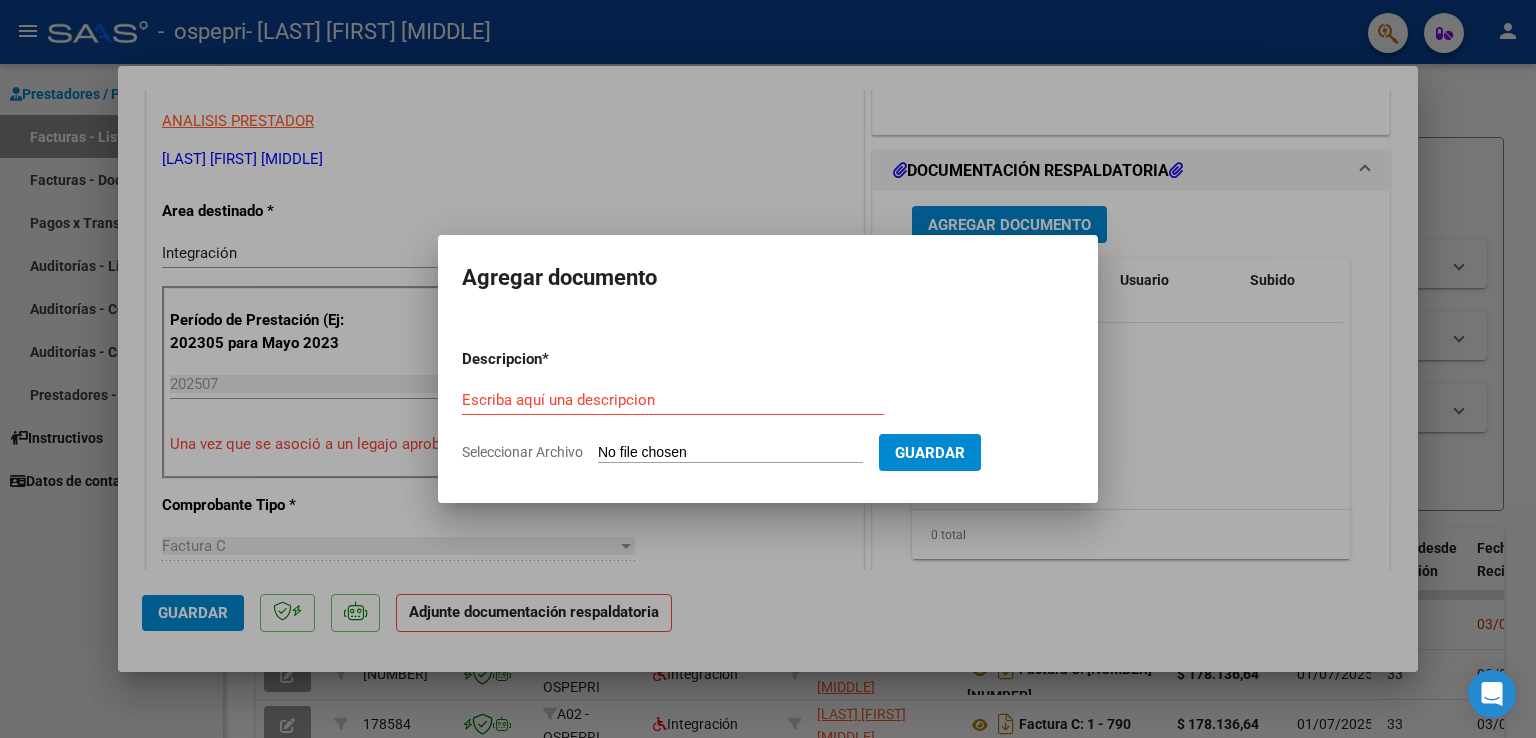 type on "C:\fakepath\lopez amir julio 25.pdf" 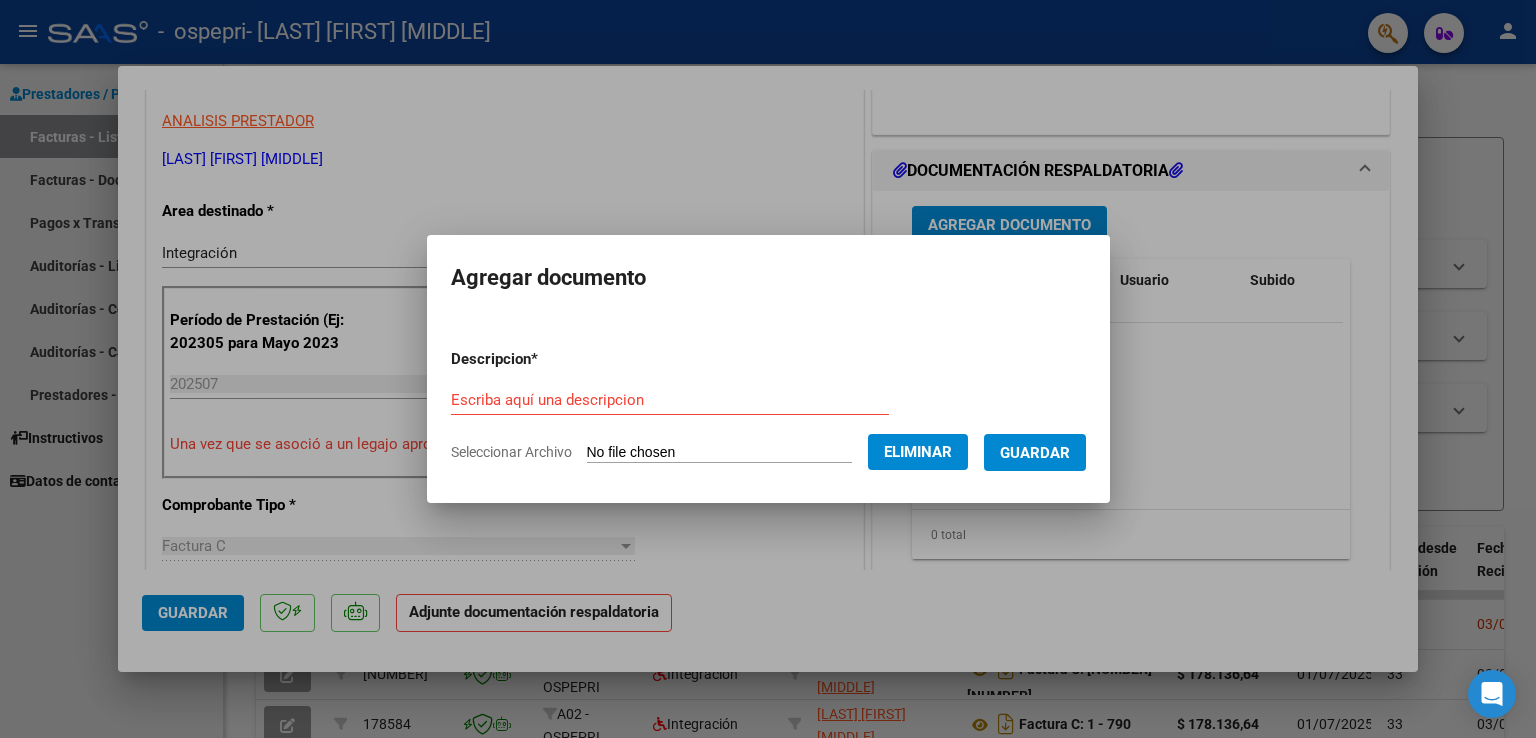 click on "Escriba aquí una descripcion" at bounding box center [670, 400] 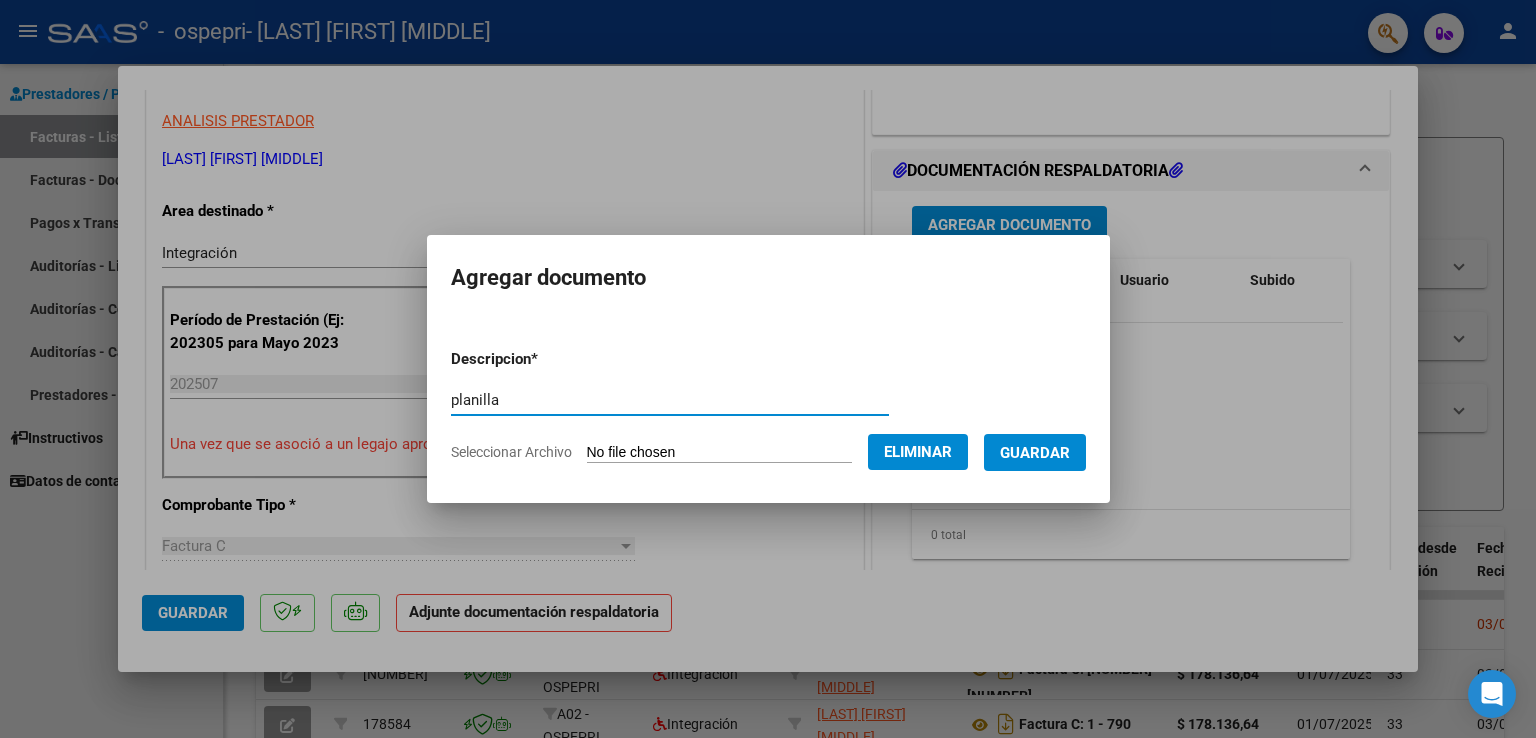 type on "planilla" 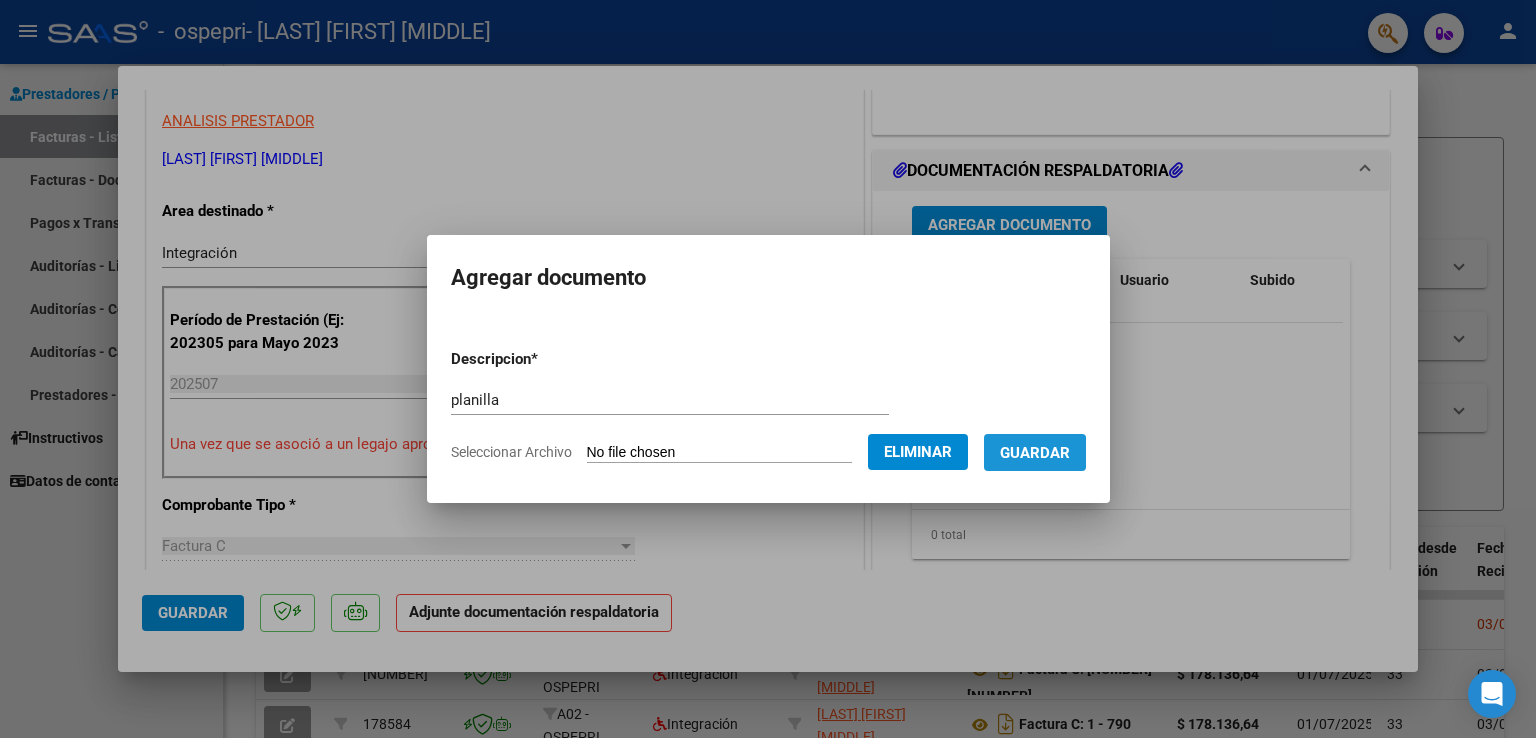 click on "Guardar" at bounding box center [1035, 453] 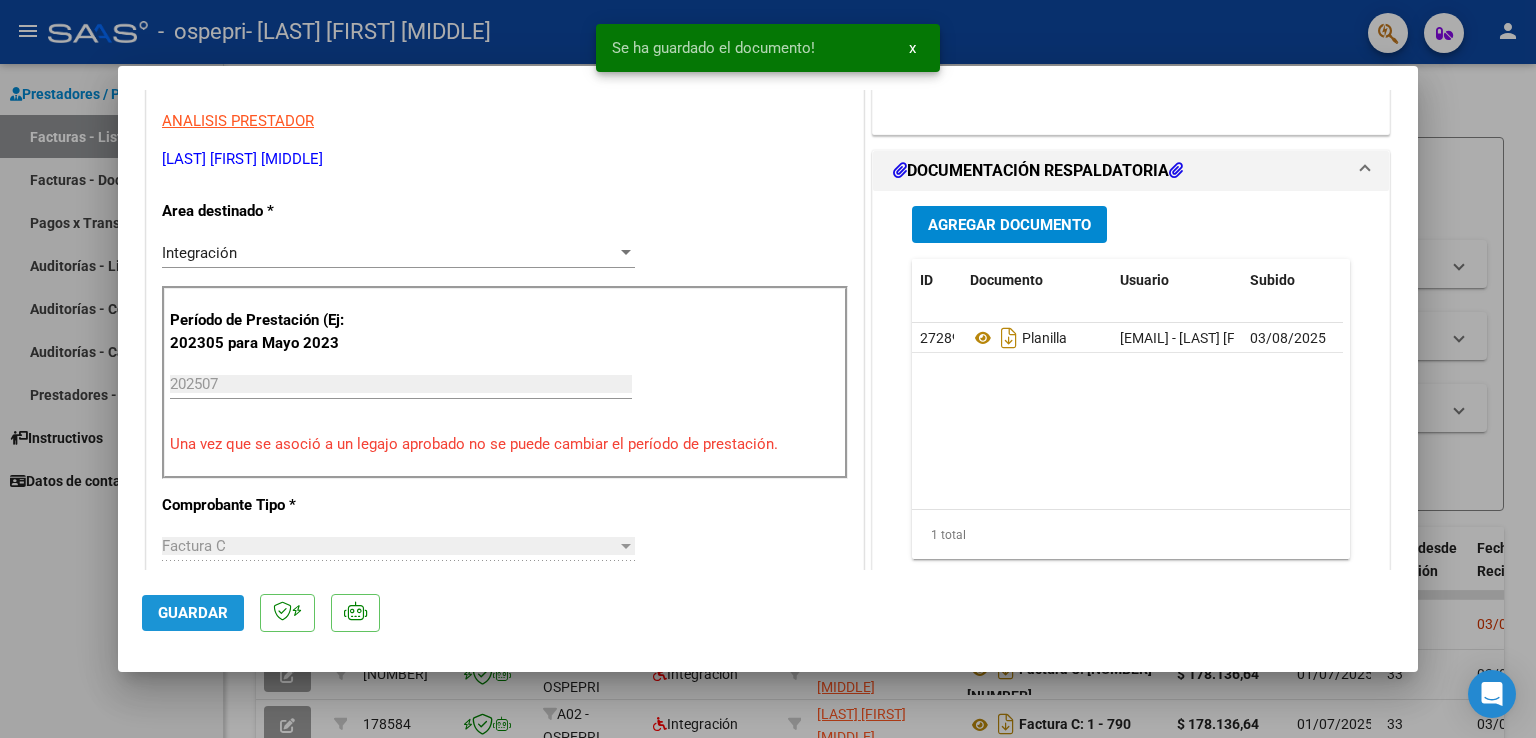 click on "Guardar" 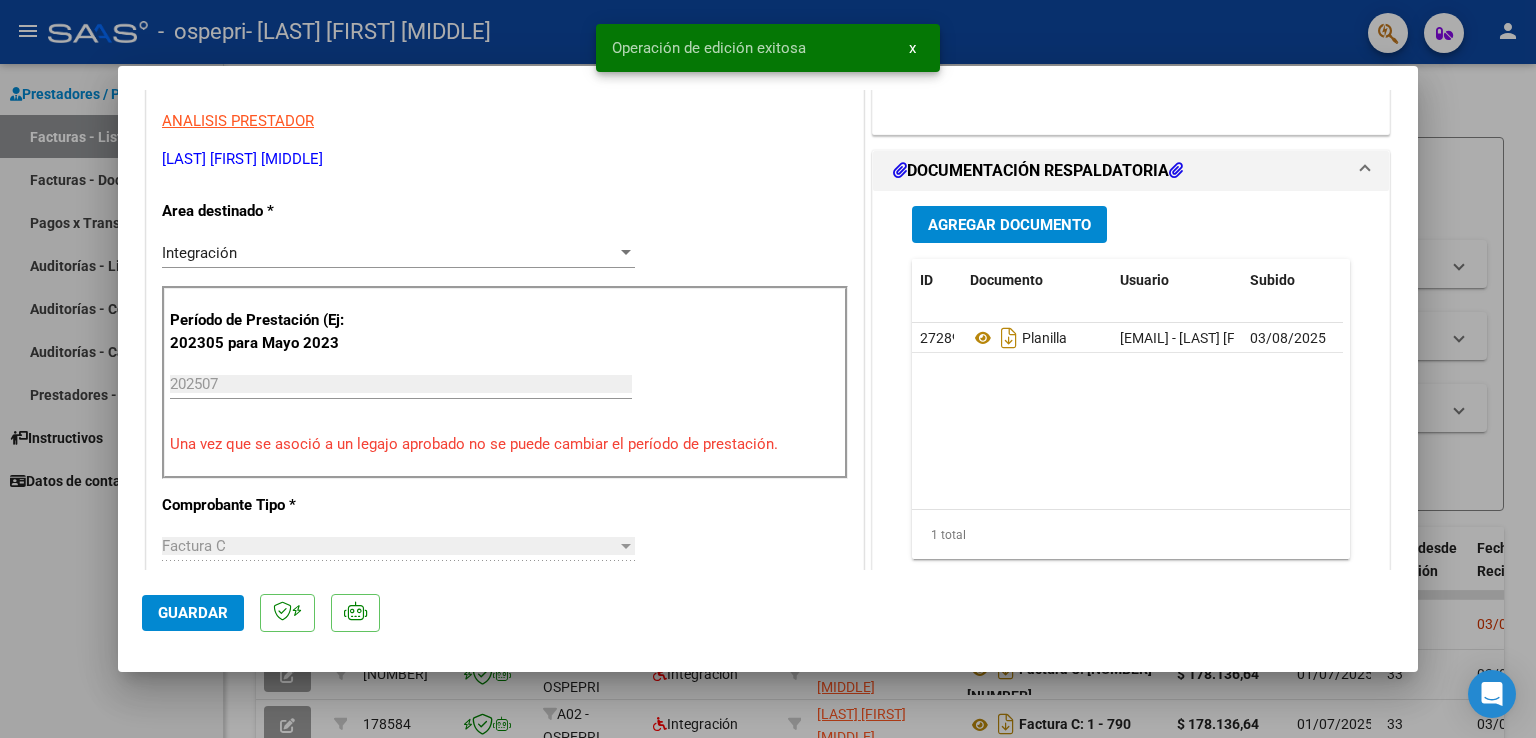 click at bounding box center [768, 369] 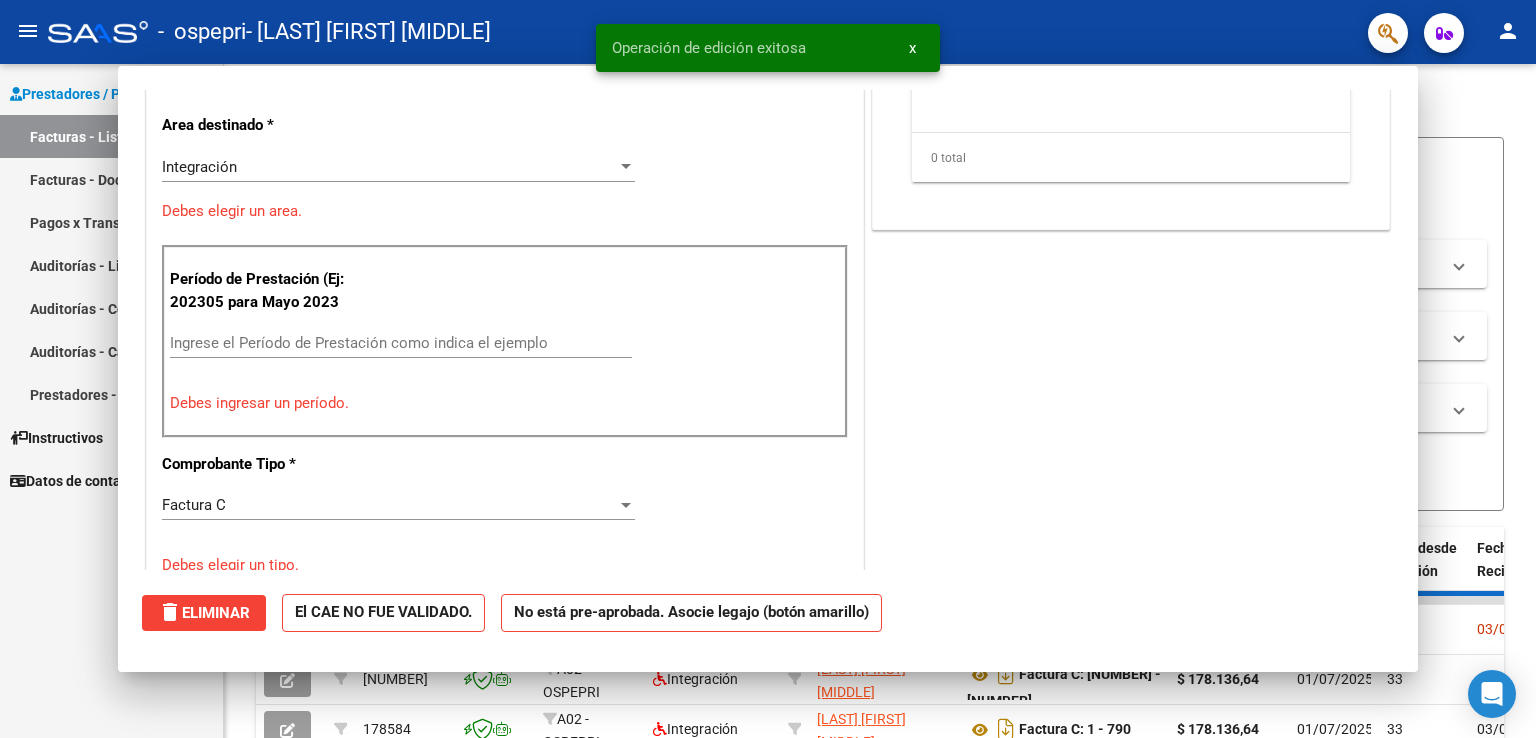 scroll, scrollTop: 339, scrollLeft: 0, axis: vertical 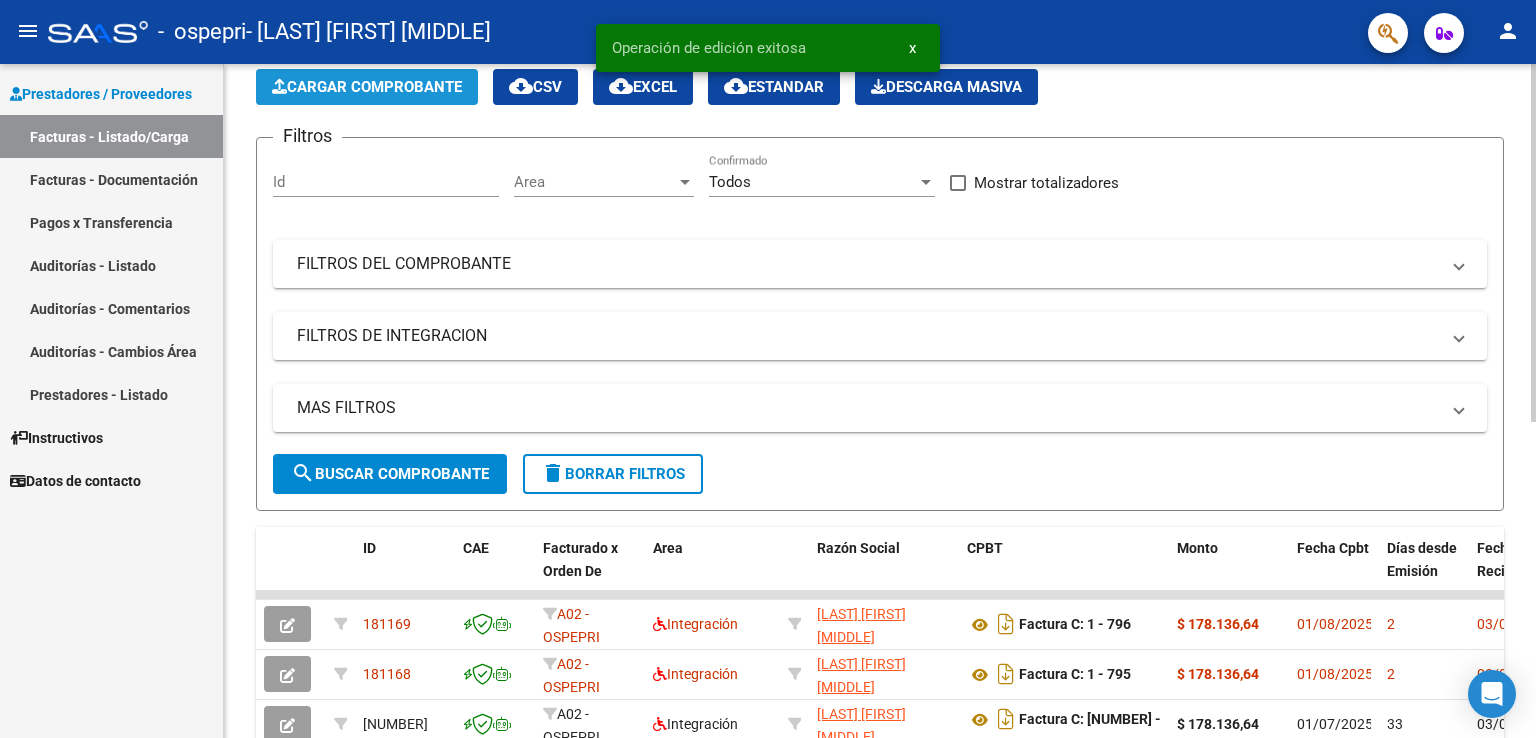 click on "Cargar Comprobante" 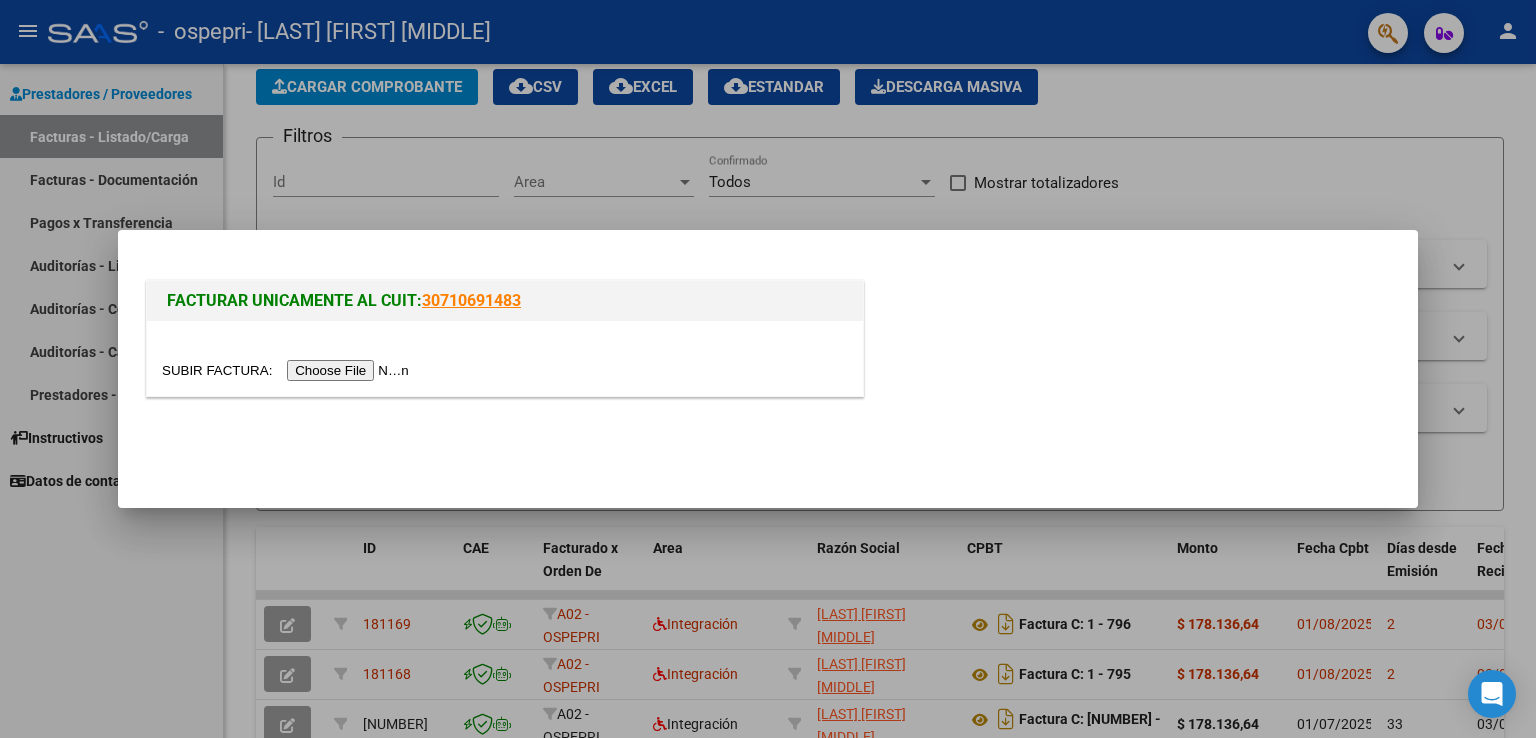 click at bounding box center [288, 370] 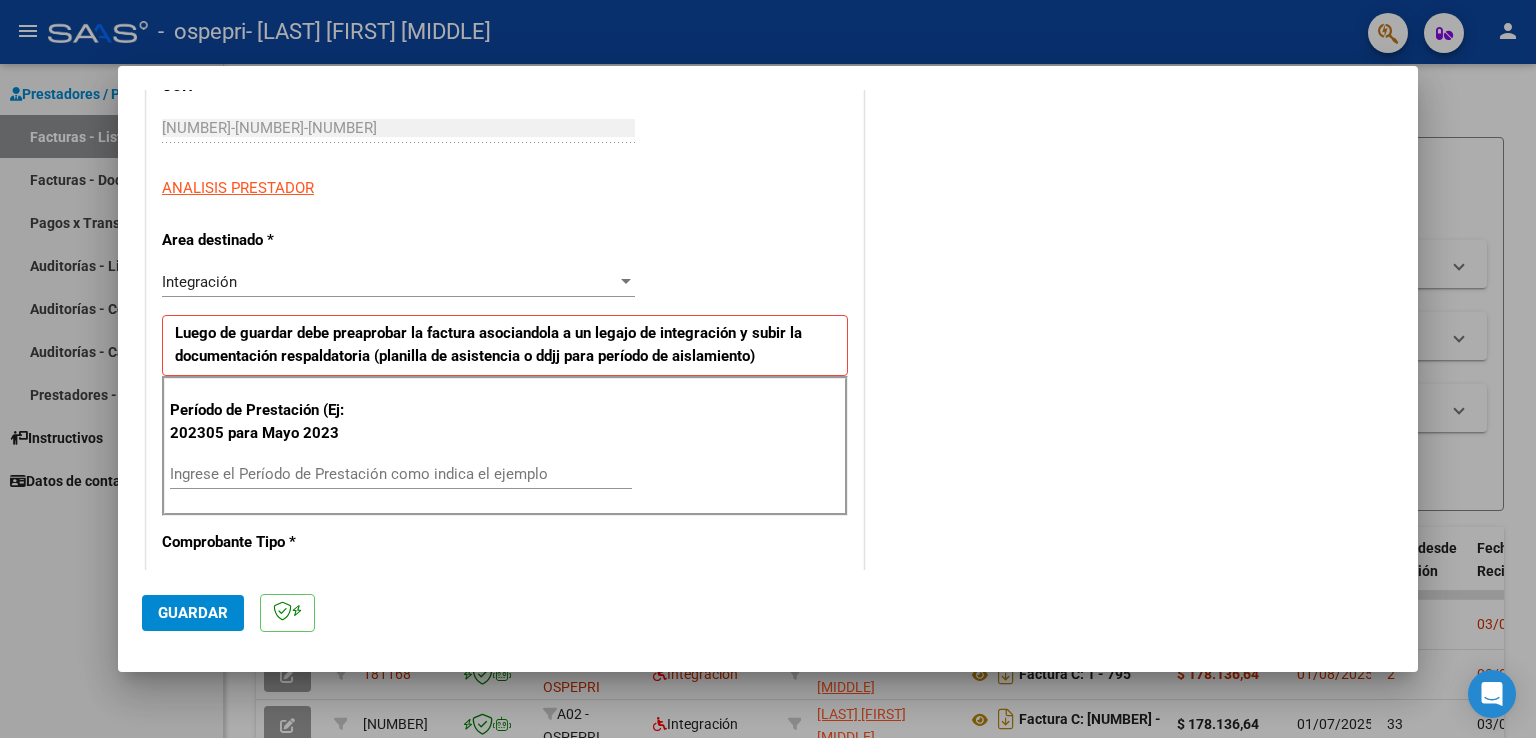 scroll, scrollTop: 300, scrollLeft: 0, axis: vertical 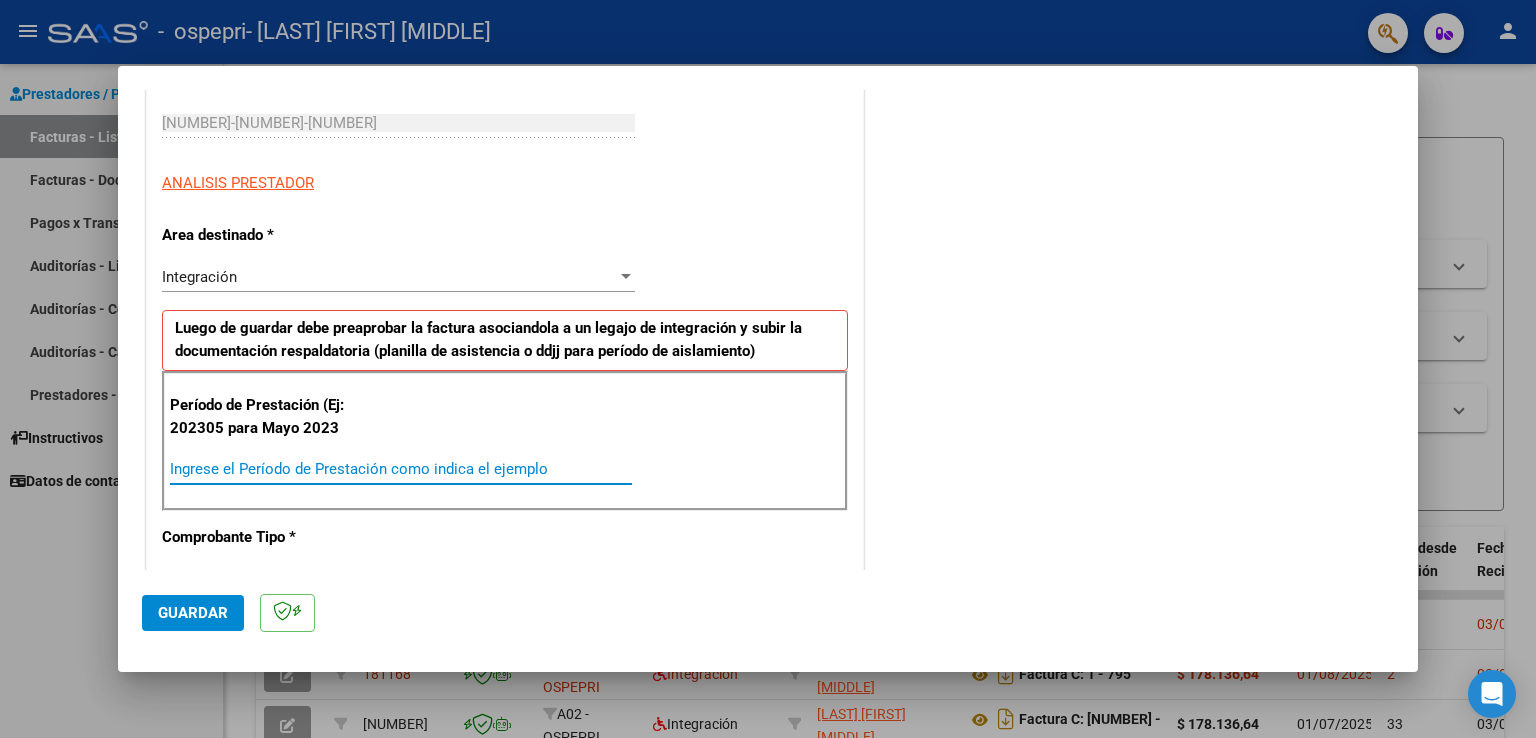 click on "Ingrese el Período de Prestación como indica el ejemplo" at bounding box center (401, 469) 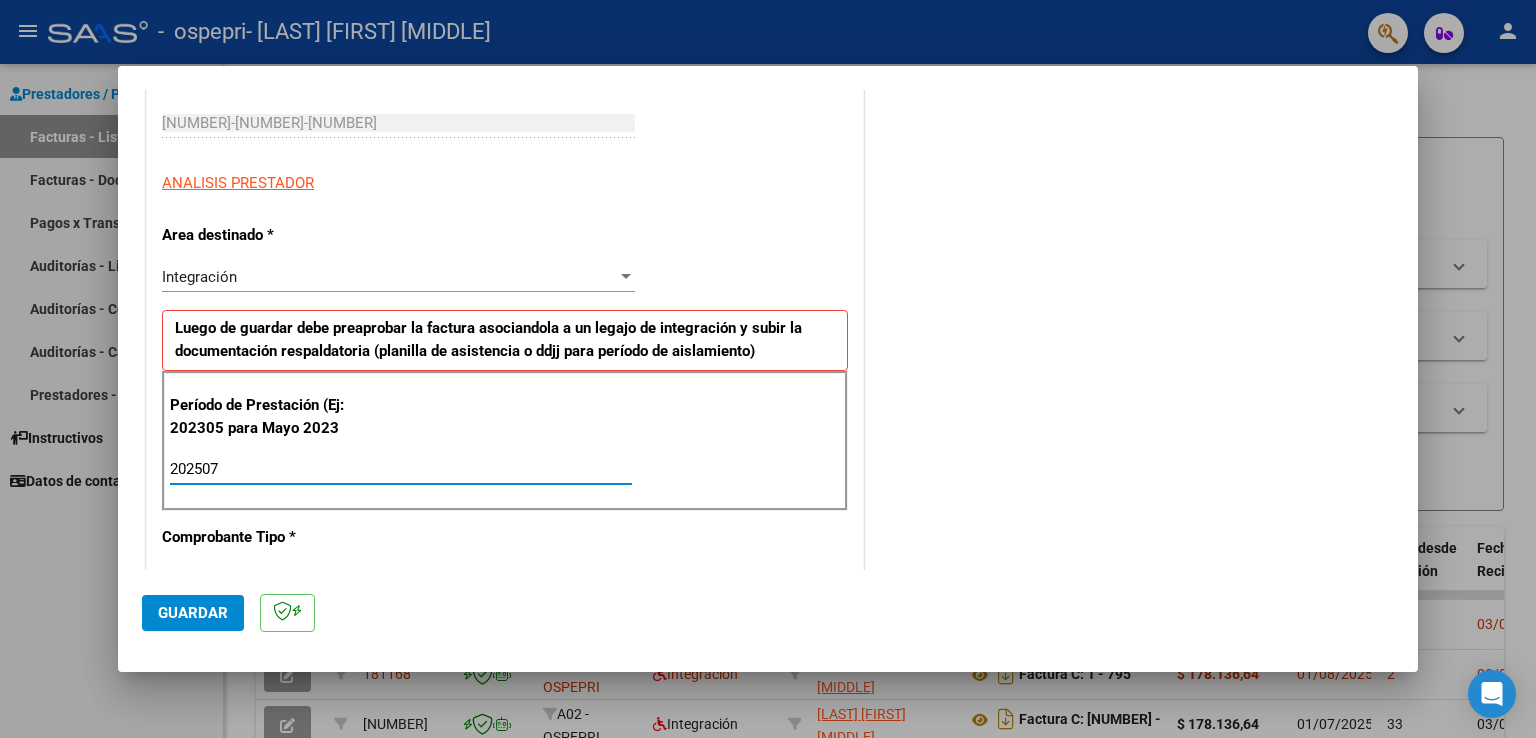 type on "202507" 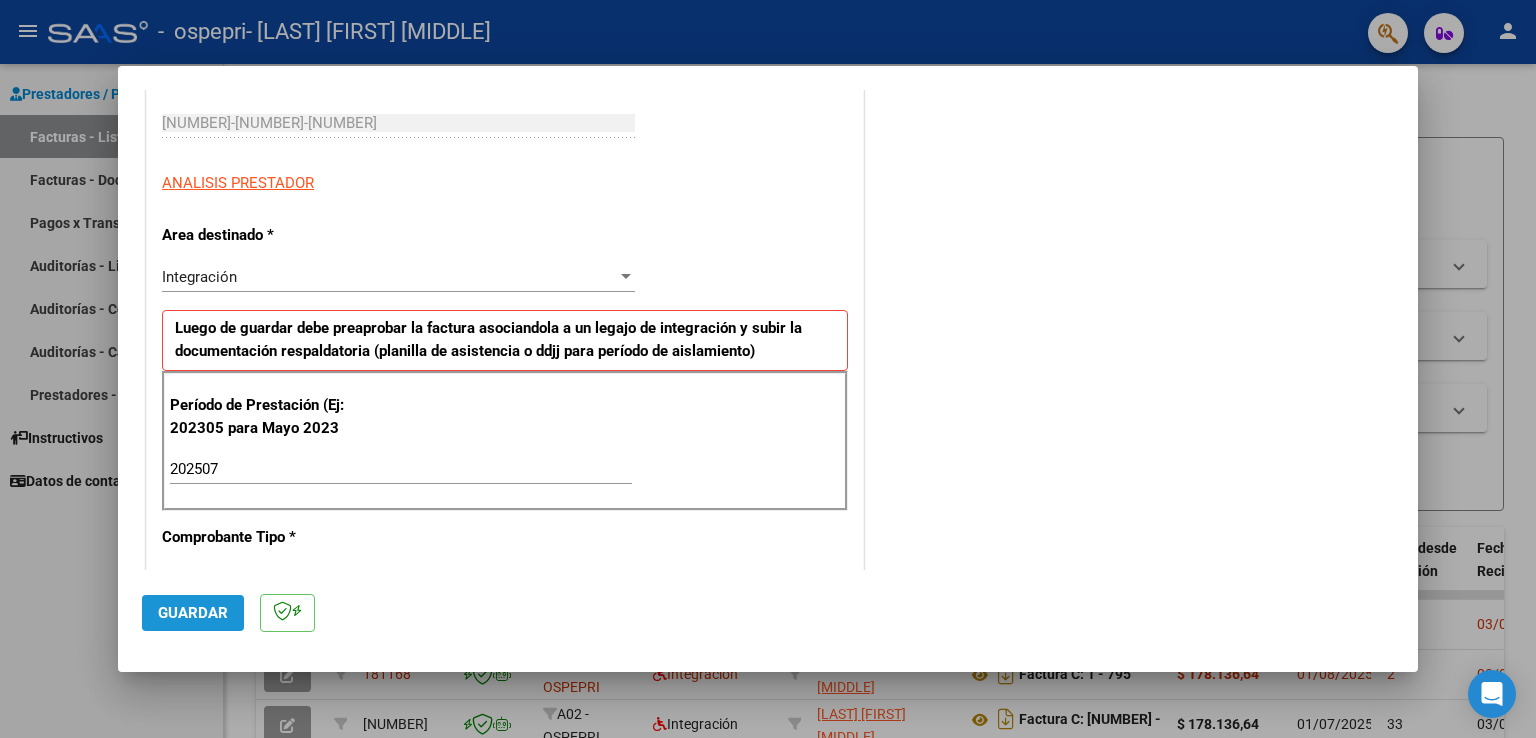 click on "Guardar" 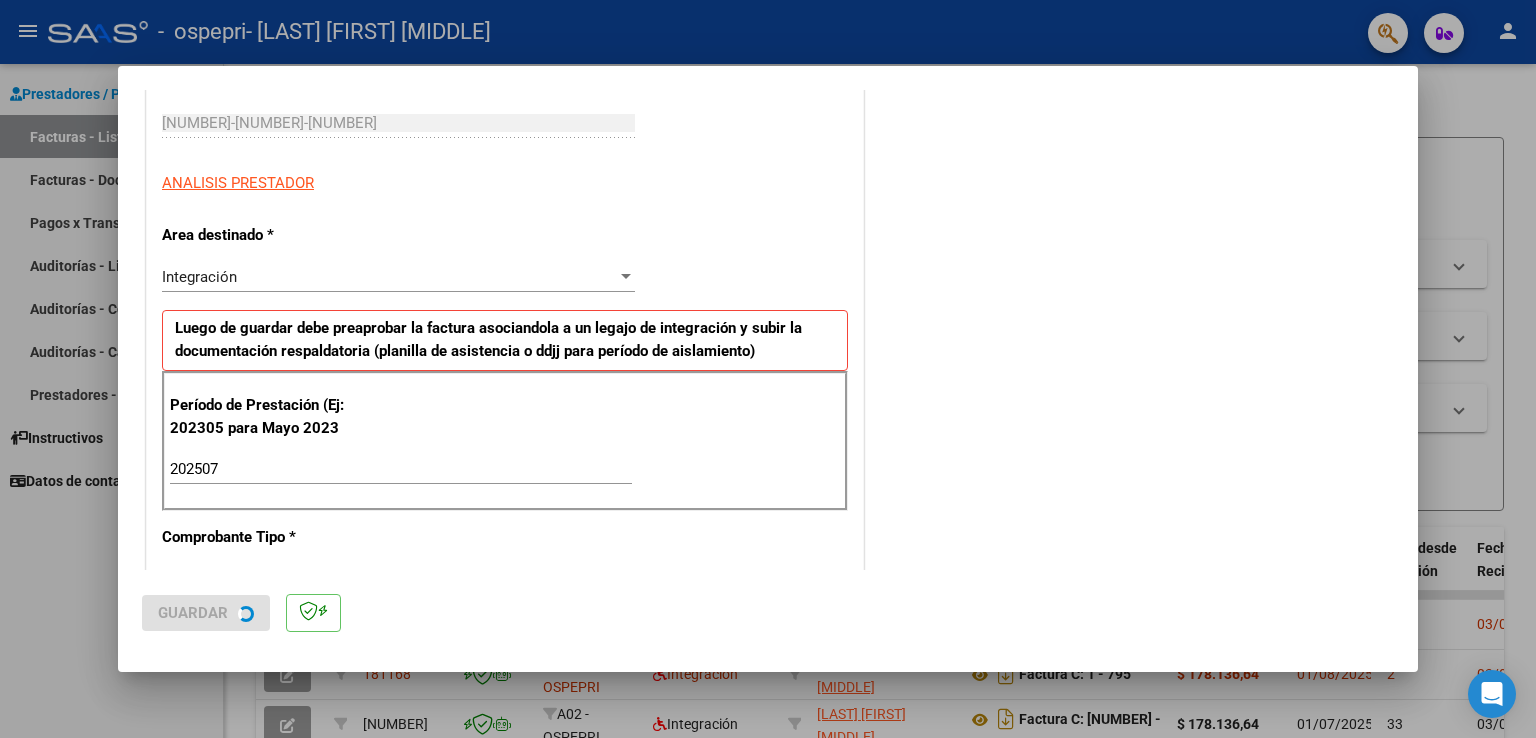 scroll, scrollTop: 0, scrollLeft: 0, axis: both 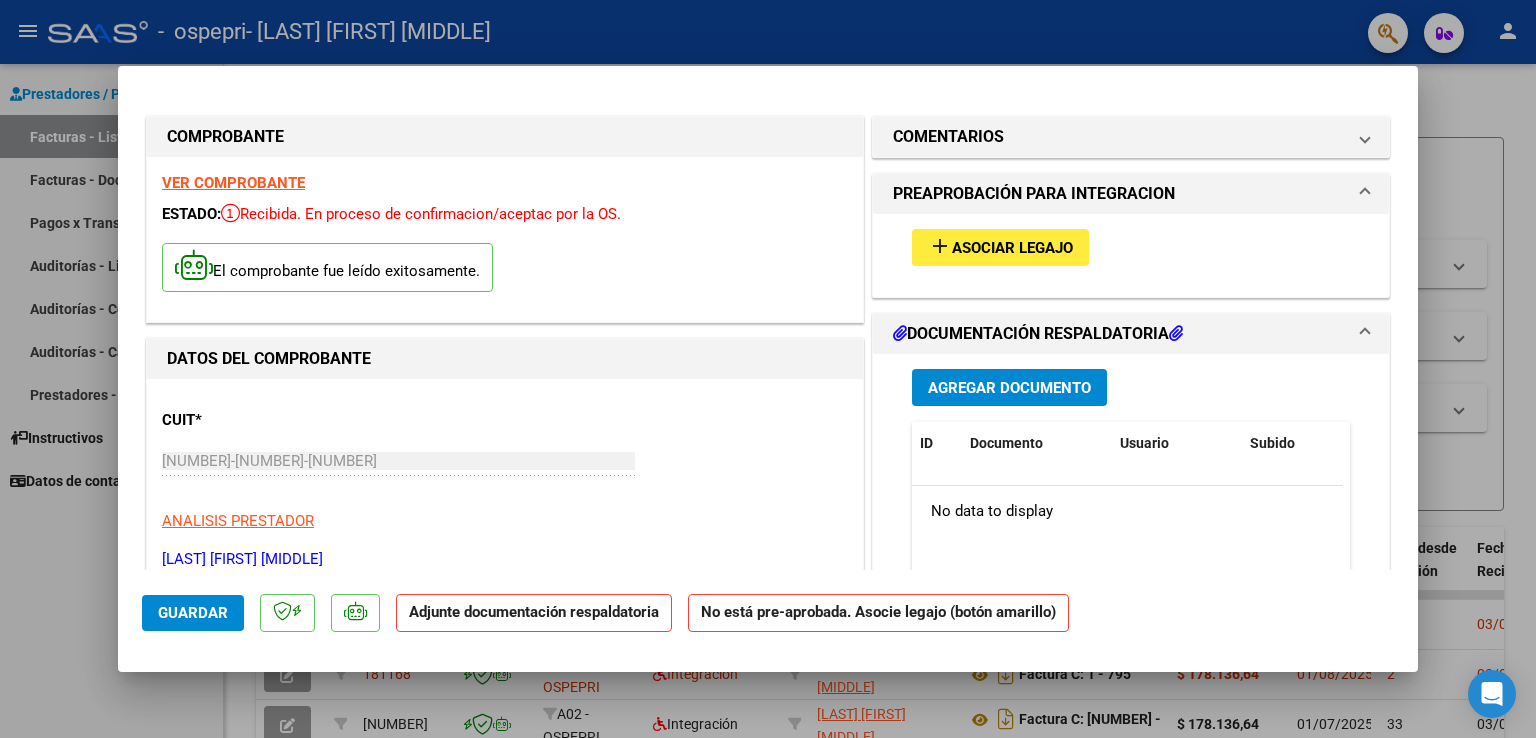 click on "add Asociar Legajo" at bounding box center (1000, 247) 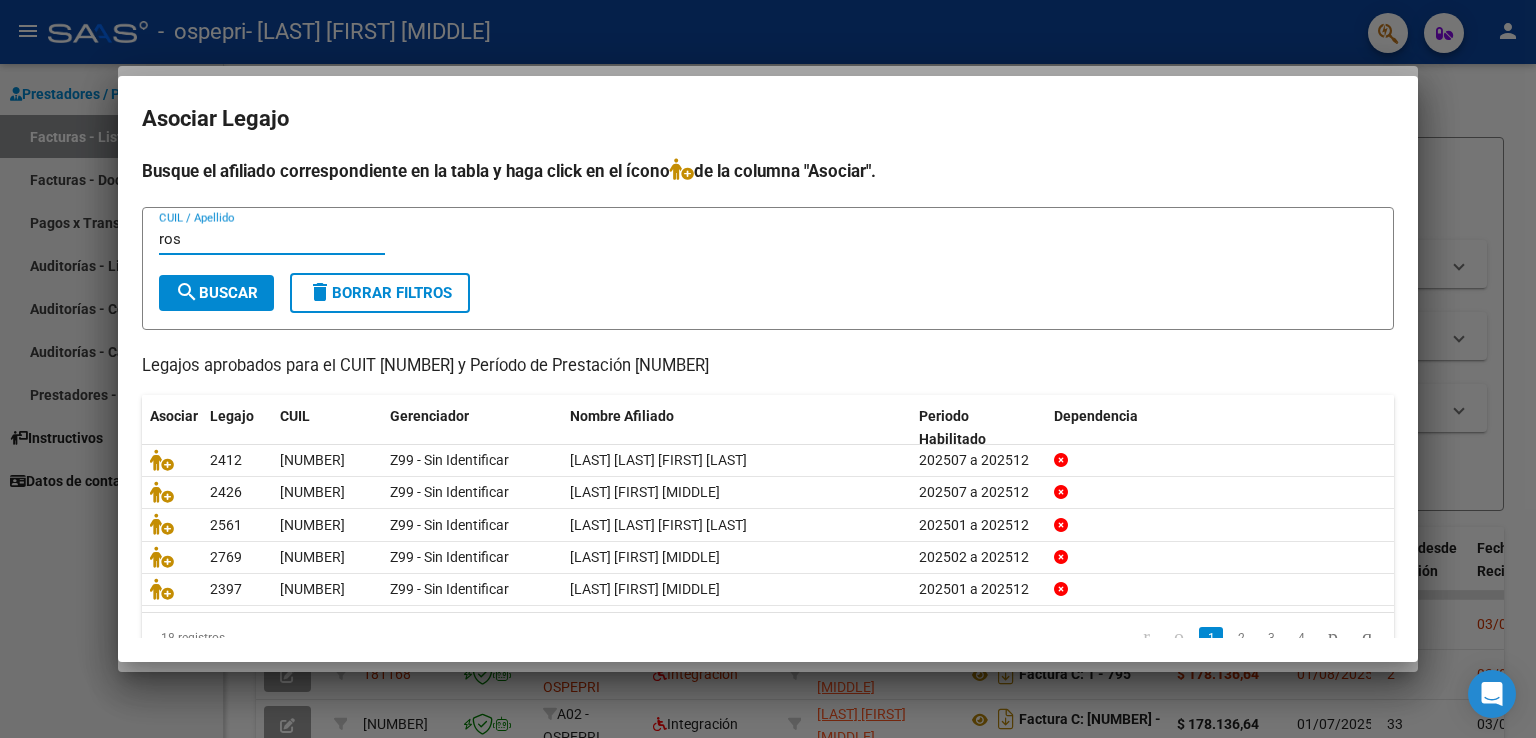 type on "ros" 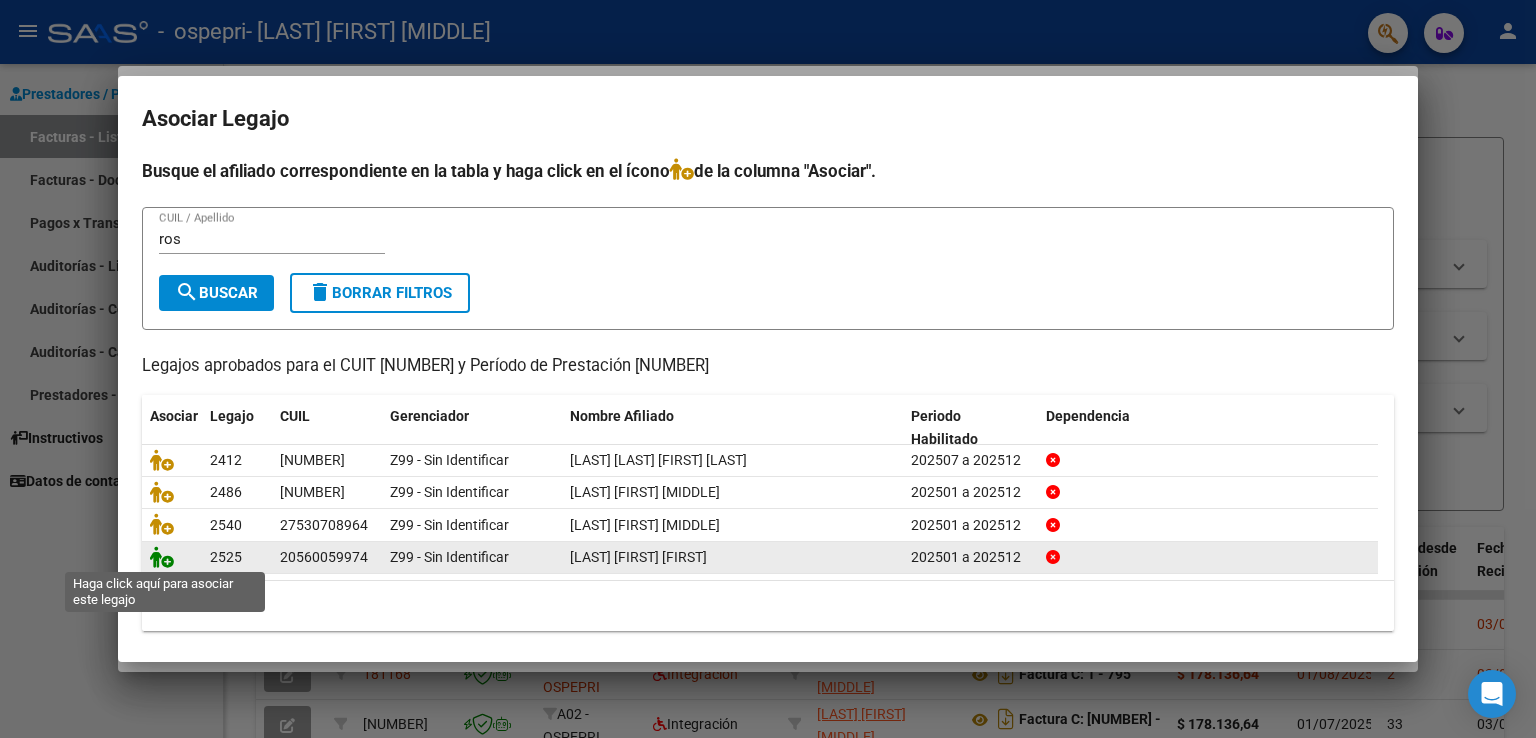 click 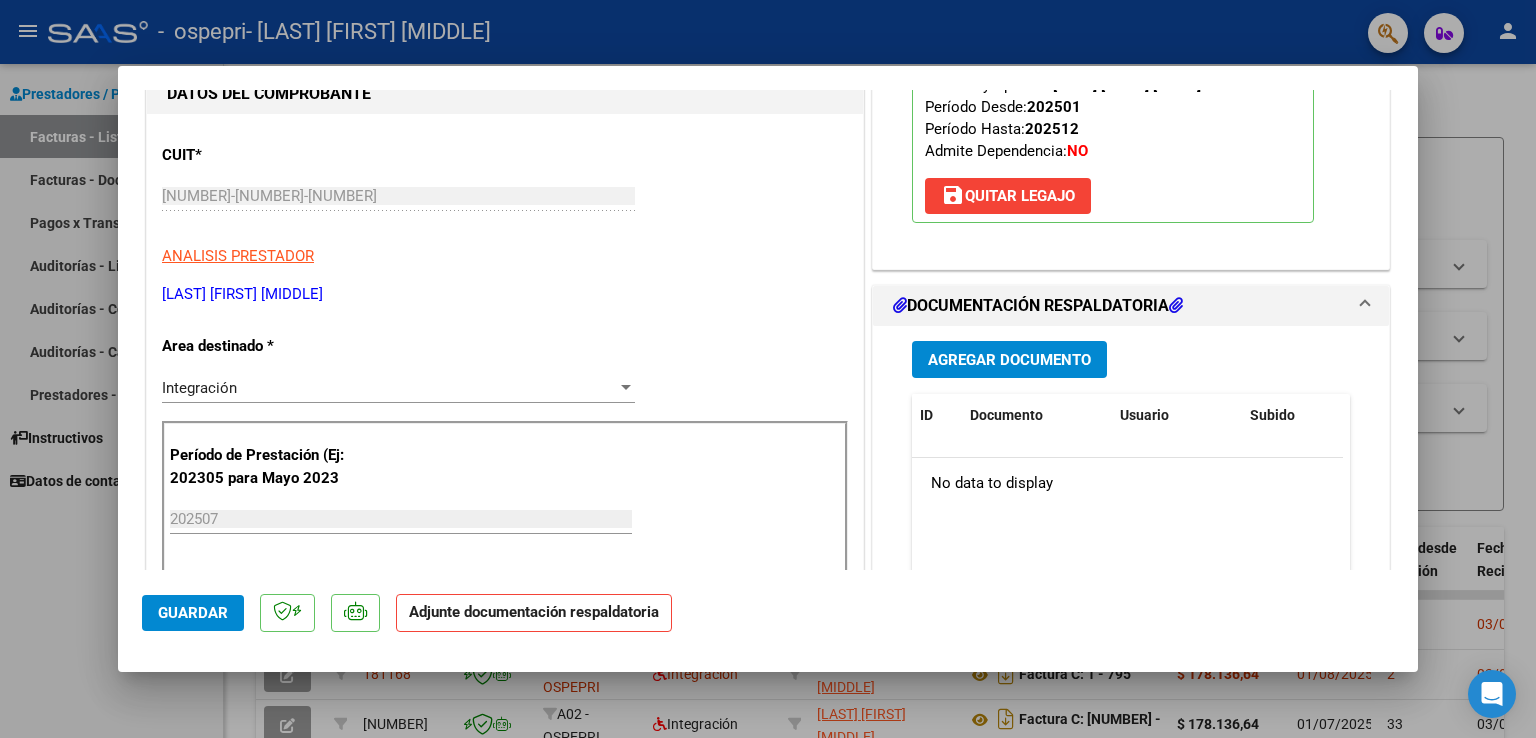 scroll, scrollTop: 300, scrollLeft: 0, axis: vertical 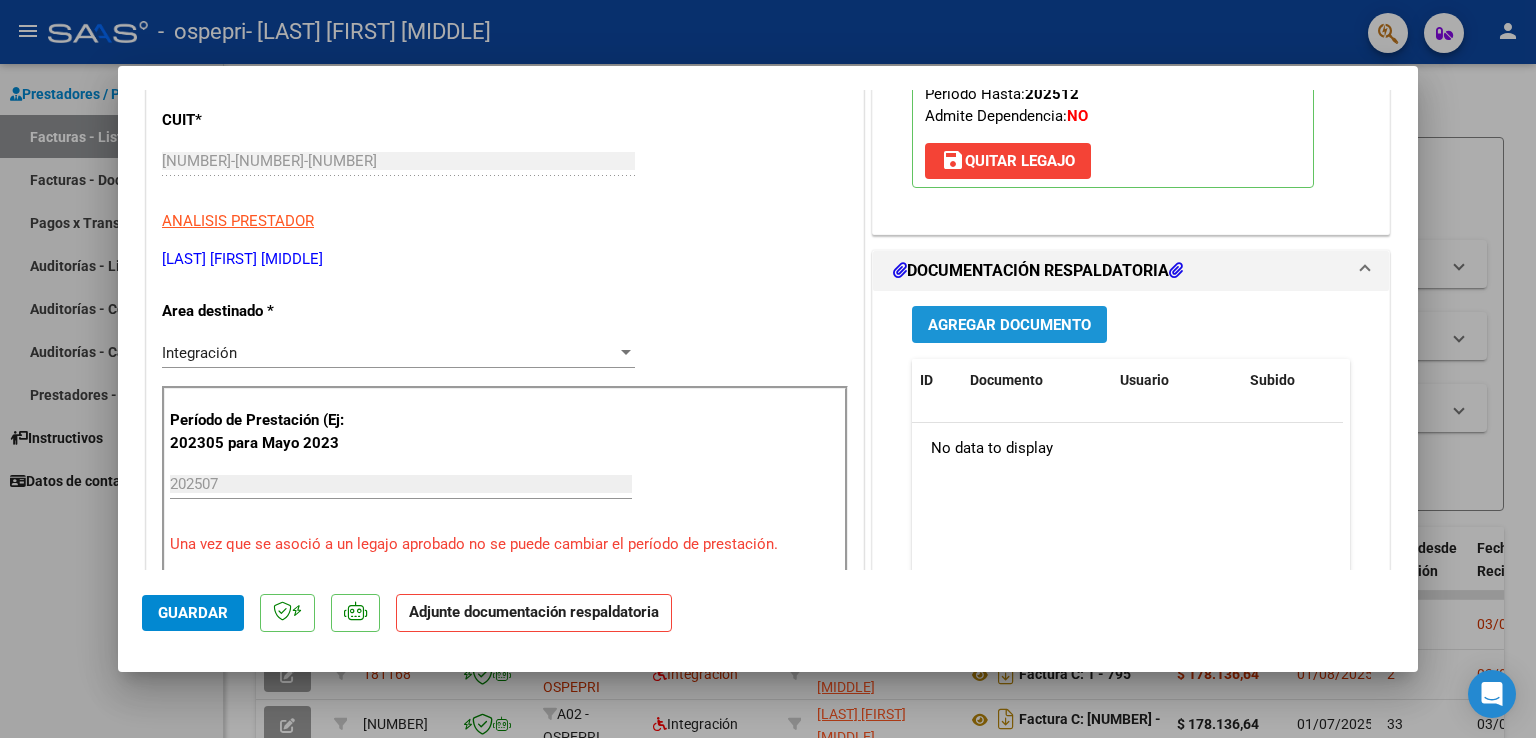 click on "Agregar Documento" at bounding box center [1009, 325] 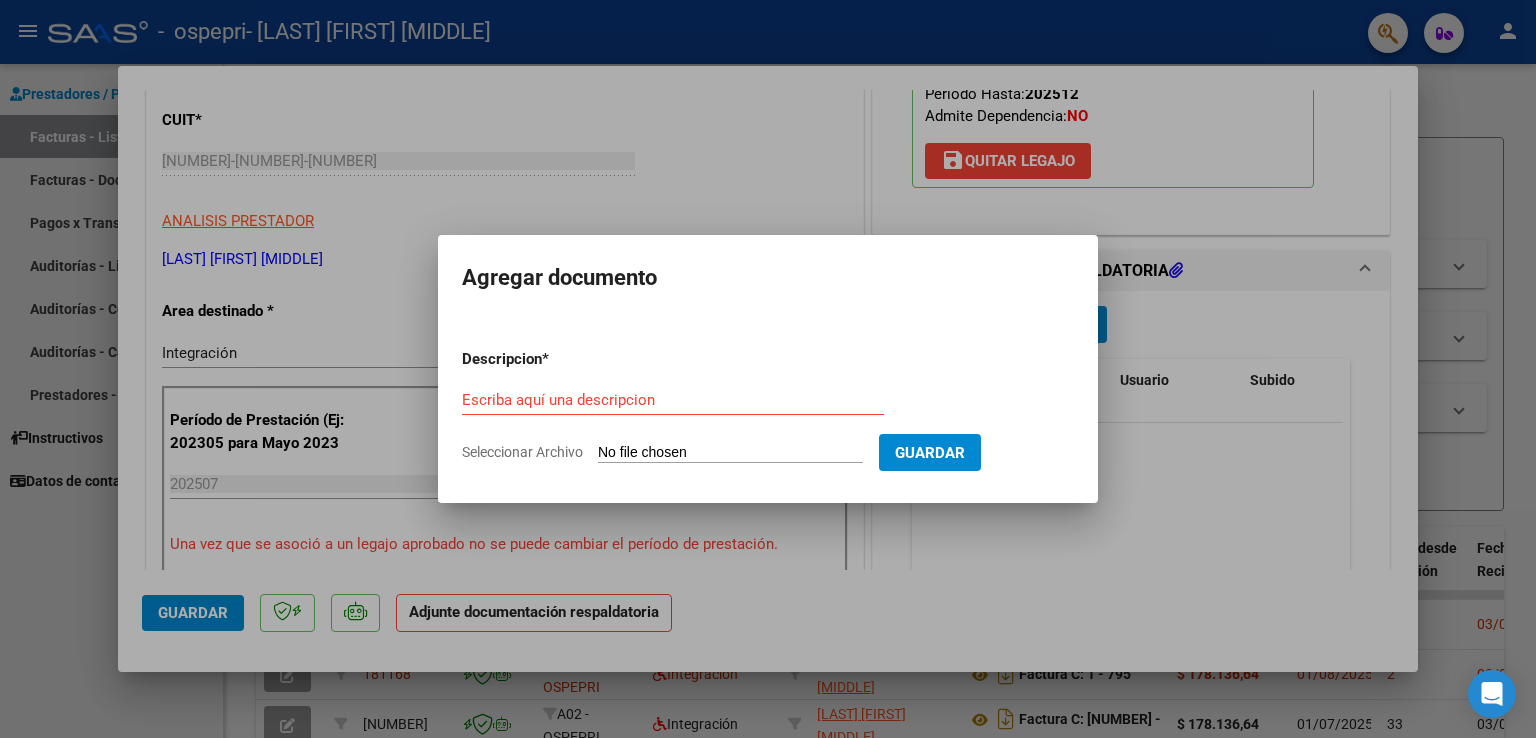 click on "Seleccionar Archivo" 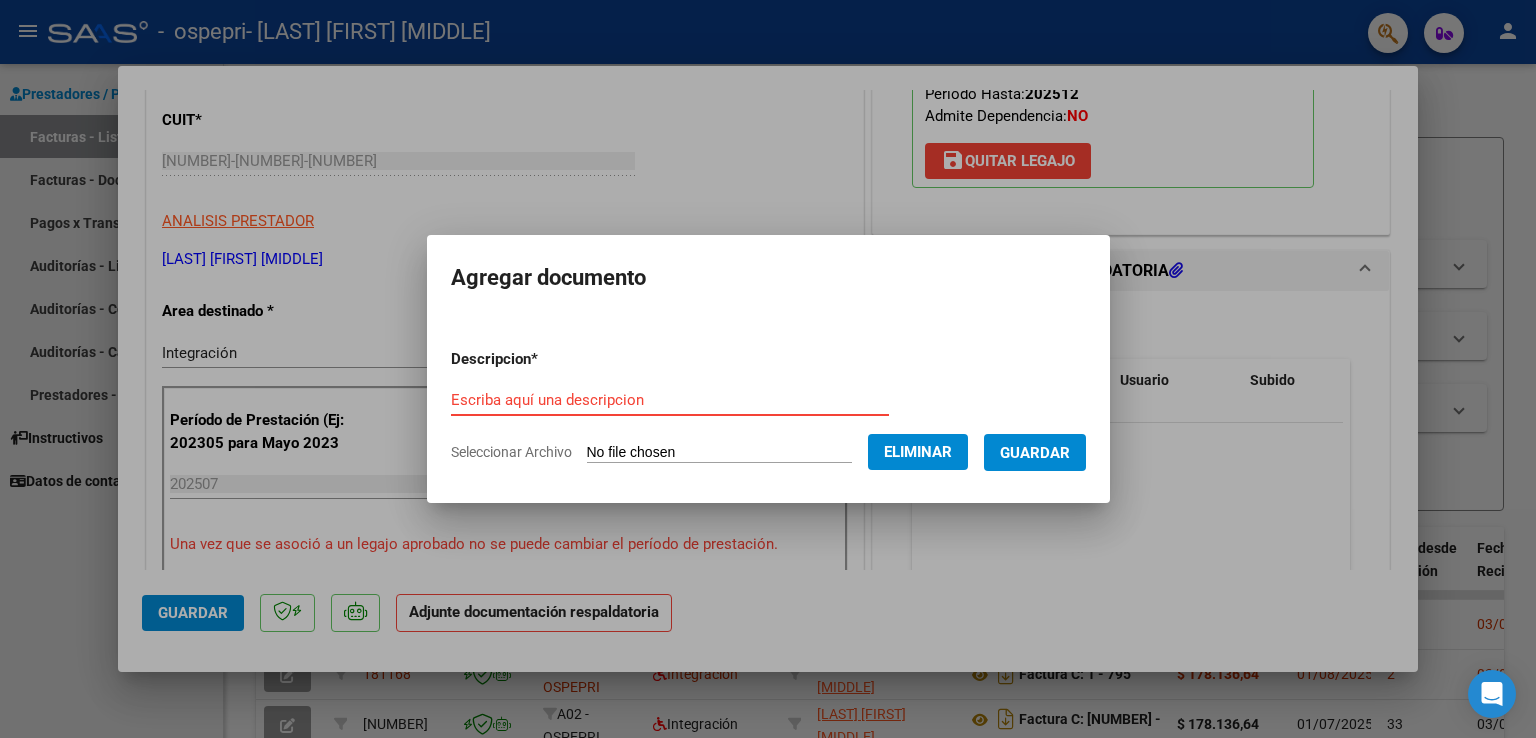 click on "Escriba aquí una descripcion" at bounding box center [670, 400] 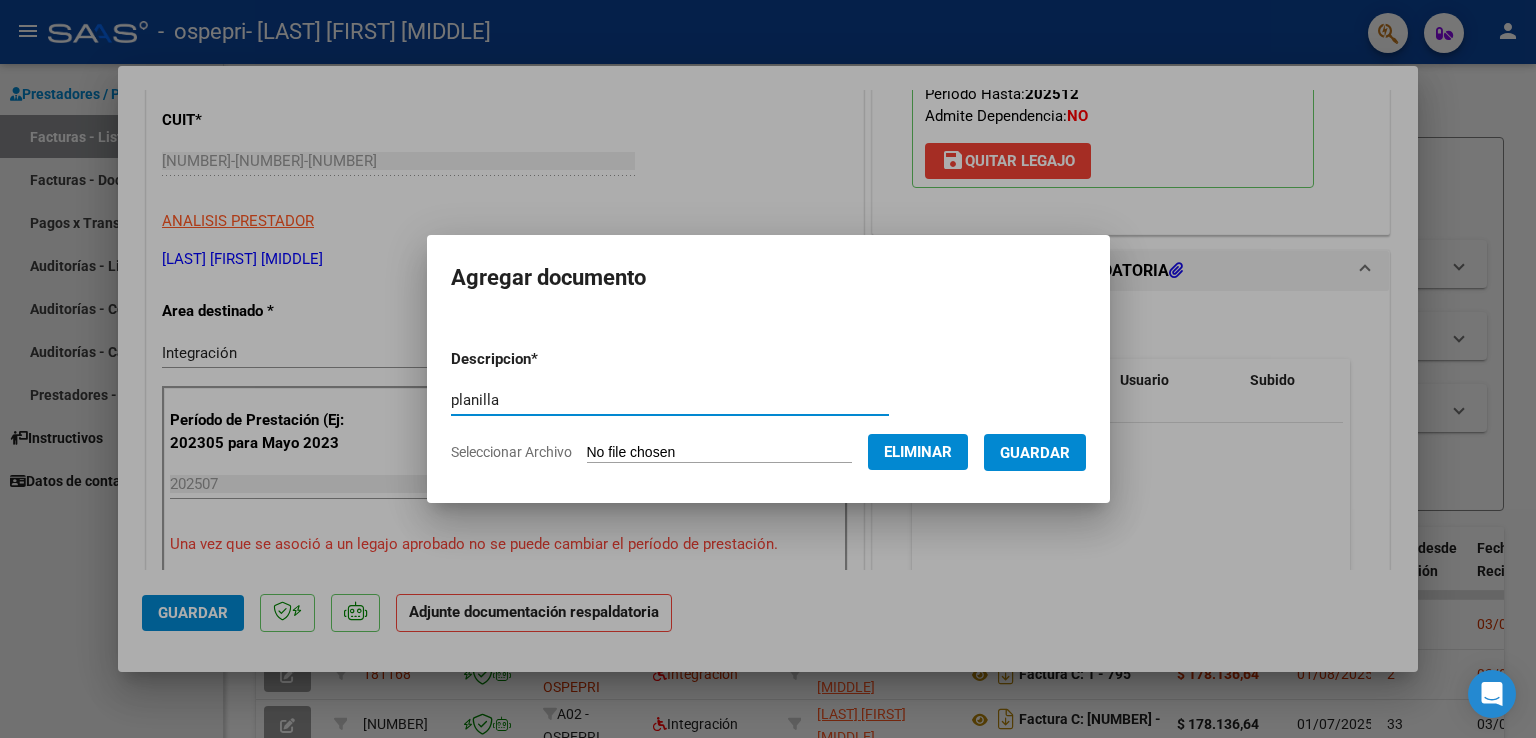 type on "planilla" 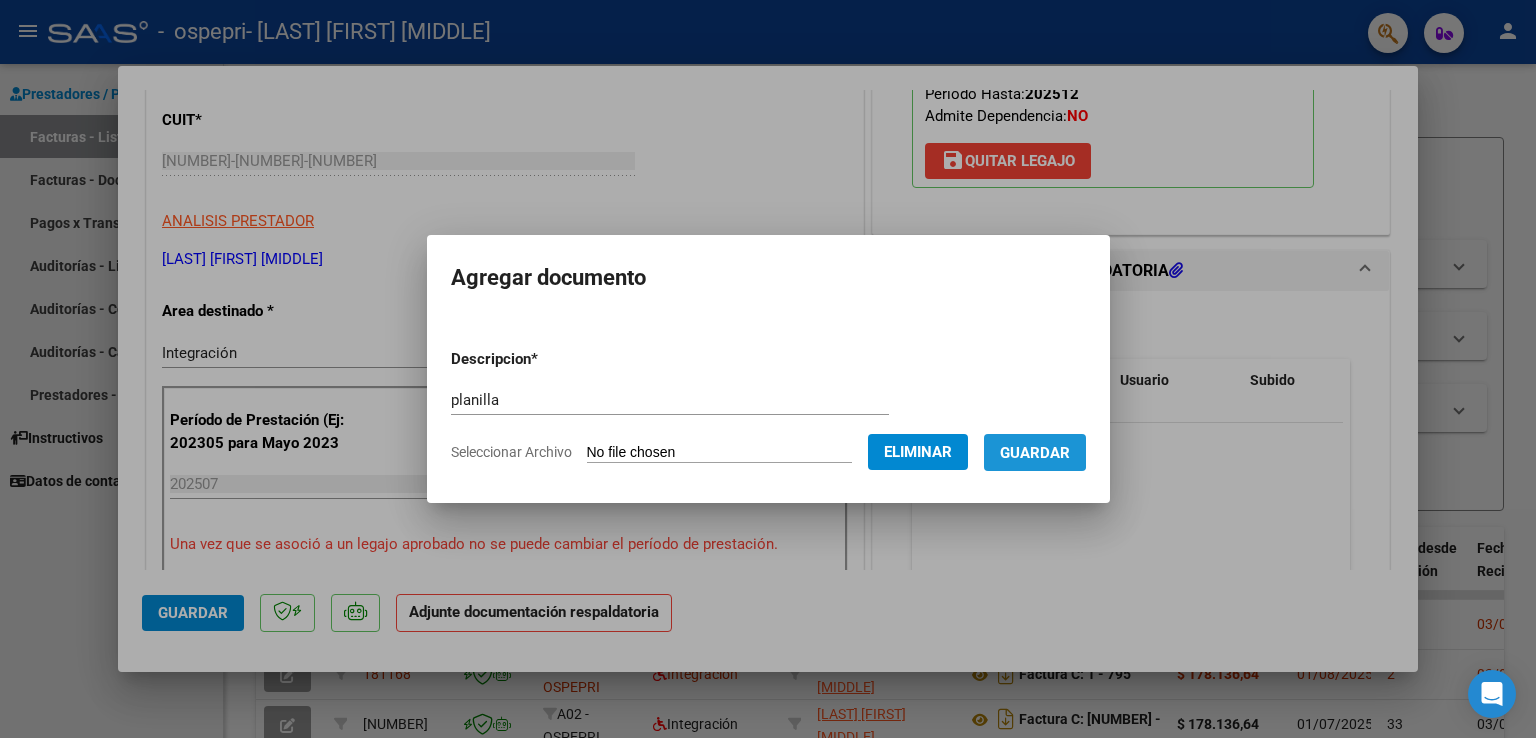 click on "Guardar" at bounding box center (1035, 453) 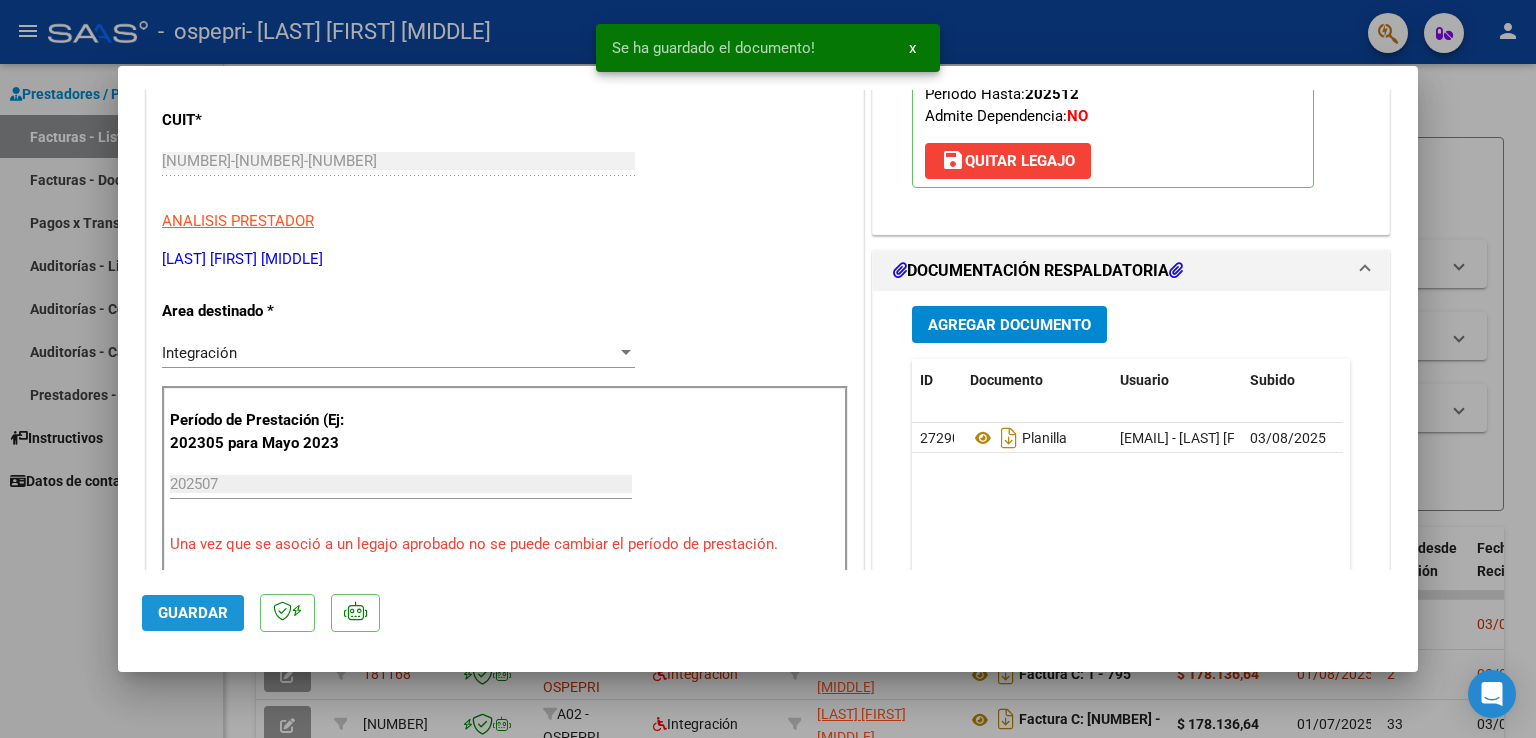 click on "Guardar" 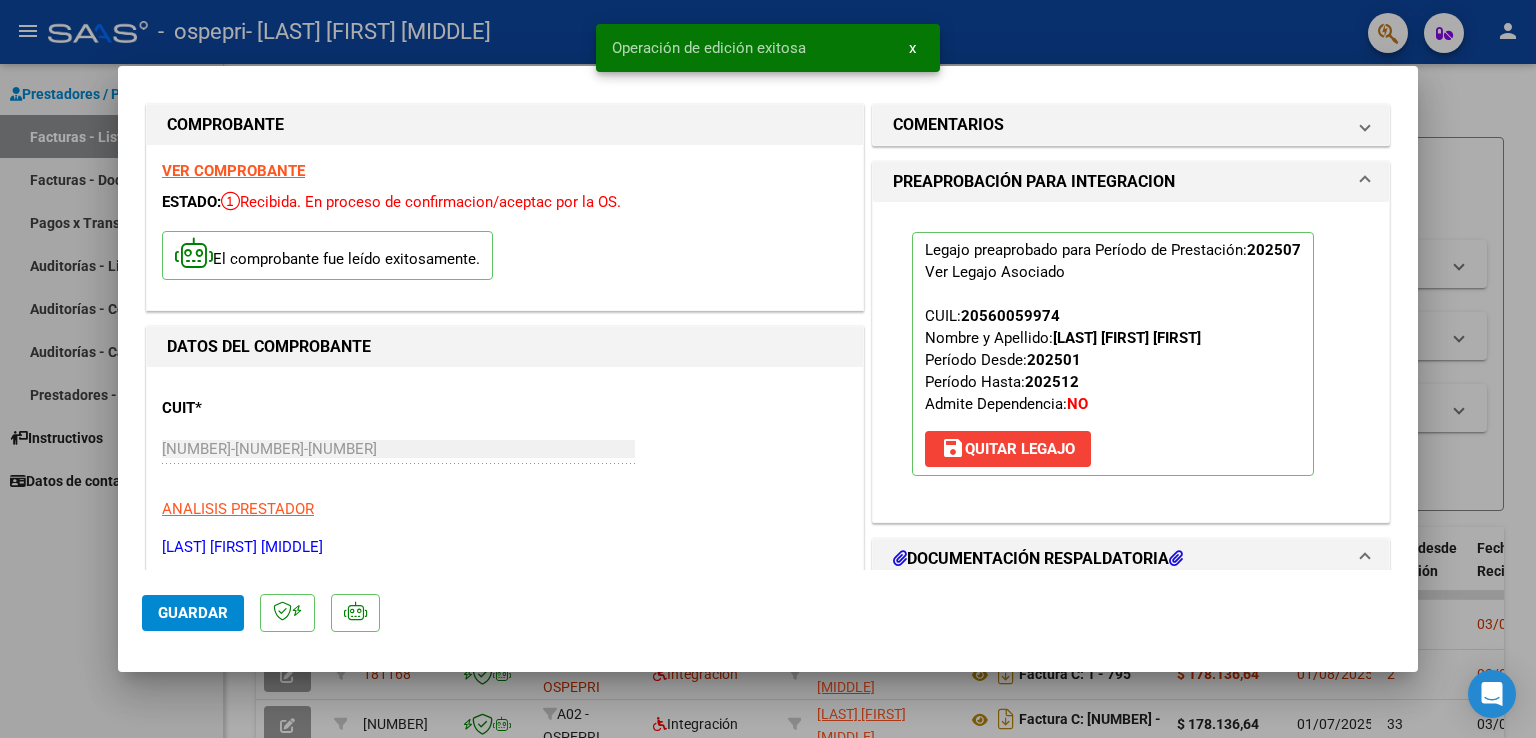 scroll, scrollTop: 0, scrollLeft: 0, axis: both 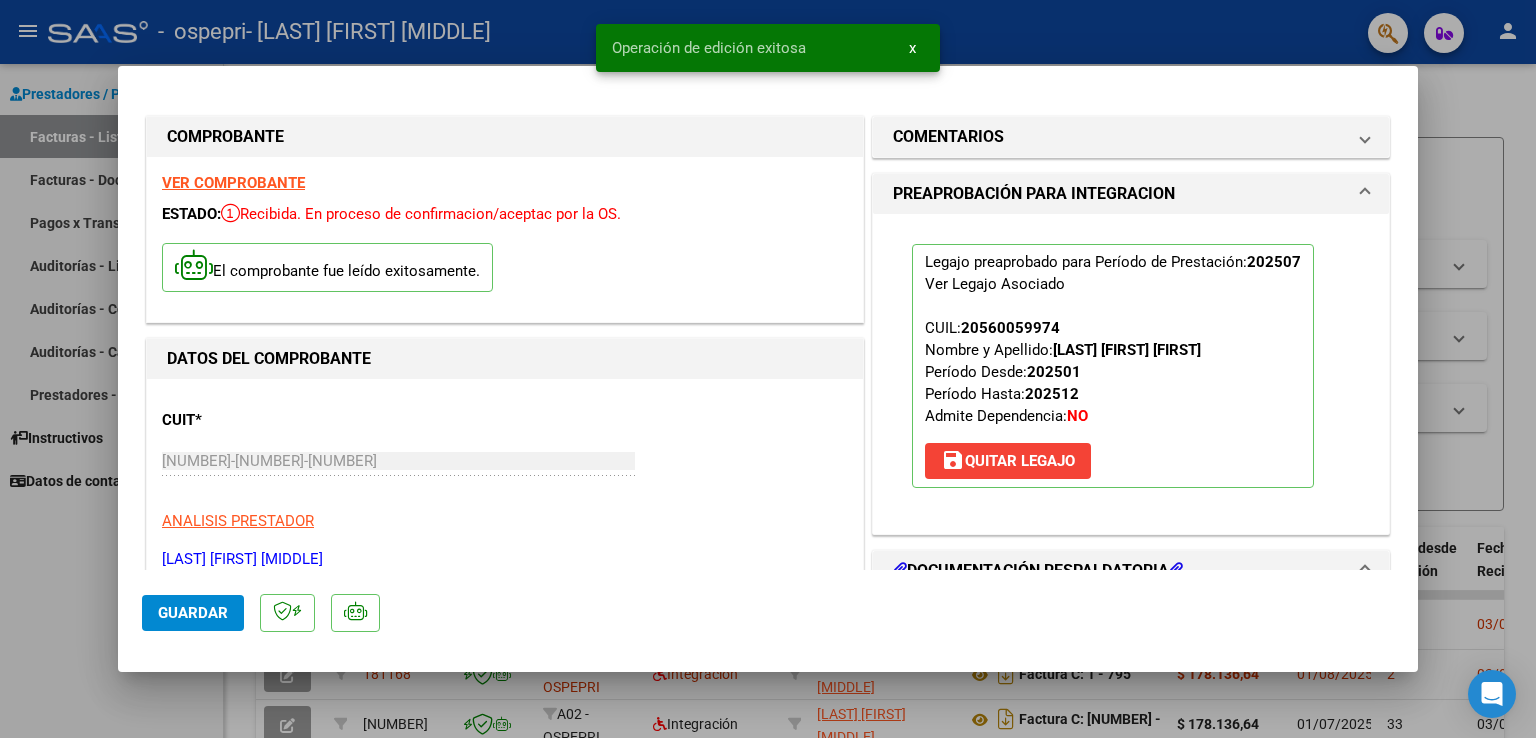 click at bounding box center [768, 369] 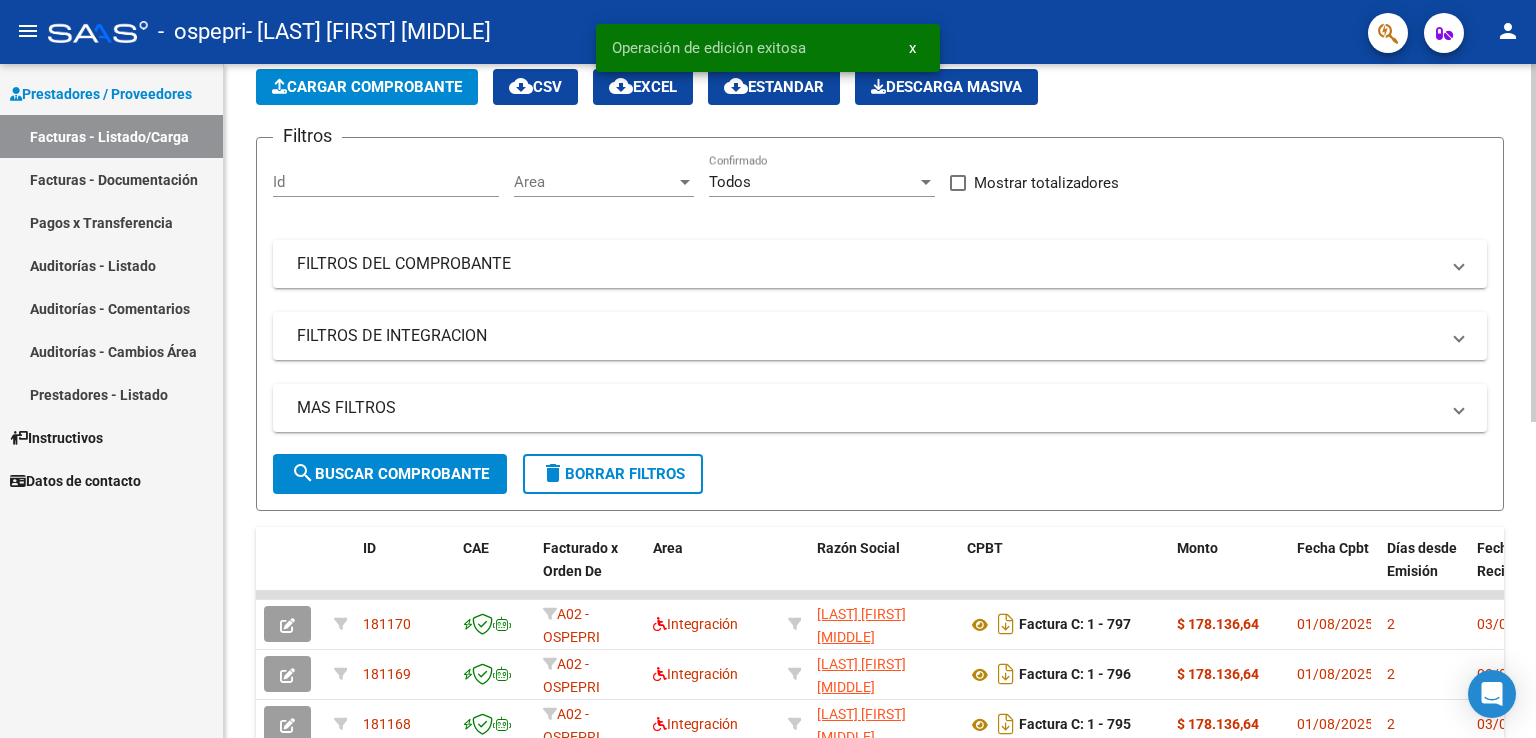click on "Cargar Comprobante" 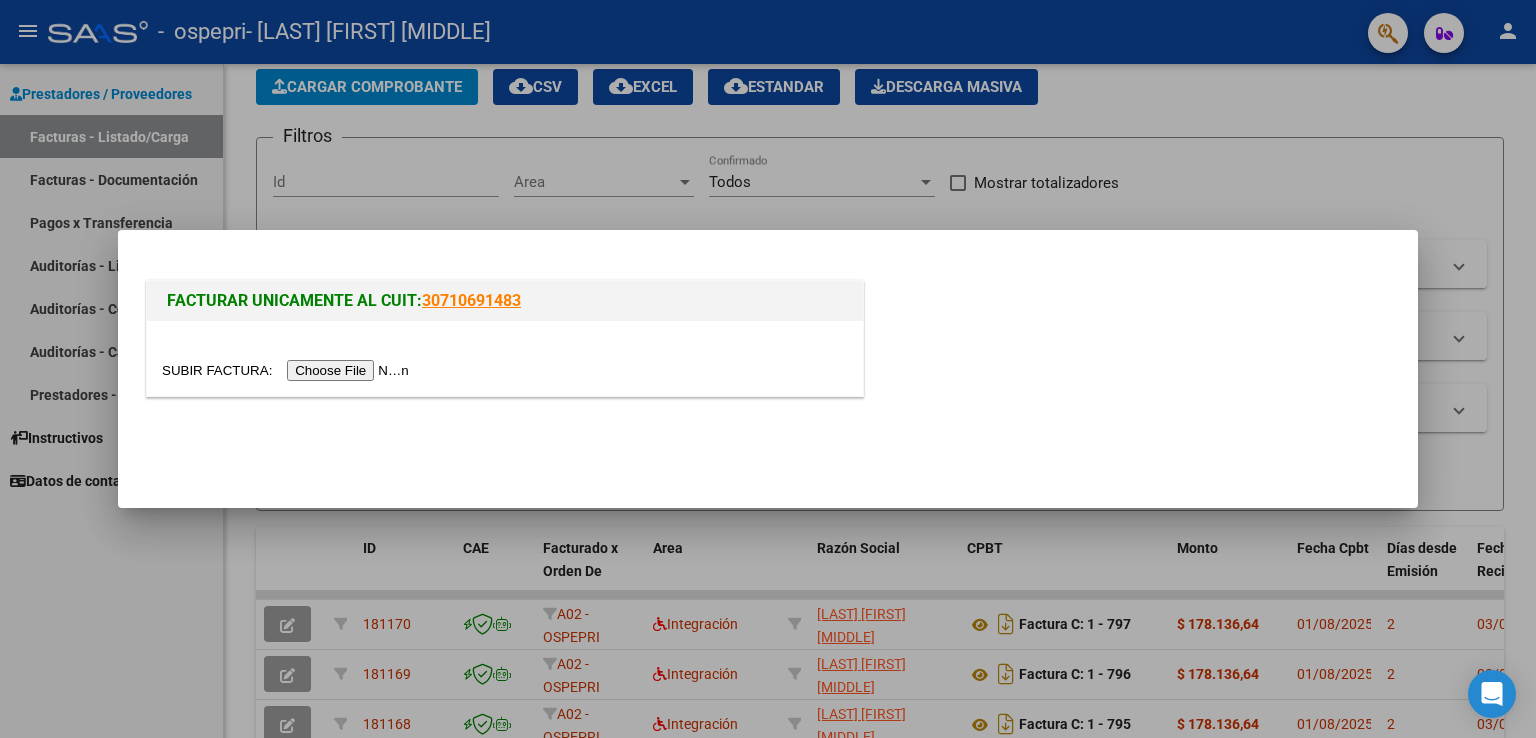 click at bounding box center (288, 370) 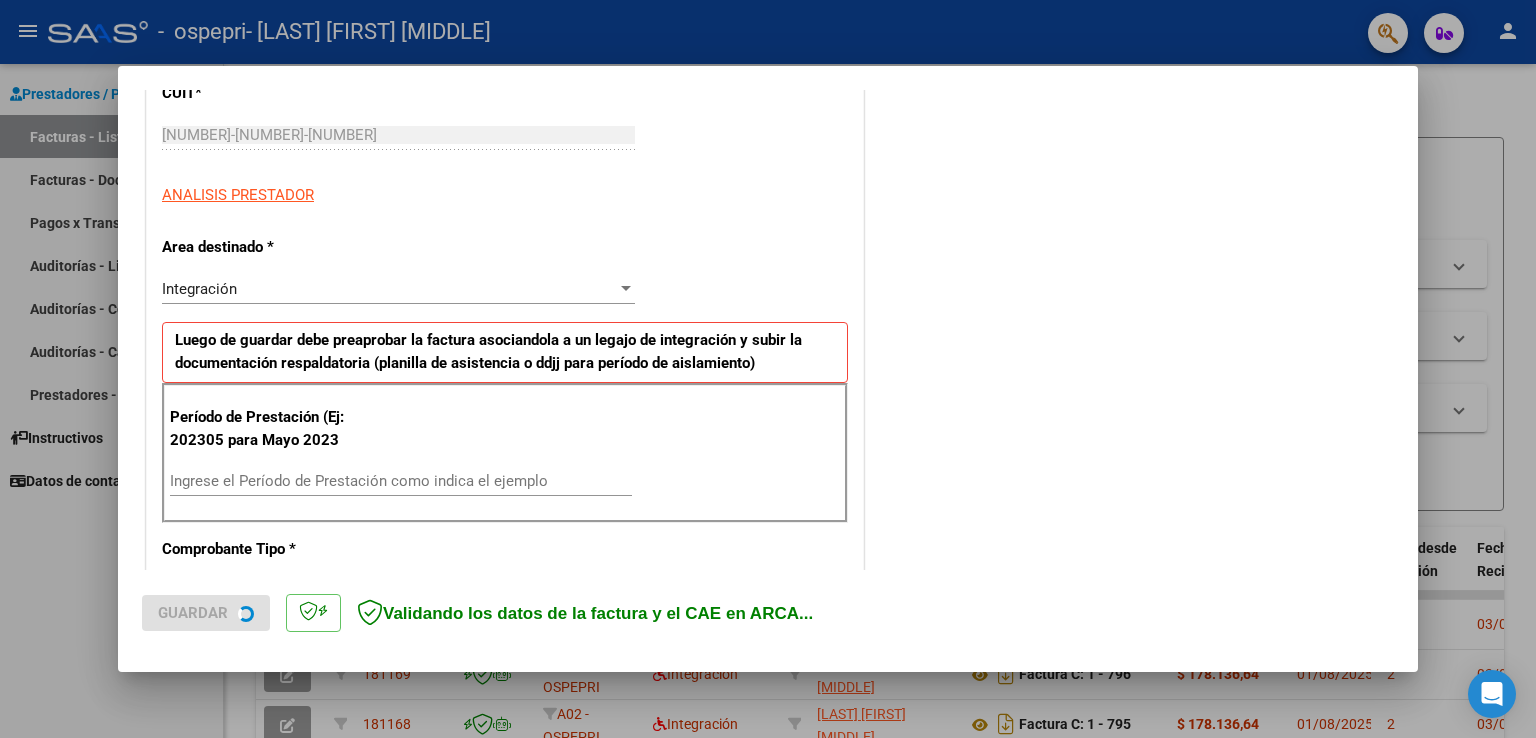 scroll, scrollTop: 300, scrollLeft: 0, axis: vertical 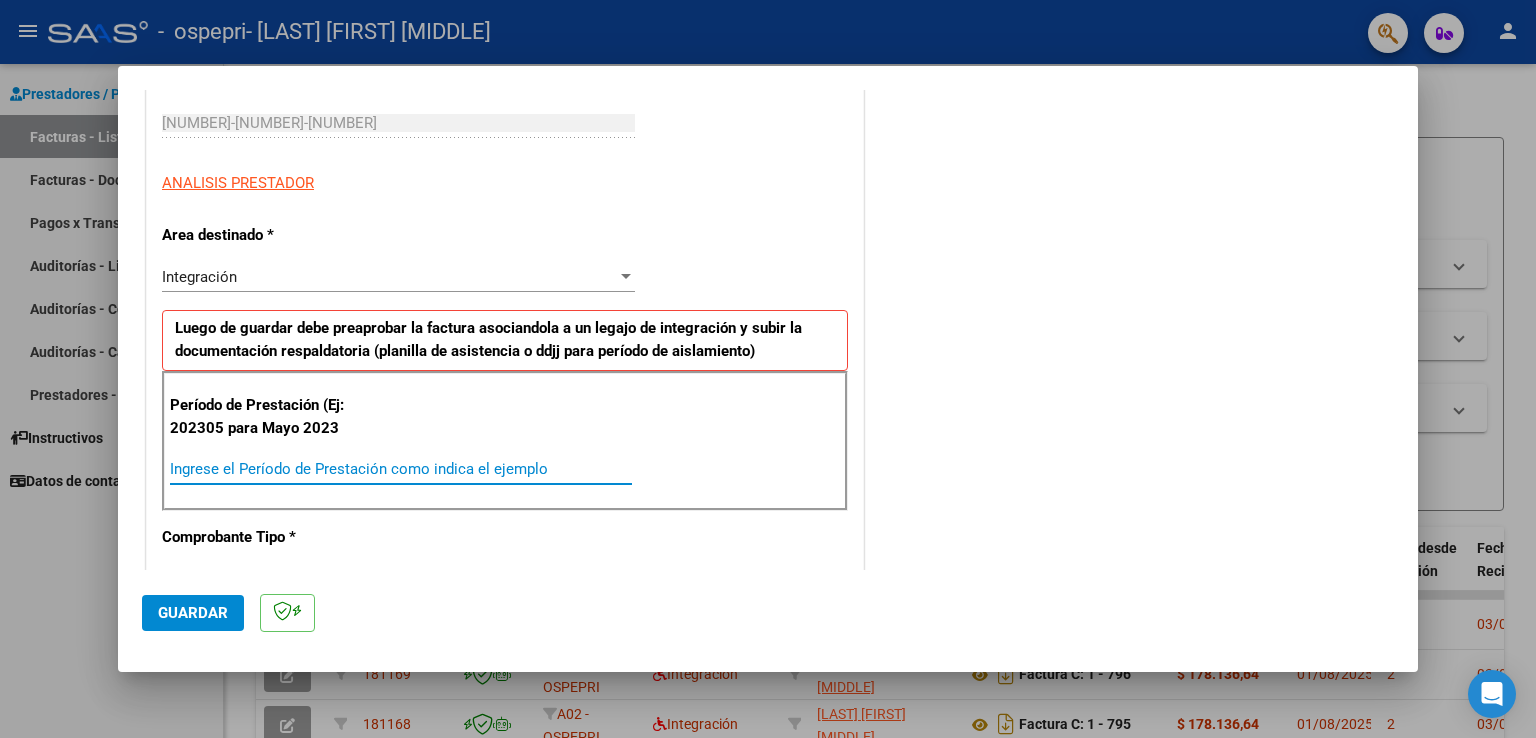 click on "Ingrese el Período de Prestación como indica el ejemplo" at bounding box center [401, 469] 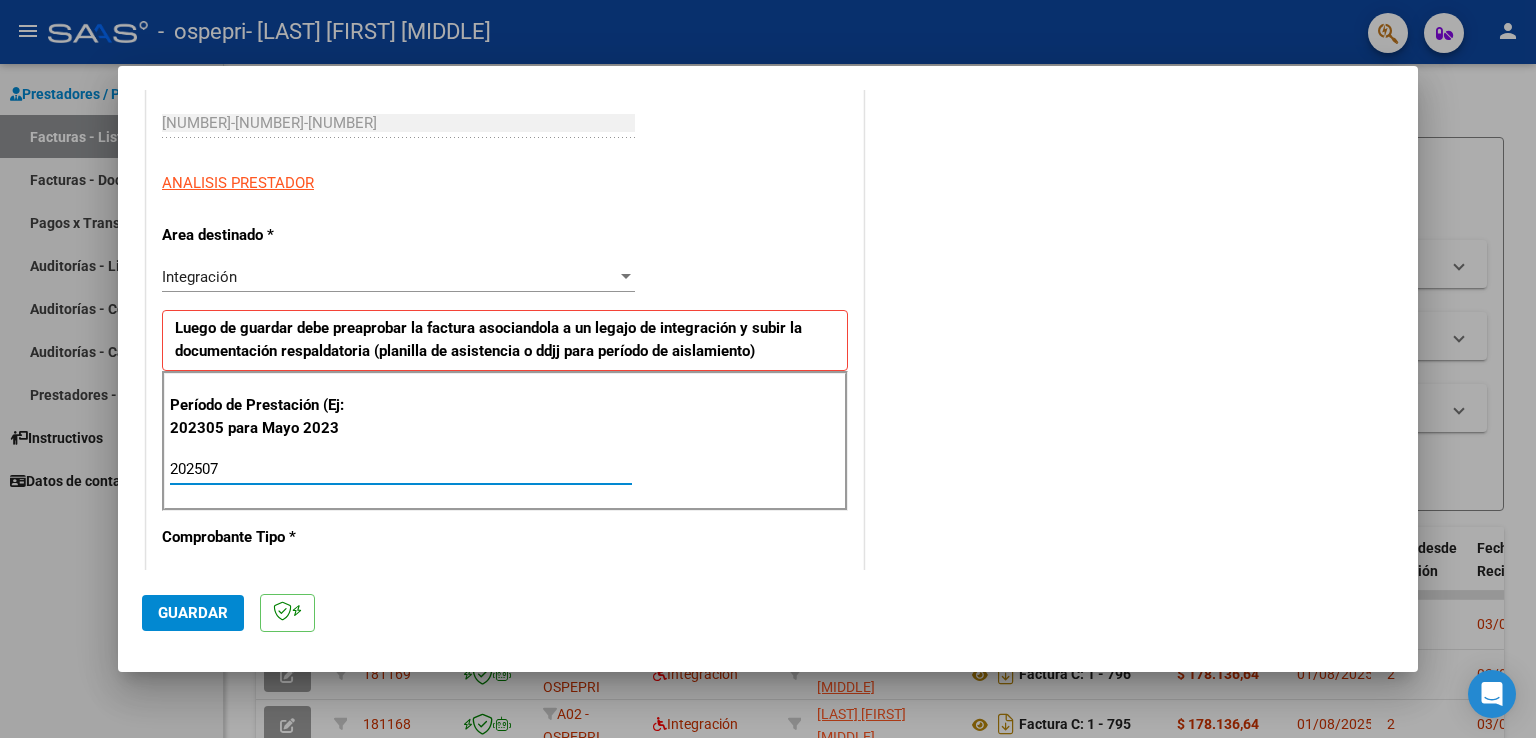 type on "202507" 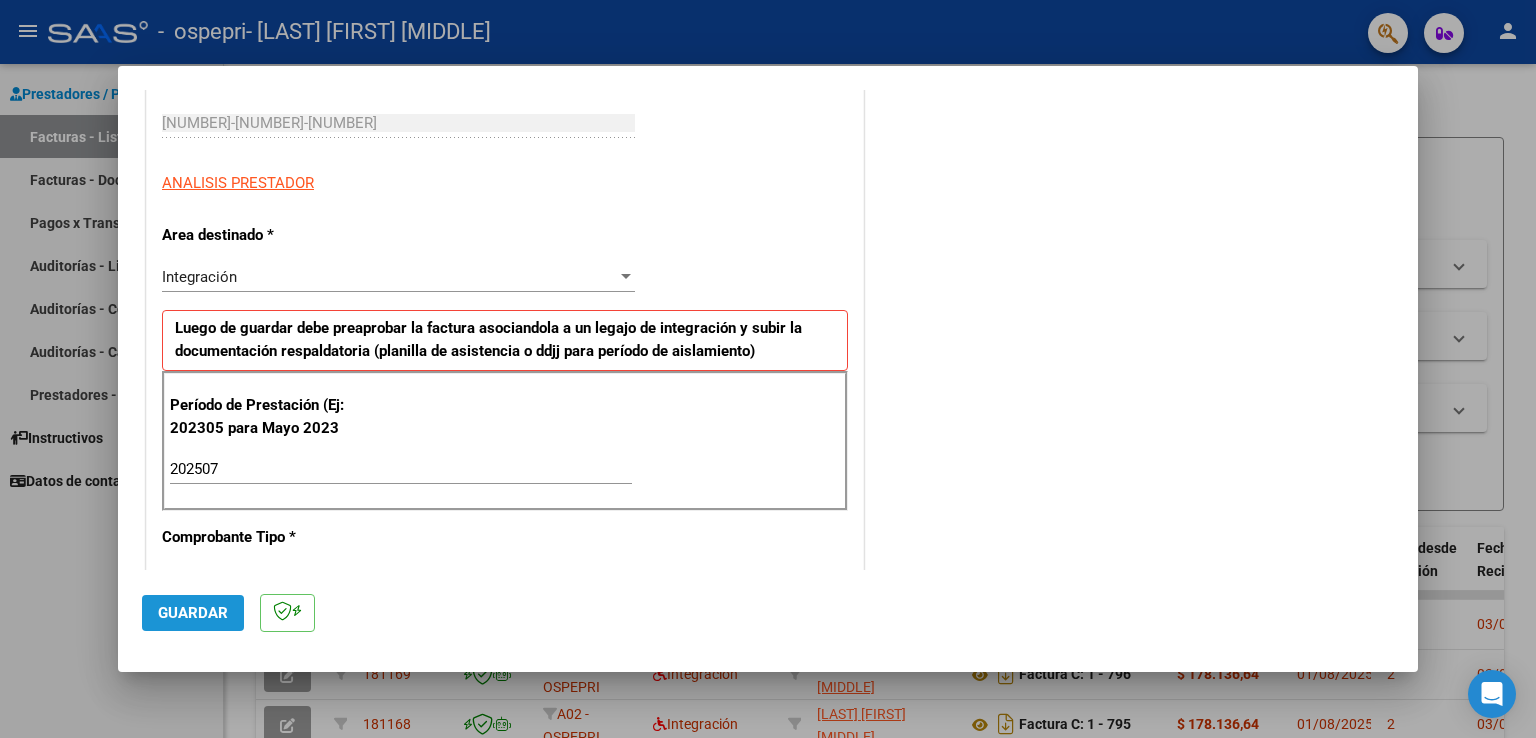 click on "Guardar" 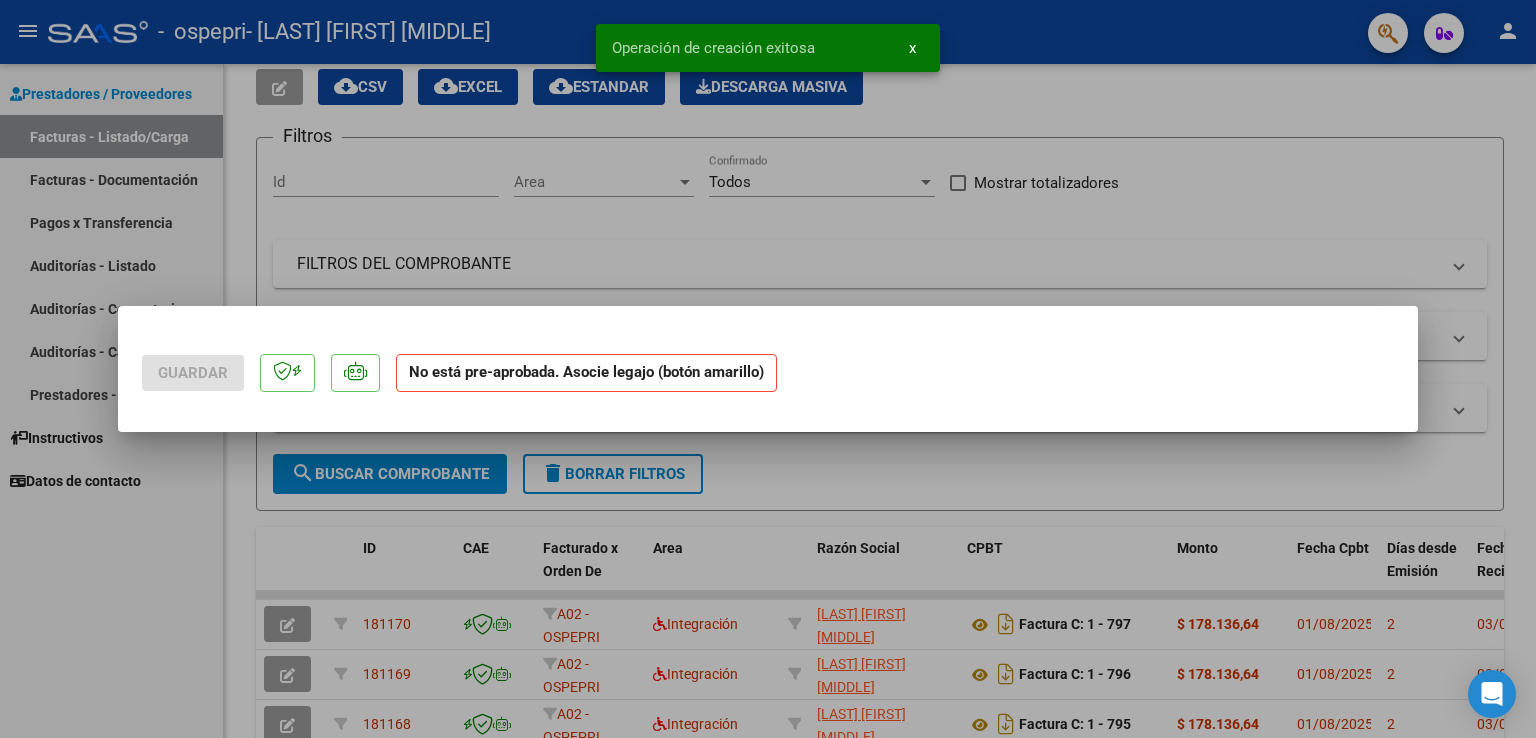 scroll, scrollTop: 0, scrollLeft: 0, axis: both 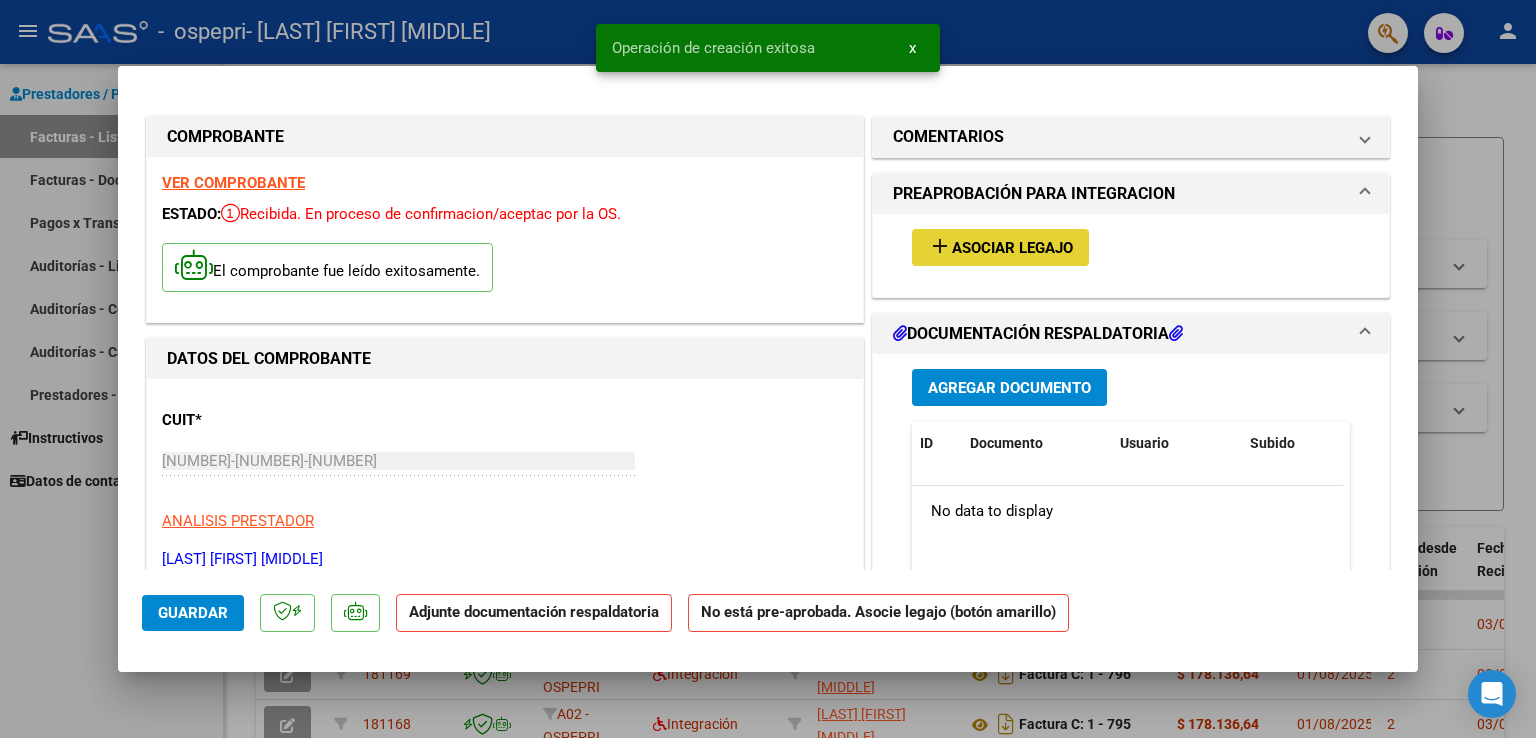 click on "Asociar Legajo" at bounding box center [1012, 248] 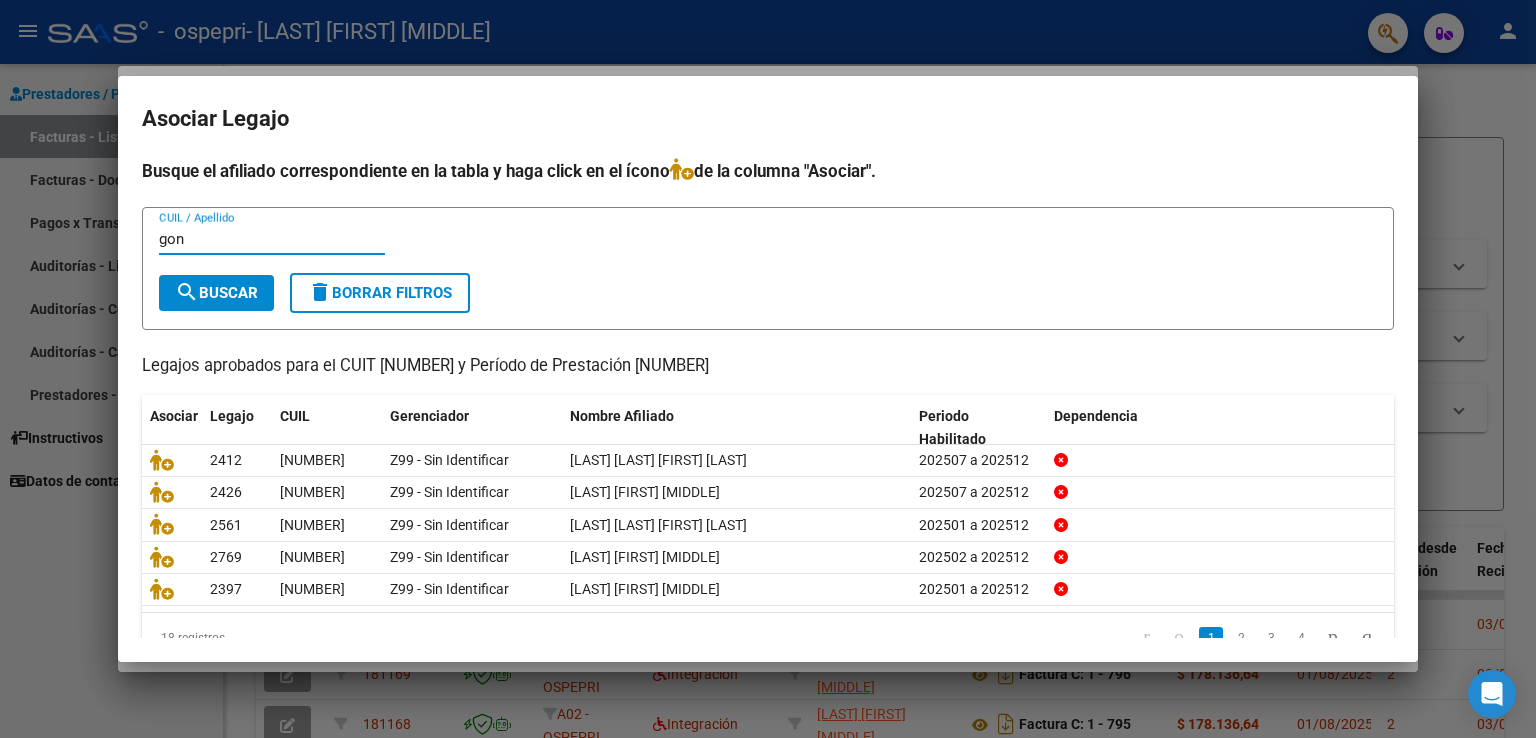 type on "gon" 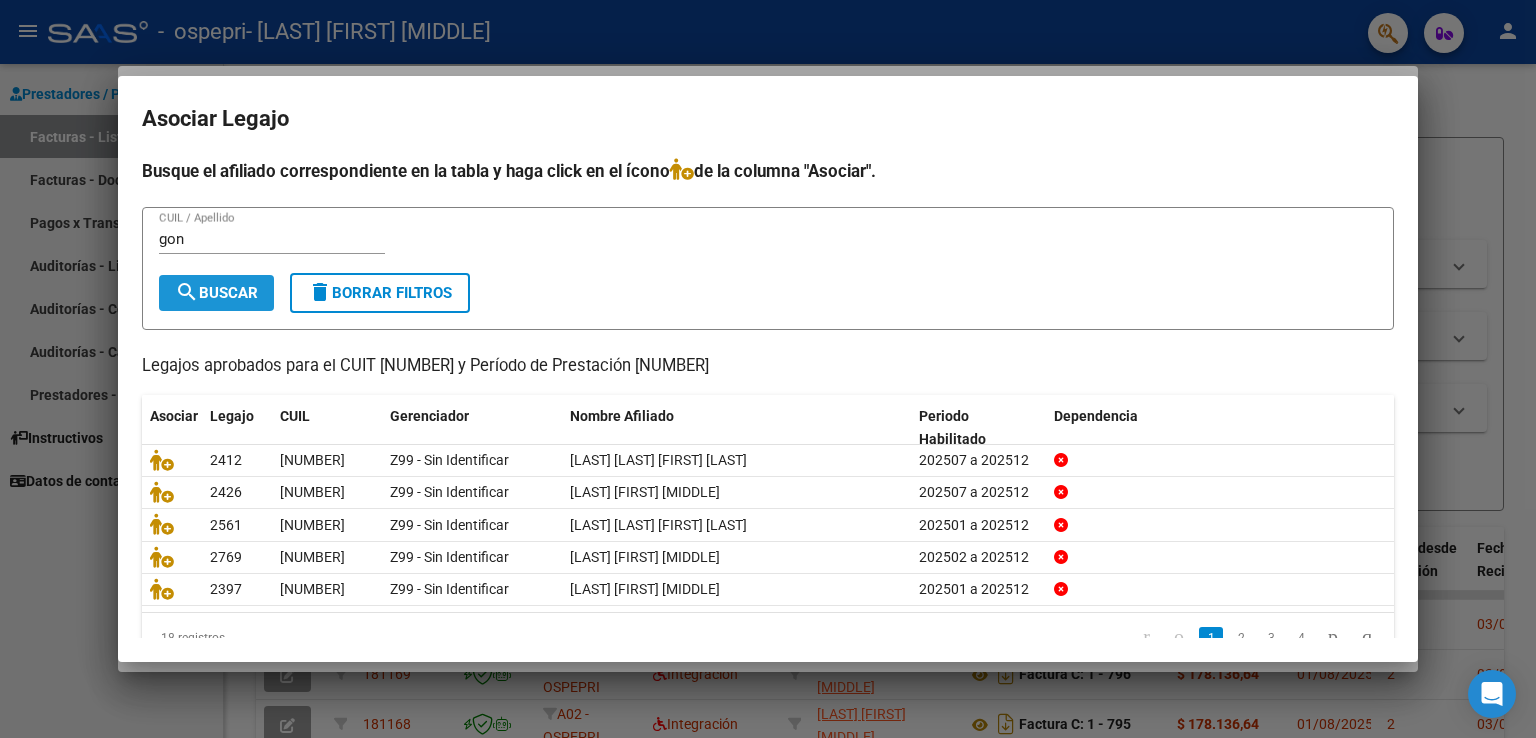 click on "search  Buscar" at bounding box center (216, 293) 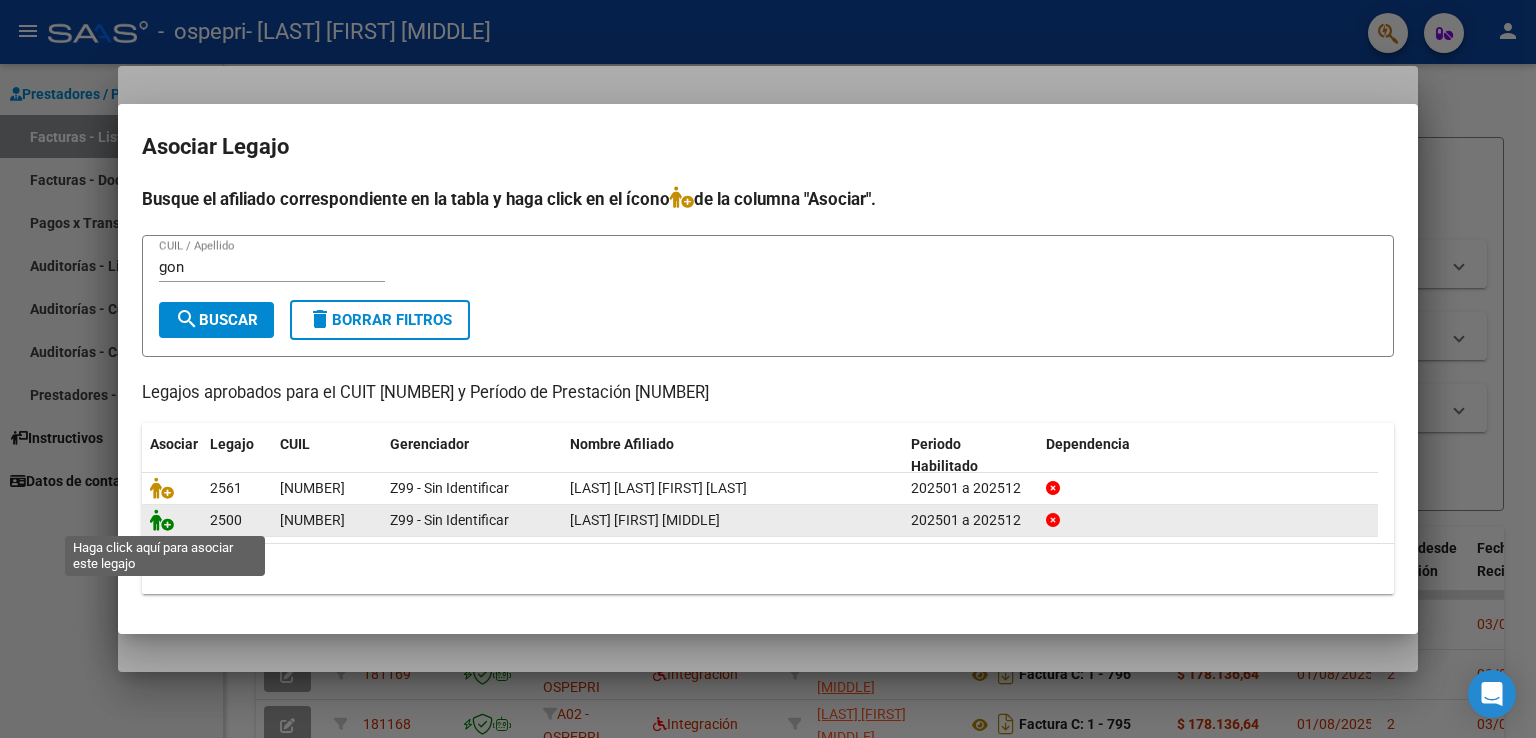 click 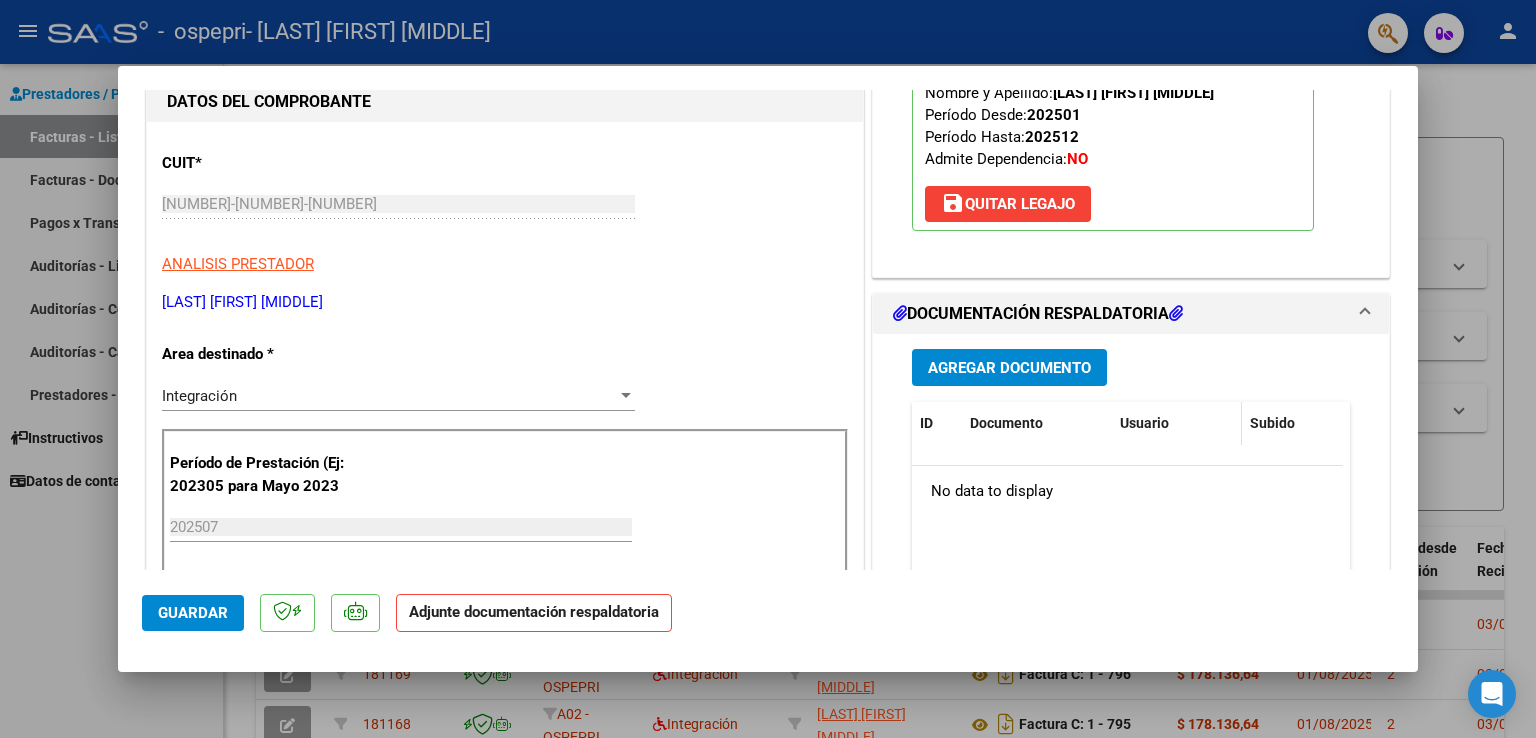 scroll, scrollTop: 300, scrollLeft: 0, axis: vertical 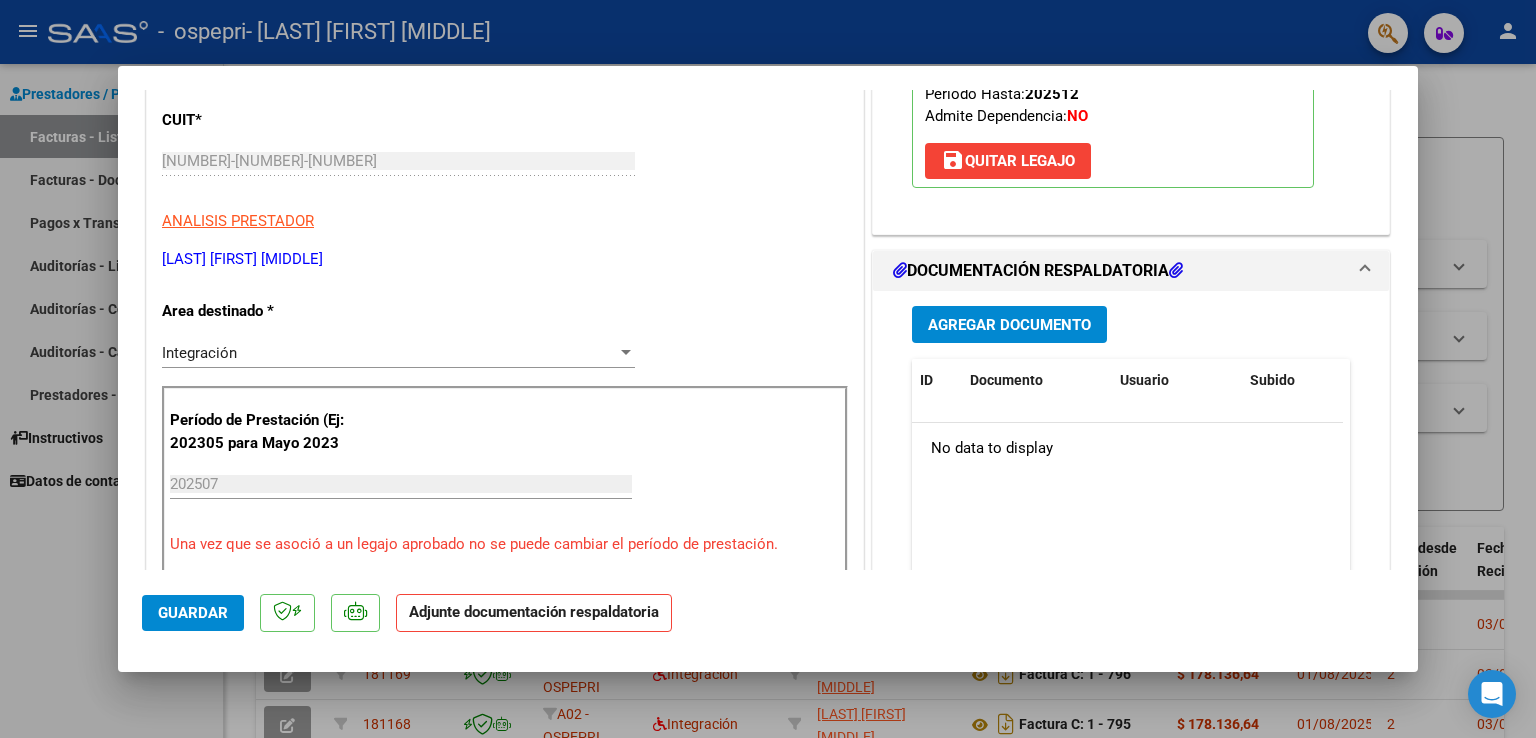 click on "Agregar Documento" at bounding box center (1009, 325) 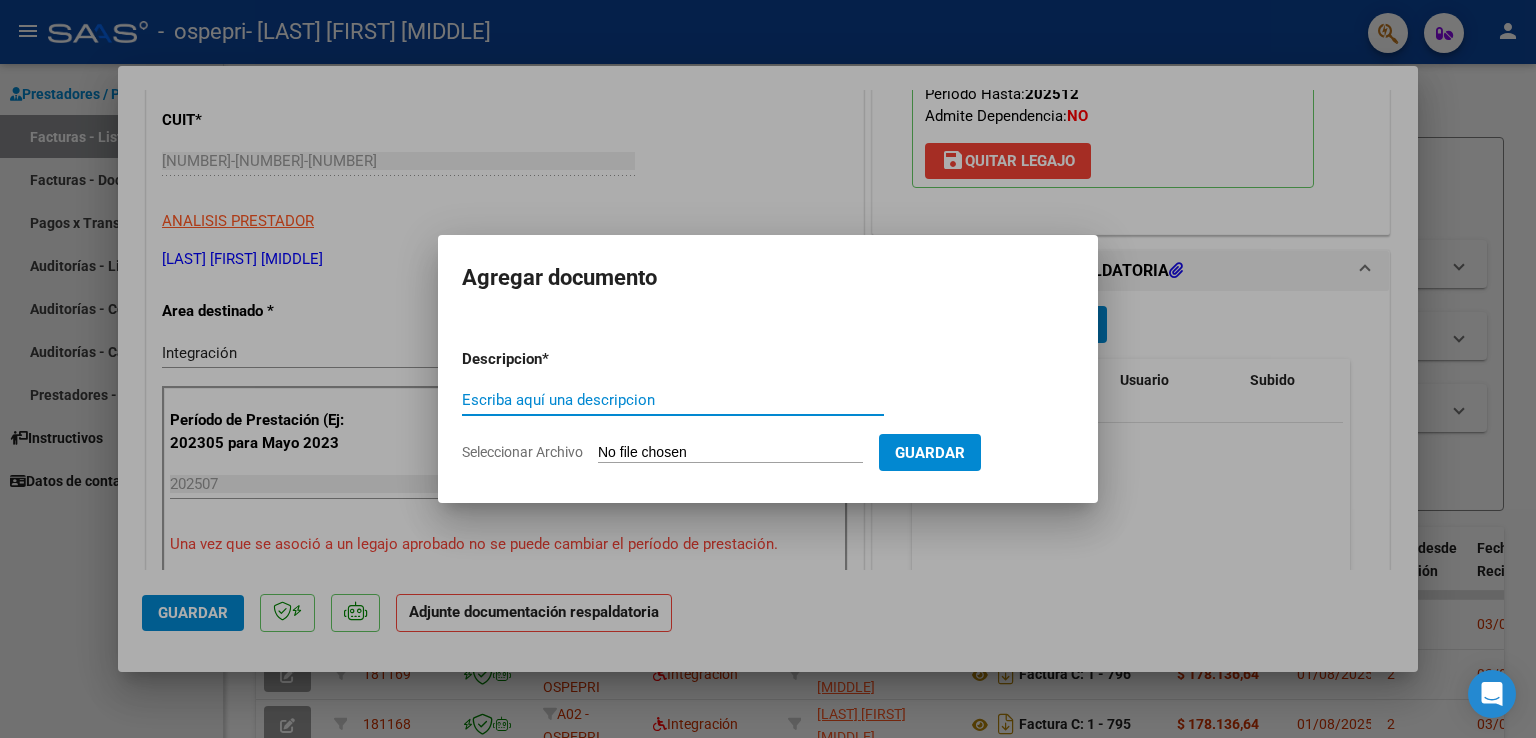 click on "Seleccionar Archivo" 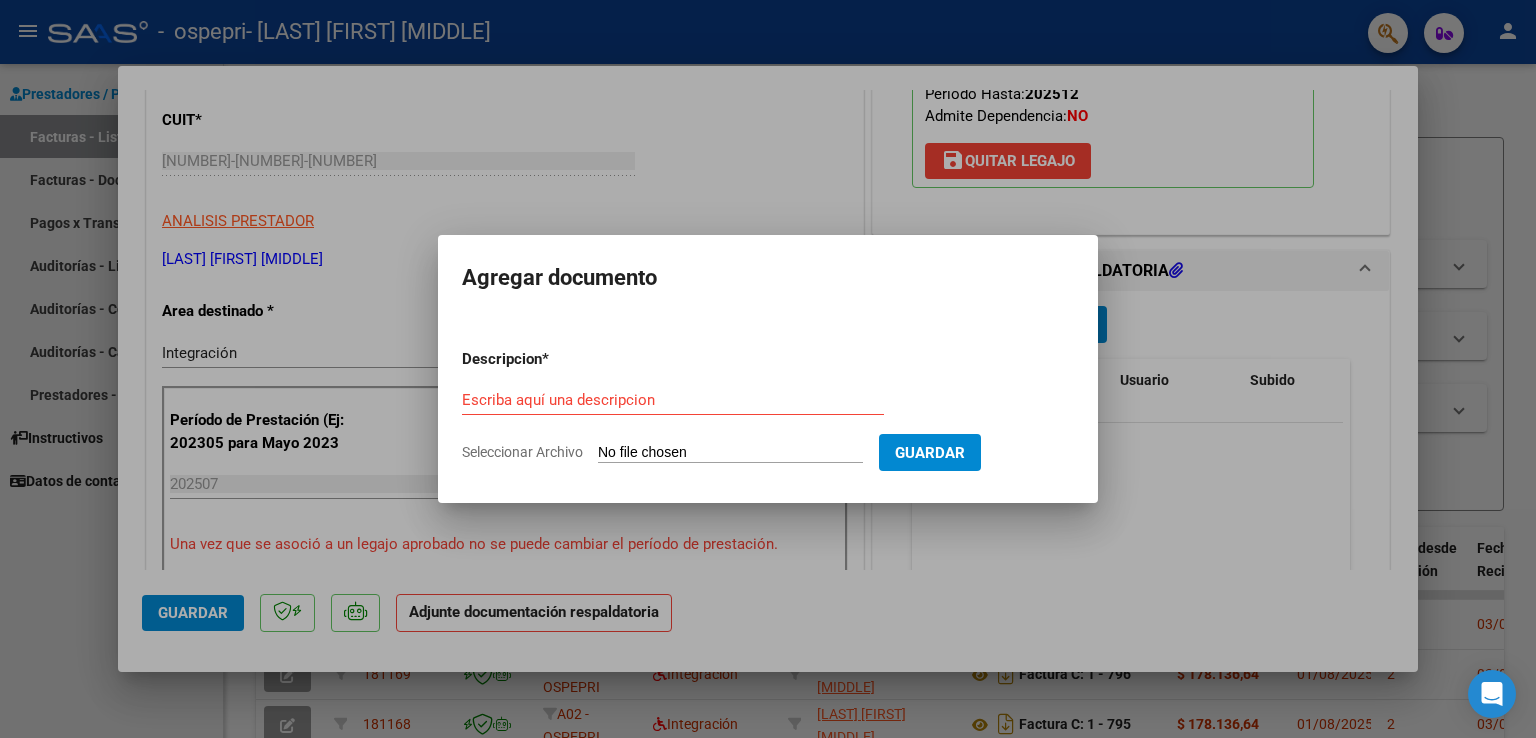 type on "C:\fakepath\gonzalez paredes julio 25.pdf" 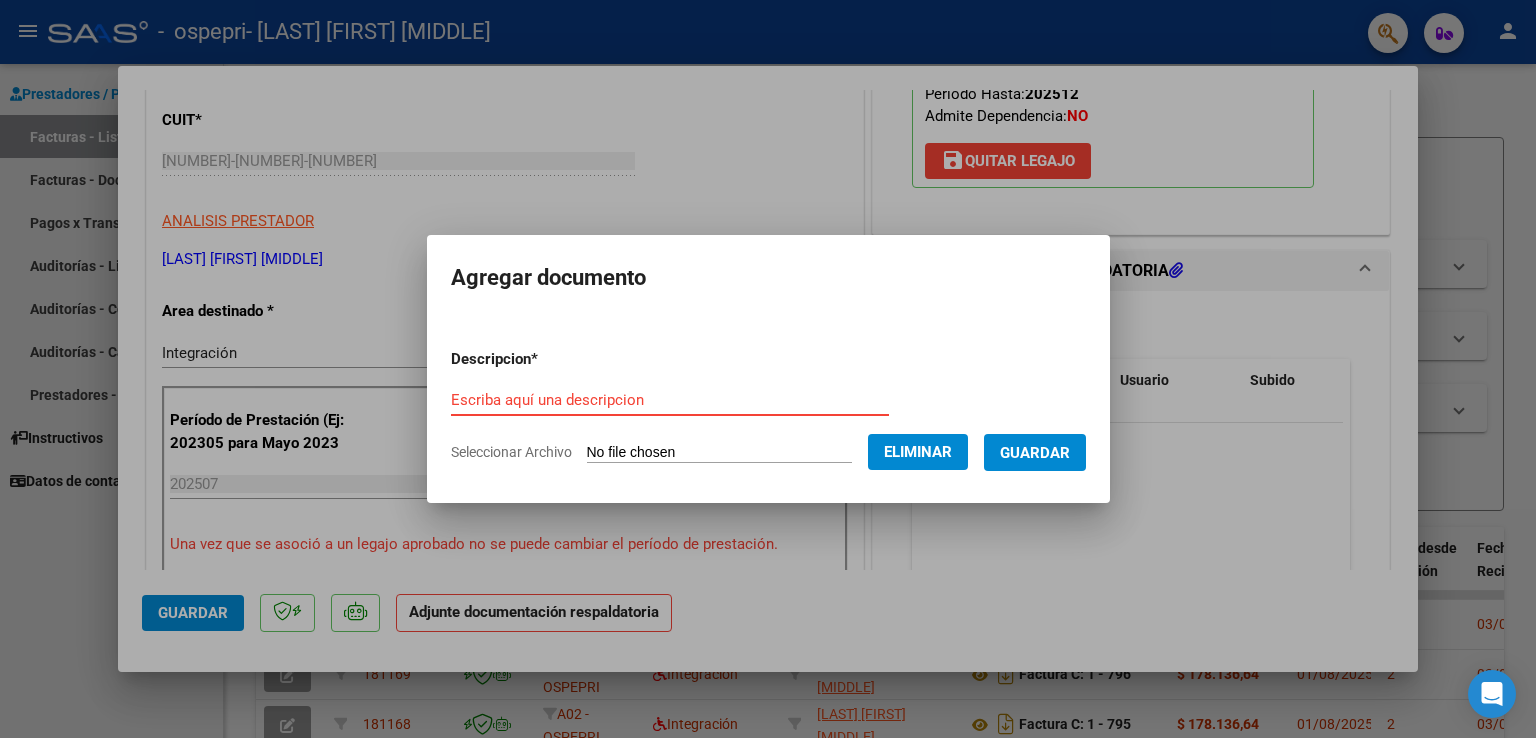 click on "Escriba aquí una descripcion" at bounding box center (670, 400) 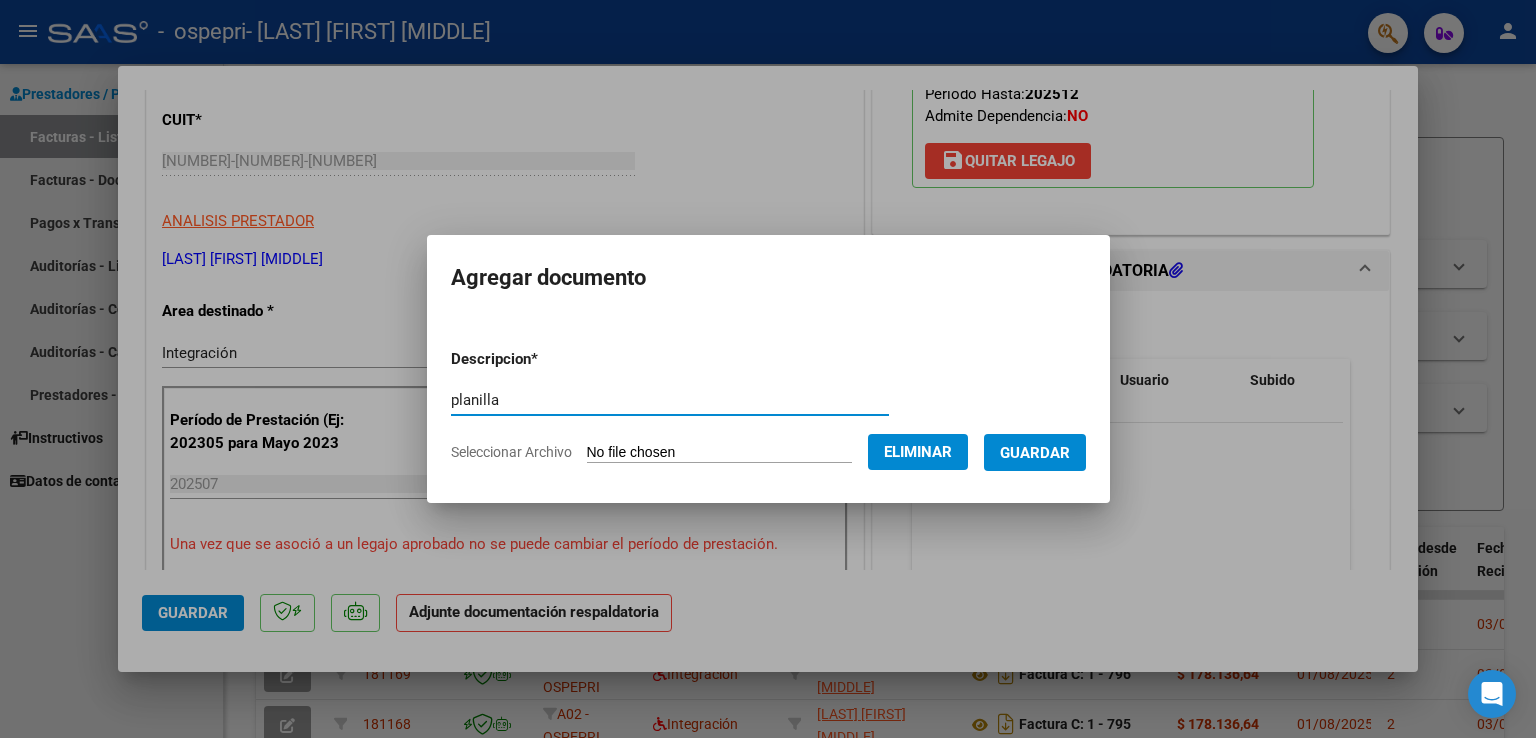 type on "planilla" 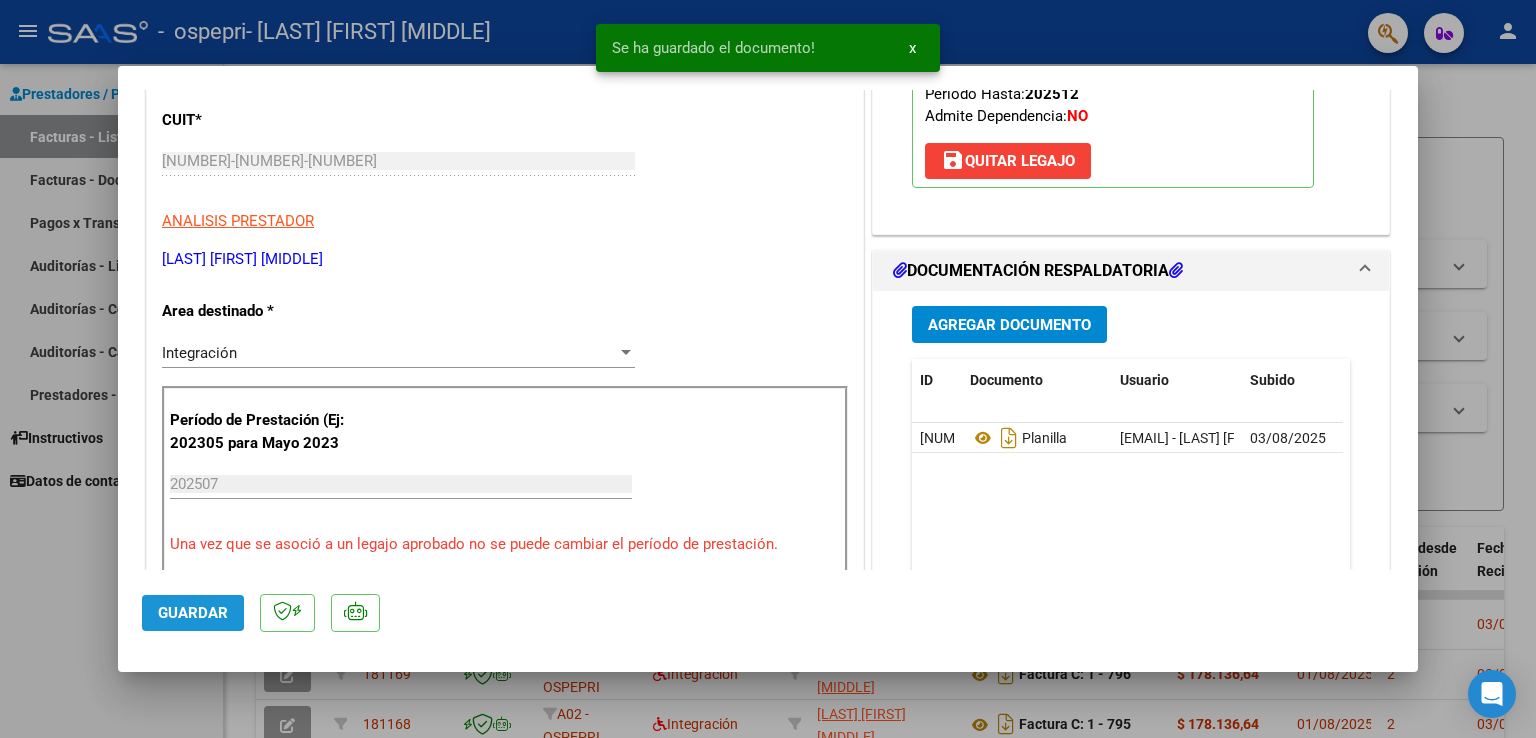 click on "Guardar" 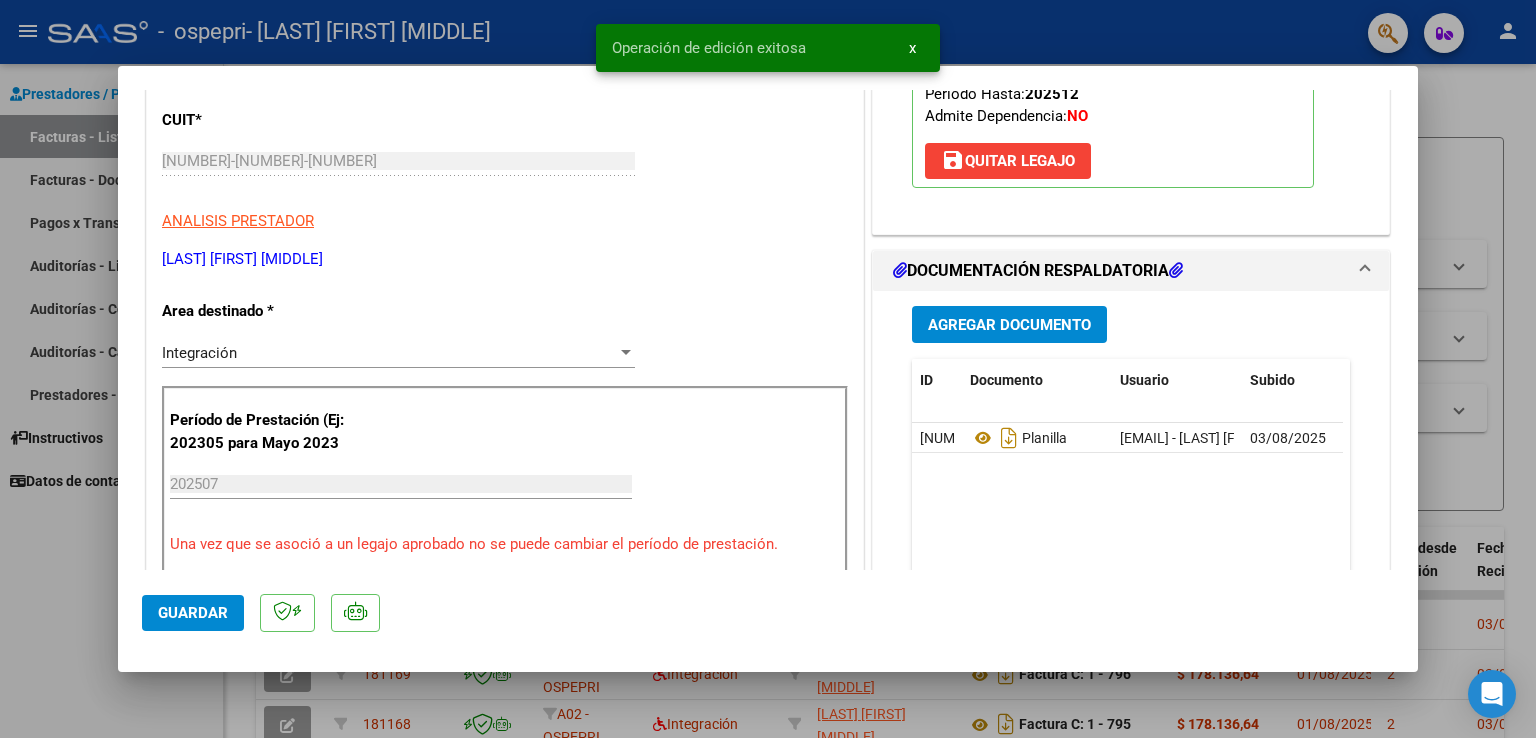 click at bounding box center [768, 369] 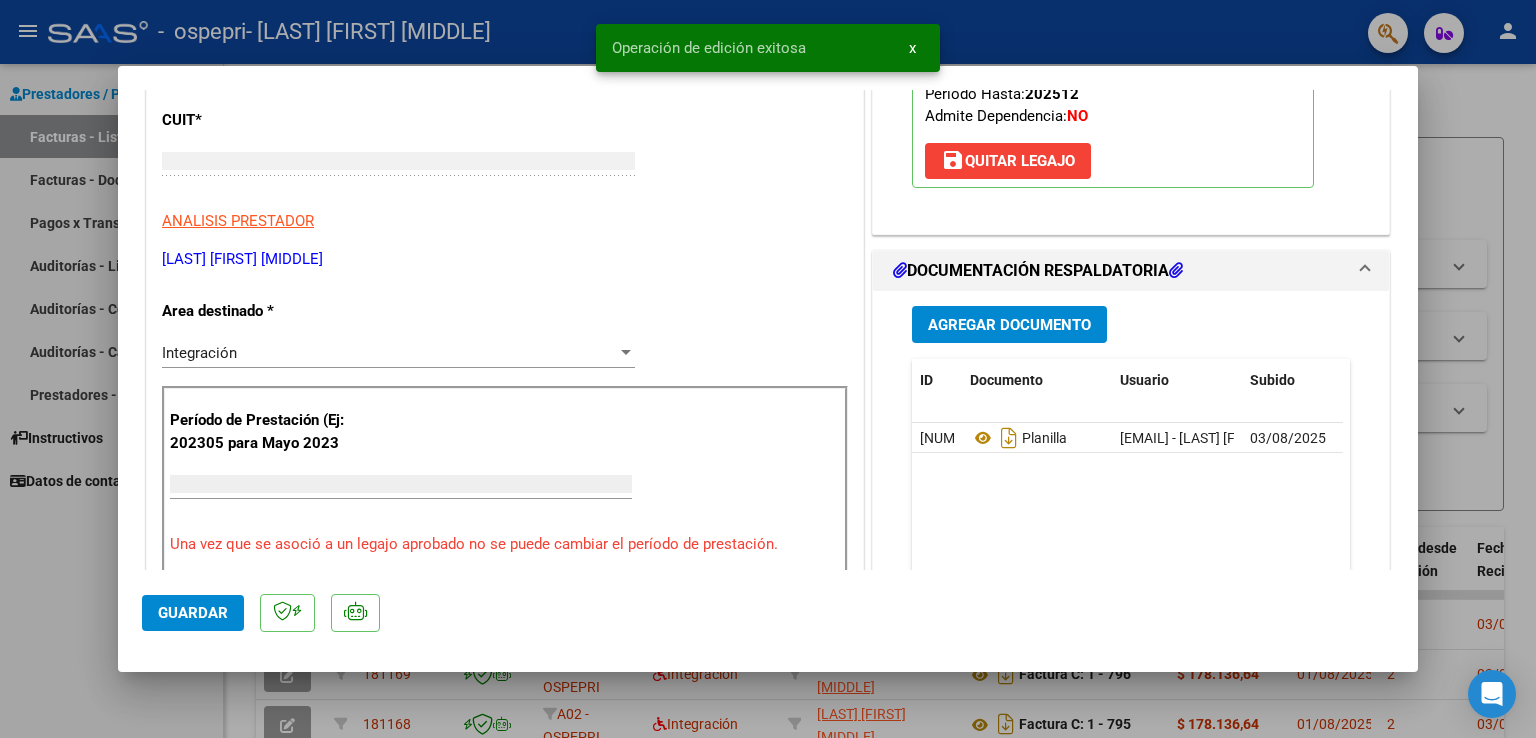scroll, scrollTop: 0, scrollLeft: 0, axis: both 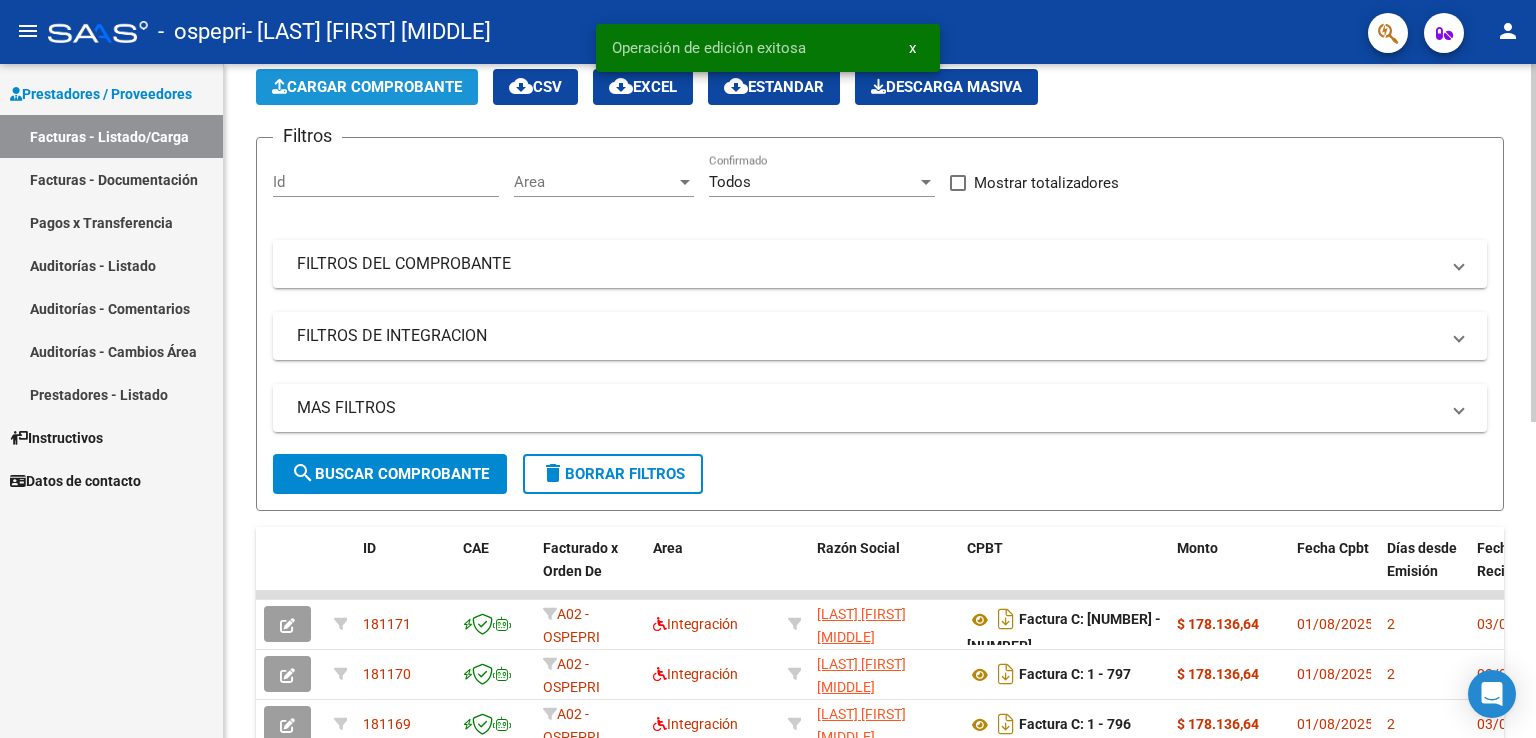 click on "Cargar Comprobante" 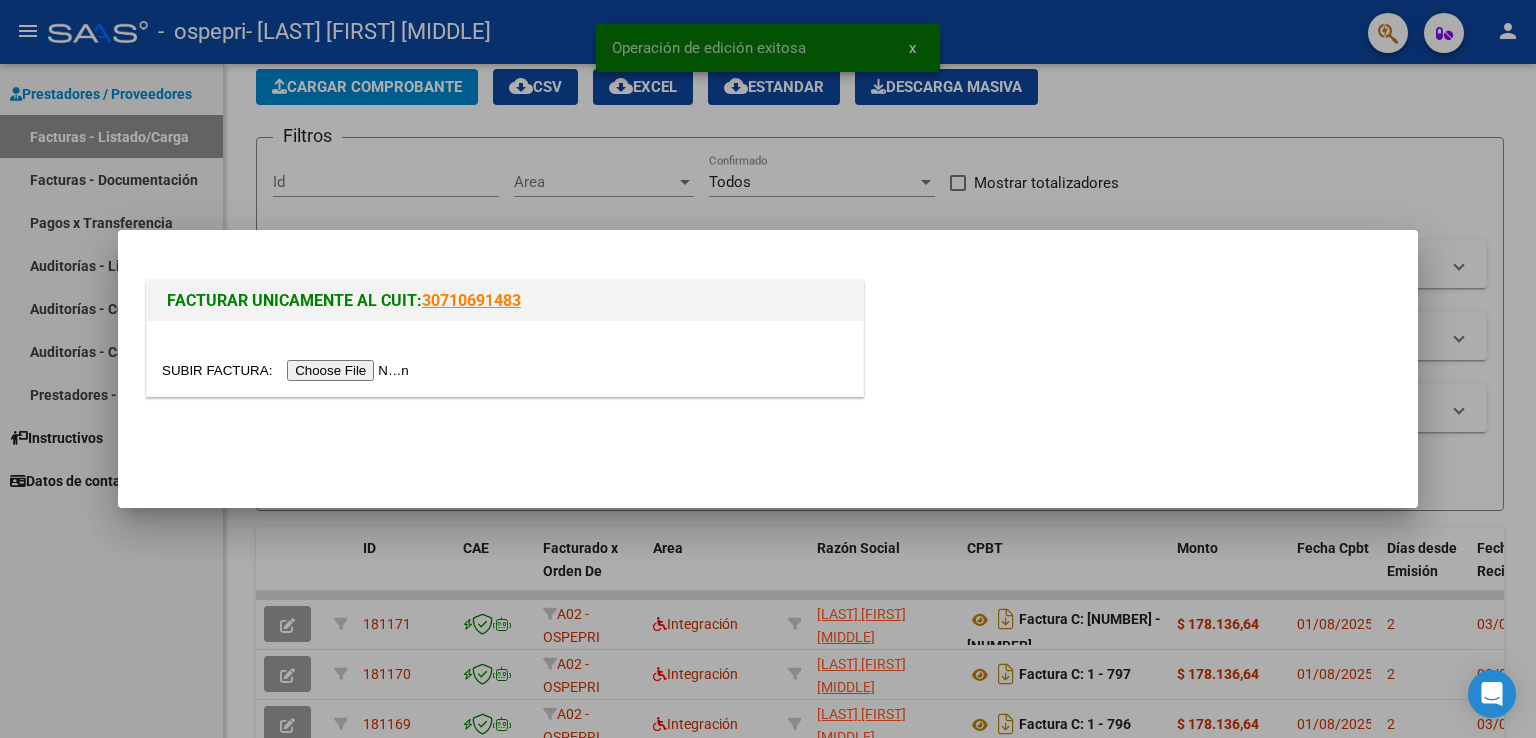 click at bounding box center (288, 370) 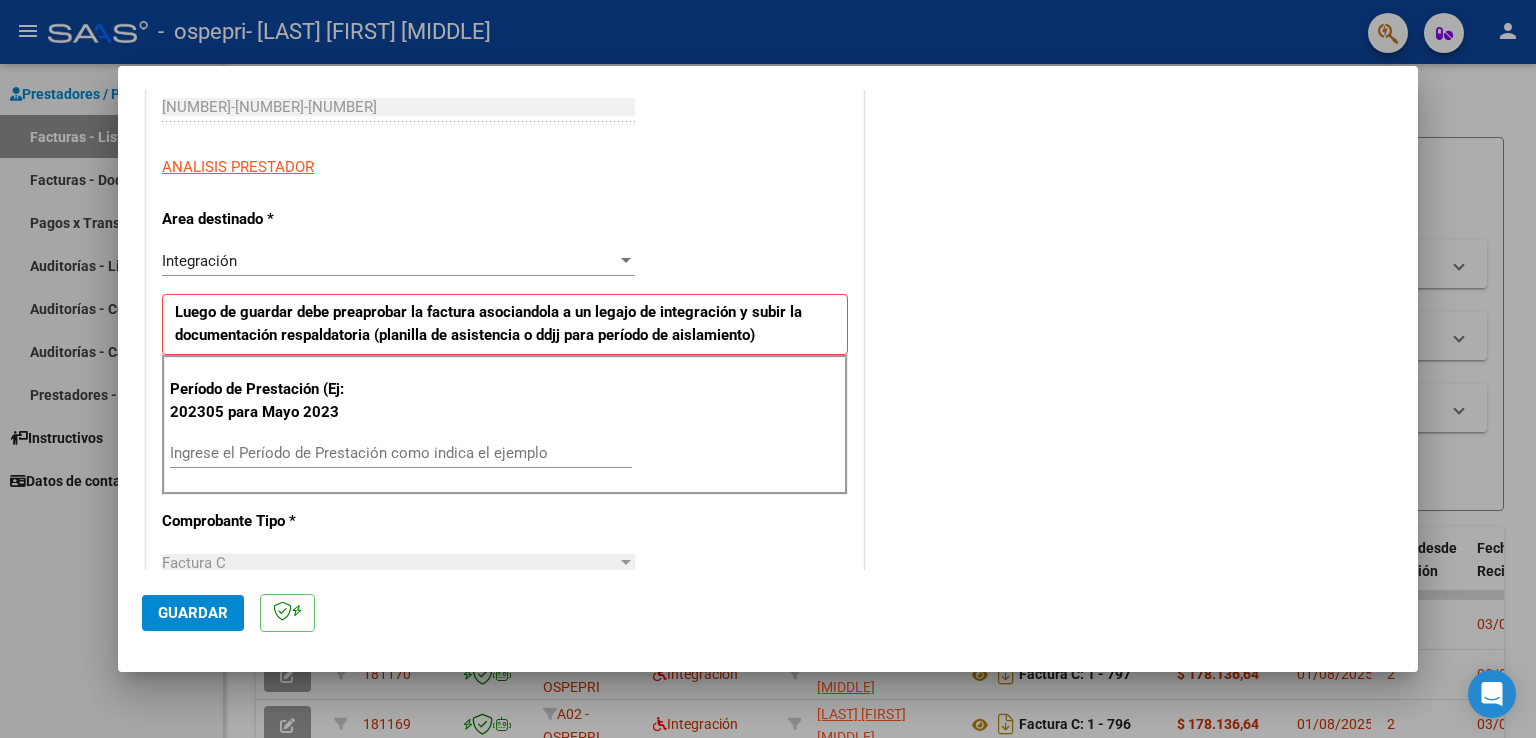 scroll, scrollTop: 400, scrollLeft: 0, axis: vertical 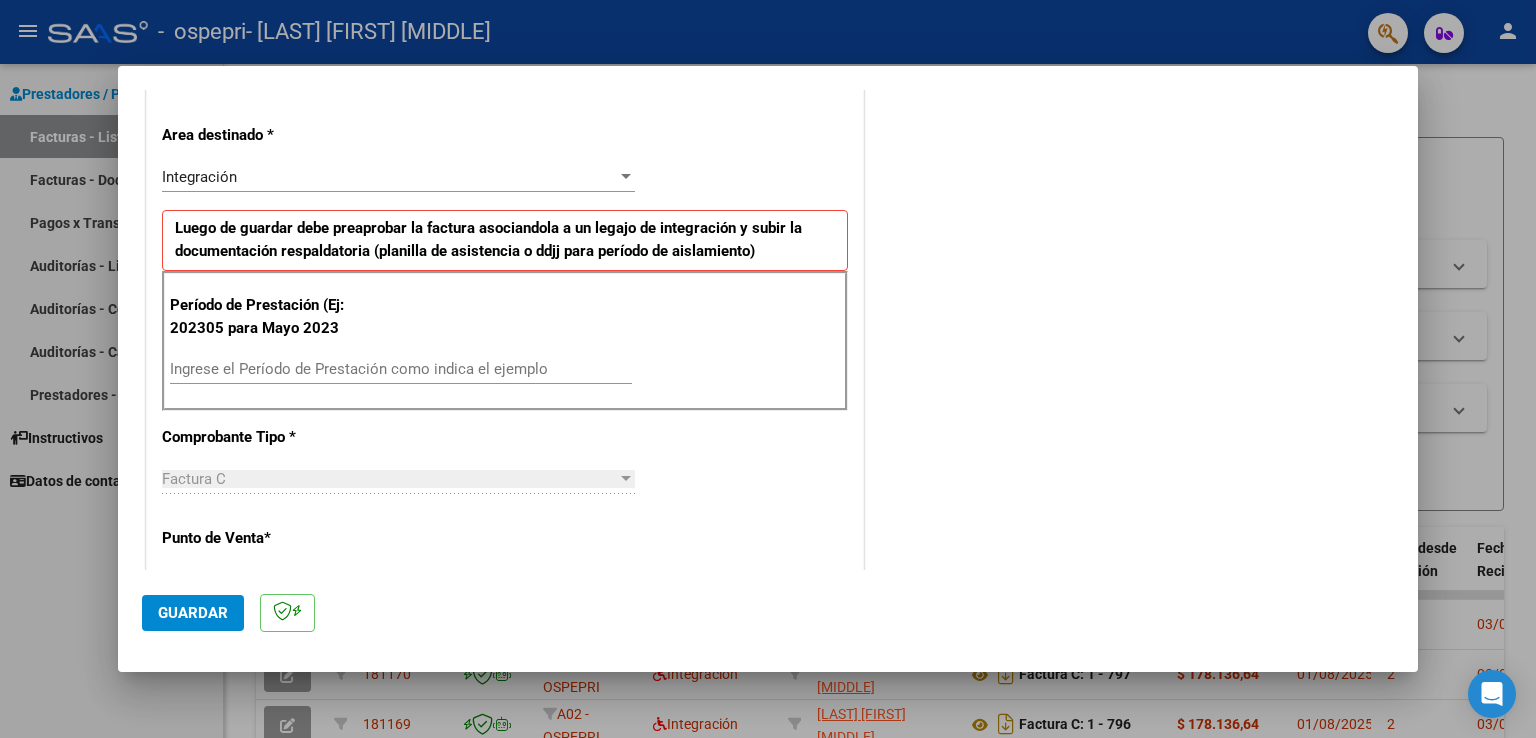 click on "Ingrese el Período de Prestación como indica el ejemplo" at bounding box center [401, 369] 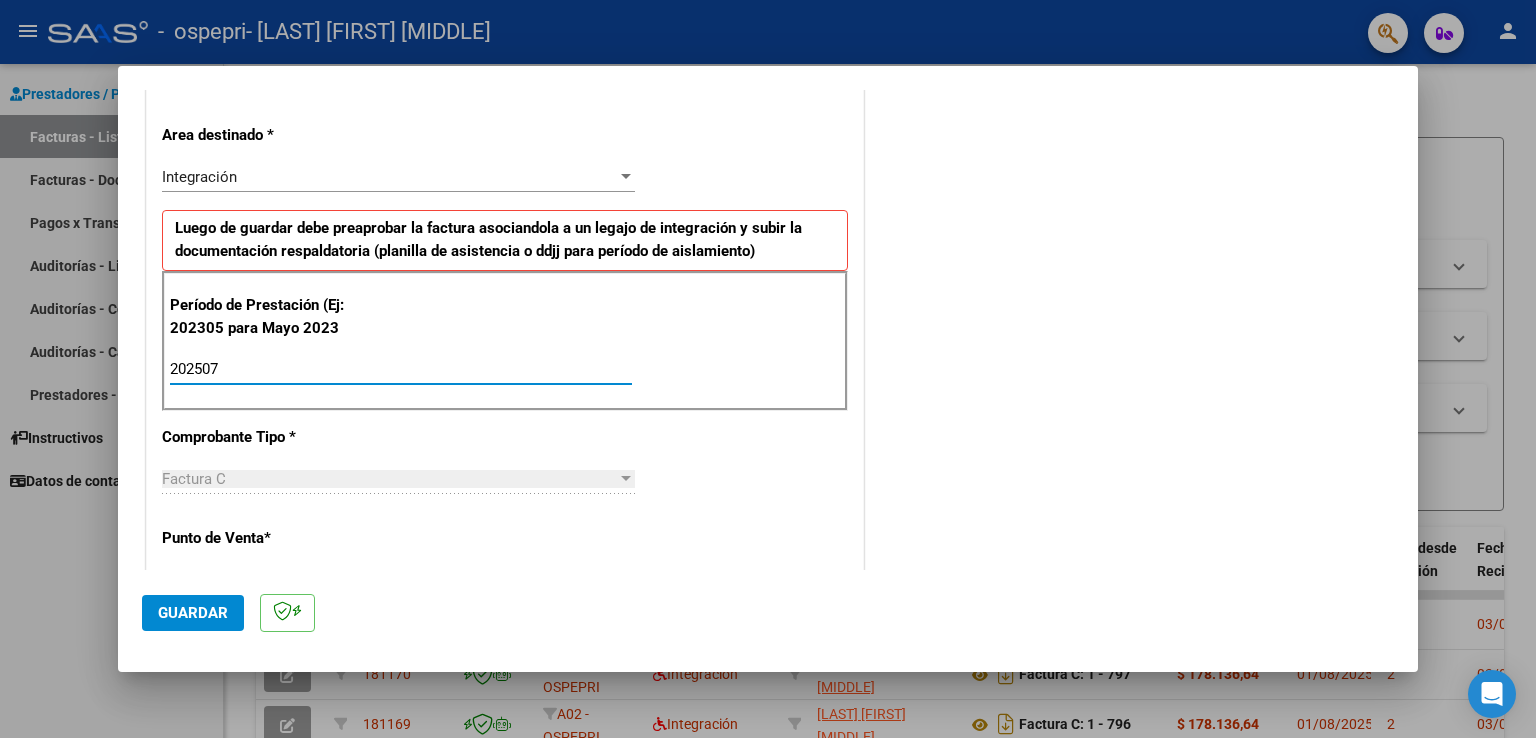 type on "202507" 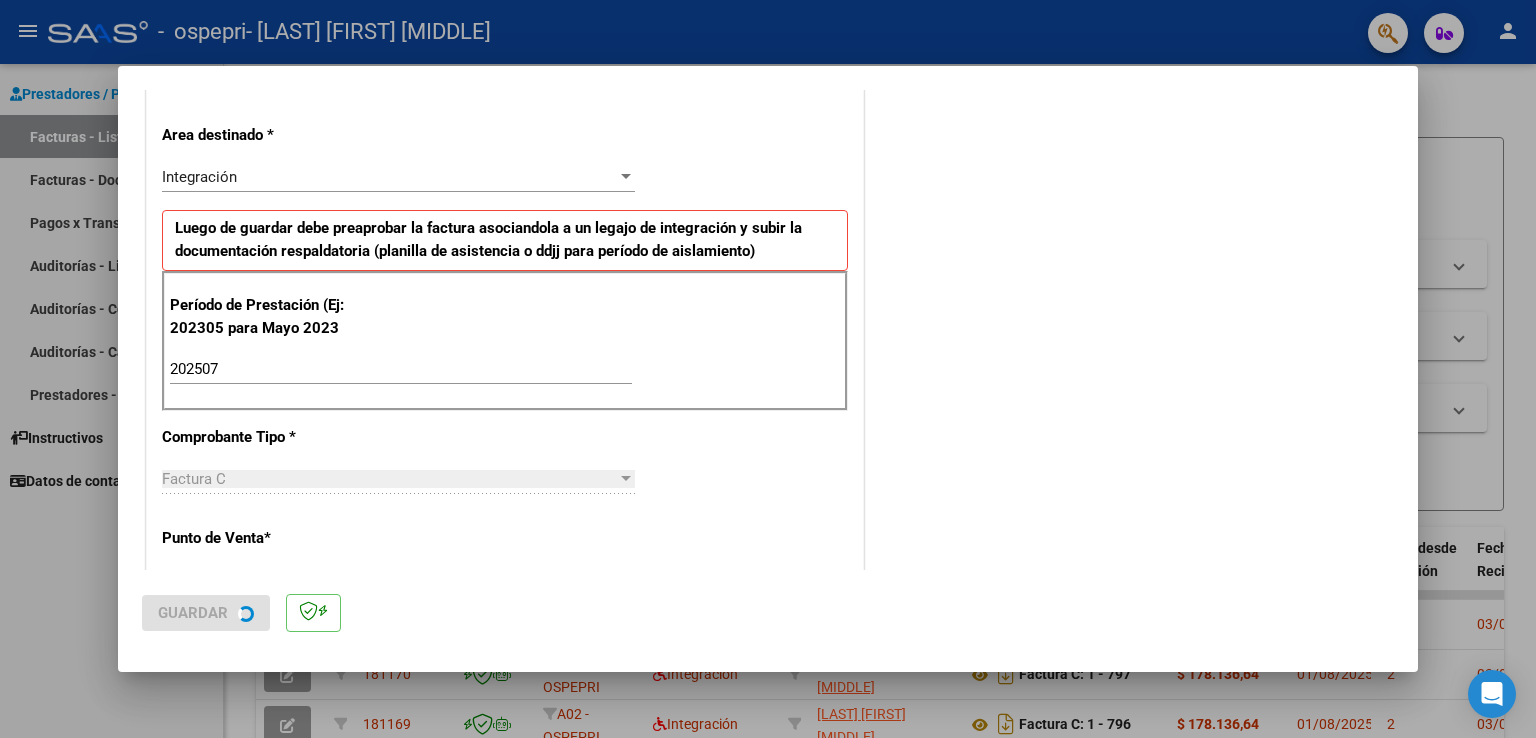 scroll, scrollTop: 0, scrollLeft: 0, axis: both 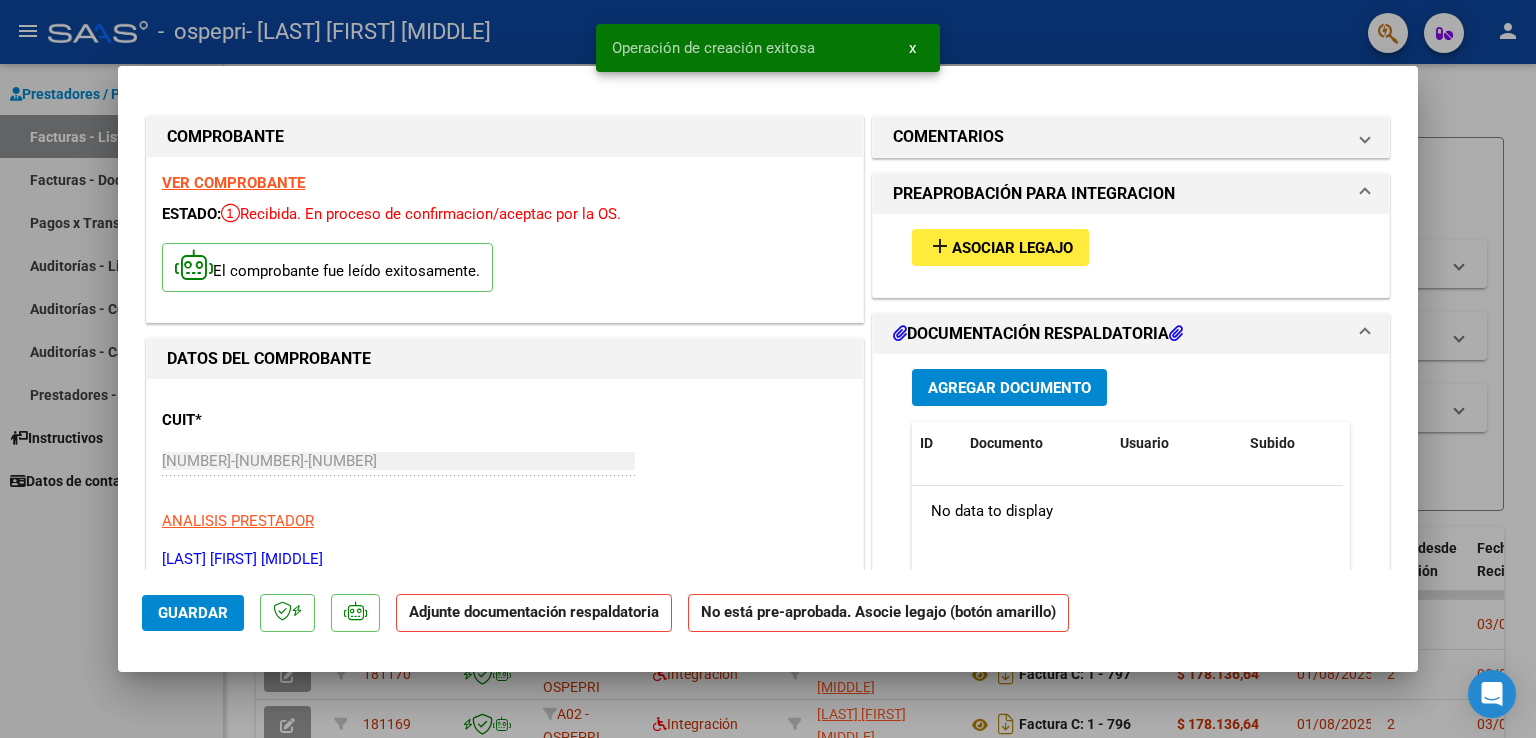 click on "VER COMPROBANTE" at bounding box center [233, 183] 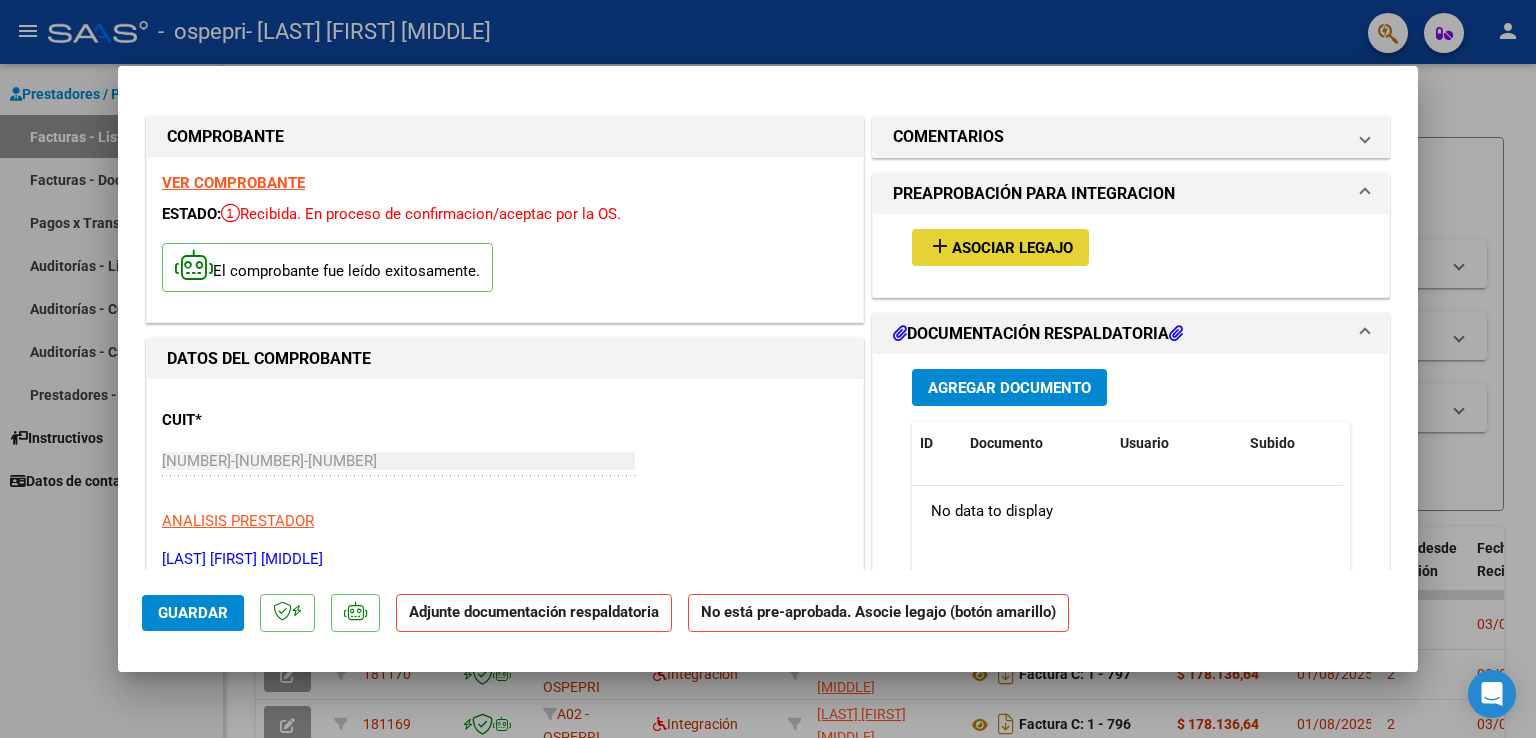 click on "Asociar Legajo" at bounding box center [1012, 248] 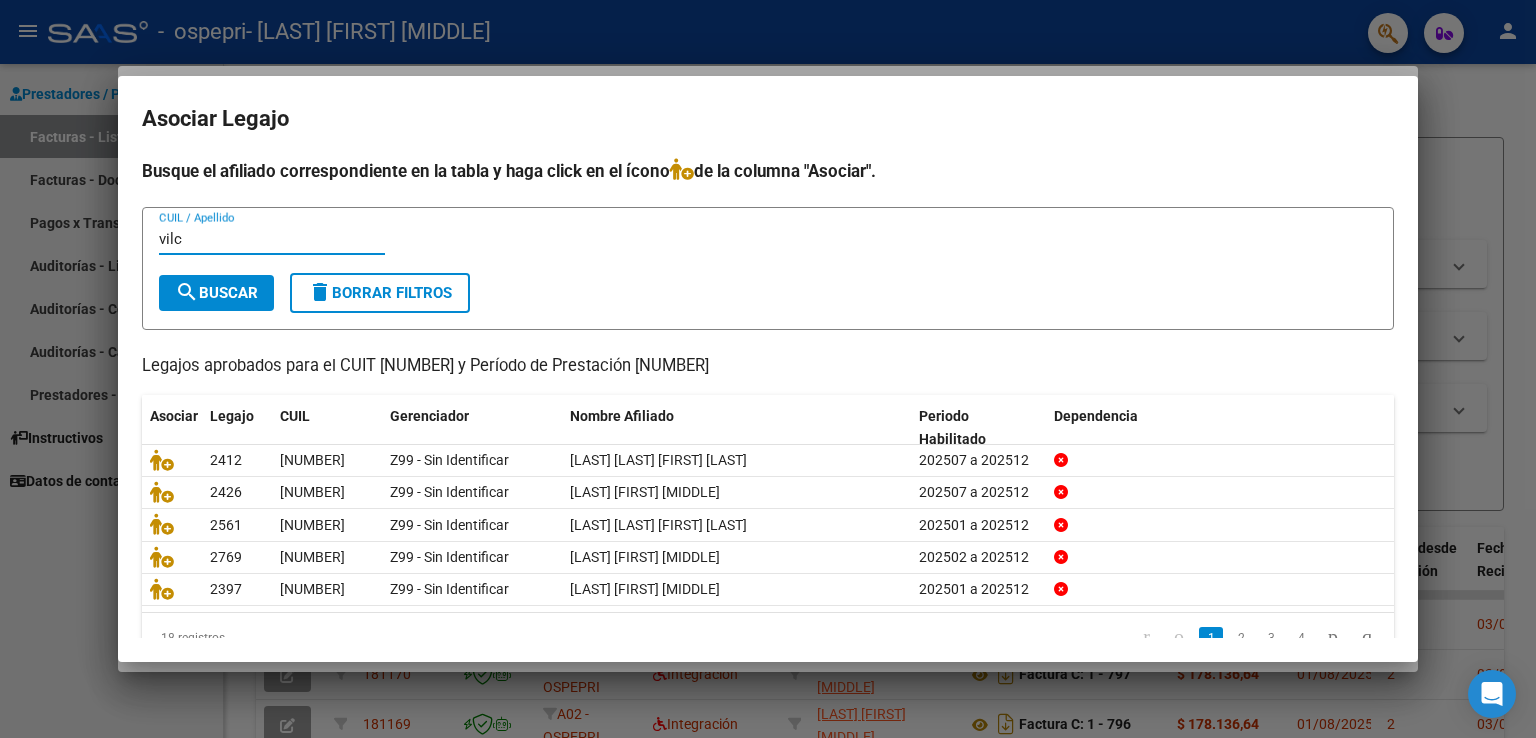 type on "vilc" 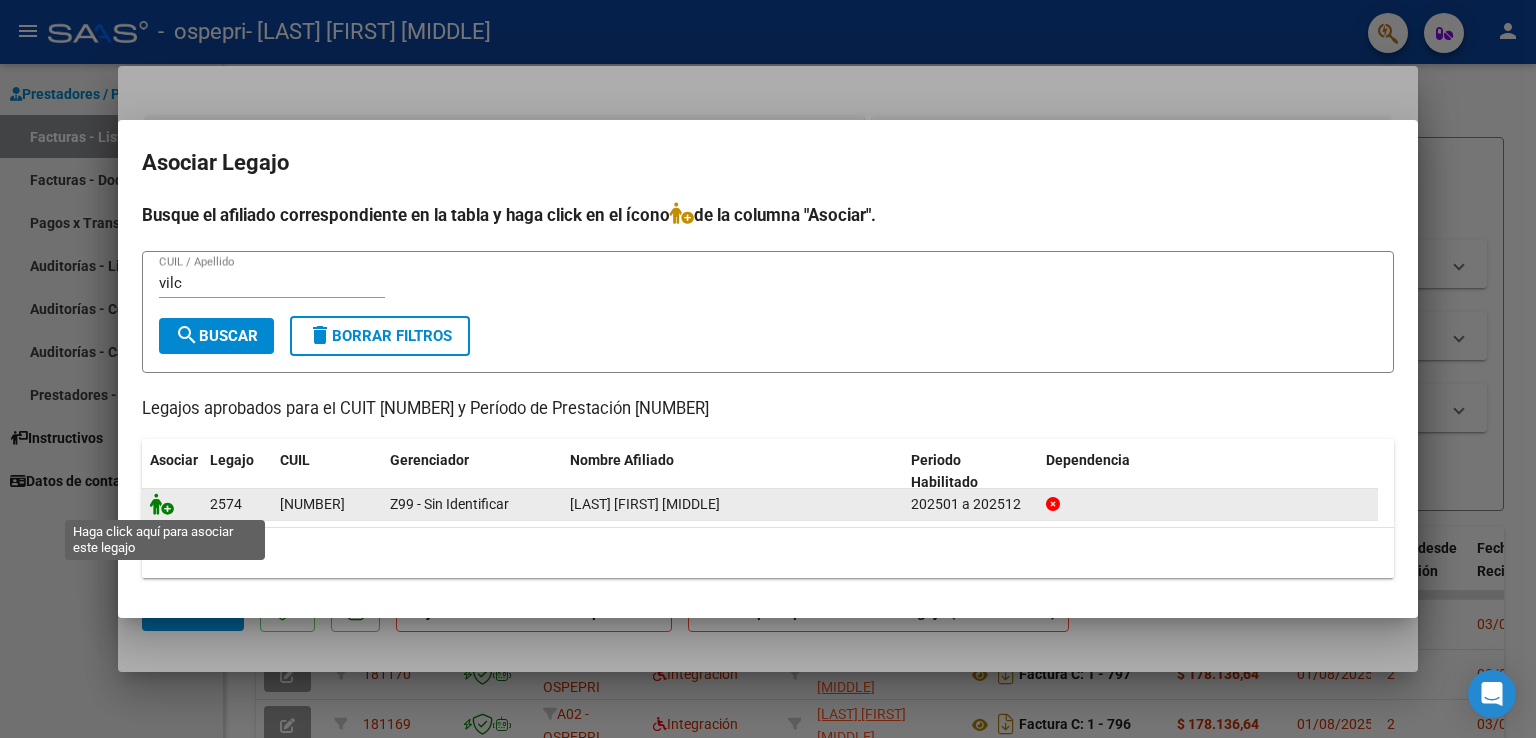 click 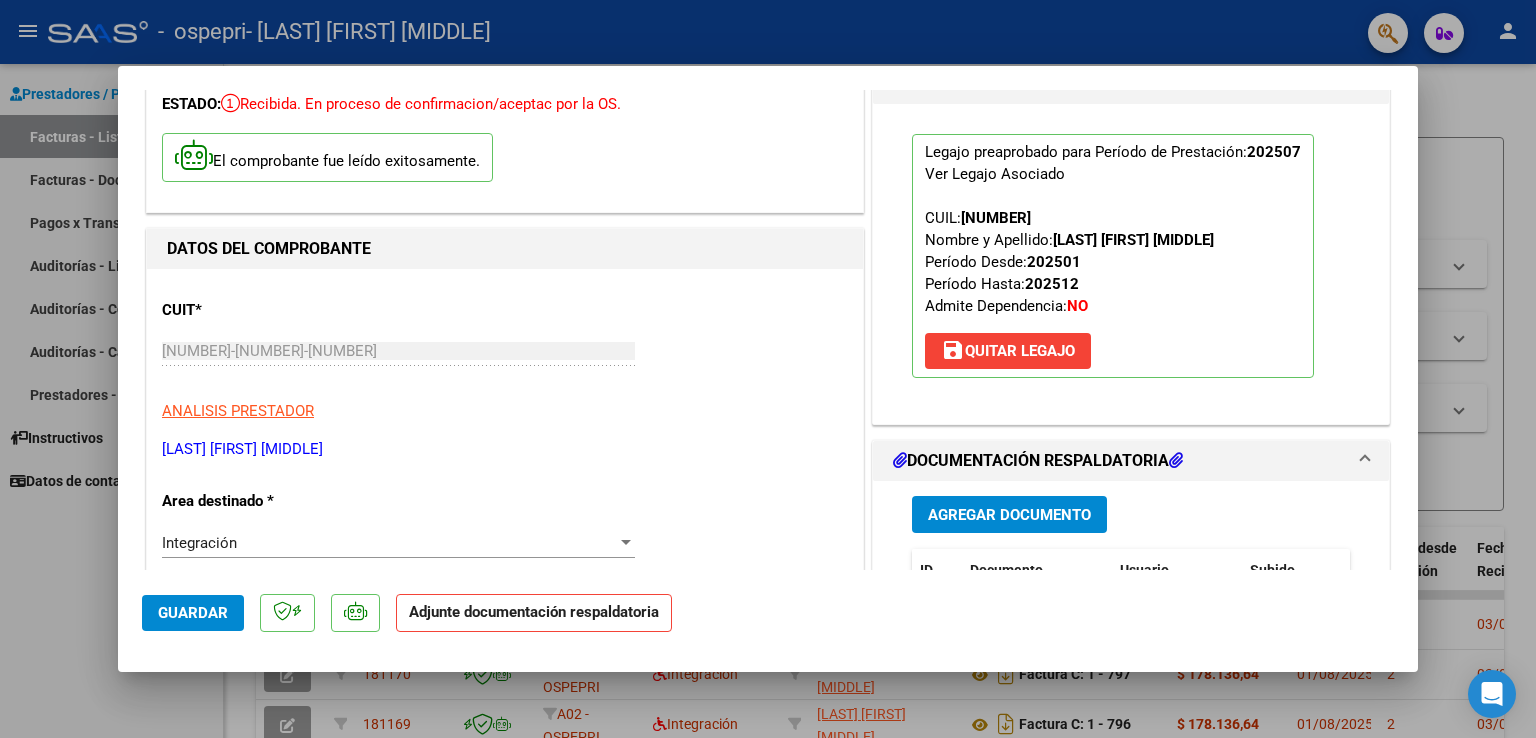 scroll, scrollTop: 300, scrollLeft: 0, axis: vertical 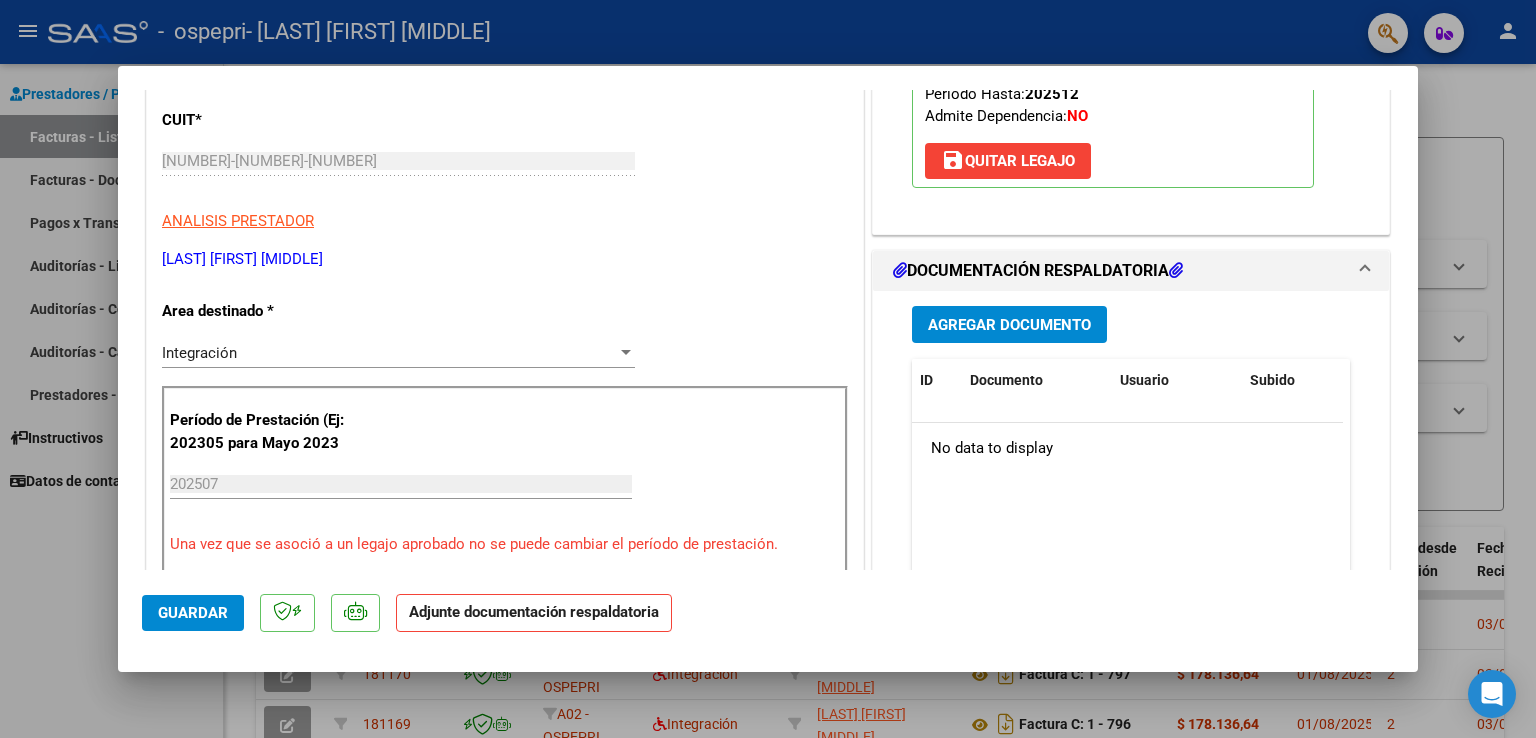 click on "Agregar Documento" at bounding box center [1009, 325] 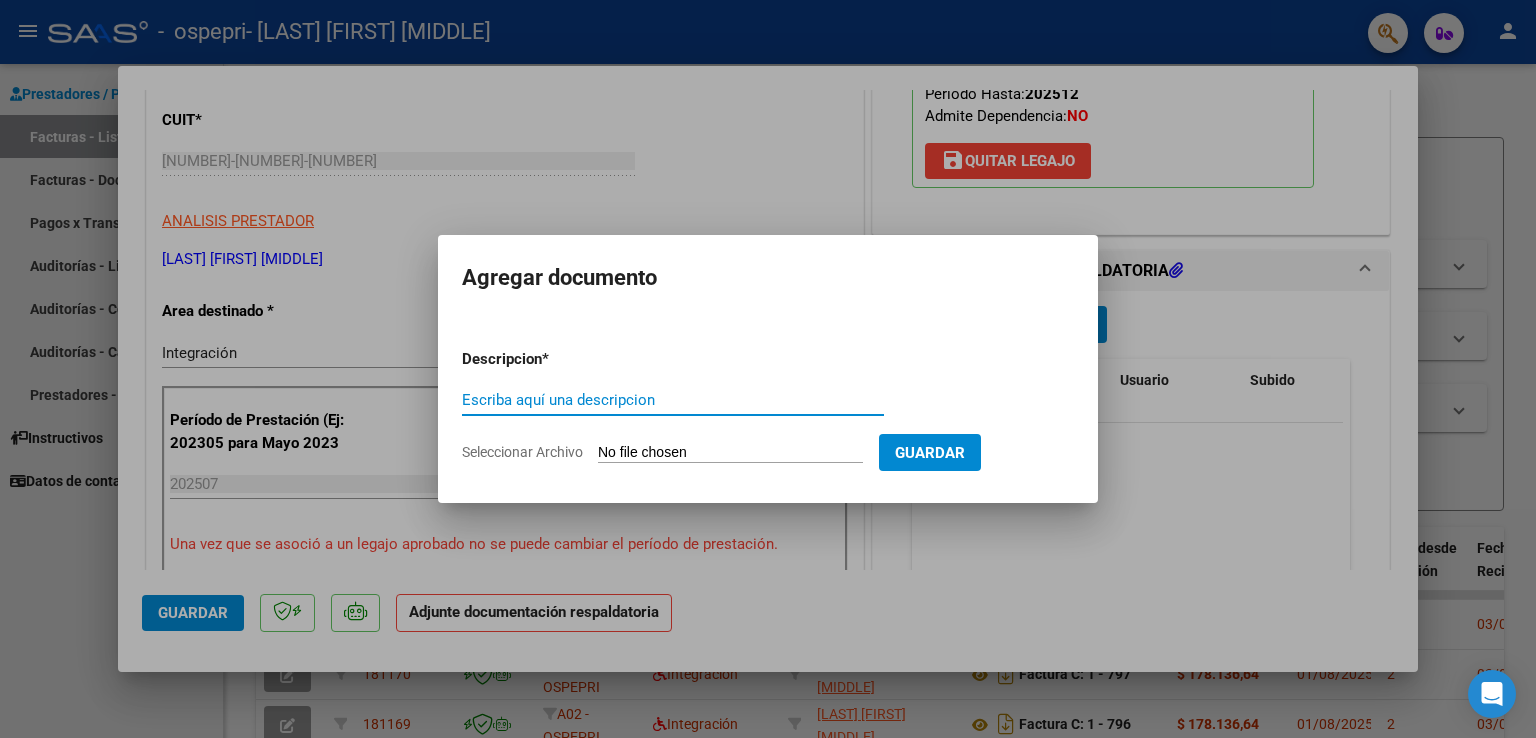 click on "Seleccionar Archivo" 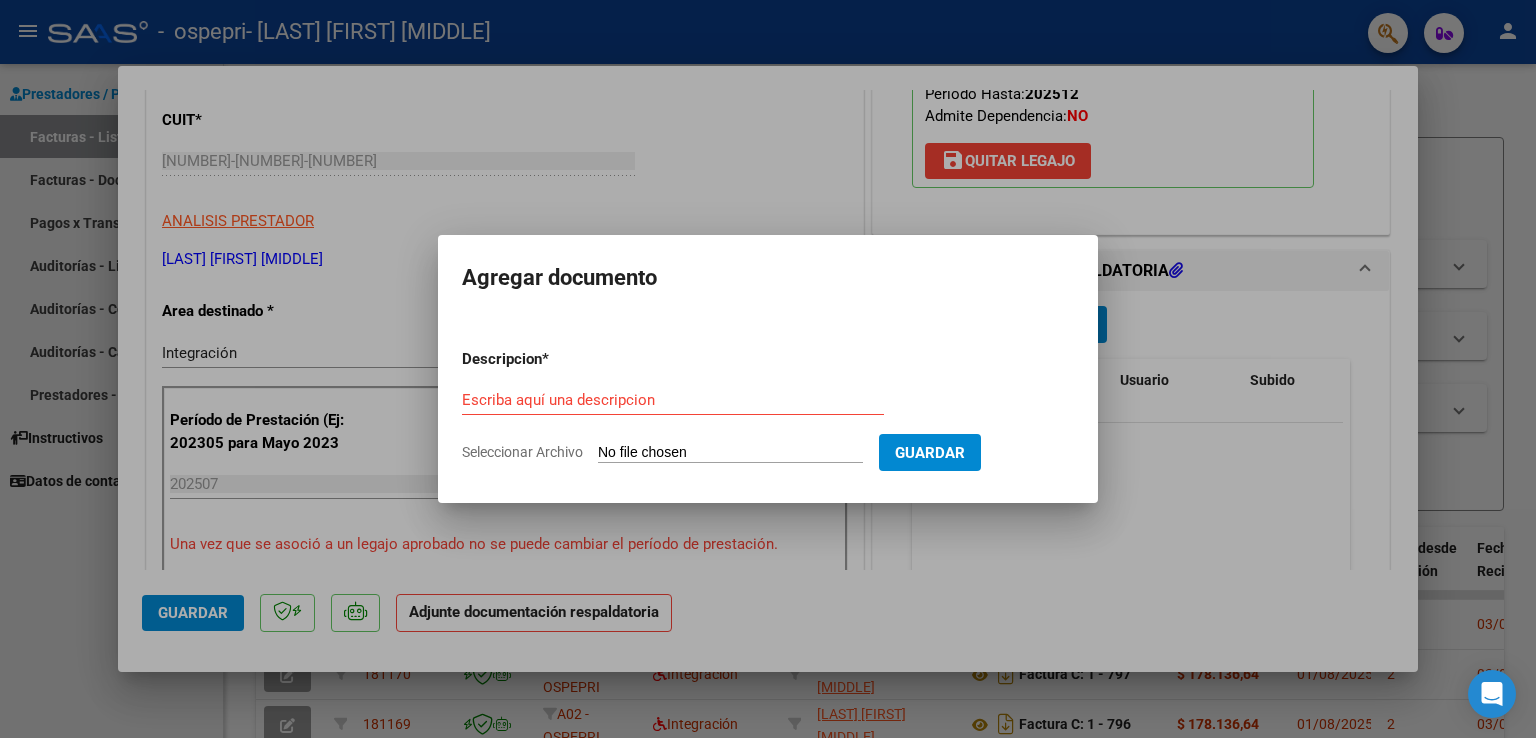 type on "C:\fakepath\flores agustina julio 25.pdf" 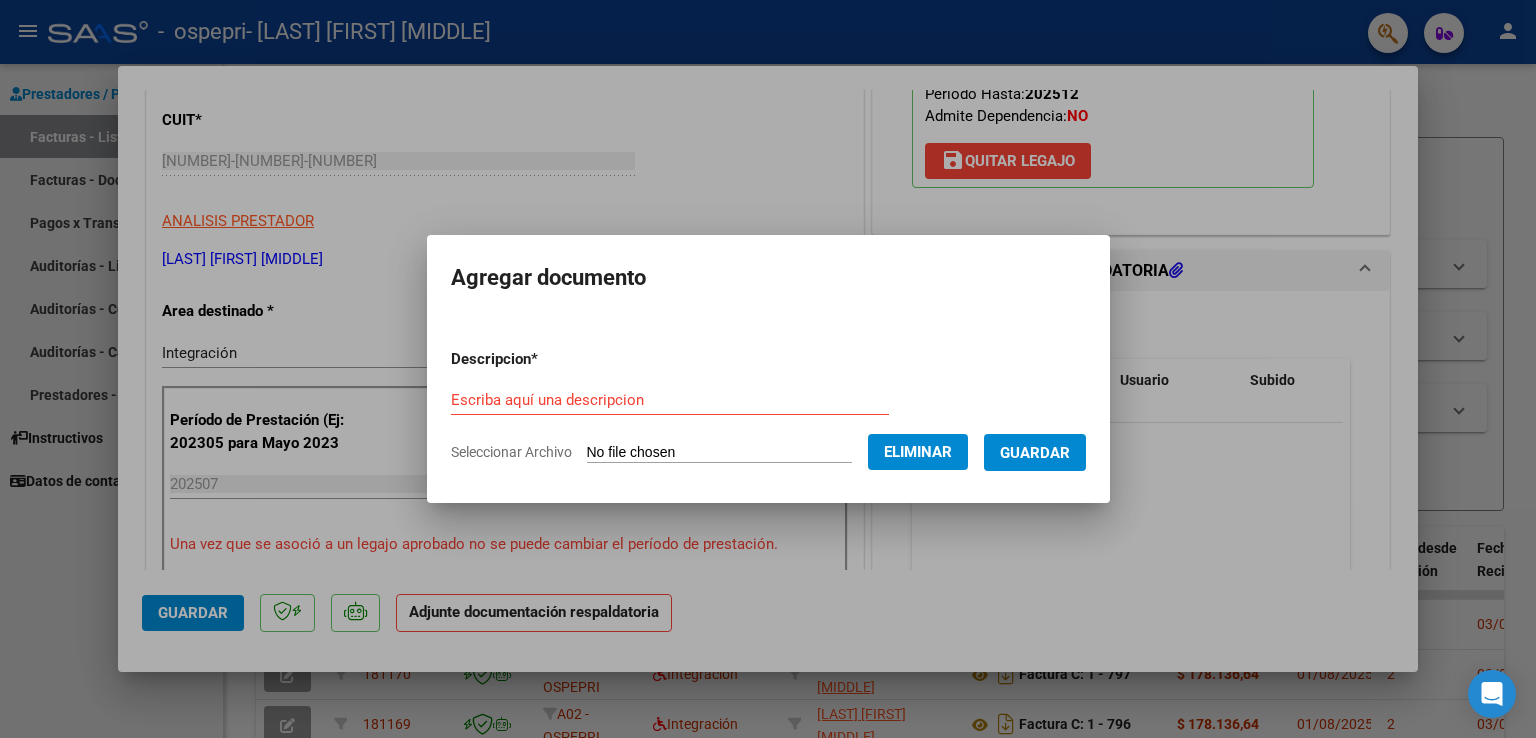 click on "Escriba aquí una descripcion" at bounding box center (670, 400) 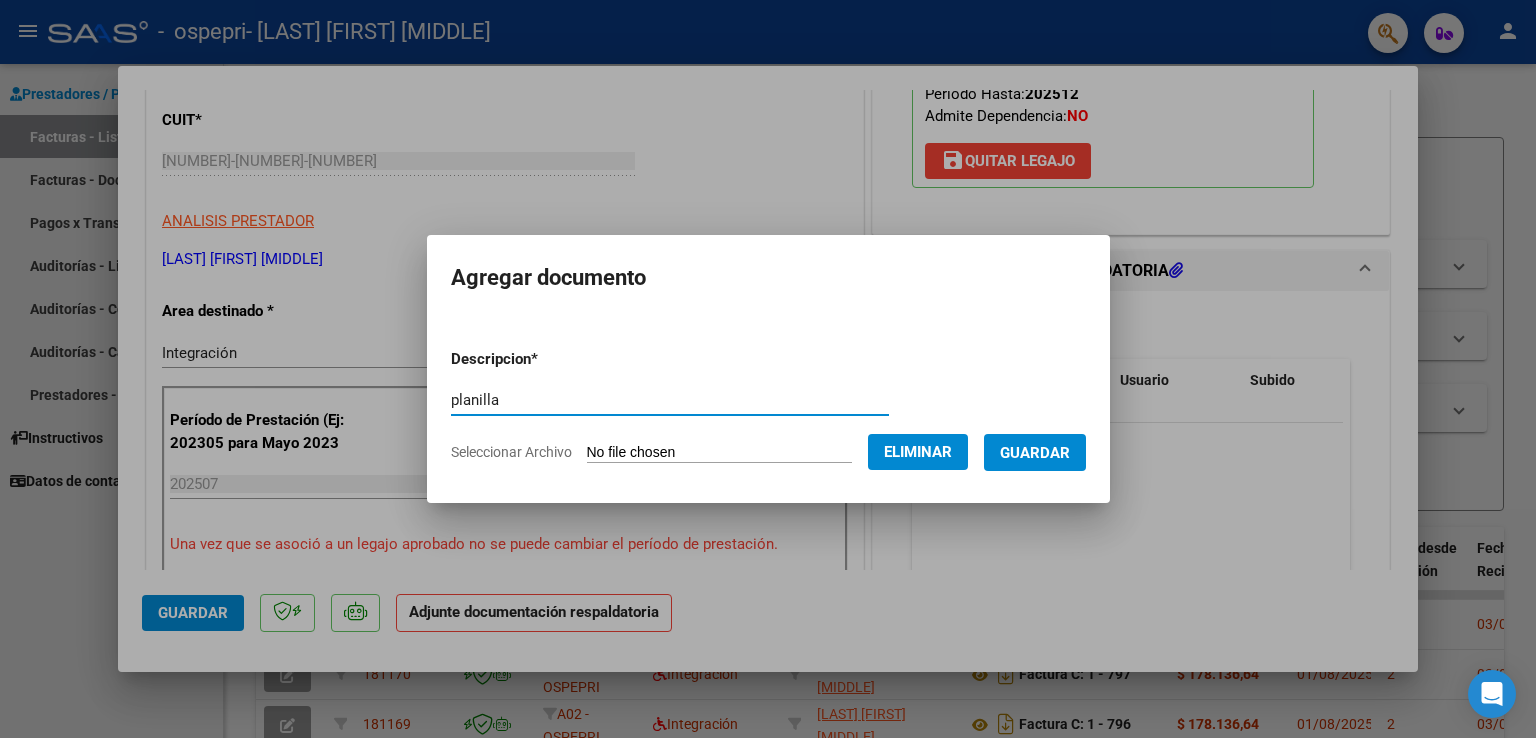 type on "planilla" 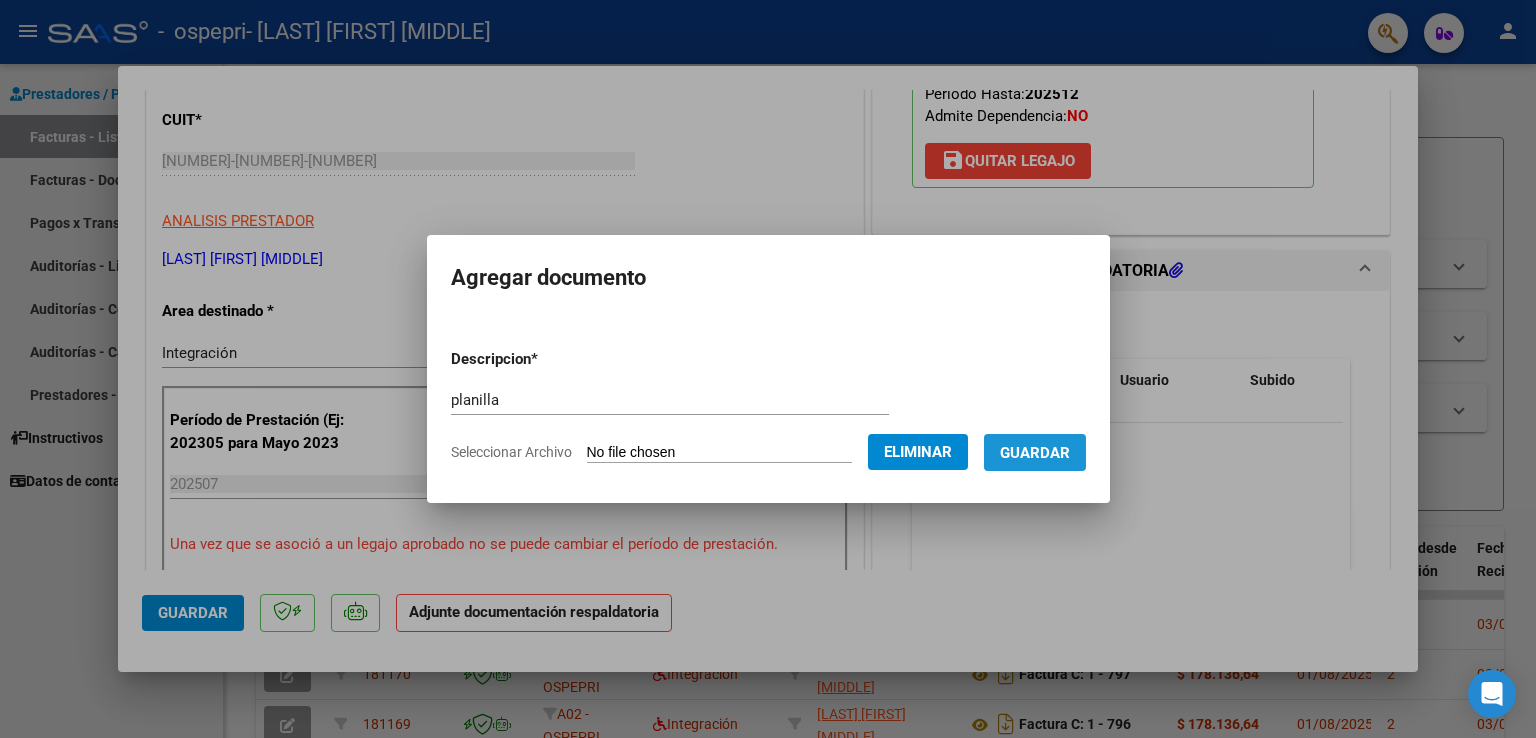 drag, startPoint x: 1051, startPoint y: 444, endPoint x: 1088, endPoint y: 452, distance: 37.85499 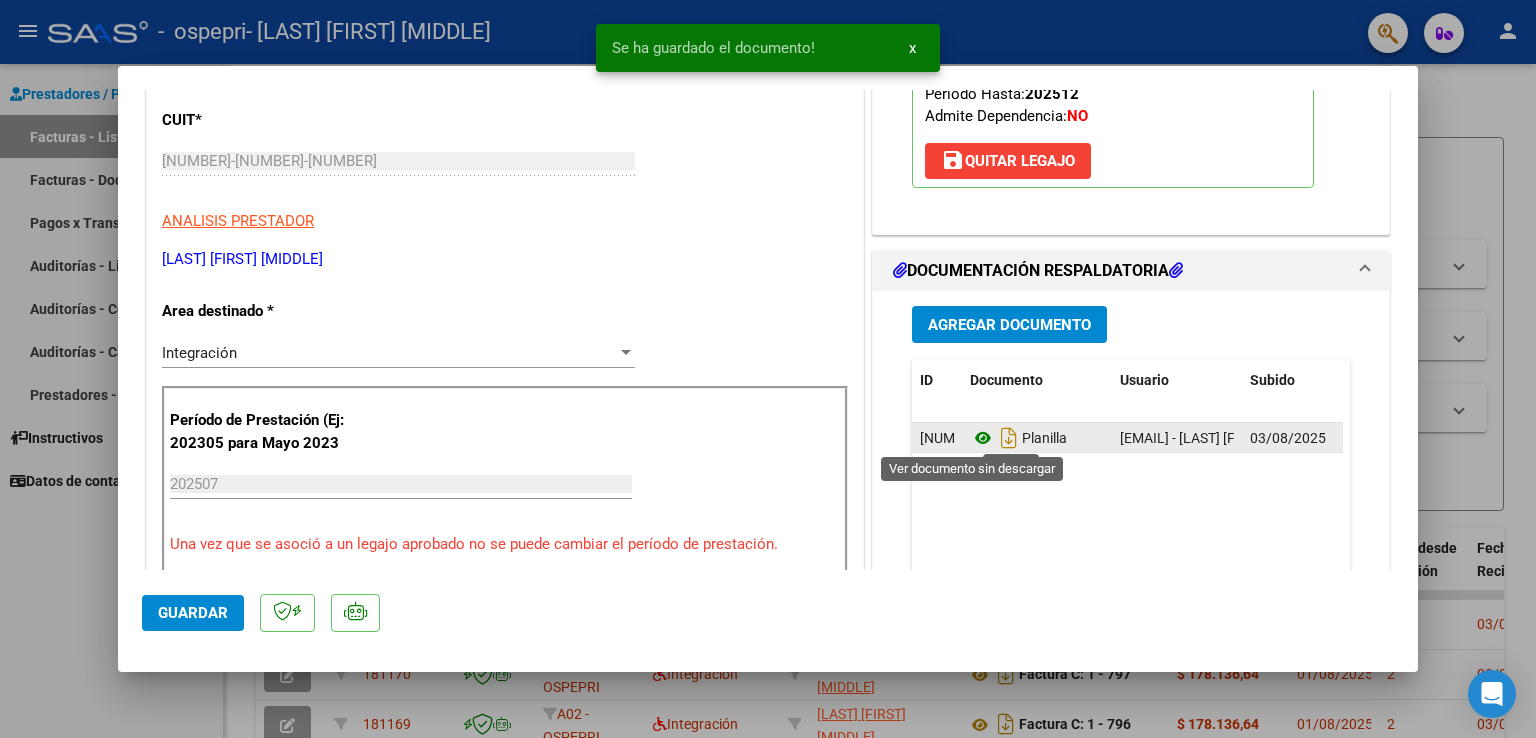 click 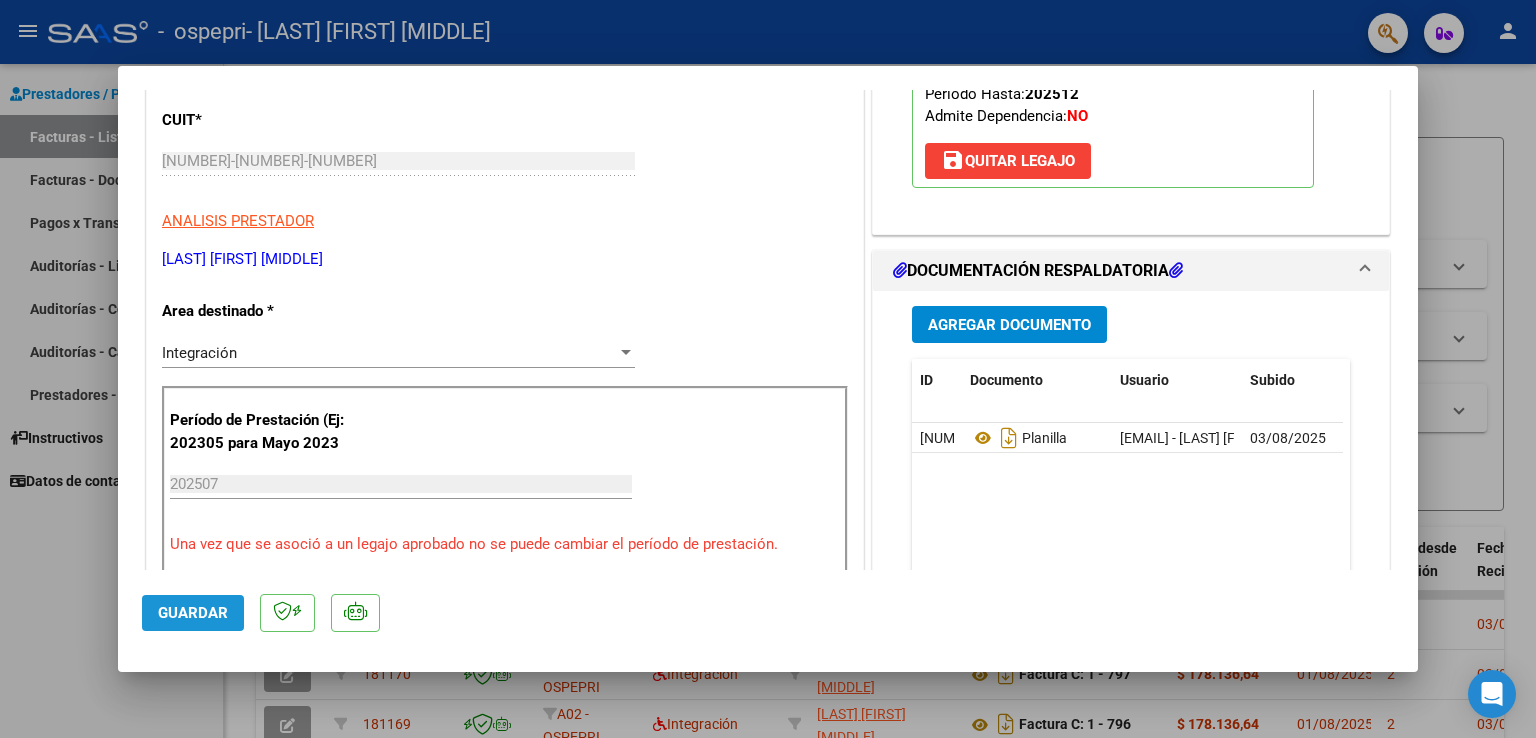 click on "Guardar" 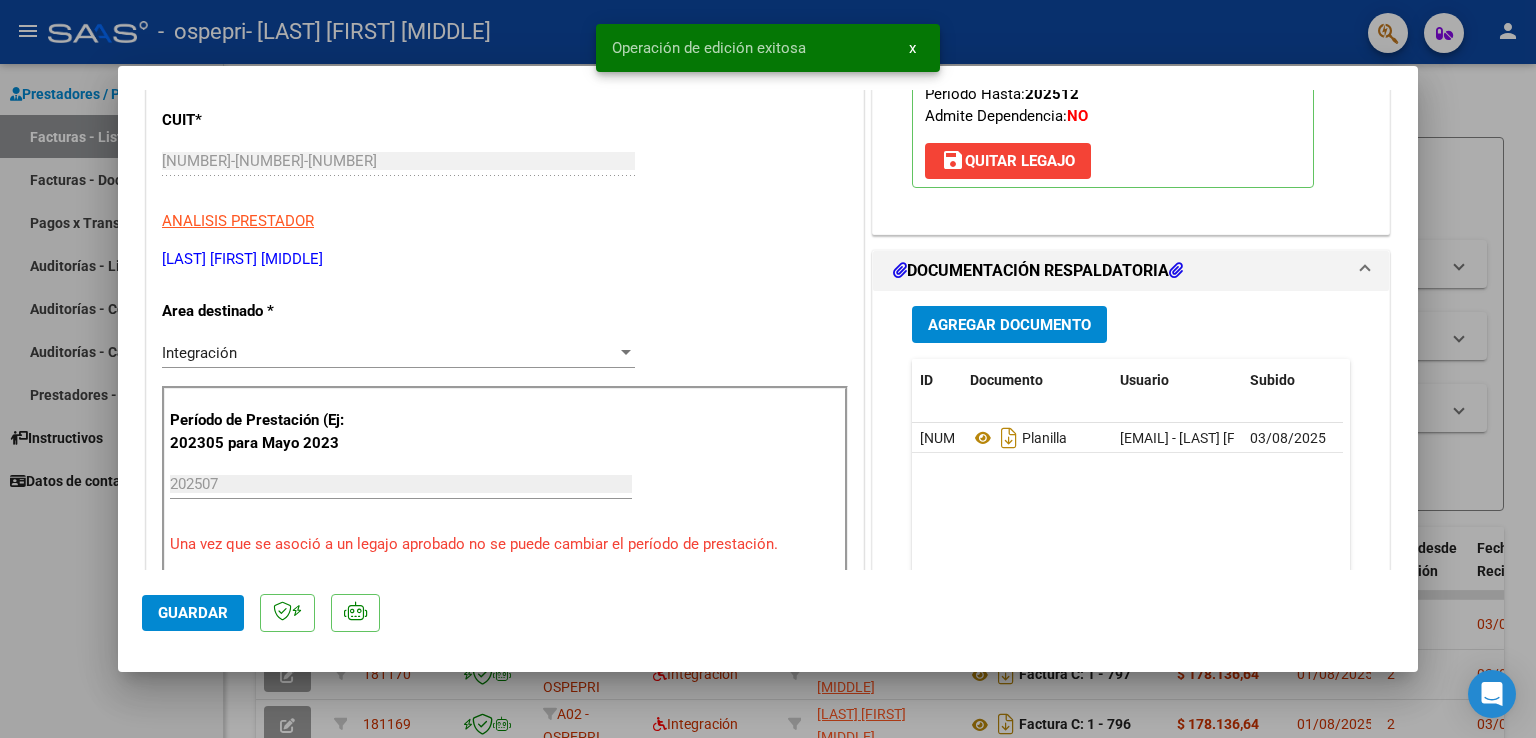 click at bounding box center (768, 369) 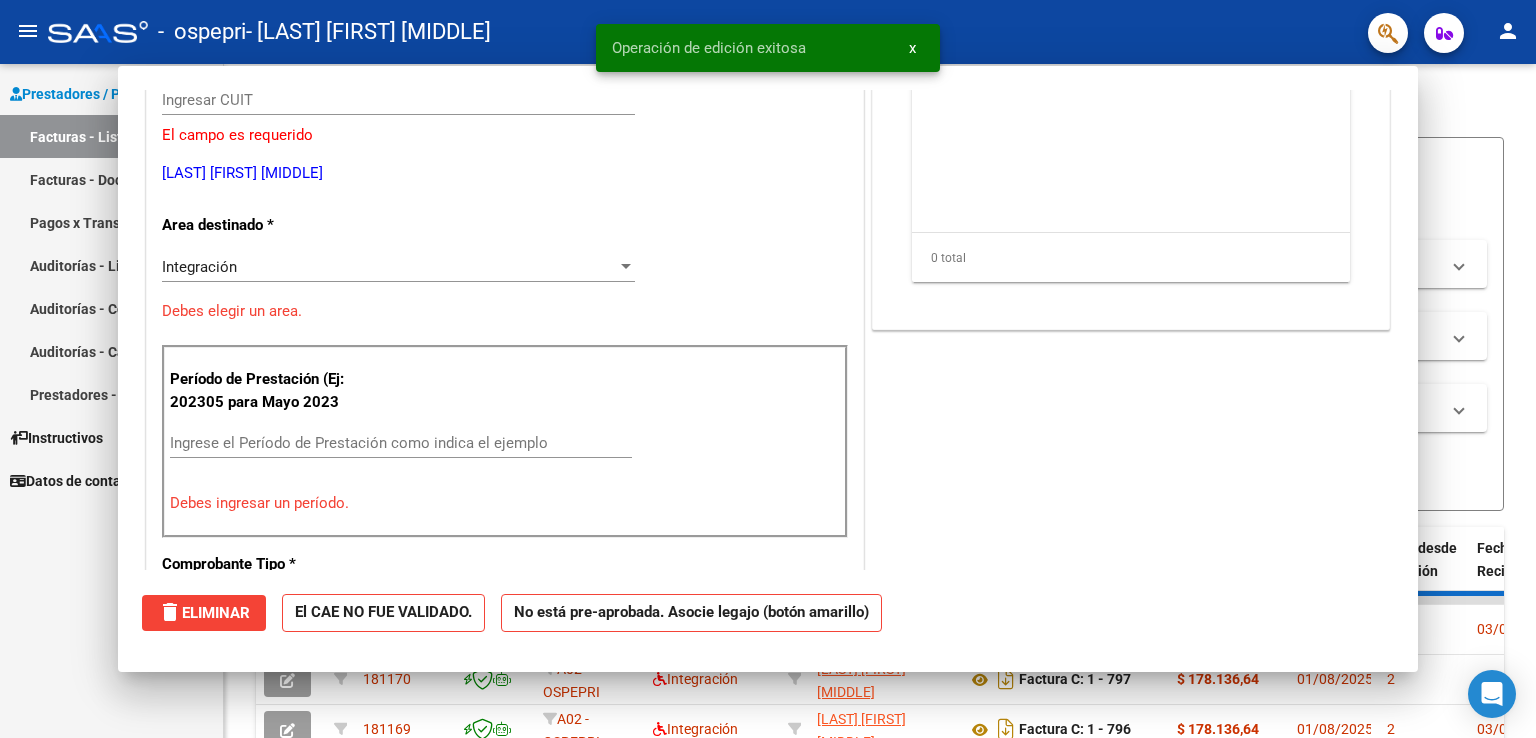 scroll, scrollTop: 239, scrollLeft: 0, axis: vertical 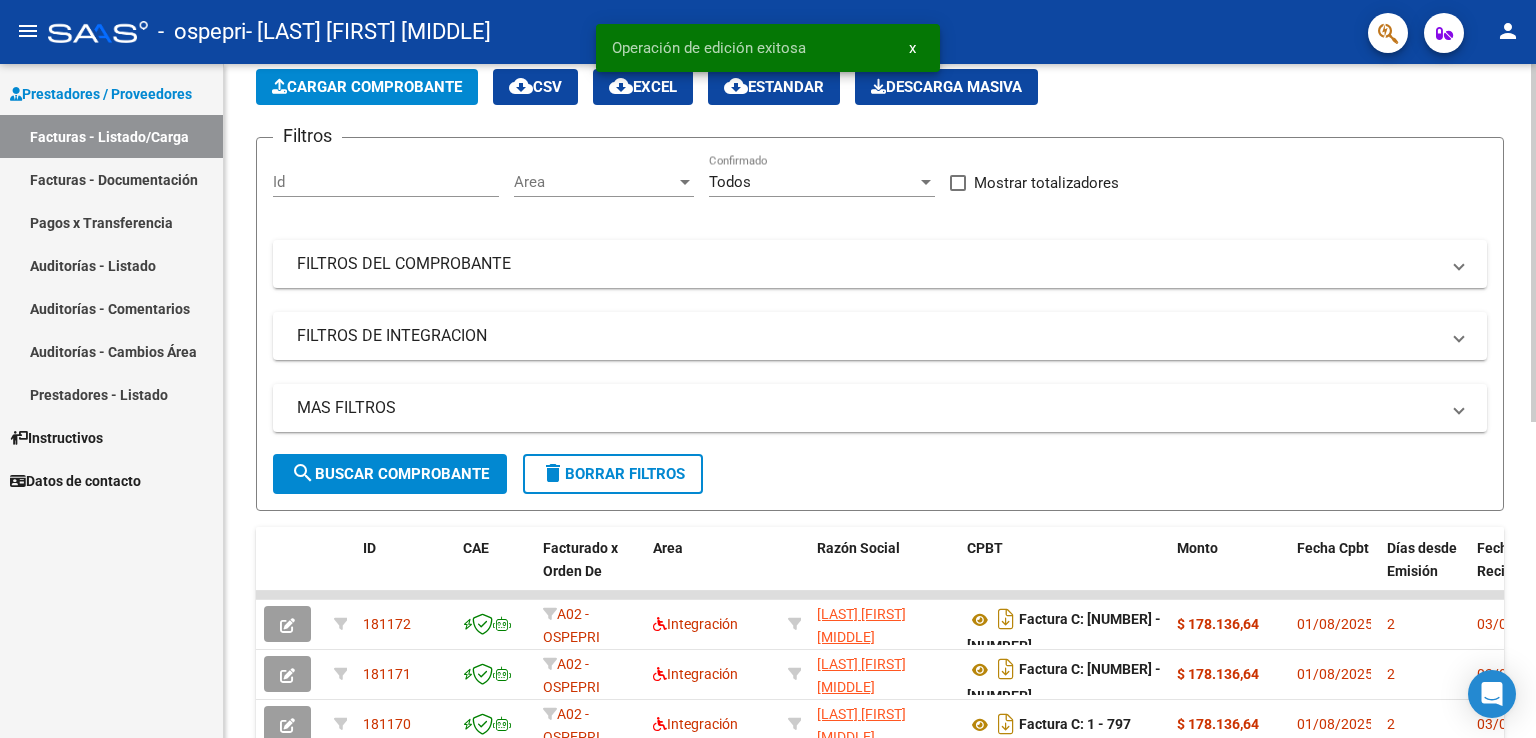 click on "Cargar Comprobante" 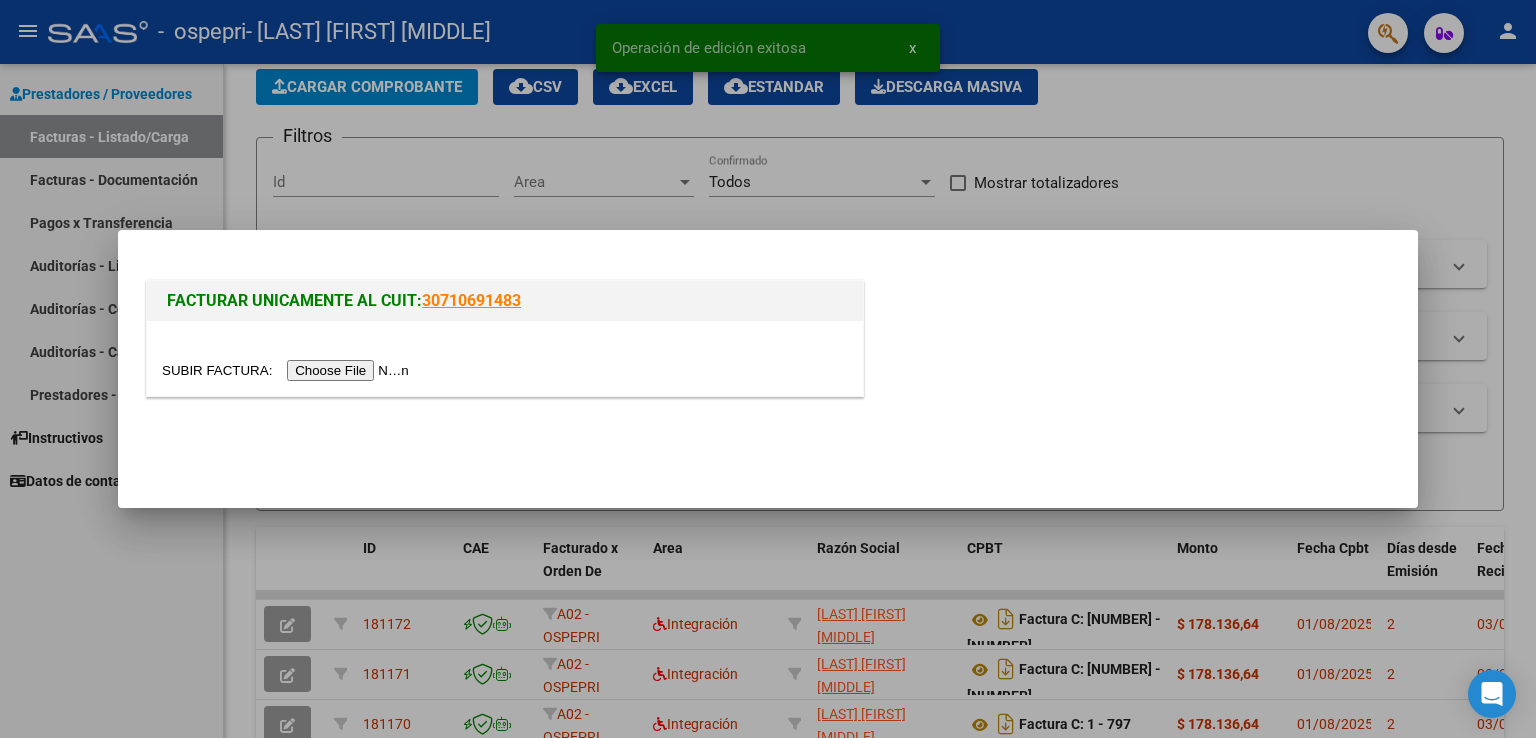 click at bounding box center [288, 370] 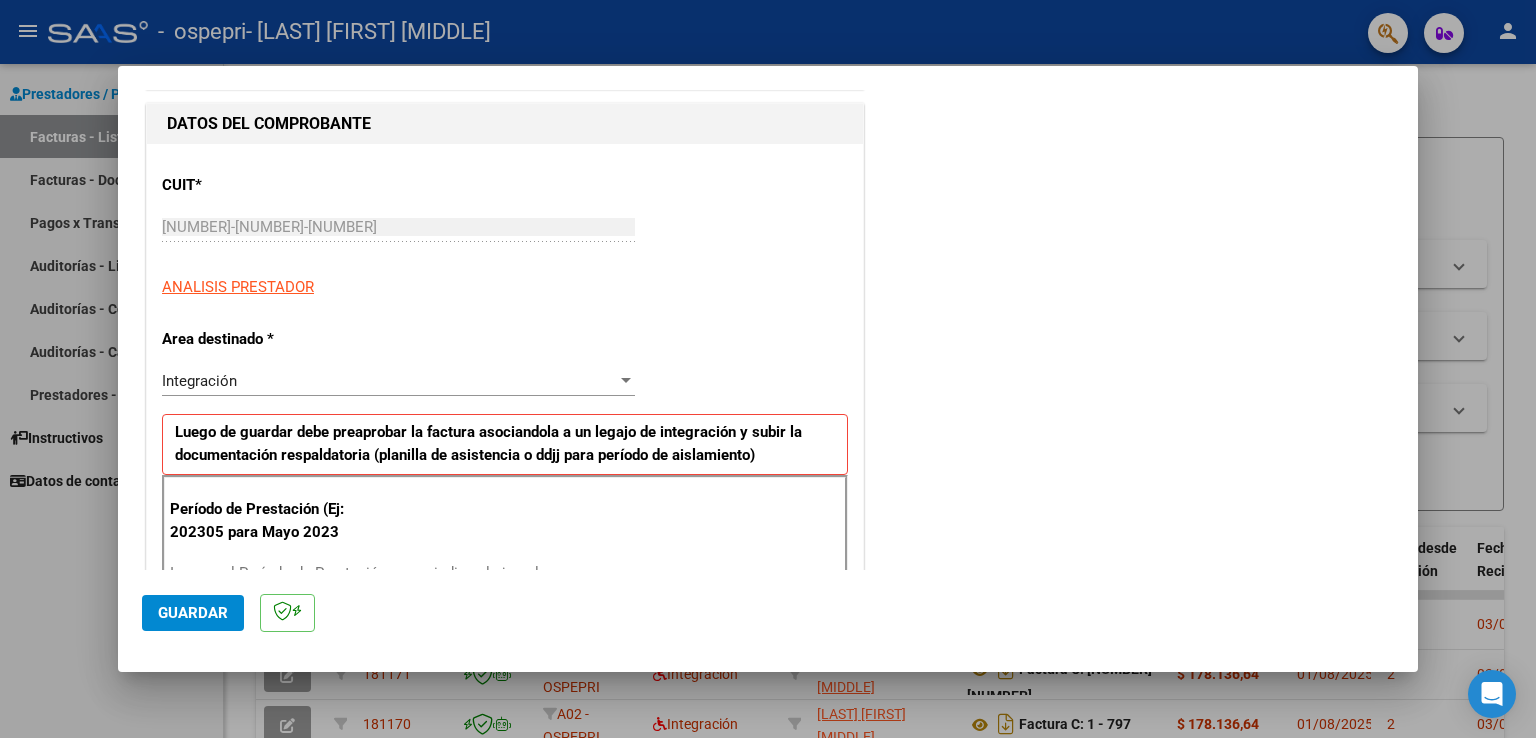 scroll, scrollTop: 300, scrollLeft: 0, axis: vertical 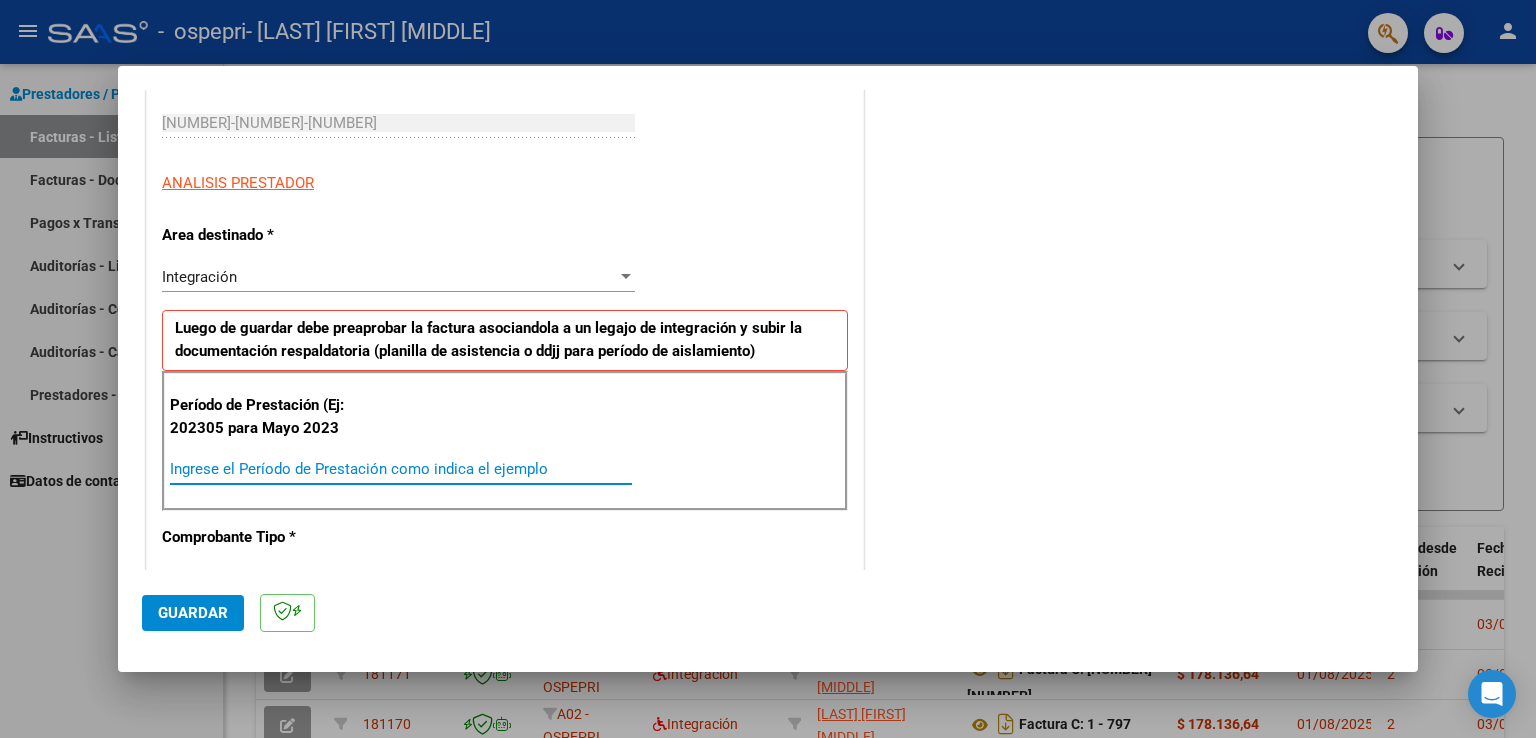 click on "Ingrese el Período de Prestación como indica el ejemplo" at bounding box center (401, 469) 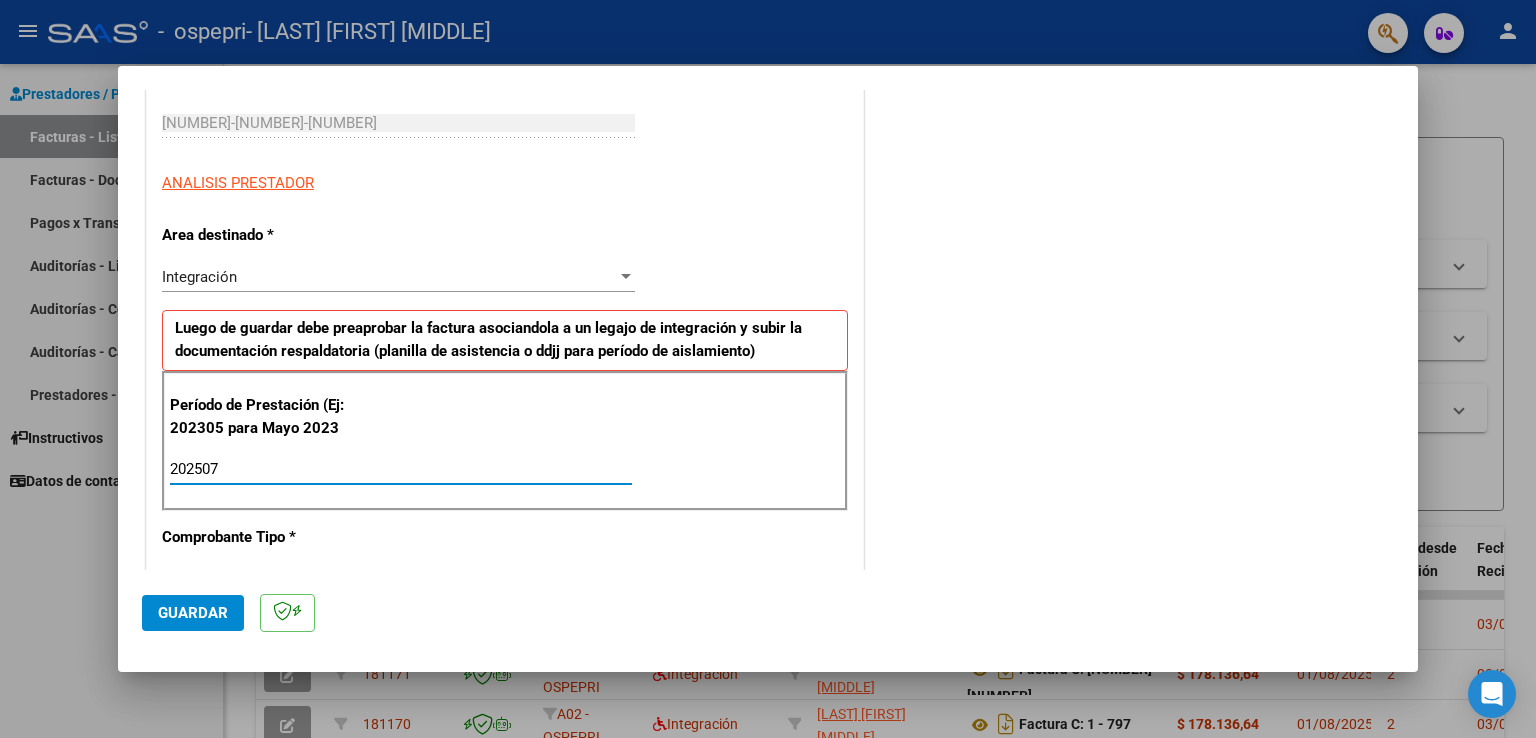 type on "202507" 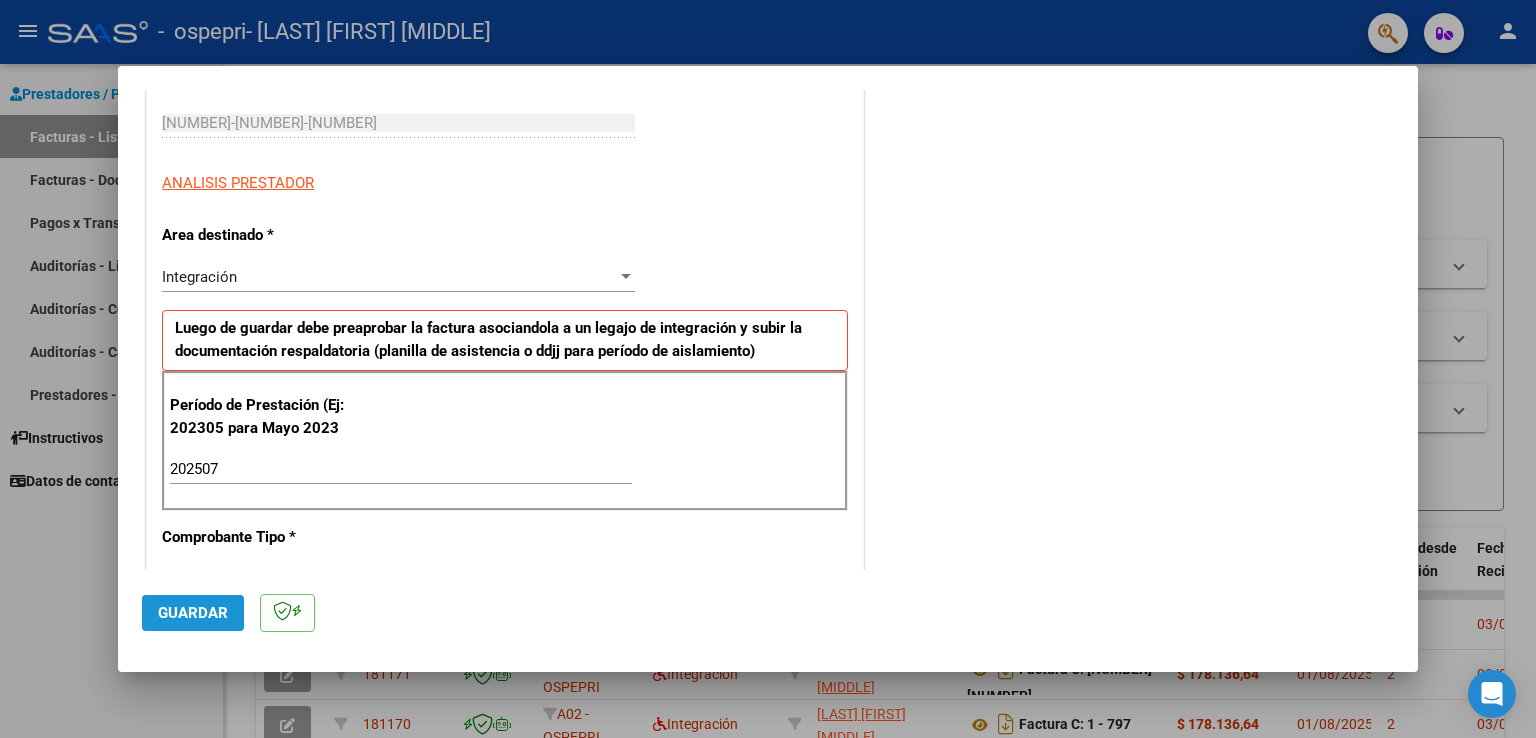 click on "Guardar" 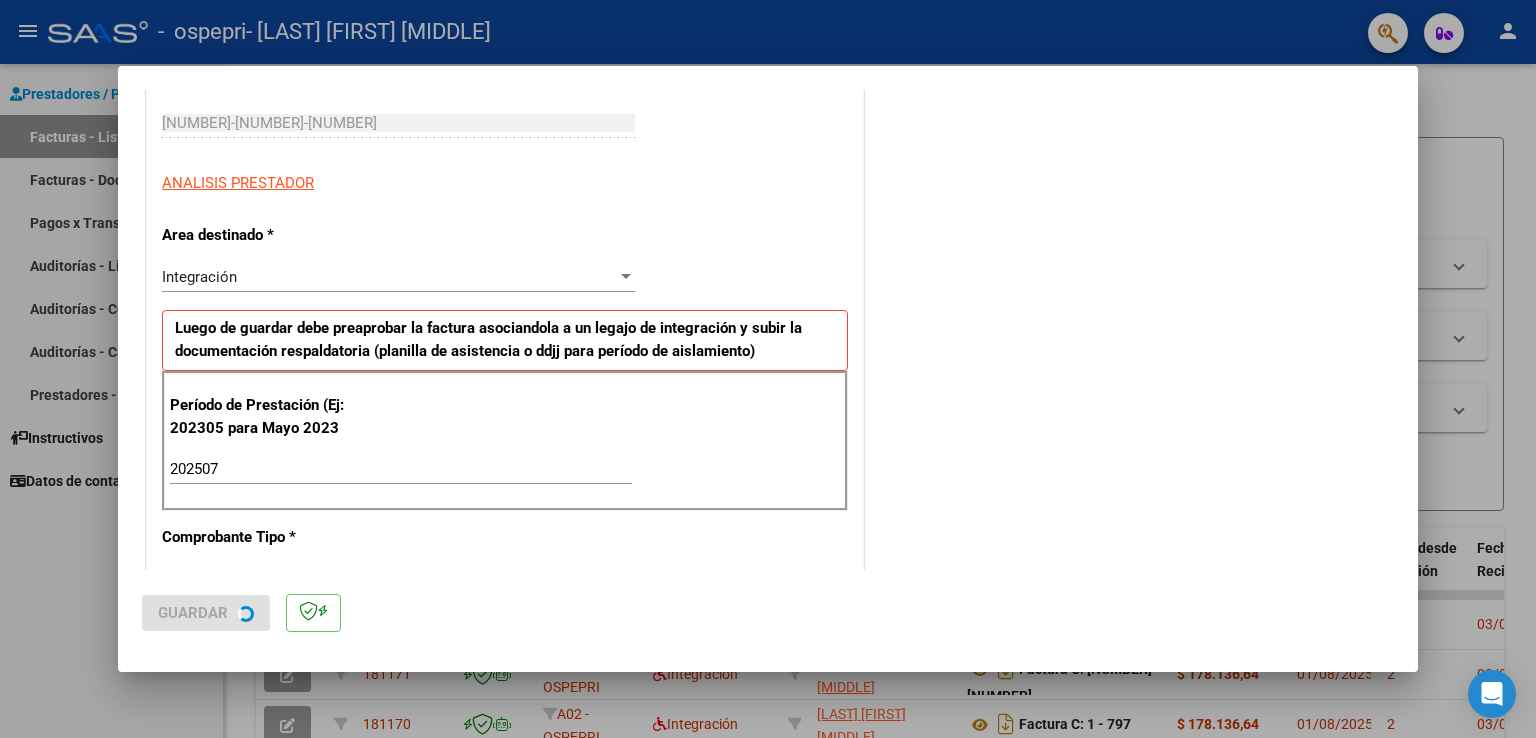 scroll, scrollTop: 0, scrollLeft: 0, axis: both 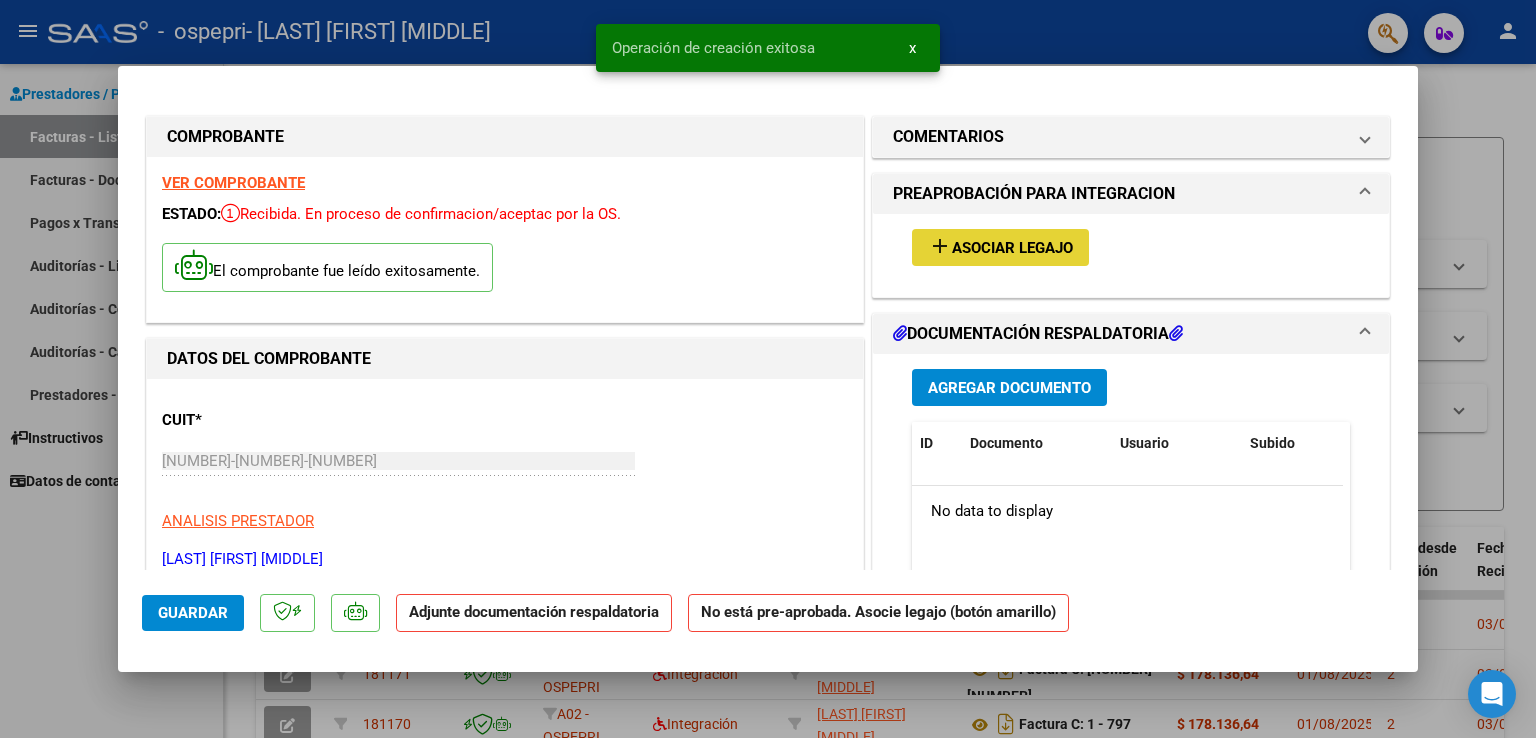 click on "Asociar Legajo" at bounding box center (1012, 248) 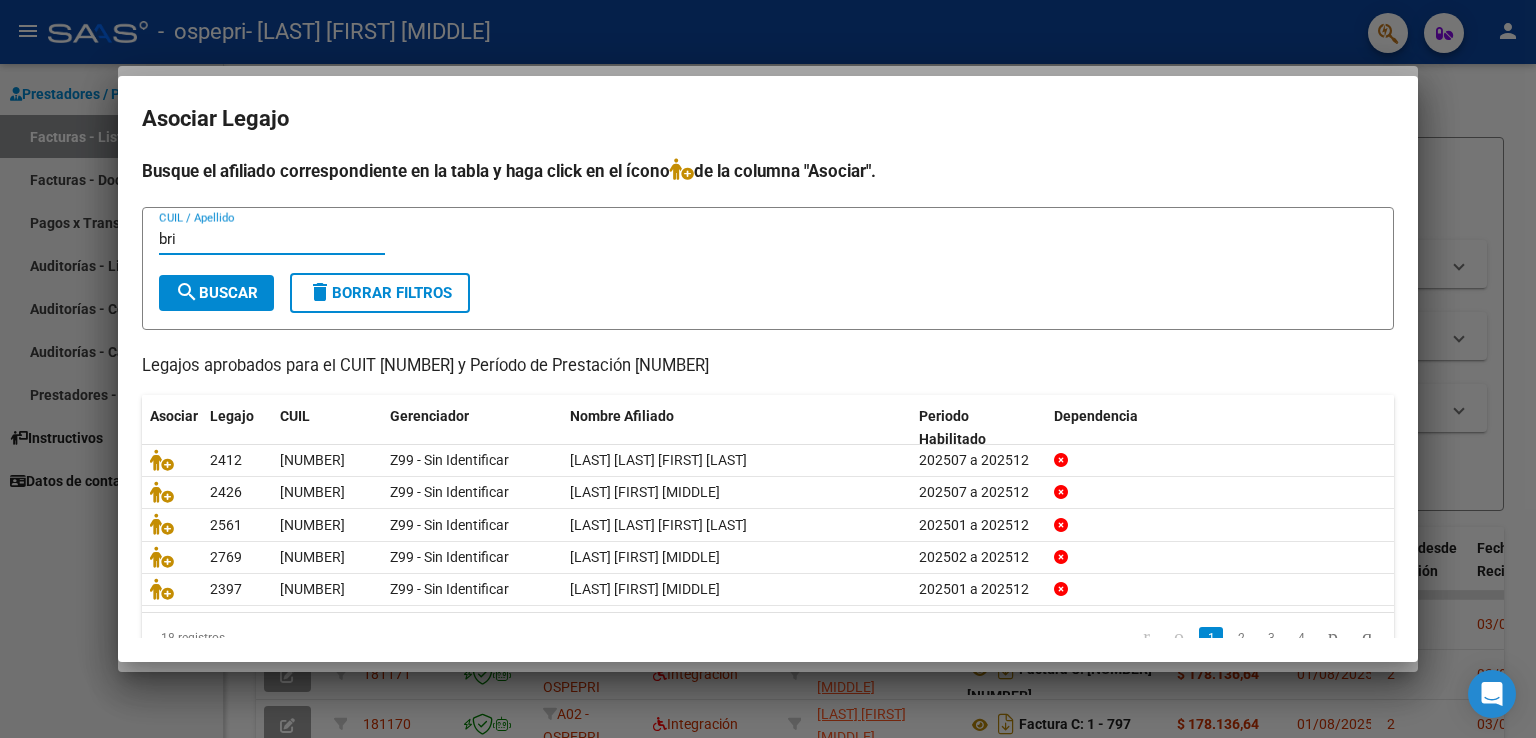 type on "bri" 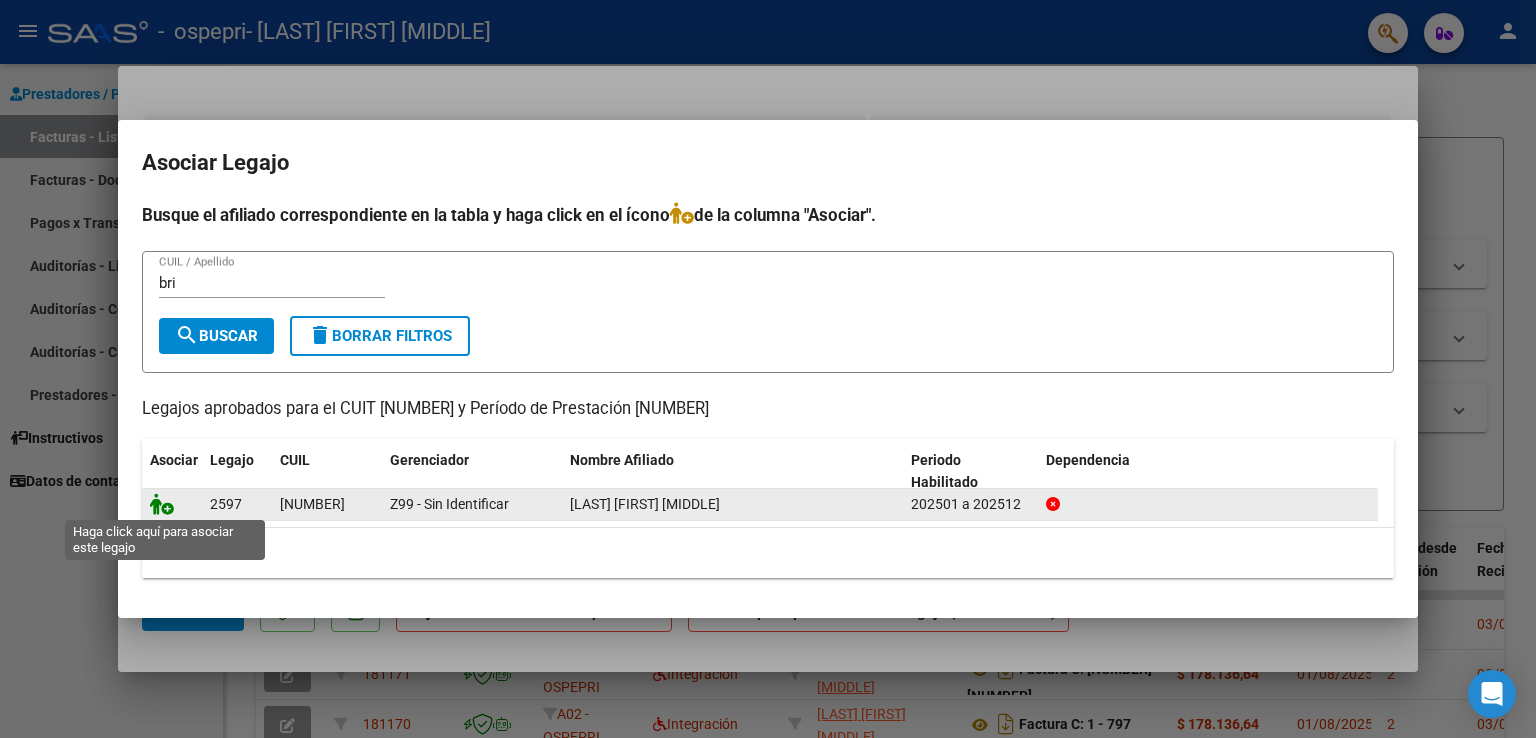 click 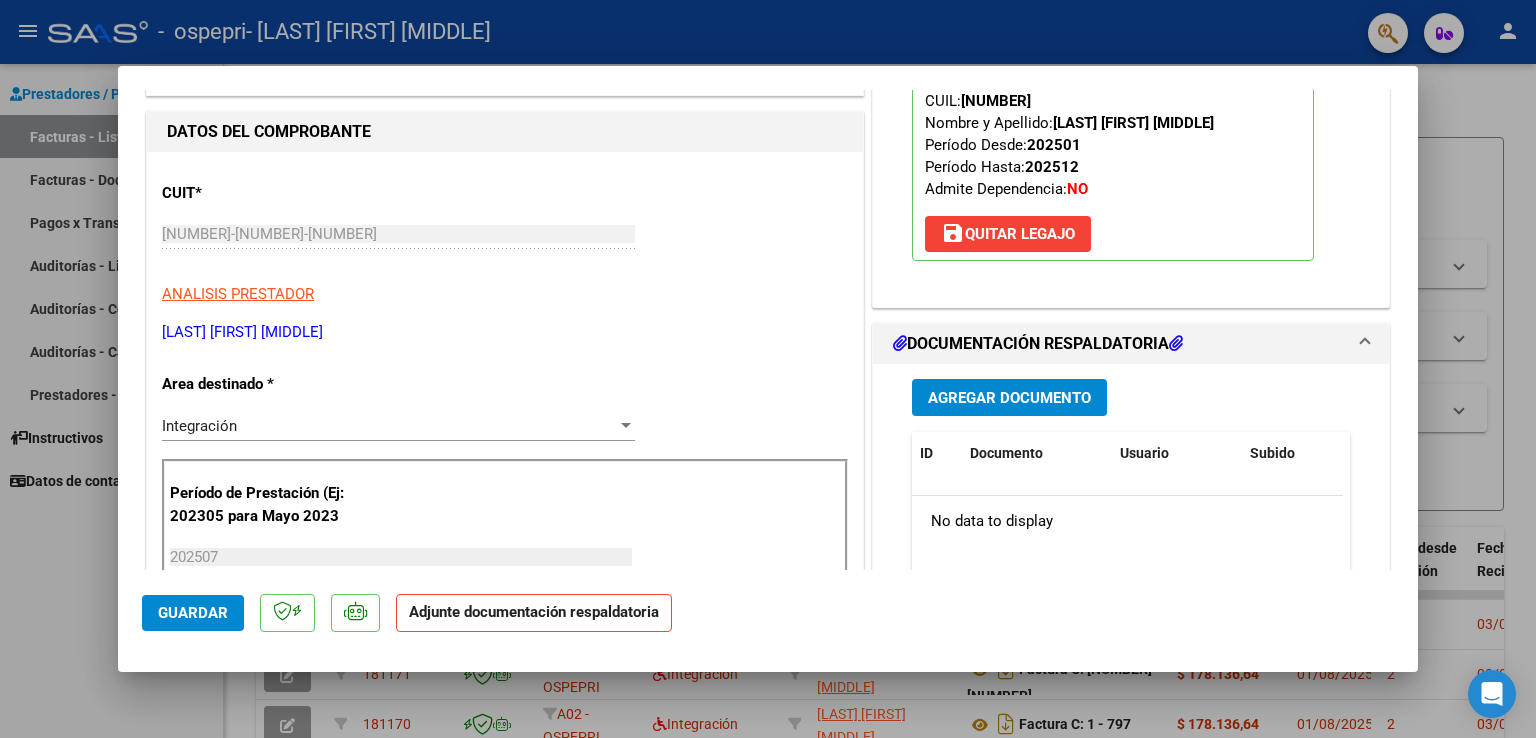 scroll, scrollTop: 300, scrollLeft: 0, axis: vertical 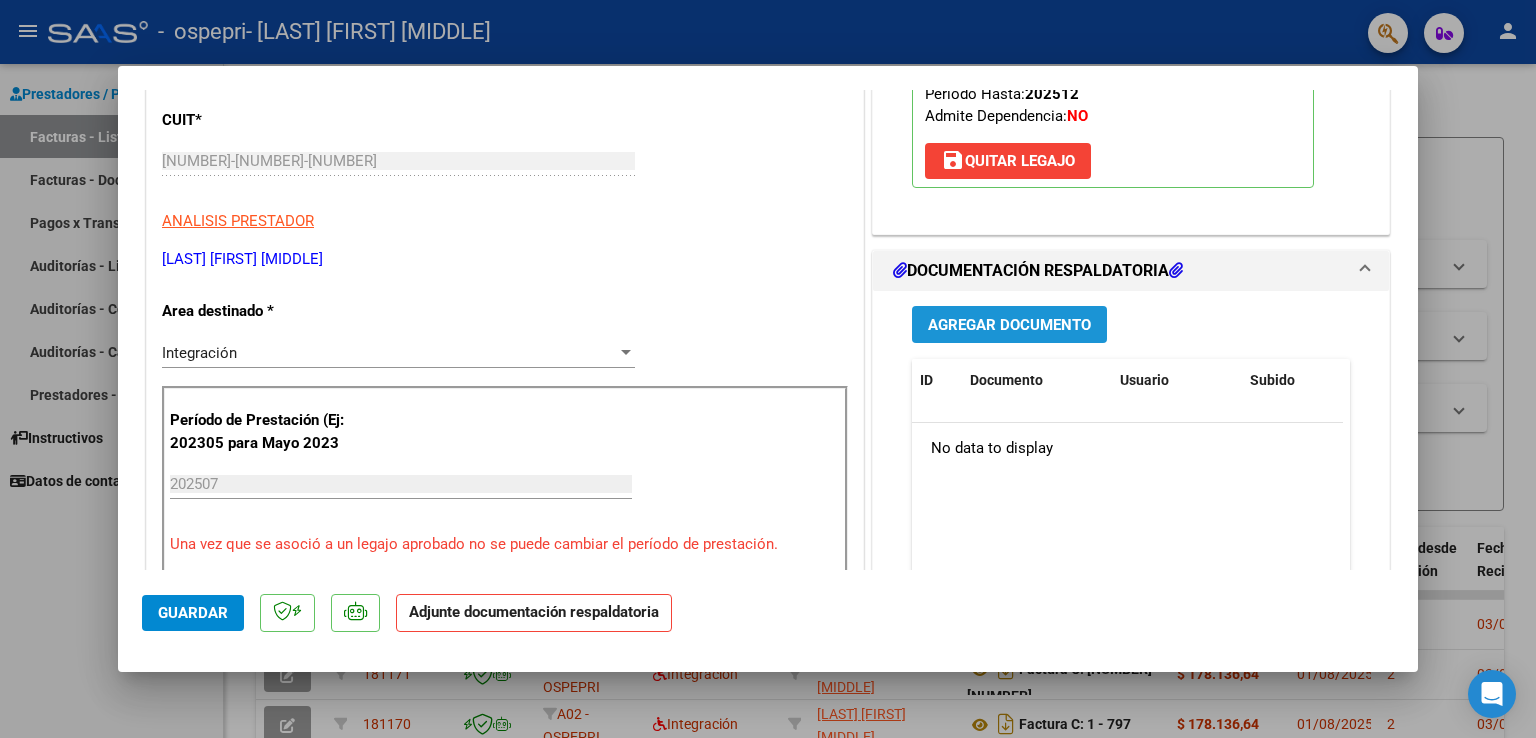 click on "Agregar Documento" at bounding box center (1009, 325) 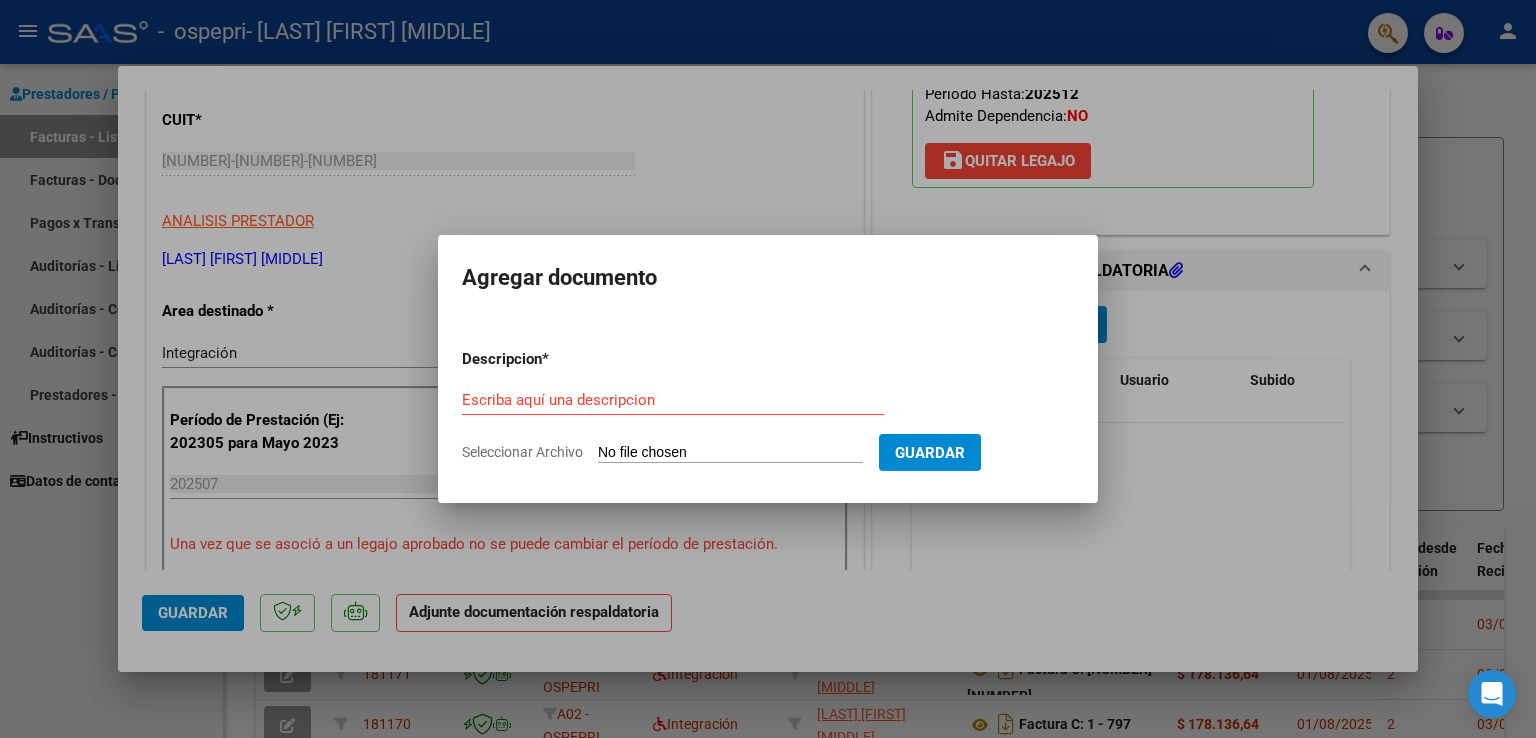 click on "Seleccionar Archivo" 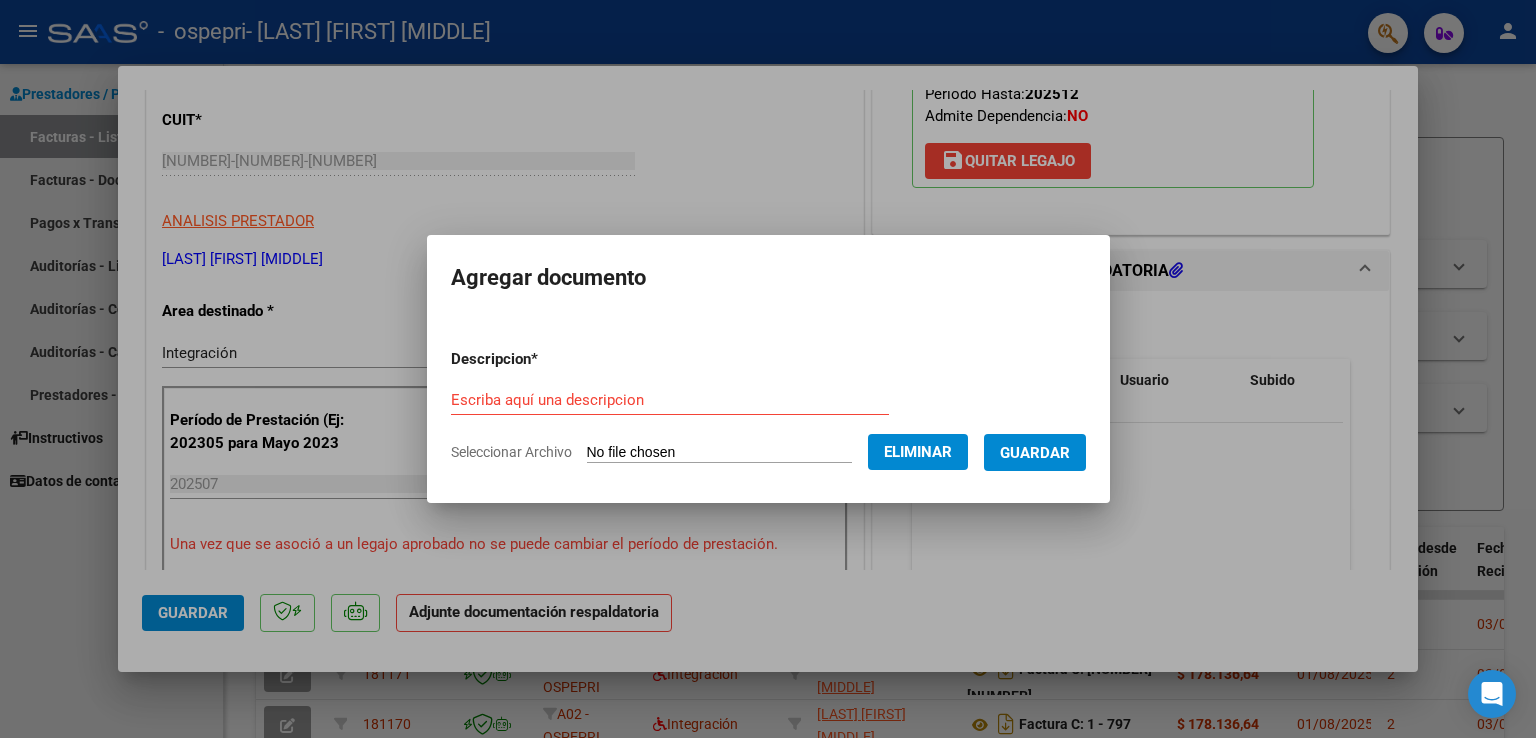click on "Escriba aquí una descripcion" at bounding box center (670, 400) 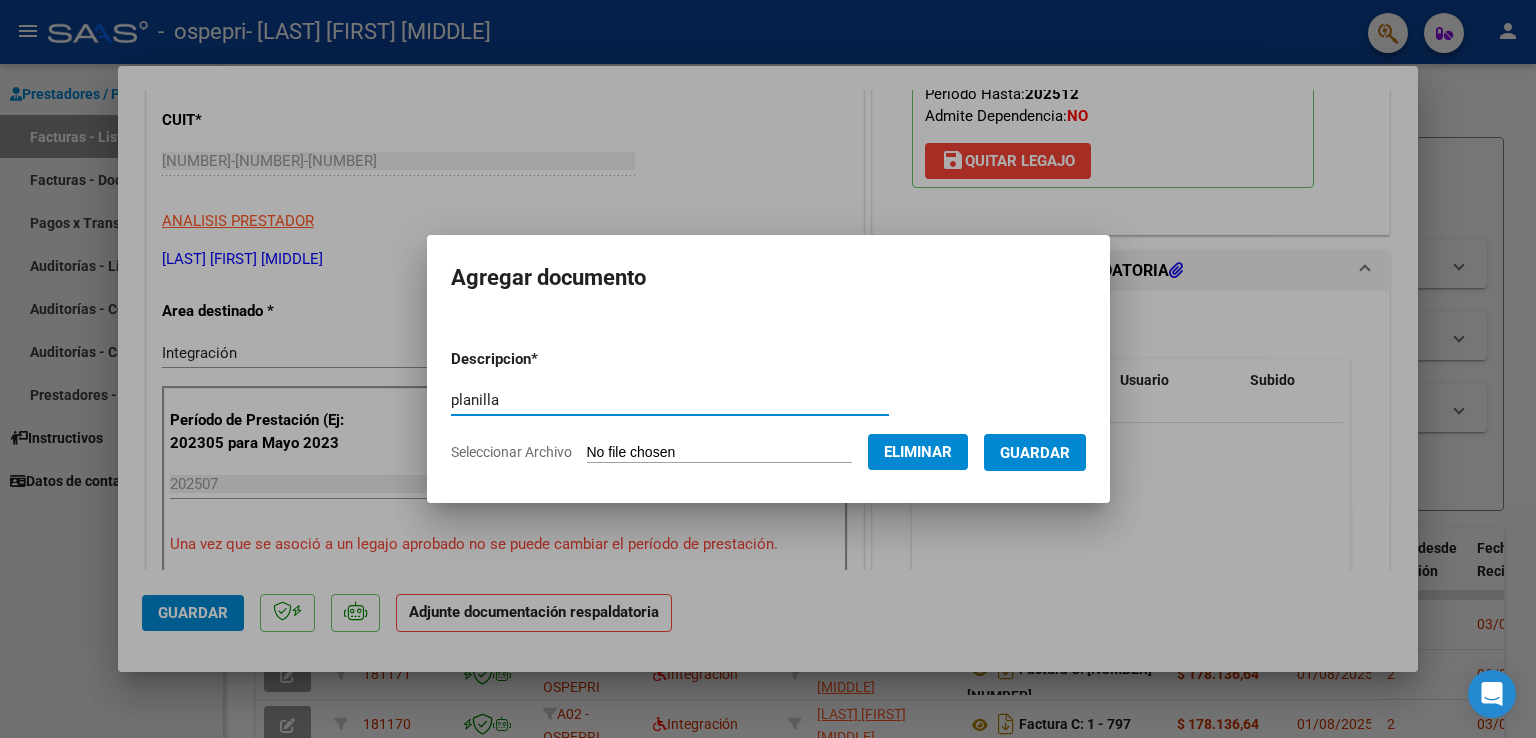 type on "planilla" 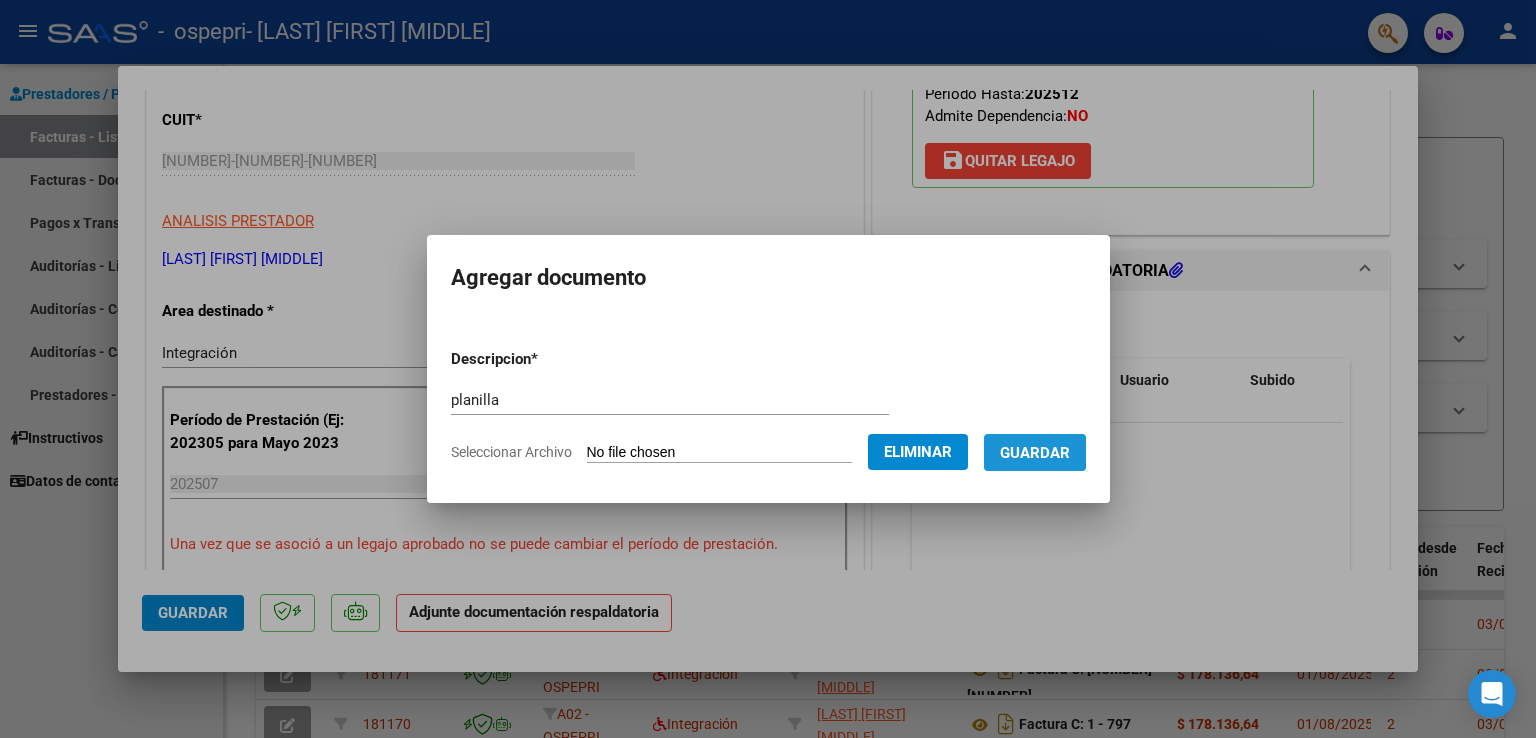 click on "Guardar" at bounding box center [1035, 453] 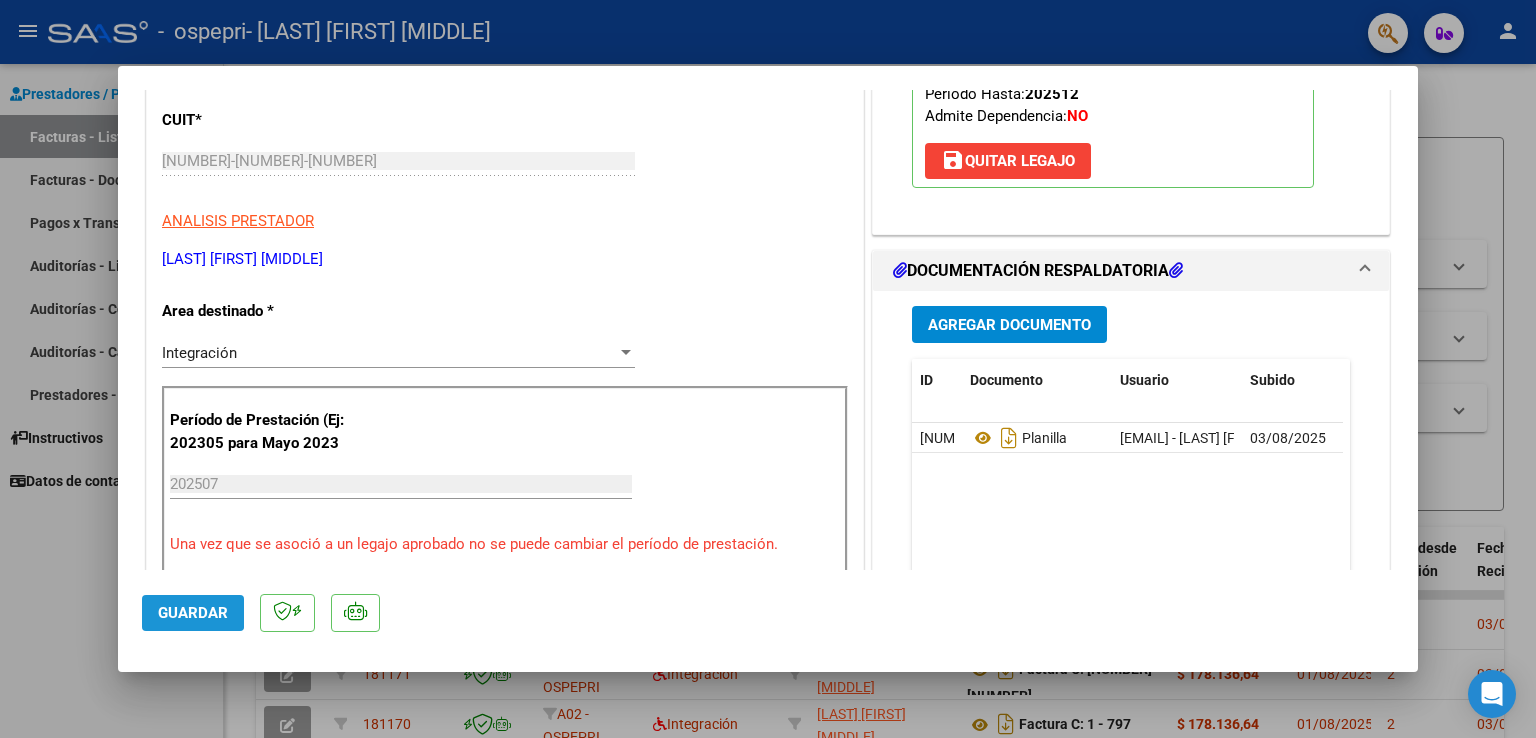 click on "Guardar" 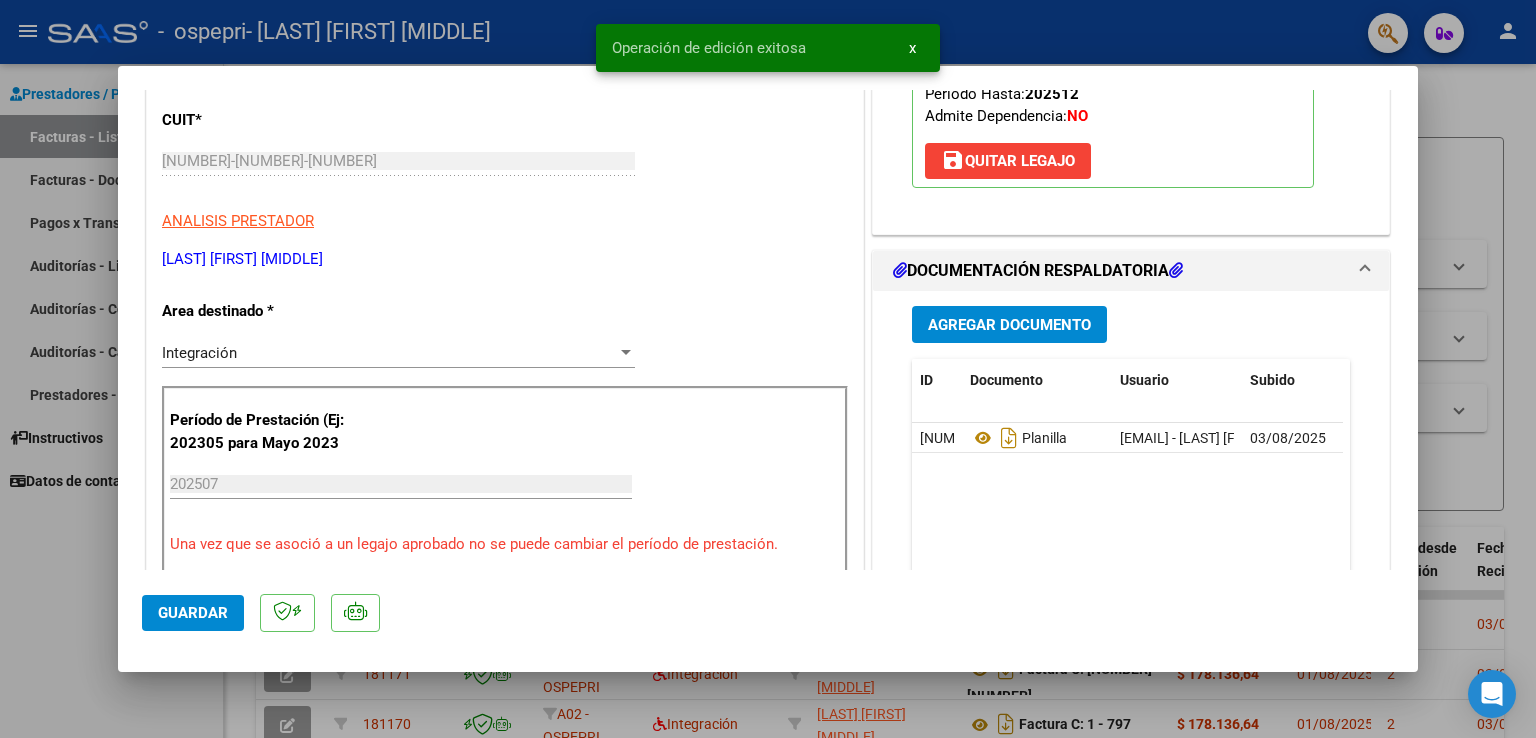 click at bounding box center [768, 369] 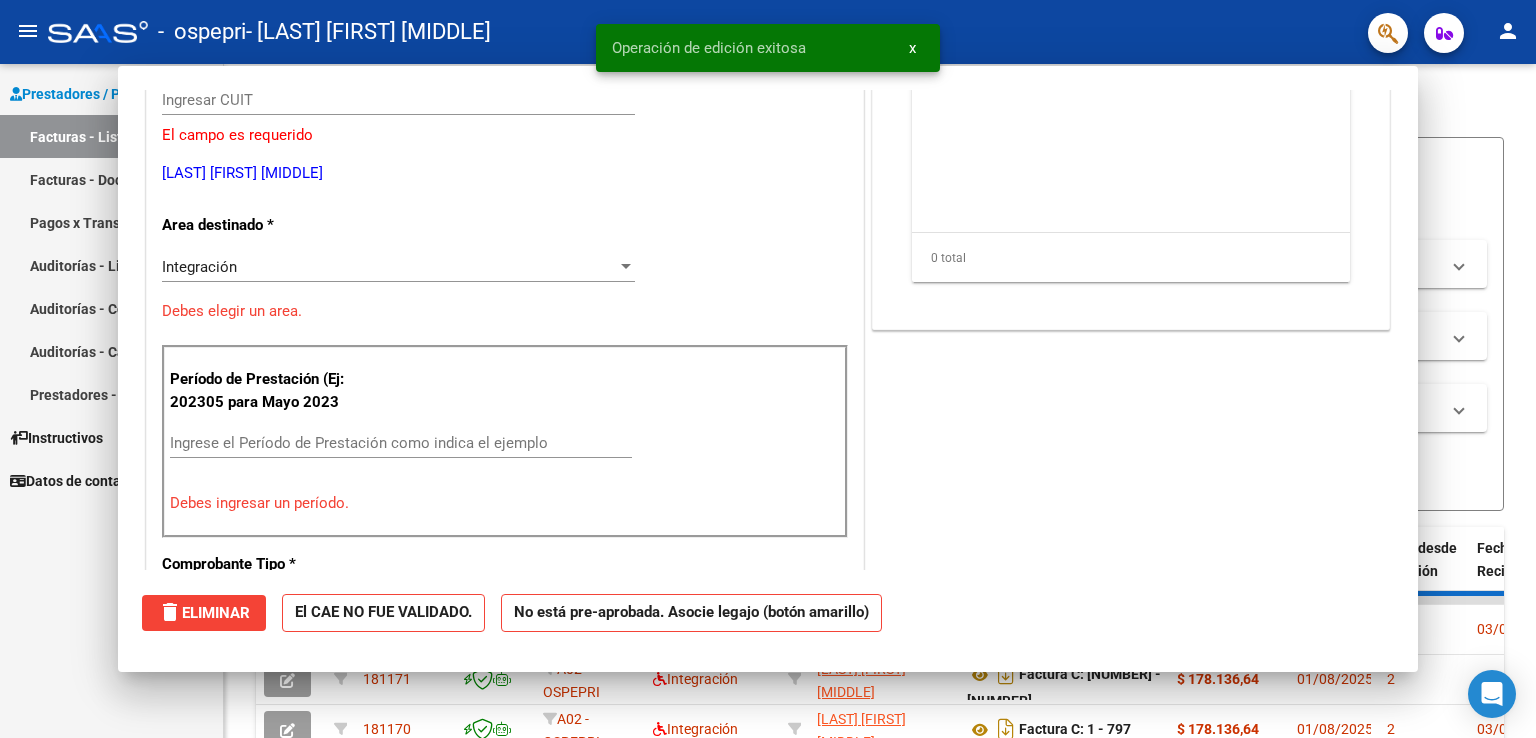 scroll, scrollTop: 0, scrollLeft: 0, axis: both 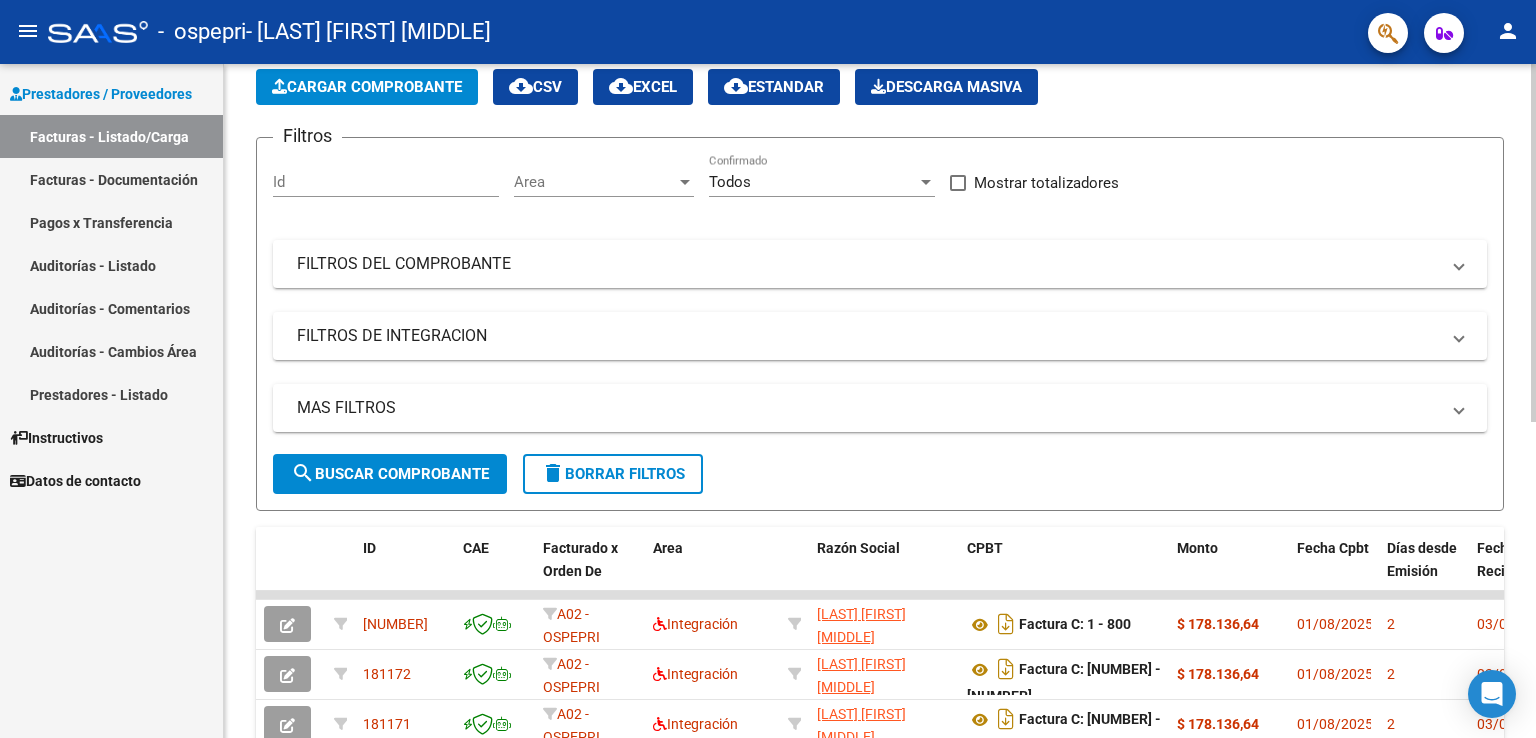 click on "Cargar Comprobante" 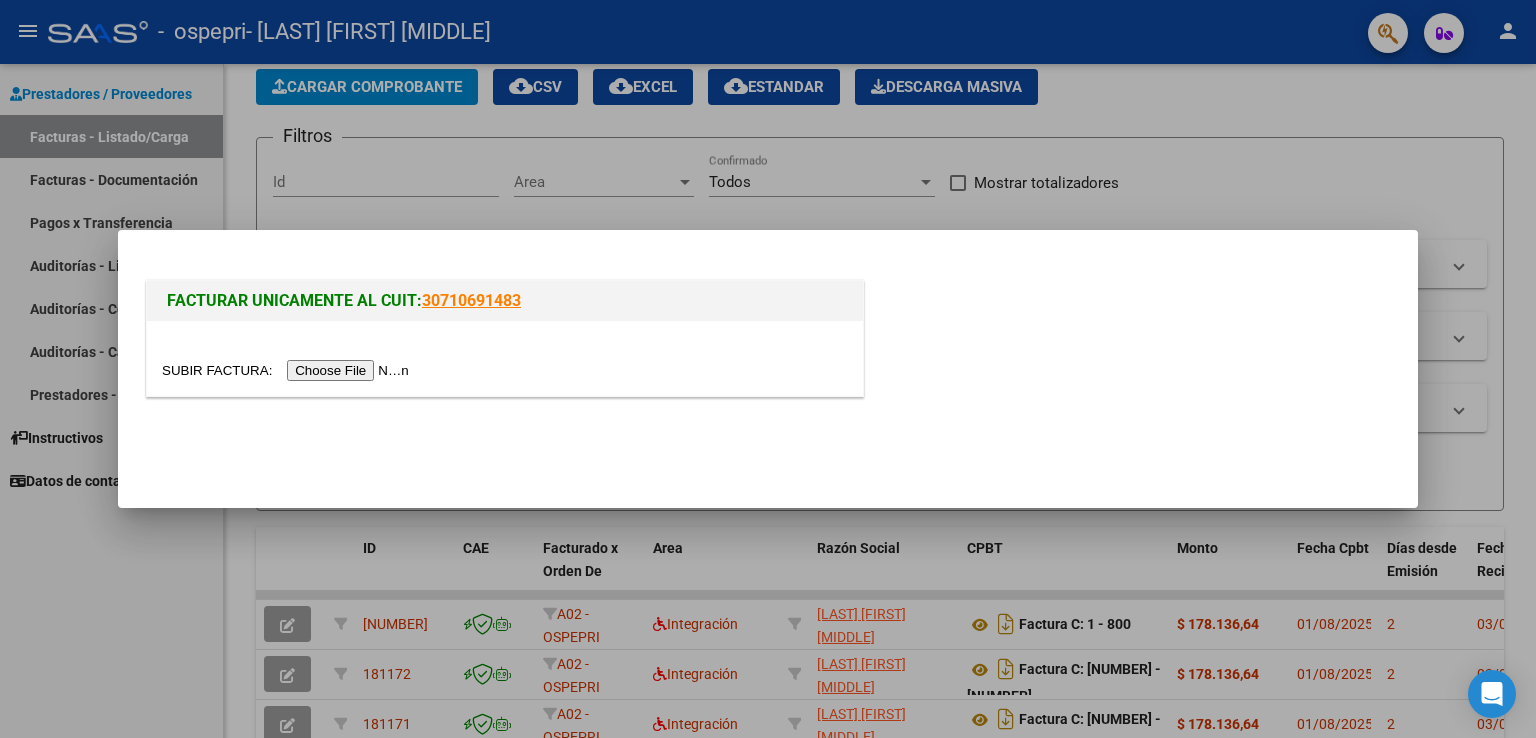click at bounding box center (288, 370) 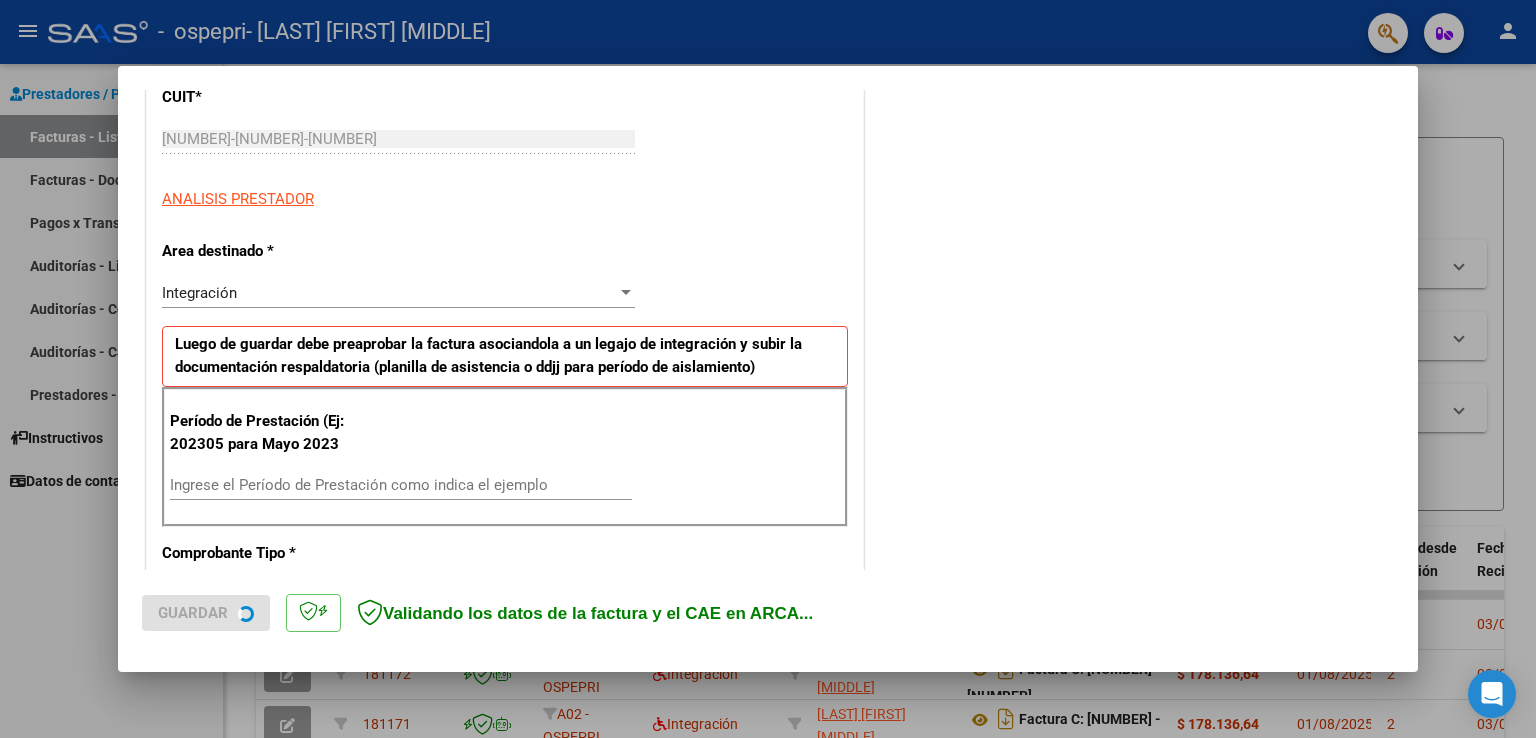 scroll, scrollTop: 300, scrollLeft: 0, axis: vertical 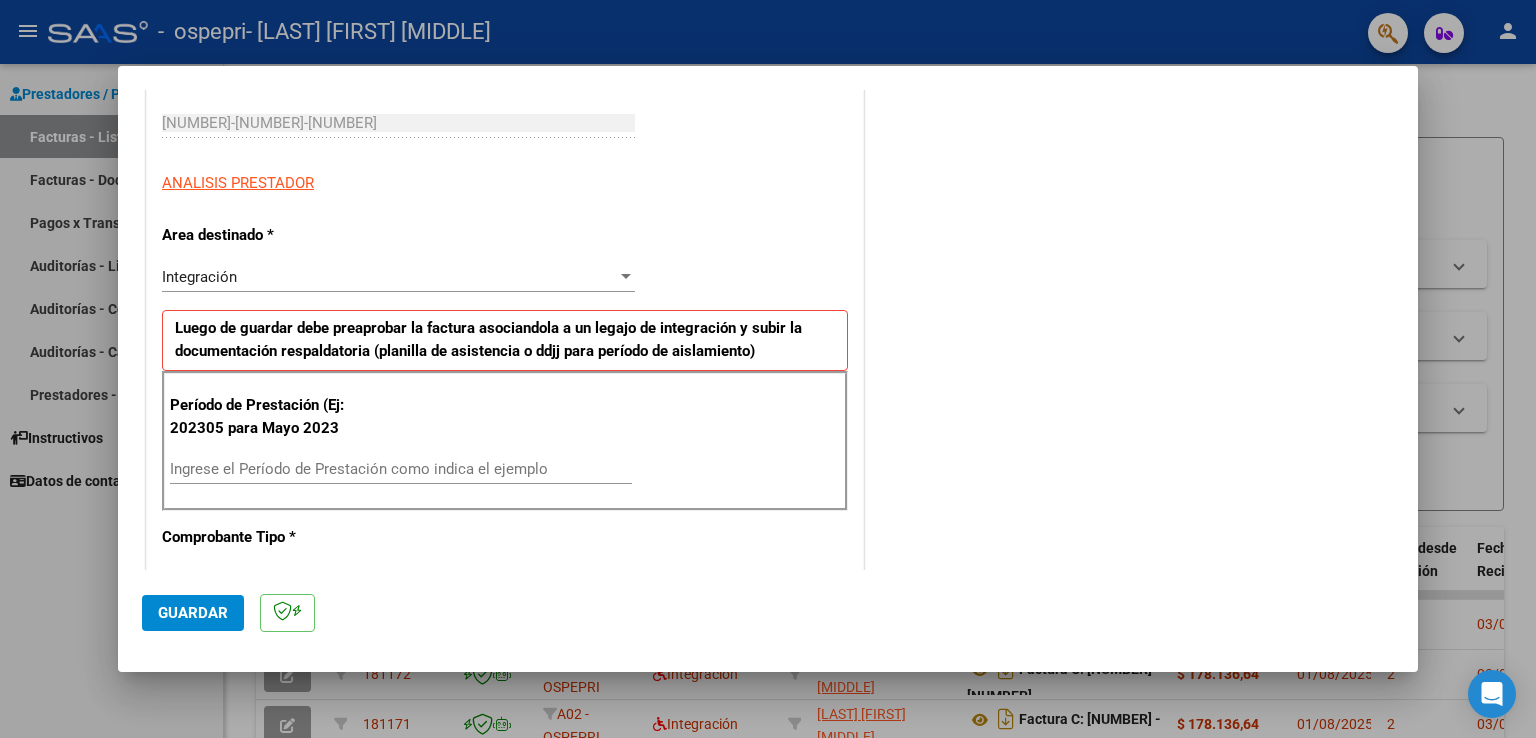 click on "Ingrese el Período de Prestación como indica el ejemplo" at bounding box center (401, 469) 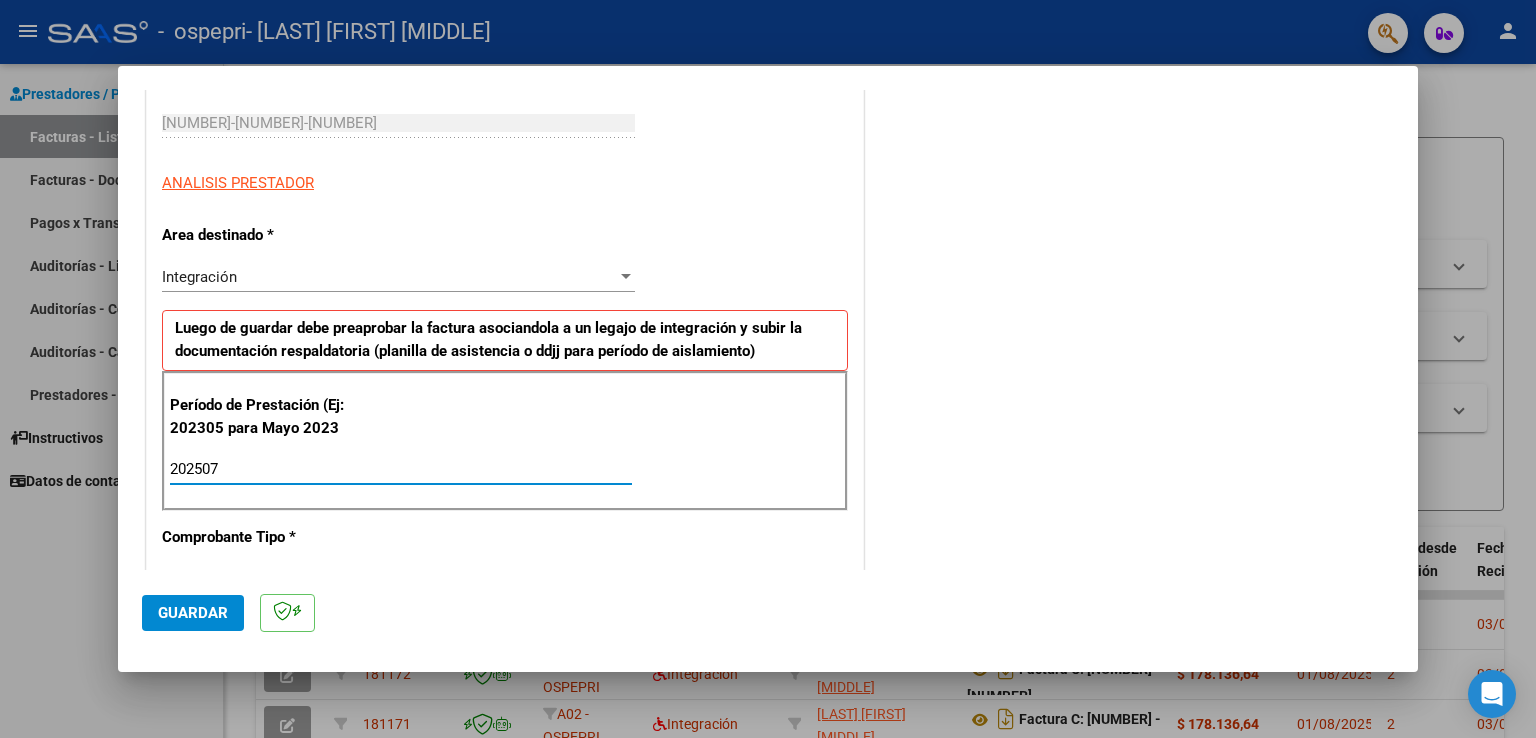 type on "202507" 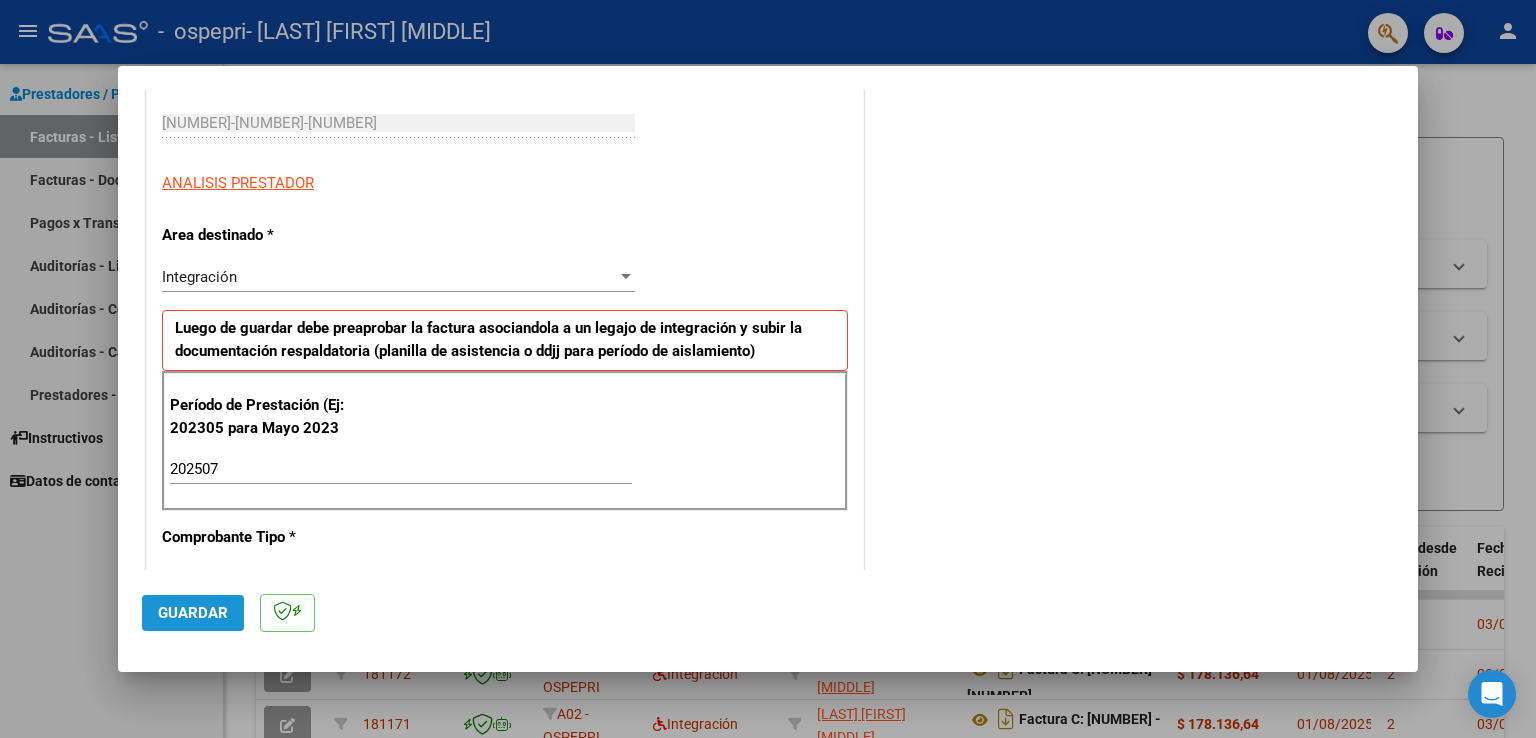 click on "Guardar" 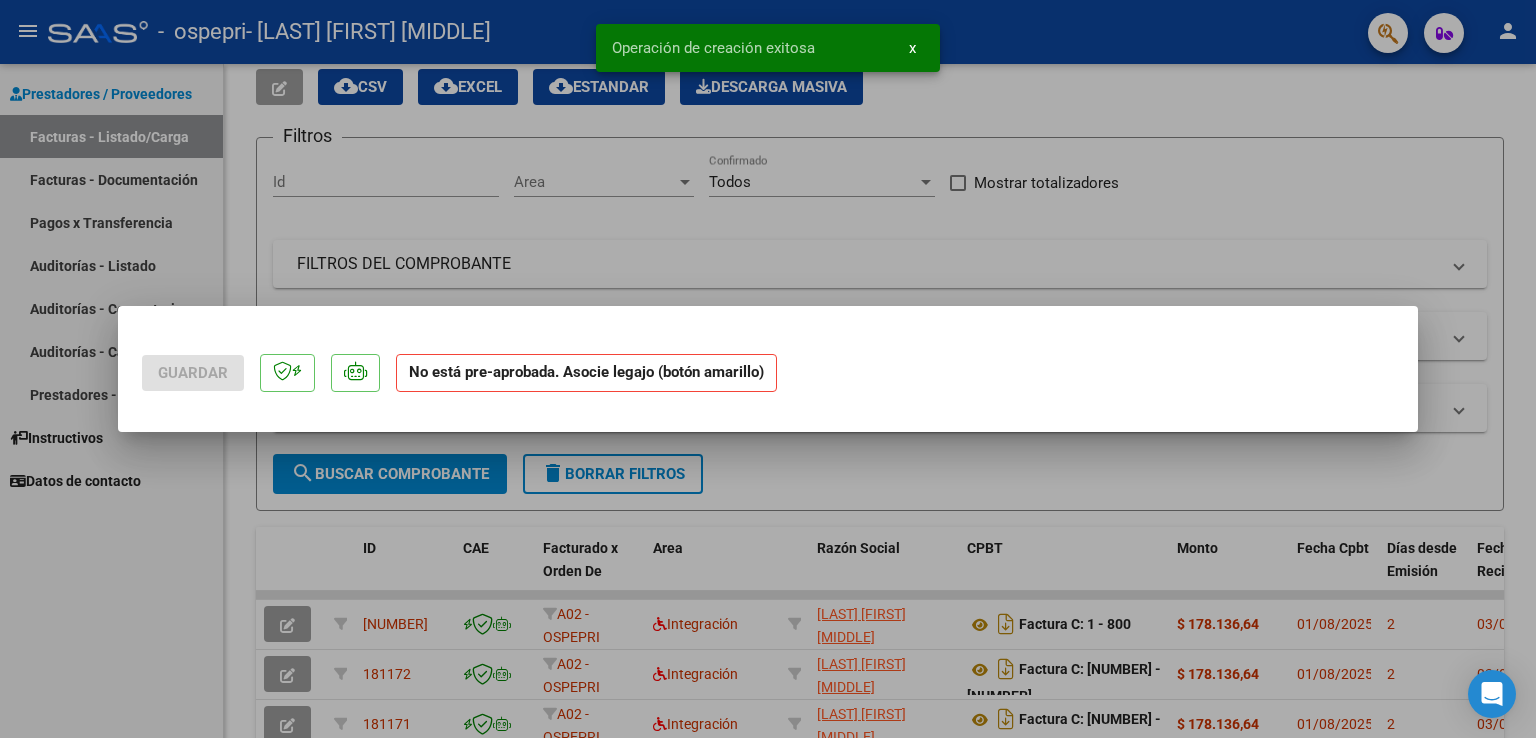 scroll, scrollTop: 0, scrollLeft: 0, axis: both 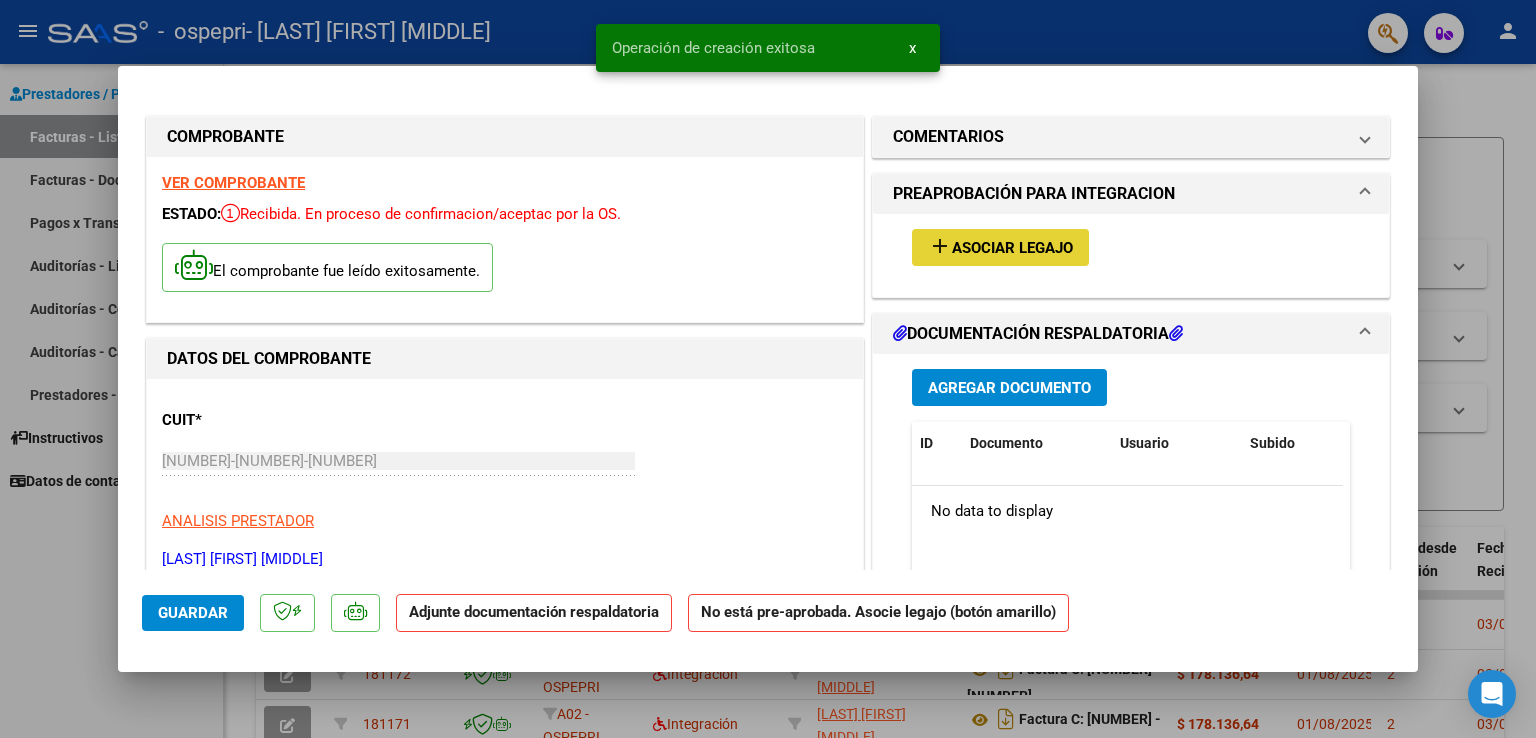 click on "Asociar Legajo" at bounding box center [1012, 248] 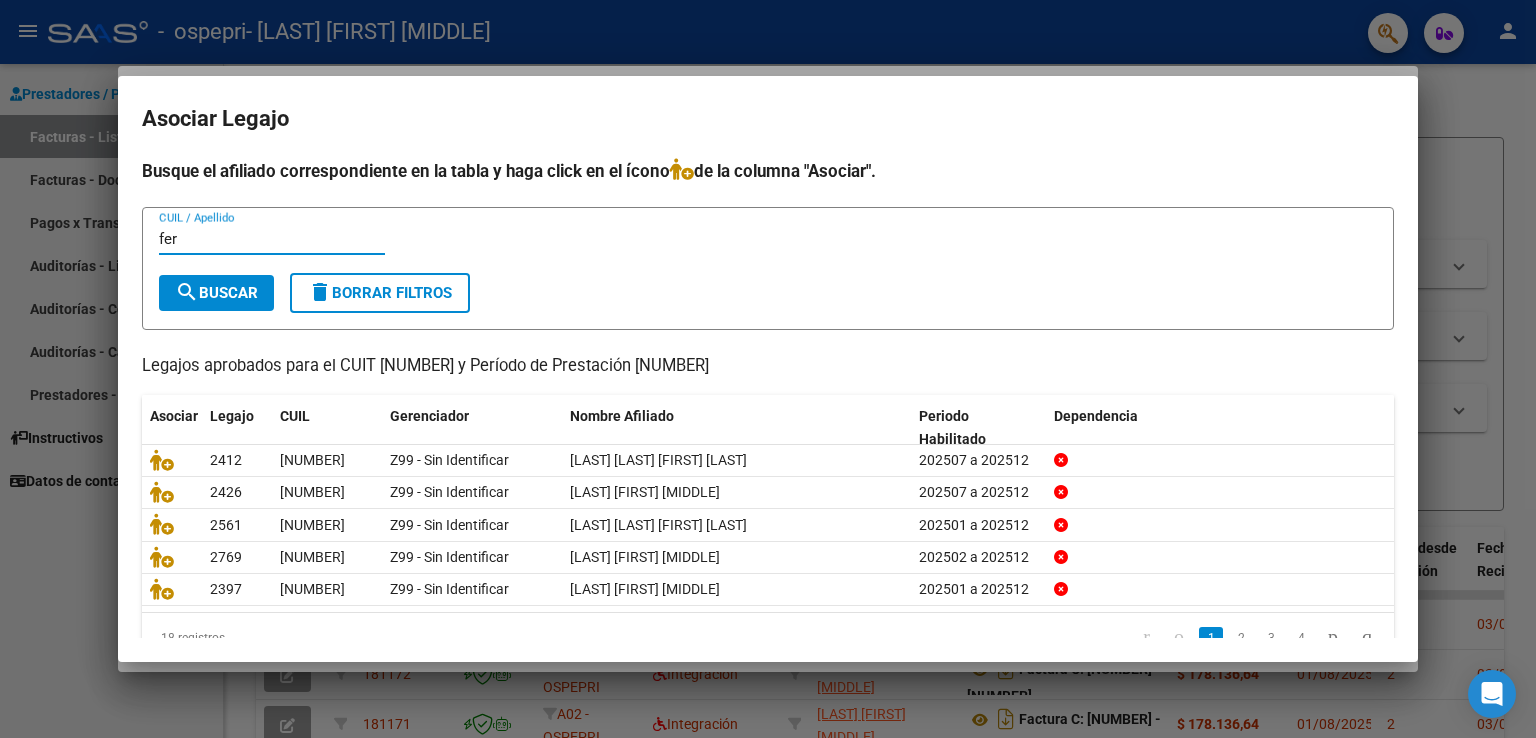 type on "fer" 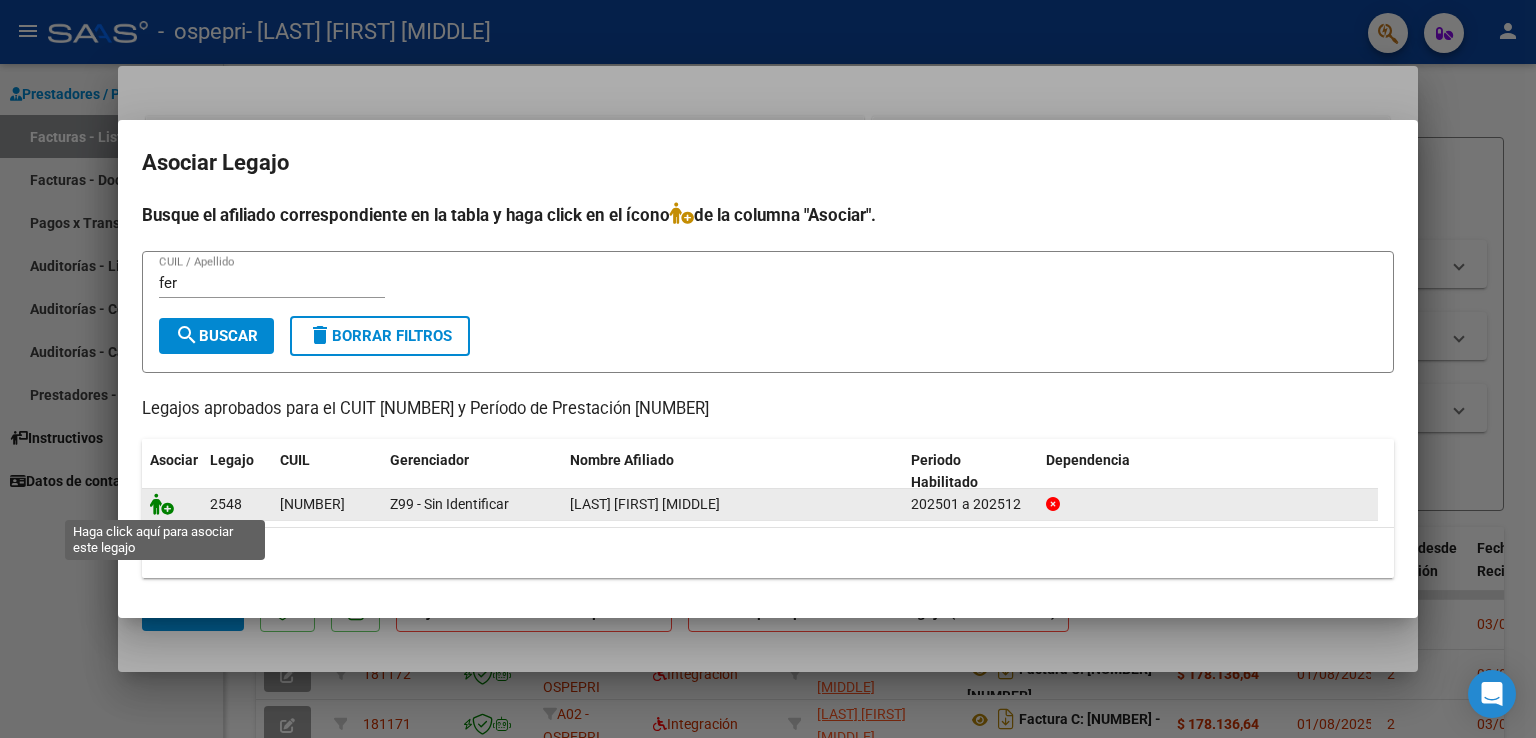 click 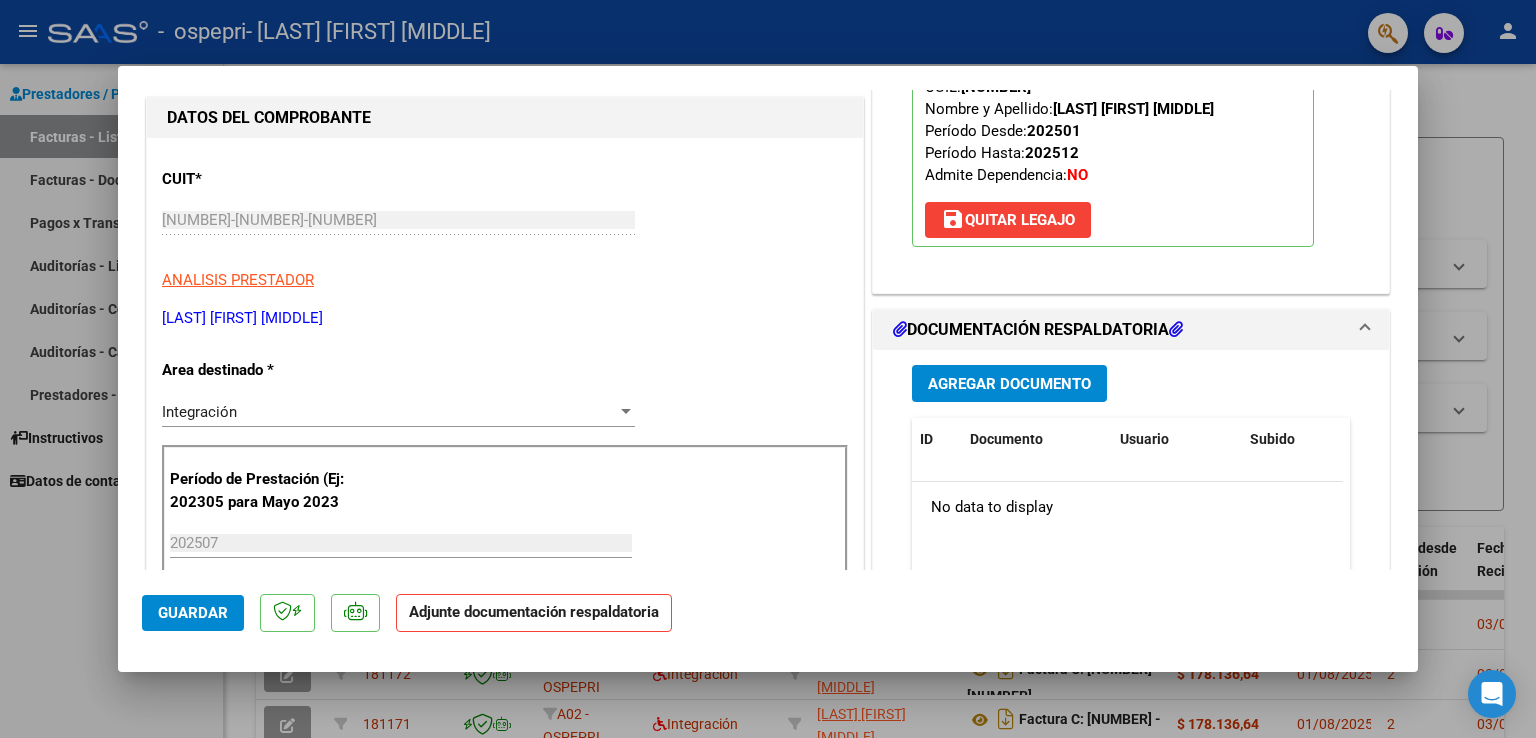 scroll, scrollTop: 300, scrollLeft: 0, axis: vertical 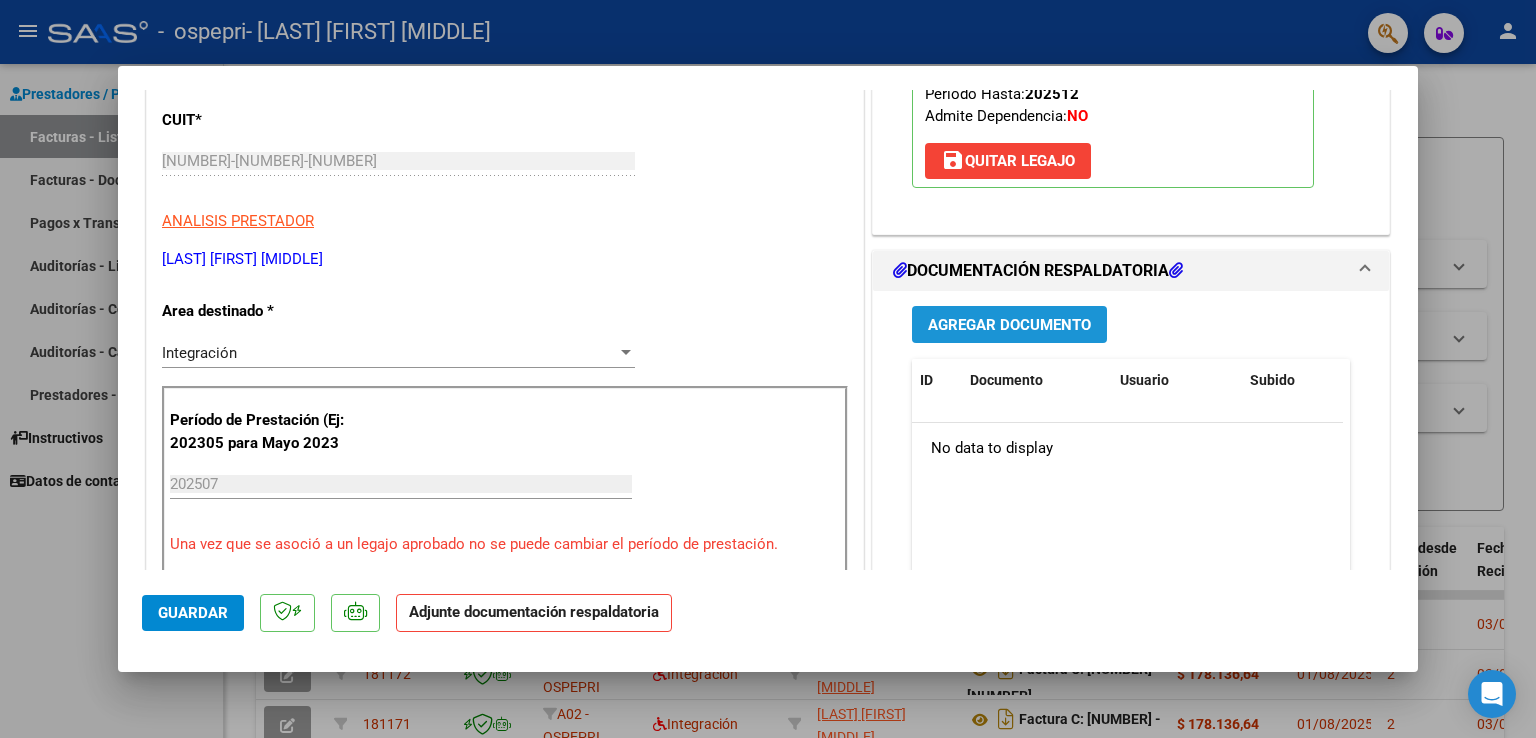 click on "Agregar Documento" at bounding box center [1009, 325] 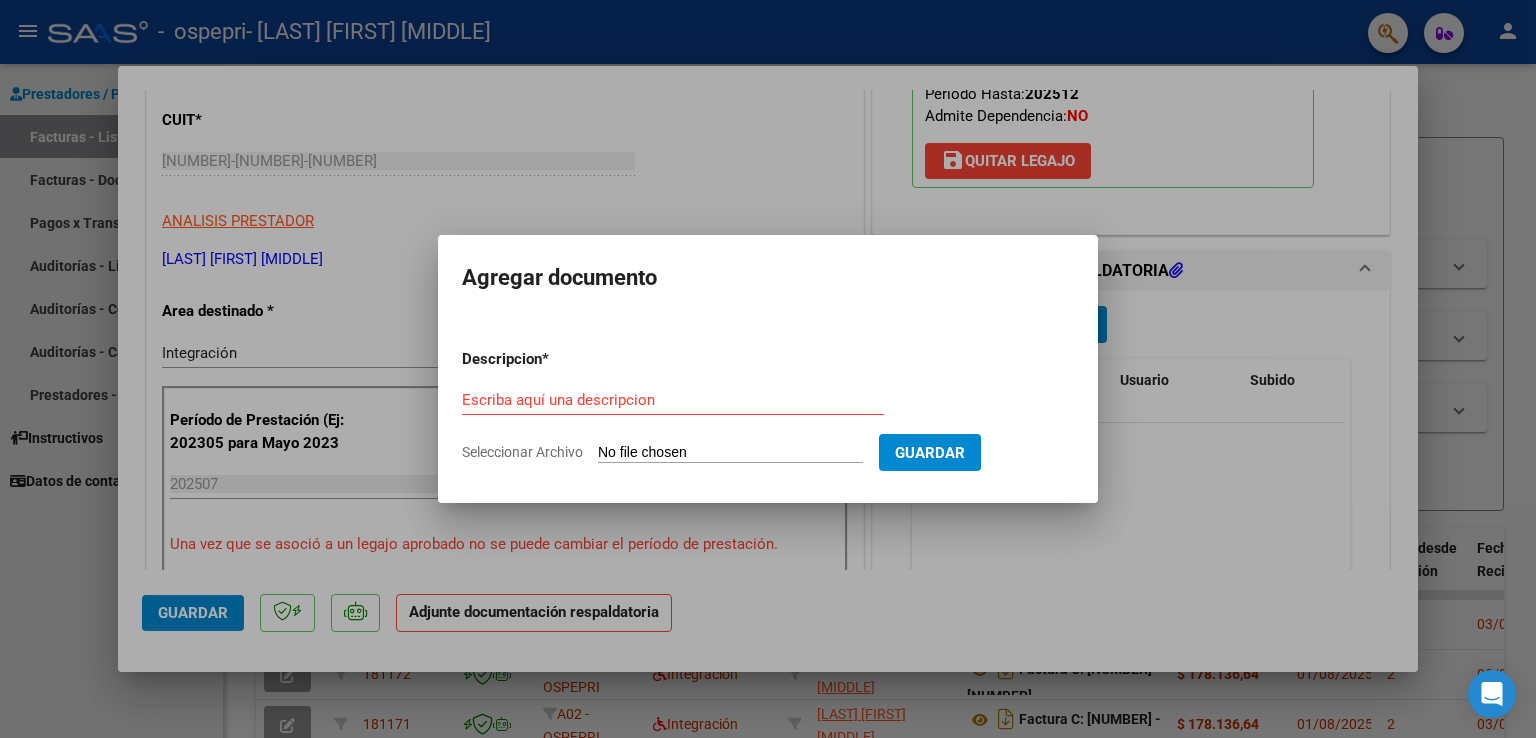 click on "Seleccionar Archivo" 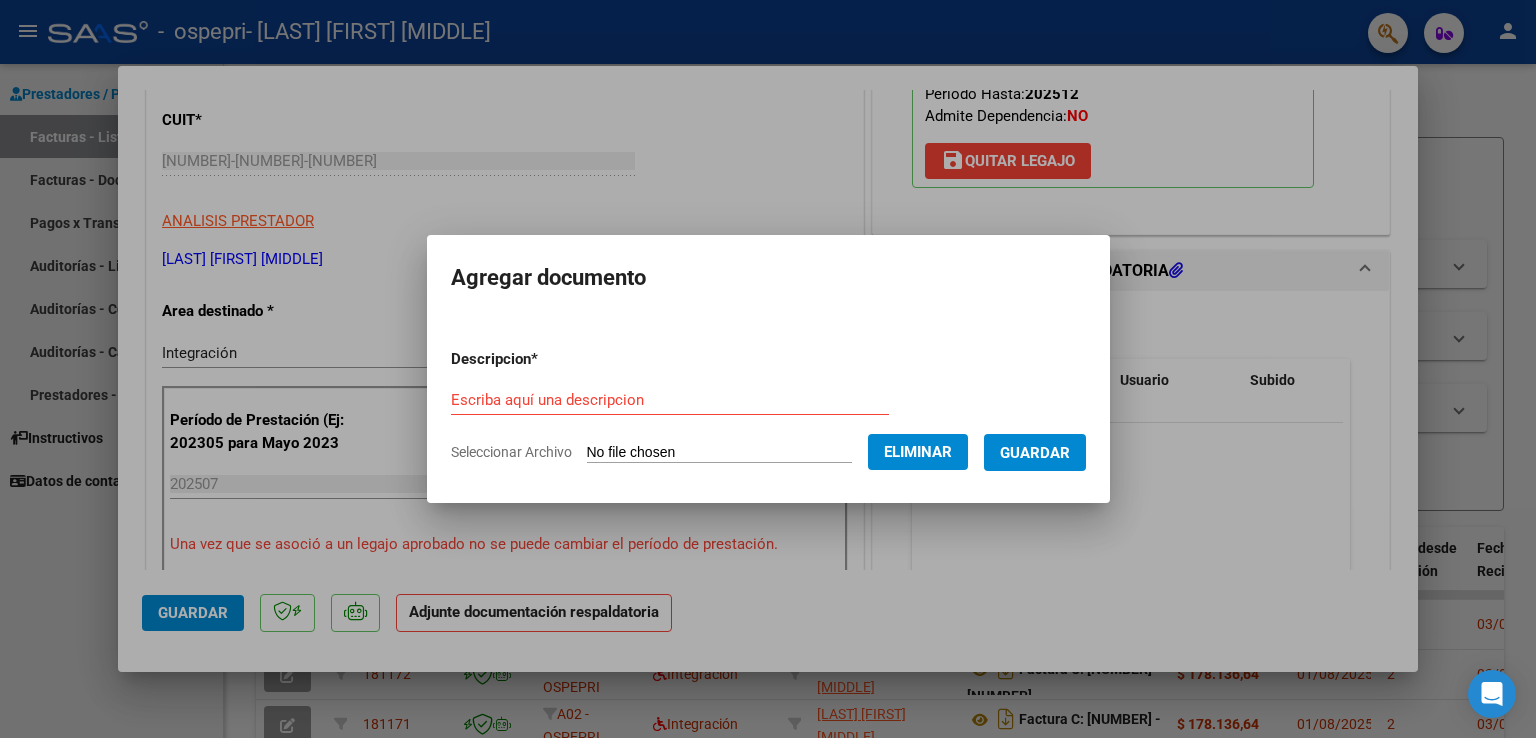 click on "Escriba aquí una descripcion" at bounding box center [670, 400] 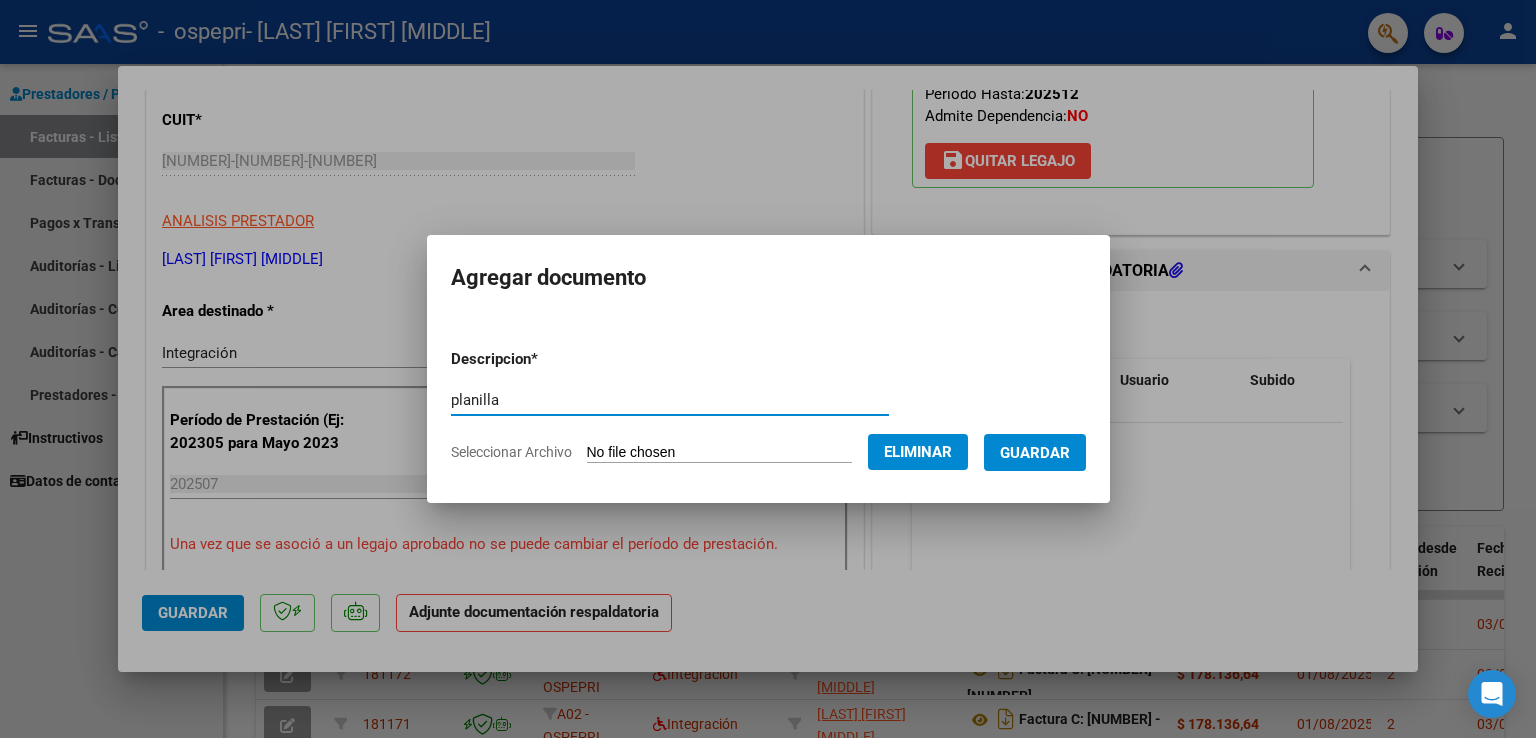 type on "planilla" 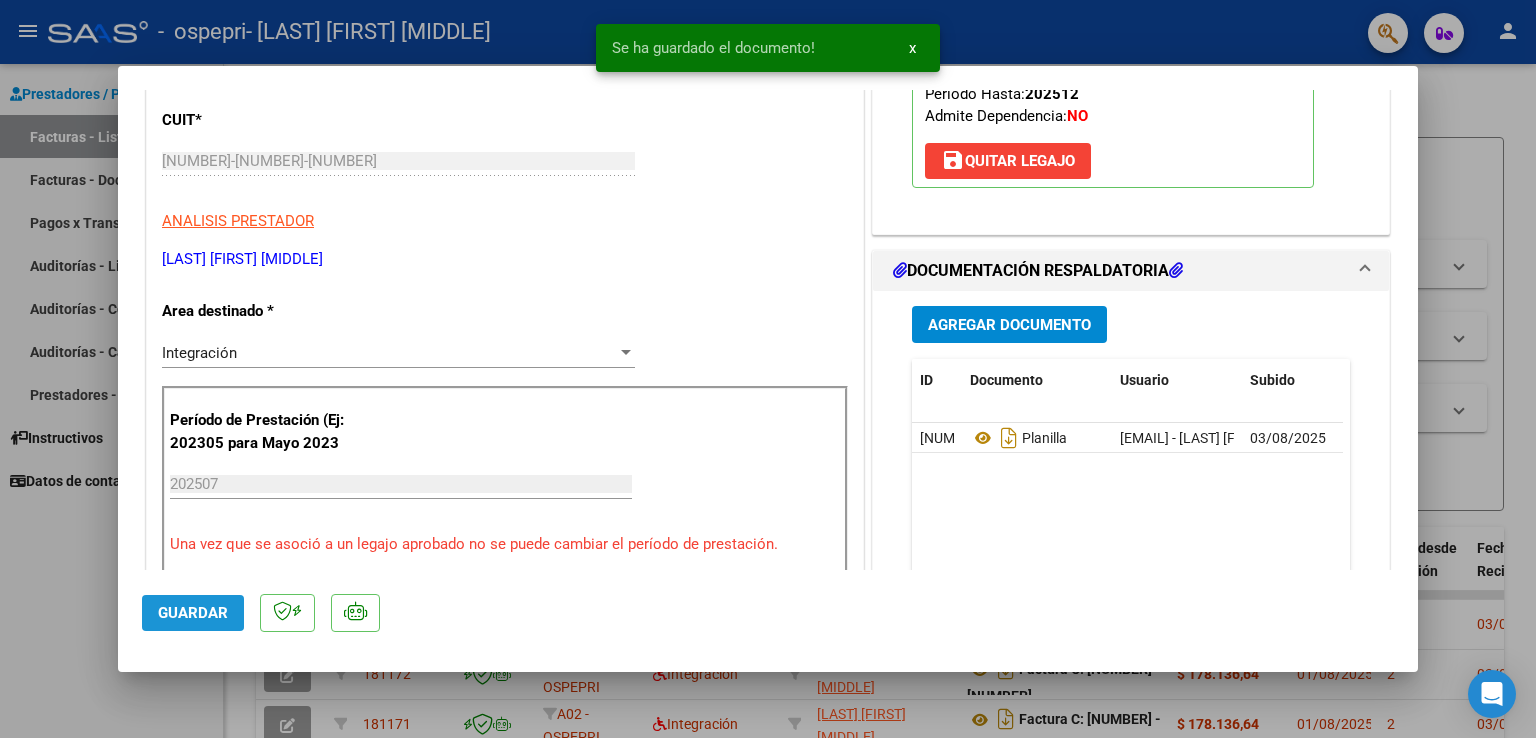 click on "Guardar" 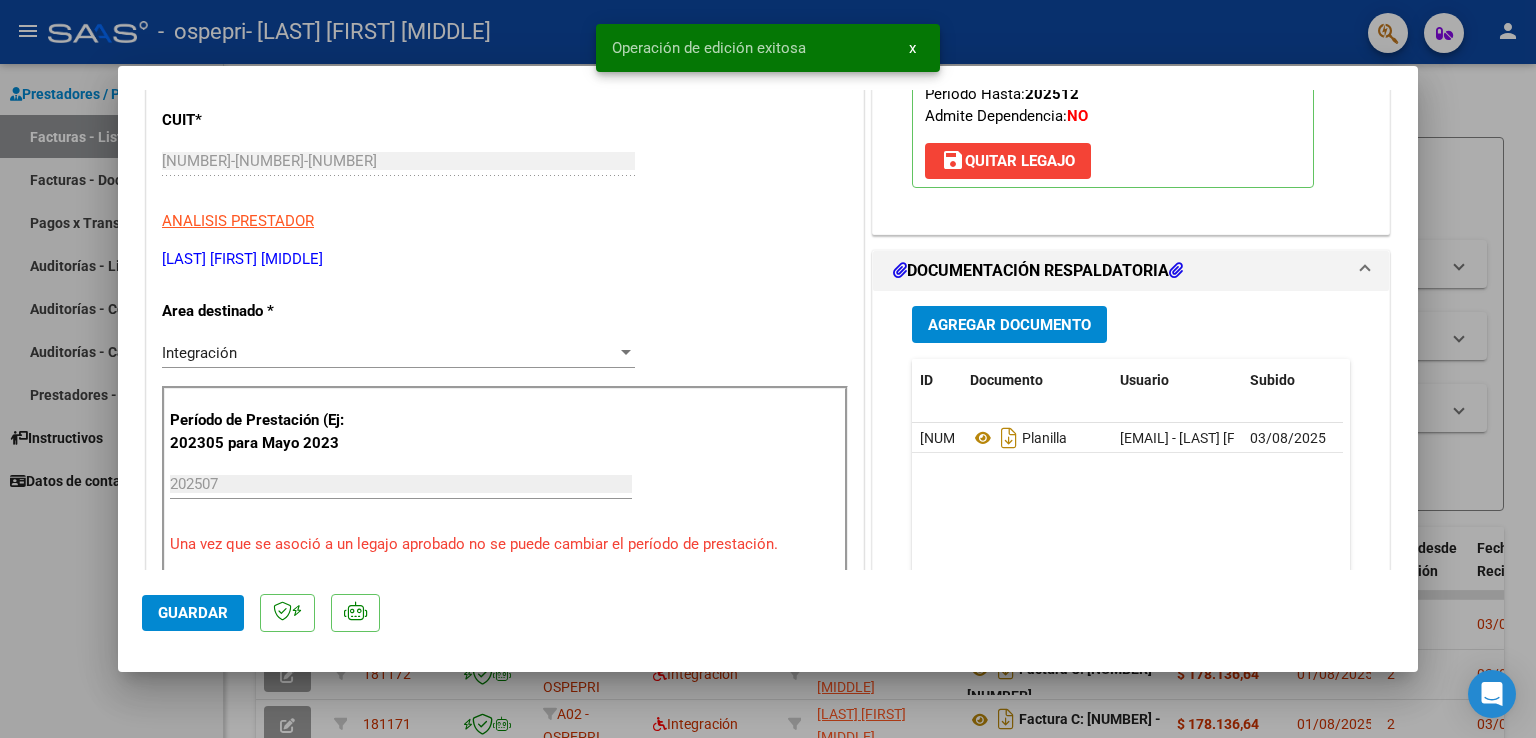 drag, startPoint x: 17, startPoint y: 571, endPoint x: 43, endPoint y: 544, distance: 37.48333 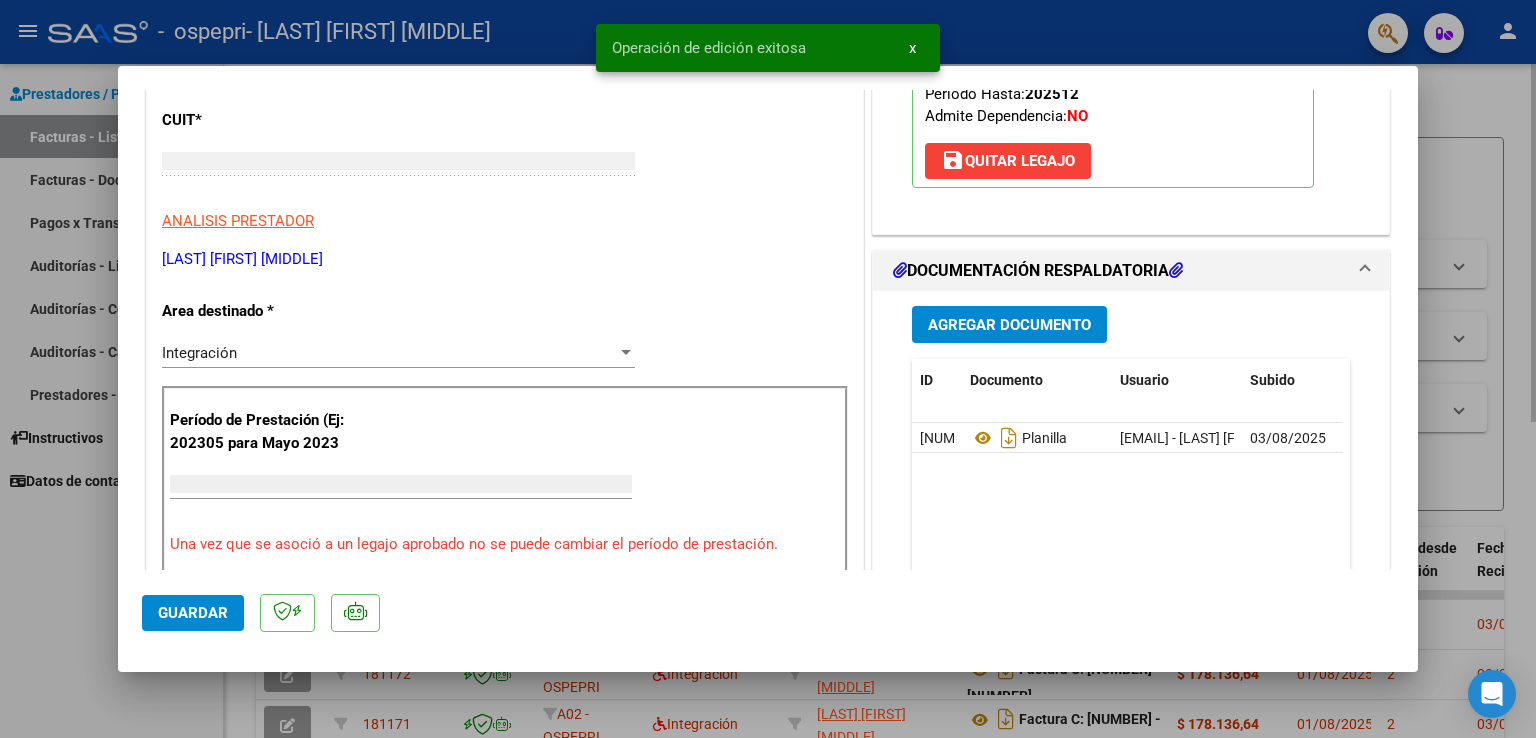 scroll, scrollTop: 0, scrollLeft: 0, axis: both 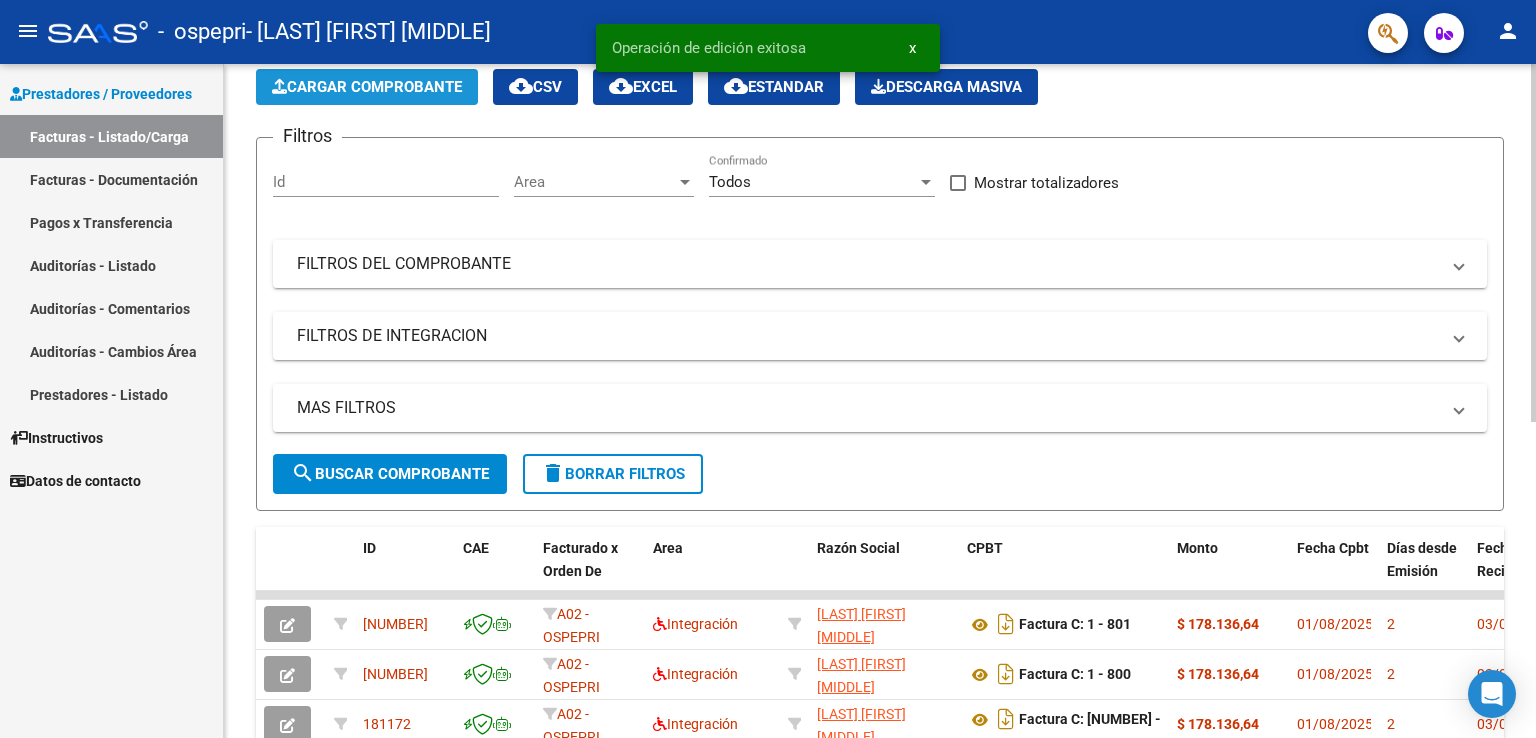 click on "Cargar Comprobante" 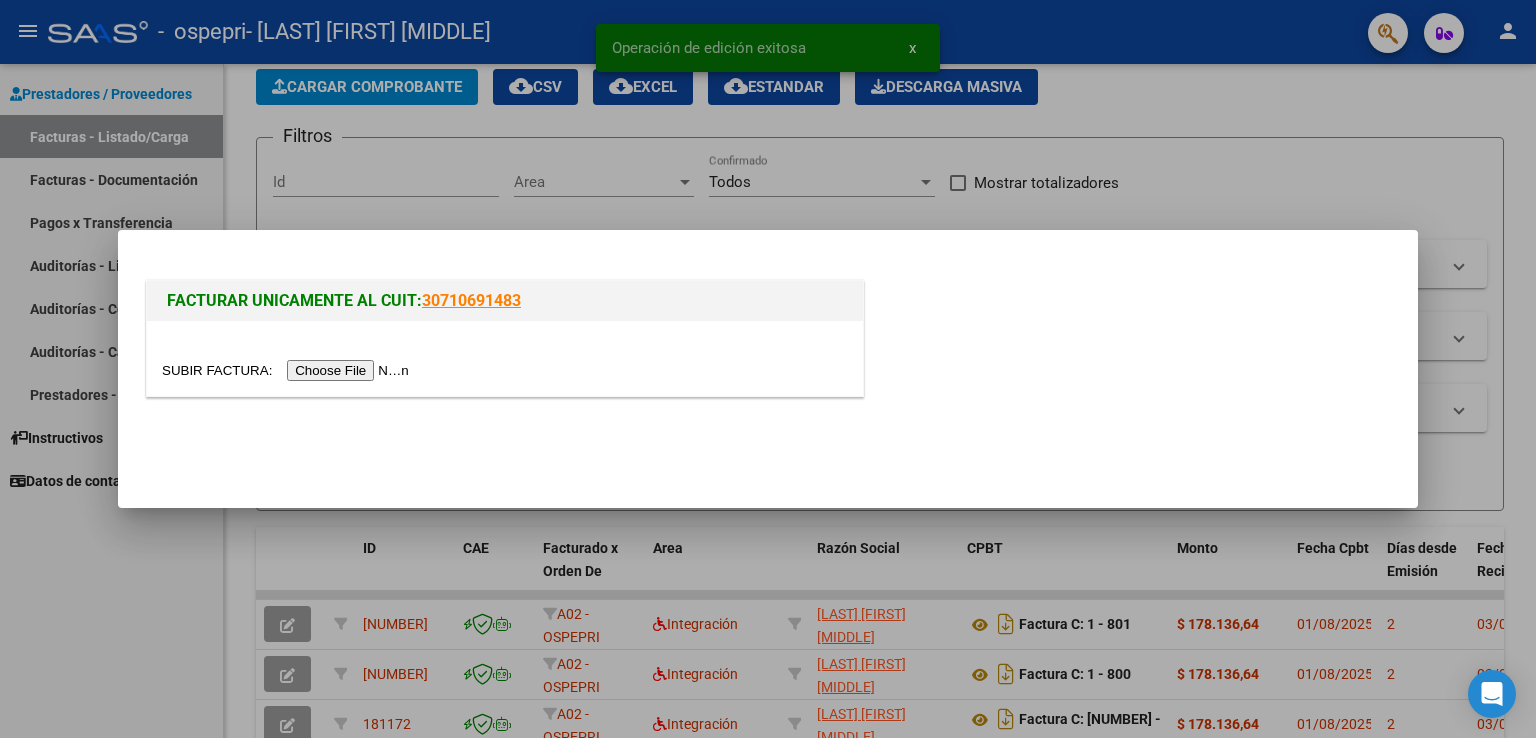 click at bounding box center [288, 370] 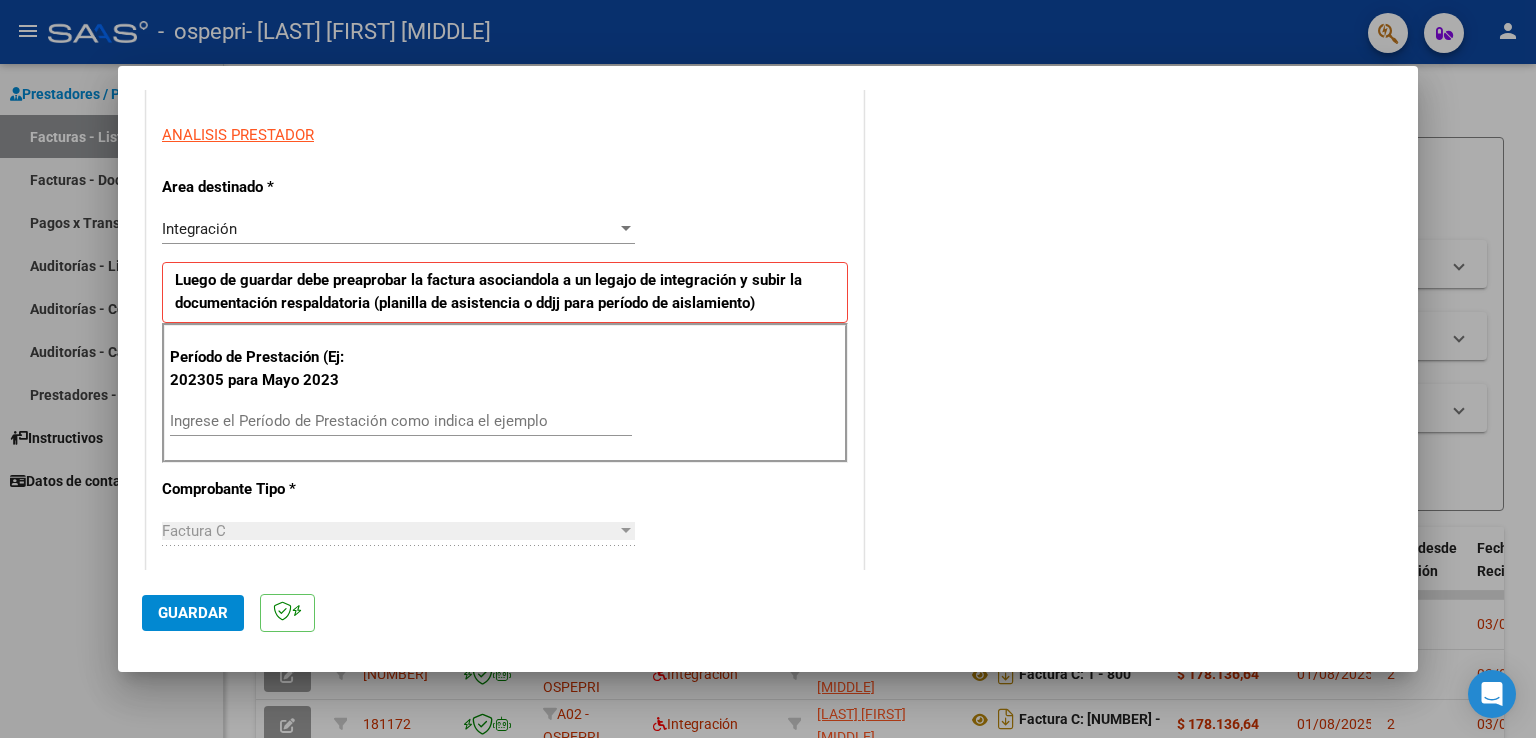 scroll, scrollTop: 400, scrollLeft: 0, axis: vertical 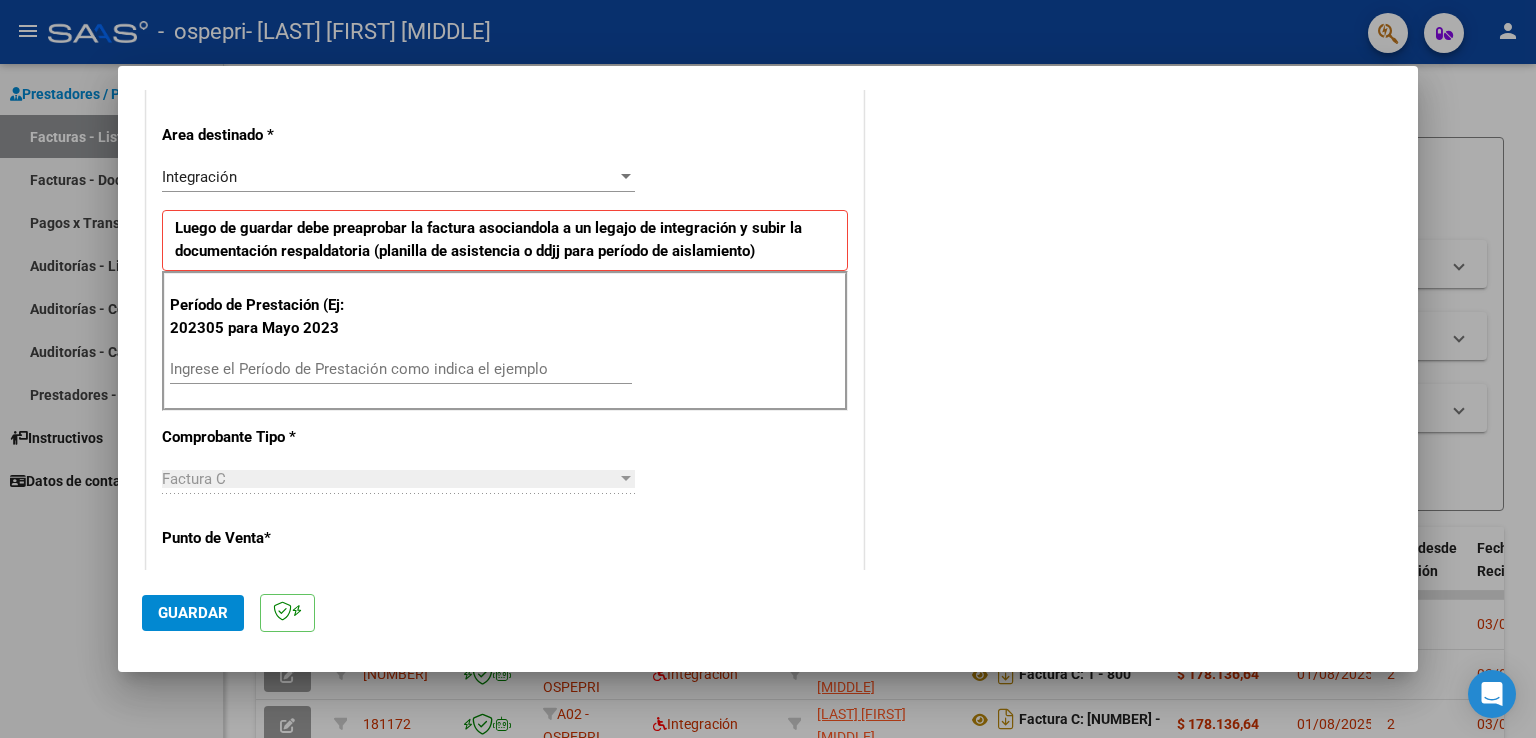 click on "Ingrese el Período de Prestación como indica el ejemplo" at bounding box center (401, 369) 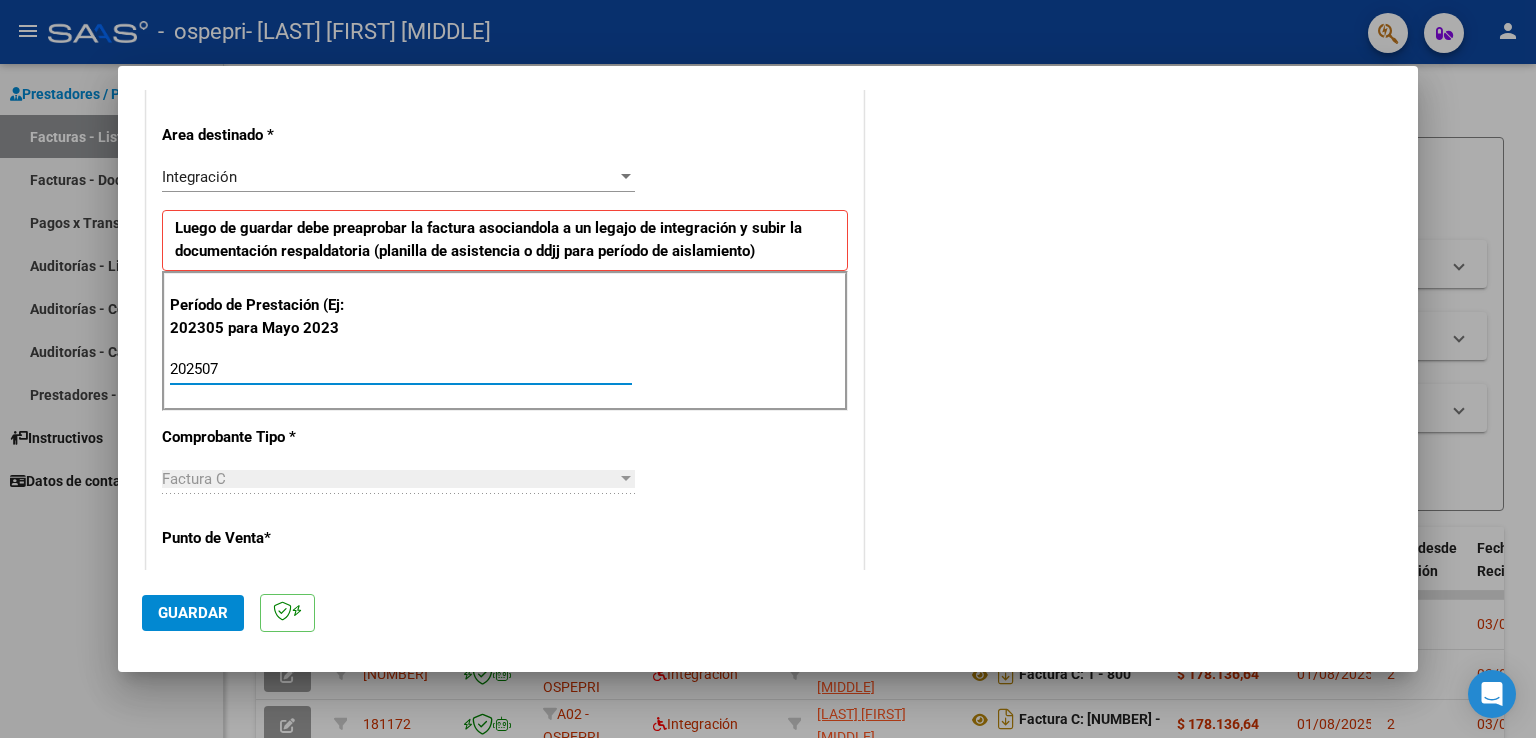 type on "202507" 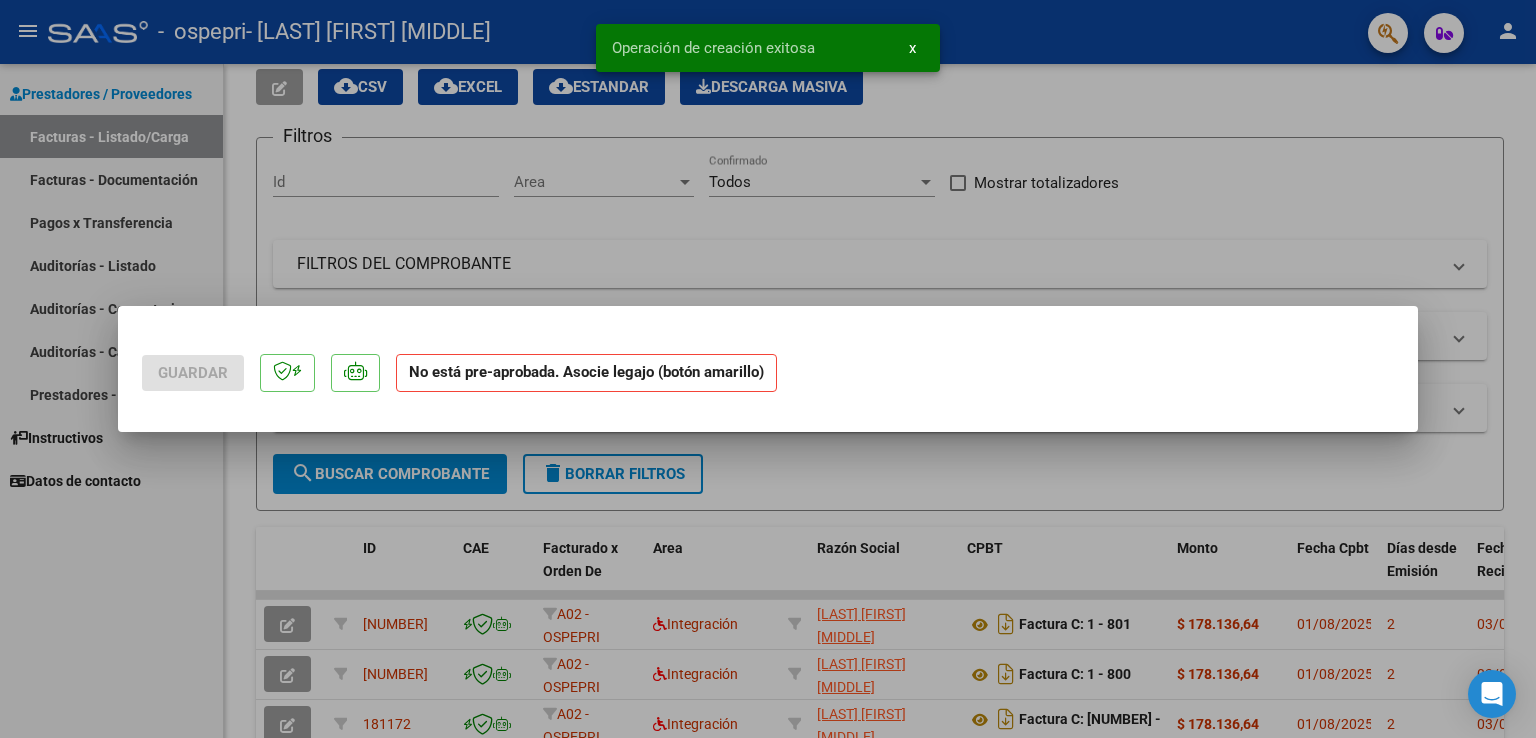 scroll, scrollTop: 0, scrollLeft: 0, axis: both 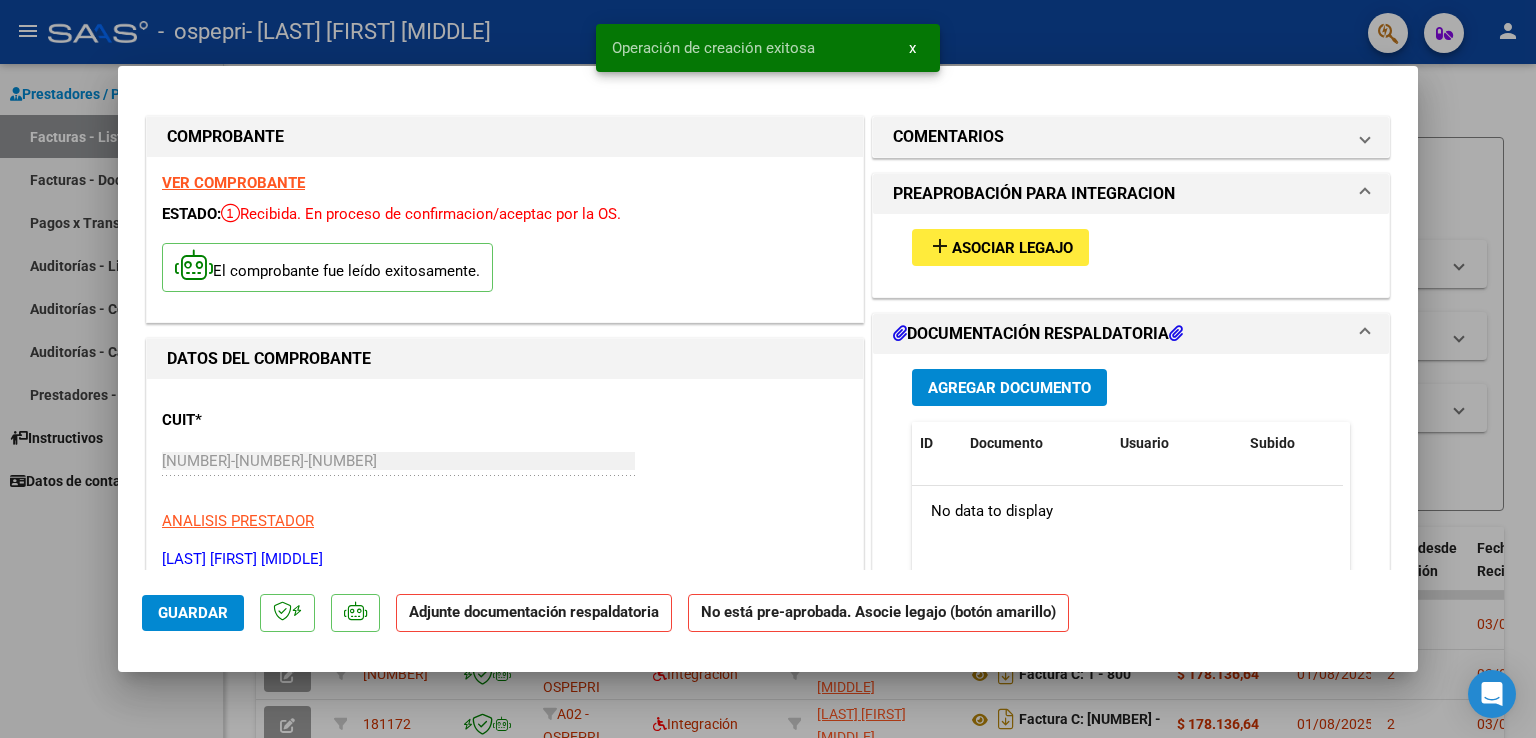 click on "add Asociar Legajo" at bounding box center [1000, 247] 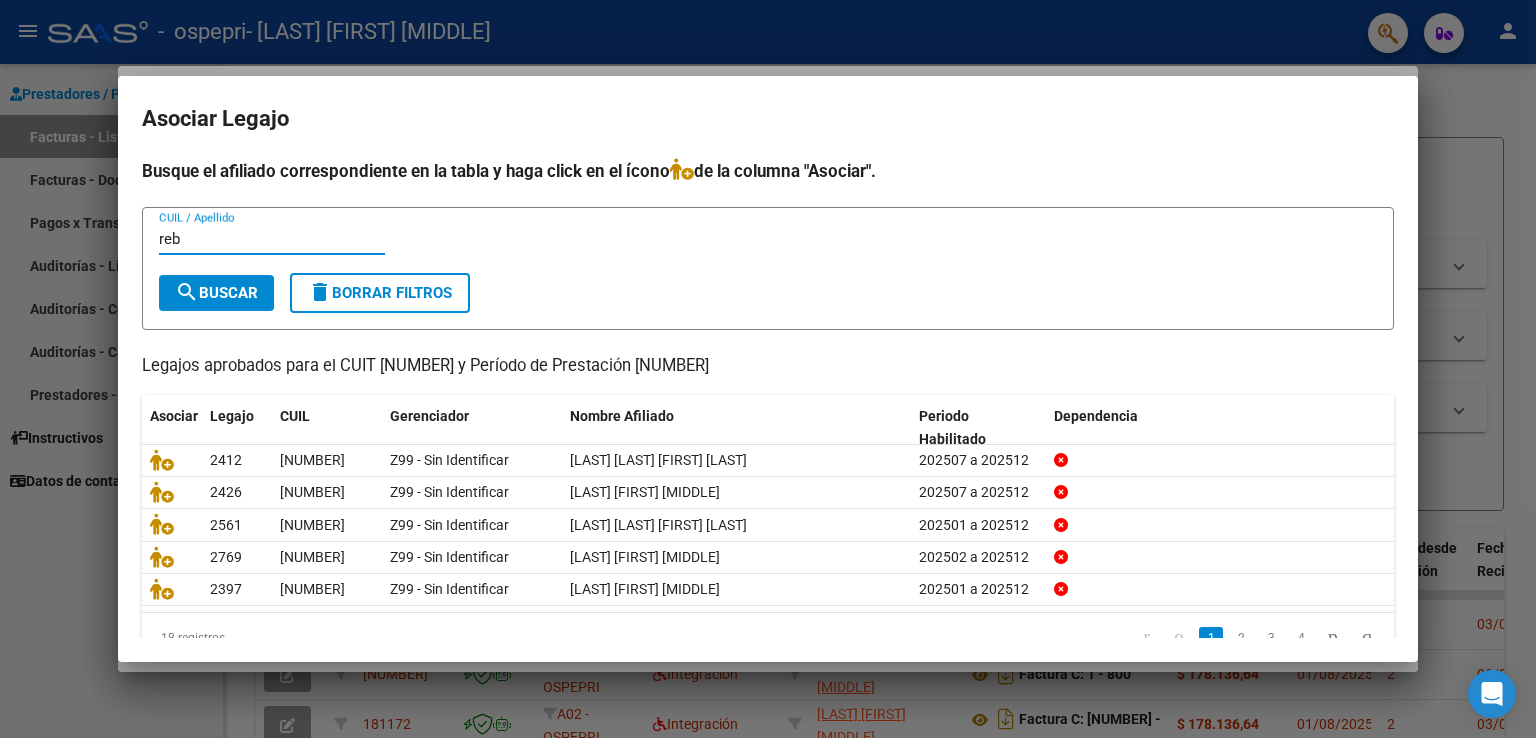 type on "rebo" 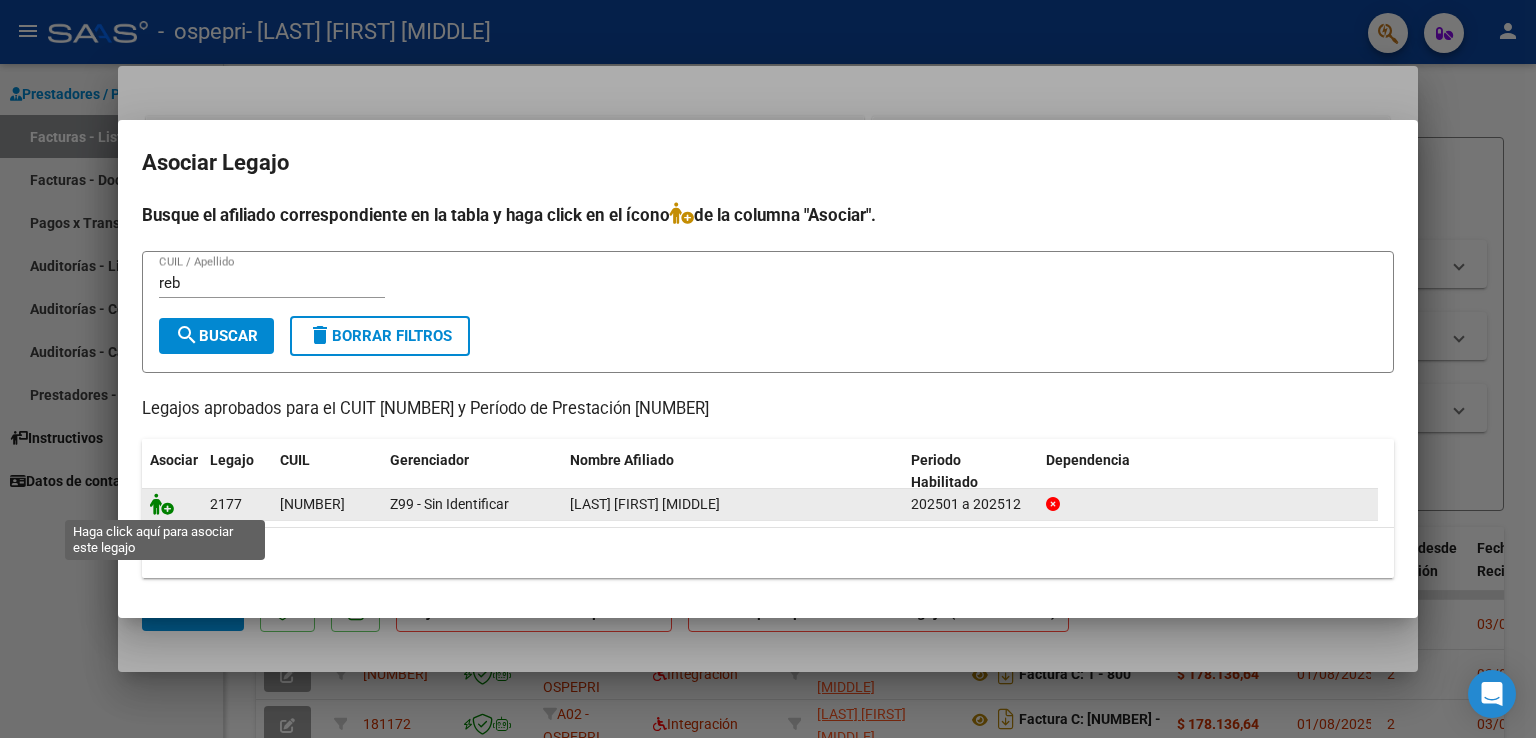 click 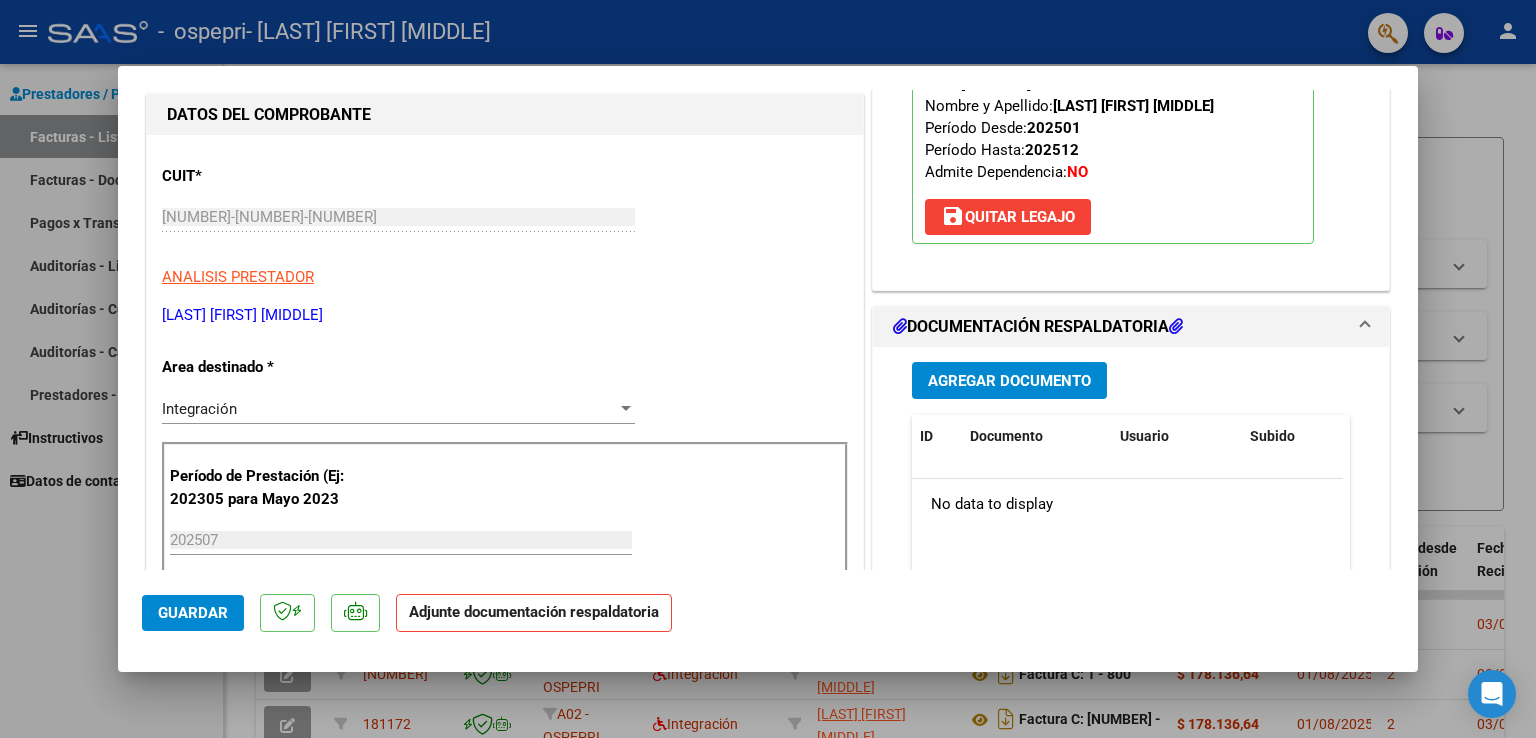 scroll, scrollTop: 300, scrollLeft: 0, axis: vertical 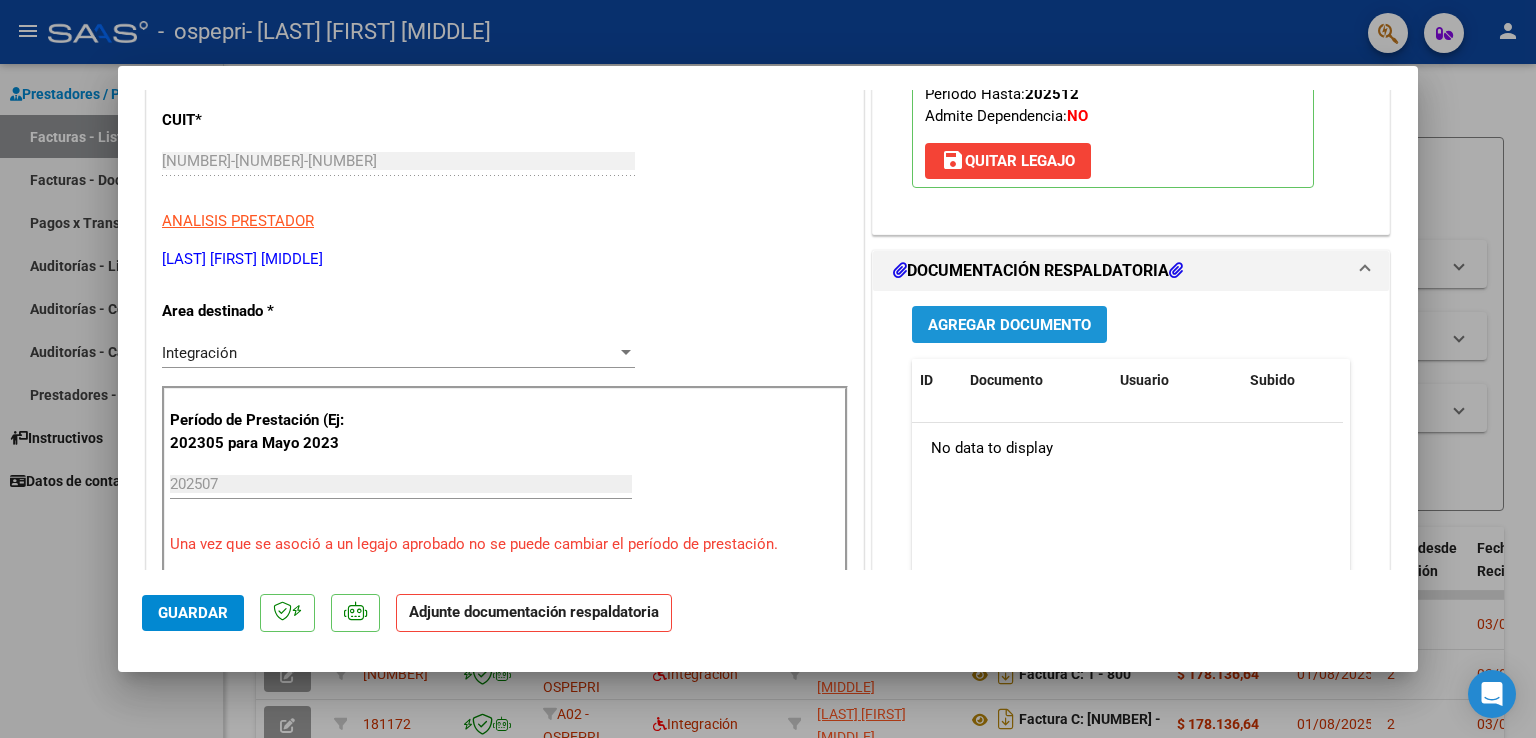click on "Agregar Documento" at bounding box center [1009, 325] 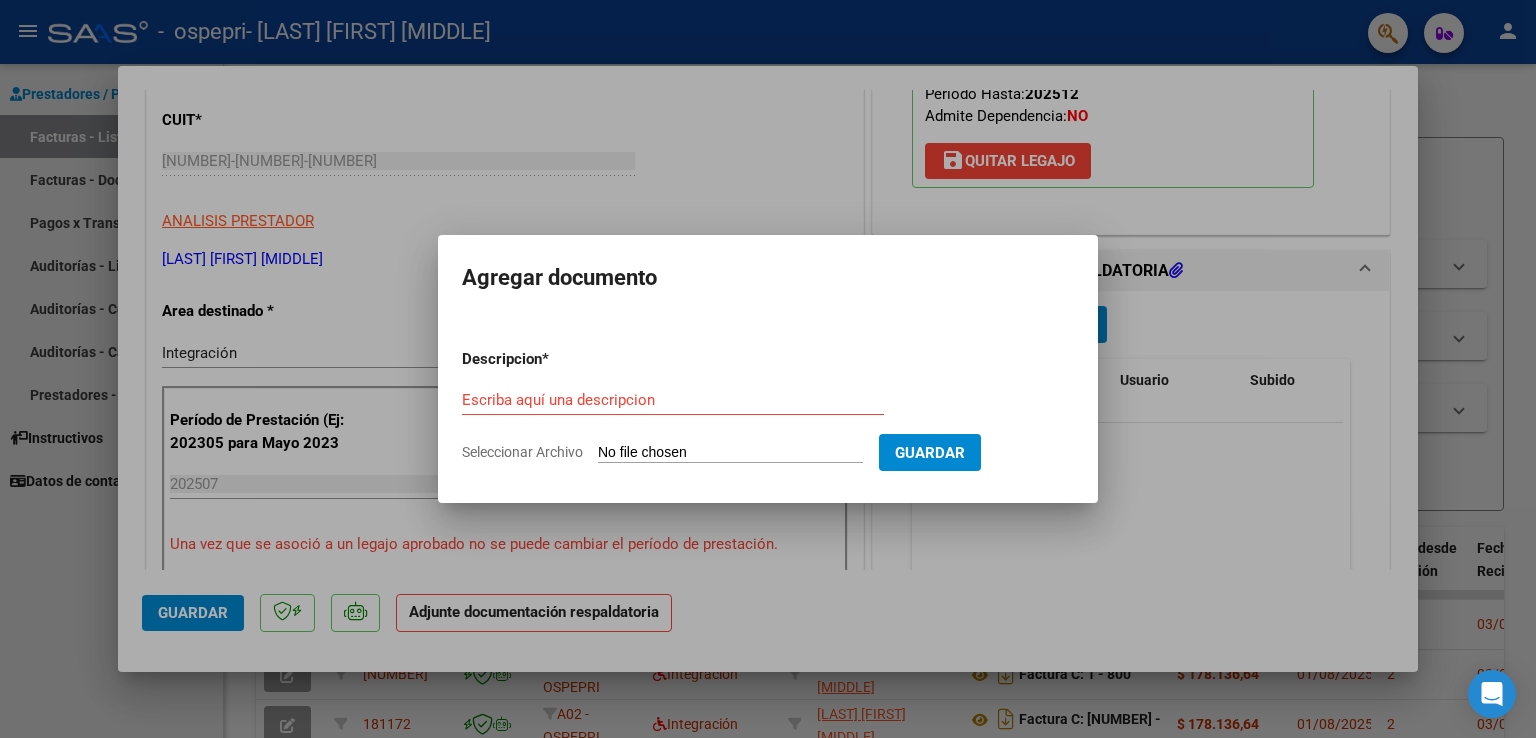 click on "Seleccionar Archivo" 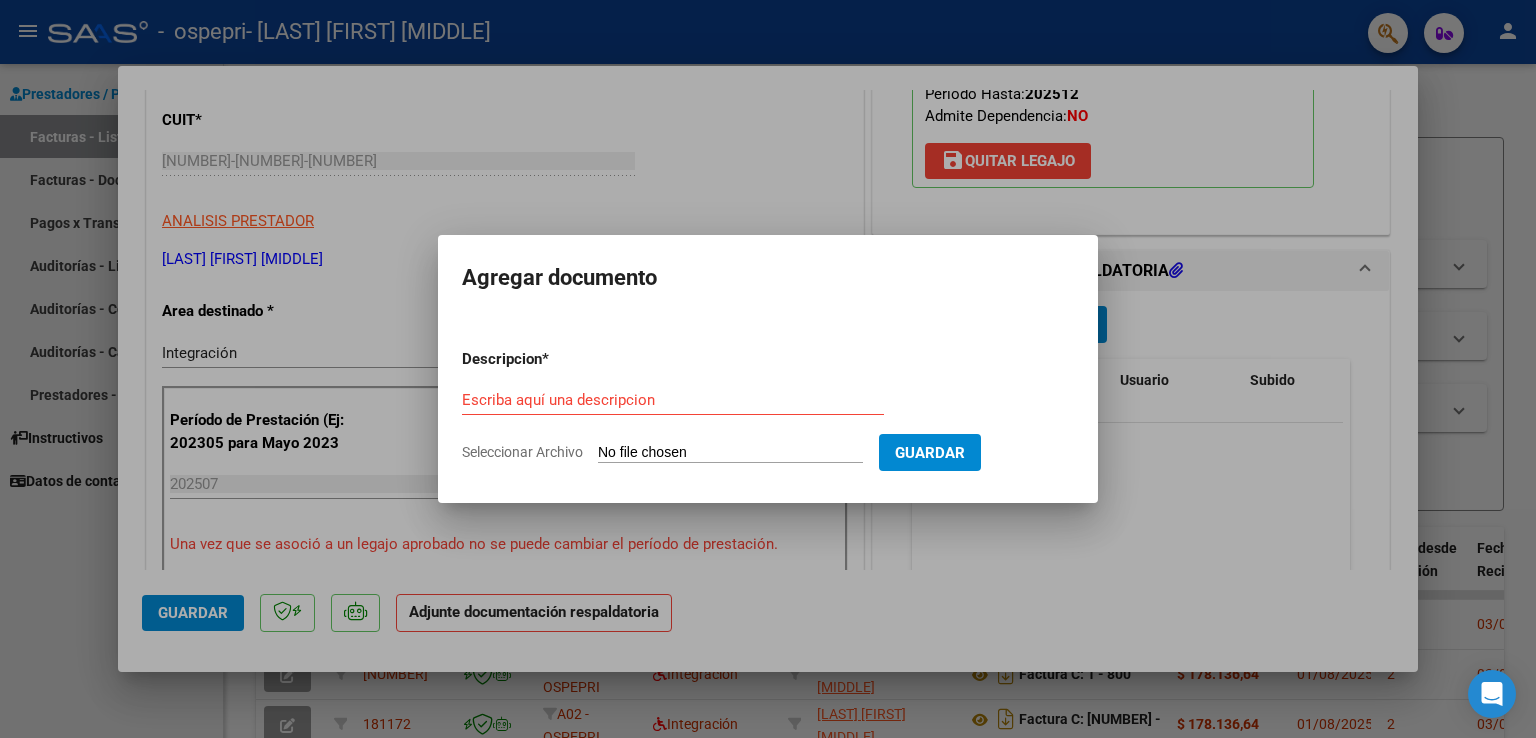 click at bounding box center [768, 369] 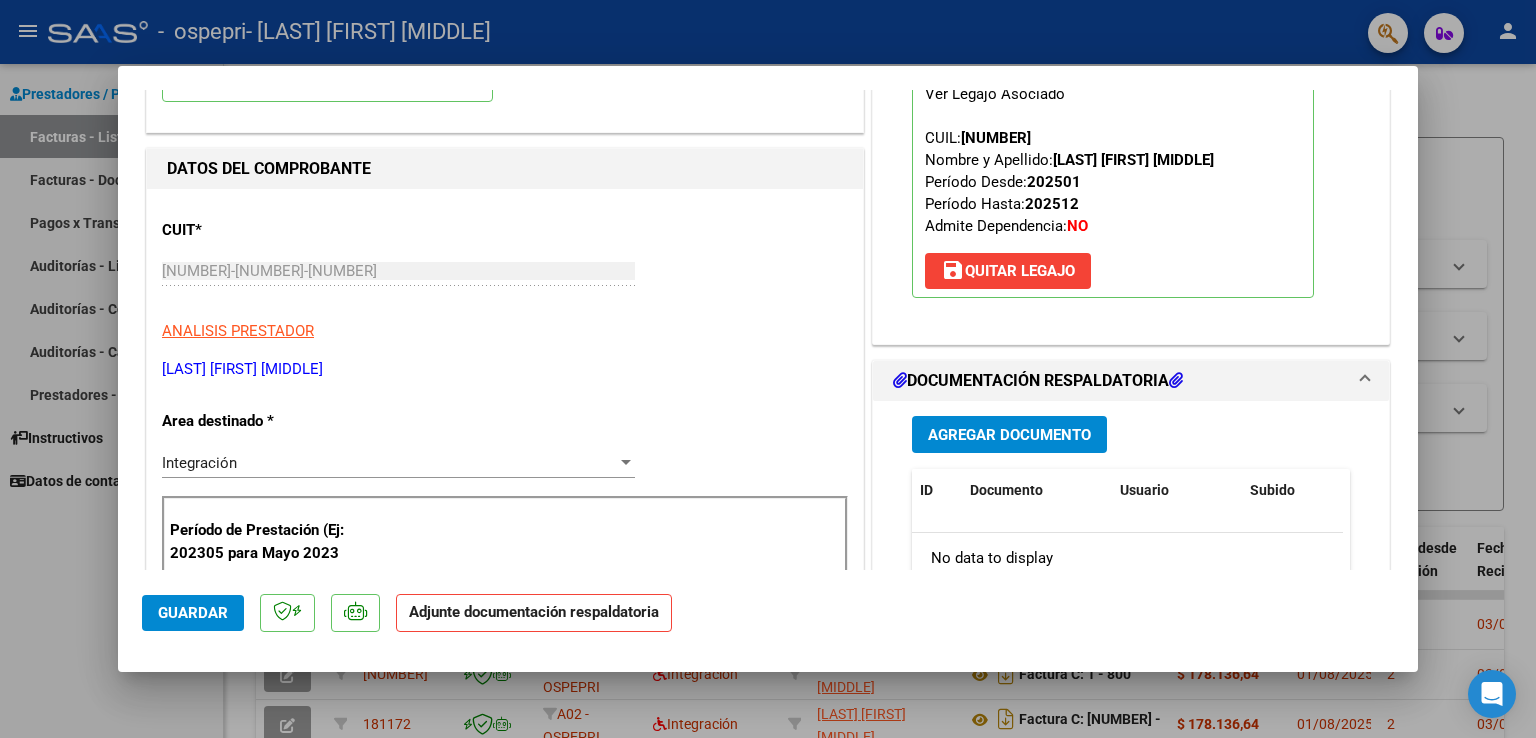 scroll, scrollTop: 400, scrollLeft: 0, axis: vertical 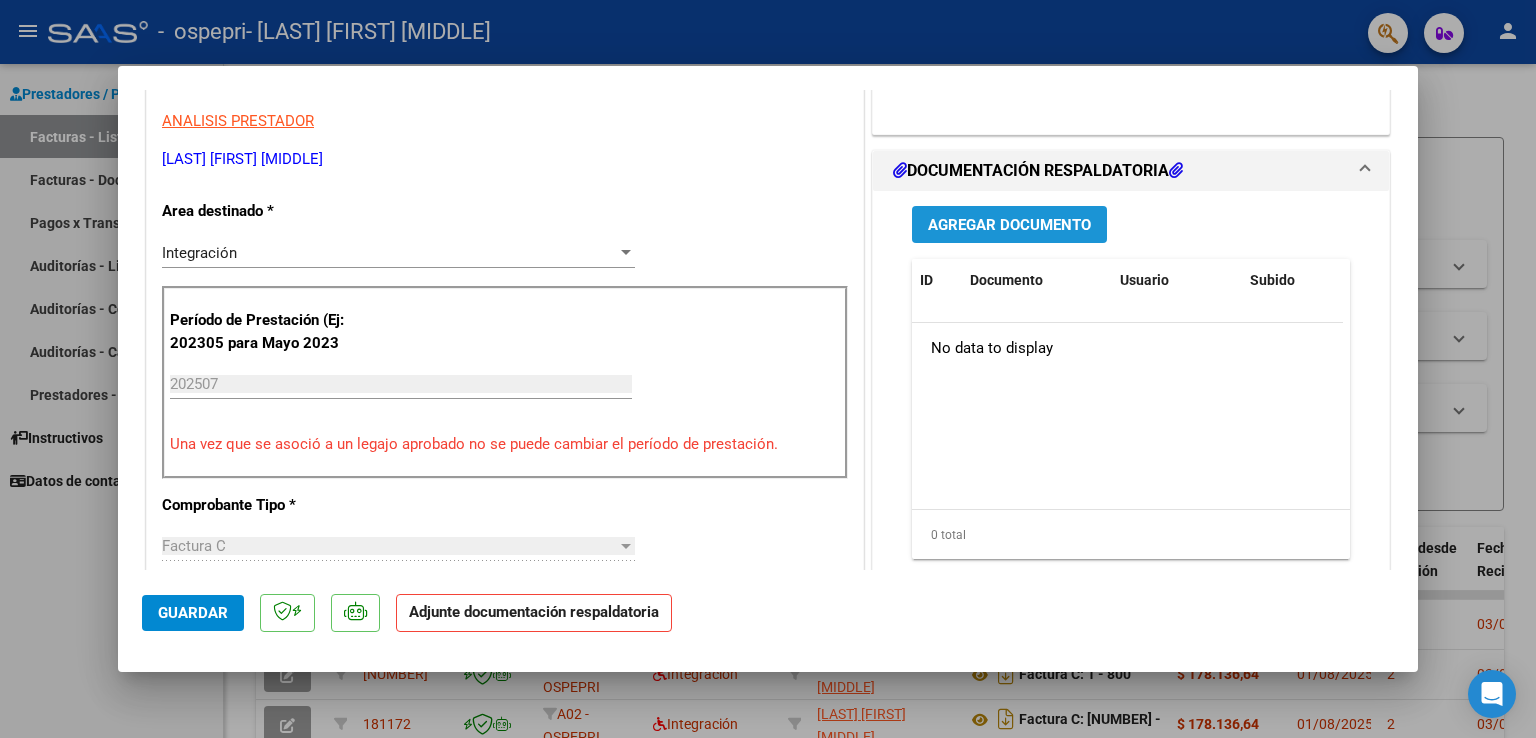 click on "Agregar Documento" at bounding box center (1009, 225) 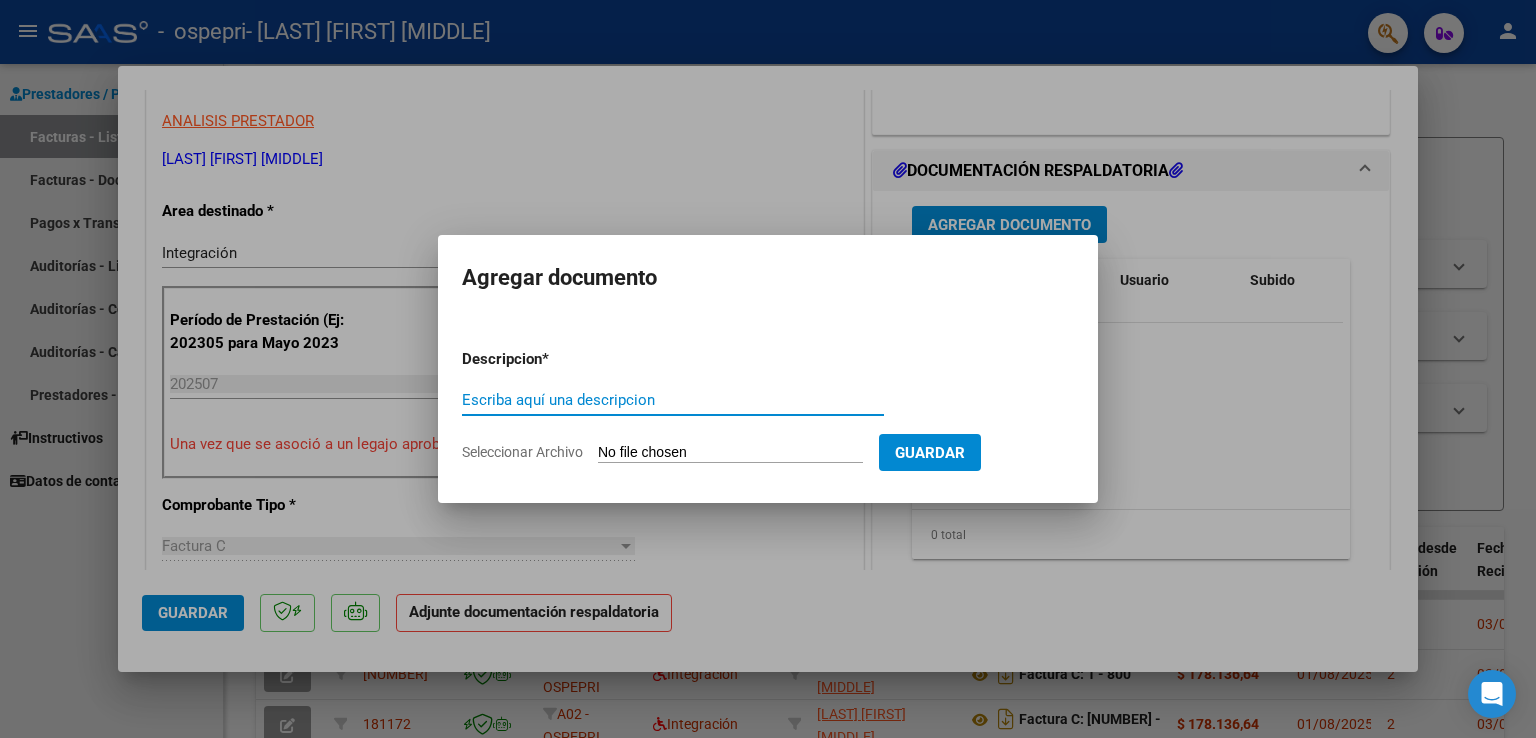 drag, startPoint x: 1196, startPoint y: 426, endPoint x: 1204, endPoint y: 414, distance: 14.422205 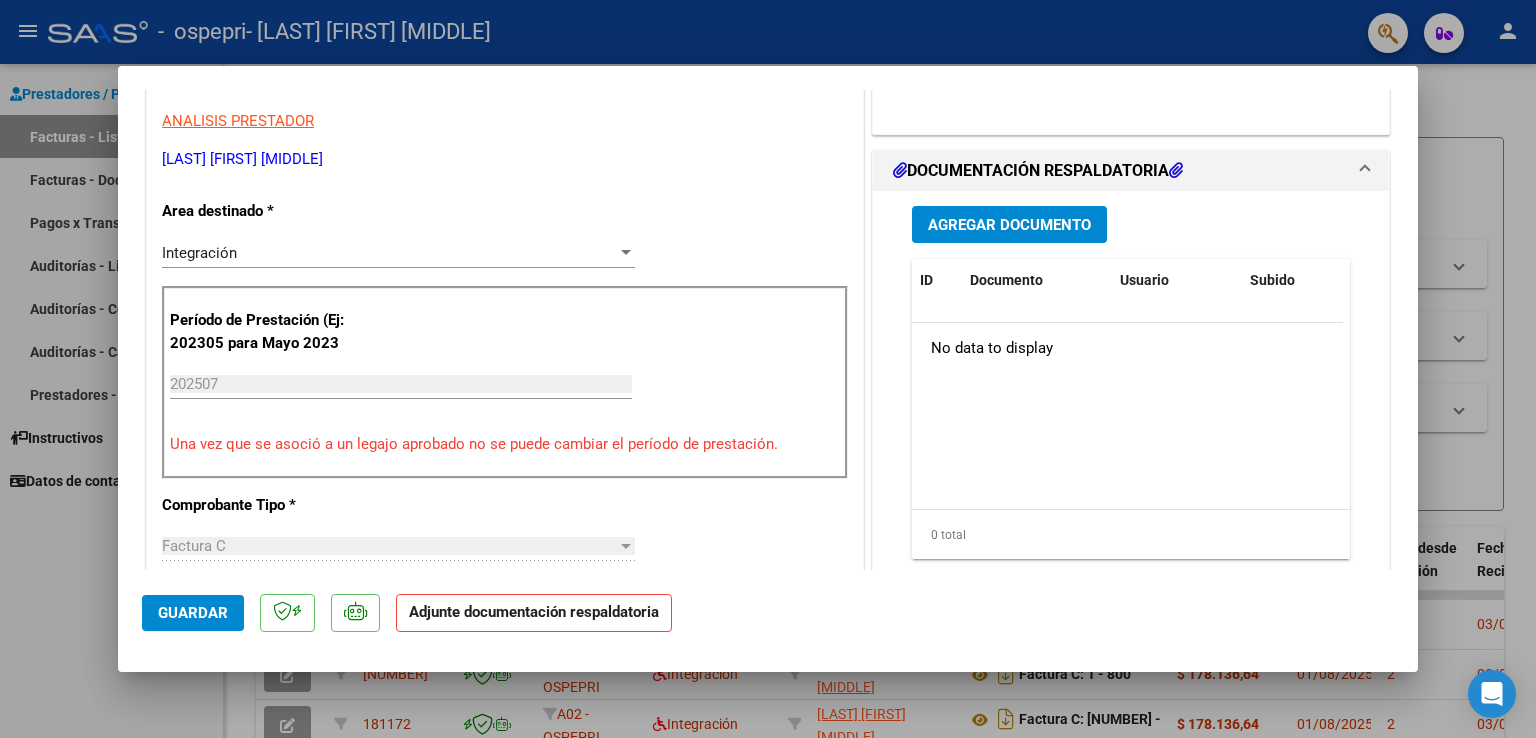 click at bounding box center (768, 369) 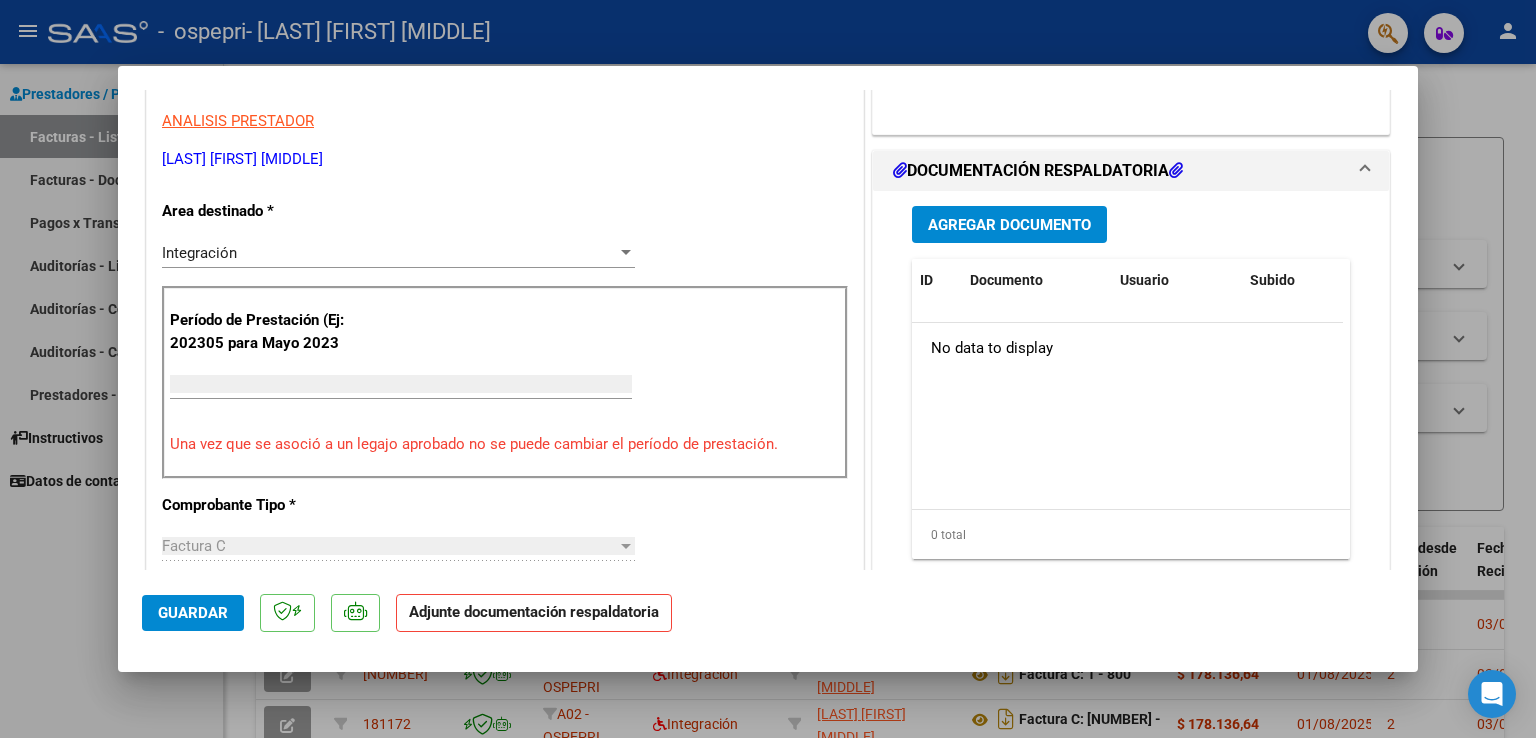scroll, scrollTop: 0, scrollLeft: 0, axis: both 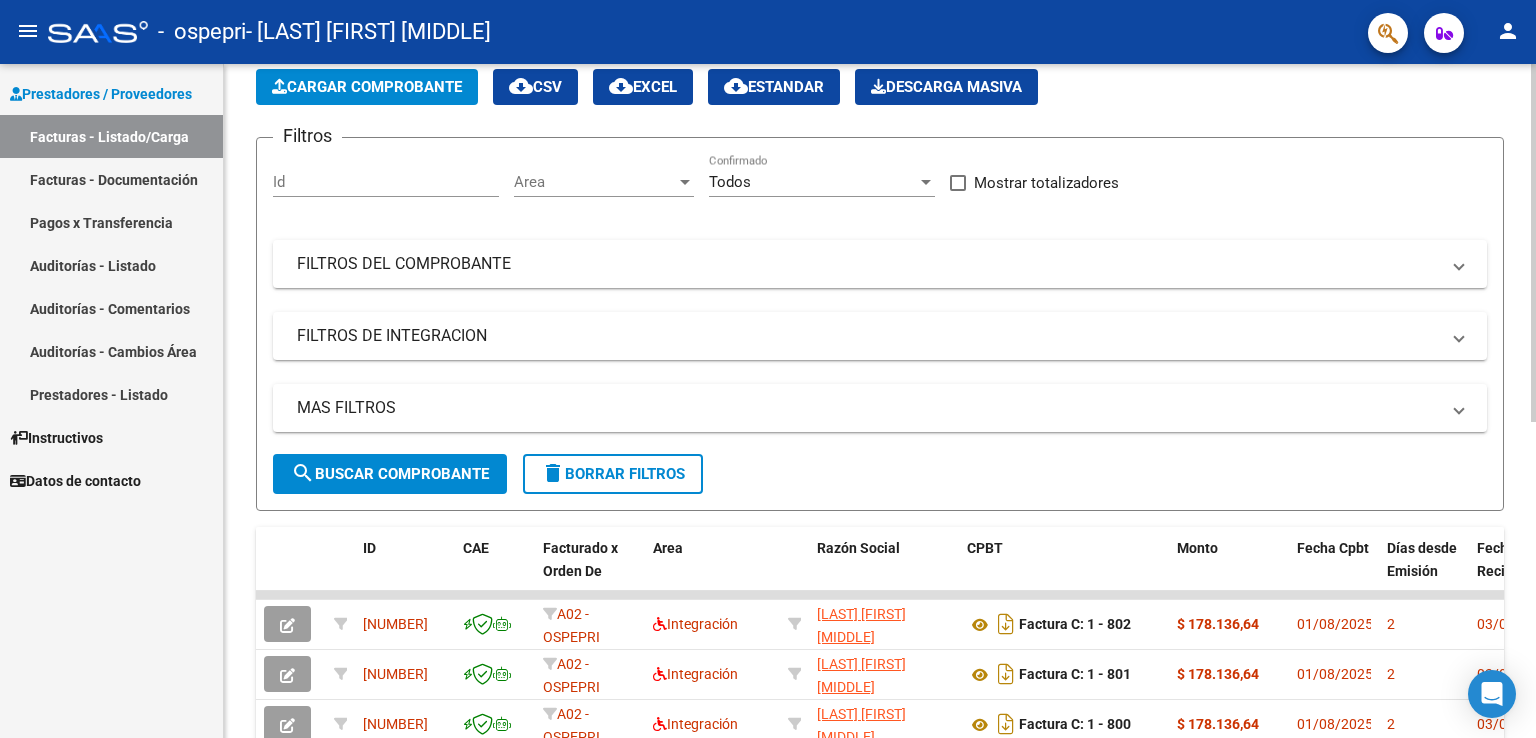 click on "Cargar Comprobante" 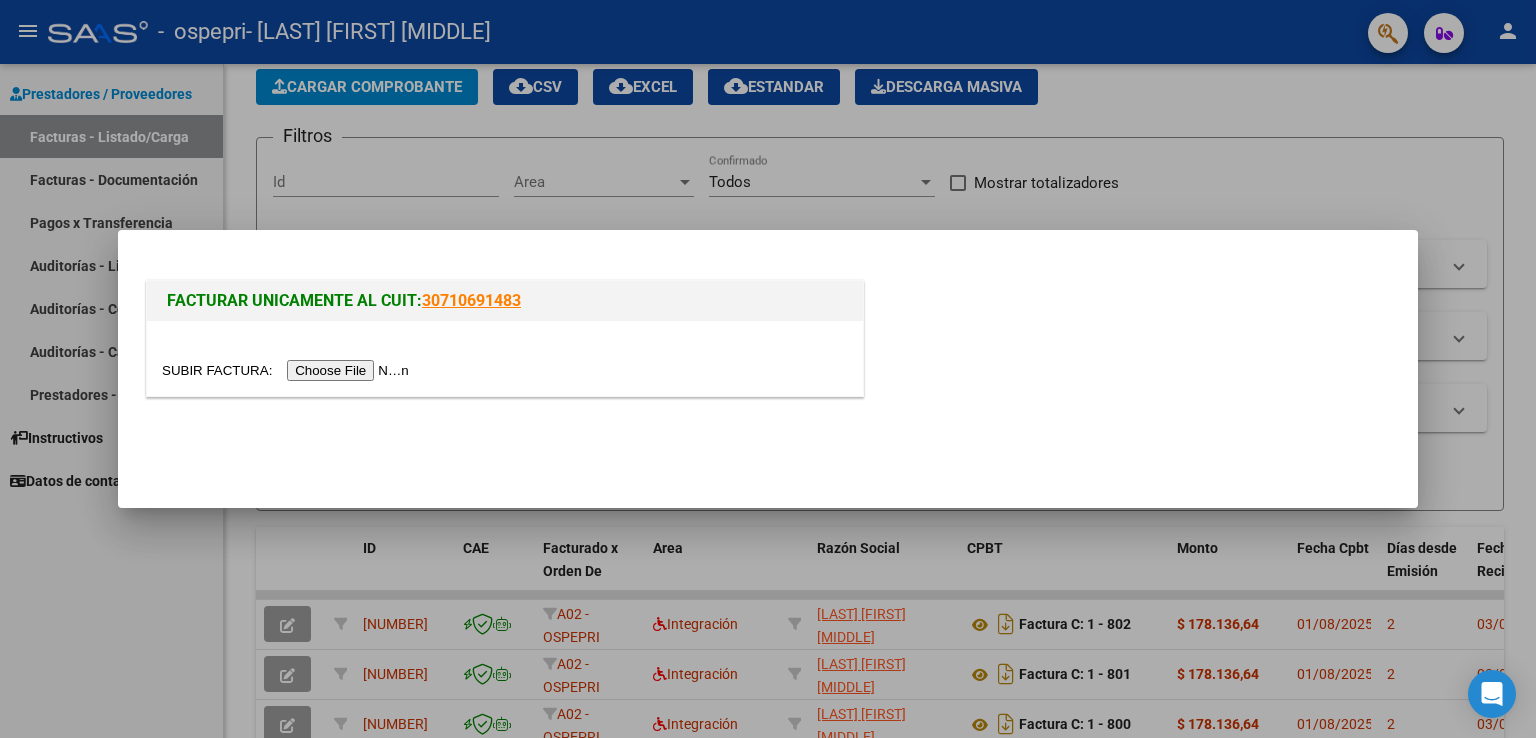click at bounding box center (288, 370) 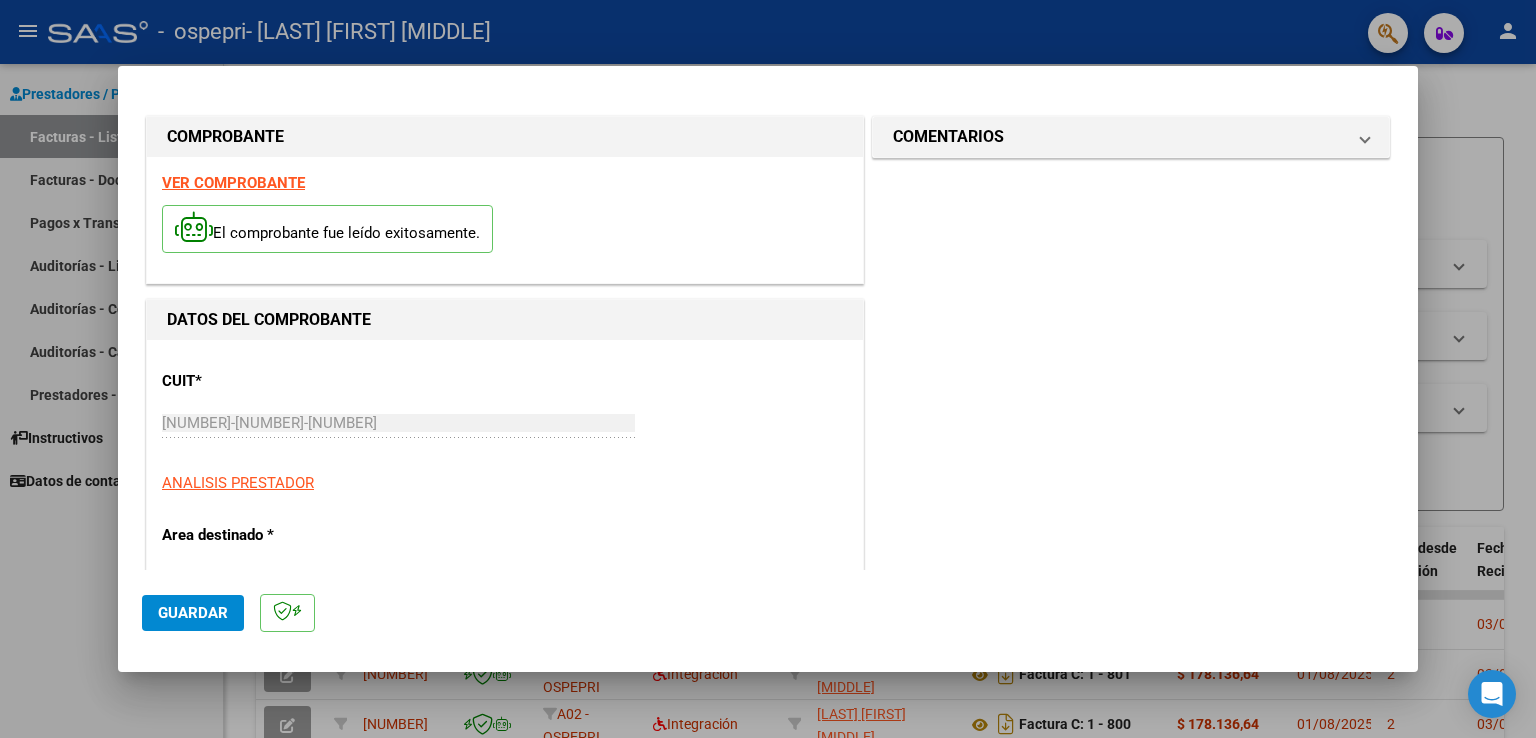 scroll, scrollTop: 300, scrollLeft: 0, axis: vertical 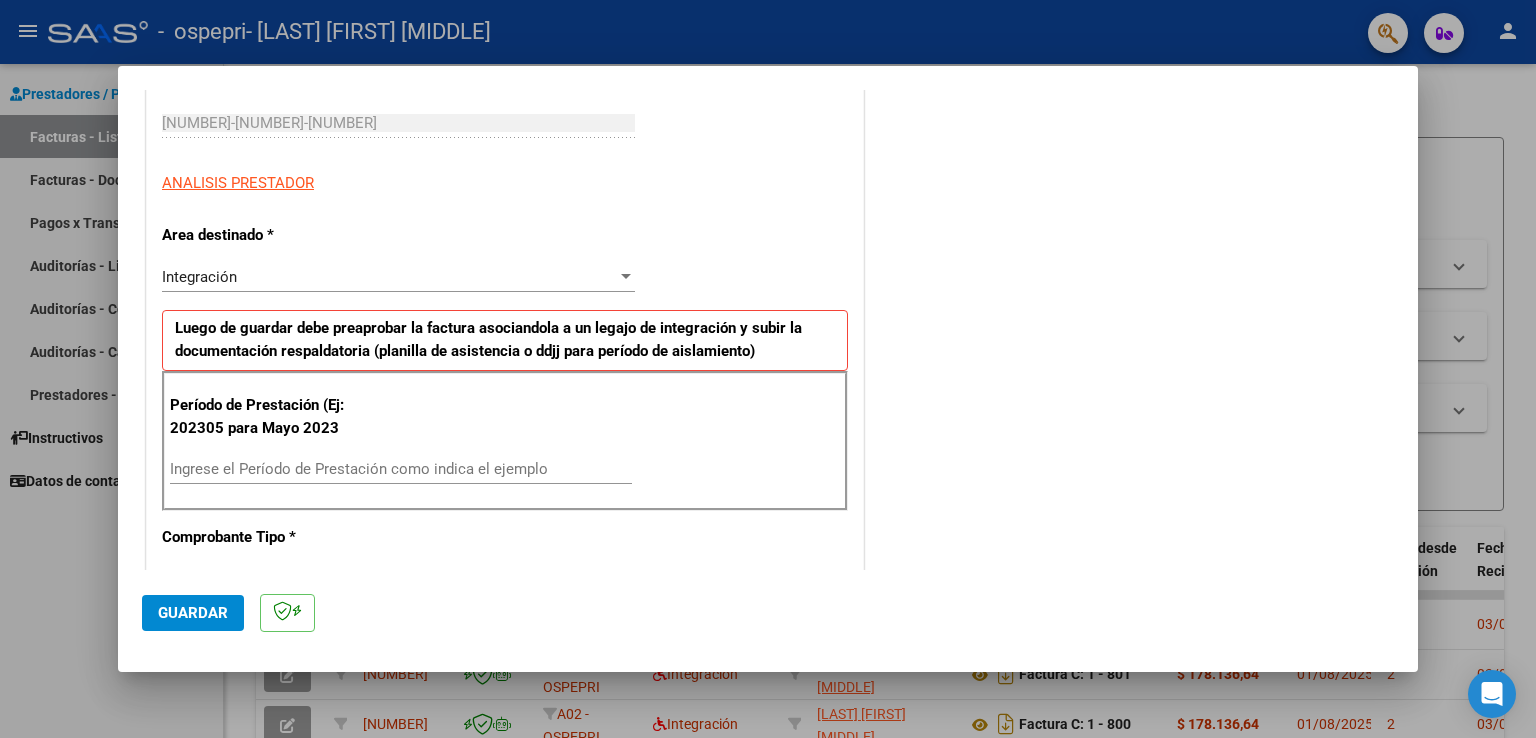 click on "Ingrese el Período de Prestación como indica el ejemplo" at bounding box center [401, 469] 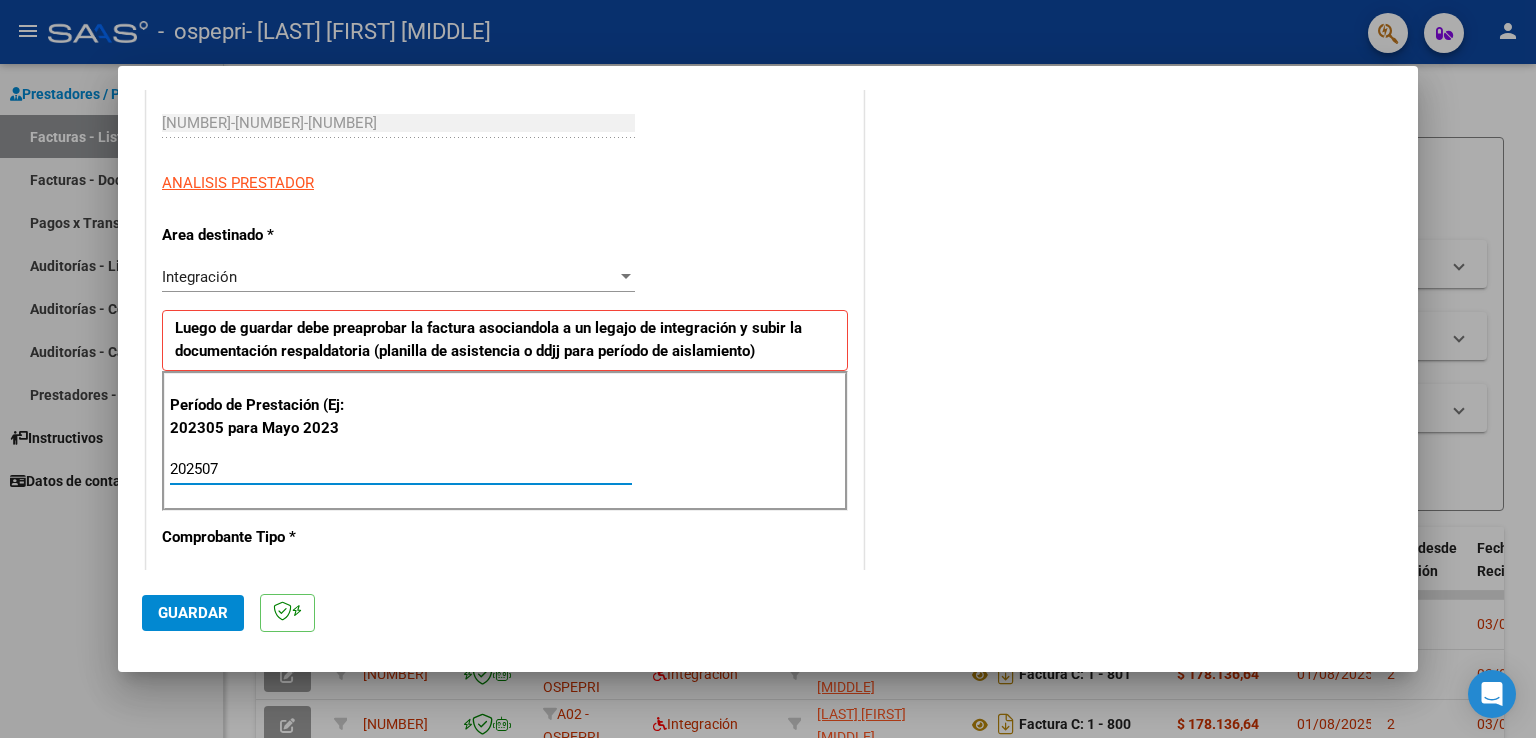 type on "202507" 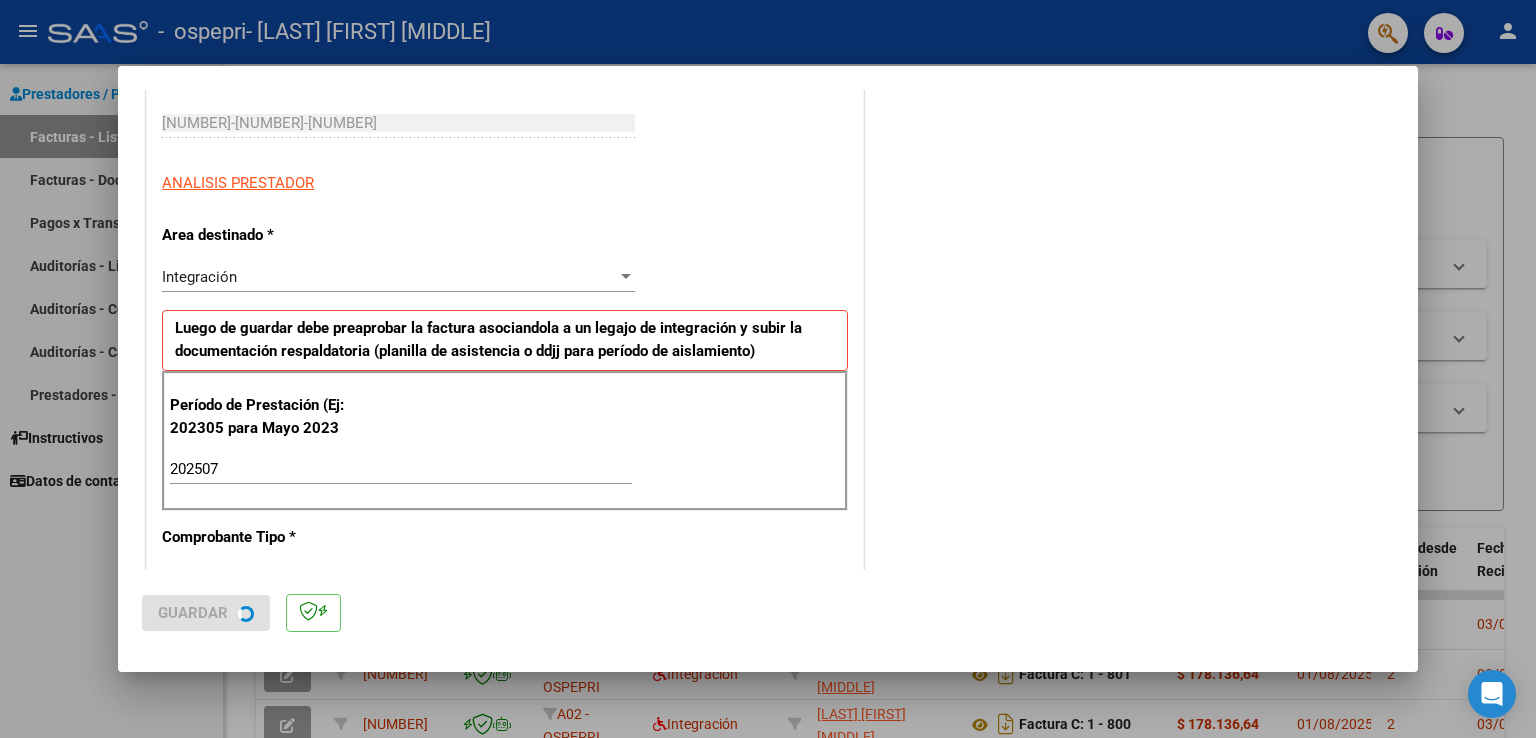 scroll, scrollTop: 0, scrollLeft: 0, axis: both 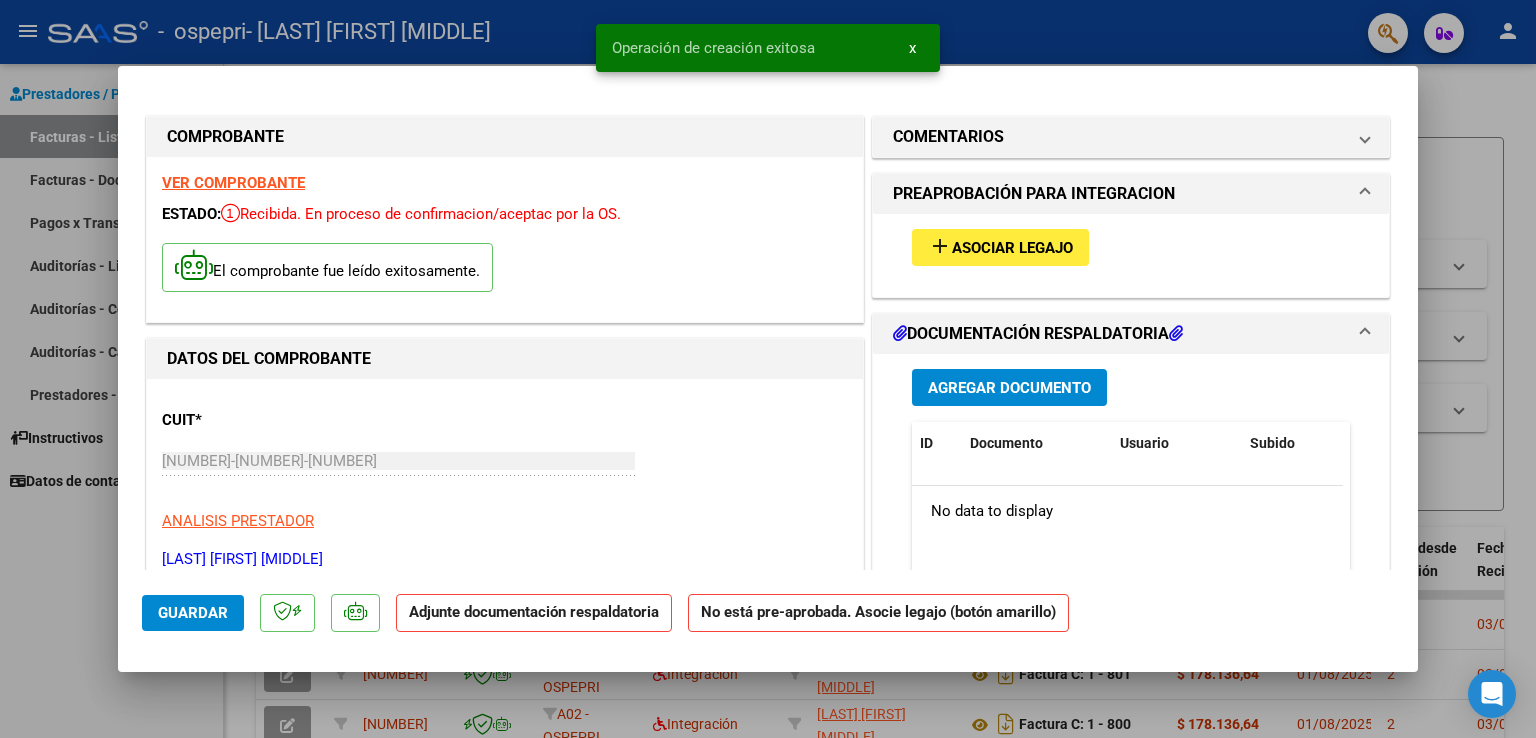 click on "Asociar Legajo" at bounding box center (1012, 248) 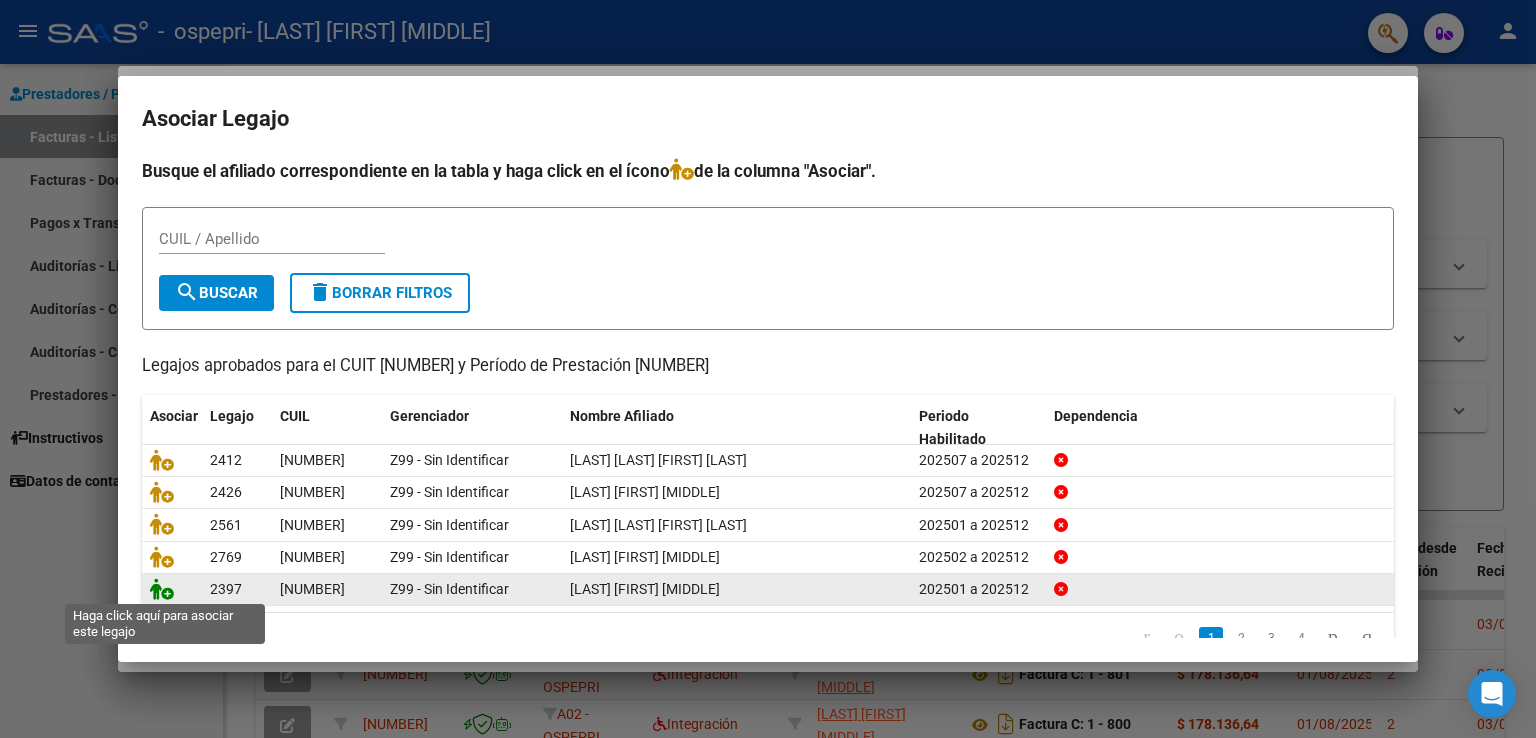 click 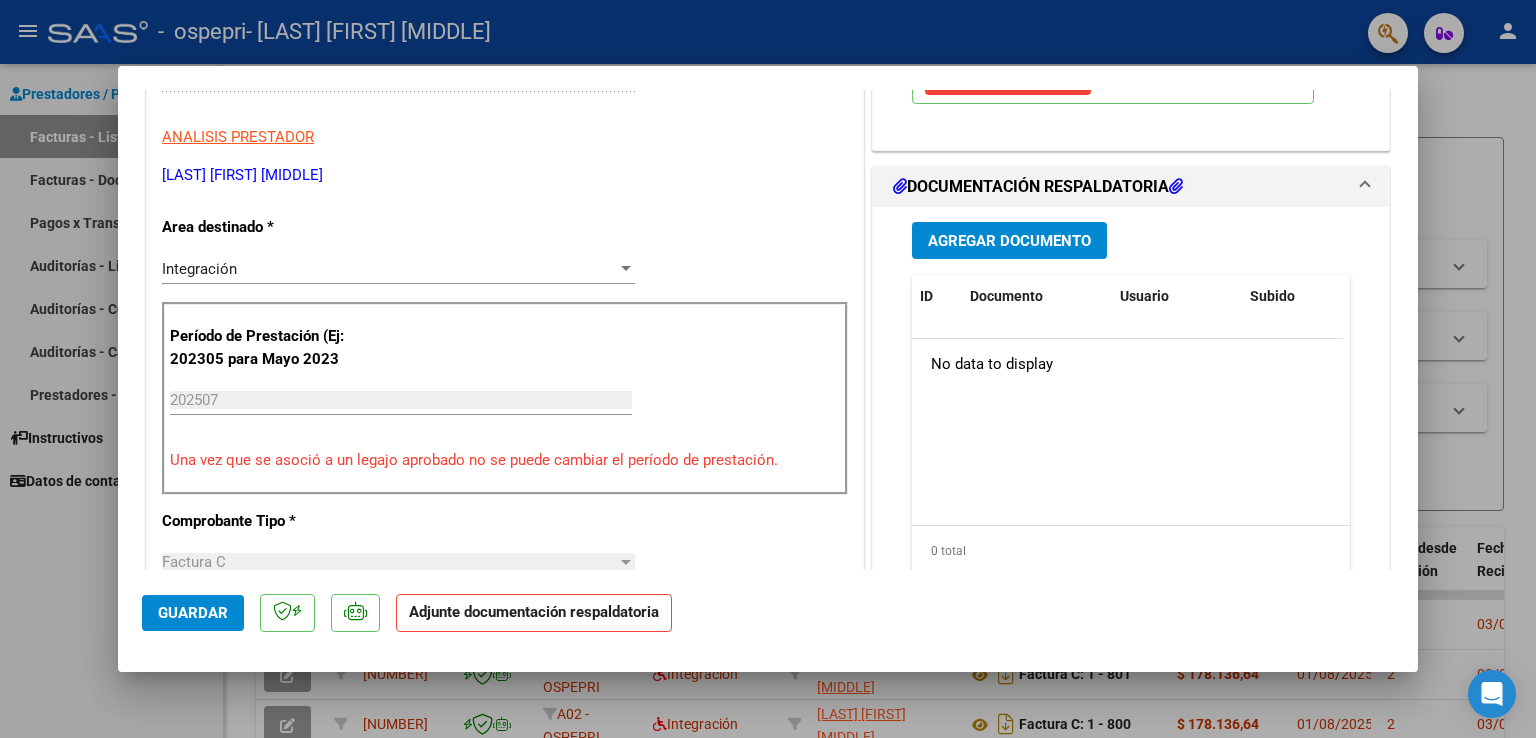 scroll, scrollTop: 400, scrollLeft: 0, axis: vertical 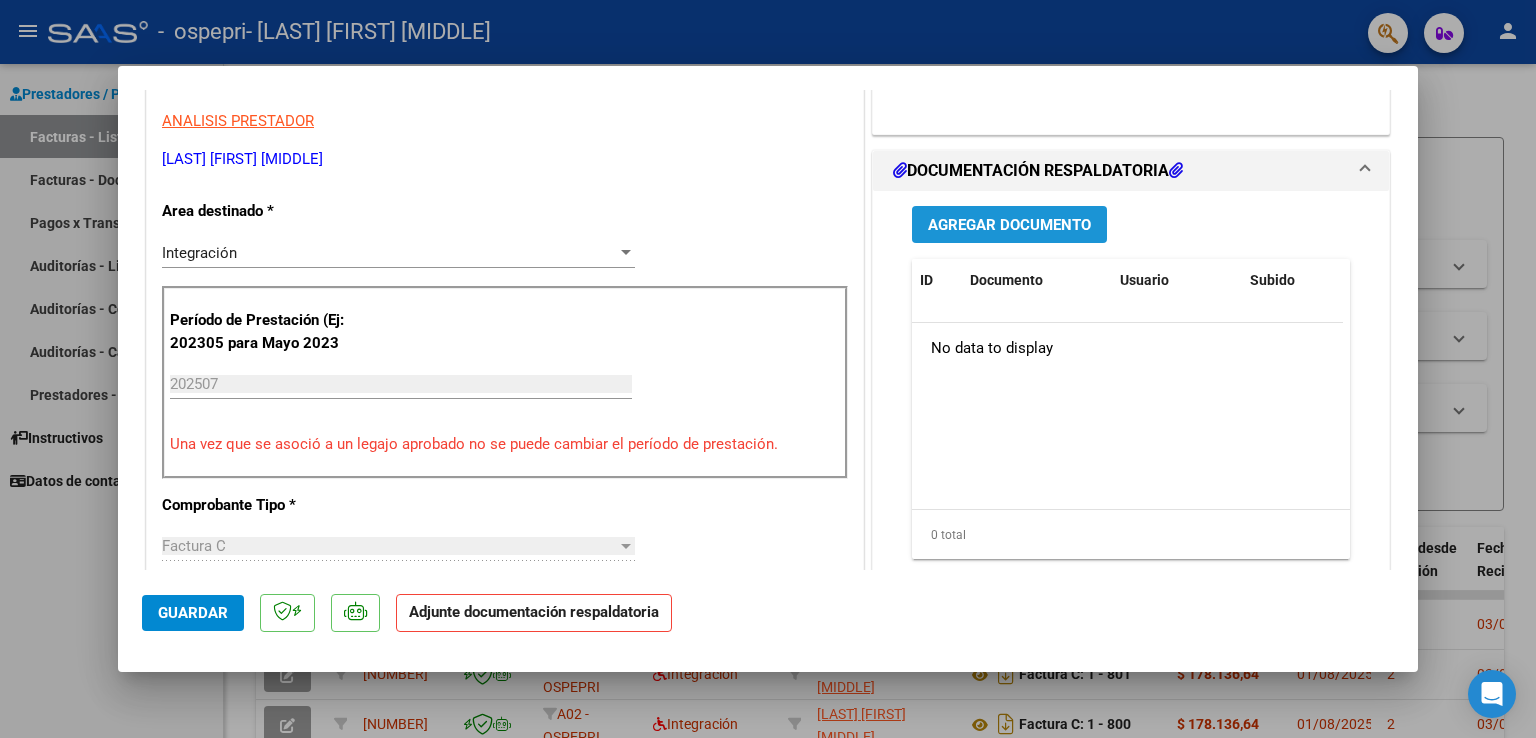 click on "Agregar Documento" at bounding box center [1009, 225] 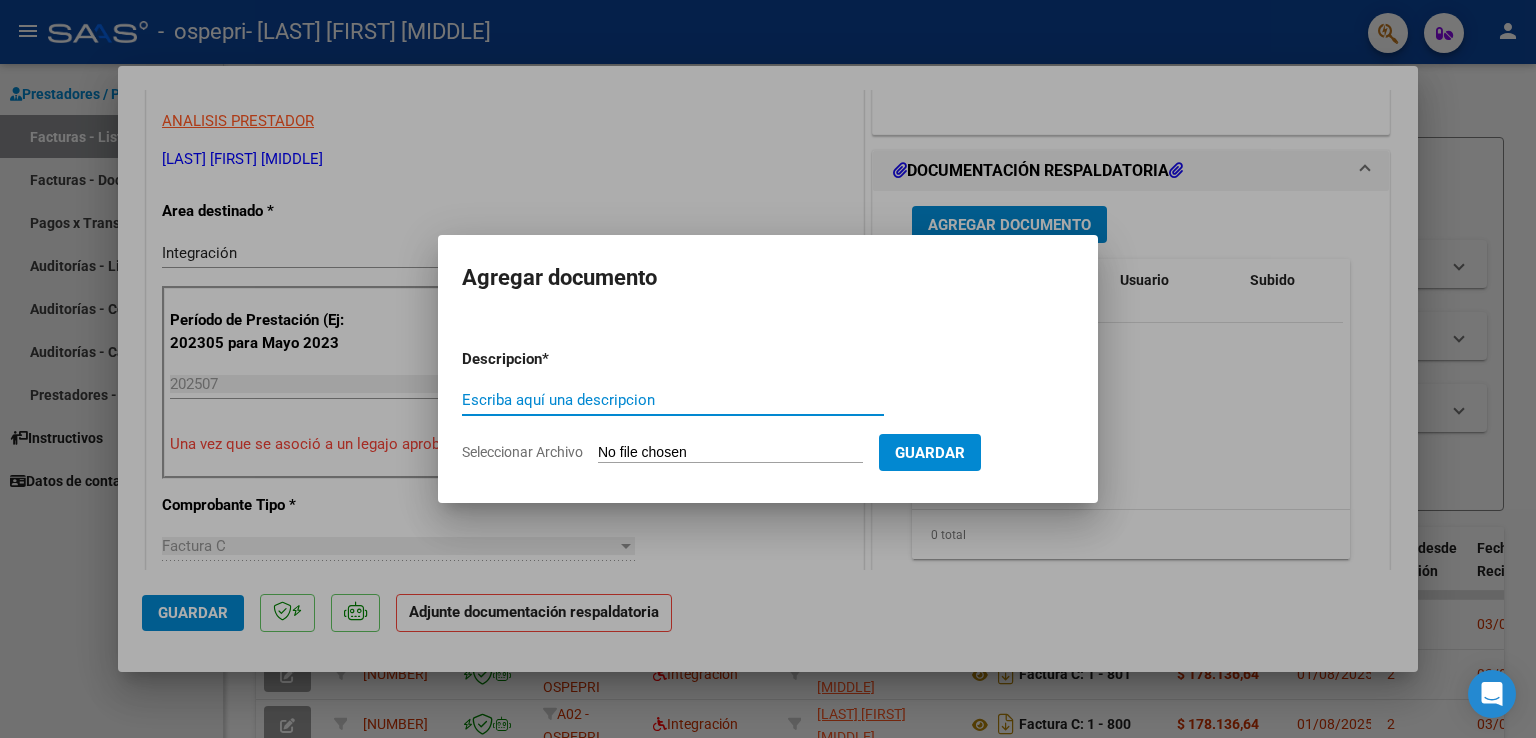 click on "Seleccionar Archivo" 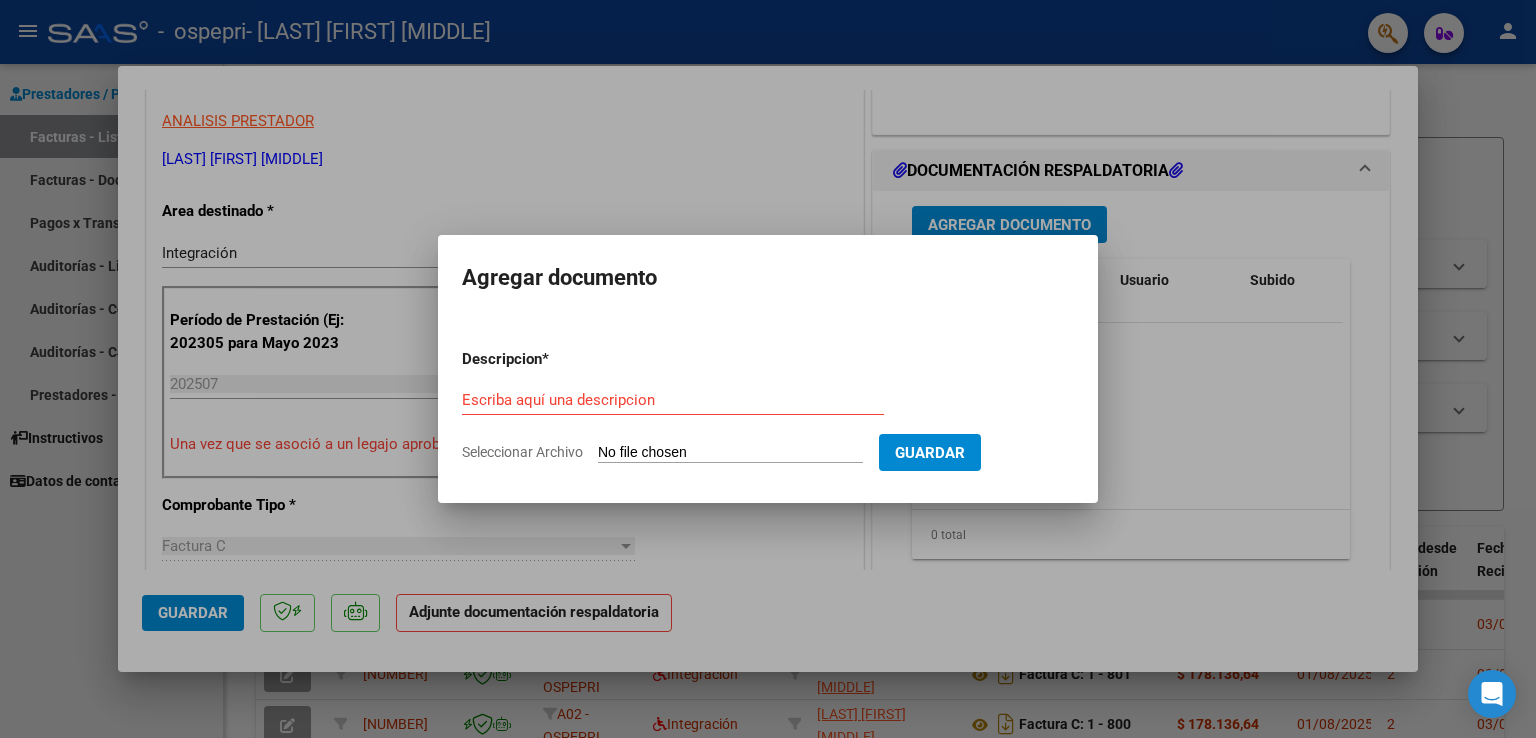 type on "C:\fakepath\pozo julio 25.pdf" 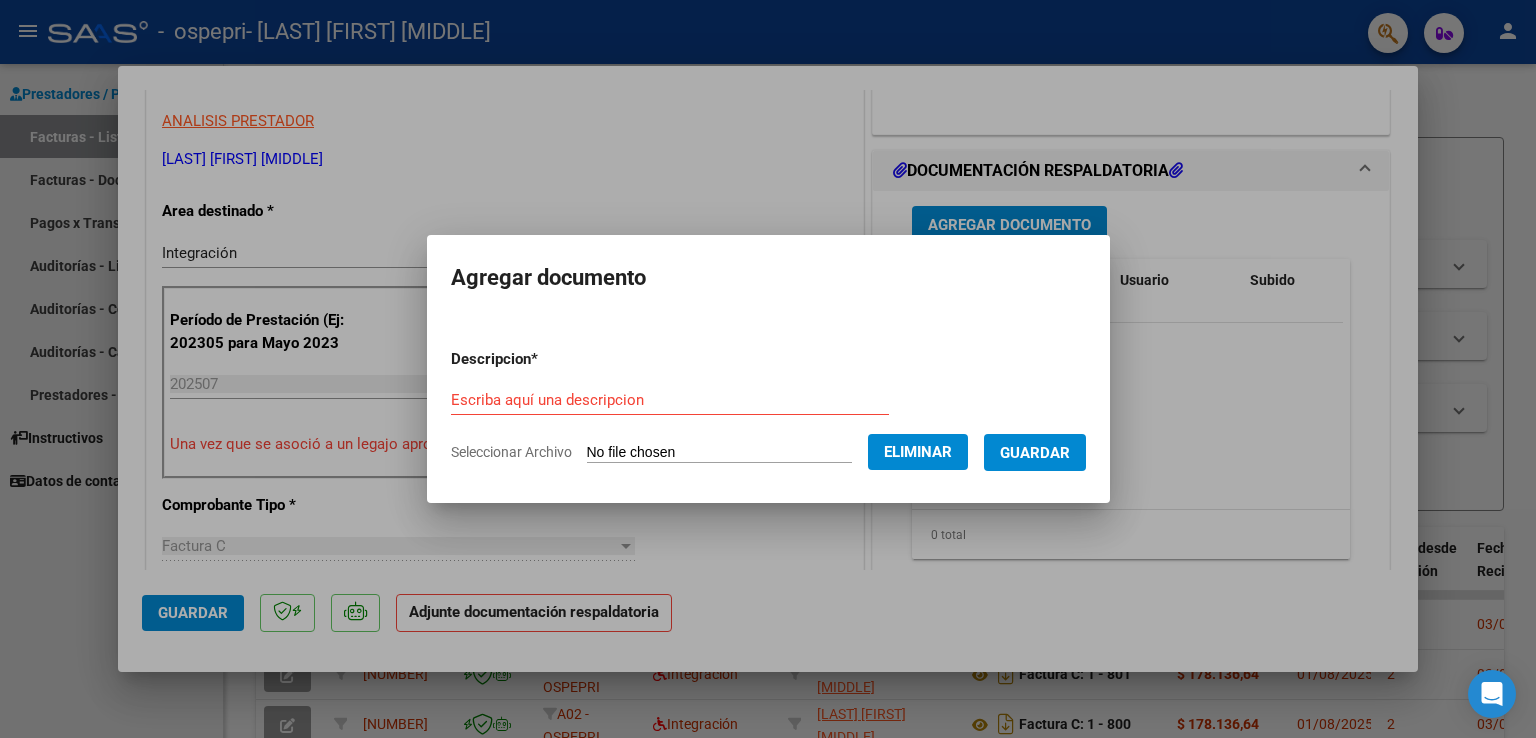 click on "Escriba aquí una descripcion" at bounding box center [670, 400] 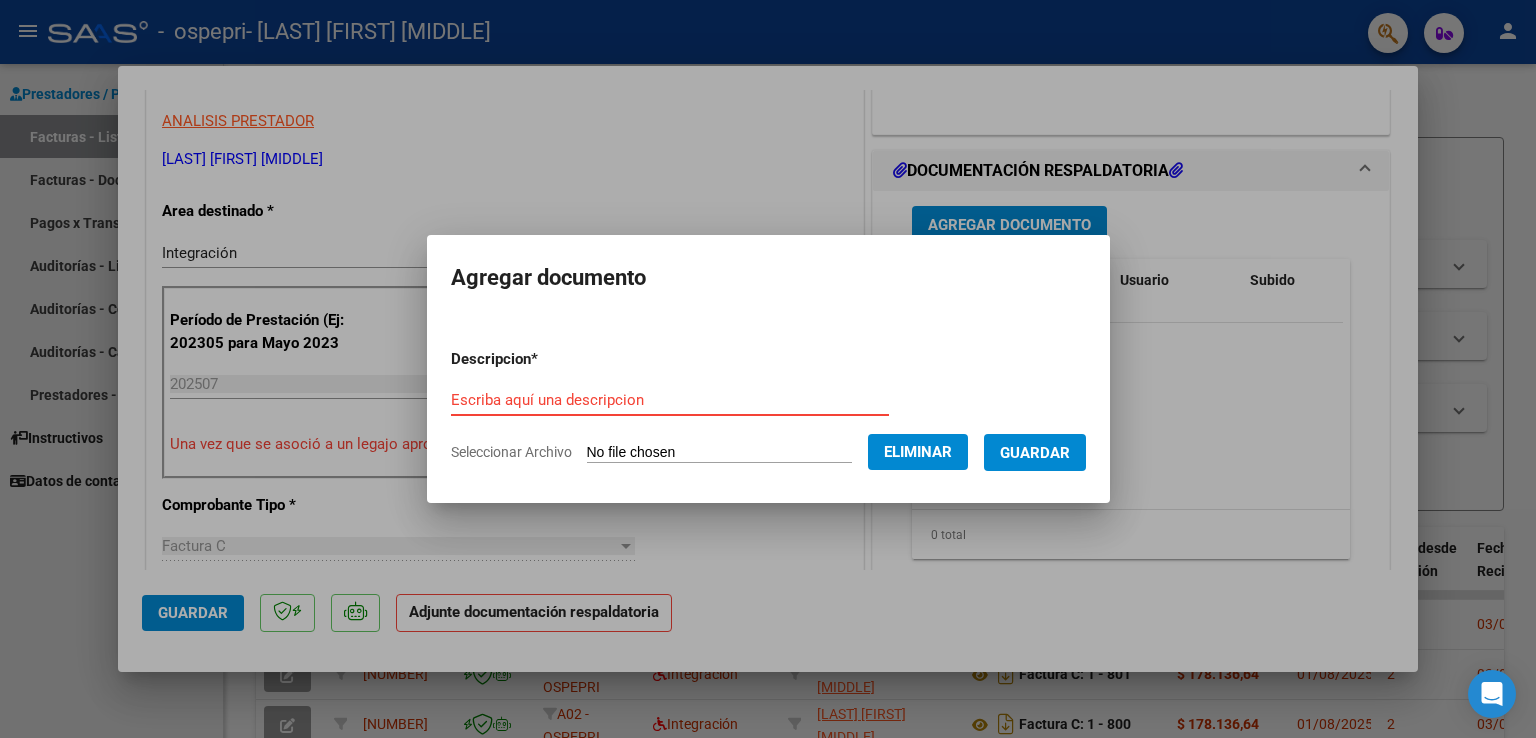 click on "Escriba aquí una descripcion" at bounding box center (670, 400) 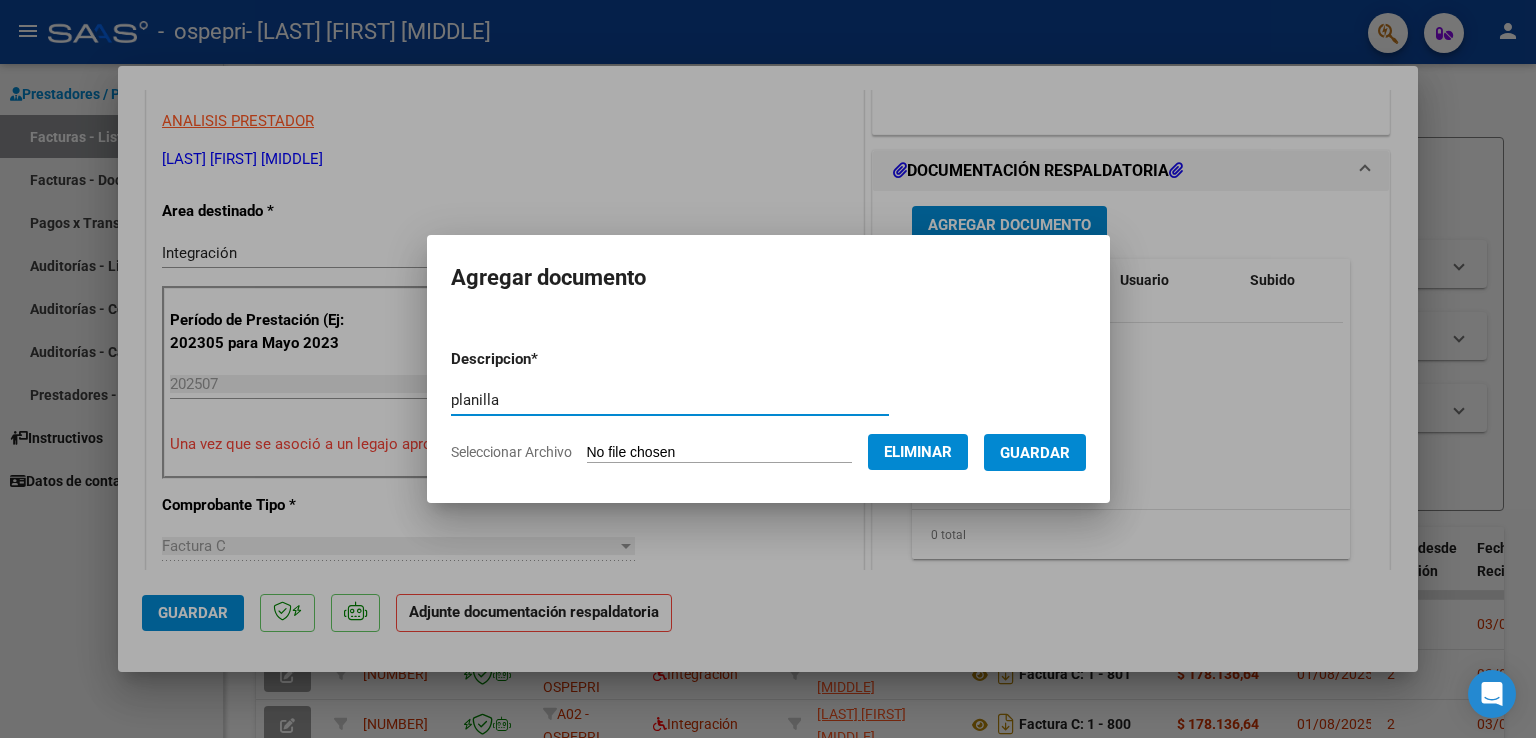 type on "planilla" 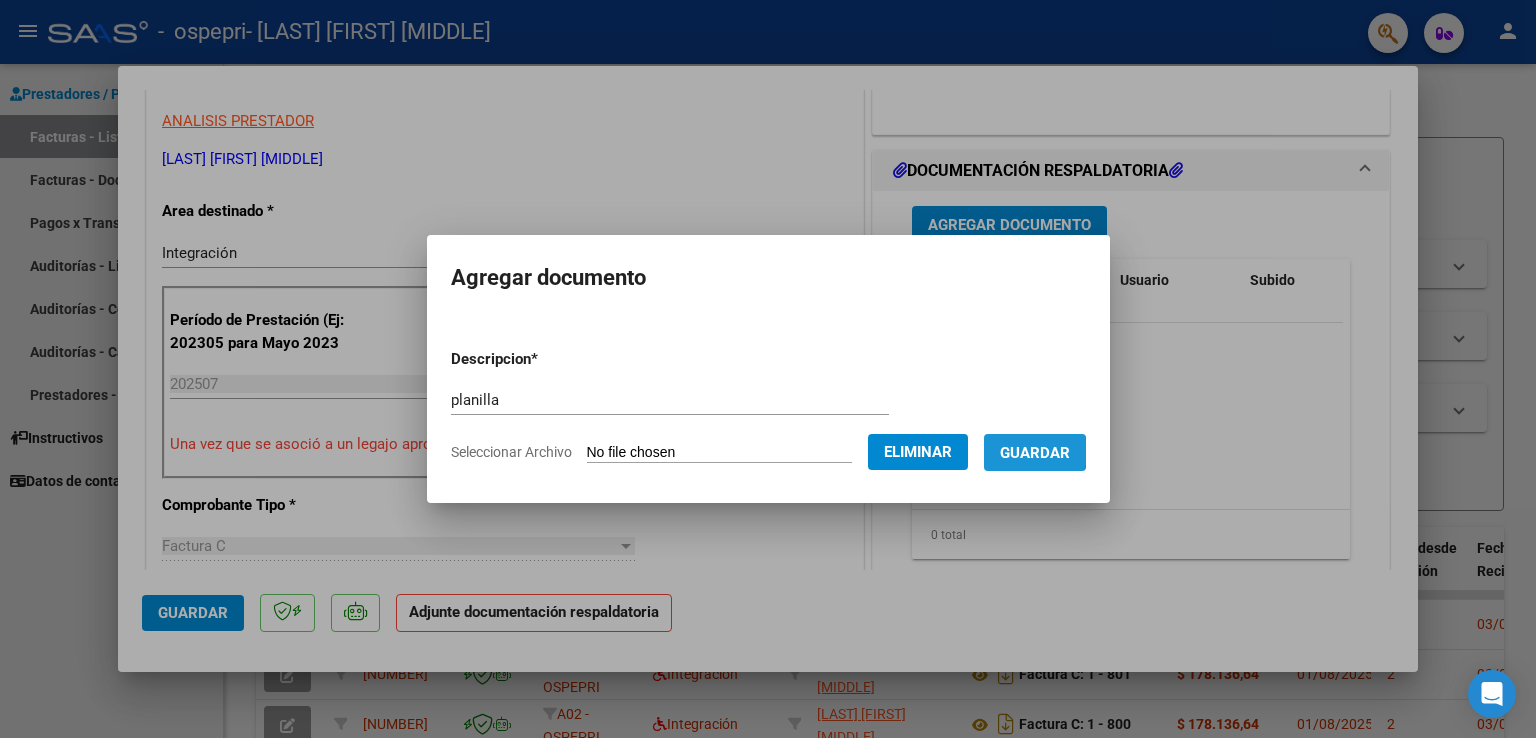 click on "Guardar" at bounding box center [1035, 453] 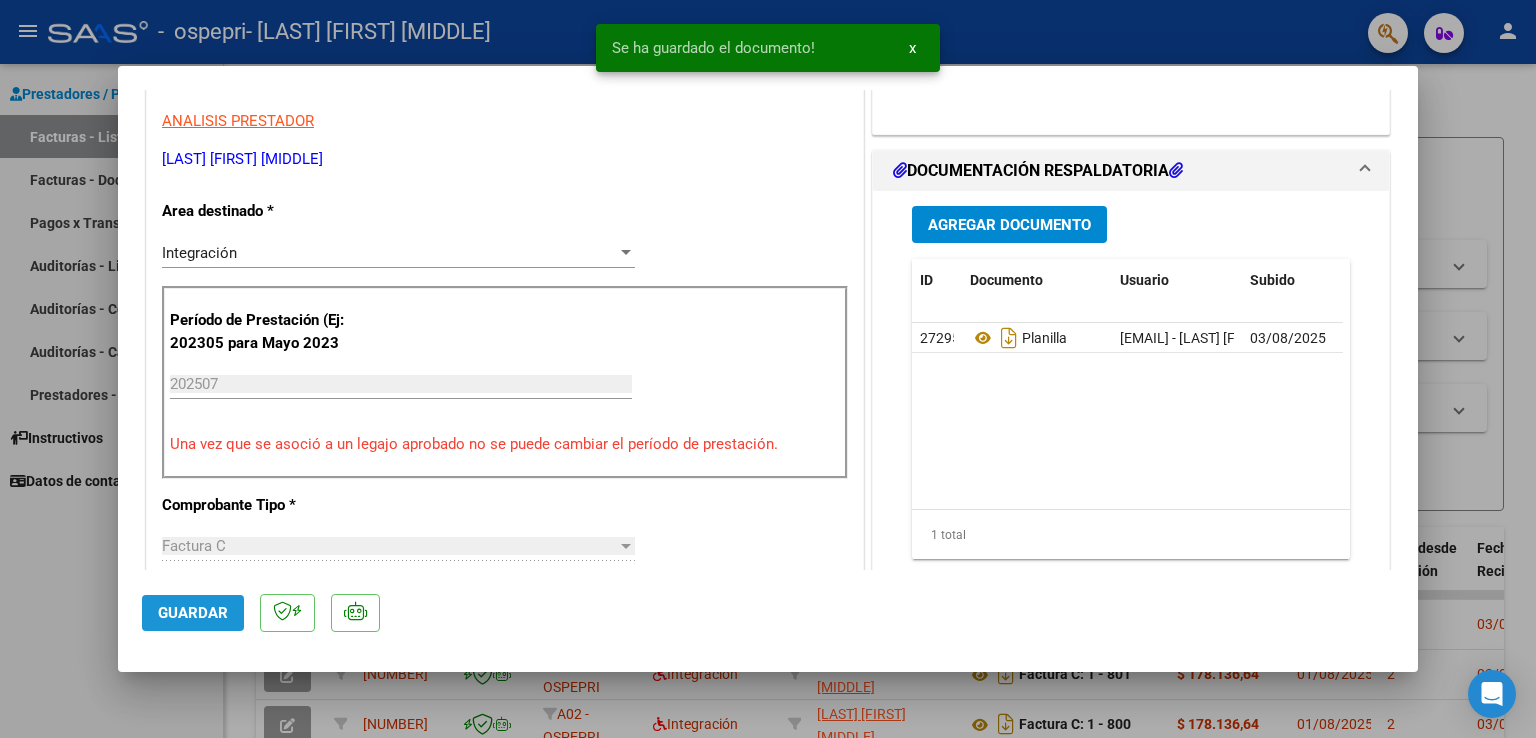 click on "Guardar" 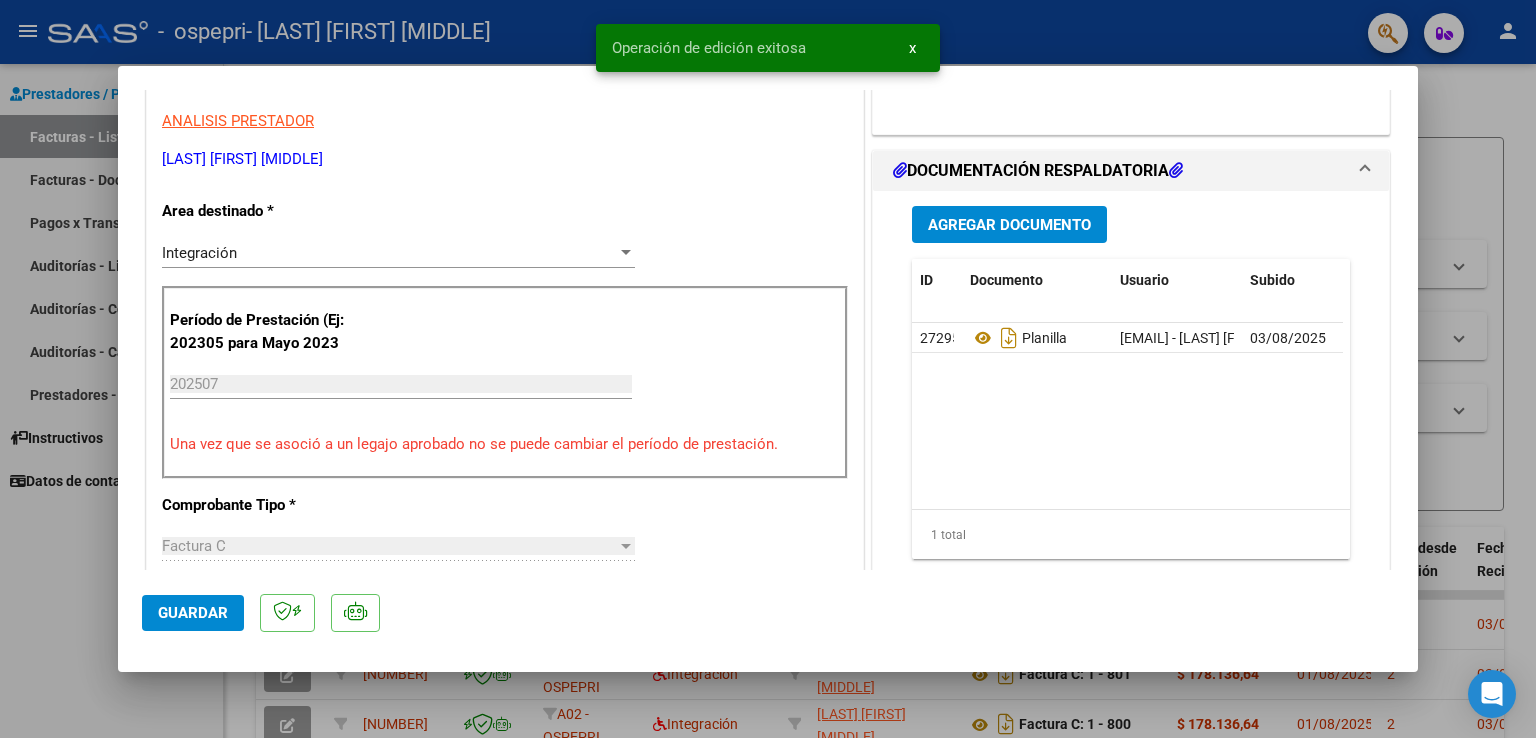 click at bounding box center [768, 369] 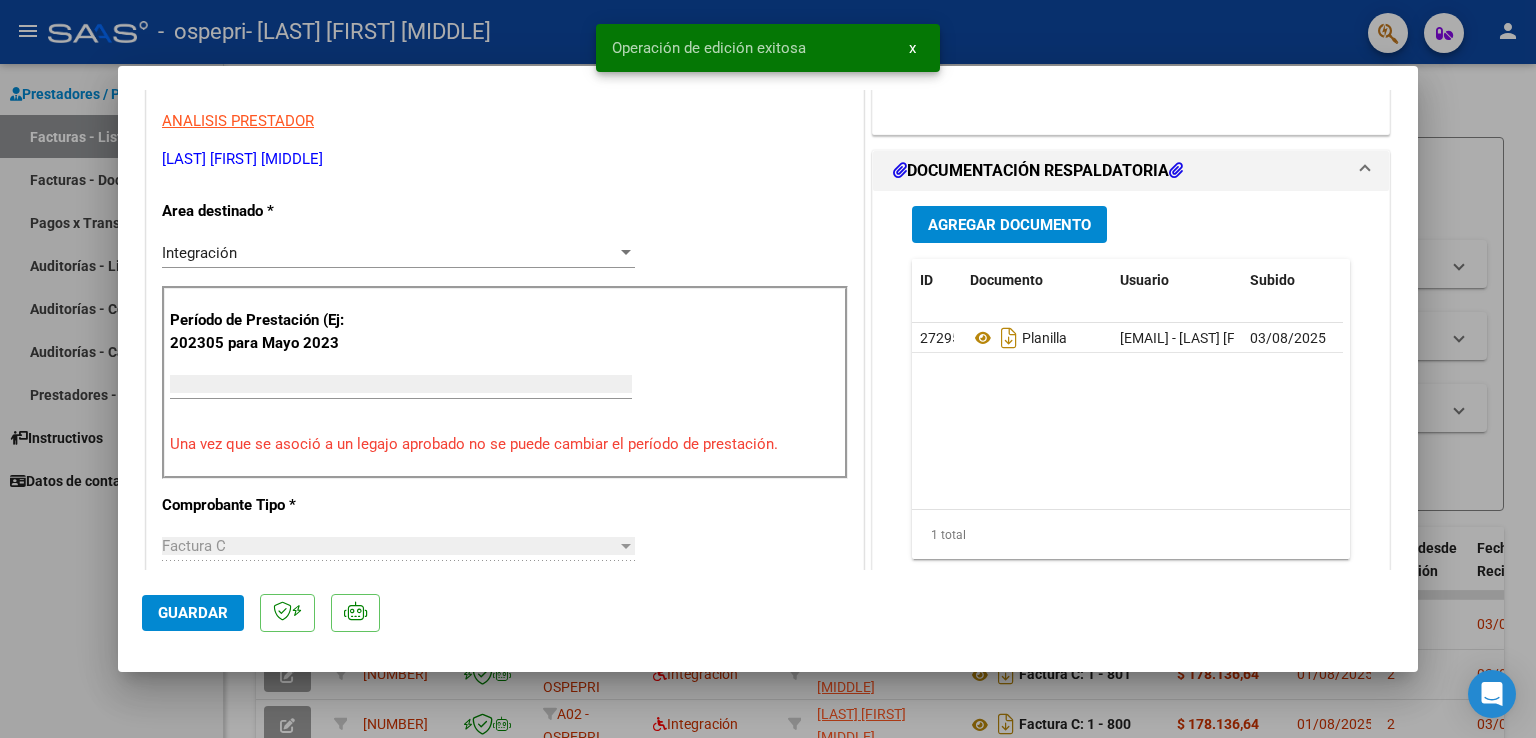 scroll, scrollTop: 0, scrollLeft: 0, axis: both 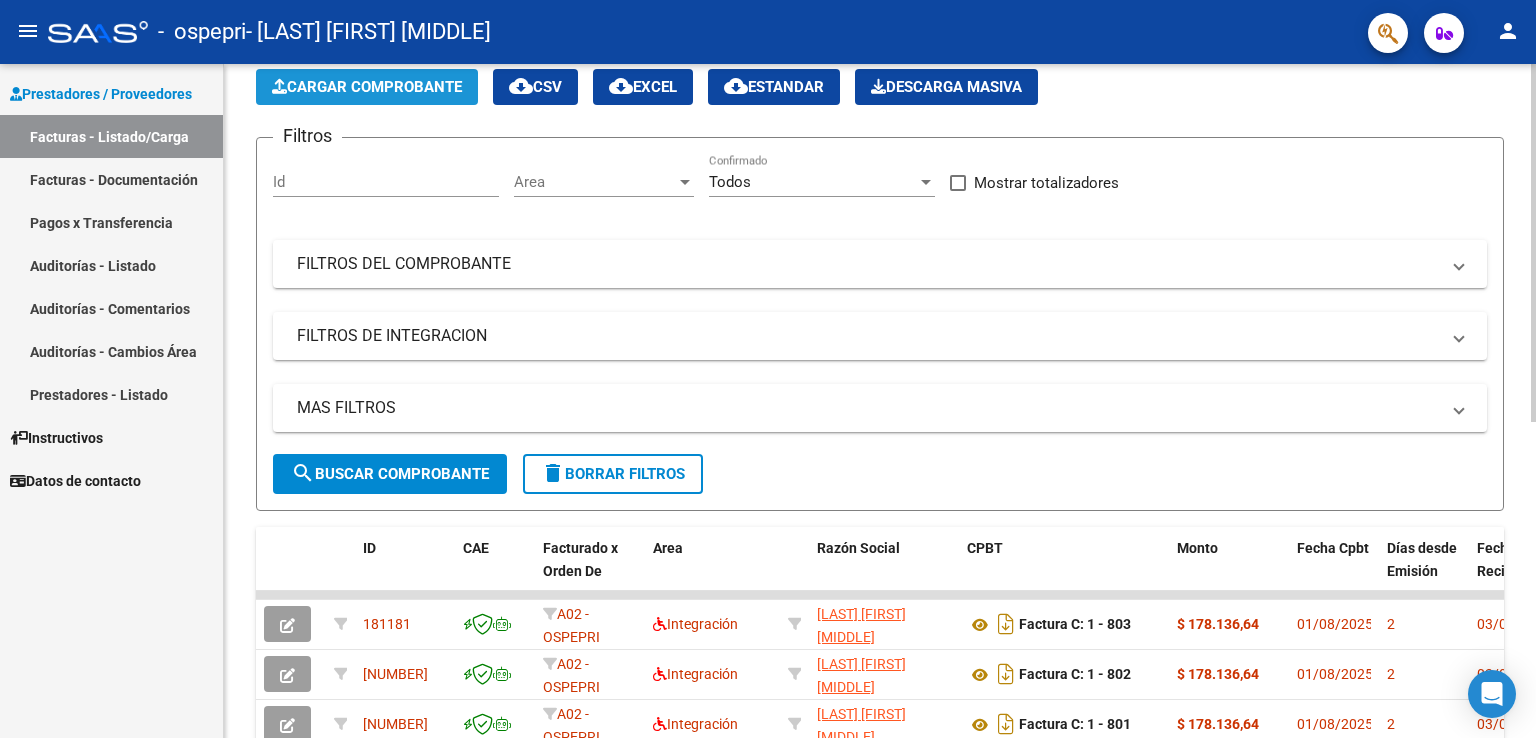 click on "Cargar Comprobante" 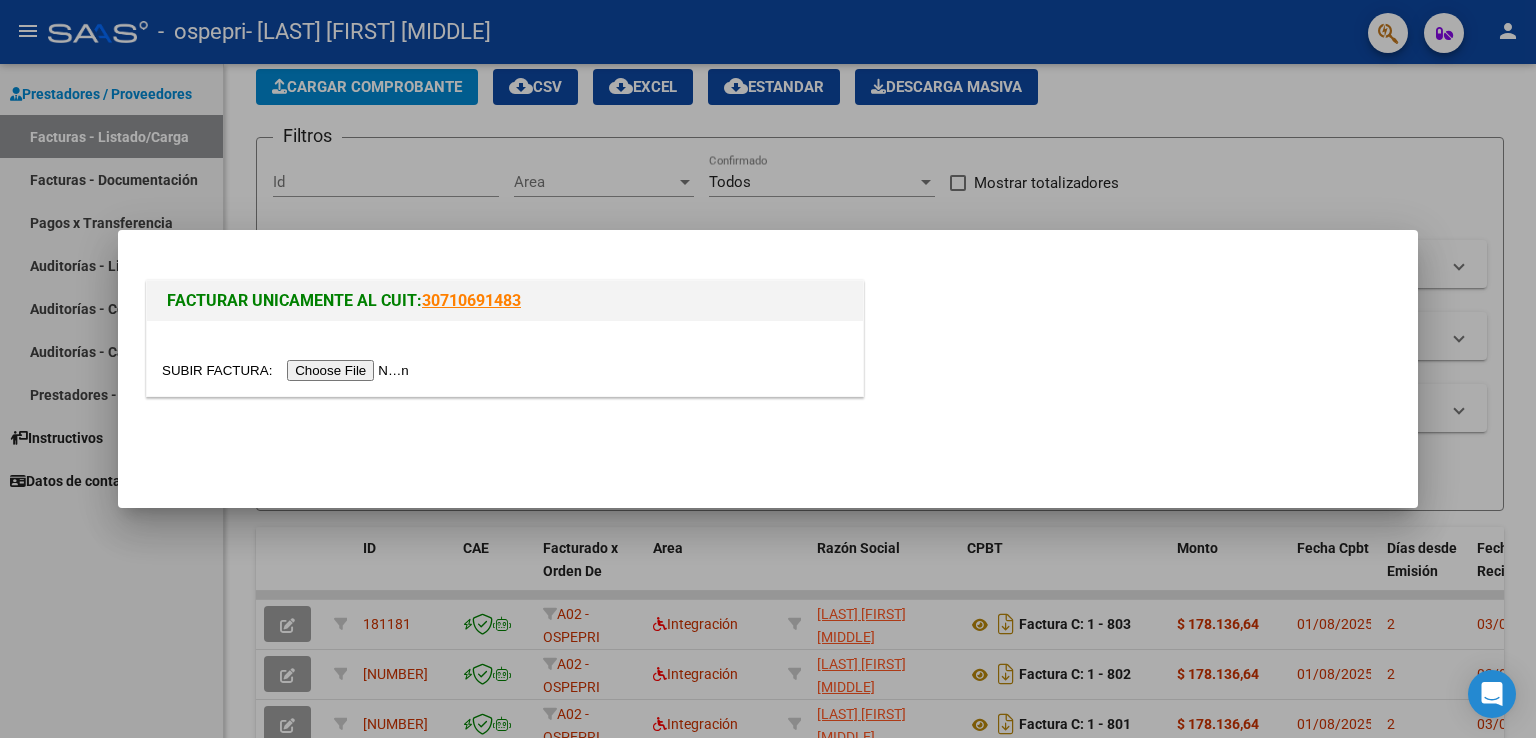 click at bounding box center [288, 370] 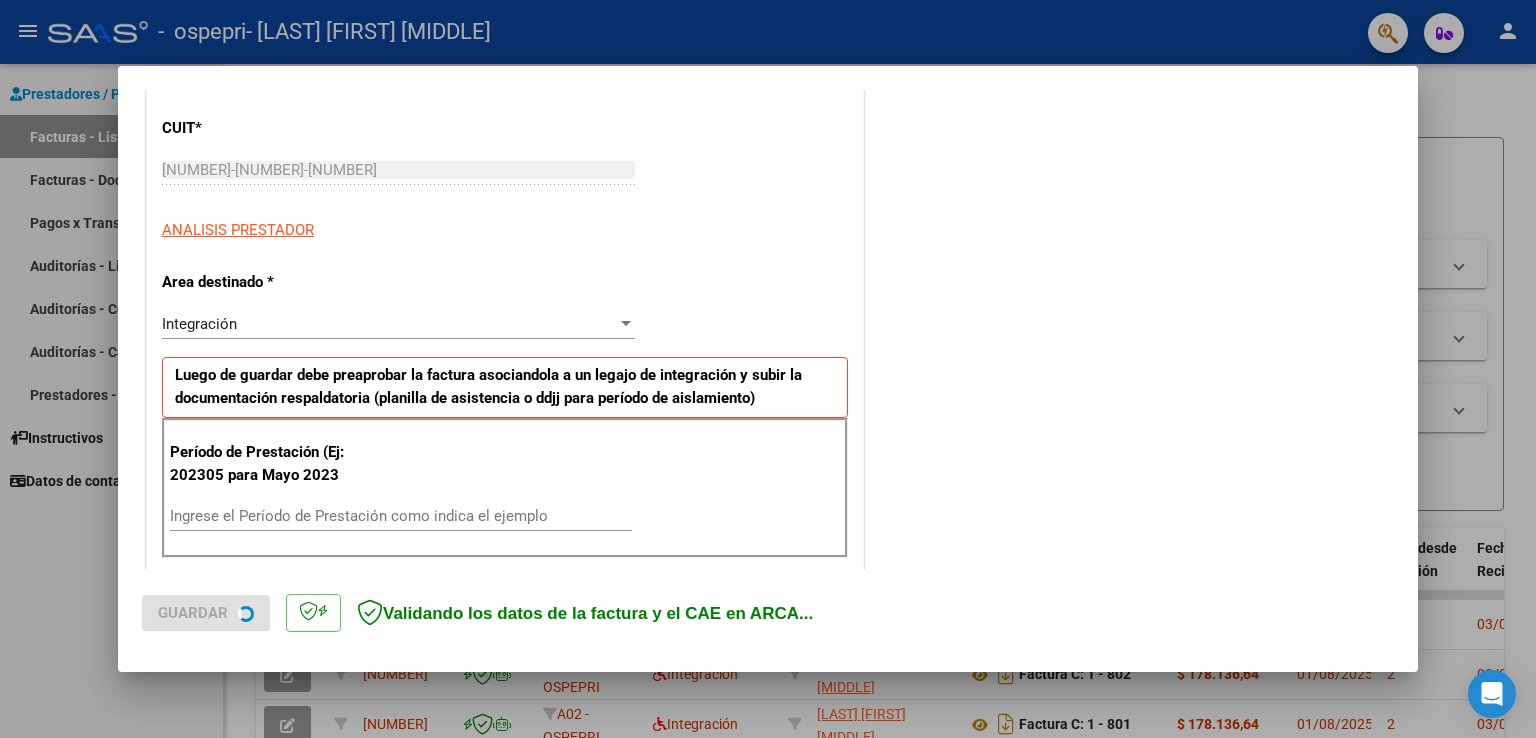 scroll, scrollTop: 300, scrollLeft: 0, axis: vertical 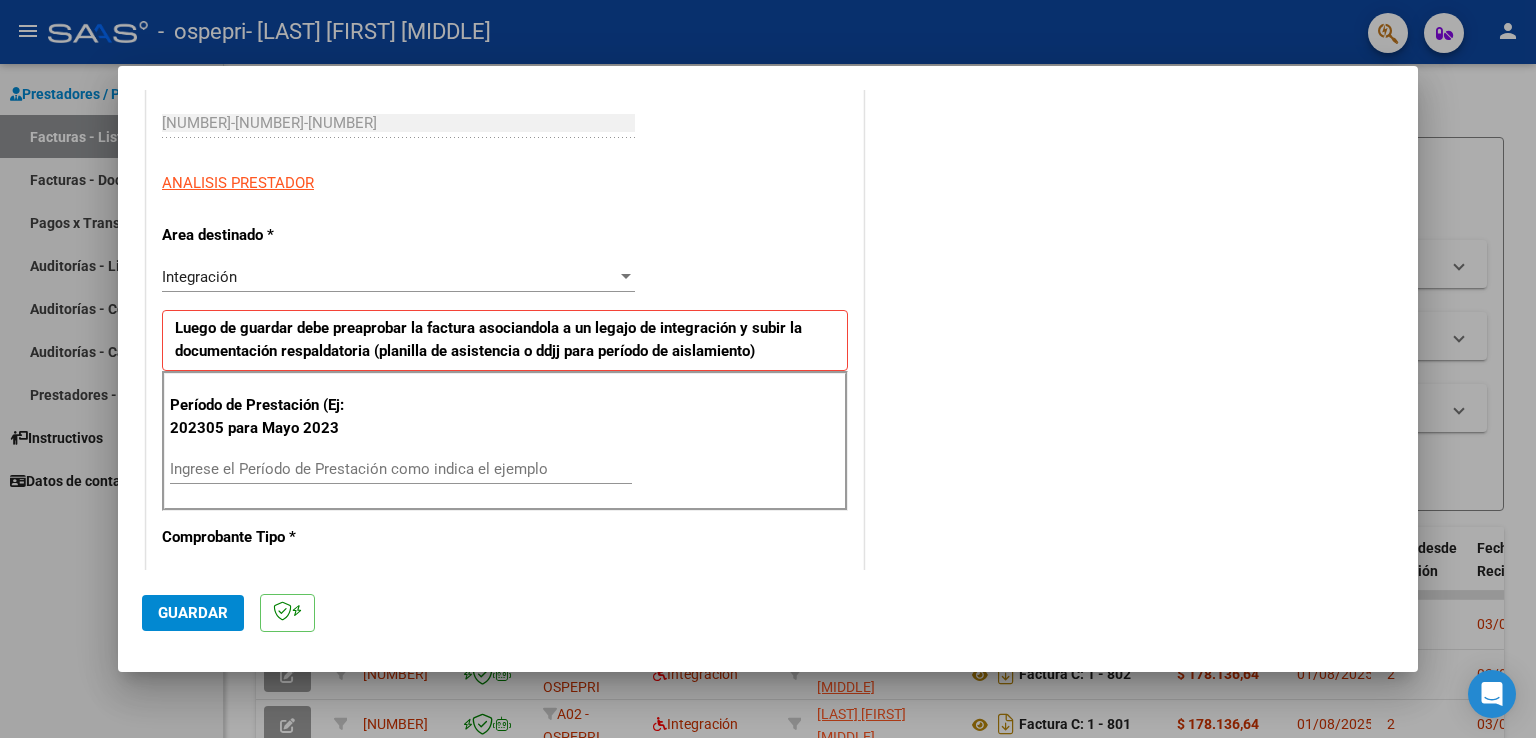 click on "Ingrese el Período de Prestación como indica el ejemplo" at bounding box center (401, 469) 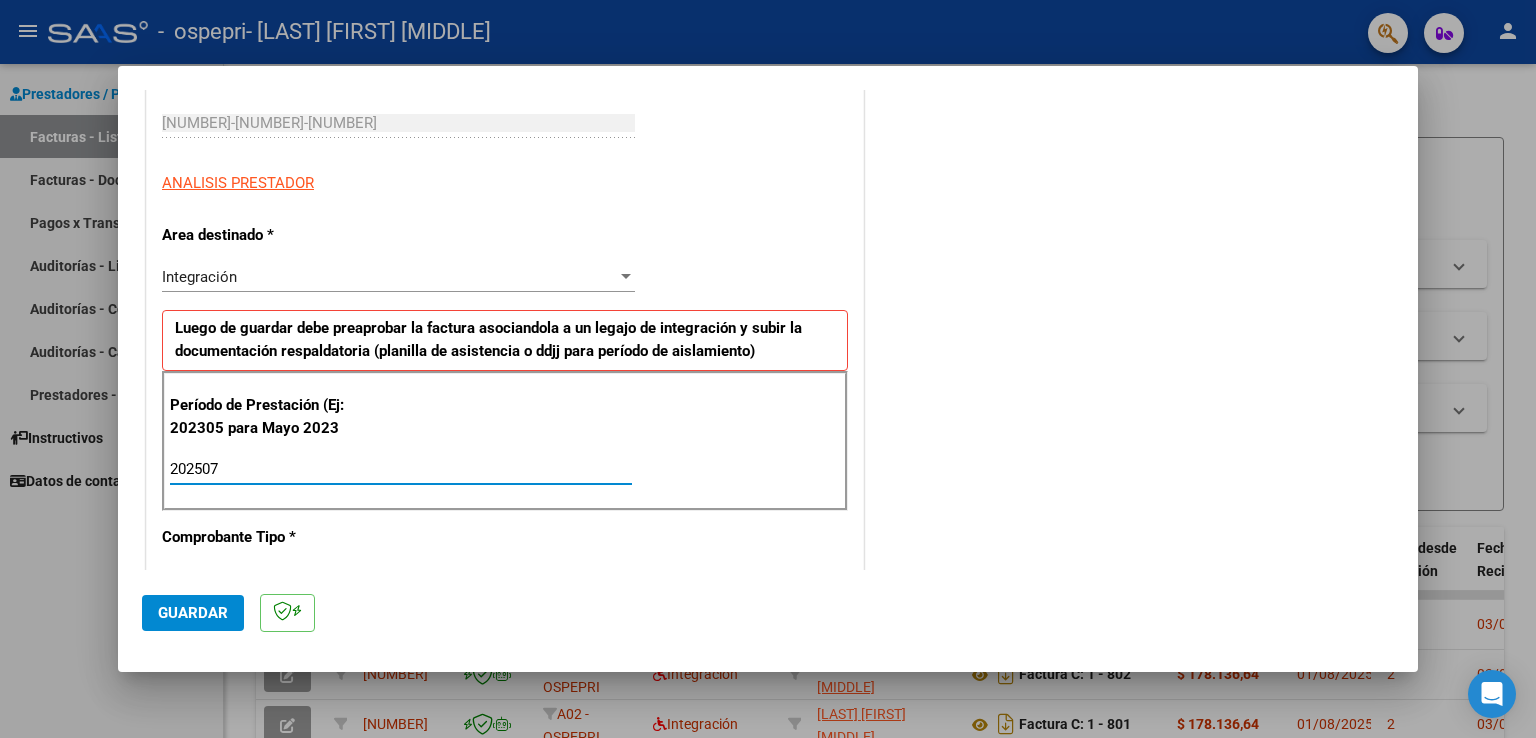 type on "202507" 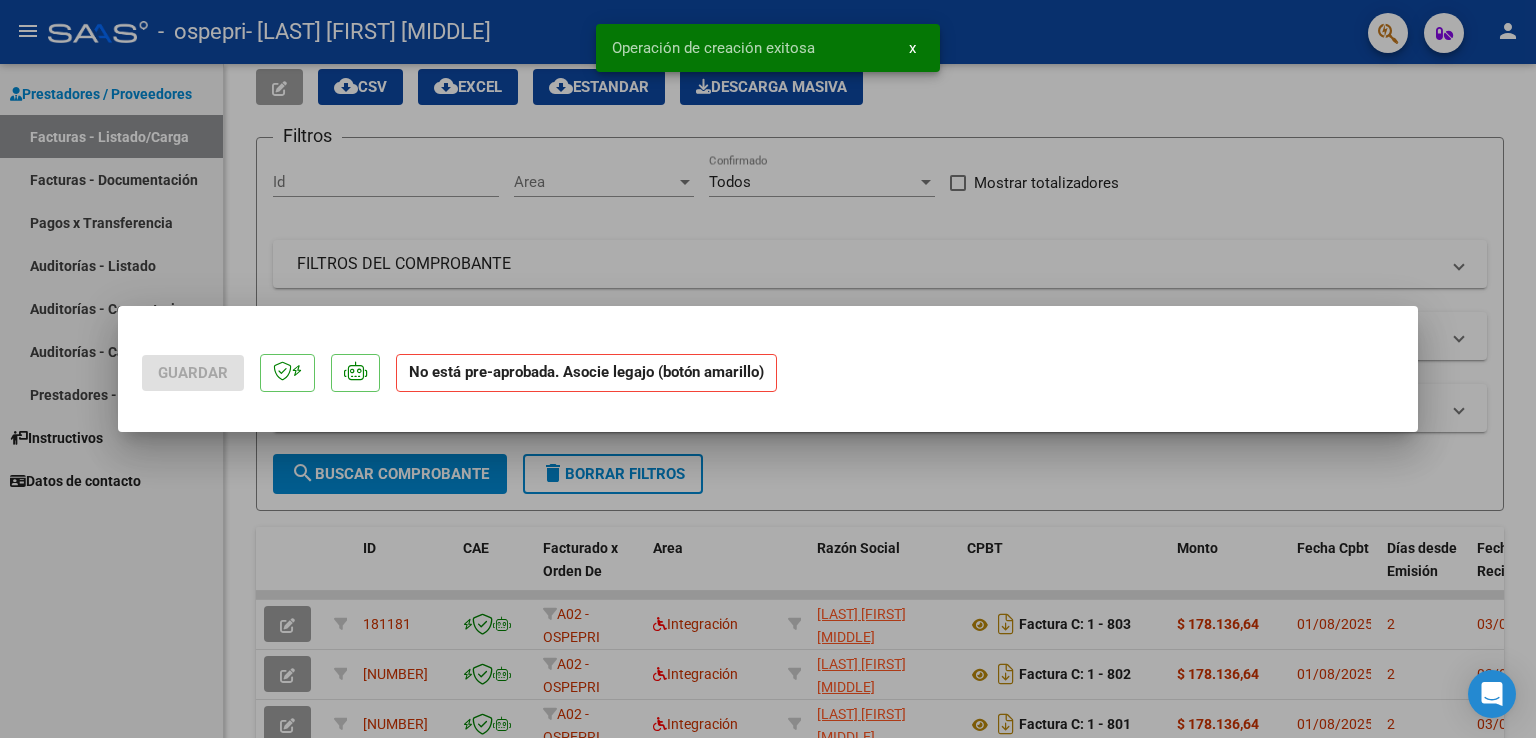scroll, scrollTop: 0, scrollLeft: 0, axis: both 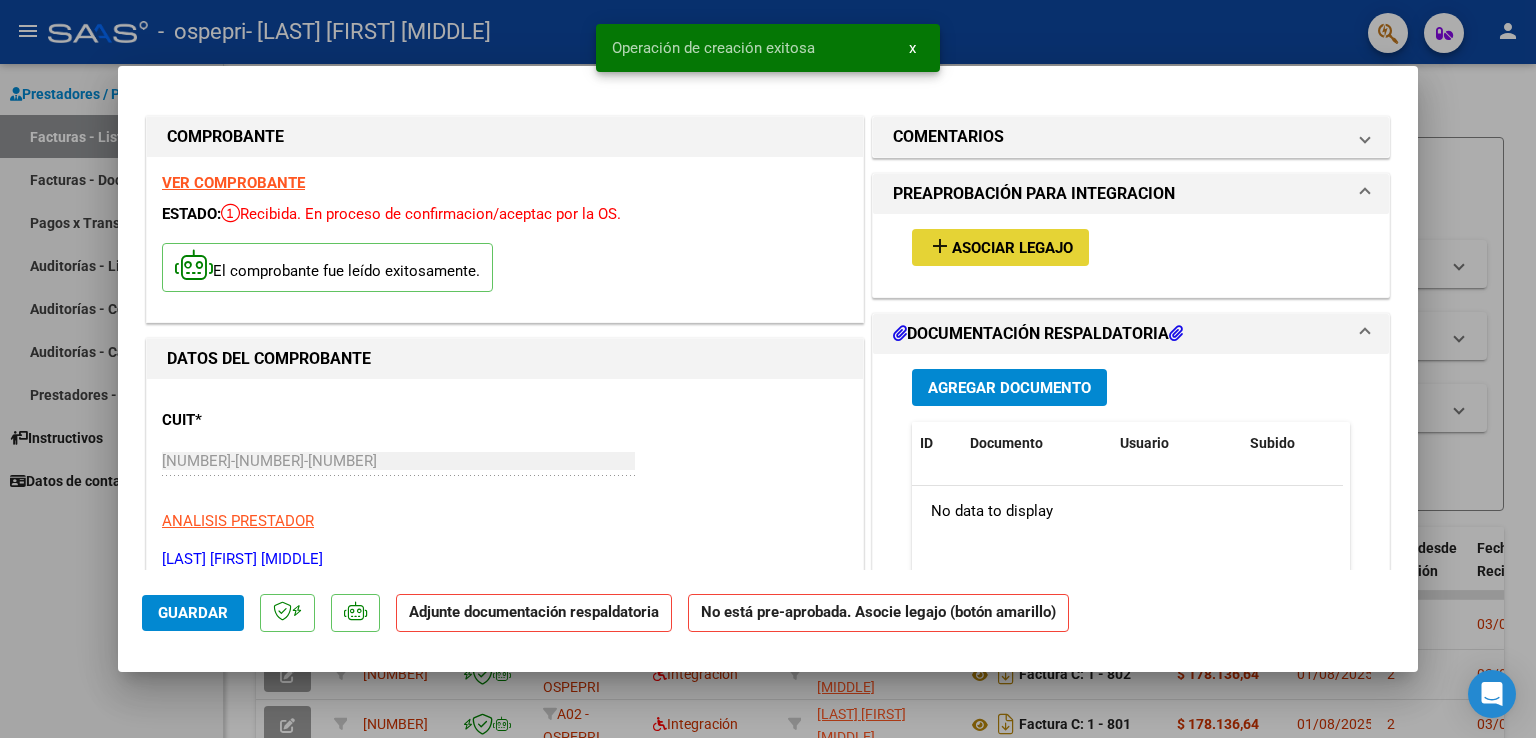 click on "Asociar Legajo" at bounding box center (1012, 248) 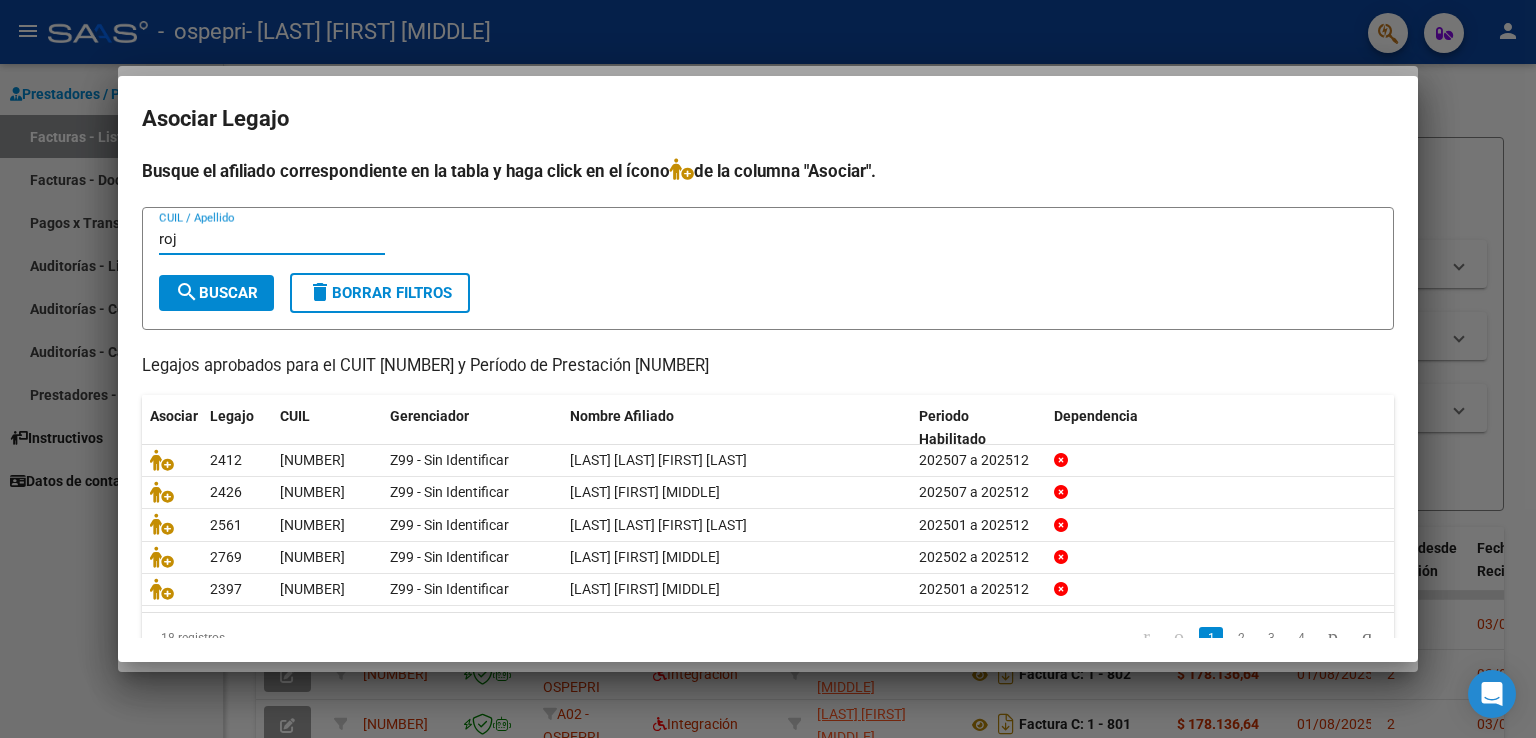 type on "roj" 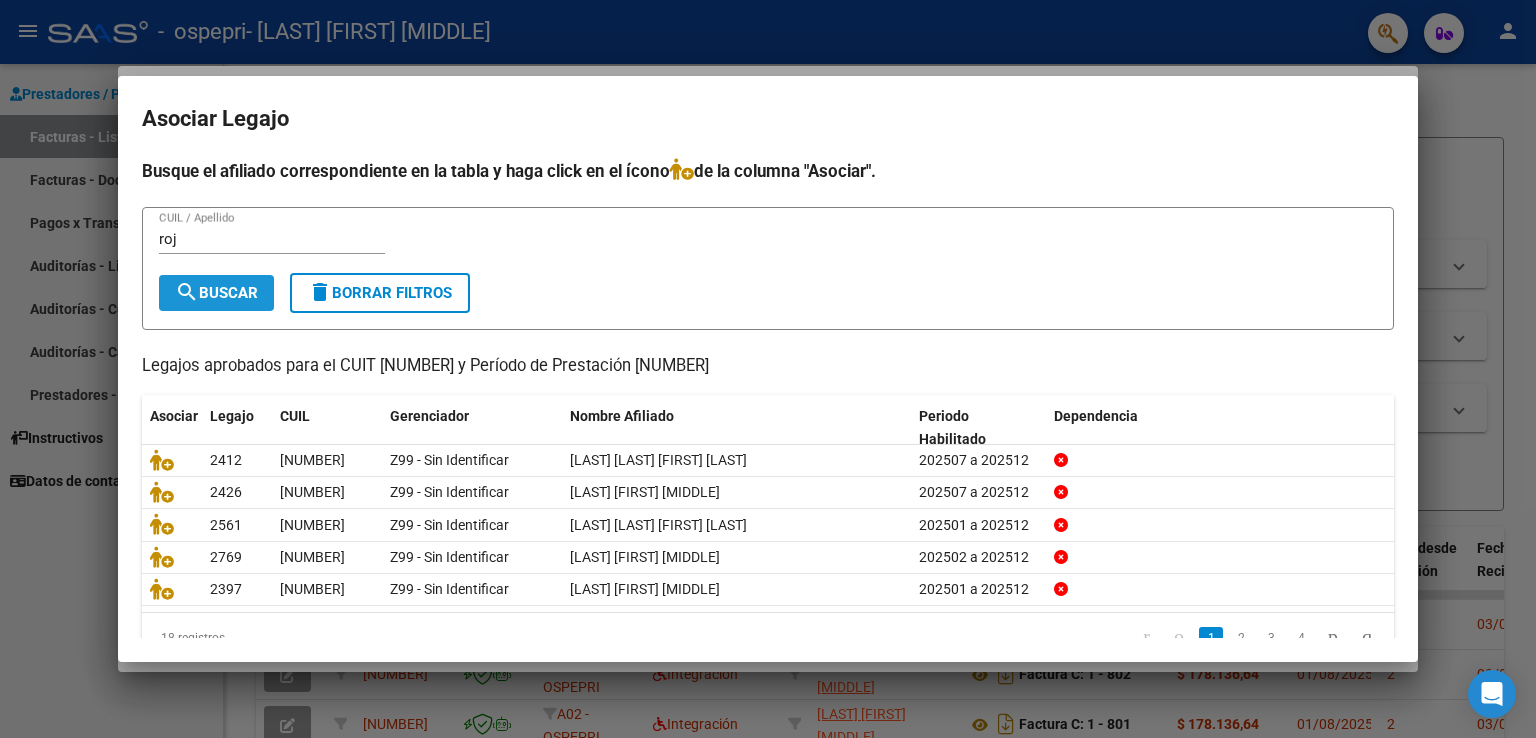 click on "search  Buscar" at bounding box center [216, 293] 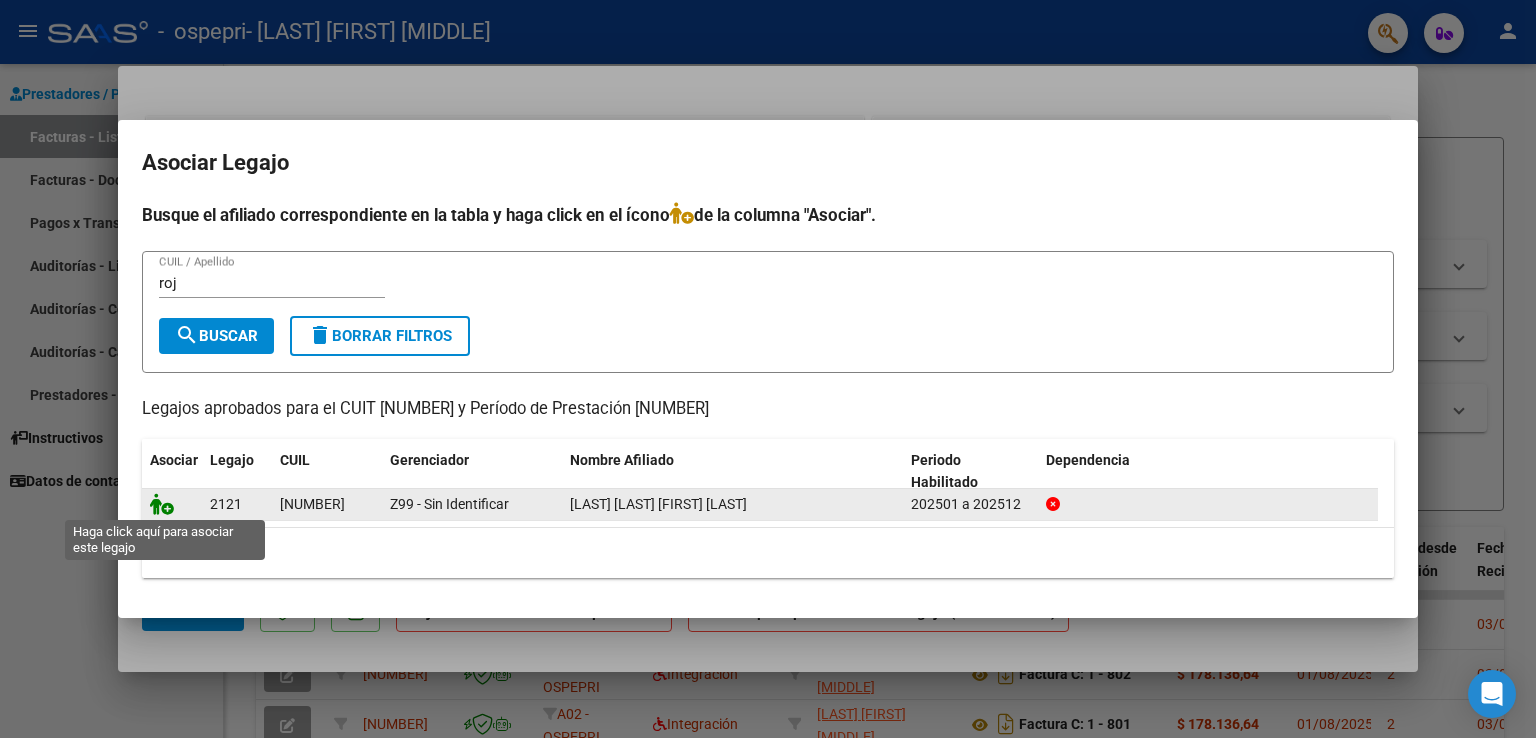 click 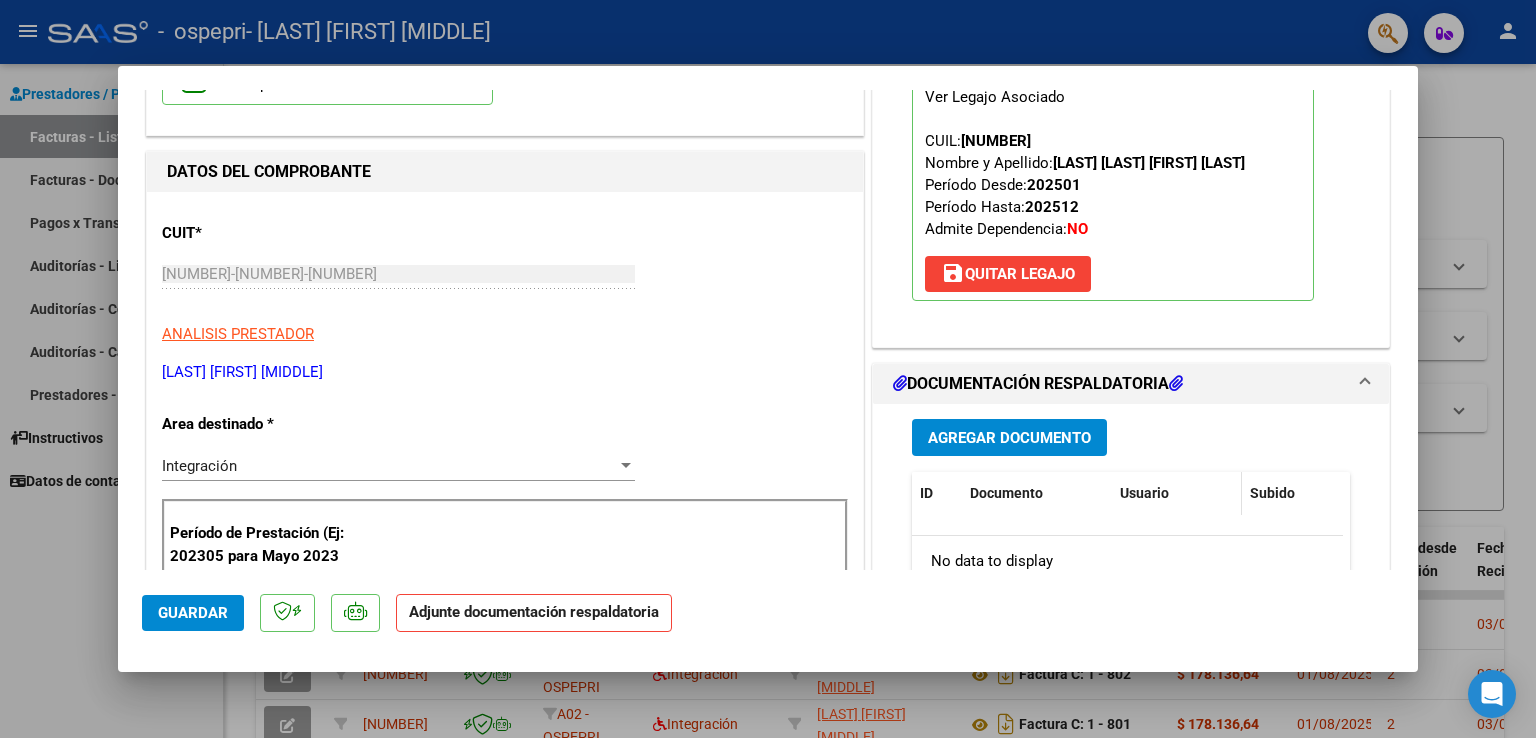 scroll, scrollTop: 200, scrollLeft: 0, axis: vertical 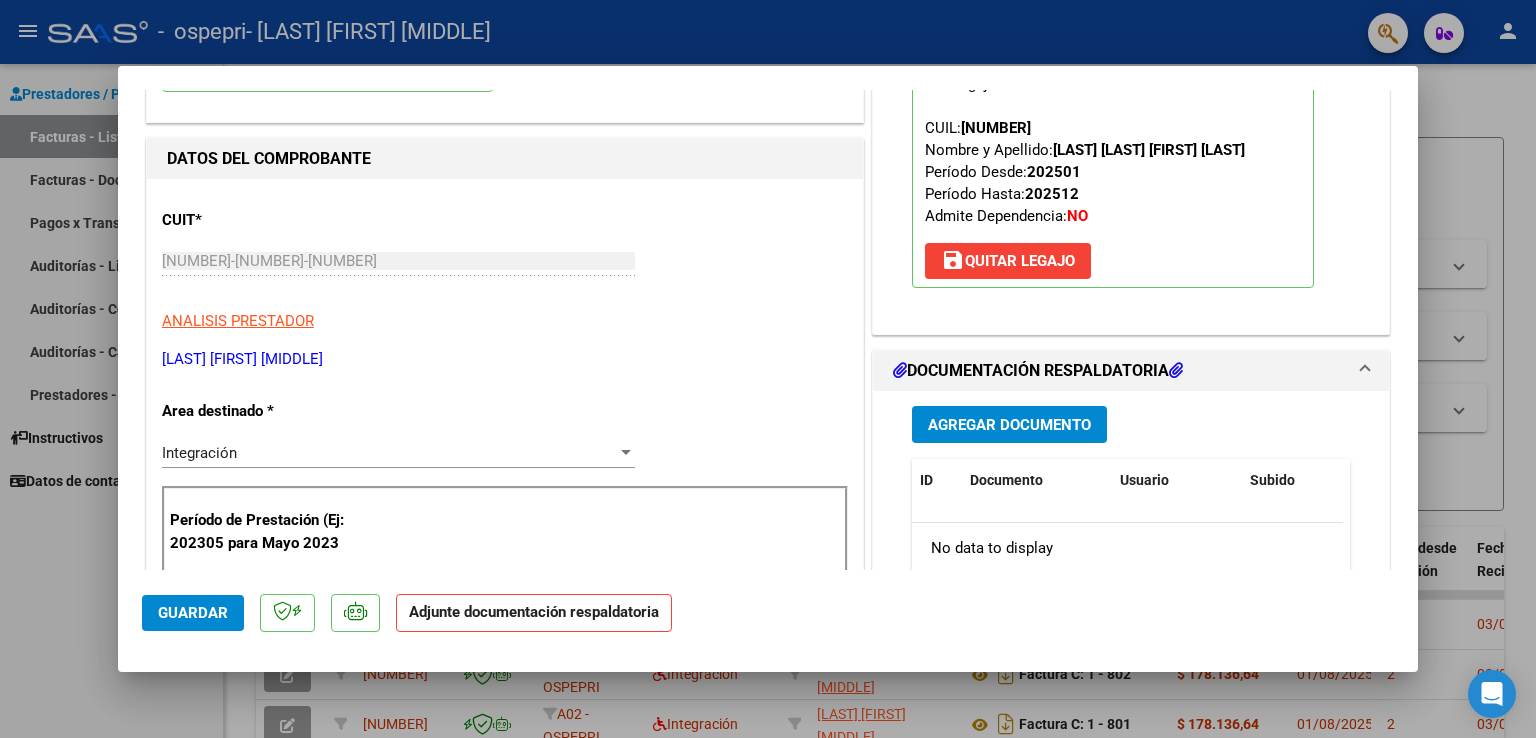 click on "Agregar Documento" at bounding box center (1009, 424) 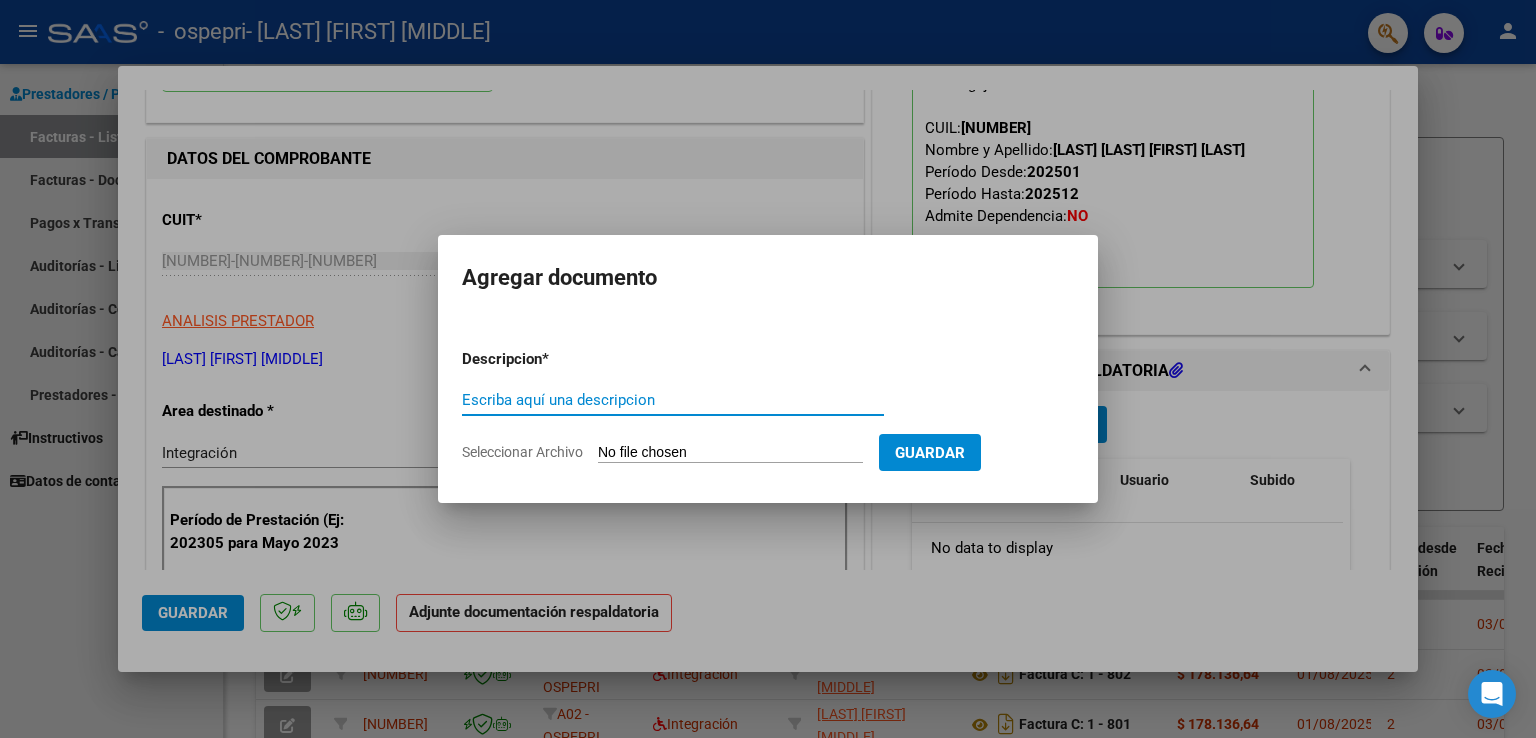 click on "Seleccionar Archivo" 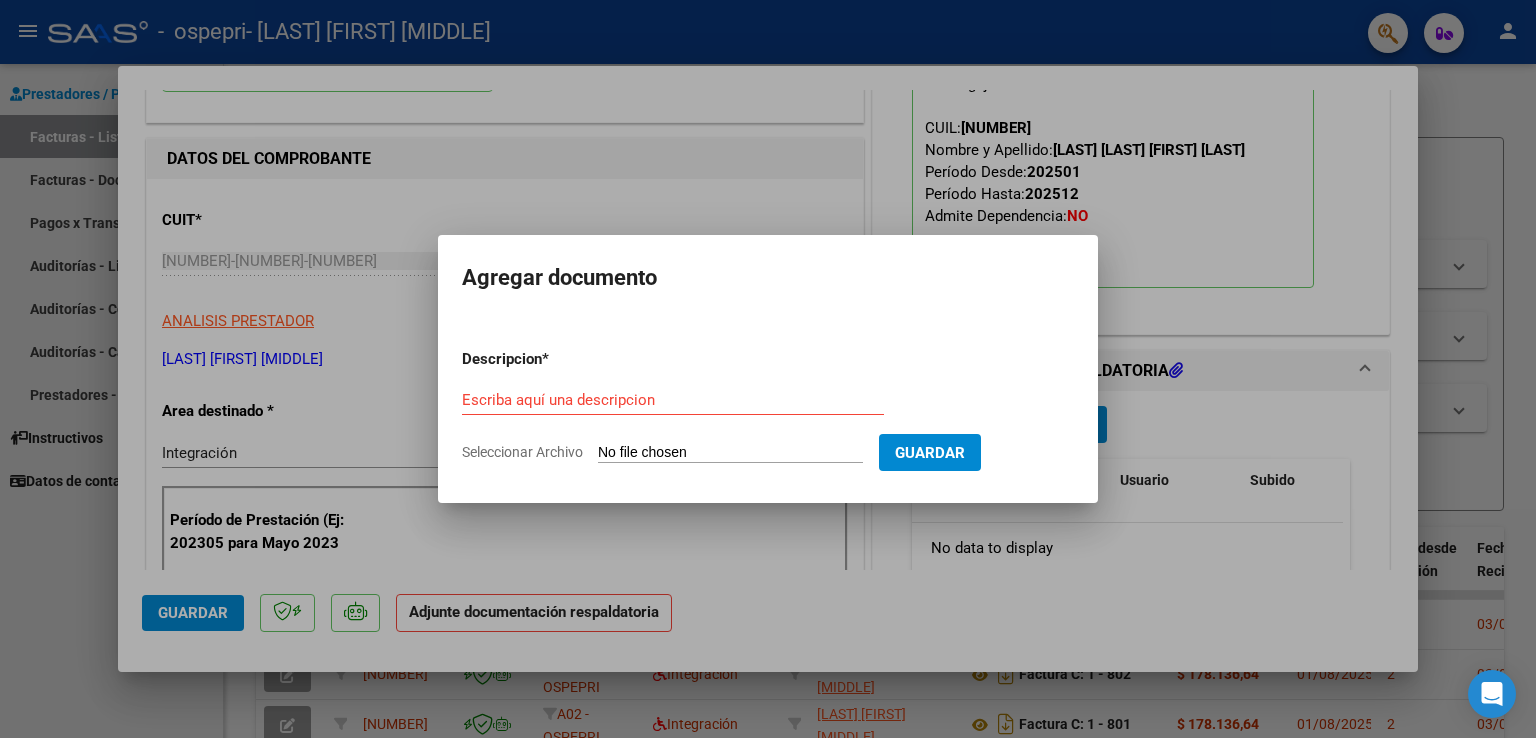 type on "C:\fakepath\muñoz dulce julio 25.pdf" 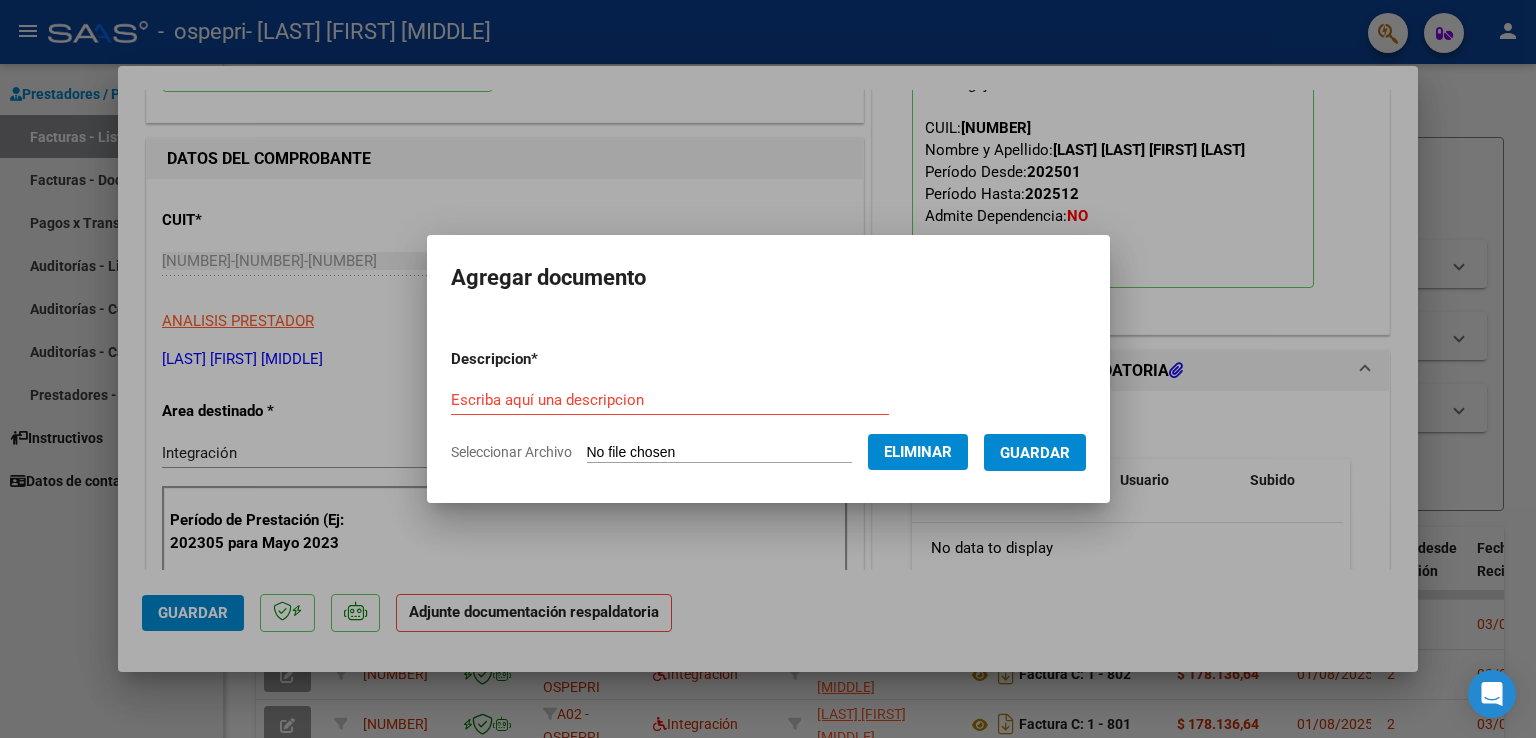 click on "Escriba aquí una descripcion" at bounding box center [670, 400] 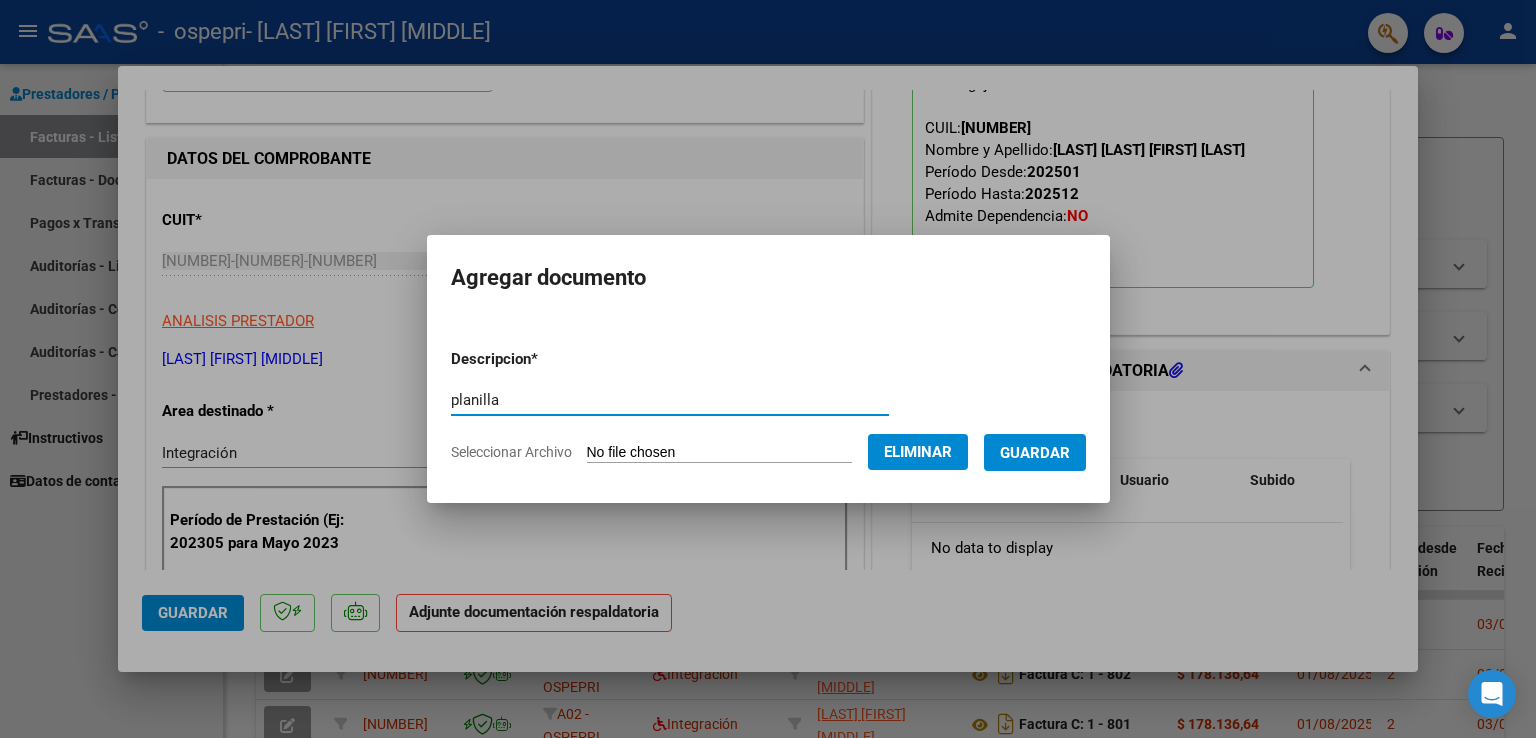 type on "planilla" 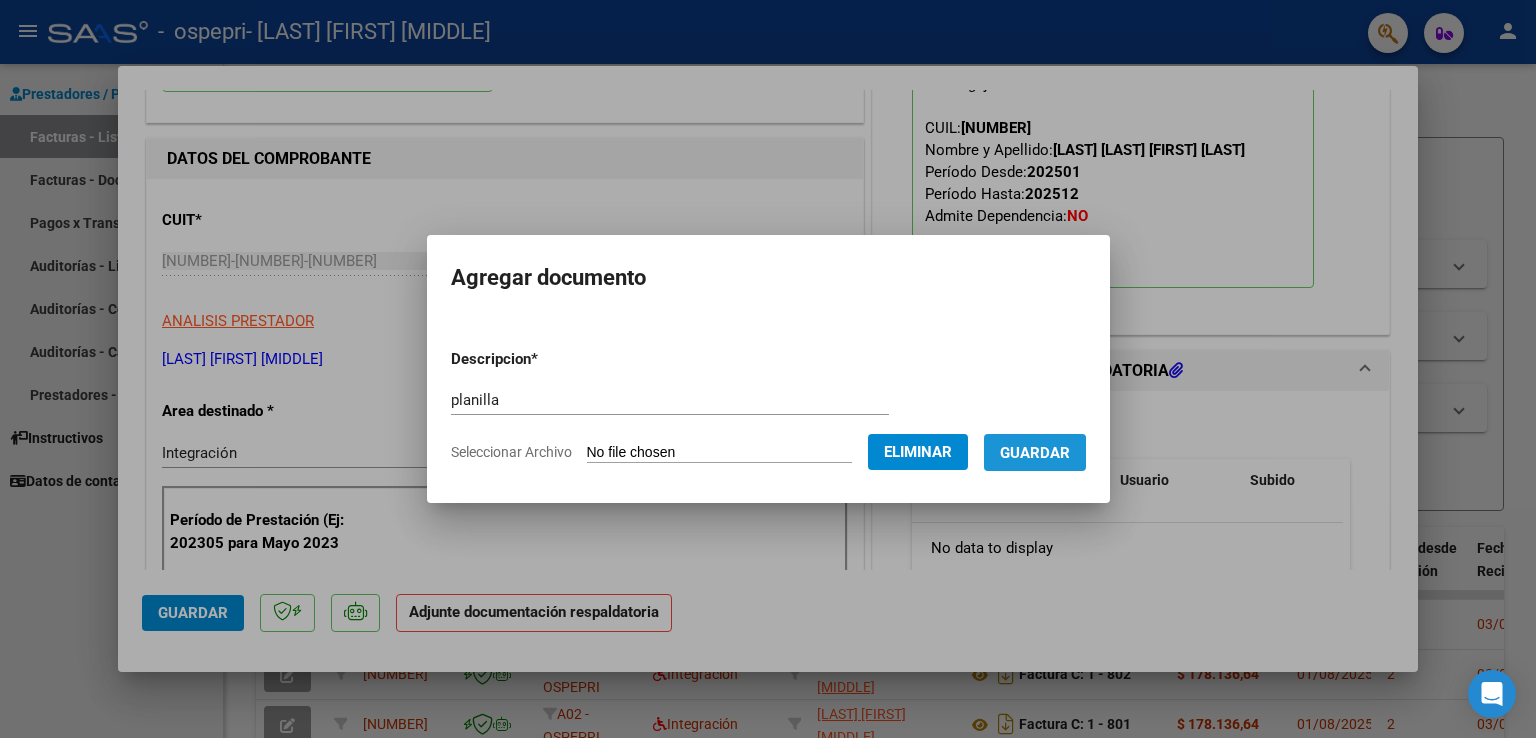 click on "Guardar" at bounding box center [1035, 453] 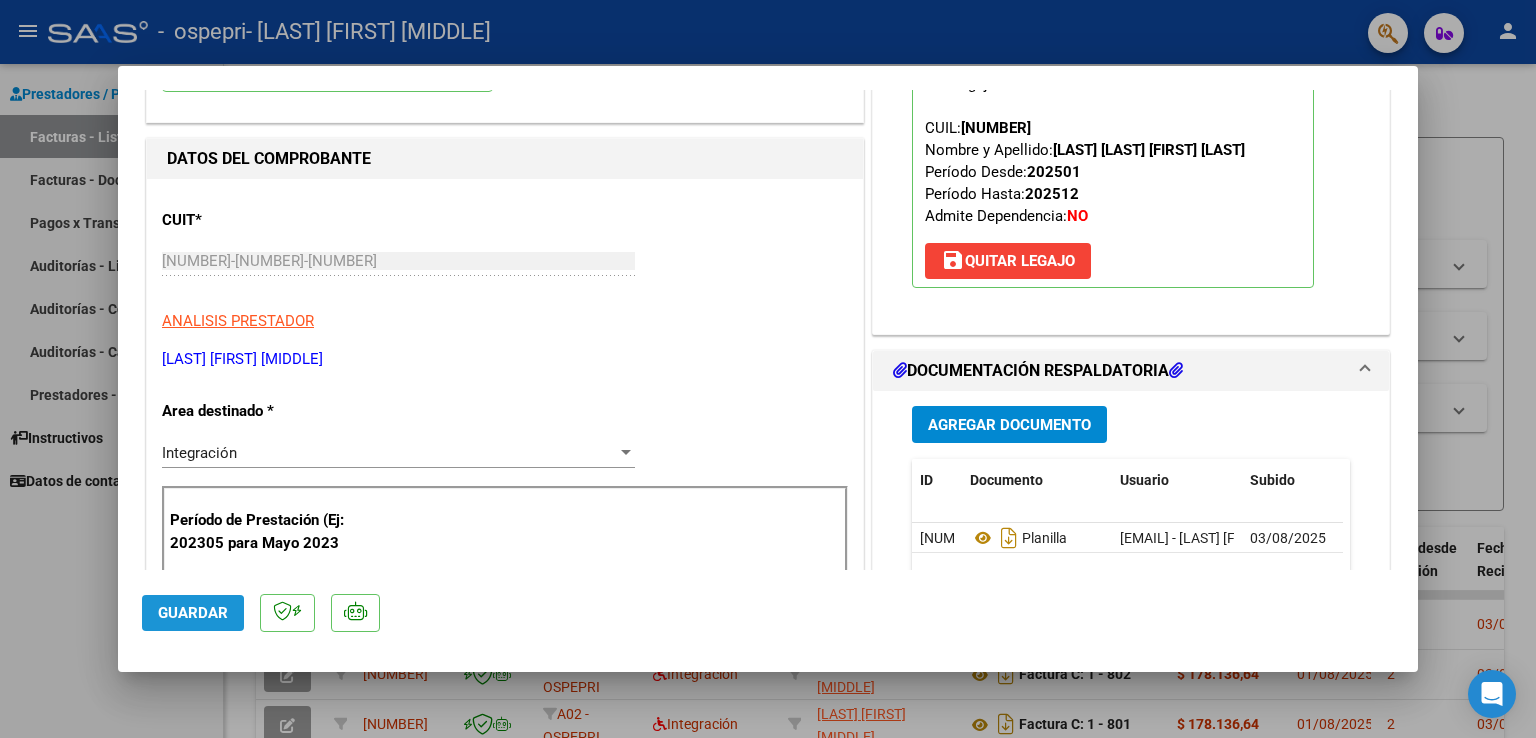 click on "Guardar" 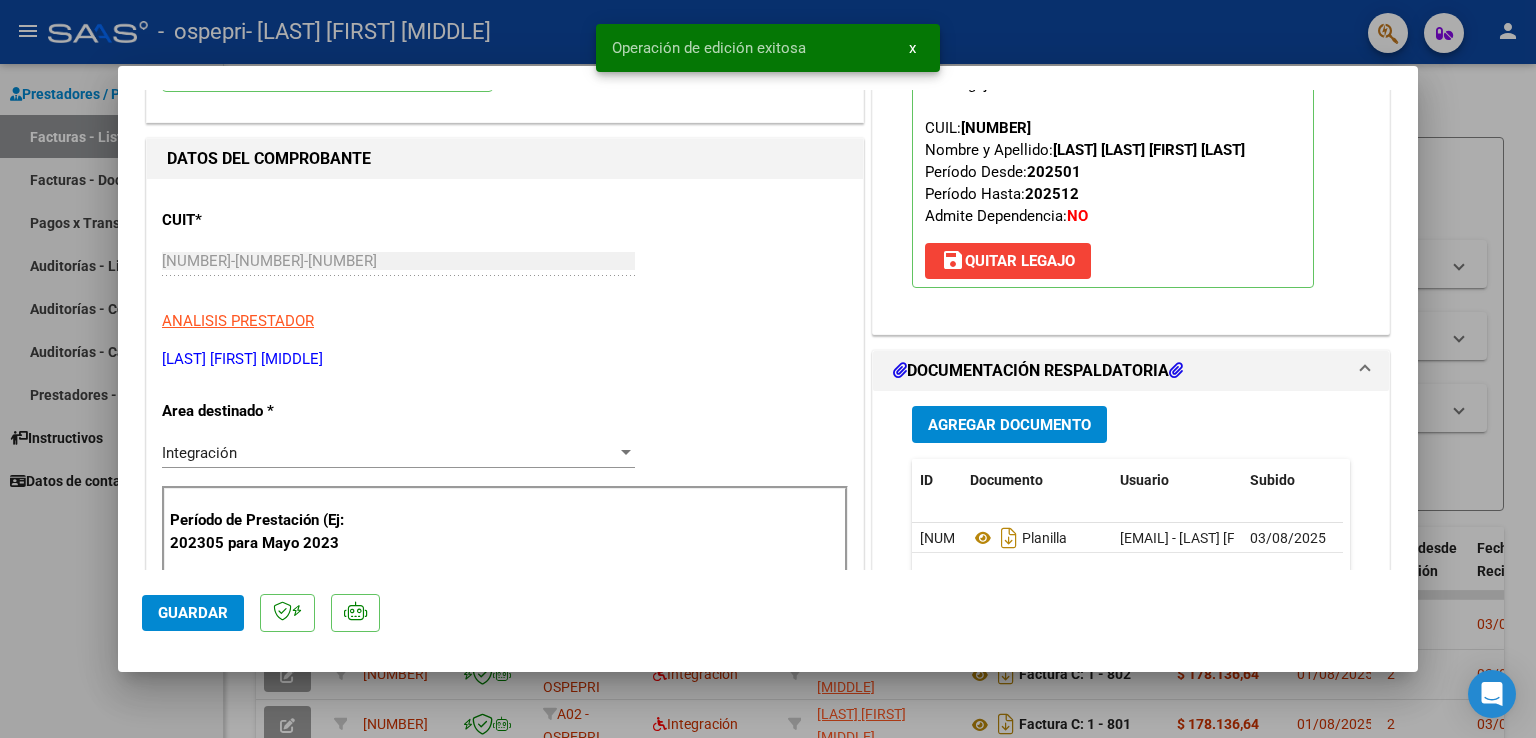 click at bounding box center (768, 369) 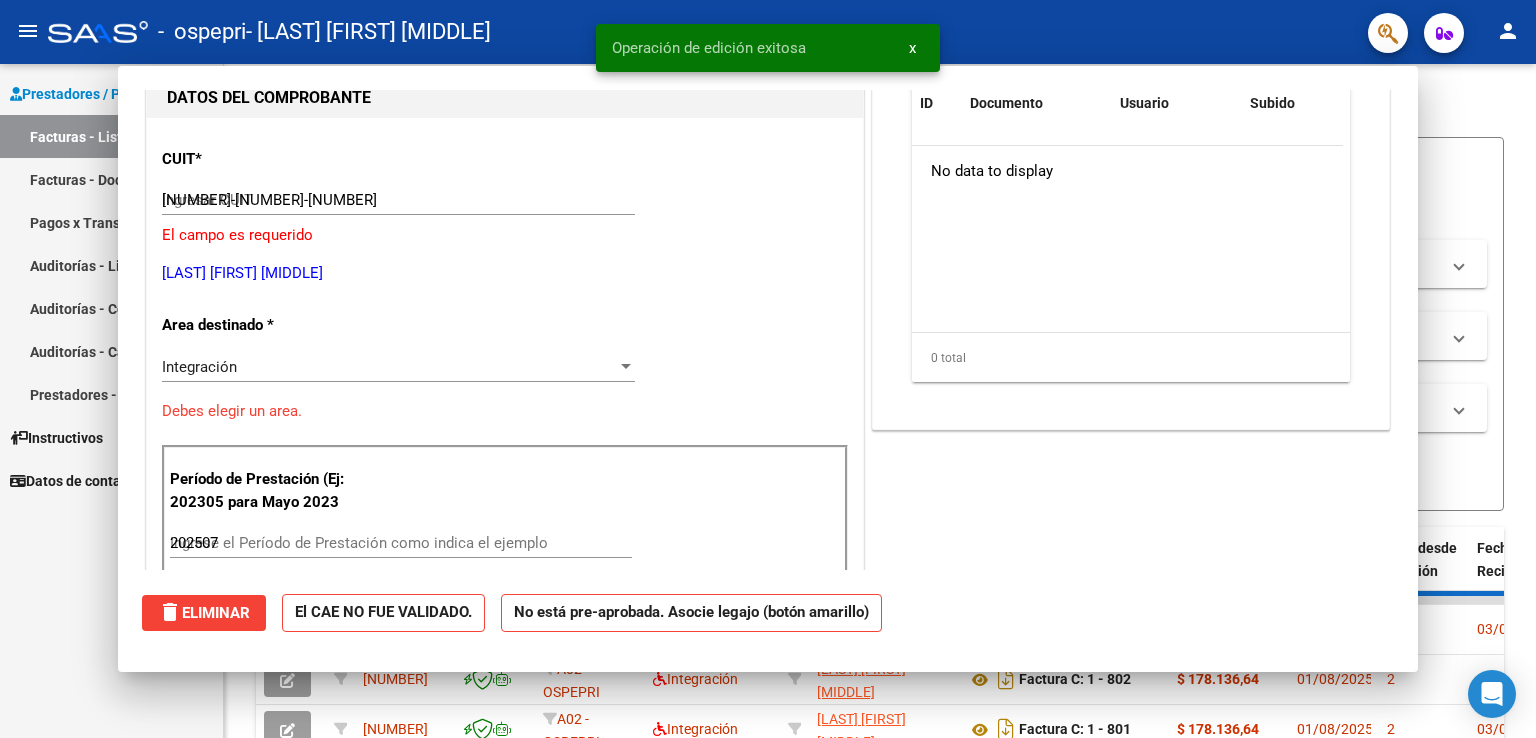 type 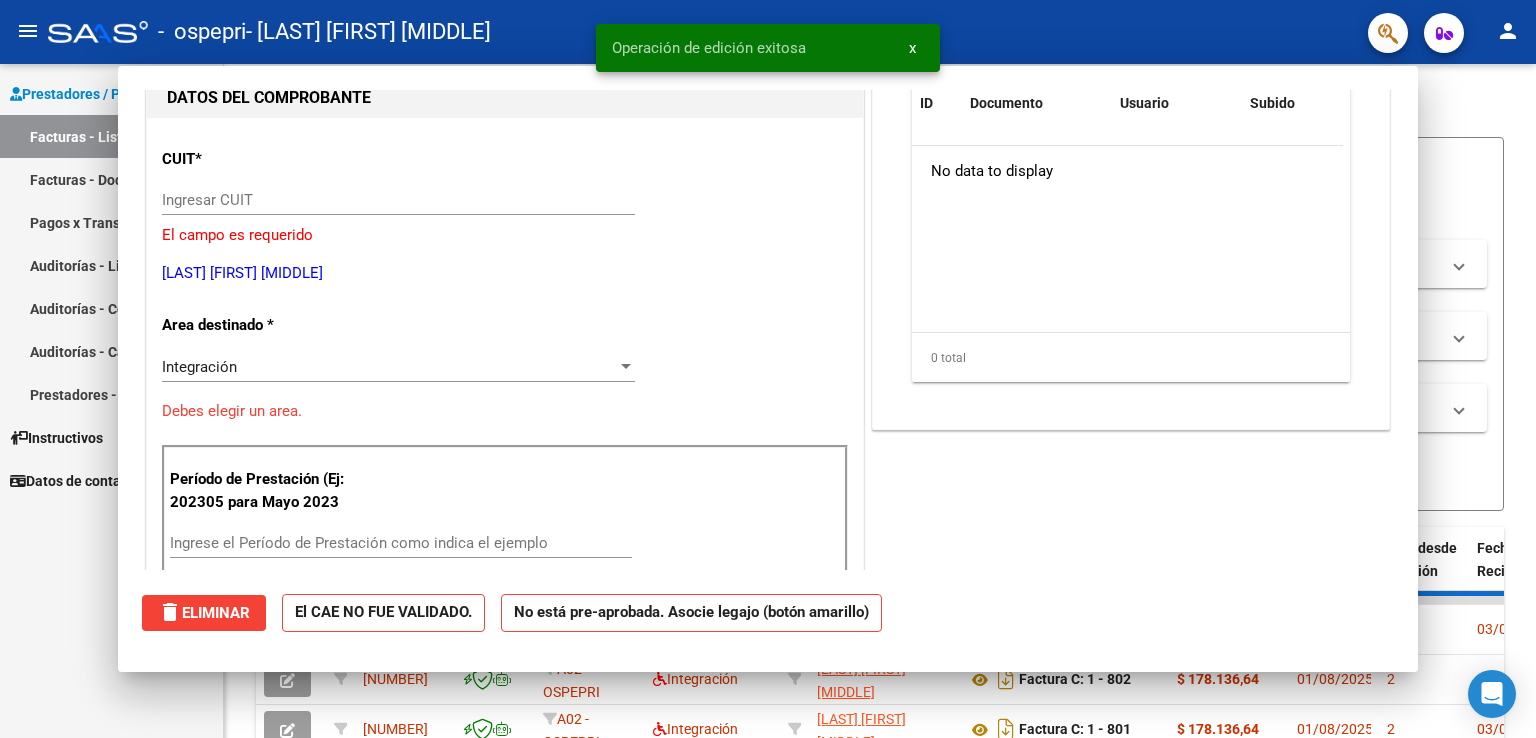 type on "$ 0,00" 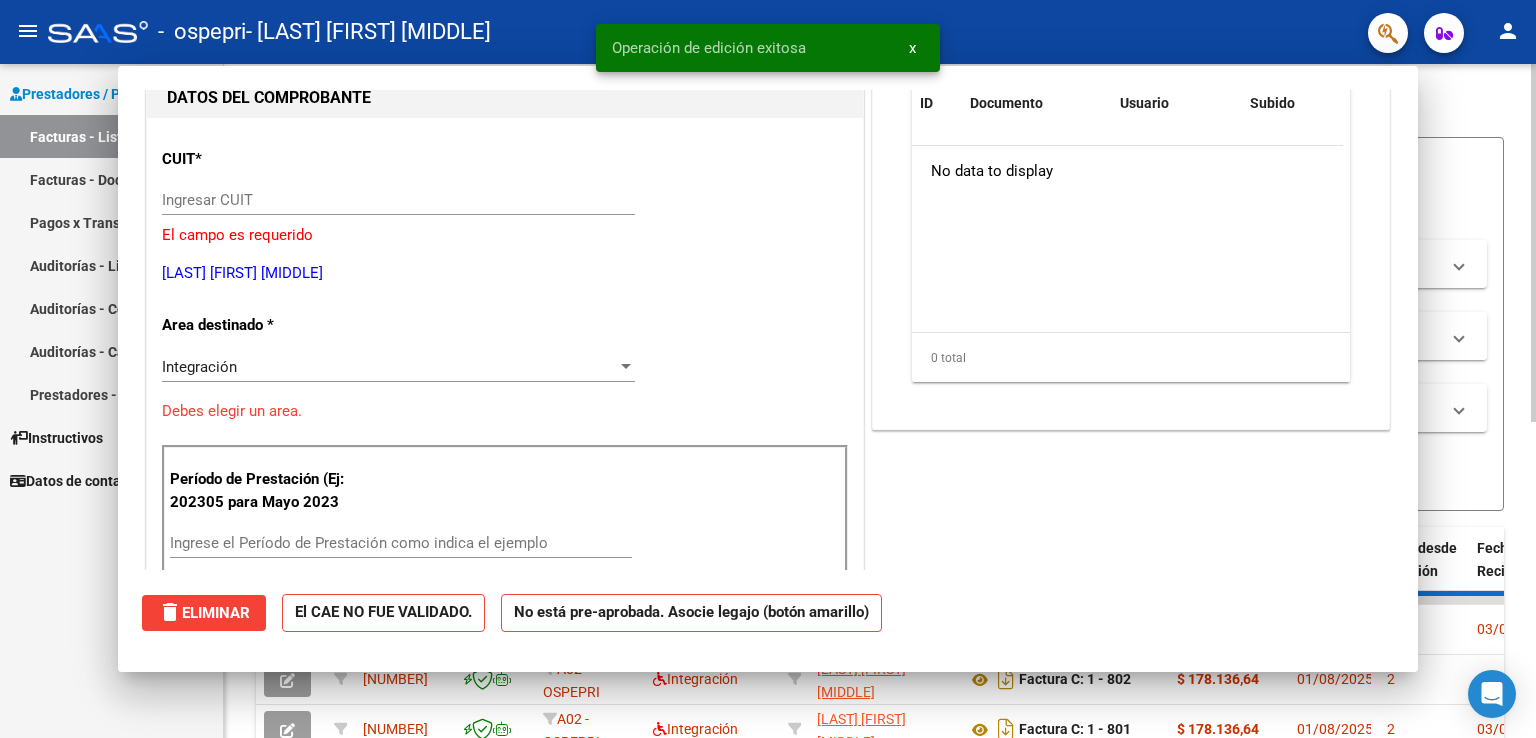 scroll, scrollTop: 0, scrollLeft: 0, axis: both 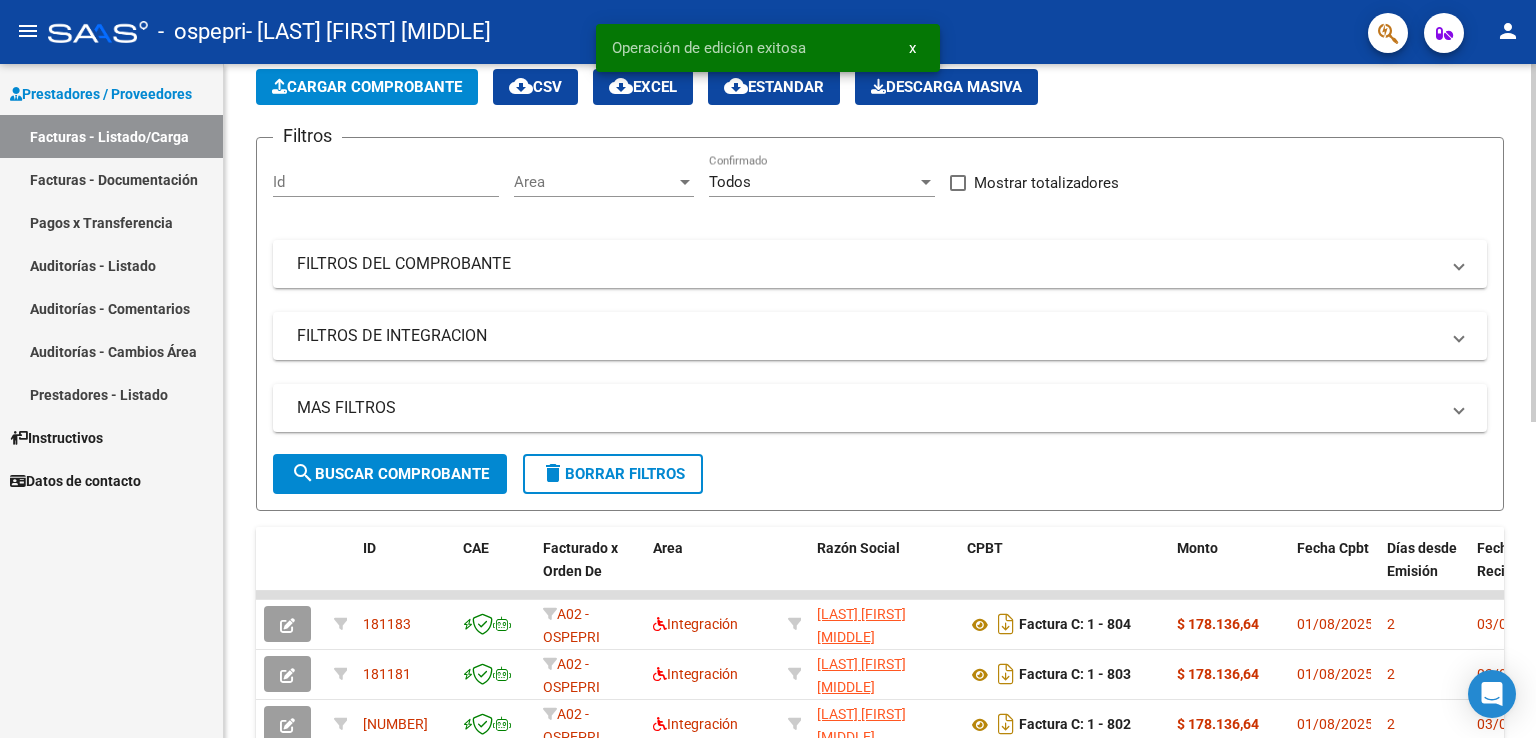 click on "Cargar Comprobante" 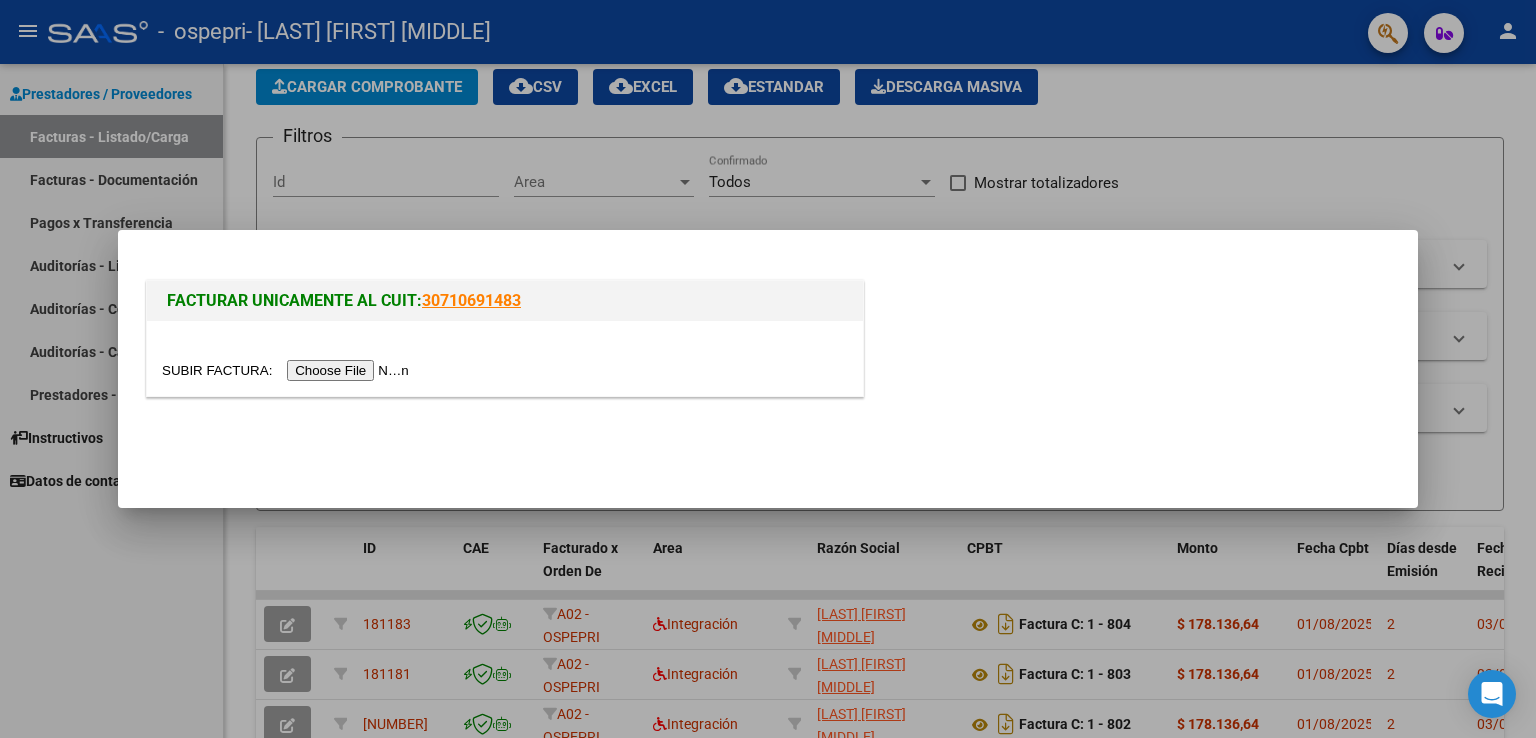 click at bounding box center [288, 370] 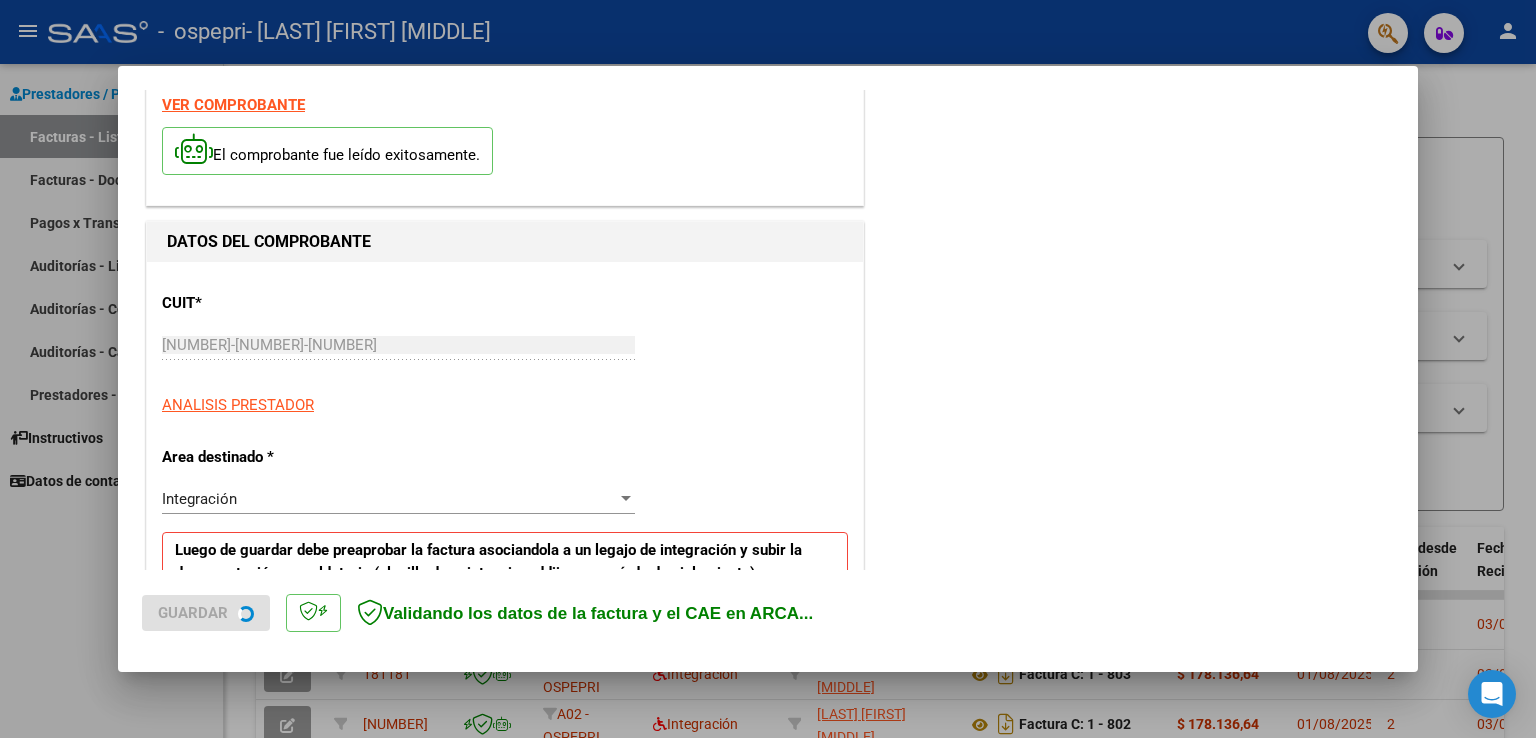 scroll, scrollTop: 300, scrollLeft: 0, axis: vertical 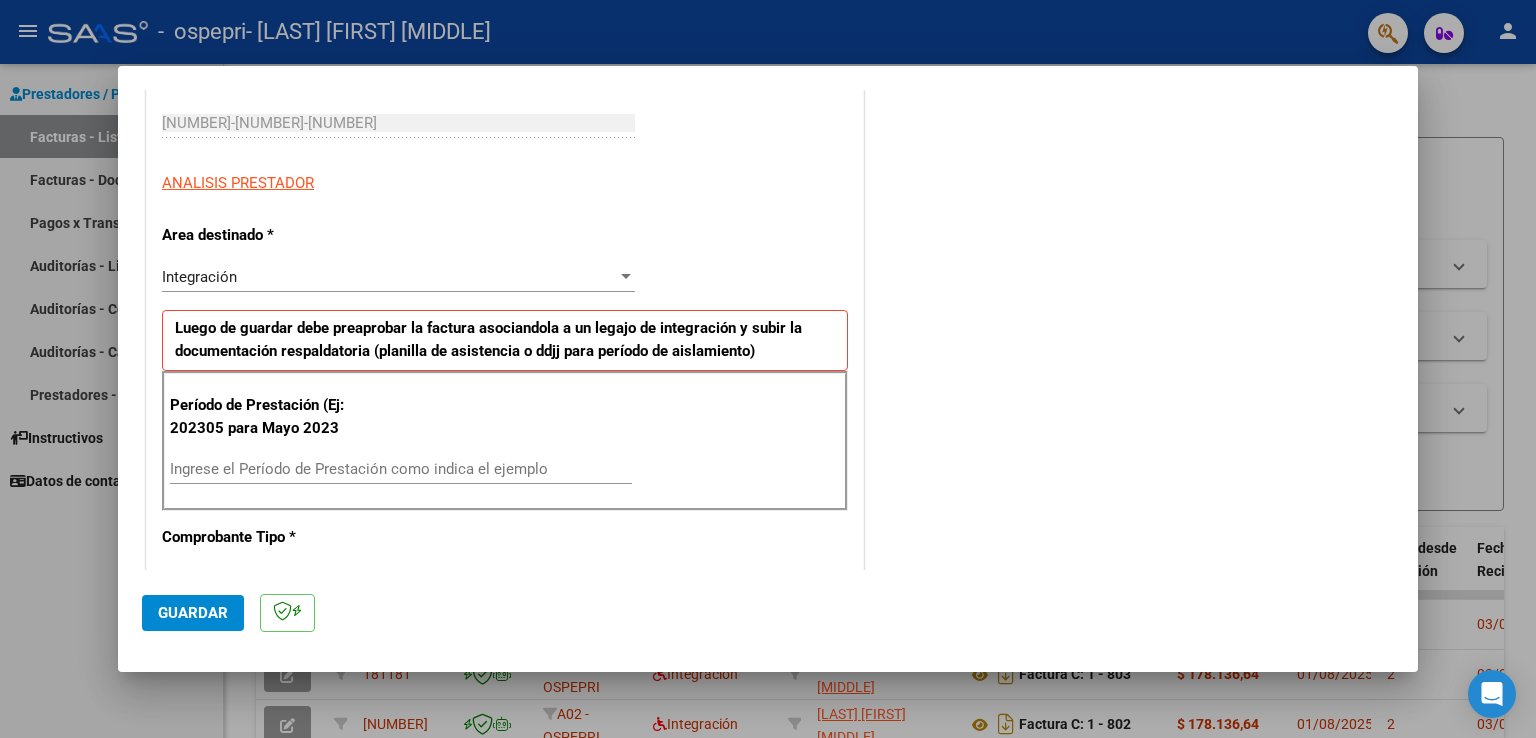 drag, startPoint x: 266, startPoint y: 467, endPoint x: 276, endPoint y: 466, distance: 10.049875 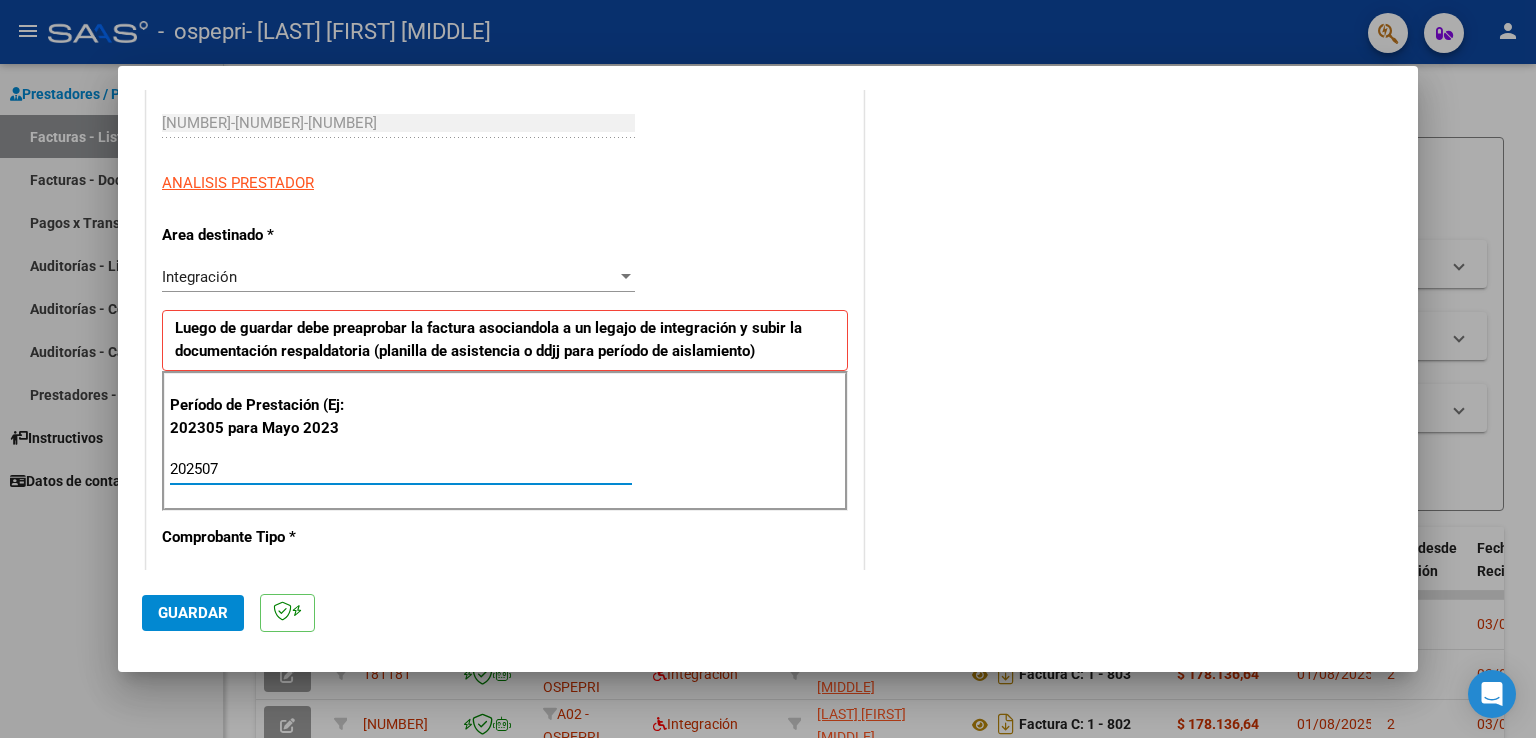 type on "202507" 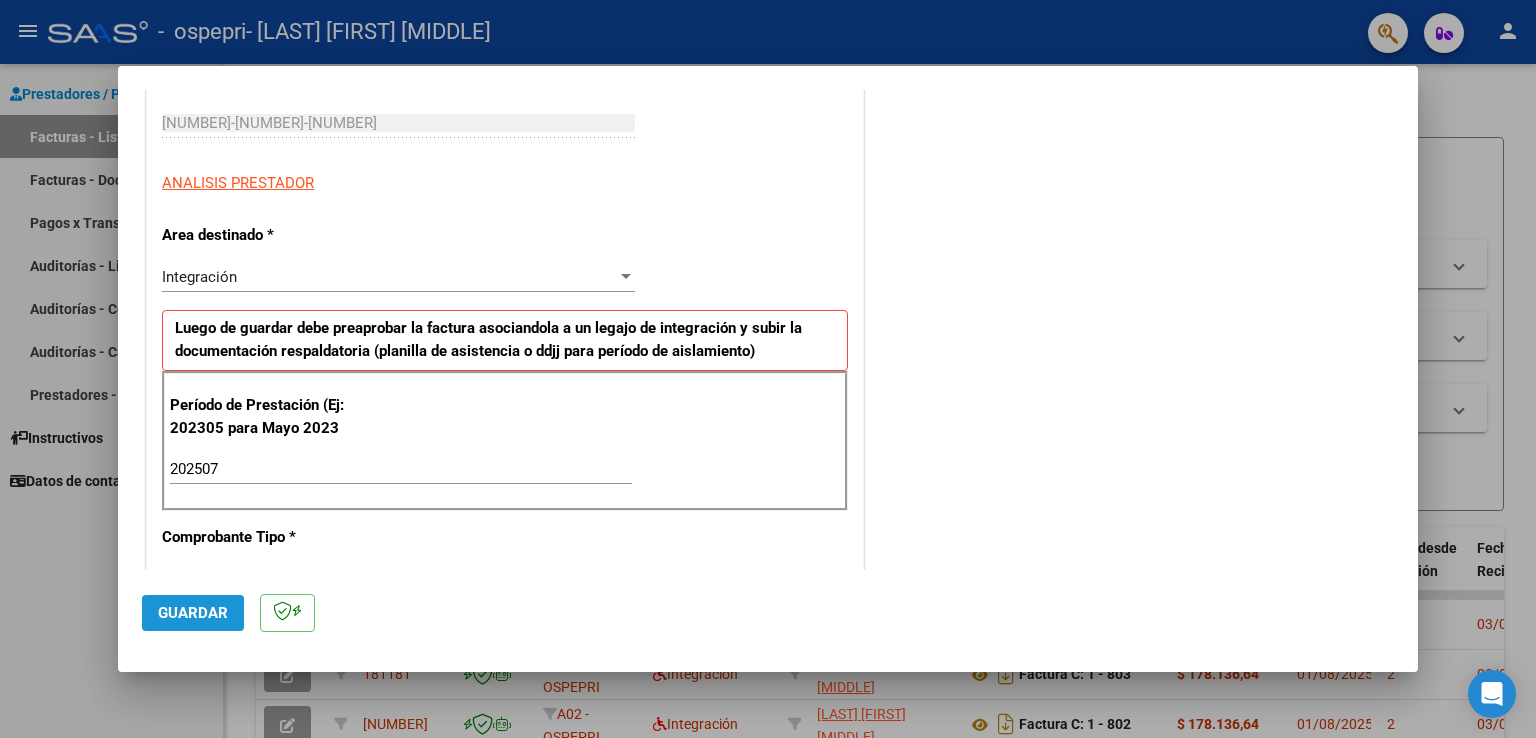 click on "Guardar" 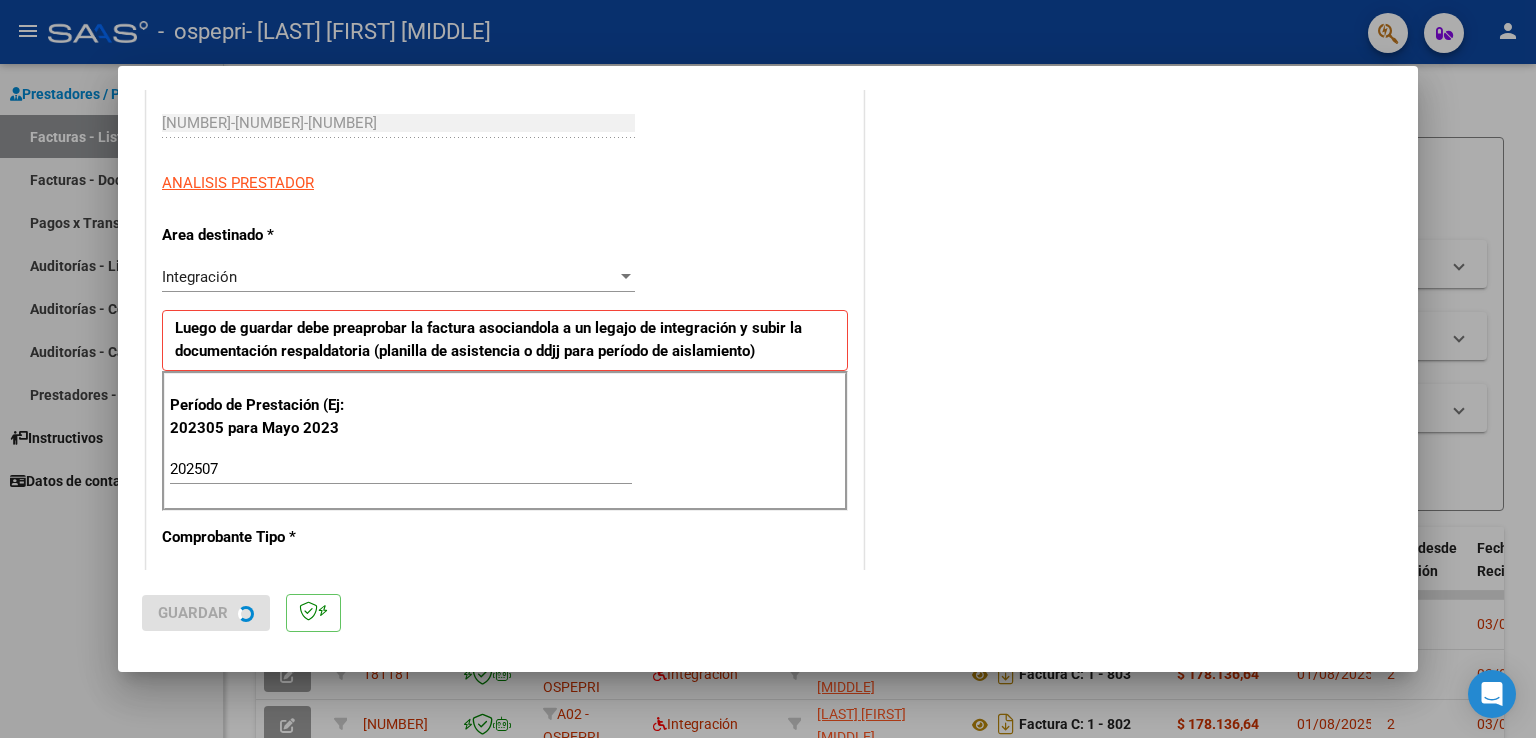 scroll, scrollTop: 0, scrollLeft: 0, axis: both 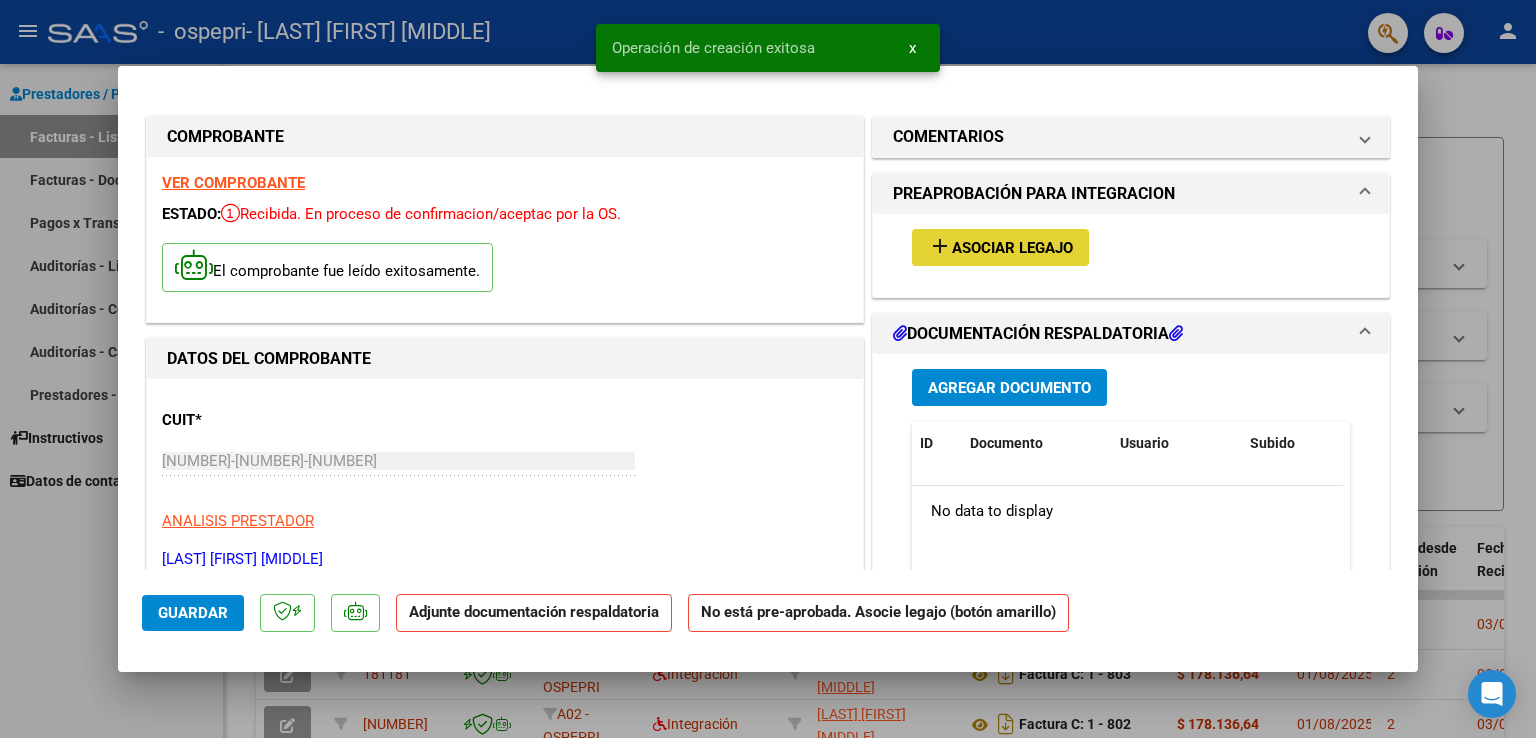 click on "add Asociar Legajo" at bounding box center [1000, 247] 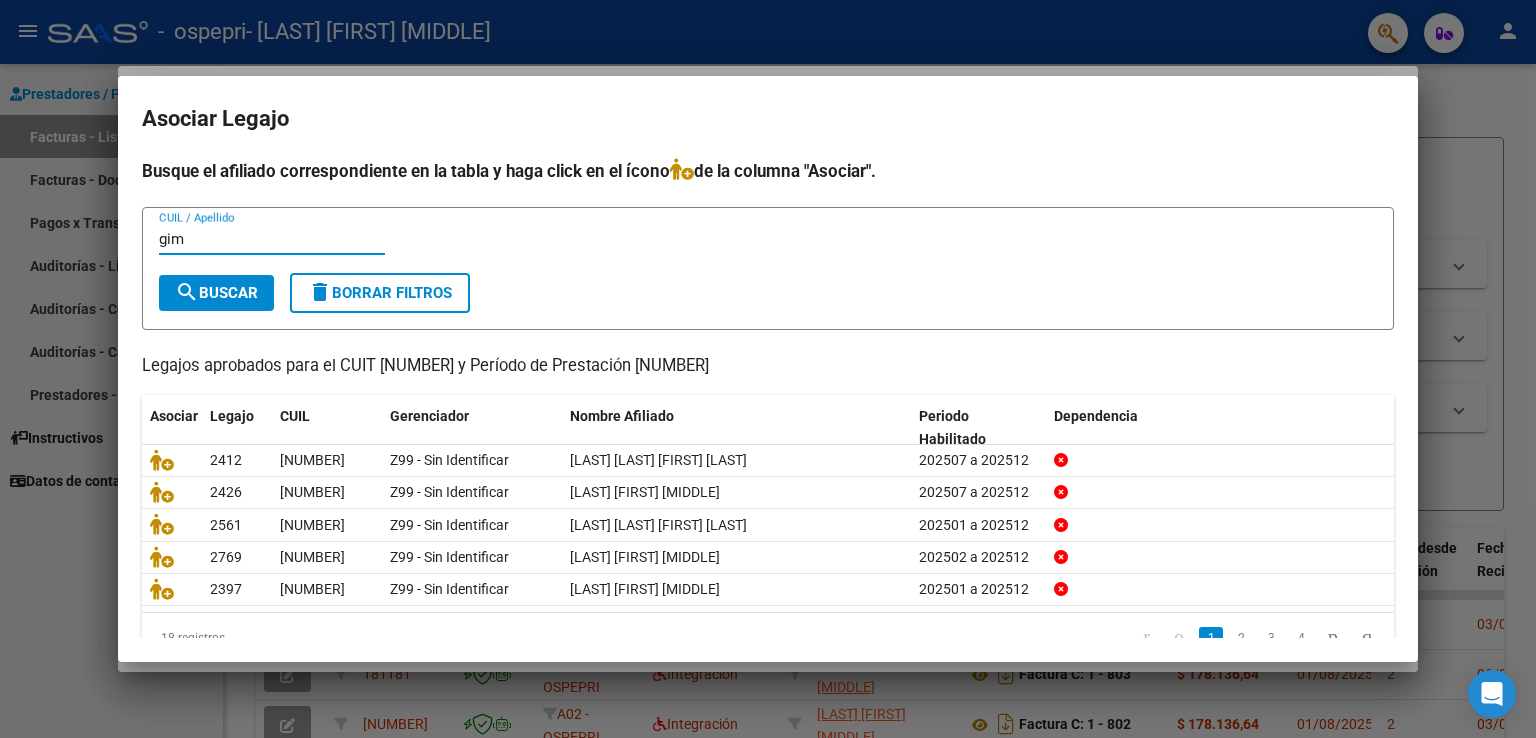 type on "gim" 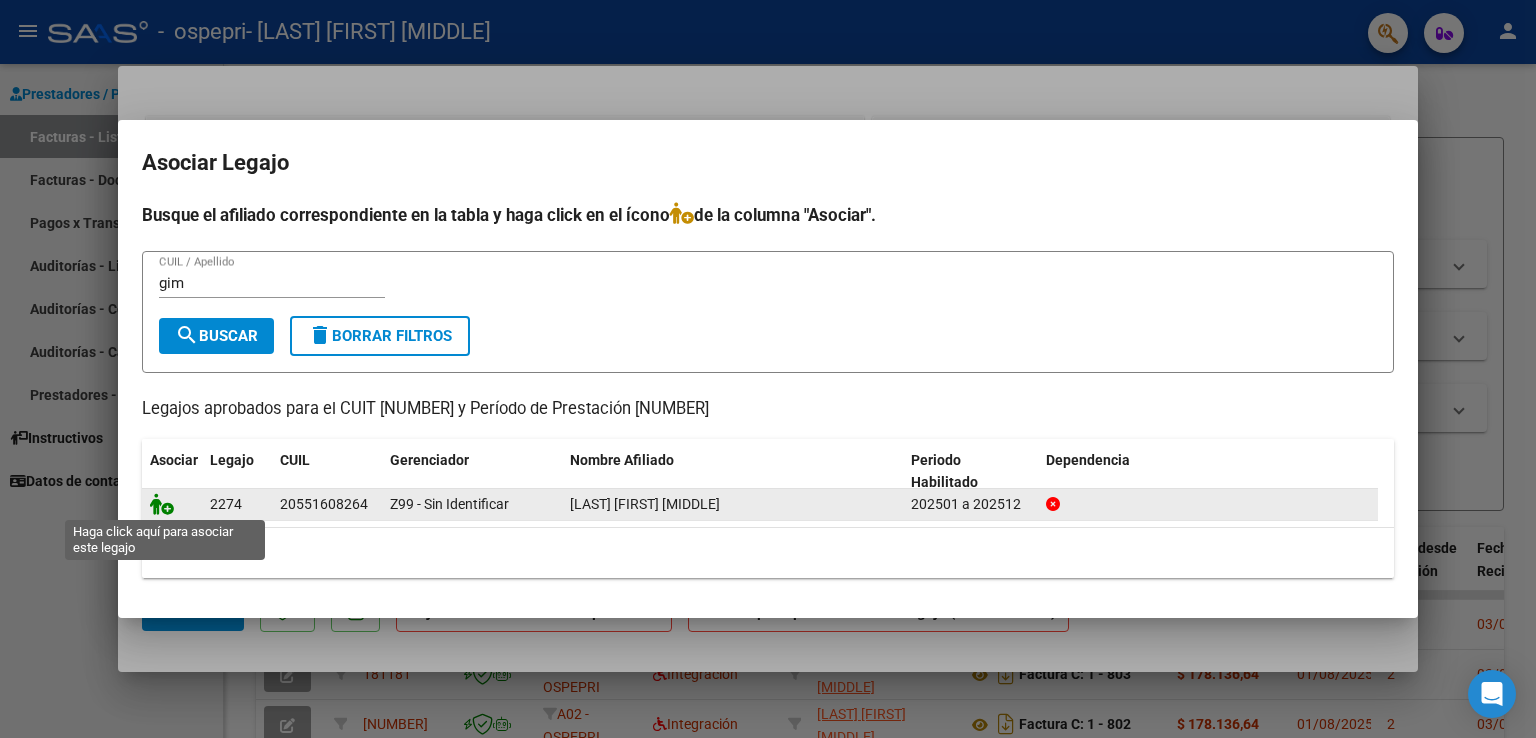 click 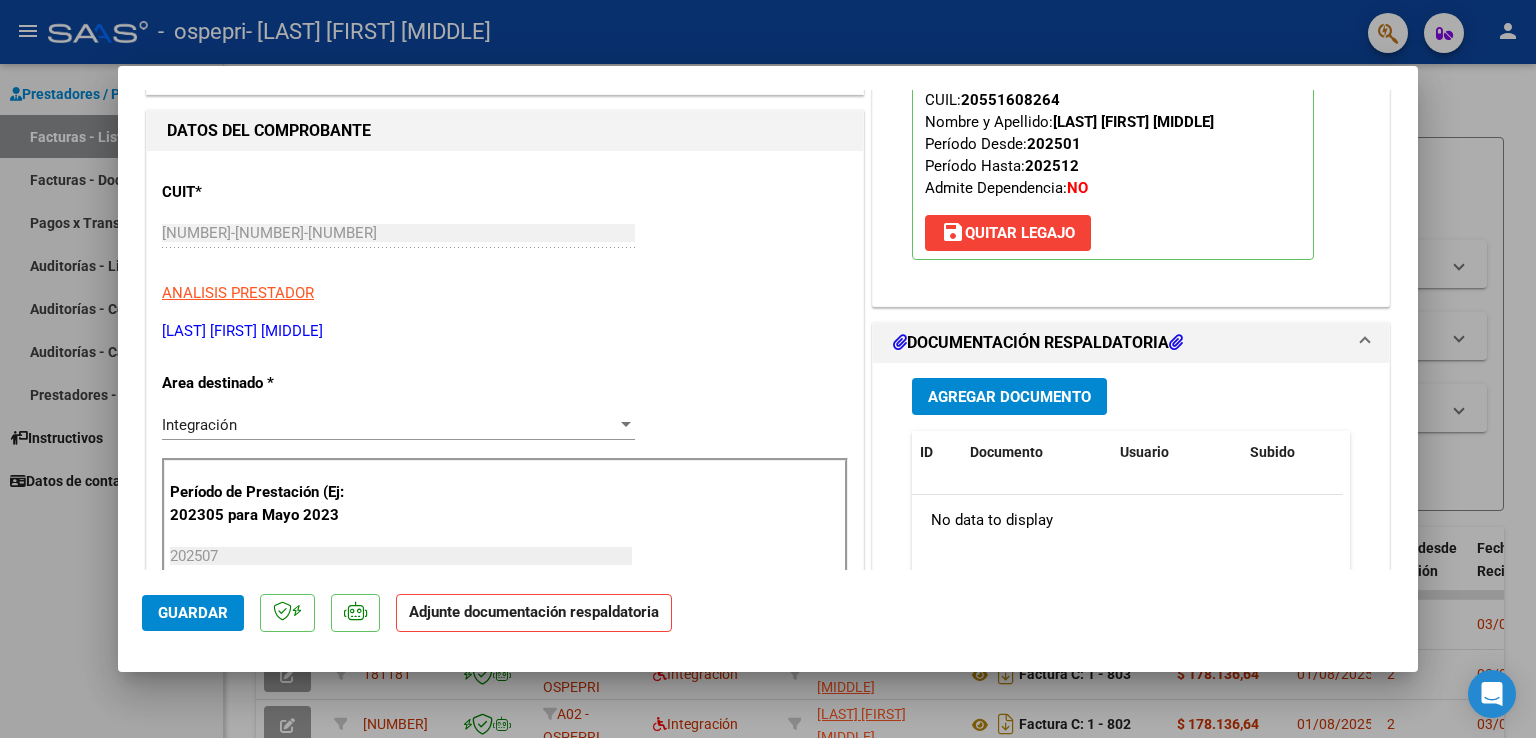 scroll, scrollTop: 300, scrollLeft: 0, axis: vertical 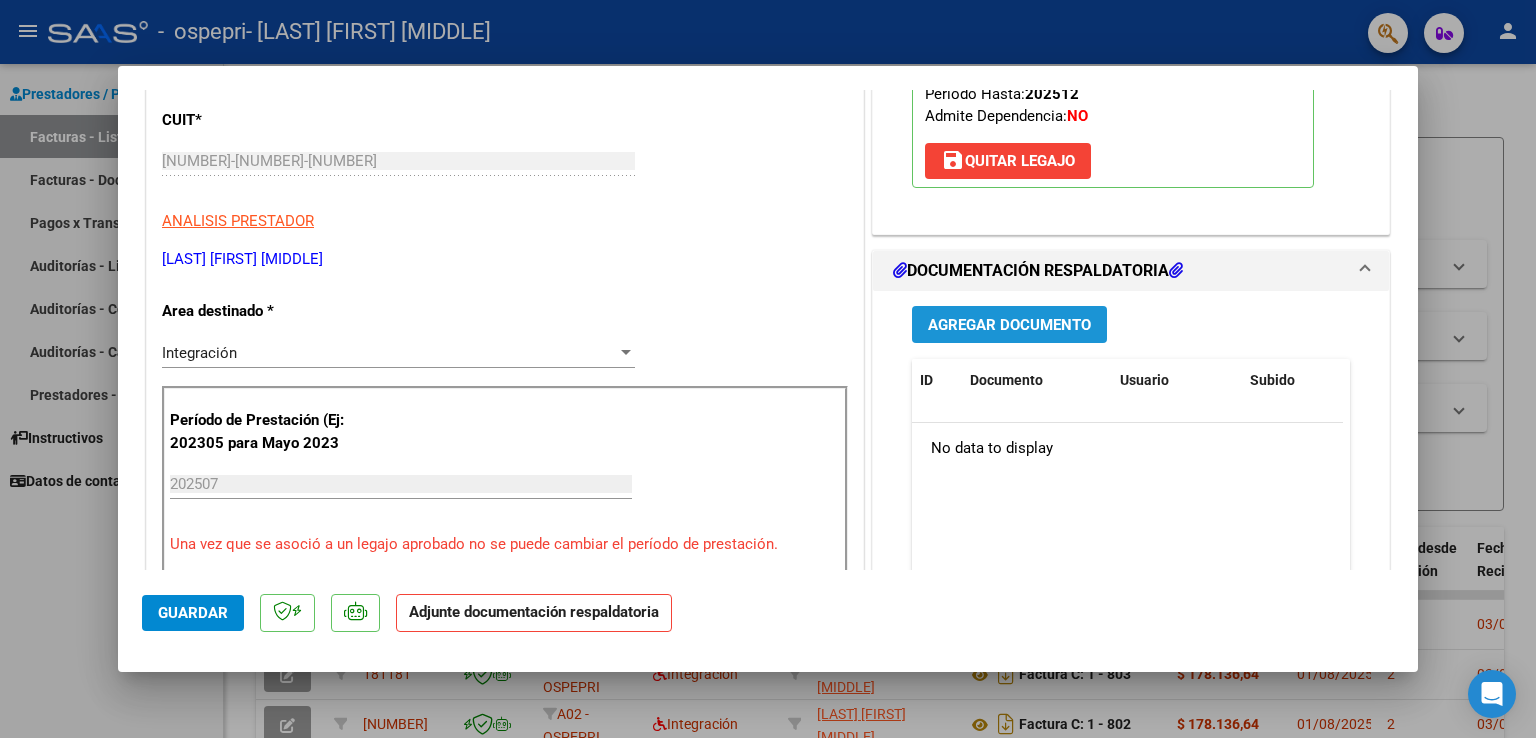 click on "Agregar Documento" at bounding box center (1009, 325) 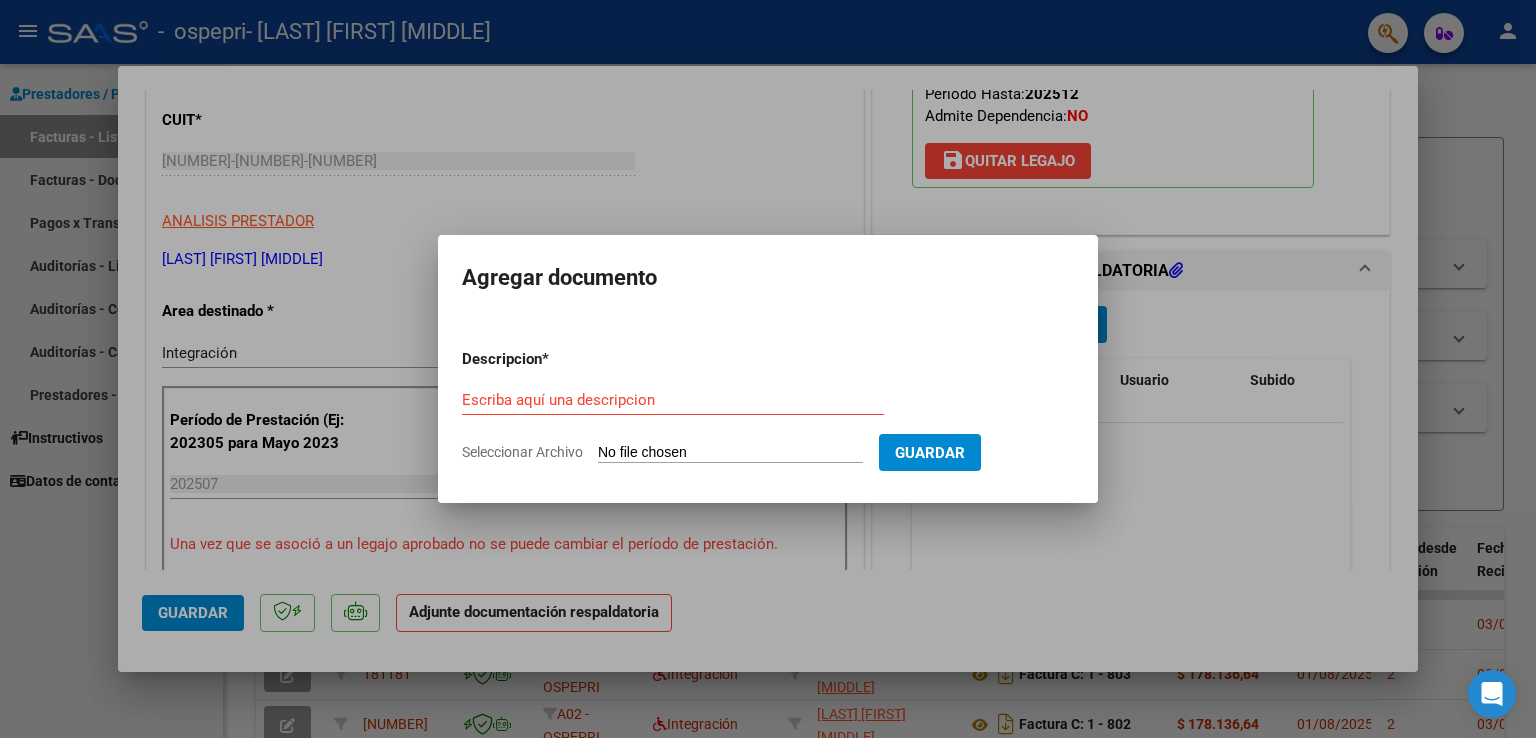 click on "Seleccionar Archivo" 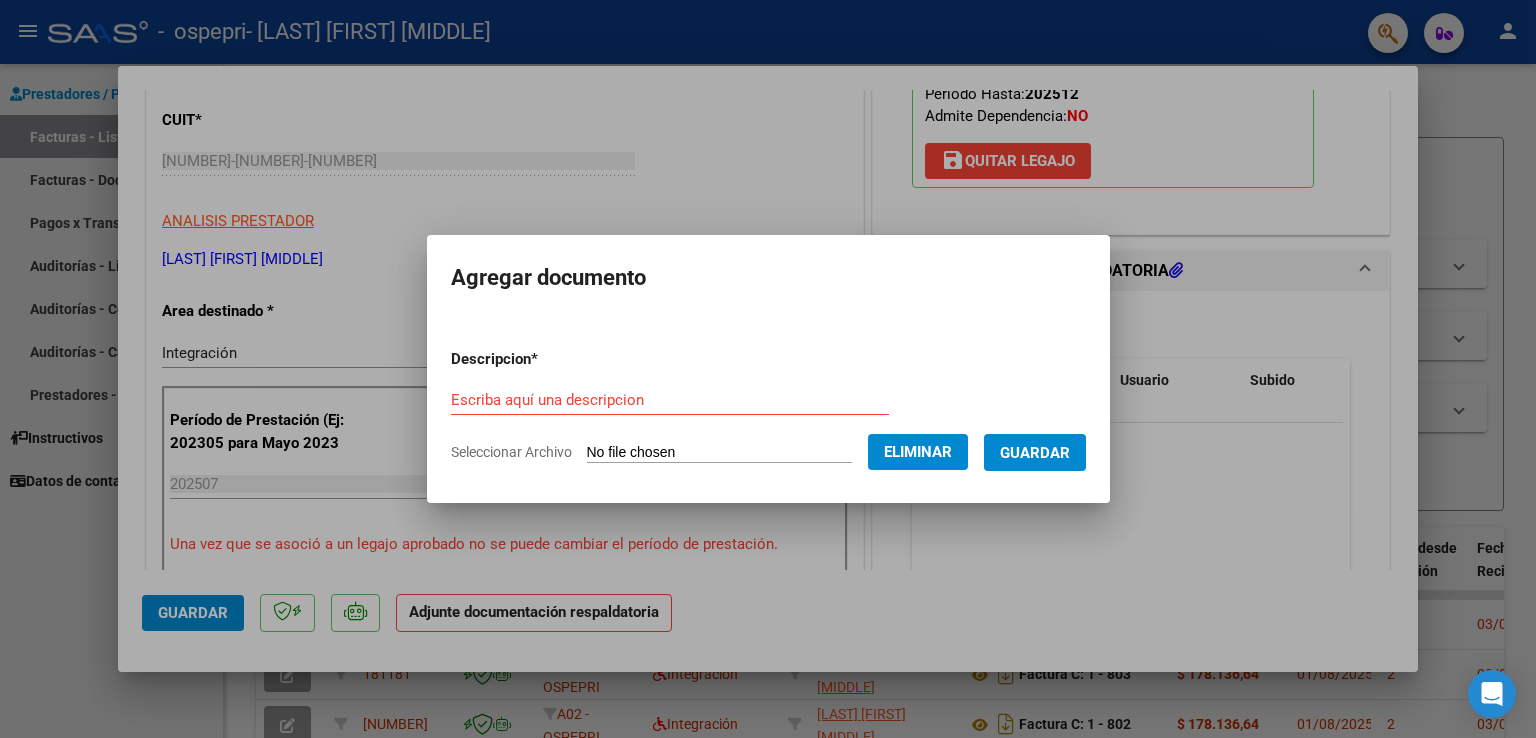 click on "Escriba aquí una descripcion" at bounding box center [670, 400] 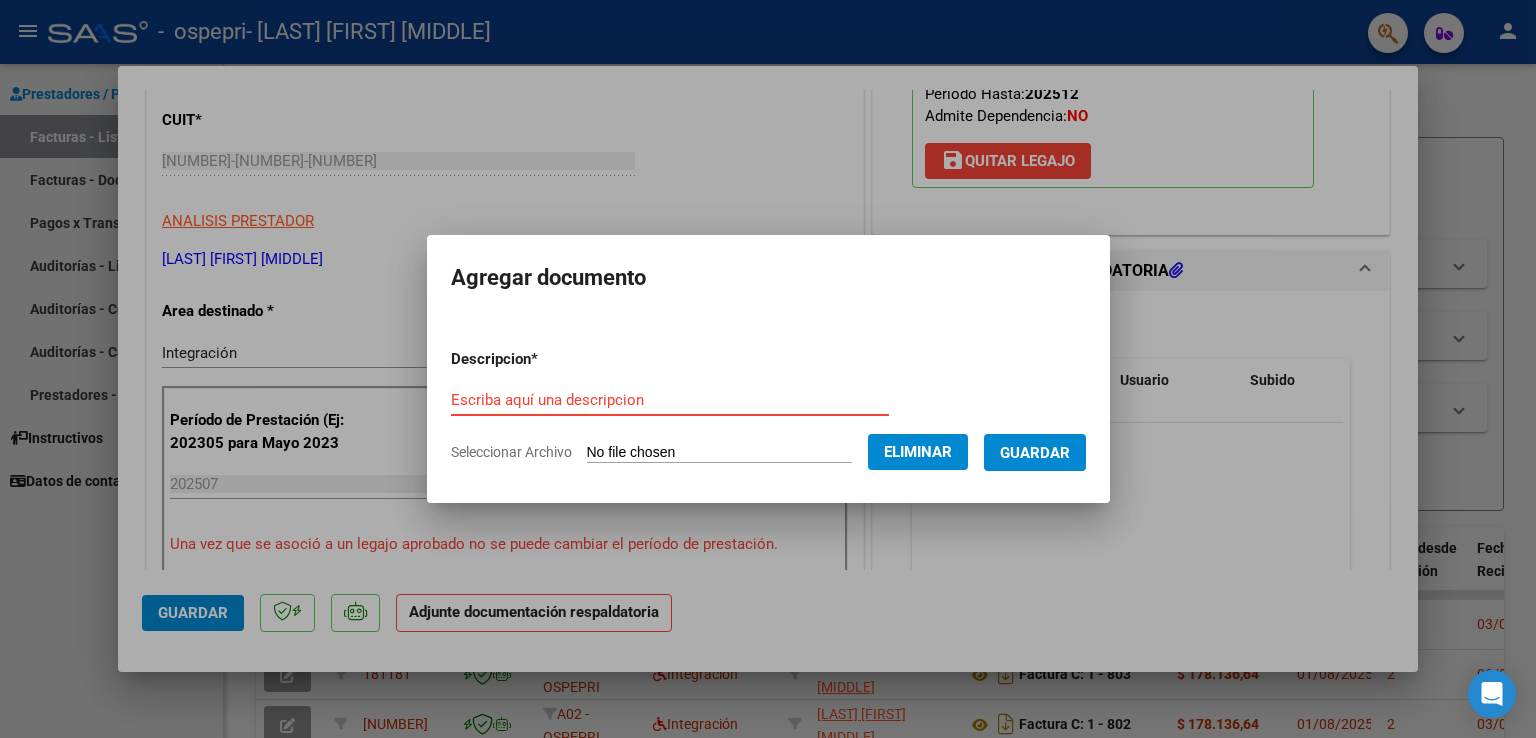 click on "Escriba aquí una descripcion" at bounding box center (670, 400) 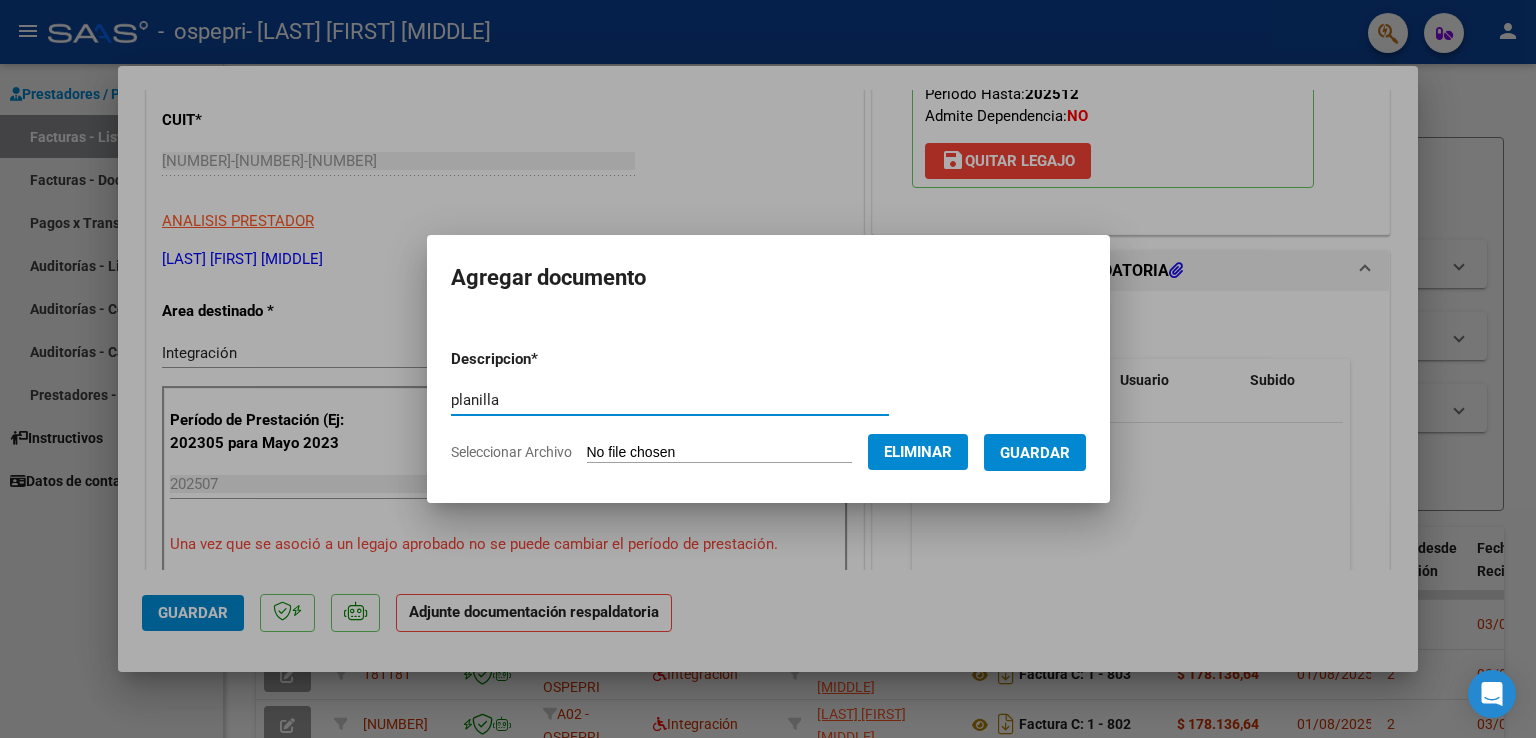 type on "planilla" 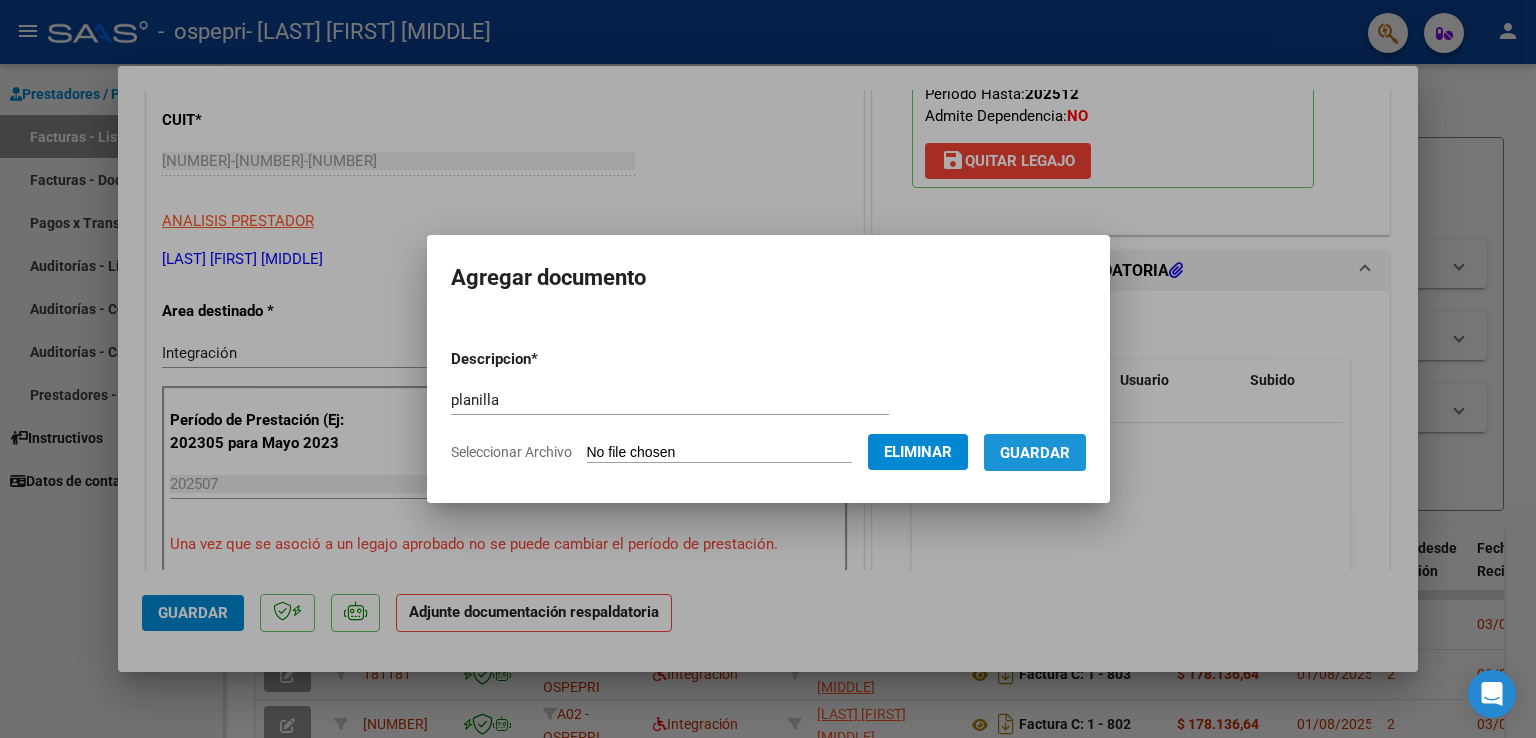 click on "Guardar" at bounding box center [1035, 453] 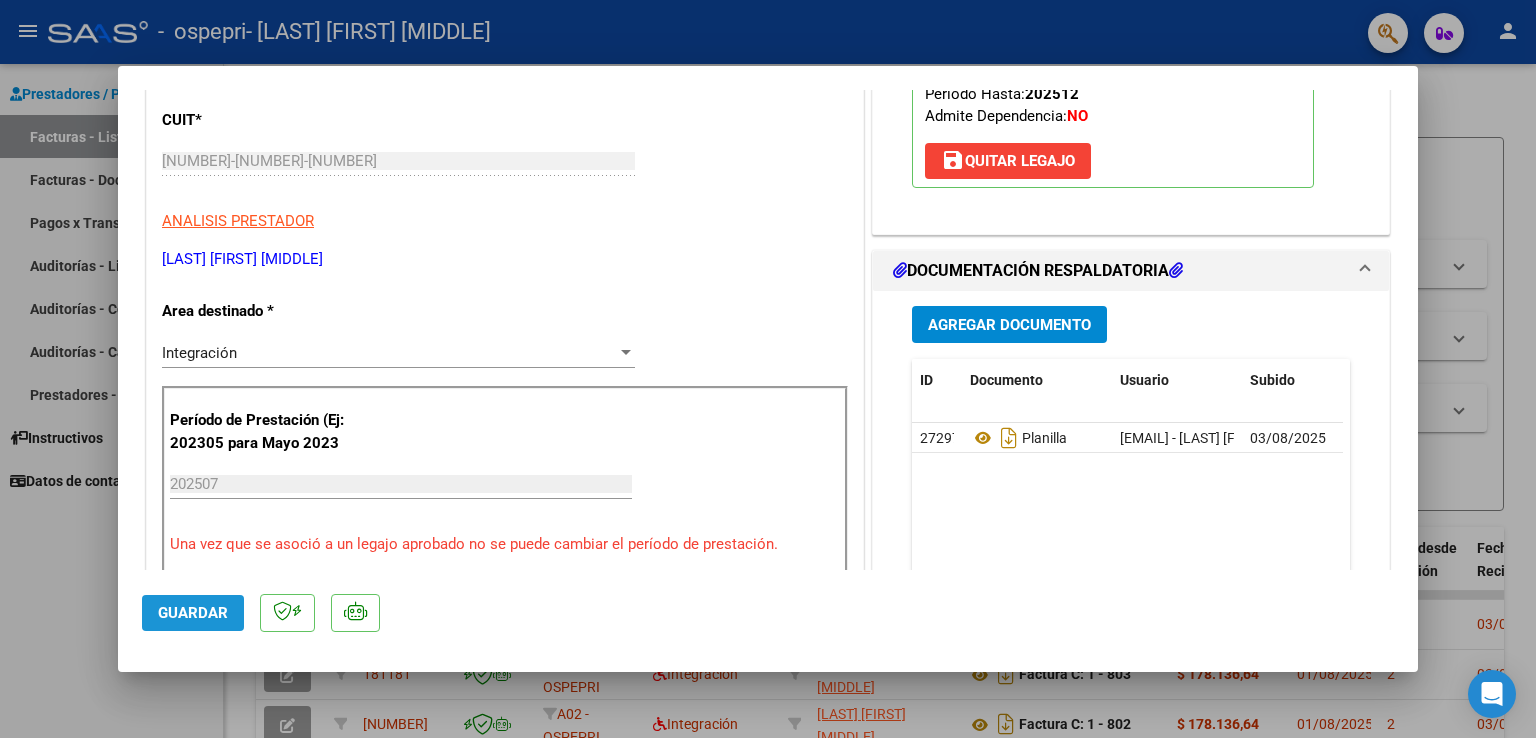 click on "Guardar" 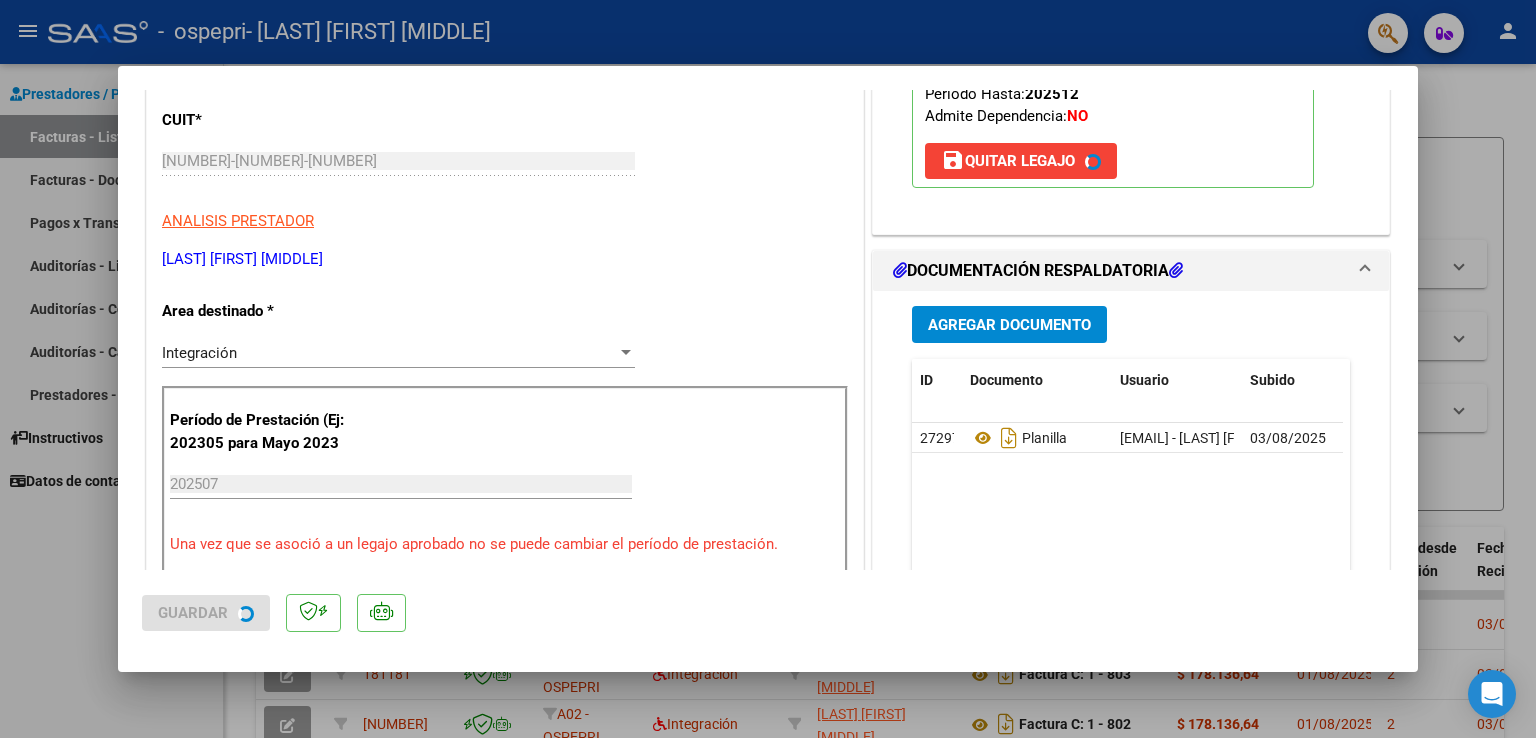 click at bounding box center [768, 369] 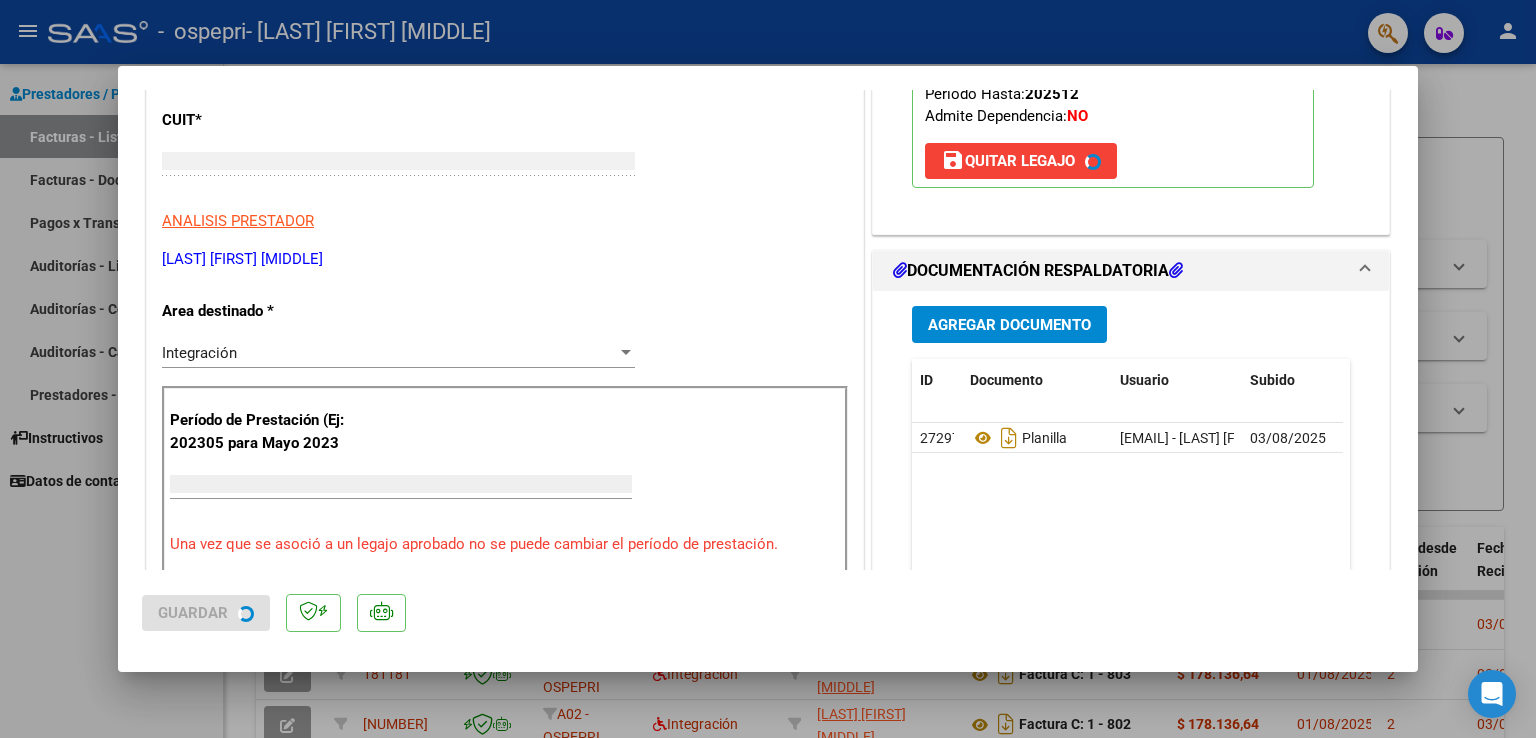 scroll, scrollTop: 0, scrollLeft: 0, axis: both 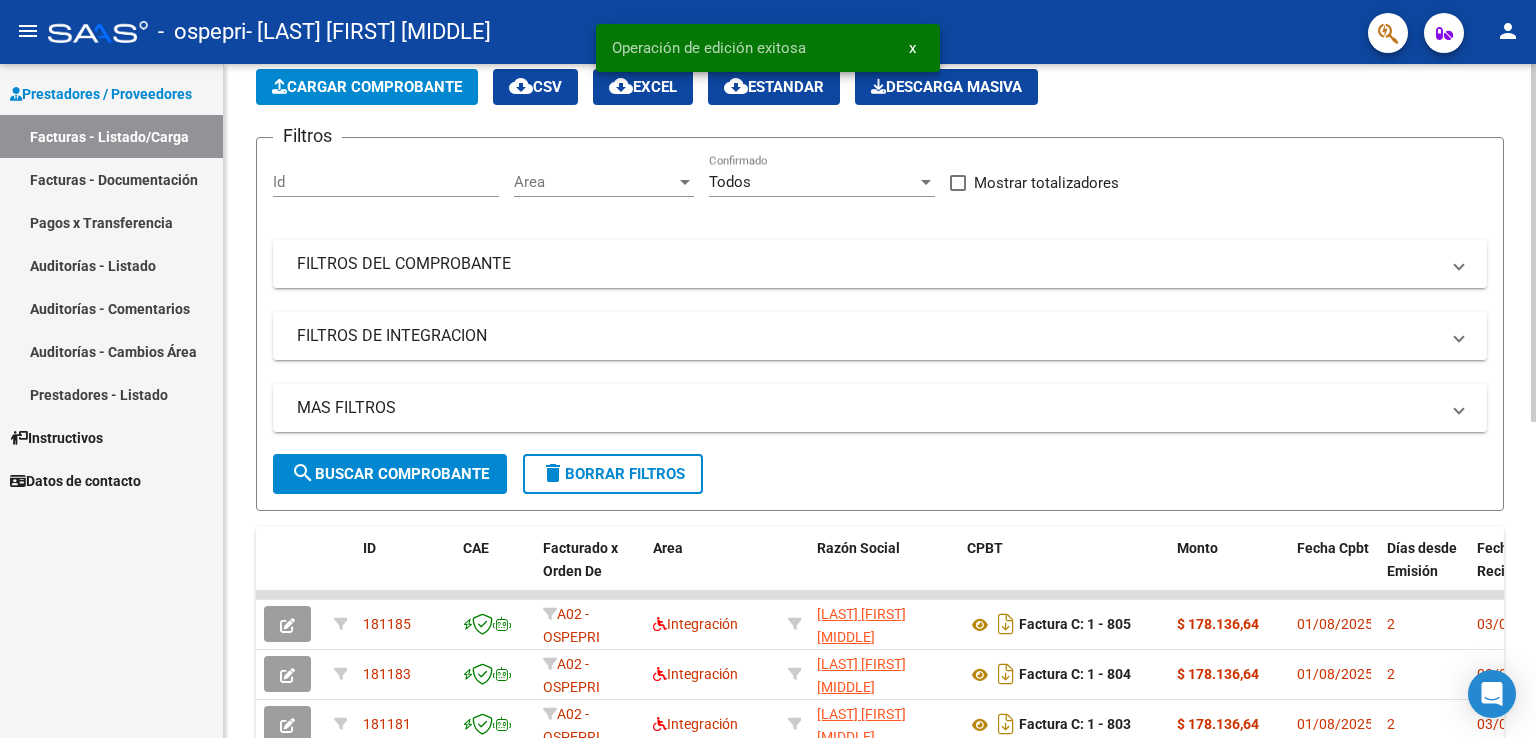 click on "Cargar Comprobante" 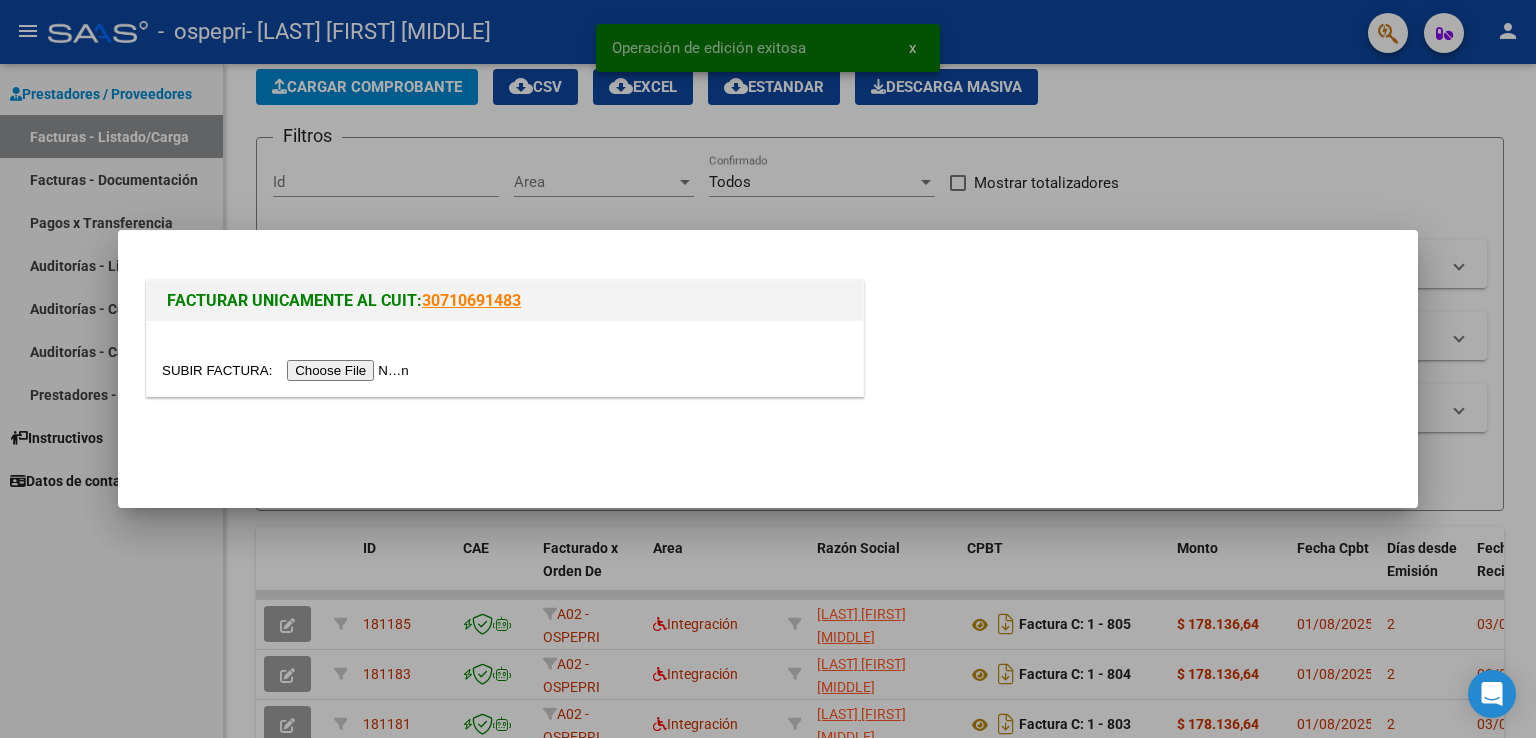 click at bounding box center [288, 370] 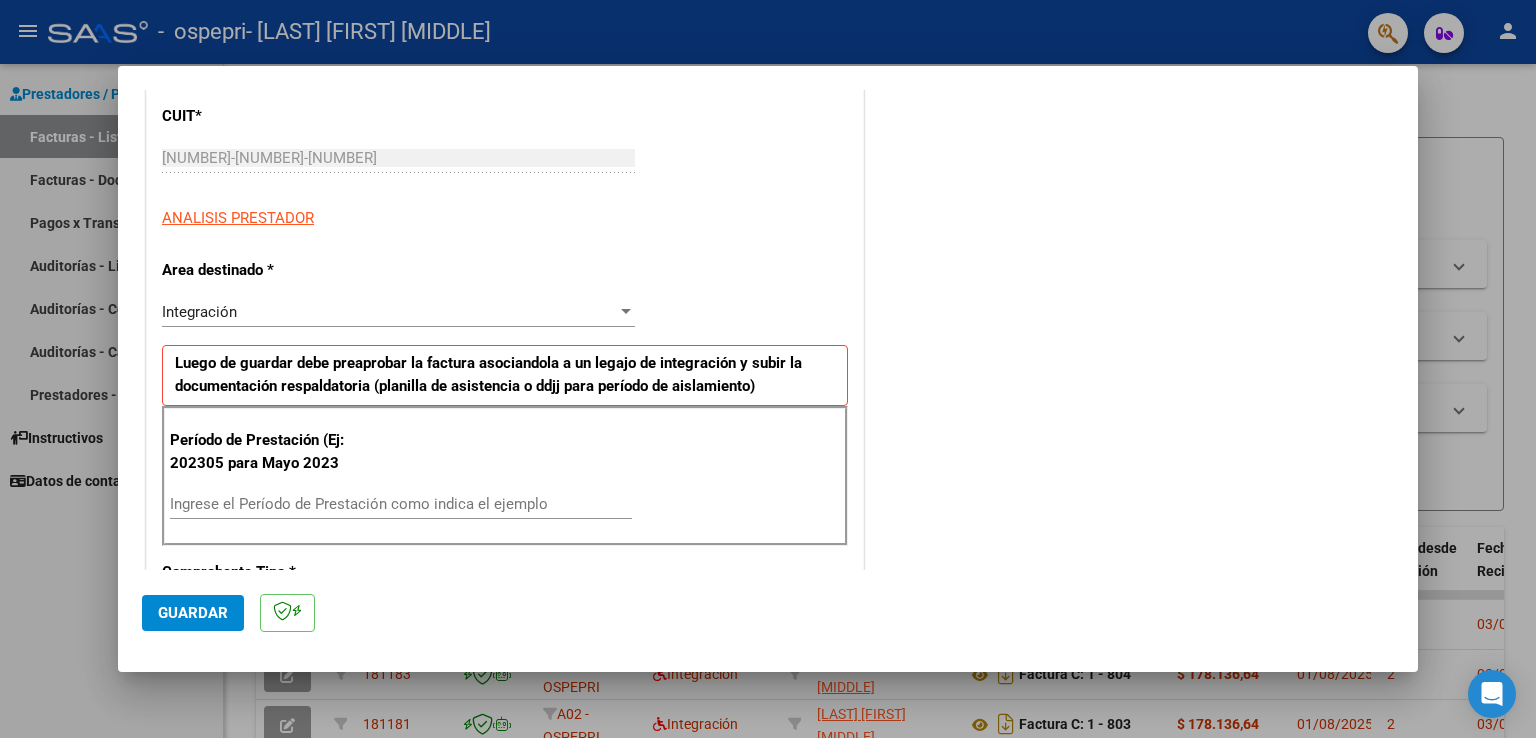 scroll, scrollTop: 300, scrollLeft: 0, axis: vertical 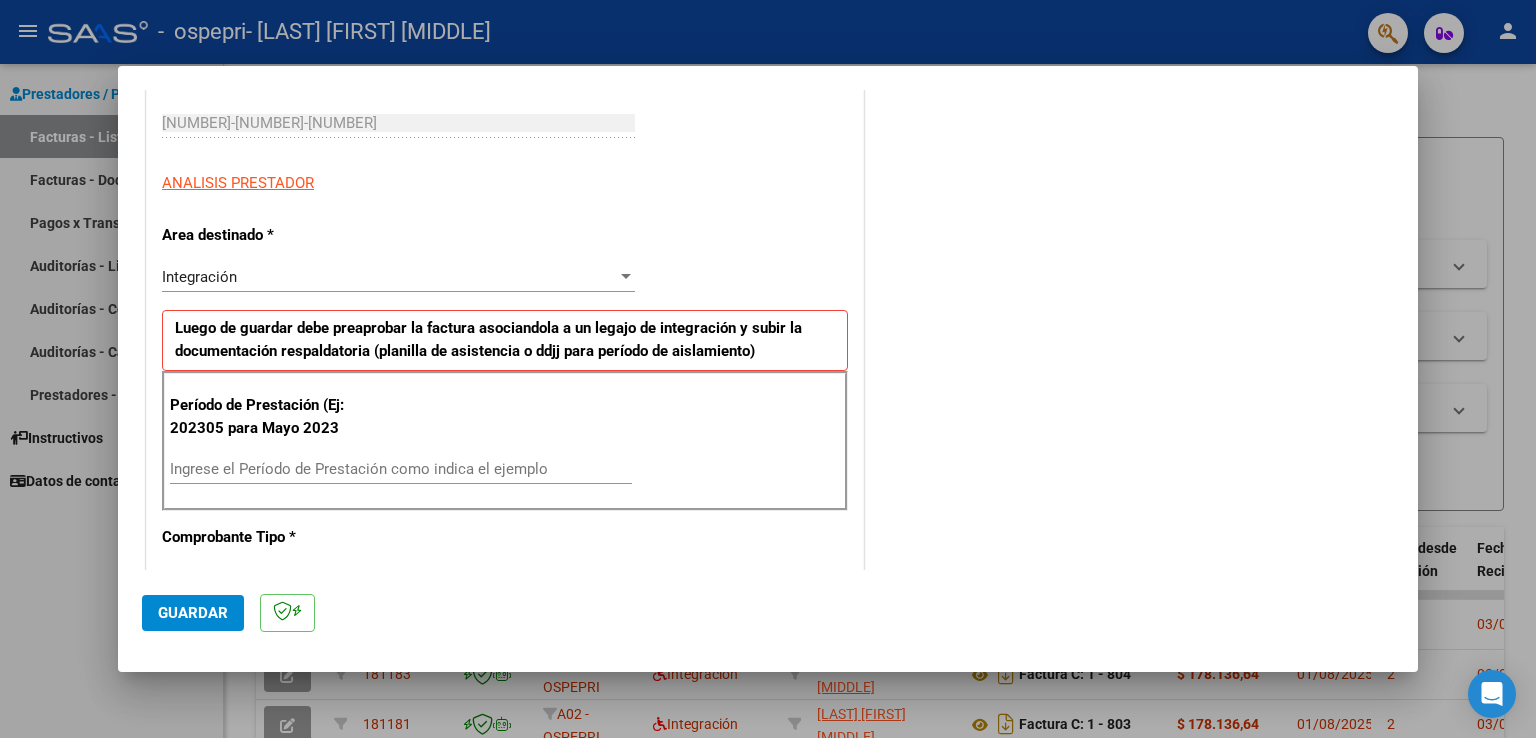 click on "Ingrese el Período de Prestación como indica el ejemplo" at bounding box center [401, 469] 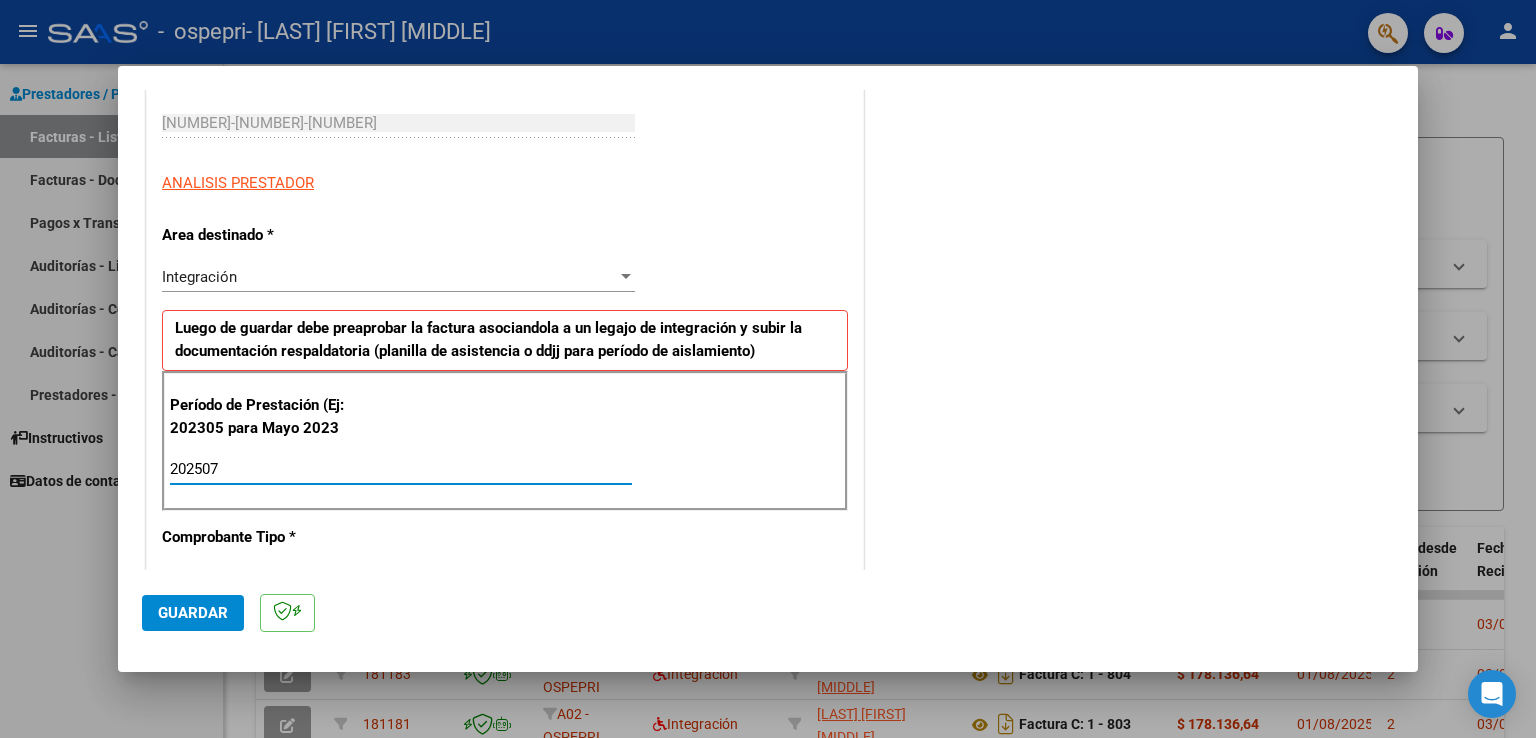 type on "202507" 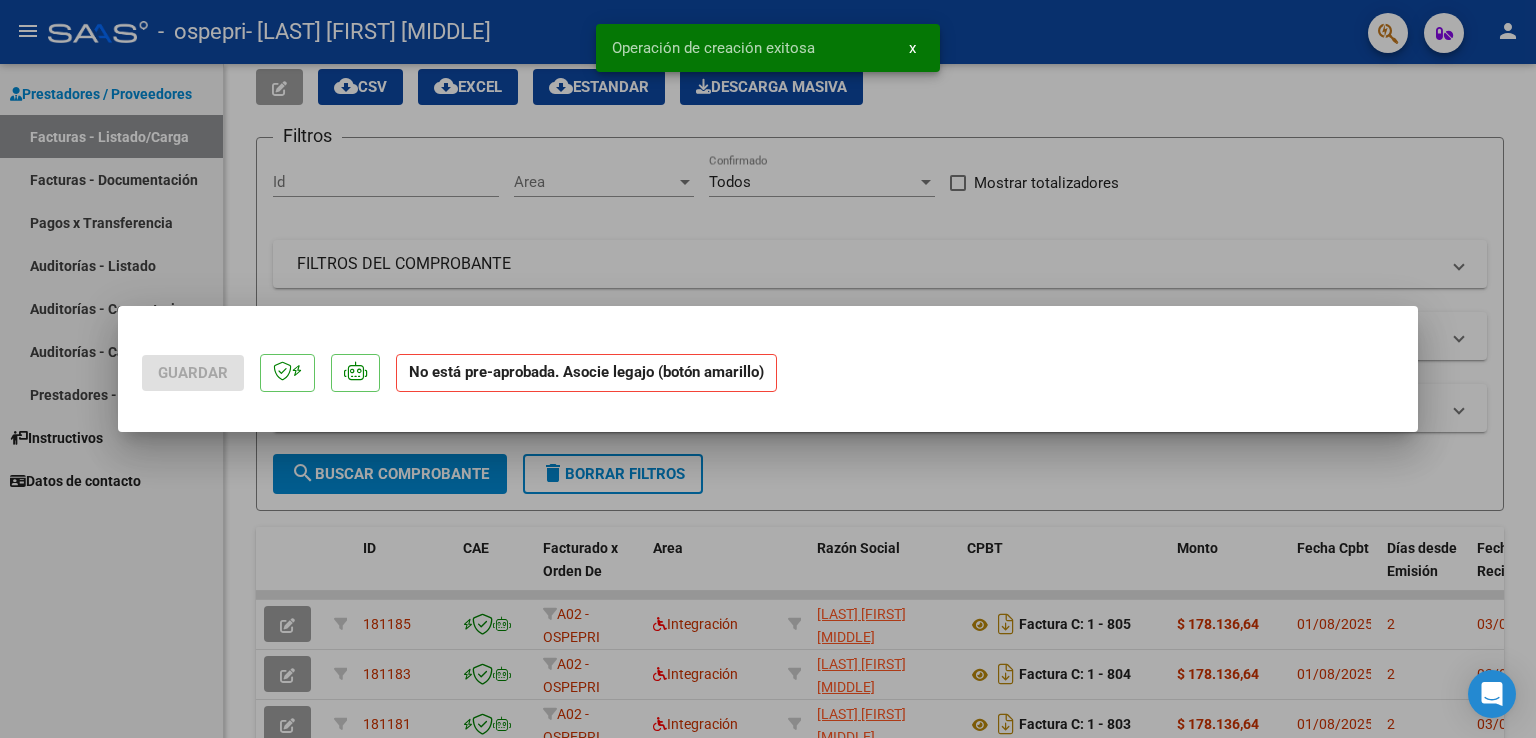 scroll, scrollTop: 0, scrollLeft: 0, axis: both 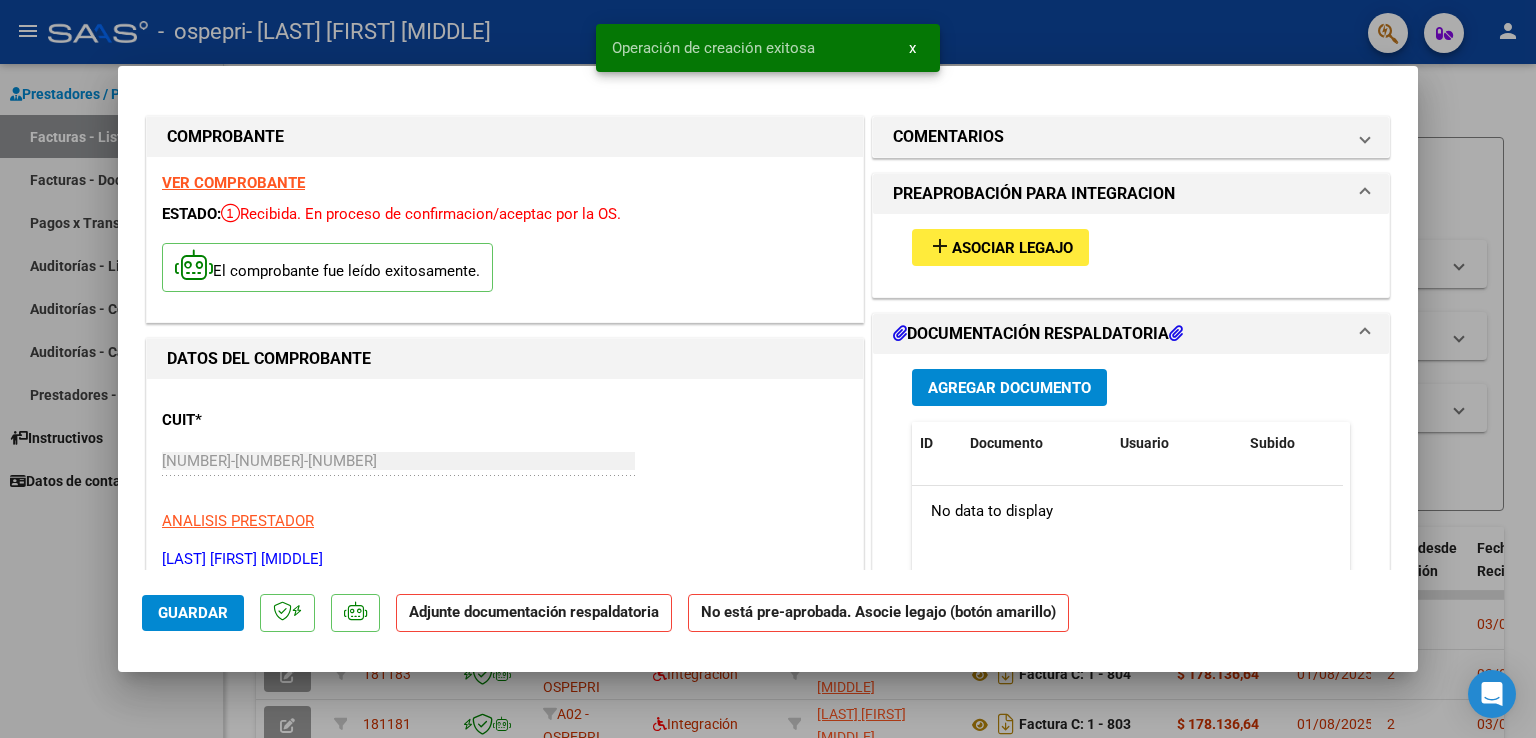 click on "Asociar Legajo" at bounding box center (1012, 248) 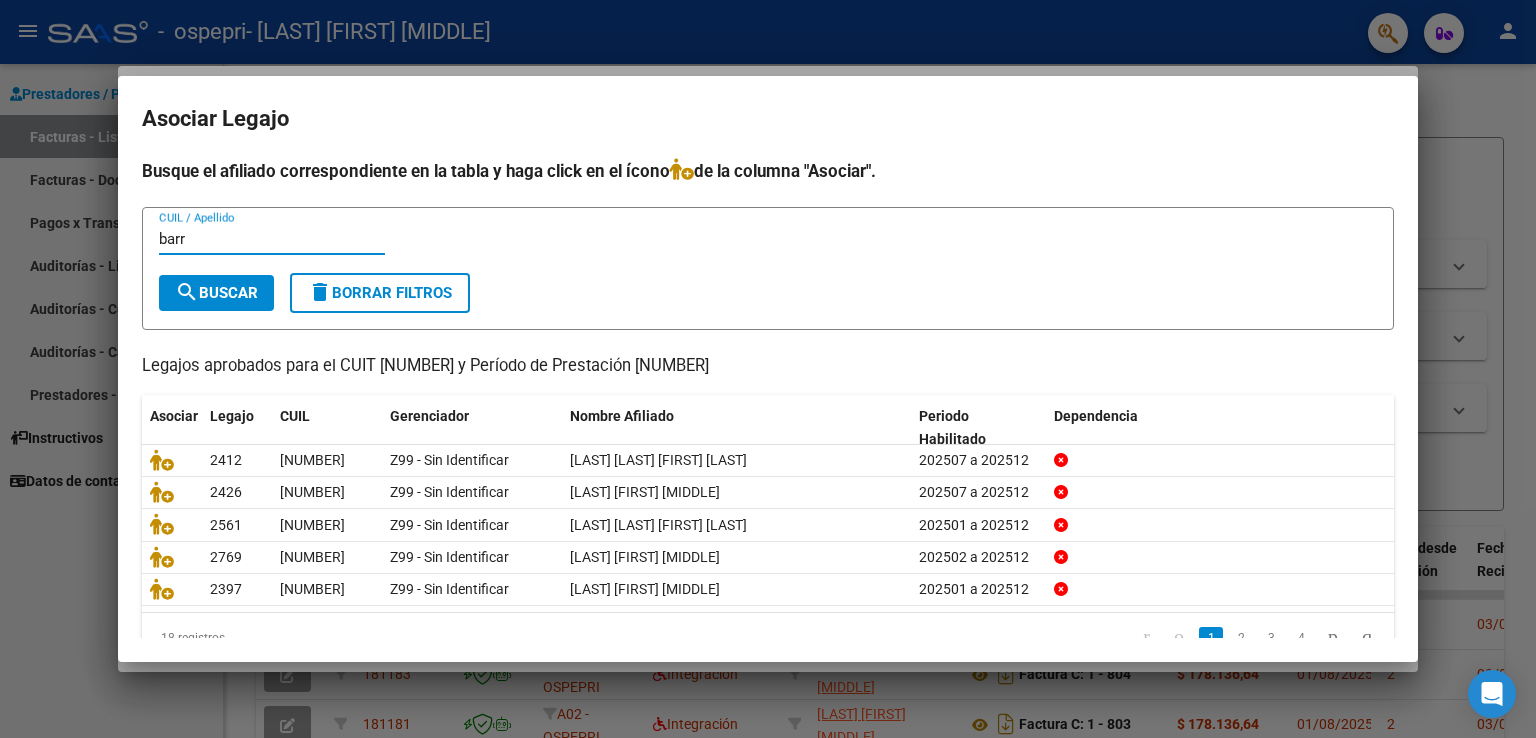 type on "barr" 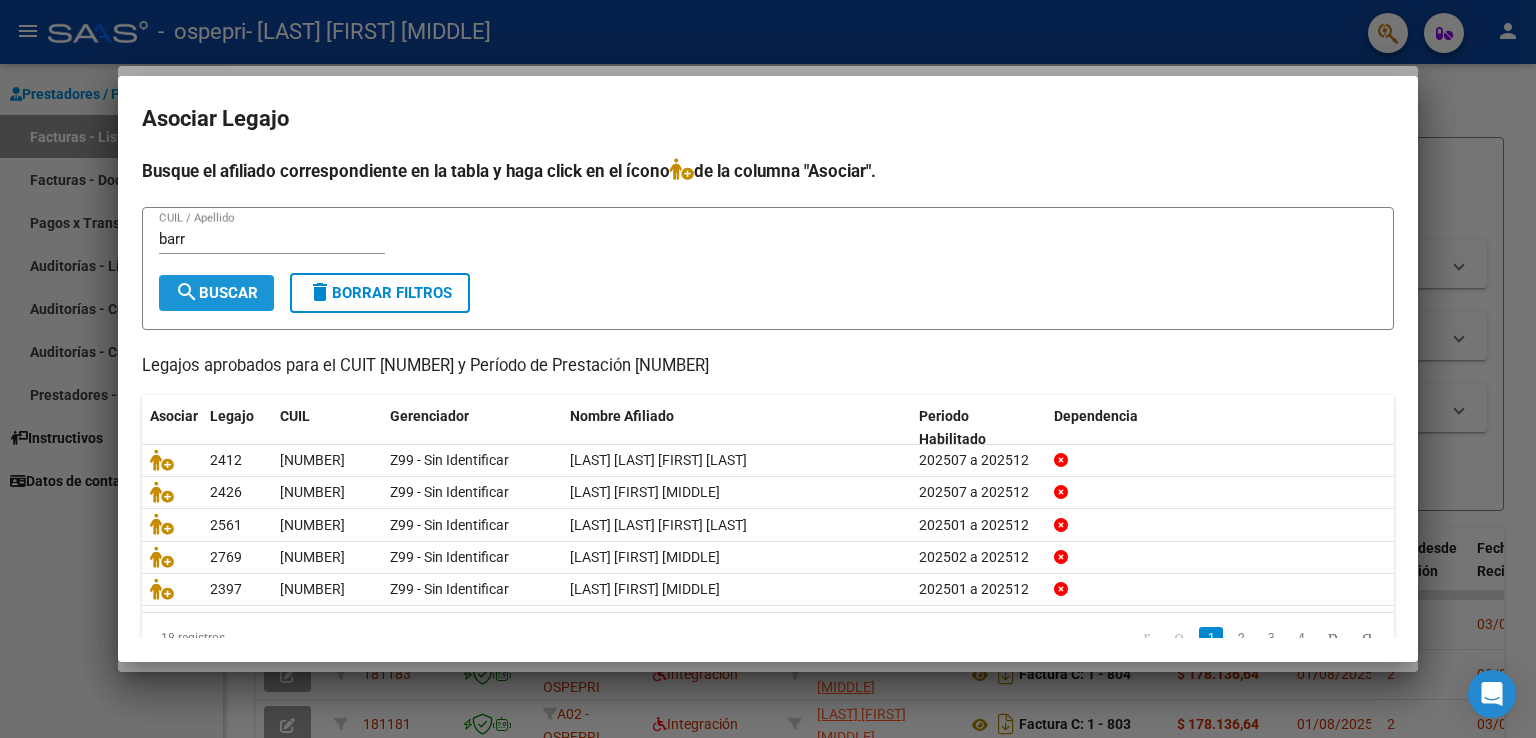 click on "search  Buscar" at bounding box center [216, 293] 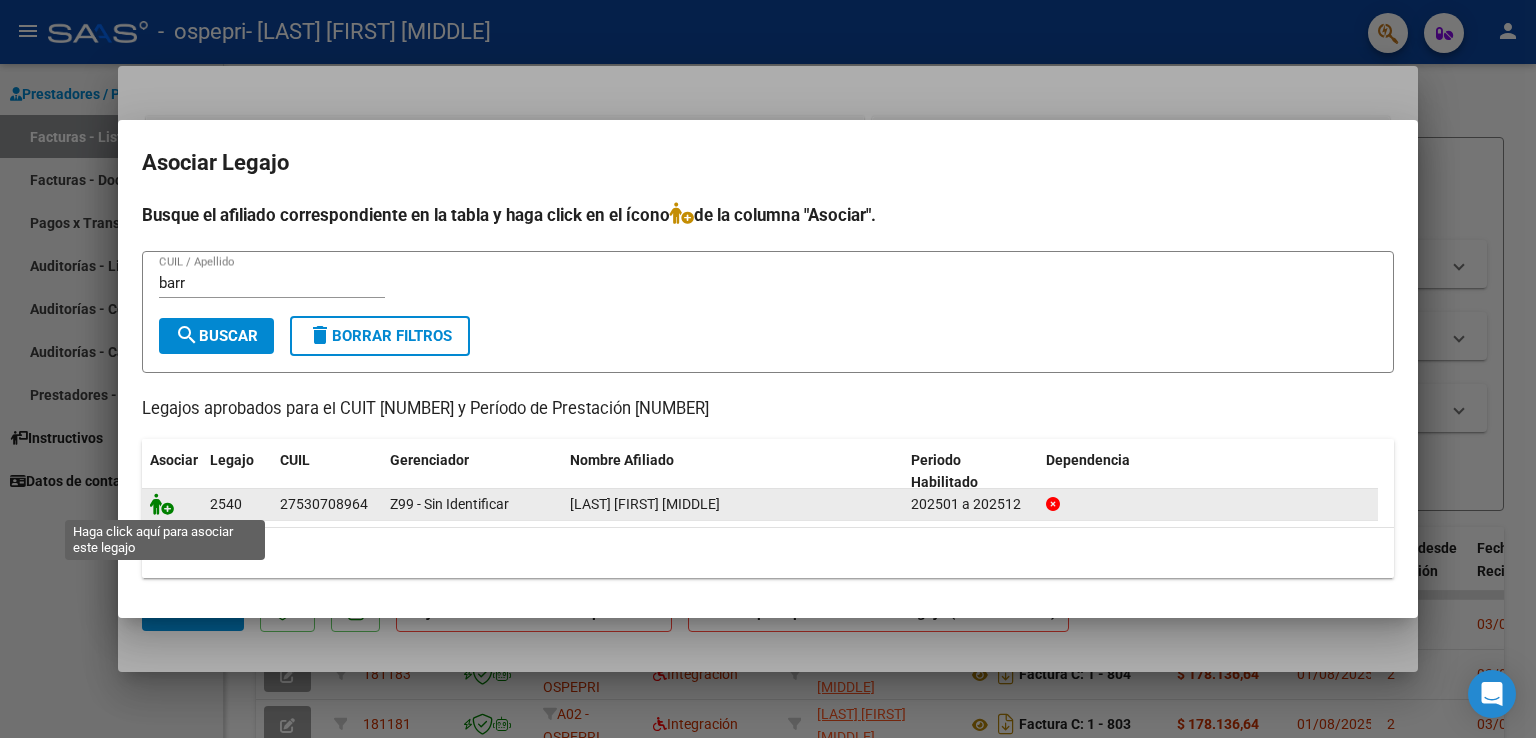 click 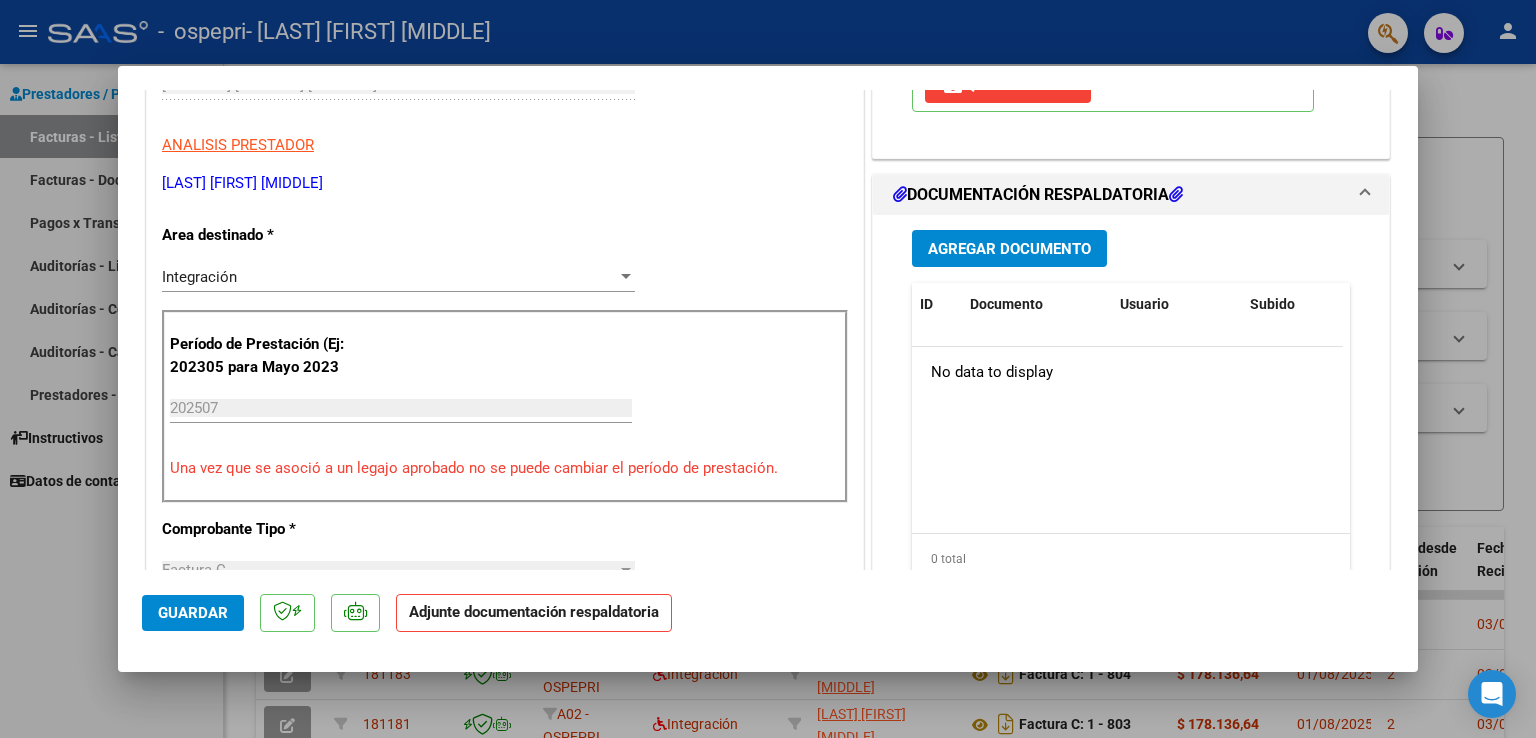 scroll, scrollTop: 400, scrollLeft: 0, axis: vertical 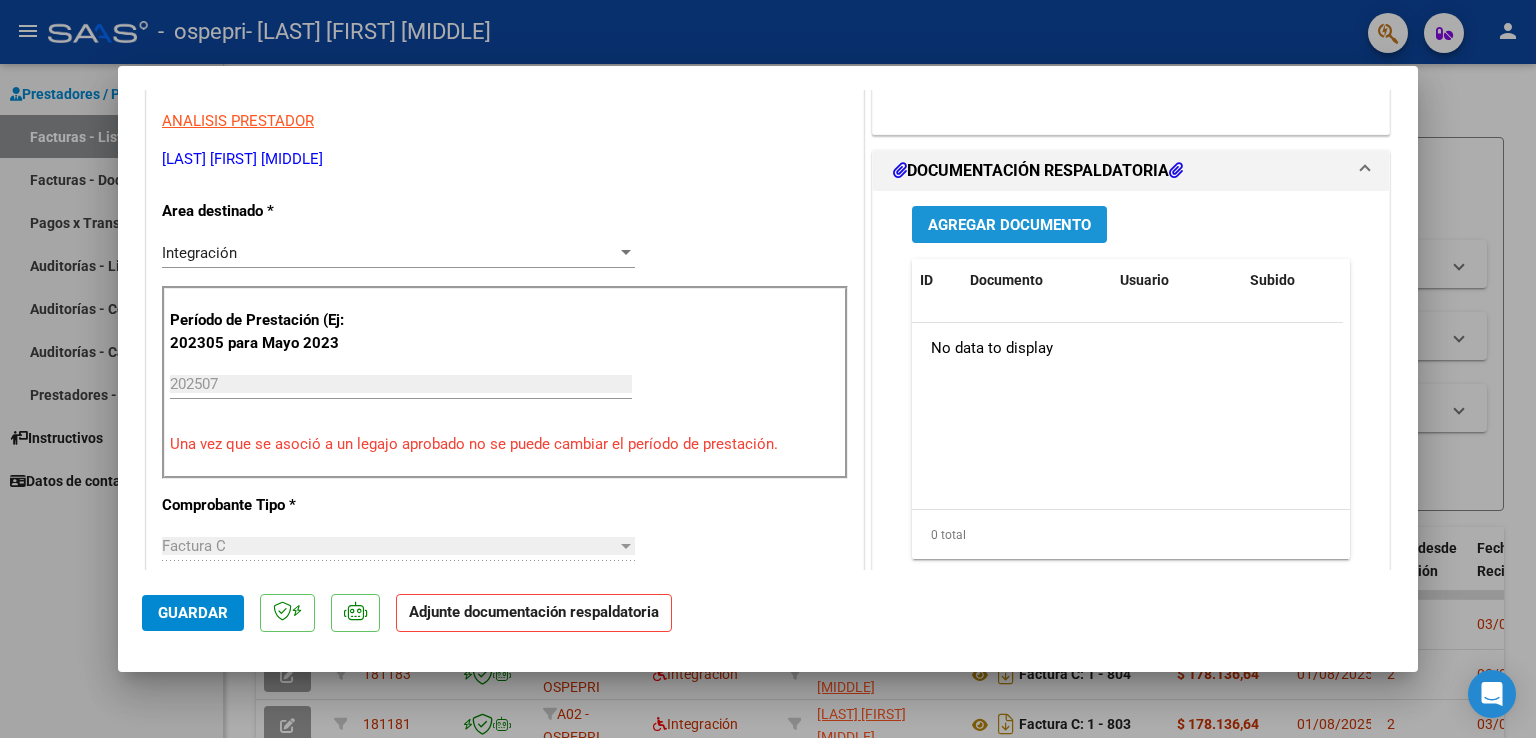 click on "Agregar Documento" at bounding box center [1009, 225] 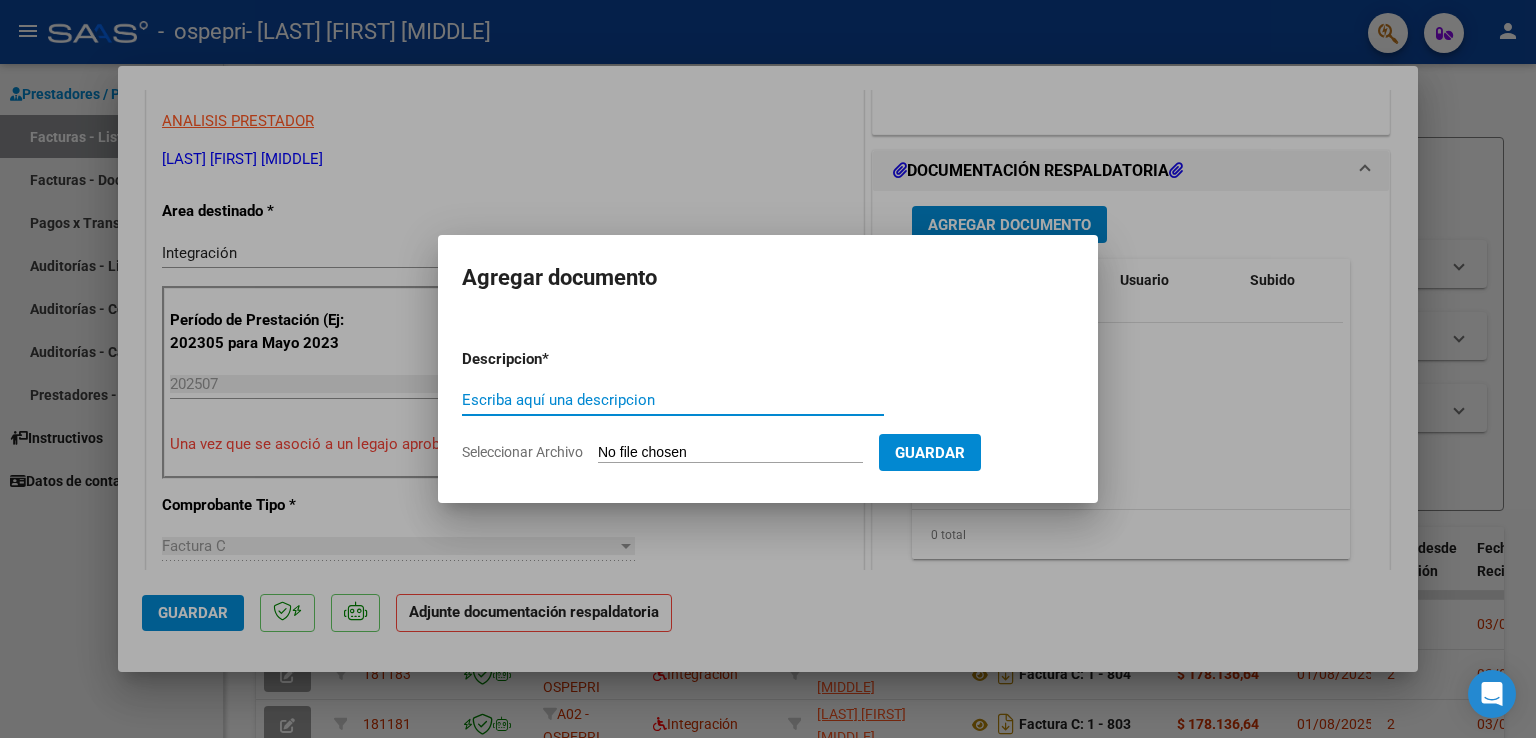 click on "Seleccionar Archivo" 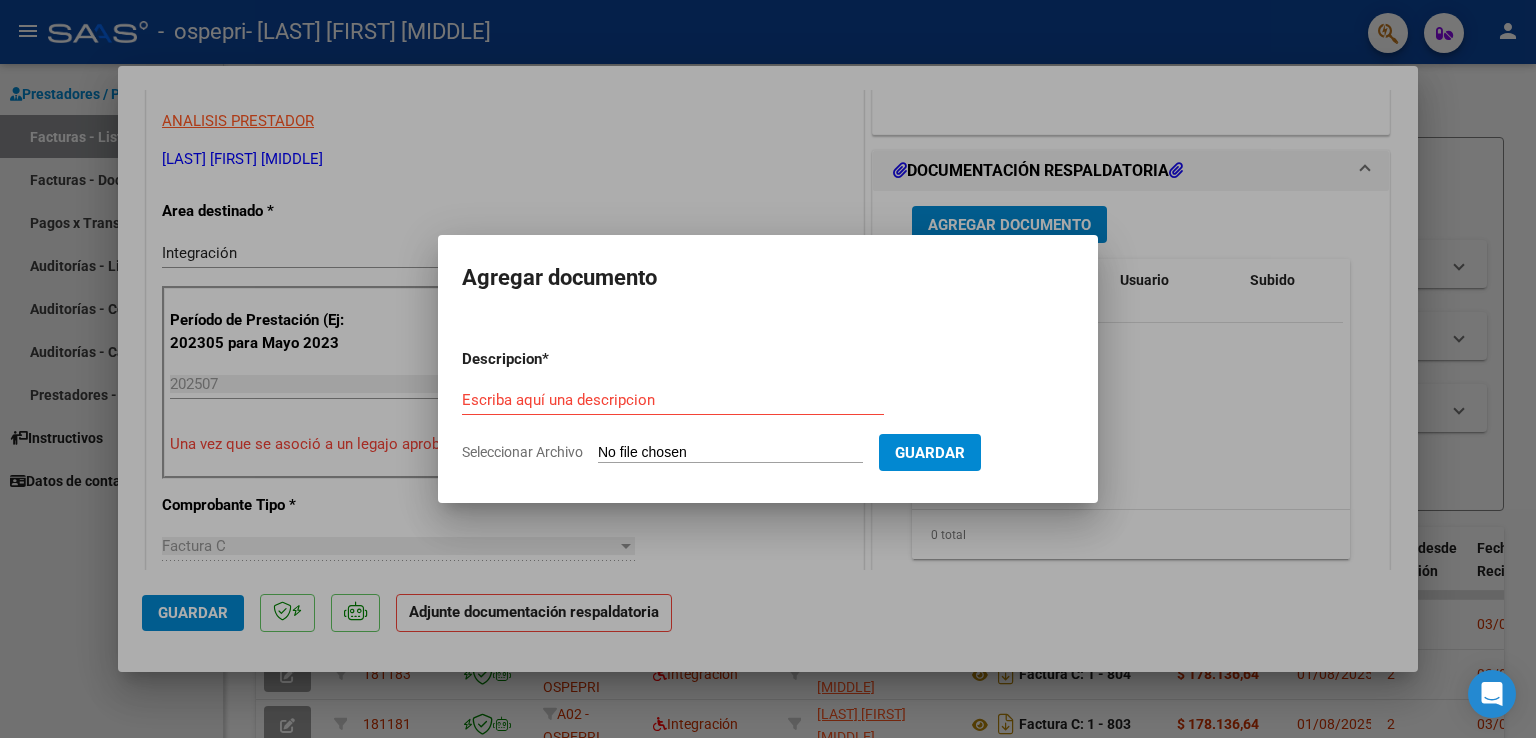 type on "C:\fakepath\barros genesis julio 25.pdf" 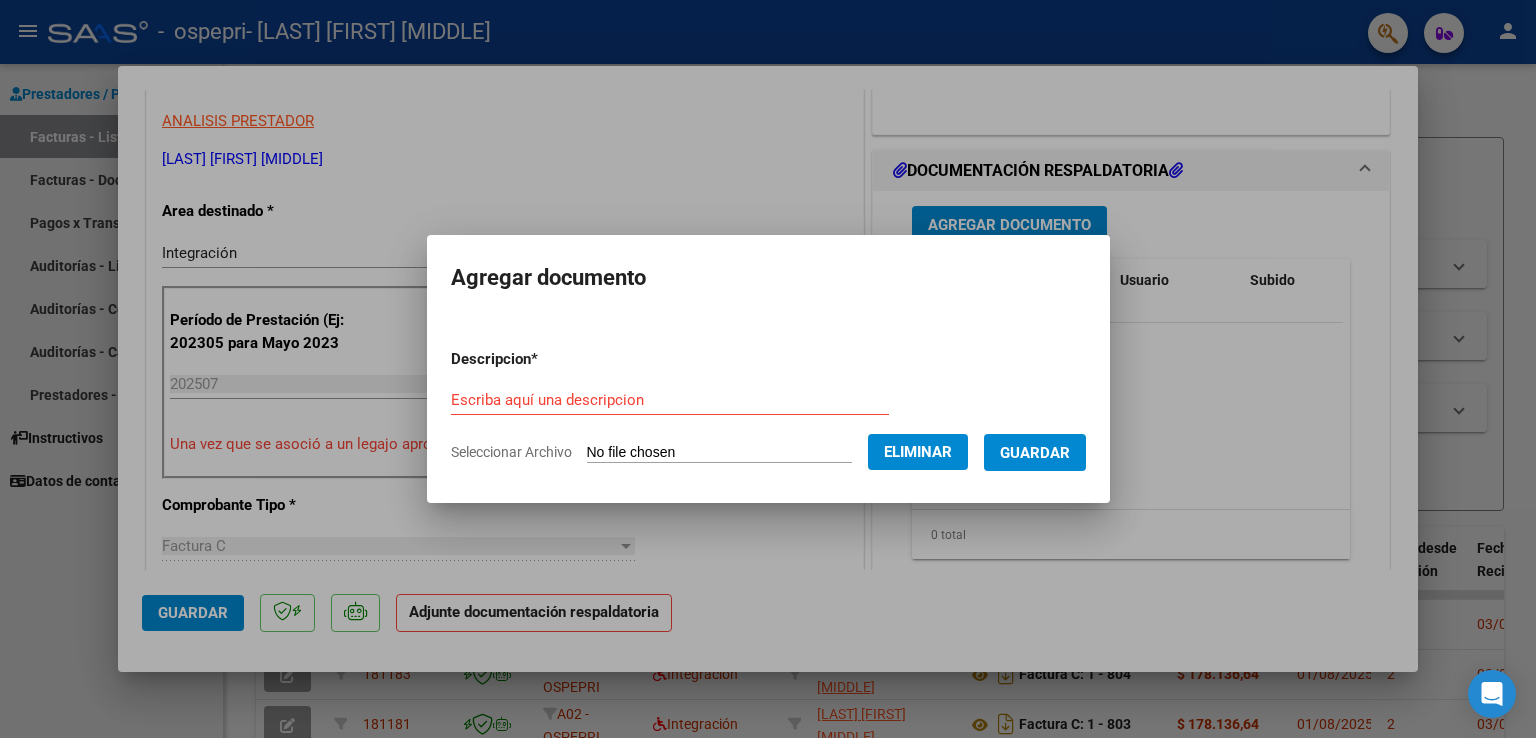 click on "Escriba aquí una descripcion" at bounding box center (670, 400) 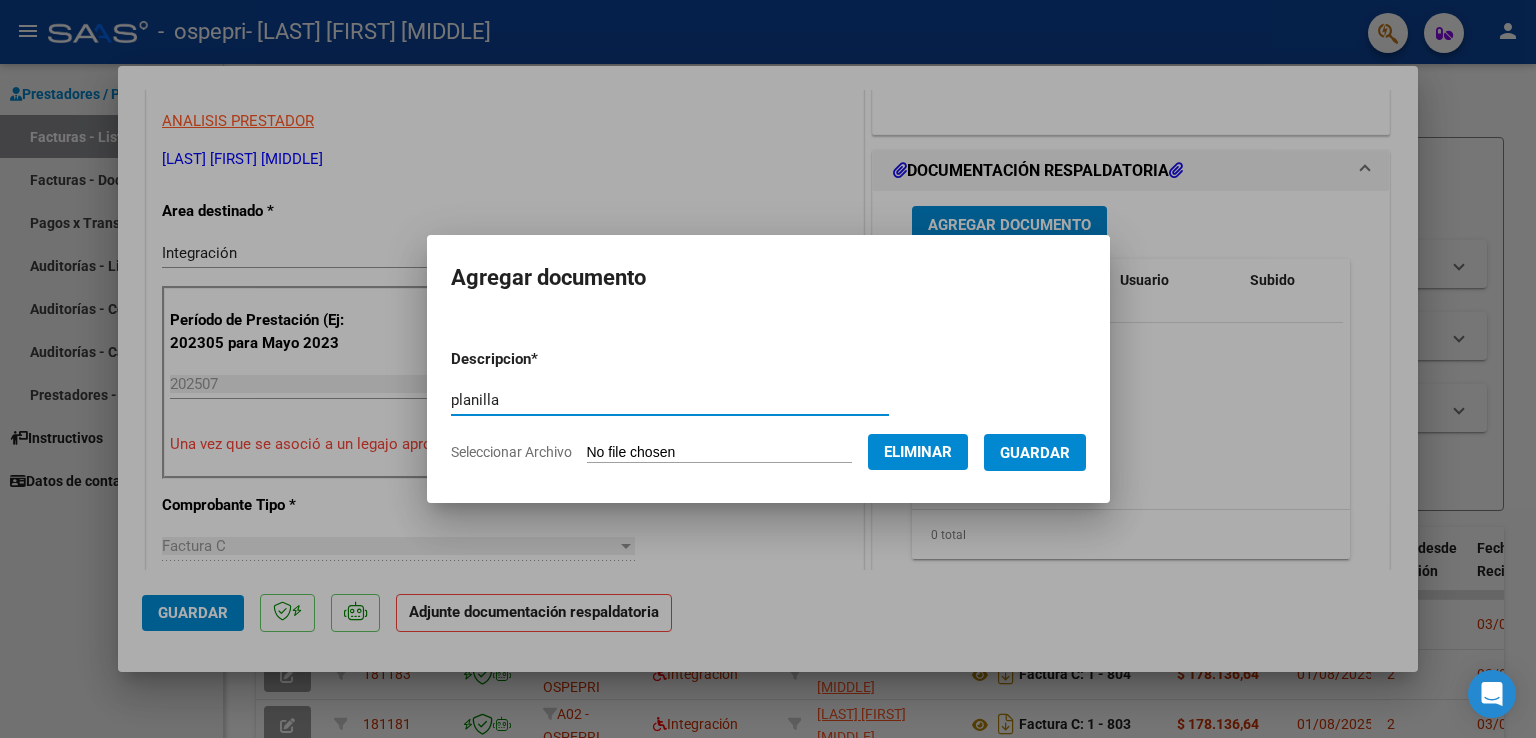 type on "planilla" 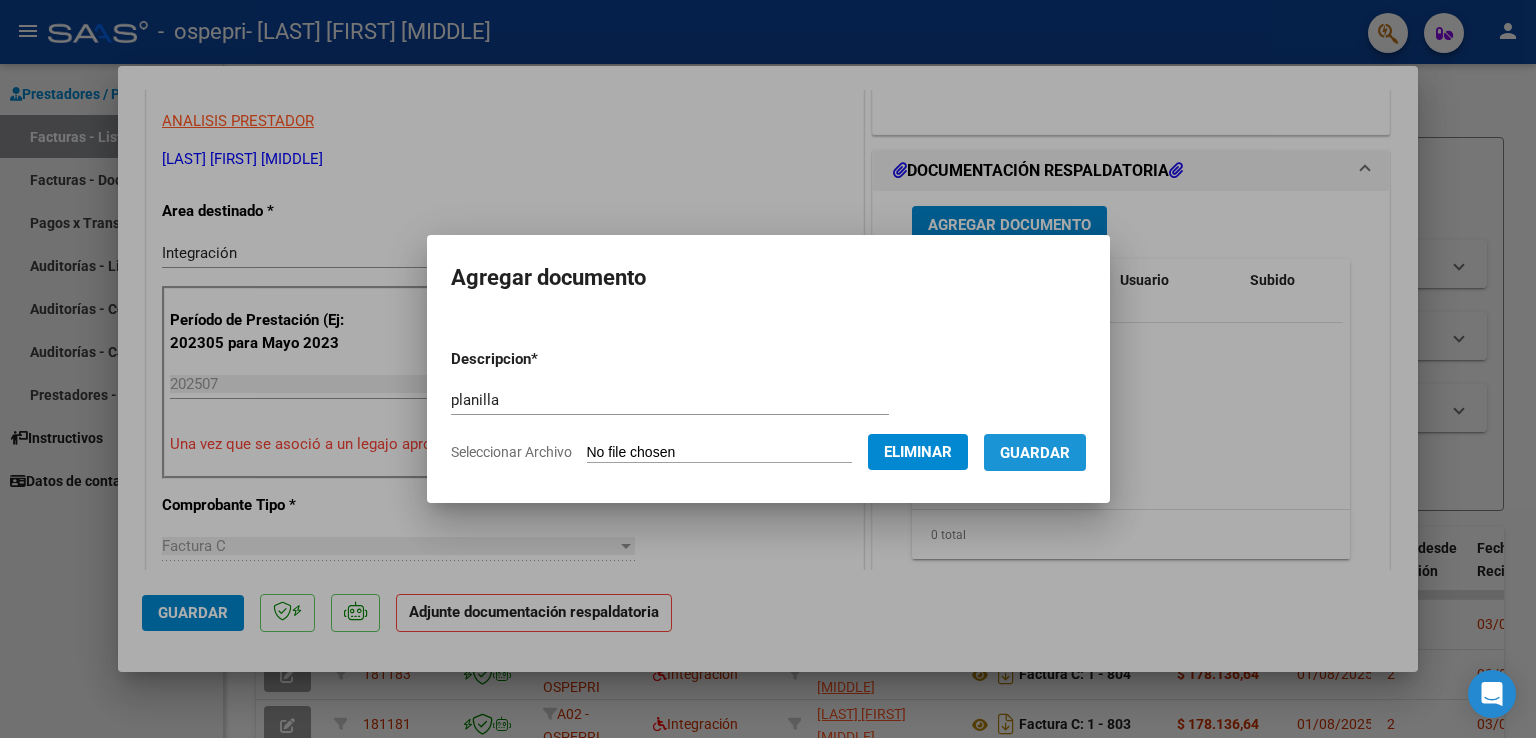 click on "Guardar" at bounding box center (1035, 452) 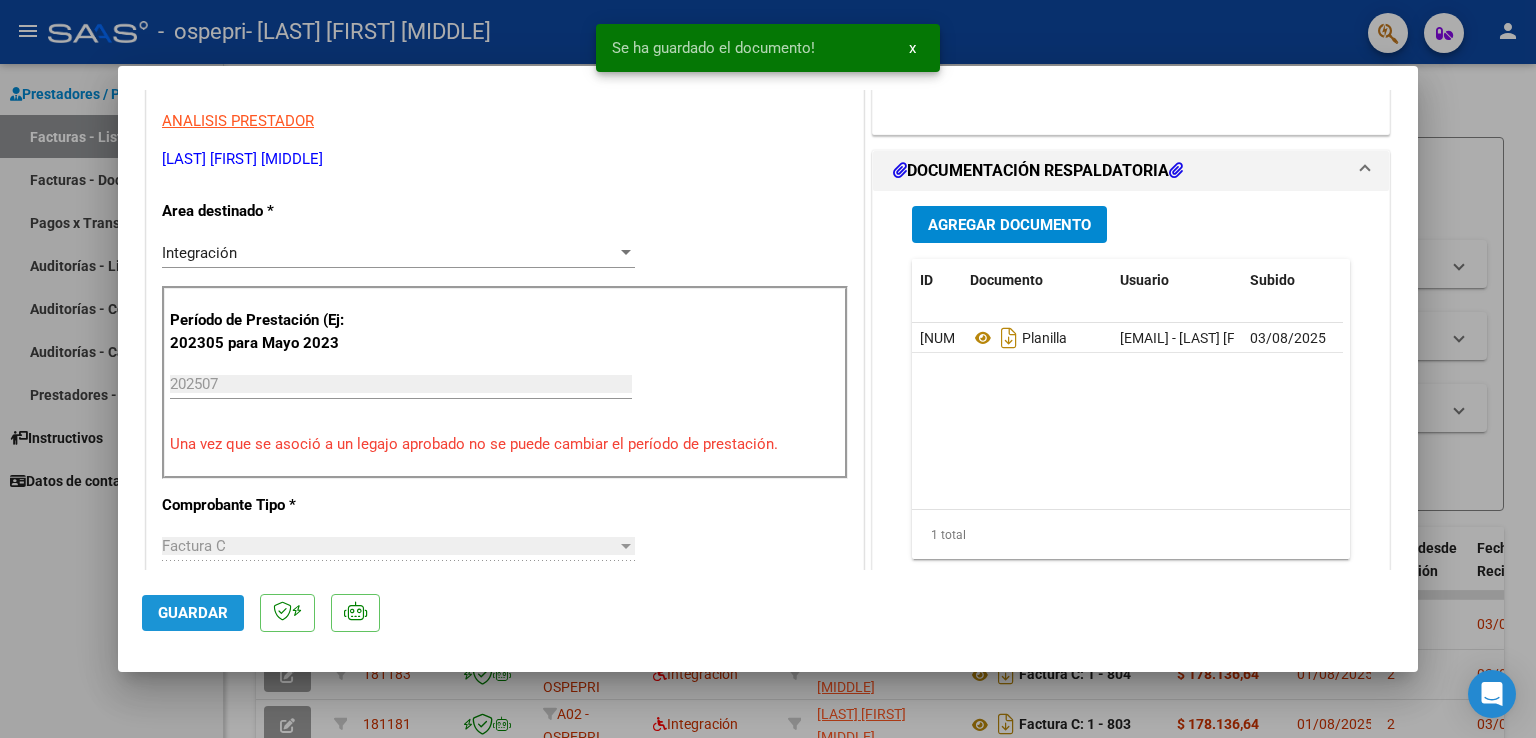 drag, startPoint x: 197, startPoint y: 613, endPoint x: 41, endPoint y: 576, distance: 160.32779 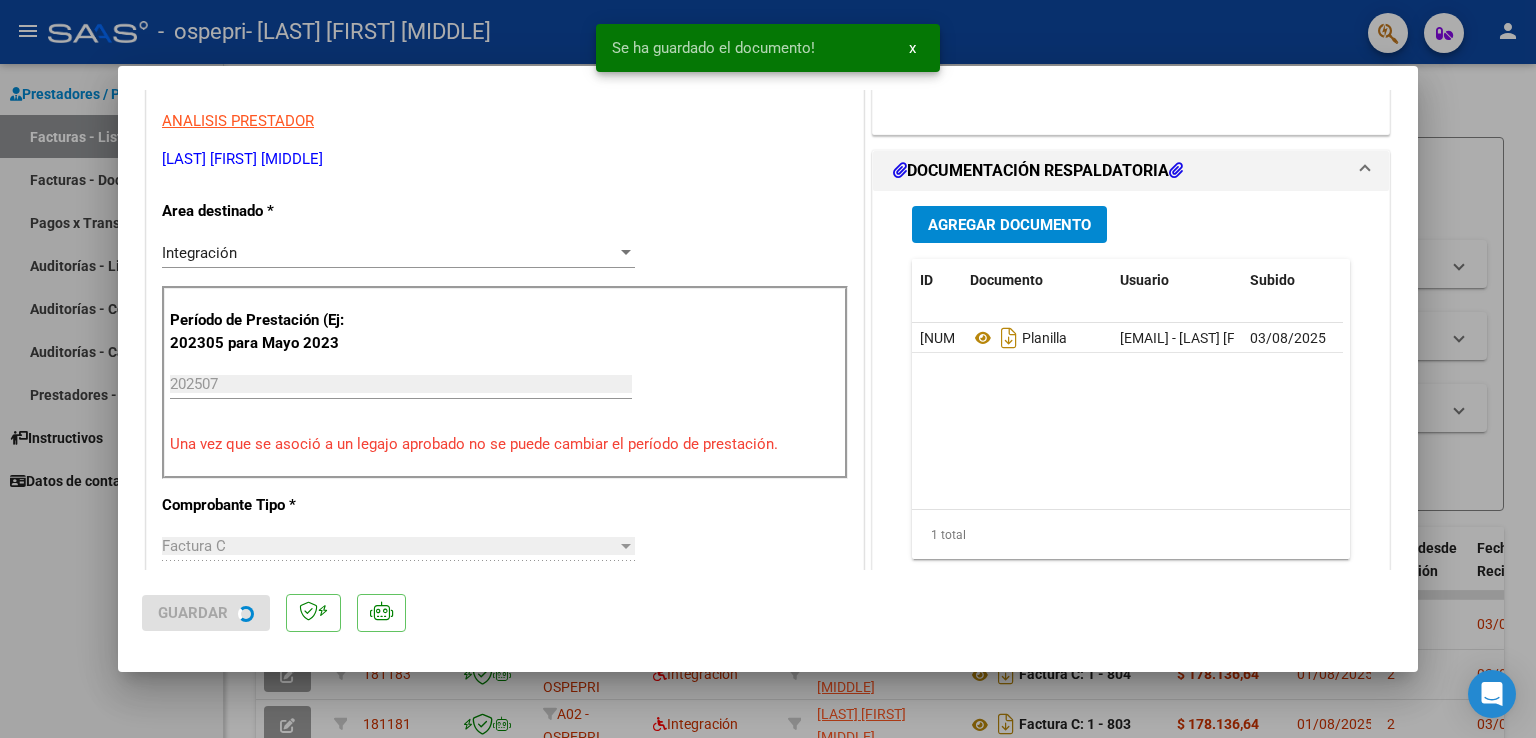 click at bounding box center (768, 369) 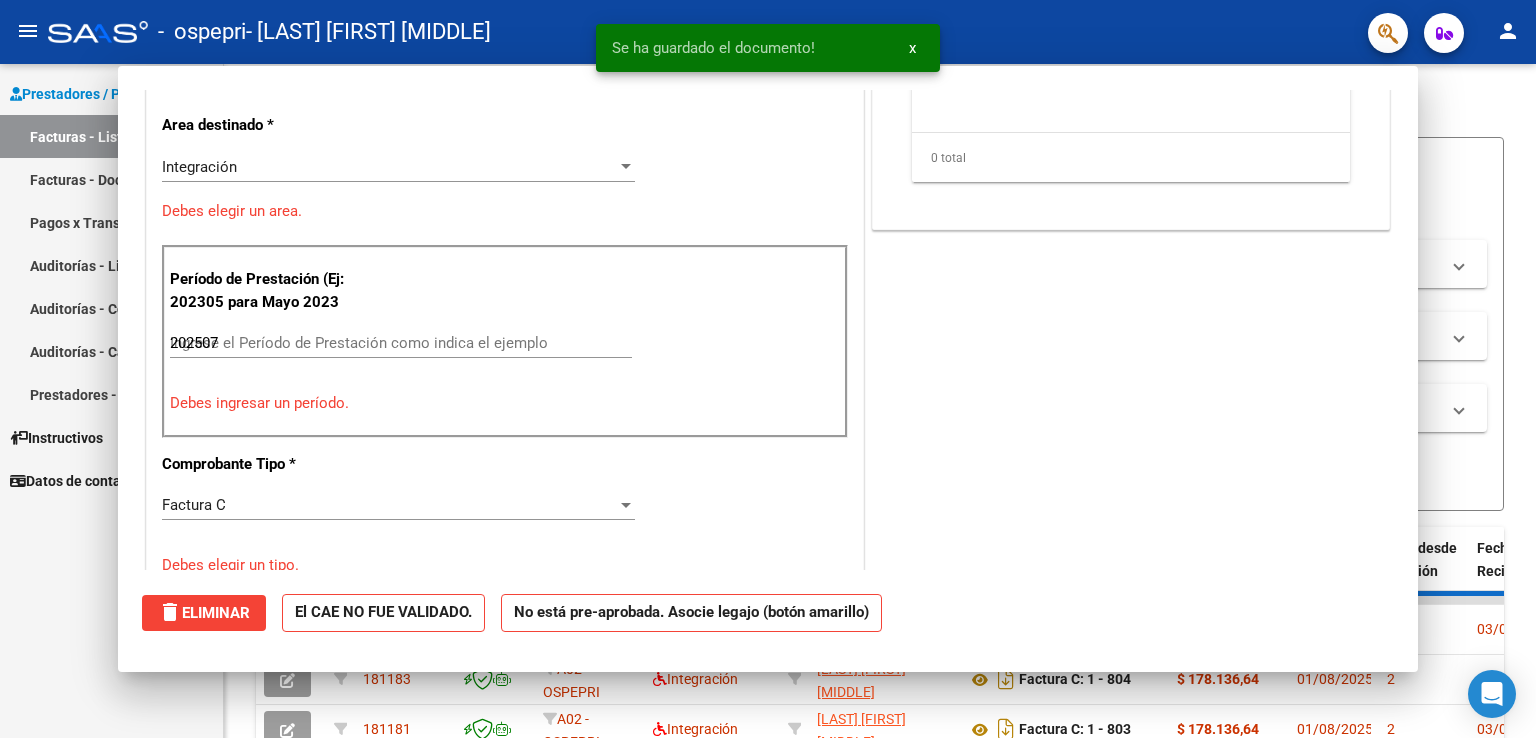 type 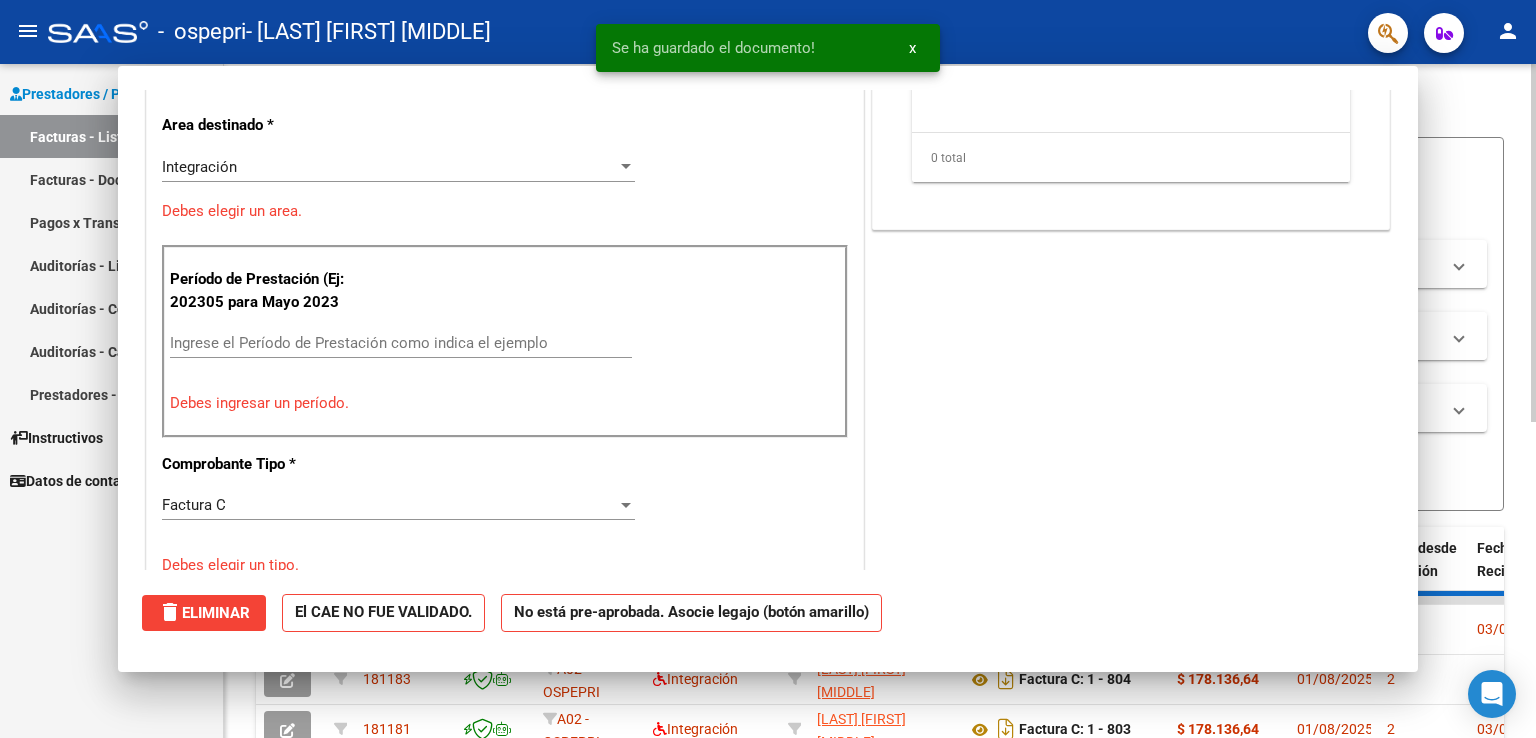 scroll, scrollTop: 0, scrollLeft: 0, axis: both 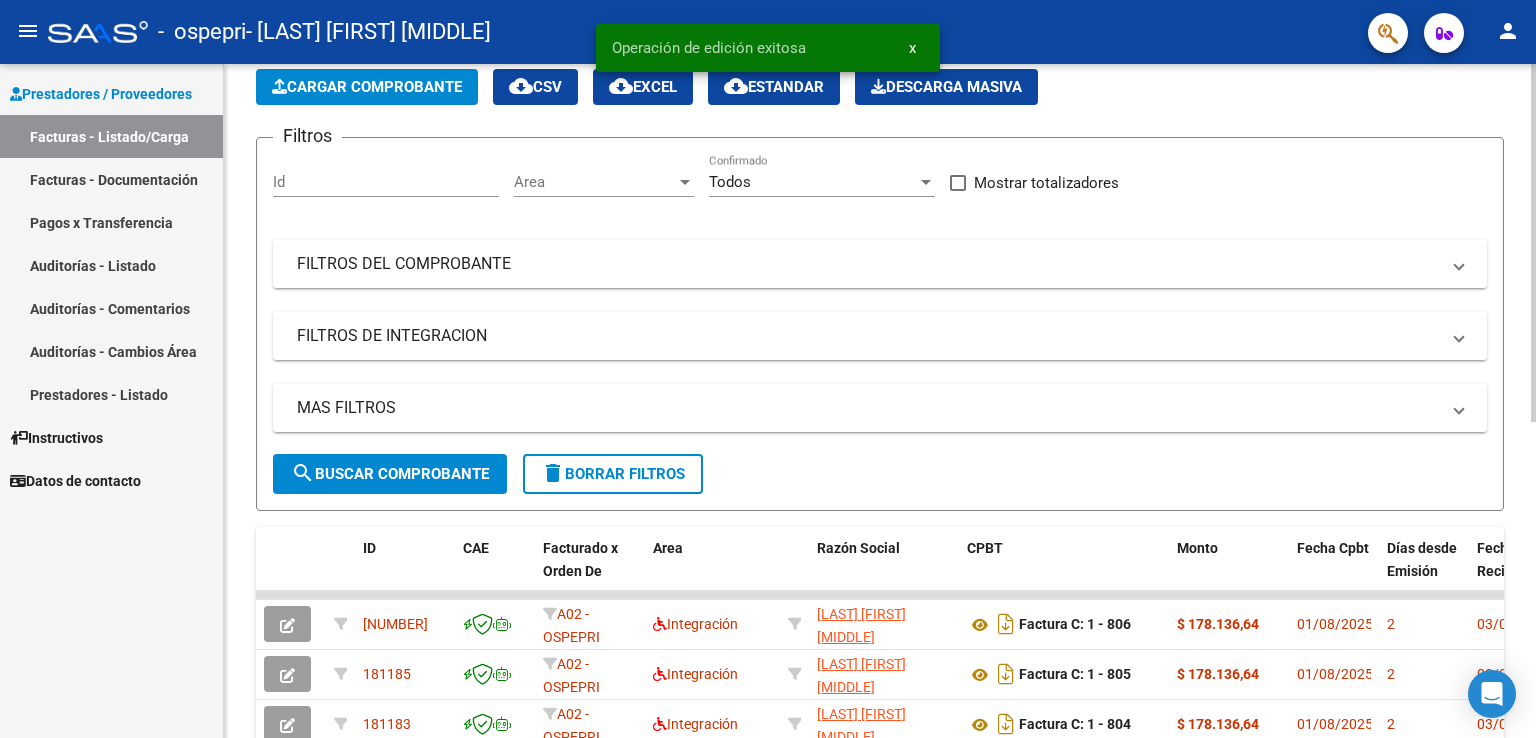 click on "Cargar Comprobante" 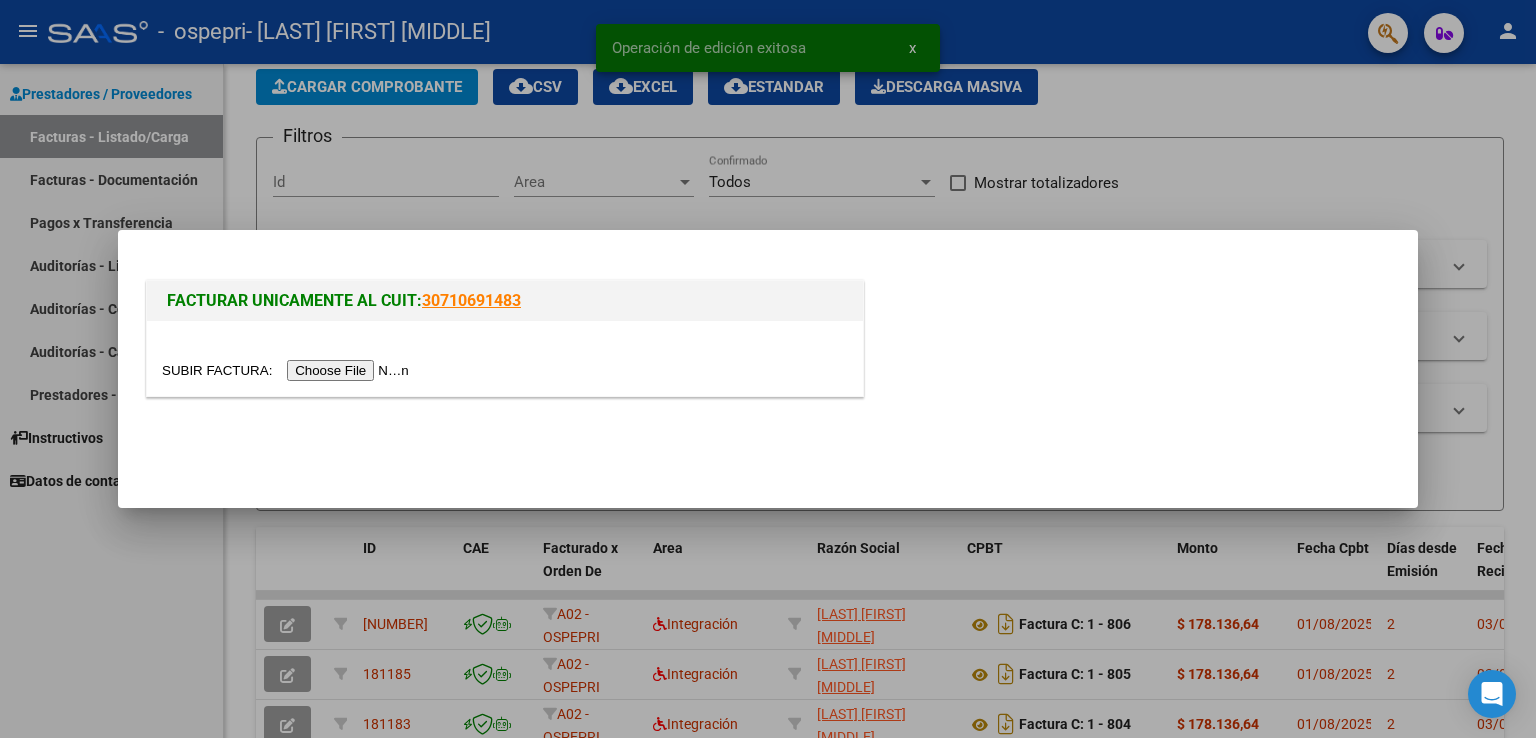 click at bounding box center (288, 370) 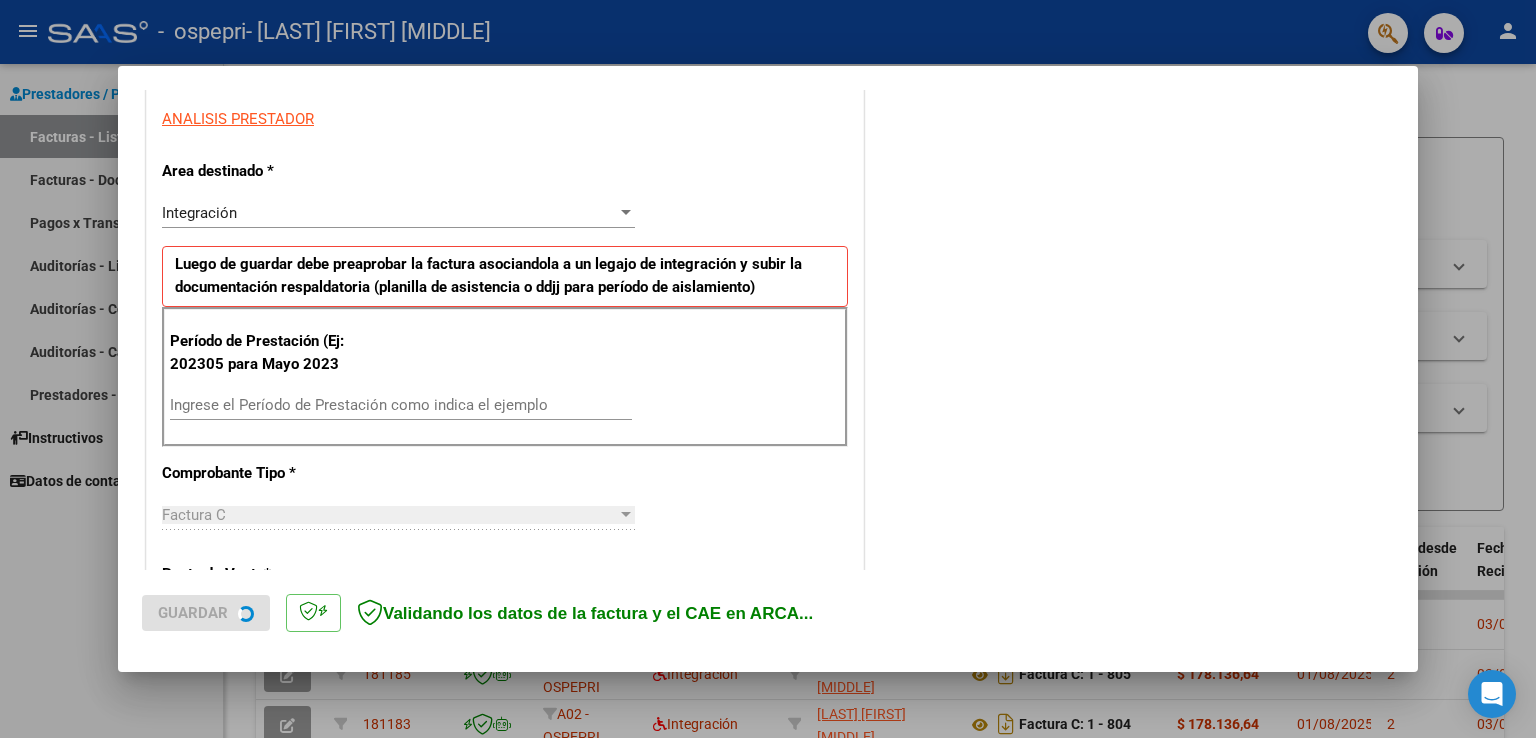 scroll, scrollTop: 400, scrollLeft: 0, axis: vertical 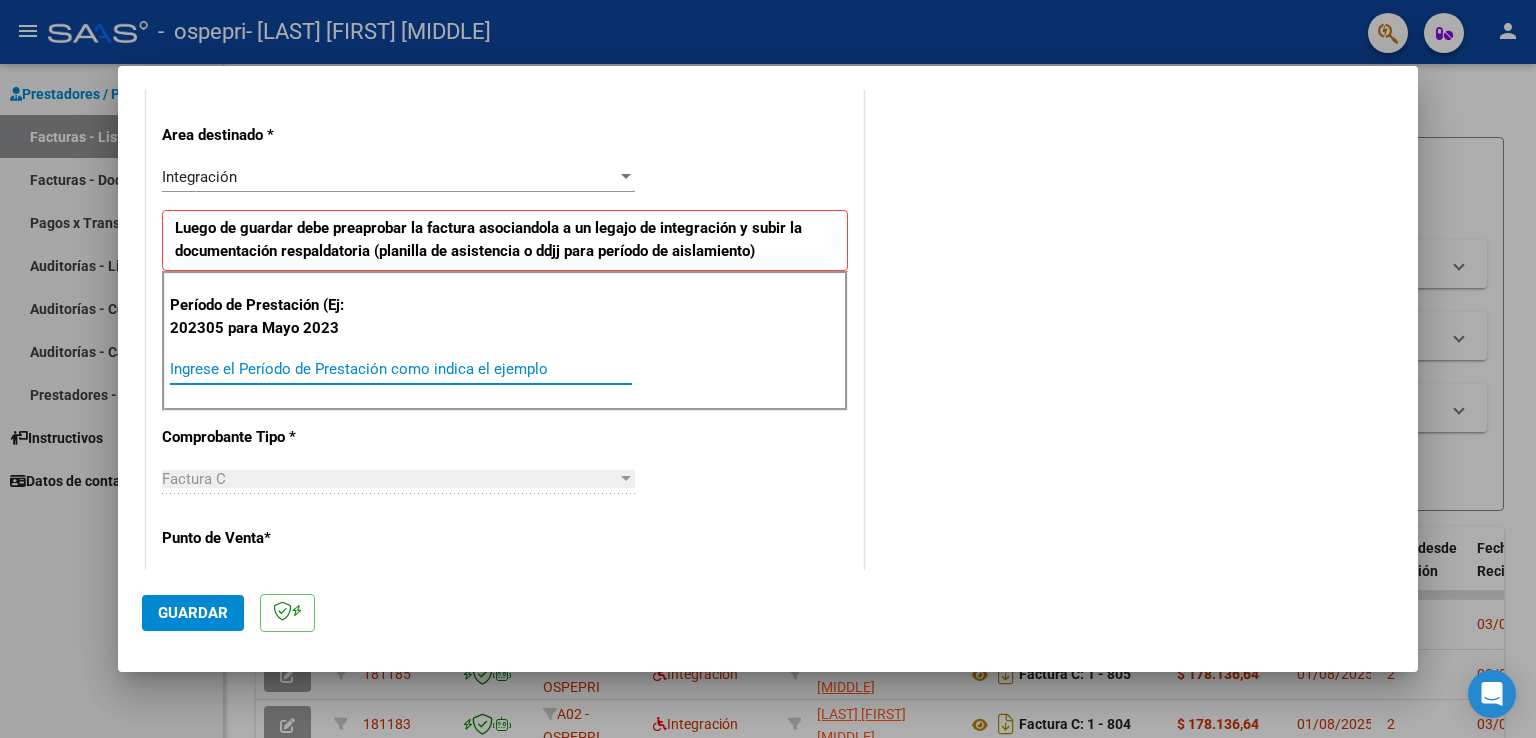 click on "Ingrese el Período de Prestación como indica el ejemplo" at bounding box center (401, 369) 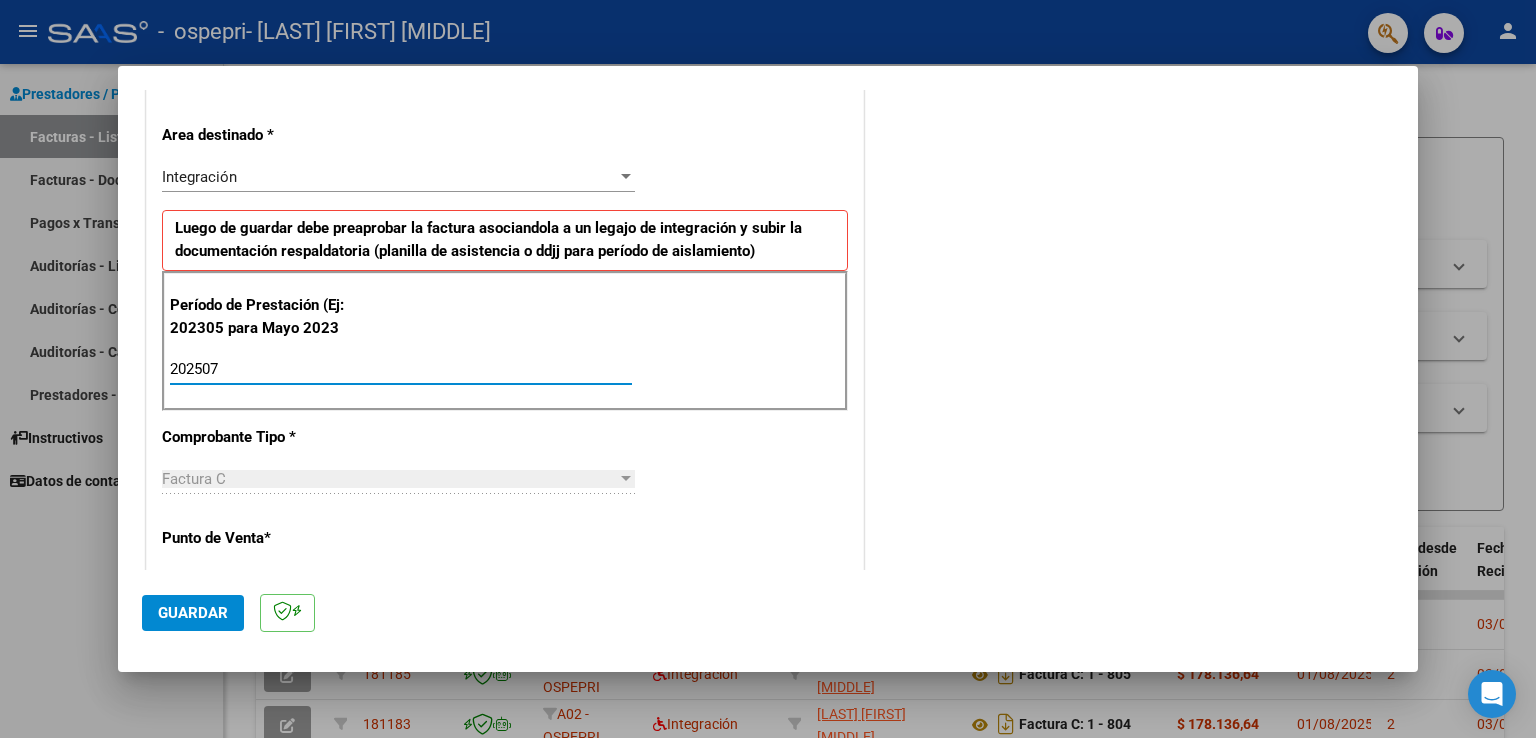 type on "202507" 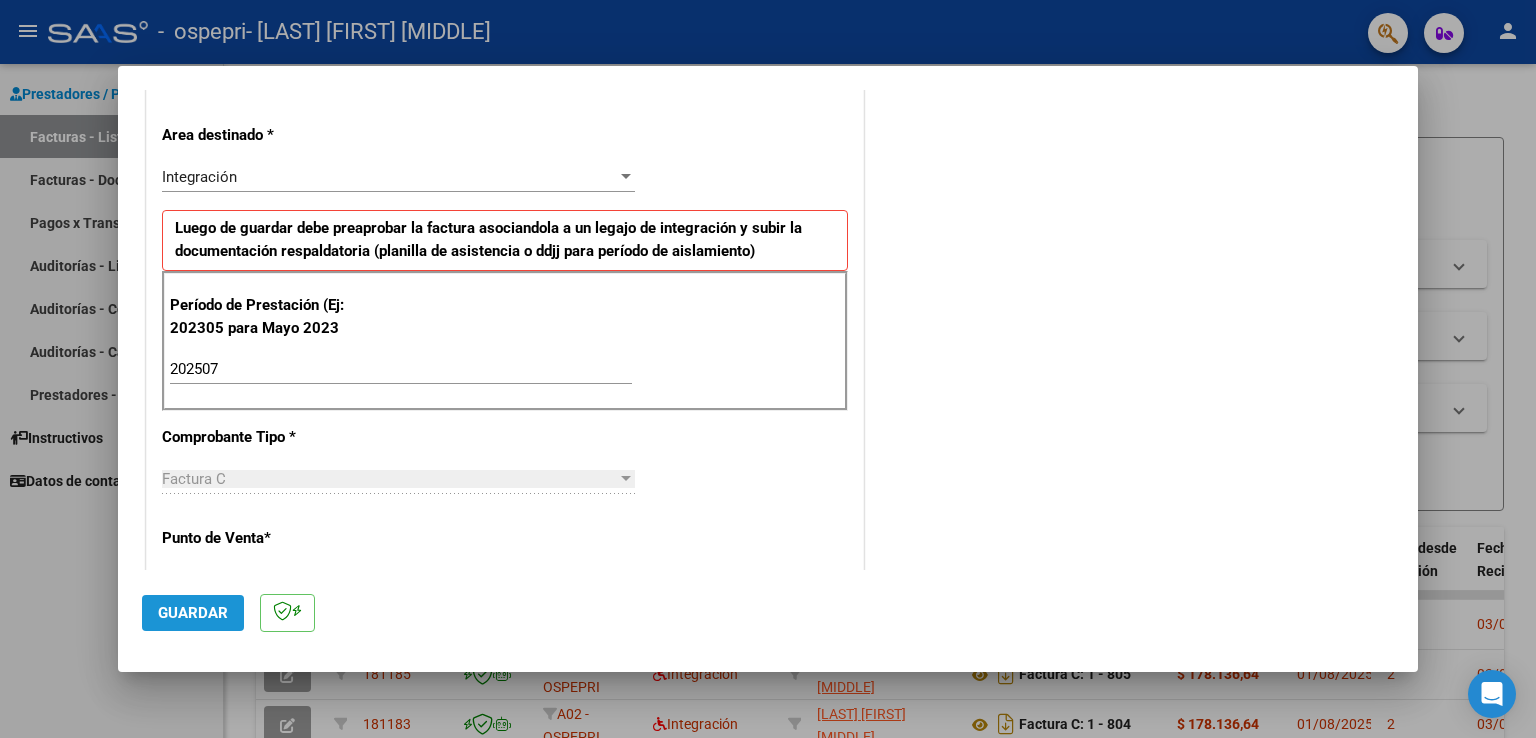 click on "Guardar" 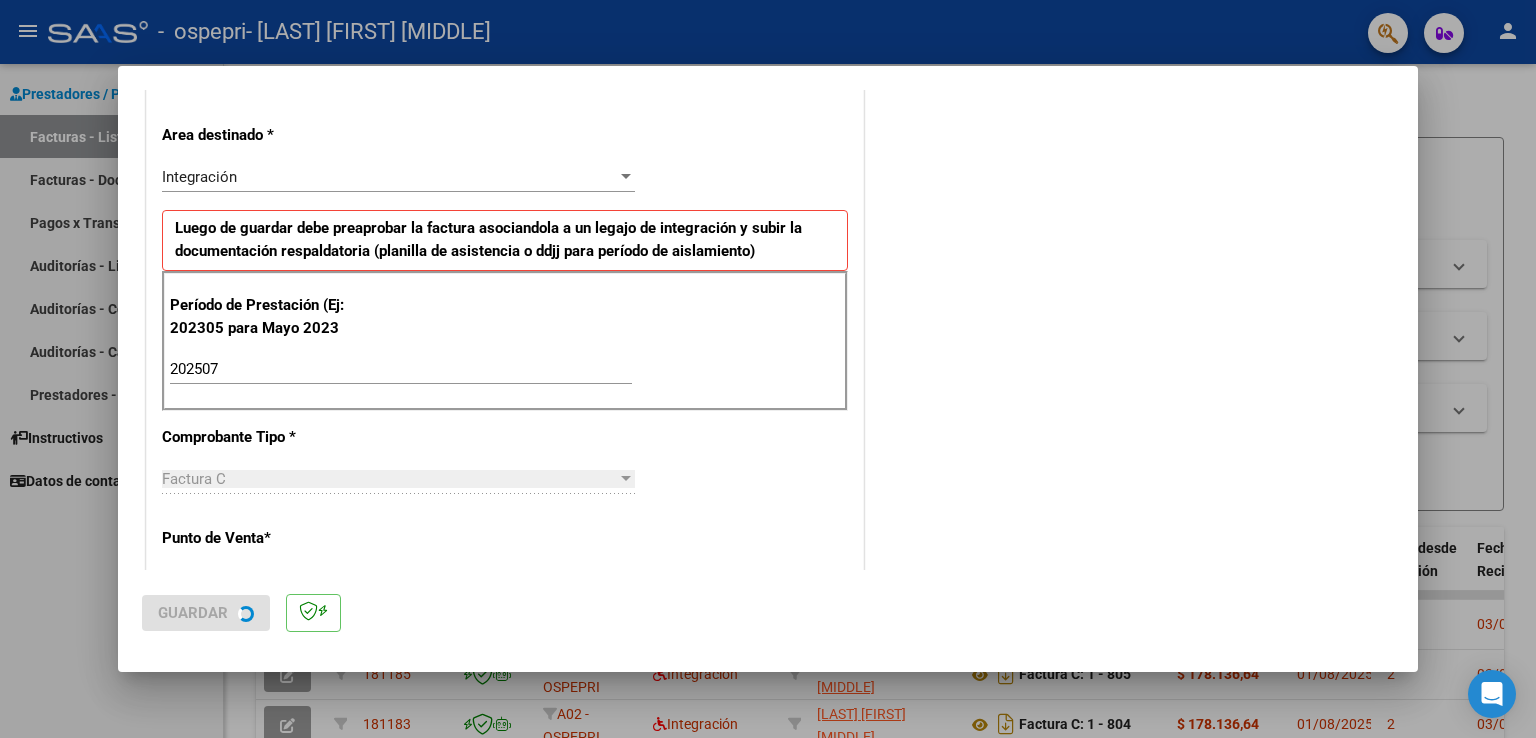 scroll, scrollTop: 0, scrollLeft: 0, axis: both 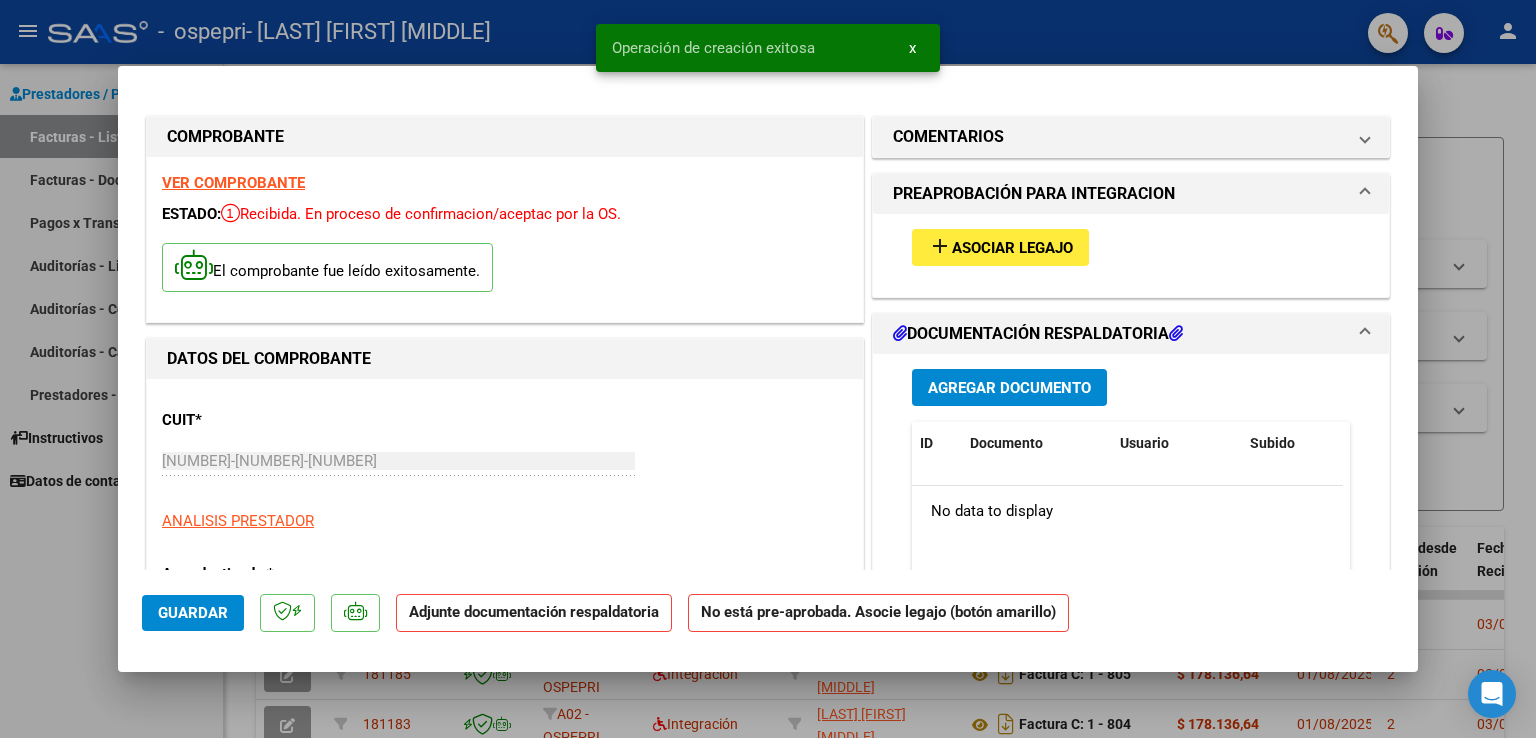 click on "Asociar Legajo" at bounding box center (1012, 248) 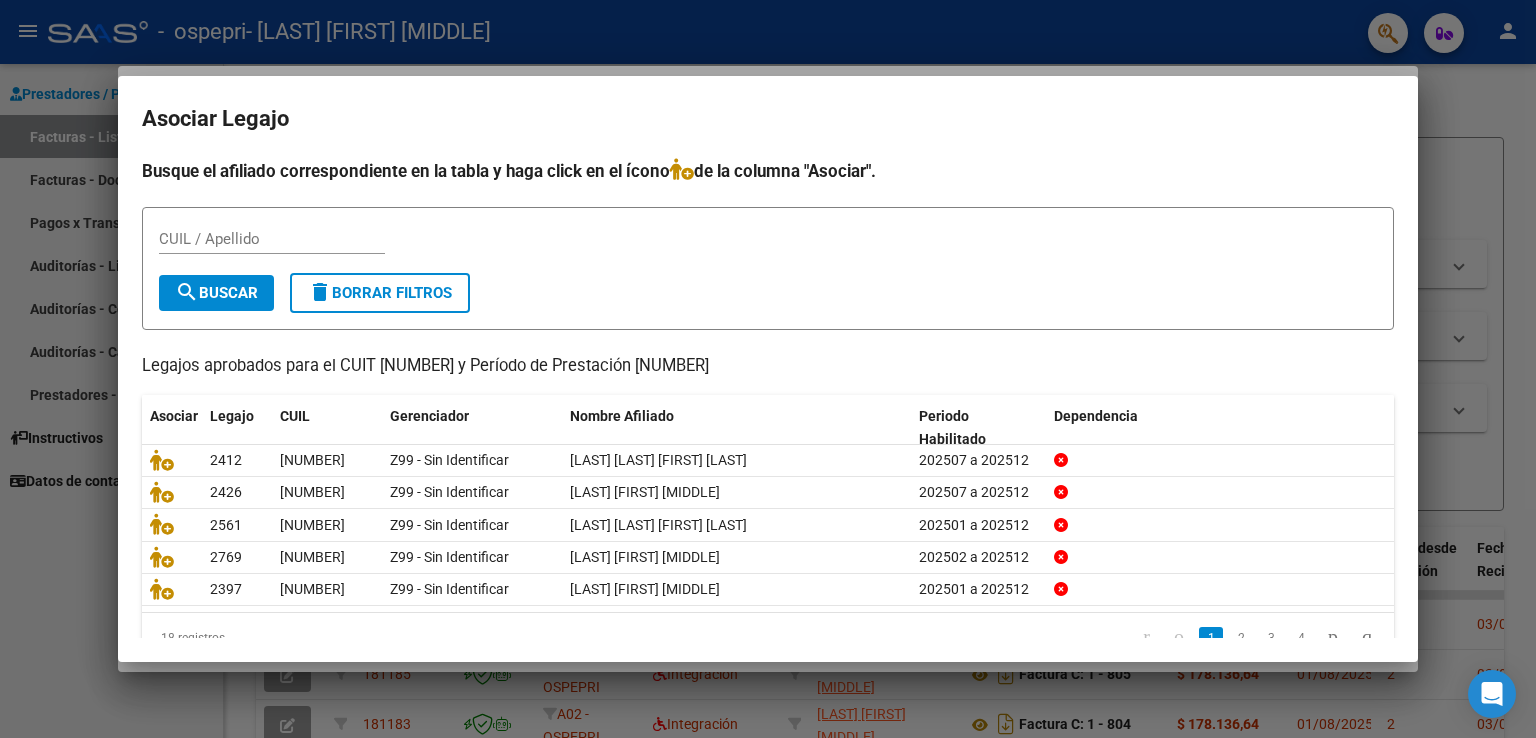 drag, startPoint x: 1492, startPoint y: 114, endPoint x: 969, endPoint y: 198, distance: 529.70276 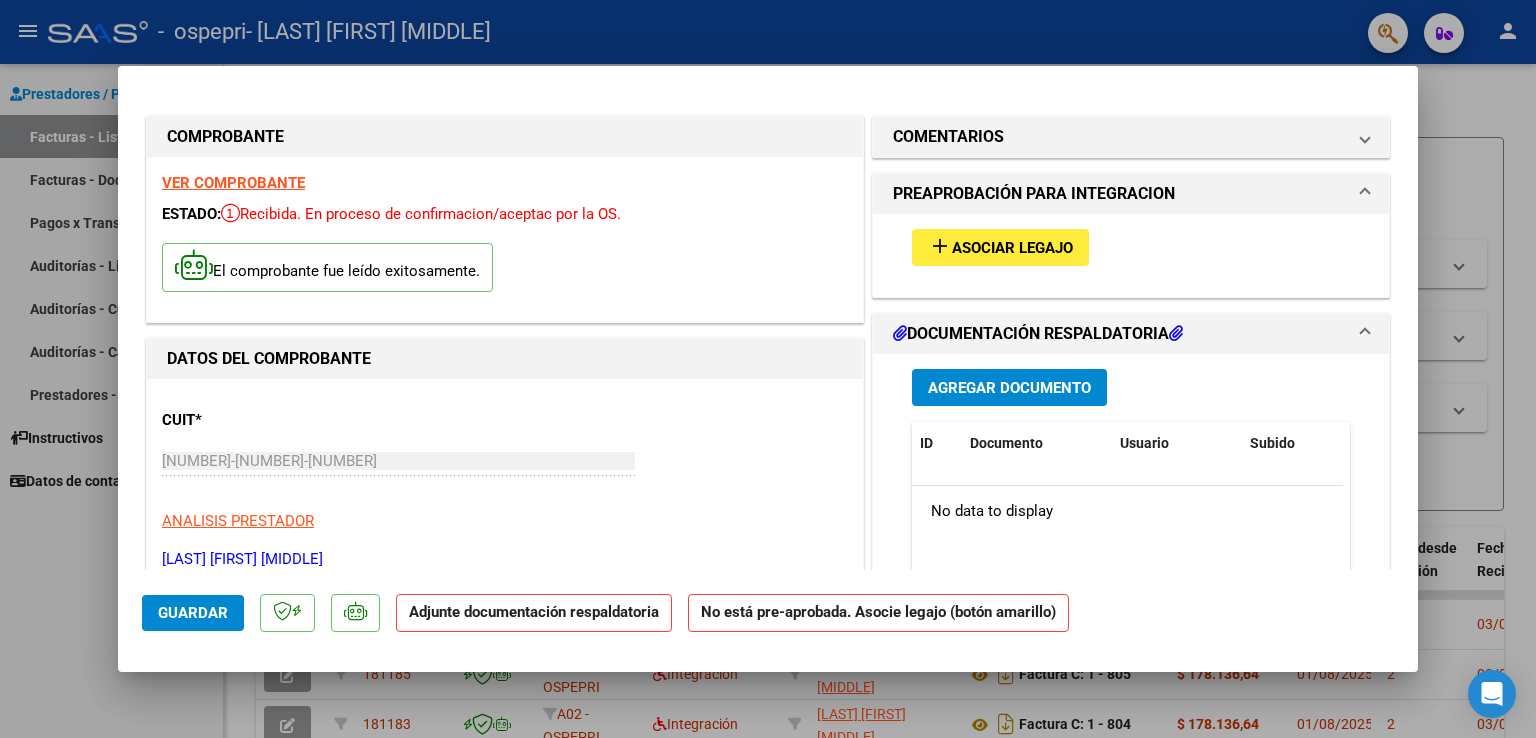 click on "VER COMPROBANTE" at bounding box center [233, 183] 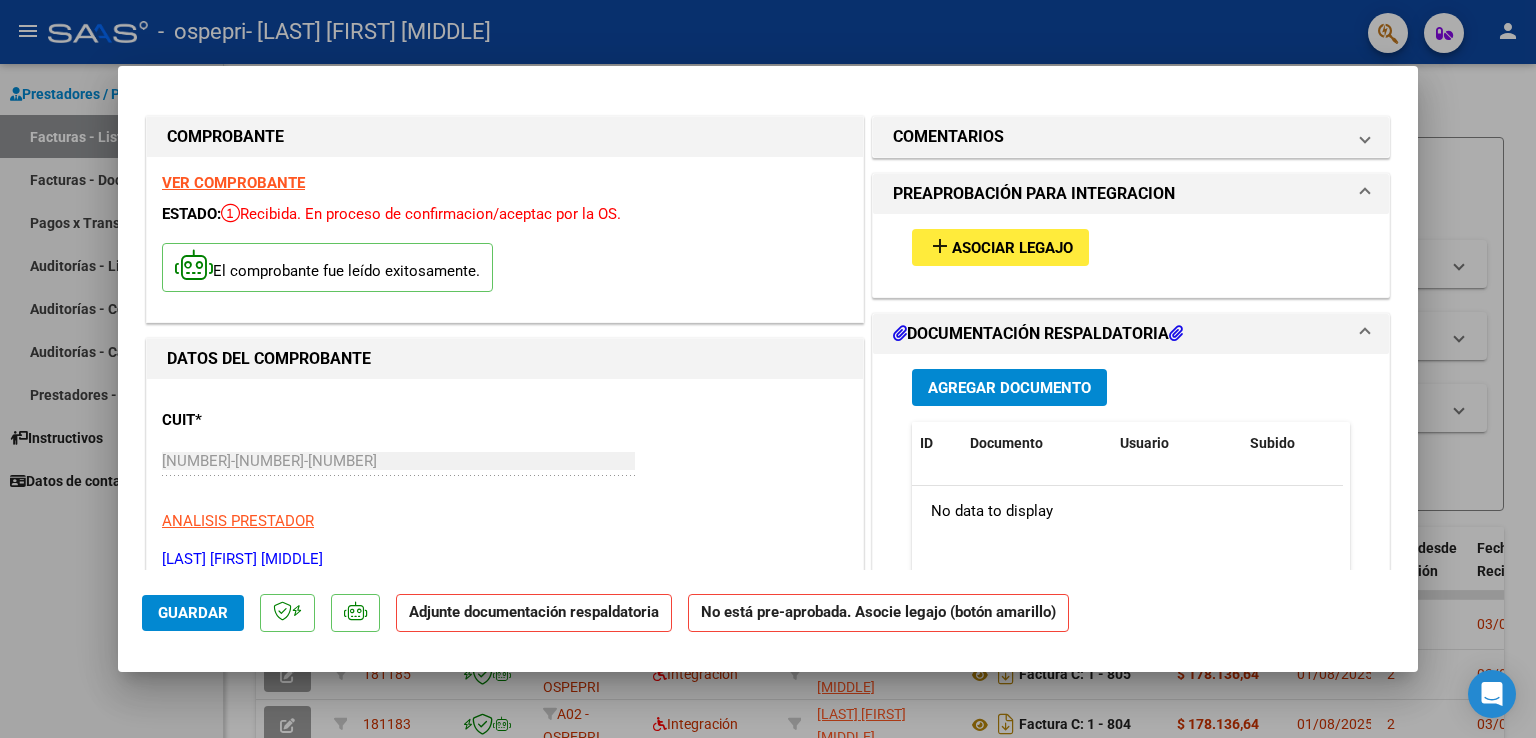 click on "Asociar Legajo" at bounding box center [1012, 248] 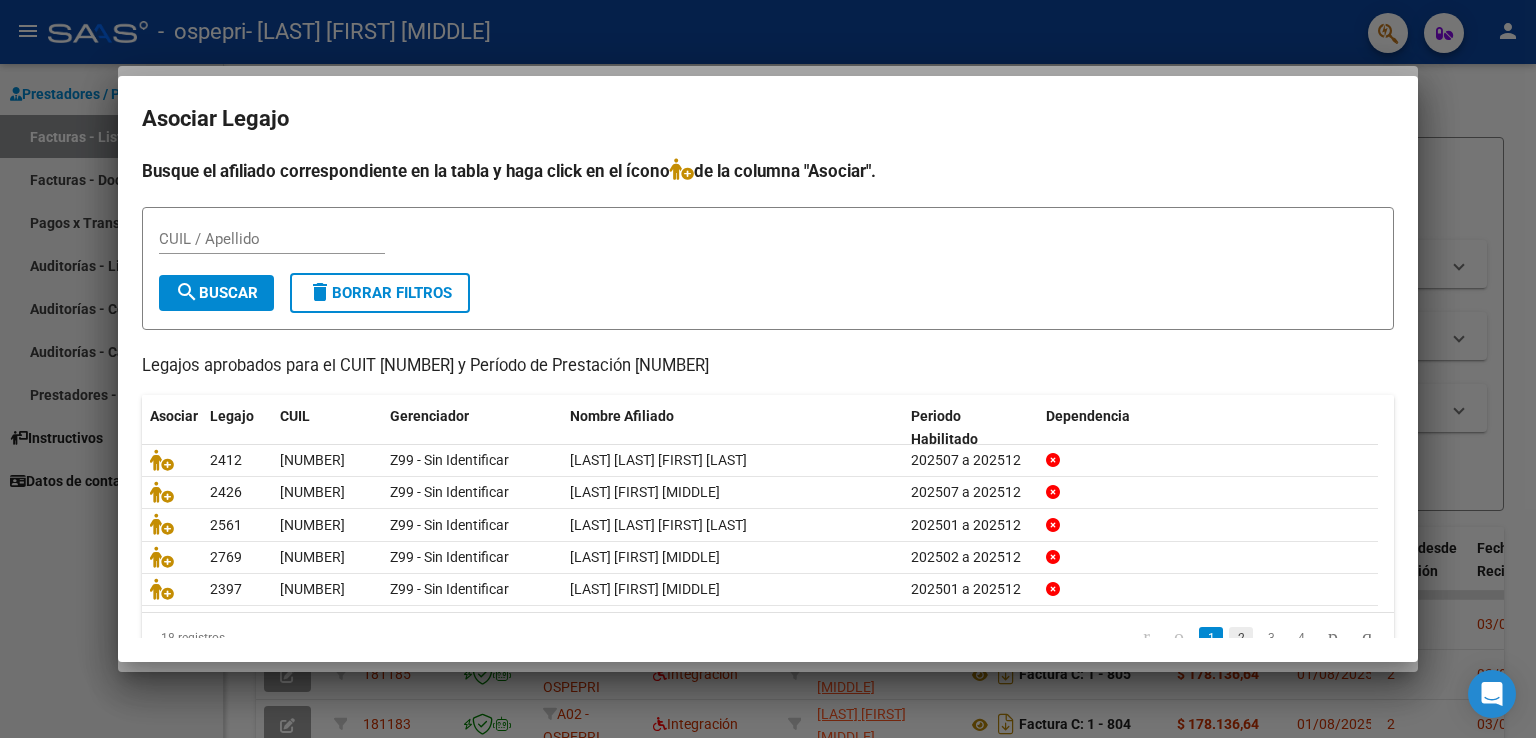 click on "2" 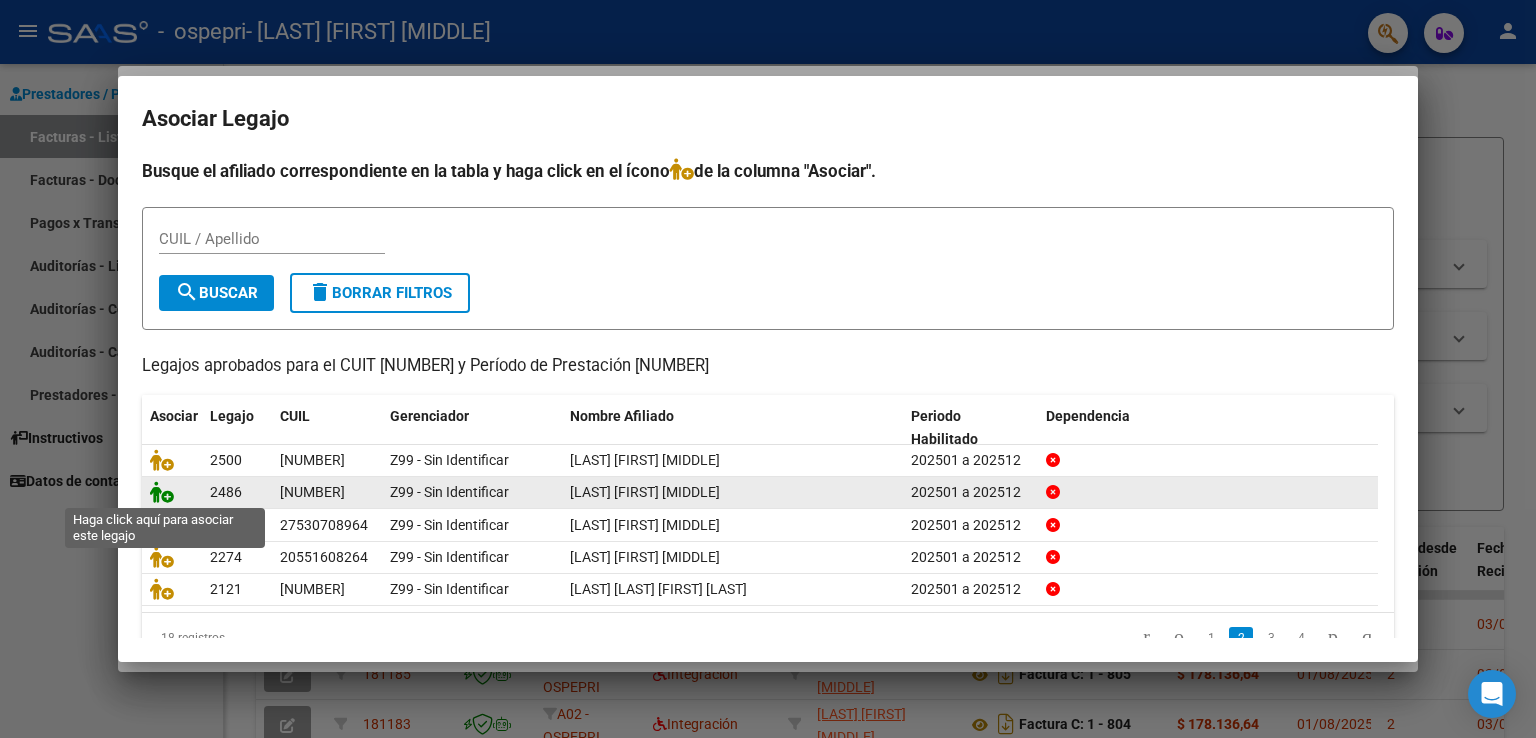 click 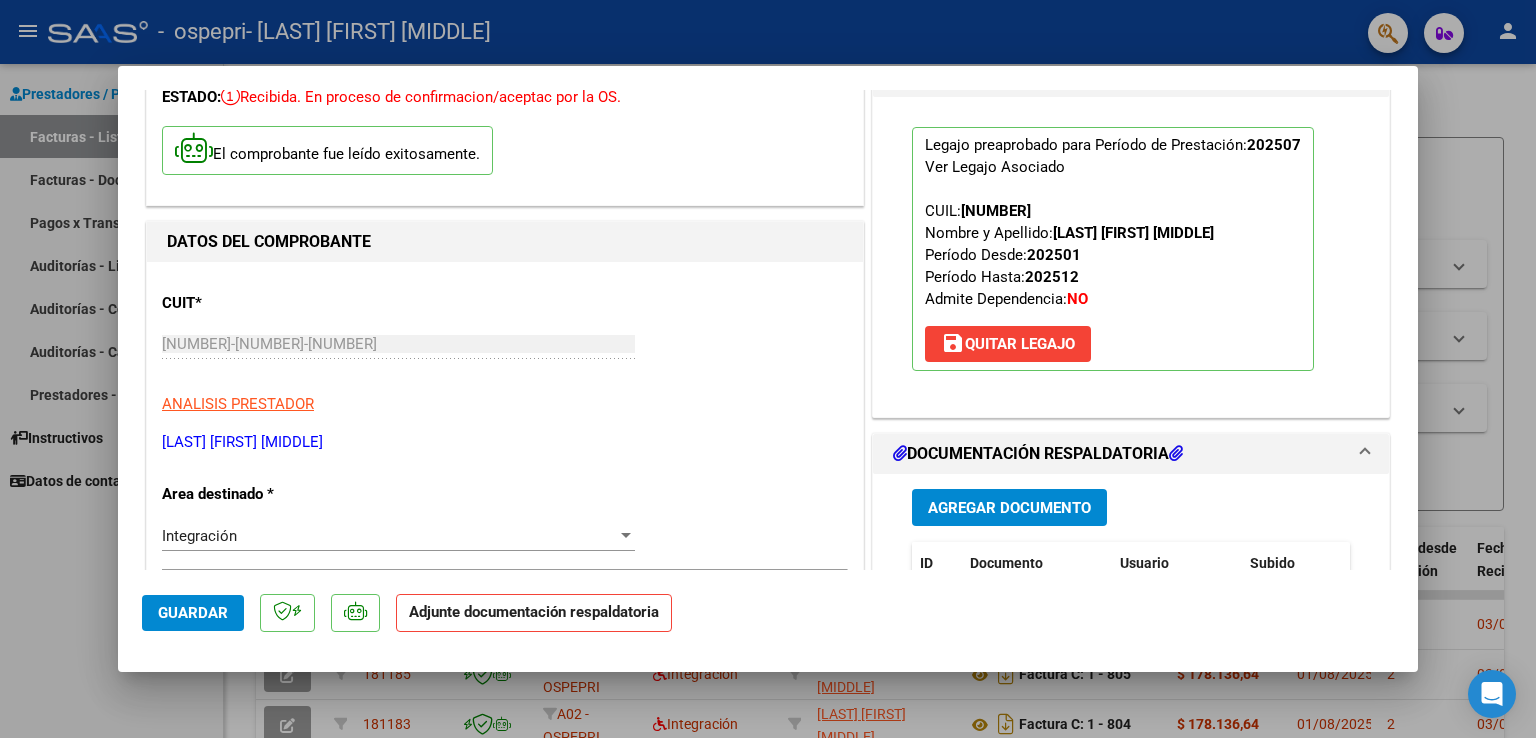scroll, scrollTop: 300, scrollLeft: 0, axis: vertical 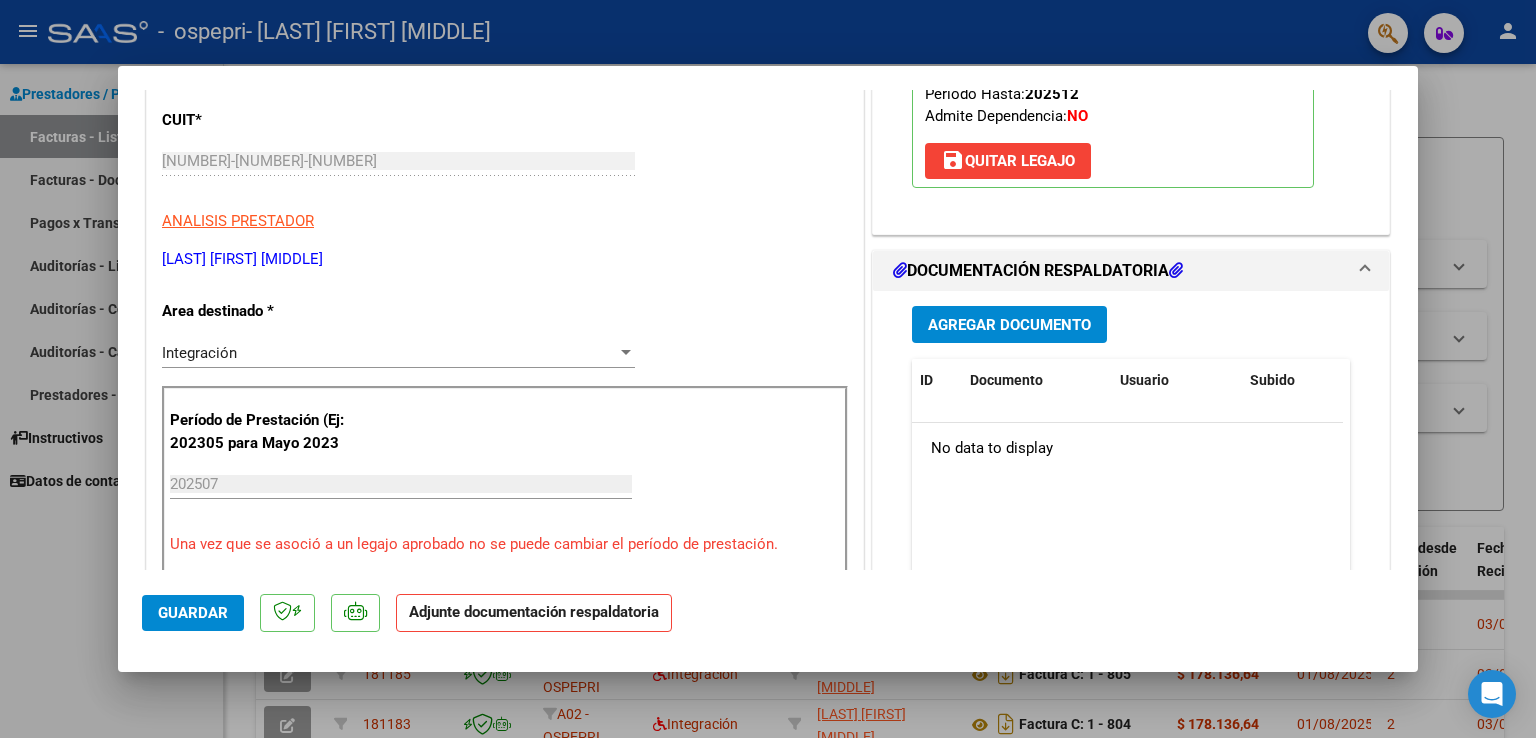 click on "Agregar Documento" at bounding box center [1009, 325] 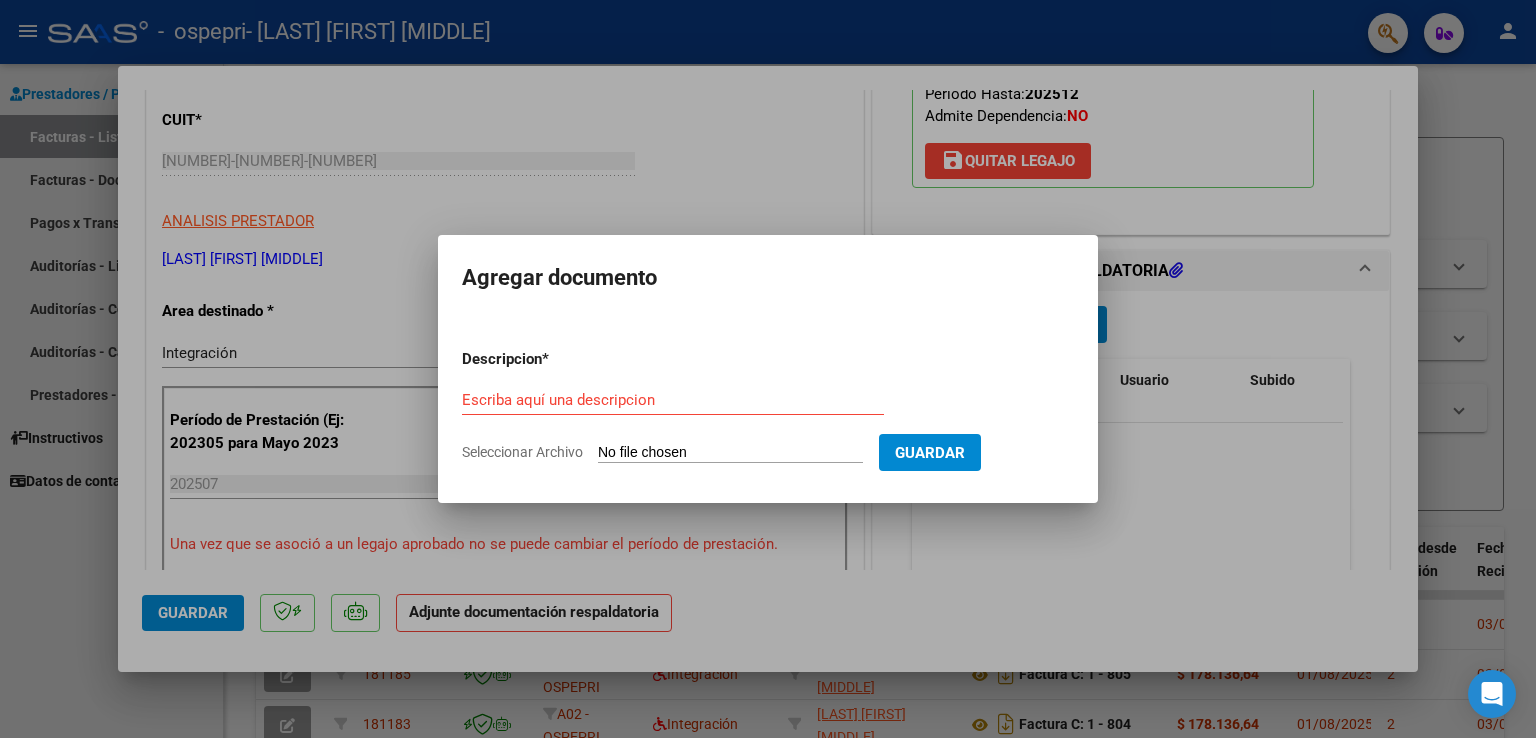 click on "Seleccionar Archivo" 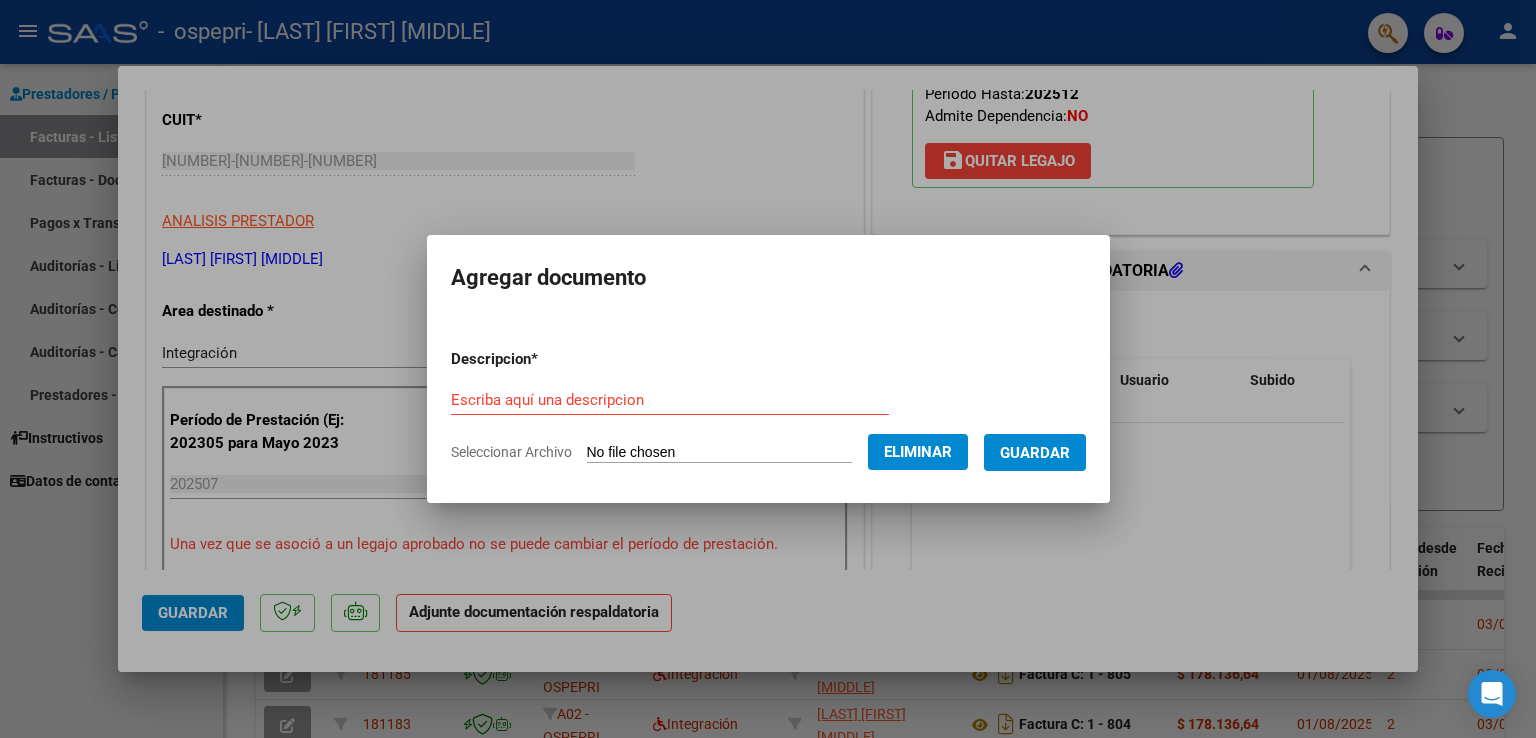 click on "Escriba aquí una descripcion" at bounding box center (670, 400) 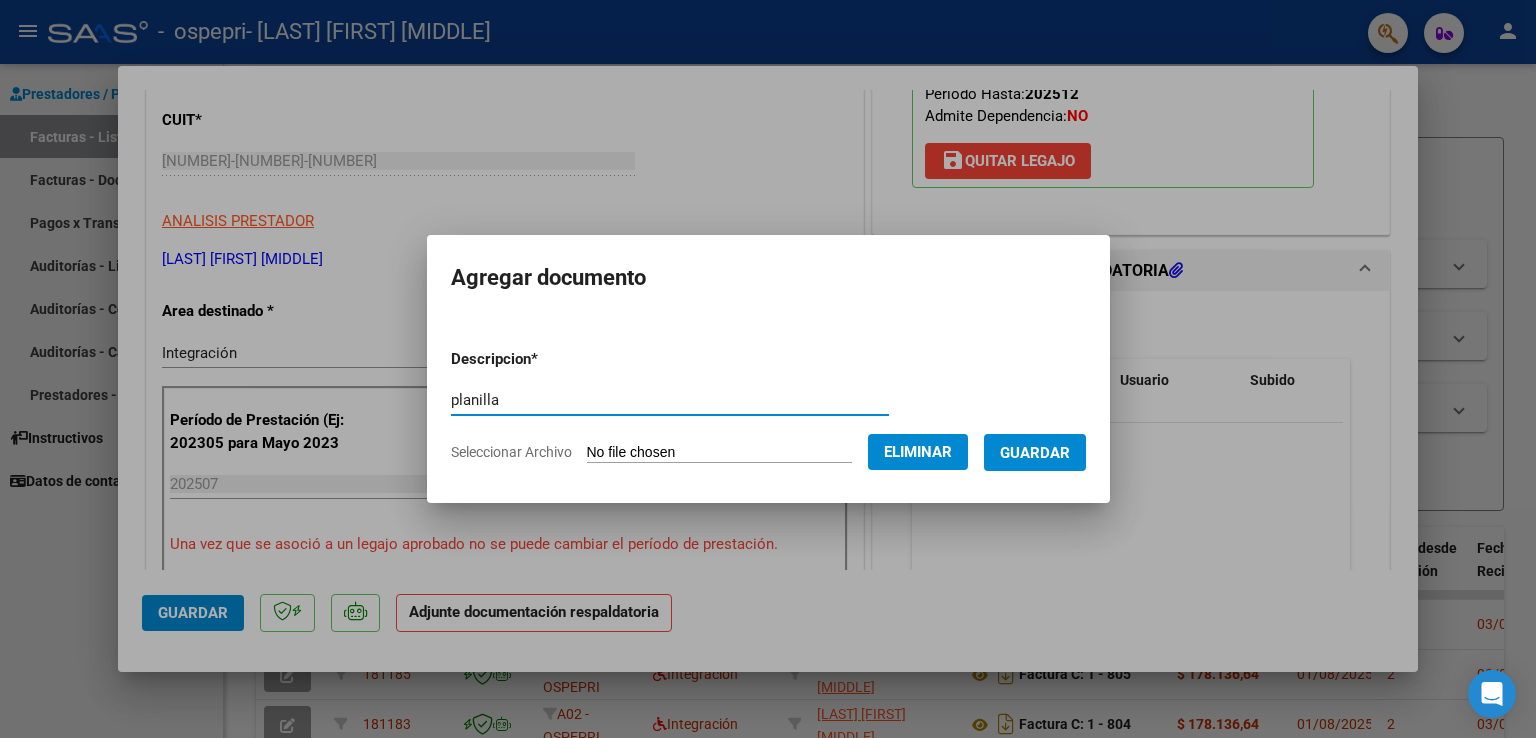 type on "planilla" 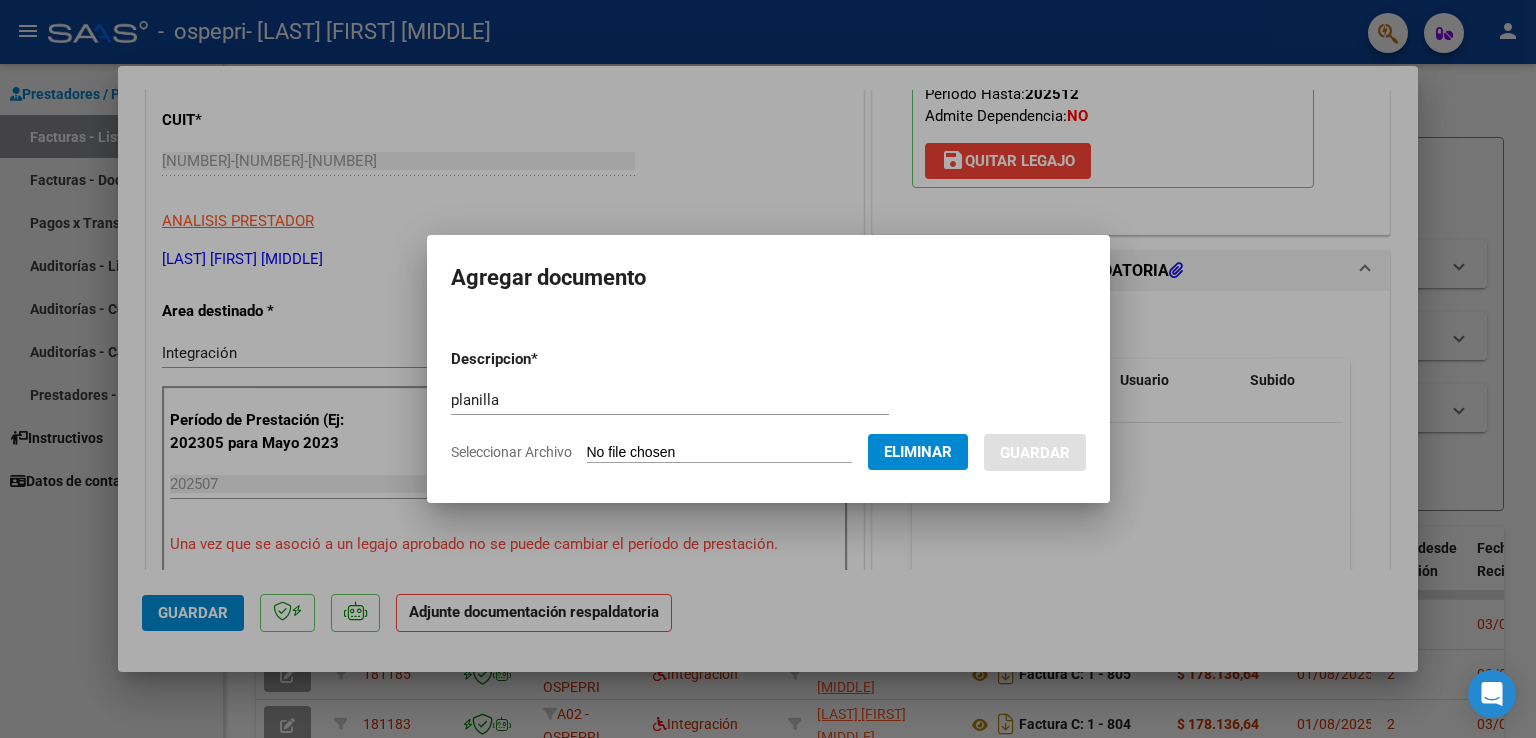 click at bounding box center (768, 369) 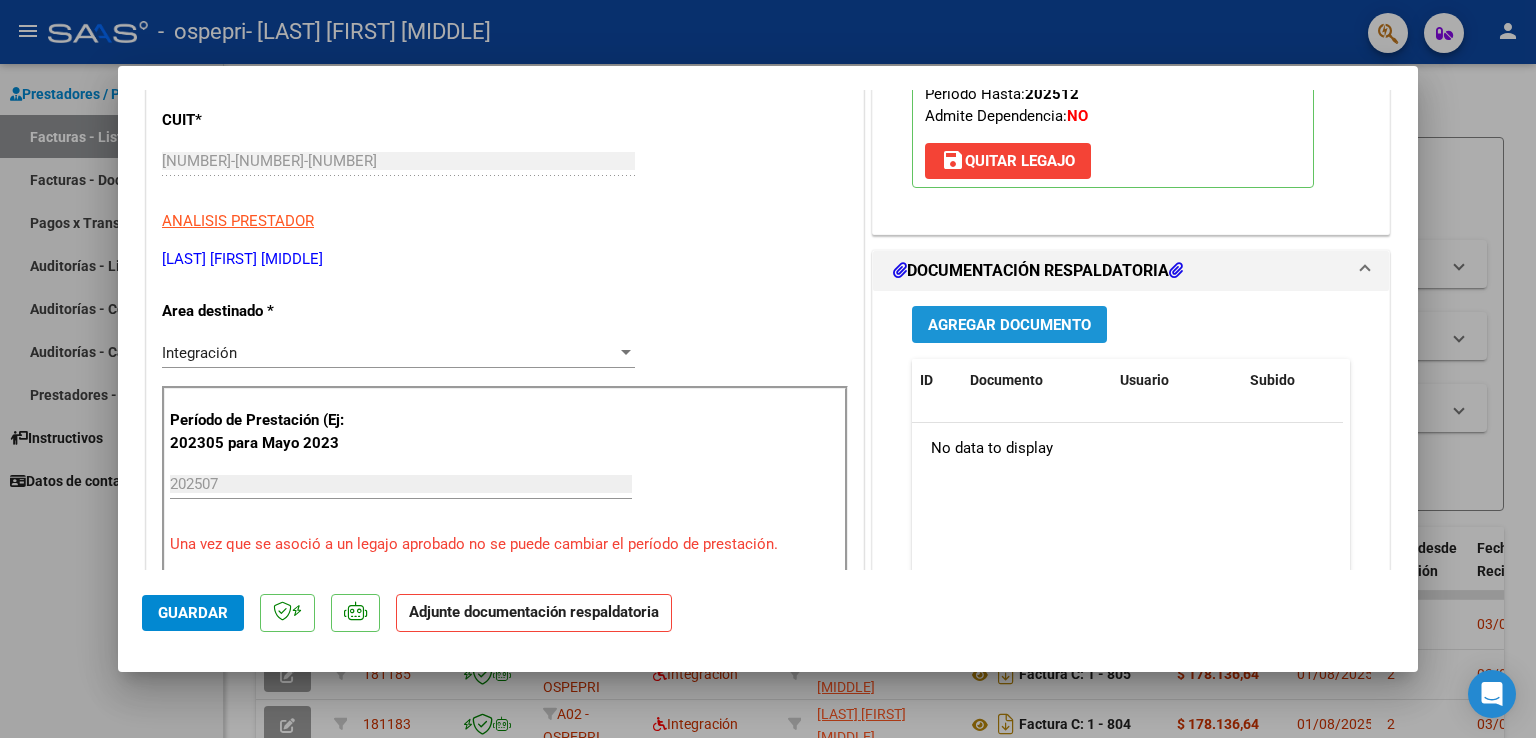 click on "Agregar Documento" at bounding box center [1009, 325] 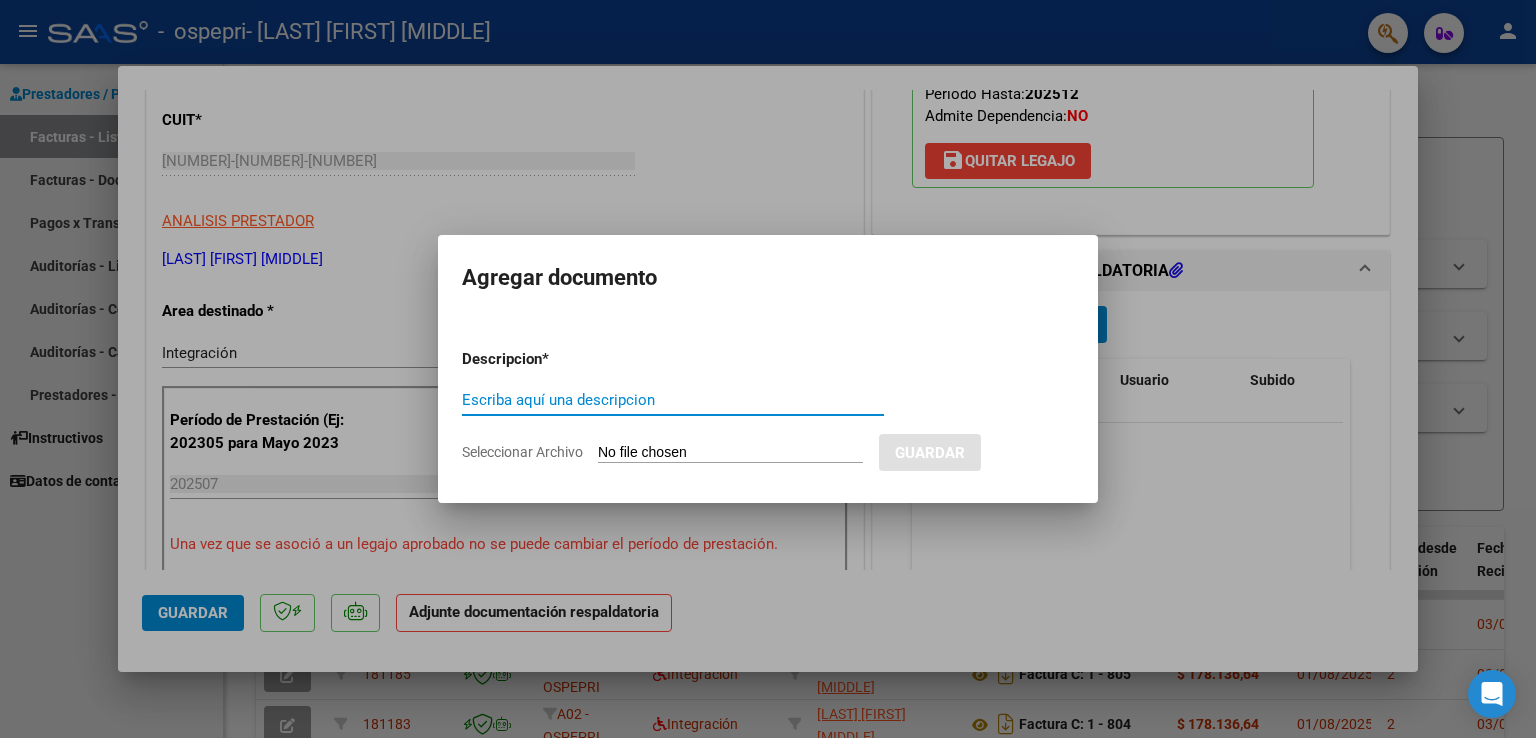 click on "Seleccionar Archivo" 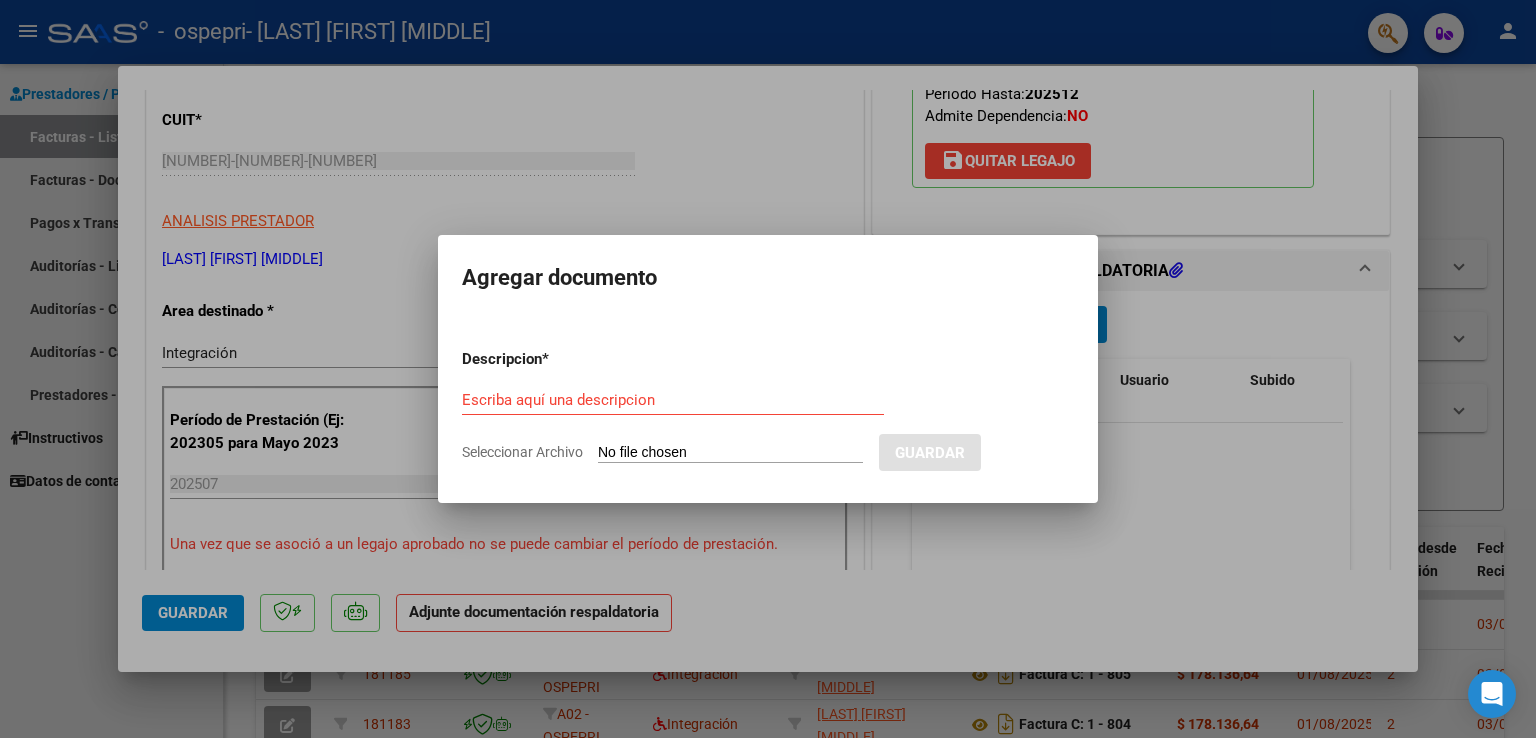 type on "C:\fakepath\llanquileo adriana julio 25.pdf" 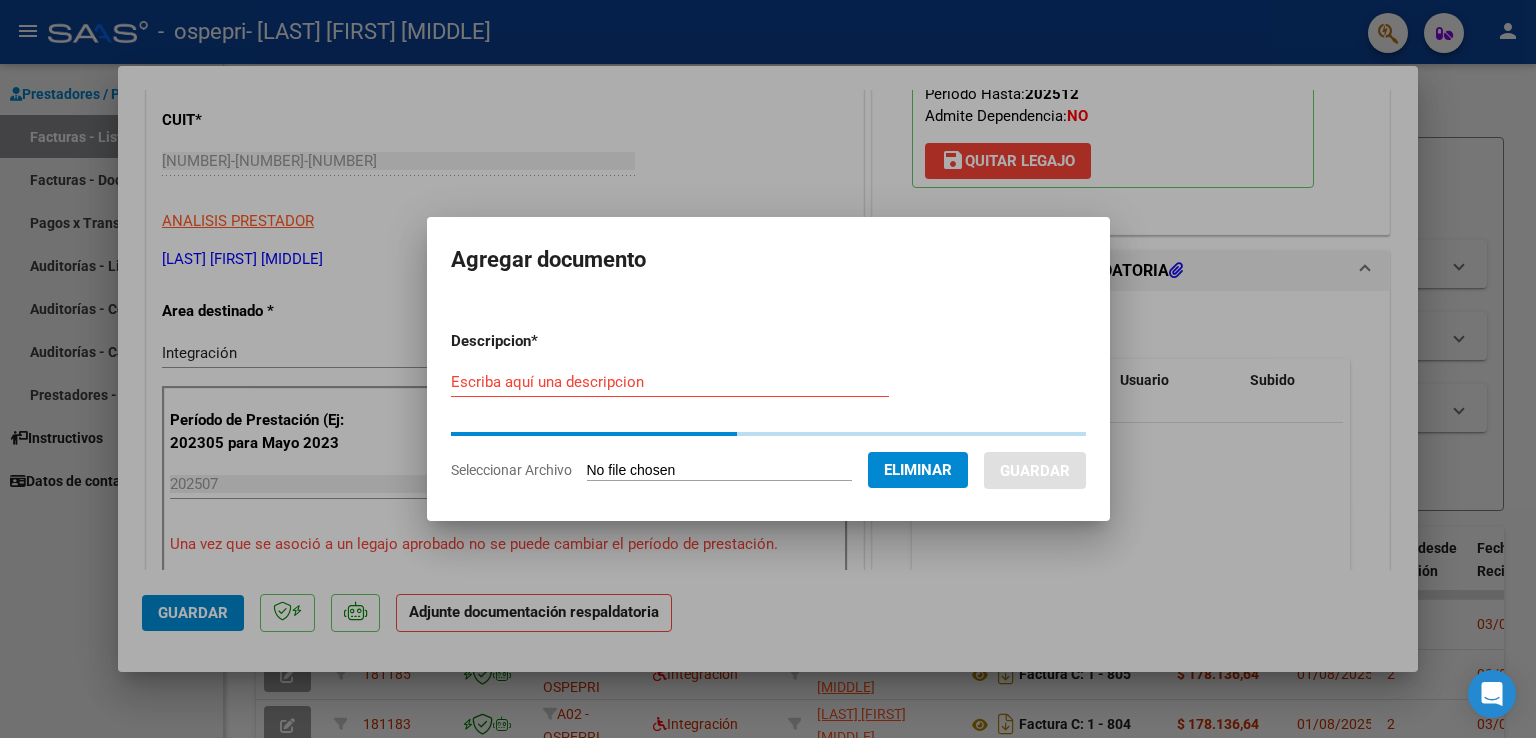 click on "Escriba aquí una descripcion" at bounding box center [670, 382] 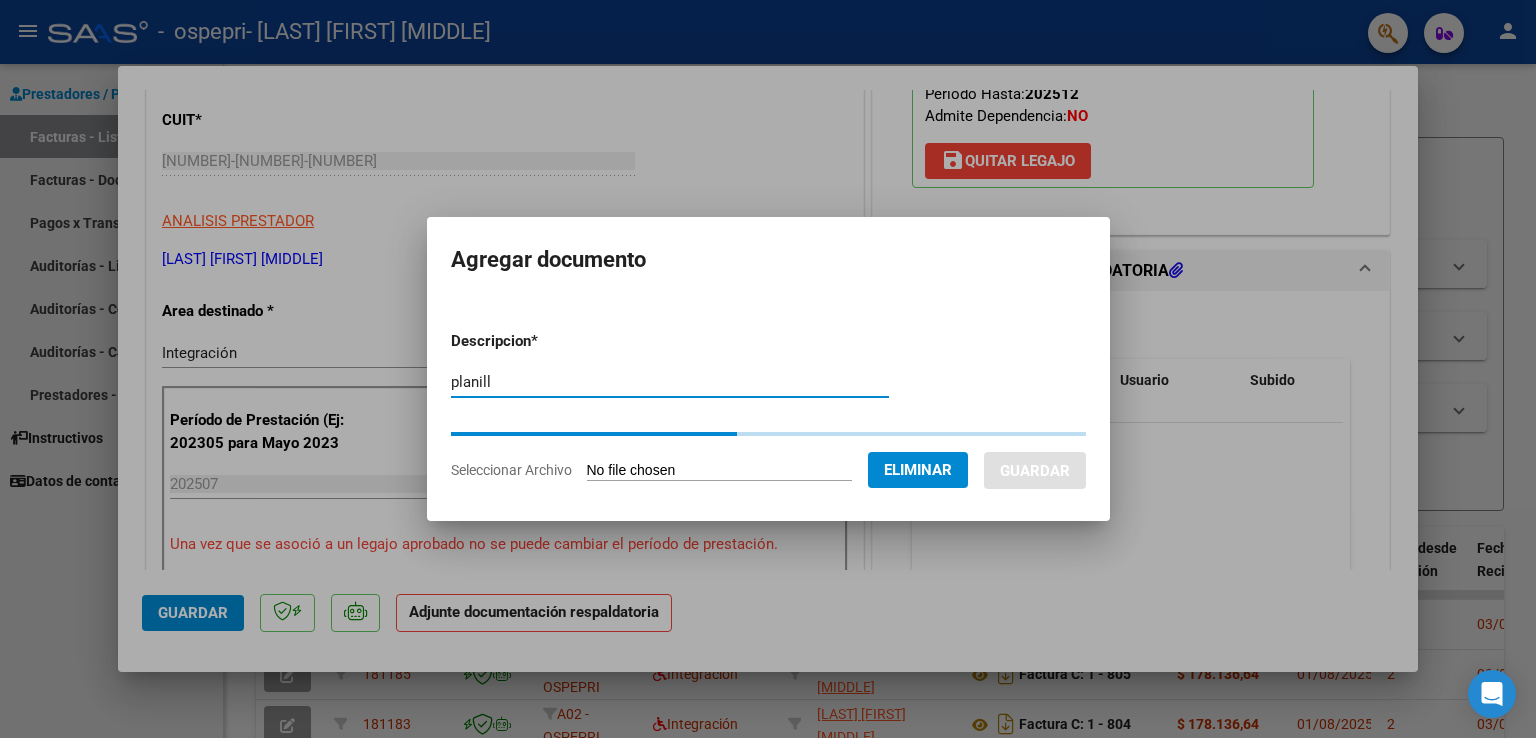 type on "planilla" 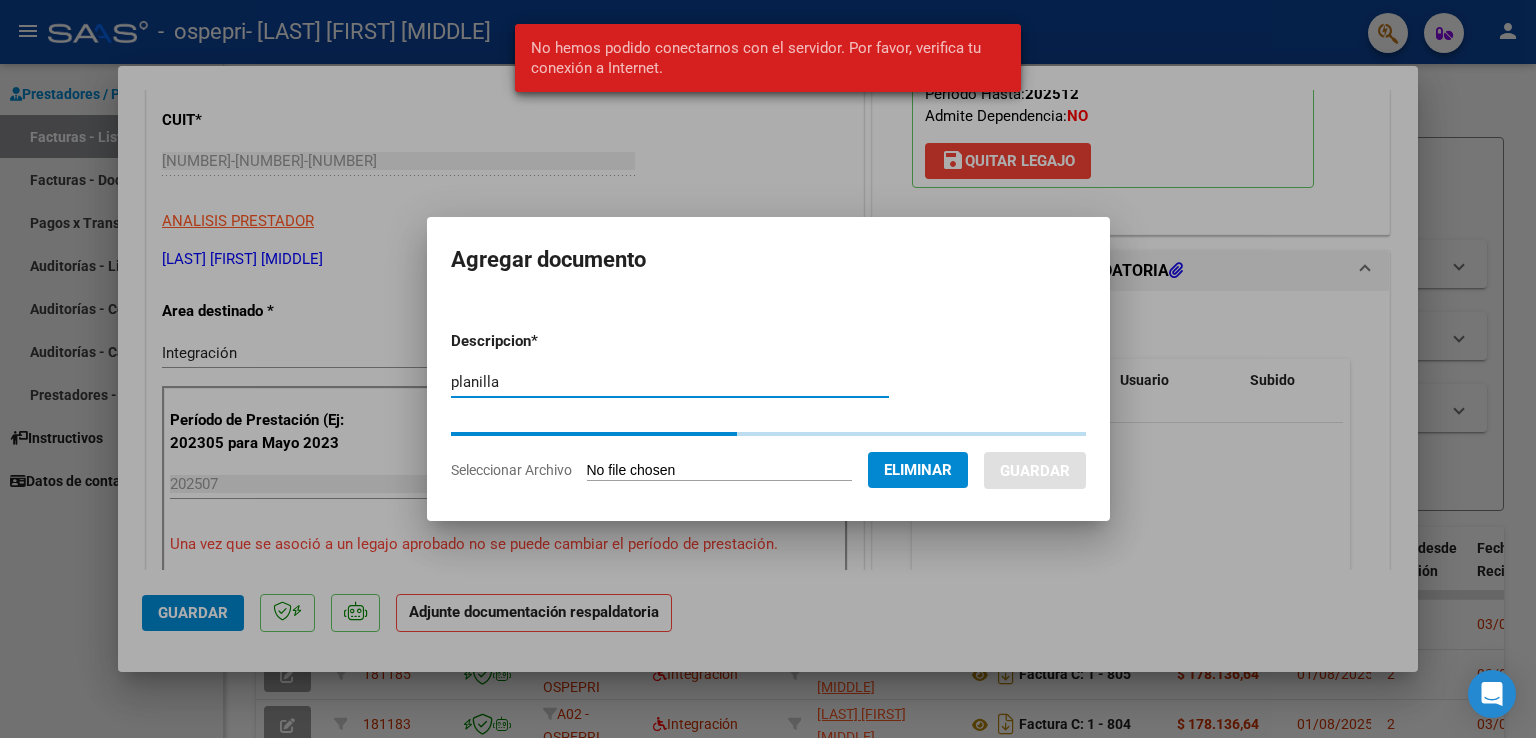 type 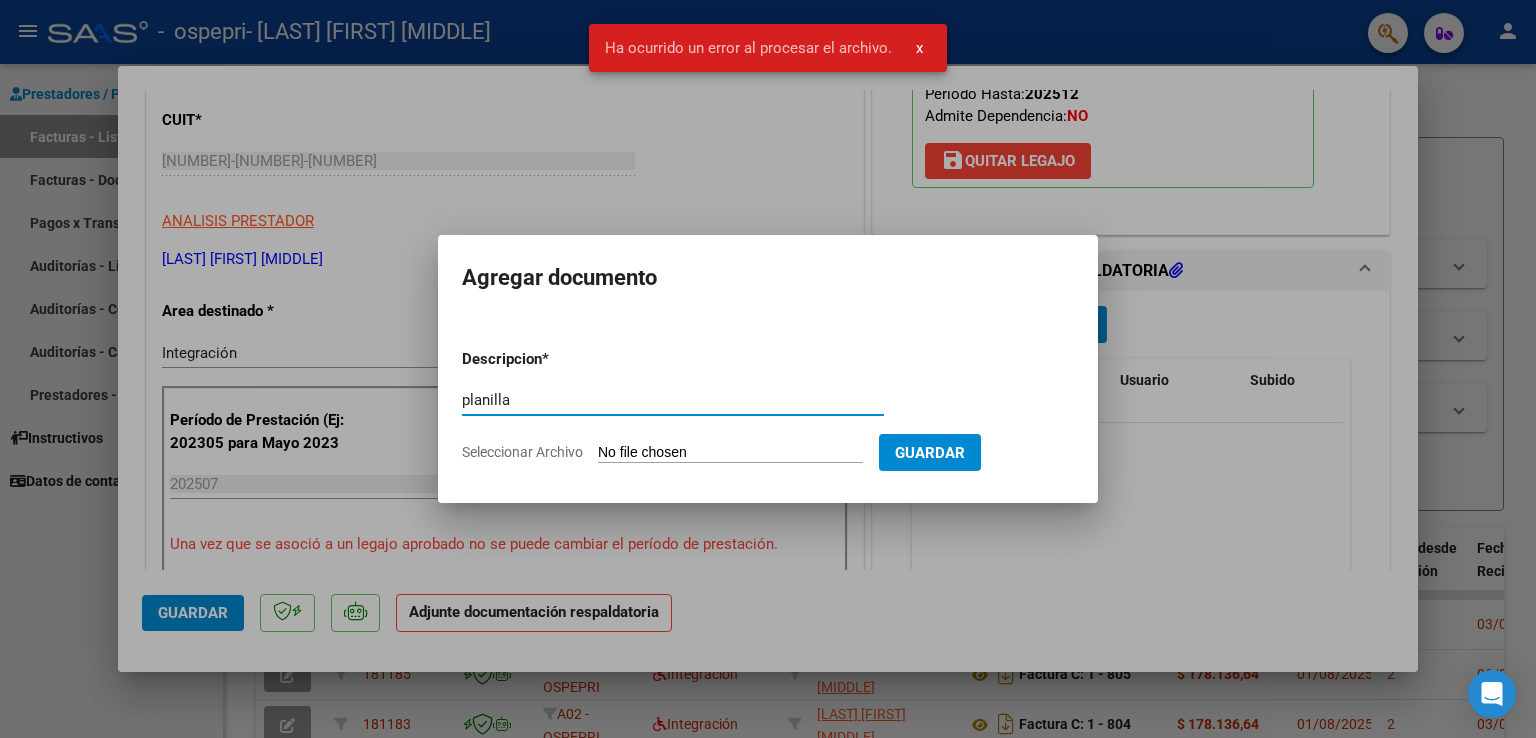 type on "planilla" 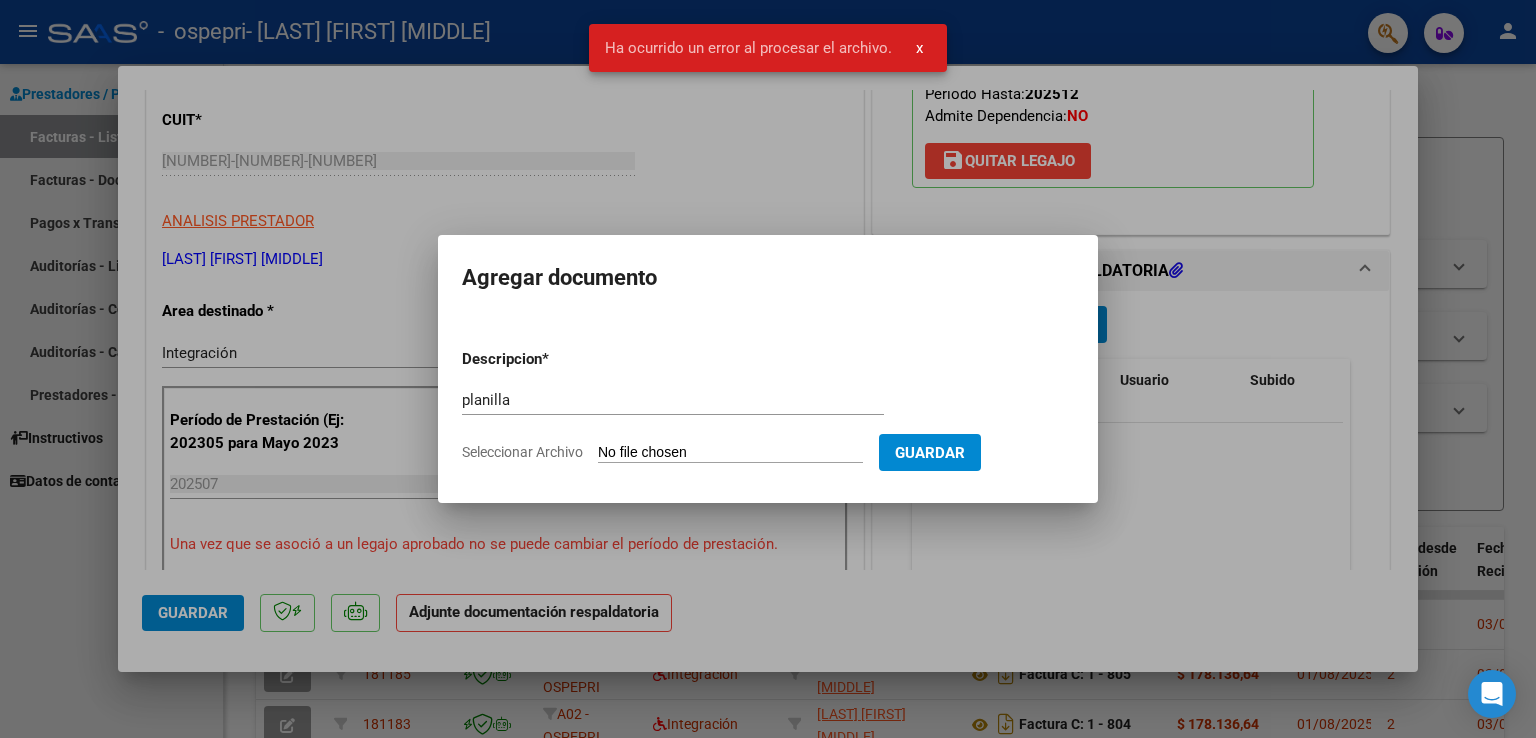 click at bounding box center [768, 369] 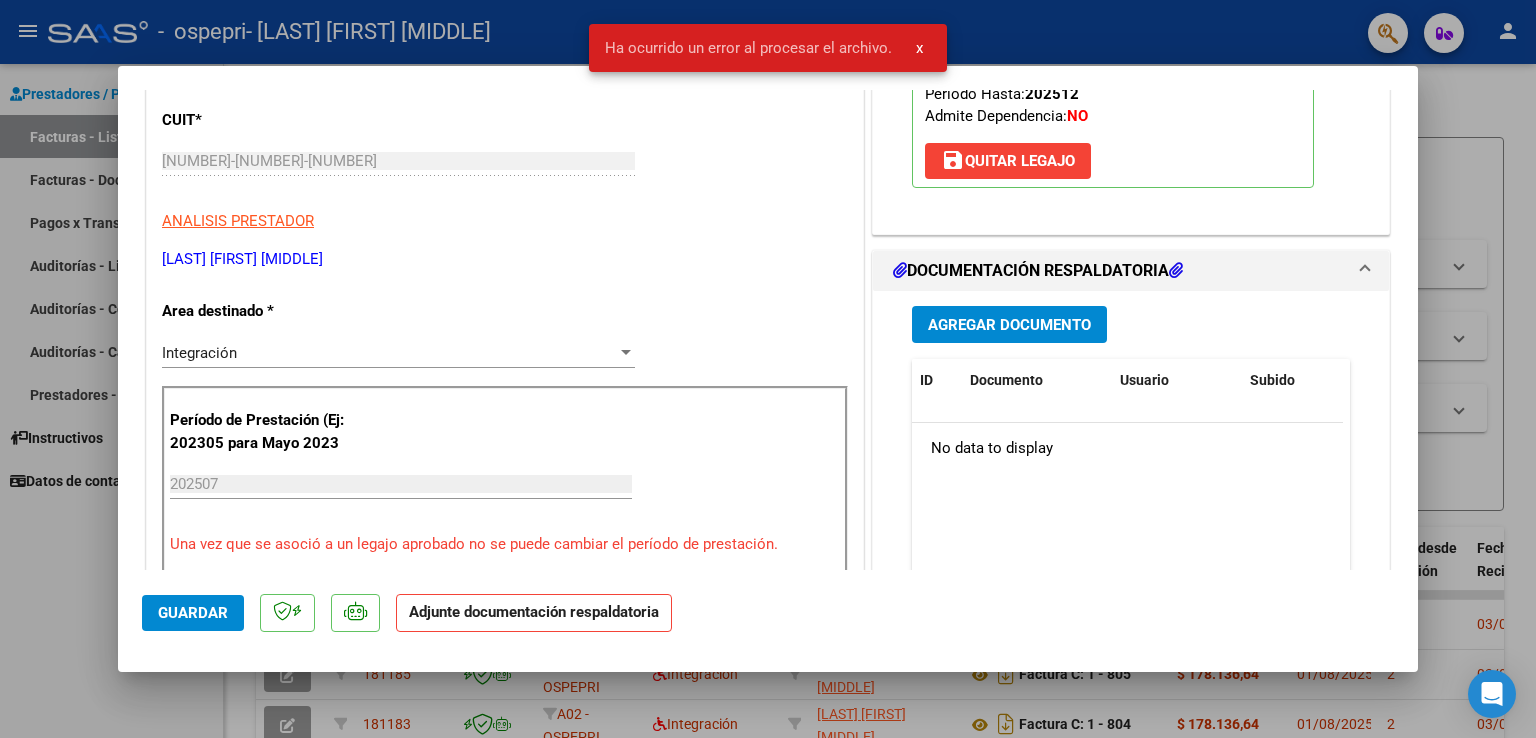 click on "Agregar Documento" at bounding box center (1009, 325) 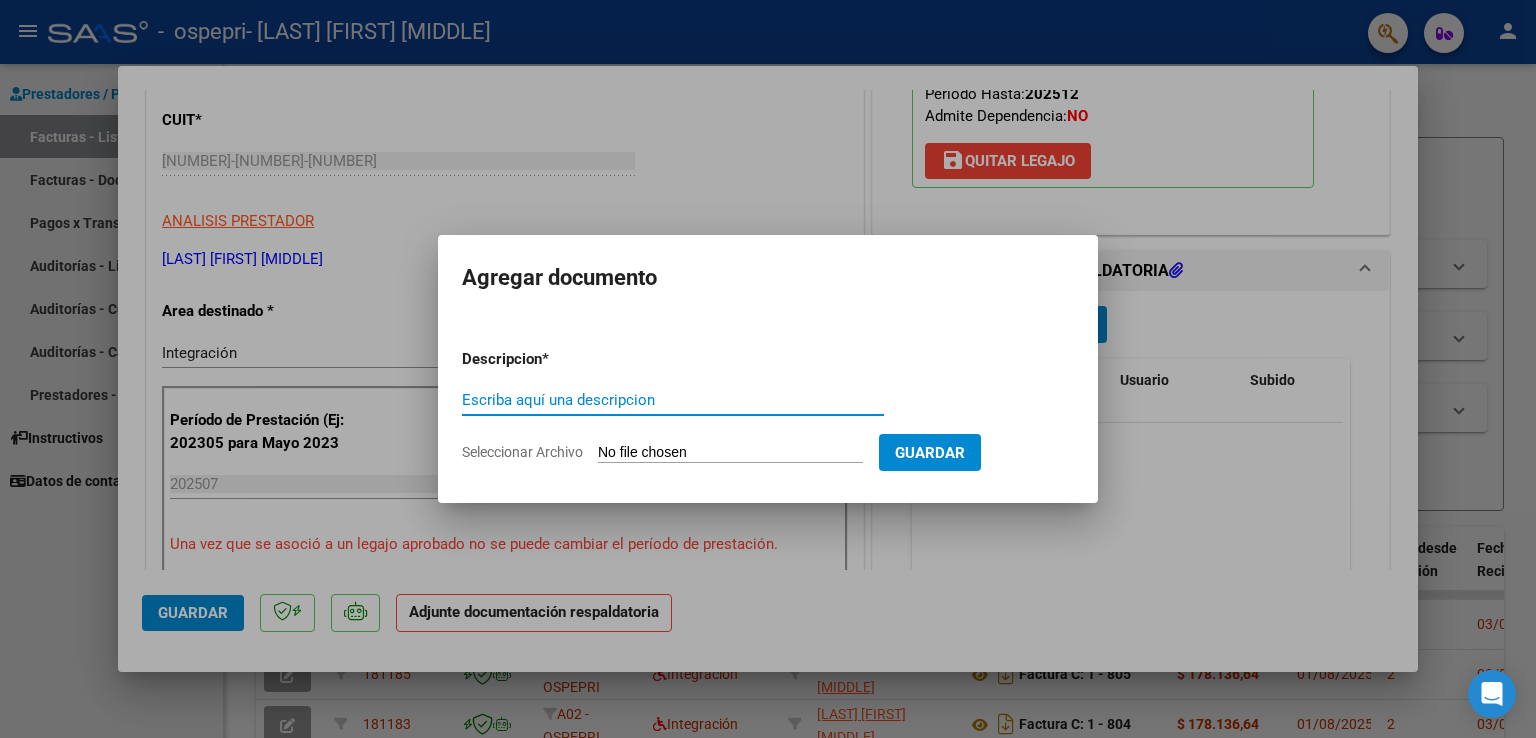 click on "Seleccionar Archivo" 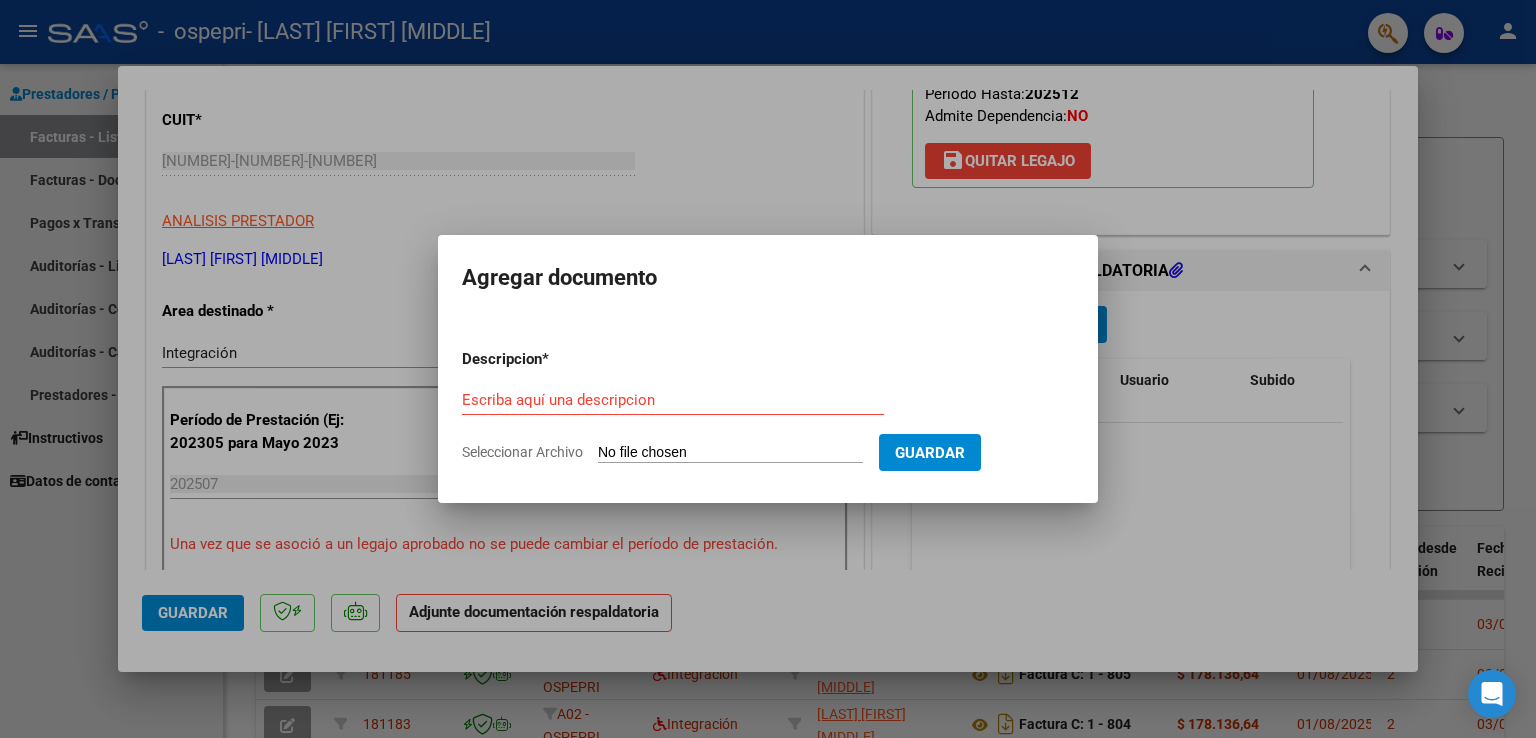 type on "C:\fakepath\llanquileo adriana julio 25.pdf" 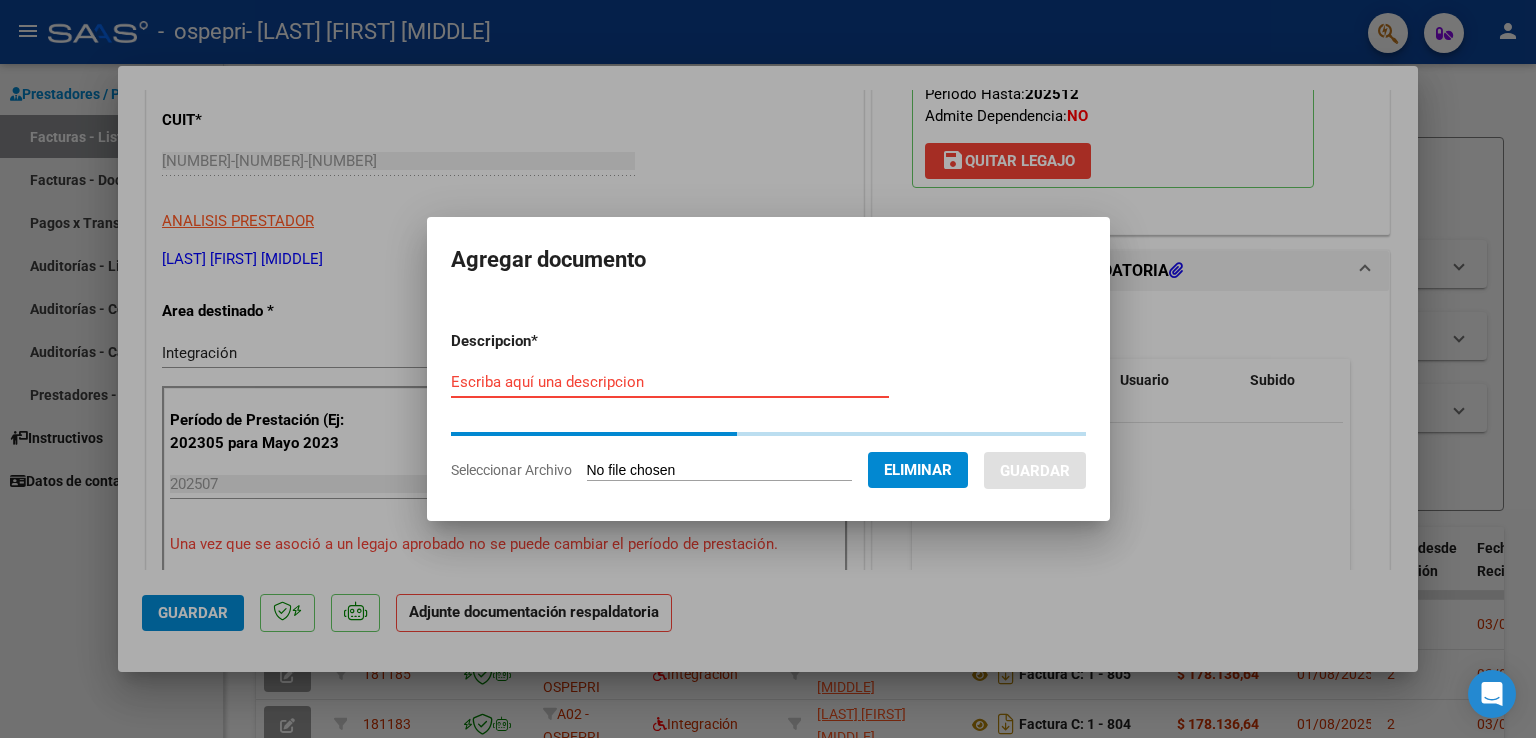 click on "Escriba aquí una descripcion" at bounding box center [670, 382] 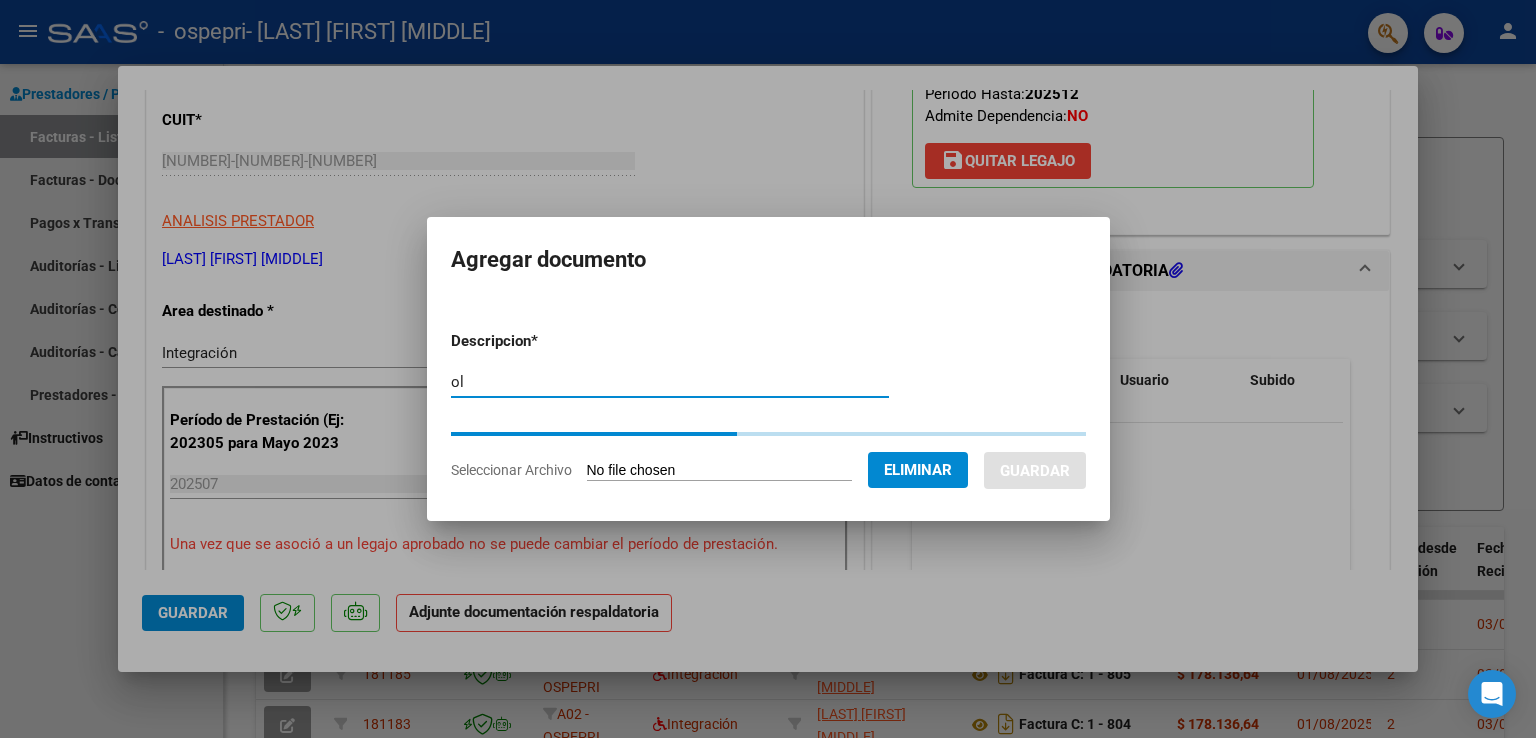 type on "o" 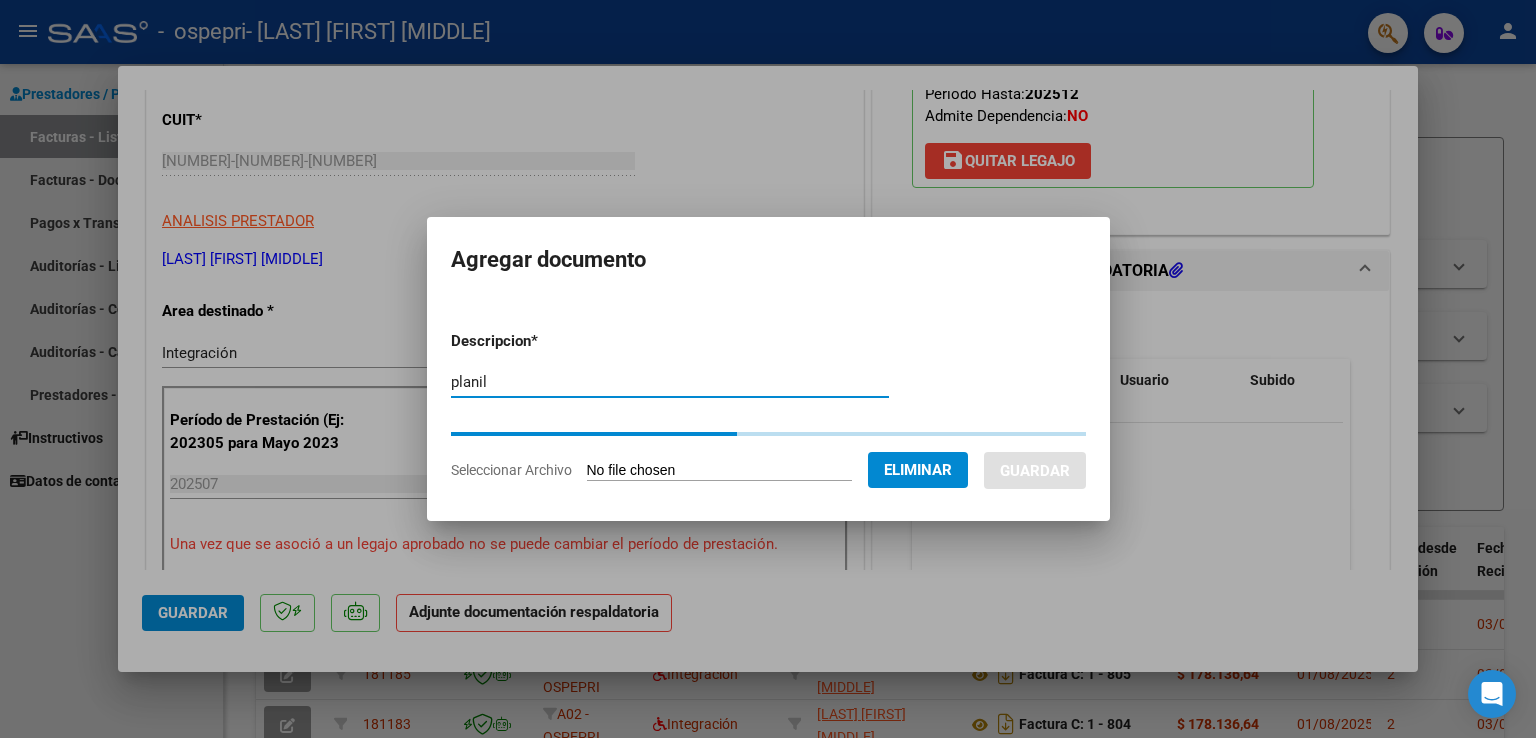 type on "planill" 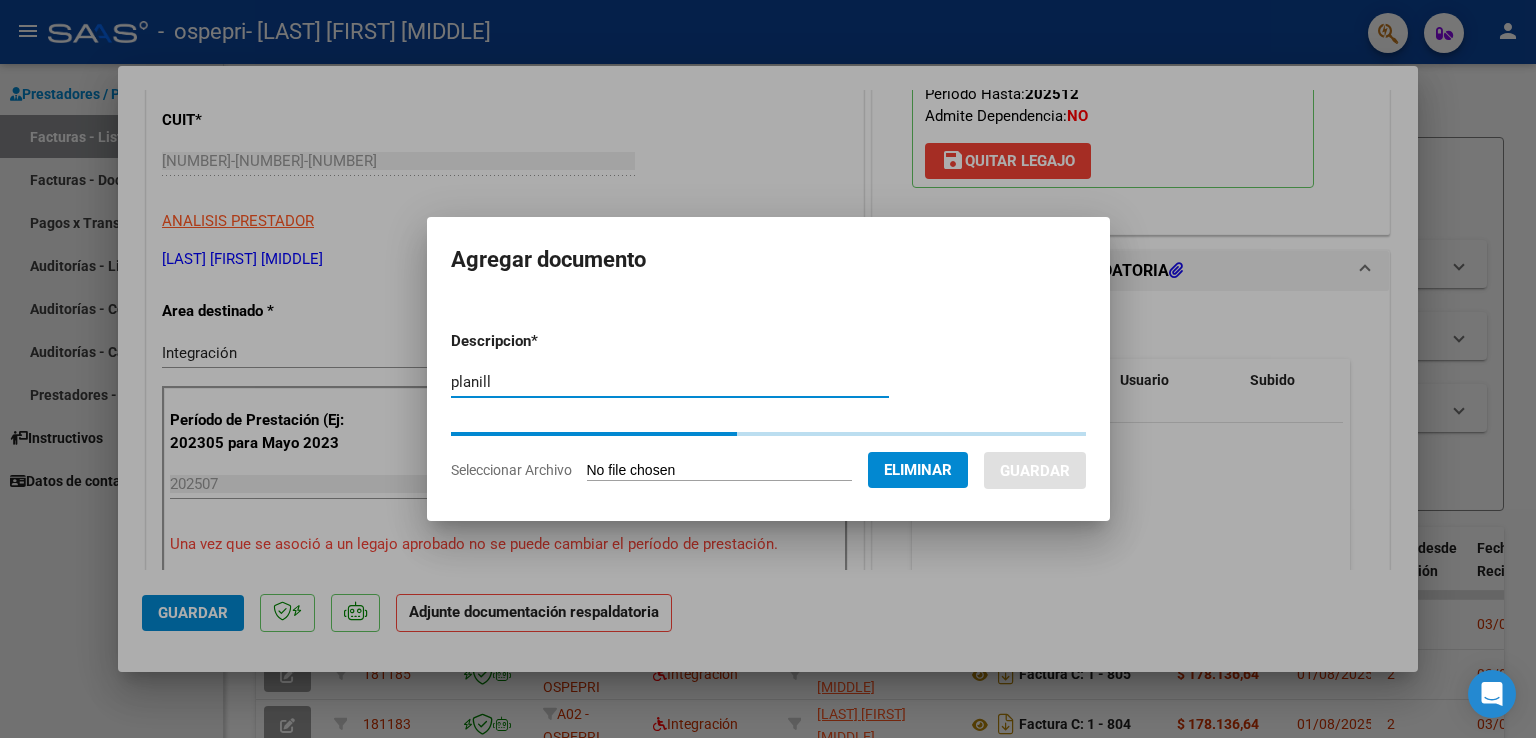 type 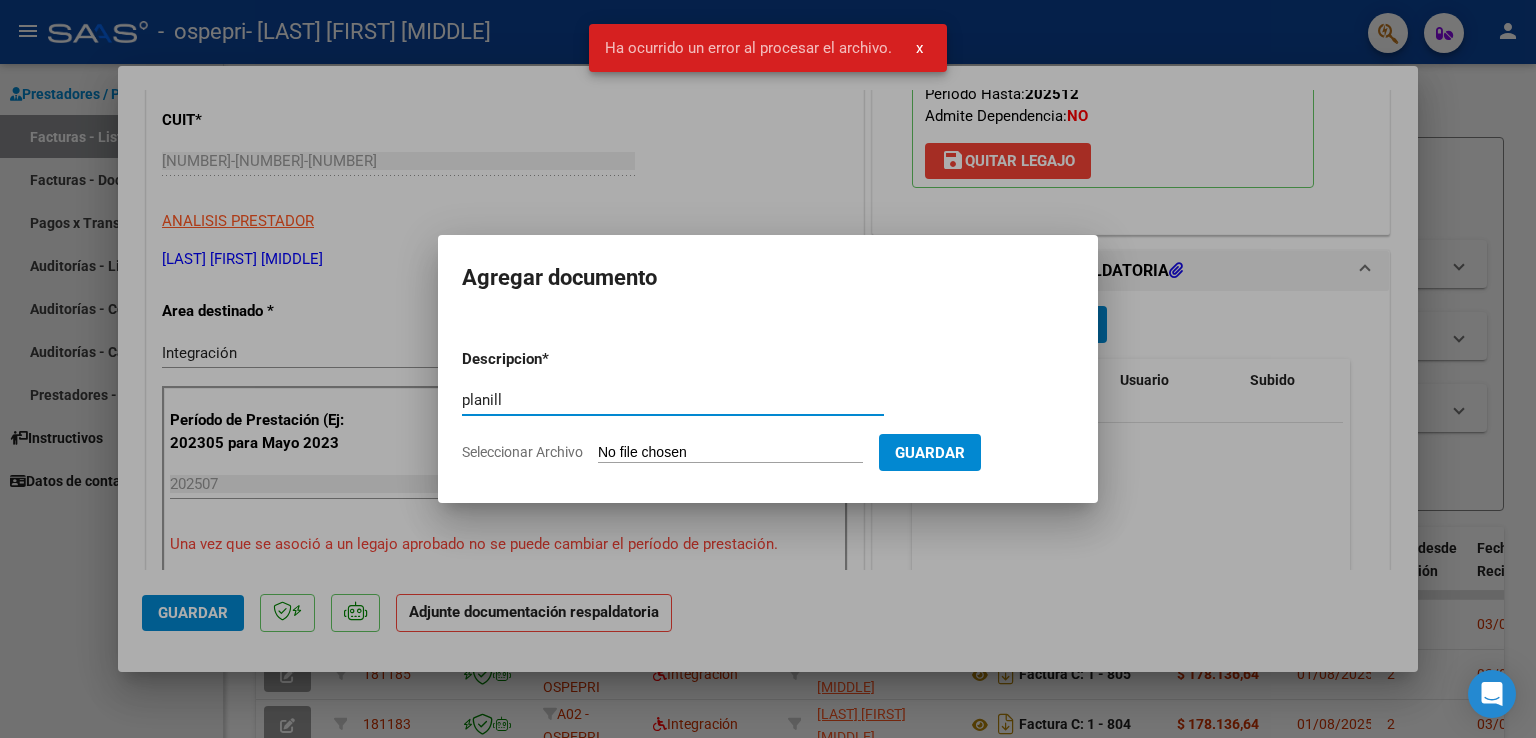 type on "planill" 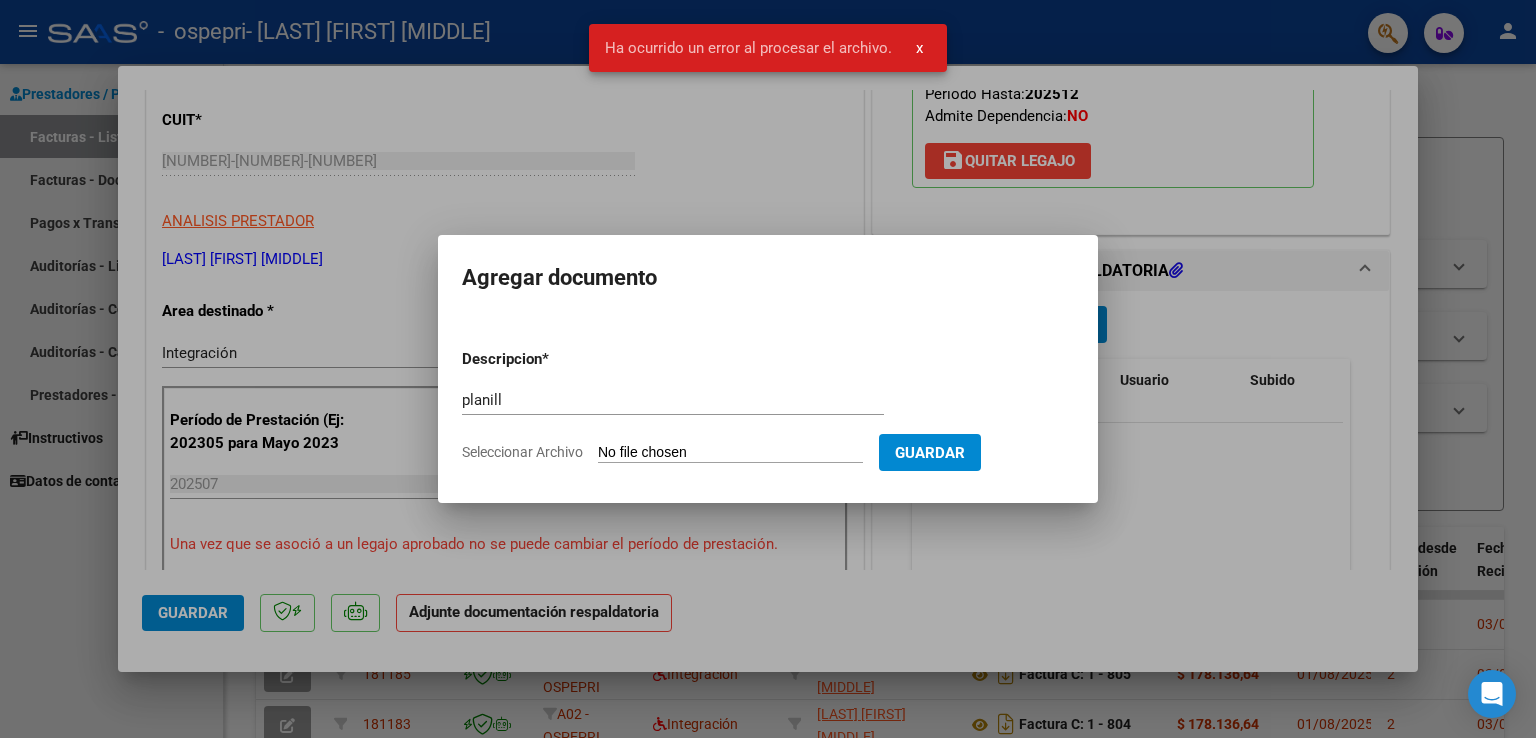 click on "Seleccionar Archivo" 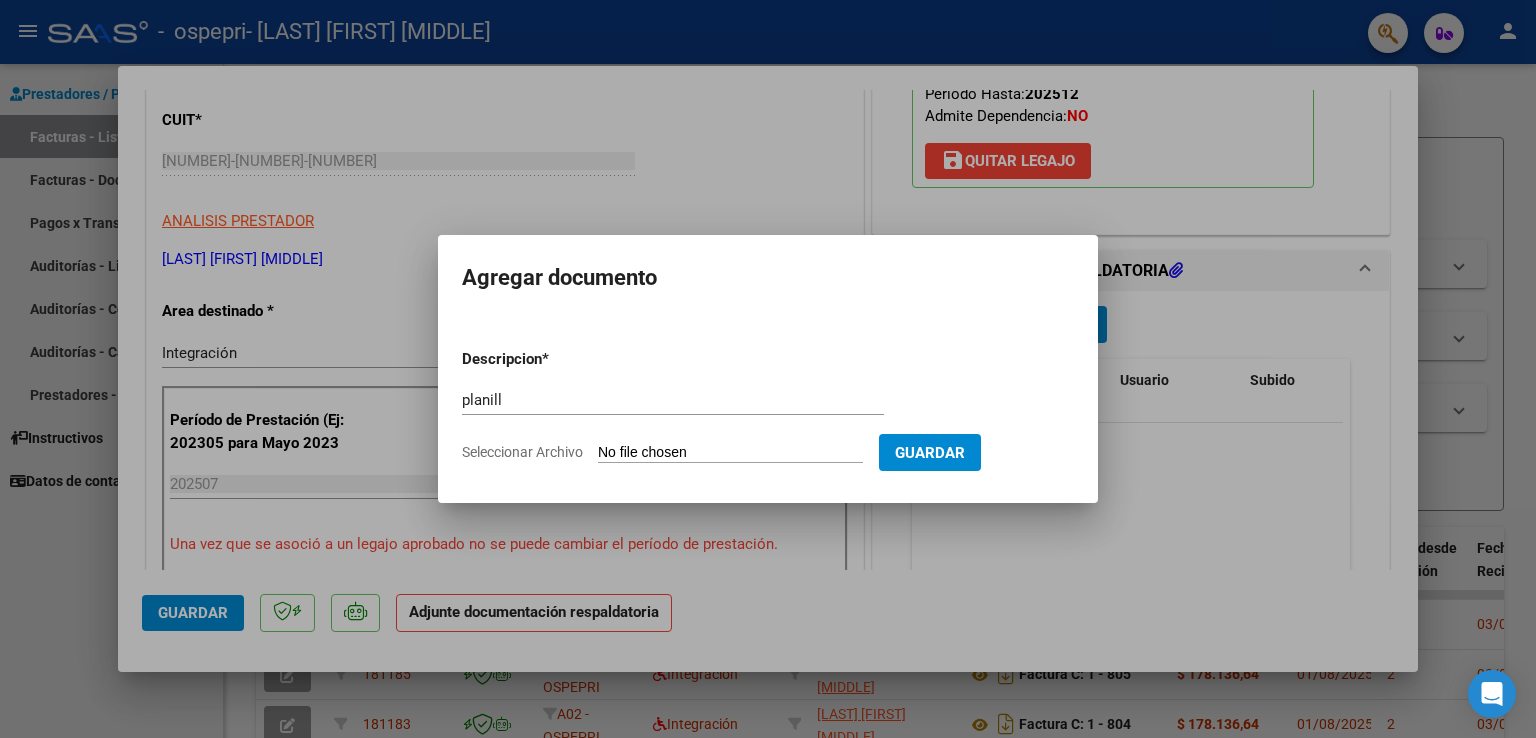 type on "C:\fakepath\llanquileo adriana julio 25.pdf" 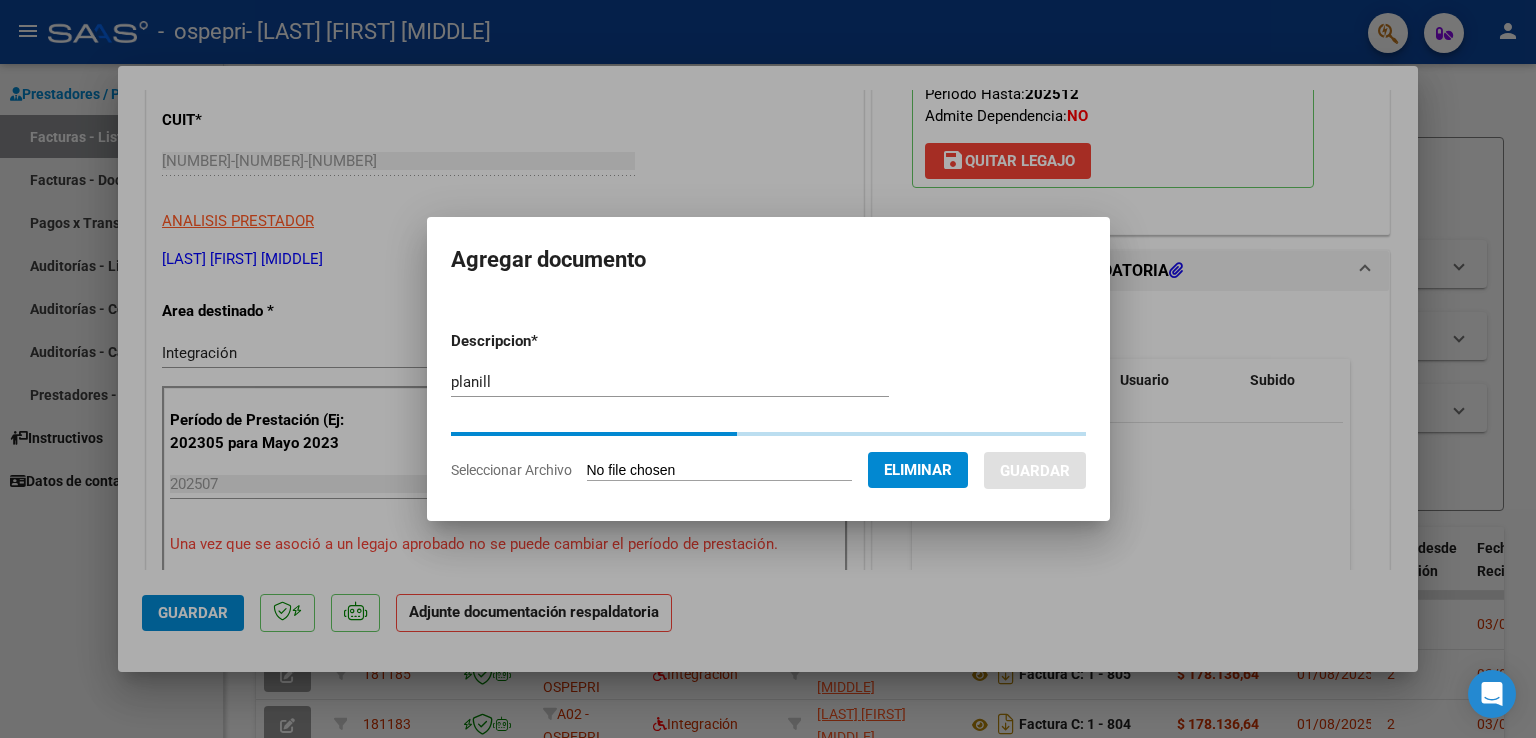 type 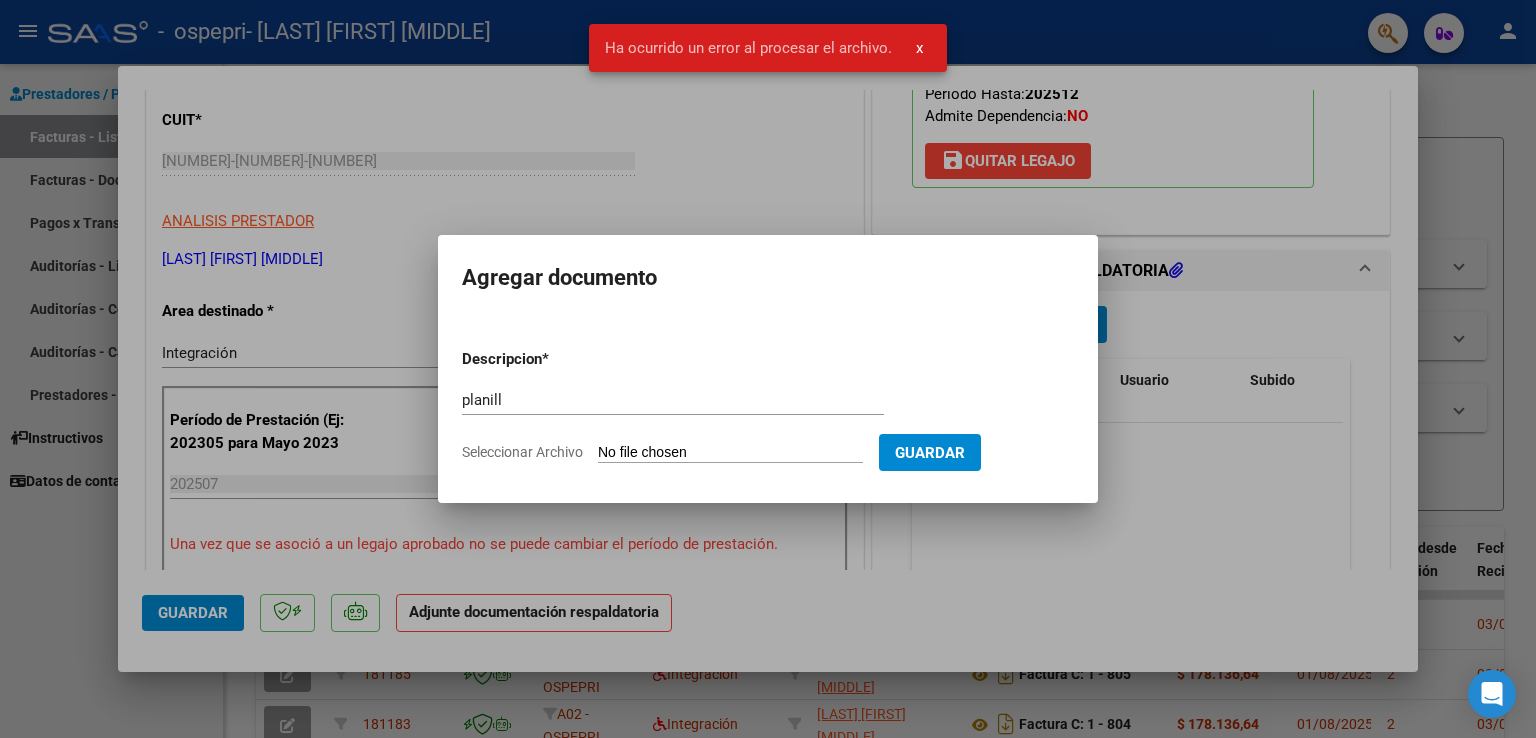 click at bounding box center [768, 369] 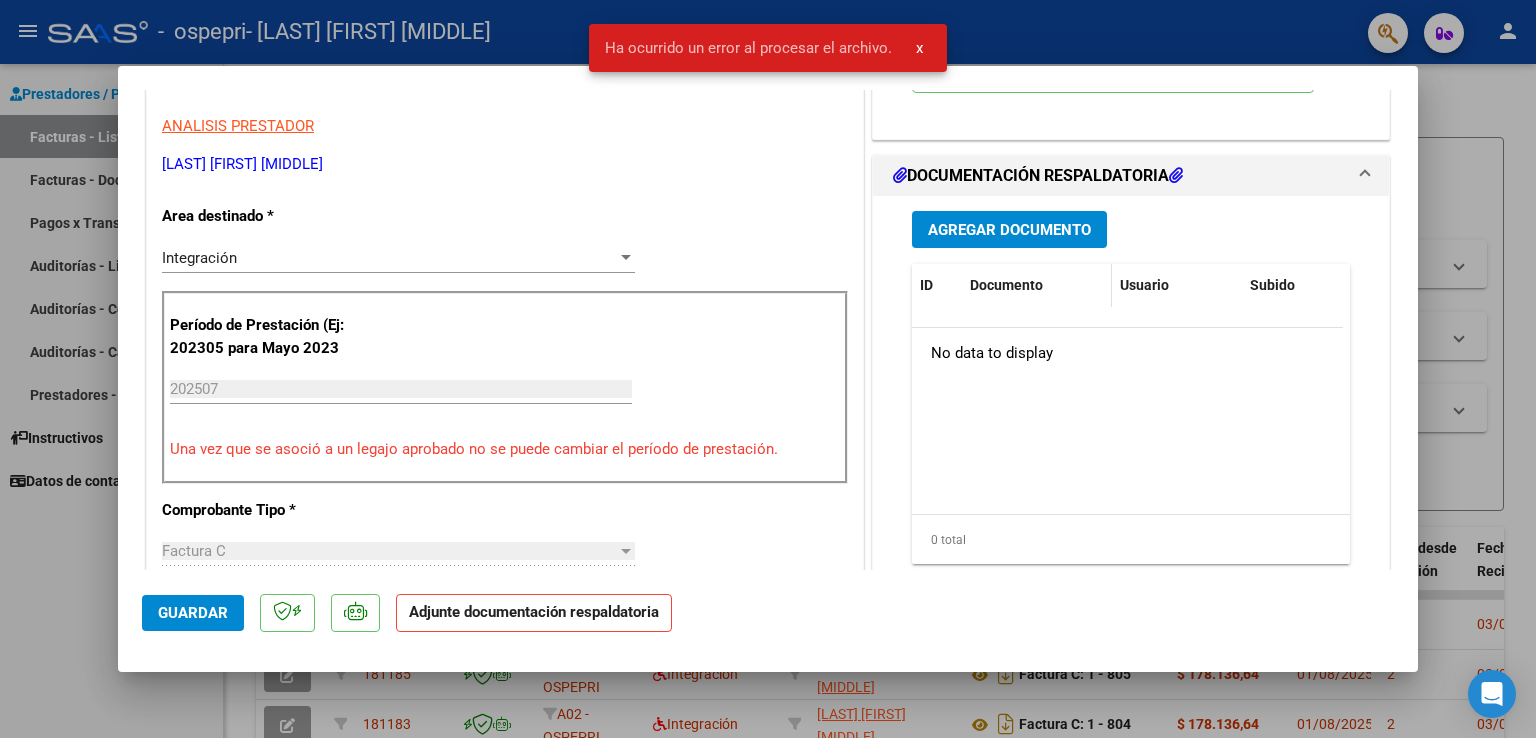 scroll, scrollTop: 400, scrollLeft: 0, axis: vertical 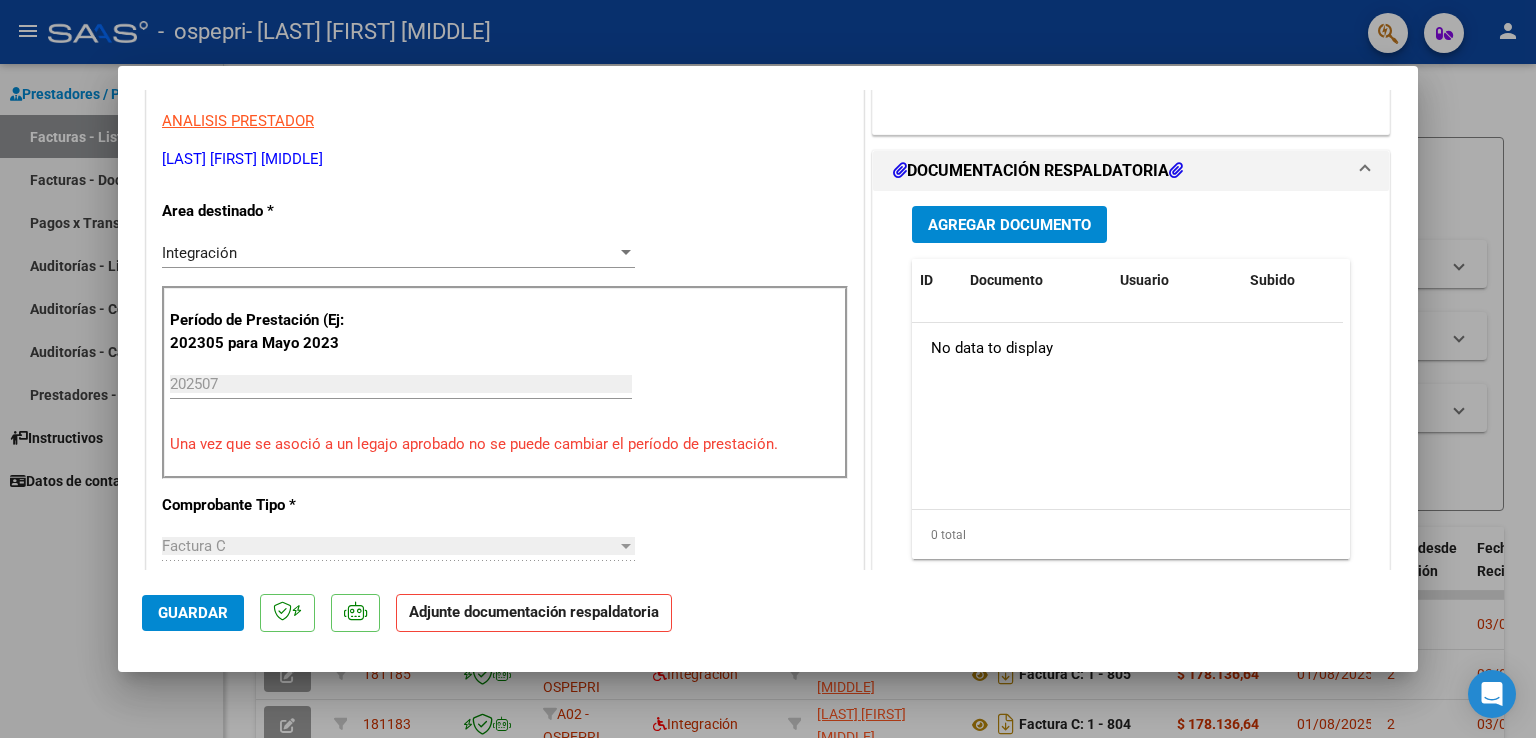 click on "Agregar Documento" at bounding box center [1009, 225] 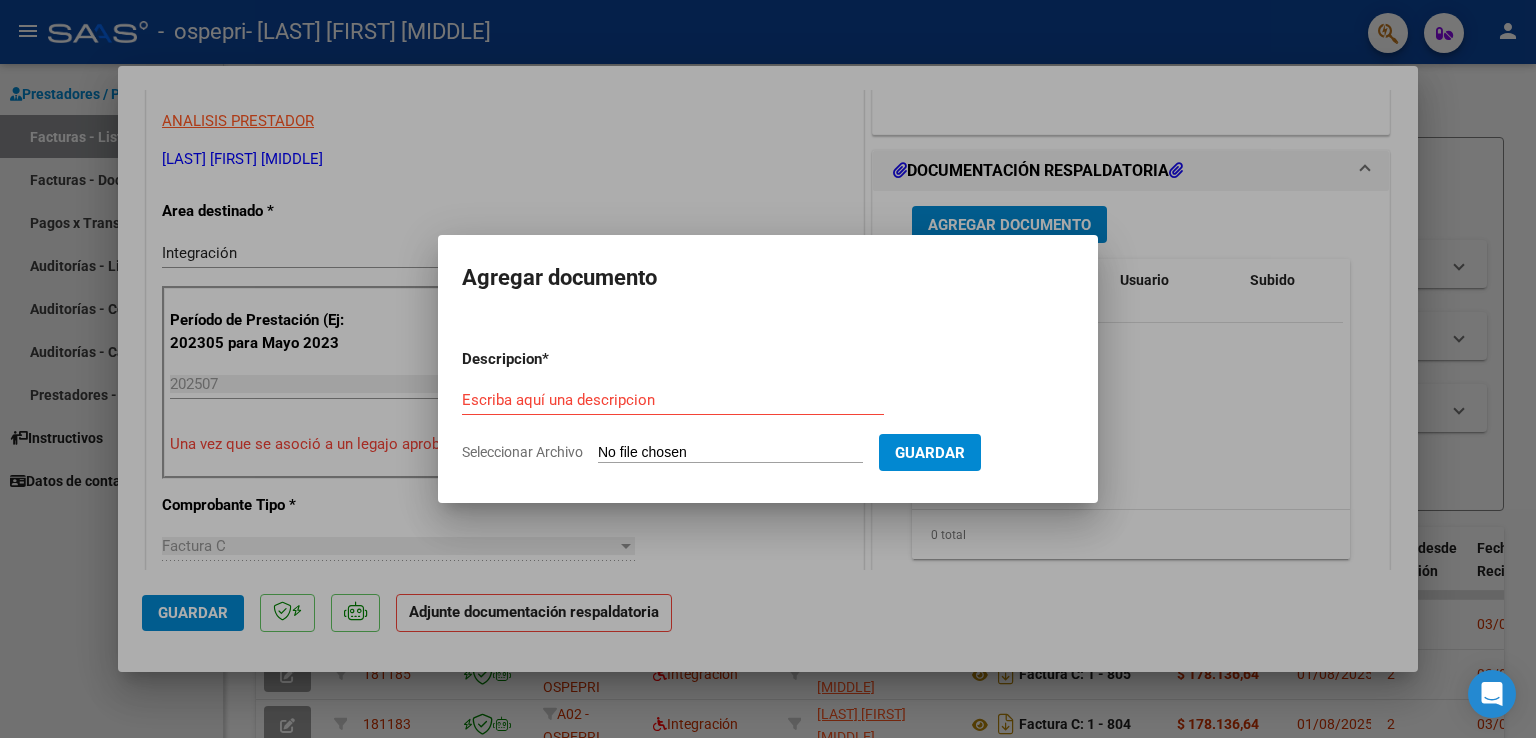 click on "Seleccionar Archivo" 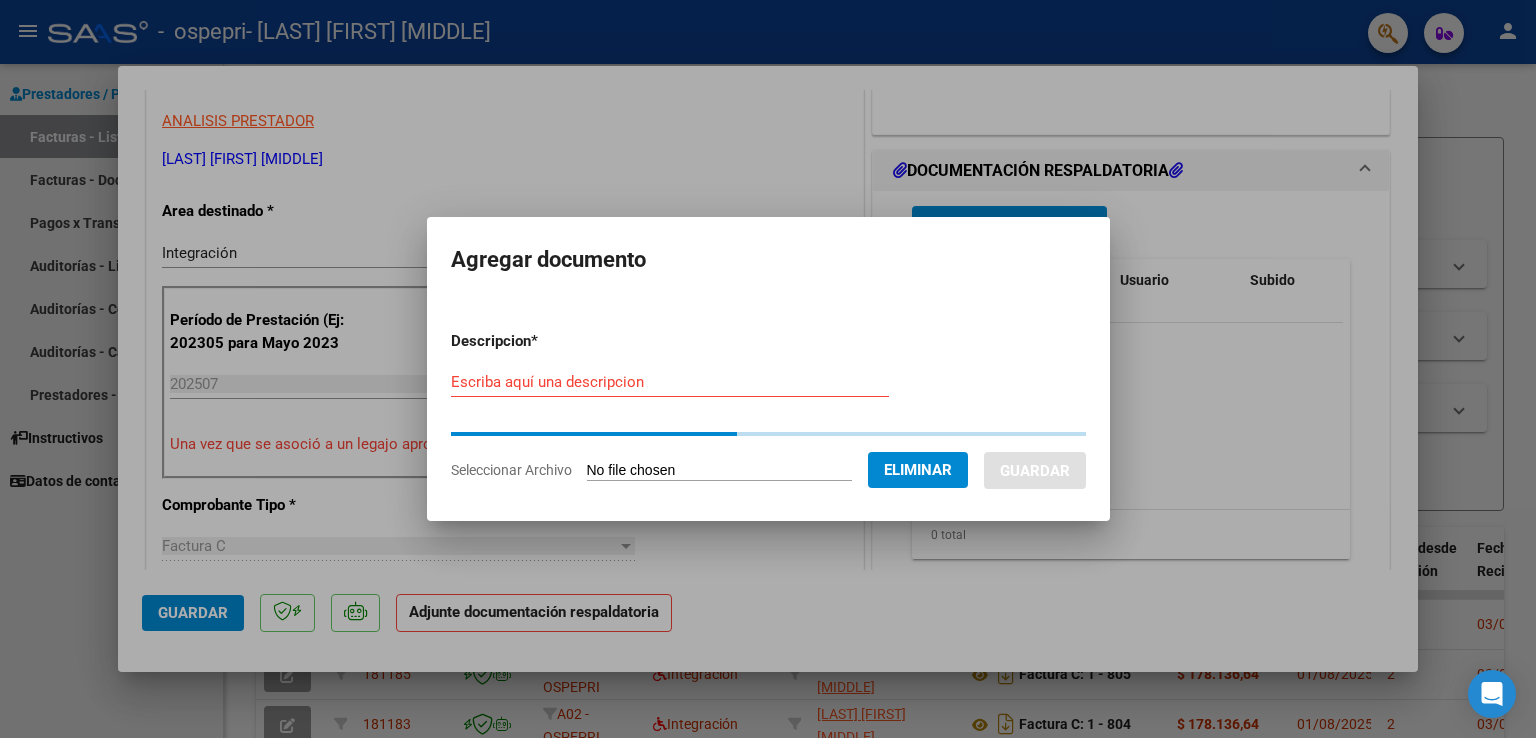 click at bounding box center (768, 369) 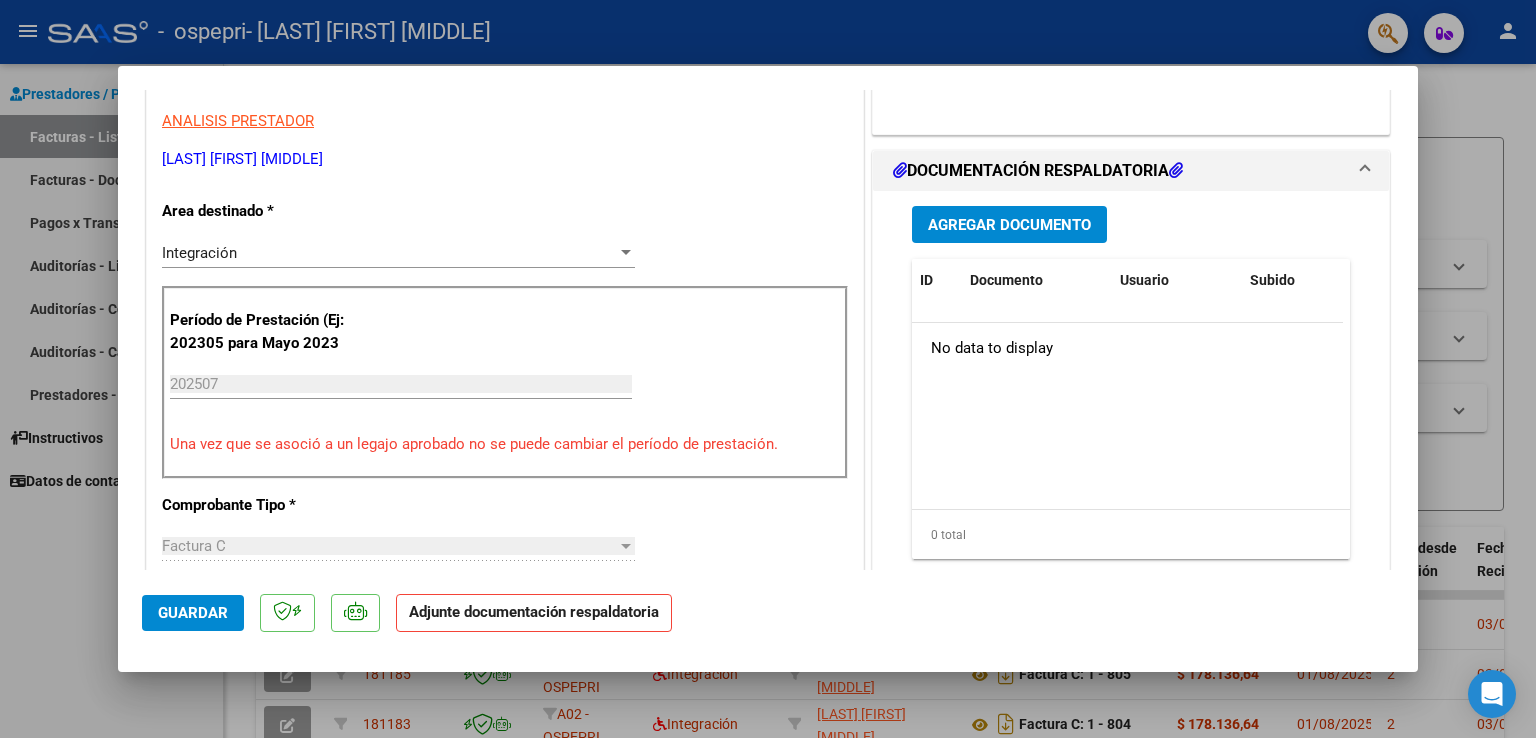 click on "Guardar" 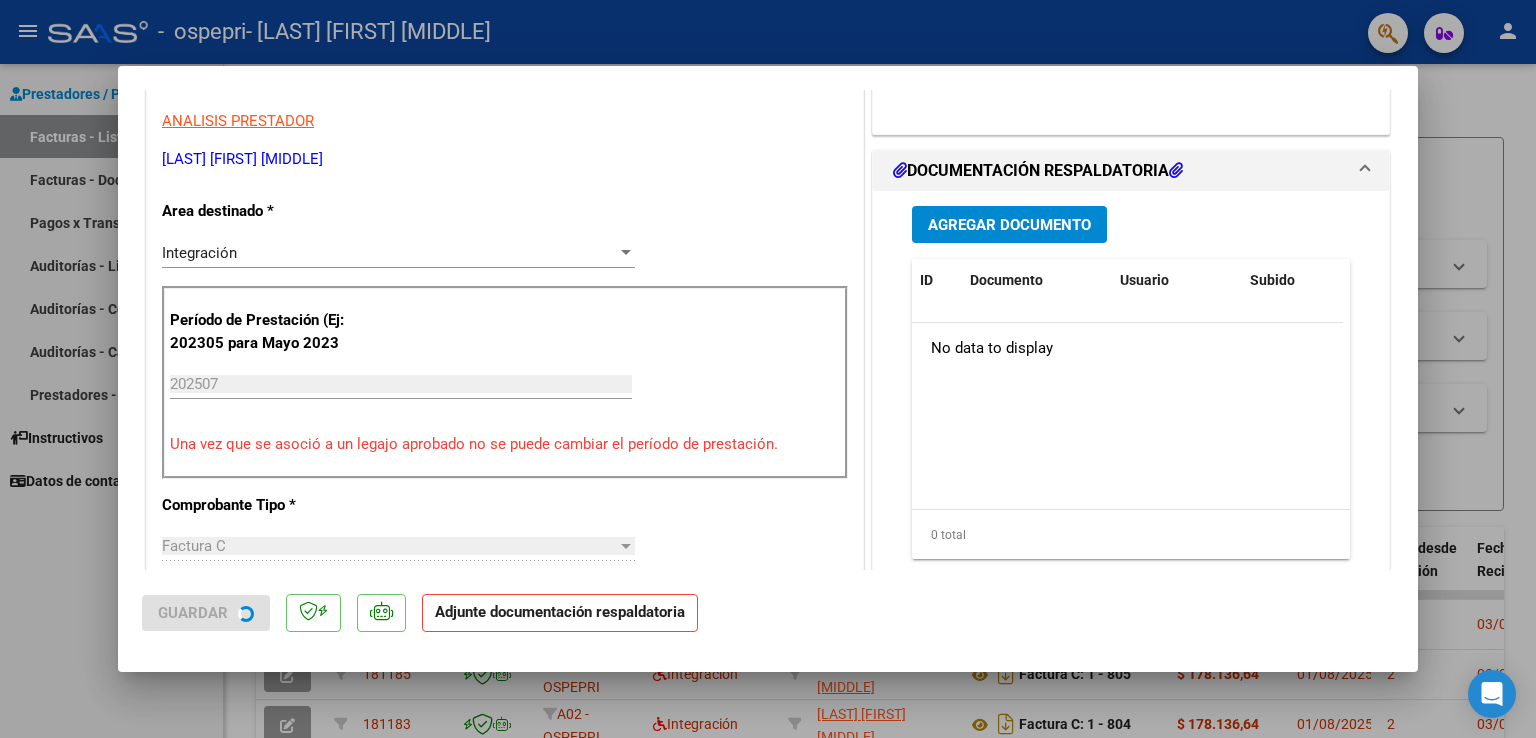 click at bounding box center [768, 369] 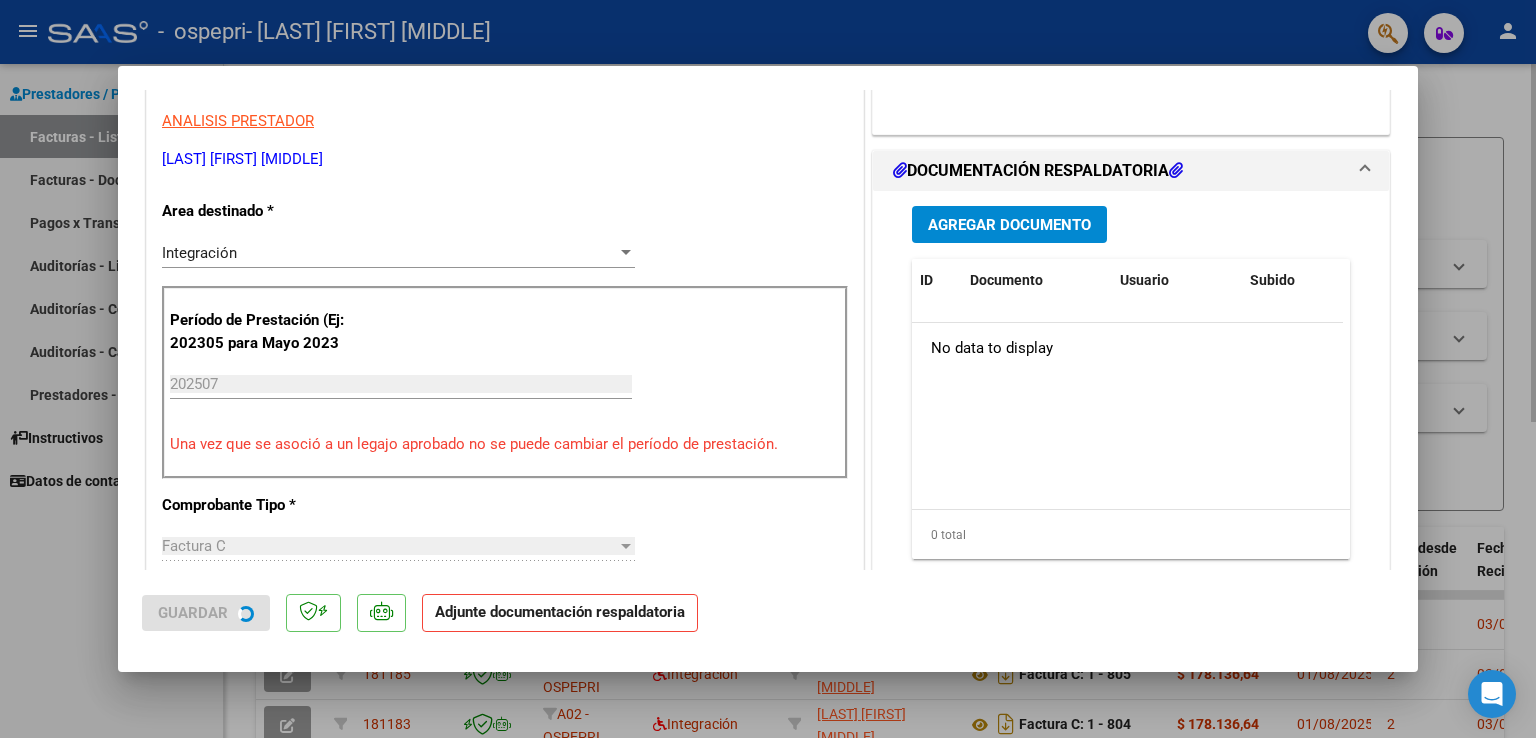 type 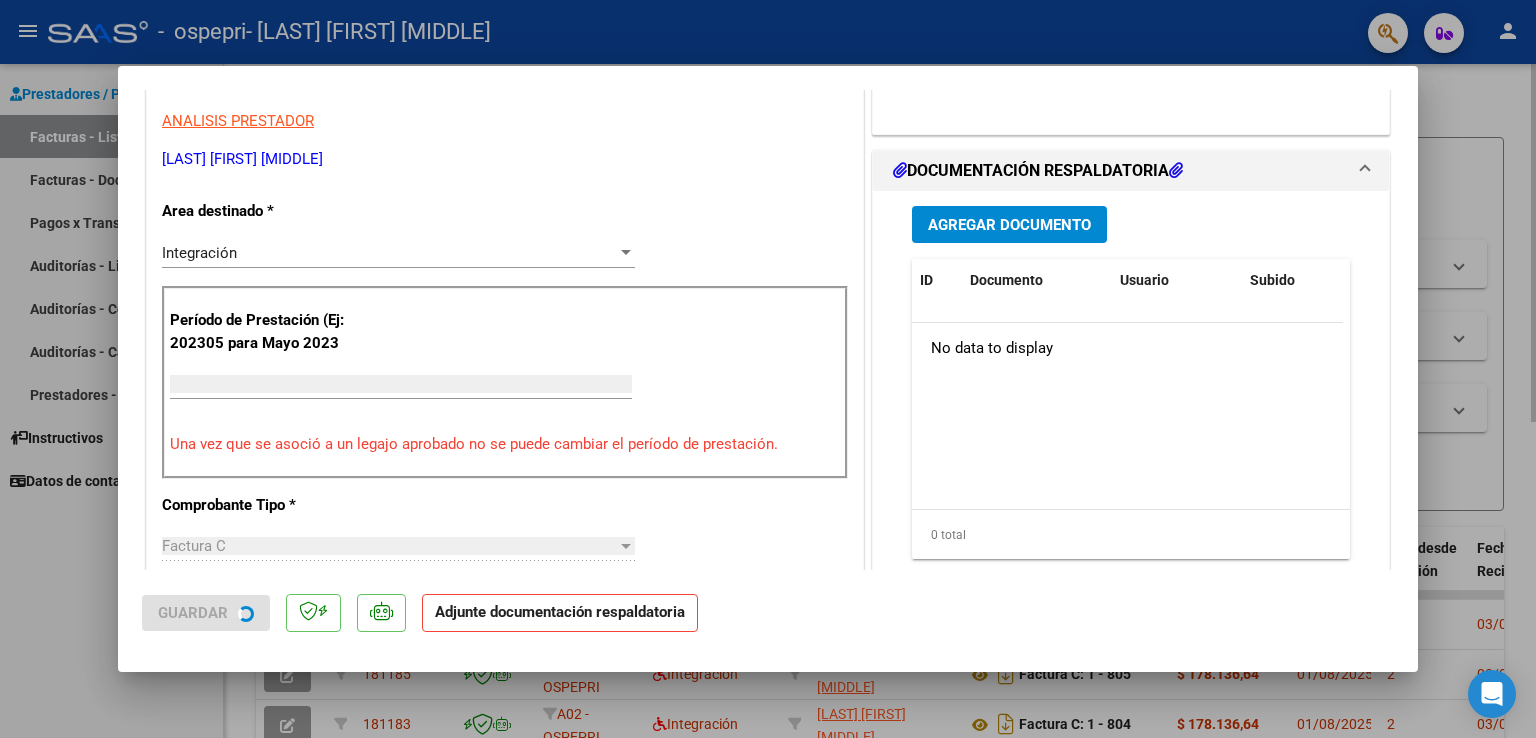 scroll, scrollTop: 0, scrollLeft: 0, axis: both 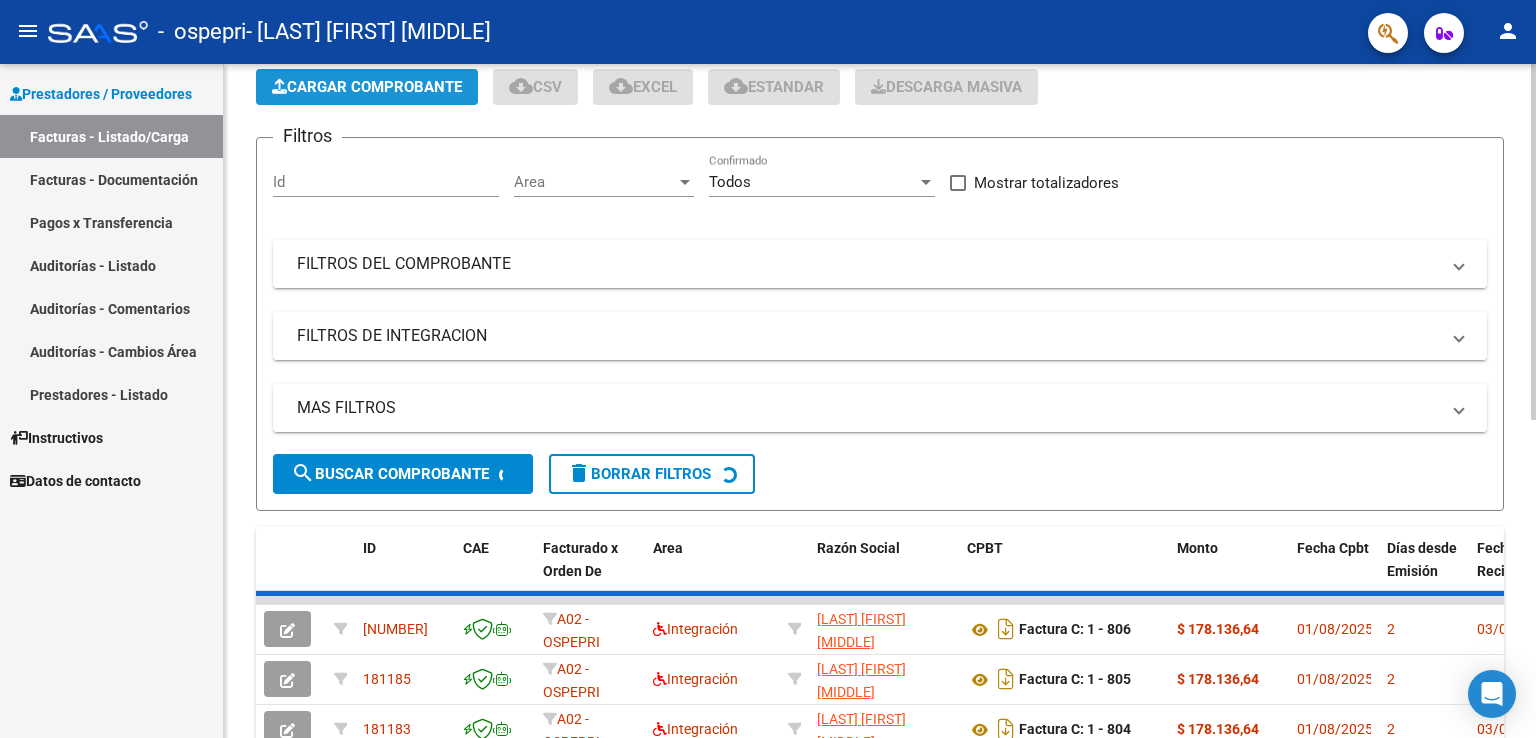click on "Cargar Comprobante" 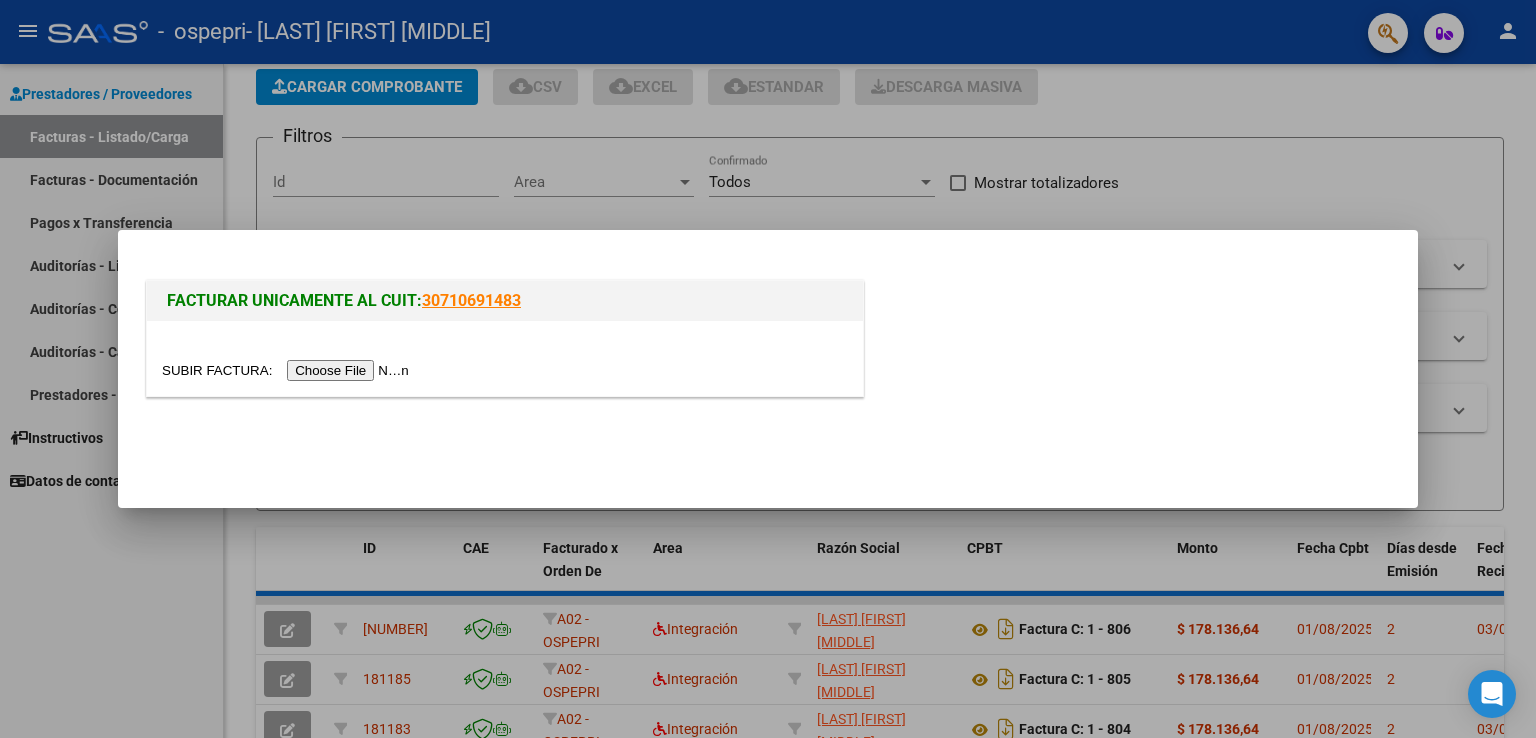 drag, startPoint x: 48, startPoint y: 603, endPoint x: 116, endPoint y: 618, distance: 69.63476 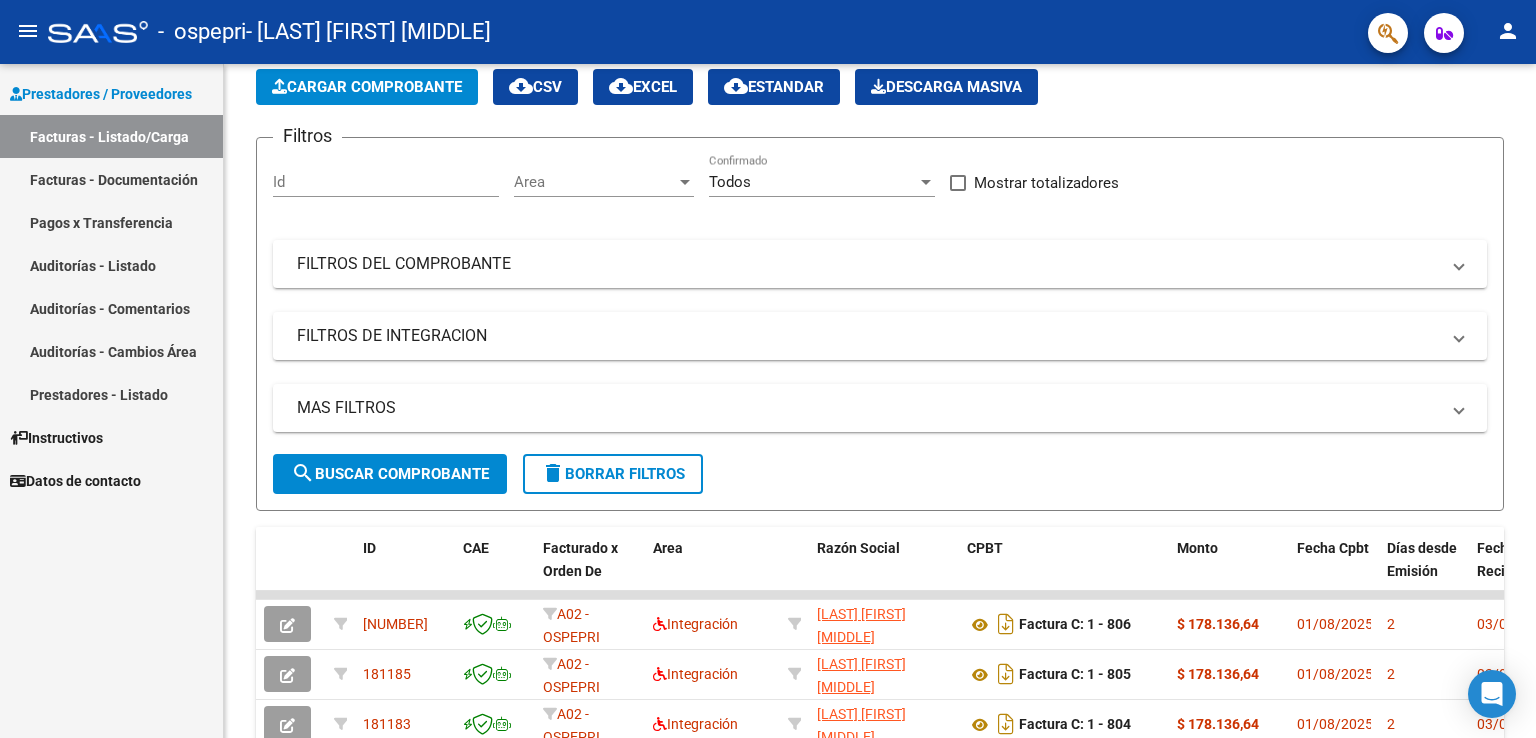 click on "Prestadores / Proveedores Facturas - Listado/Carga Facturas - Documentación Pagos x Transferencia Auditorías - Listado Auditorías - Comentarios Auditorías - Cambios Área Prestadores - Listado    Instructivos    Datos de contacto" at bounding box center [111, 401] 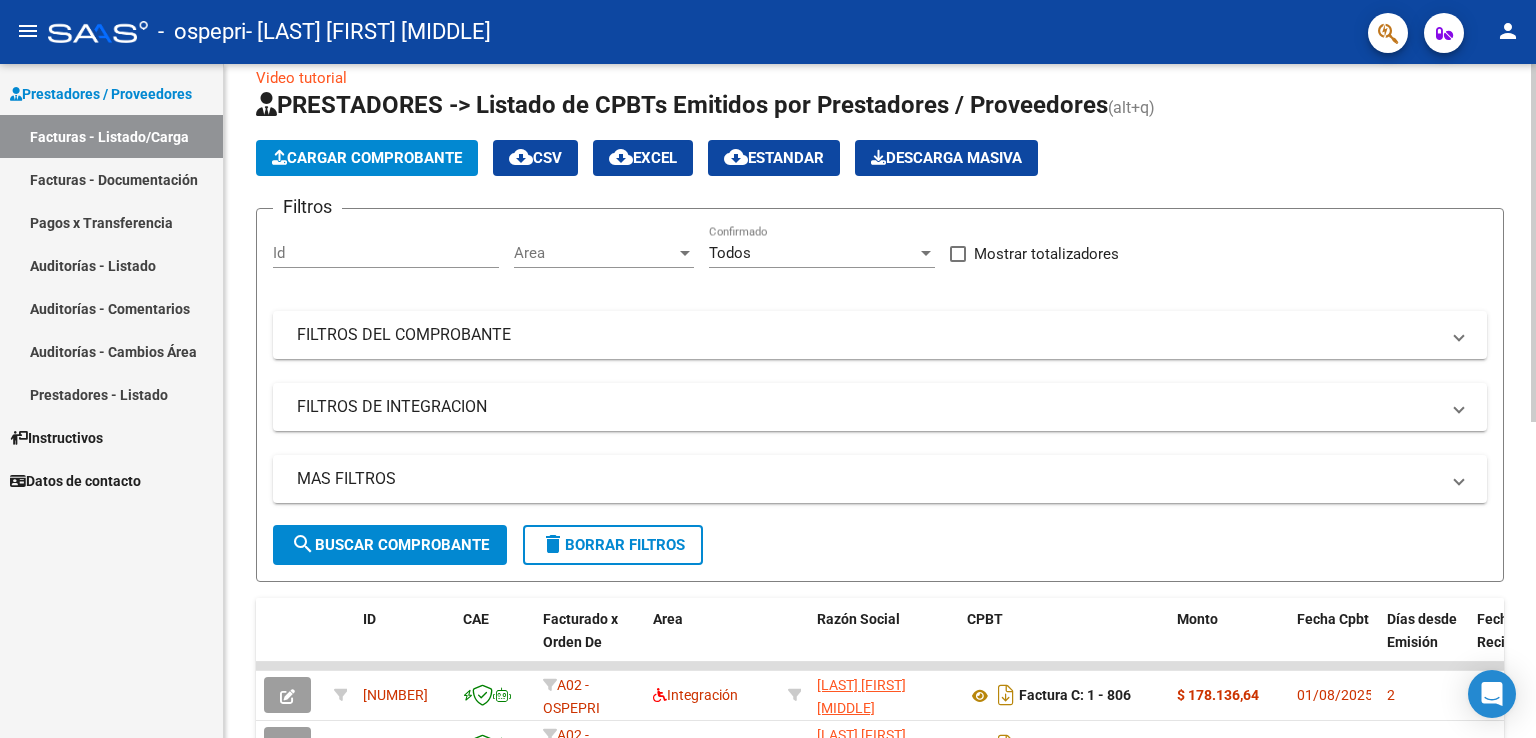 scroll, scrollTop: 0, scrollLeft: 0, axis: both 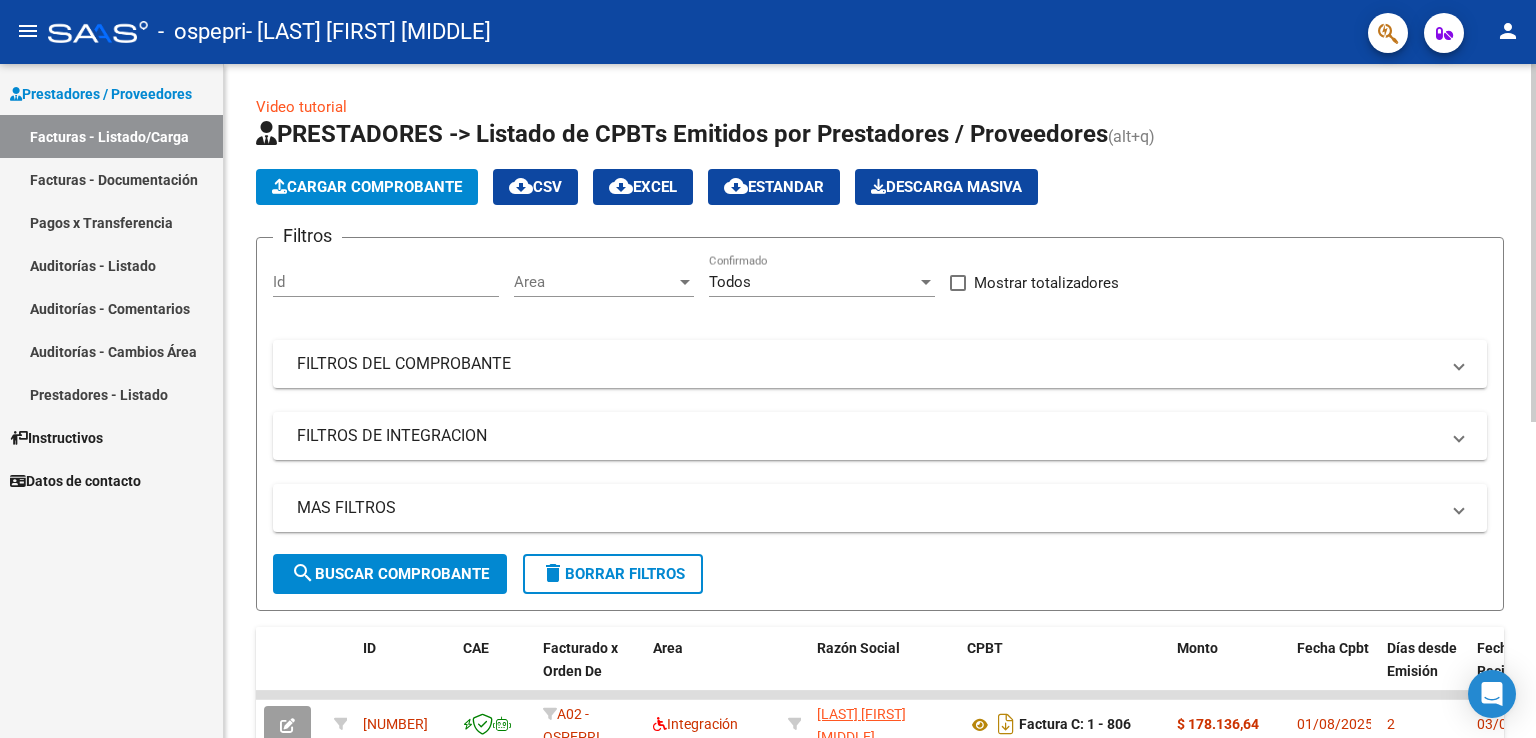 click on "Cargar Comprobante" 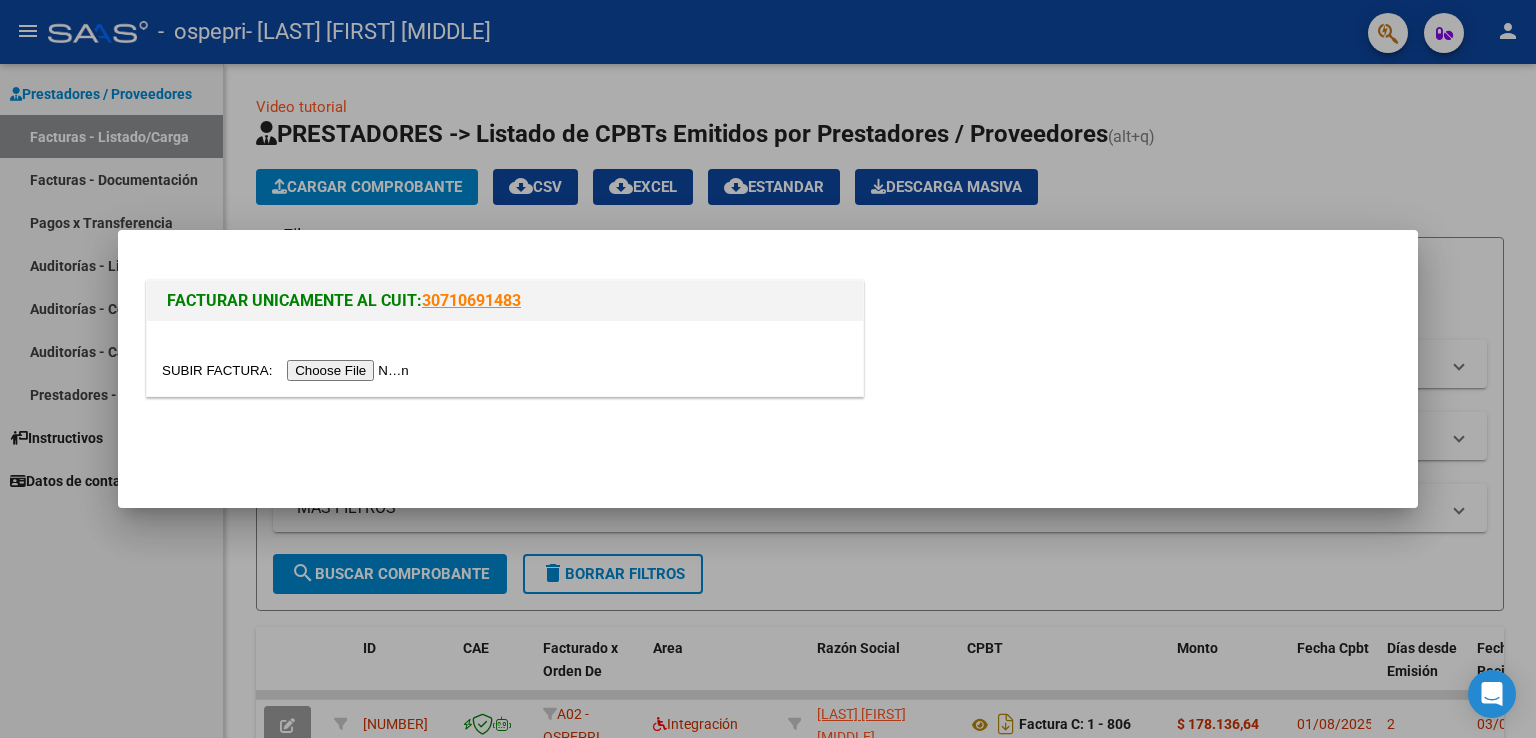 click at bounding box center [288, 370] 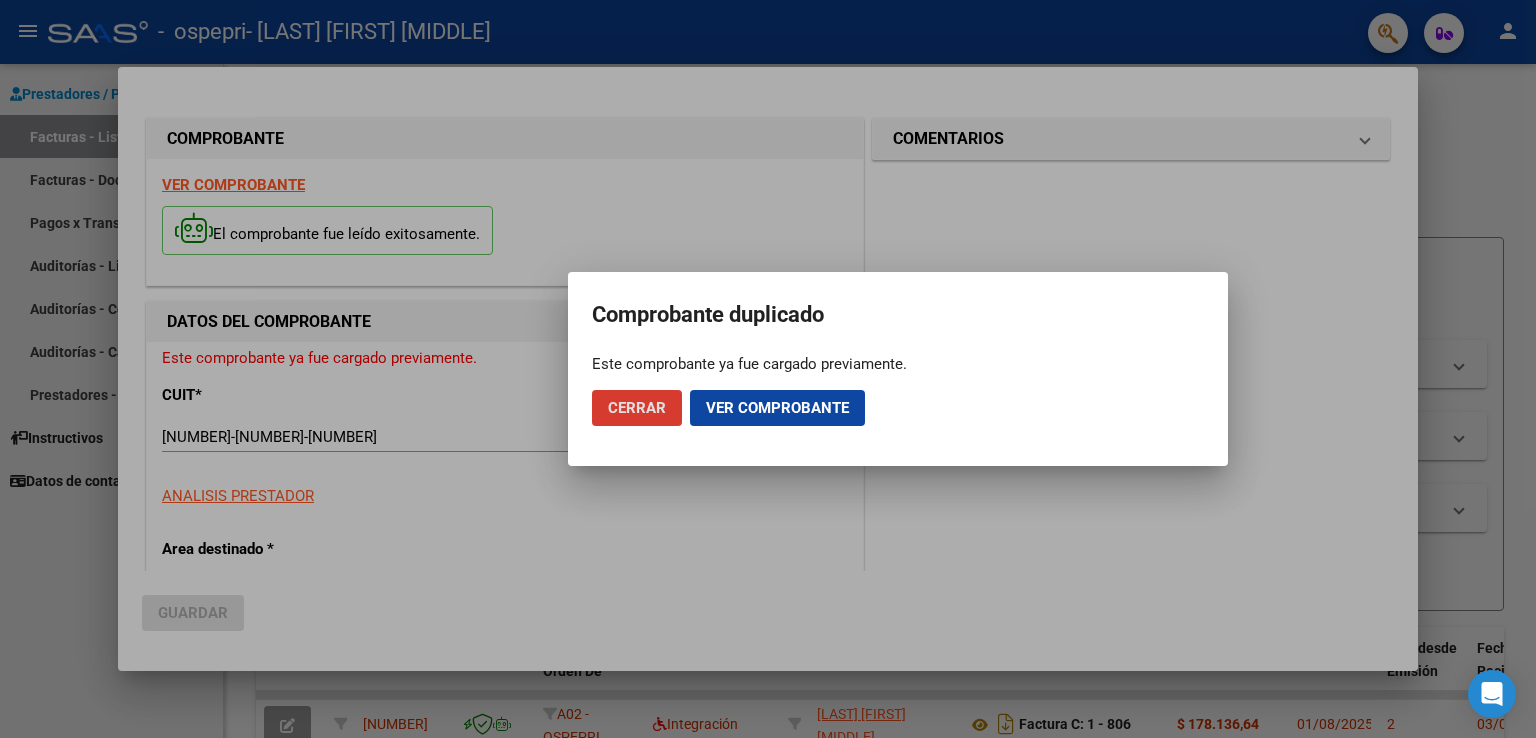 click on "Ver comprobante" 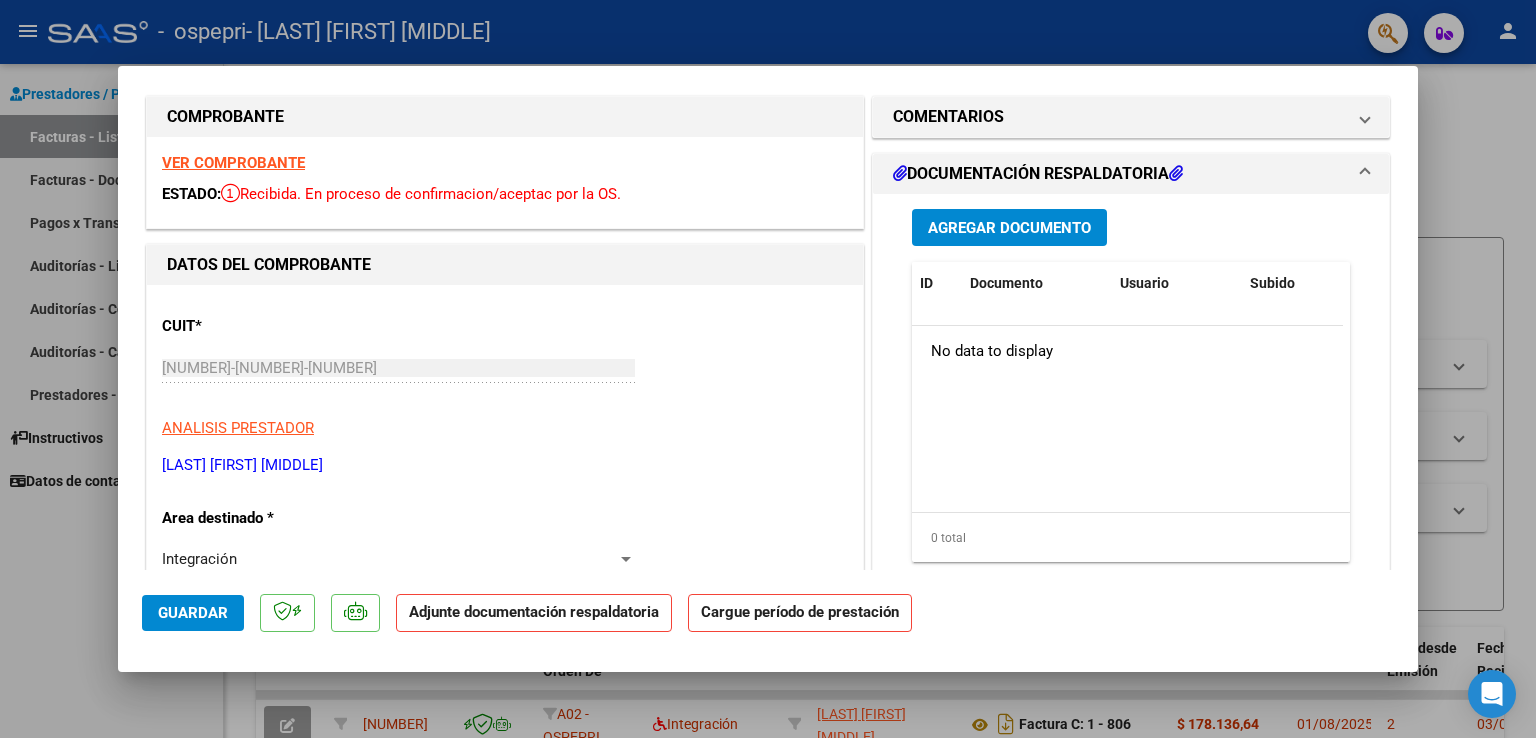 scroll, scrollTop: 0, scrollLeft: 0, axis: both 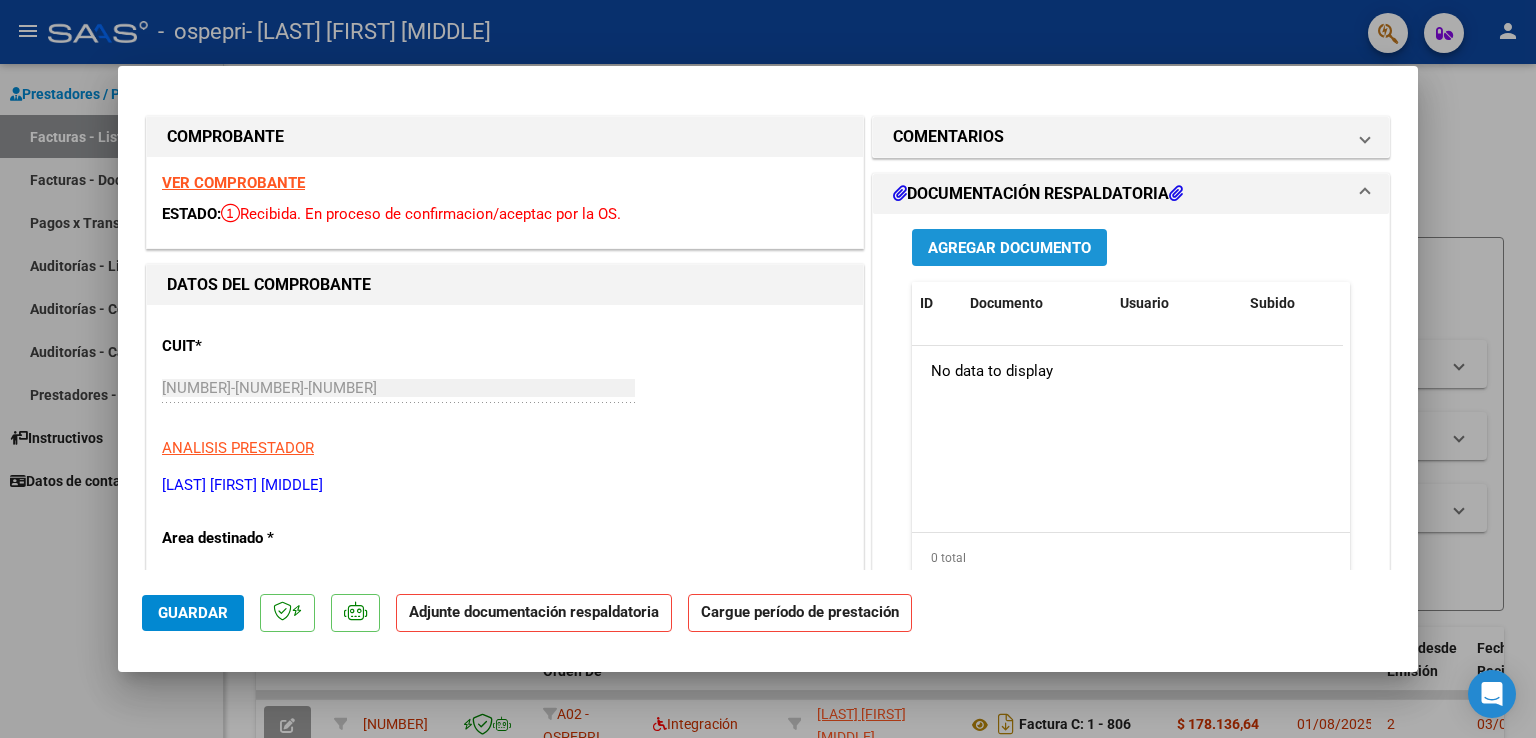 click on "Agregar Documento" at bounding box center (1009, 248) 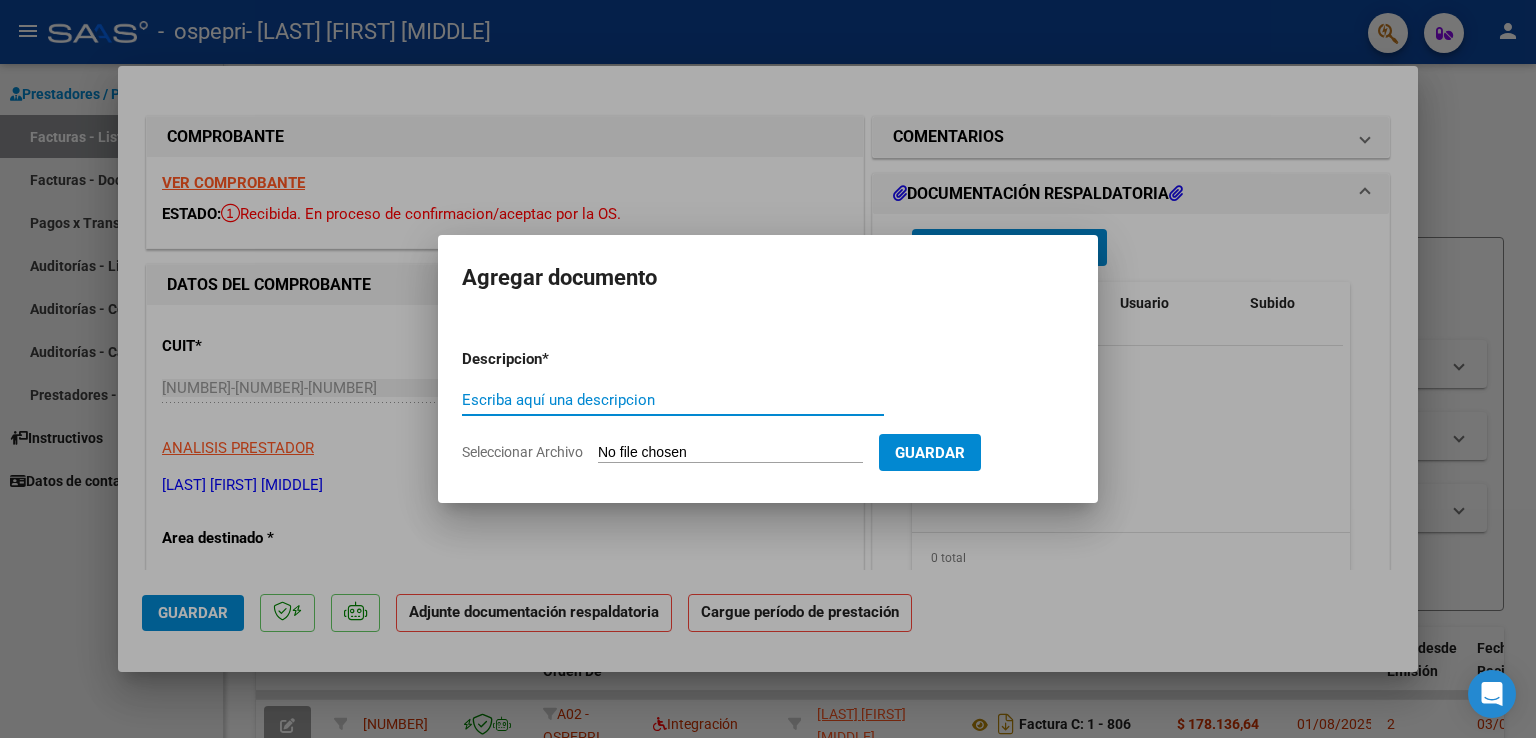 click on "Seleccionar Archivo" 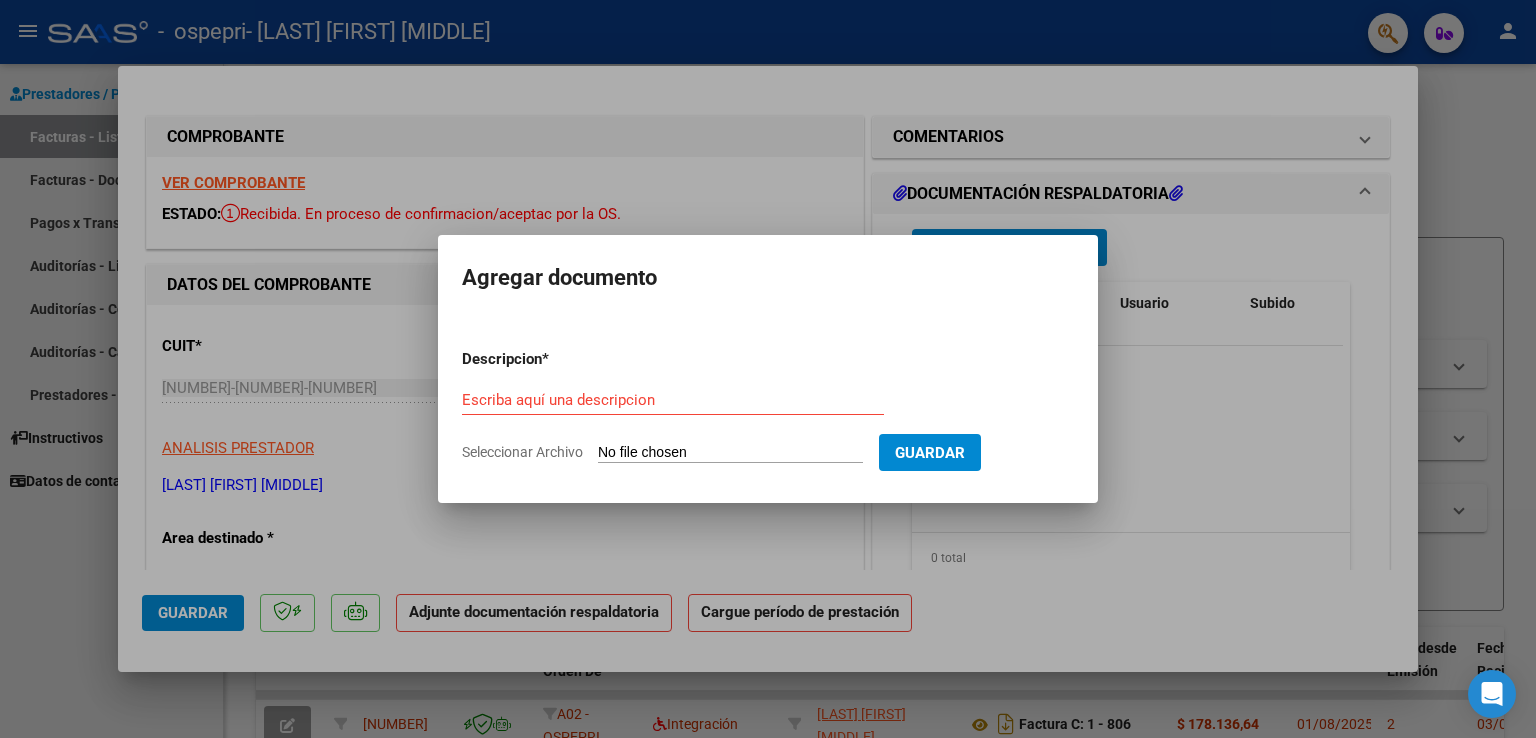 type on "C:\fakepath\llanquileo adriana julio 25.pdf" 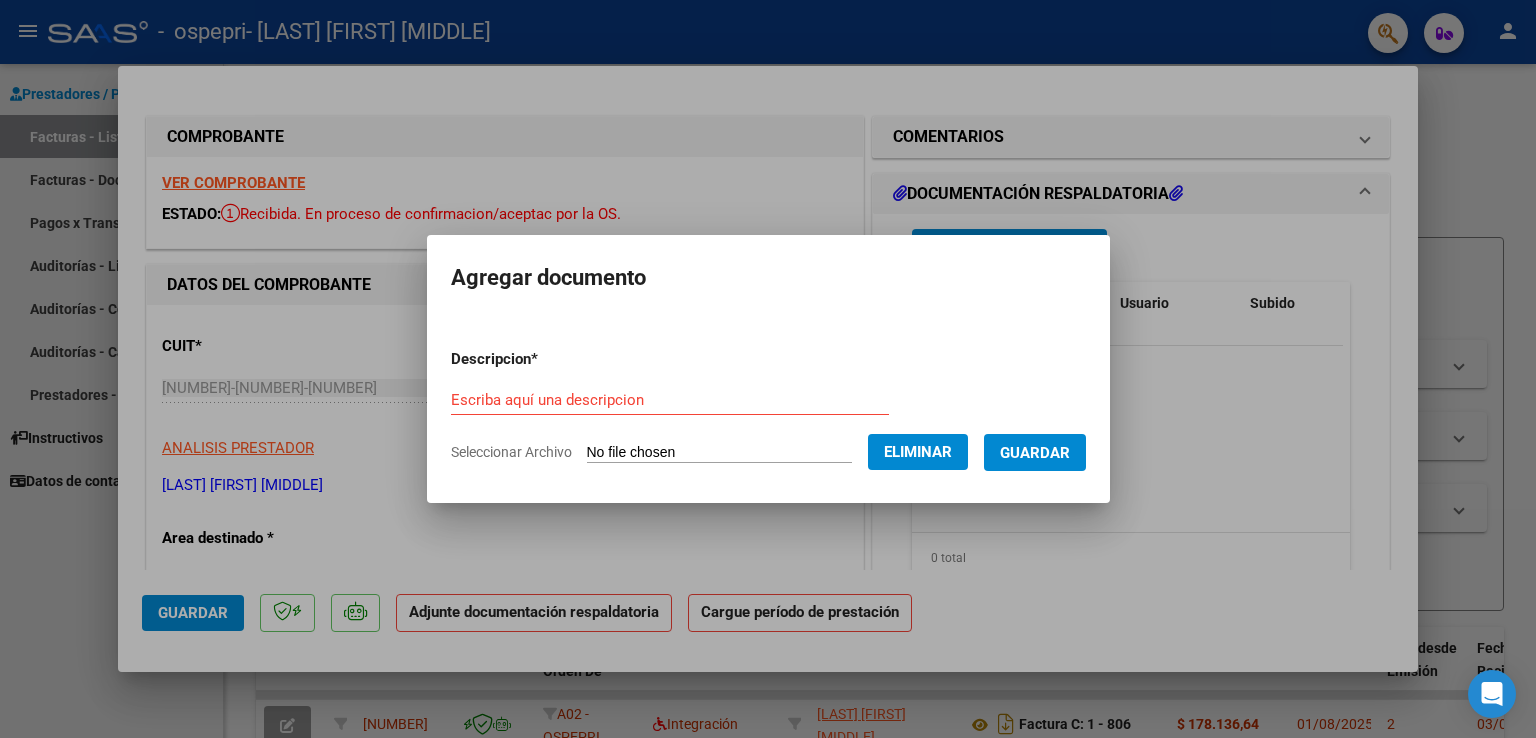 click on "Escriba aquí una descripcion" at bounding box center (670, 400) 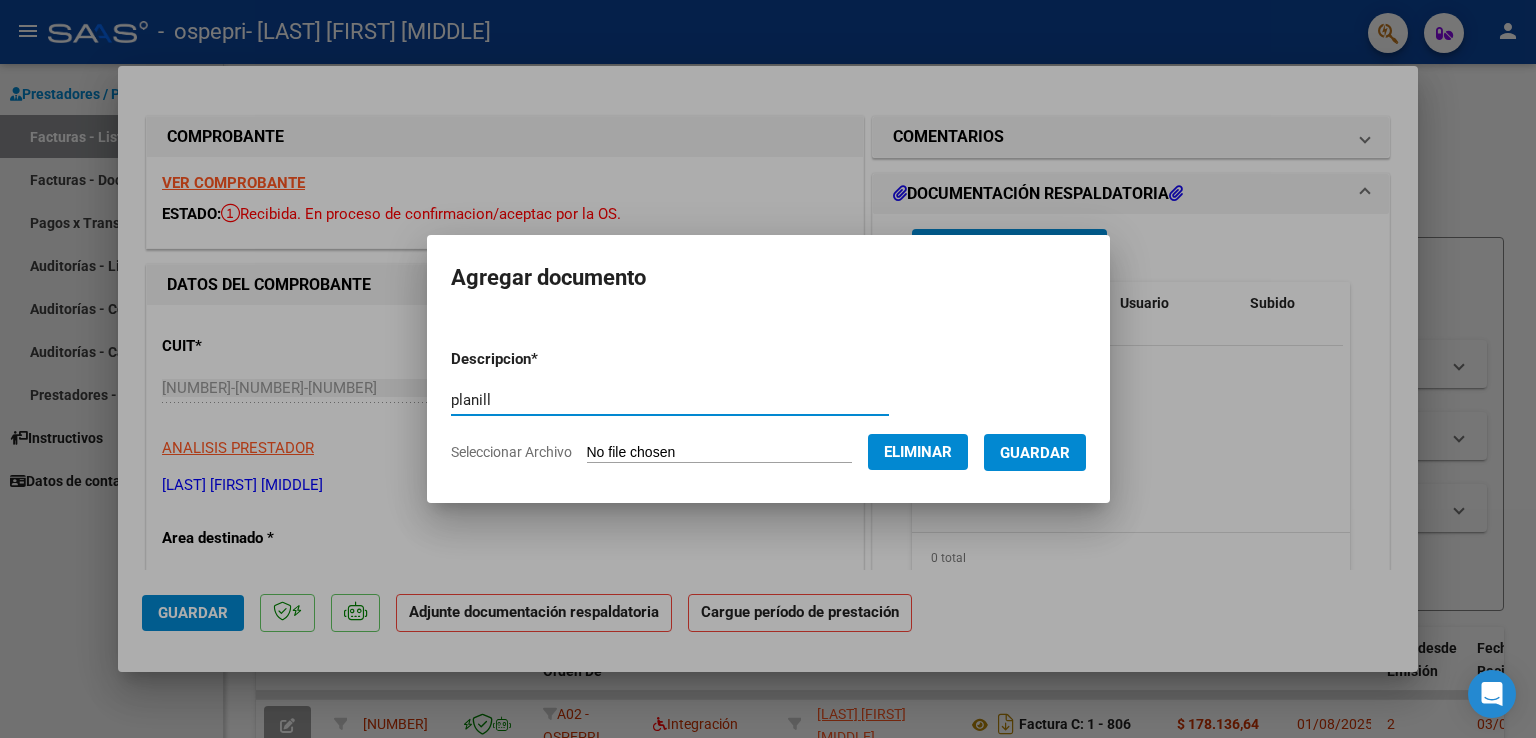 type on "planill" 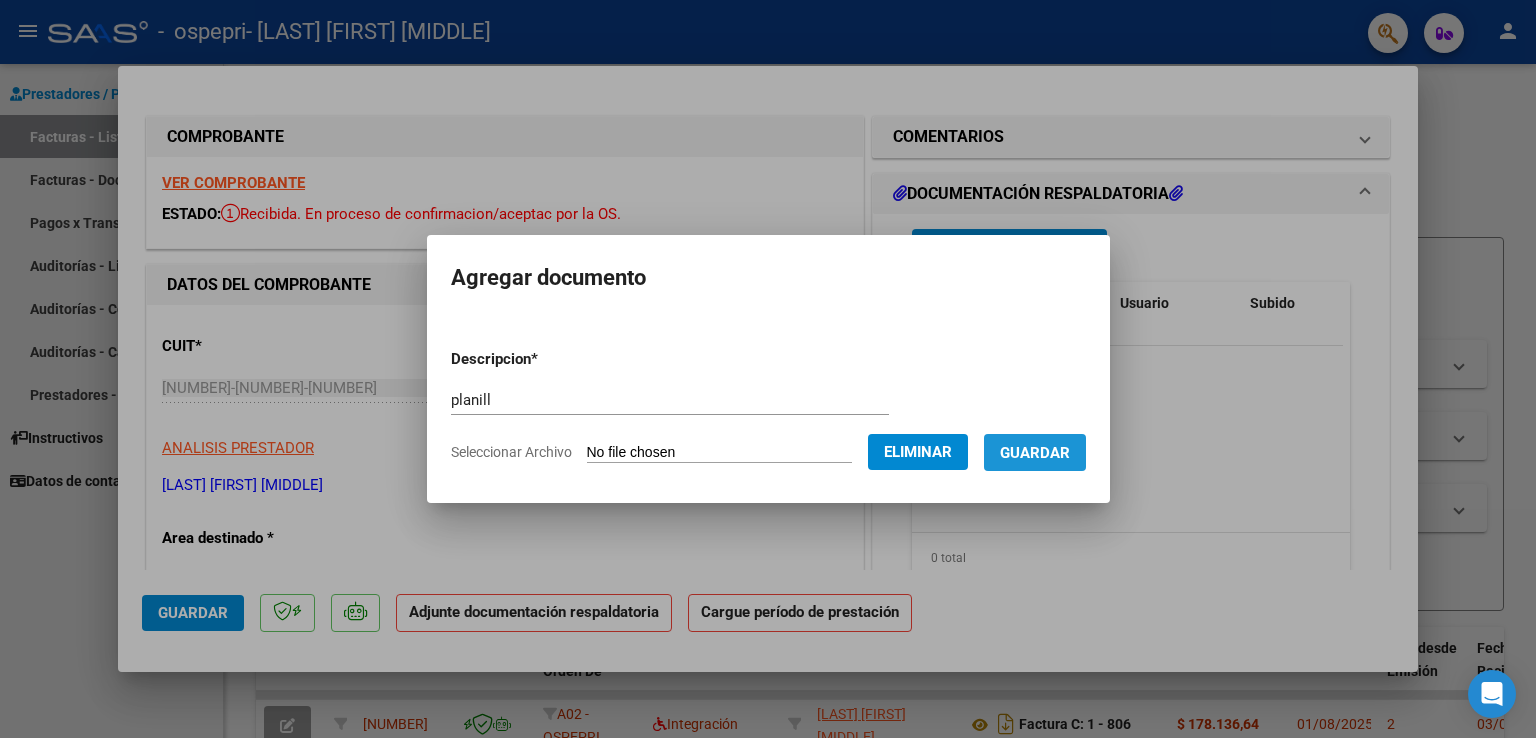 click on "Guardar" at bounding box center (1035, 453) 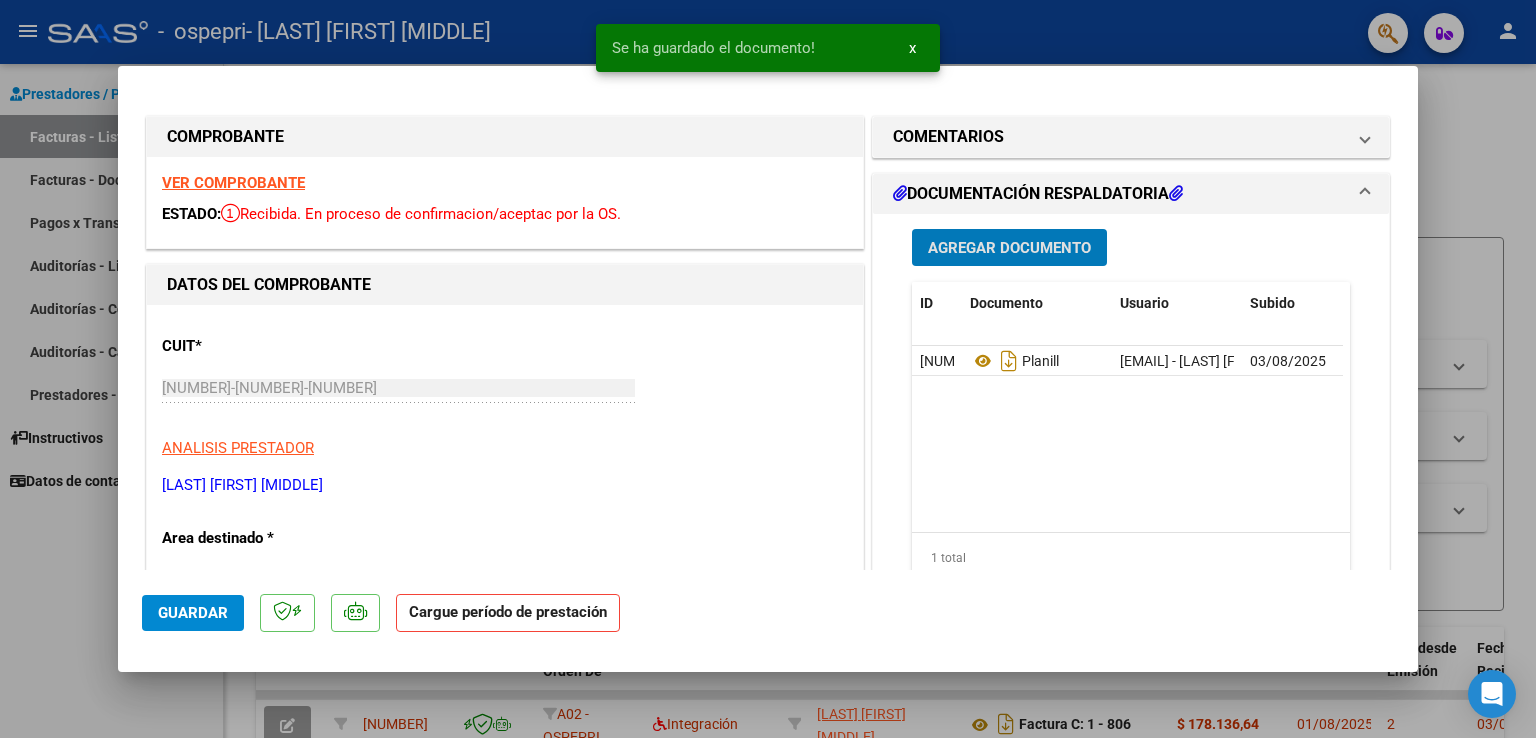 click on "Guardar" 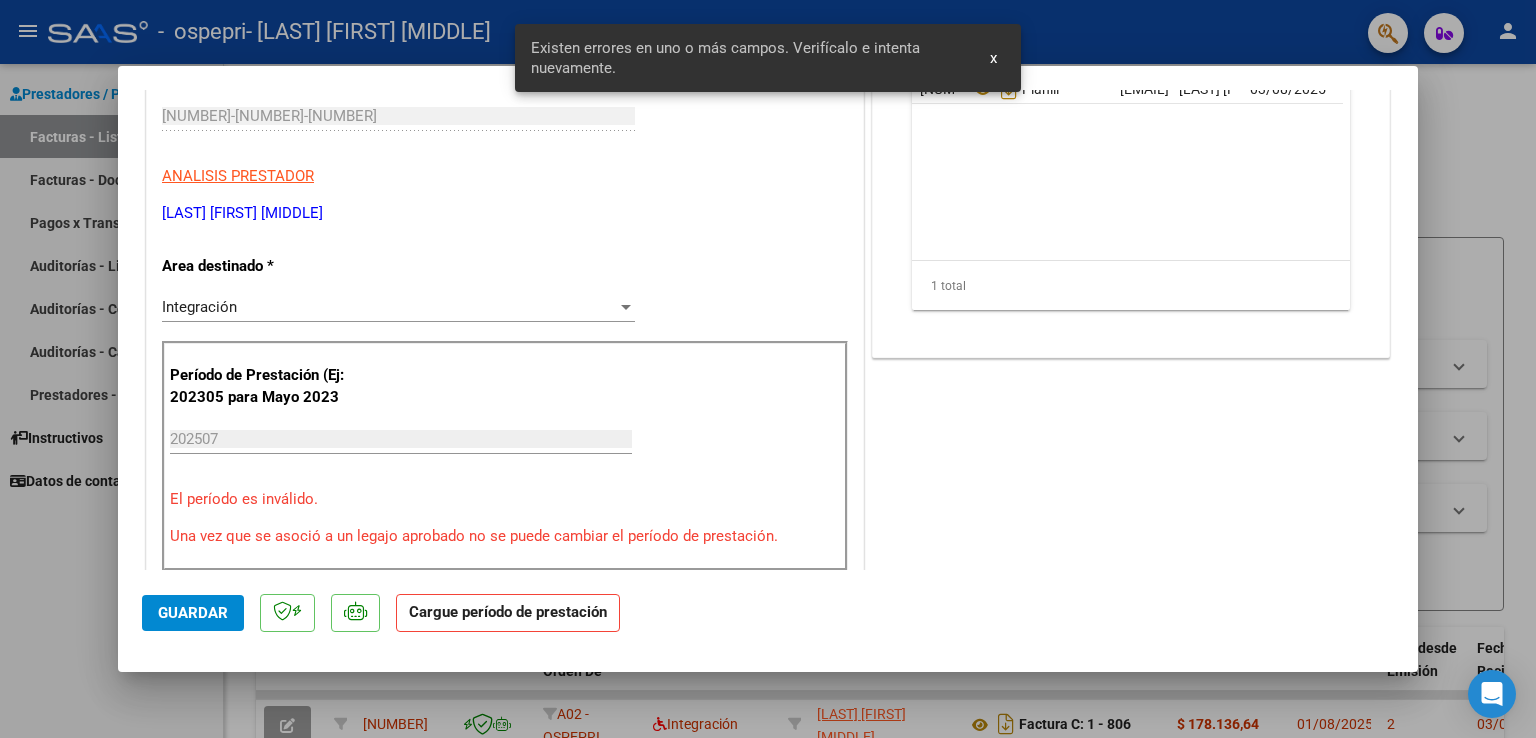 scroll, scrollTop: 359, scrollLeft: 0, axis: vertical 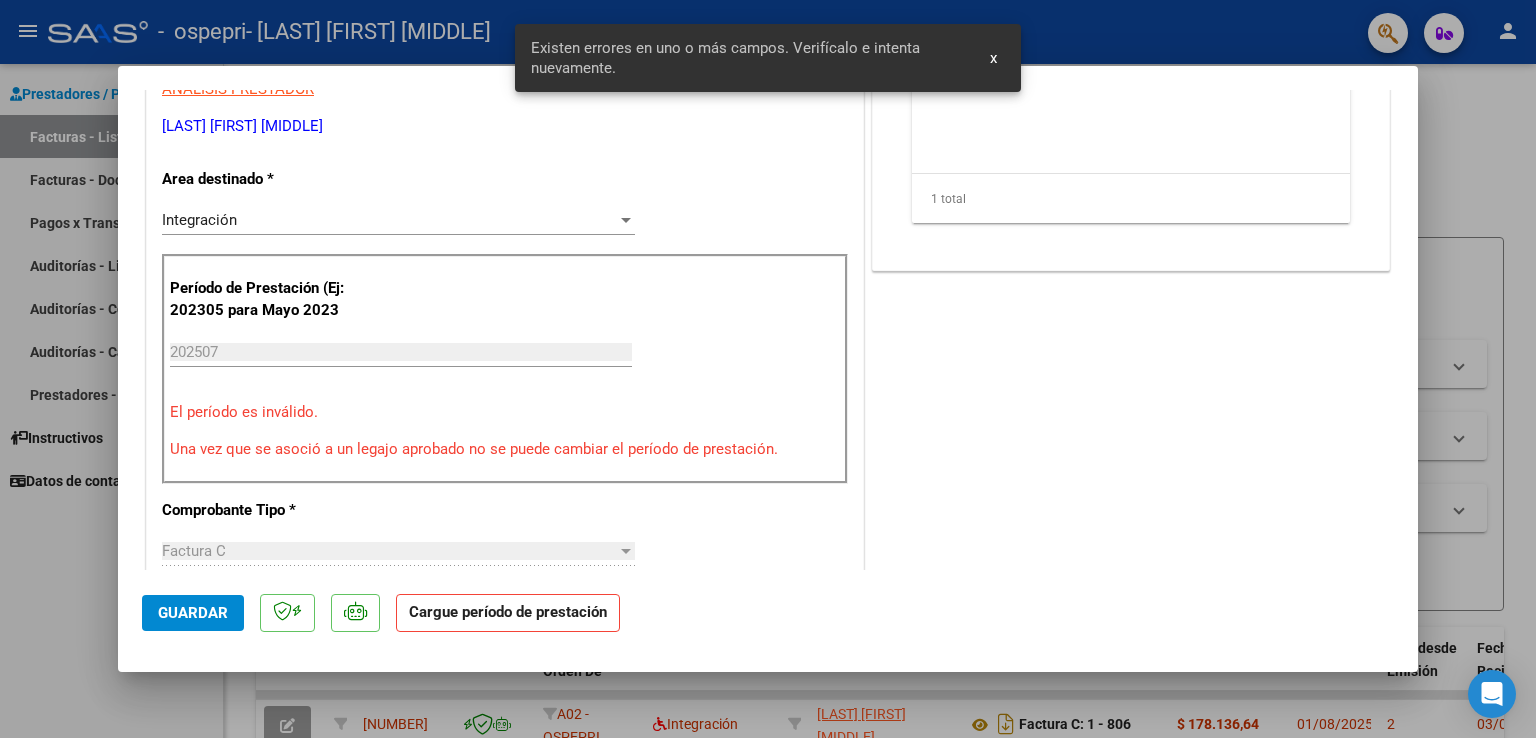 click at bounding box center [768, 369] 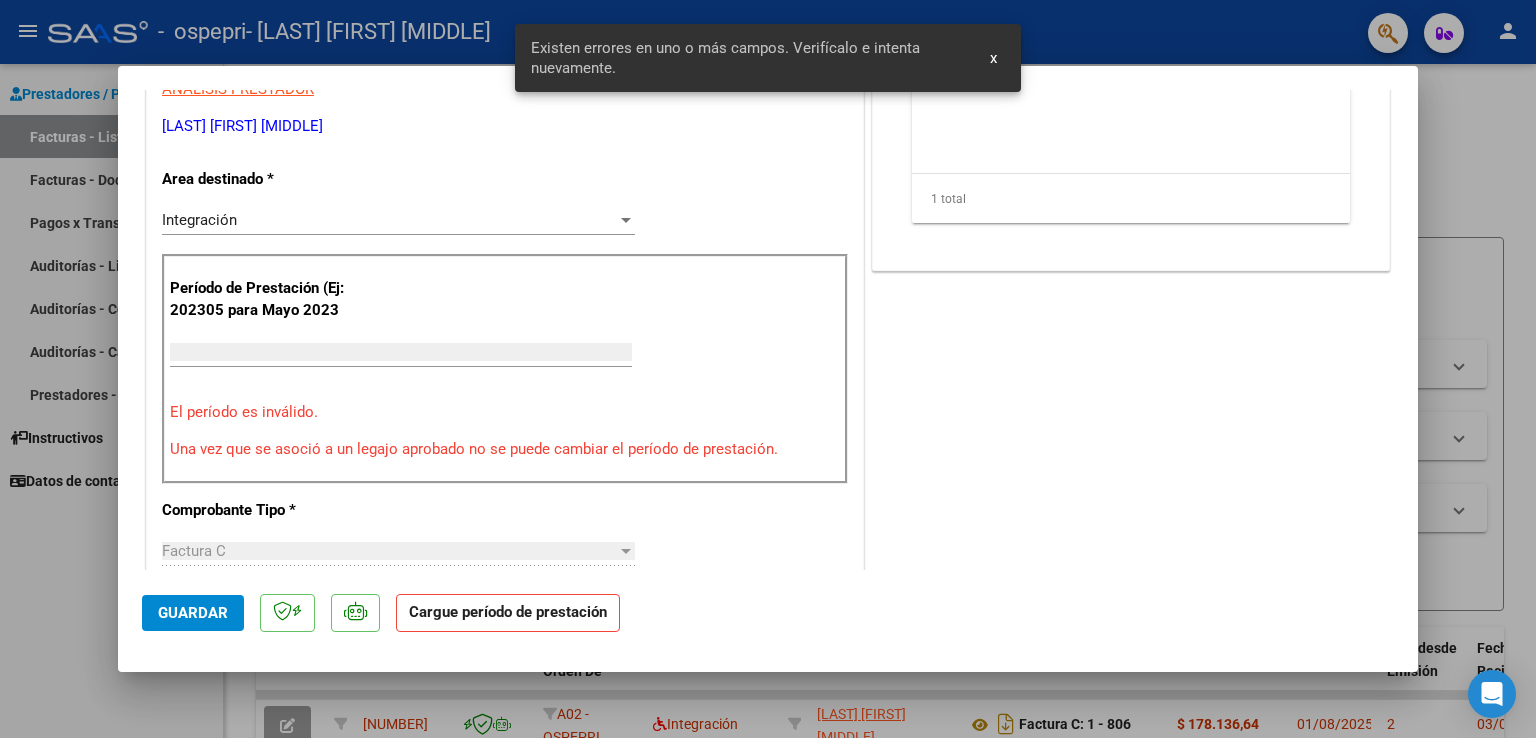 scroll, scrollTop: 0, scrollLeft: 0, axis: both 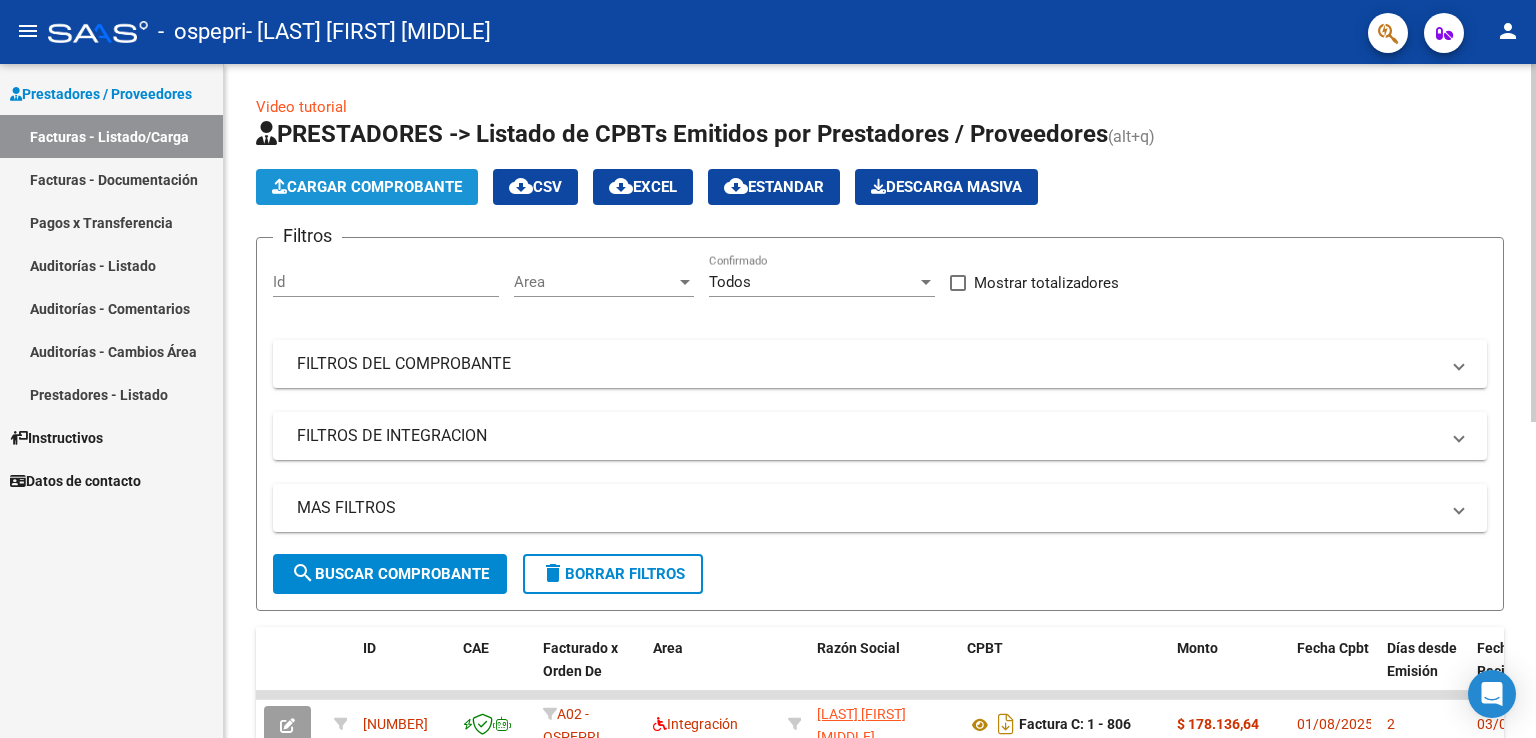 click on "Cargar Comprobante" 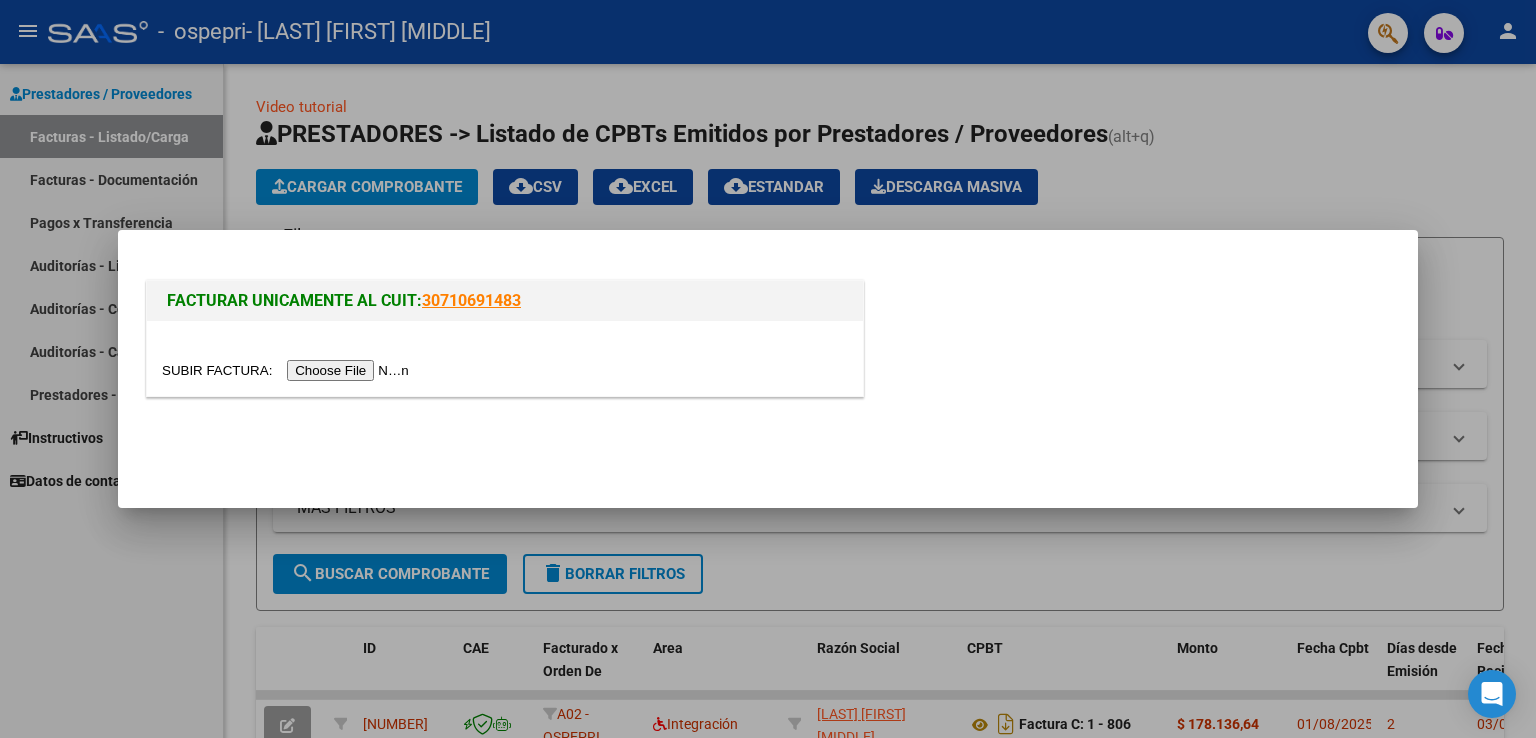 click at bounding box center [288, 370] 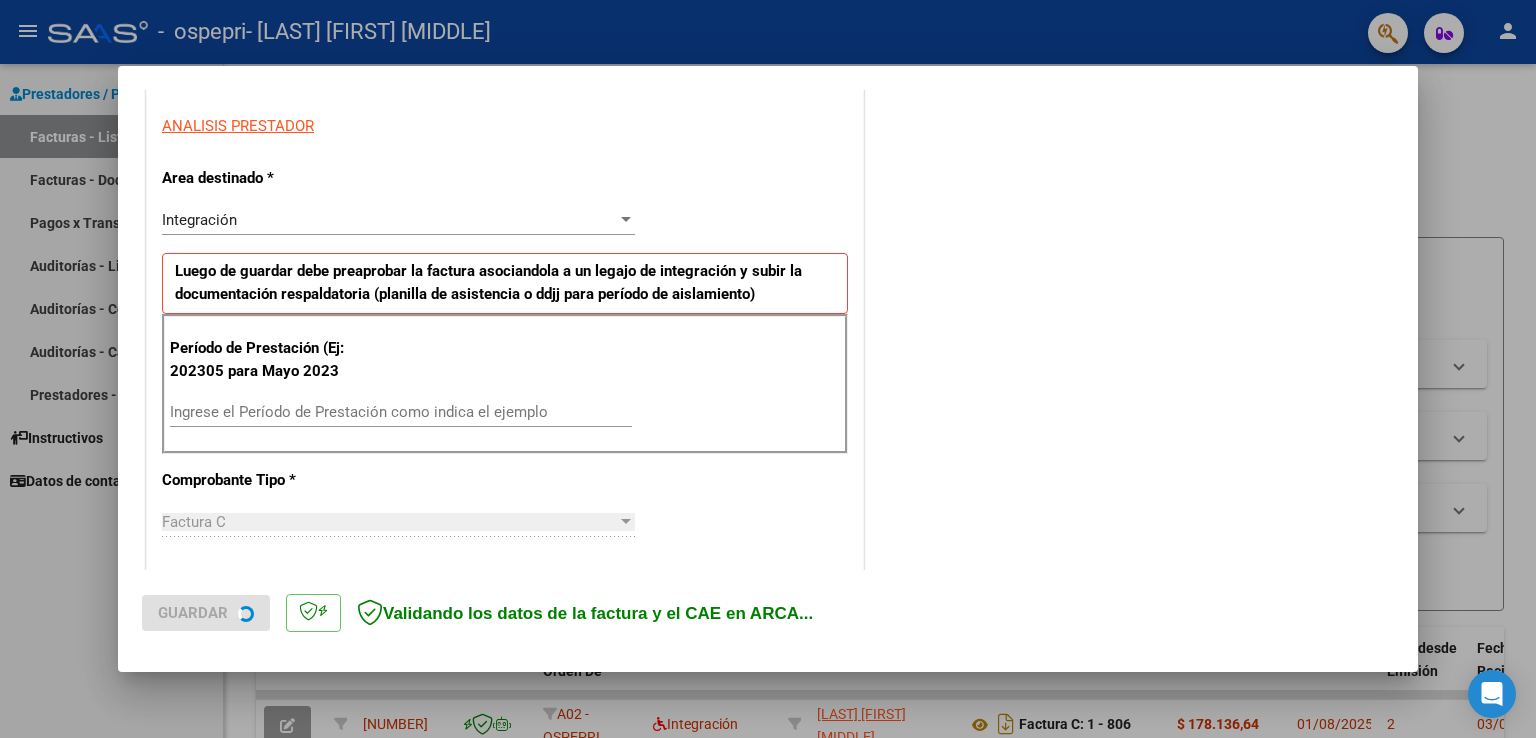 scroll, scrollTop: 400, scrollLeft: 0, axis: vertical 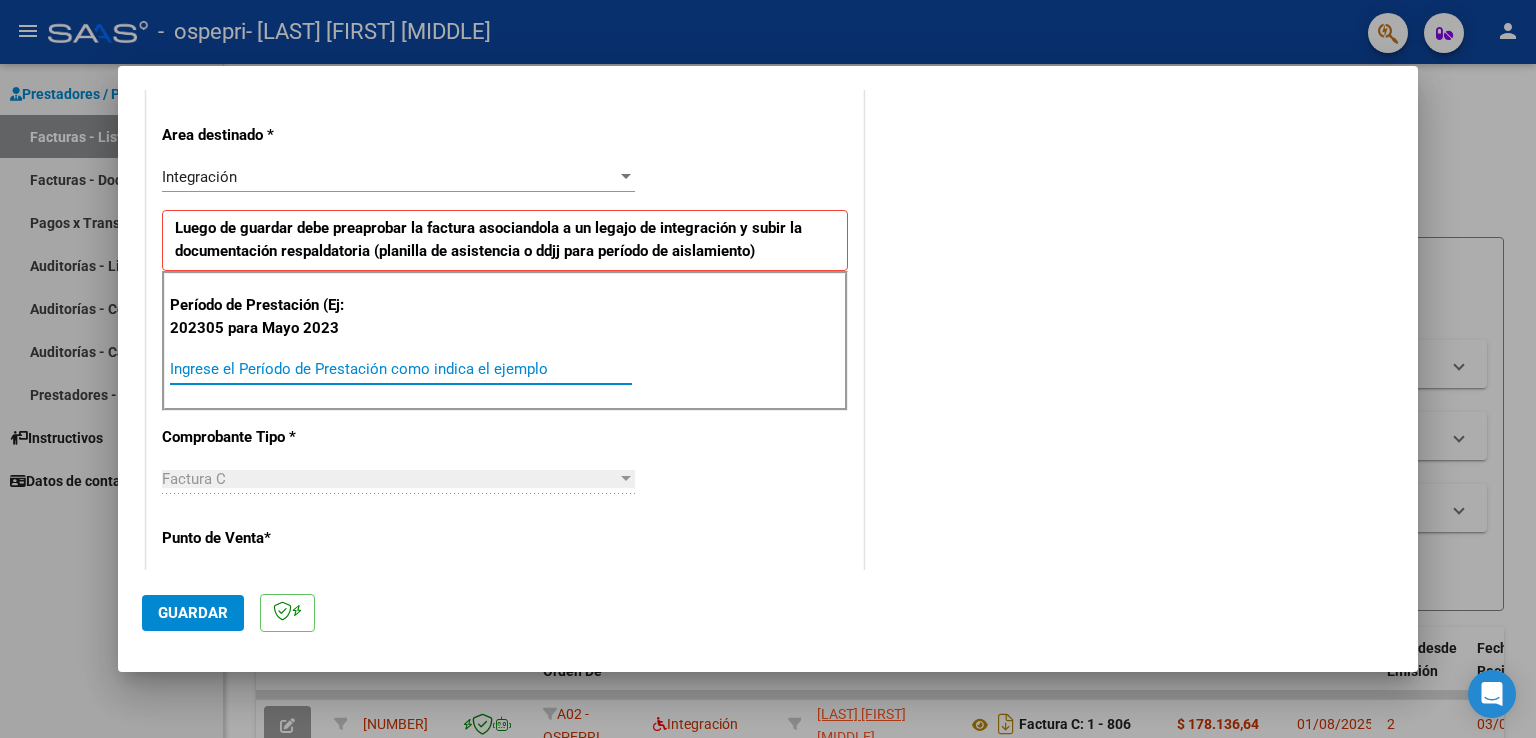 click on "Ingrese el Período de Prestación como indica el ejemplo" at bounding box center [401, 369] 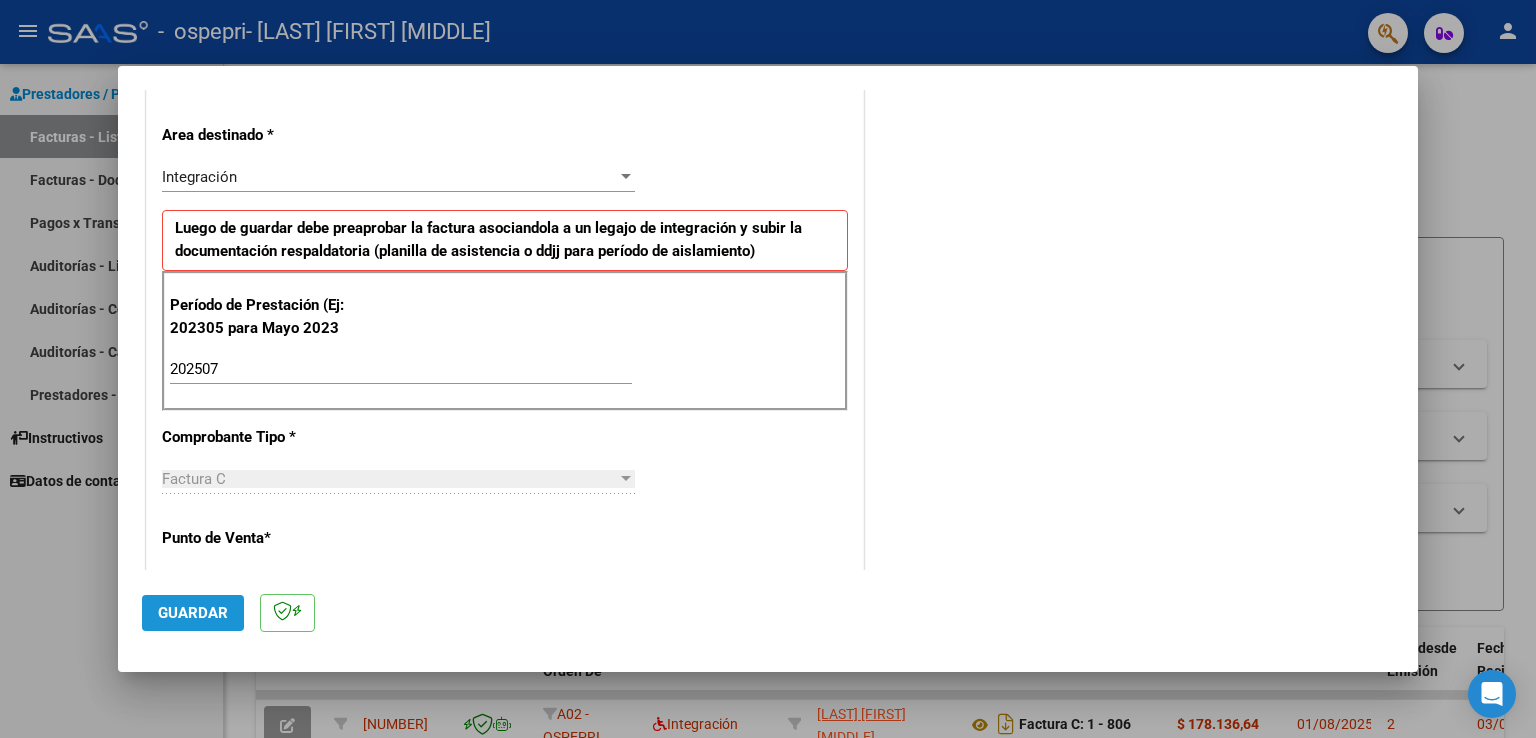 click on "Guardar" 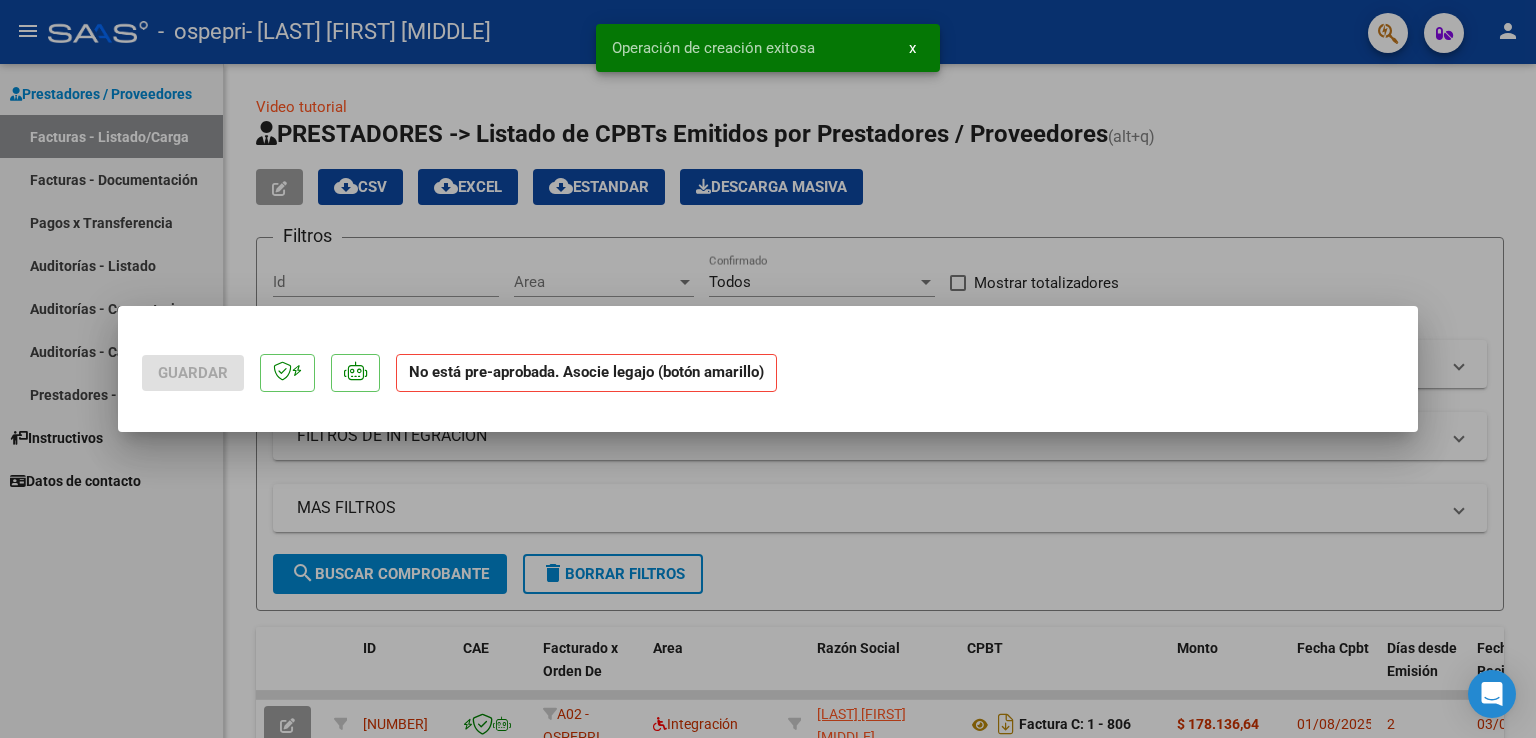 scroll, scrollTop: 0, scrollLeft: 0, axis: both 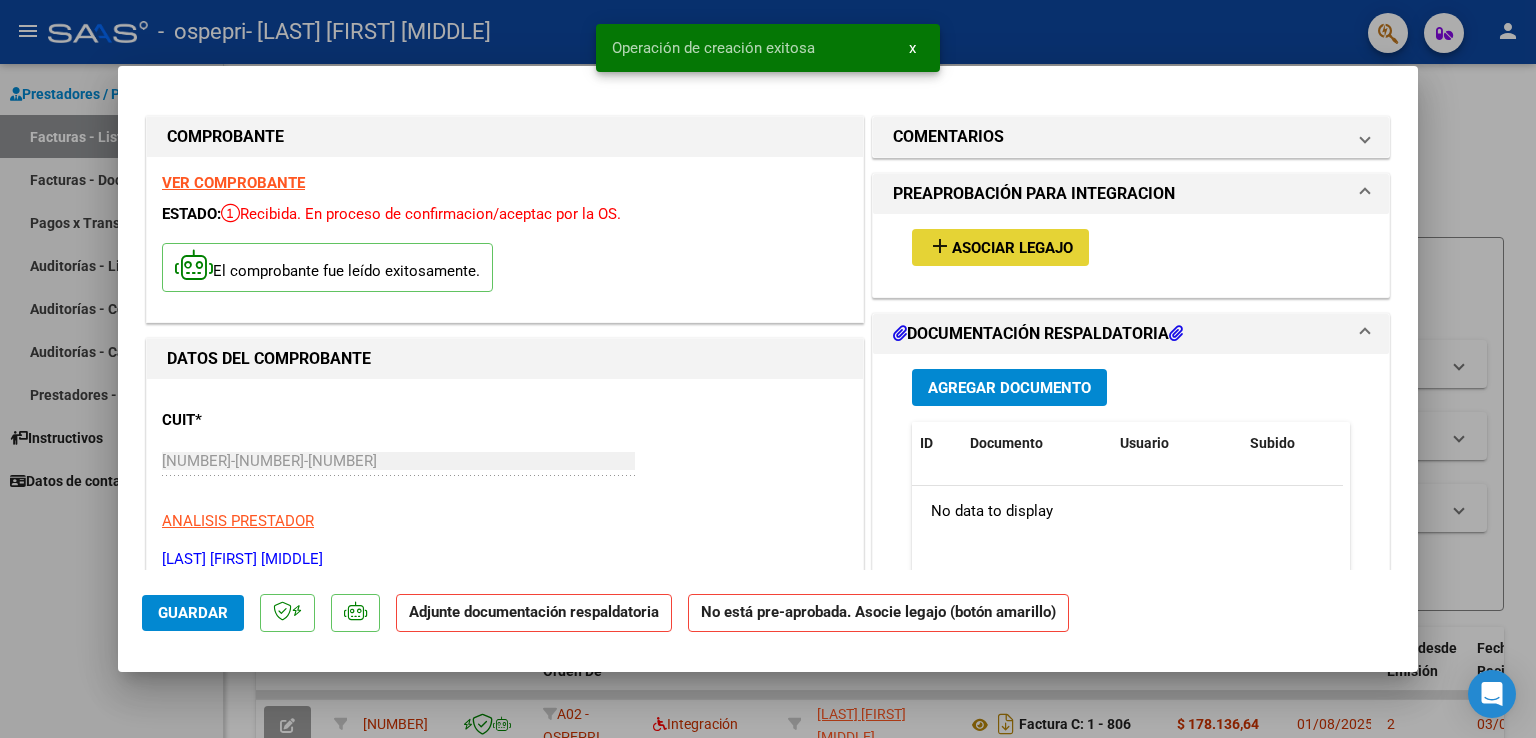 click on "Asociar Legajo" at bounding box center [1012, 248] 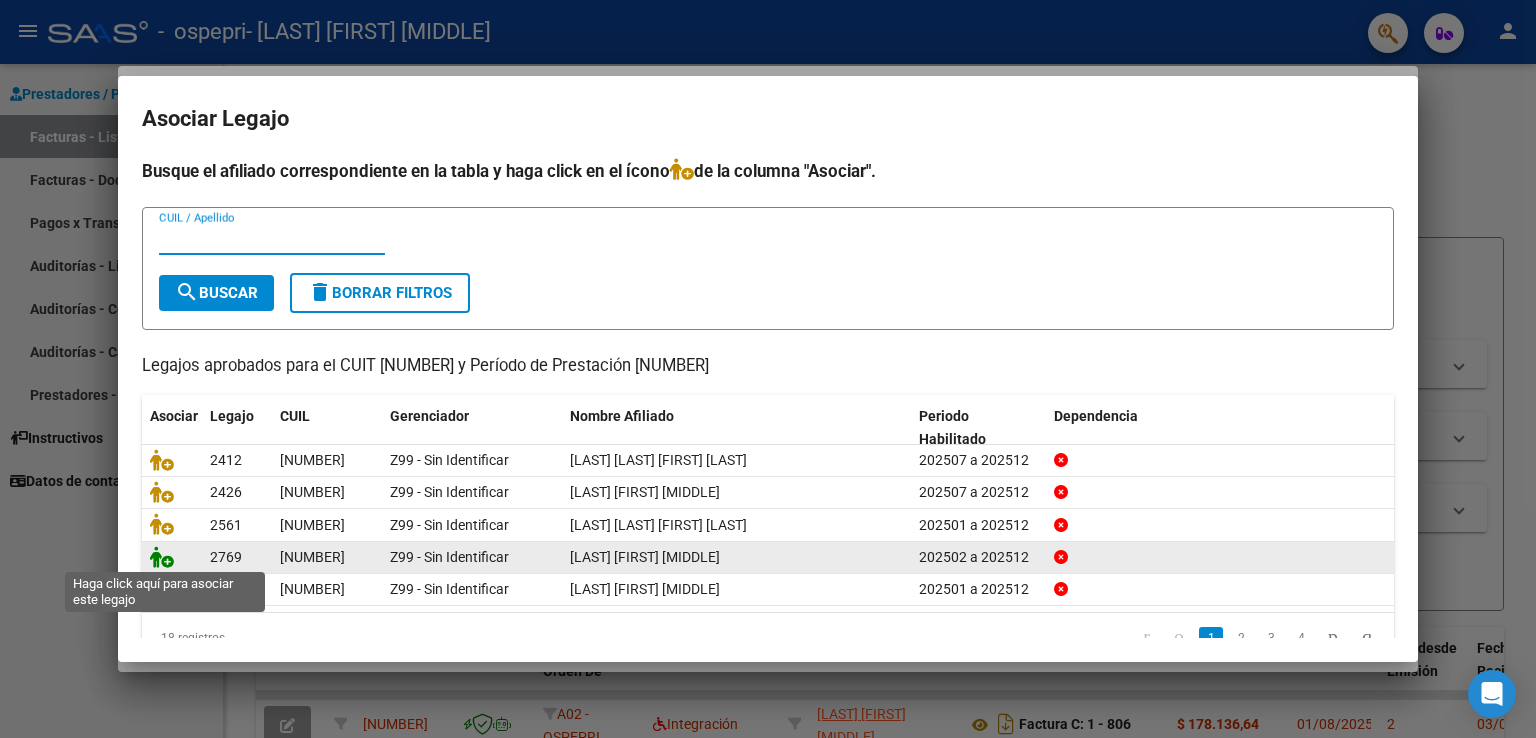 click 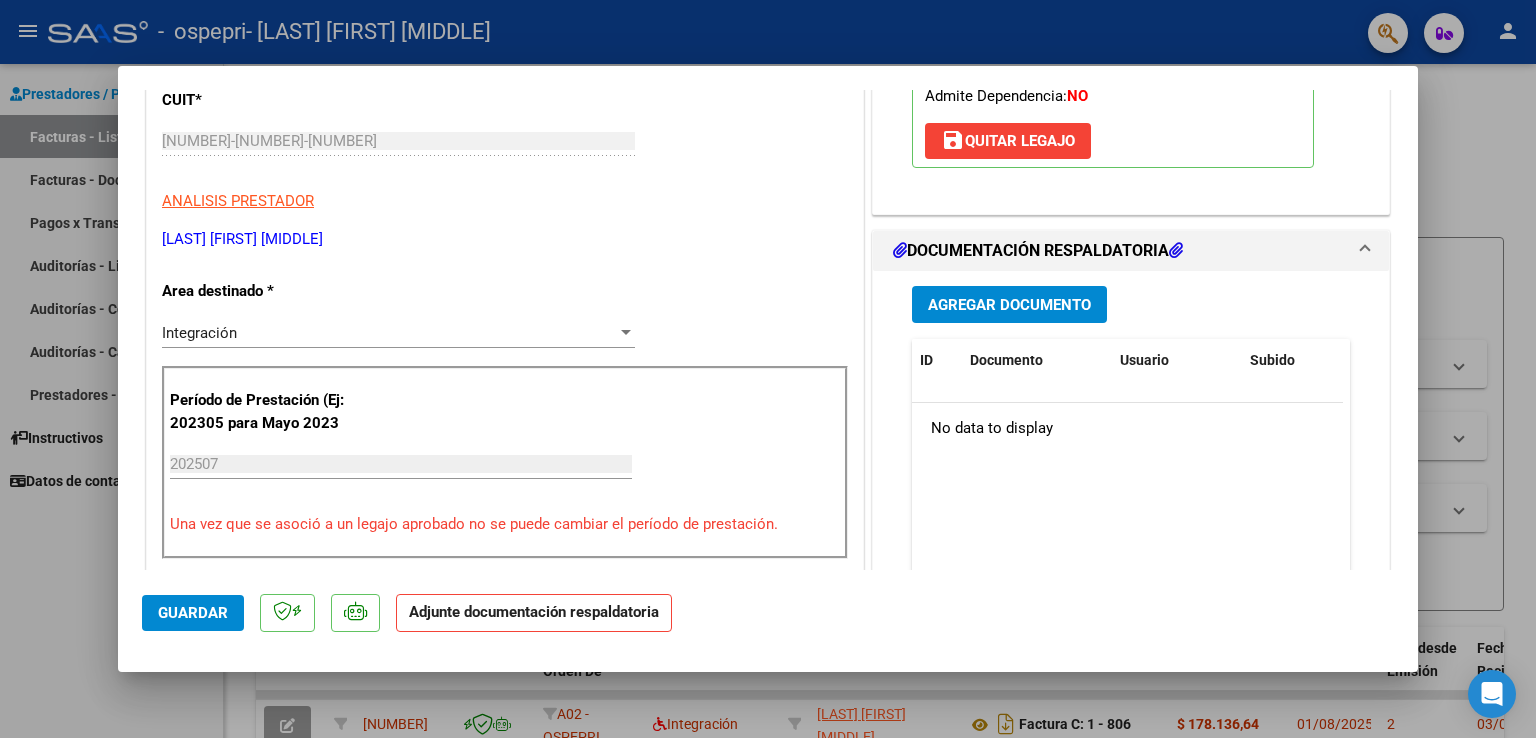 scroll, scrollTop: 400, scrollLeft: 0, axis: vertical 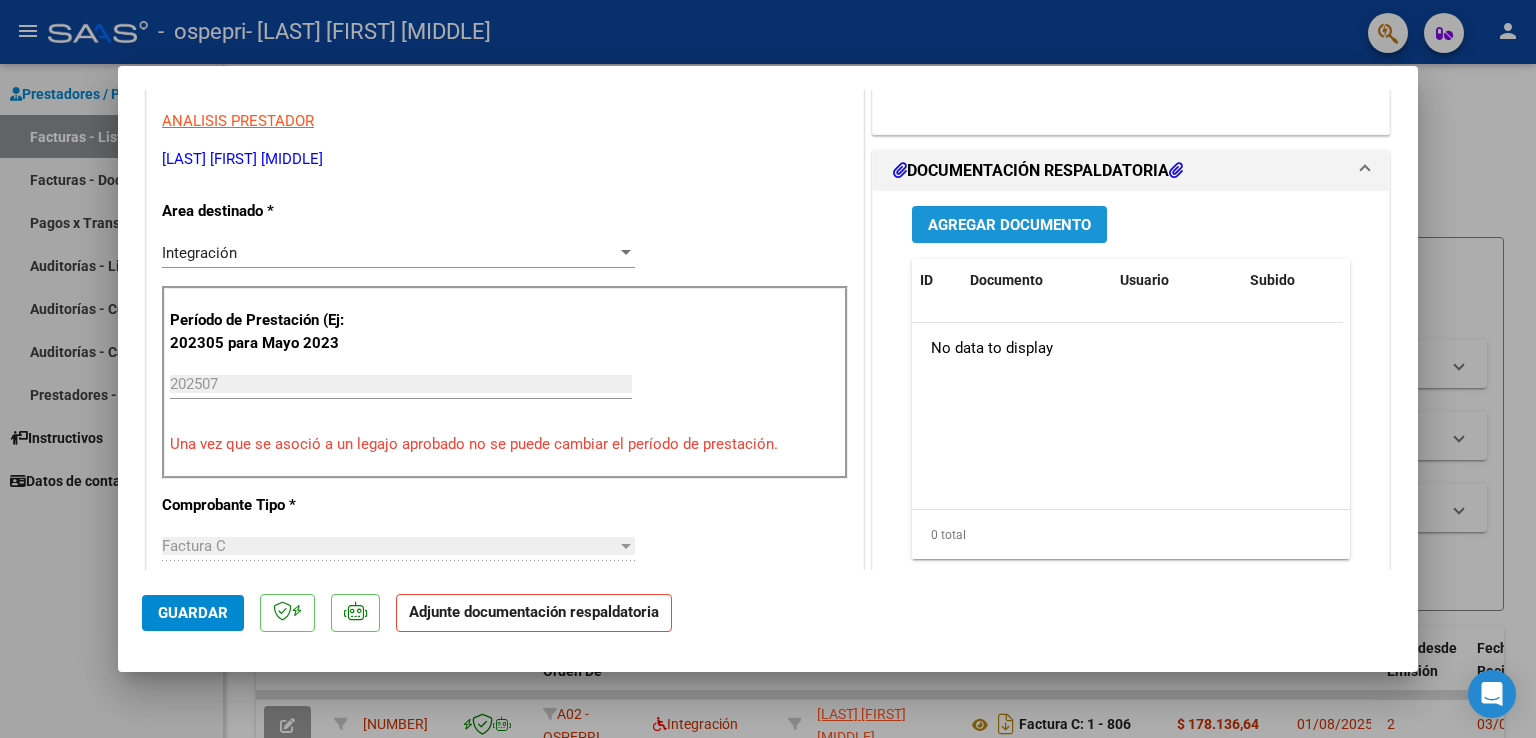 click on "Agregar Documento" at bounding box center [1009, 225] 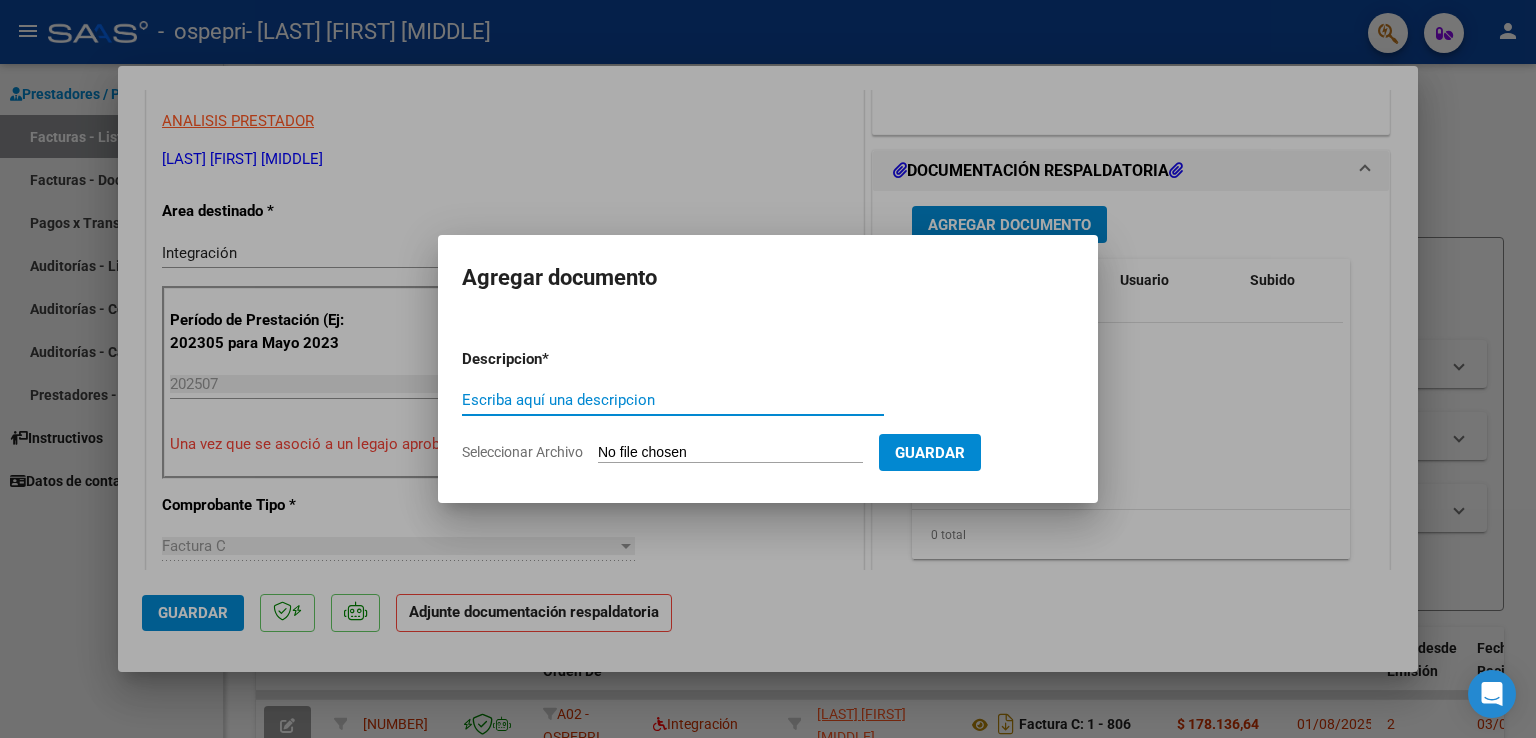 click on "Seleccionar Archivo" 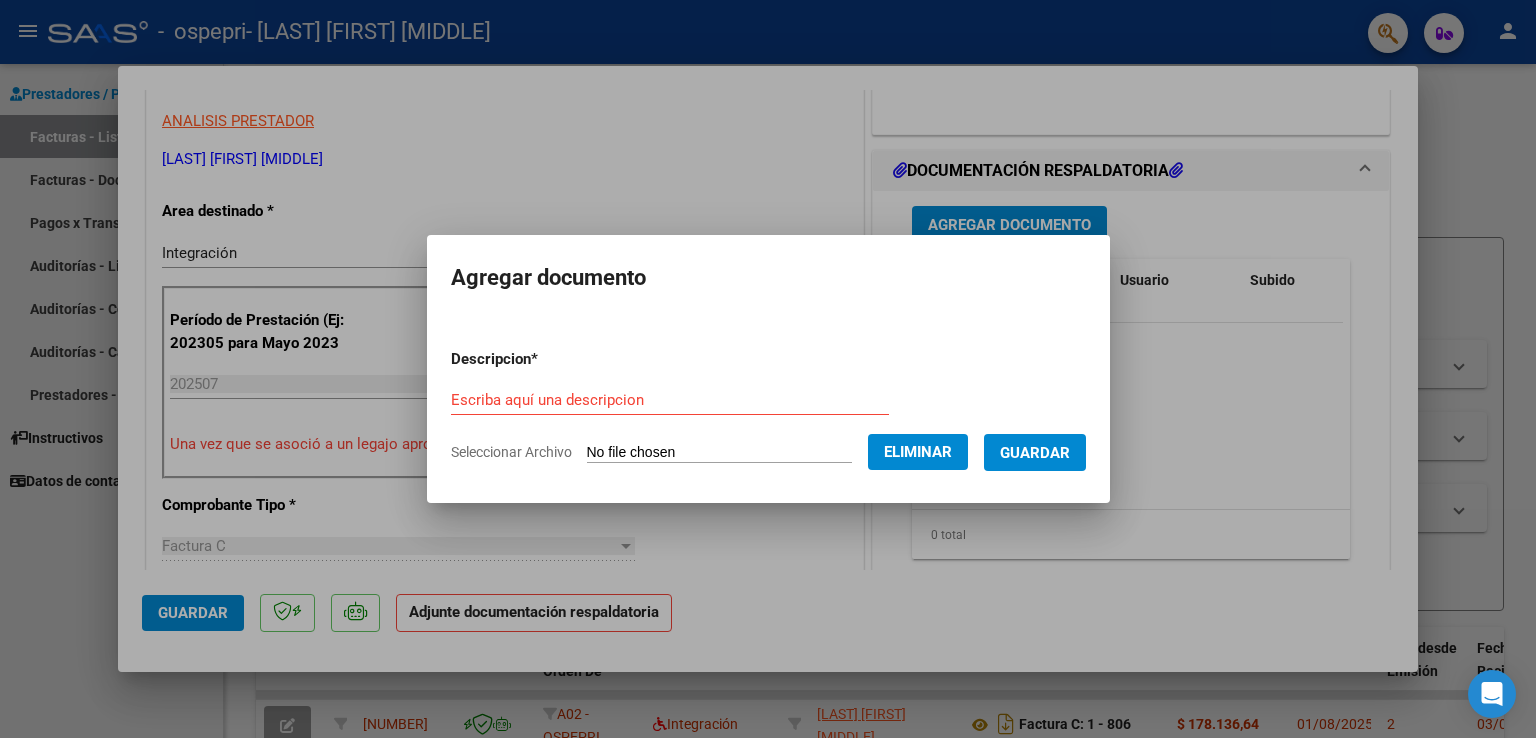click on "Escriba aquí una descripcion" at bounding box center [670, 400] 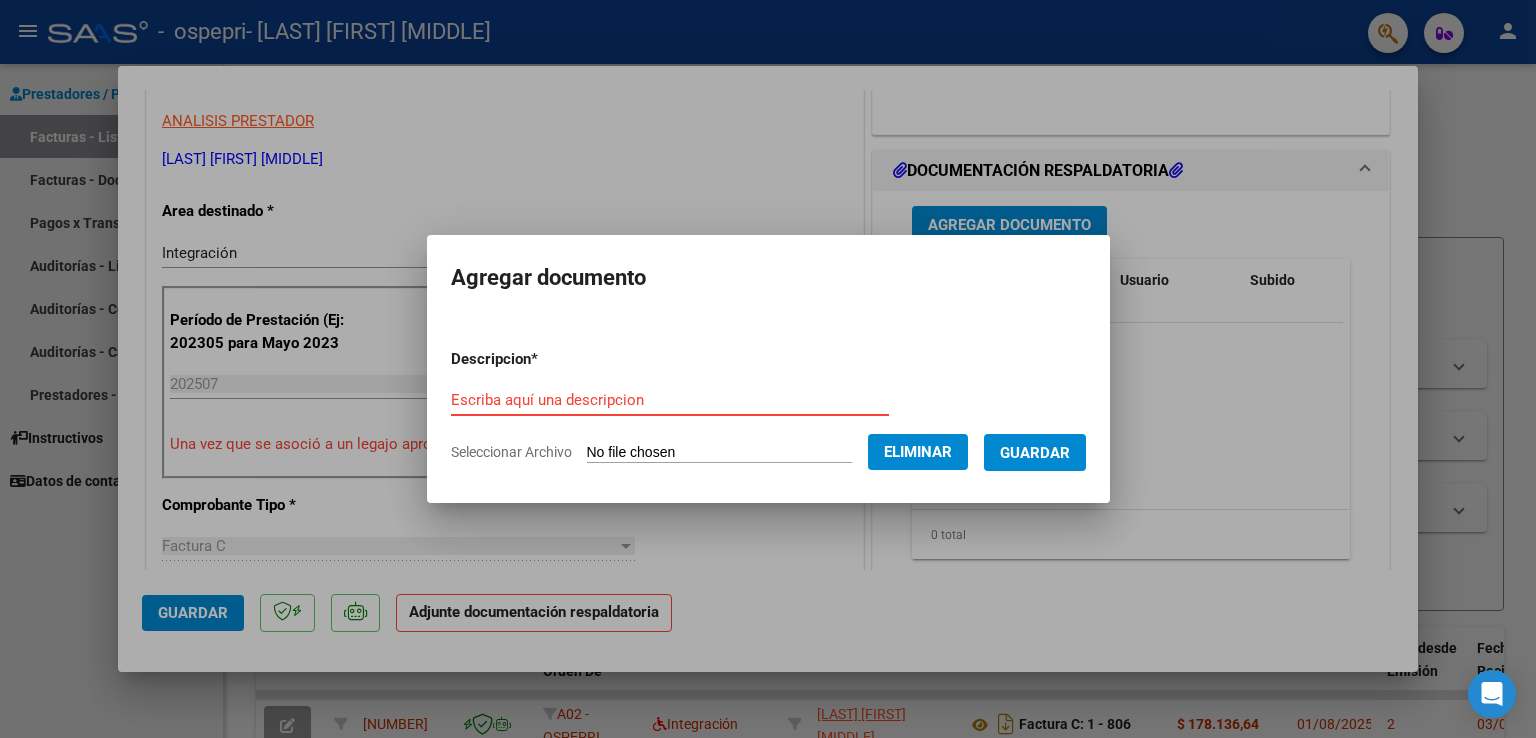 click on "Escriba aquí una descripcion" at bounding box center [670, 400] 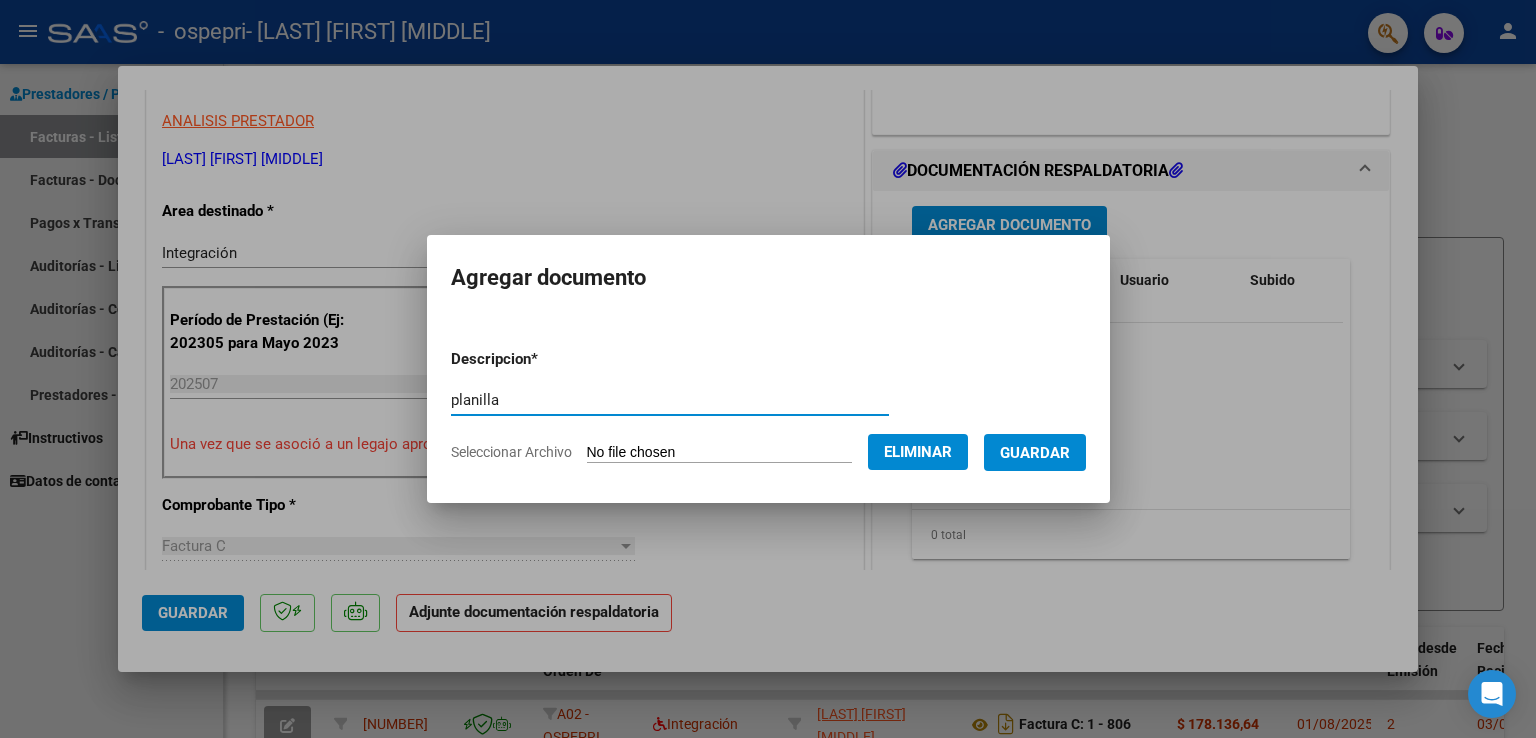 click on "Guardar" at bounding box center [1035, 453] 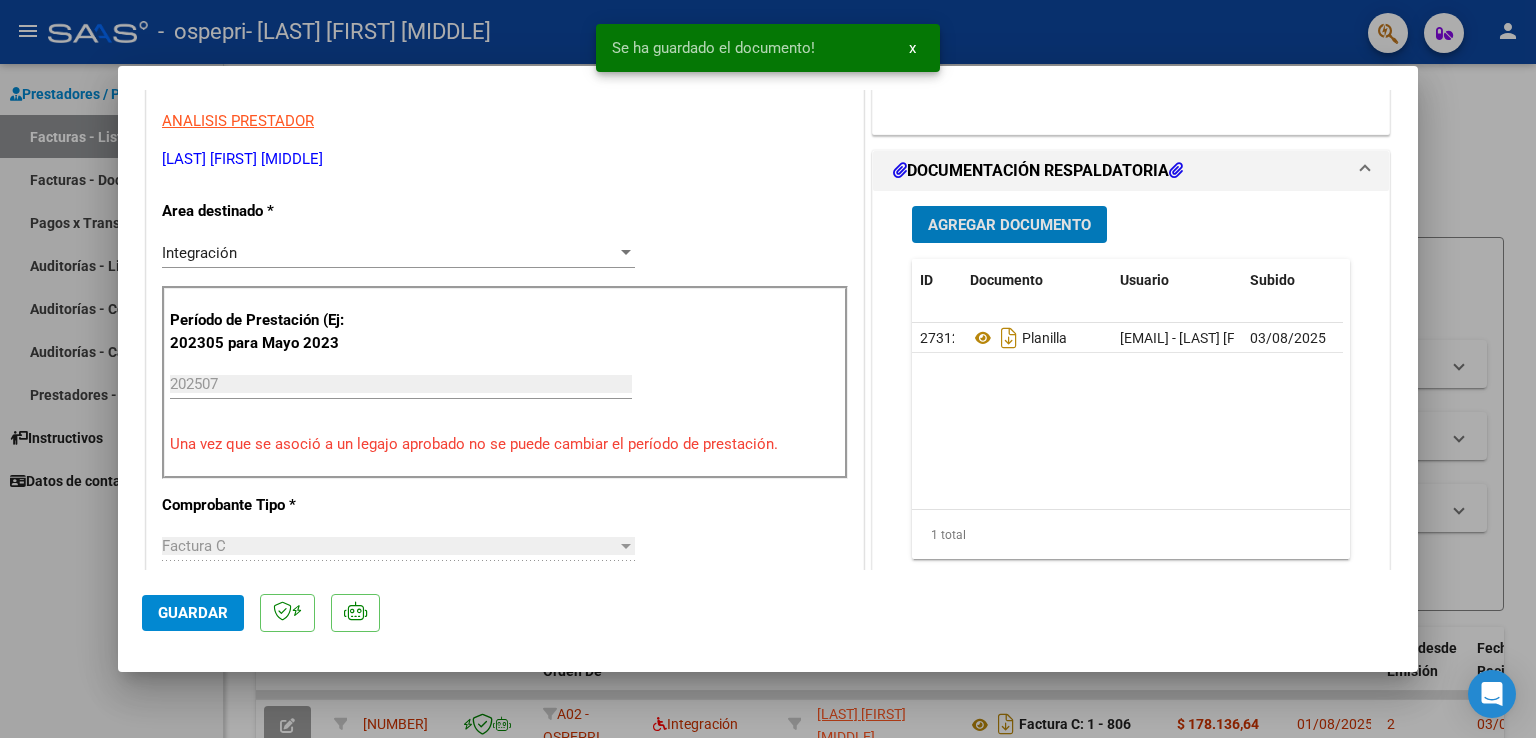 click on "Guardar" 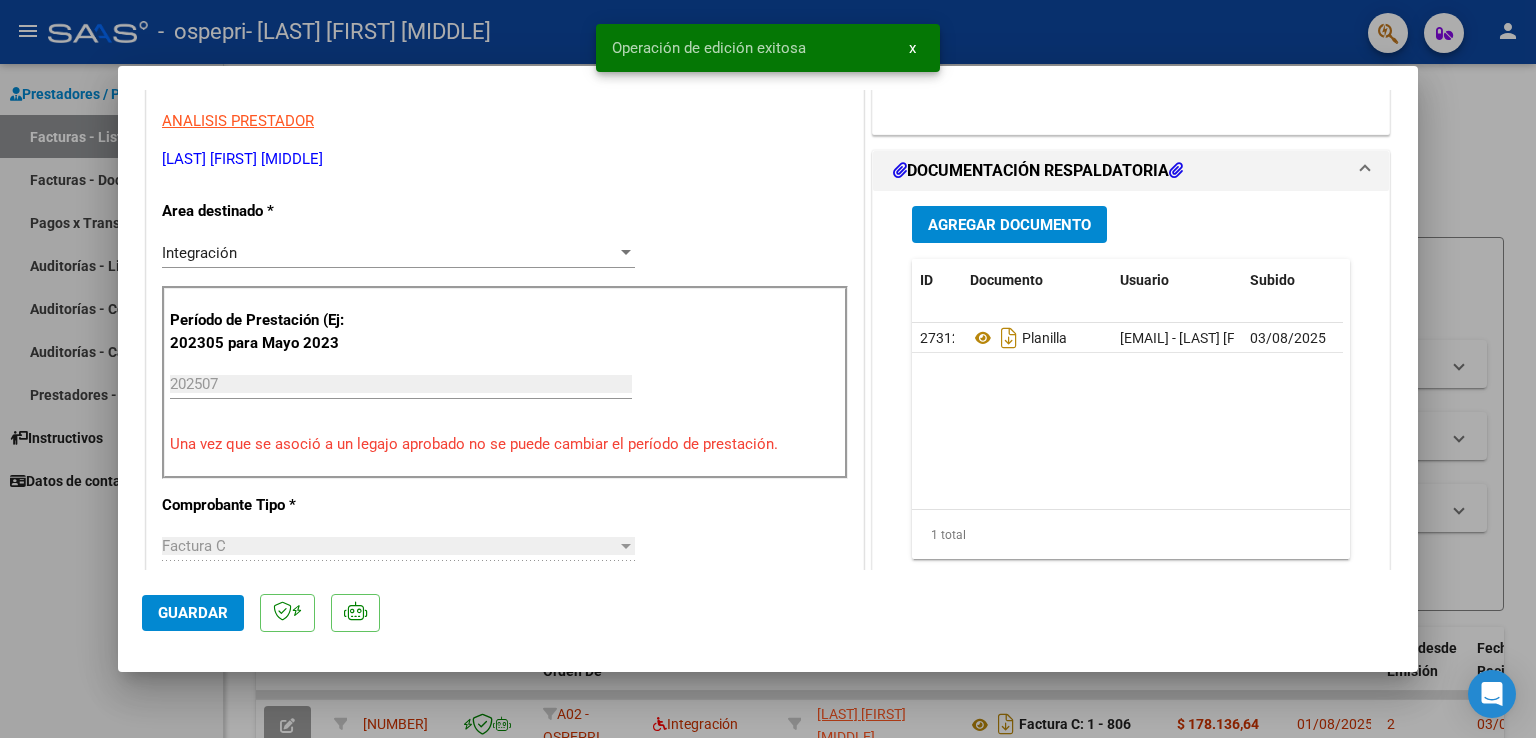 click on "Guardar" 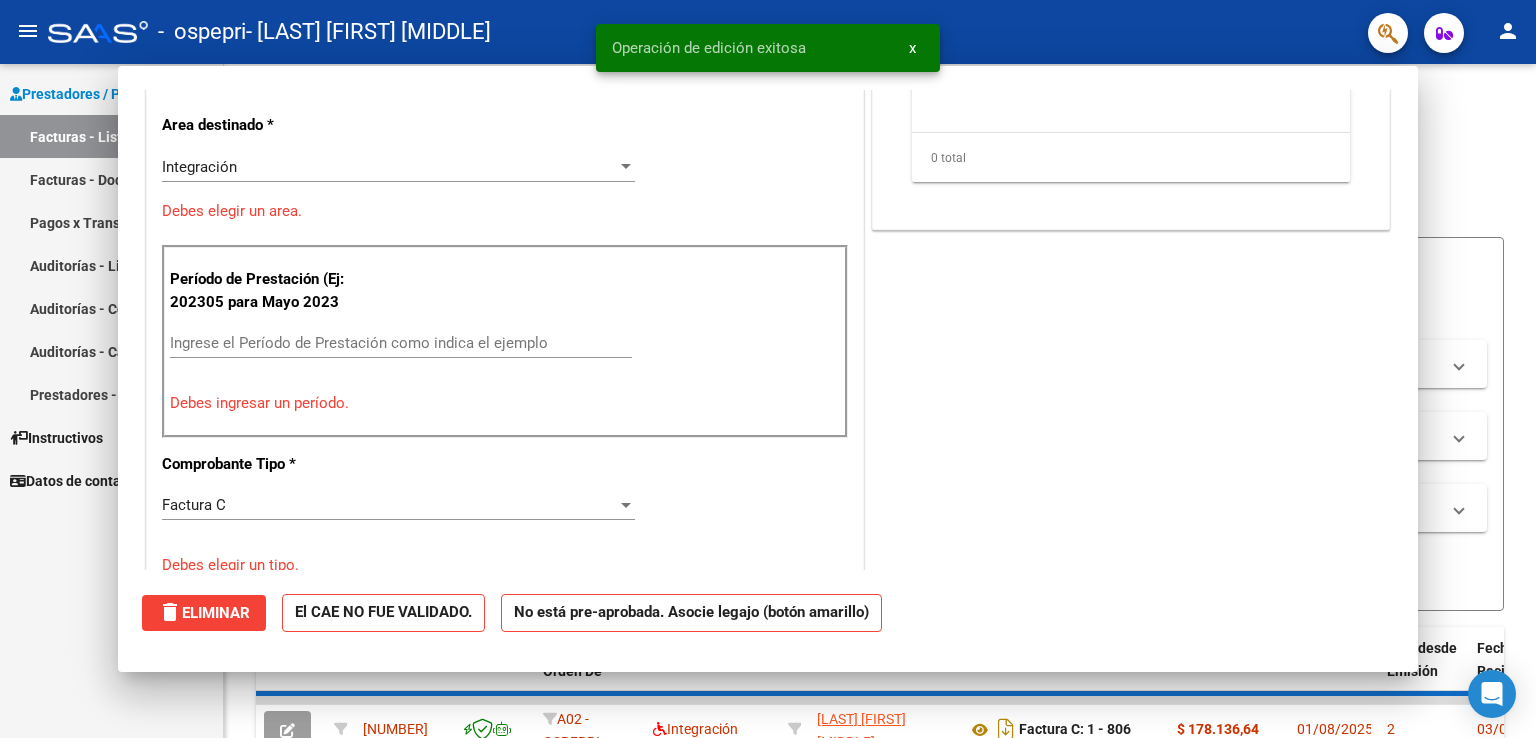 scroll, scrollTop: 0, scrollLeft: 0, axis: both 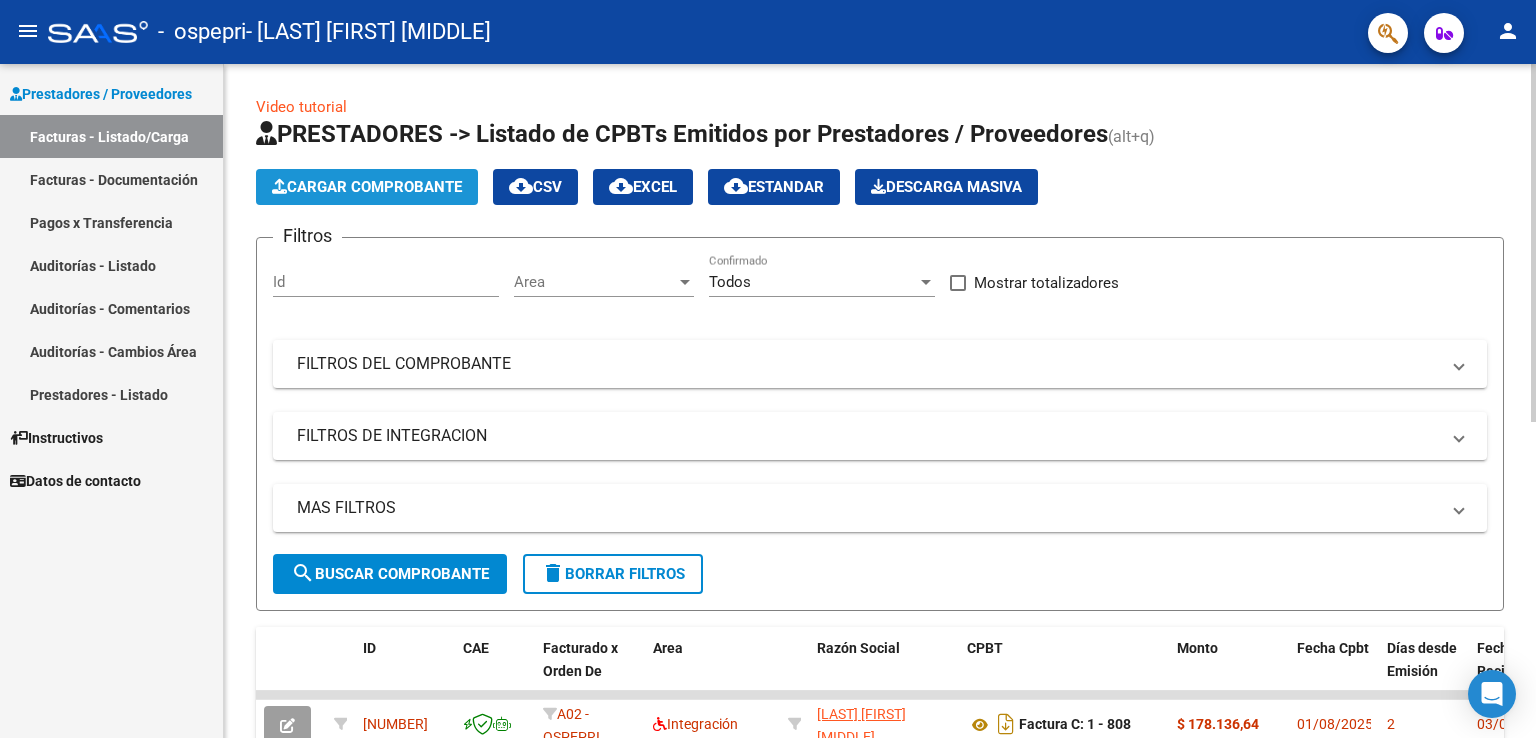 click on "Cargar Comprobante" 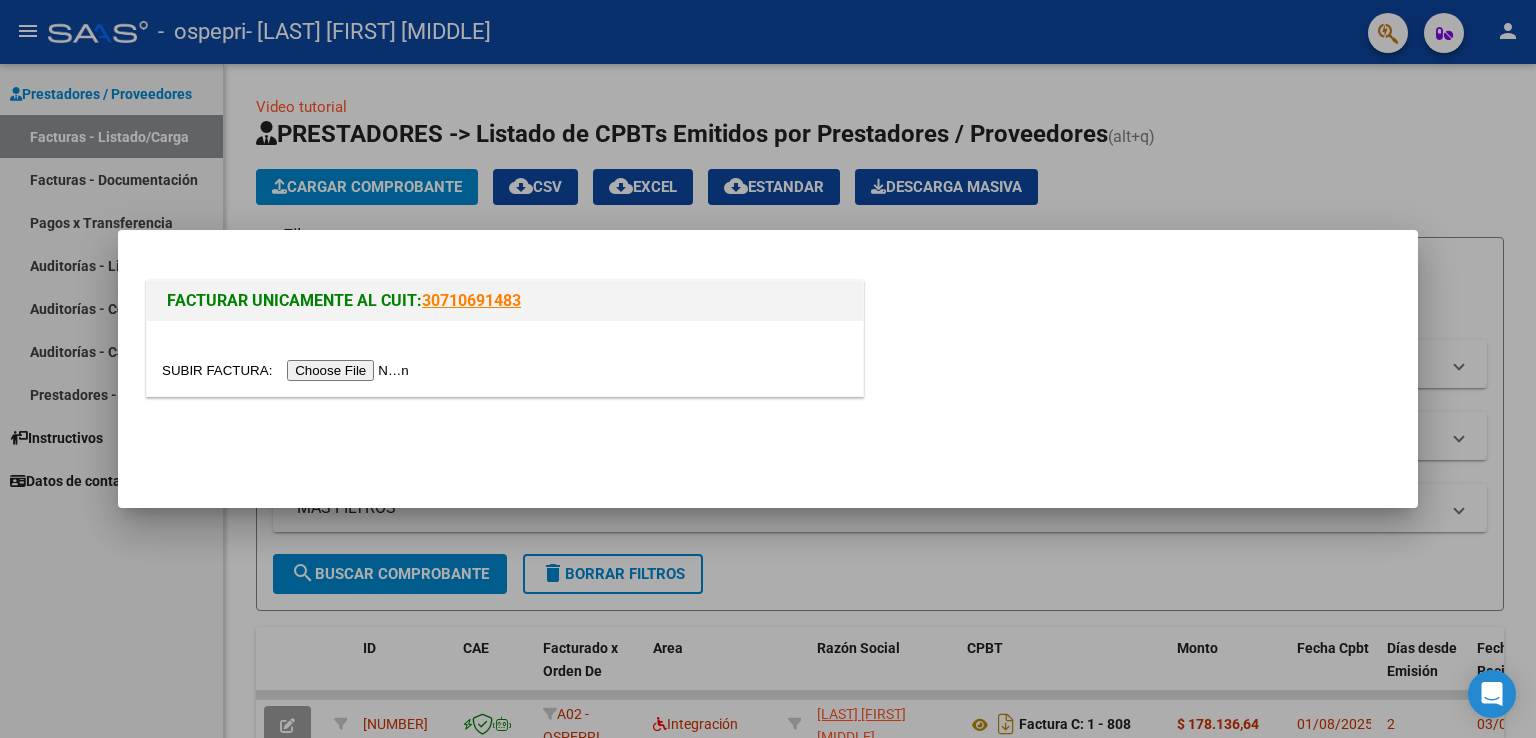 click at bounding box center [288, 370] 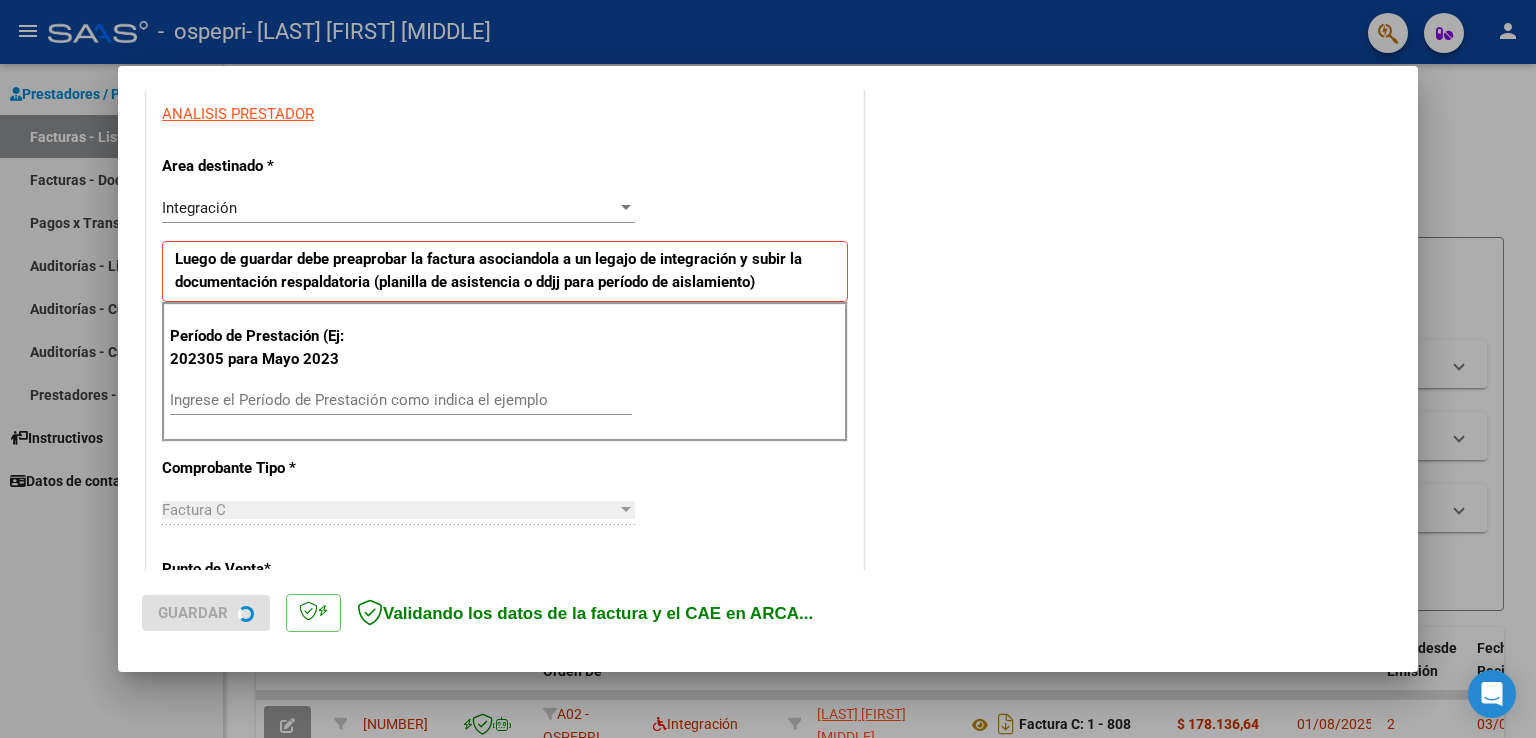scroll, scrollTop: 400, scrollLeft: 0, axis: vertical 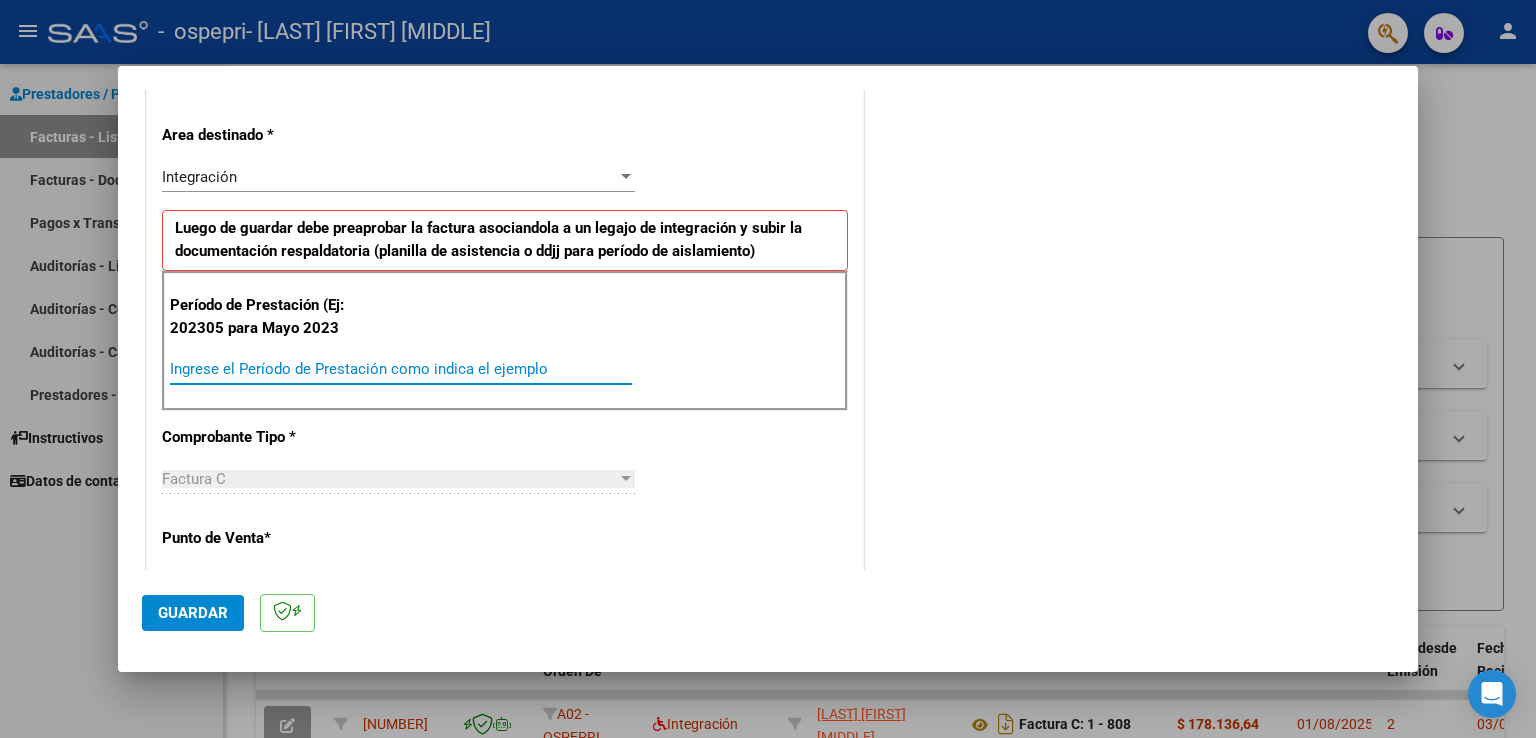 click on "Ingrese el Período de Prestación como indica el ejemplo" at bounding box center (401, 369) 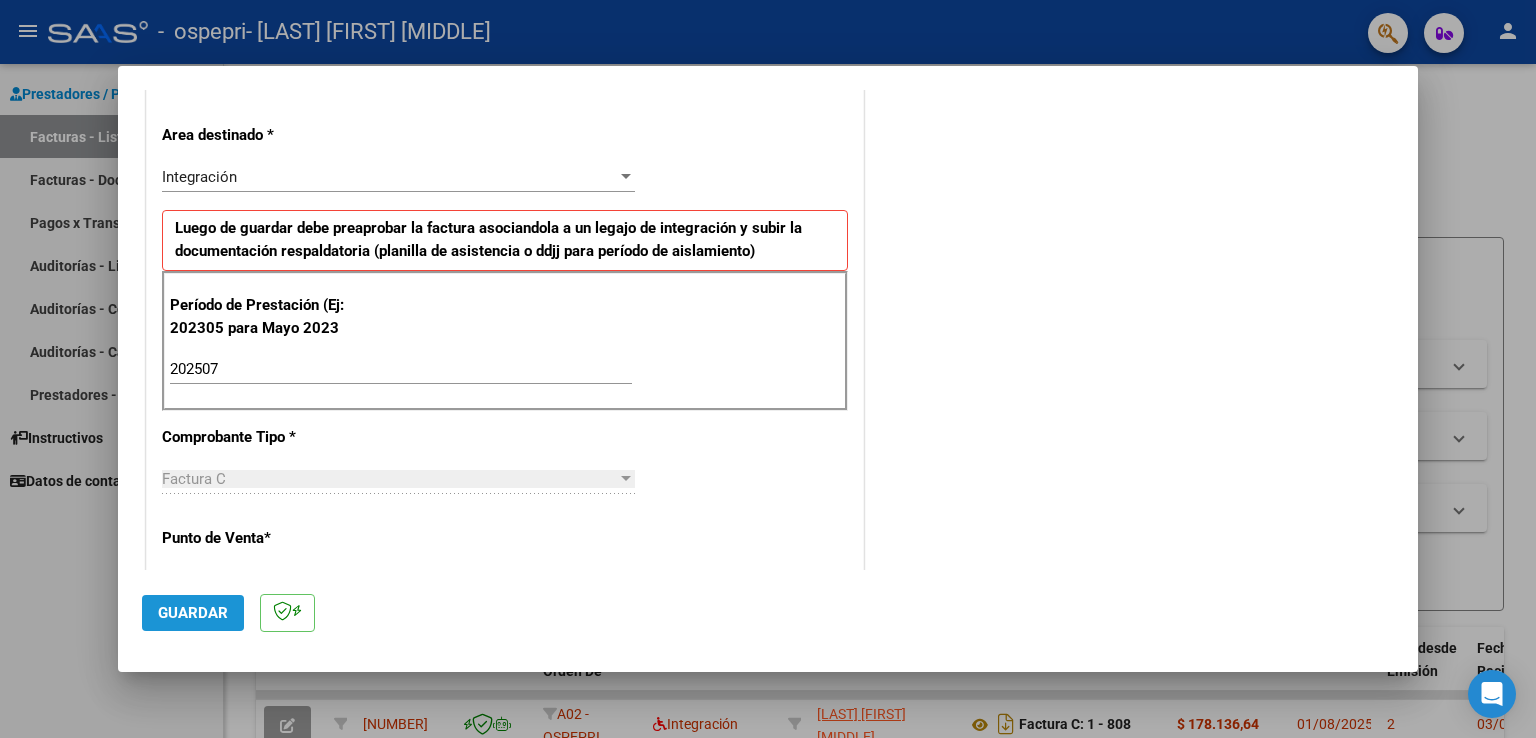 click on "Guardar" 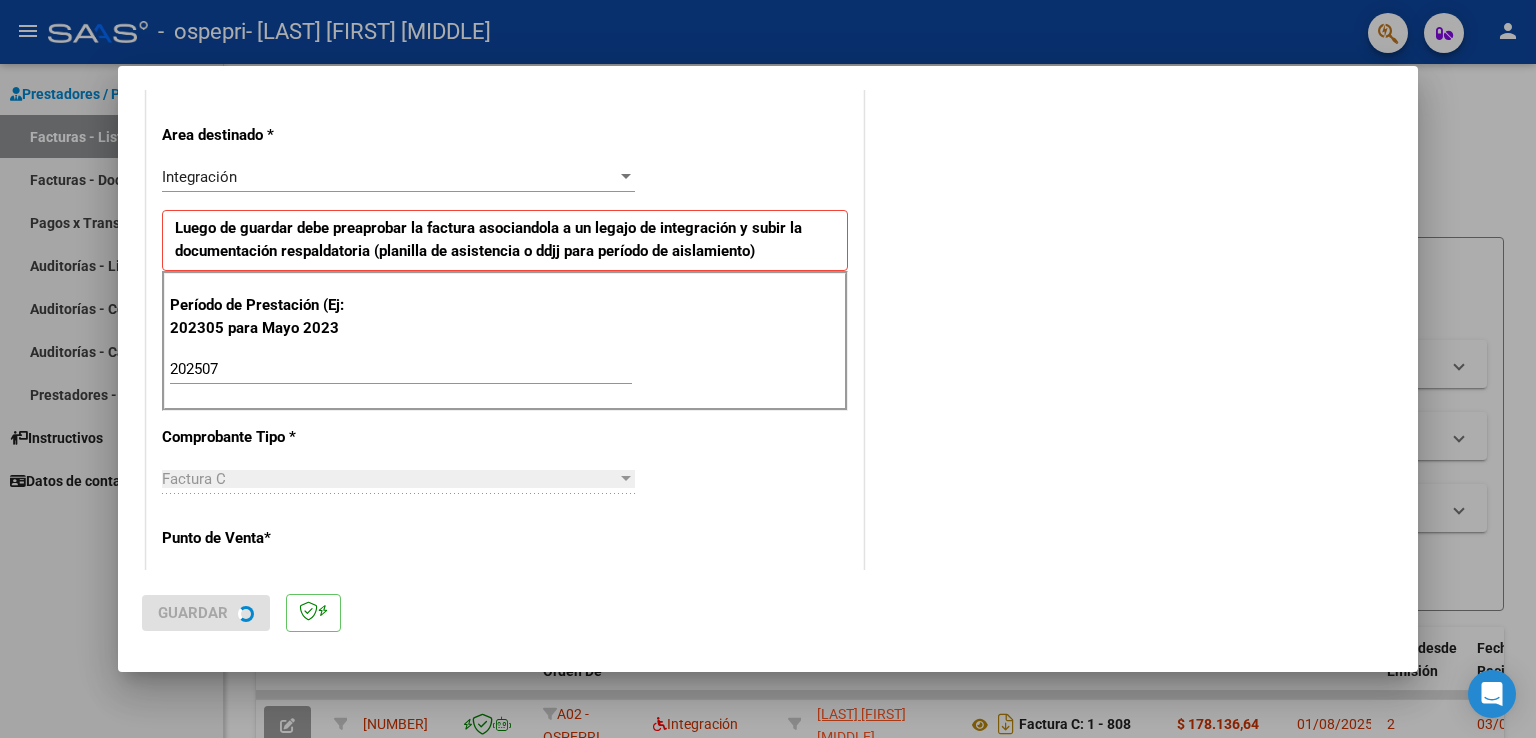 scroll, scrollTop: 0, scrollLeft: 0, axis: both 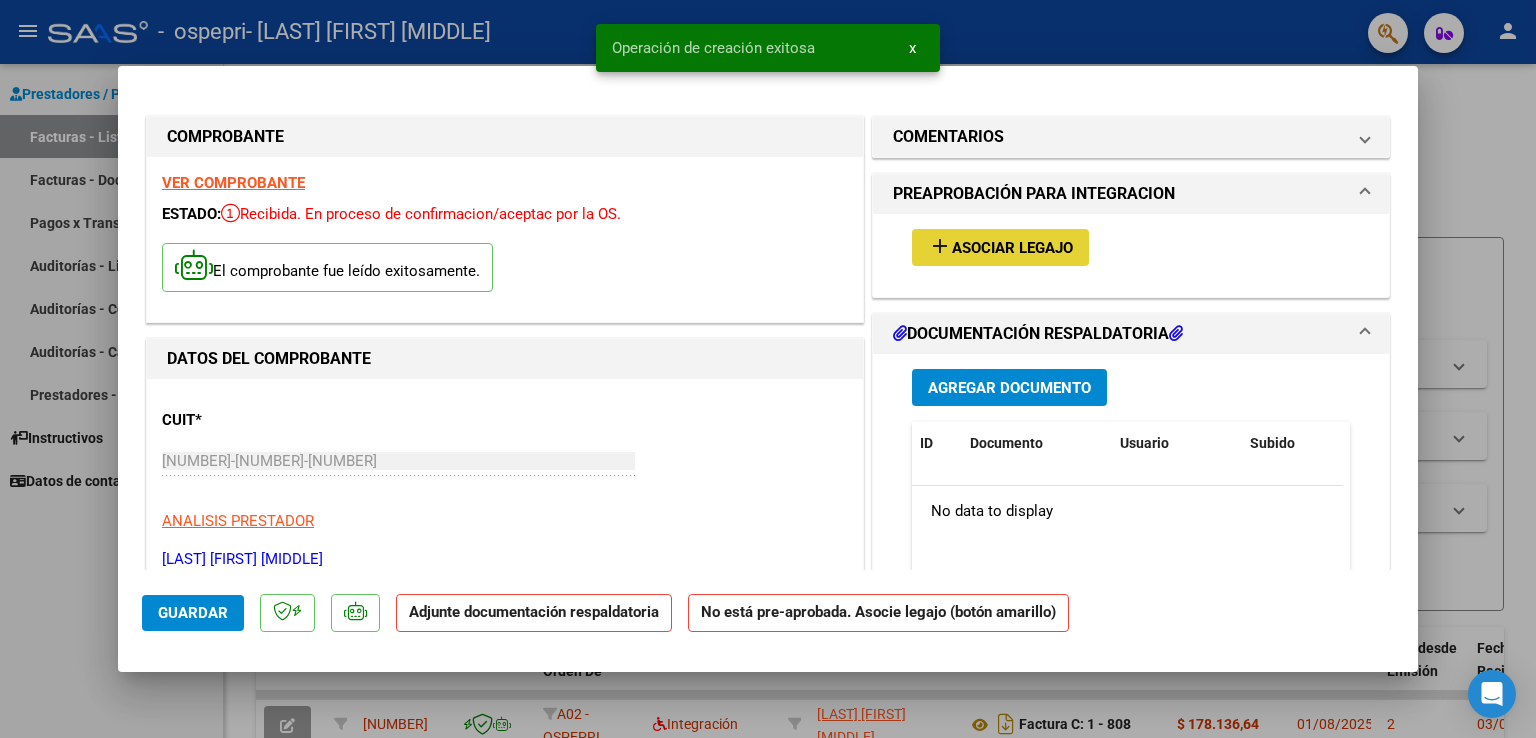 click on "Asociar Legajo" at bounding box center [1012, 248] 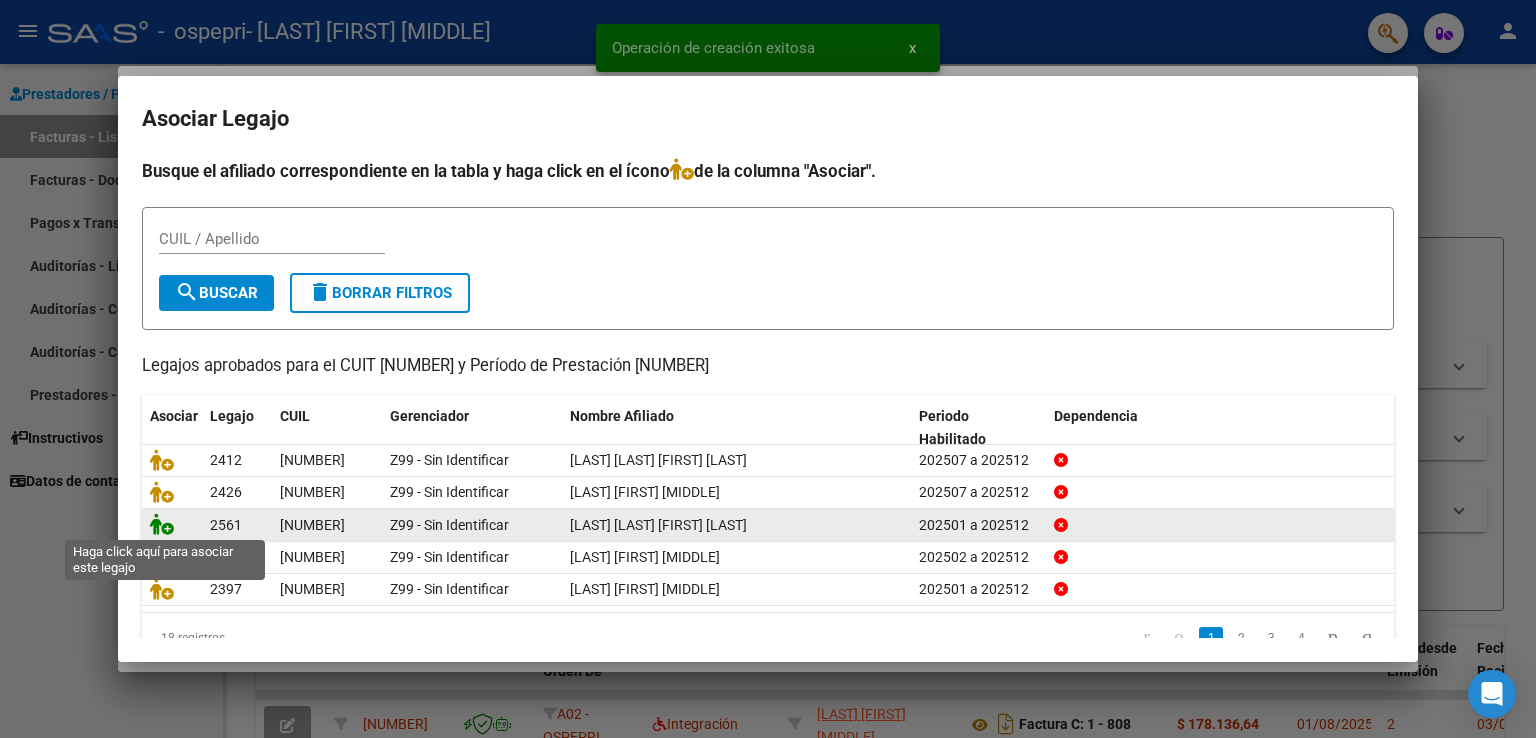 click 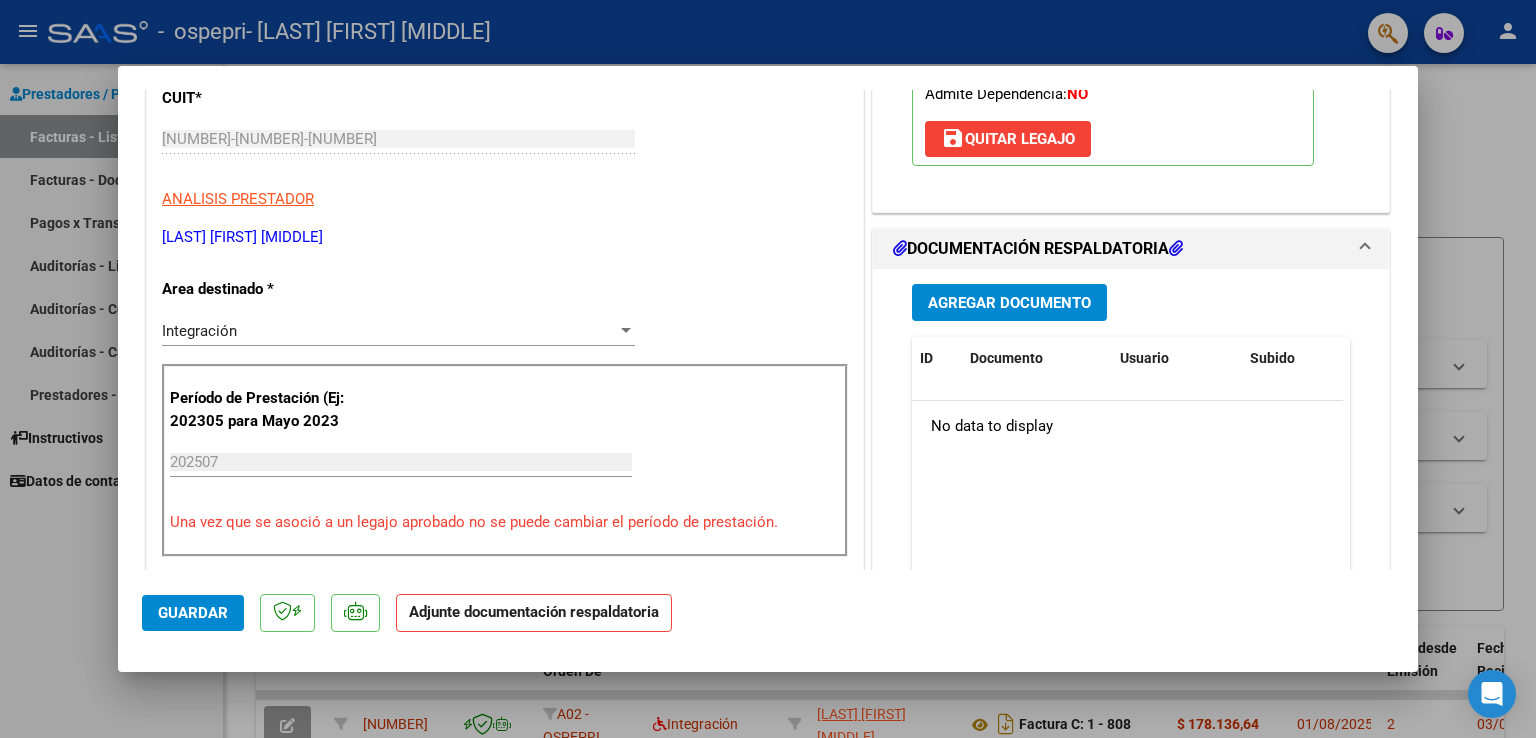 scroll, scrollTop: 400, scrollLeft: 0, axis: vertical 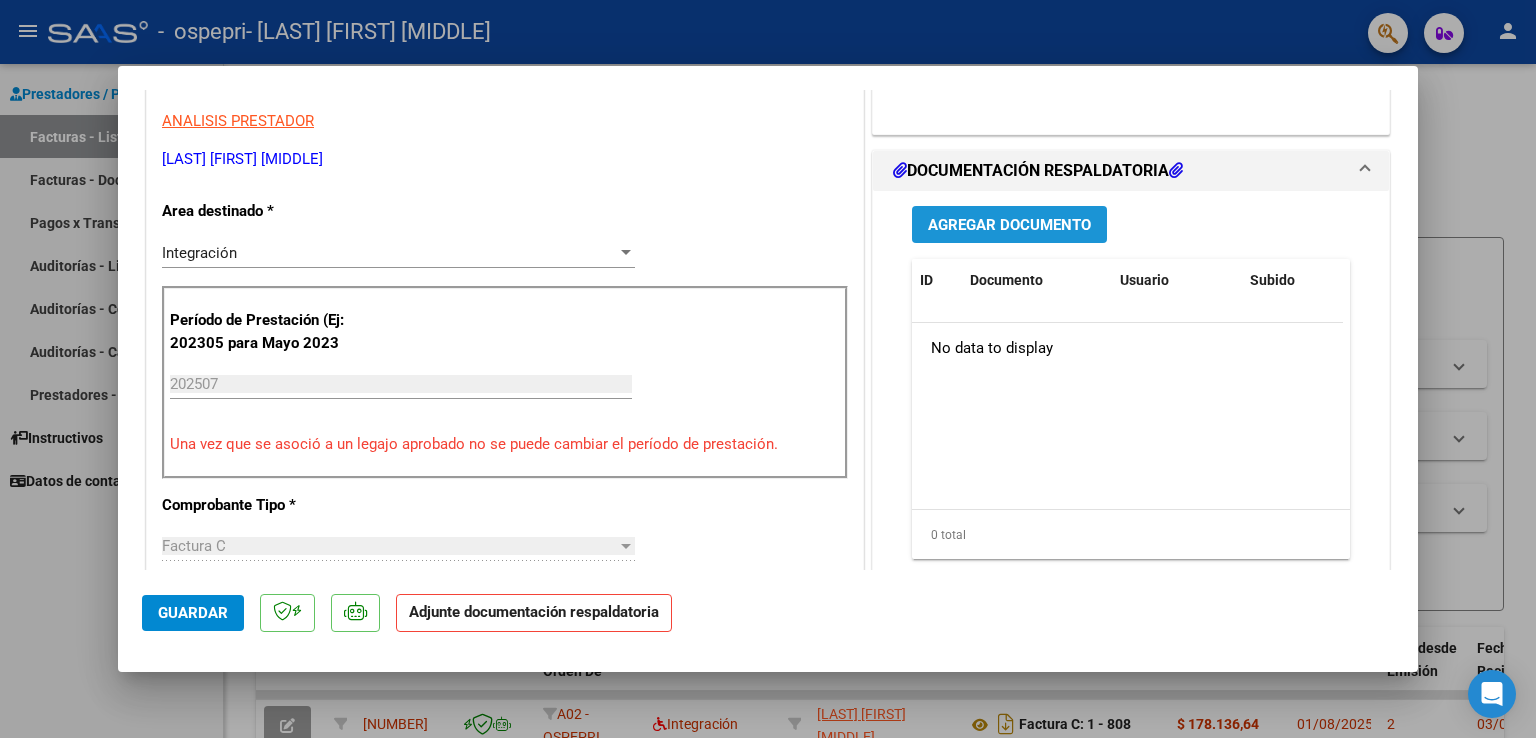 click on "Agregar Documento" at bounding box center [1009, 225] 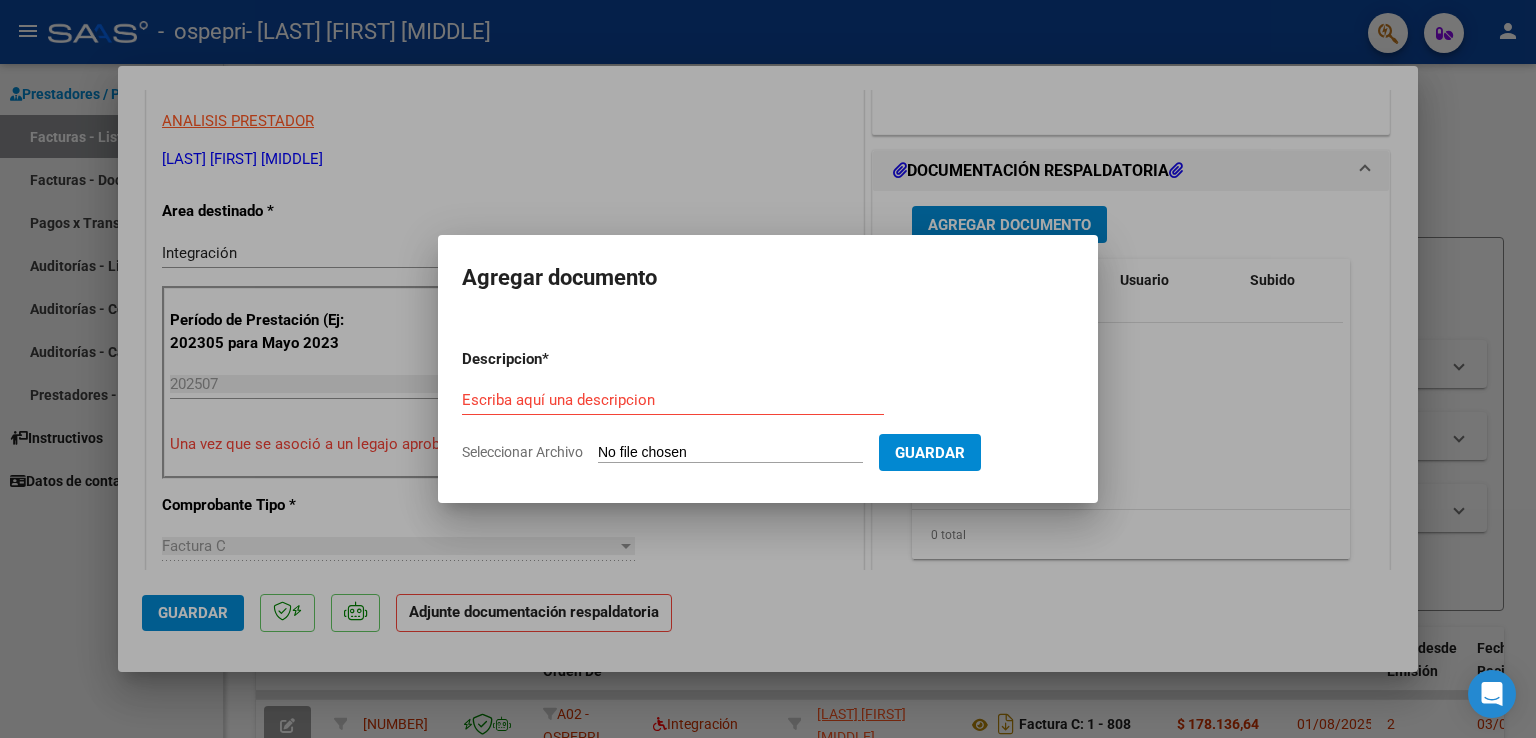 click on "Seleccionar Archivo" 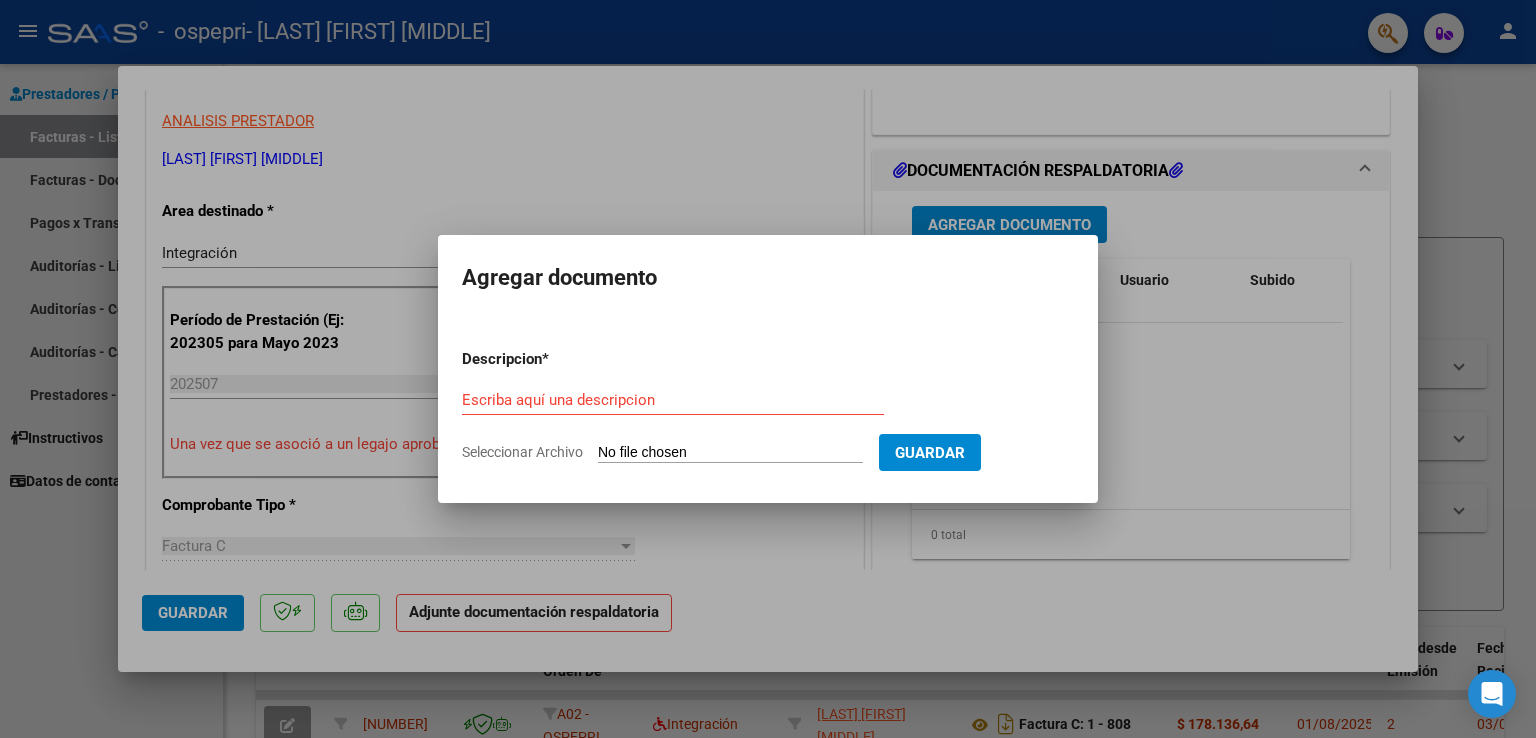 click at bounding box center (768, 369) 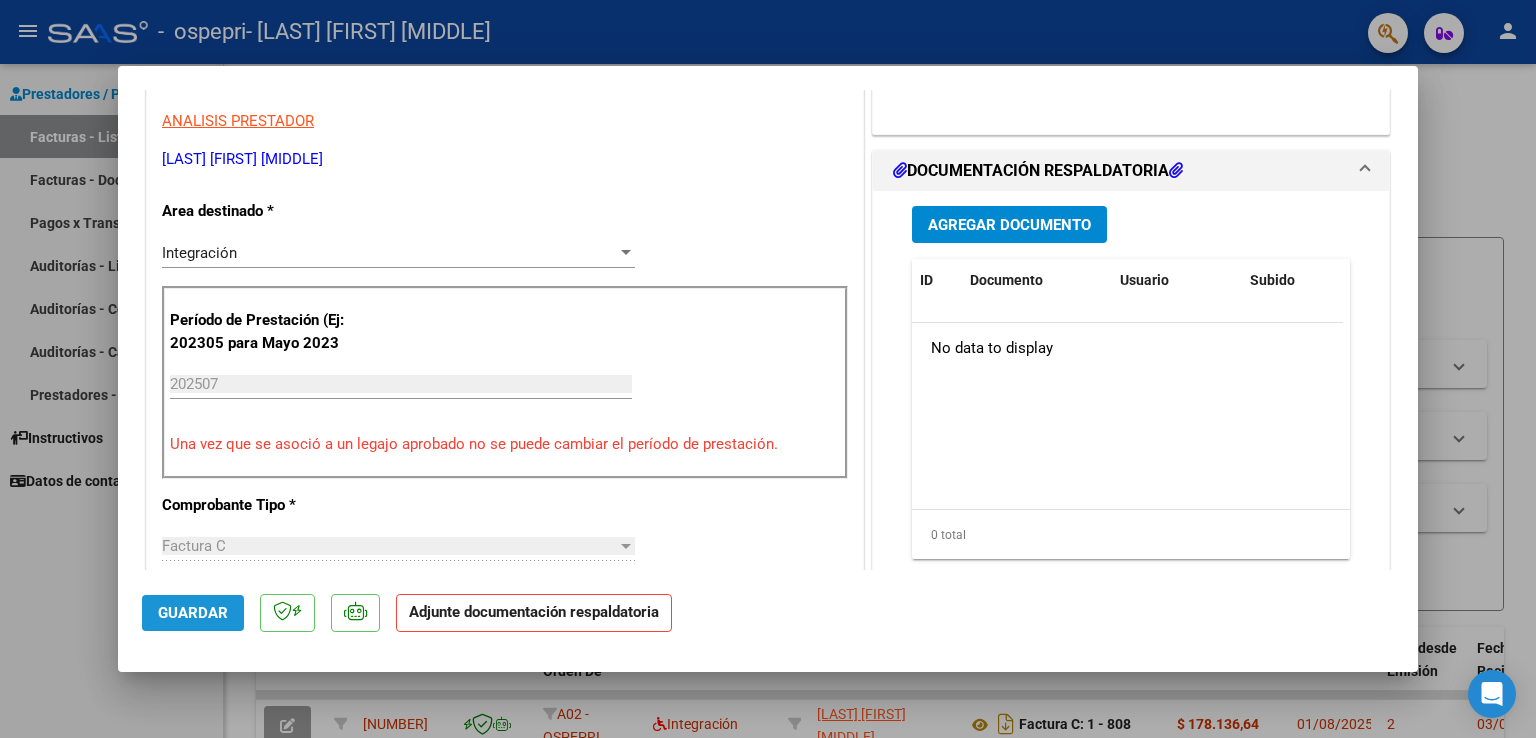 click on "Guardar" 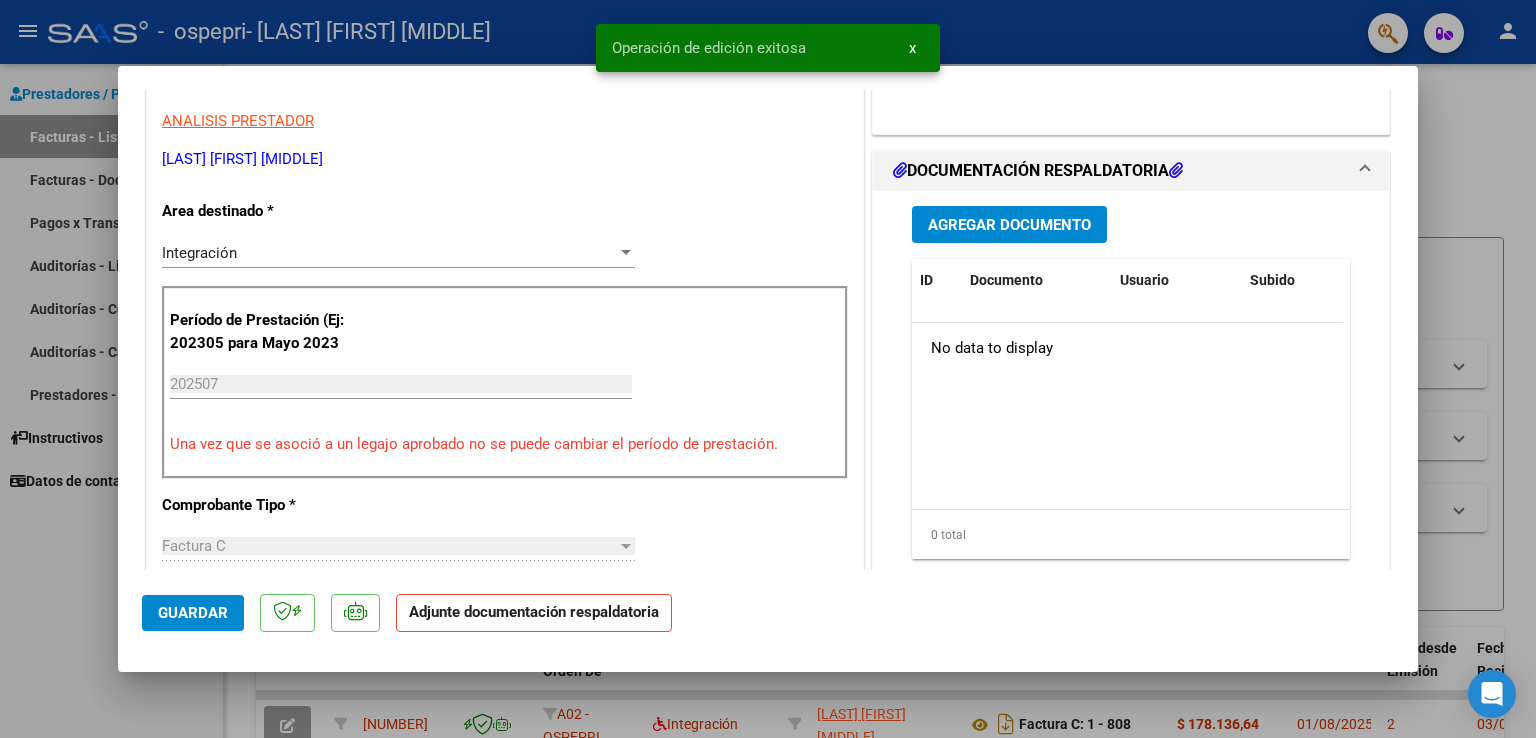 click at bounding box center (768, 369) 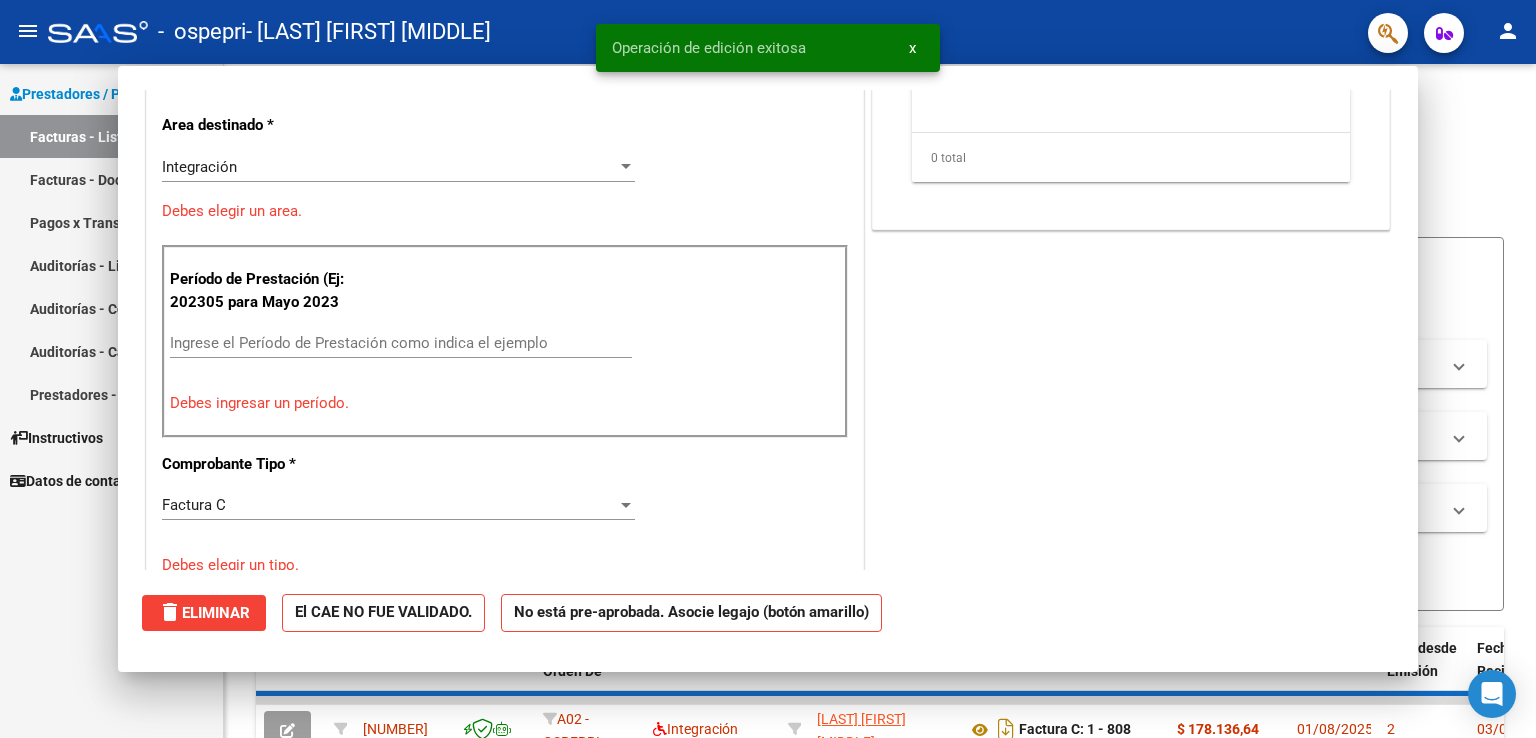 scroll, scrollTop: 0, scrollLeft: 0, axis: both 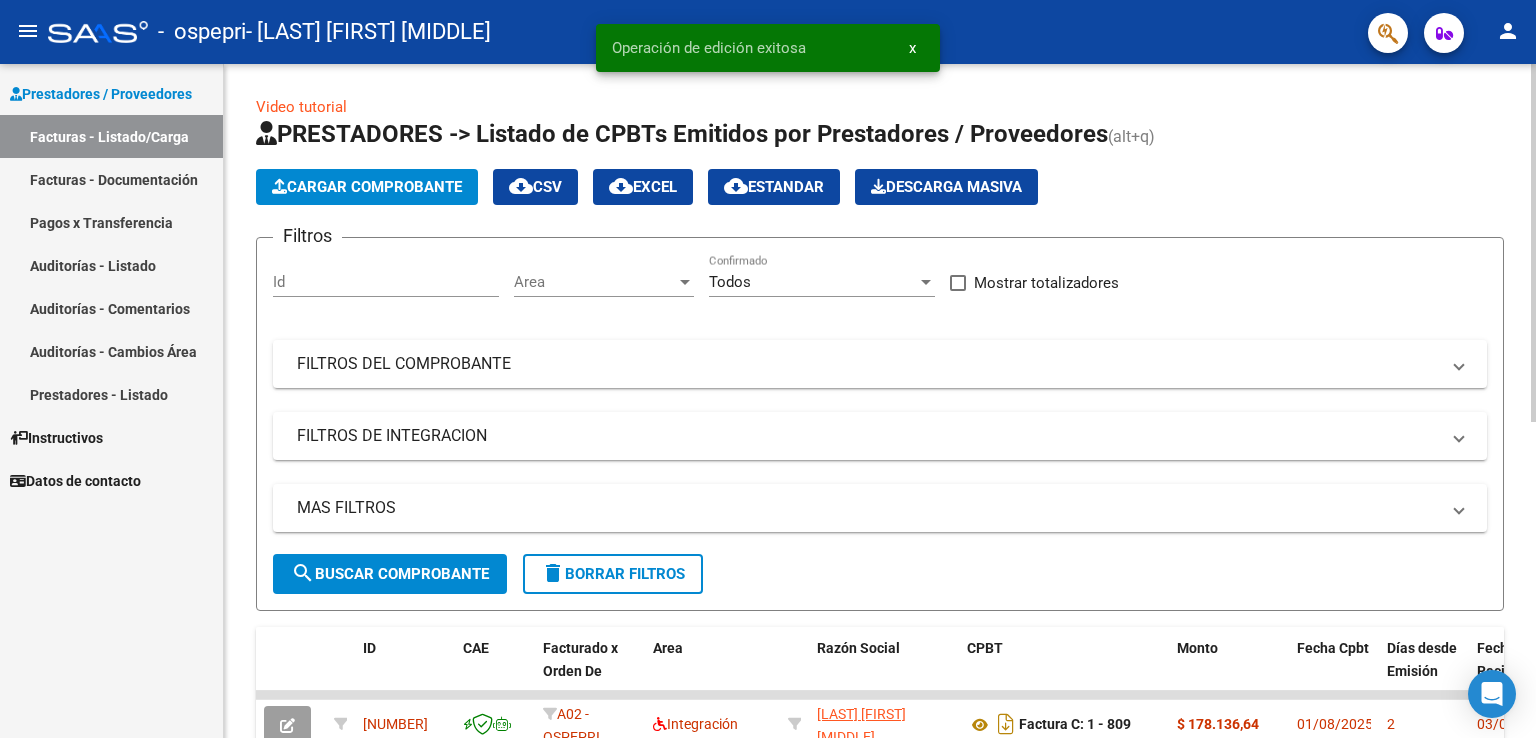 click on "Cargar Comprobante" 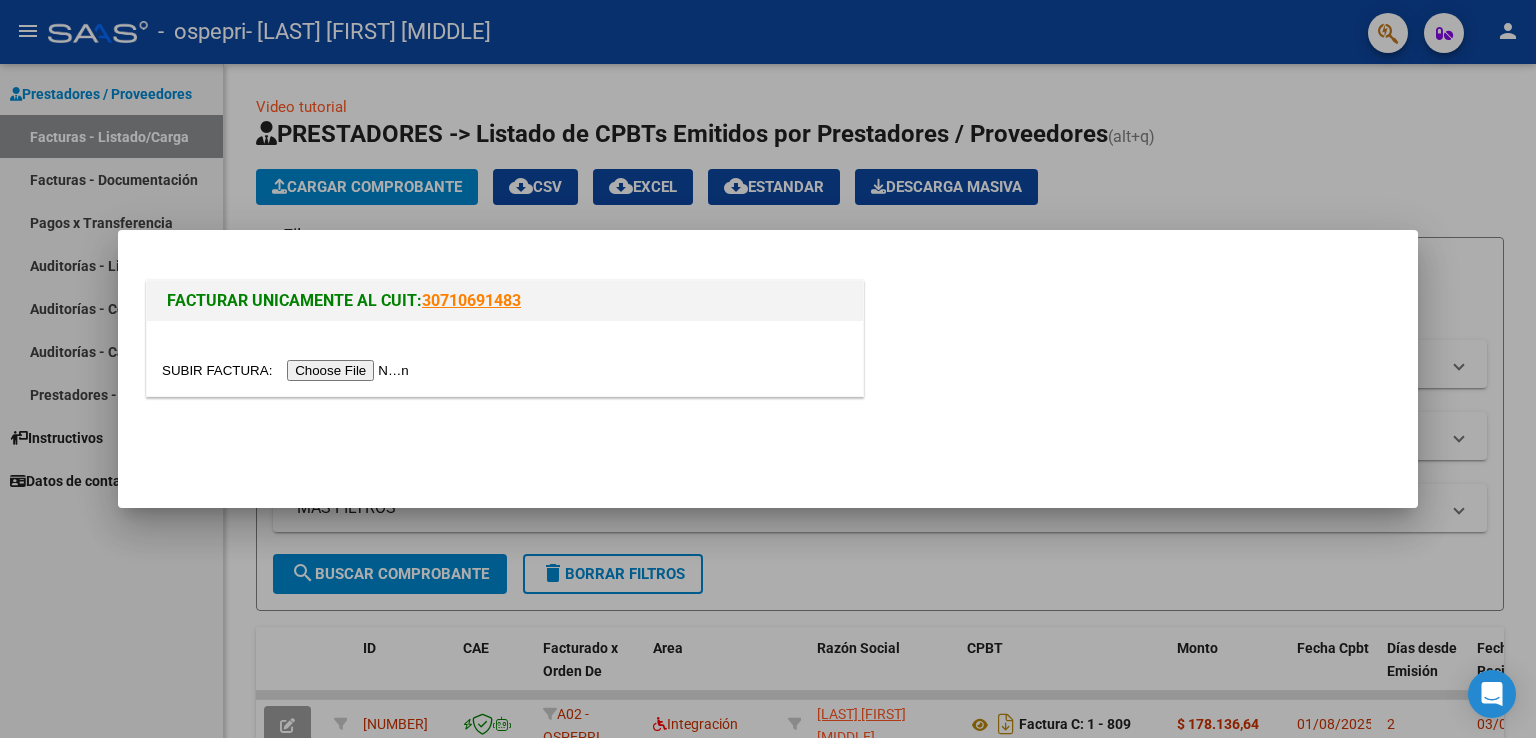 click at bounding box center (288, 370) 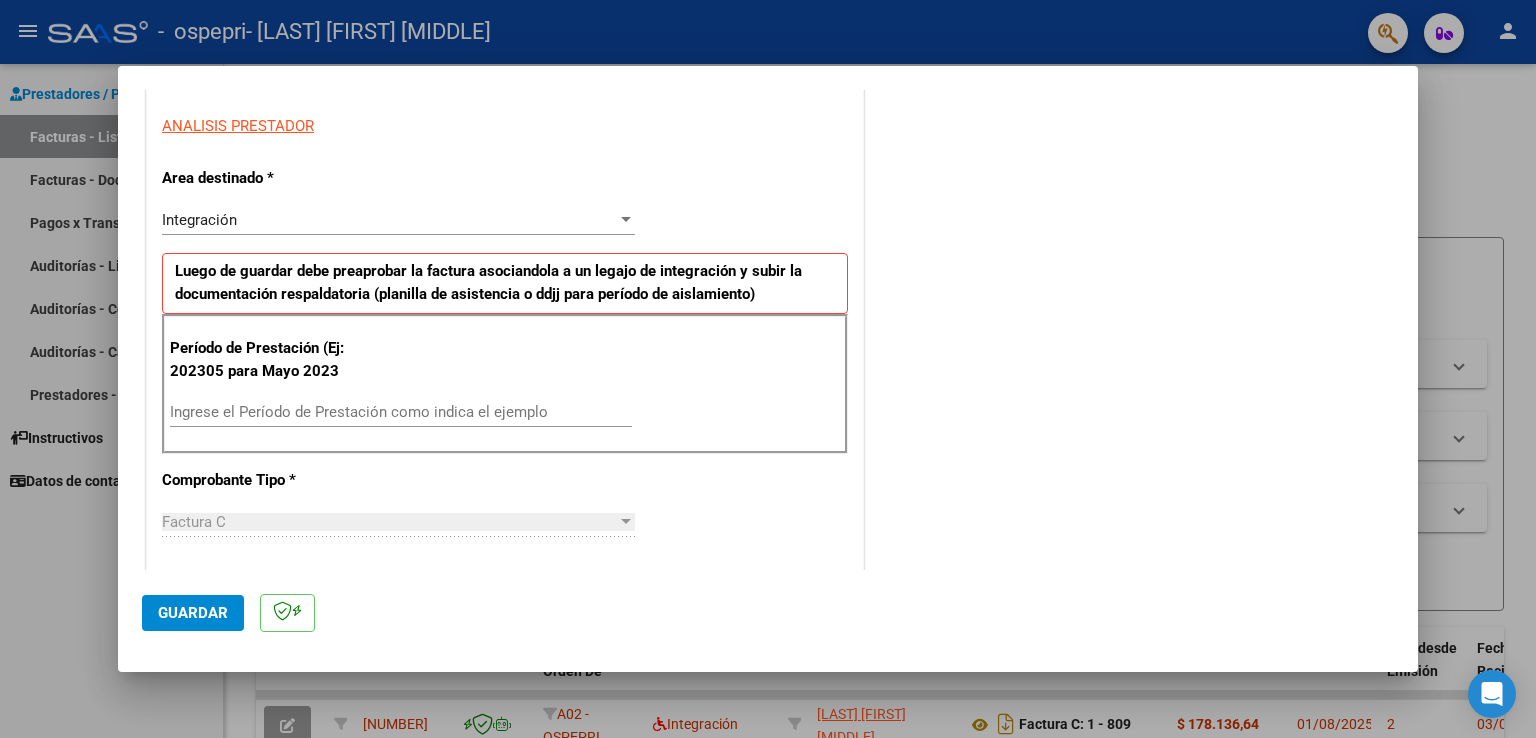 scroll, scrollTop: 500, scrollLeft: 0, axis: vertical 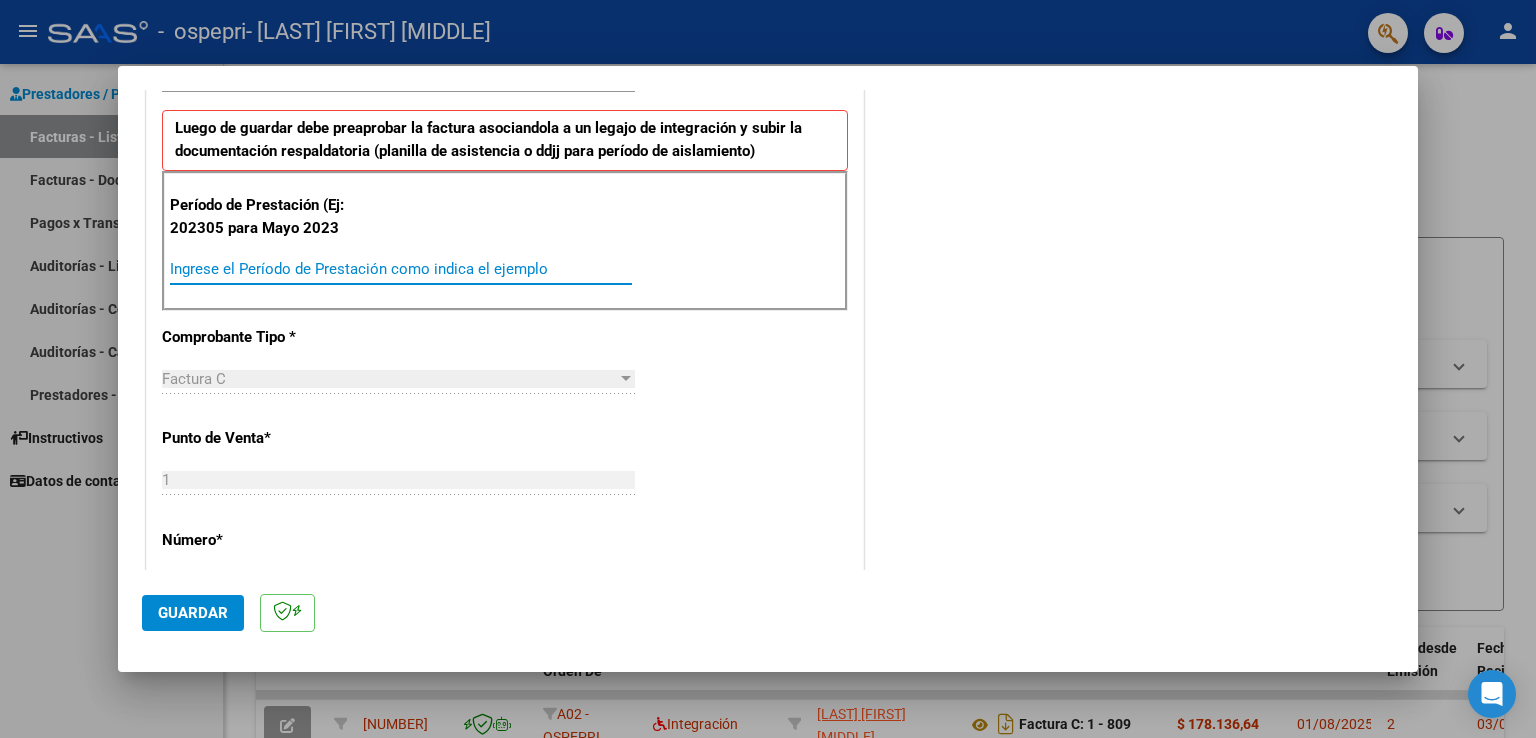 click on "Ingrese el Período de Prestación como indica el ejemplo" at bounding box center (401, 269) 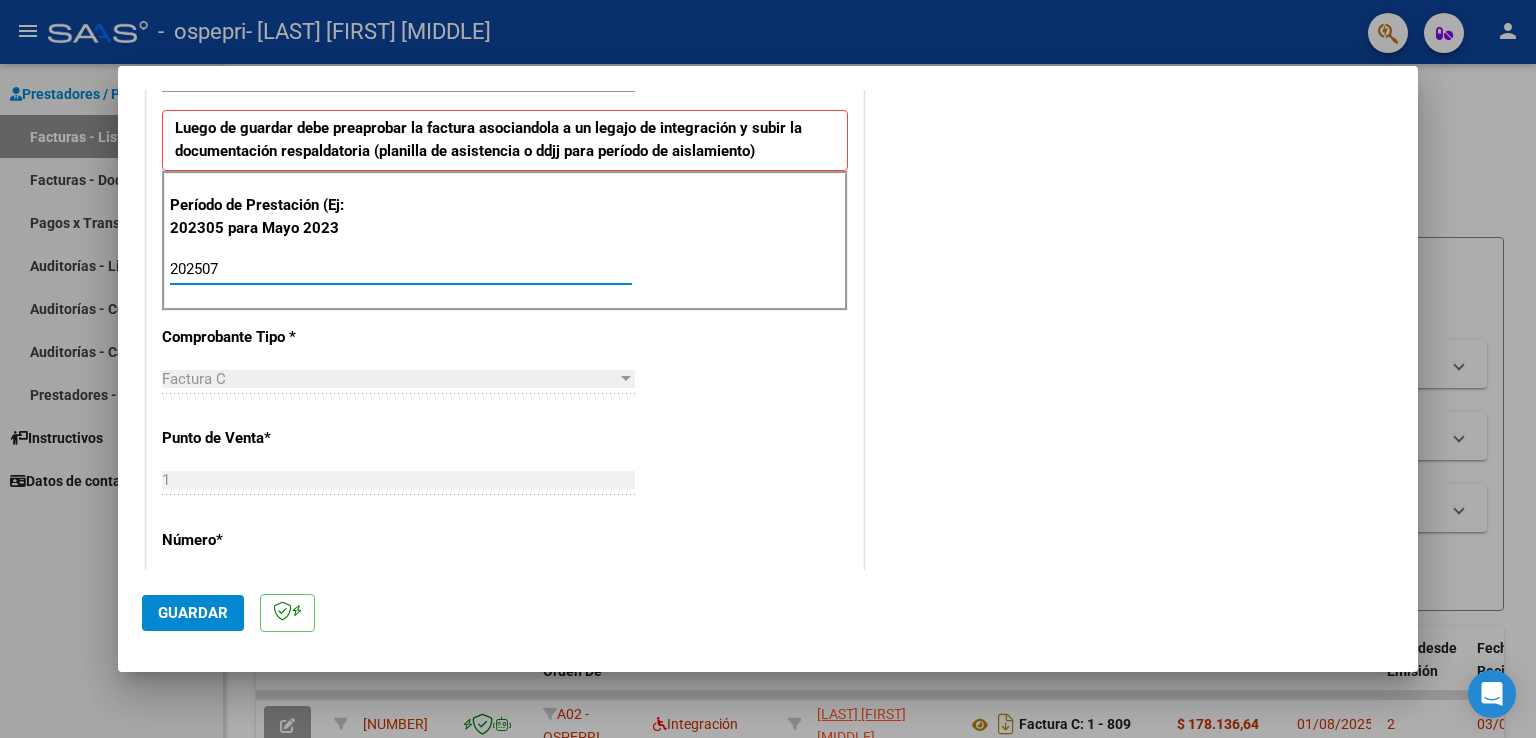 click on "Guardar" 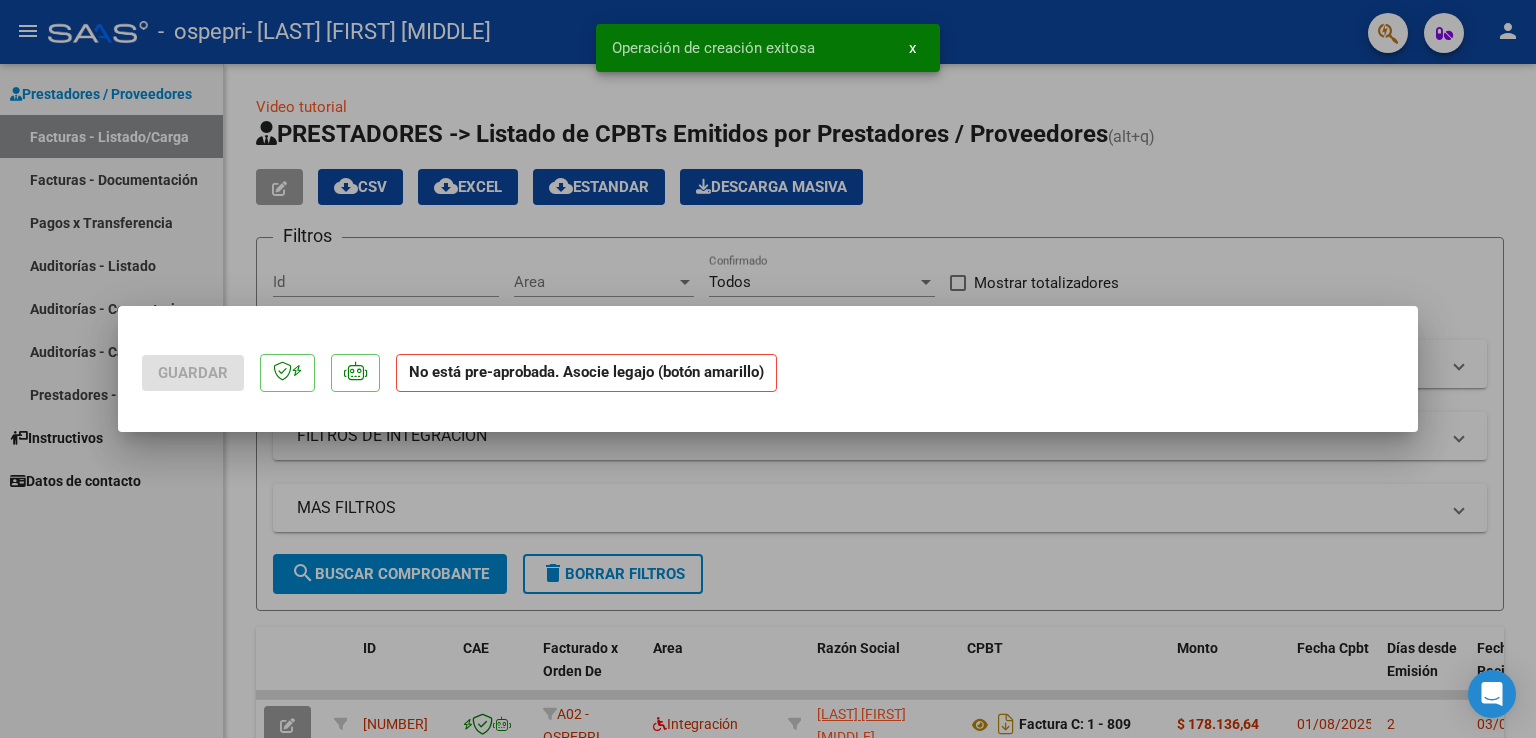 scroll, scrollTop: 0, scrollLeft: 0, axis: both 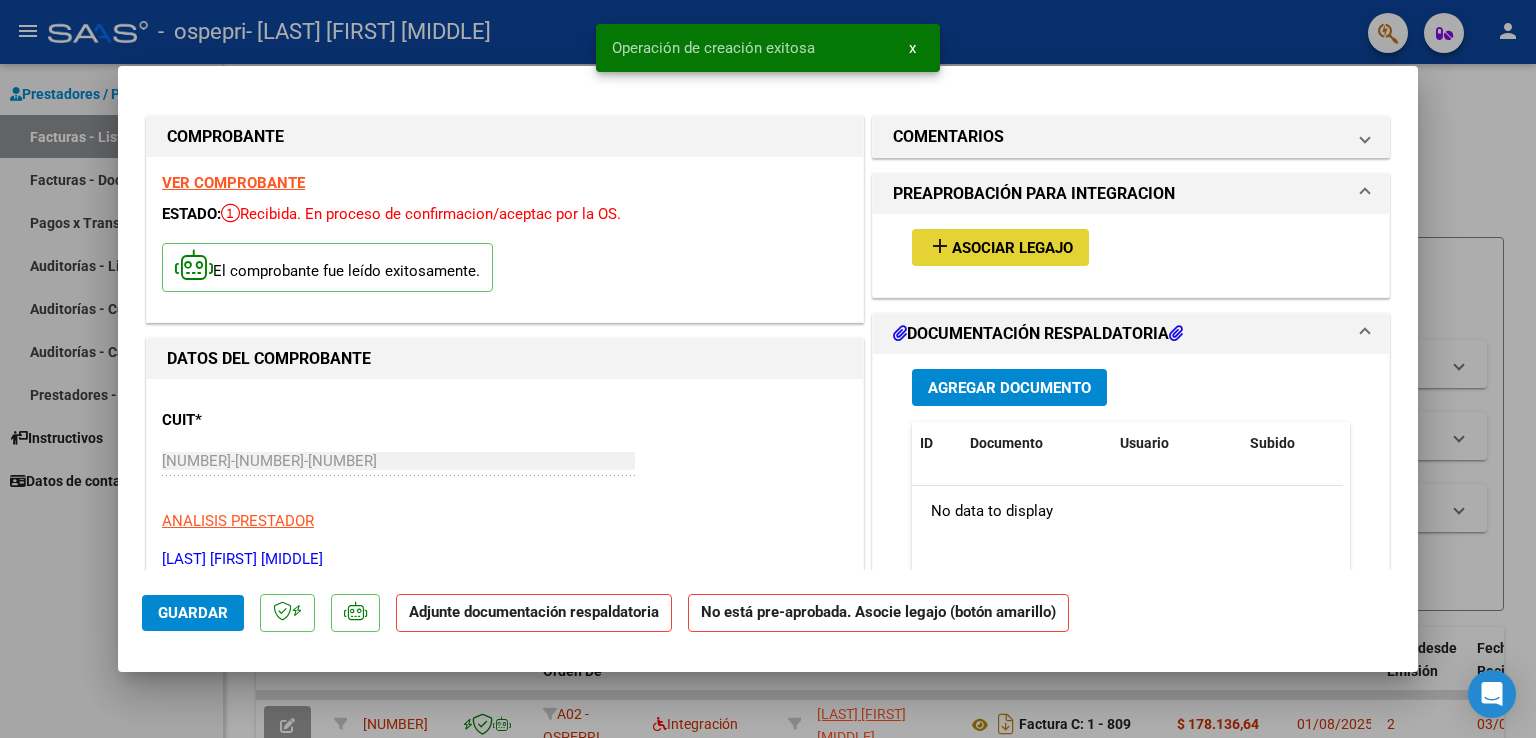 click on "Asociar Legajo" at bounding box center (1012, 248) 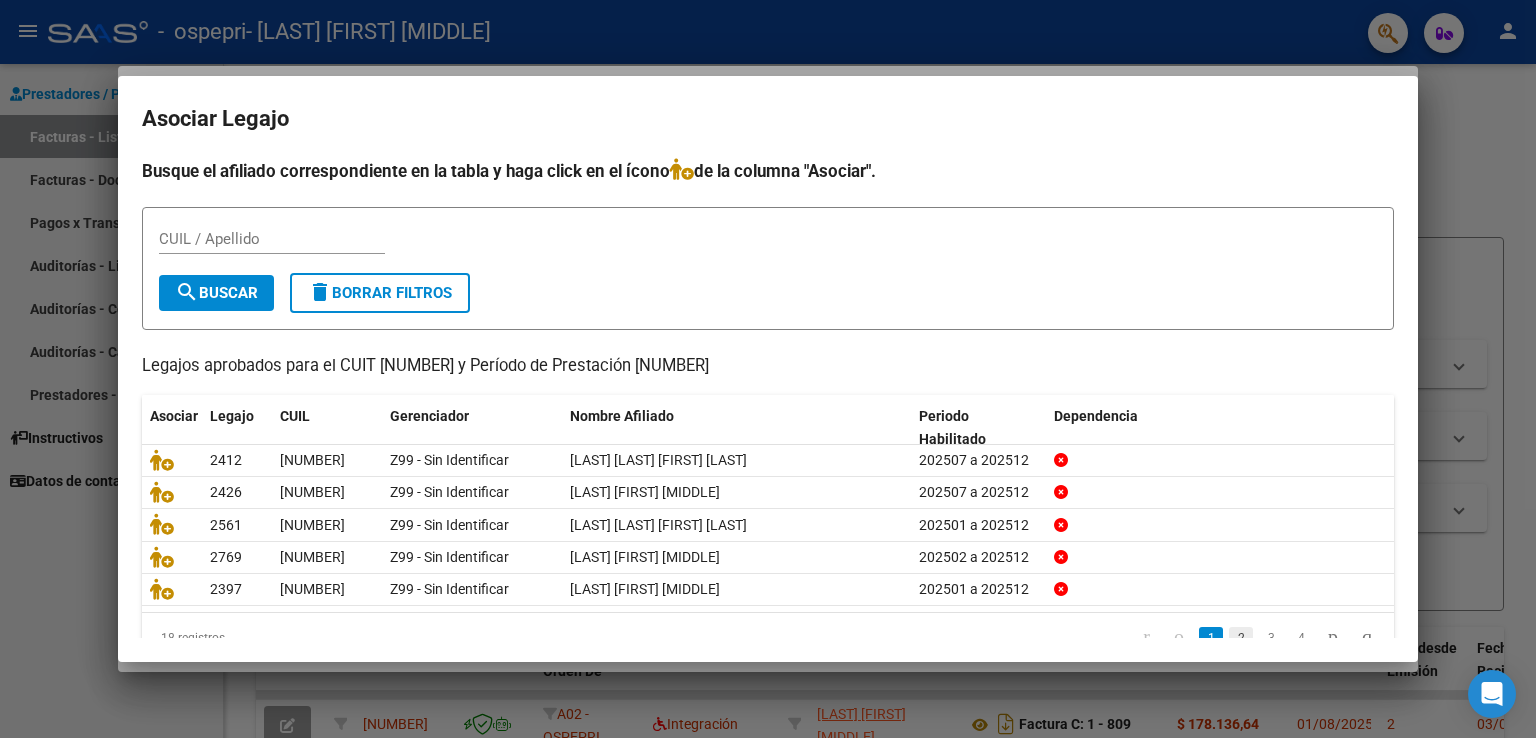 click on "2" 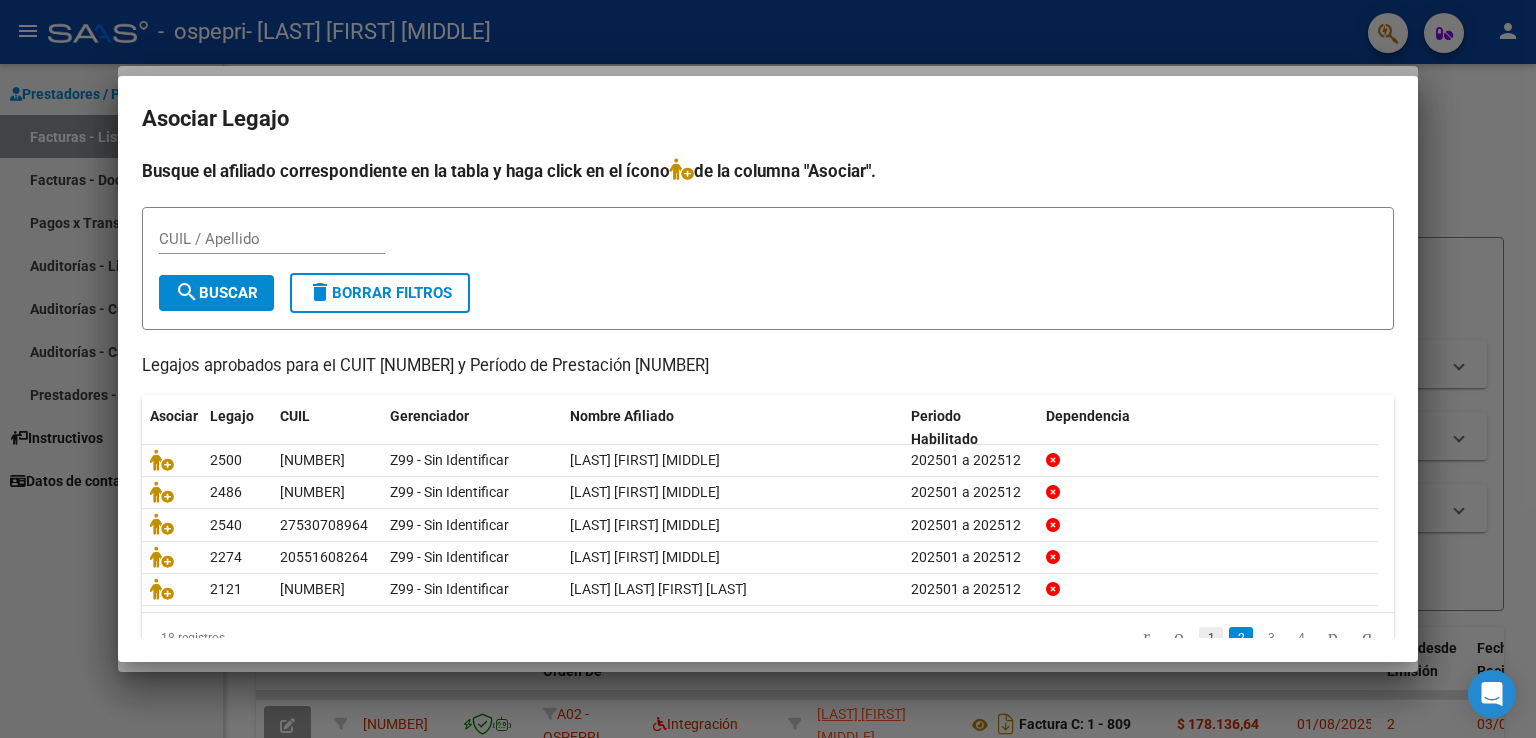 click on "1" 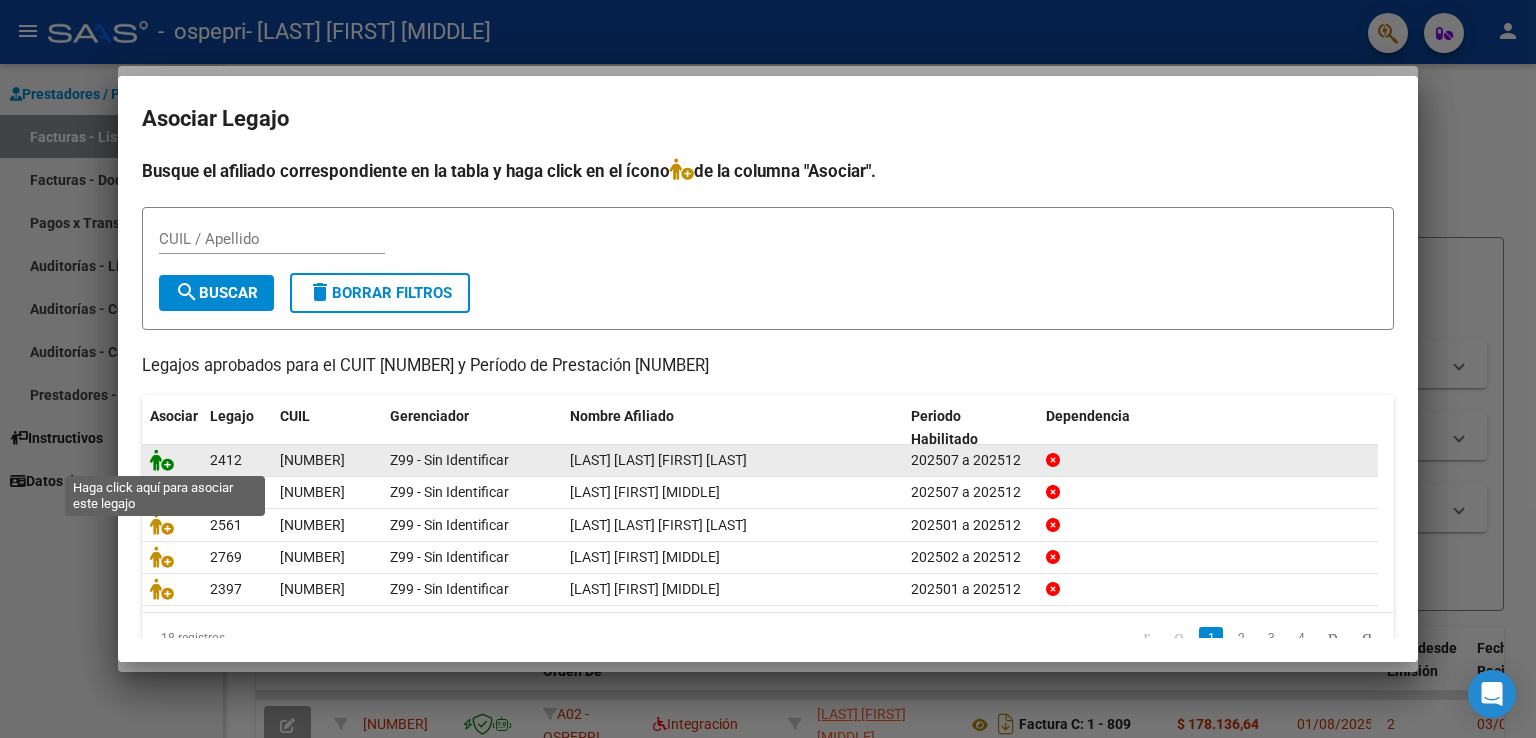 click 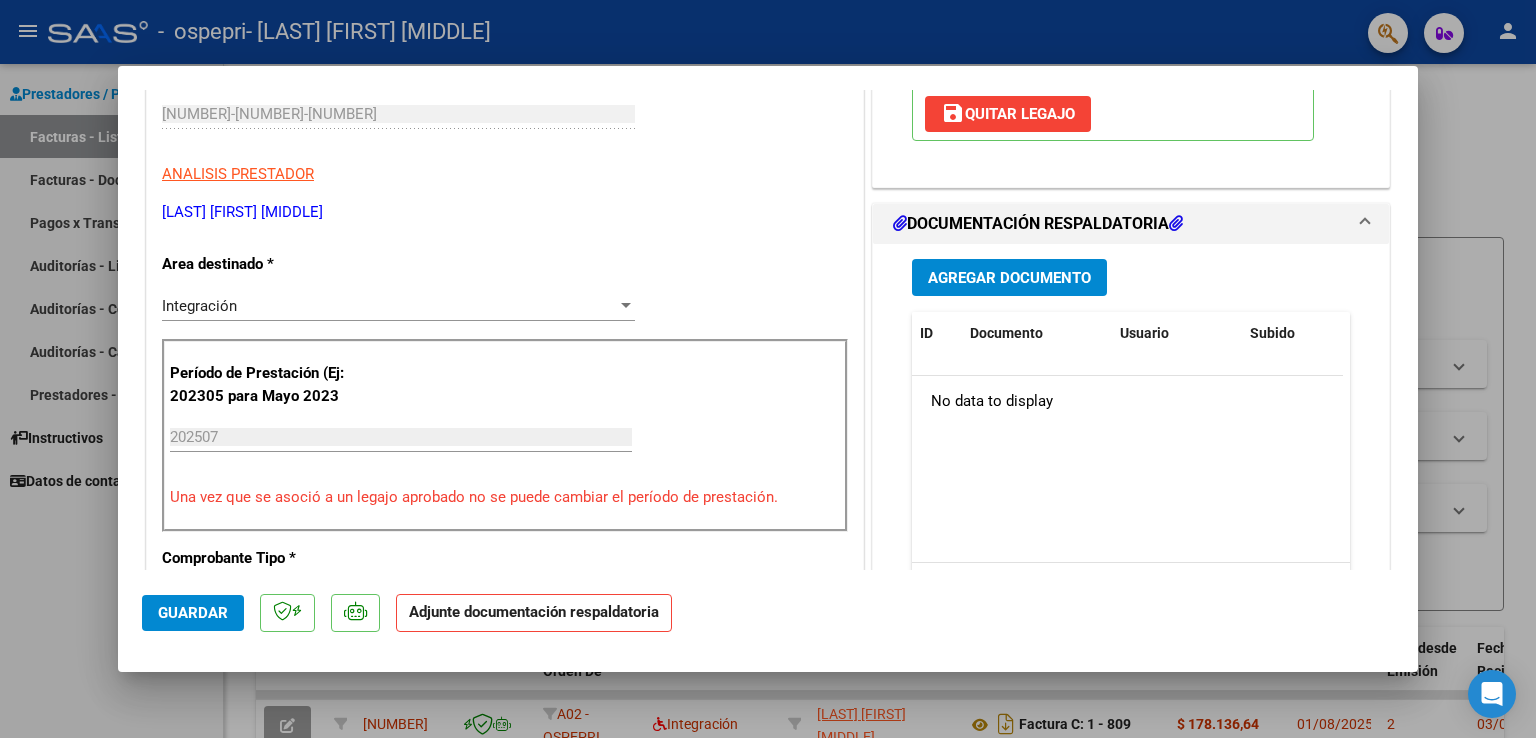 scroll, scrollTop: 400, scrollLeft: 0, axis: vertical 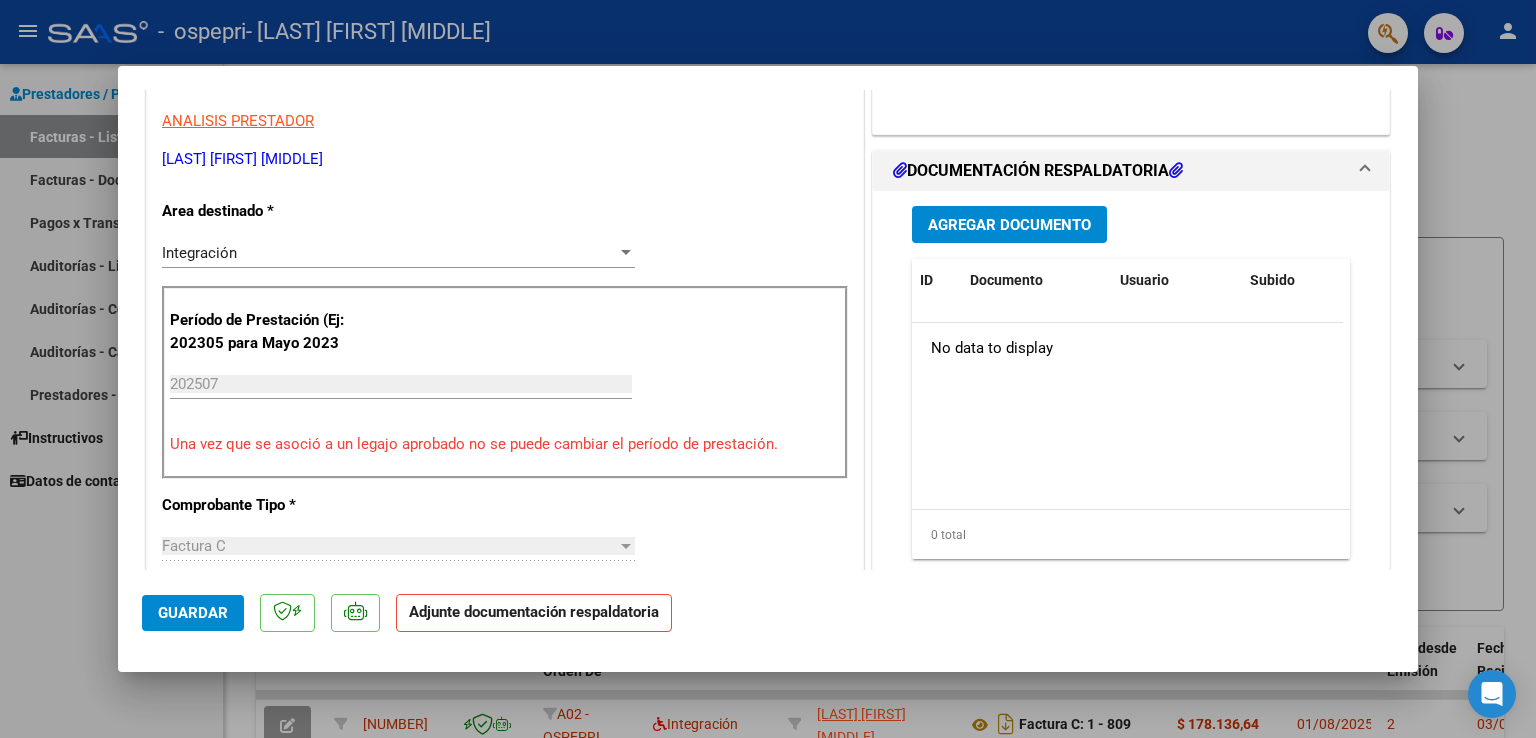 click on "Agregar Documento" at bounding box center (1009, 225) 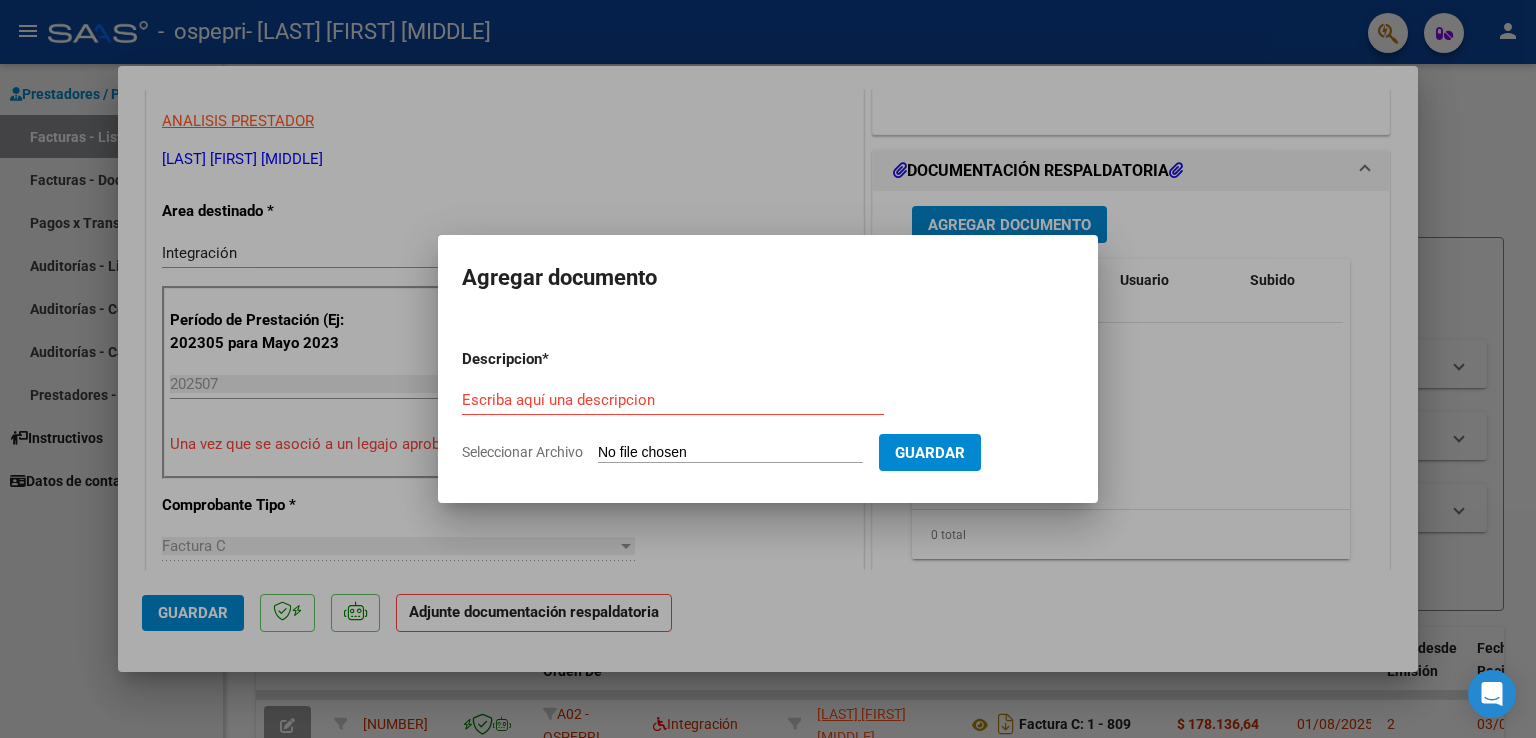 click on "Seleccionar Archivo" 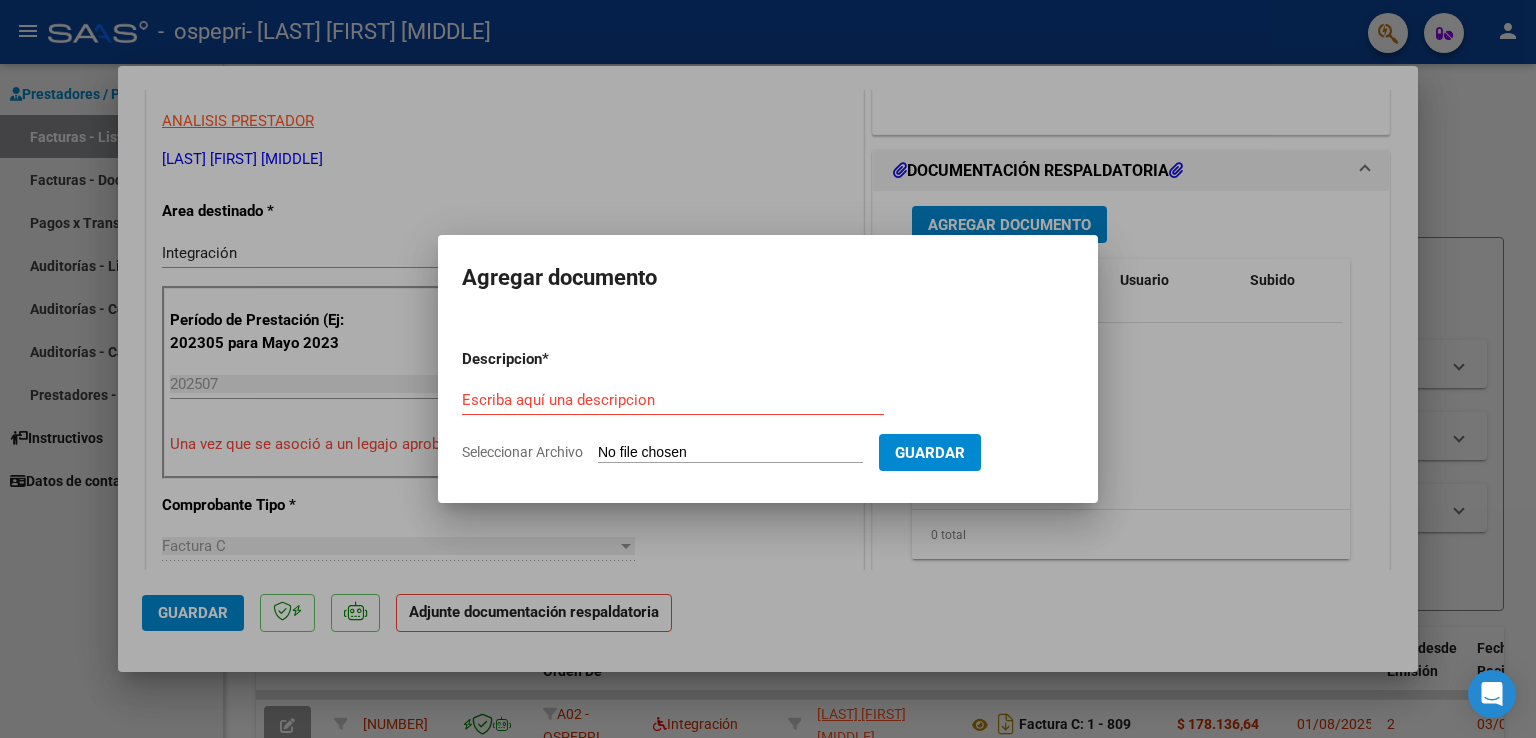 click at bounding box center (768, 369) 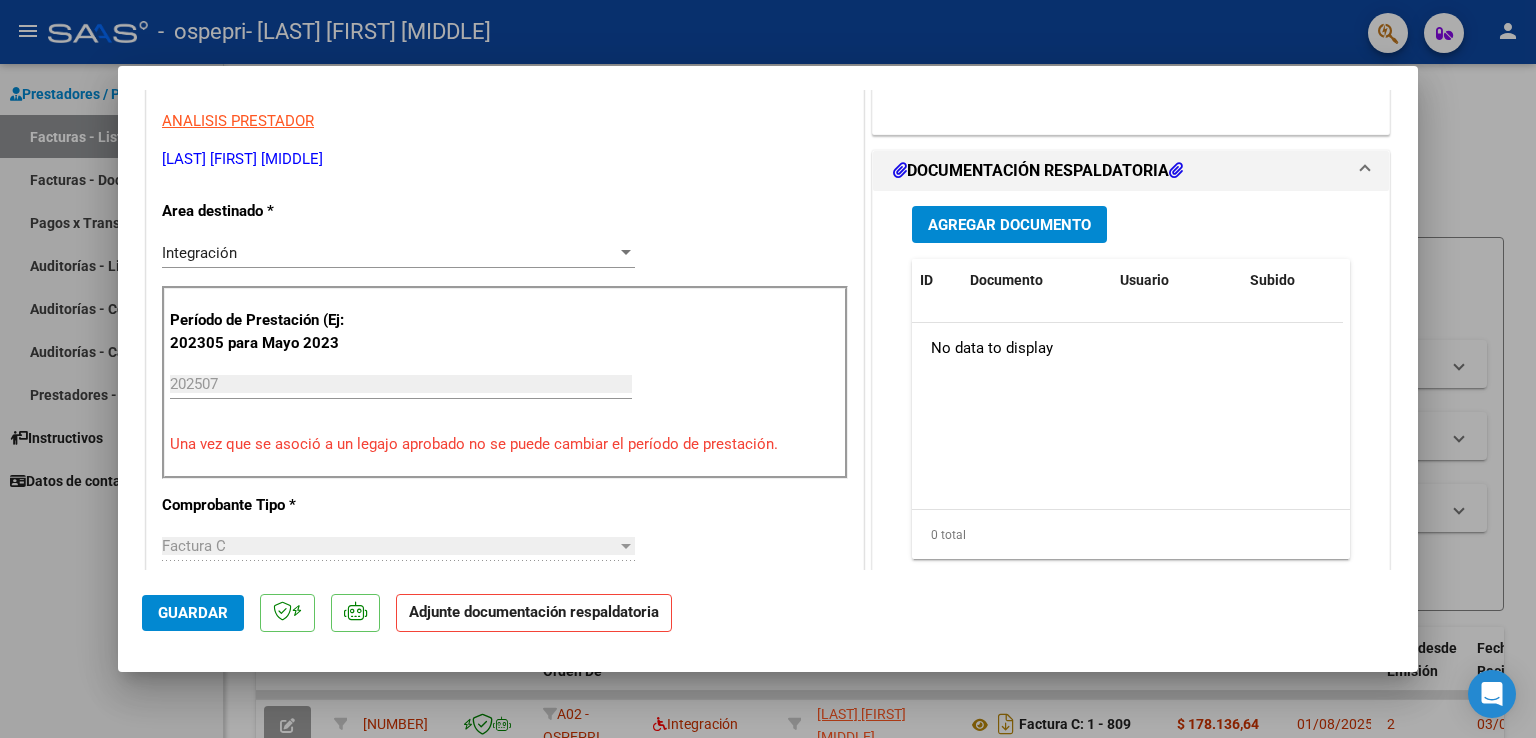 click on "Guardar" 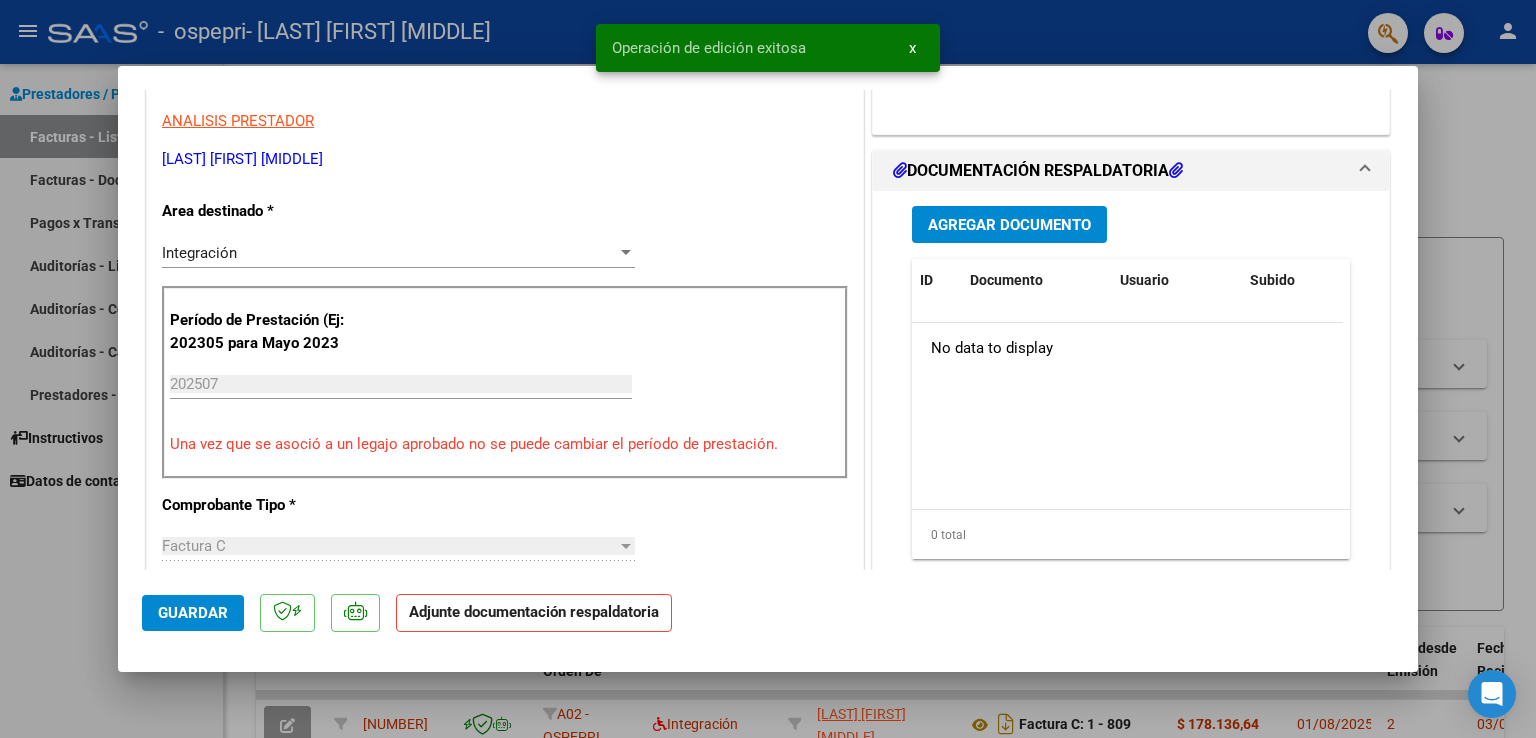 drag, startPoint x: 65, startPoint y: 586, endPoint x: 220, endPoint y: 412, distance: 233.02576 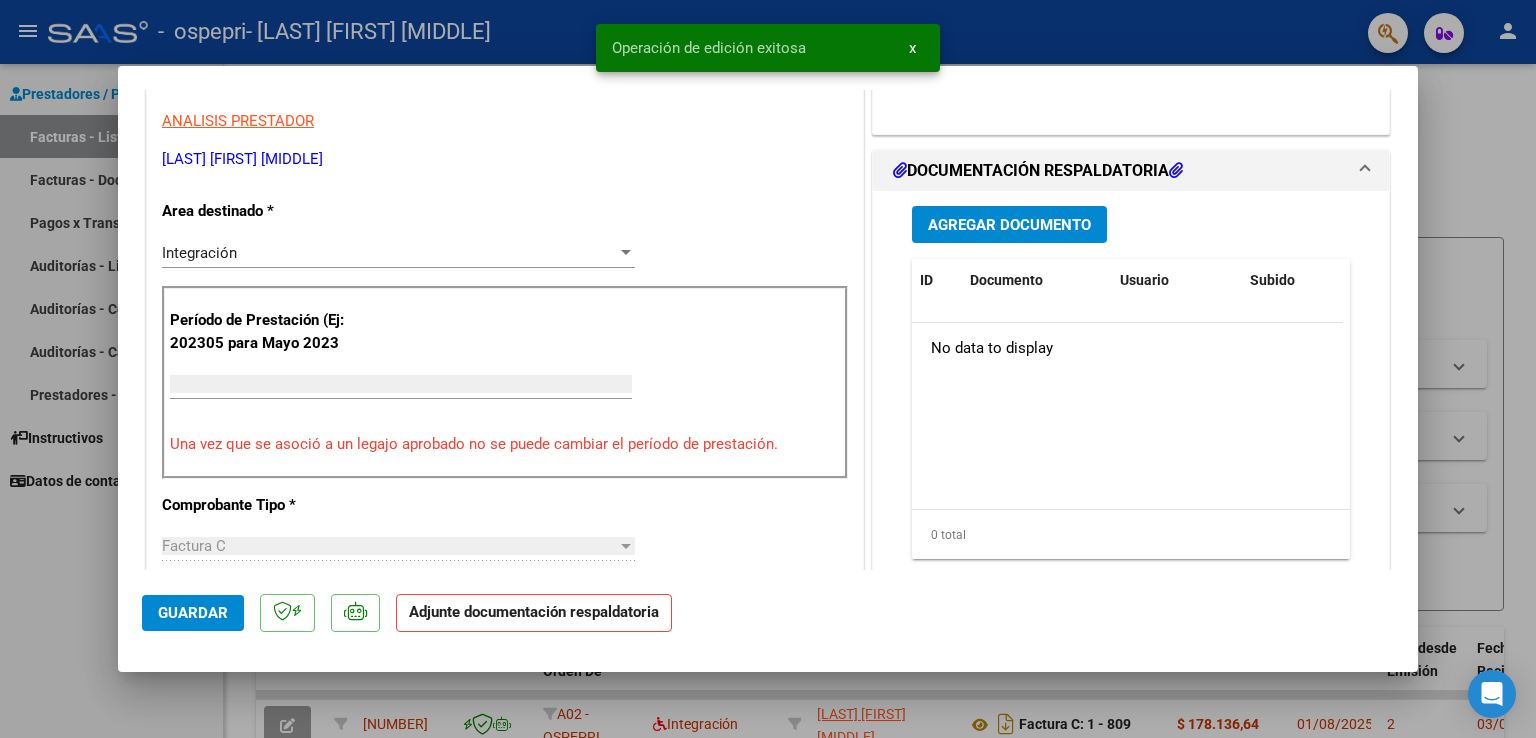 scroll, scrollTop: 0, scrollLeft: 0, axis: both 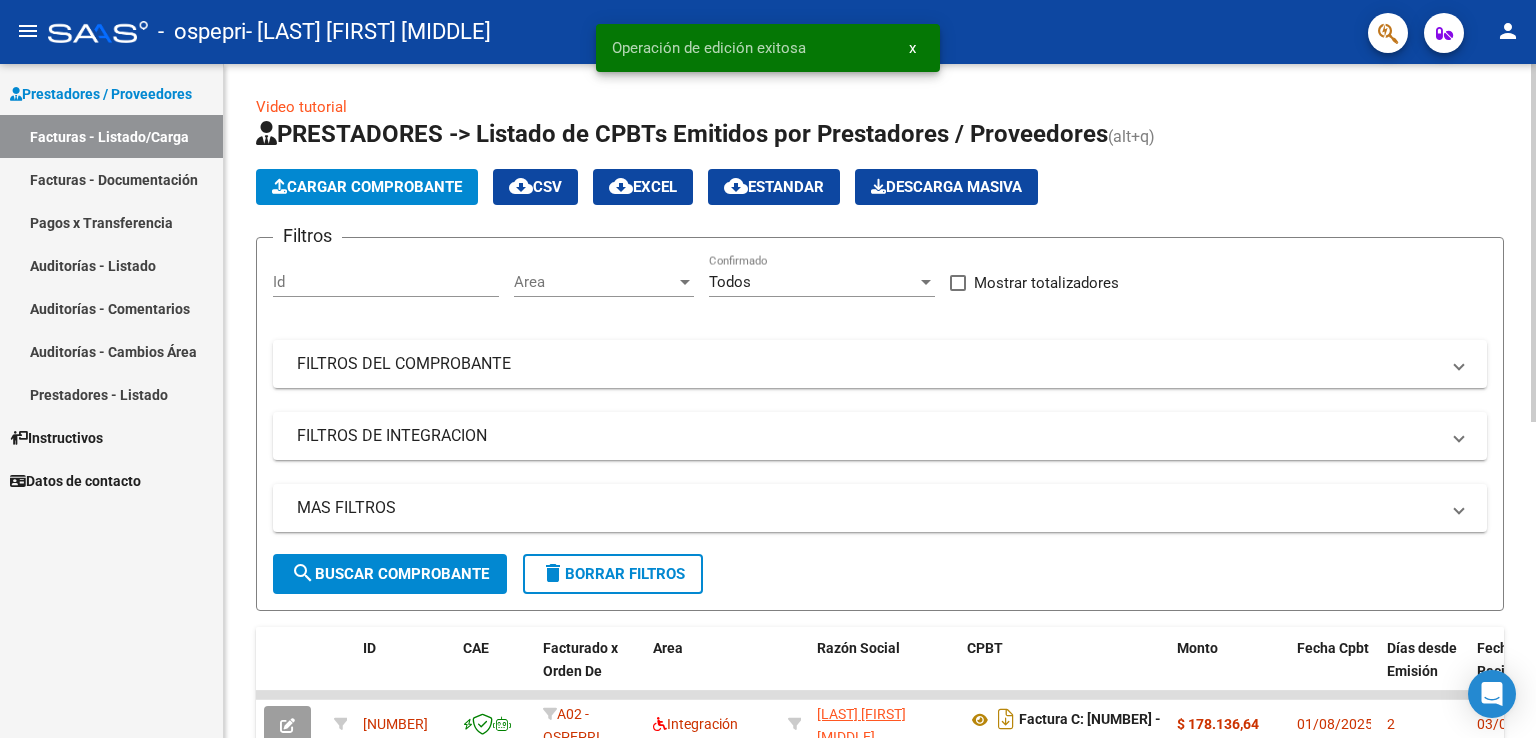 click on "Cargar Comprobante" 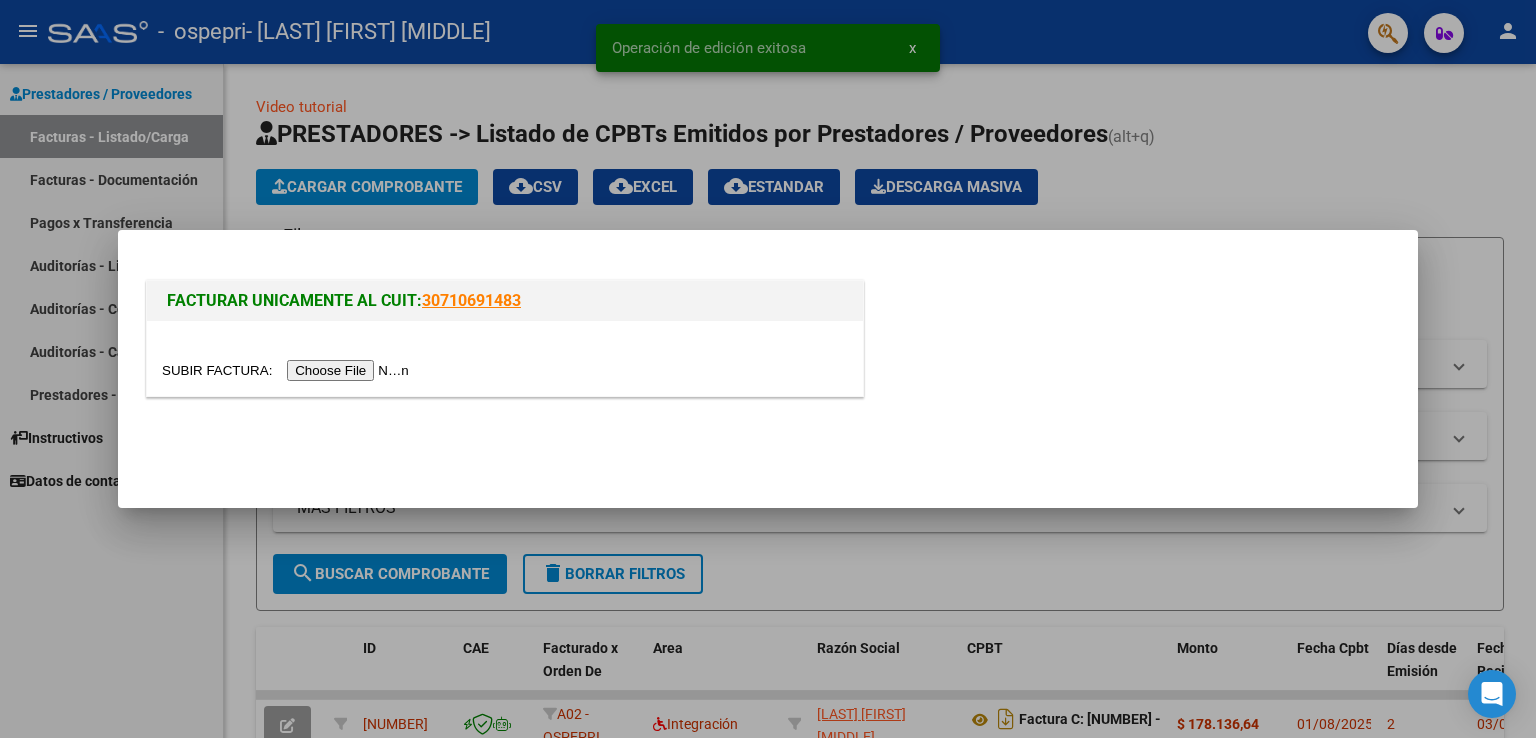 click at bounding box center (288, 370) 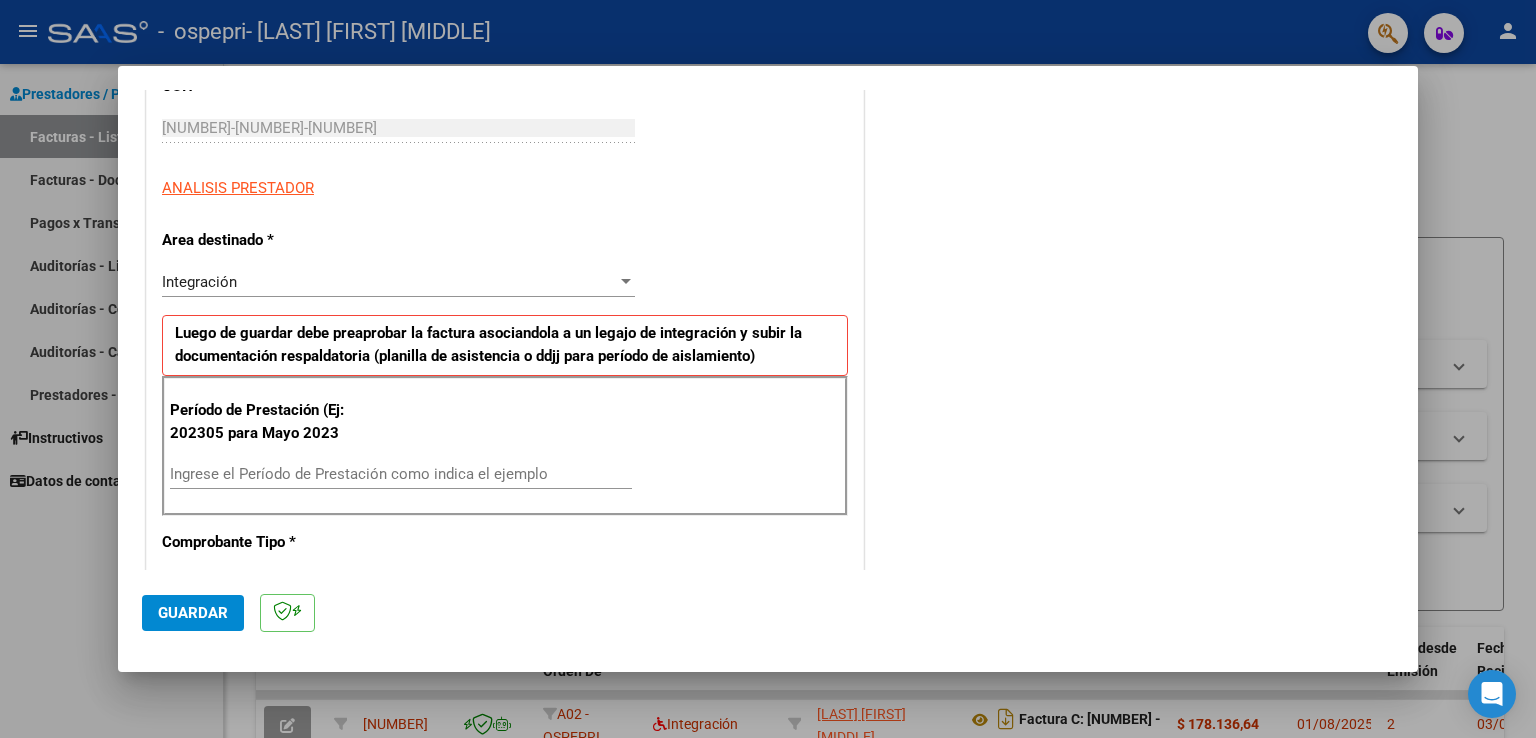 scroll, scrollTop: 500, scrollLeft: 0, axis: vertical 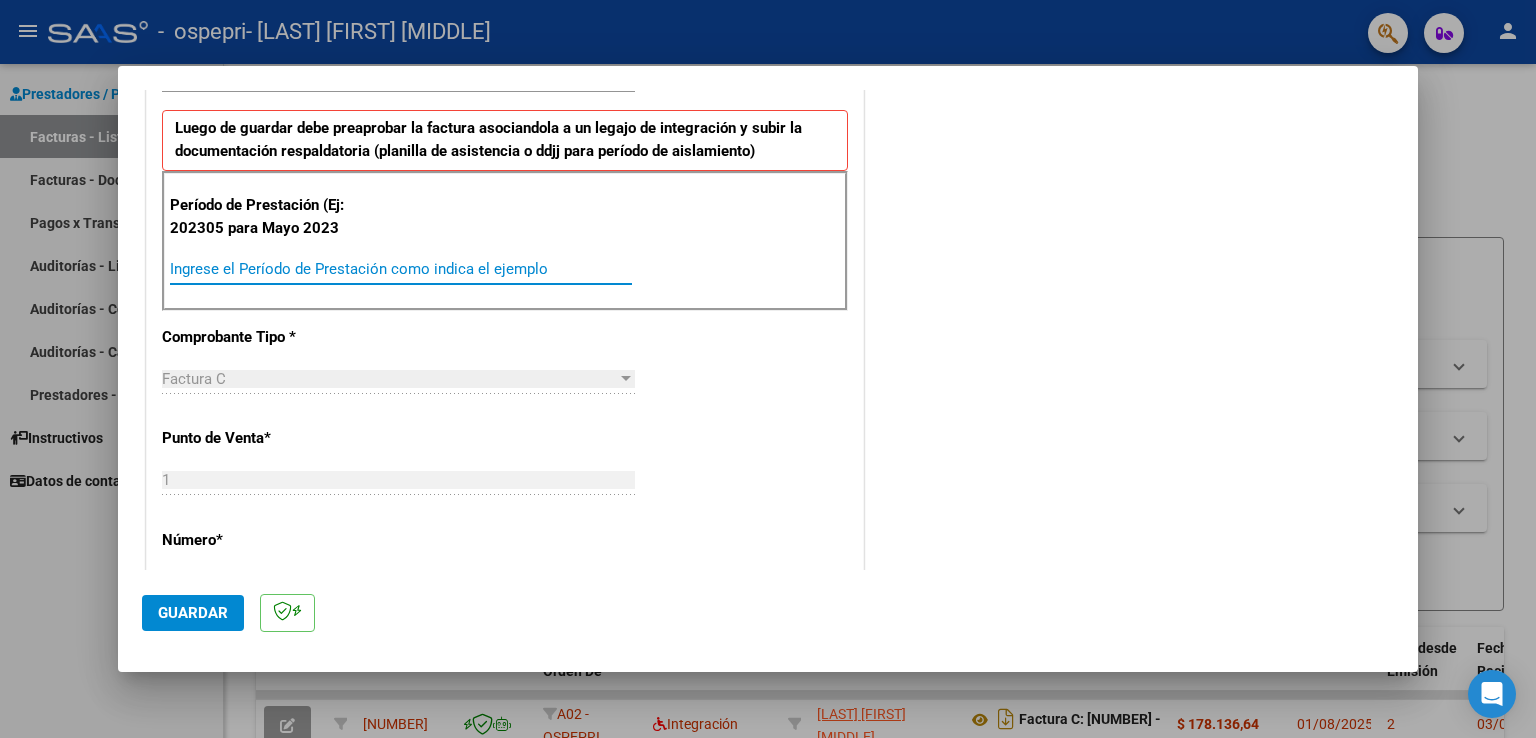 click on "Ingrese el Período de Prestación como indica el ejemplo" at bounding box center (401, 269) 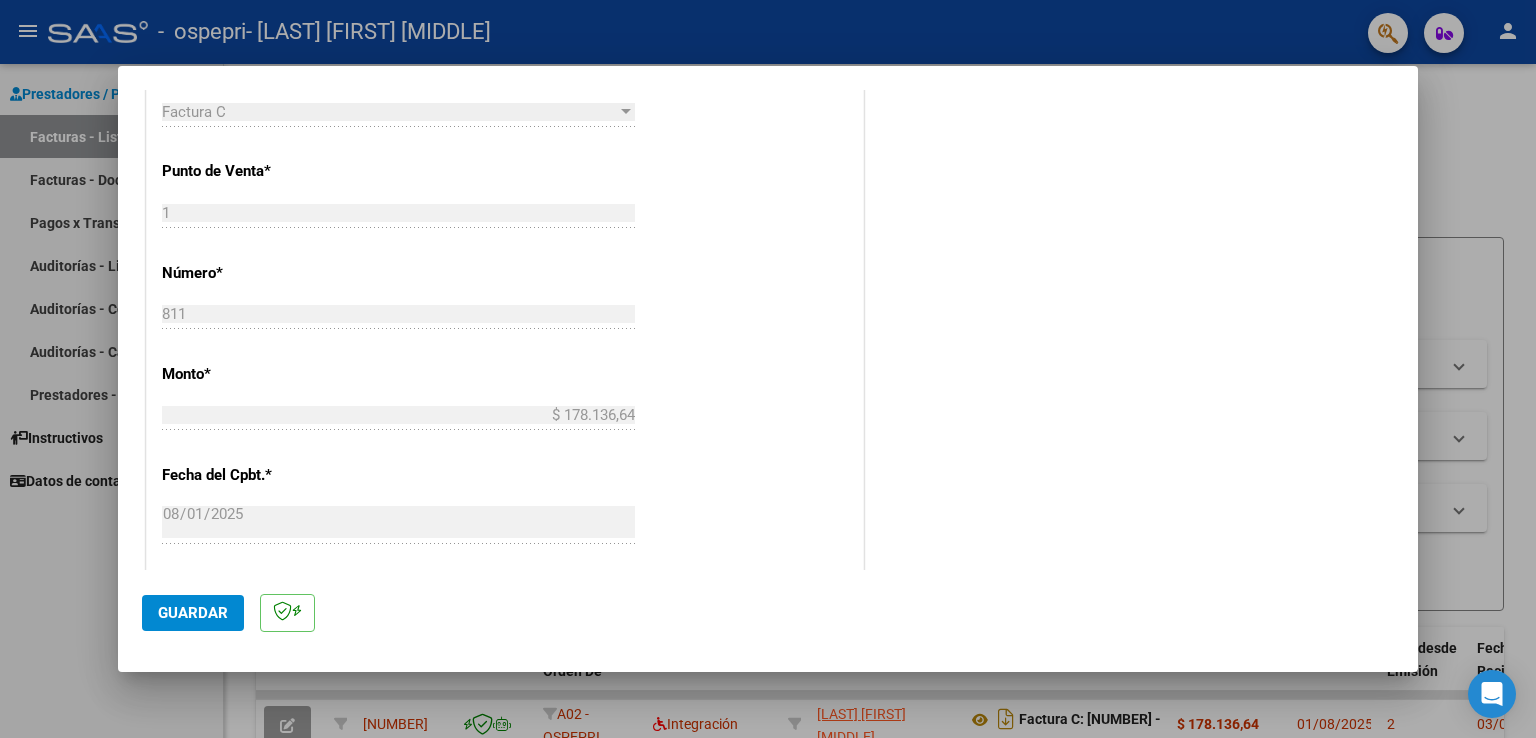 scroll, scrollTop: 800, scrollLeft: 0, axis: vertical 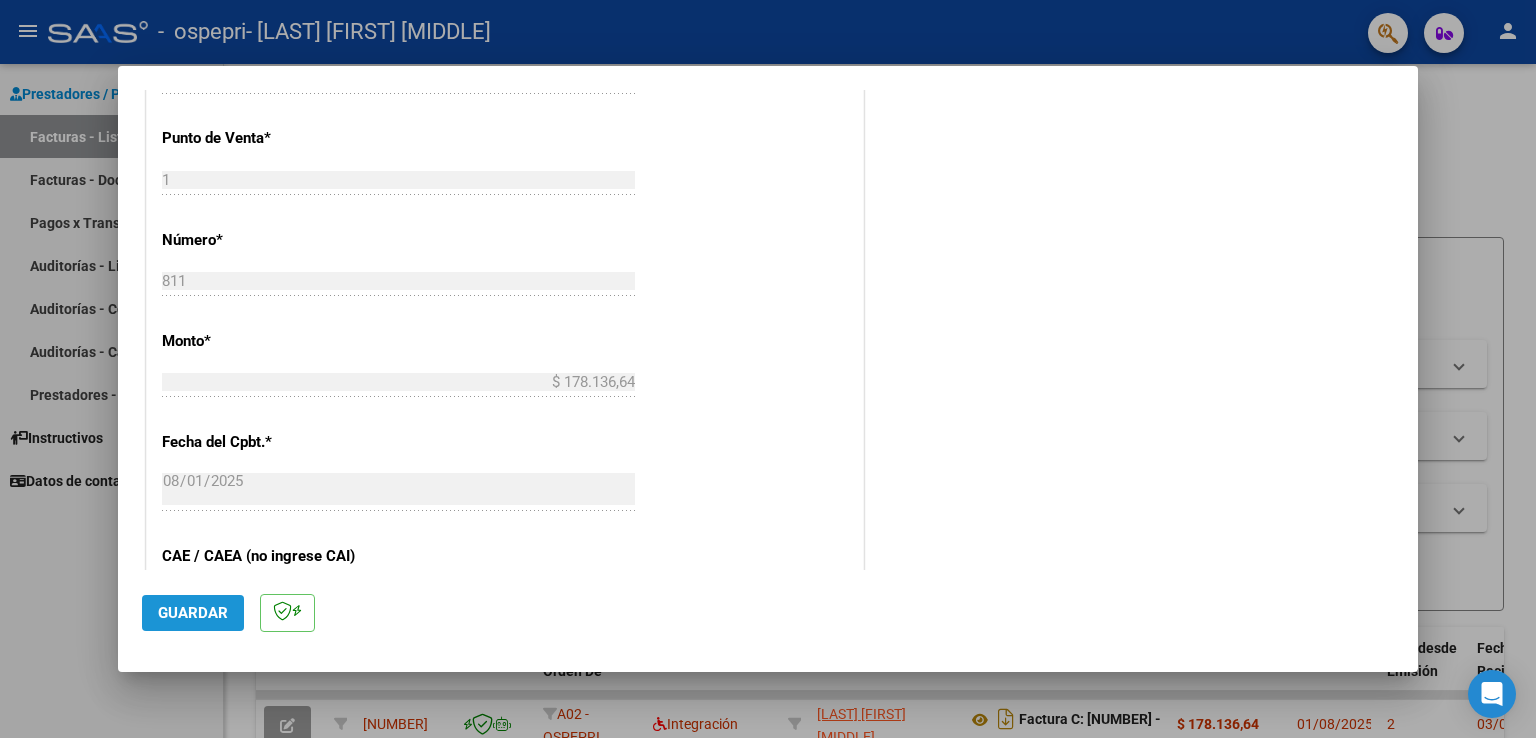 click on "Guardar" 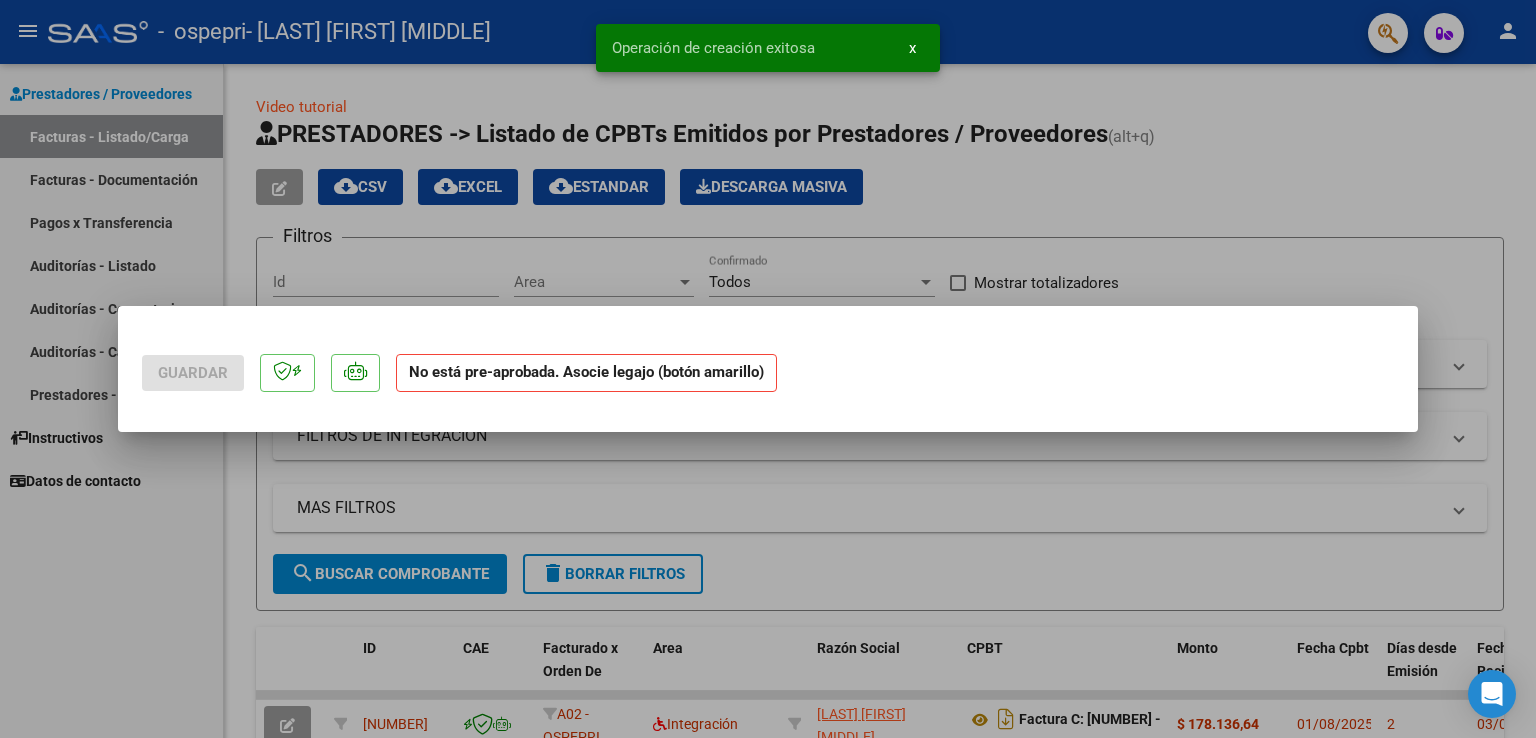 scroll, scrollTop: 0, scrollLeft: 0, axis: both 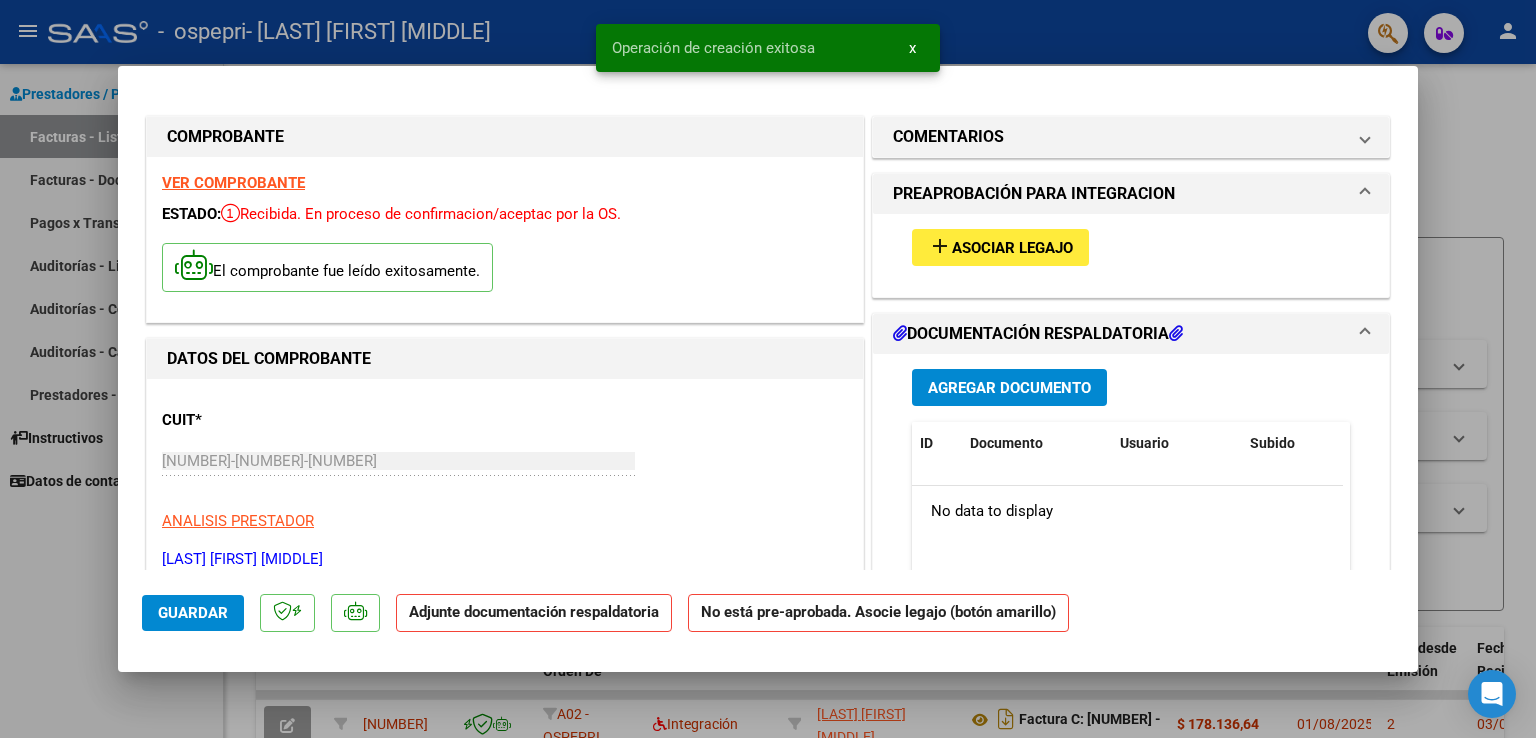 click on "Asociar Legajo" at bounding box center (1012, 248) 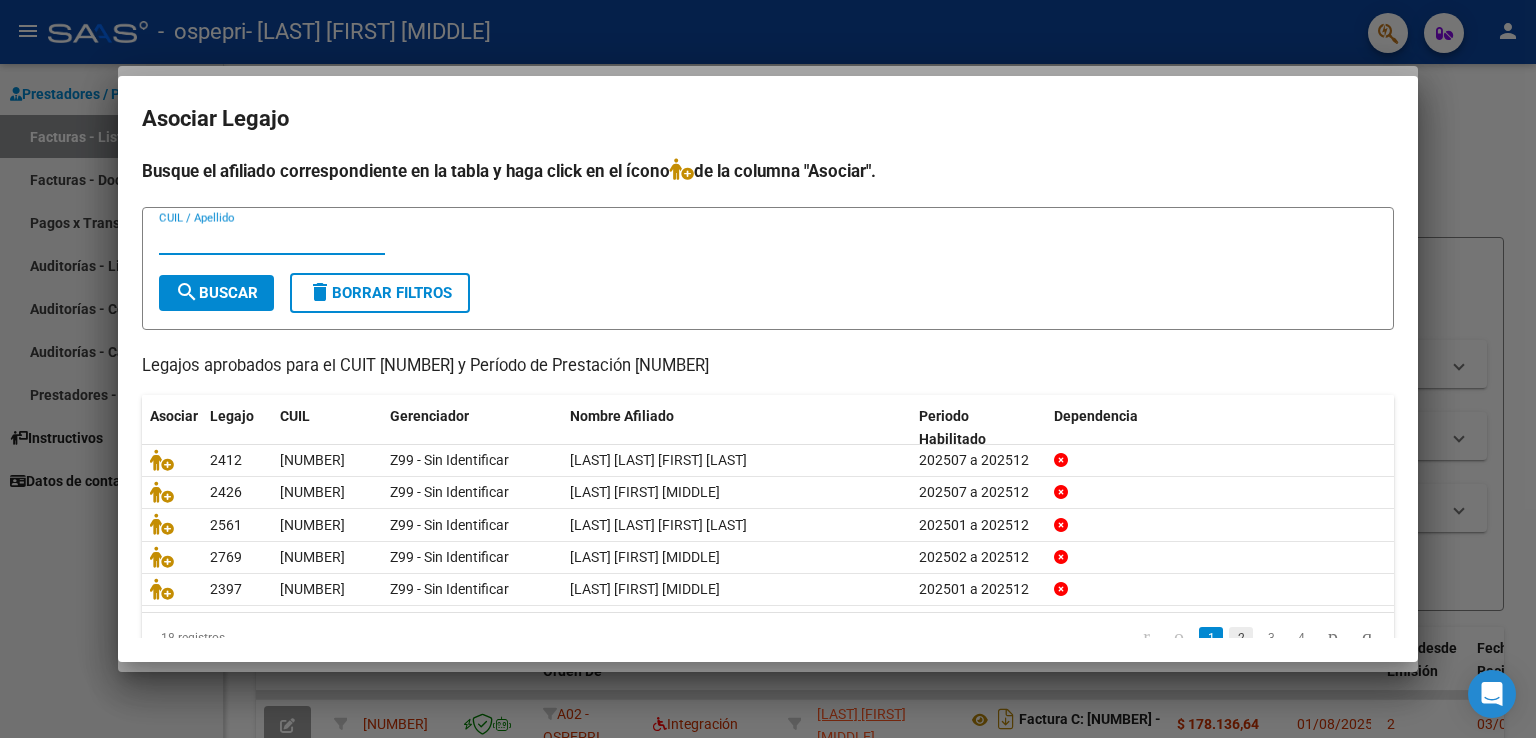 click on "2" 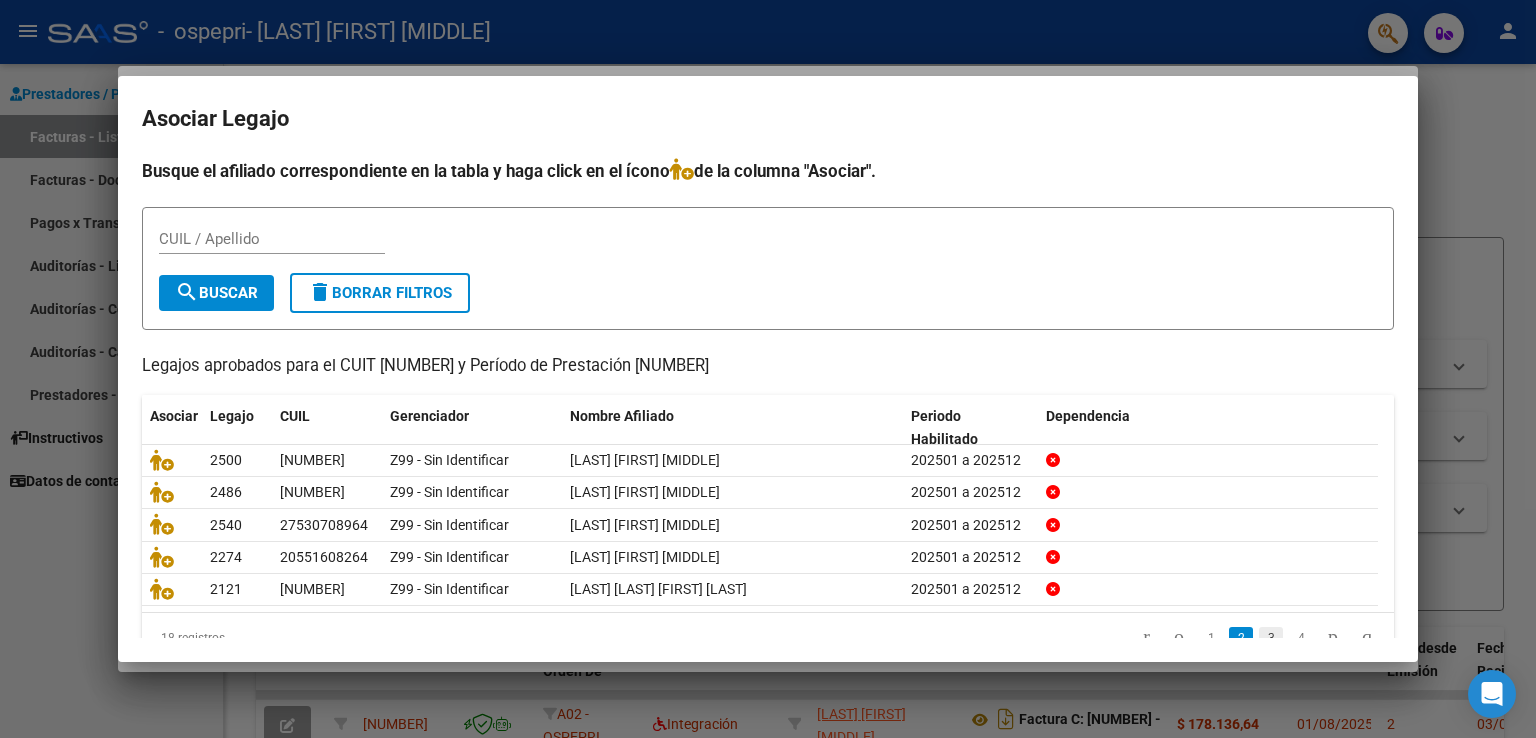 click on "3" 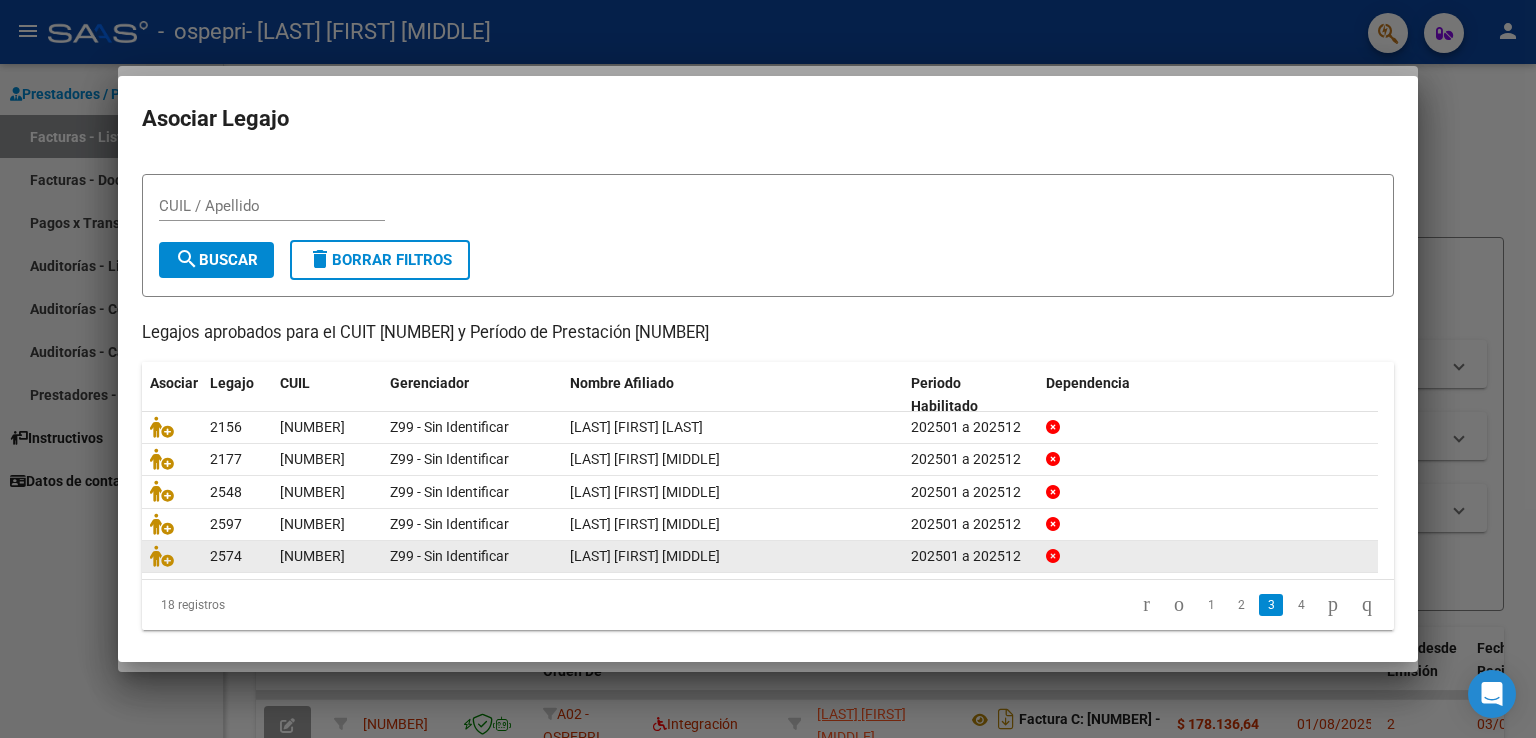 scroll, scrollTop: 39, scrollLeft: 0, axis: vertical 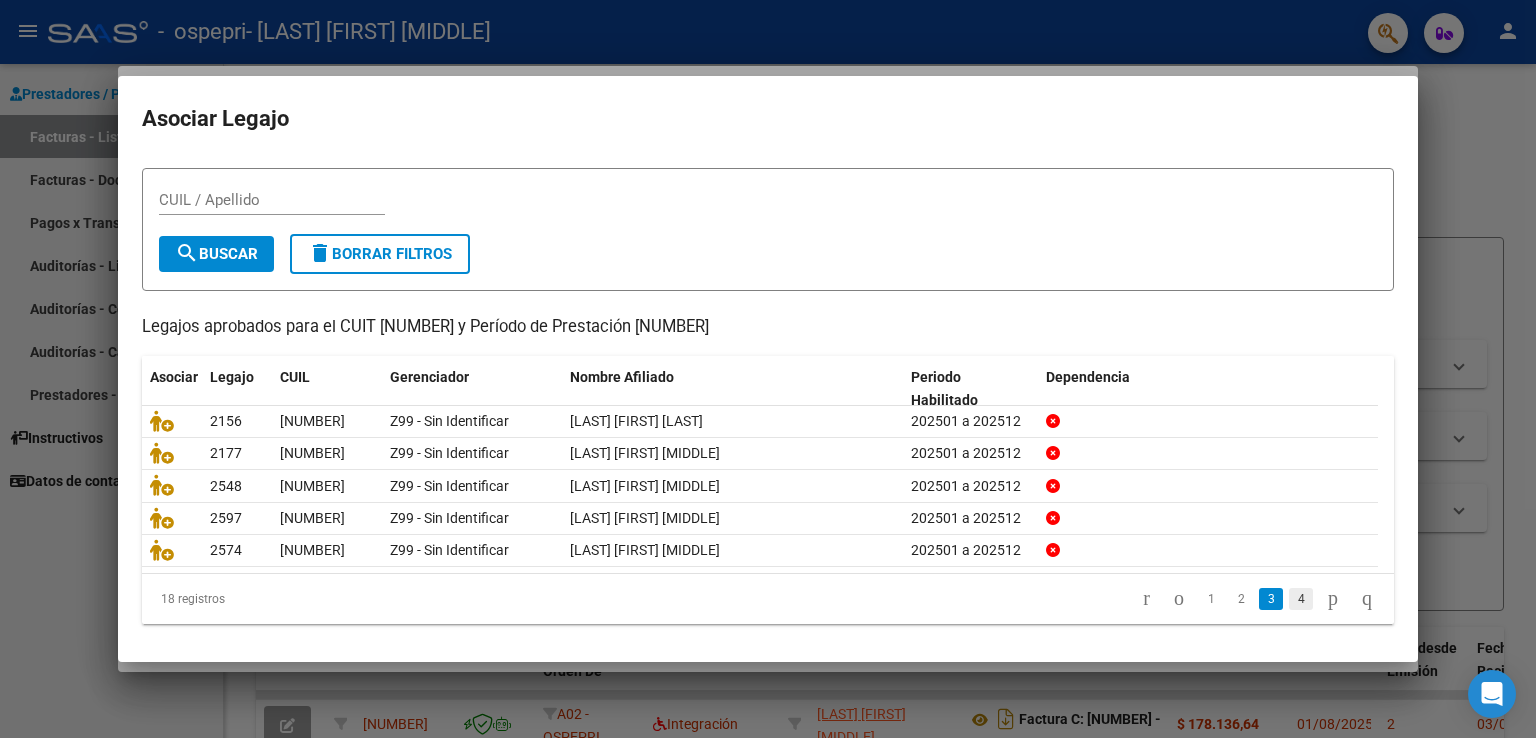 click on "4" 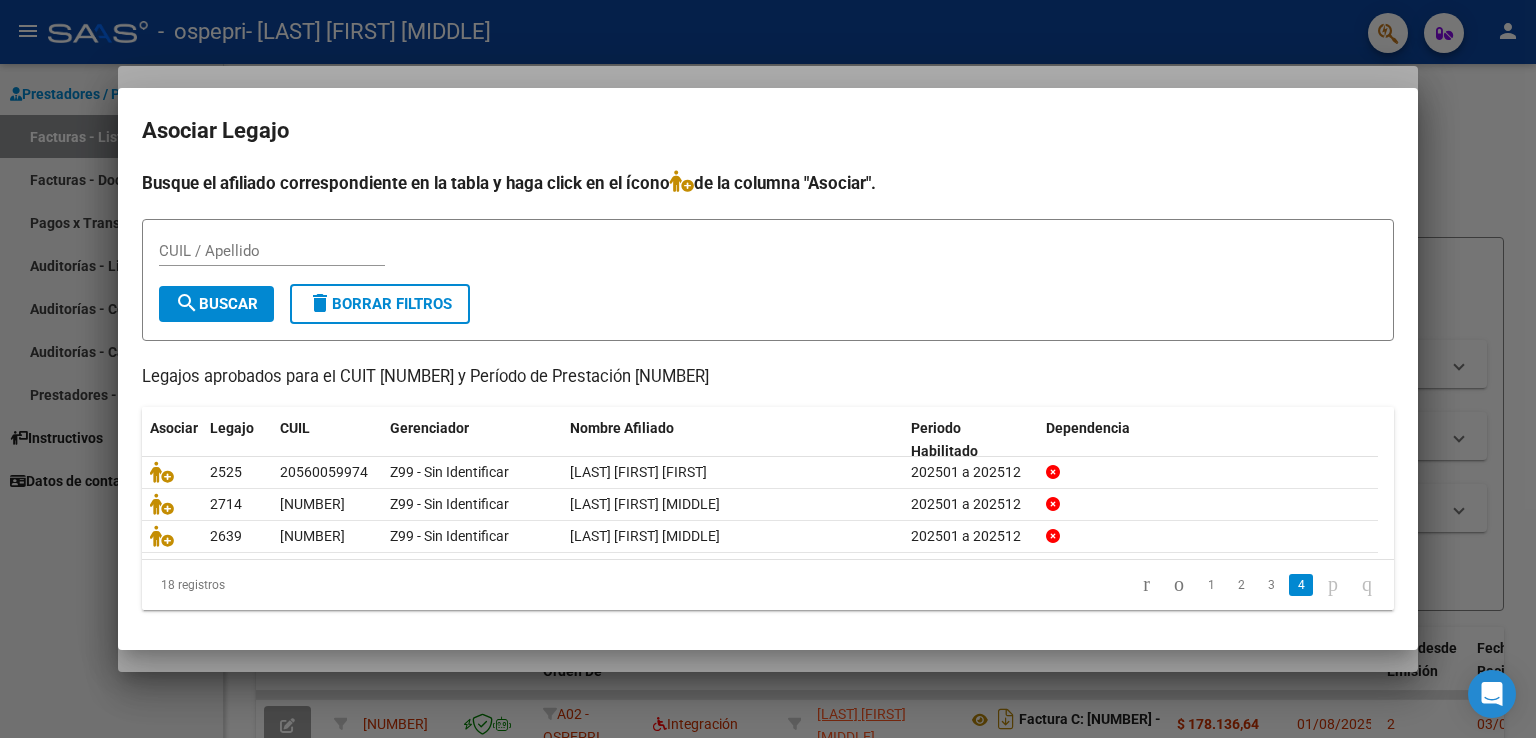 scroll, scrollTop: 0, scrollLeft: 0, axis: both 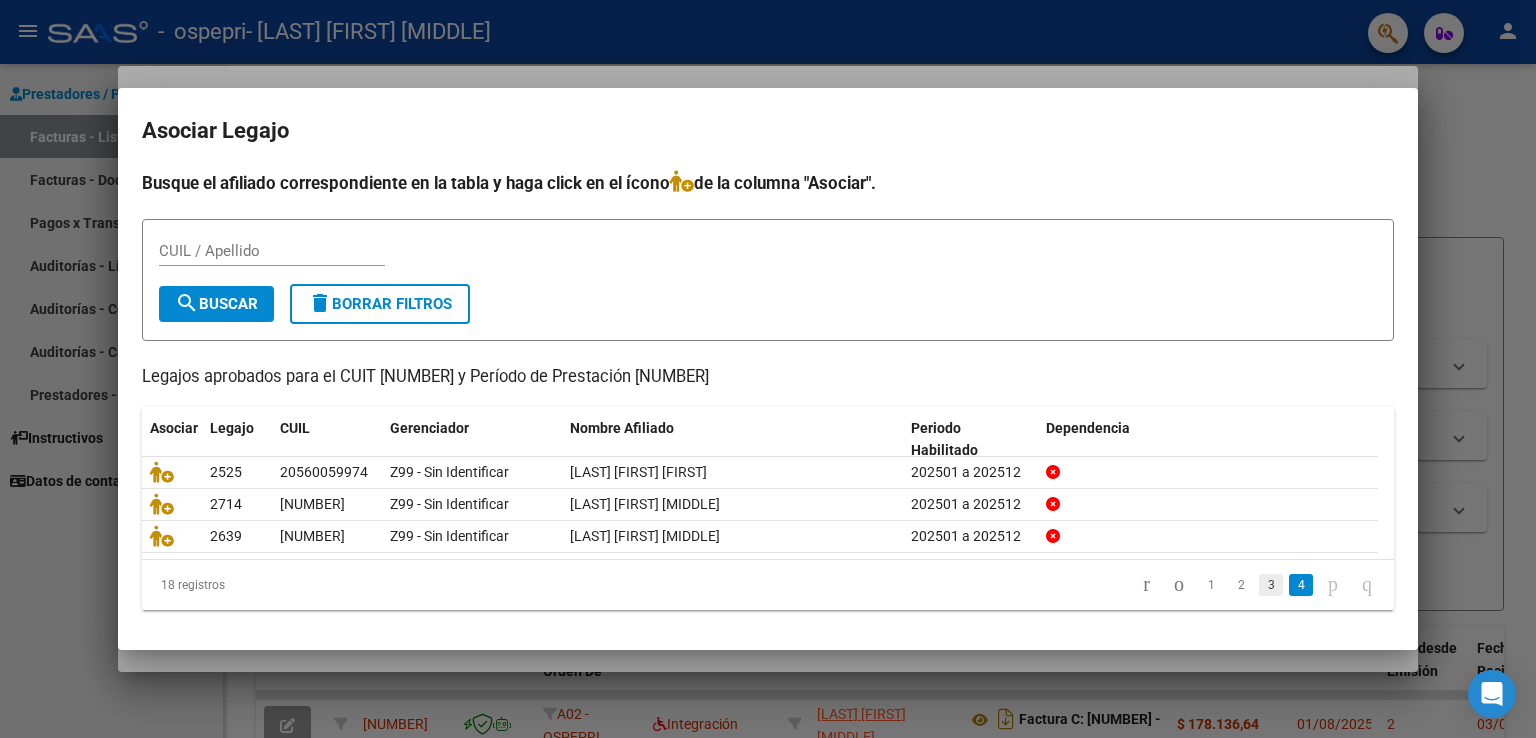 click on "3" 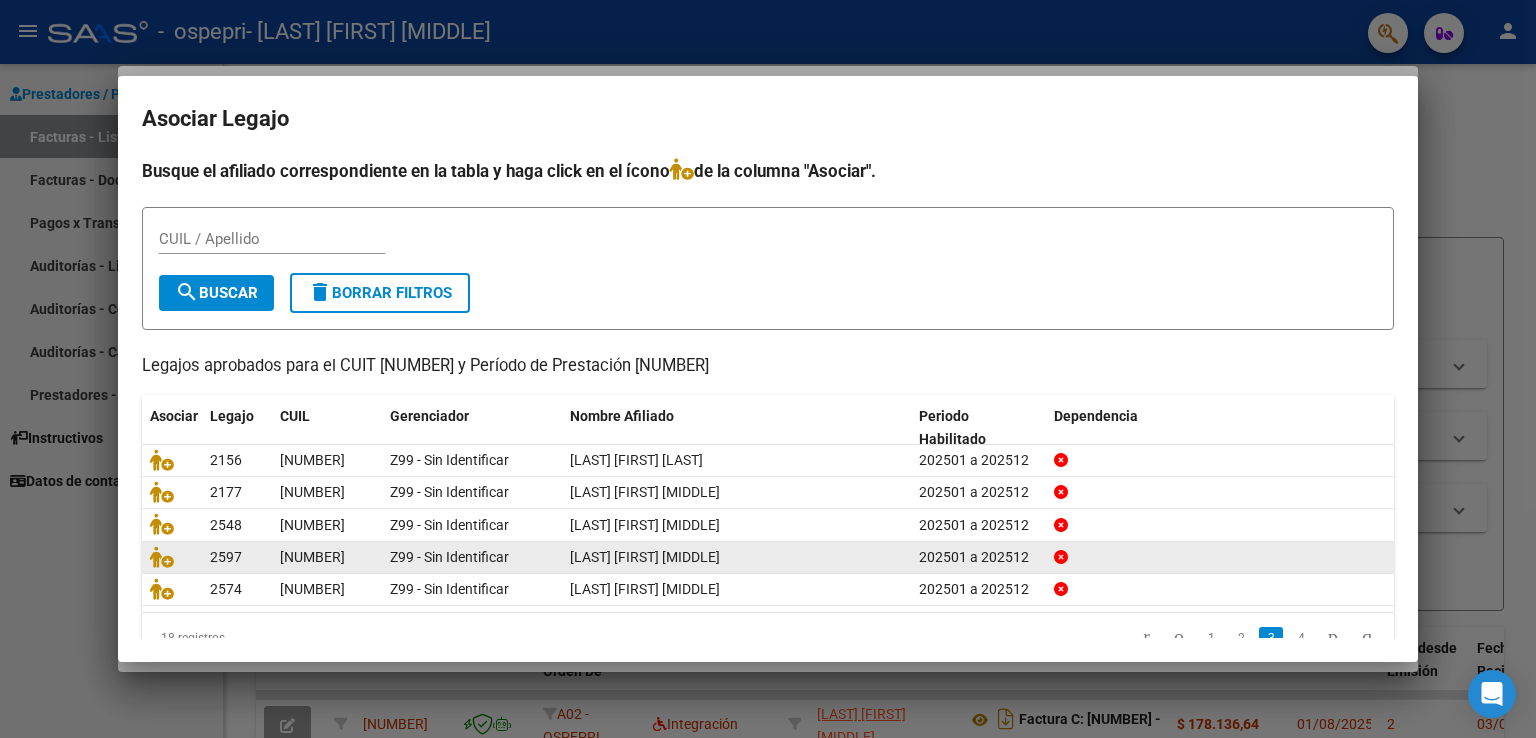click on "2" 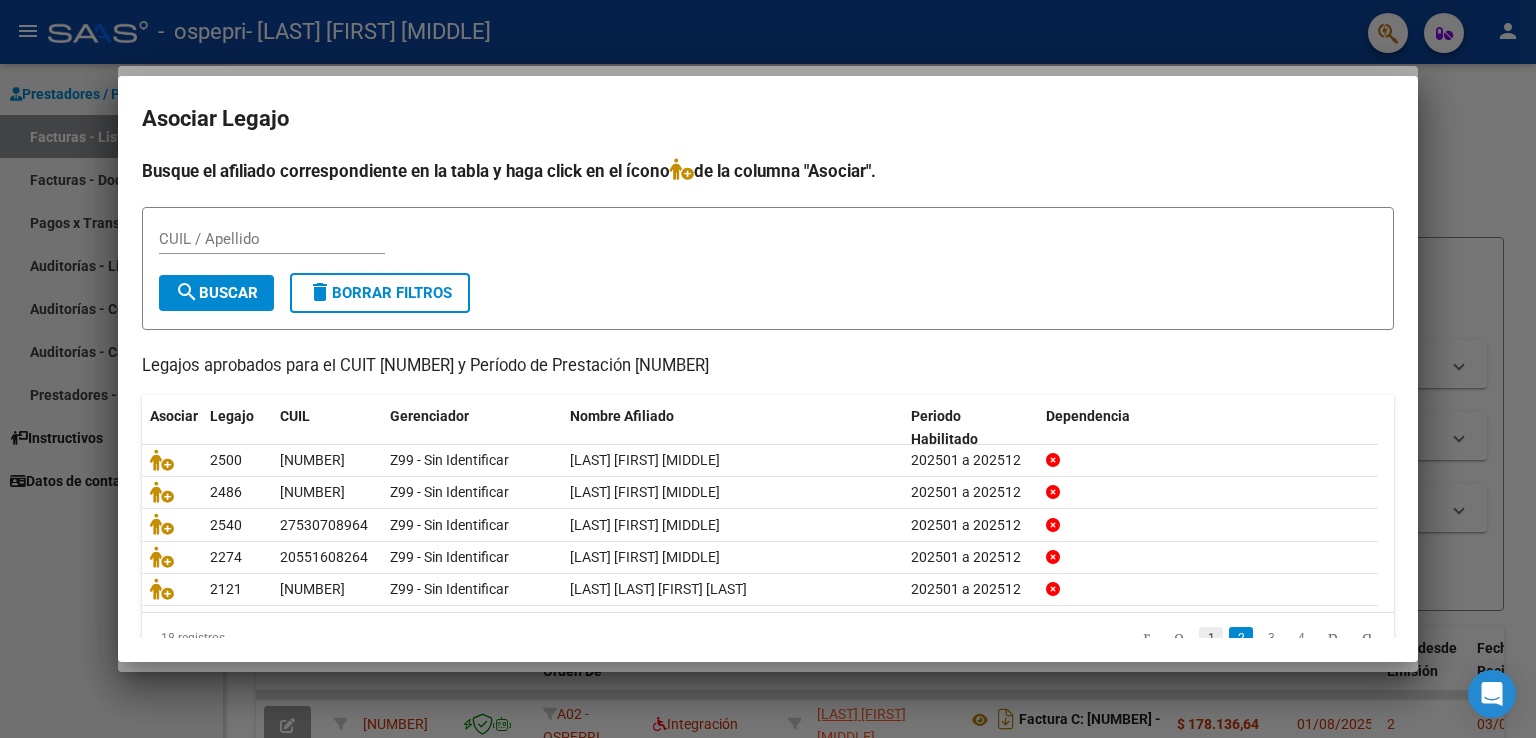 click on "1" 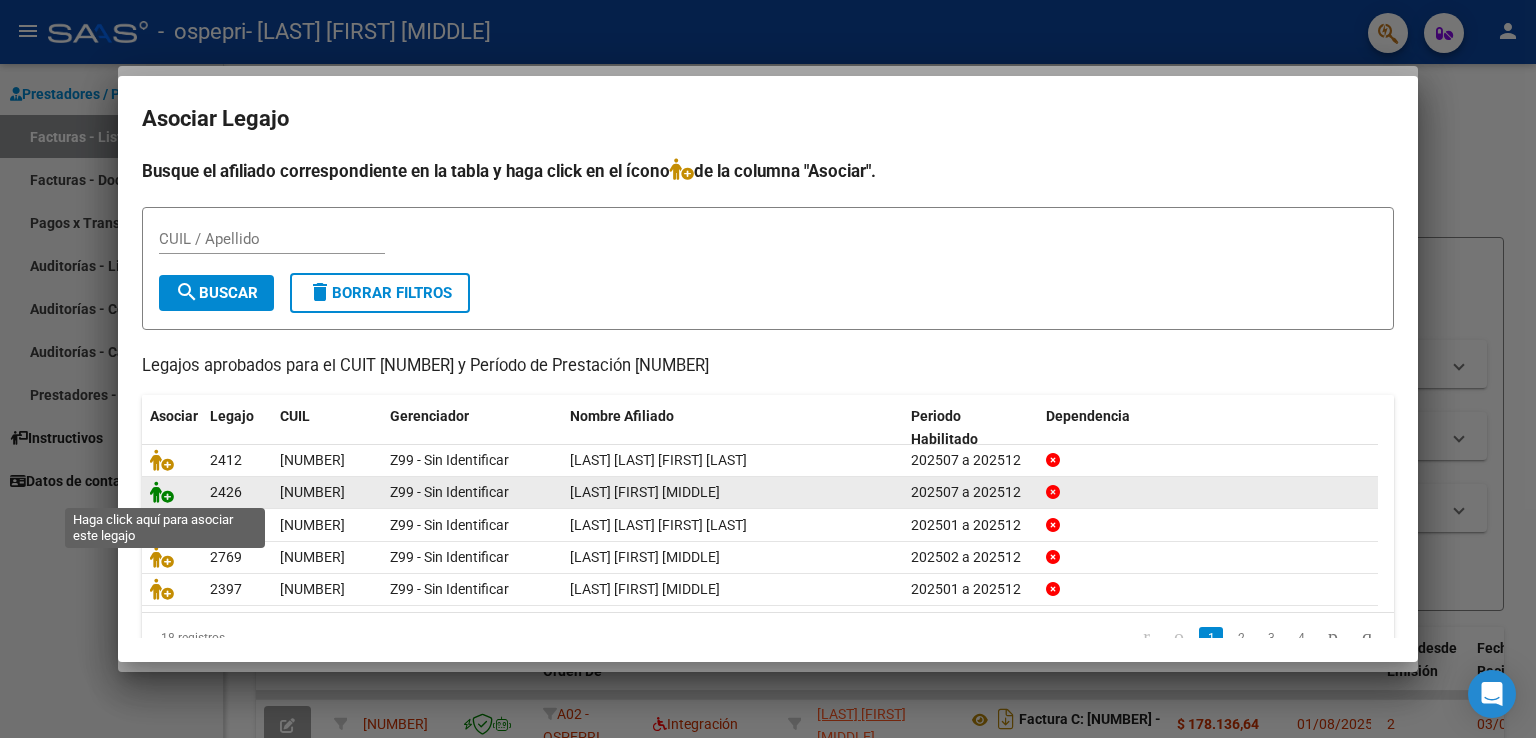 click 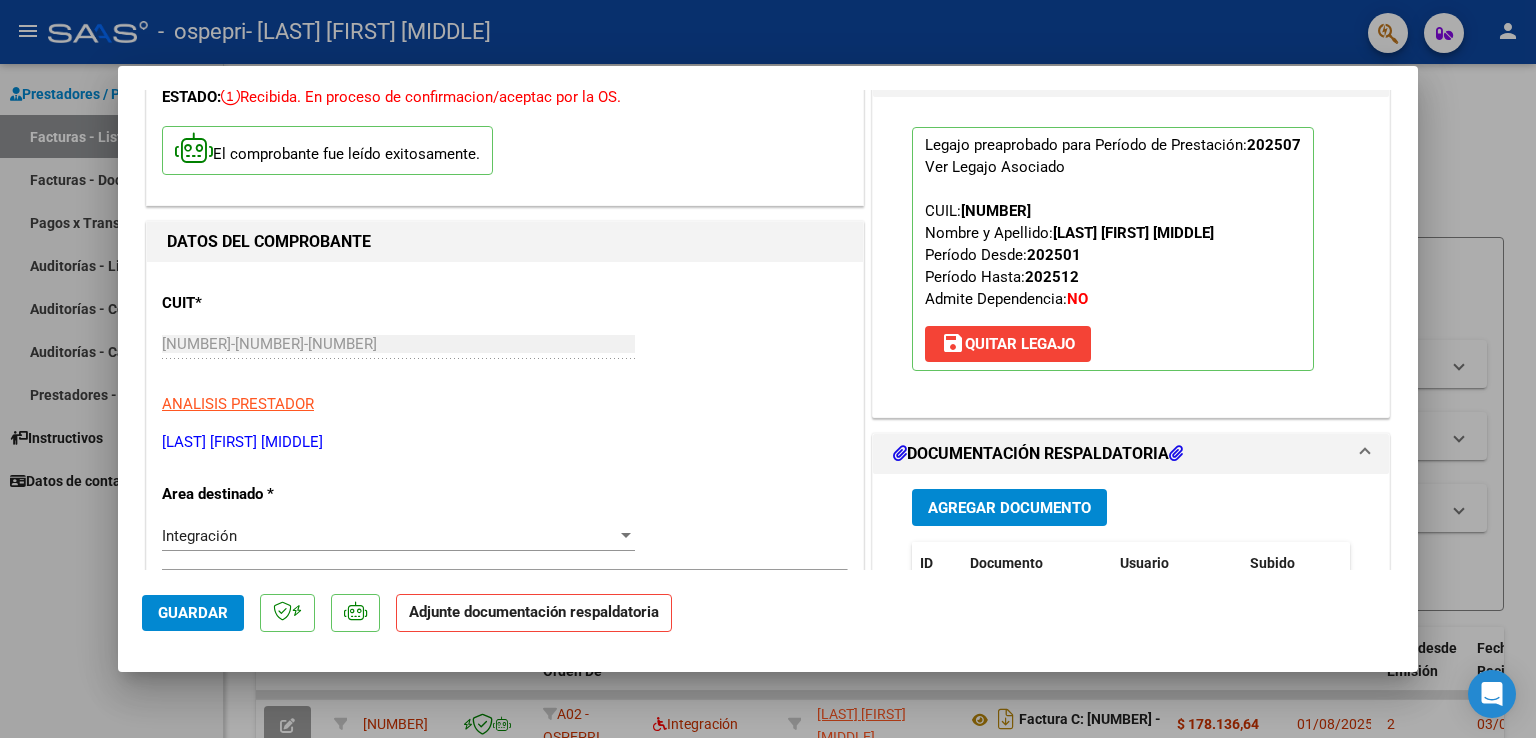 scroll, scrollTop: 300, scrollLeft: 0, axis: vertical 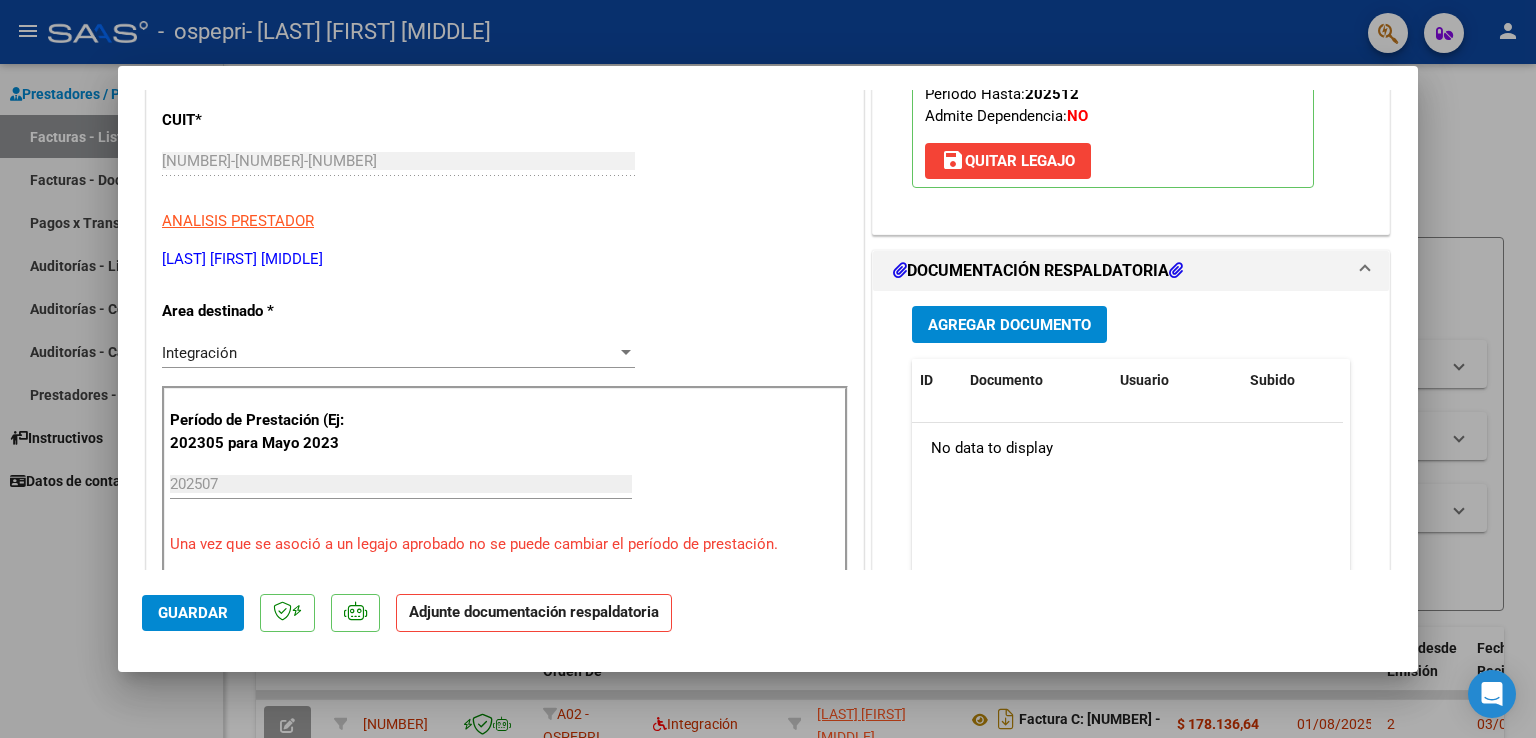 click on "Agregar Documento" at bounding box center [1009, 325] 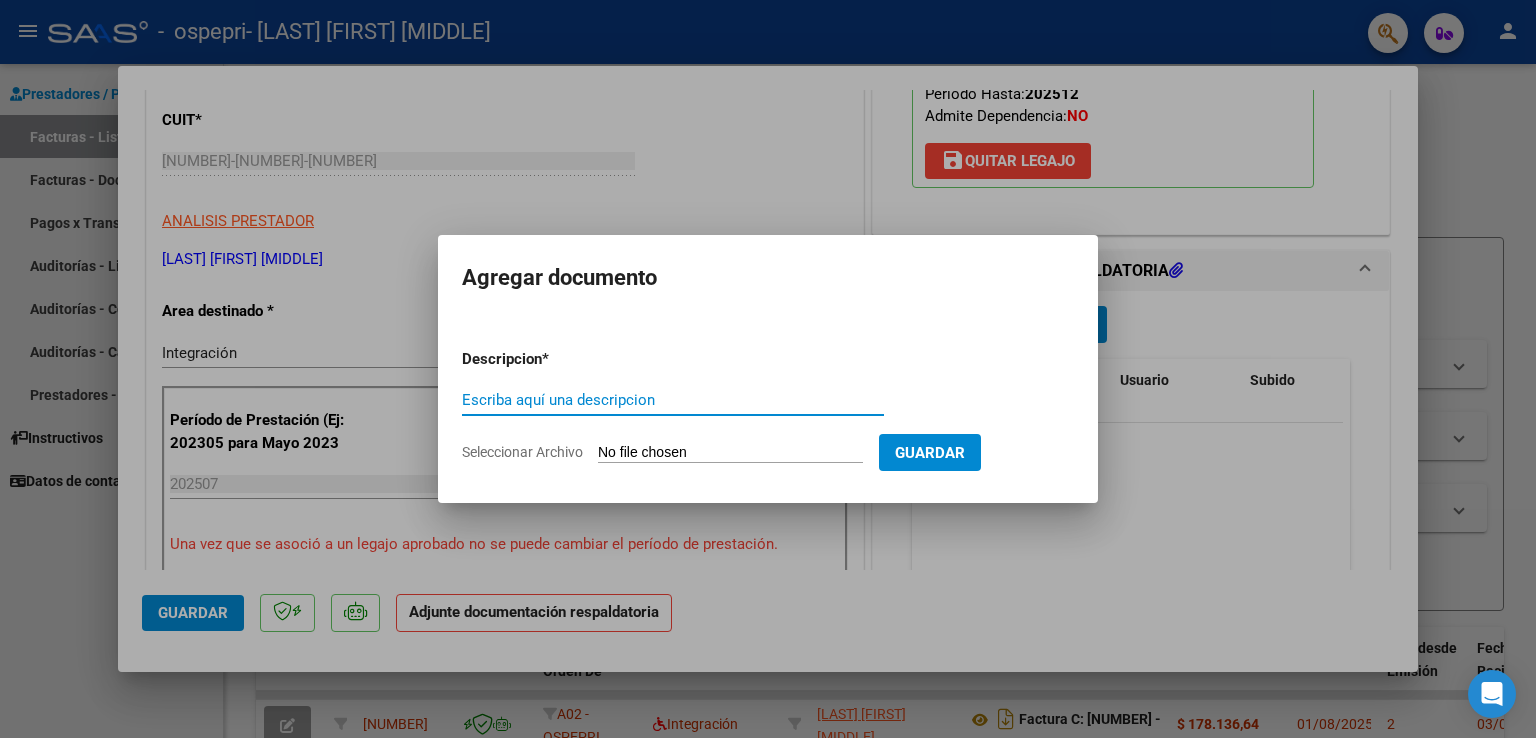 click on "Seleccionar Archivo" 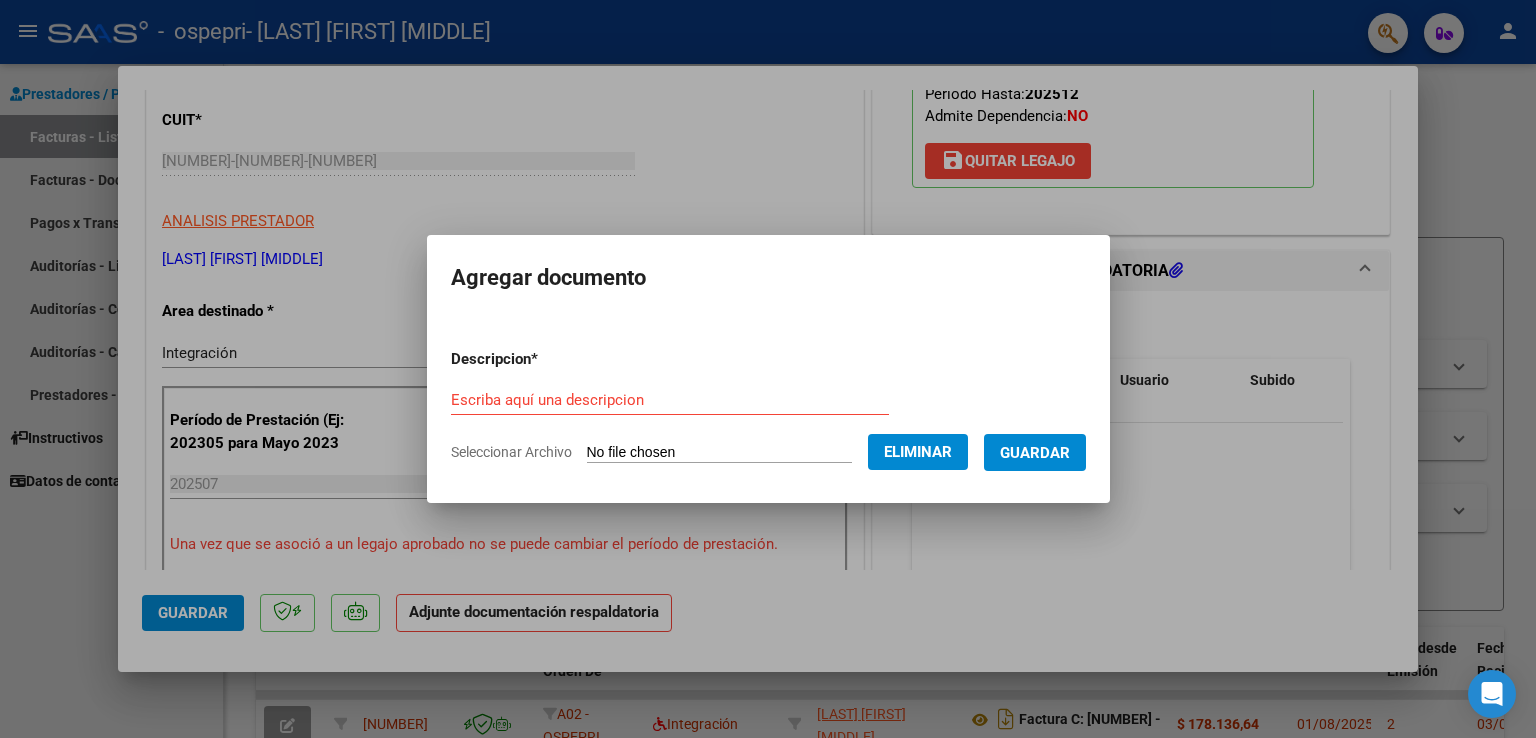 click on "Escriba aquí una descripcion" at bounding box center (670, 400) 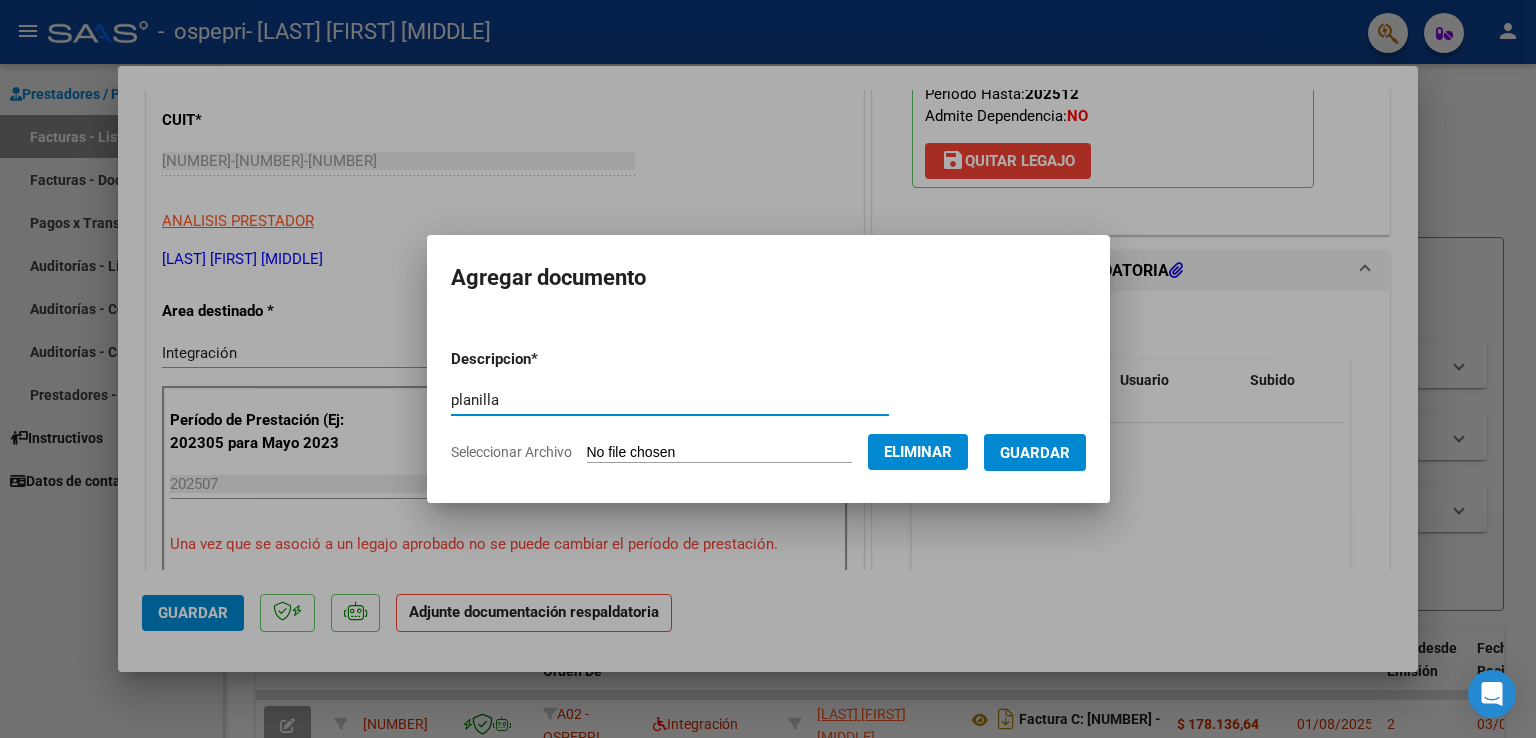 click on "Guardar" at bounding box center [1035, 453] 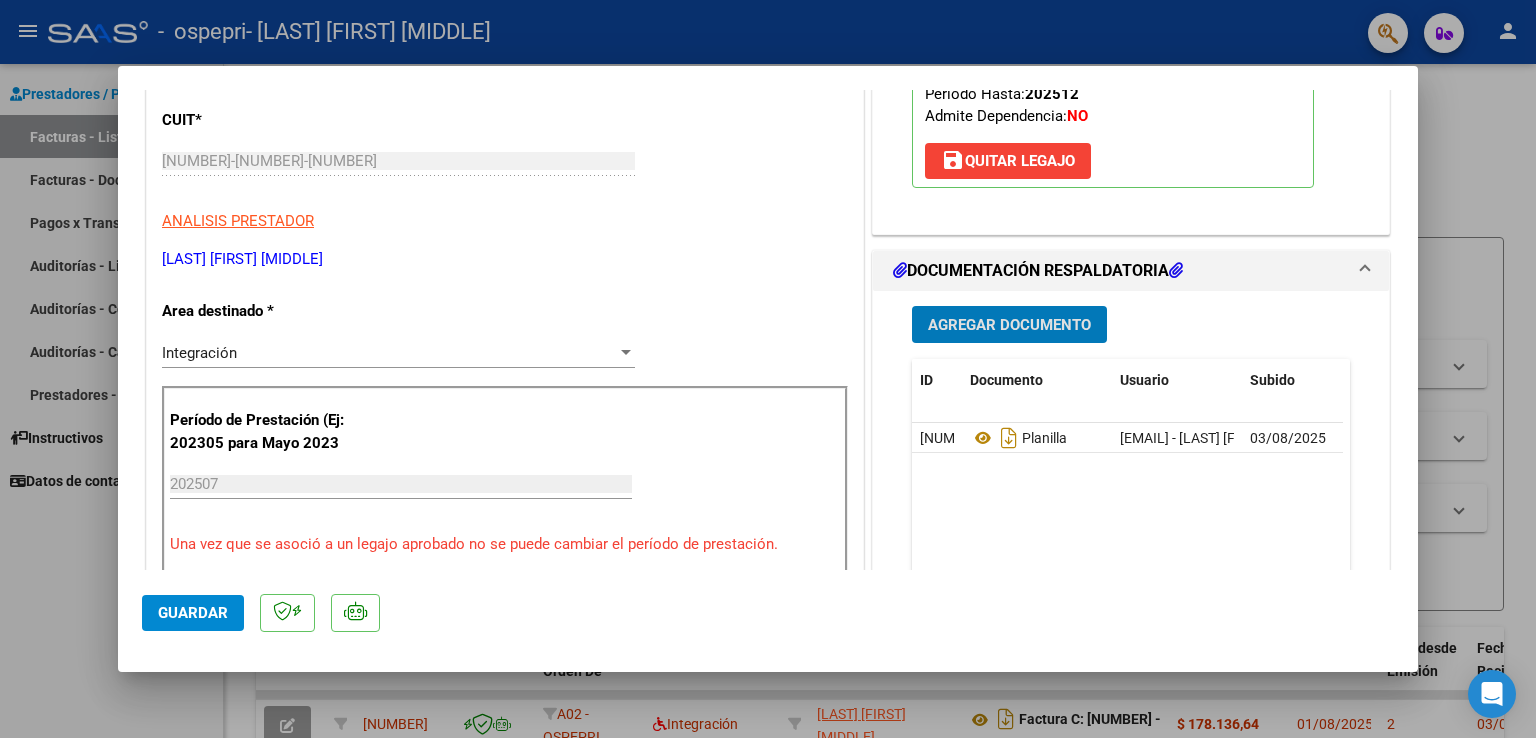 click on "Guardar" 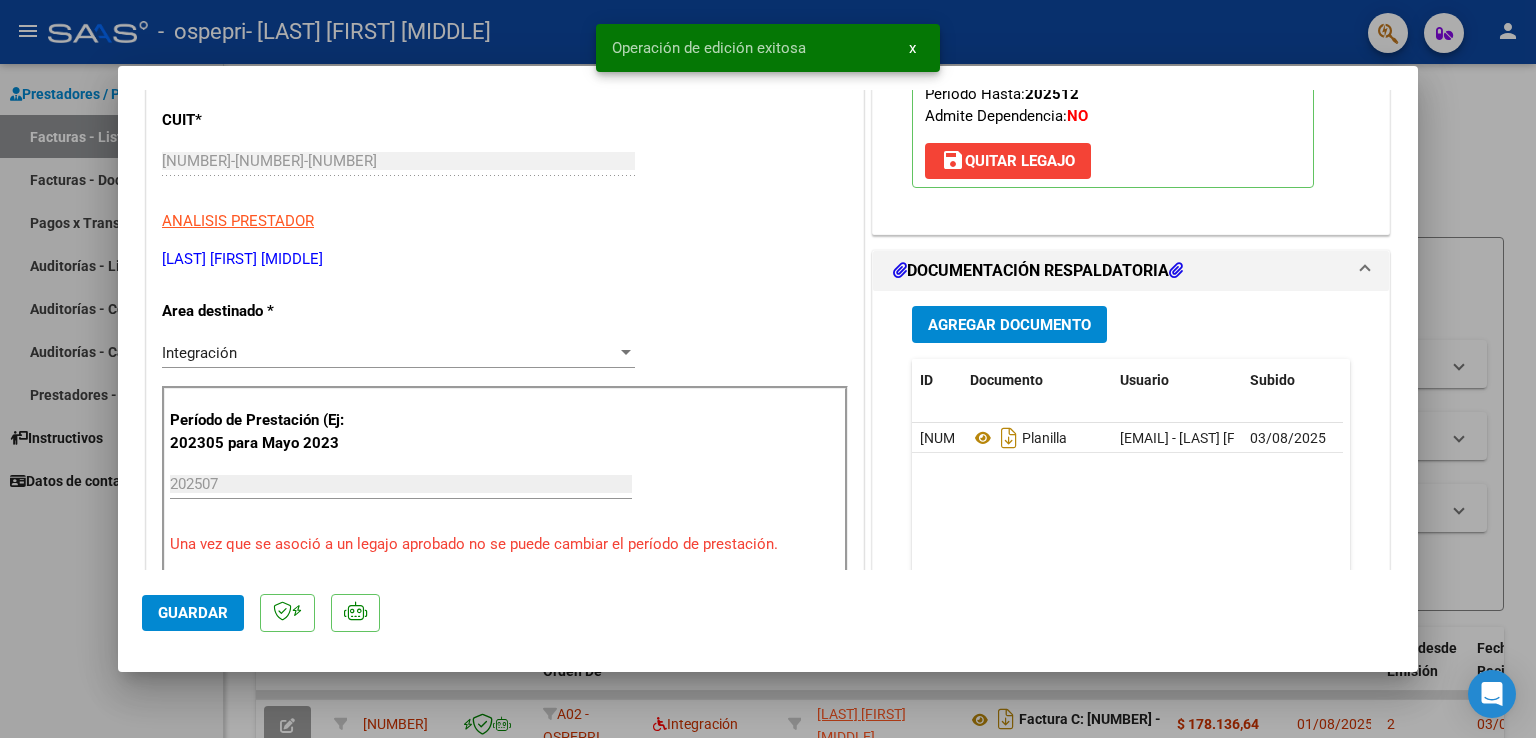 click at bounding box center (768, 369) 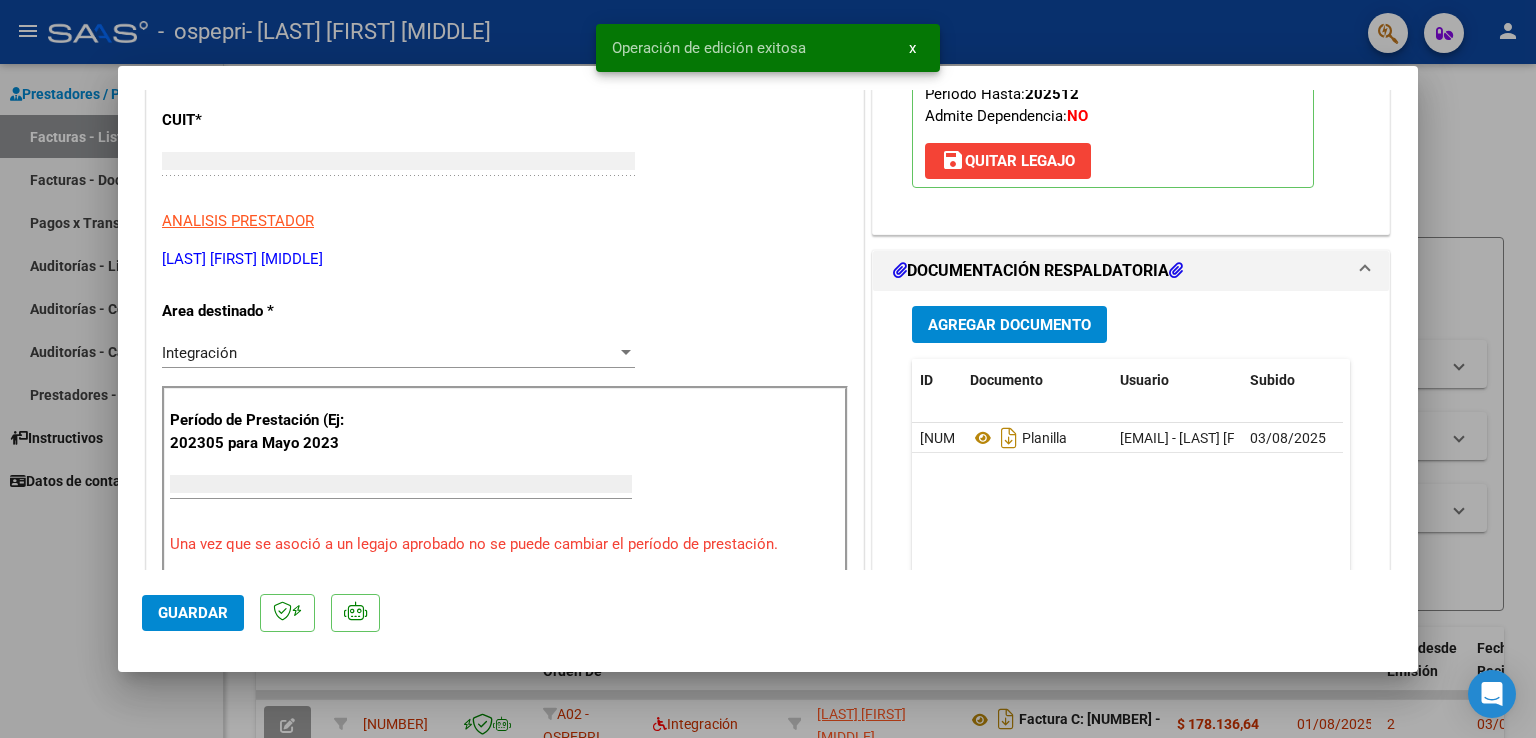 scroll, scrollTop: 0, scrollLeft: 0, axis: both 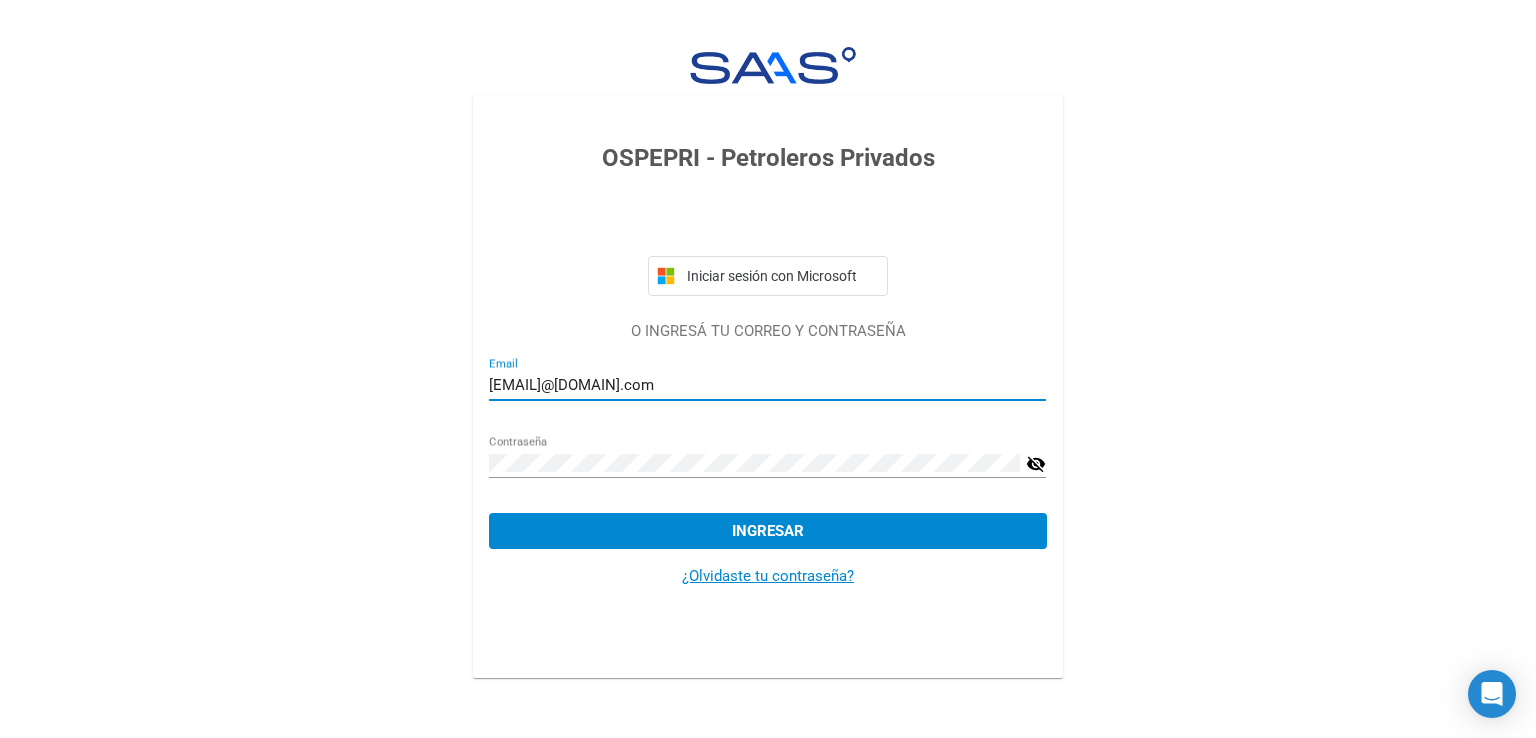 click on "[EMAIL]" at bounding box center (767, 385) 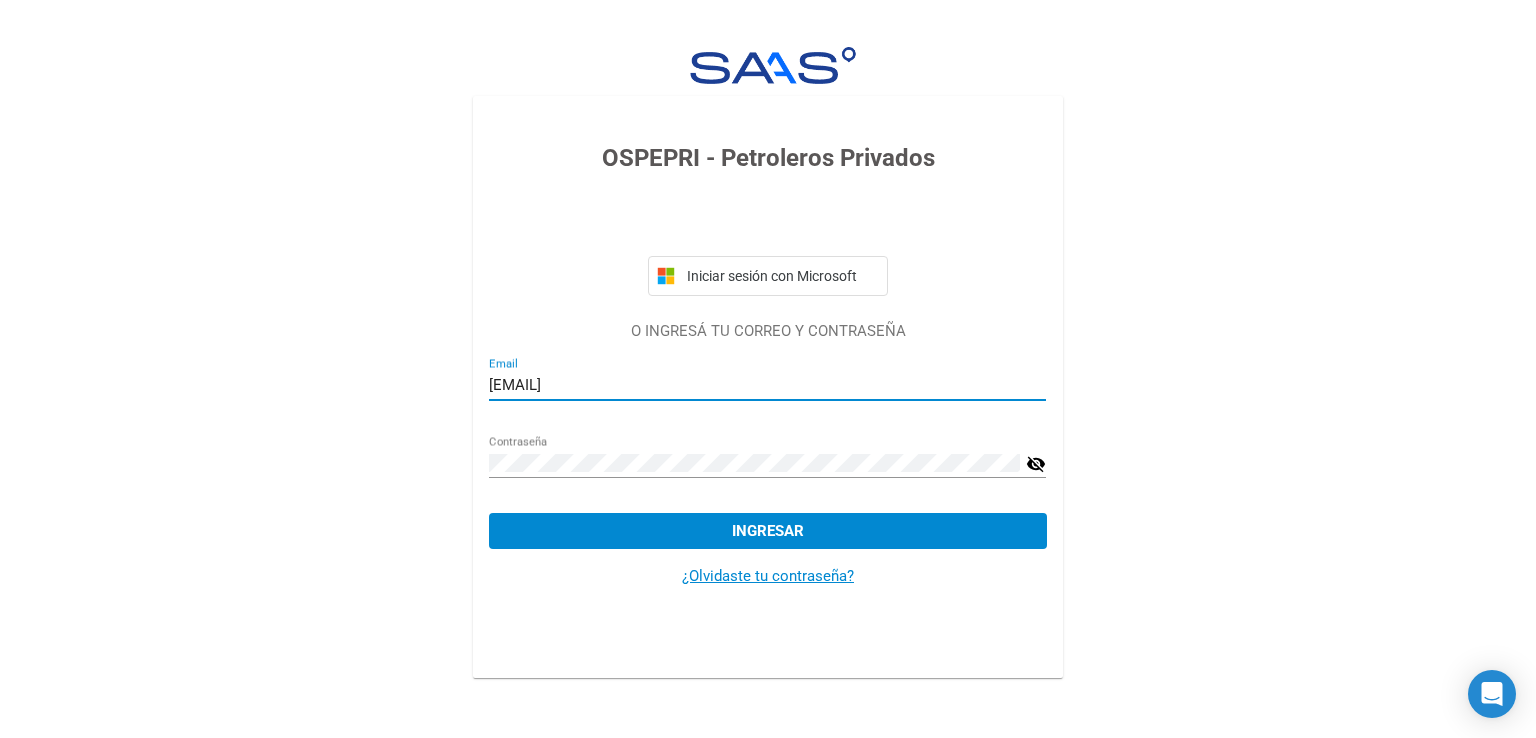 click on "Ingresar" 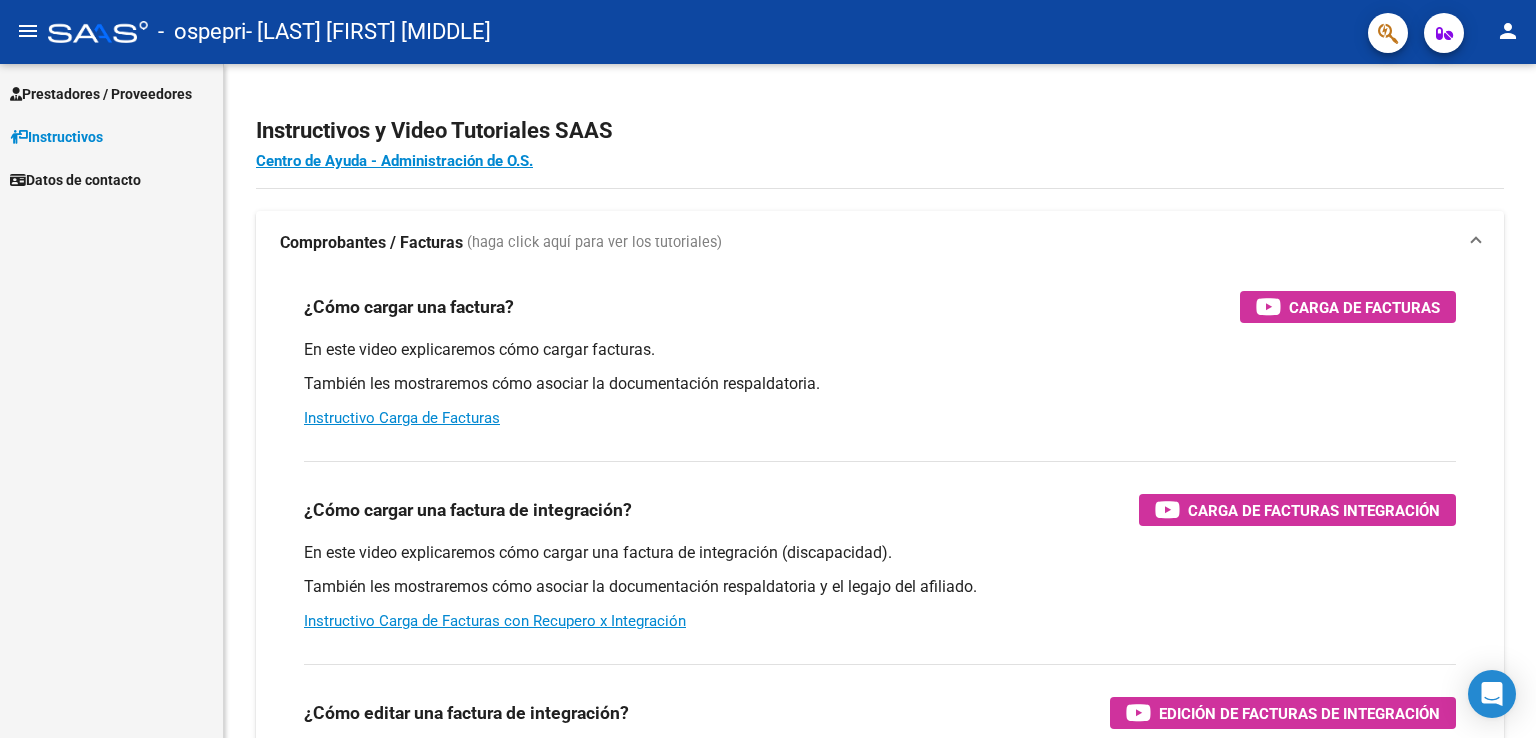 click on "Prestadores / Proveedores" at bounding box center [101, 94] 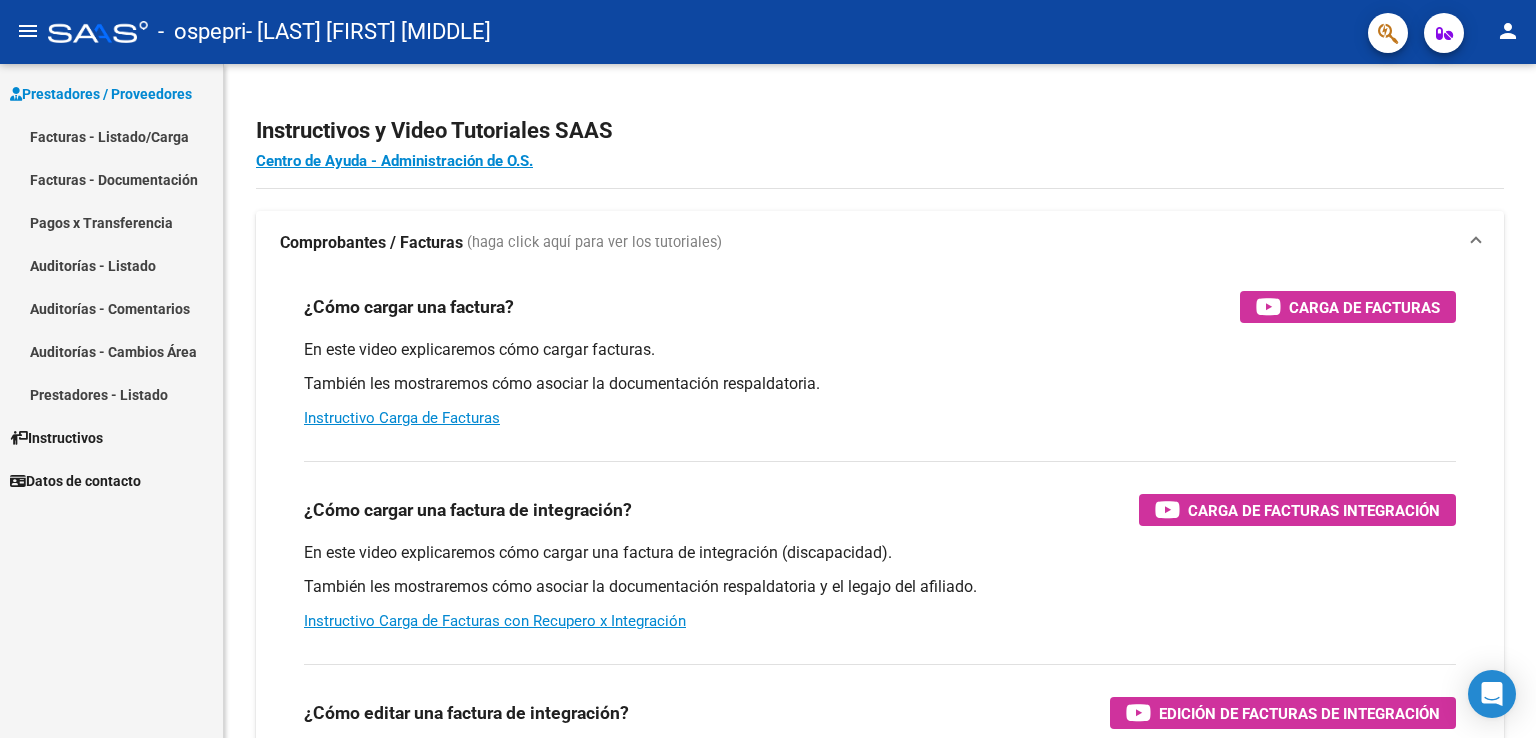 click on "Facturas - Listado/Carga" at bounding box center (111, 136) 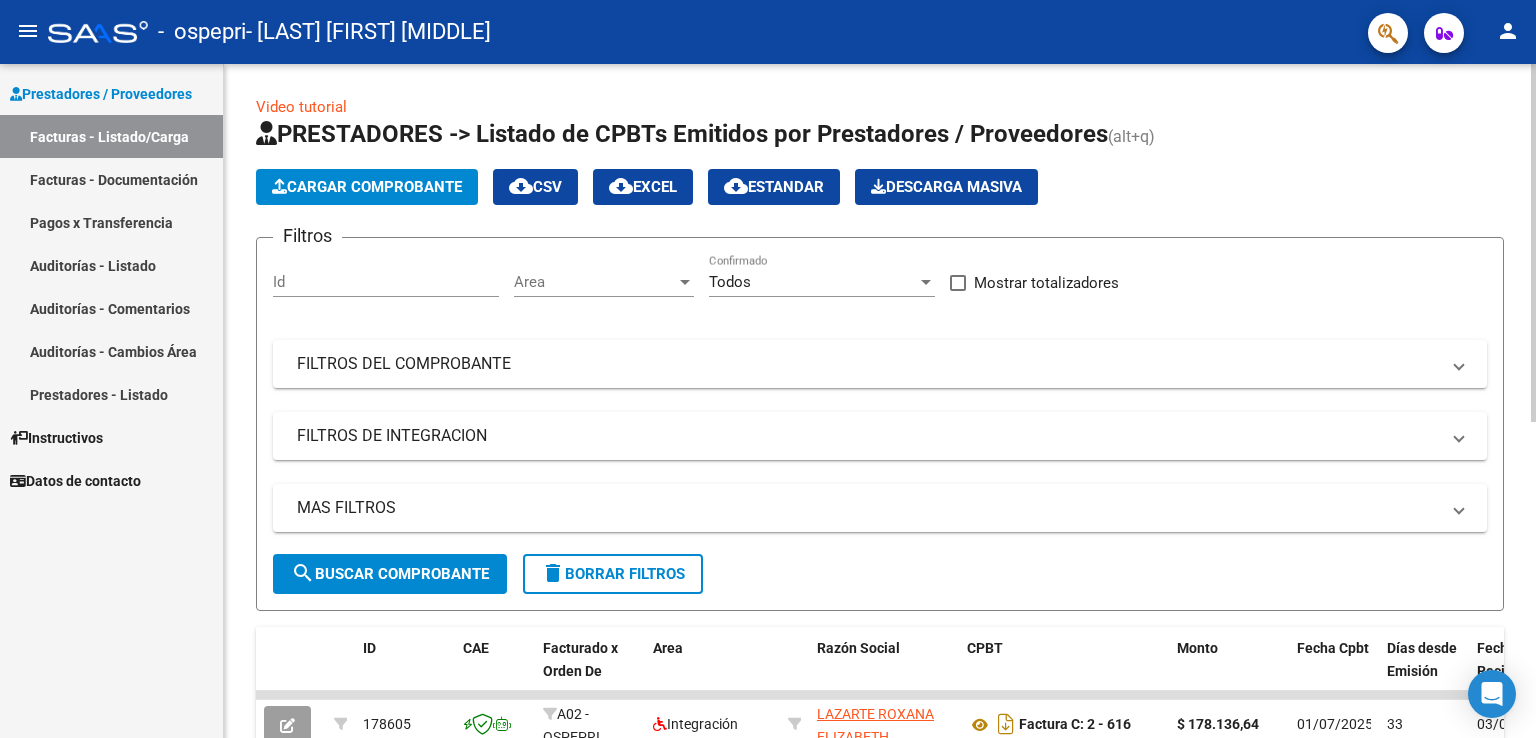 click on "Cargar Comprobante" 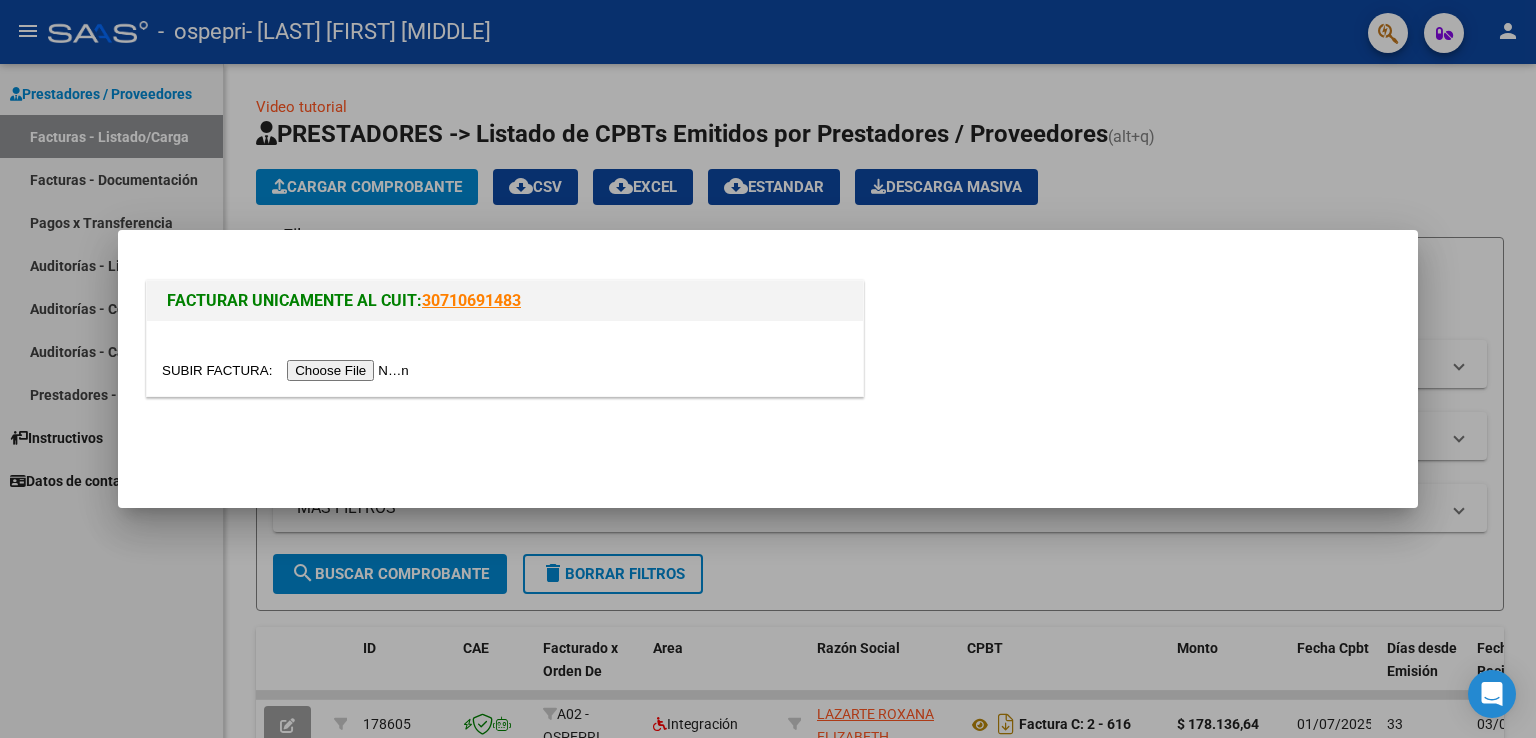 click at bounding box center [288, 370] 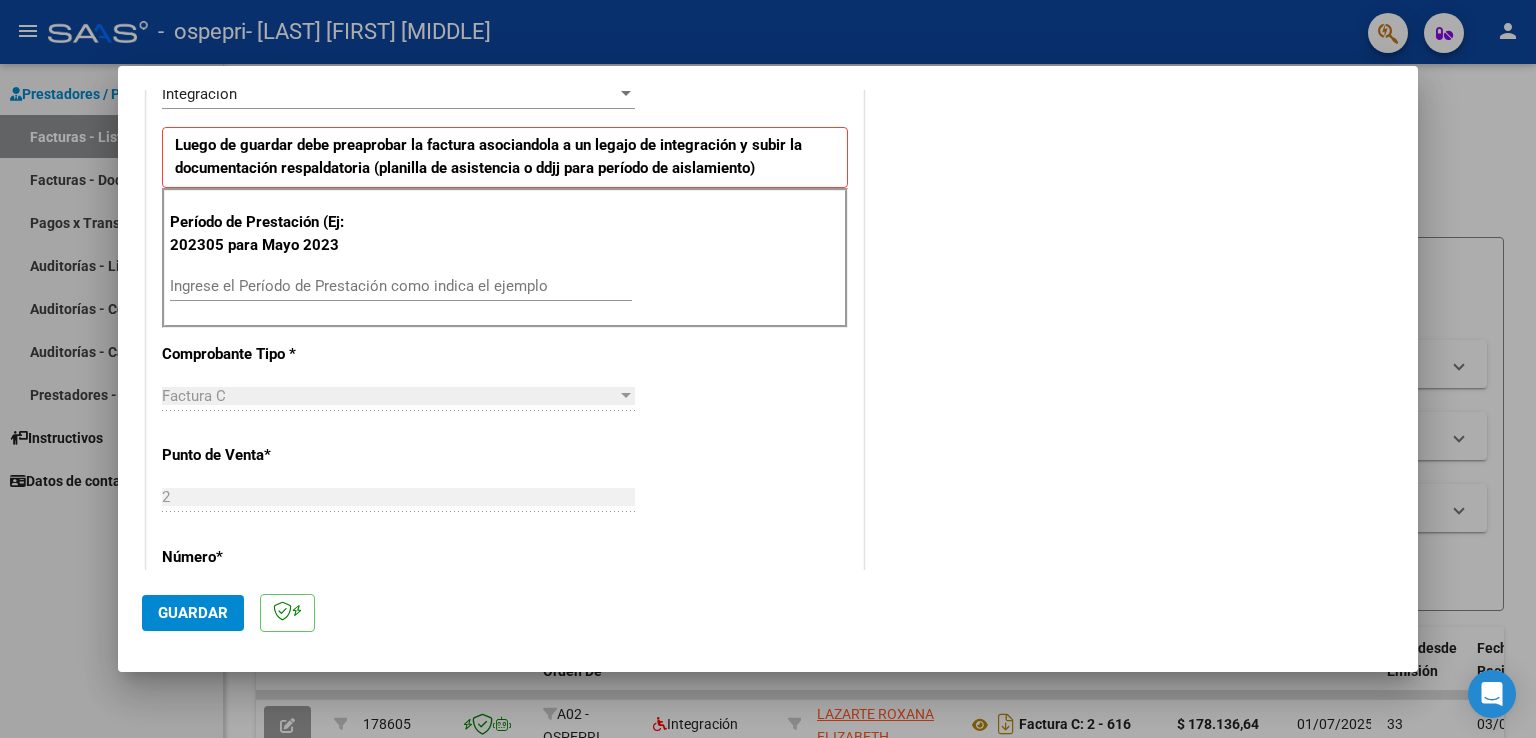 scroll, scrollTop: 500, scrollLeft: 0, axis: vertical 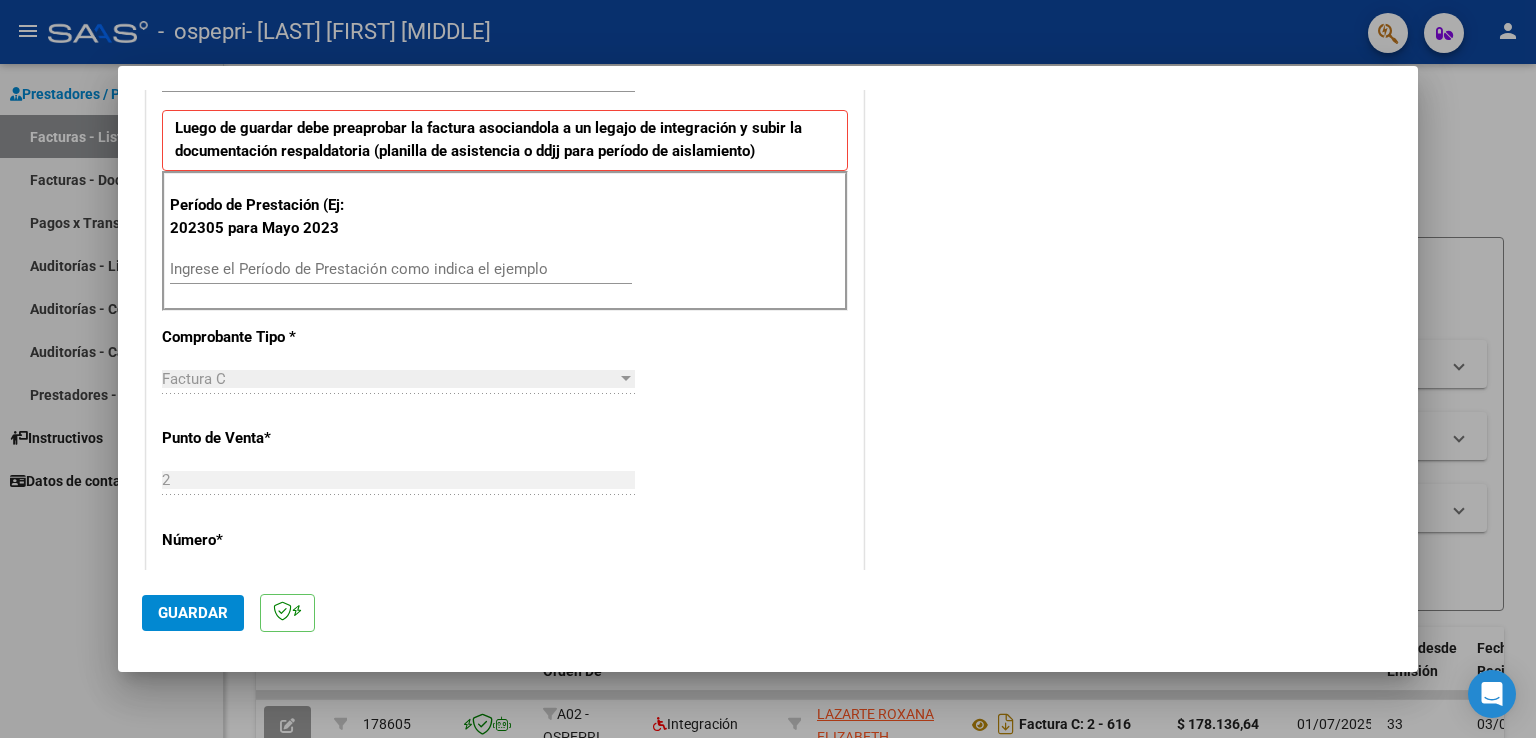 click on "Ingrese el Período de Prestación como indica el ejemplo" at bounding box center (401, 269) 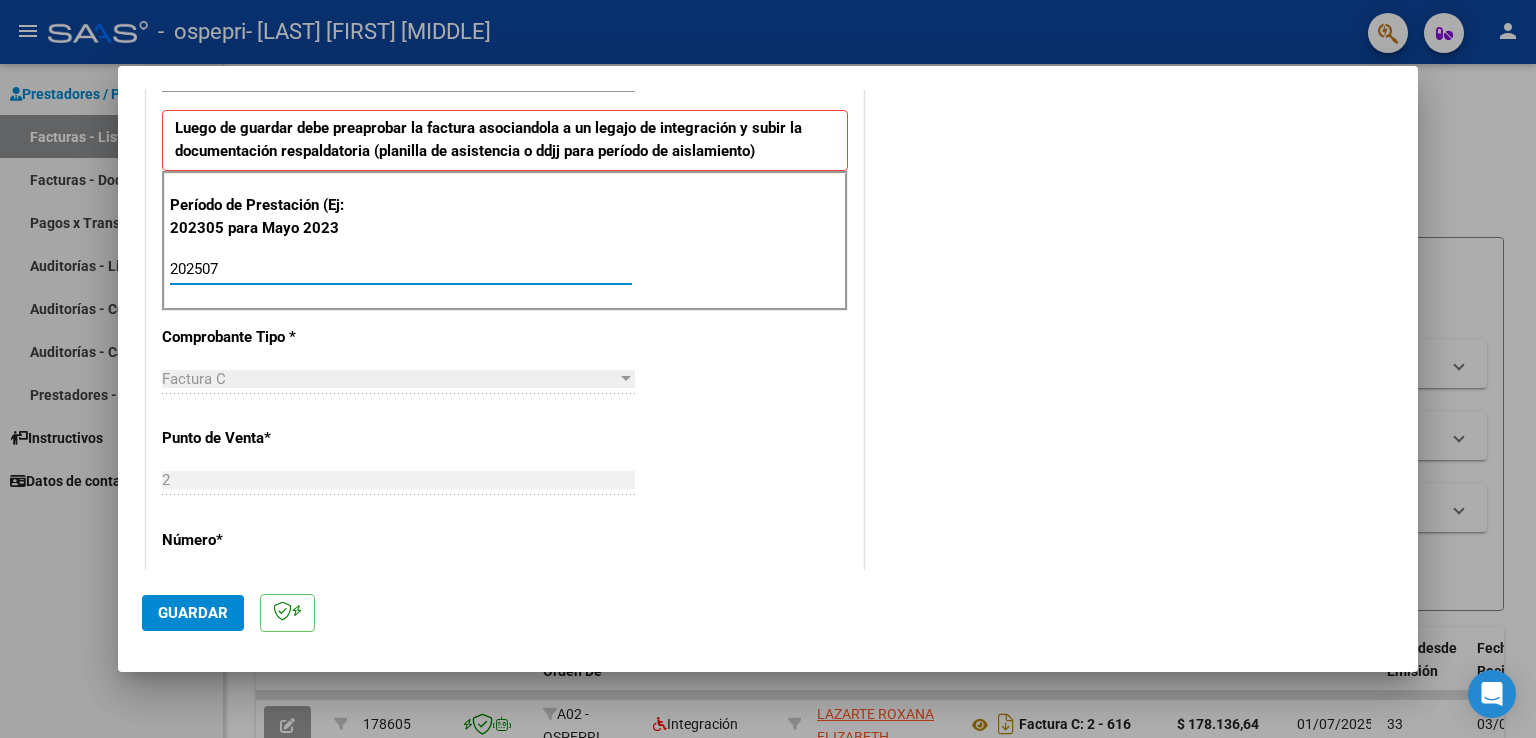 click on "Guardar" 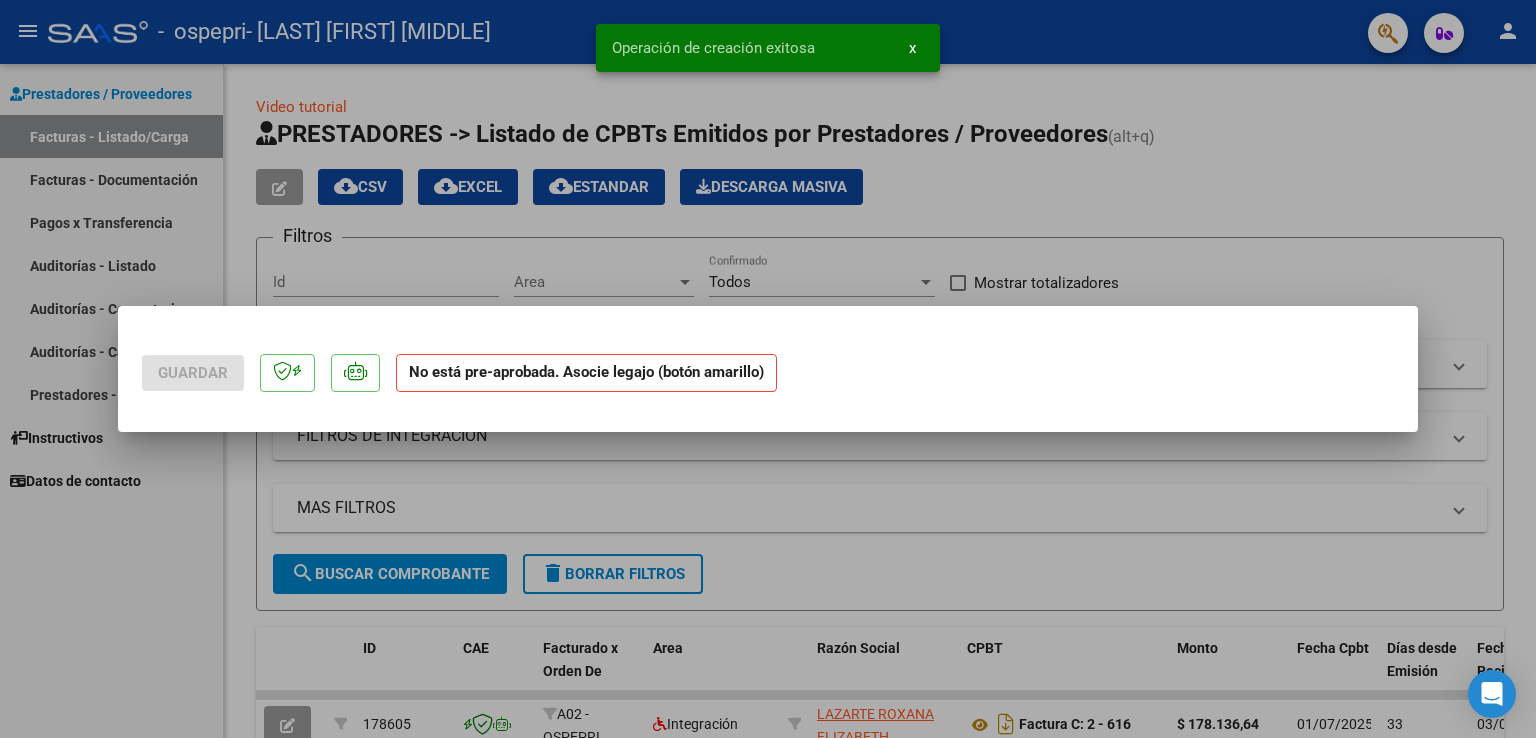 scroll, scrollTop: 0, scrollLeft: 0, axis: both 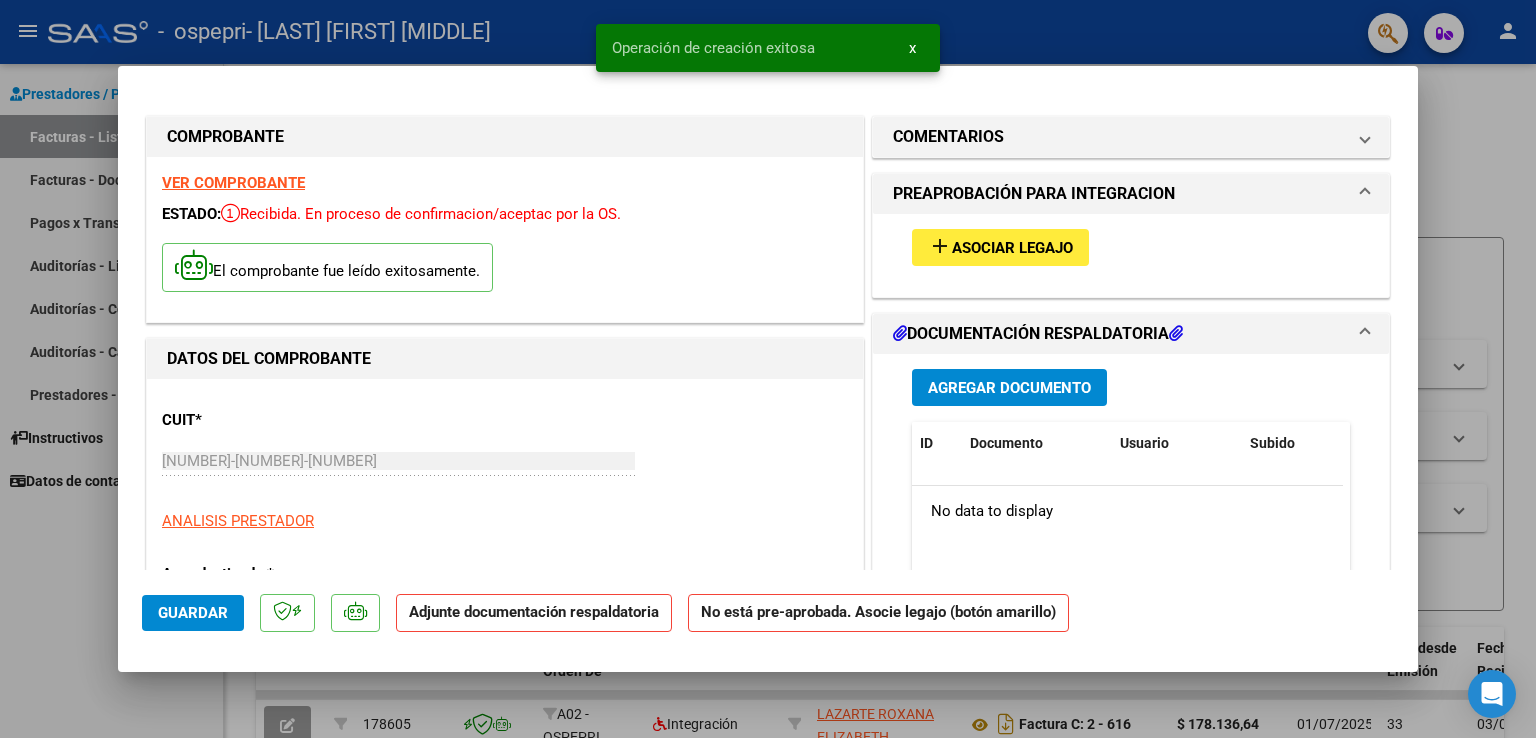 click on "Asociar Legajo" at bounding box center (1012, 248) 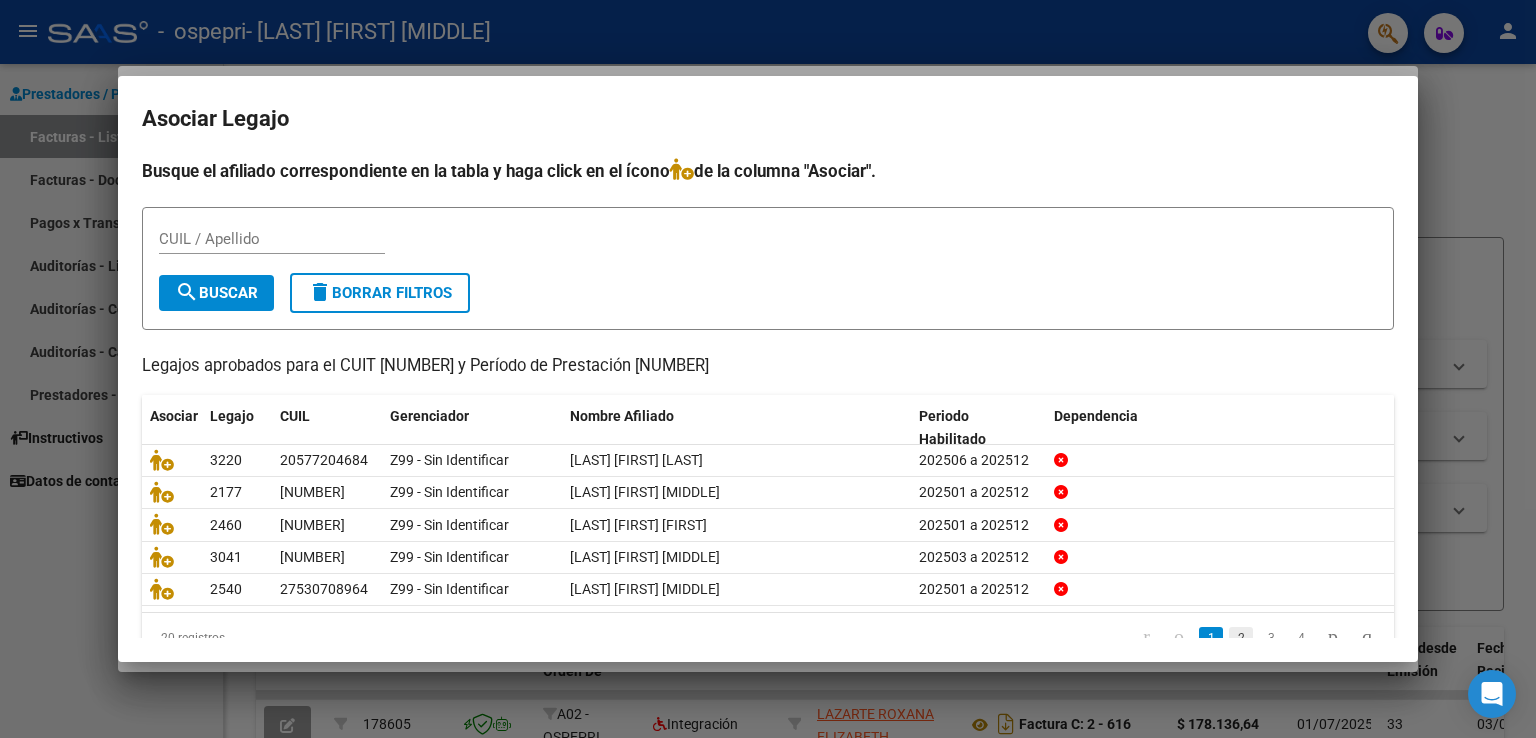 click on "2" 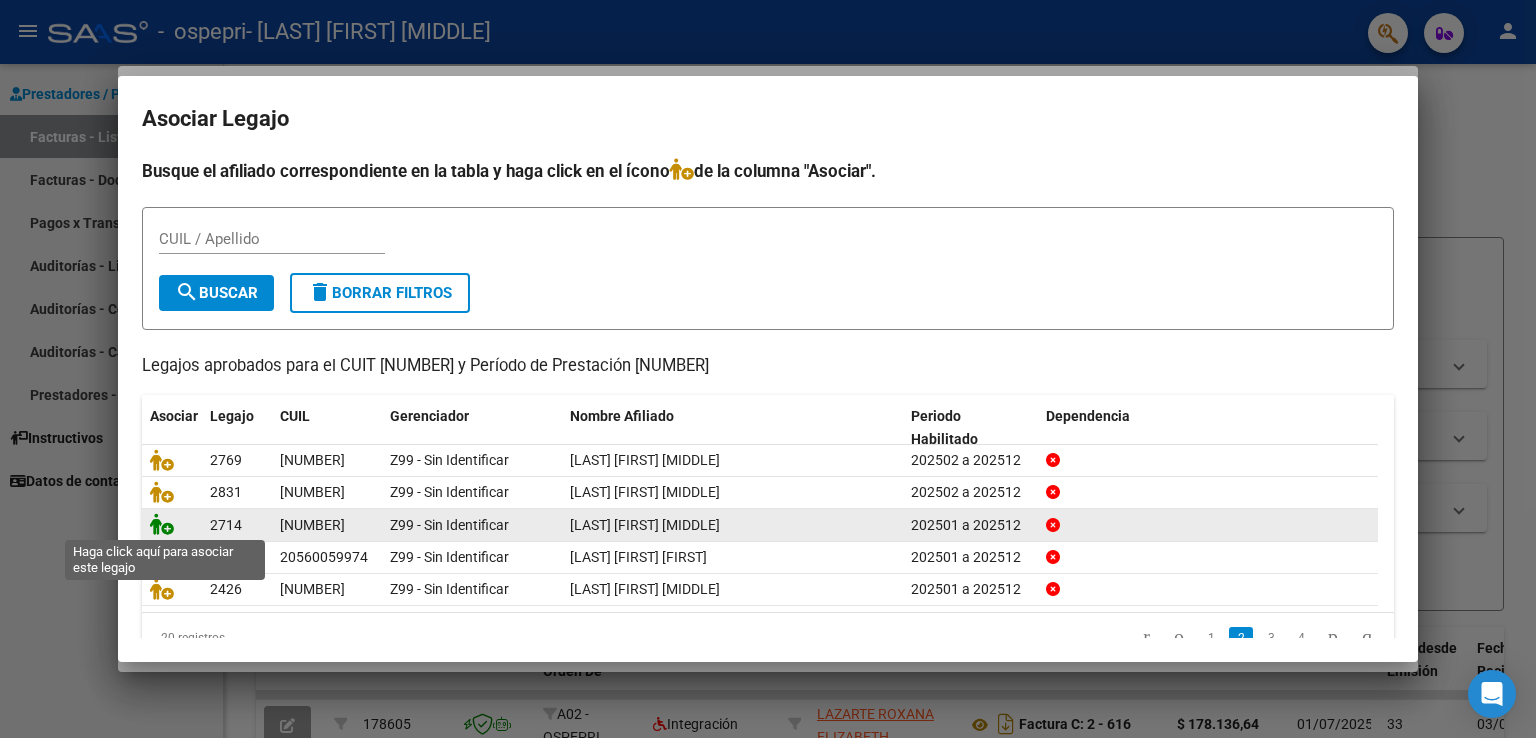 click 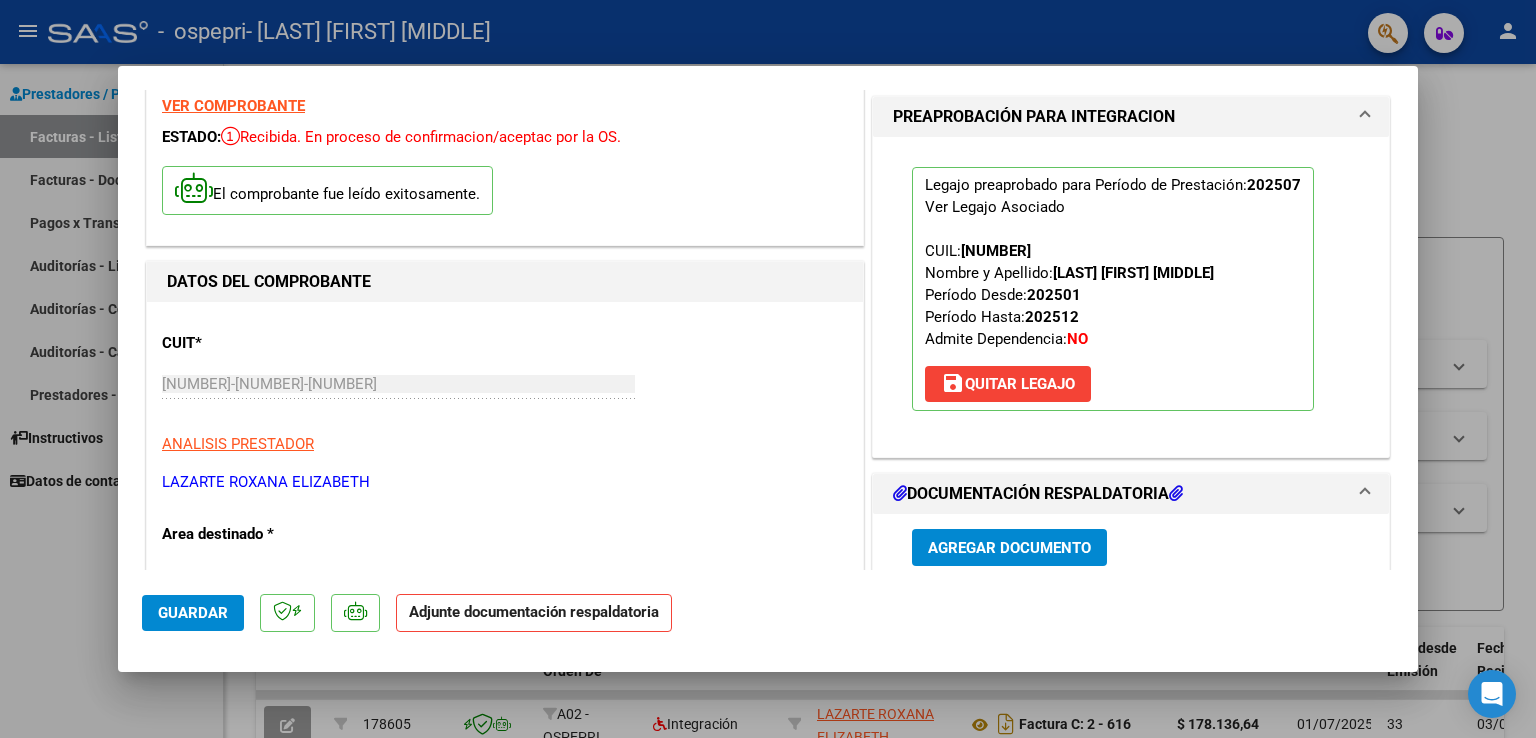 scroll, scrollTop: 200, scrollLeft: 0, axis: vertical 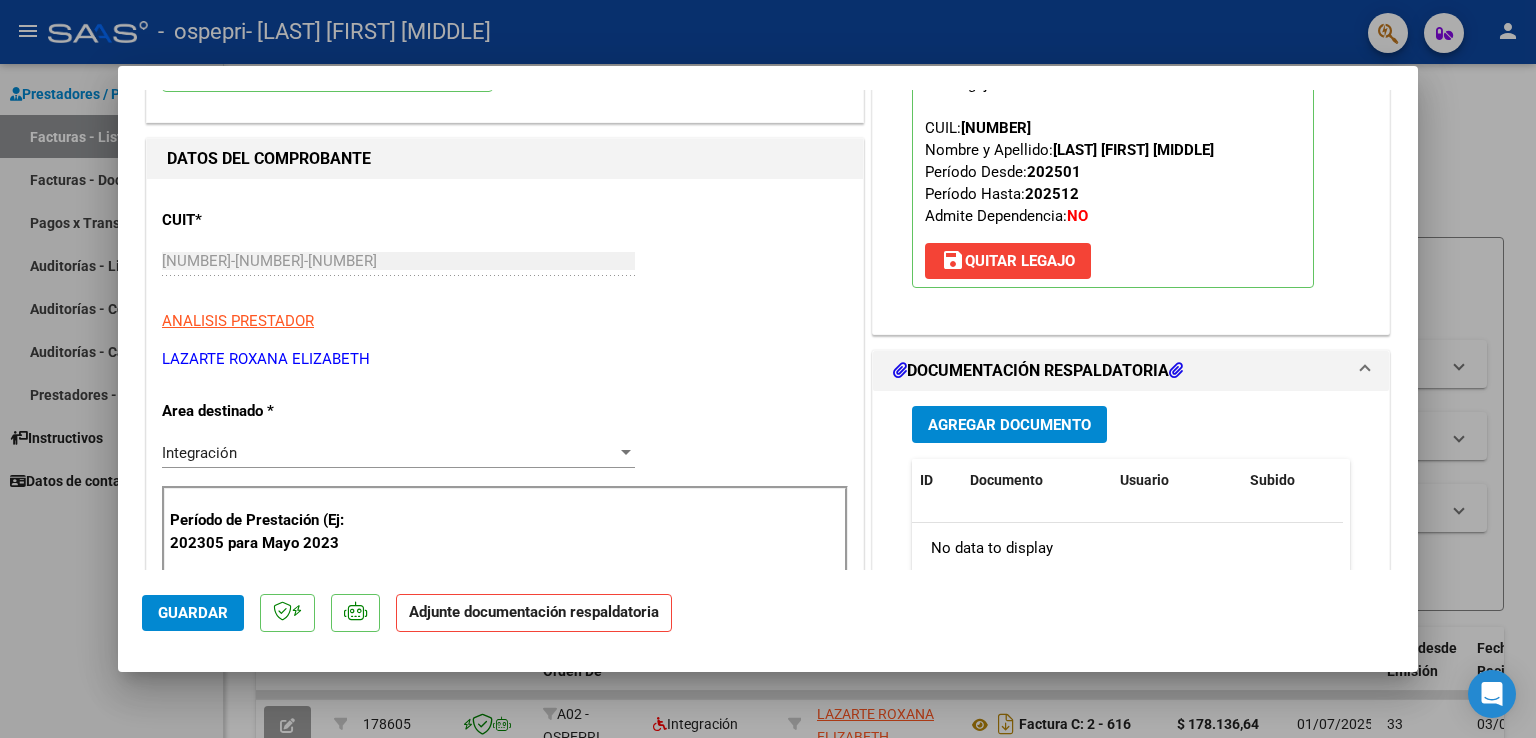 click on "Agregar Documento" at bounding box center [1009, 425] 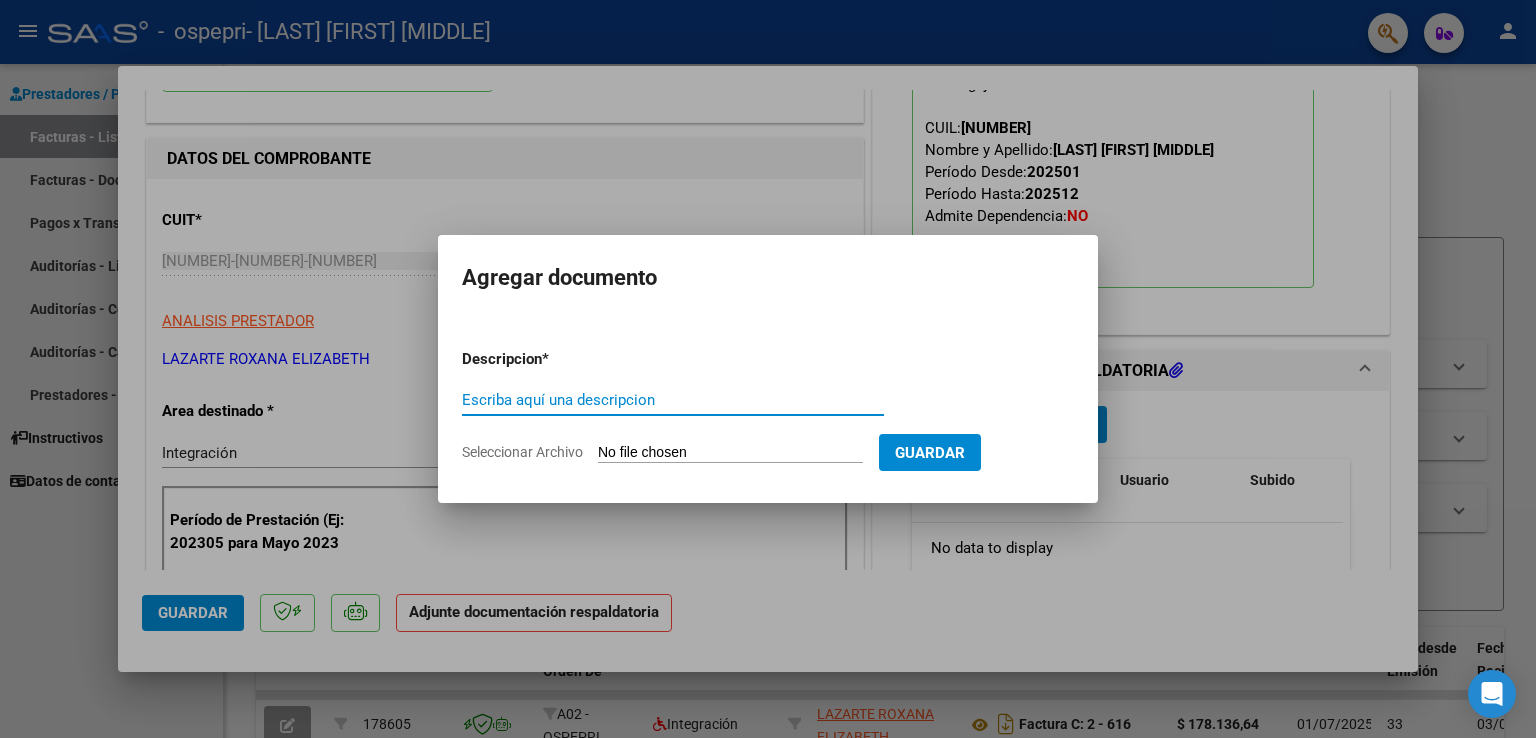 click on "Seleccionar Archivo" 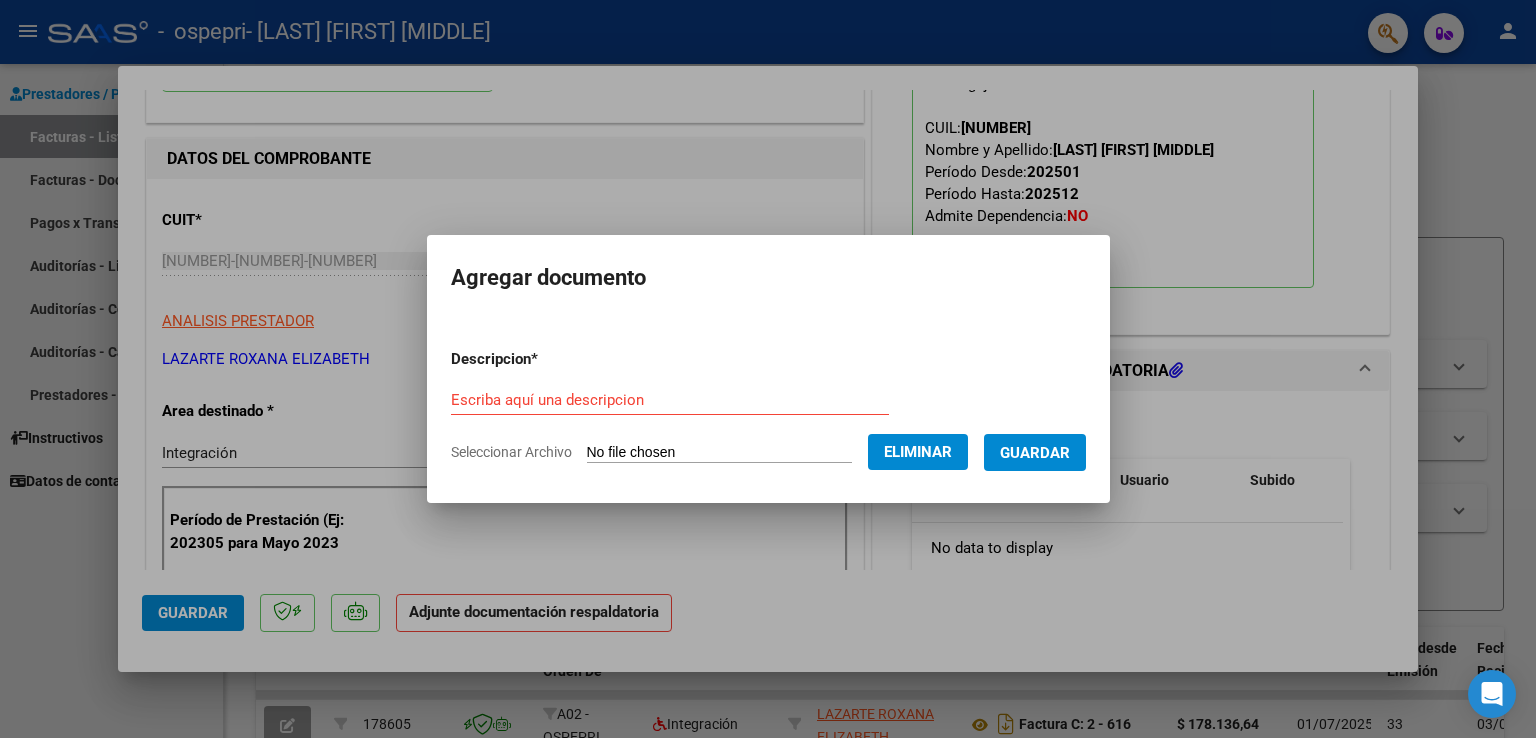 click on "Escriba aquí una descripcion" at bounding box center (670, 400) 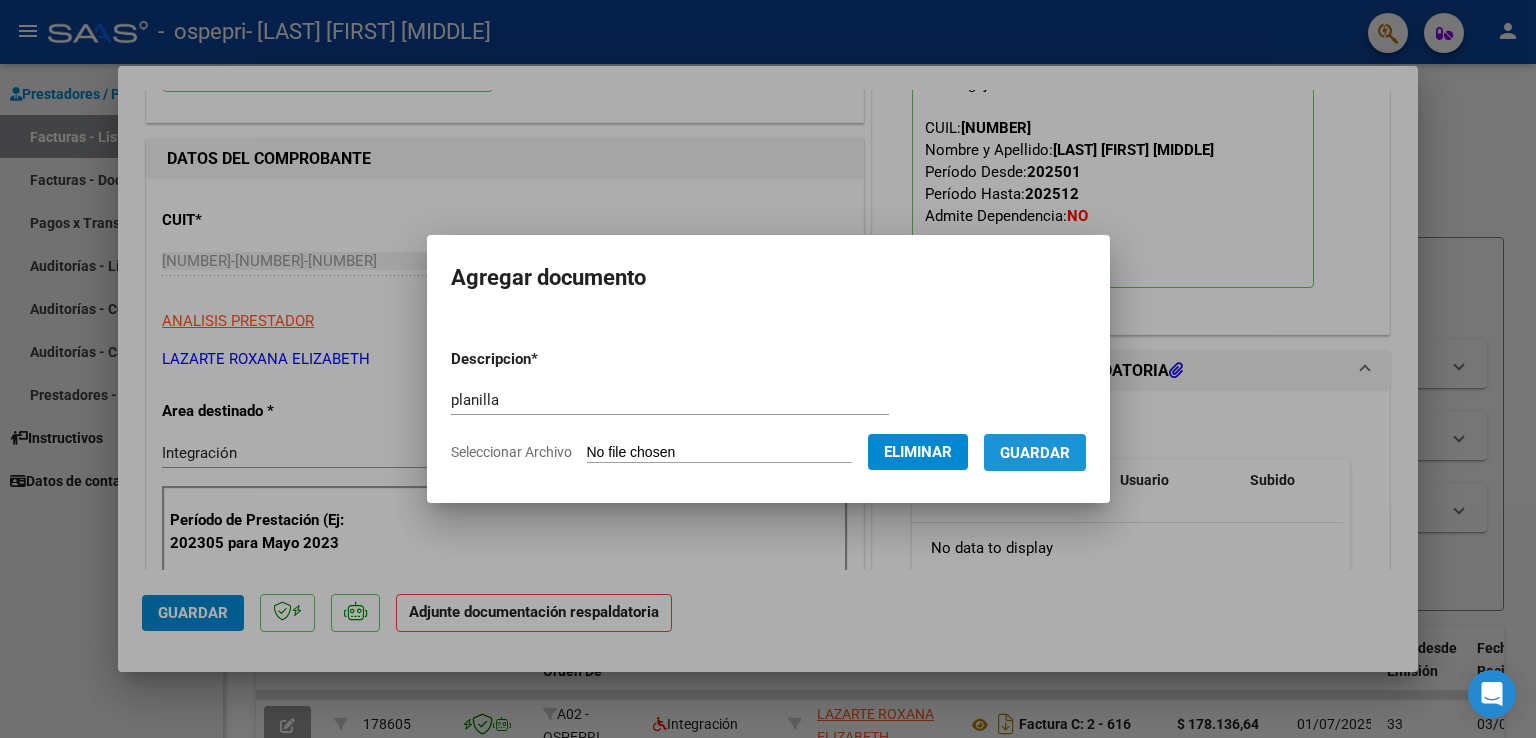 click on "Guardar" at bounding box center [1035, 453] 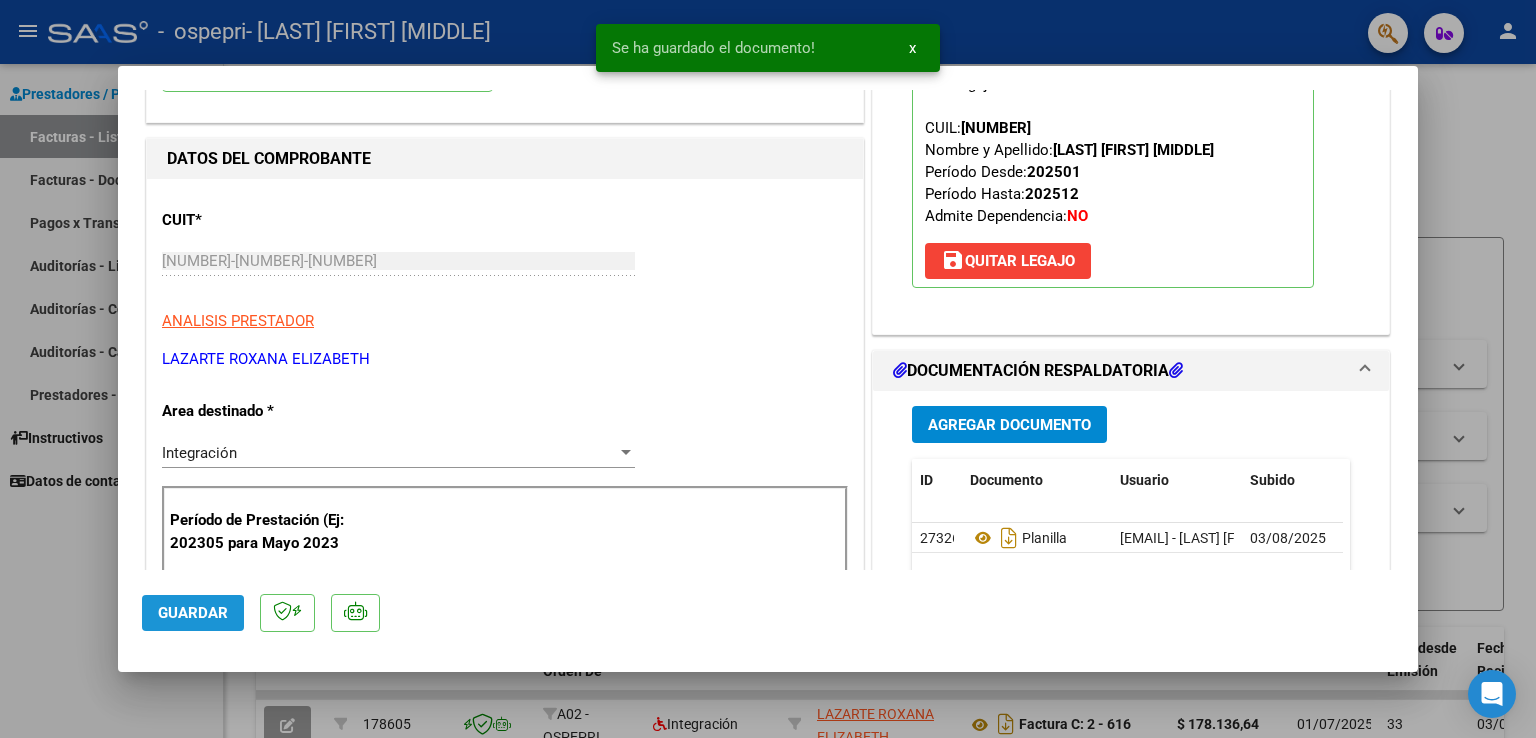 click on "Guardar" 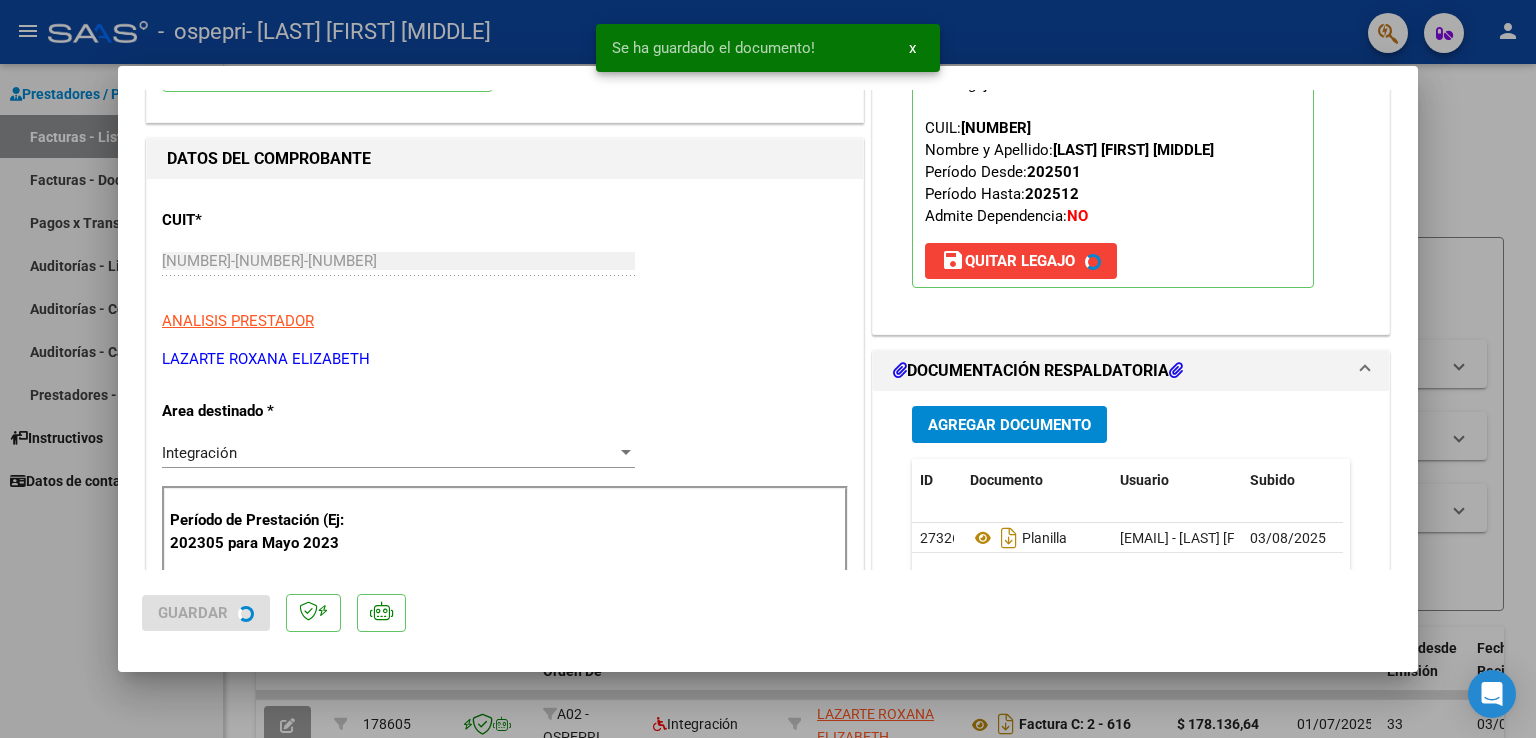 click at bounding box center (768, 369) 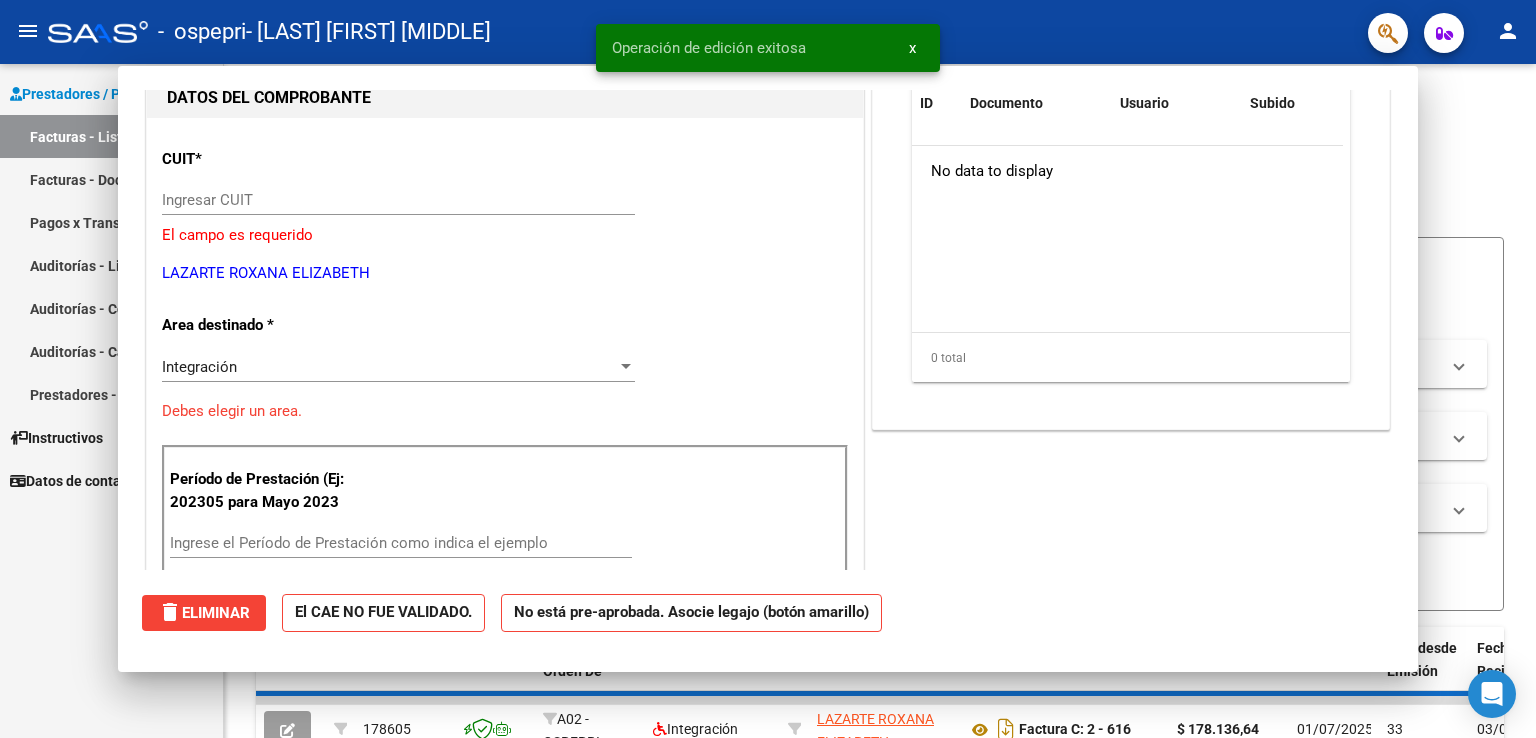 scroll, scrollTop: 0, scrollLeft: 0, axis: both 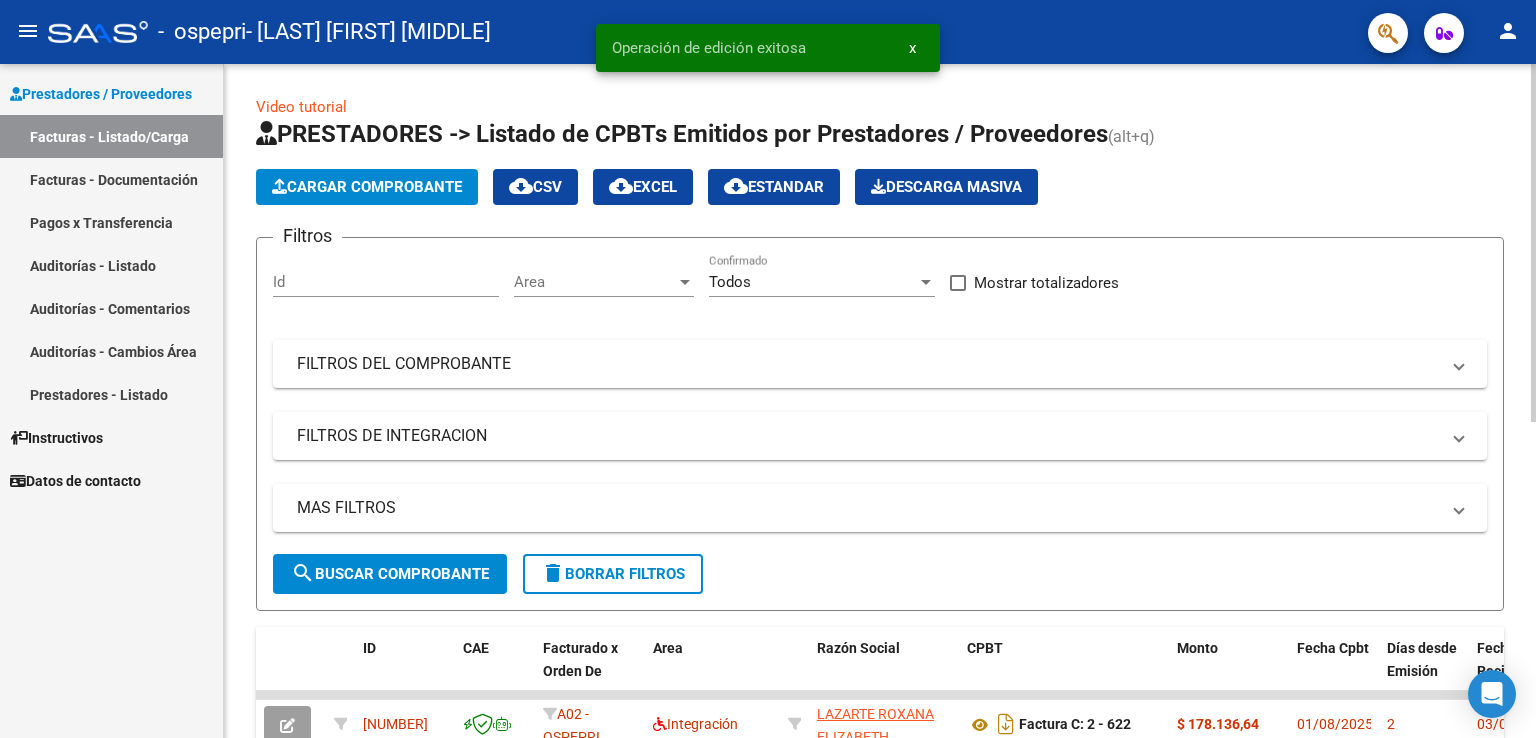 click on "Cargar Comprobante" 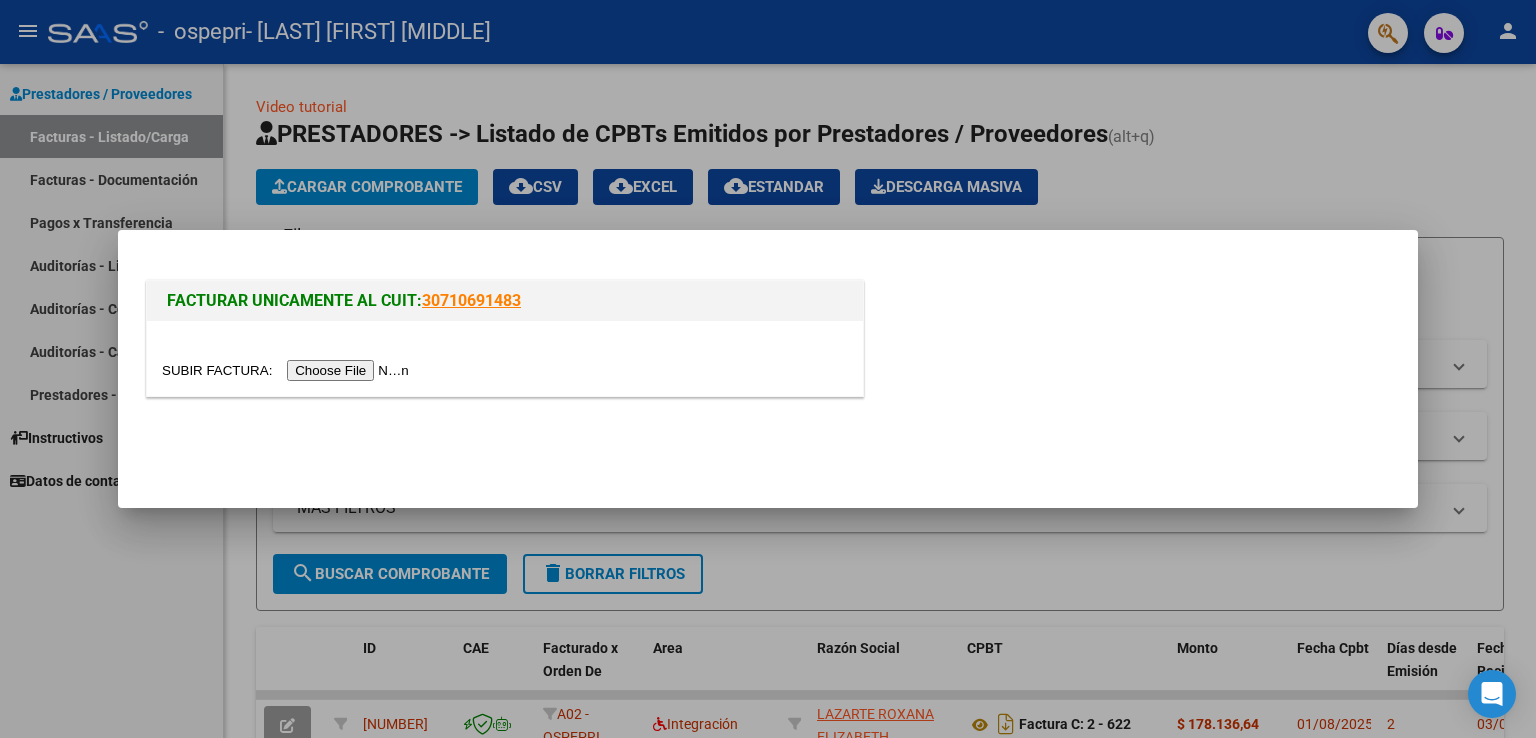 click at bounding box center (288, 370) 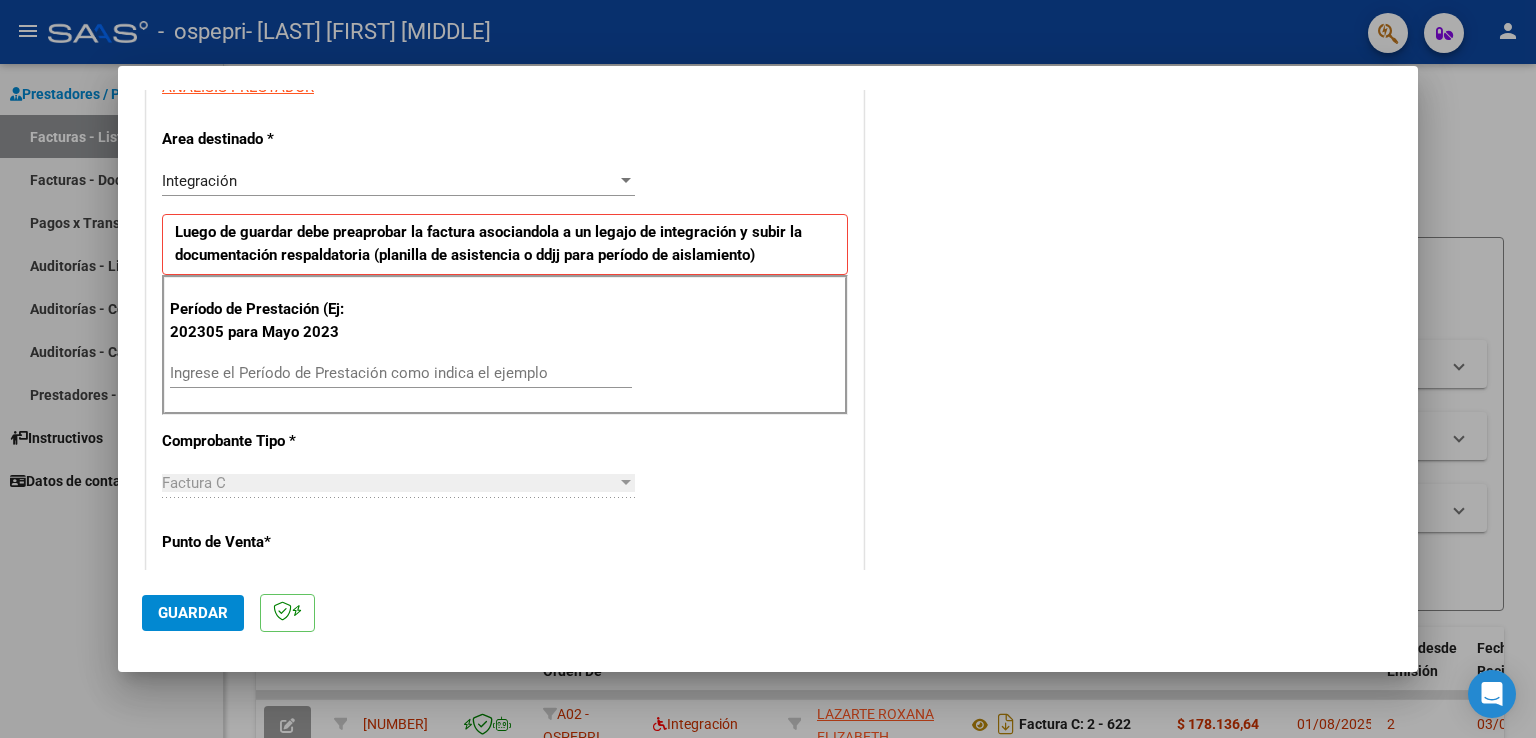 scroll, scrollTop: 400, scrollLeft: 0, axis: vertical 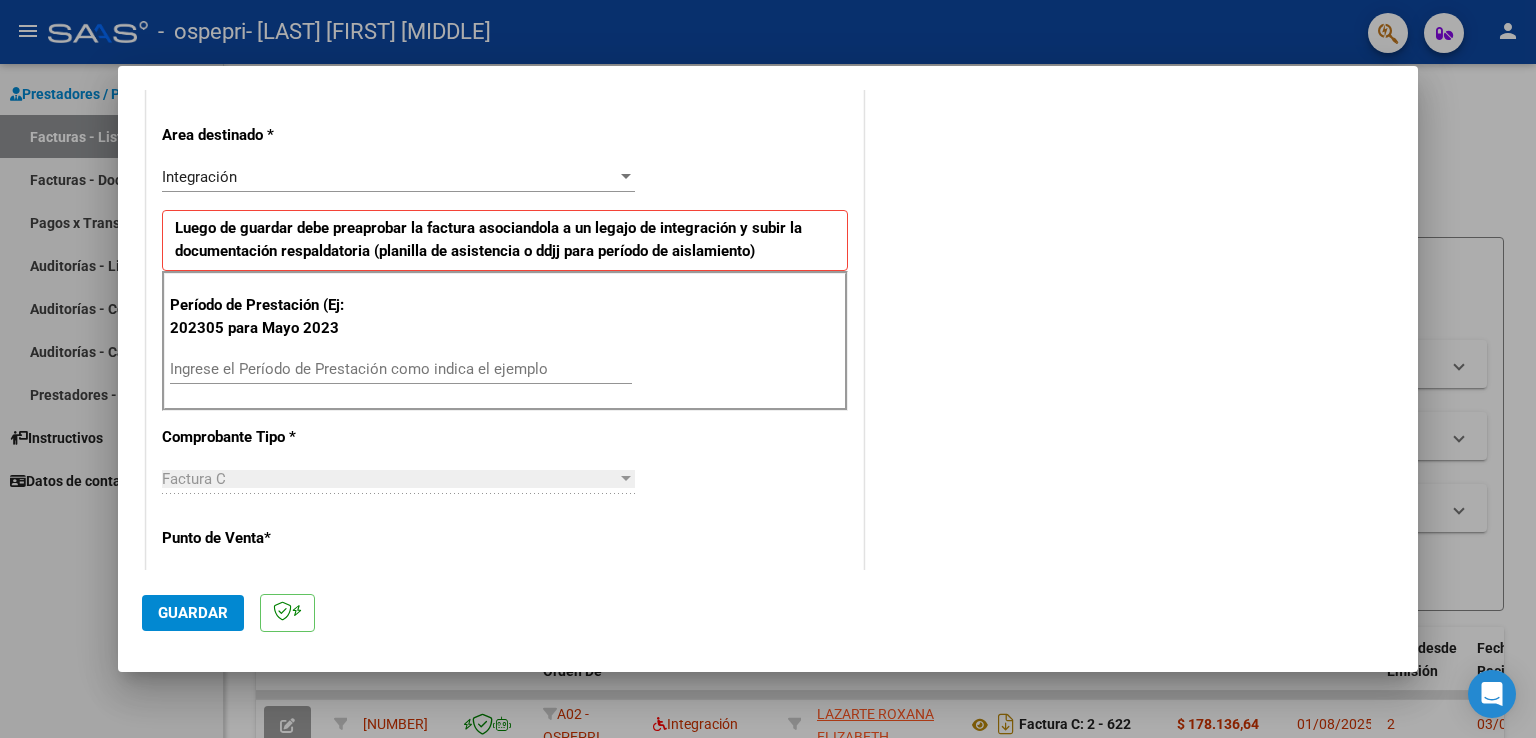 click on "Ingrese el Período de Prestación como indica el ejemplo" at bounding box center [401, 369] 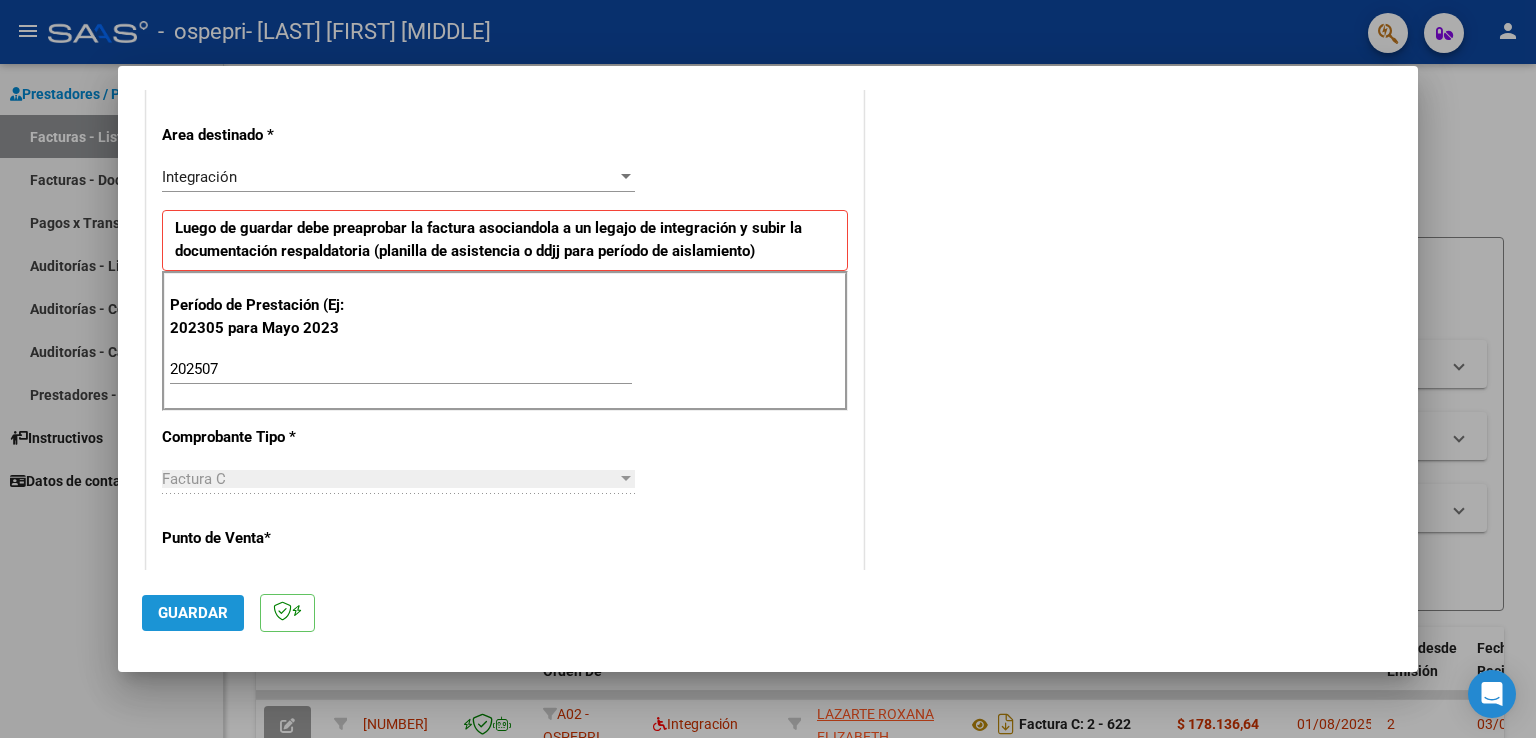click on "Guardar" 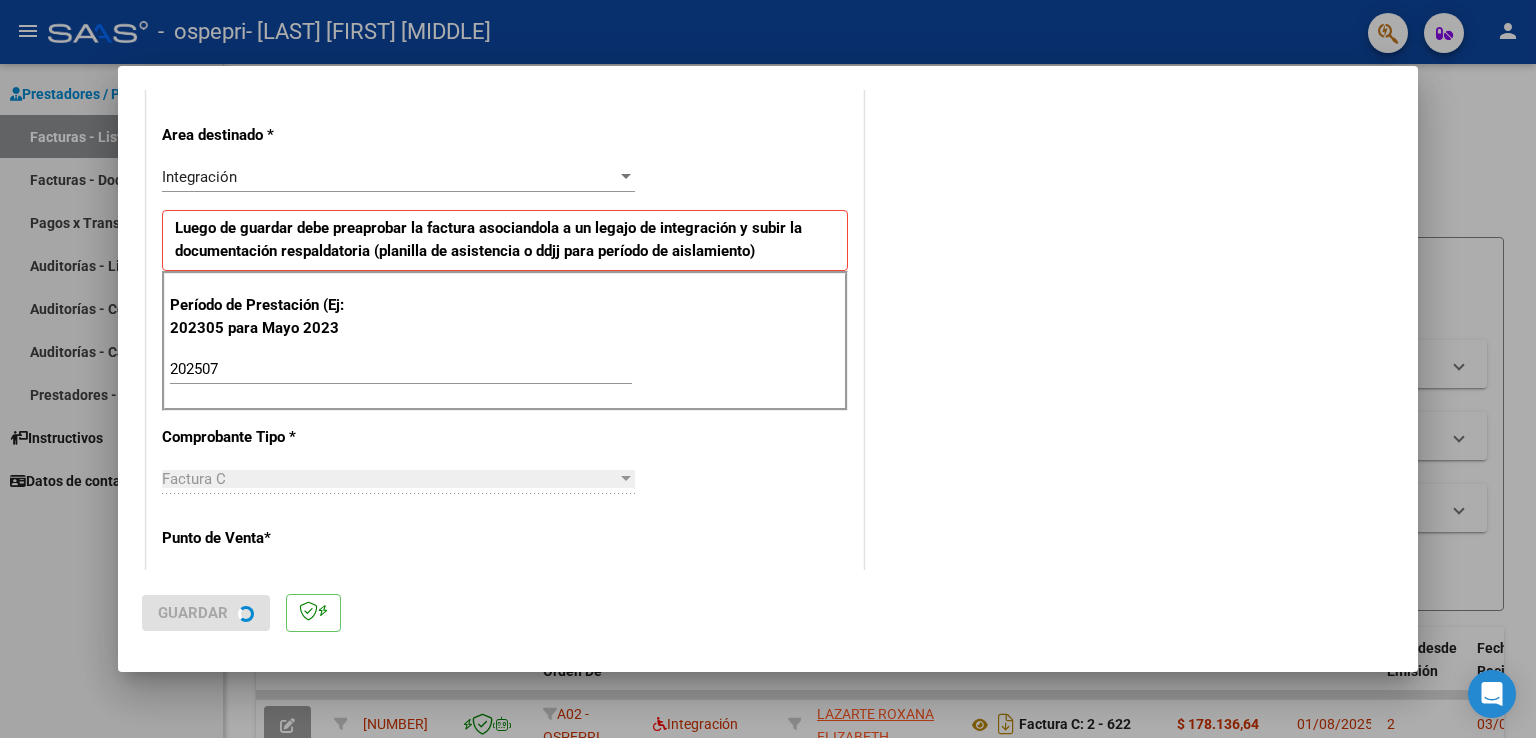 scroll, scrollTop: 0, scrollLeft: 0, axis: both 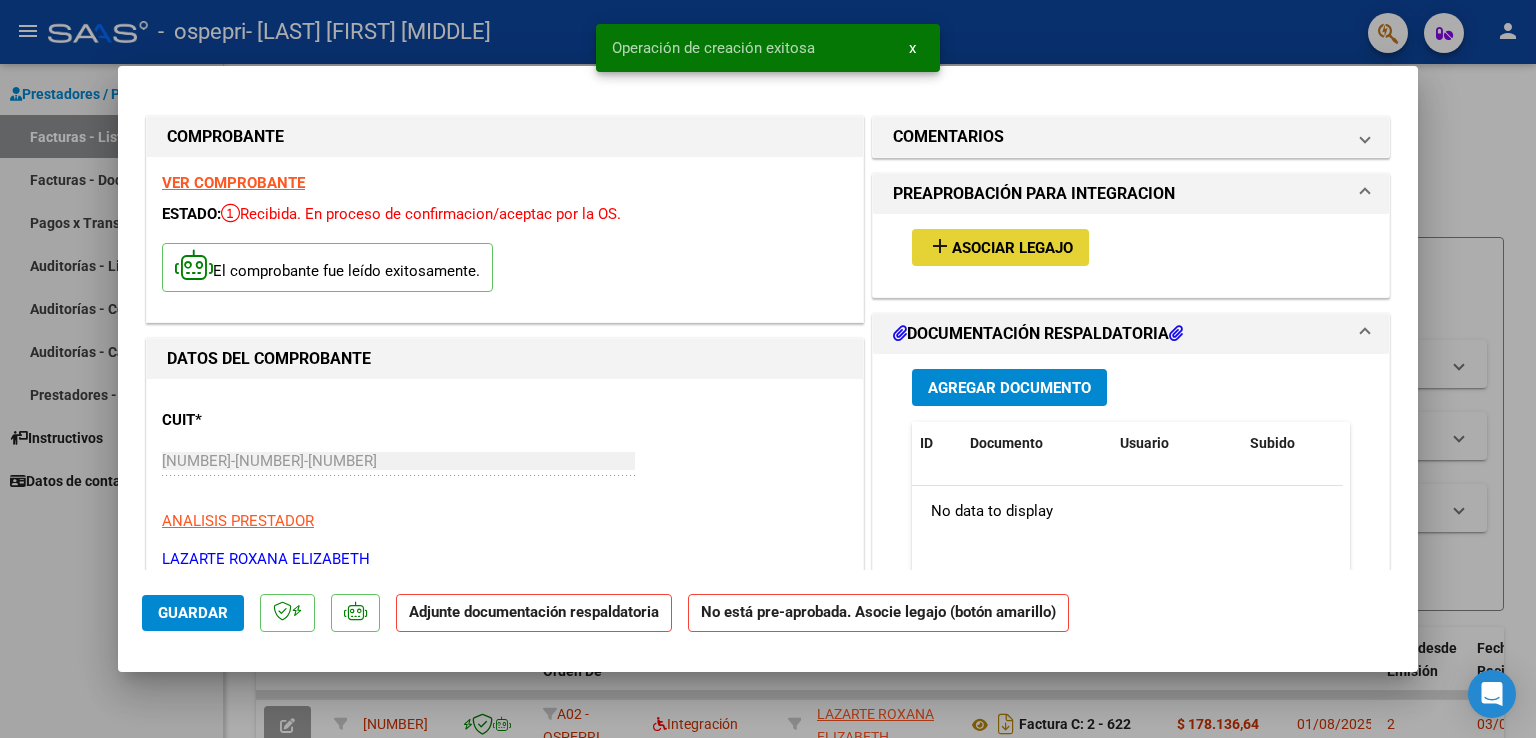 click on "add Asociar Legajo" at bounding box center [1000, 247] 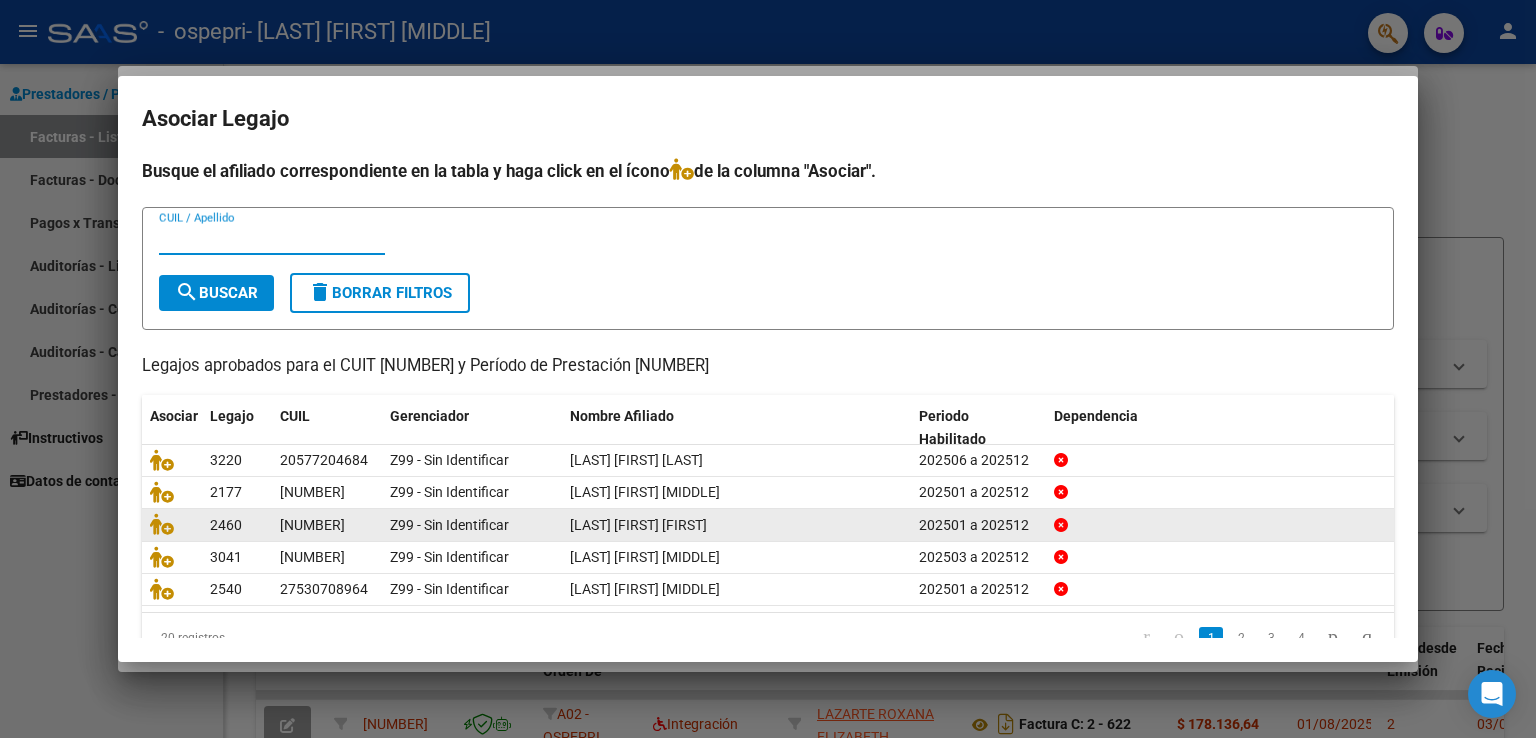 scroll, scrollTop: 39, scrollLeft: 0, axis: vertical 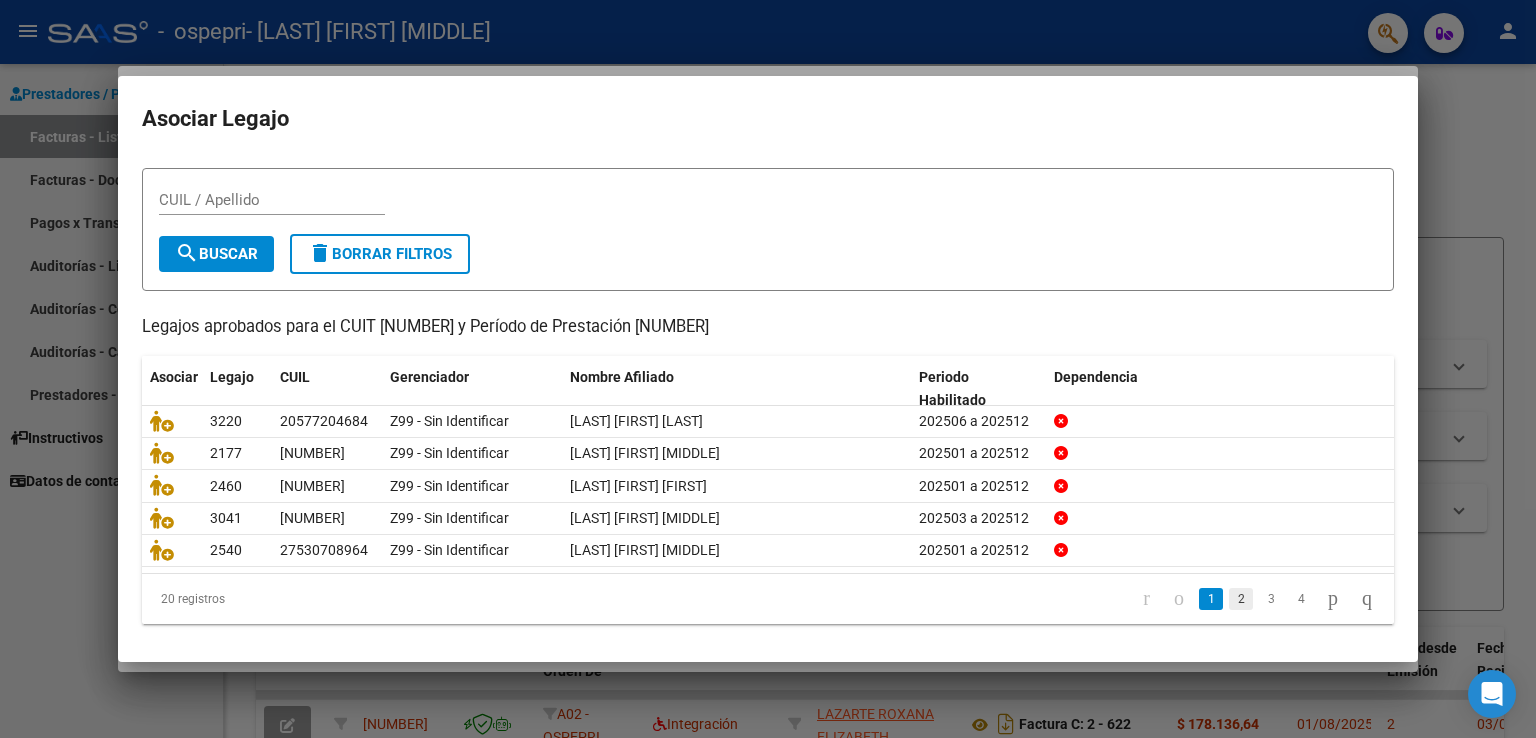 click on "2" 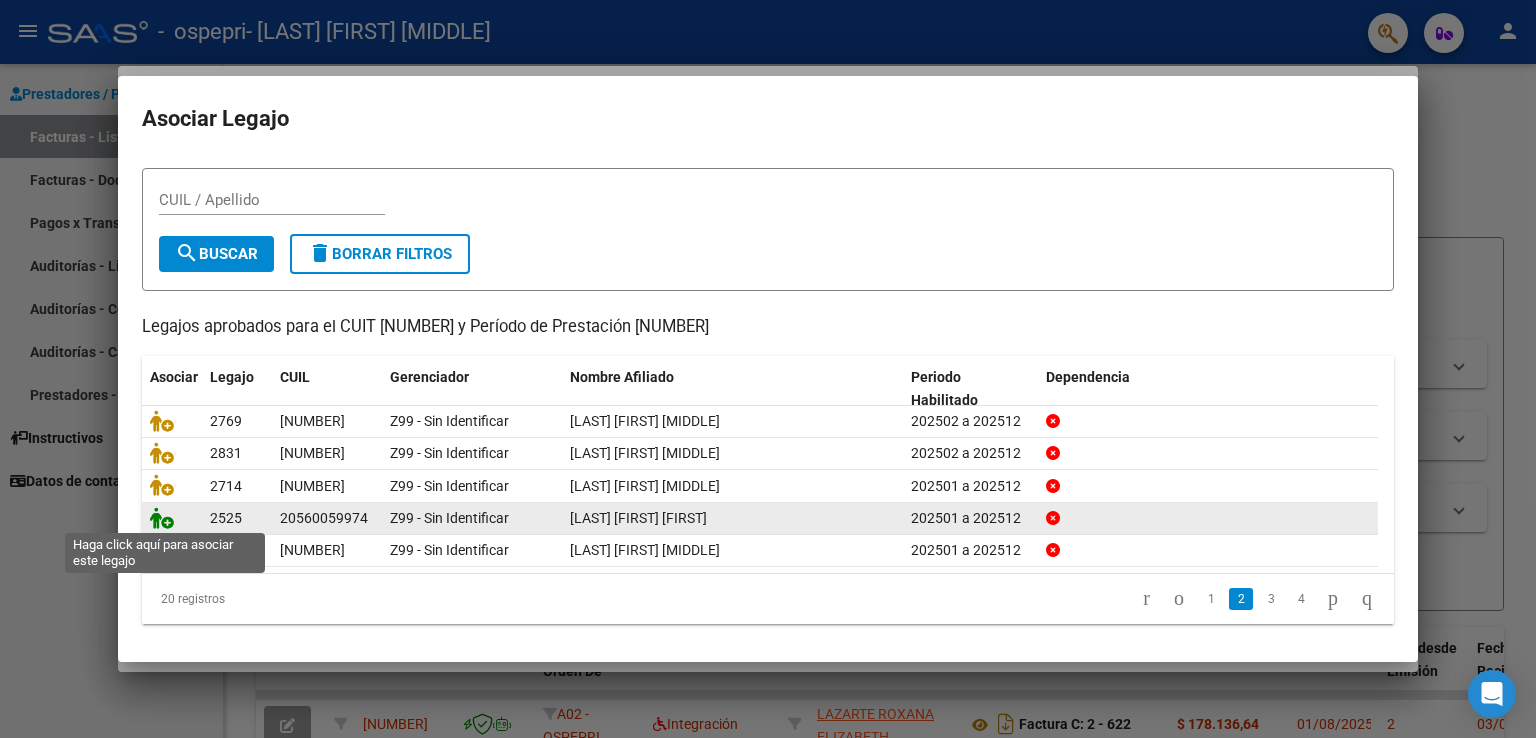 click 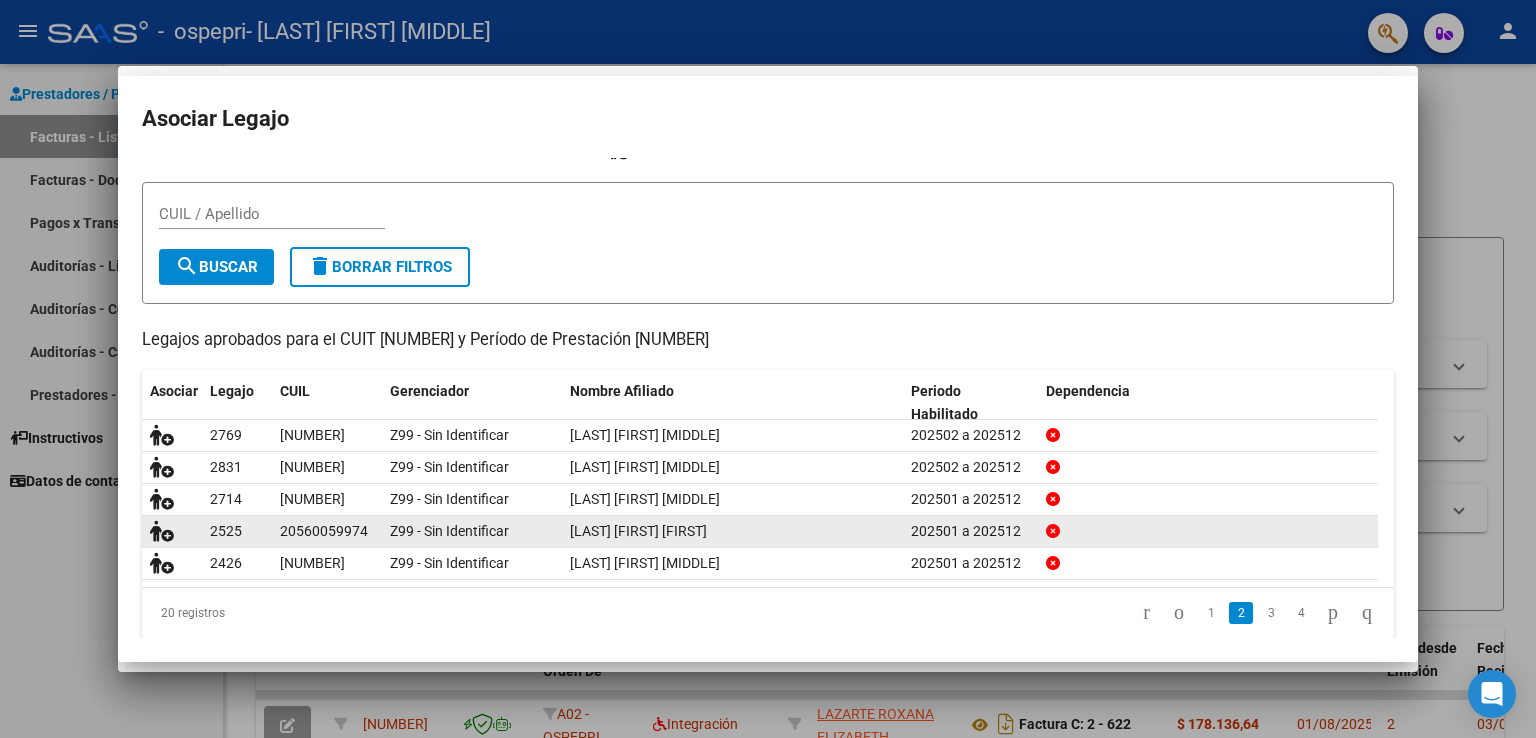 scroll, scrollTop: 0, scrollLeft: 0, axis: both 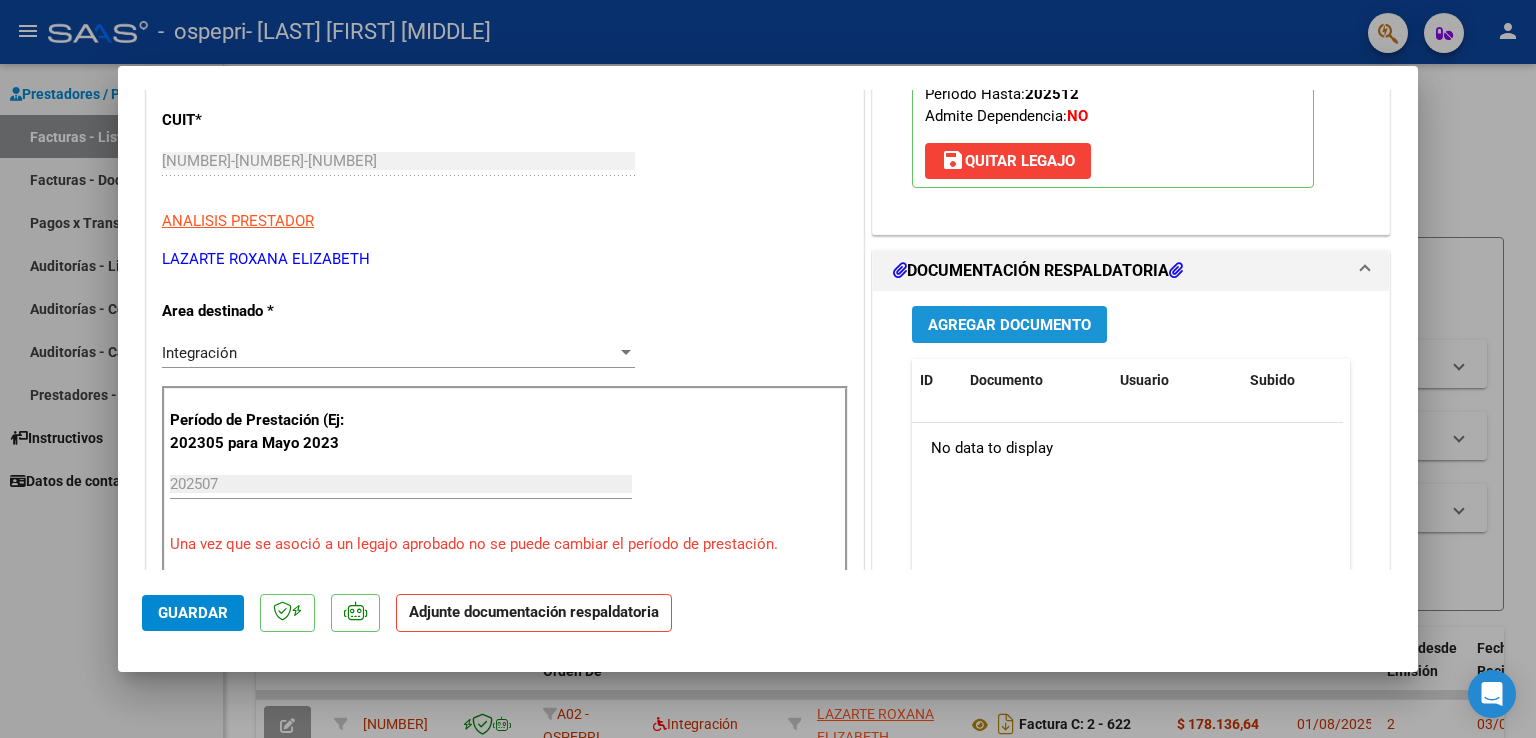 click on "Agregar Documento" at bounding box center [1009, 325] 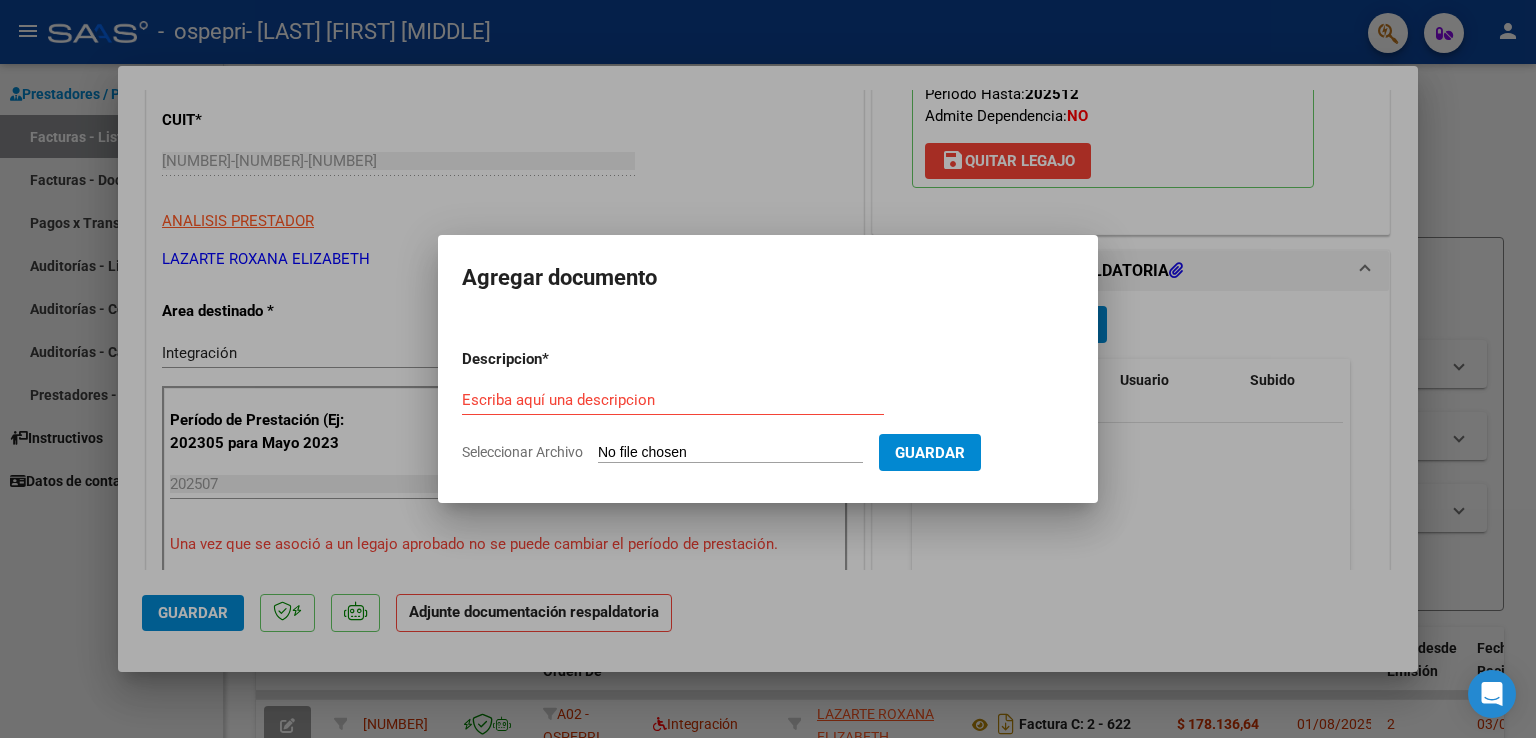 click on "Seleccionar Archivo" 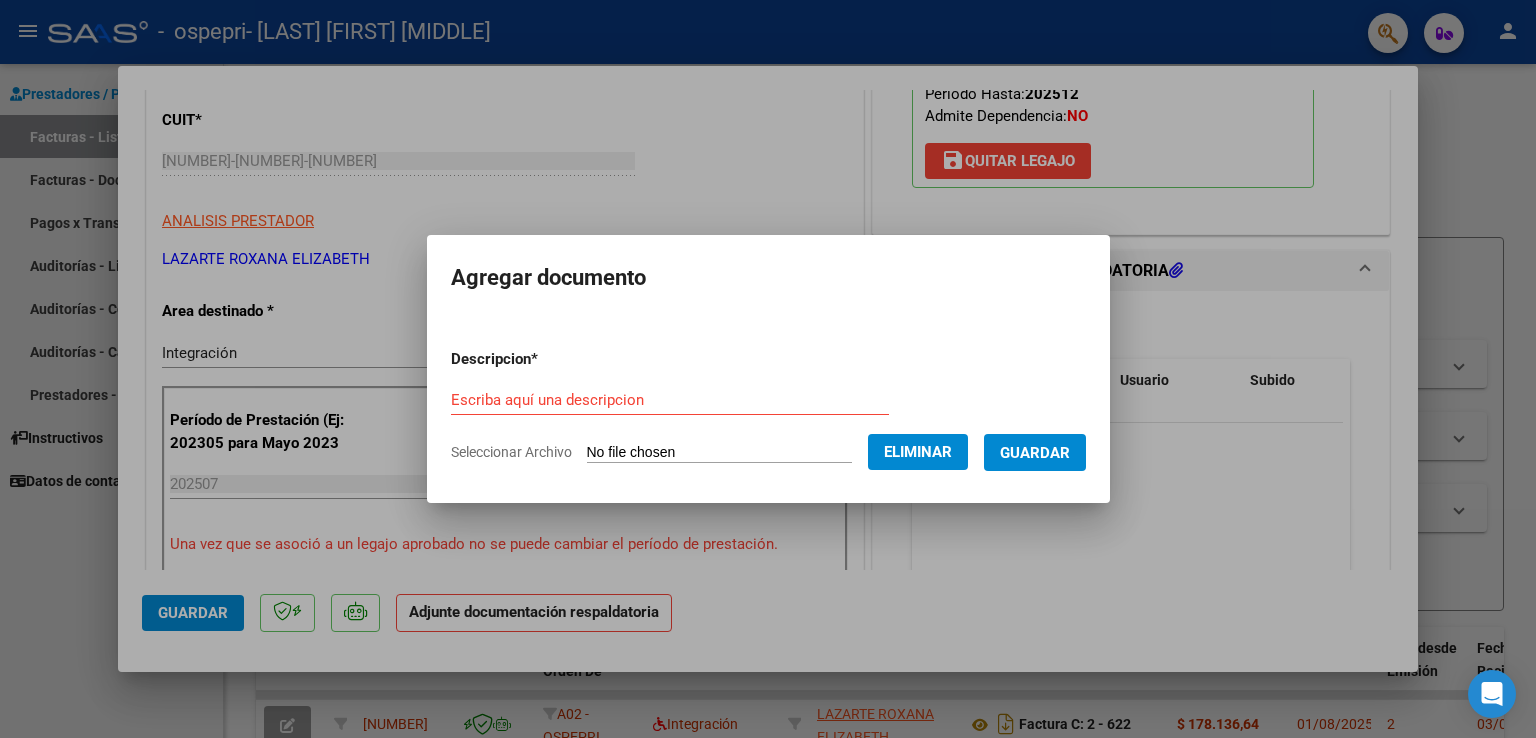 click on "Escriba aquí una descripcion" at bounding box center (670, 400) 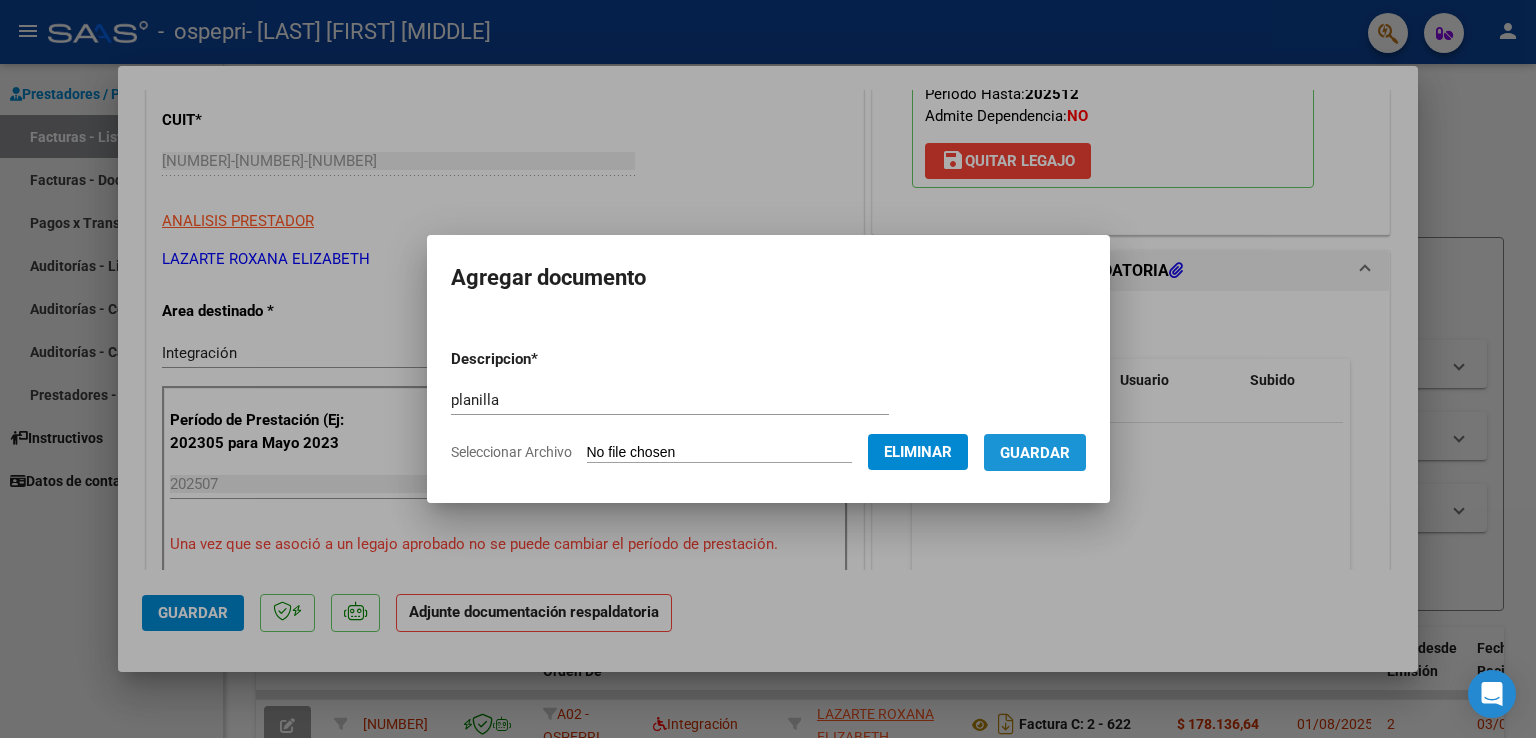 click on "Guardar" at bounding box center [1035, 453] 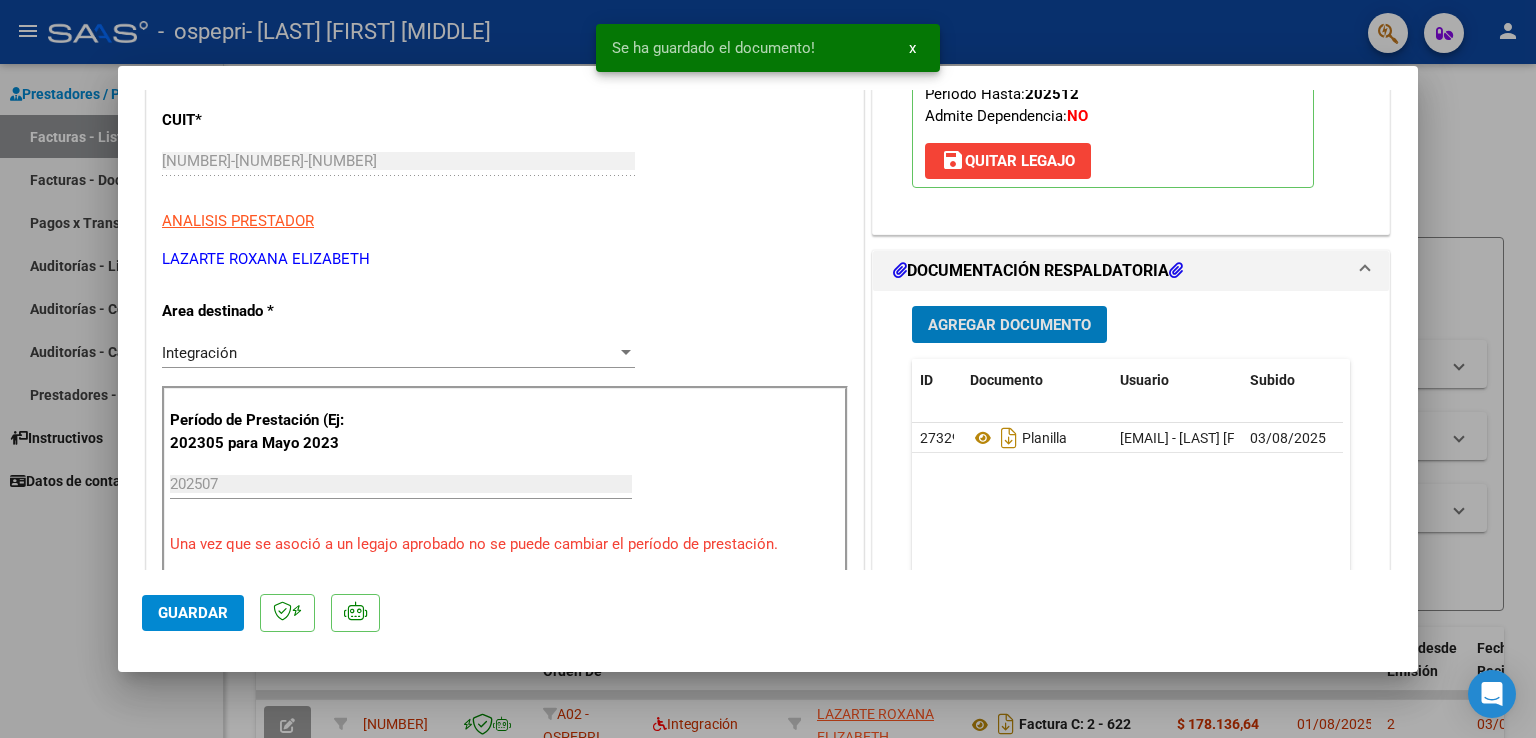 click on "Guardar" 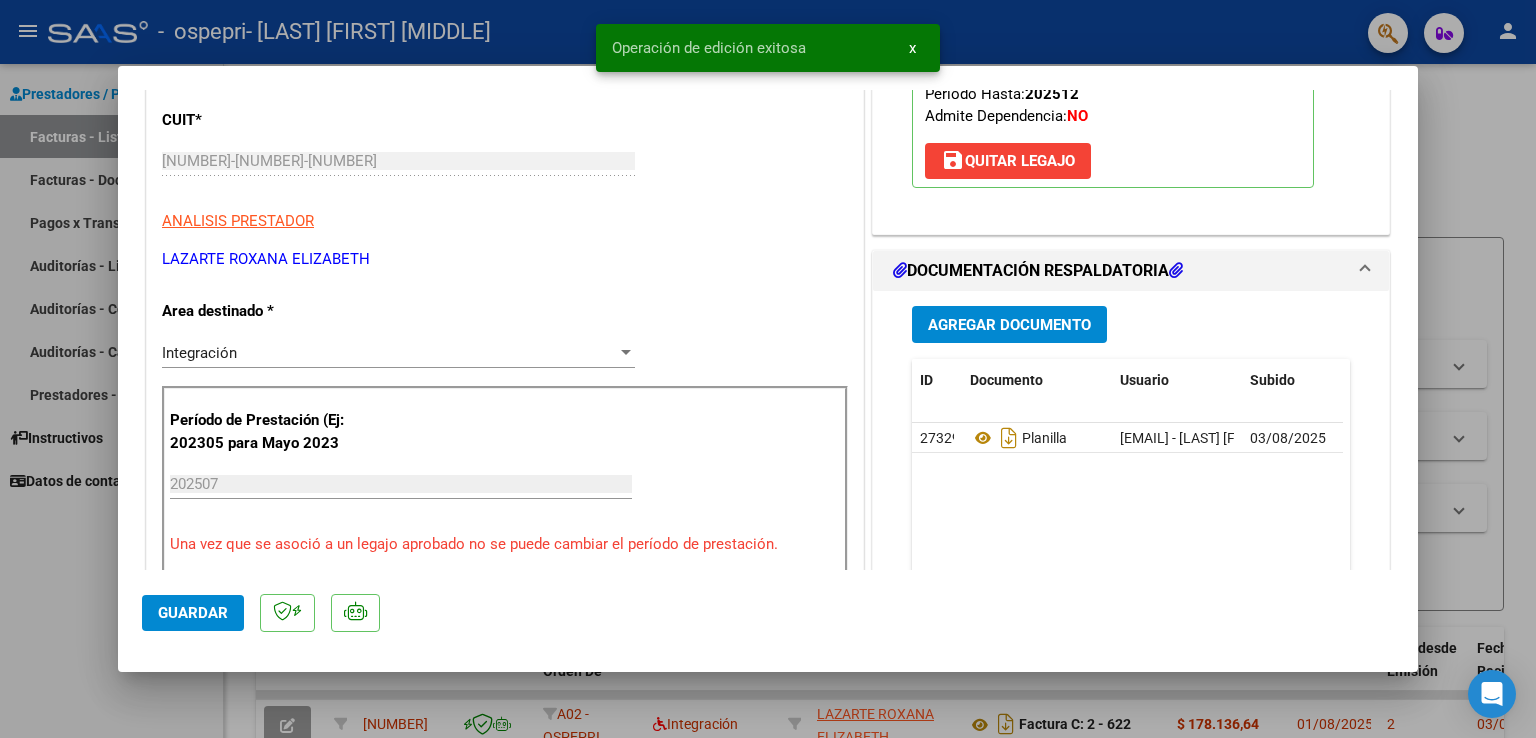 click at bounding box center [768, 369] 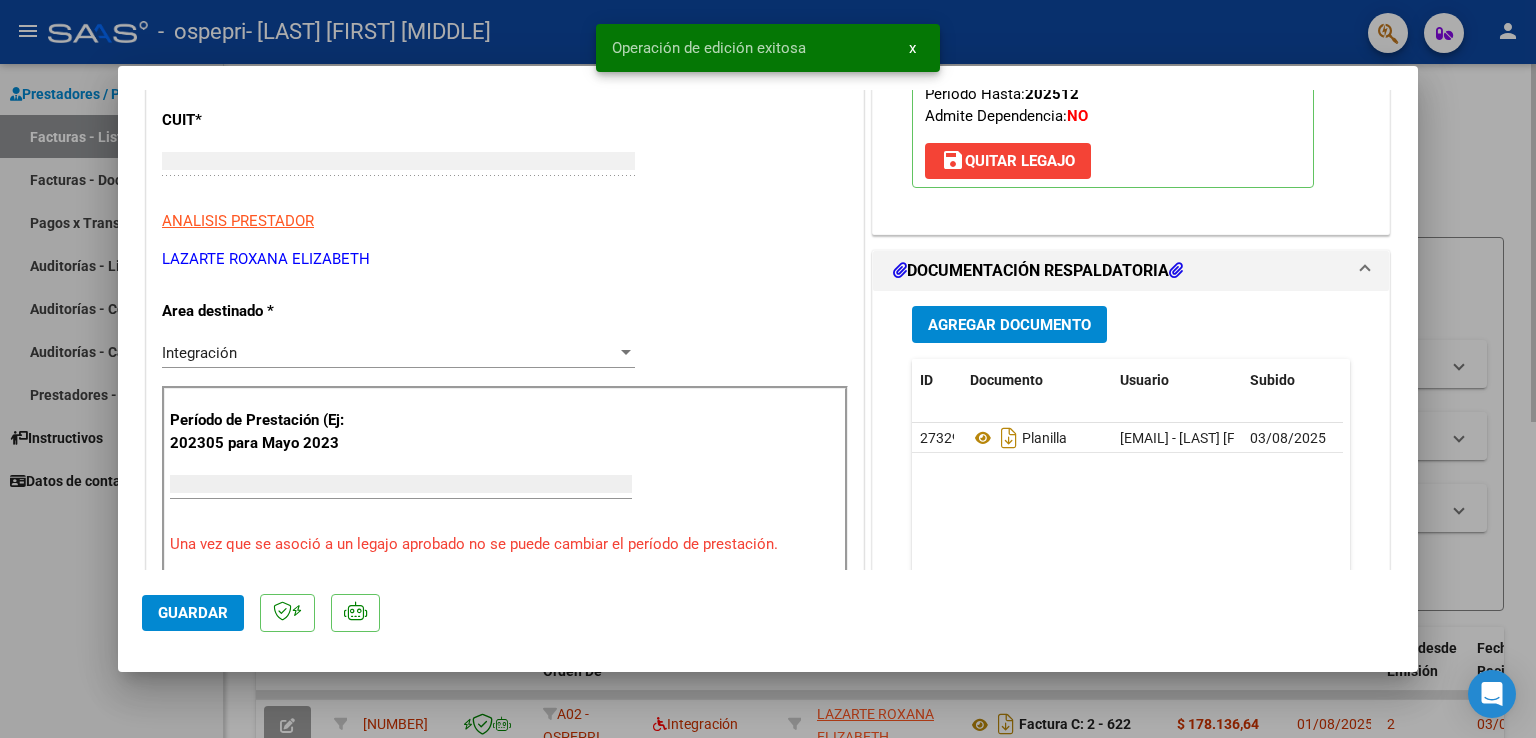 scroll, scrollTop: 0, scrollLeft: 0, axis: both 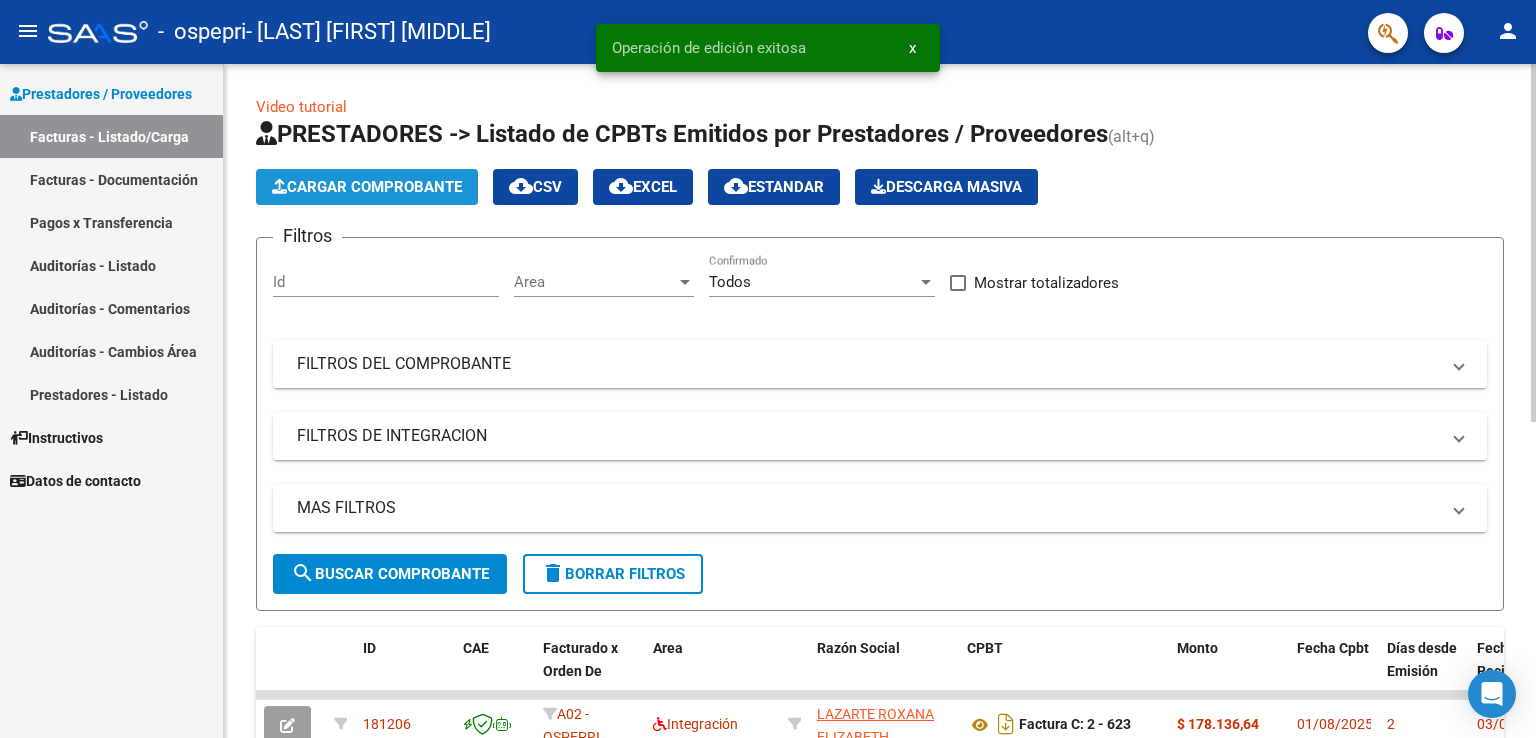 click on "Cargar Comprobante" 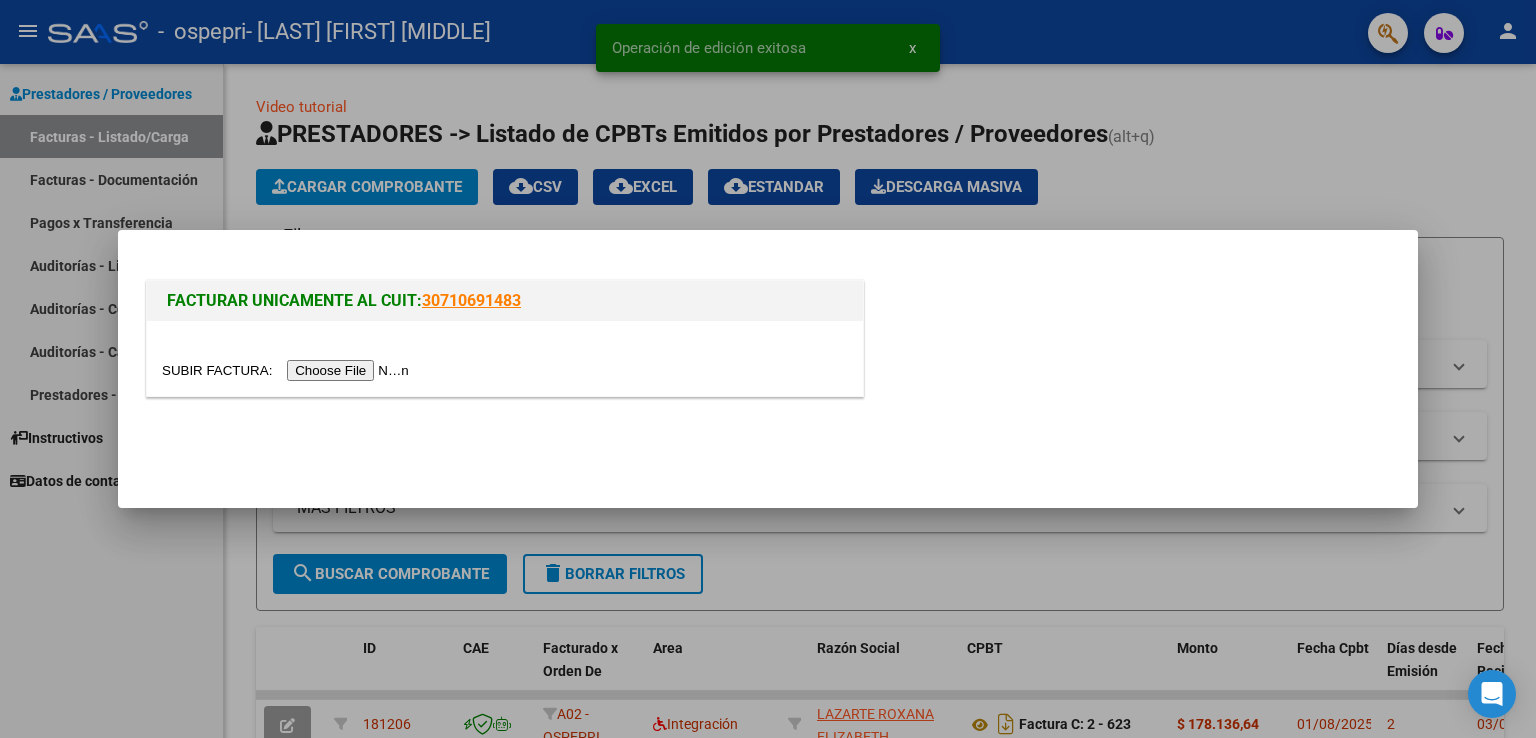 click at bounding box center [288, 370] 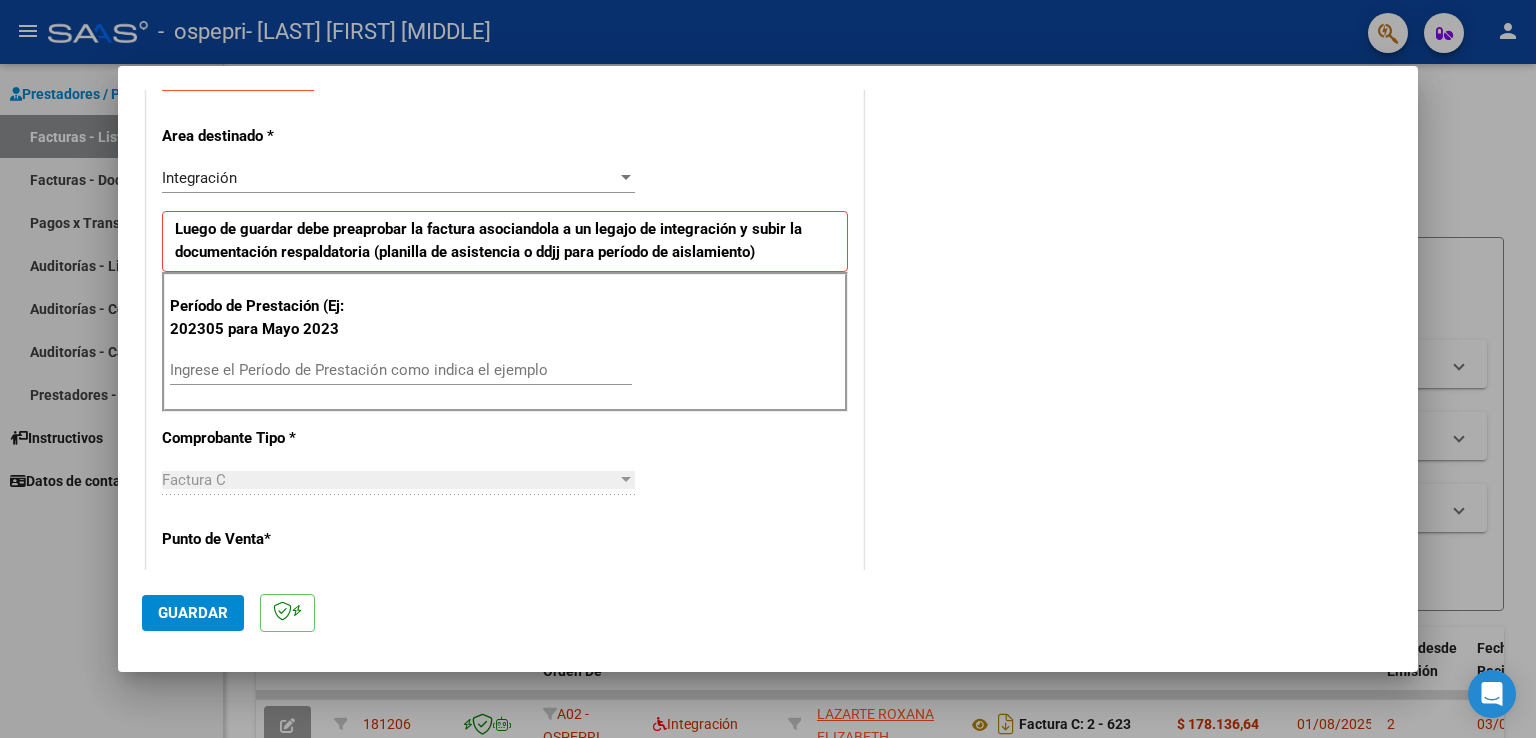 scroll, scrollTop: 400, scrollLeft: 0, axis: vertical 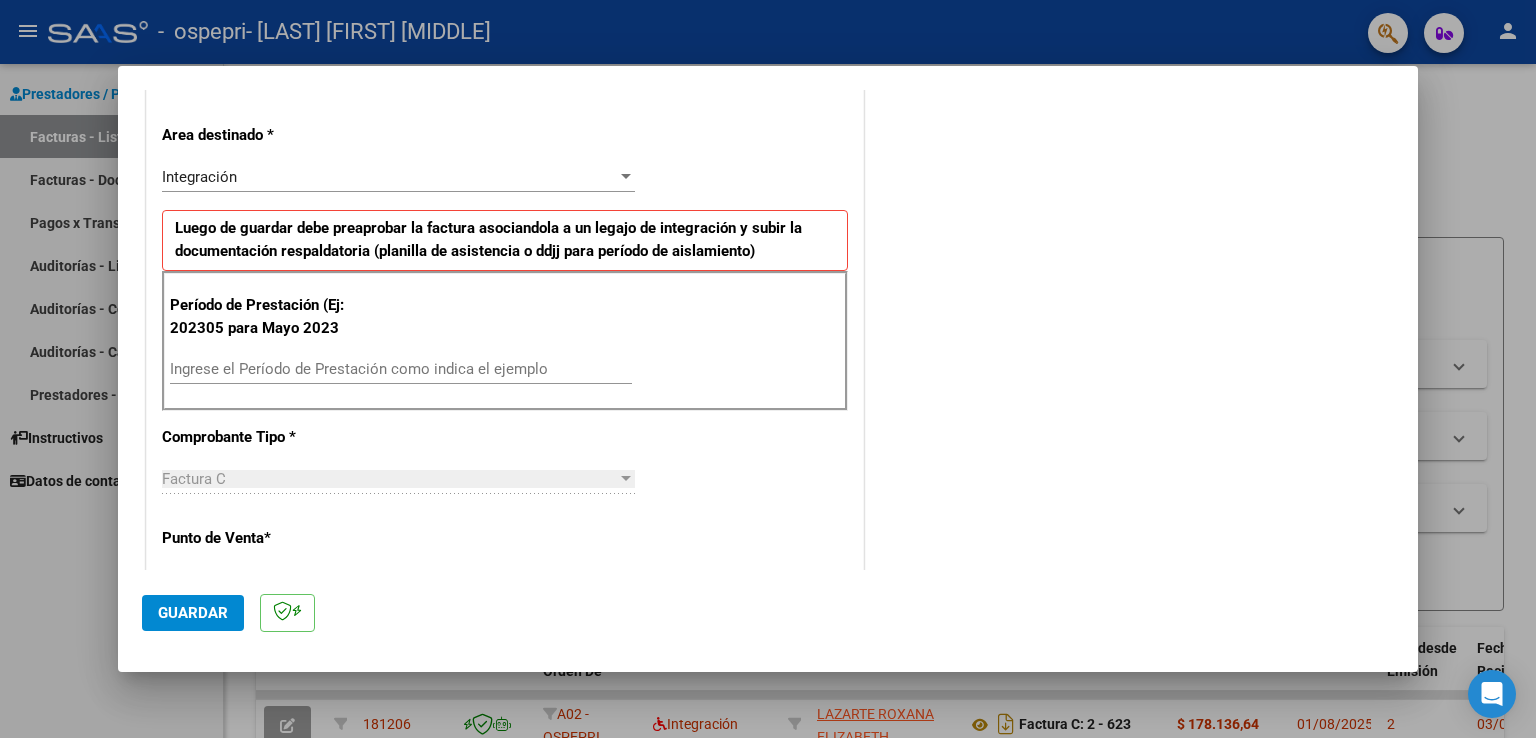 click on "Ingrese el Período de Prestación como indica el ejemplo" at bounding box center (401, 369) 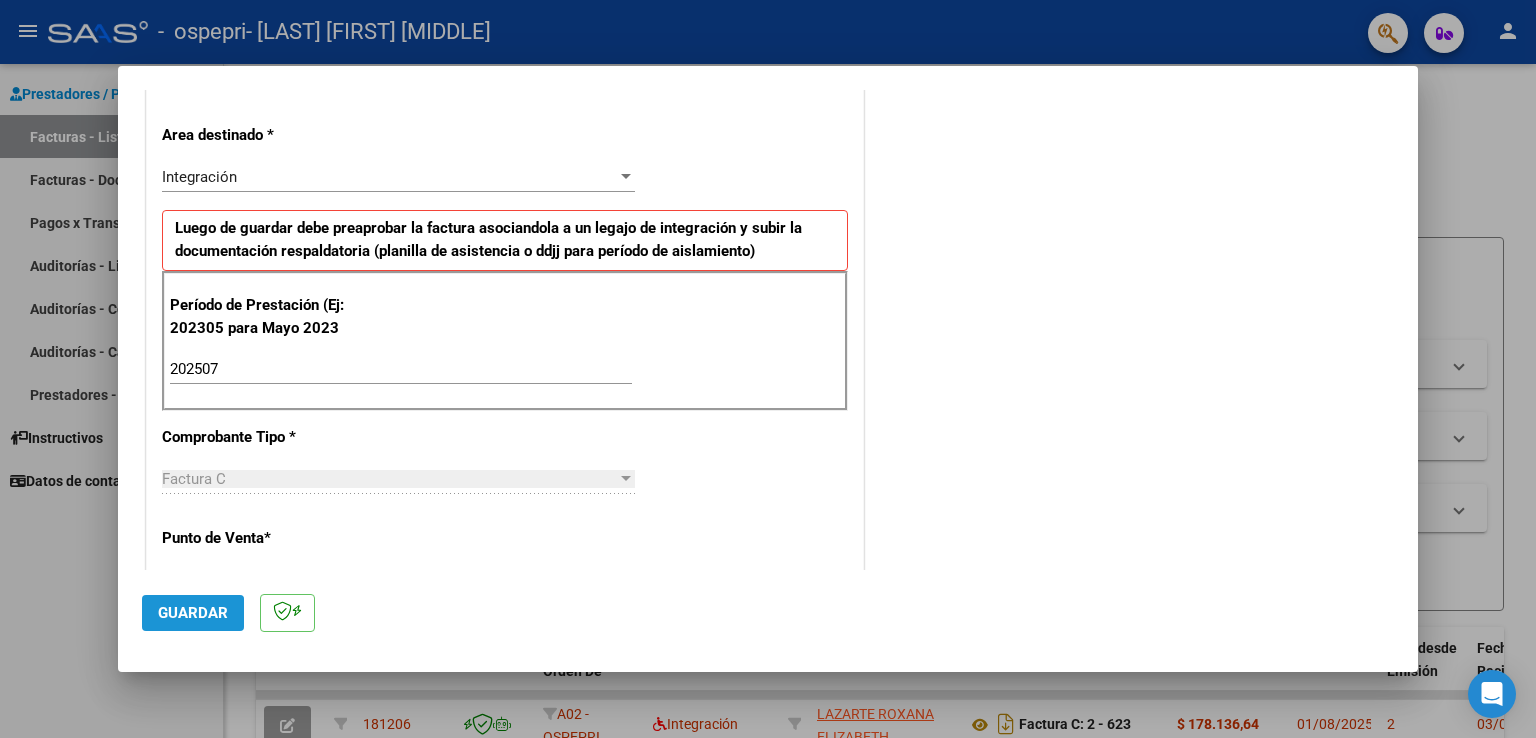 click on "Guardar" 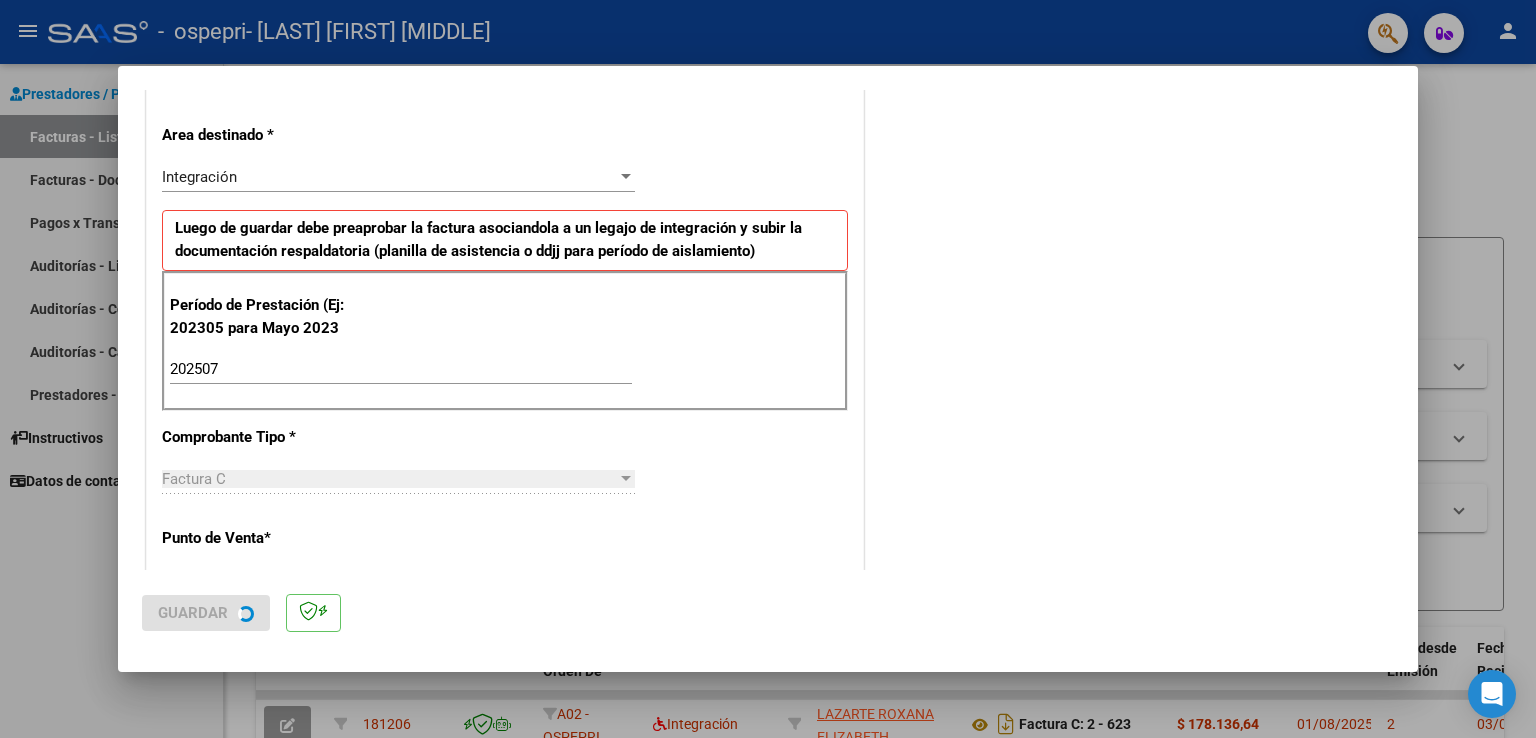 scroll, scrollTop: 0, scrollLeft: 0, axis: both 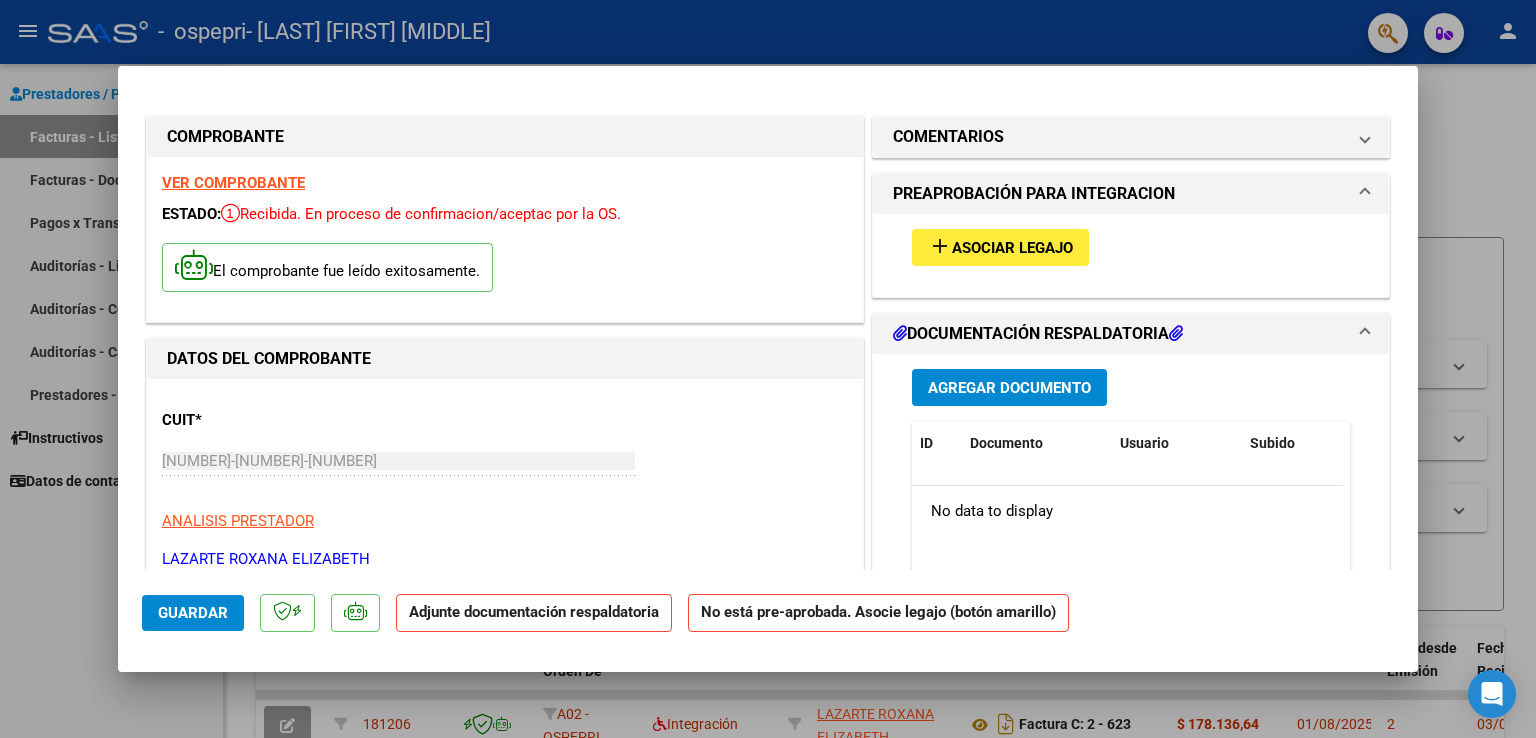 click on "Asociar Legajo" at bounding box center [1012, 248] 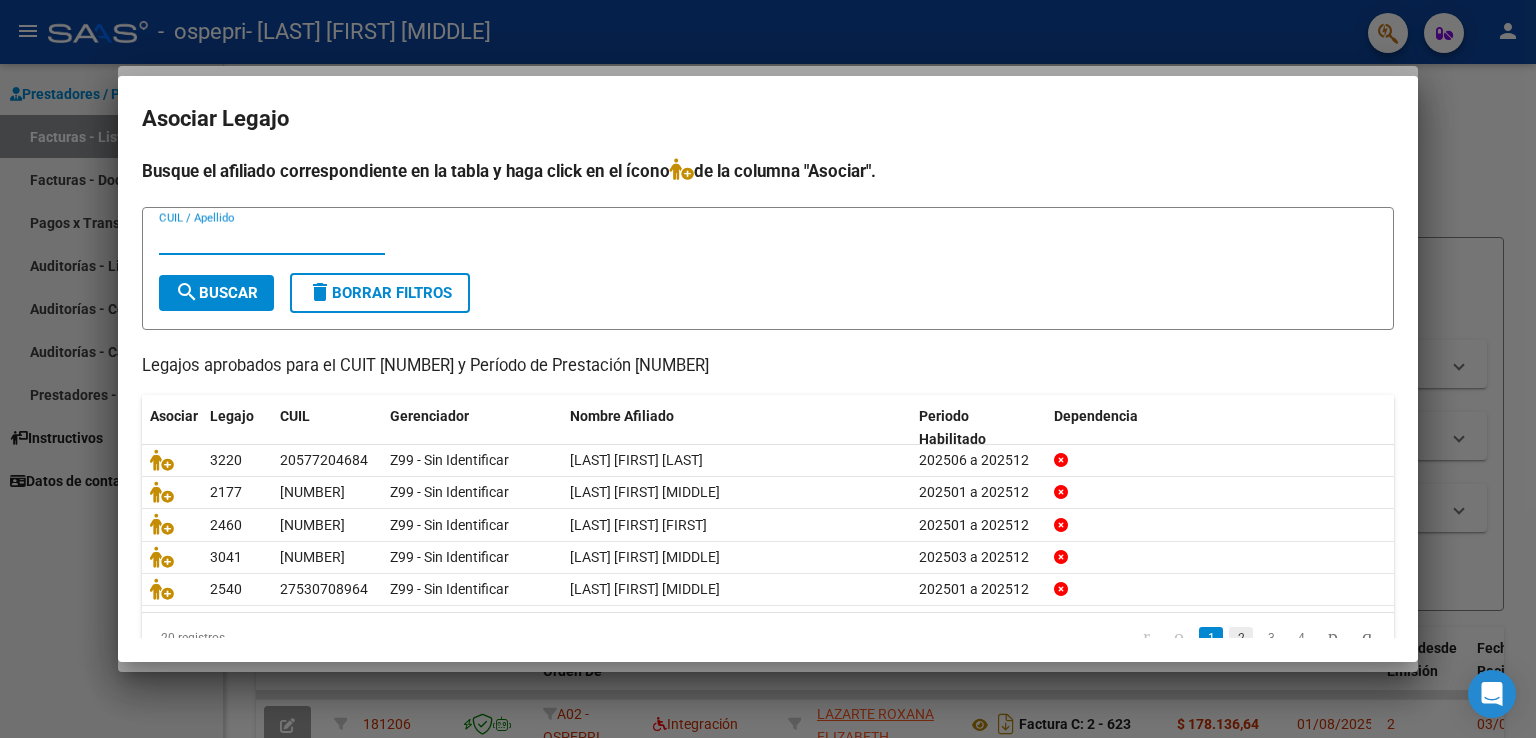 click on "2" 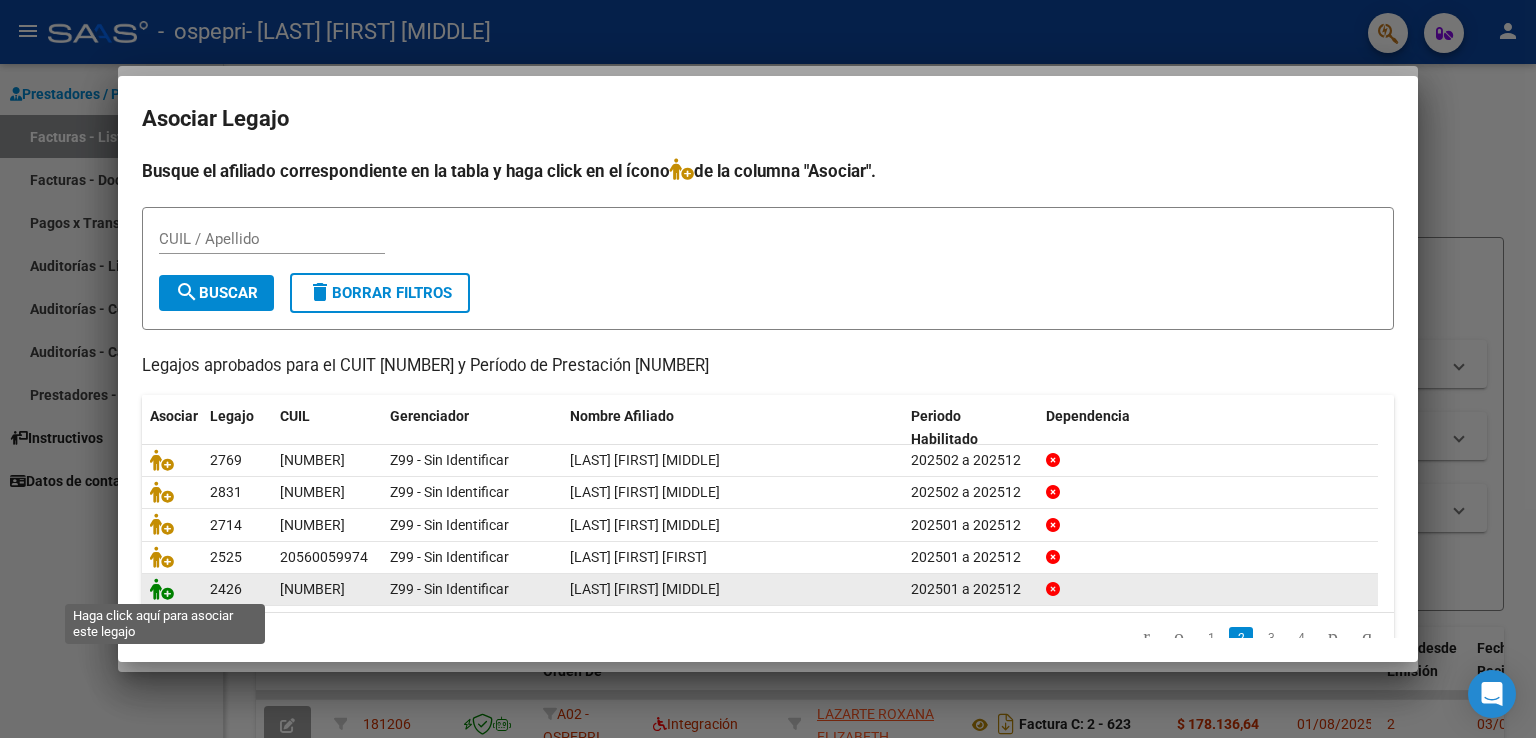 click 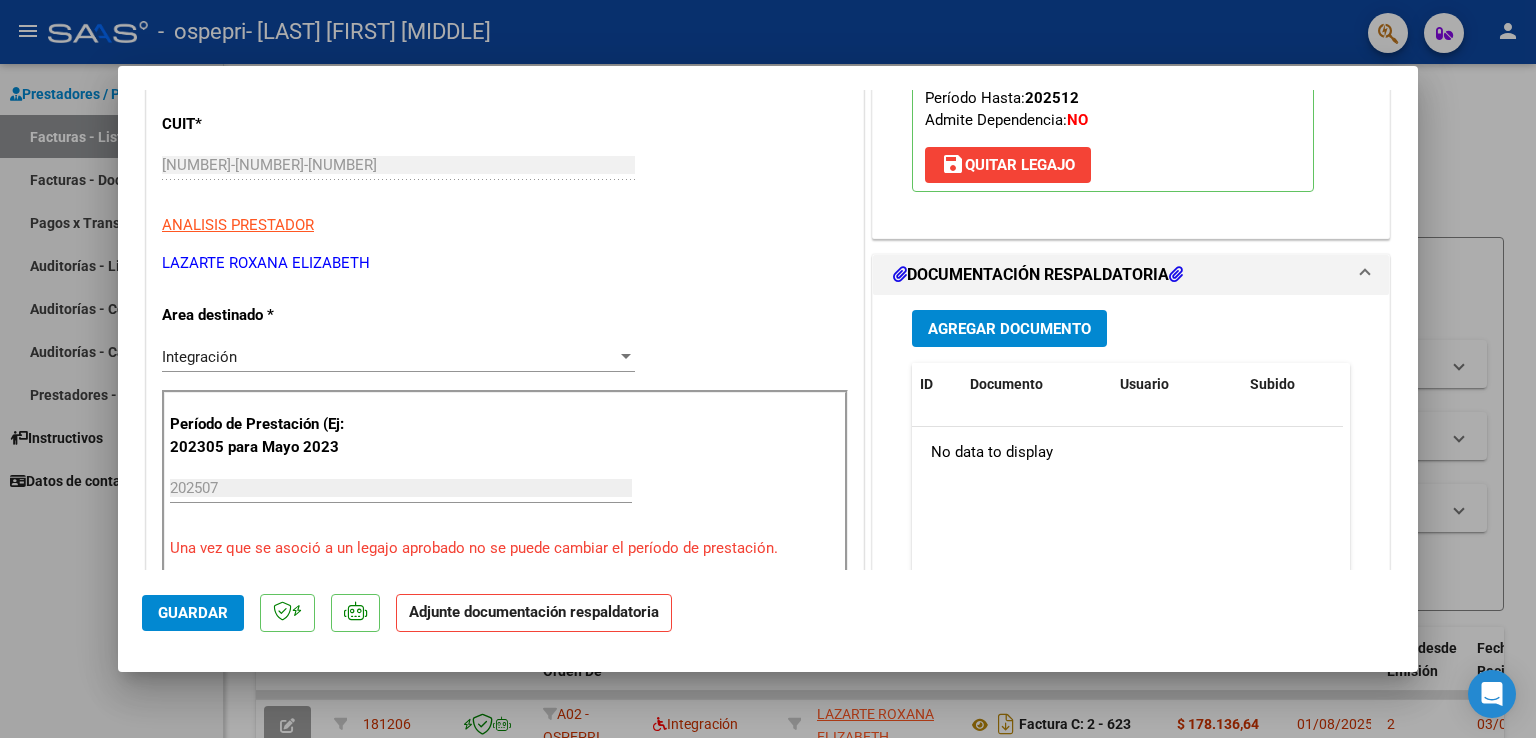 scroll, scrollTop: 300, scrollLeft: 0, axis: vertical 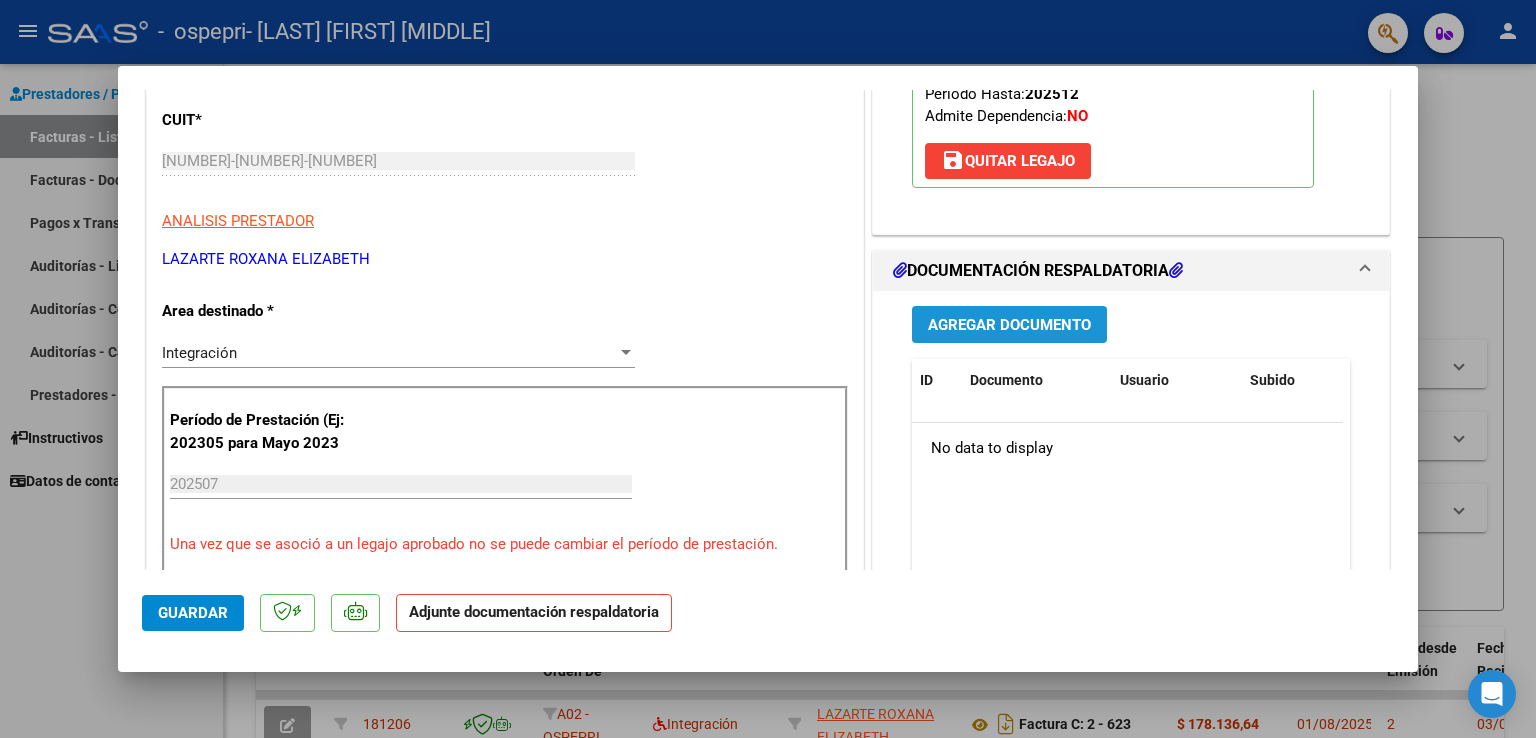click on "Agregar Documento" at bounding box center (1009, 325) 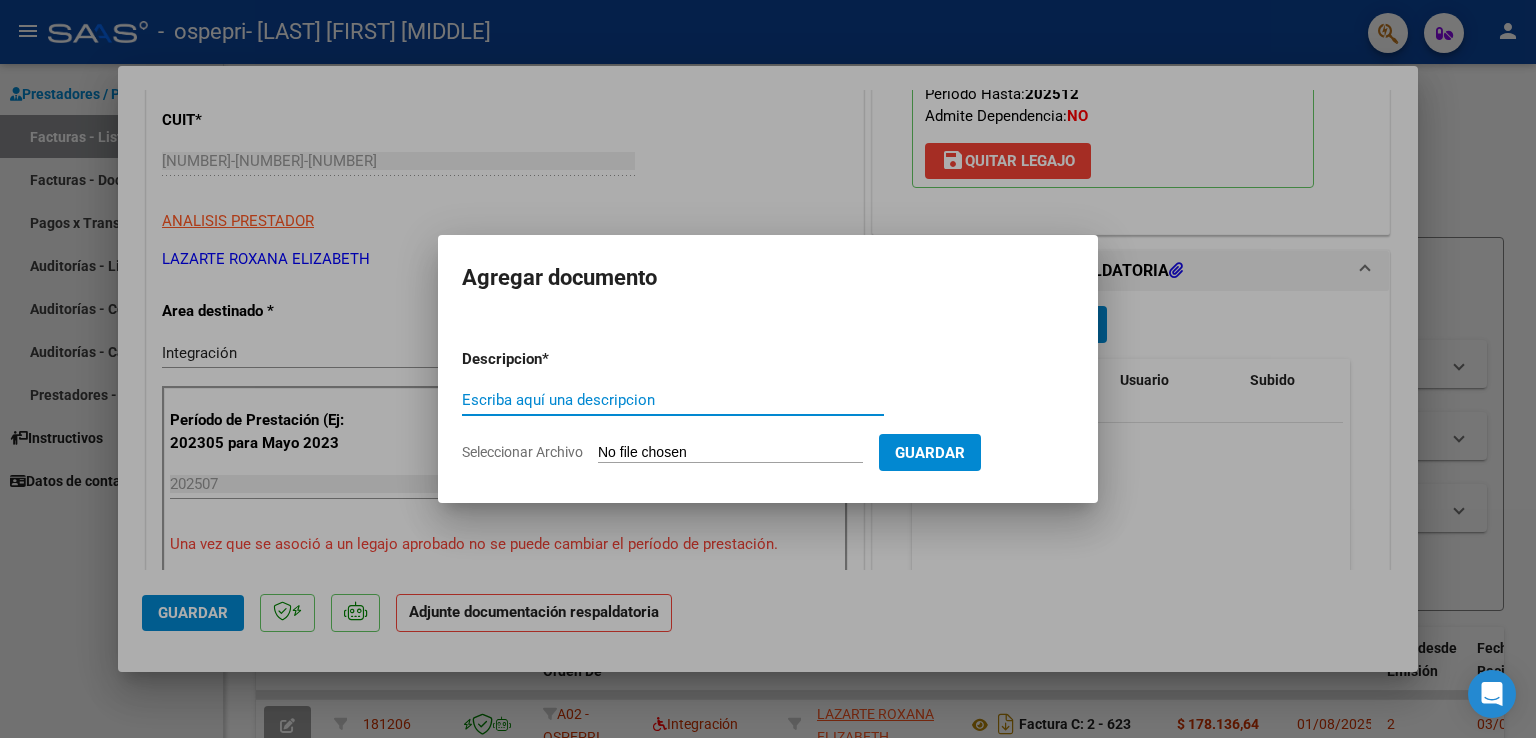 click on "Seleccionar Archivo" 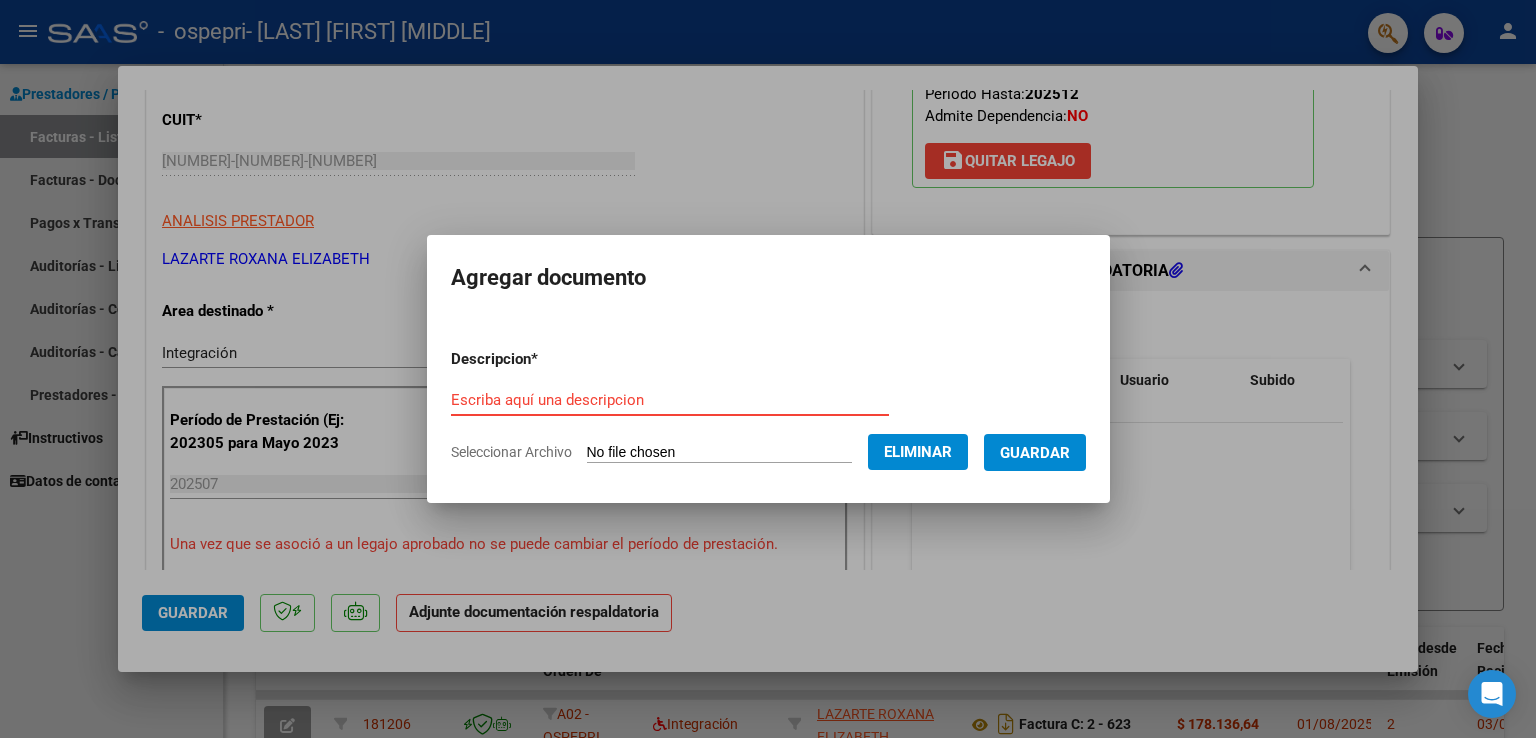 click on "Escriba aquí una descripcion" at bounding box center [670, 400] 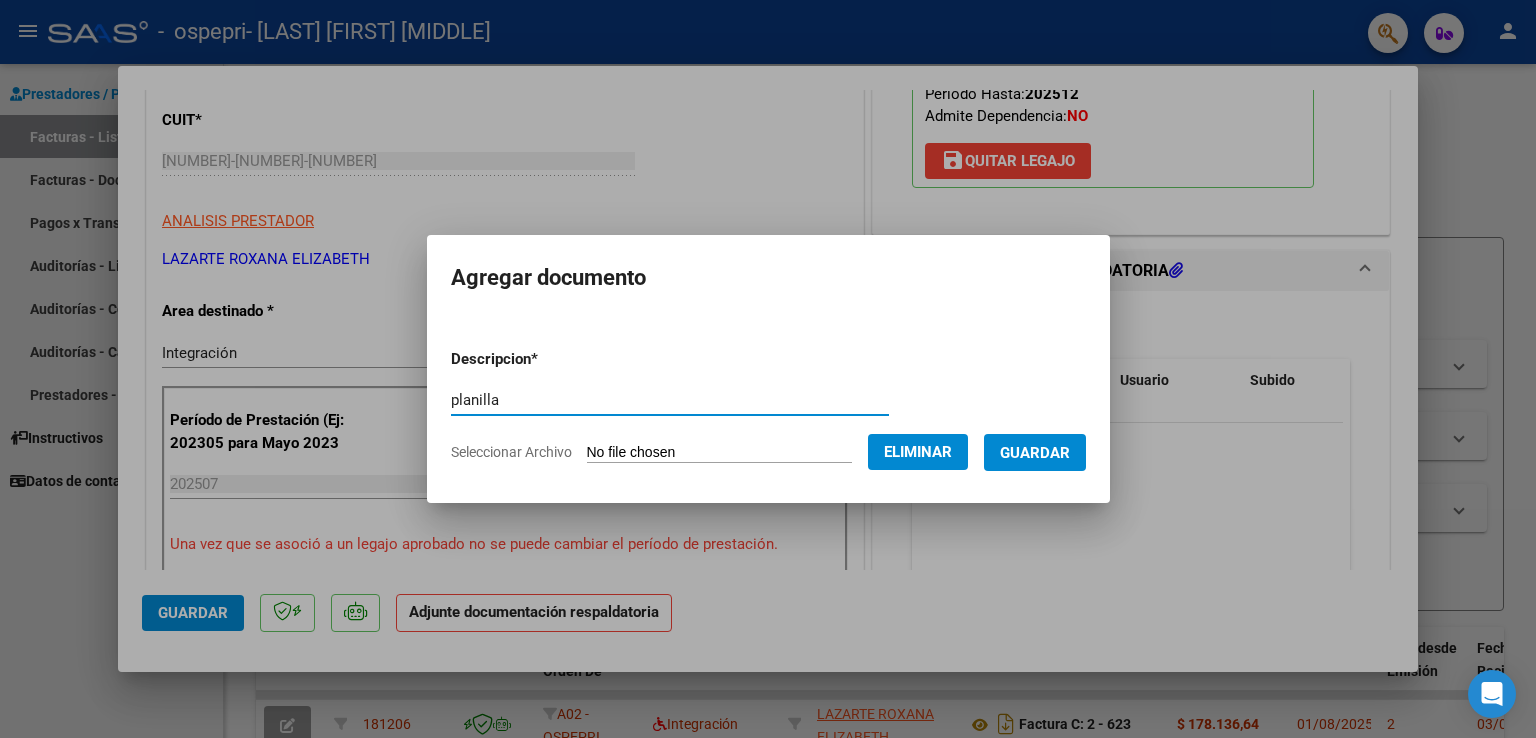 click on "Guardar" at bounding box center (1035, 453) 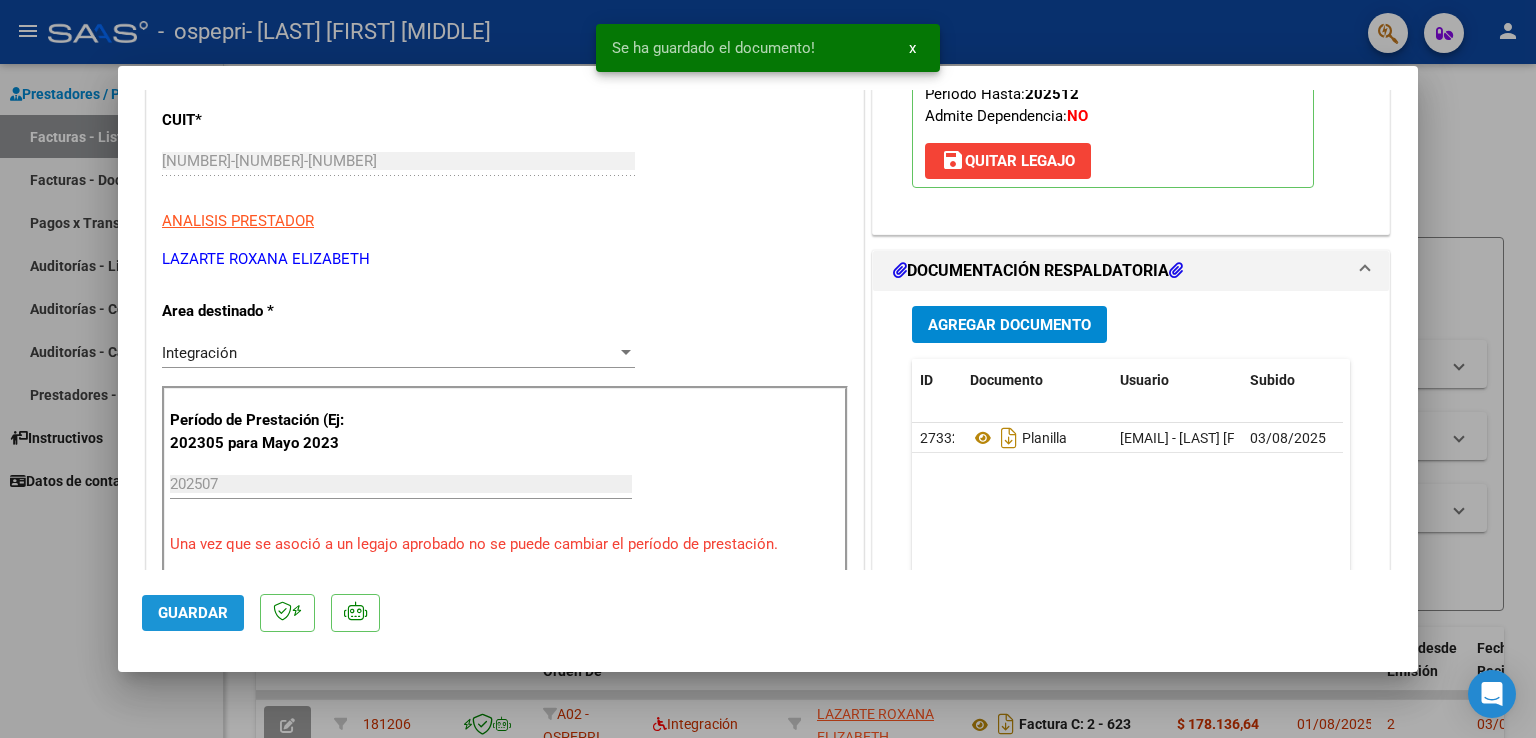 click on "Guardar" 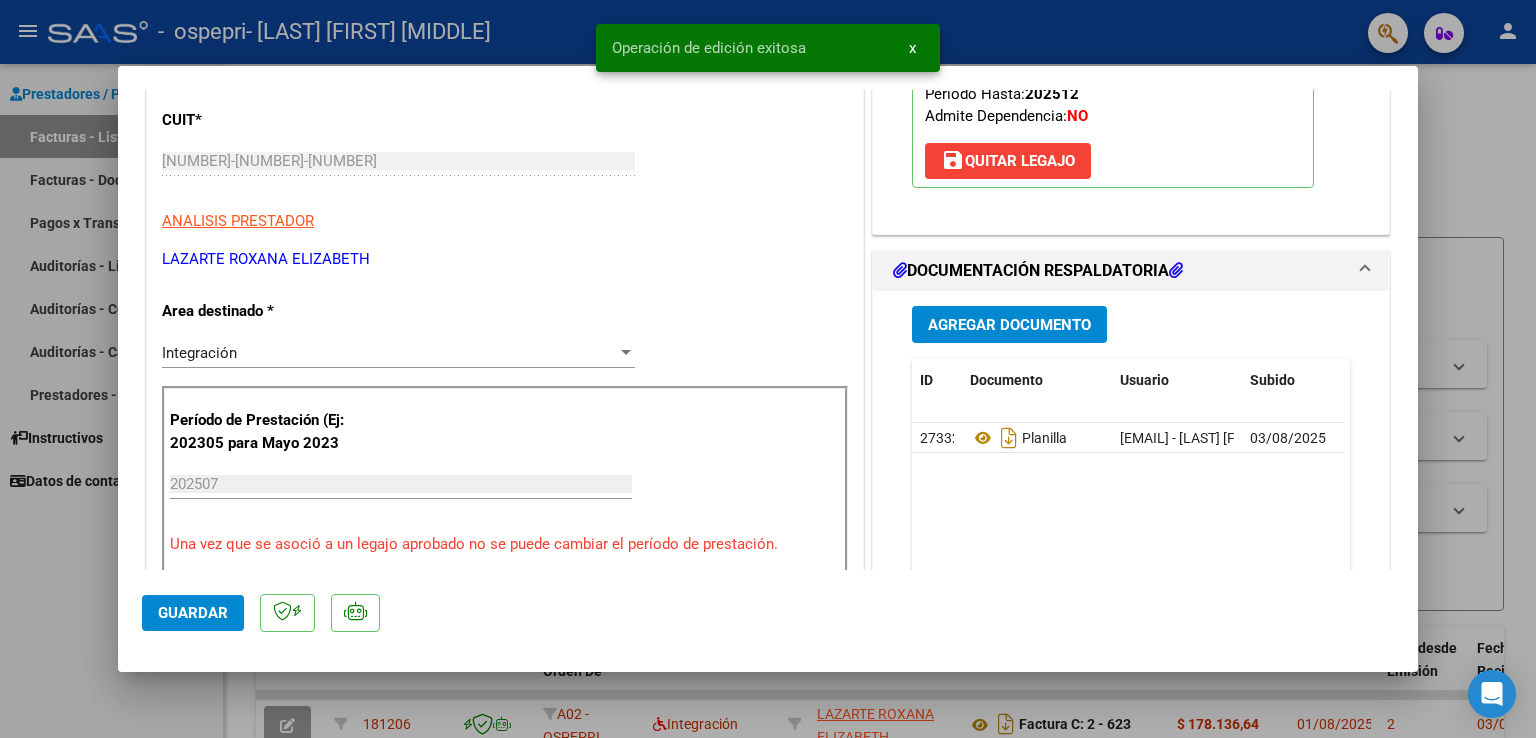 click at bounding box center (768, 369) 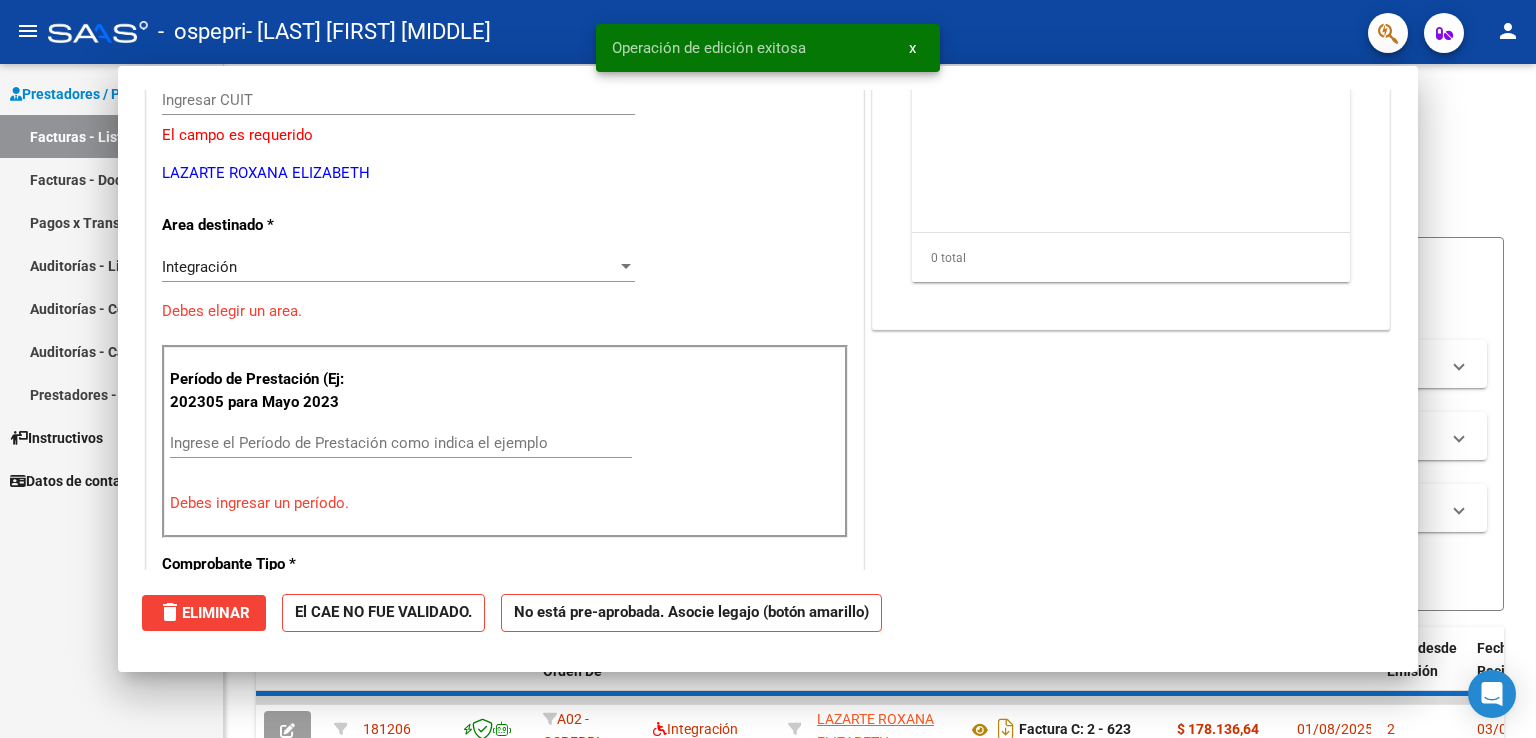 scroll, scrollTop: 0, scrollLeft: 0, axis: both 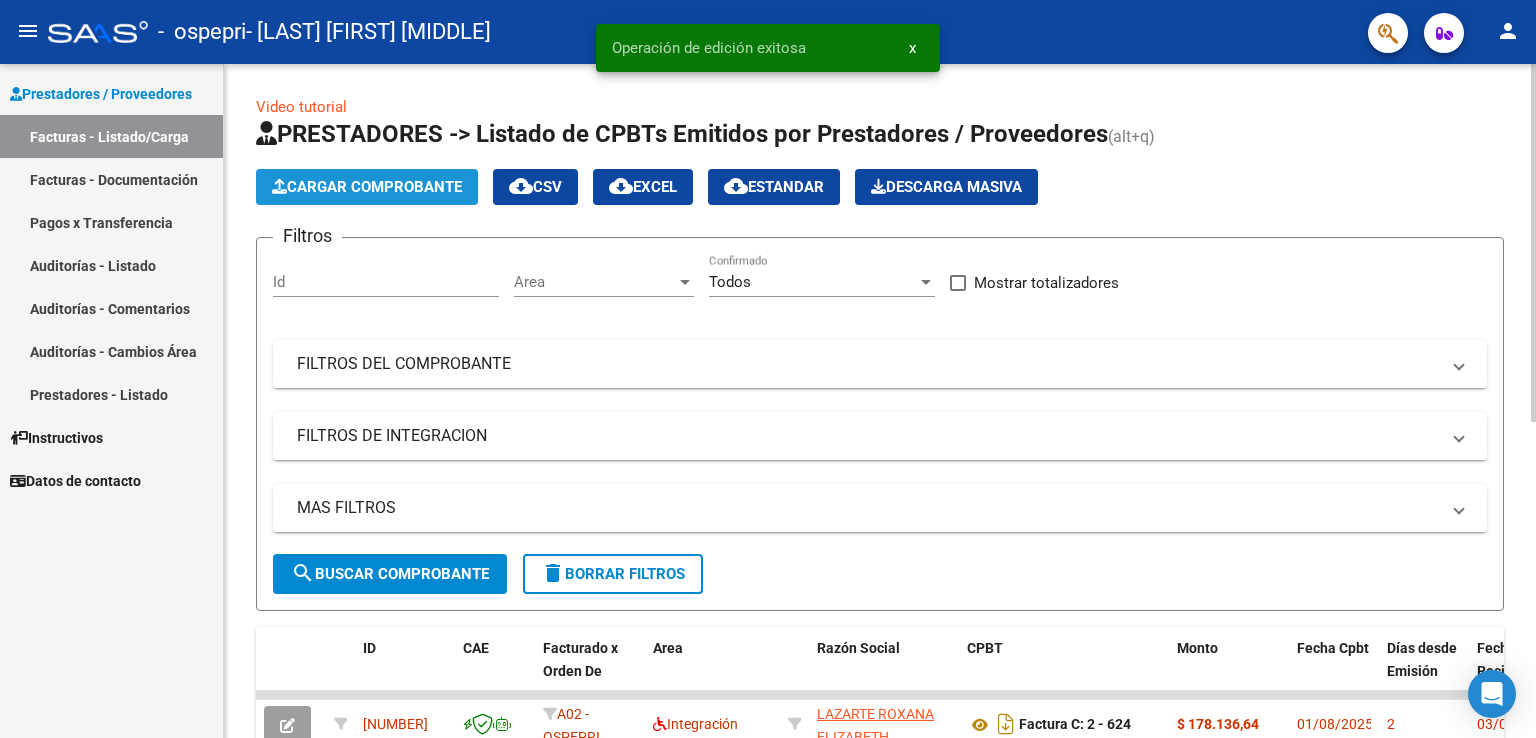 click on "Cargar Comprobante" 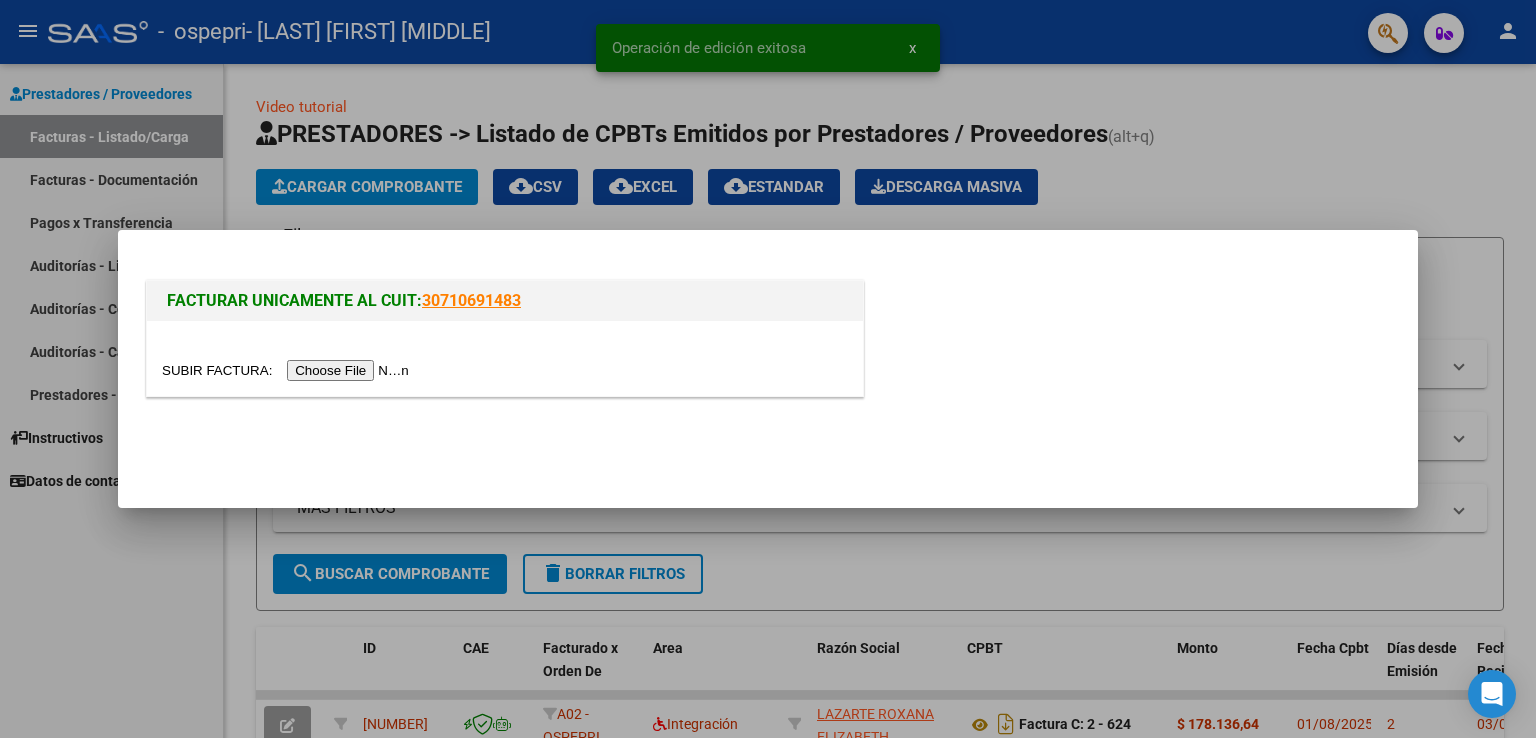 click at bounding box center (288, 370) 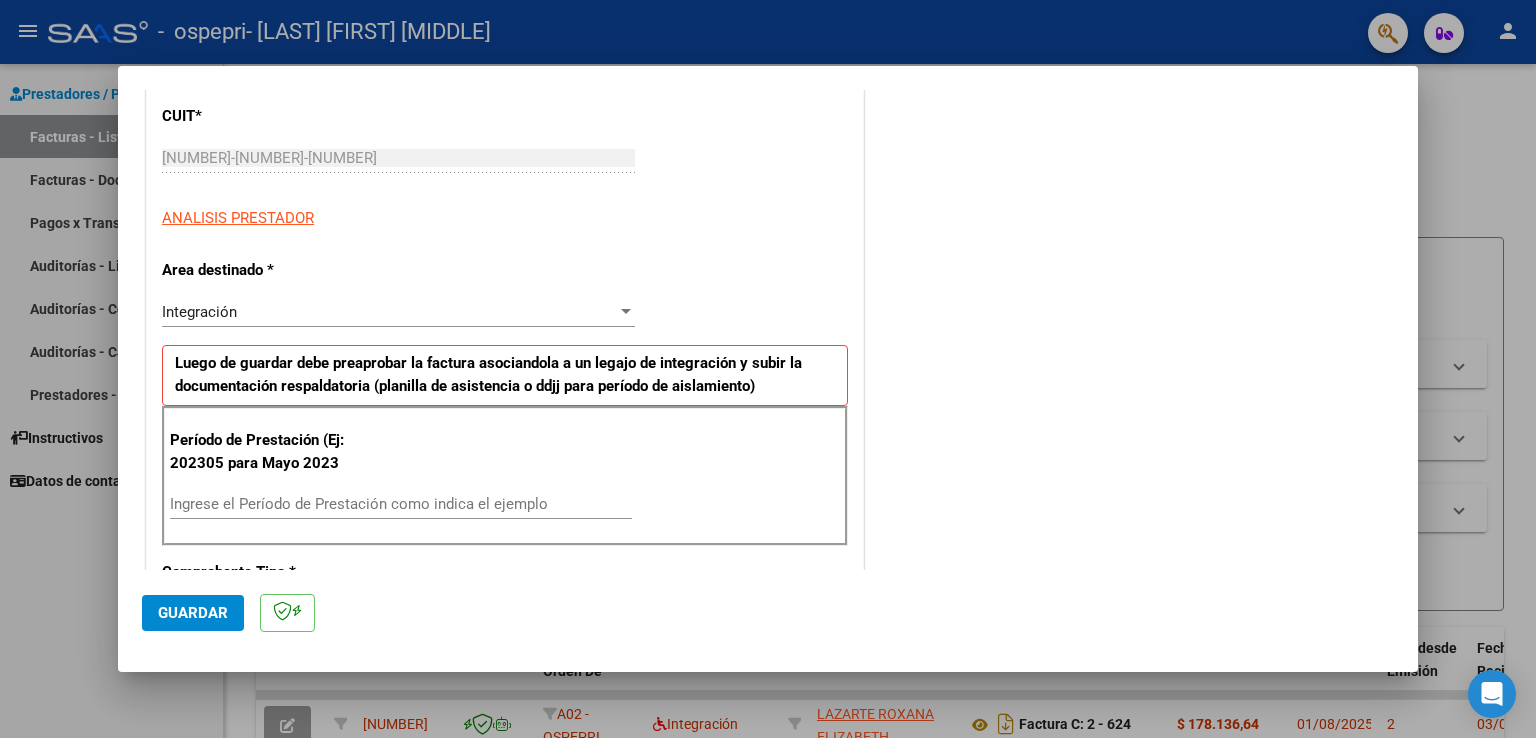 scroll, scrollTop: 300, scrollLeft: 0, axis: vertical 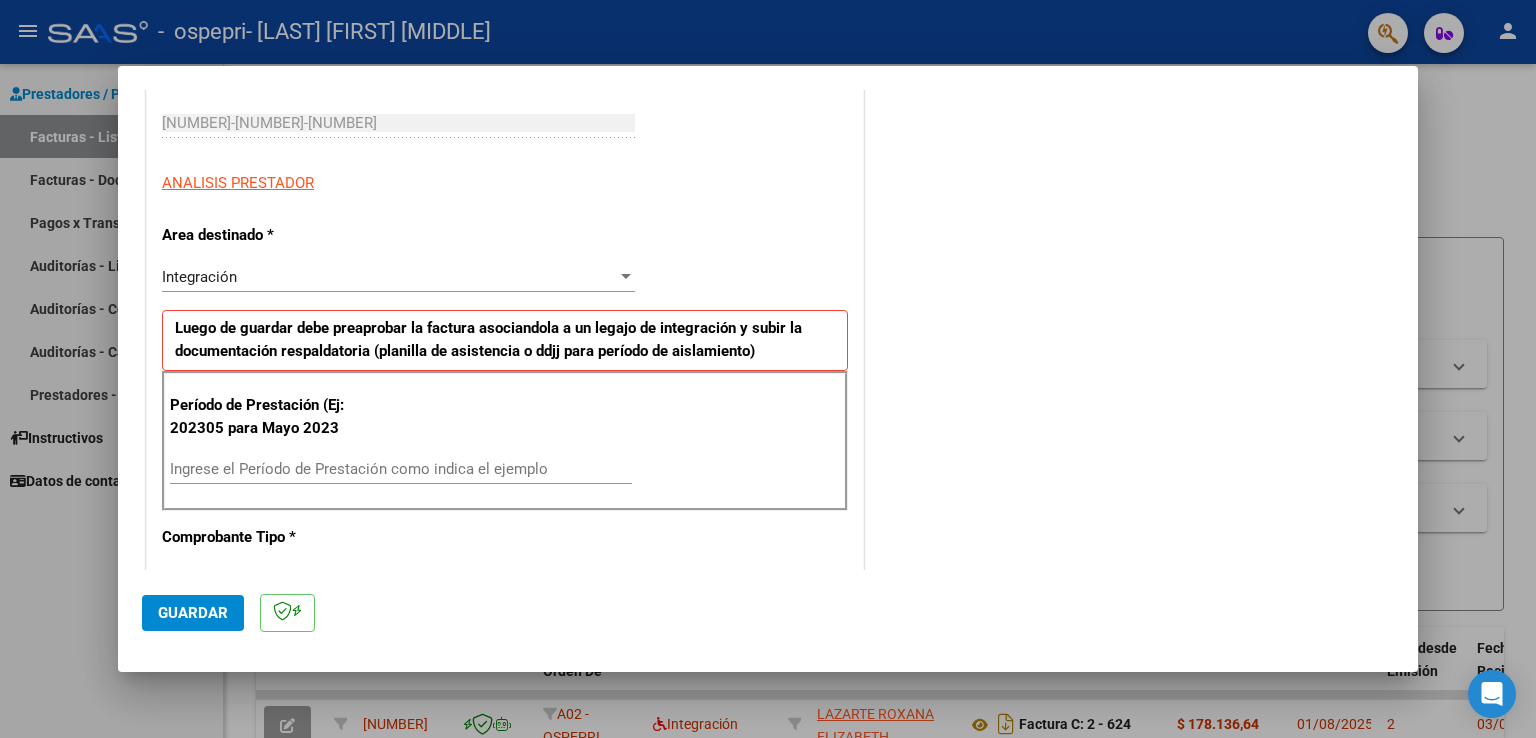 click on "Ingrese el Período de Prestación como indica el ejemplo" at bounding box center [401, 469] 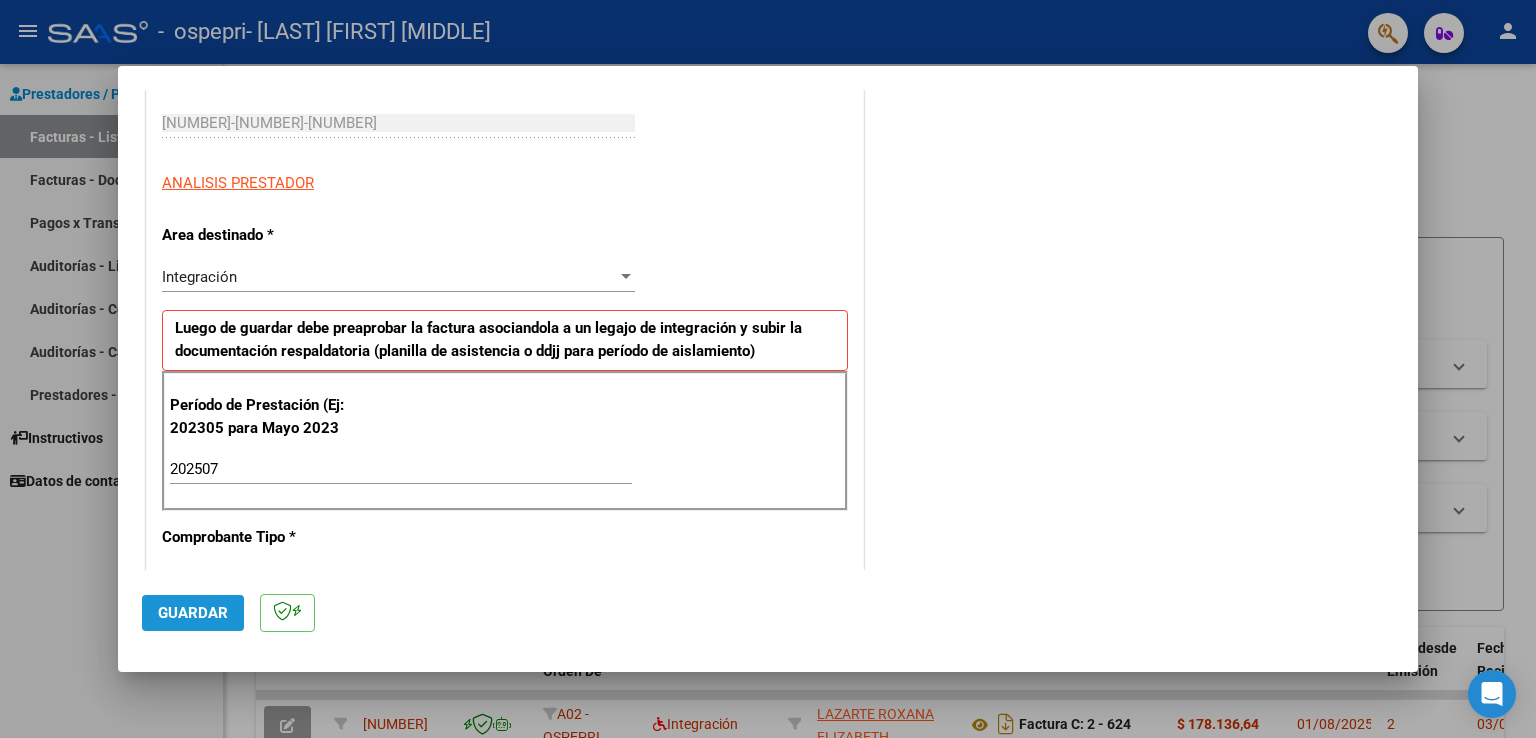click on "Guardar" 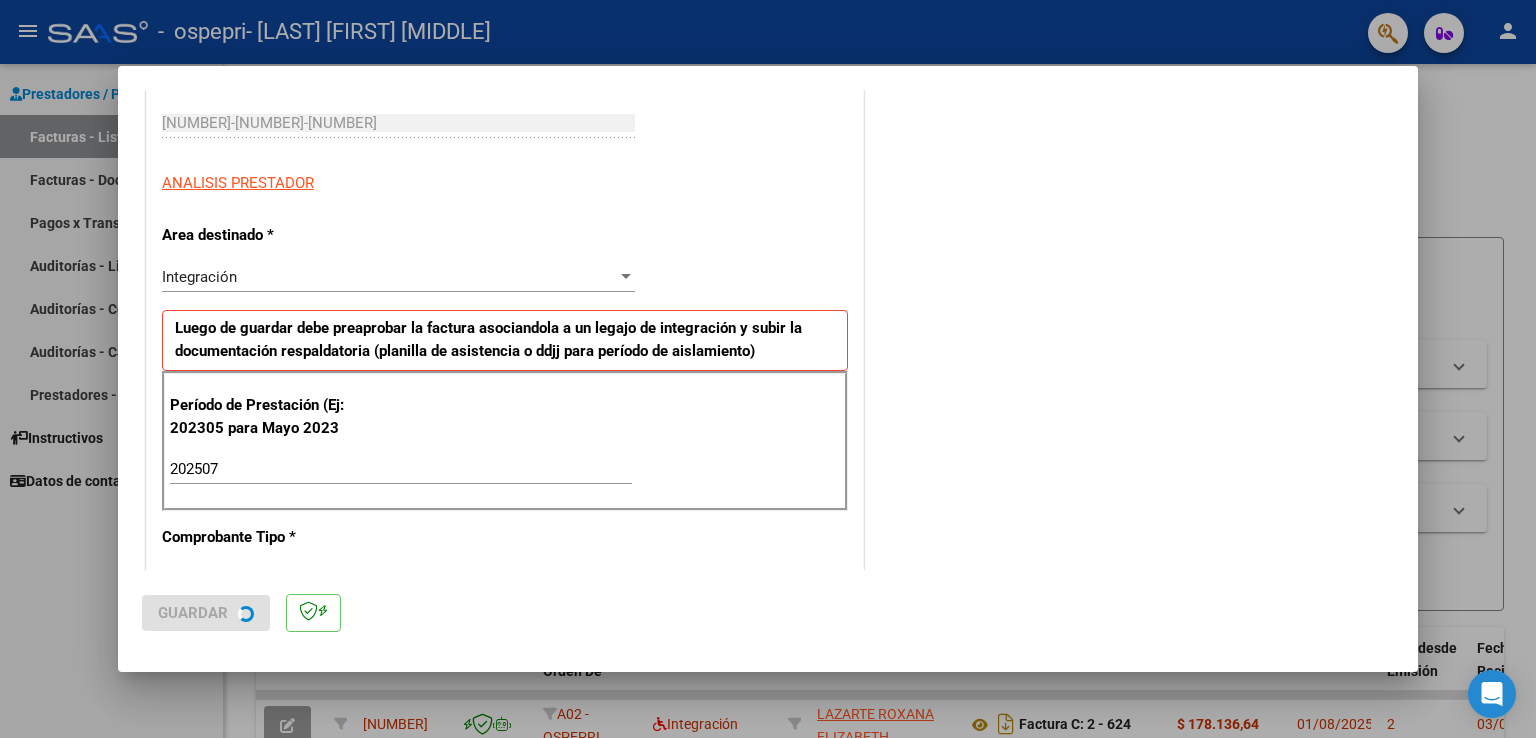 scroll, scrollTop: 0, scrollLeft: 0, axis: both 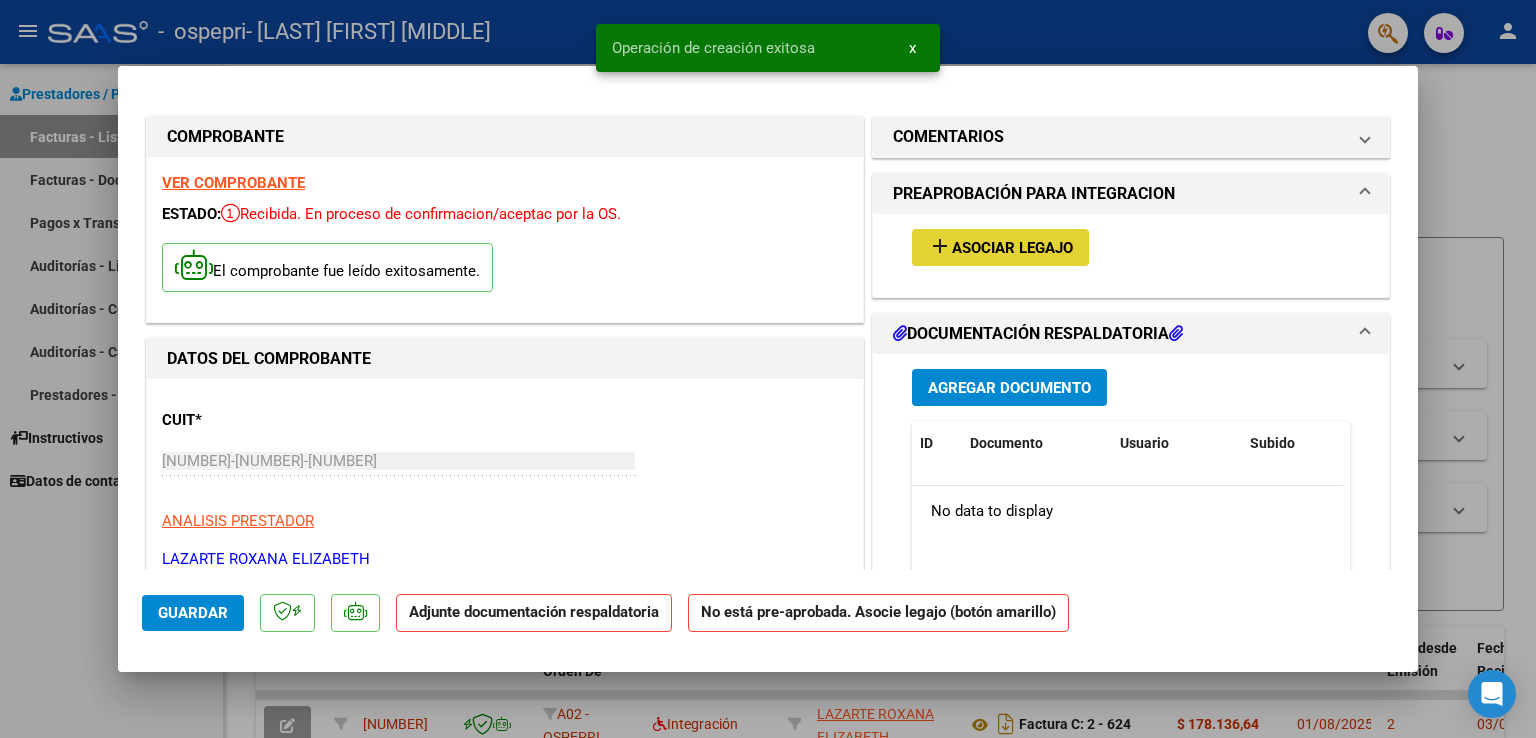 click on "Asociar Legajo" at bounding box center (1012, 248) 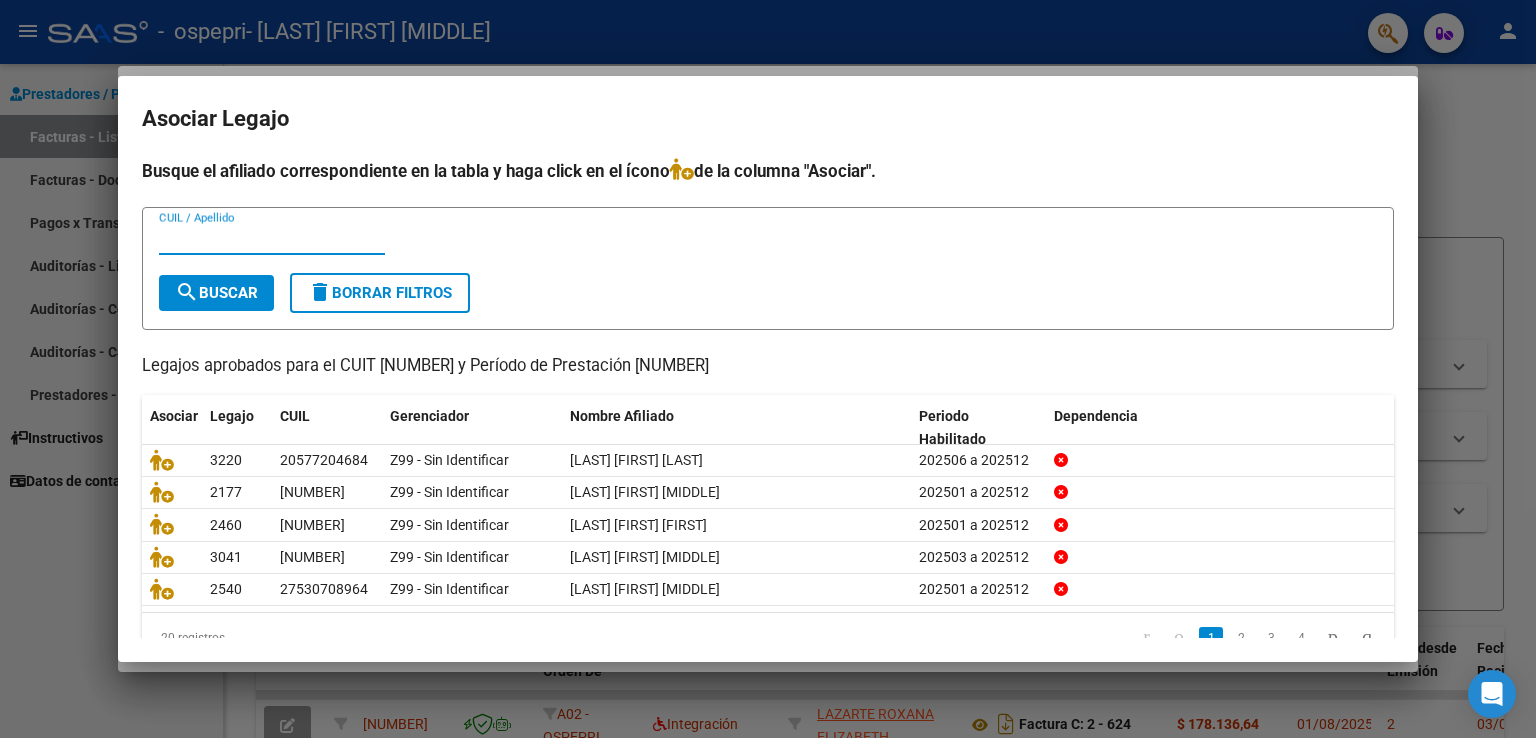 scroll, scrollTop: 39, scrollLeft: 0, axis: vertical 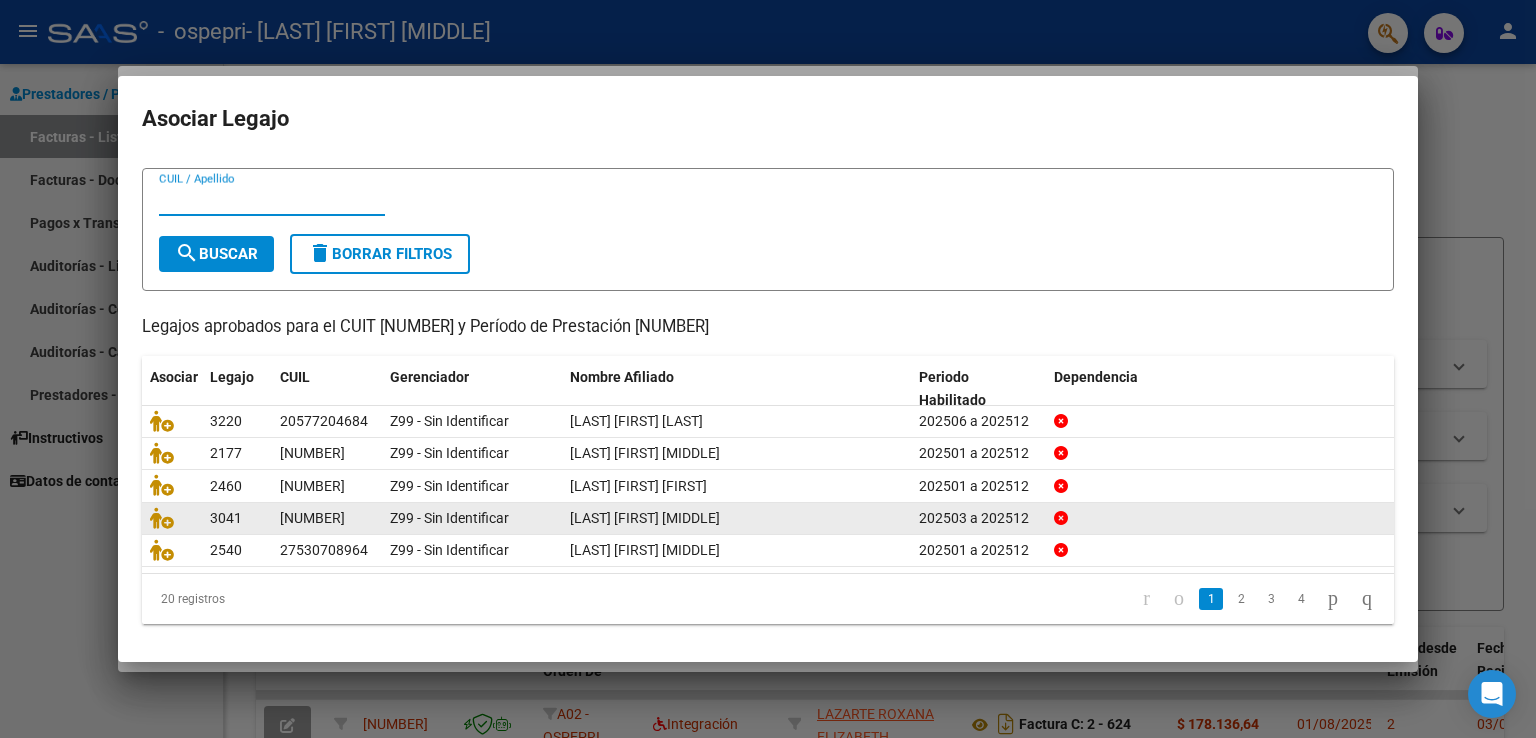 click on "2" 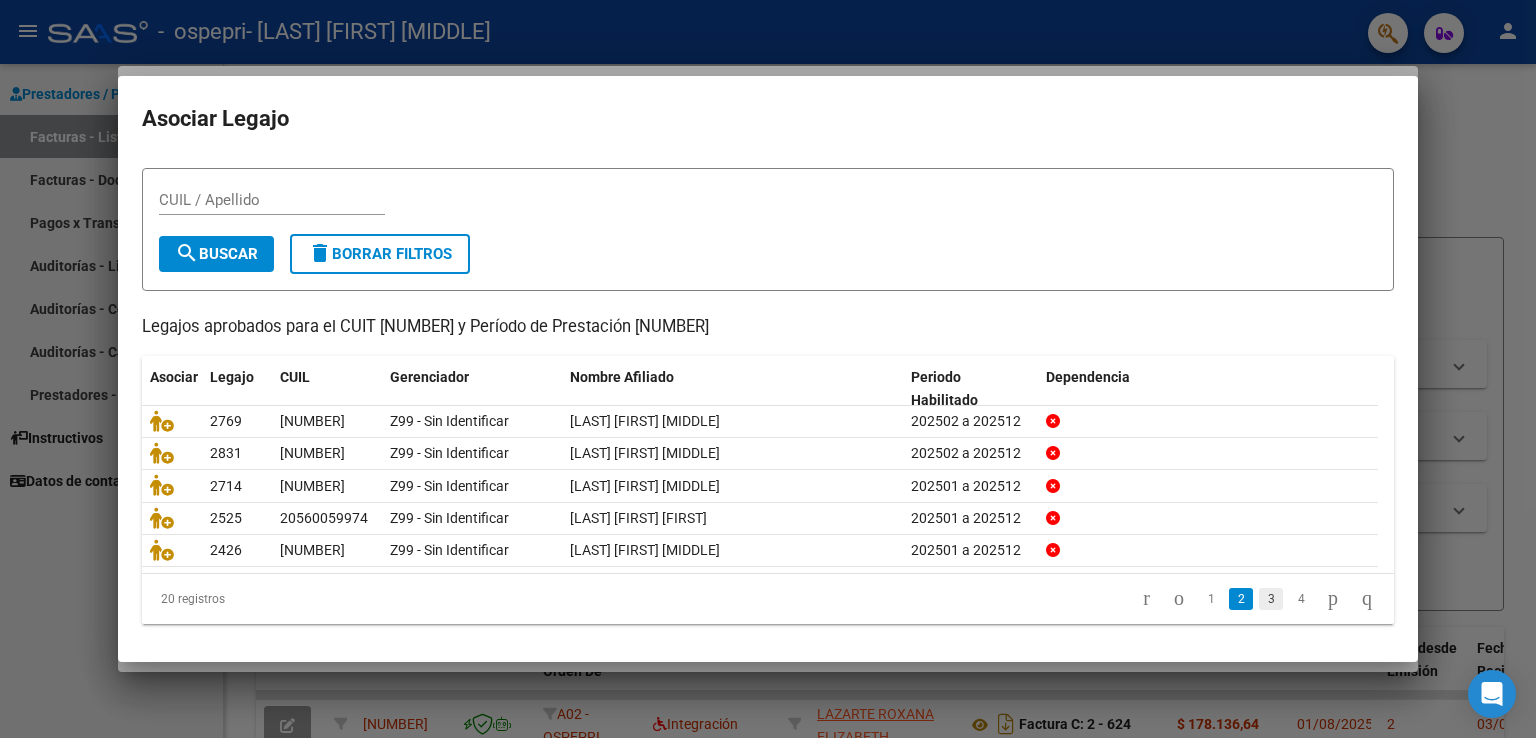 click on "3" 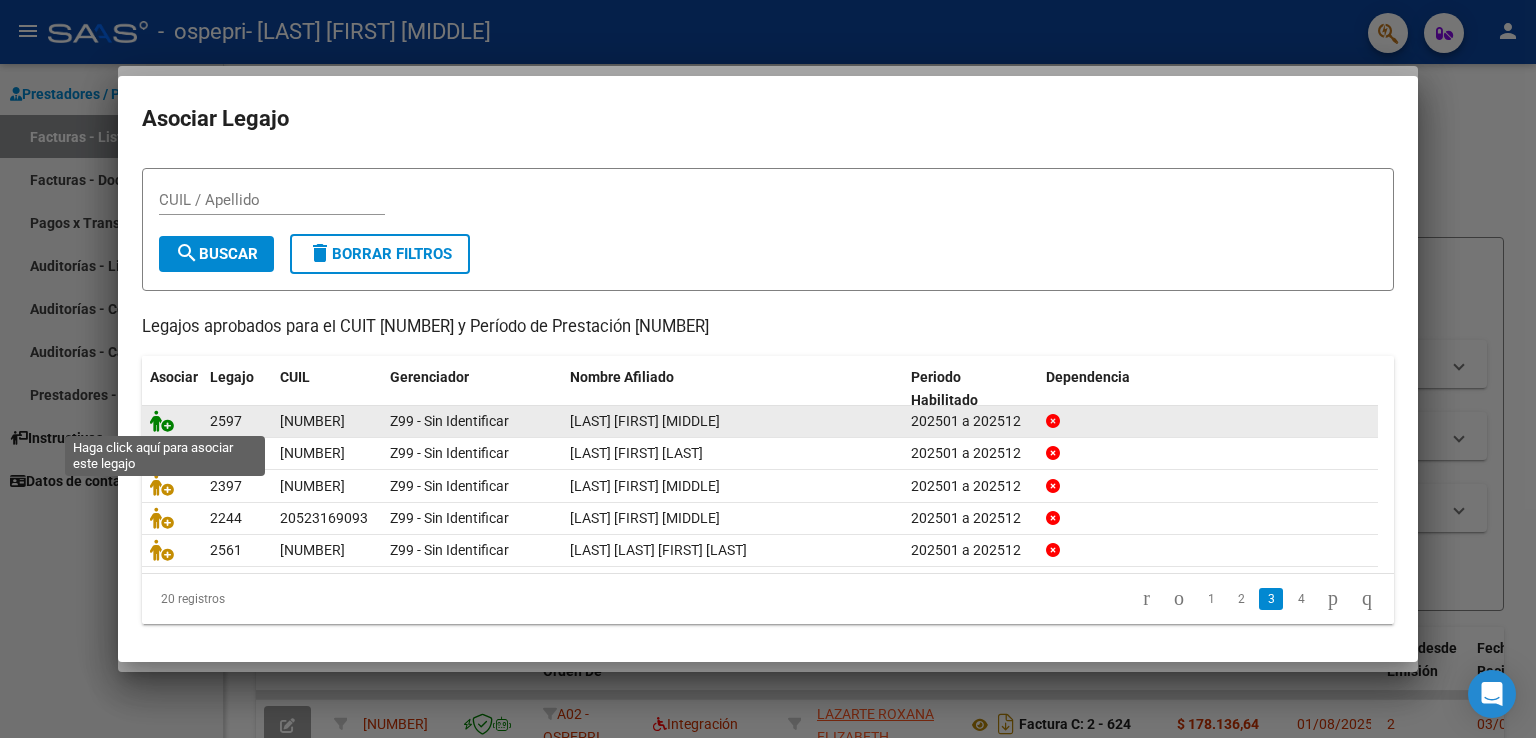 click 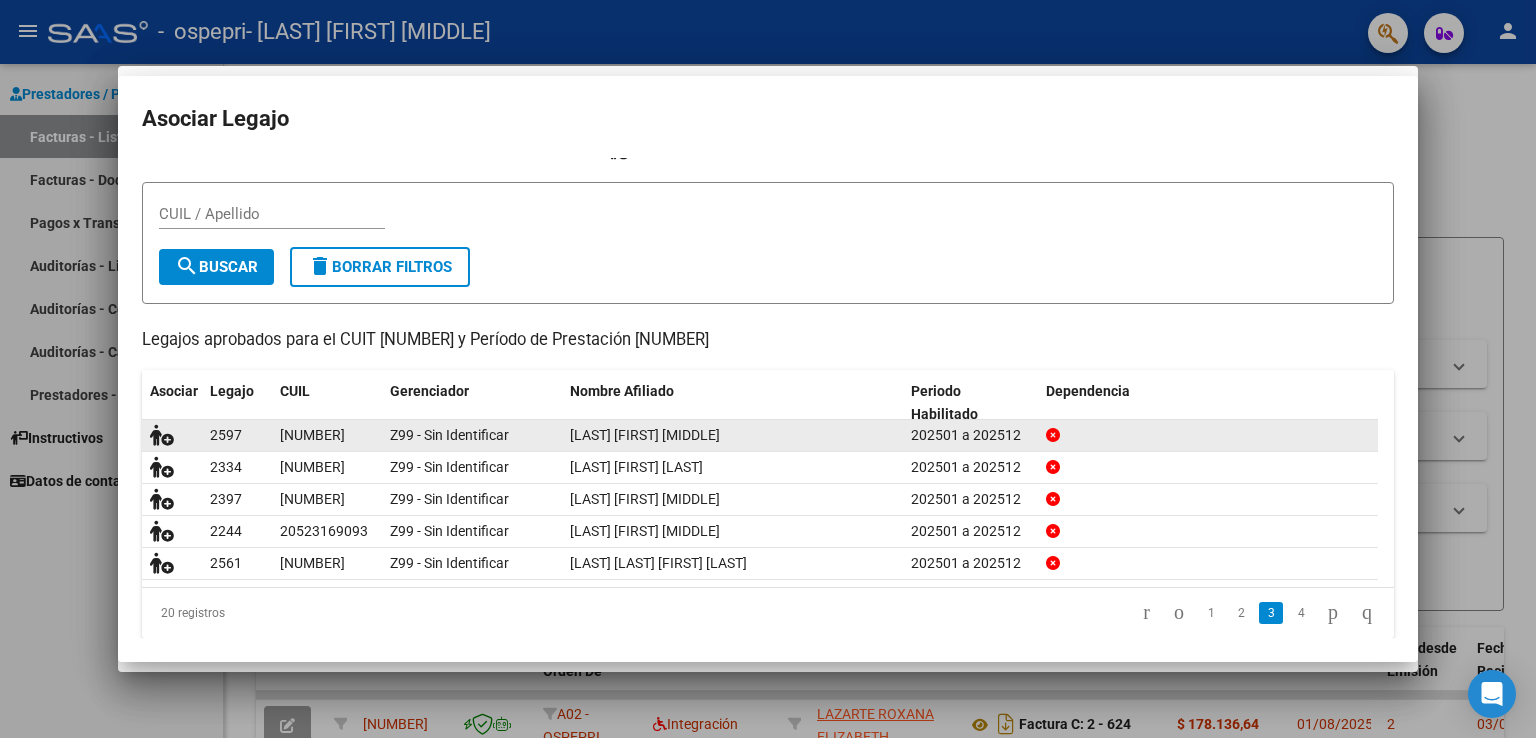 scroll, scrollTop: 0, scrollLeft: 0, axis: both 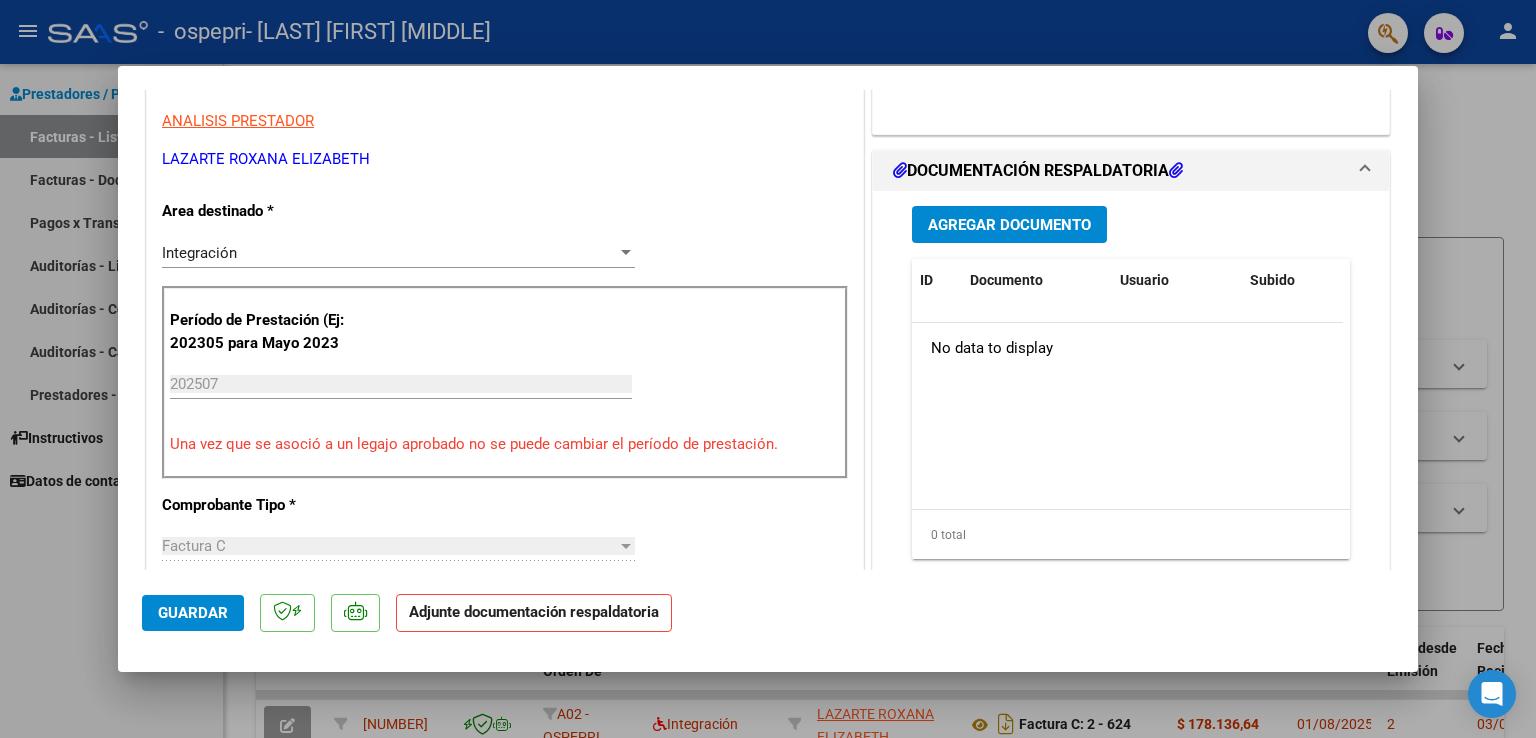 click on "Agregar Documento" at bounding box center [1009, 225] 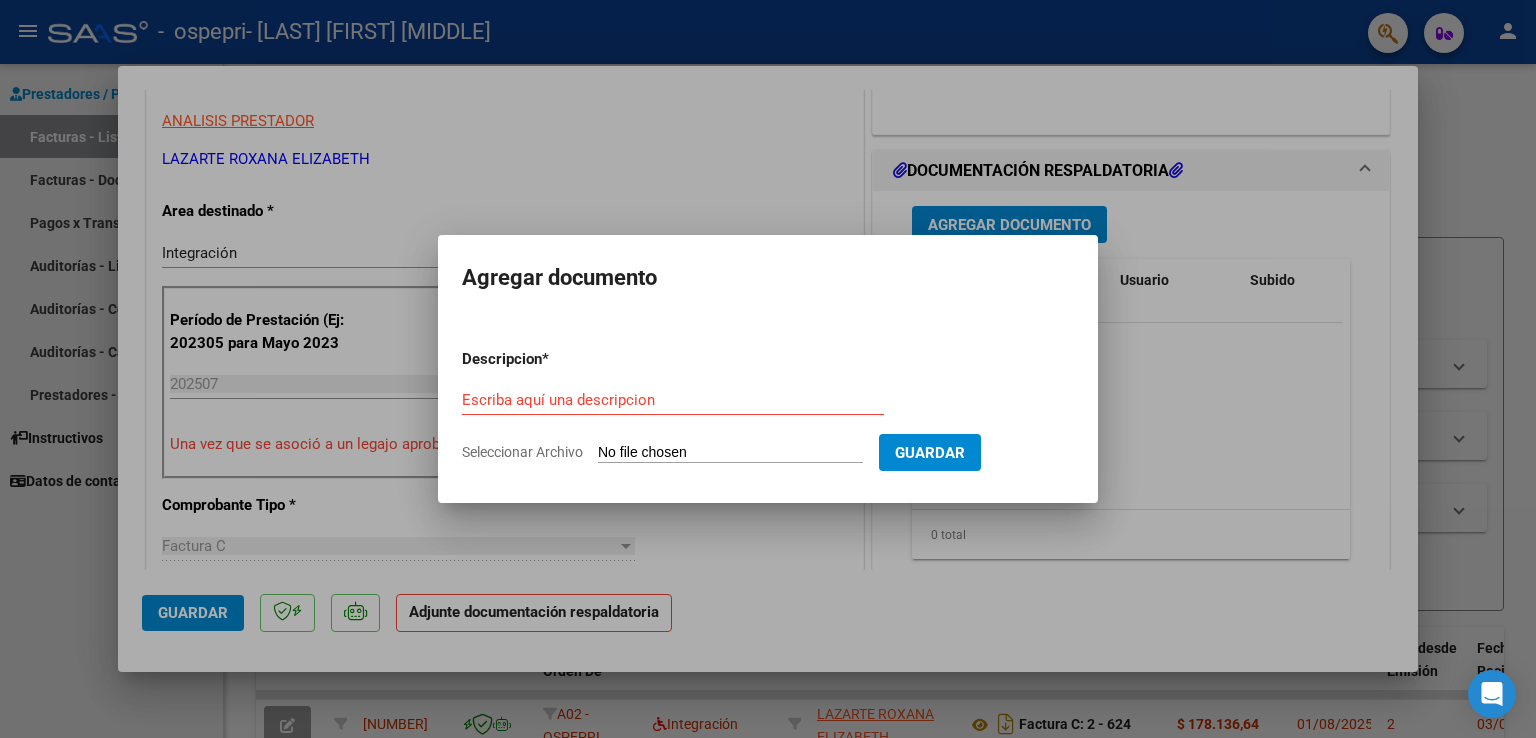 click on "Seleccionar Archivo" 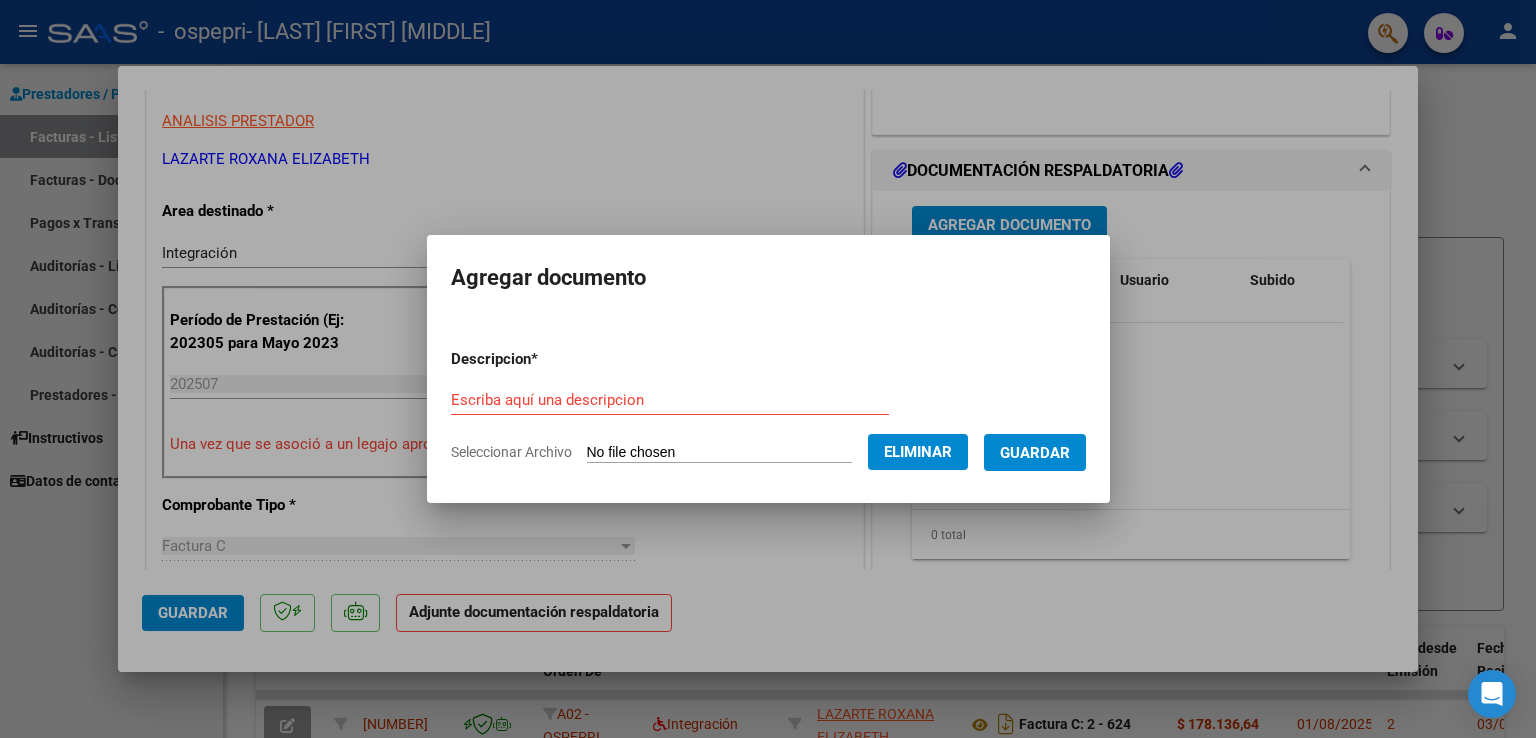 click on "Escriba aquí una descripcion" at bounding box center [670, 400] 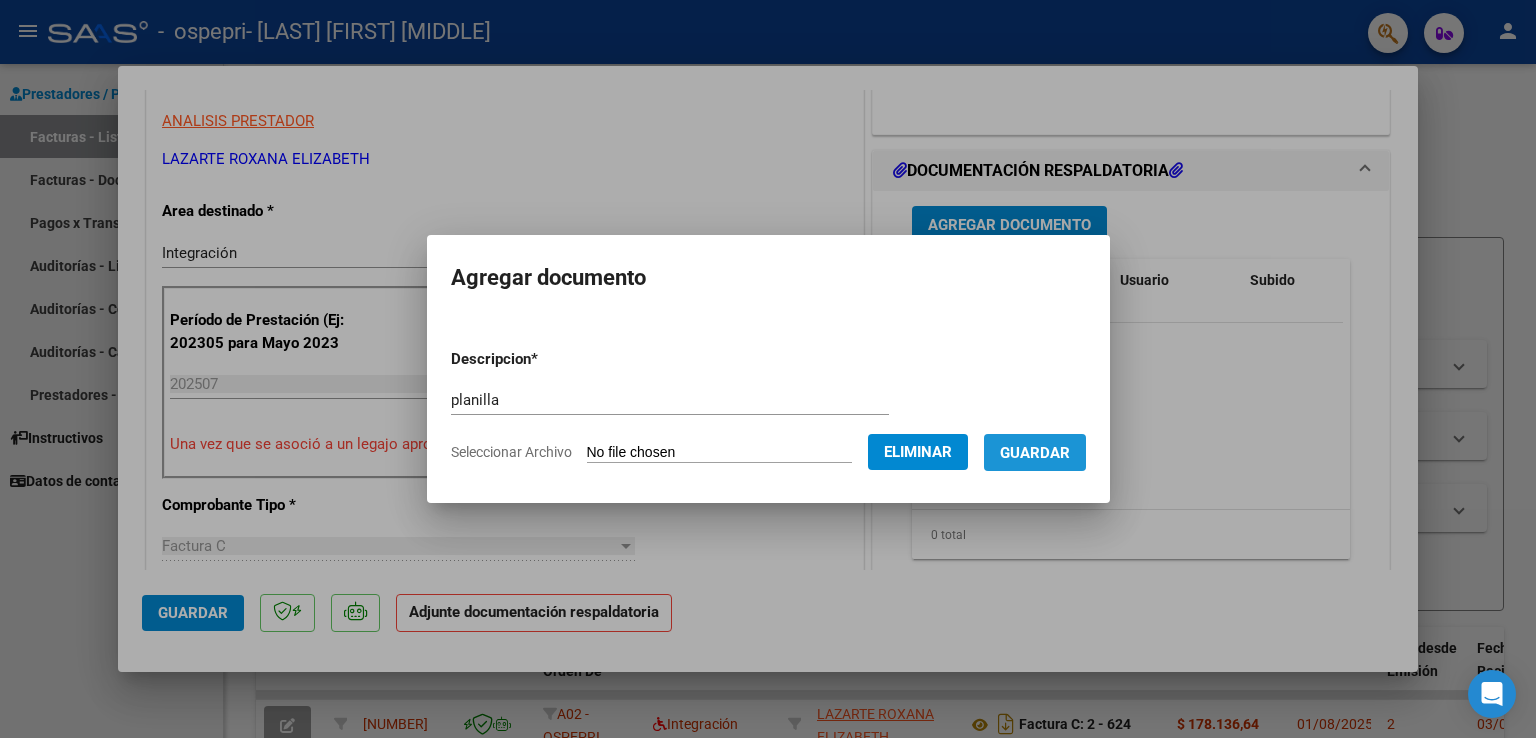 click on "Guardar" at bounding box center (1035, 453) 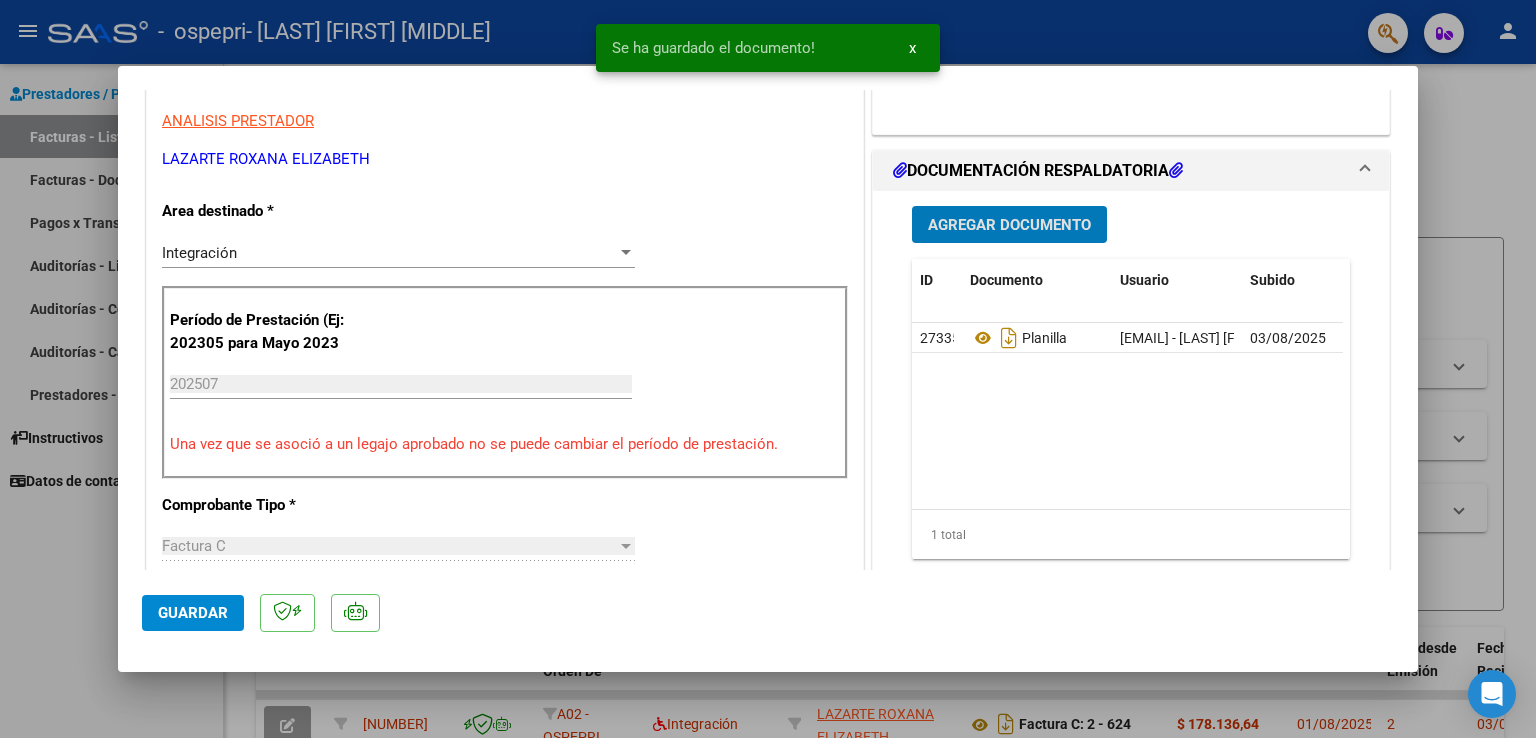 click on "Guardar" 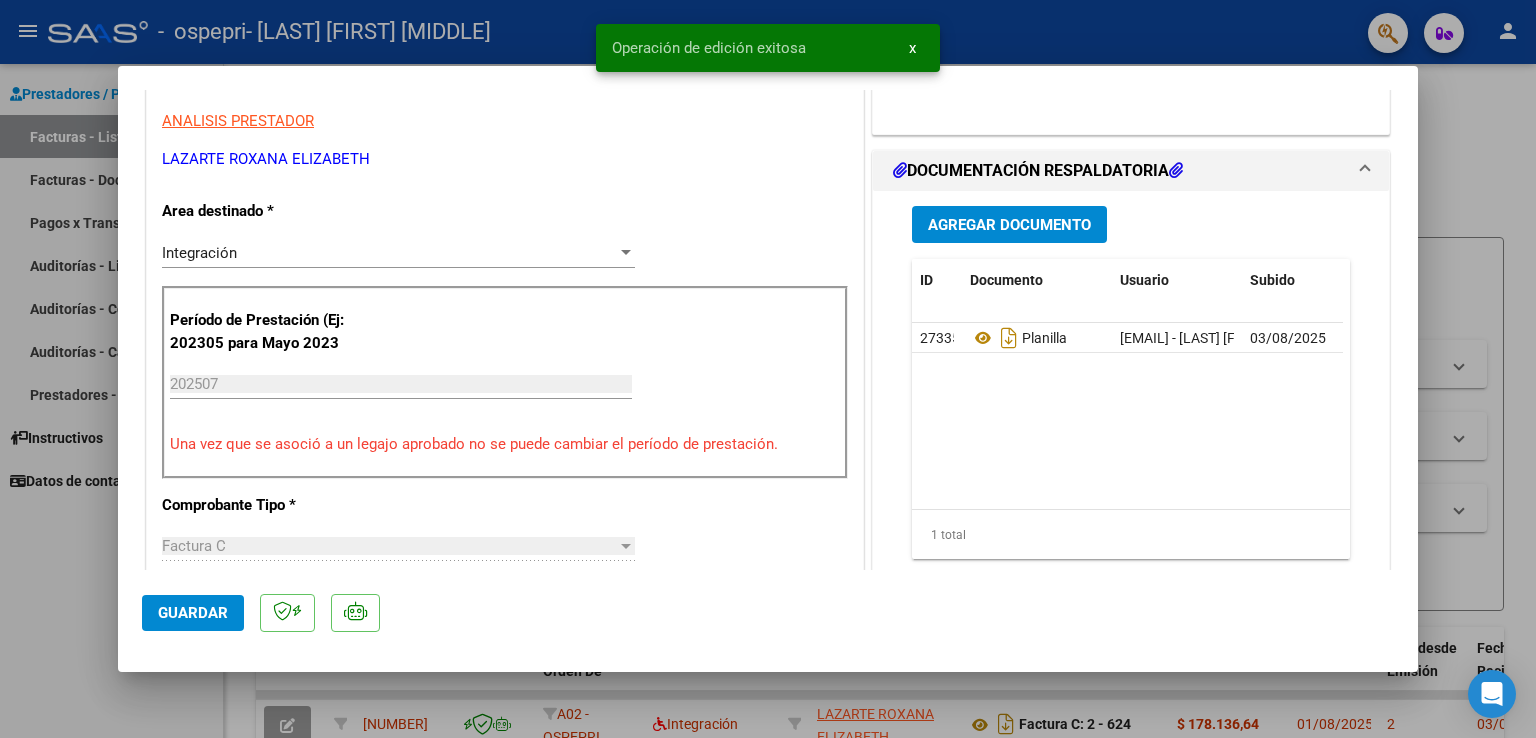 drag, startPoint x: 33, startPoint y: 592, endPoint x: 116, endPoint y: 416, distance: 194.58931 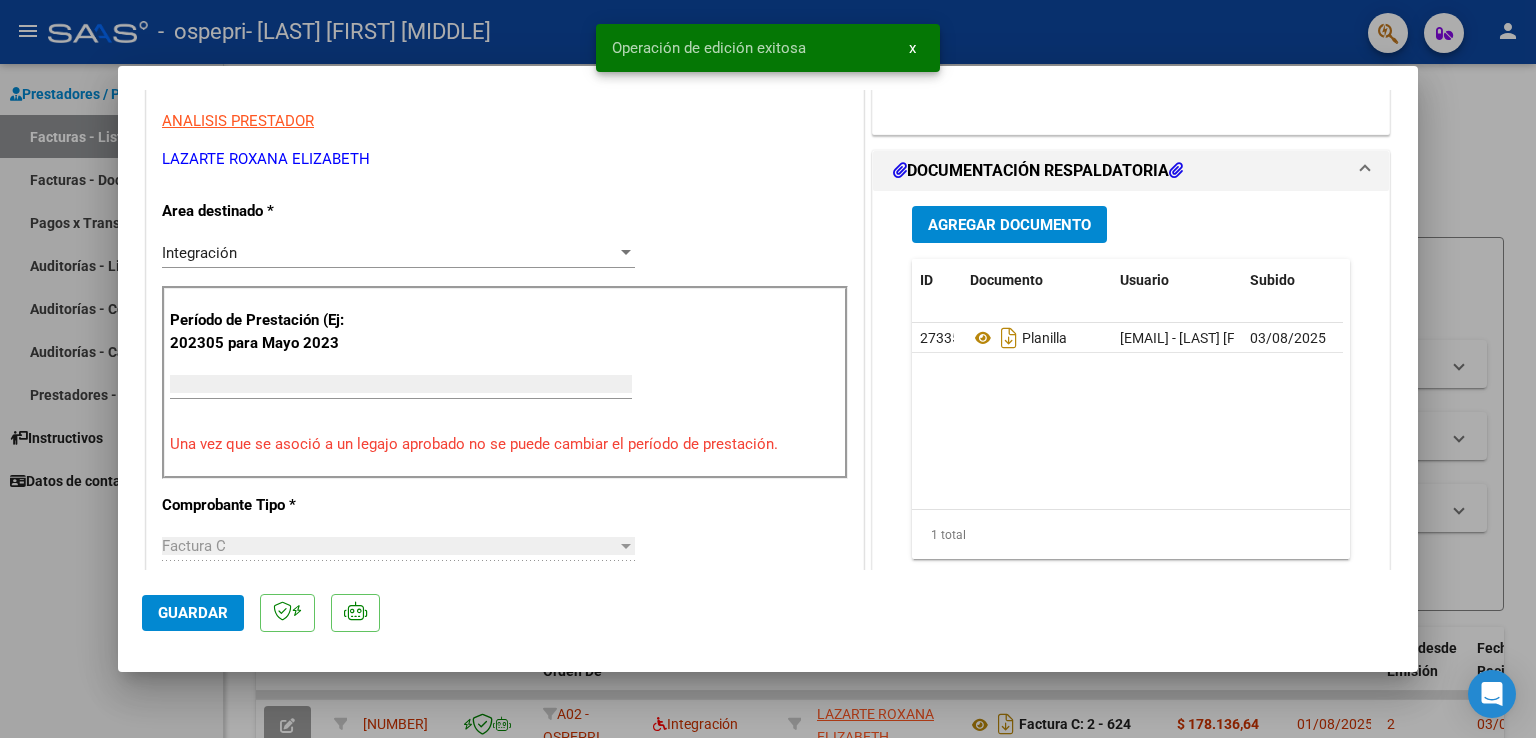 scroll, scrollTop: 0, scrollLeft: 0, axis: both 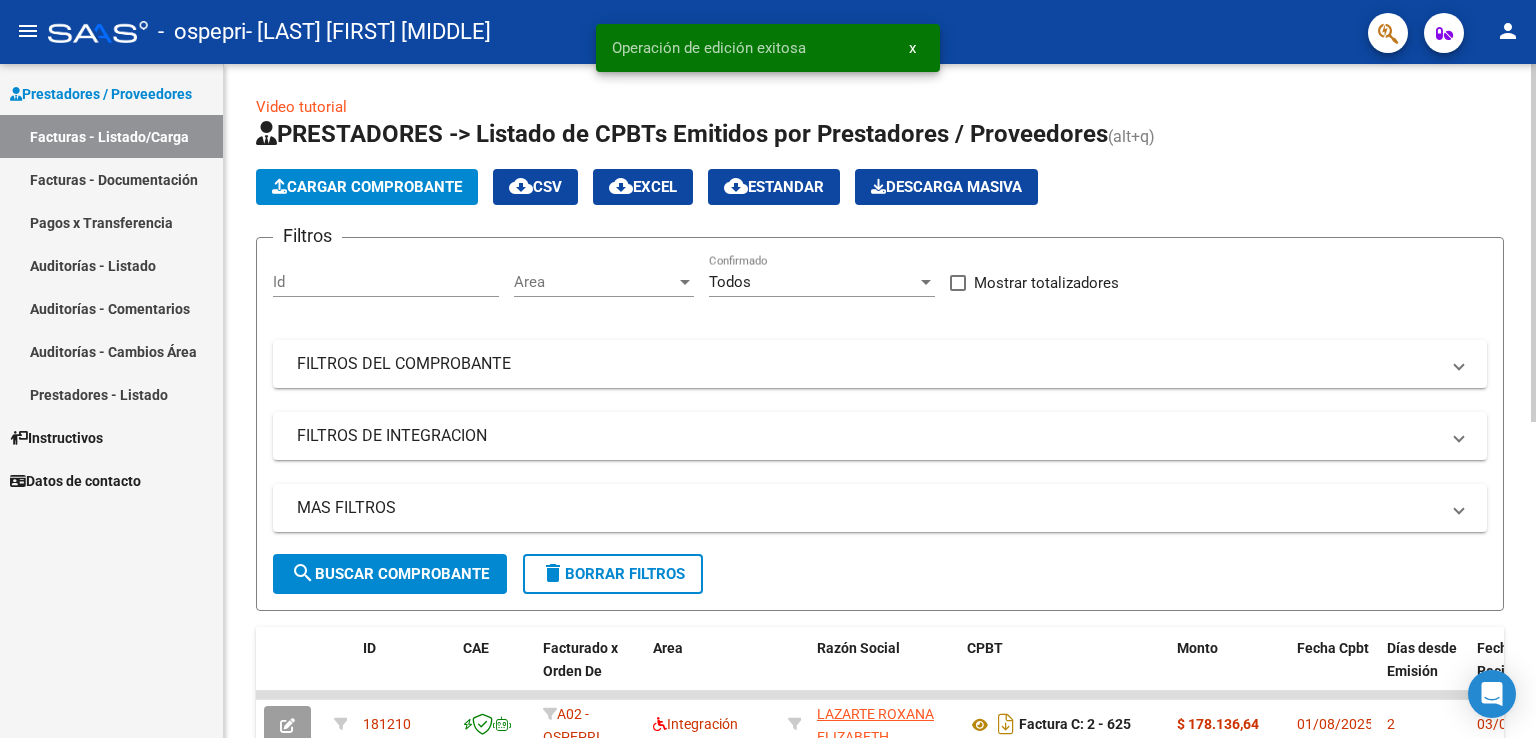 click on "Cargar Comprobante" 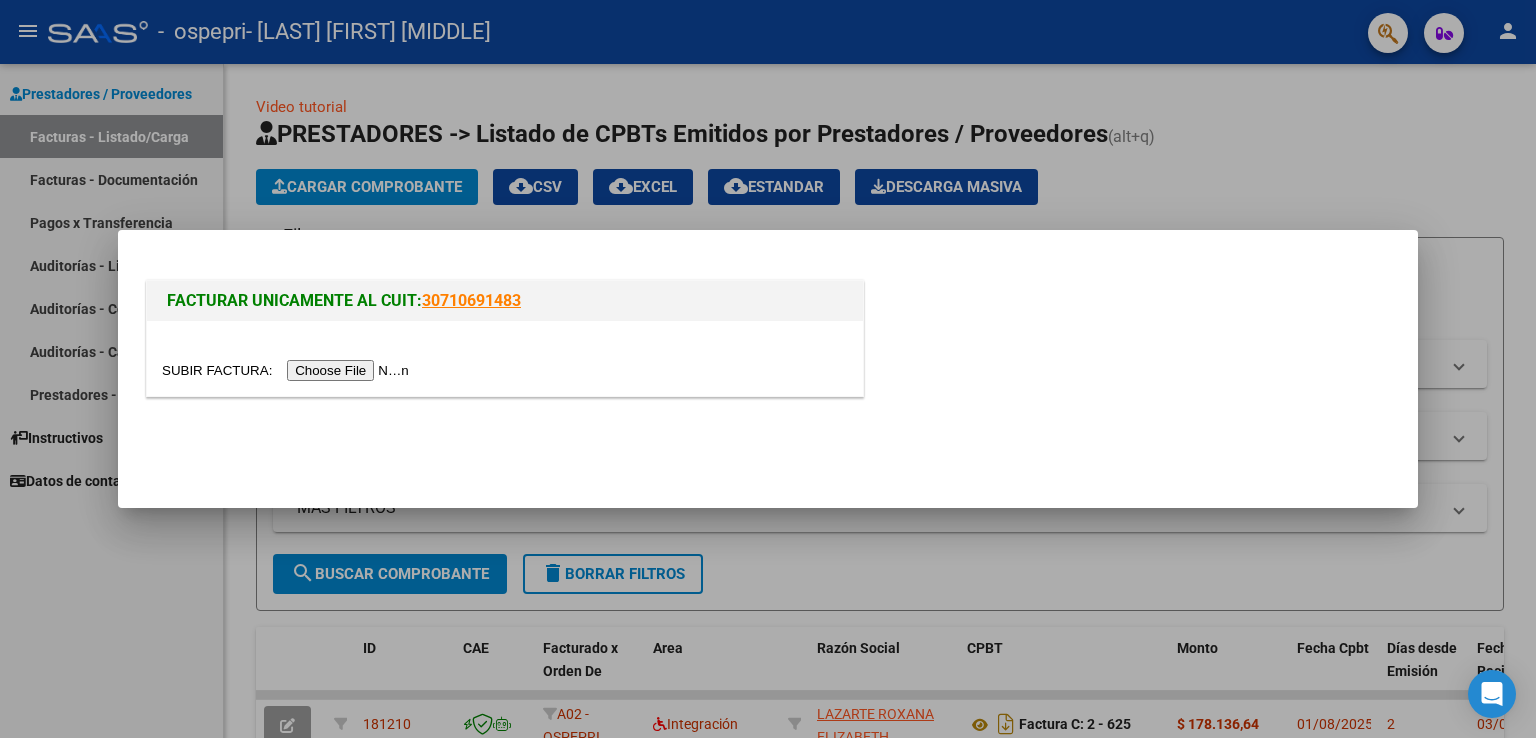 click at bounding box center (288, 370) 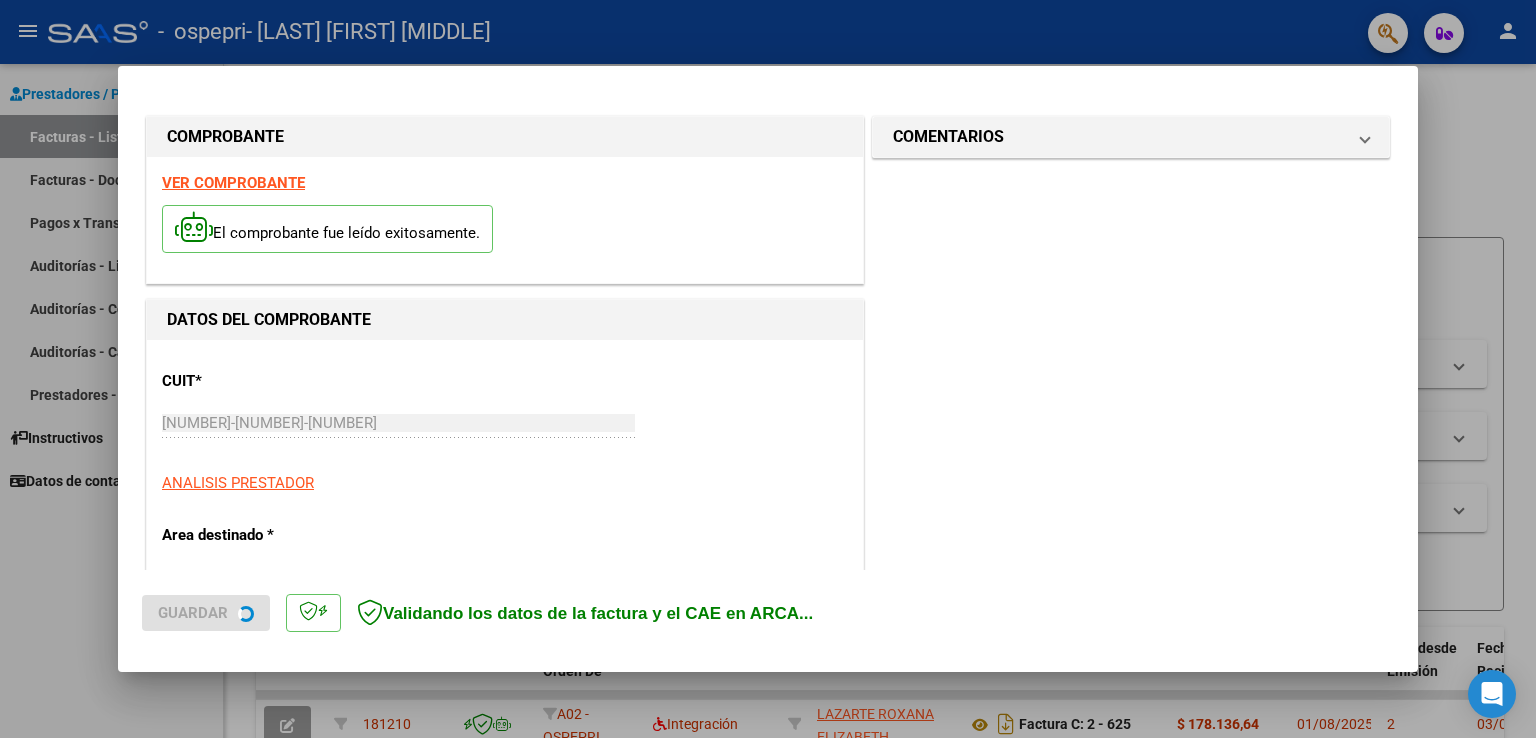 scroll, scrollTop: 300, scrollLeft: 0, axis: vertical 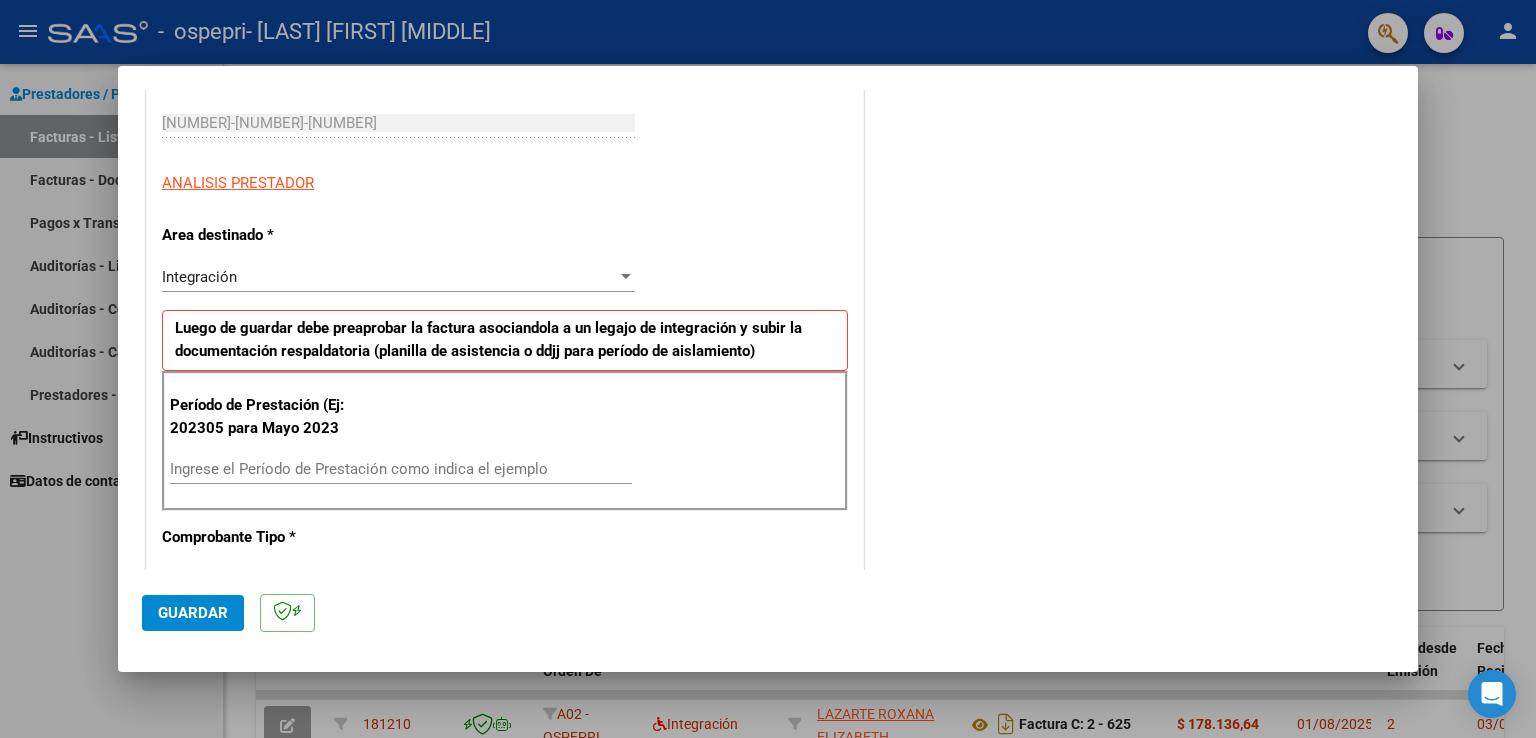 click on "Ingrese el Período de Prestación como indica el ejemplo" at bounding box center (401, 469) 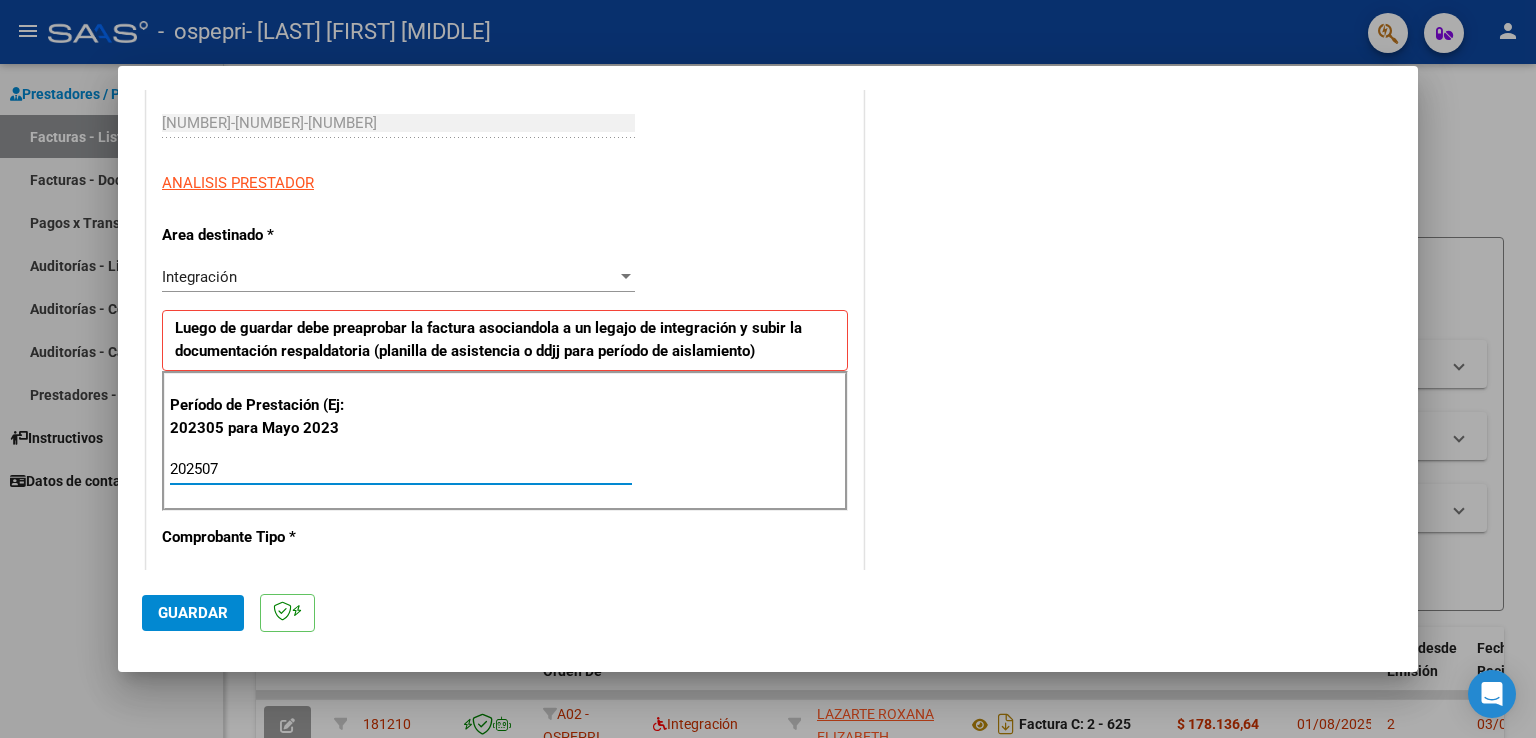 click on "Guardar" 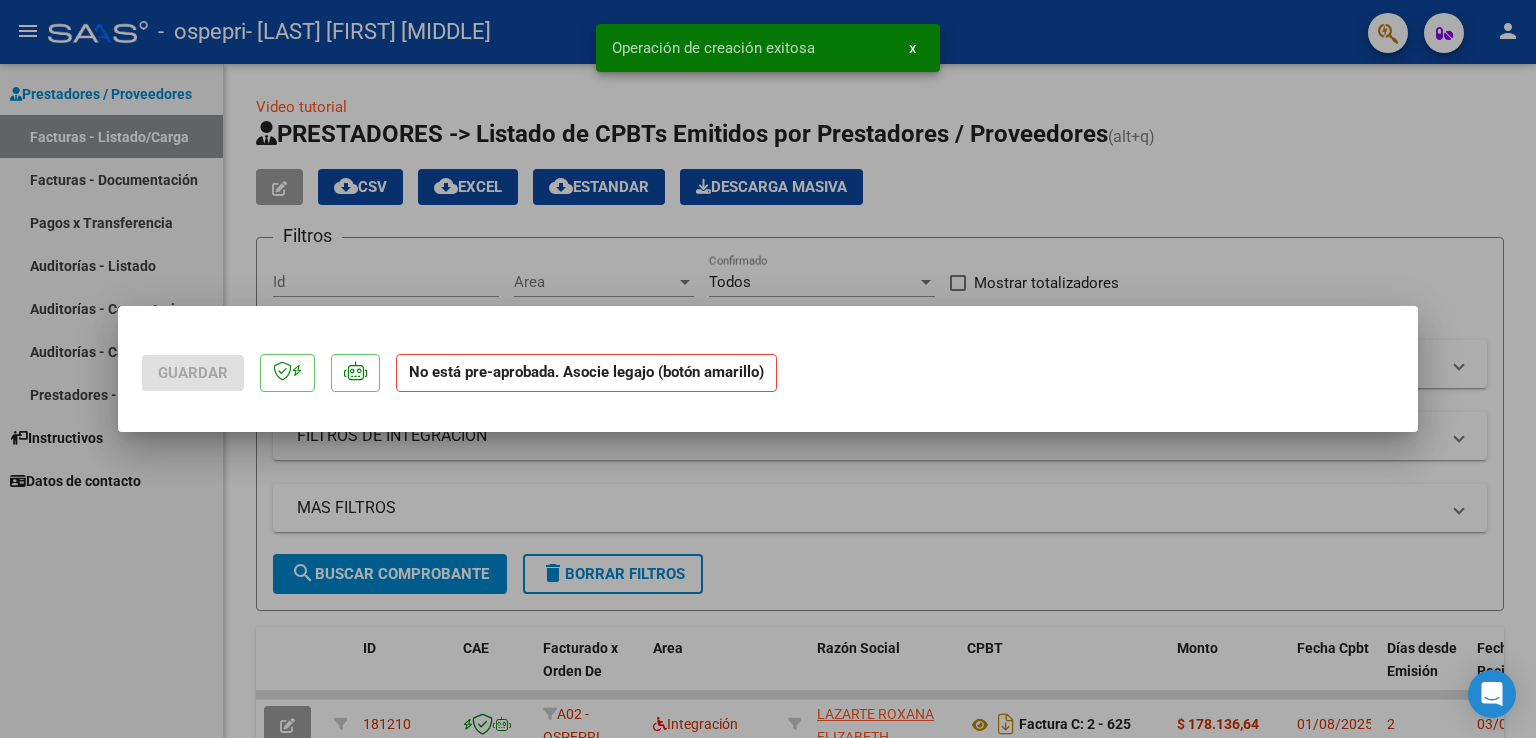 scroll, scrollTop: 0, scrollLeft: 0, axis: both 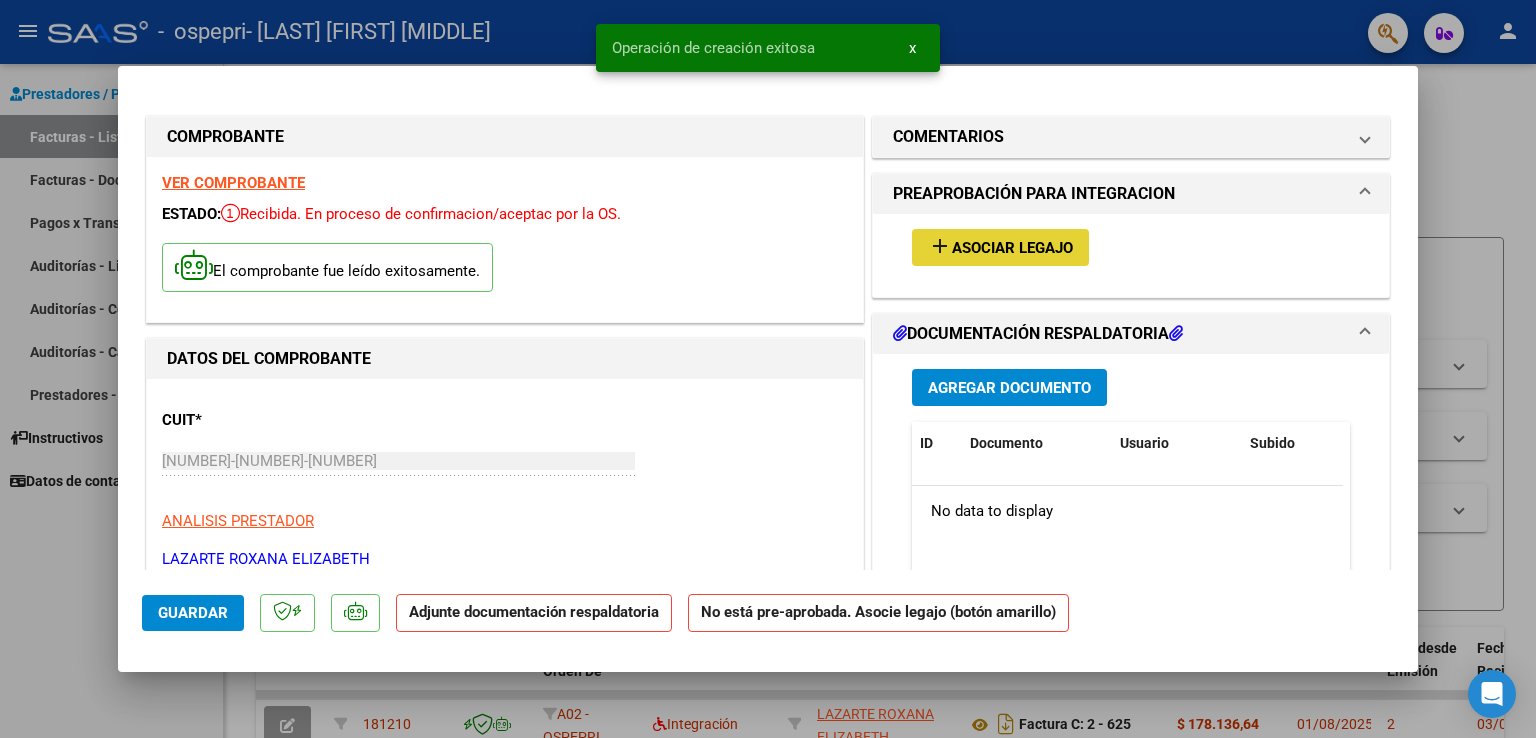 click on "add Asociar Legajo" at bounding box center [1000, 247] 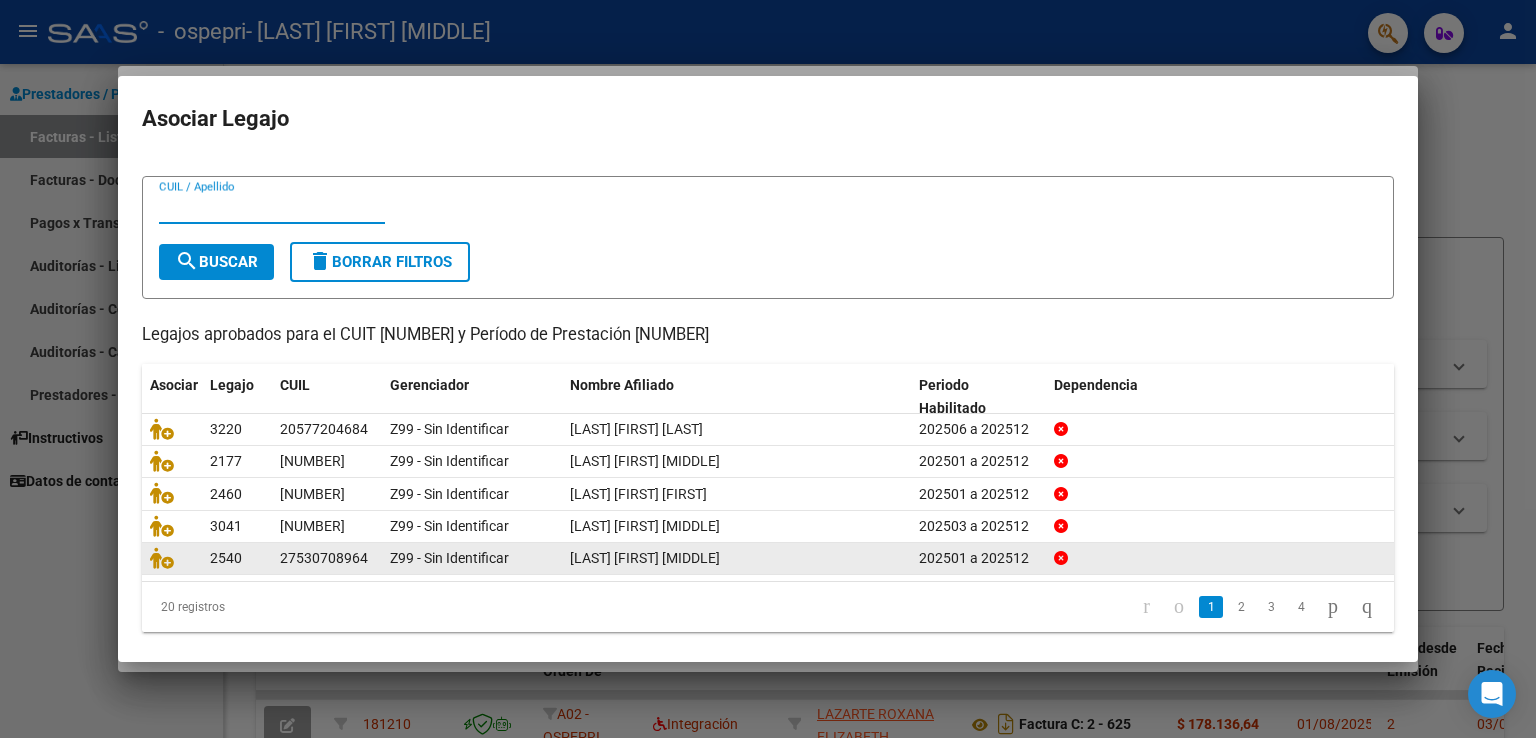 scroll, scrollTop: 39, scrollLeft: 0, axis: vertical 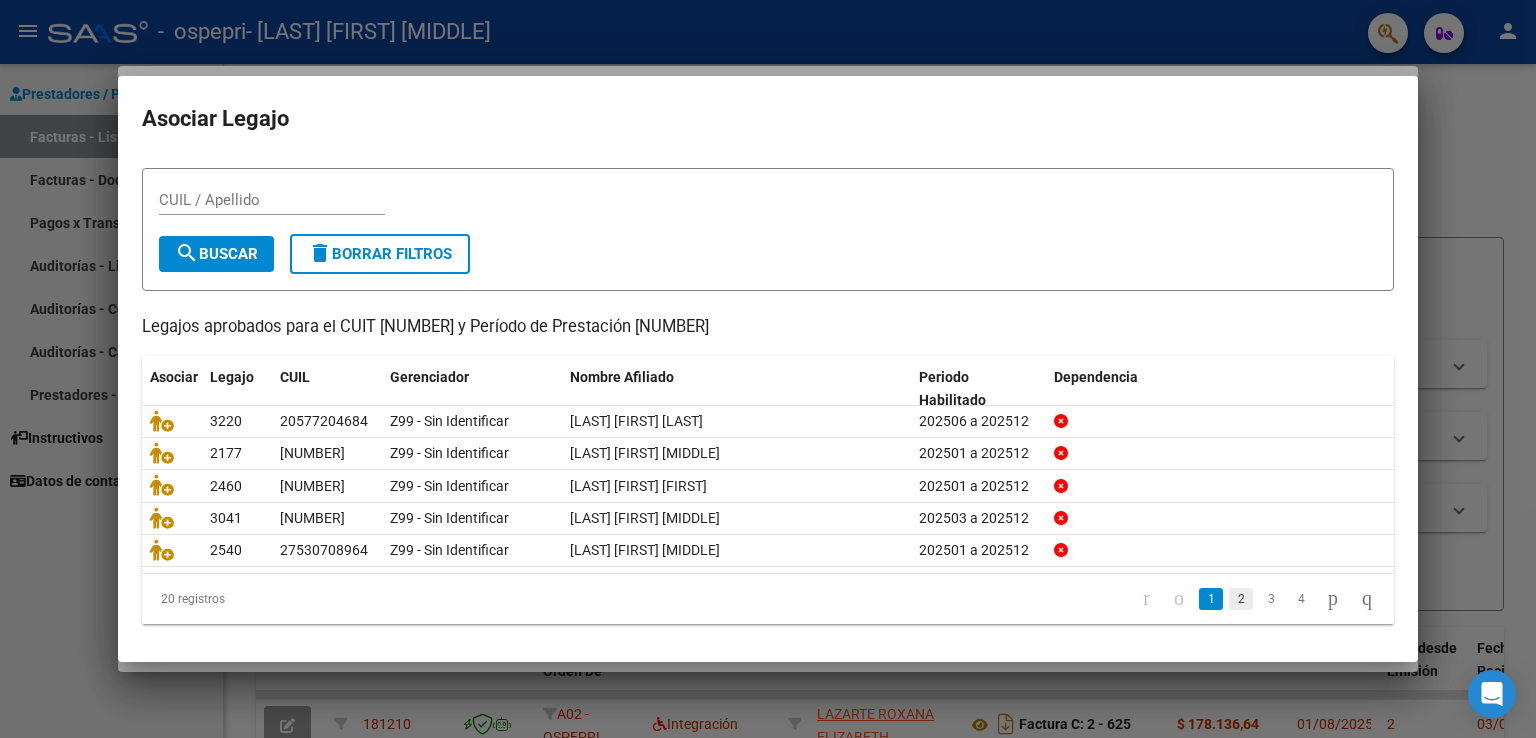 click on "2" 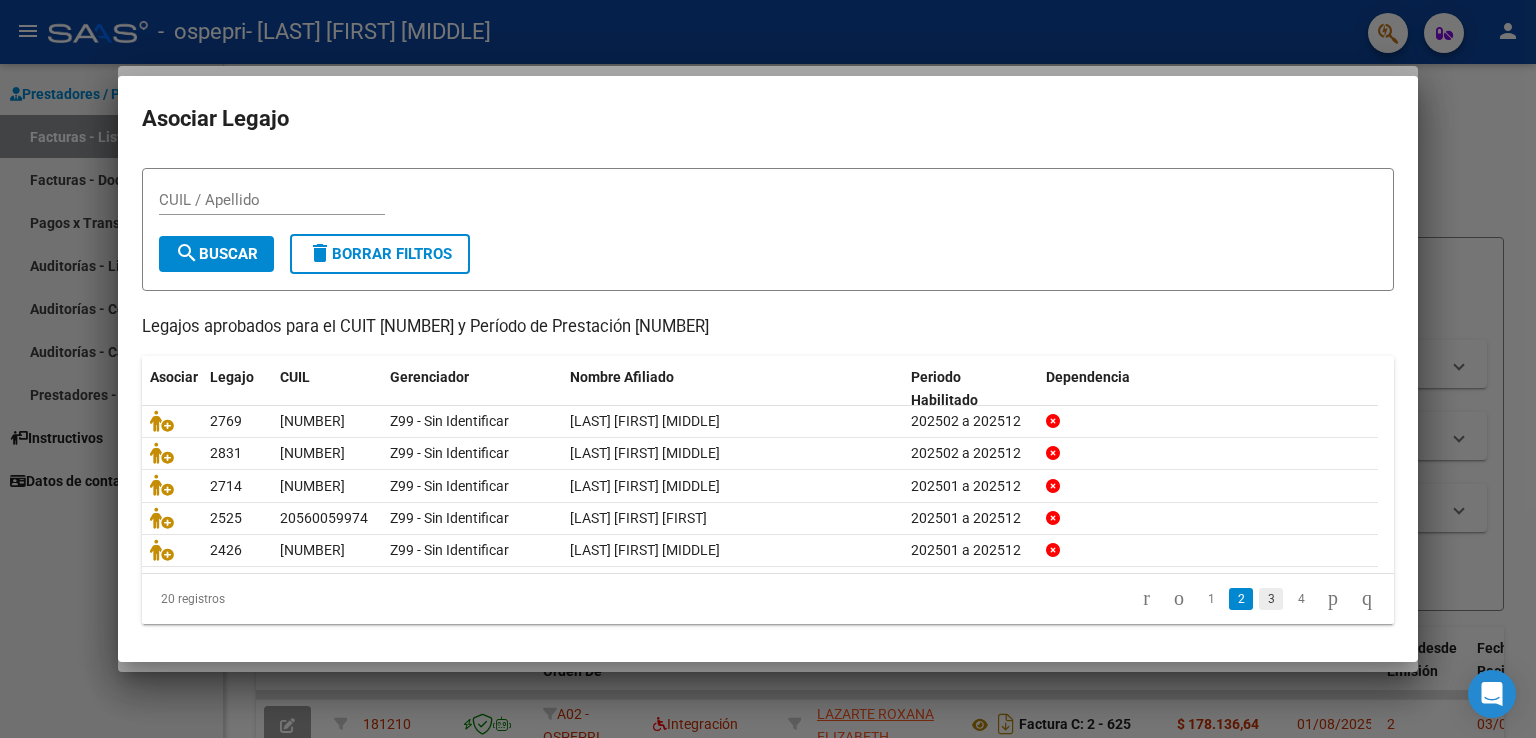 click on "3" 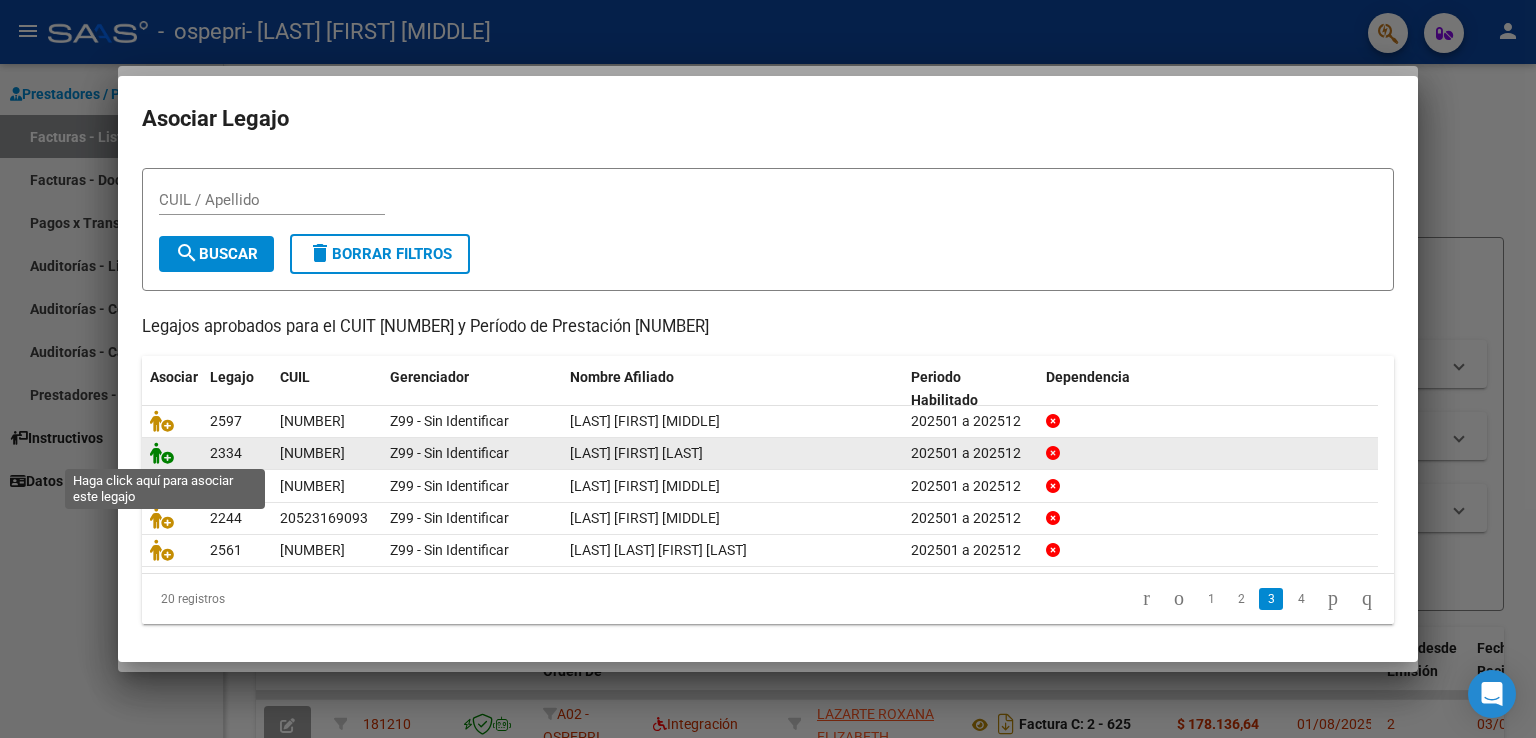 click 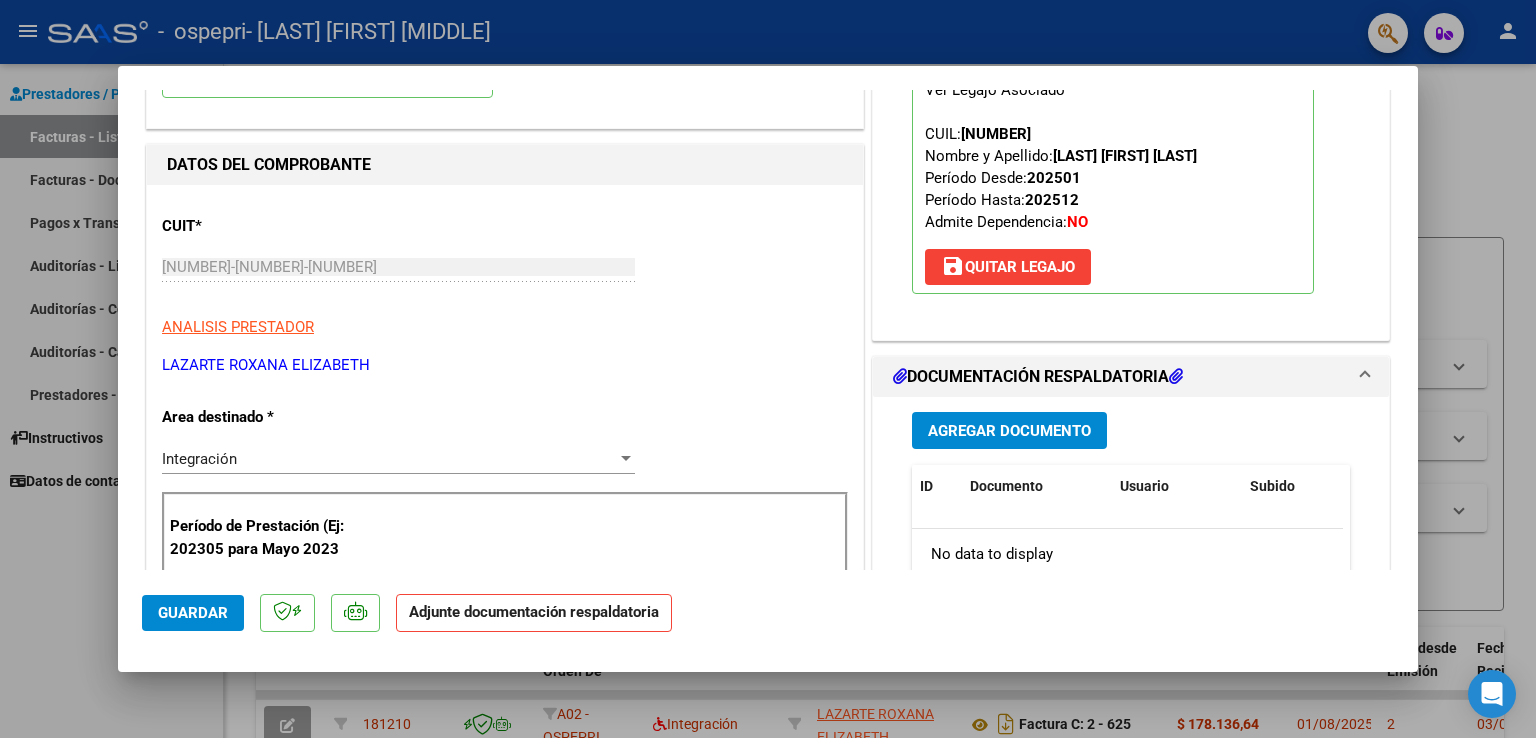 scroll, scrollTop: 500, scrollLeft: 0, axis: vertical 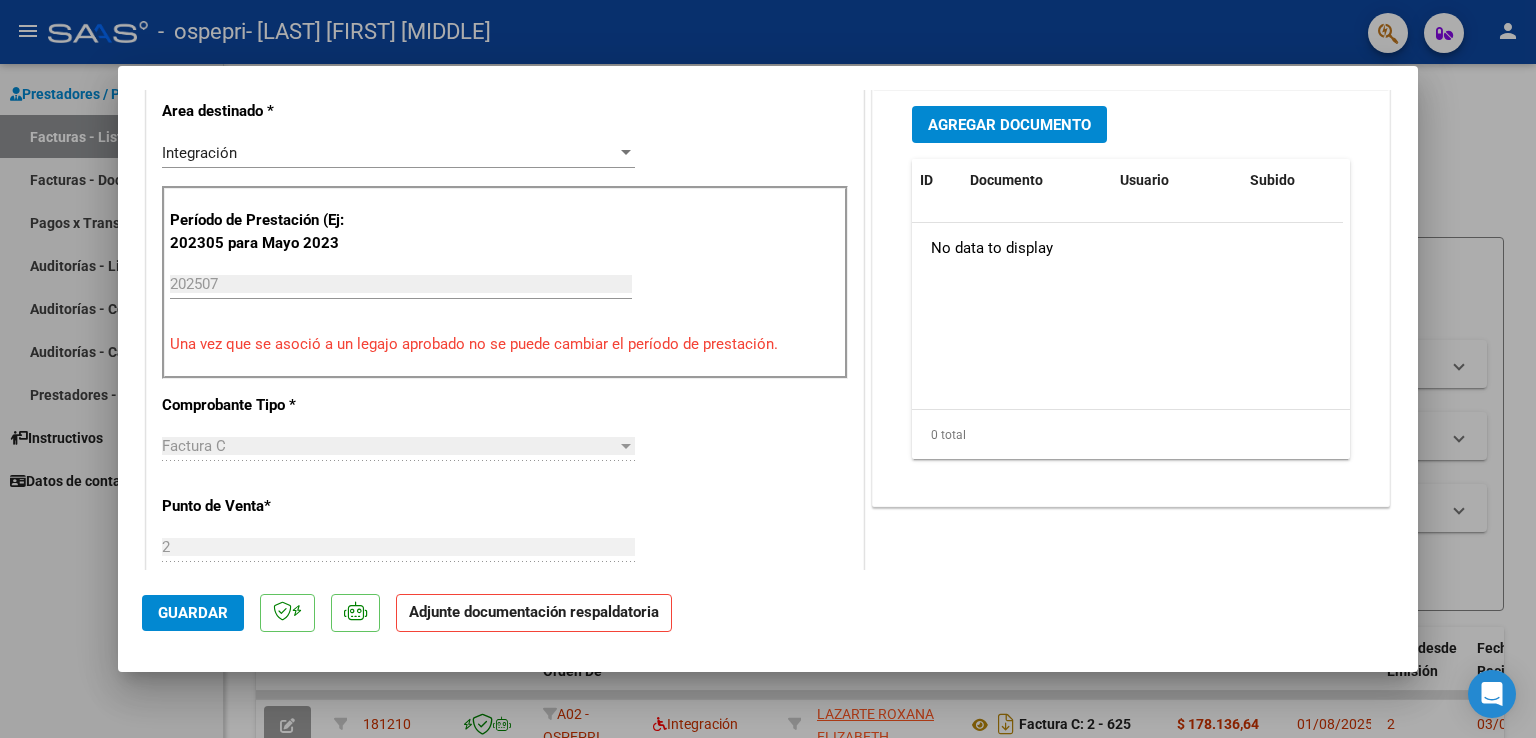 click on "Agregar Documento" at bounding box center [1009, 125] 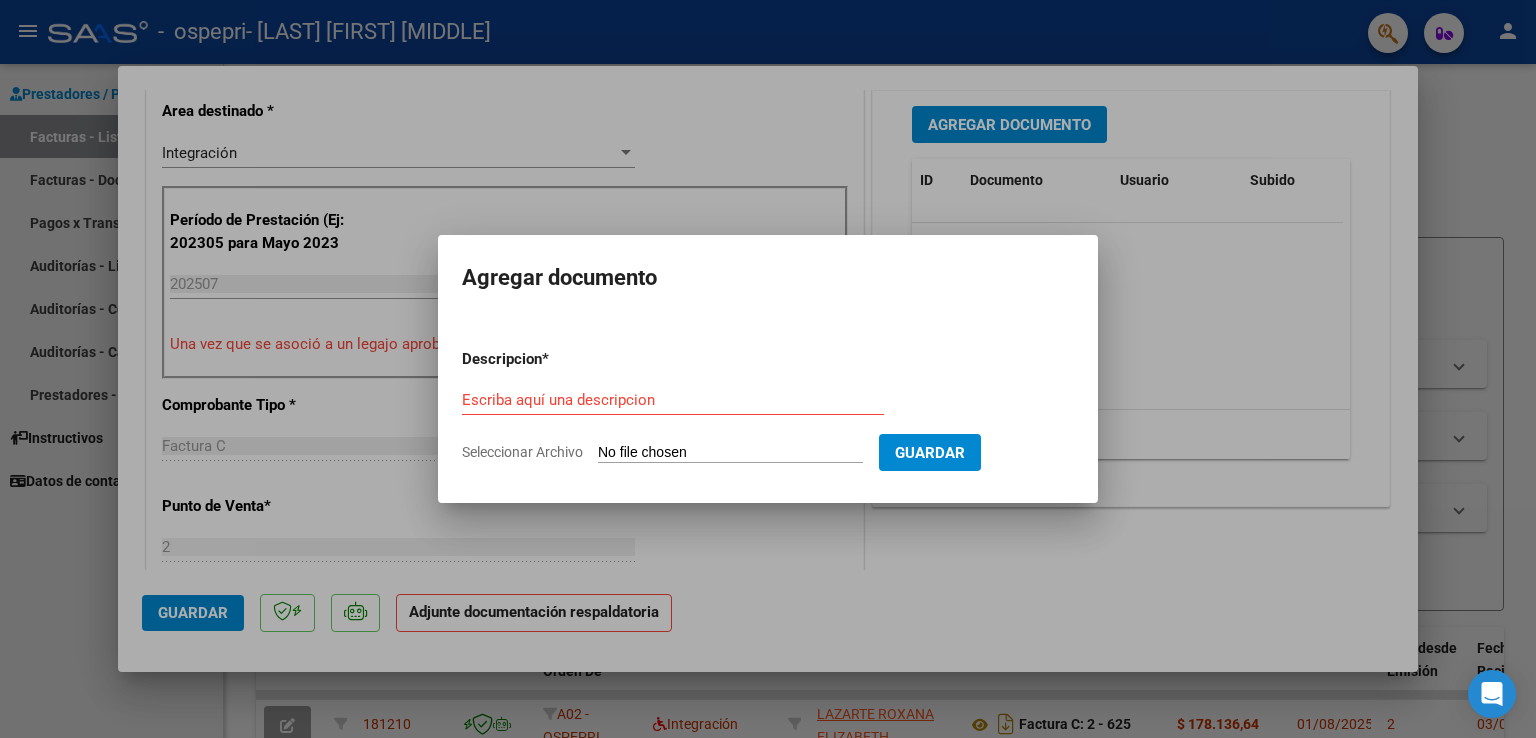 click on "Seleccionar Archivo" 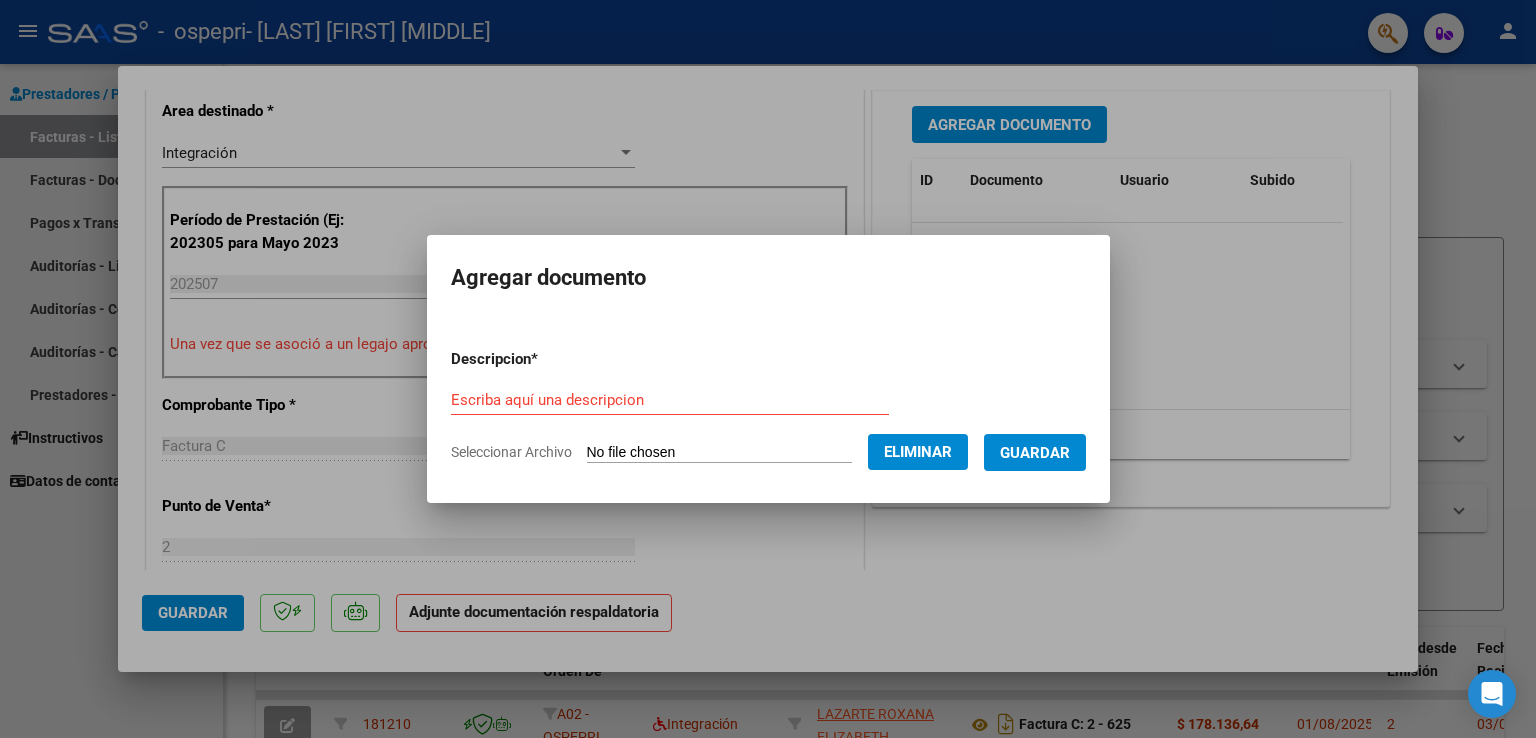click on "Escriba aquí una descripcion" at bounding box center (670, 400) 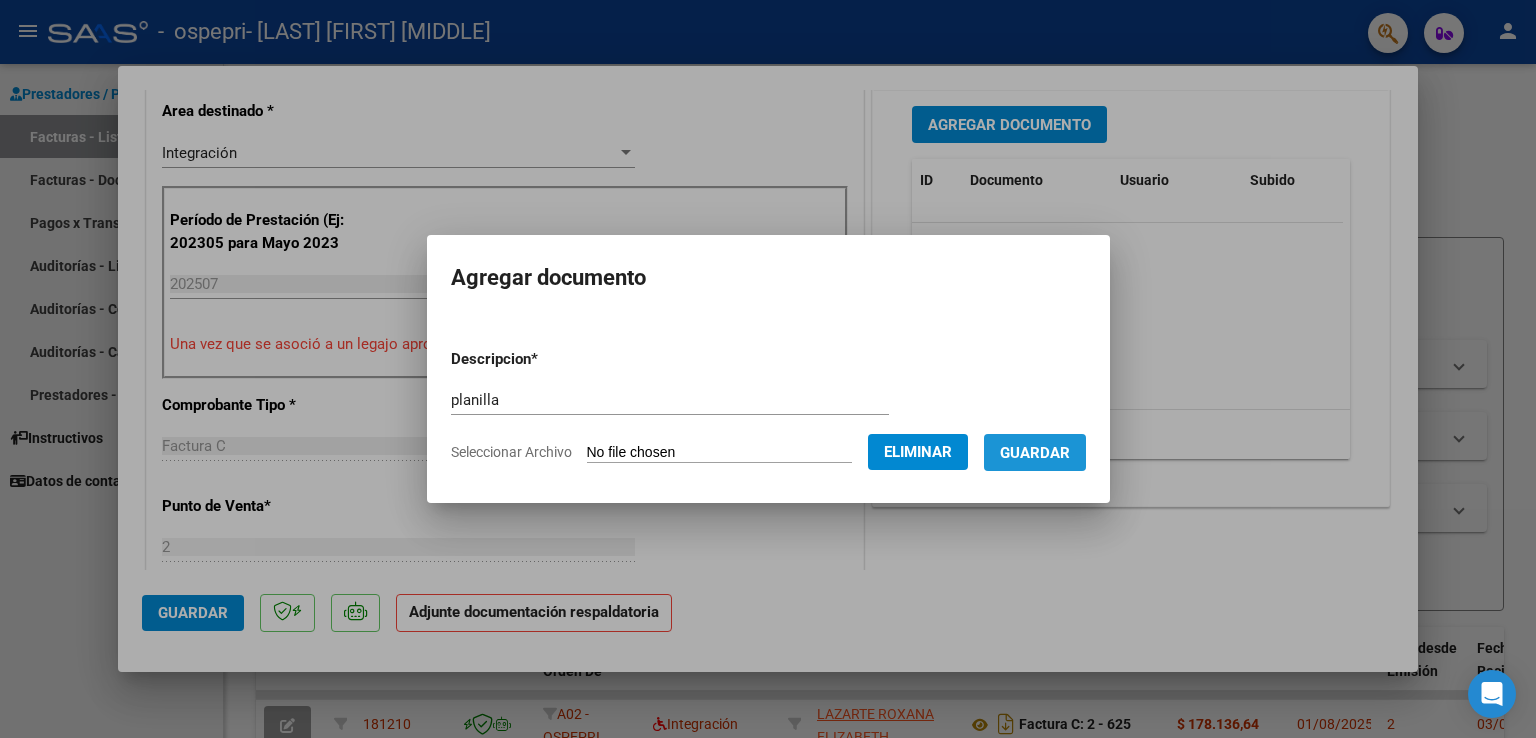 click on "Guardar" at bounding box center (1035, 453) 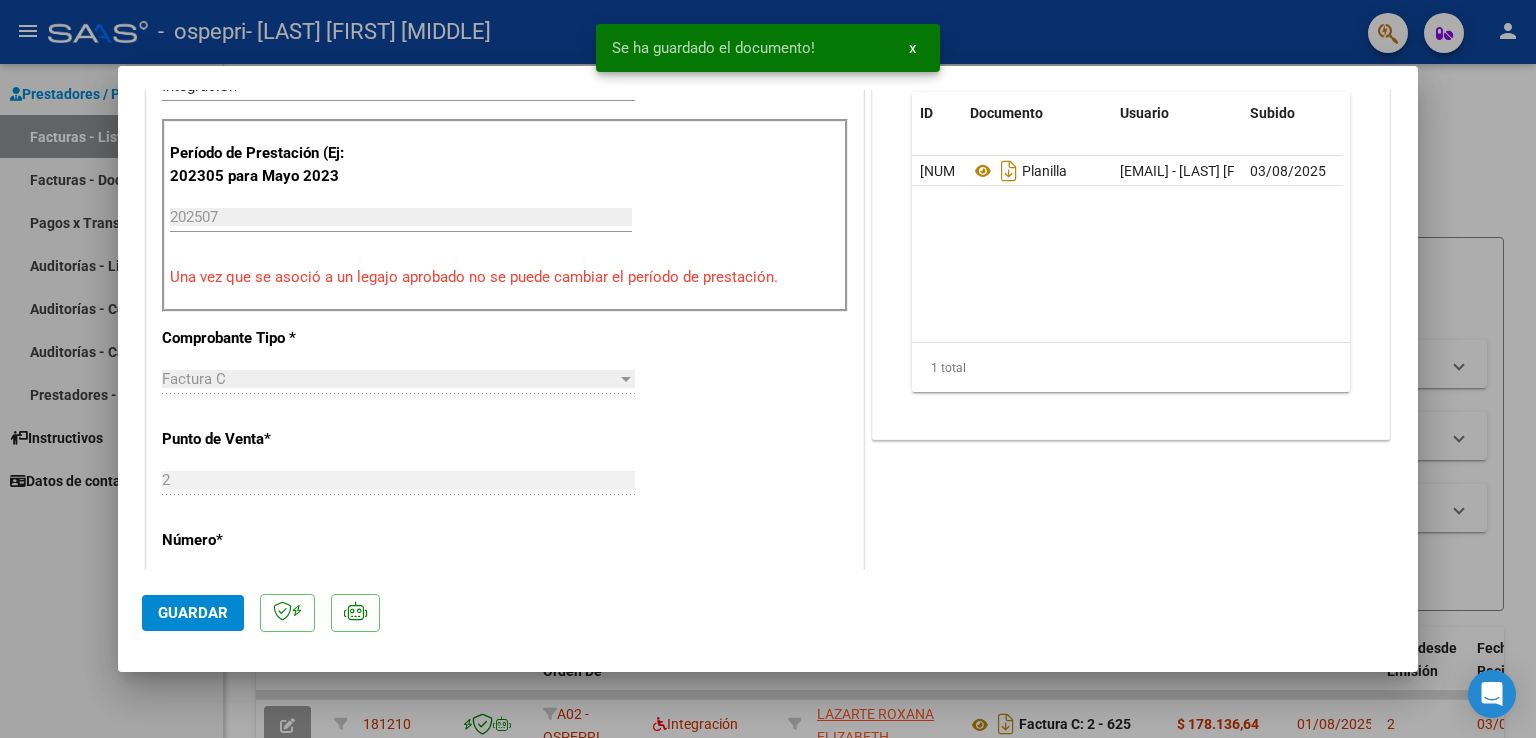scroll, scrollTop: 600, scrollLeft: 0, axis: vertical 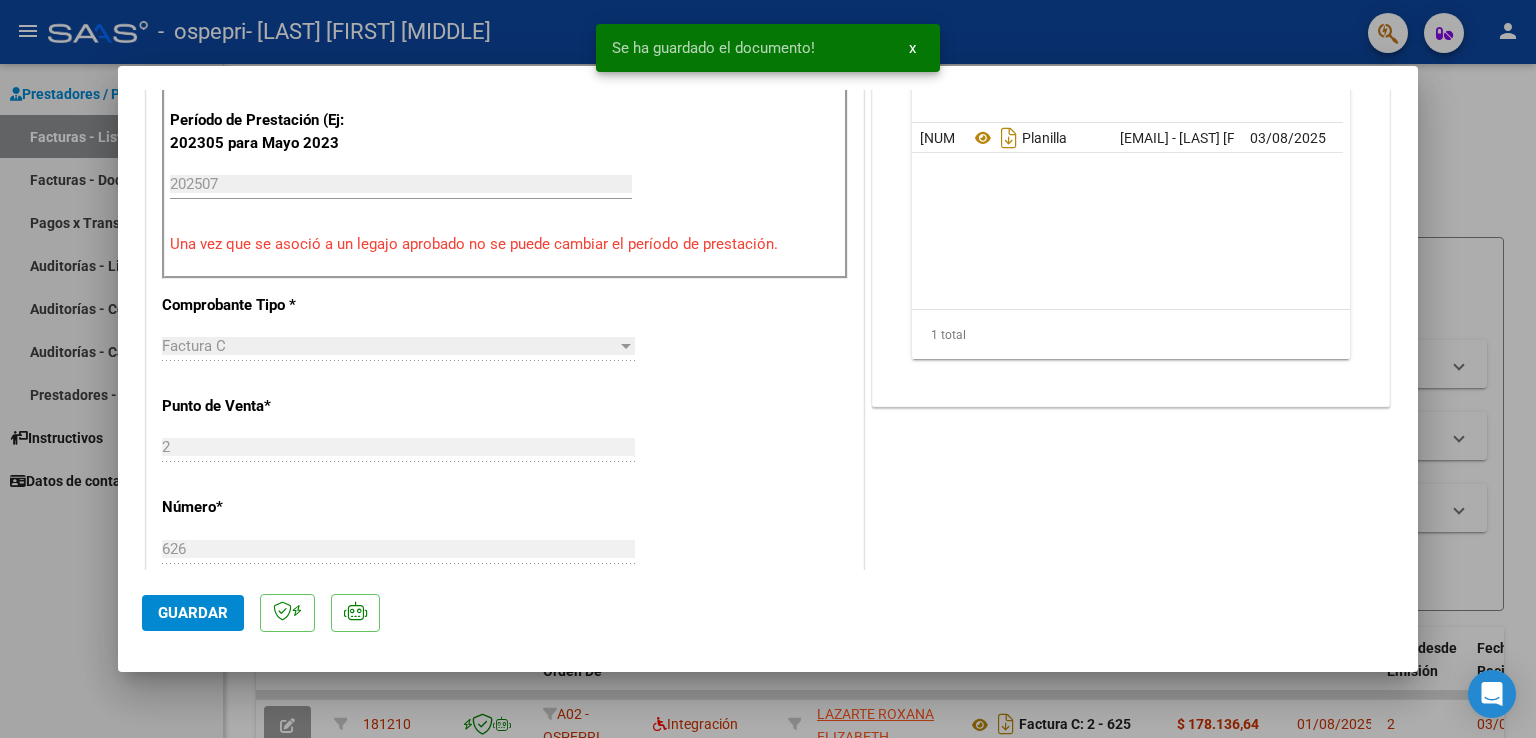 drag, startPoint x: 187, startPoint y: 616, endPoint x: 172, endPoint y: 614, distance: 15.132746 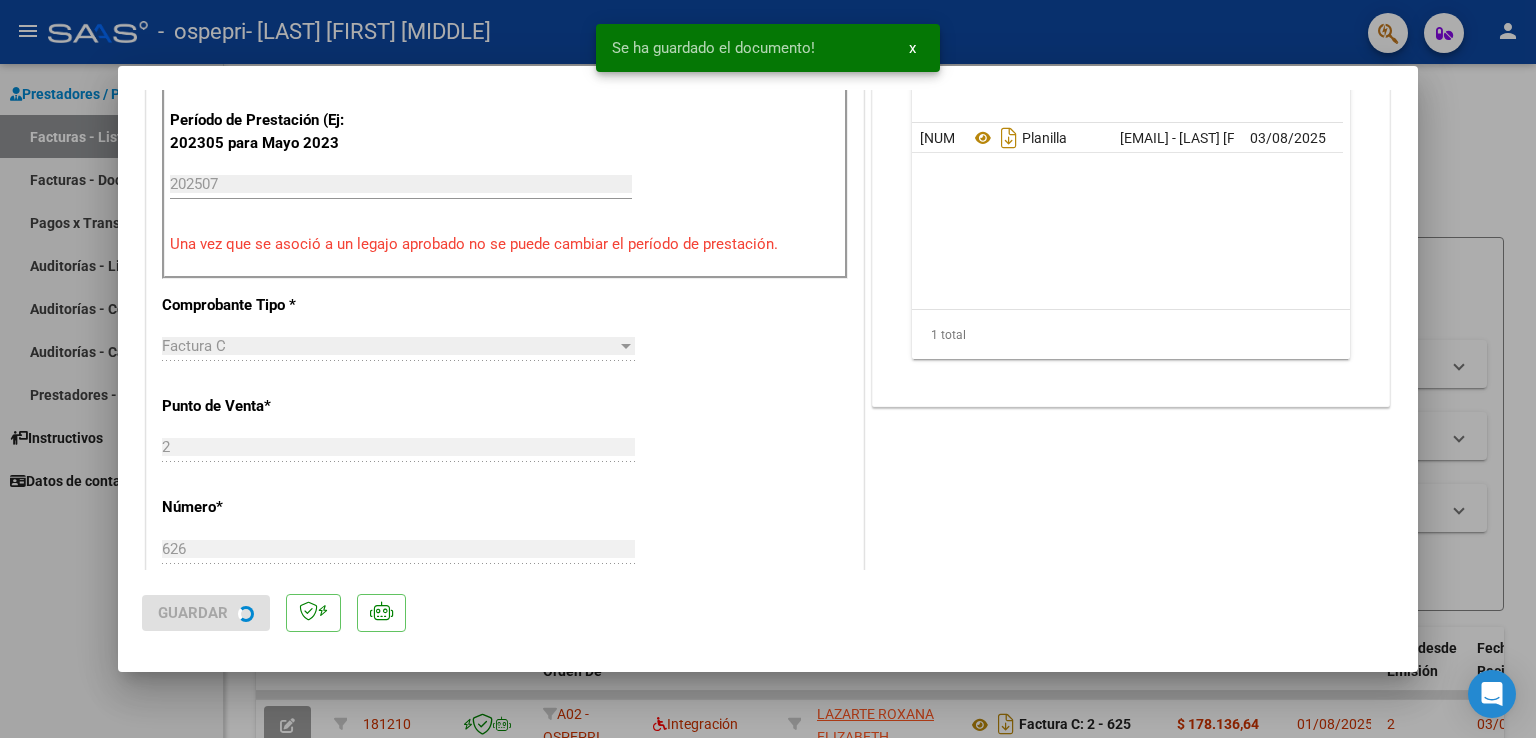 click at bounding box center [768, 369] 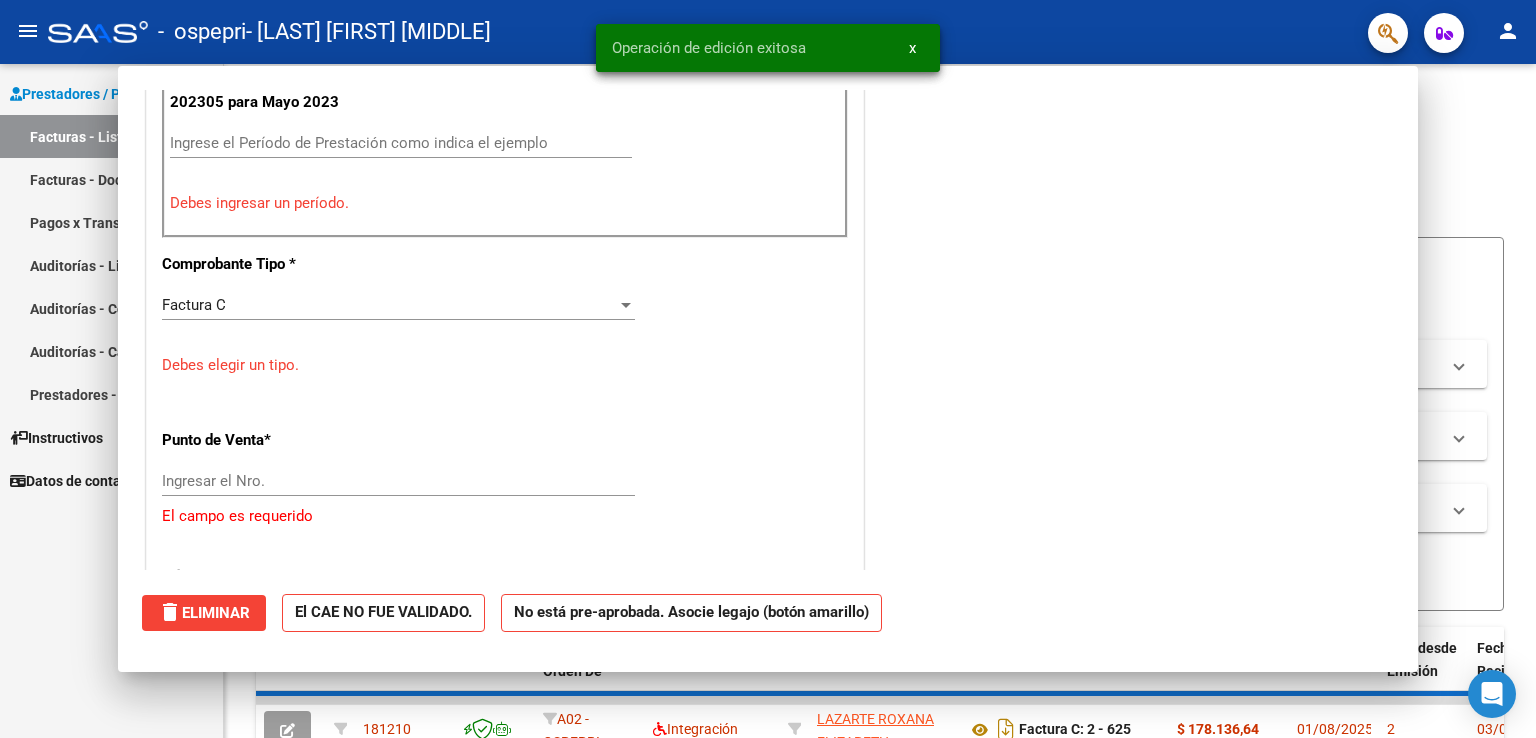scroll, scrollTop: 0, scrollLeft: 0, axis: both 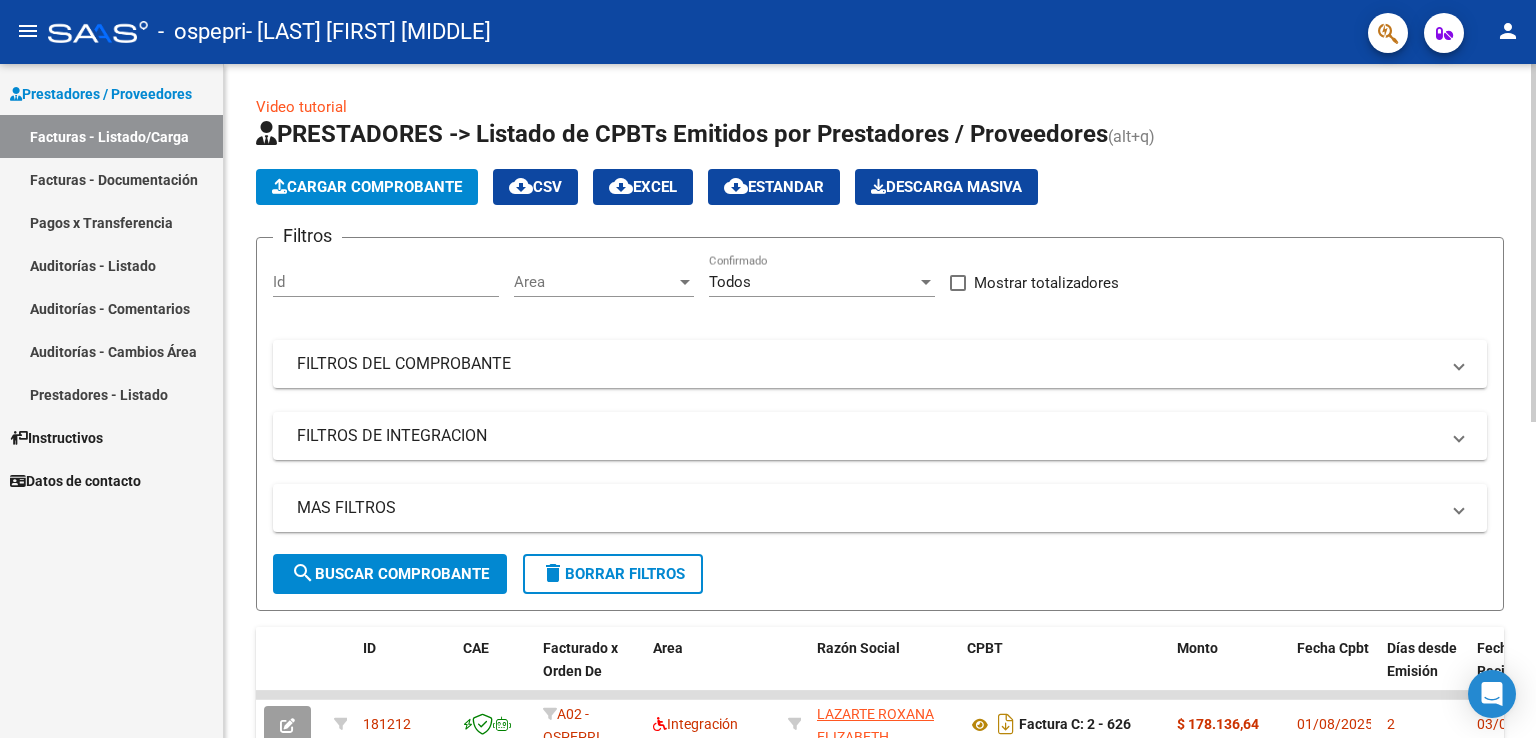 click on "Cargar Comprobante" 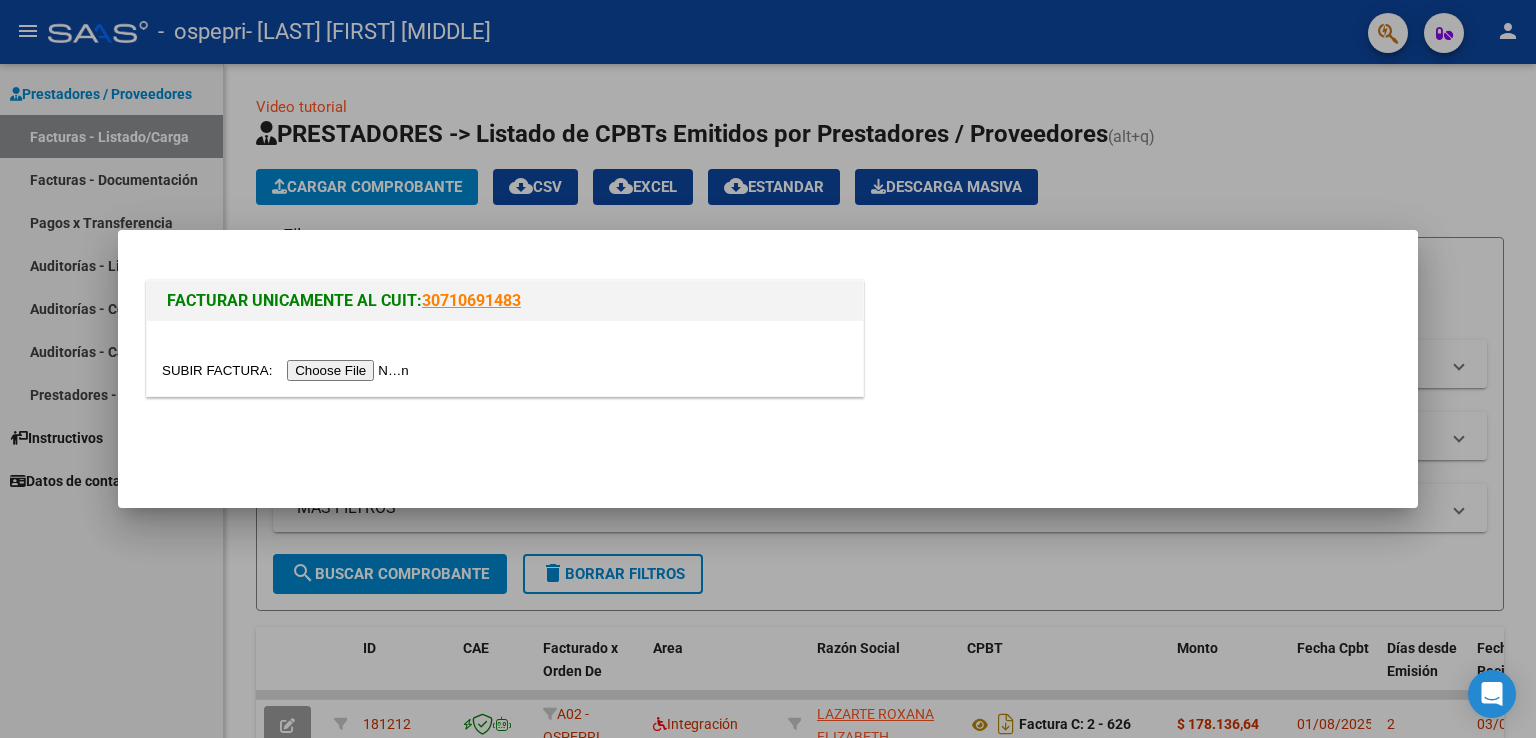 click at bounding box center (288, 370) 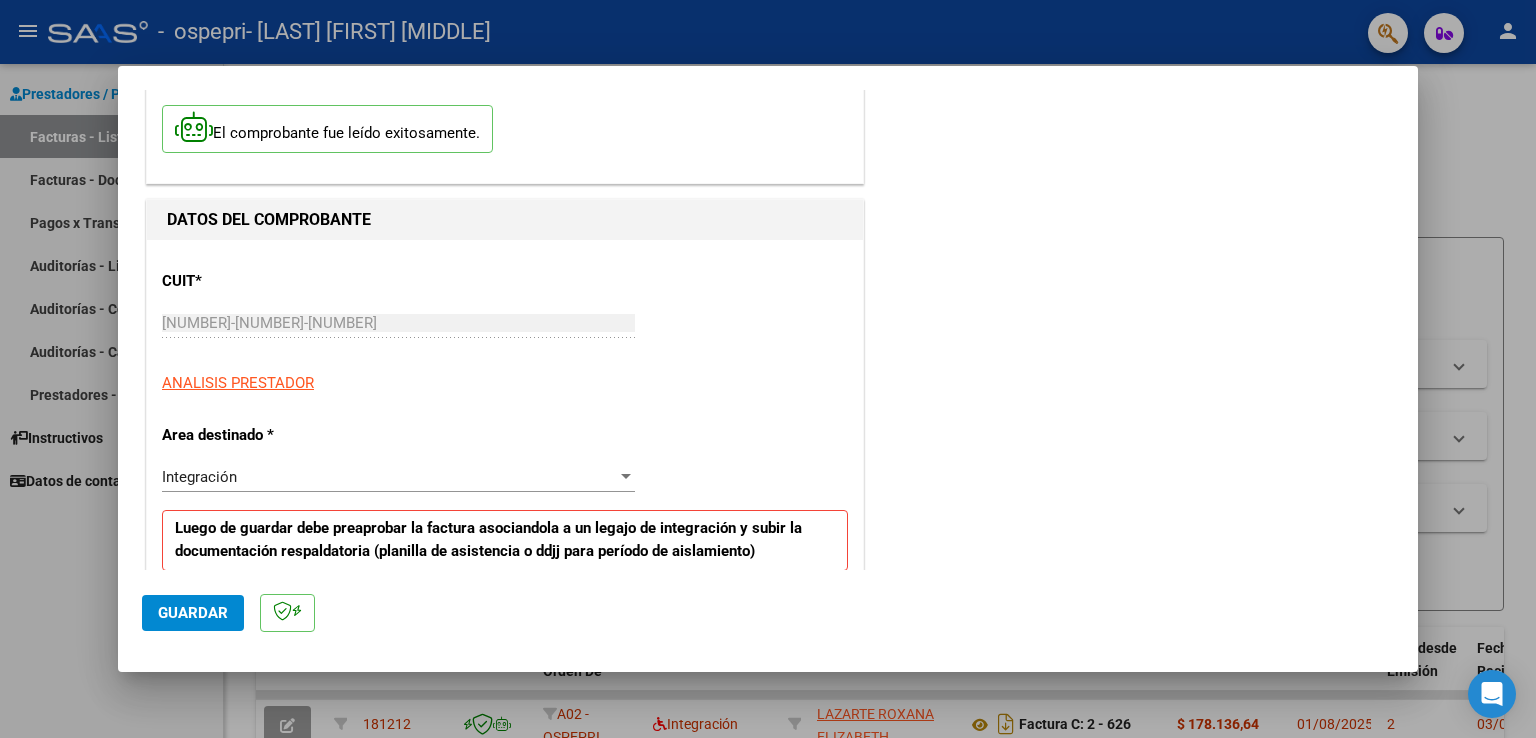 scroll, scrollTop: 300, scrollLeft: 0, axis: vertical 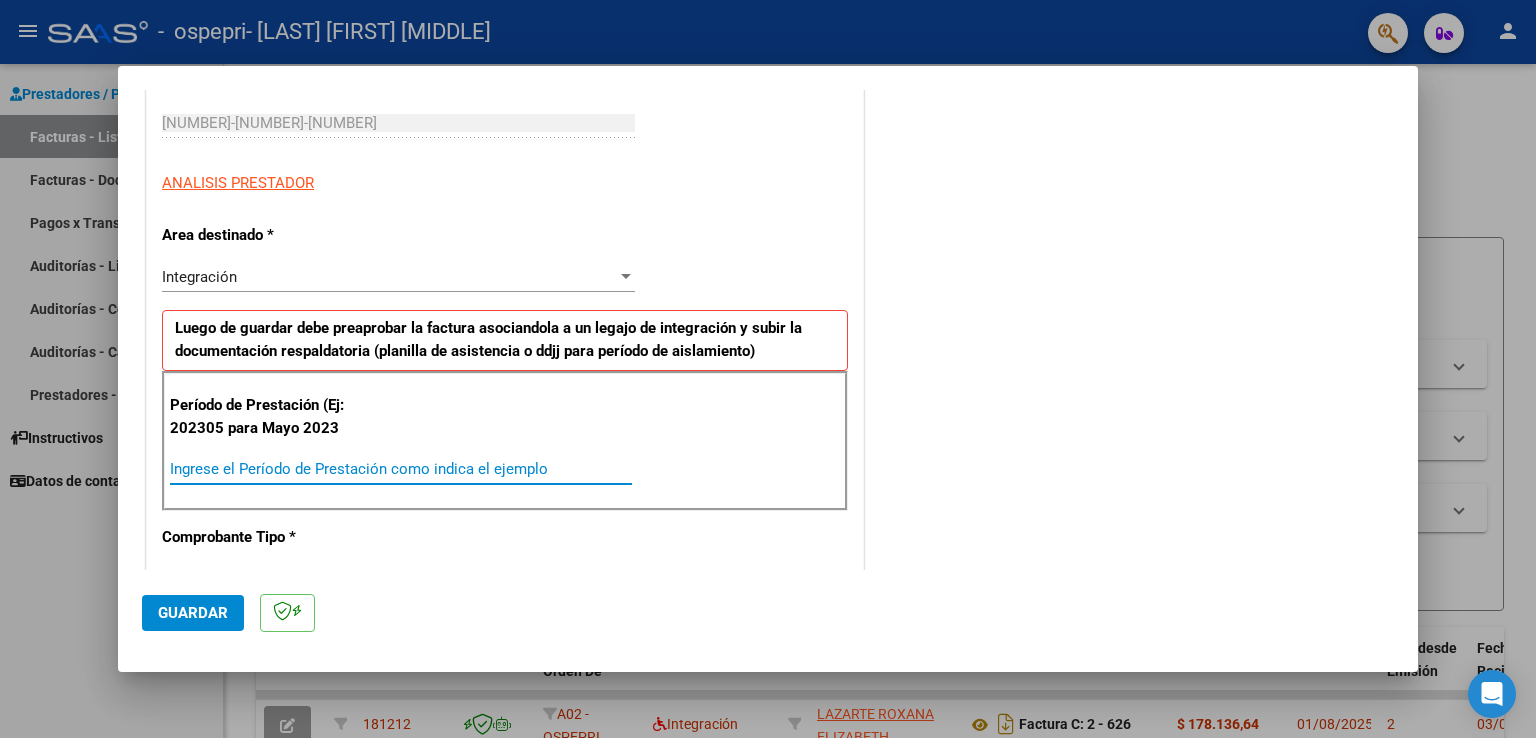 click on "Ingrese el Período de Prestación como indica el ejemplo" at bounding box center [401, 469] 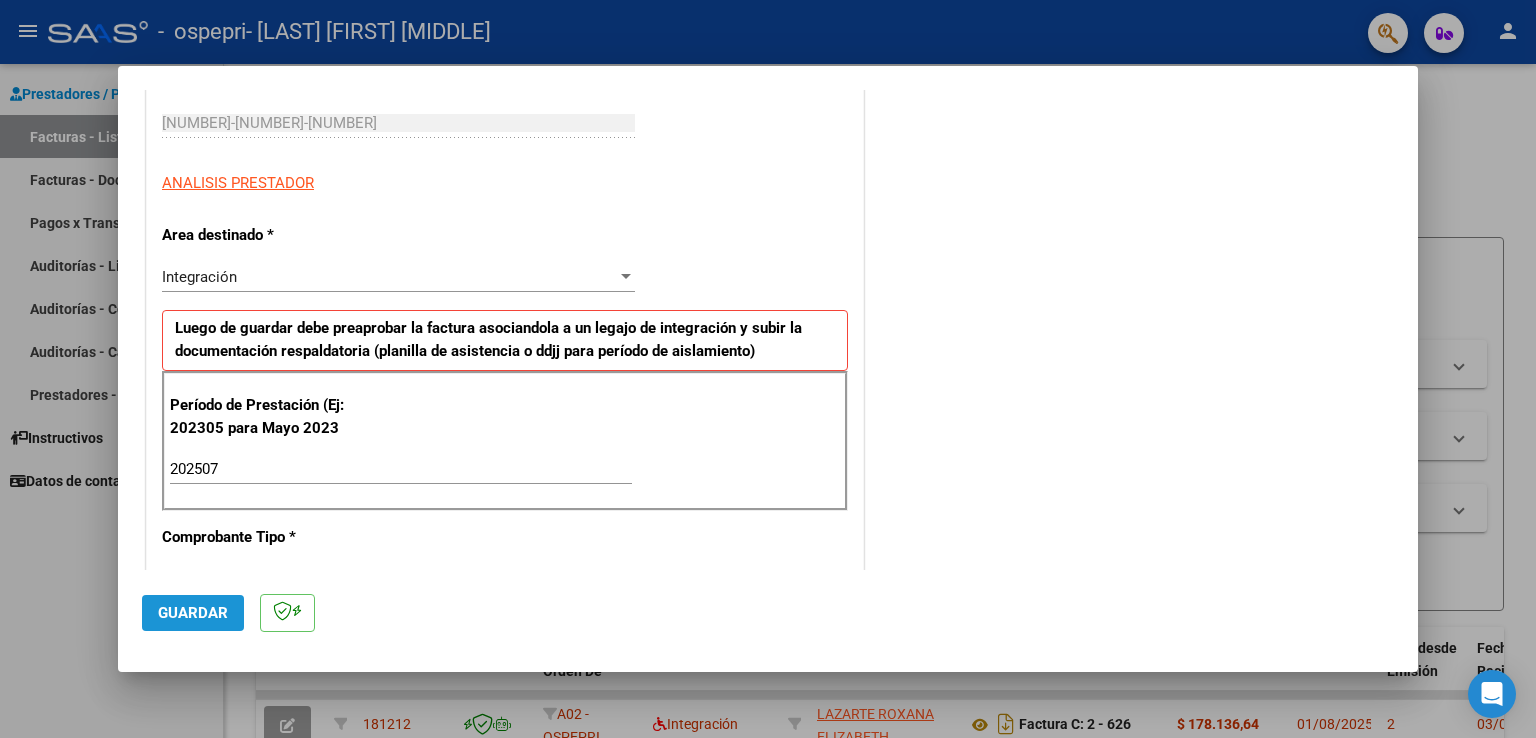 click on "Guardar" 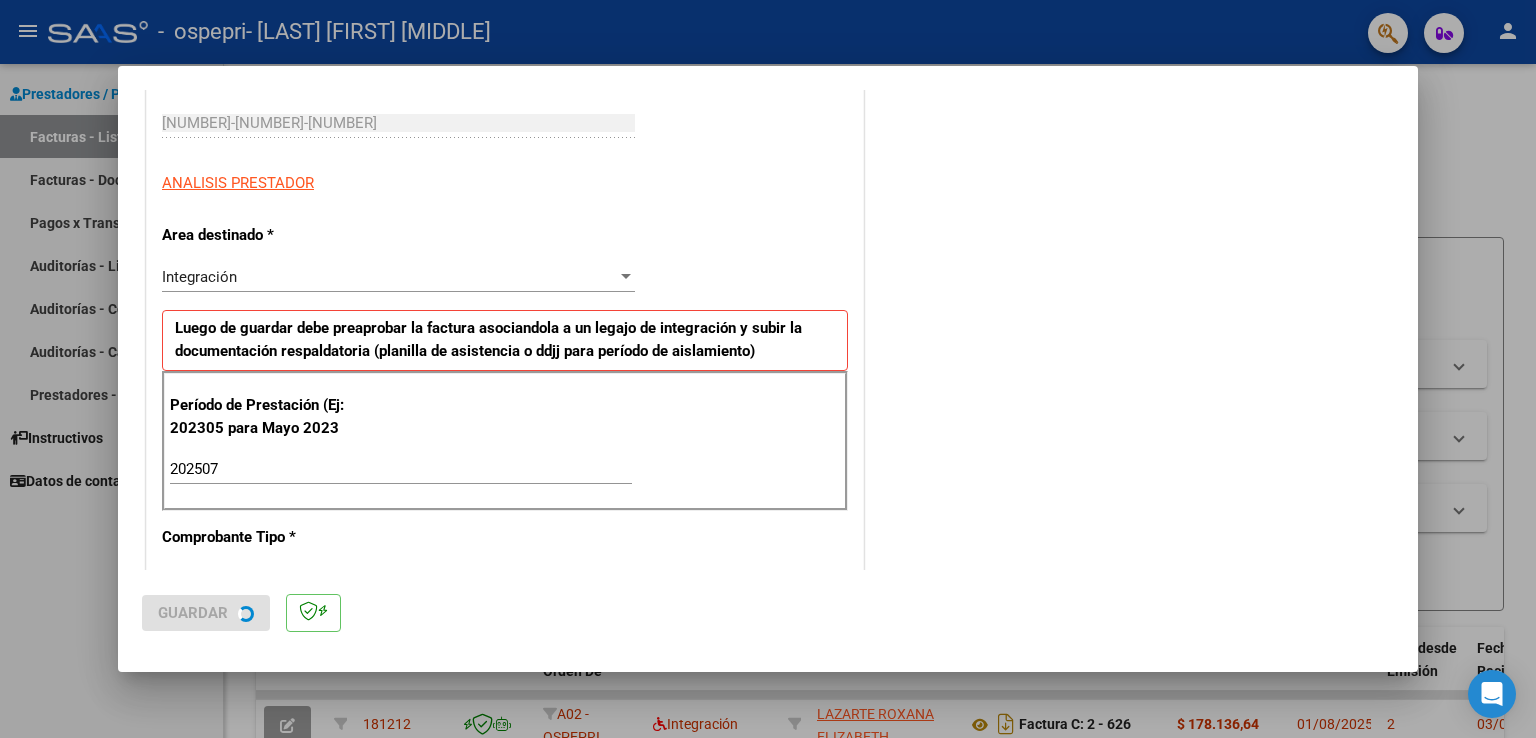 scroll, scrollTop: 0, scrollLeft: 0, axis: both 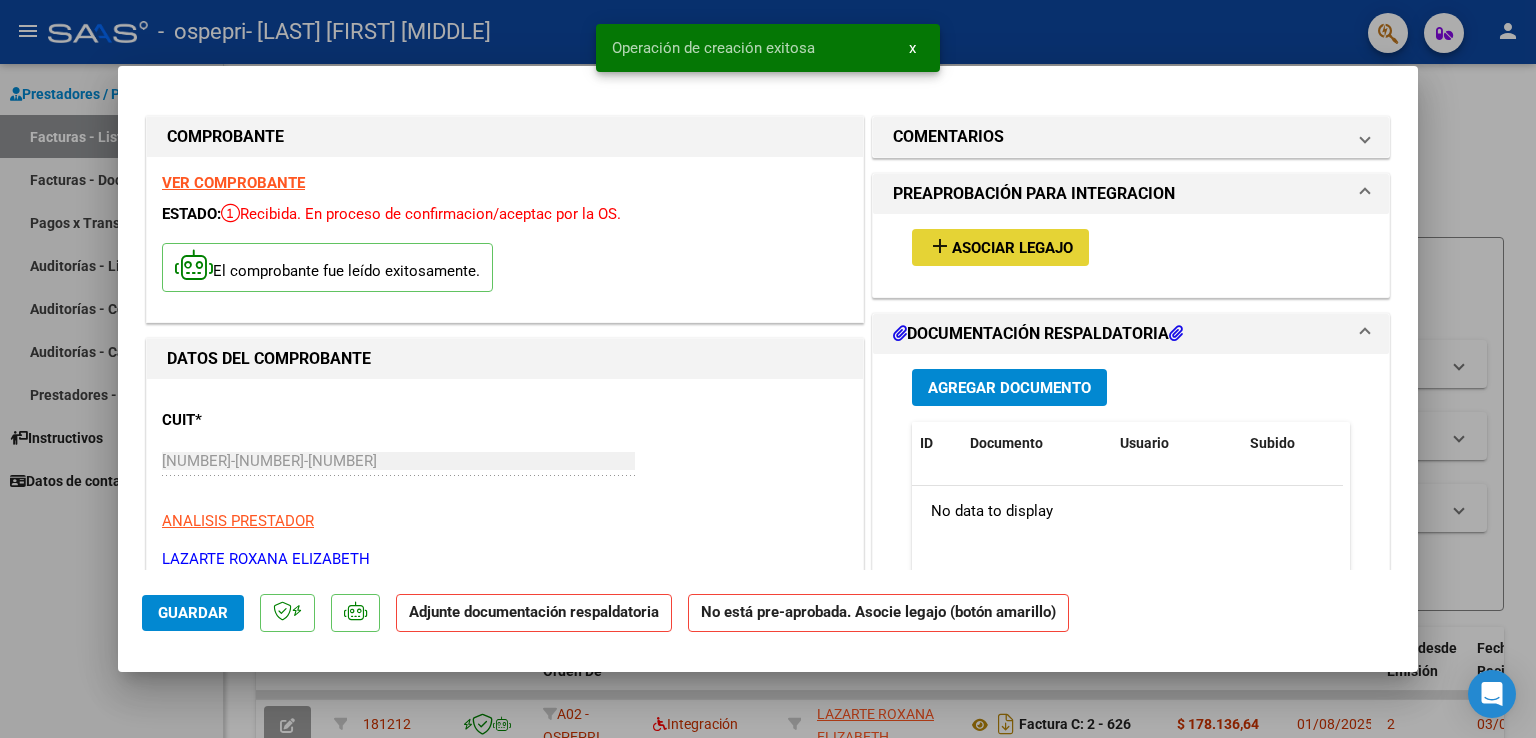 click on "Asociar Legajo" at bounding box center (1012, 248) 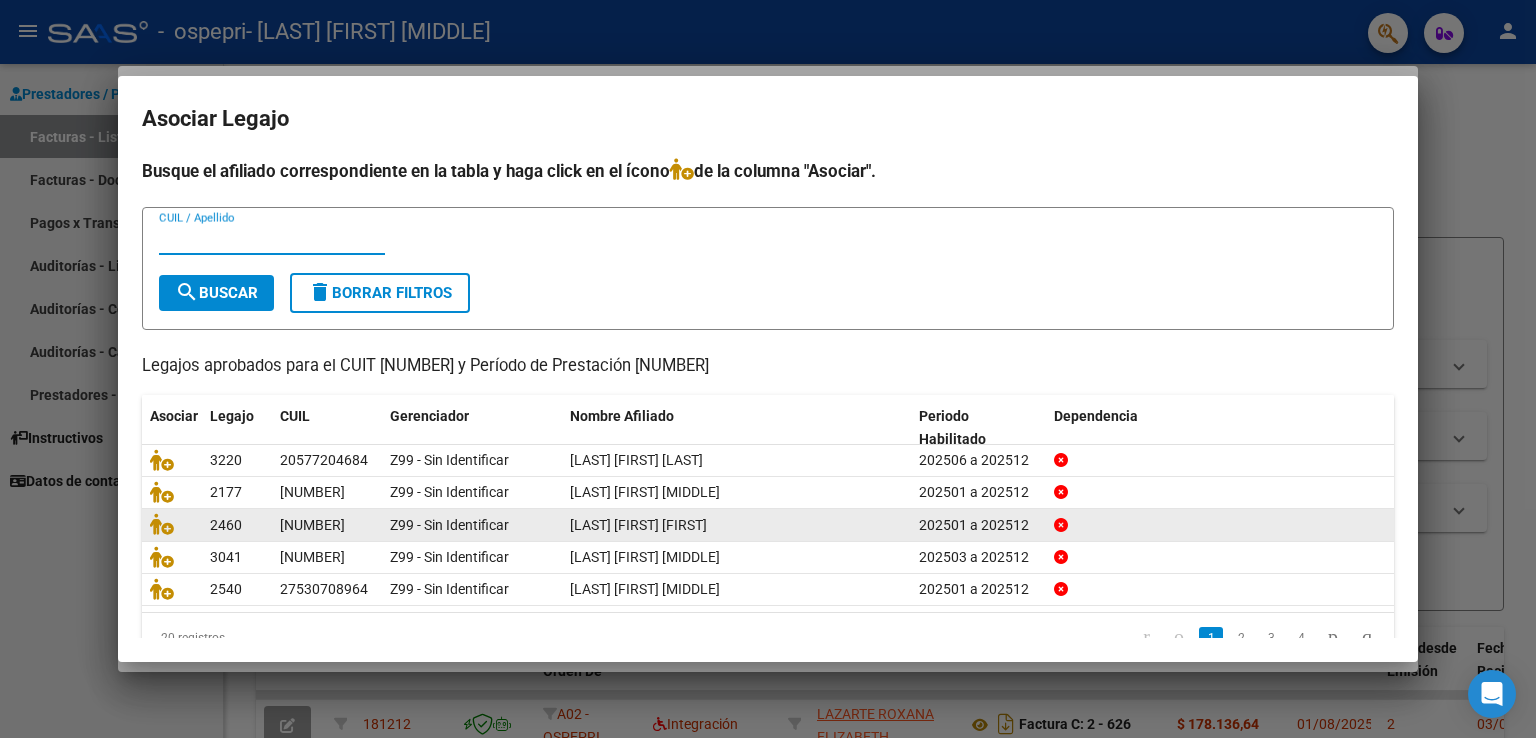 scroll, scrollTop: 39, scrollLeft: 0, axis: vertical 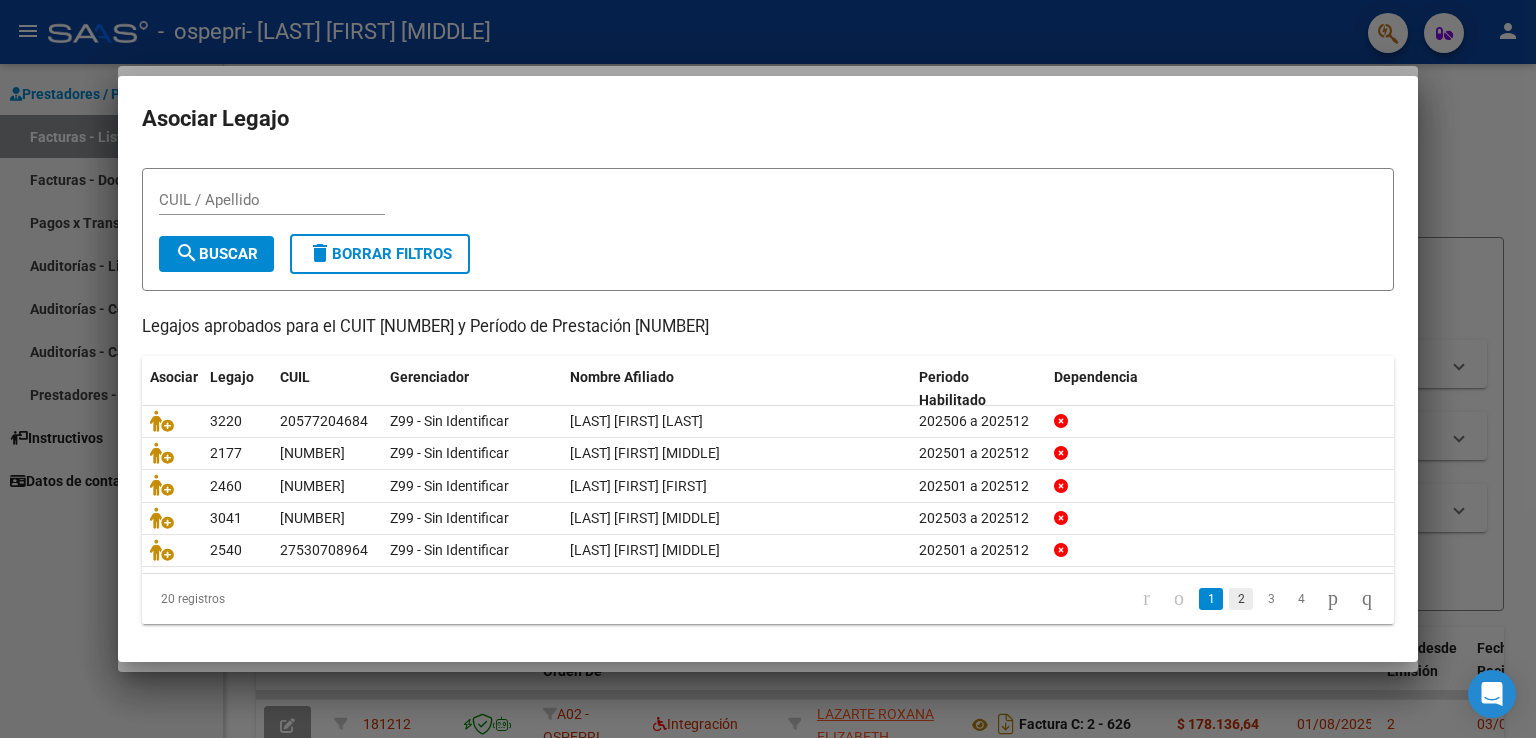 click on "2" 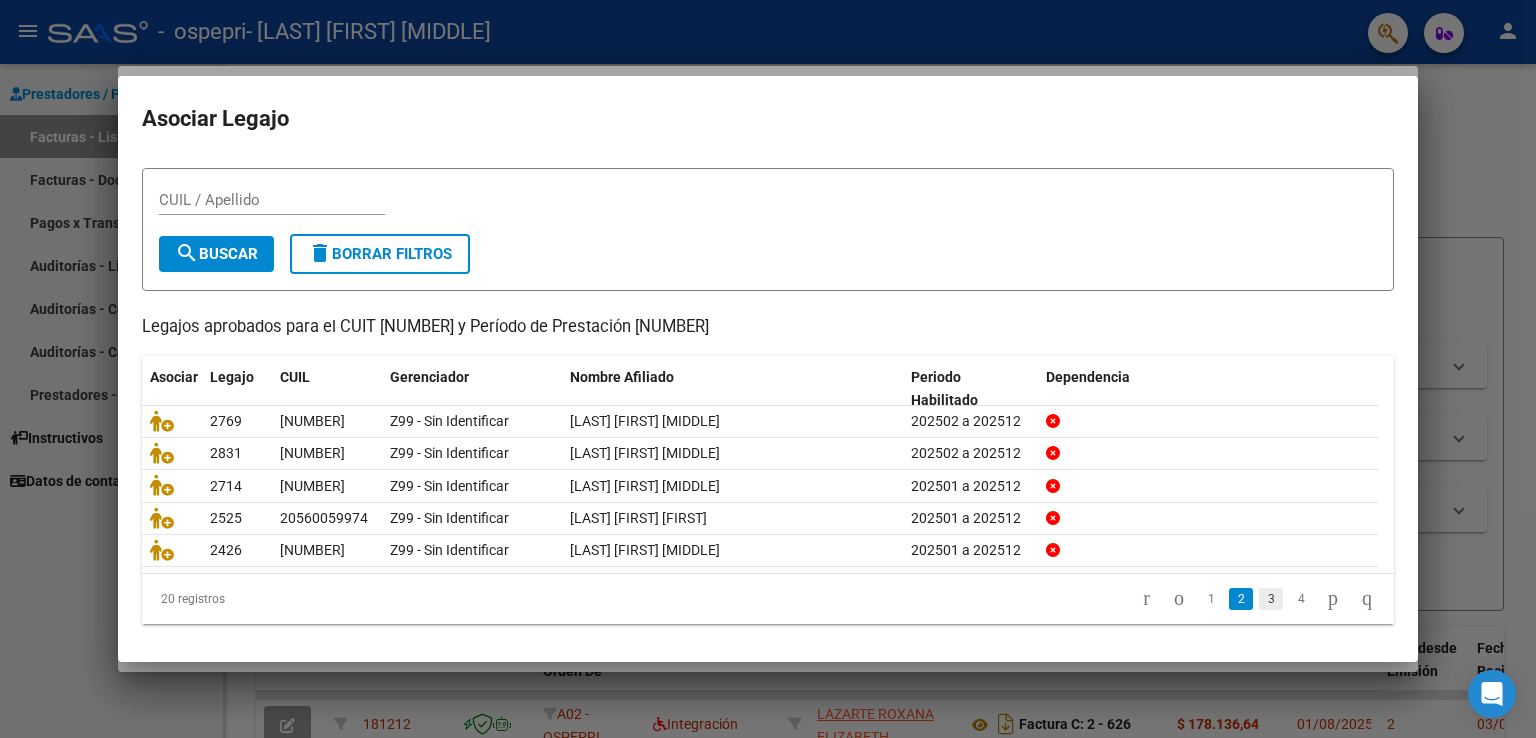 click on "3" 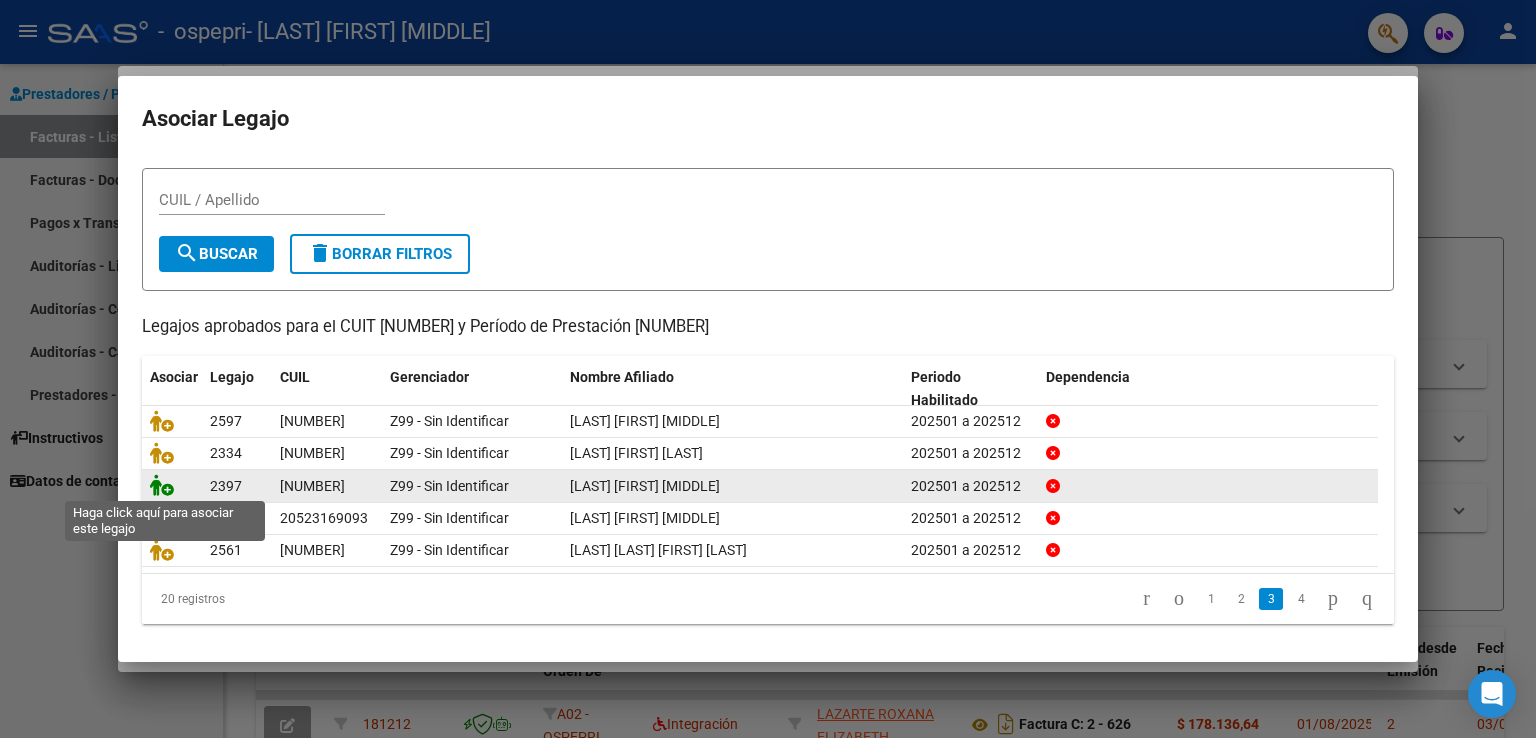 click 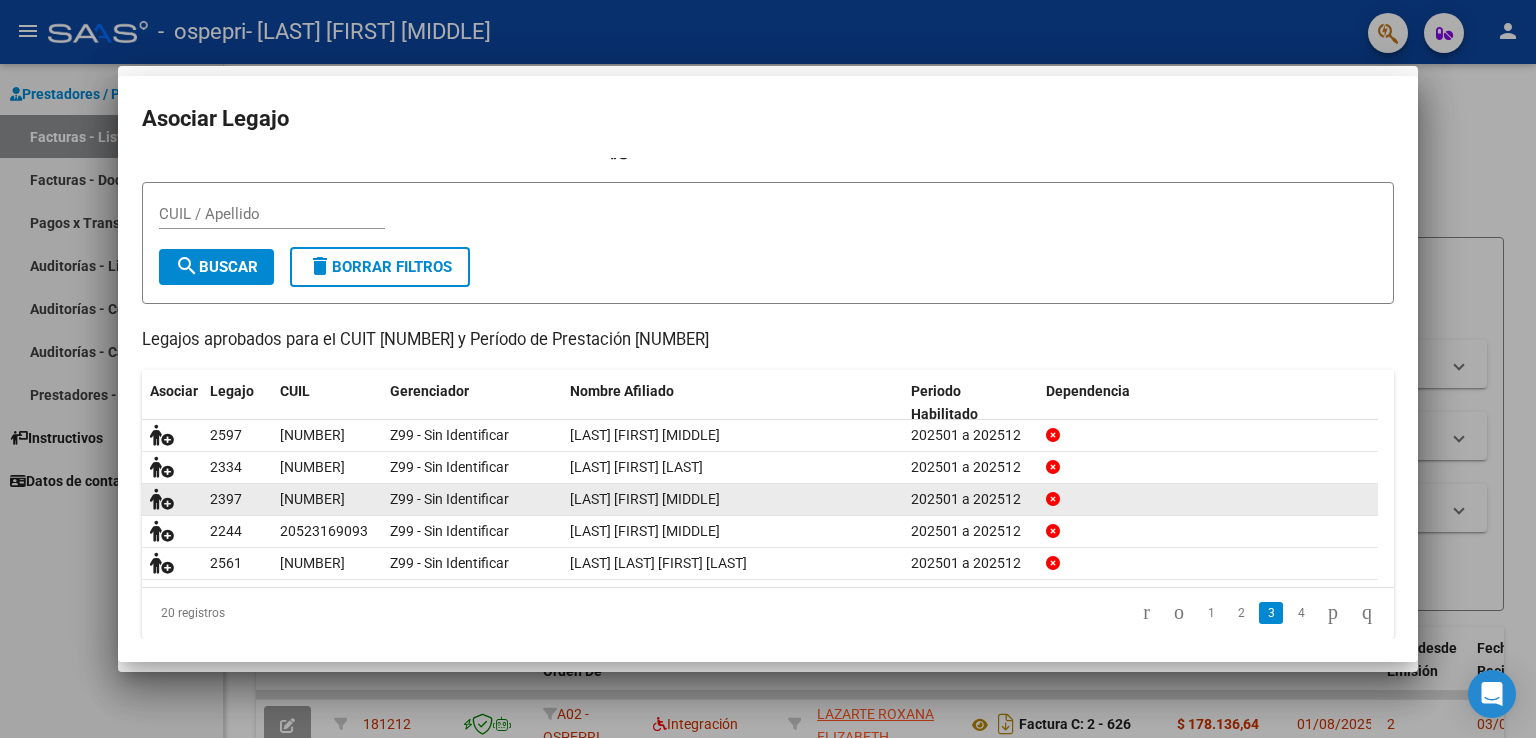 scroll, scrollTop: 0, scrollLeft: 0, axis: both 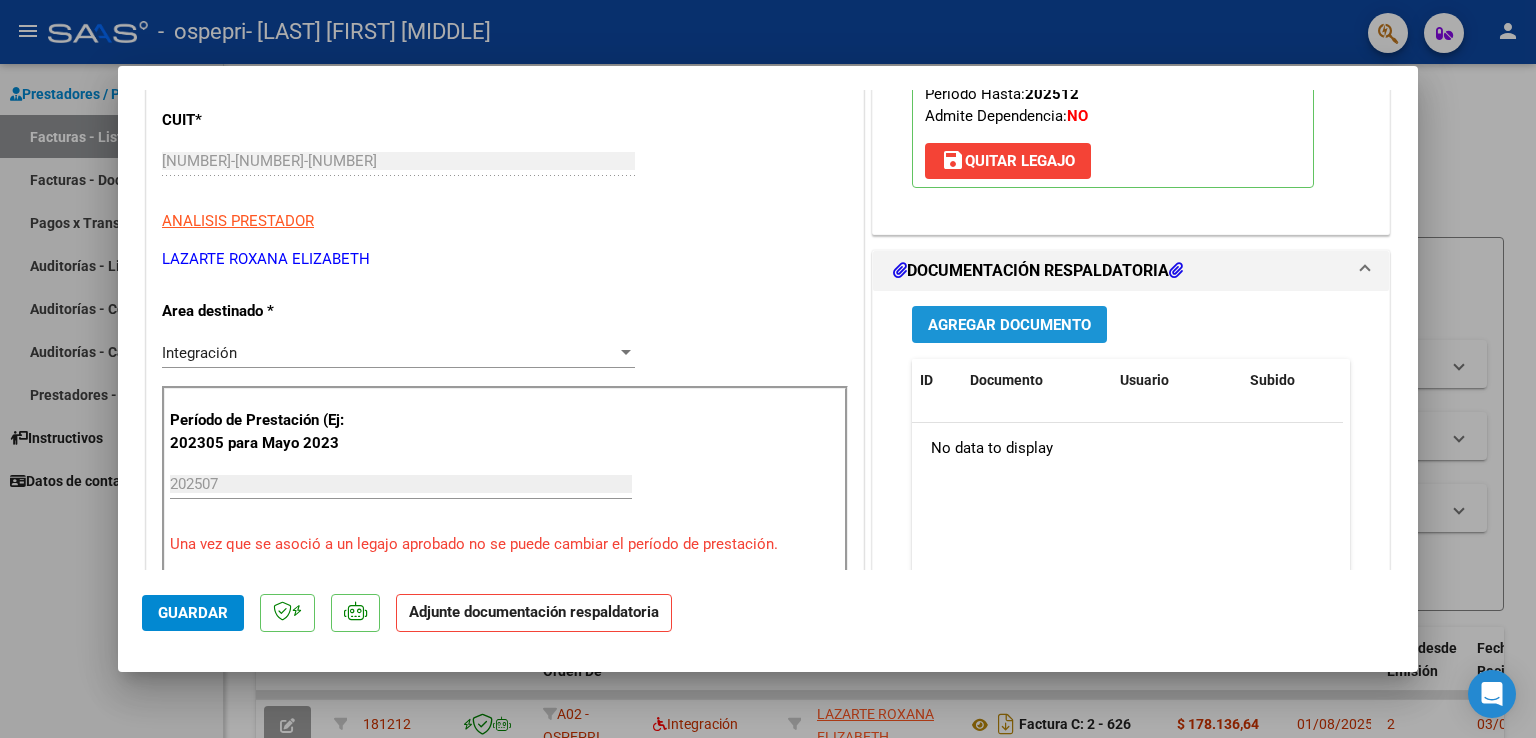 click on "Agregar Documento" at bounding box center (1009, 325) 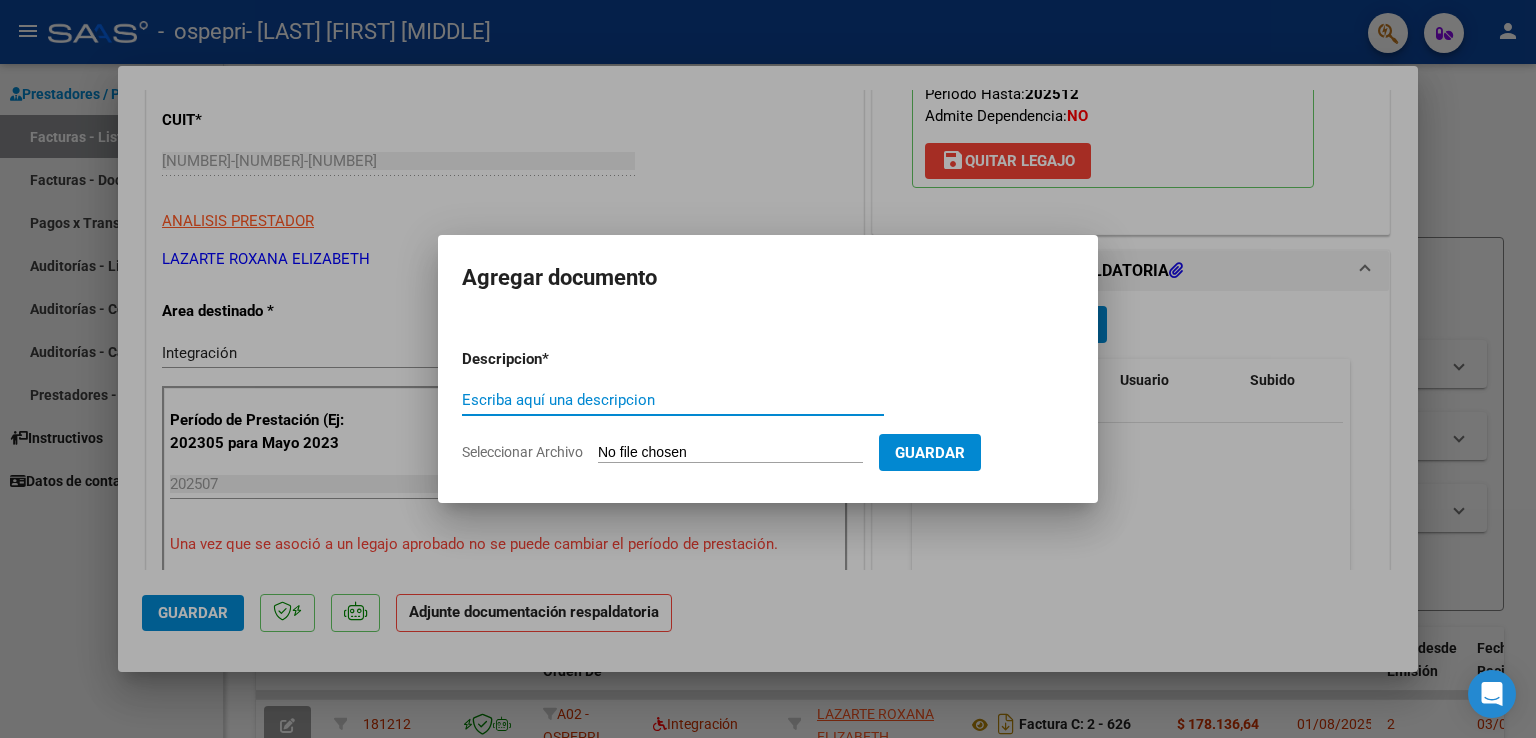click on "Seleccionar Archivo" 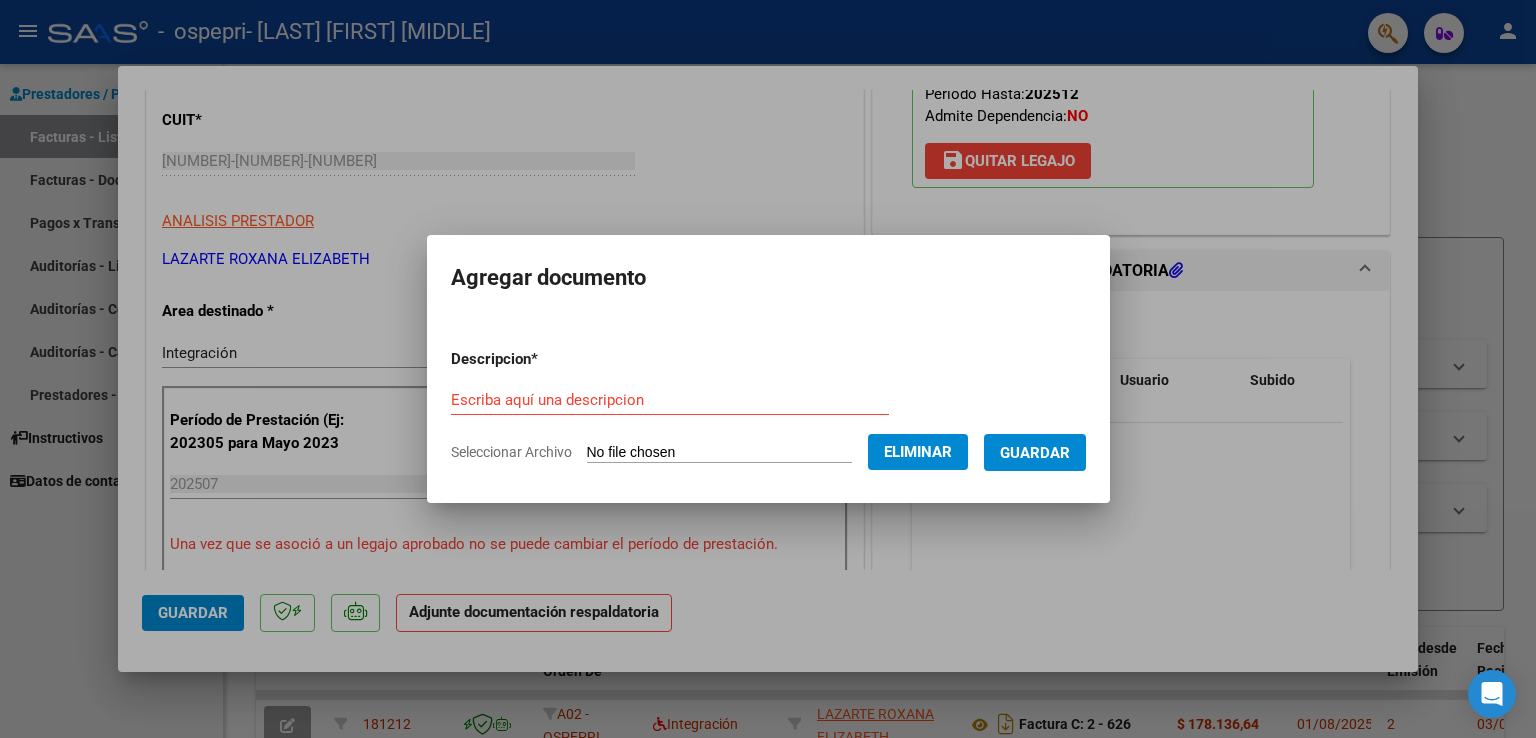 click on "Escriba aquí una descripcion" at bounding box center (670, 400) 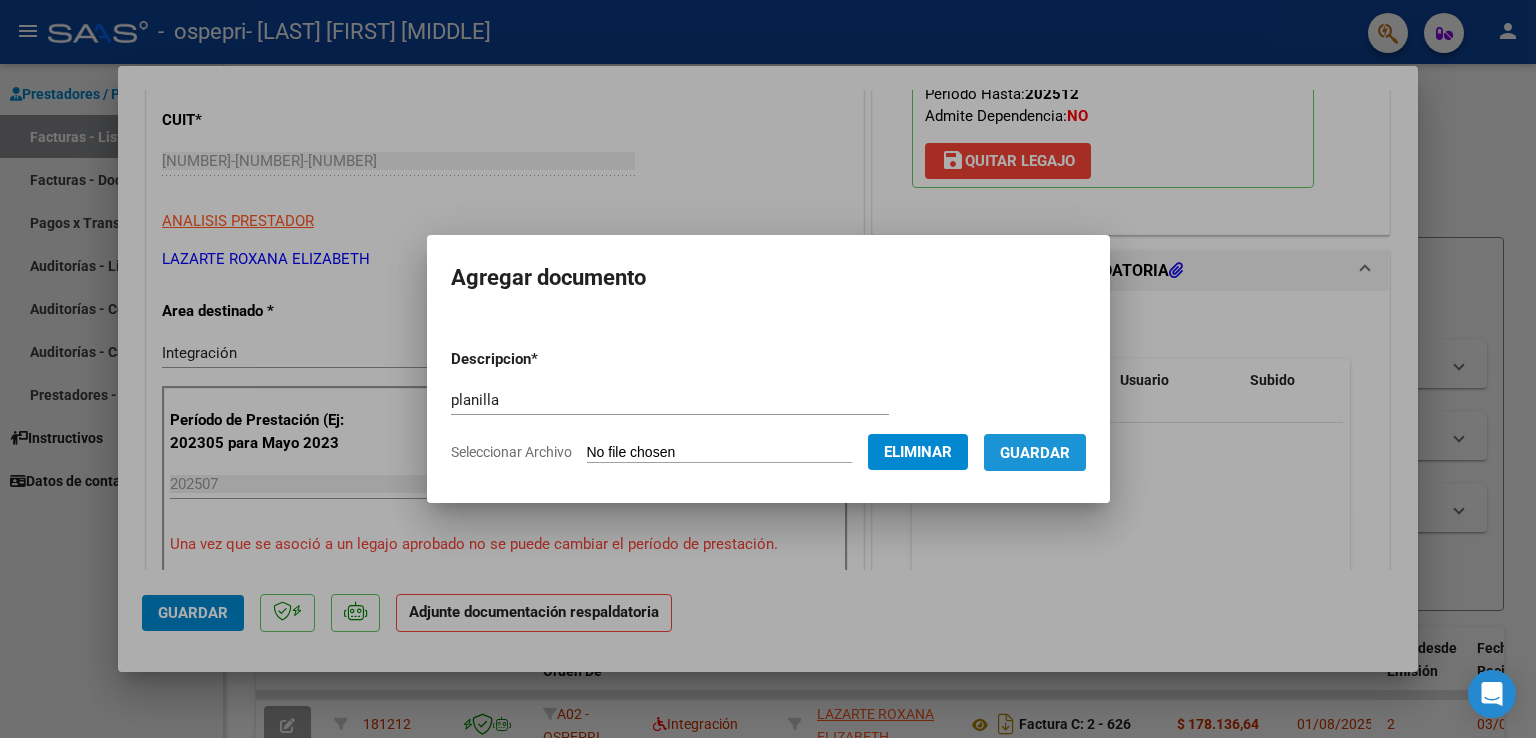 click on "Guardar" at bounding box center [1035, 453] 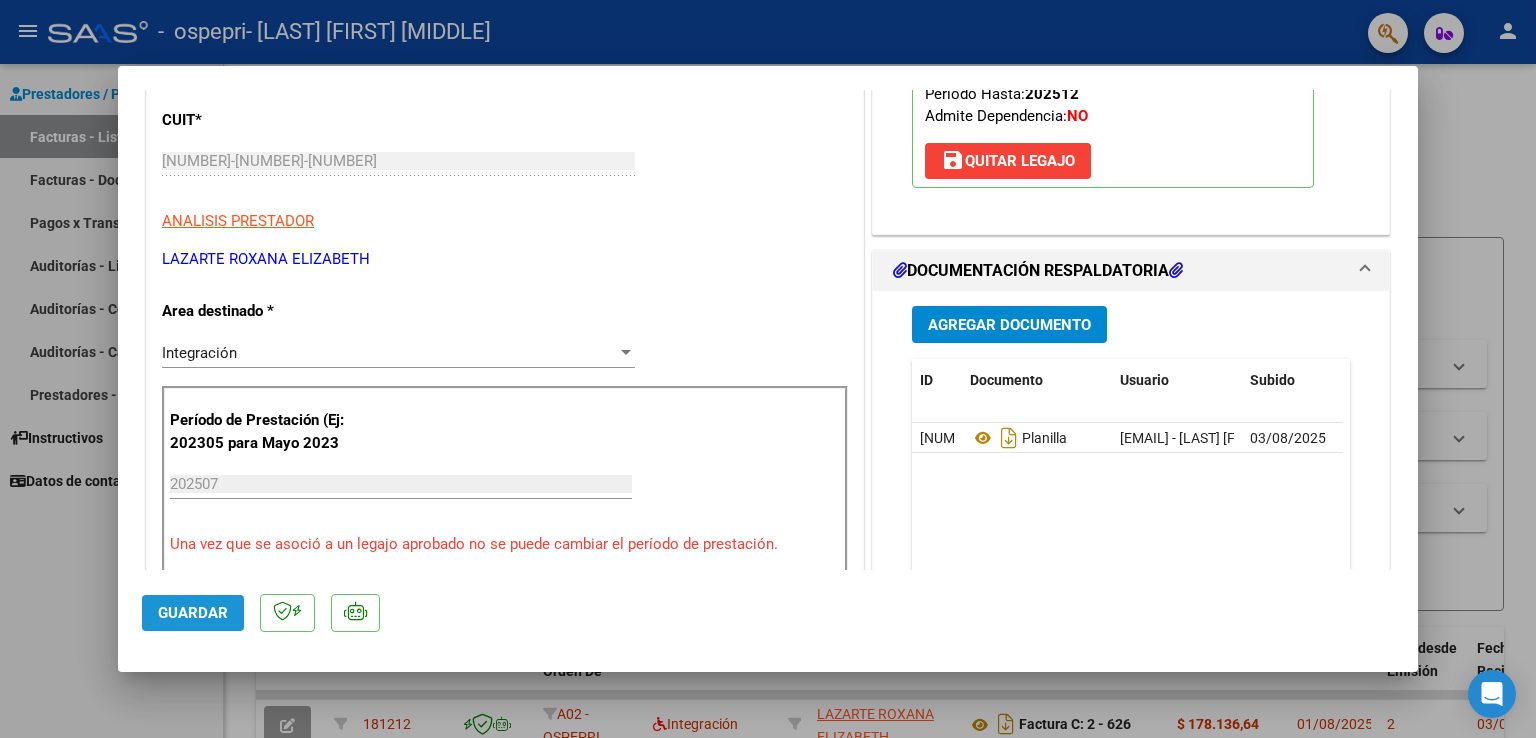 click on "Guardar" 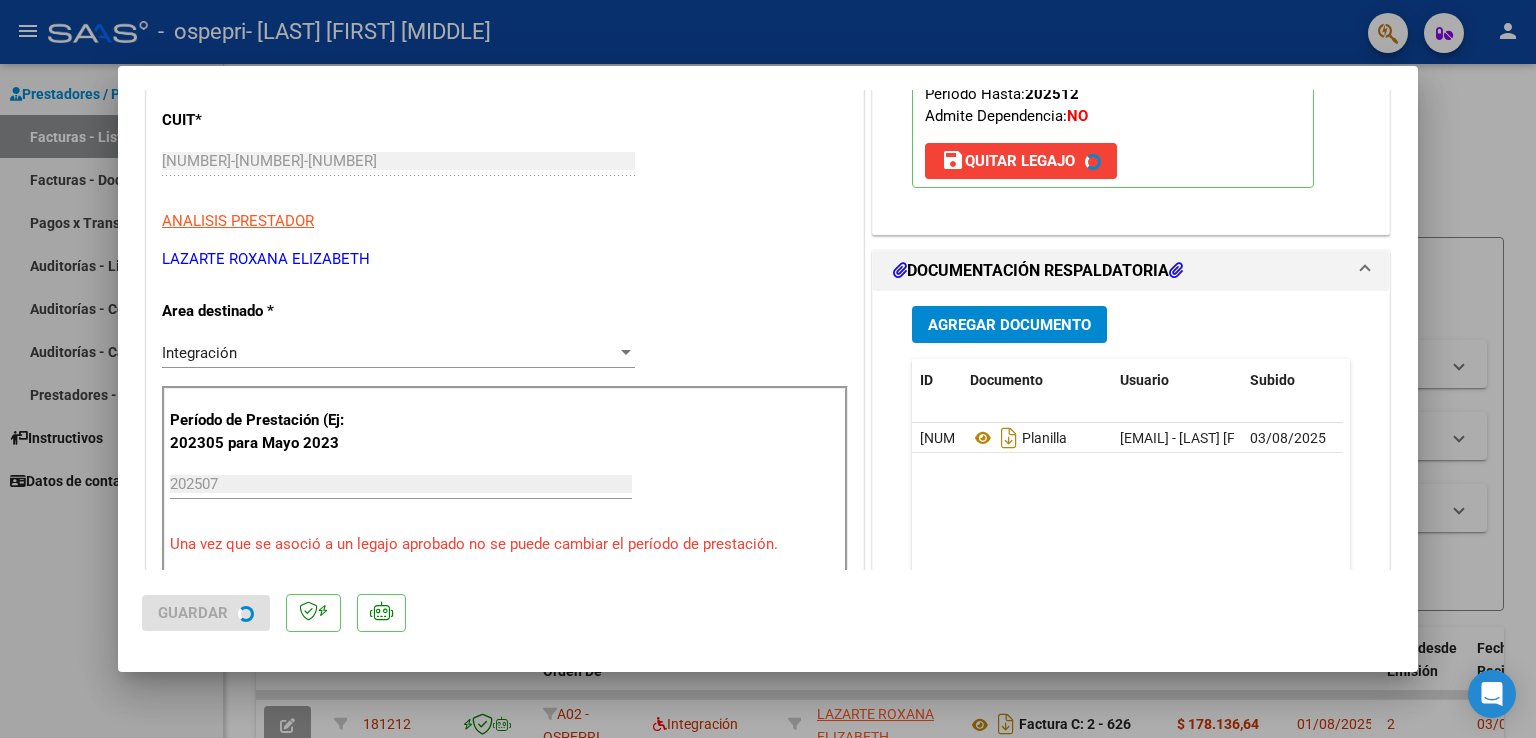 click at bounding box center [768, 369] 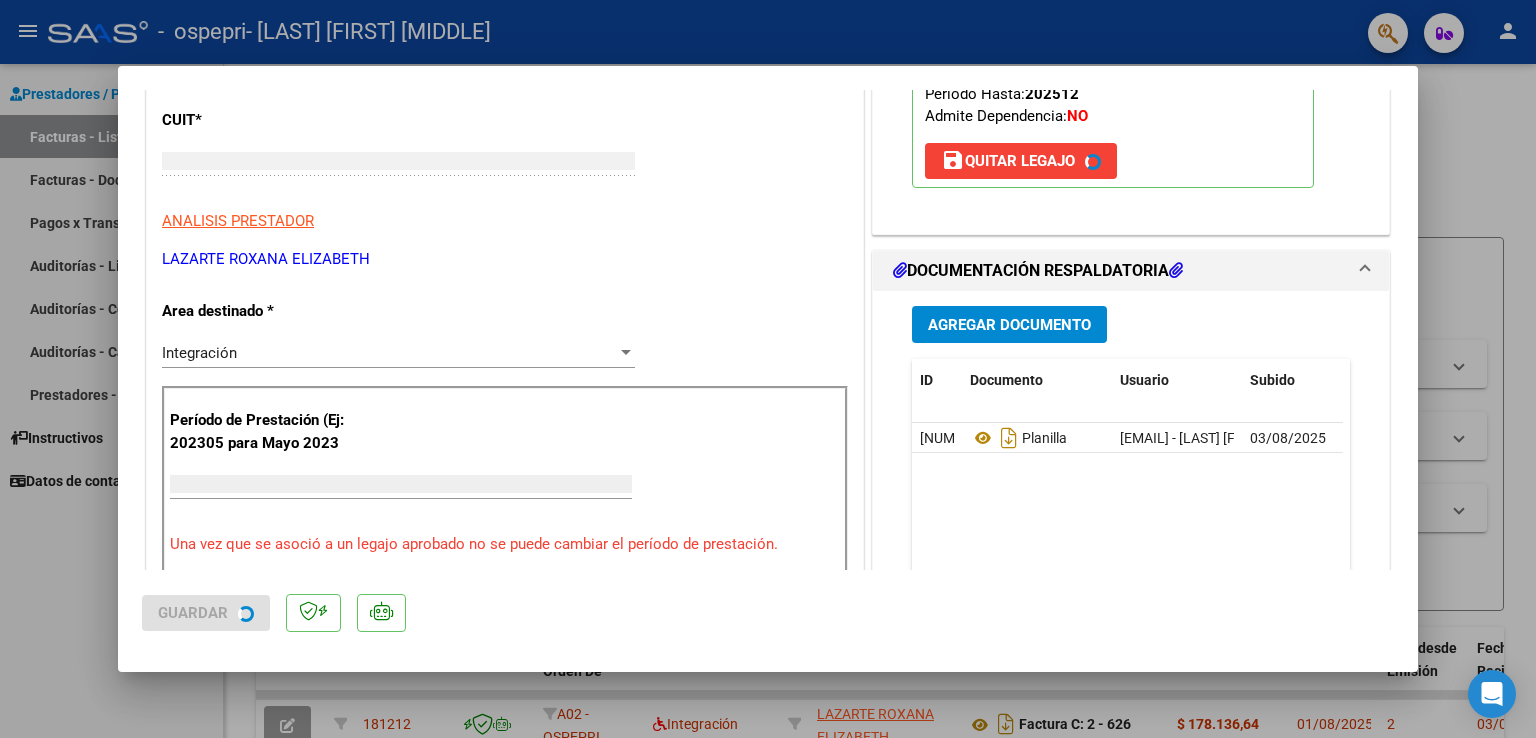 scroll, scrollTop: 0, scrollLeft: 0, axis: both 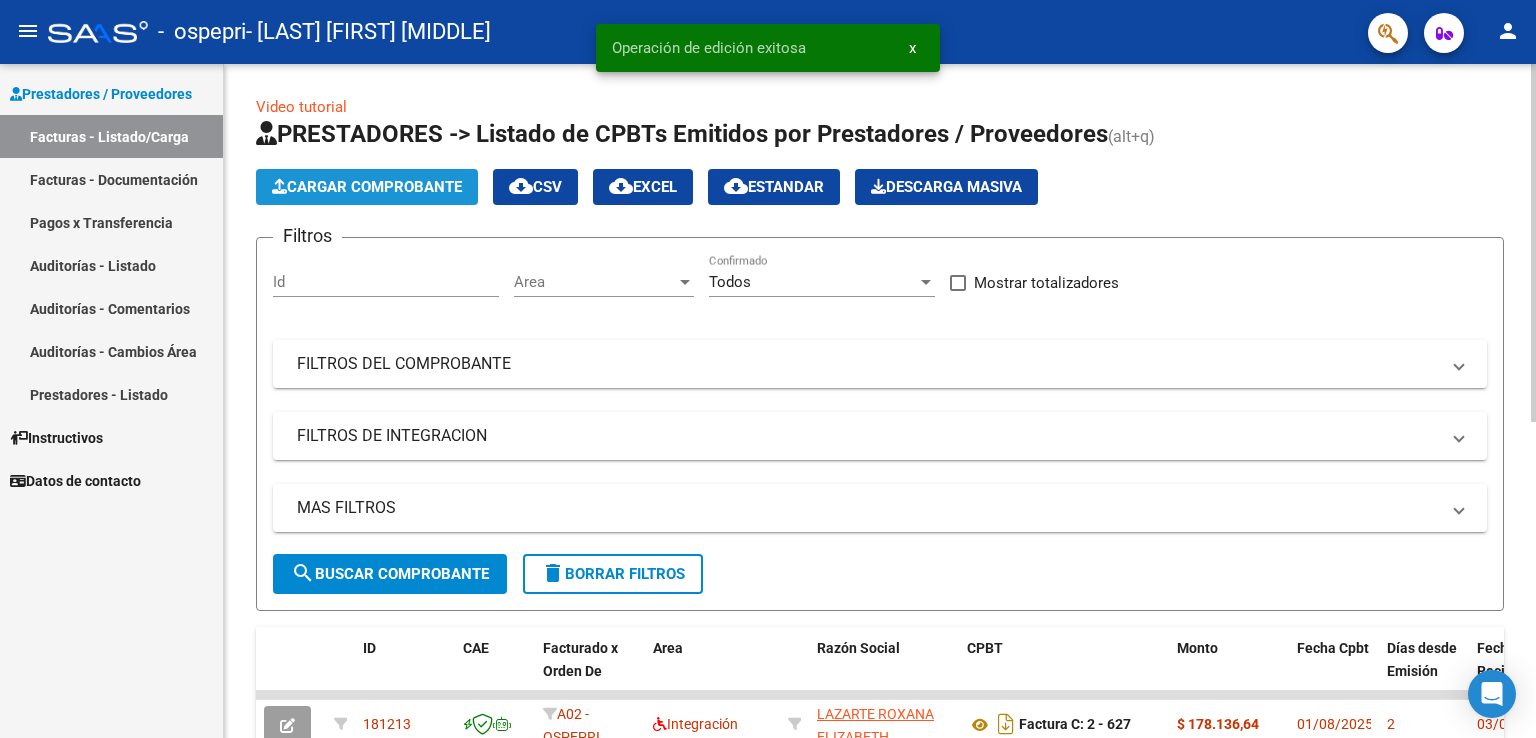 click on "Cargar Comprobante" 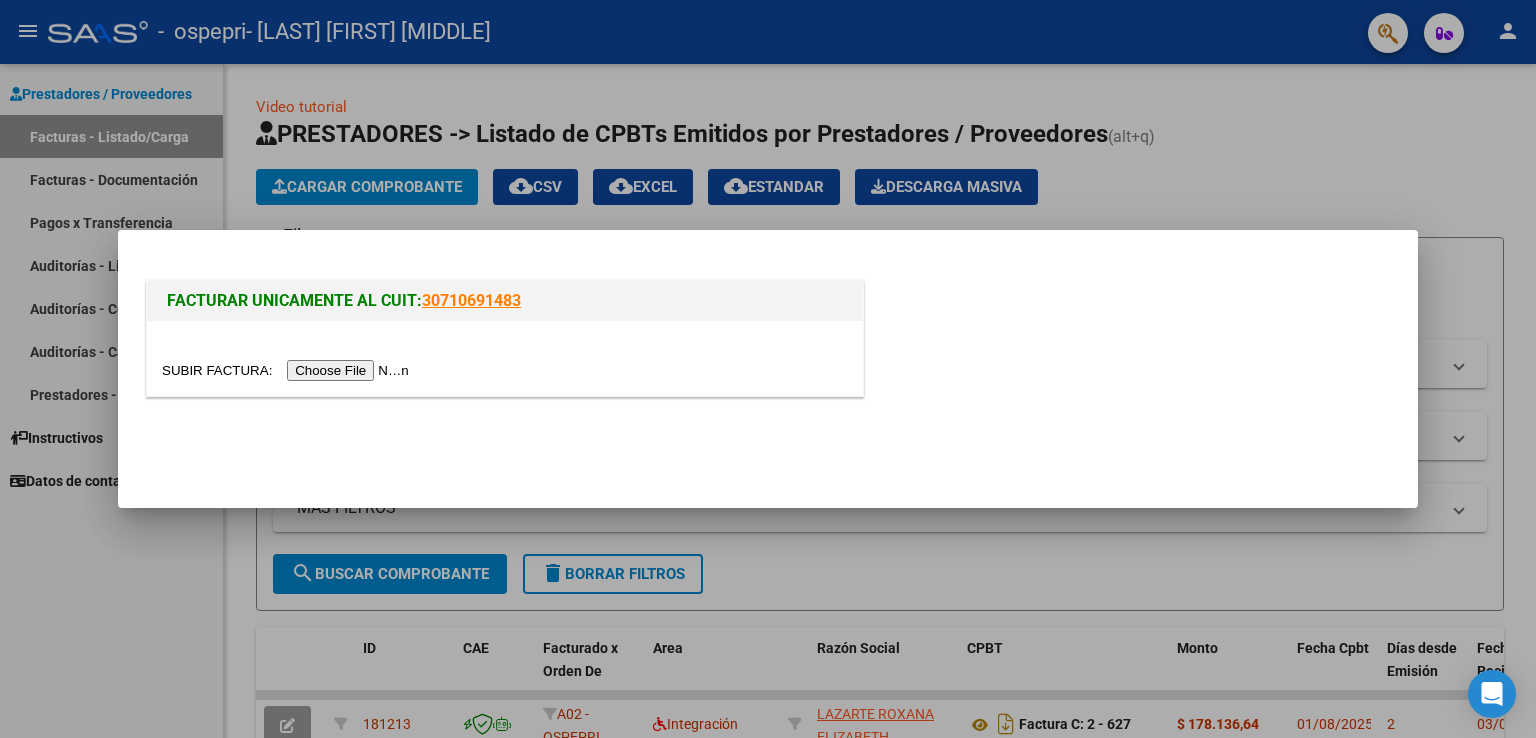 click at bounding box center (288, 370) 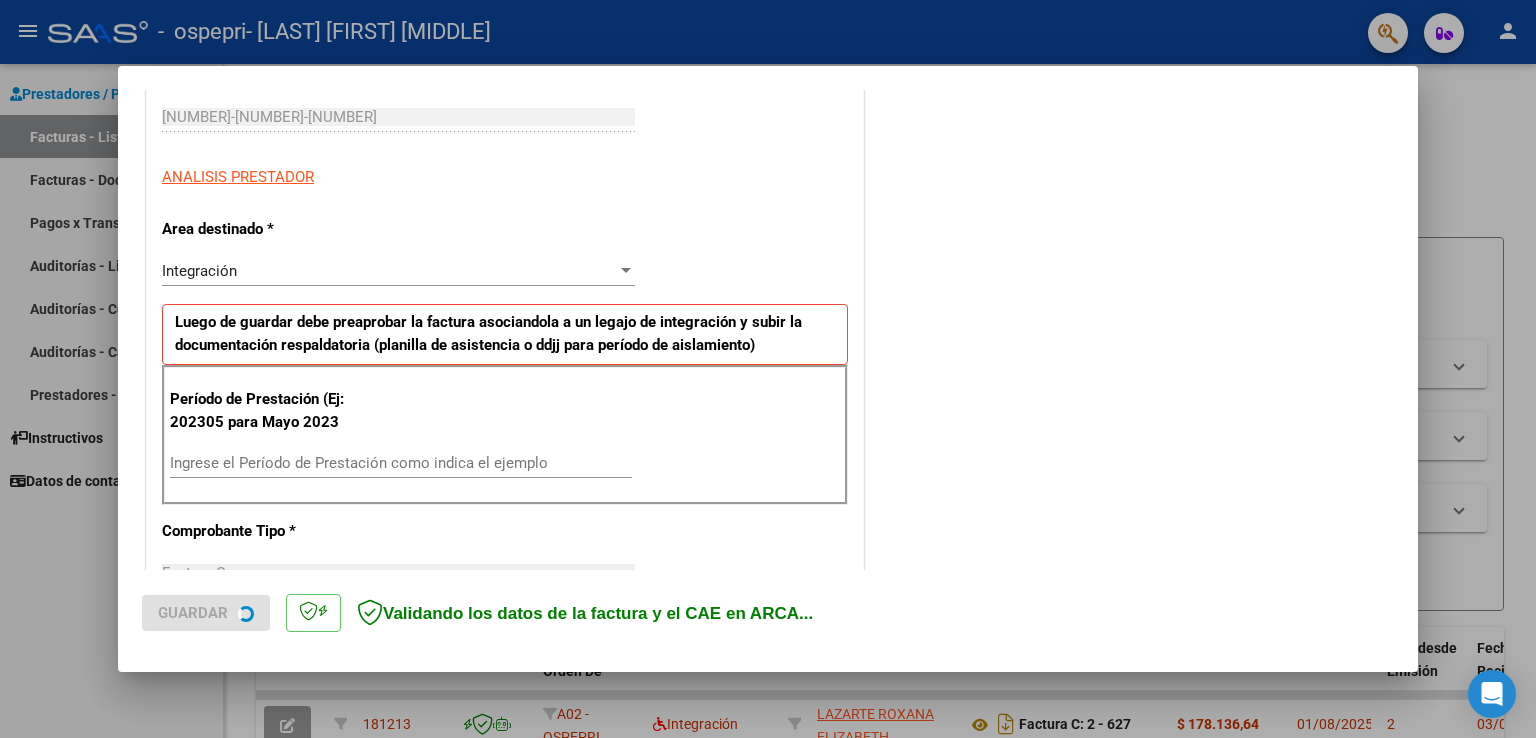 scroll, scrollTop: 400, scrollLeft: 0, axis: vertical 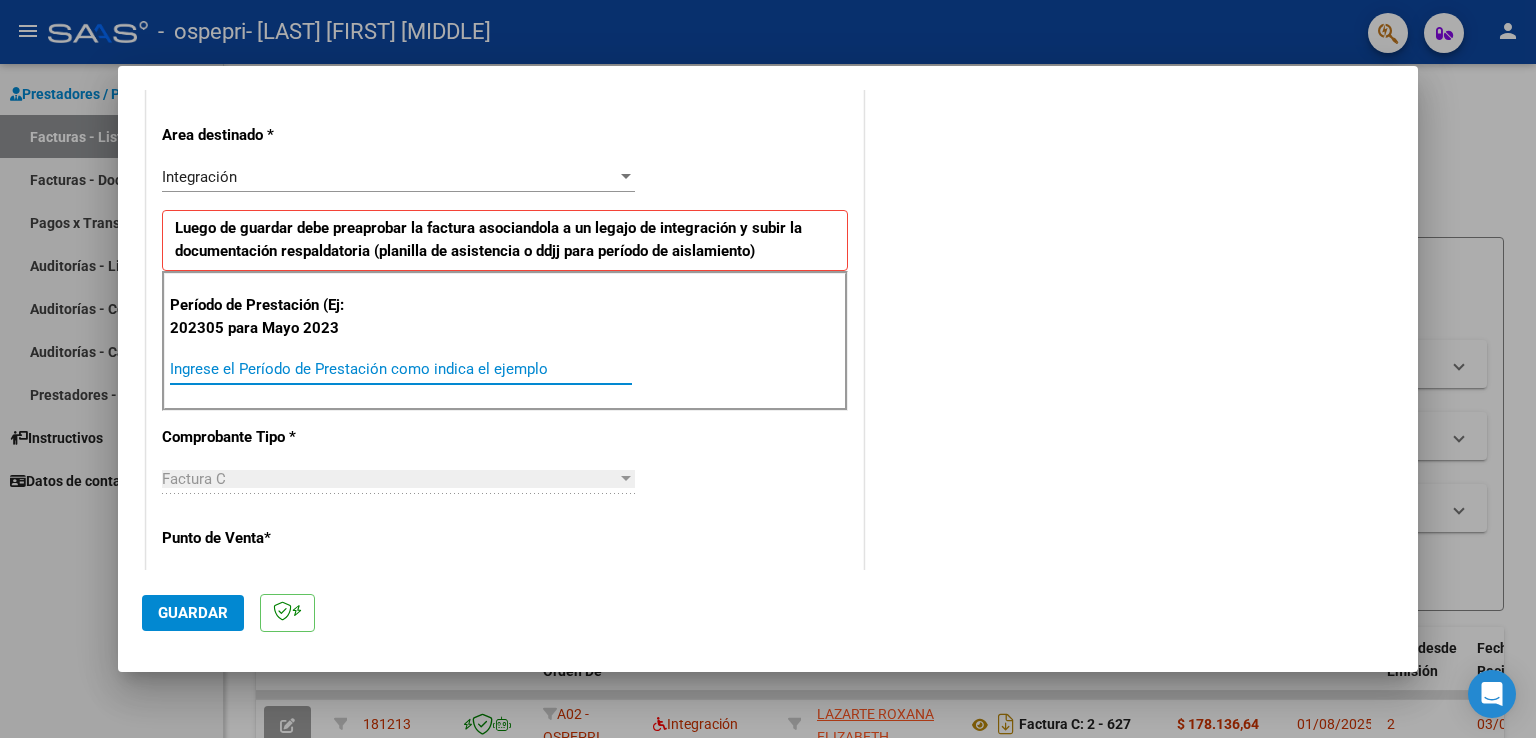 click on "Ingrese el Período de Prestación como indica el ejemplo" at bounding box center [401, 369] 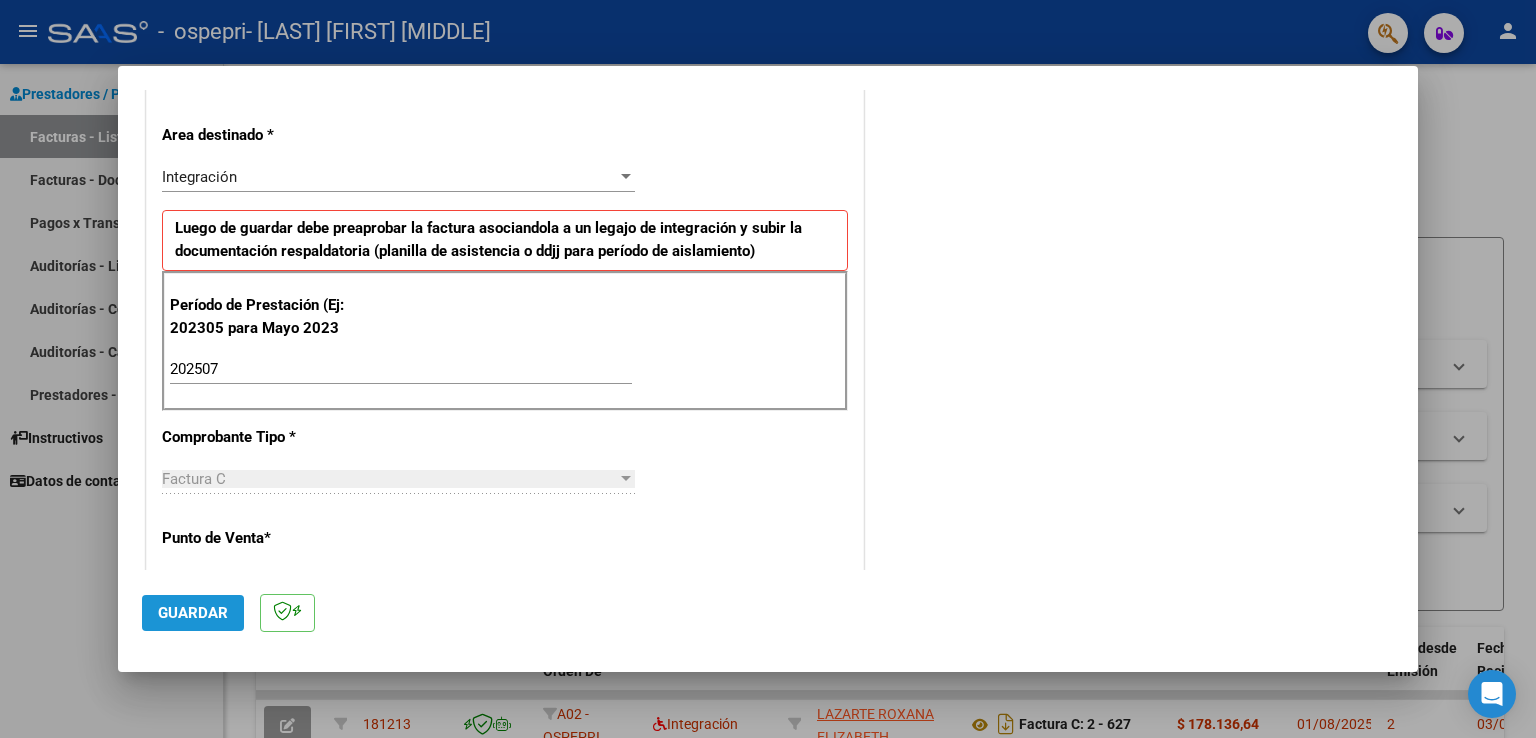 click on "Guardar" 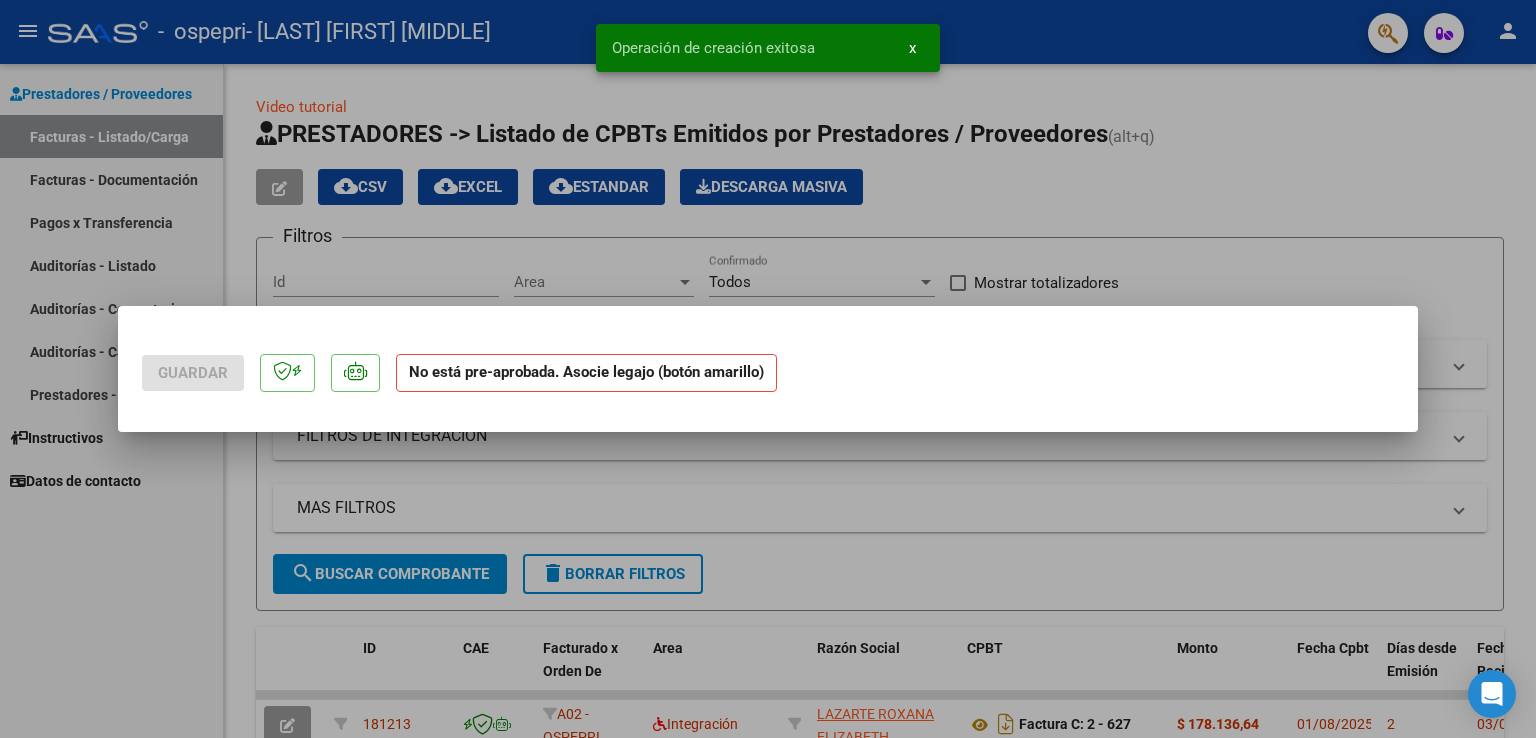 scroll, scrollTop: 0, scrollLeft: 0, axis: both 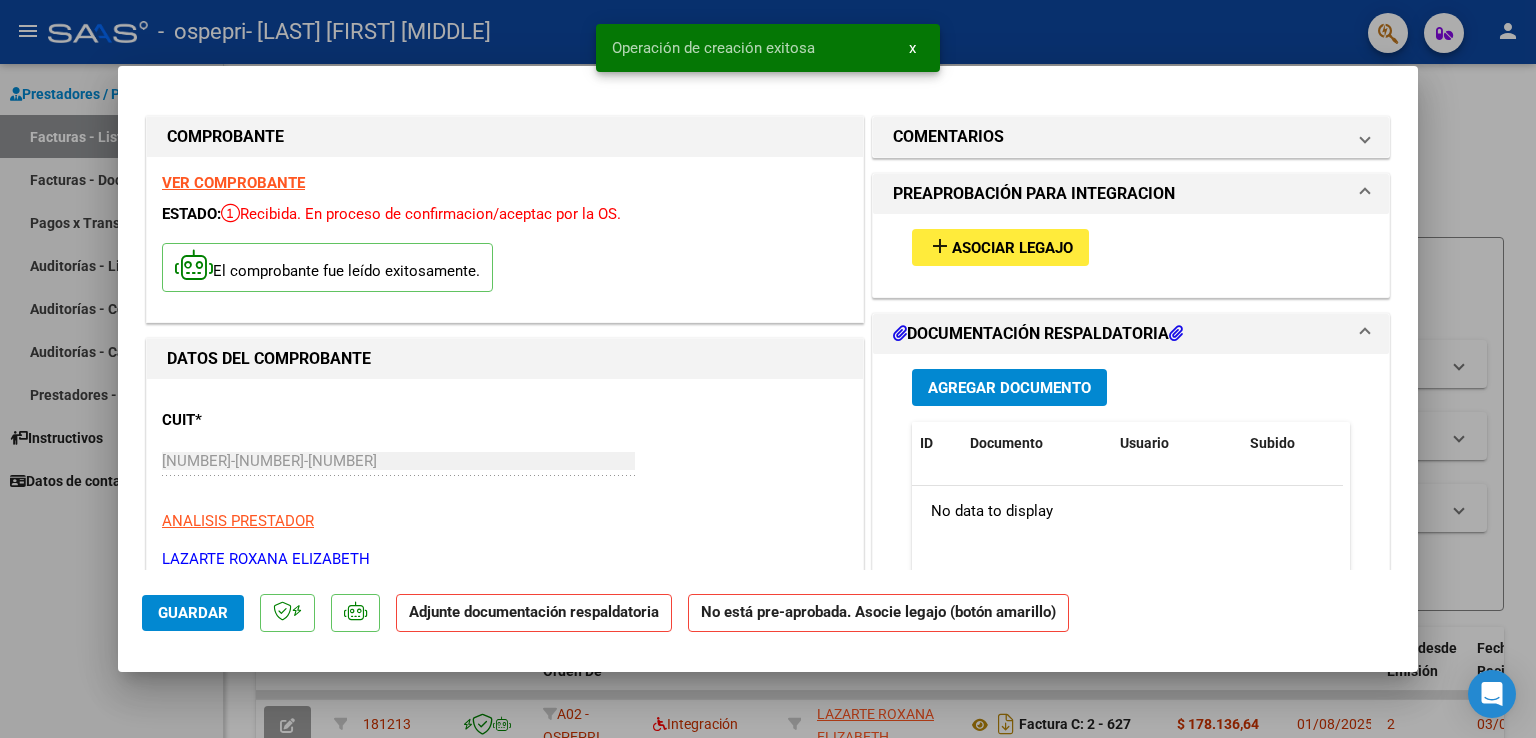 click on "Asociar Legajo" at bounding box center (1012, 248) 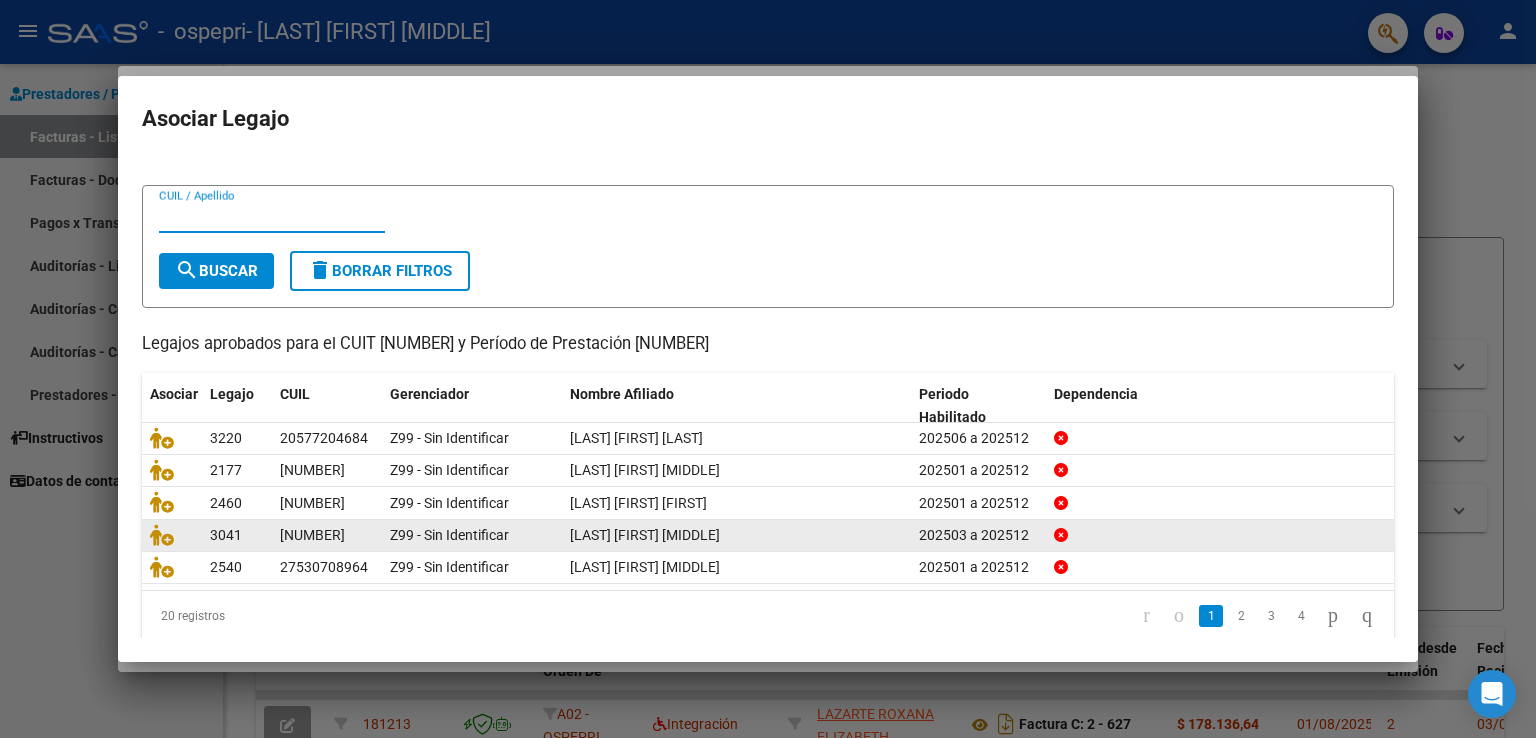 scroll, scrollTop: 39, scrollLeft: 0, axis: vertical 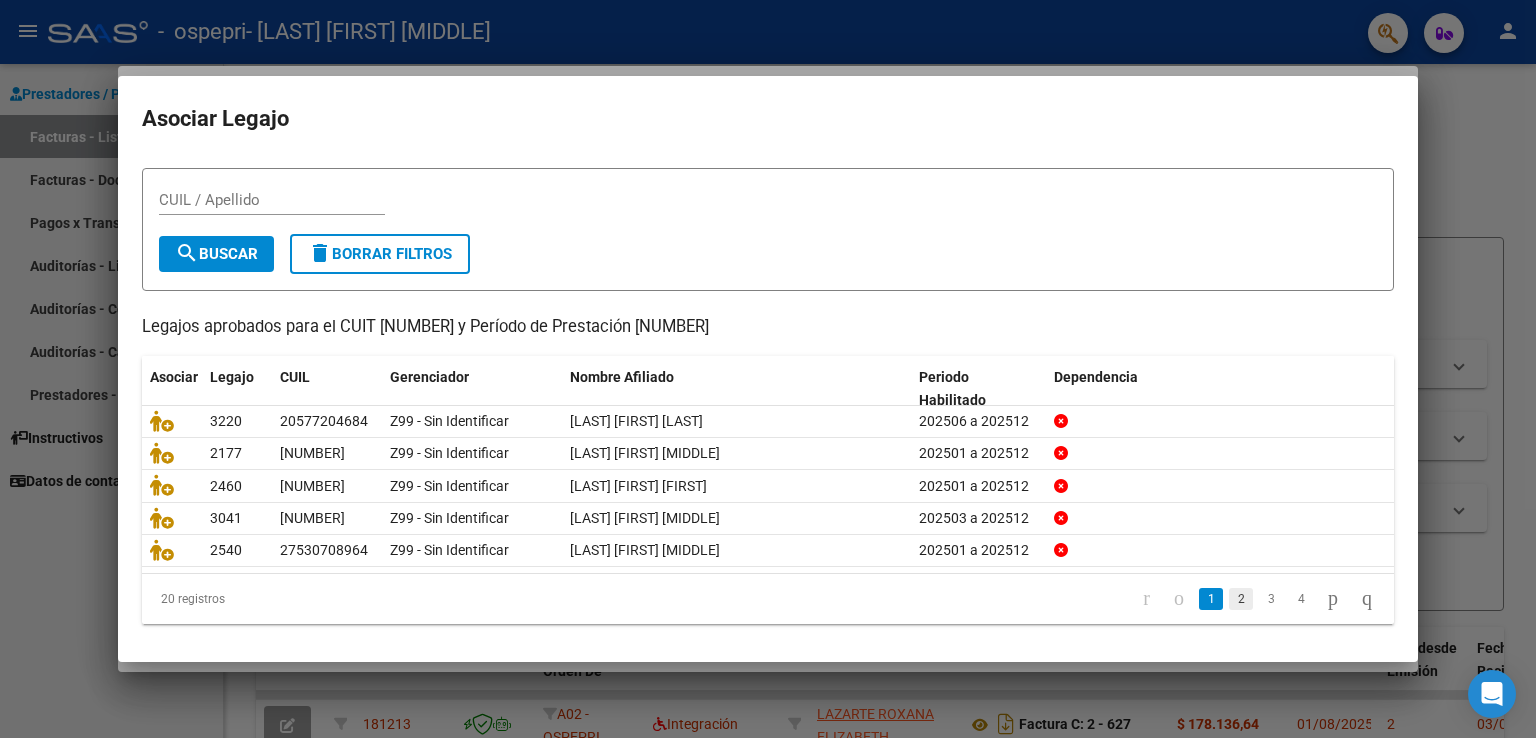 click on "2" 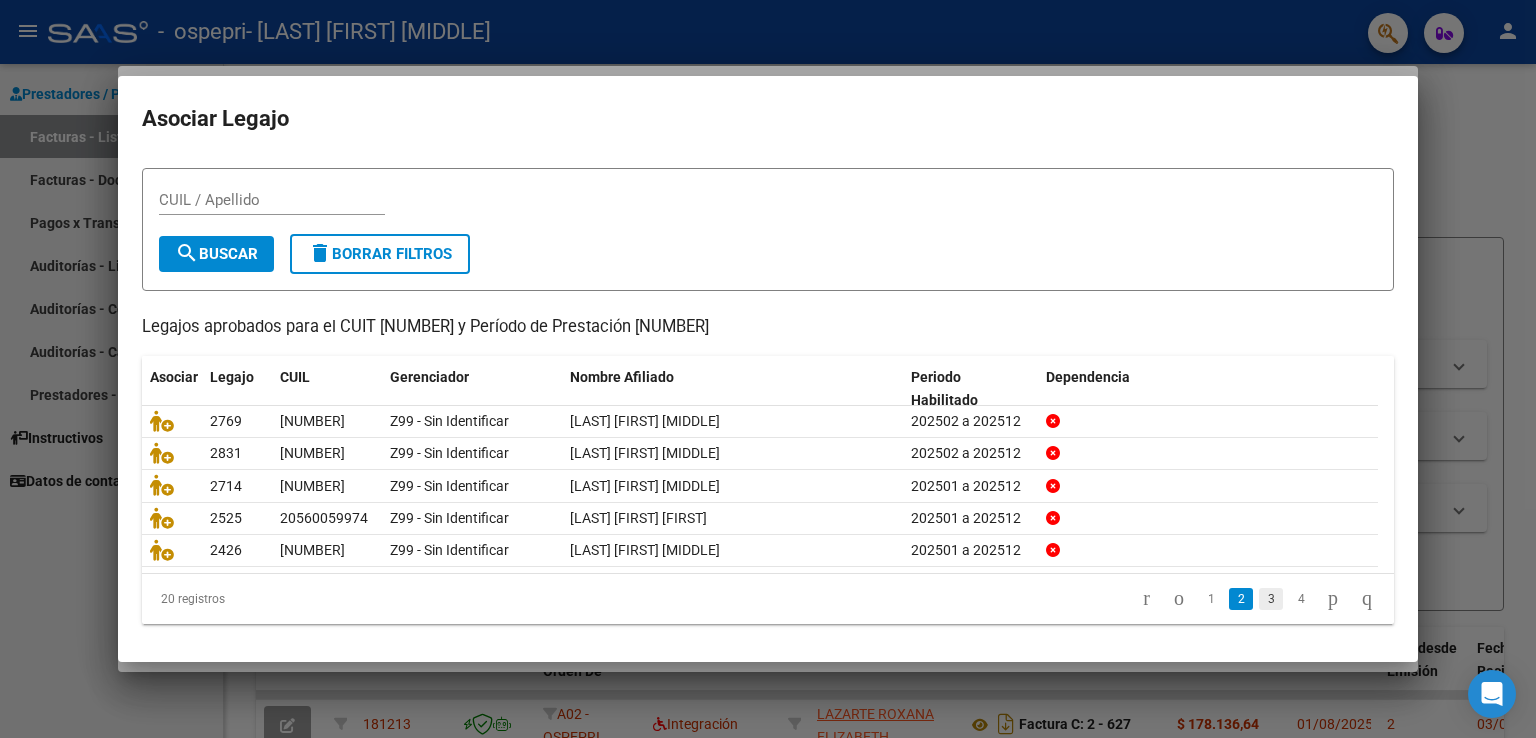 click on "3" 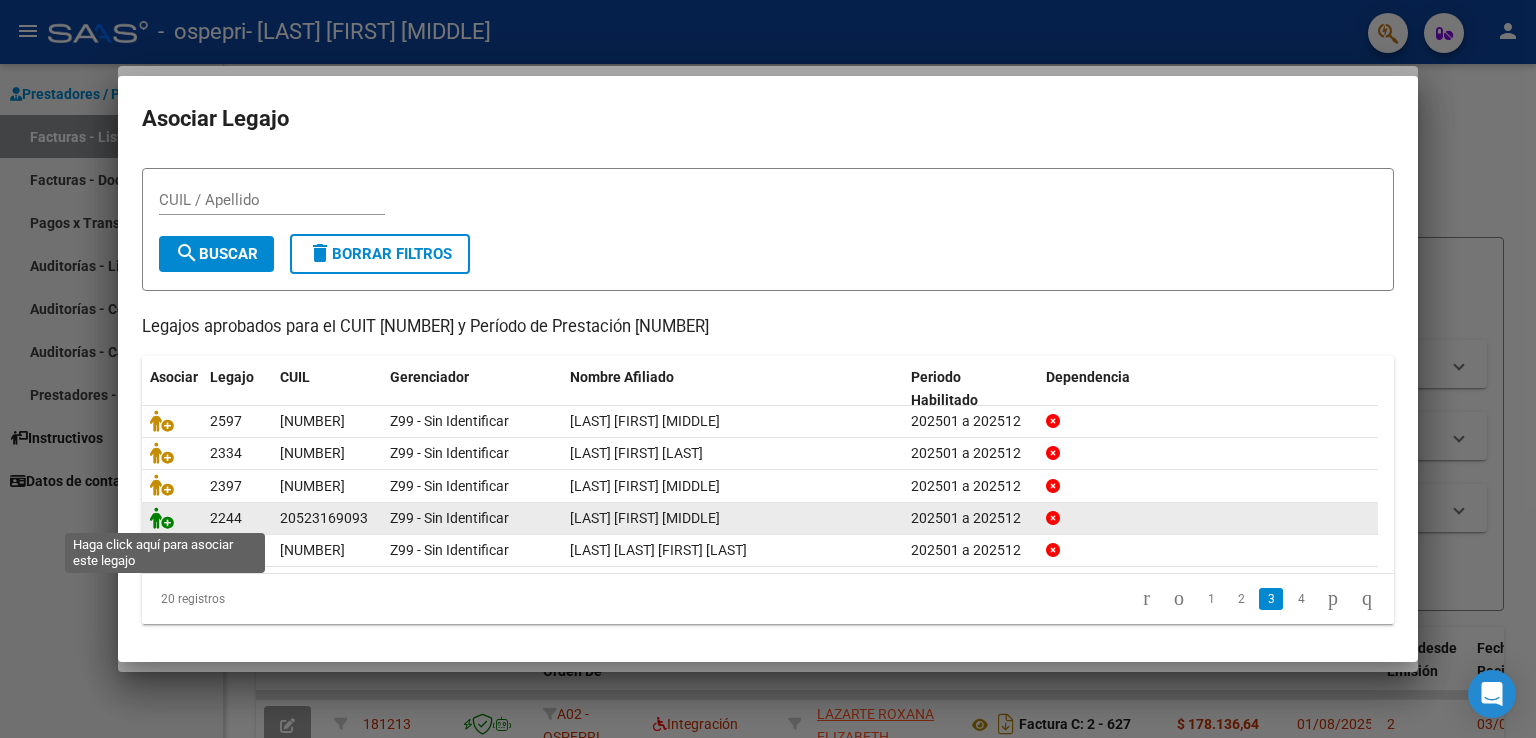 click 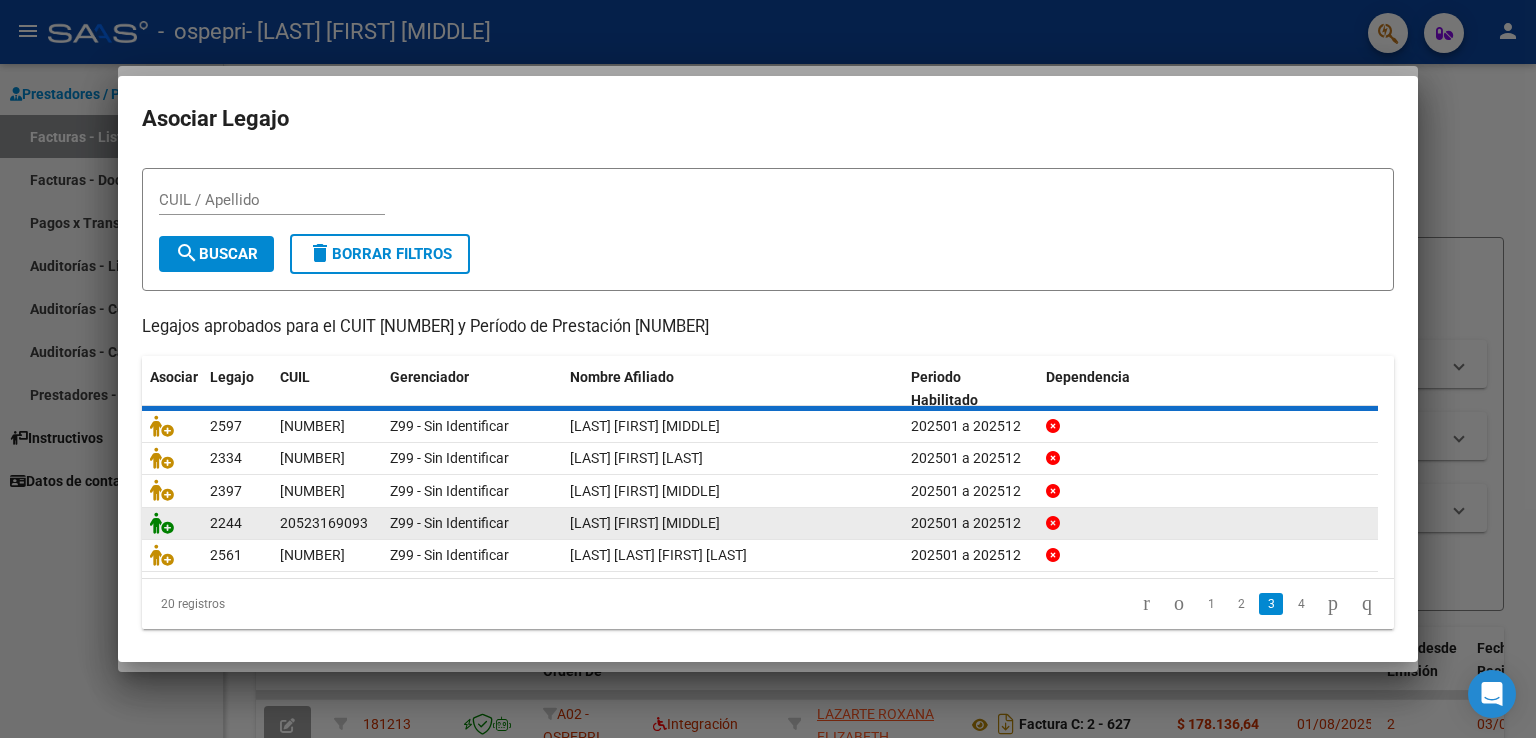 scroll, scrollTop: 0, scrollLeft: 0, axis: both 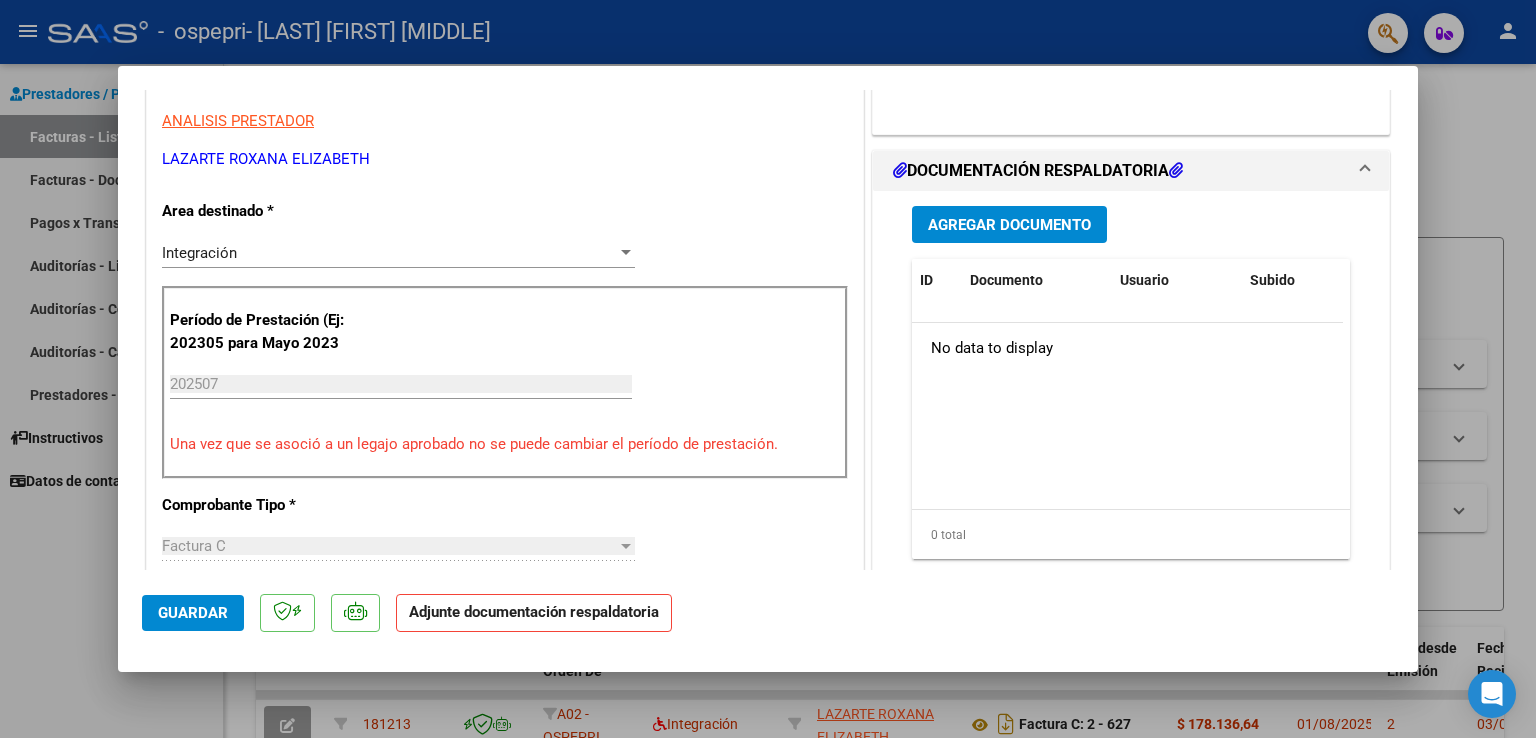 click on "Agregar Documento" at bounding box center [1009, 225] 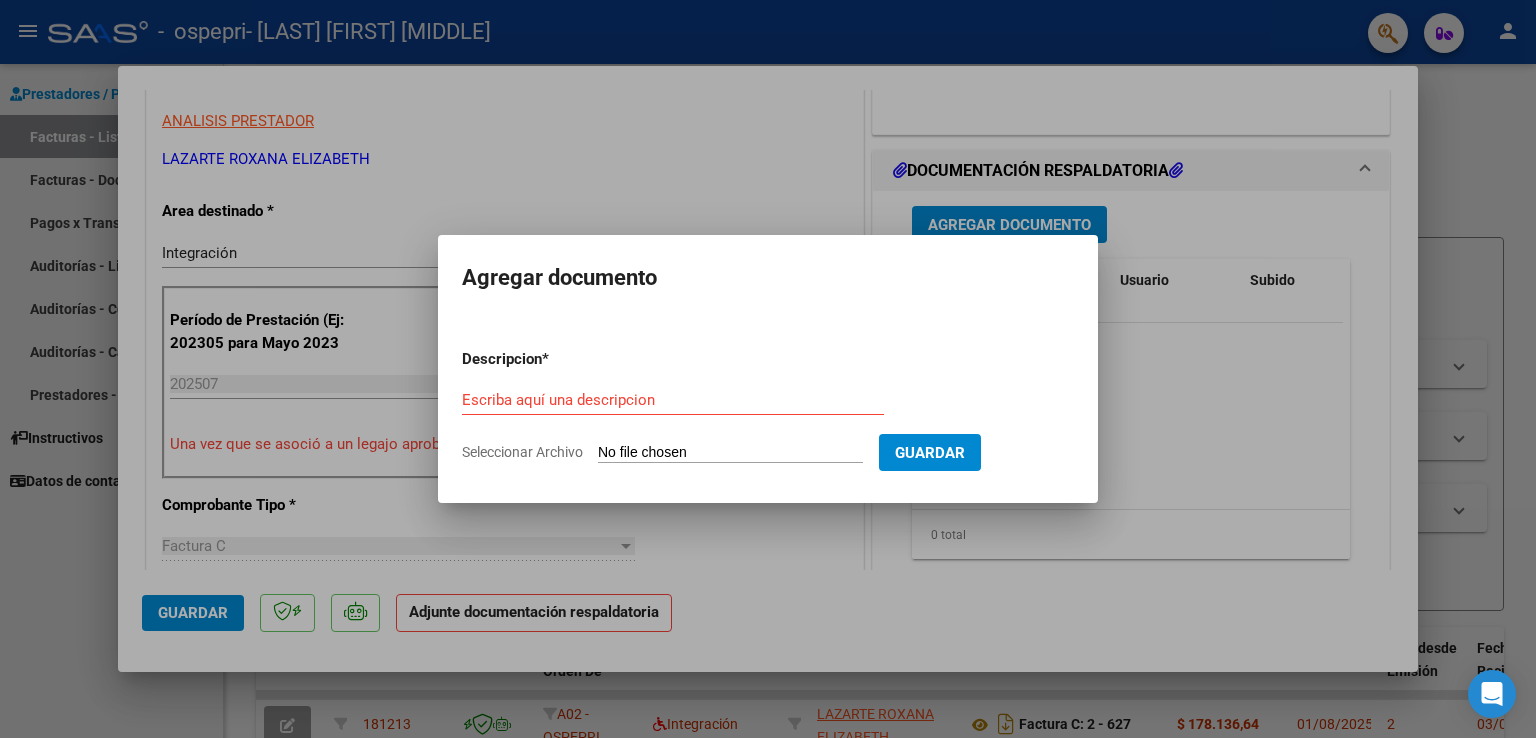 click on "Seleccionar Archivo" 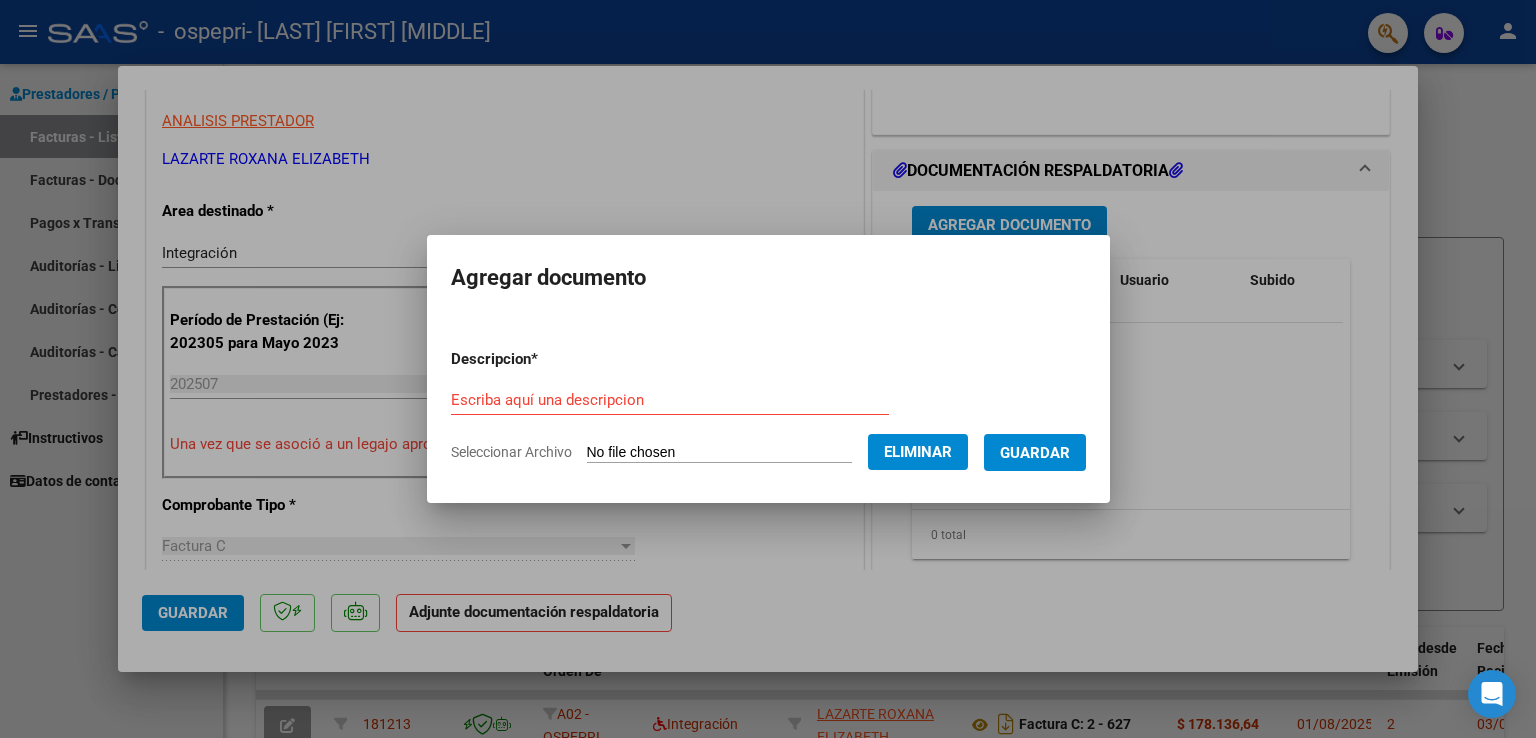 click on "Escriba aquí una descripcion" at bounding box center [670, 400] 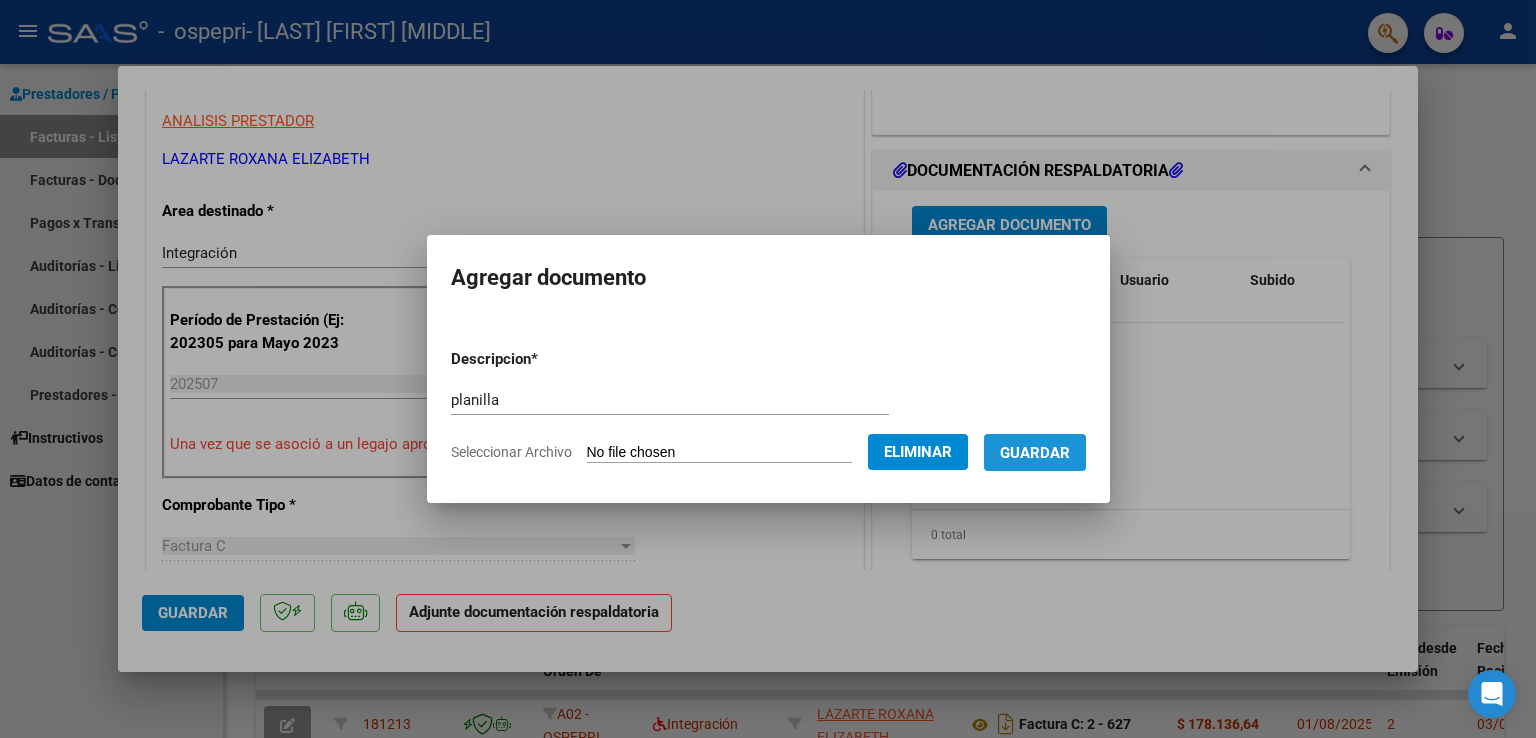 click on "Guardar" at bounding box center (1035, 453) 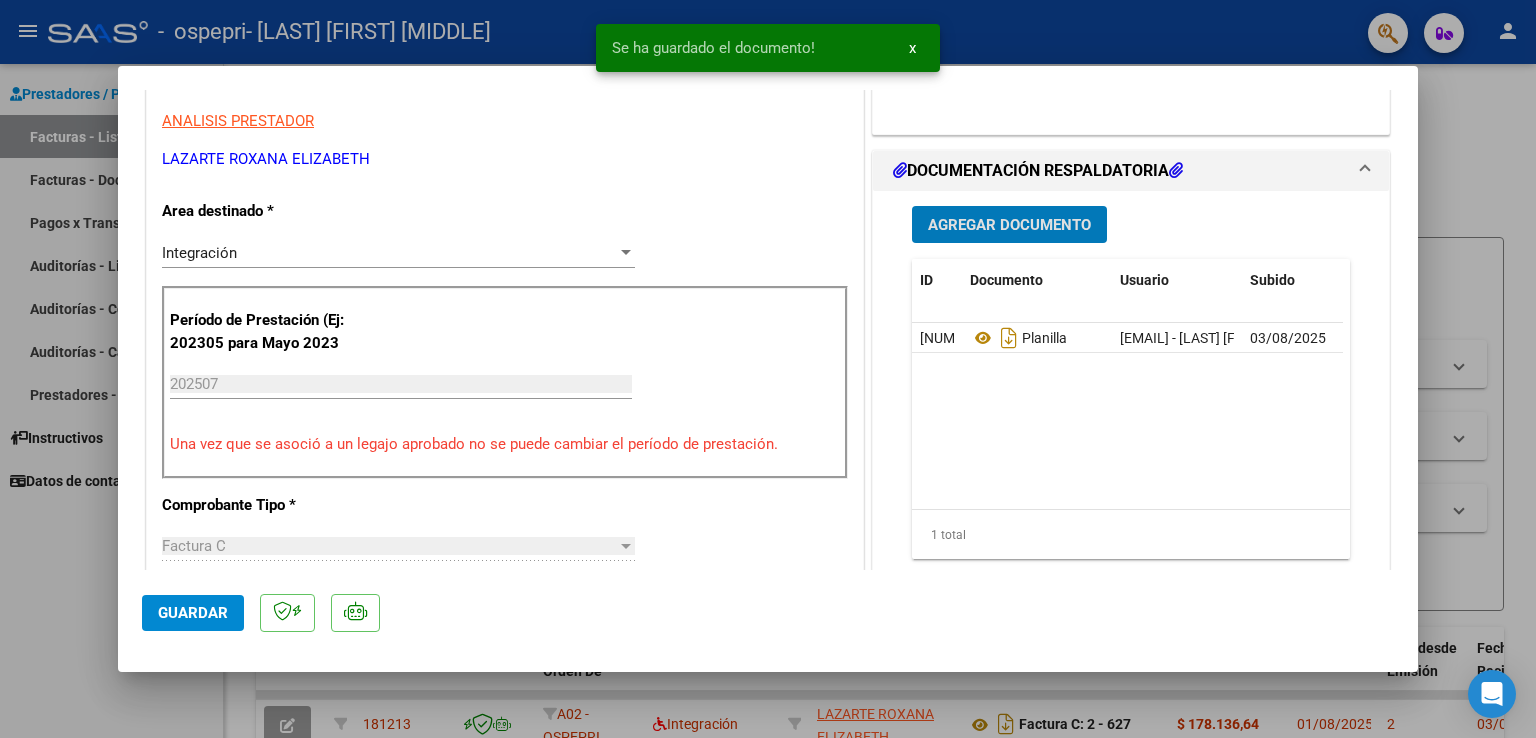 click on "Guardar" 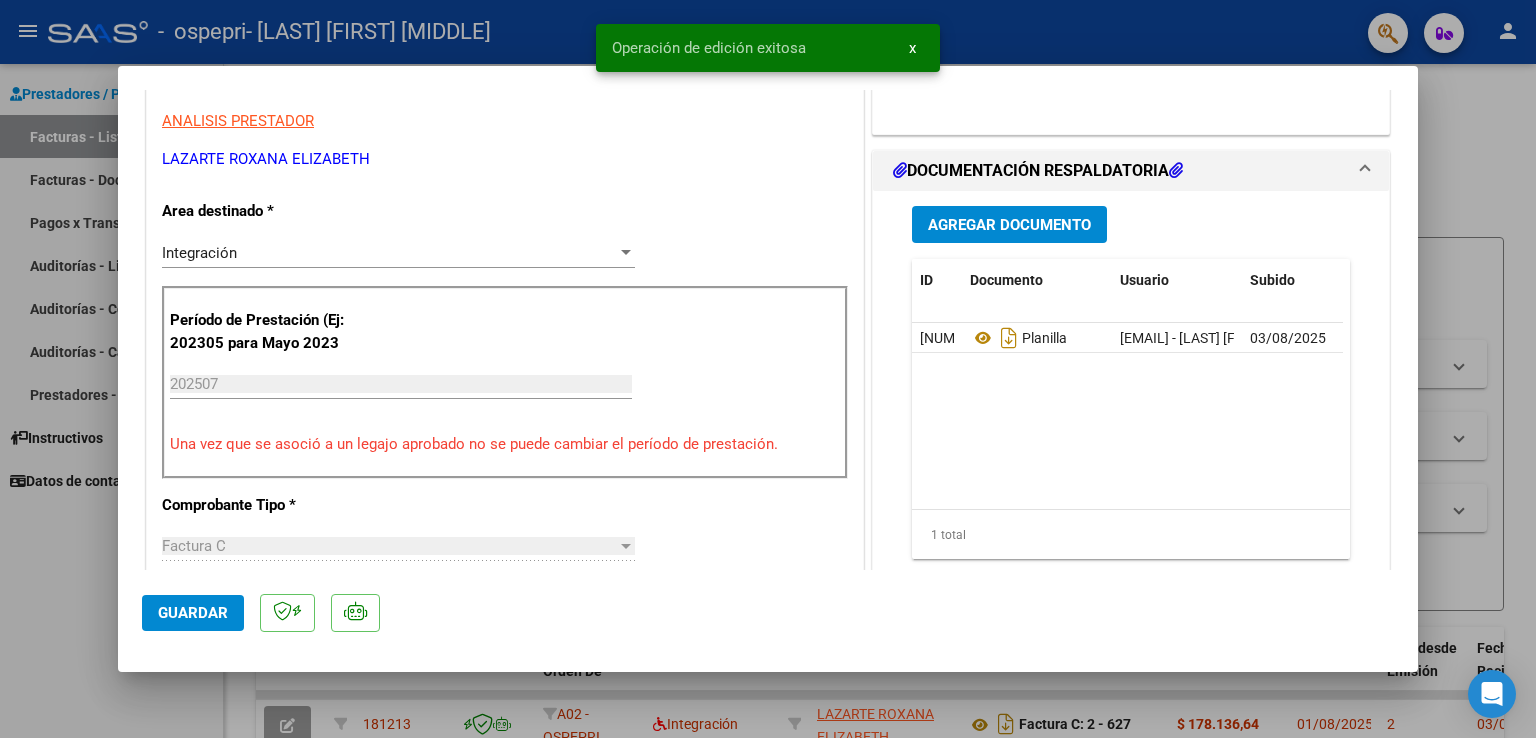 click at bounding box center (768, 369) 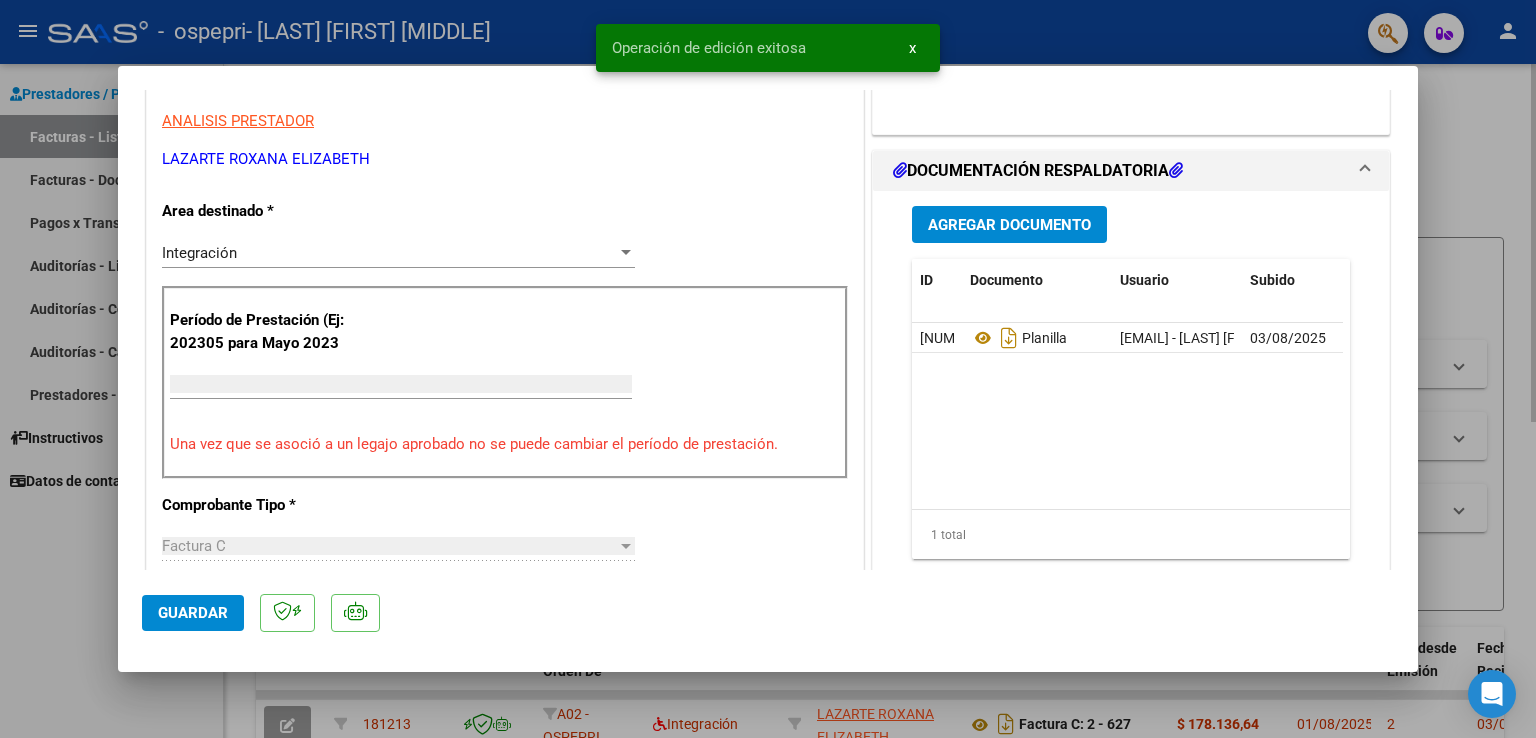 scroll, scrollTop: 339, scrollLeft: 0, axis: vertical 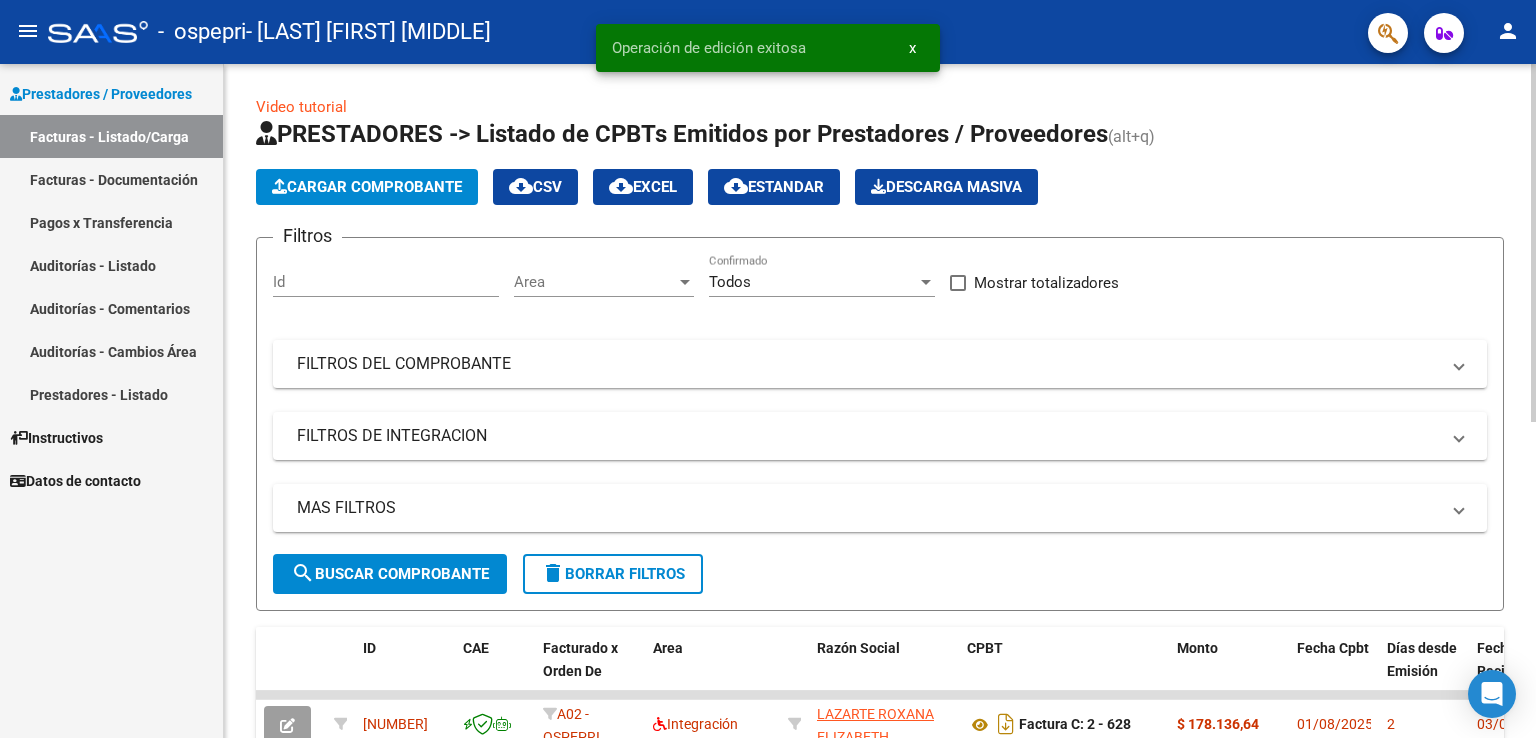 click on "Cargar Comprobante" 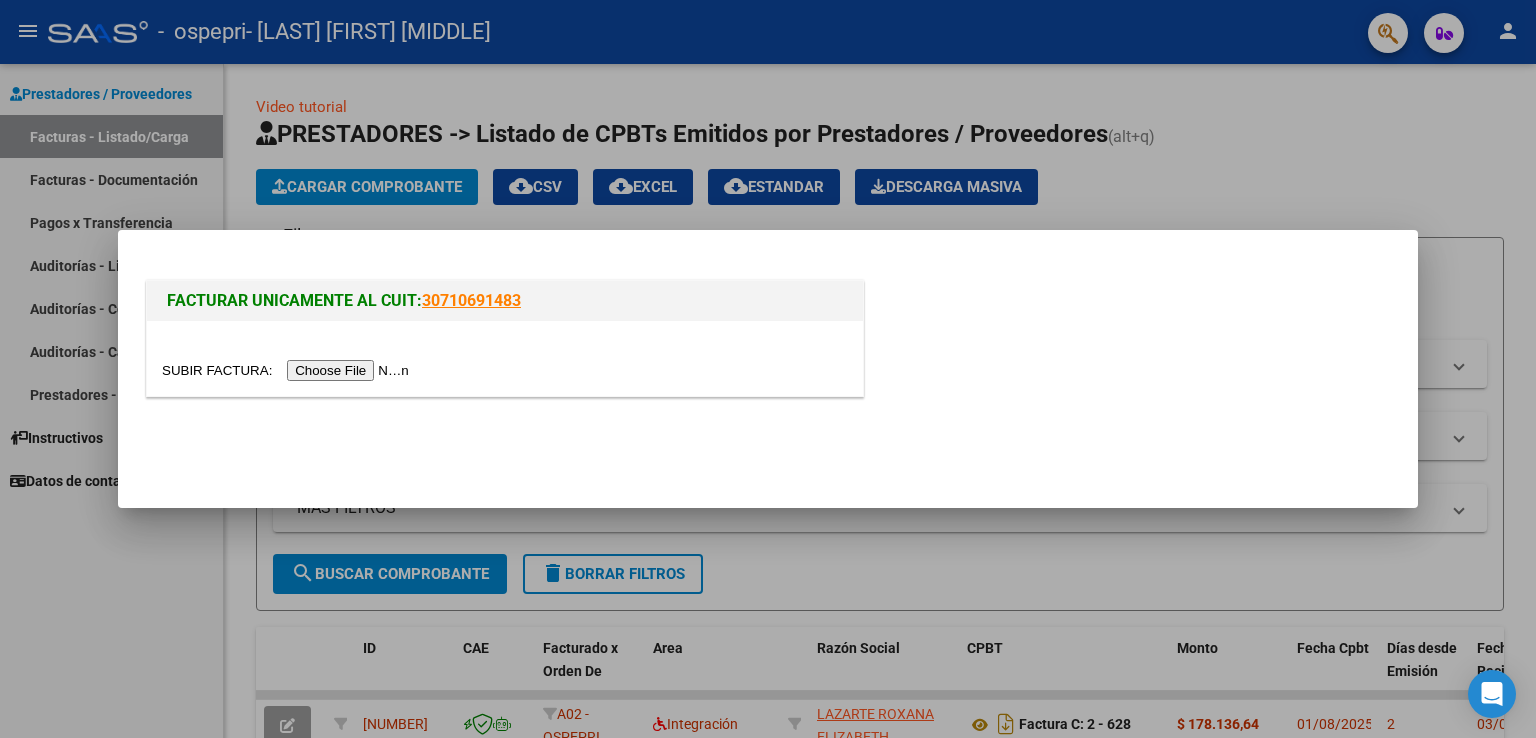 click at bounding box center (288, 370) 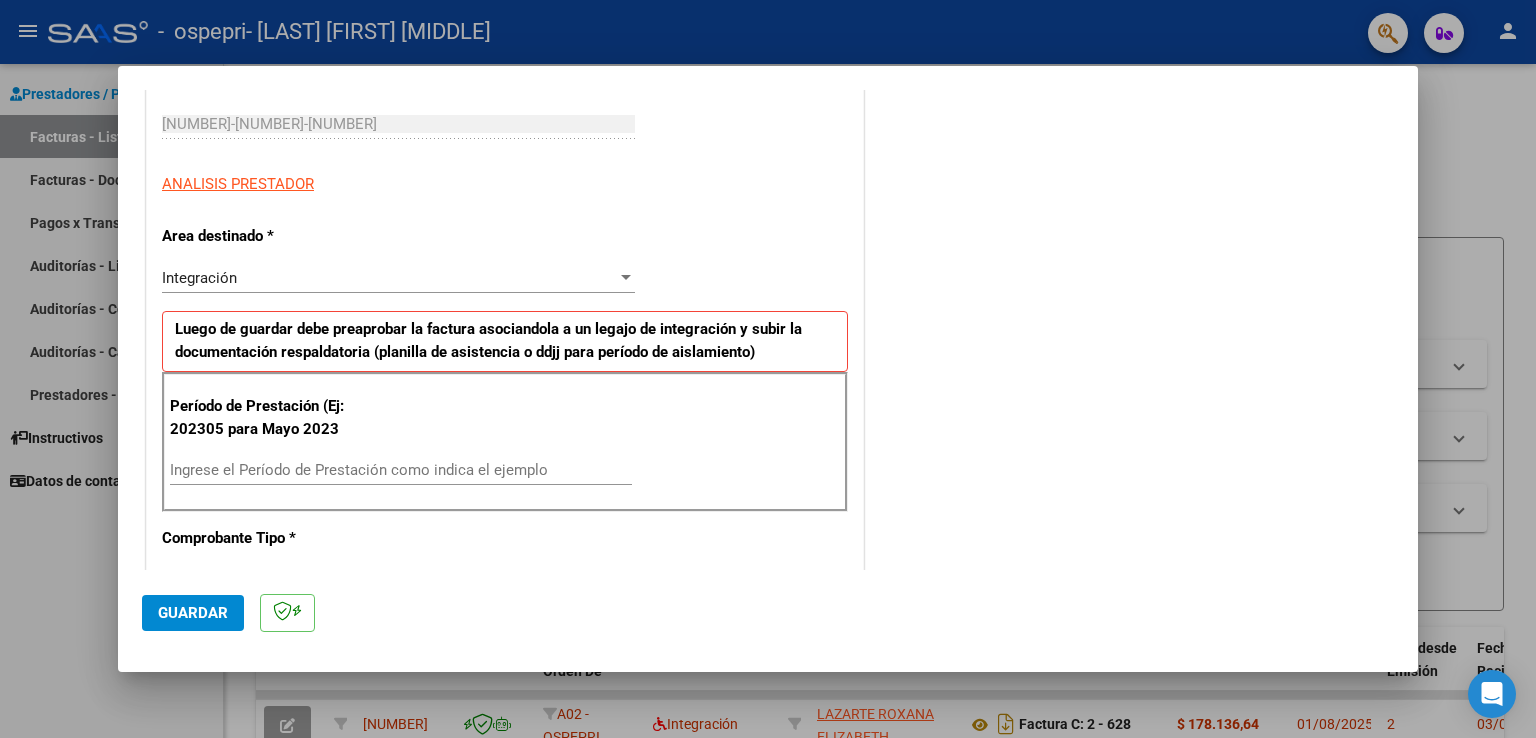 scroll, scrollTop: 300, scrollLeft: 0, axis: vertical 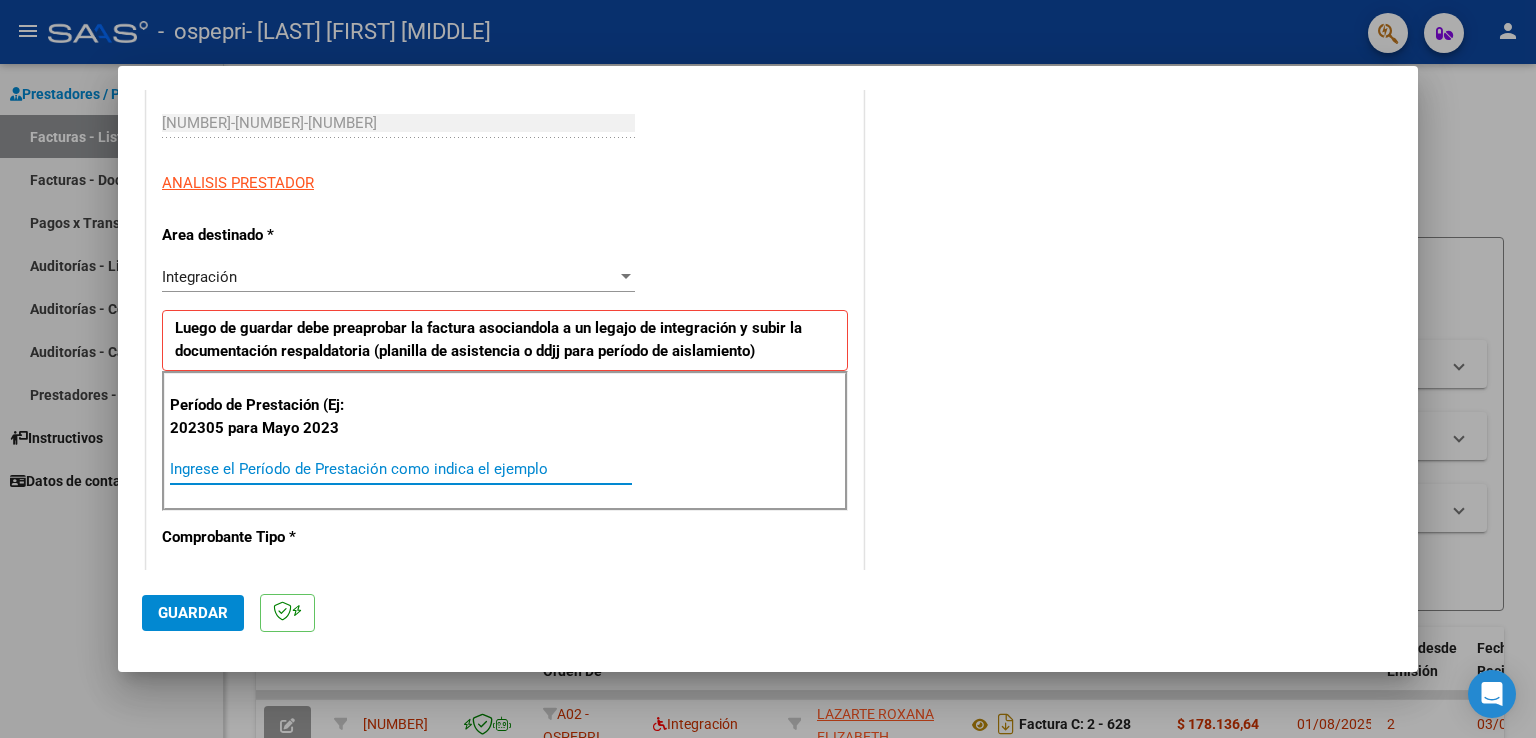 click on "Ingrese el Período de Prestación como indica el ejemplo" at bounding box center [401, 469] 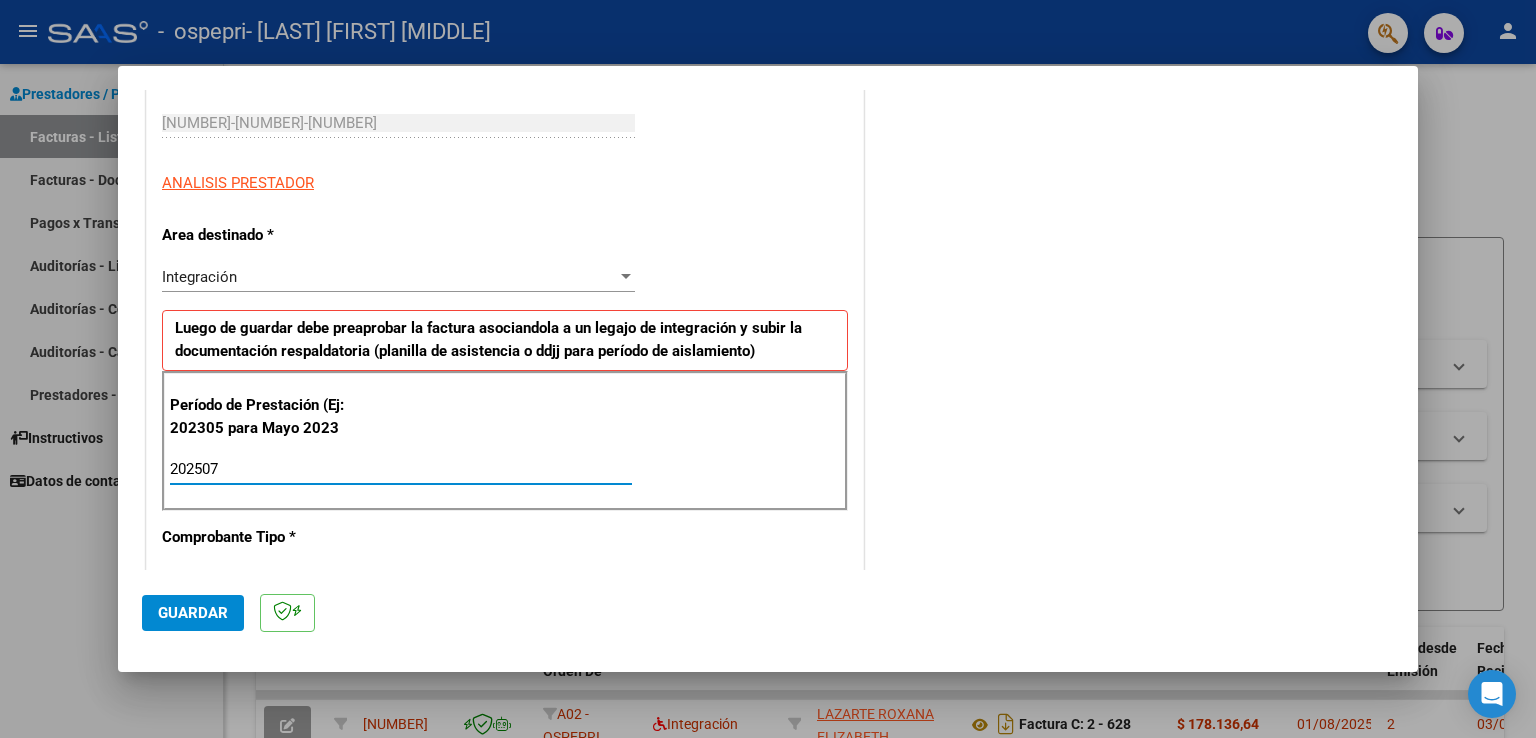 click on "Guardar" 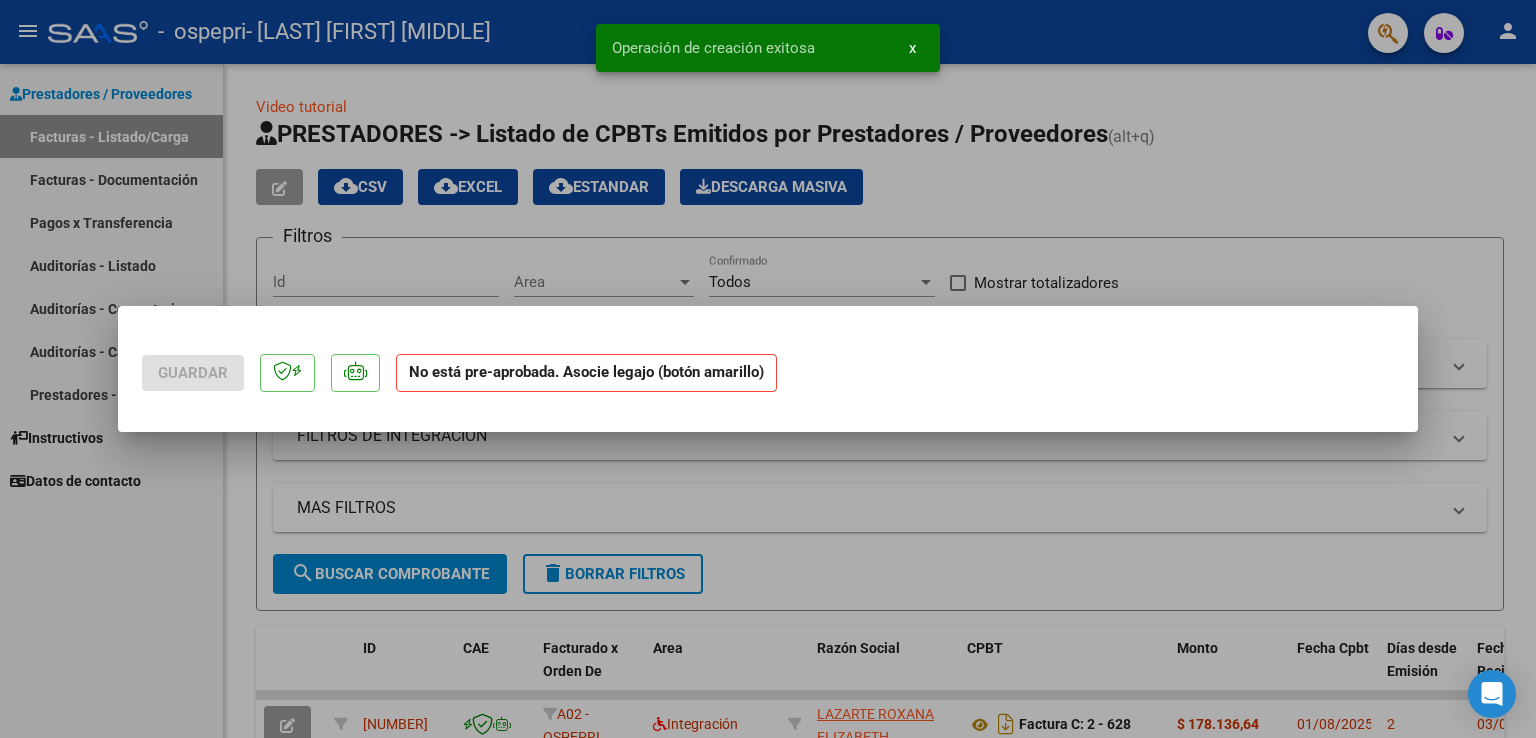 scroll, scrollTop: 0, scrollLeft: 0, axis: both 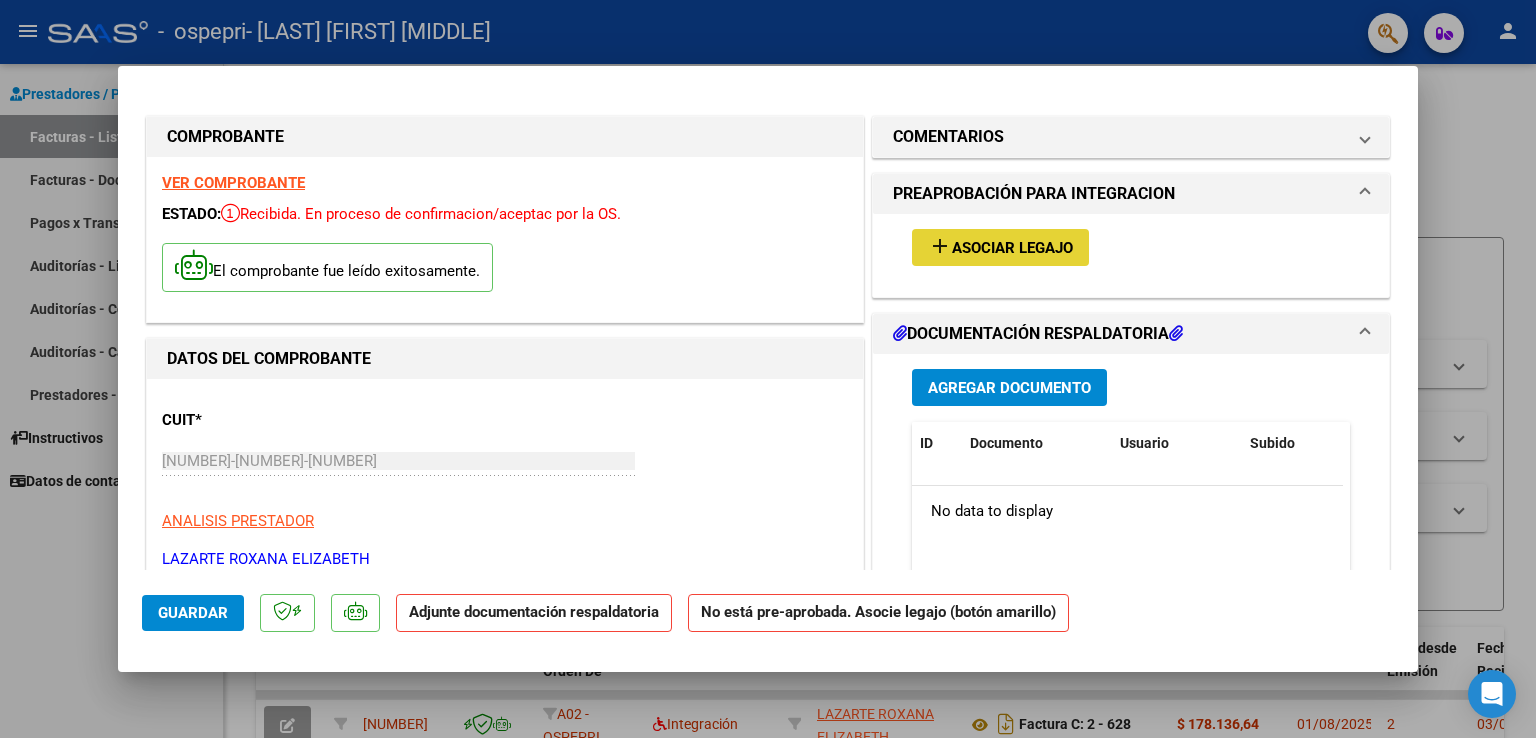 click on "Asociar Legajo" at bounding box center (1012, 248) 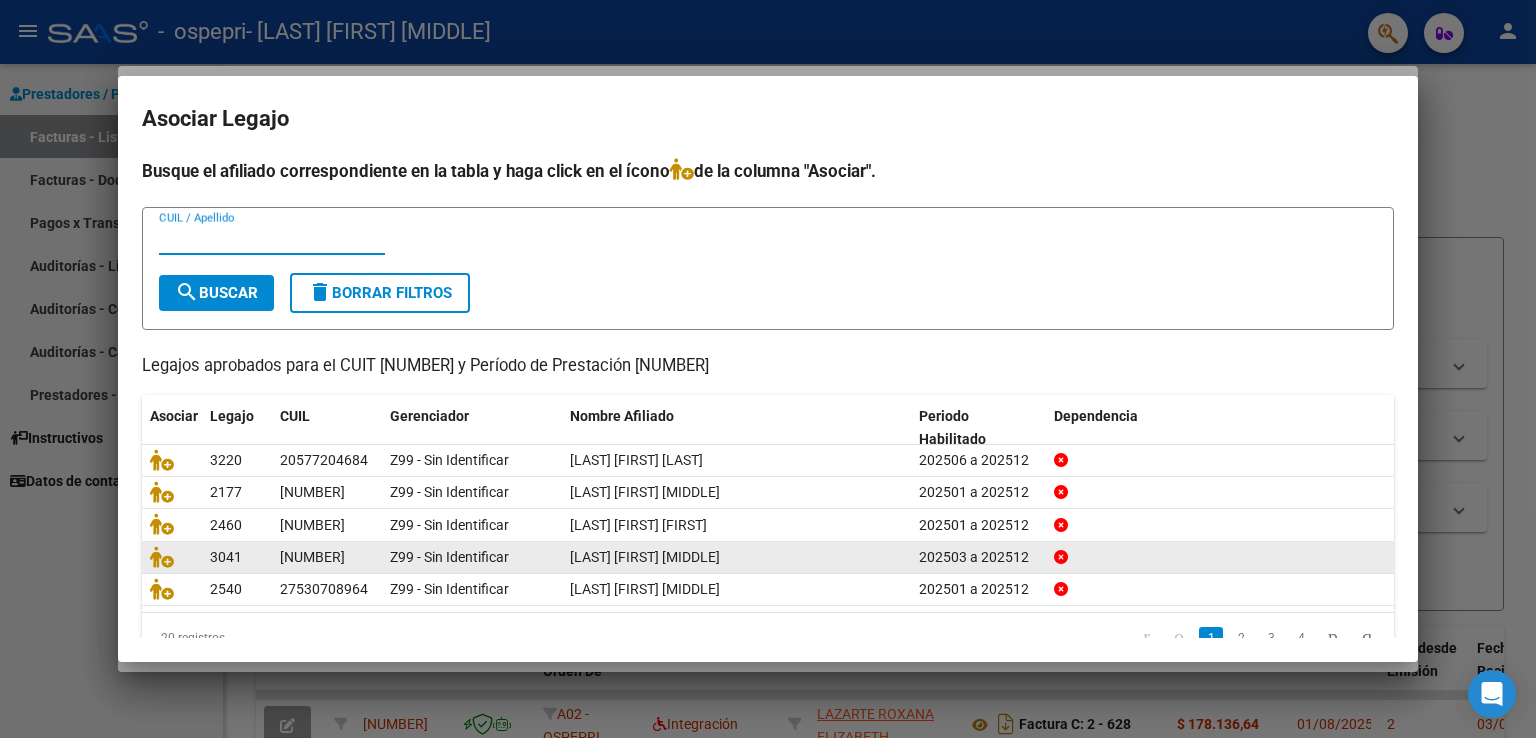 scroll, scrollTop: 39, scrollLeft: 0, axis: vertical 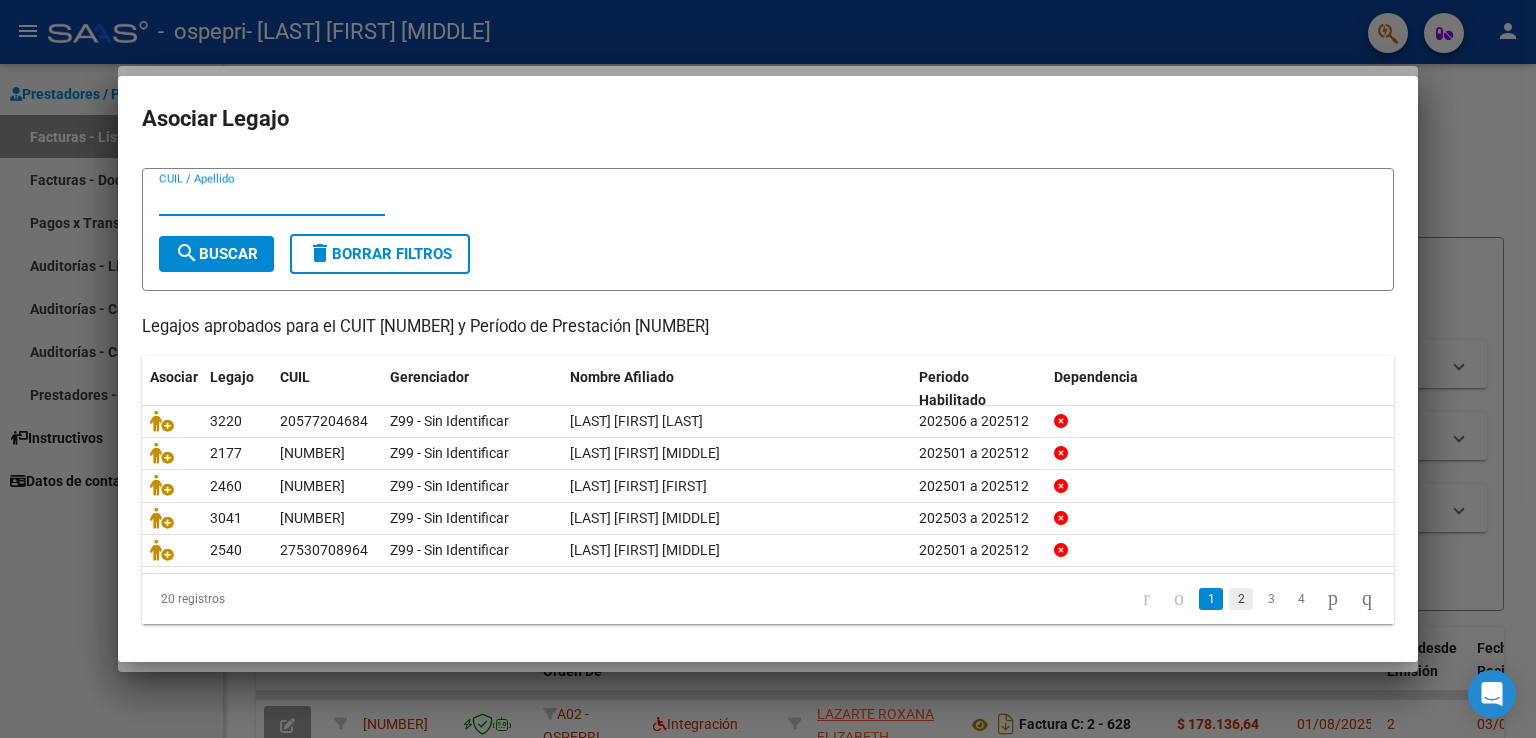 click on "2" 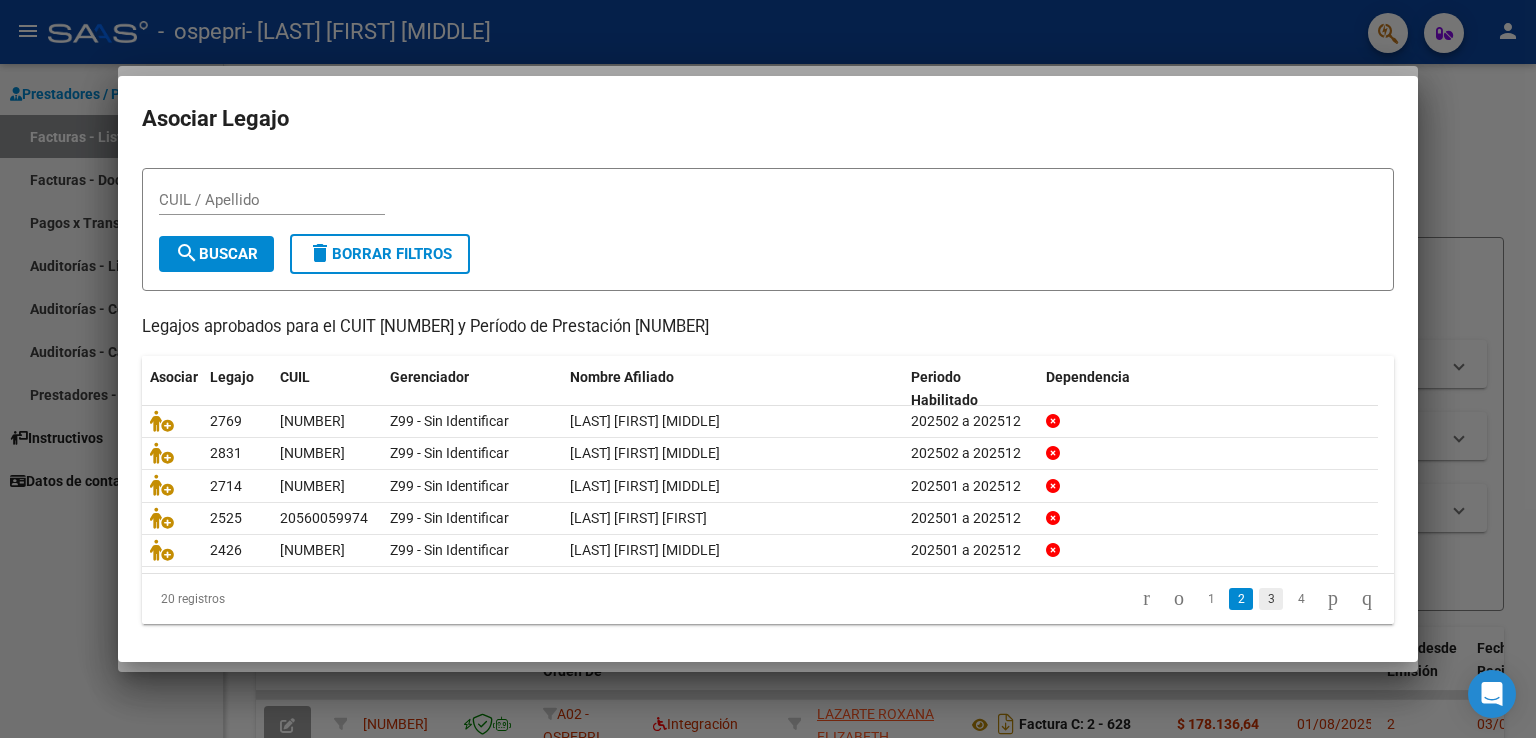 click on "3" 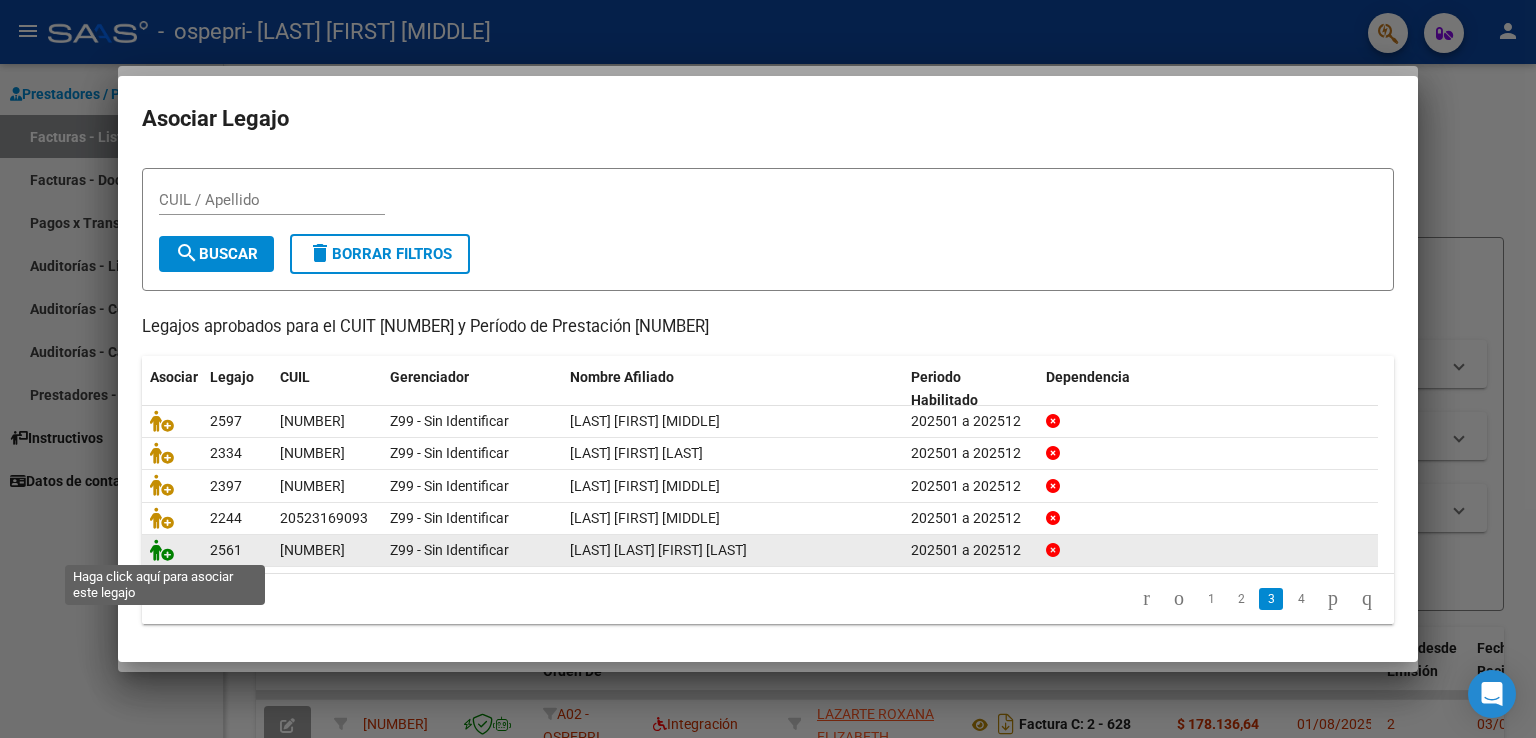 click 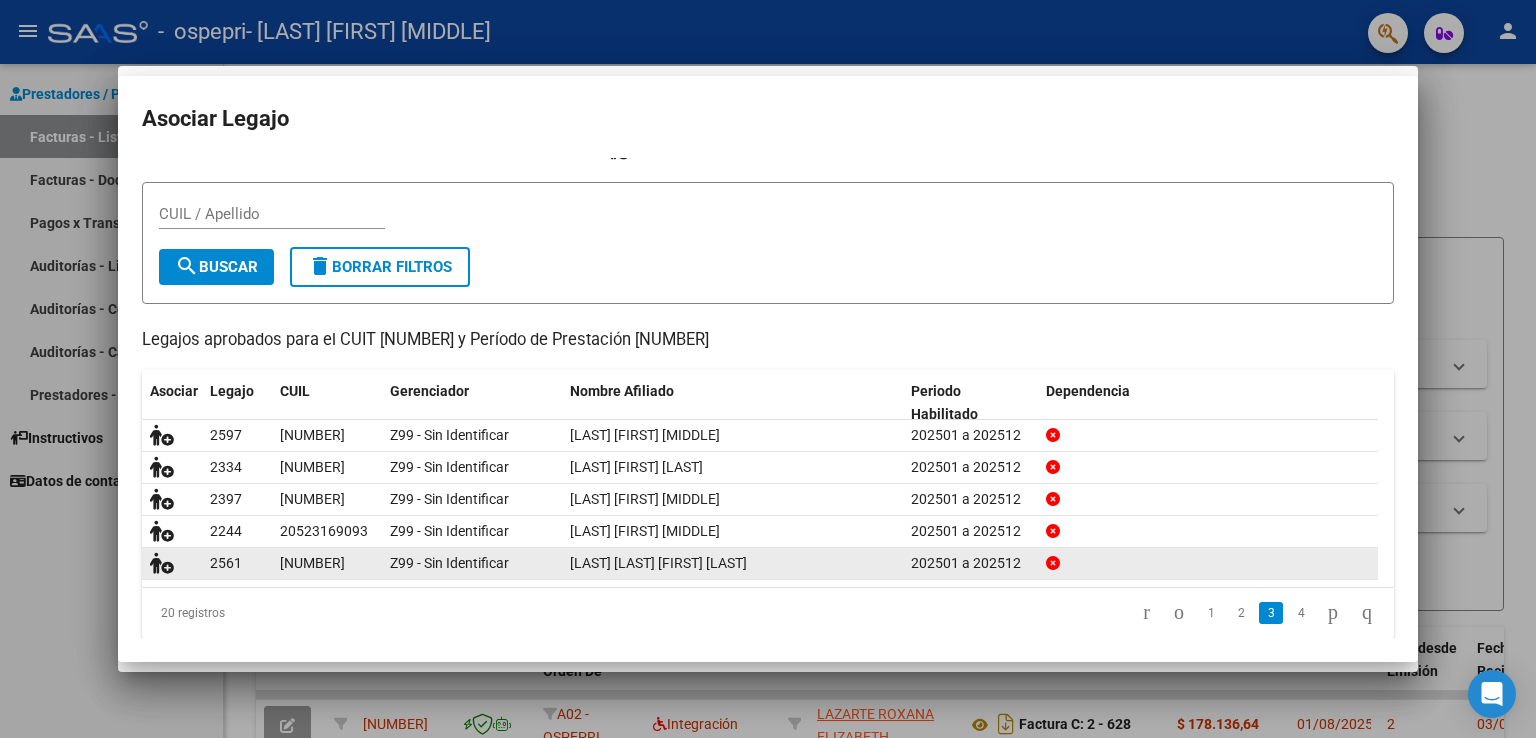 scroll, scrollTop: 0, scrollLeft: 0, axis: both 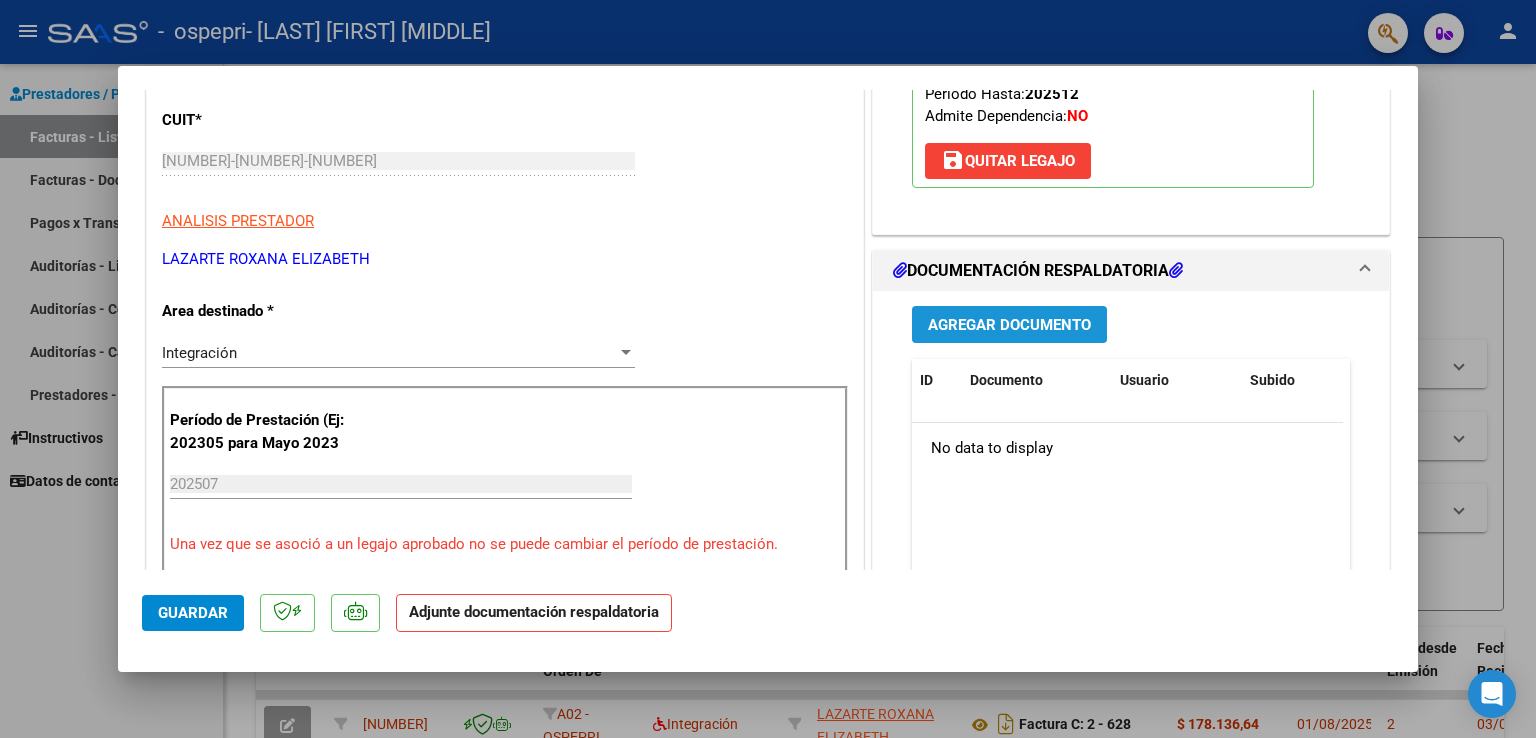 click on "Agregar Documento" at bounding box center (1009, 325) 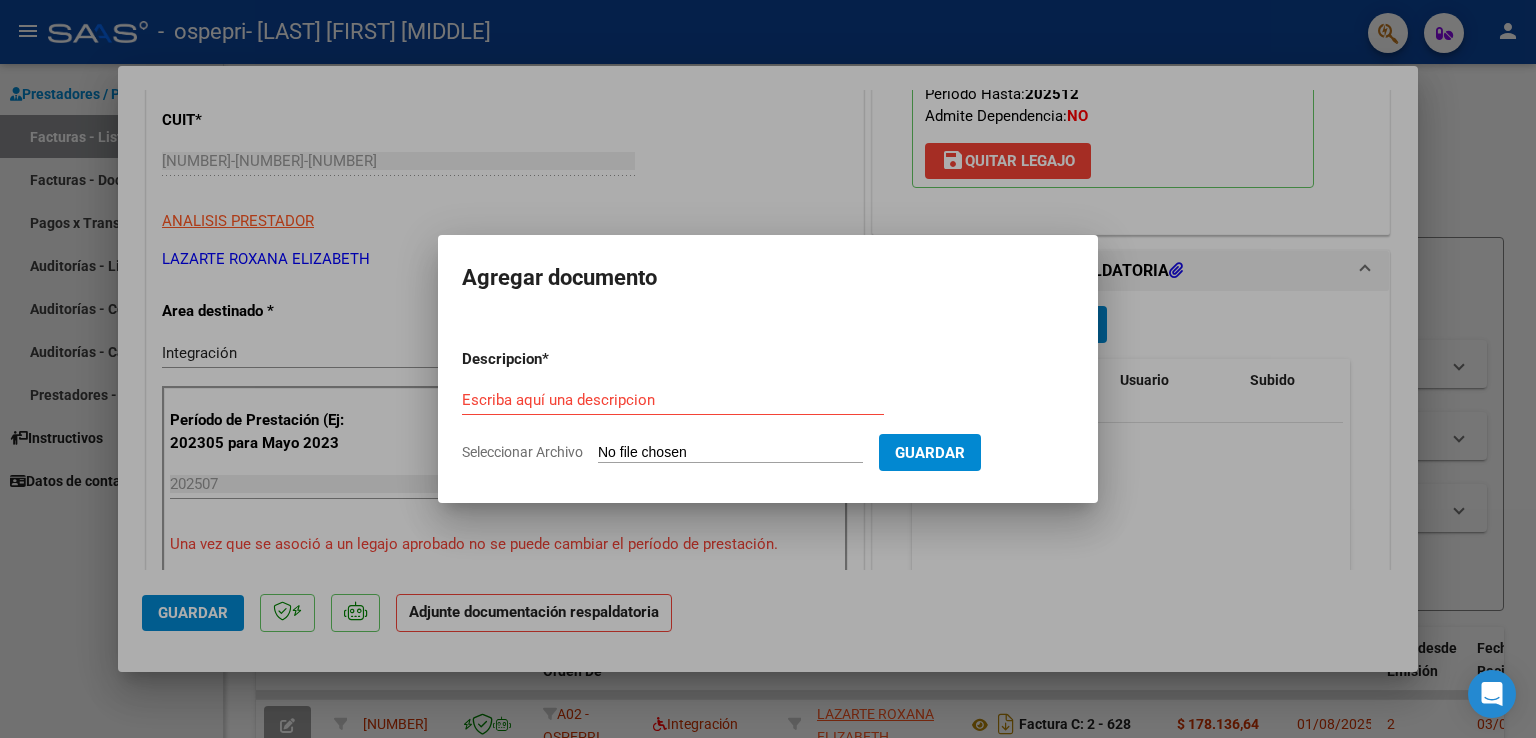 click on "Seleccionar Archivo" 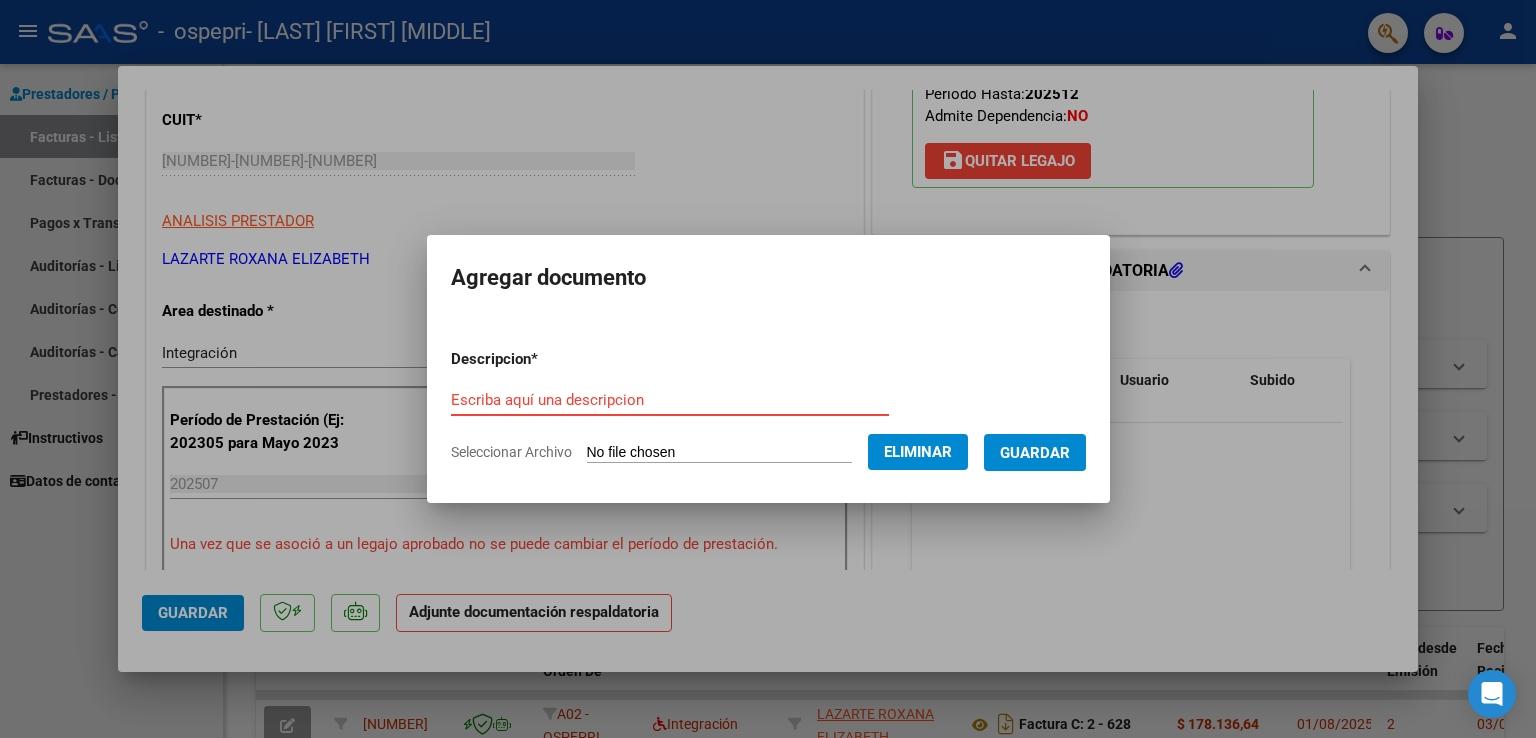click on "Escriba aquí una descripcion" at bounding box center (670, 400) 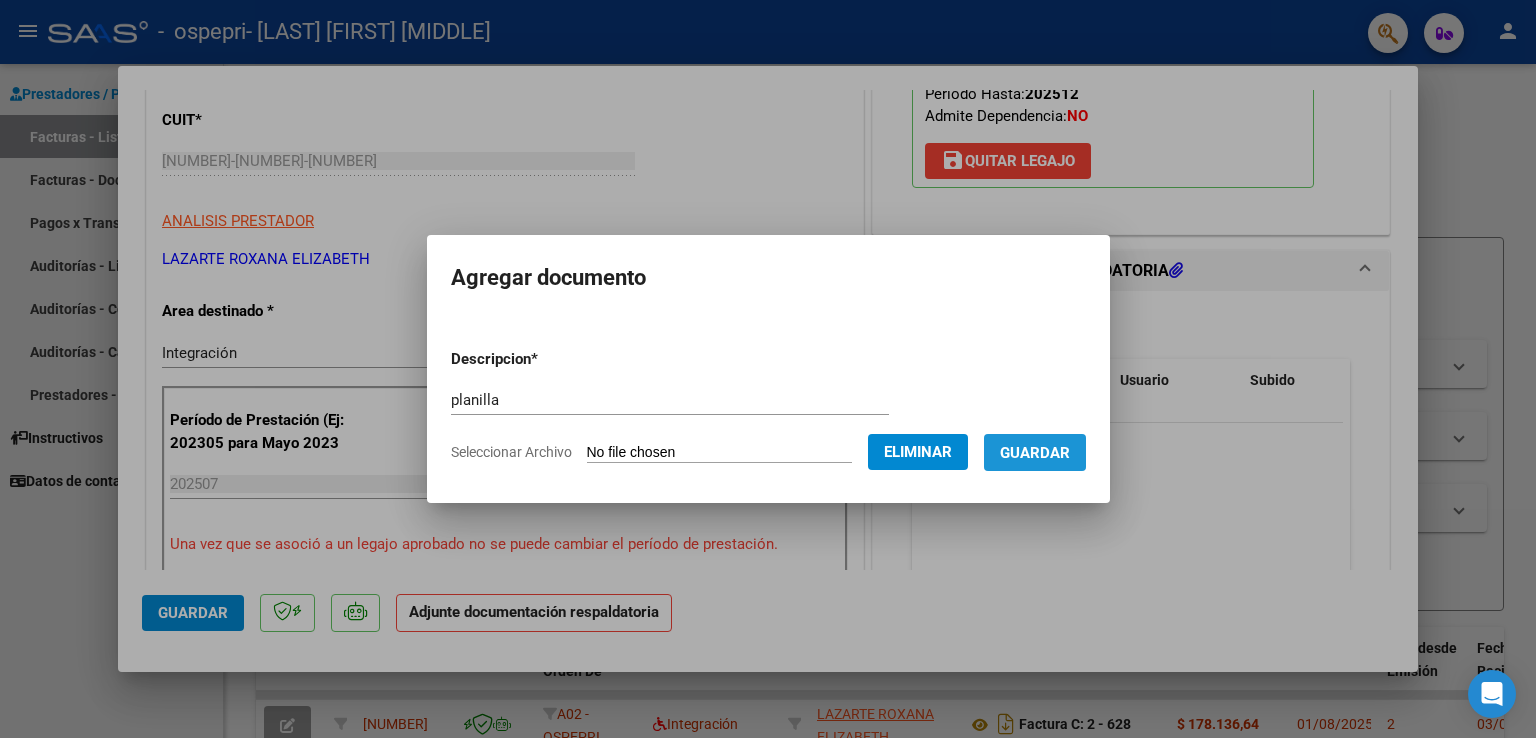 click on "Guardar" at bounding box center (1035, 453) 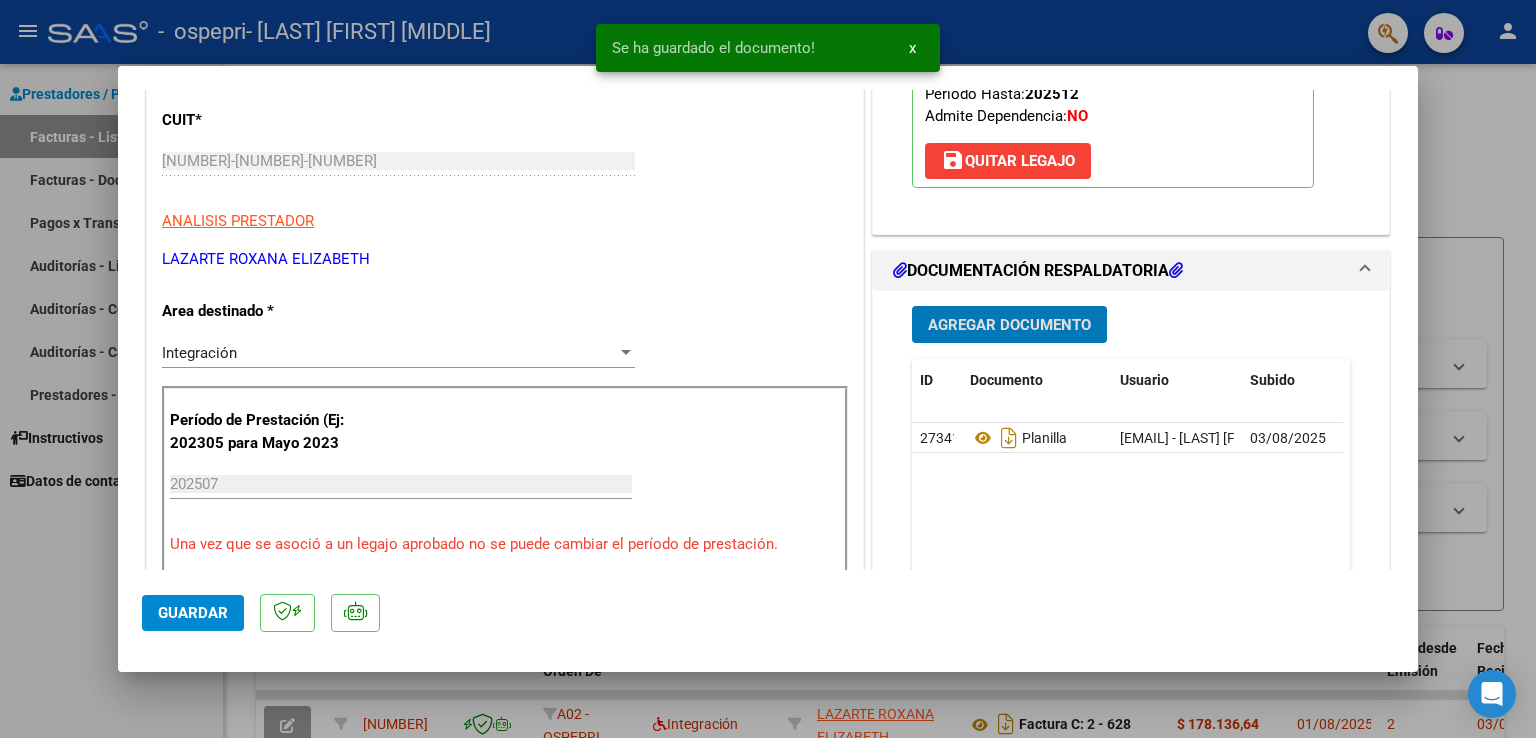 click on "Guardar" 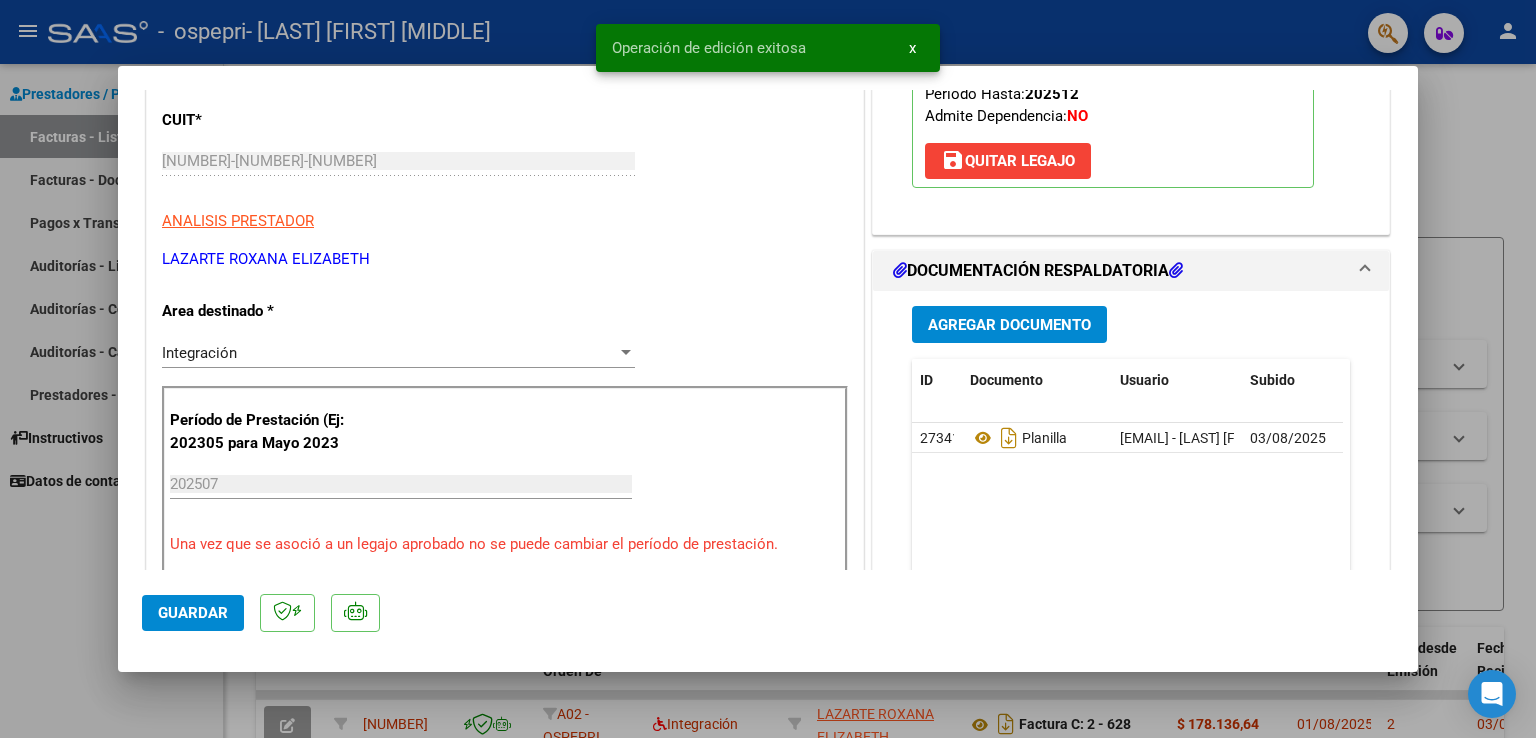 drag, startPoint x: 25, startPoint y: 560, endPoint x: 157, endPoint y: 501, distance: 144.58562 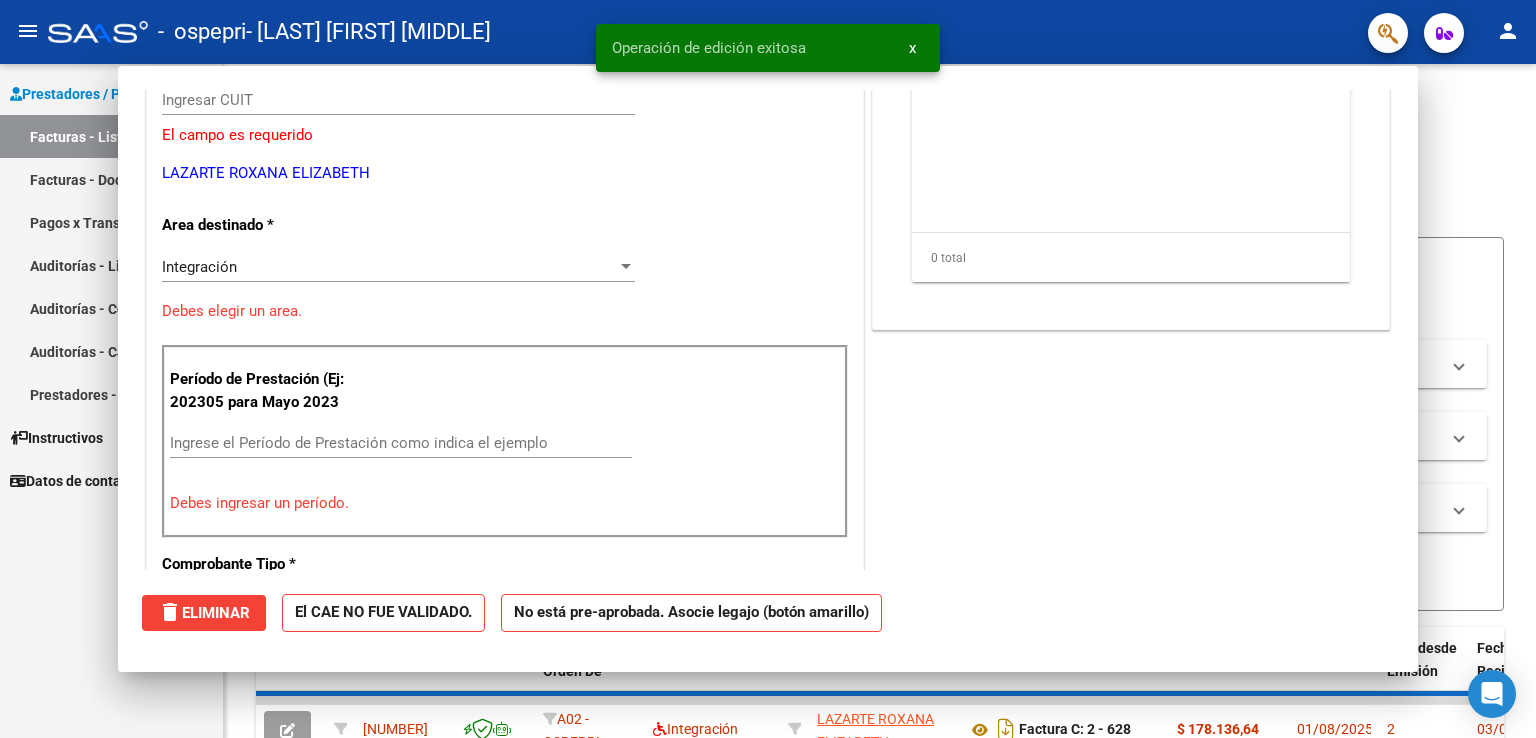 scroll, scrollTop: 239, scrollLeft: 0, axis: vertical 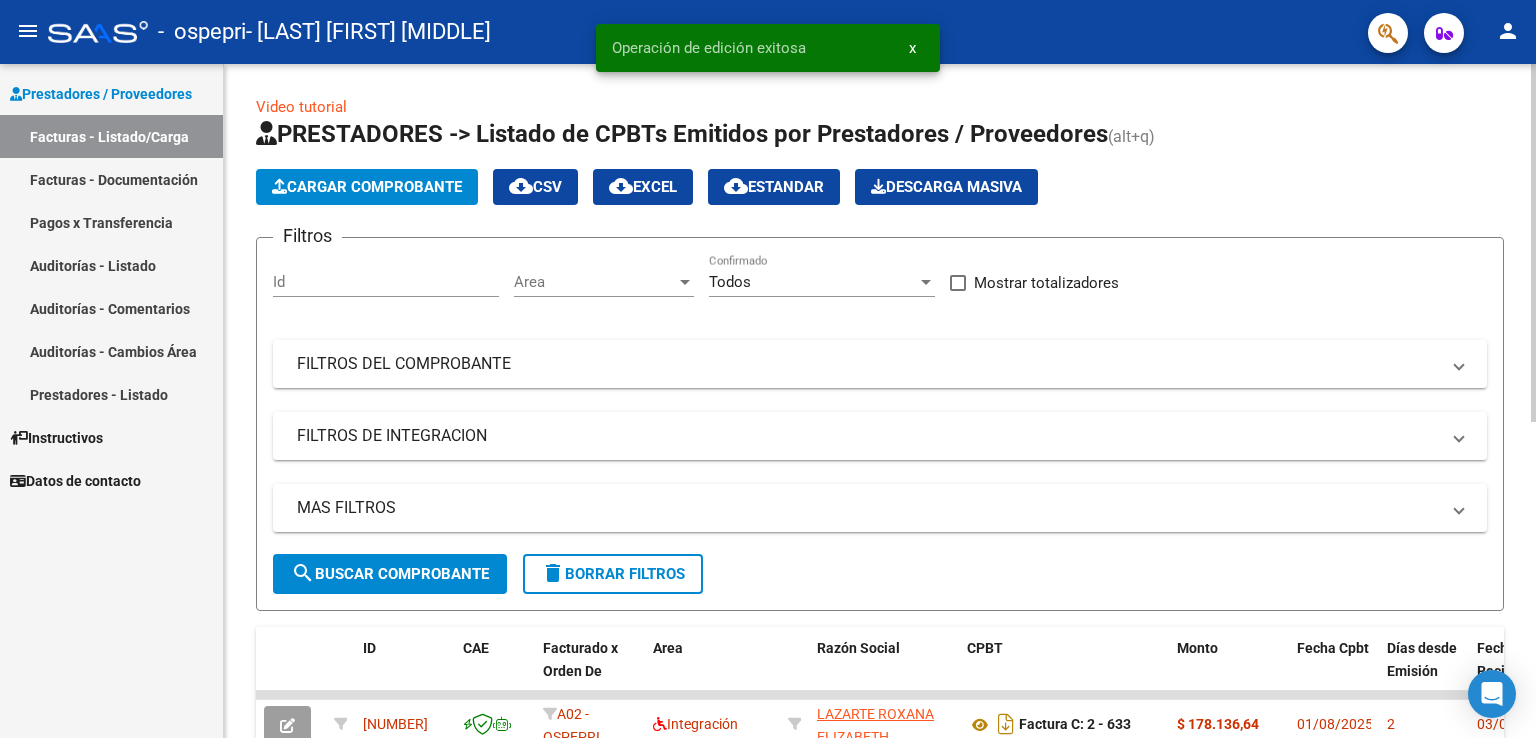 click on "Cargar Comprobante" 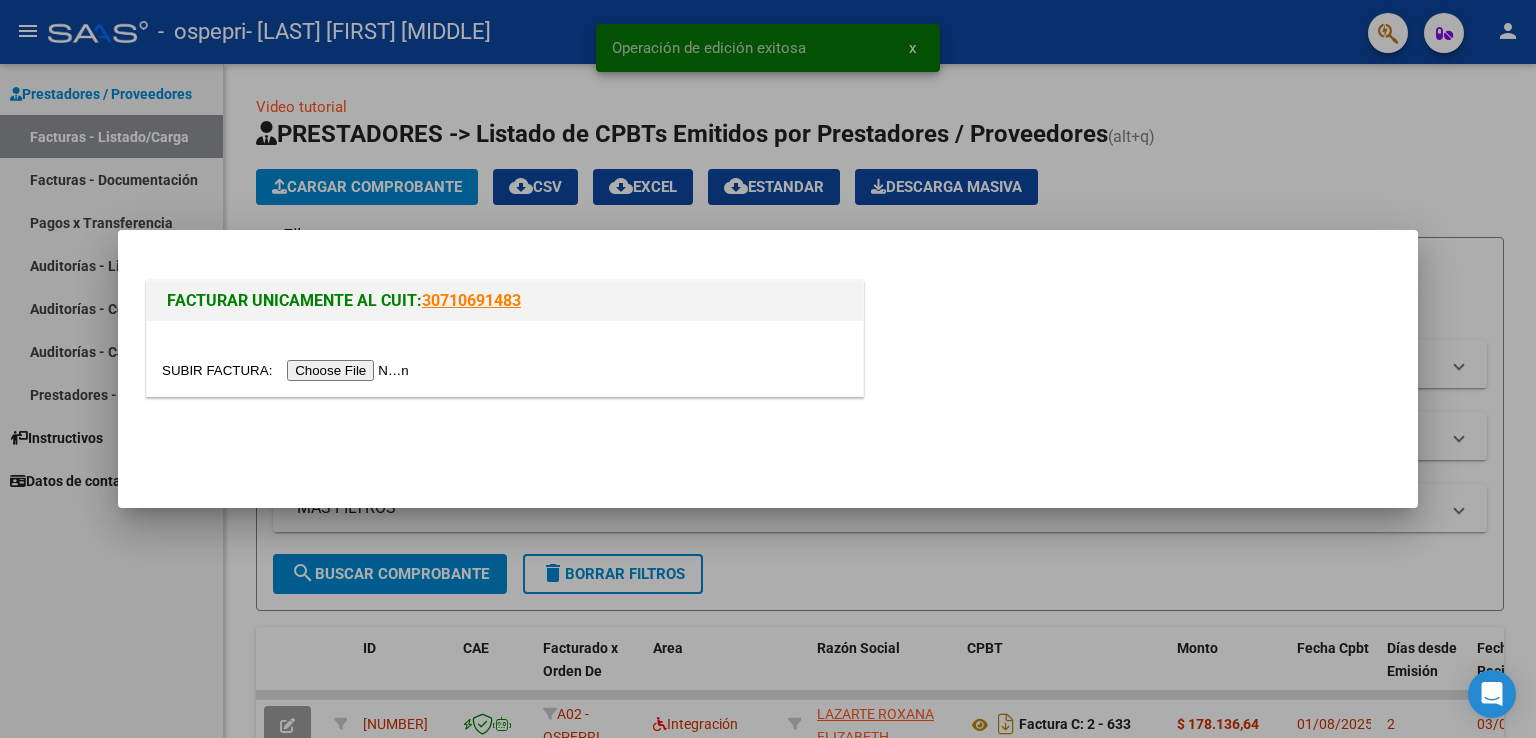 click at bounding box center [288, 370] 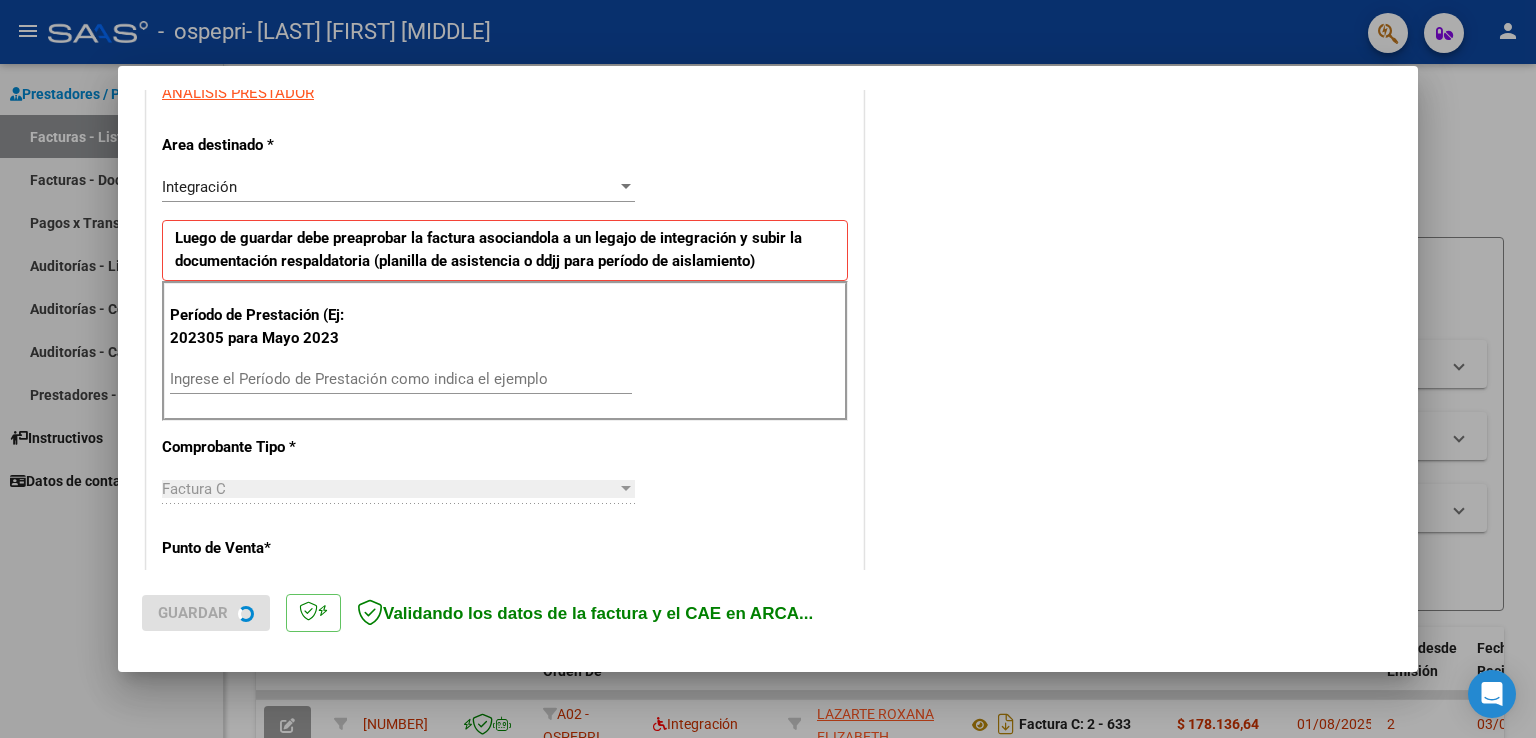 scroll, scrollTop: 400, scrollLeft: 0, axis: vertical 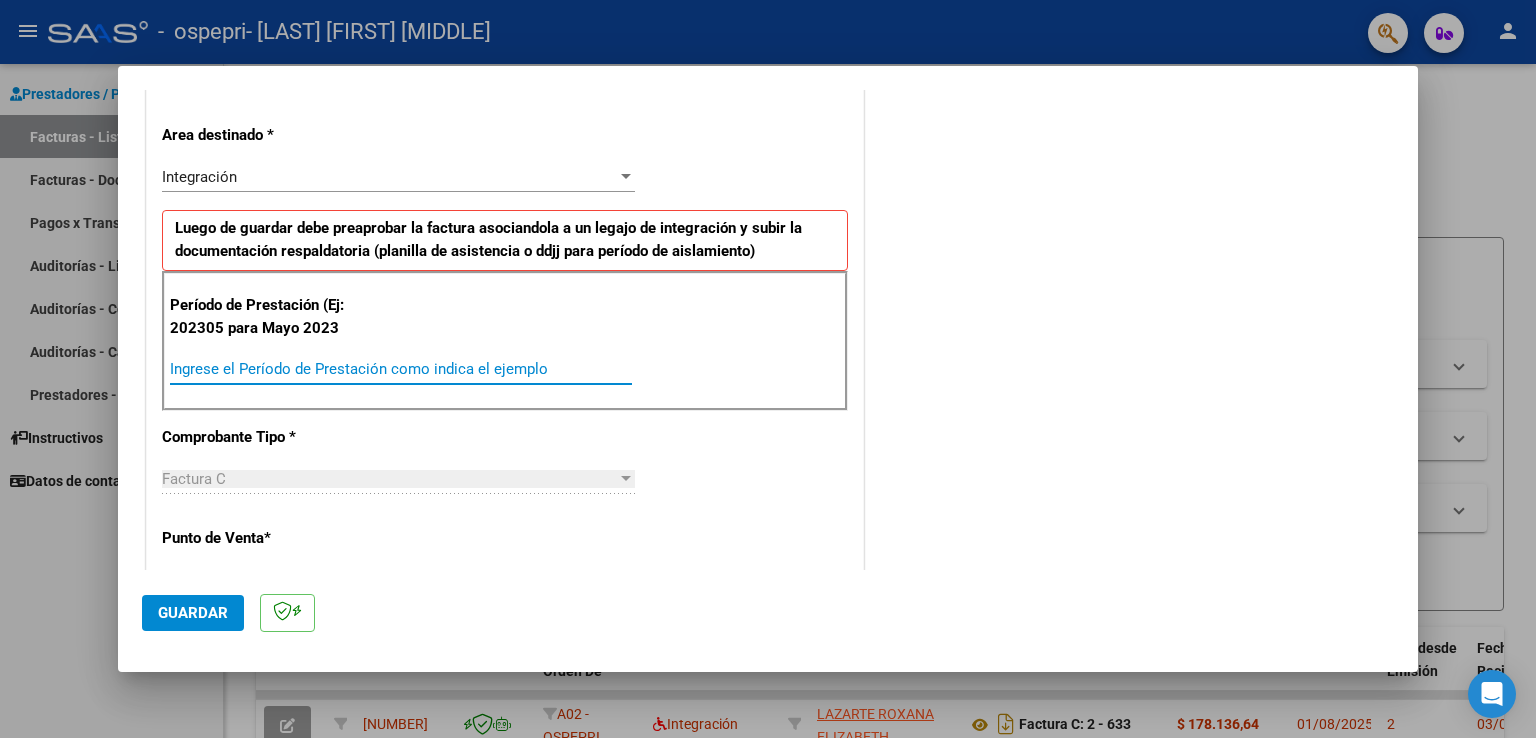 click on "Ingrese el Período de Prestación como indica el ejemplo" at bounding box center (401, 369) 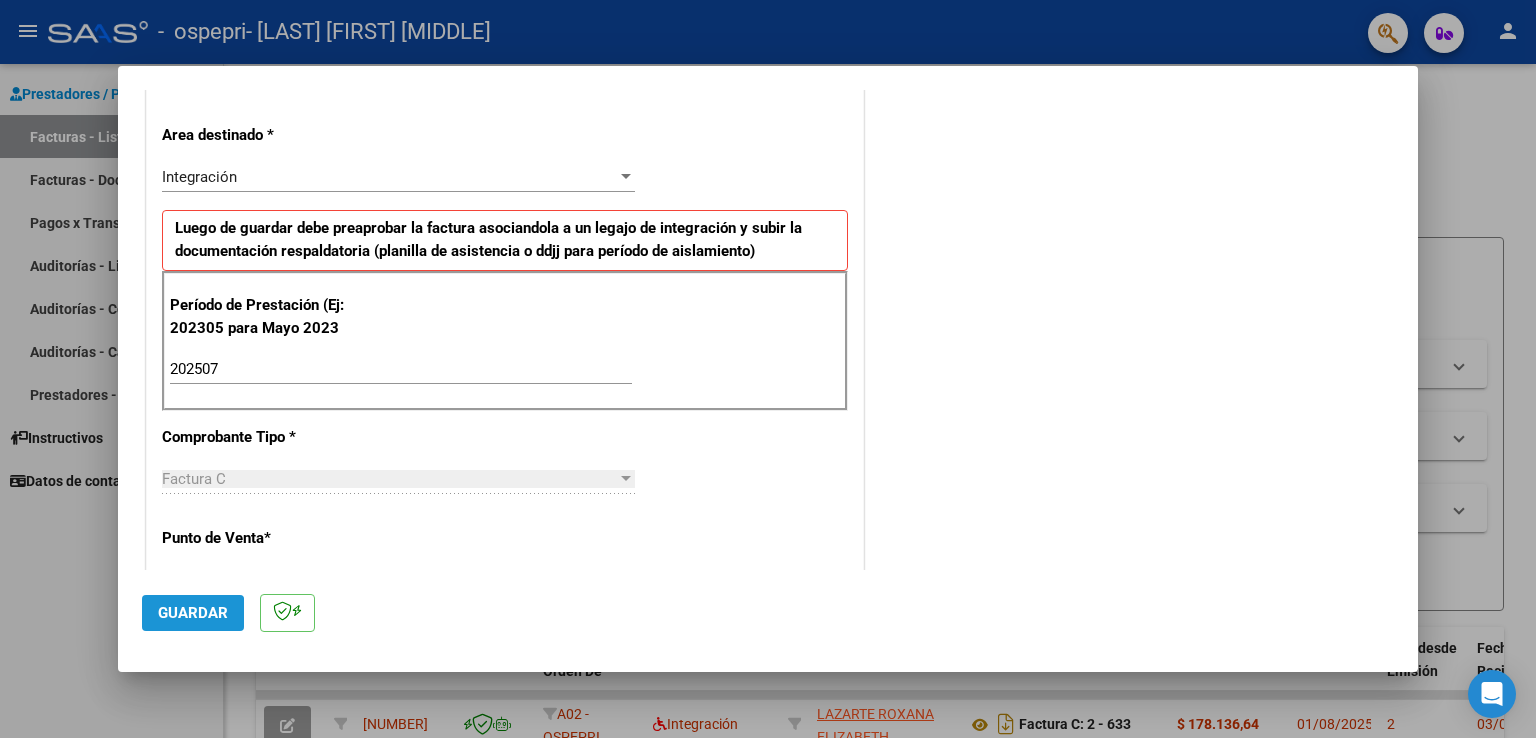 click on "Guardar" 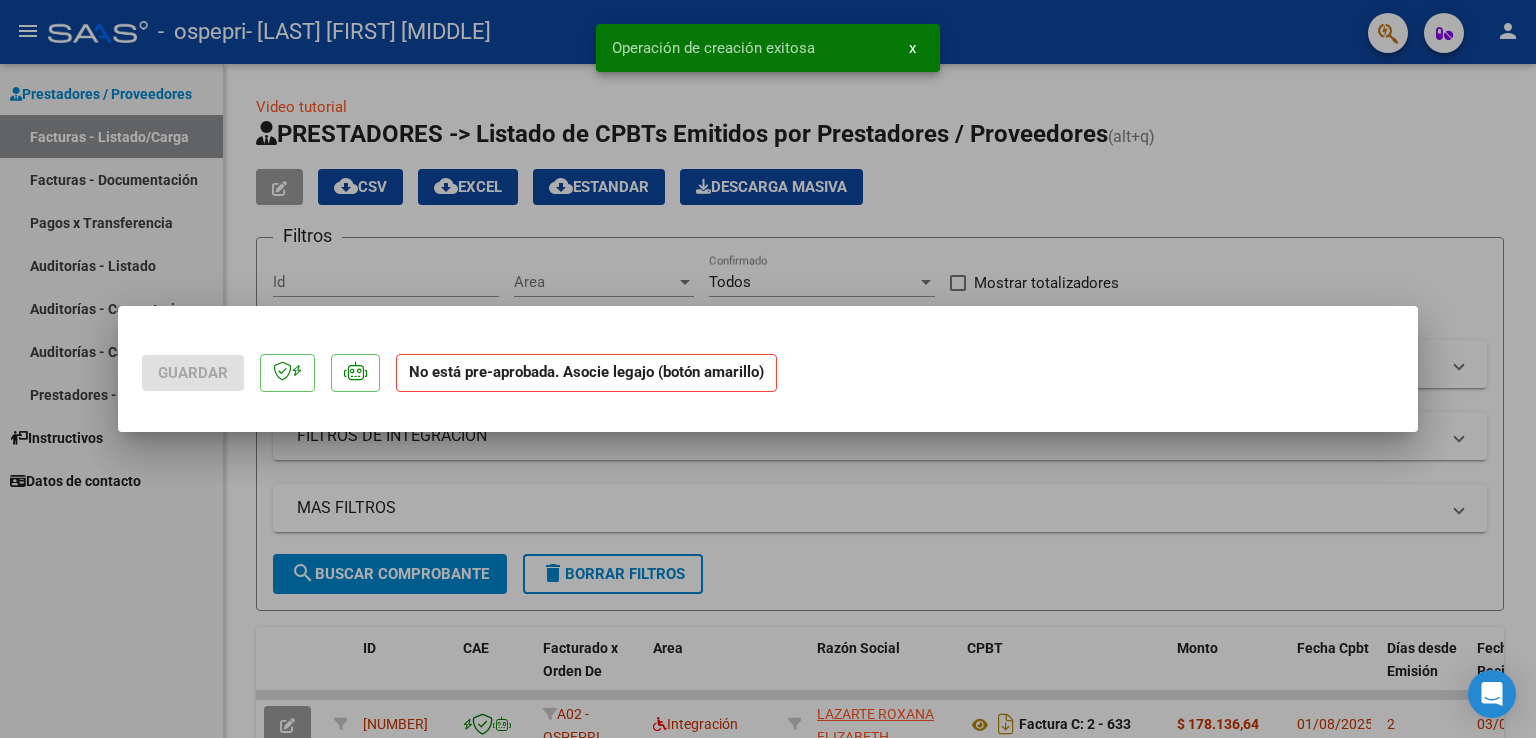 scroll, scrollTop: 0, scrollLeft: 0, axis: both 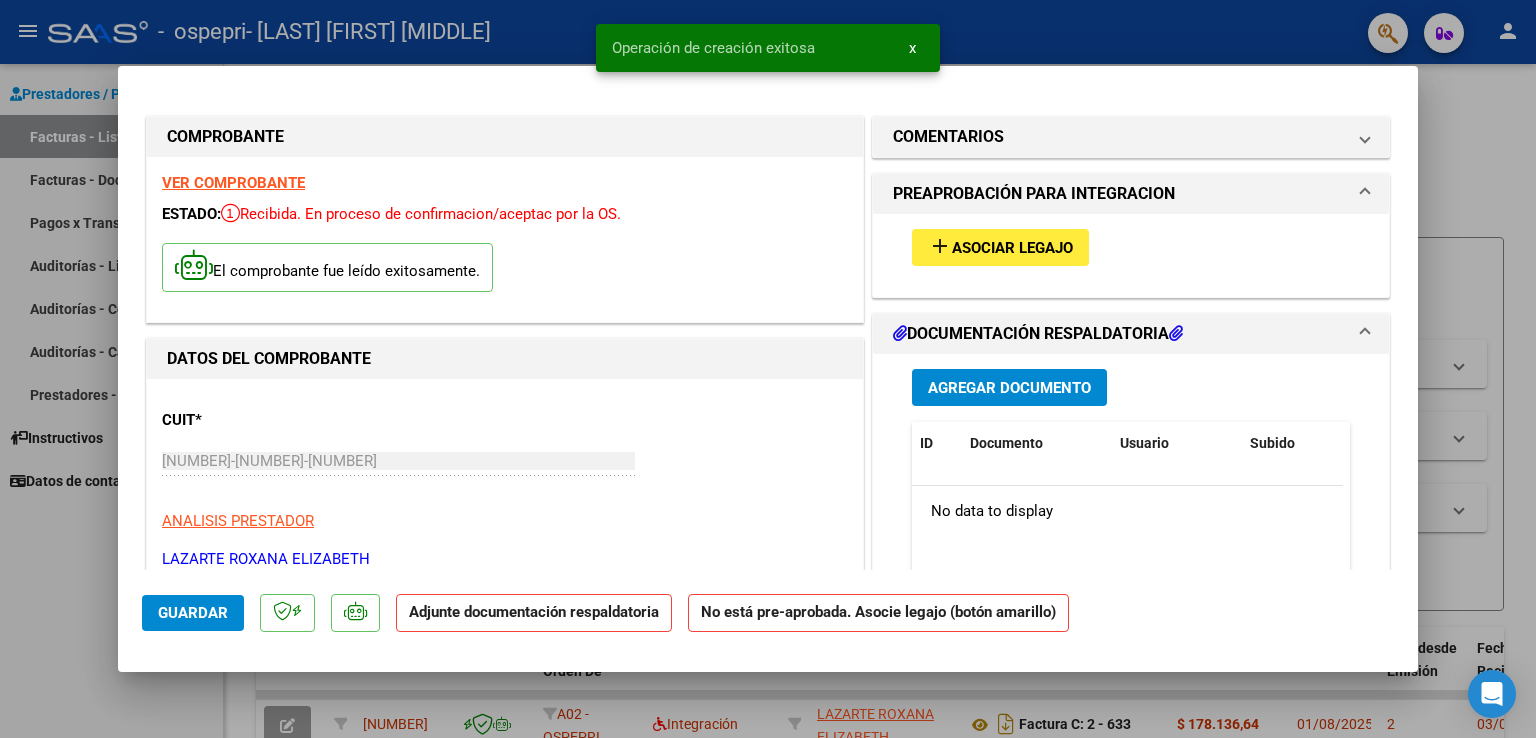click on "add Asociar Legajo" at bounding box center [1000, 247] 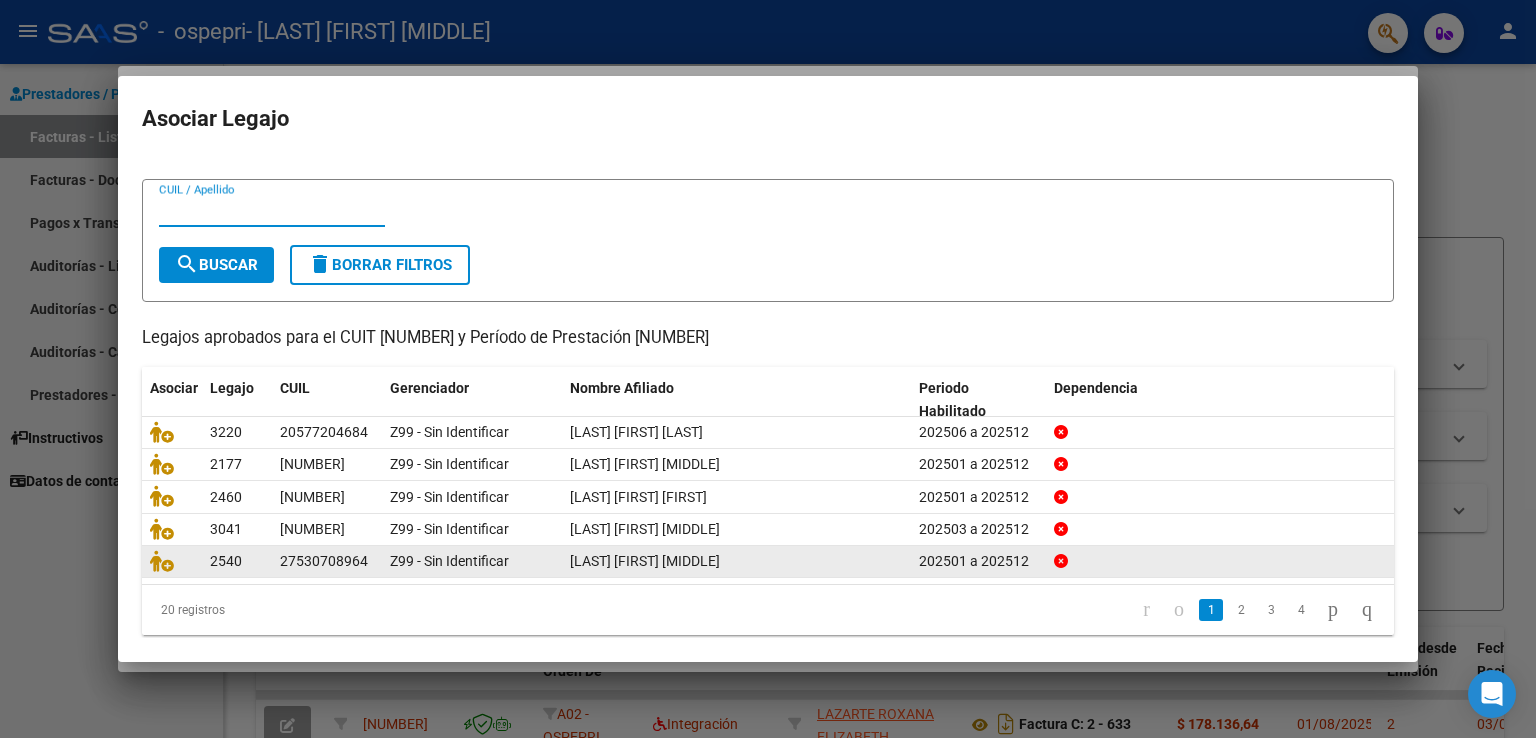 scroll, scrollTop: 39, scrollLeft: 0, axis: vertical 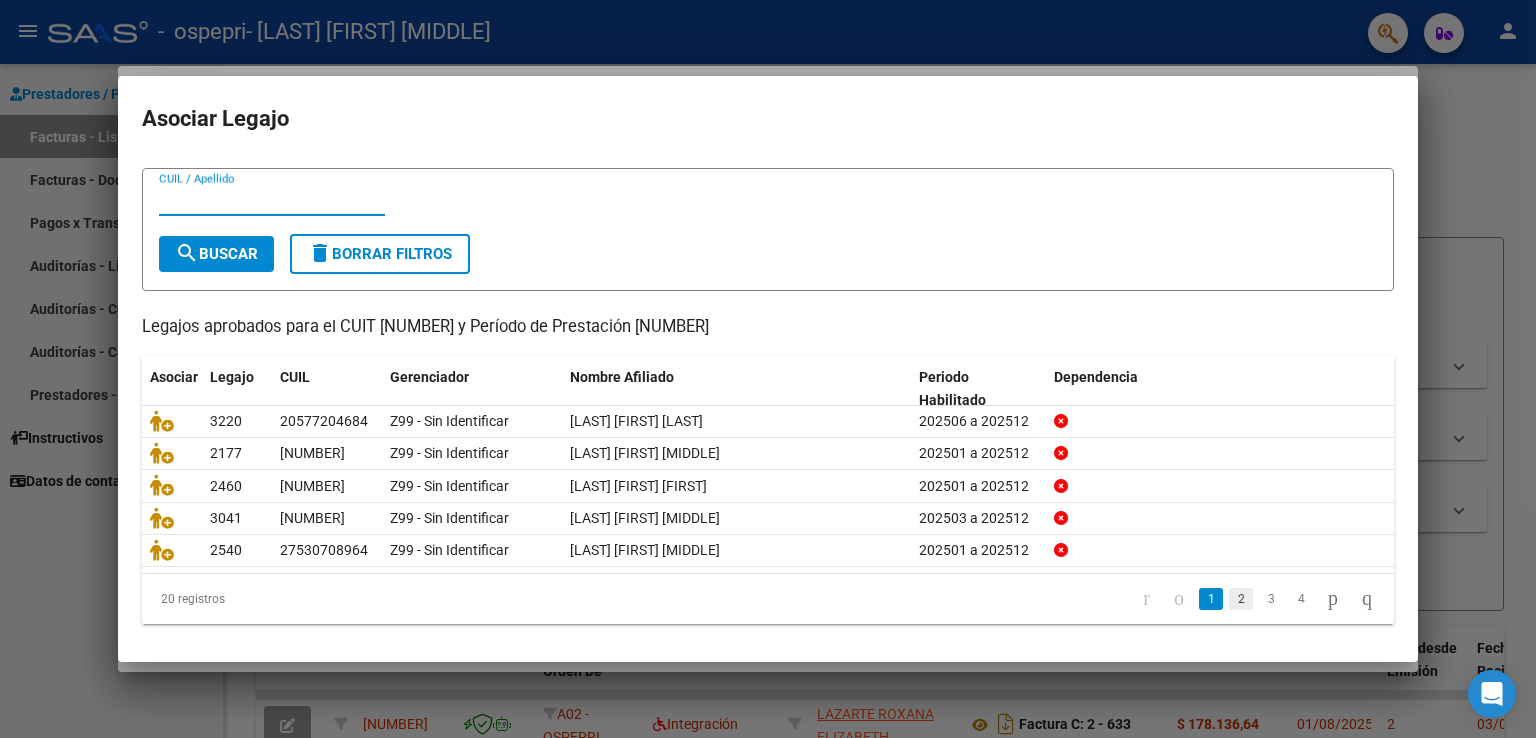 click on "2" 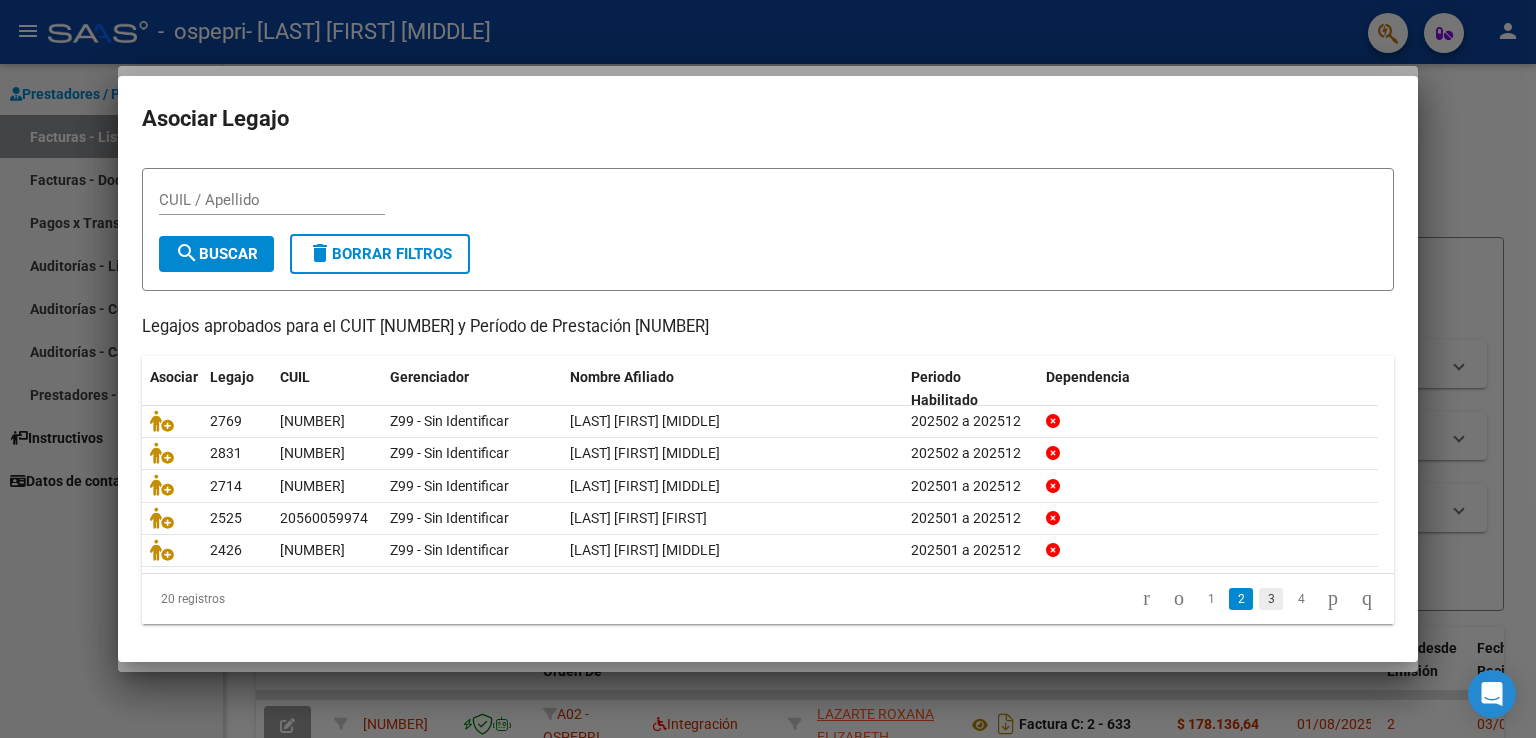 click on "3" 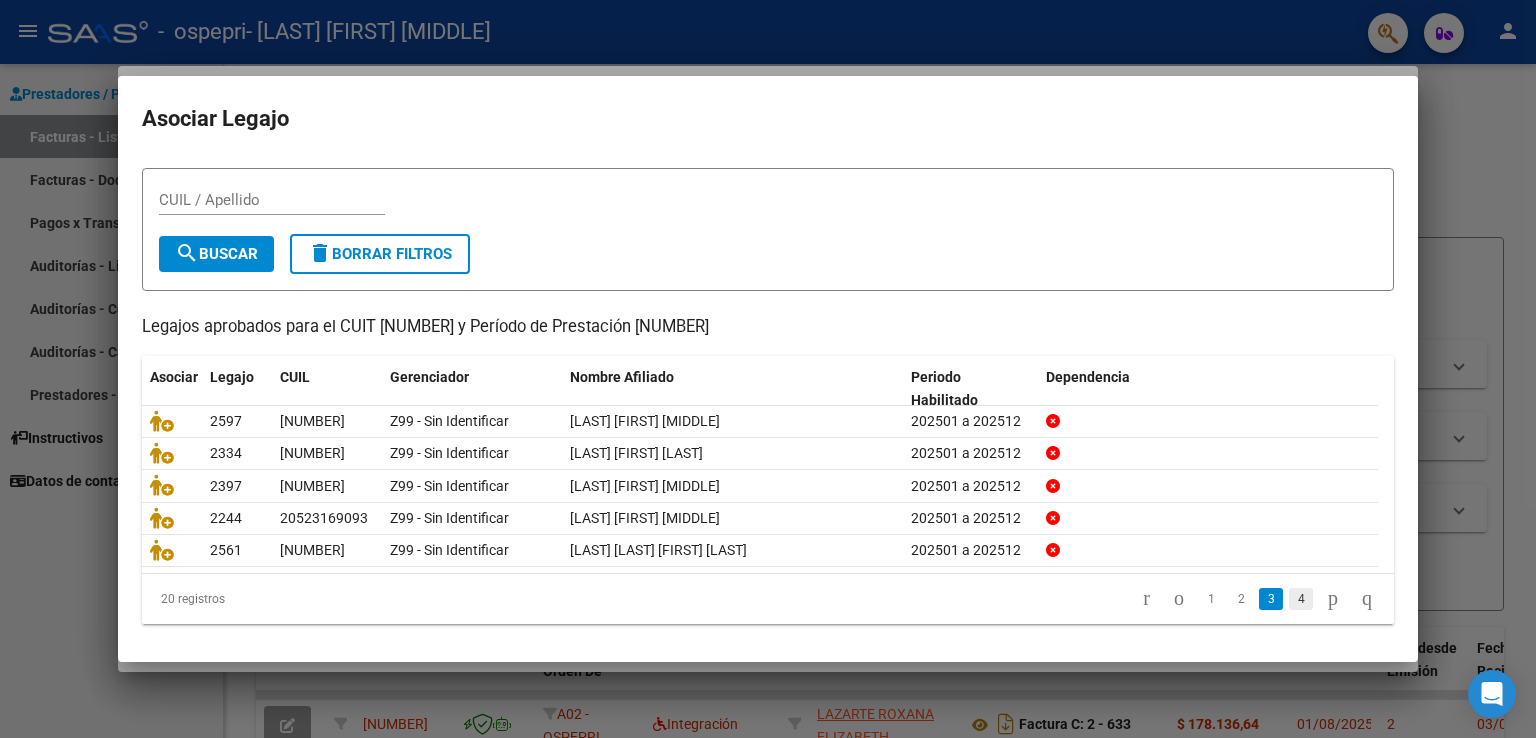 click on "4" 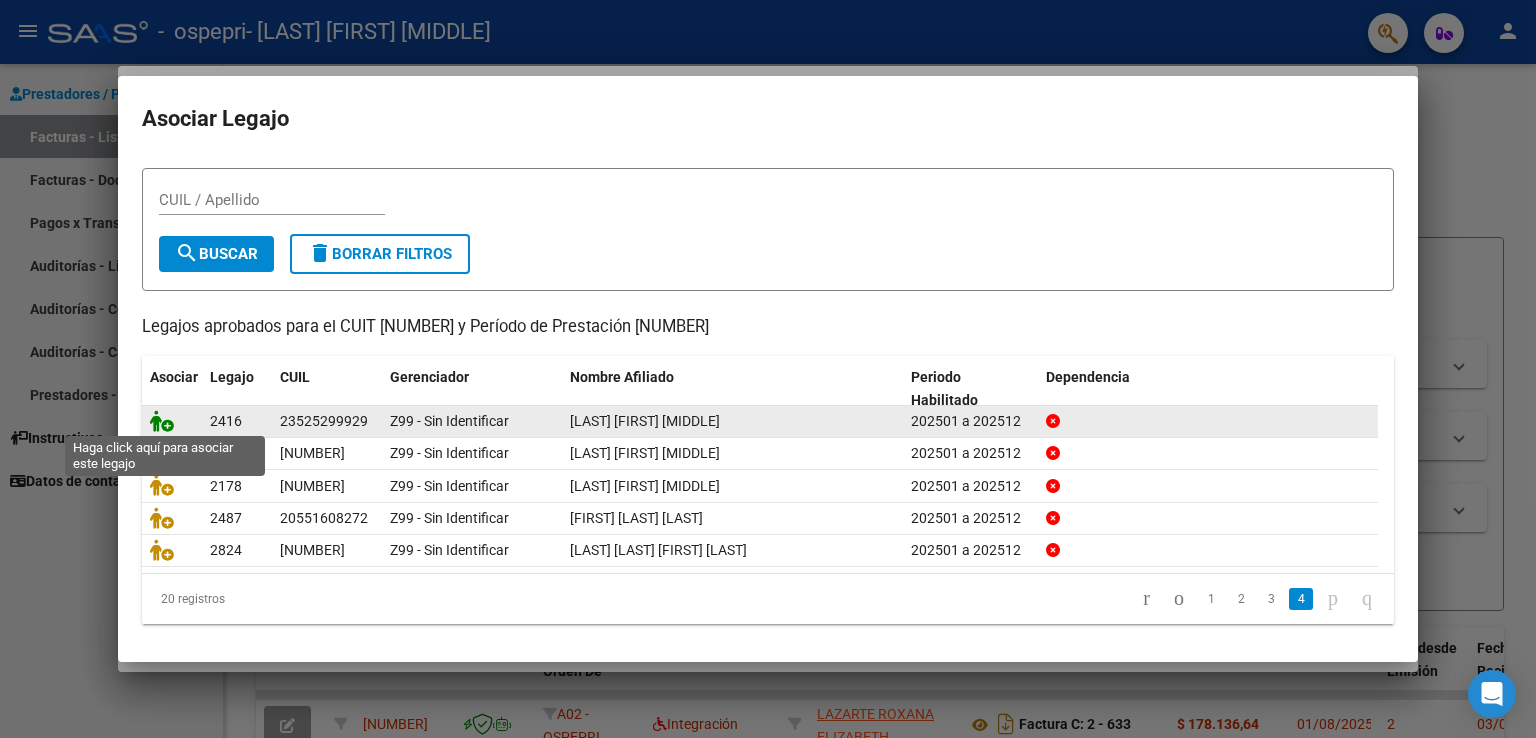 click 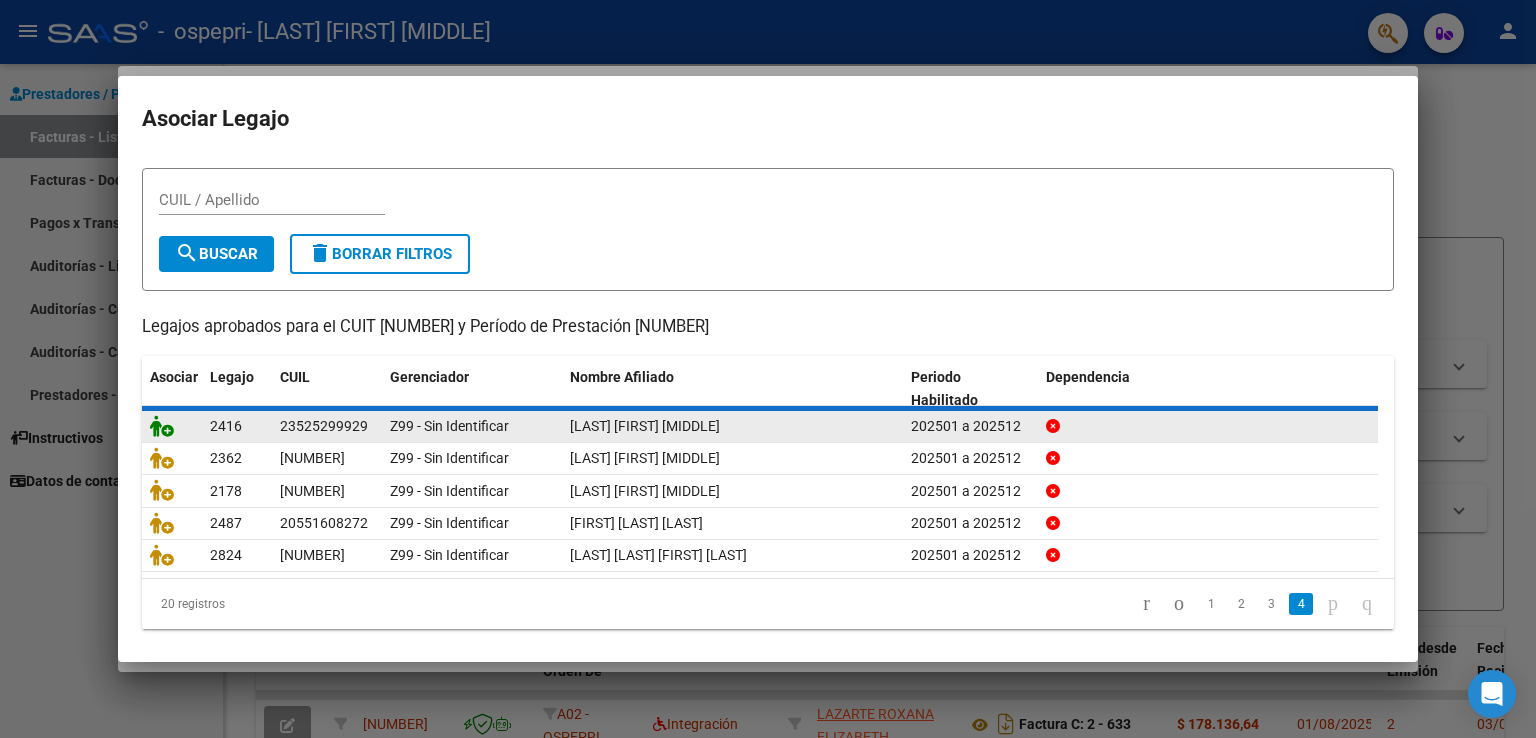 scroll, scrollTop: 0, scrollLeft: 0, axis: both 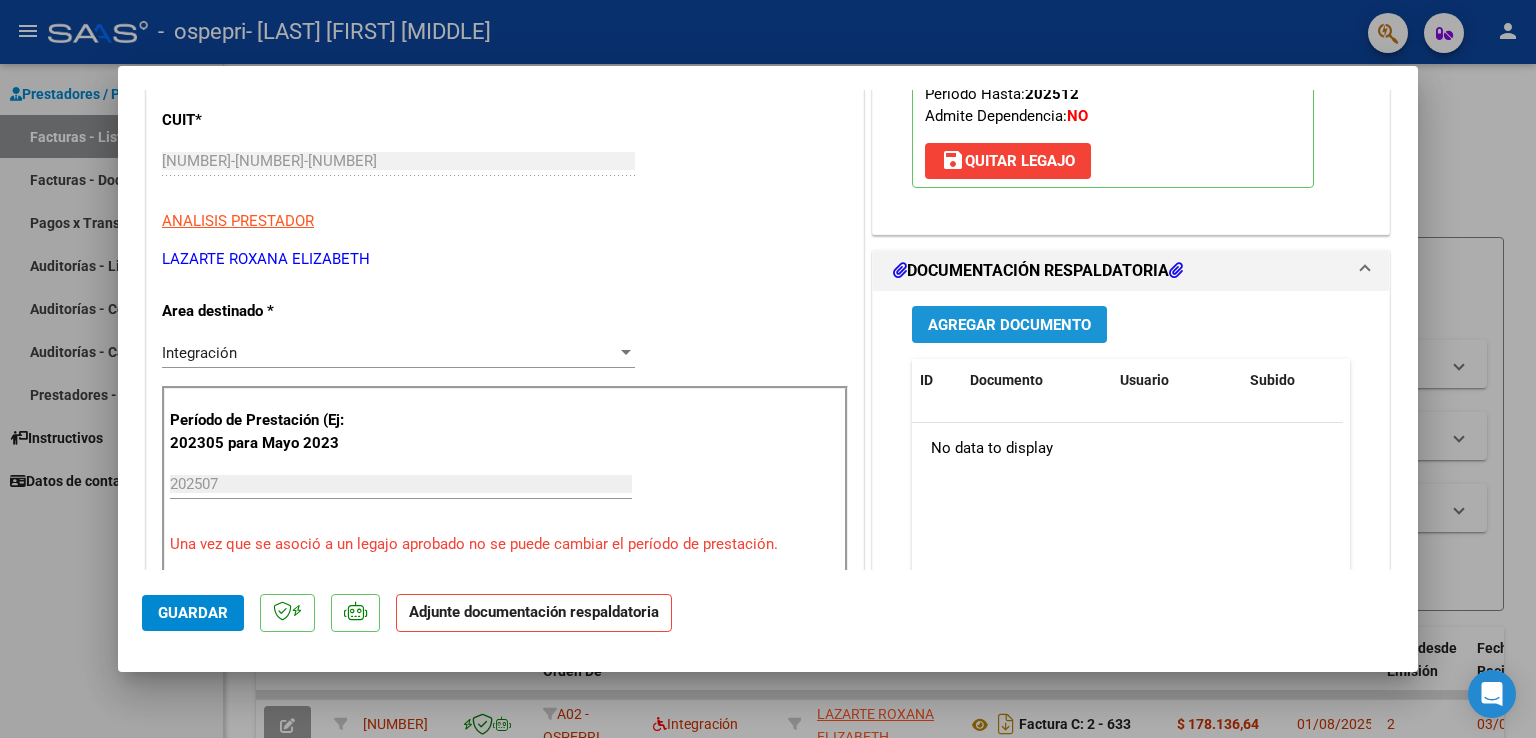 click on "Agregar Documento" at bounding box center (1009, 325) 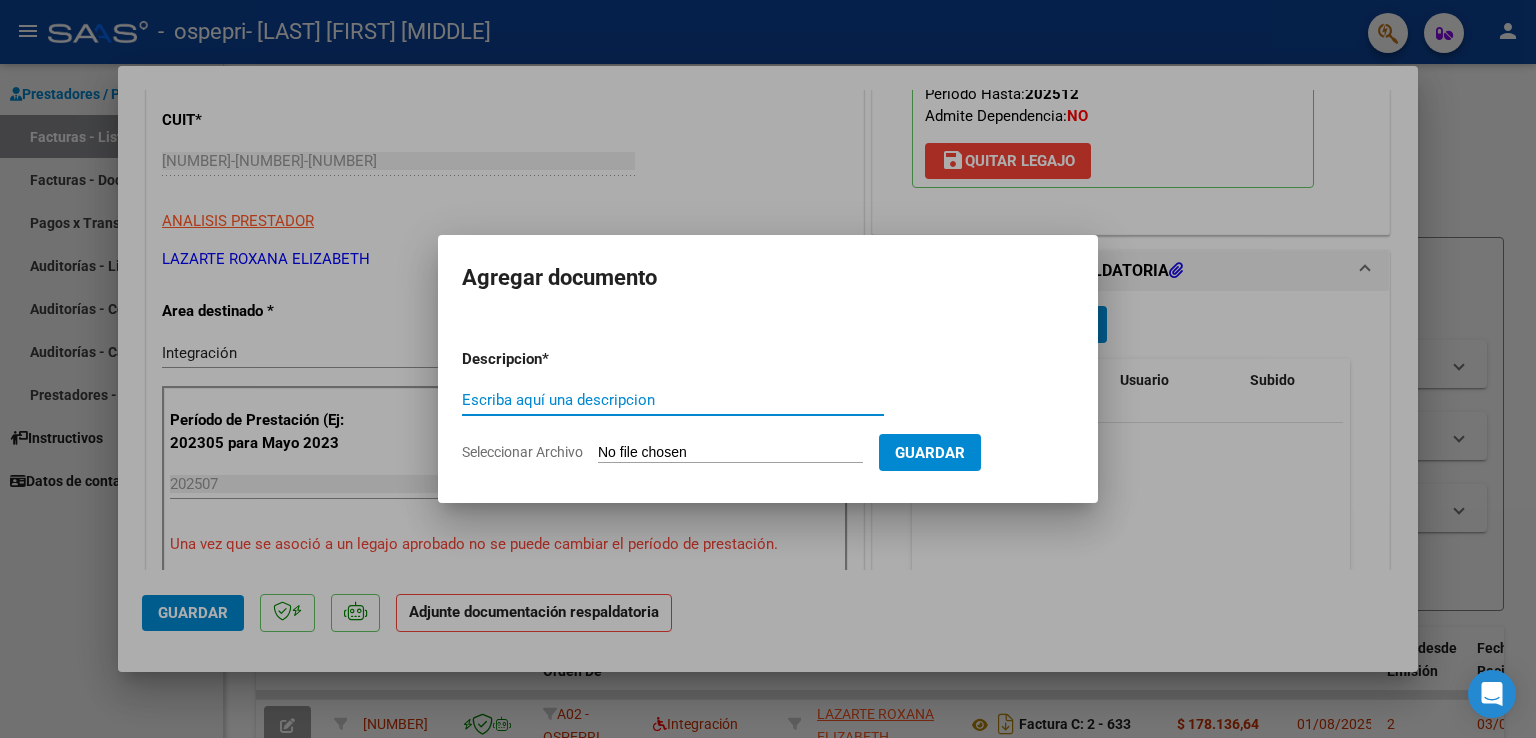 click on "Seleccionar Archivo" 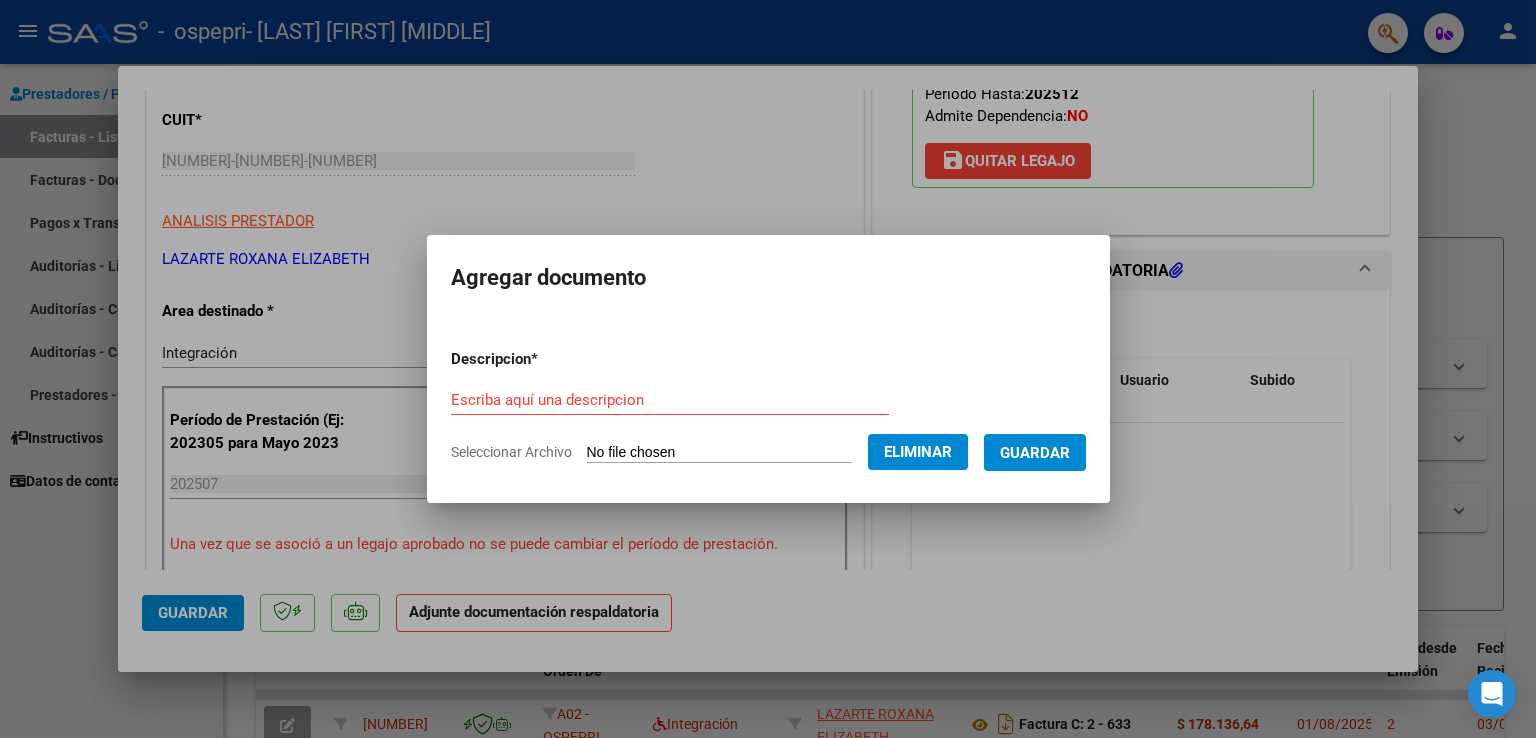 click on "Escriba aquí una descripcion" at bounding box center [670, 400] 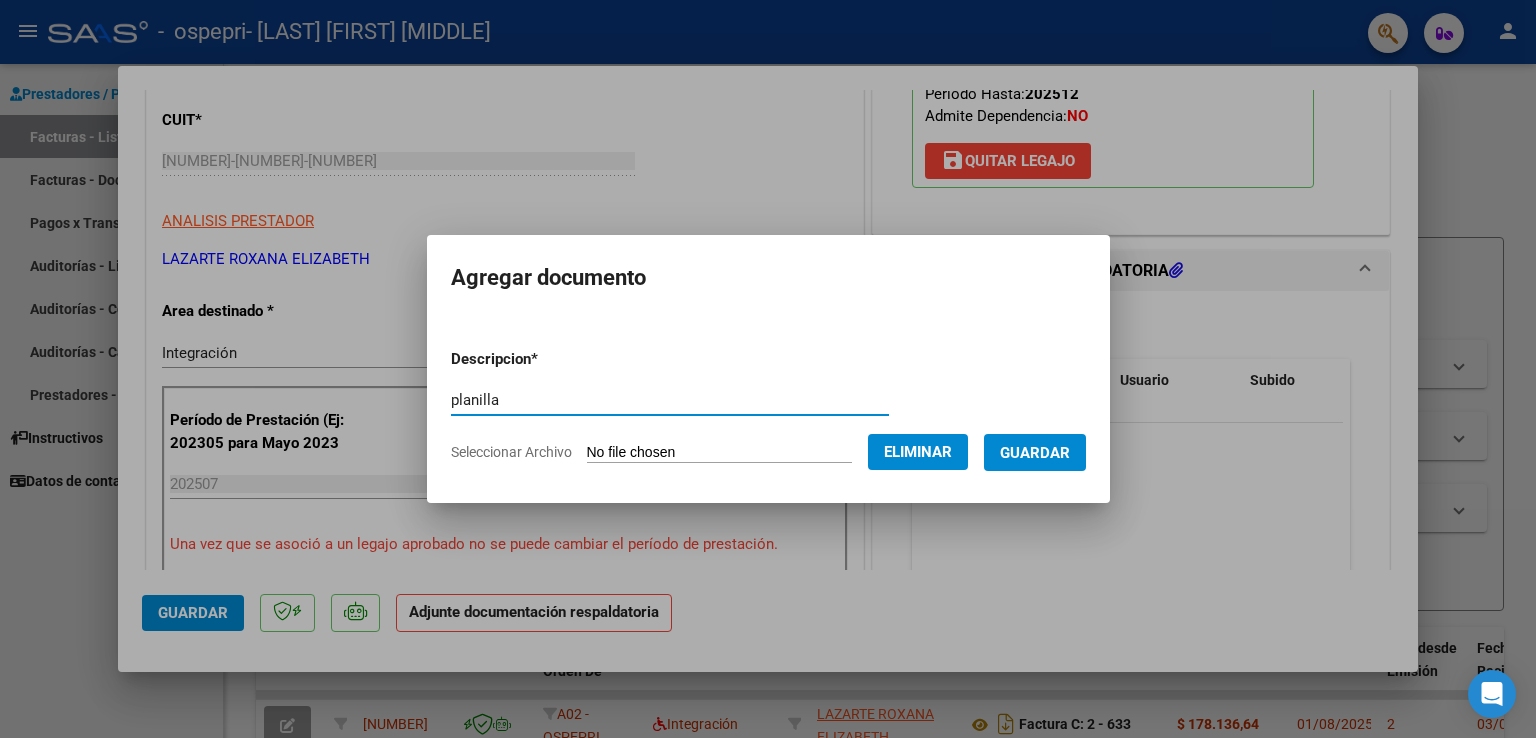 click on "Guardar" at bounding box center [1035, 453] 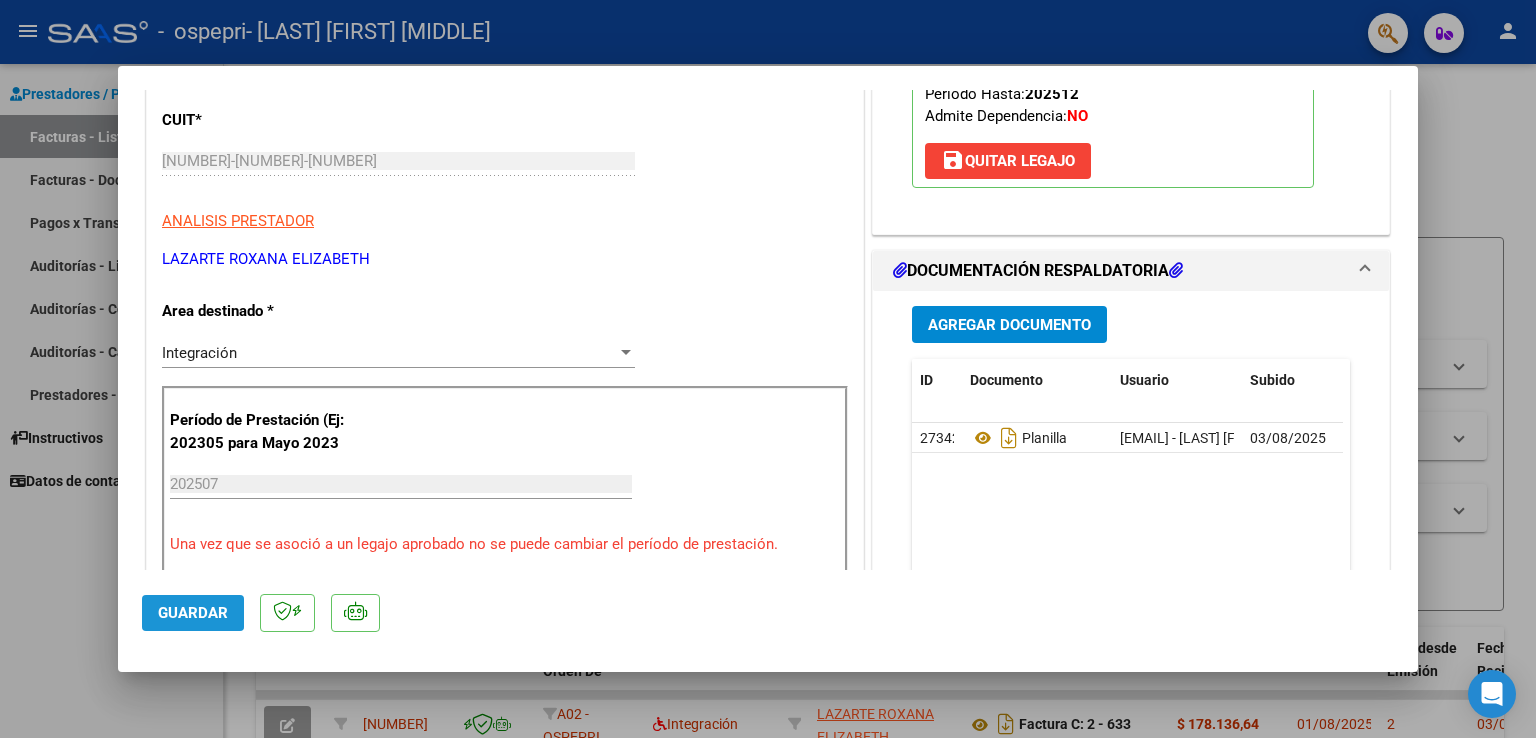 click on "Guardar" 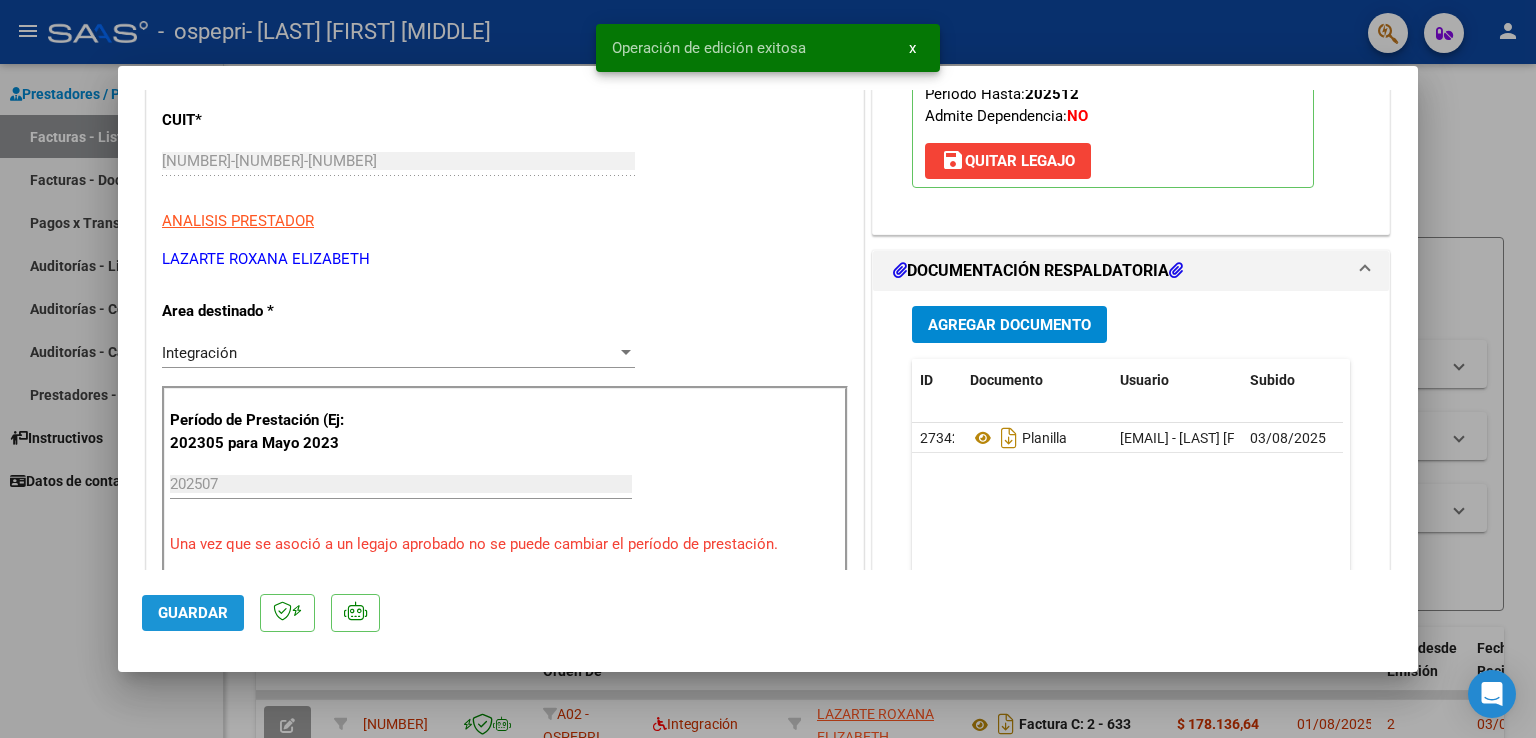 click on "Guardar" 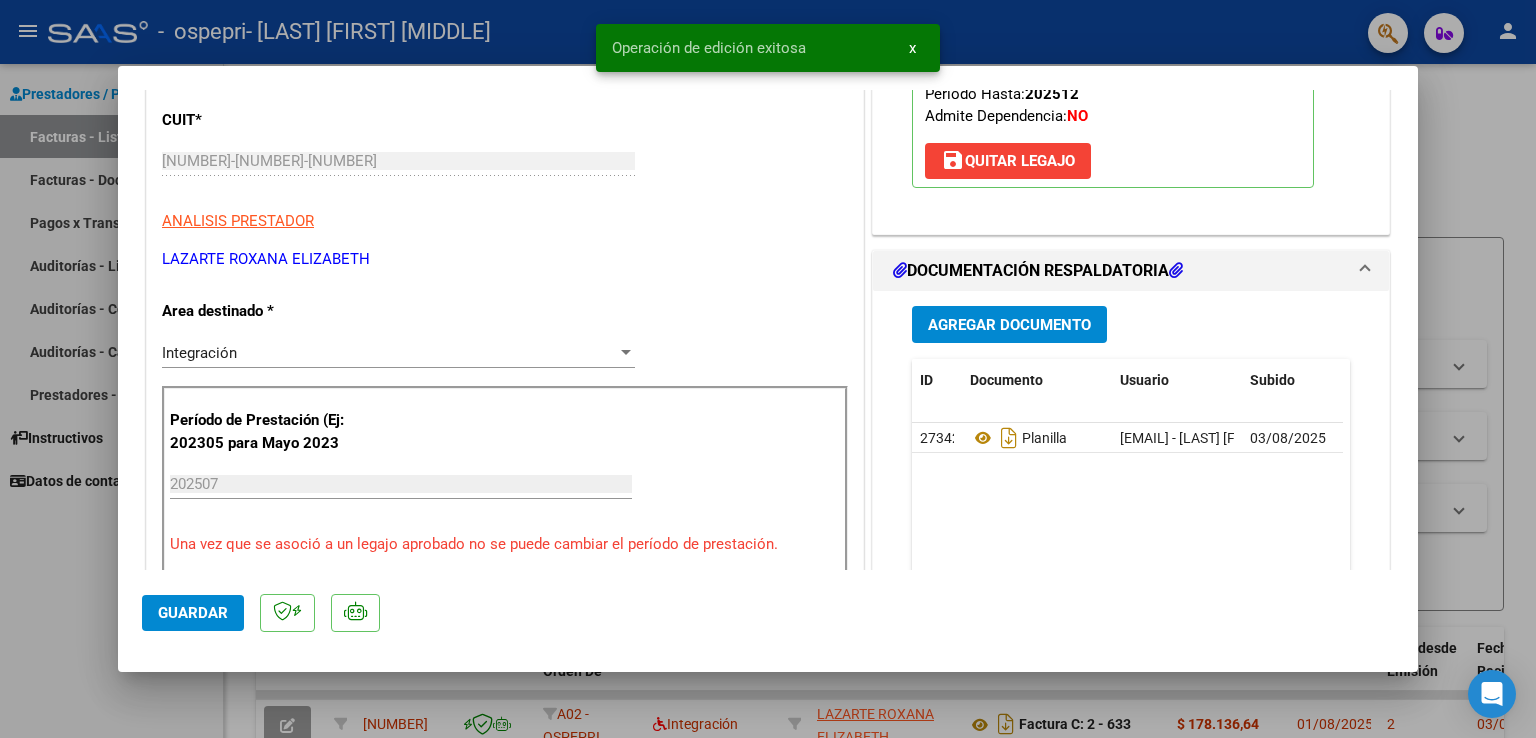 click at bounding box center [768, 369] 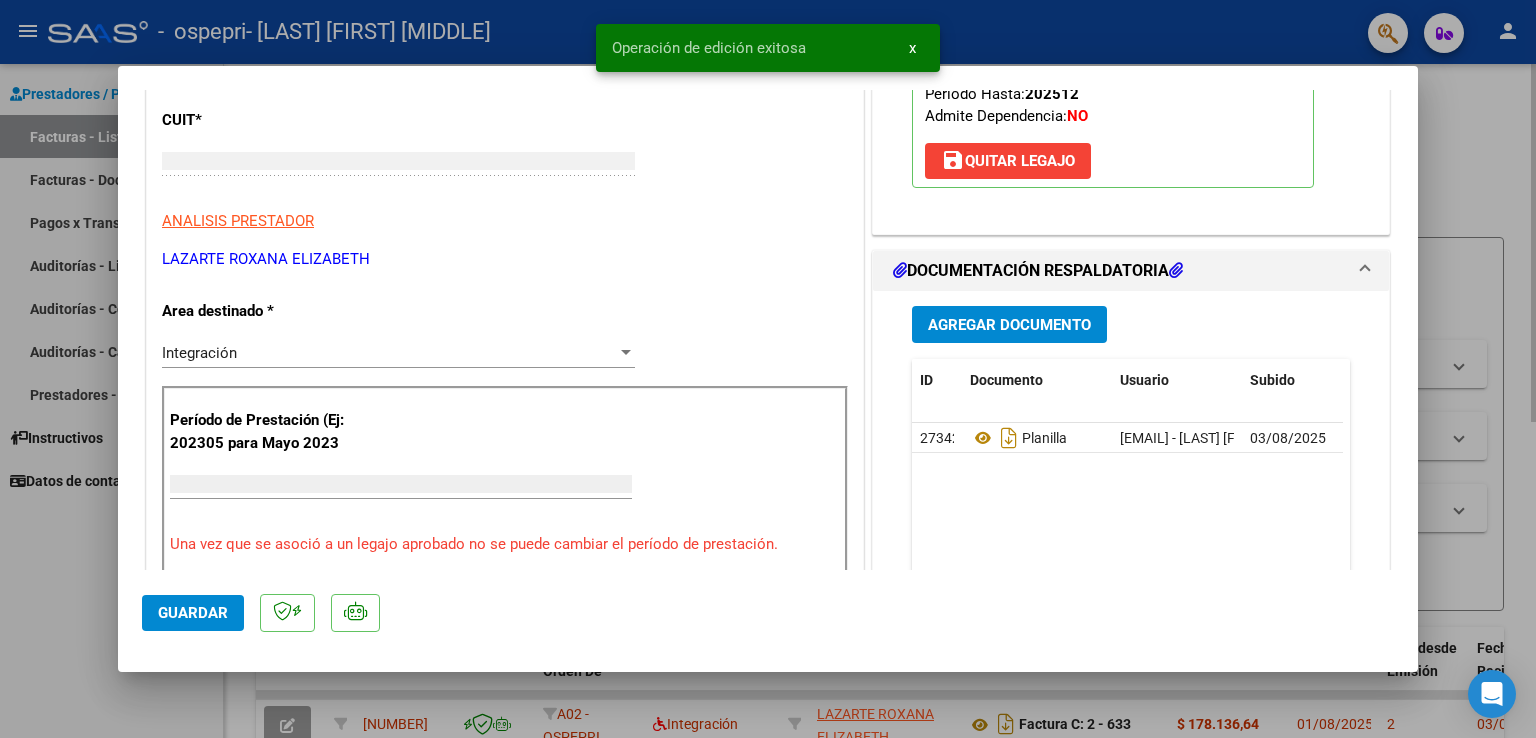 scroll, scrollTop: 0, scrollLeft: 0, axis: both 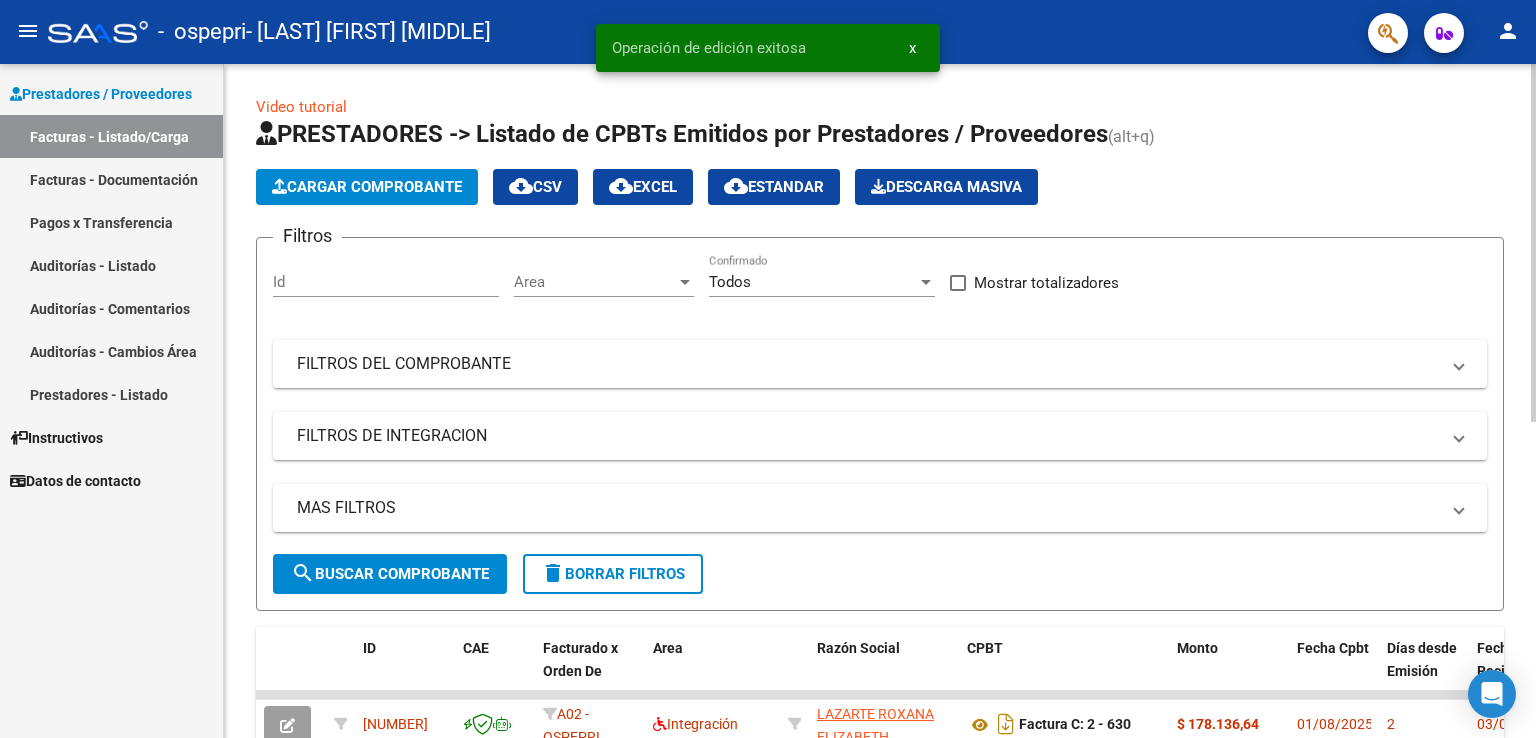 click on "Cargar Comprobante" 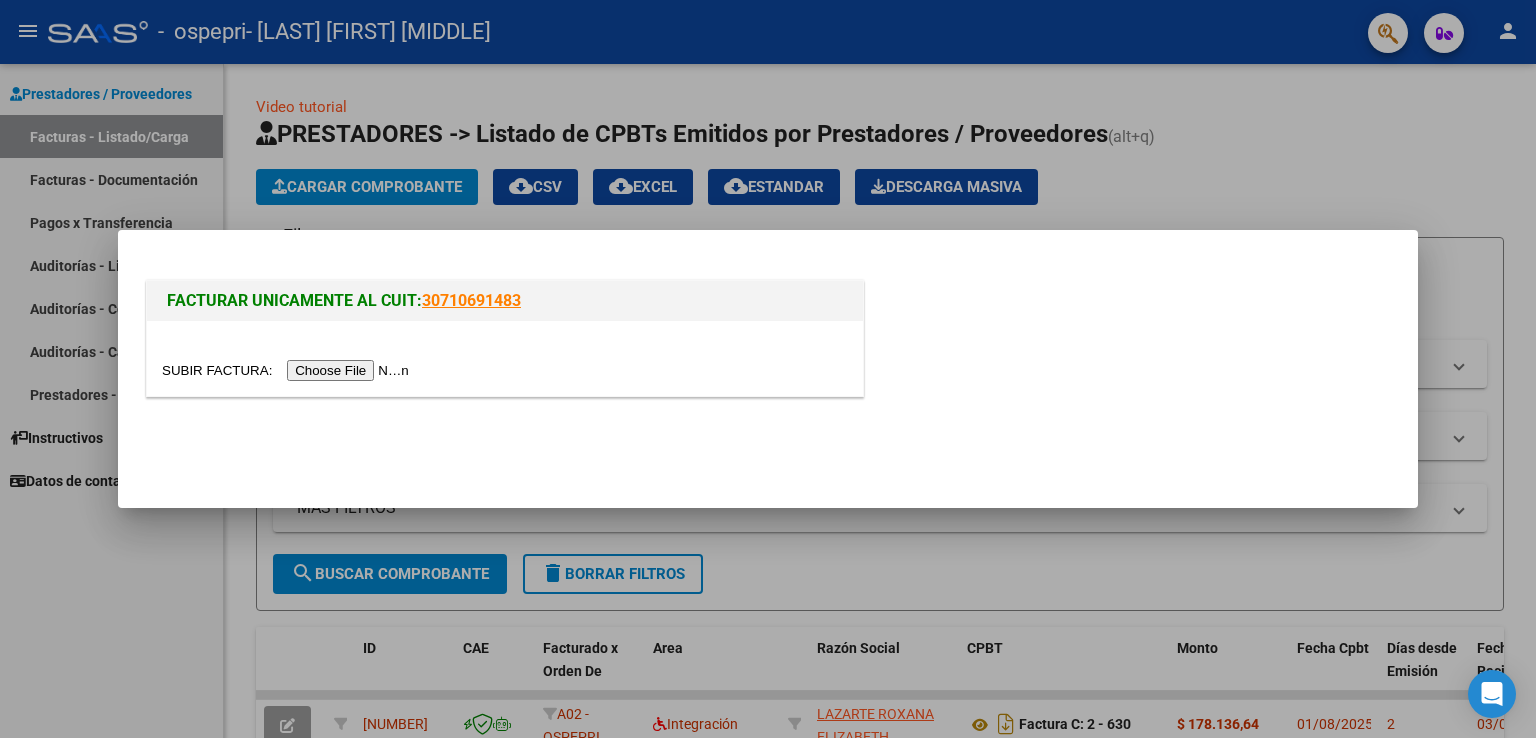 click at bounding box center [288, 370] 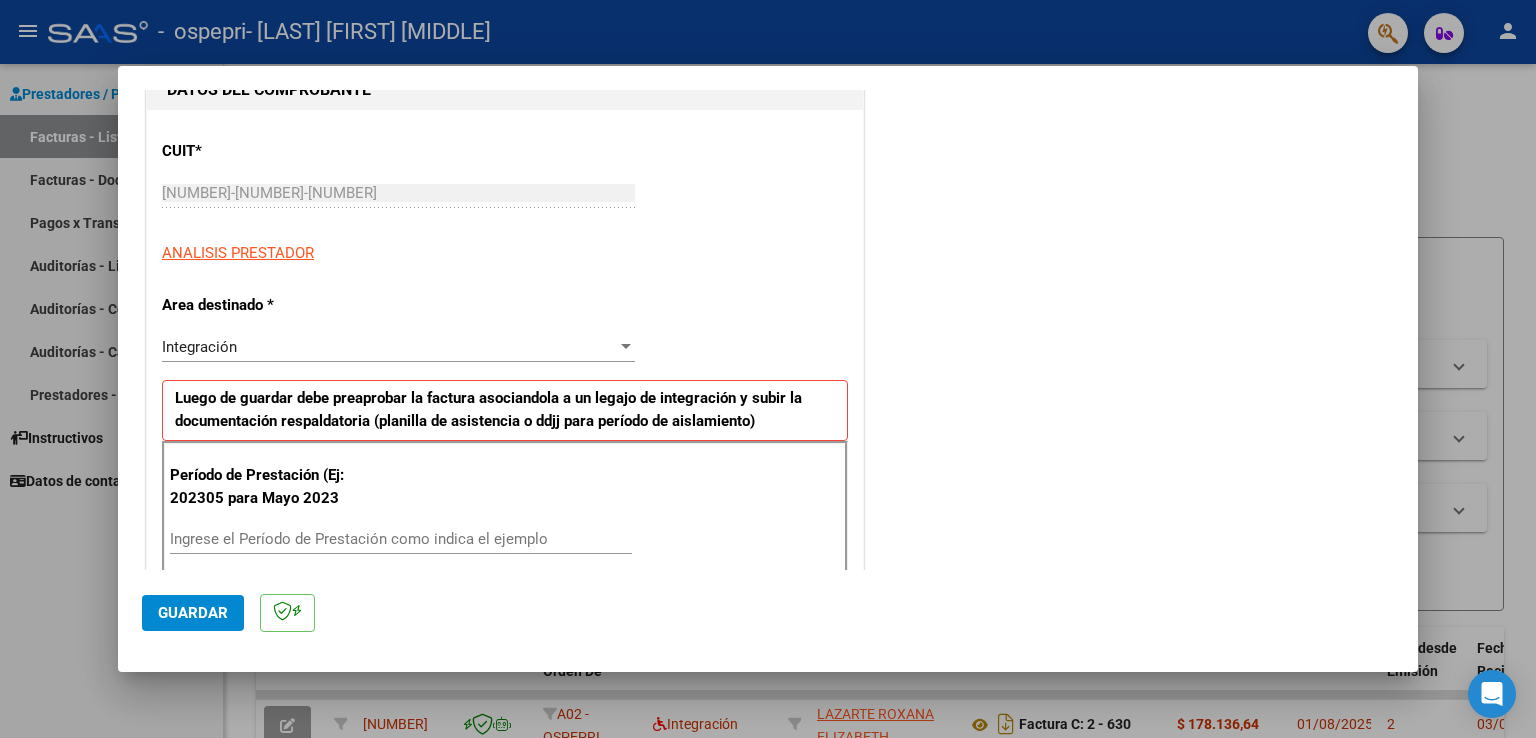 scroll, scrollTop: 300, scrollLeft: 0, axis: vertical 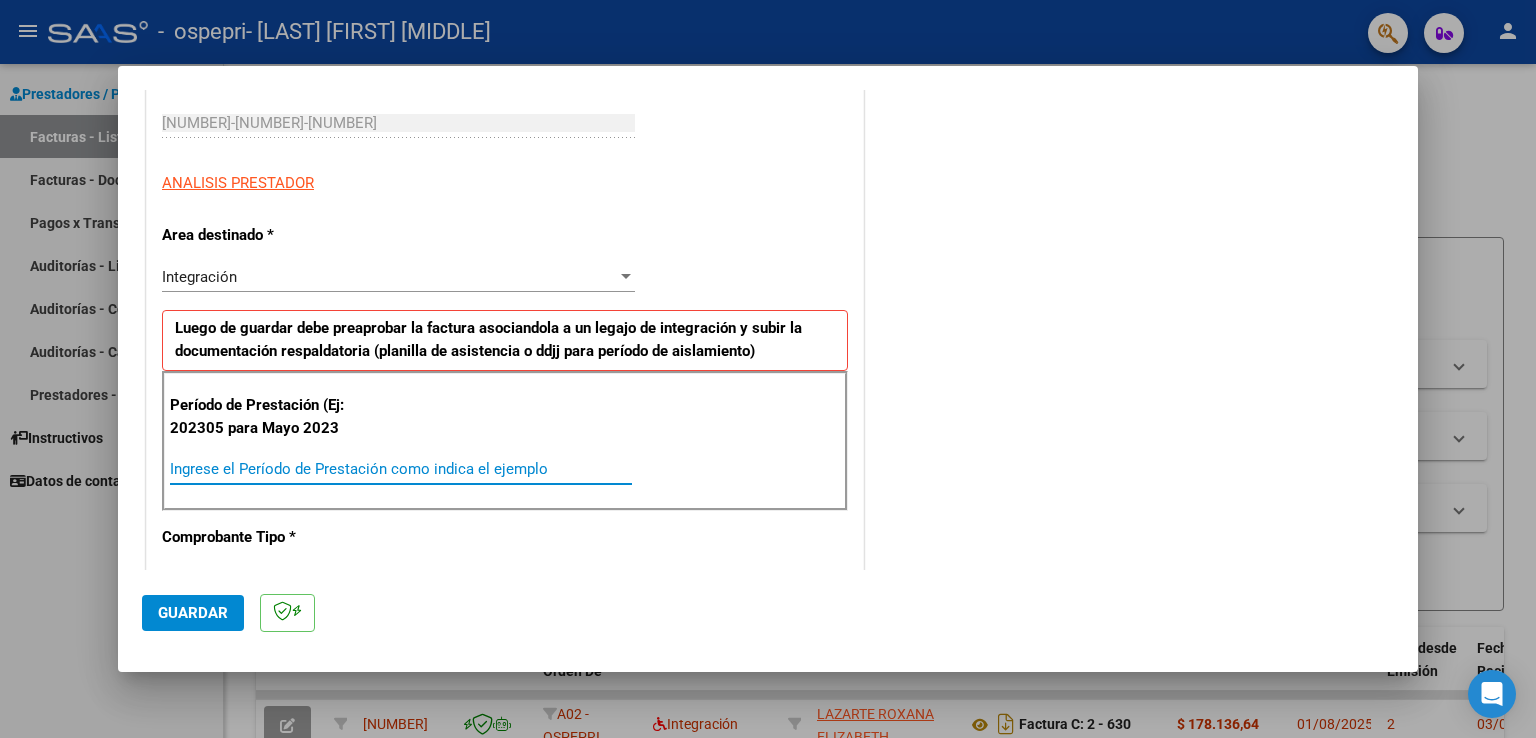 click on "Ingrese el Período de Prestación como indica el ejemplo" at bounding box center (401, 469) 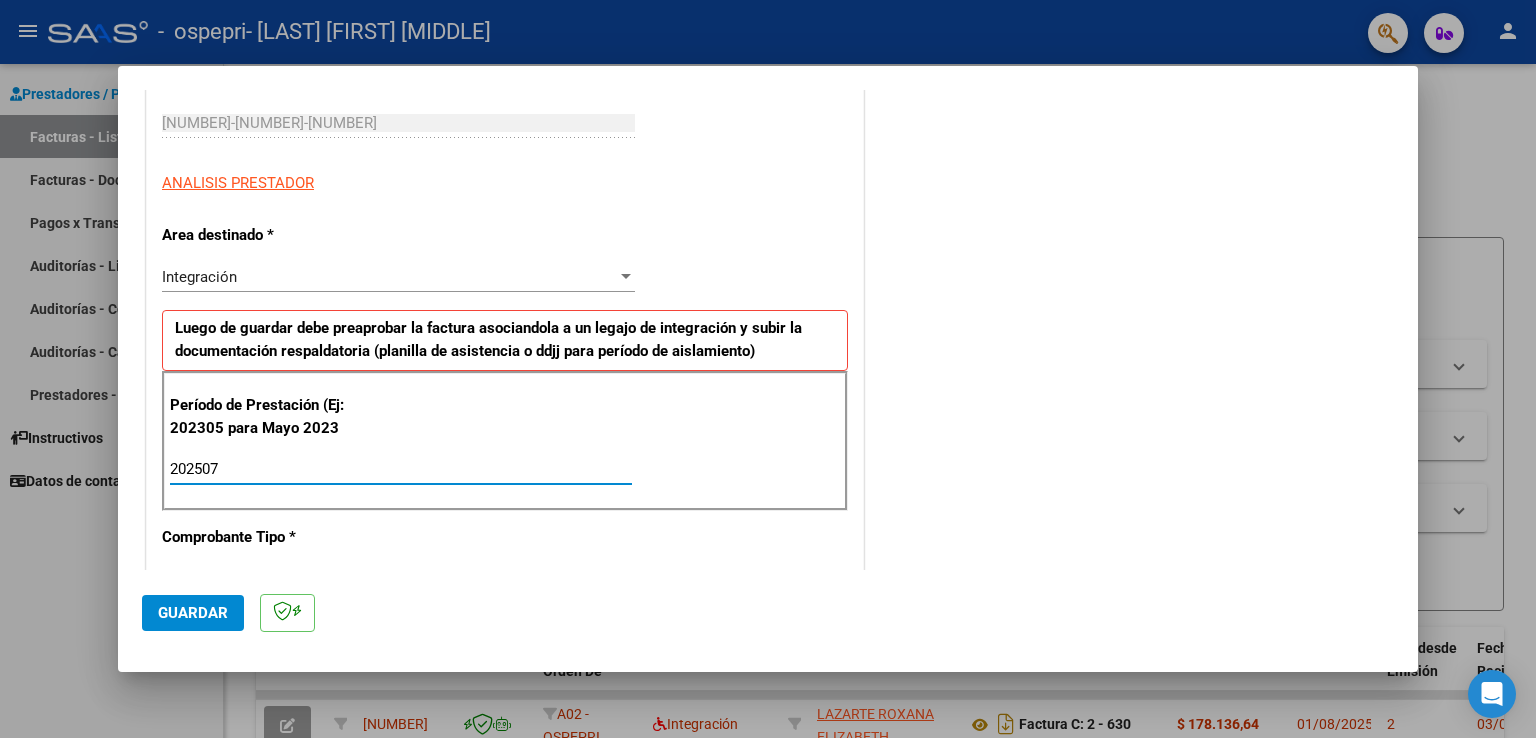 click on "Guardar" 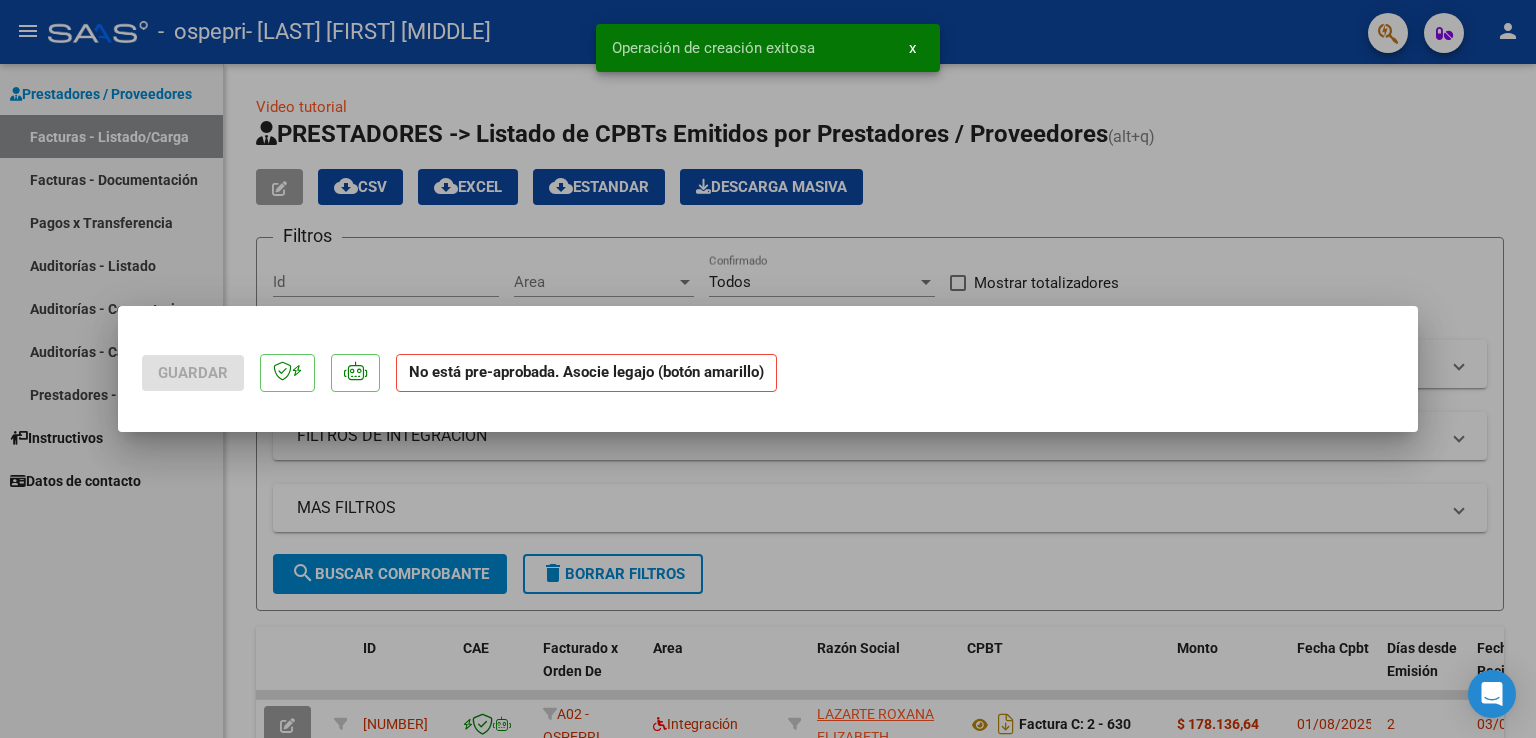 scroll, scrollTop: 0, scrollLeft: 0, axis: both 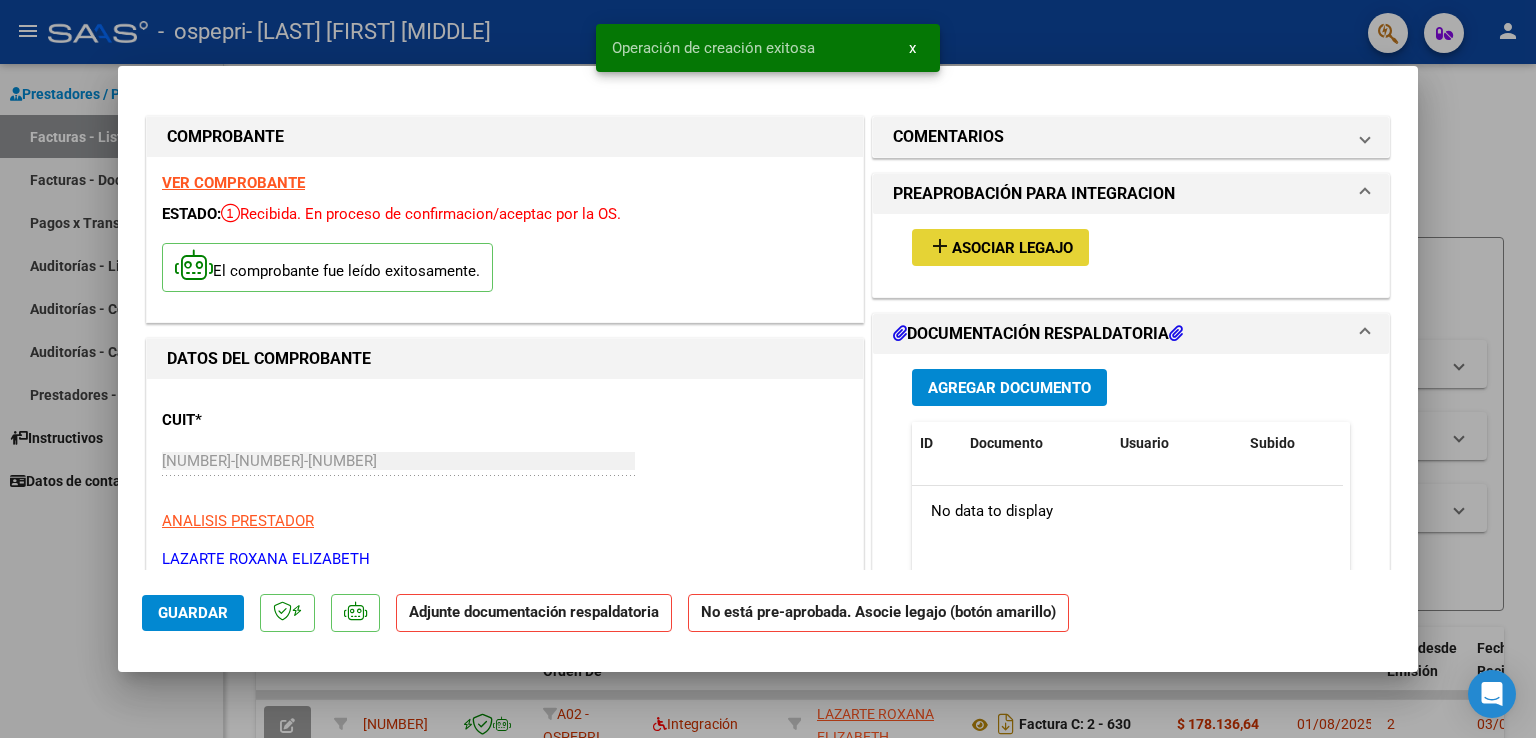 click on "Asociar Legajo" at bounding box center (1012, 248) 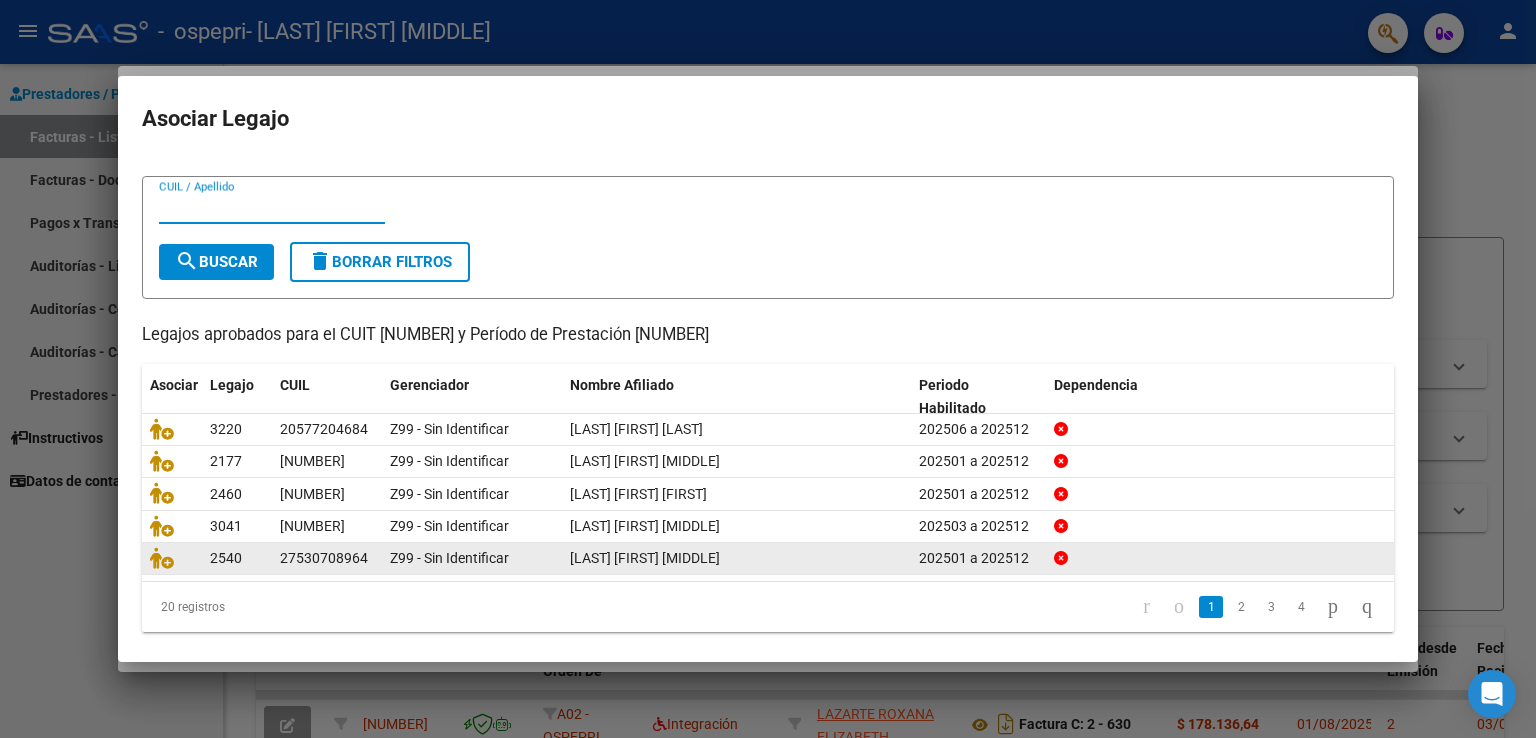 scroll, scrollTop: 39, scrollLeft: 0, axis: vertical 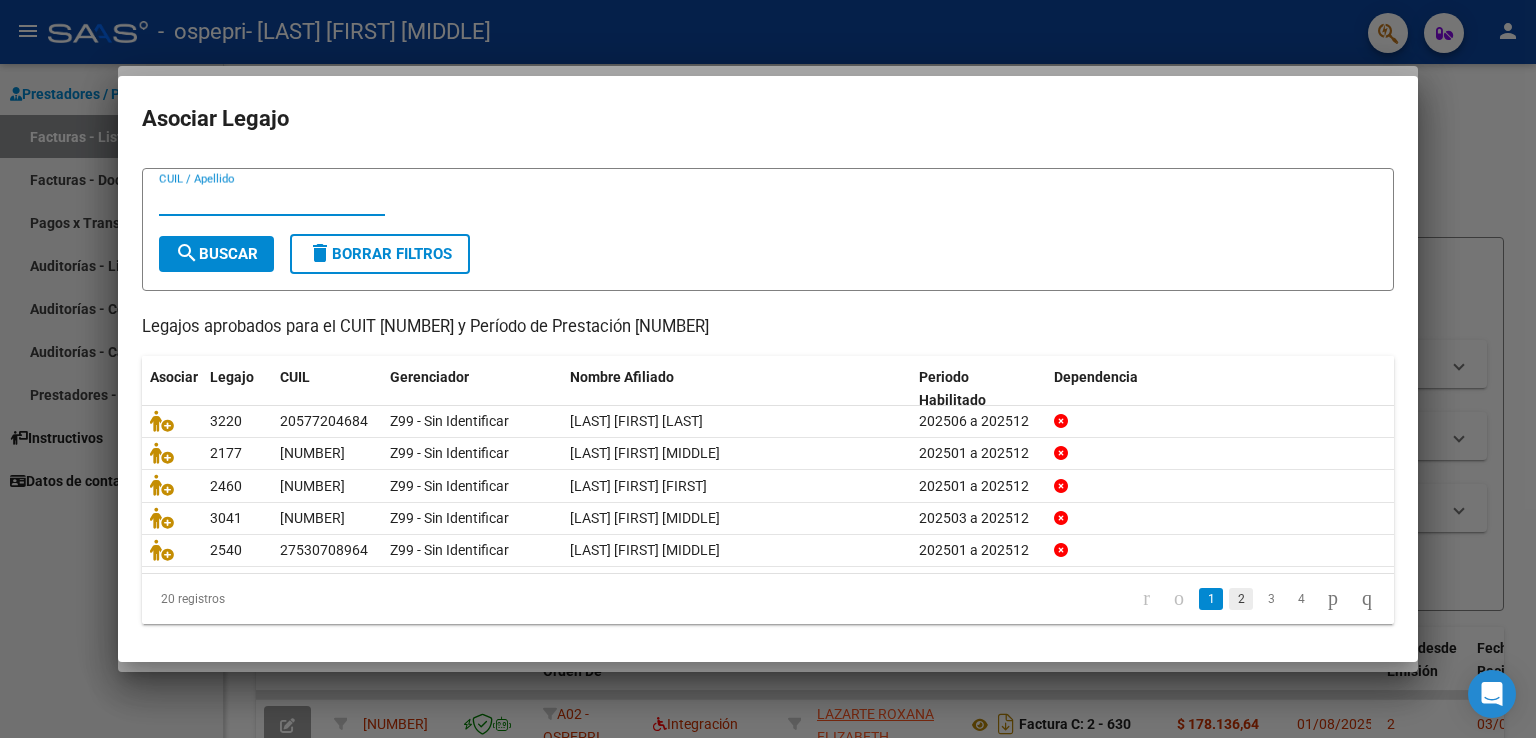 click on "2" 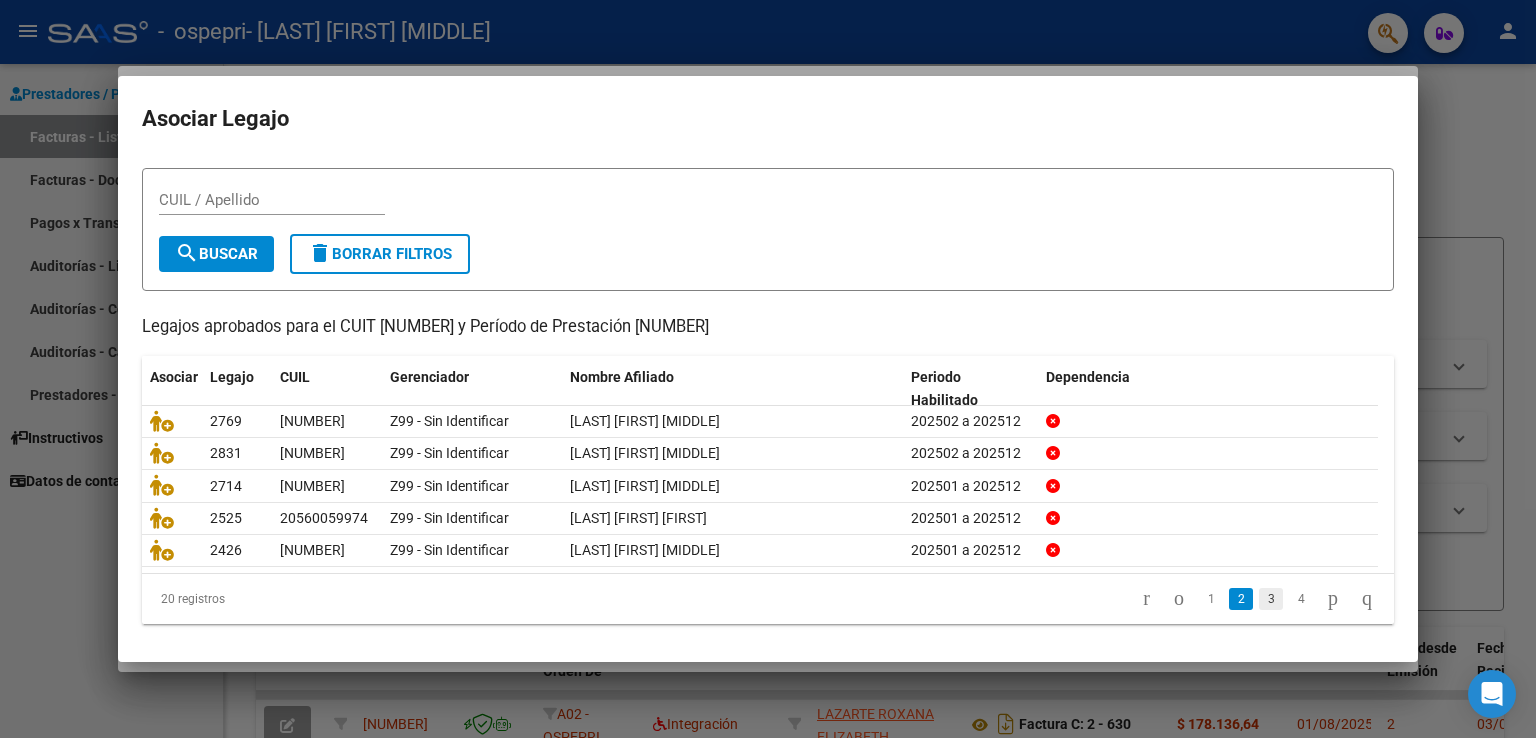 click on "3" 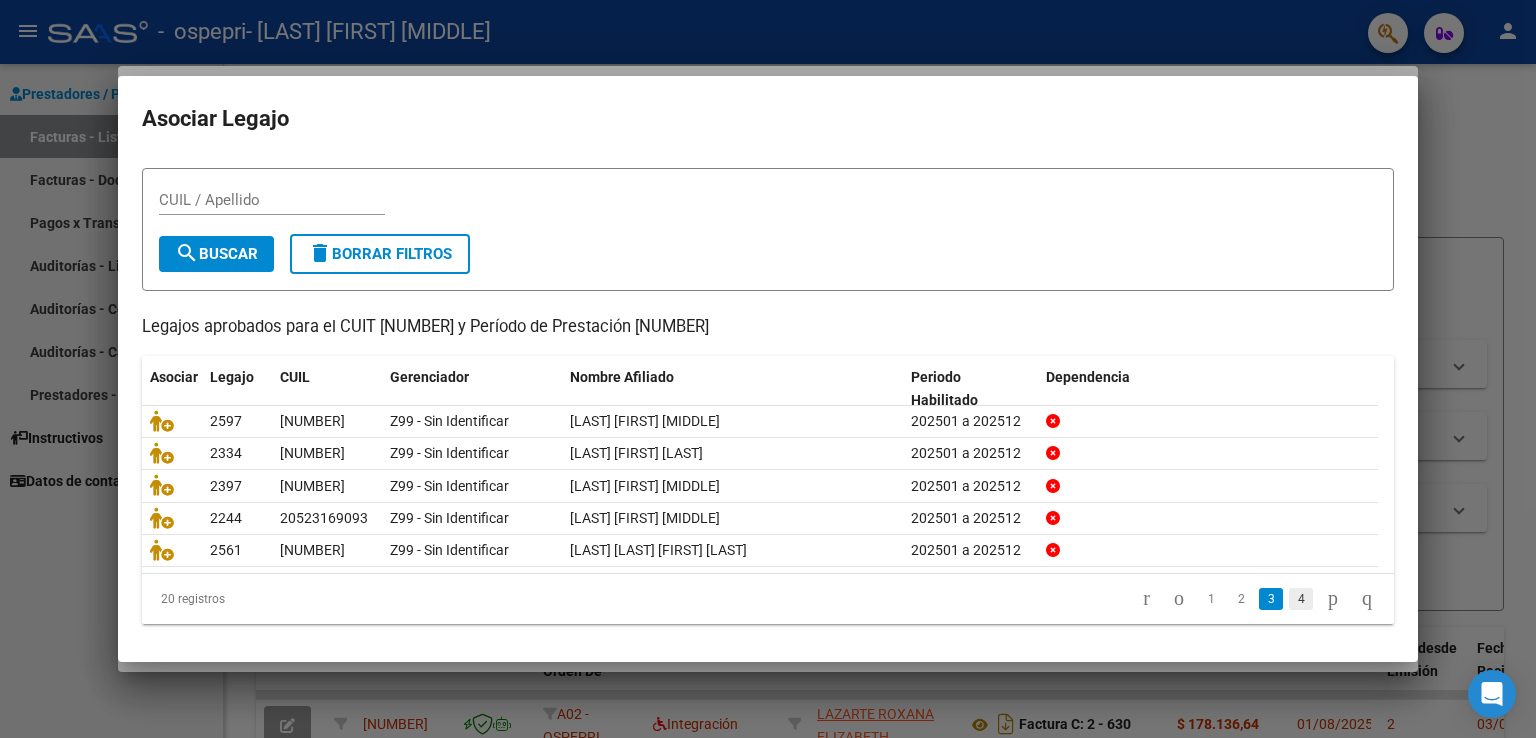 click on "4" 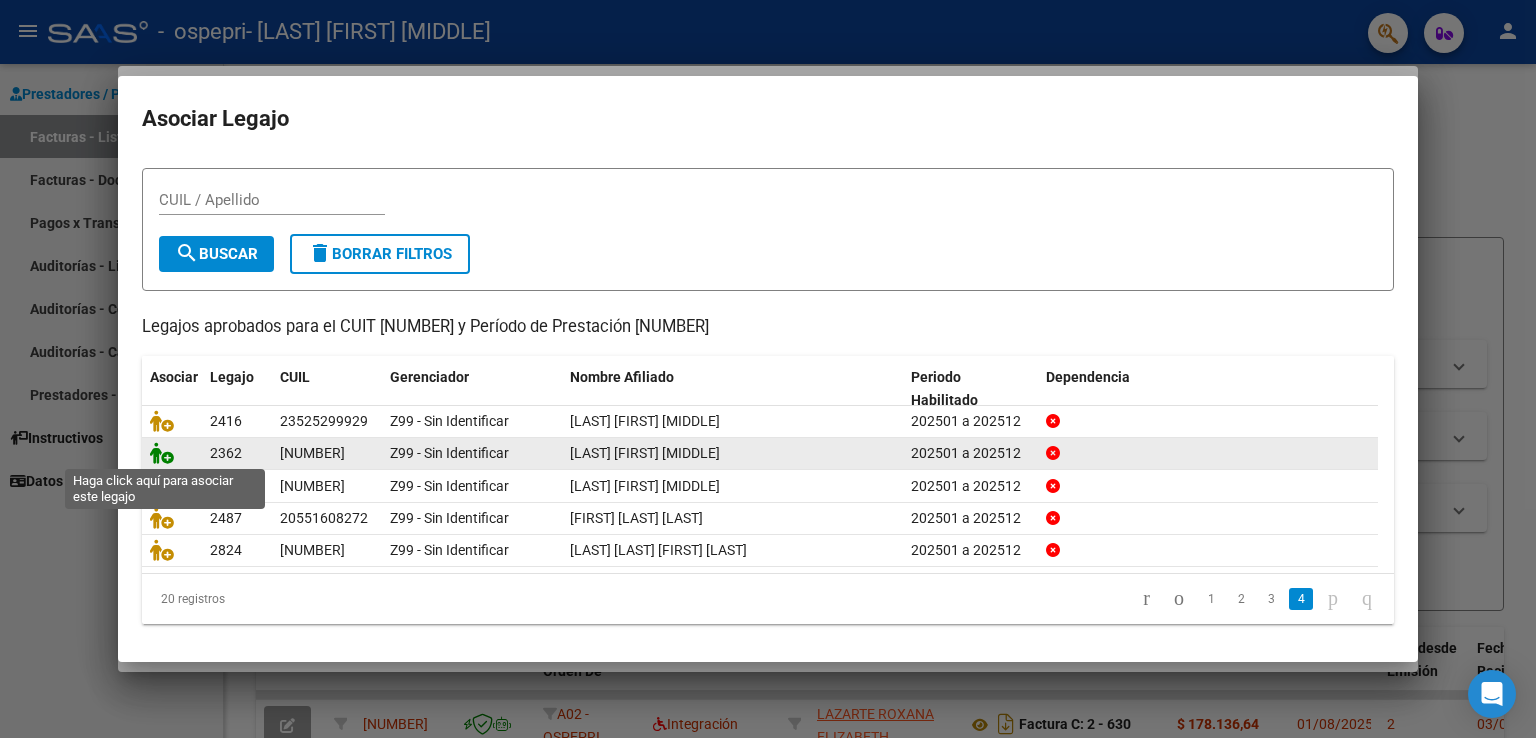 click 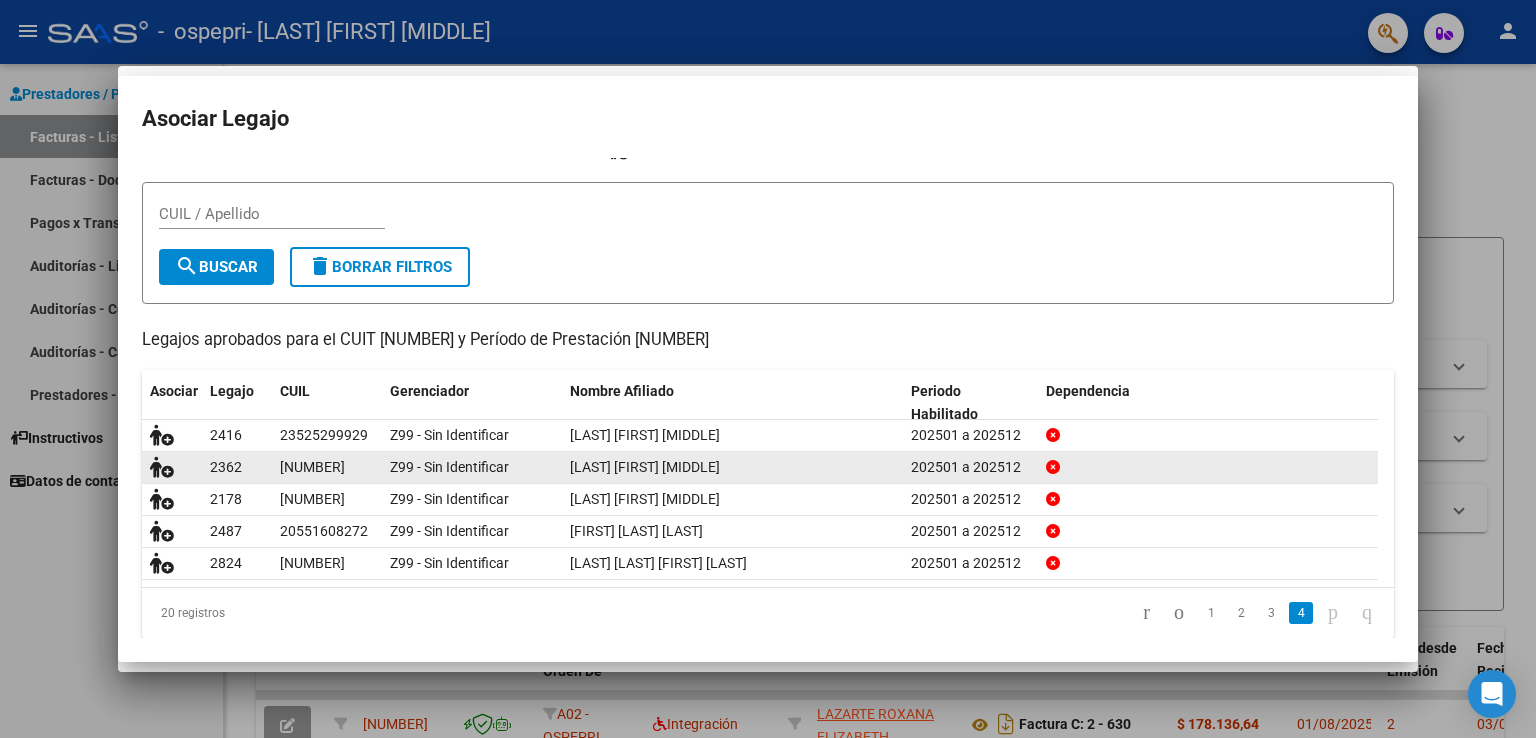 scroll, scrollTop: 0, scrollLeft: 0, axis: both 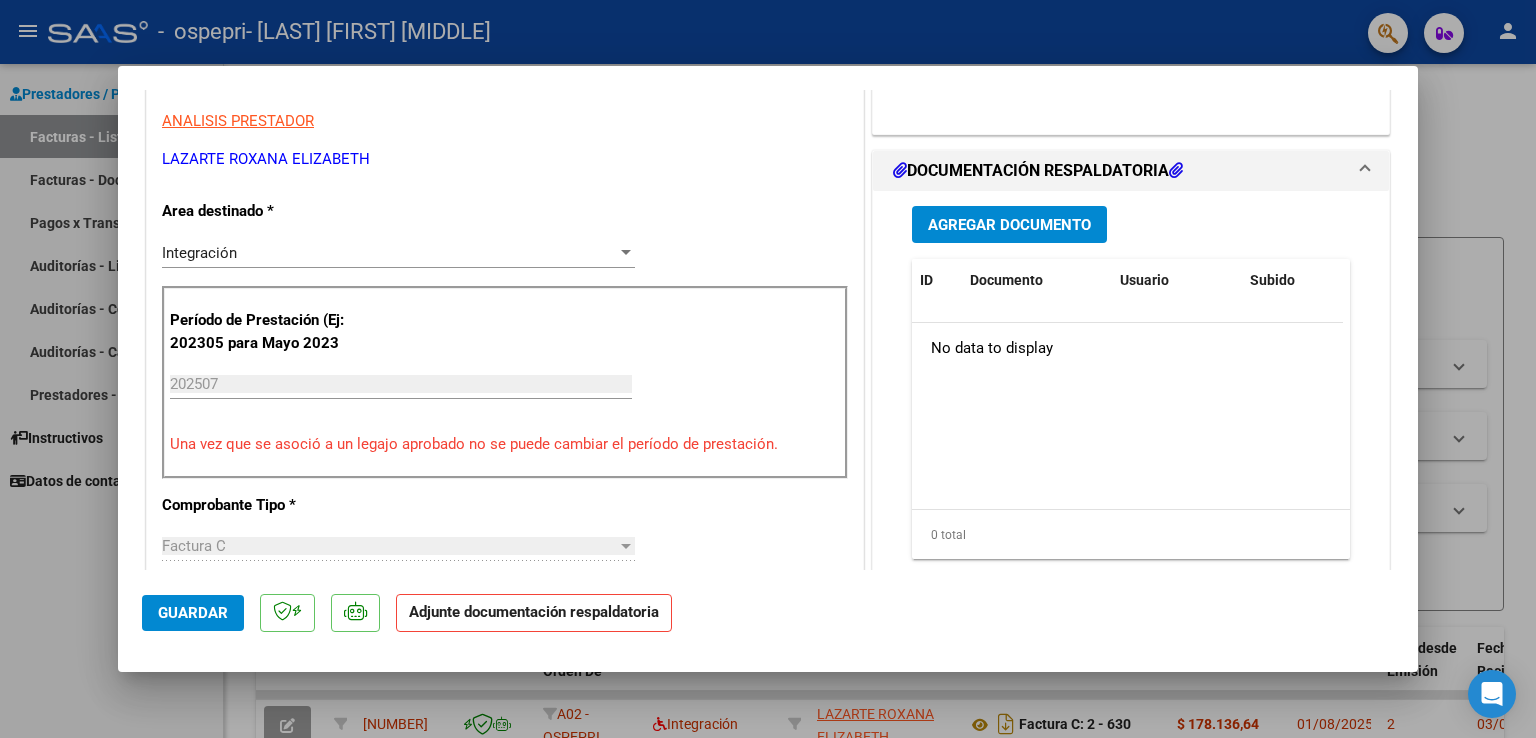 click on "Agregar Documento" at bounding box center (1009, 225) 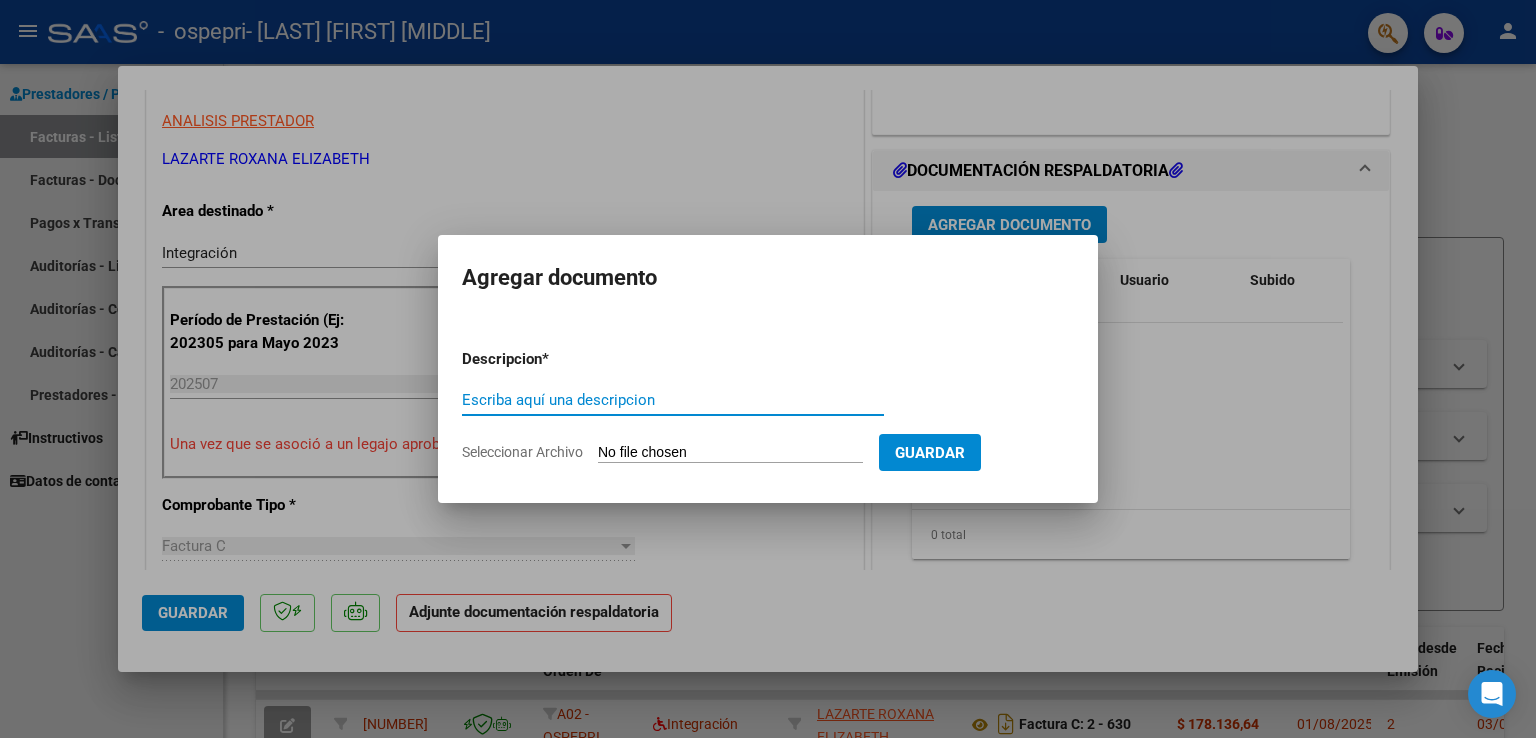click on "Seleccionar Archivo" 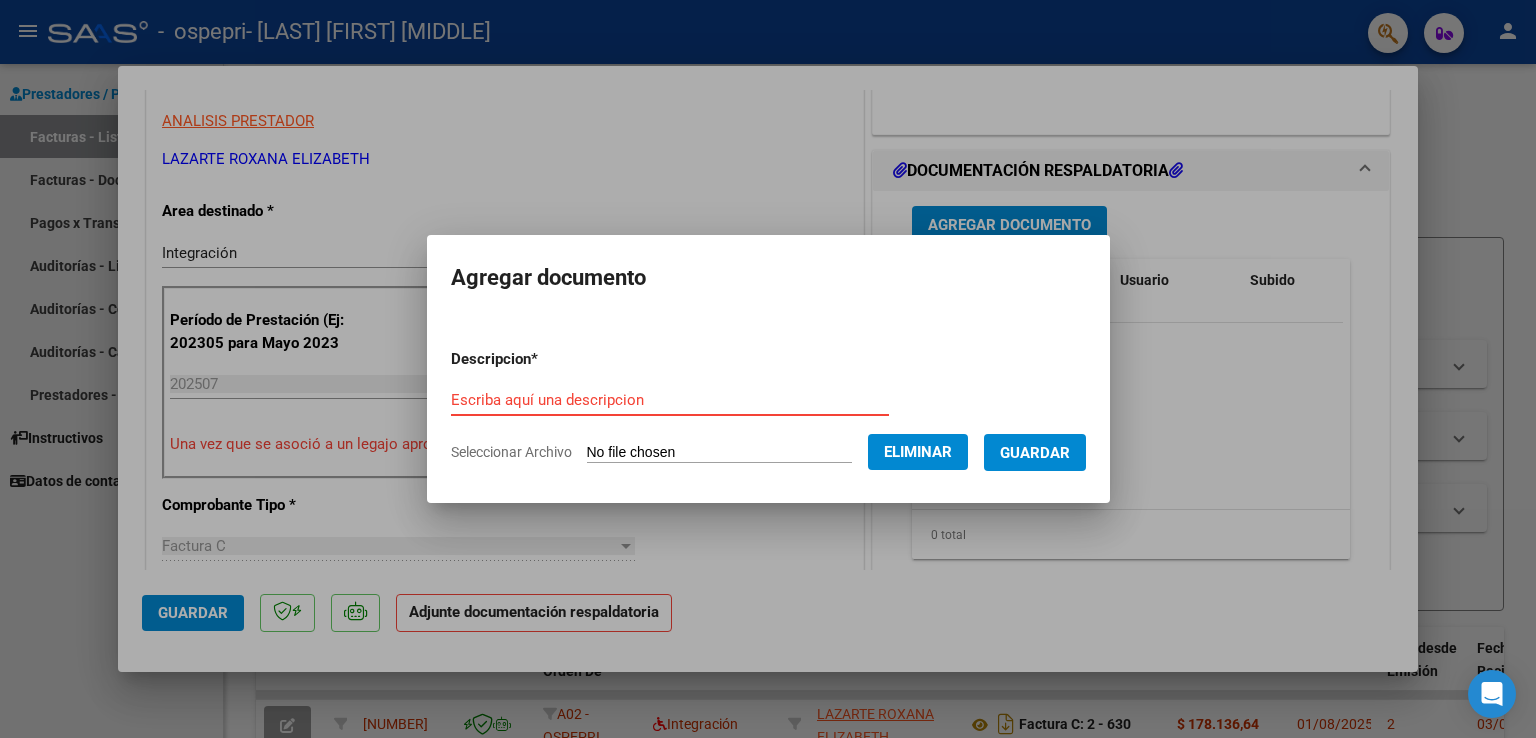 click on "Escriba aquí una descripcion" at bounding box center [670, 400] 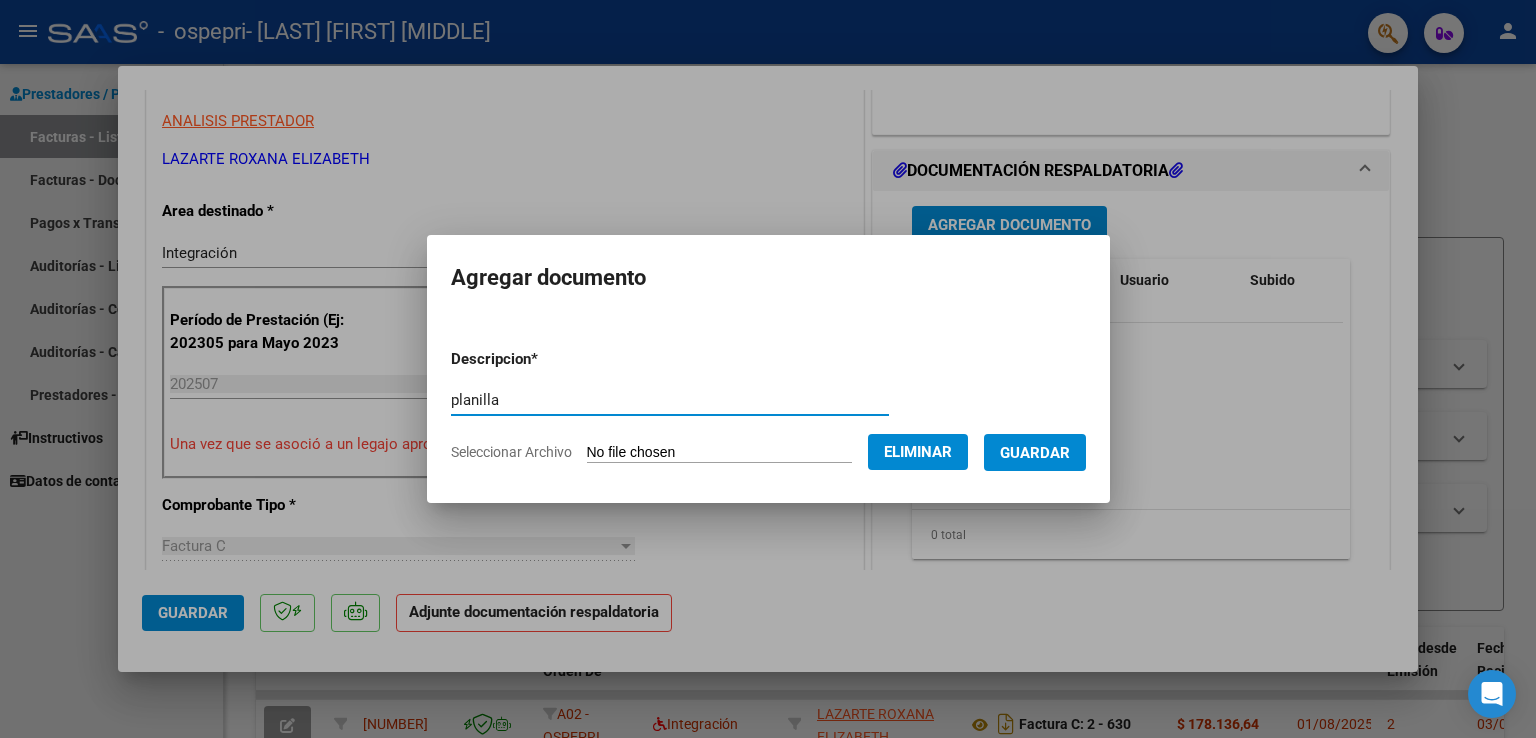 click on "Guardar" at bounding box center [1035, 453] 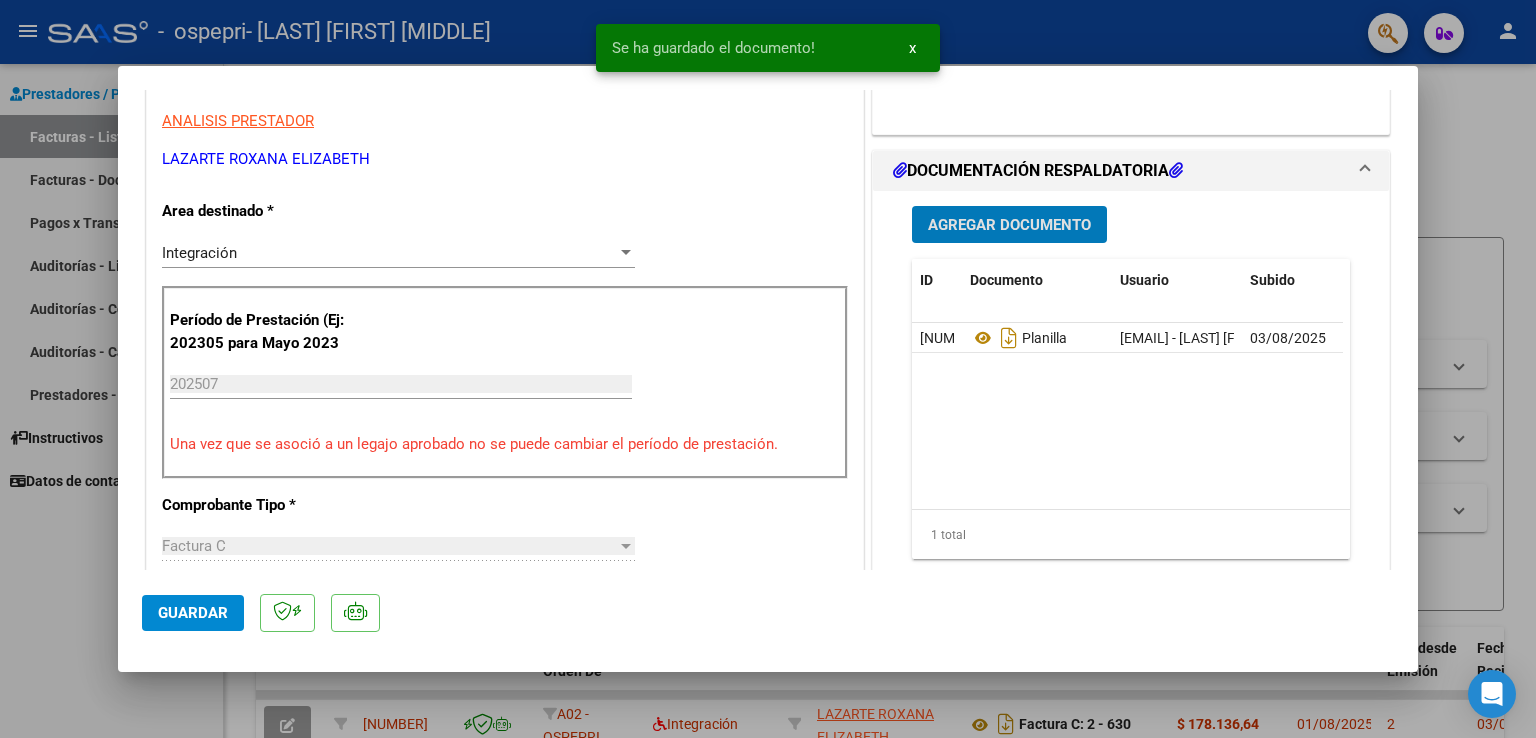 click on "Guardar" 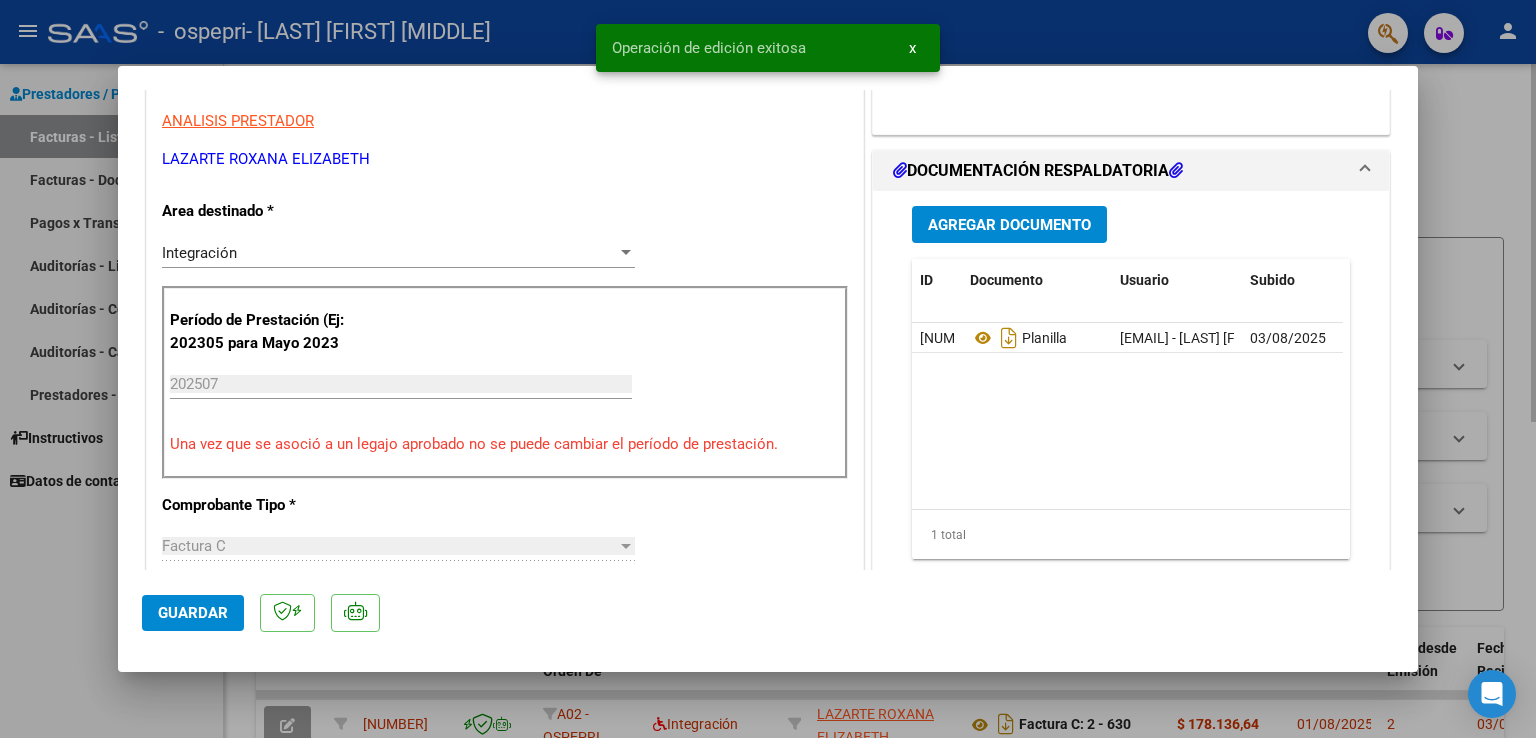 drag, startPoint x: 38, startPoint y: 558, endPoint x: 348, endPoint y: 359, distance: 368.37616 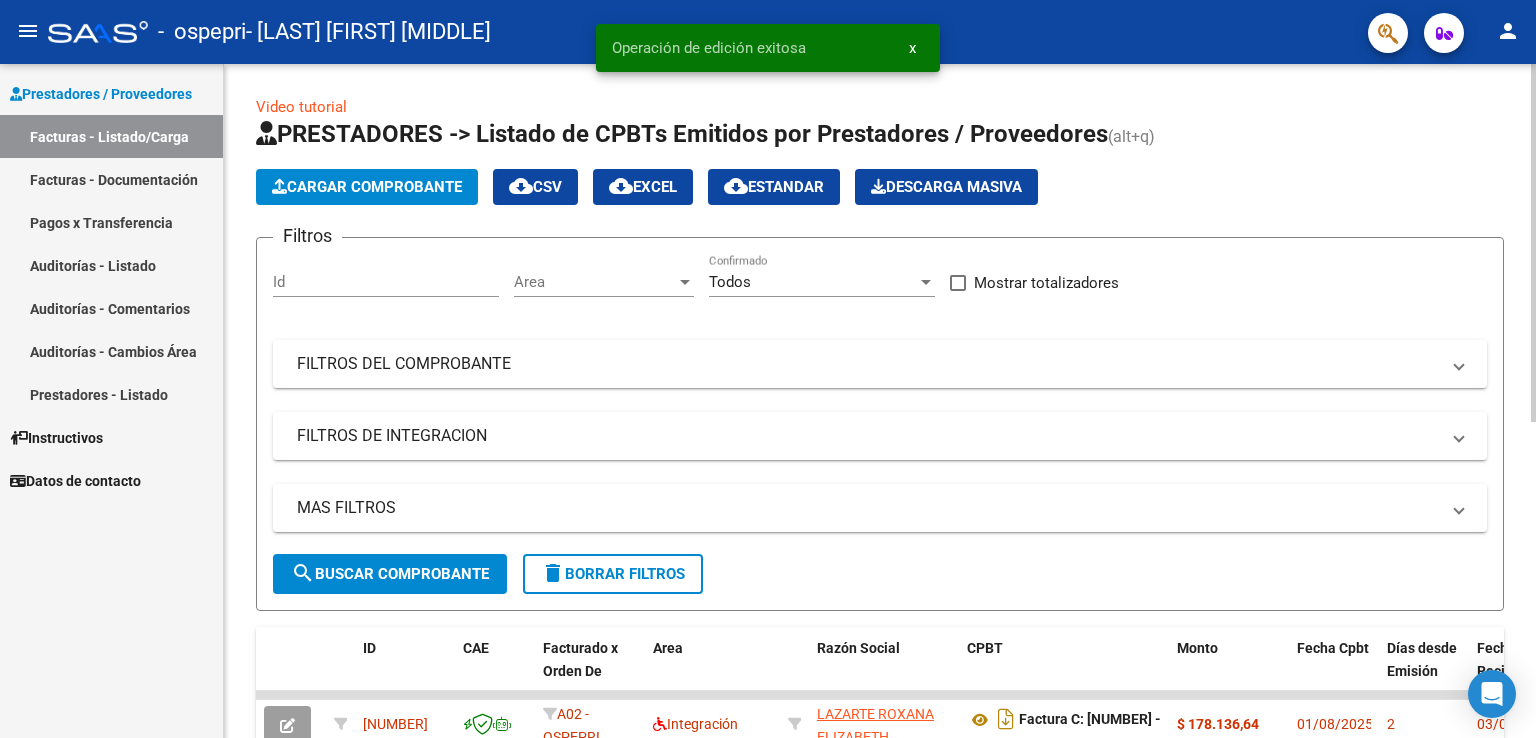 click on "Cargar Comprobante" 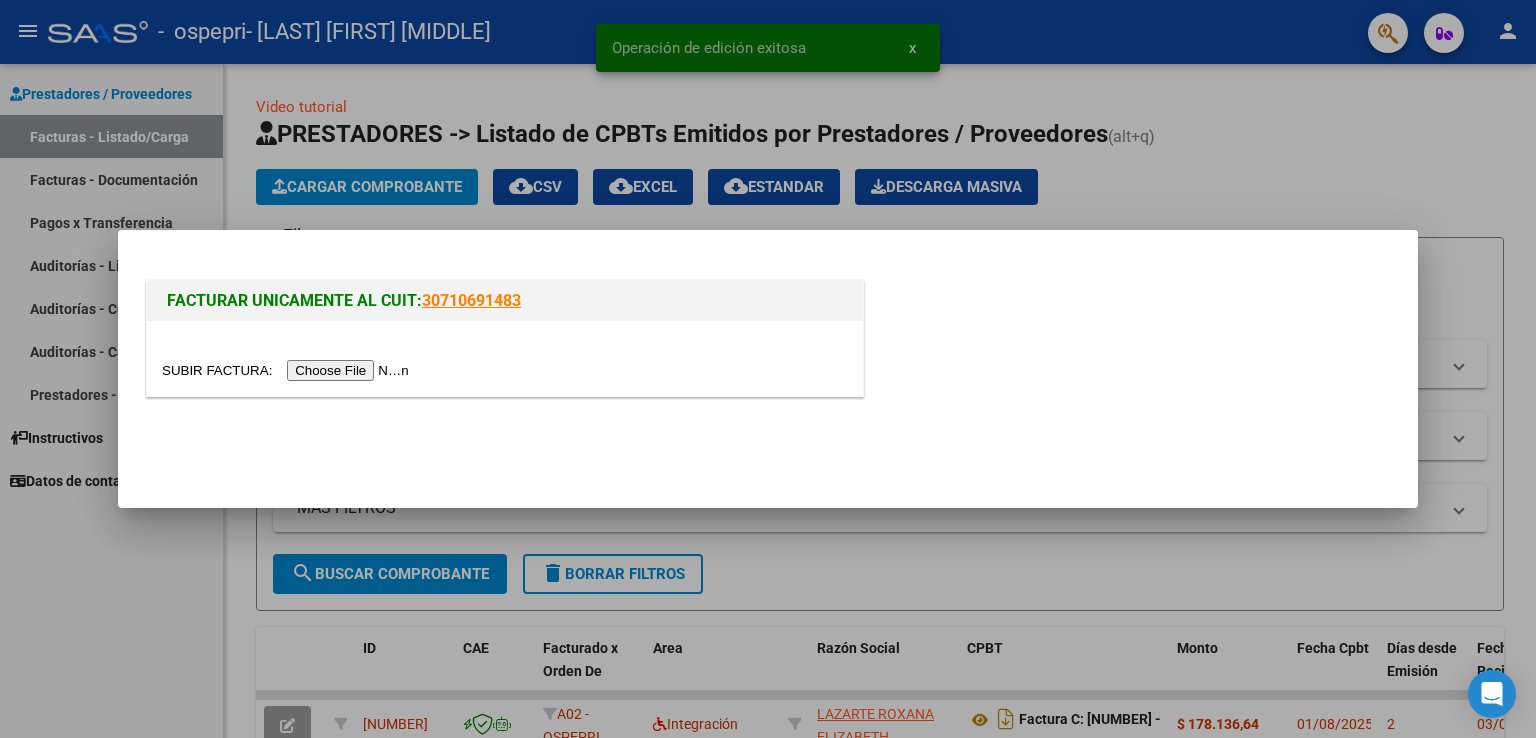 click at bounding box center (288, 370) 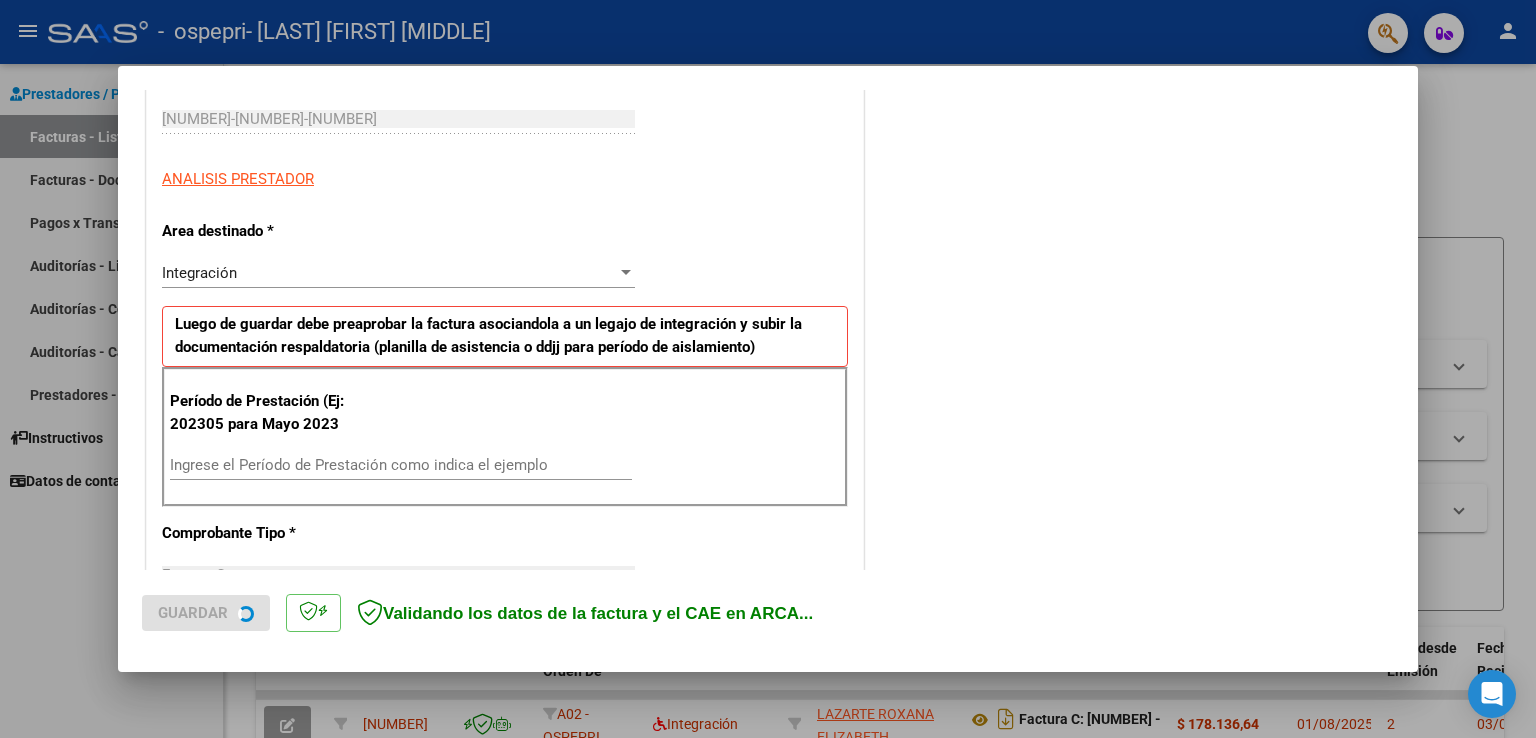 scroll, scrollTop: 400, scrollLeft: 0, axis: vertical 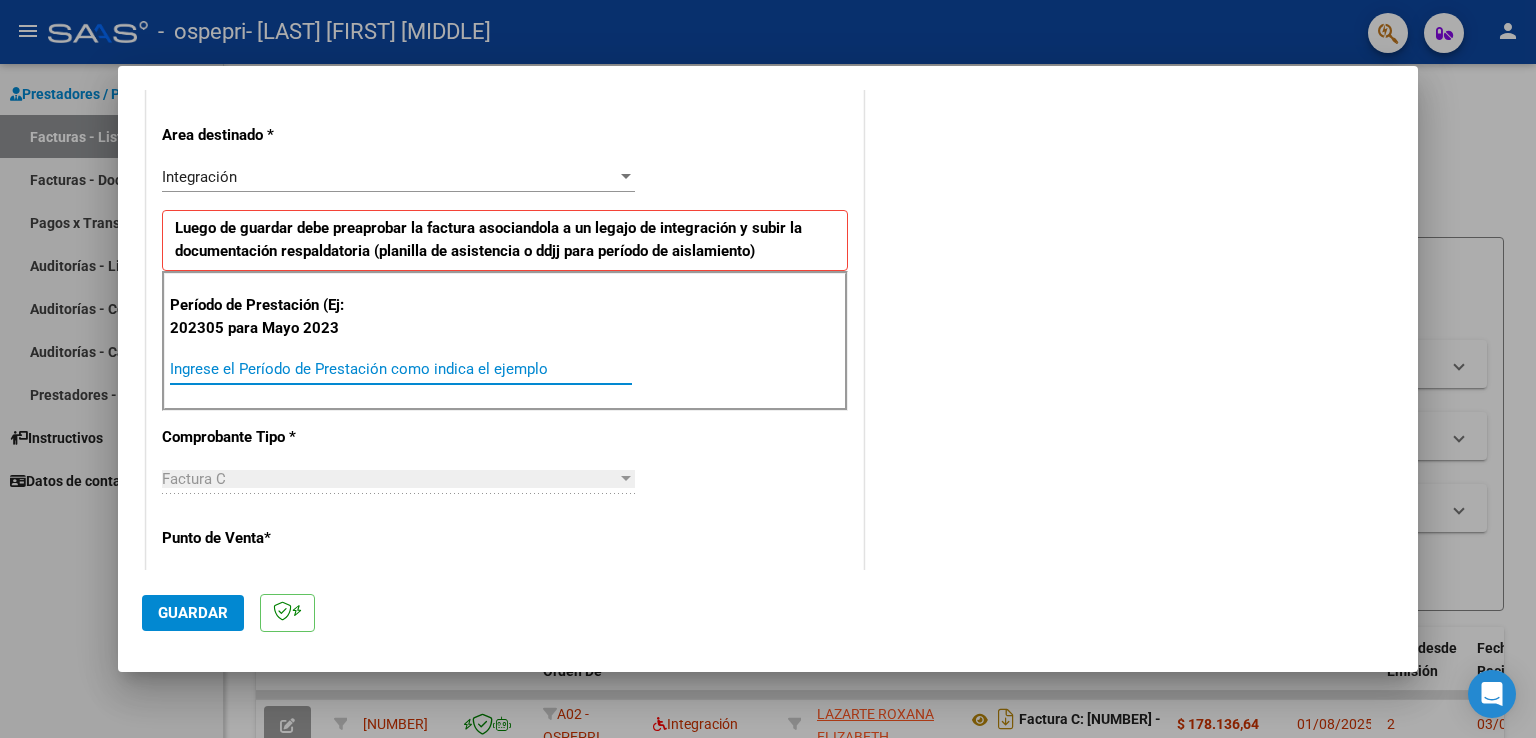 click on "Ingrese el Período de Prestación como indica el ejemplo" at bounding box center (401, 369) 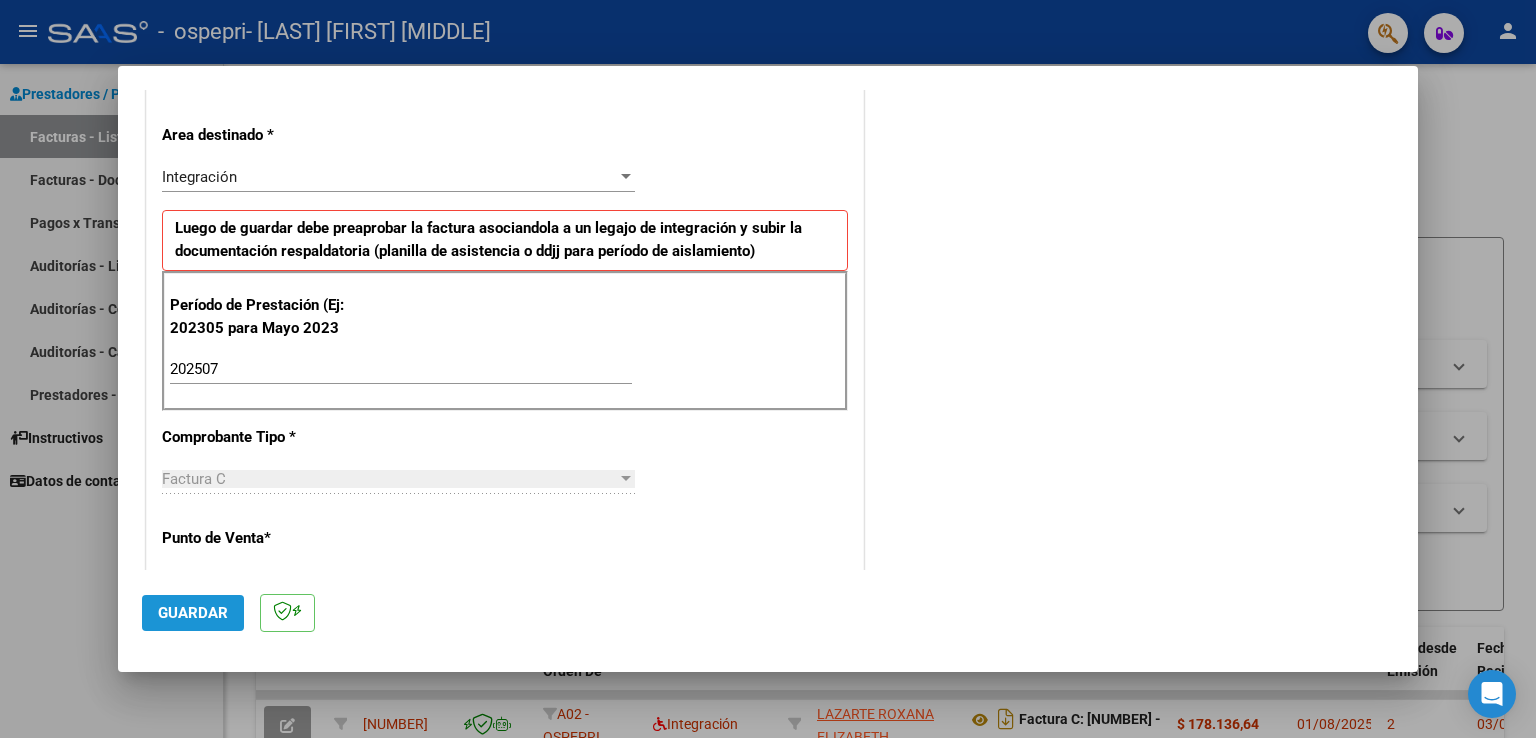 click on "Guardar" 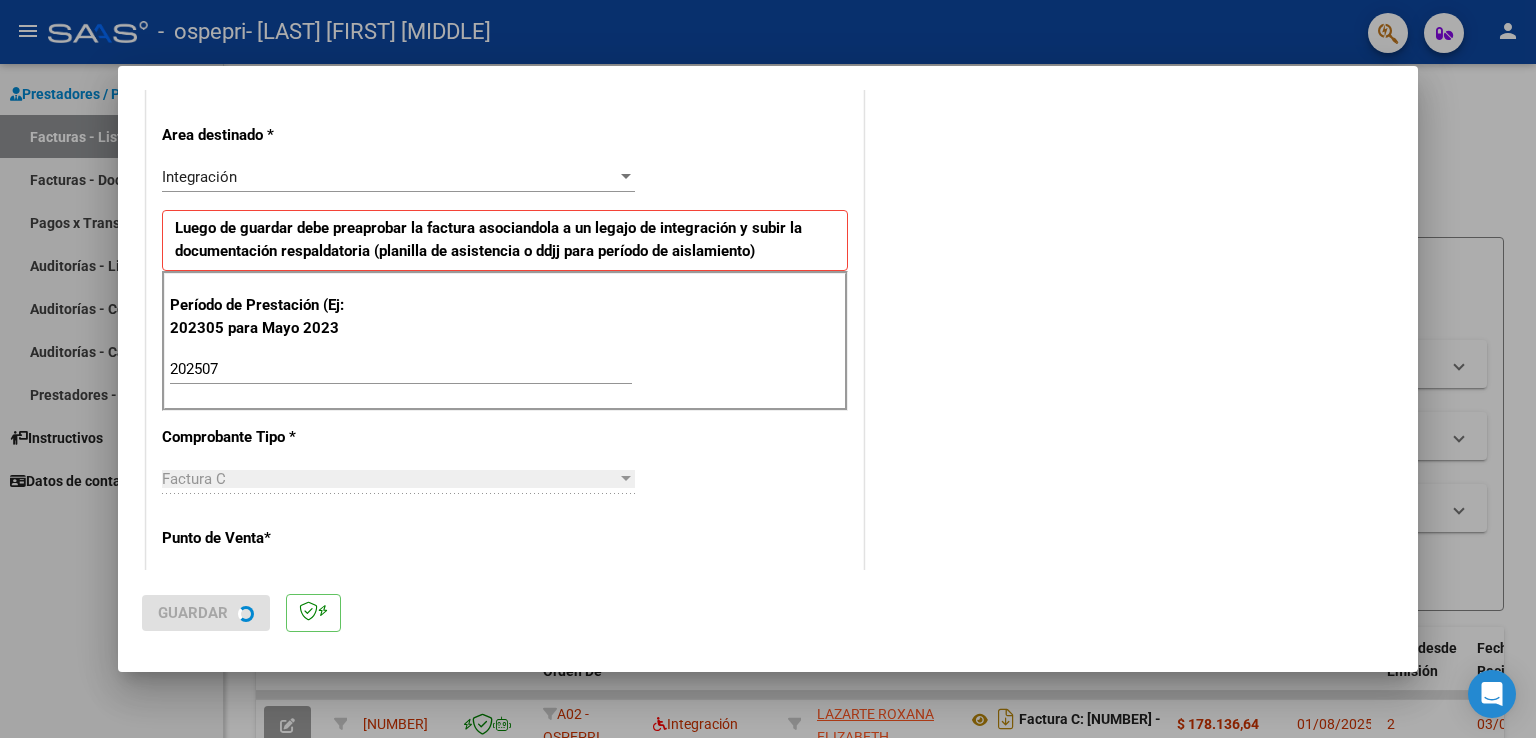 scroll, scrollTop: 0, scrollLeft: 0, axis: both 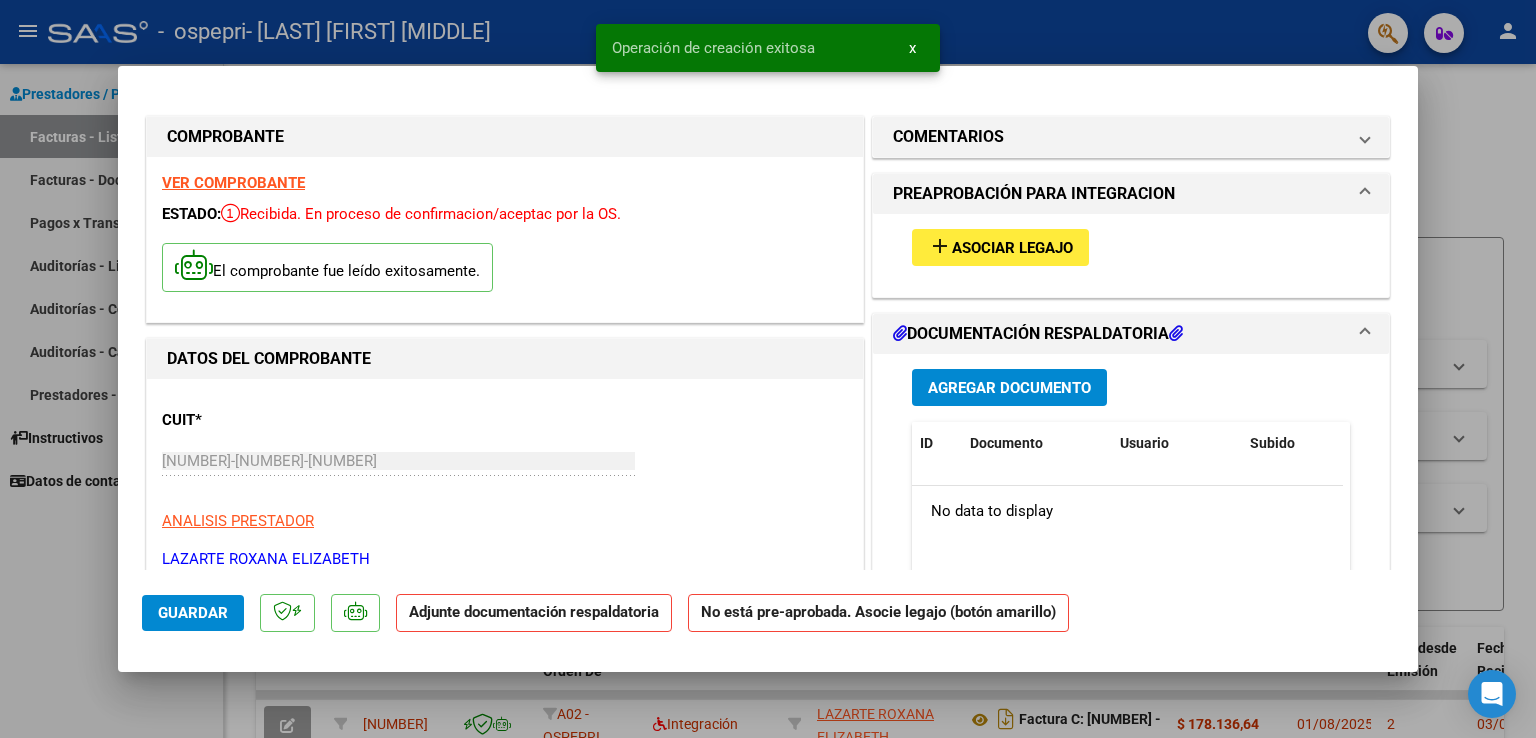 click on "Asociar Legajo" at bounding box center (1012, 248) 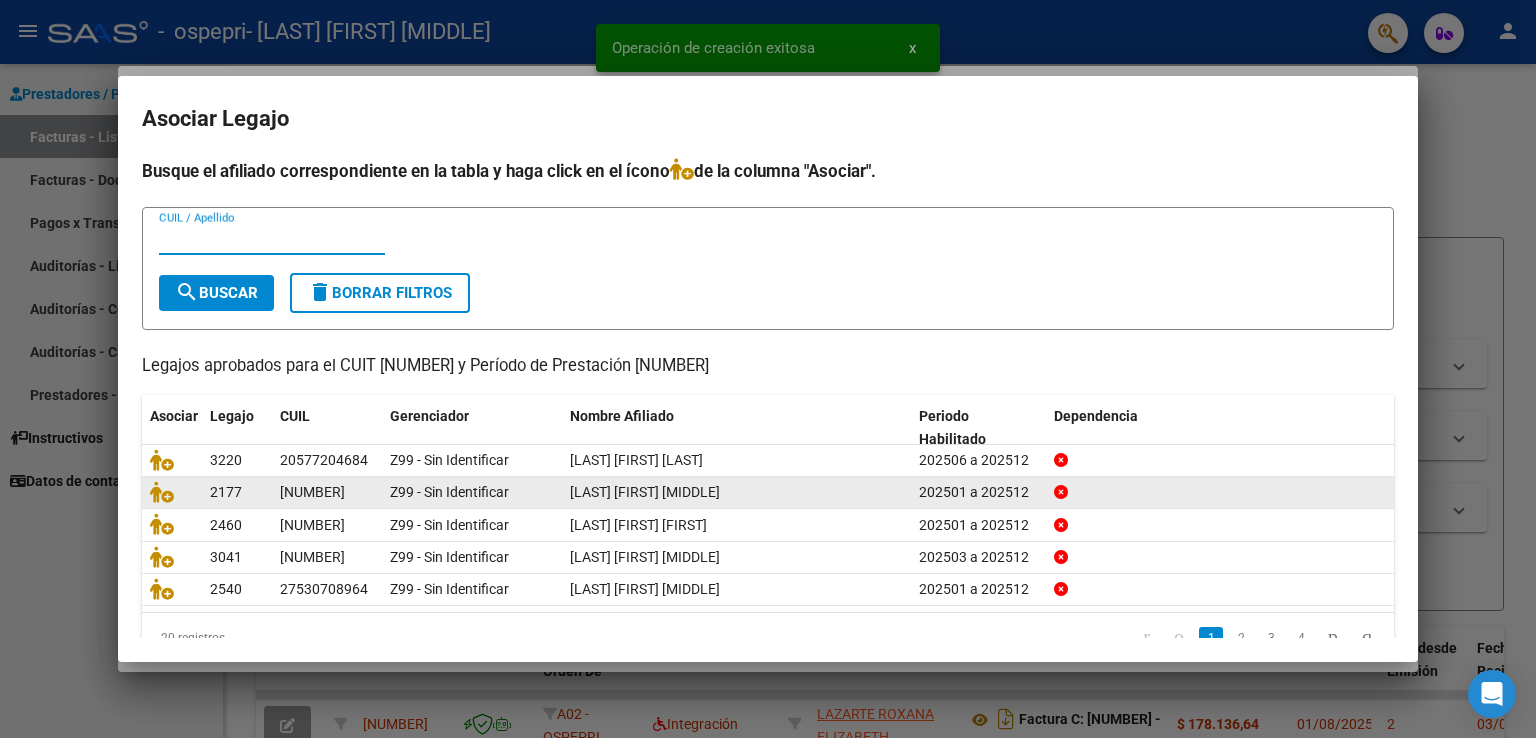 scroll, scrollTop: 39, scrollLeft: 0, axis: vertical 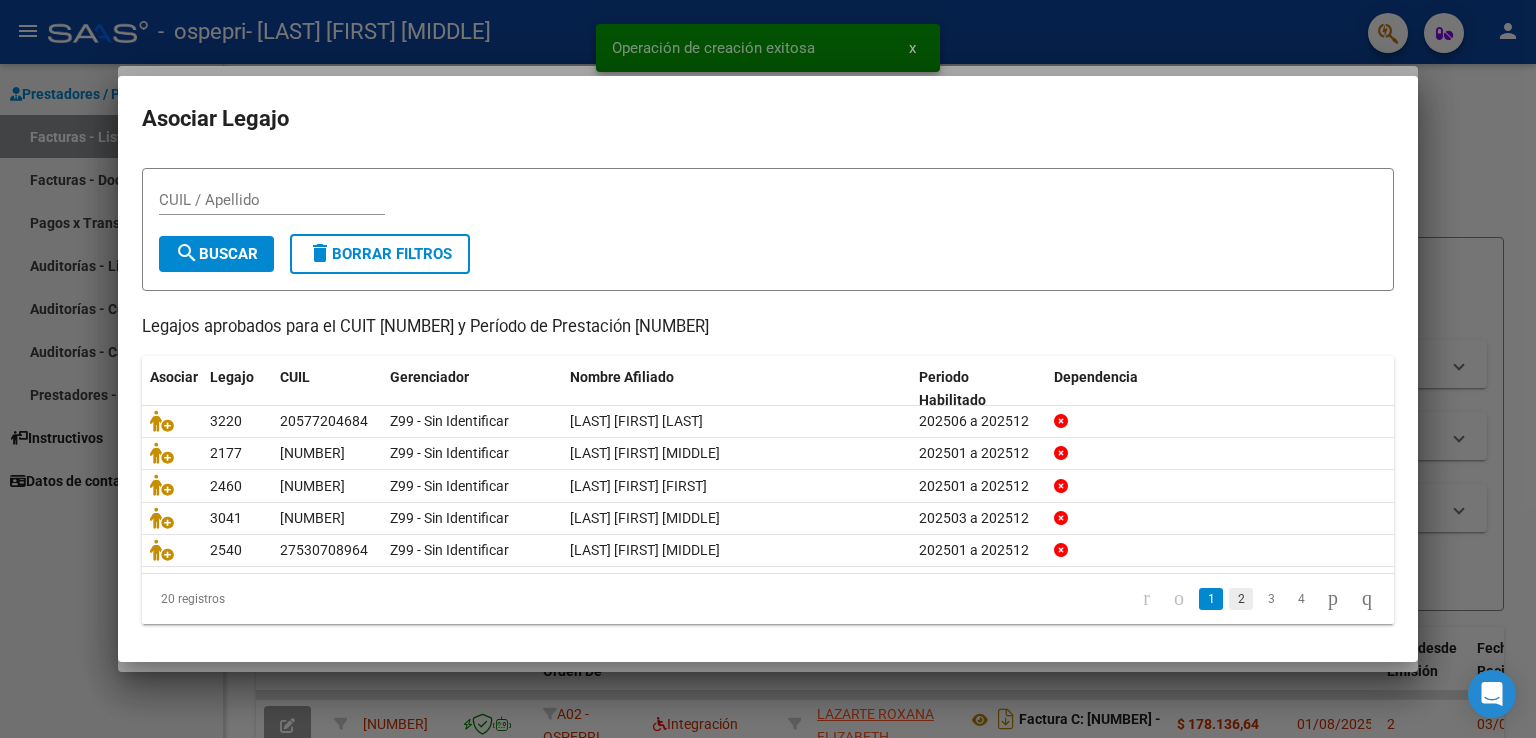 click on "2" 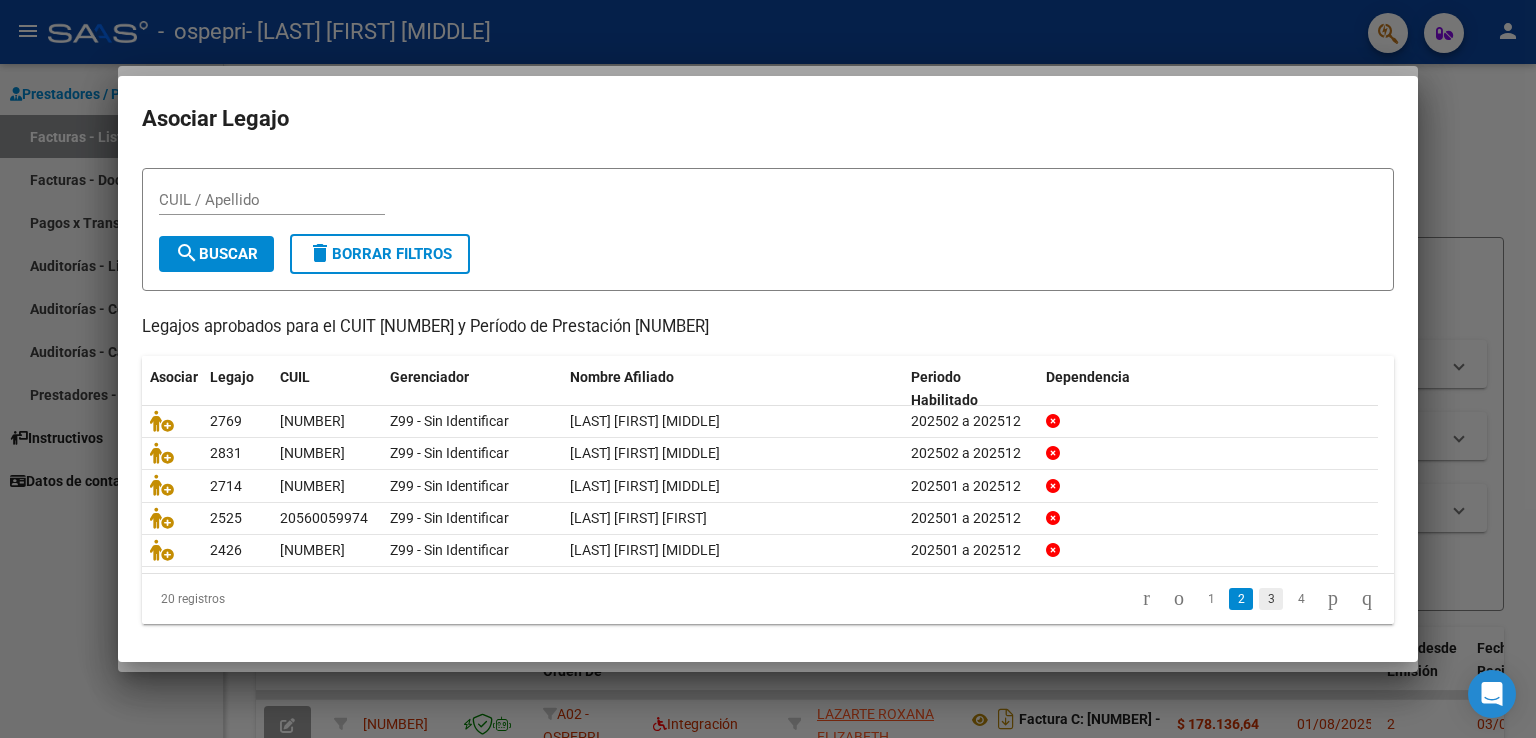 click on "3" 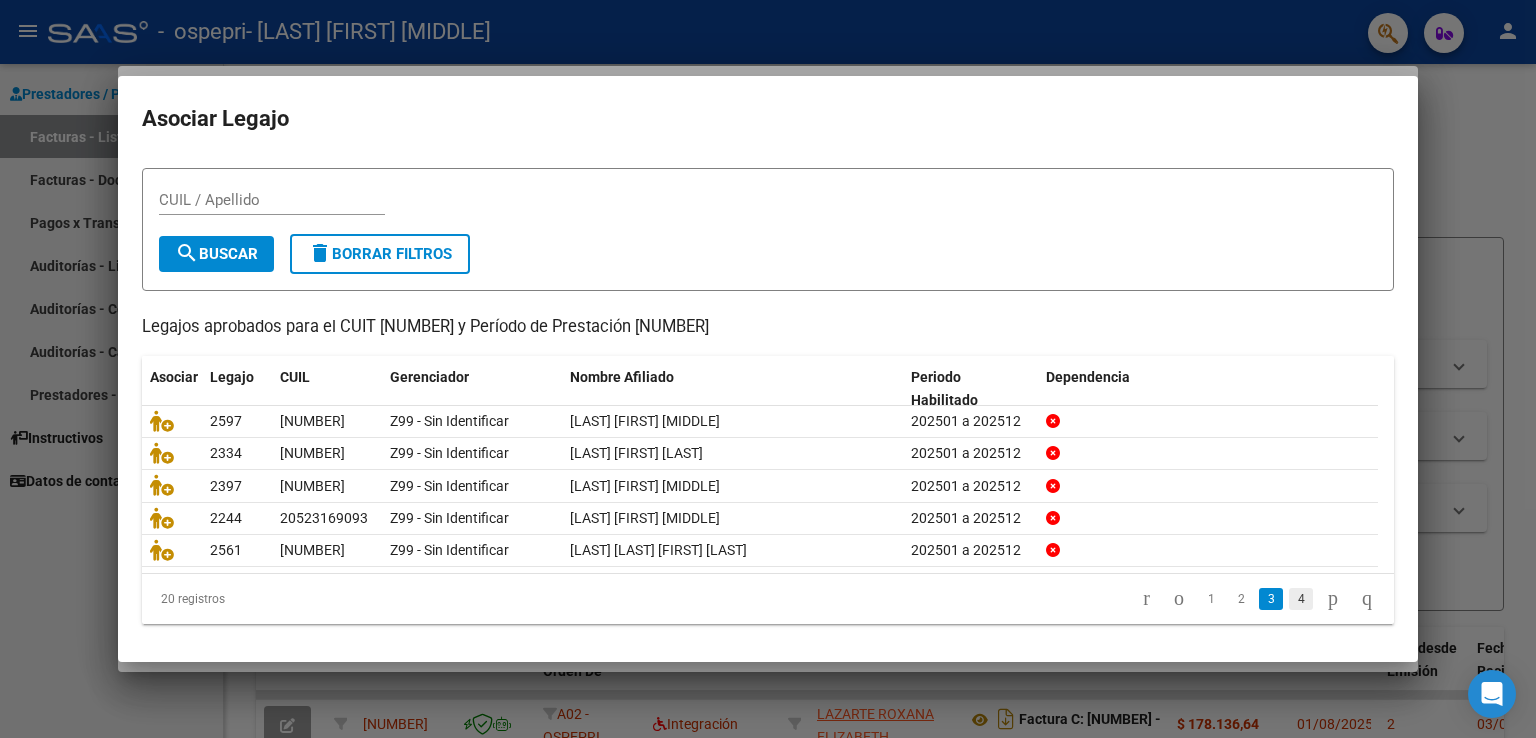 click on "4" 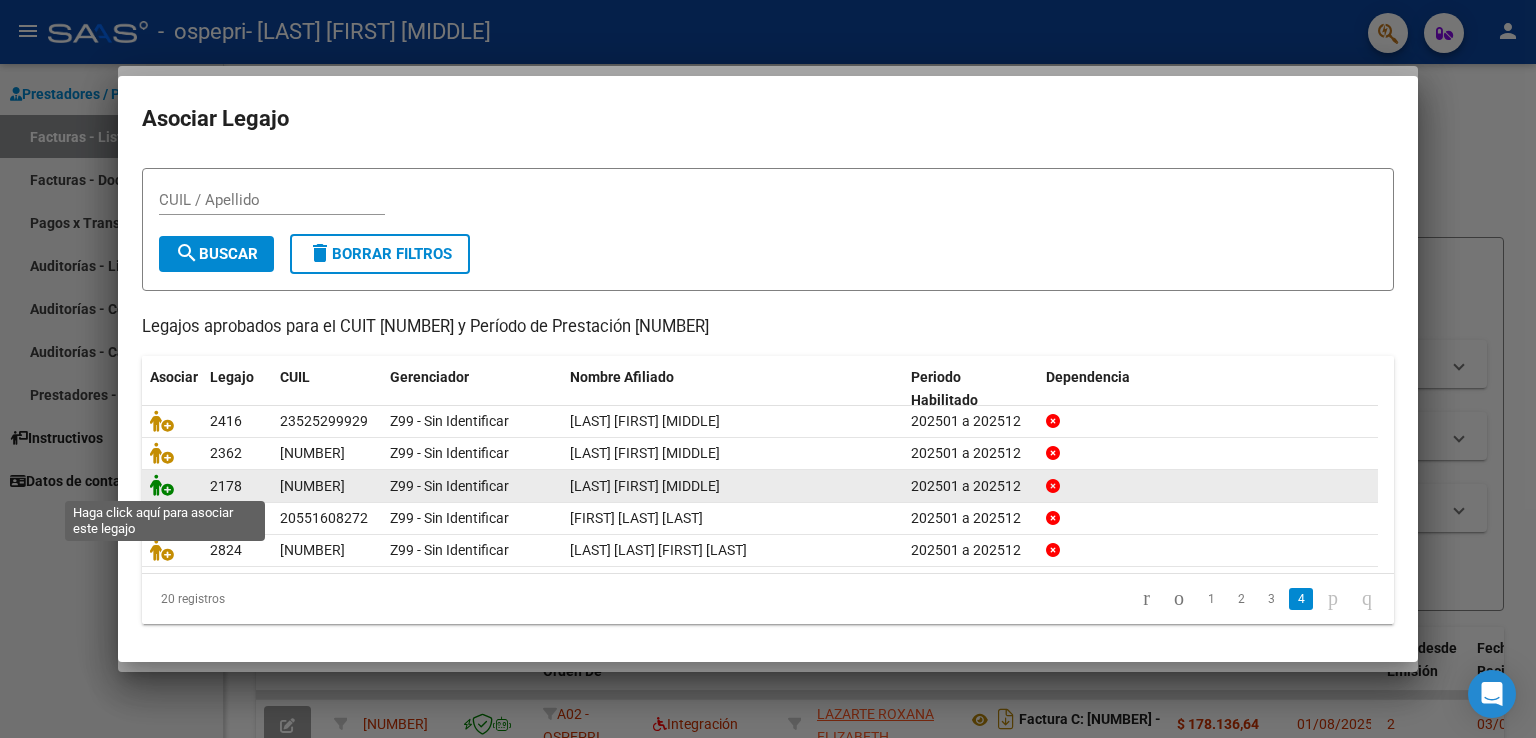 click 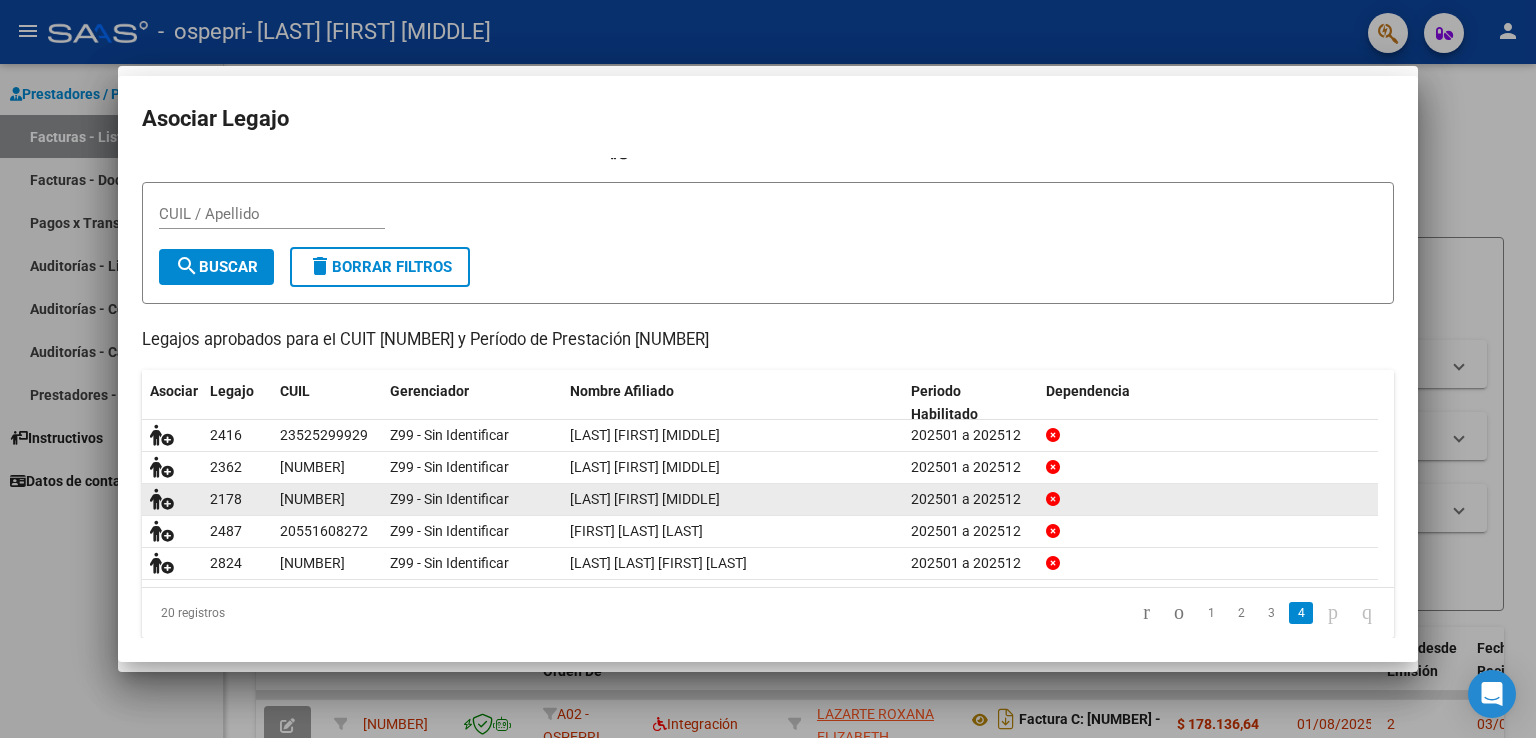 scroll, scrollTop: 0, scrollLeft: 0, axis: both 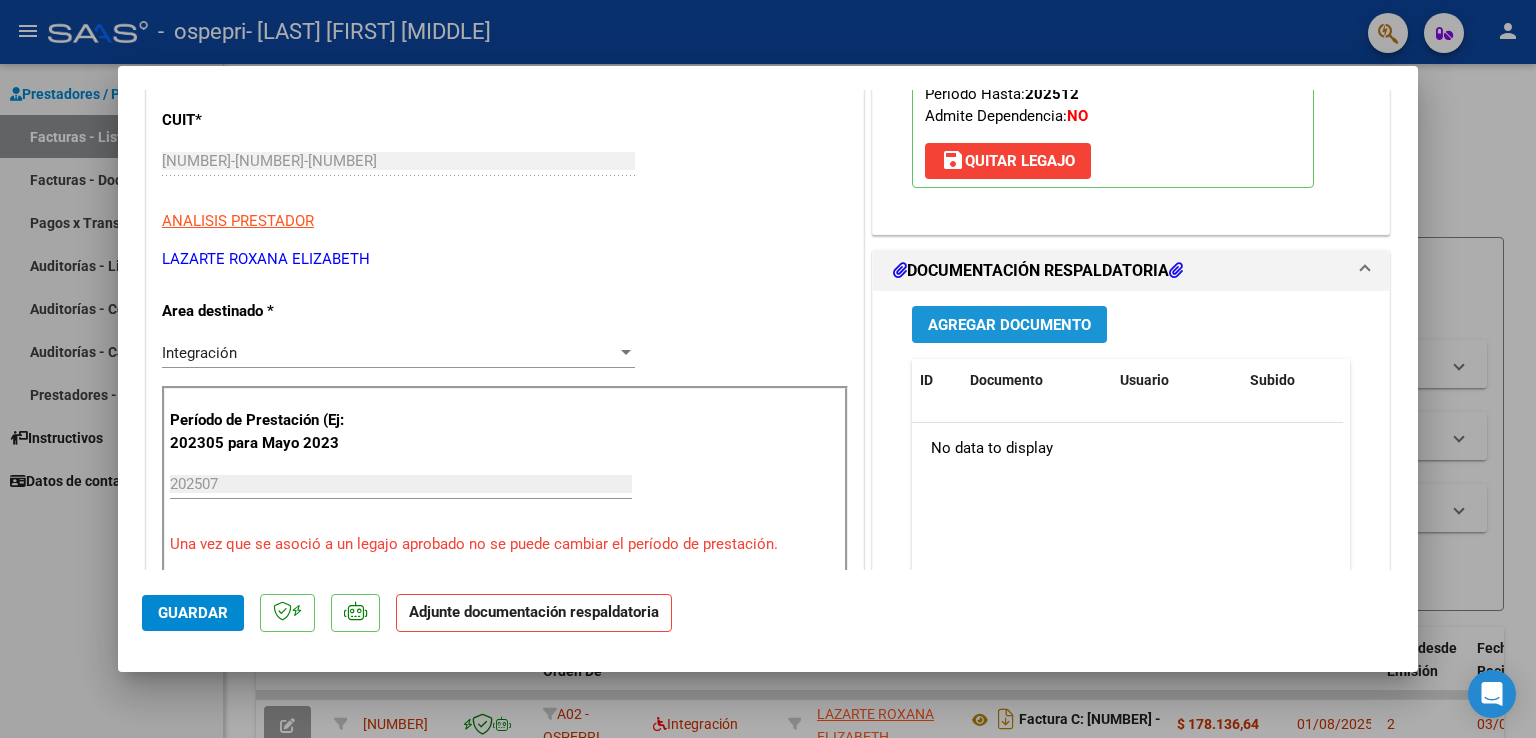 click on "Agregar Documento" at bounding box center (1009, 325) 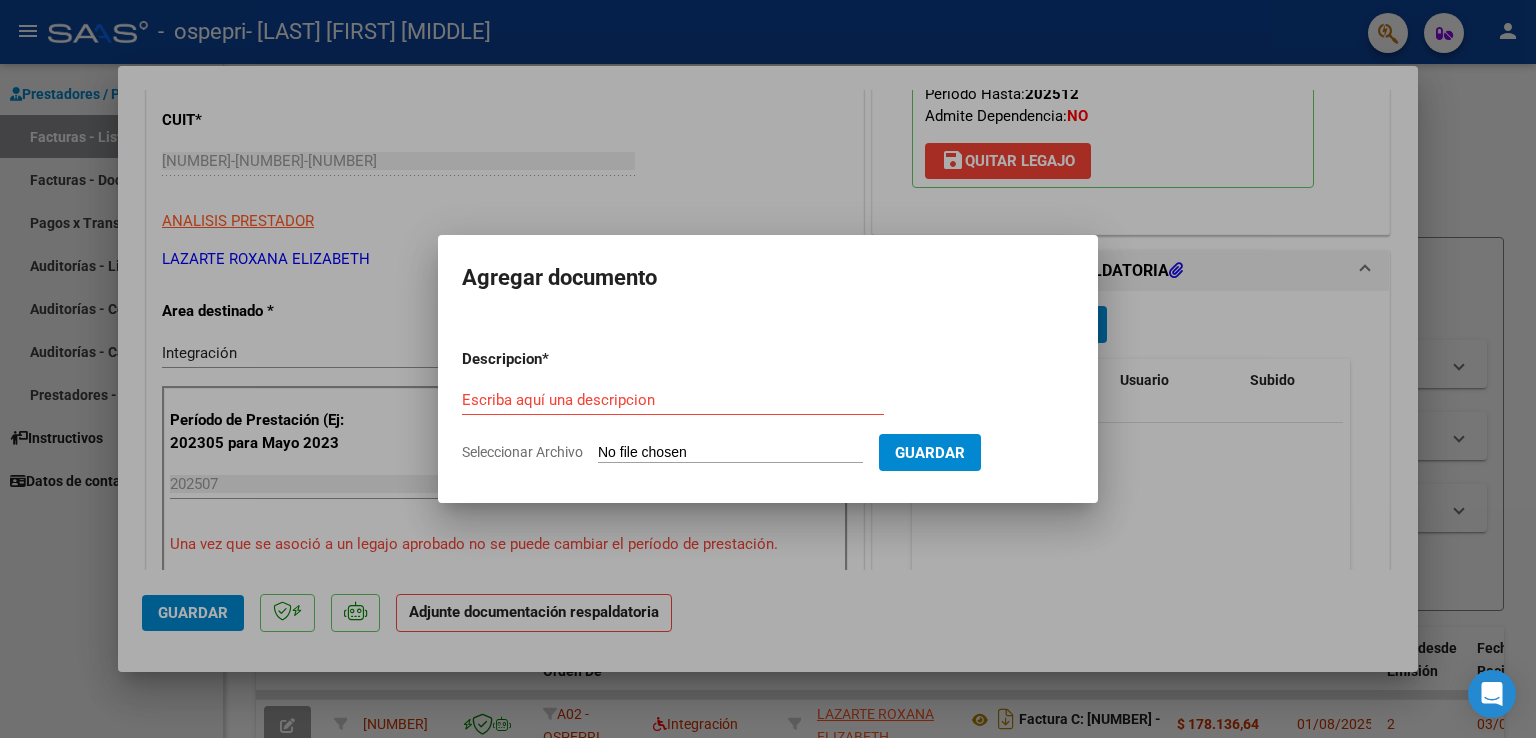 click on "Seleccionar Archivo" 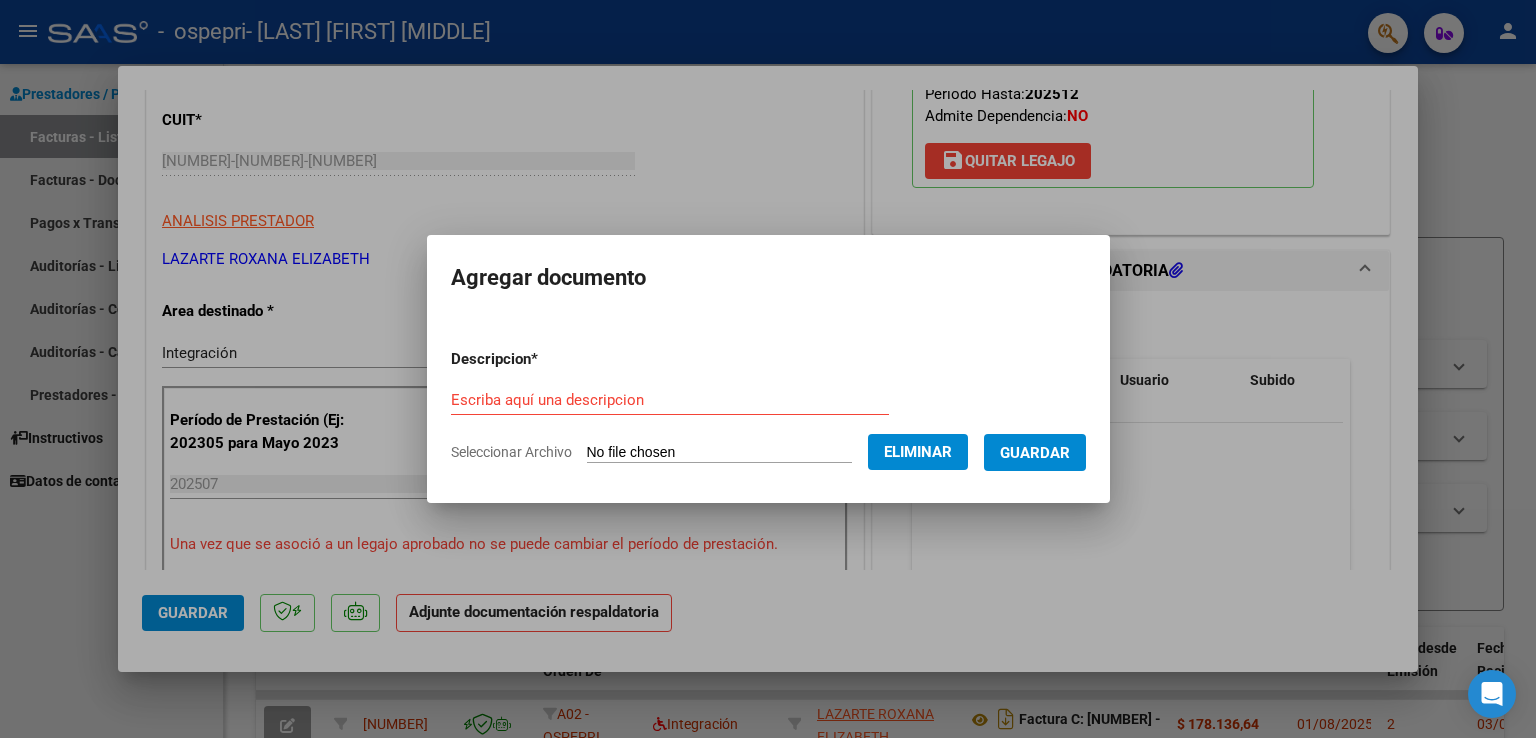 click on "Escriba aquí una descripcion" at bounding box center (670, 400) 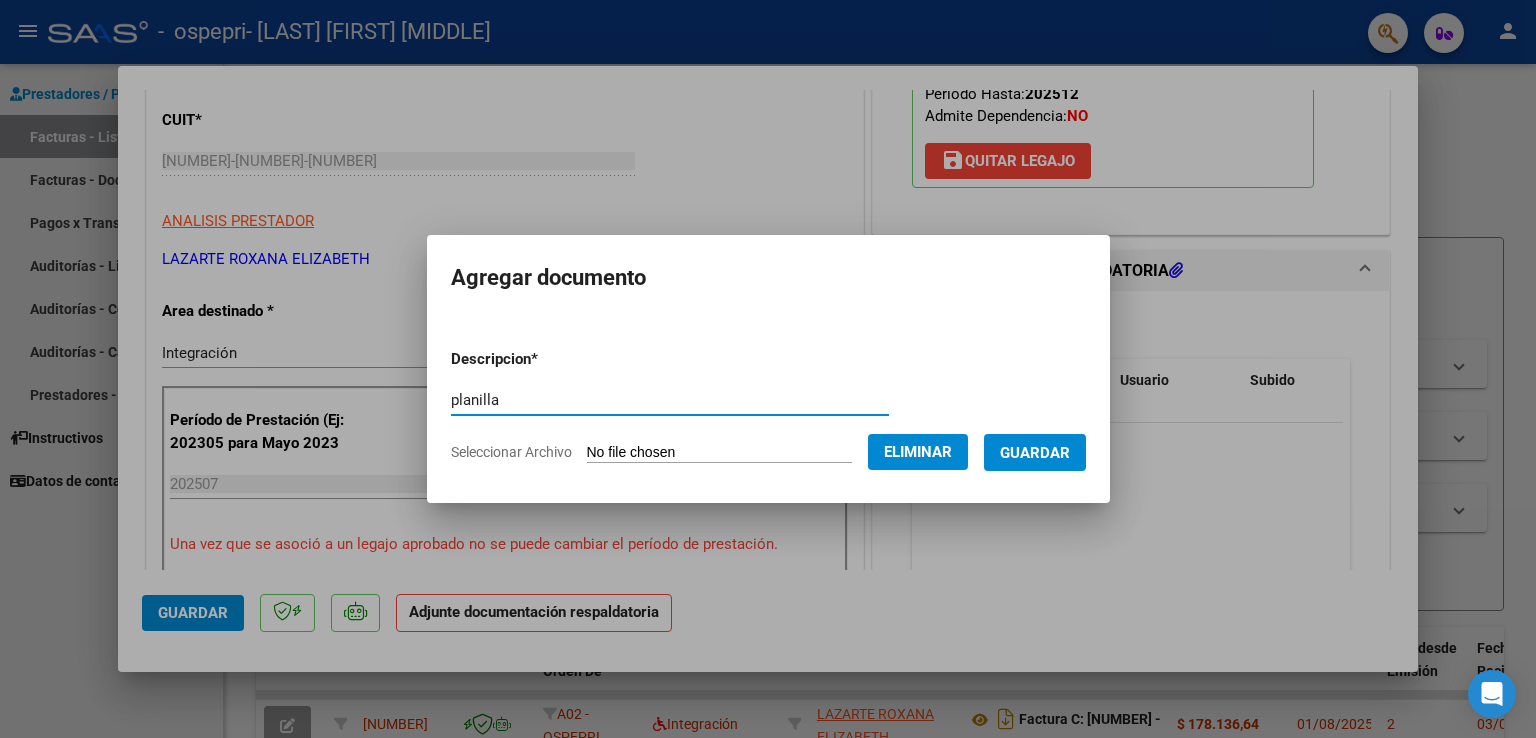 click on "Guardar" at bounding box center (1035, 452) 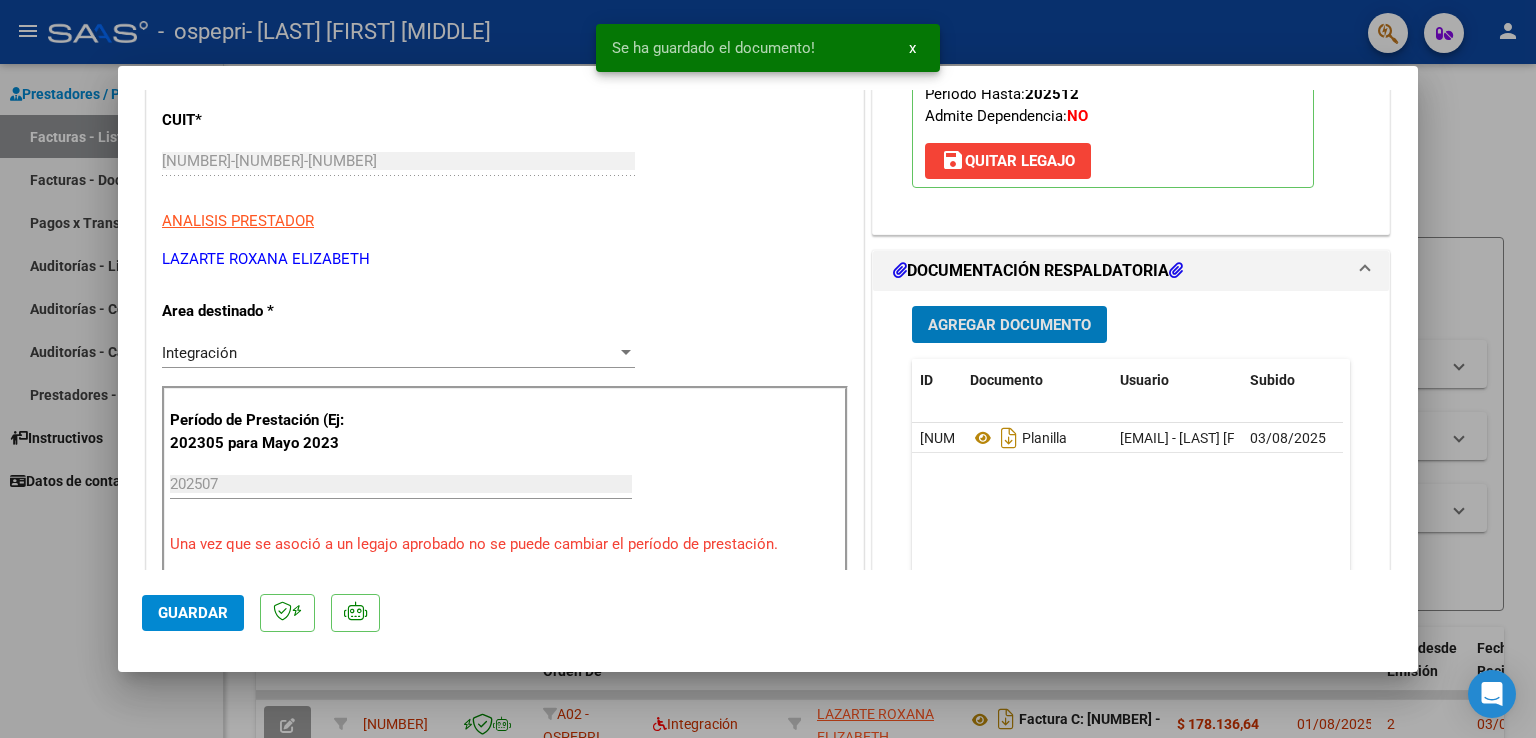 click on "Guardar" 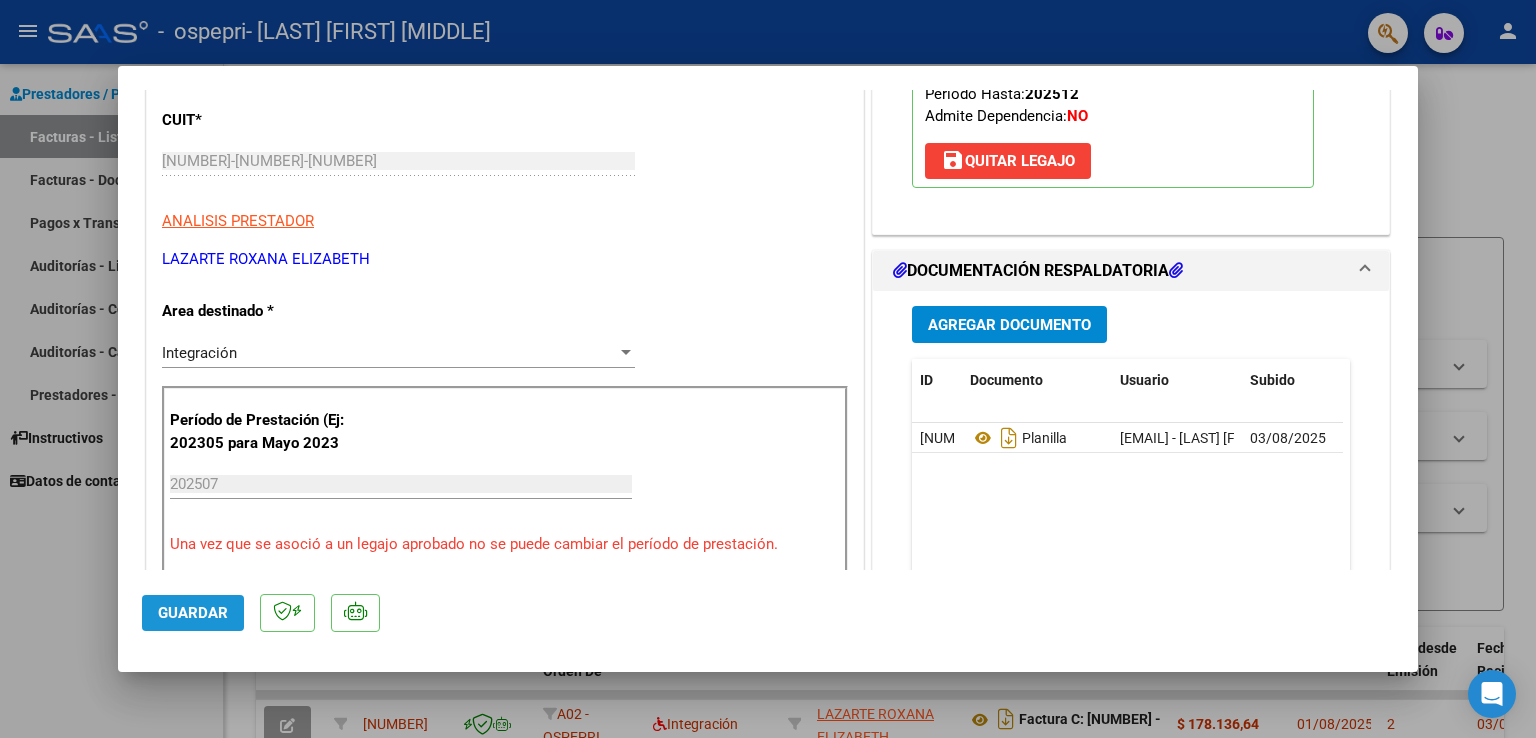 click on "Guardar" 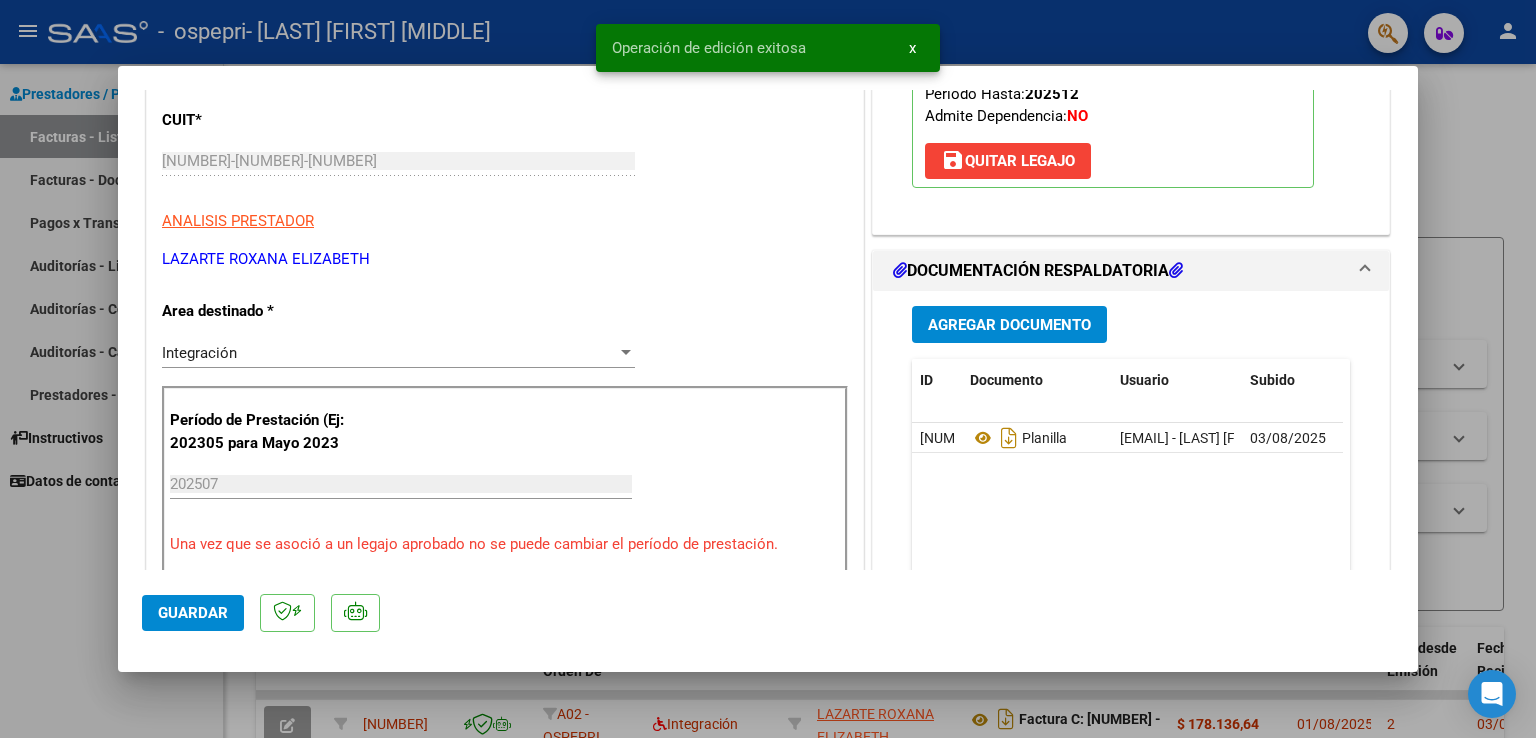 drag, startPoint x: 51, startPoint y: 600, endPoint x: 233, endPoint y: 360, distance: 301.20425 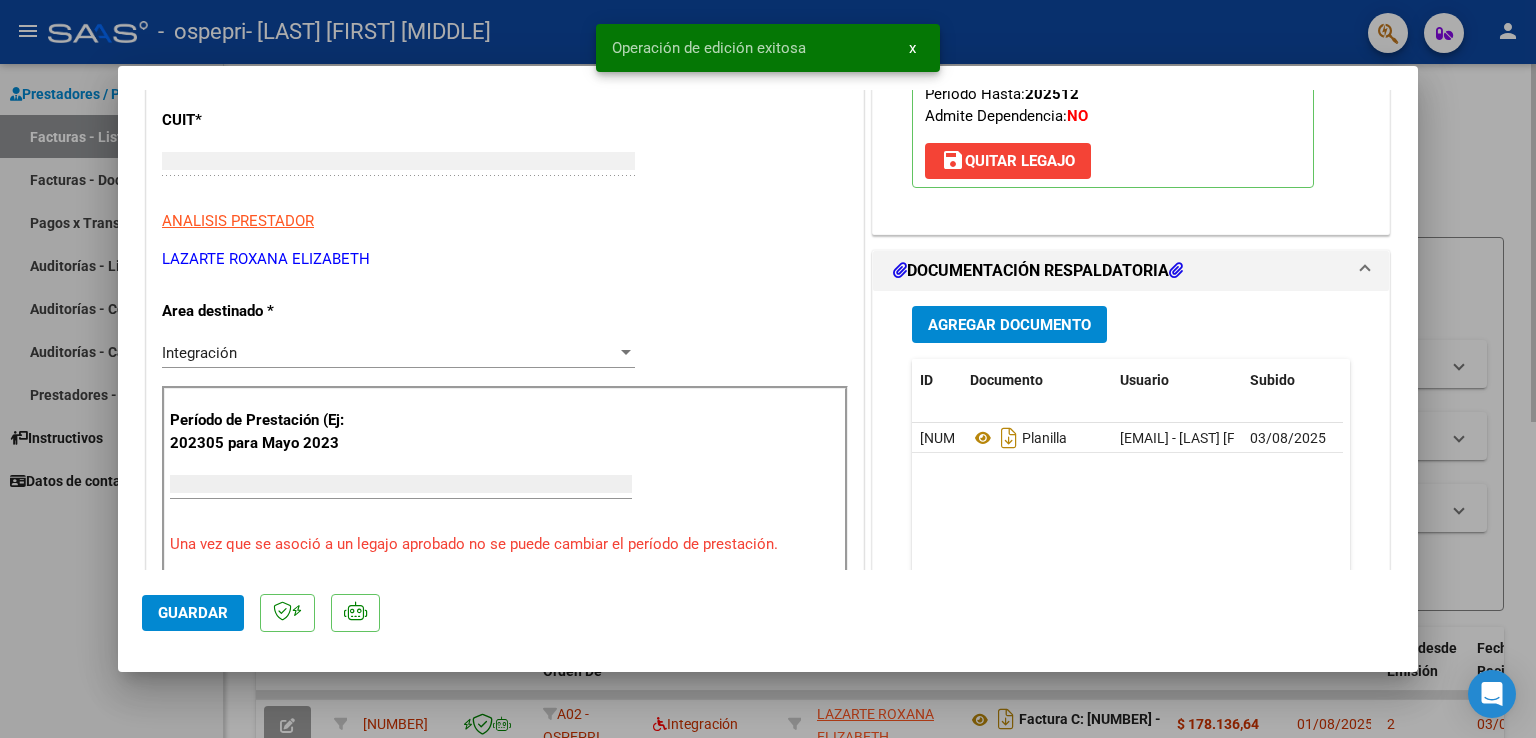 scroll, scrollTop: 0, scrollLeft: 0, axis: both 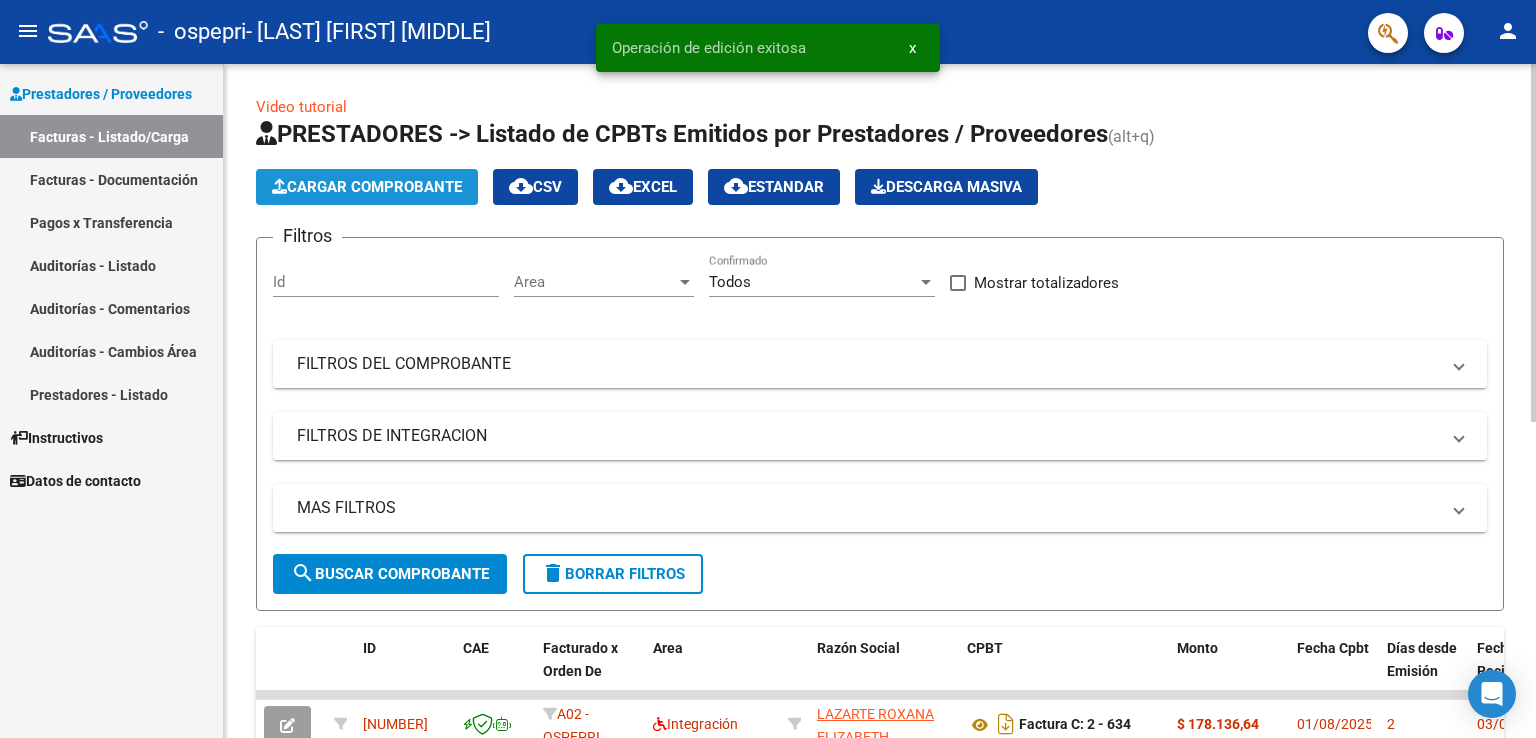 click on "Cargar Comprobante" 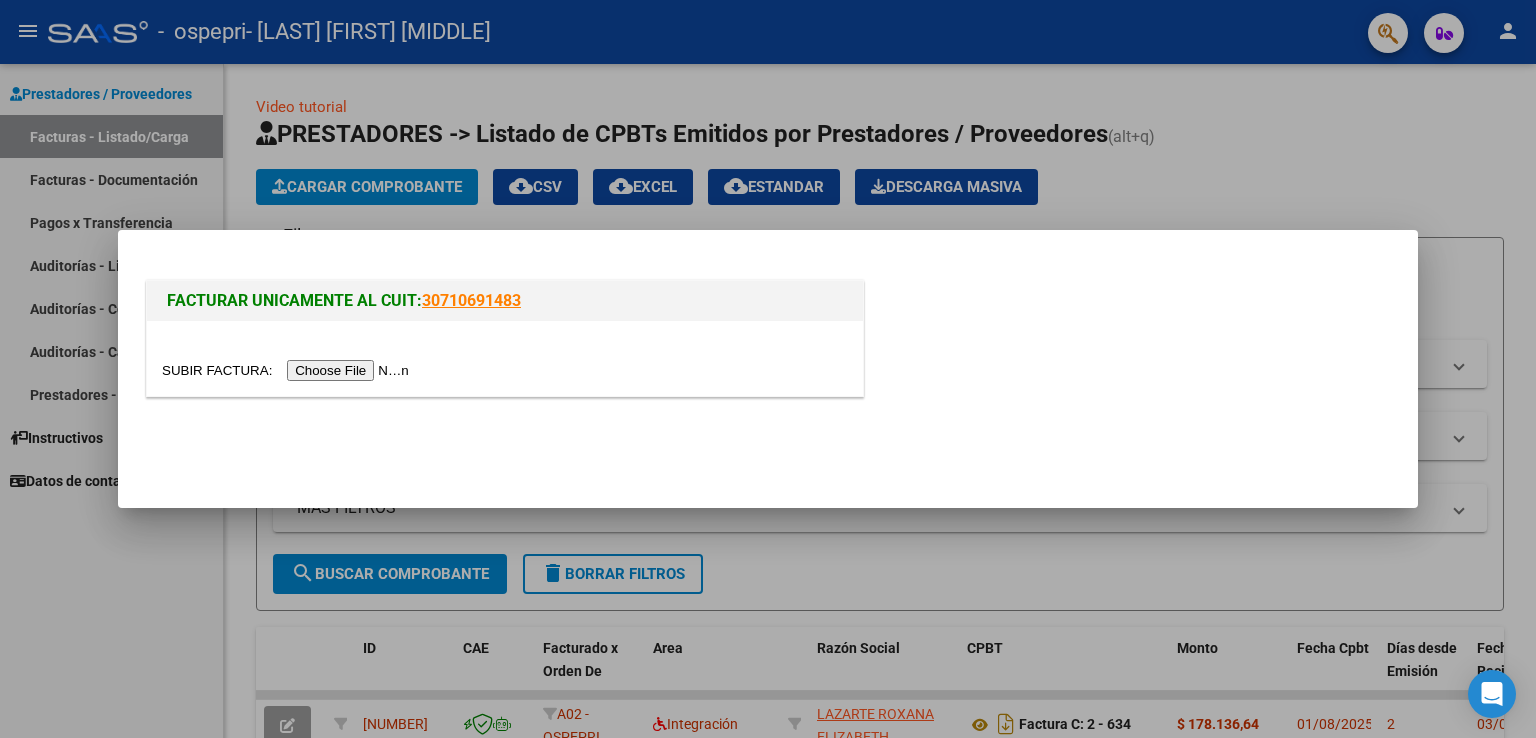 click at bounding box center [288, 370] 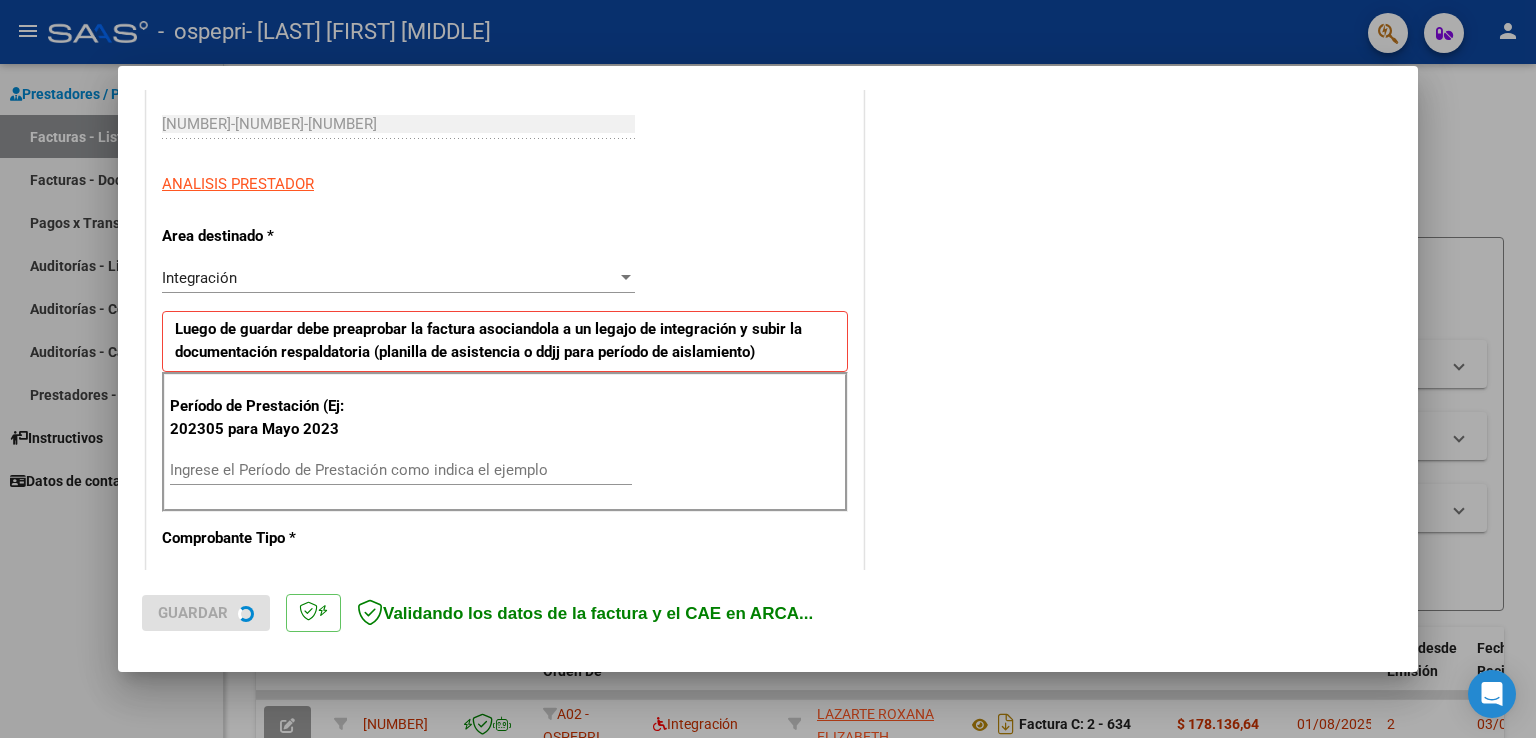 scroll, scrollTop: 300, scrollLeft: 0, axis: vertical 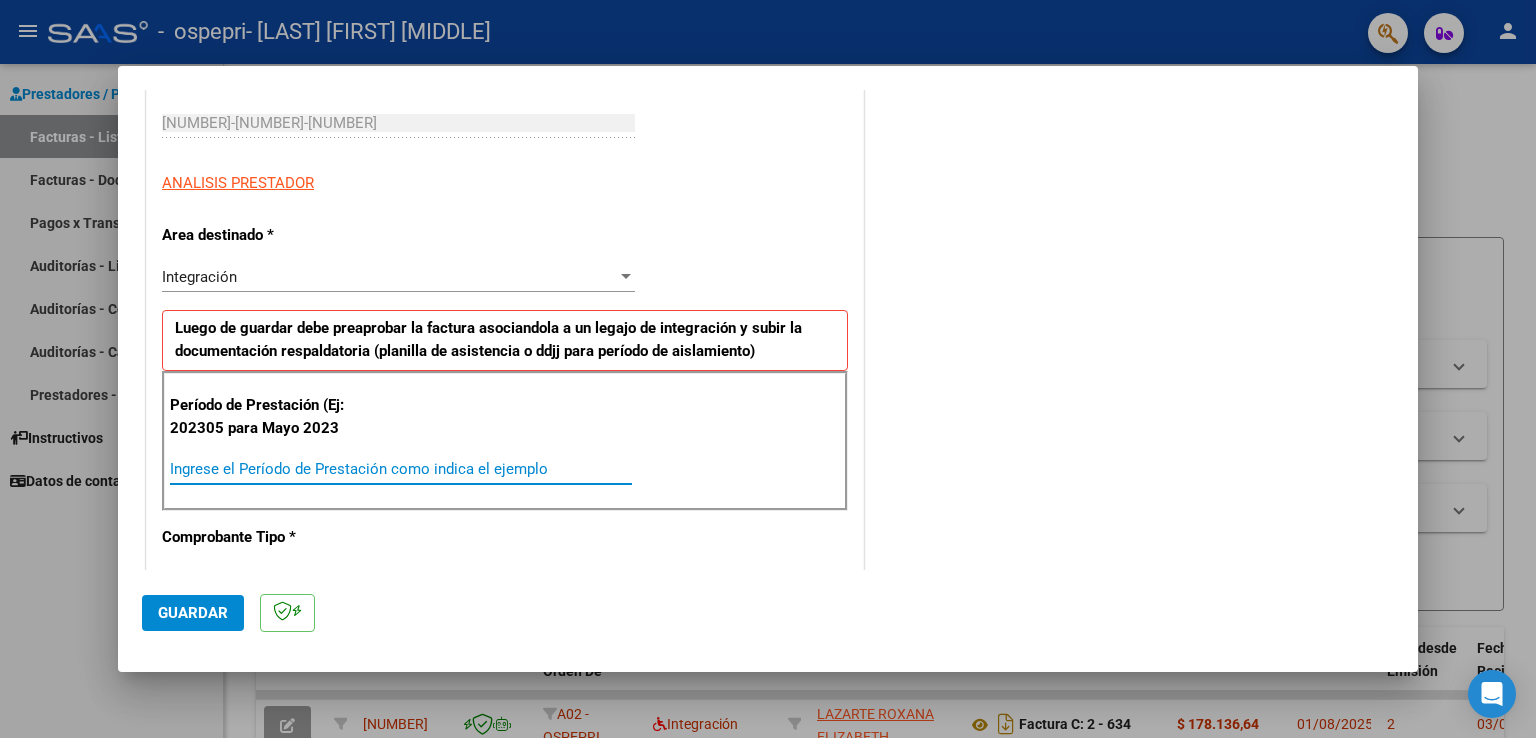 click on "Ingrese el Período de Prestación como indica el ejemplo" at bounding box center [401, 469] 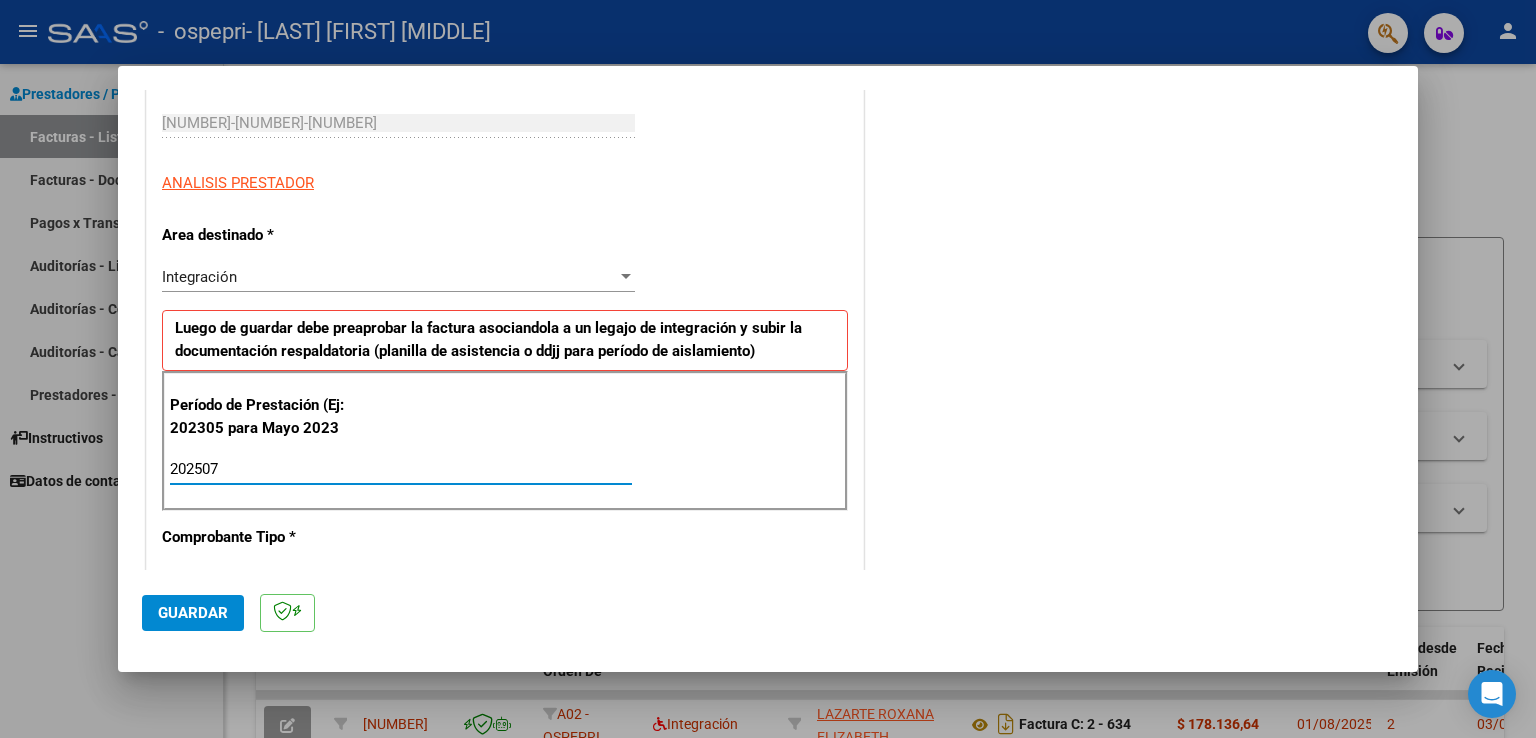 click on "Guardar" 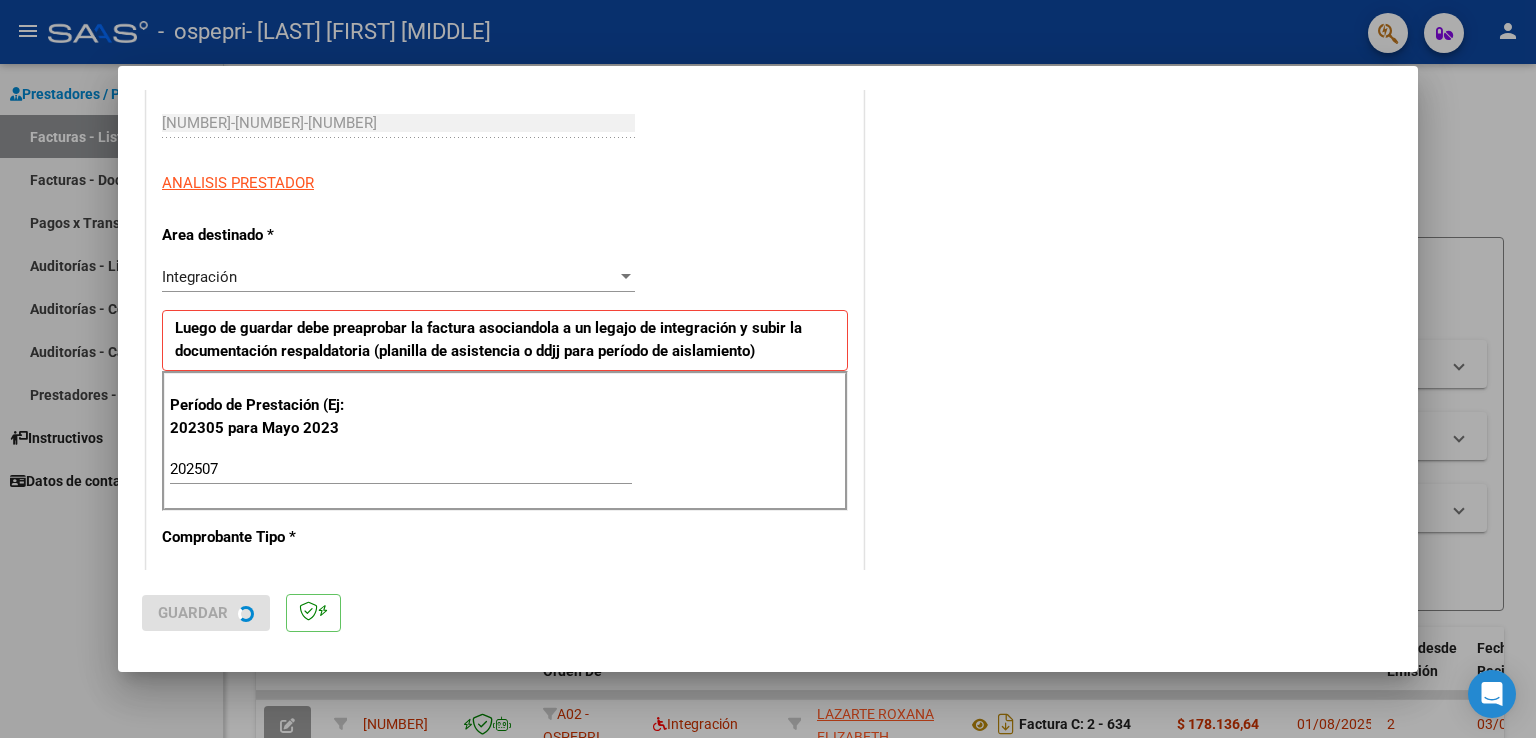 scroll, scrollTop: 0, scrollLeft: 0, axis: both 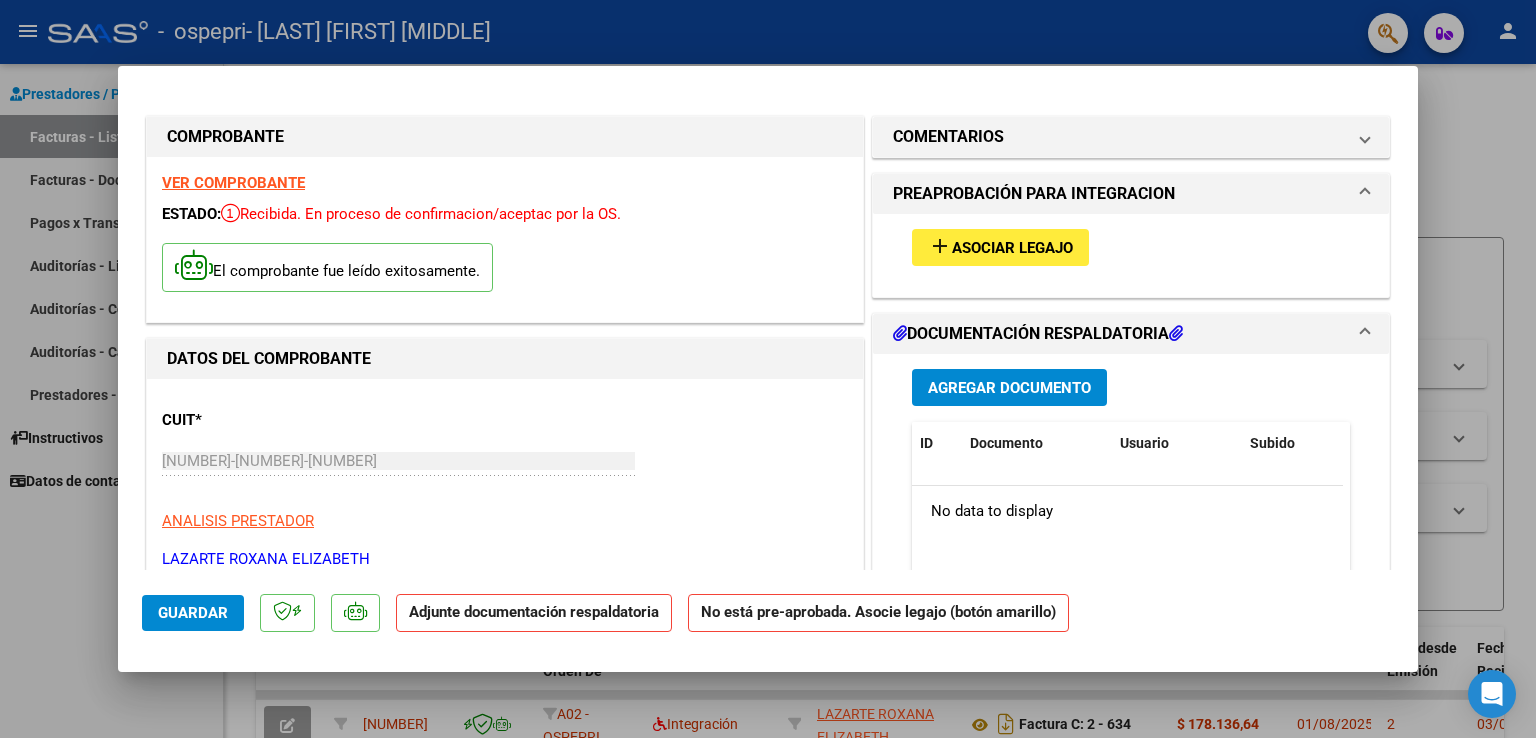 click on "Asociar Legajo" at bounding box center [1012, 248] 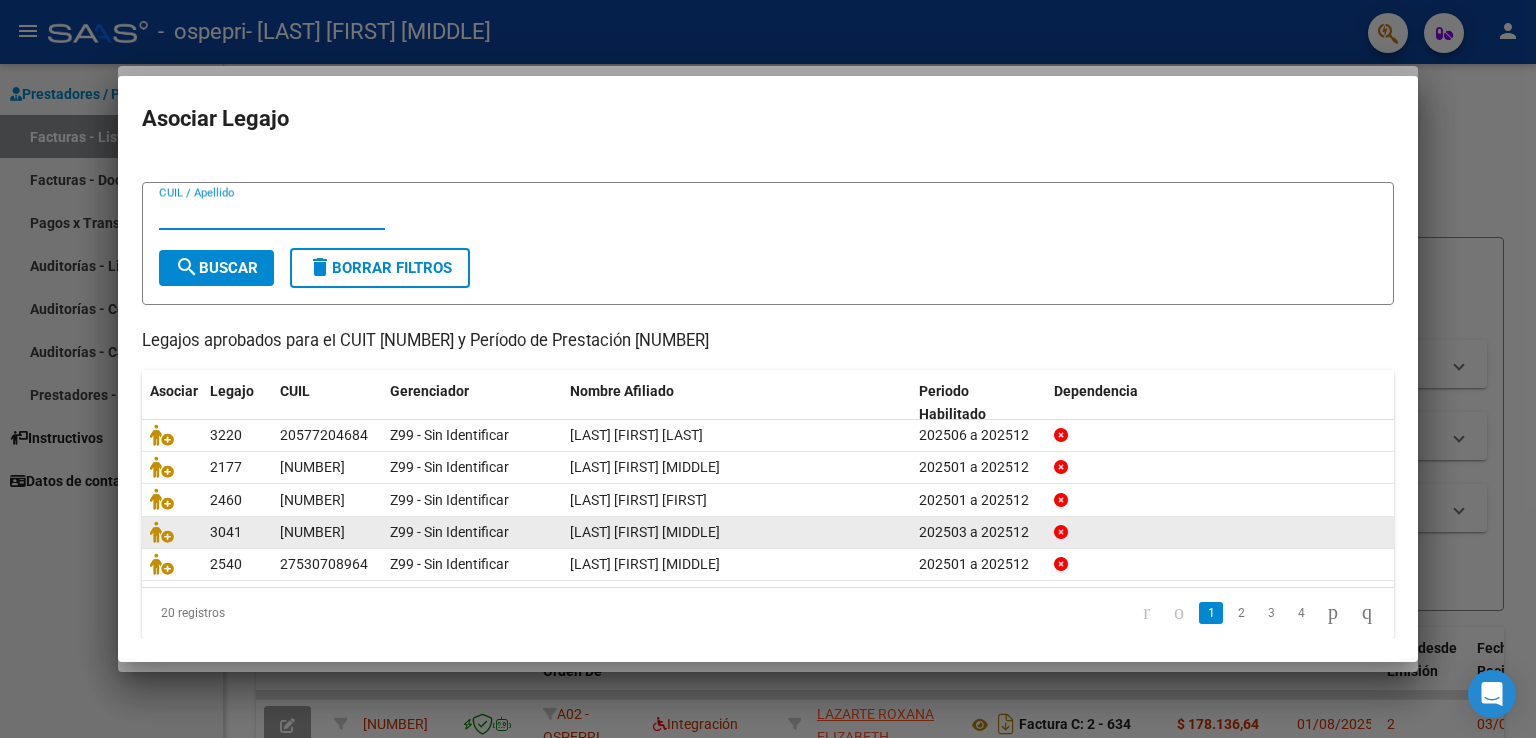 scroll, scrollTop: 39, scrollLeft: 0, axis: vertical 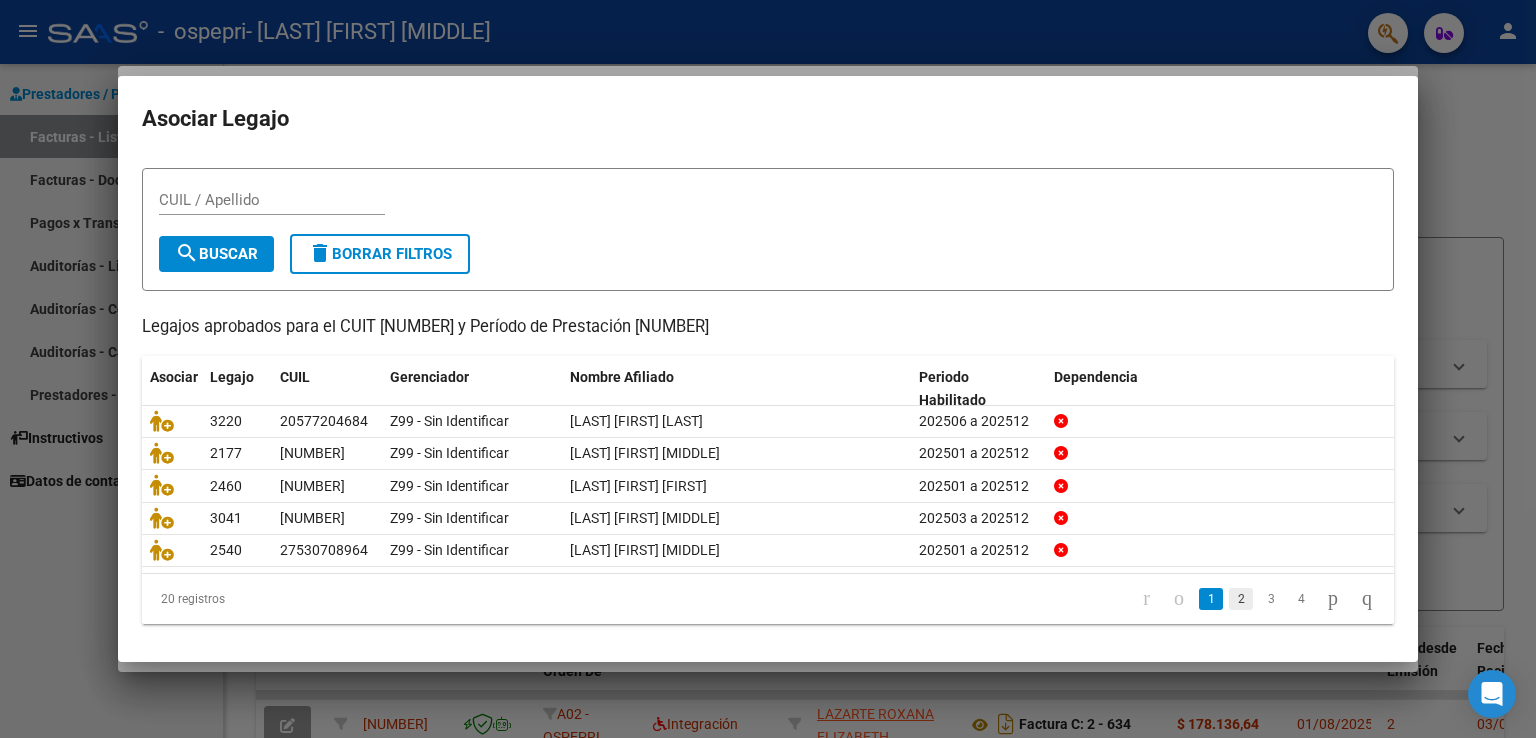click on "2" 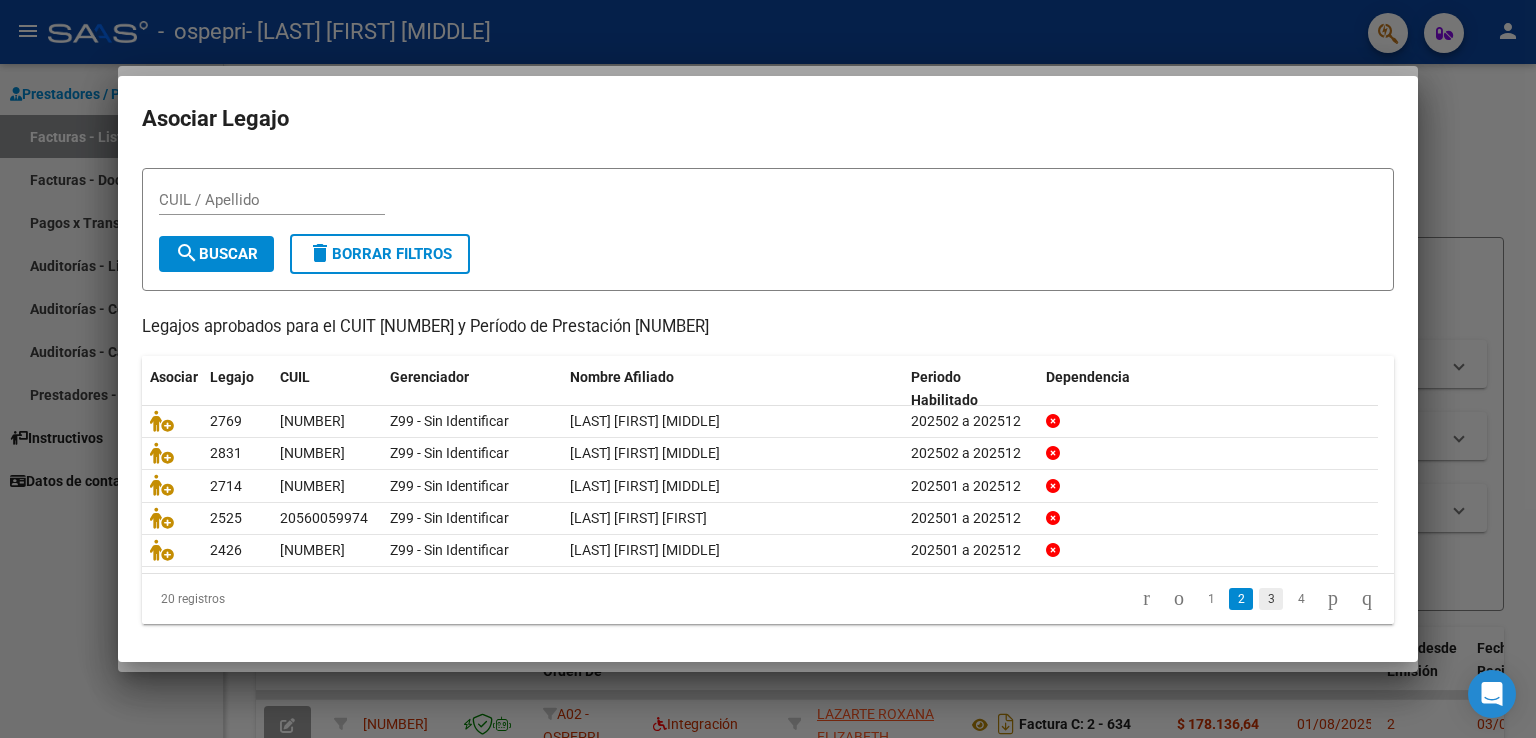 click on "3" 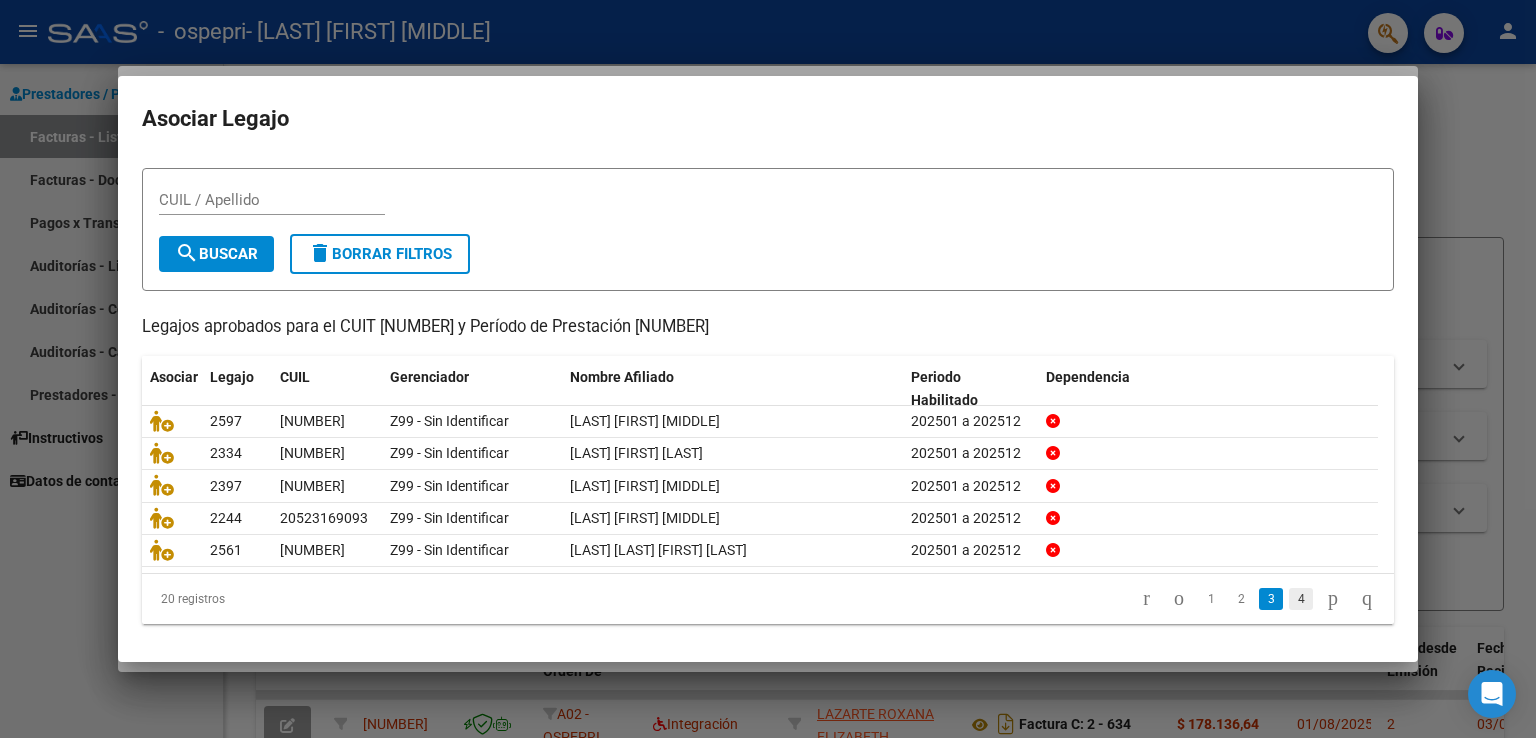 click on "4" 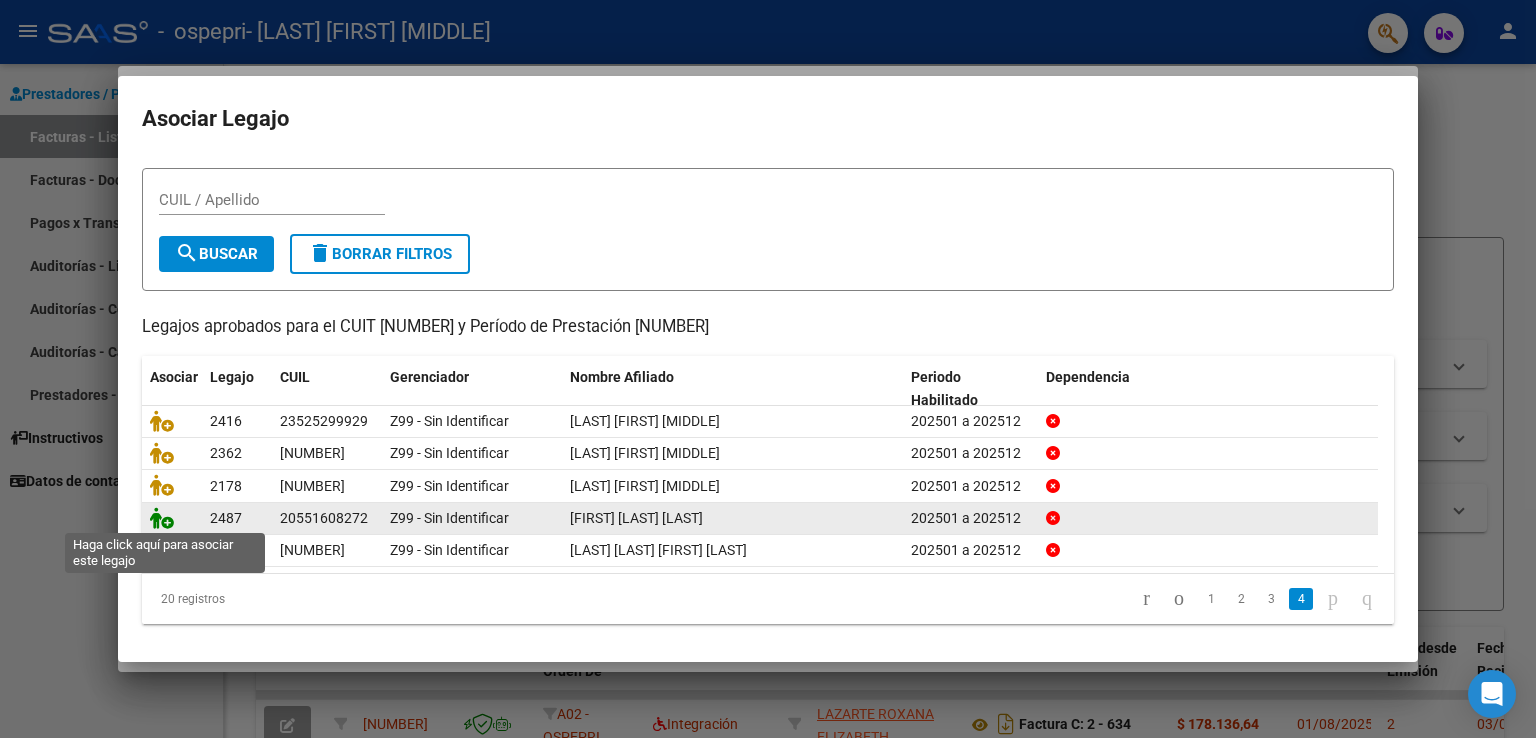 click 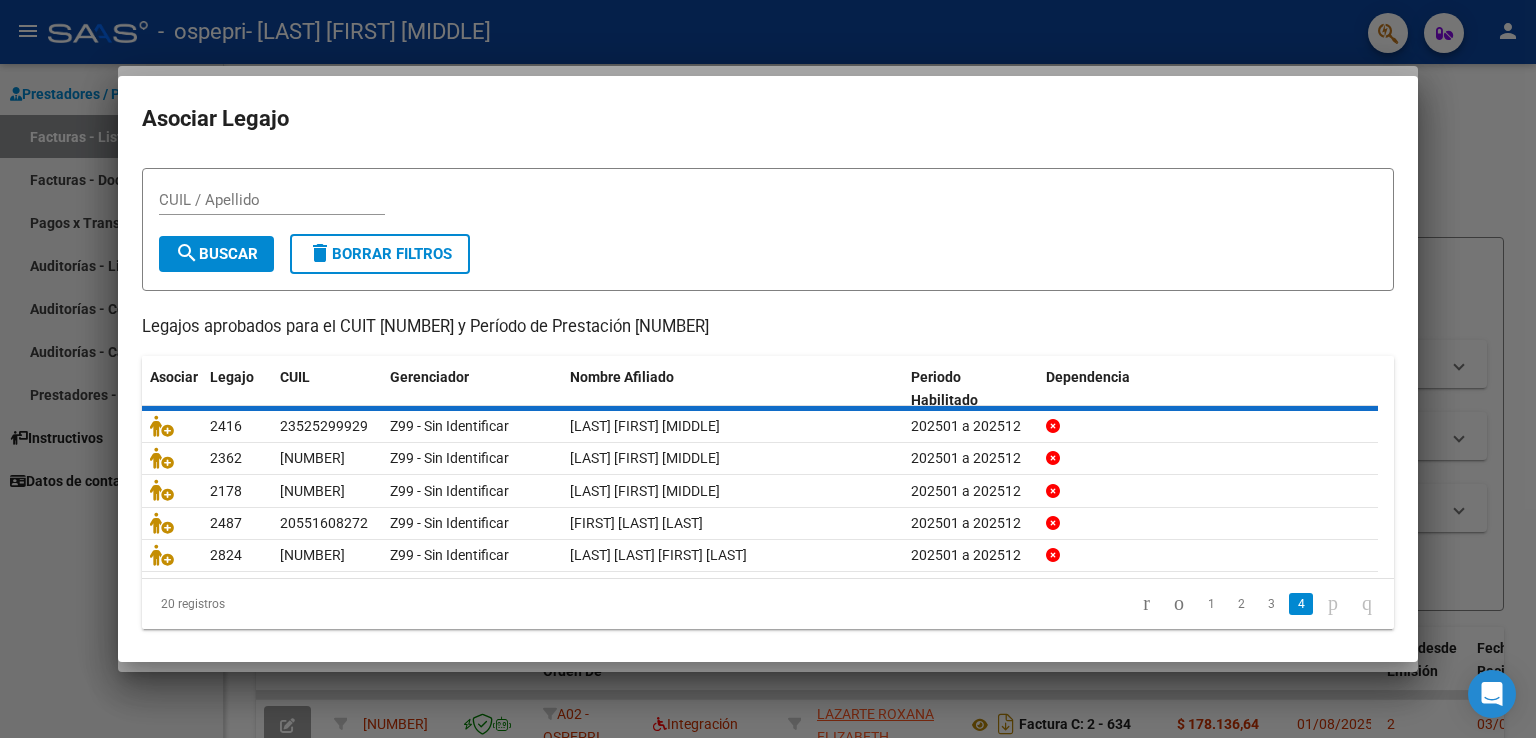 scroll, scrollTop: 0, scrollLeft: 0, axis: both 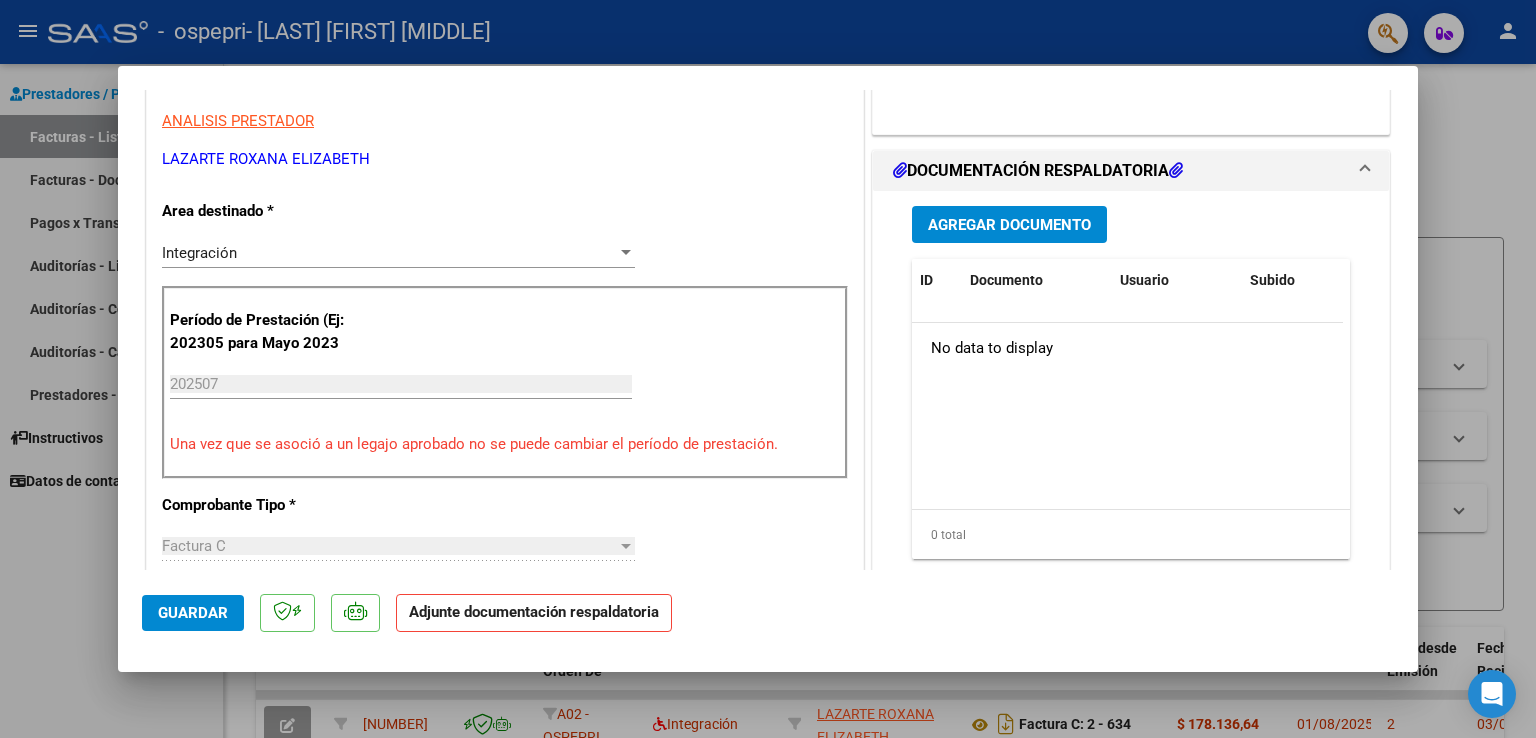 click on "Agregar Documento" at bounding box center (1009, 225) 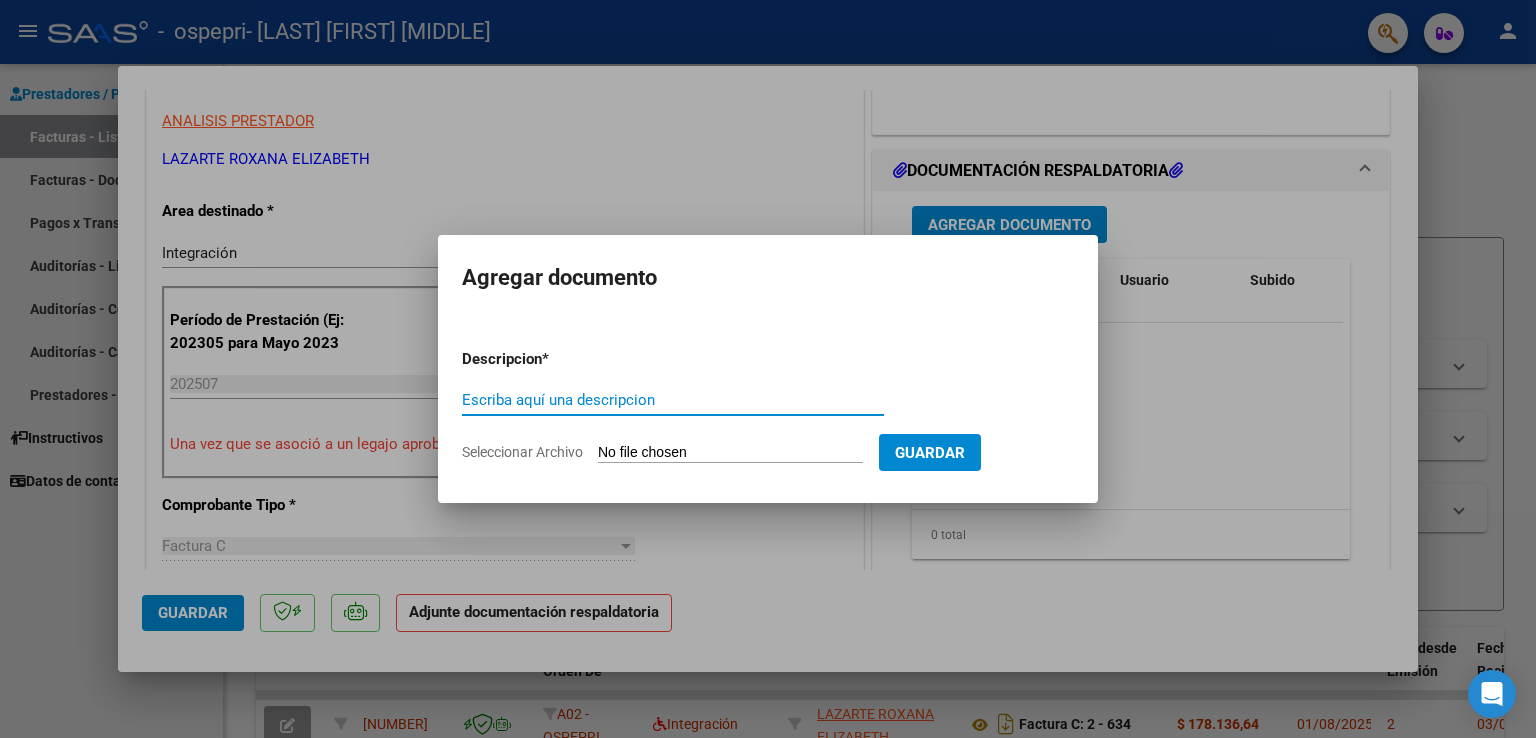click on "Seleccionar Archivo" 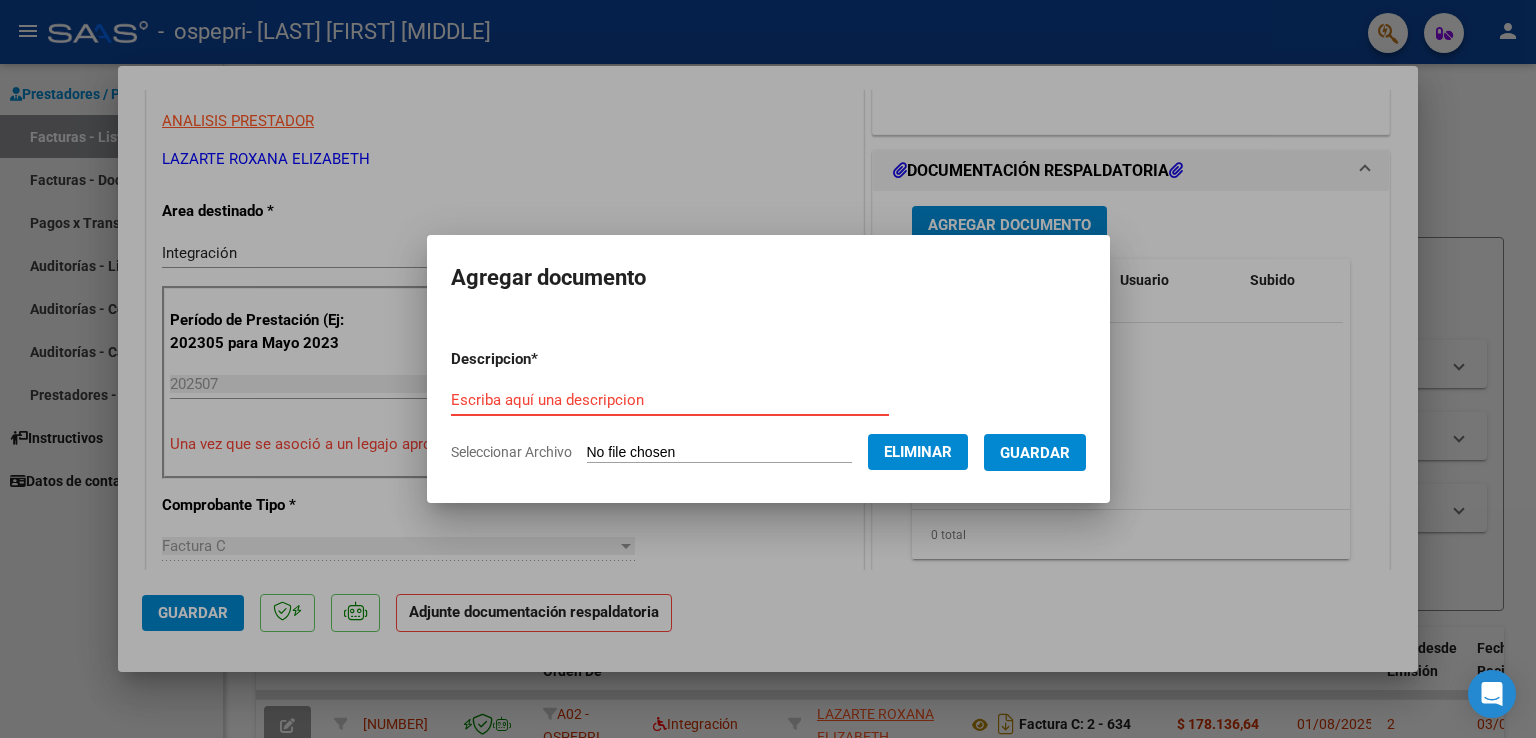 click on "Escriba aquí una descripcion" at bounding box center [670, 400] 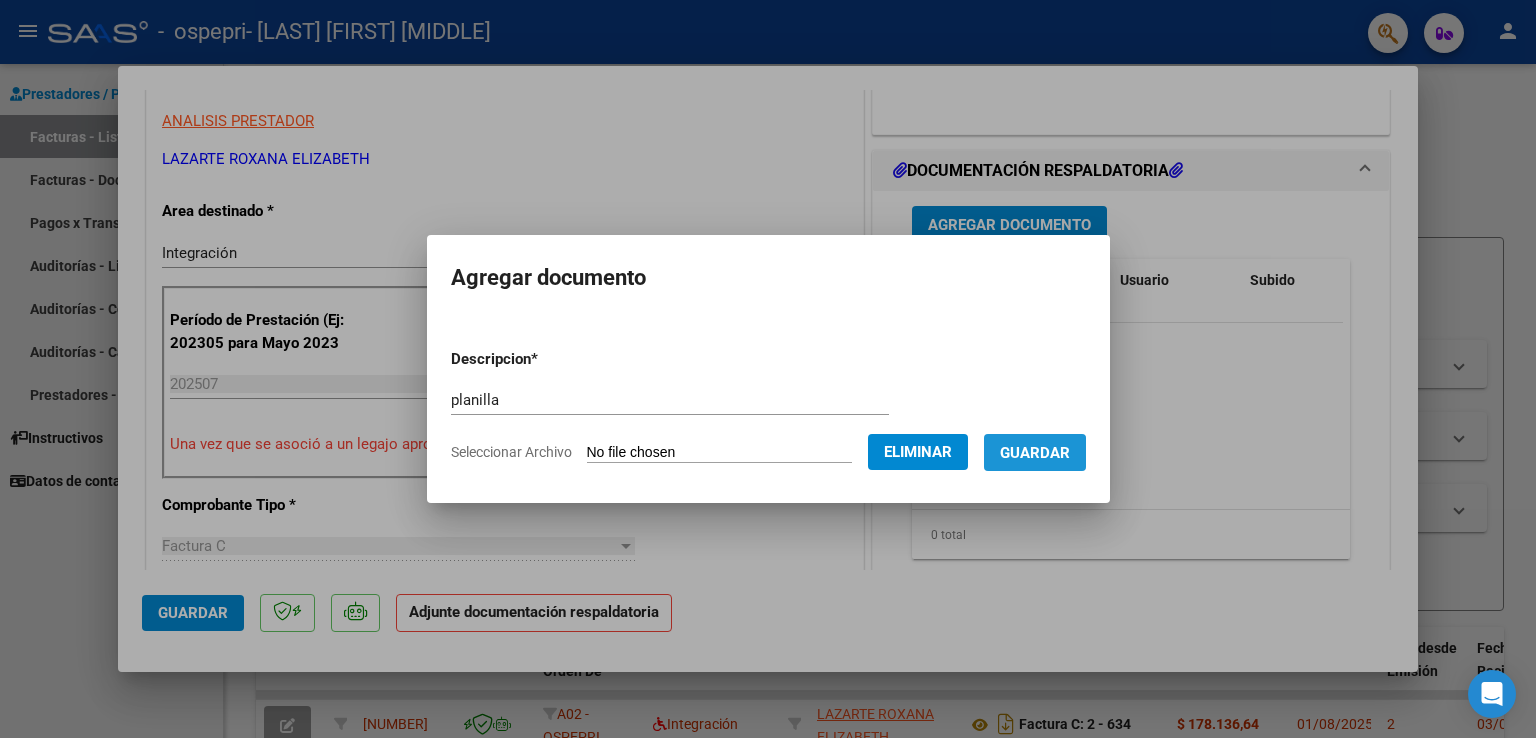 click on "Guardar" at bounding box center (1035, 453) 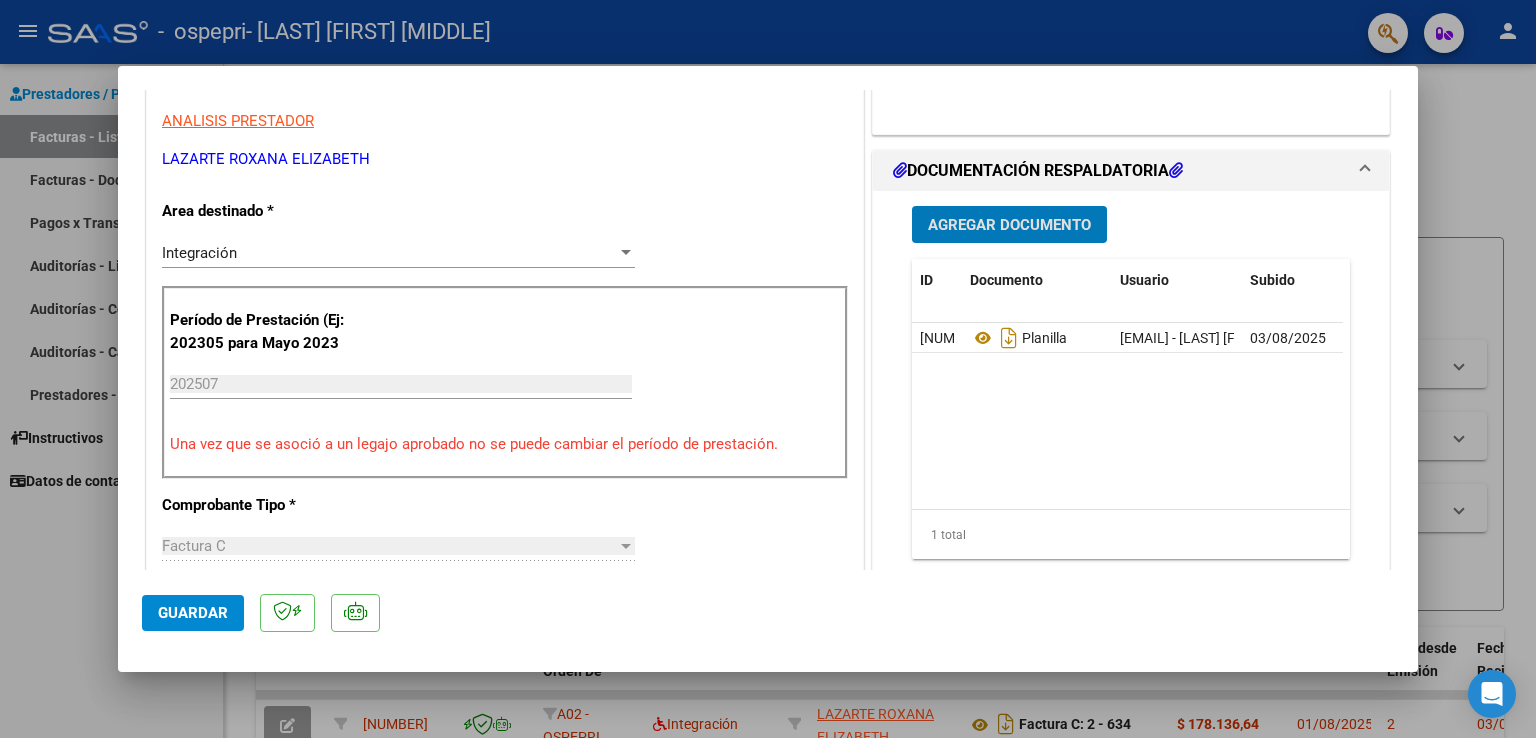 click on "Guardar" 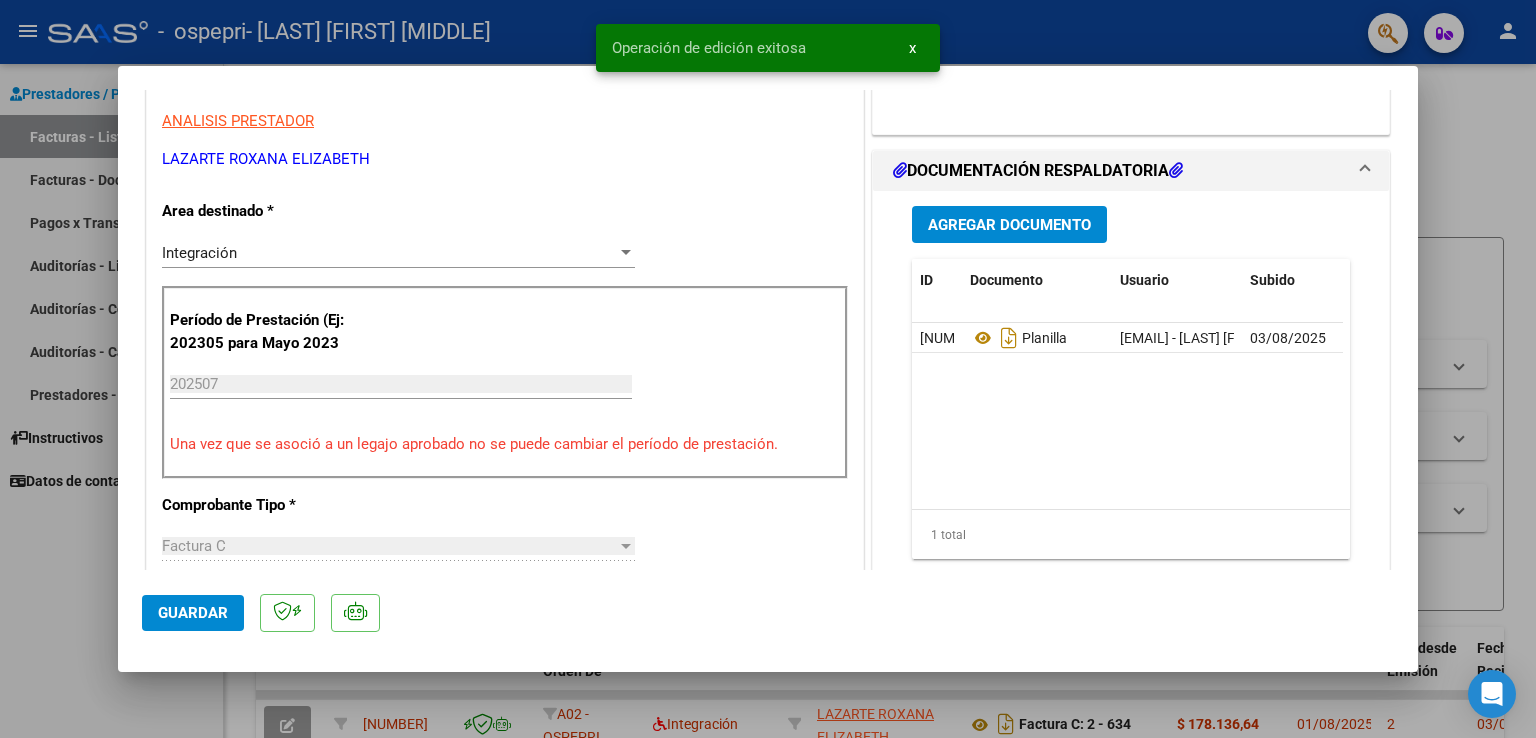 click at bounding box center (768, 369) 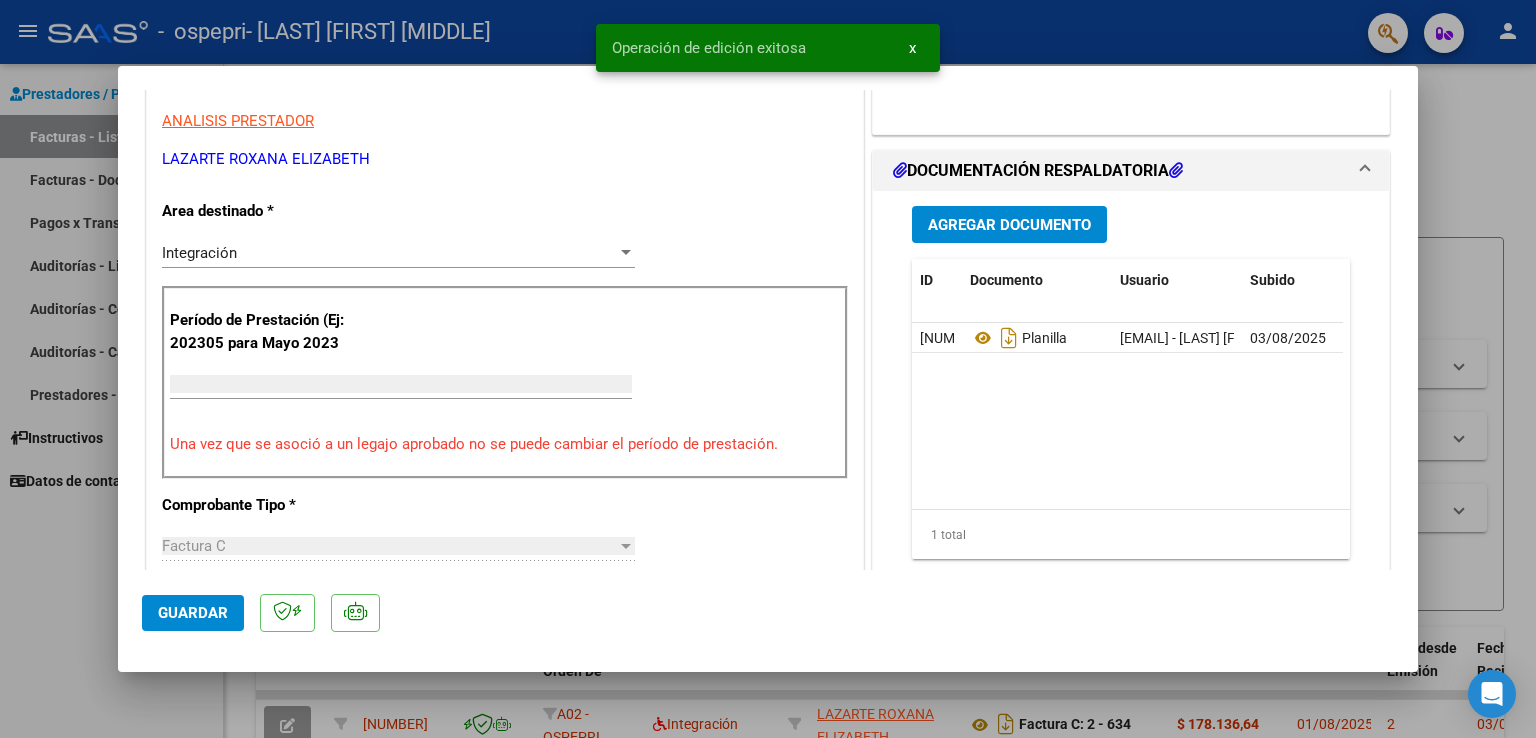 scroll, scrollTop: 0, scrollLeft: 0, axis: both 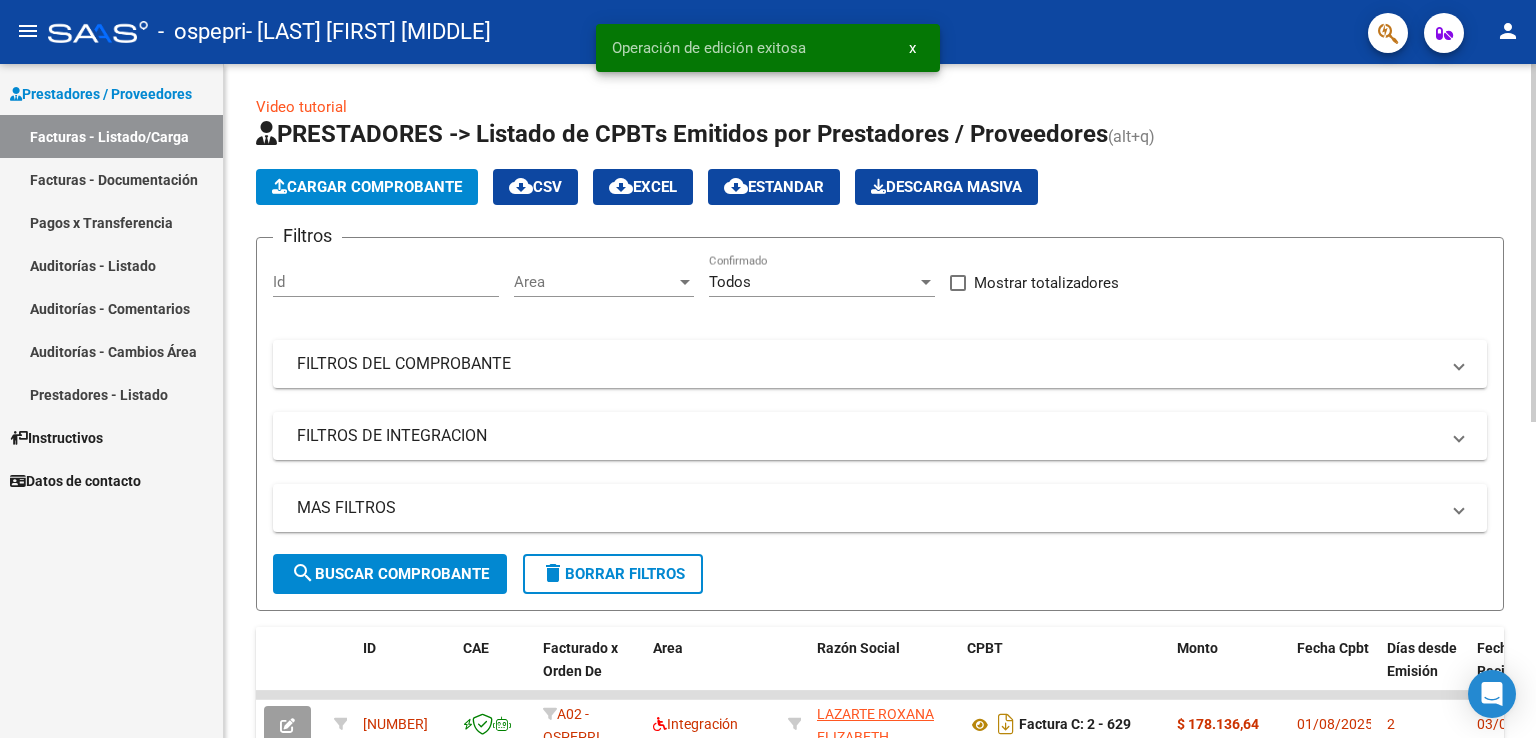 click on "Cargar Comprobante" 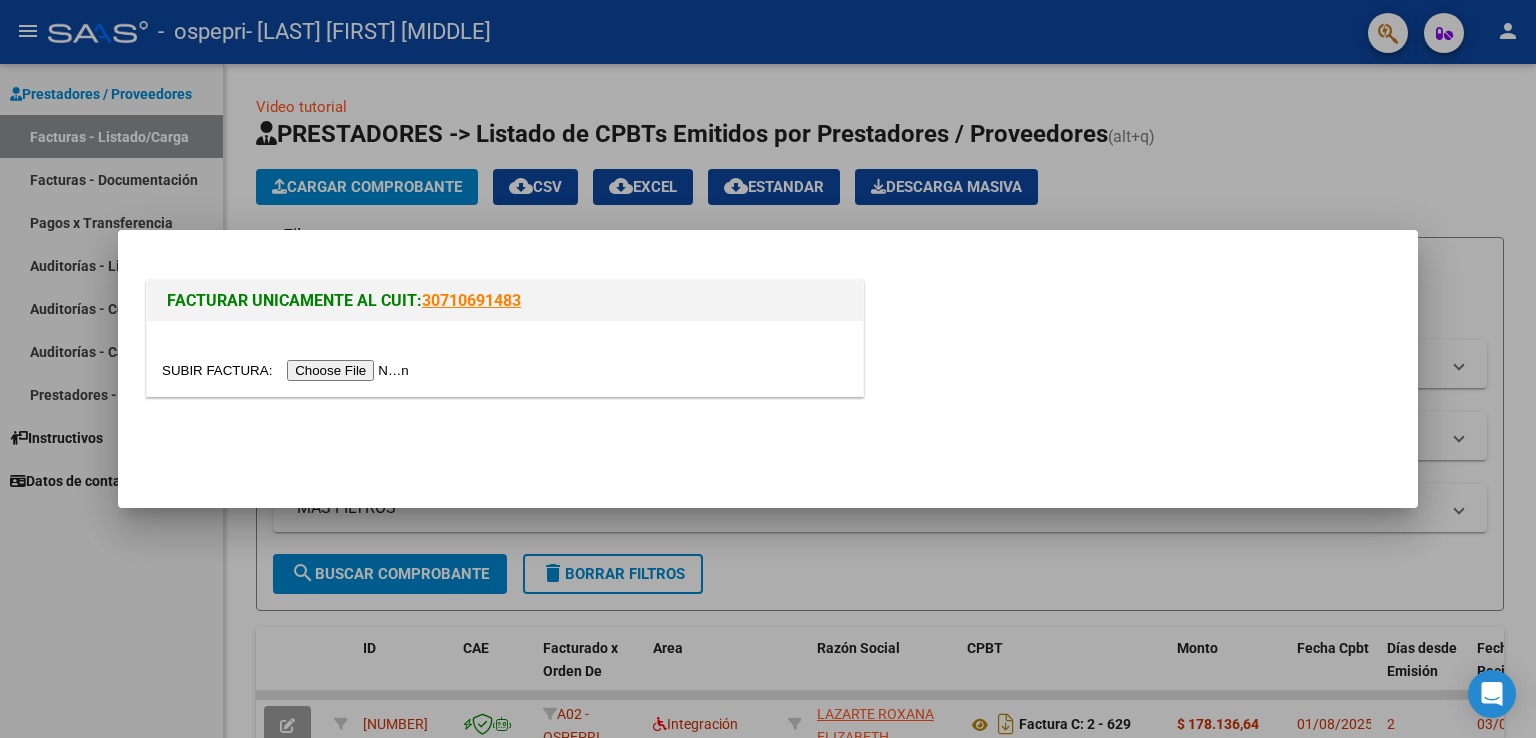 click at bounding box center (288, 370) 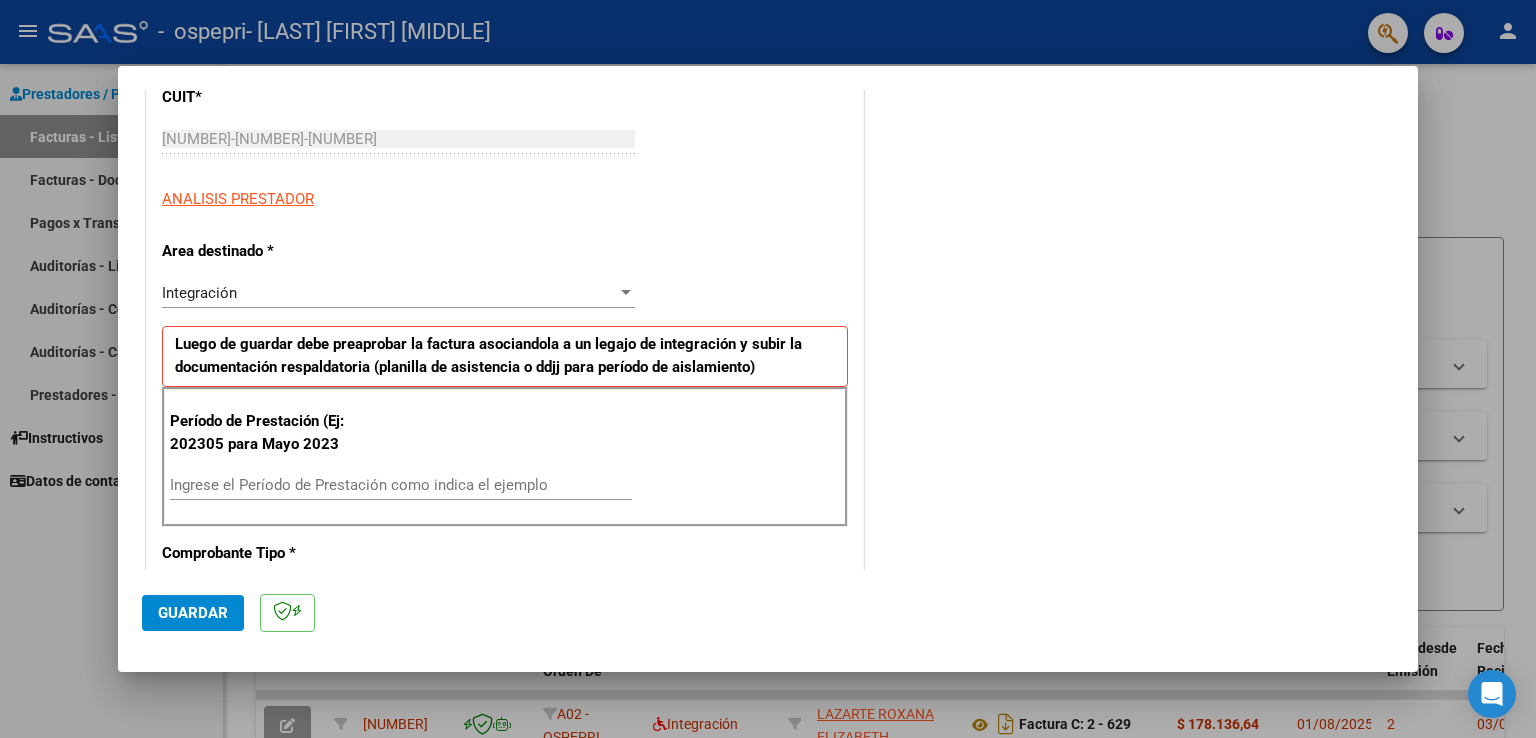 scroll, scrollTop: 300, scrollLeft: 0, axis: vertical 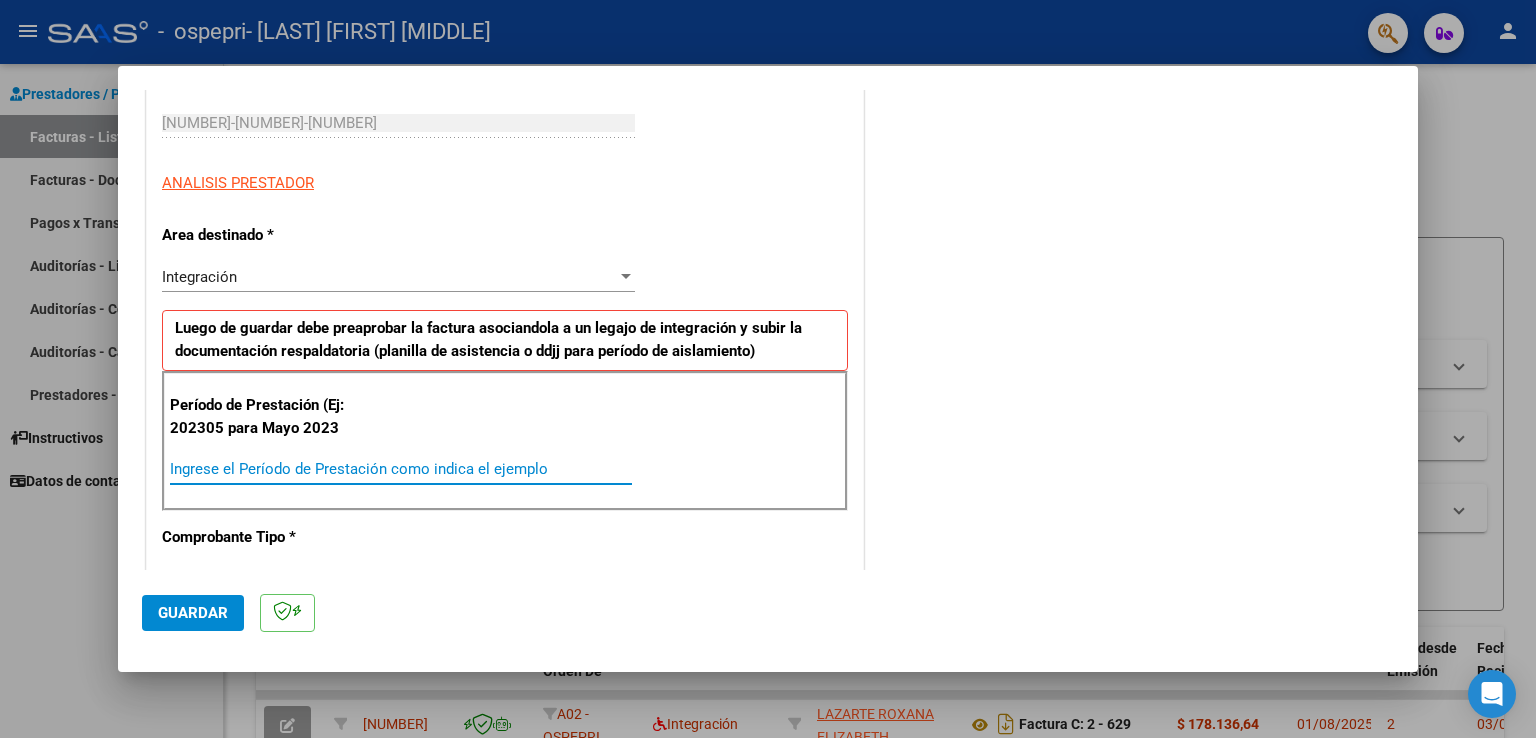 click on "Ingrese el Período de Prestación como indica el ejemplo" at bounding box center [401, 469] 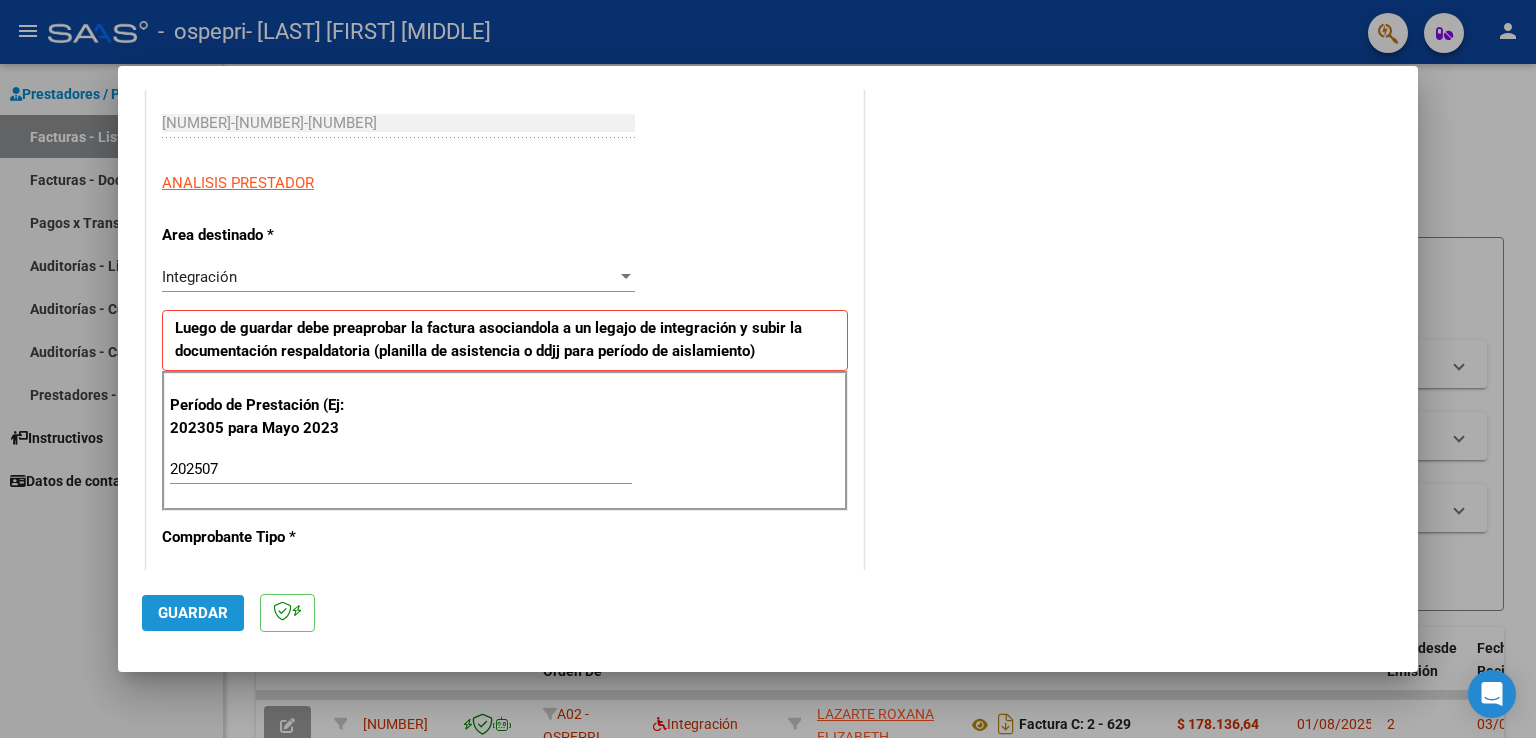 click on "Guardar" 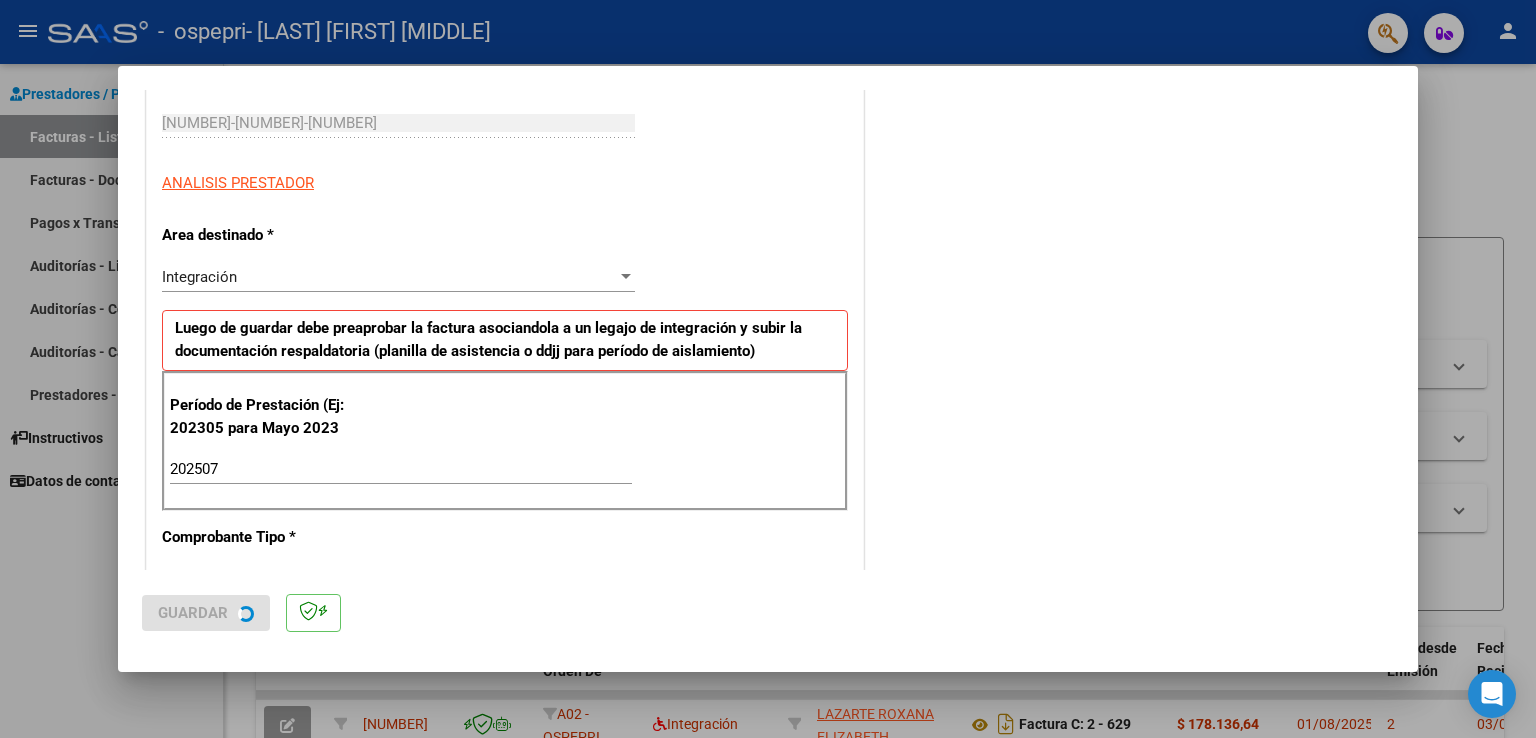 scroll, scrollTop: 0, scrollLeft: 0, axis: both 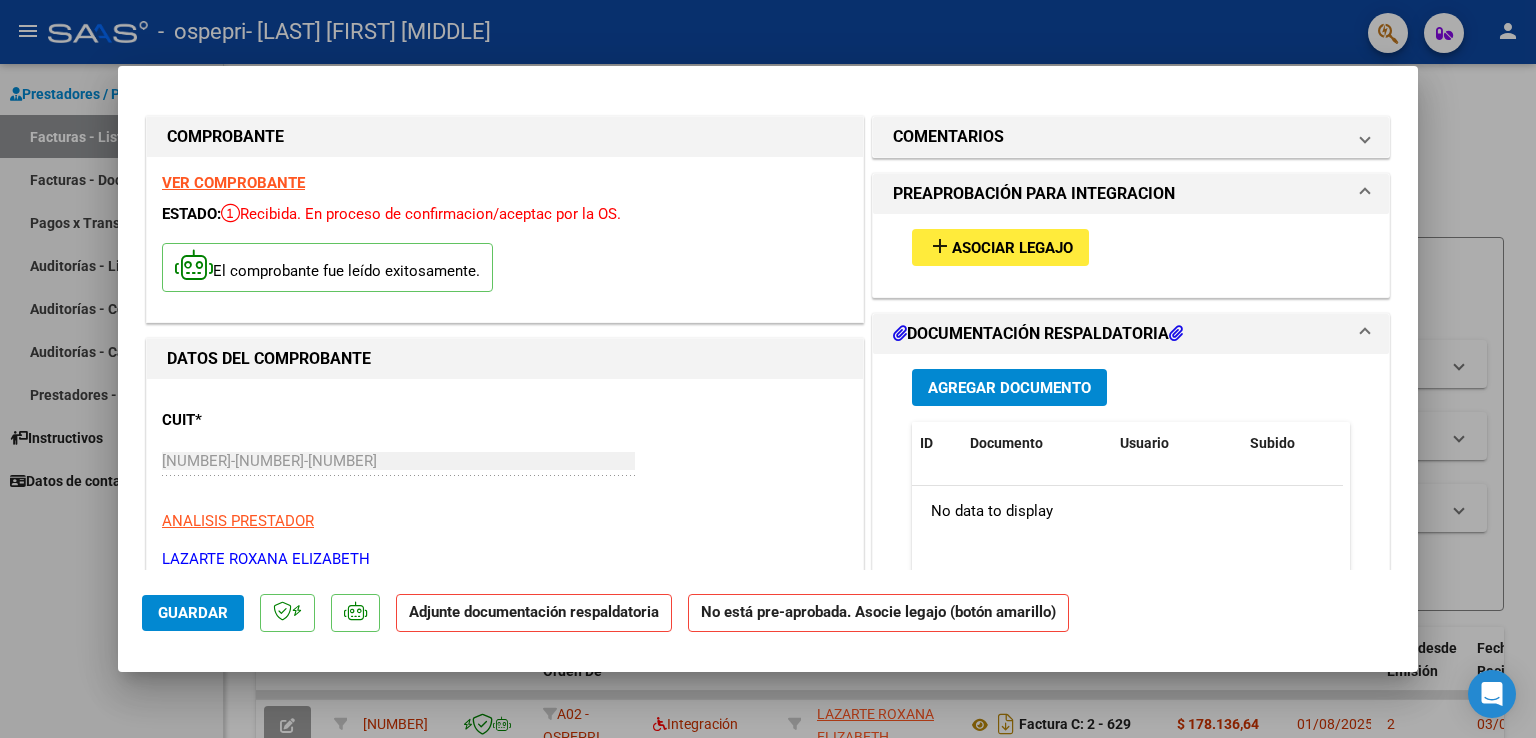 click on "Asociar Legajo" at bounding box center [1012, 248] 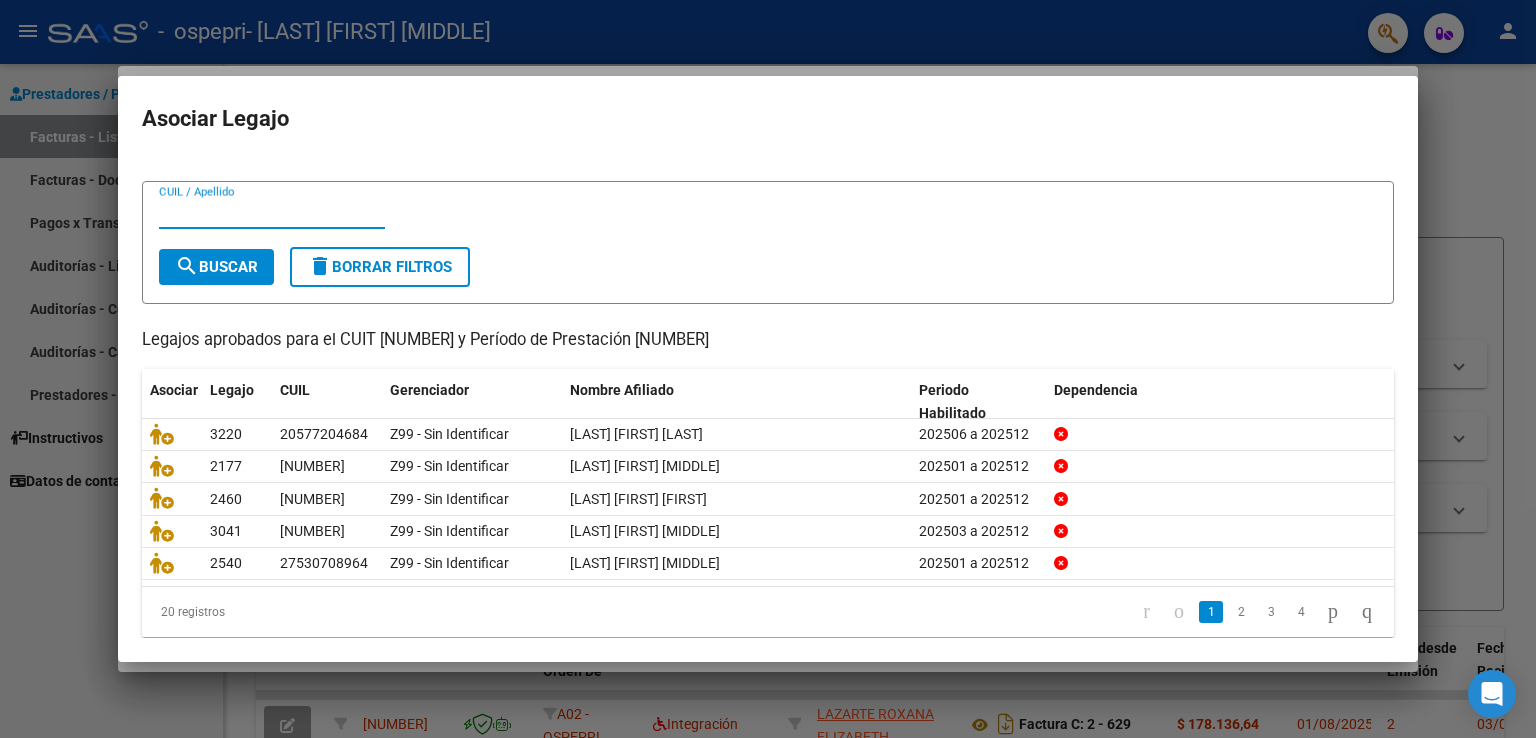scroll, scrollTop: 39, scrollLeft: 0, axis: vertical 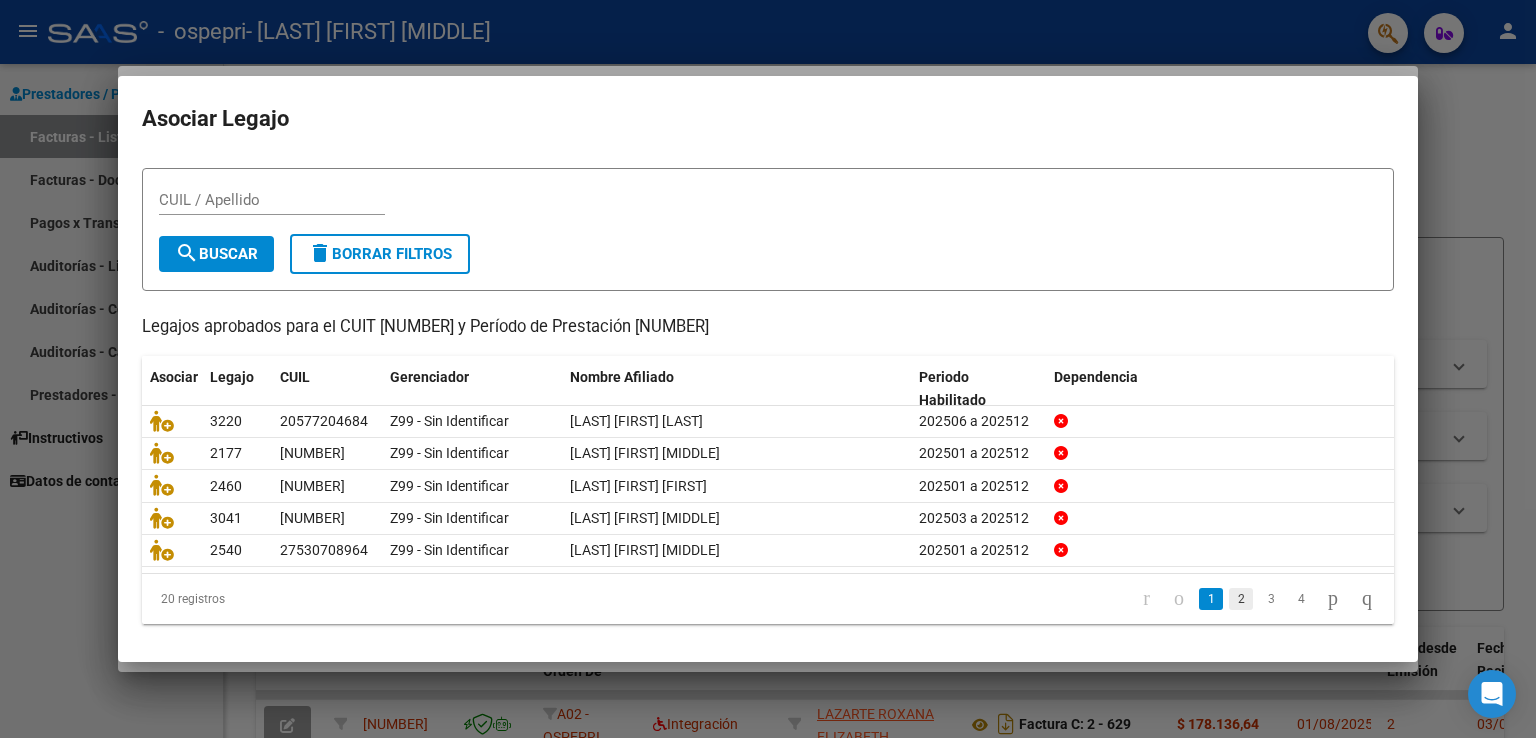 click on "2" 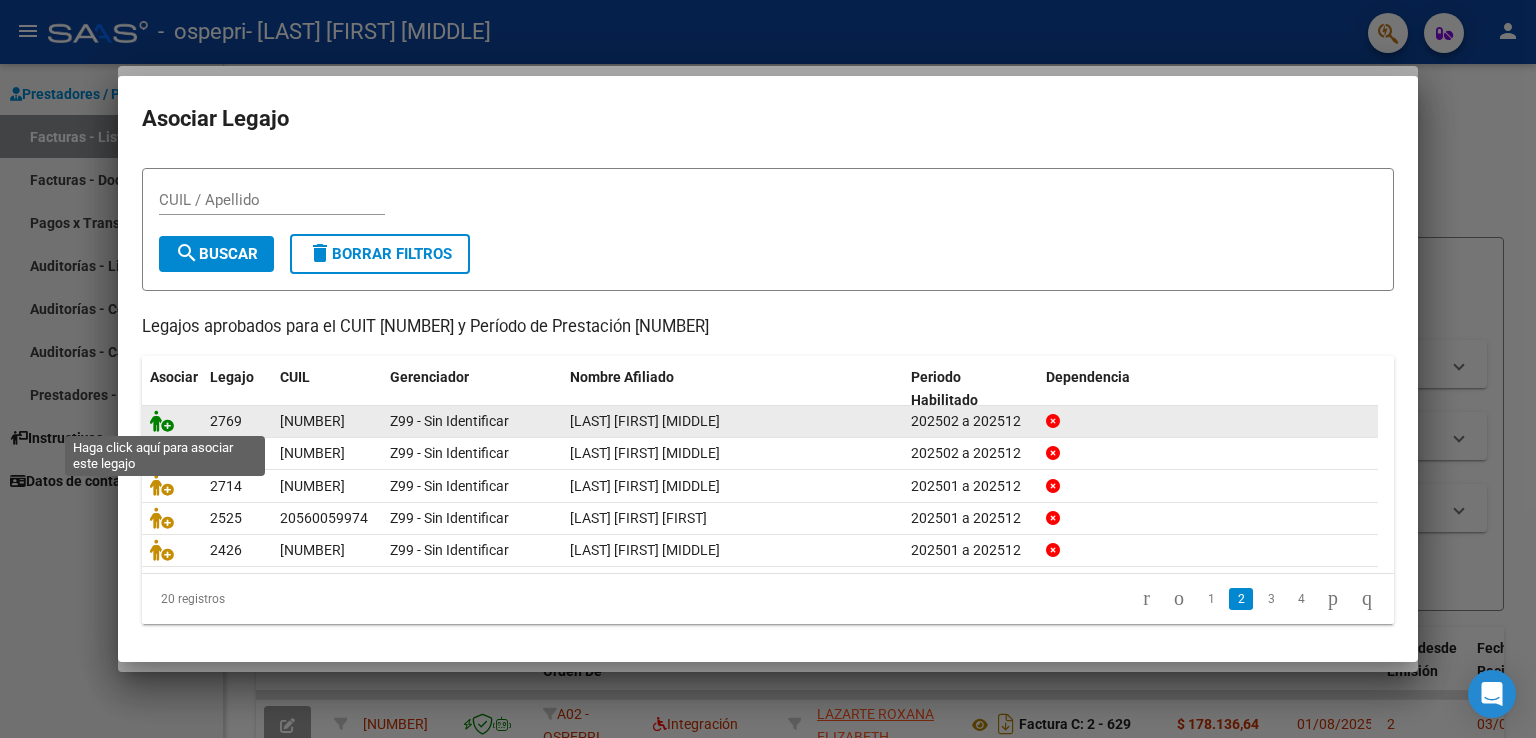 click 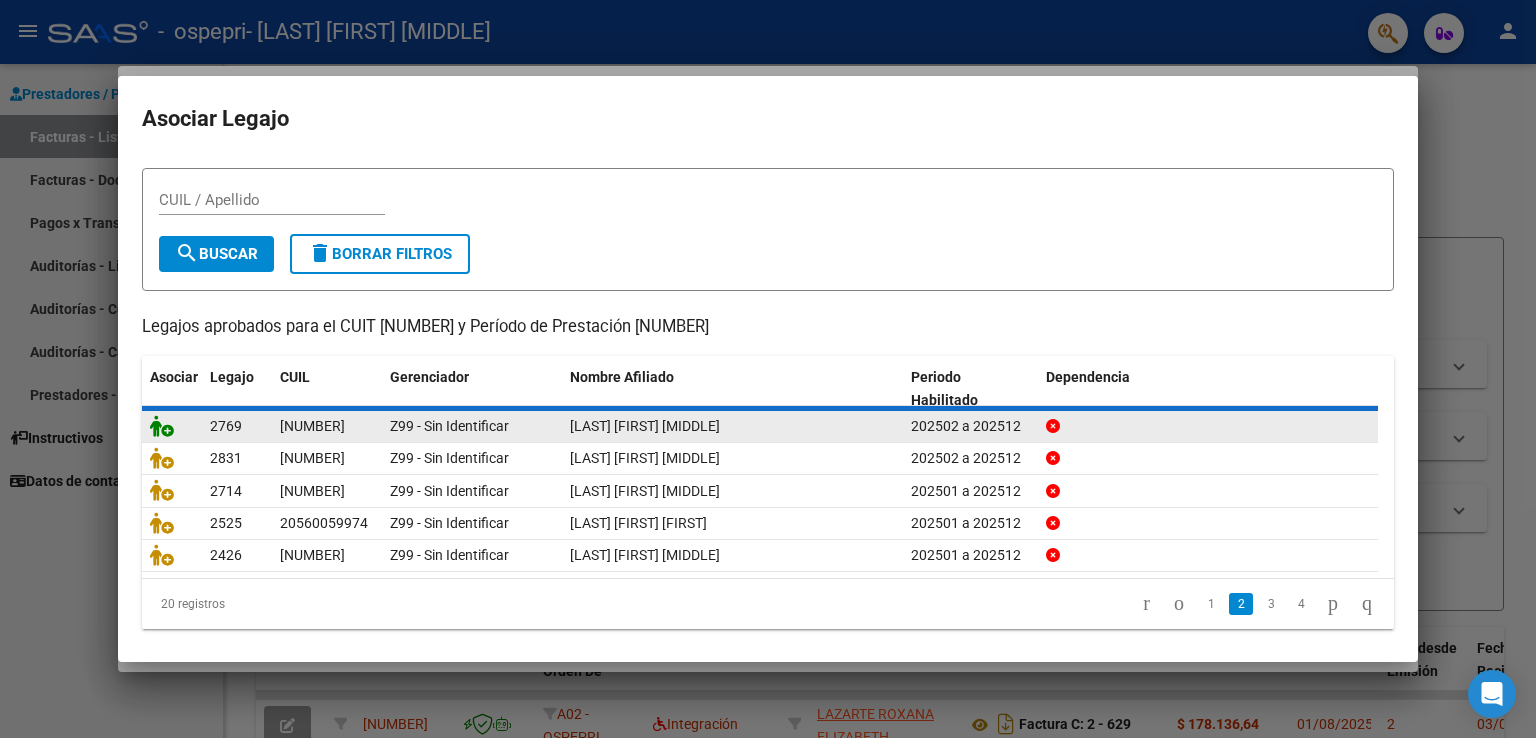 scroll, scrollTop: 0, scrollLeft: 0, axis: both 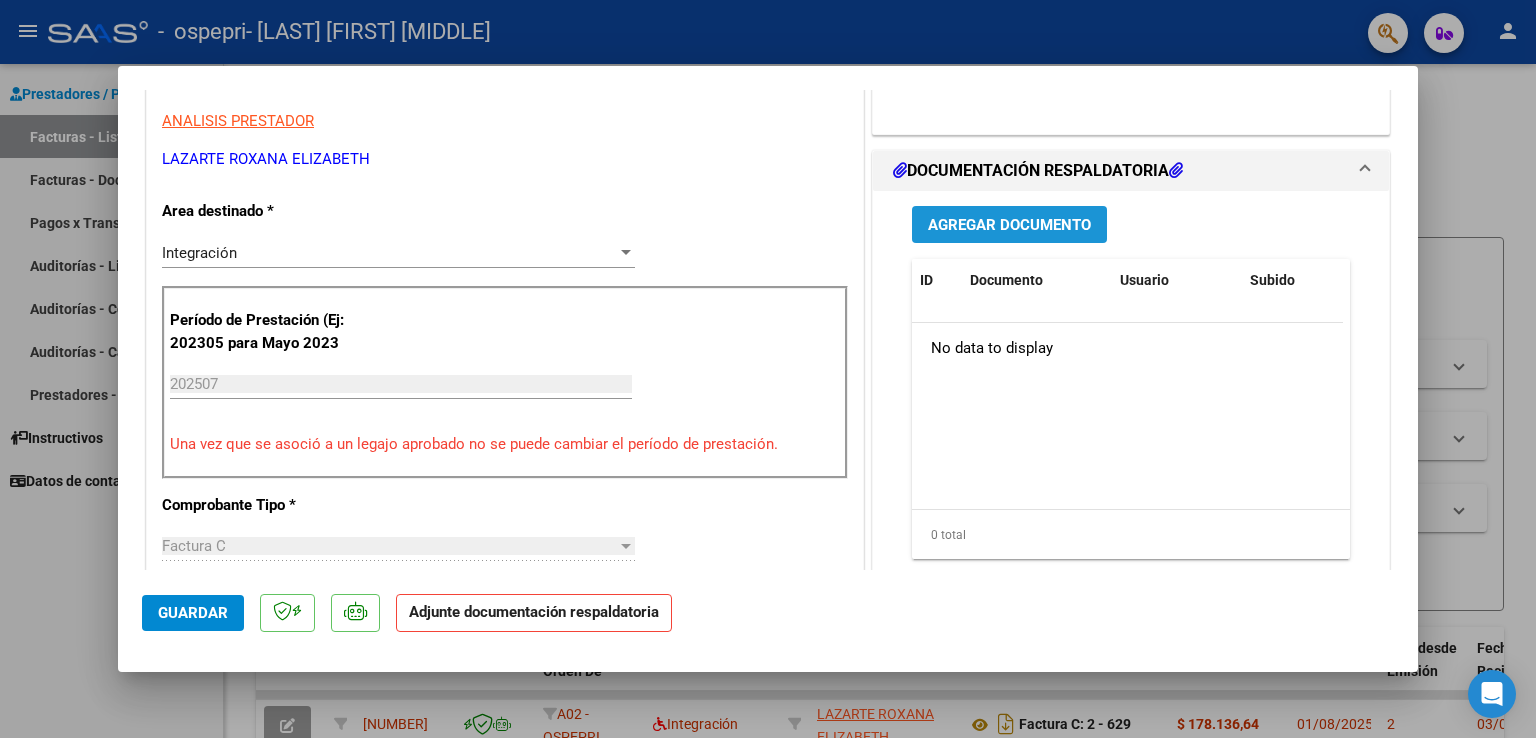 click on "Agregar Documento" at bounding box center (1009, 225) 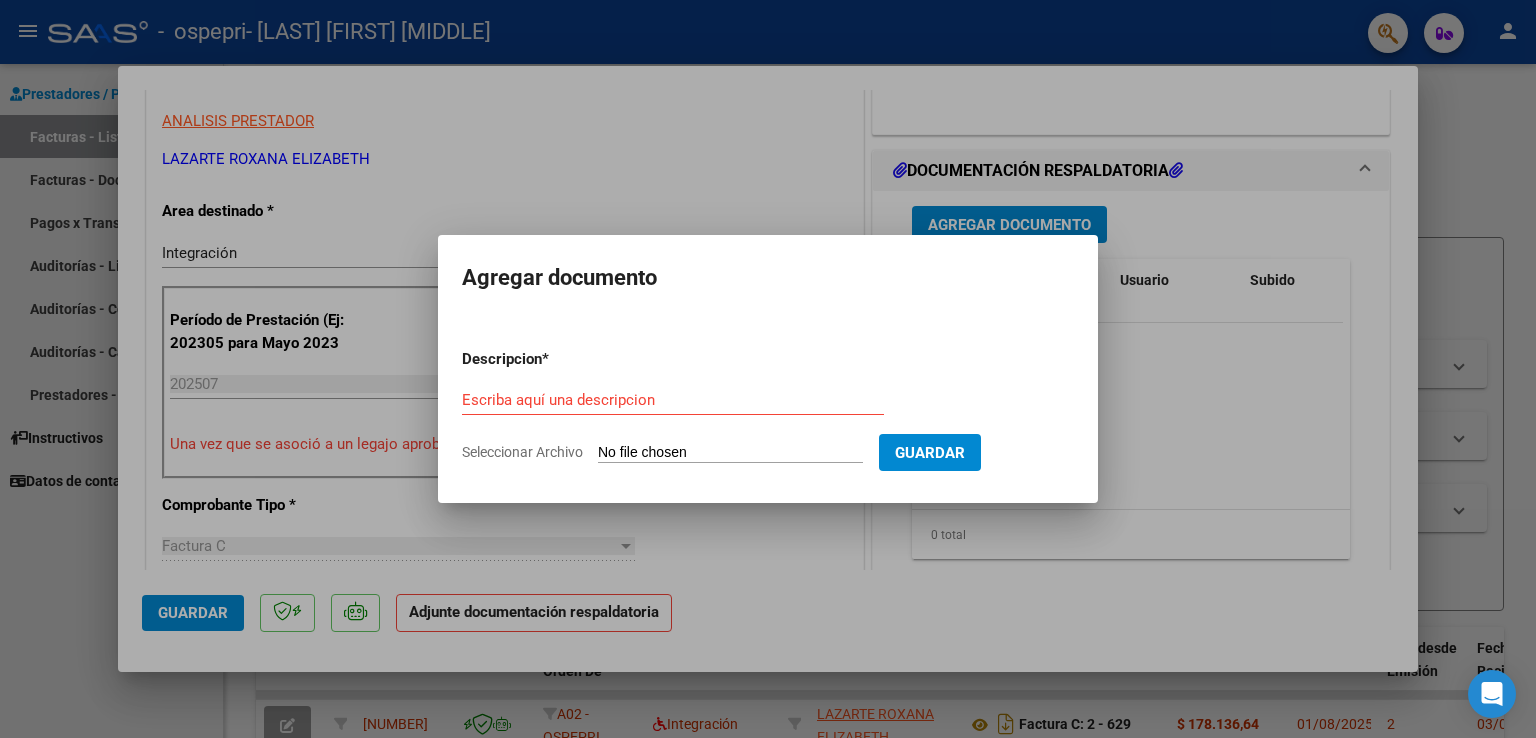 click on "Seleccionar Archivo" 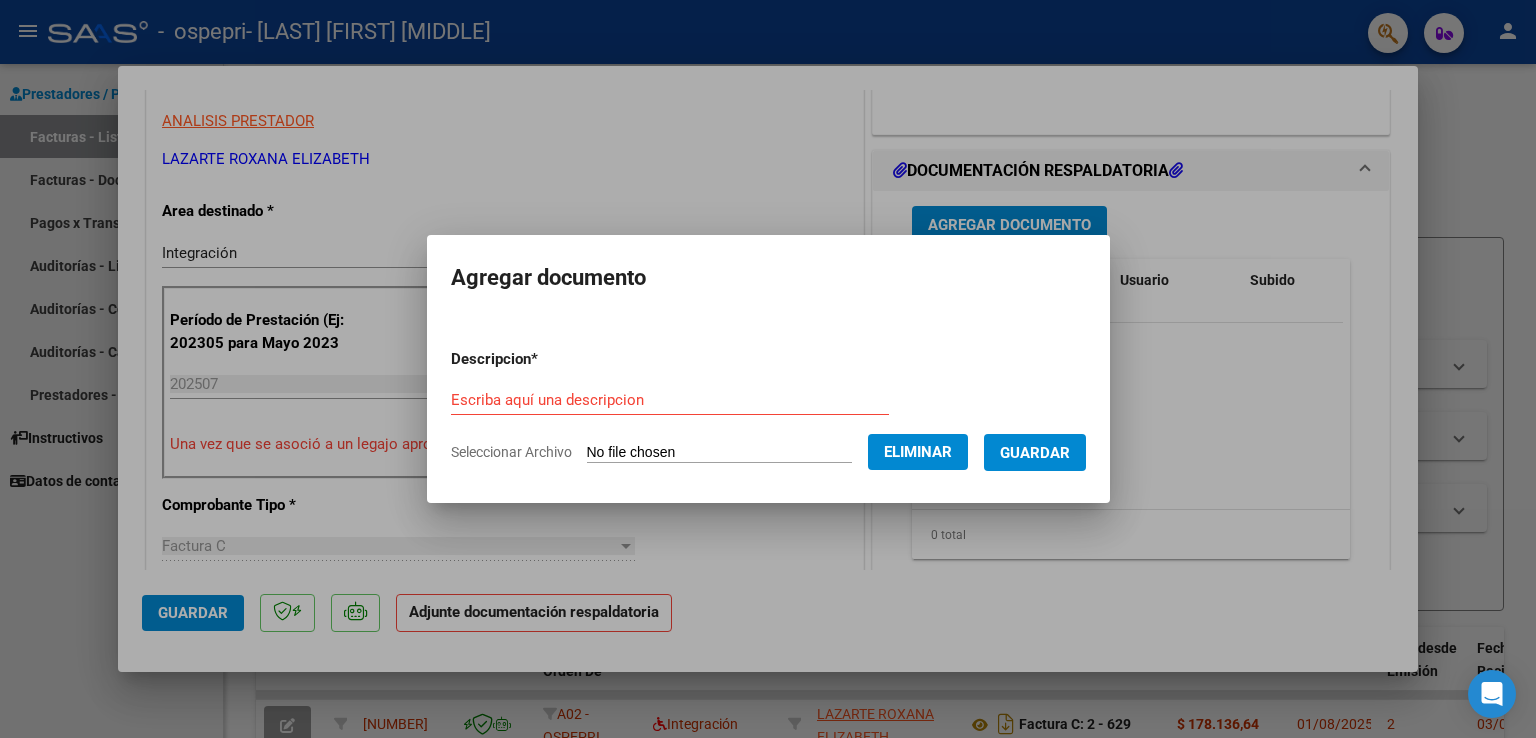 click on "Escriba aquí una descripcion" at bounding box center [670, 400] 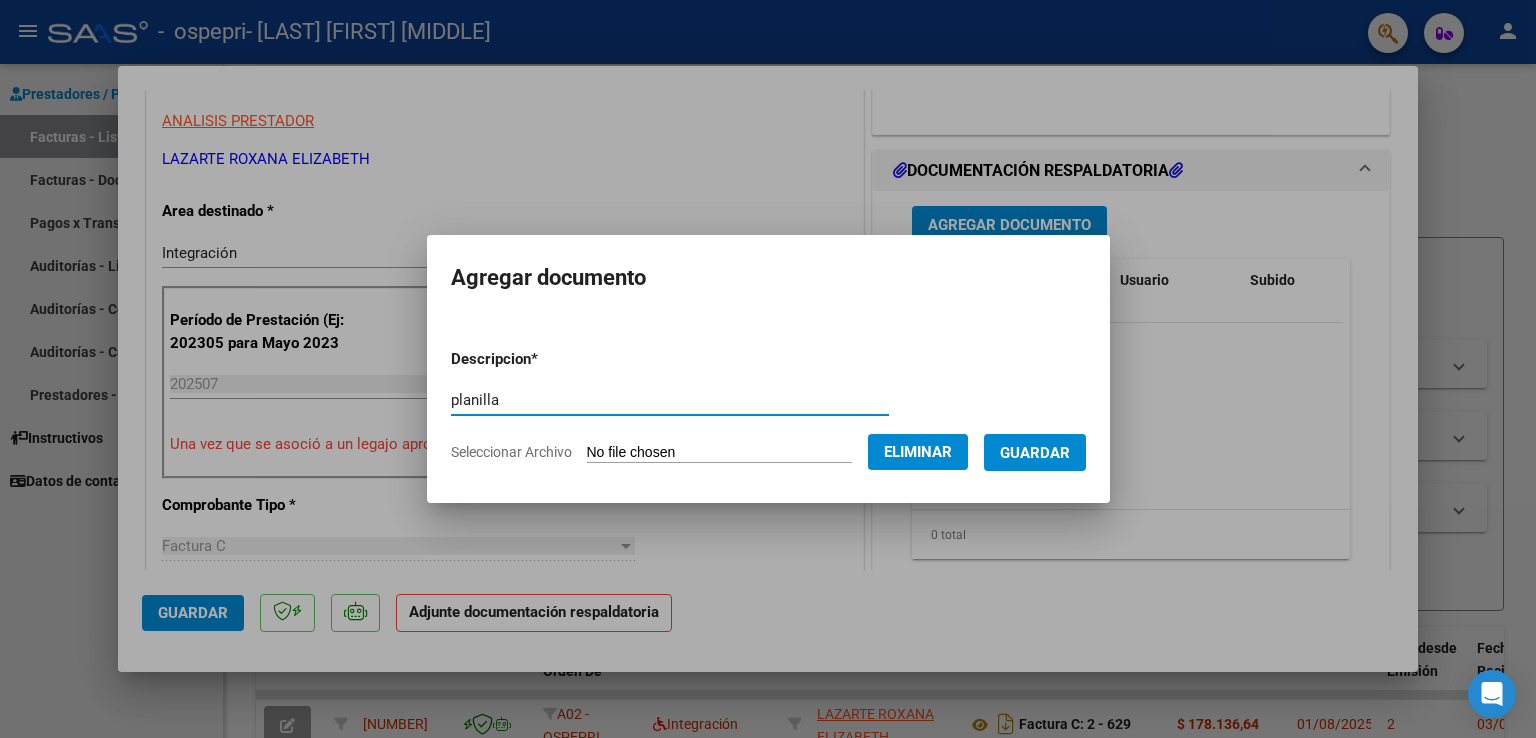 click on "Guardar" at bounding box center [1035, 453] 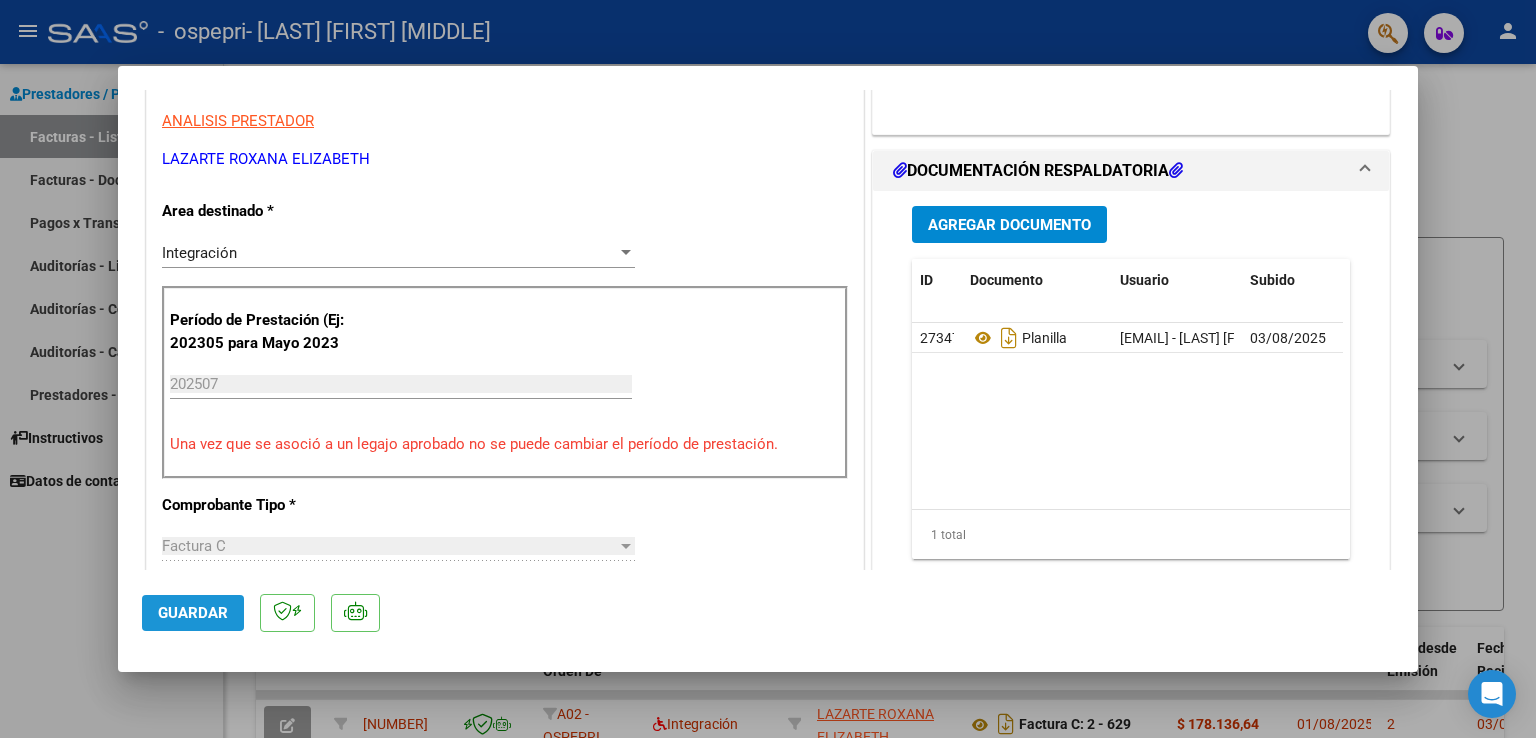 click on "Guardar" 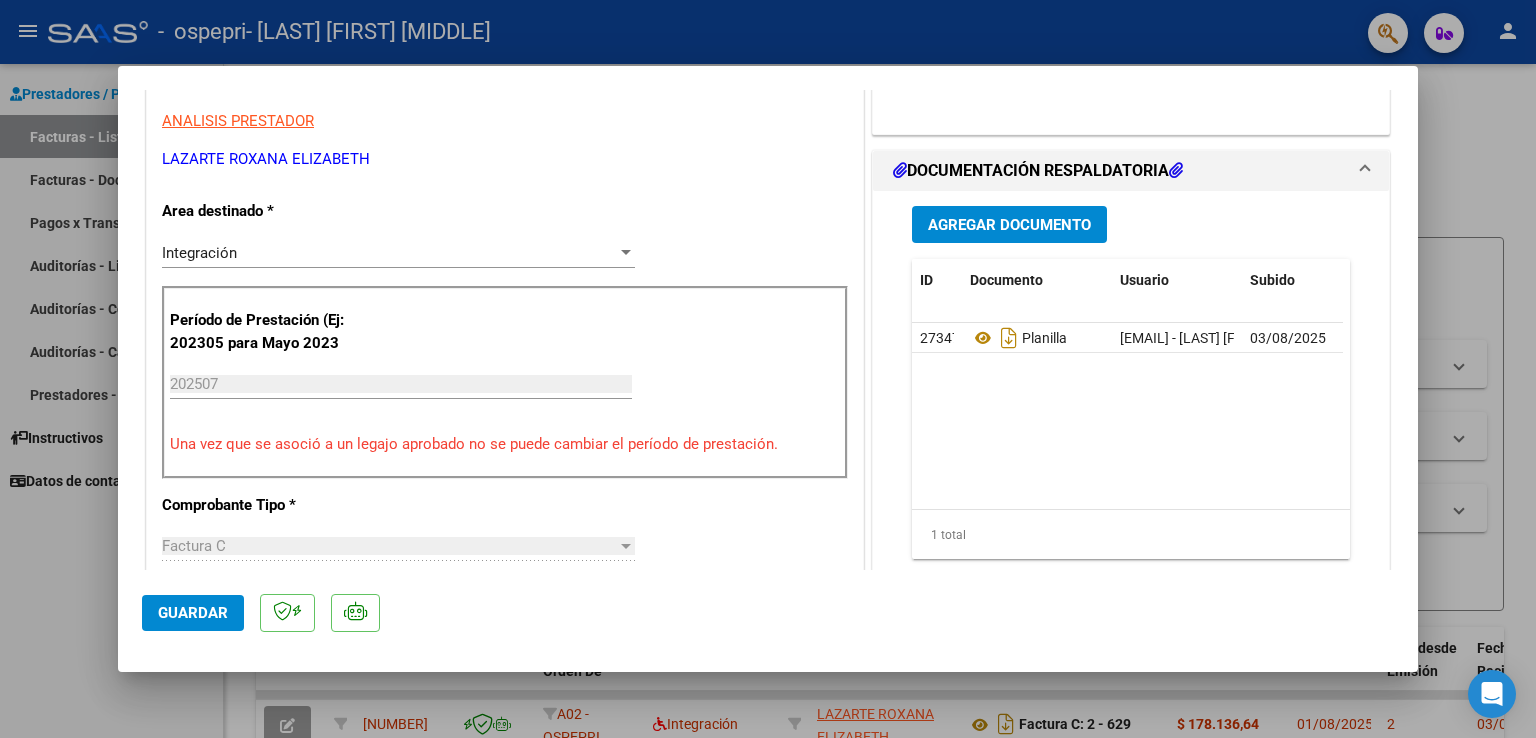 click at bounding box center [768, 369] 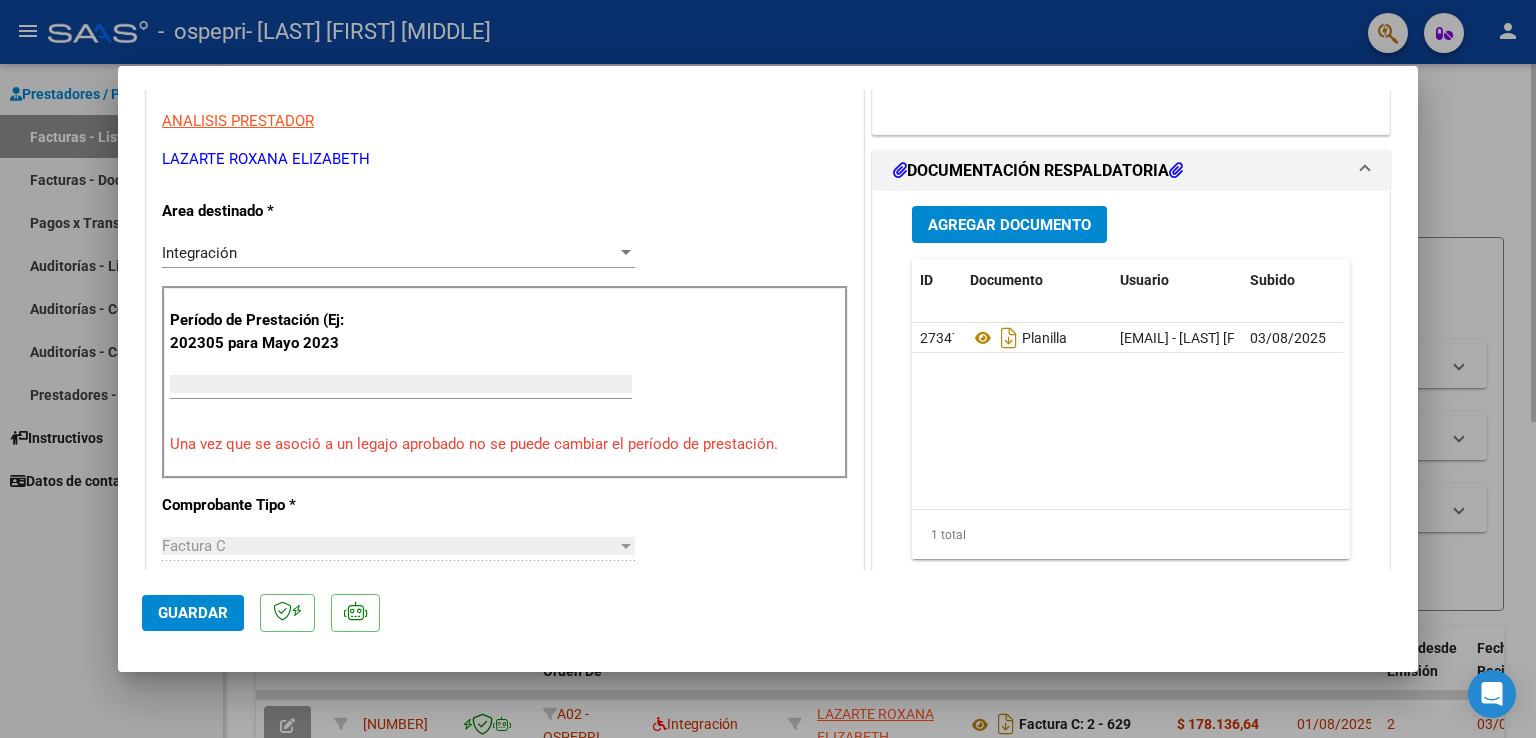 scroll, scrollTop: 0, scrollLeft: 0, axis: both 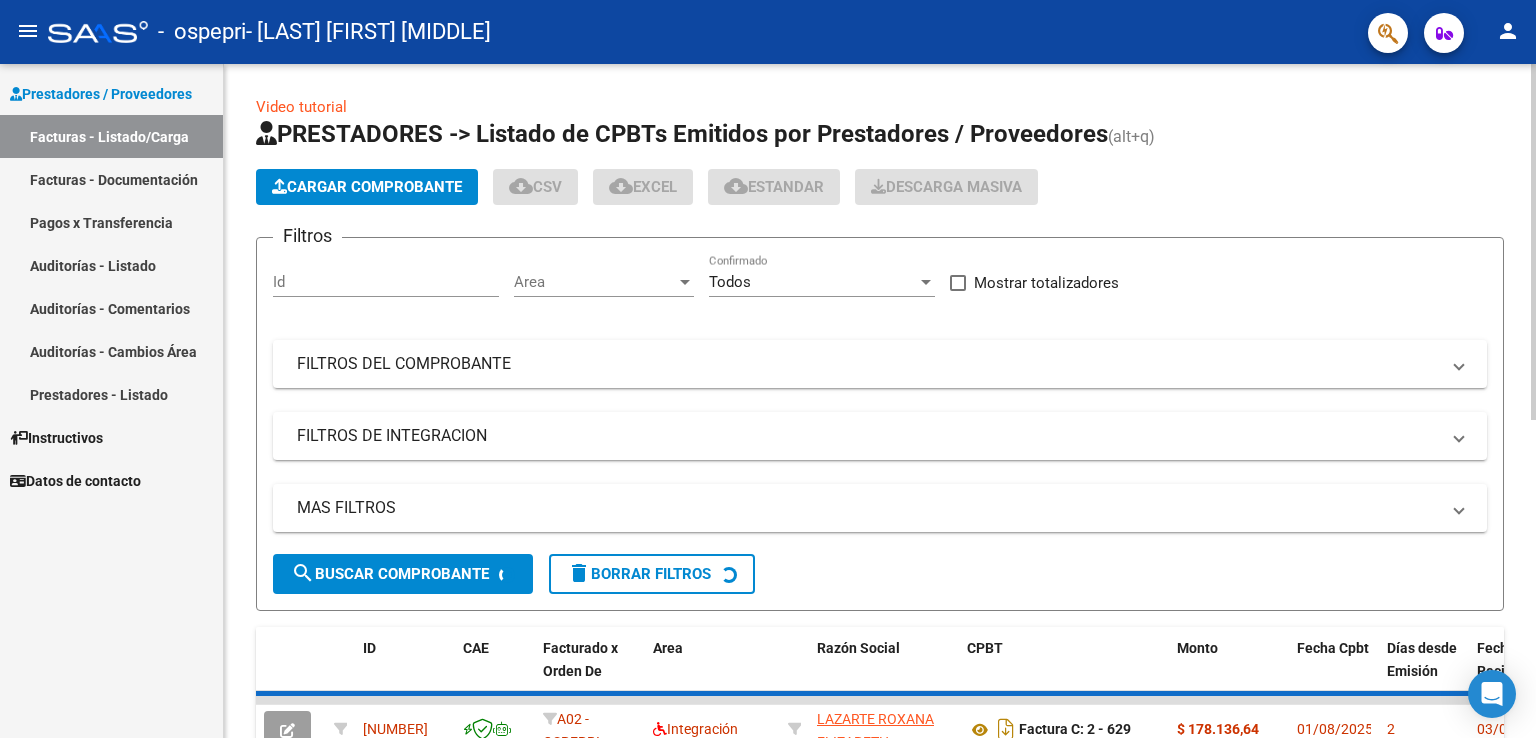 click on "Cargar Comprobante" 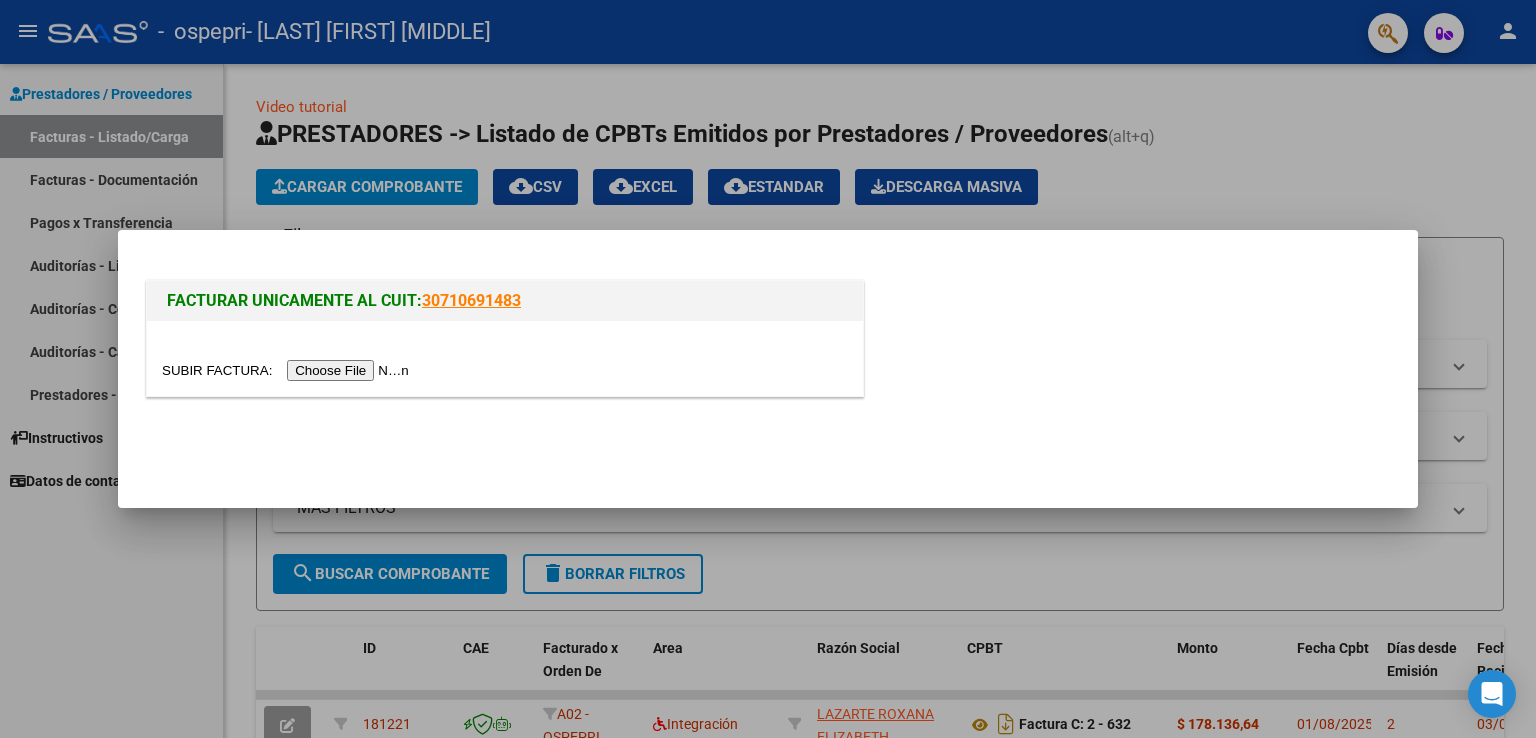 click at bounding box center [288, 370] 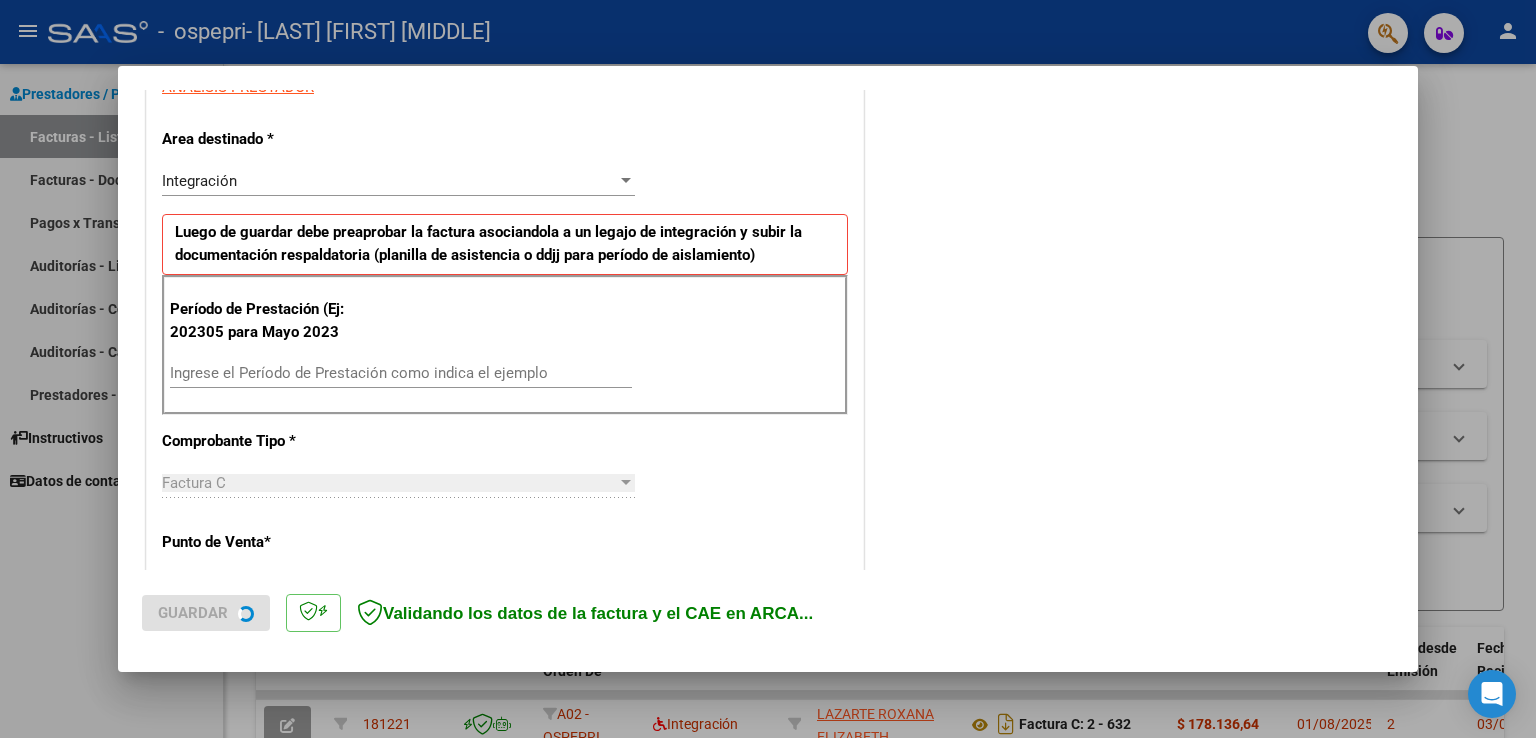 scroll, scrollTop: 400, scrollLeft: 0, axis: vertical 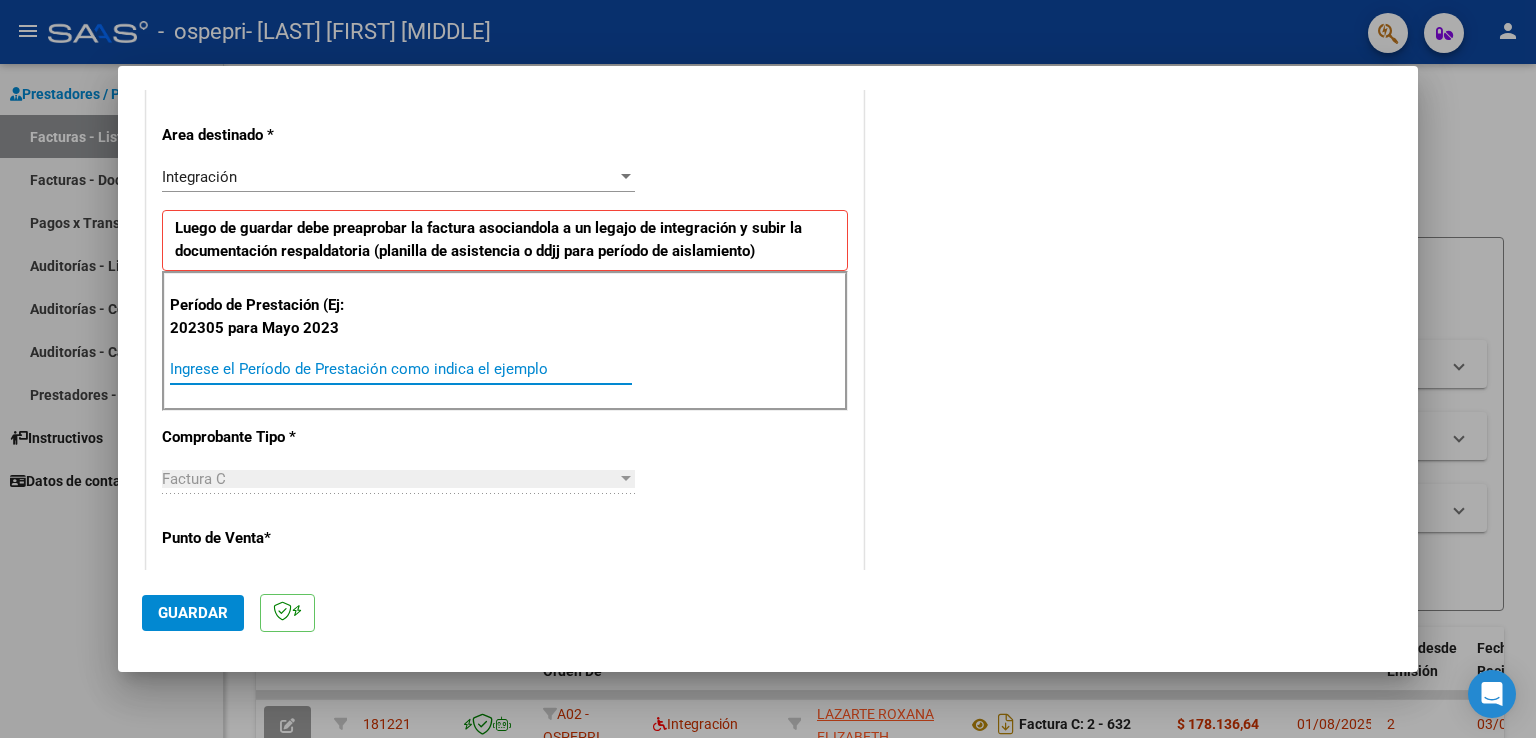 click on "Ingrese el Período de Prestación como indica el ejemplo" at bounding box center [401, 369] 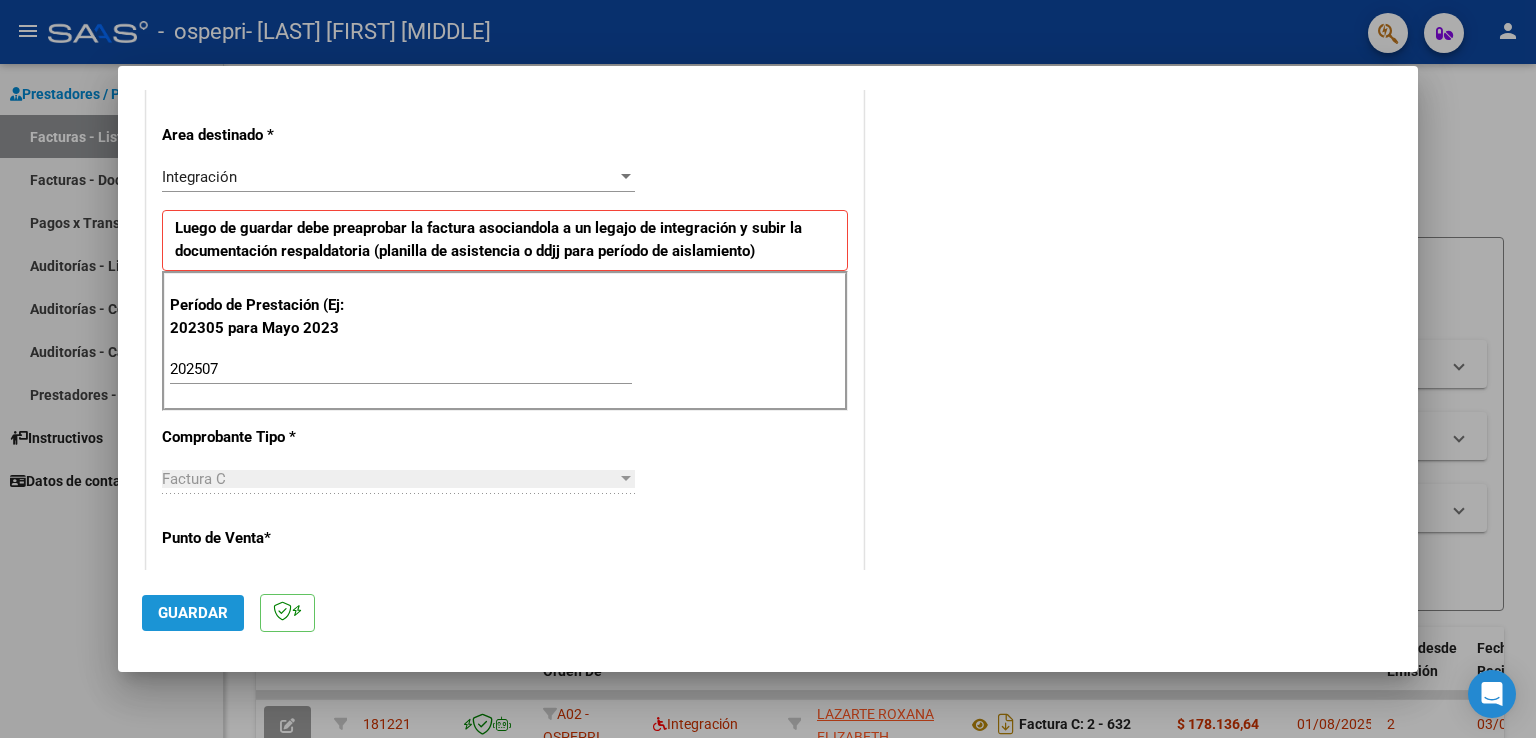 click on "Guardar" 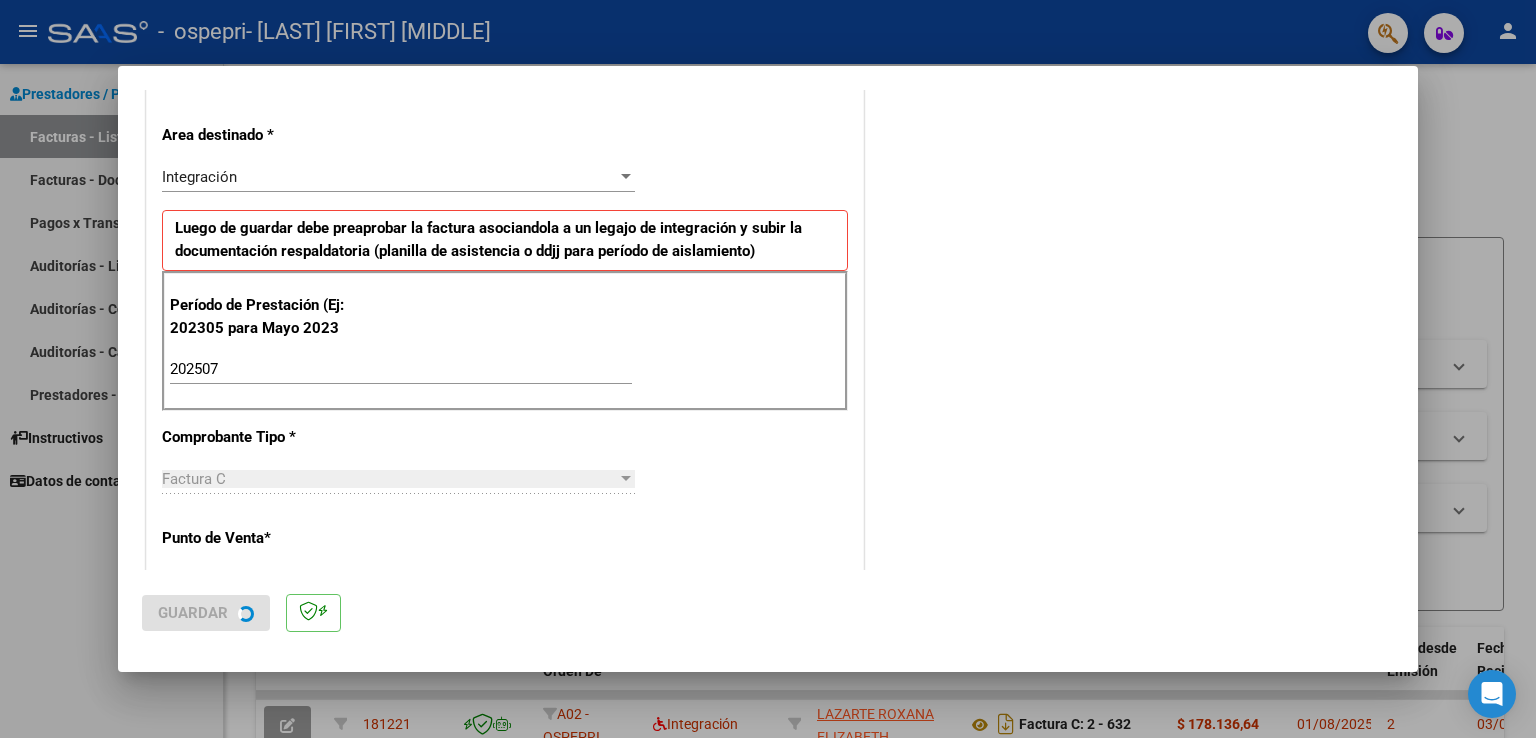 scroll, scrollTop: 0, scrollLeft: 0, axis: both 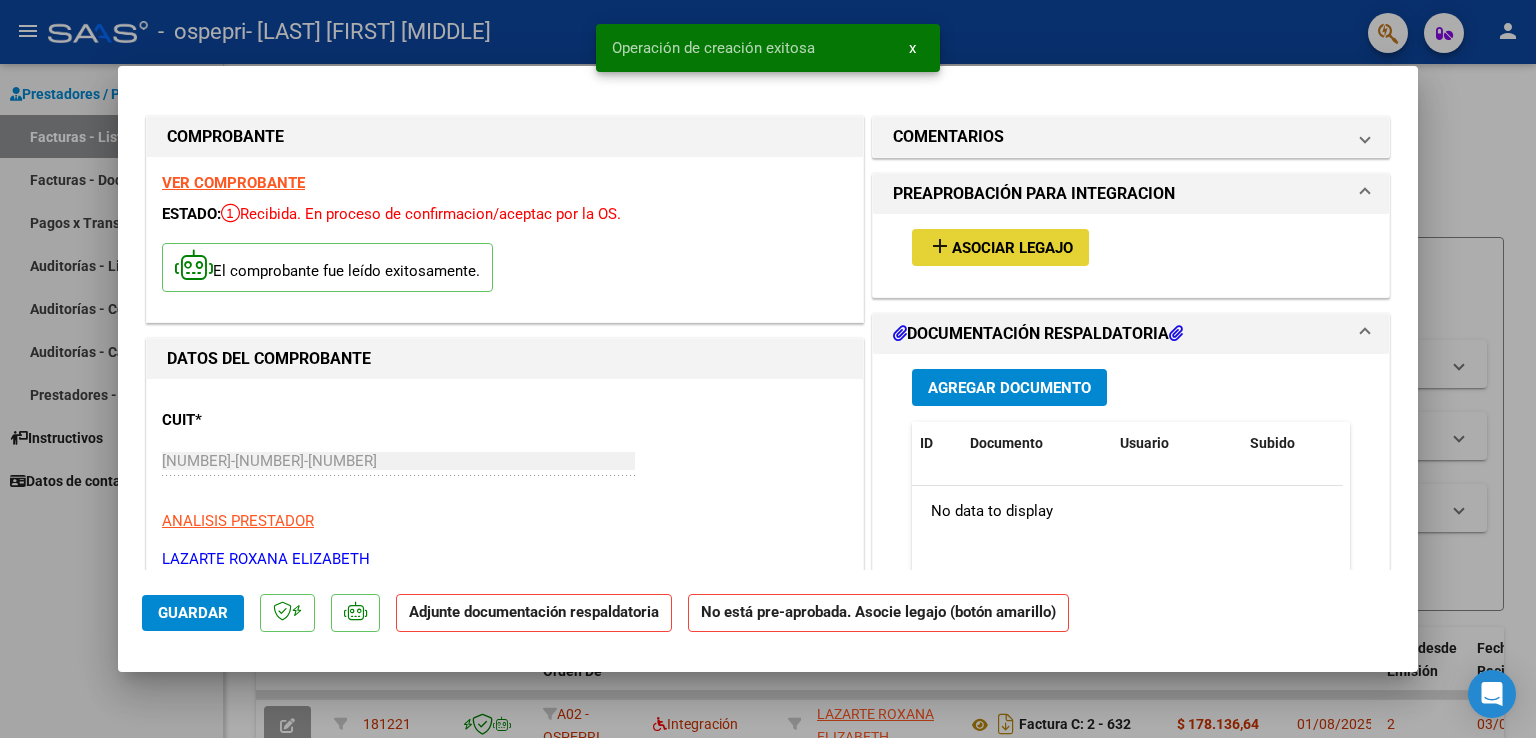 click on "Asociar Legajo" at bounding box center (1012, 248) 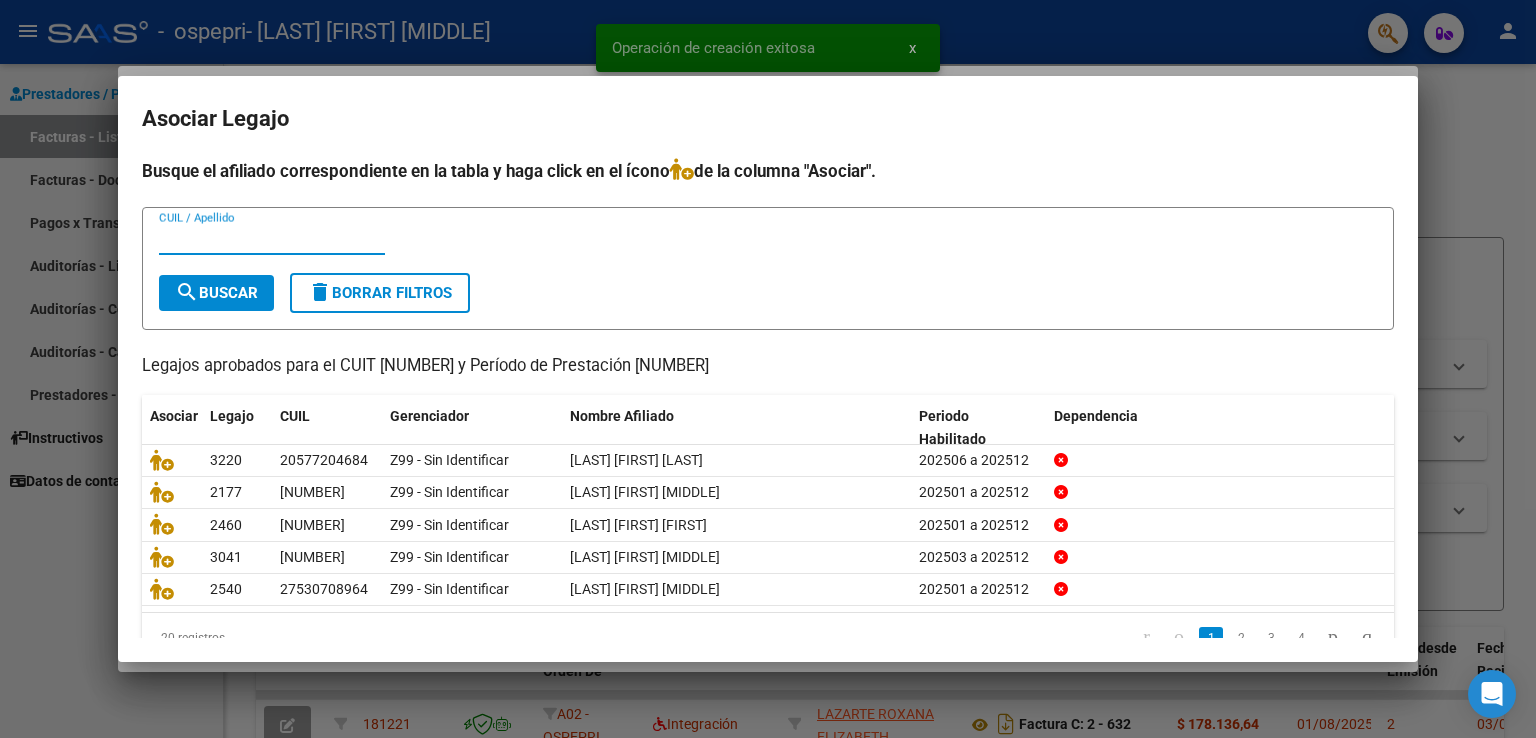 scroll, scrollTop: 39, scrollLeft: 0, axis: vertical 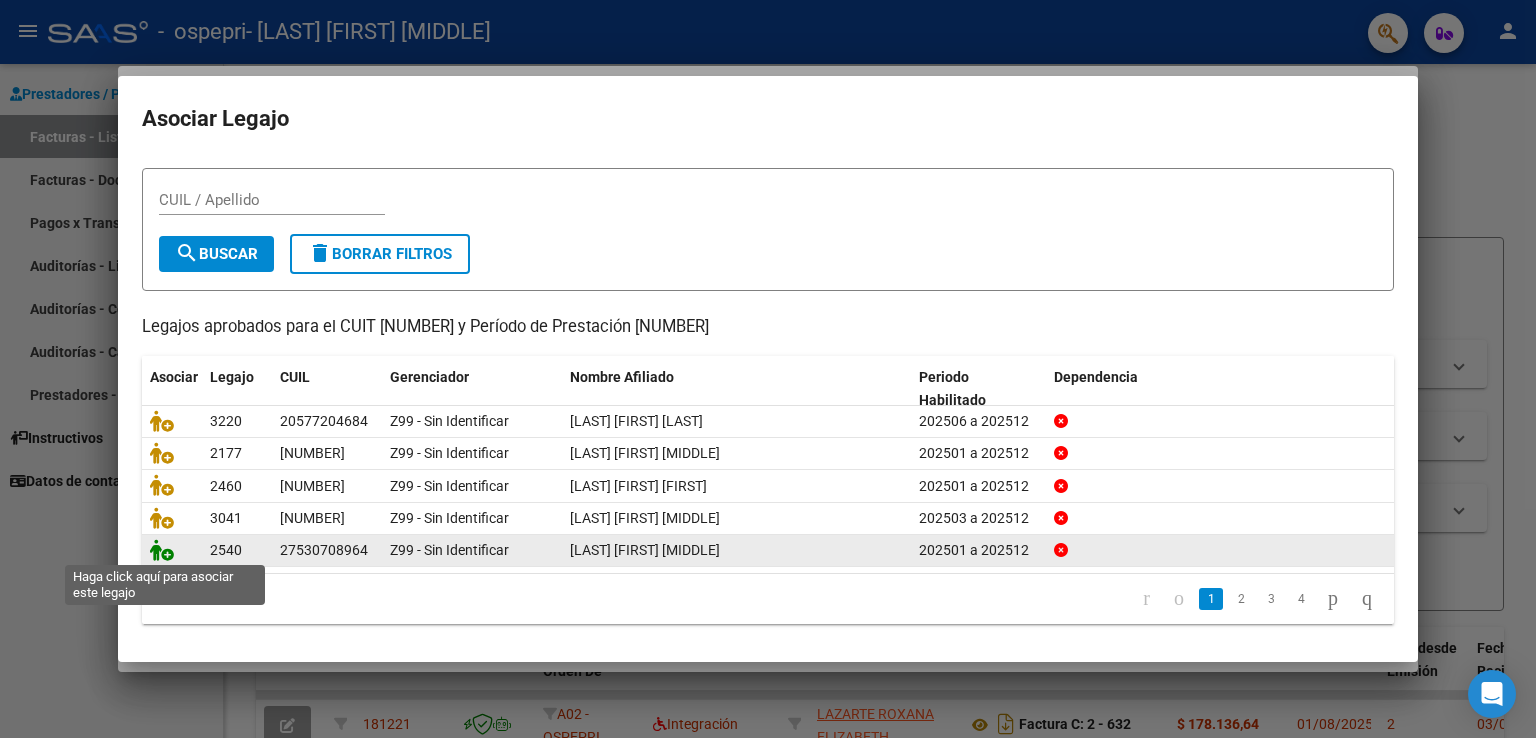 click 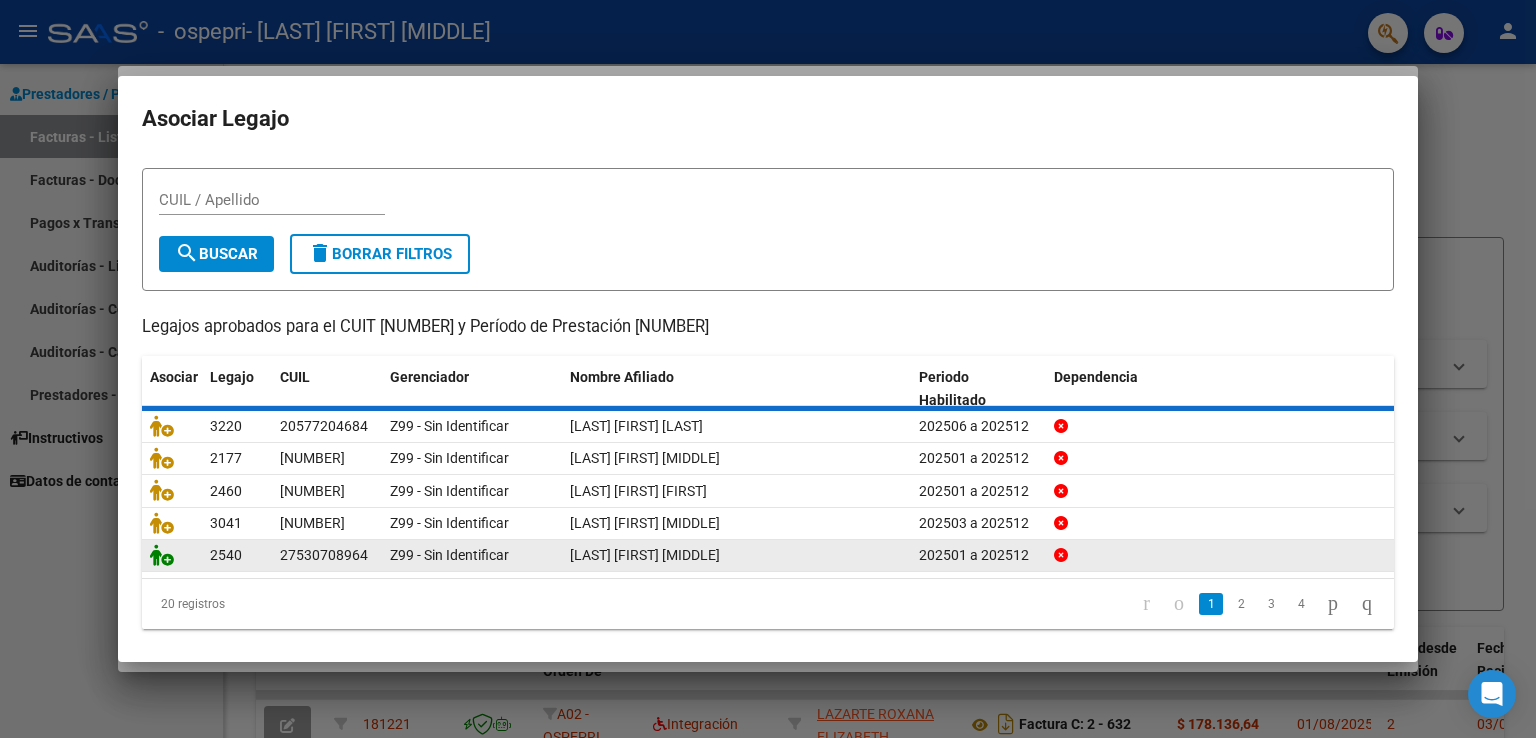 scroll, scrollTop: 0, scrollLeft: 0, axis: both 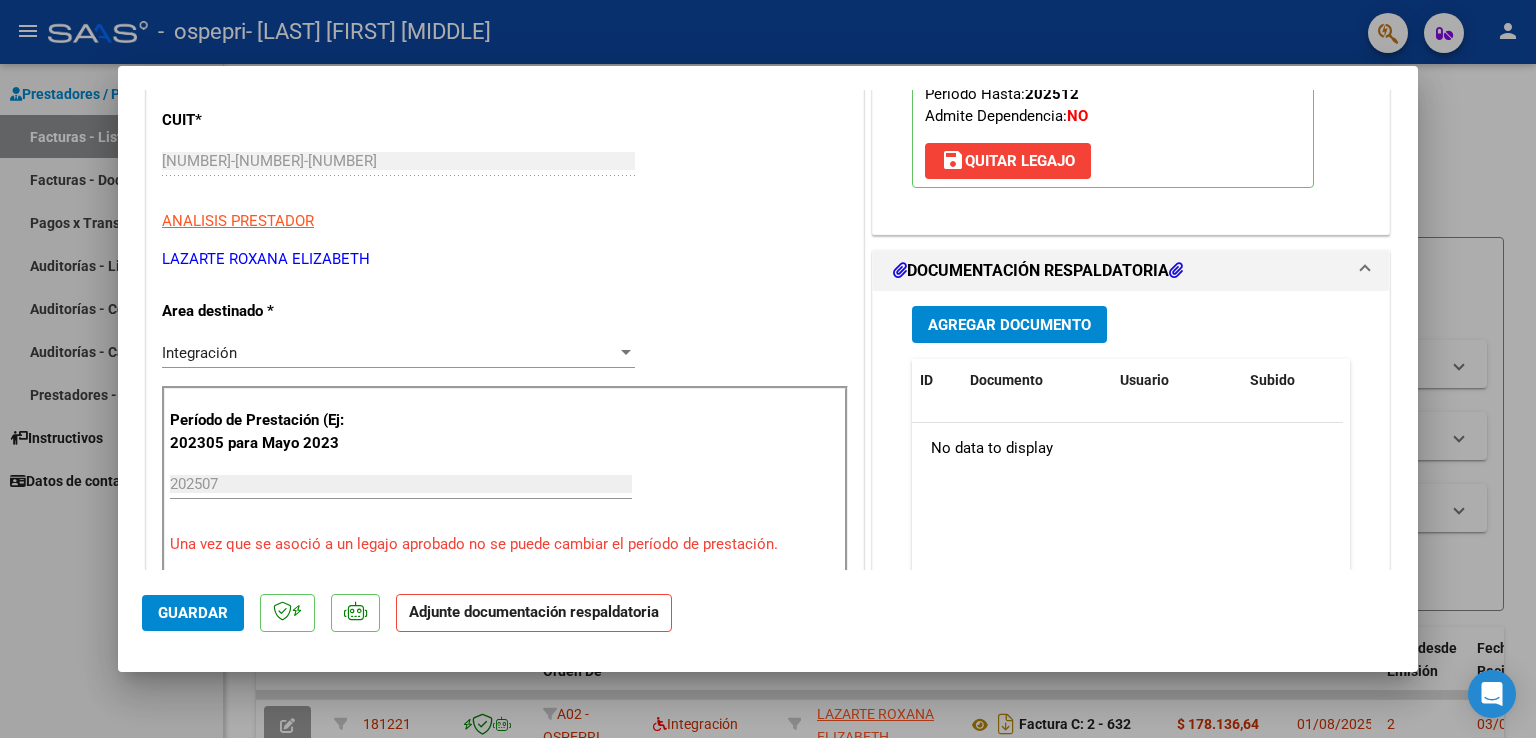 click on "Agregar Documento" at bounding box center [1009, 325] 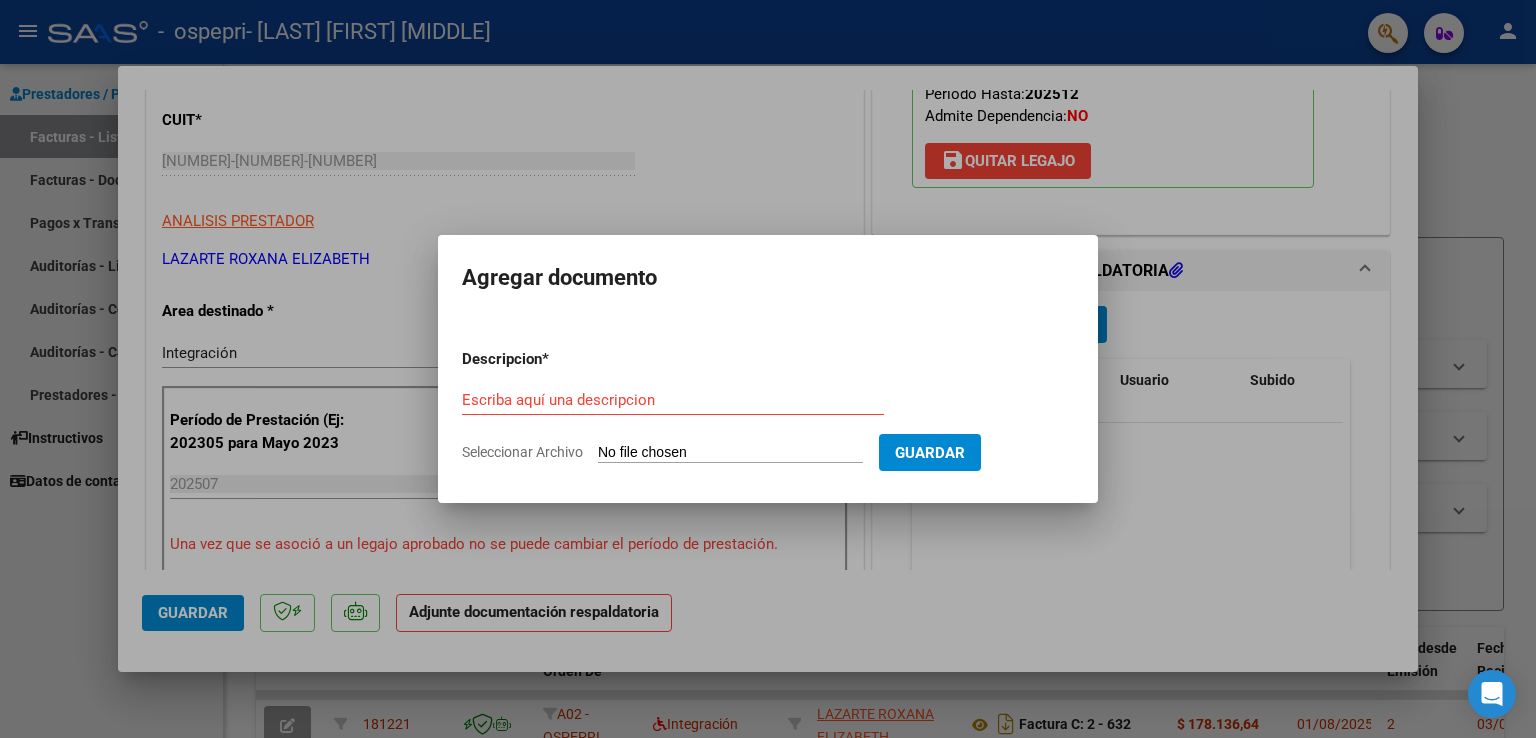 click on "Seleccionar Archivo" 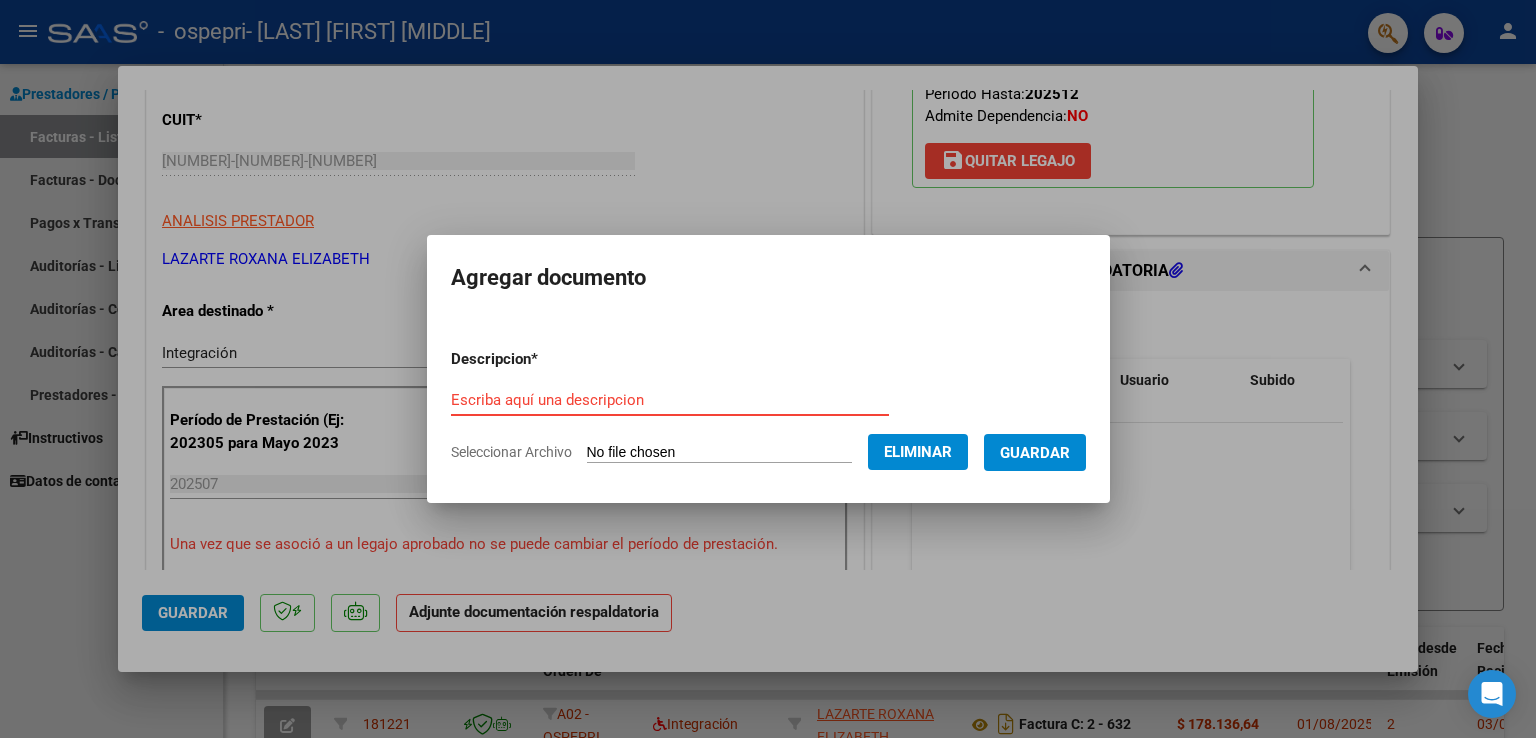 click on "Escriba aquí una descripcion" at bounding box center [670, 400] 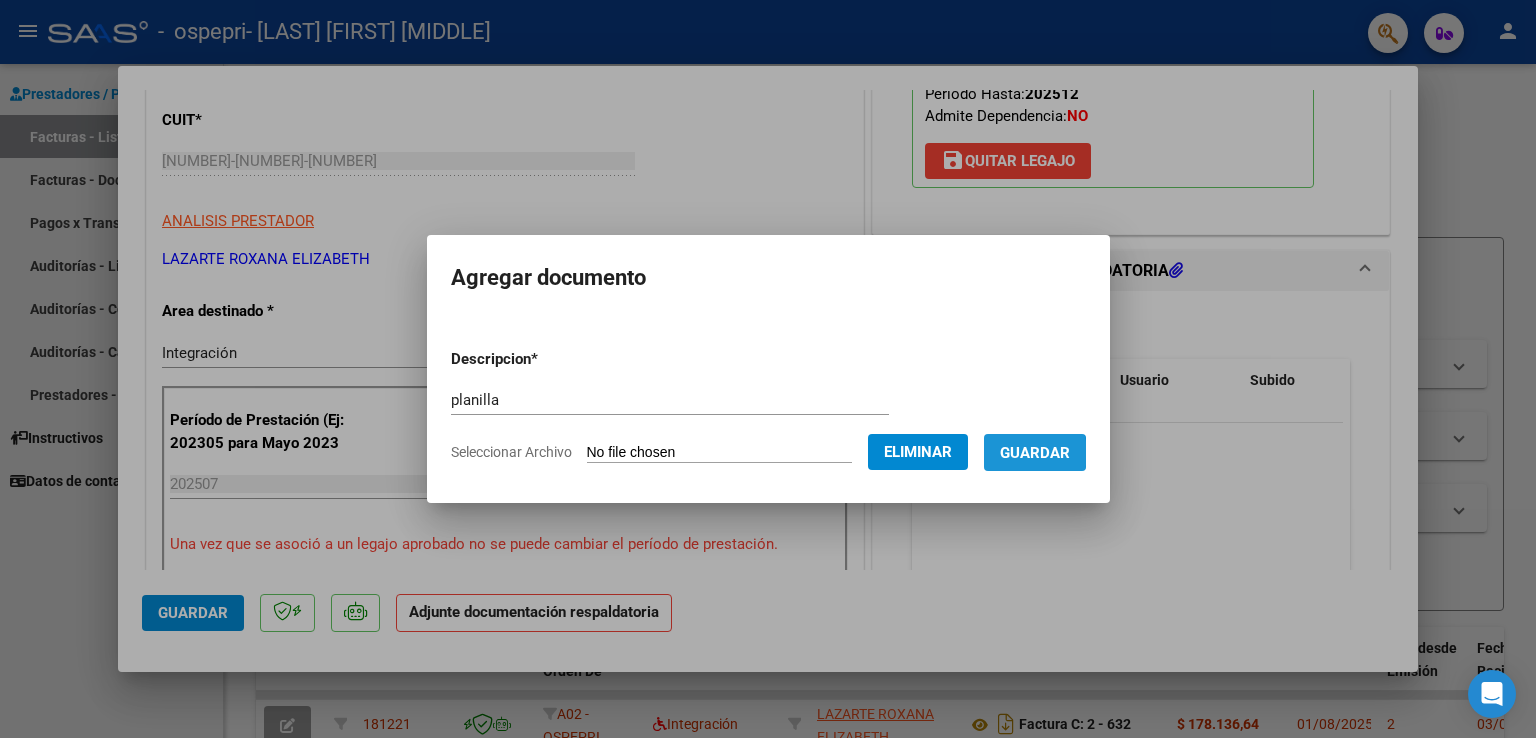 click on "Guardar" at bounding box center (1035, 453) 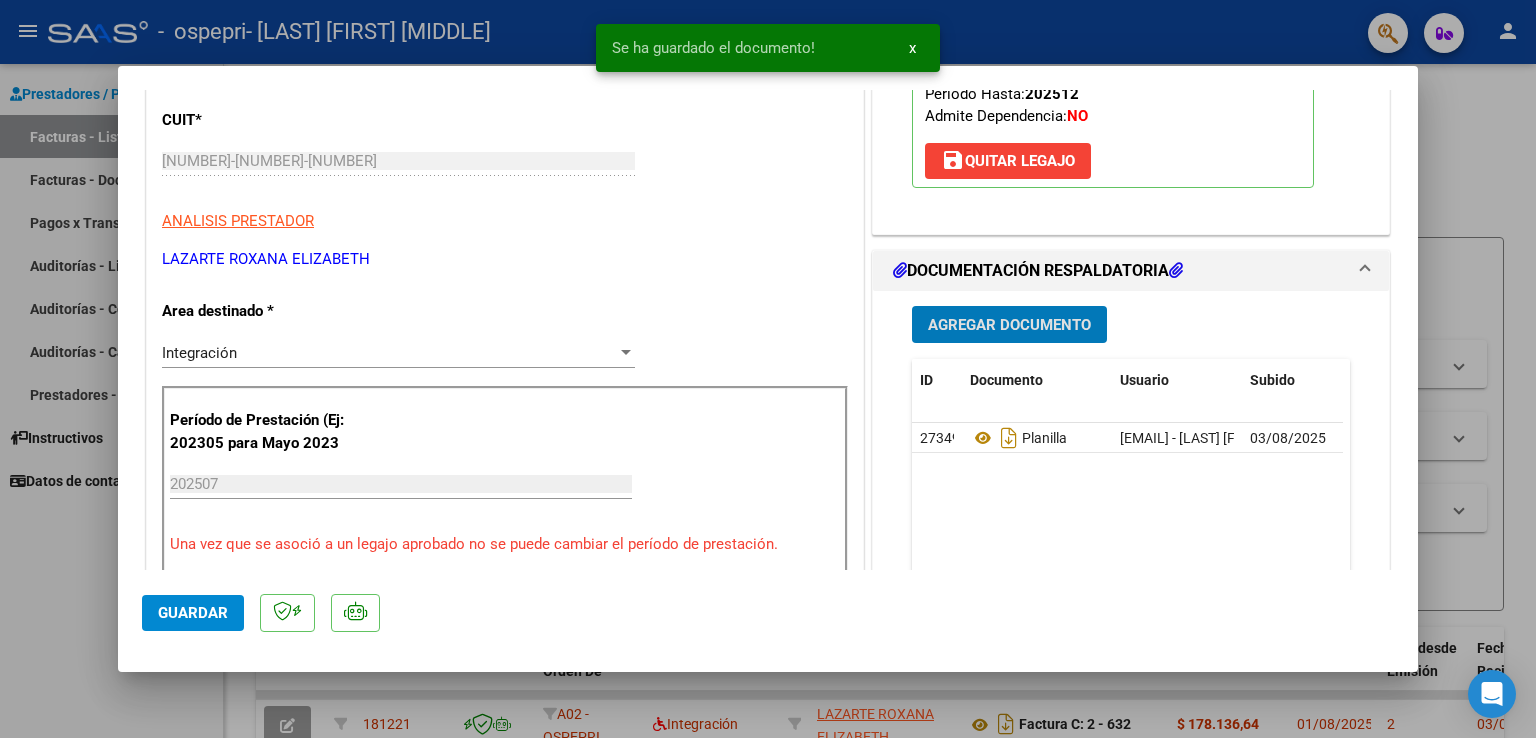 click on "Guardar" 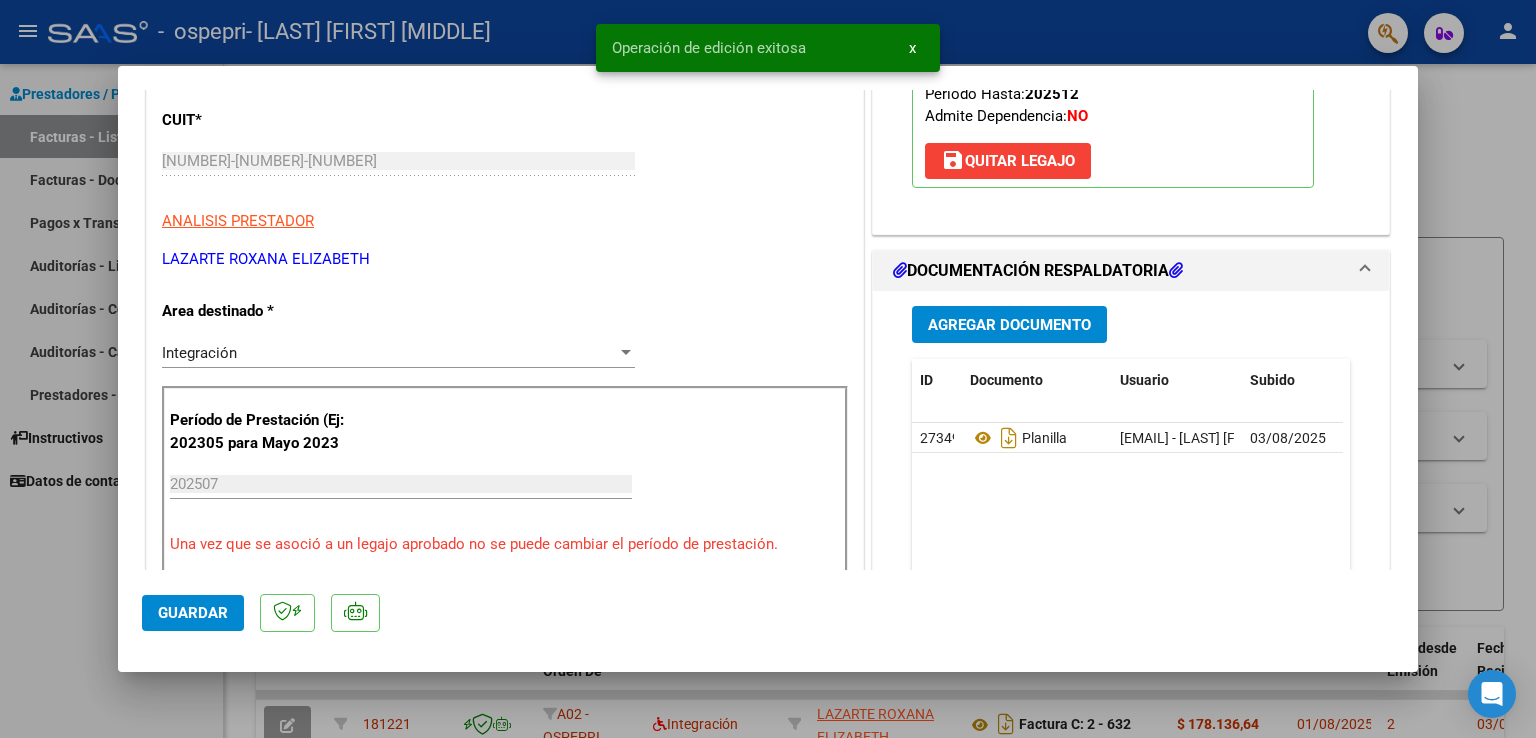 click on "Guardar" 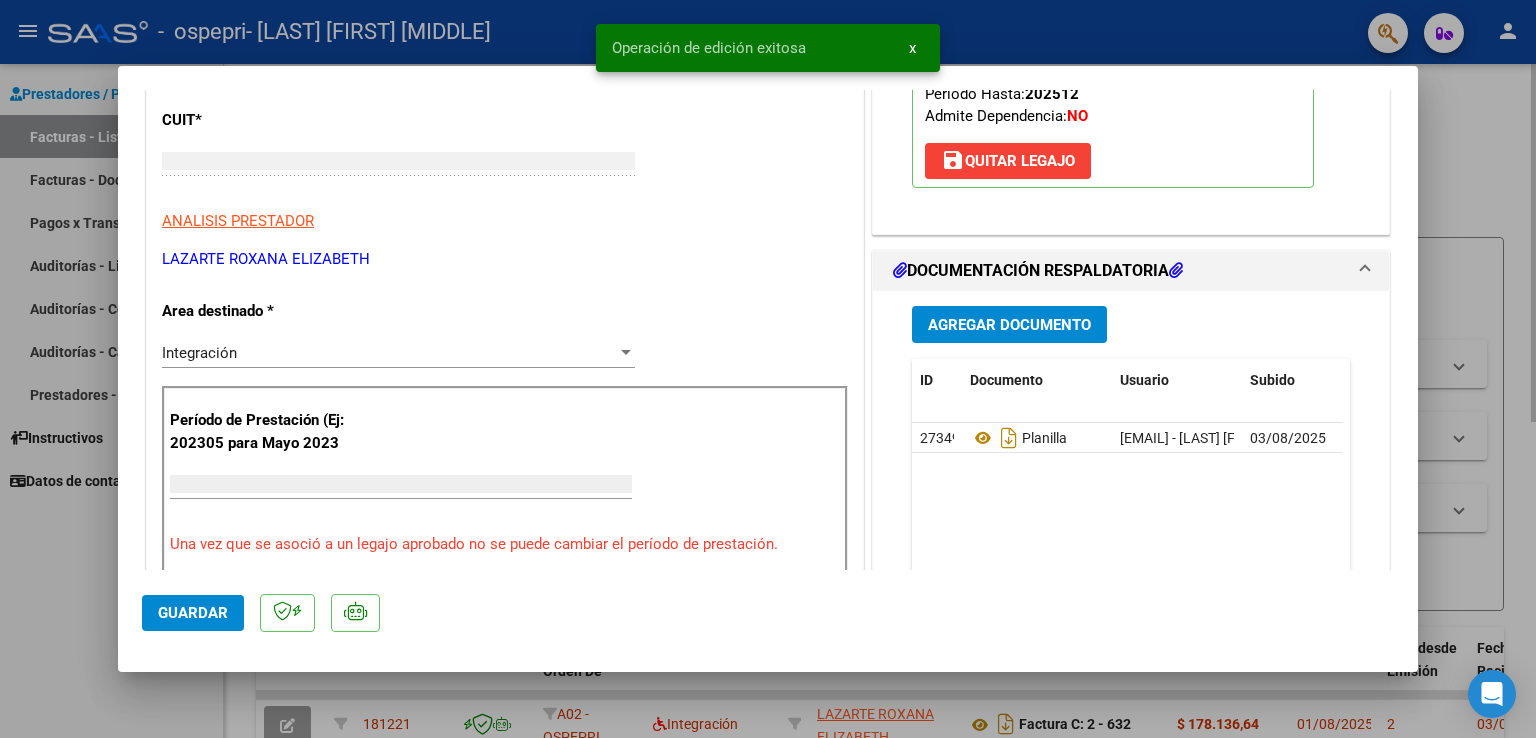 scroll, scrollTop: 0, scrollLeft: 0, axis: both 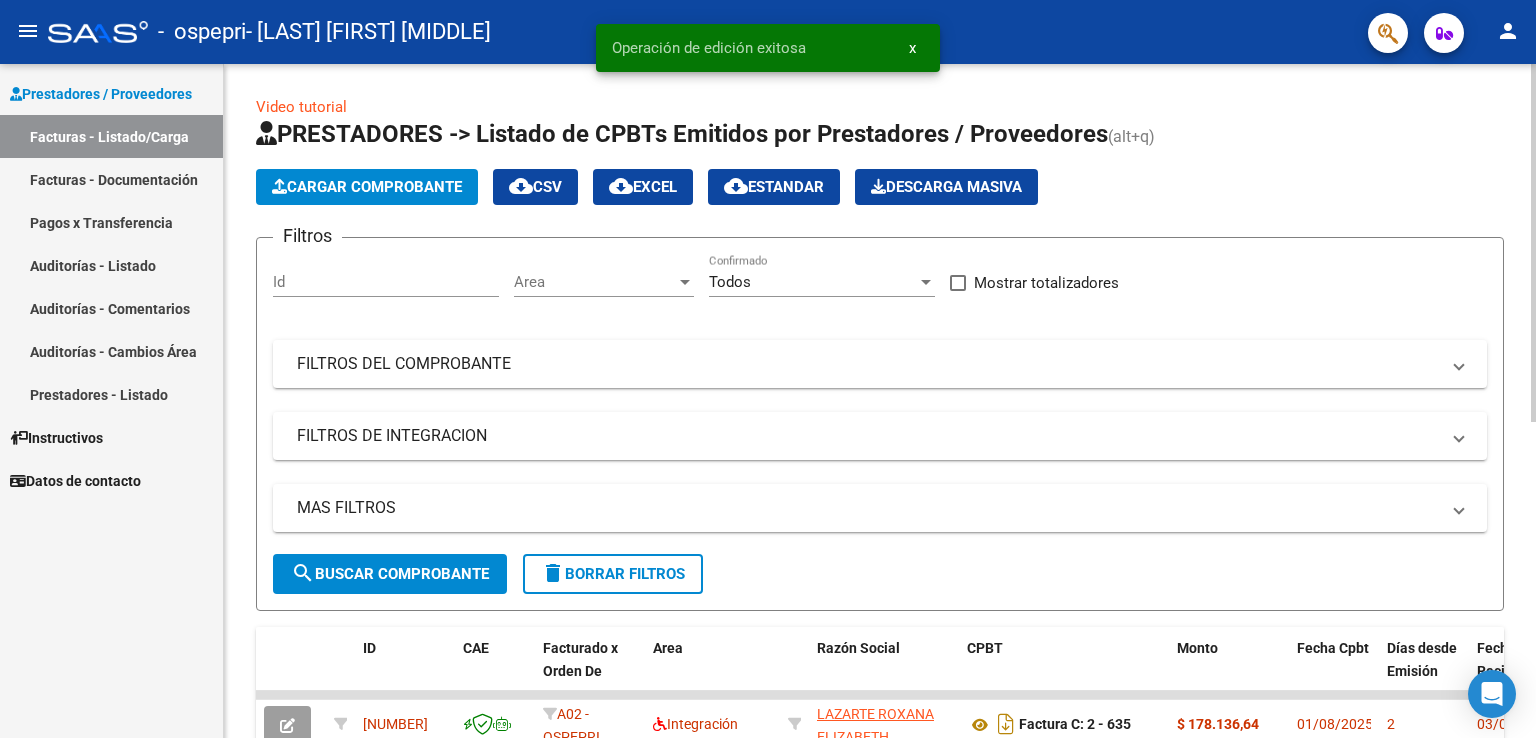 click on "Cargar Comprobante" 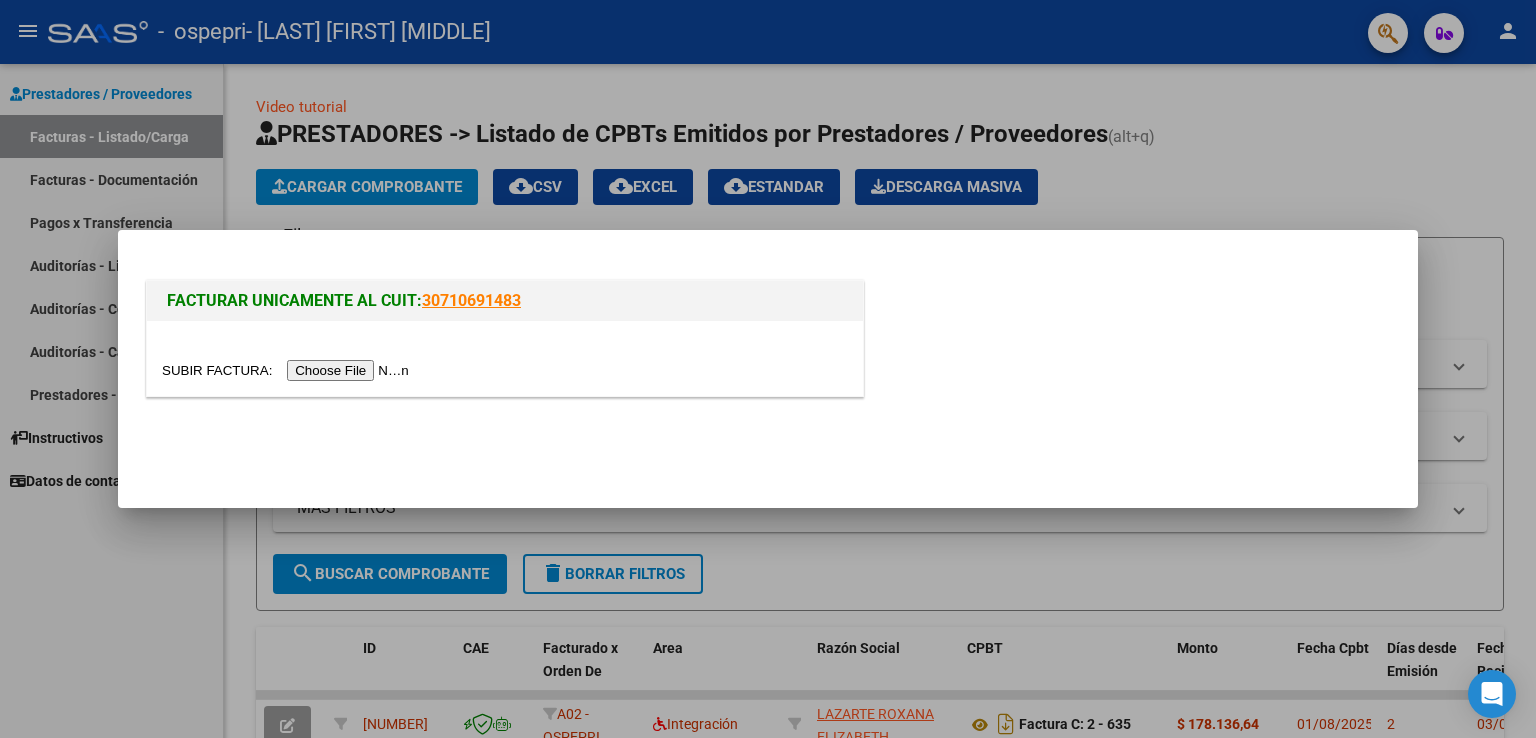 click at bounding box center [288, 370] 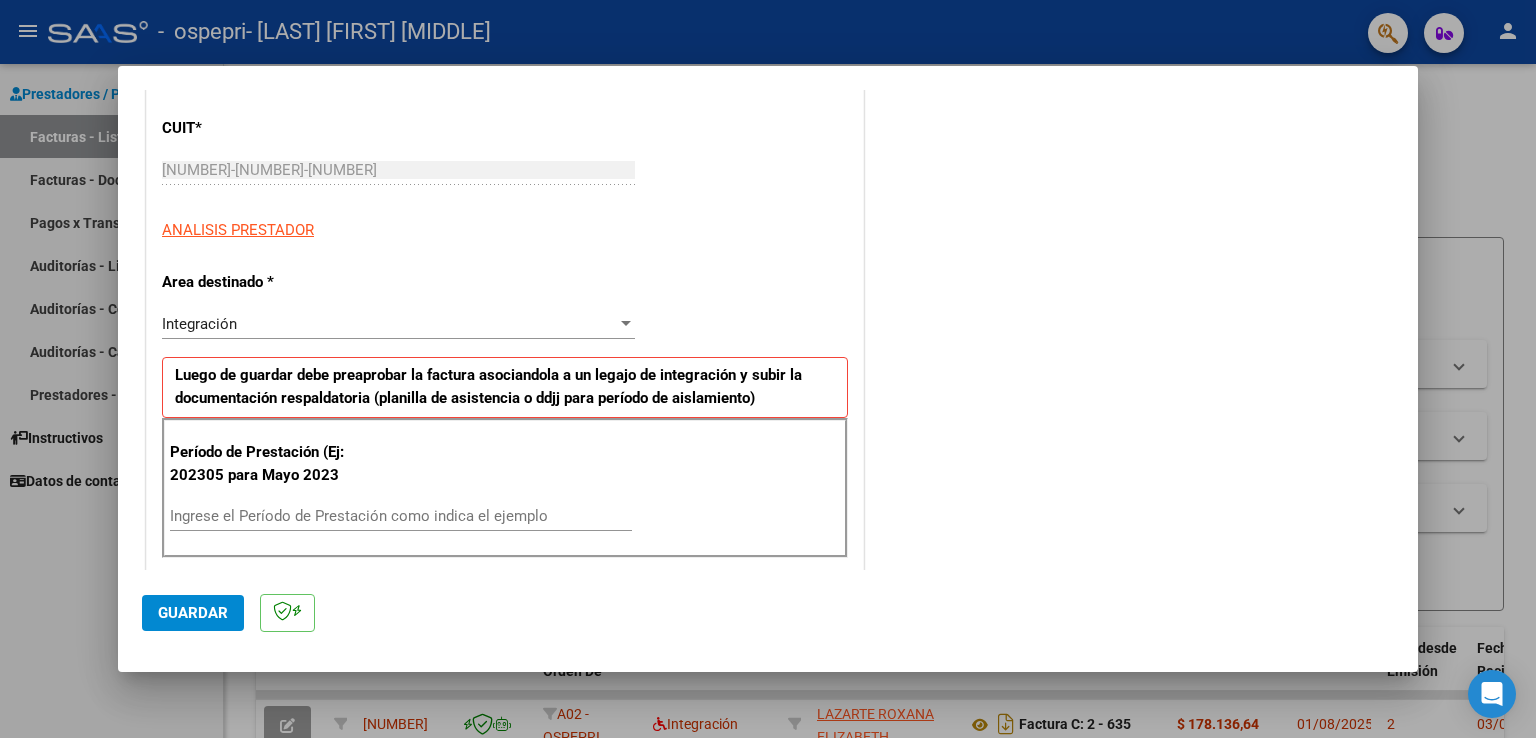 scroll, scrollTop: 300, scrollLeft: 0, axis: vertical 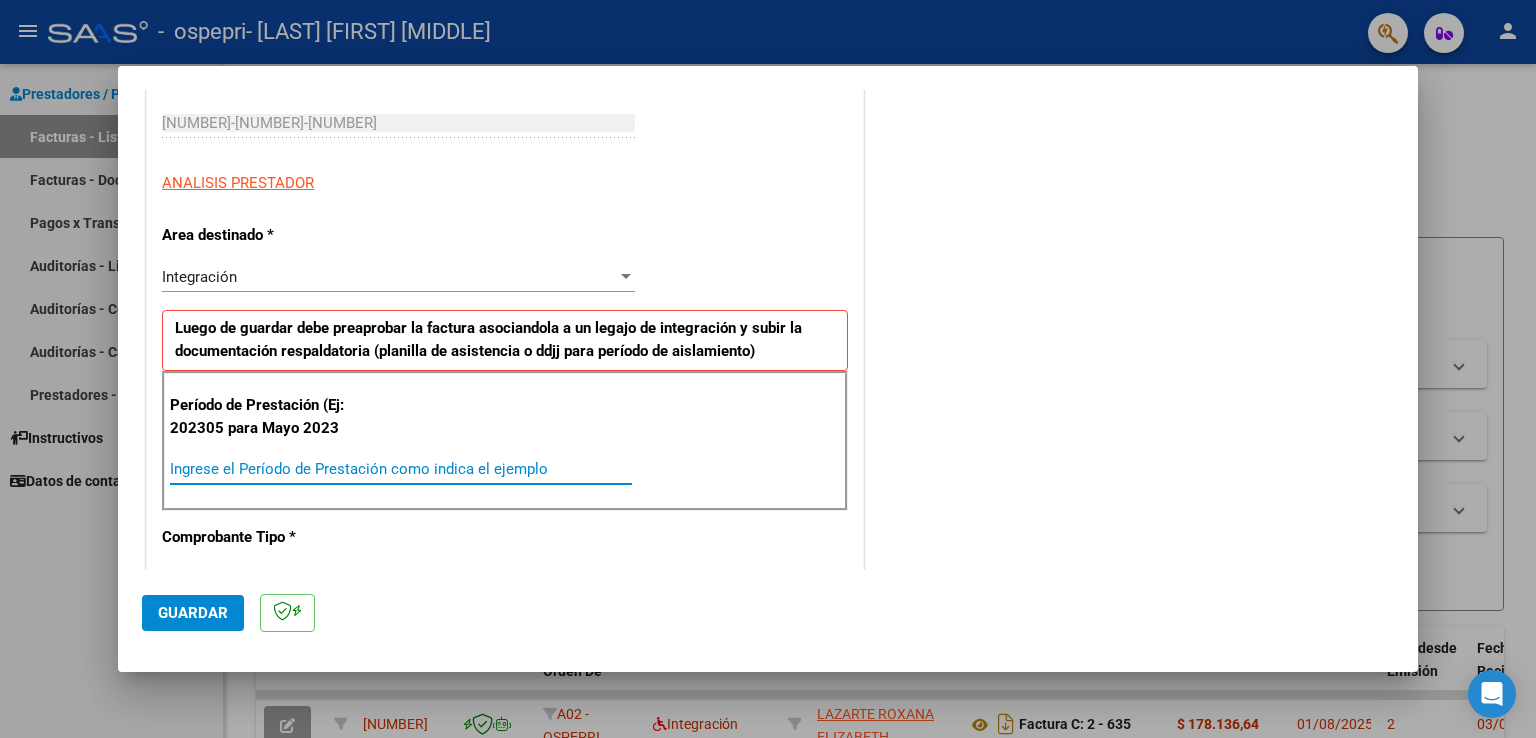 click on "Ingrese el Período de Prestación como indica el ejemplo" at bounding box center (401, 469) 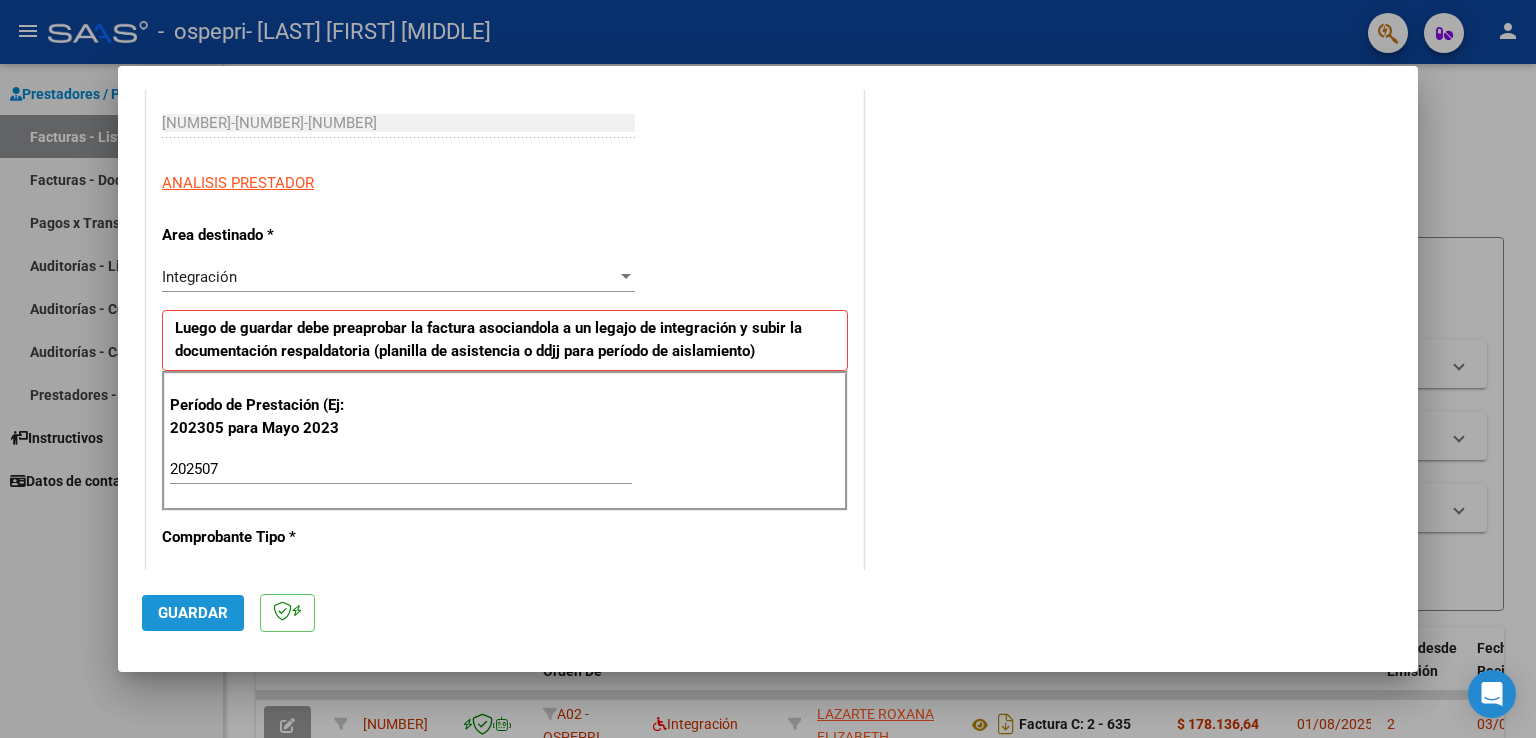 click on "Guardar" 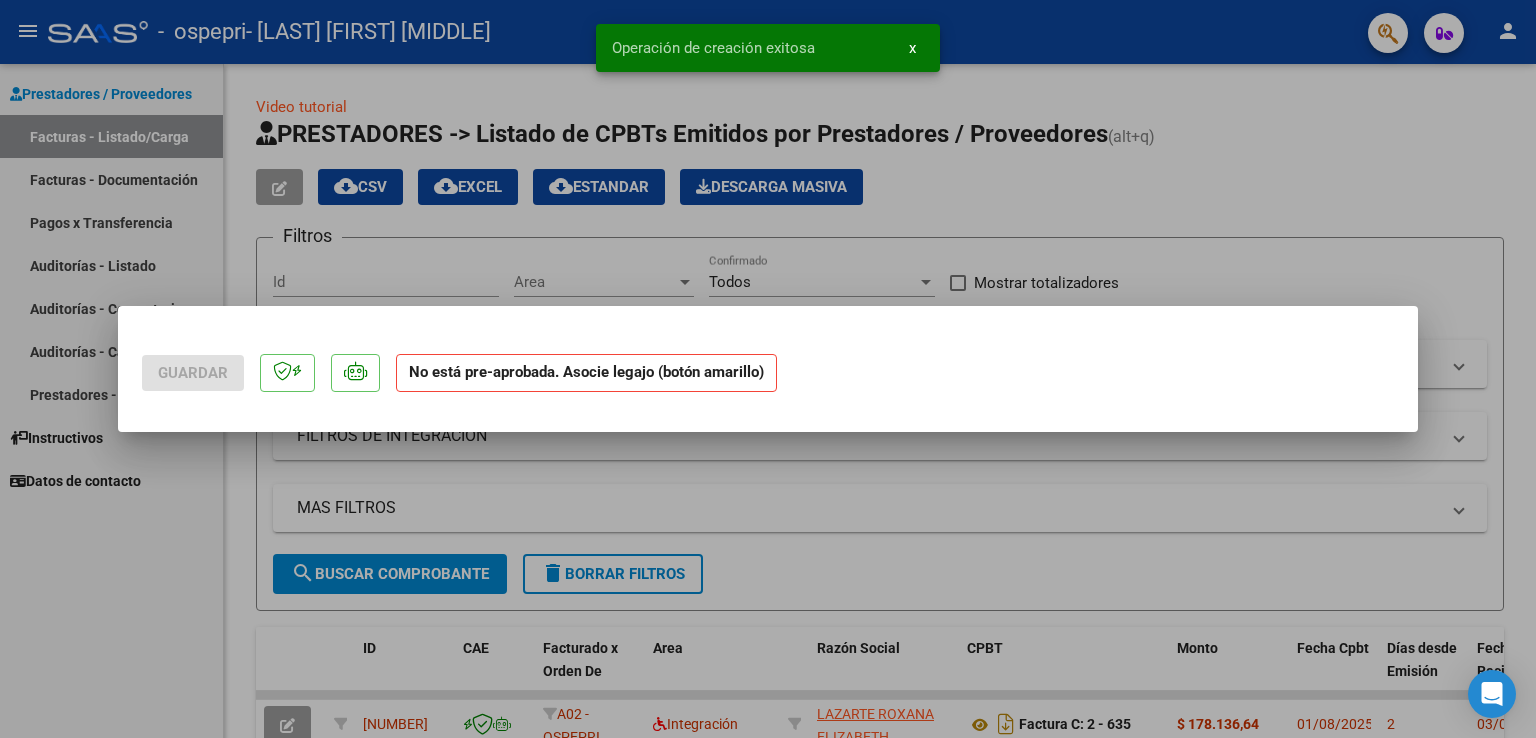 scroll, scrollTop: 0, scrollLeft: 0, axis: both 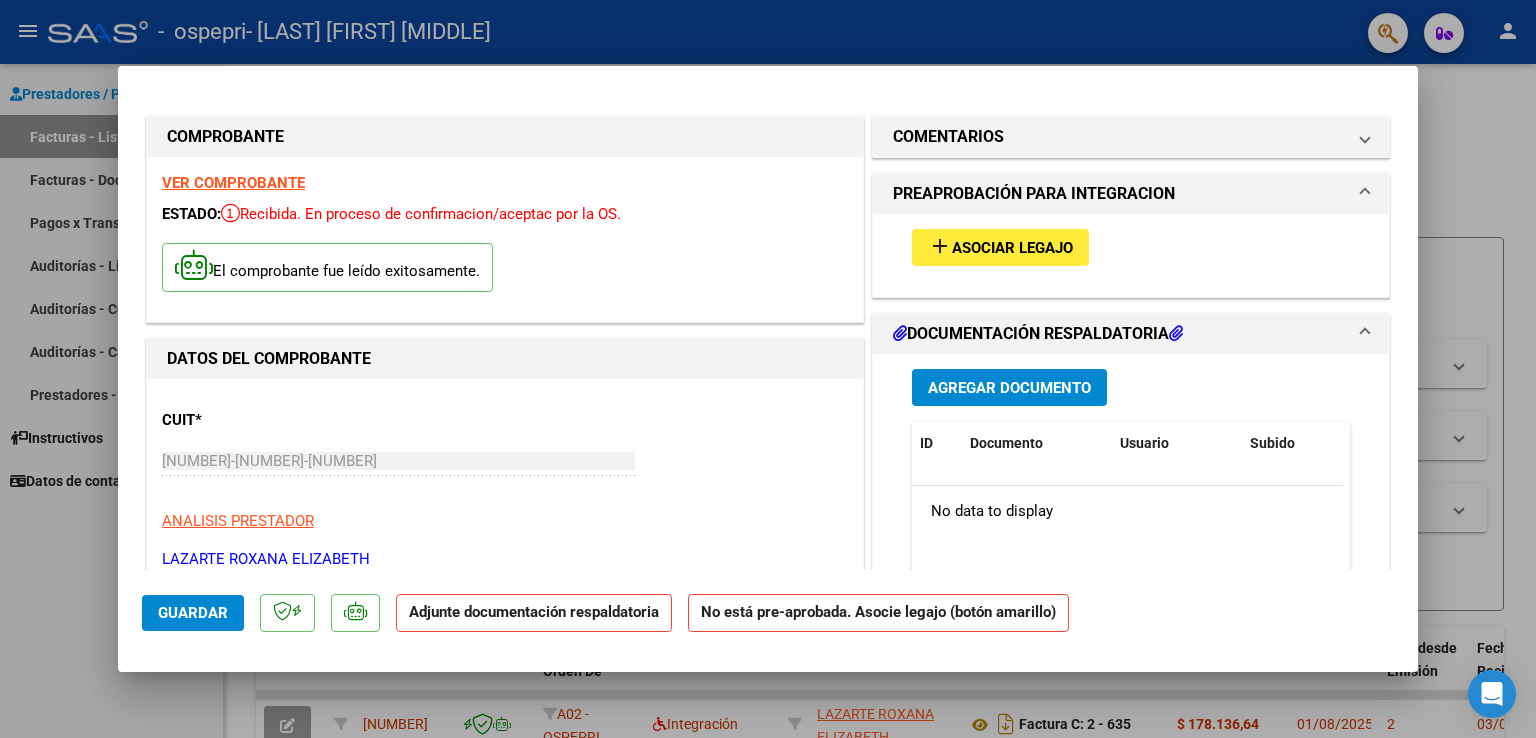 click on "Asociar Legajo" at bounding box center (1012, 248) 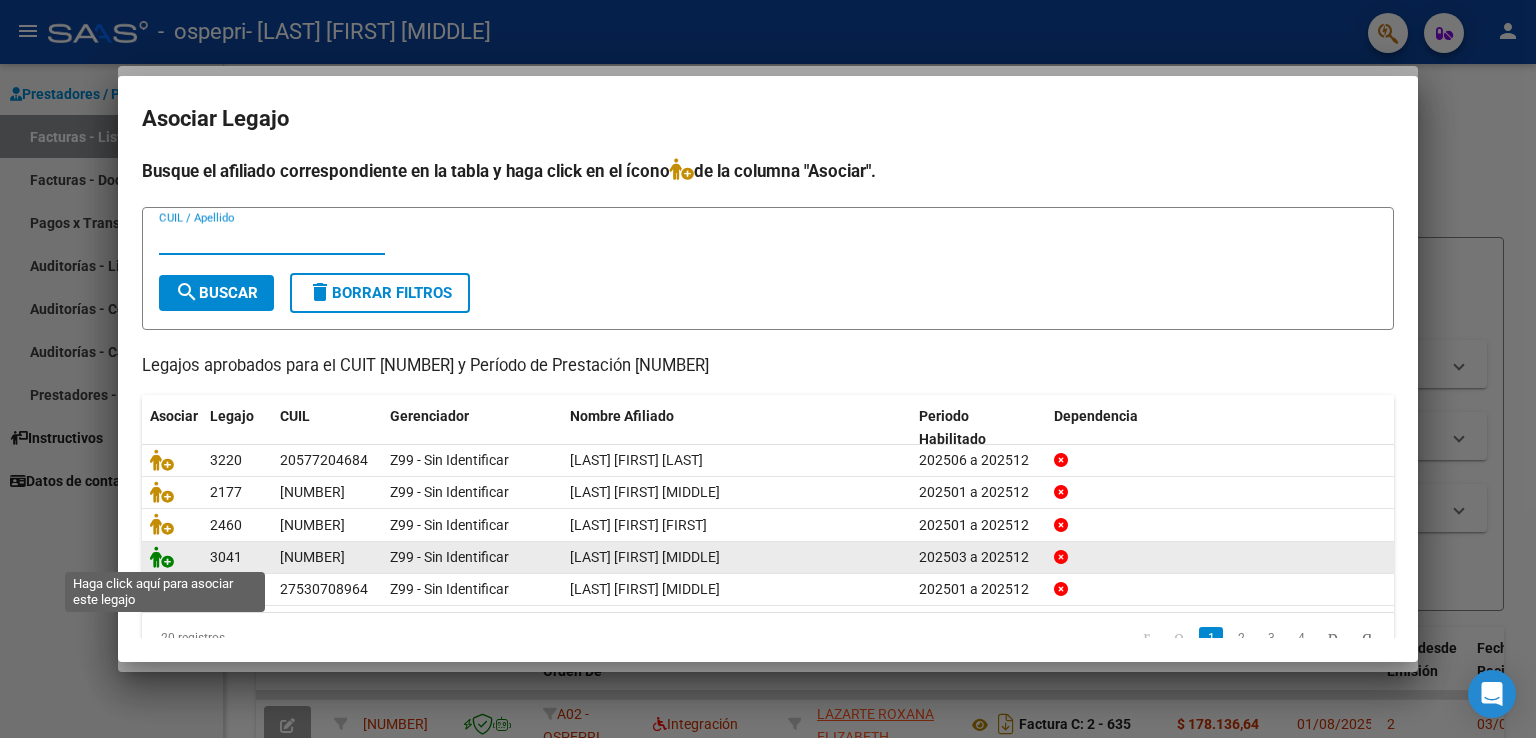 click 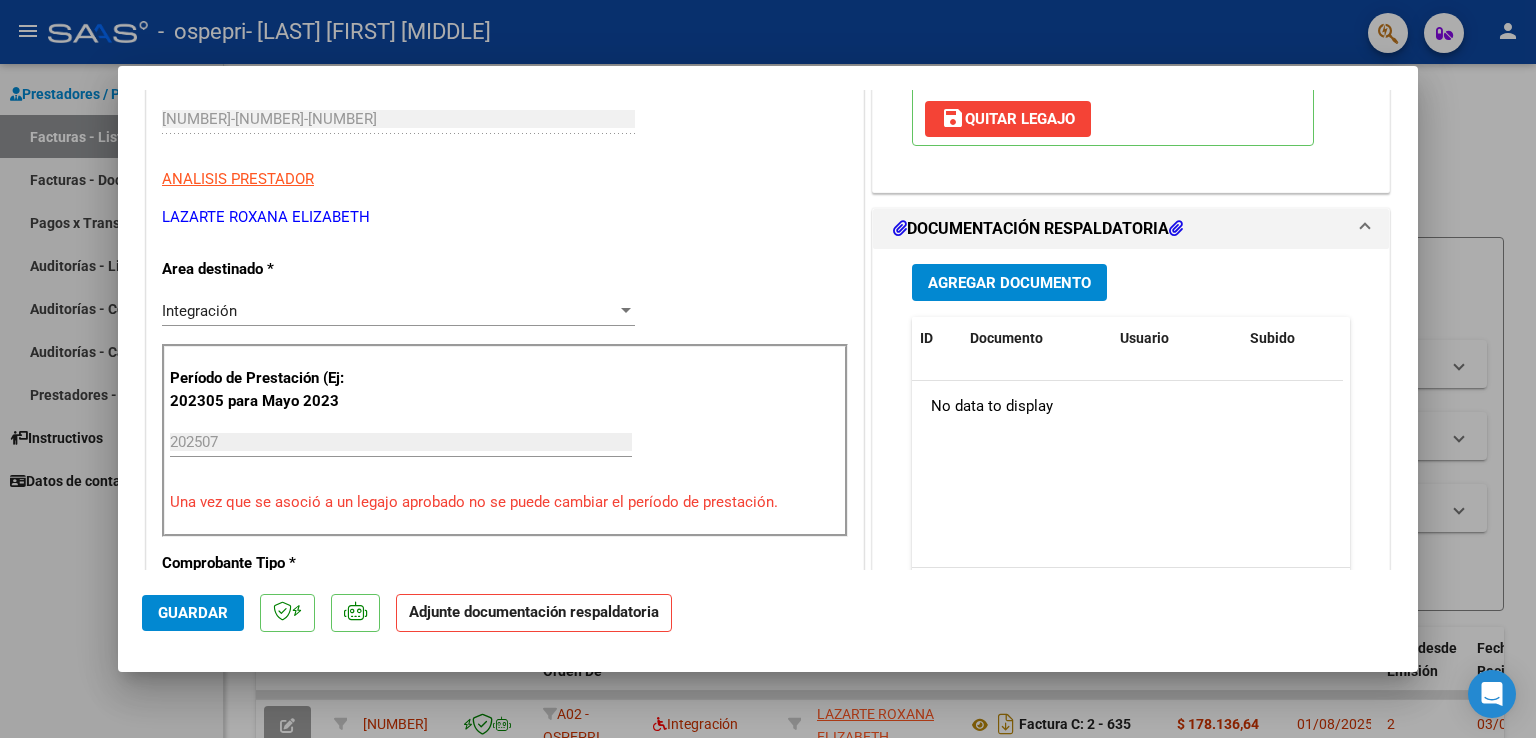 scroll, scrollTop: 400, scrollLeft: 0, axis: vertical 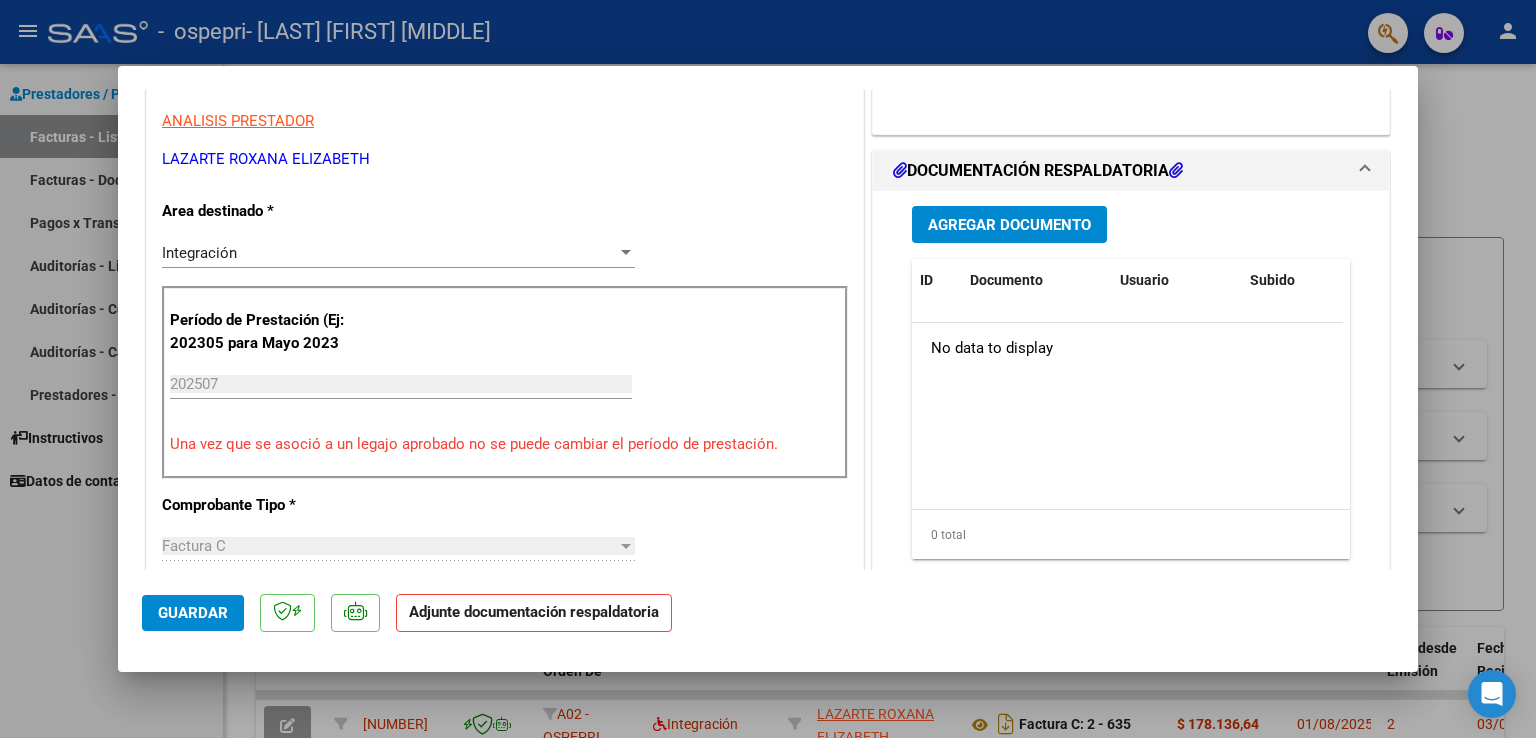 click on "Agregar Documento" at bounding box center (1009, 225) 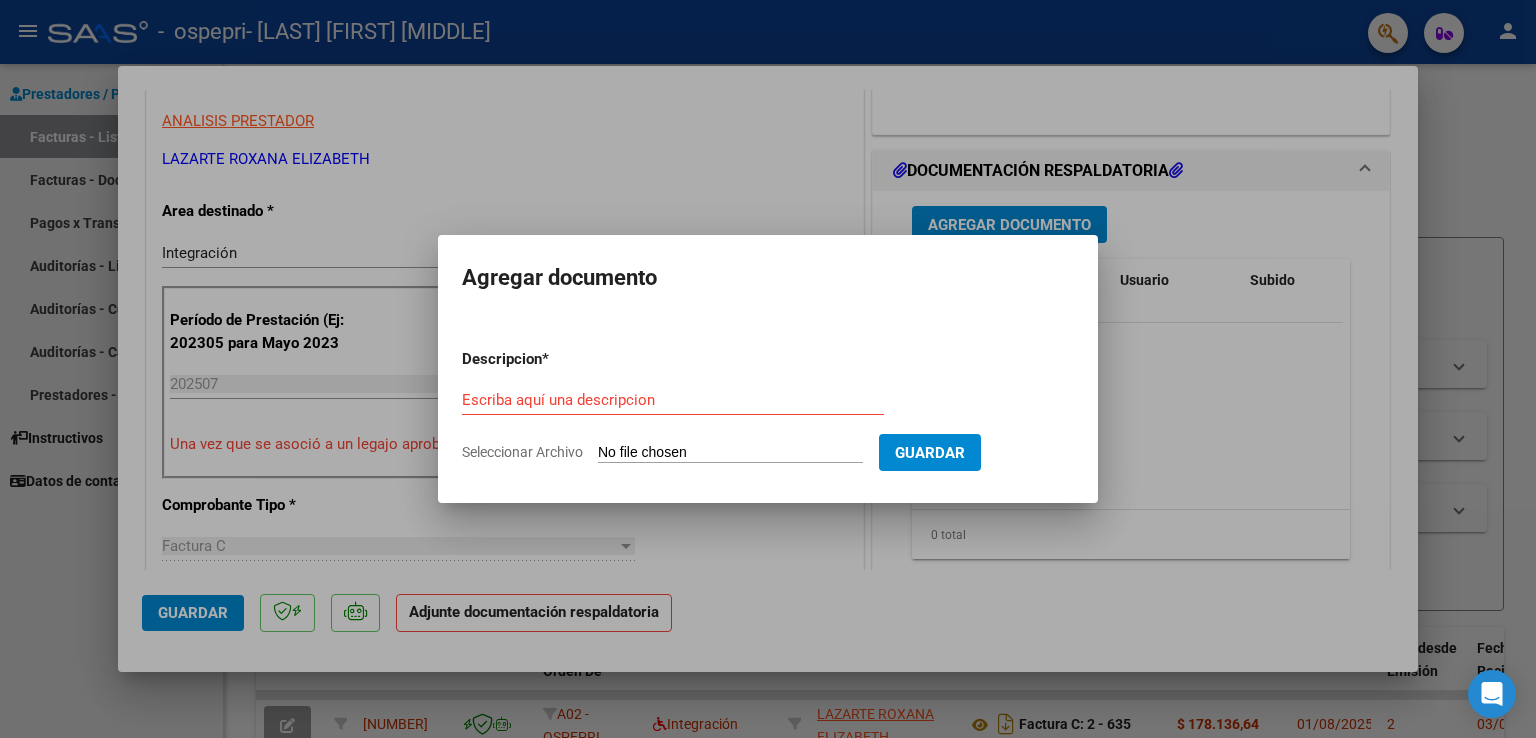 click on "Seleccionar Archivo" 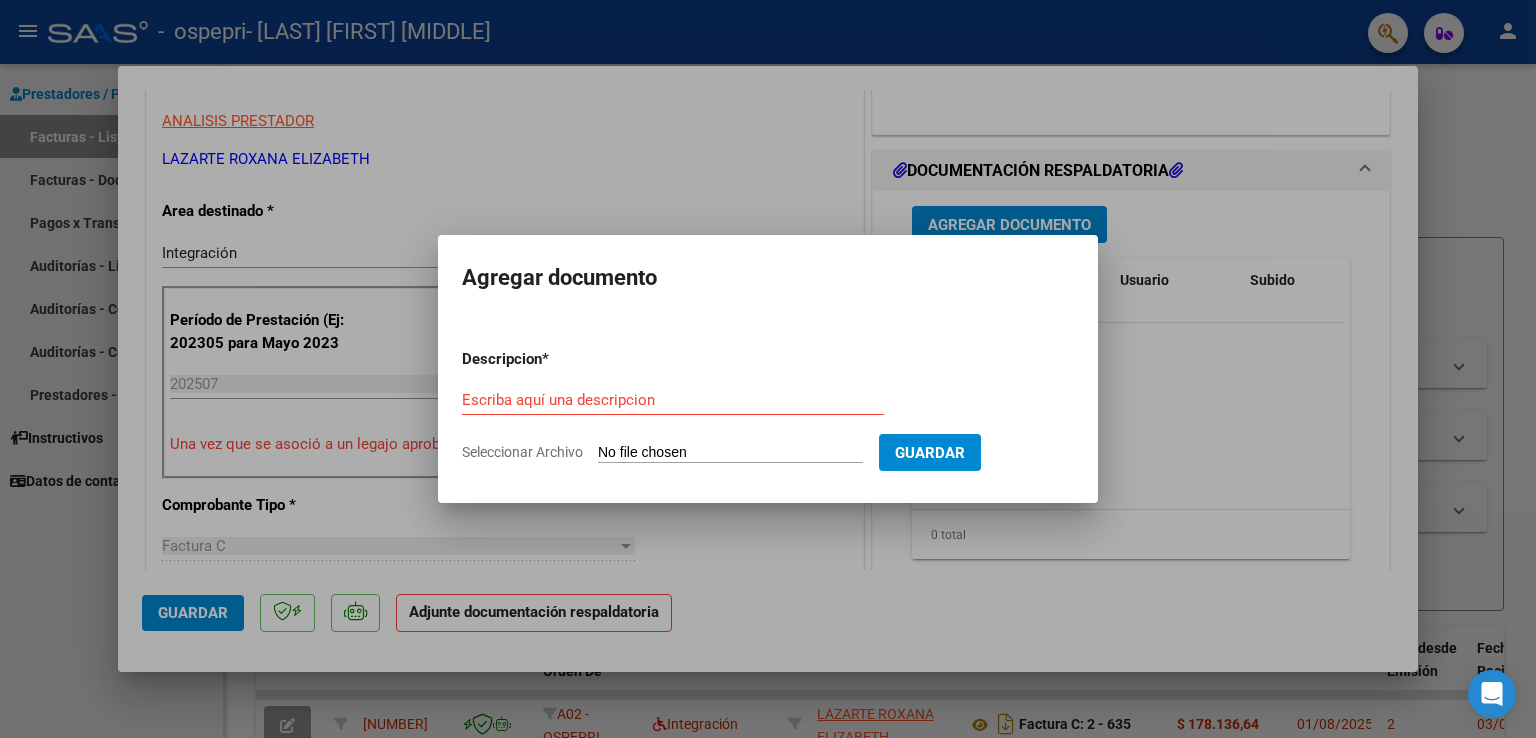 click at bounding box center (768, 369) 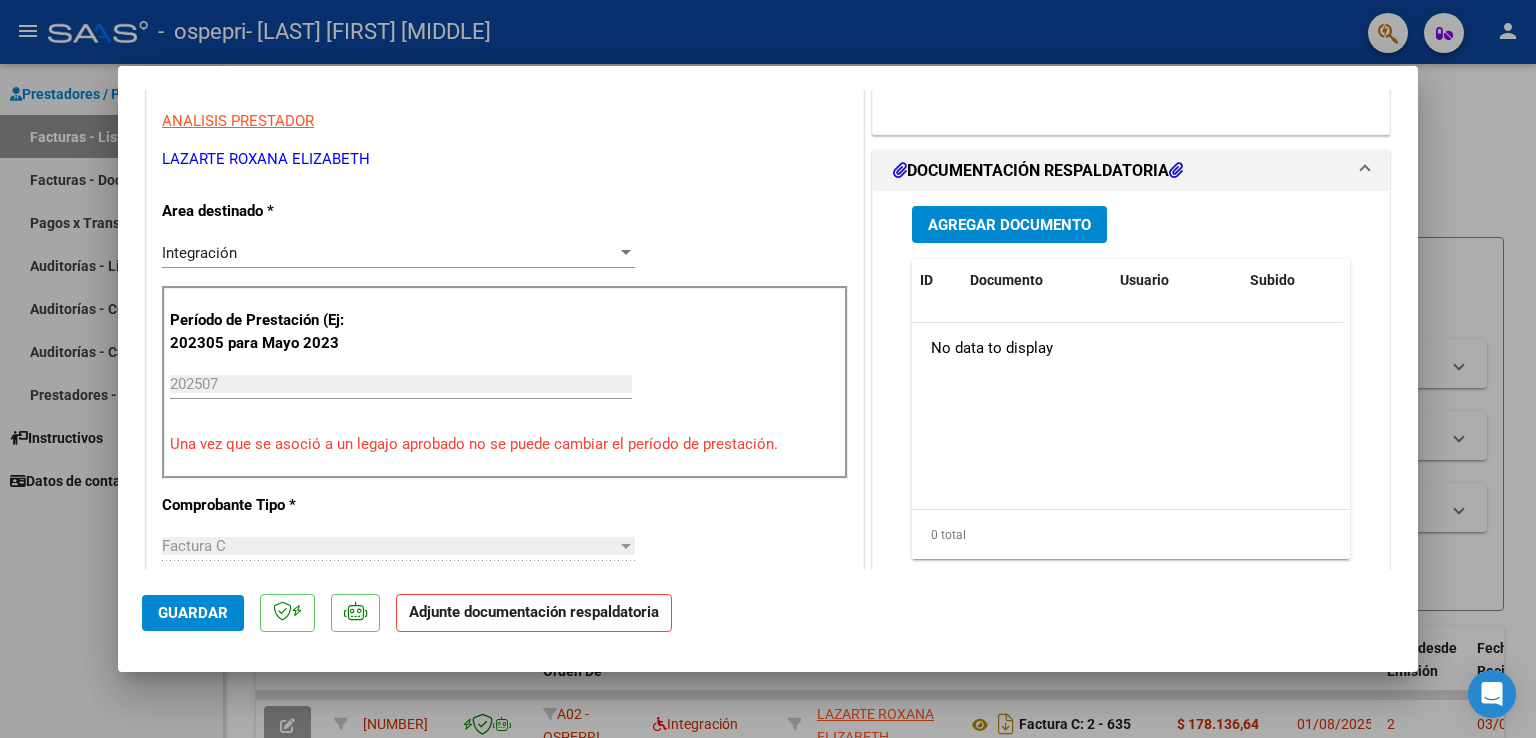 click on "Guardar" 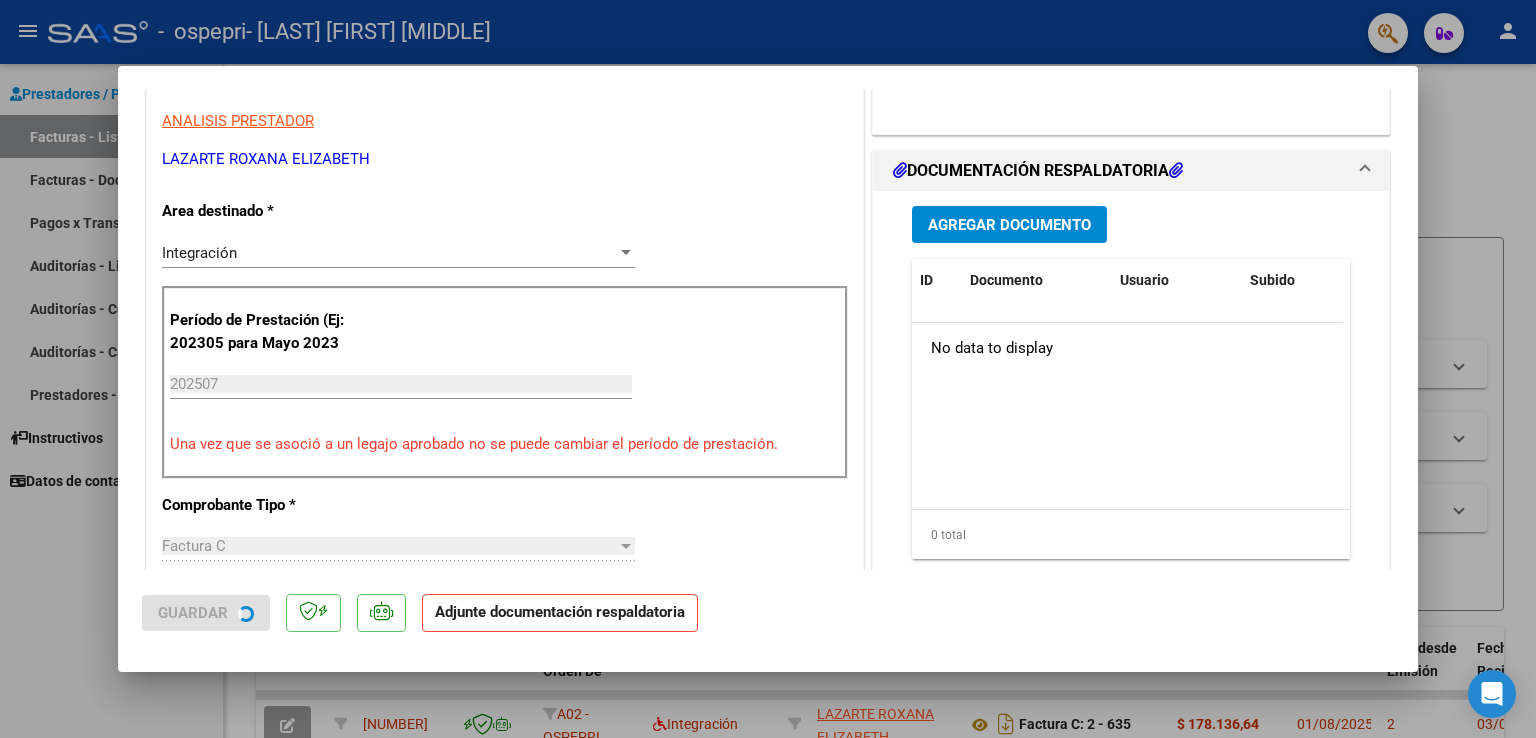 click at bounding box center (768, 369) 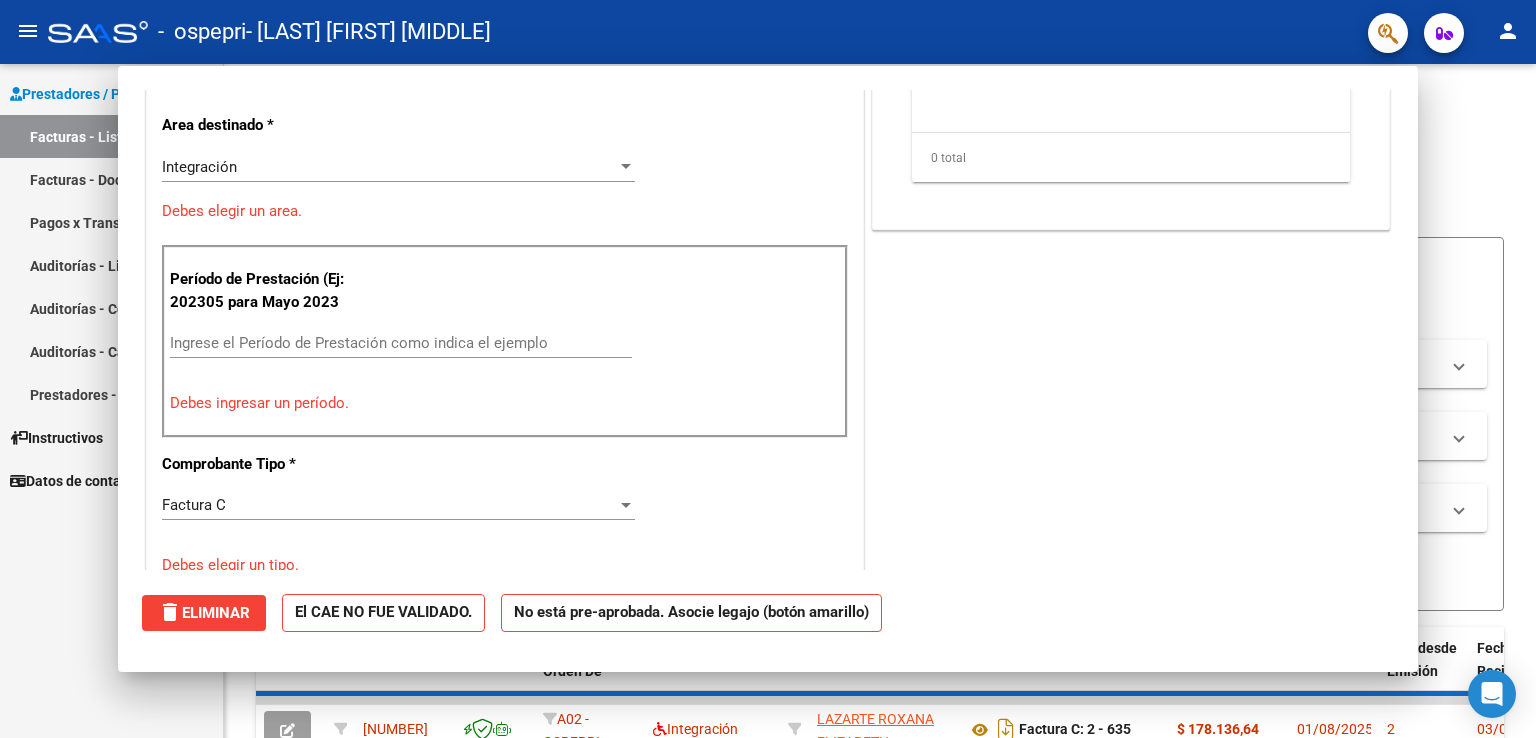 scroll, scrollTop: 0, scrollLeft: 0, axis: both 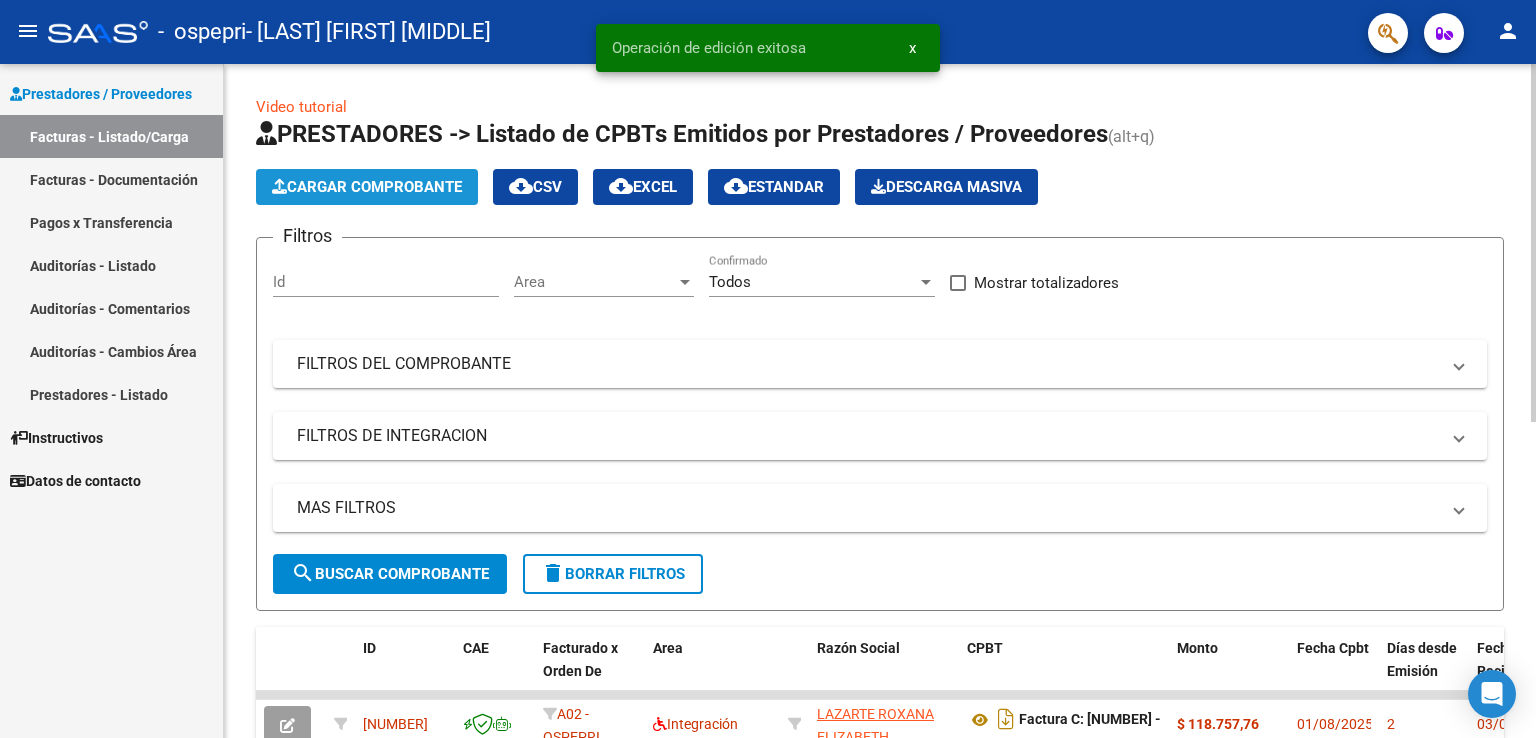 click on "Cargar Comprobante" 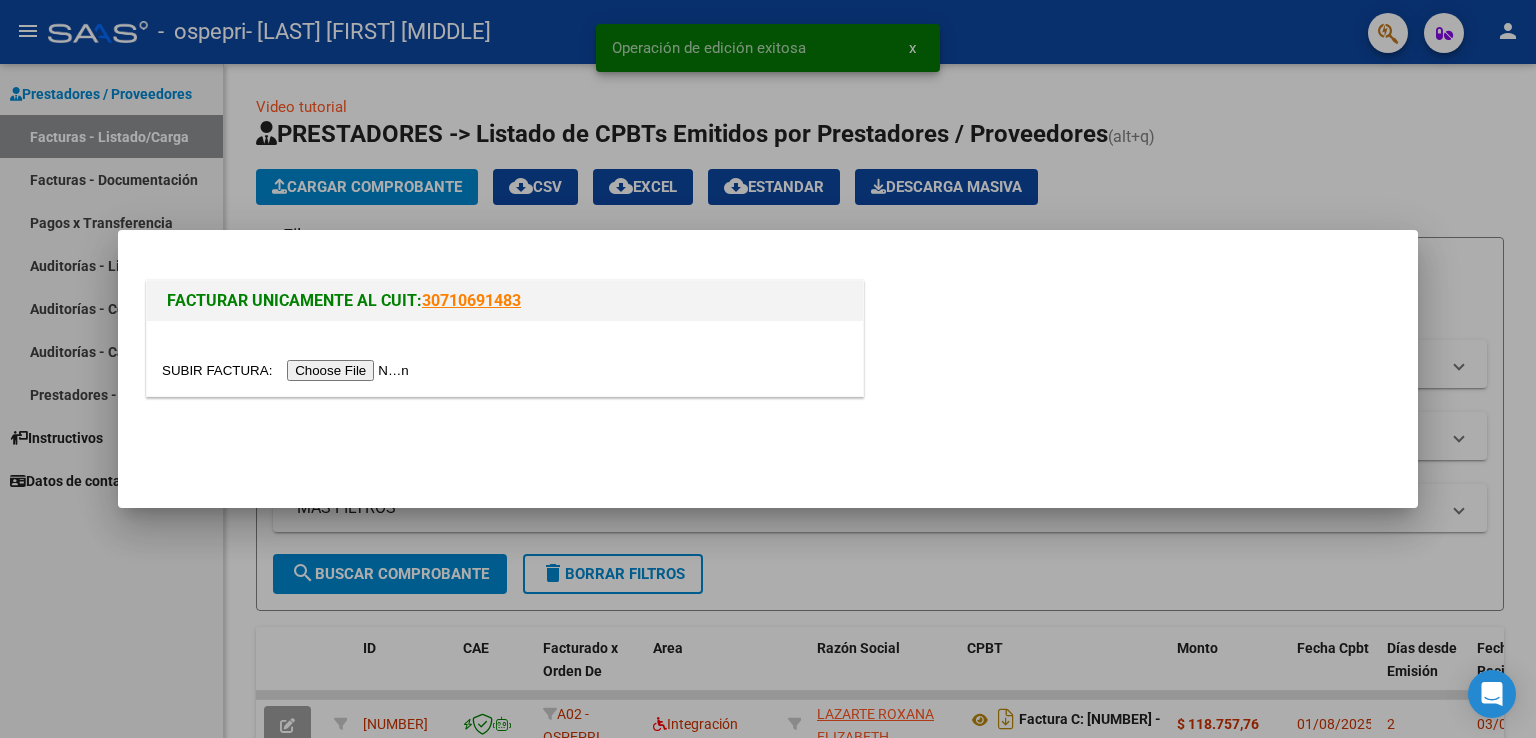 click at bounding box center (288, 370) 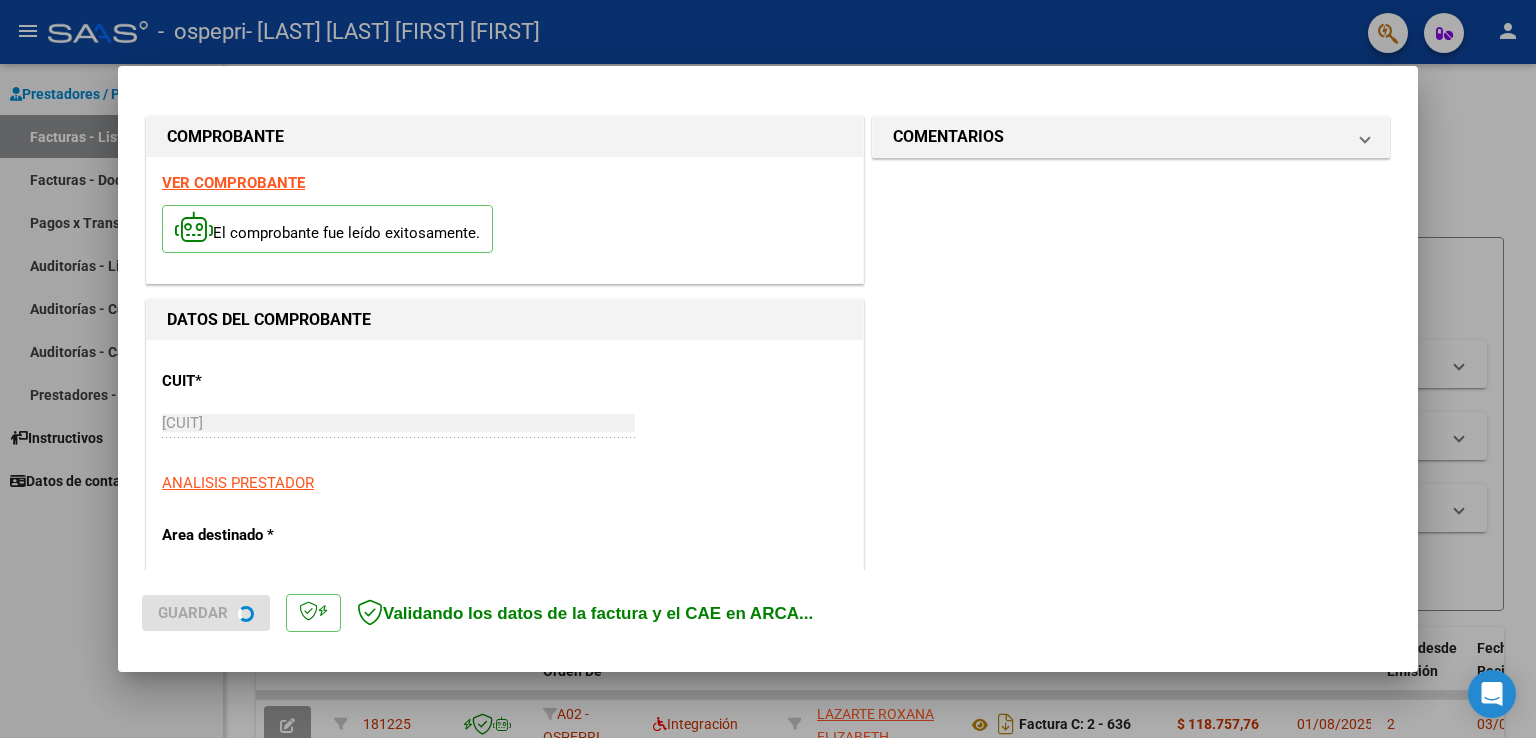 scroll, scrollTop: 0, scrollLeft: 0, axis: both 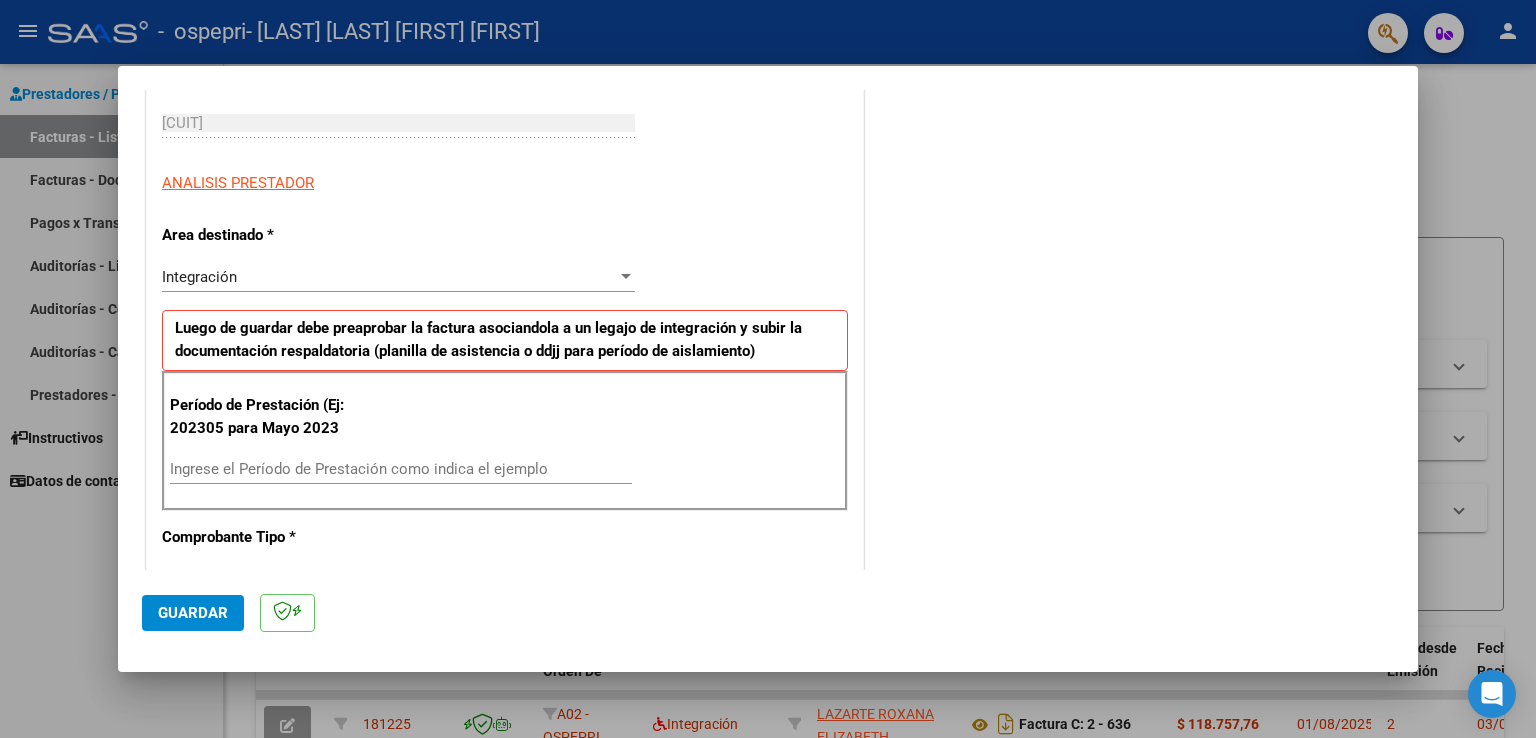 click on "Ingrese el Período de Prestación como indica el ejemplo" at bounding box center (401, 469) 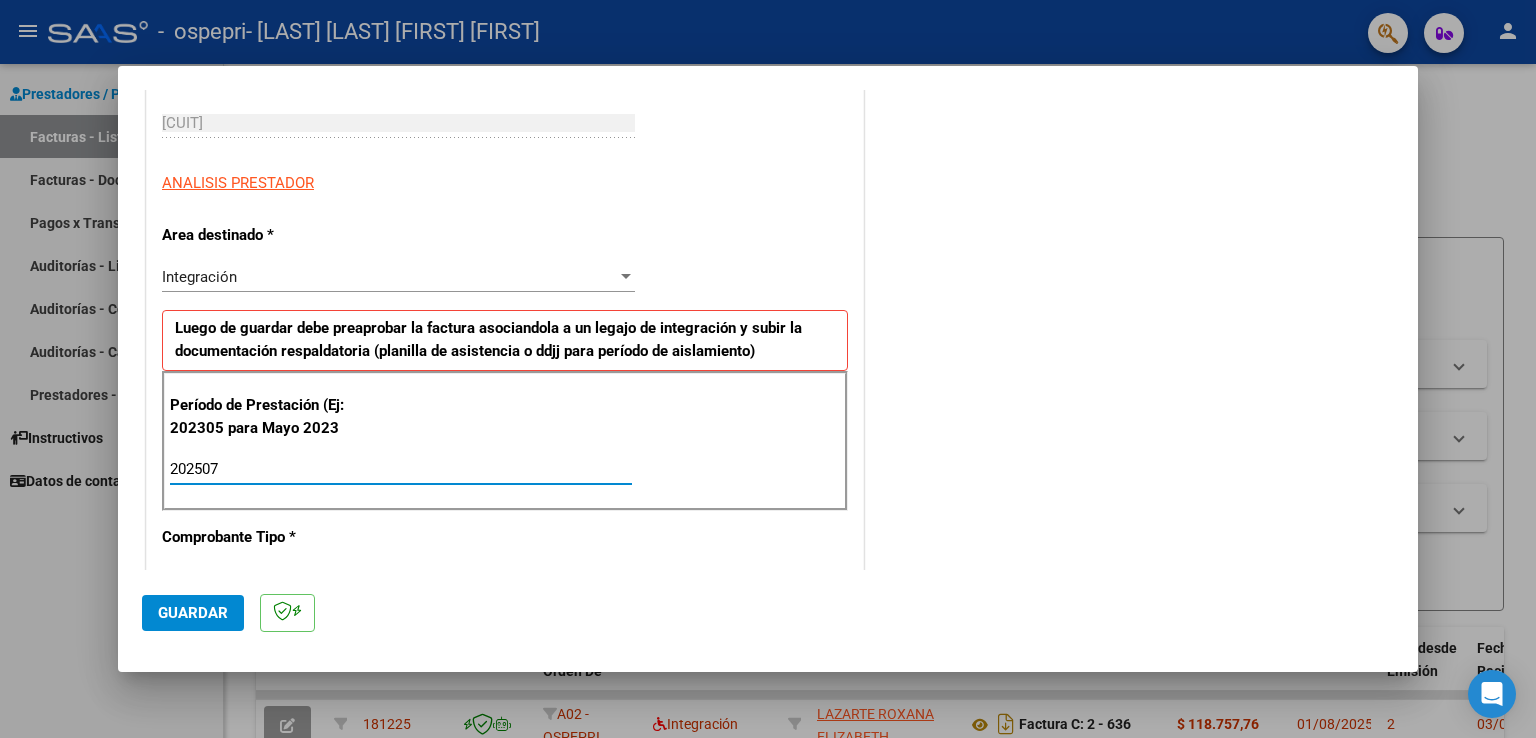 type on "202507" 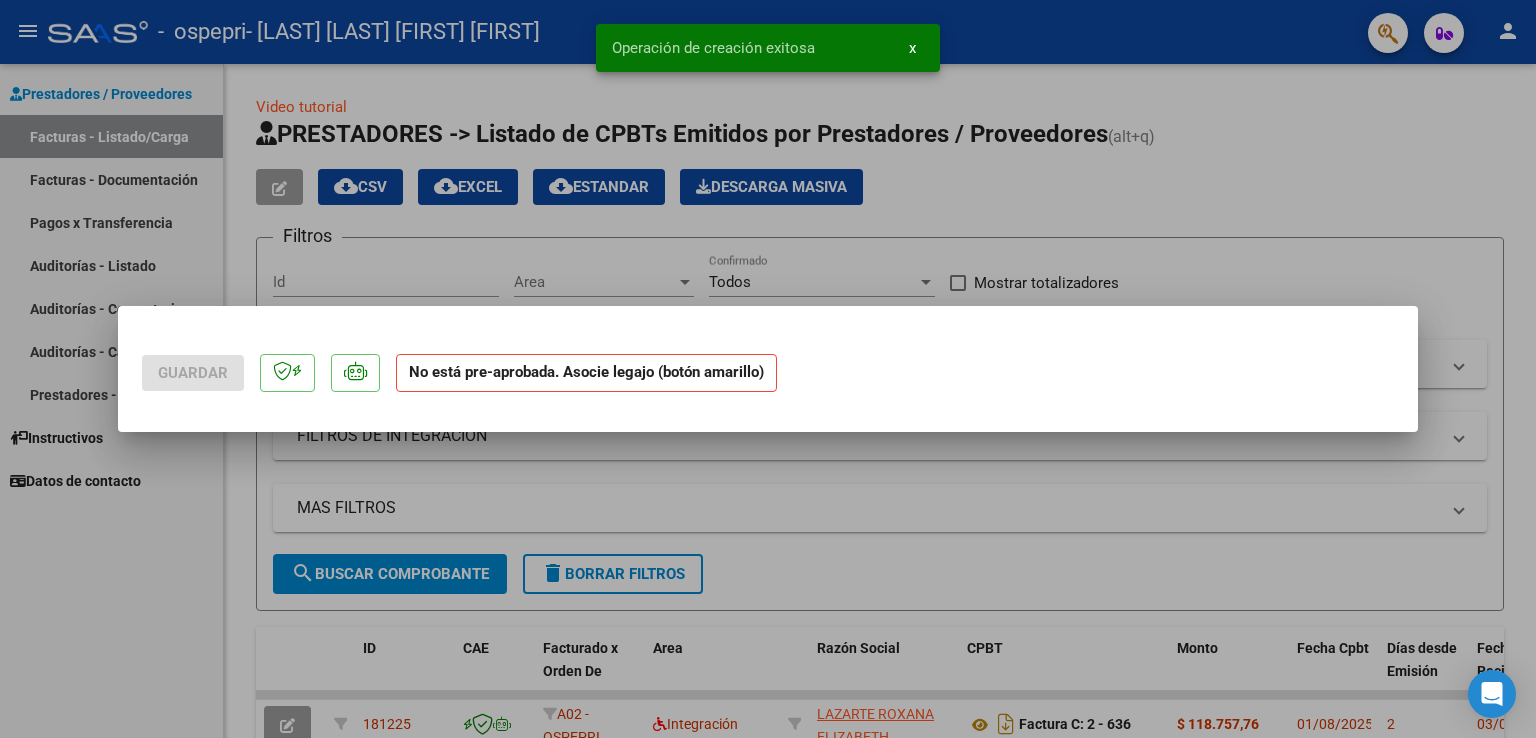 scroll, scrollTop: 0, scrollLeft: 0, axis: both 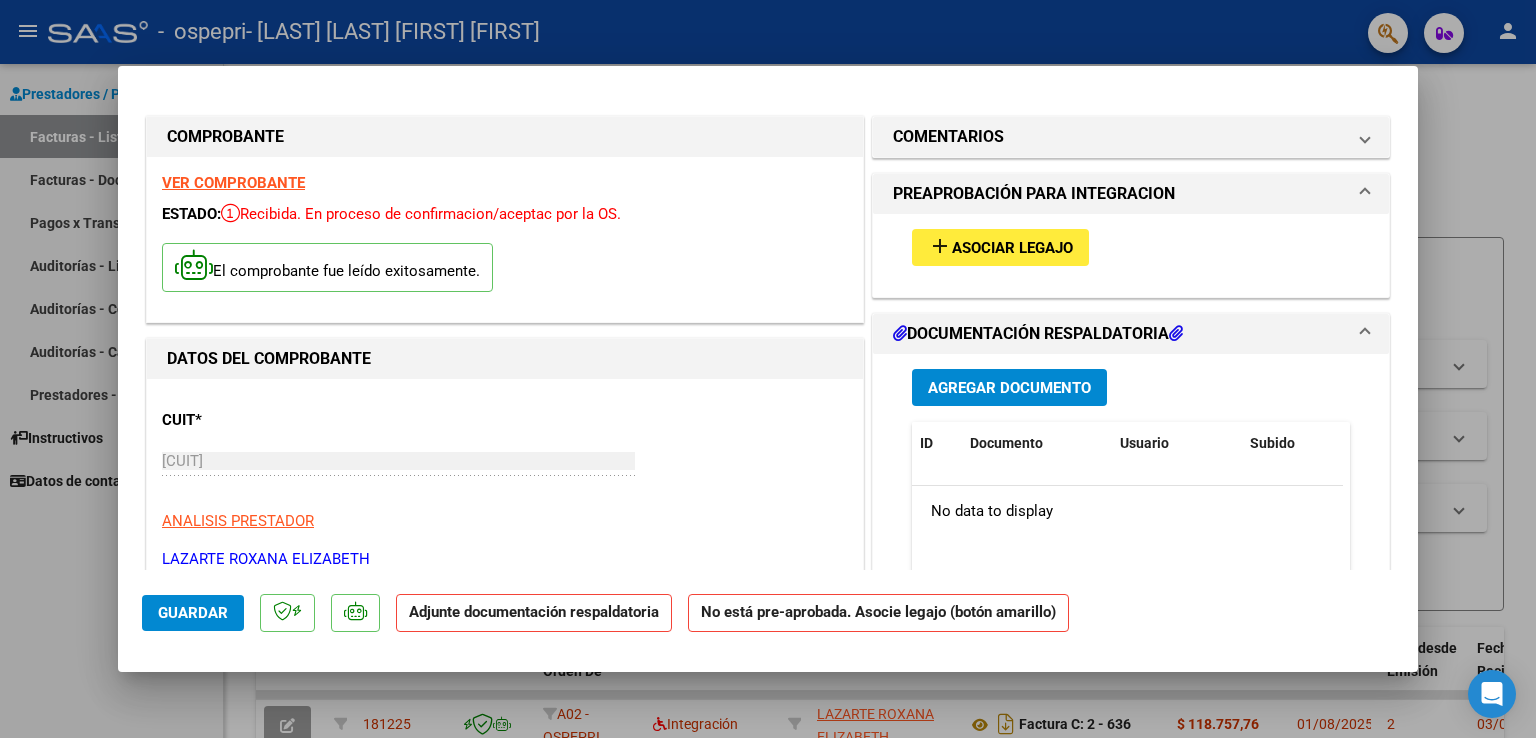 click on "add Asociar Legajo" at bounding box center (1000, 247) 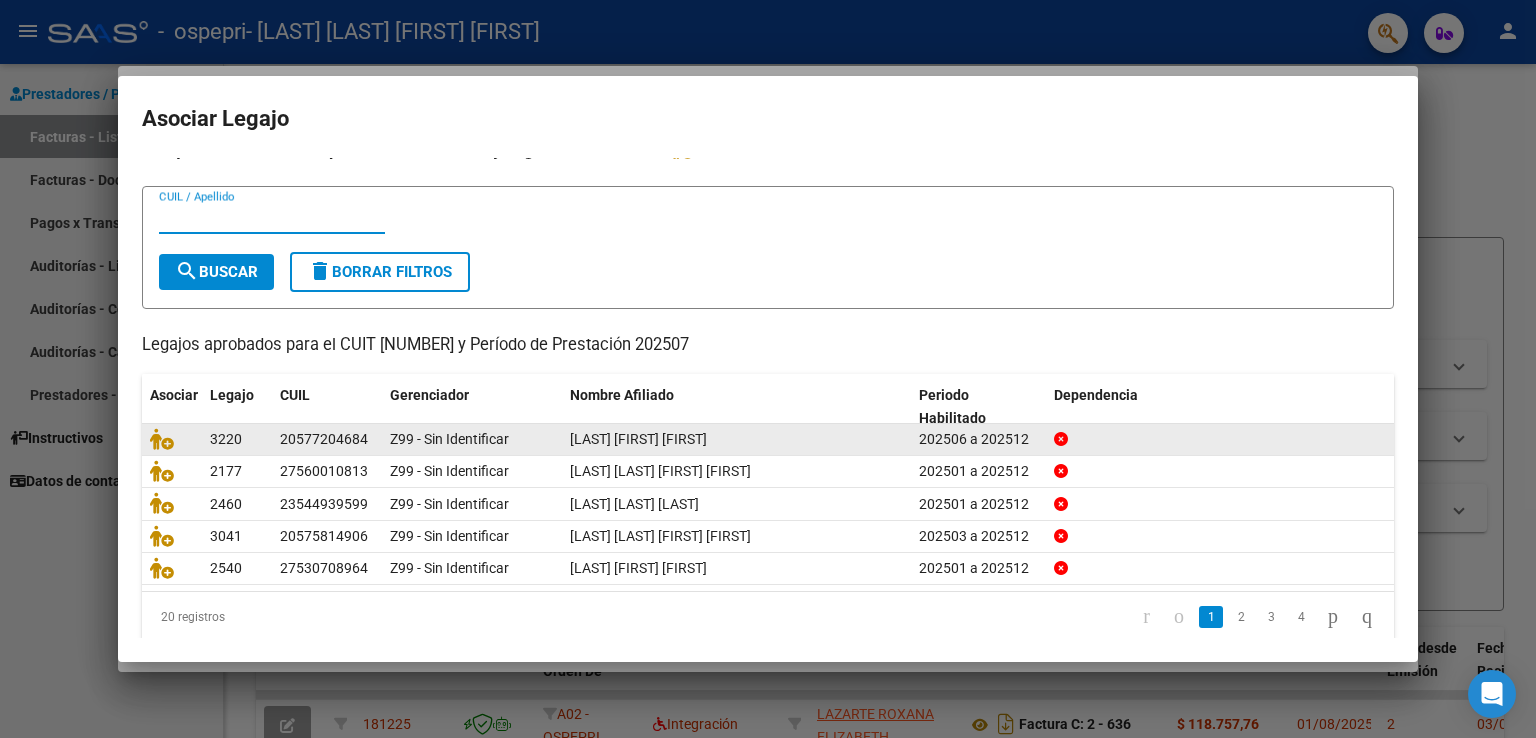 scroll, scrollTop: 39, scrollLeft: 0, axis: vertical 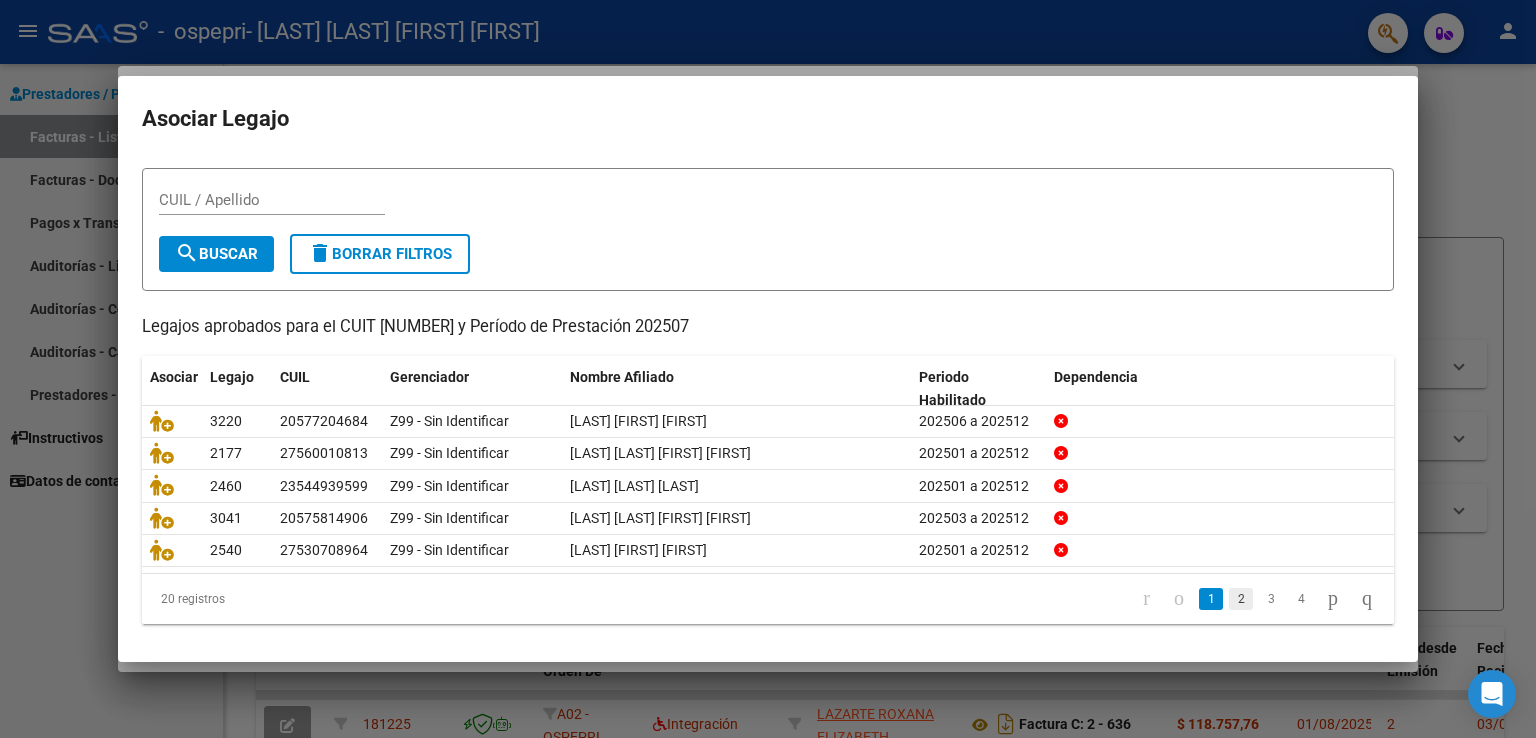 click on "2" 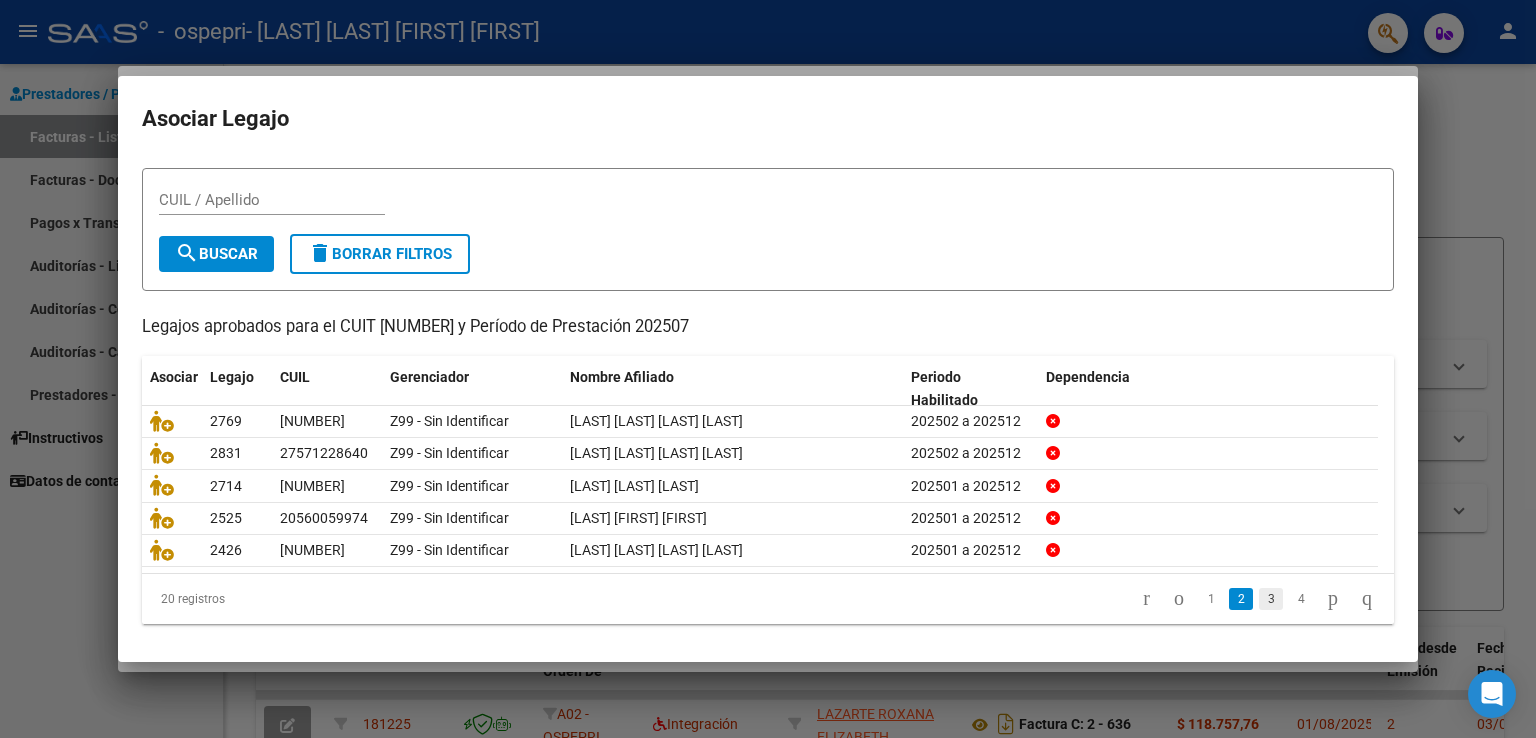 click on "3" 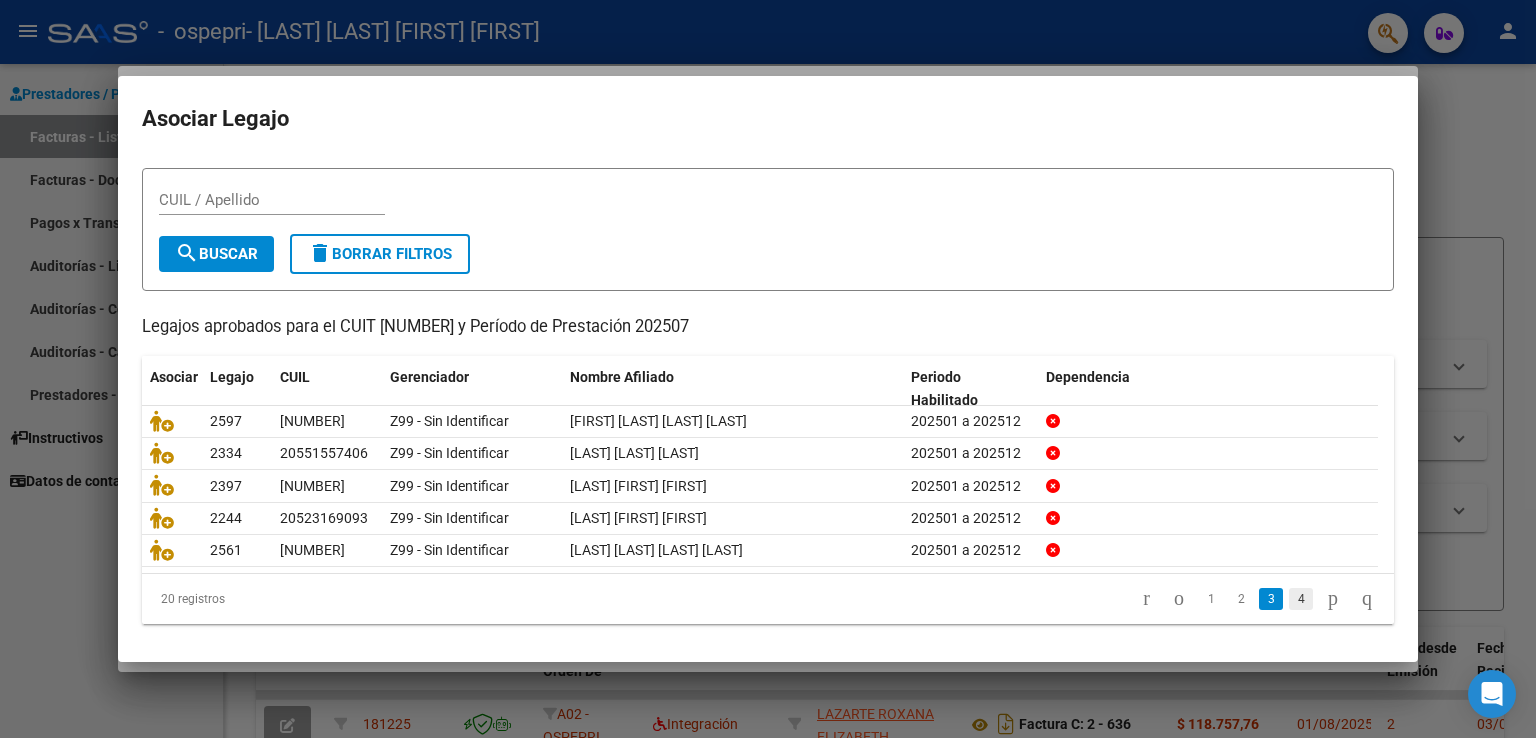 click on "4" 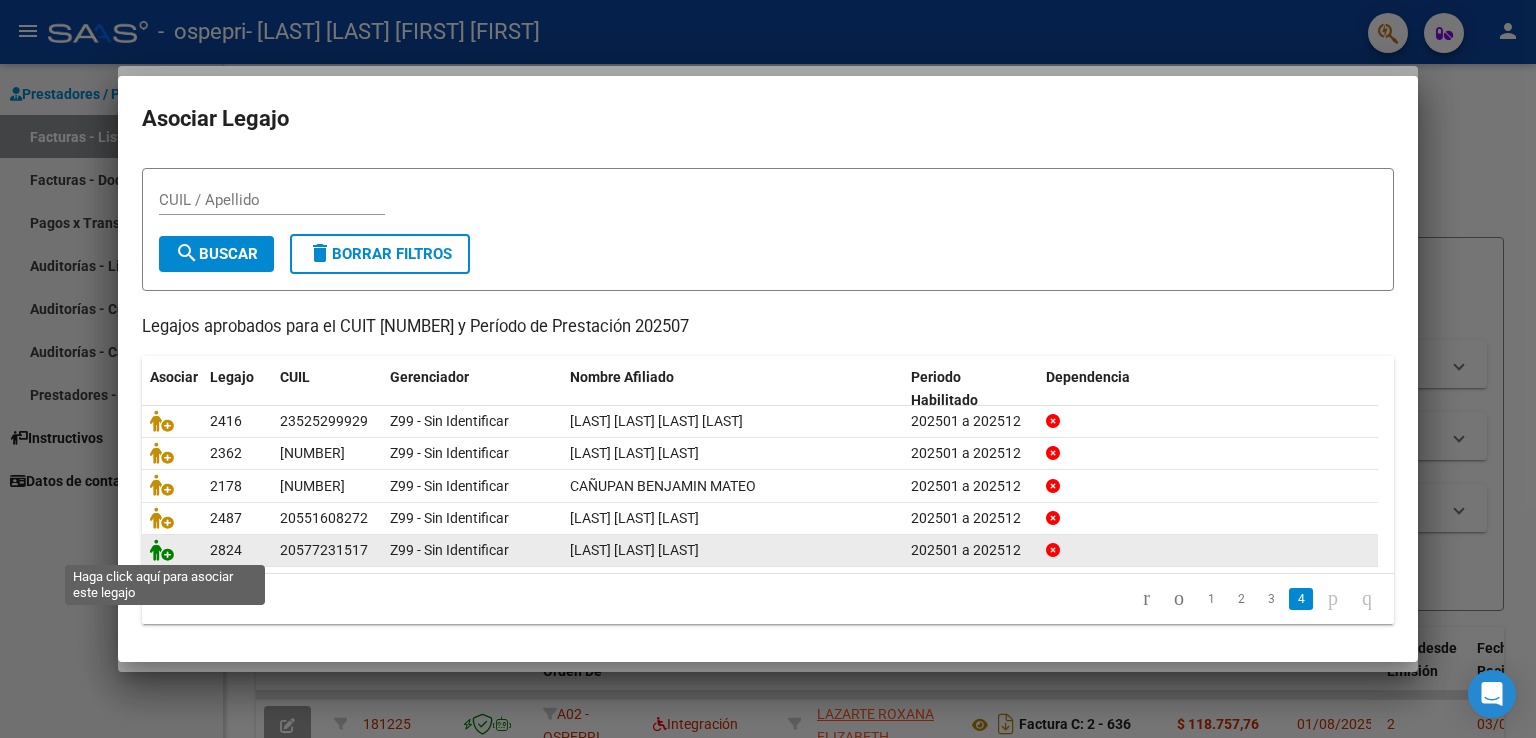 click 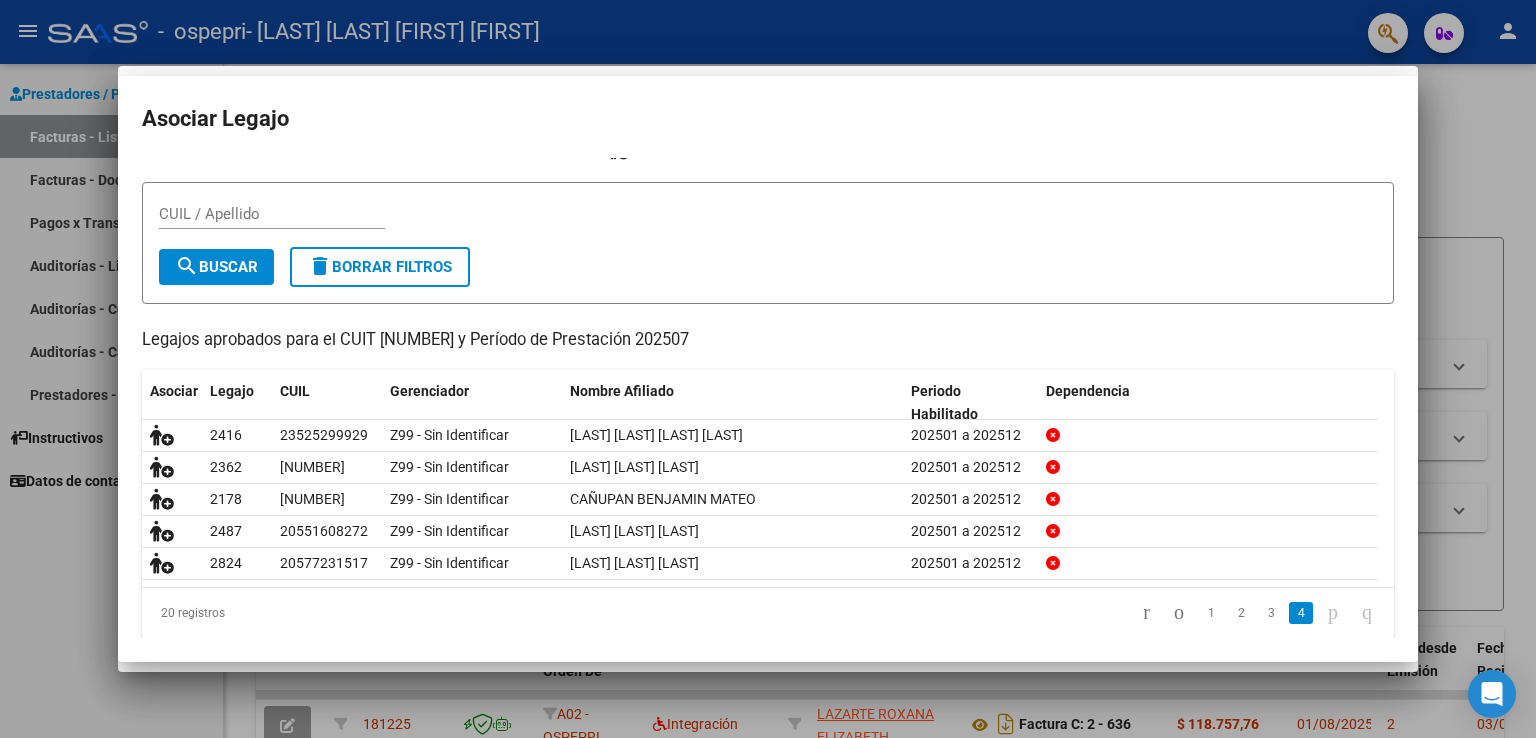 scroll, scrollTop: 52, scrollLeft: 0, axis: vertical 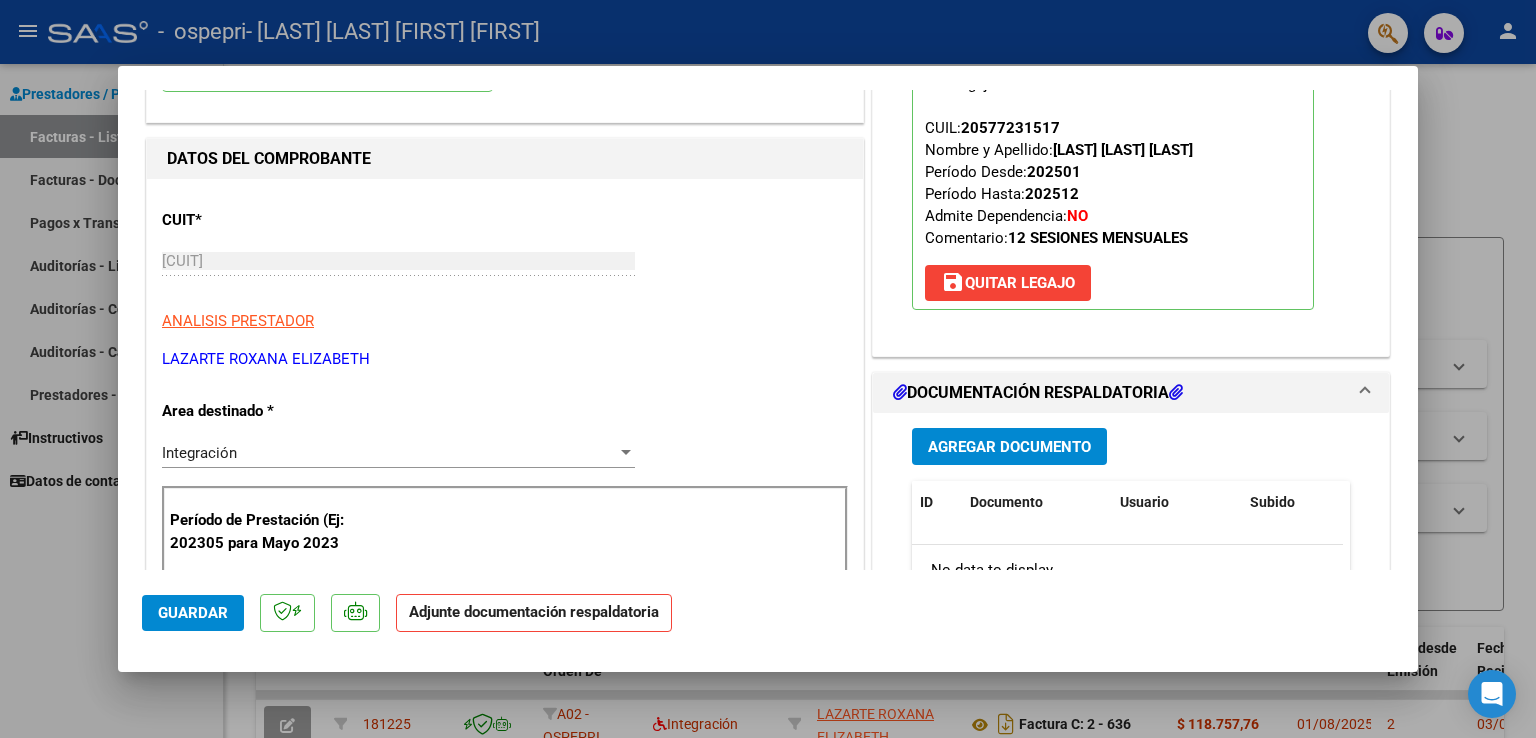 click on "Agregar Documento" at bounding box center [1009, 447] 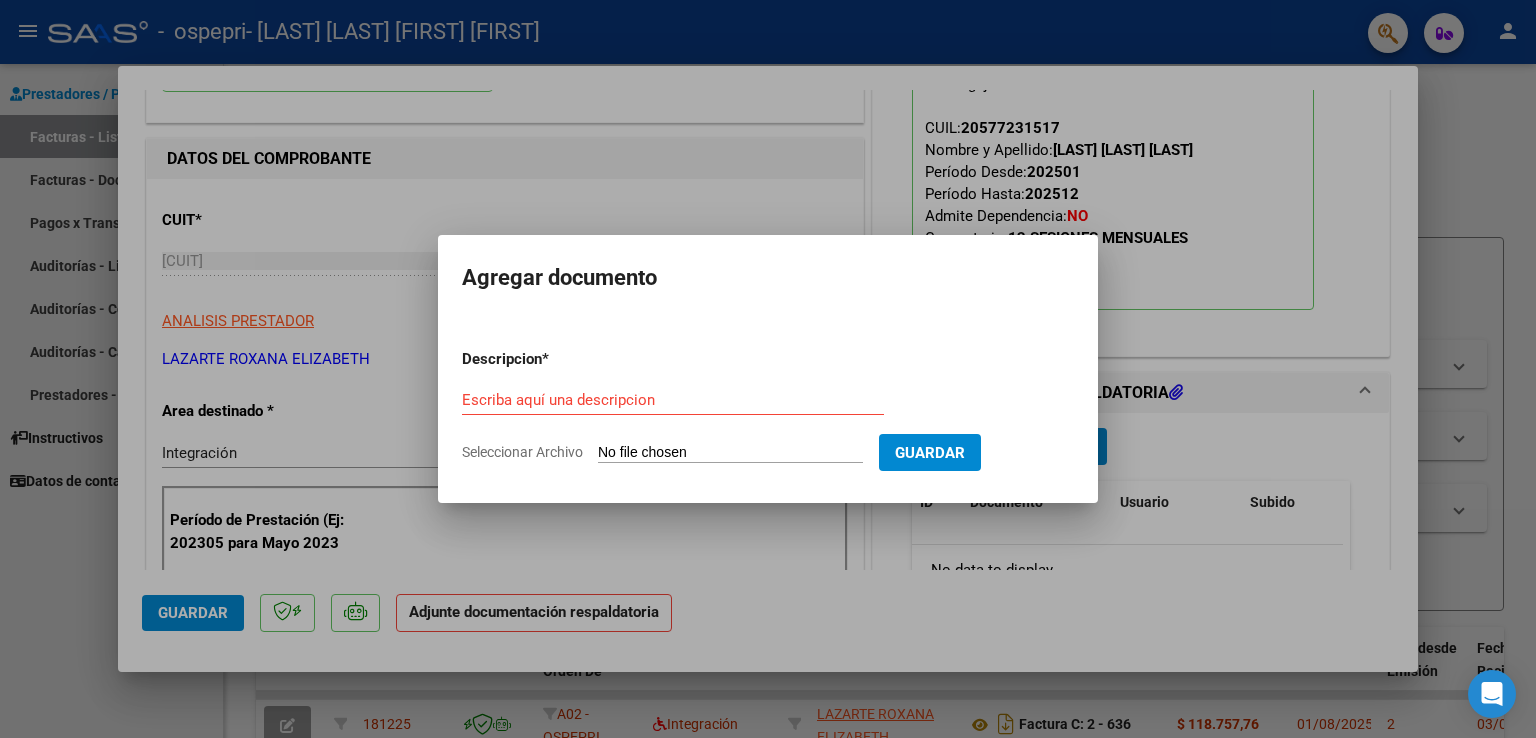 click on "Seleccionar Archivo" 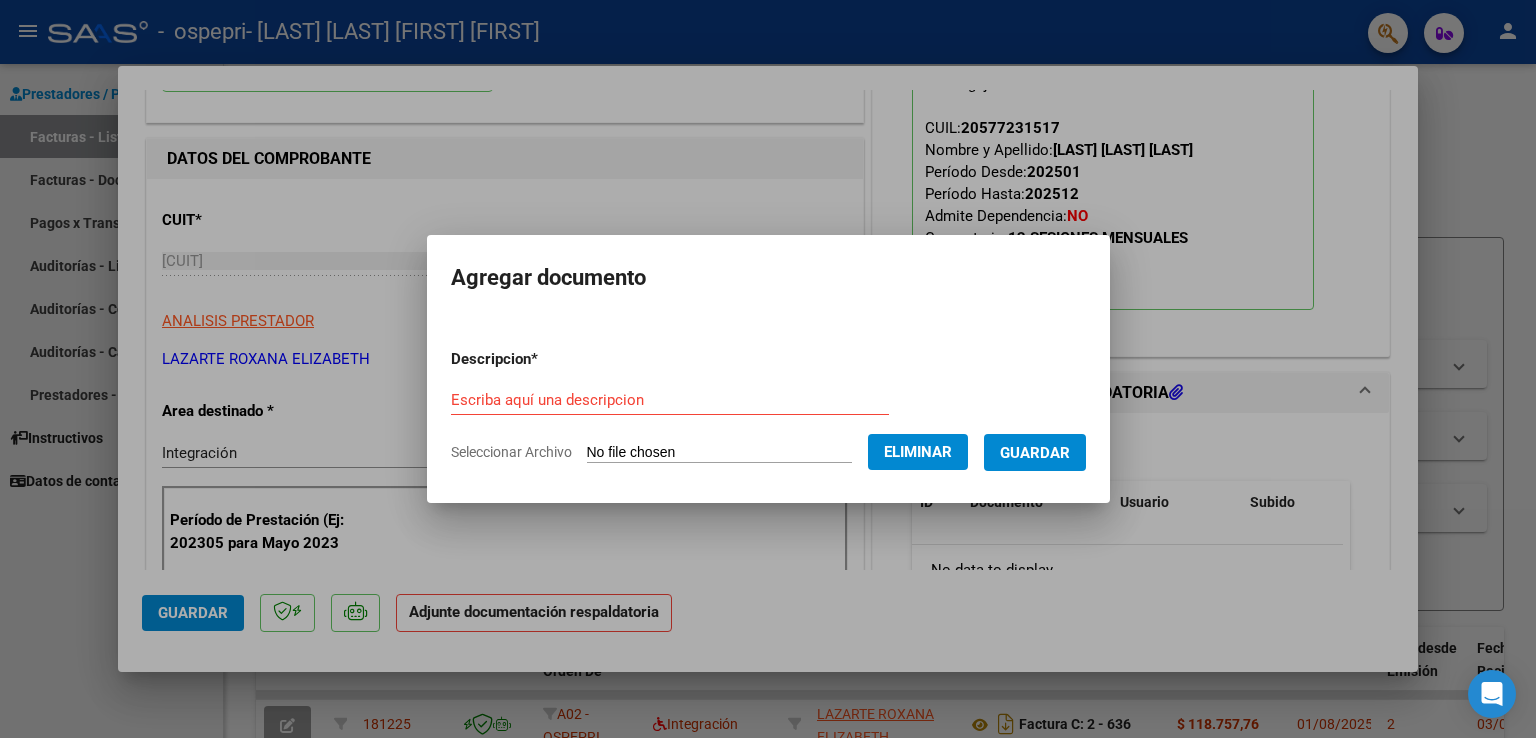 click on "Escriba aquí una descripcion" at bounding box center (670, 400) 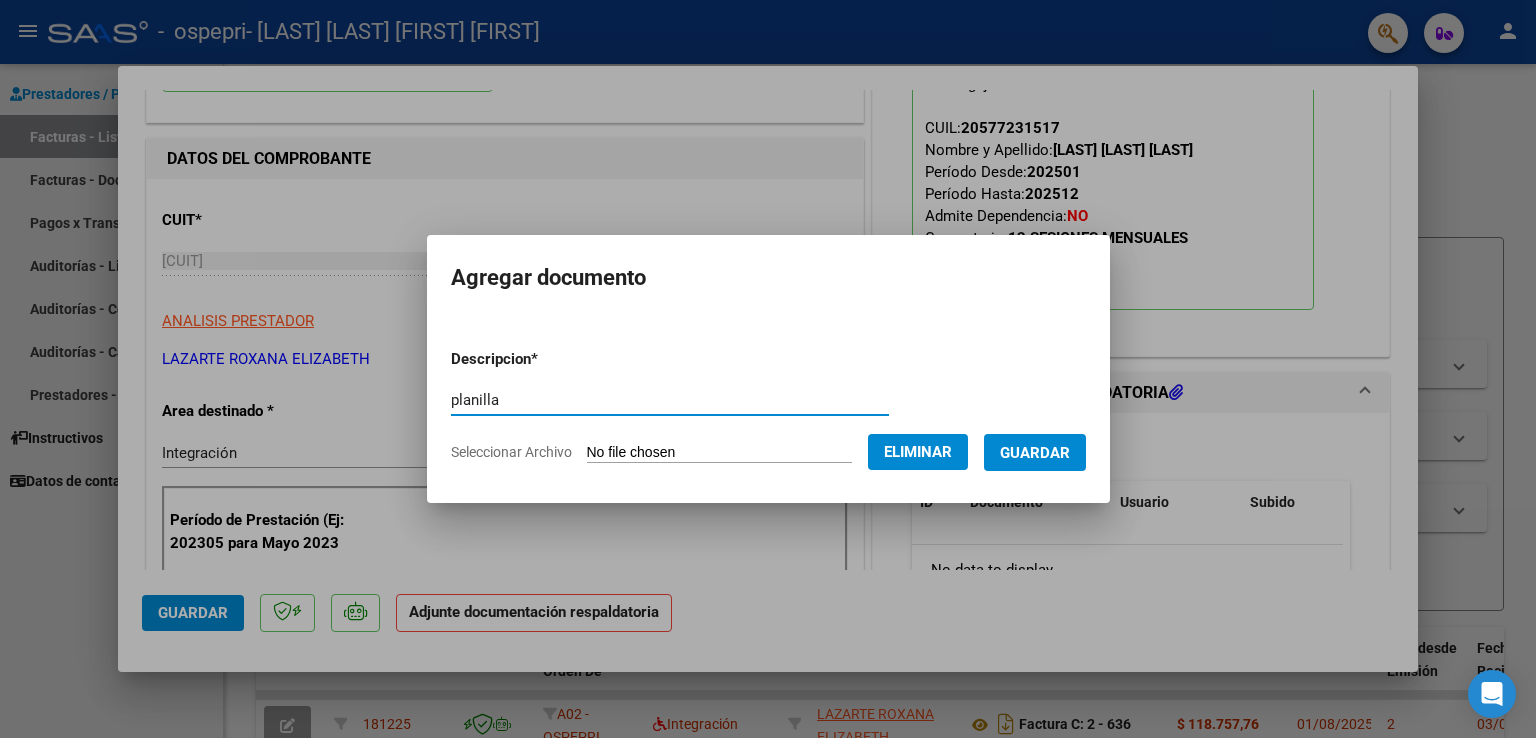 type on "planilla" 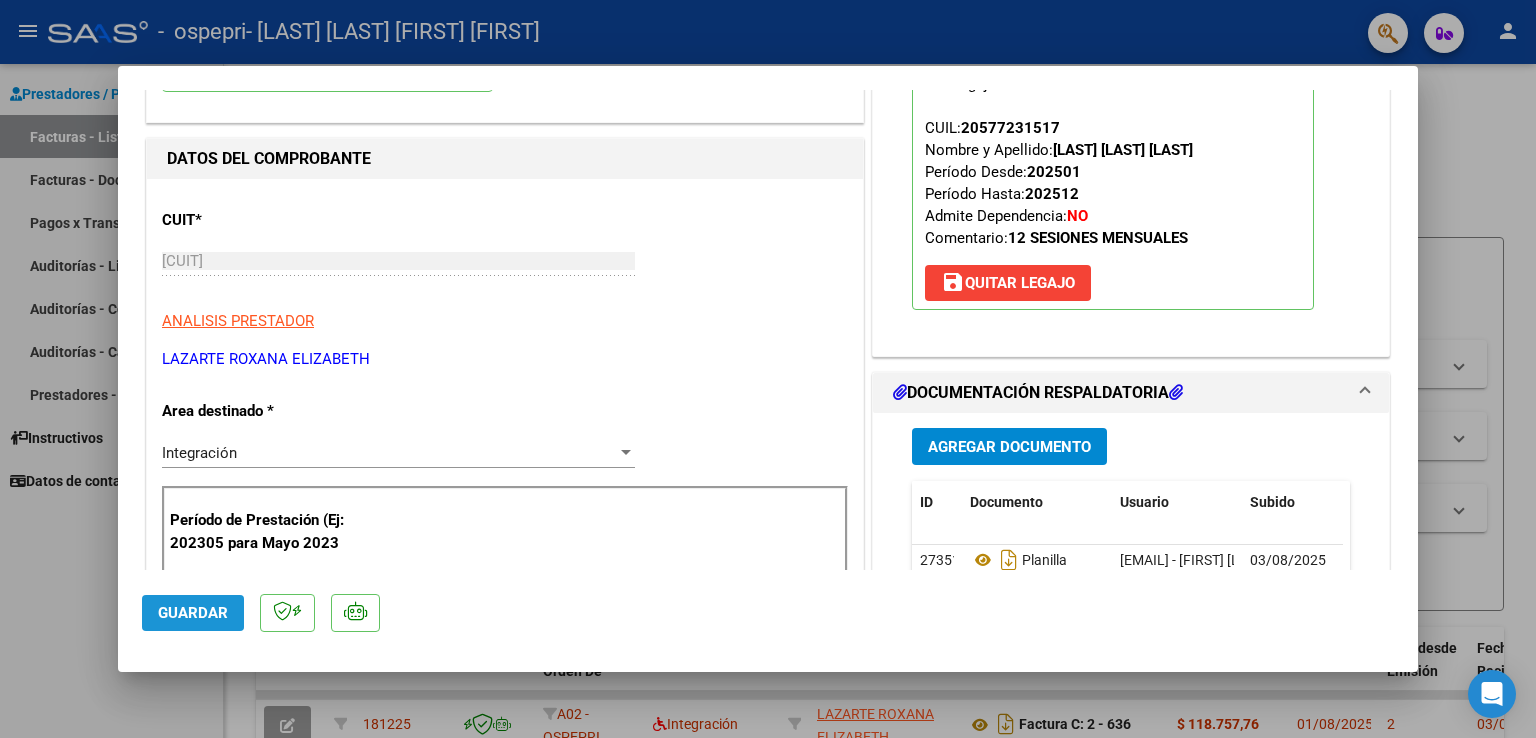 click on "Guardar" 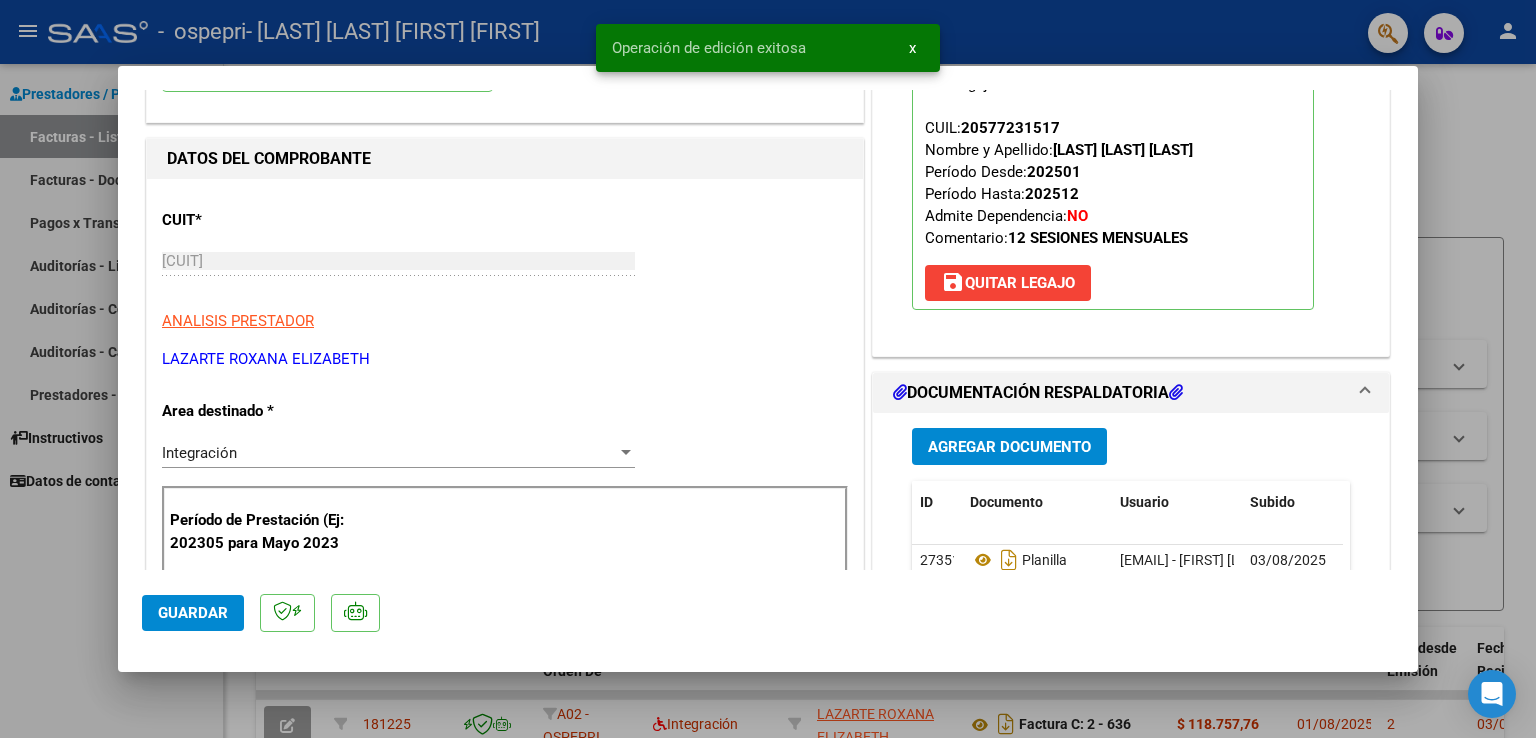 drag, startPoint x: 24, startPoint y: 586, endPoint x: 36, endPoint y: 580, distance: 13.416408 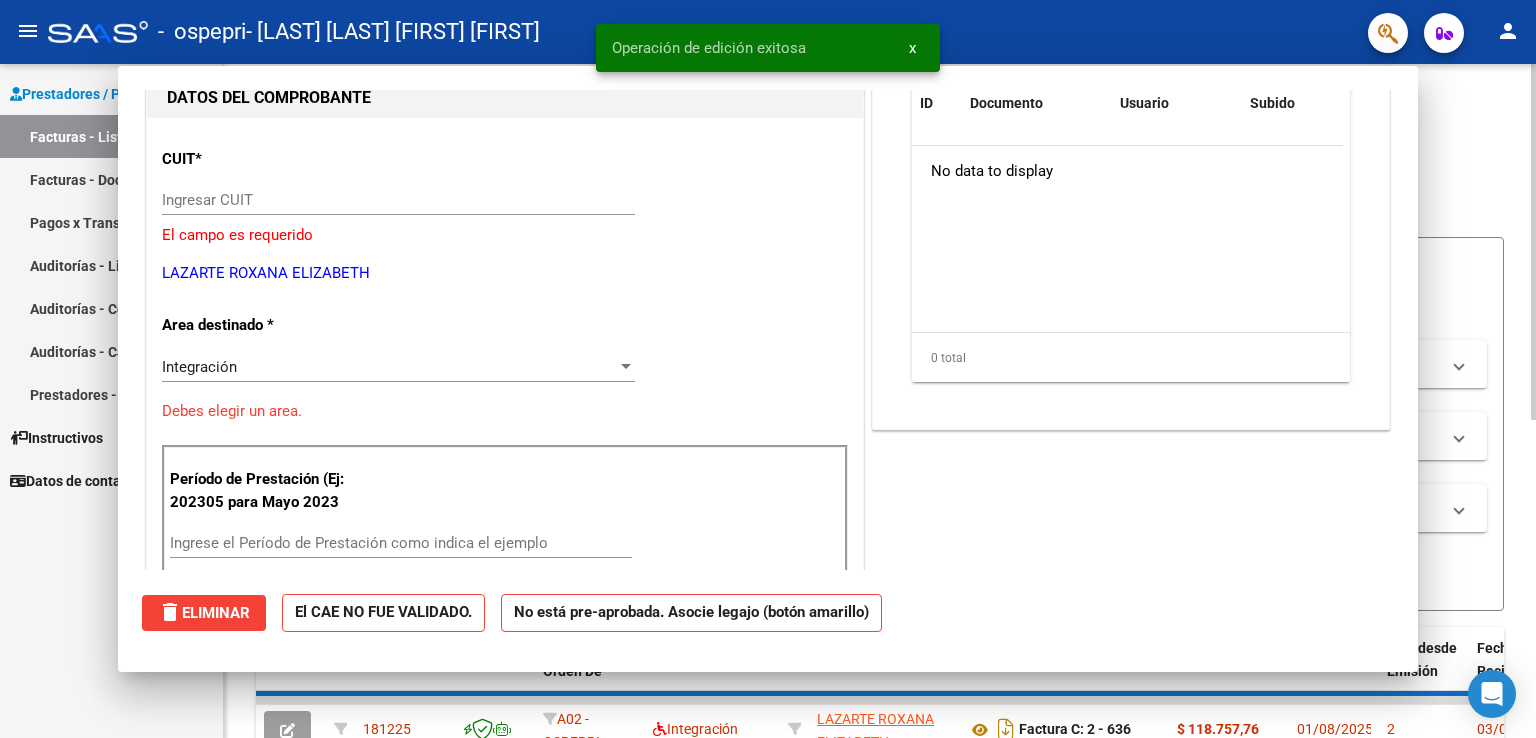 scroll, scrollTop: 0, scrollLeft: 0, axis: both 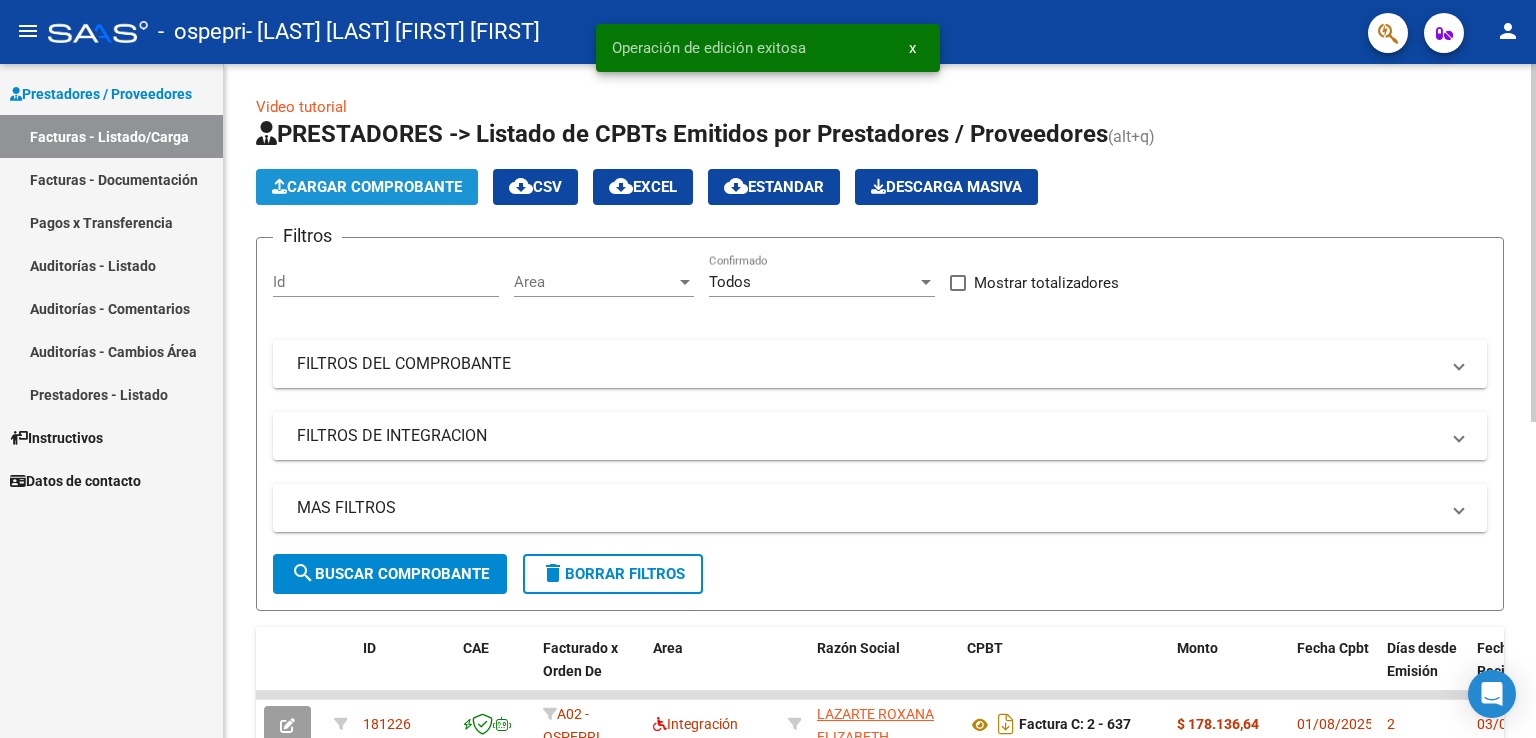 click on "Cargar Comprobante" 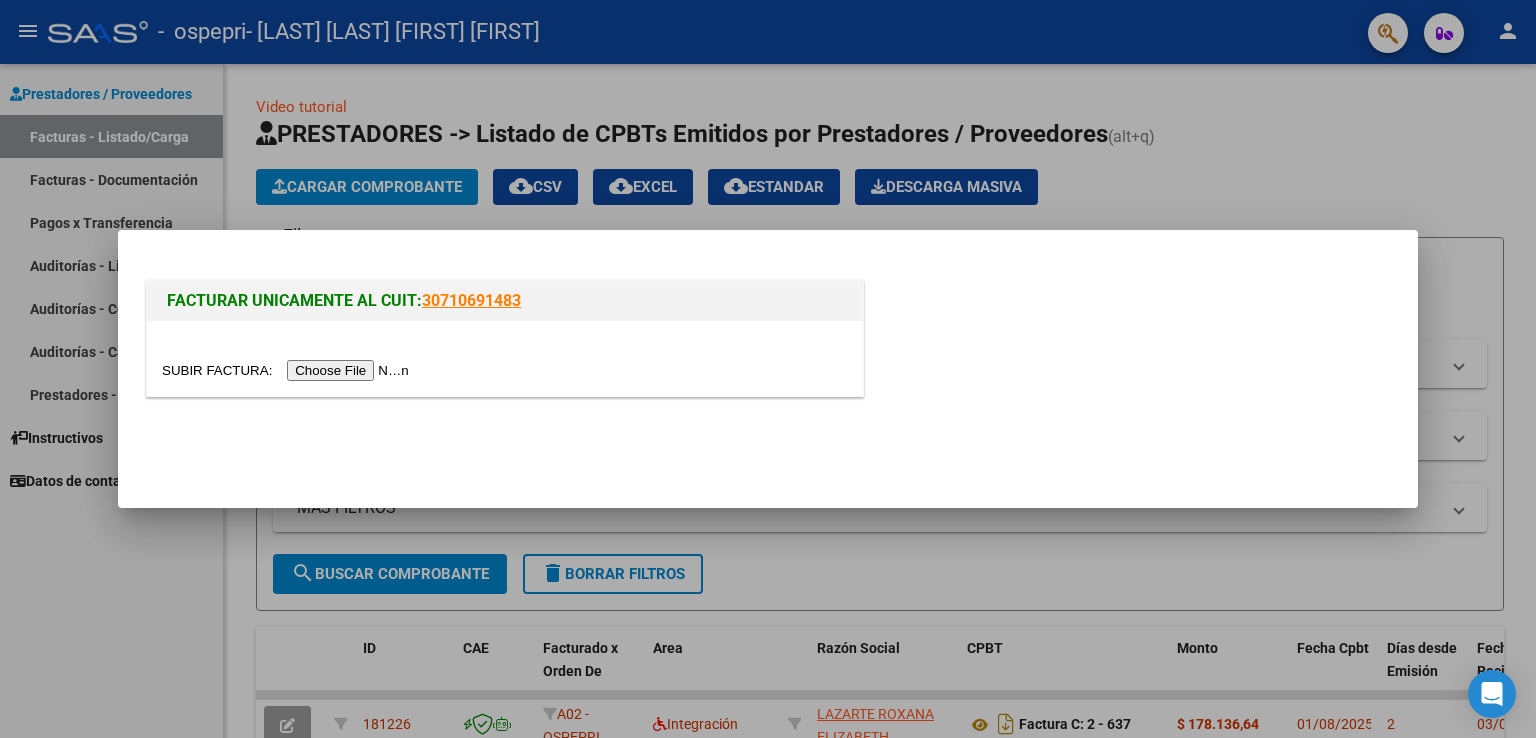click at bounding box center [288, 370] 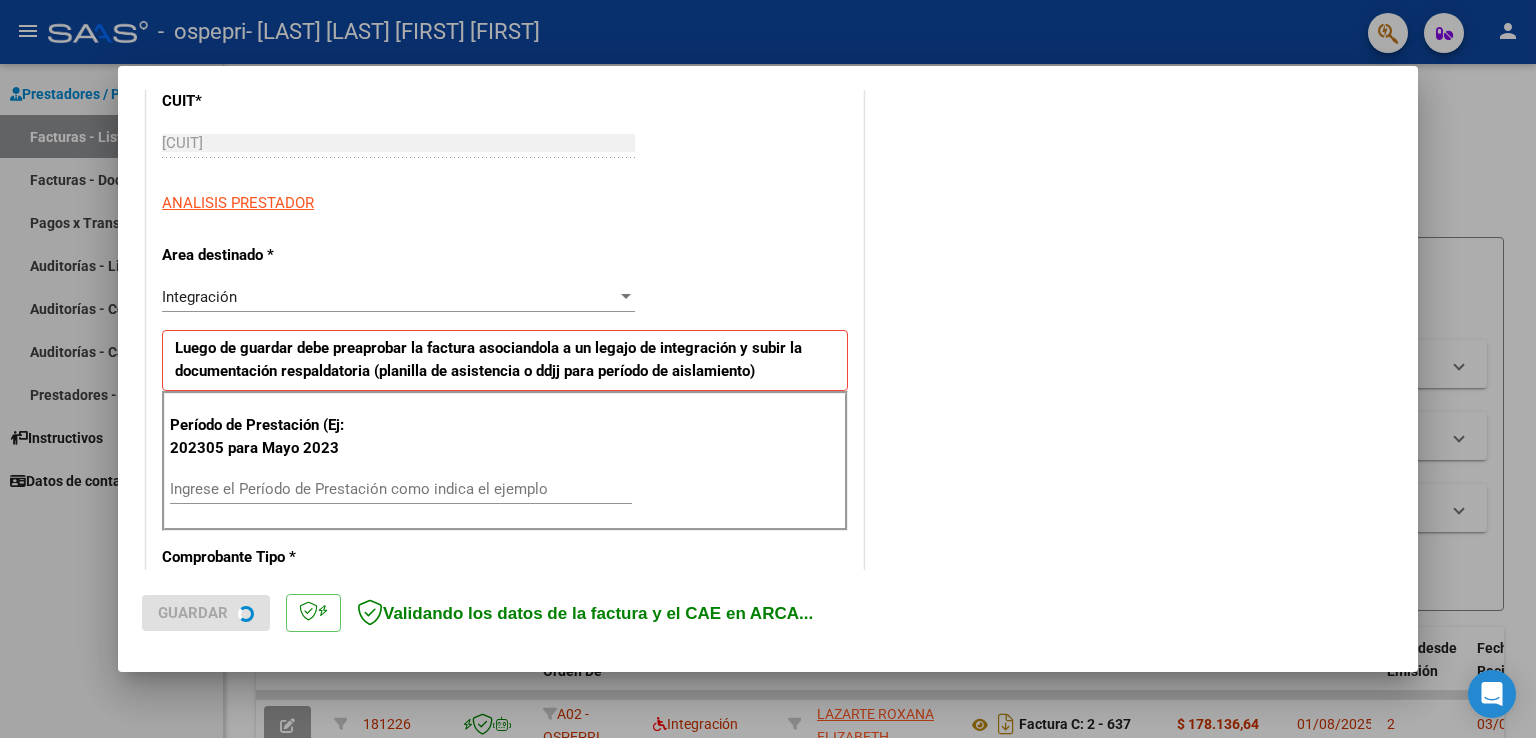 scroll, scrollTop: 300, scrollLeft: 0, axis: vertical 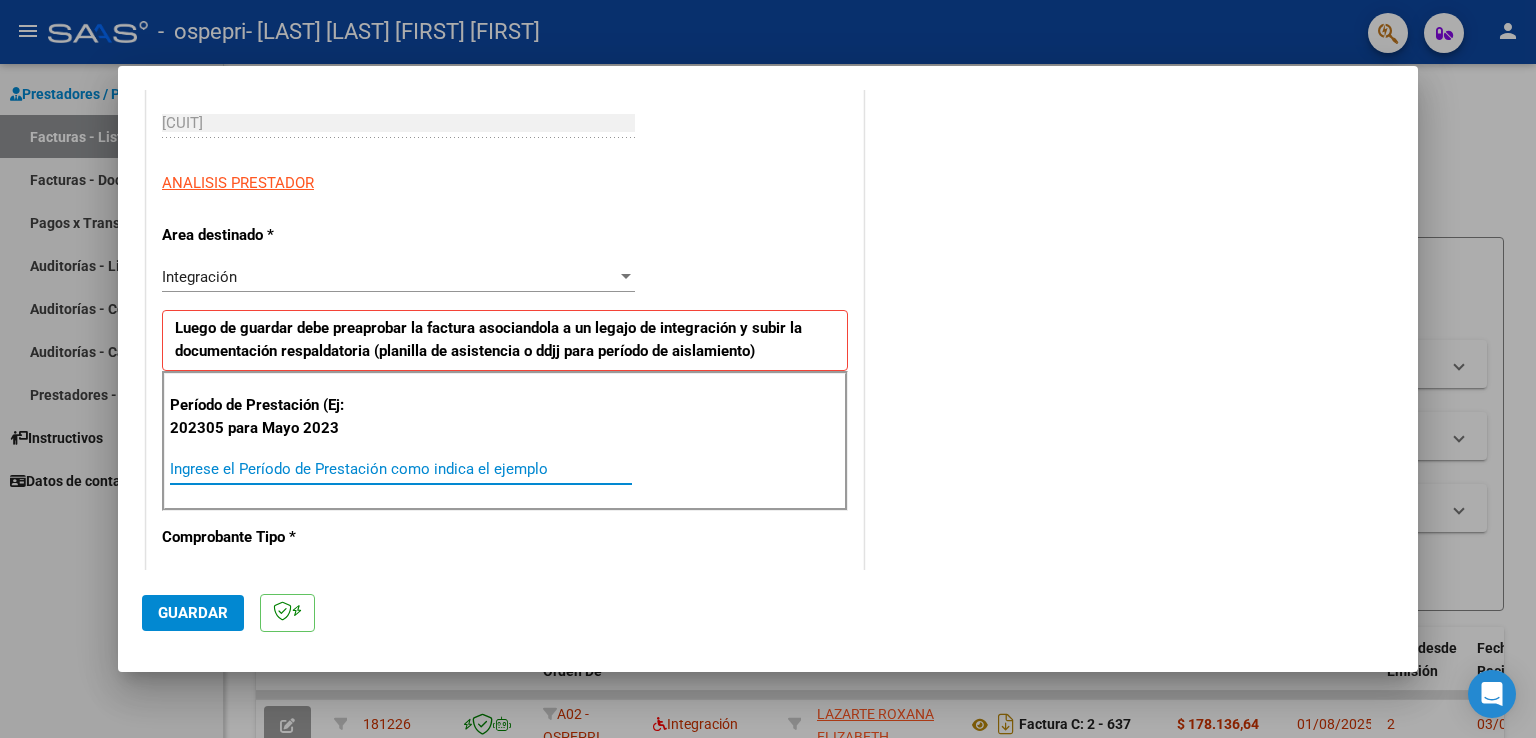 click on "Ingrese el Período de Prestación como indica el ejemplo" at bounding box center [401, 469] 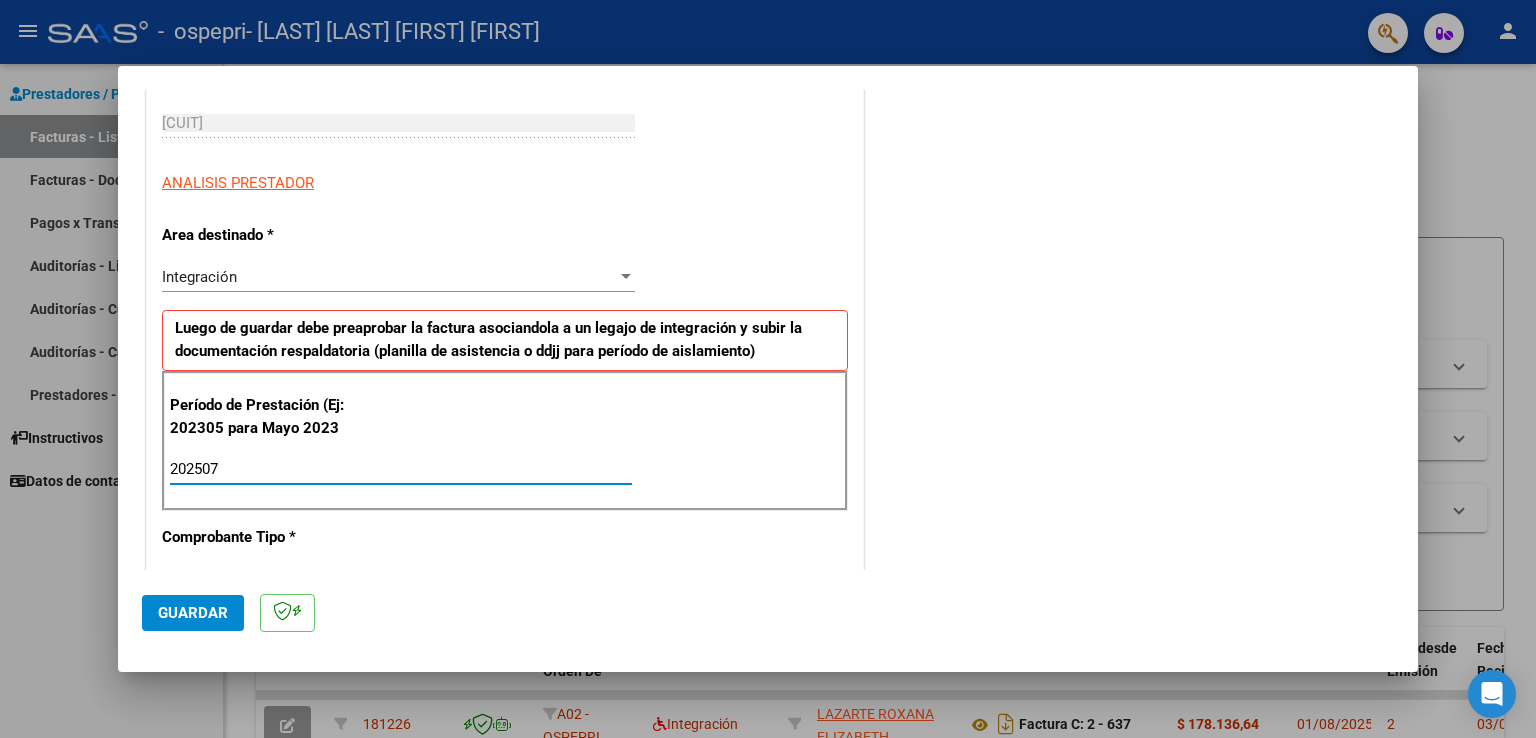 type on "202507" 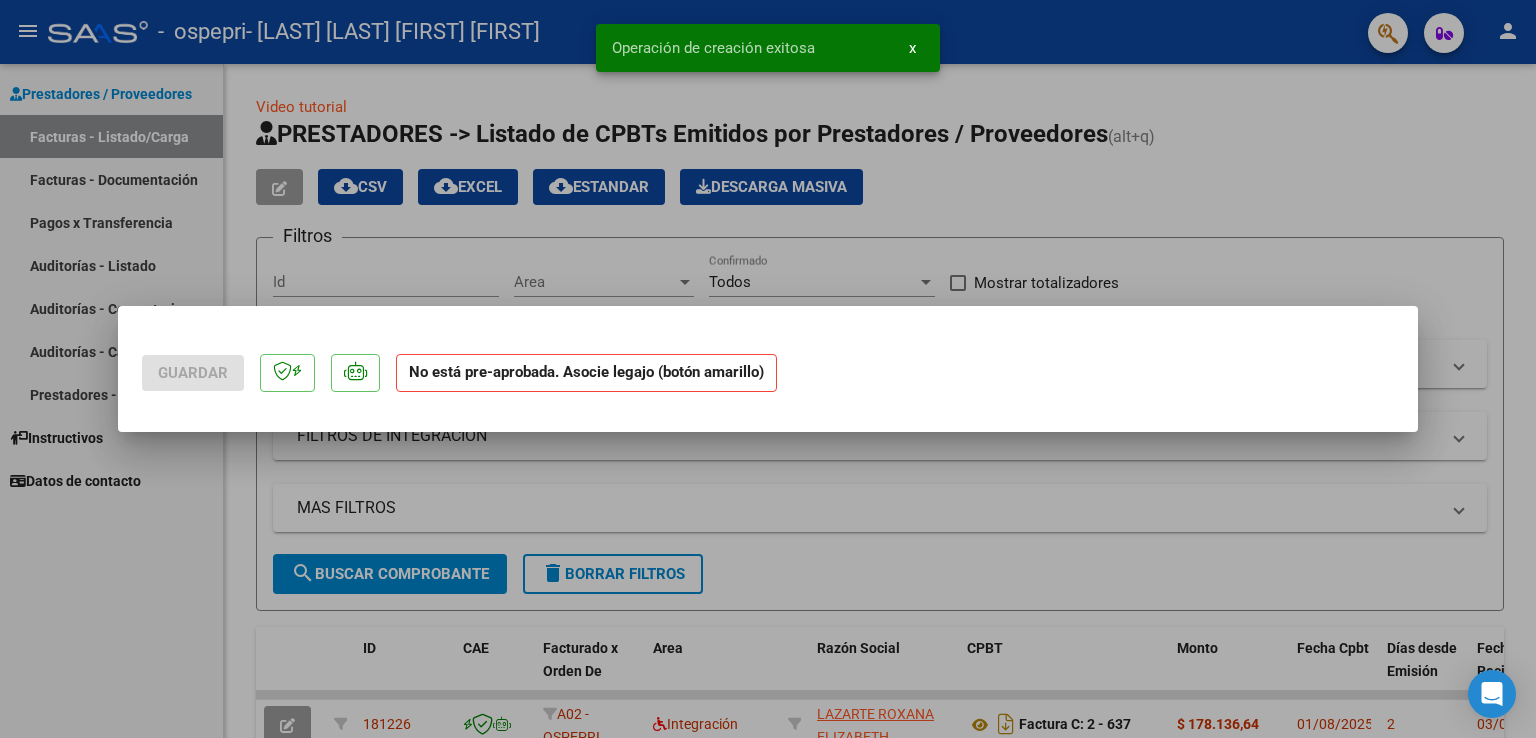 scroll, scrollTop: 0, scrollLeft: 0, axis: both 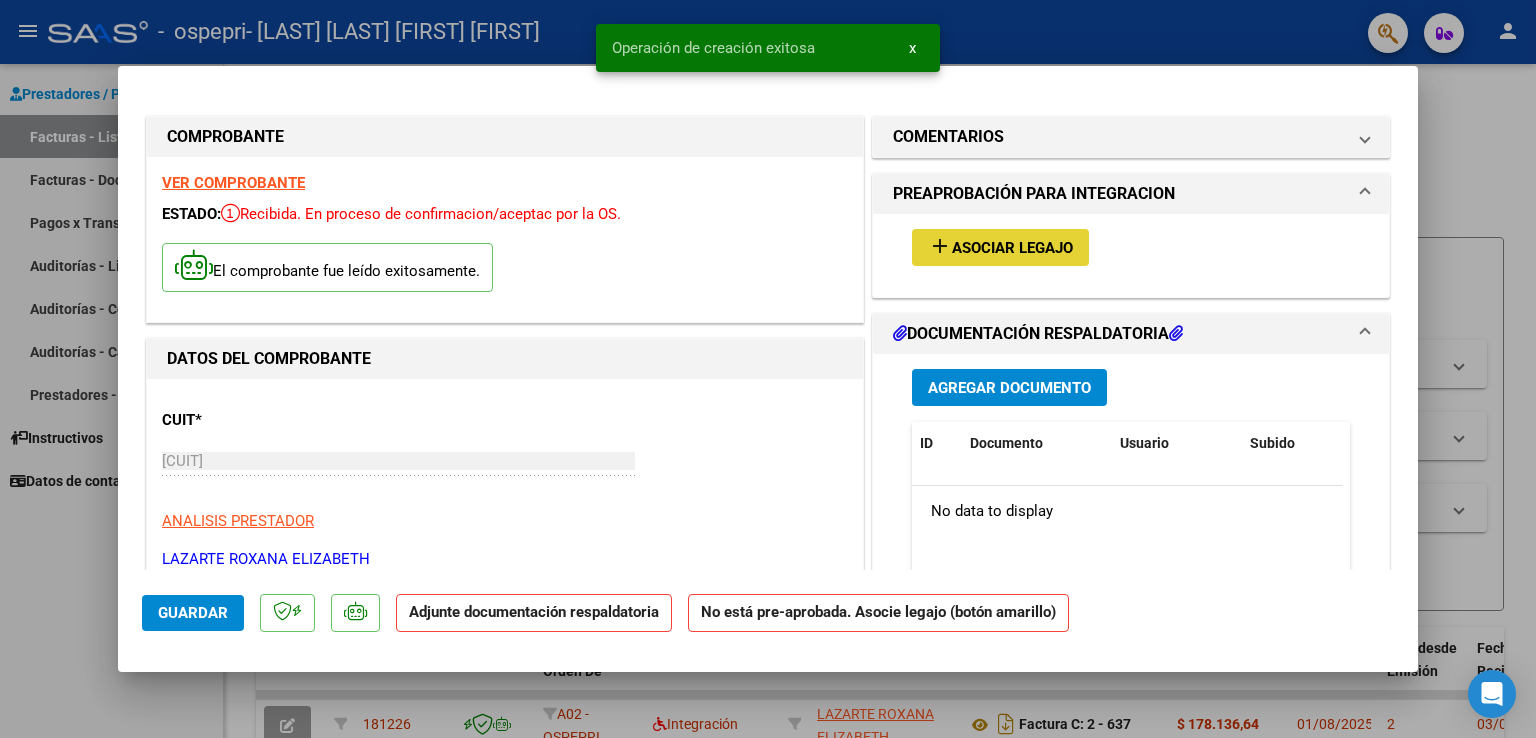 click on "Asociar Legajo" at bounding box center (1012, 248) 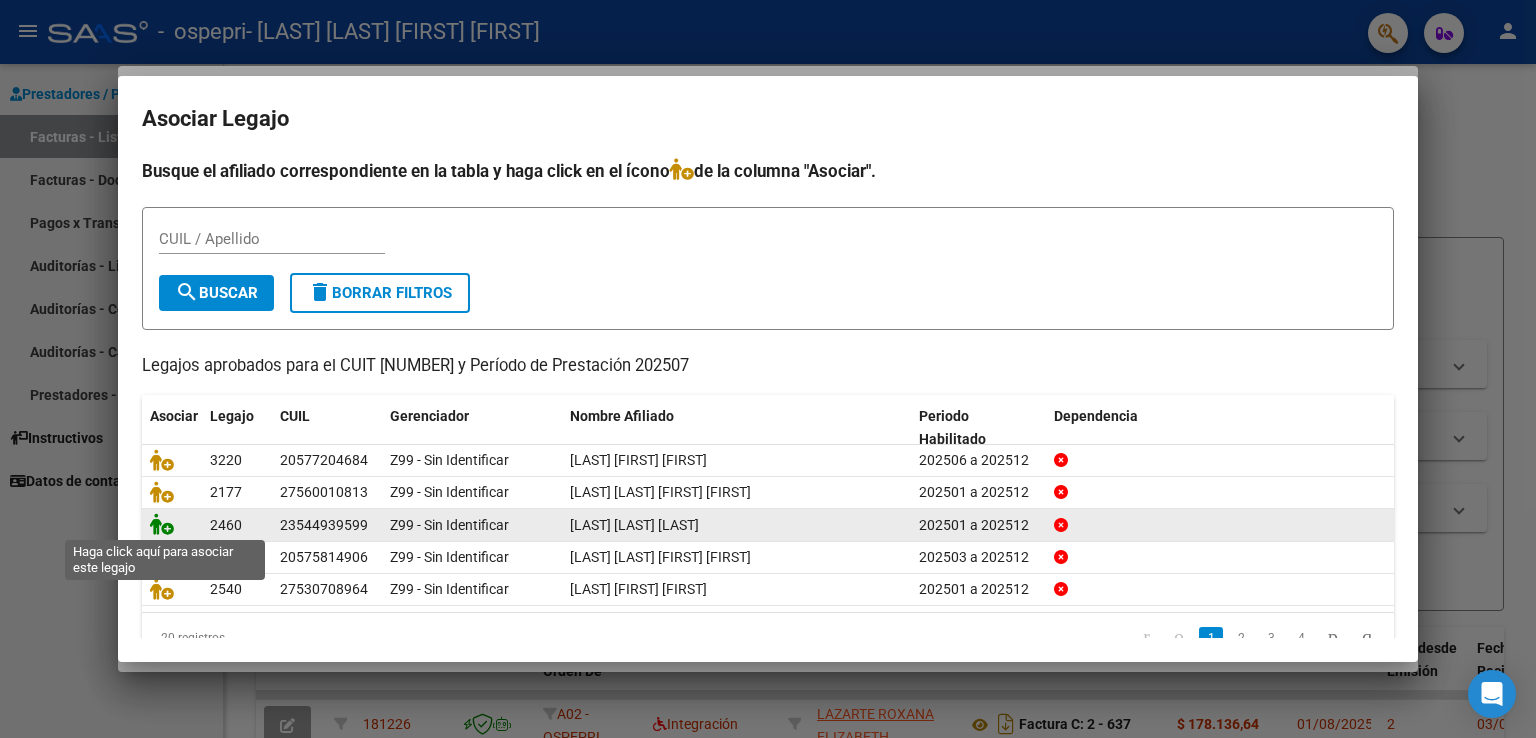 click 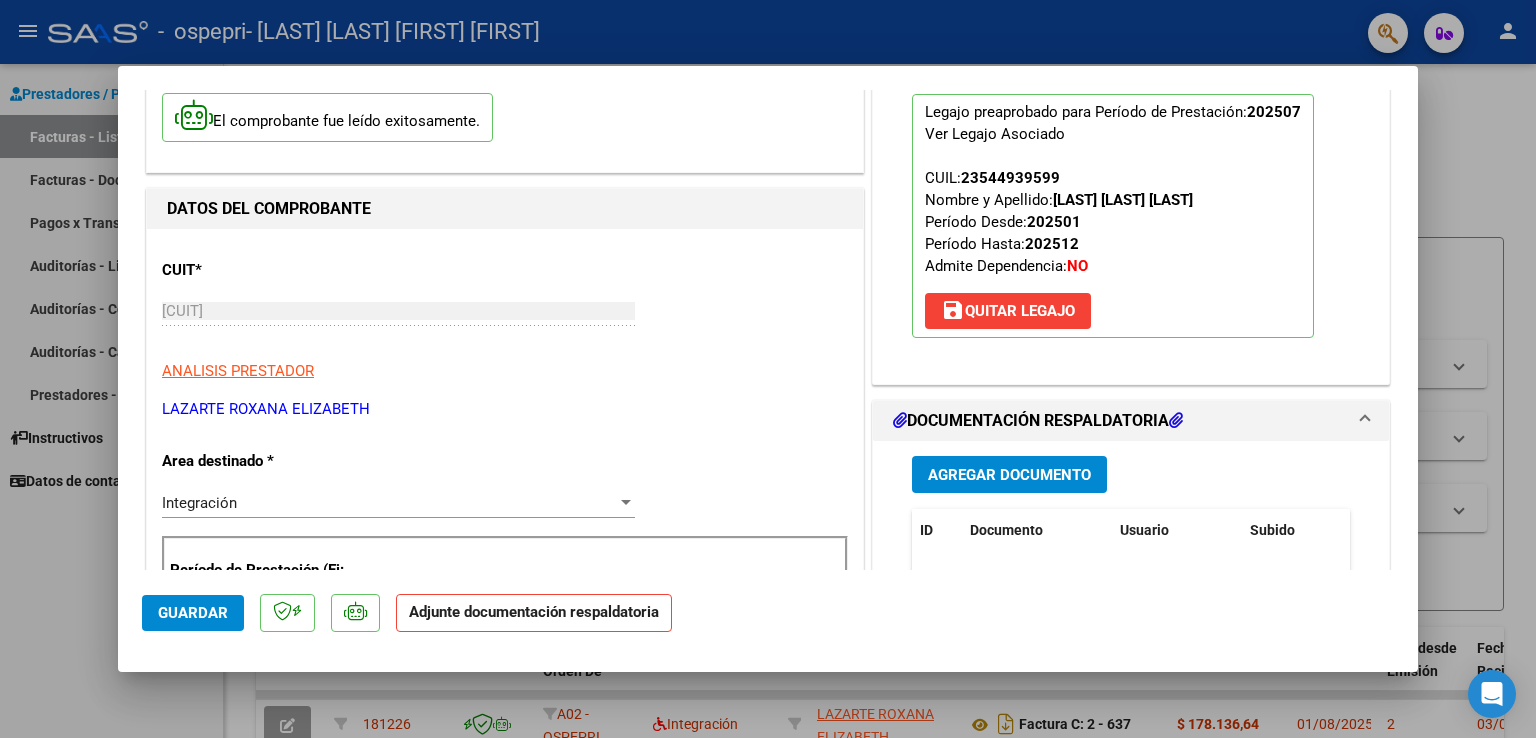 scroll, scrollTop: 200, scrollLeft: 0, axis: vertical 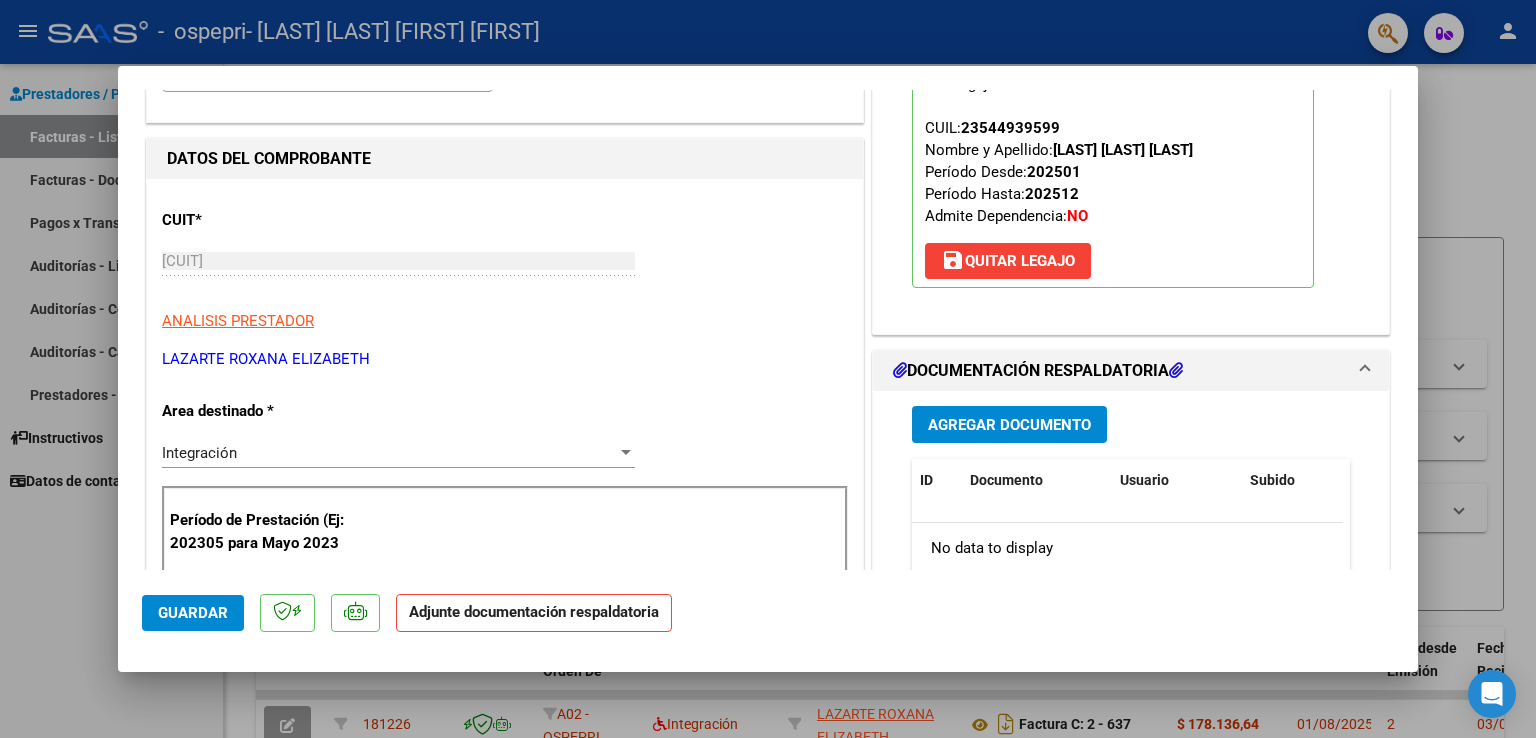 click on "Agregar Documento" at bounding box center [1009, 425] 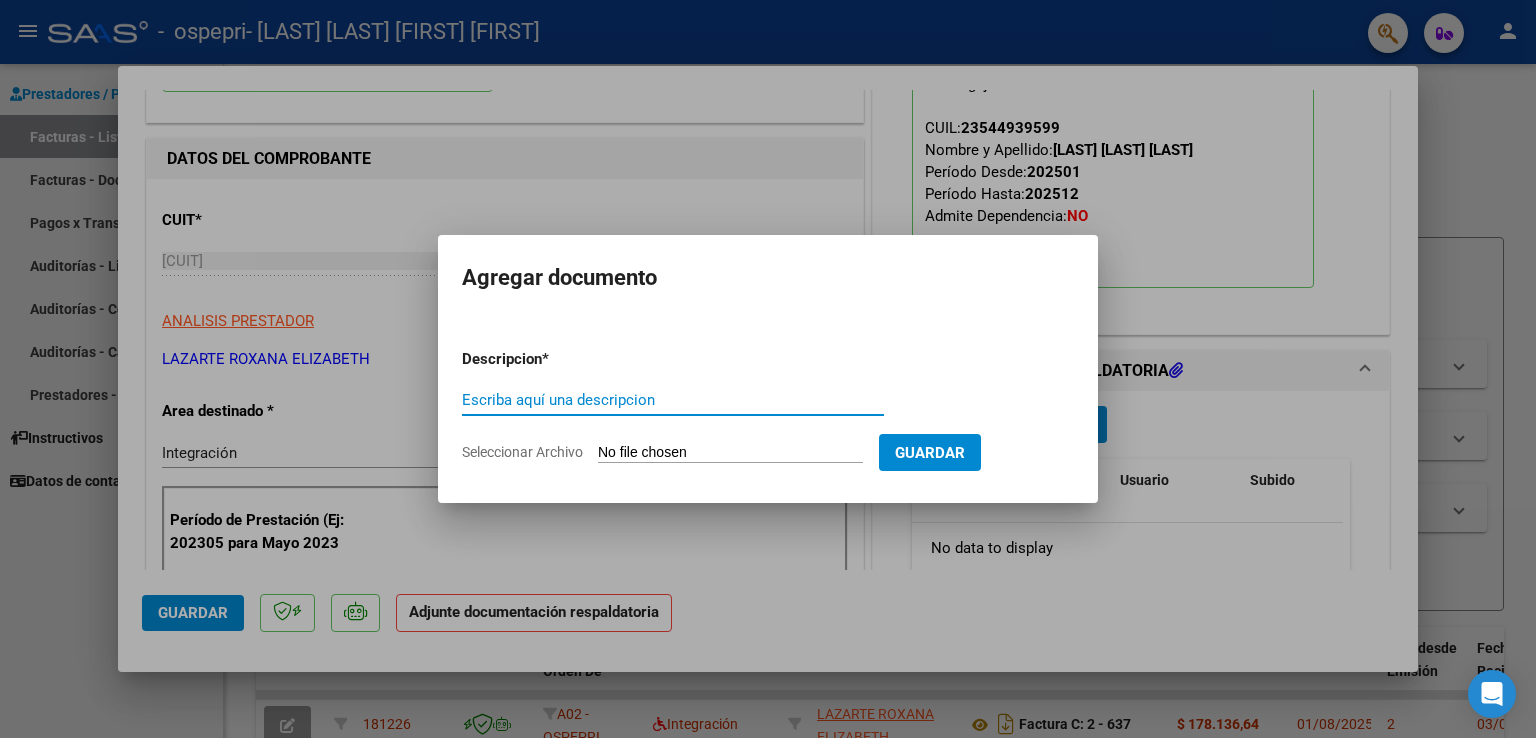 click on "Seleccionar Archivo" 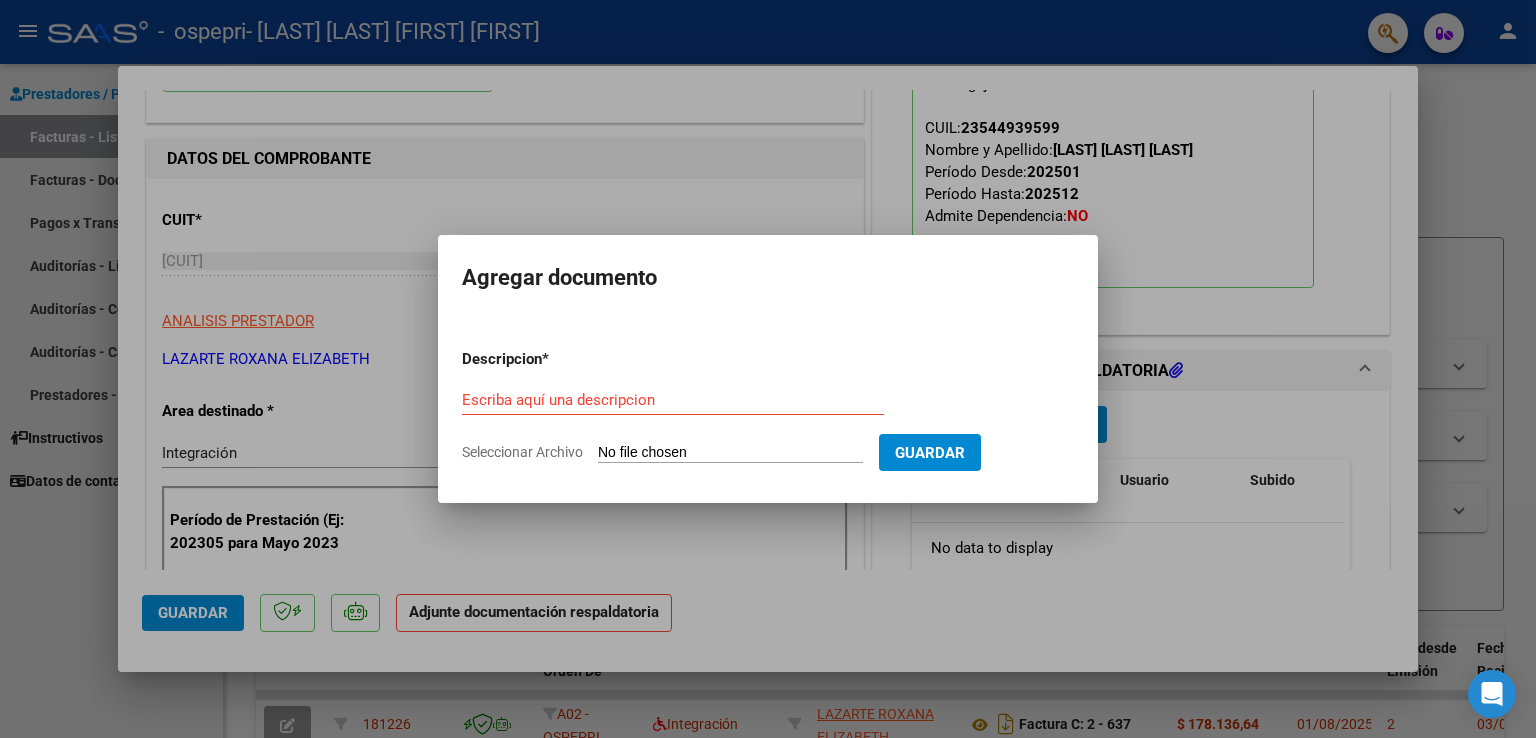 type on "C:\fakepath\[LAST] [FIRST].jpeg" 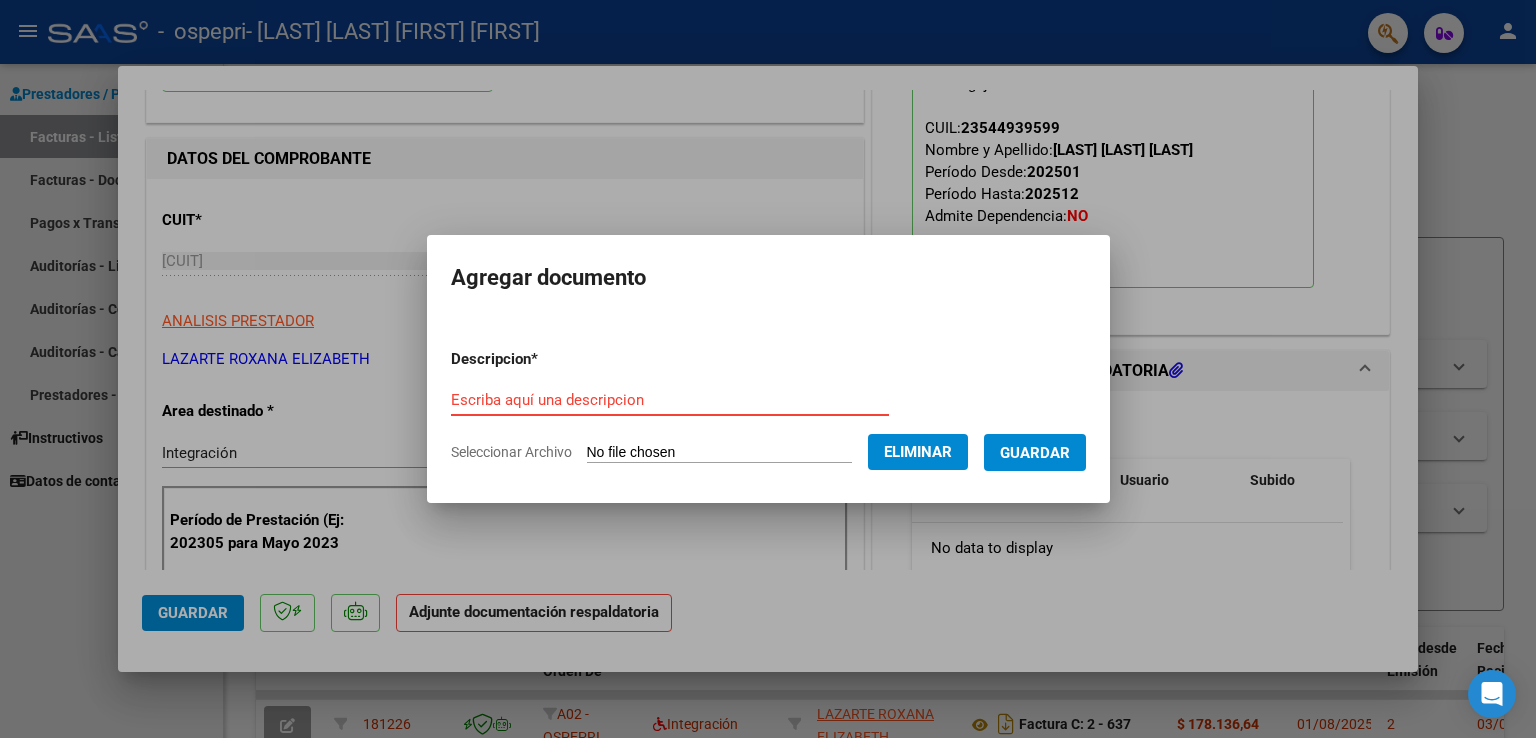 click on "Escriba aquí una descripcion" at bounding box center [670, 400] 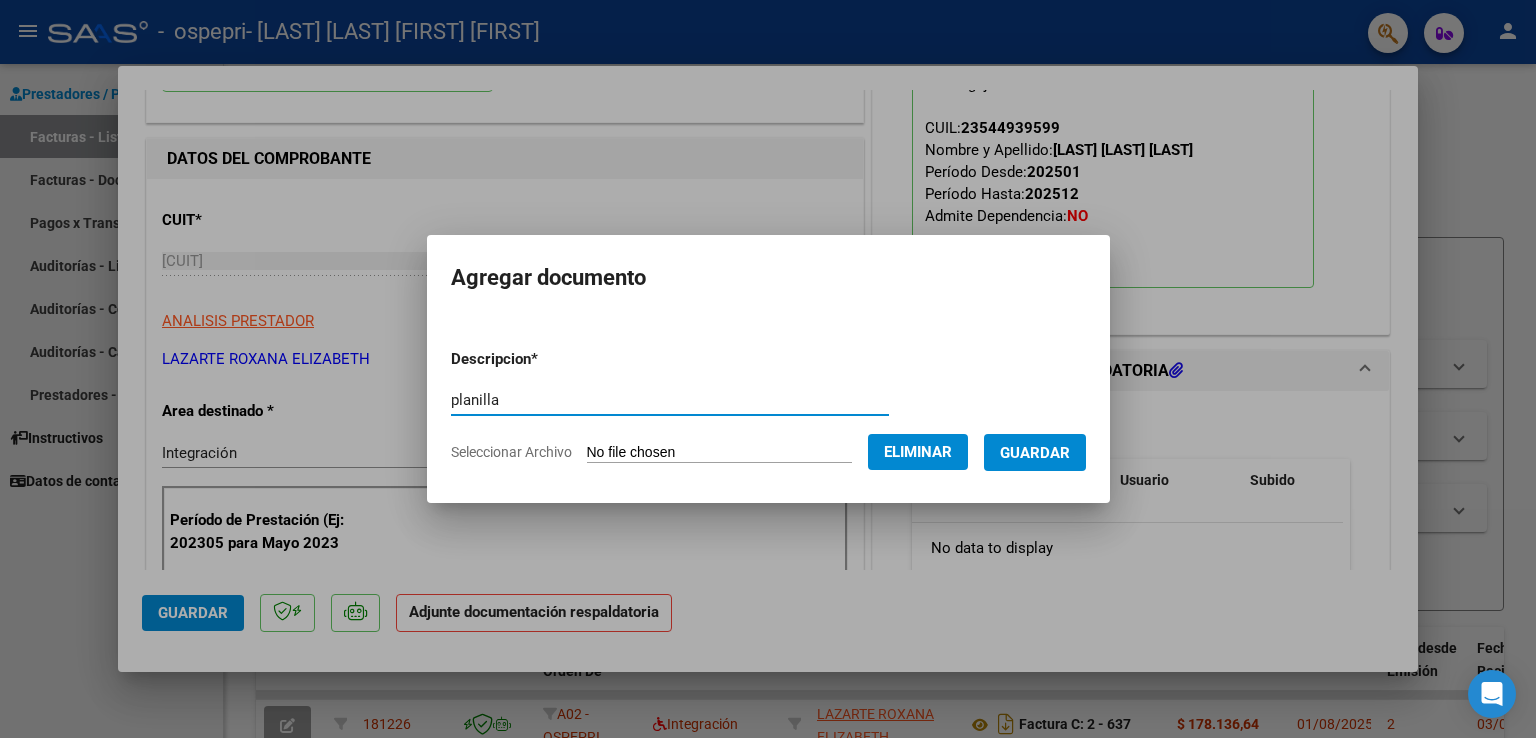 type on "planilla" 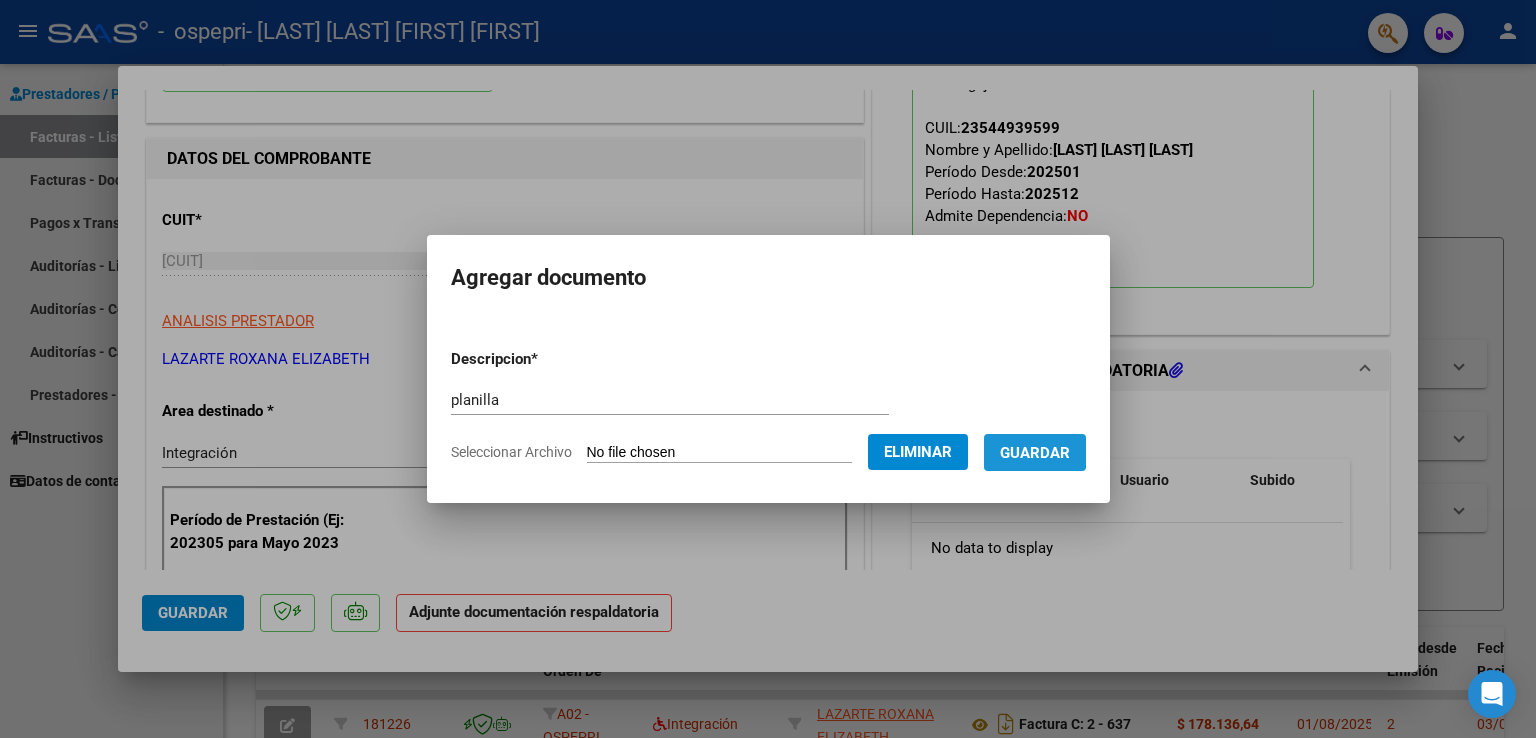 click on "Guardar" at bounding box center (1035, 453) 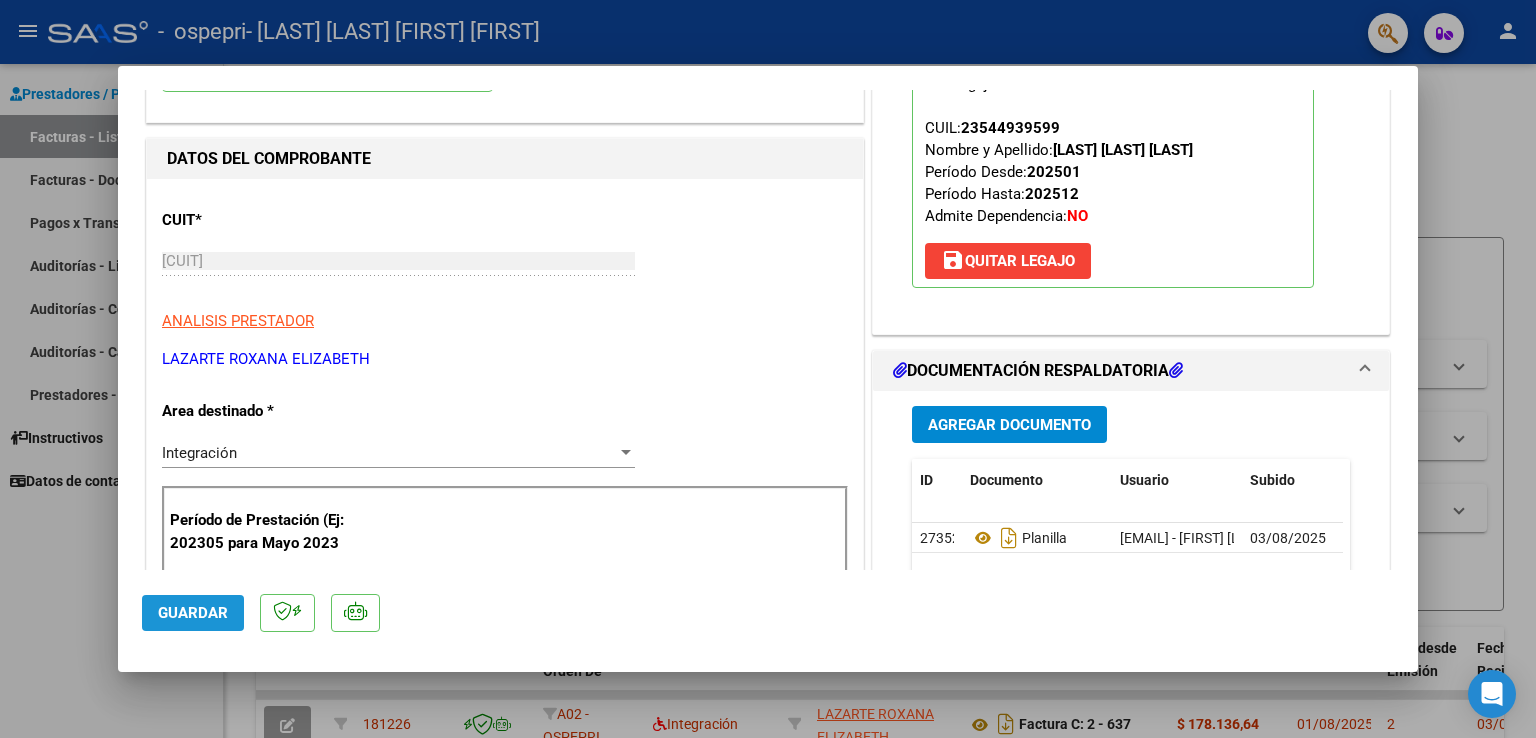 click on "Guardar" 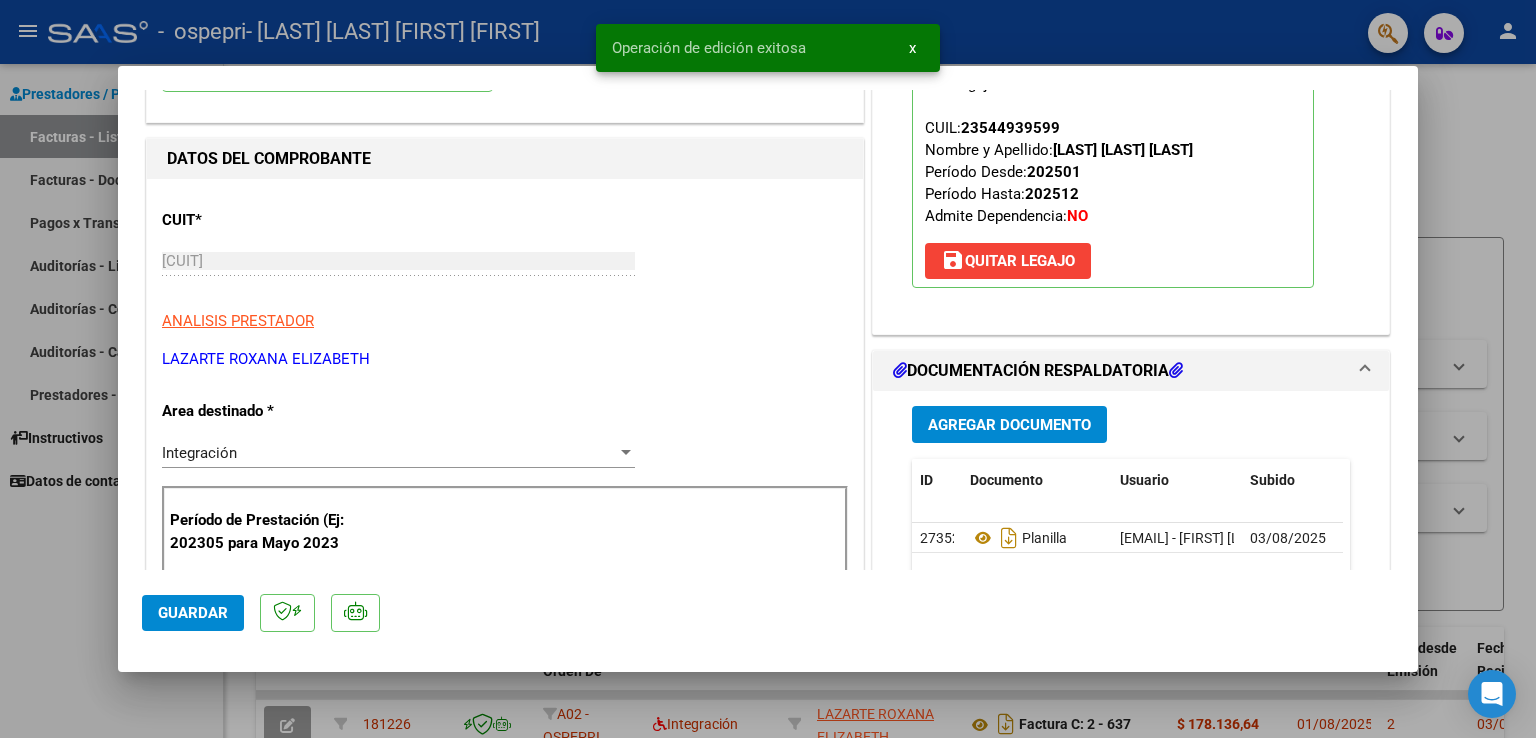 click at bounding box center [768, 369] 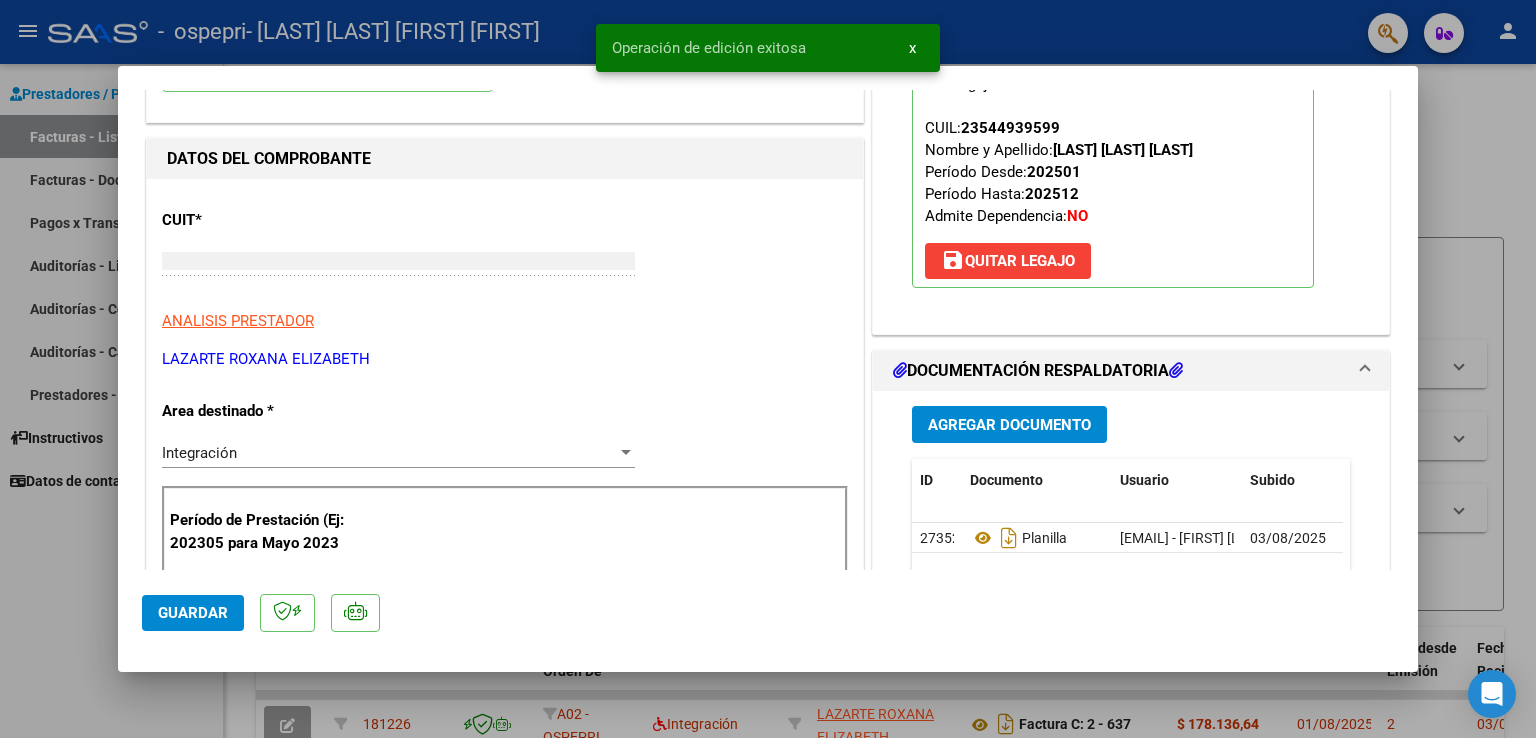 scroll, scrollTop: 212, scrollLeft: 0, axis: vertical 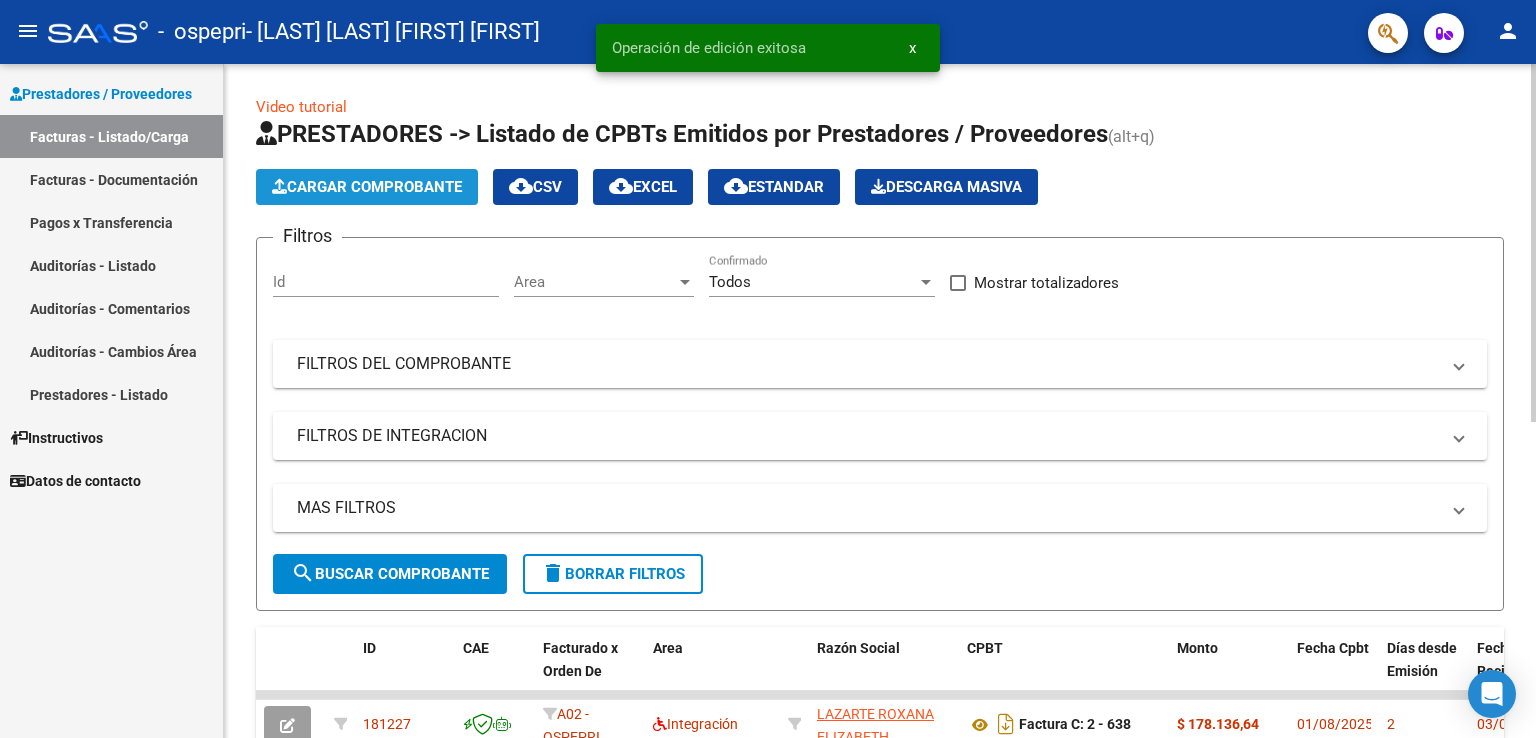click on "Cargar Comprobante" 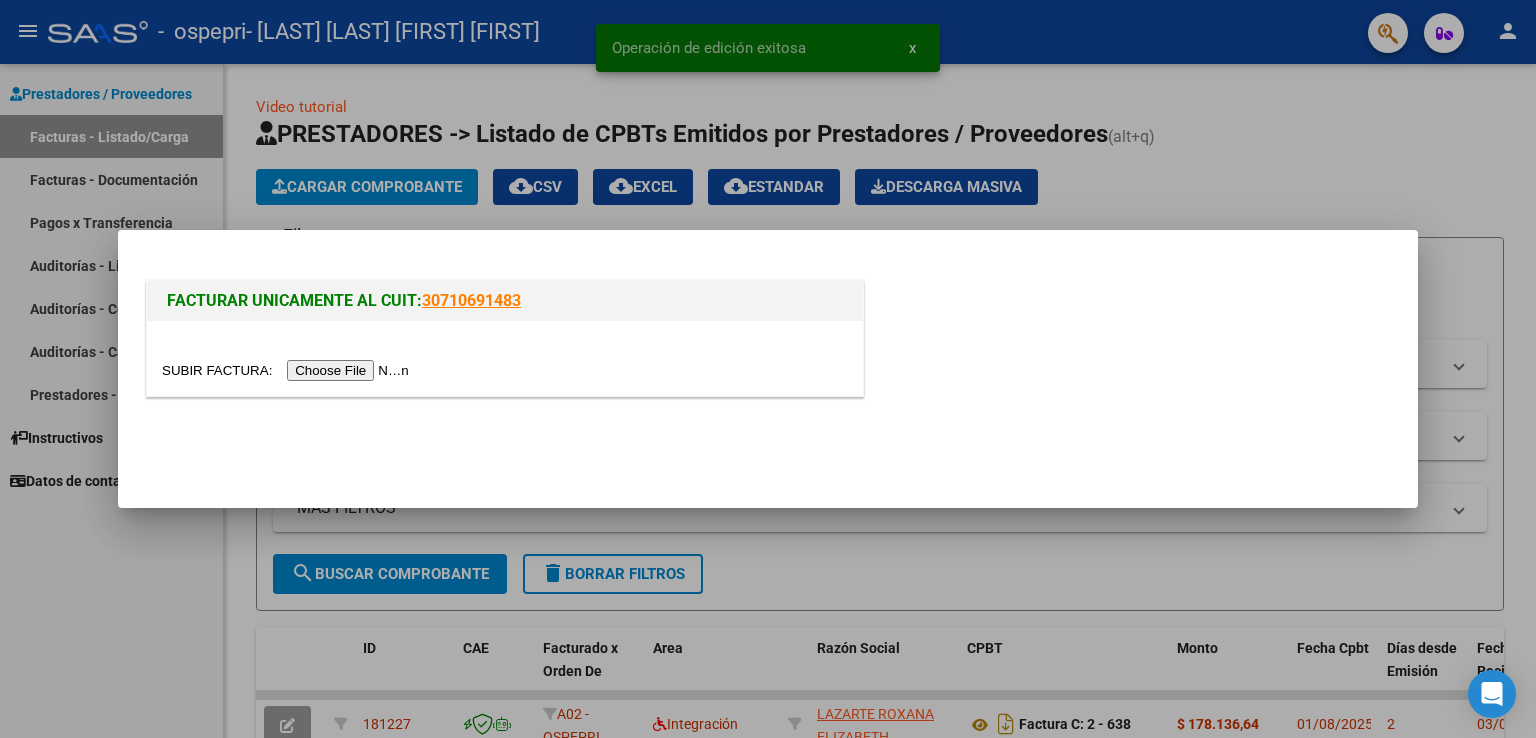 click at bounding box center [288, 370] 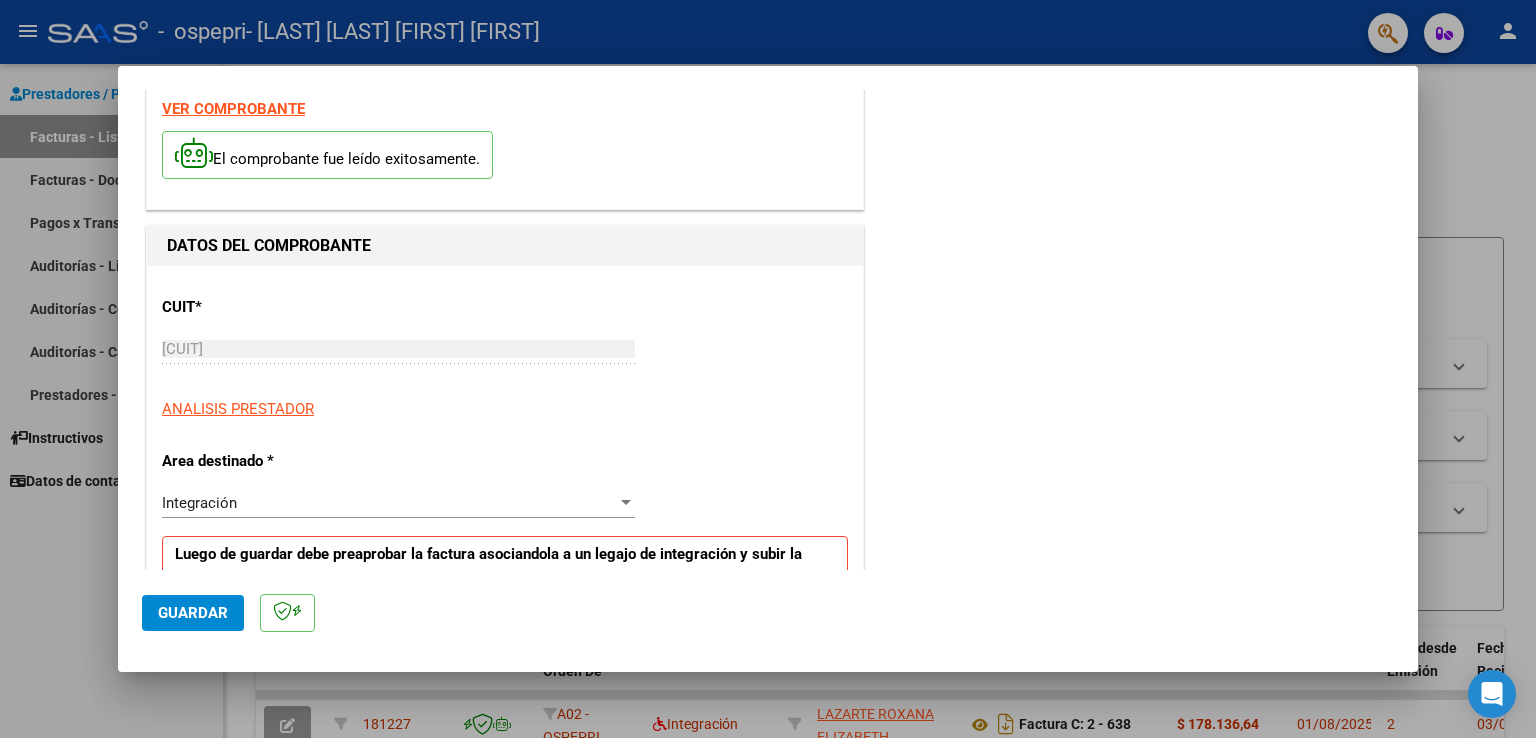 scroll, scrollTop: 300, scrollLeft: 0, axis: vertical 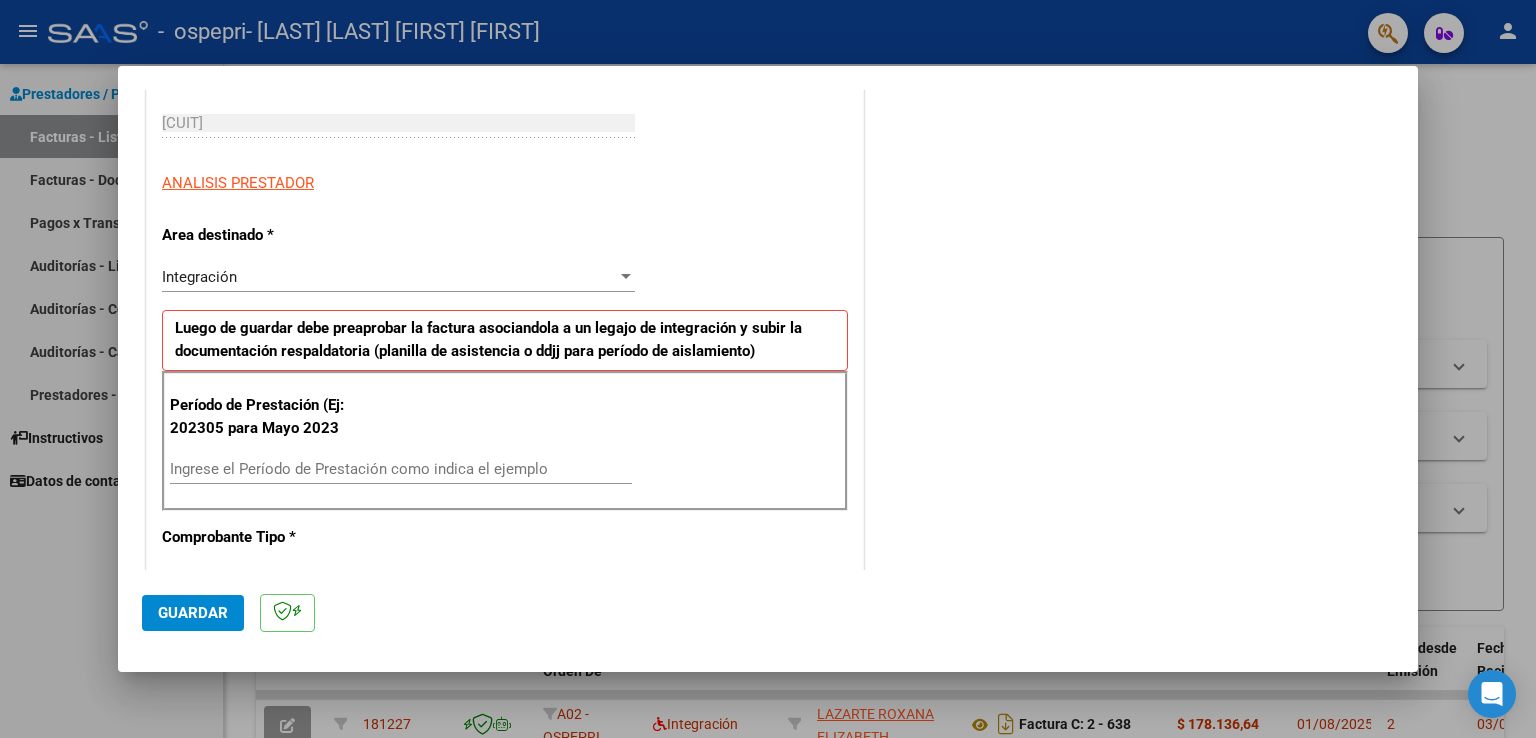 click on "Ingrese el Período de Prestación como indica el ejemplo" at bounding box center (401, 469) 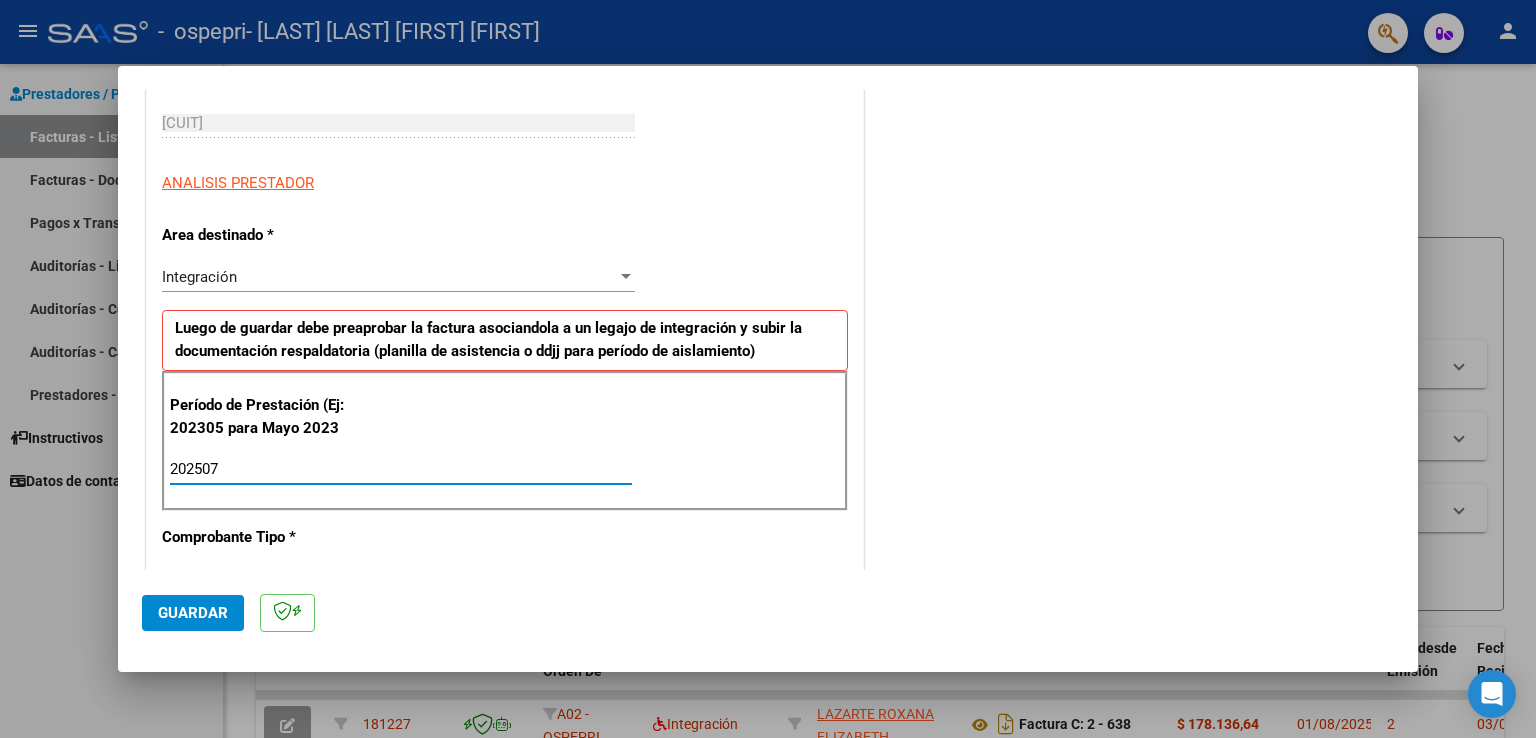 type on "202507" 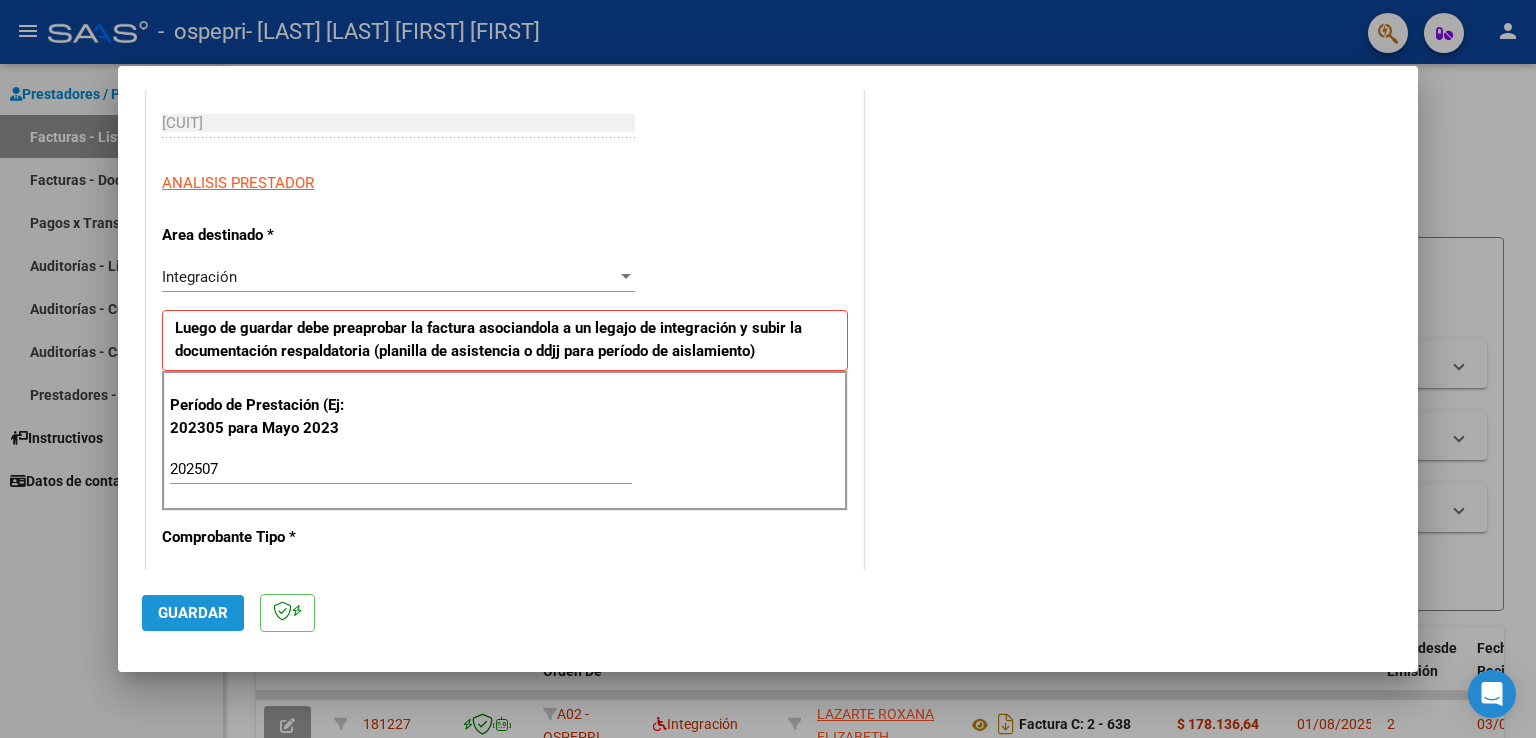 click on "Guardar" 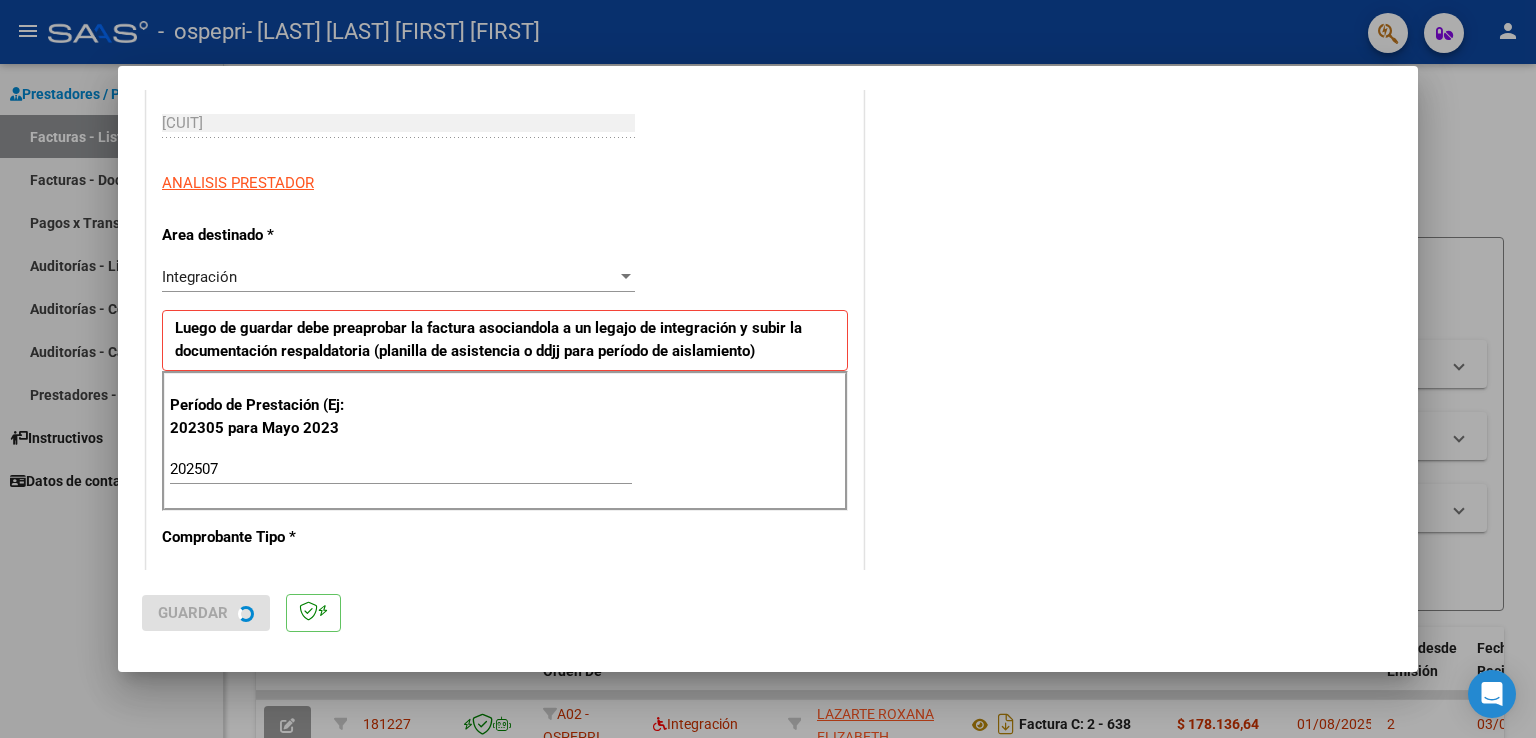 scroll, scrollTop: 0, scrollLeft: 0, axis: both 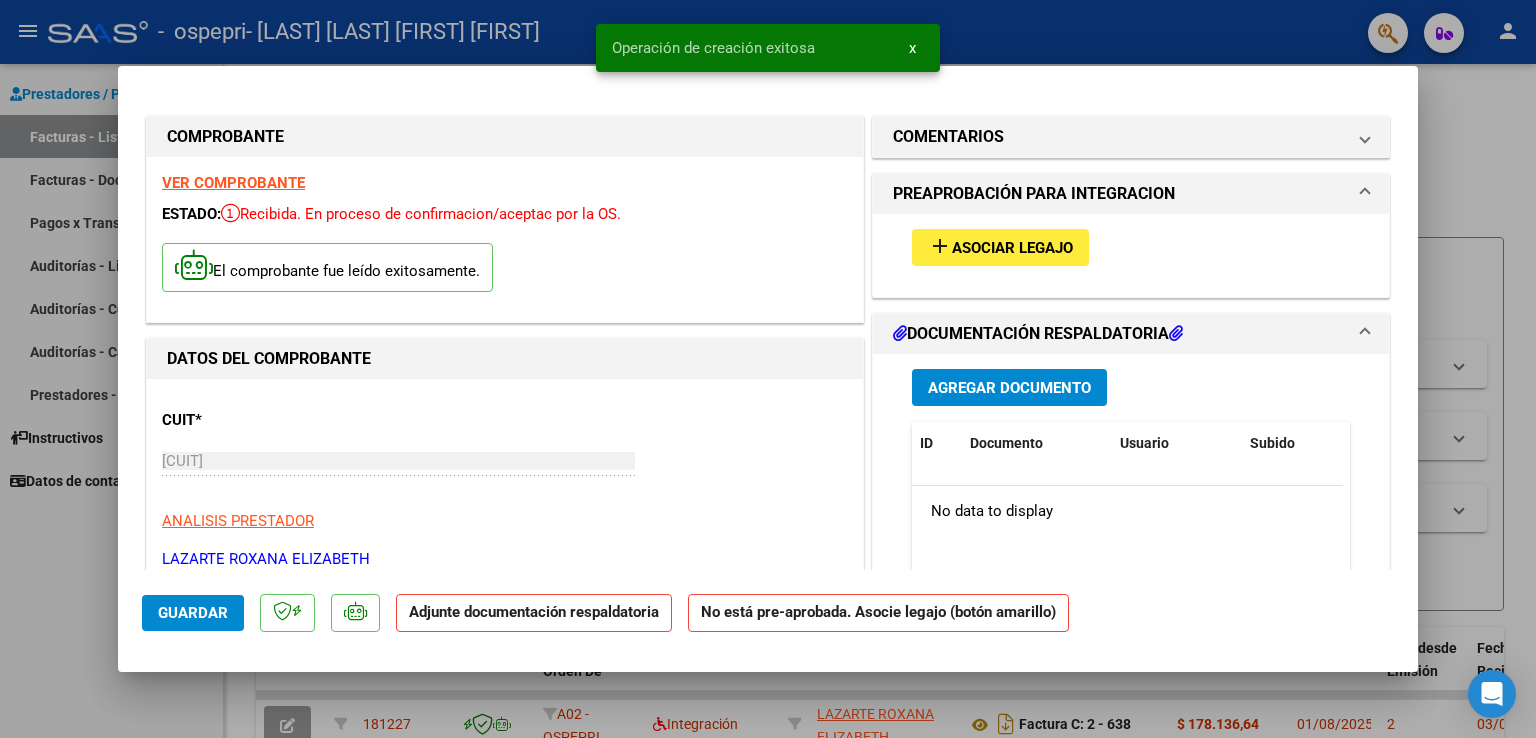 click on "Asociar Legajo" at bounding box center (1012, 248) 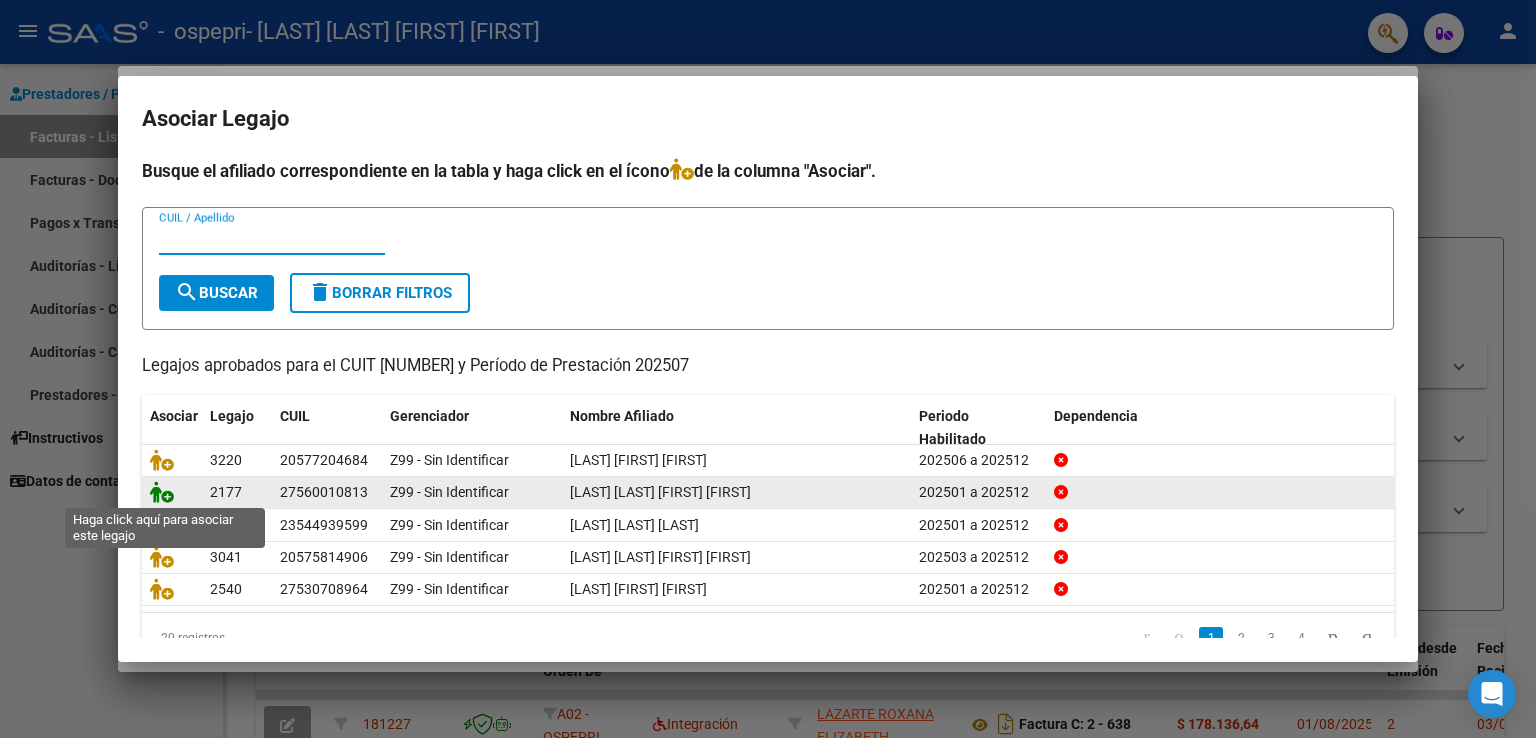 click 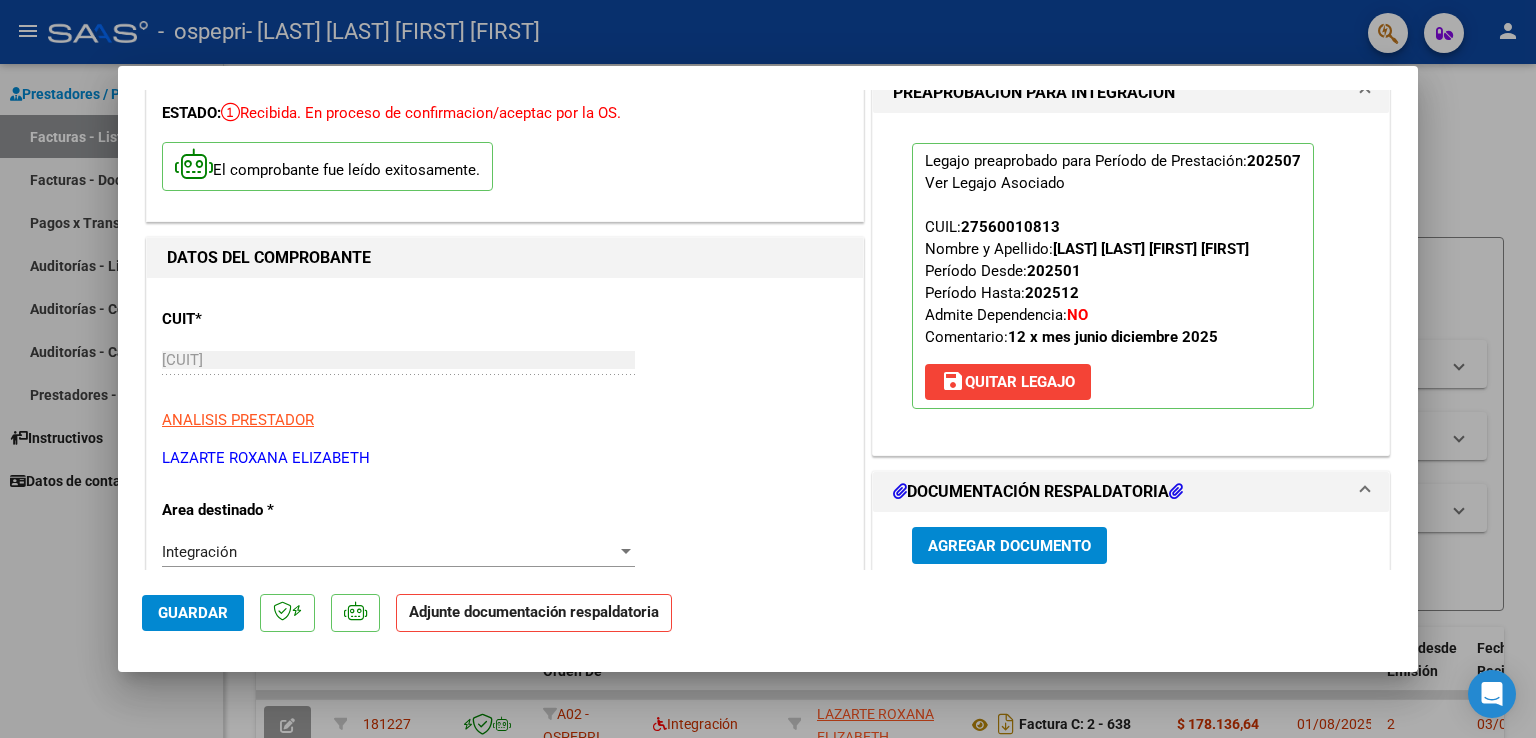 scroll, scrollTop: 200, scrollLeft: 0, axis: vertical 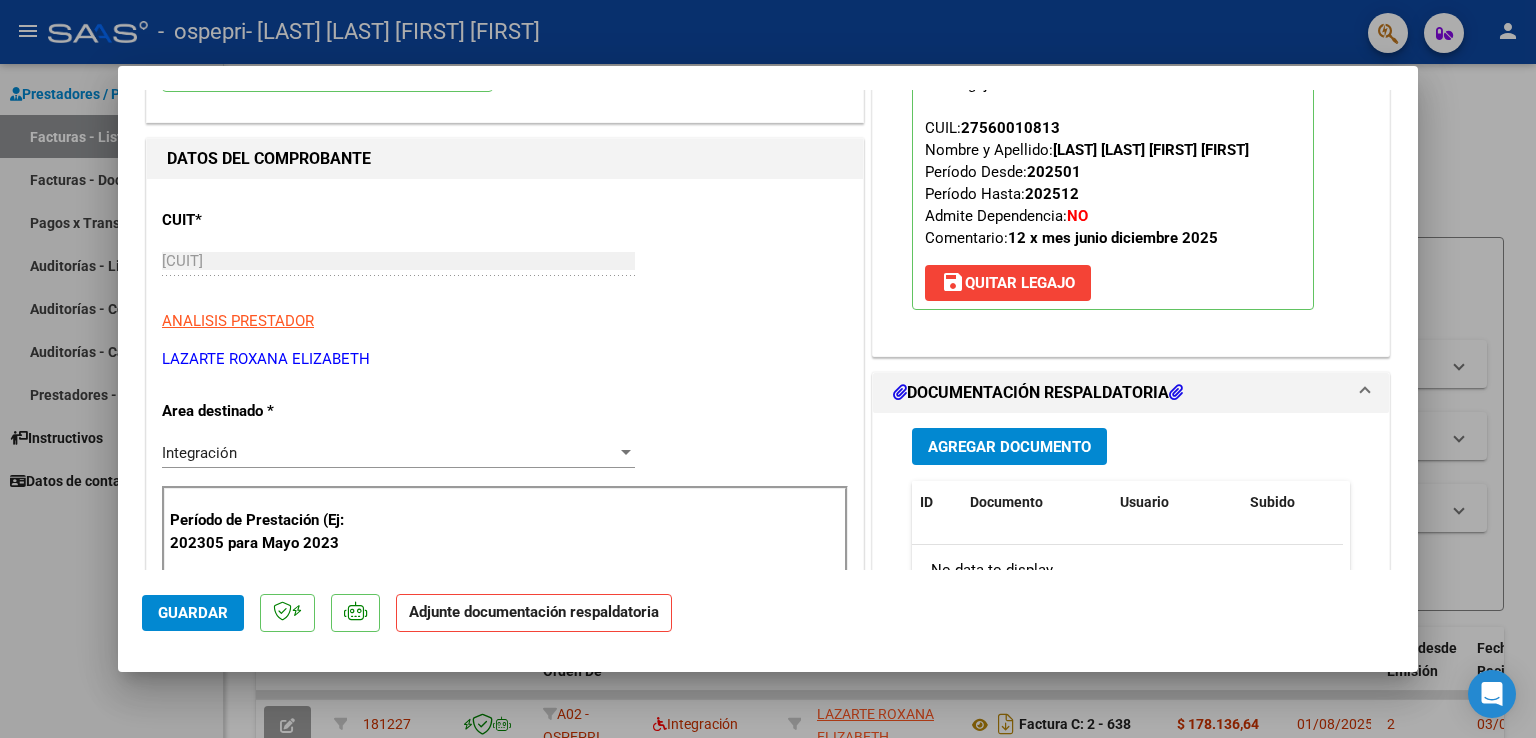 click on "Agregar Documento" at bounding box center [1009, 447] 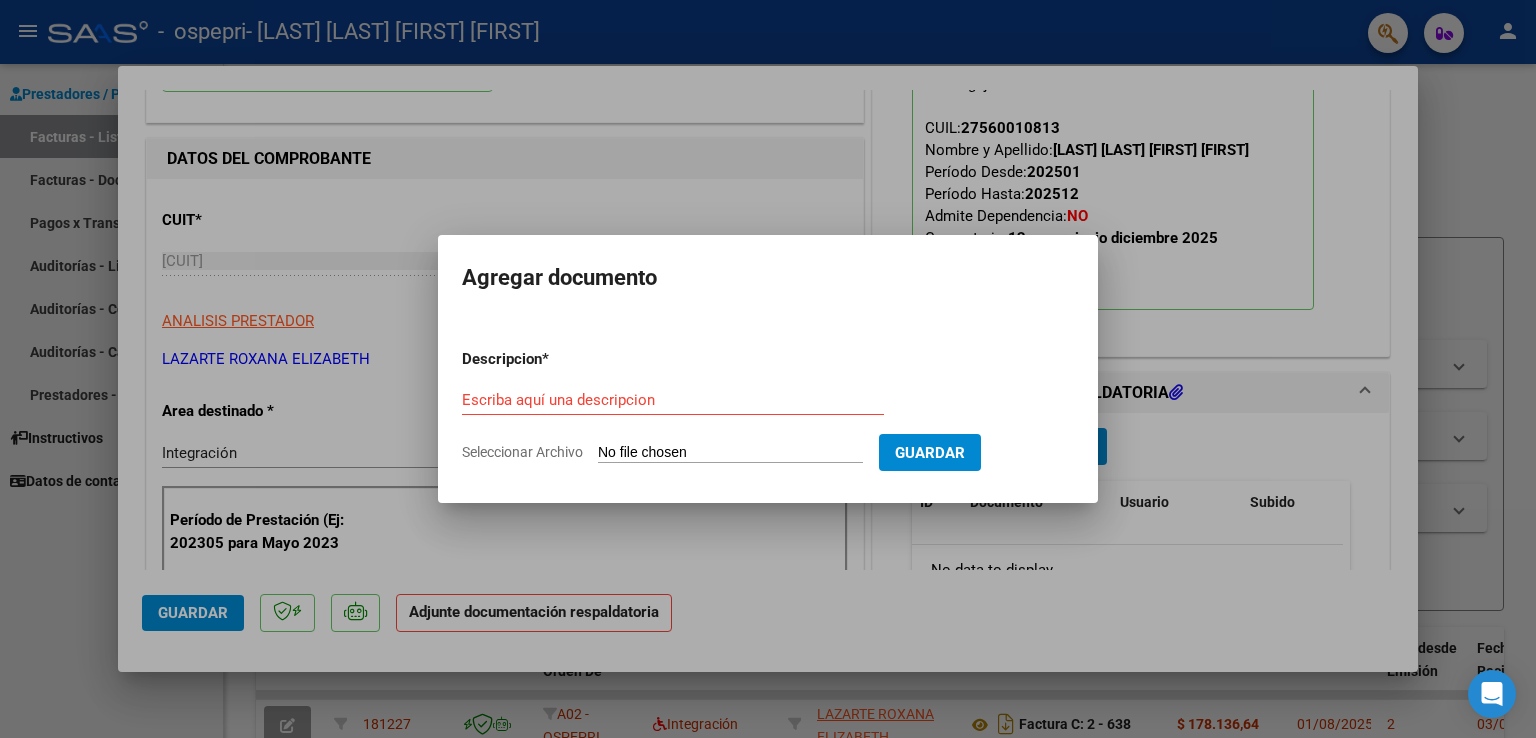 click on "Seleccionar Archivo" 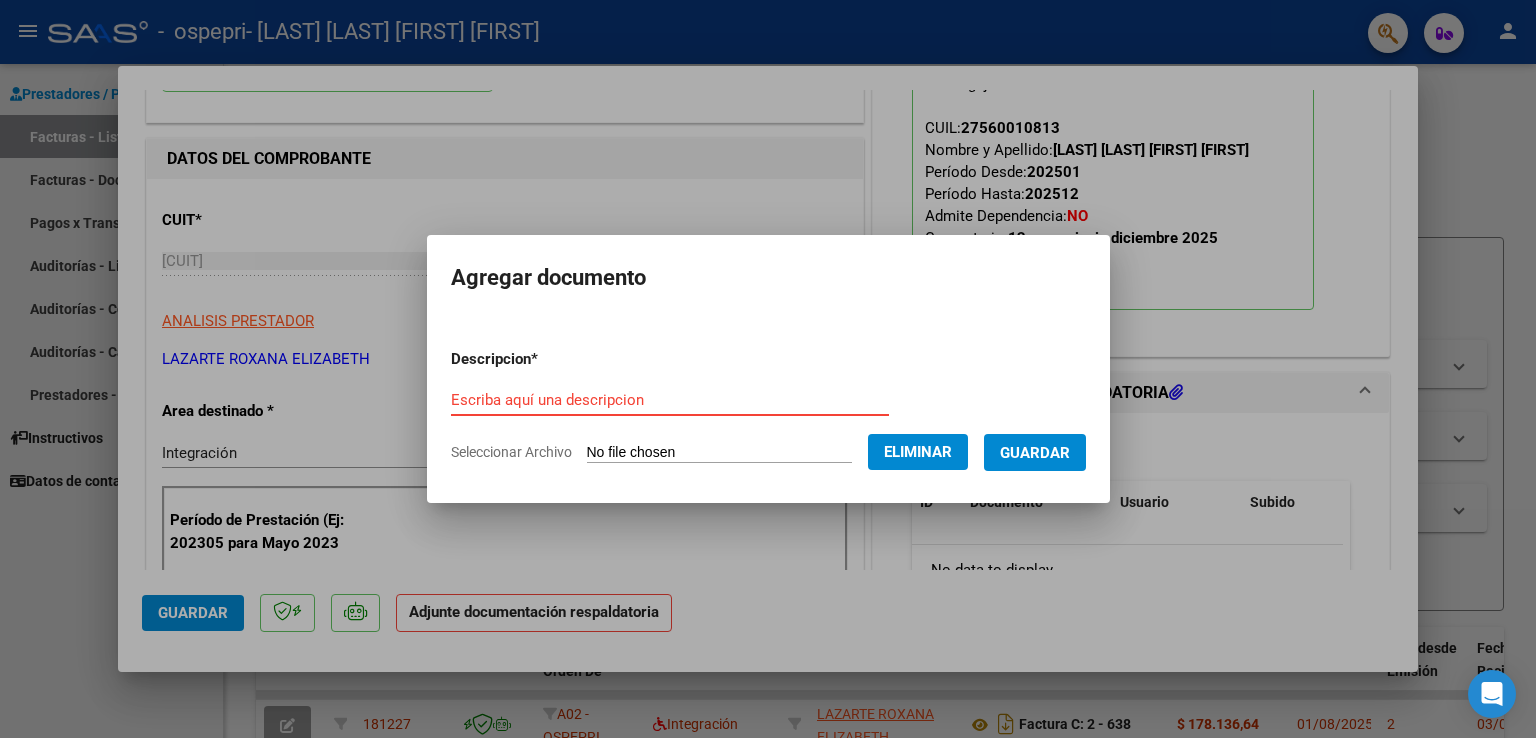 click on "Escriba aquí una descripcion" at bounding box center [670, 400] 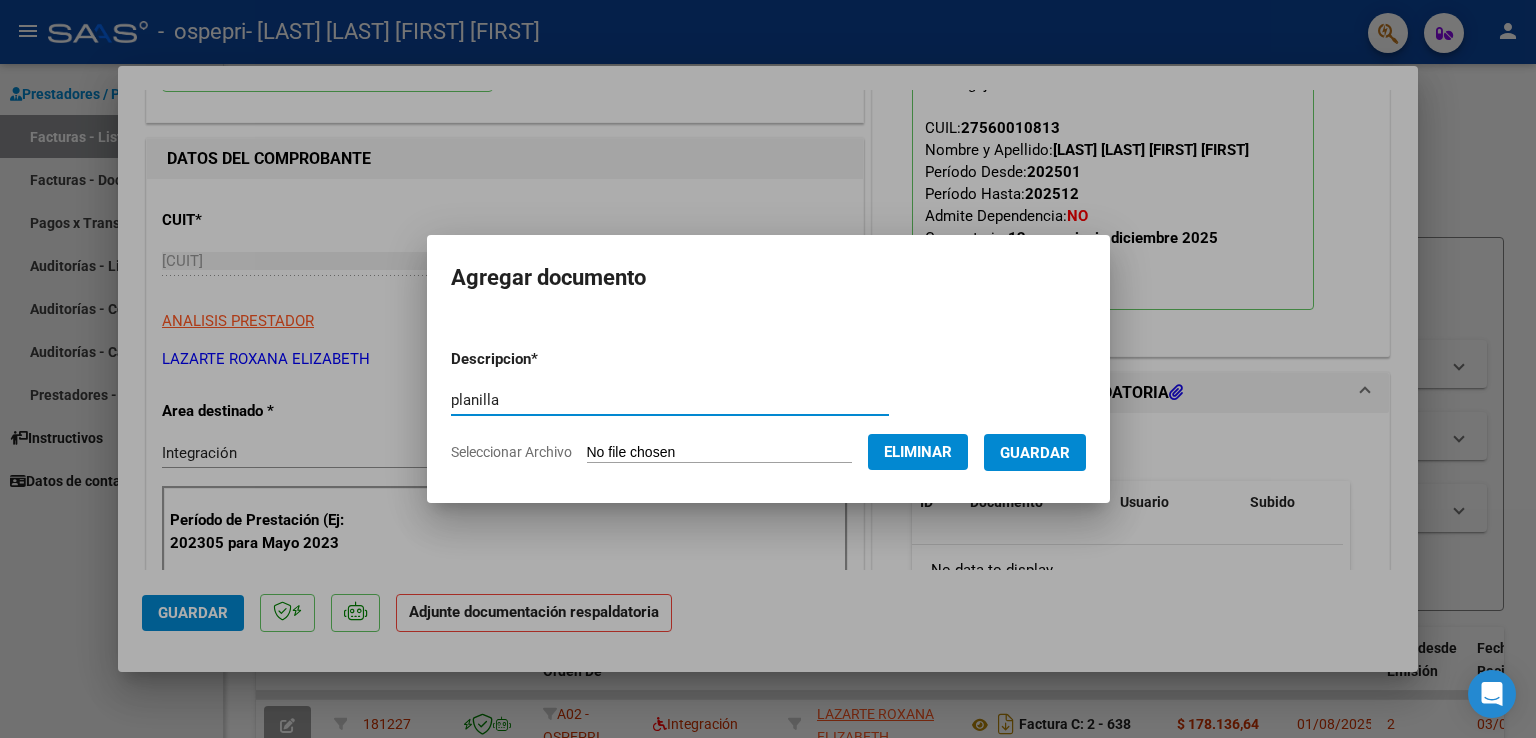 type on "planilla" 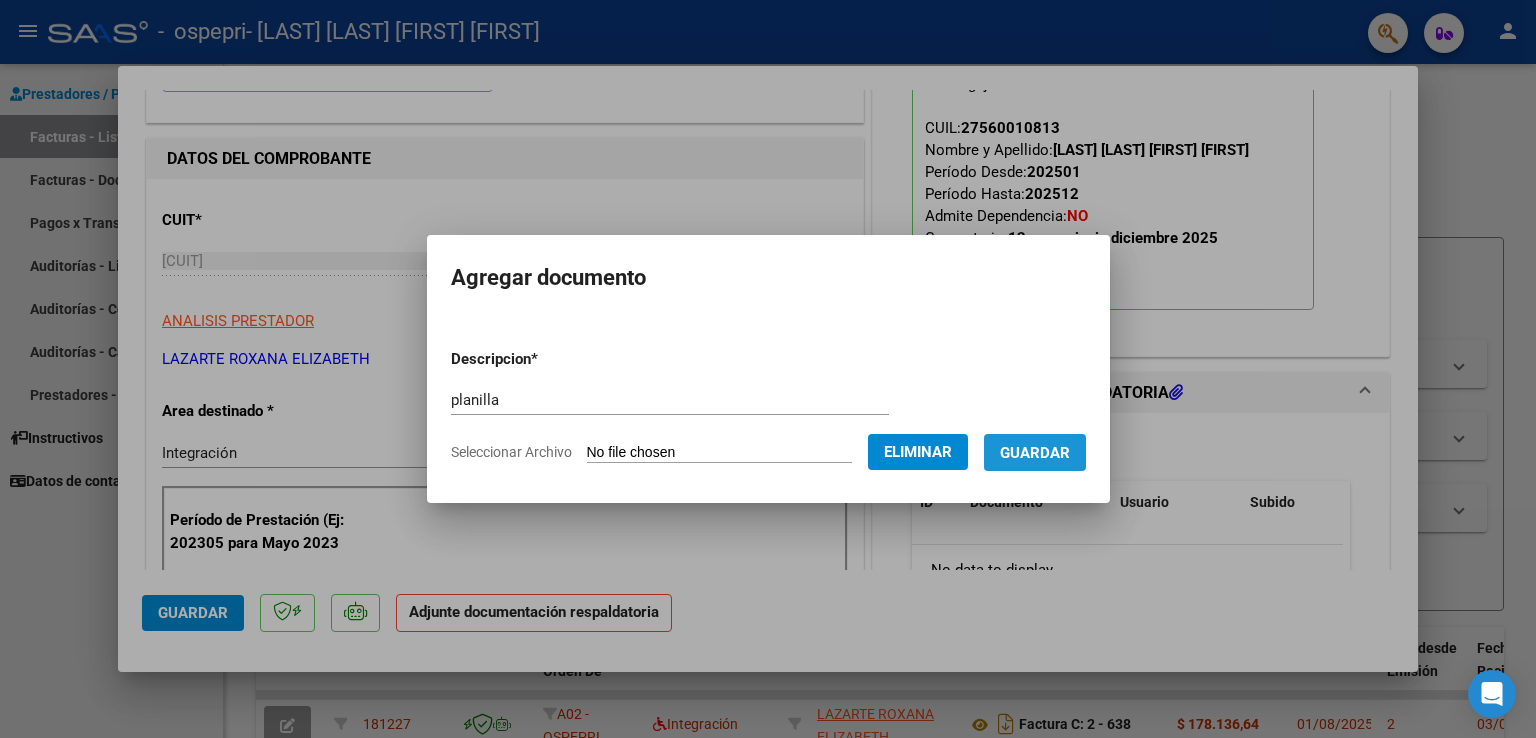 click on "Guardar" at bounding box center [1035, 453] 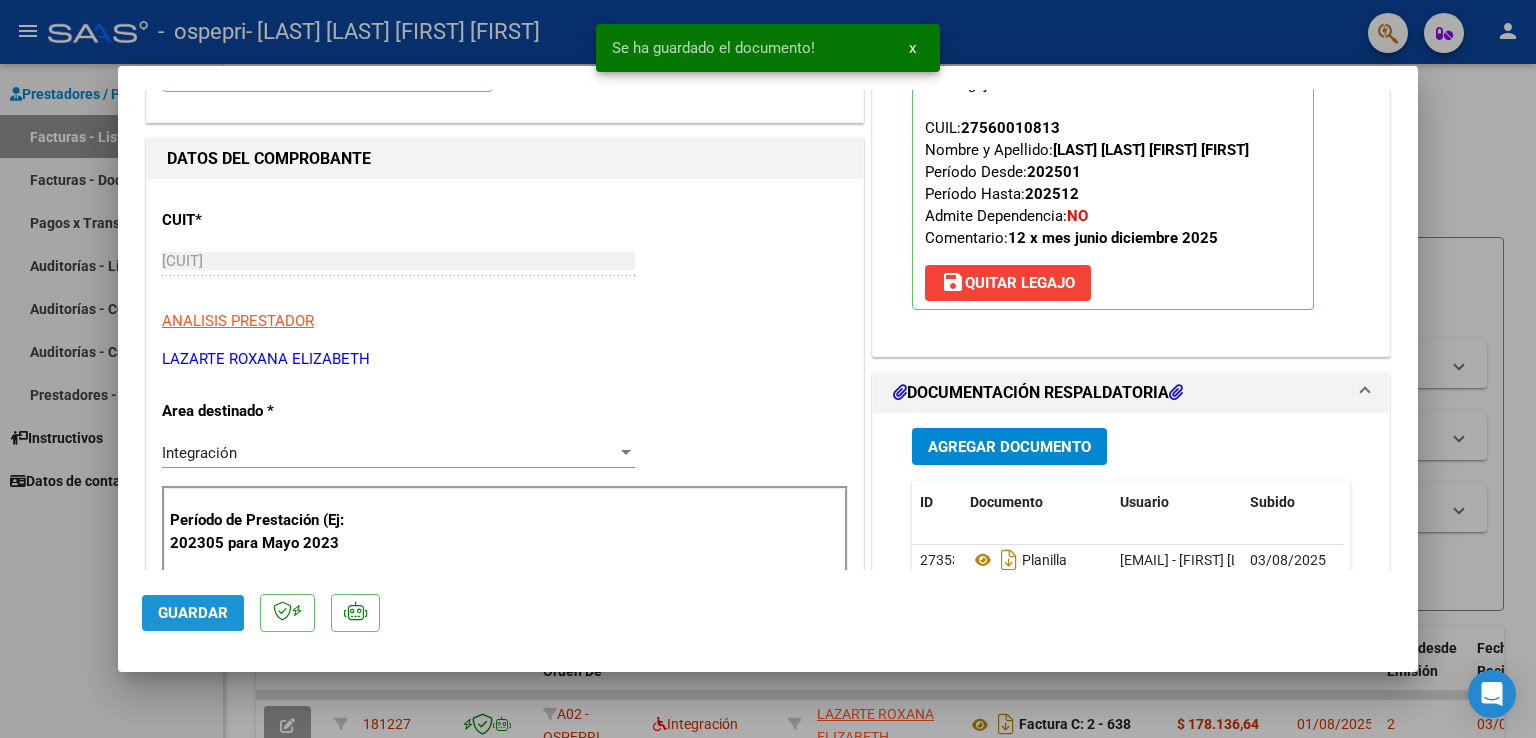 click on "Guardar" 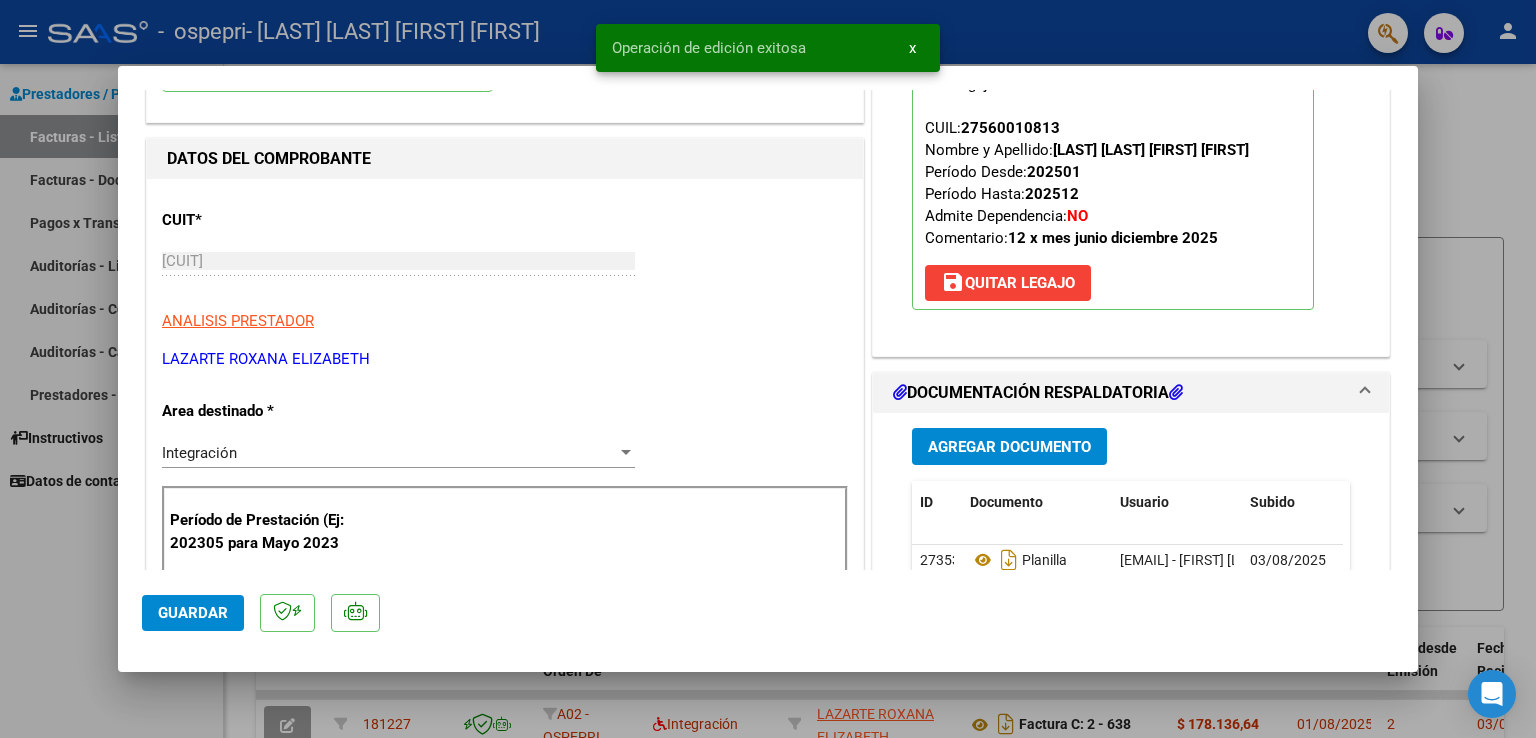 click at bounding box center (768, 369) 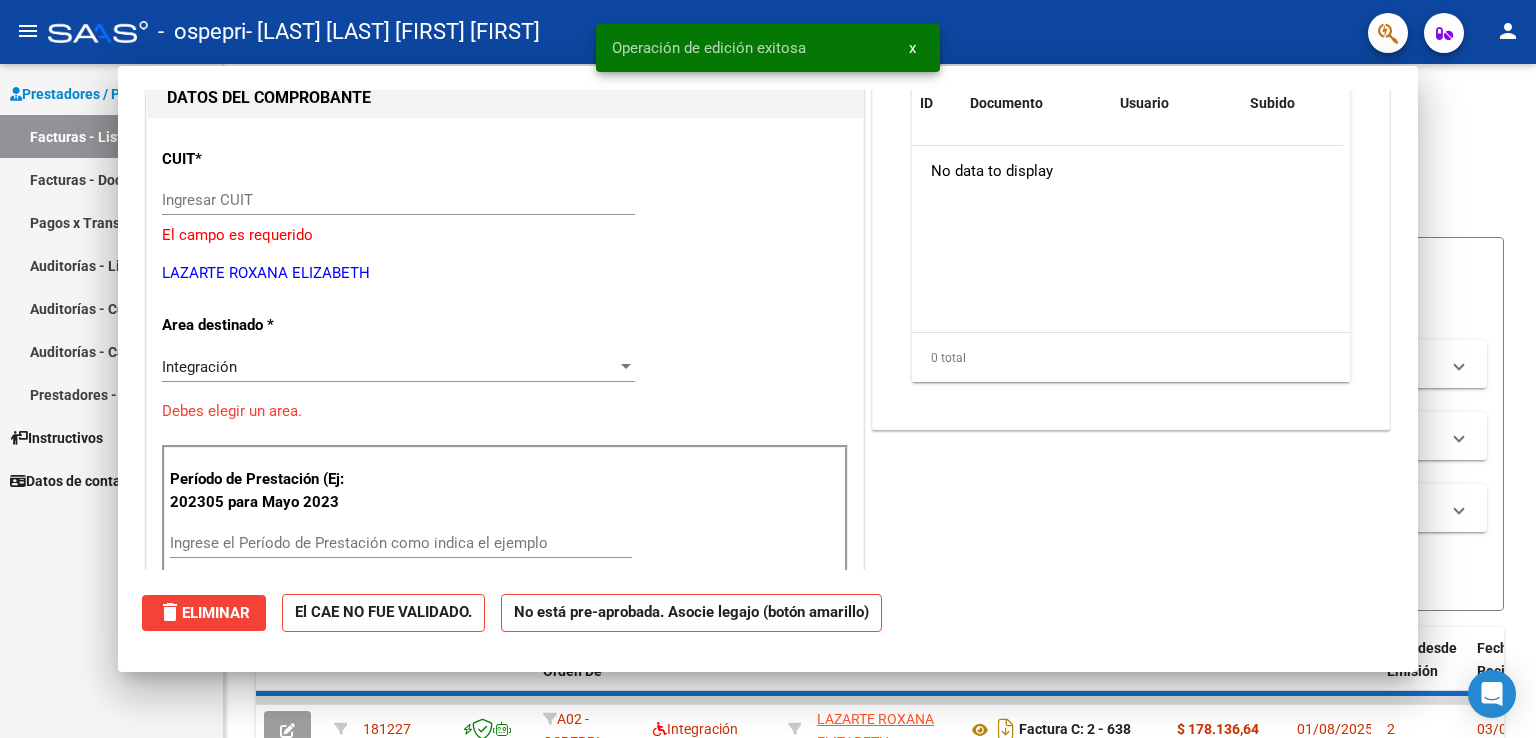 scroll, scrollTop: 212, scrollLeft: 0, axis: vertical 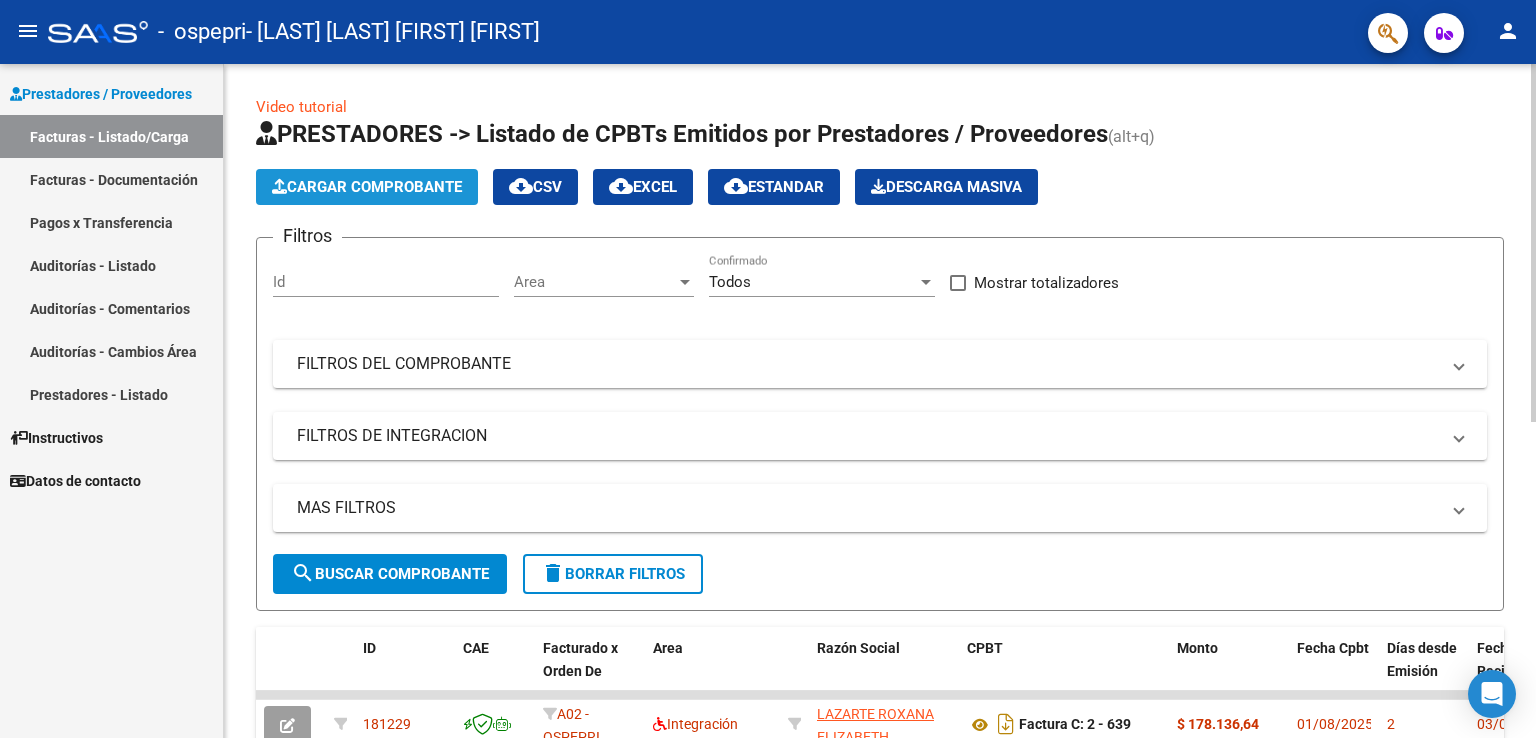 click on "Cargar Comprobante" 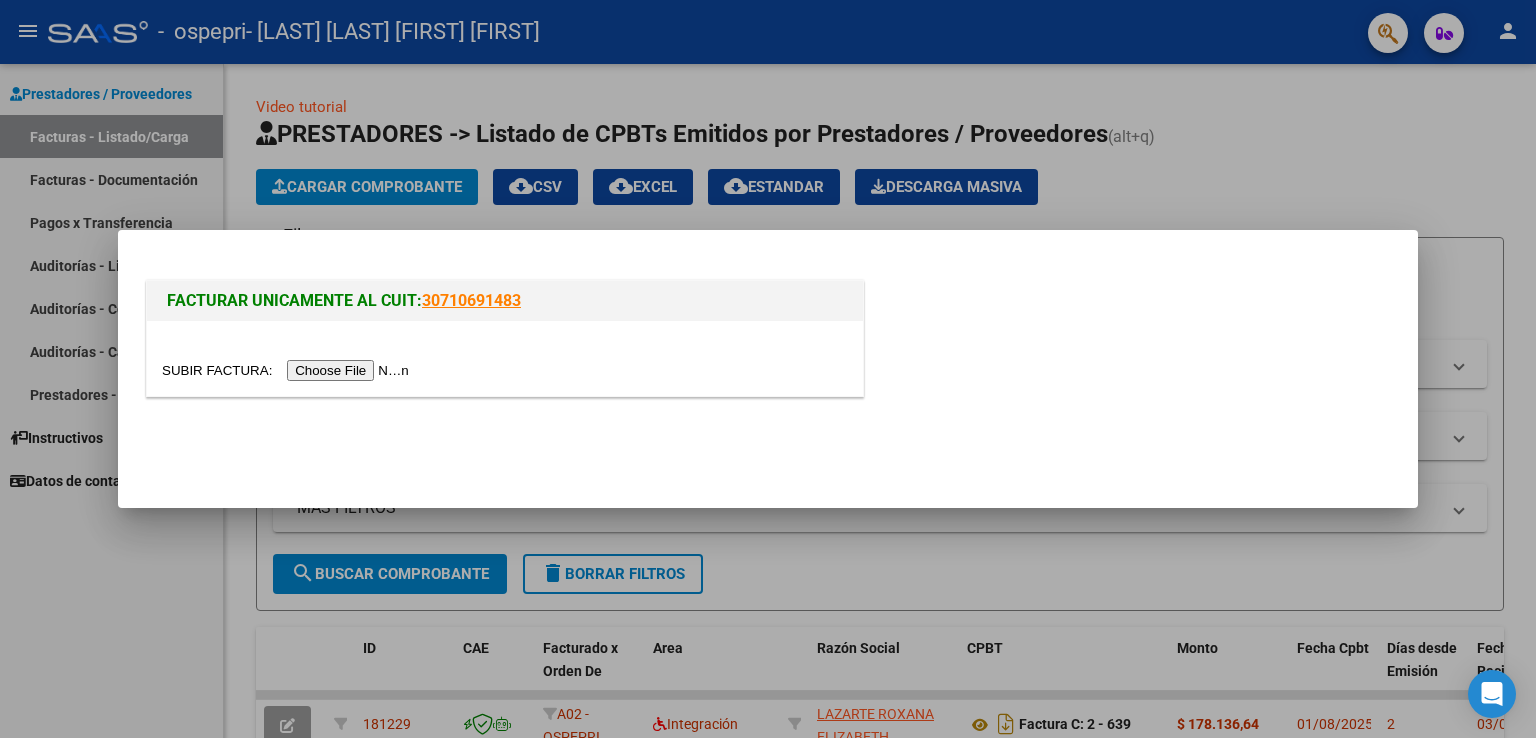 click at bounding box center (288, 370) 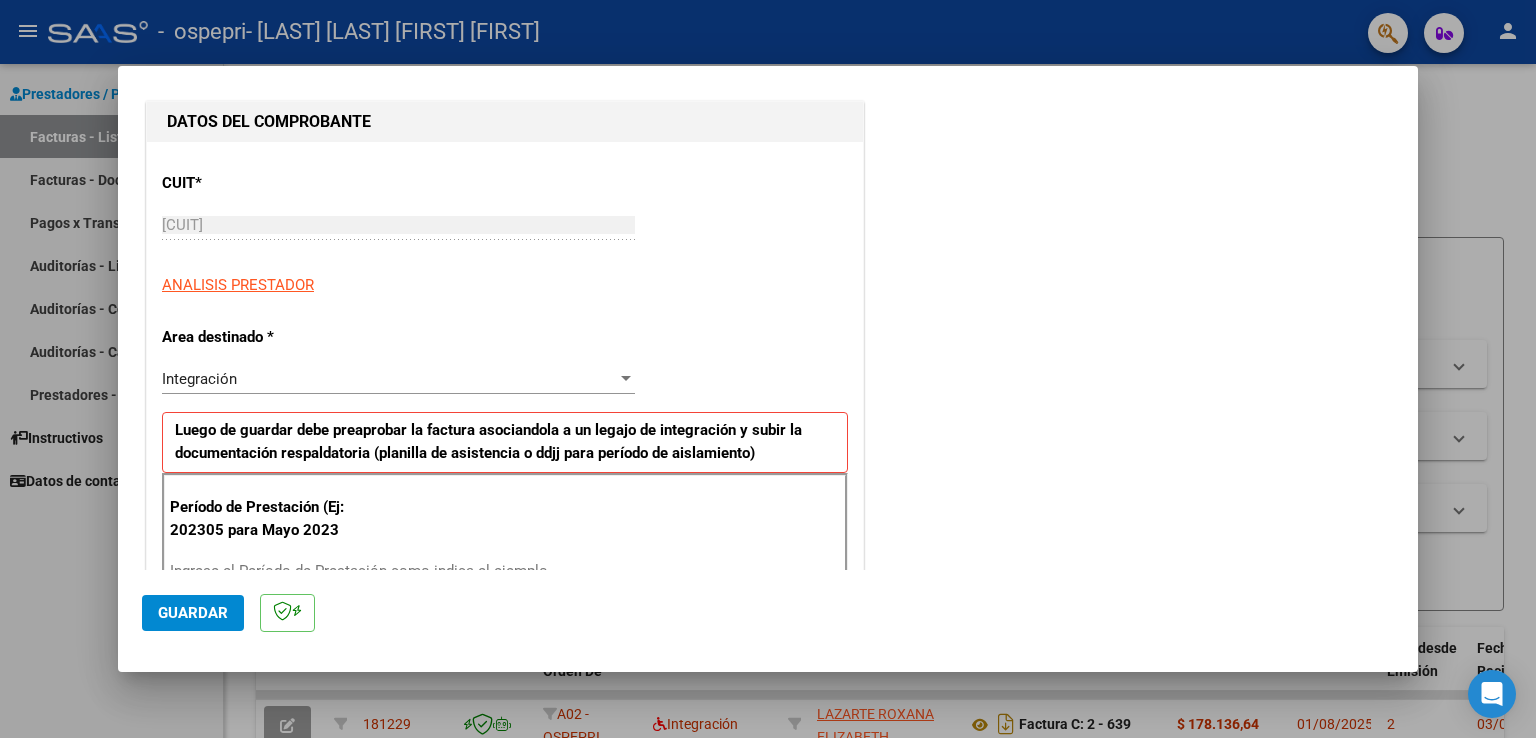scroll, scrollTop: 300, scrollLeft: 0, axis: vertical 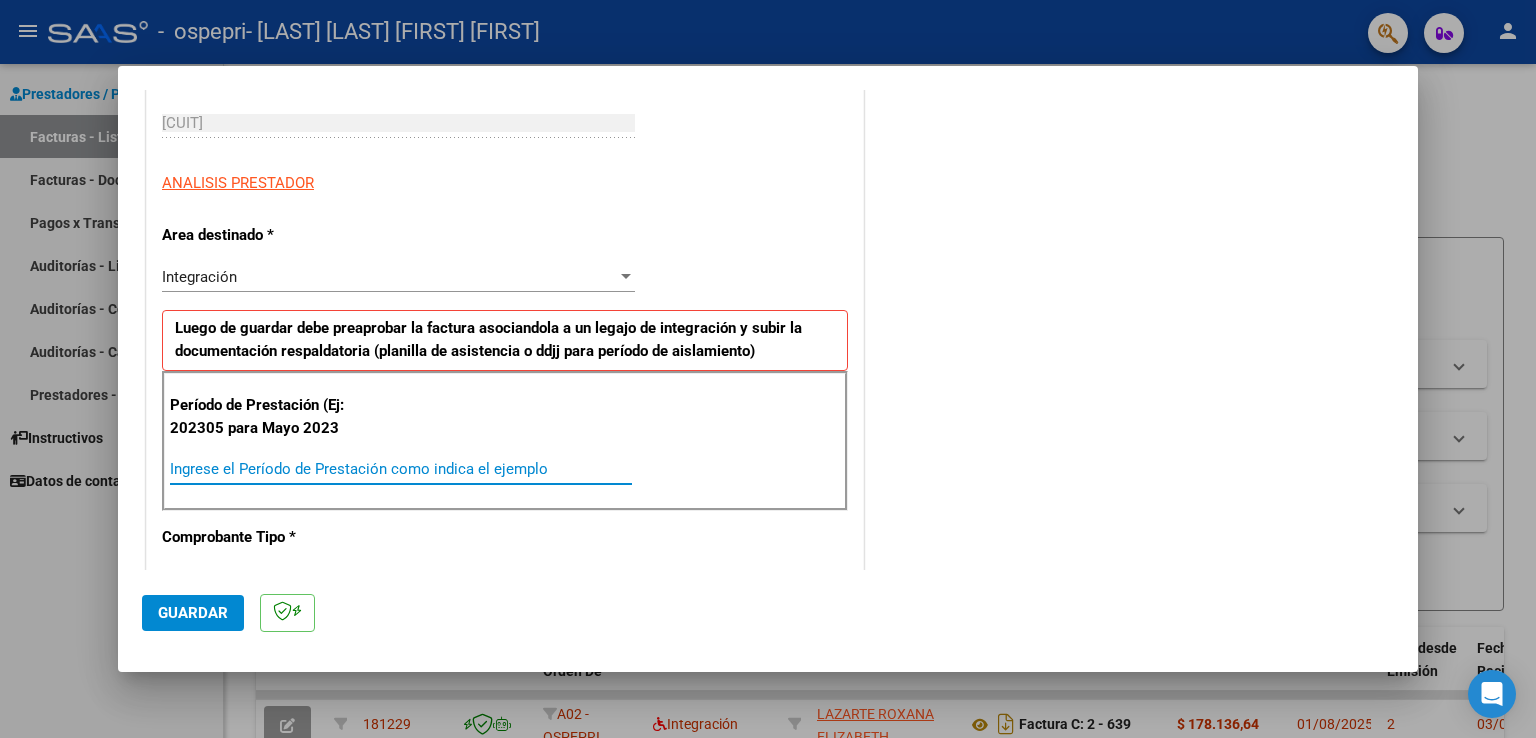 click on "Ingrese el Período de Prestación como indica el ejemplo" at bounding box center [401, 469] 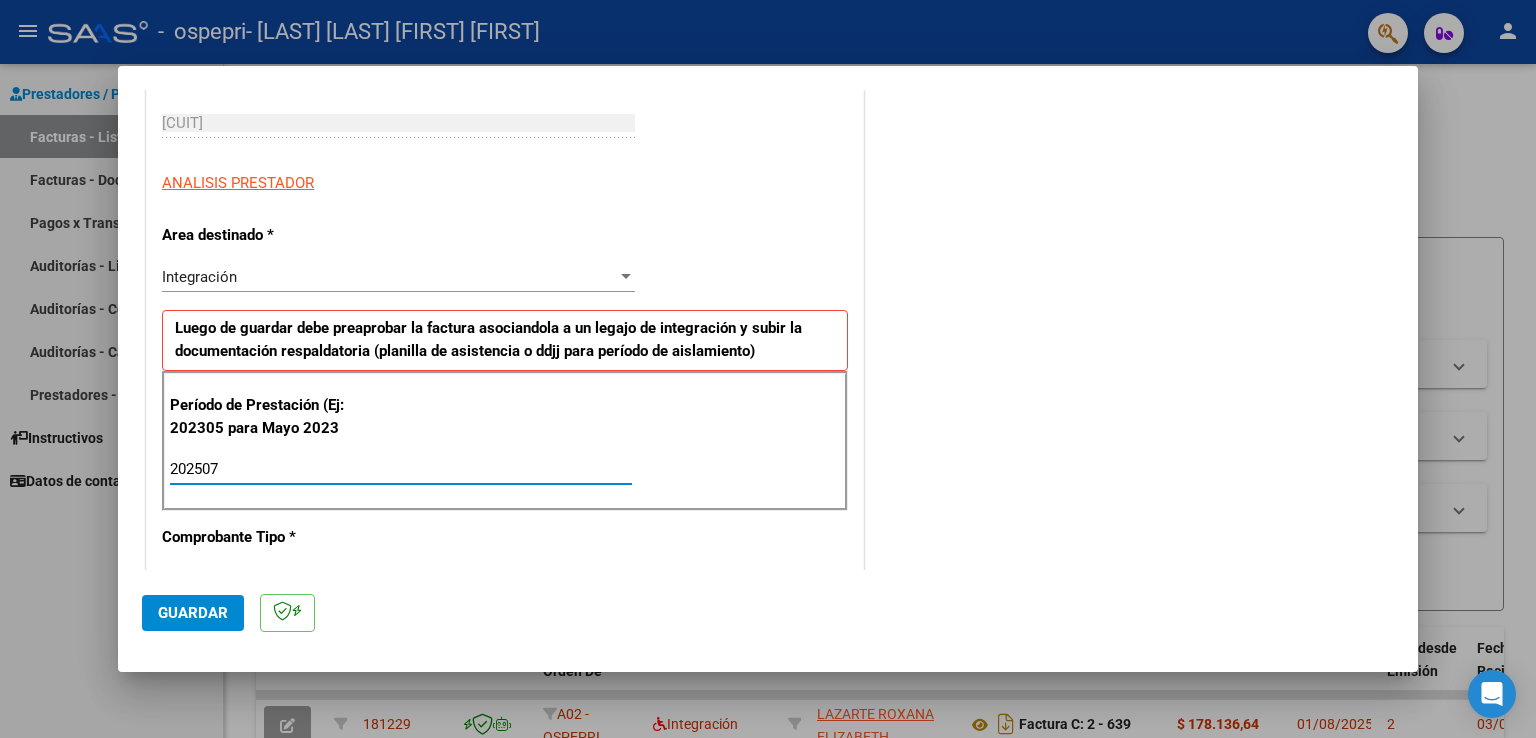 type on "202507" 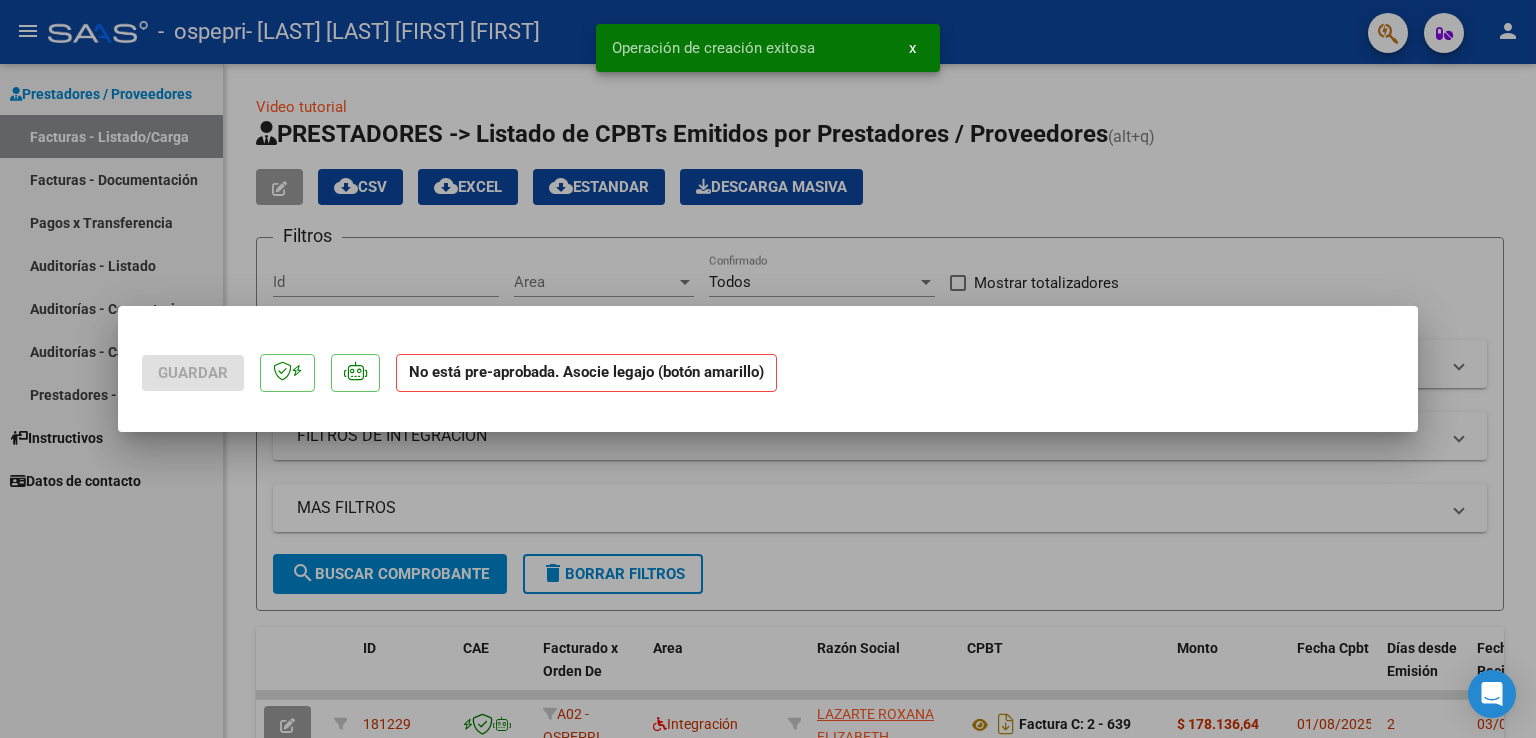 scroll, scrollTop: 0, scrollLeft: 0, axis: both 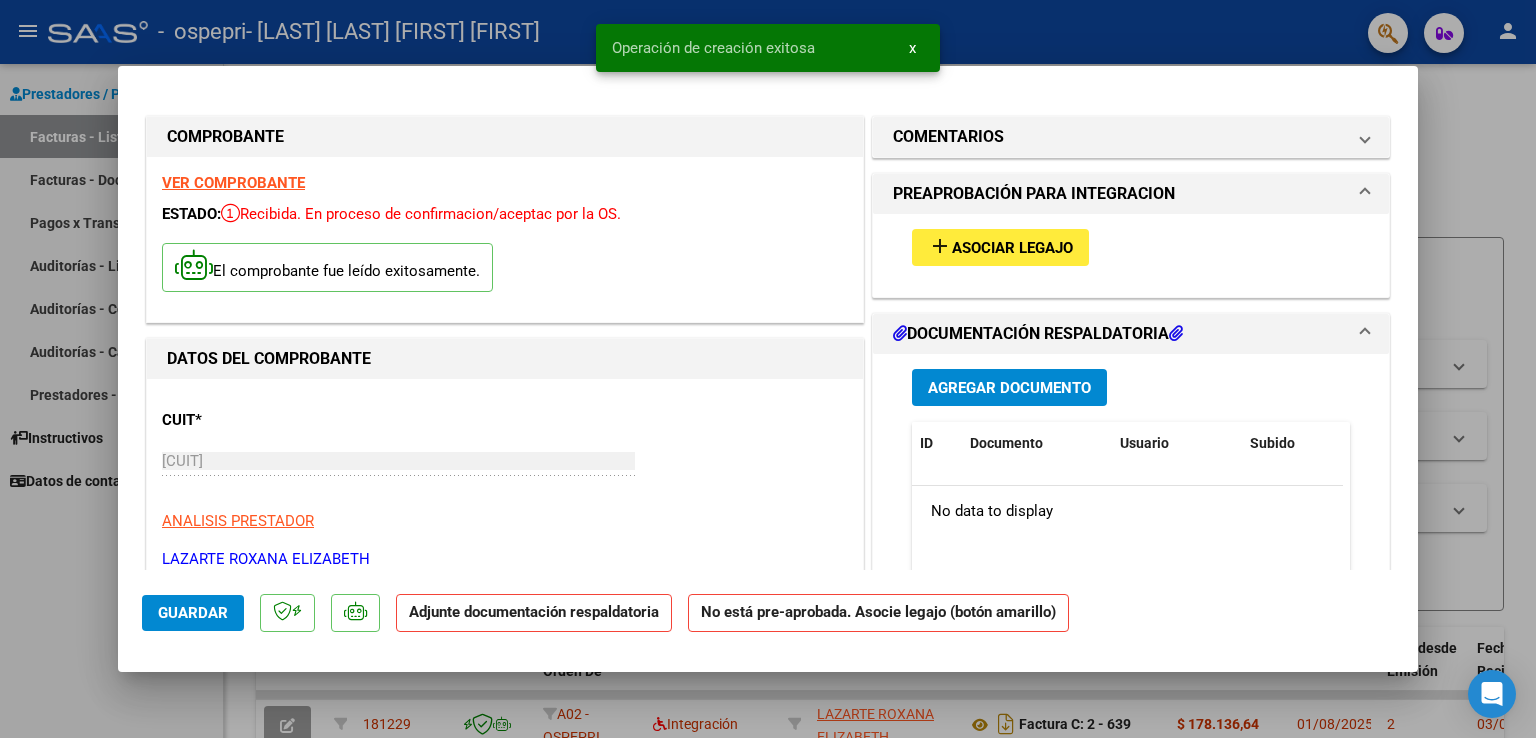 click on "Asociar Legajo" at bounding box center [1012, 248] 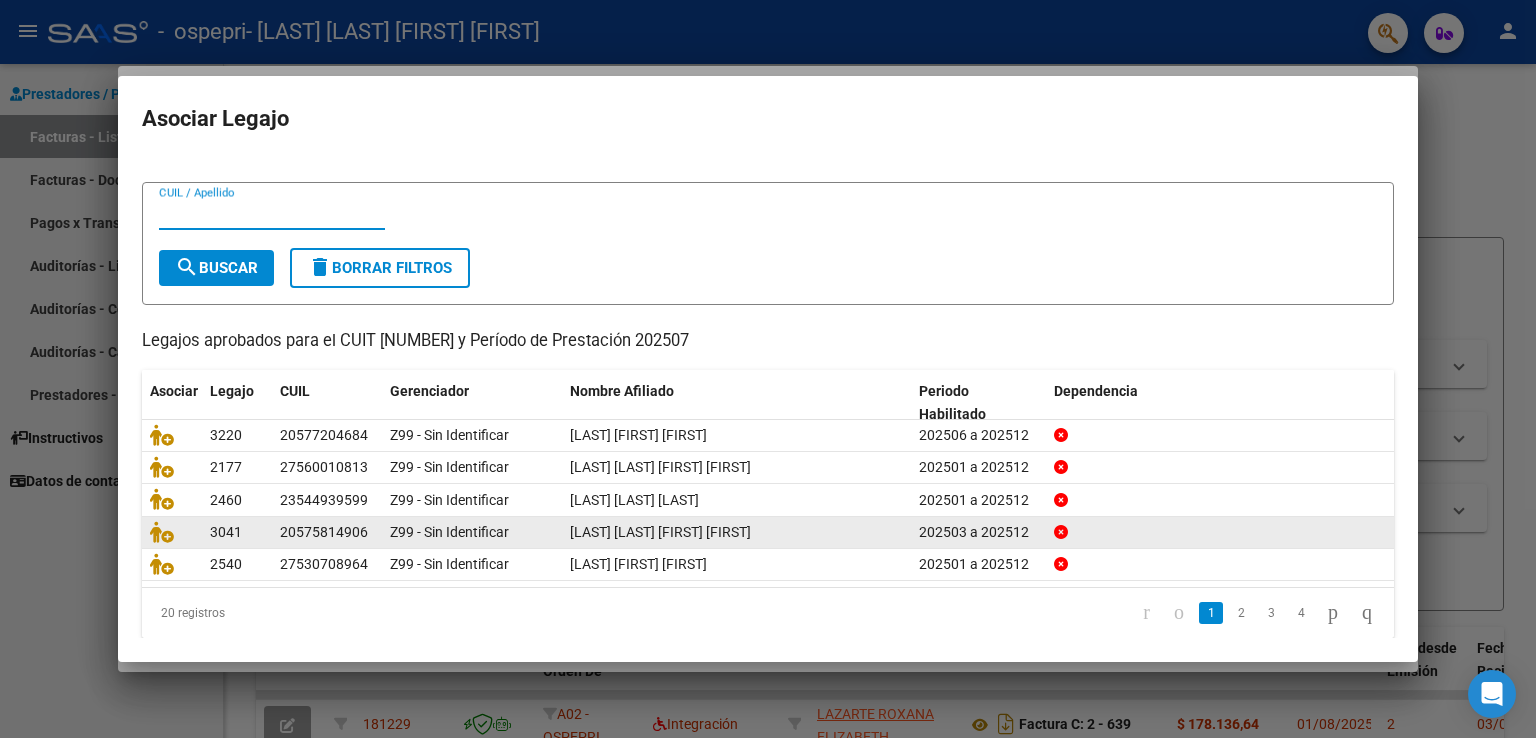 scroll, scrollTop: 39, scrollLeft: 0, axis: vertical 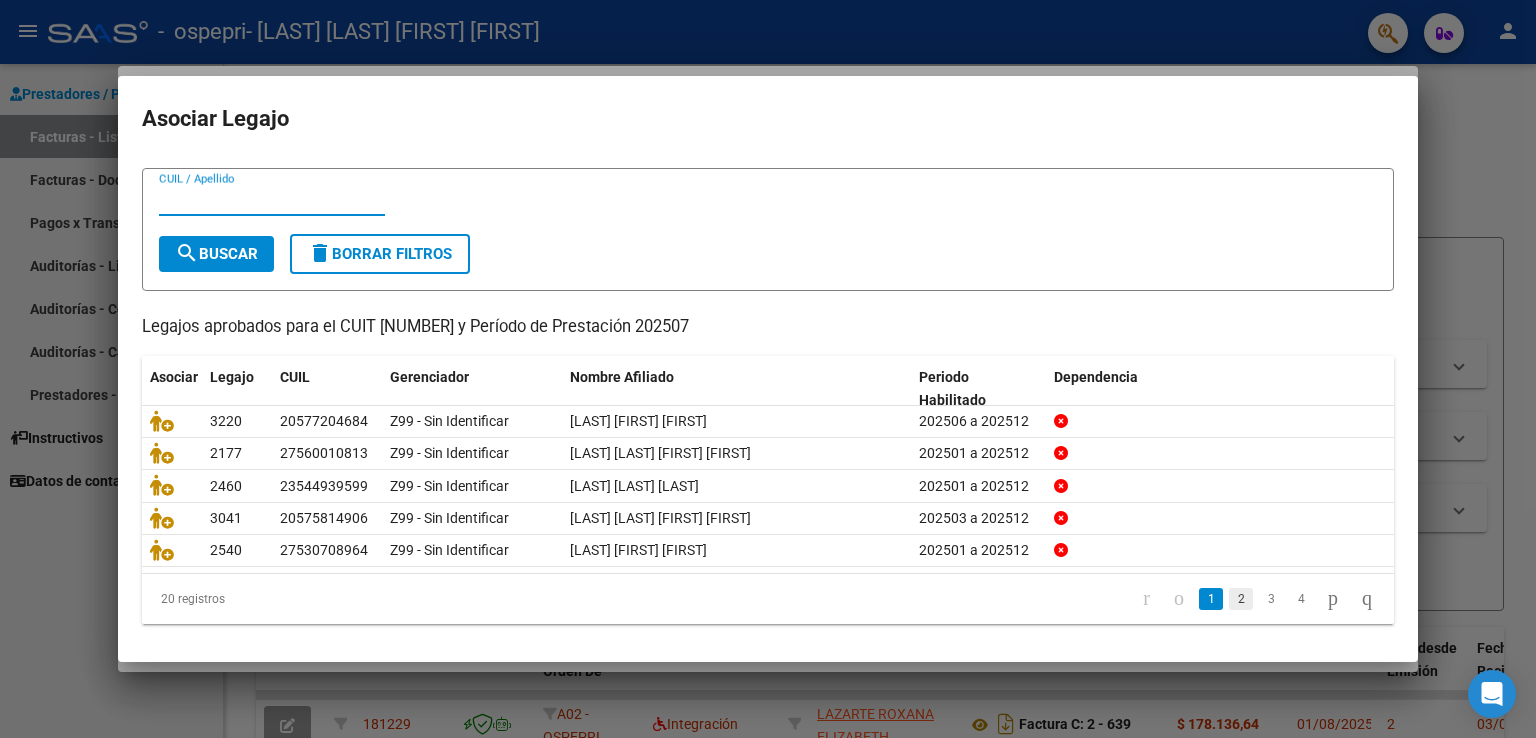 click on "2" 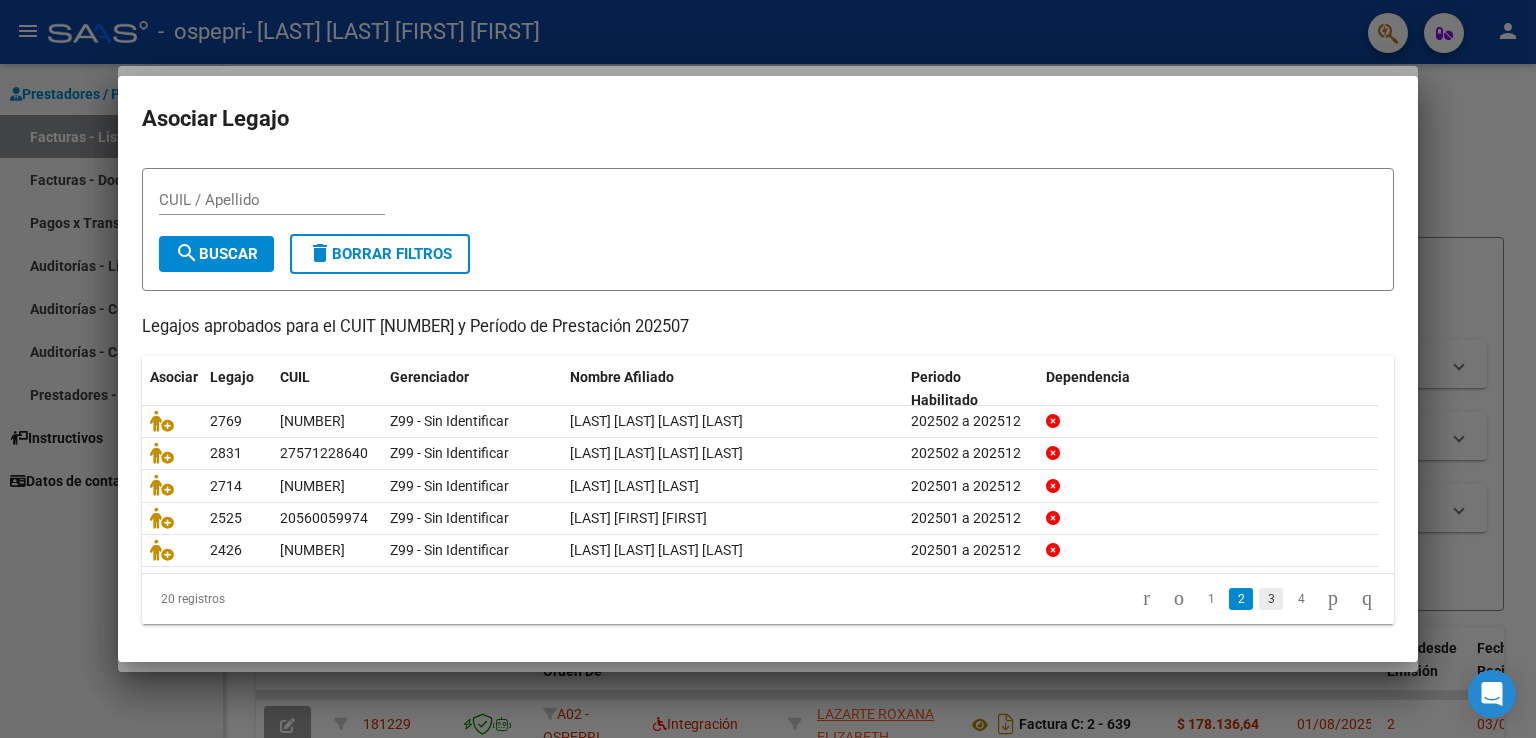 click on "3" 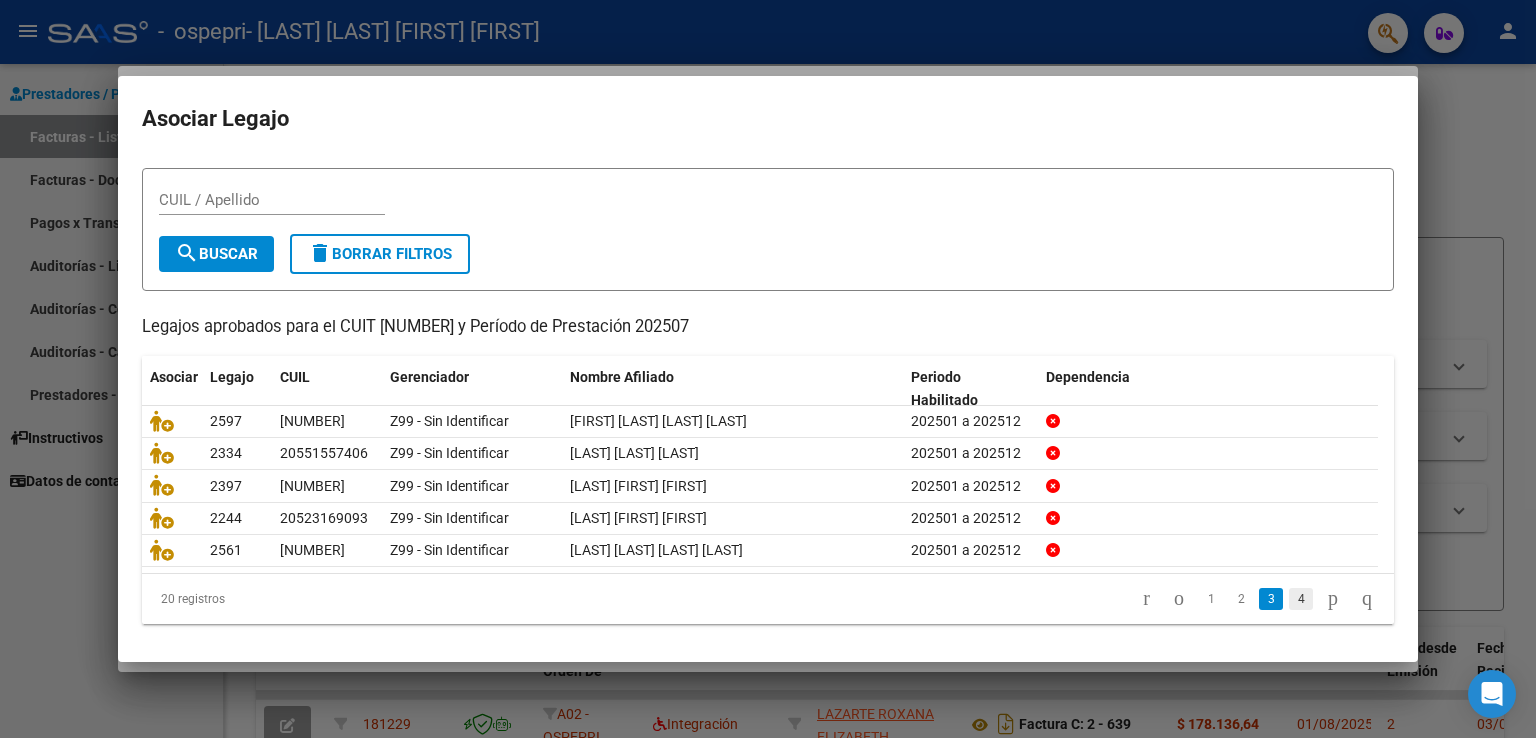 click on "4" 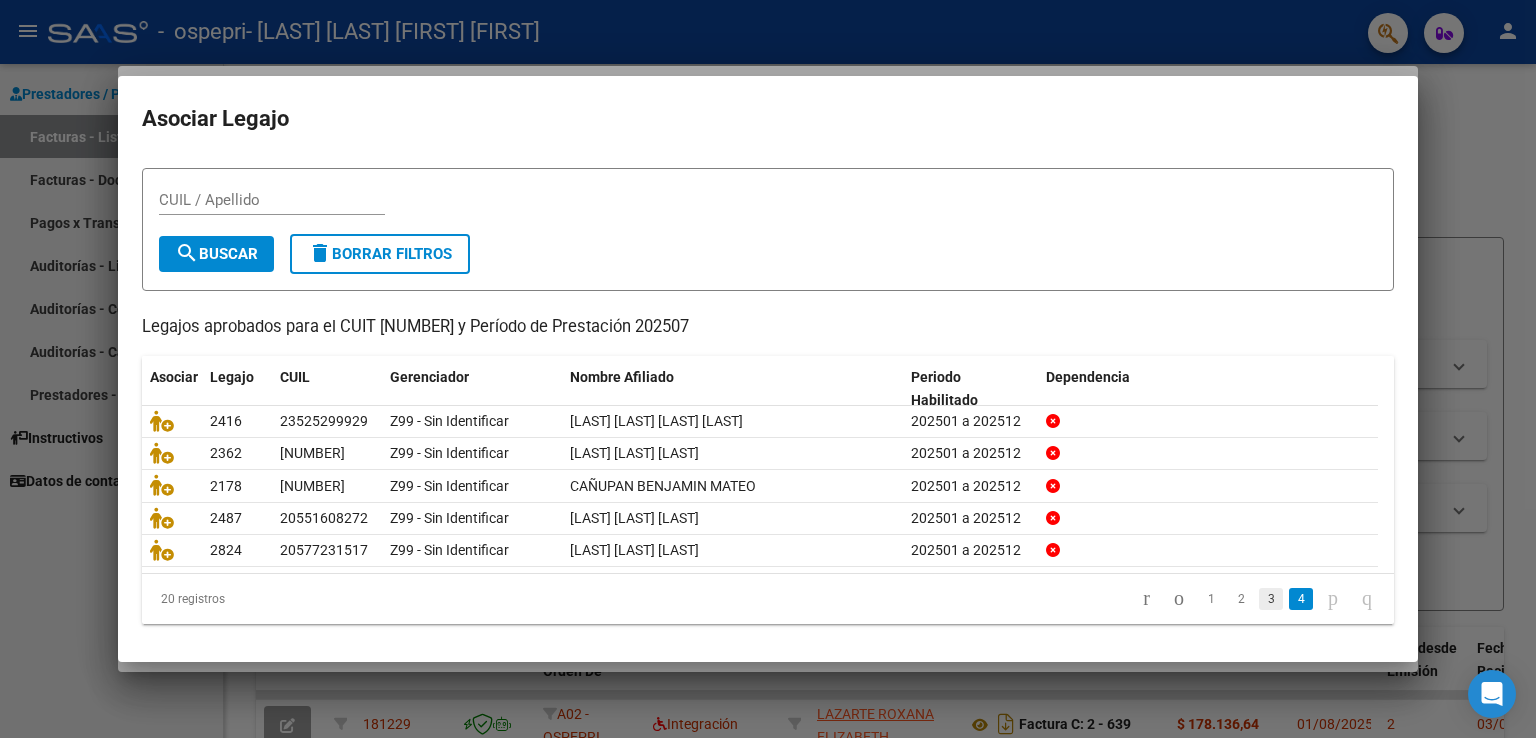 click on "3" 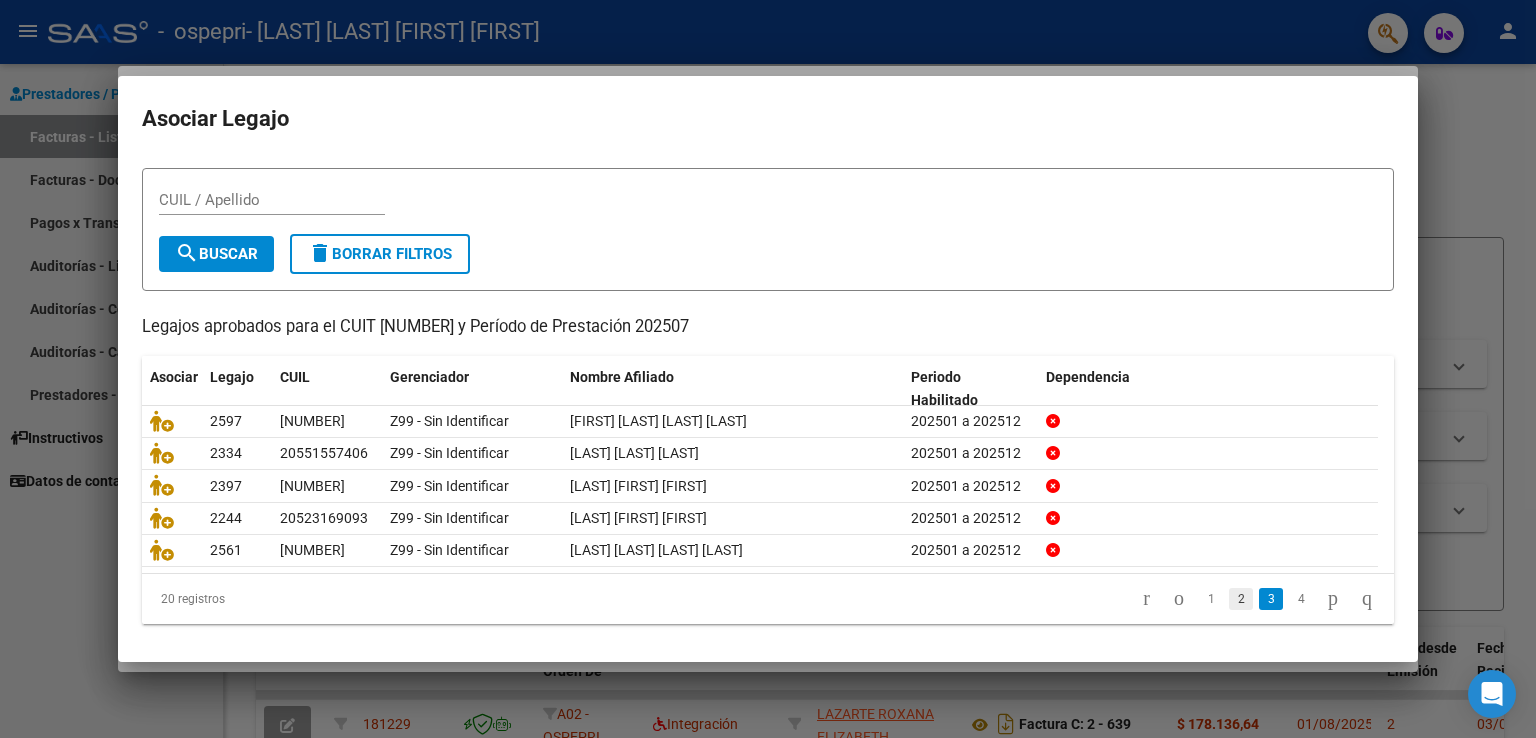 click on "2" 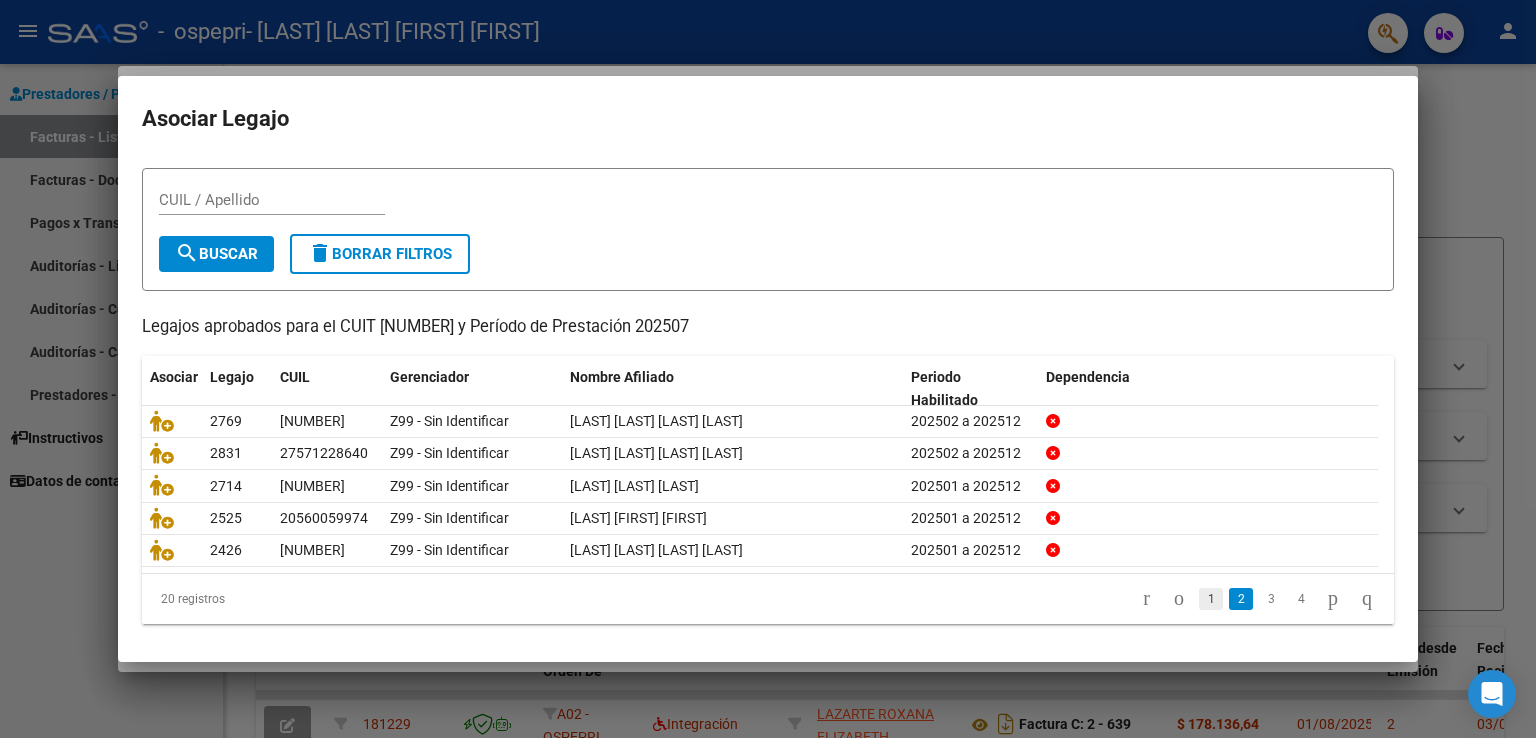 click on "1" 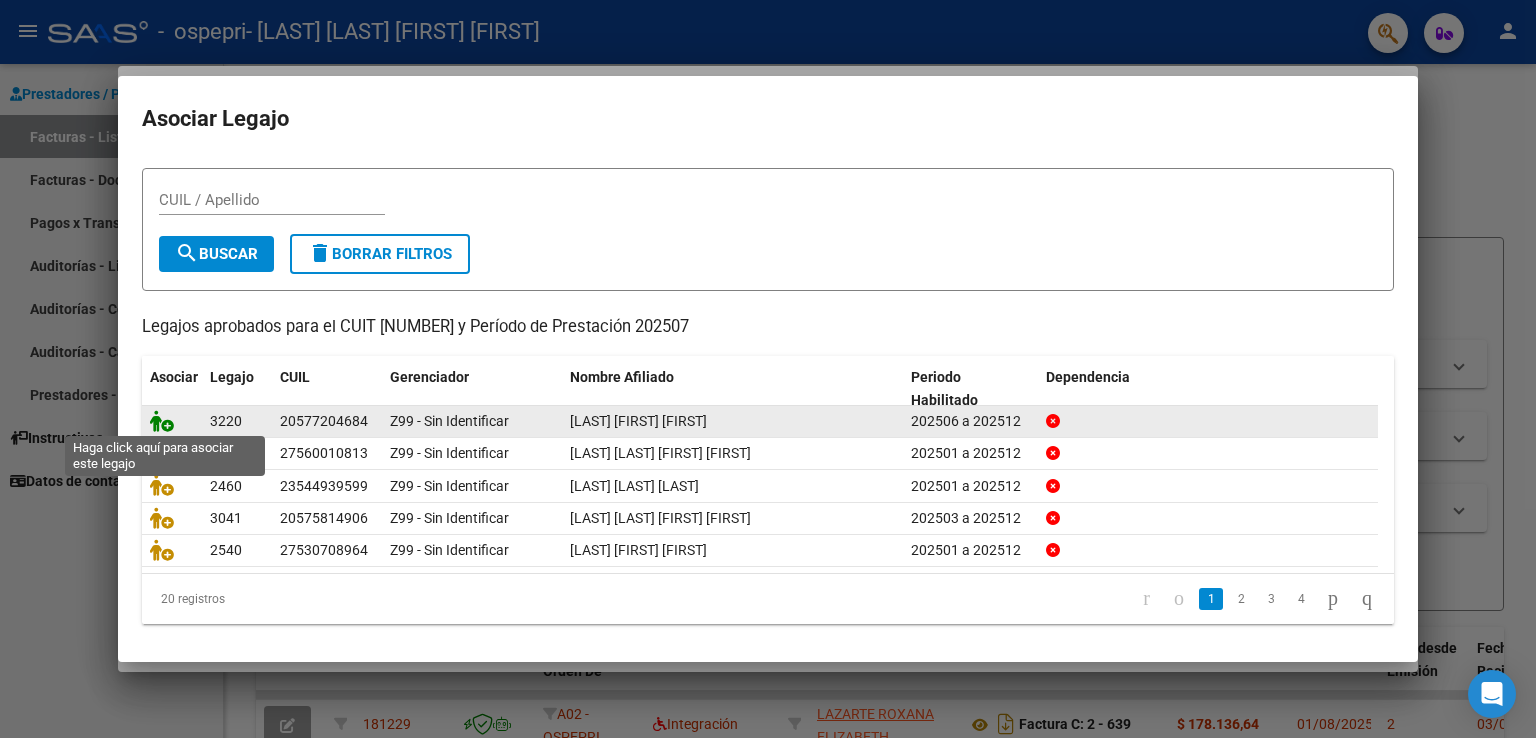 click 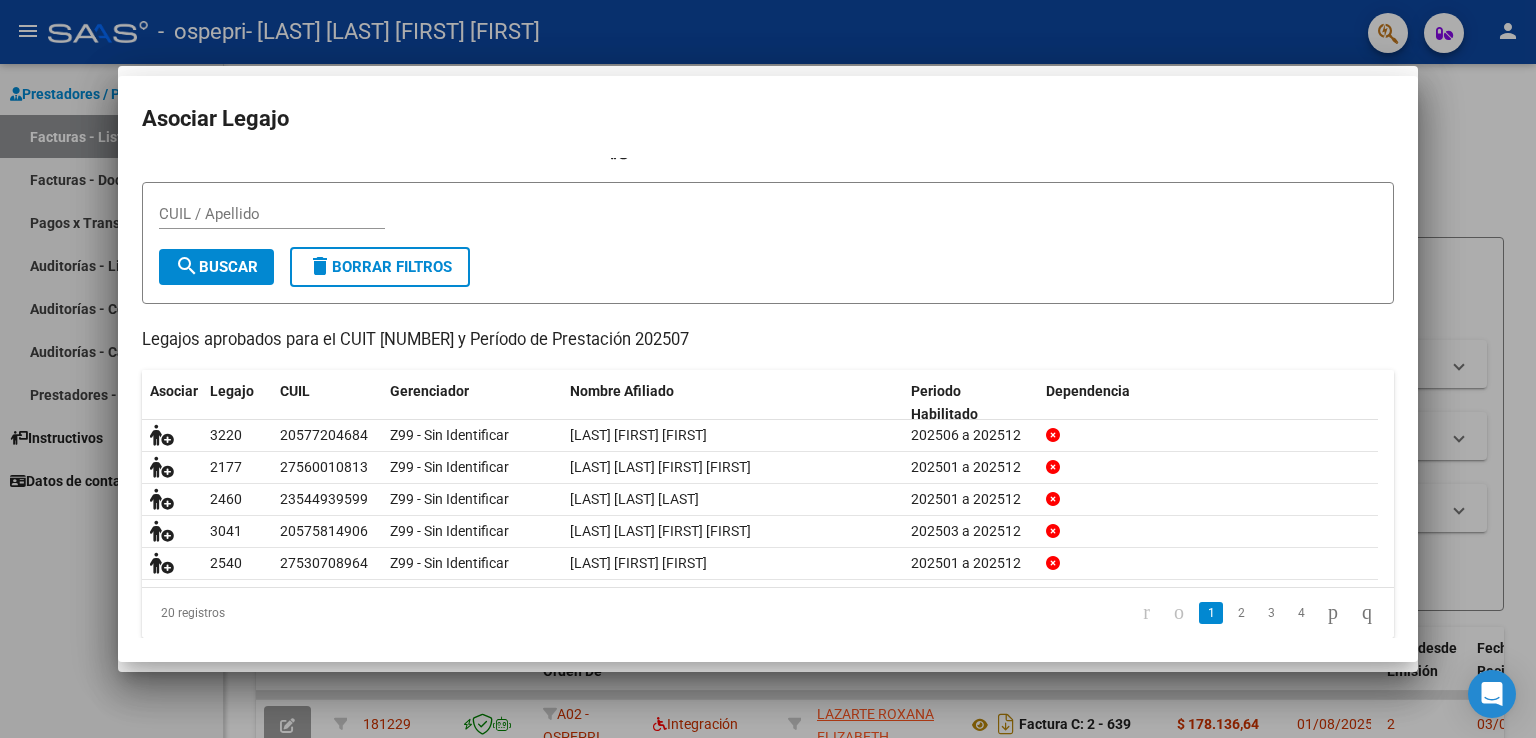 scroll, scrollTop: 0, scrollLeft: 0, axis: both 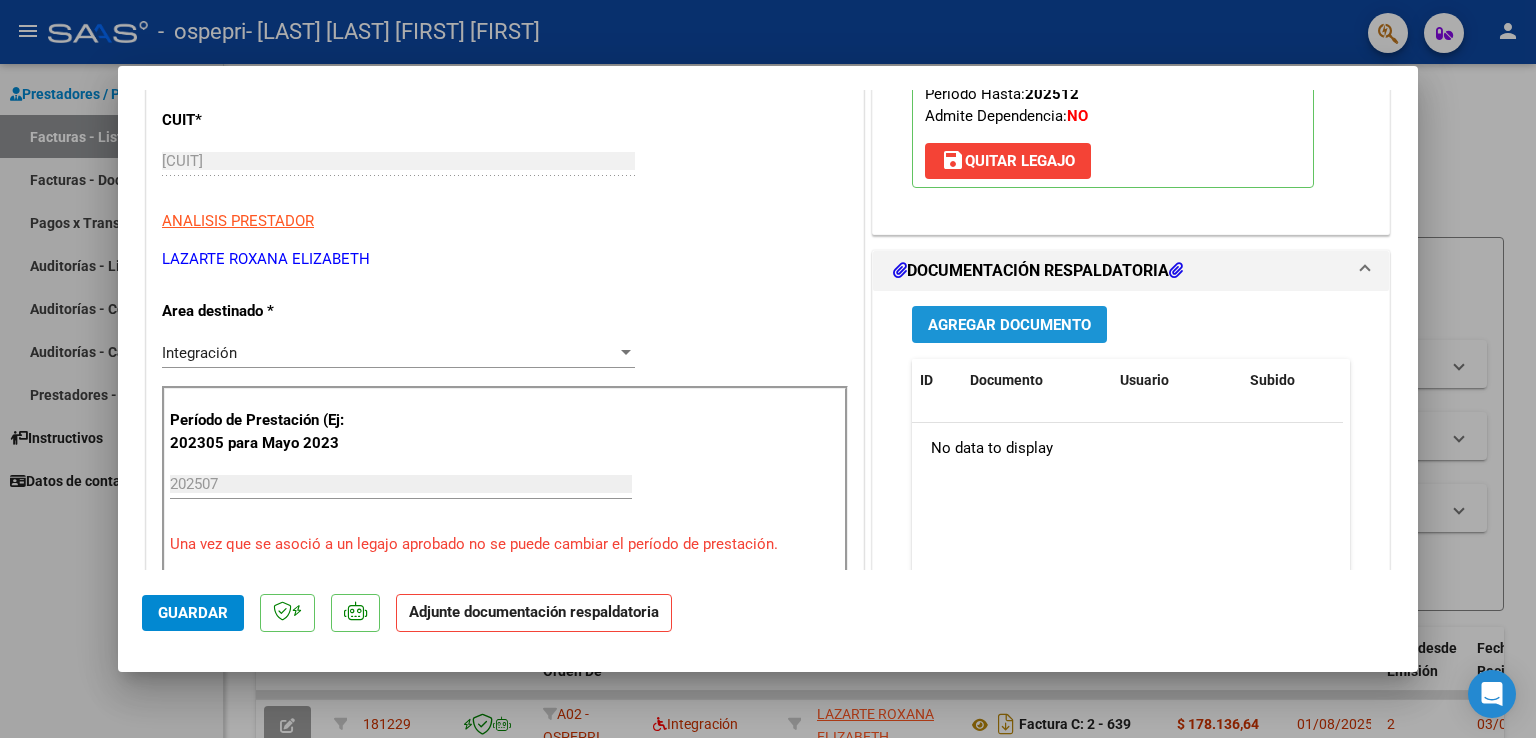 click on "Agregar Documento" at bounding box center (1009, 325) 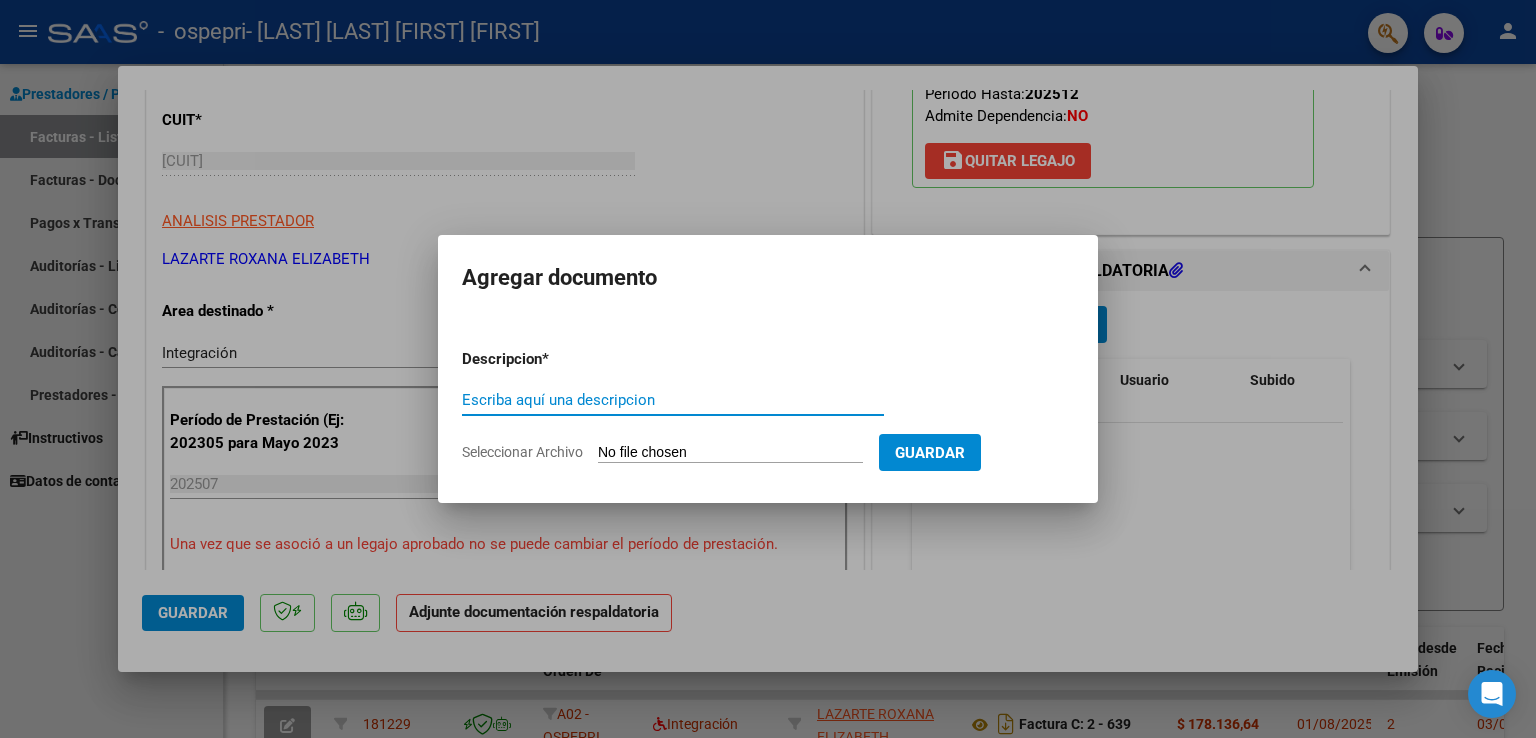 click on "Seleccionar Archivo" 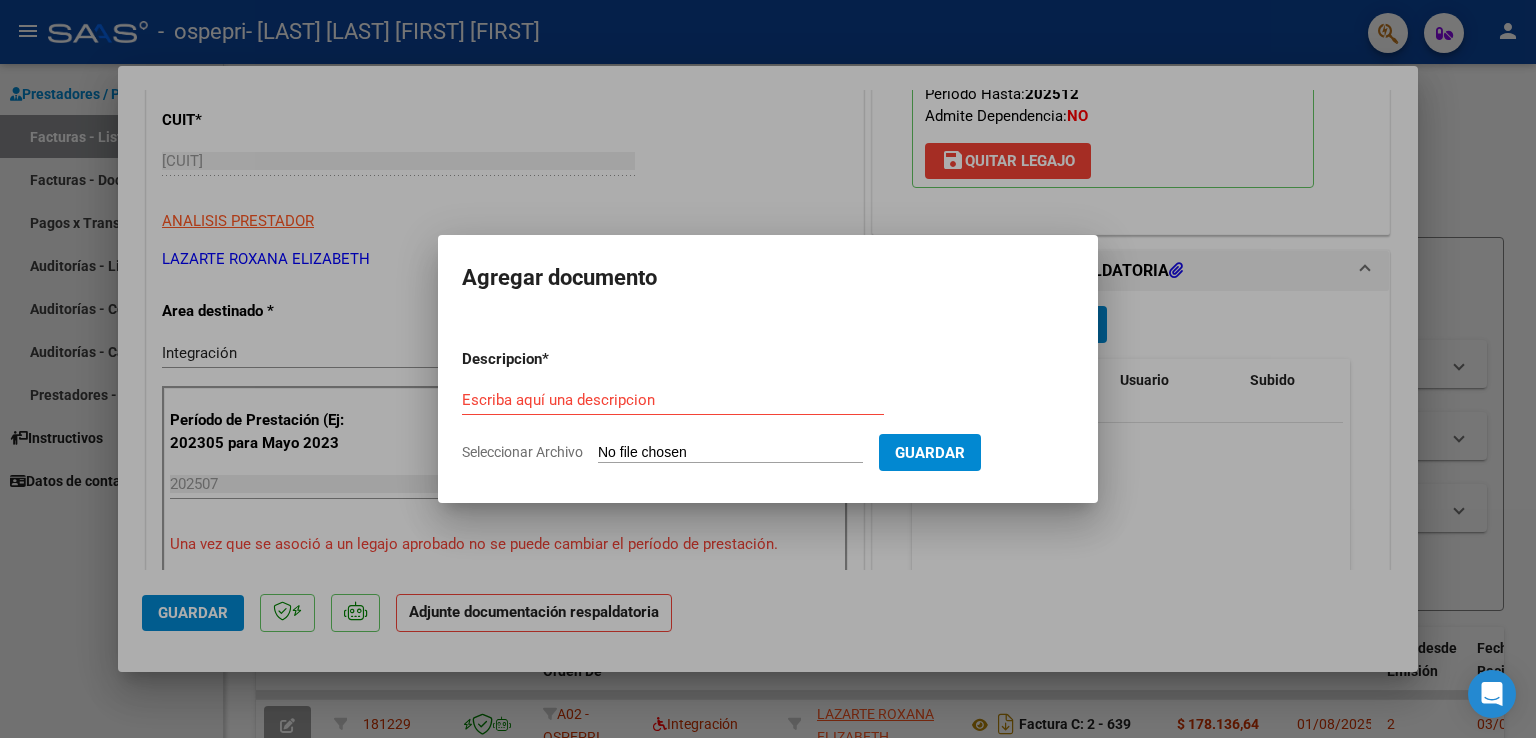 click on "Seleccionar Archivo" 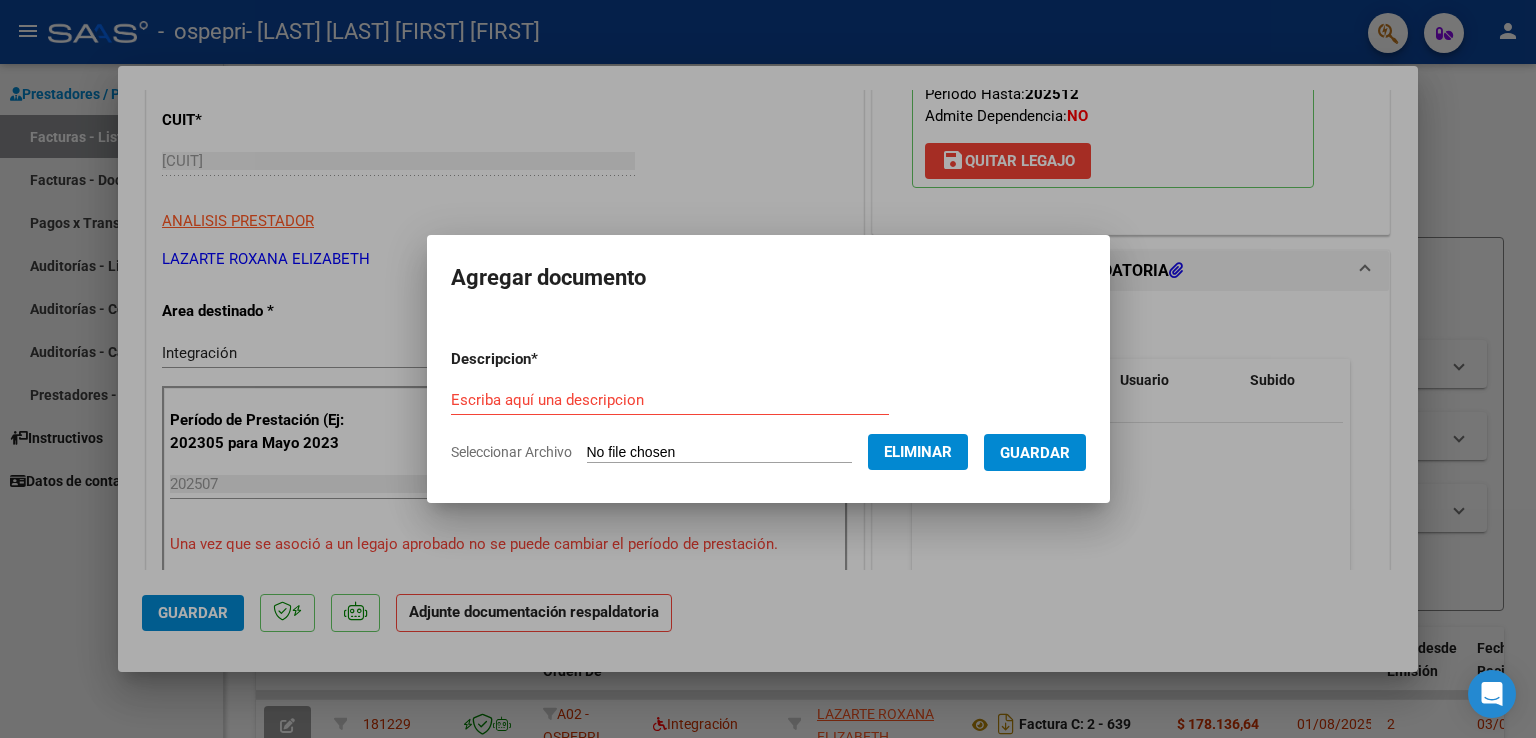 click on "Escriba aquí una descripcion" at bounding box center (670, 400) 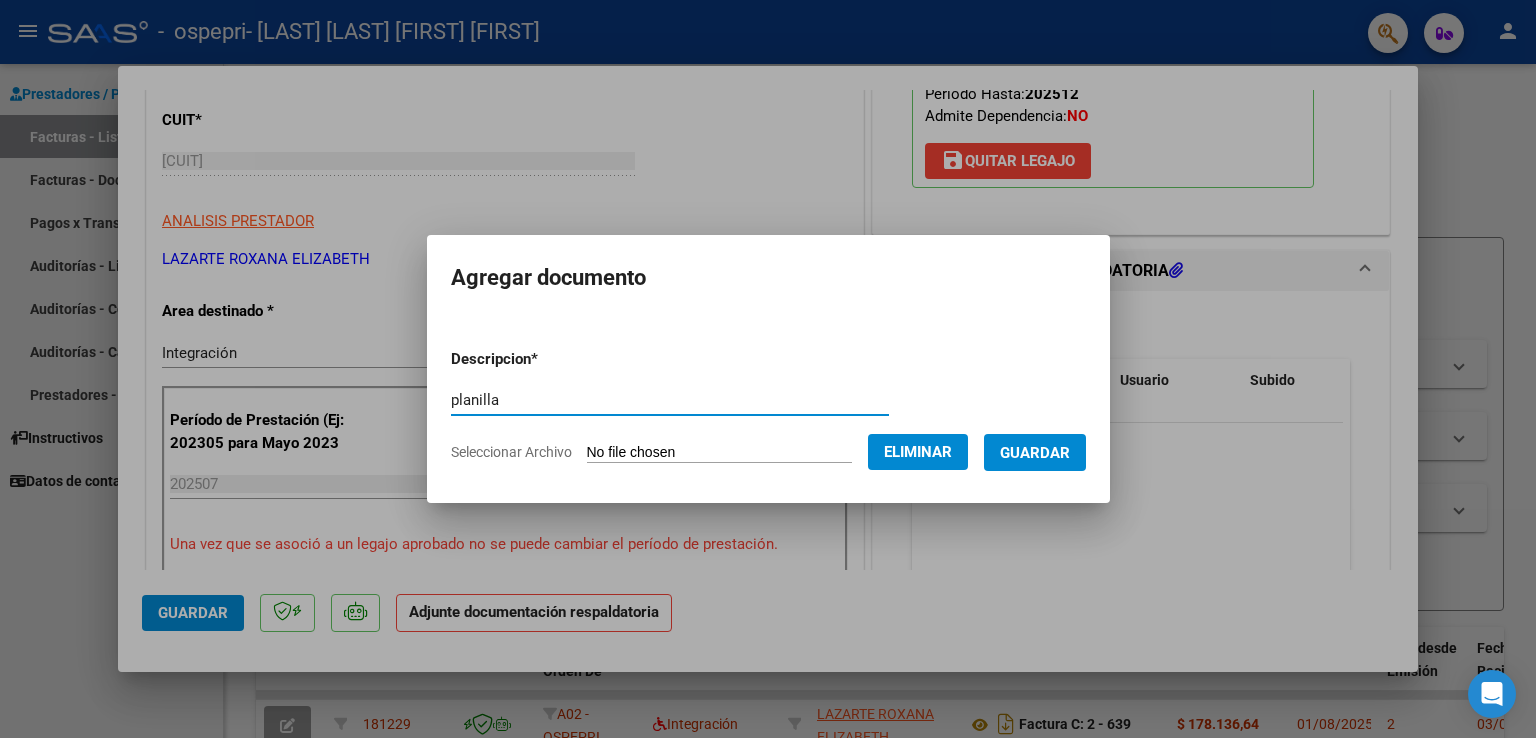 type on "planilla" 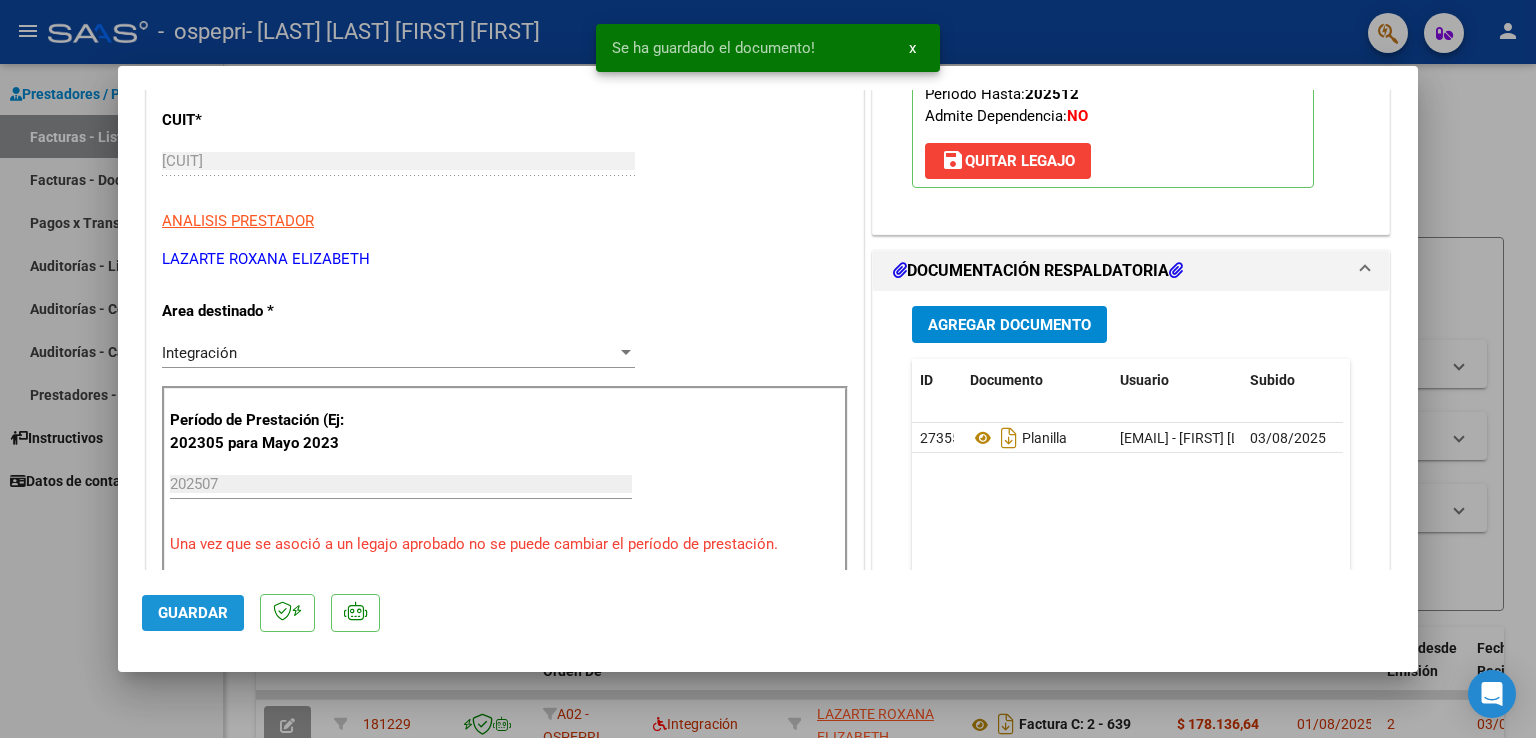click on "Guardar" 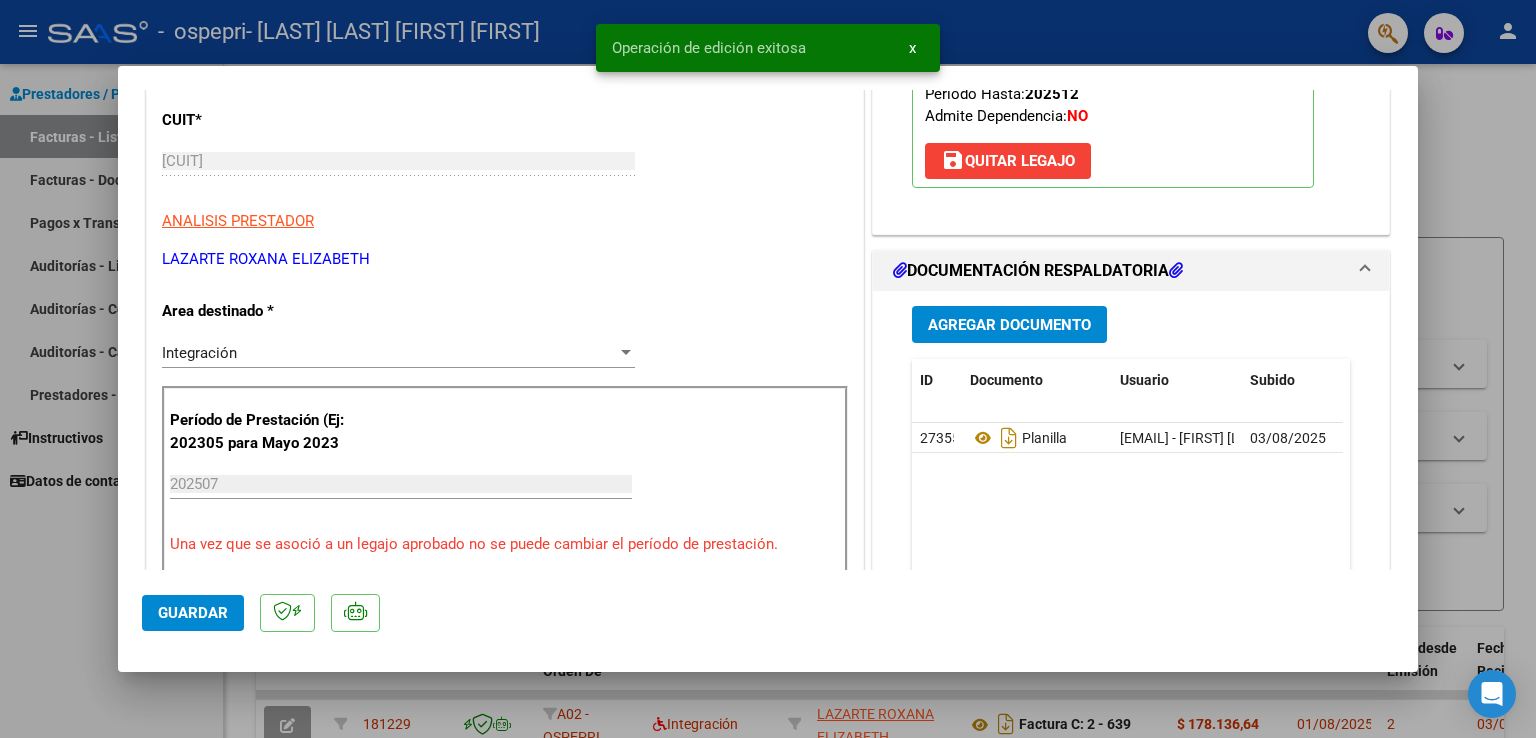 click at bounding box center [768, 369] 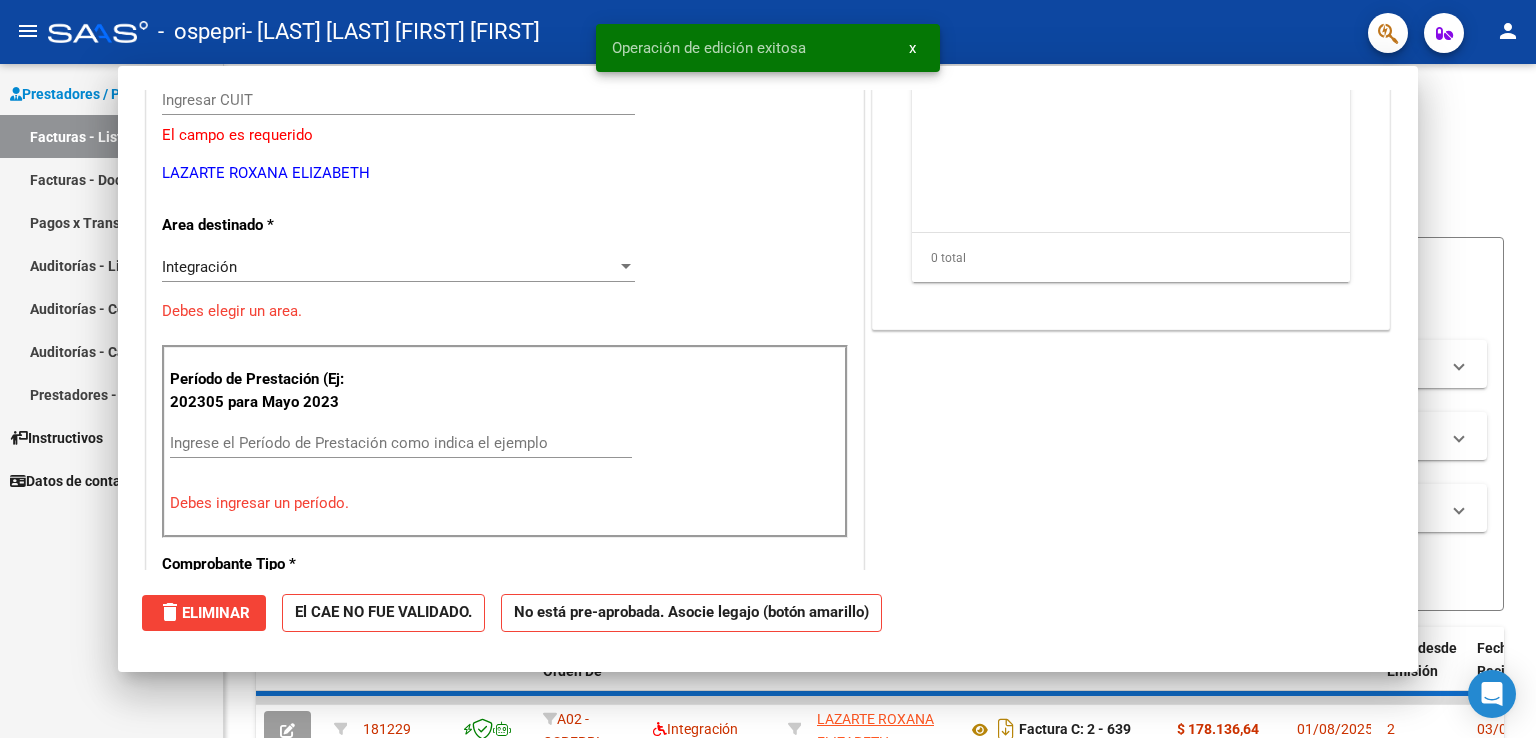 scroll, scrollTop: 0, scrollLeft: 0, axis: both 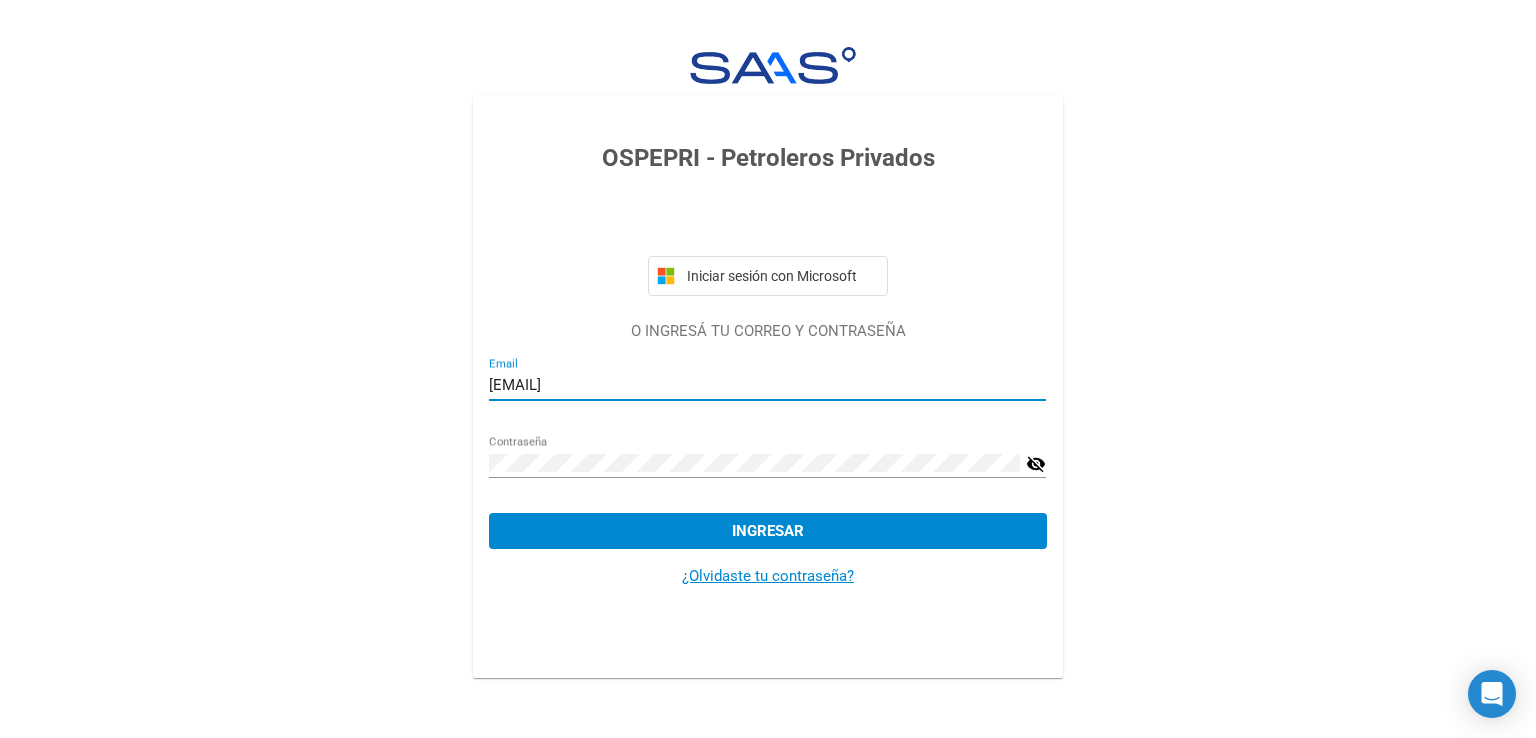 click on "[EMAIL]" at bounding box center [767, 385] 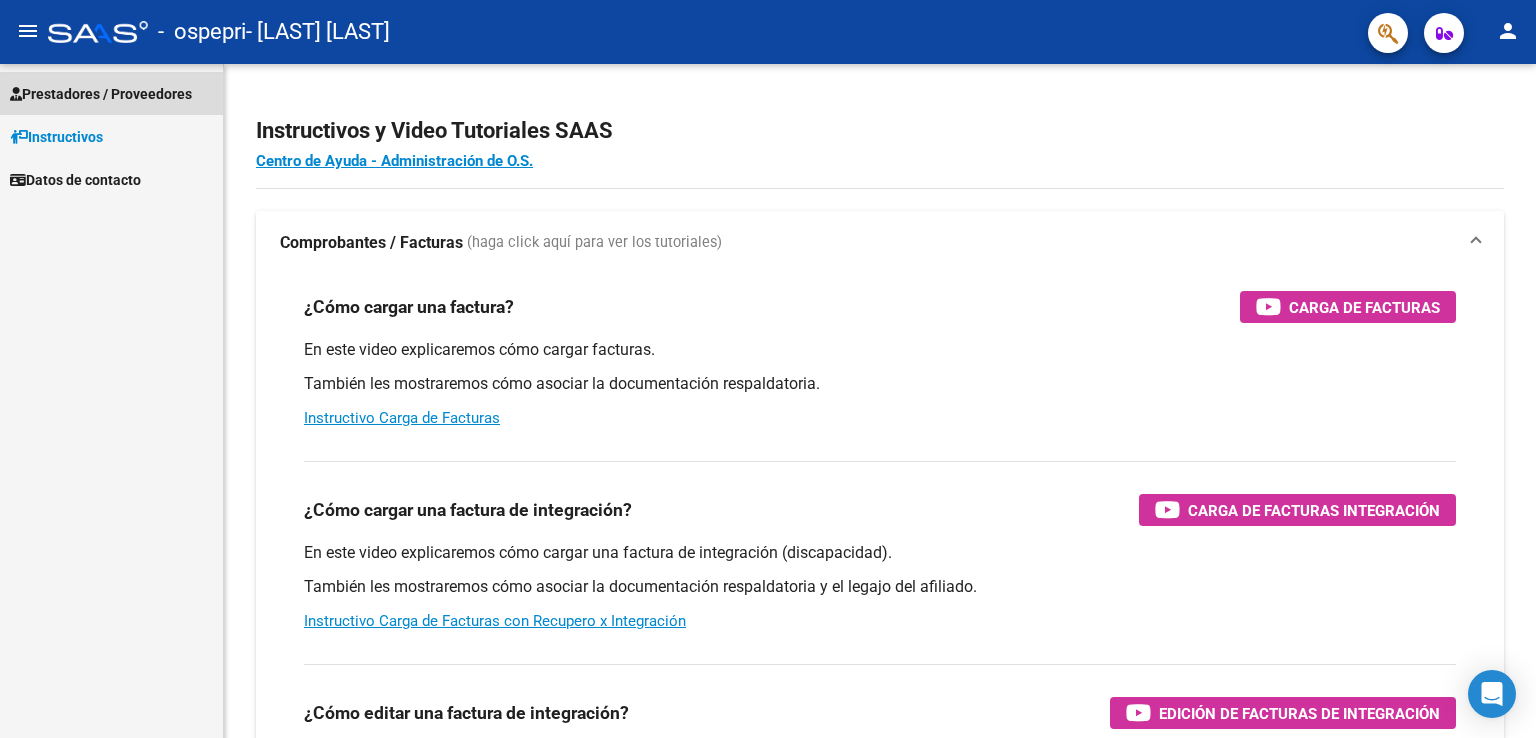 click on "Prestadores / Proveedores" at bounding box center (101, 94) 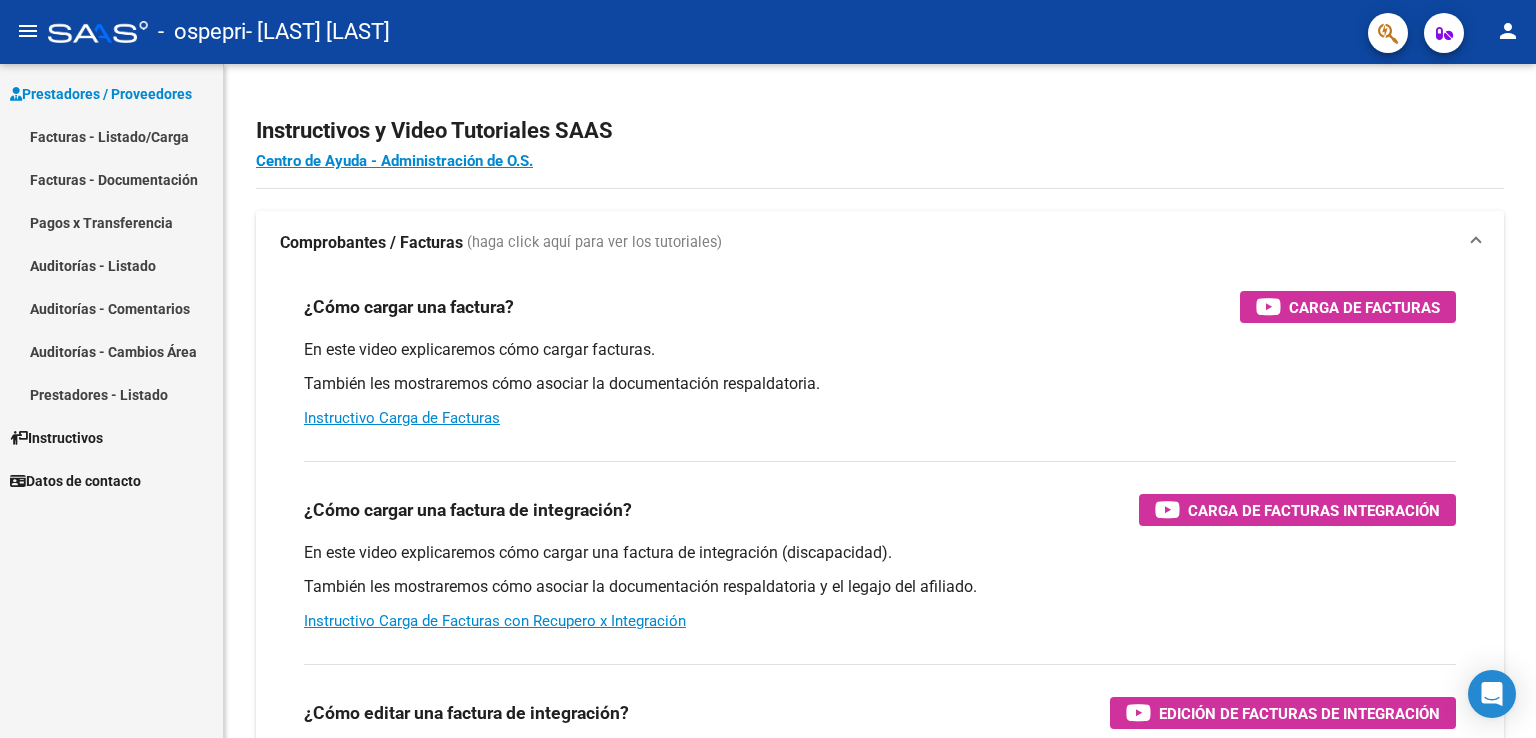 click on "Facturas - Listado/Carga" at bounding box center (111, 136) 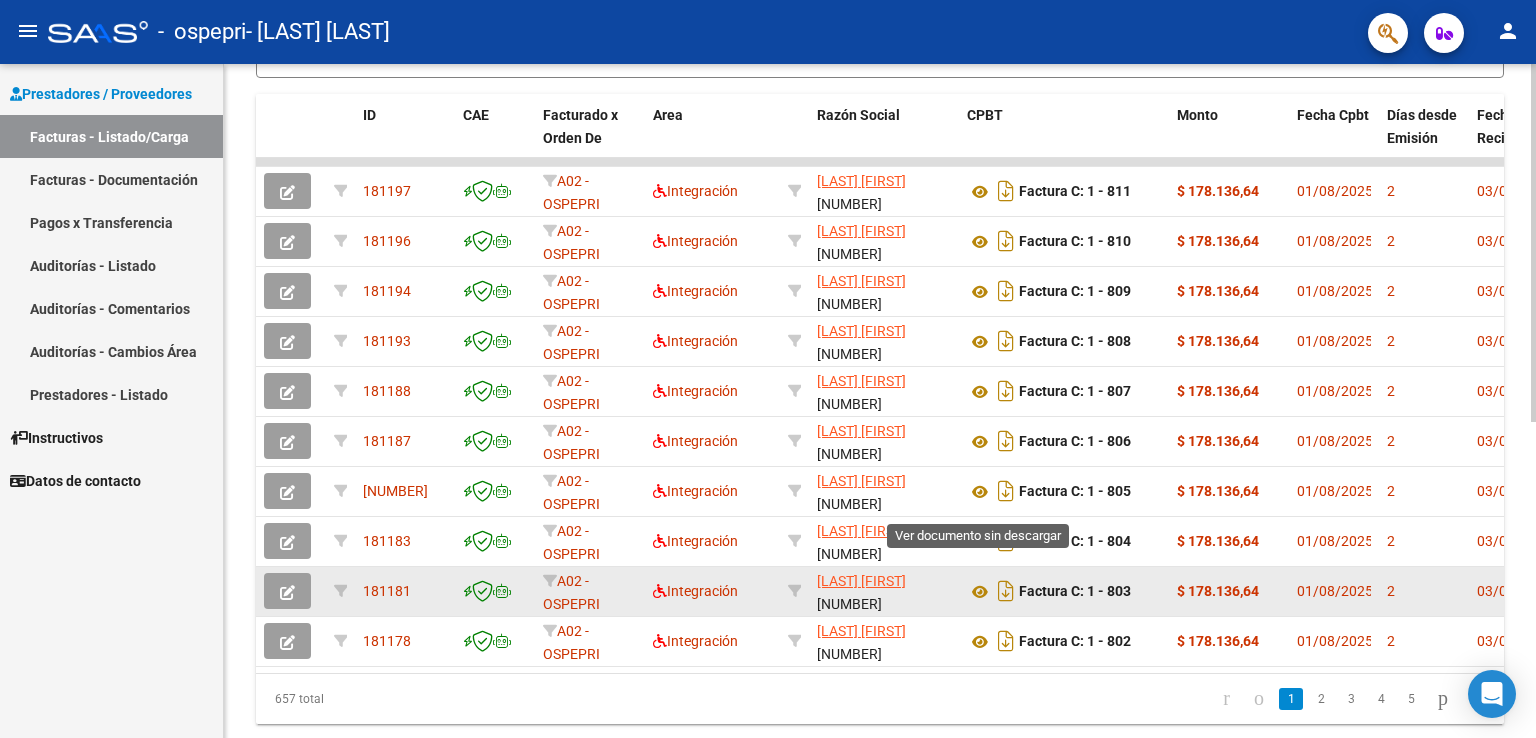 scroll, scrollTop: 595, scrollLeft: 0, axis: vertical 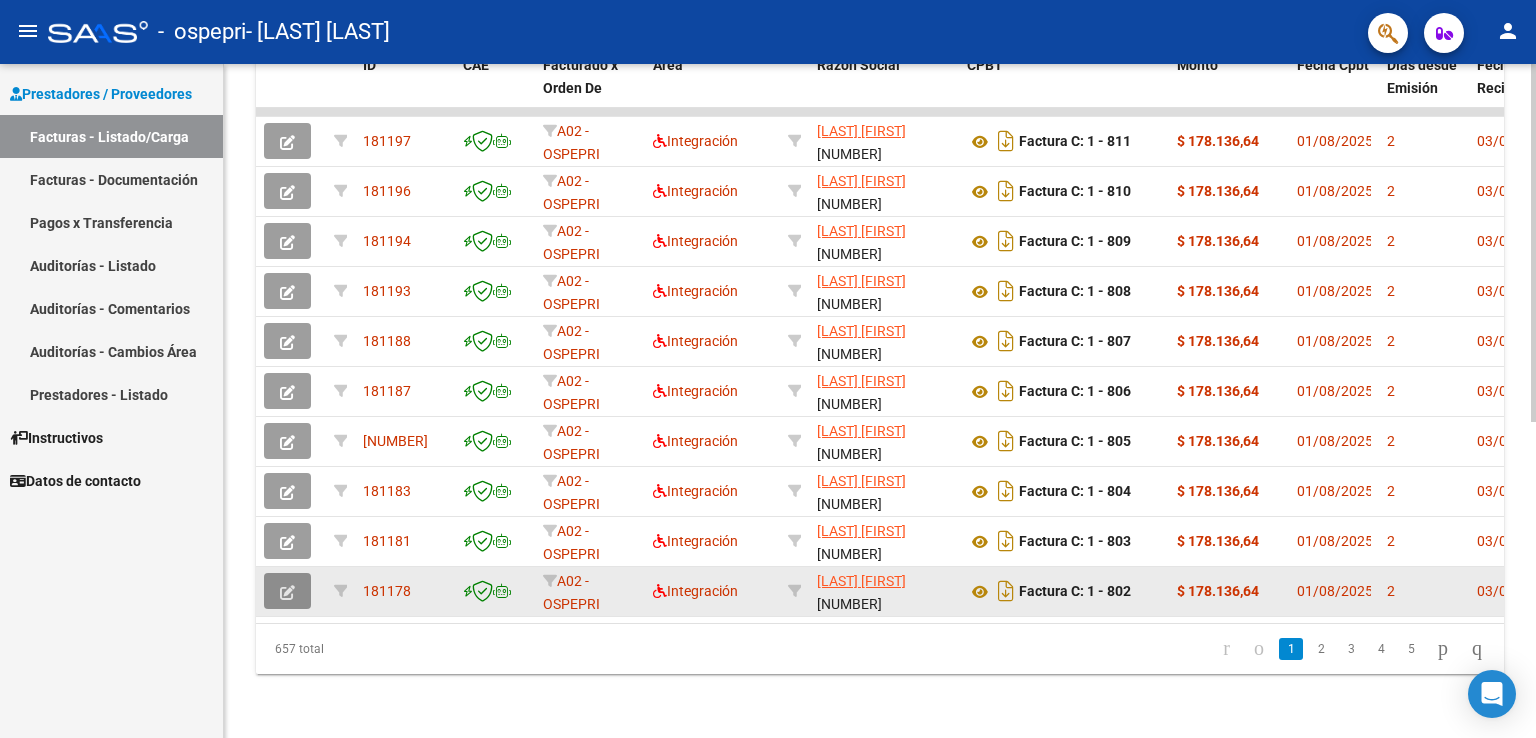 click 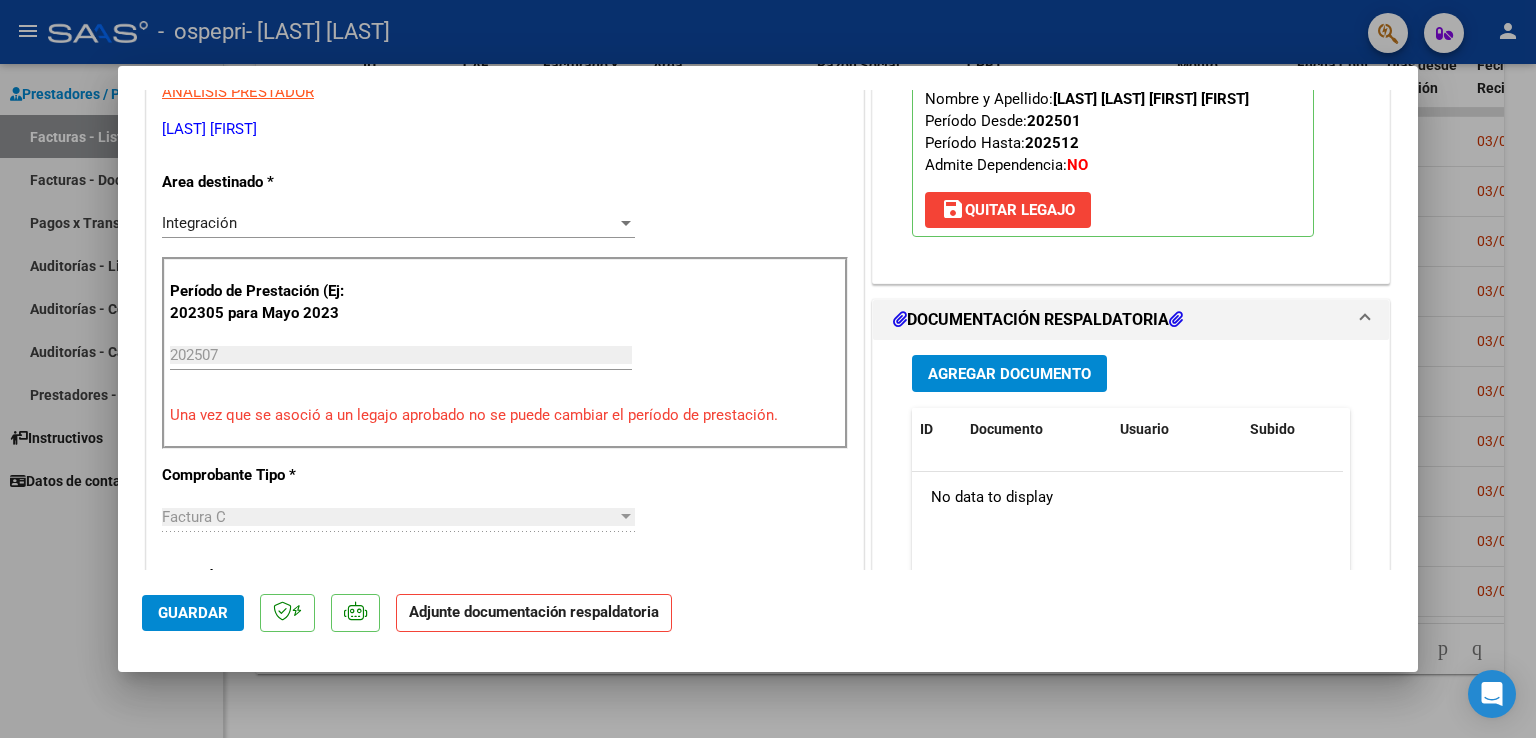scroll, scrollTop: 500, scrollLeft: 0, axis: vertical 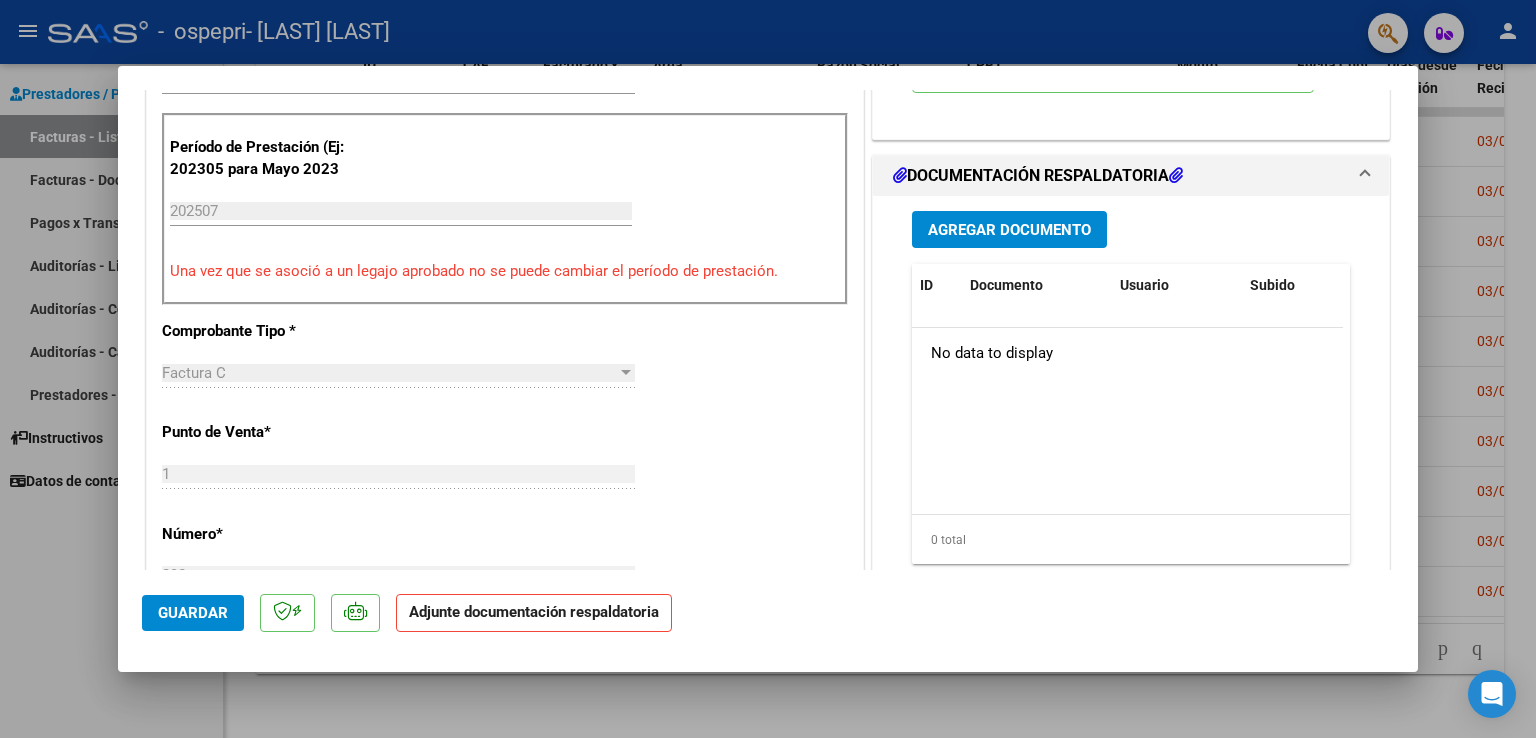 click on "Agregar Documento" at bounding box center [1009, 230] 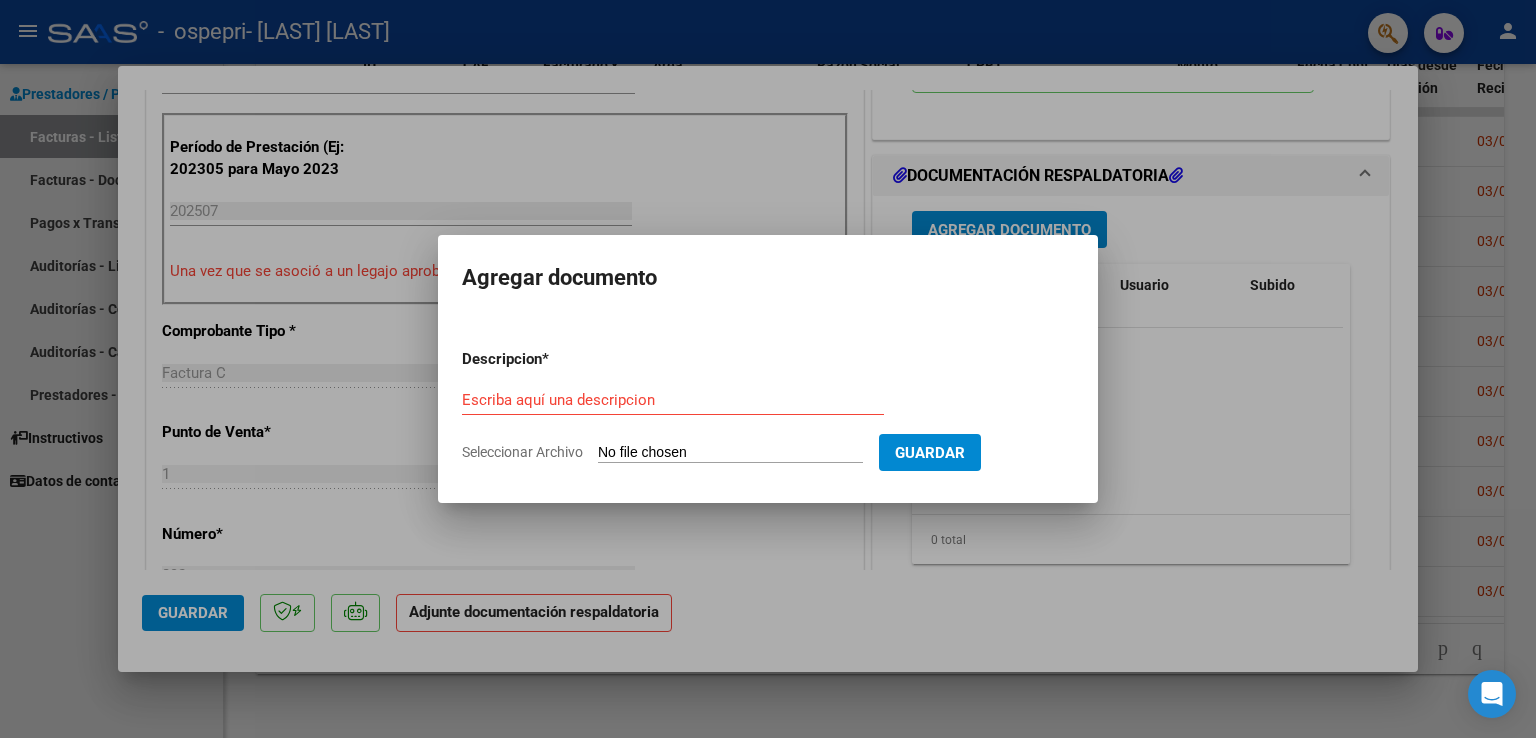click on "Seleccionar Archivo" 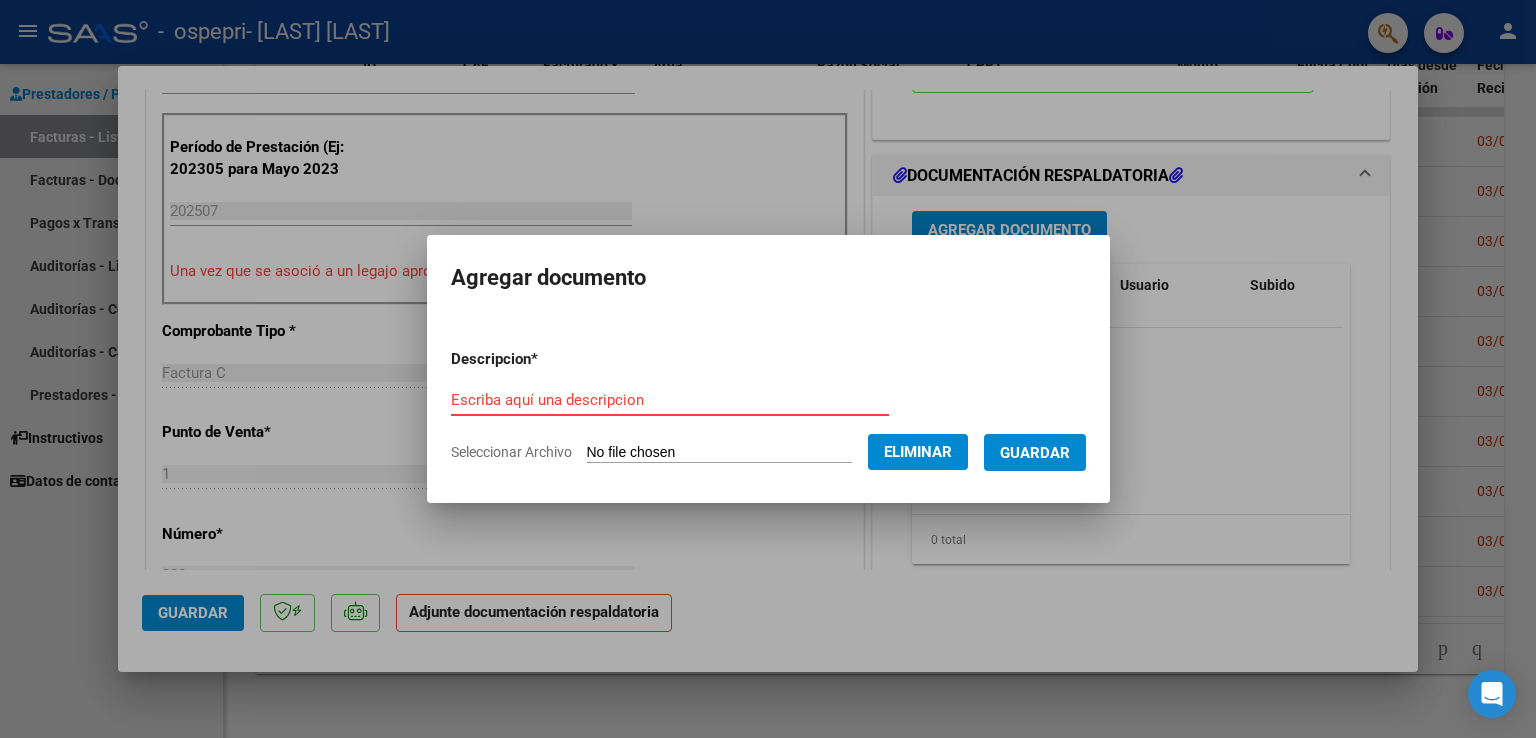 click on "Escriba aquí una descripcion" at bounding box center [670, 400] 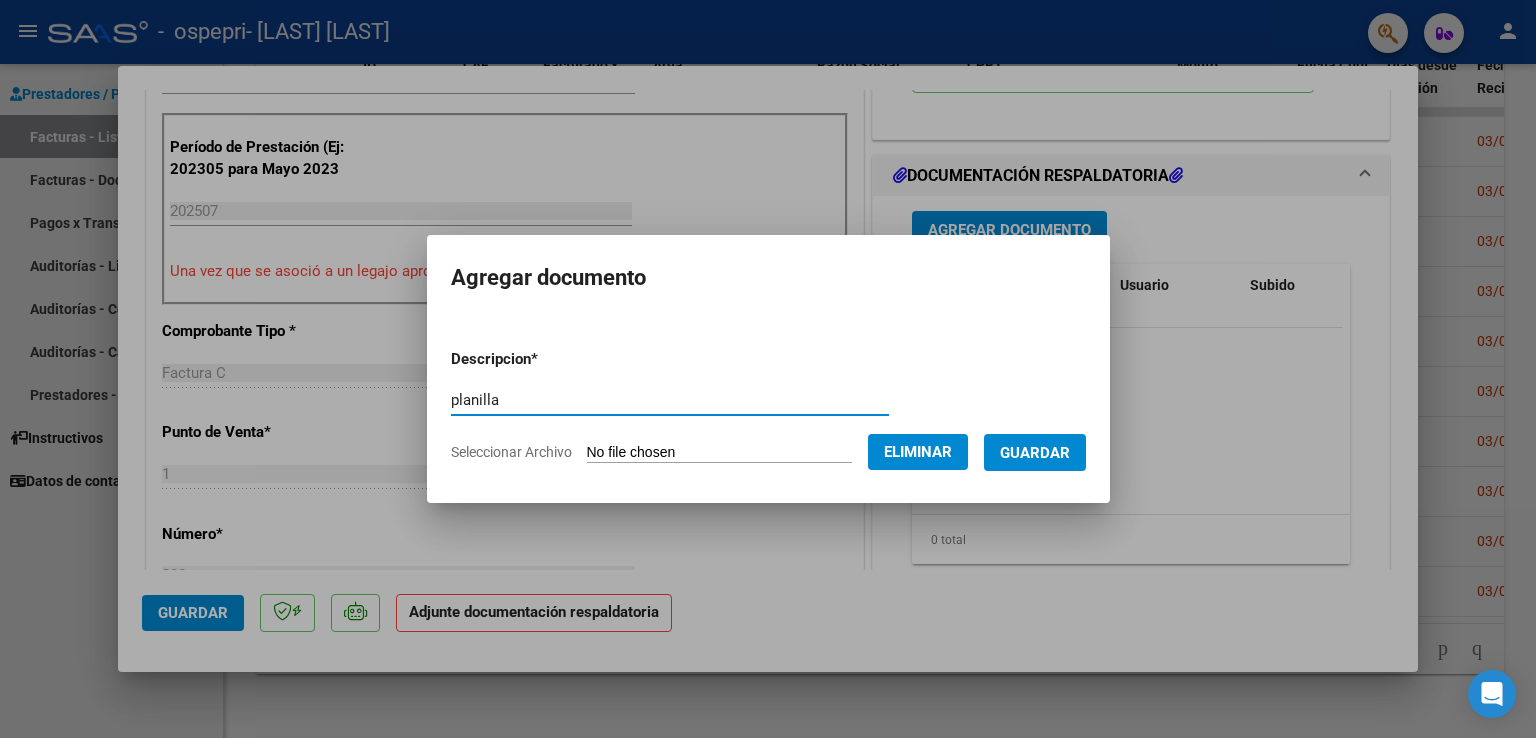 type on "planilla" 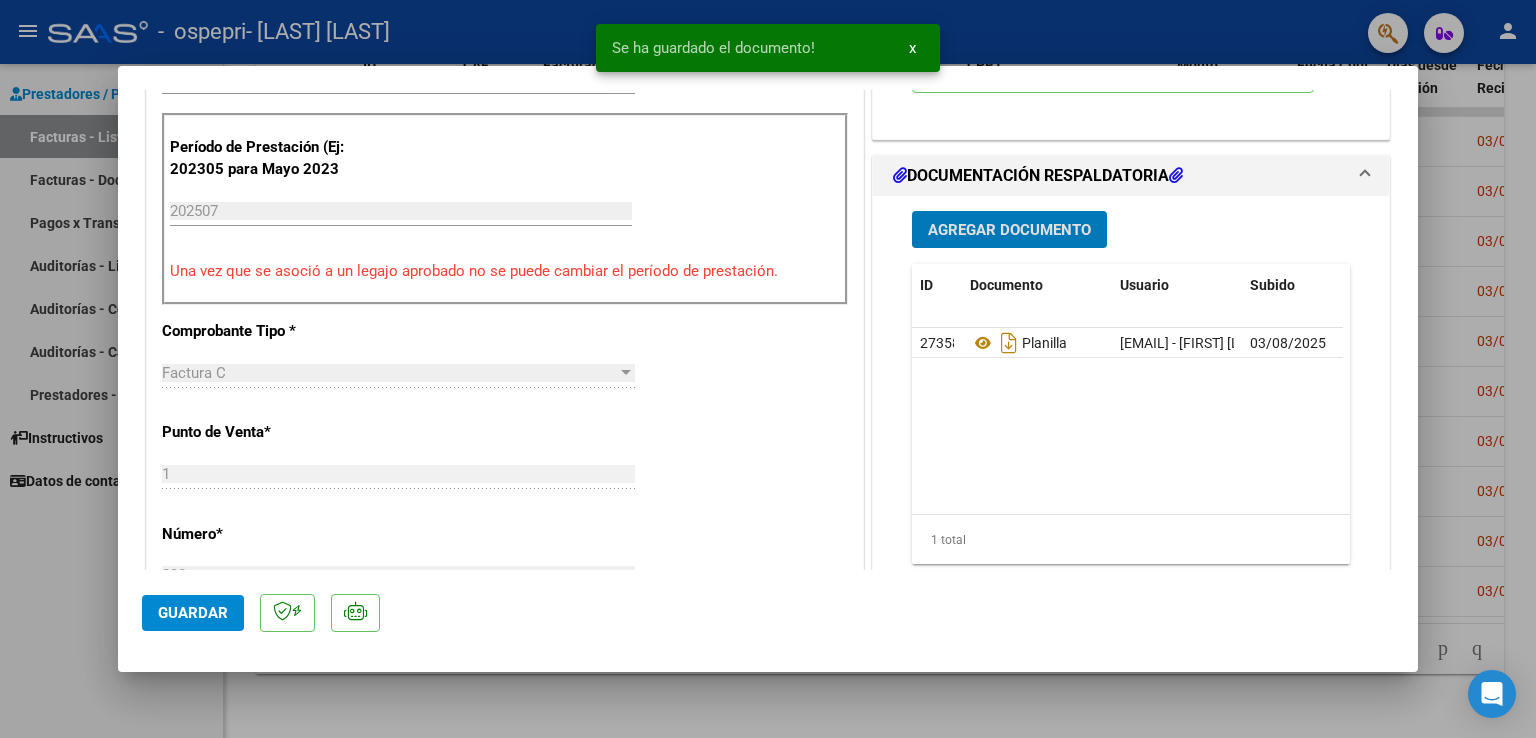 click on "Guardar" 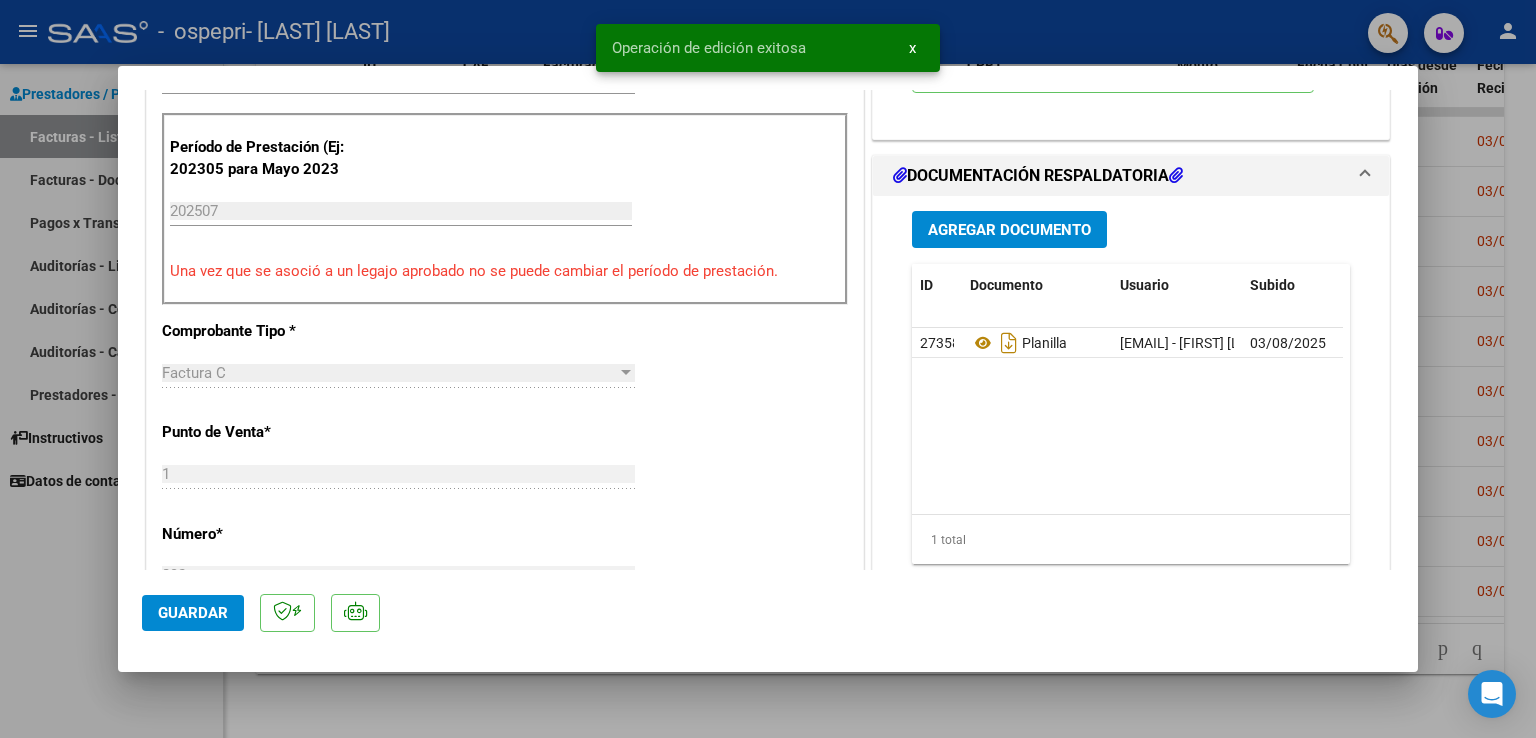 click on "Guardar" 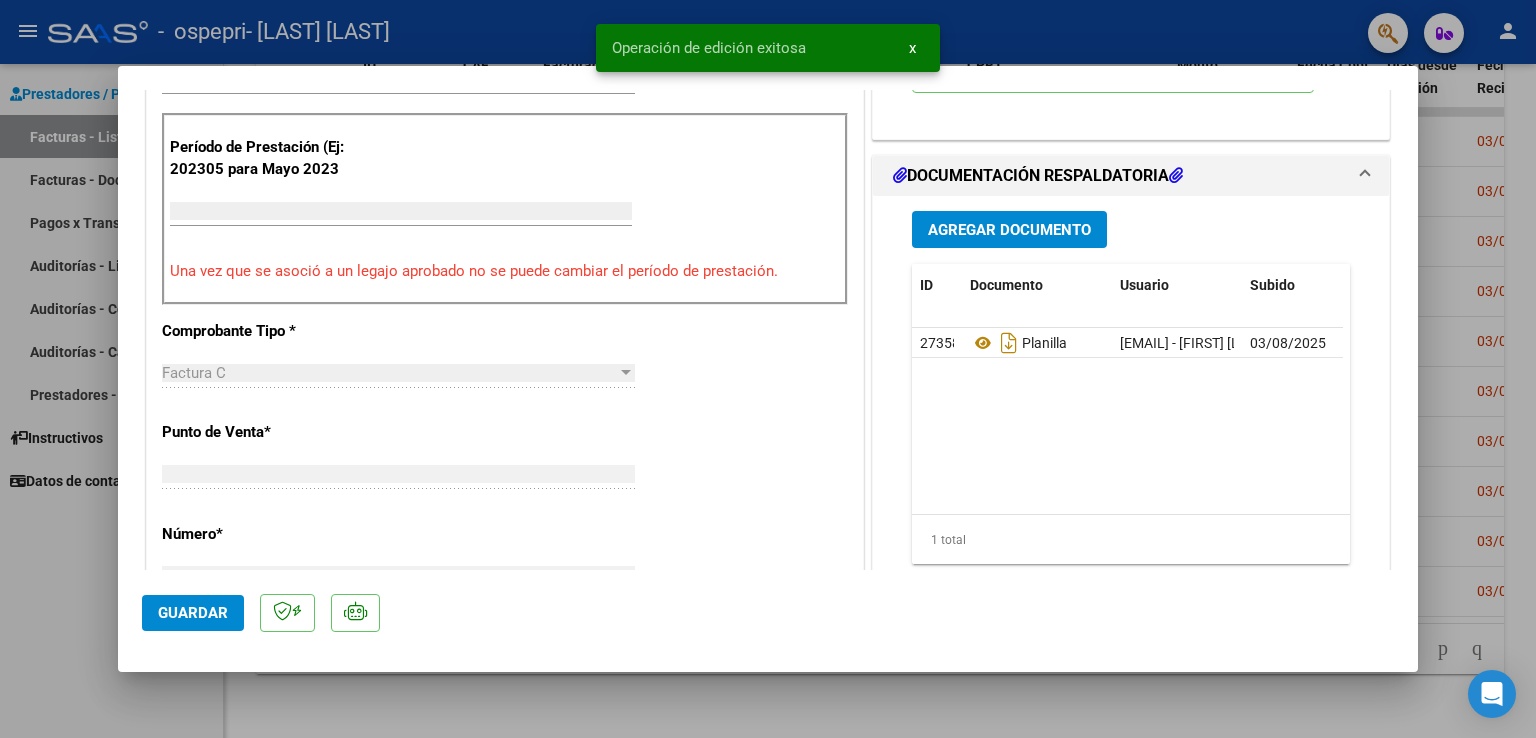 scroll, scrollTop: 0, scrollLeft: 0, axis: both 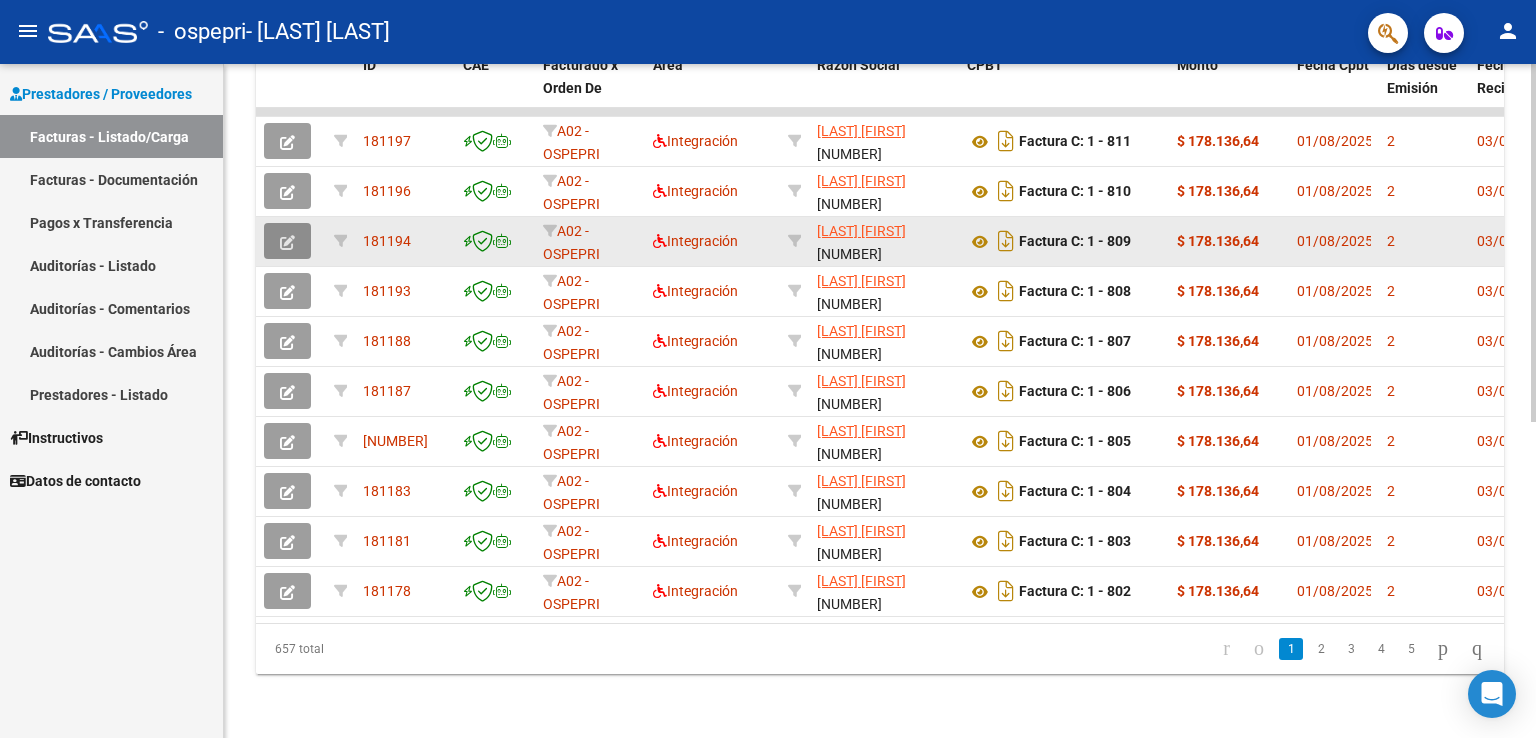 click 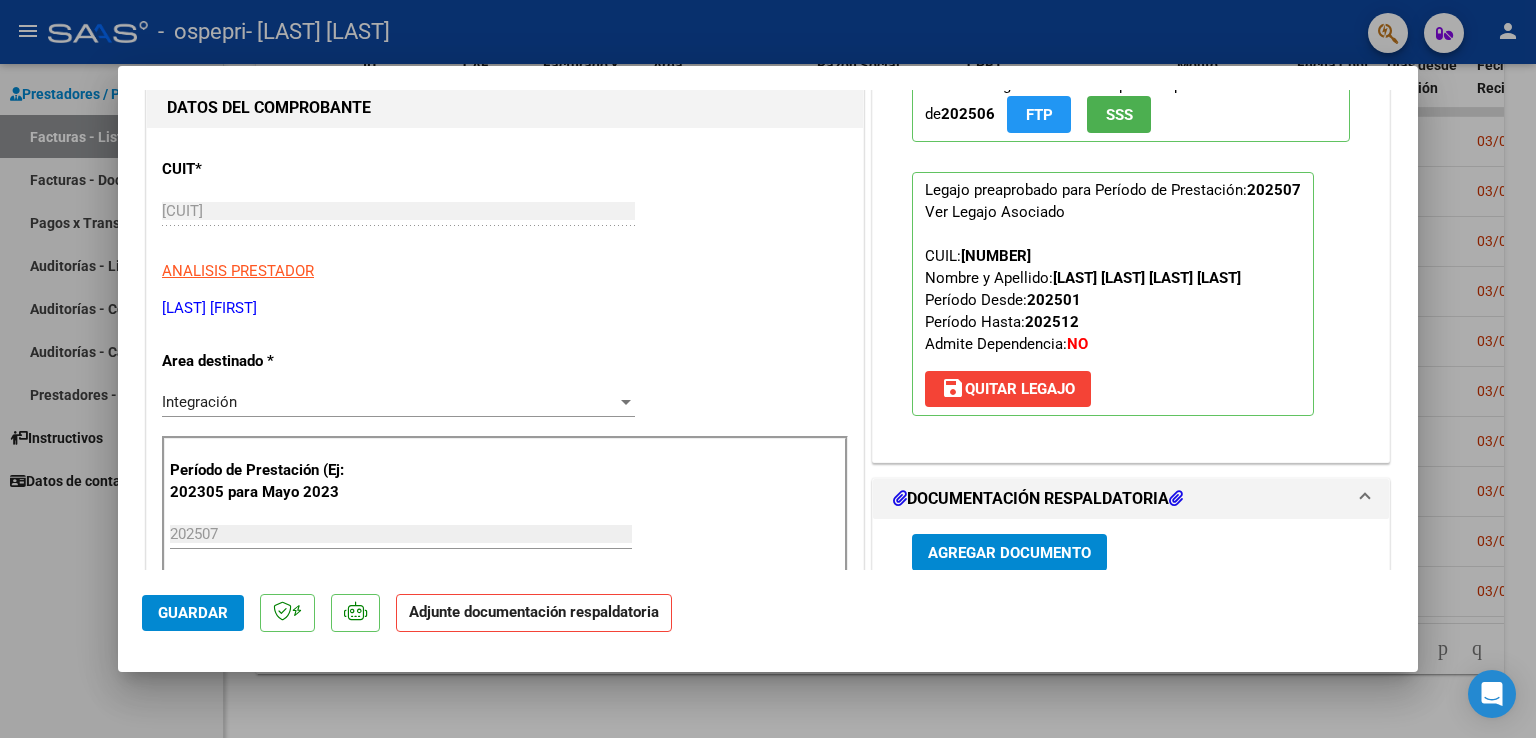 scroll, scrollTop: 200, scrollLeft: 0, axis: vertical 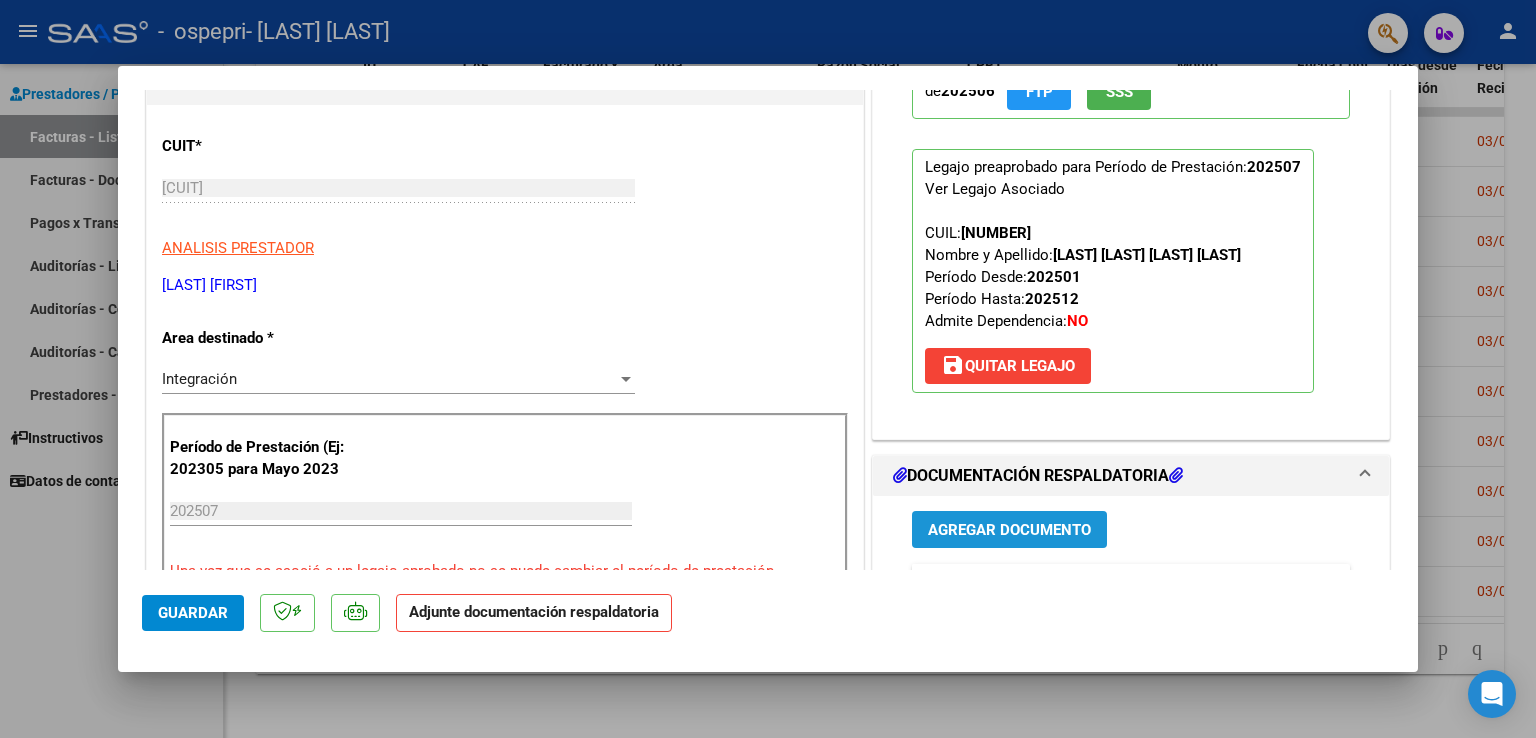 click on "Agregar Documento" at bounding box center [1009, 530] 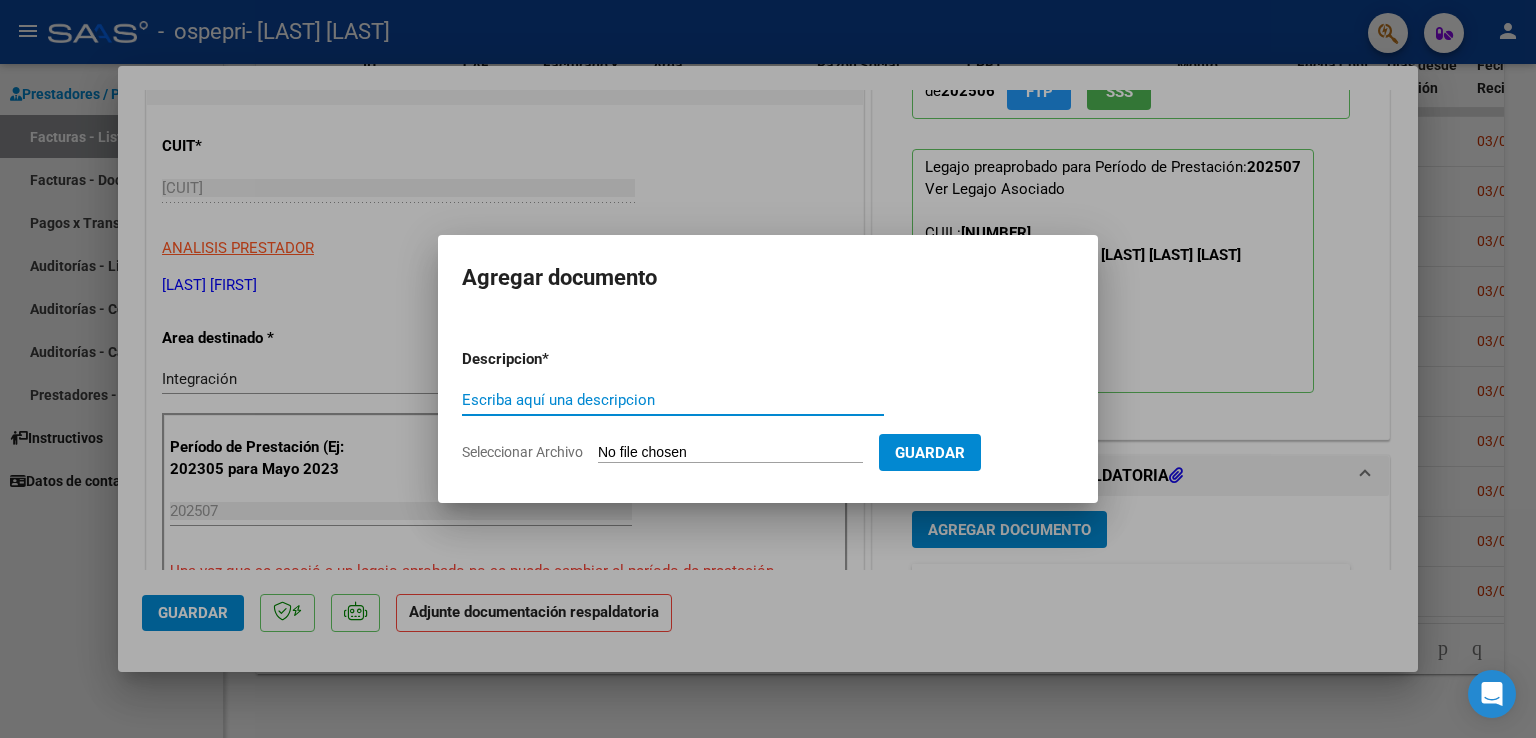 click on "Seleccionar Archivo" 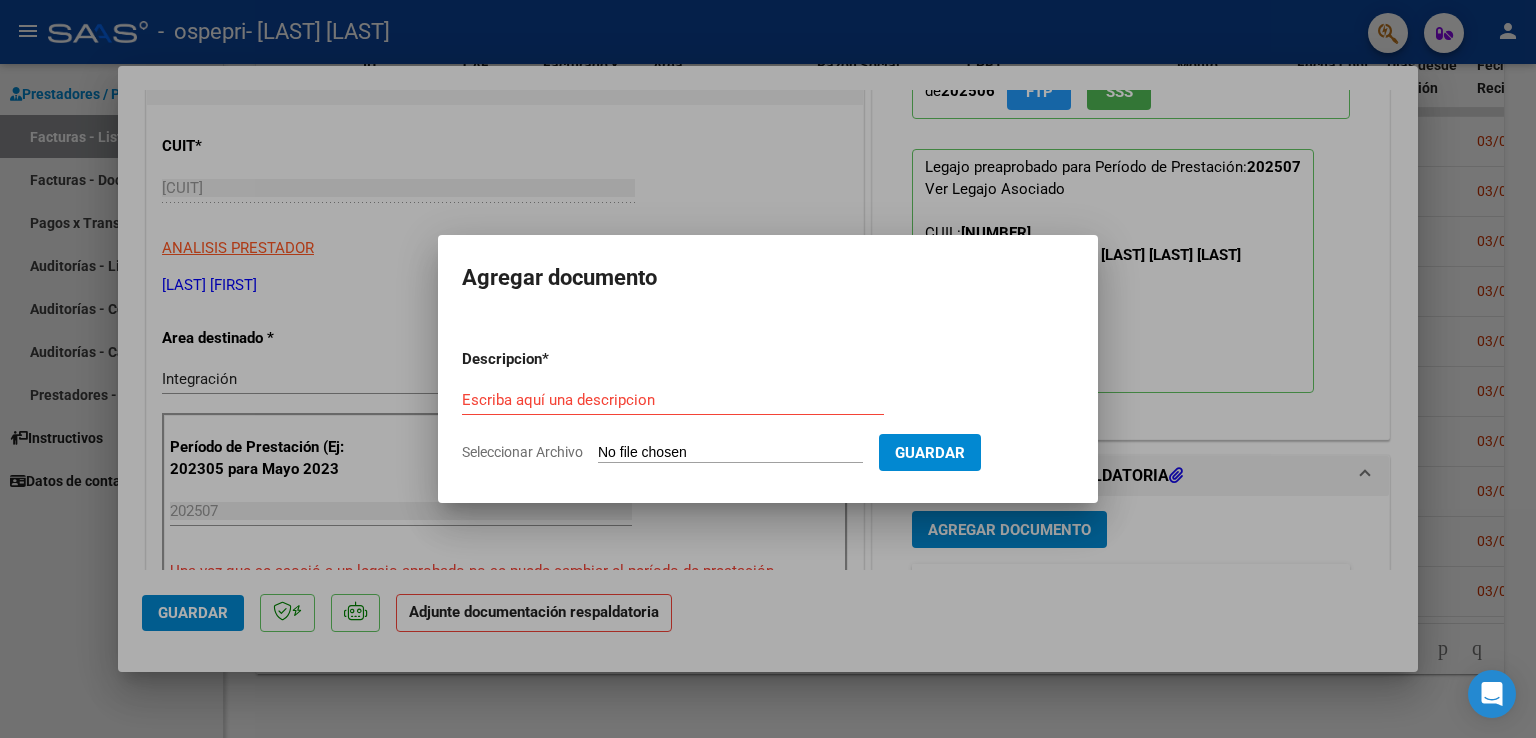 type on "C:\fakepath\[NAME] [NAME].pdf" 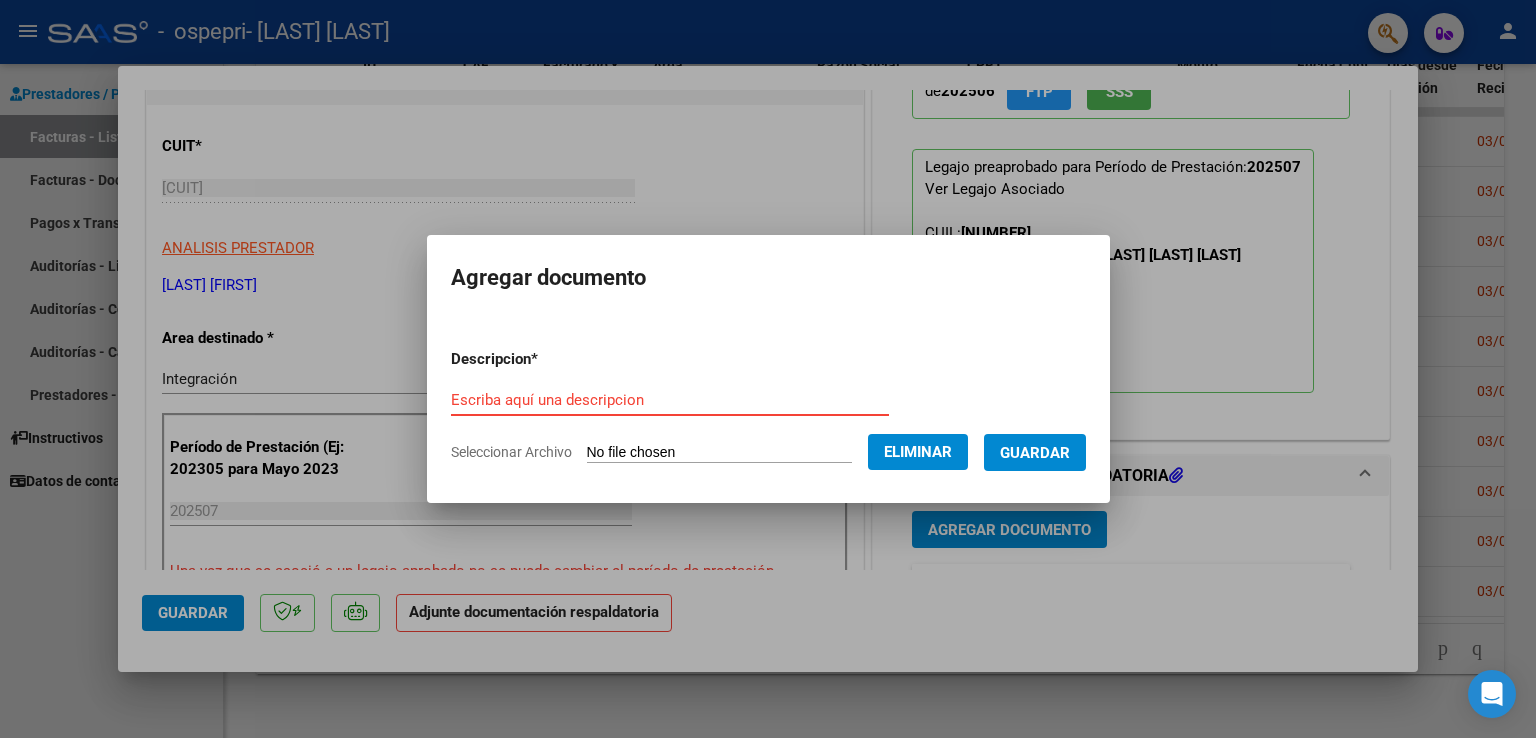 click on "Escriba aquí una descripcion" at bounding box center [670, 400] 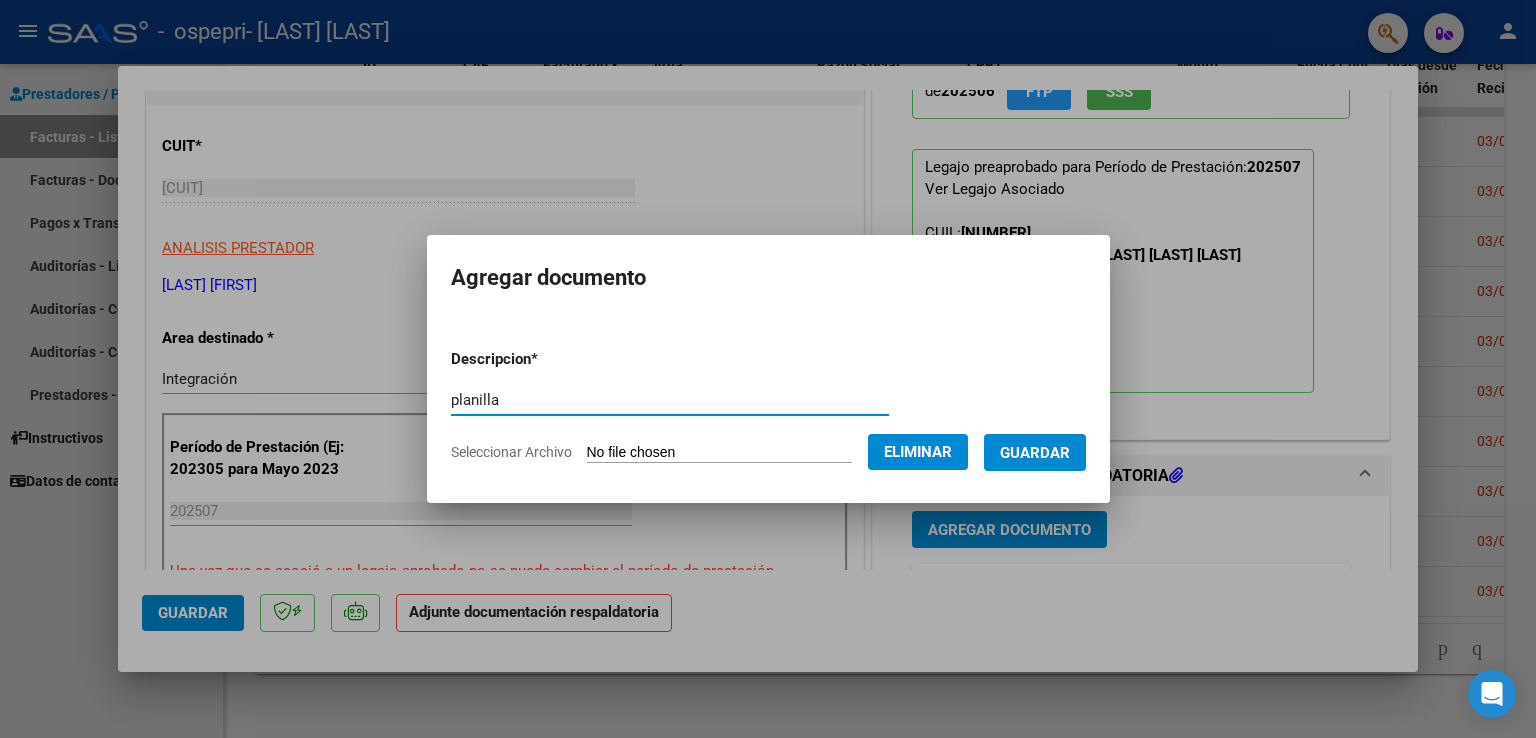 type on "planilla" 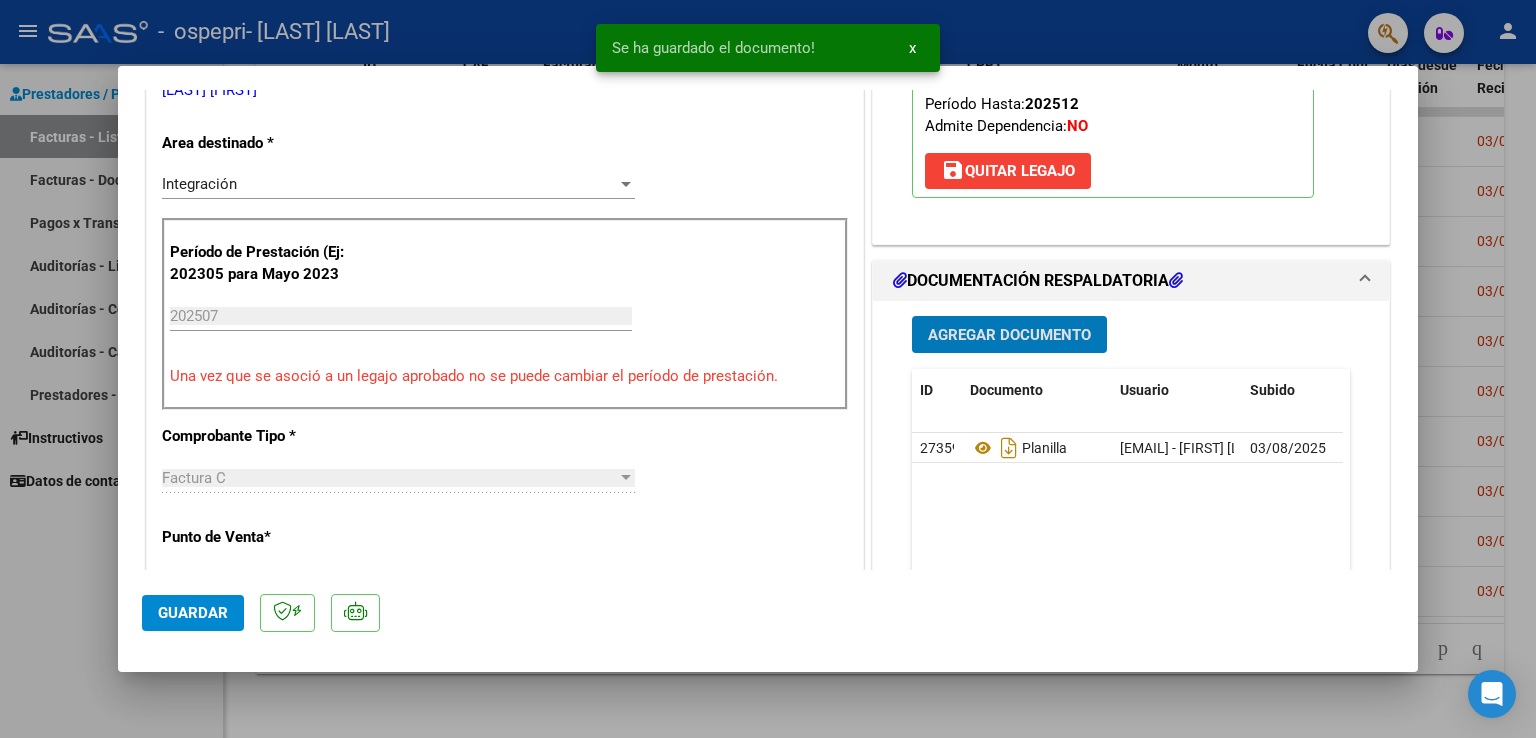 scroll, scrollTop: 400, scrollLeft: 0, axis: vertical 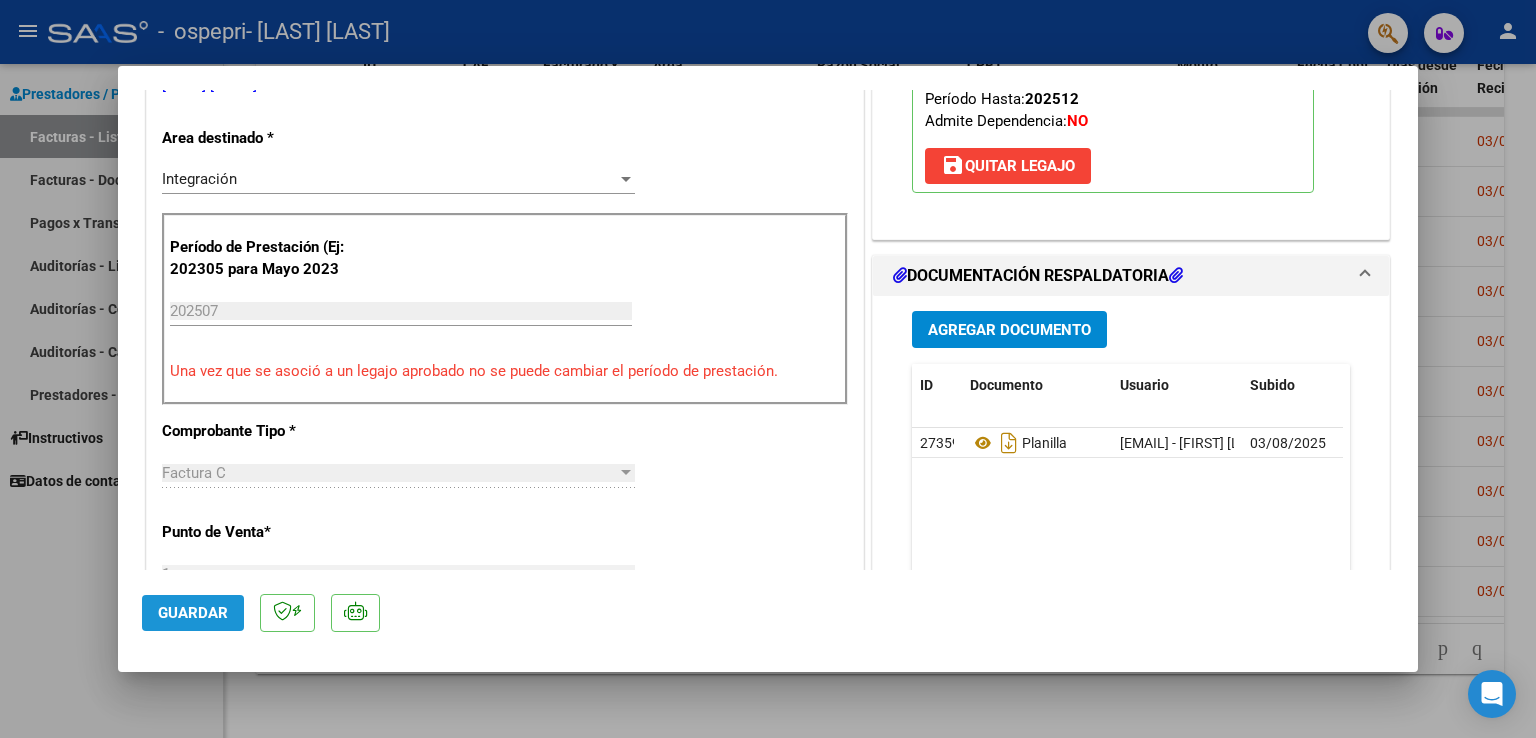 click on "Guardar" 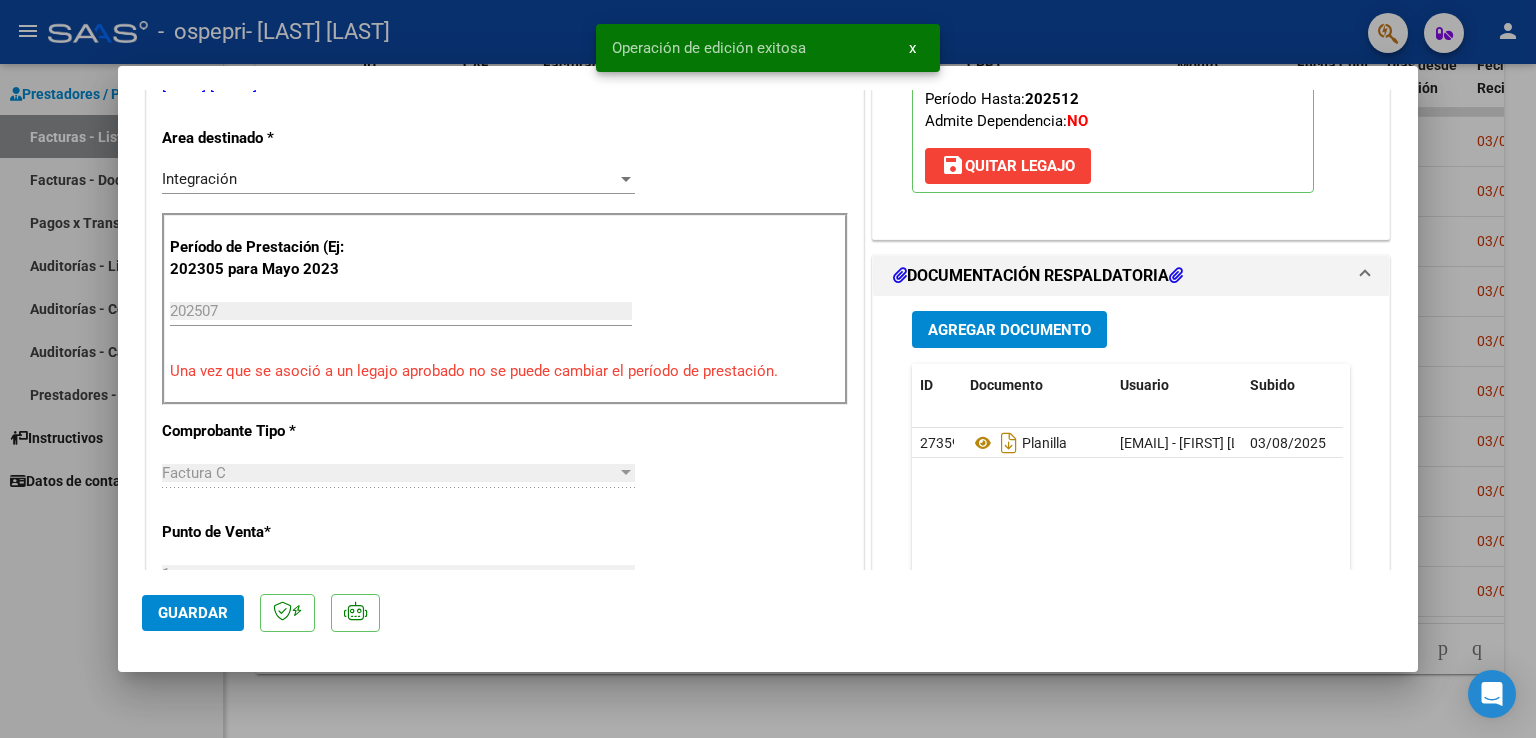 click at bounding box center (768, 369) 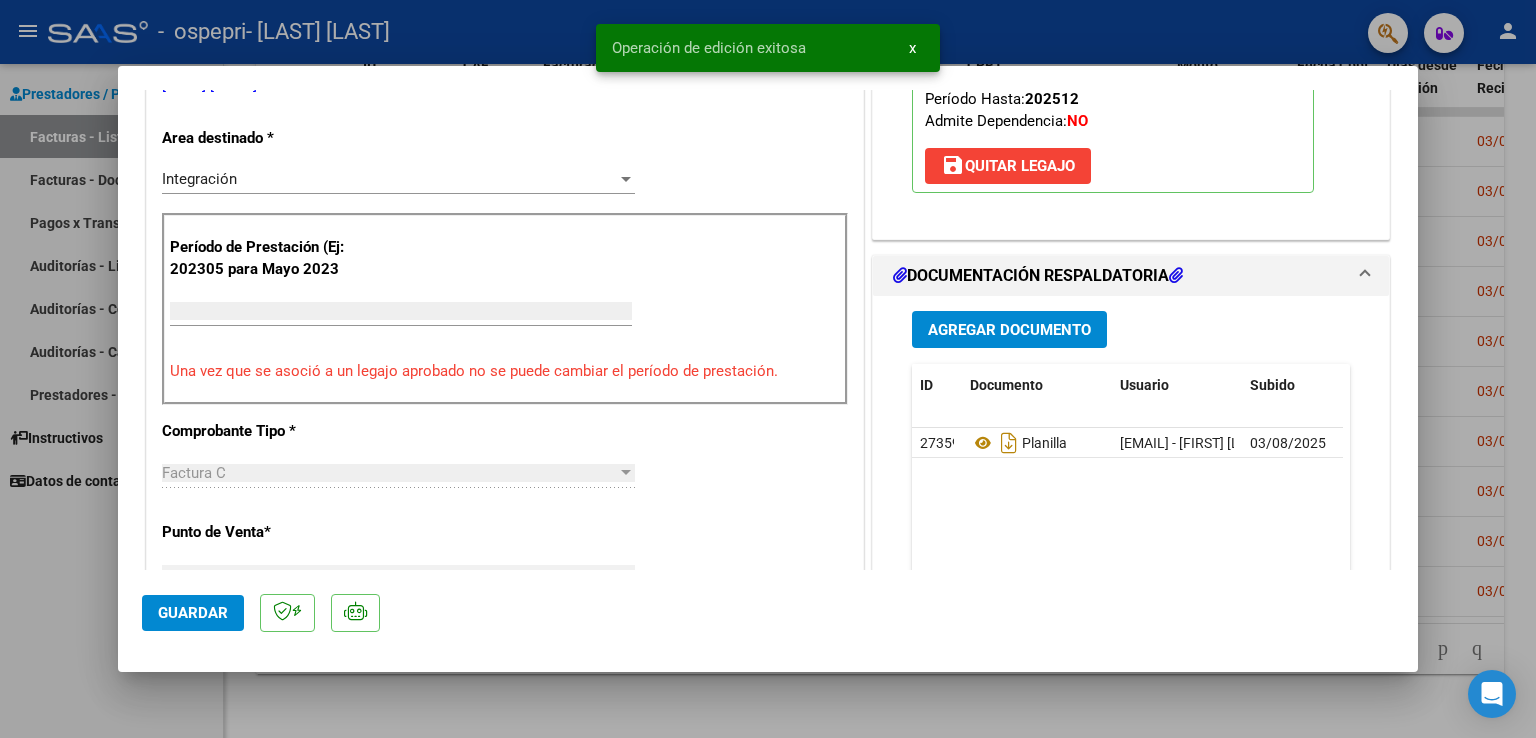 scroll, scrollTop: 0, scrollLeft: 0, axis: both 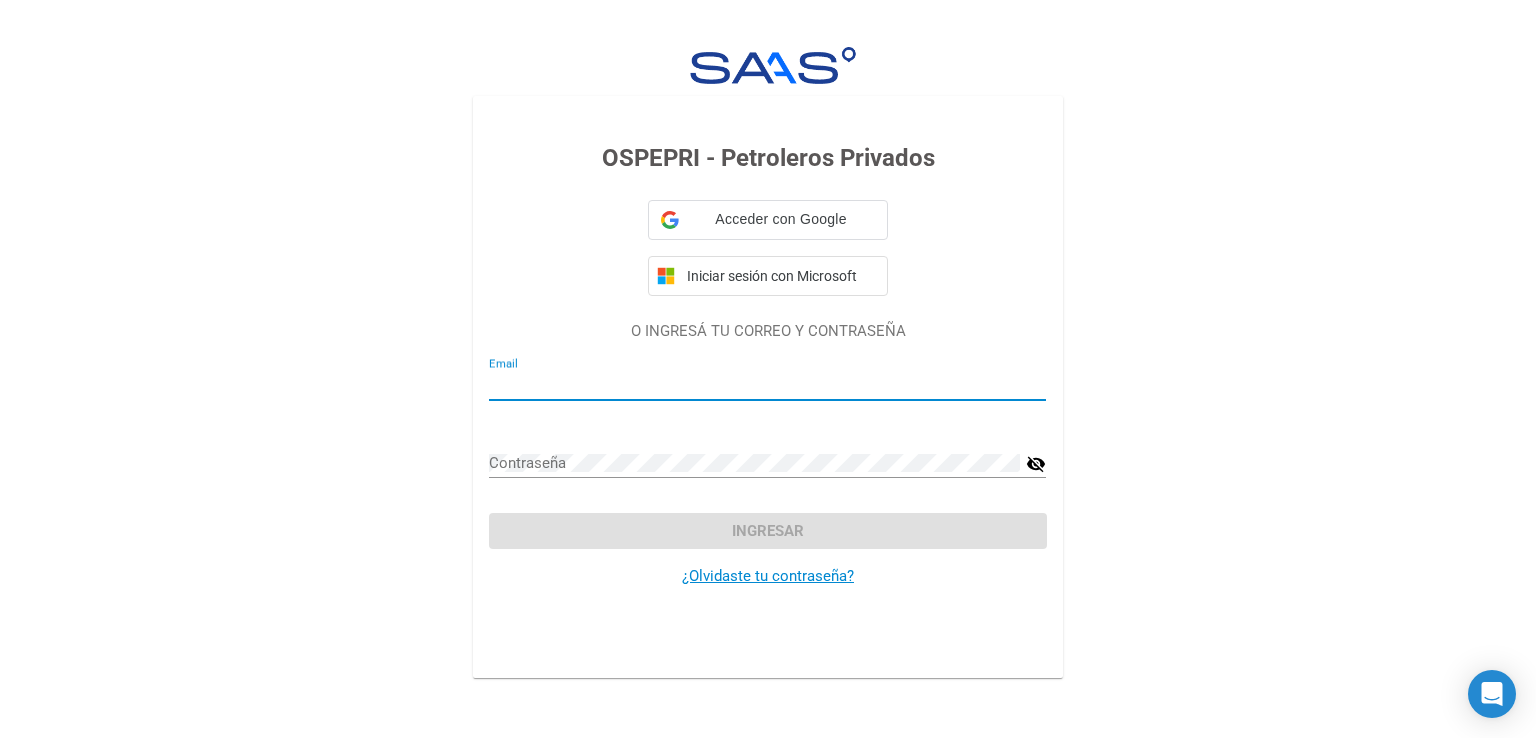 type on "[EMAIL]" 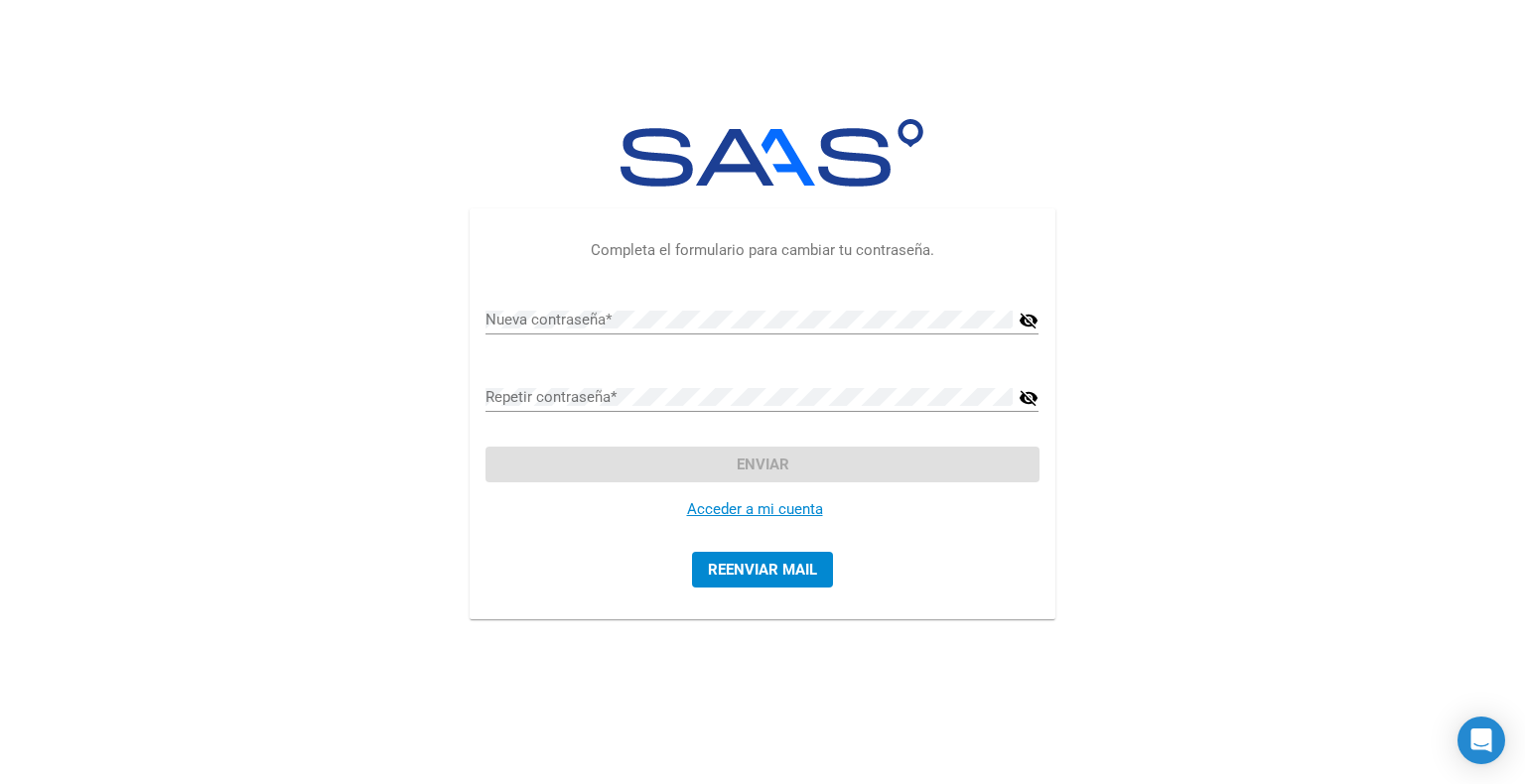 click on "Acceder a mi cuenta" 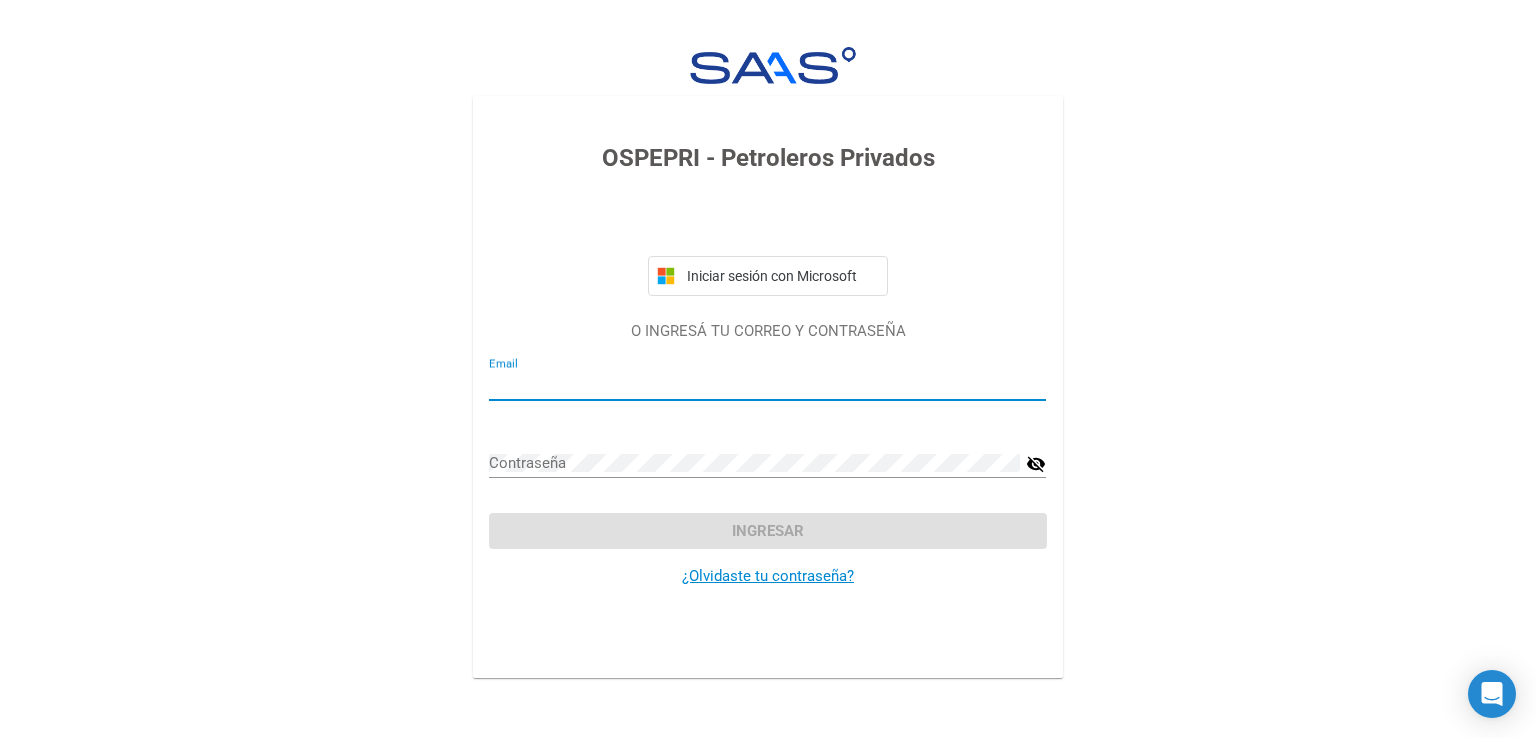 type on "[EMAIL]" 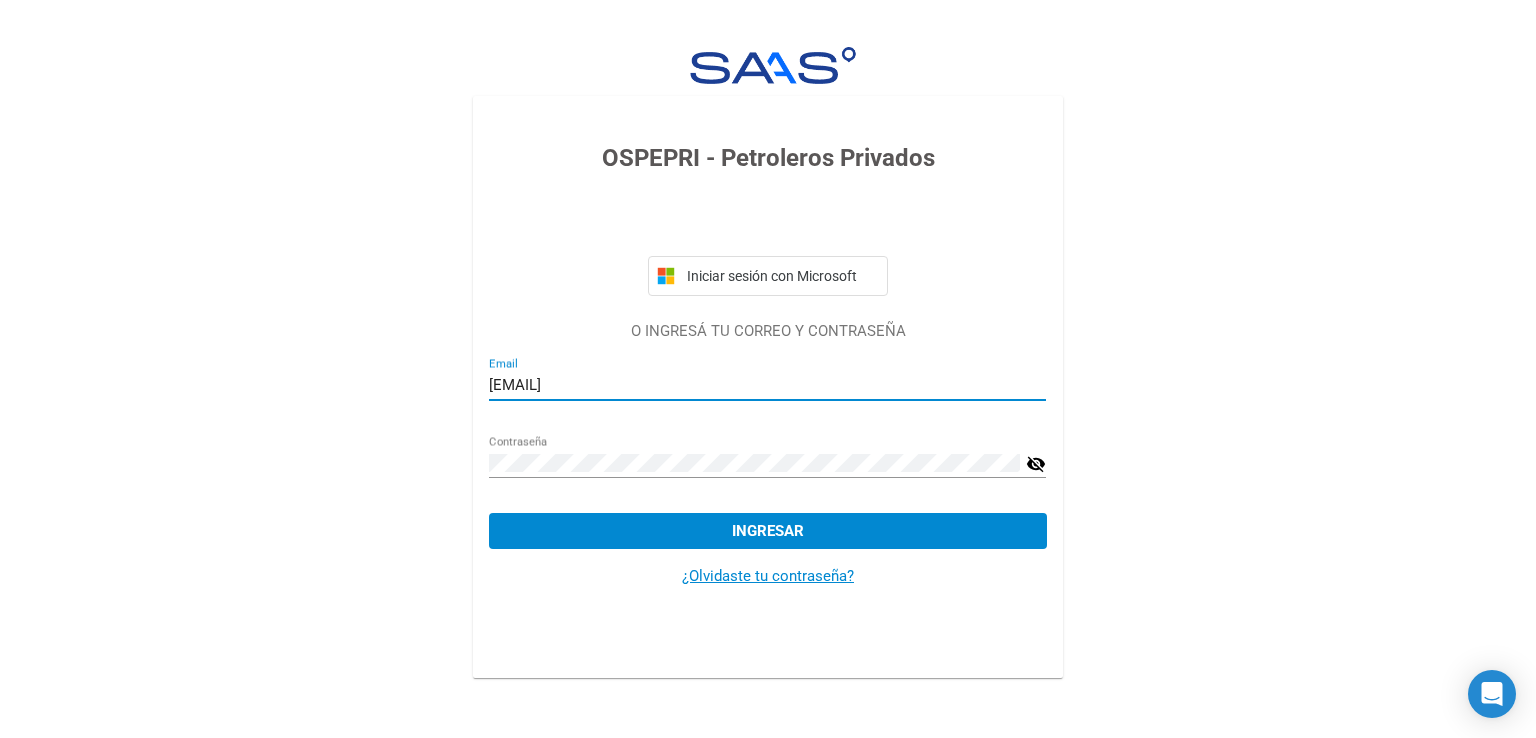 click on "Ingresar" 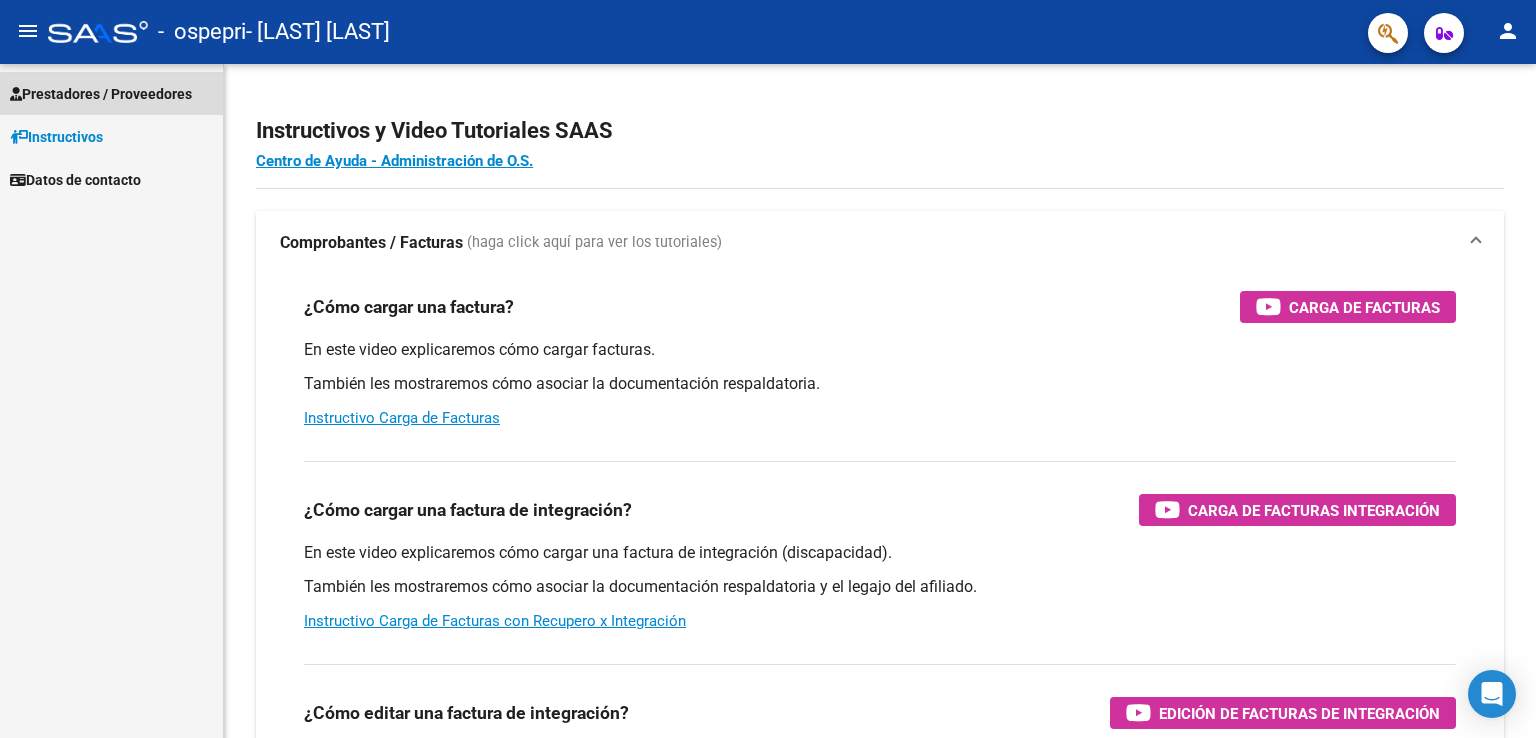 click on "Prestadores / Proveedores" at bounding box center (101, 94) 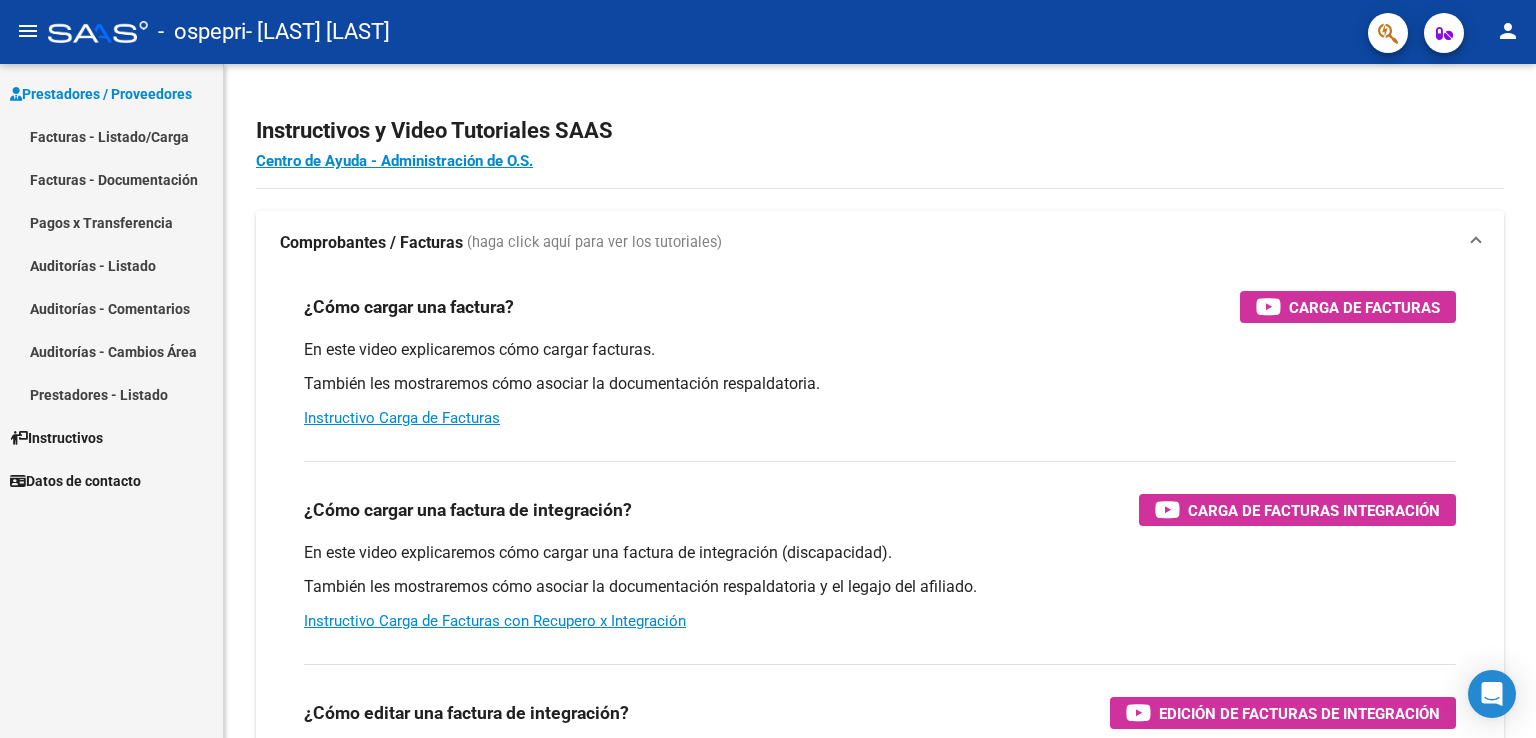 click on "Facturas - Listado/Carga" at bounding box center (111, 136) 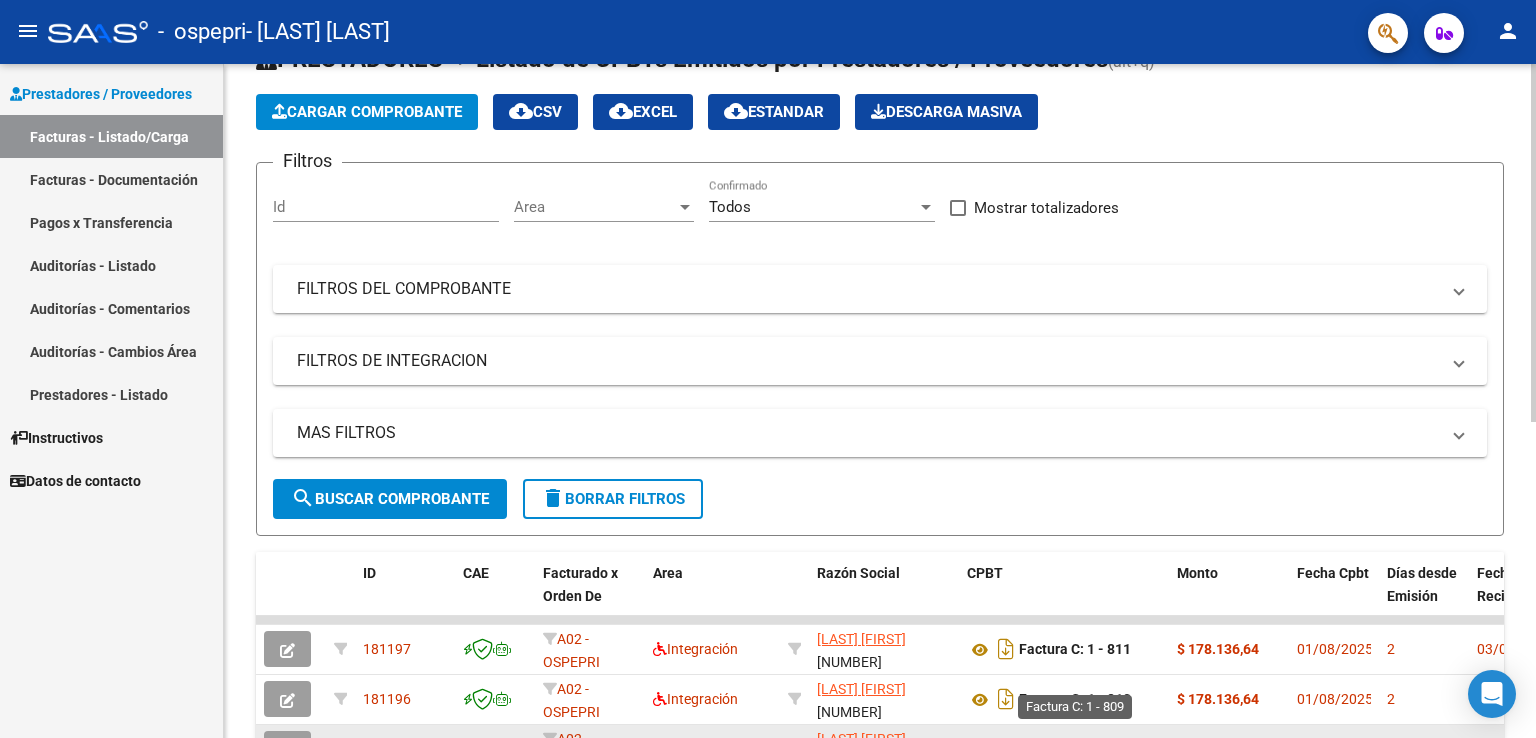 scroll, scrollTop: 200, scrollLeft: 0, axis: vertical 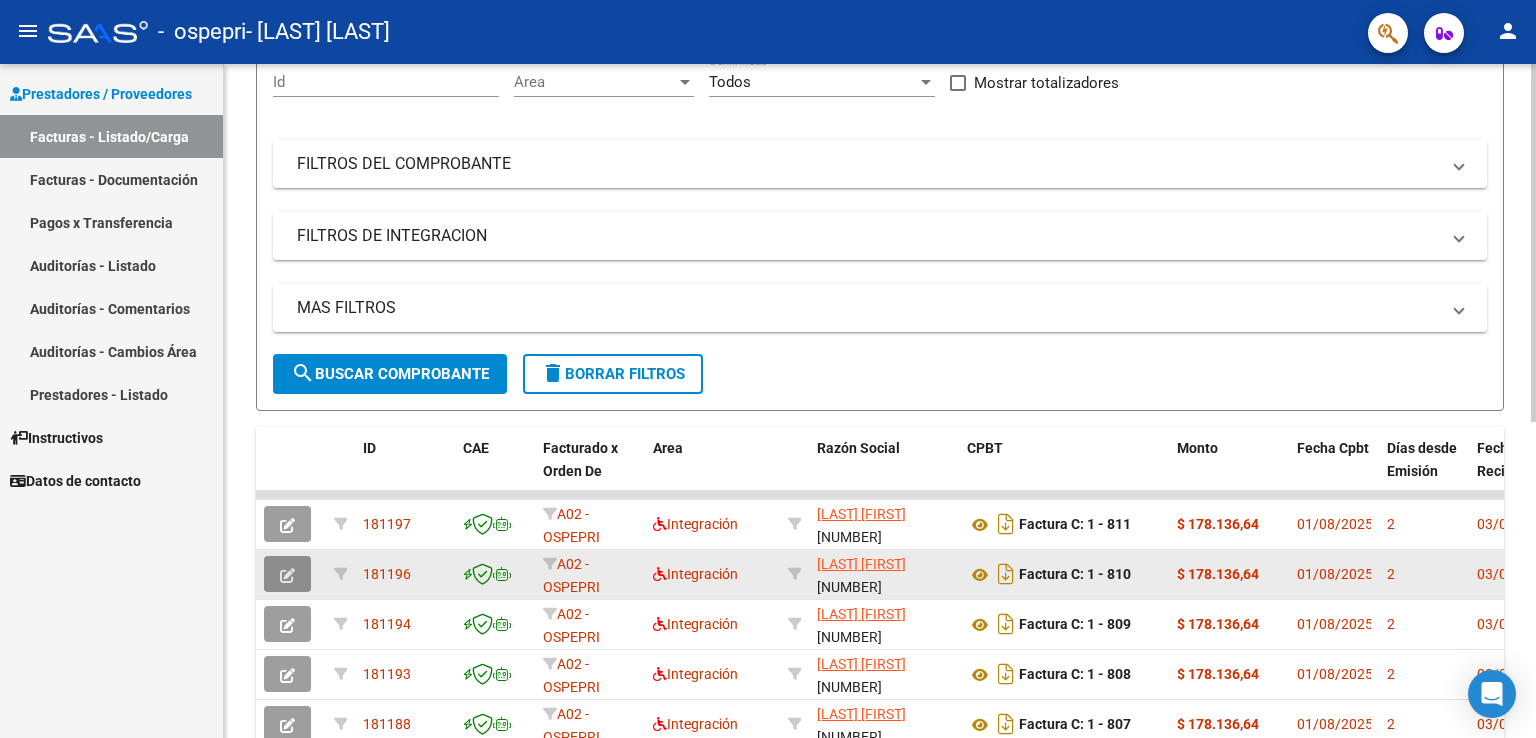 click 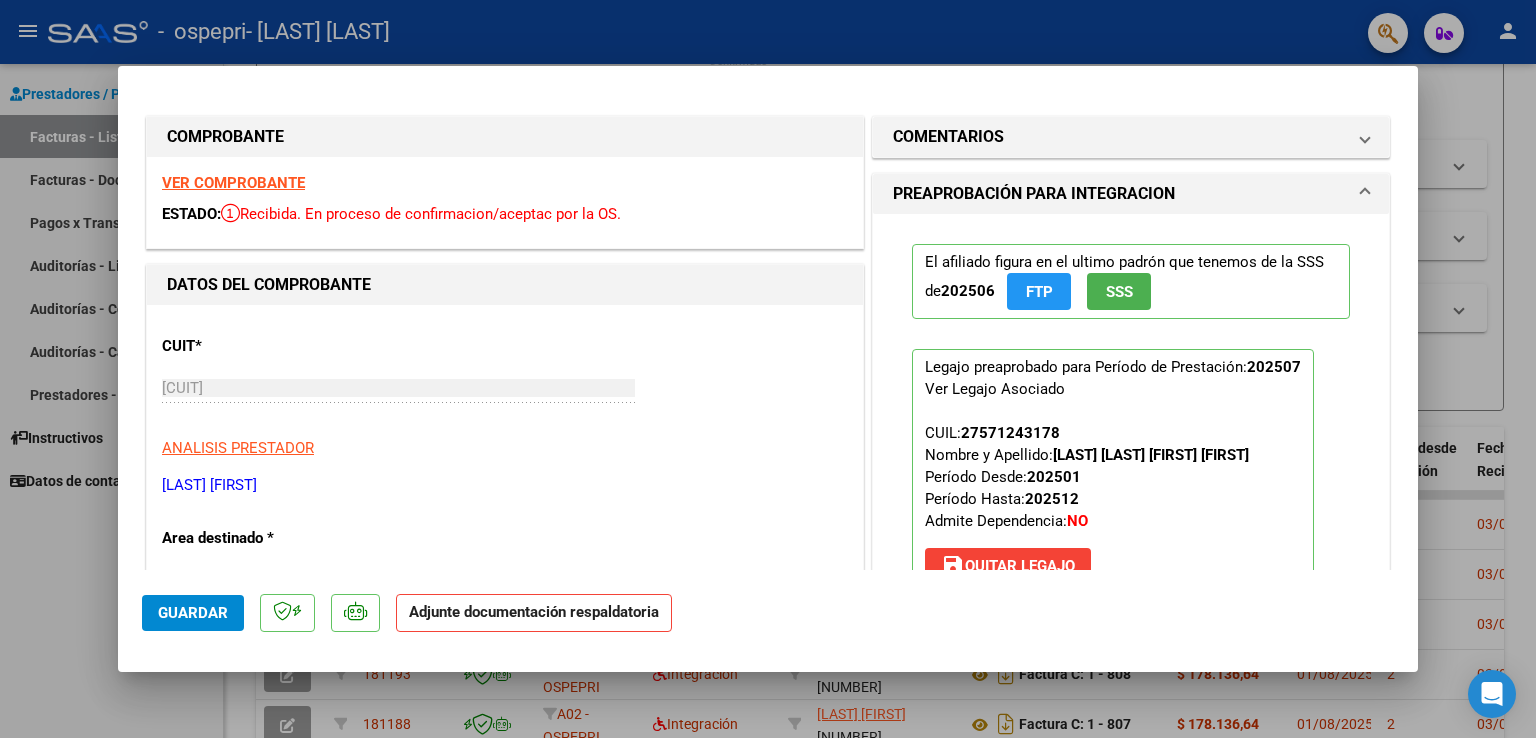 scroll, scrollTop: 200, scrollLeft: 0, axis: vertical 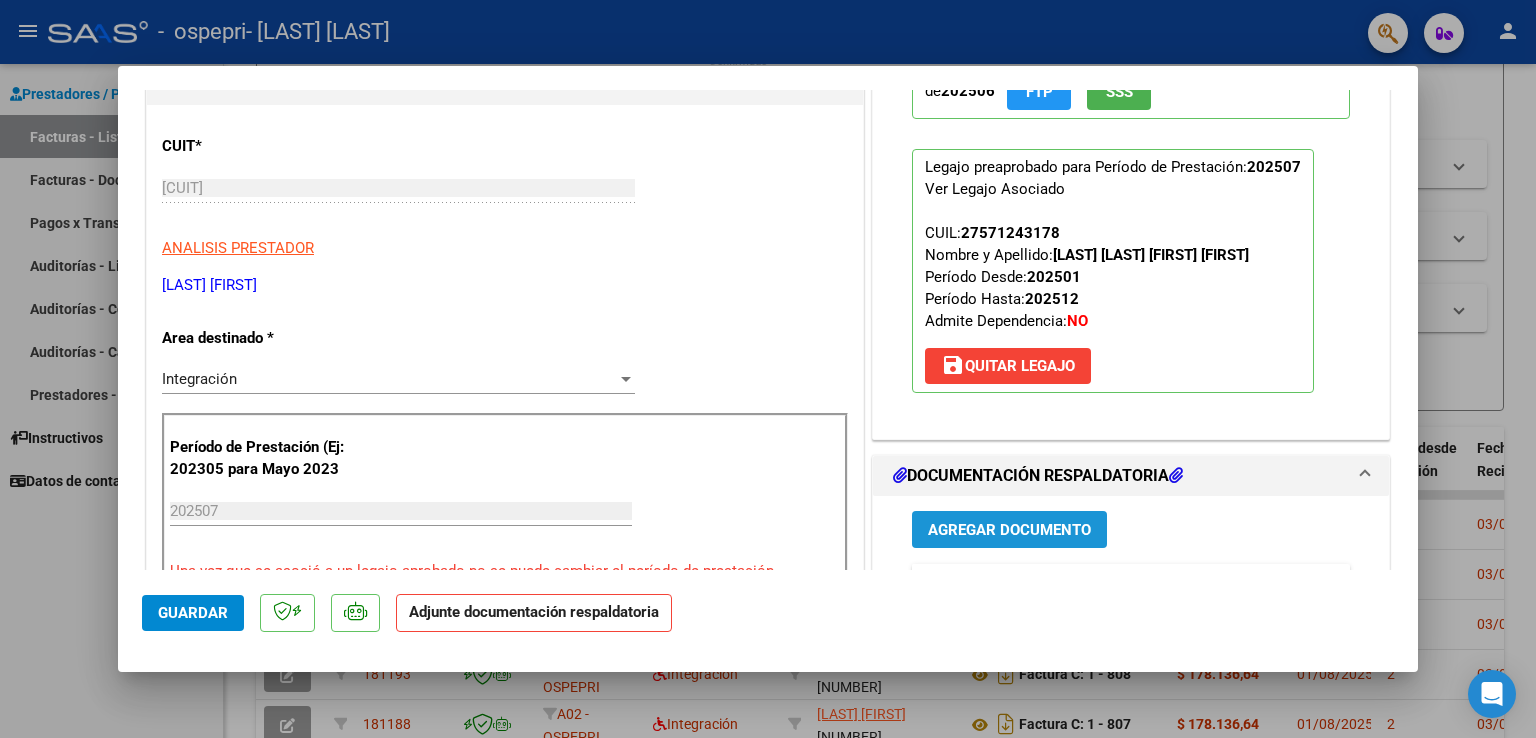 click on "Agregar Documento" at bounding box center (1009, 530) 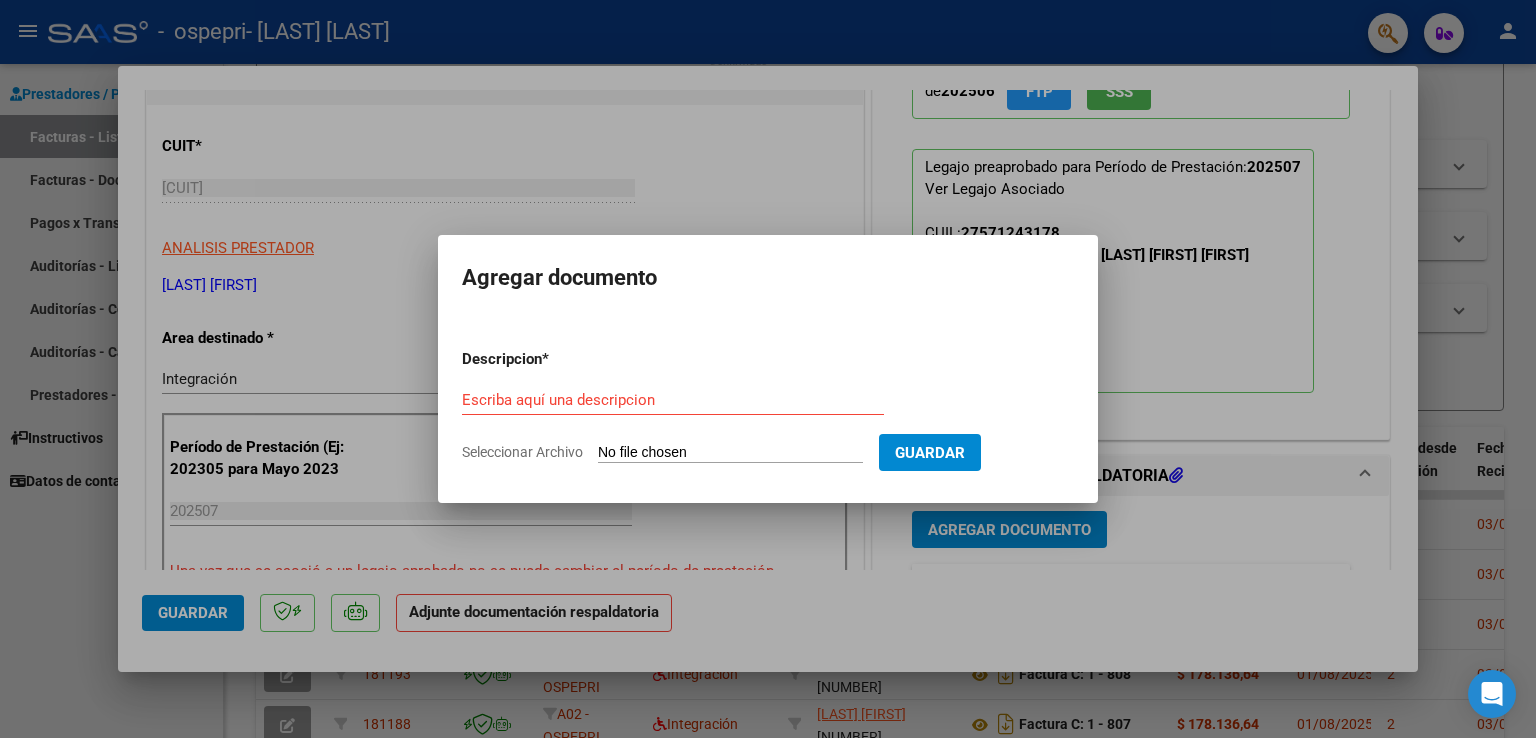 click on "Seleccionar Archivo" 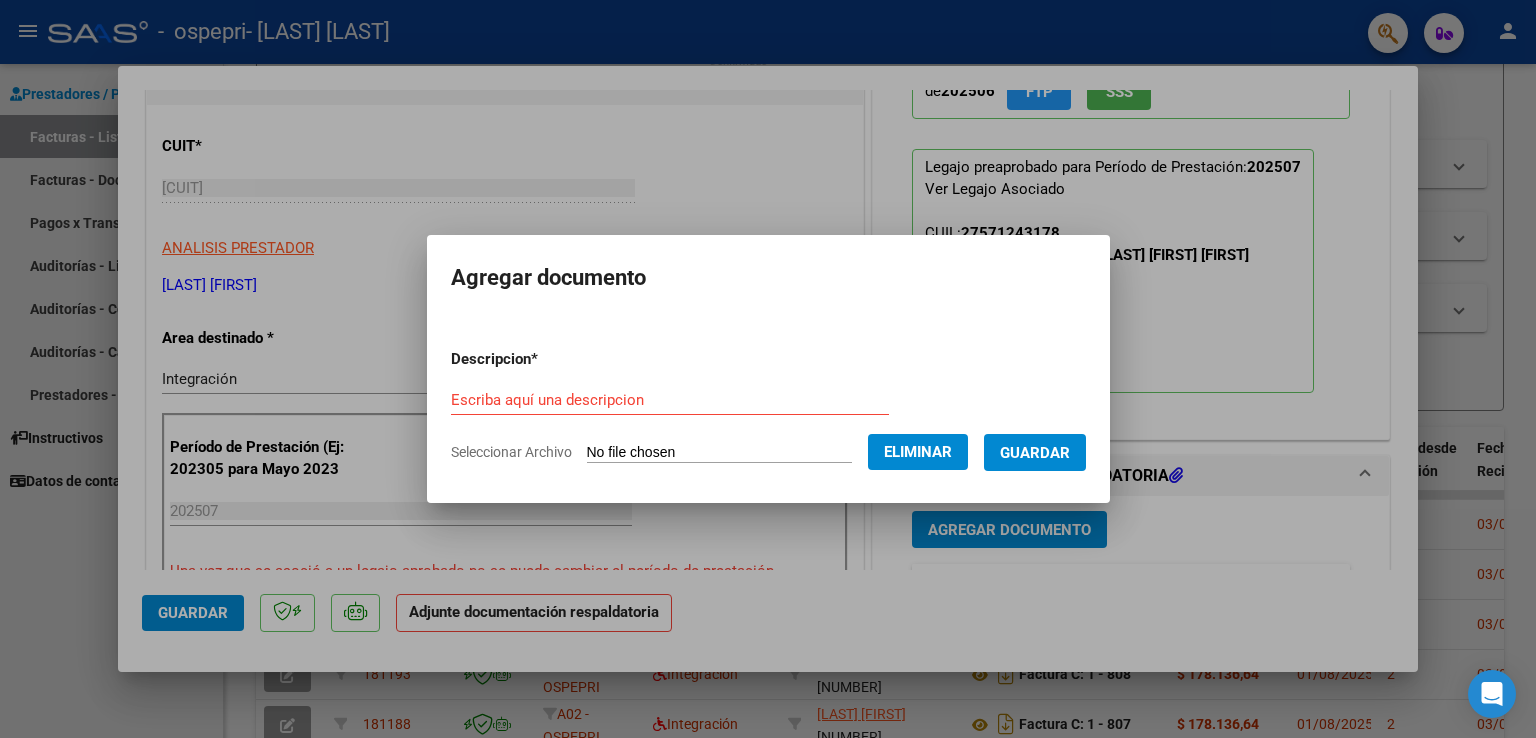 click on "Escriba aquí una descripcion" at bounding box center (670, 400) 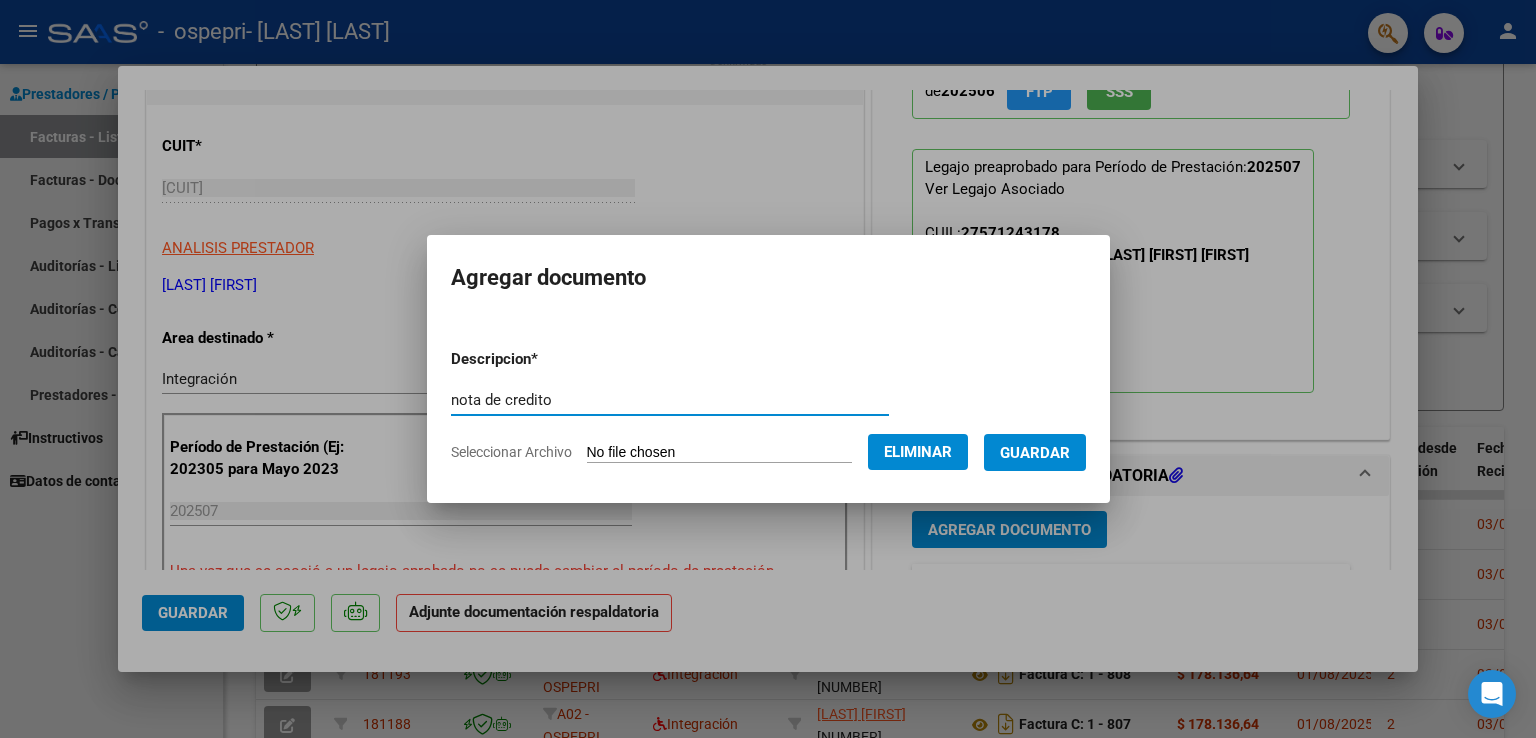 type on "nota de credito" 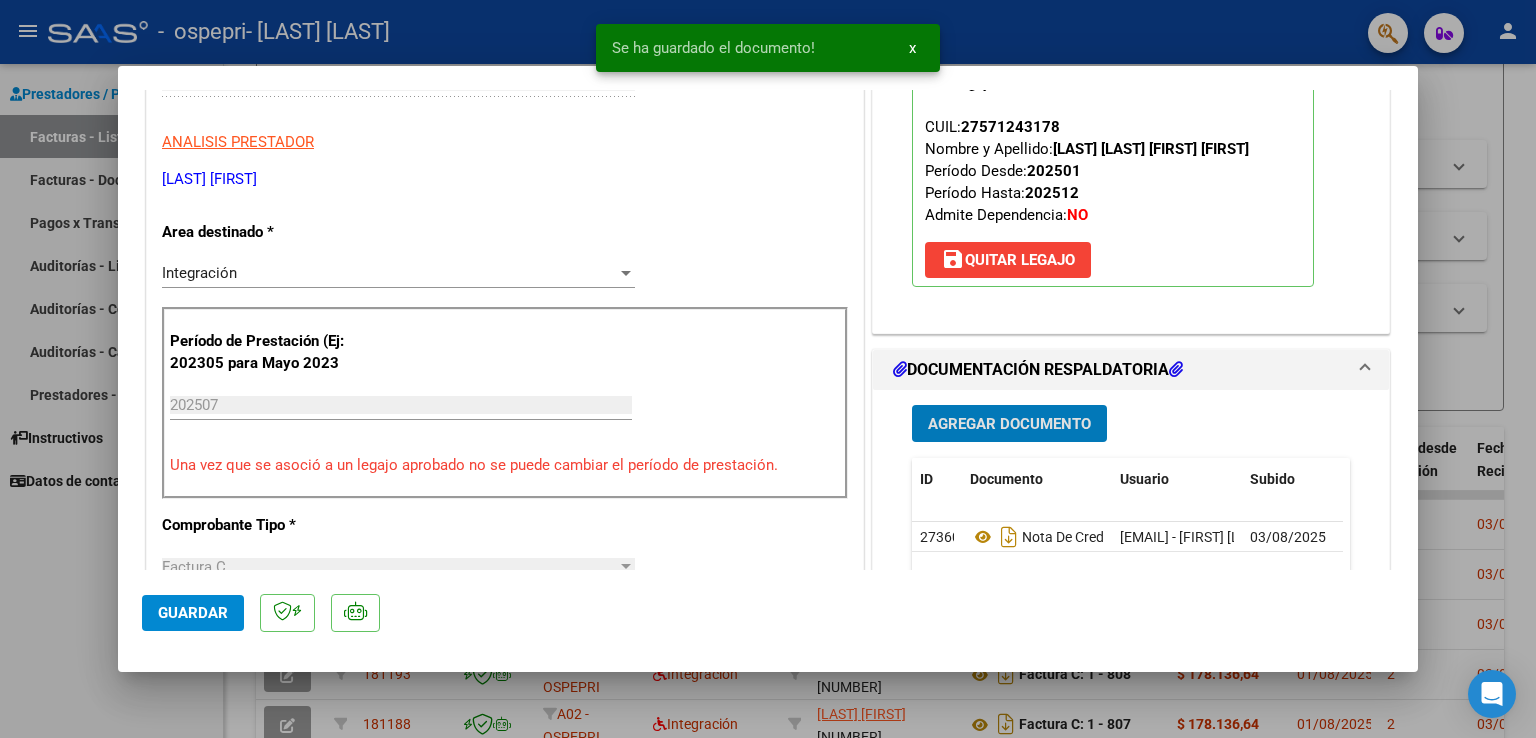 scroll, scrollTop: 400, scrollLeft: 0, axis: vertical 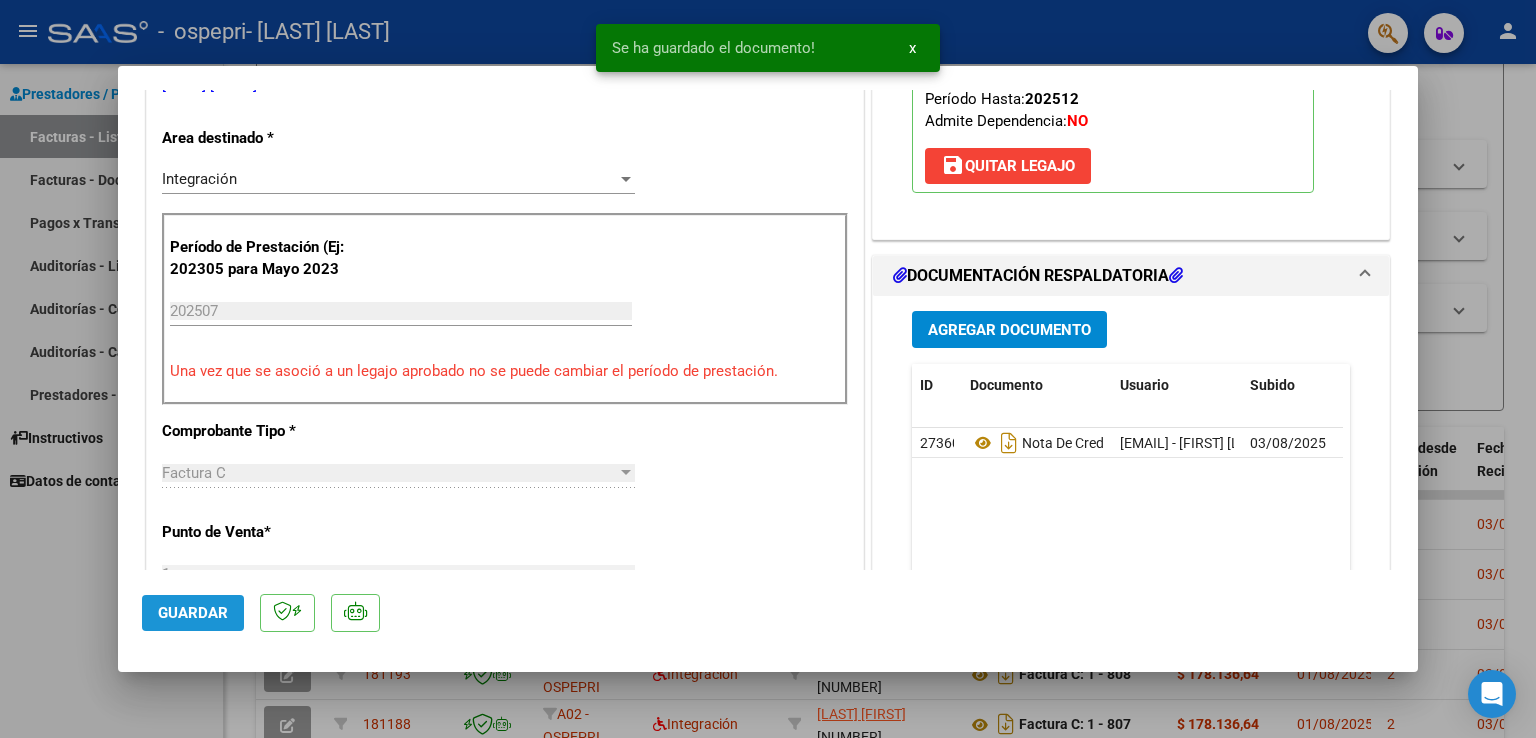 click on "Guardar" 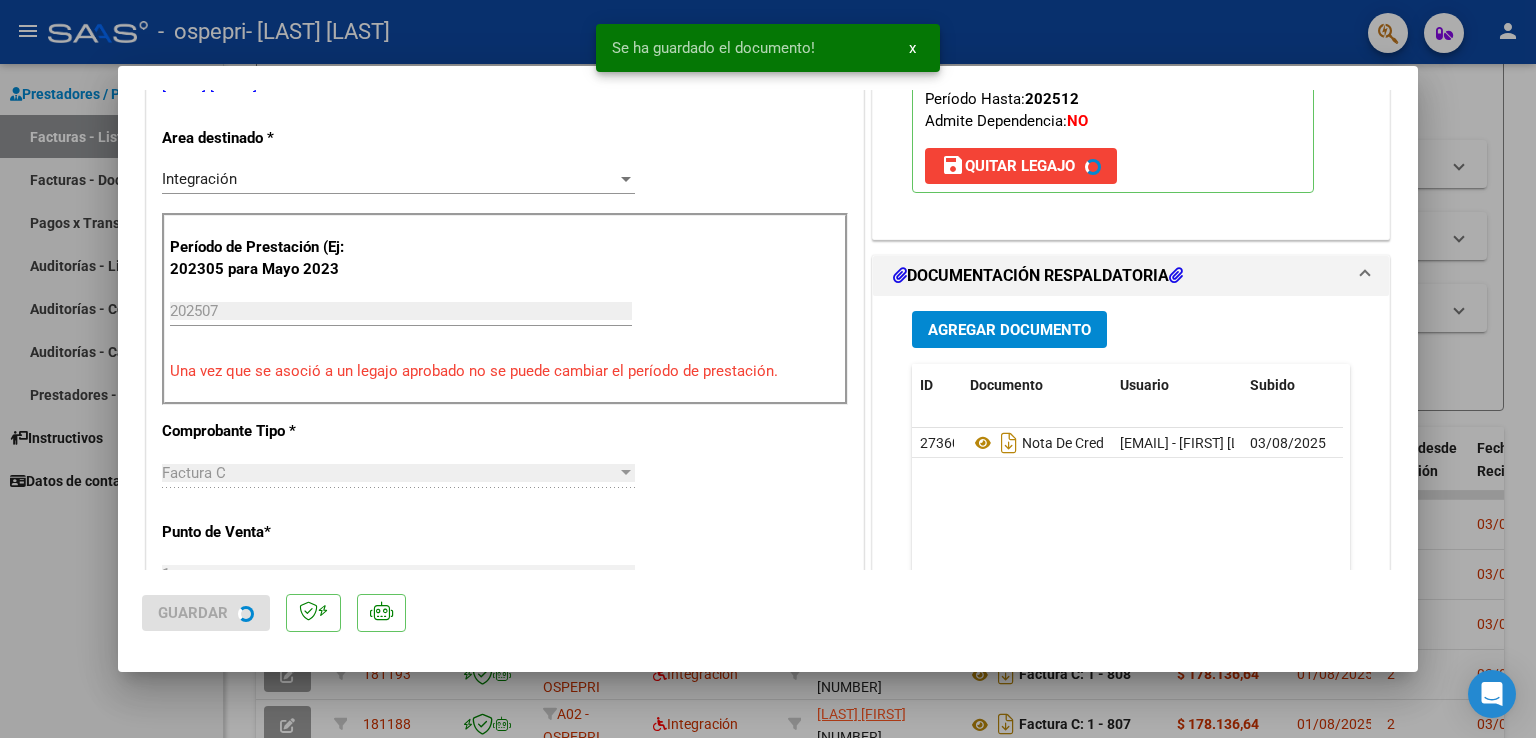 click at bounding box center (768, 369) 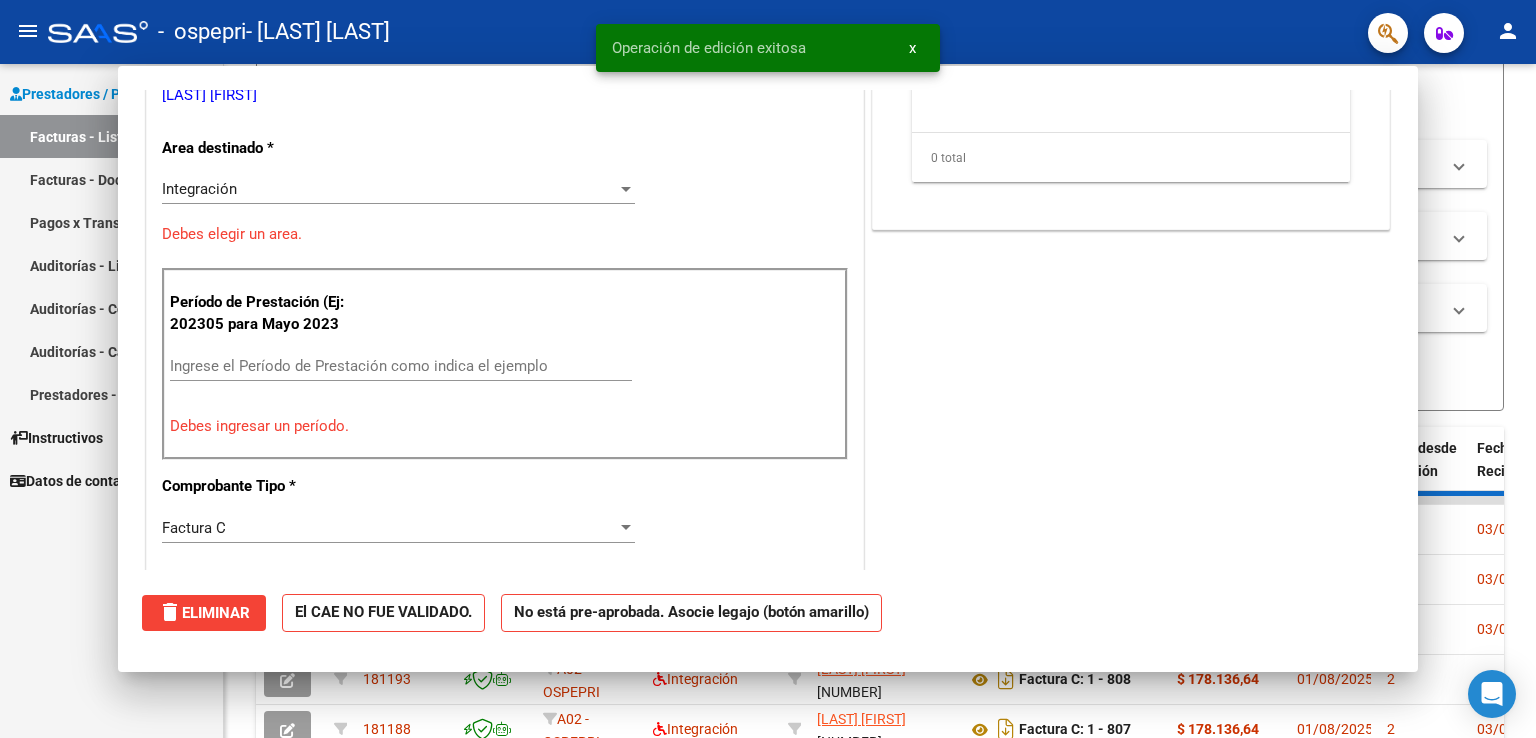 scroll, scrollTop: 409, scrollLeft: 0, axis: vertical 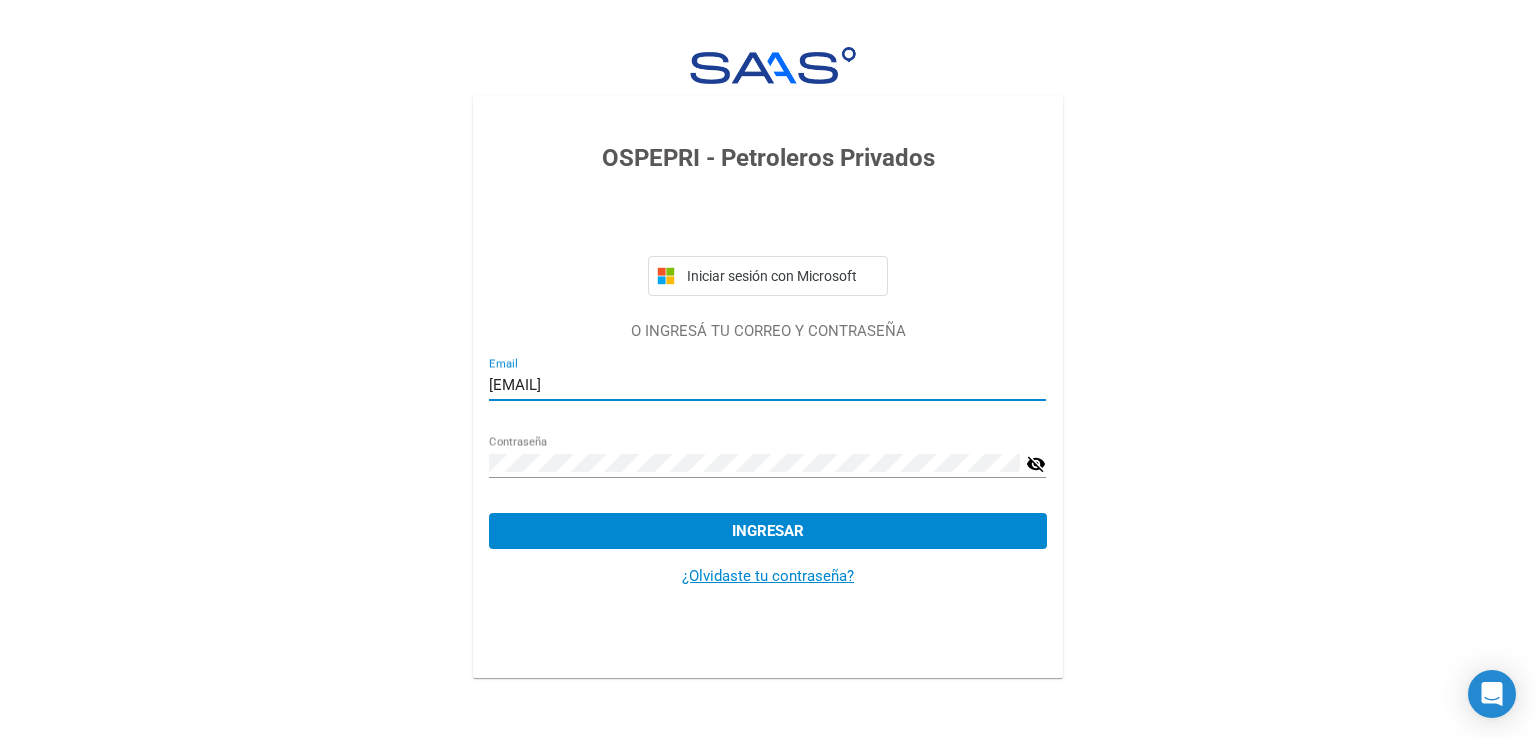 click on "[EMAIL]" at bounding box center [767, 385] 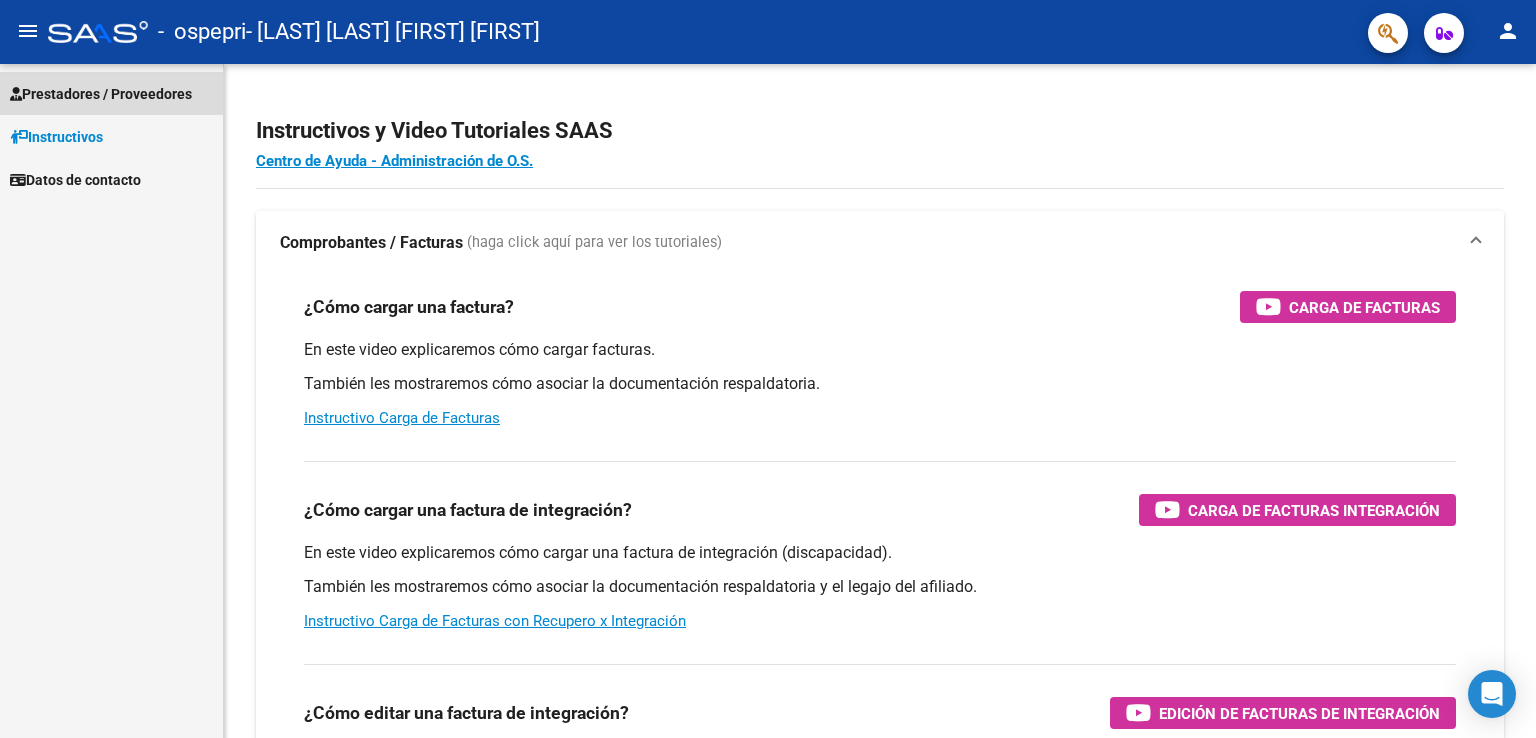 click on "Prestadores / Proveedores" at bounding box center (101, 94) 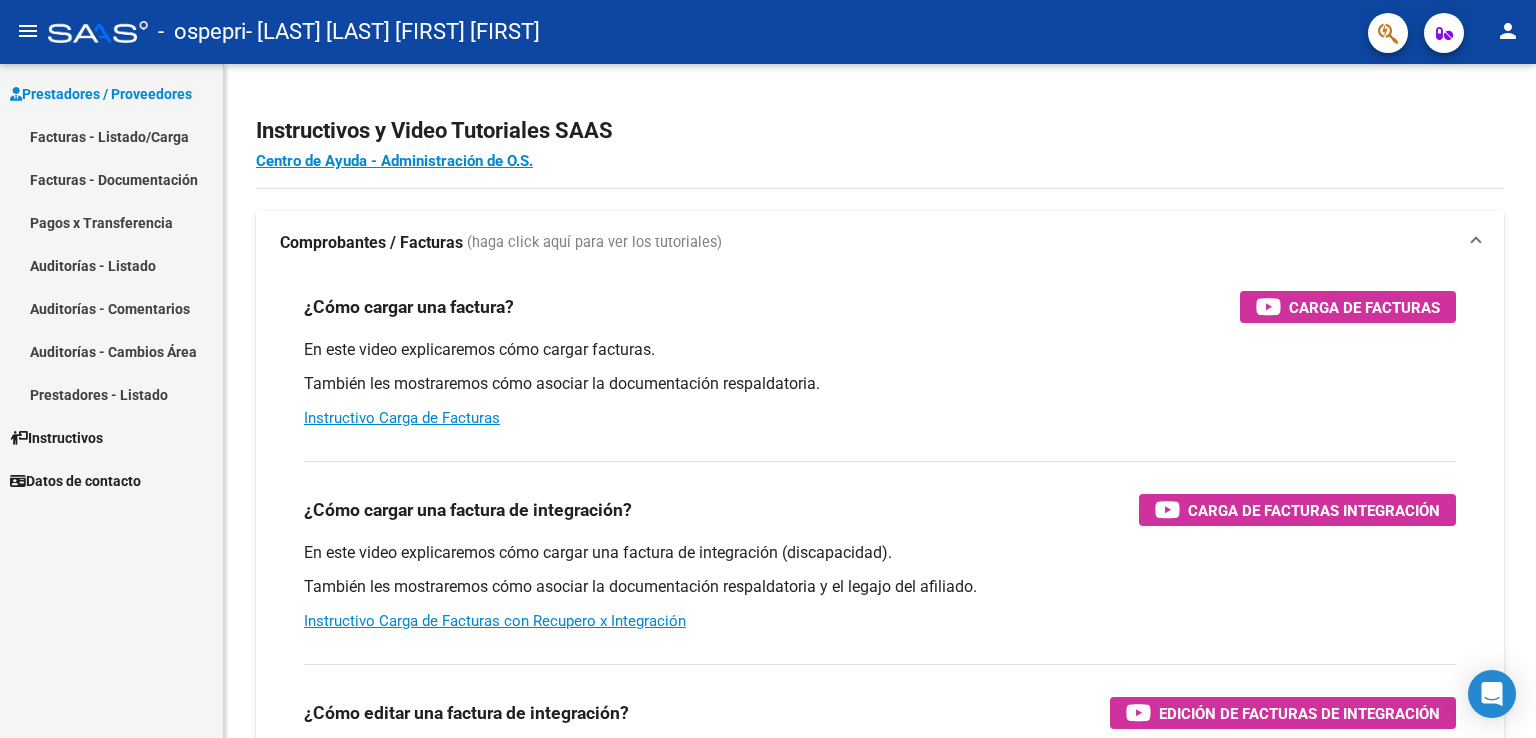 click on "Facturas - Listado/Carga" at bounding box center [111, 136] 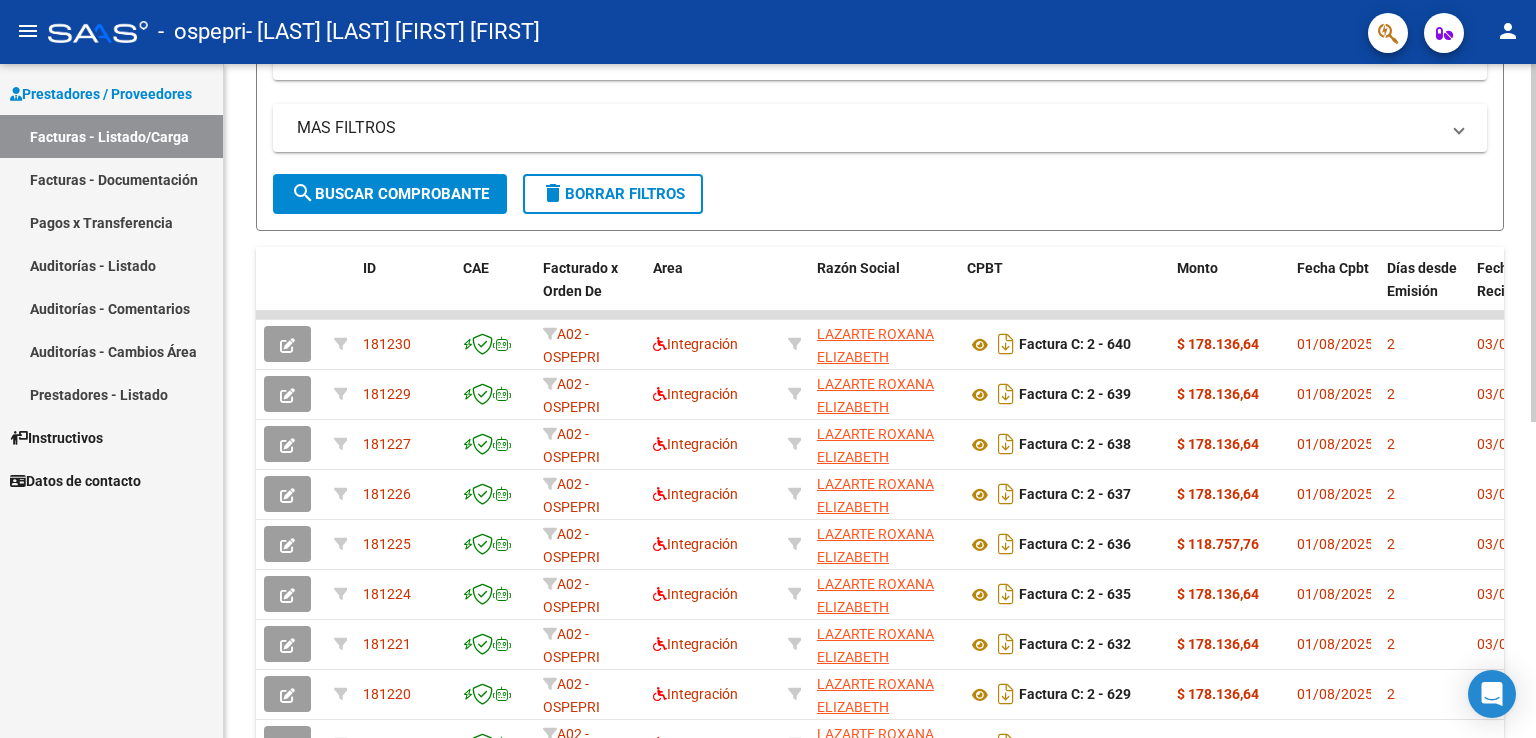 scroll, scrollTop: 400, scrollLeft: 0, axis: vertical 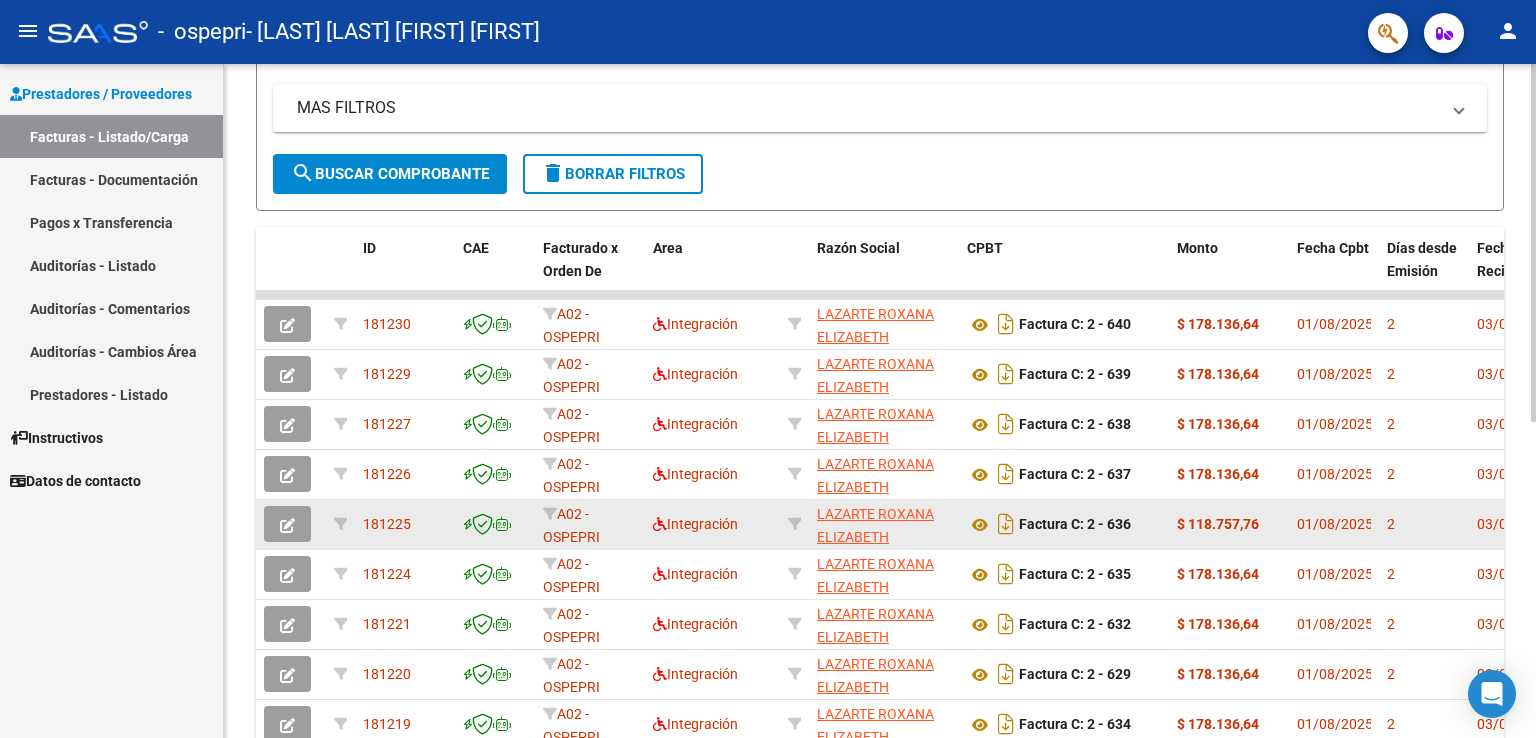 click 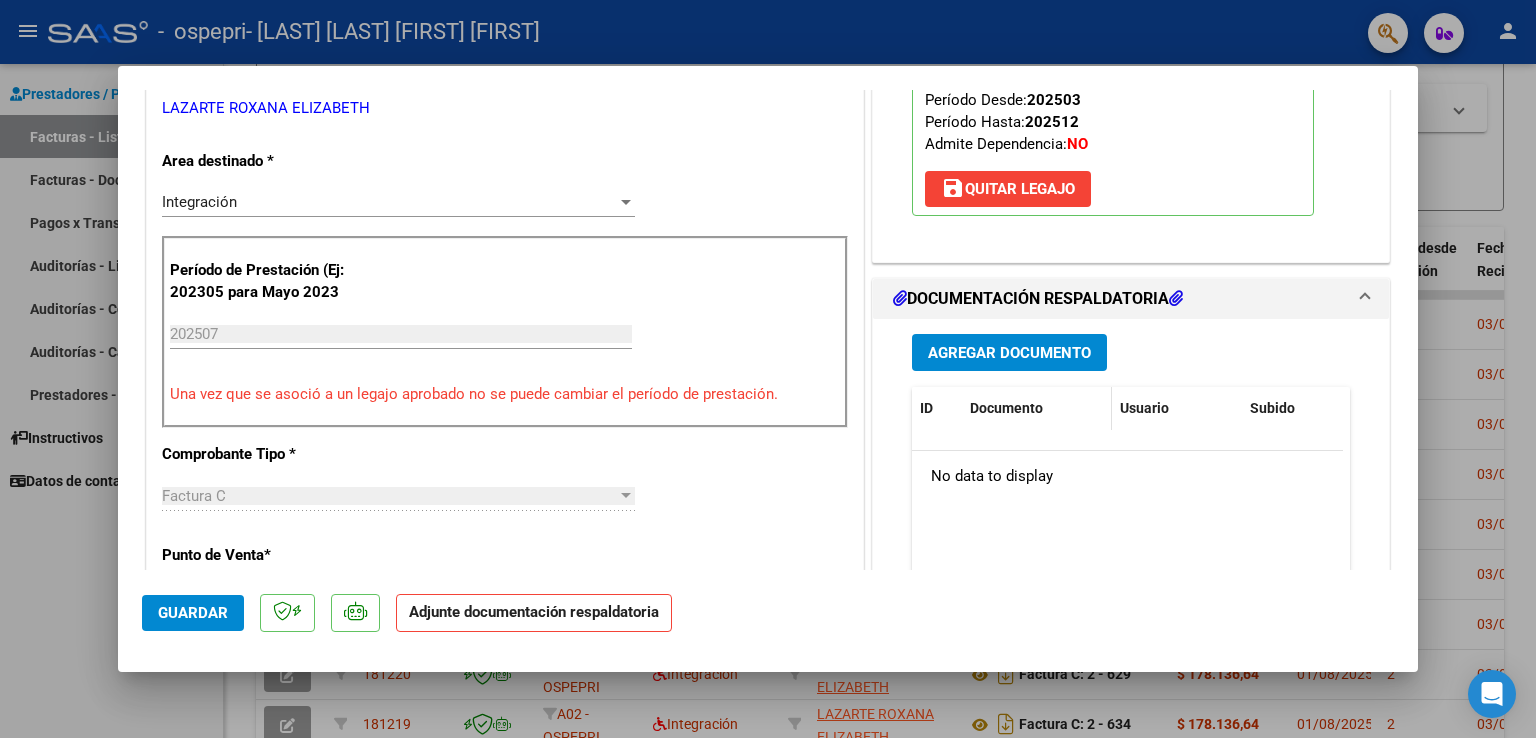 scroll, scrollTop: 400, scrollLeft: 0, axis: vertical 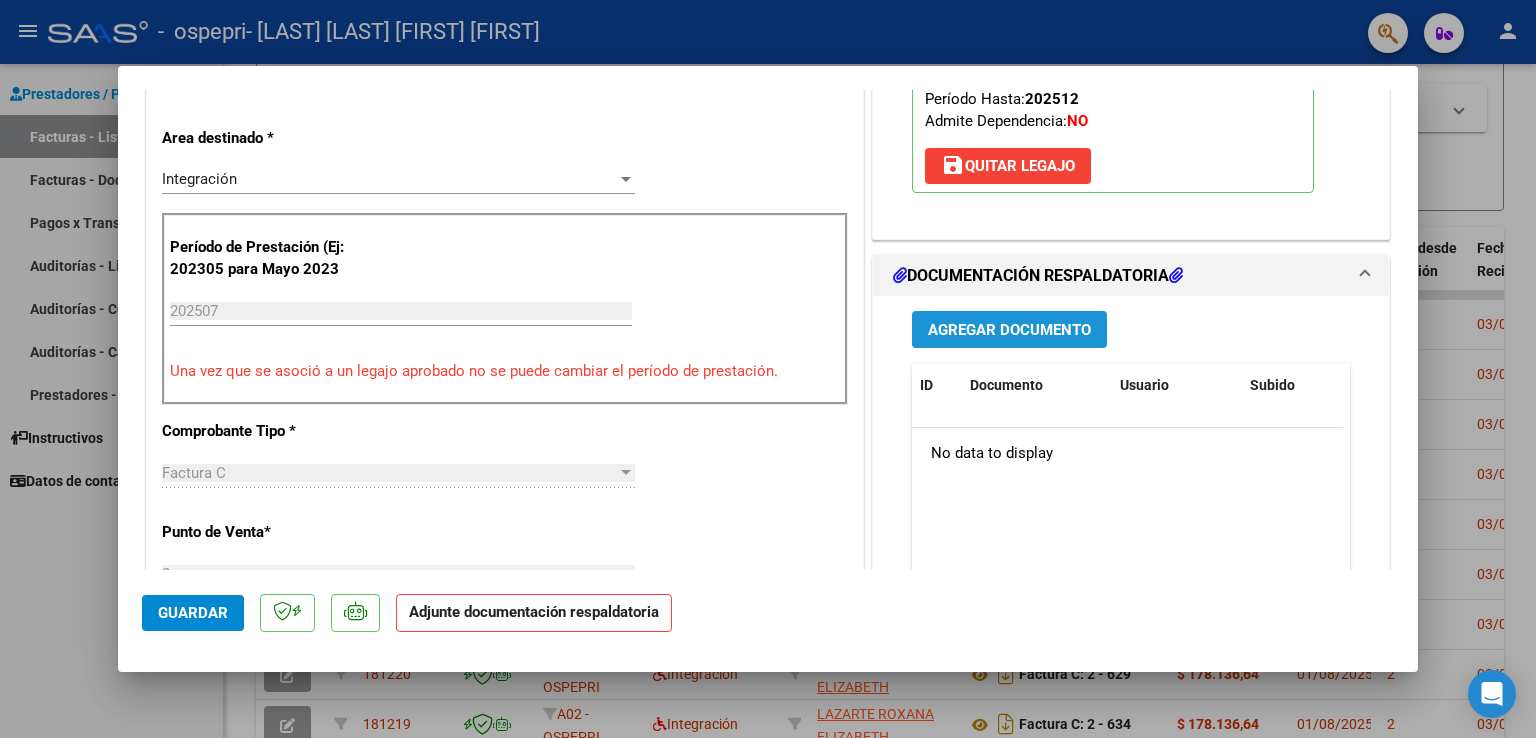click on "Agregar Documento" at bounding box center (1009, 330) 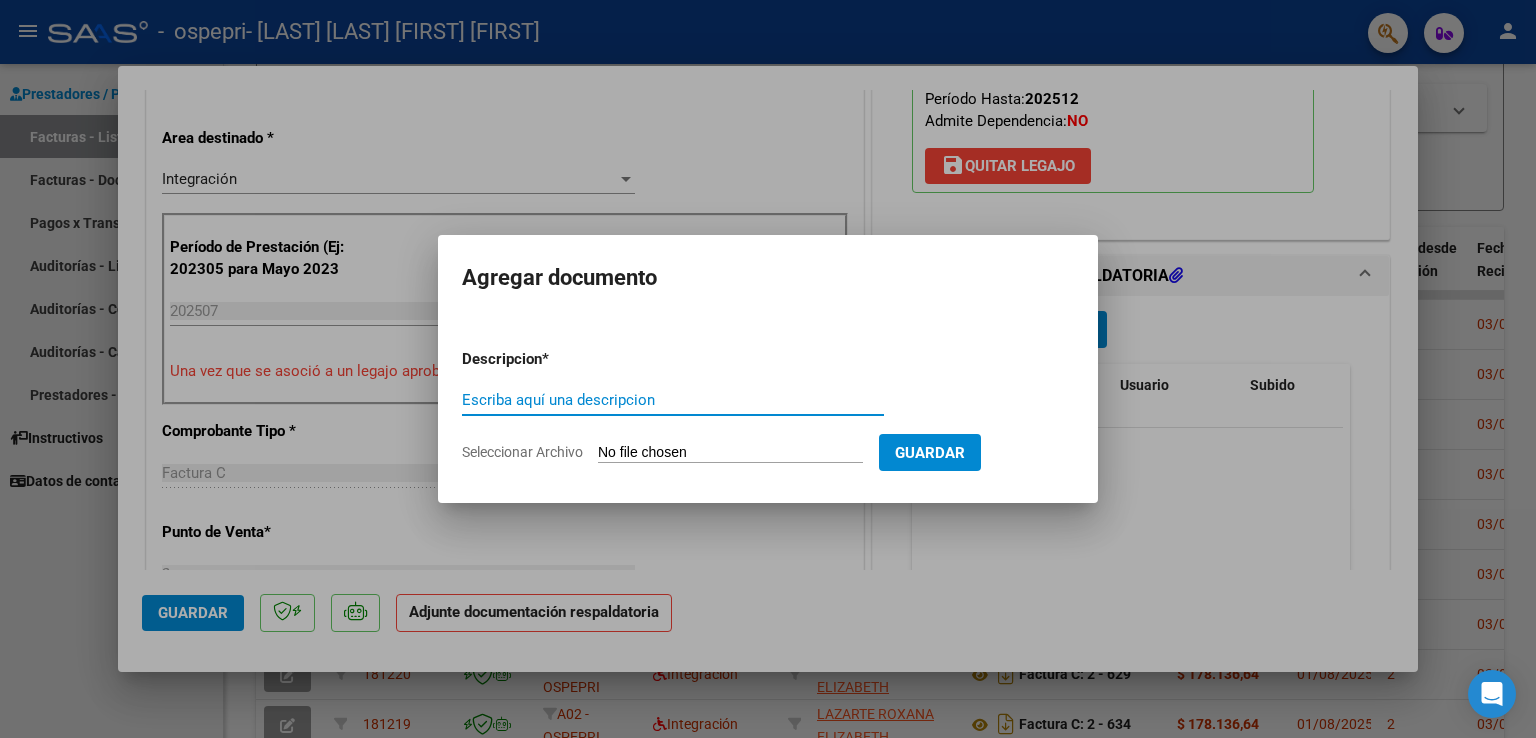 click on "Seleccionar Archivo" 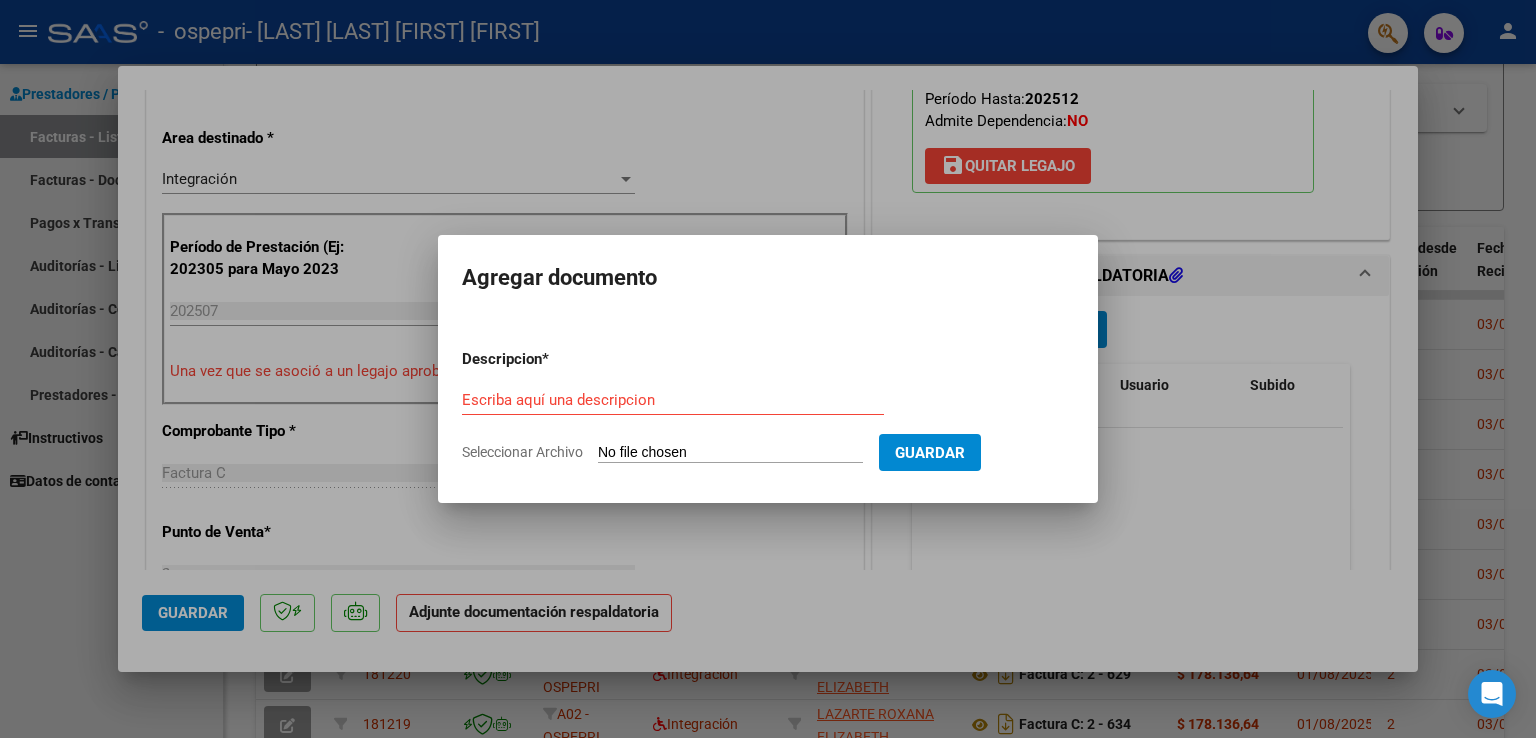 type on "C:\fakepath\[LAST] [FIRST].jpeg" 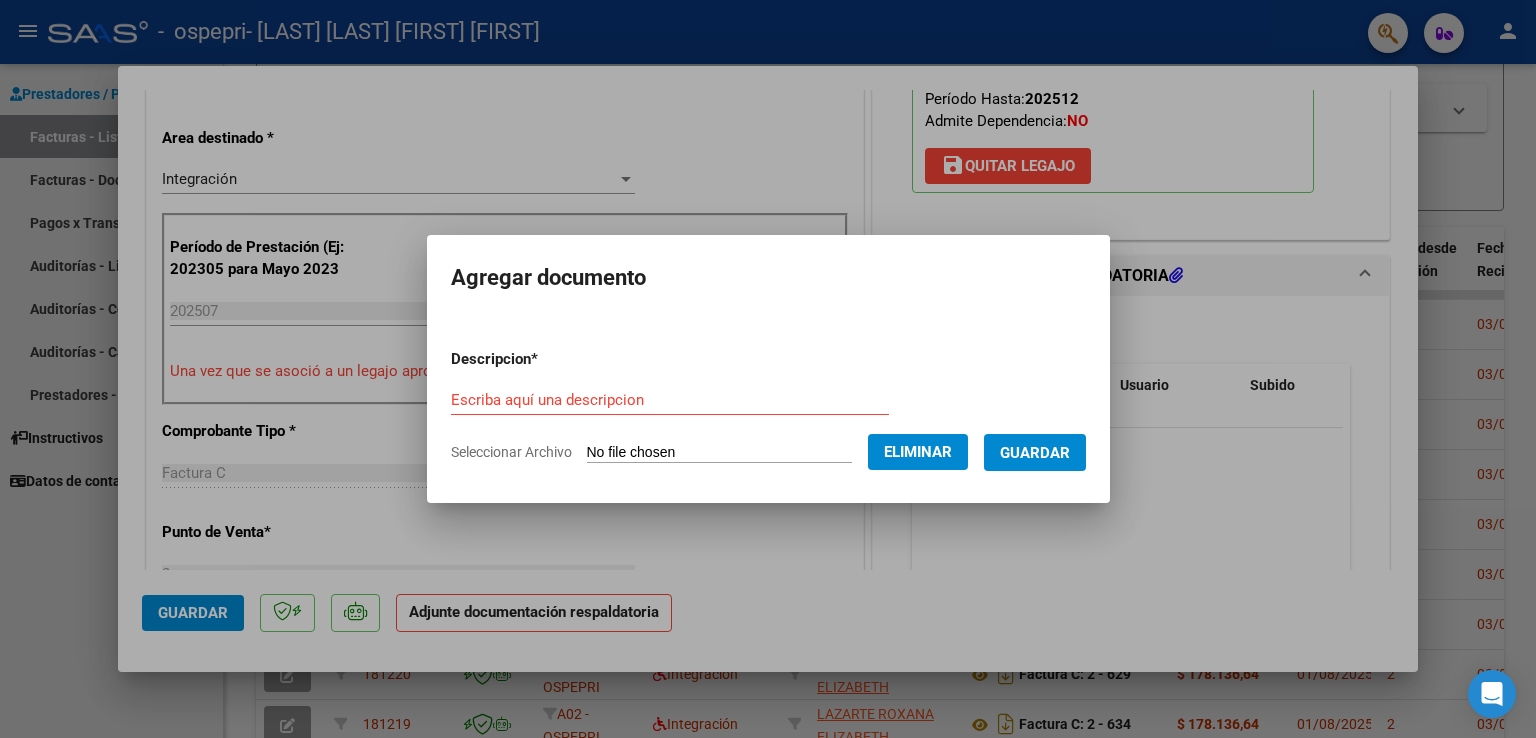 click on "Escriba aquí una descripcion" at bounding box center (670, 400) 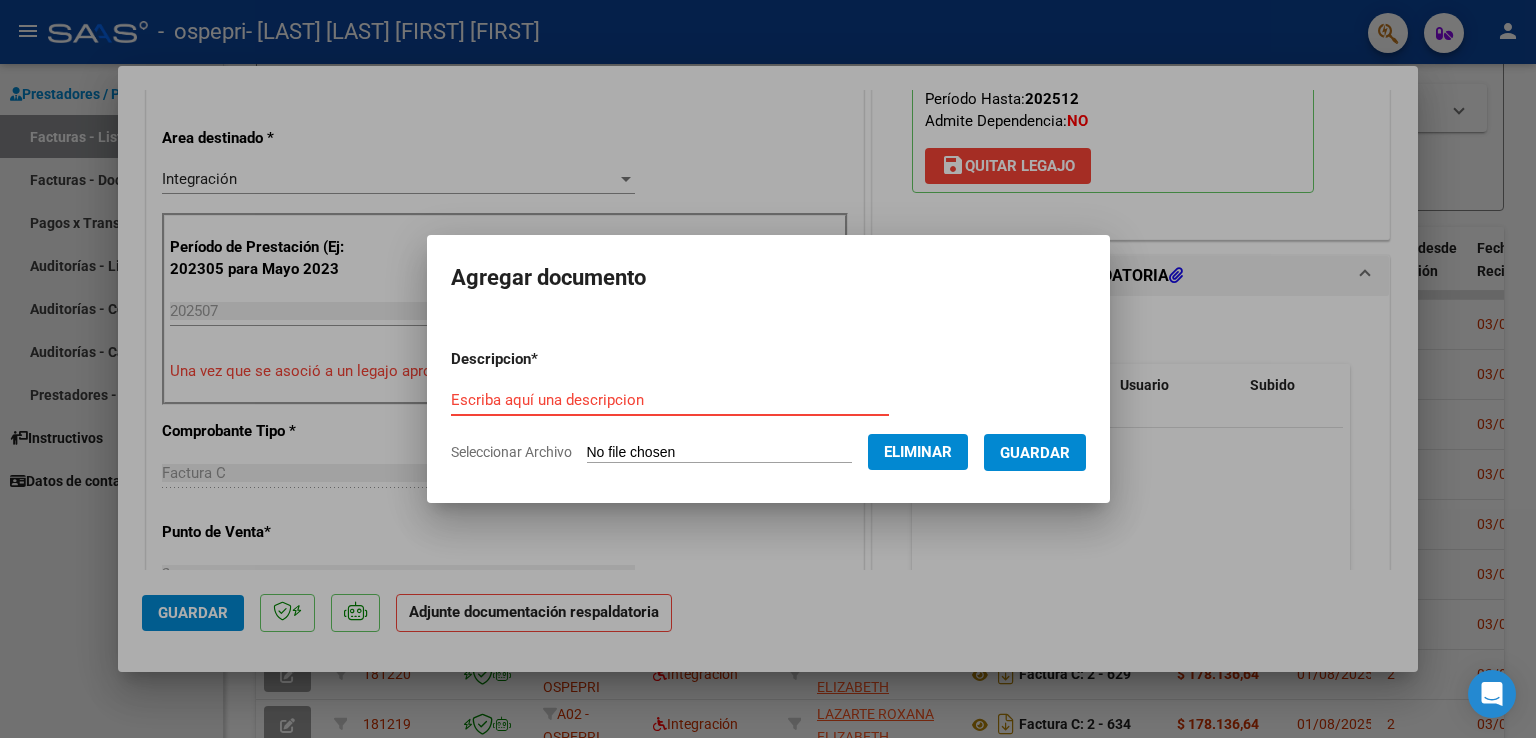 click on "Escriba aquí una descripcion" at bounding box center [670, 400] 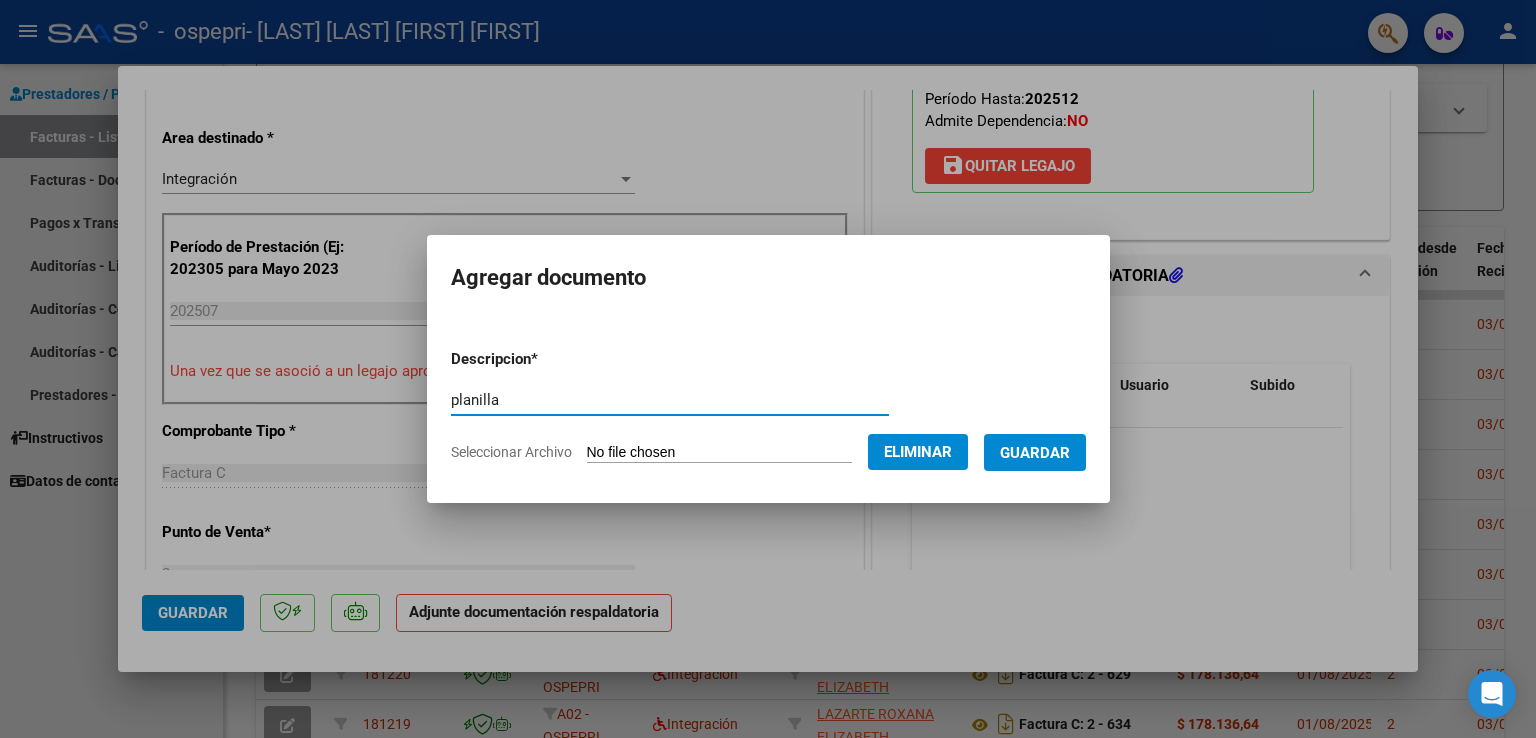 type on "planilla" 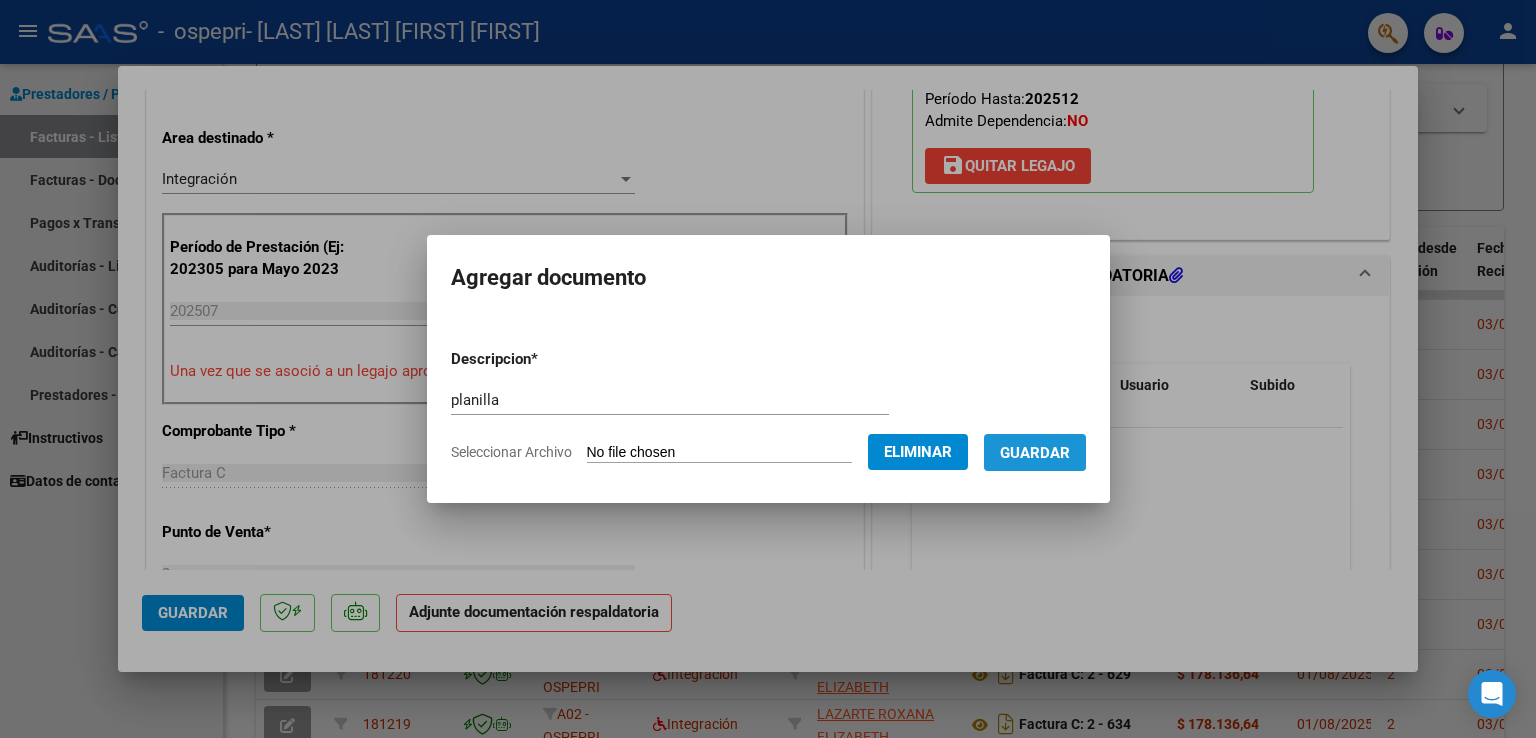 click on "Guardar" at bounding box center [1035, 452] 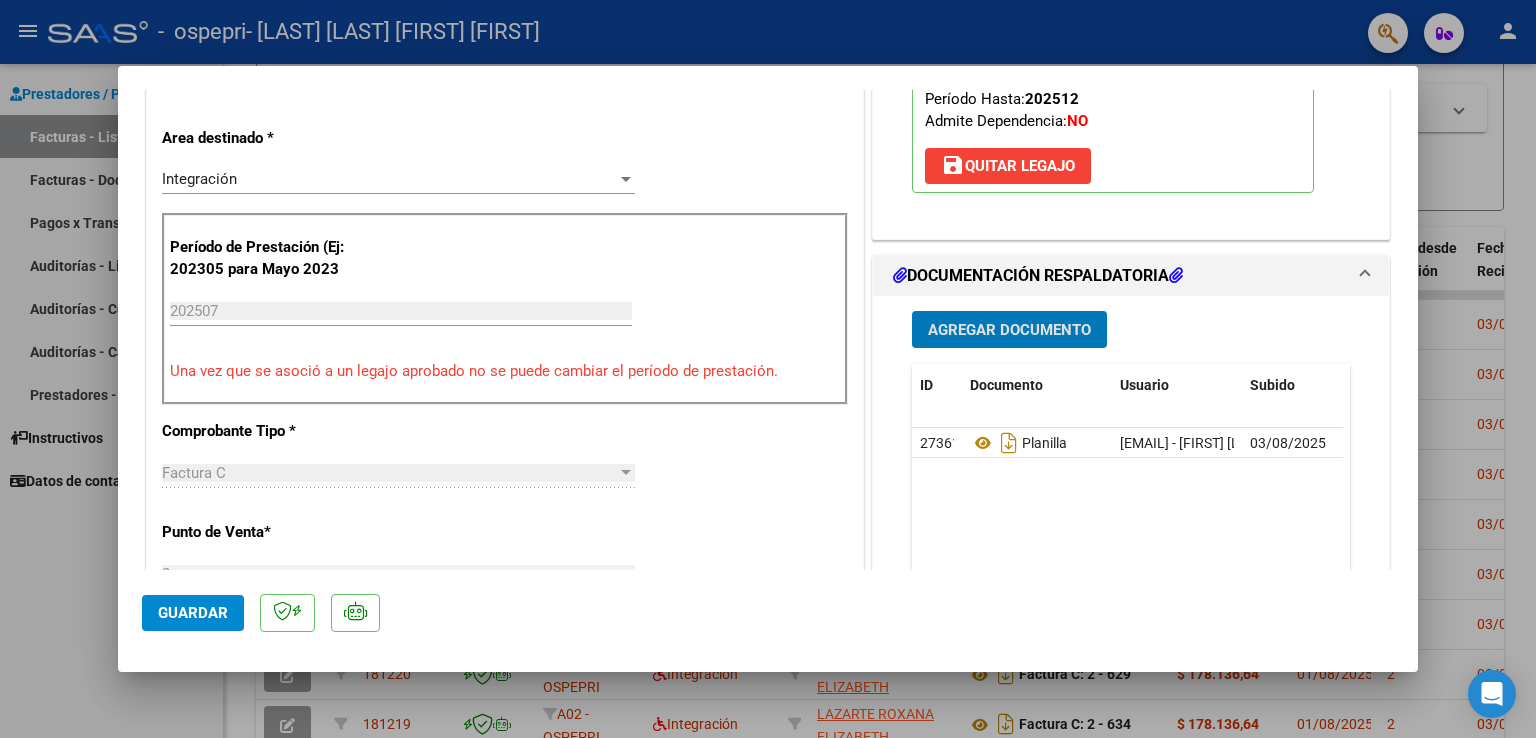 click on "Guardar" 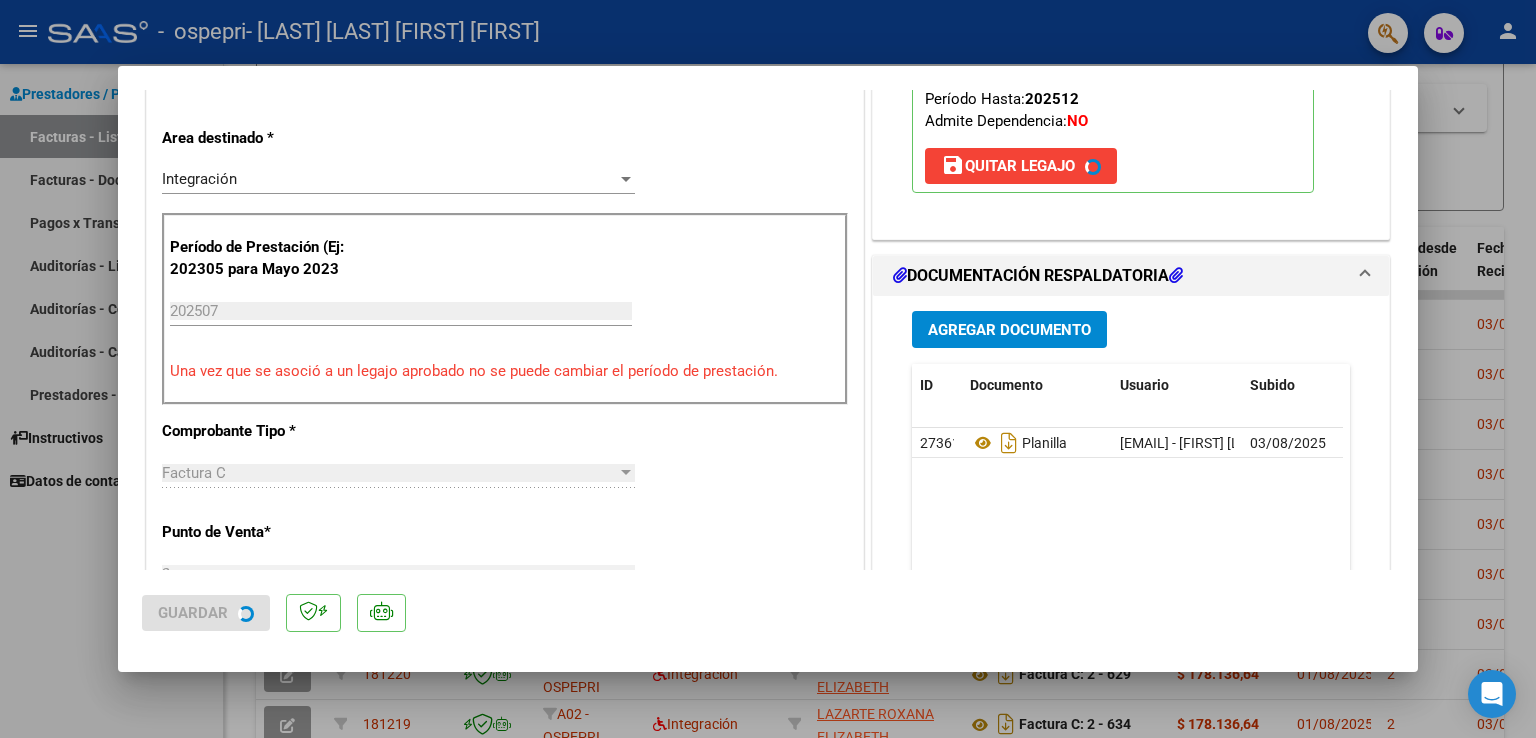 click at bounding box center [768, 369] 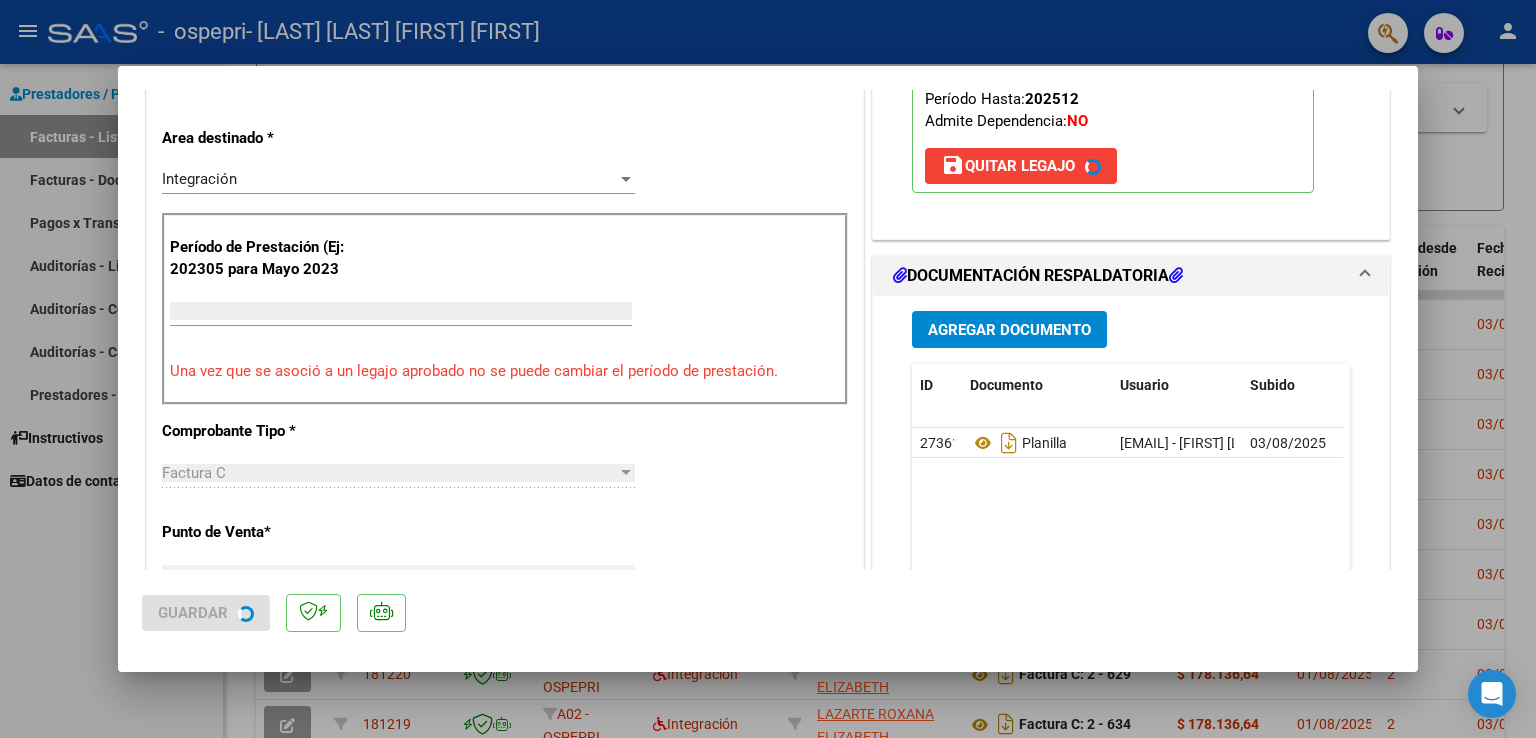 scroll, scrollTop: 0, scrollLeft: 0, axis: both 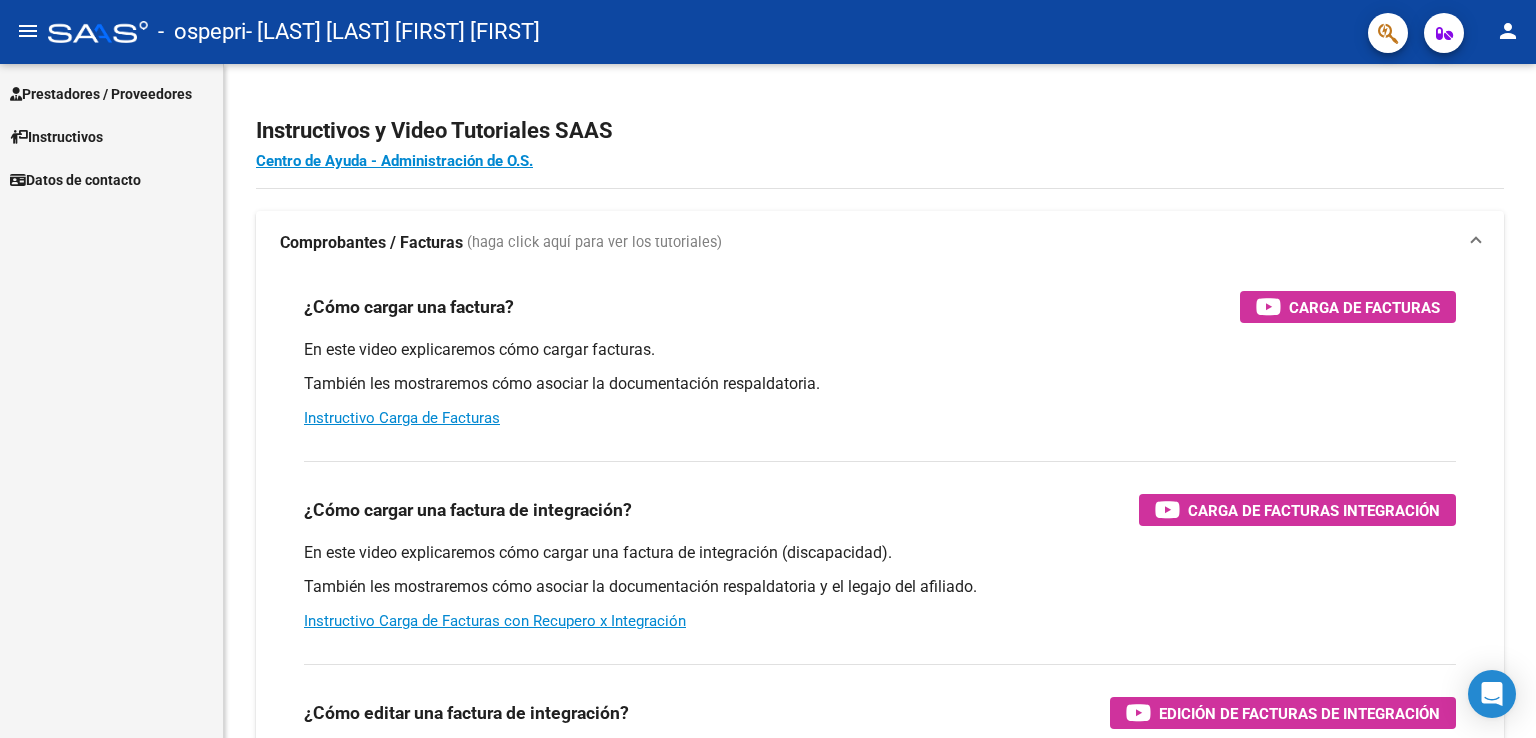 click on "Prestadores / Proveedores" at bounding box center (101, 94) 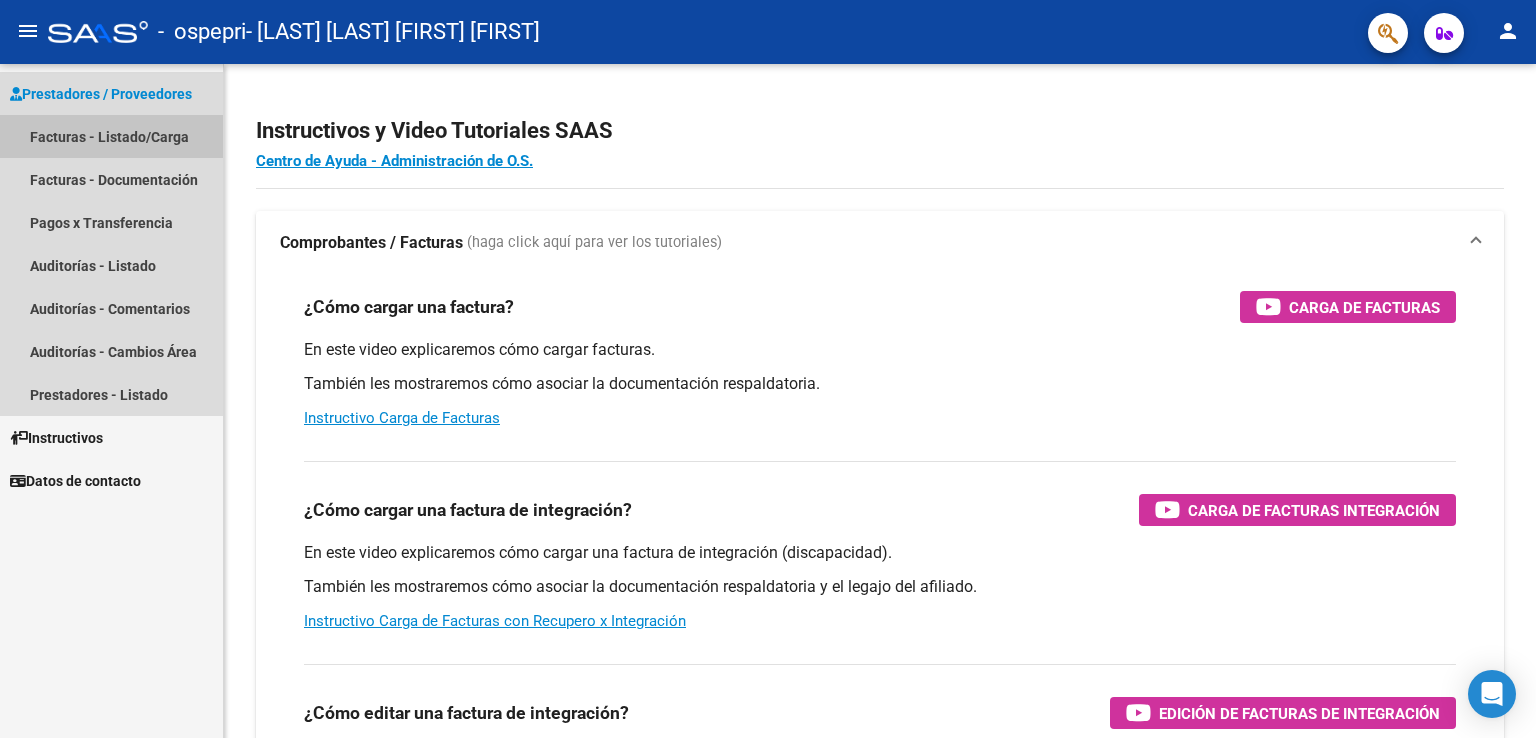 click on "Facturas - Listado/Carga" at bounding box center (111, 136) 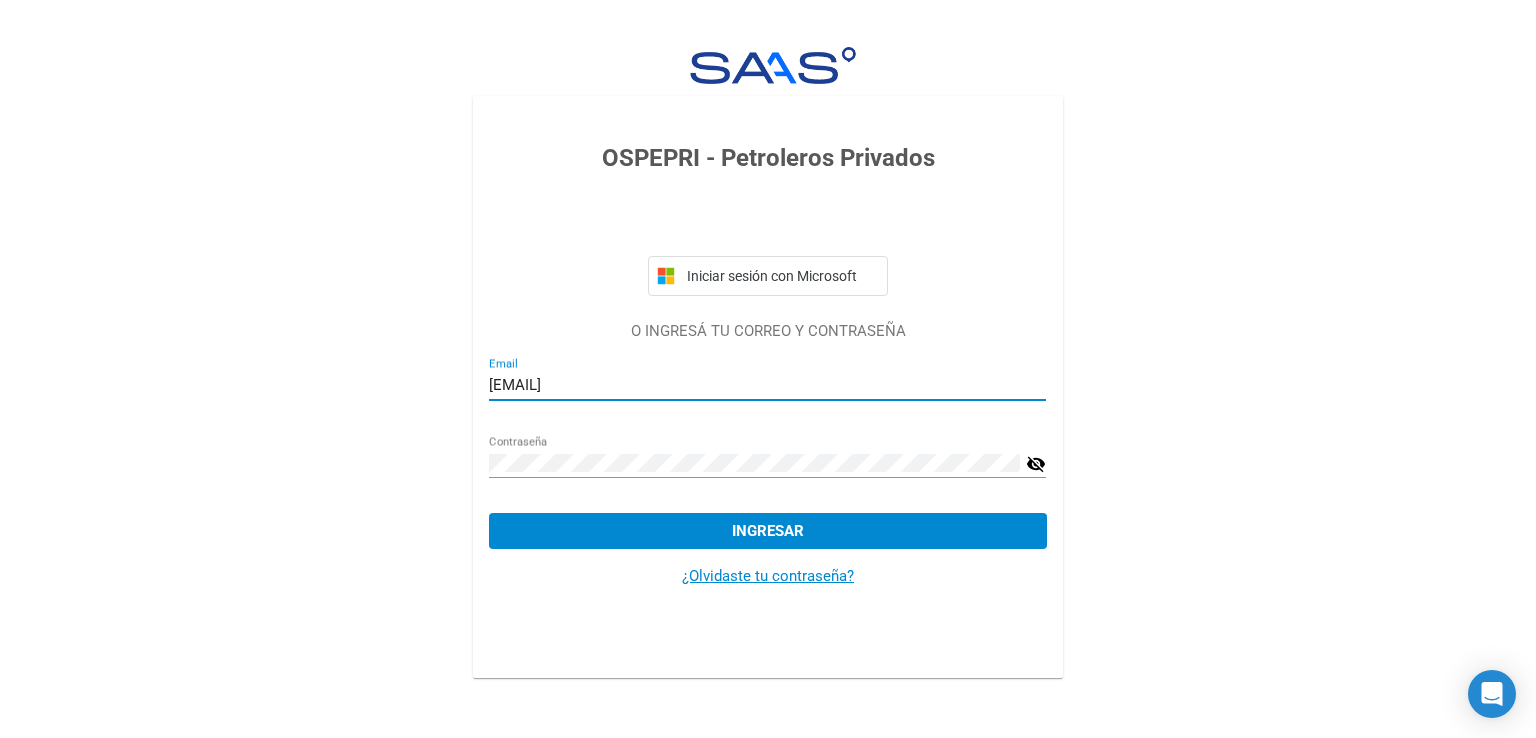 click on "[EMAIL]" at bounding box center (767, 385) 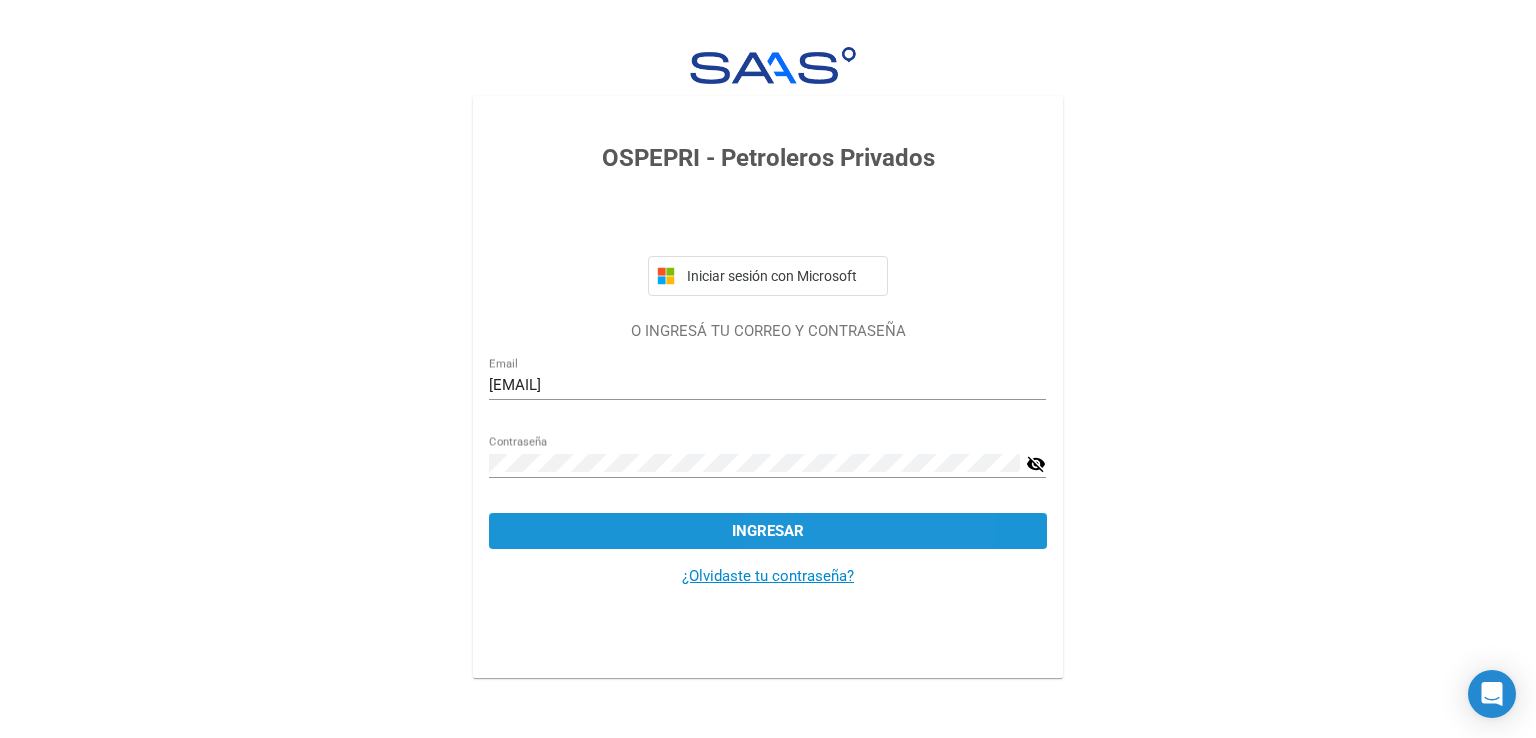 click on "Ingresar" 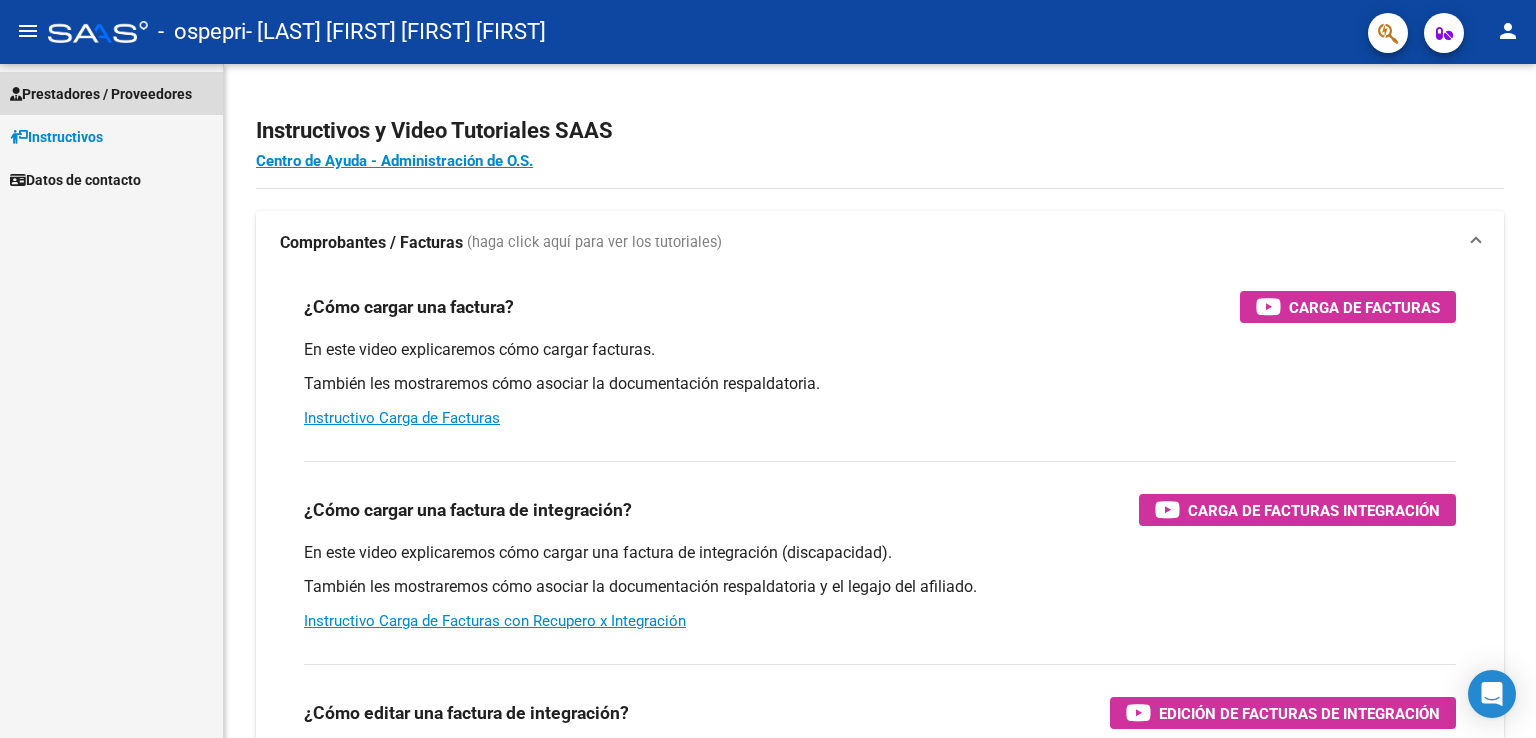 click on "Prestadores / Proveedores" at bounding box center (101, 94) 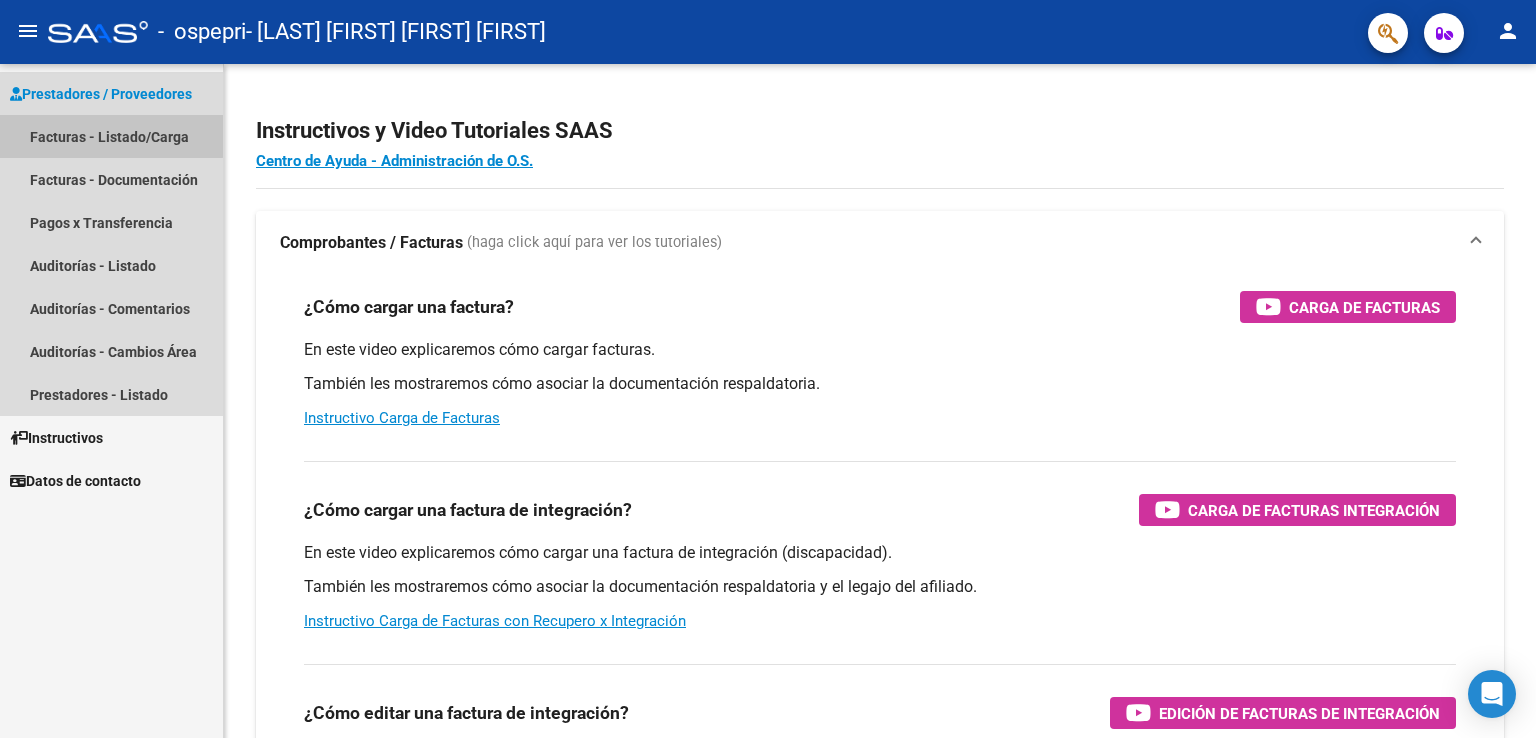 click on "Facturas - Listado/Carga" at bounding box center [111, 136] 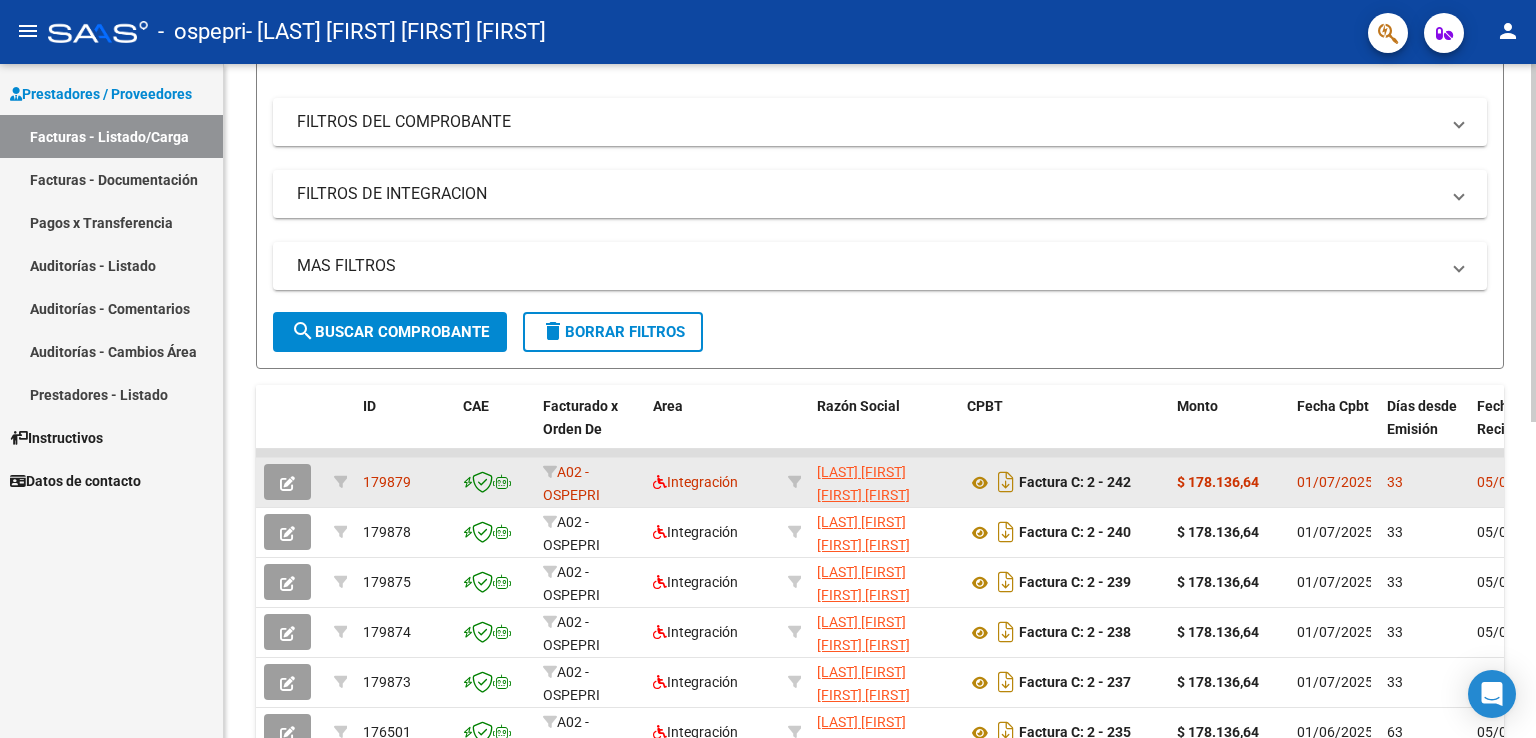 scroll, scrollTop: 0, scrollLeft: 0, axis: both 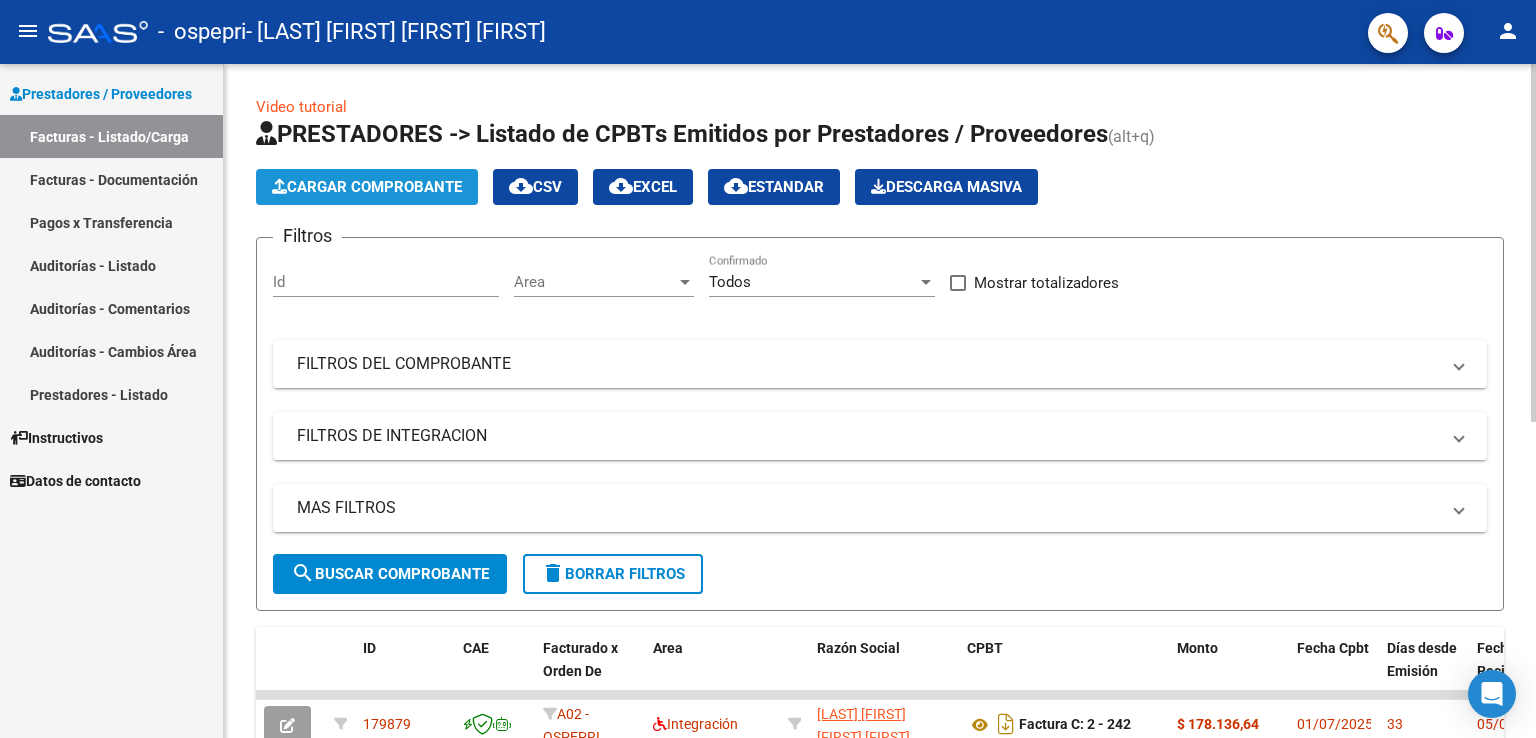 click on "Cargar Comprobante" 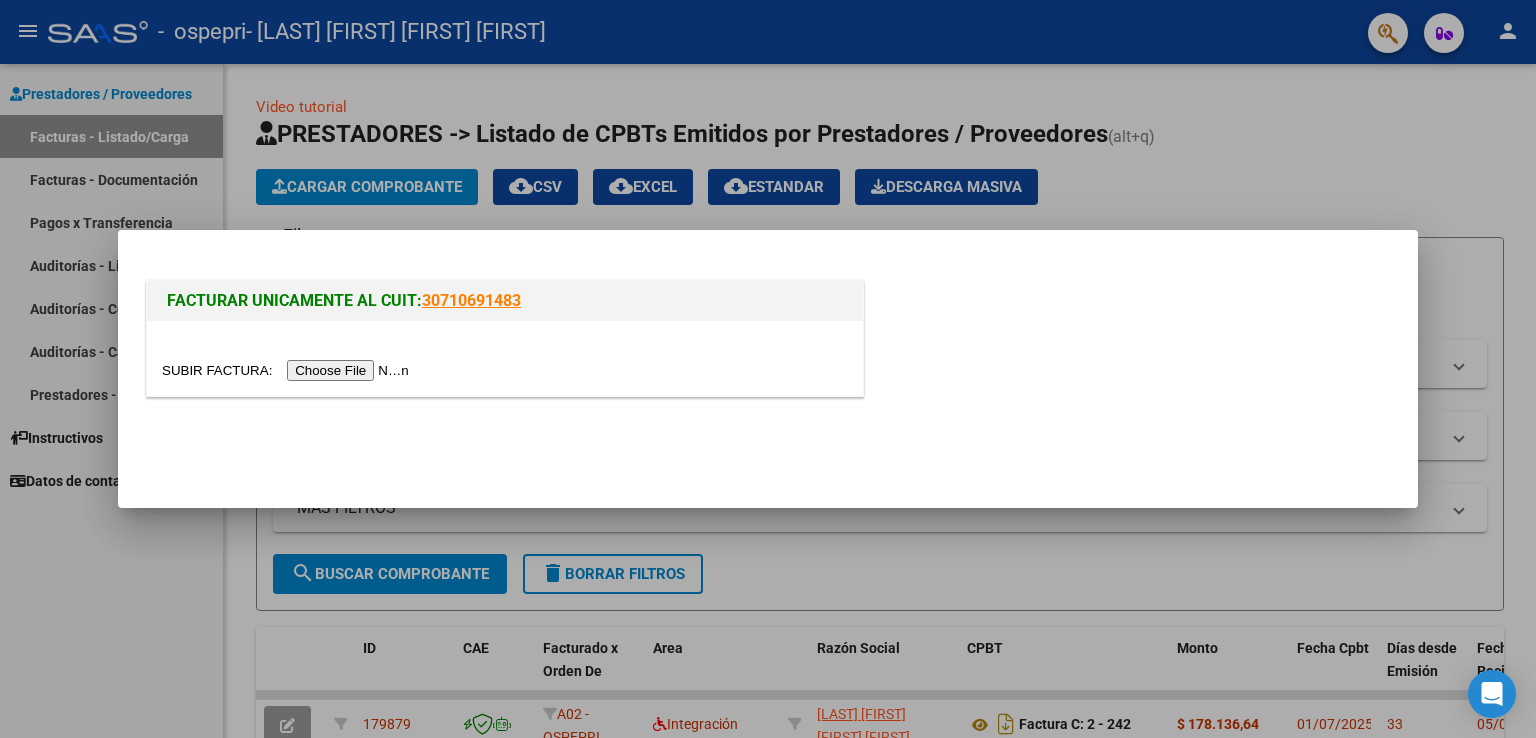 click at bounding box center (288, 370) 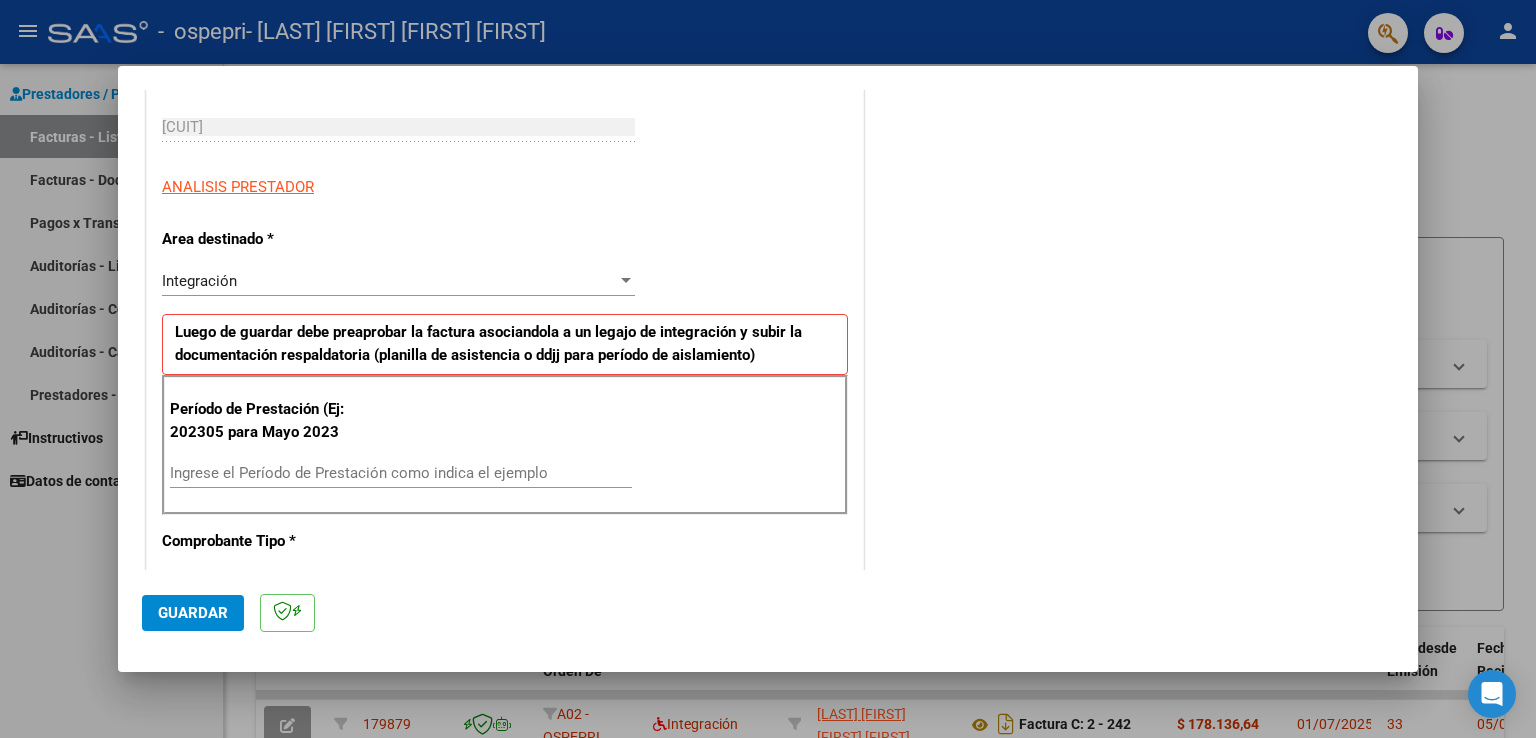 scroll, scrollTop: 300, scrollLeft: 0, axis: vertical 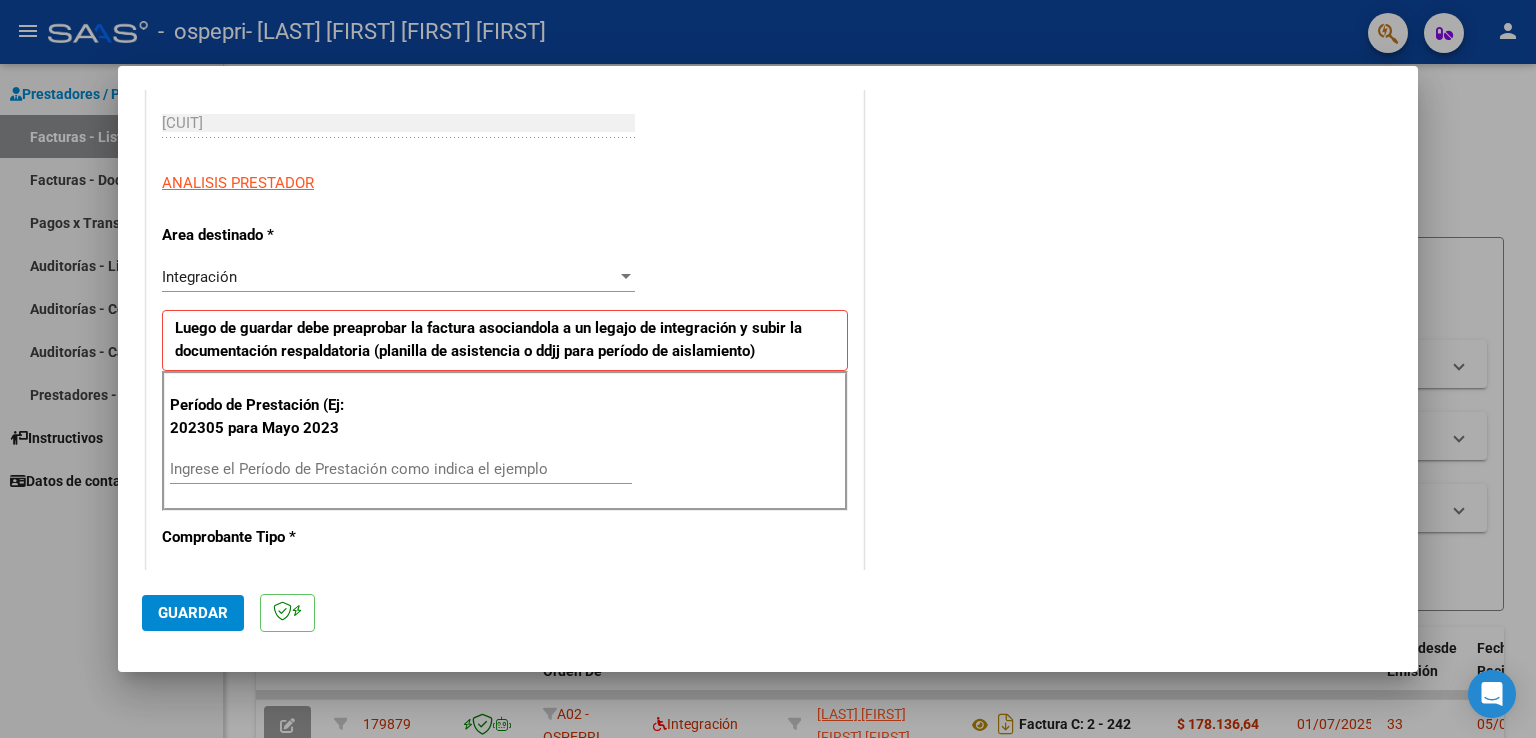 click on "Ingrese el Período de Prestación como indica el ejemplo" at bounding box center [401, 469] 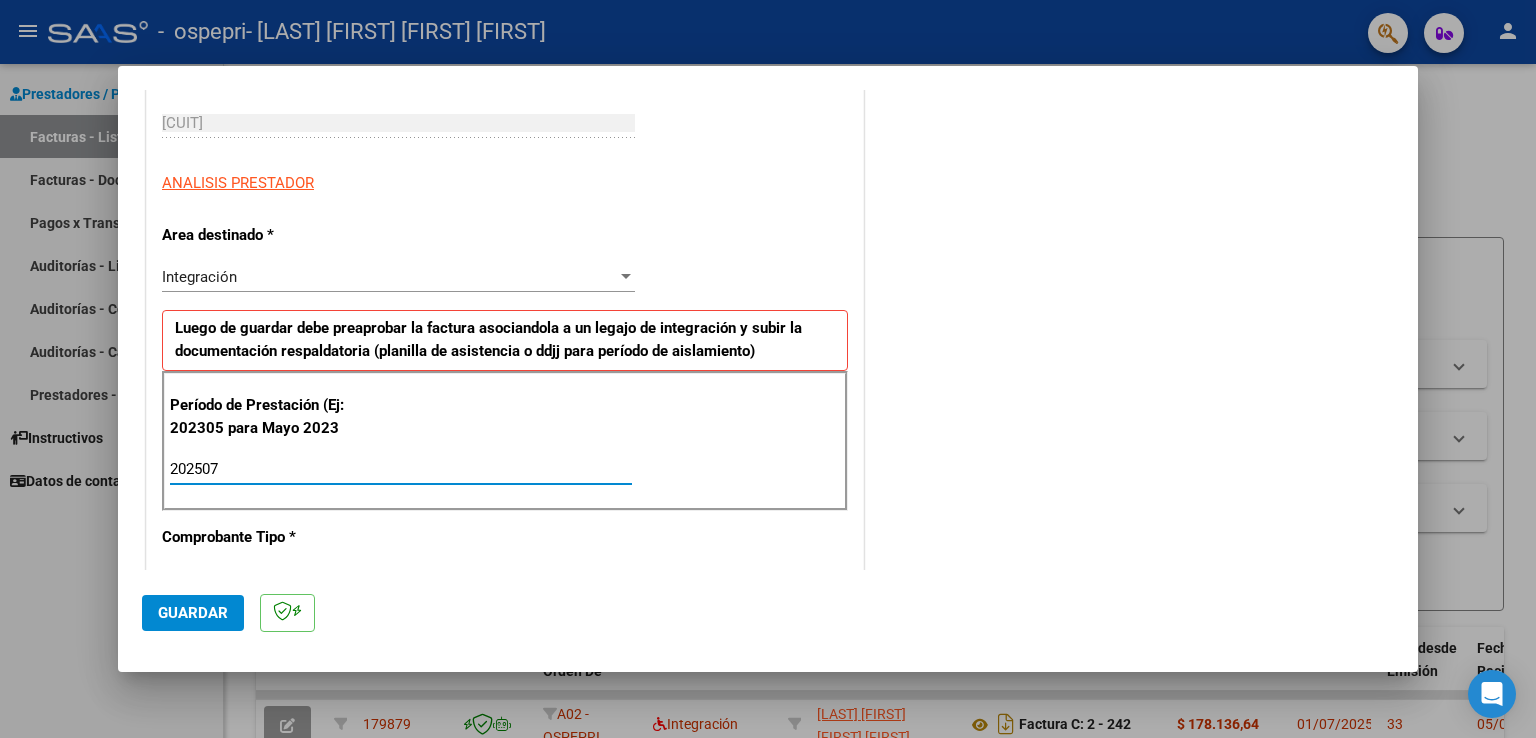 type on "202507" 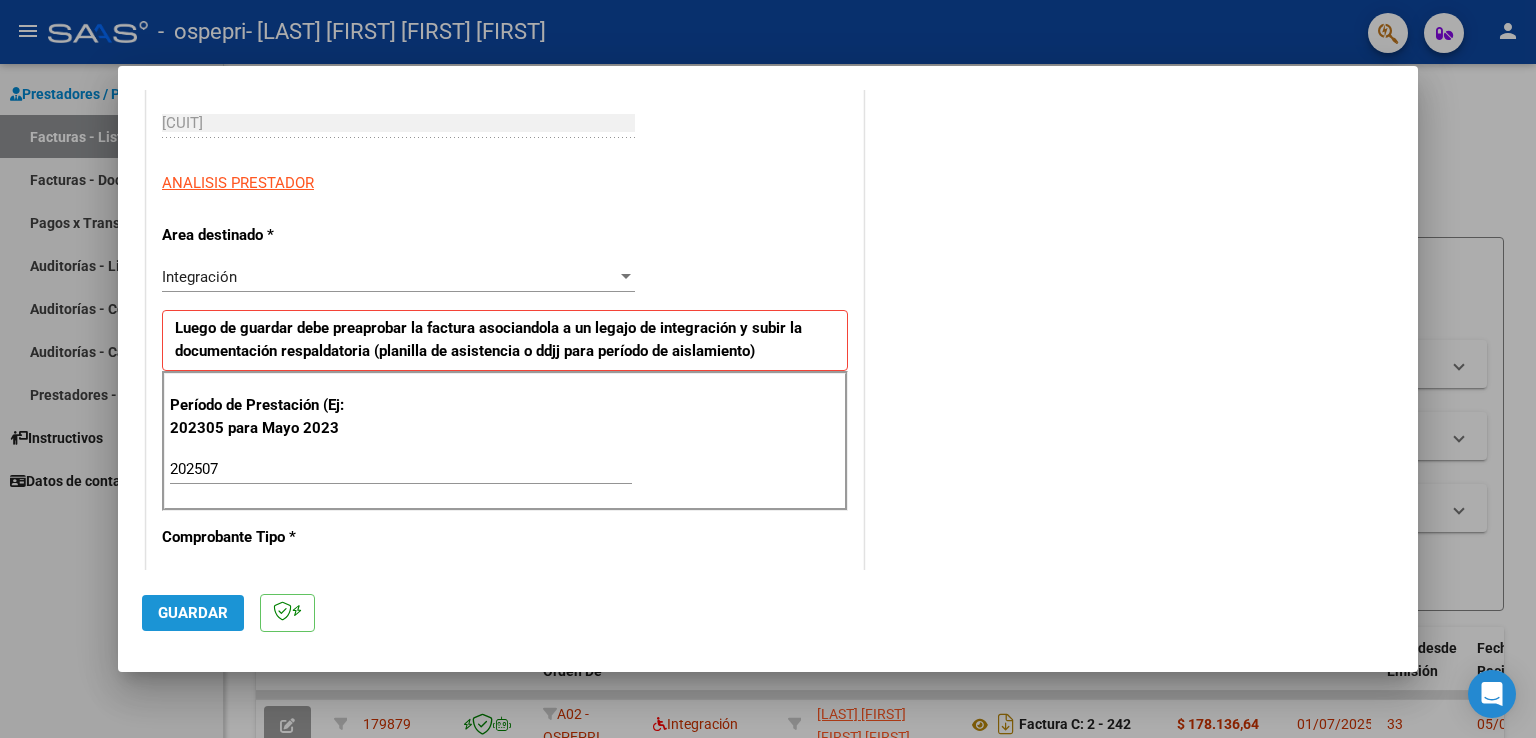 click on "Guardar" 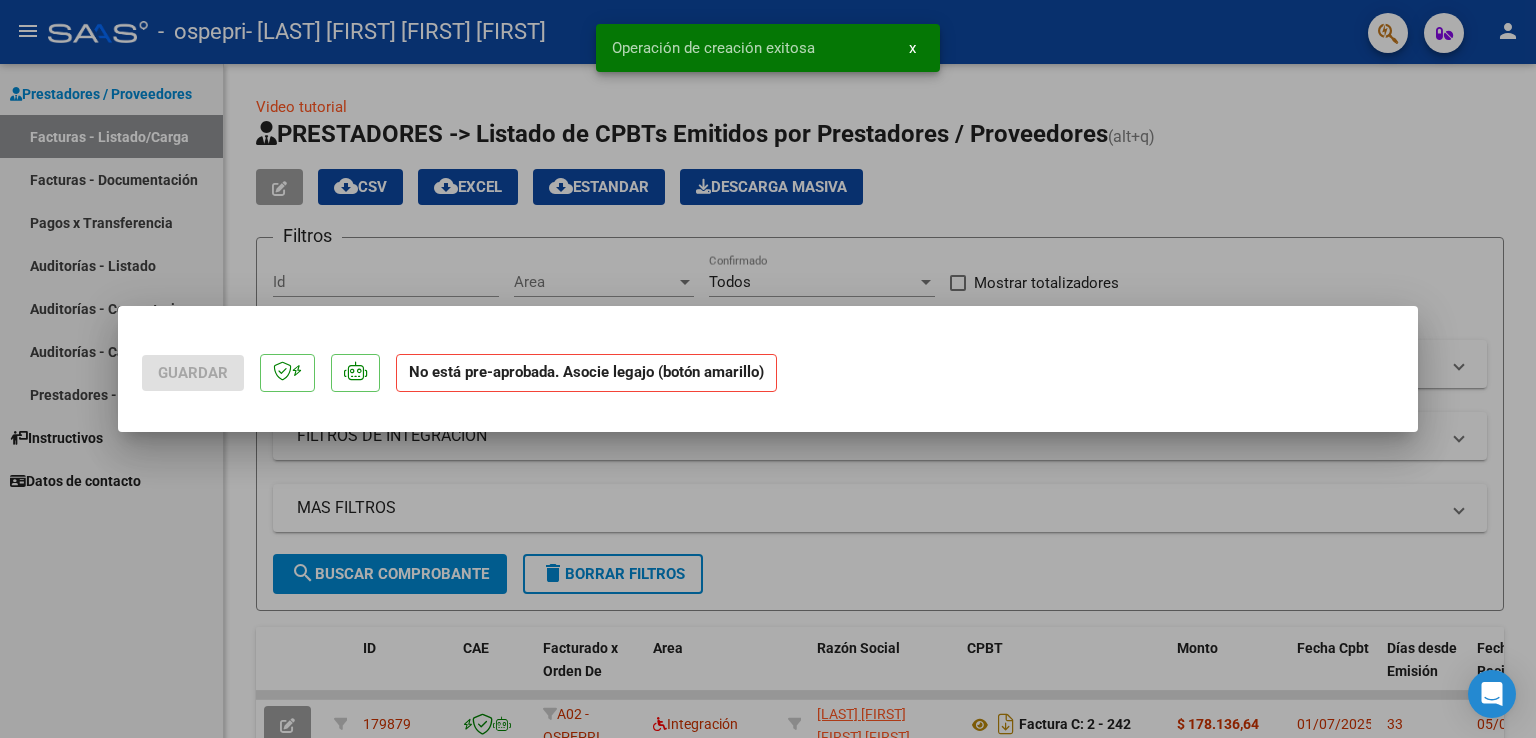 scroll, scrollTop: 0, scrollLeft: 0, axis: both 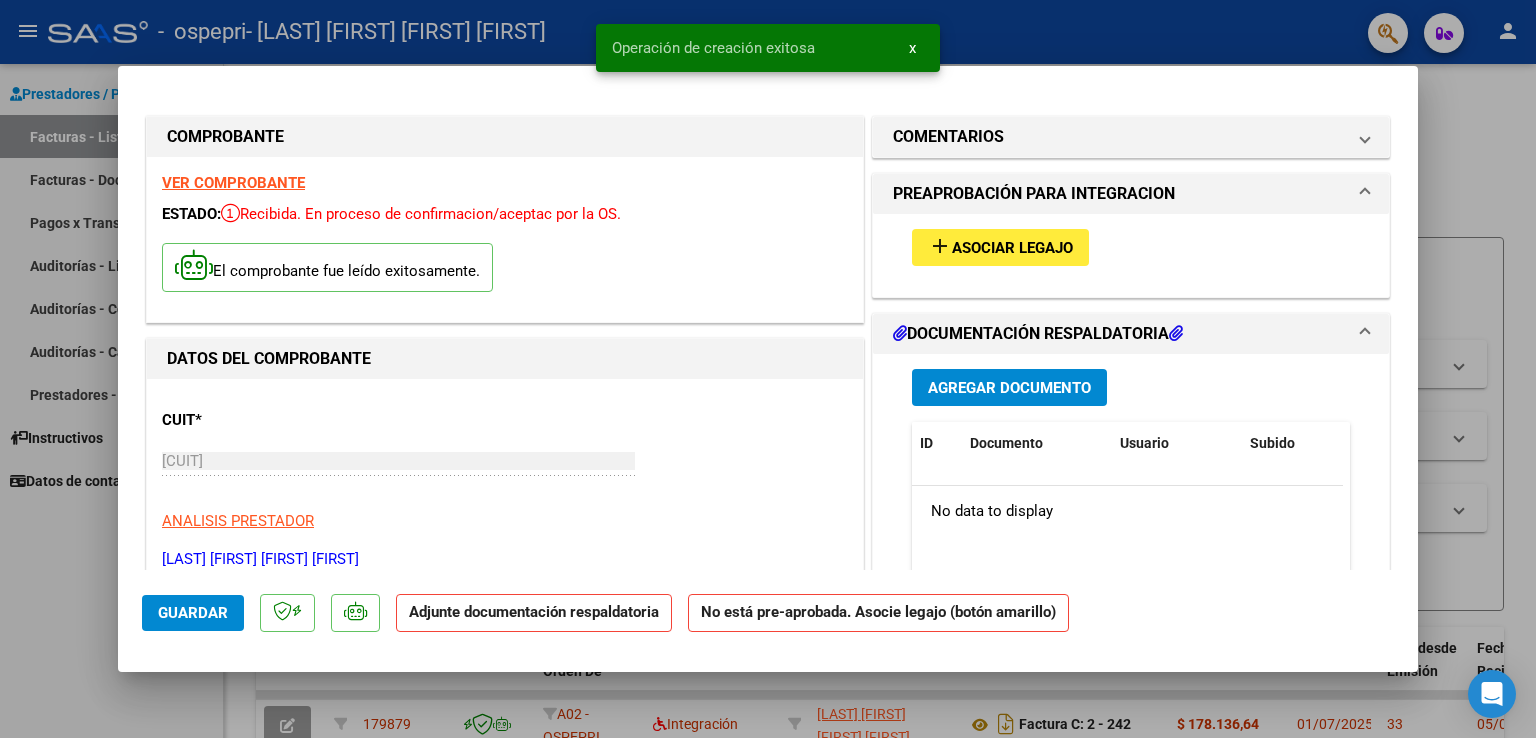click on "add" at bounding box center [940, 246] 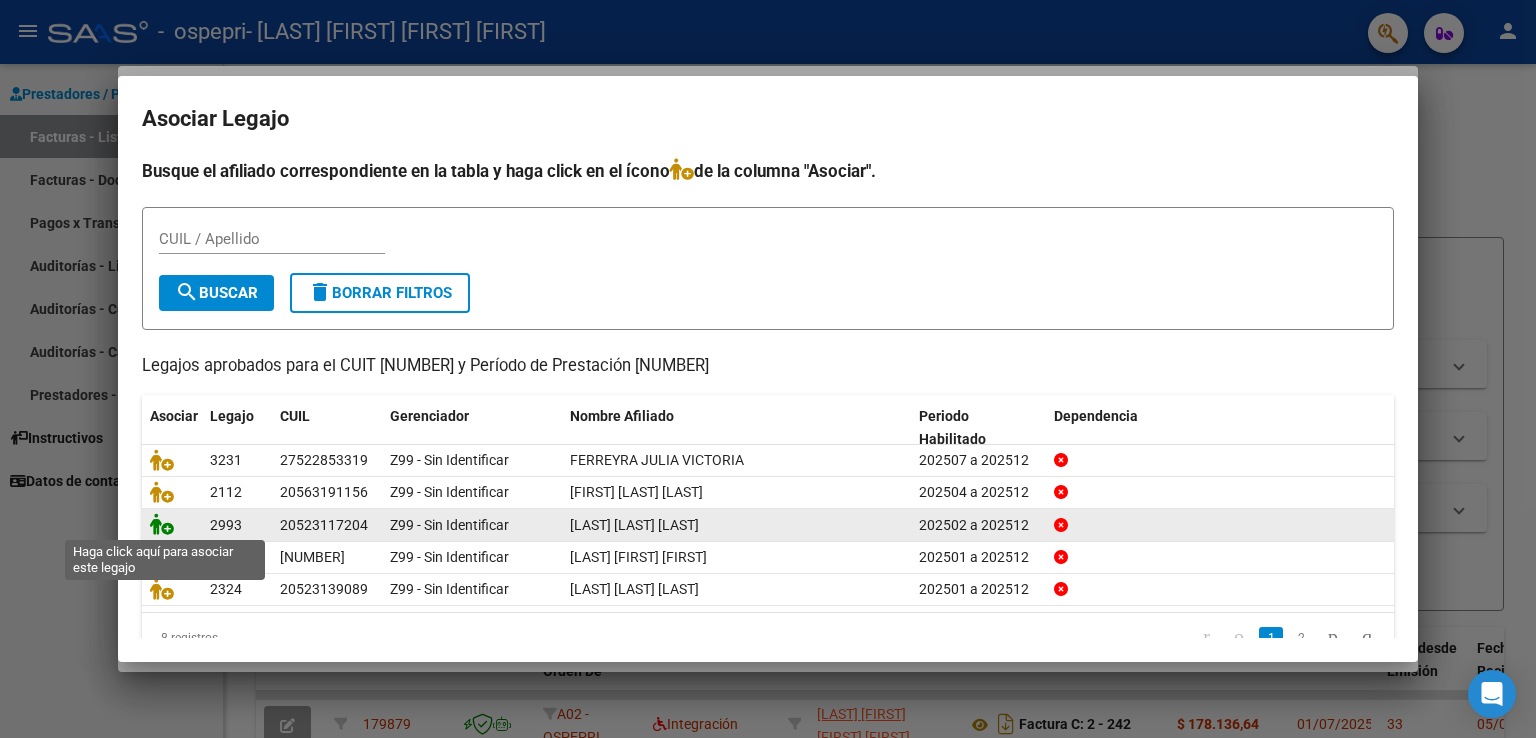 click 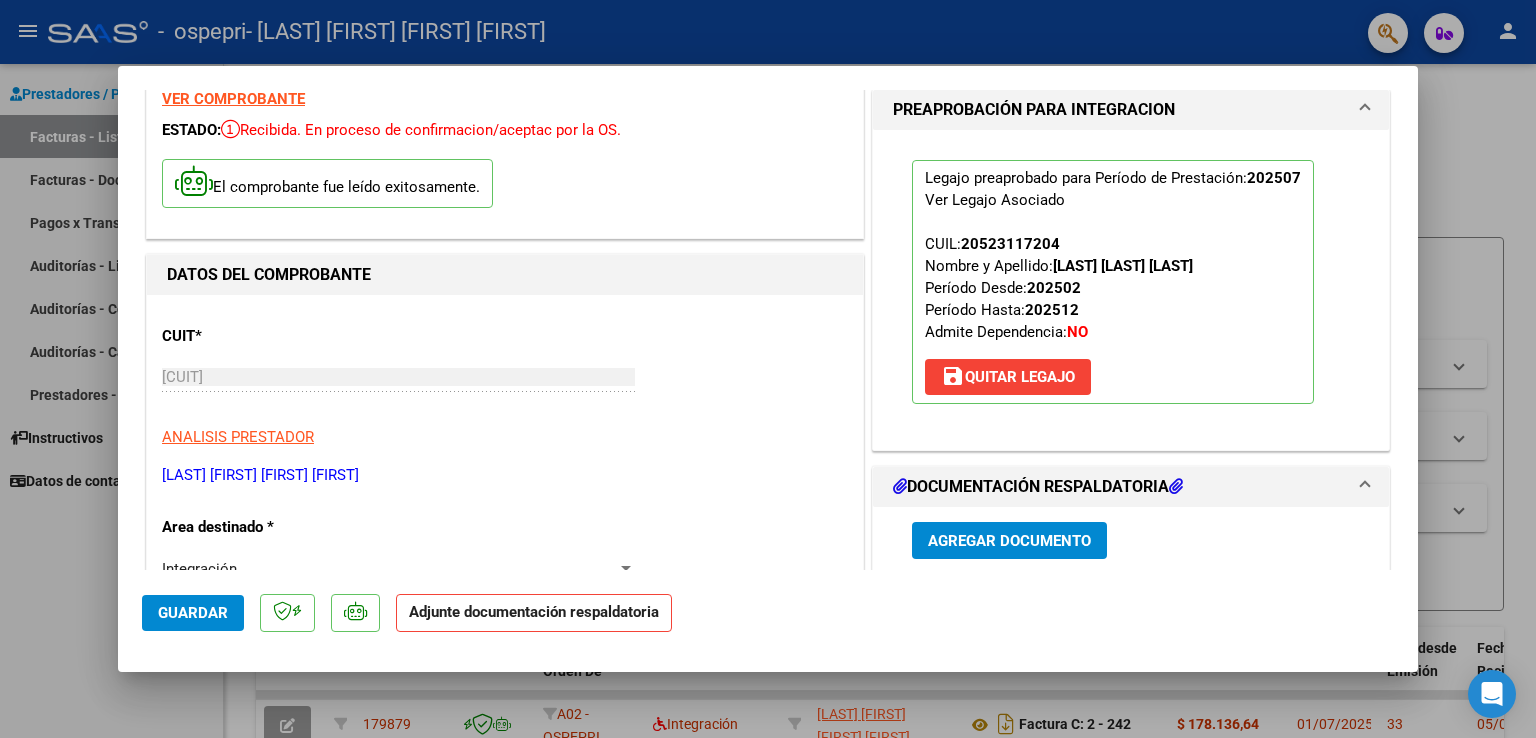 scroll, scrollTop: 300, scrollLeft: 0, axis: vertical 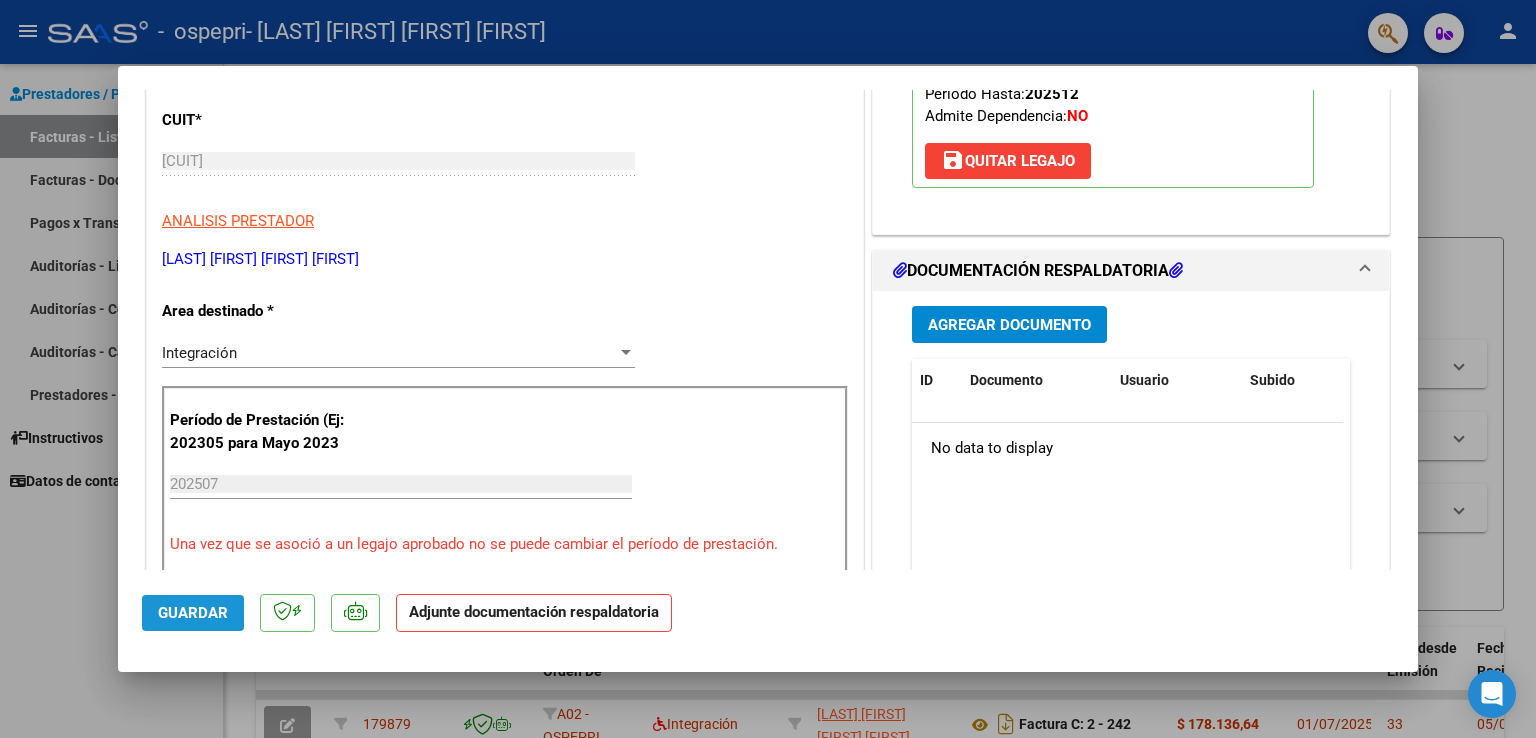 click on "Guardar" 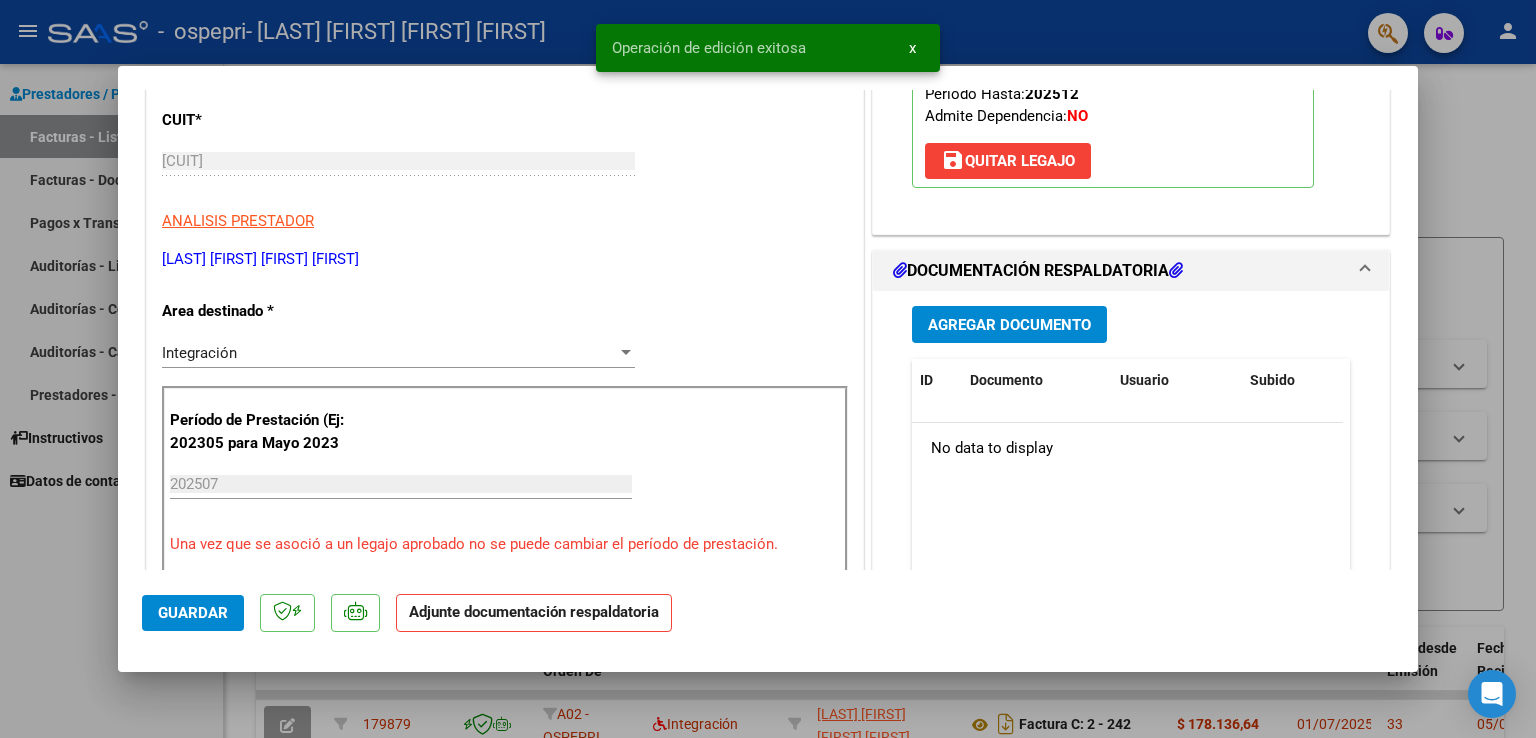 click at bounding box center [768, 369] 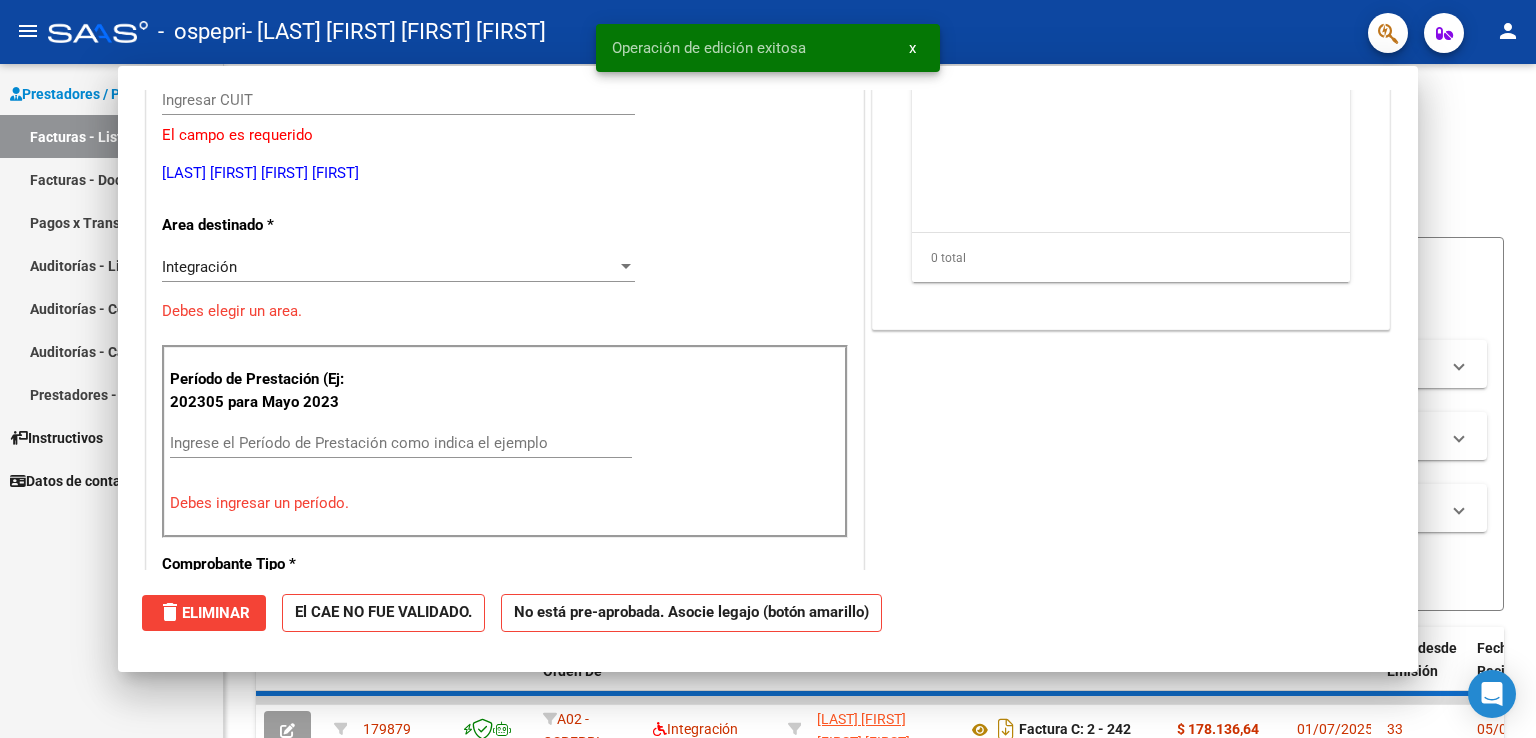 scroll, scrollTop: 0, scrollLeft: 0, axis: both 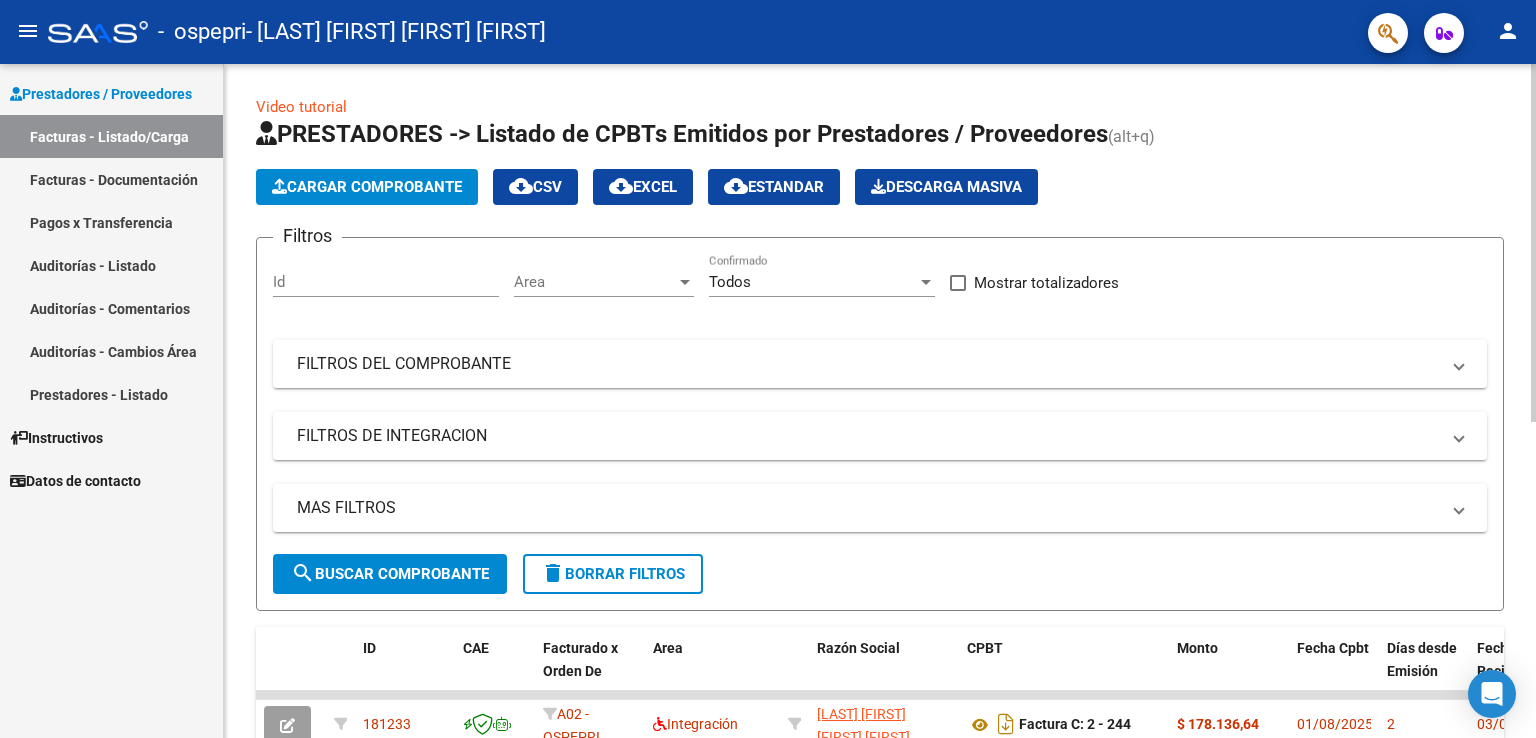 click on "Cargar Comprobante" 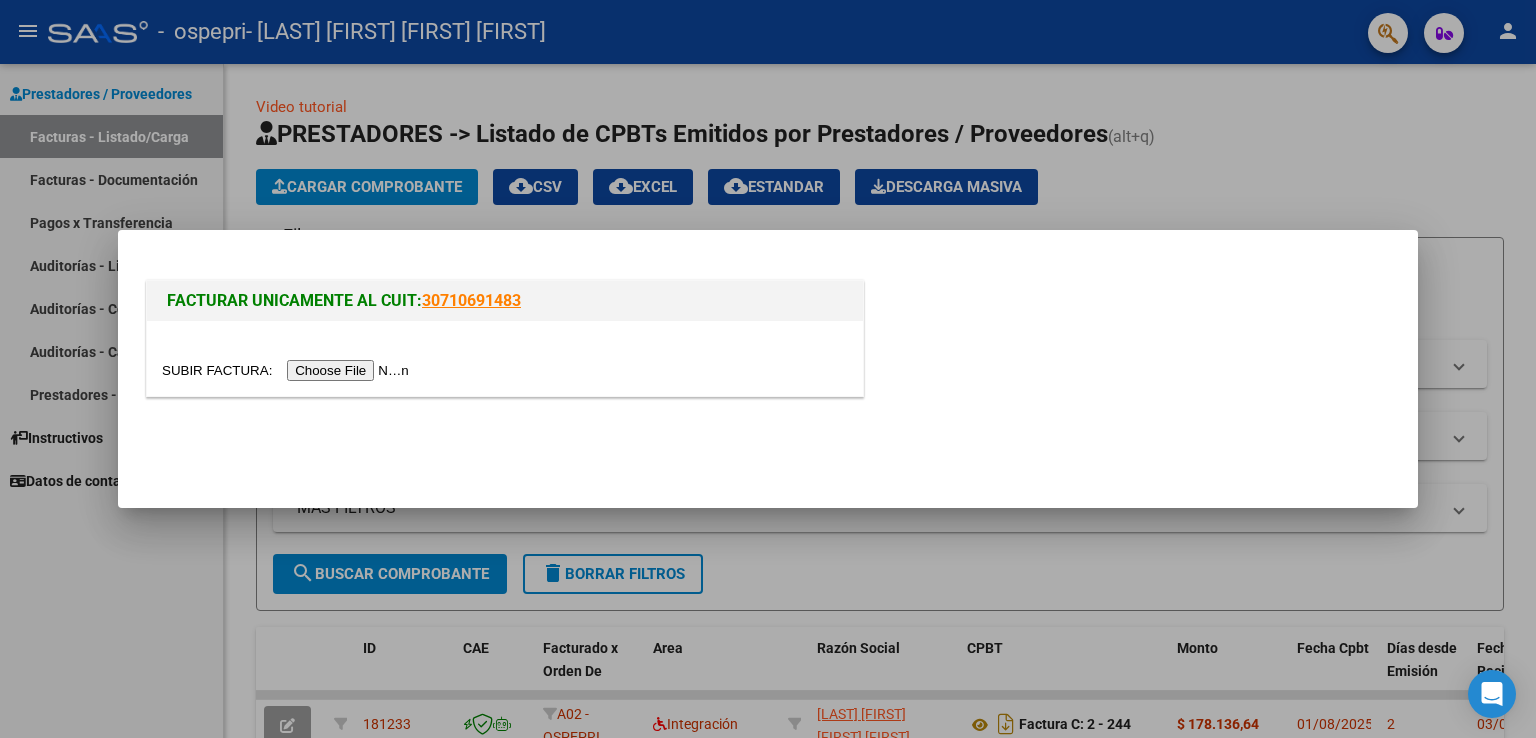 click at bounding box center [288, 370] 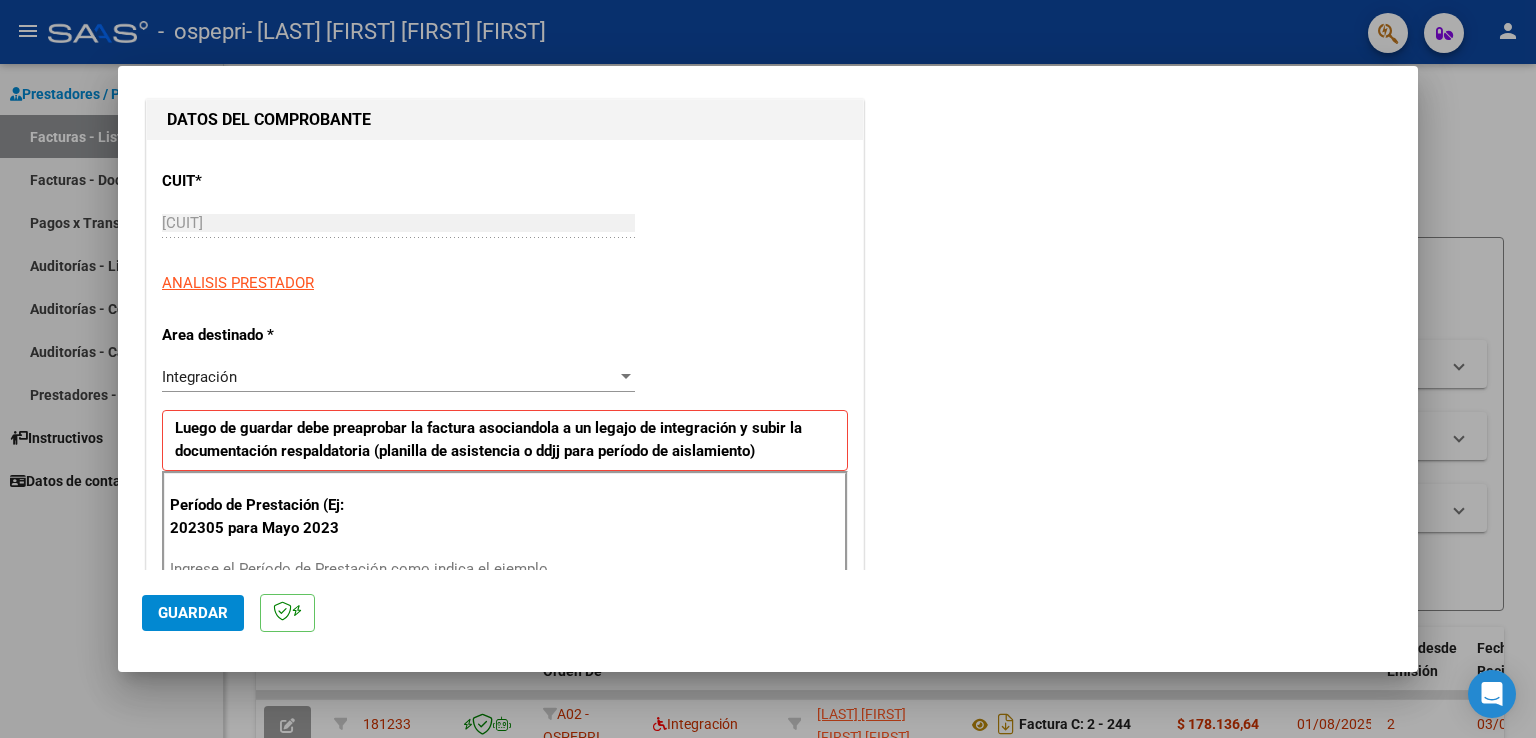 scroll, scrollTop: 300, scrollLeft: 0, axis: vertical 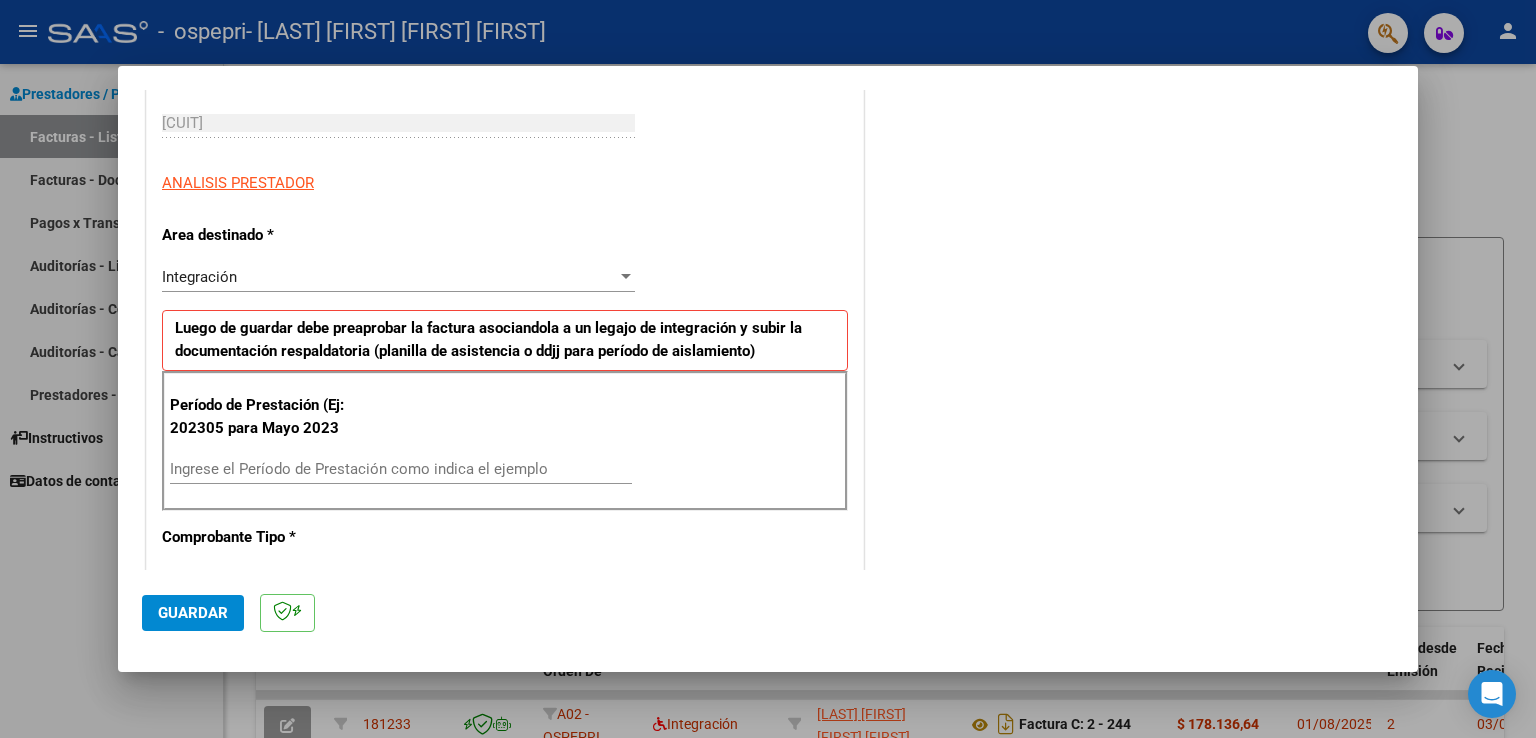 click on "Ingrese el Período de Prestación como indica el ejemplo" at bounding box center [401, 469] 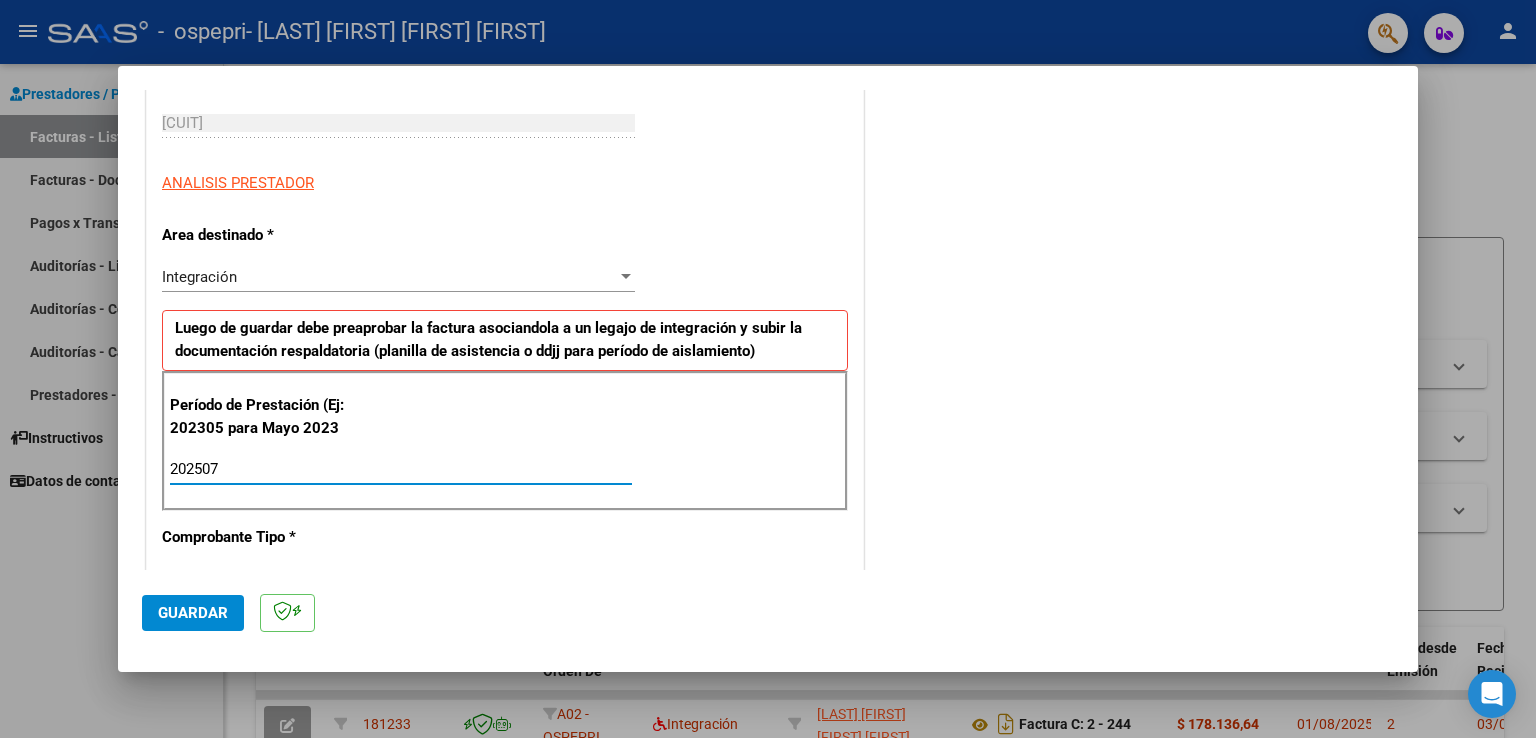 type on "202507" 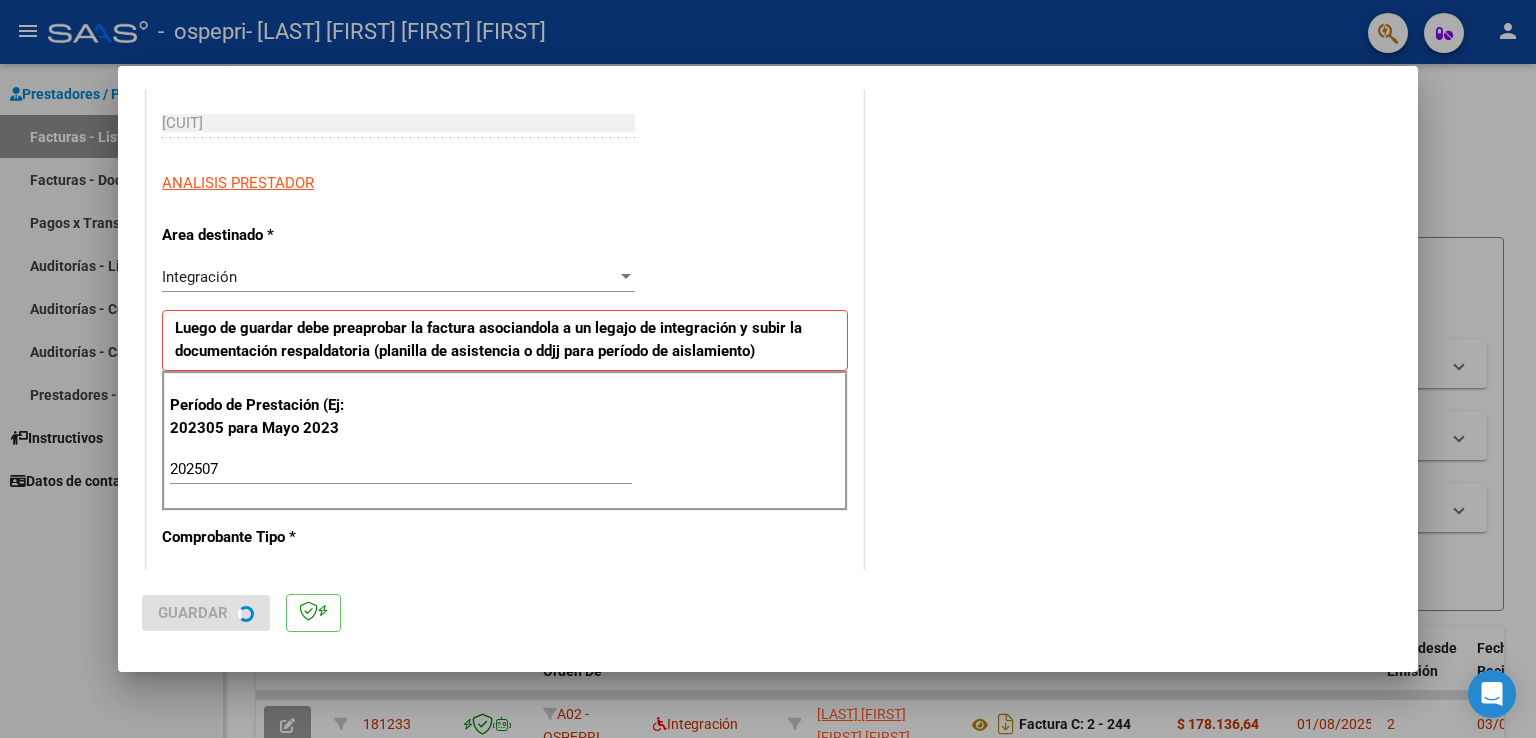 scroll, scrollTop: 0, scrollLeft: 0, axis: both 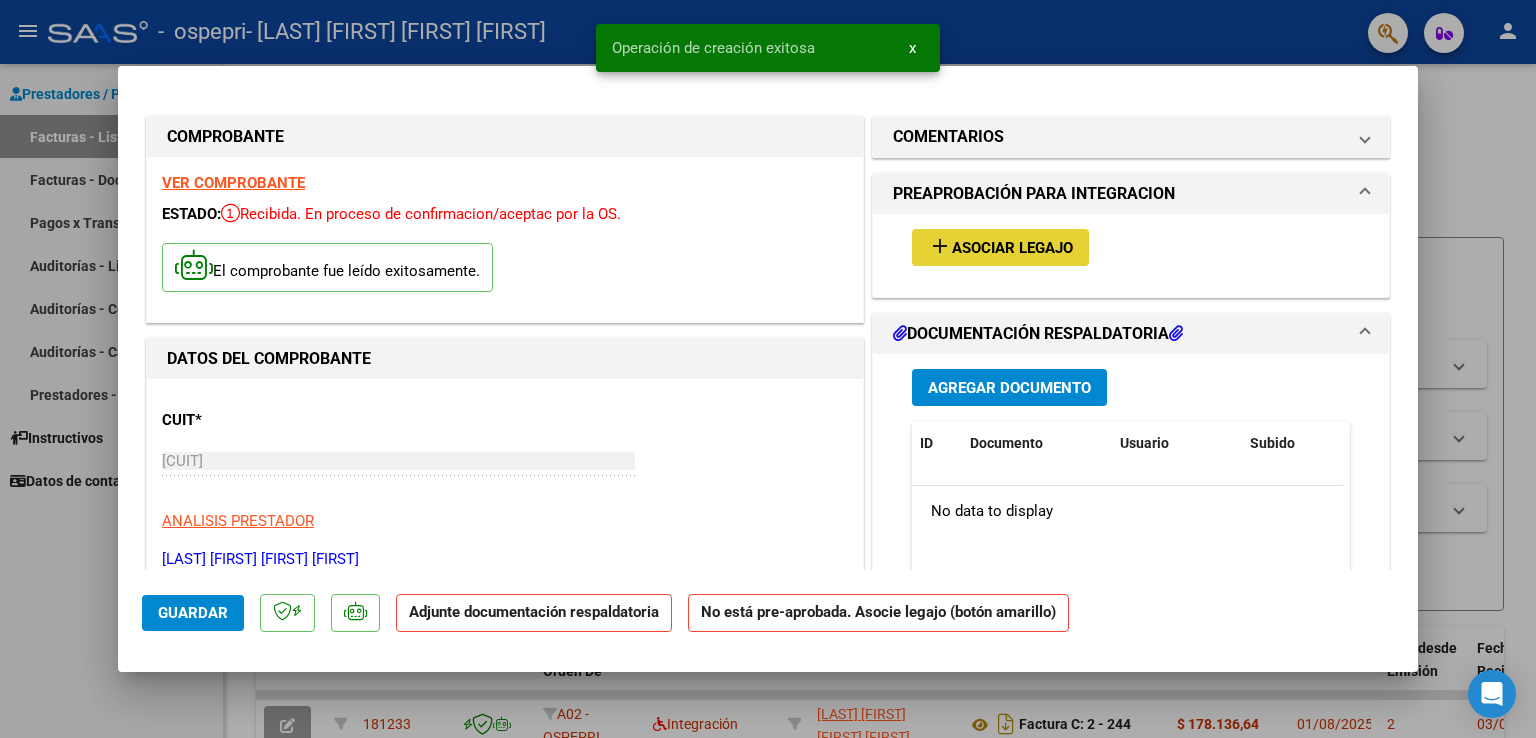 click on "Asociar Legajo" at bounding box center [1012, 248] 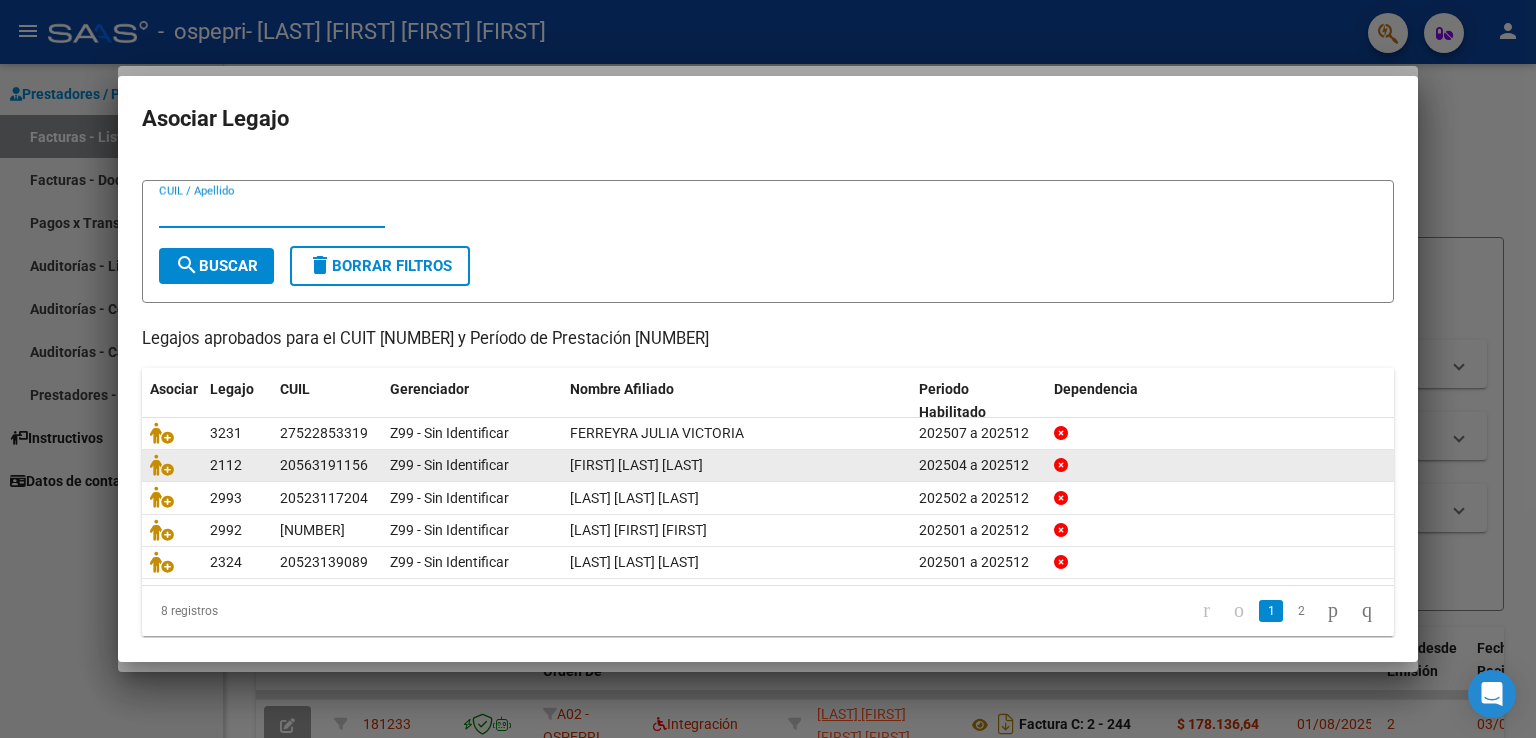 scroll, scrollTop: 39, scrollLeft: 0, axis: vertical 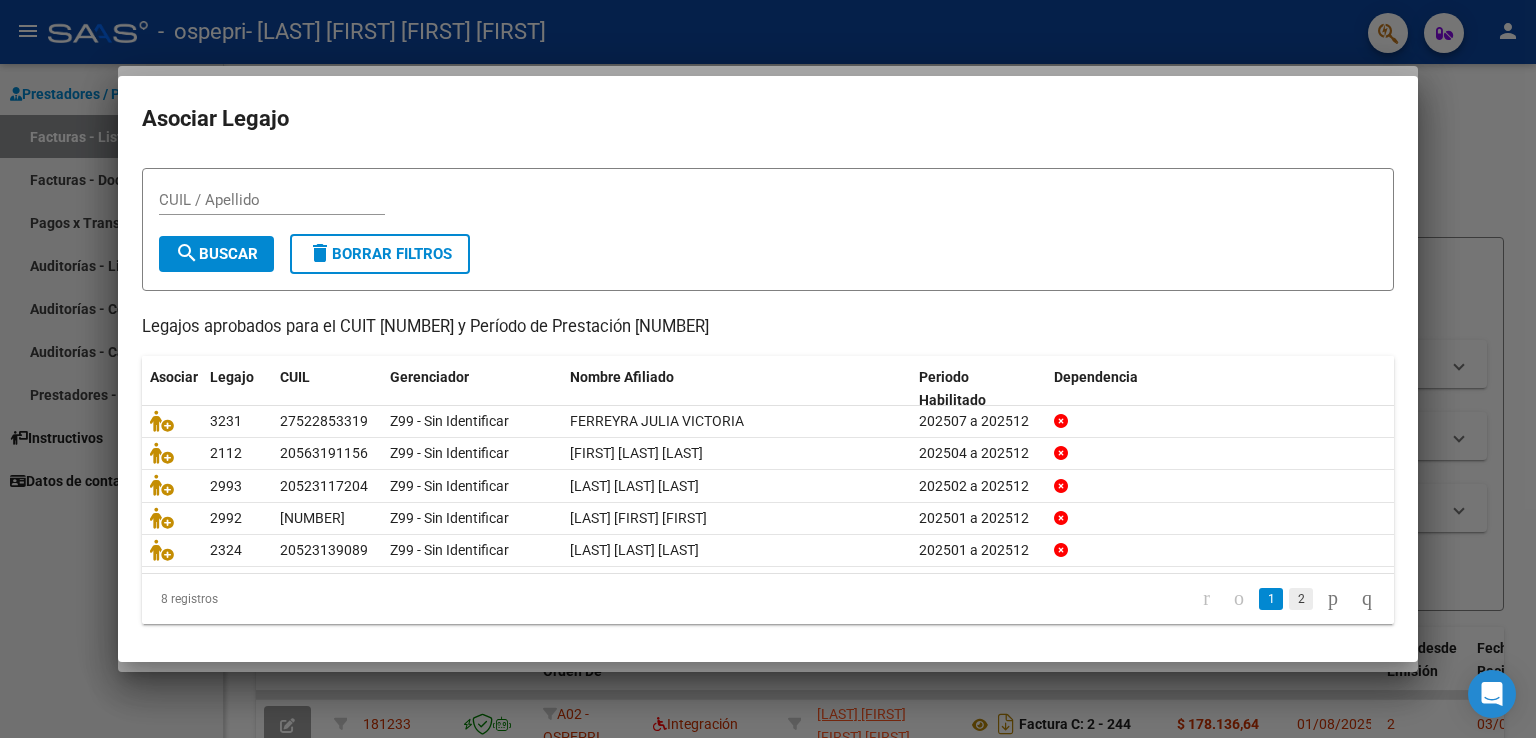 click on "2" 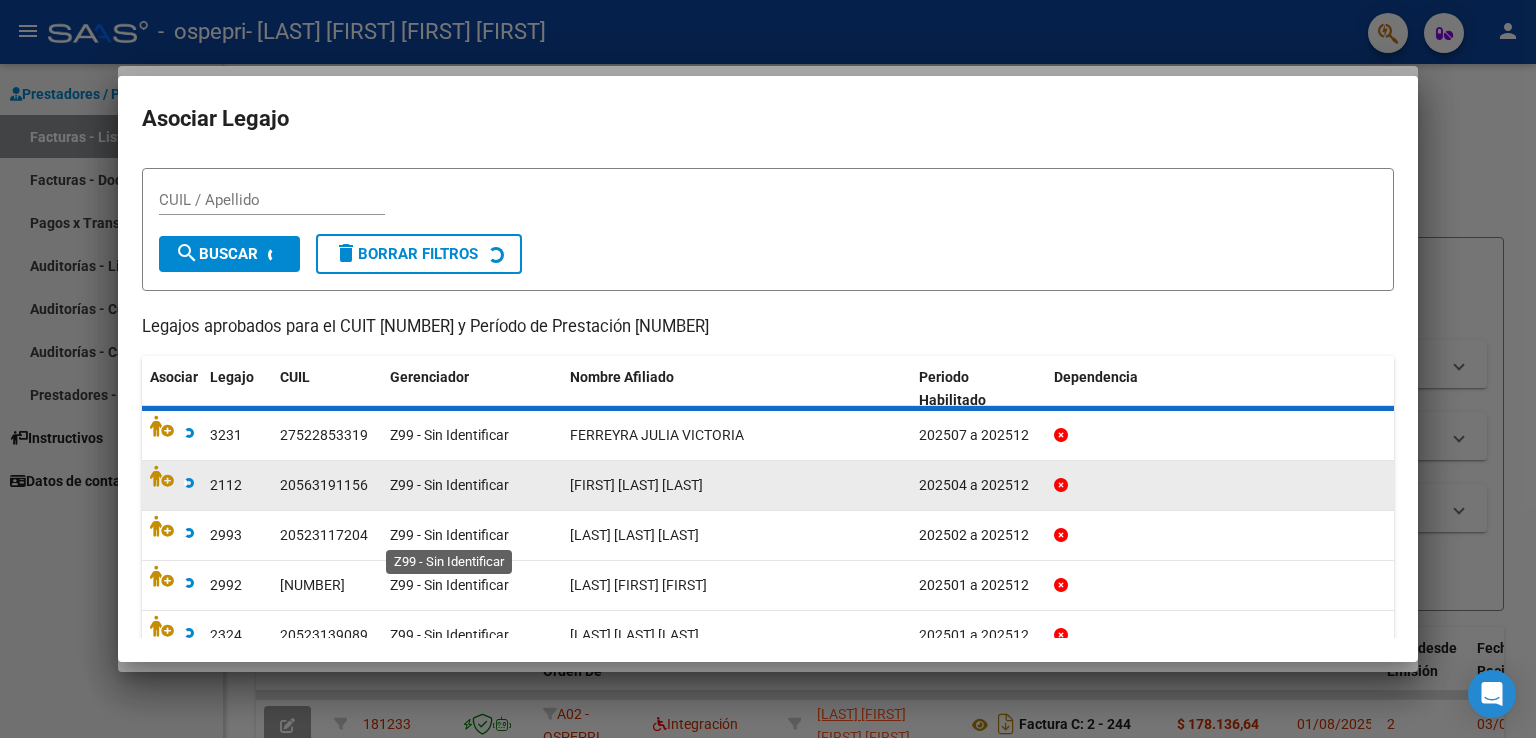 scroll, scrollTop: 0, scrollLeft: 0, axis: both 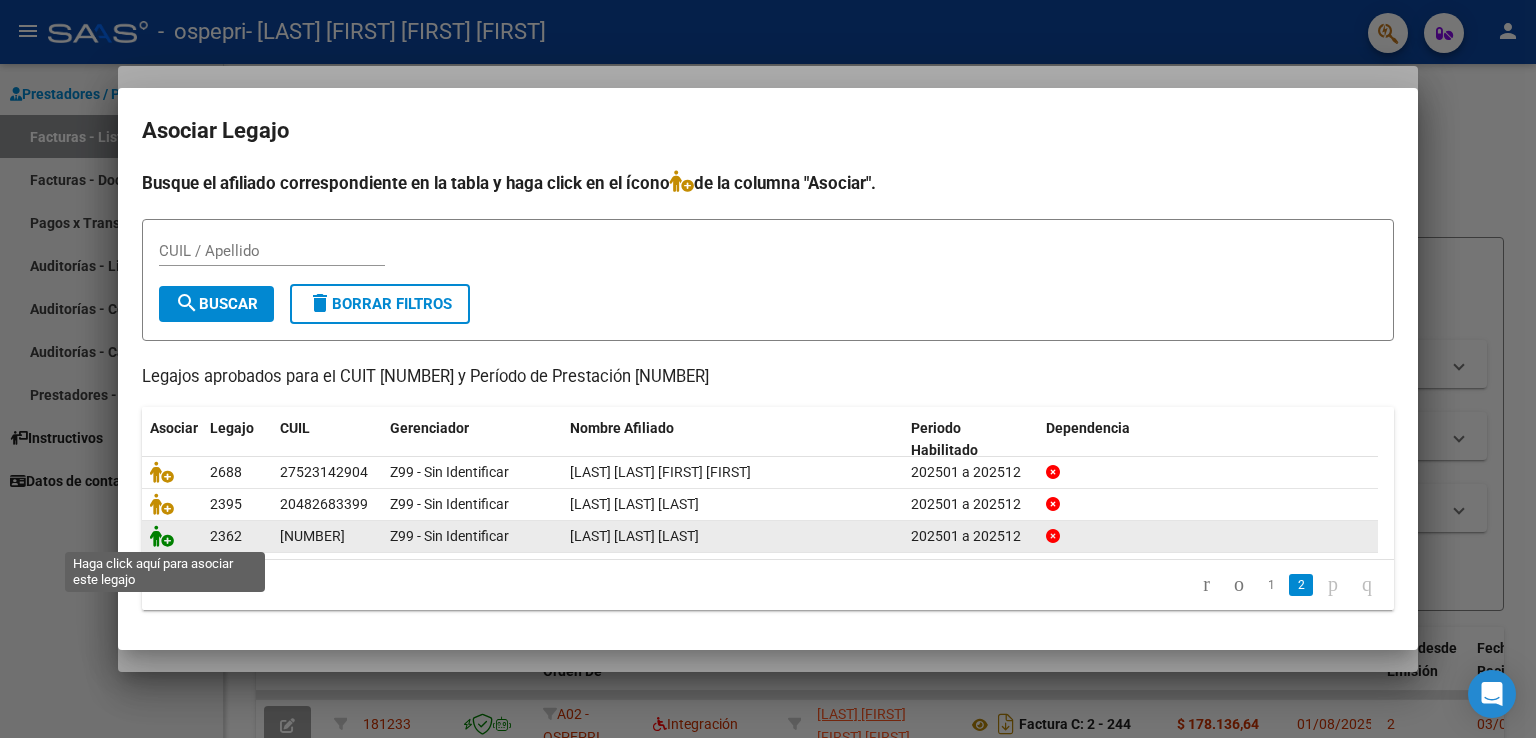 click 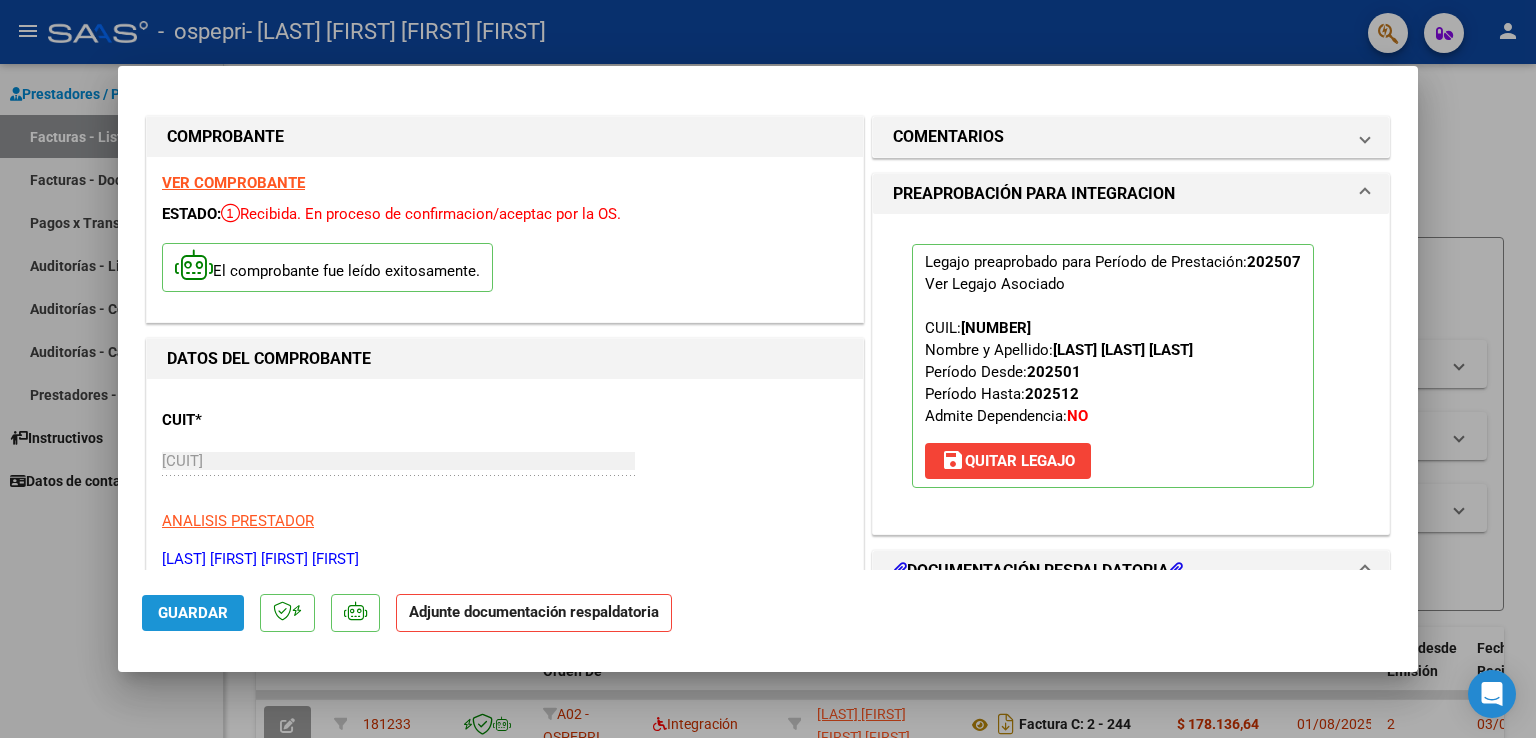 click on "Guardar" 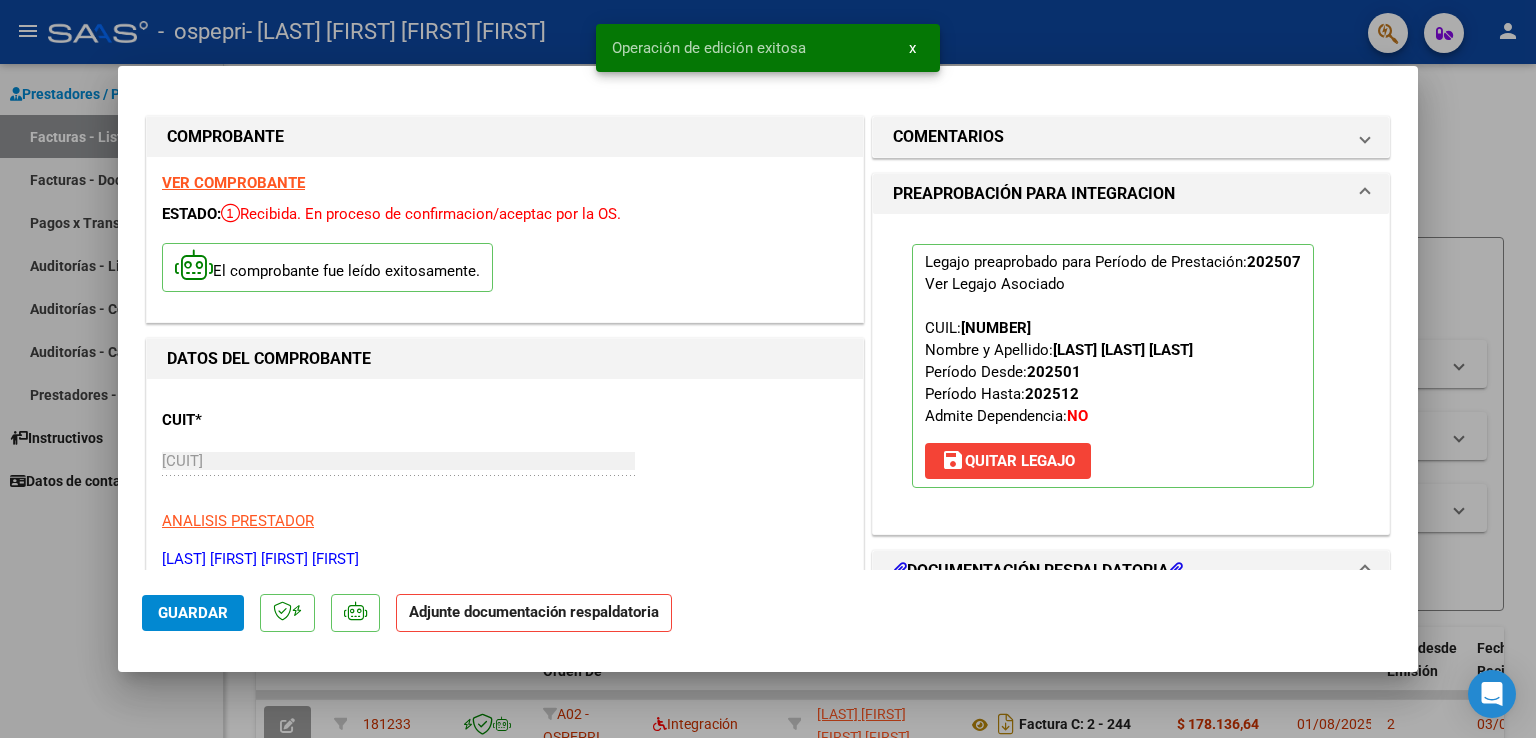 click at bounding box center (768, 369) 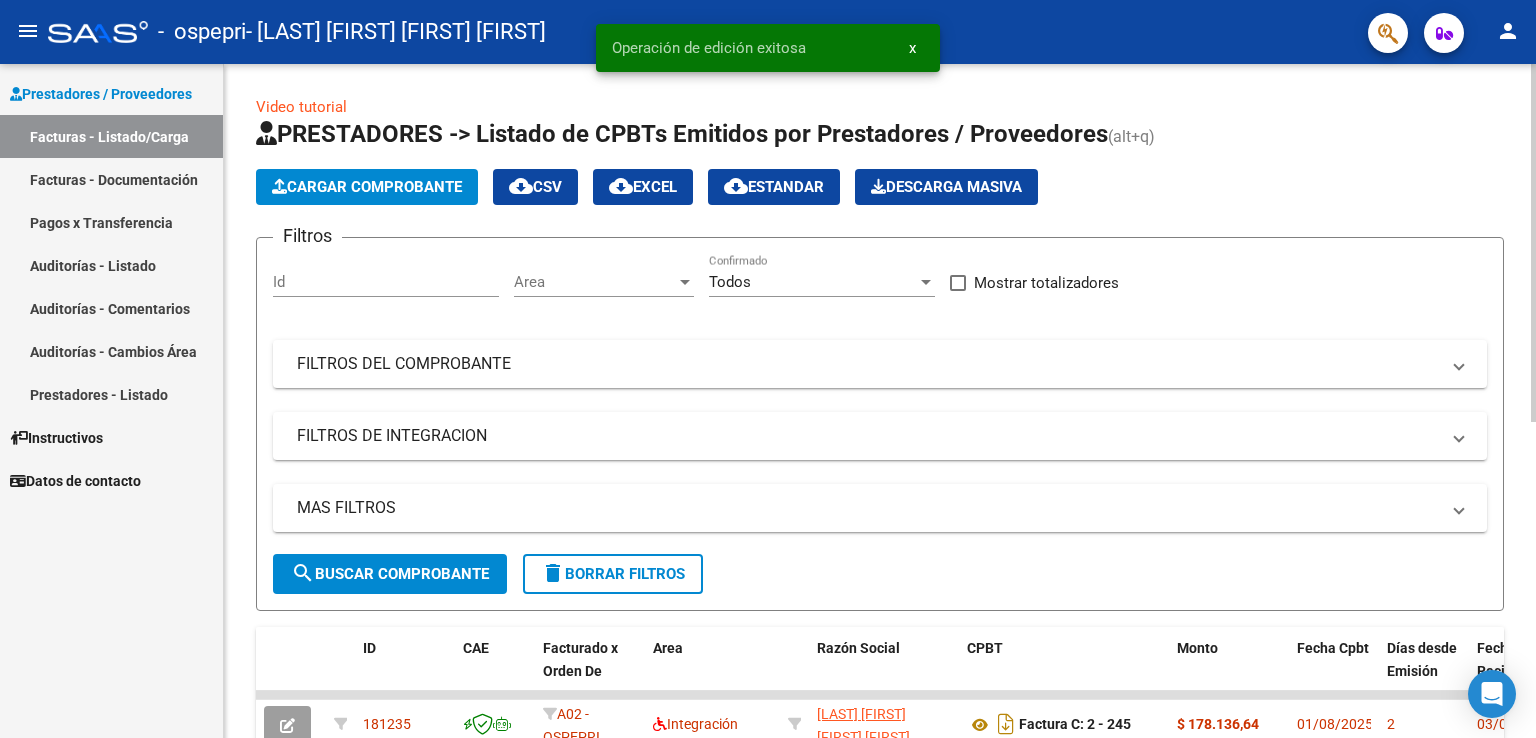 click on "Cargar Comprobante" 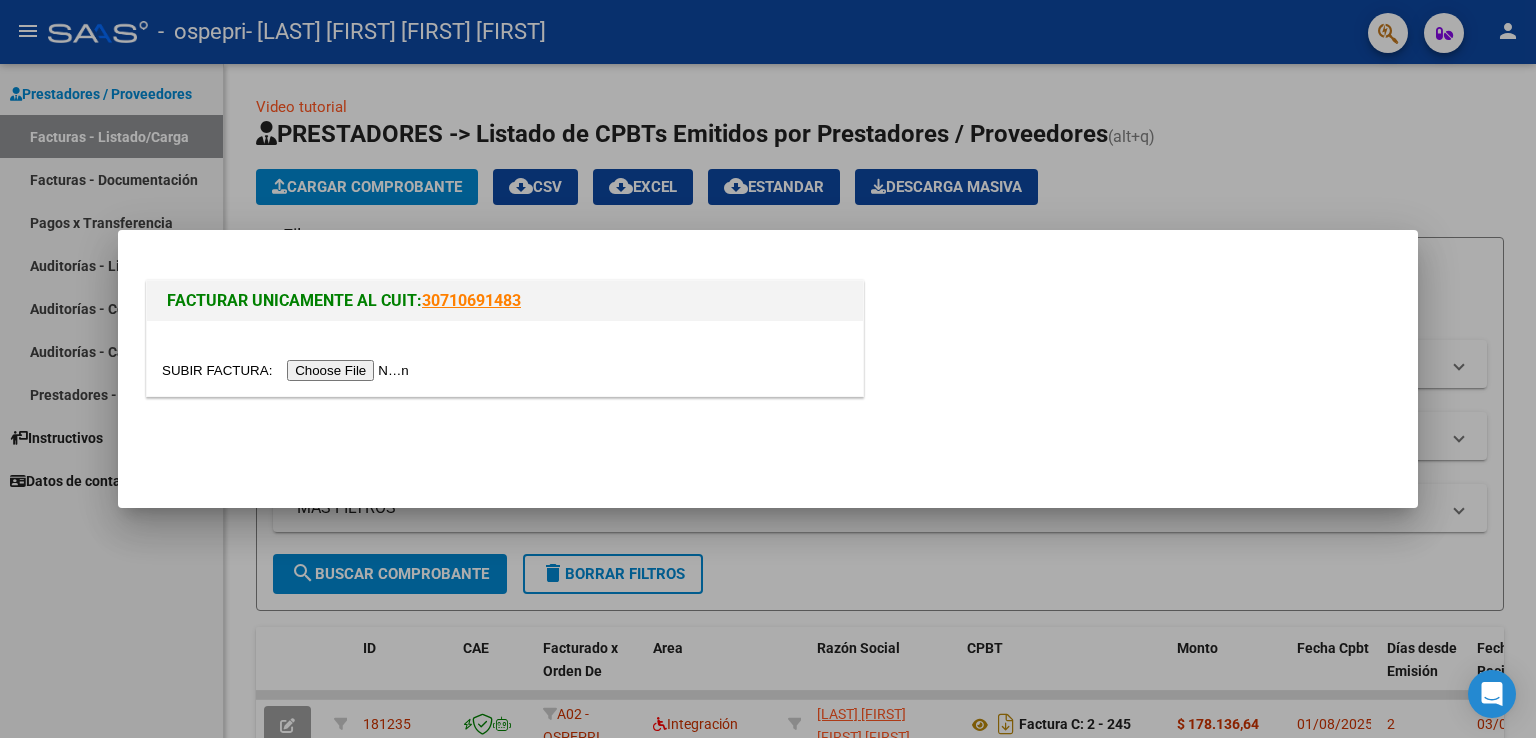 click at bounding box center [288, 370] 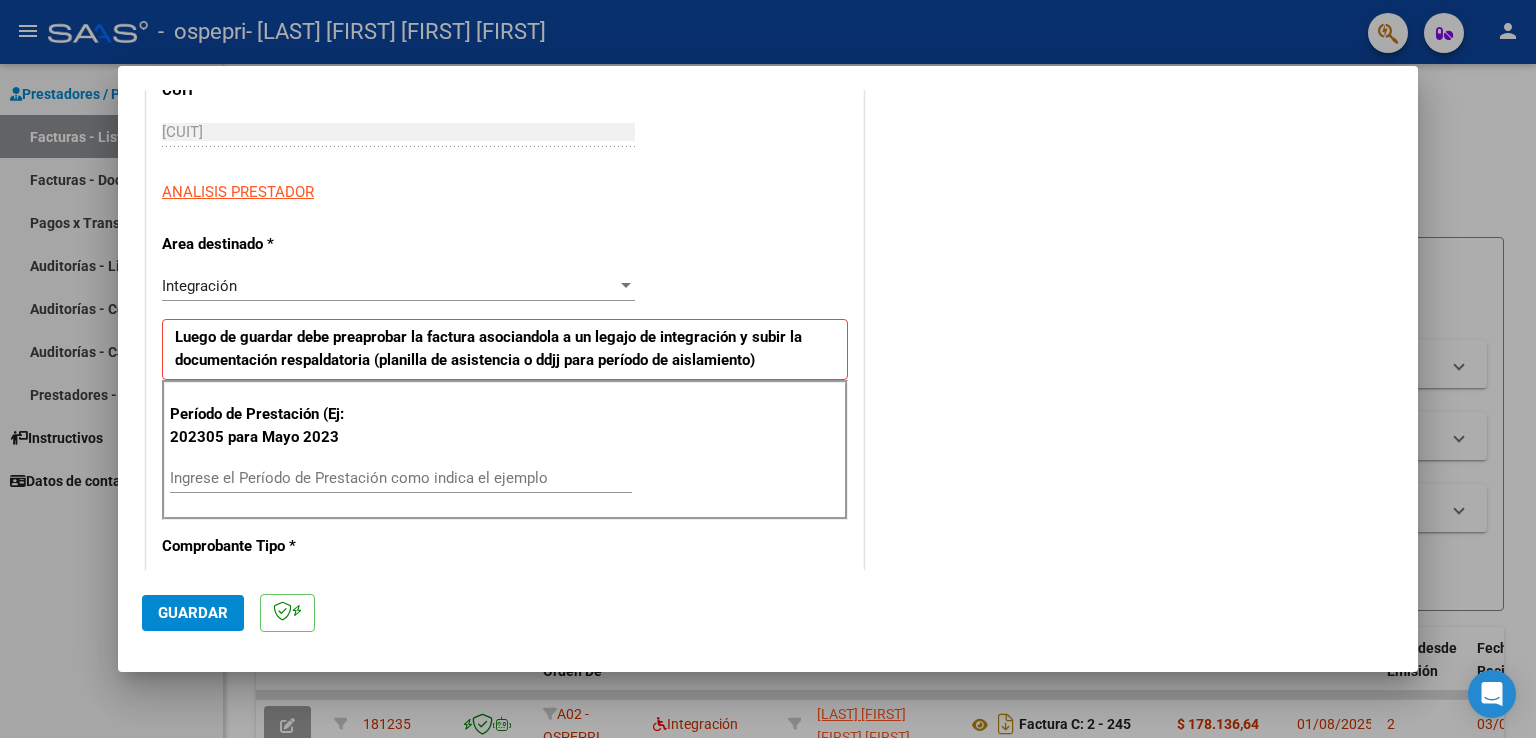 scroll, scrollTop: 300, scrollLeft: 0, axis: vertical 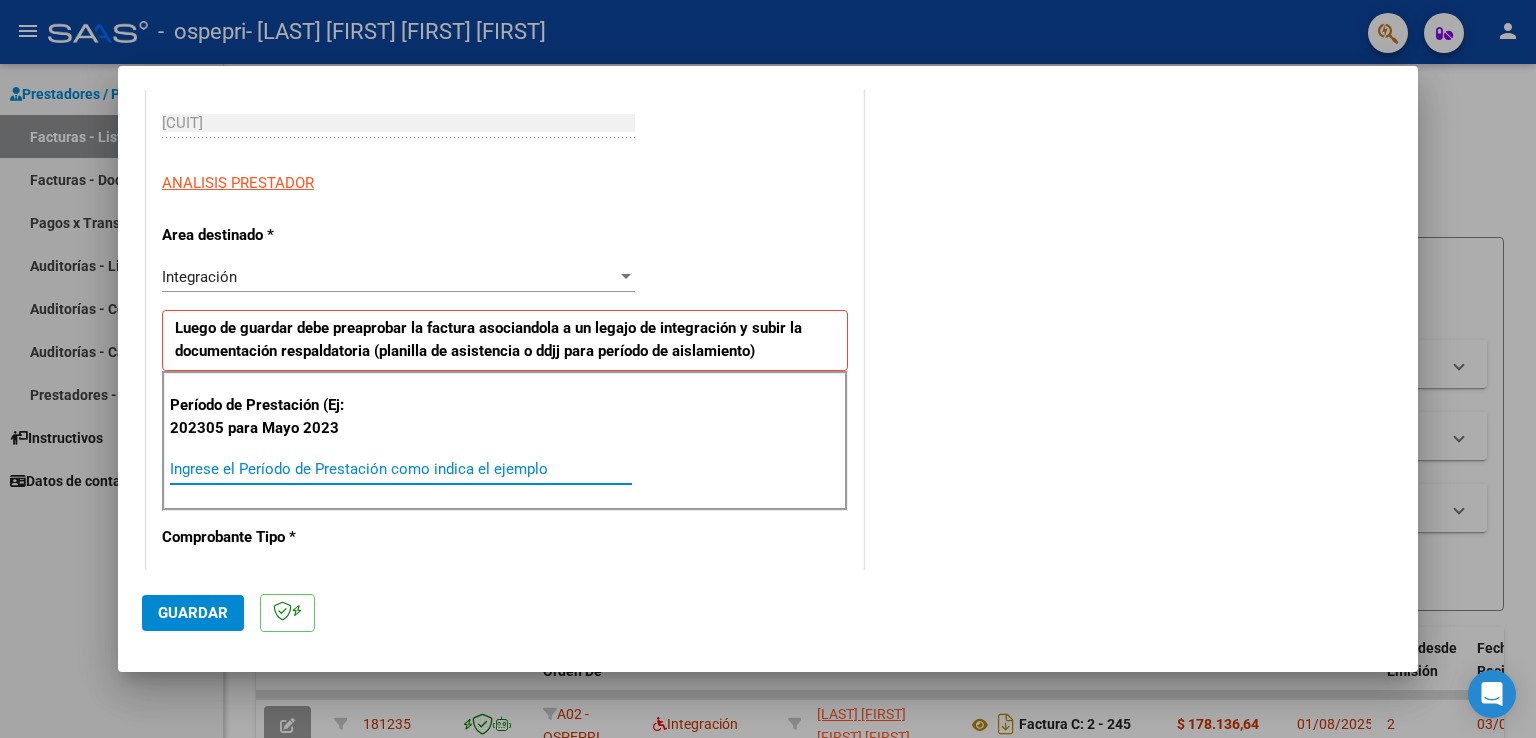 click on "Ingrese el Período de Prestación como indica el ejemplo" at bounding box center (401, 469) 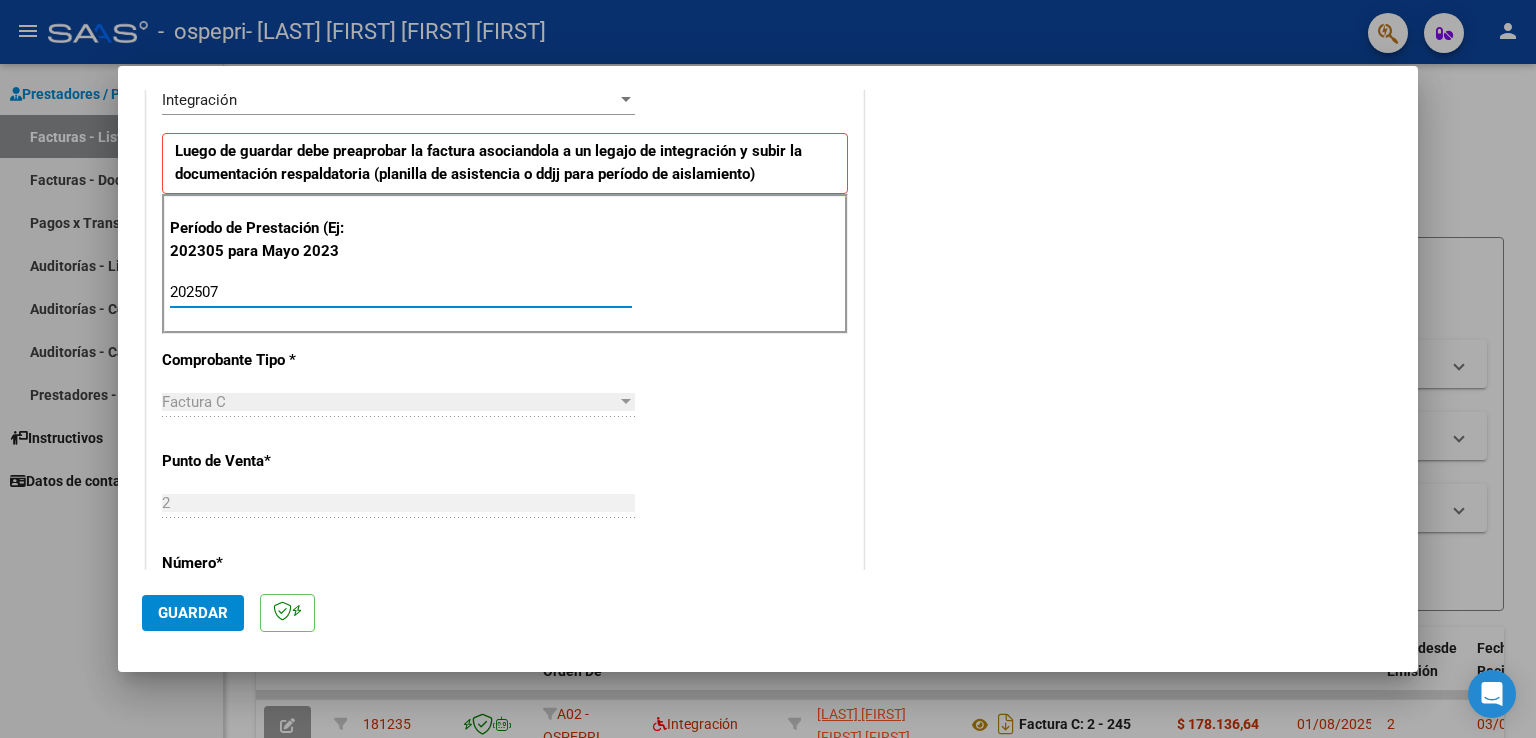 scroll, scrollTop: 500, scrollLeft: 0, axis: vertical 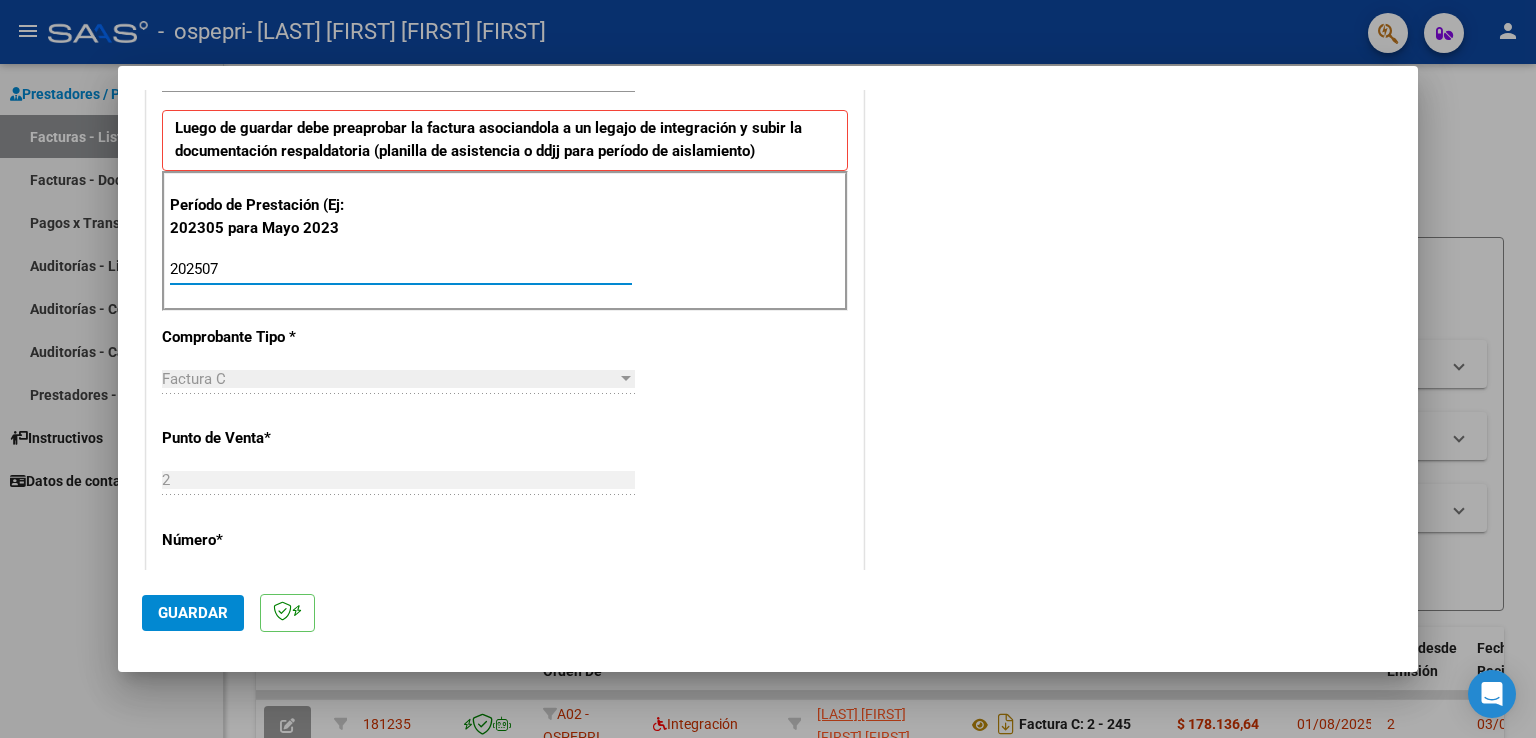 type on "202507" 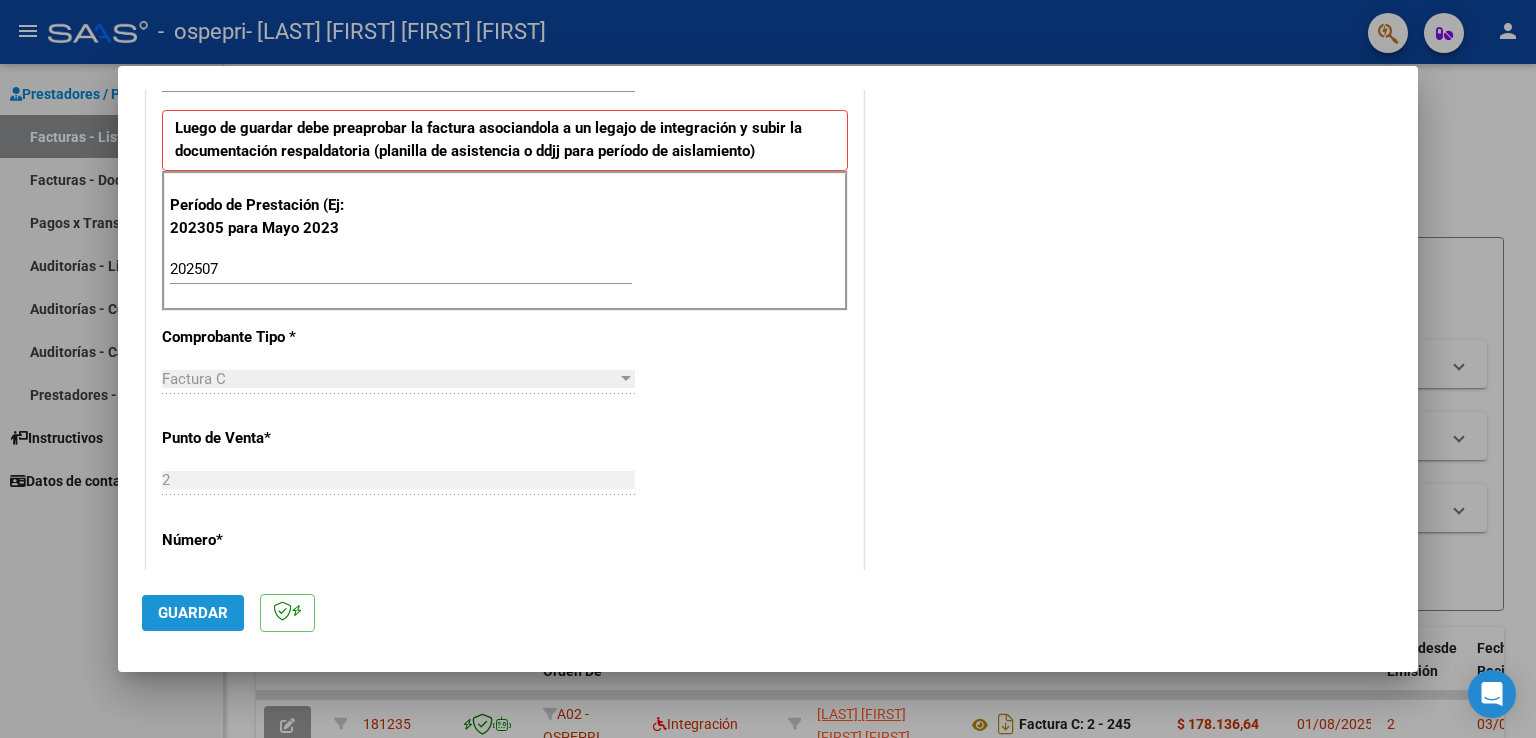 click on "Guardar" 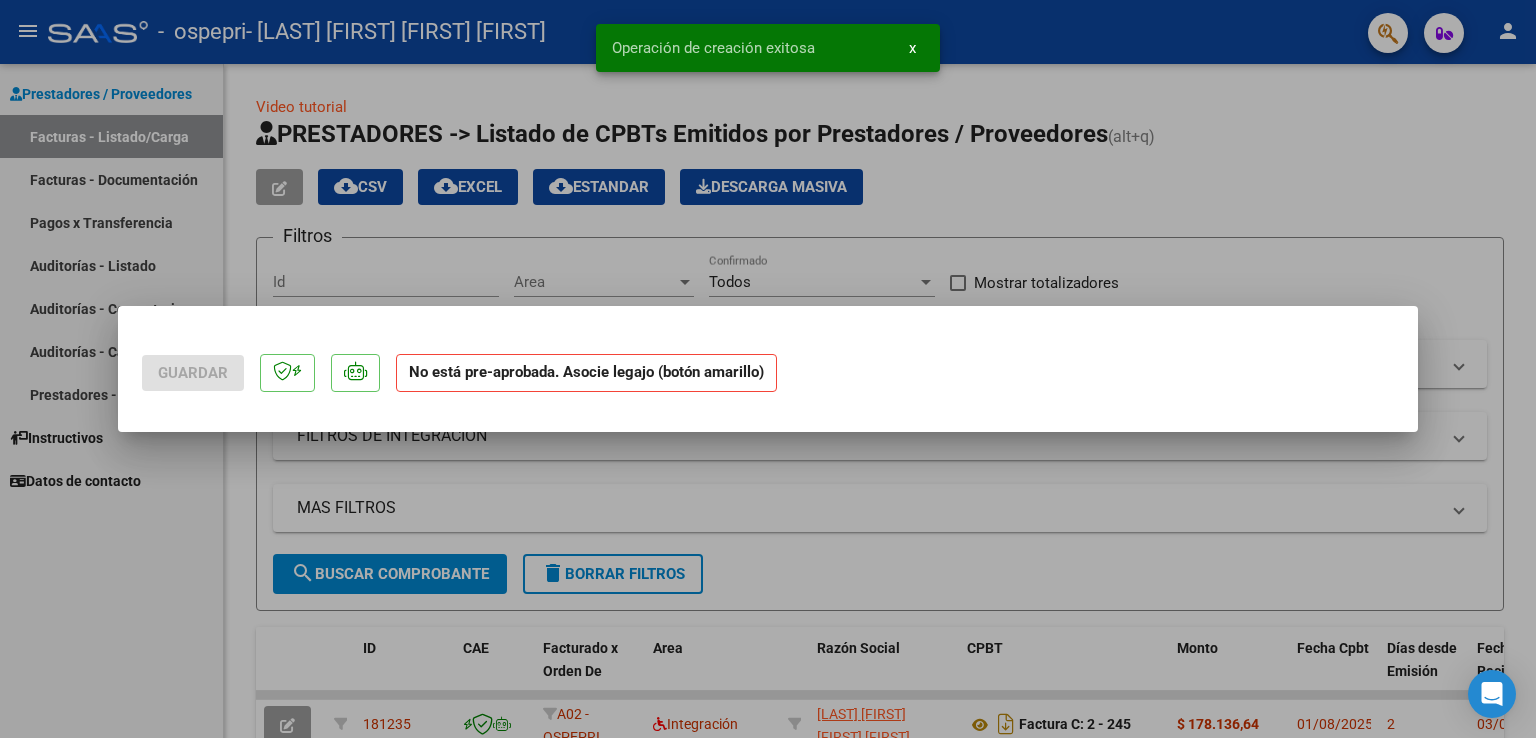 scroll, scrollTop: 0, scrollLeft: 0, axis: both 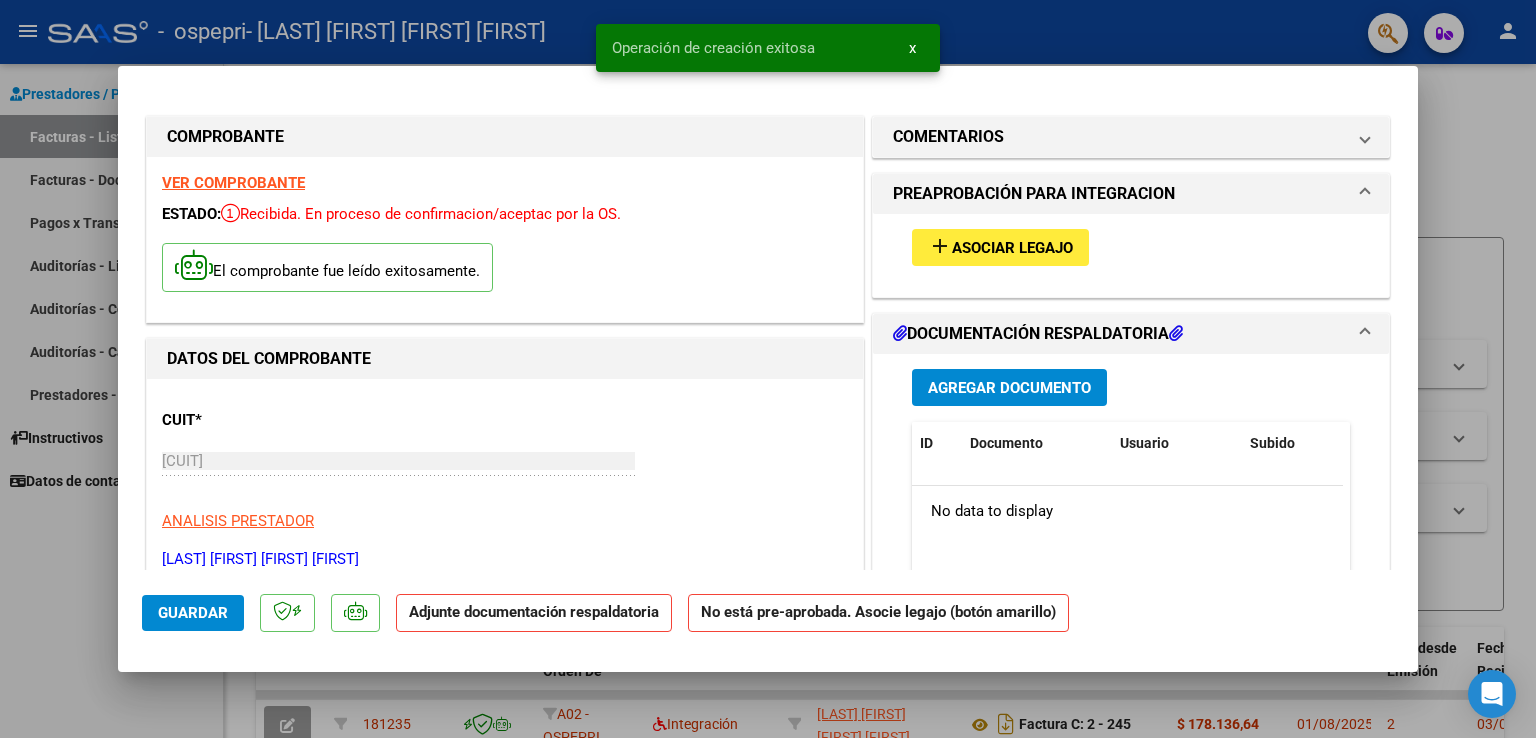 click on "Asociar Legajo" at bounding box center [1012, 248] 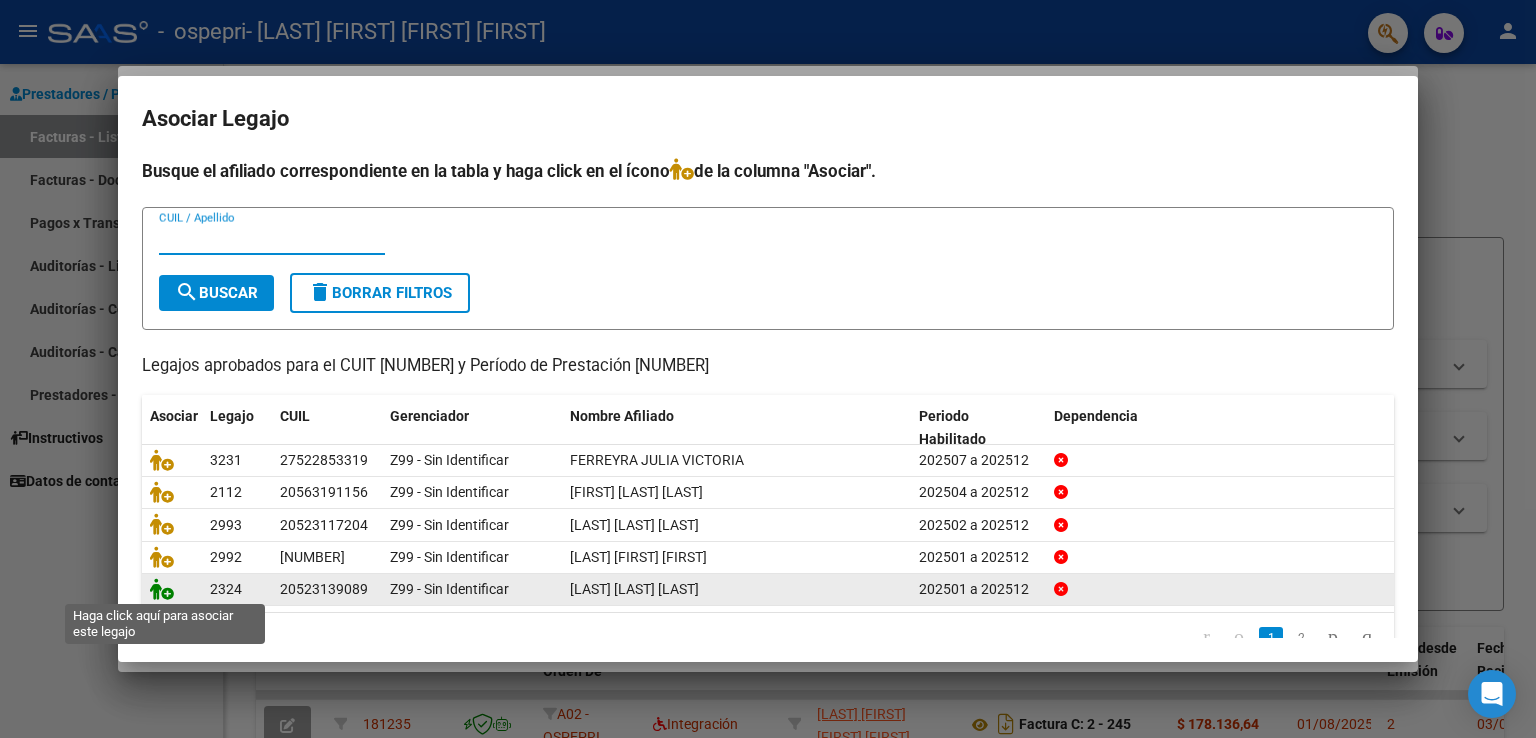 click 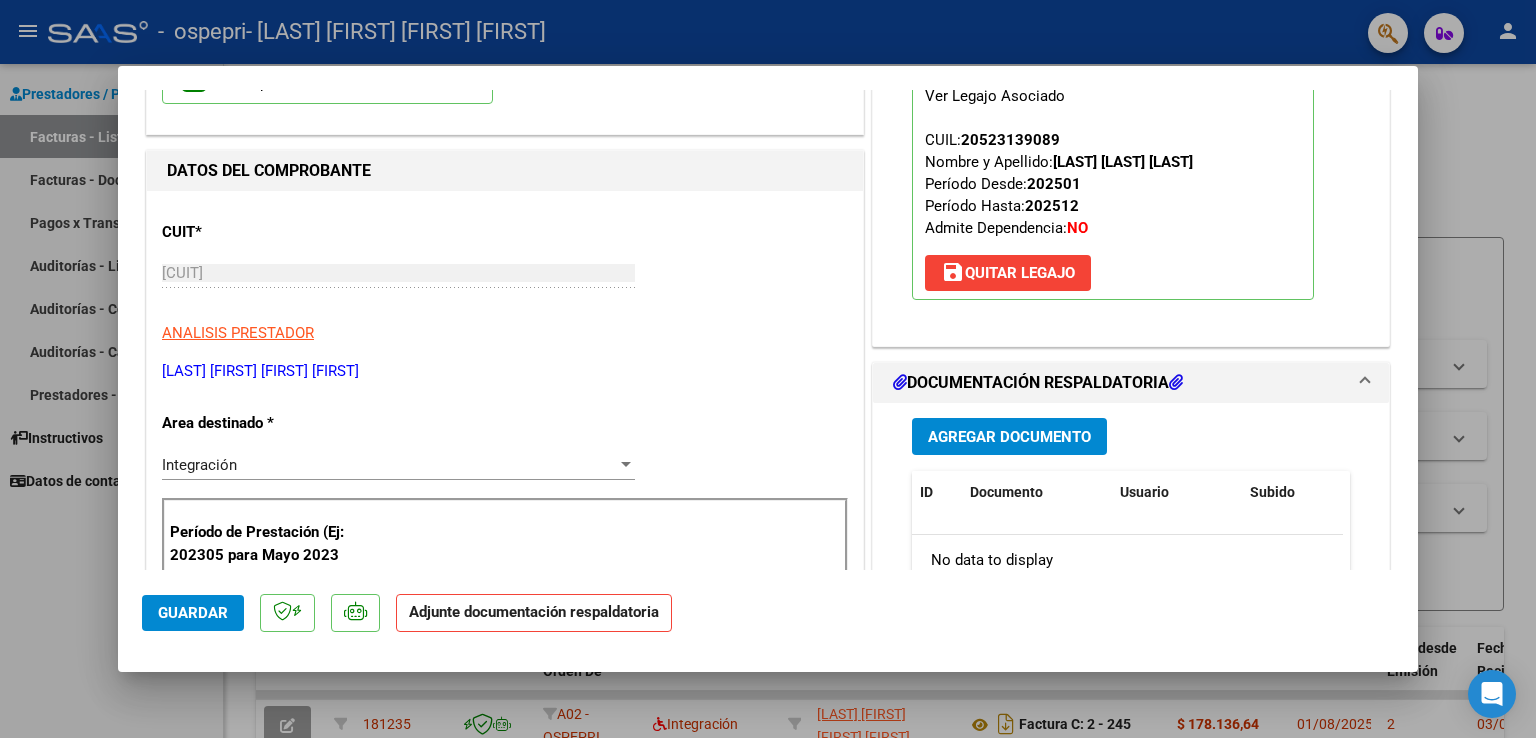 scroll, scrollTop: 200, scrollLeft: 0, axis: vertical 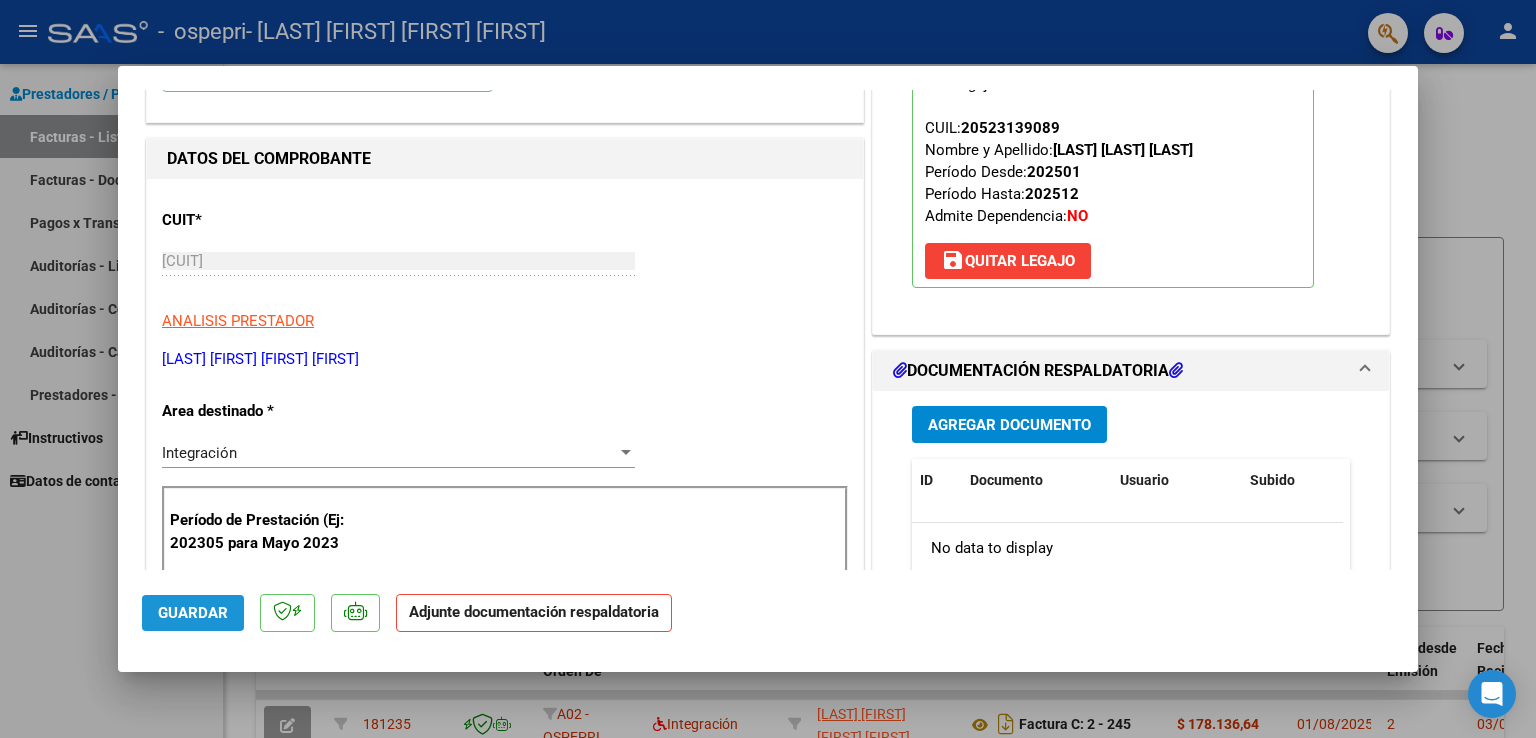 click on "Guardar" 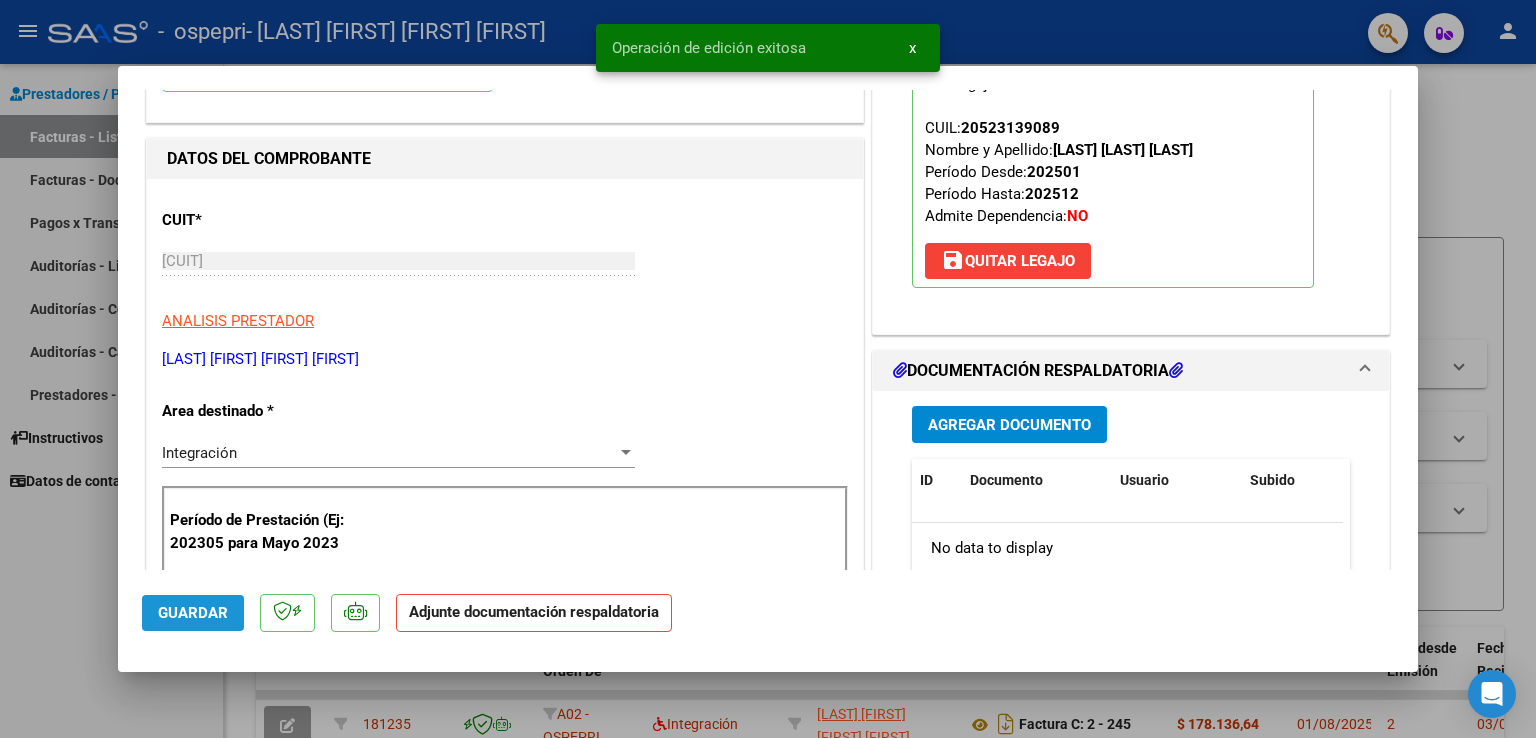 click on "Guardar" 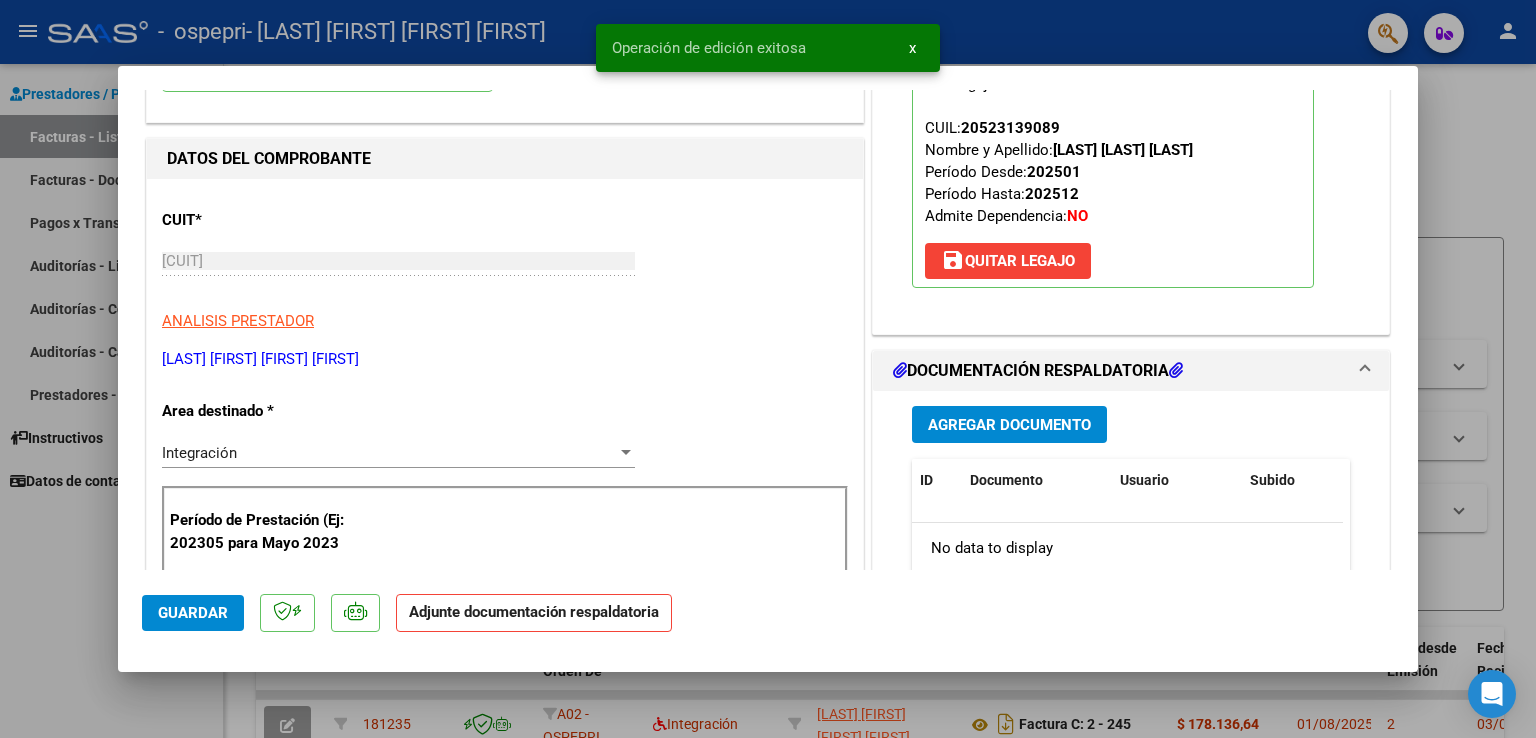 click at bounding box center (768, 369) 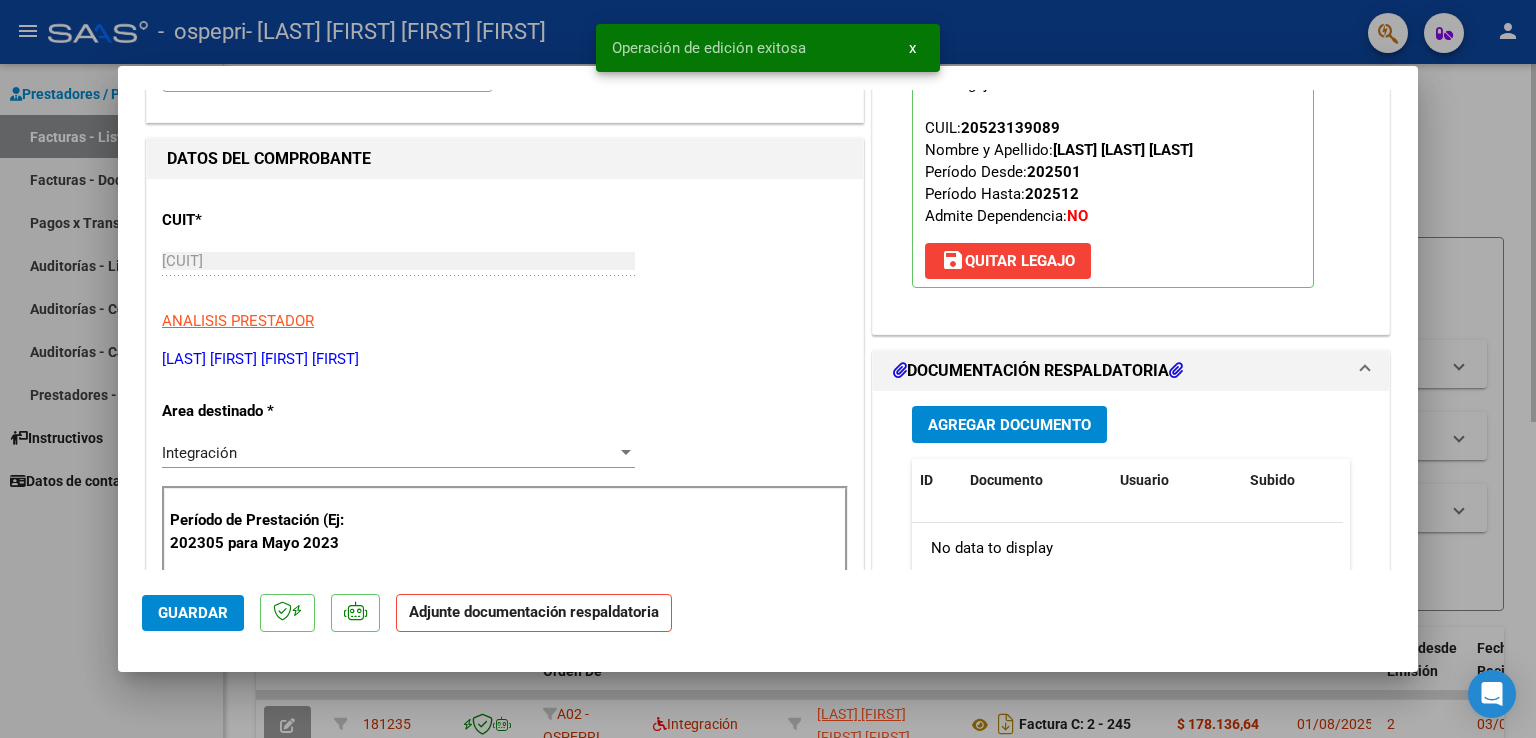 type 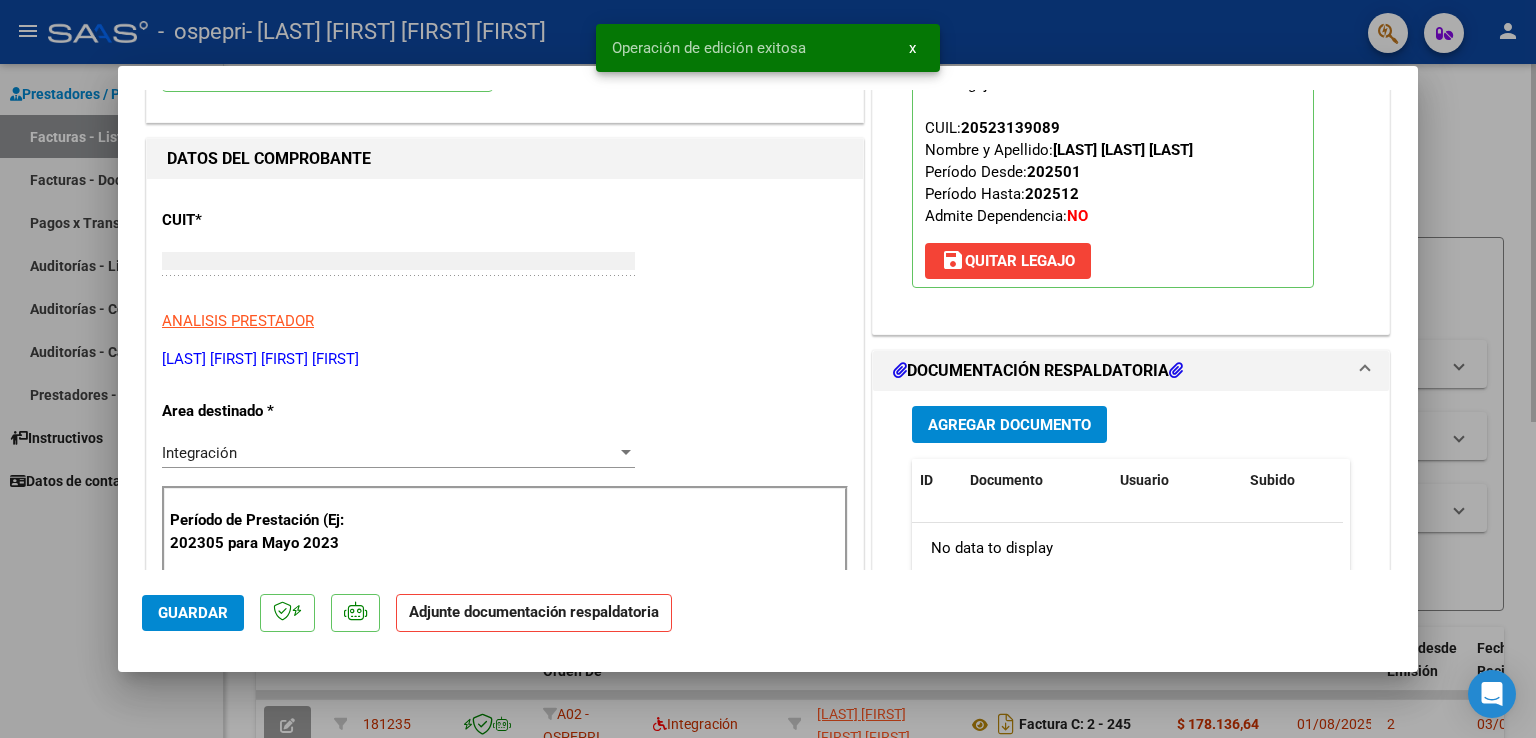 scroll, scrollTop: 0, scrollLeft: 0, axis: both 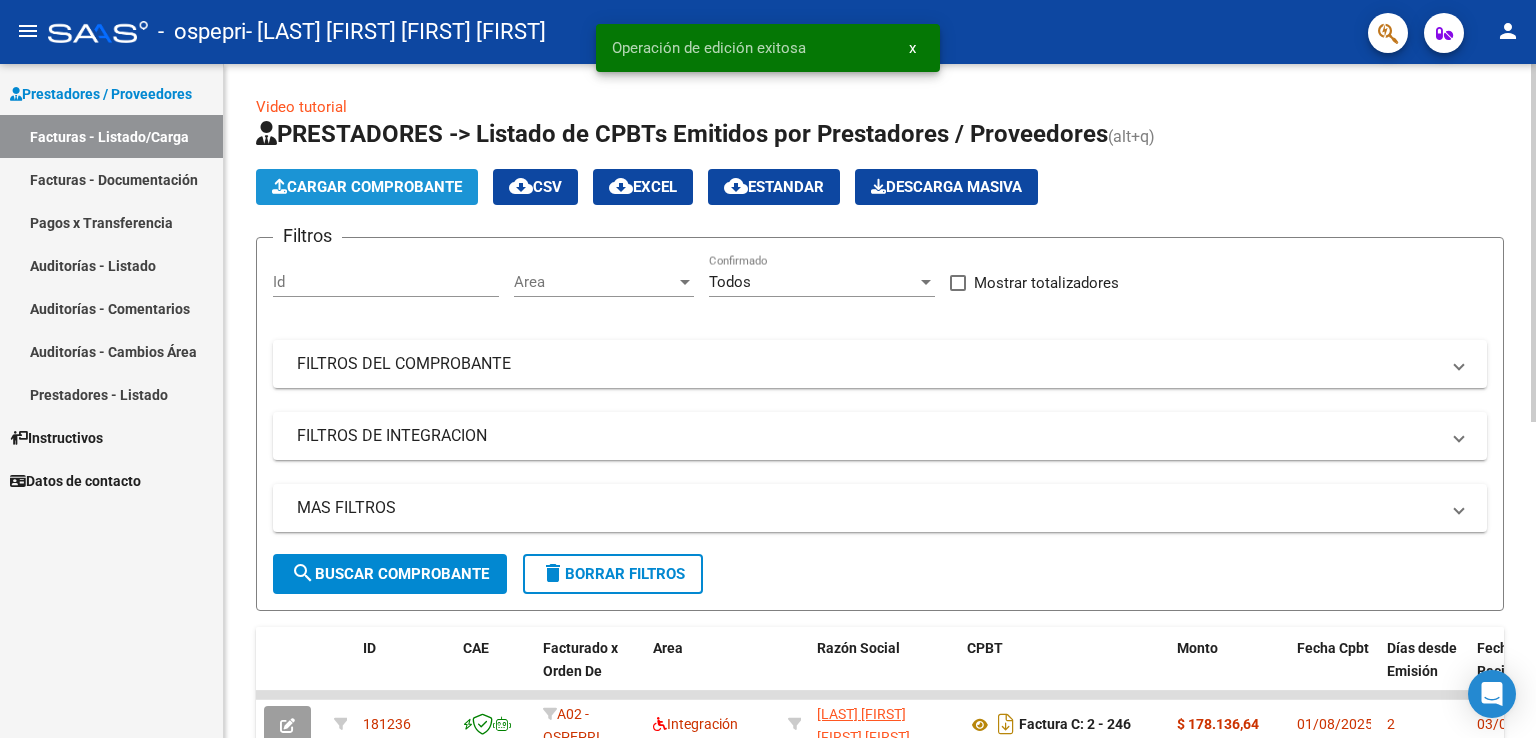 click on "Cargar Comprobante" 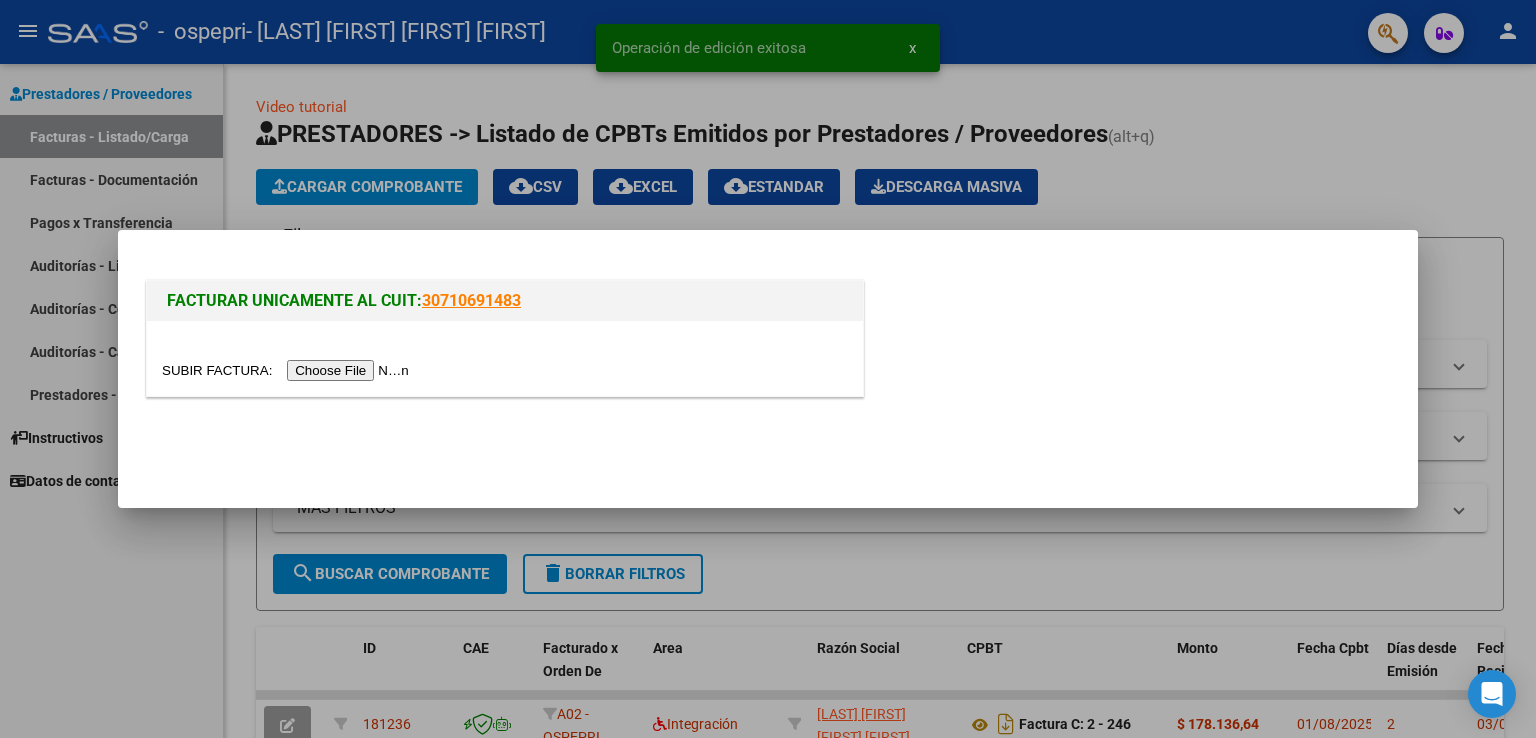 click at bounding box center [288, 370] 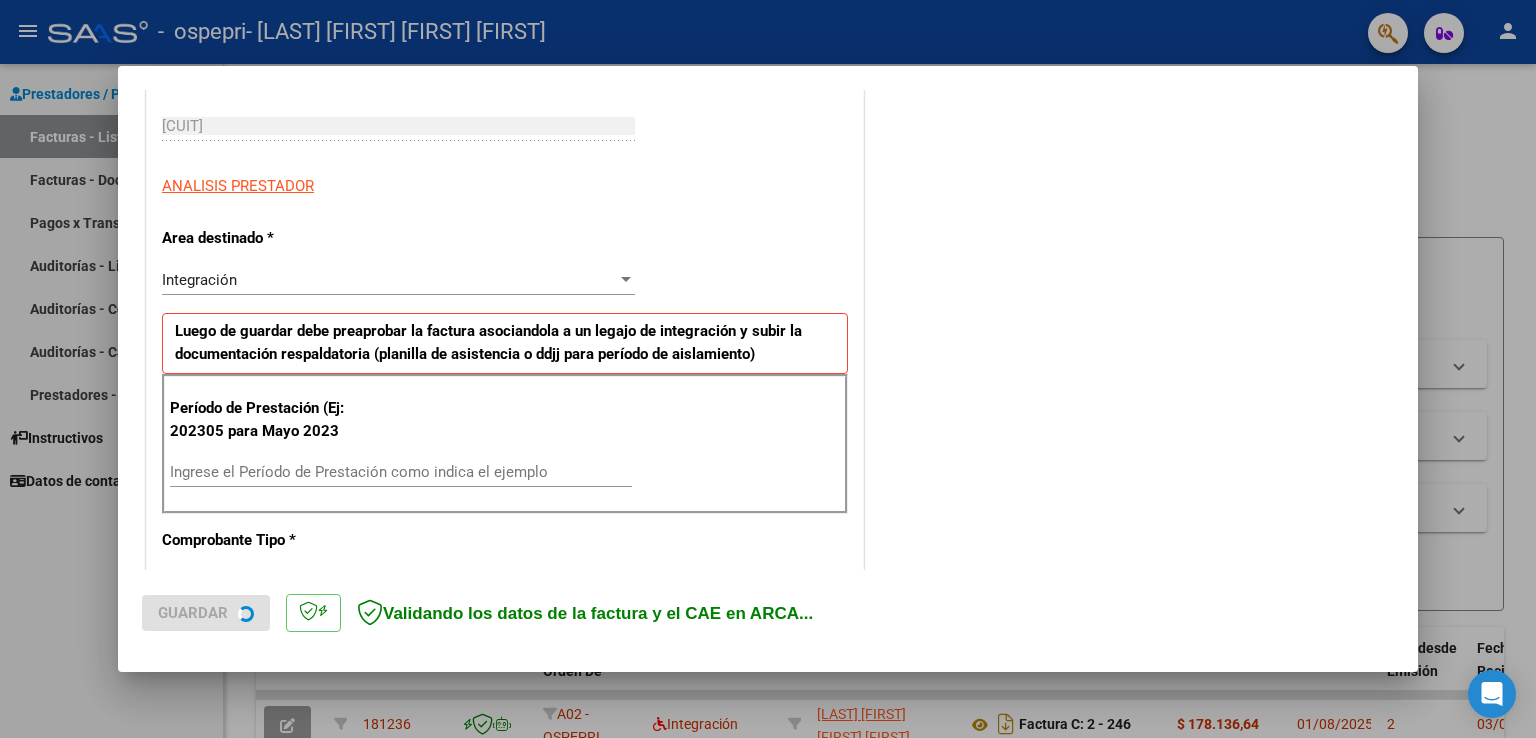 scroll, scrollTop: 300, scrollLeft: 0, axis: vertical 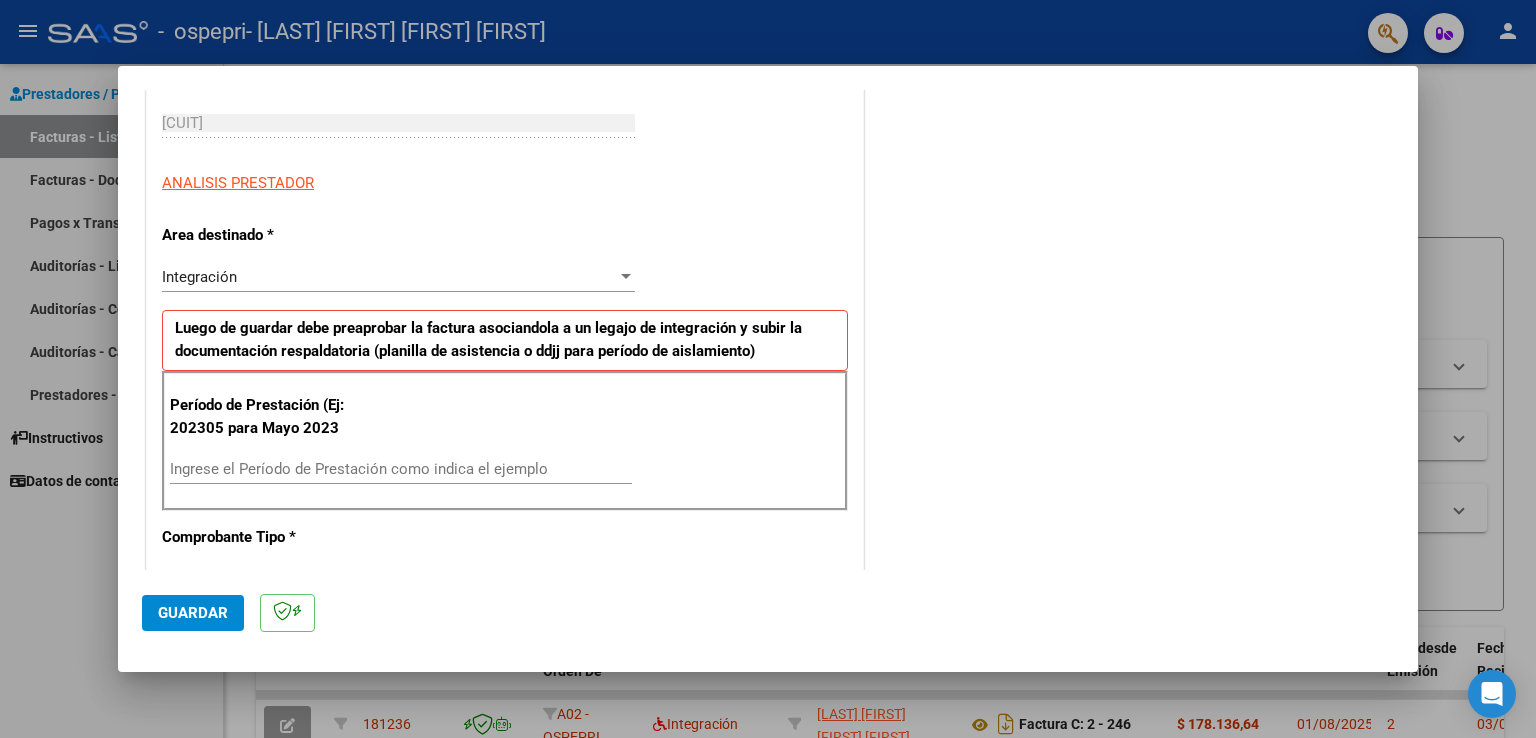 click on "Ingrese el Período de Prestación como indica el ejemplo" at bounding box center (401, 469) 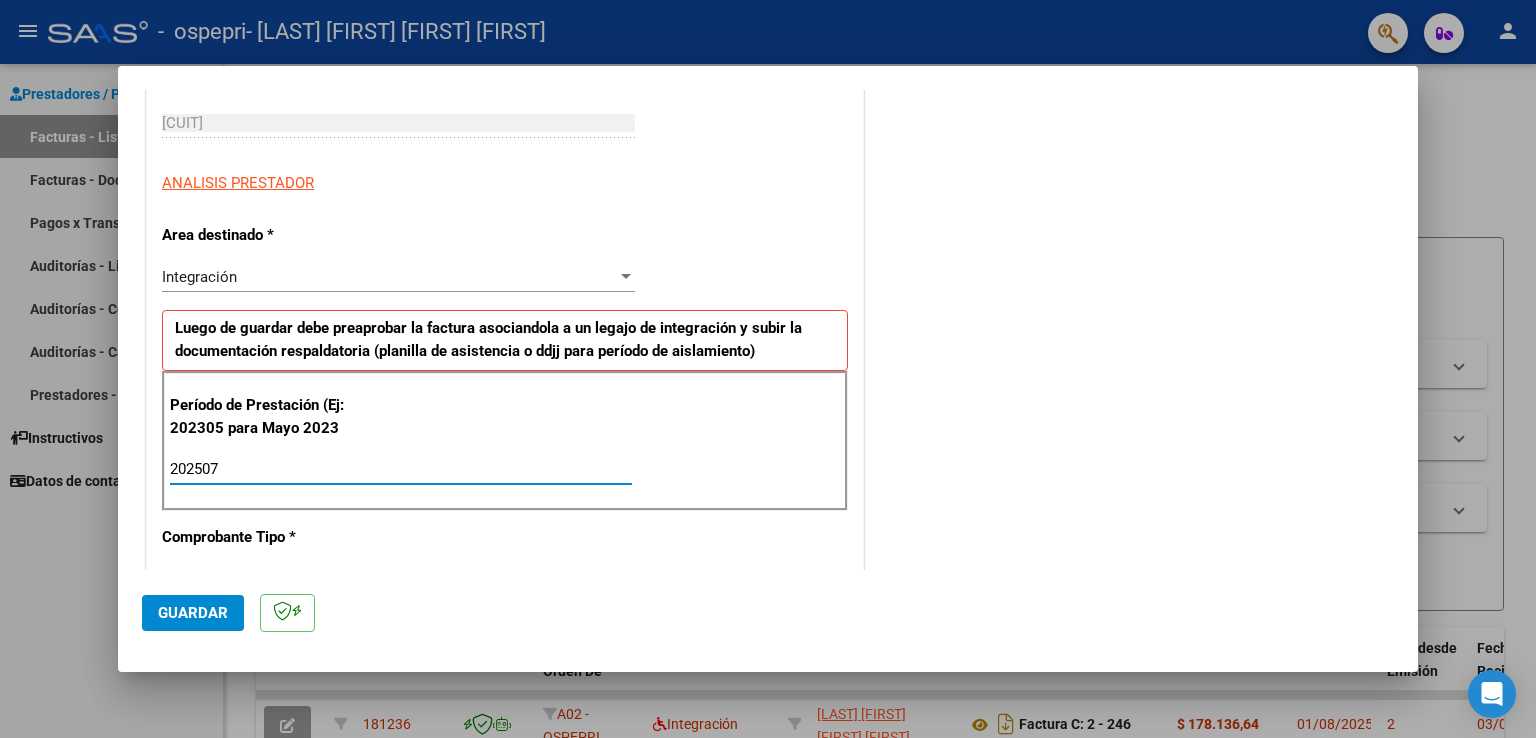type on "202507" 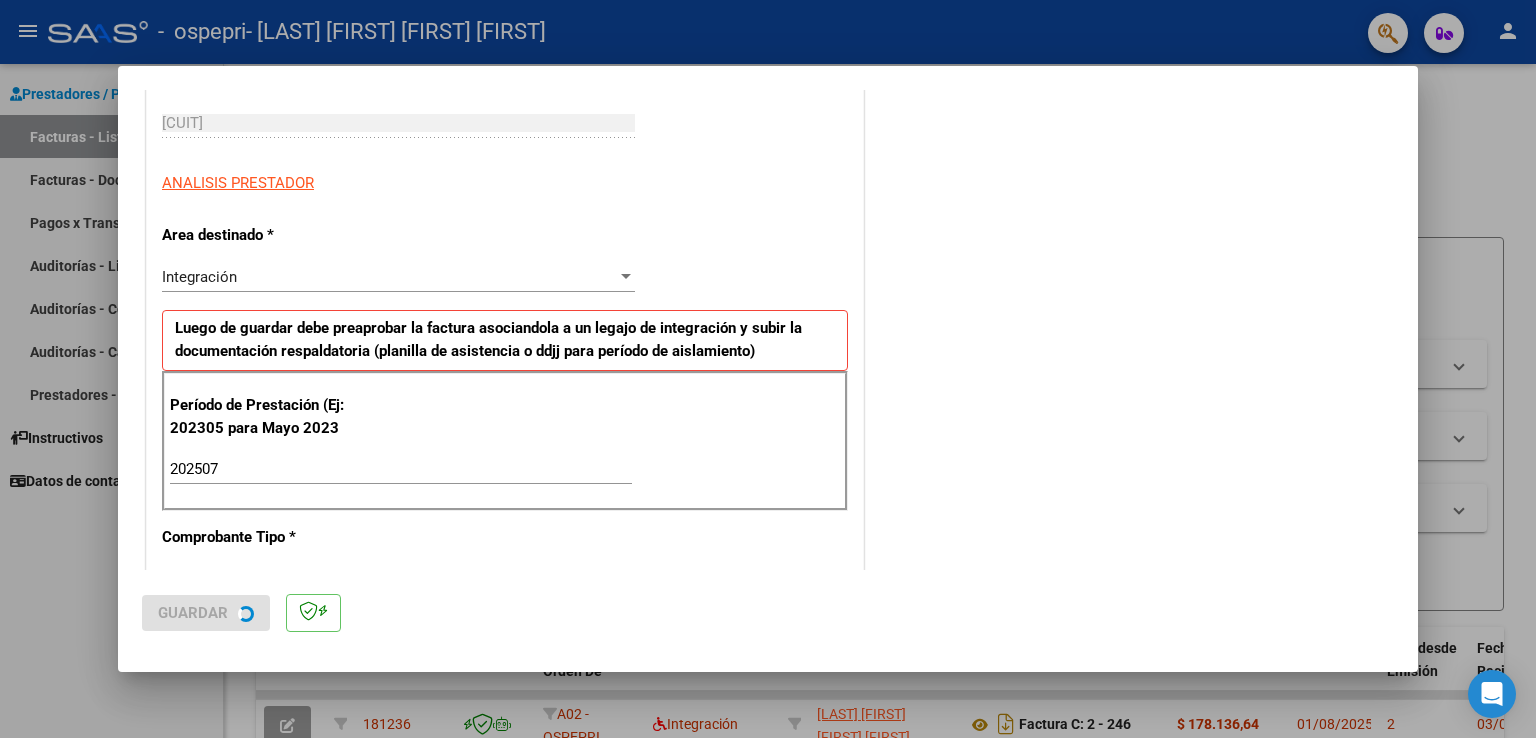 scroll, scrollTop: 0, scrollLeft: 0, axis: both 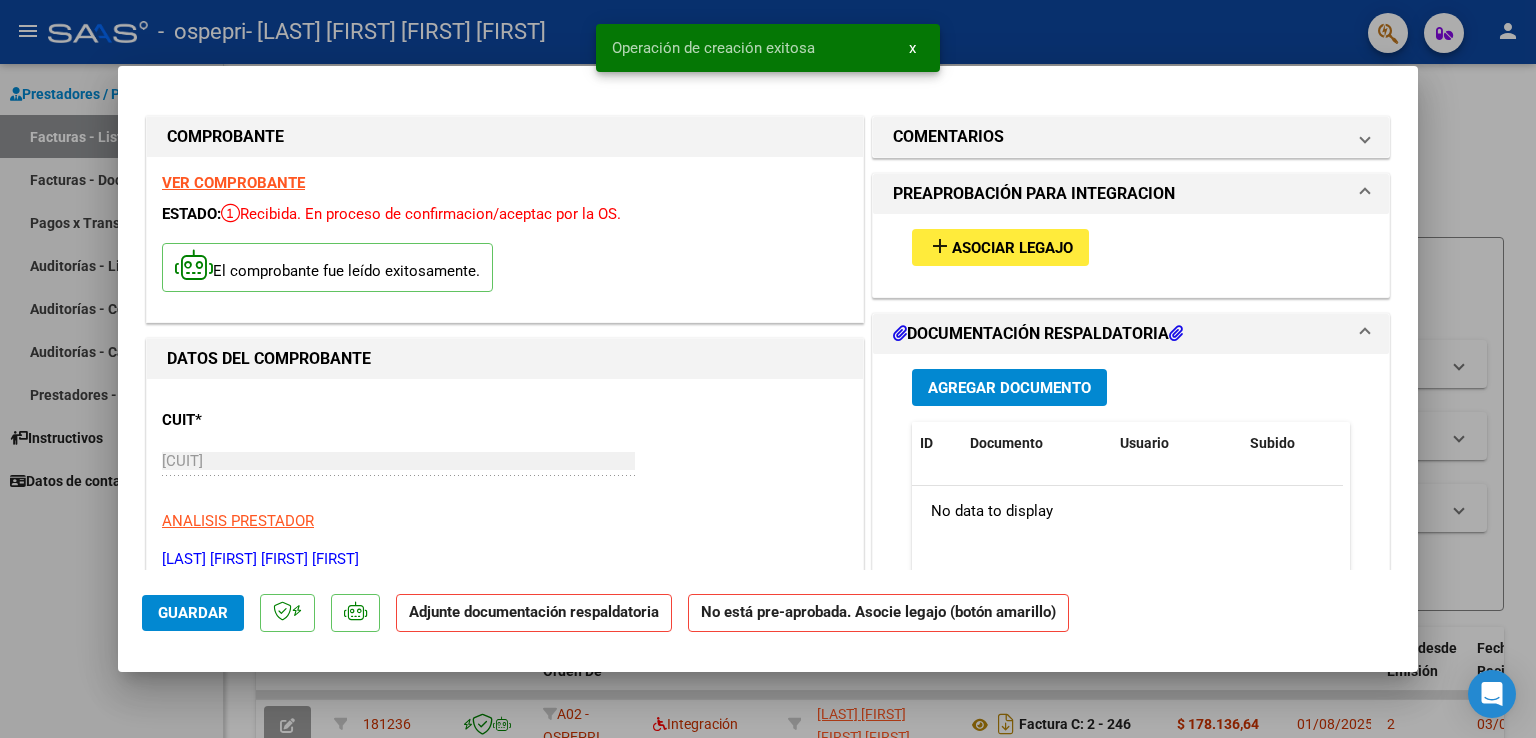 click on "add Asociar Legajo" at bounding box center [1000, 247] 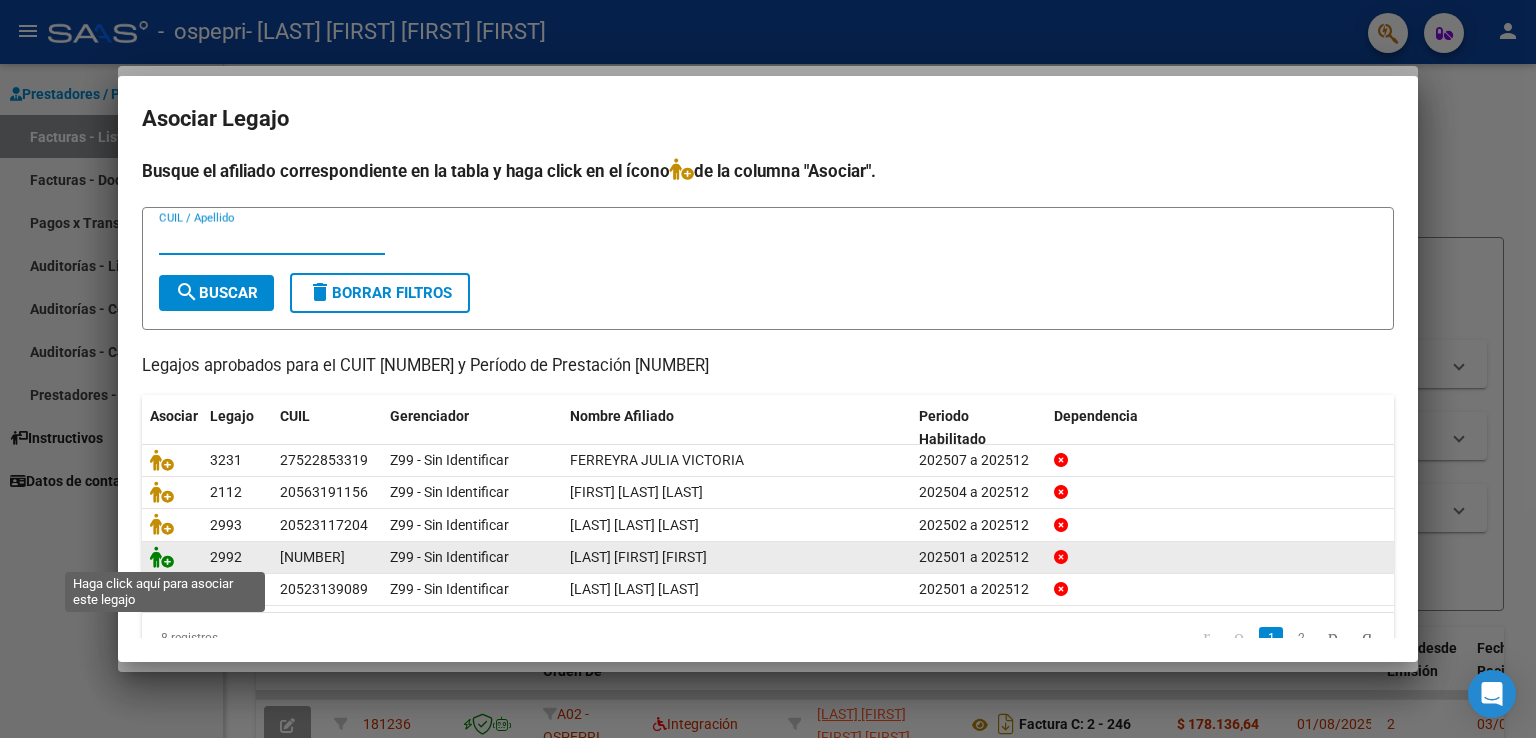 click 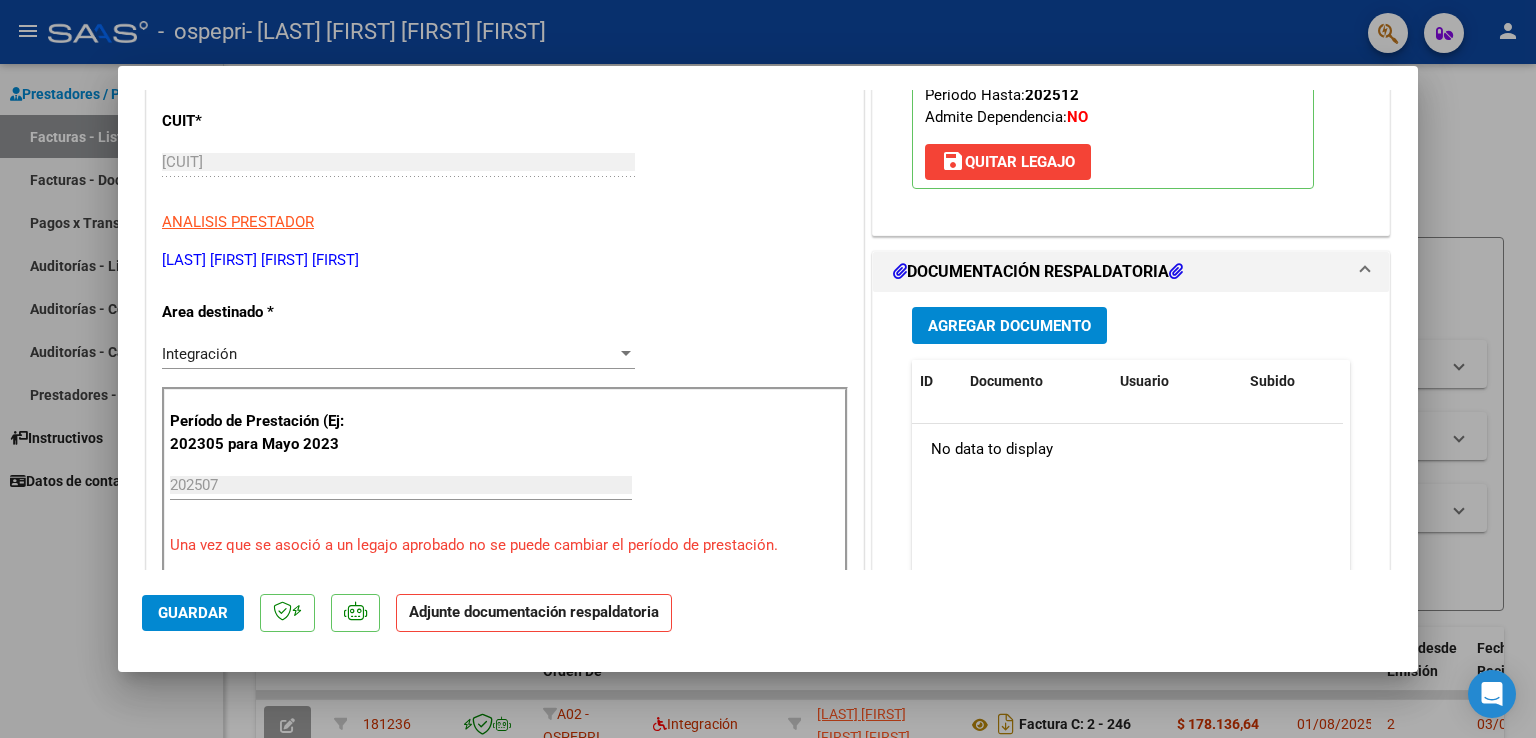 scroll, scrollTop: 300, scrollLeft: 0, axis: vertical 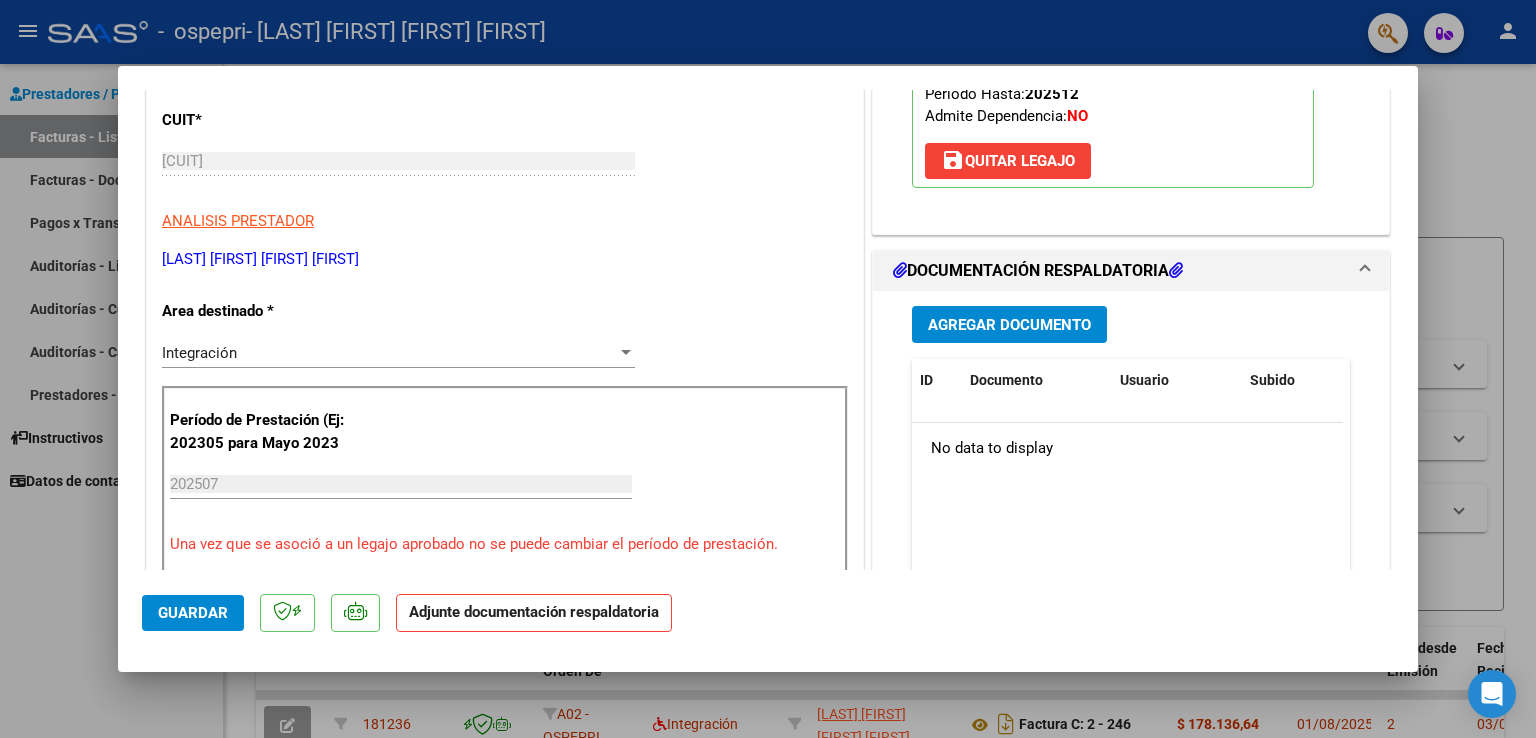 click on "Guardar" 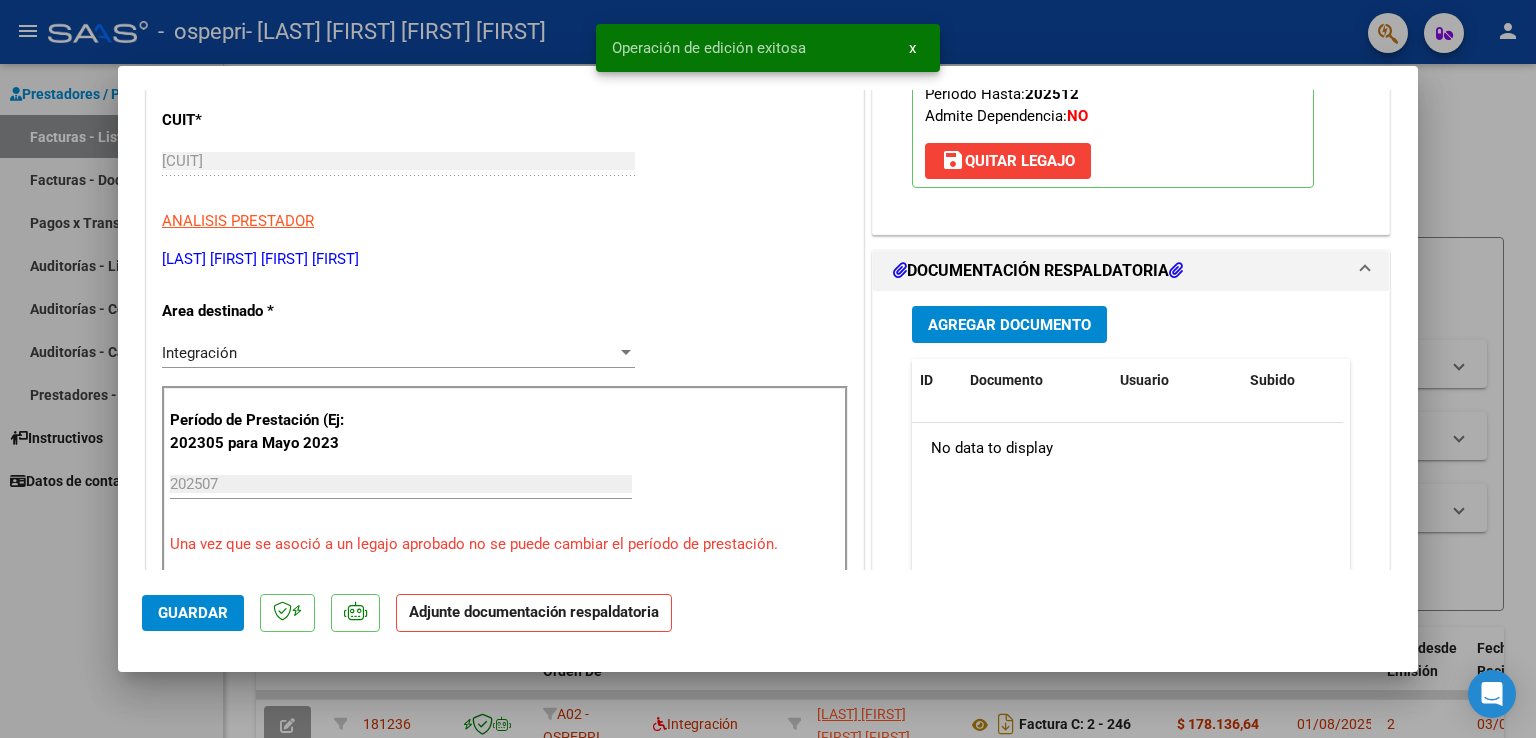 click at bounding box center (768, 369) 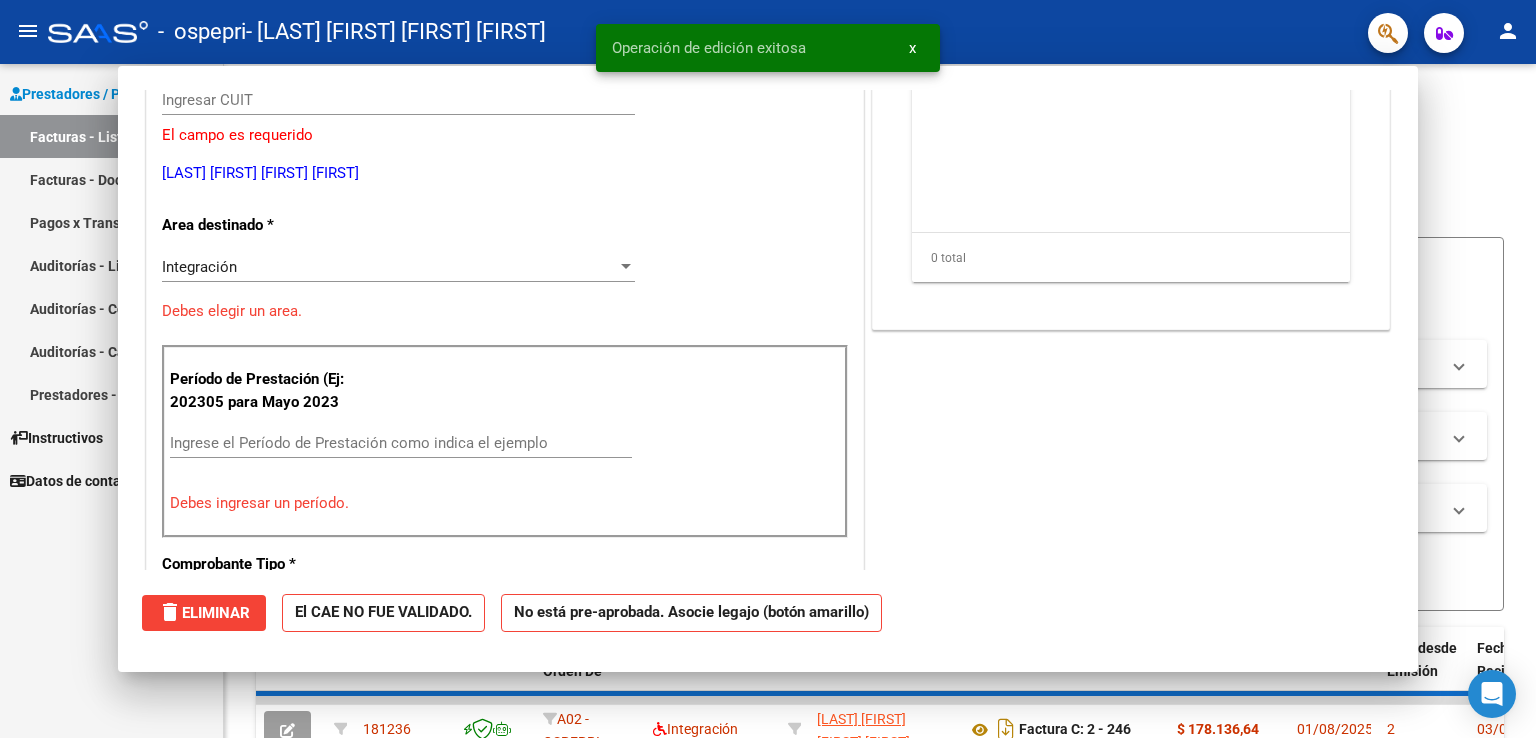 scroll, scrollTop: 0, scrollLeft: 0, axis: both 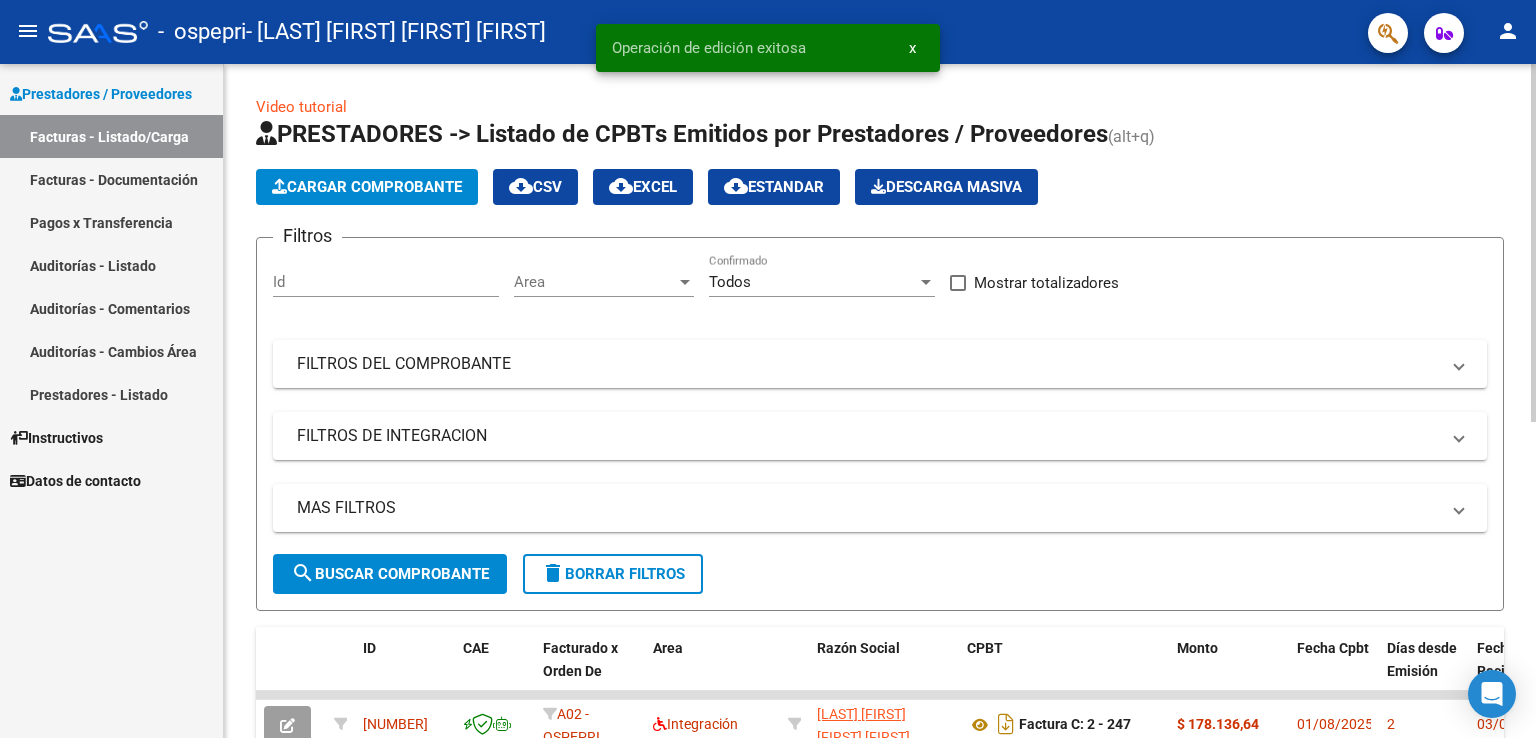 click on "Cargar Comprobante" 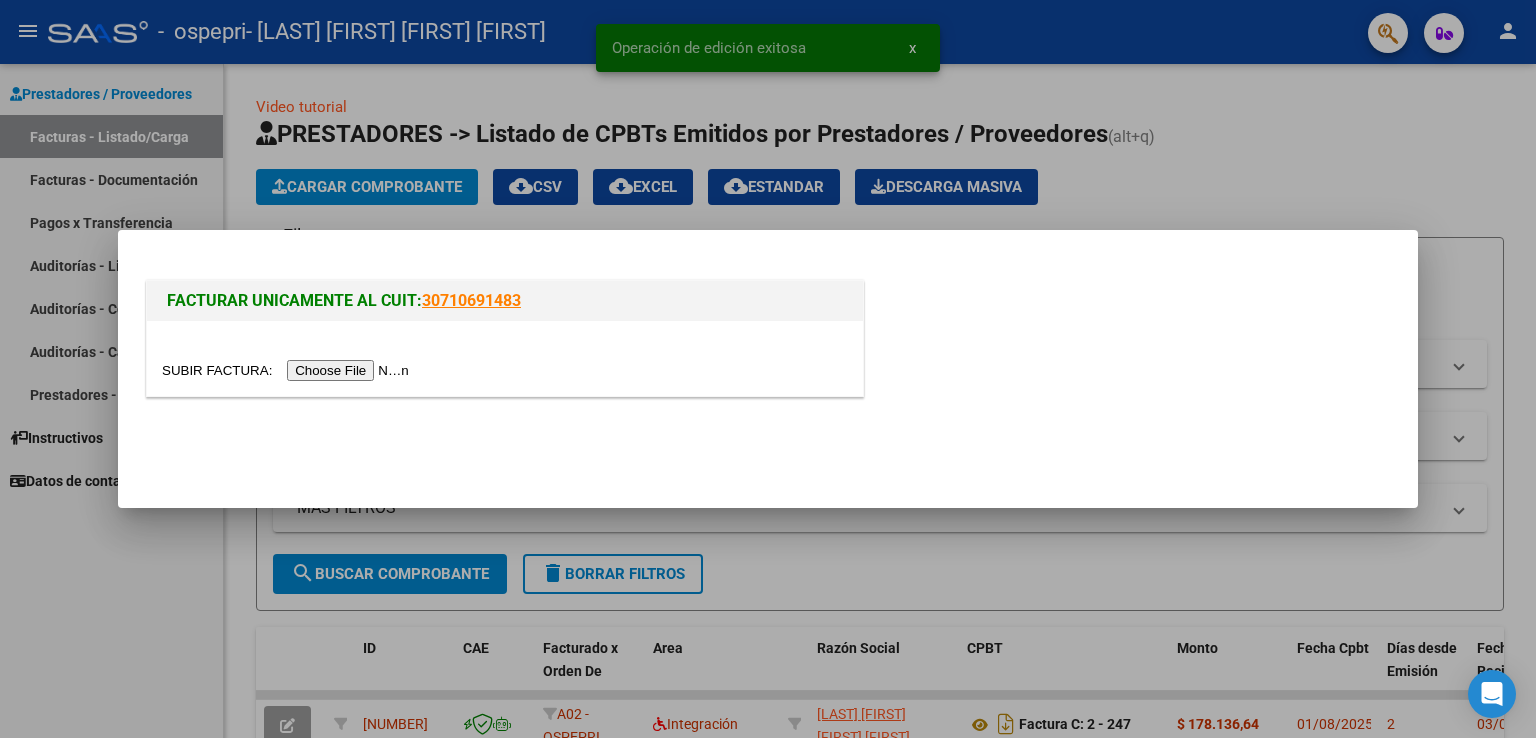 click at bounding box center [288, 370] 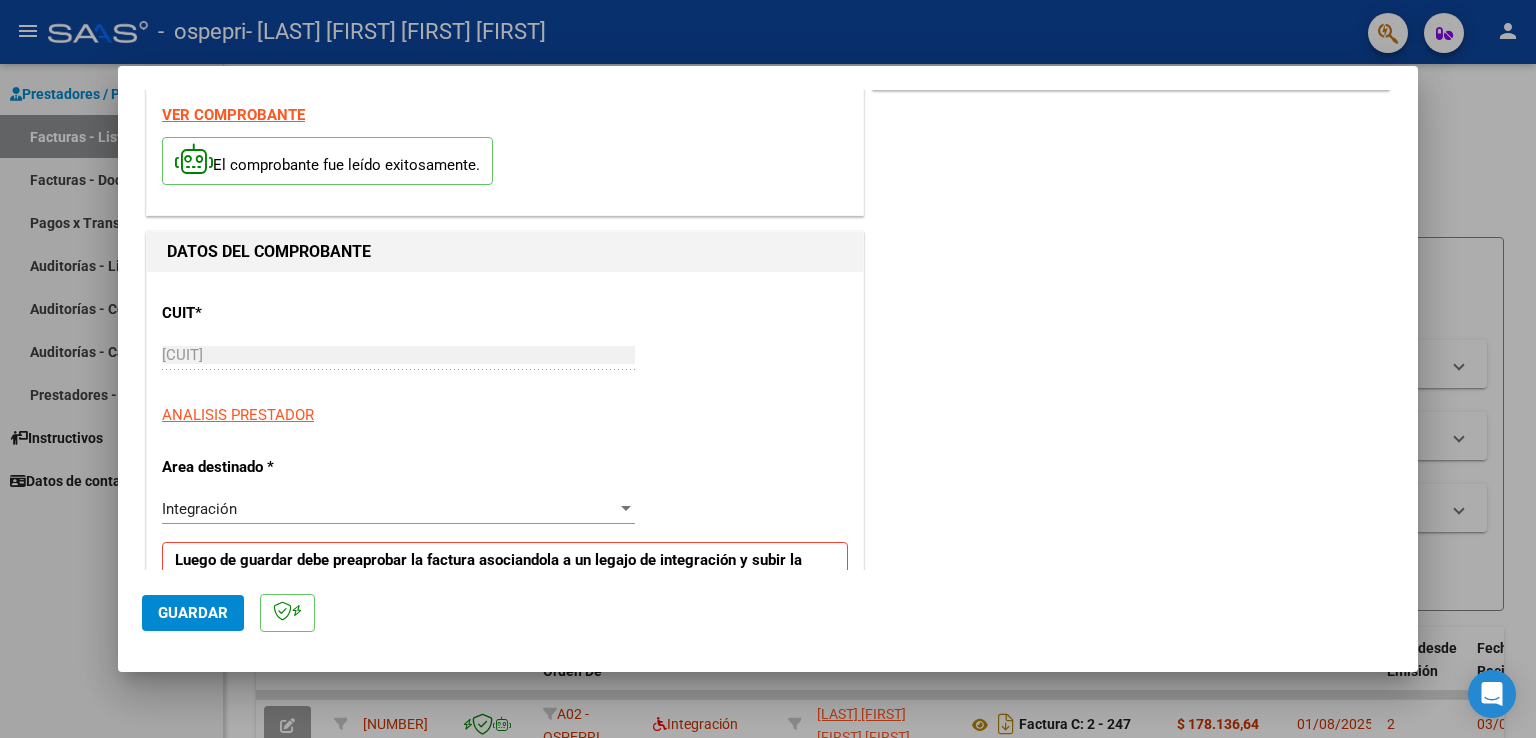 scroll, scrollTop: 300, scrollLeft: 0, axis: vertical 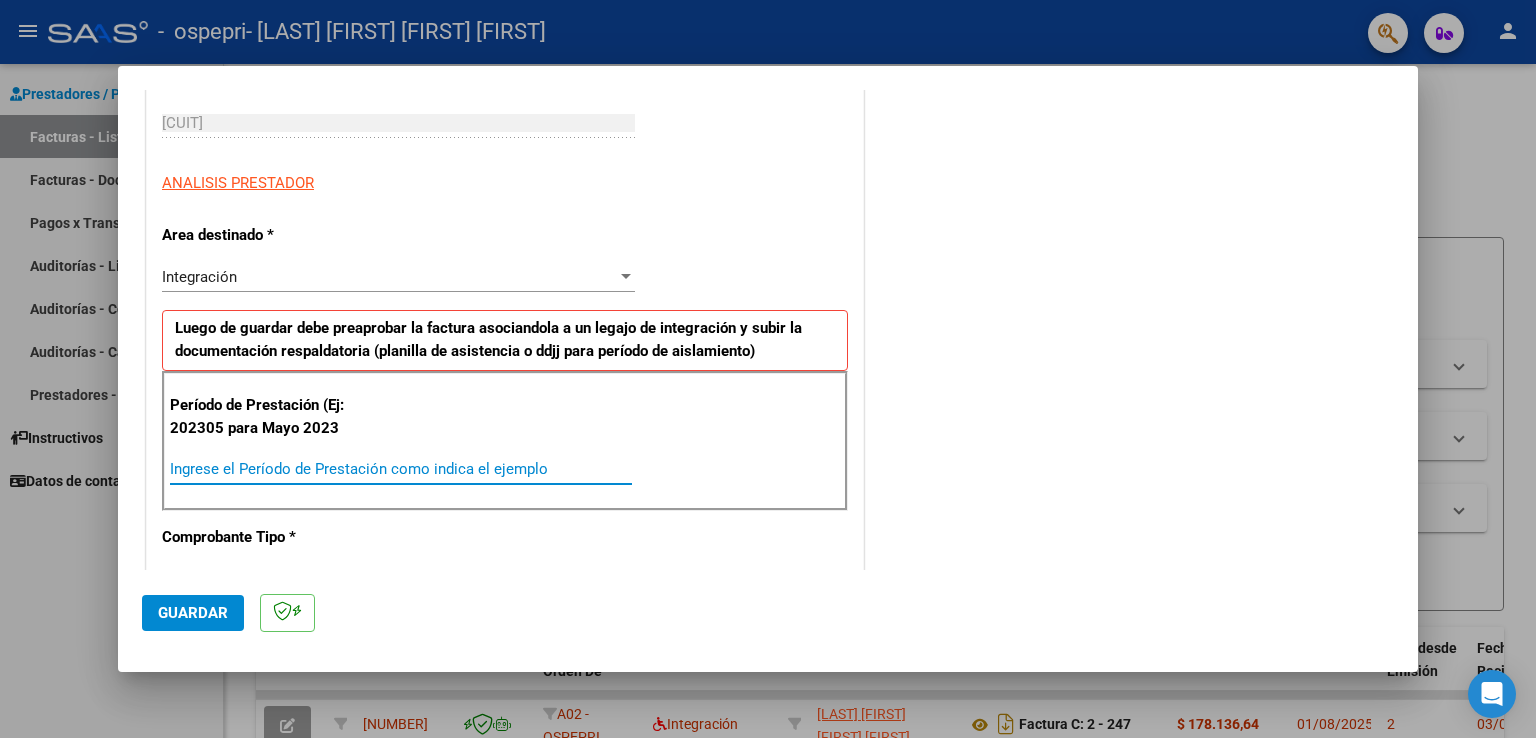 click on "Ingrese el Período de Prestación como indica el ejemplo" at bounding box center [401, 469] 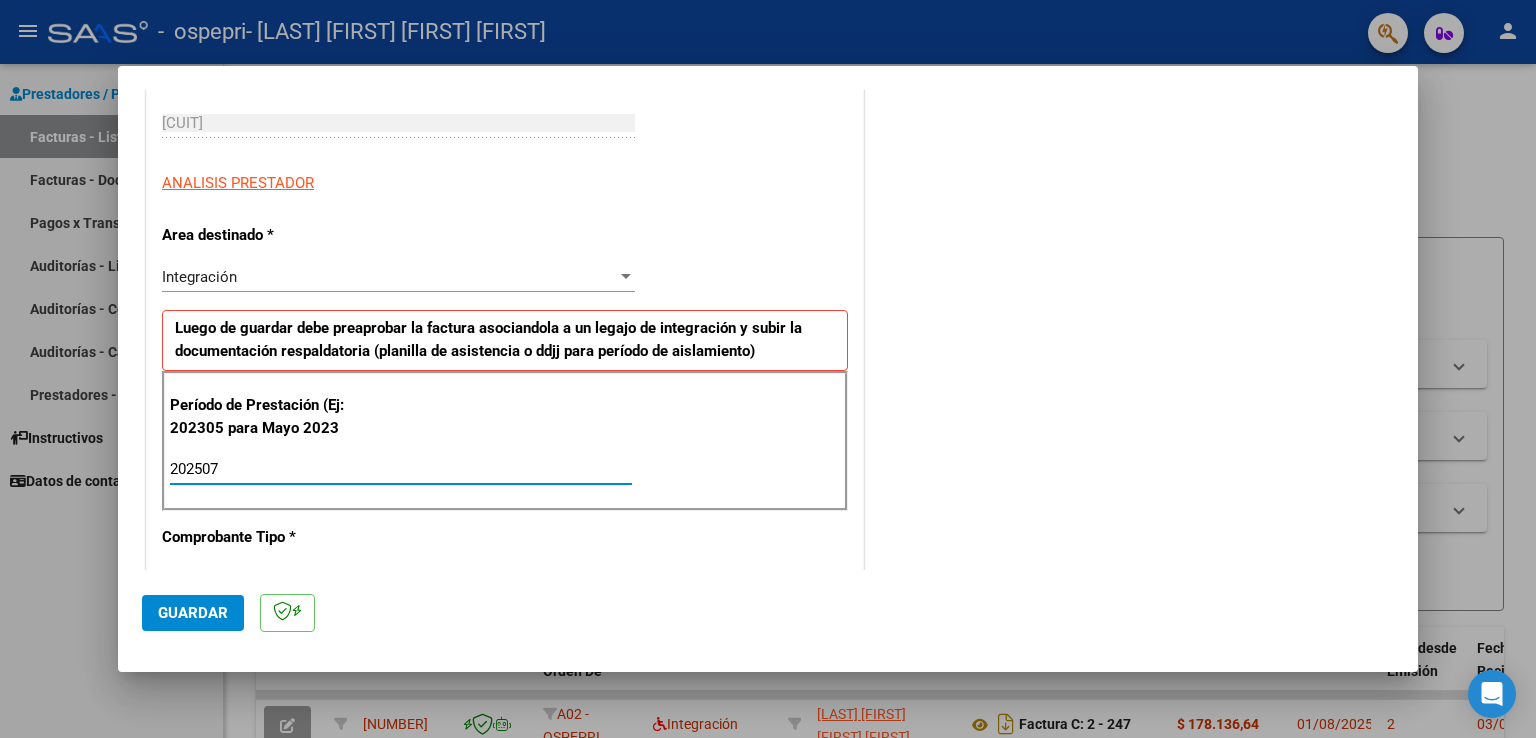 type on "202507" 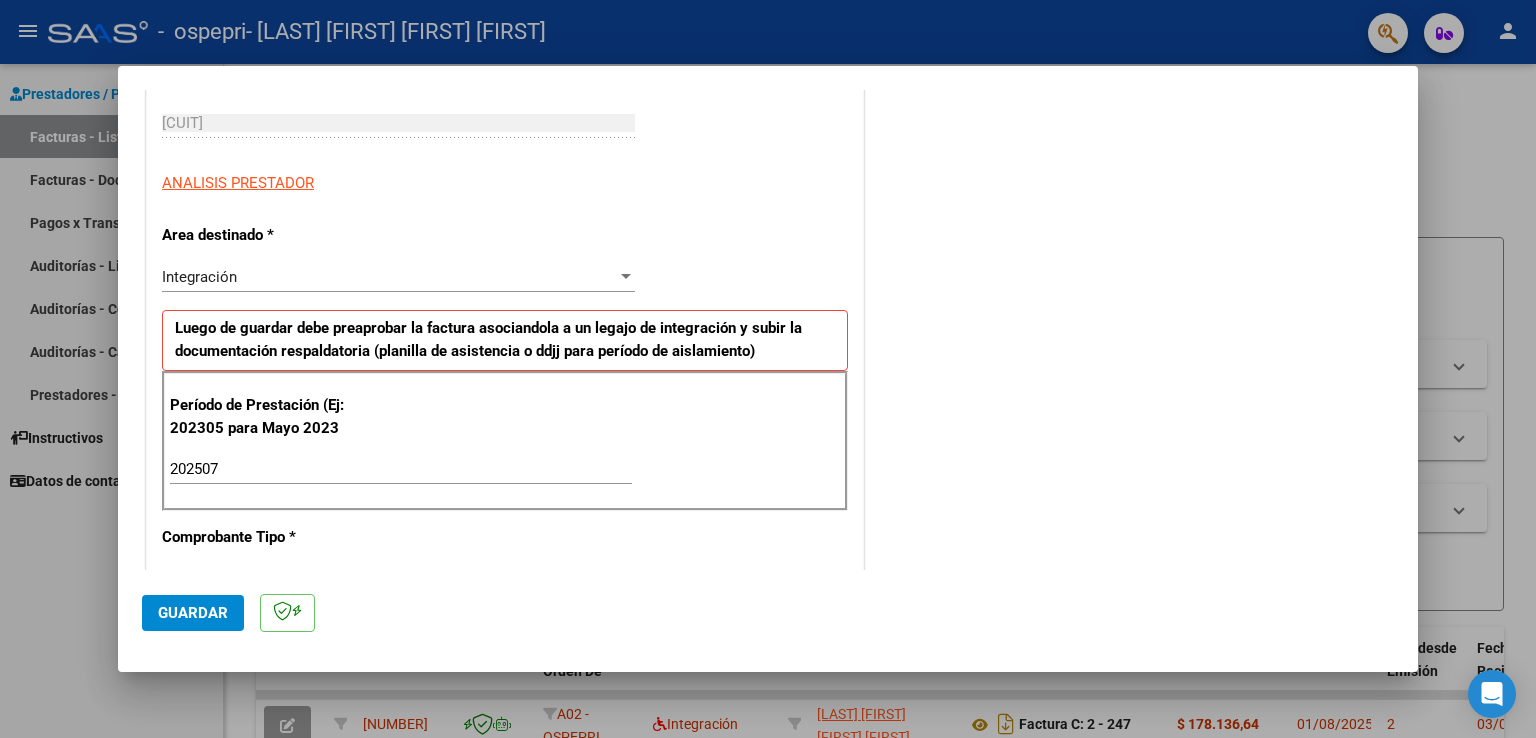 click on "Guardar" 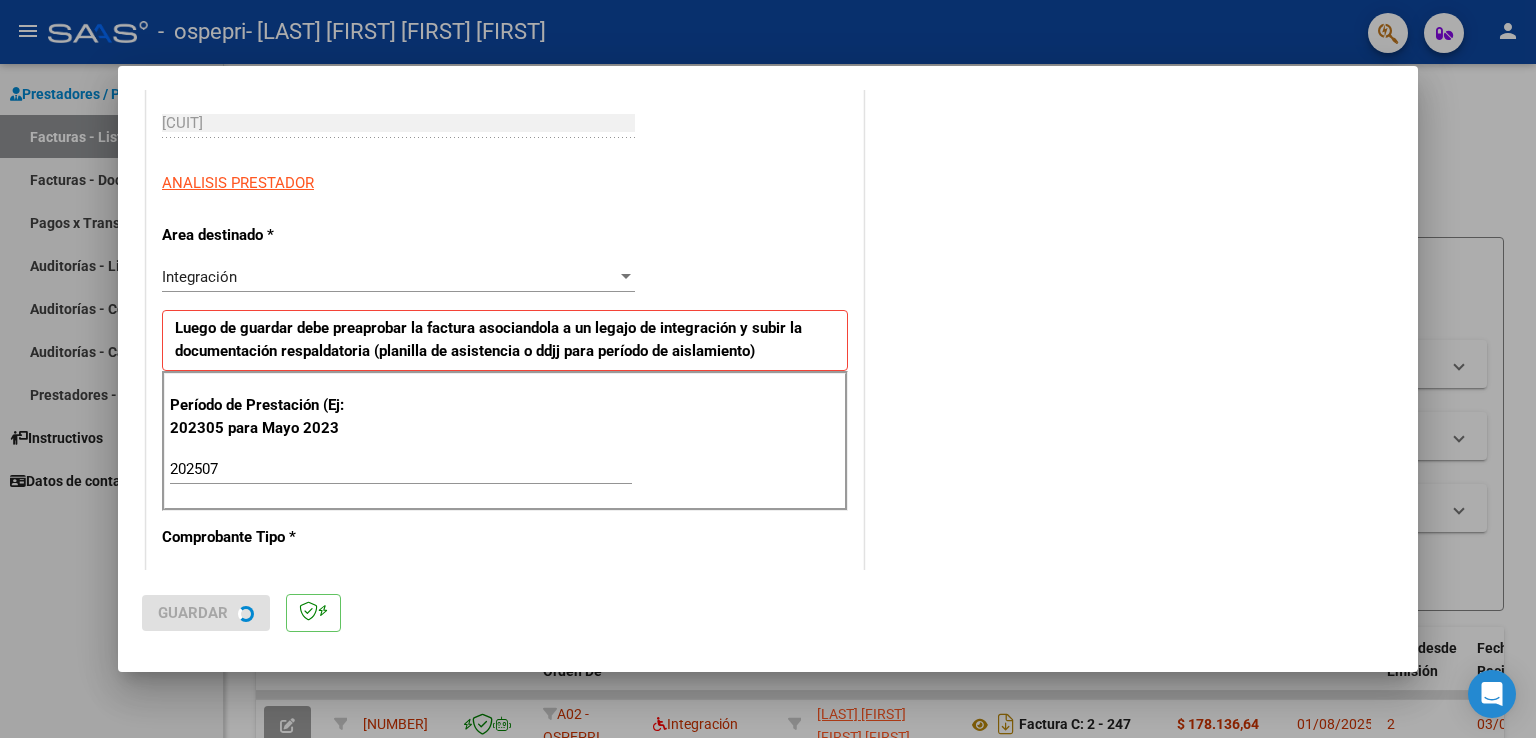scroll, scrollTop: 0, scrollLeft: 0, axis: both 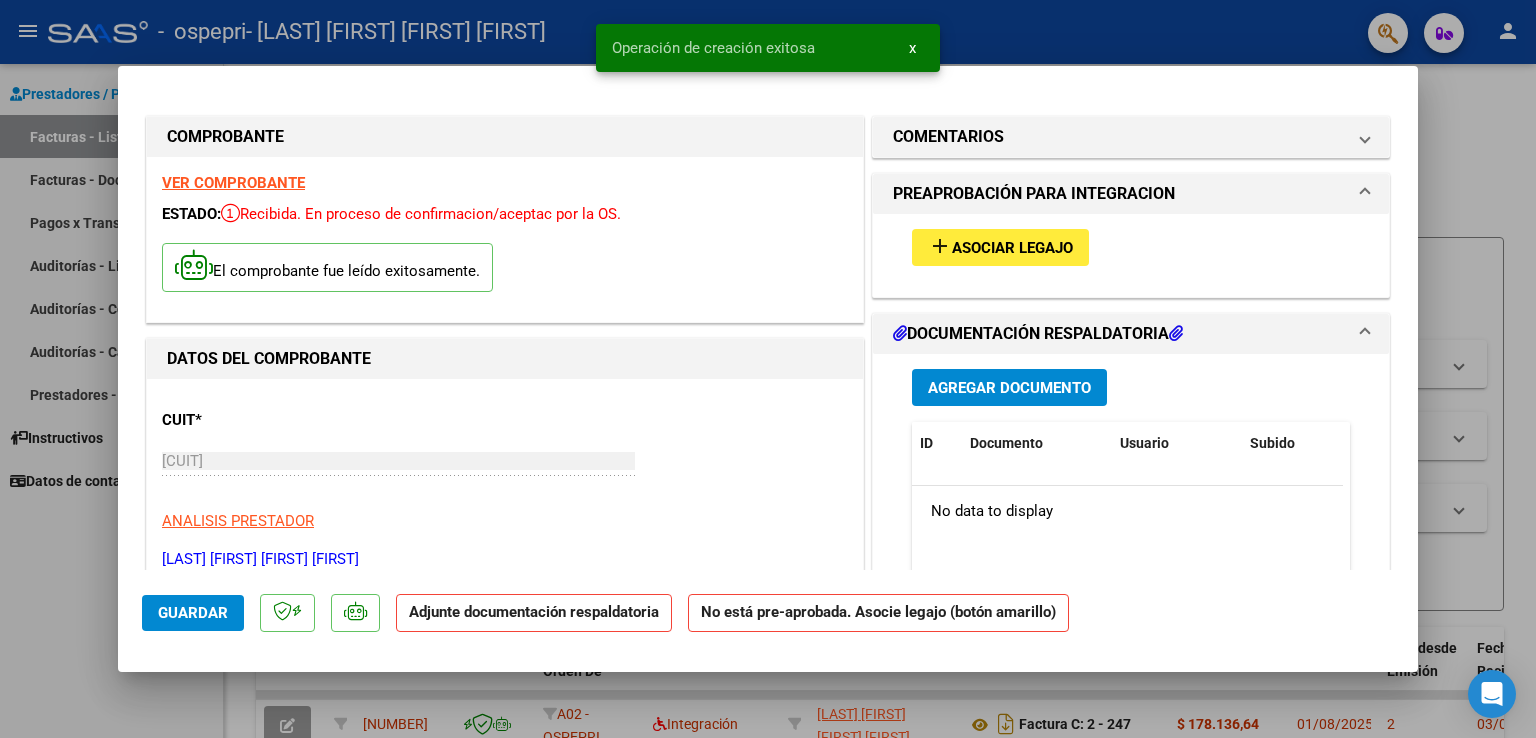 click on "Asociar Legajo" at bounding box center [1012, 248] 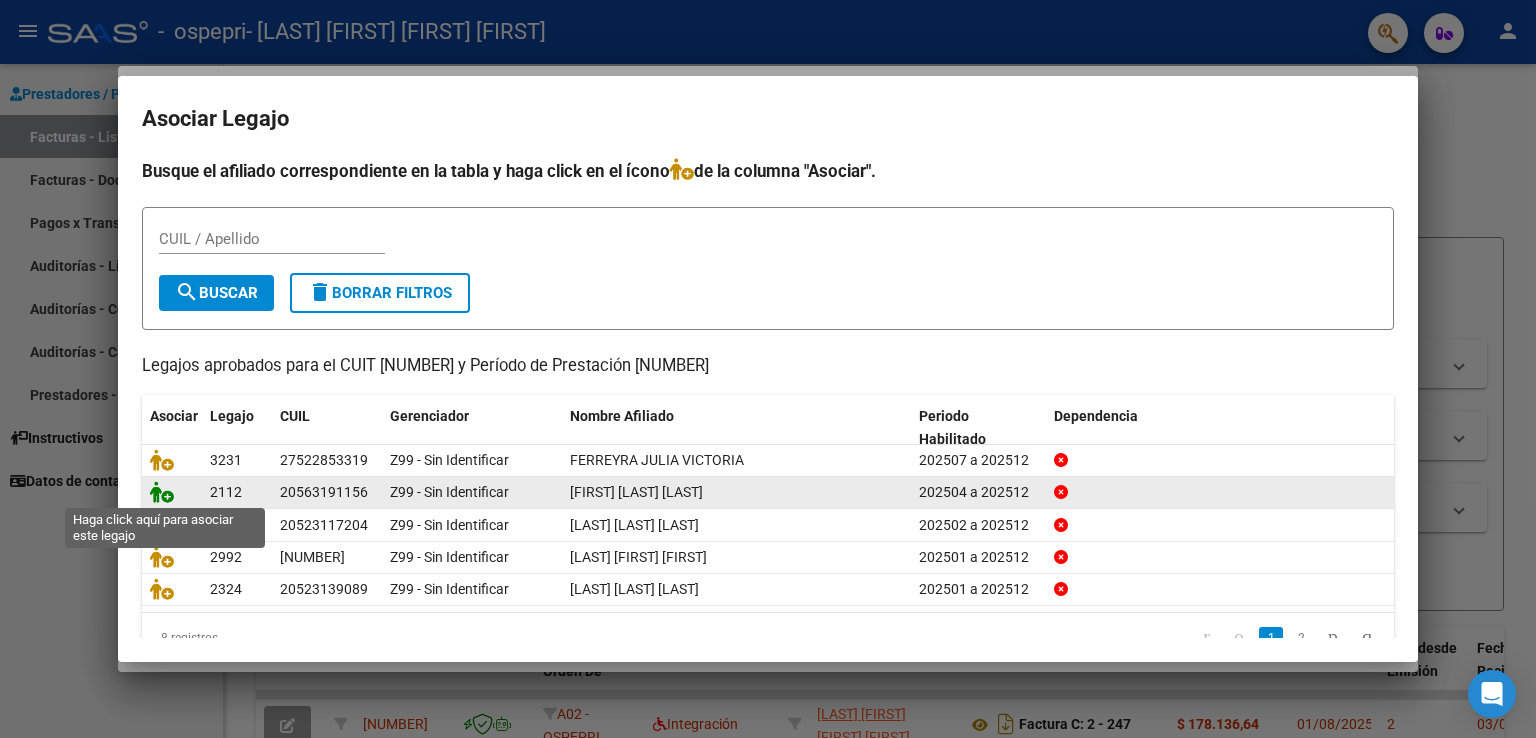 click 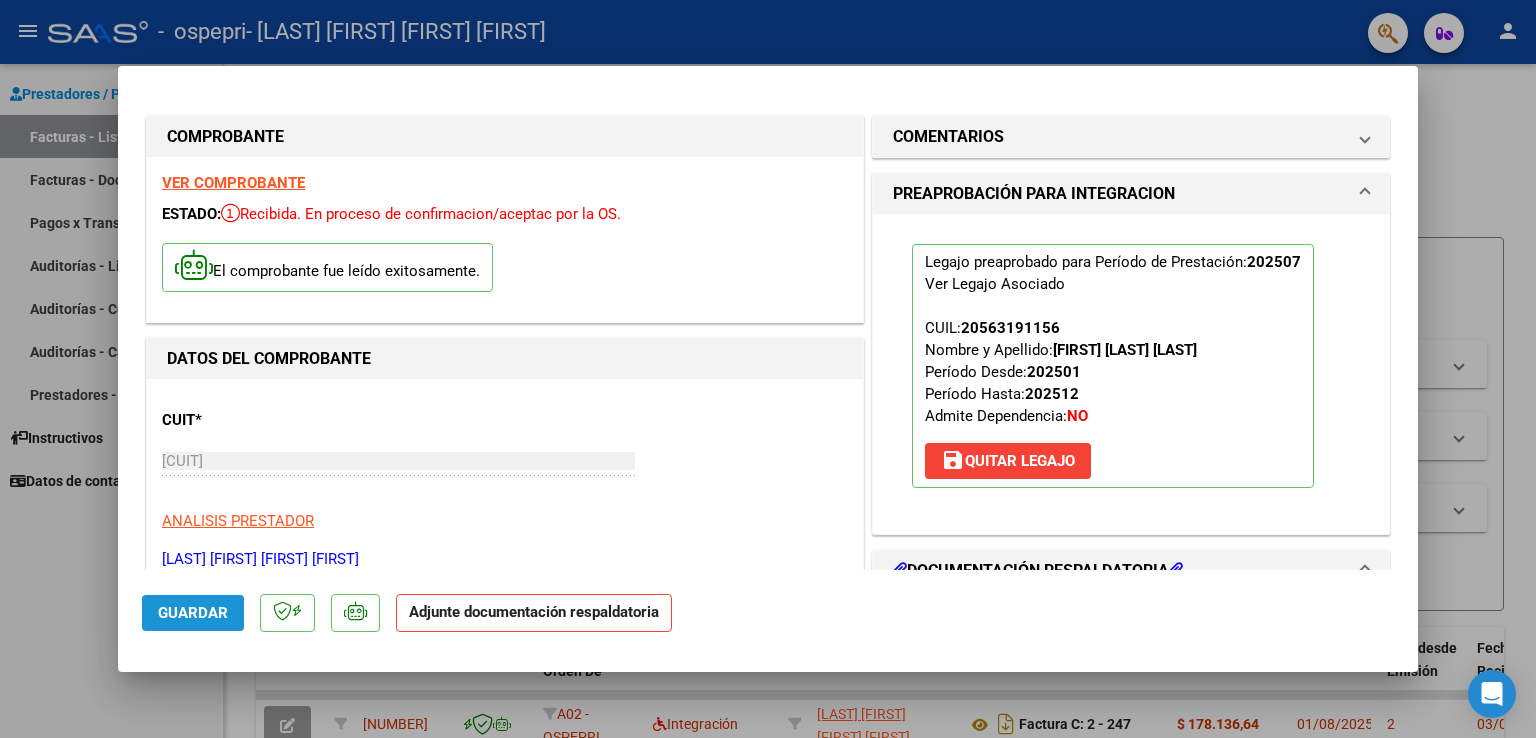 click on "Guardar" 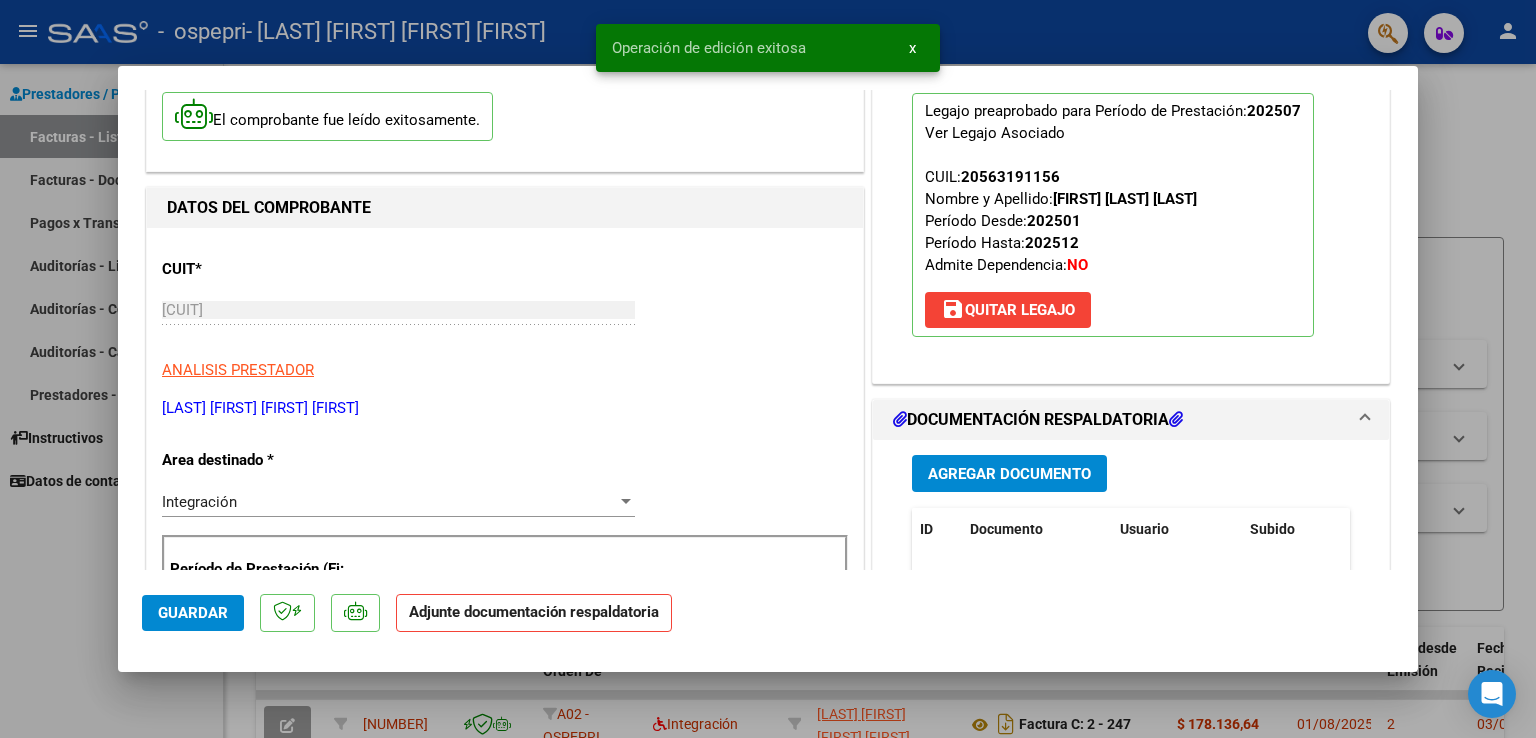 scroll, scrollTop: 200, scrollLeft: 0, axis: vertical 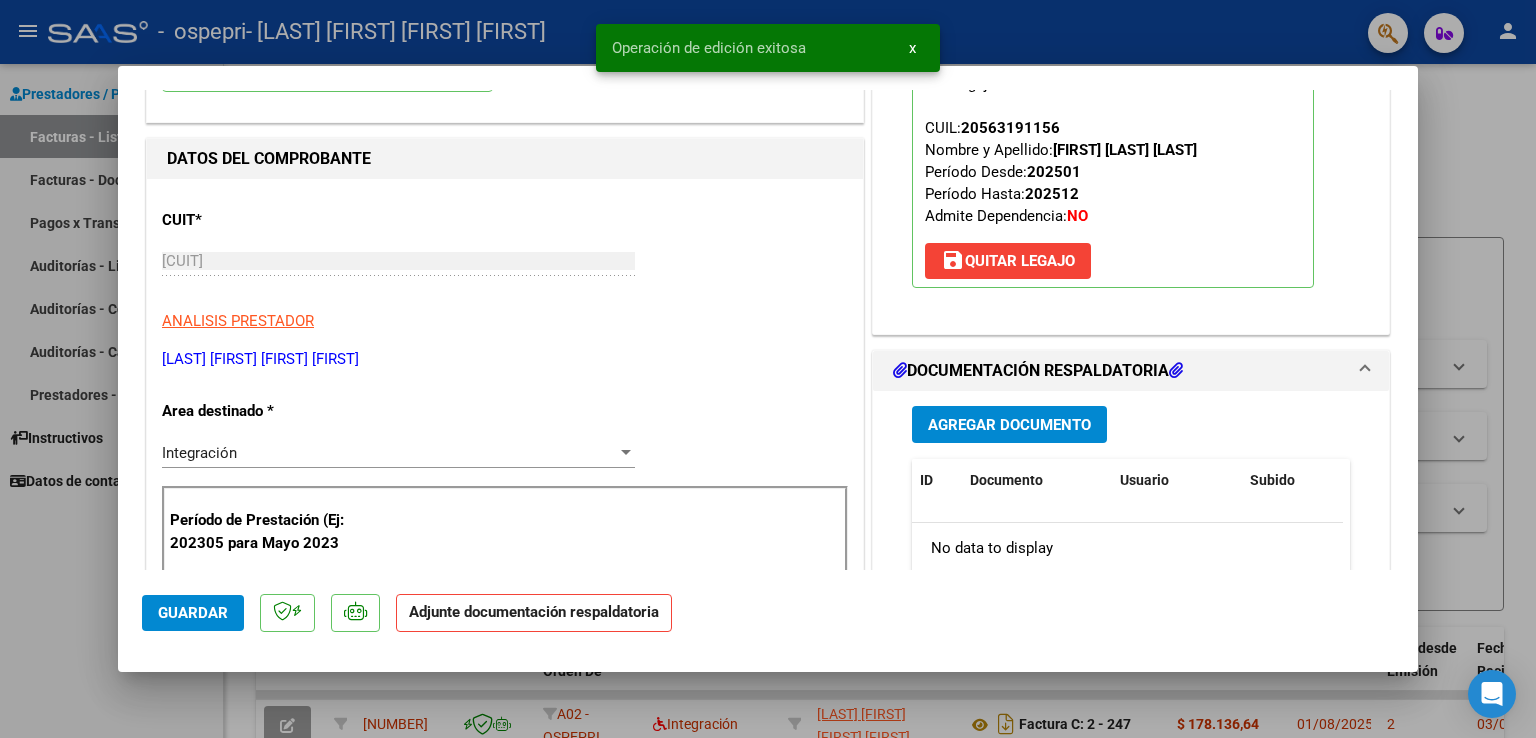 click on "Guardar" 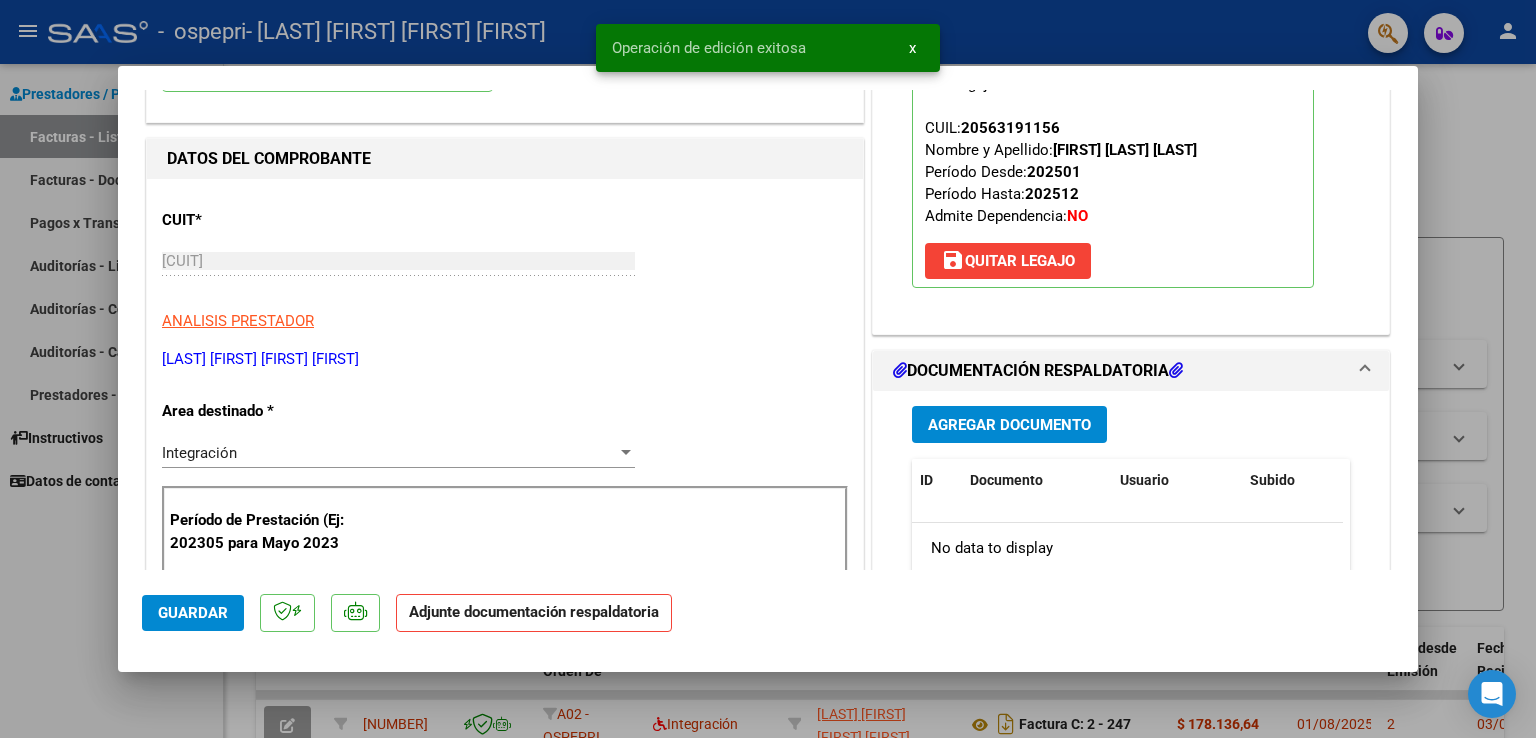 drag, startPoint x: 9, startPoint y: 574, endPoint x: 31, endPoint y: 562, distance: 25.059929 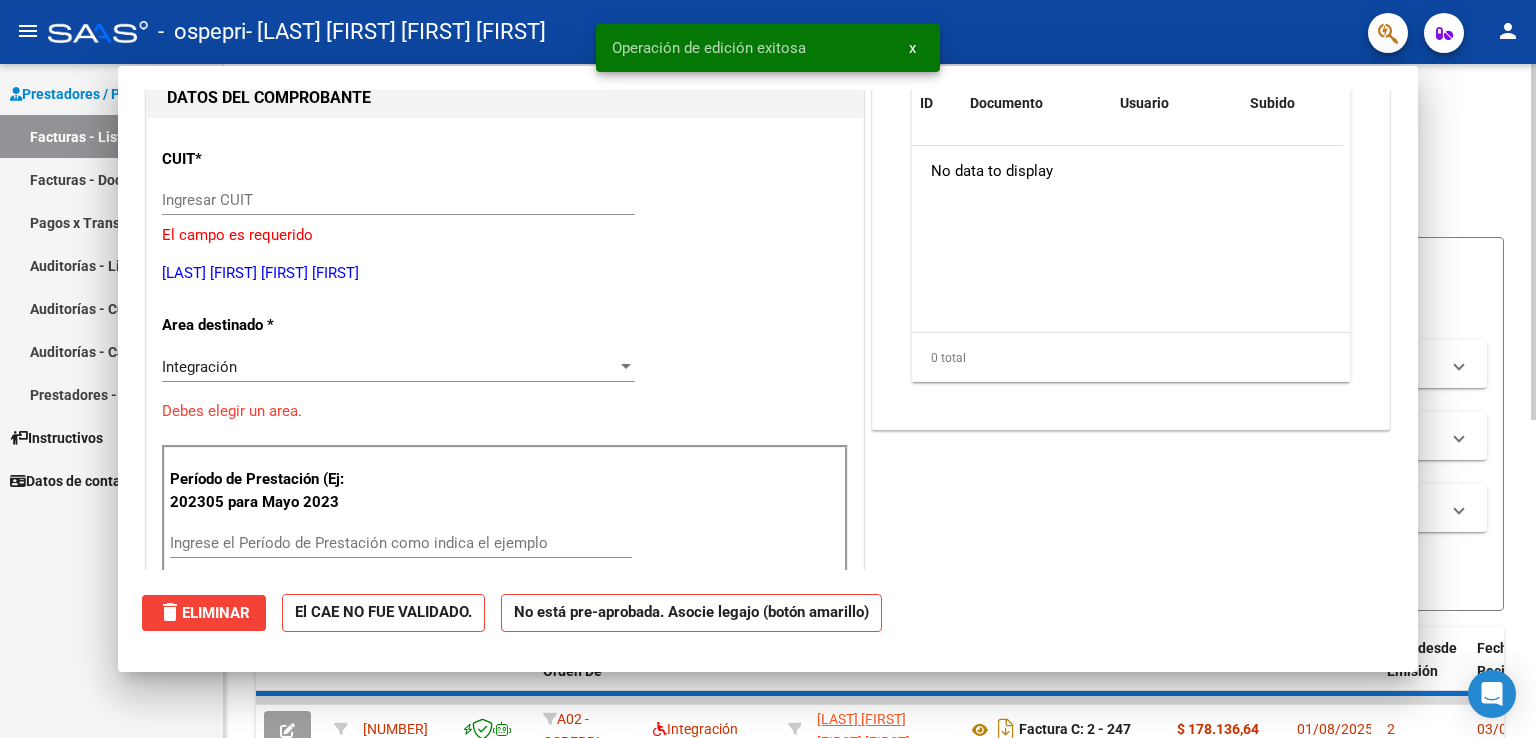scroll, scrollTop: 0, scrollLeft: 0, axis: both 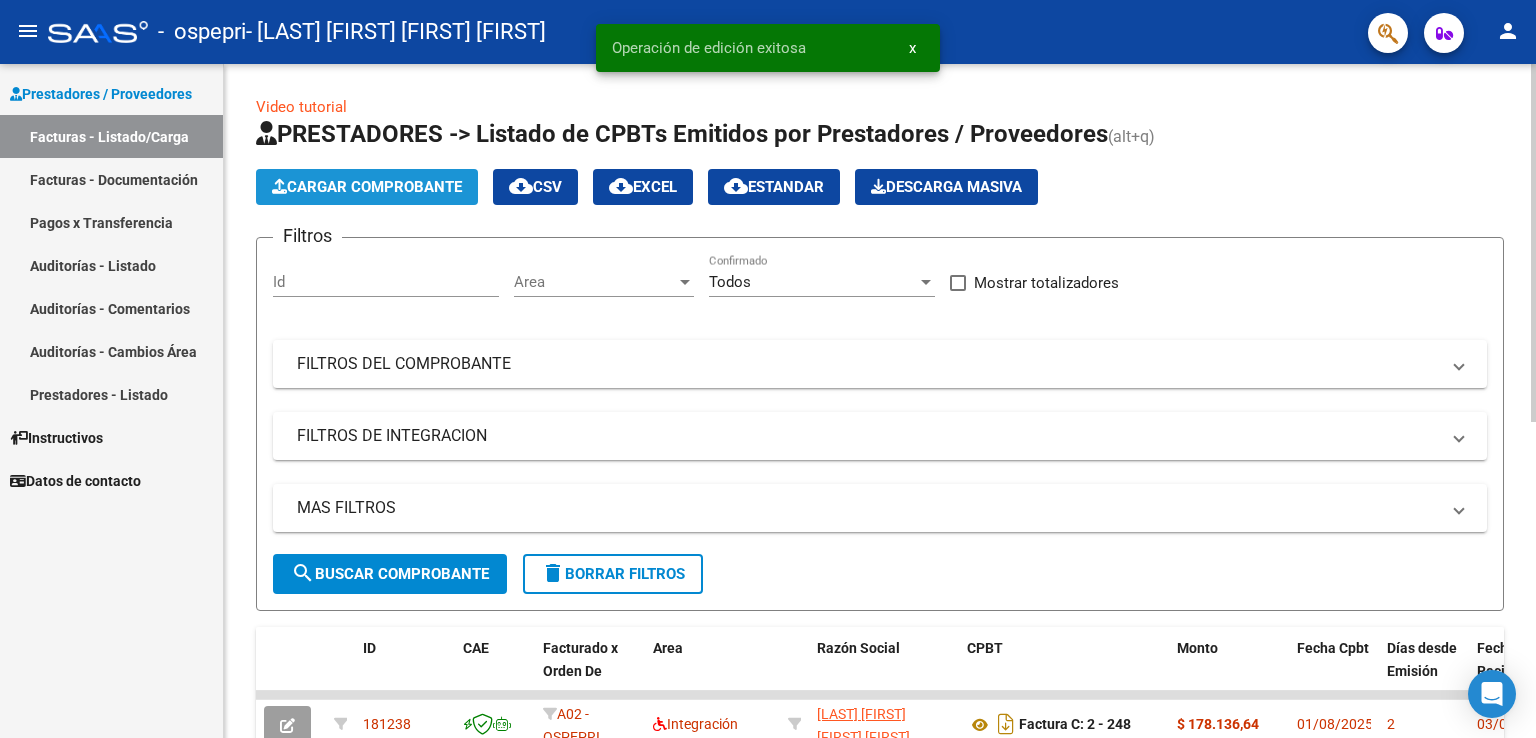 click on "Cargar Comprobante" 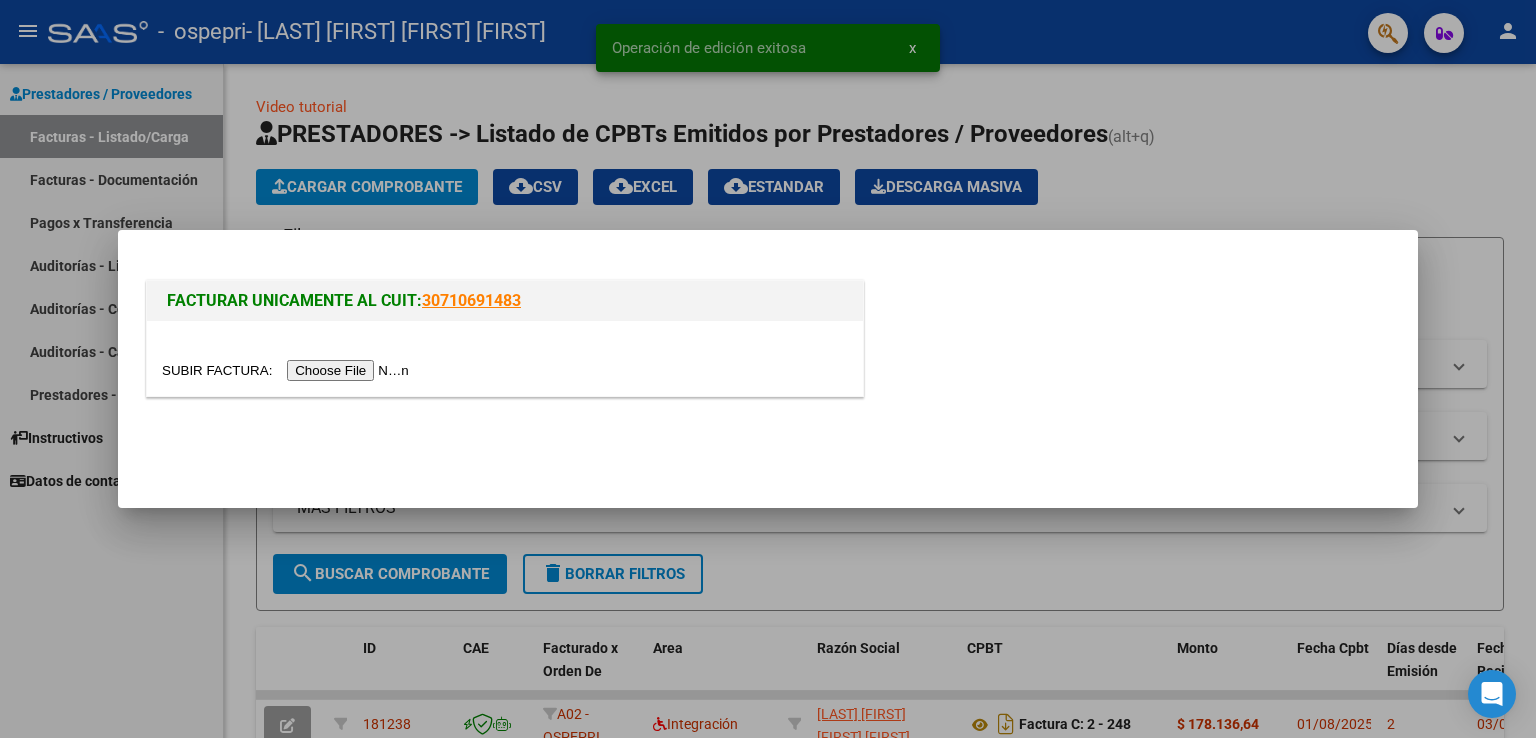 click at bounding box center (288, 370) 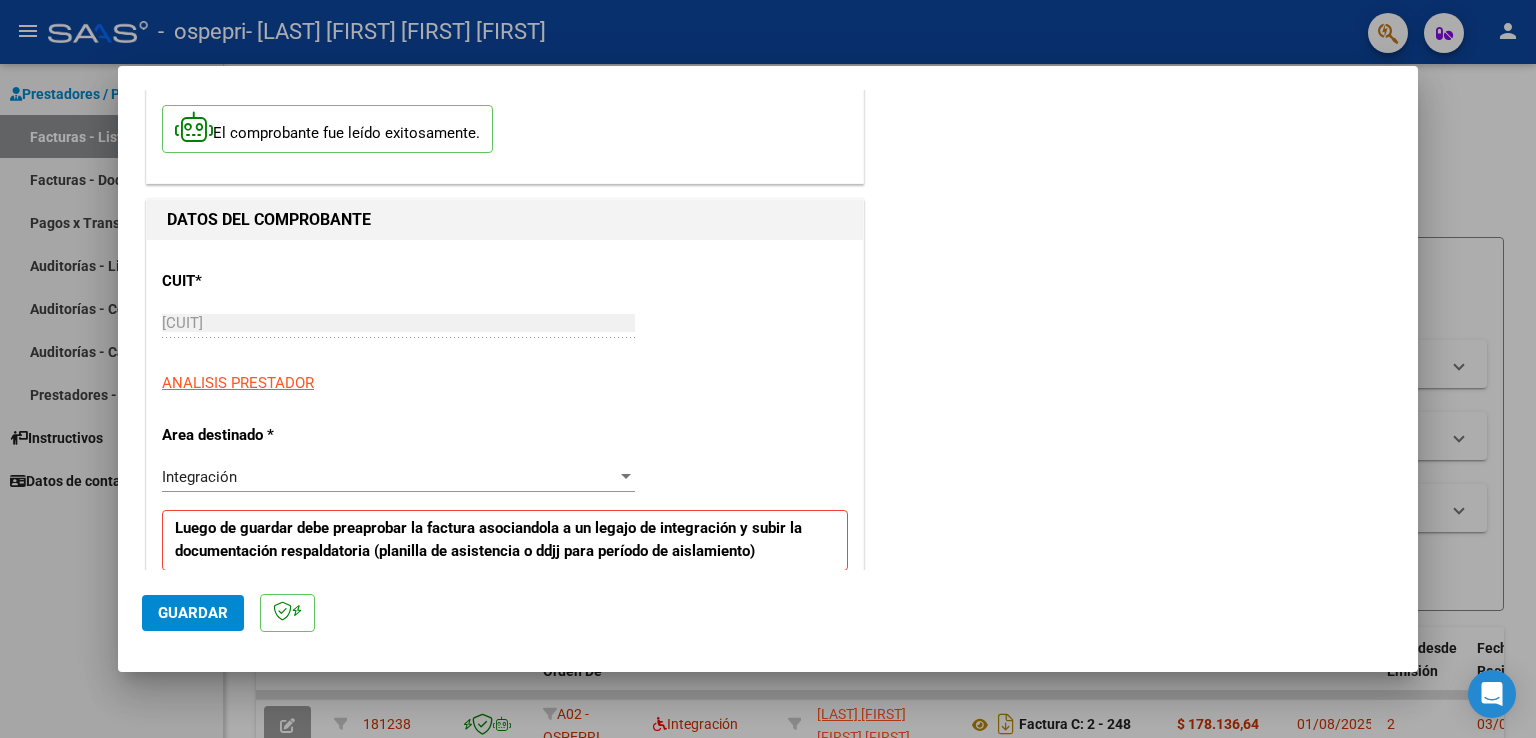 scroll, scrollTop: 300, scrollLeft: 0, axis: vertical 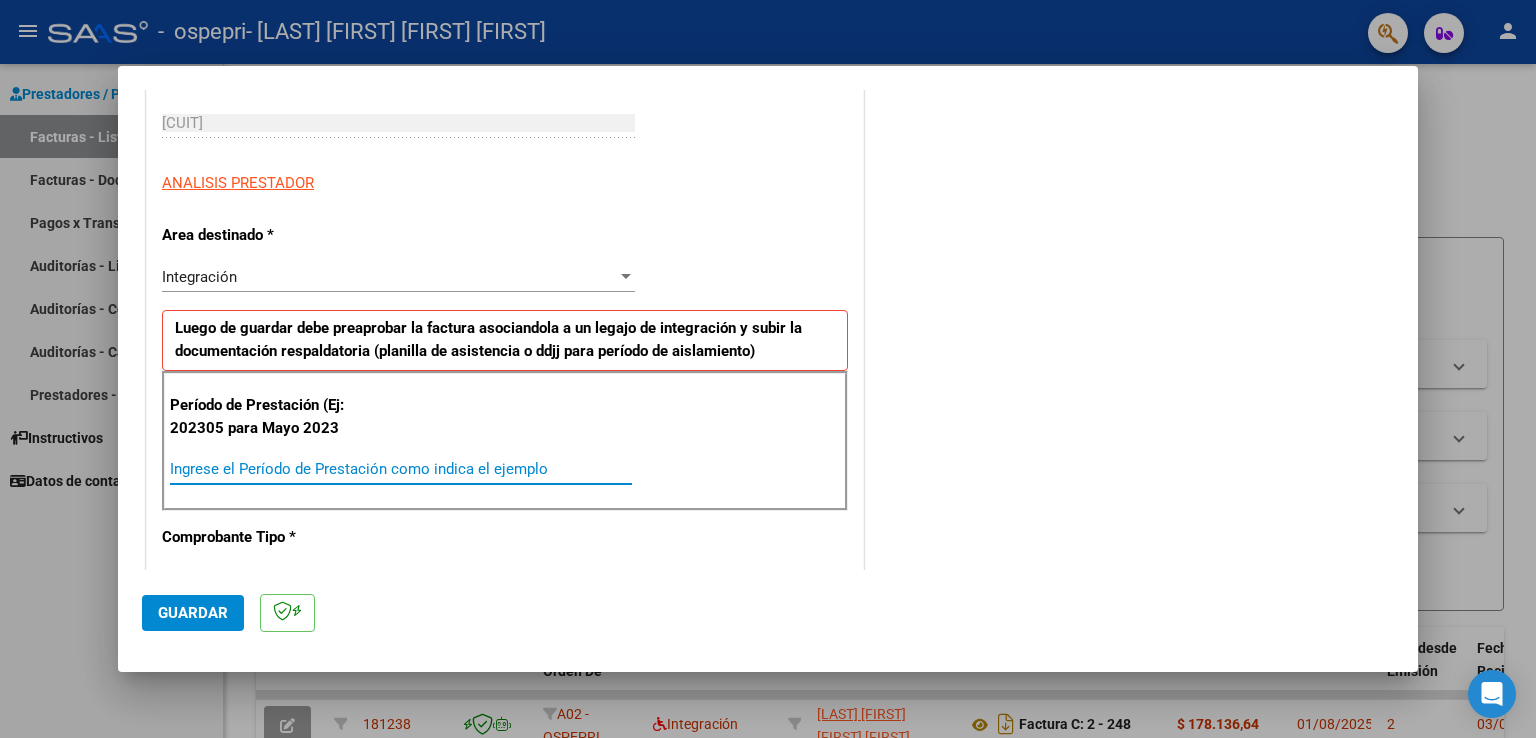 click on "Ingrese el Período de Prestación como indica el ejemplo" at bounding box center [401, 469] 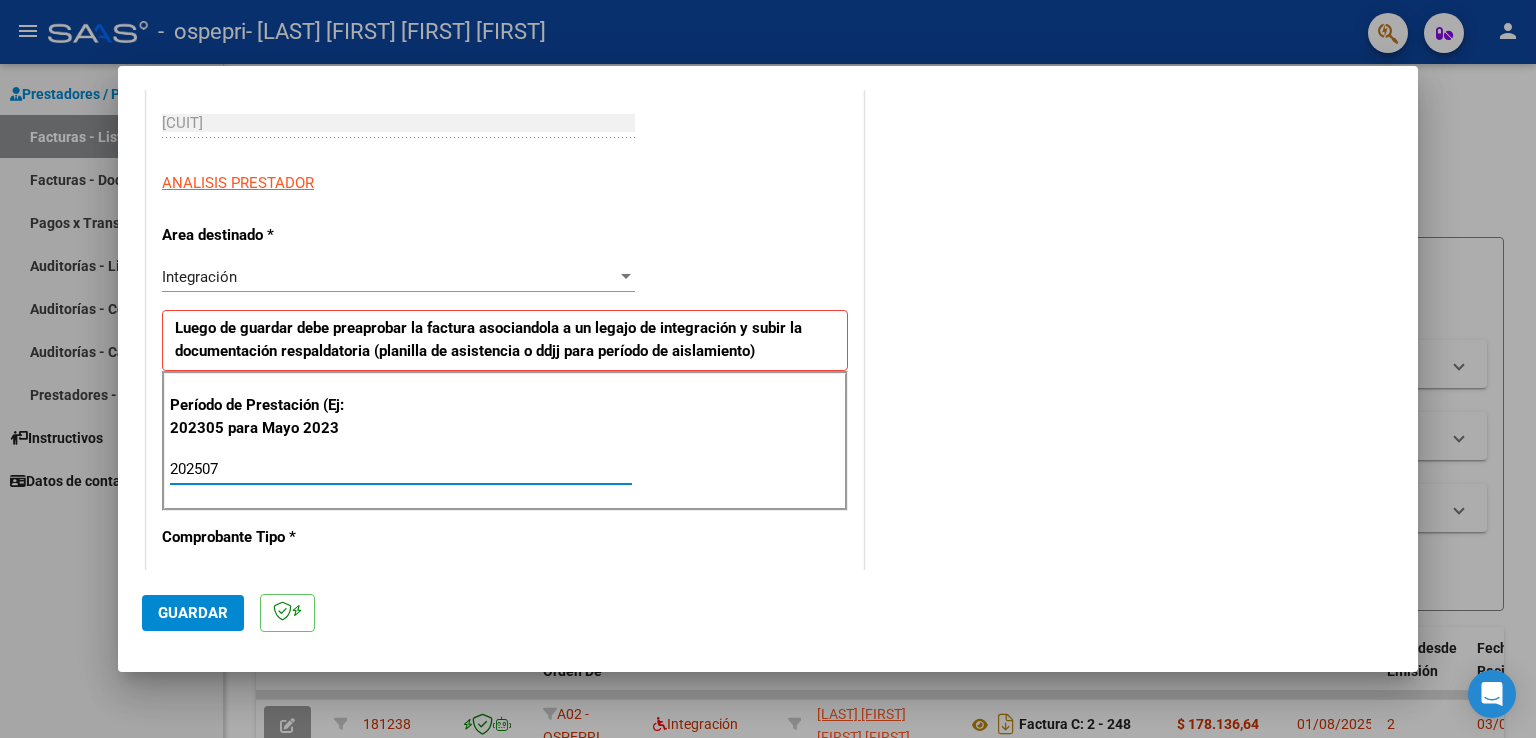 type on "202507" 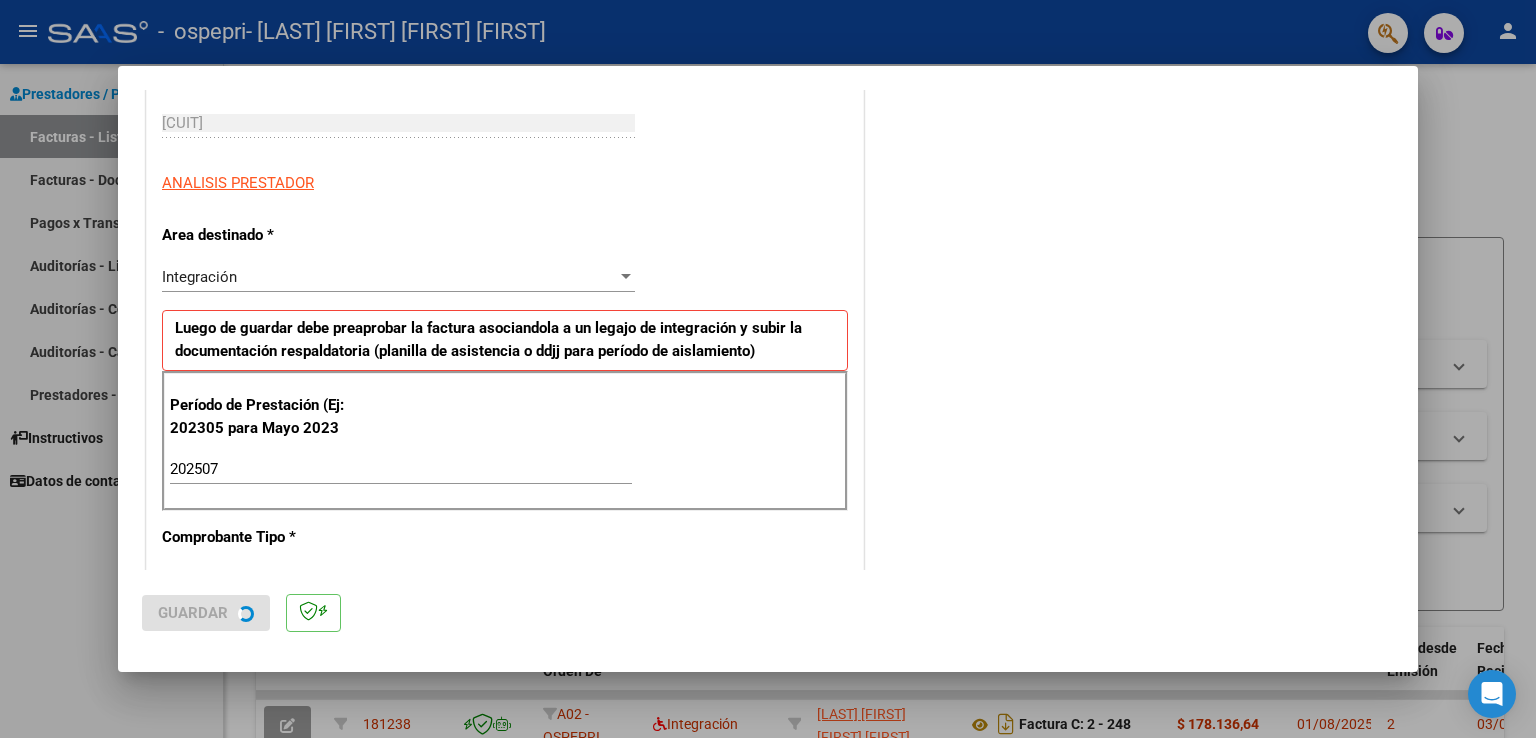 scroll, scrollTop: 0, scrollLeft: 0, axis: both 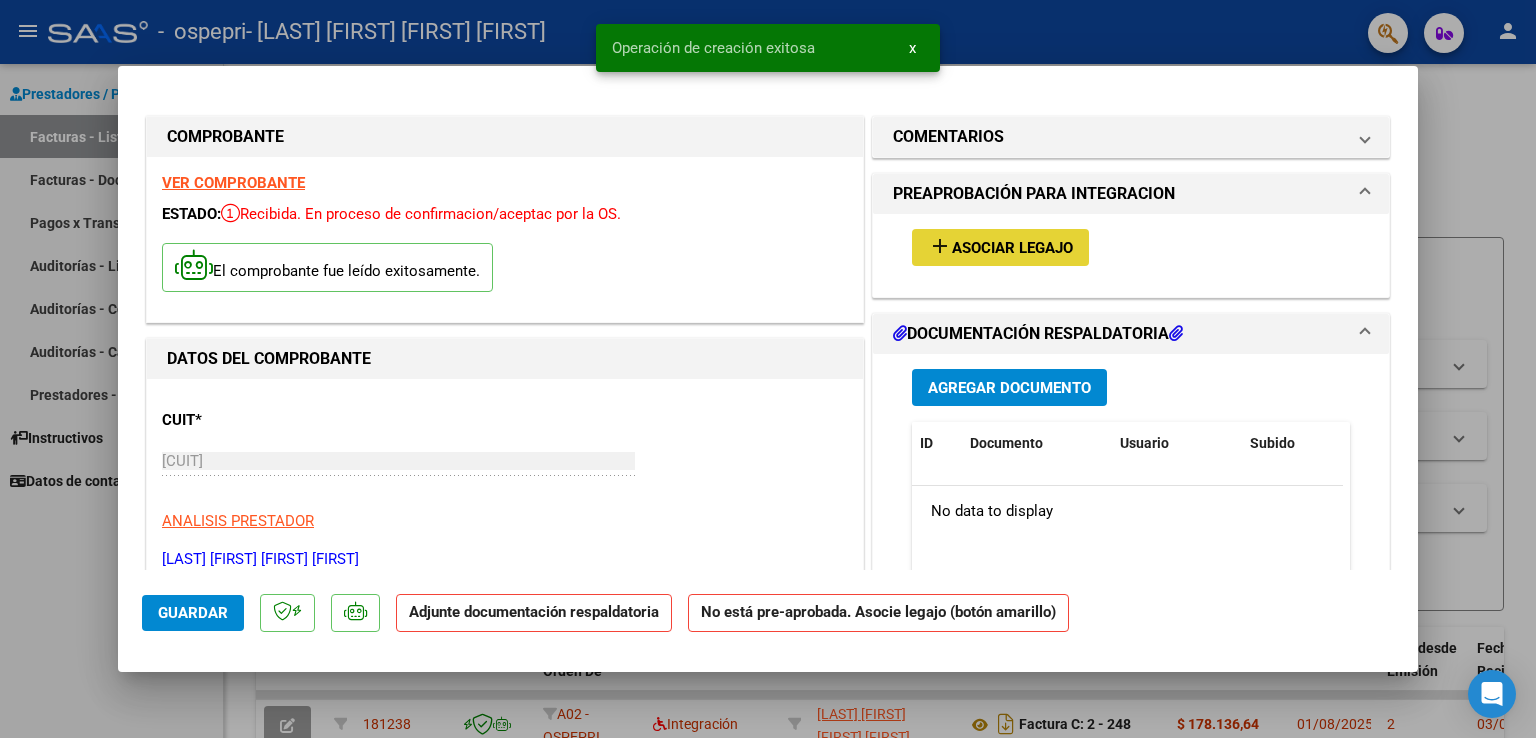 click on "Asociar Legajo" at bounding box center [1012, 248] 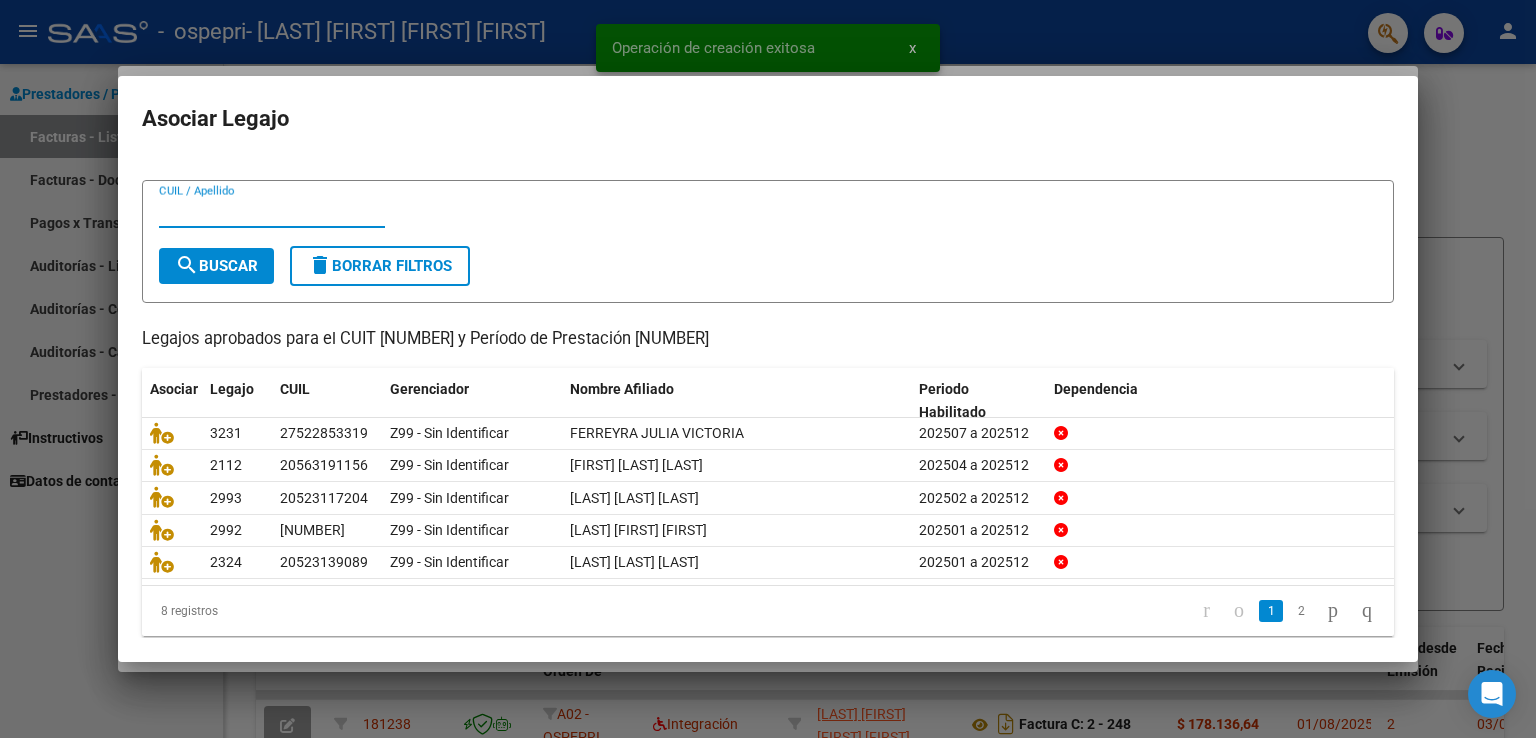 scroll, scrollTop: 39, scrollLeft: 0, axis: vertical 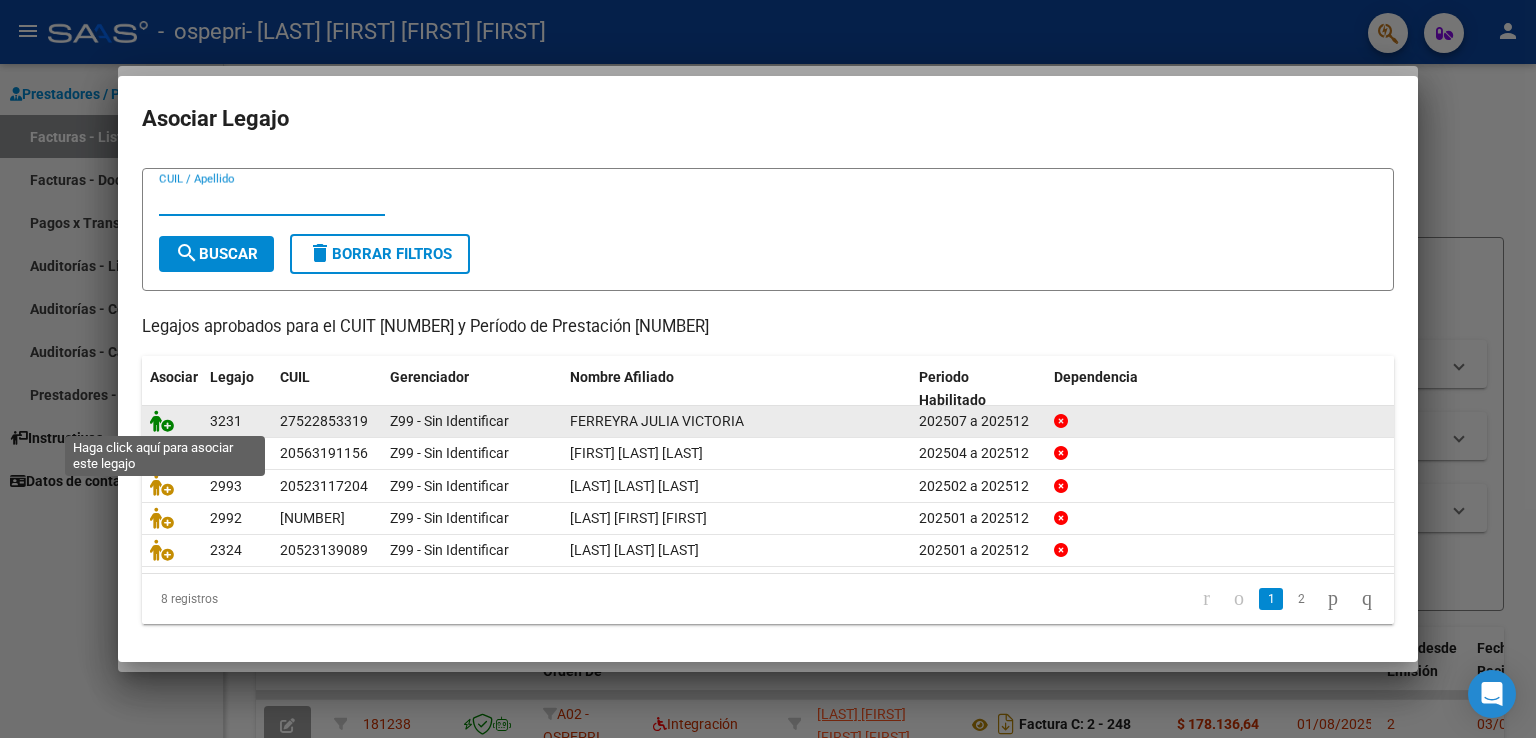 click 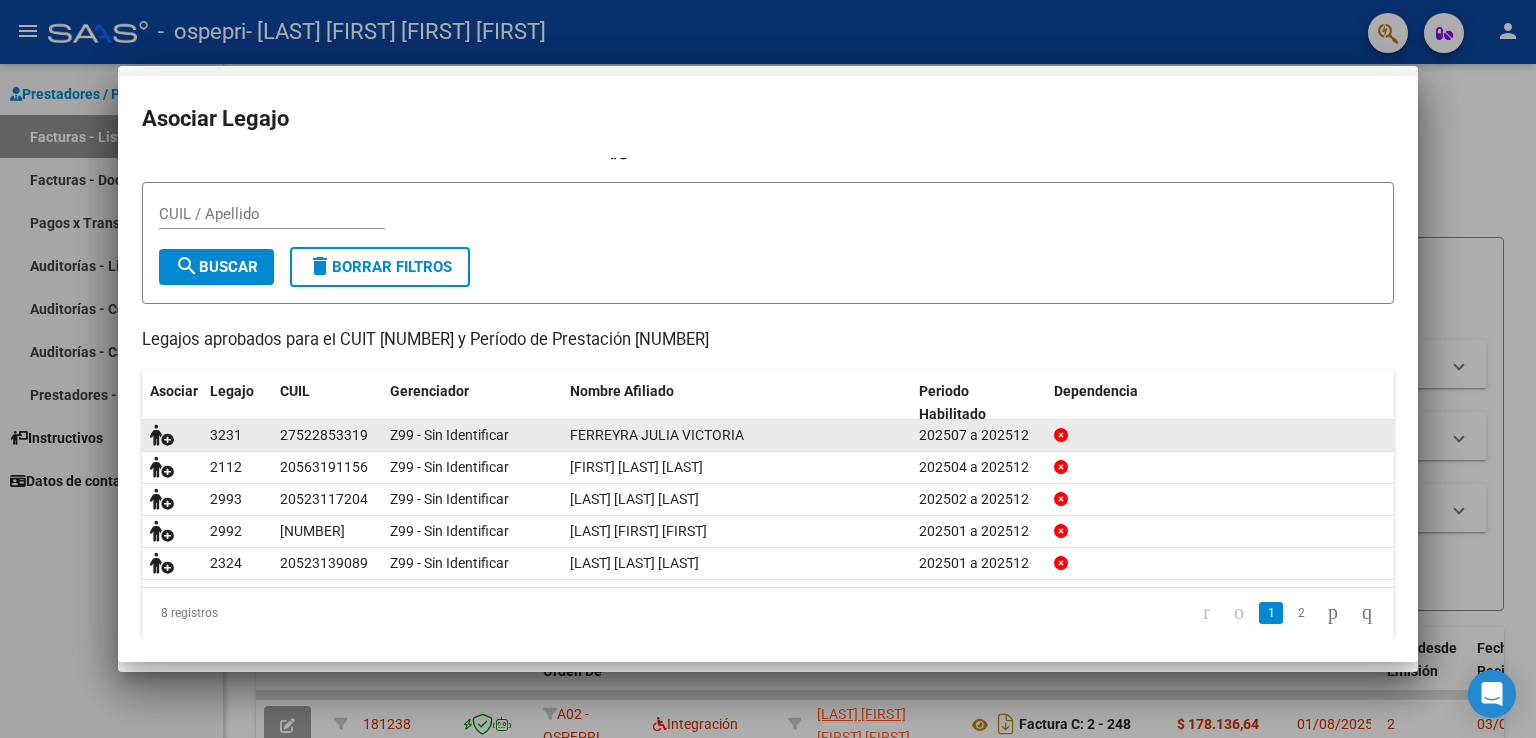 scroll, scrollTop: 0, scrollLeft: 0, axis: both 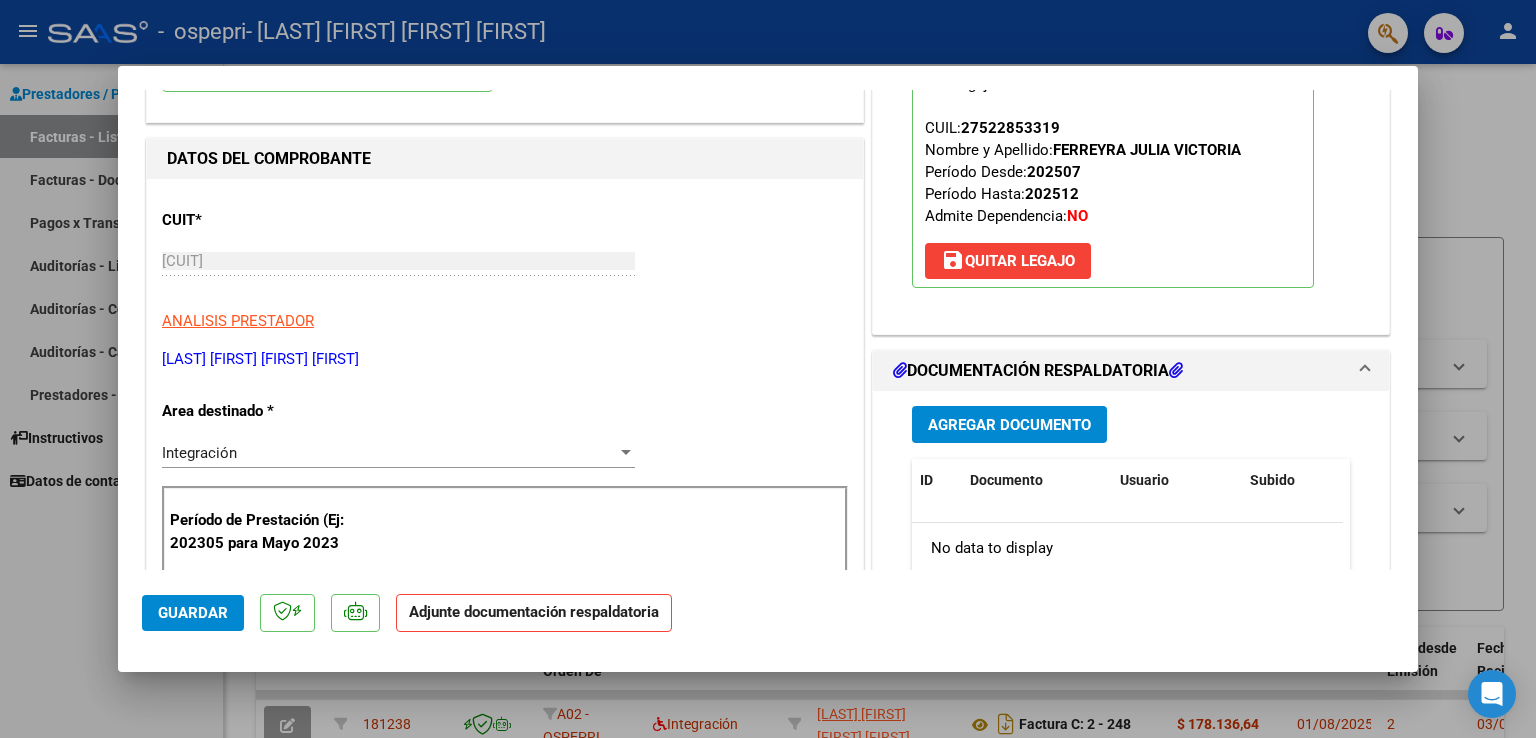 click on "Guardar" 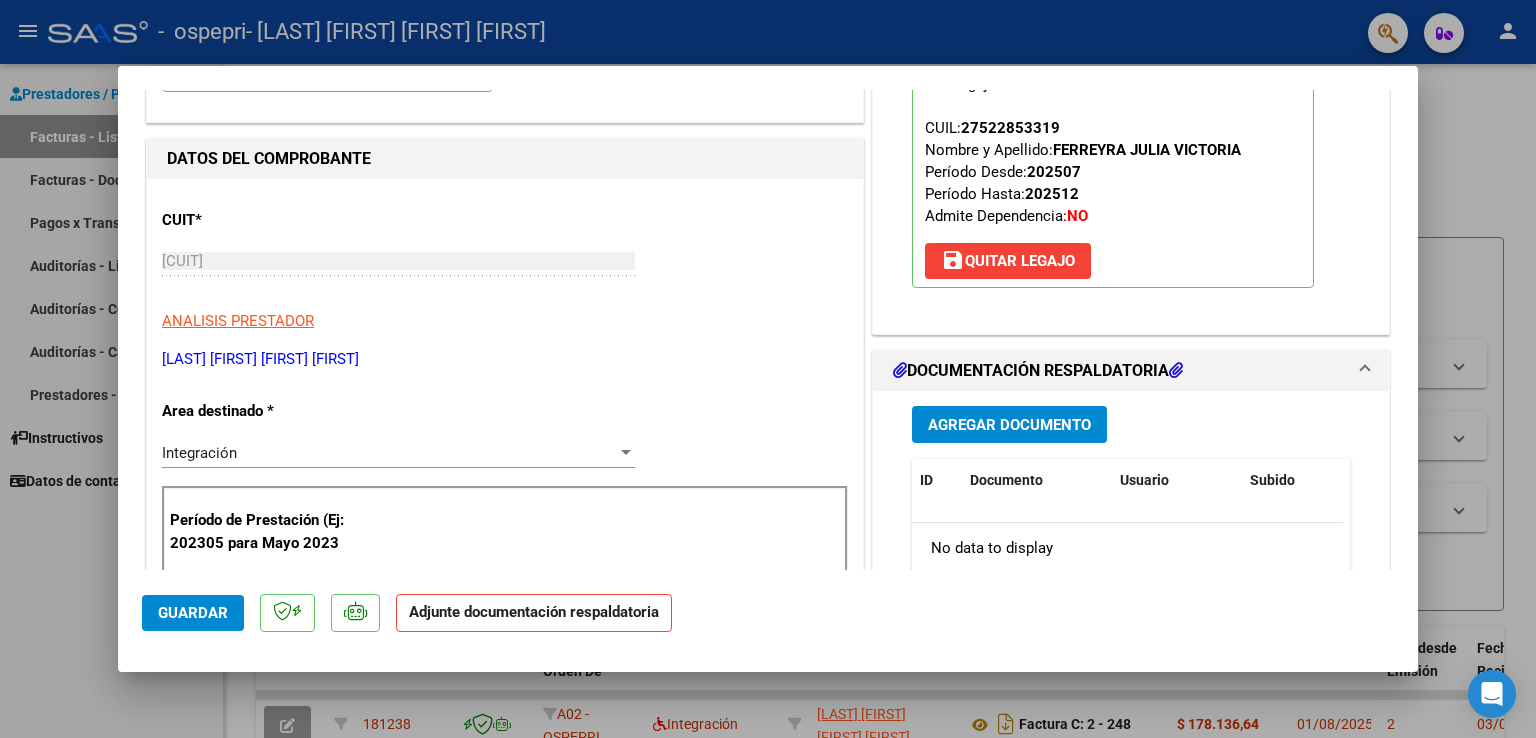 click at bounding box center [768, 369] 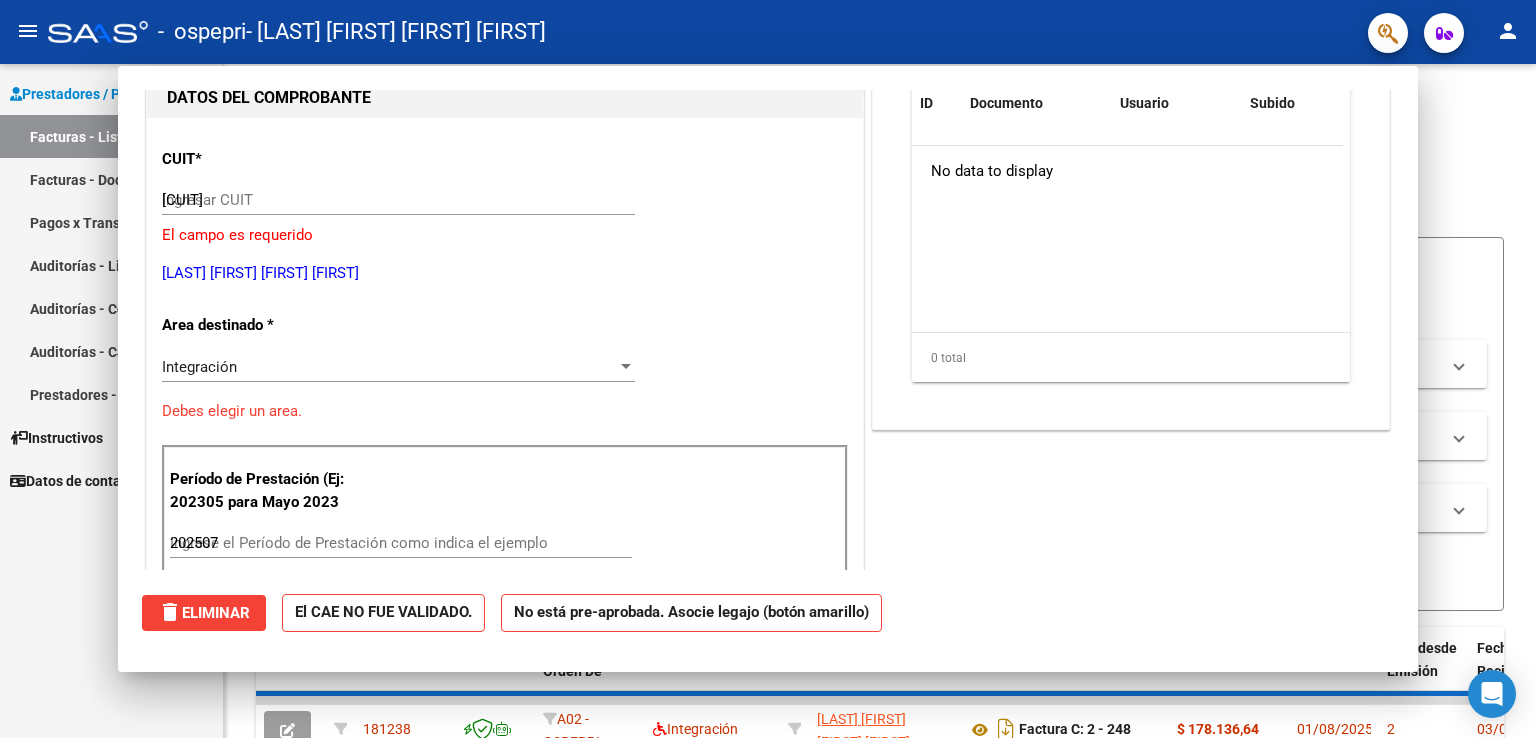 type 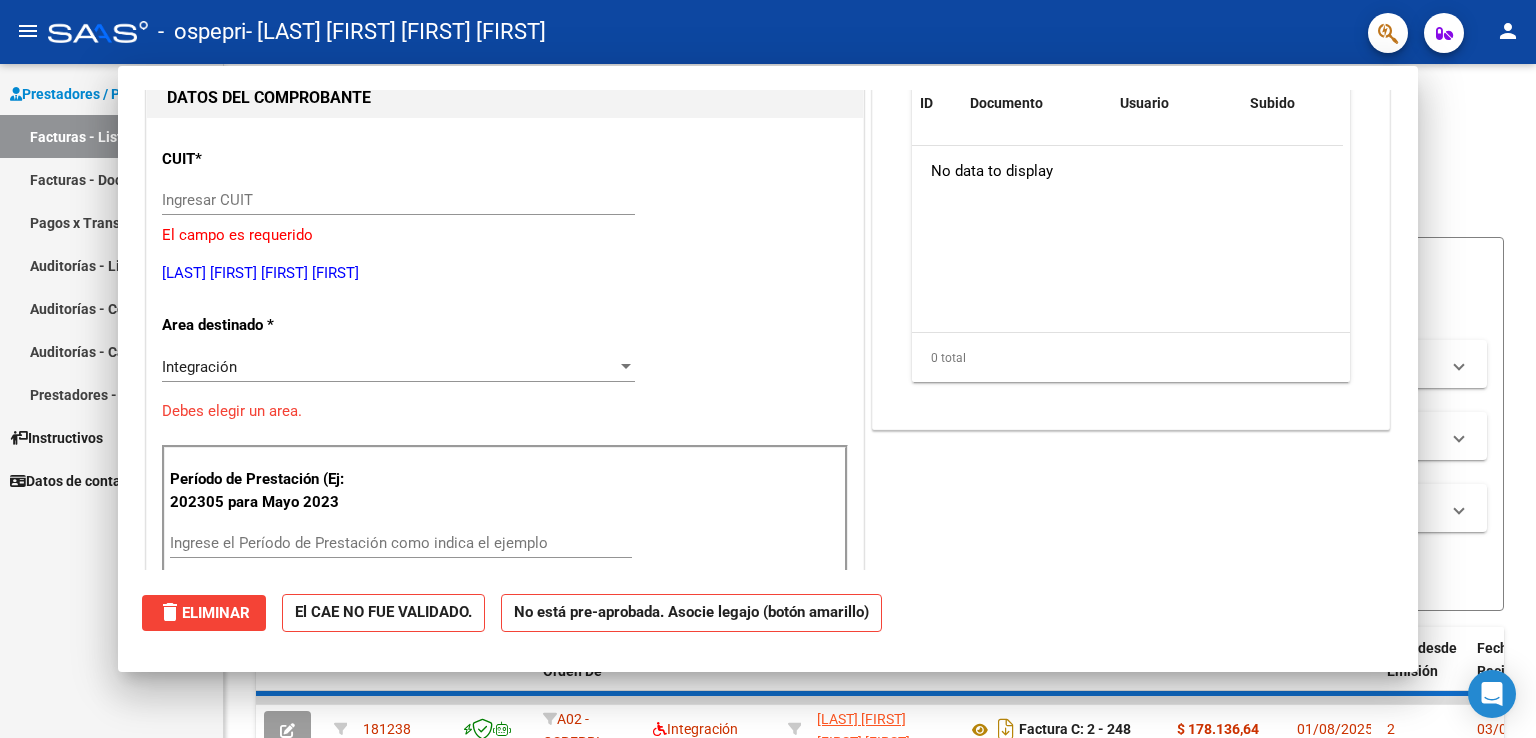 scroll, scrollTop: 0, scrollLeft: 0, axis: both 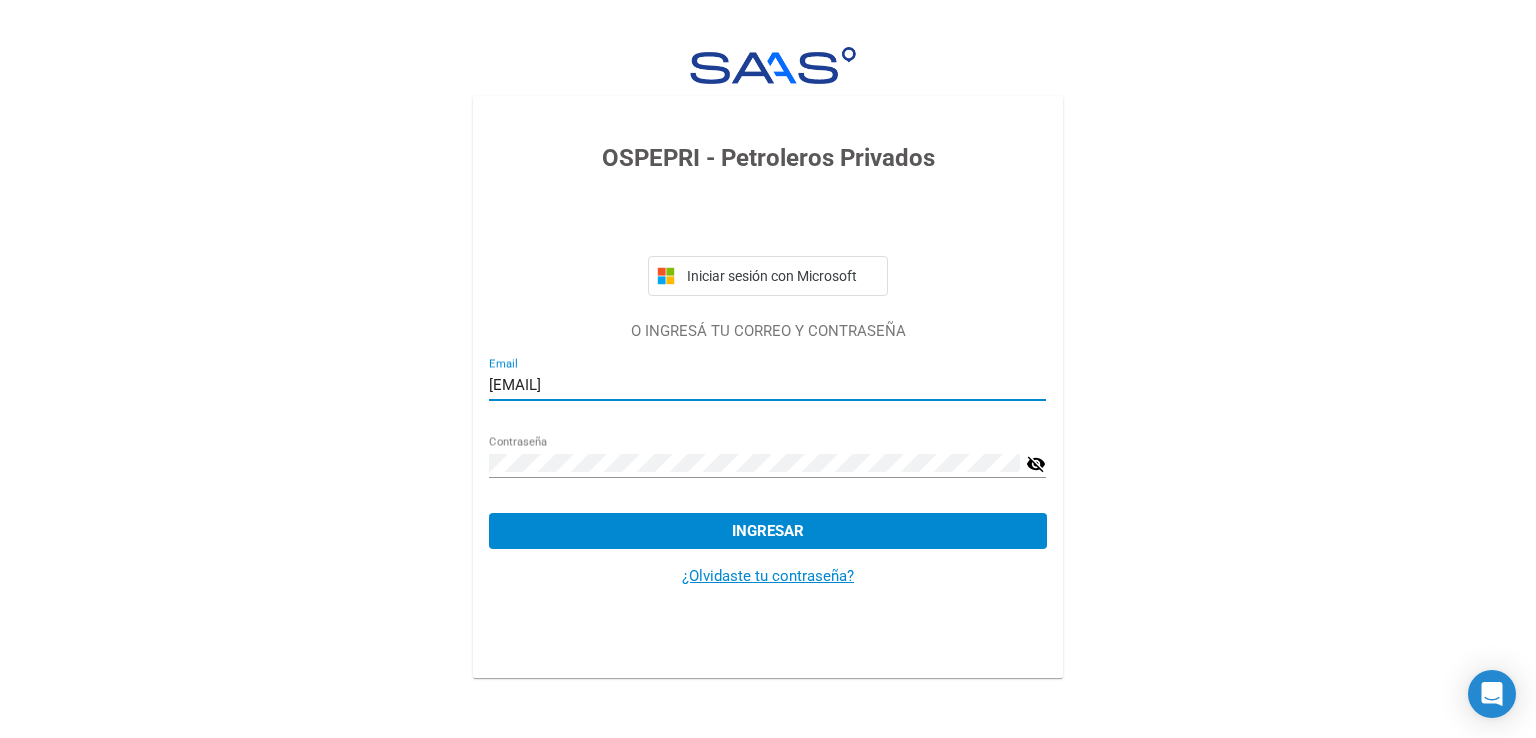 click on "[EMAIL]" at bounding box center [767, 385] 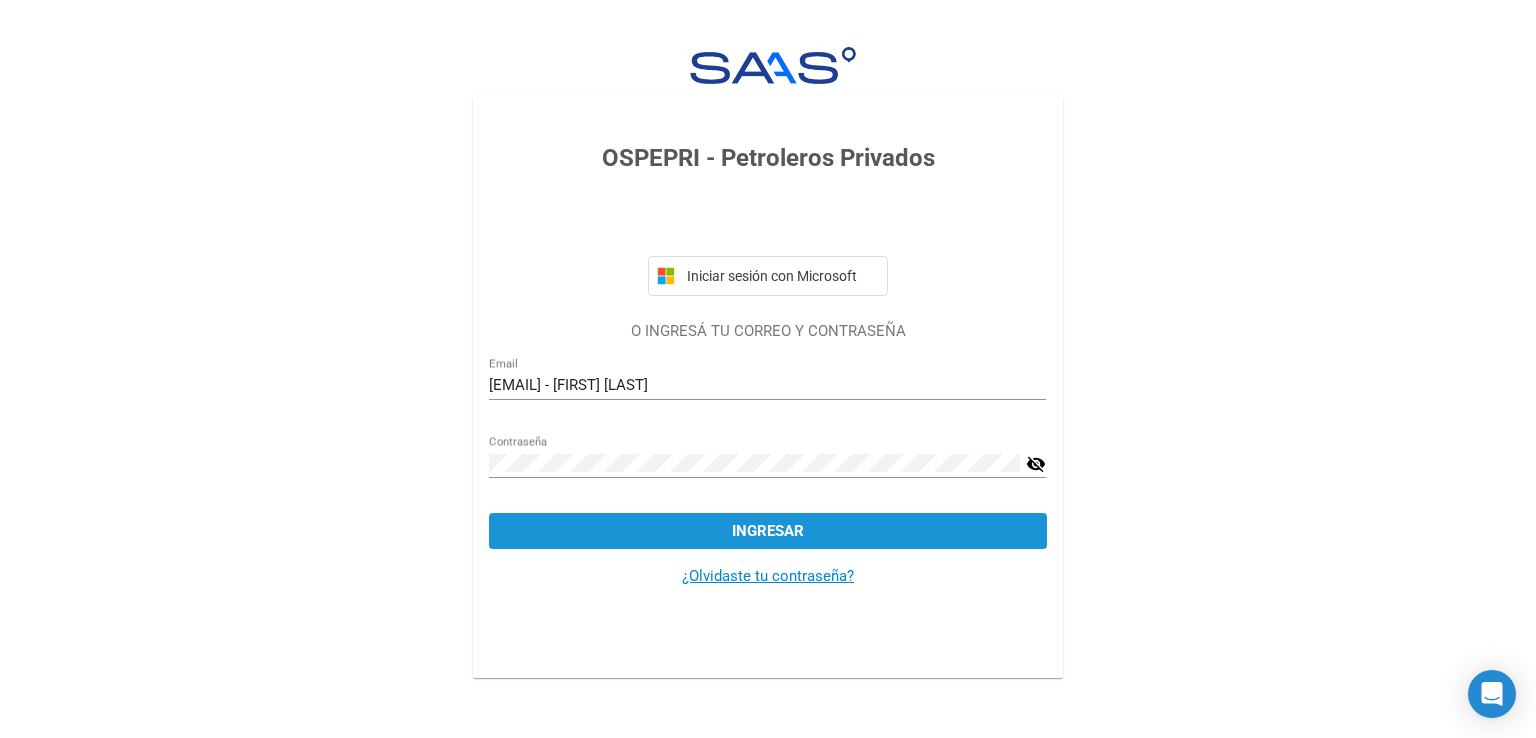 click on "Ingresar" 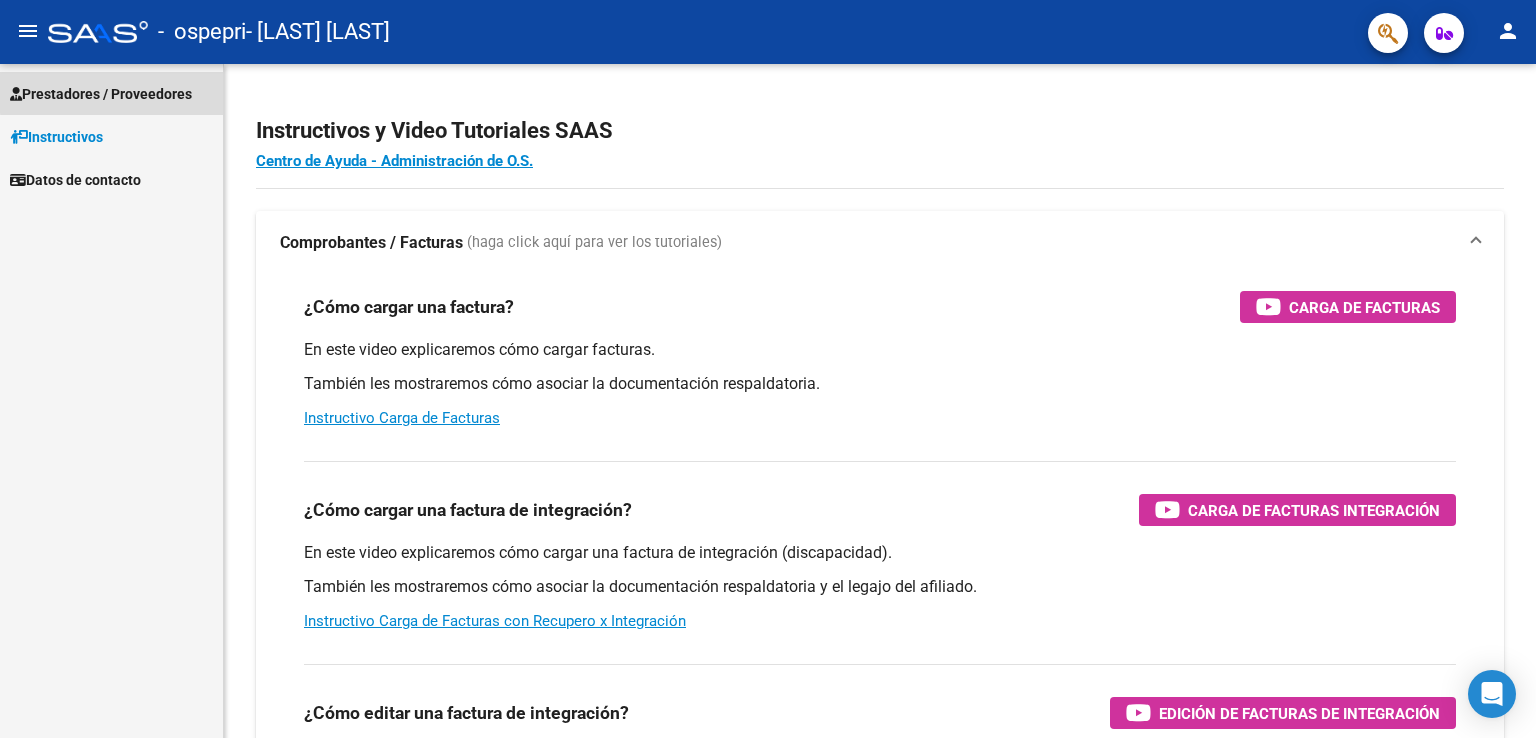 click on "Prestadores / Proveedores" at bounding box center [101, 94] 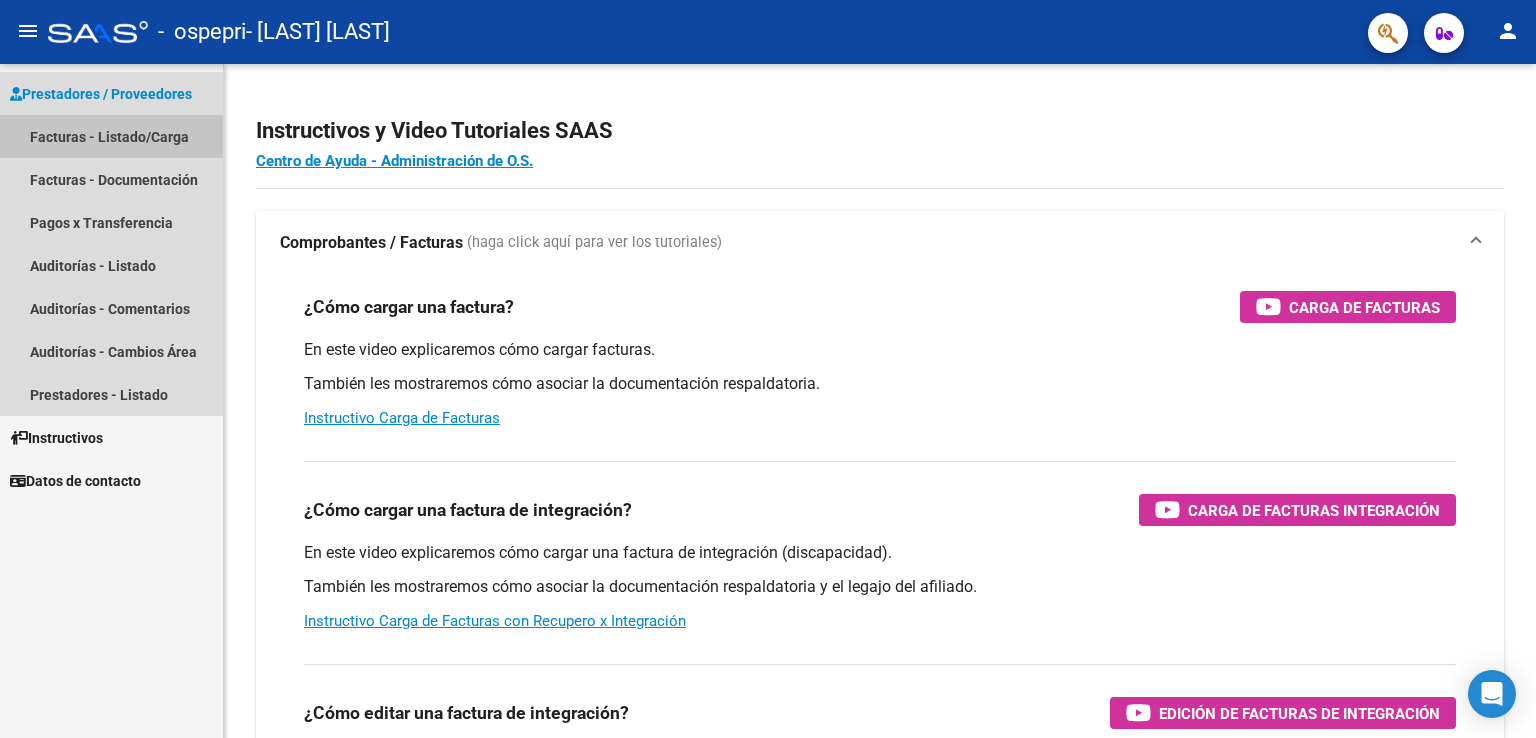 click on "Facturas - Listado/Carga" at bounding box center (111, 136) 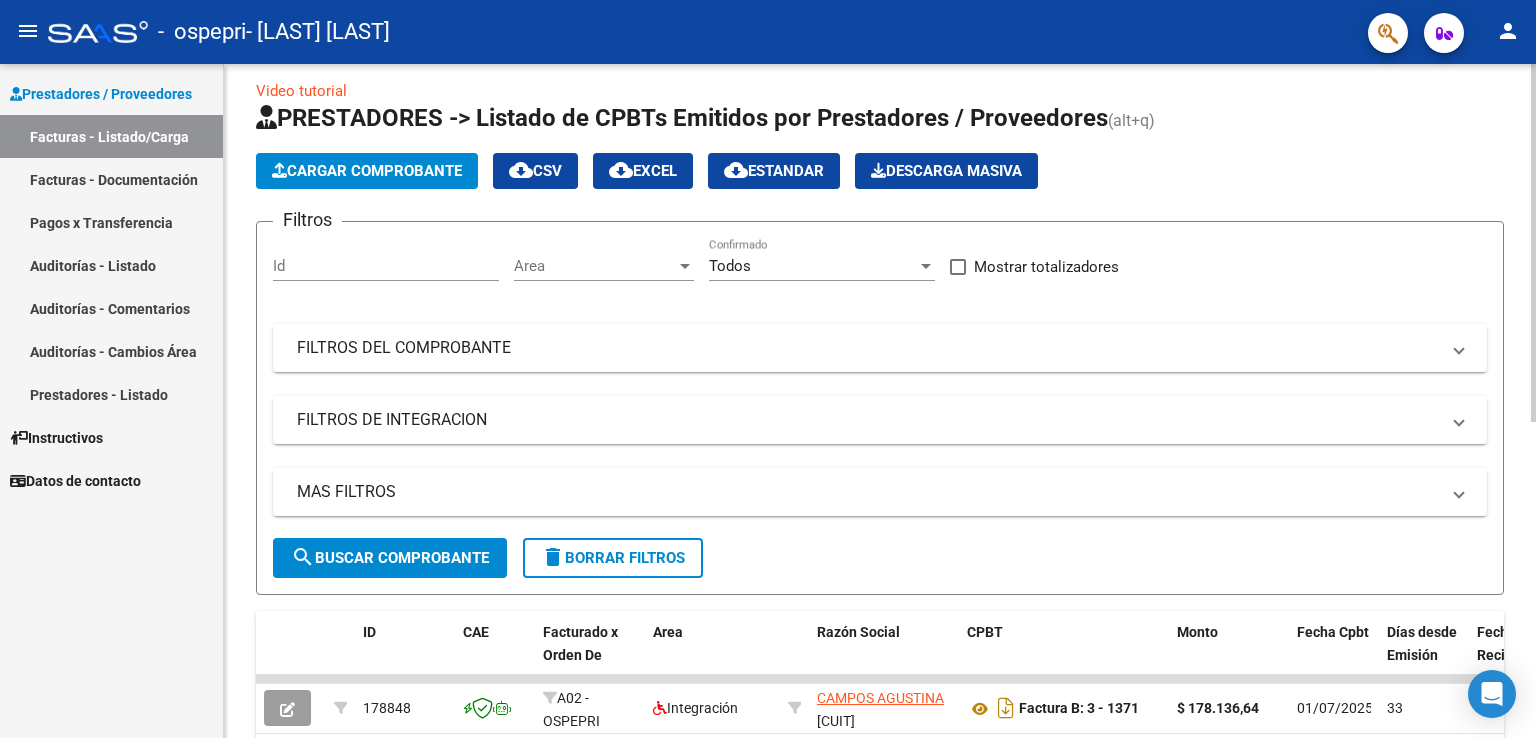 scroll, scrollTop: 0, scrollLeft: 0, axis: both 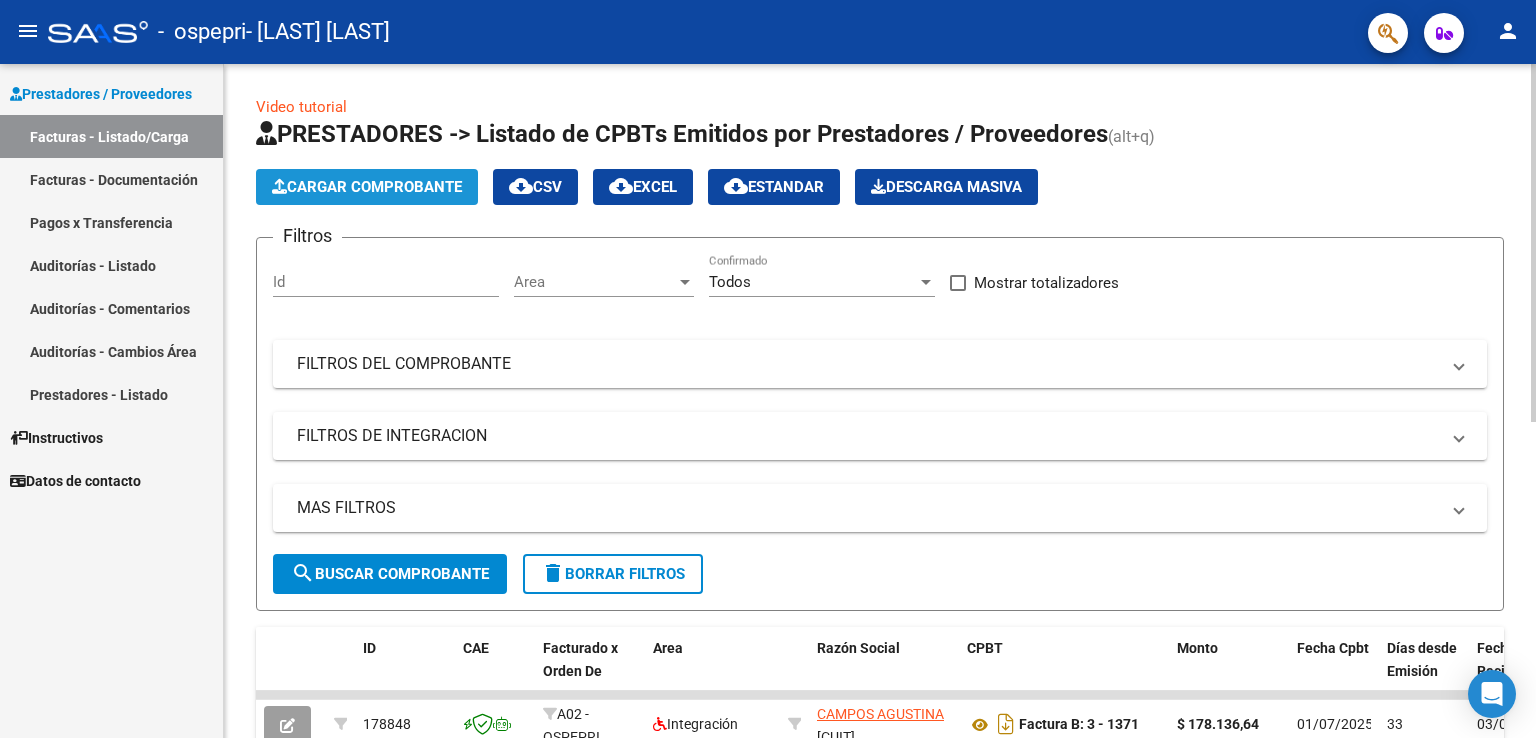 click on "Cargar Comprobante" 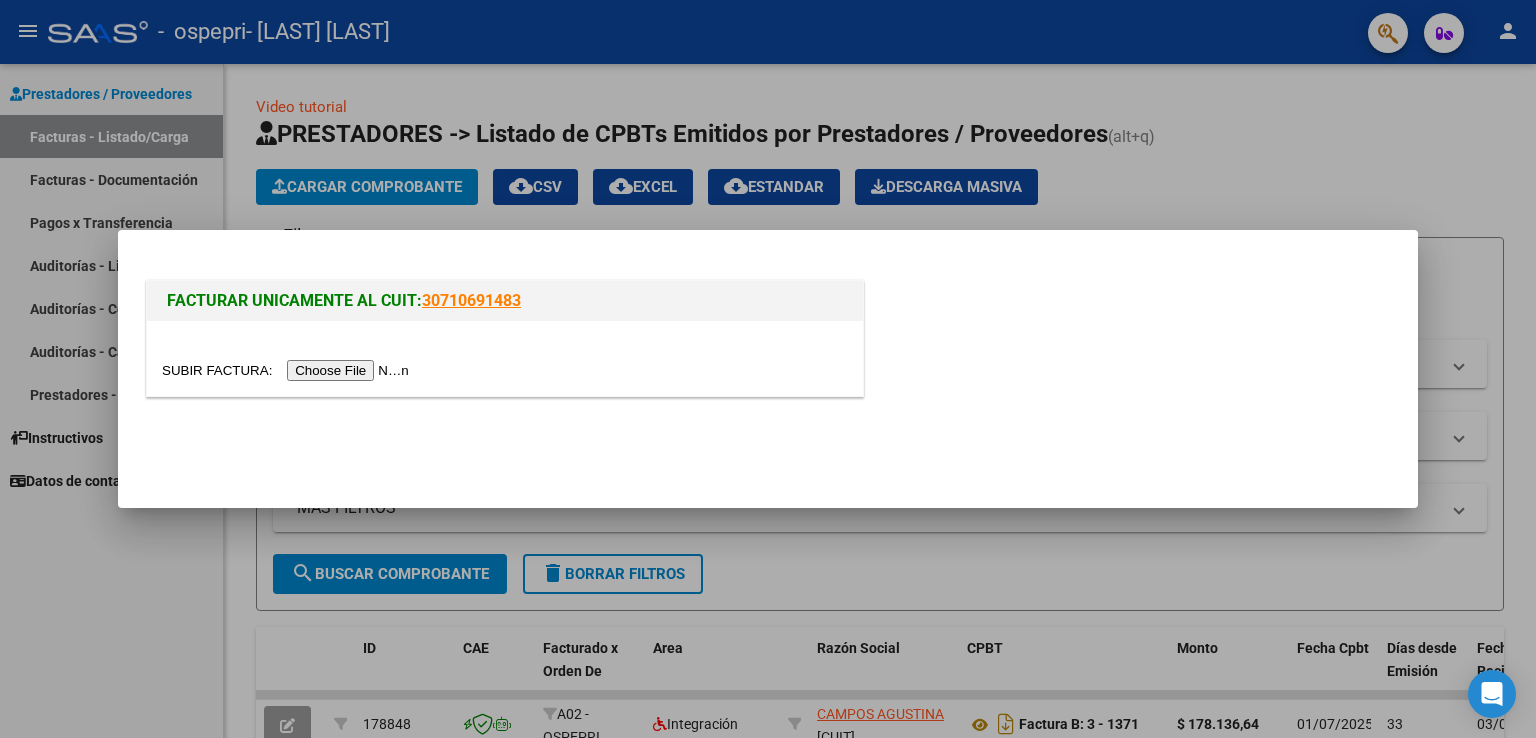 click at bounding box center (288, 370) 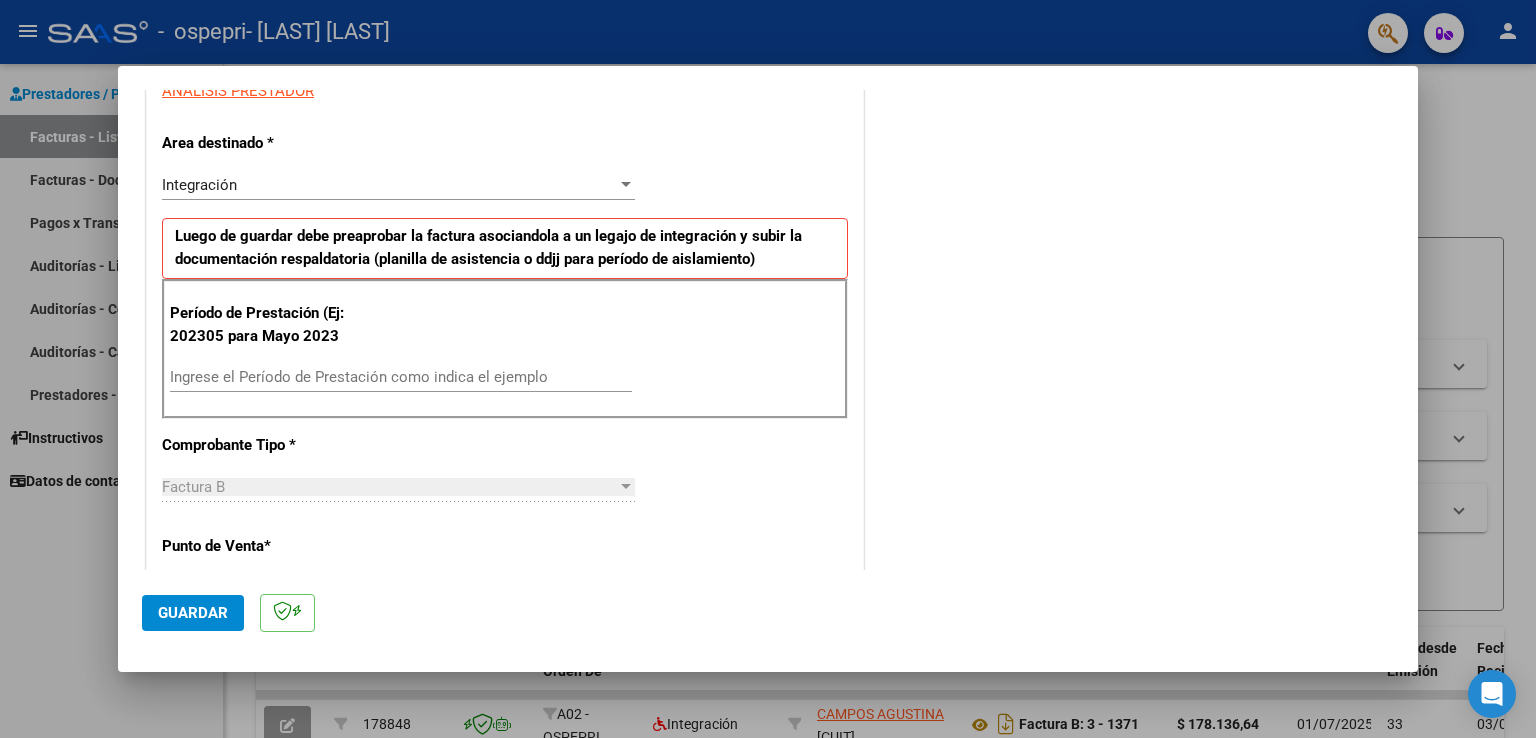 scroll, scrollTop: 400, scrollLeft: 0, axis: vertical 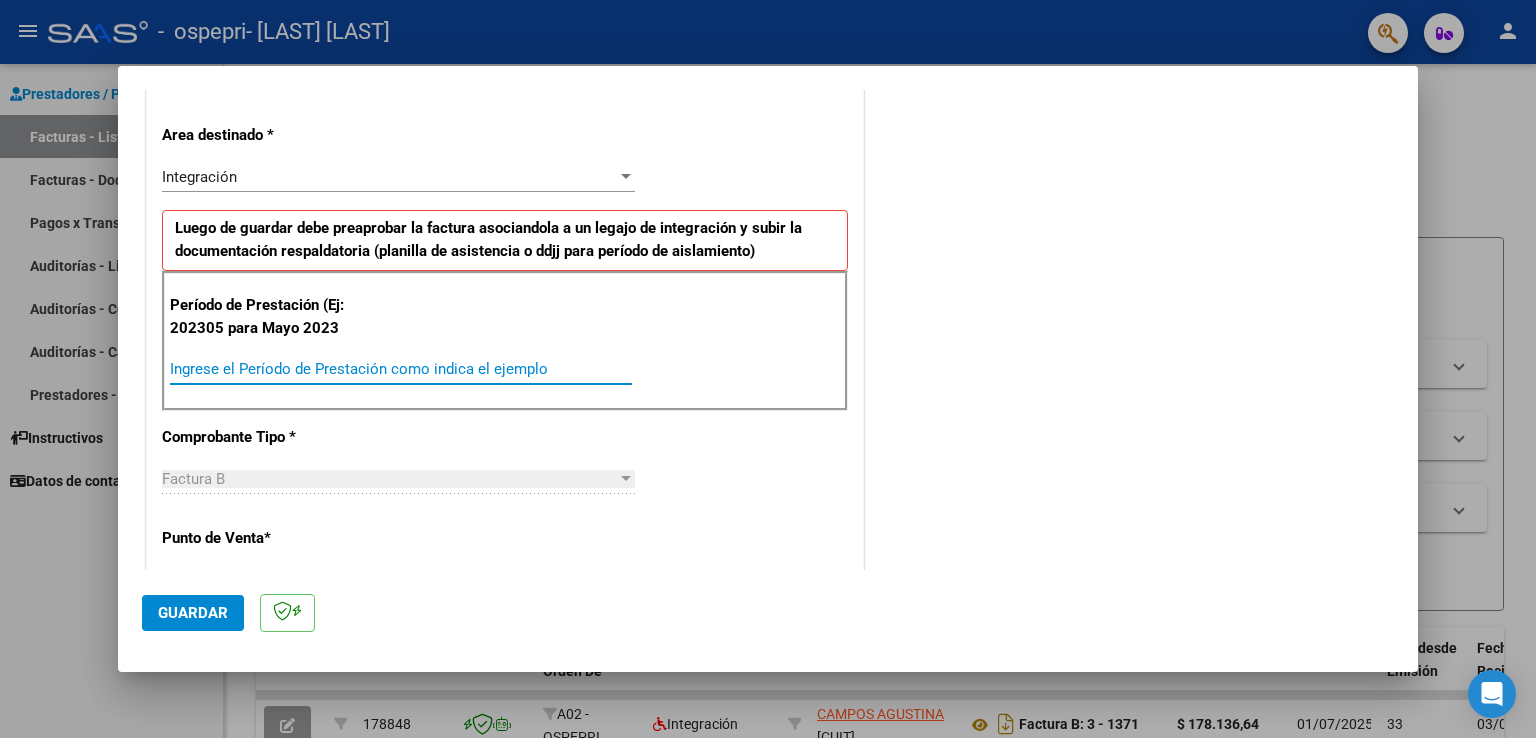 click on "Ingrese el Período de Prestación como indica el ejemplo" at bounding box center (401, 369) 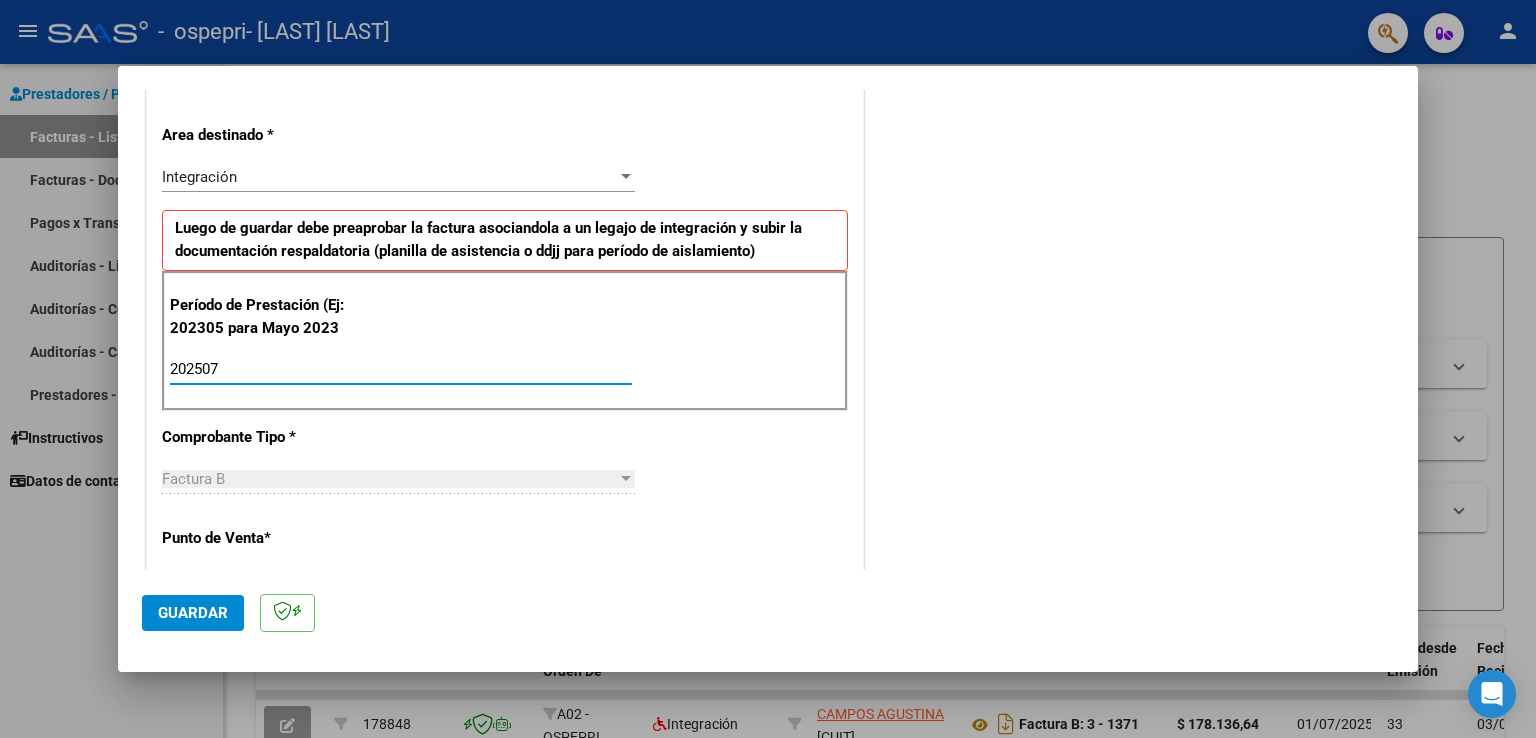 type on "202507" 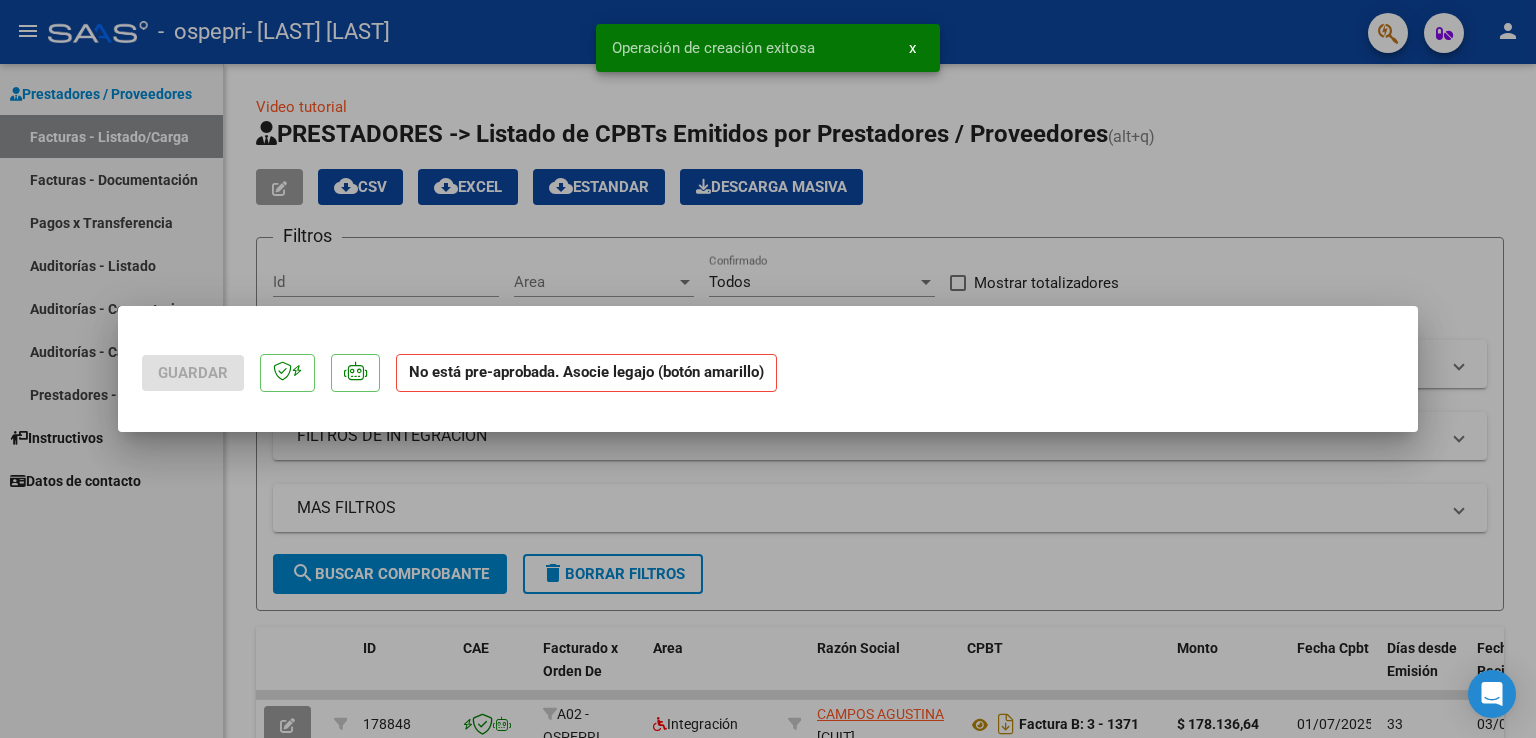 scroll, scrollTop: 0, scrollLeft: 0, axis: both 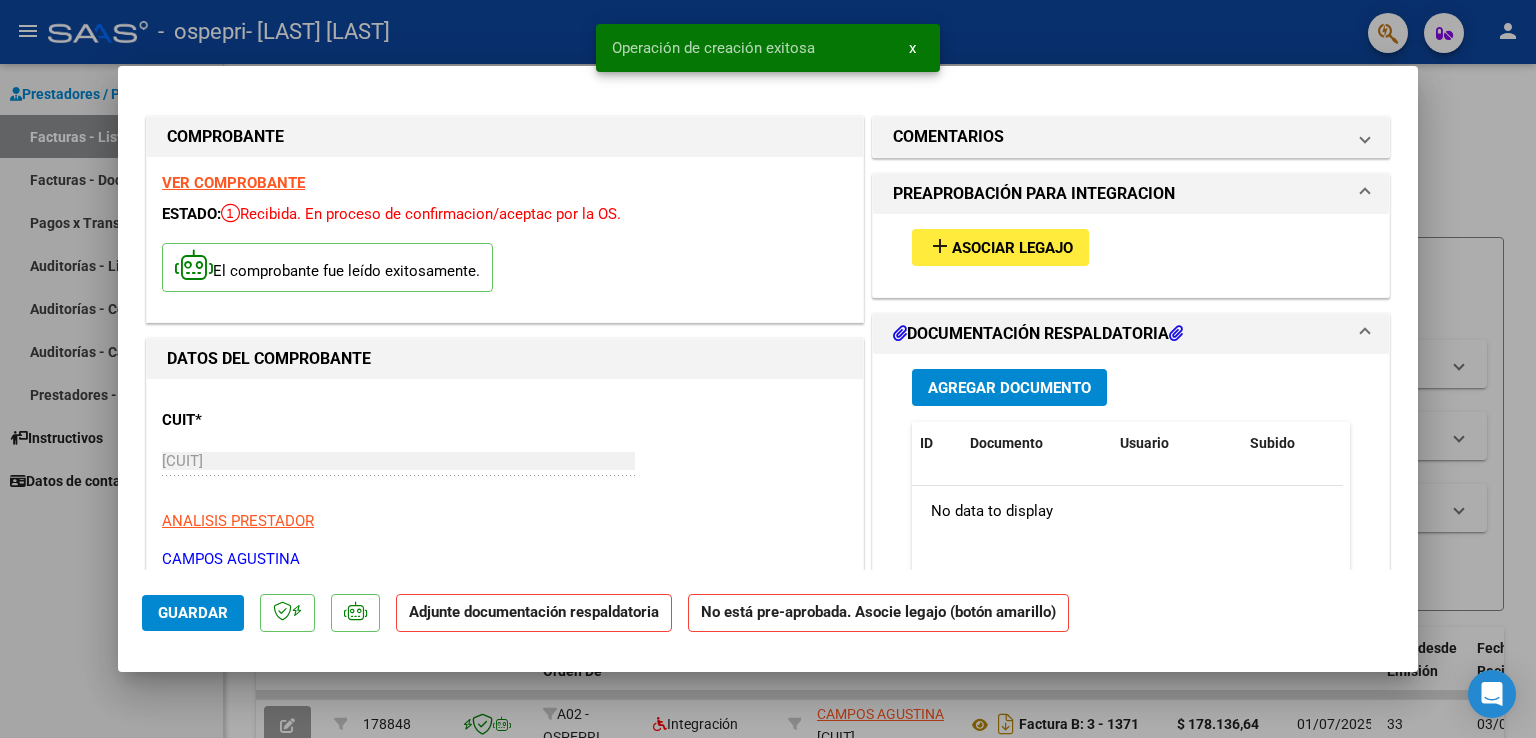 click on "Asociar Legajo" at bounding box center (1012, 248) 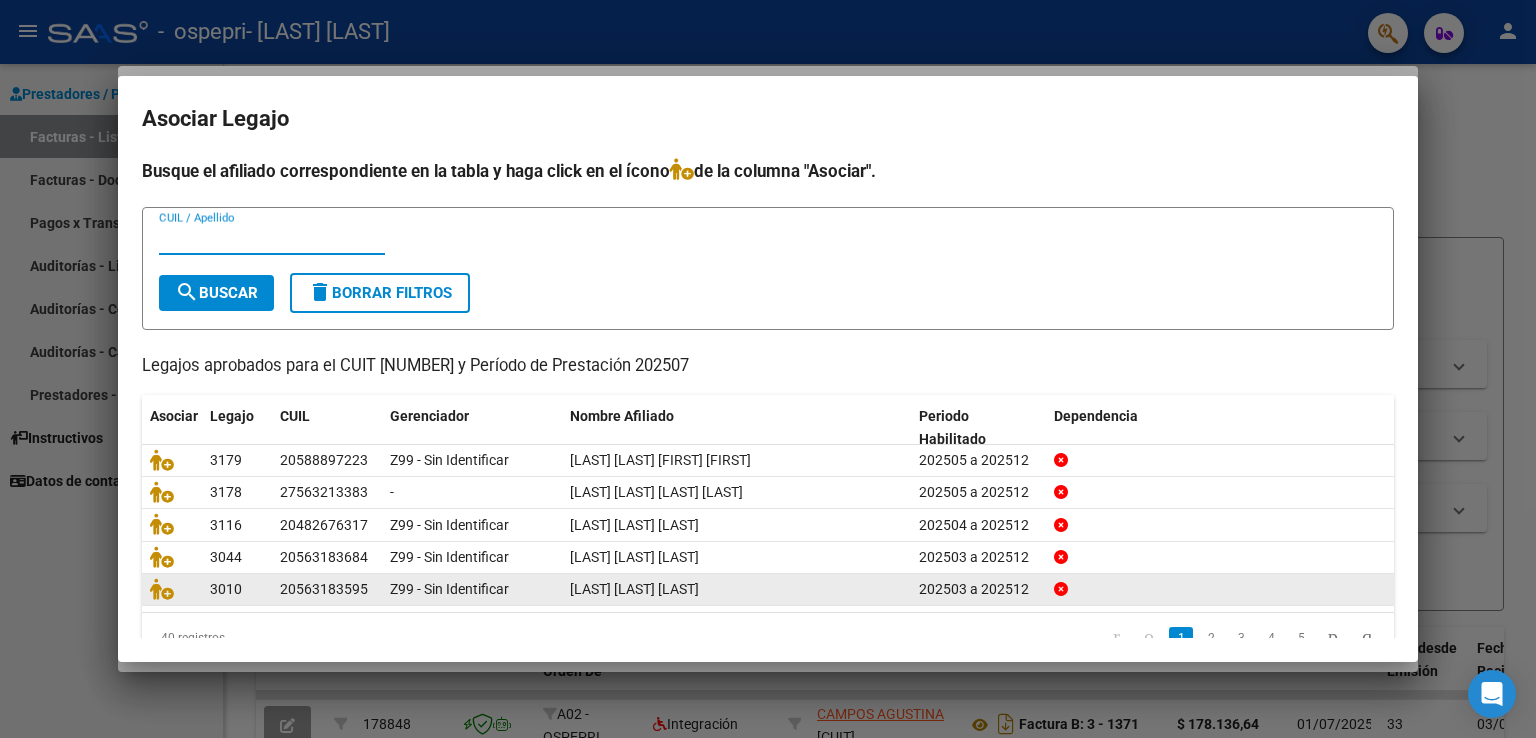 scroll, scrollTop: 39, scrollLeft: 0, axis: vertical 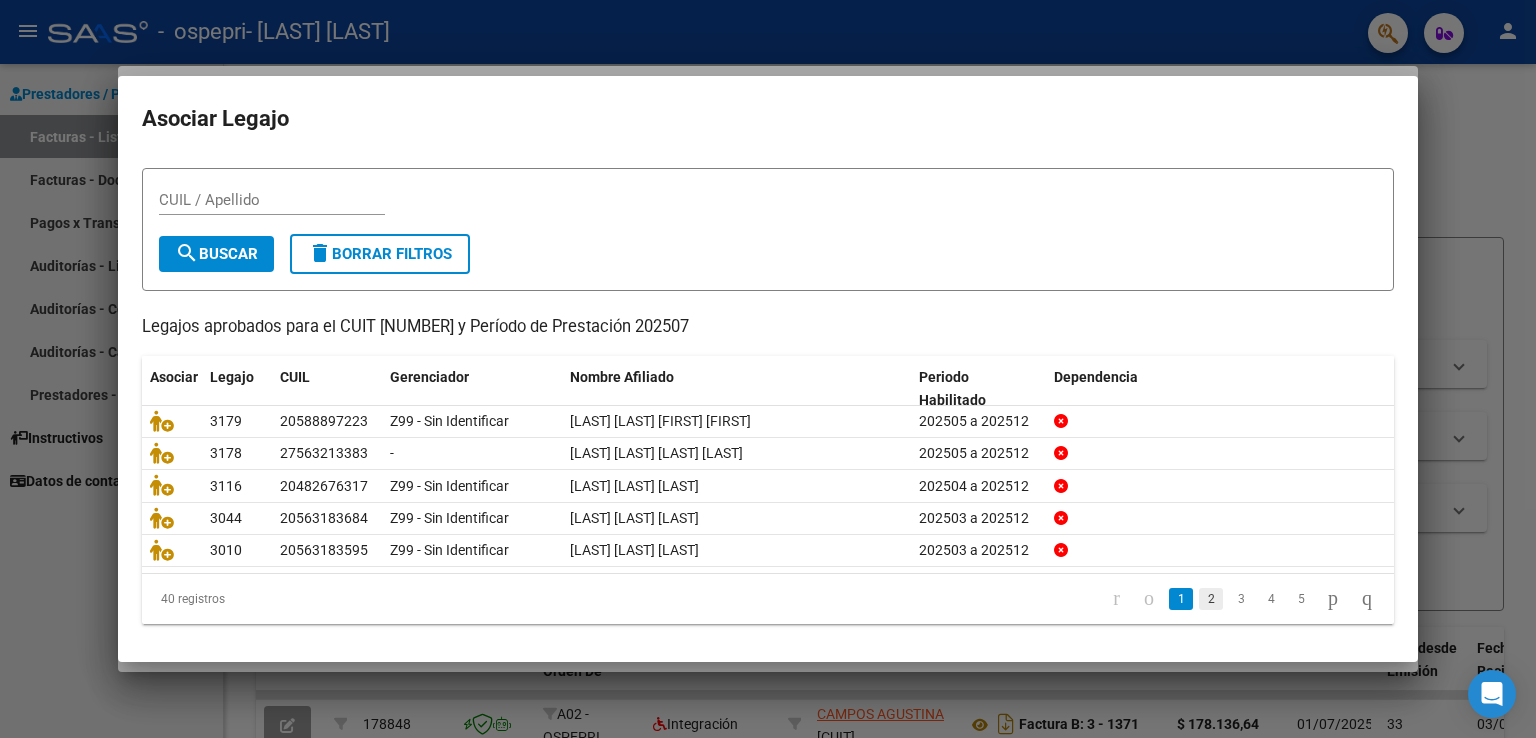 click on "2" 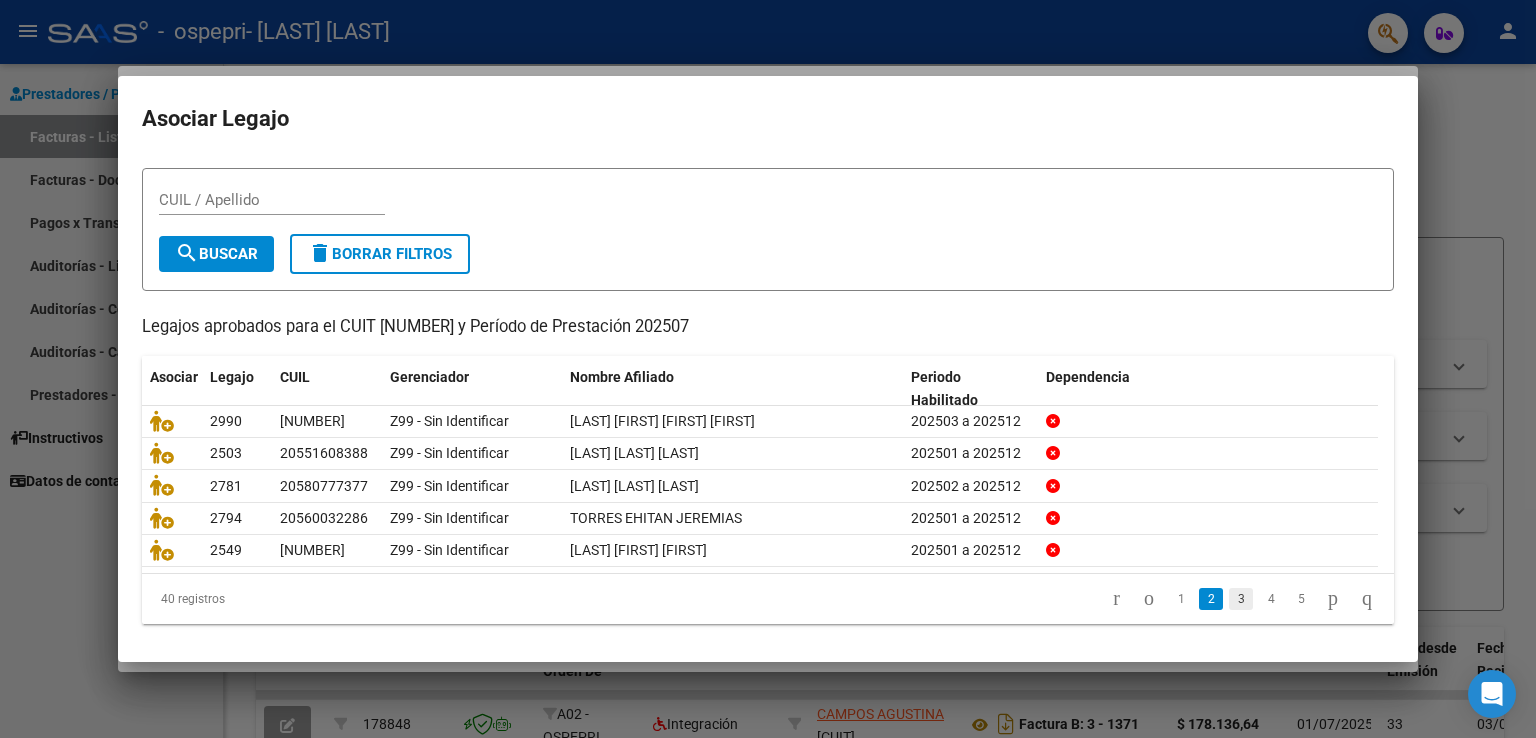 click on "3" 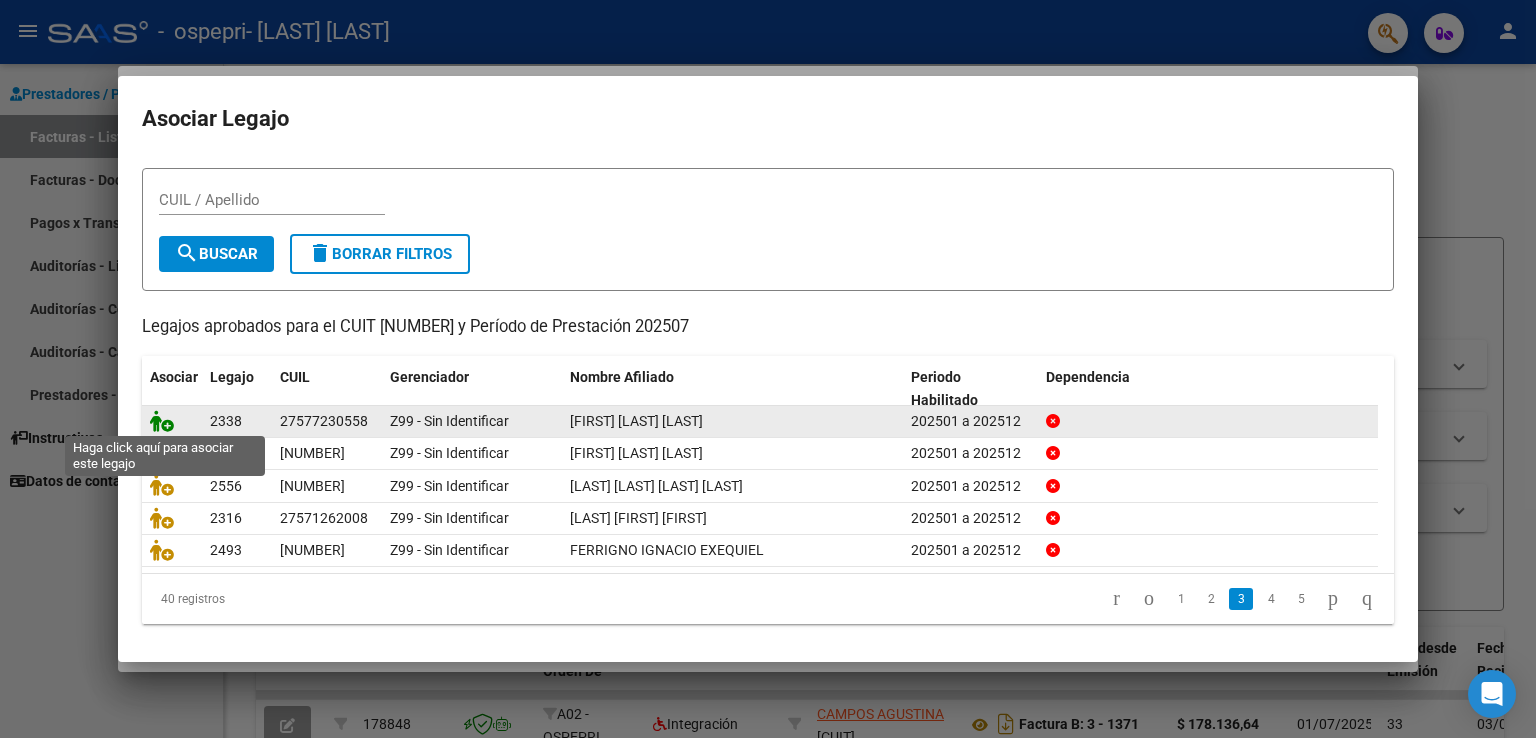 click 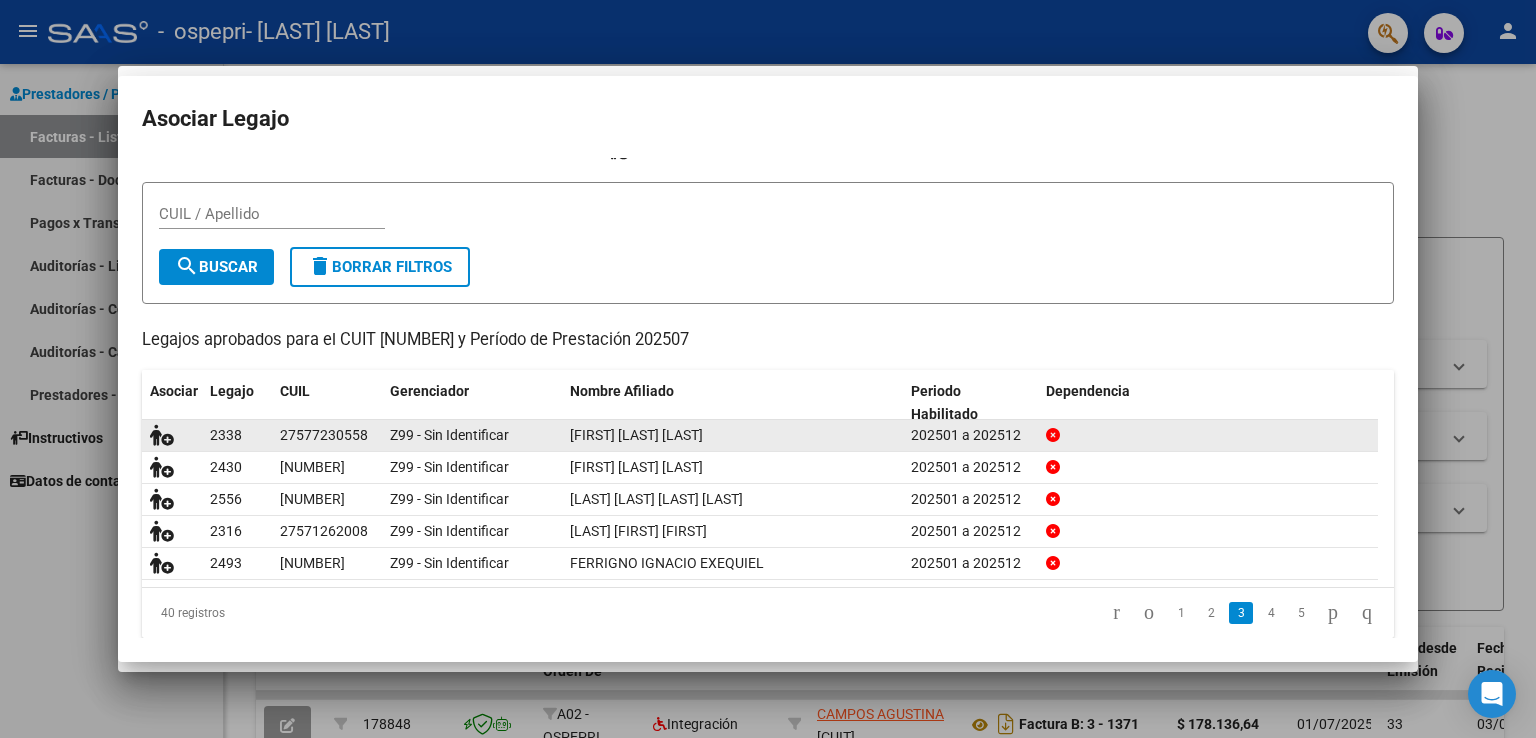 scroll, scrollTop: 0, scrollLeft: 0, axis: both 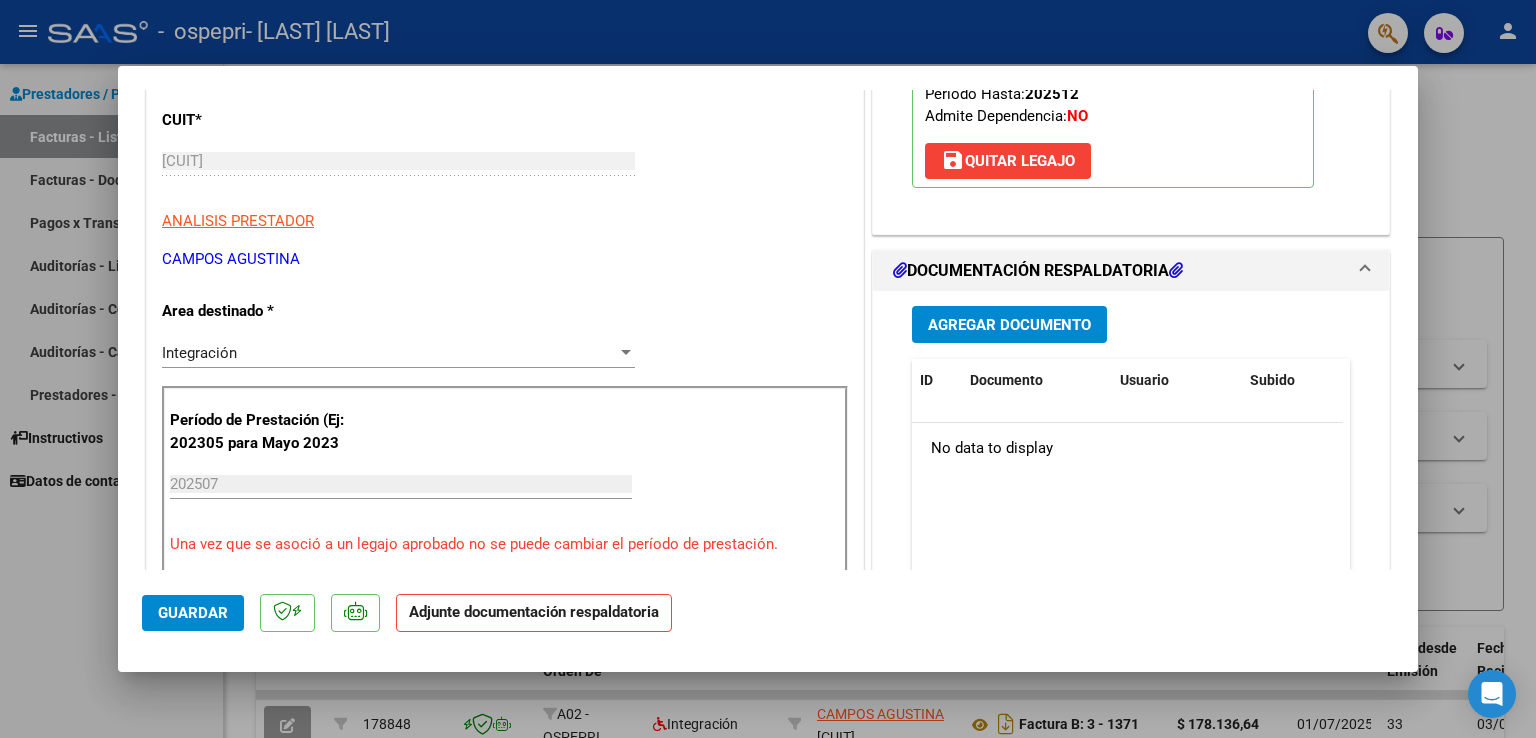 click on "Agregar Documento" at bounding box center [1009, 325] 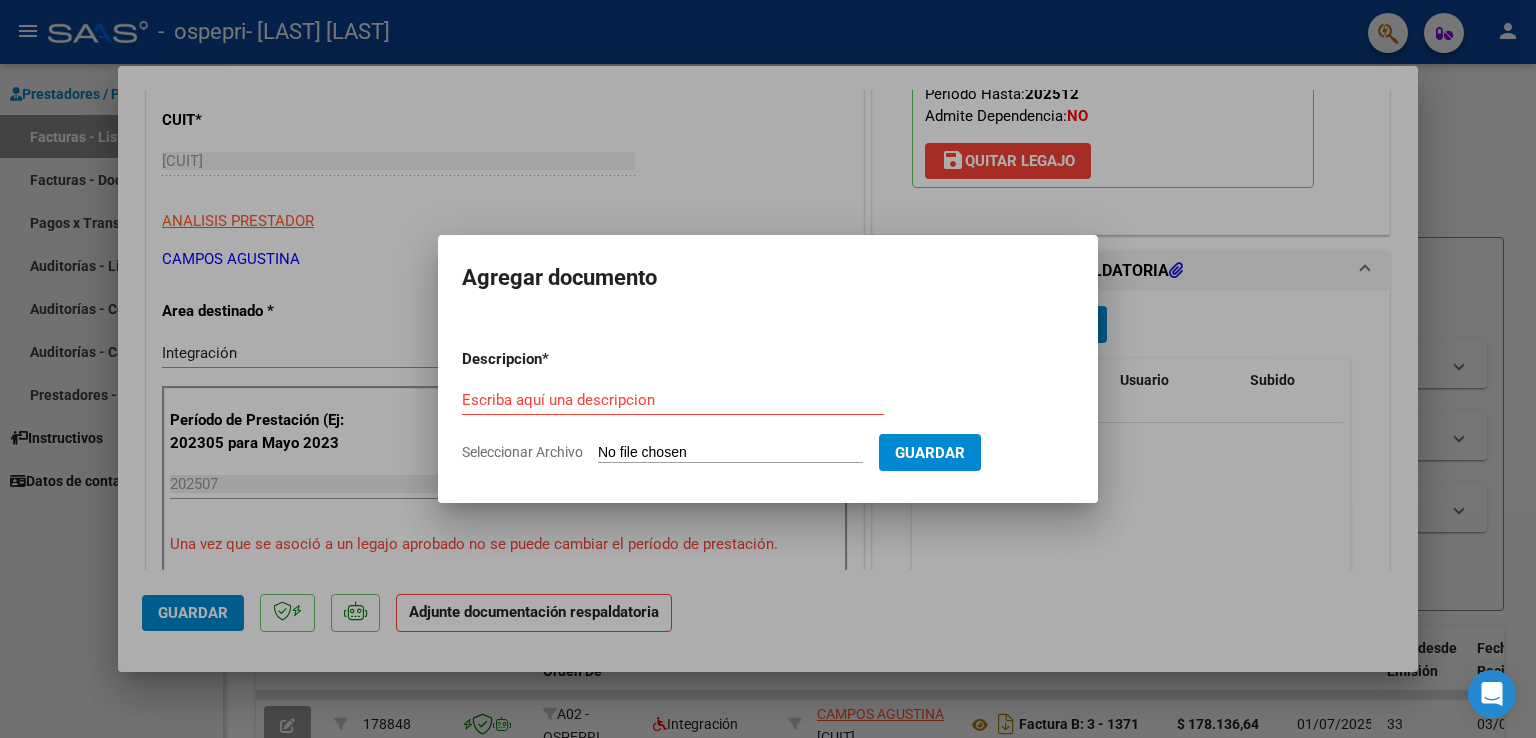 click on "Seleccionar Archivo" 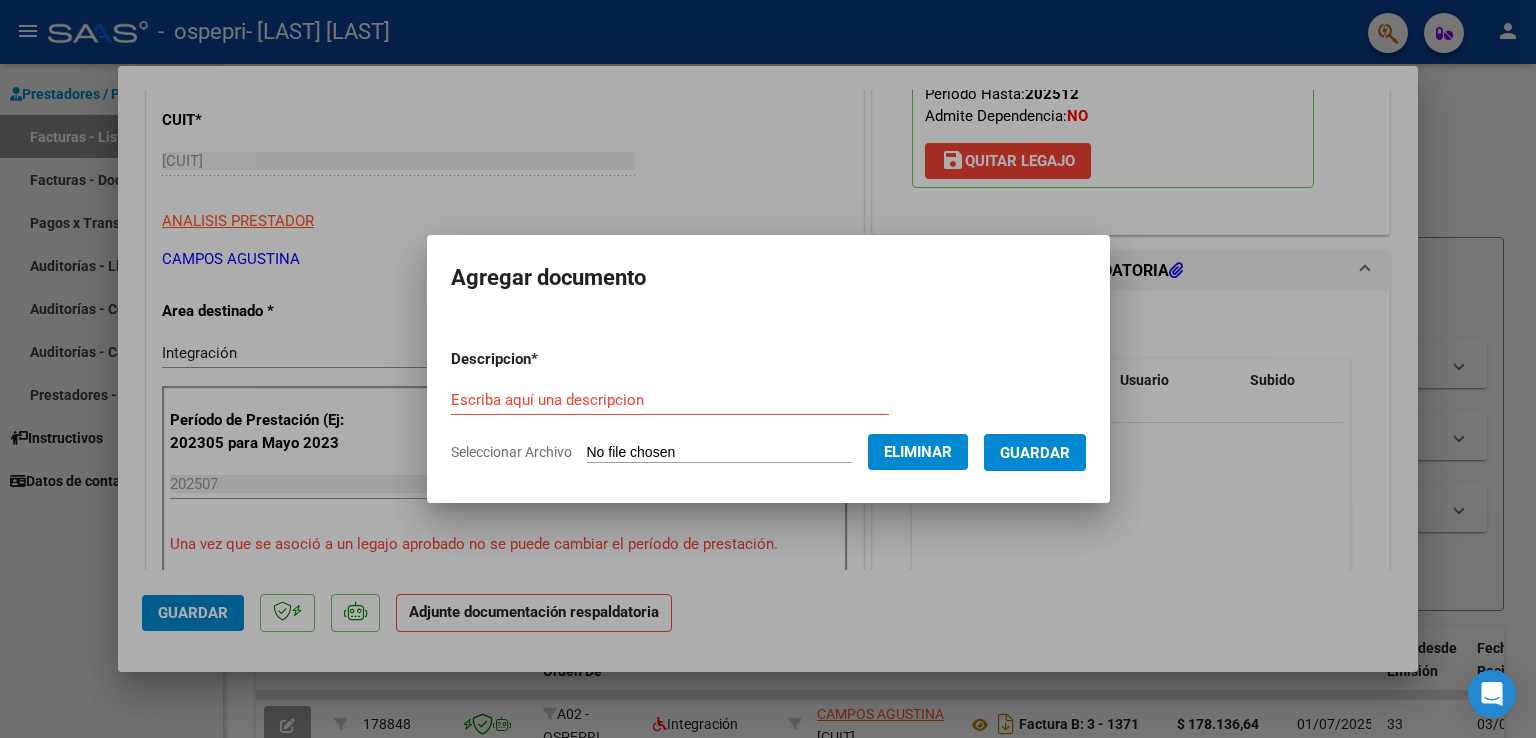 click on "Escriba aquí una descripcion" at bounding box center (670, 400) 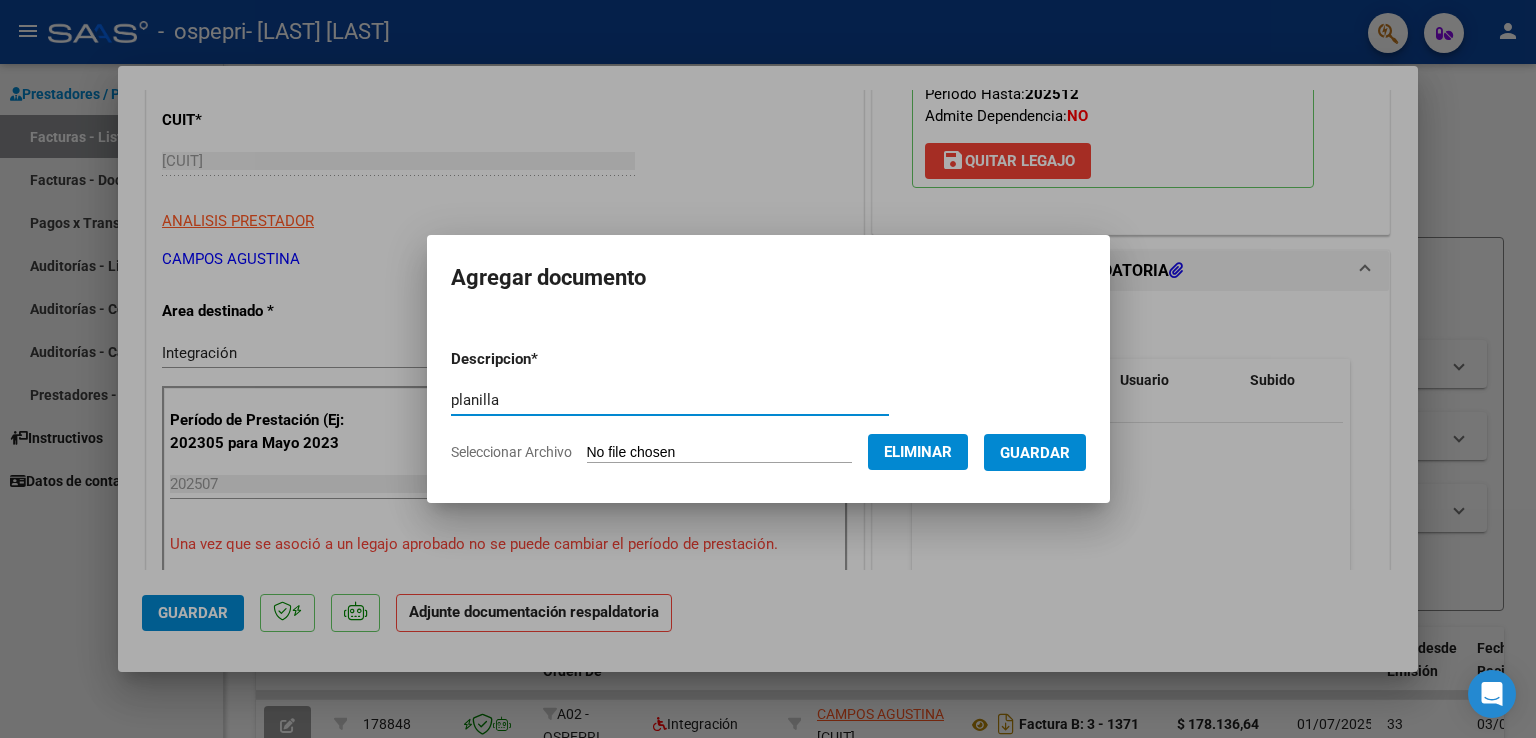 type on "planilla" 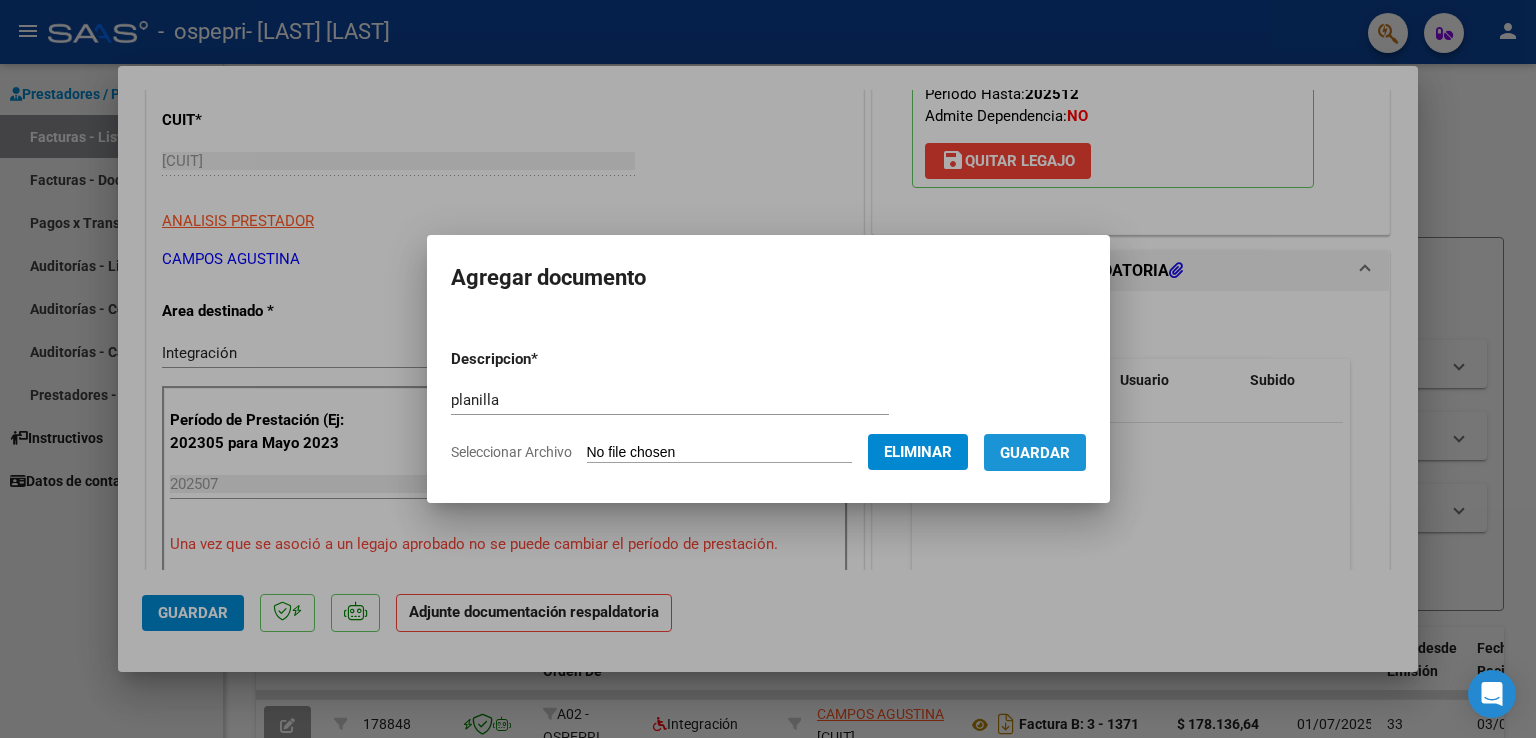click on "Guardar" at bounding box center (1035, 453) 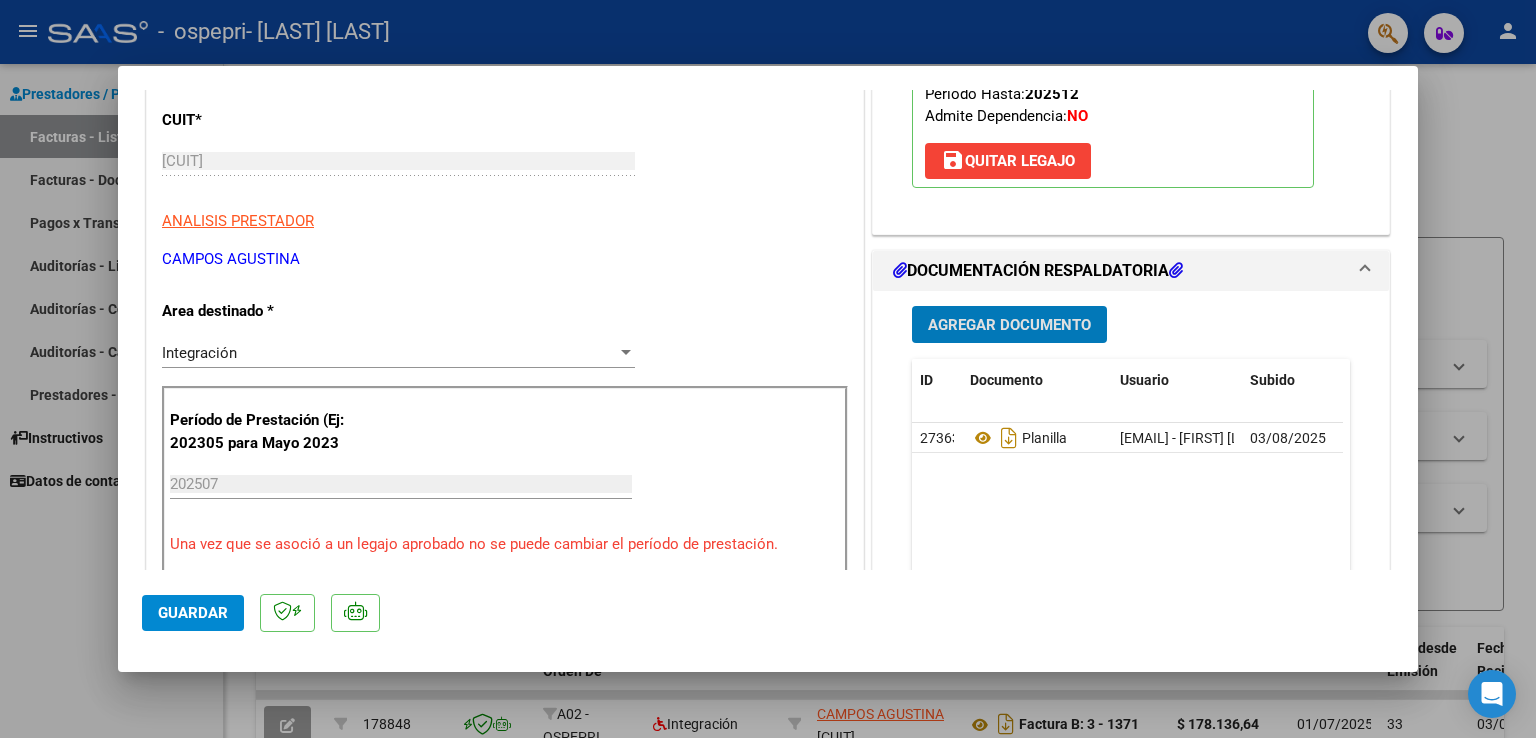 click on "Guardar" 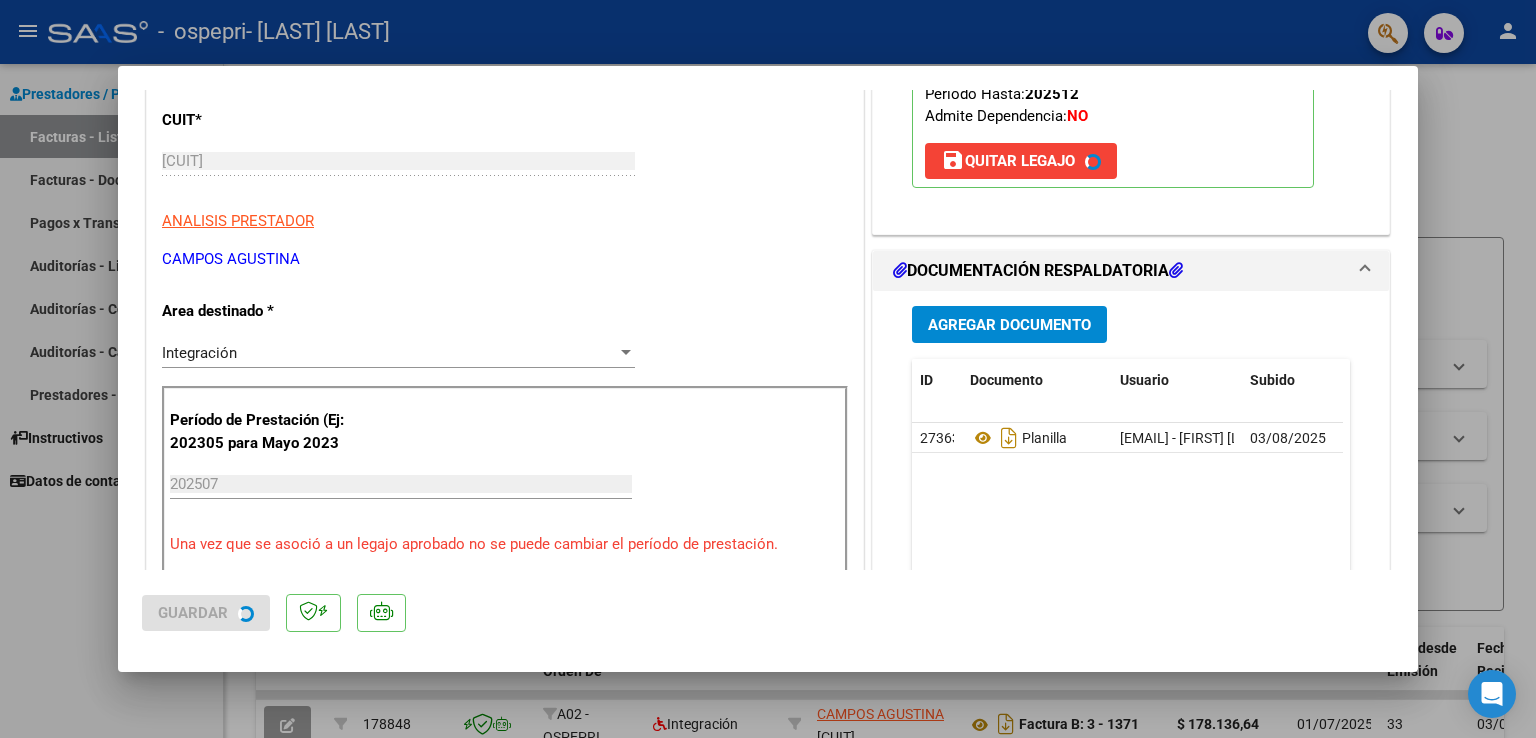 click at bounding box center (768, 369) 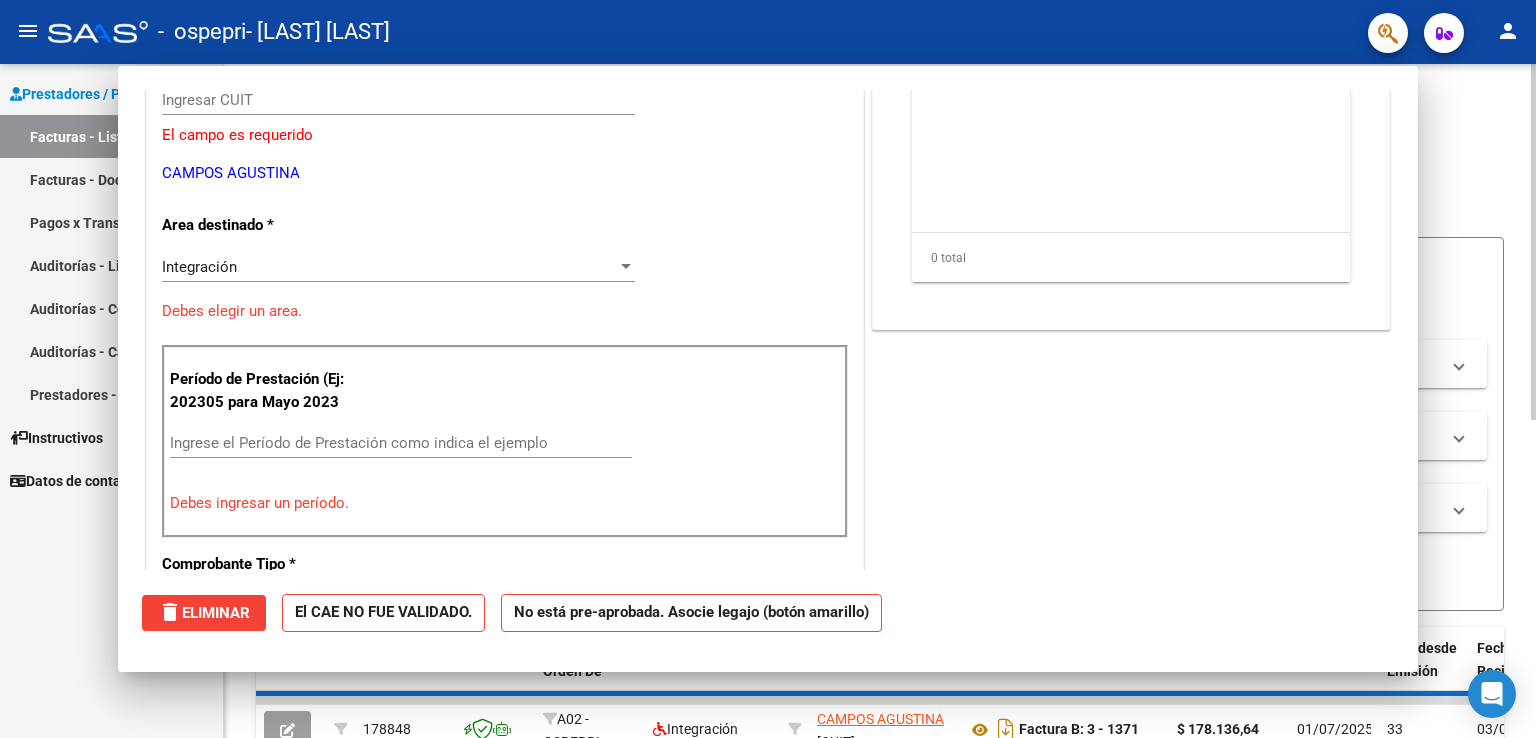 scroll, scrollTop: 239, scrollLeft: 0, axis: vertical 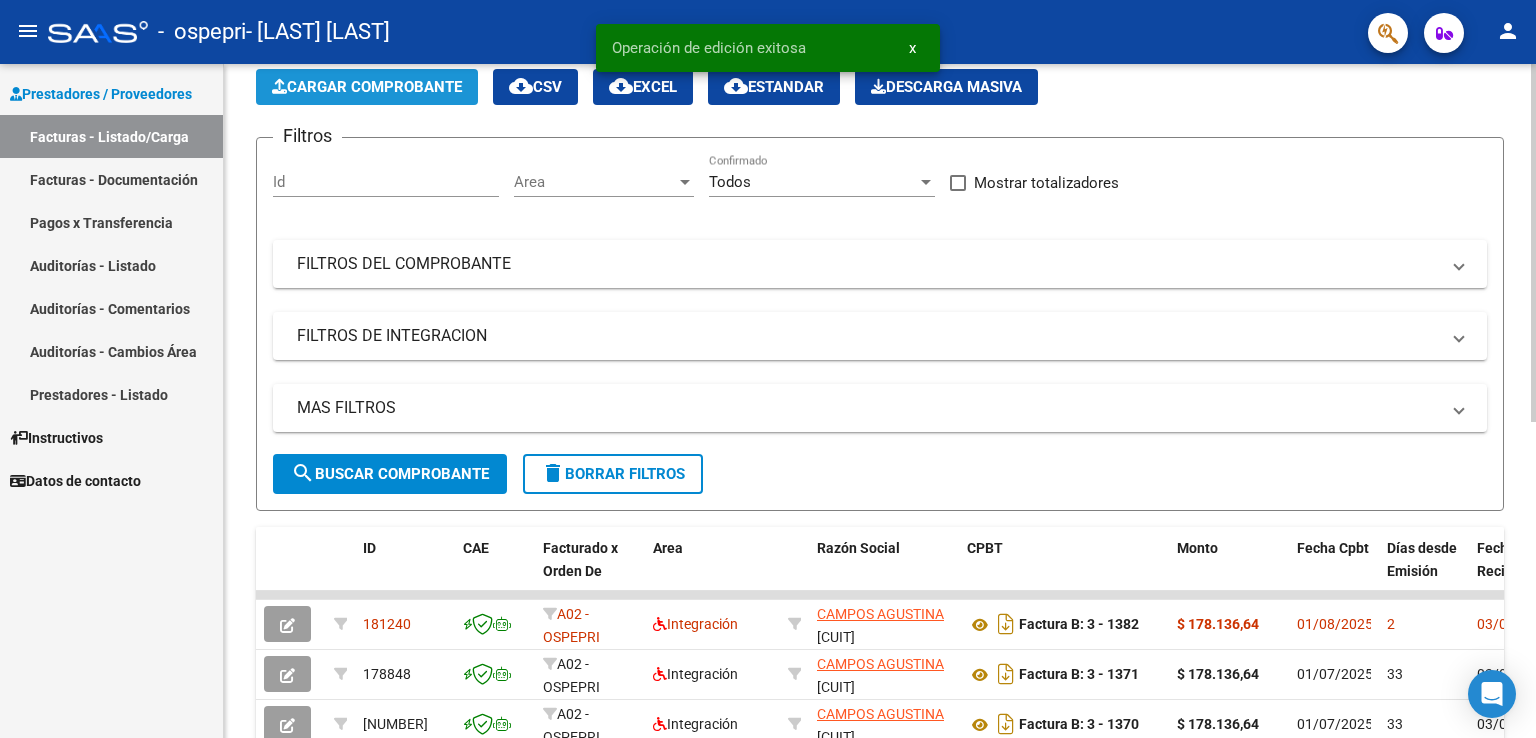 click on "Cargar Comprobante" 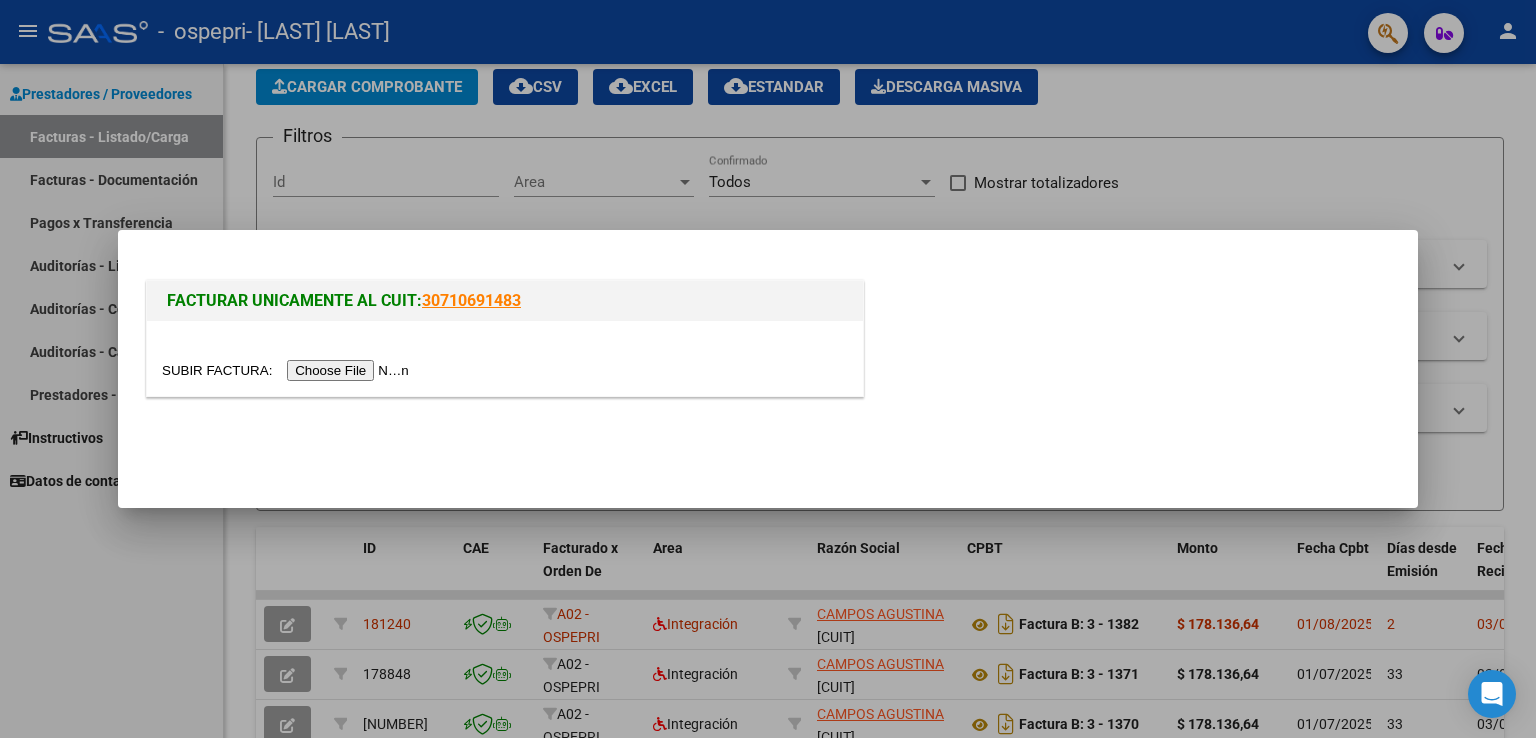 click at bounding box center [288, 370] 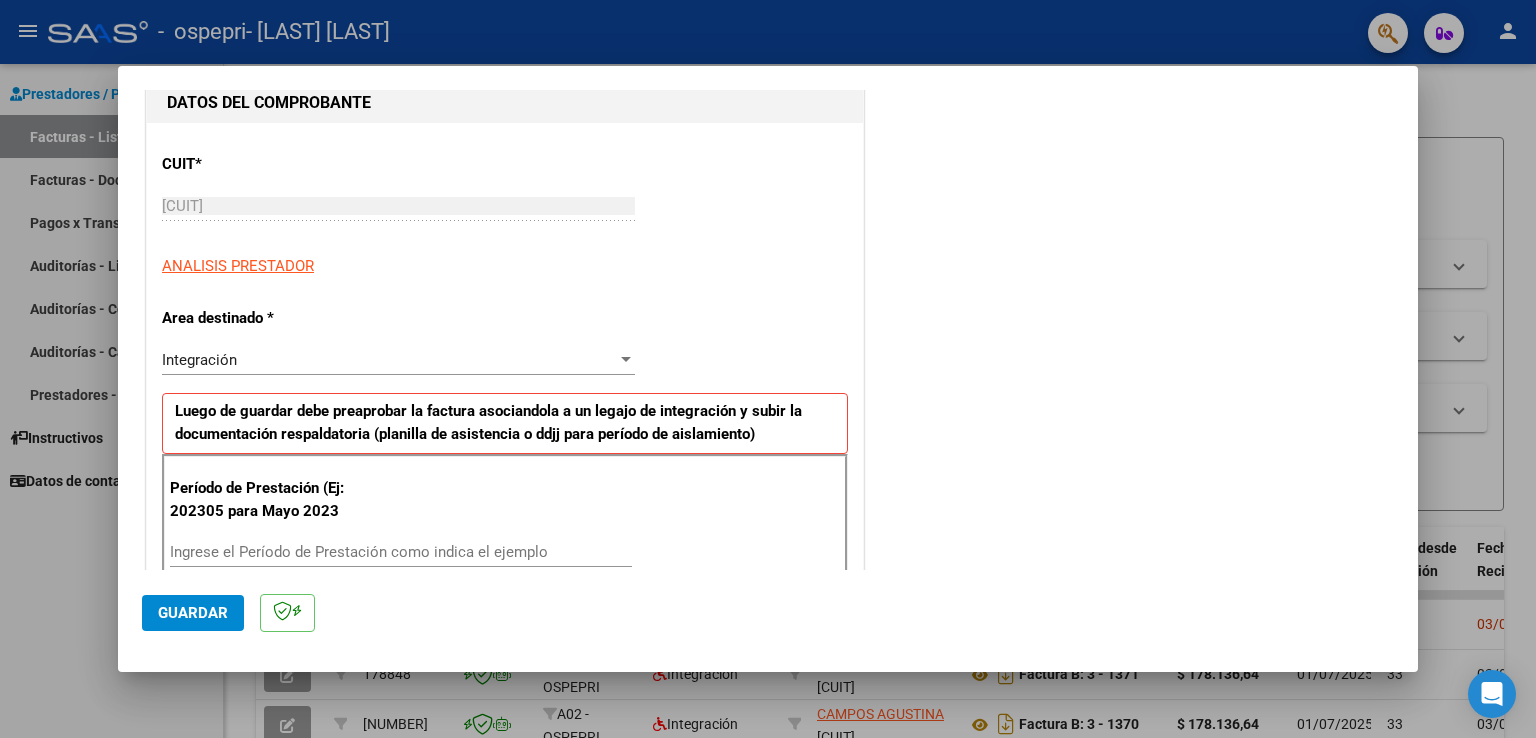 scroll, scrollTop: 300, scrollLeft: 0, axis: vertical 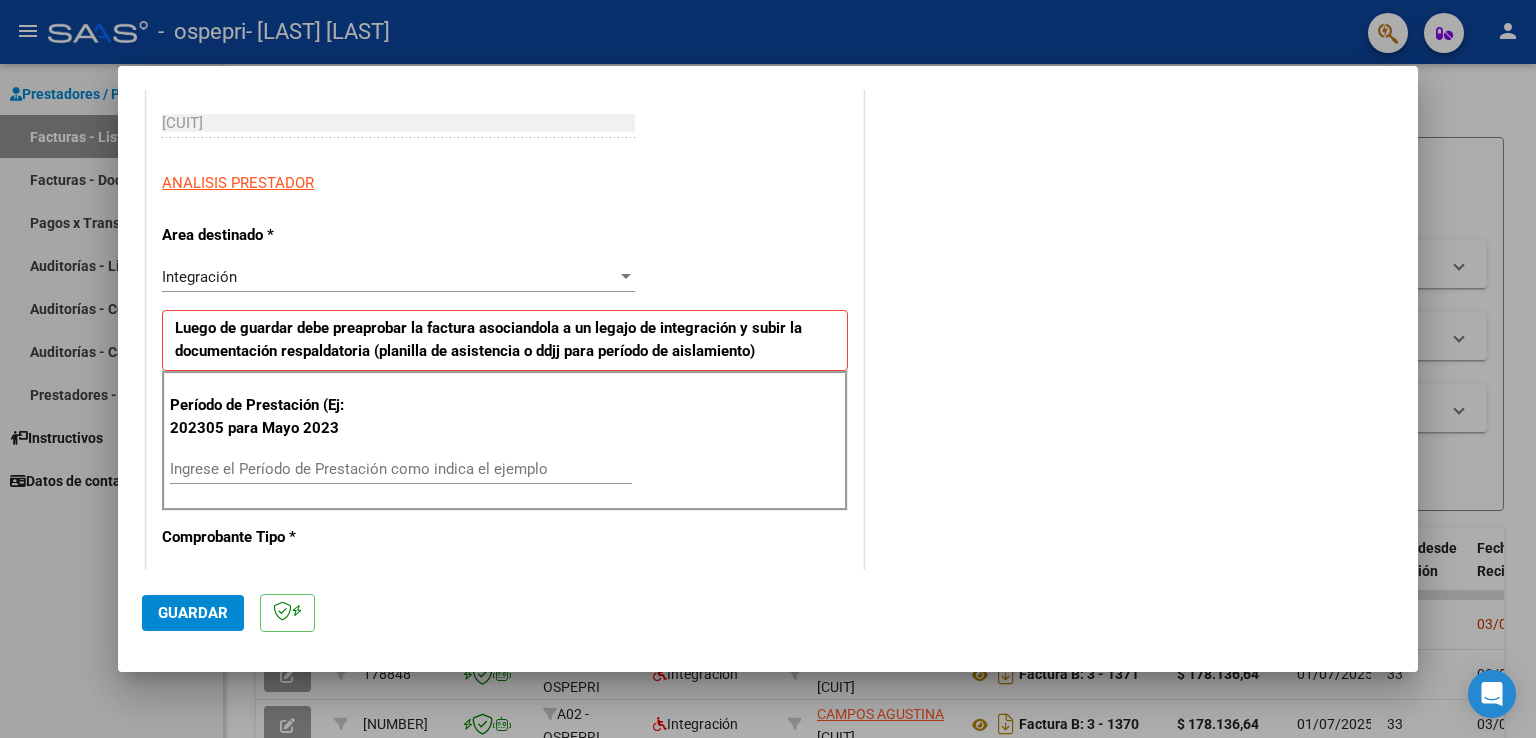 click on "Ingrese el Período de Prestación como indica el ejemplo" at bounding box center (401, 469) 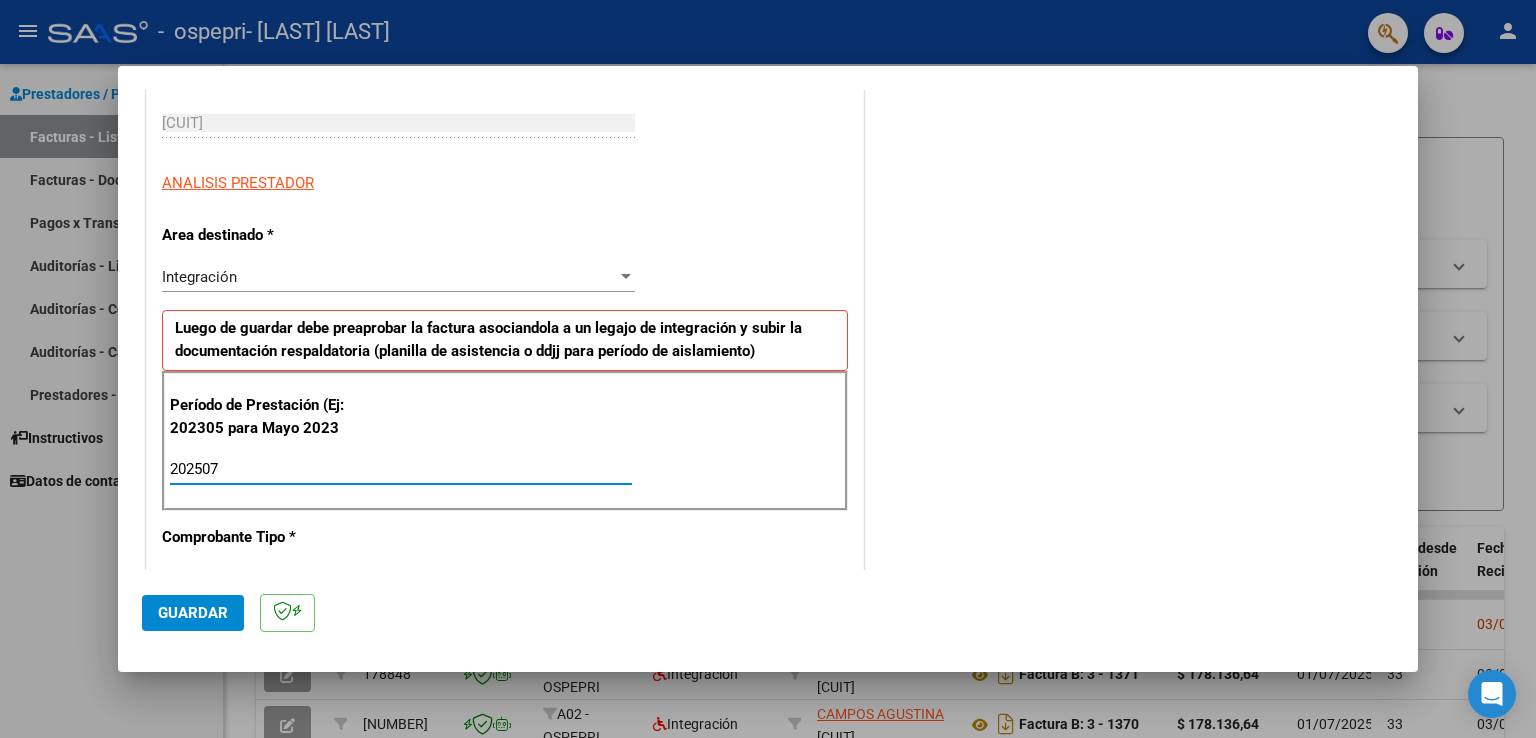 type on "202507" 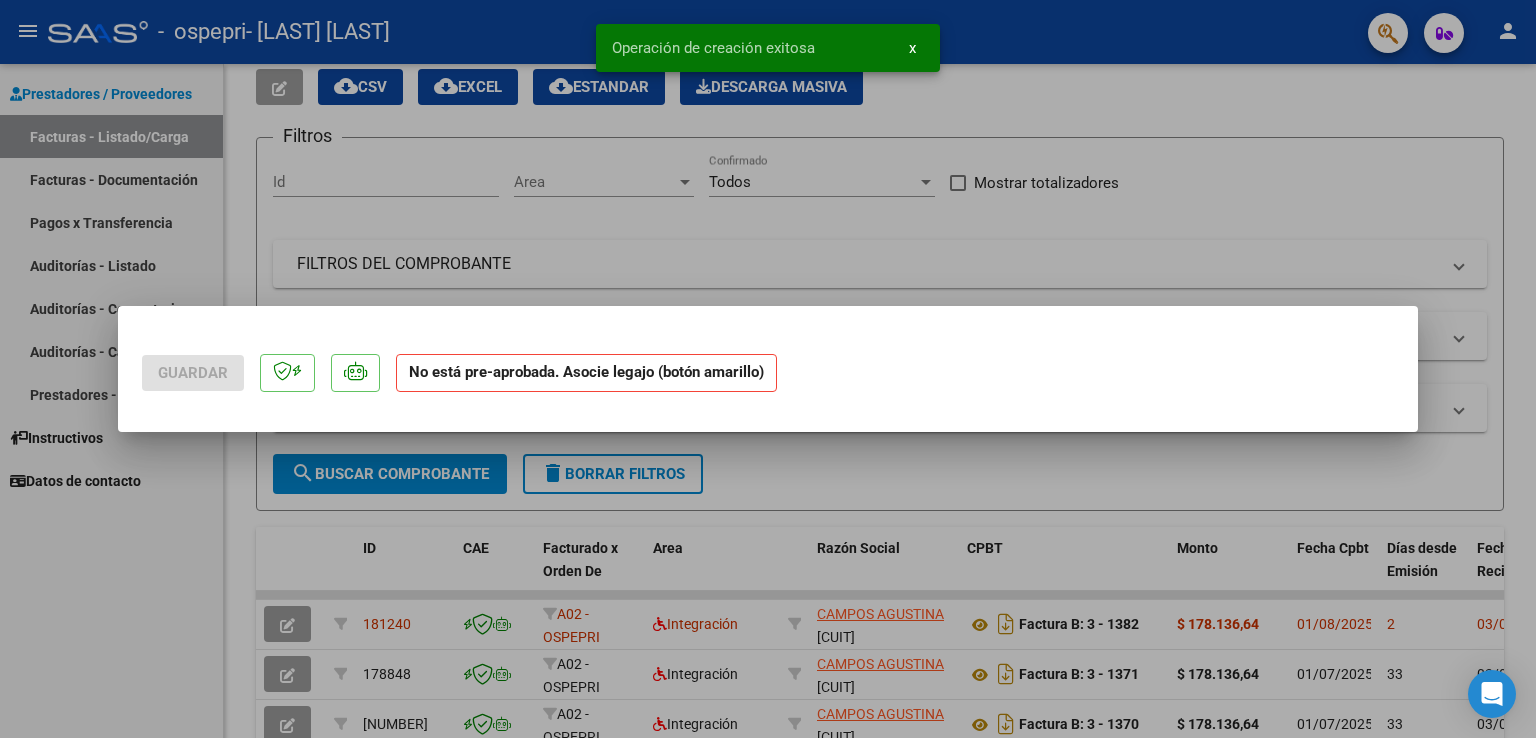 scroll, scrollTop: 0, scrollLeft: 0, axis: both 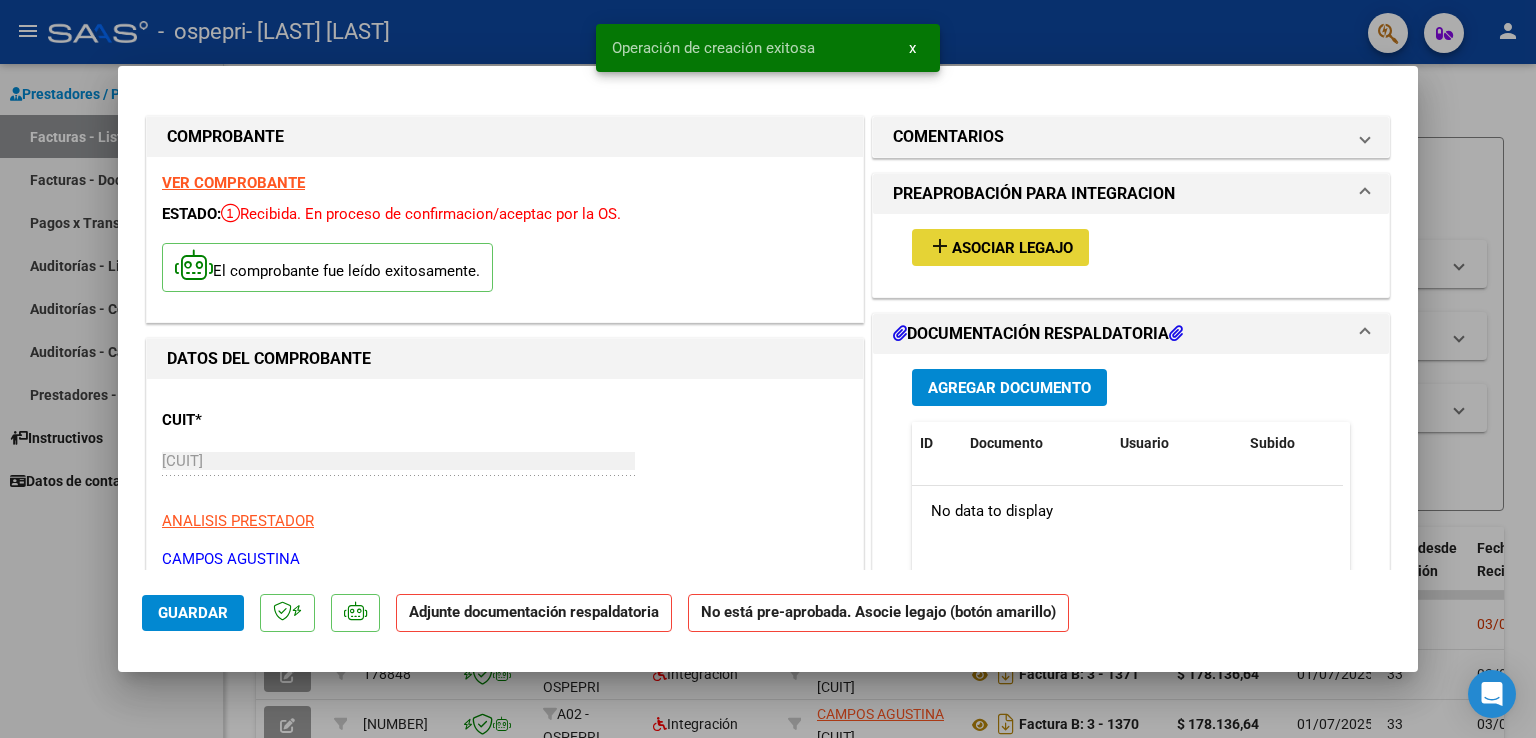 click on "add Asociar Legajo" at bounding box center (1000, 247) 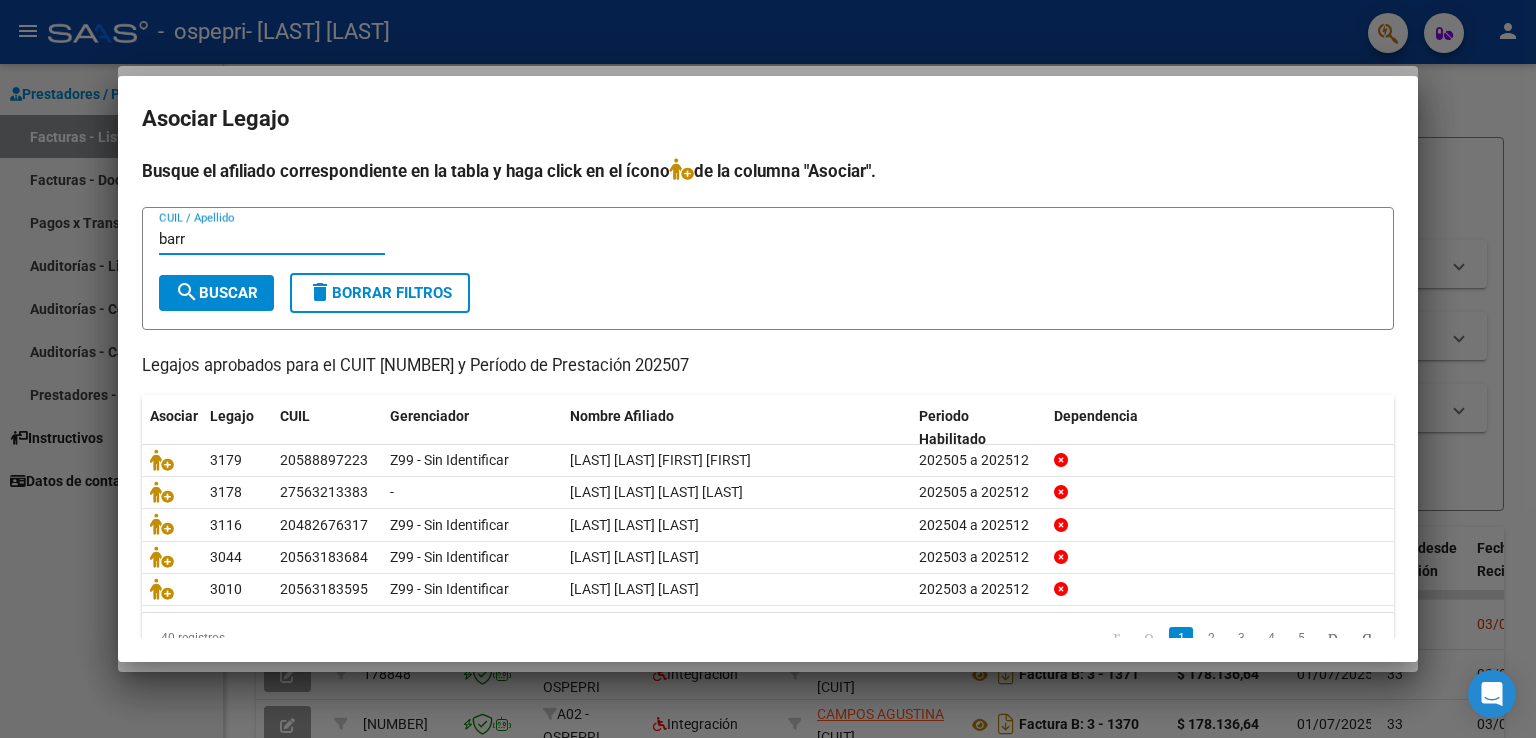 type on "barr" 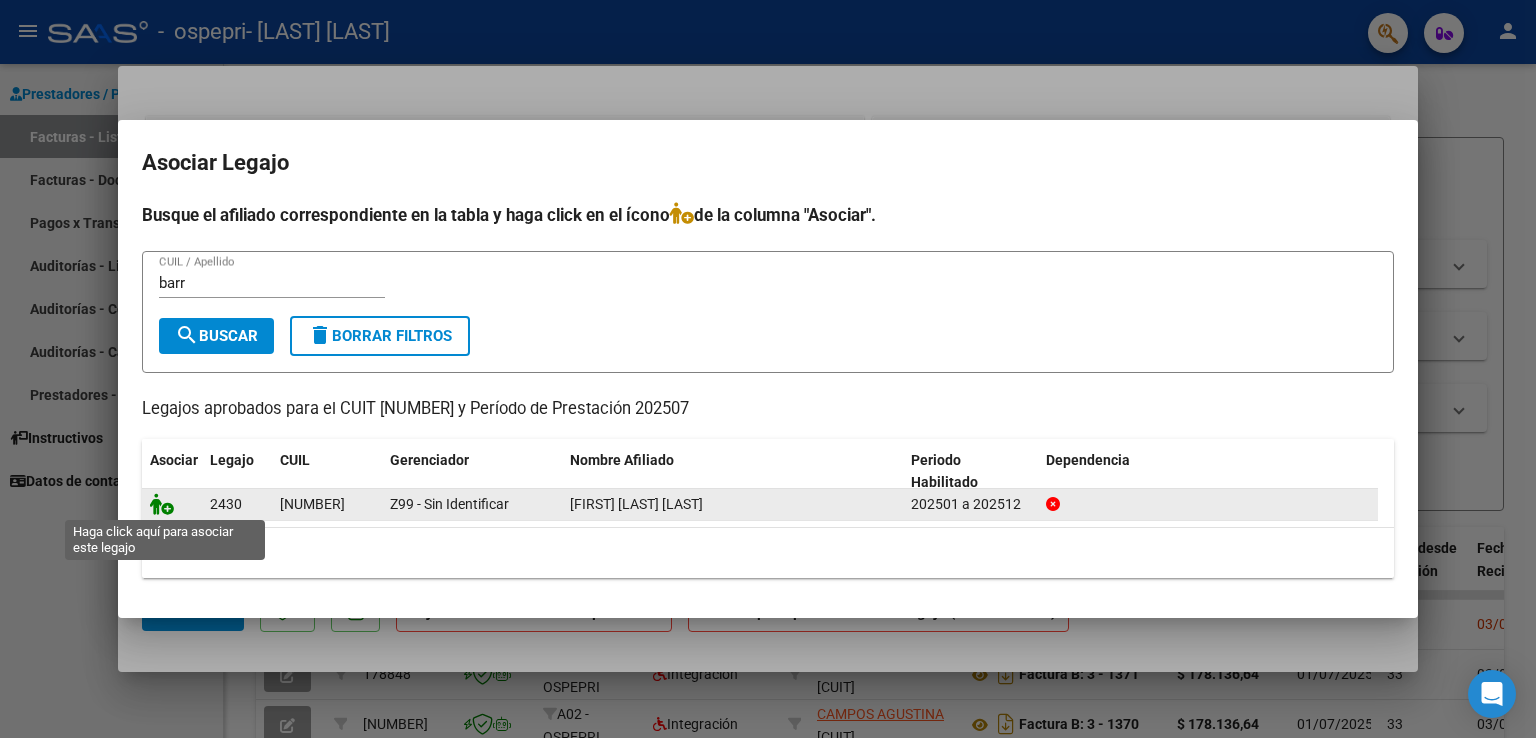 click 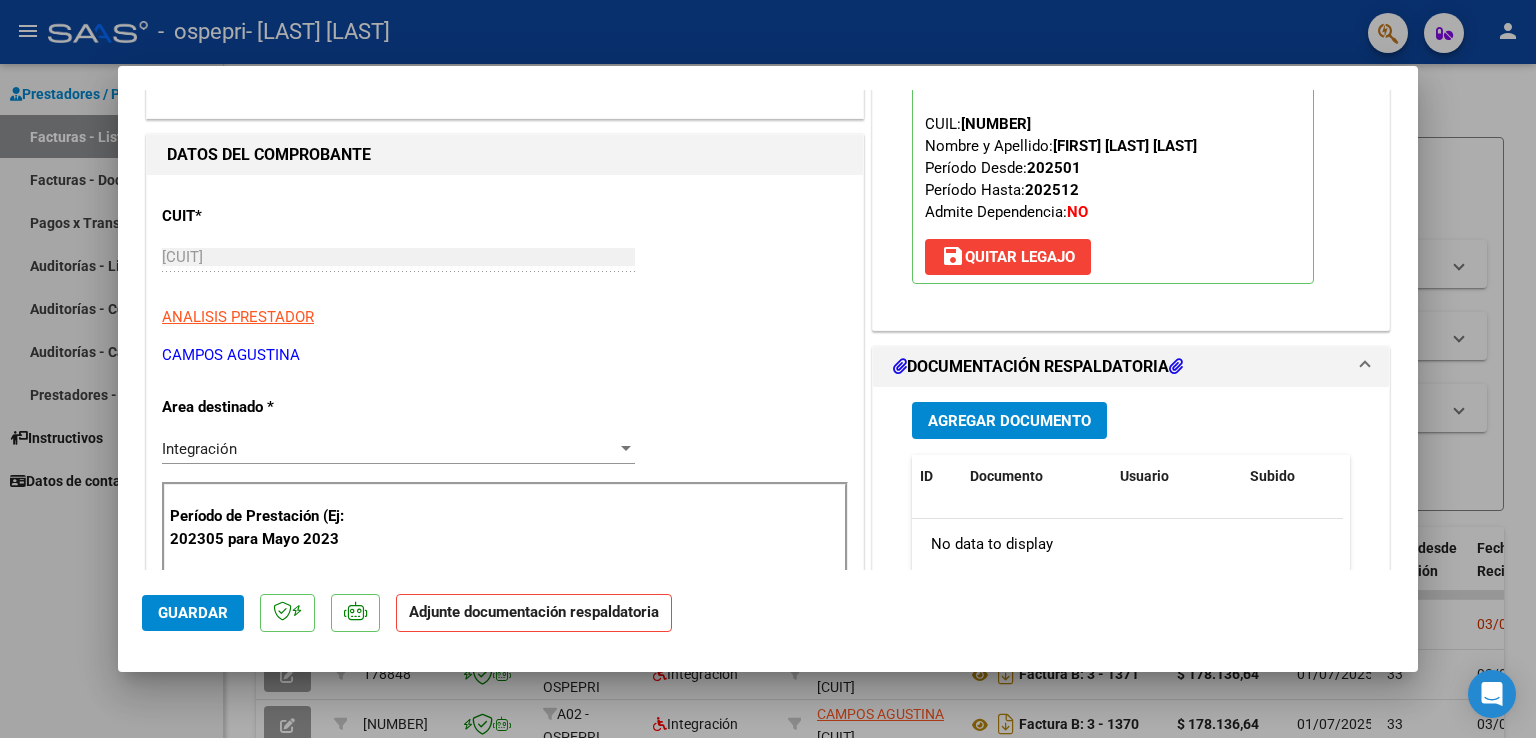 scroll, scrollTop: 300, scrollLeft: 0, axis: vertical 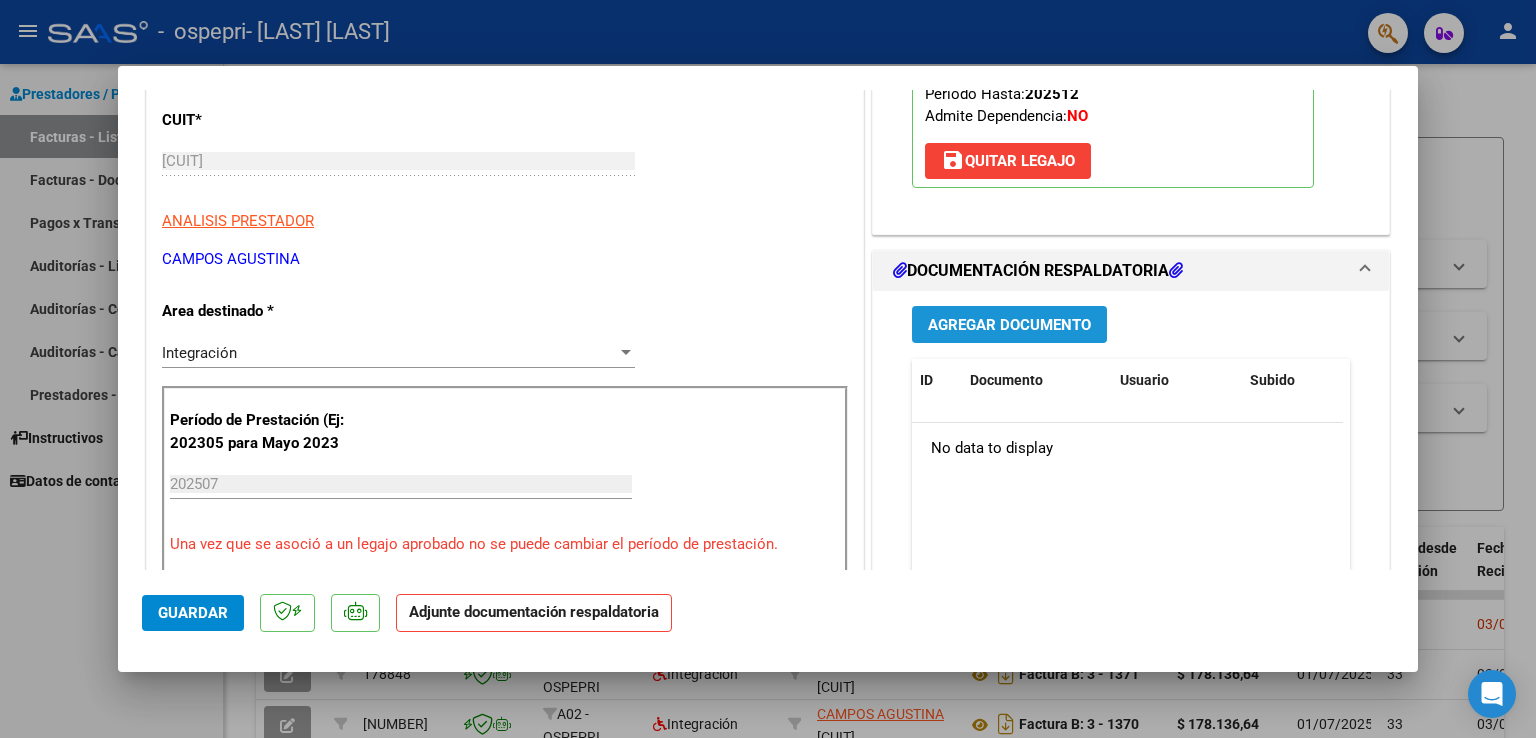 click on "Agregar Documento" at bounding box center [1009, 325] 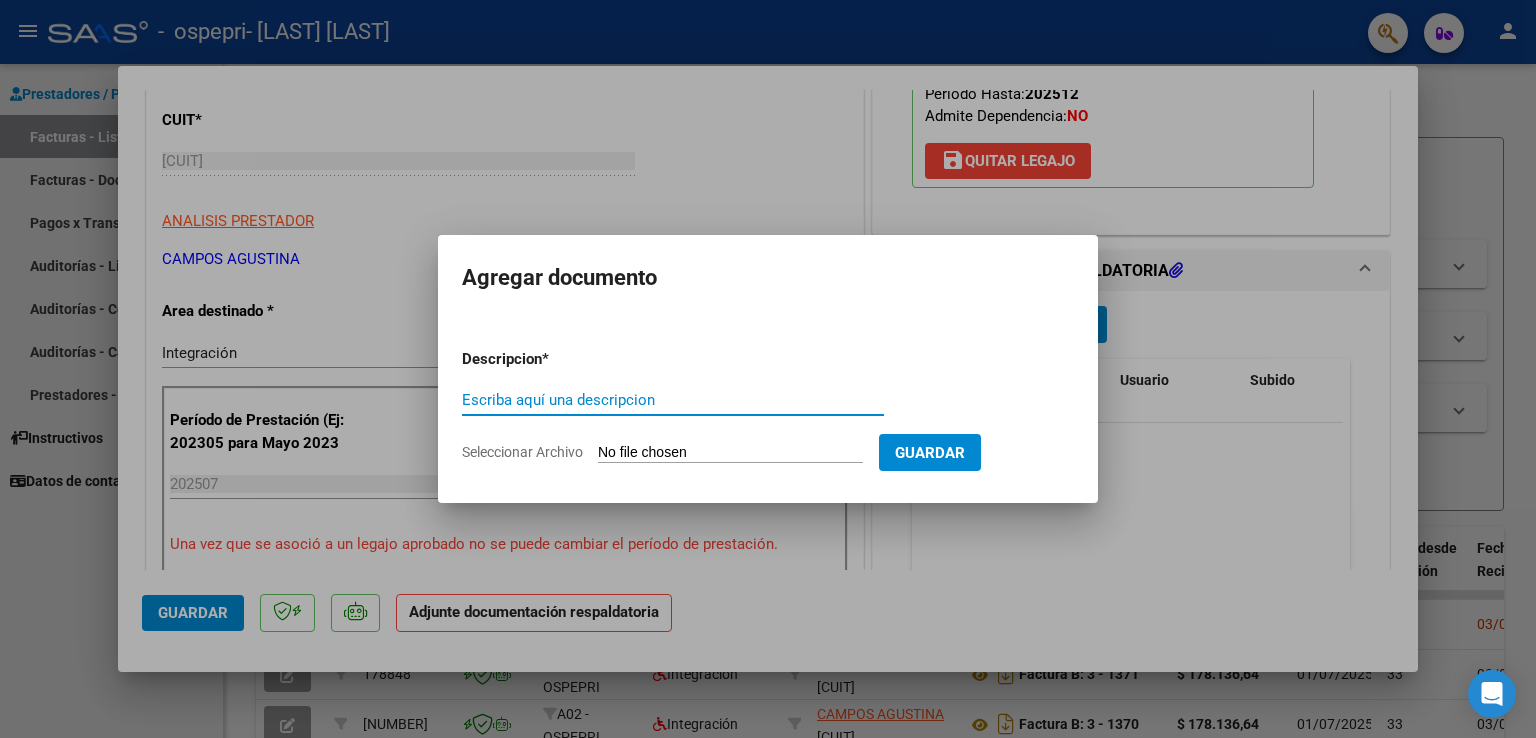 click on "Seleccionar Archivo" 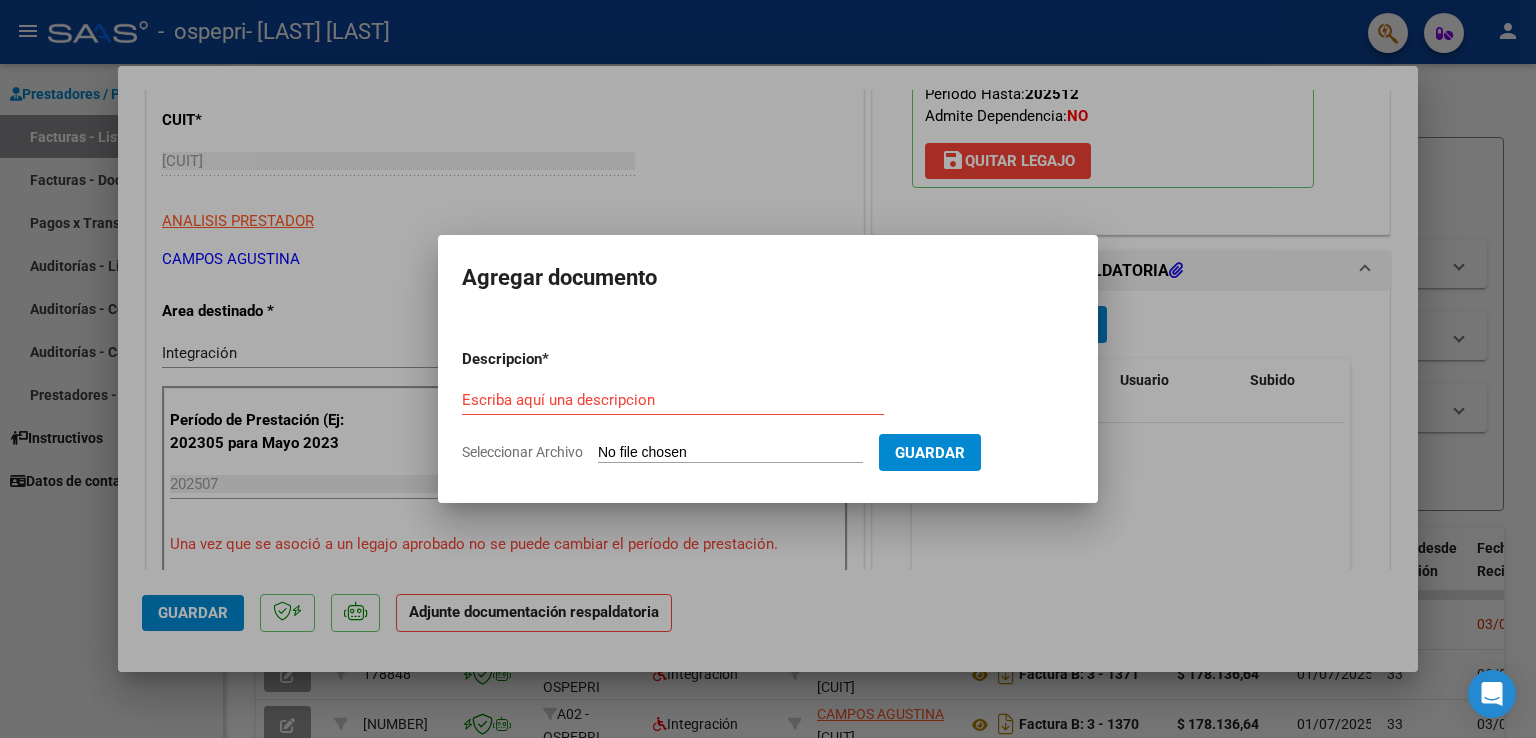type on "C:\fakepath\[LAST] [LAST] julio.pdf" 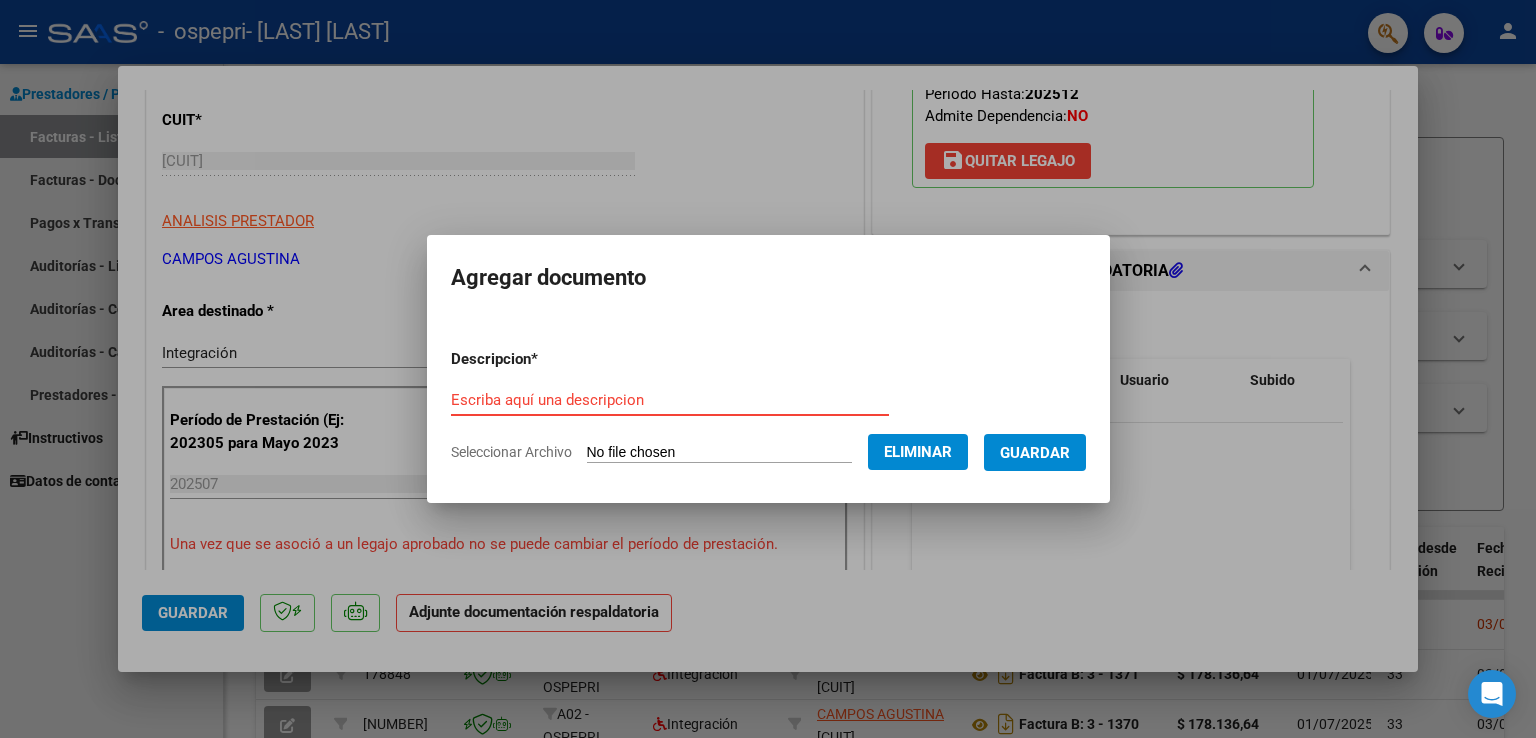 click on "Escriba aquí una descripcion" at bounding box center (670, 400) 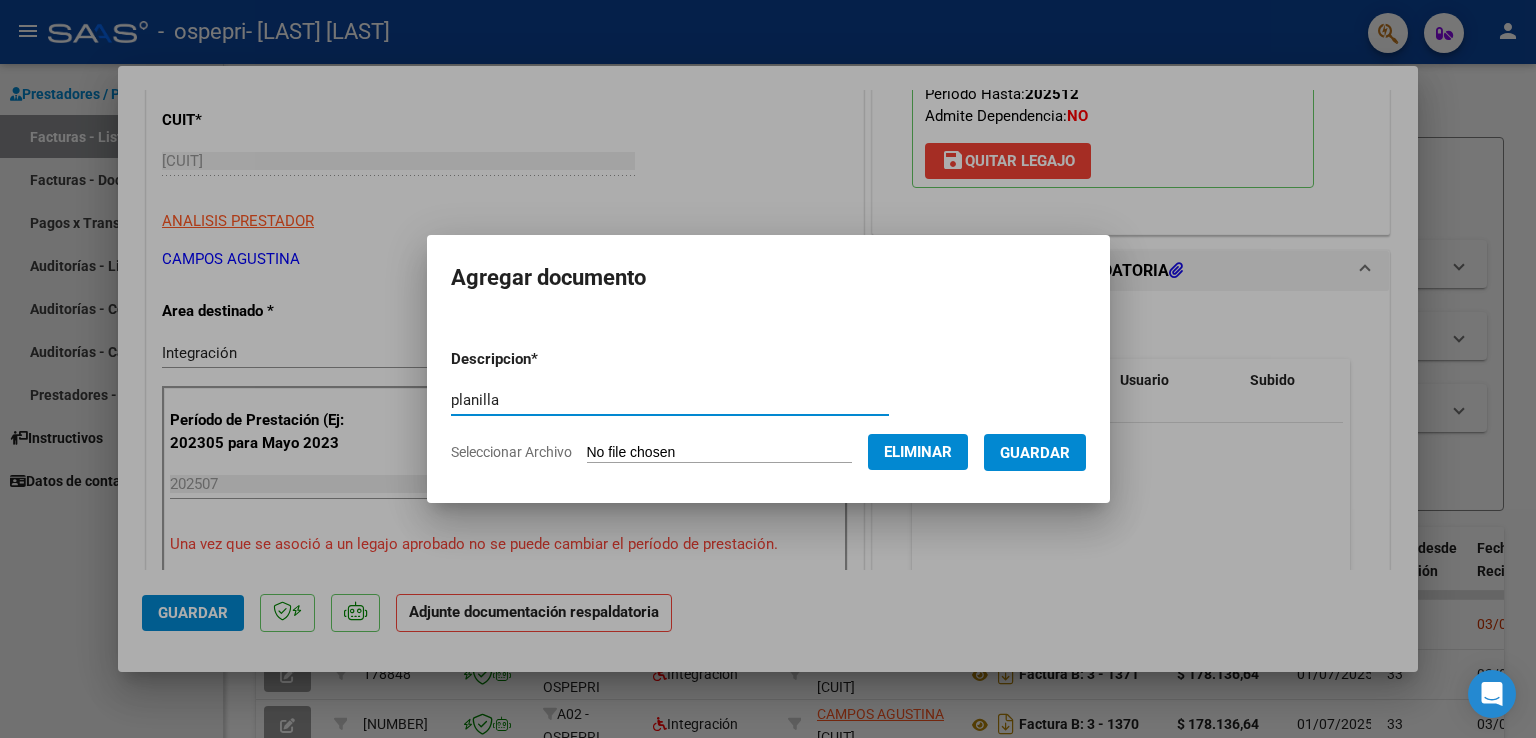 type on "planilla" 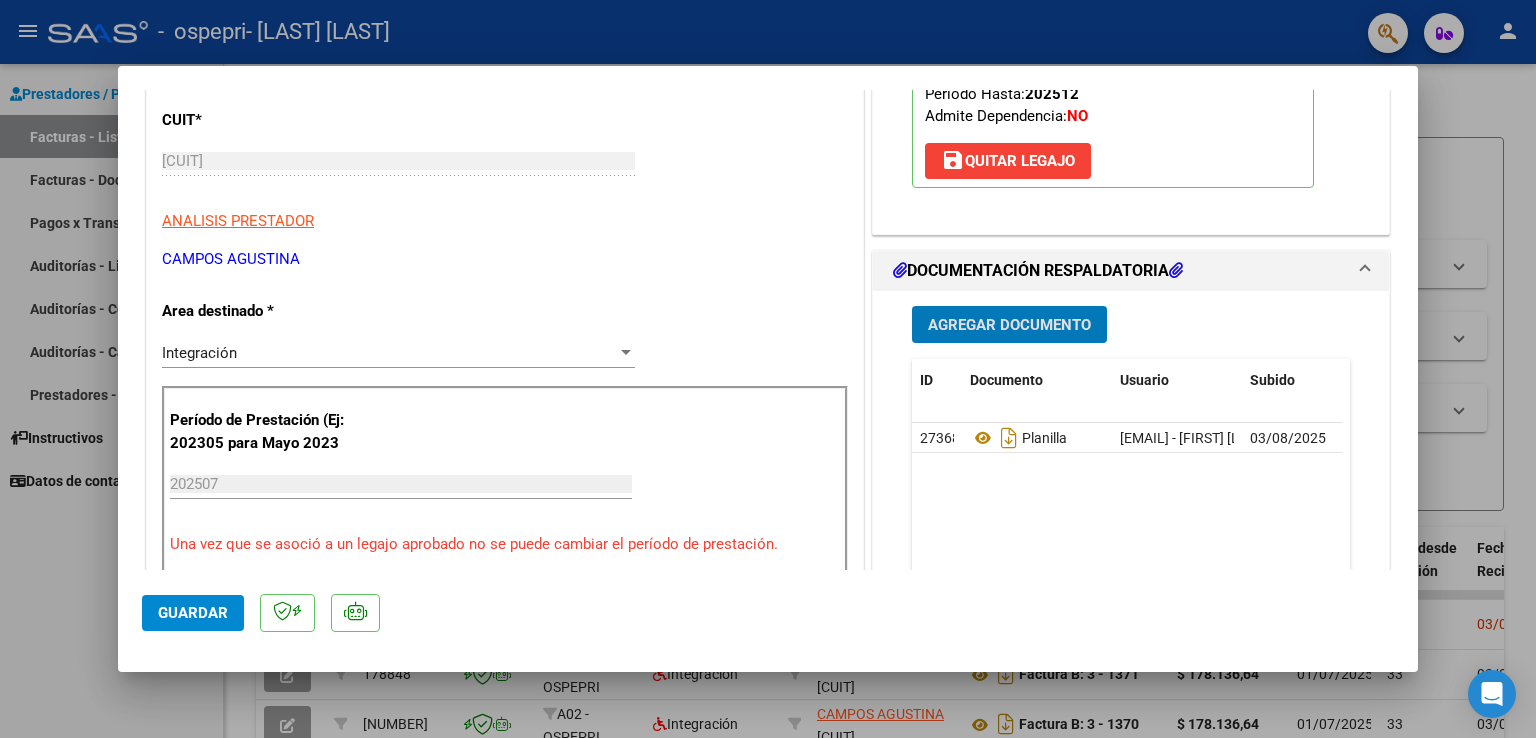 click on "Guardar" 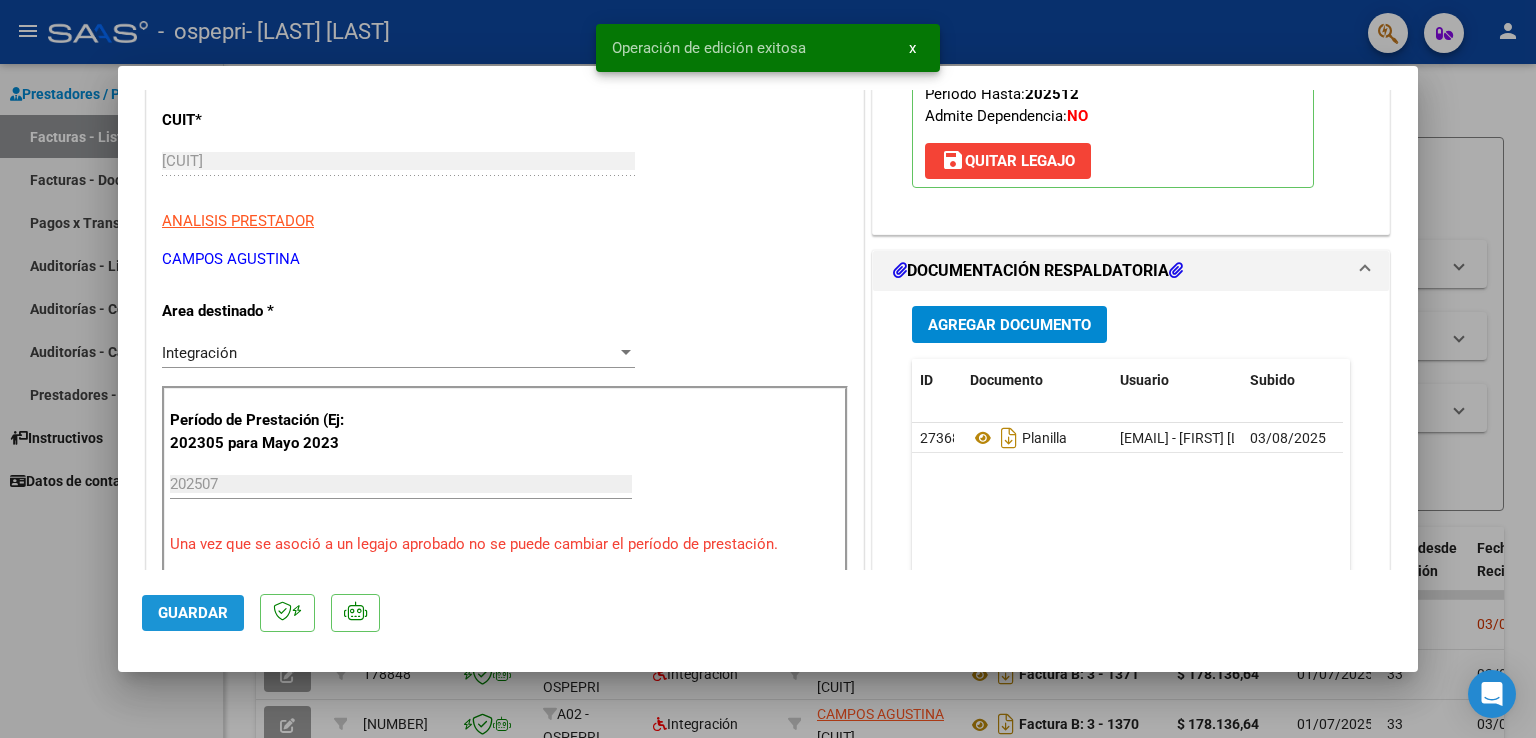 click on "Guardar" 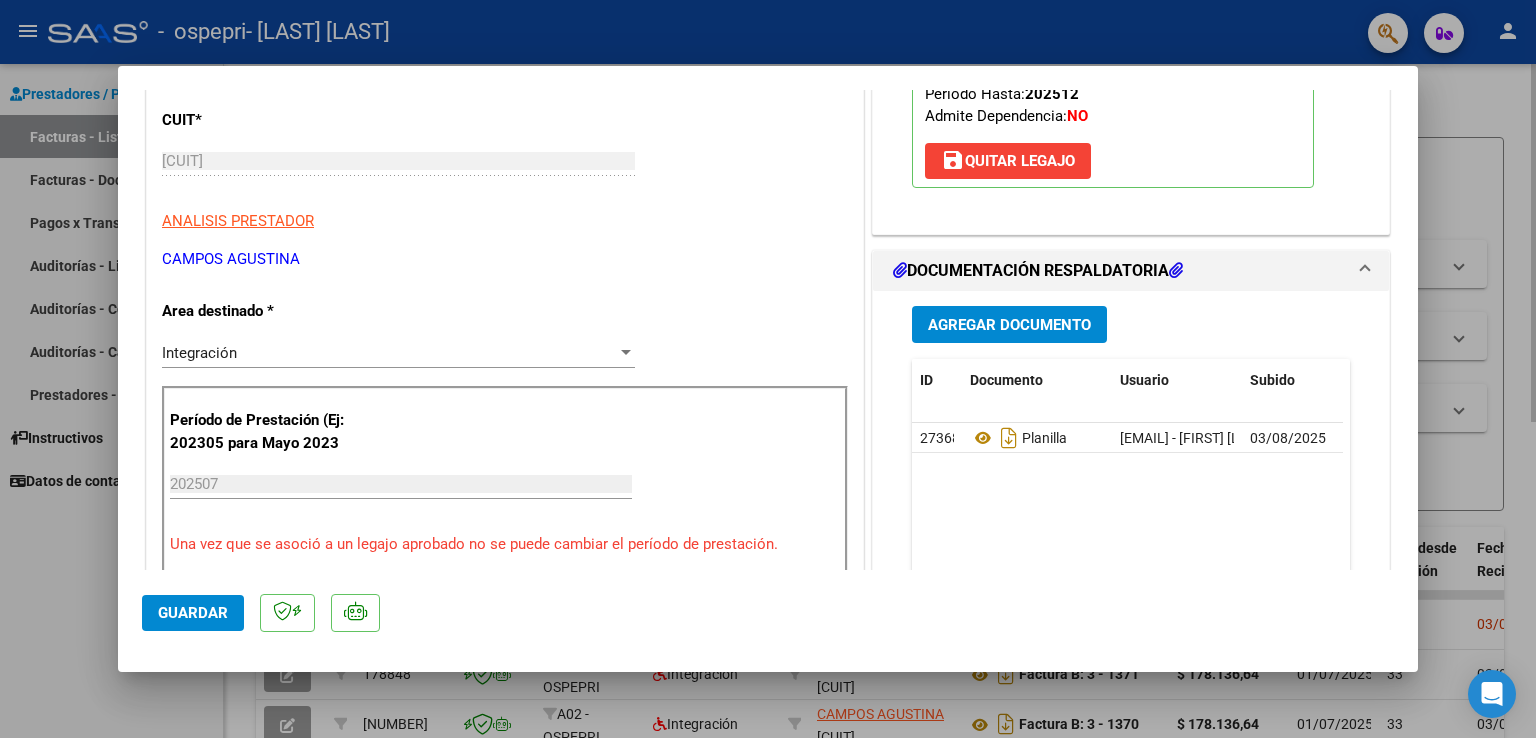 drag, startPoint x: 41, startPoint y: 638, endPoint x: 247, endPoint y: 453, distance: 276.87723 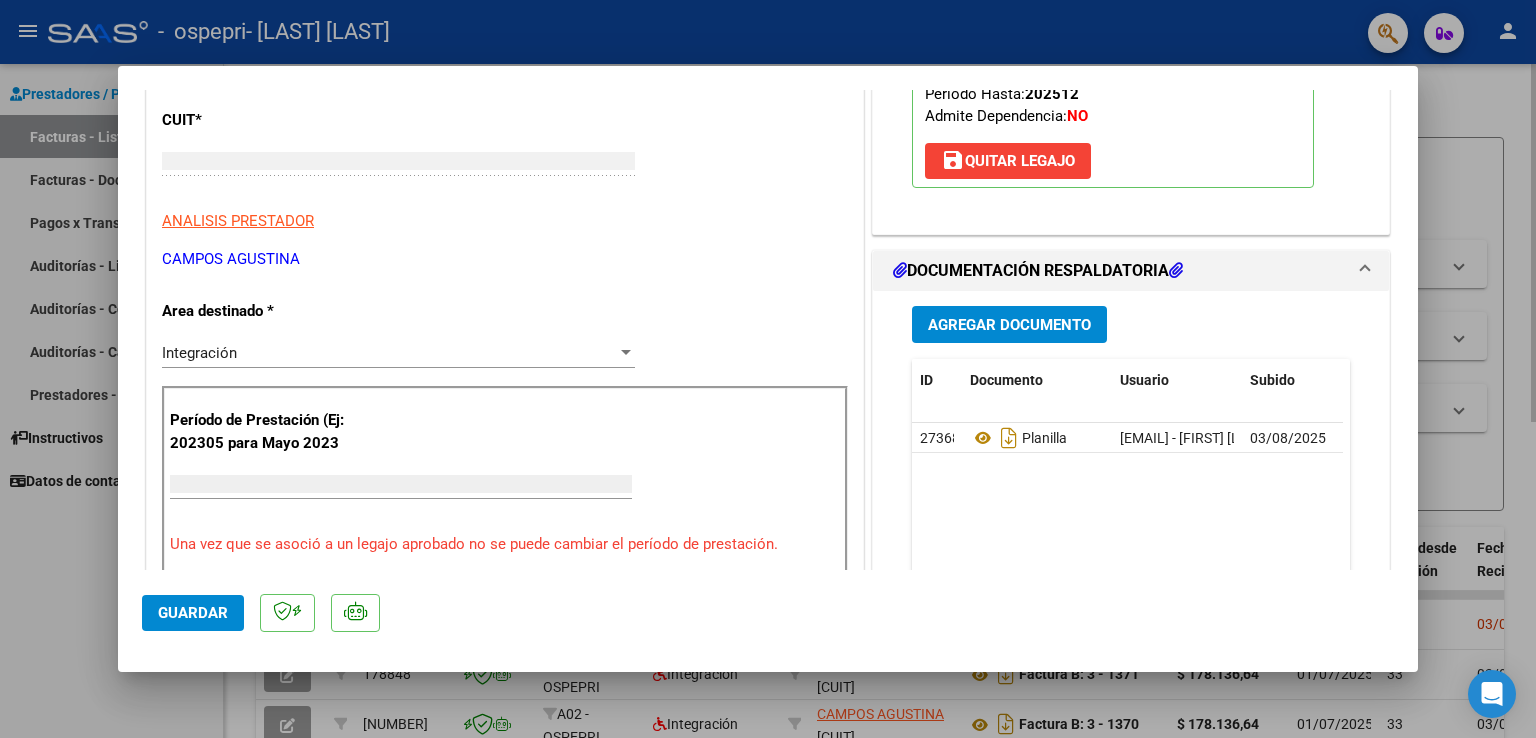 scroll, scrollTop: 0, scrollLeft: 0, axis: both 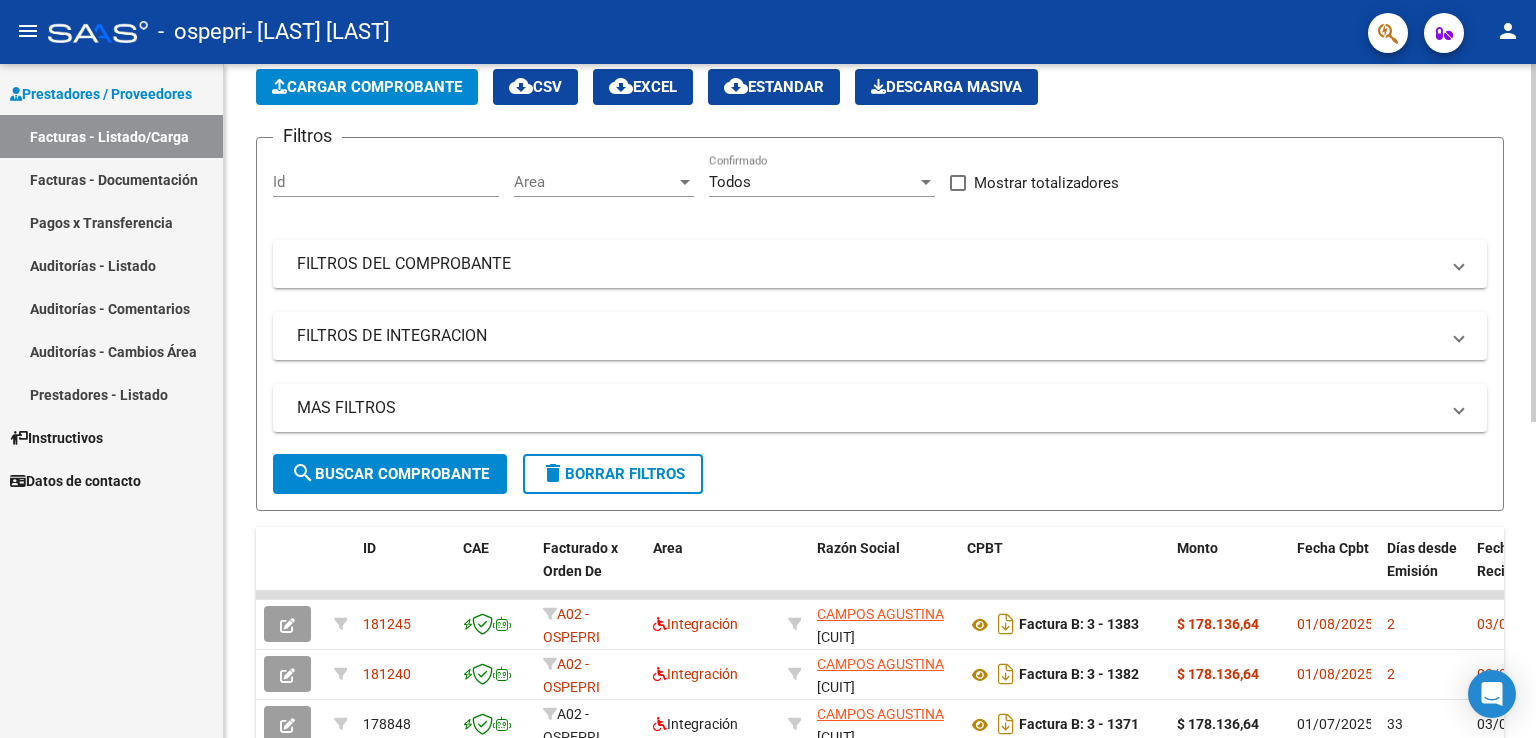 click on "Cargar Comprobante" 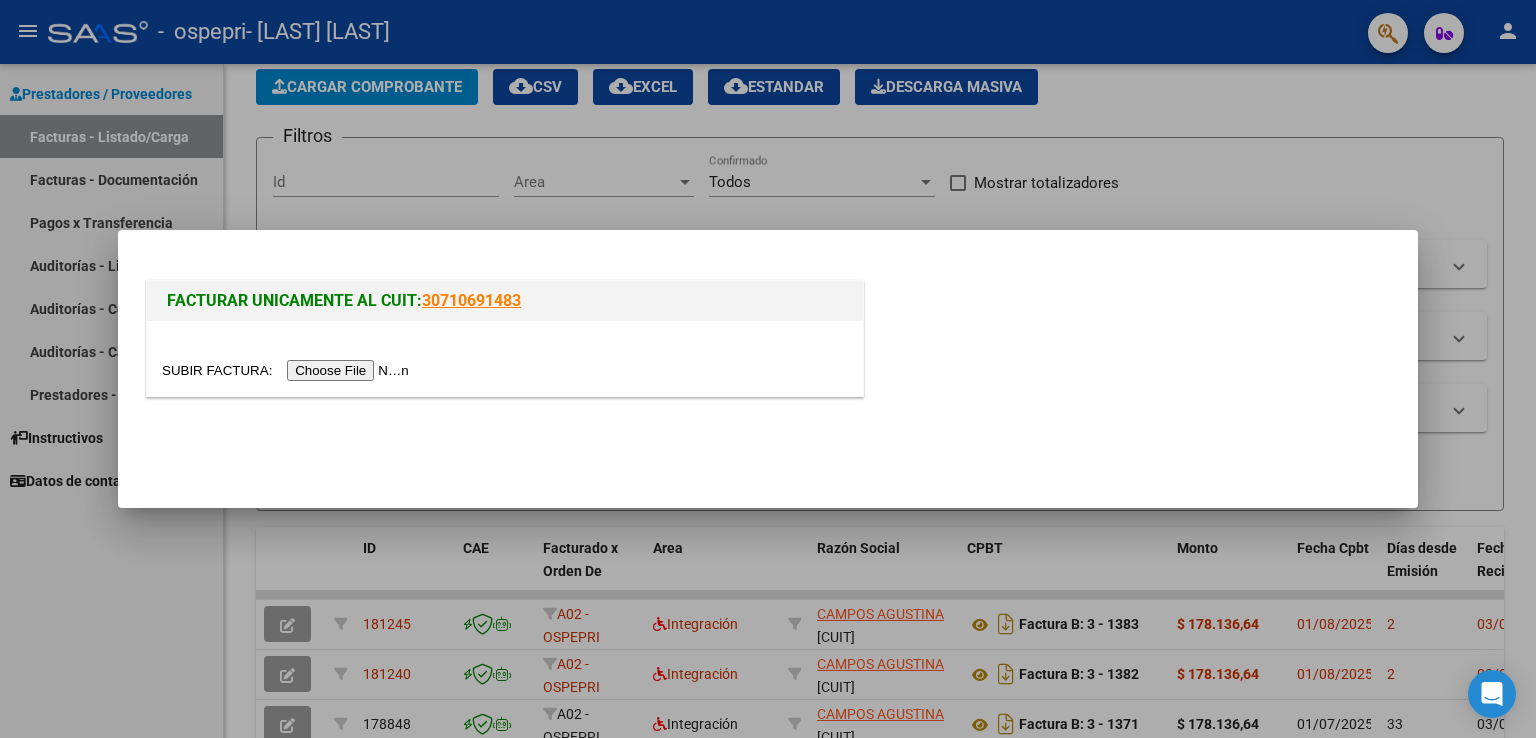 click at bounding box center [288, 370] 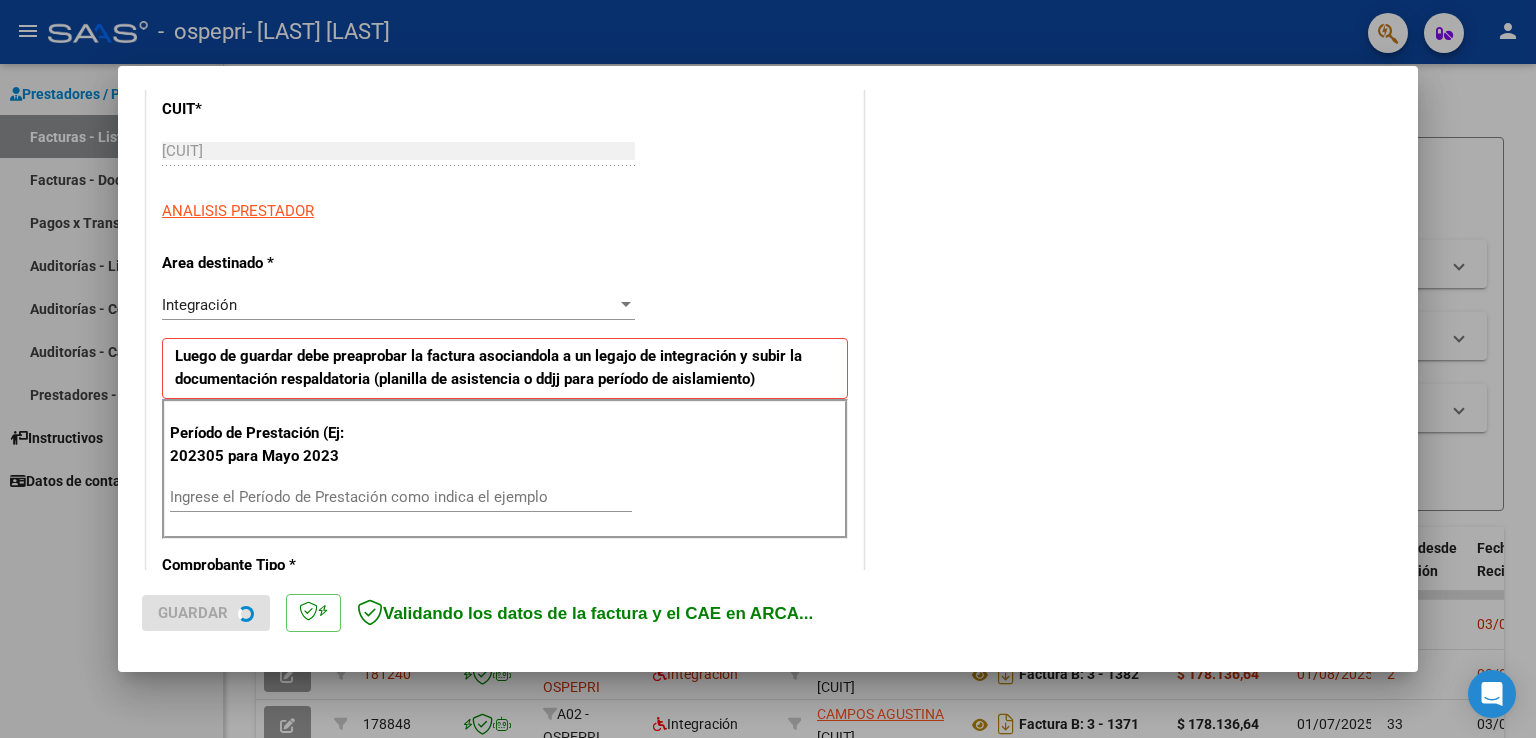 scroll, scrollTop: 300, scrollLeft: 0, axis: vertical 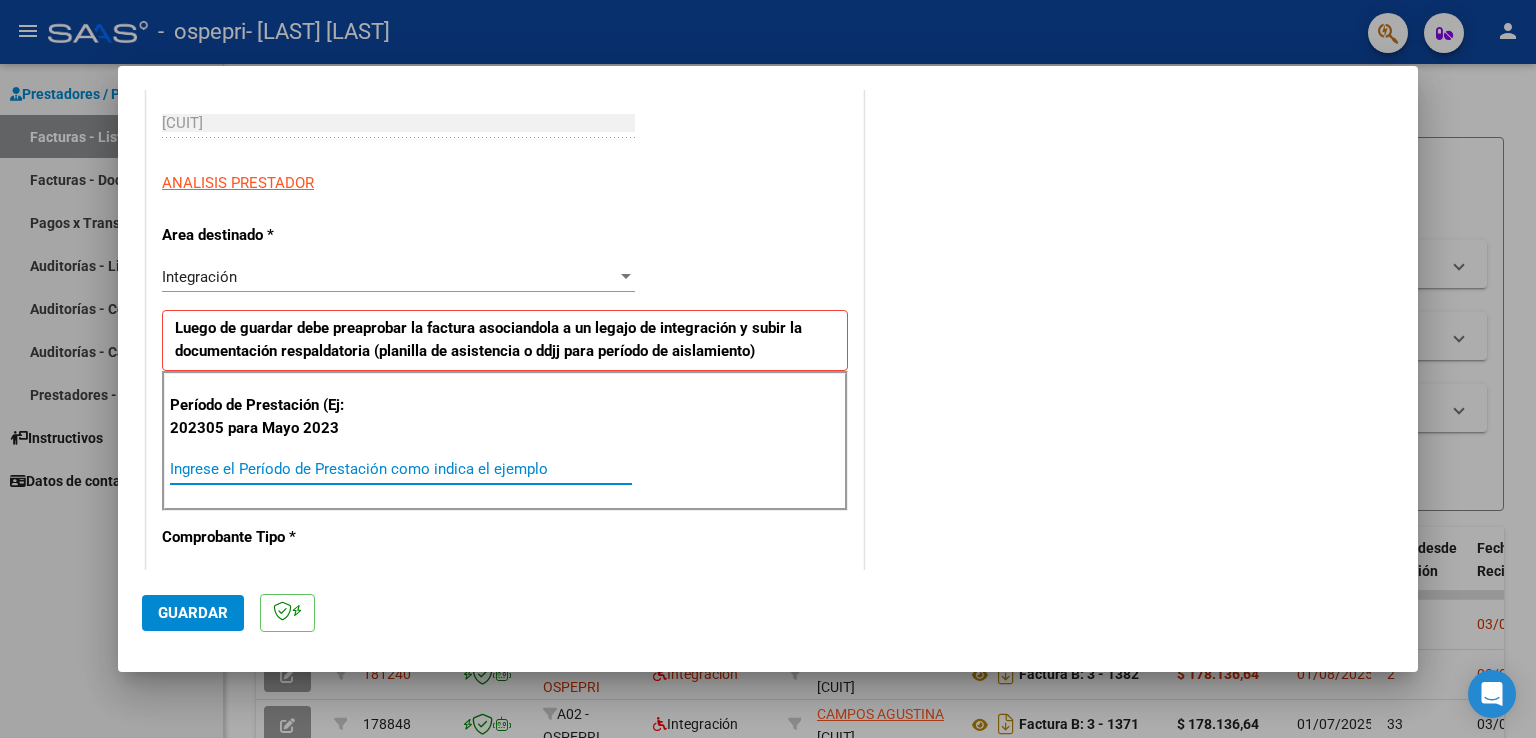 click on "Ingrese el Período de Prestación como indica el ejemplo" at bounding box center [401, 469] 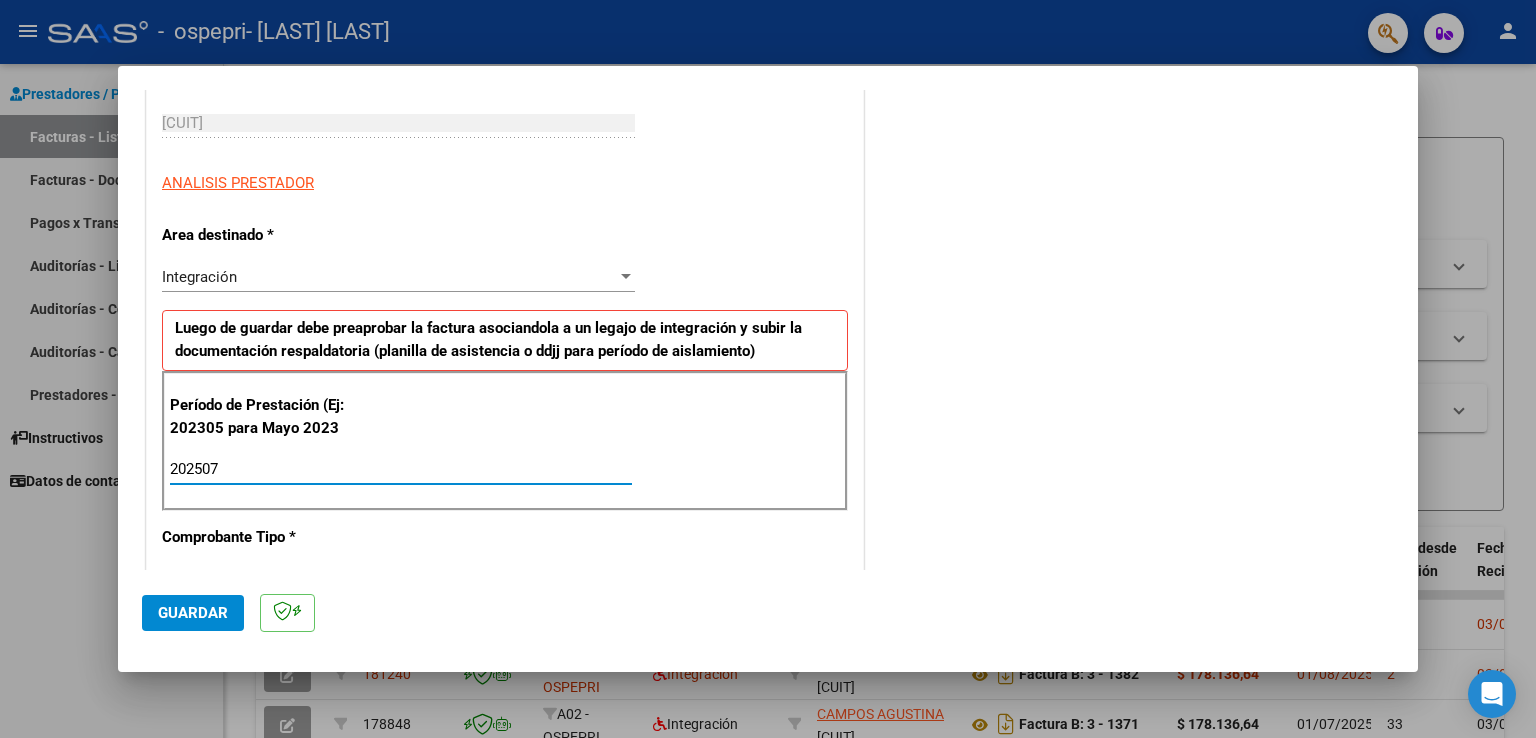 type on "202507" 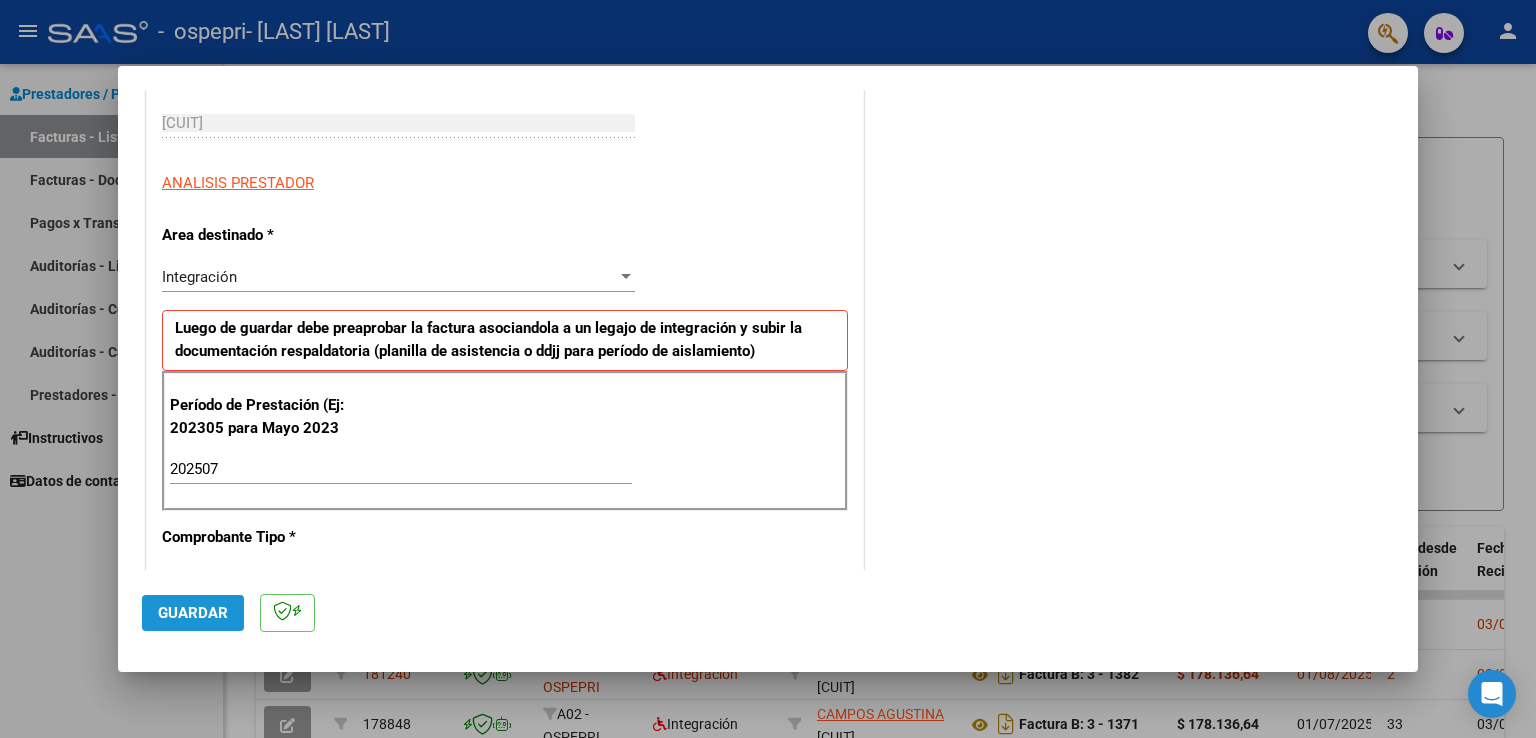 click on "Guardar" 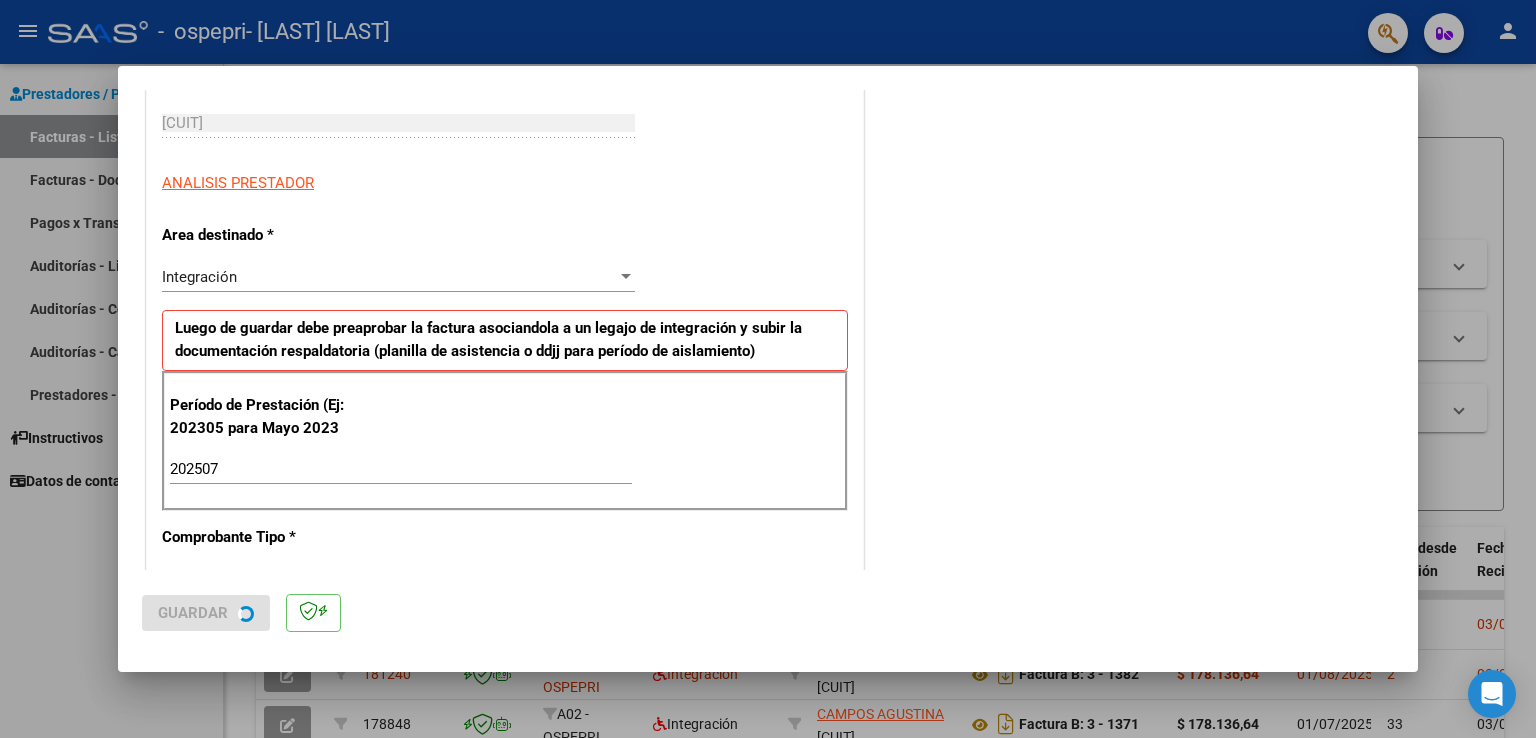scroll, scrollTop: 0, scrollLeft: 0, axis: both 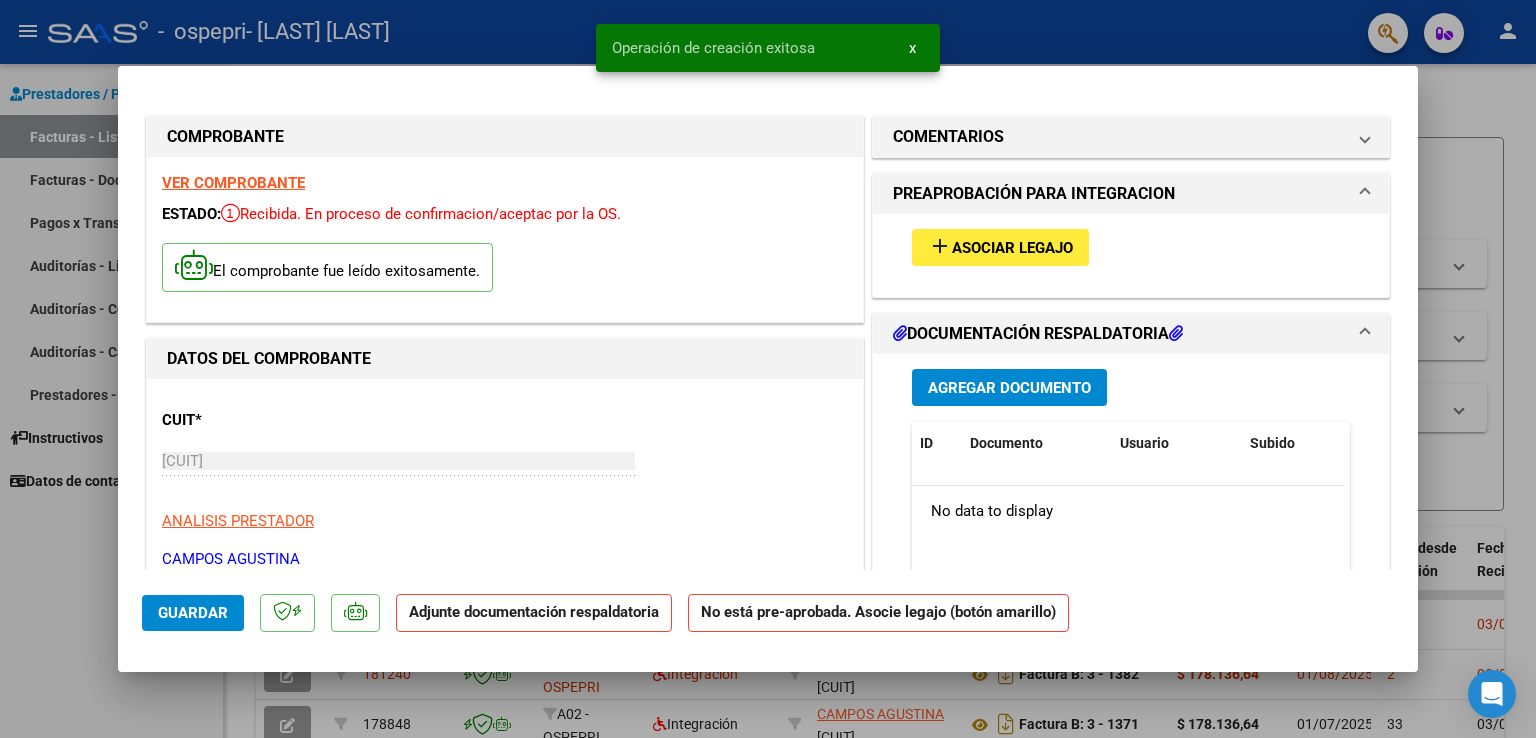 click on "Asociar Legajo" at bounding box center [1012, 248] 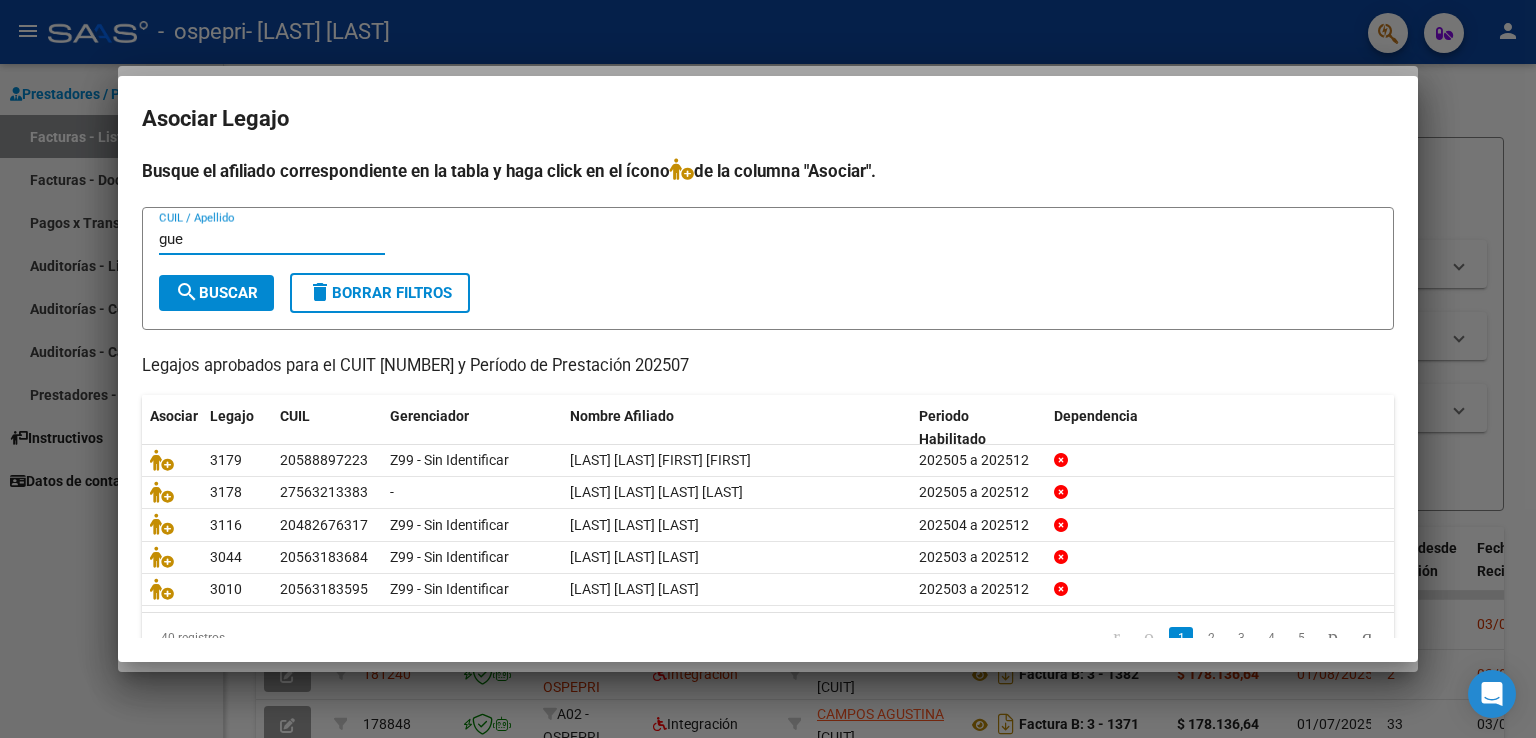 type on "gue" 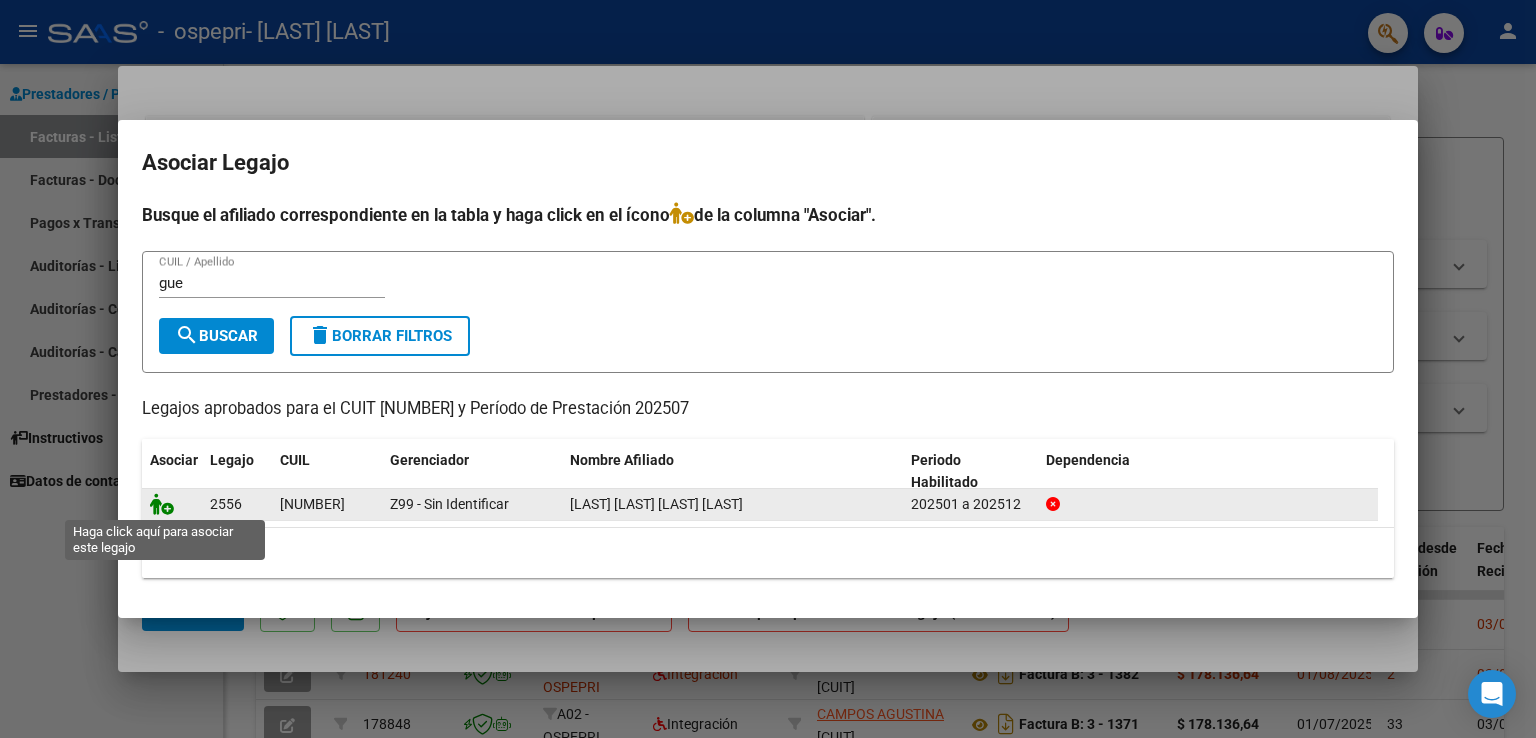 click 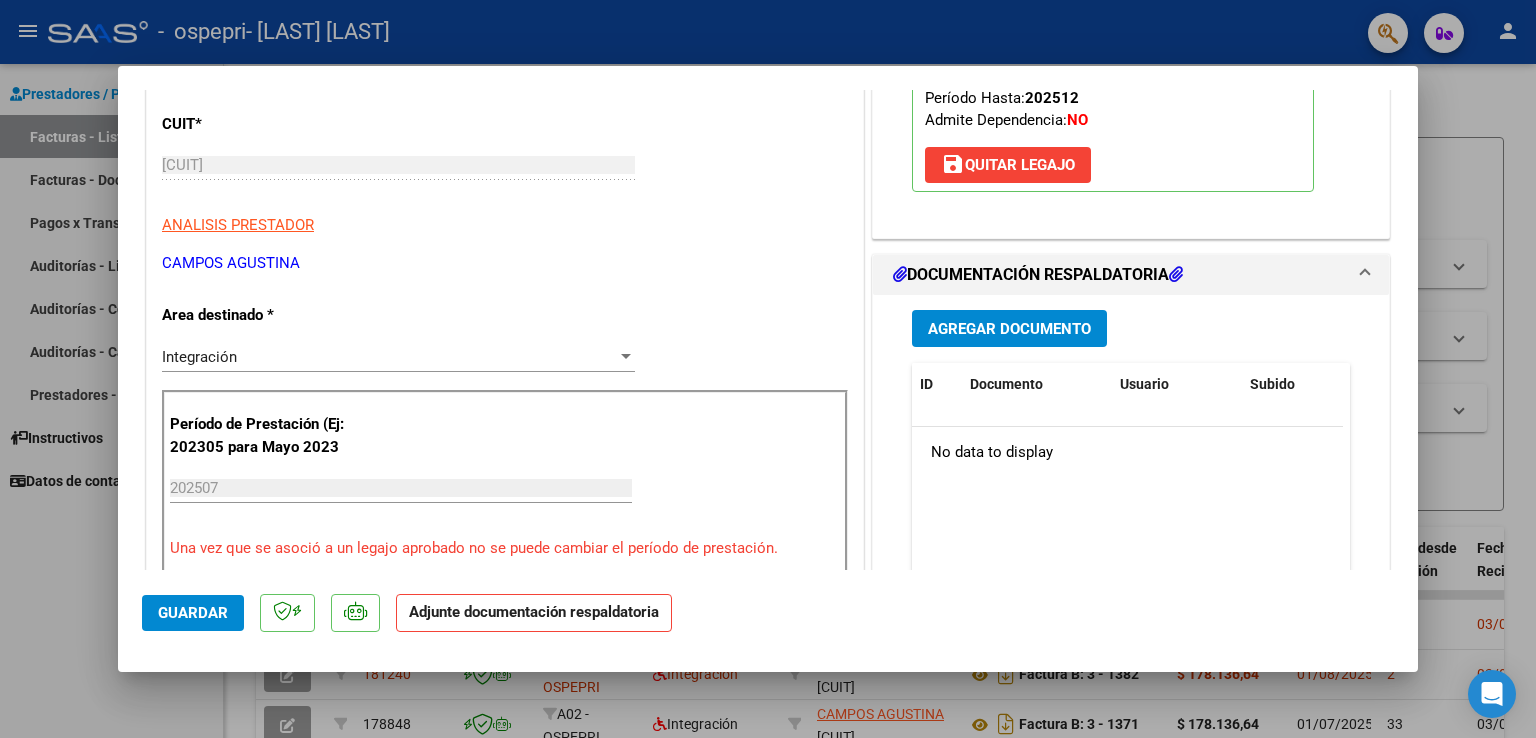 scroll, scrollTop: 300, scrollLeft: 0, axis: vertical 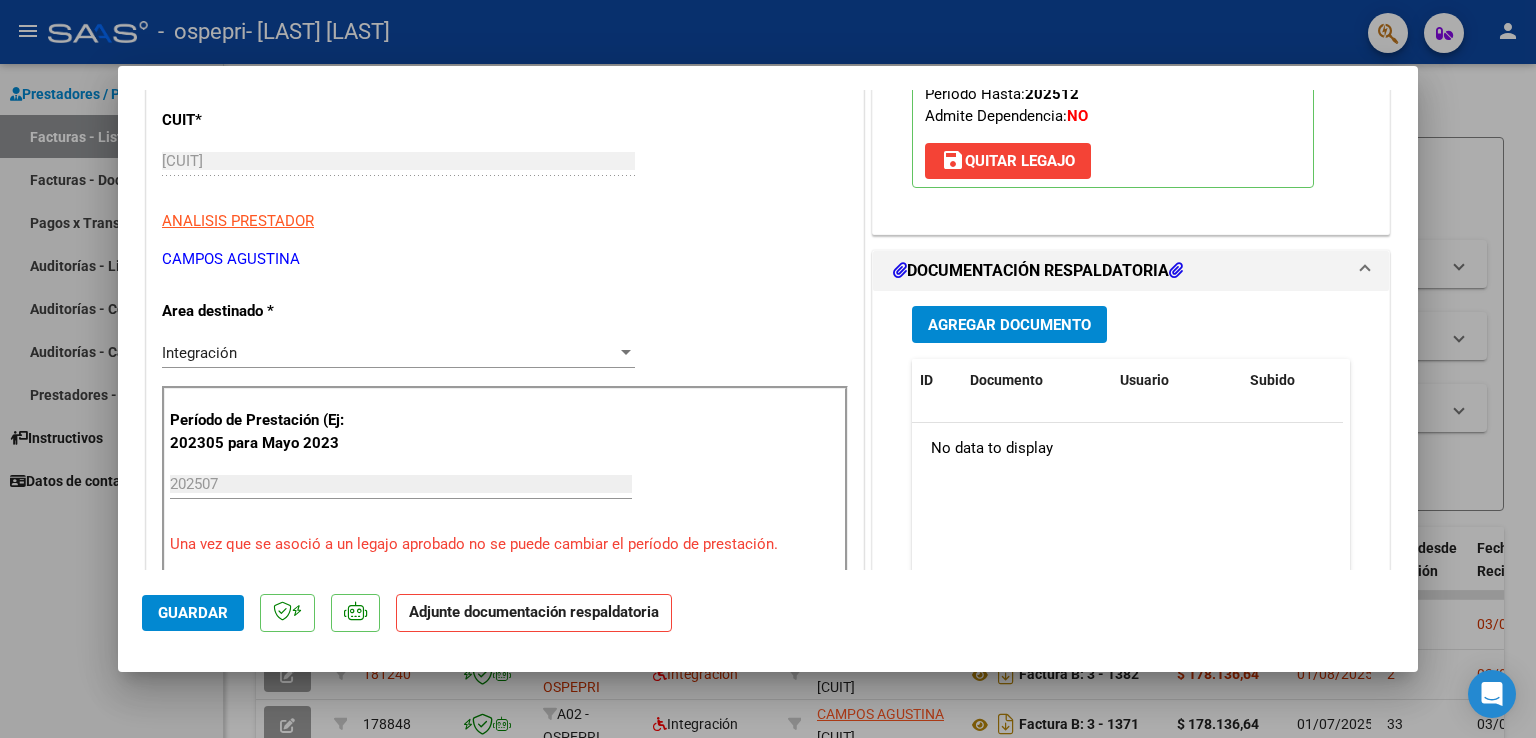 click on "Agregar Documento" at bounding box center (1009, 325) 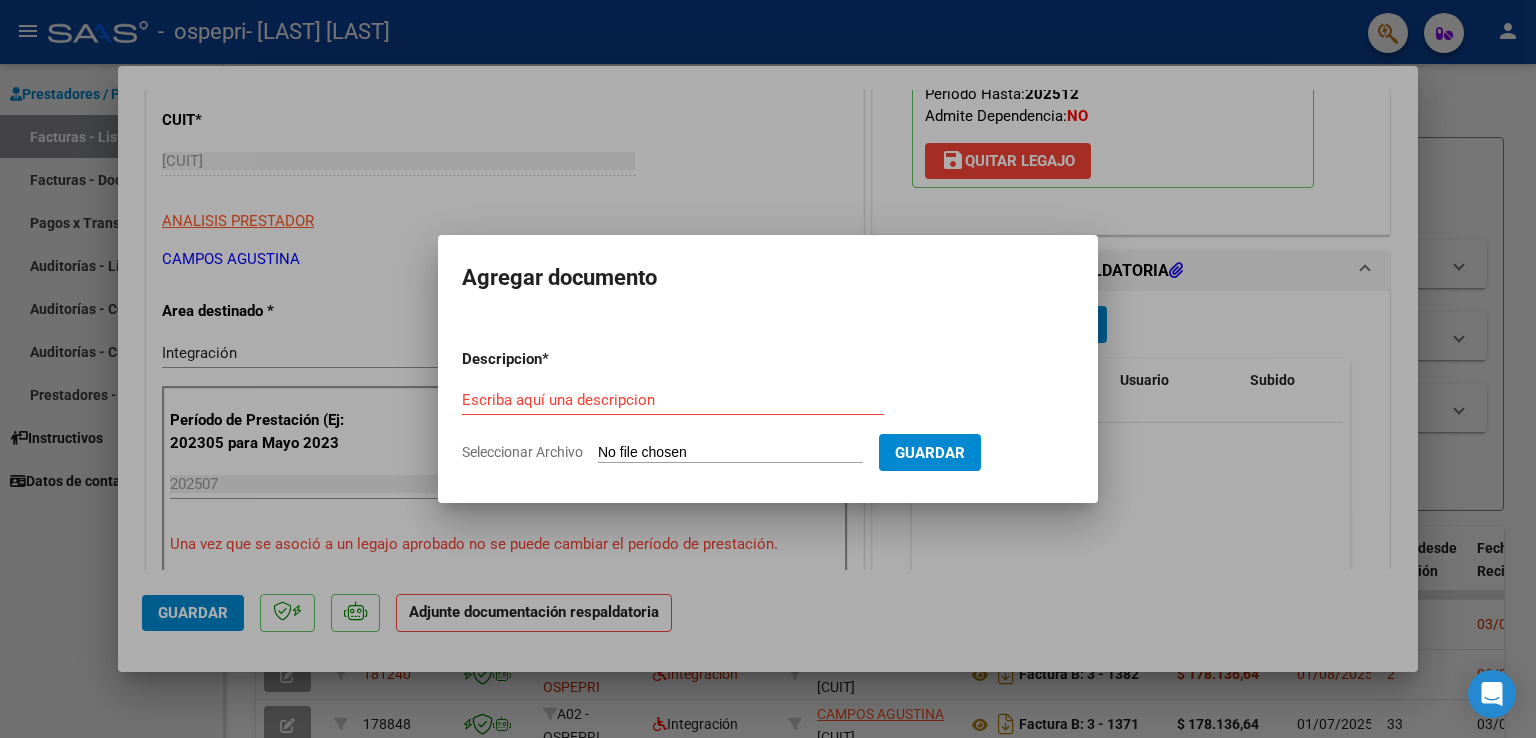 click on "Seleccionar Archivo" 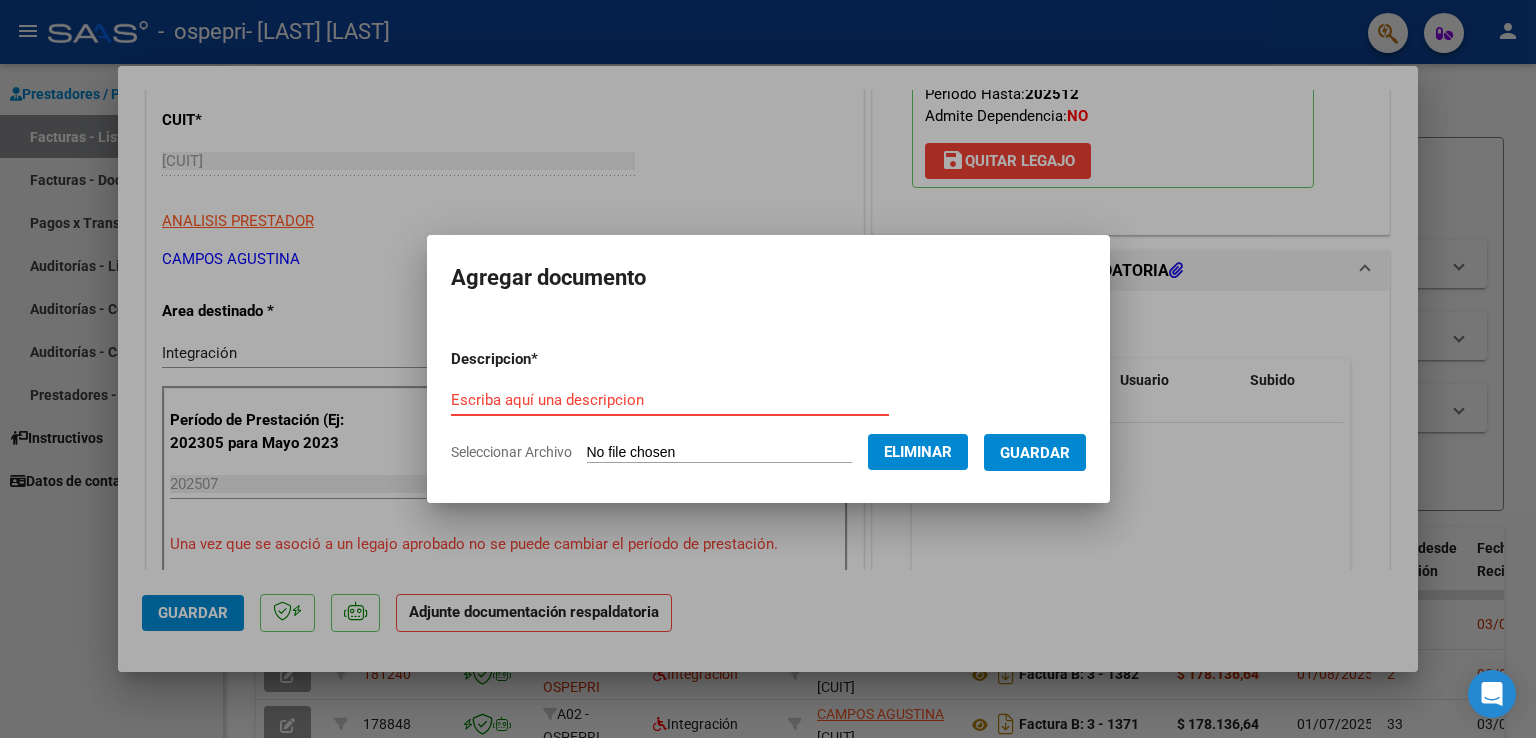 click on "Escriba aquí una descripcion" at bounding box center [670, 400] 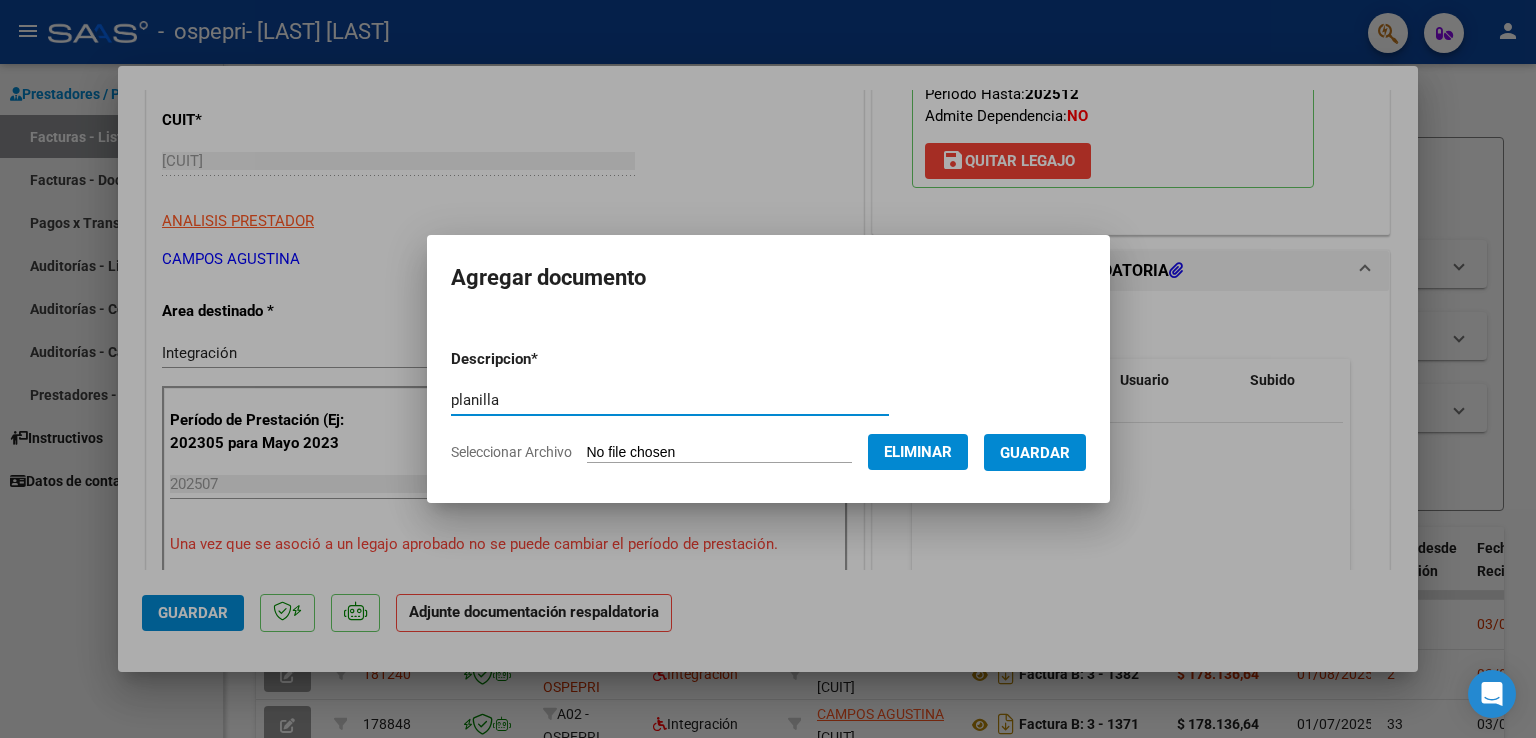 type on "planilla" 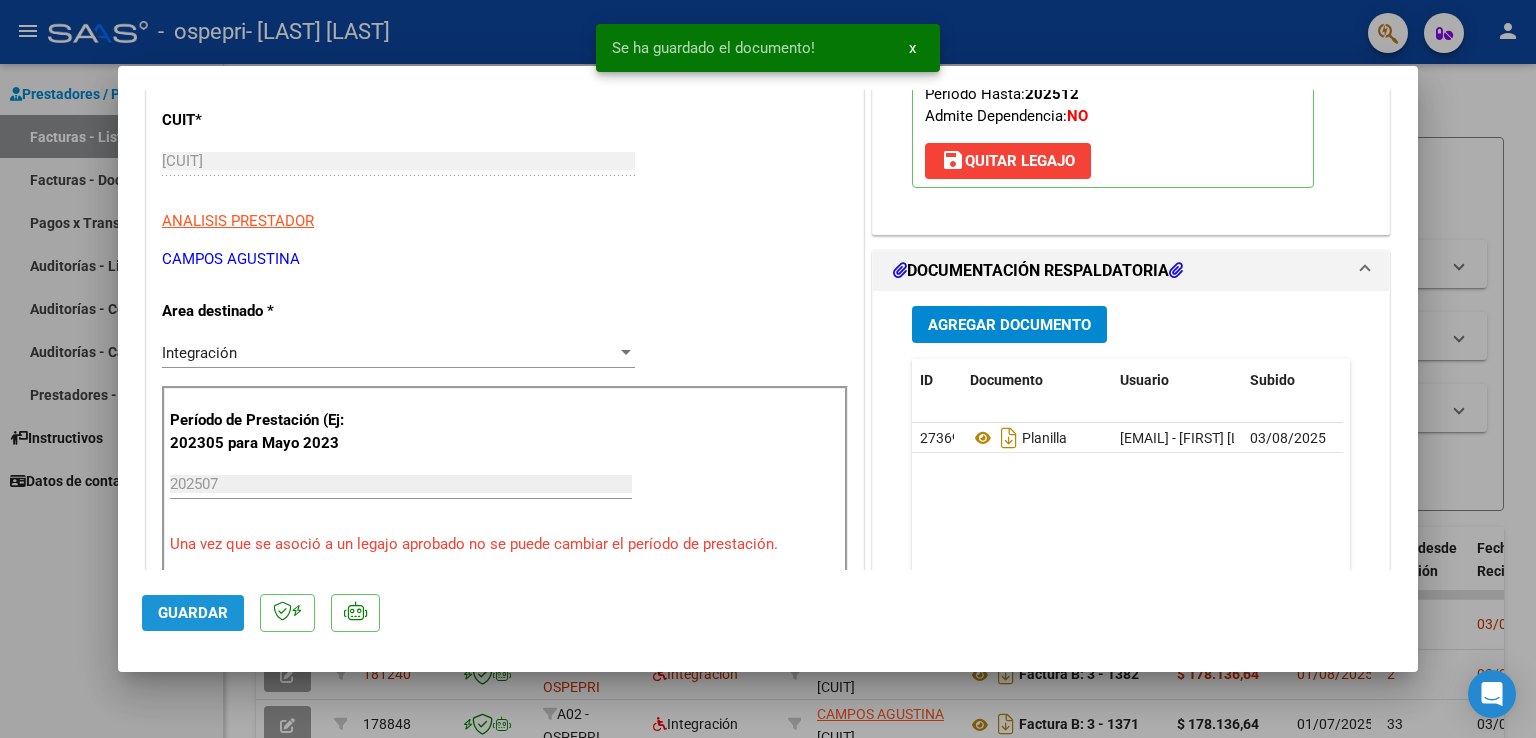 click on "Guardar" 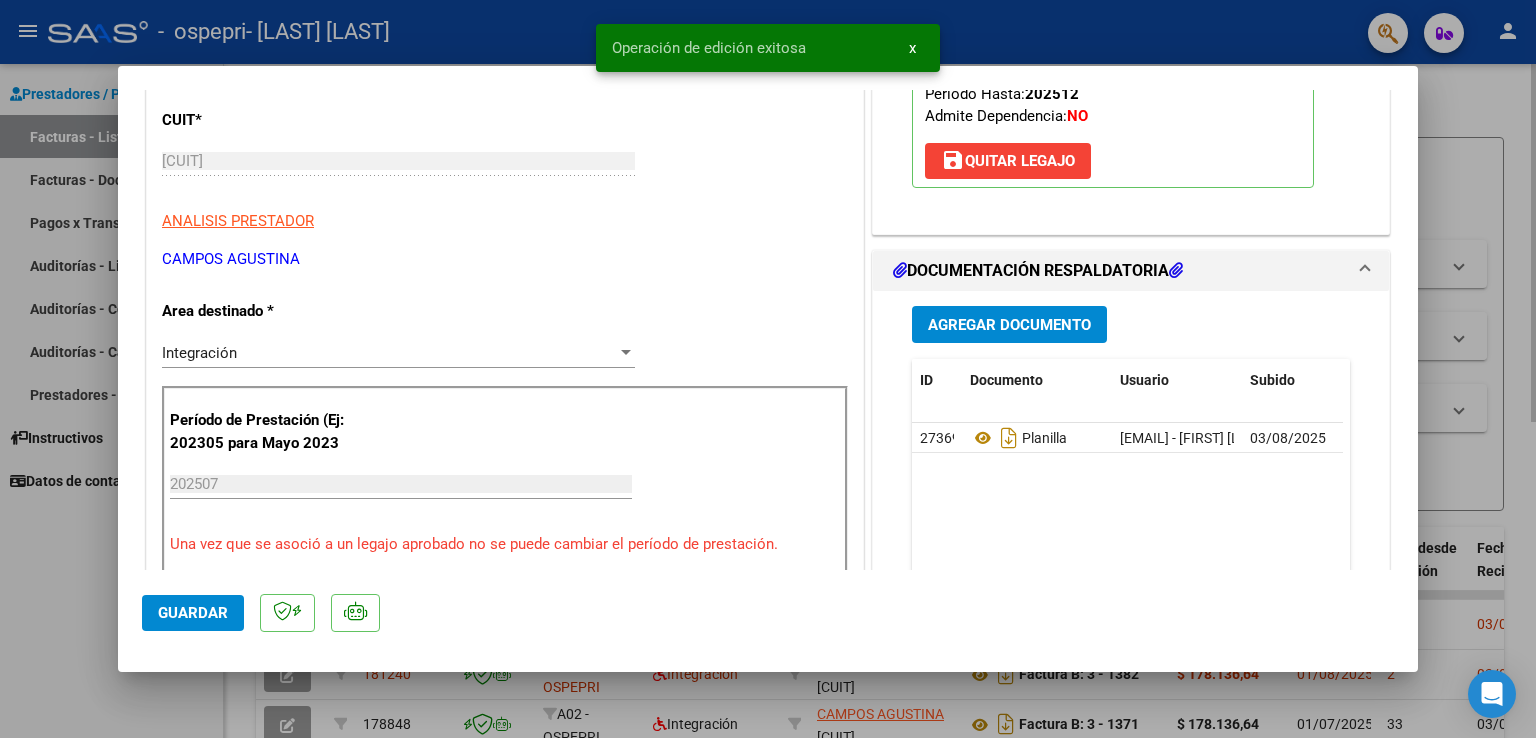 drag, startPoint x: 36, startPoint y: 583, endPoint x: 285, endPoint y: 314, distance: 366.55423 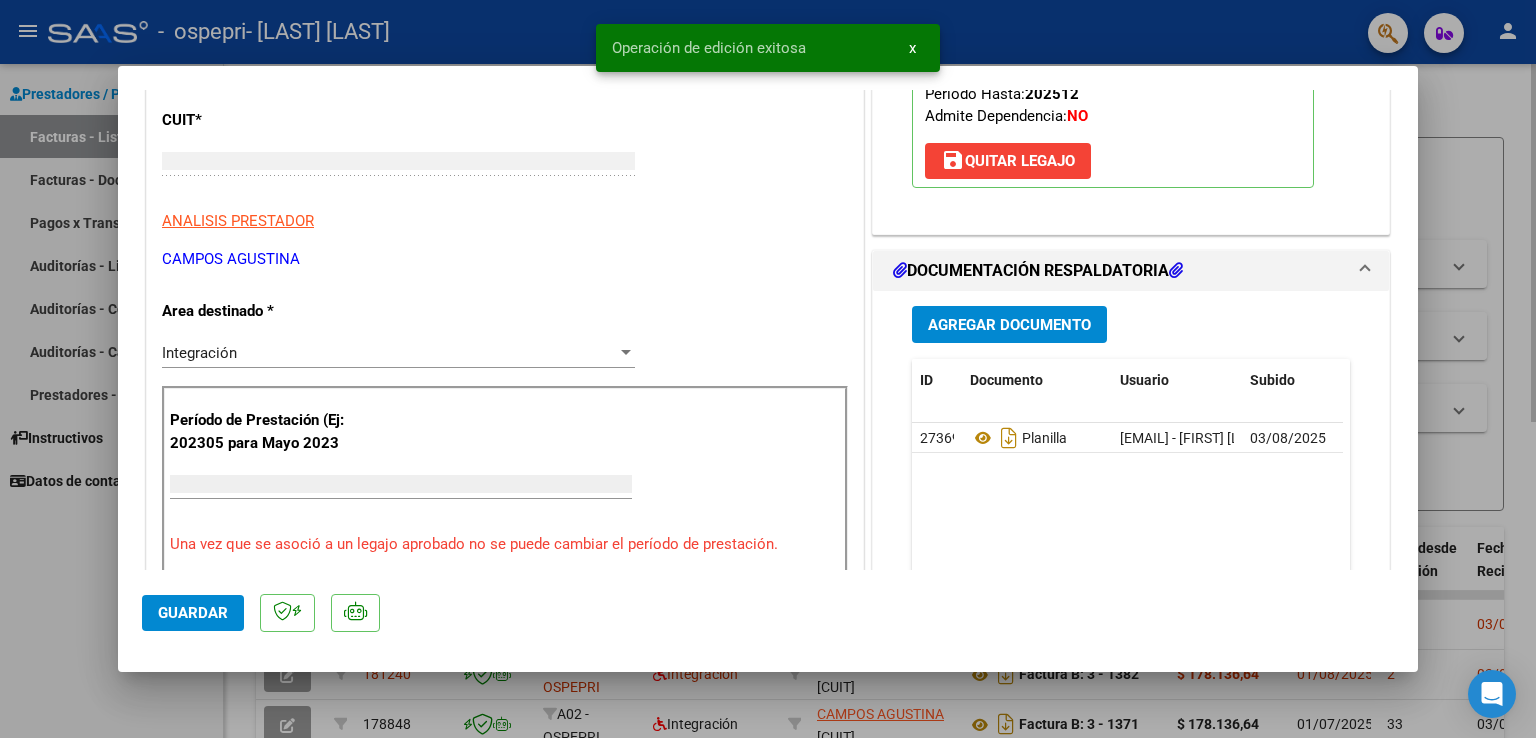 scroll, scrollTop: 0, scrollLeft: 0, axis: both 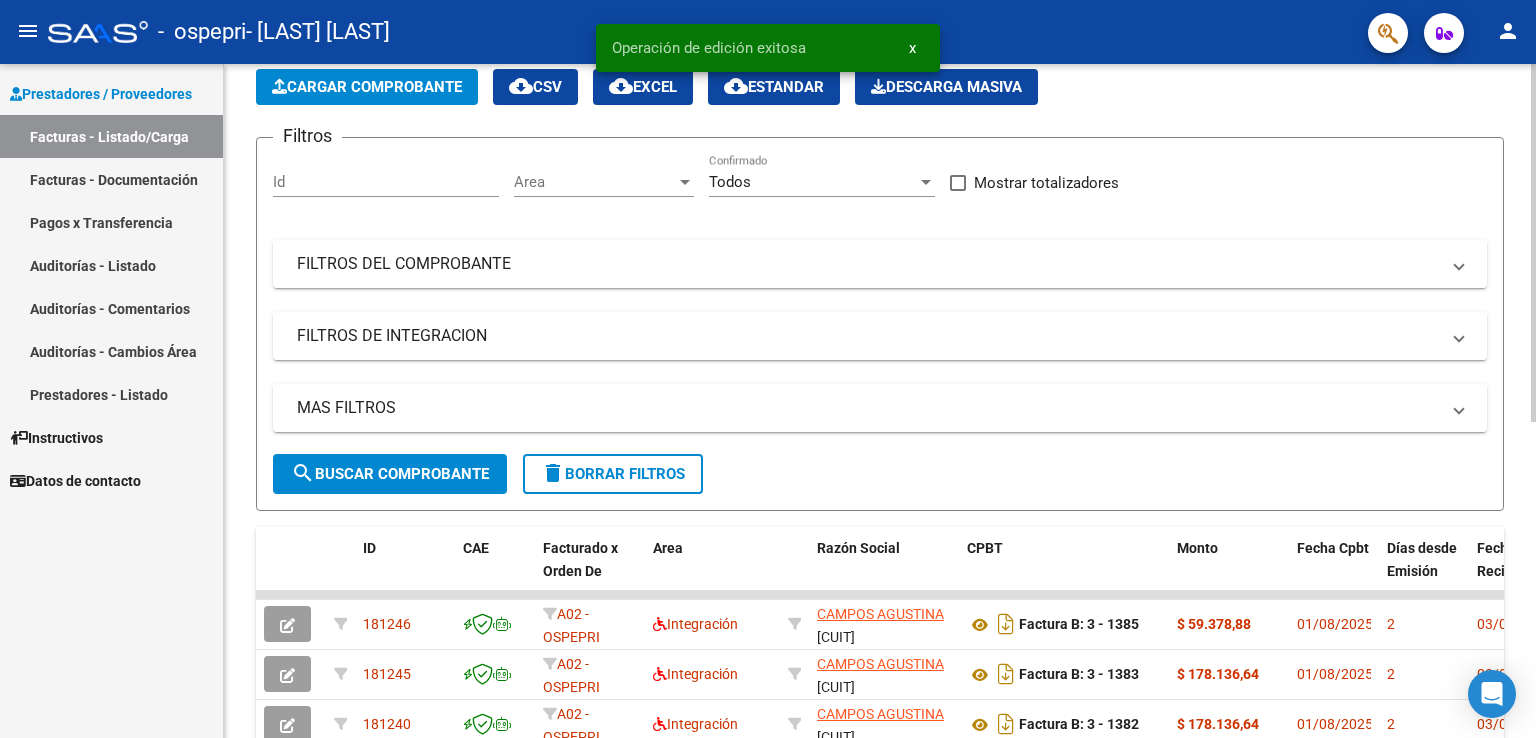 click on "Cargar Comprobante" 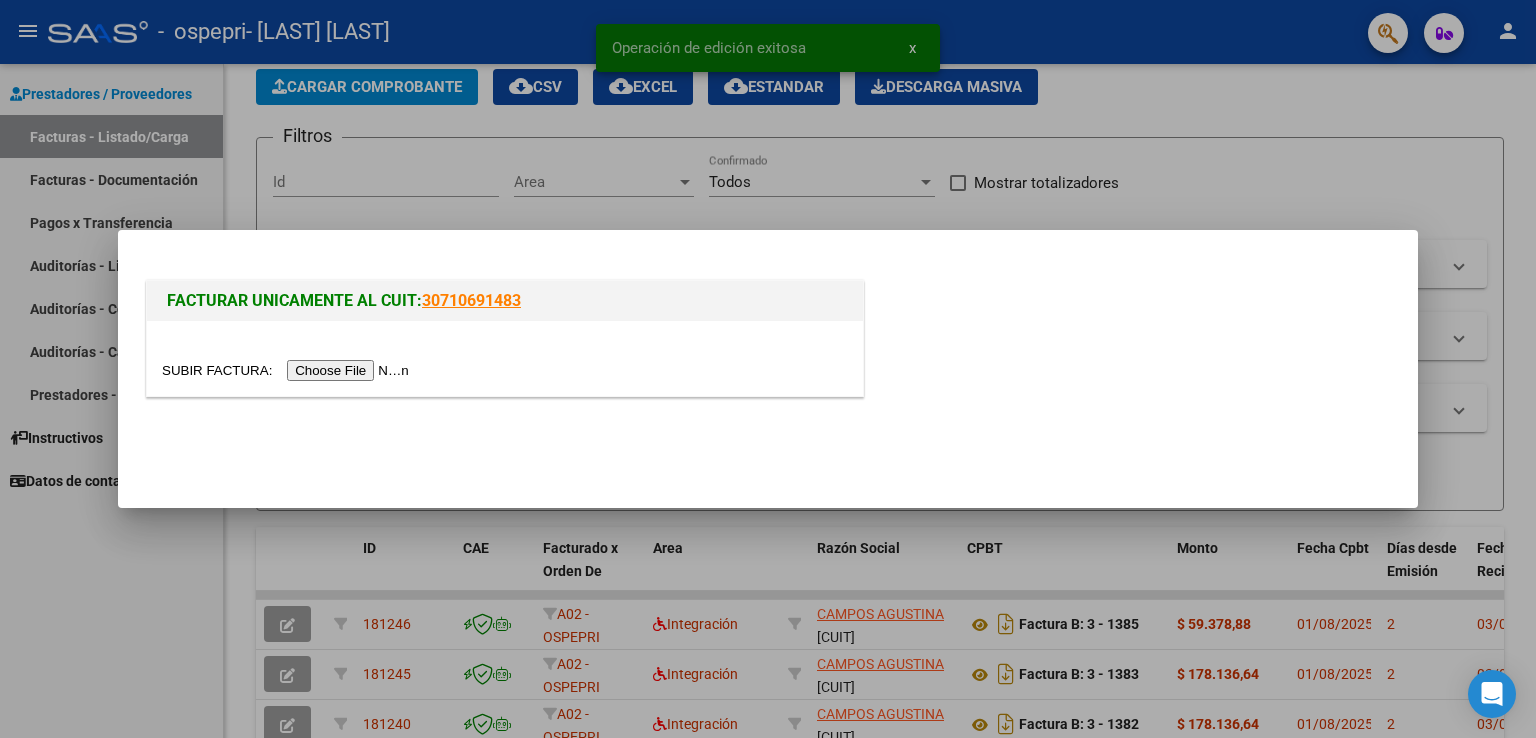 click at bounding box center (288, 370) 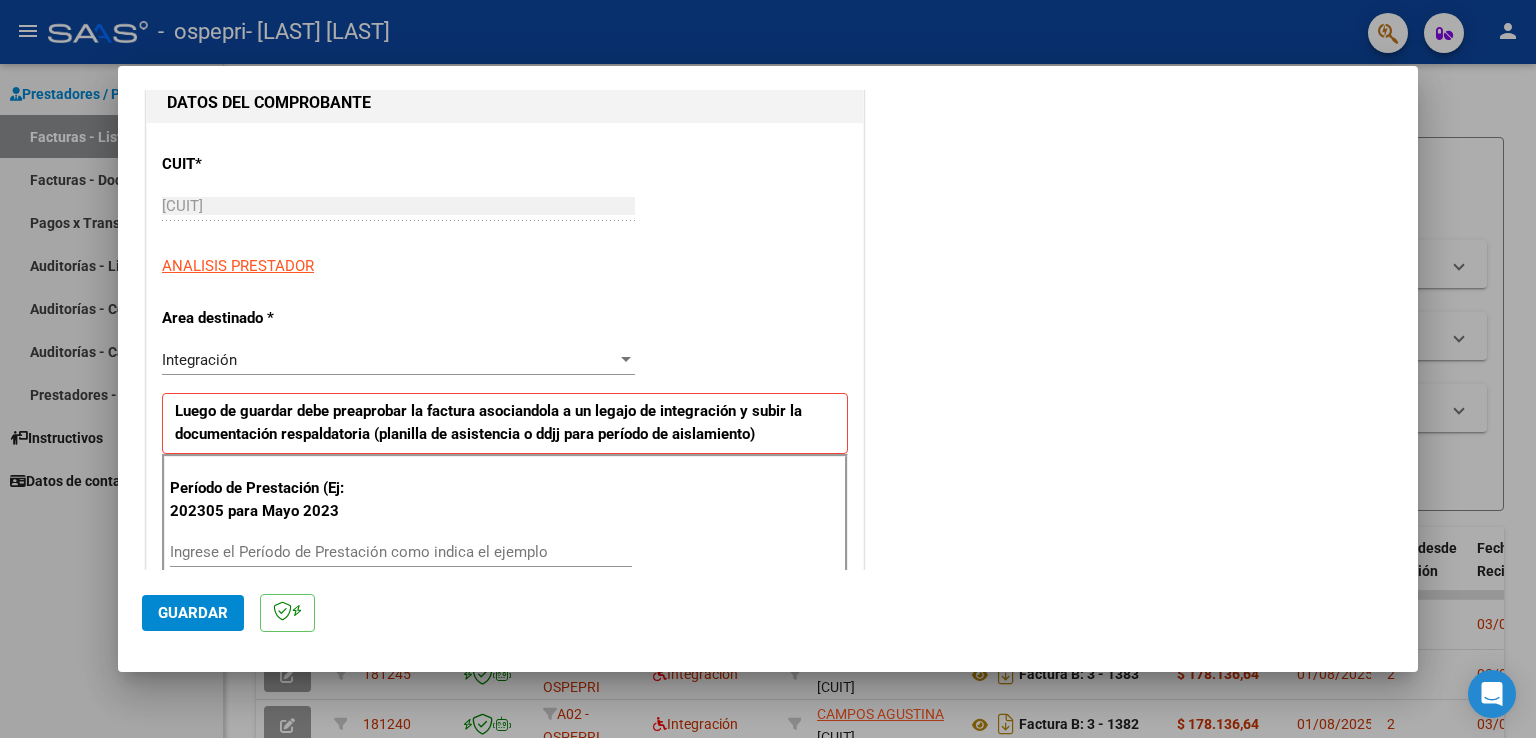 scroll, scrollTop: 300, scrollLeft: 0, axis: vertical 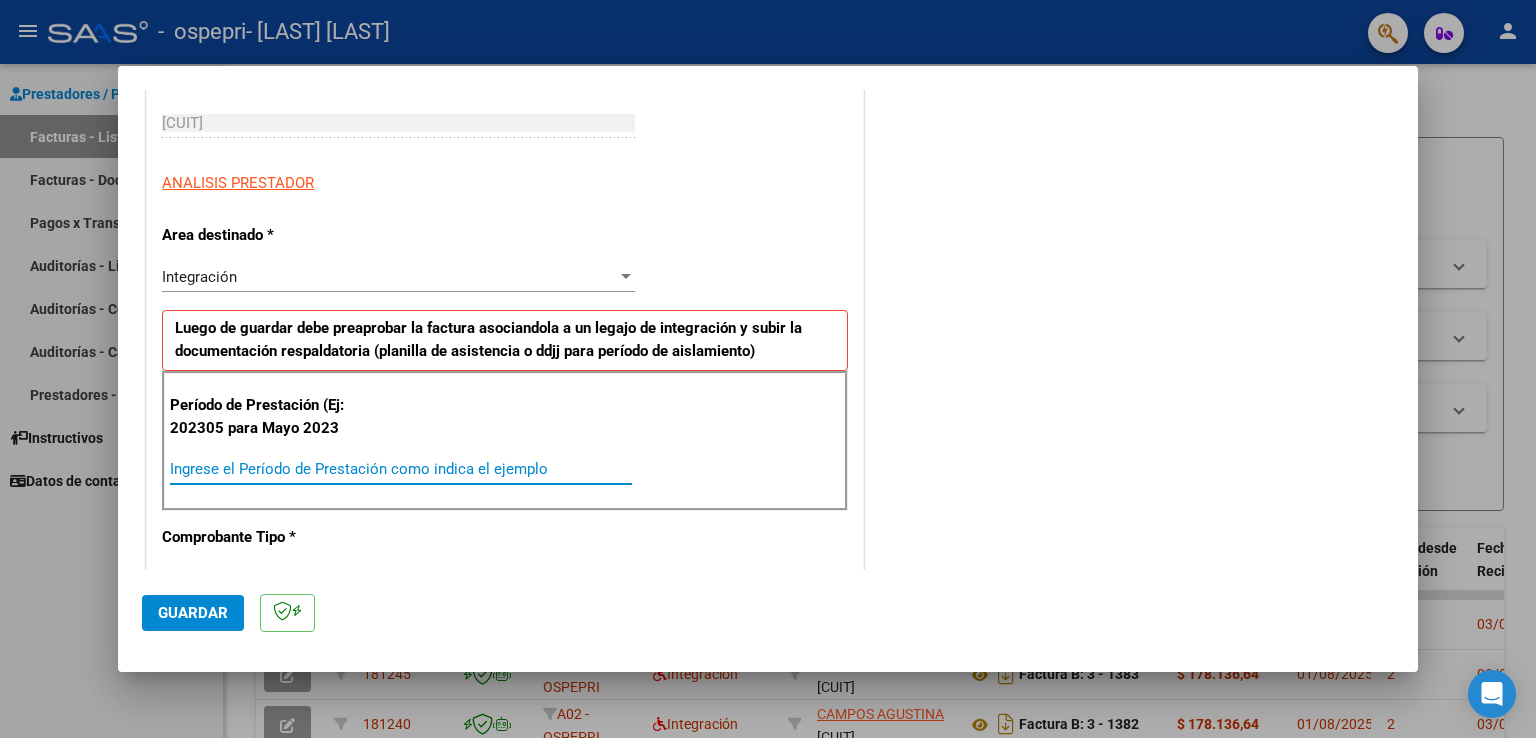 click on "Ingrese el Período de Prestación como indica el ejemplo" at bounding box center (401, 469) 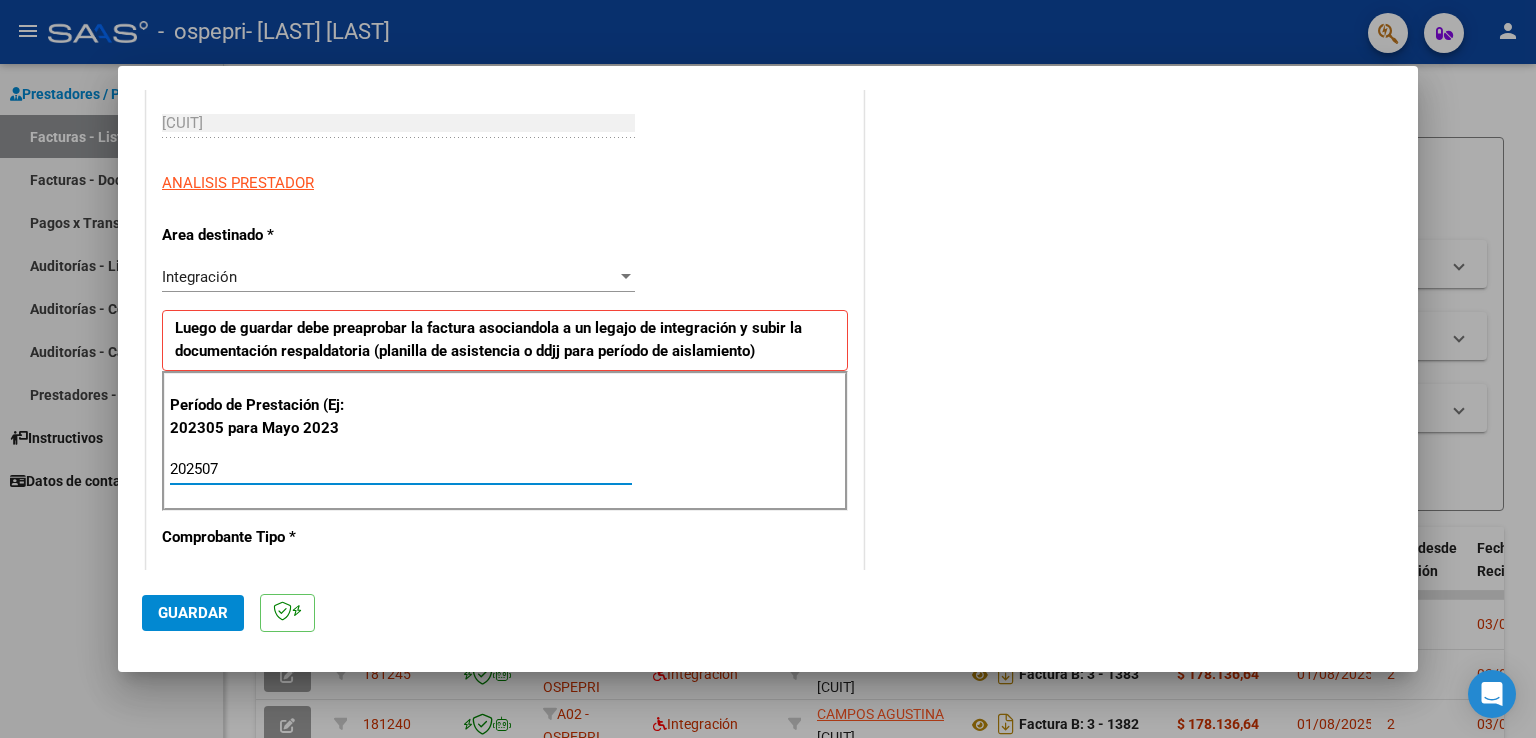 type on "202507" 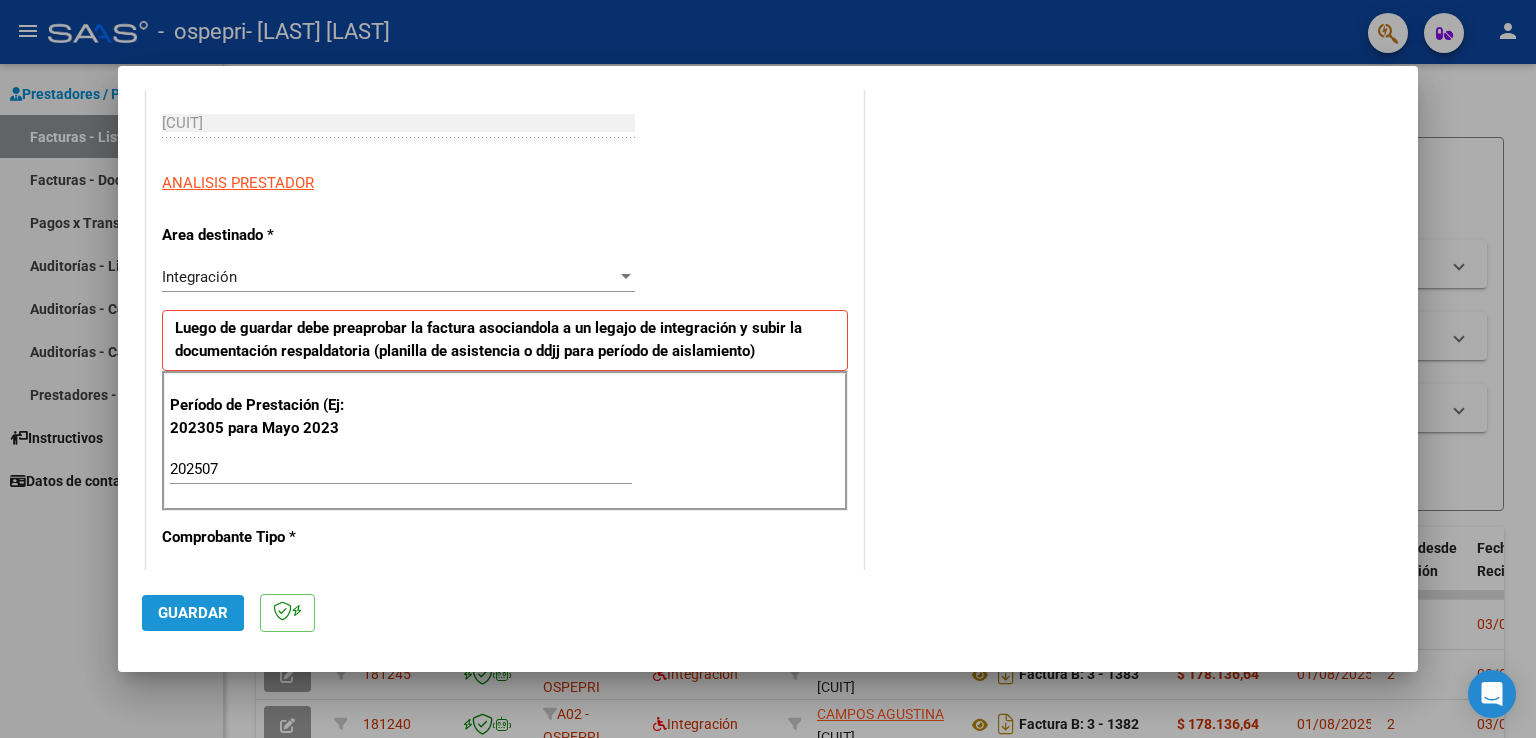 click on "Guardar" 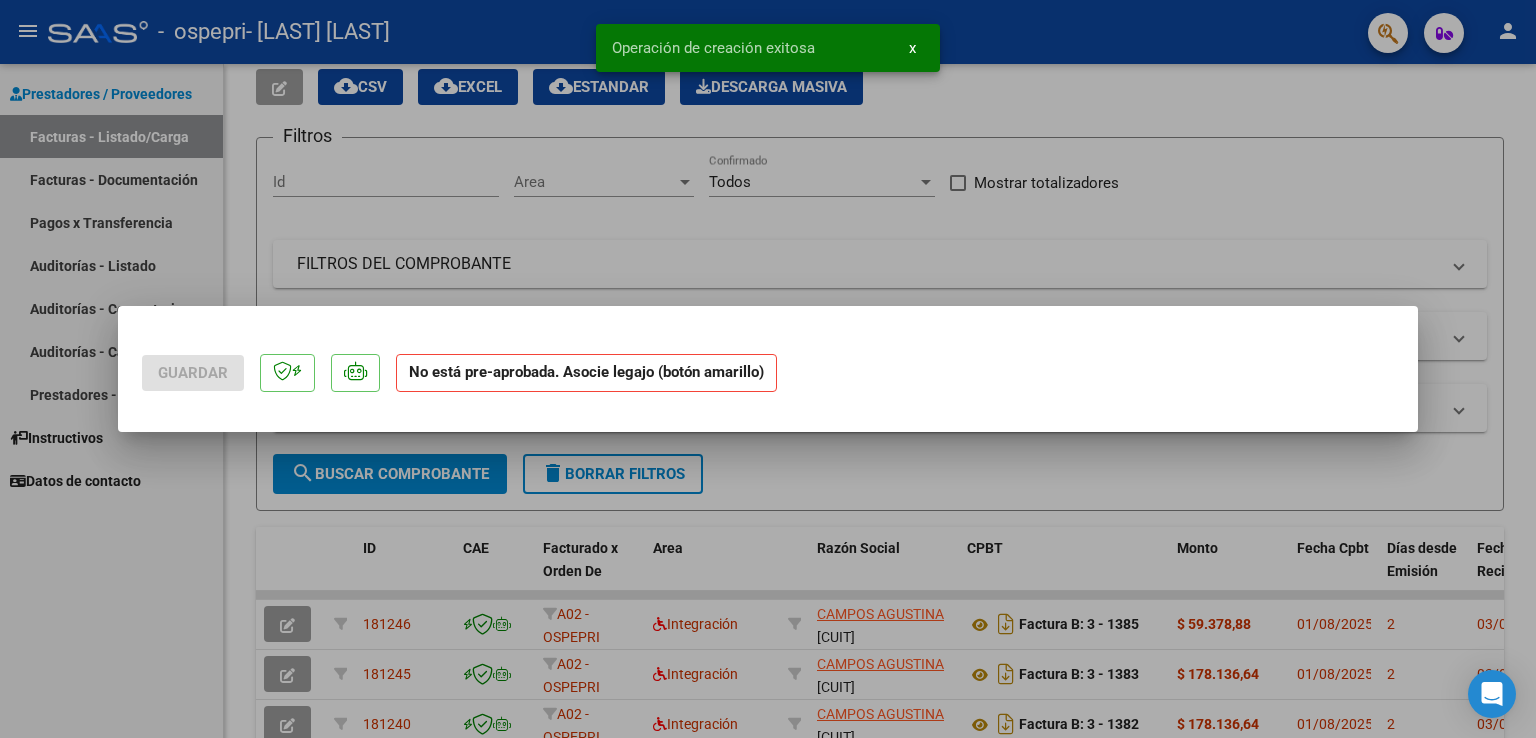 scroll, scrollTop: 0, scrollLeft: 0, axis: both 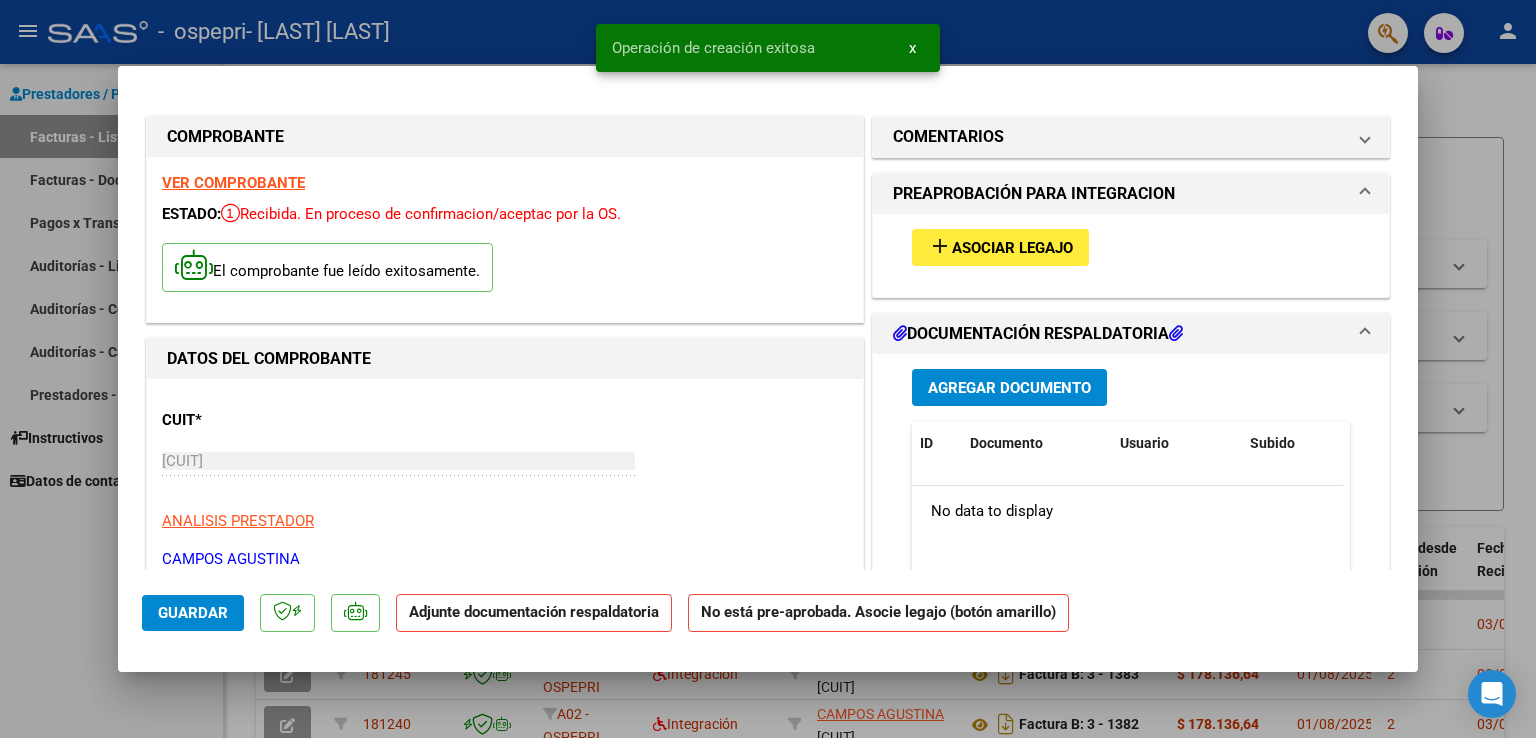click on "Asociar Legajo" at bounding box center [1012, 248] 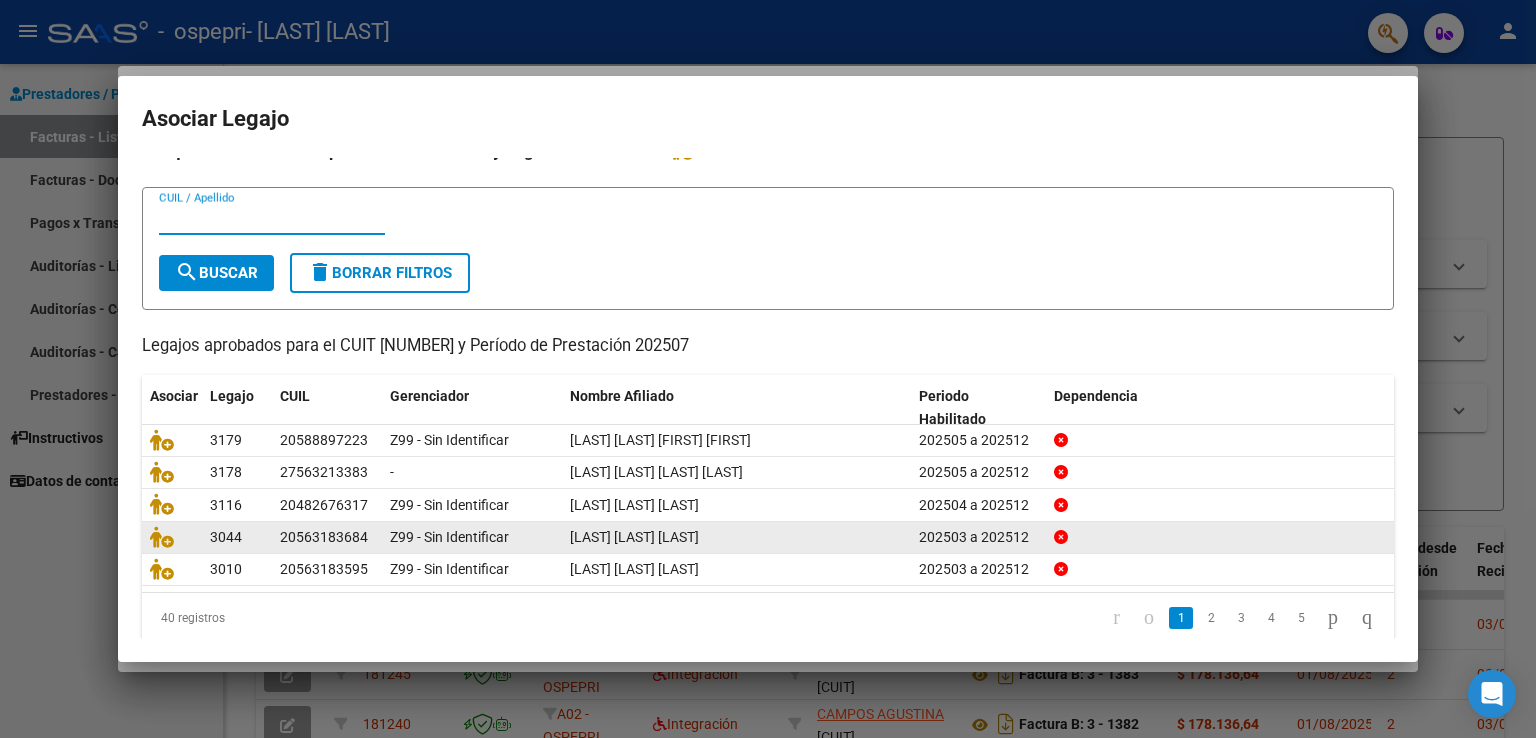 scroll, scrollTop: 39, scrollLeft: 0, axis: vertical 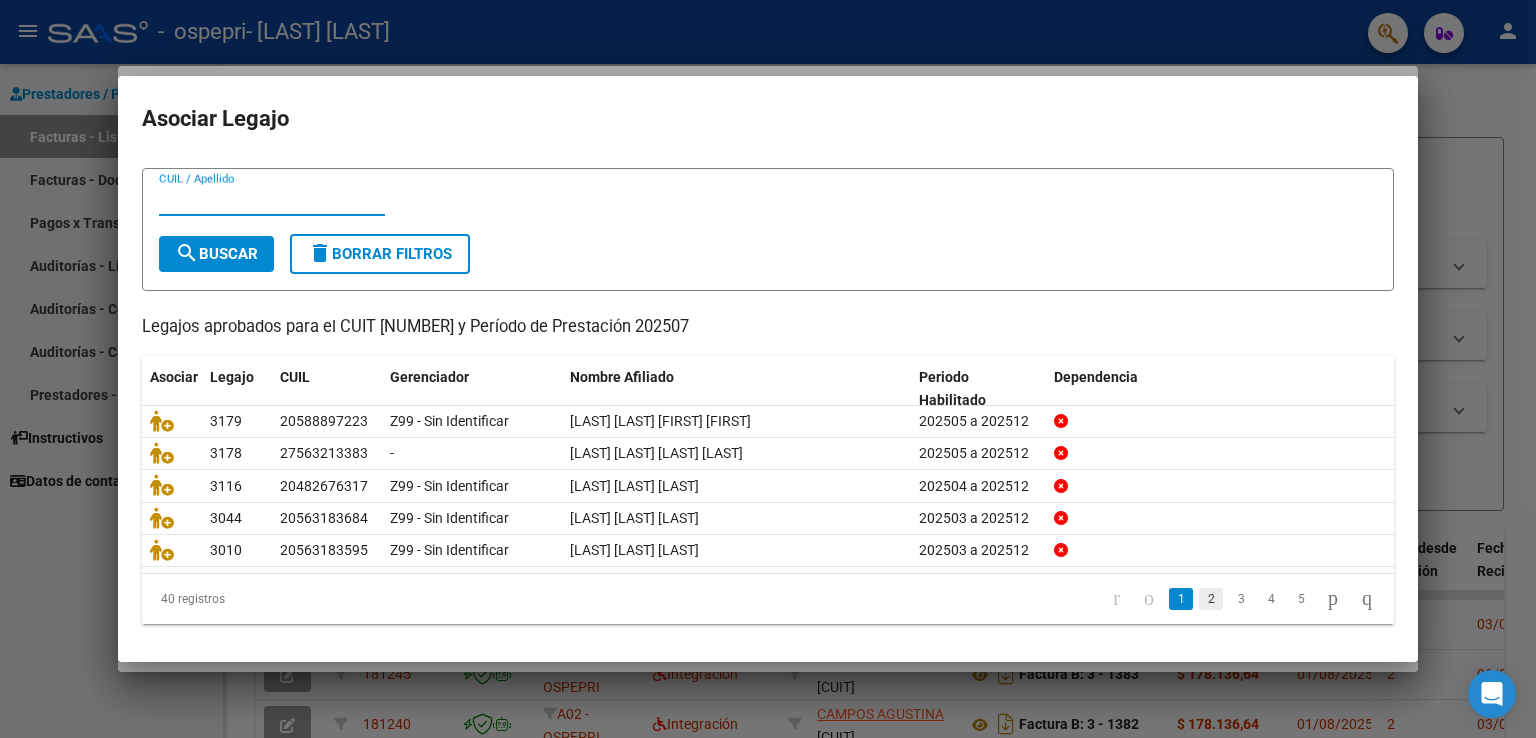 click on "2" 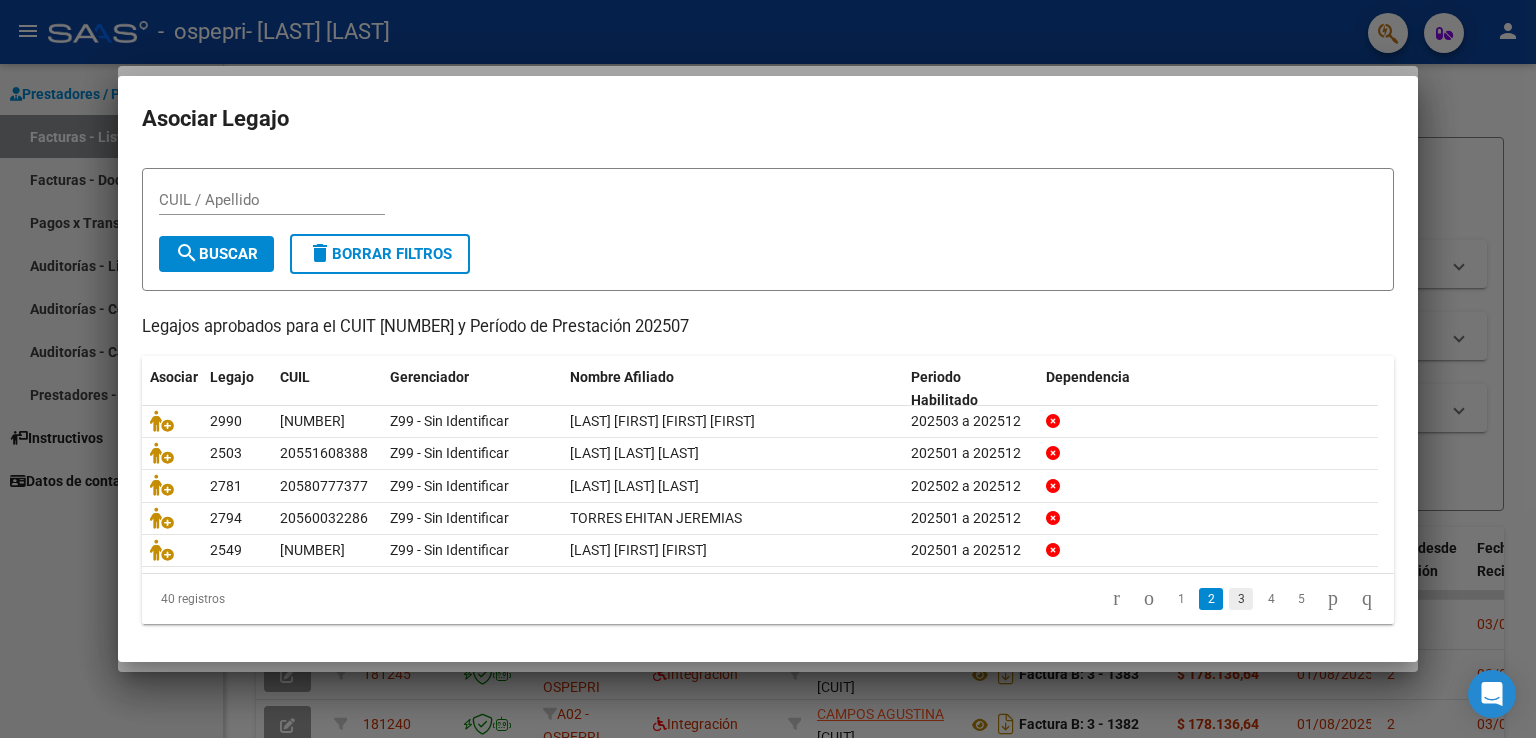 click on "3" 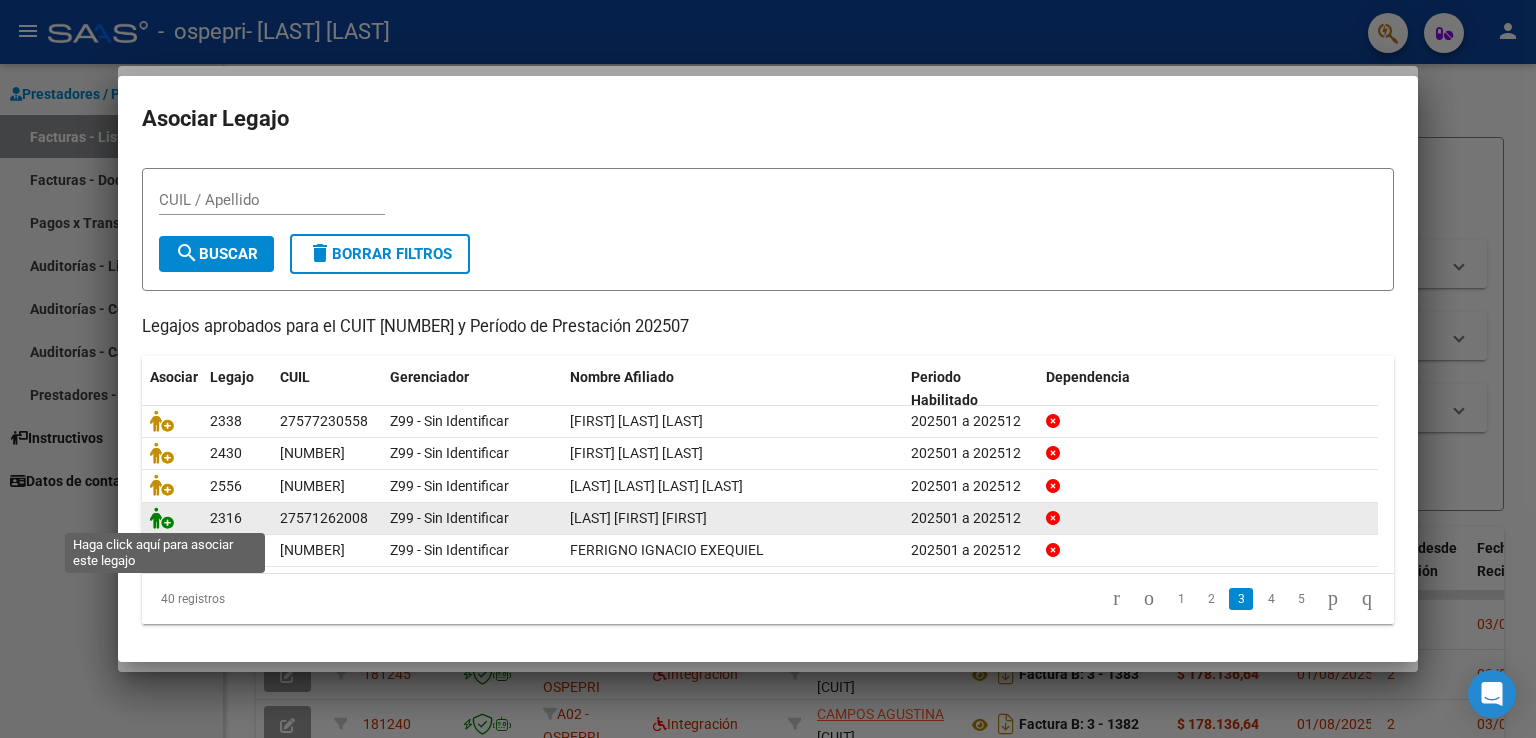 click 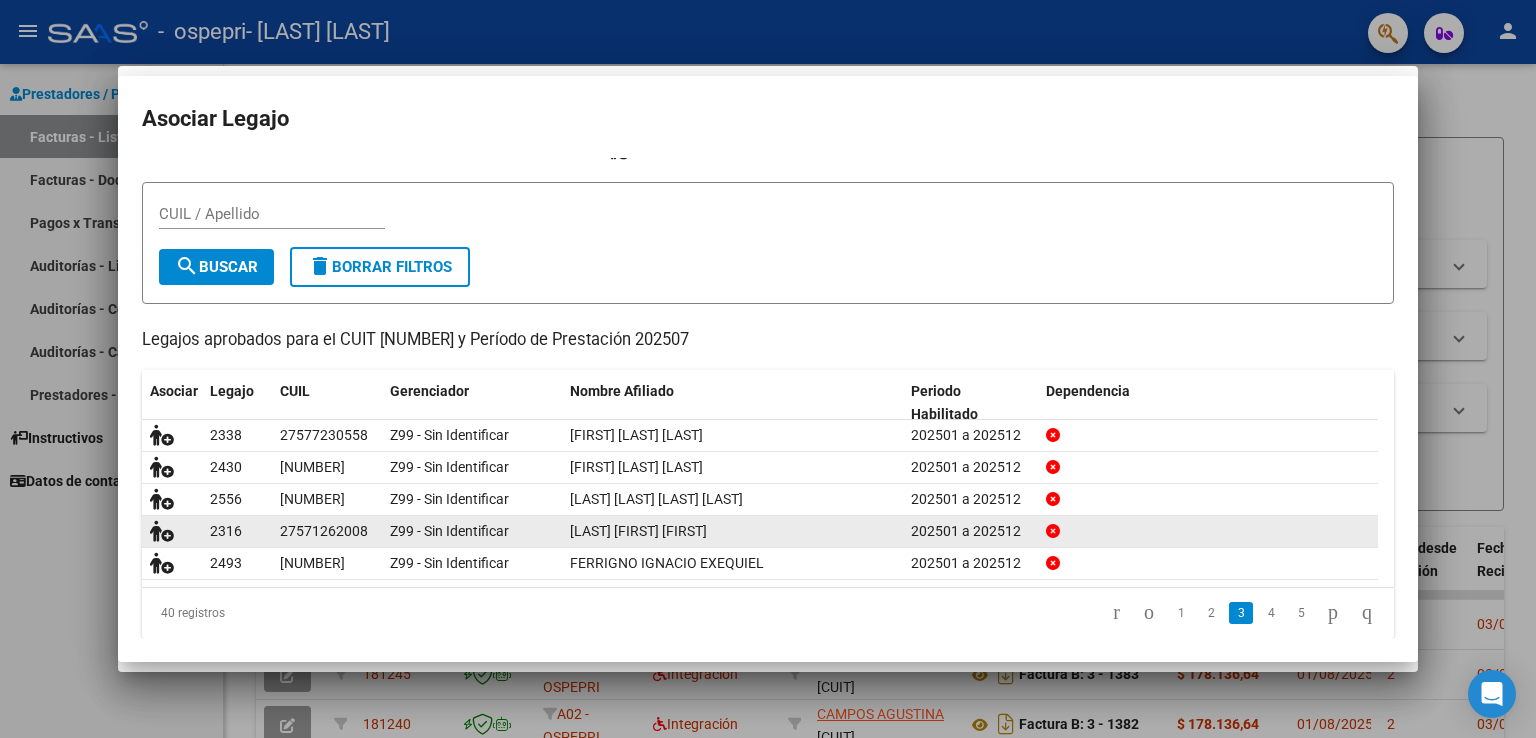 scroll, scrollTop: 0, scrollLeft: 0, axis: both 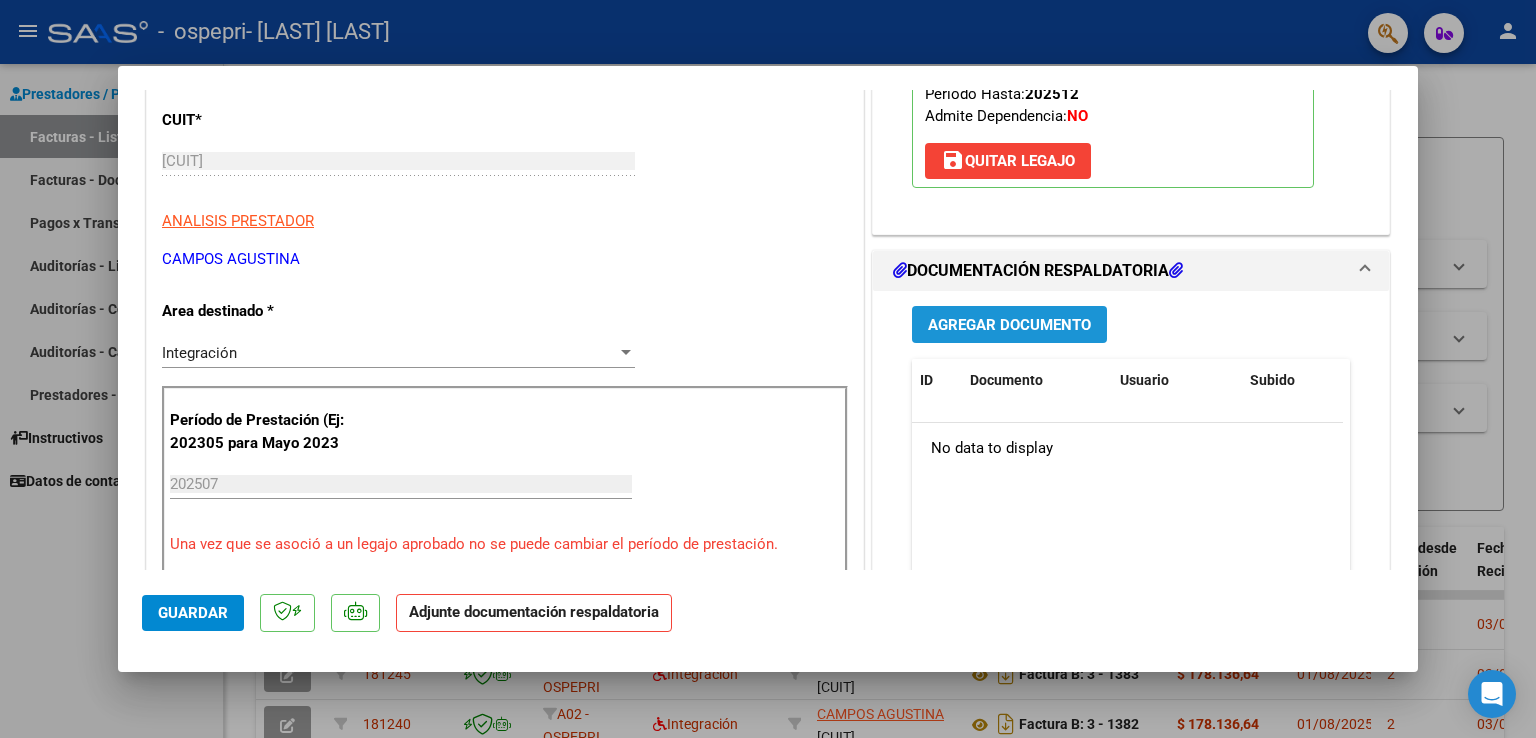 click on "Agregar Documento" at bounding box center (1009, 324) 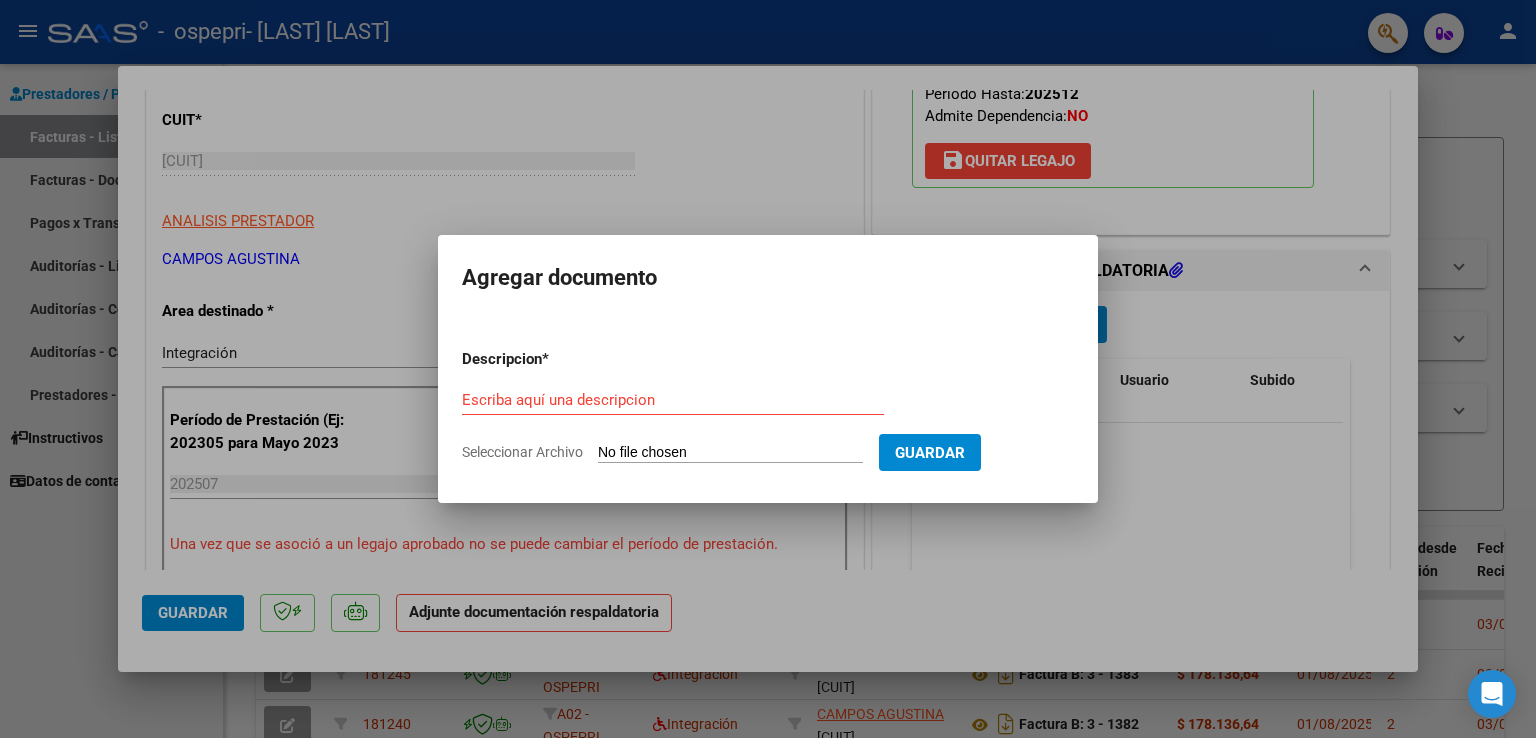 click on "Seleccionar Archivo" 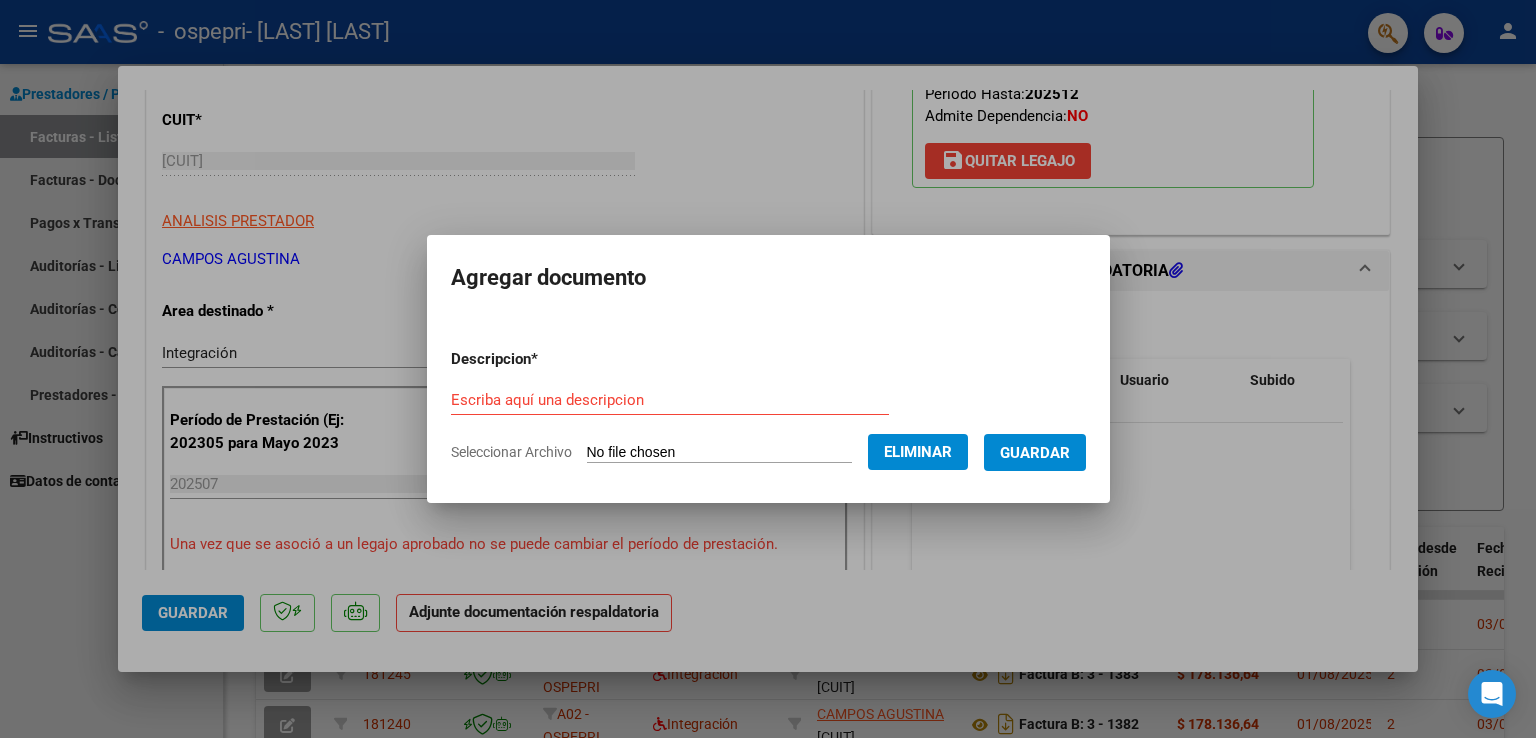 click on "Escriba aquí una descripcion" at bounding box center (670, 400) 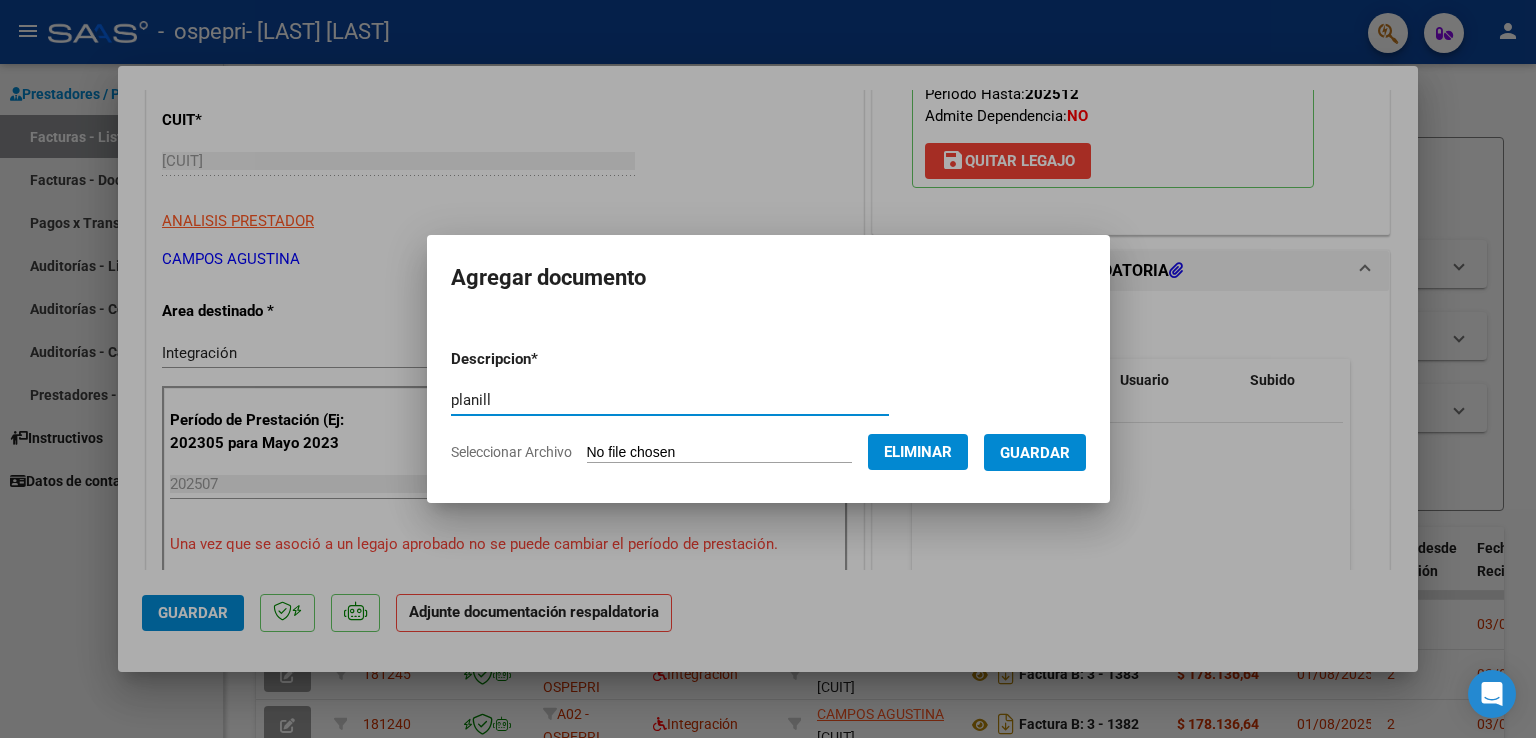 type on "planill" 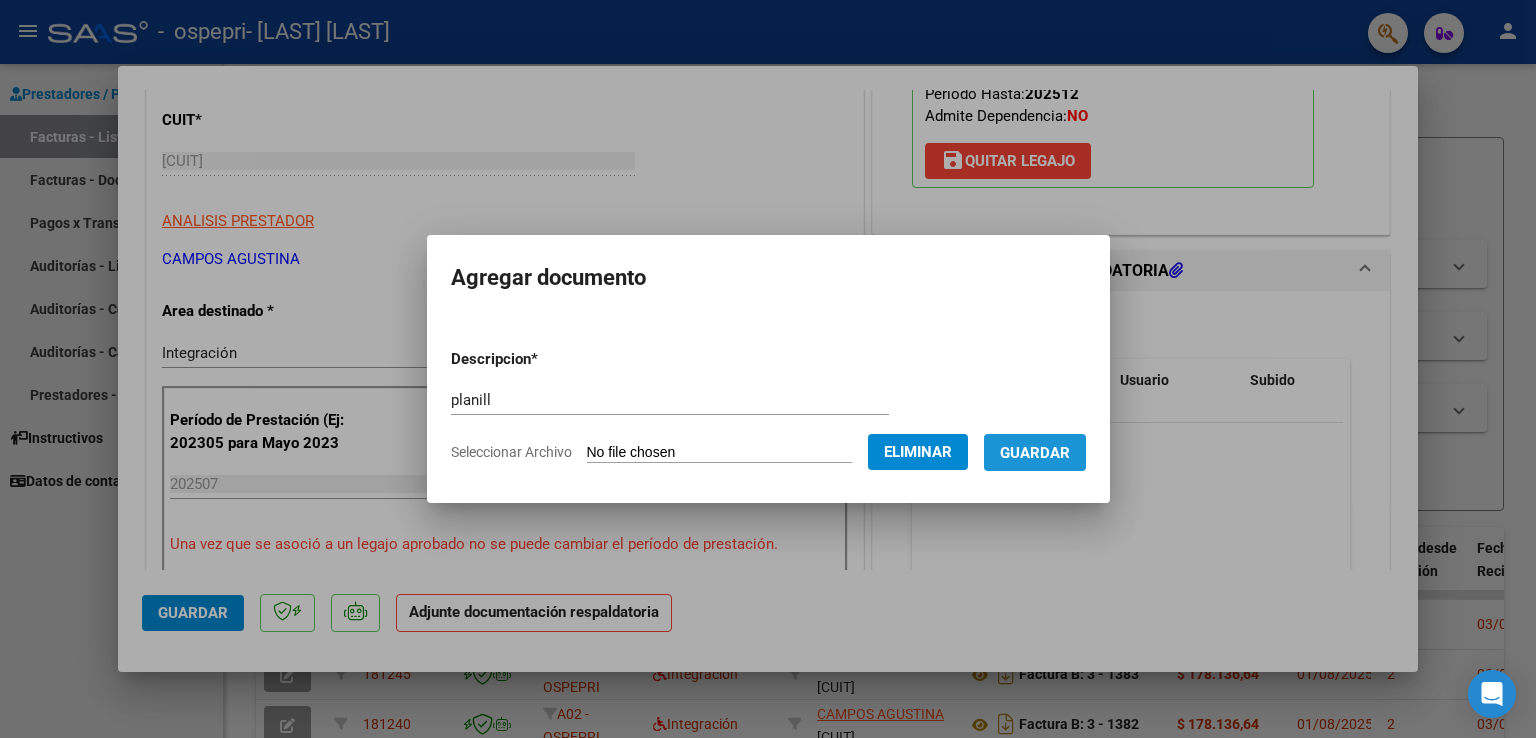 click on "Guardar" at bounding box center [1035, 453] 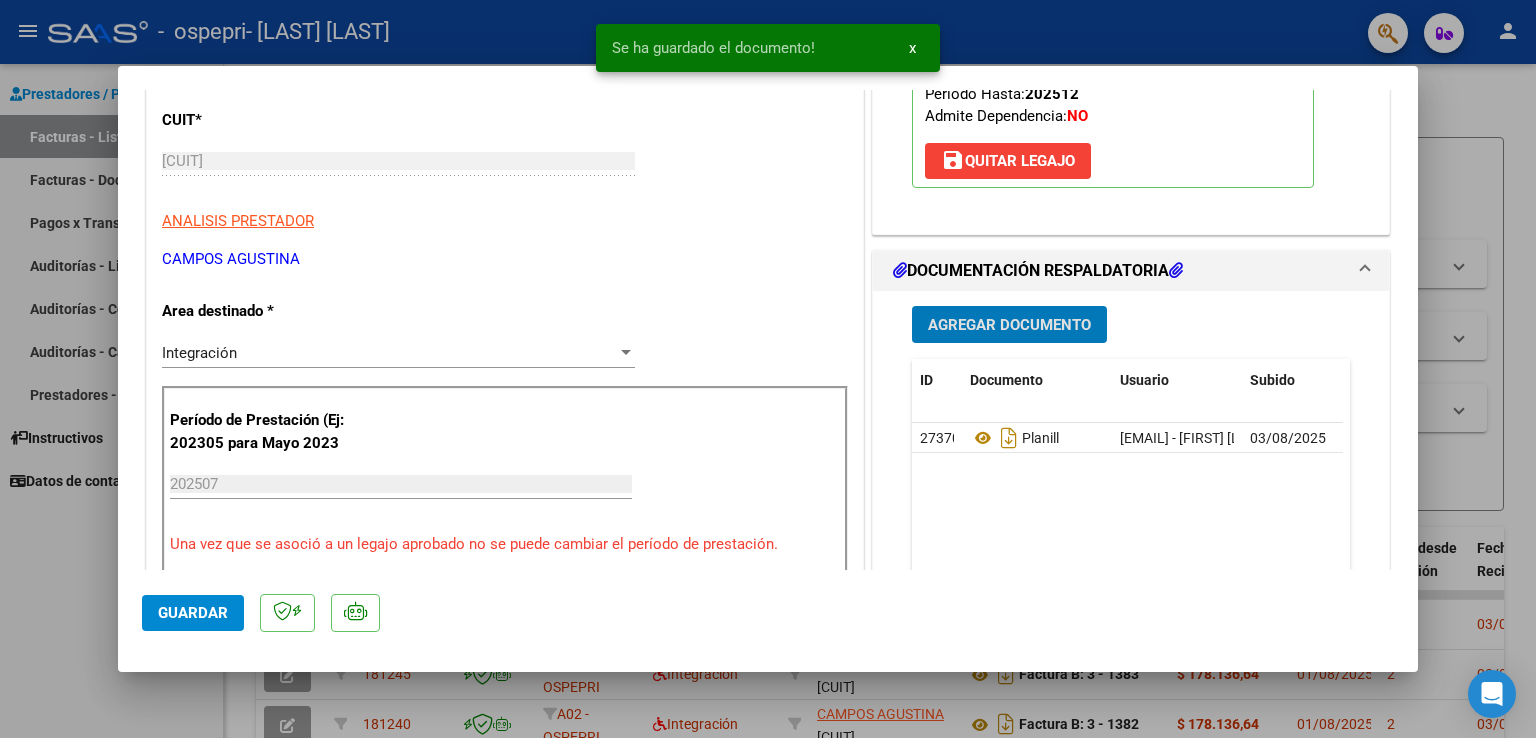 click on "Guardar" 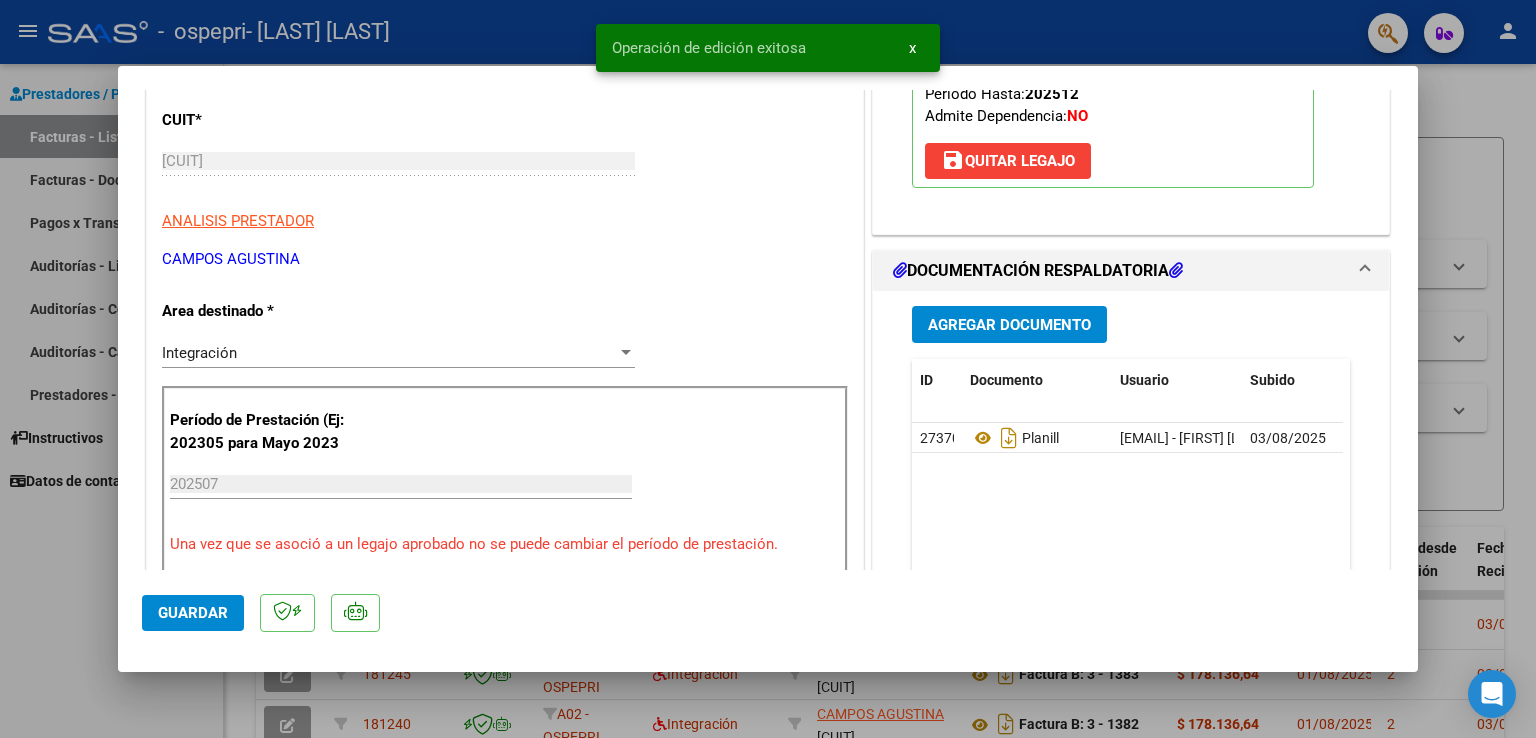 click at bounding box center [768, 369] 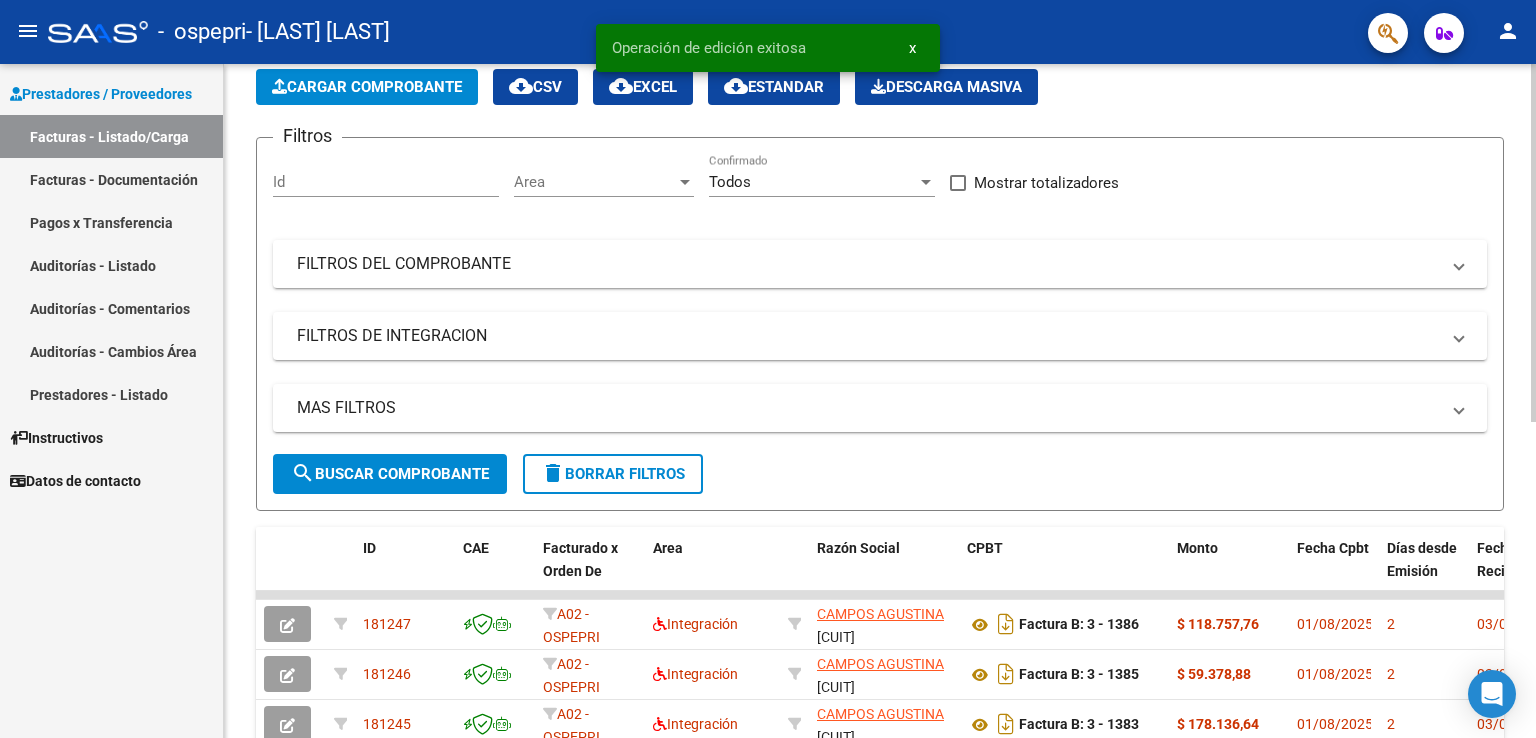 click on "Cargar Comprobante" 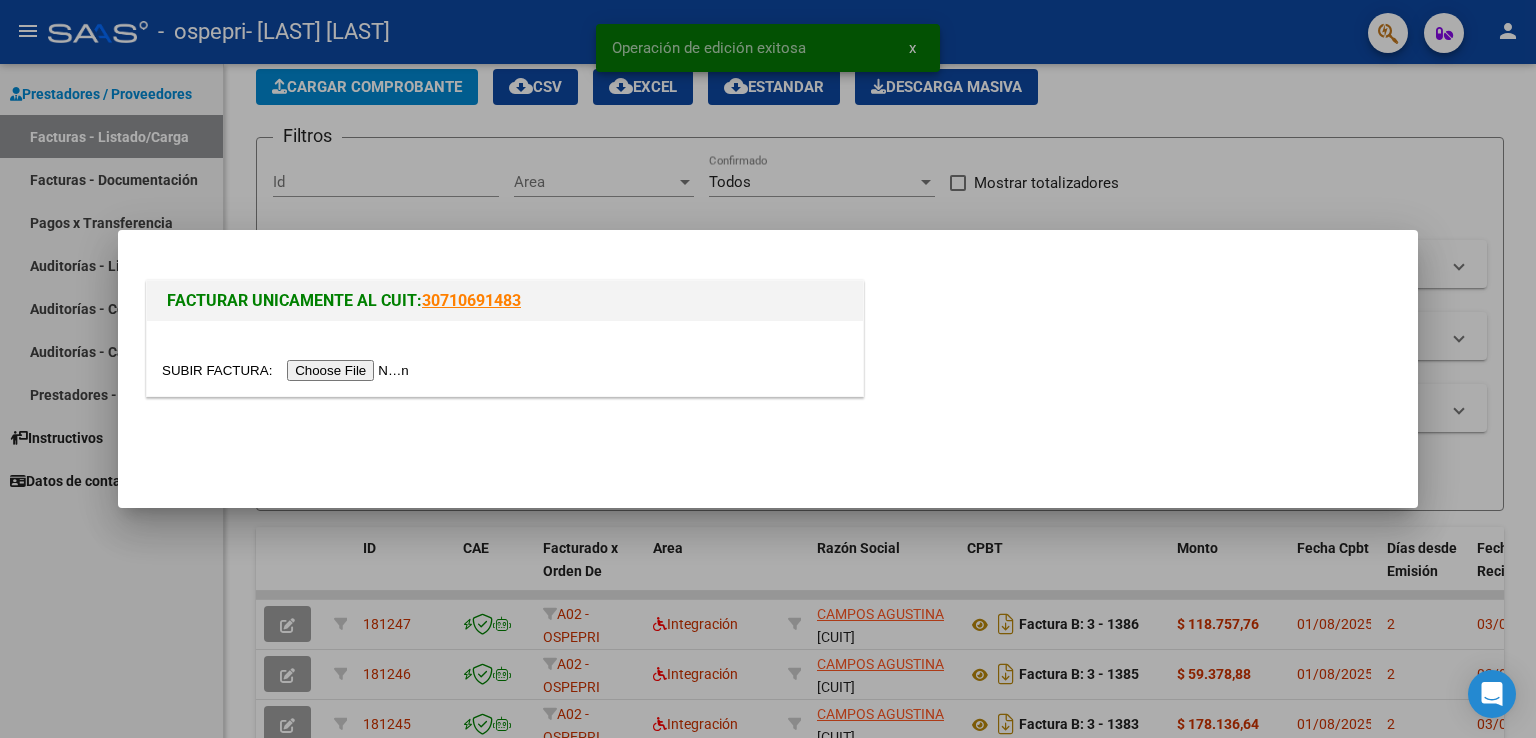 click at bounding box center [288, 370] 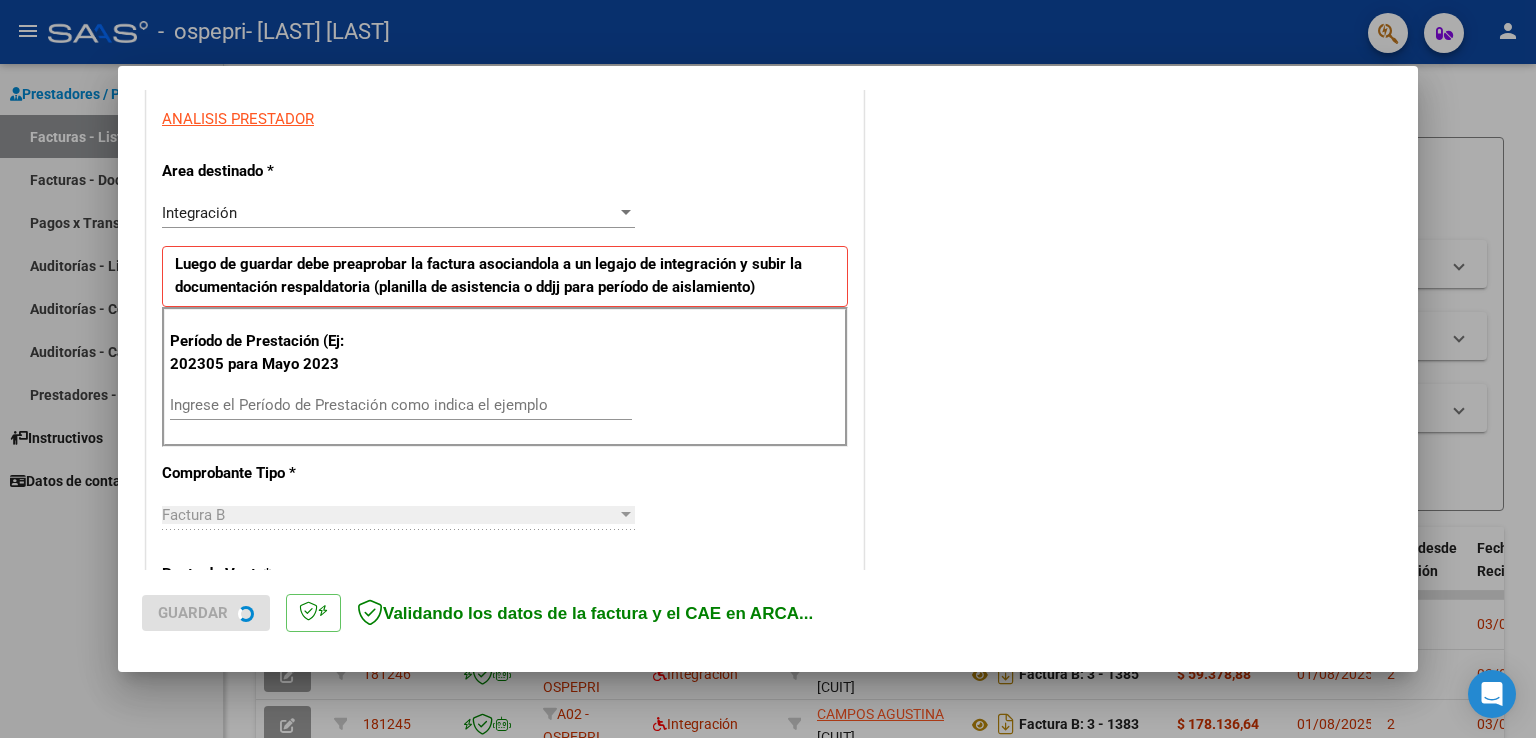 scroll, scrollTop: 400, scrollLeft: 0, axis: vertical 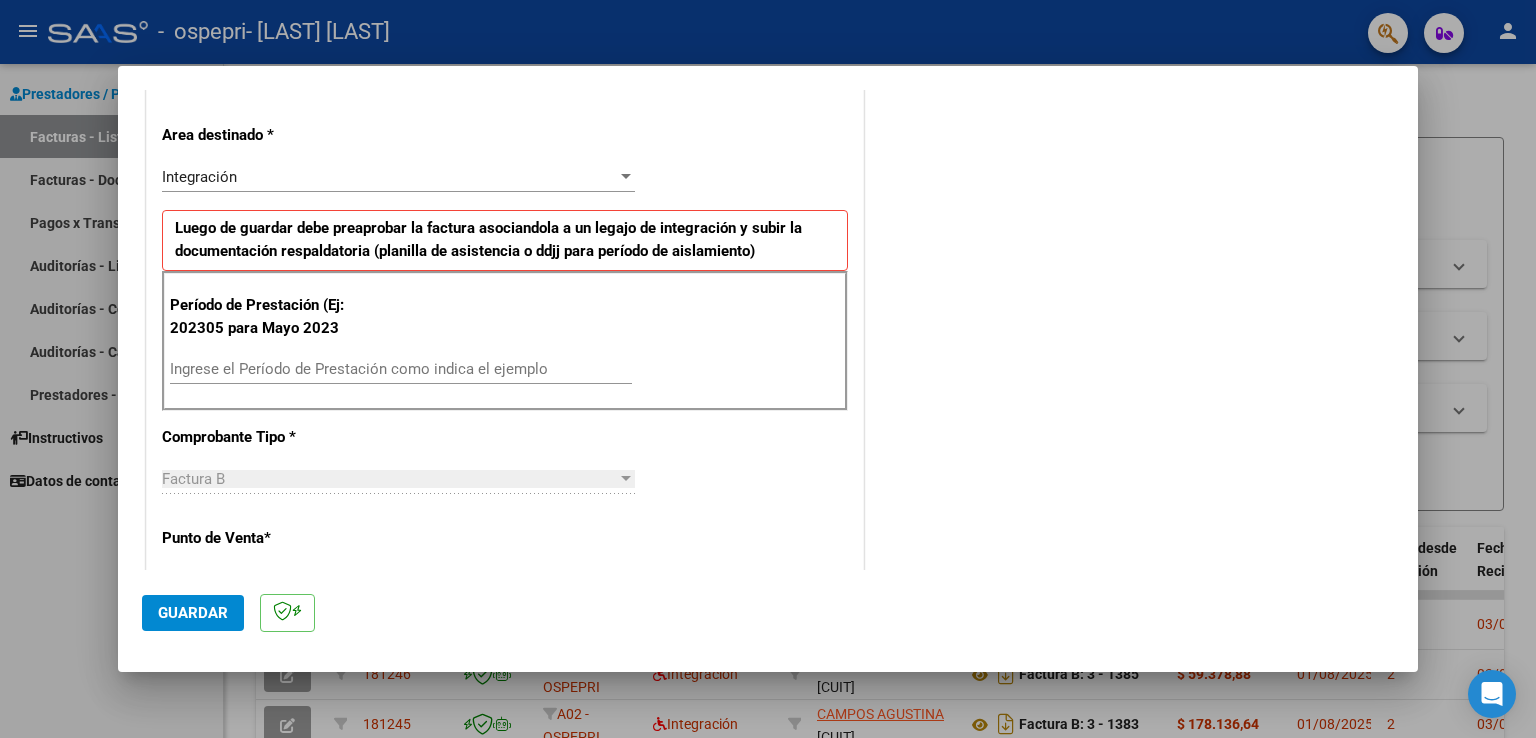 click on "Ingrese el Período de Prestación como indica el ejemplo" at bounding box center [401, 369] 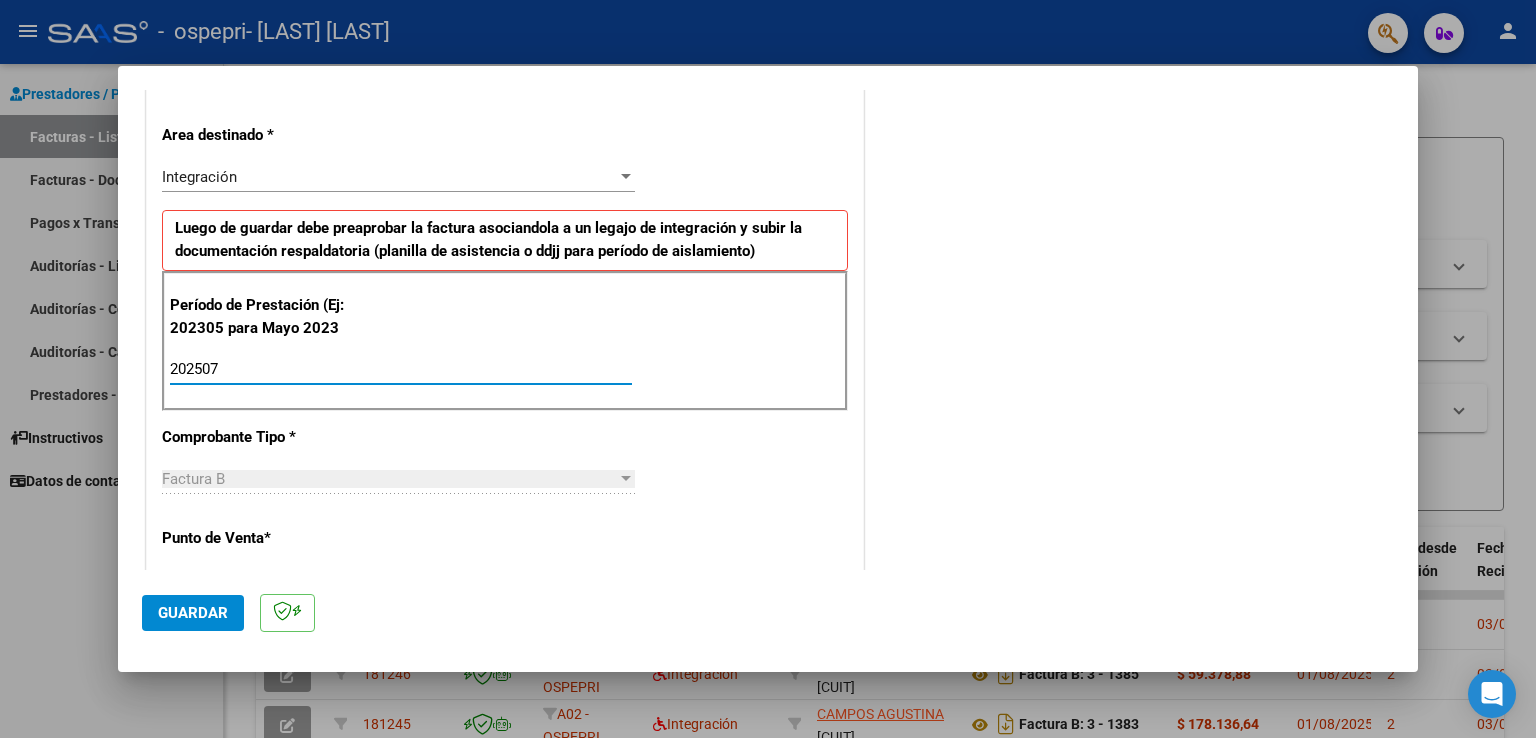 type on "202507" 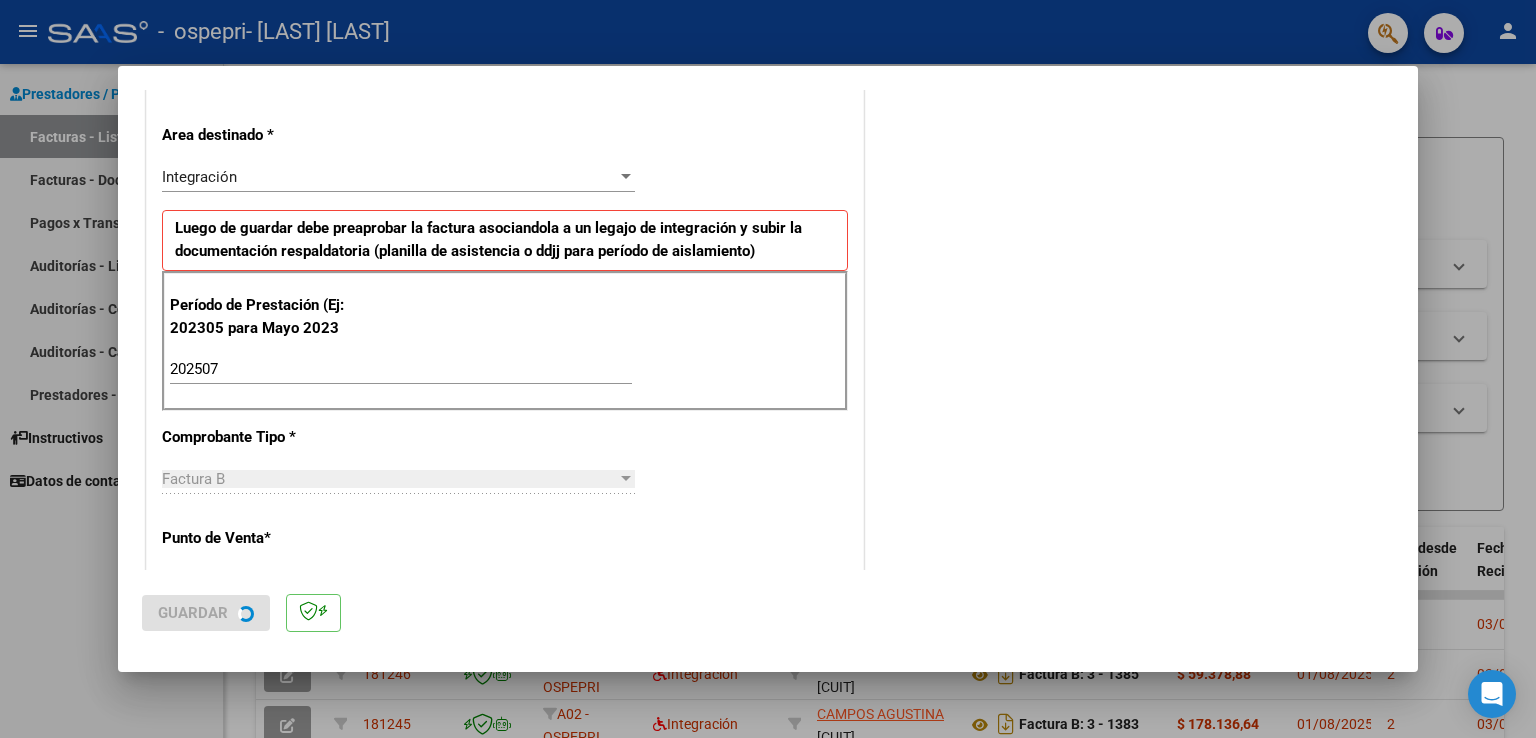 scroll, scrollTop: 0, scrollLeft: 0, axis: both 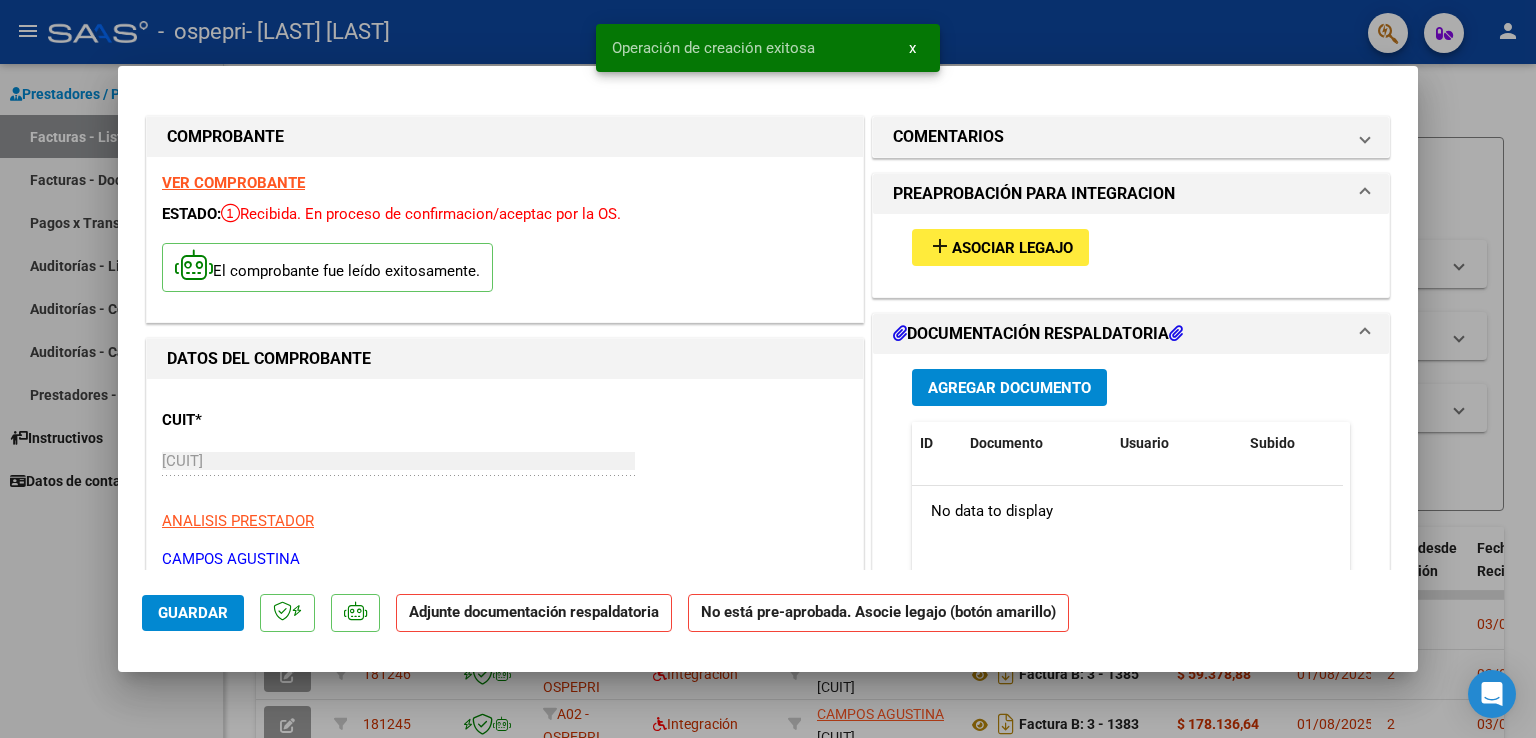 click on "Asociar Legajo" at bounding box center [1012, 248] 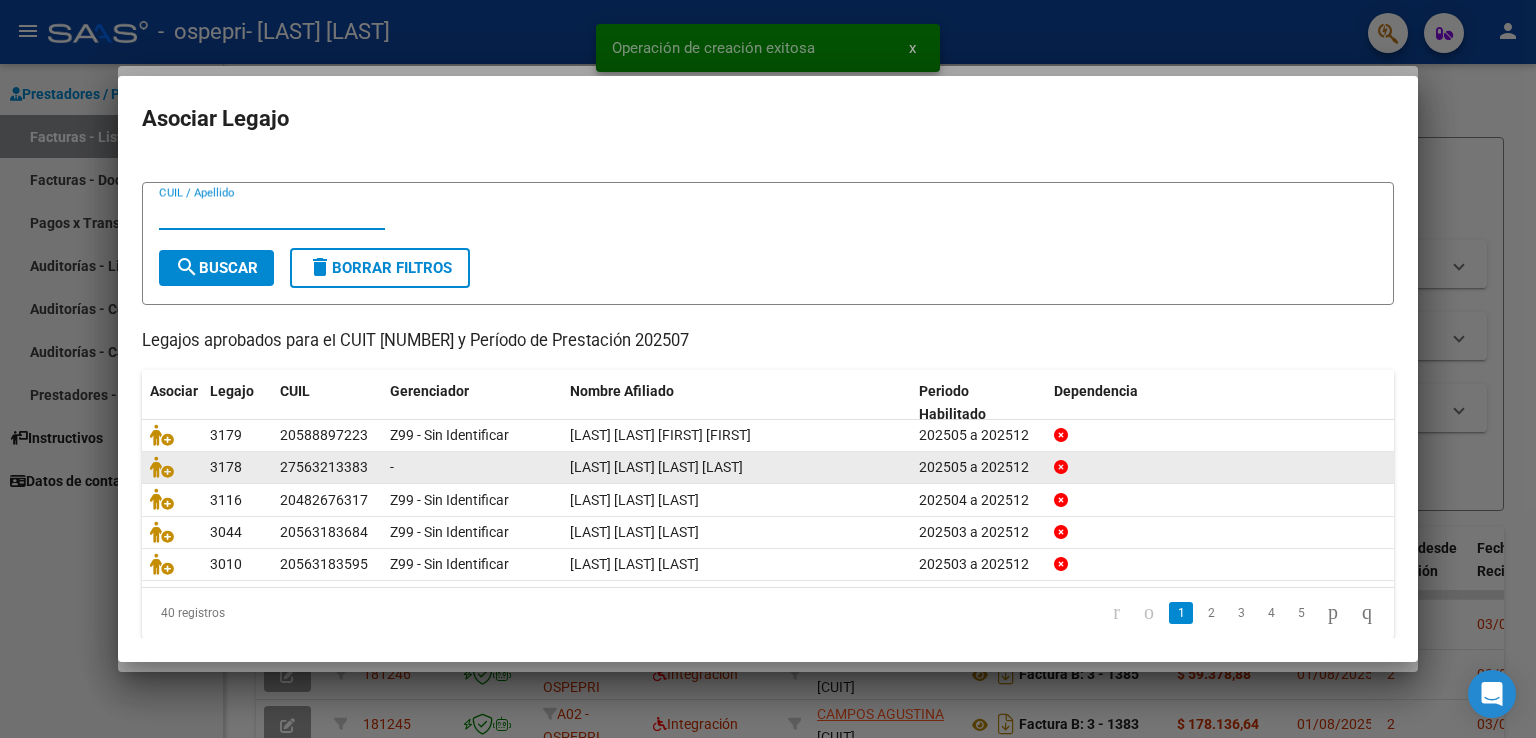 scroll, scrollTop: 39, scrollLeft: 0, axis: vertical 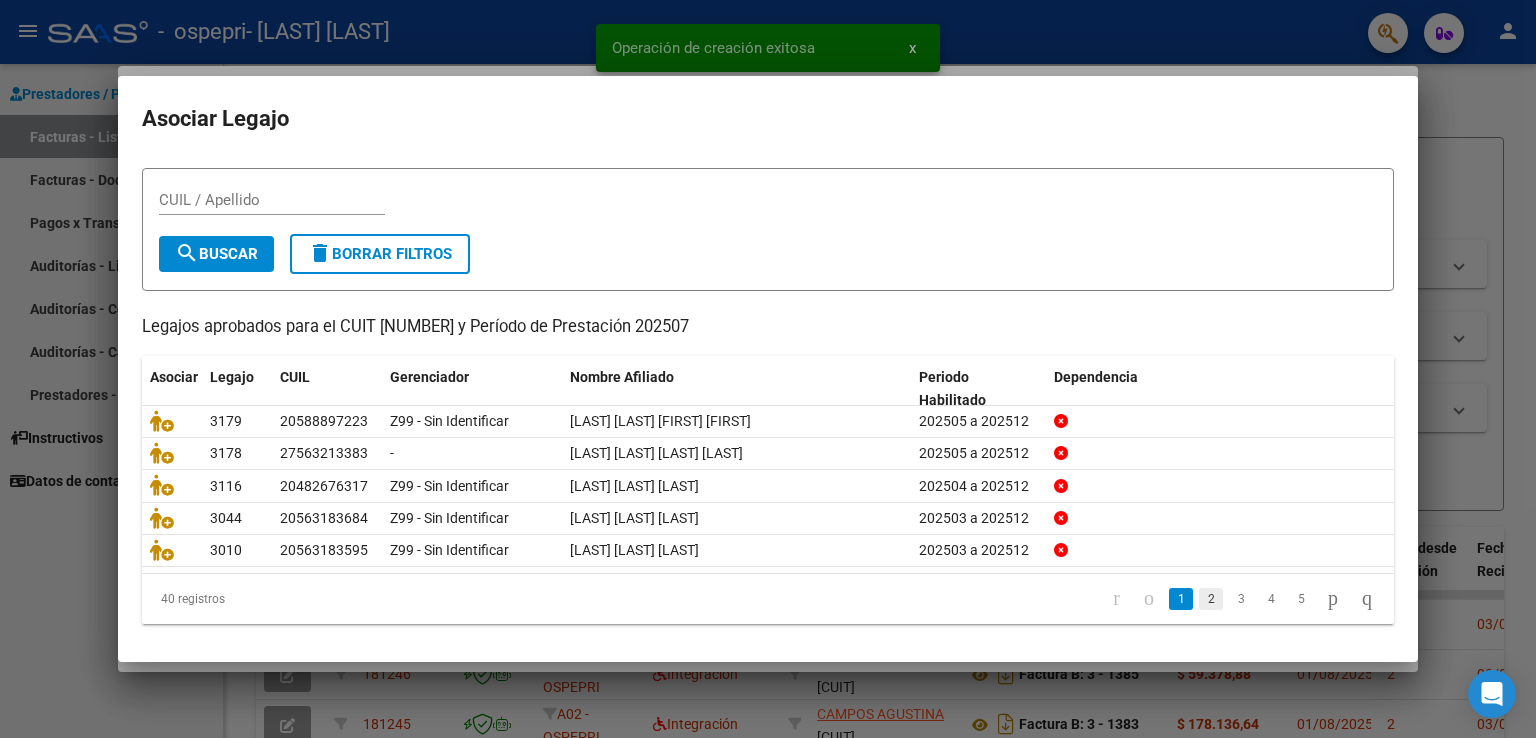 click on "2" 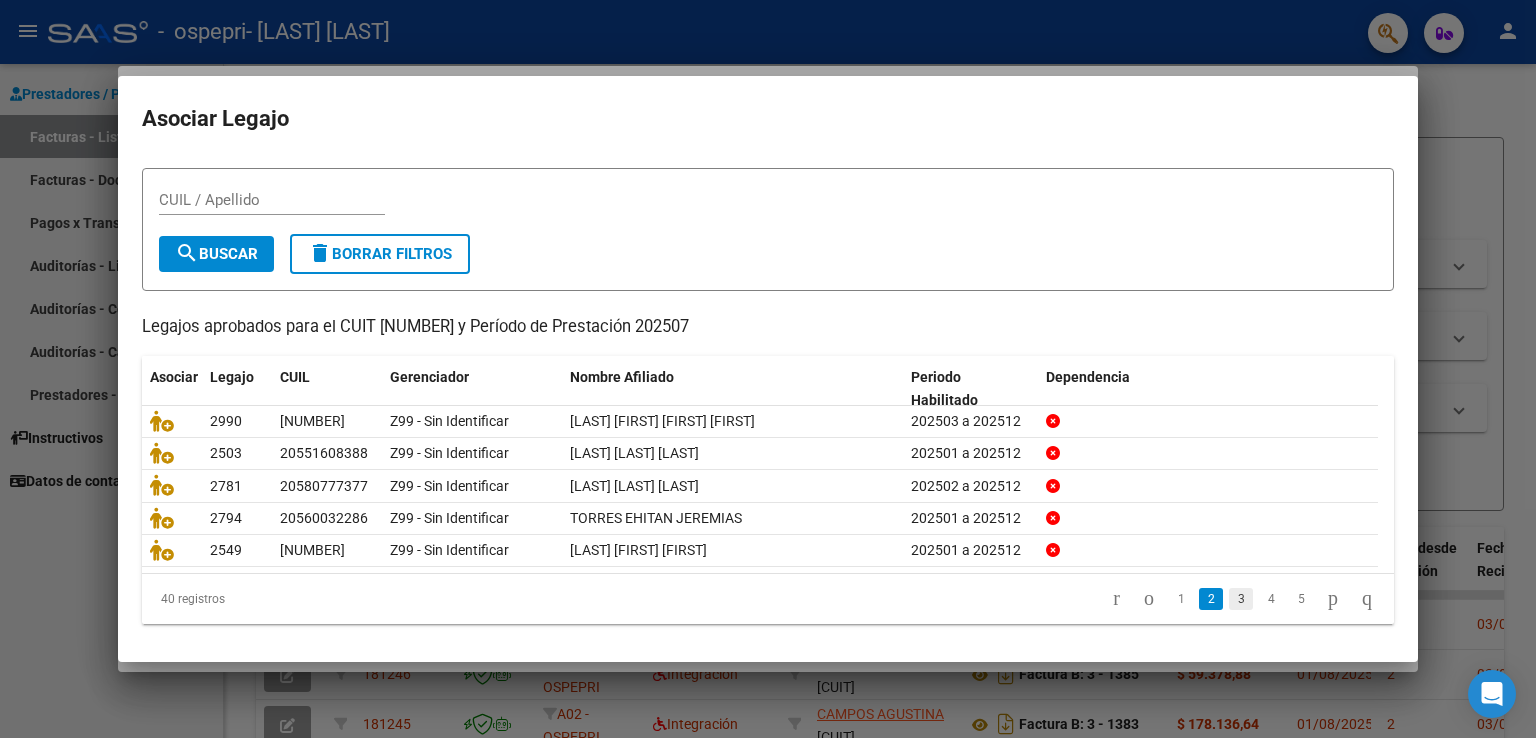 click on "3" 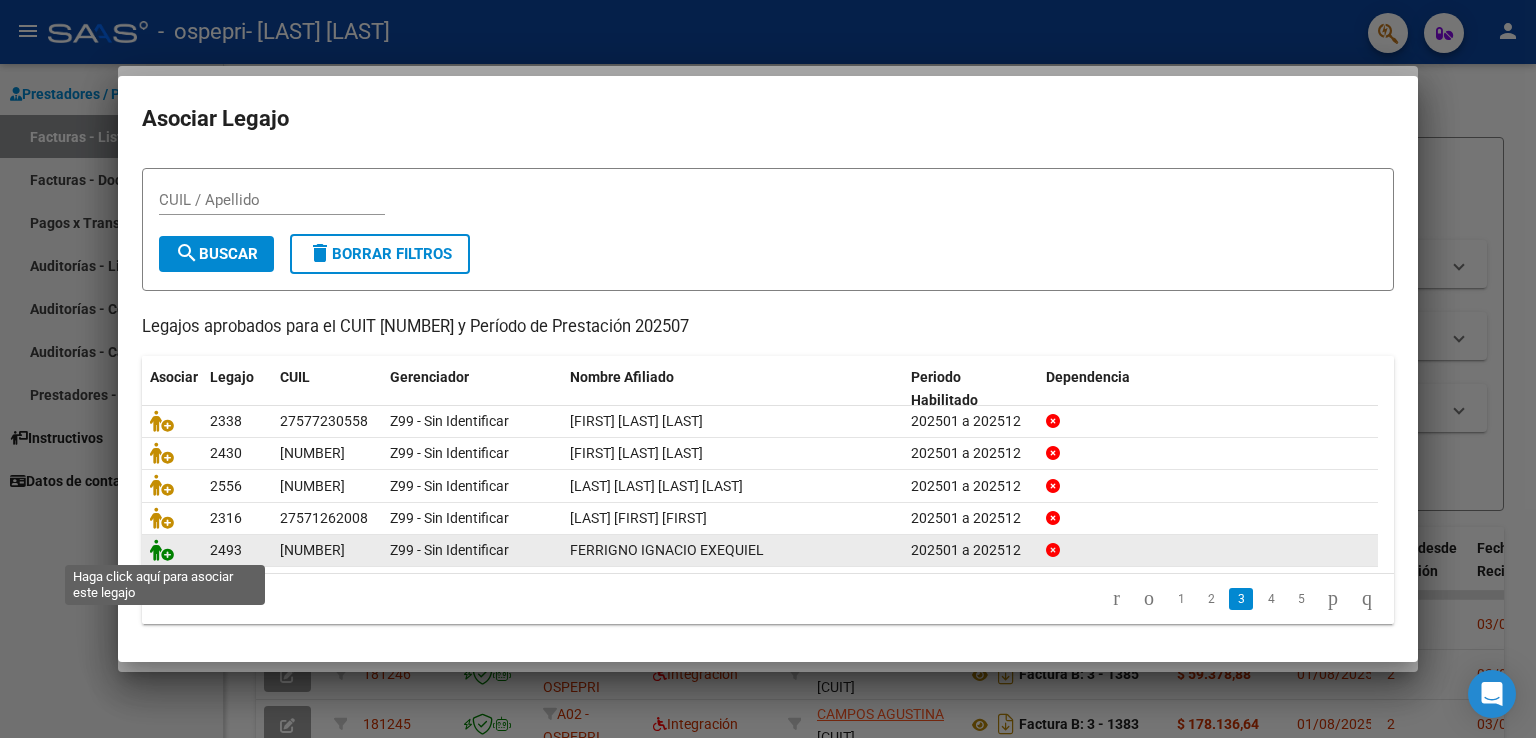 click 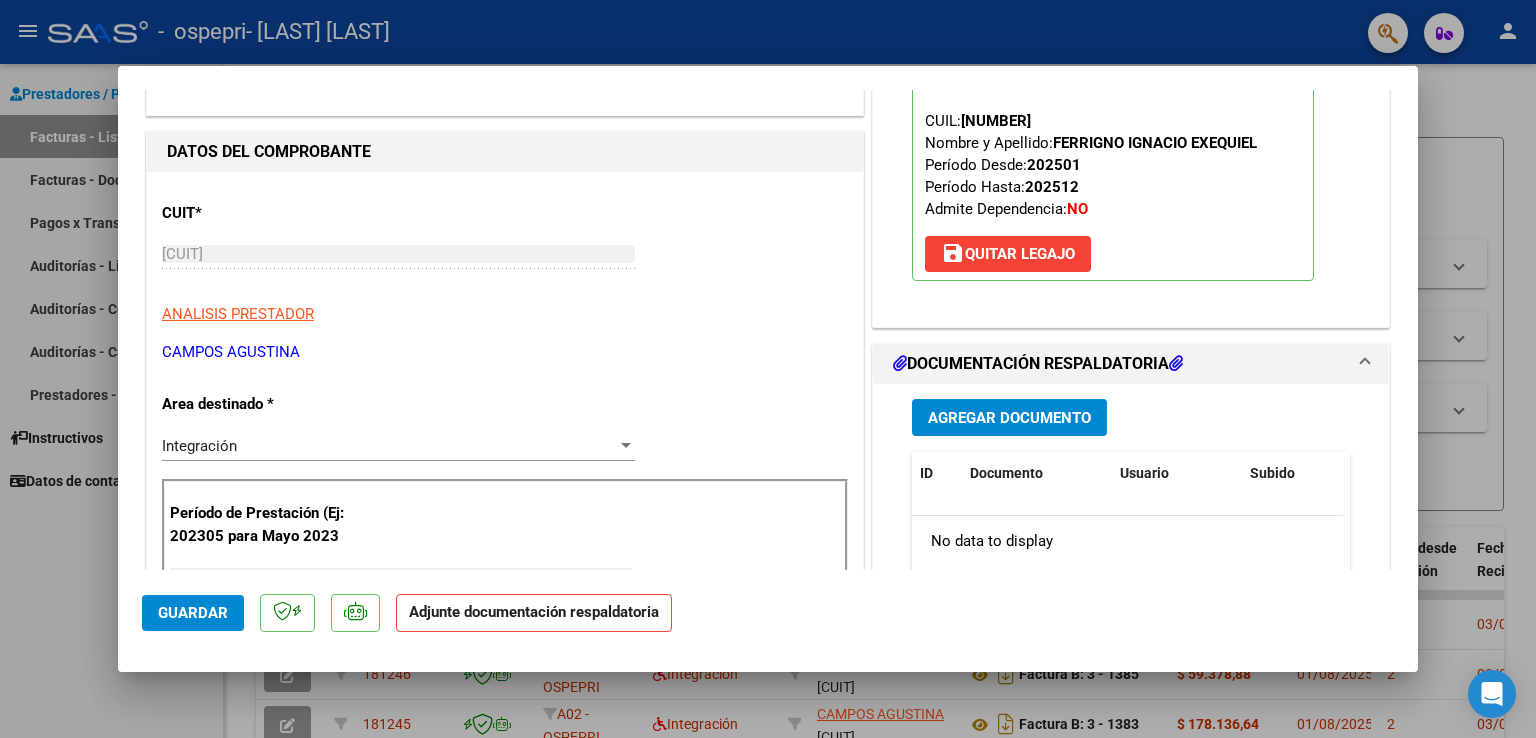 scroll, scrollTop: 300, scrollLeft: 0, axis: vertical 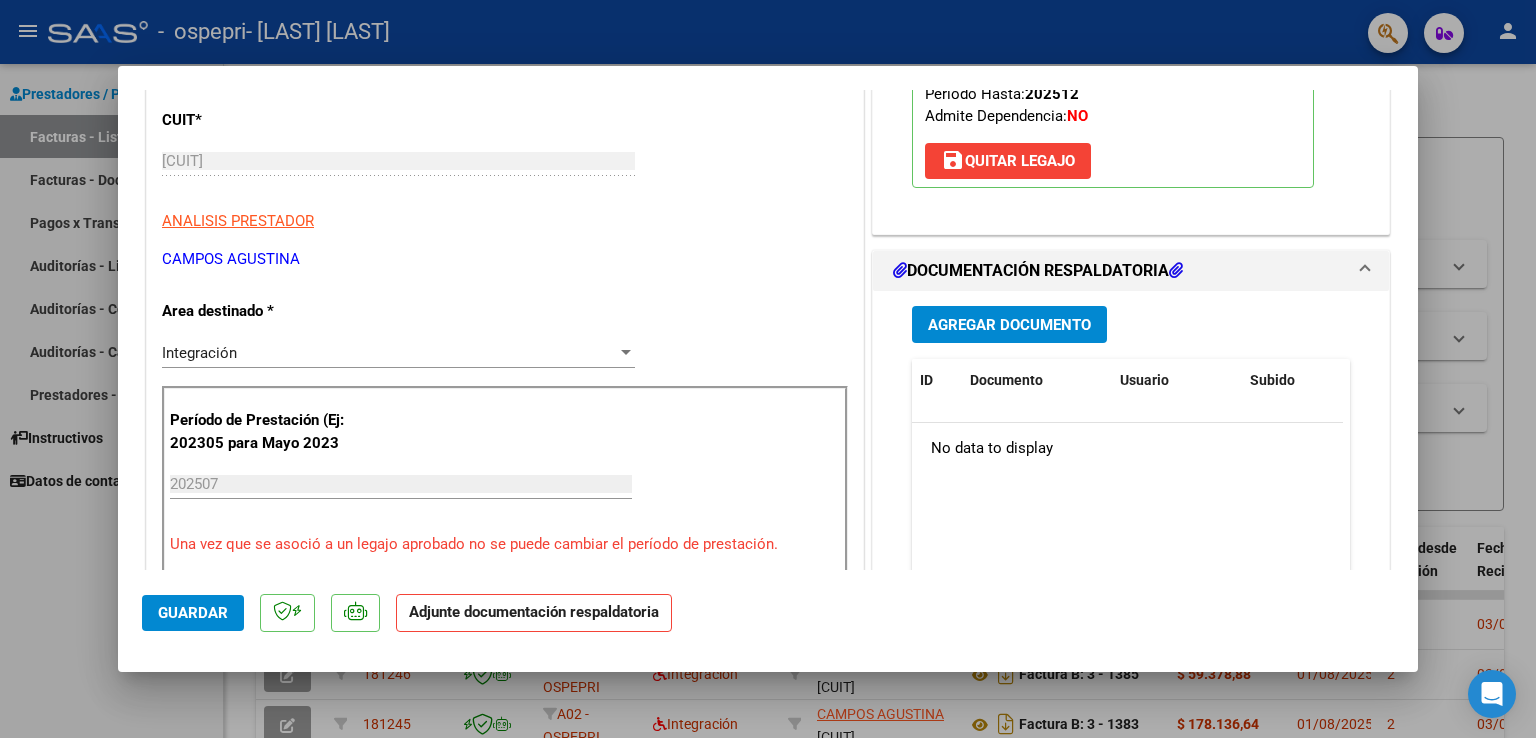 click on "Agregar Documento" at bounding box center [1009, 325] 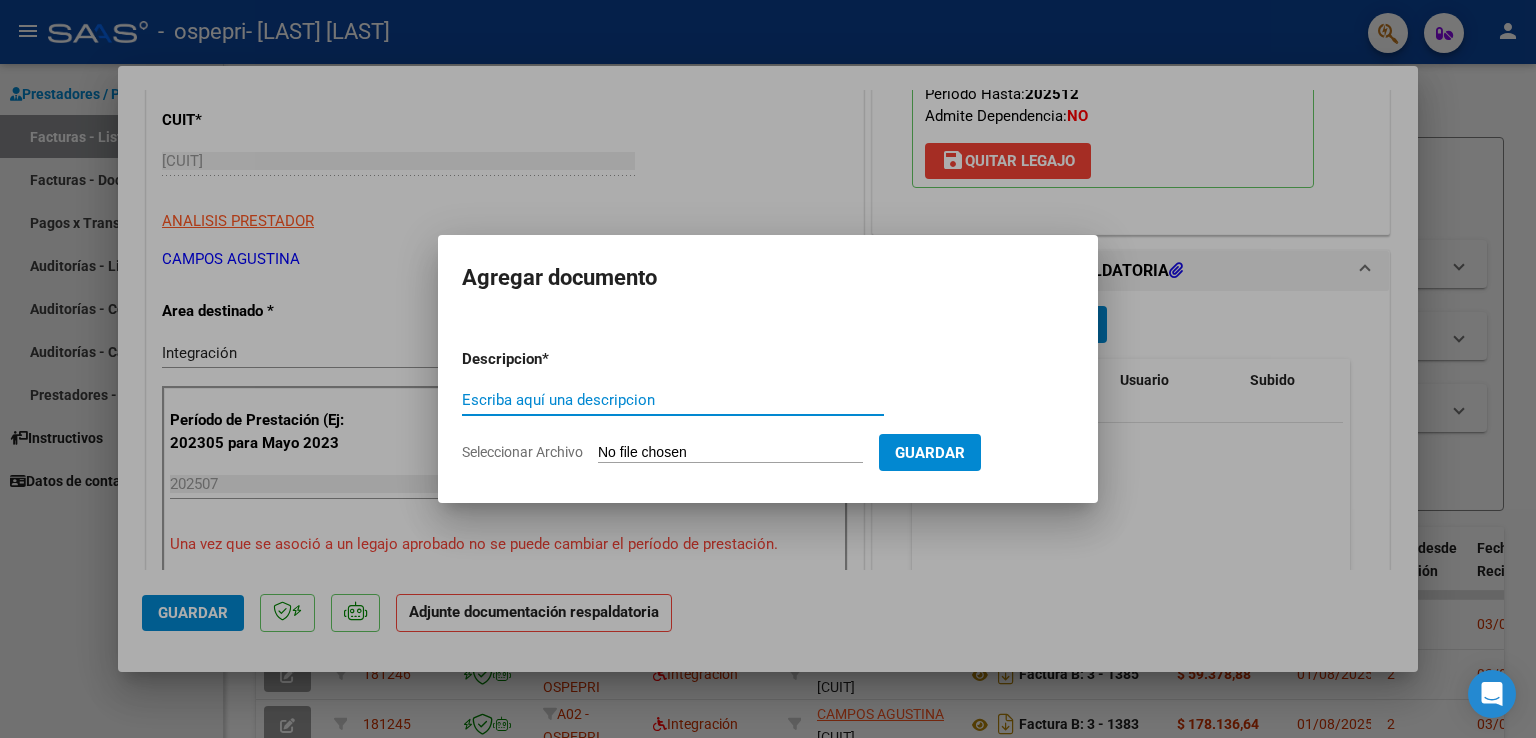 click on "Seleccionar Archivo" 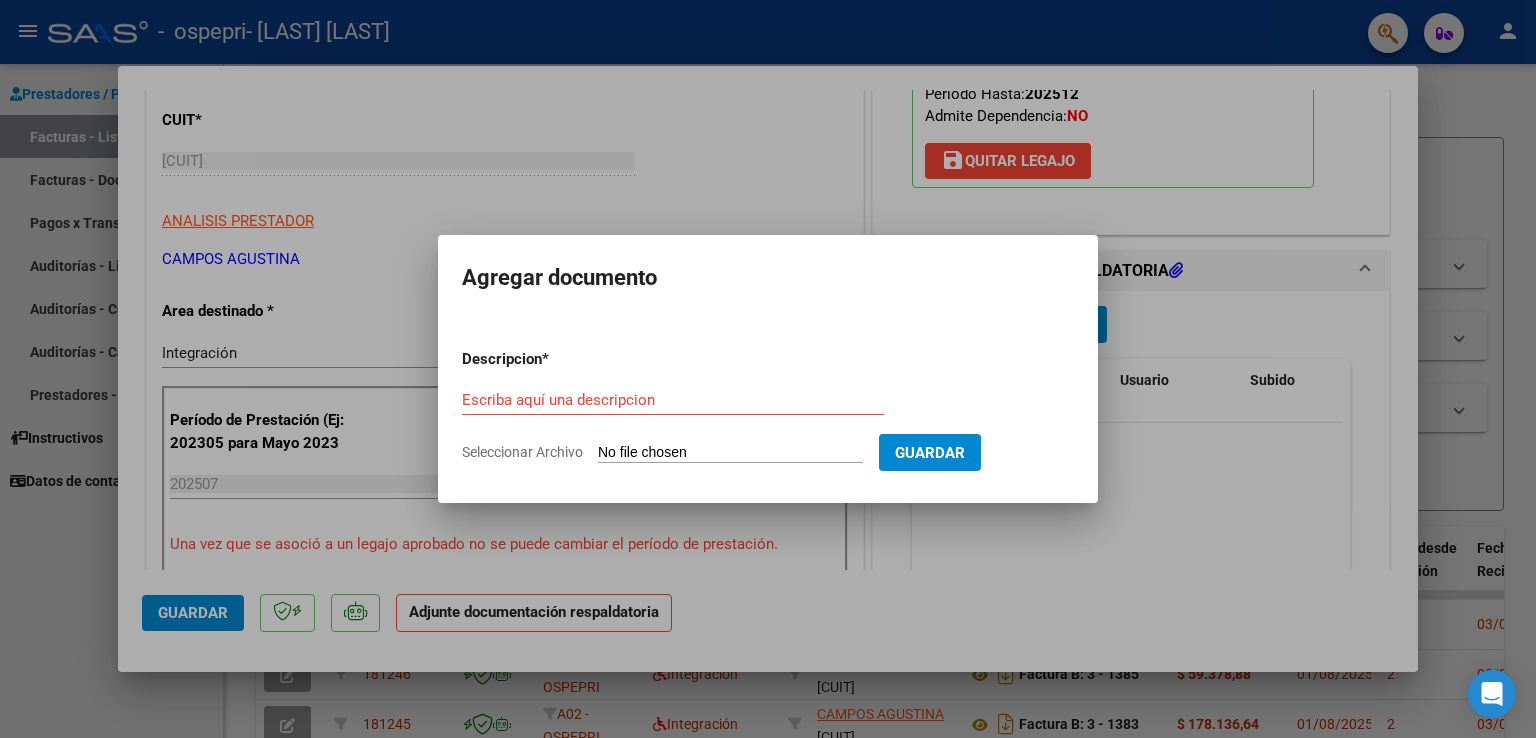 type on "C:\fakepath\[FIRST] [LAST].pdf" 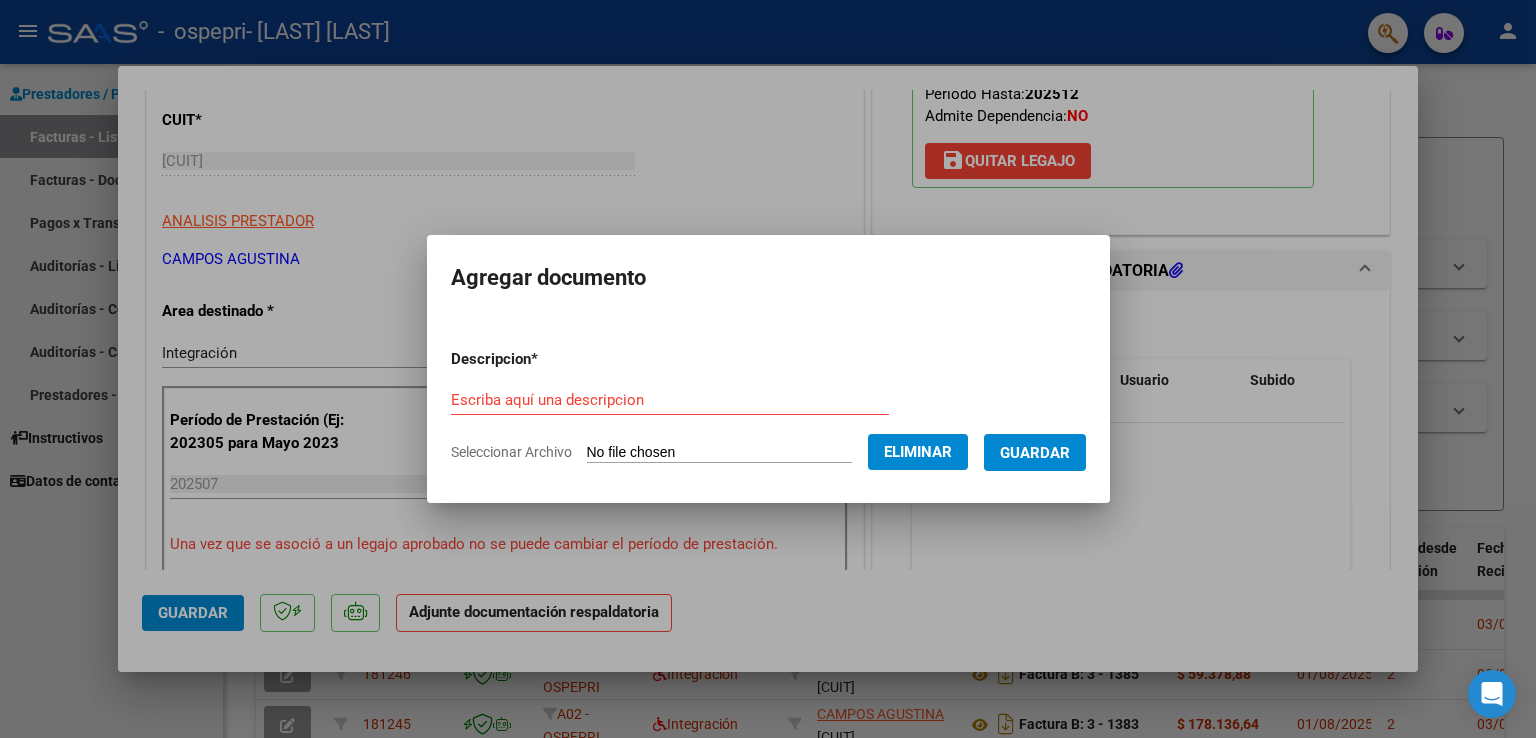 click on "Escriba aquí una descripcion" at bounding box center [670, 400] 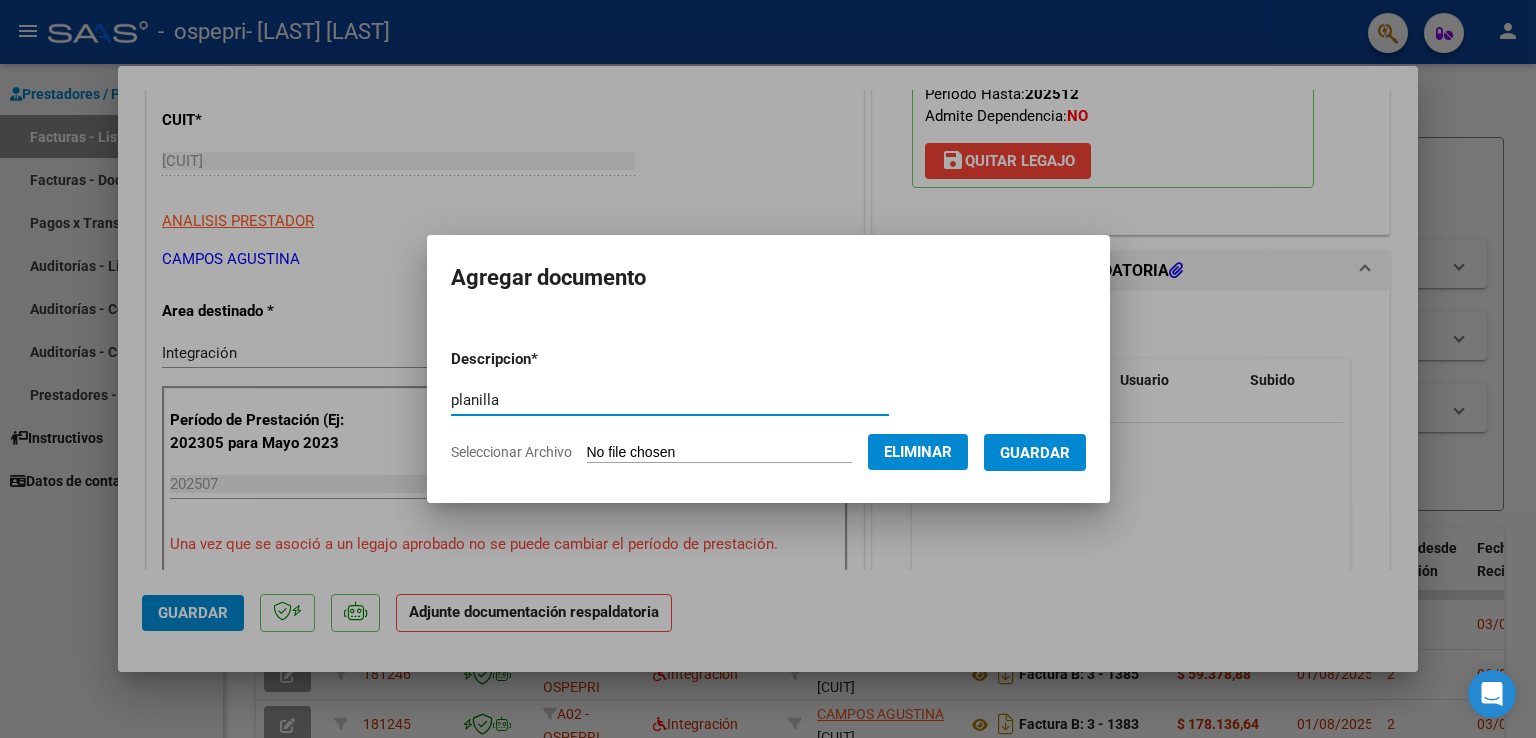 type on "planilla" 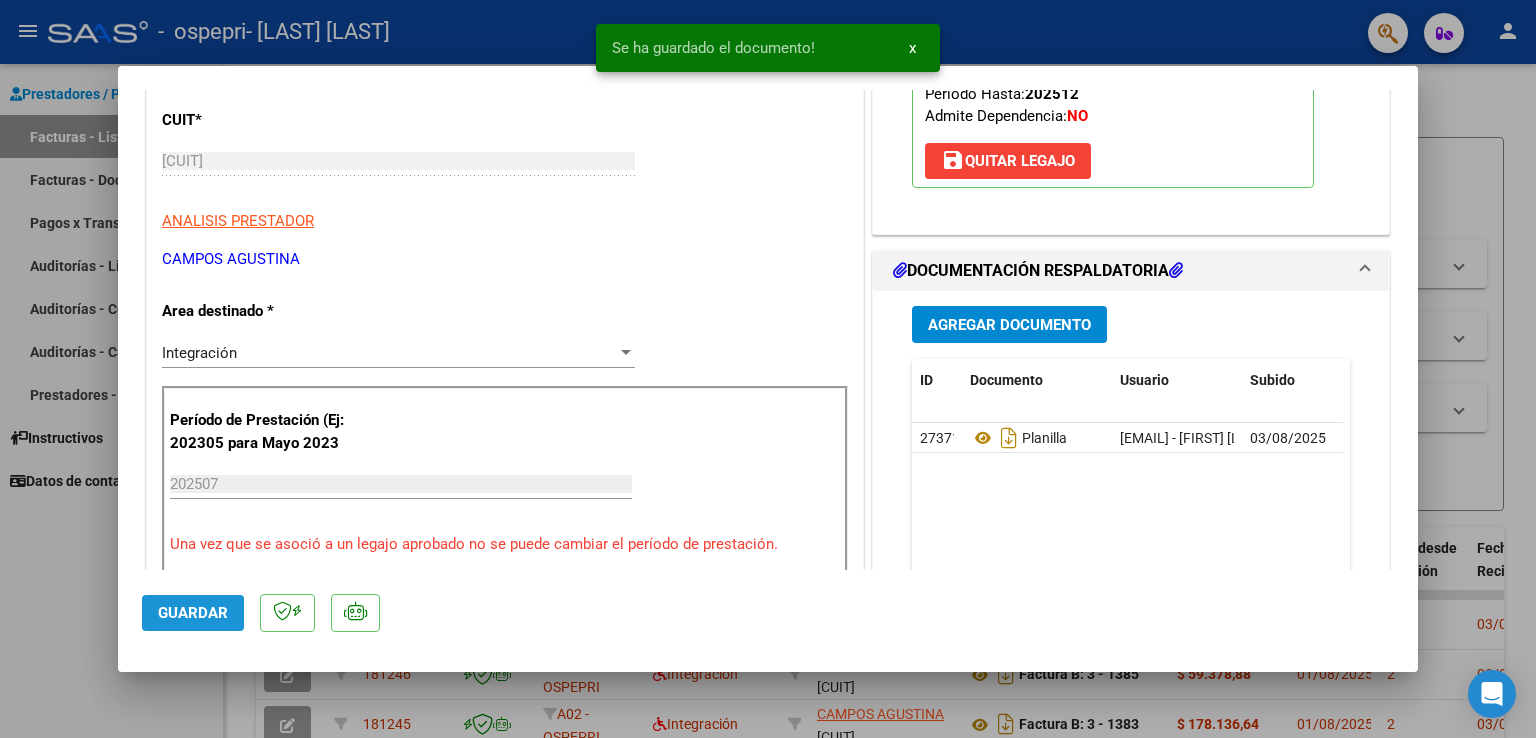 click on "Guardar" 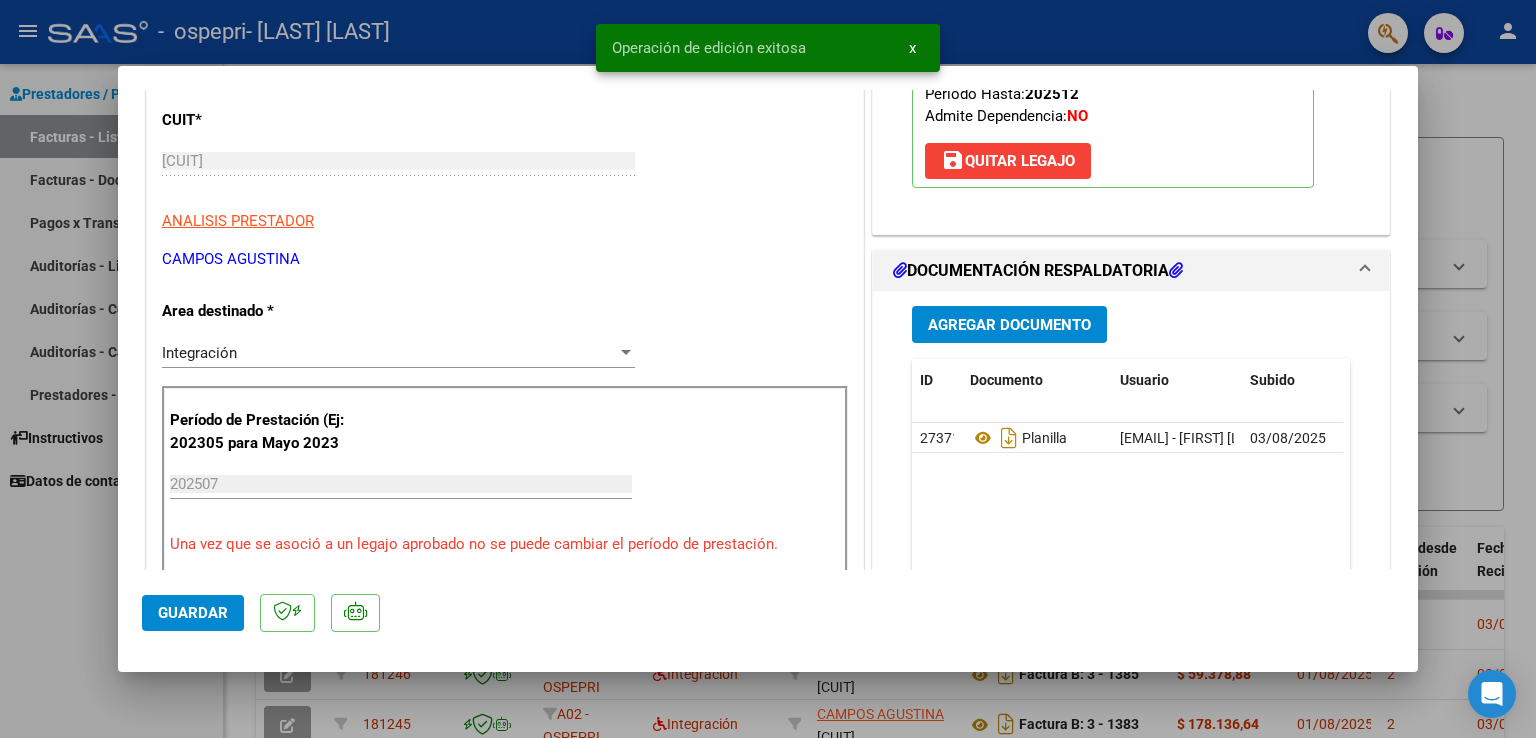 click at bounding box center [768, 369] 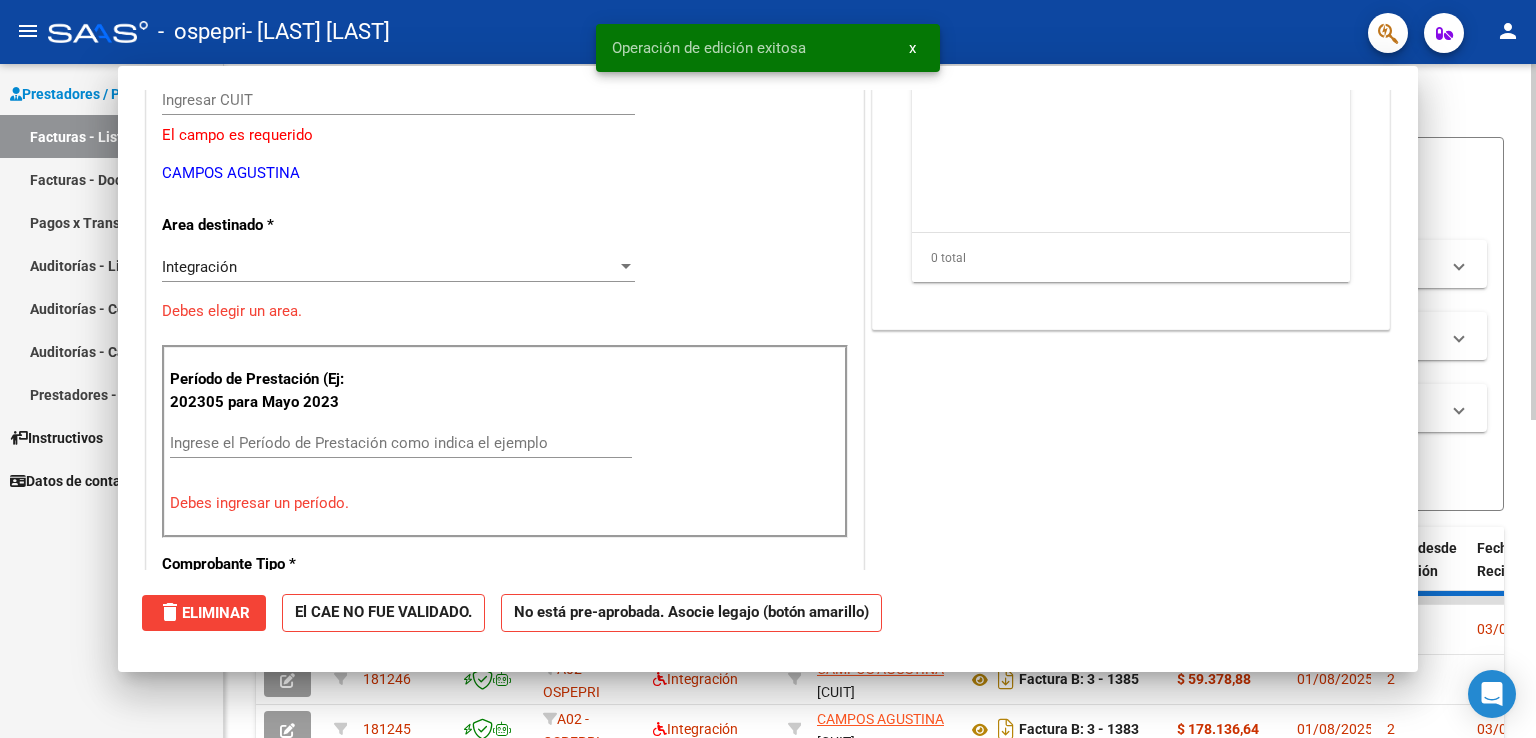 scroll, scrollTop: 0, scrollLeft: 0, axis: both 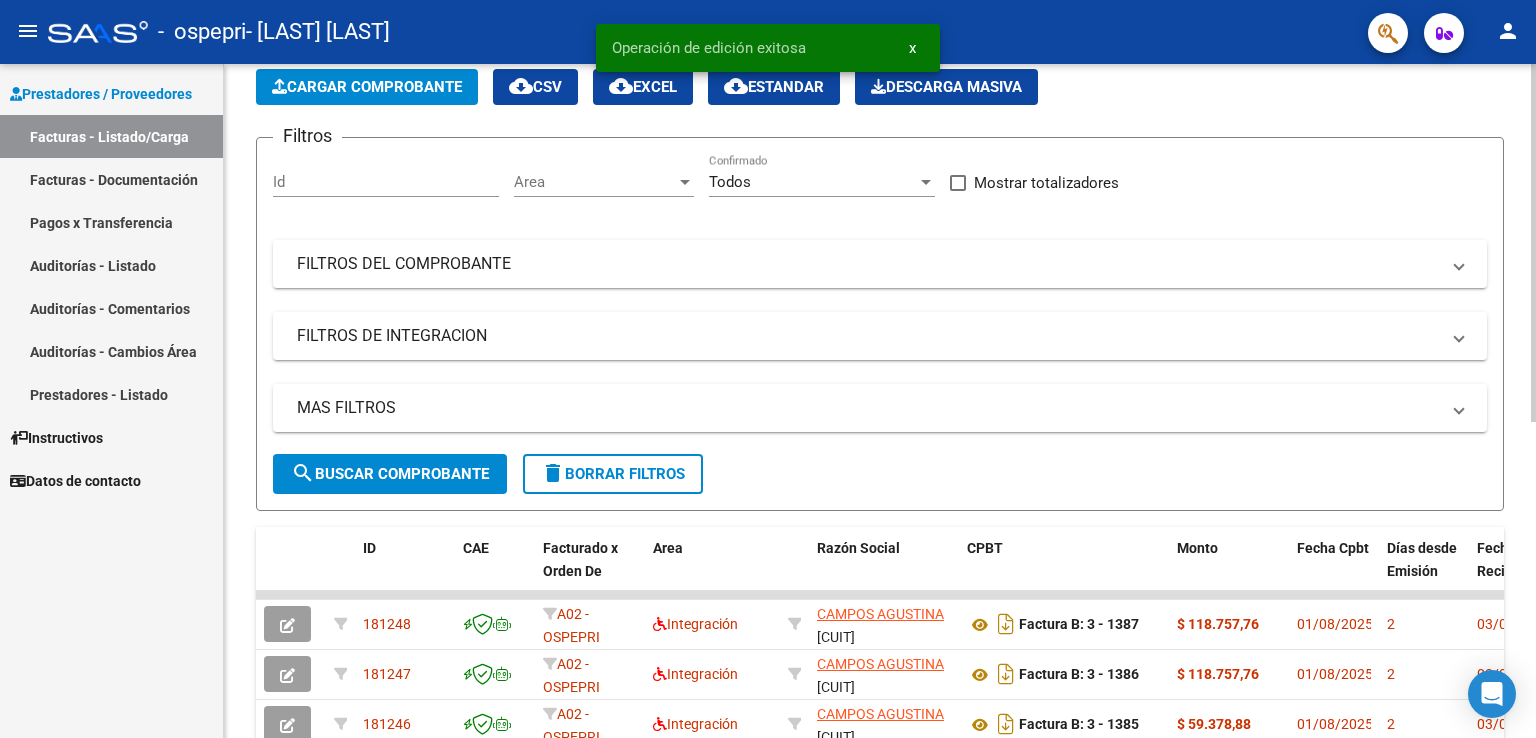 click on "Cargar Comprobante" 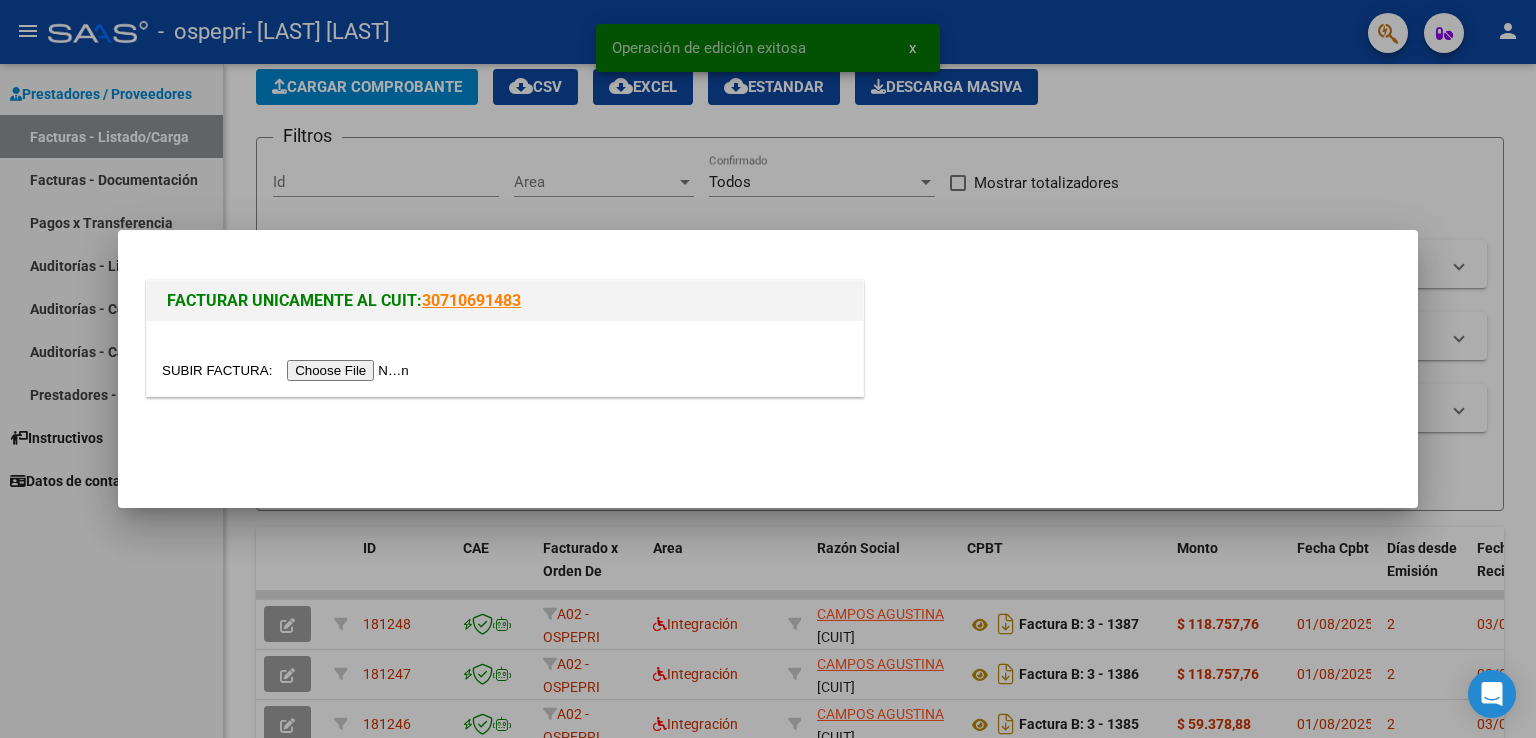 click at bounding box center [288, 370] 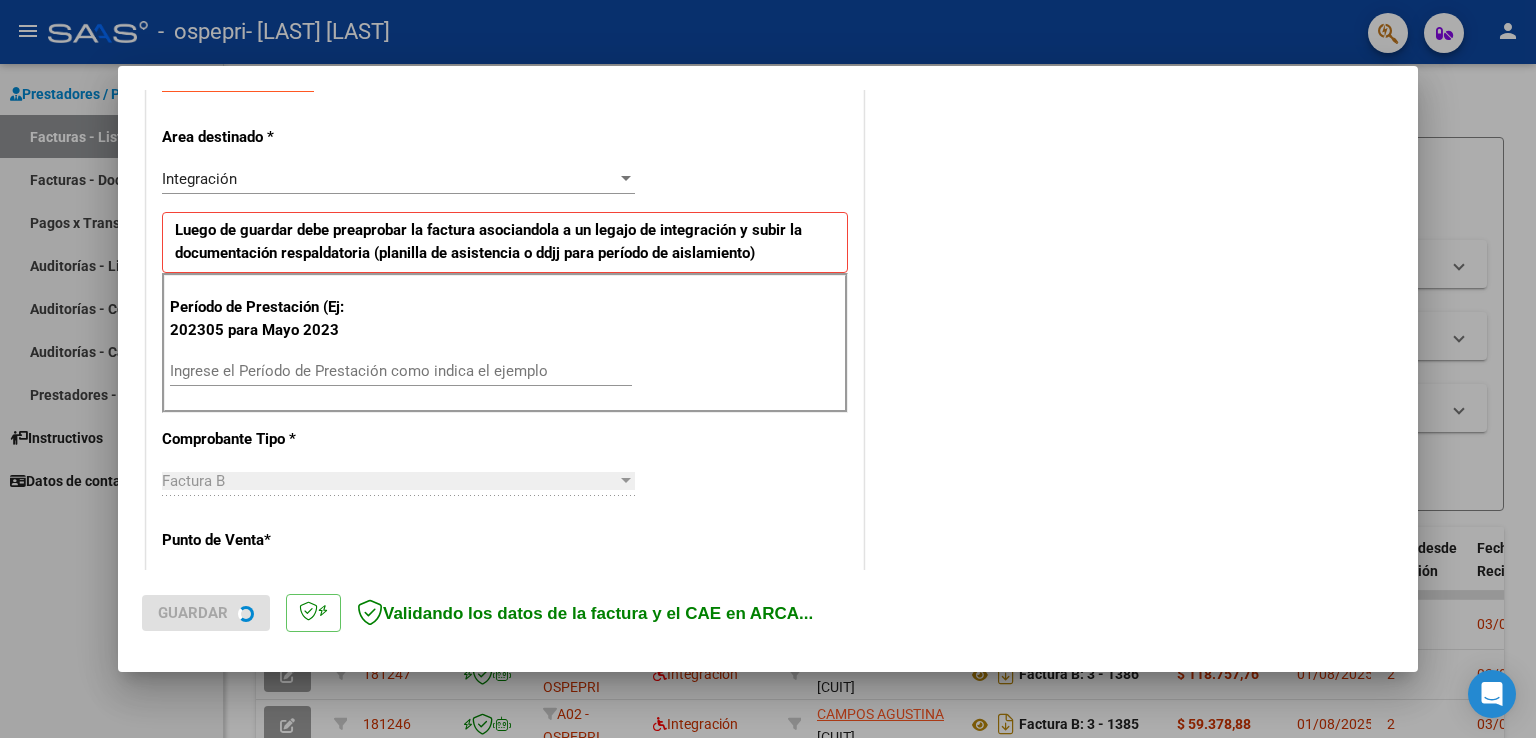 scroll, scrollTop: 400, scrollLeft: 0, axis: vertical 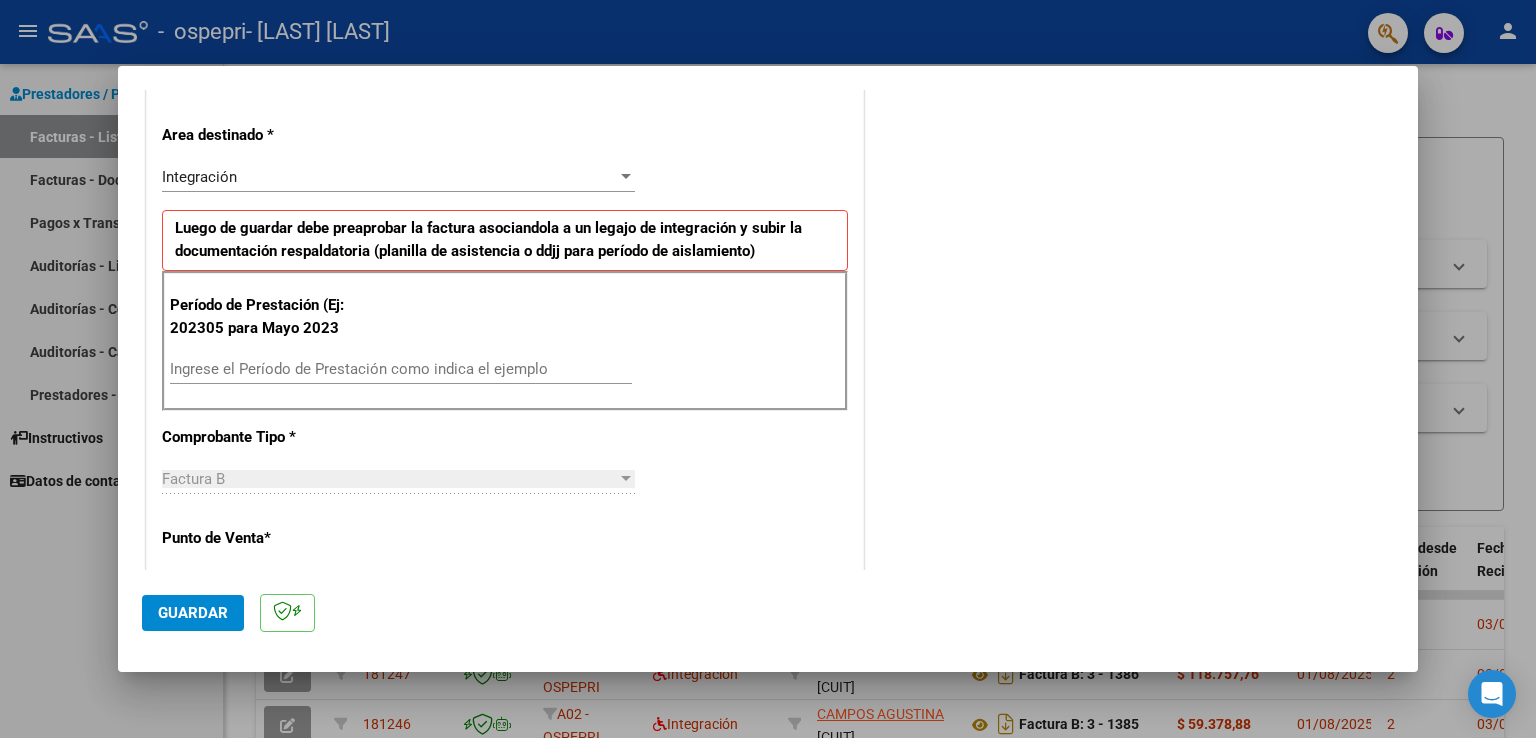 click on "Ingrese el Período de Prestación como indica el ejemplo" at bounding box center [401, 369] 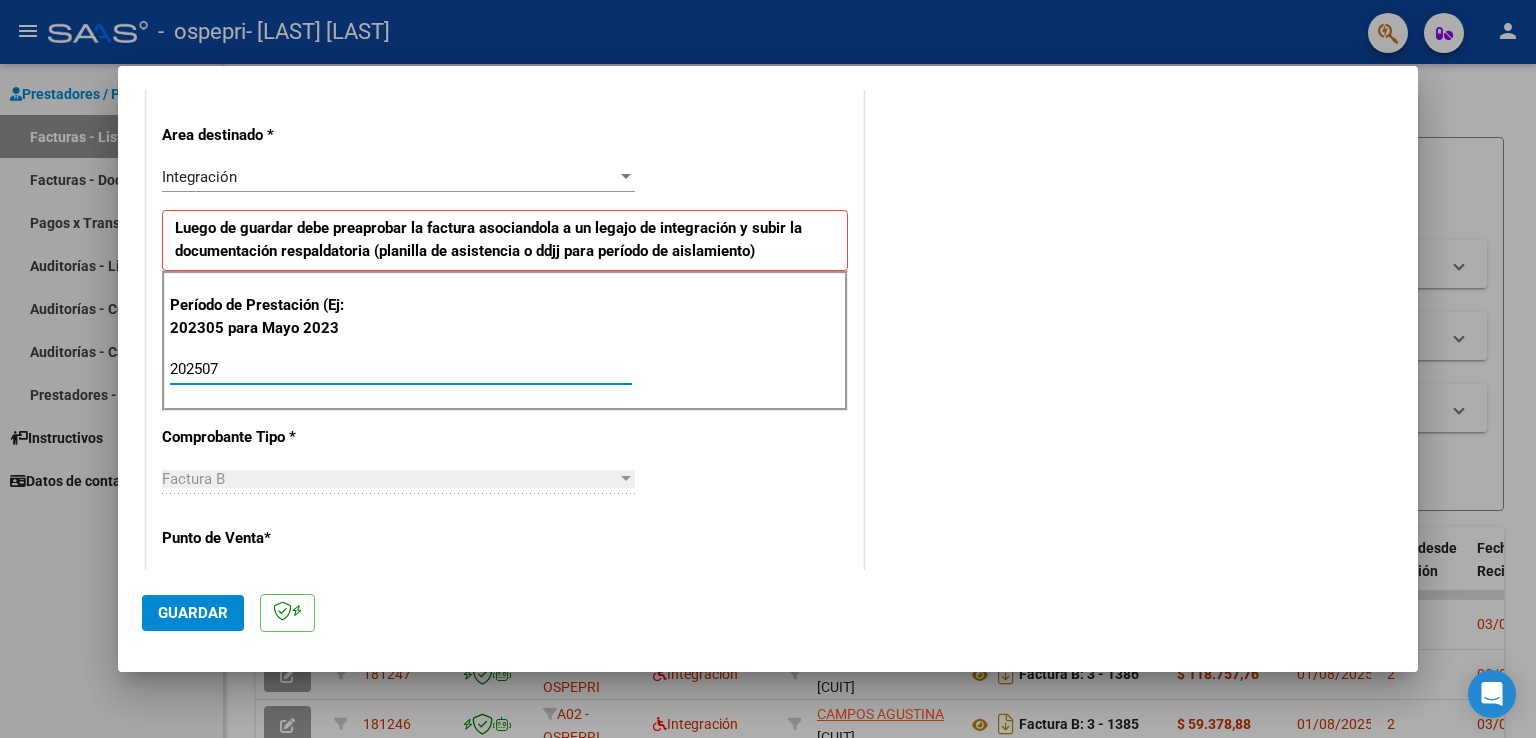 type on "202507" 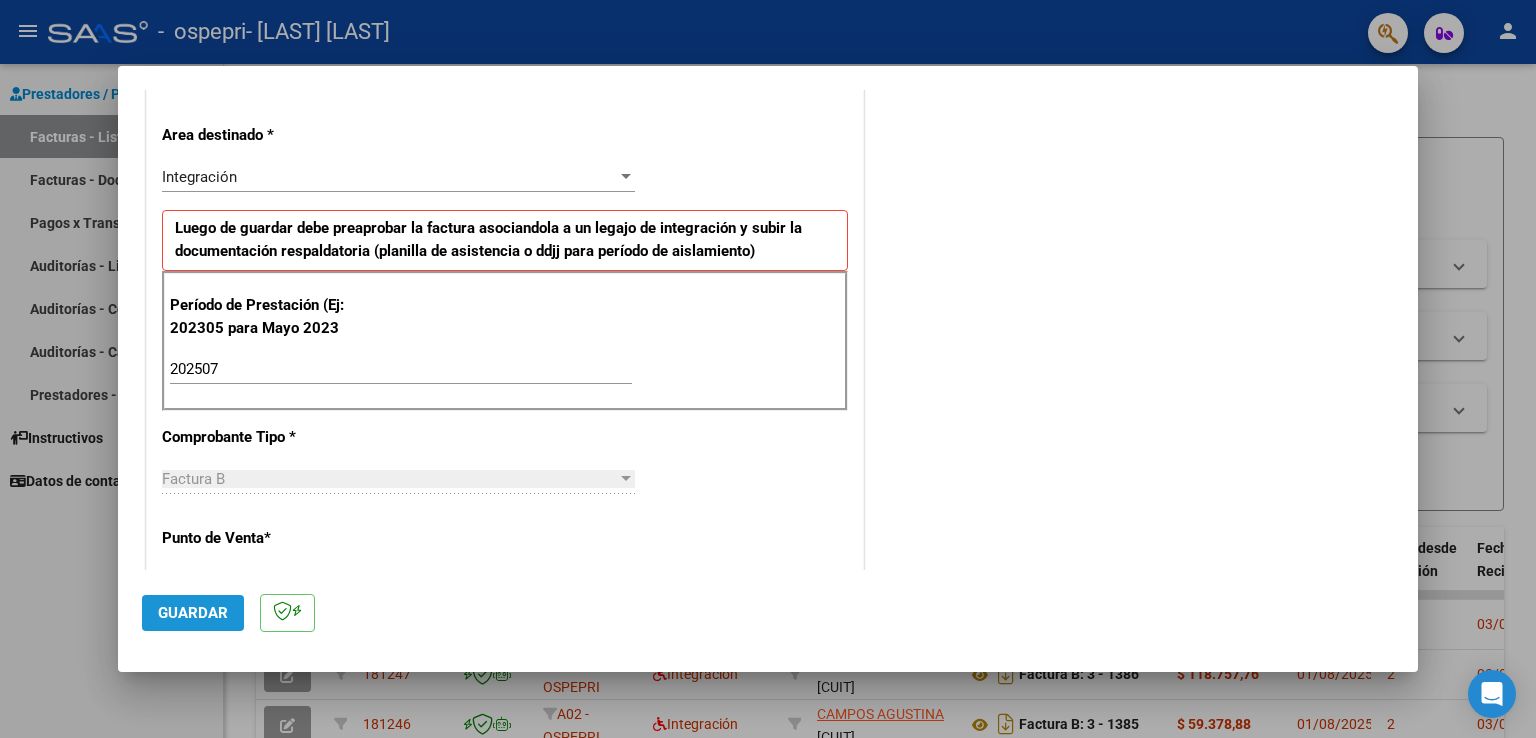 click on "Guardar" 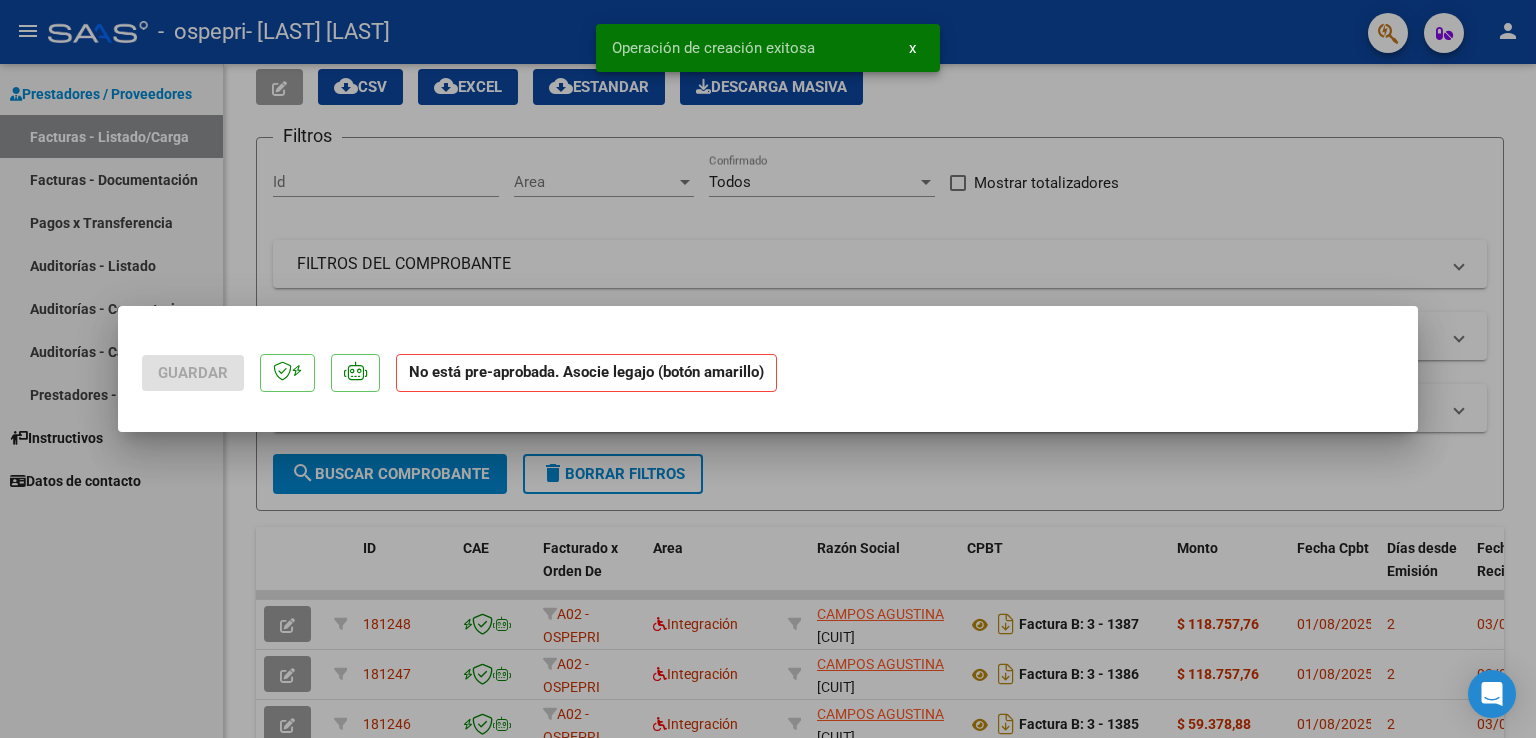 scroll, scrollTop: 0, scrollLeft: 0, axis: both 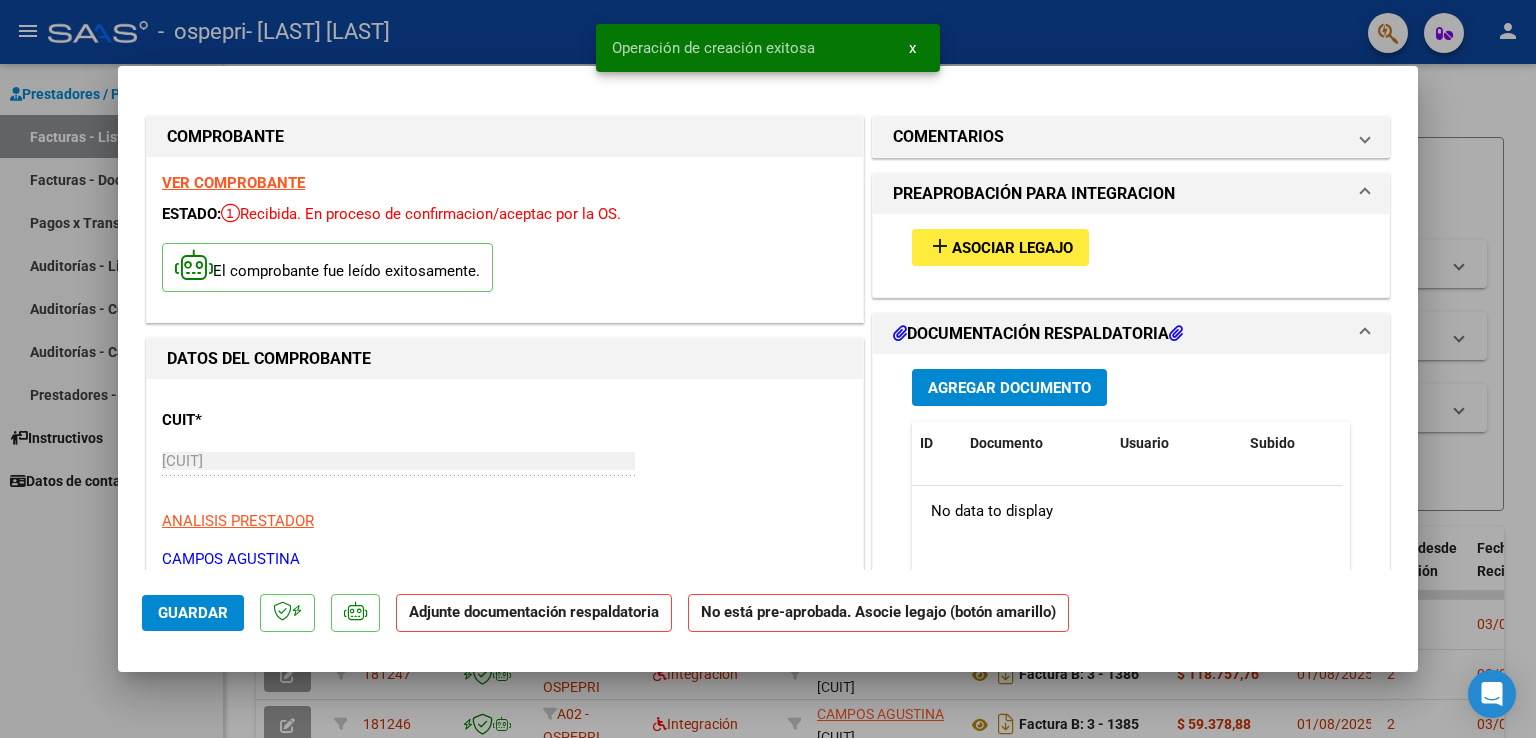 click on "Asociar Legajo" at bounding box center [1012, 248] 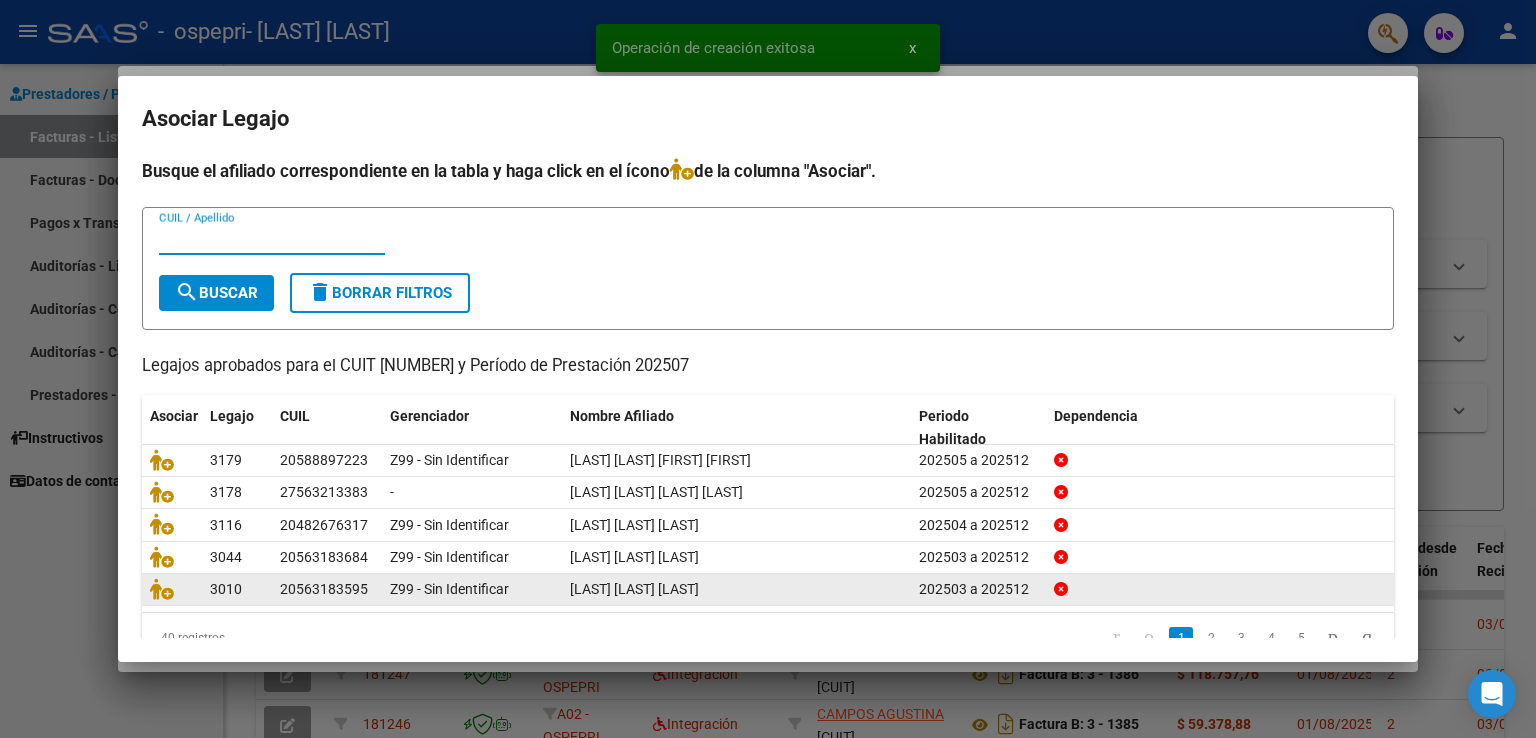 scroll, scrollTop: 39, scrollLeft: 0, axis: vertical 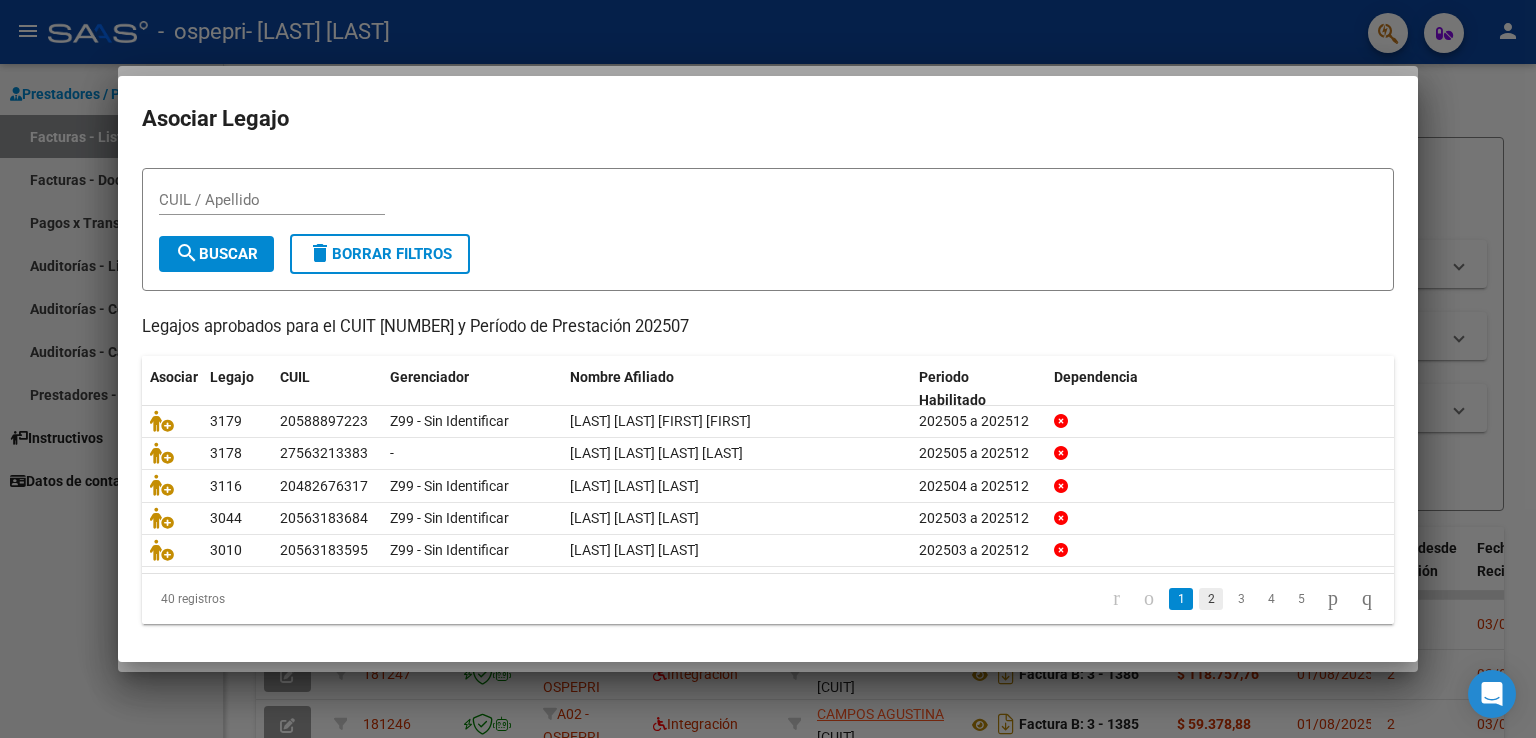 click on "2" 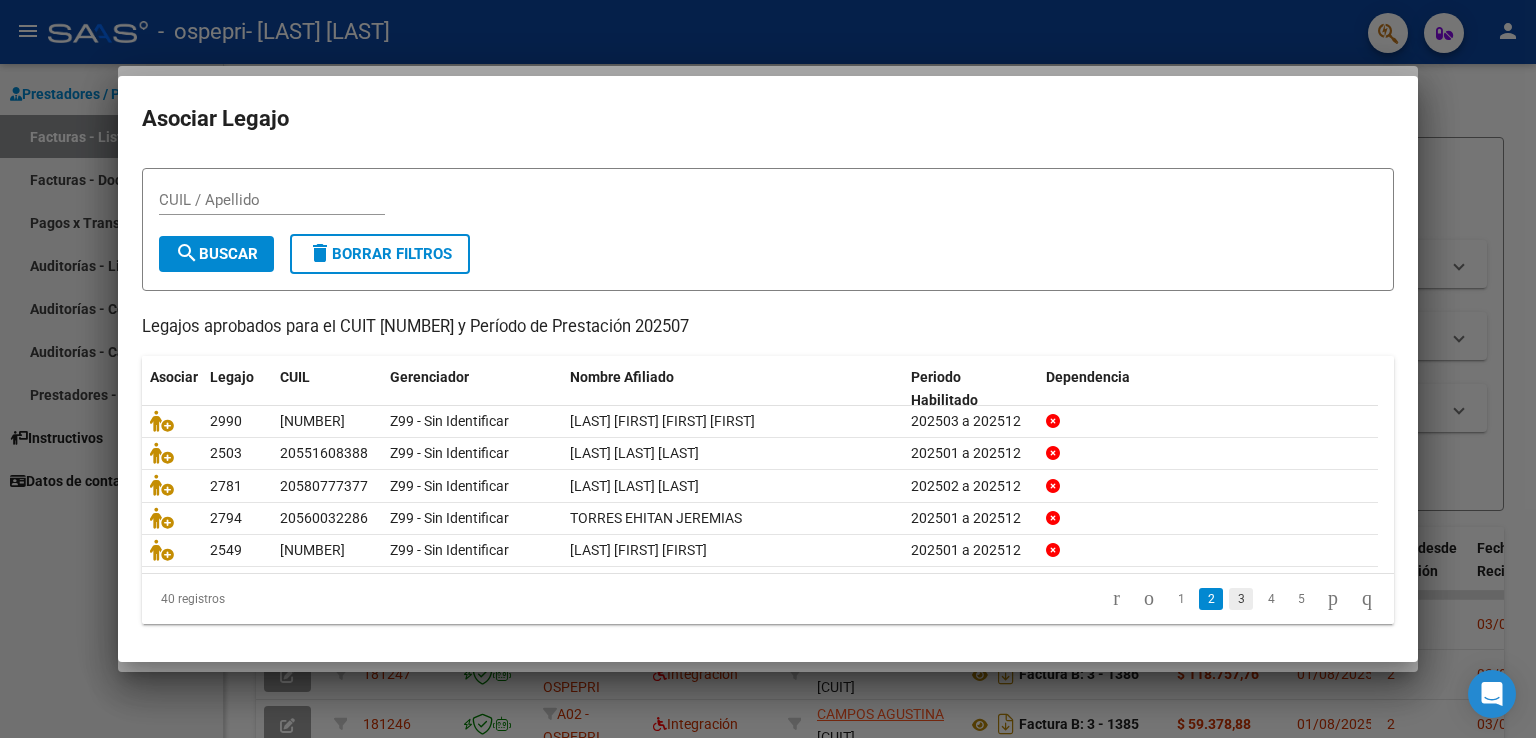 click on "3" 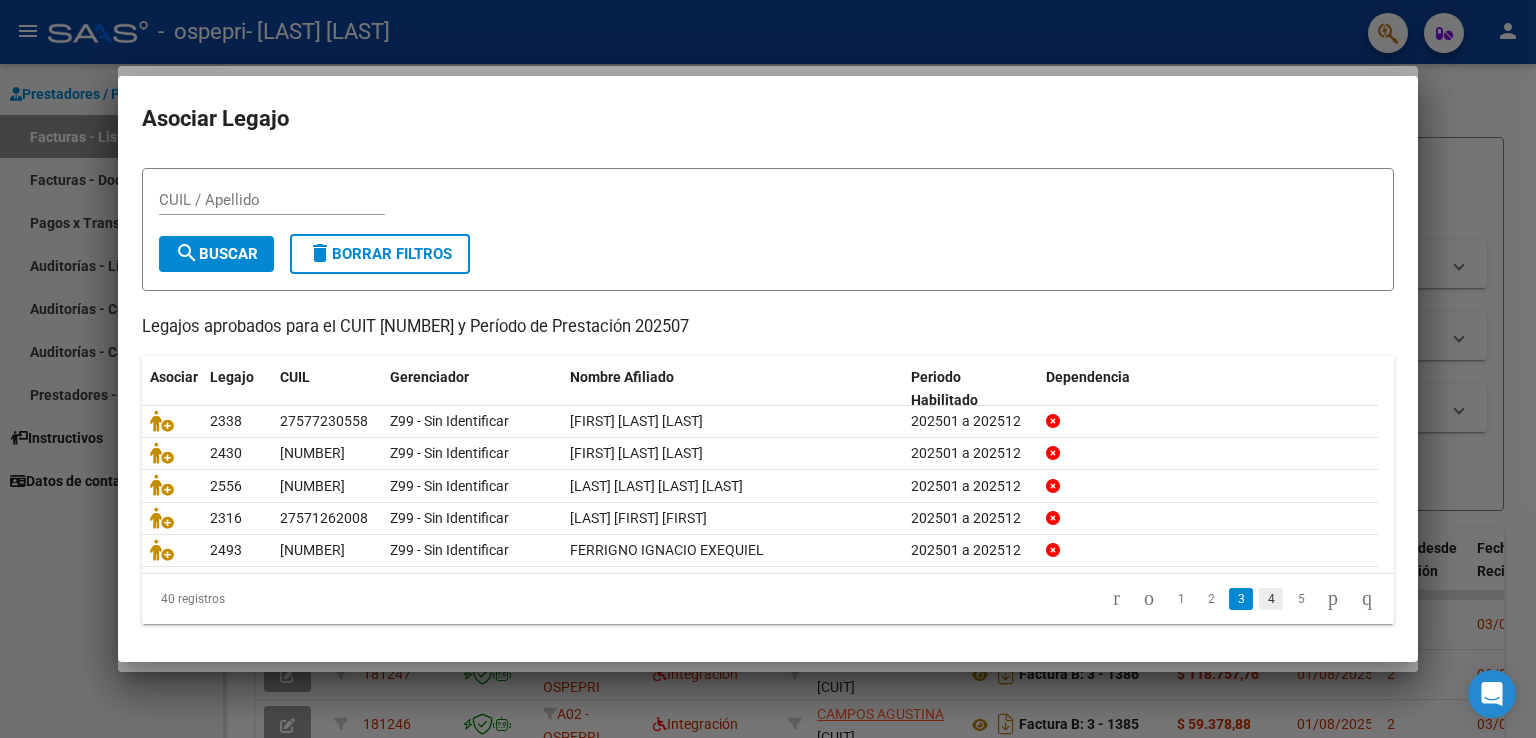 click on "4" 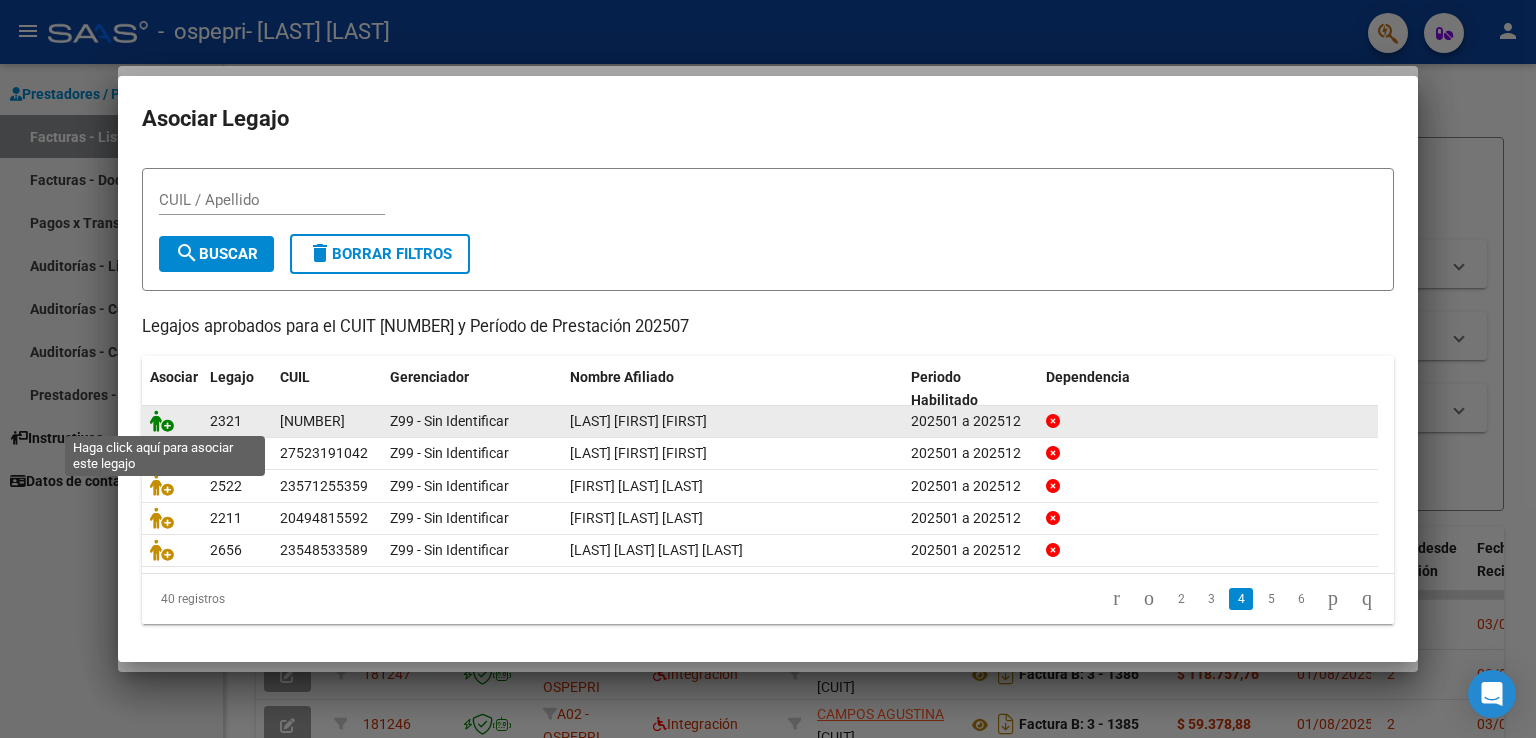 click 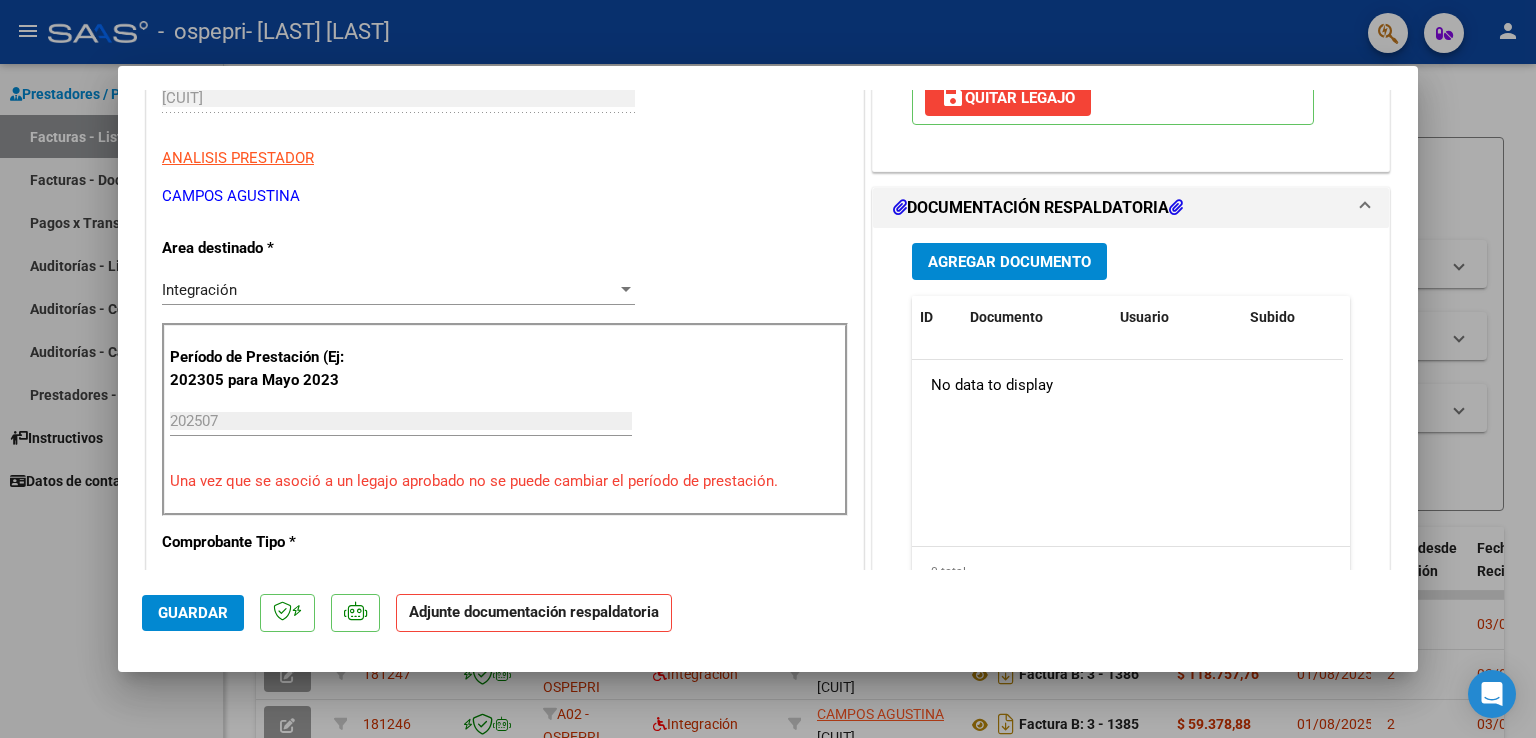 scroll, scrollTop: 400, scrollLeft: 0, axis: vertical 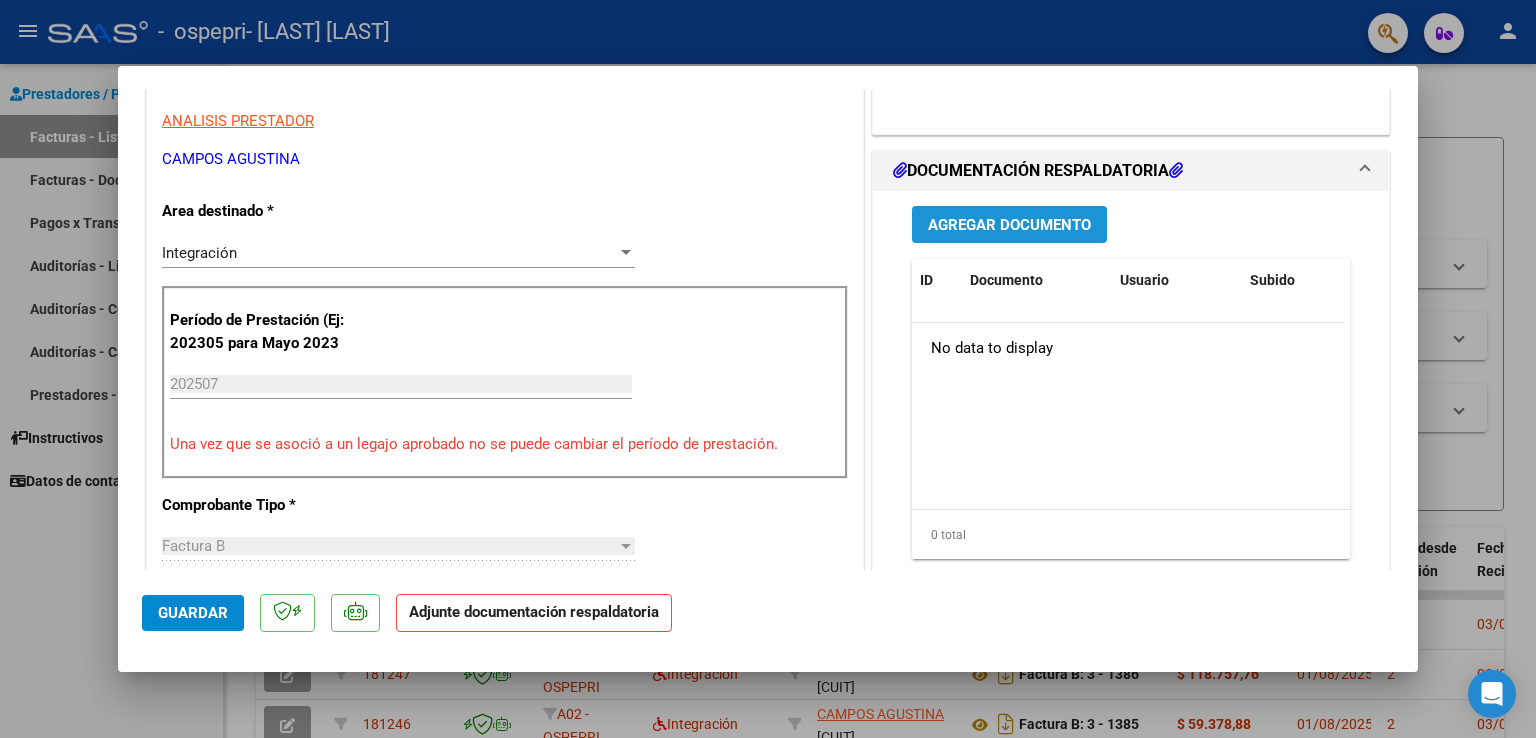 click on "Agregar Documento" at bounding box center (1009, 225) 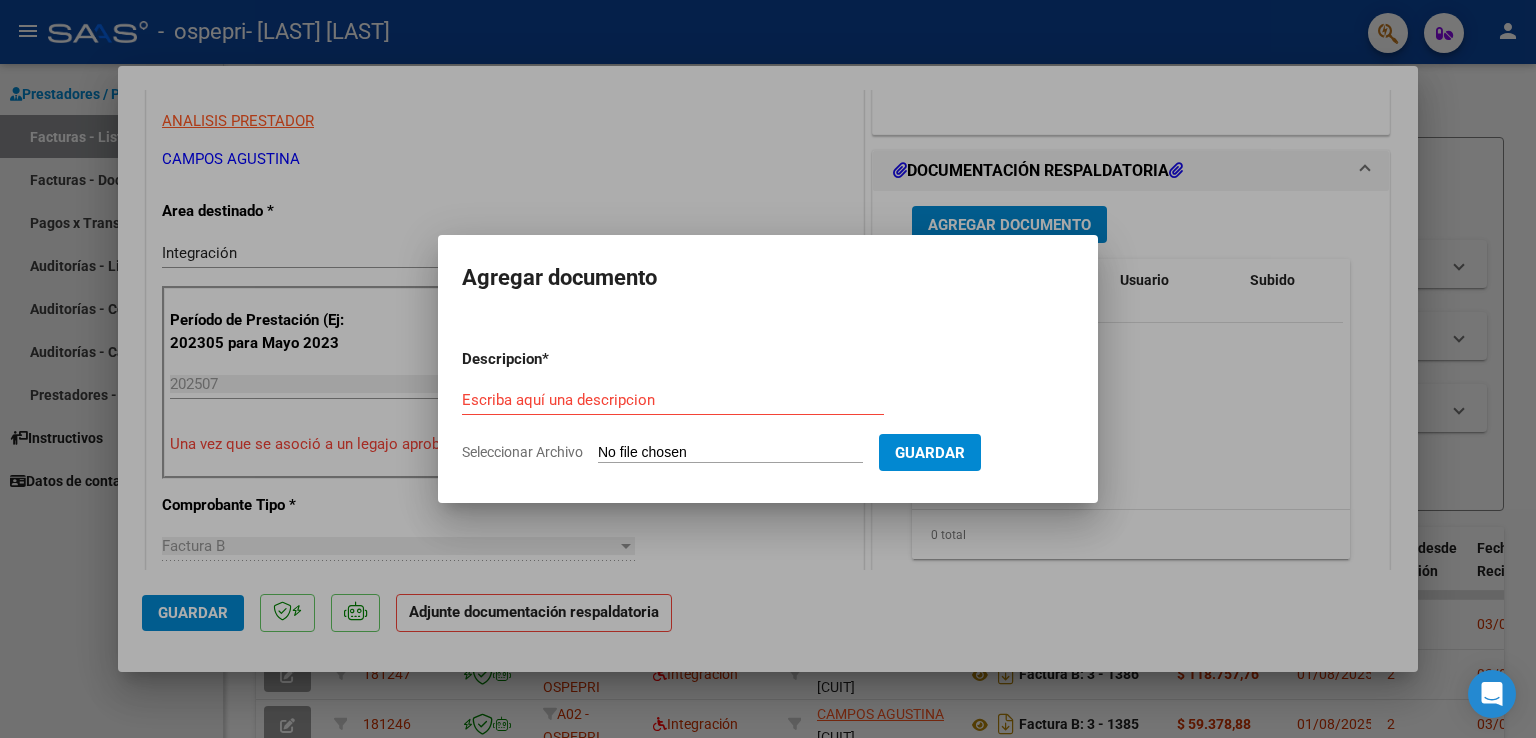 click on "Seleccionar Archivo" 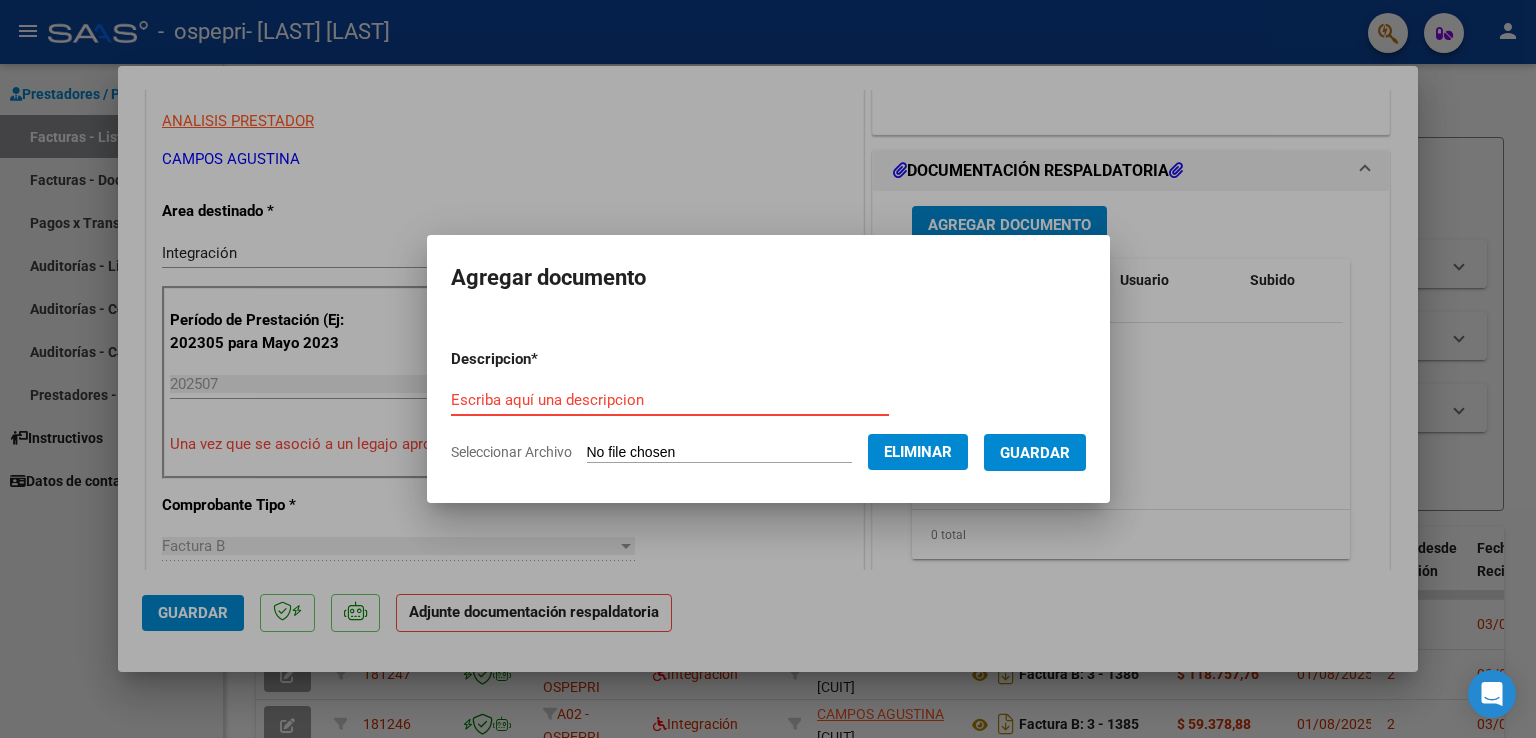 click on "Escriba aquí una descripcion" at bounding box center [670, 400] 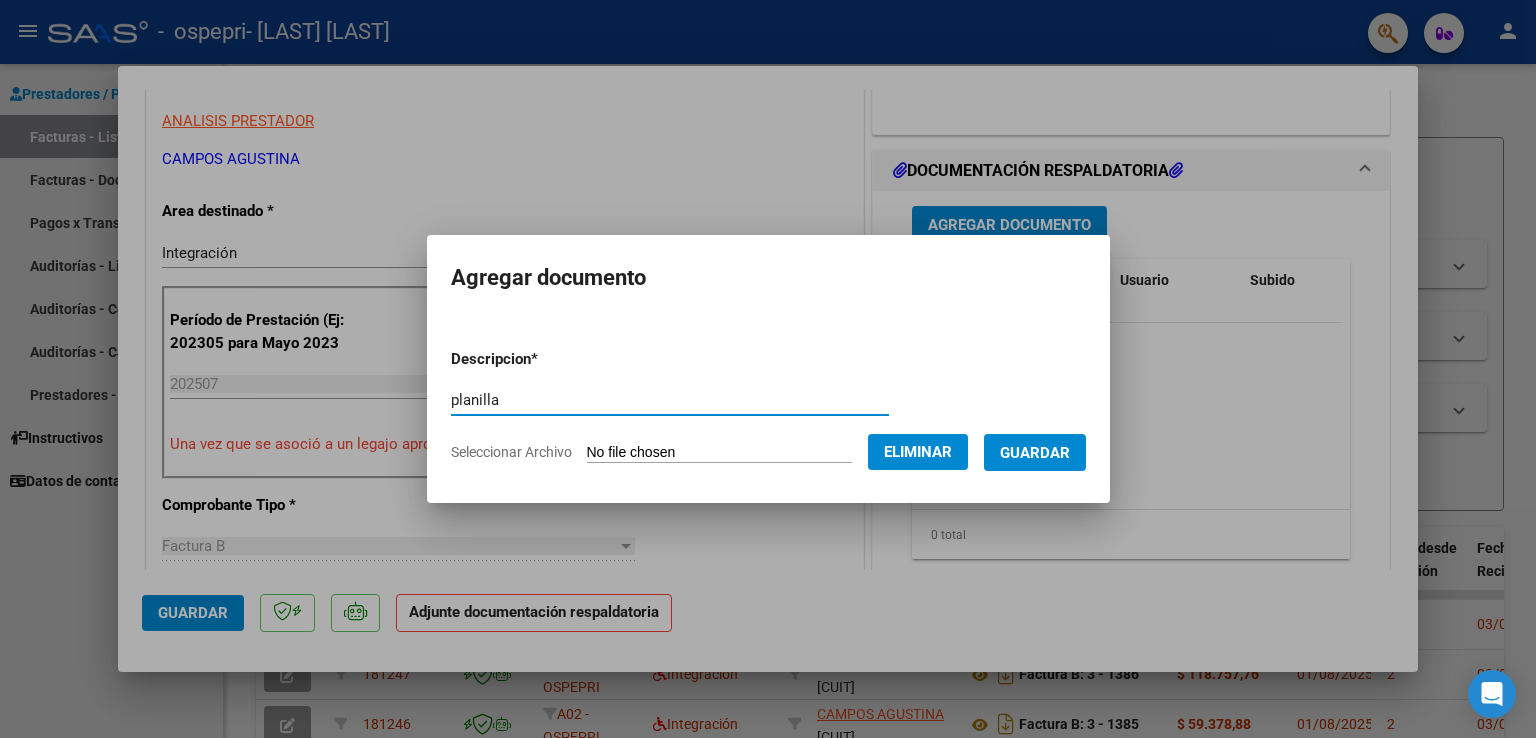 type on "planilla" 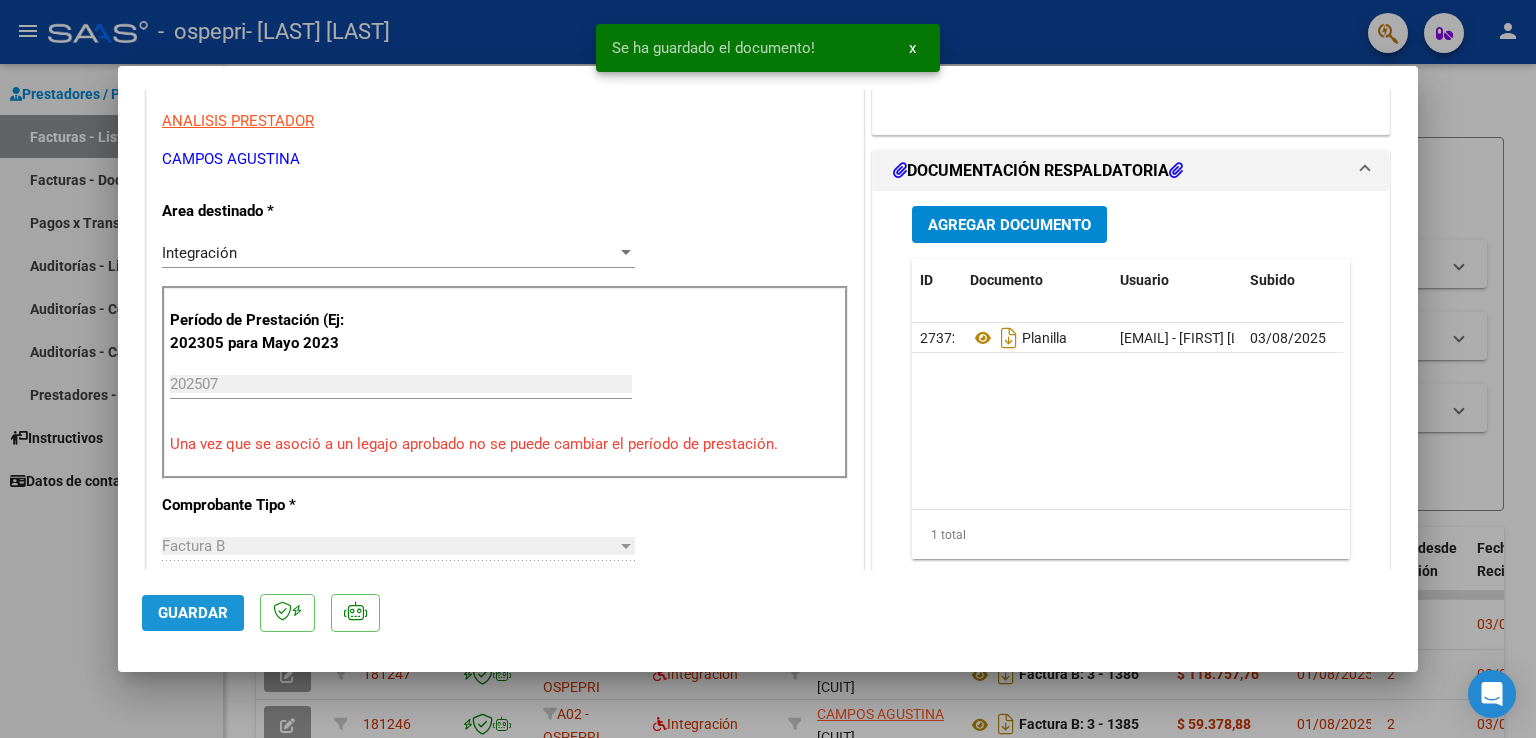 click on "Guardar" 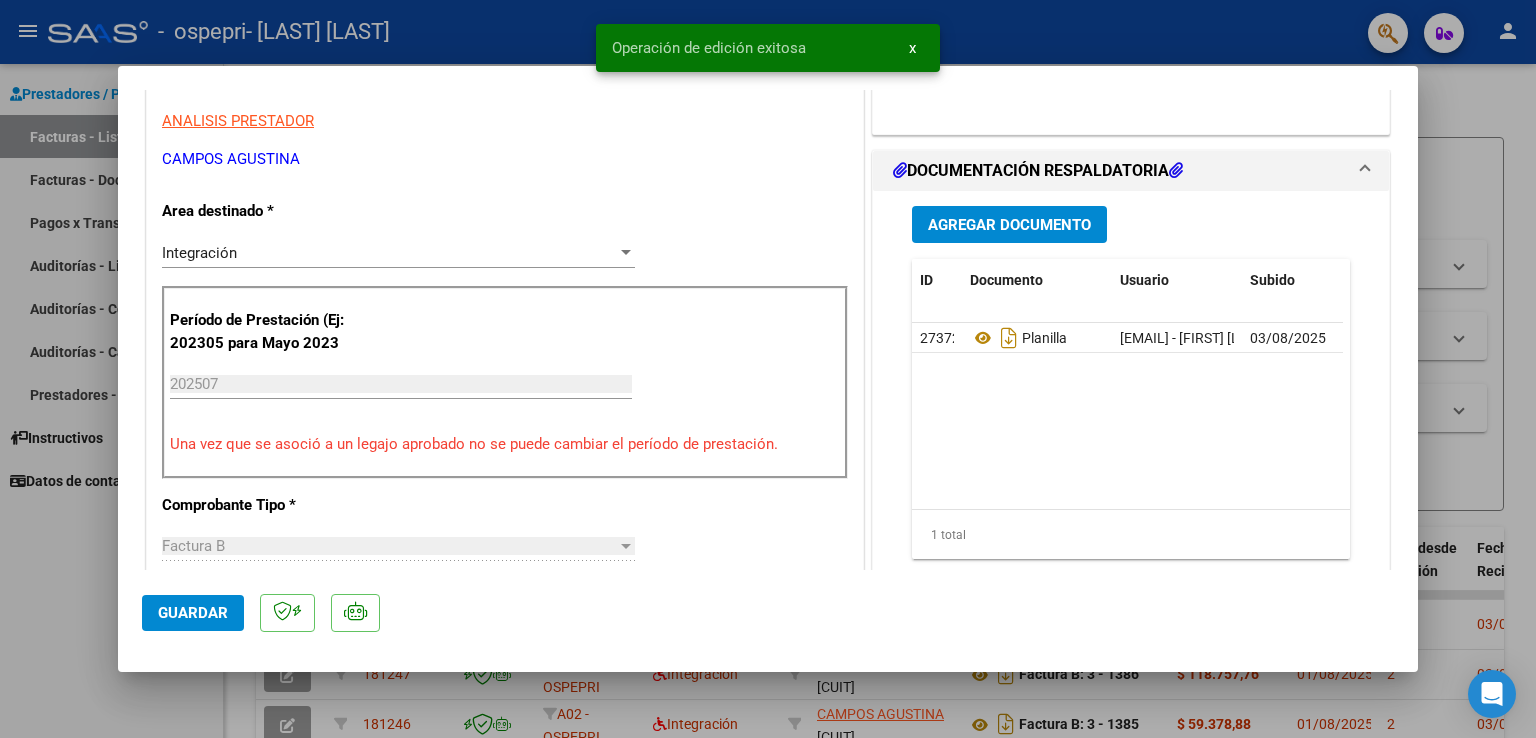 click at bounding box center (768, 369) 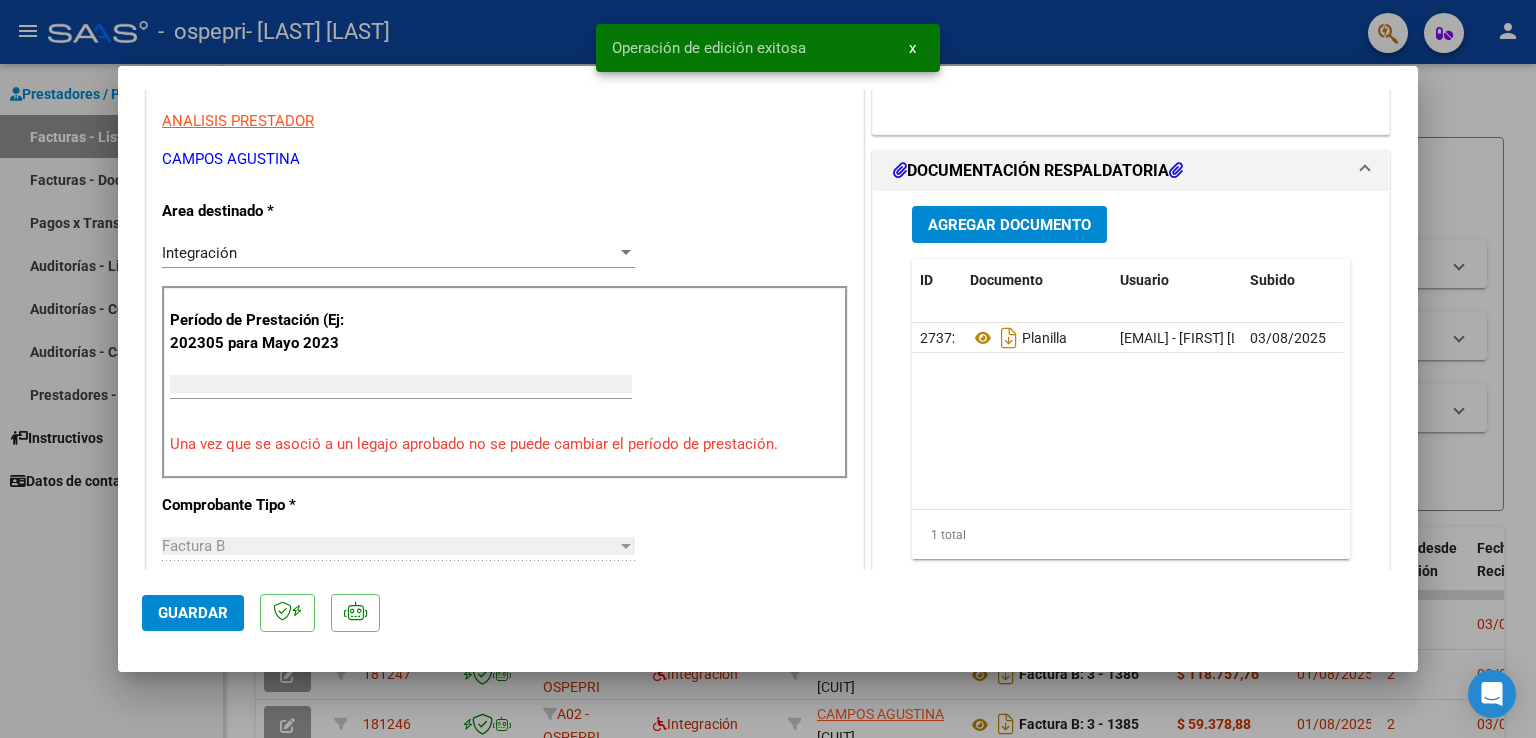 scroll, scrollTop: 0, scrollLeft: 0, axis: both 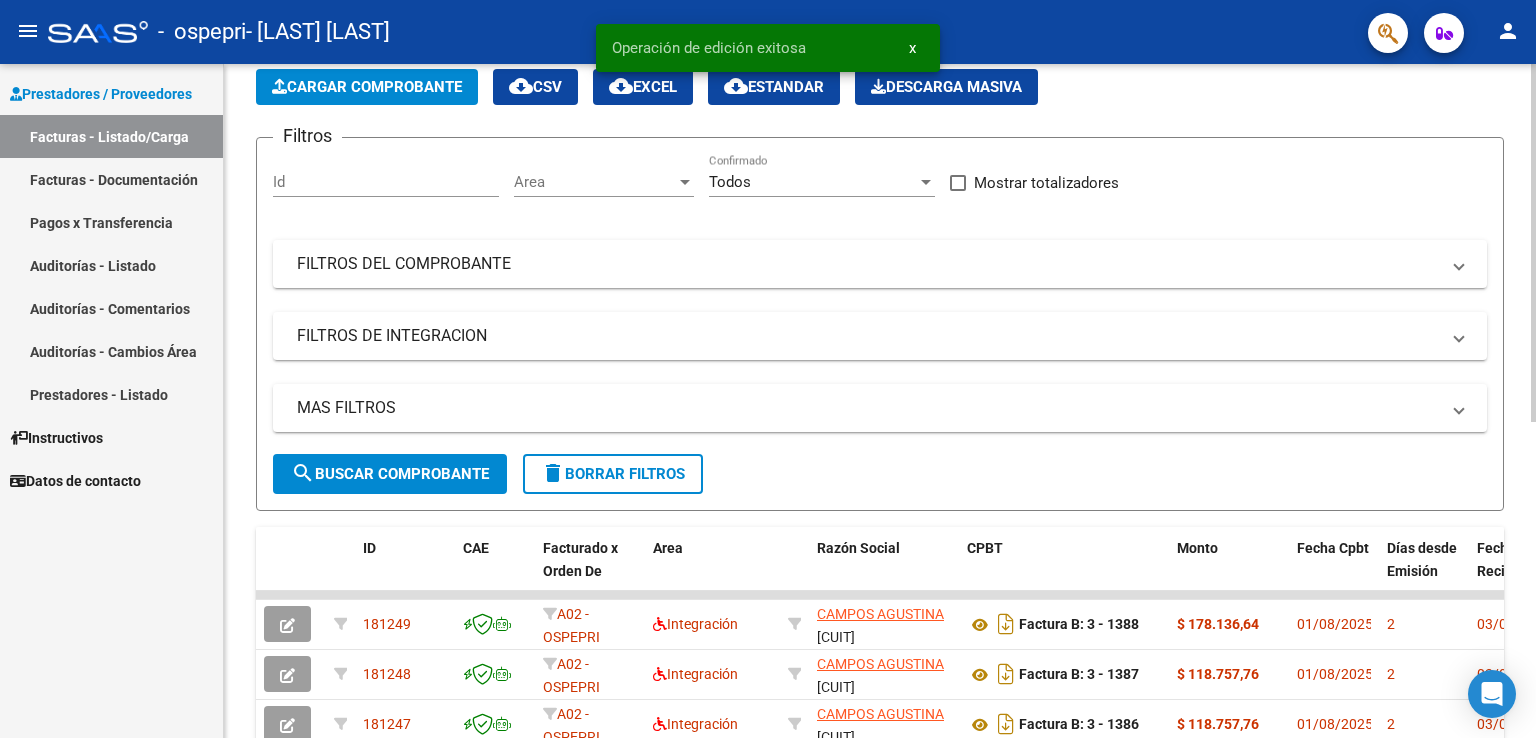 click on "Cargar Comprobante" 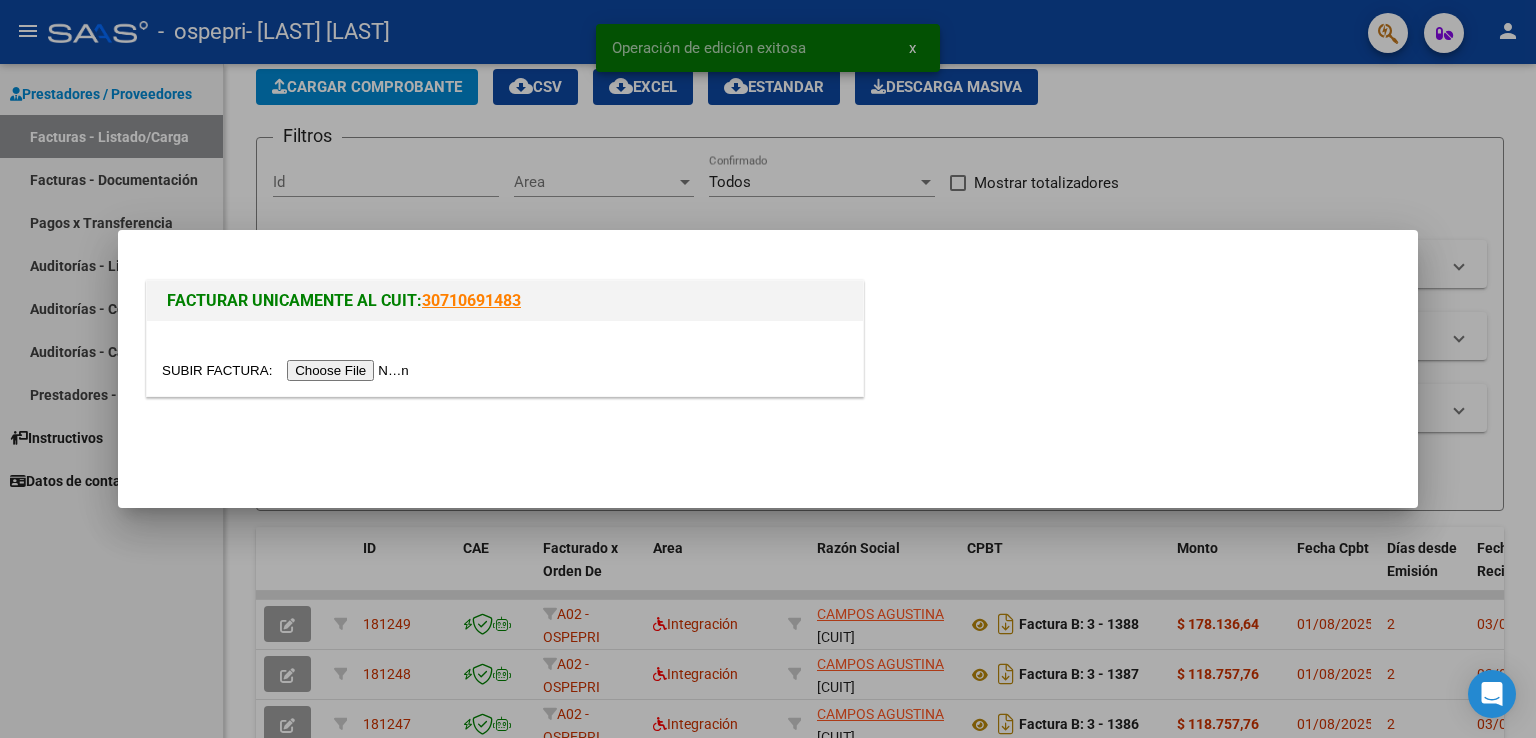 click at bounding box center [288, 370] 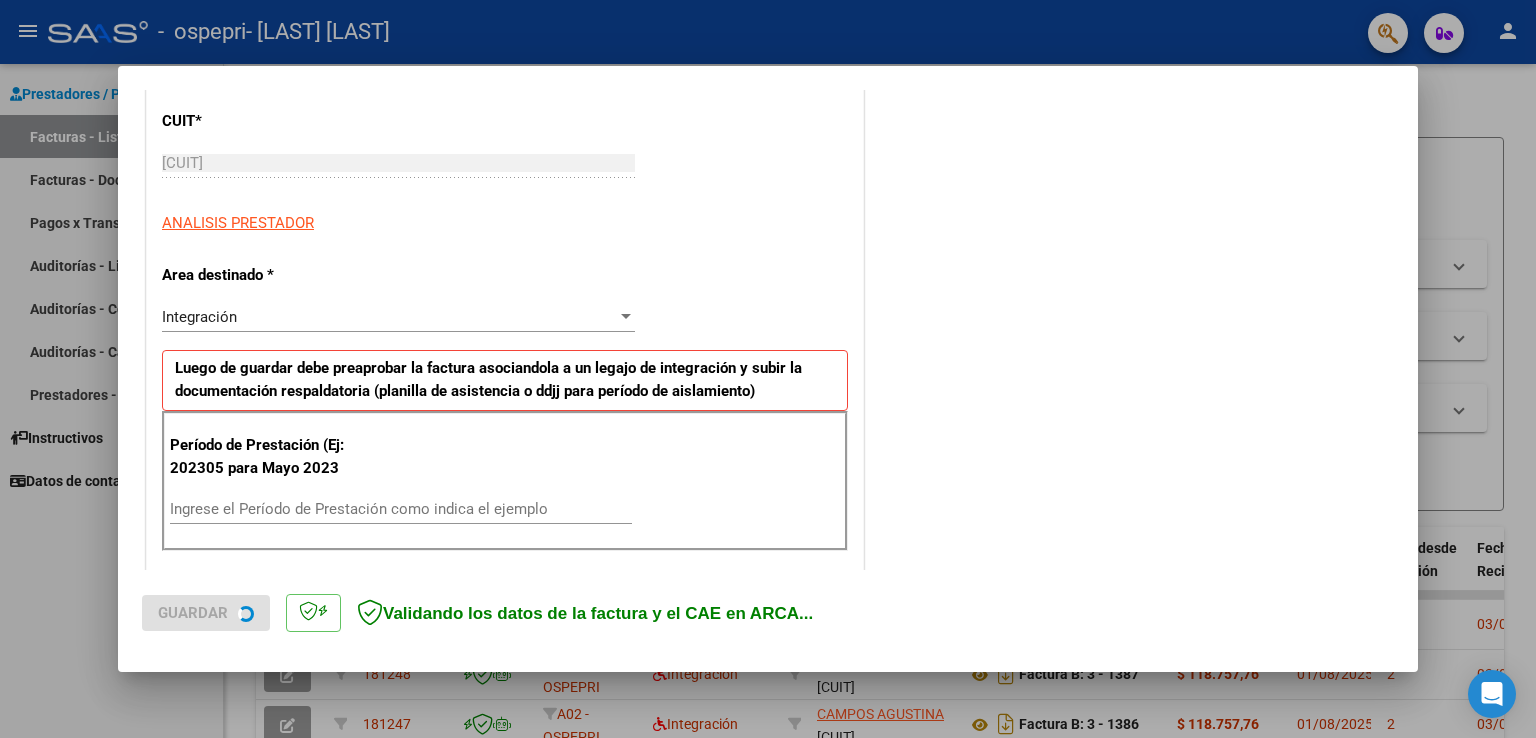 scroll, scrollTop: 300, scrollLeft: 0, axis: vertical 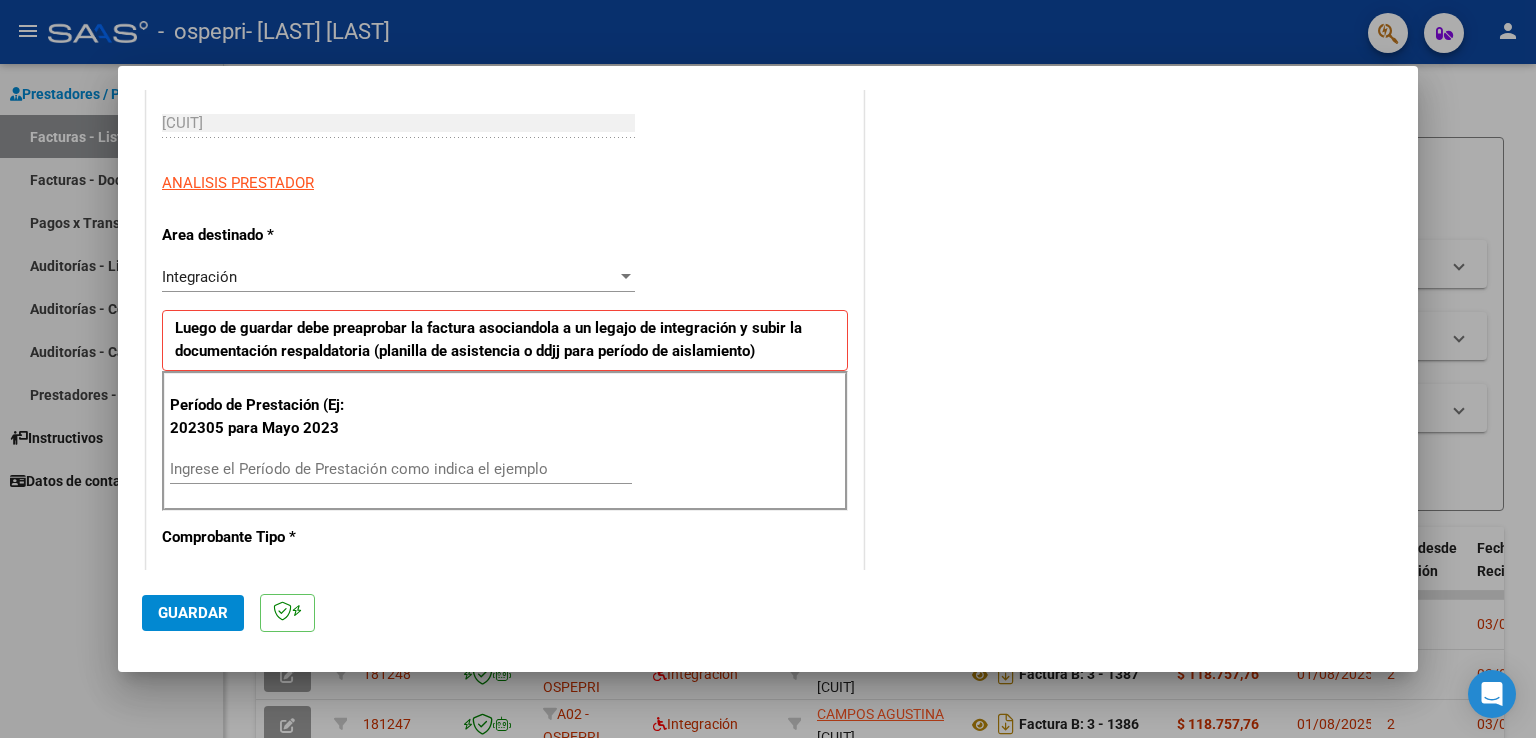click on "Ingrese el Período de Prestación como indica el ejemplo" at bounding box center (401, 469) 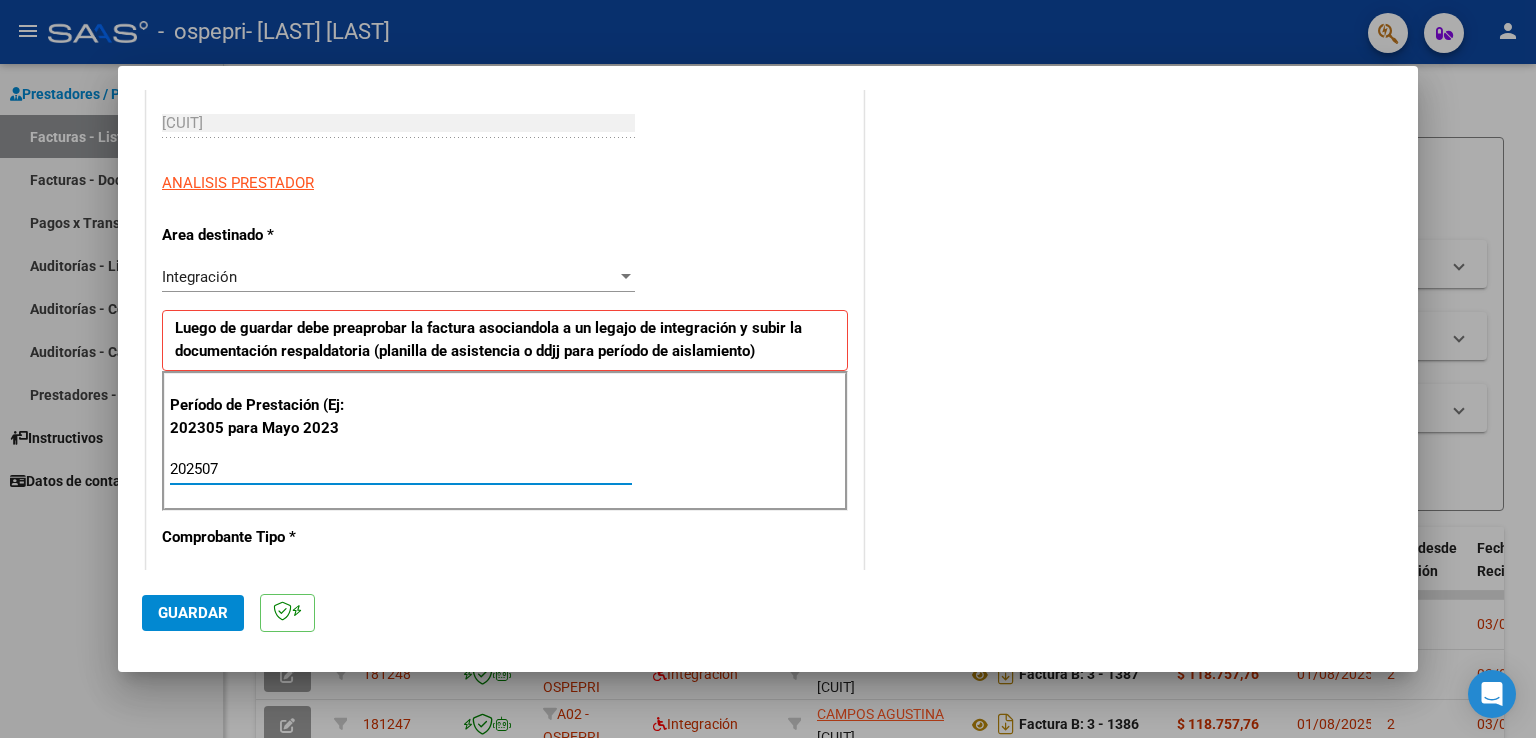 type on "202507" 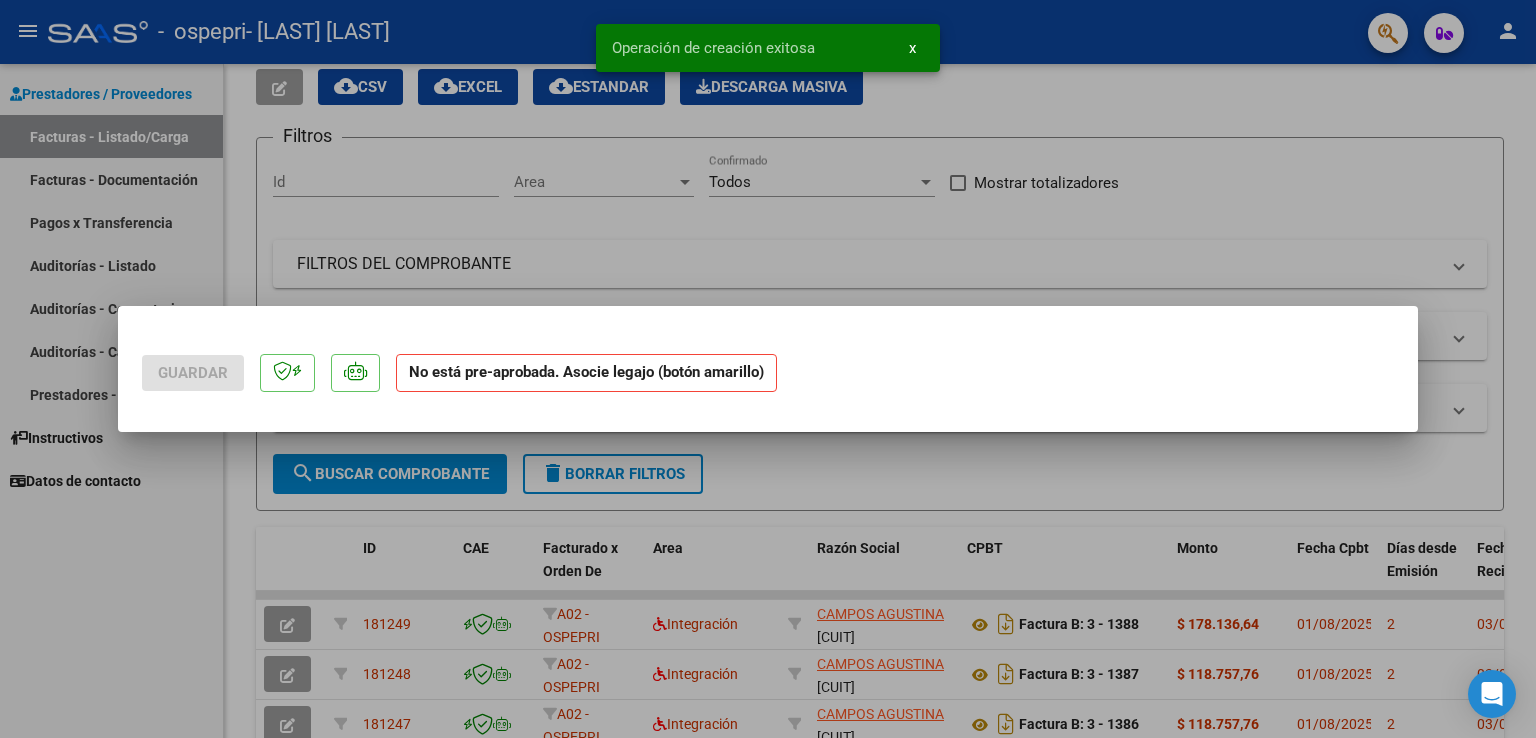 scroll, scrollTop: 0, scrollLeft: 0, axis: both 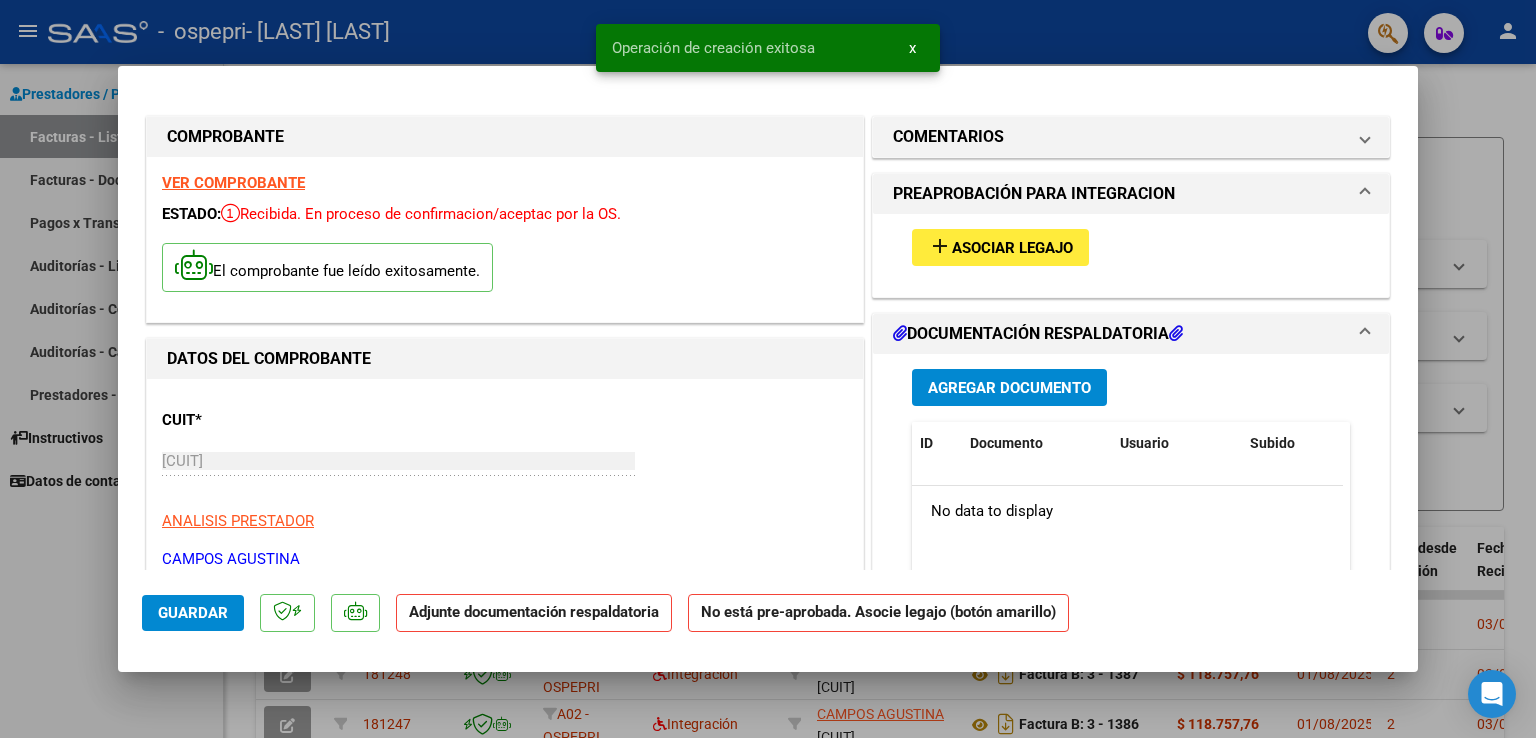 click on "Asociar Legajo" at bounding box center (1012, 248) 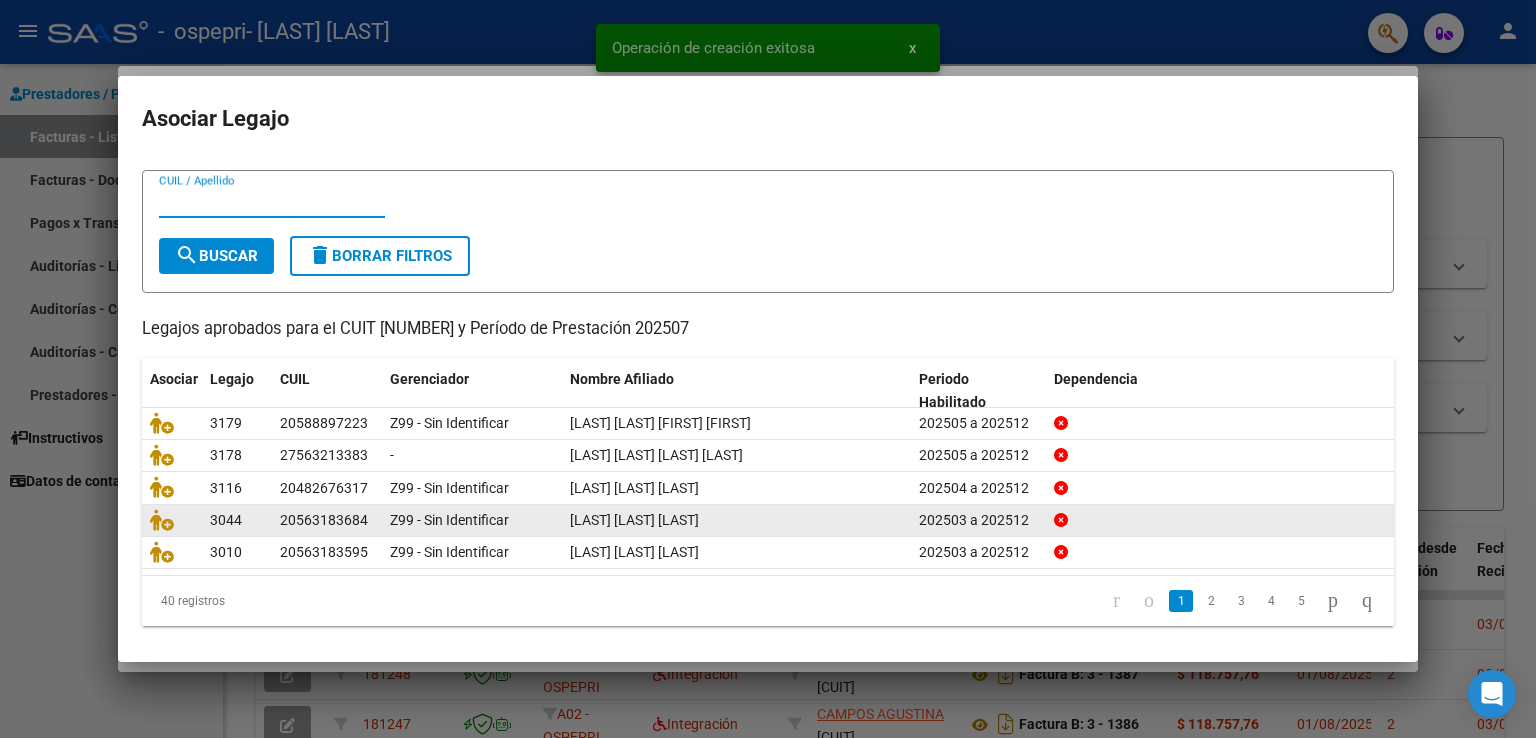 scroll, scrollTop: 39, scrollLeft: 0, axis: vertical 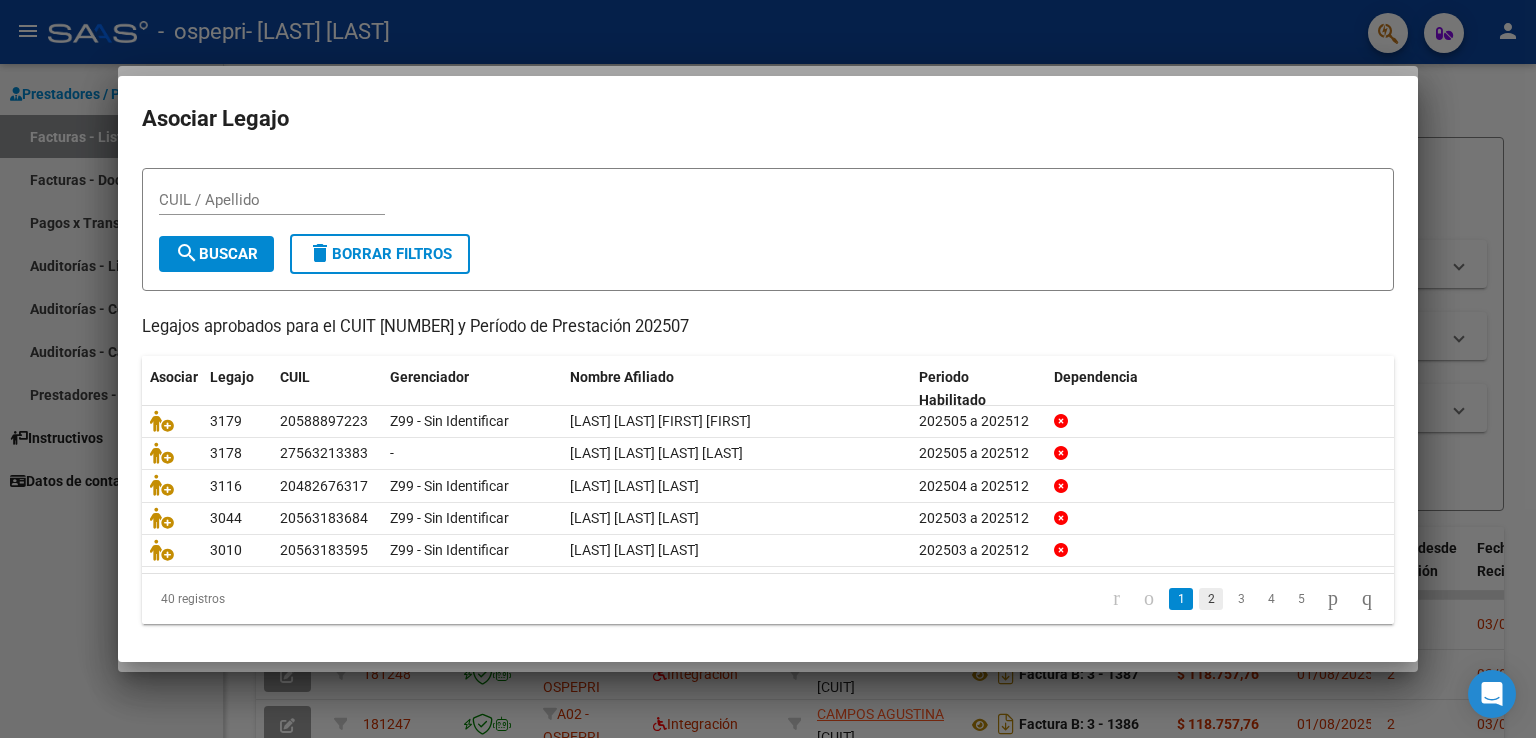 click on "2" 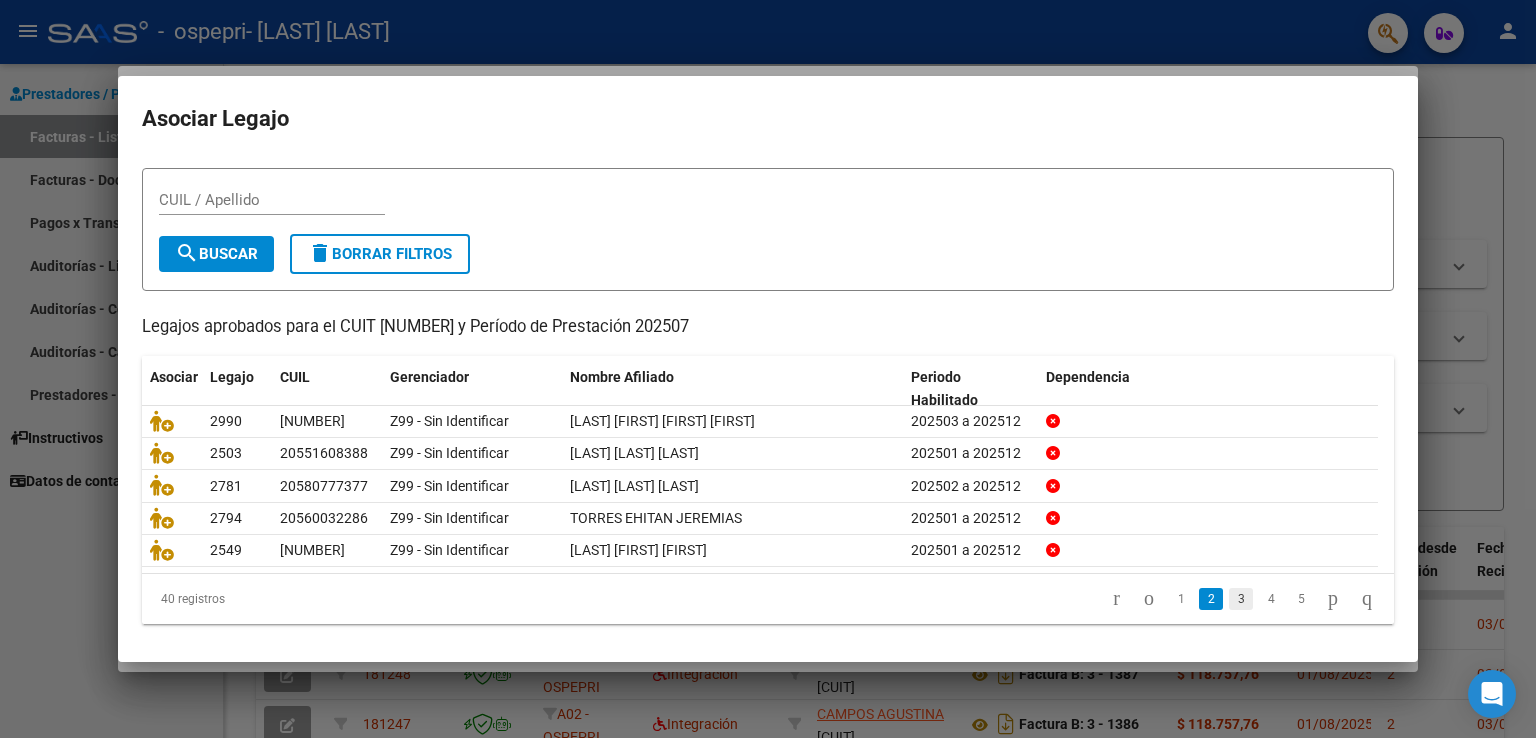 click on "3" 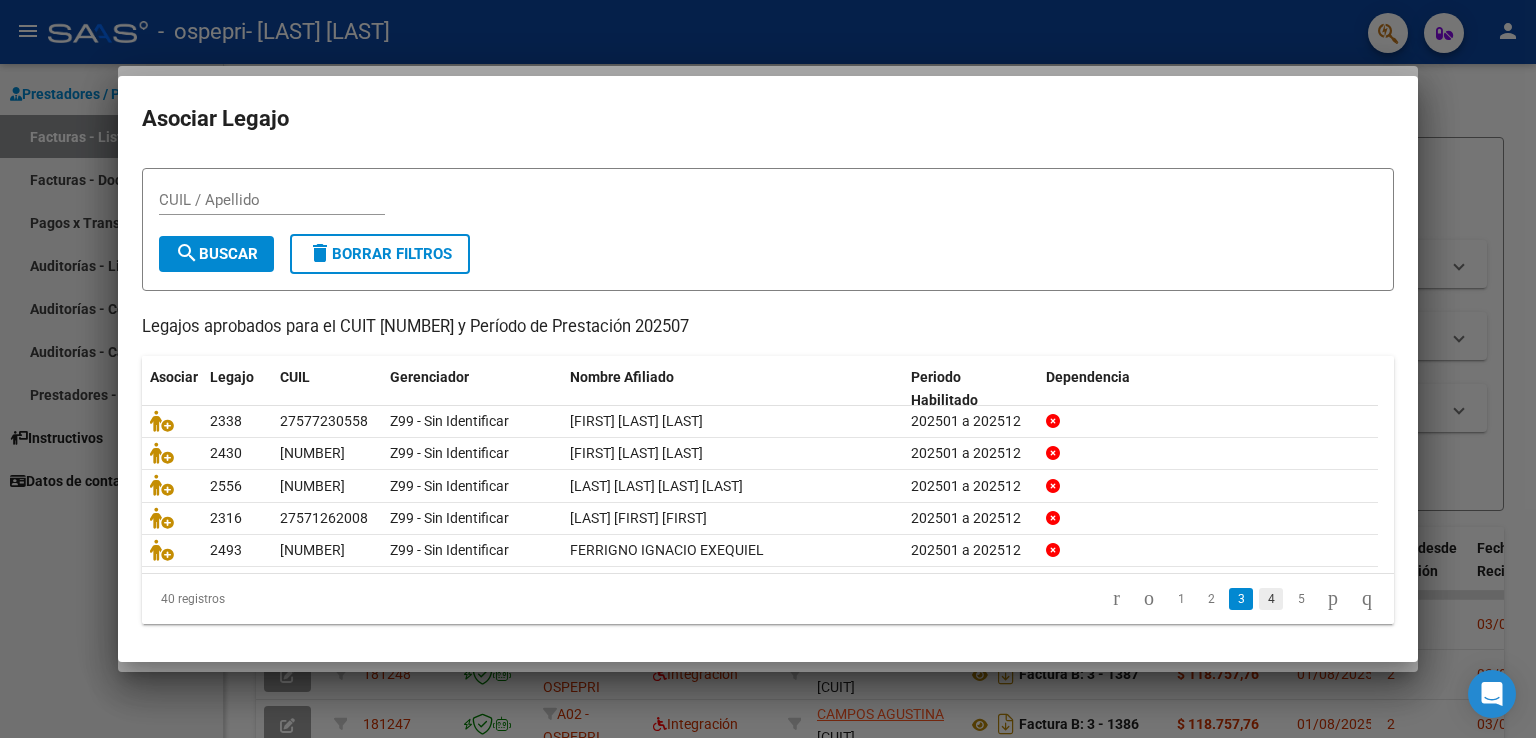 click on "4" 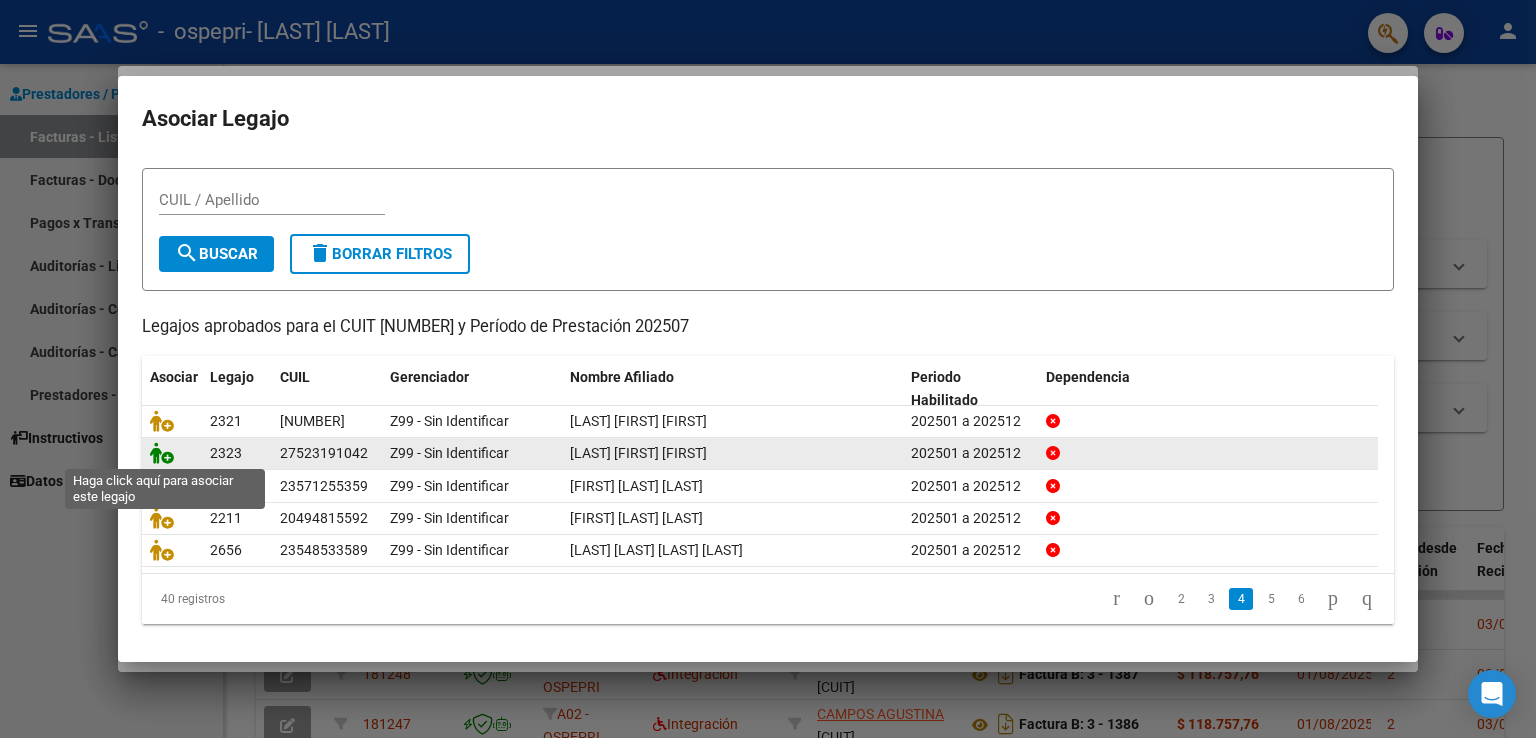 click 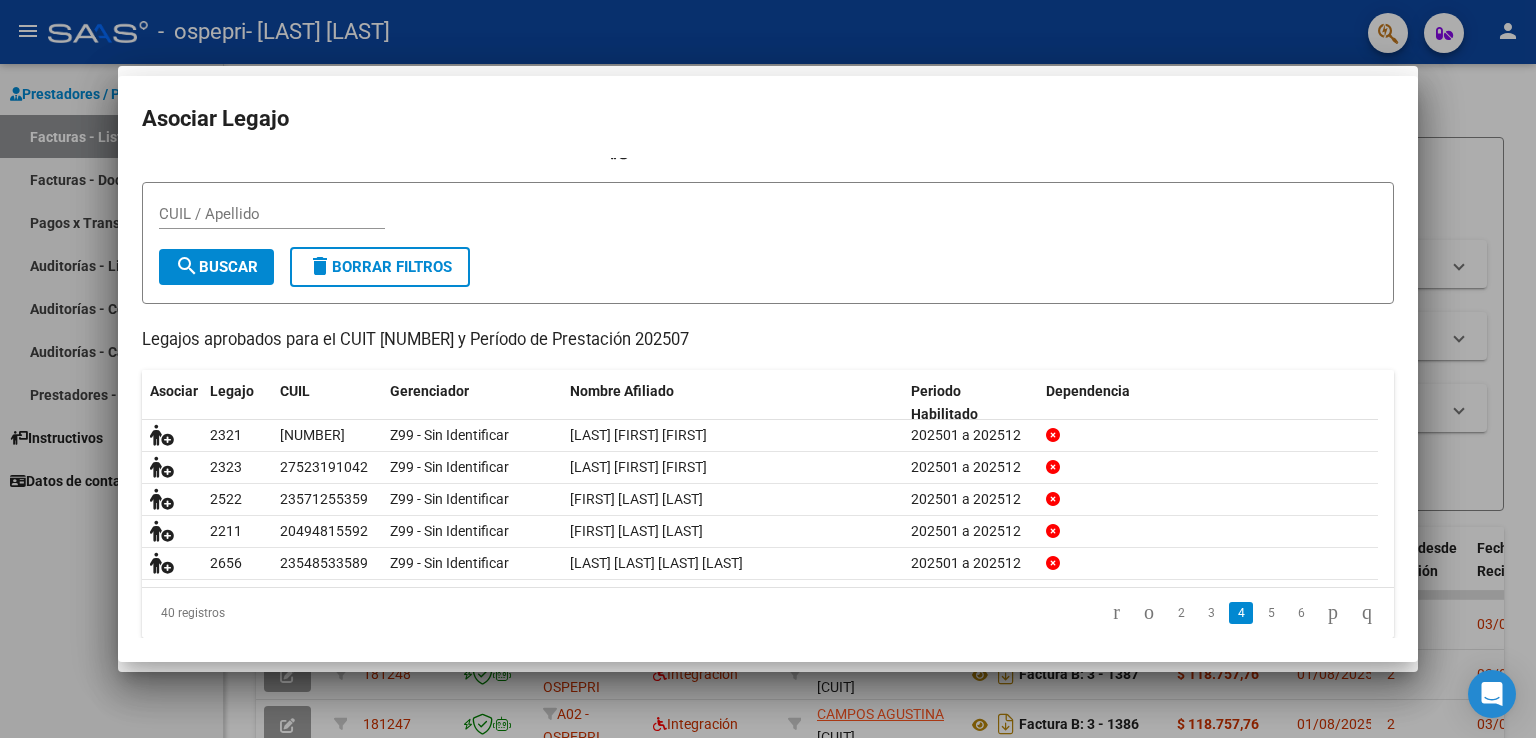 scroll, scrollTop: 0, scrollLeft: 0, axis: both 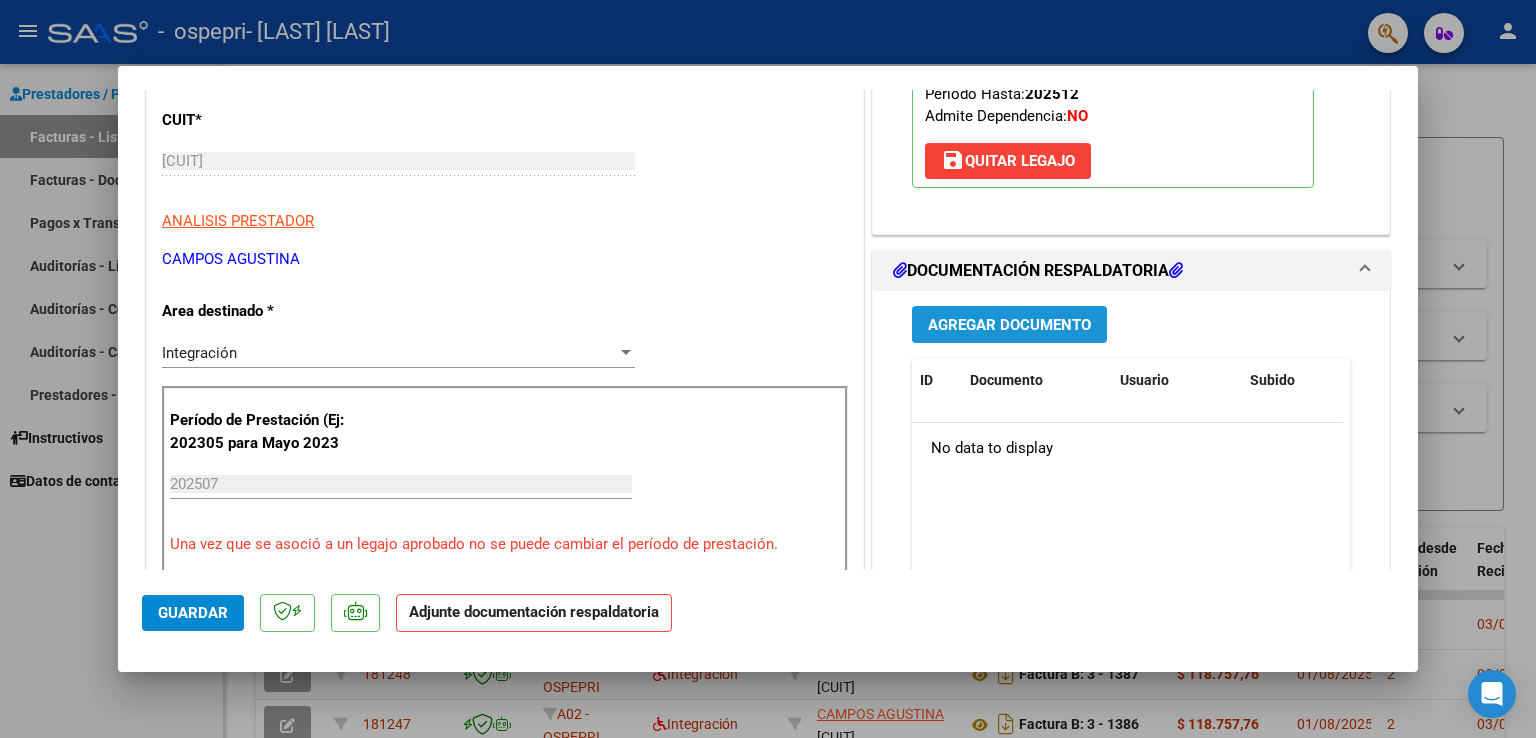 click on "Agregar Documento" at bounding box center (1009, 325) 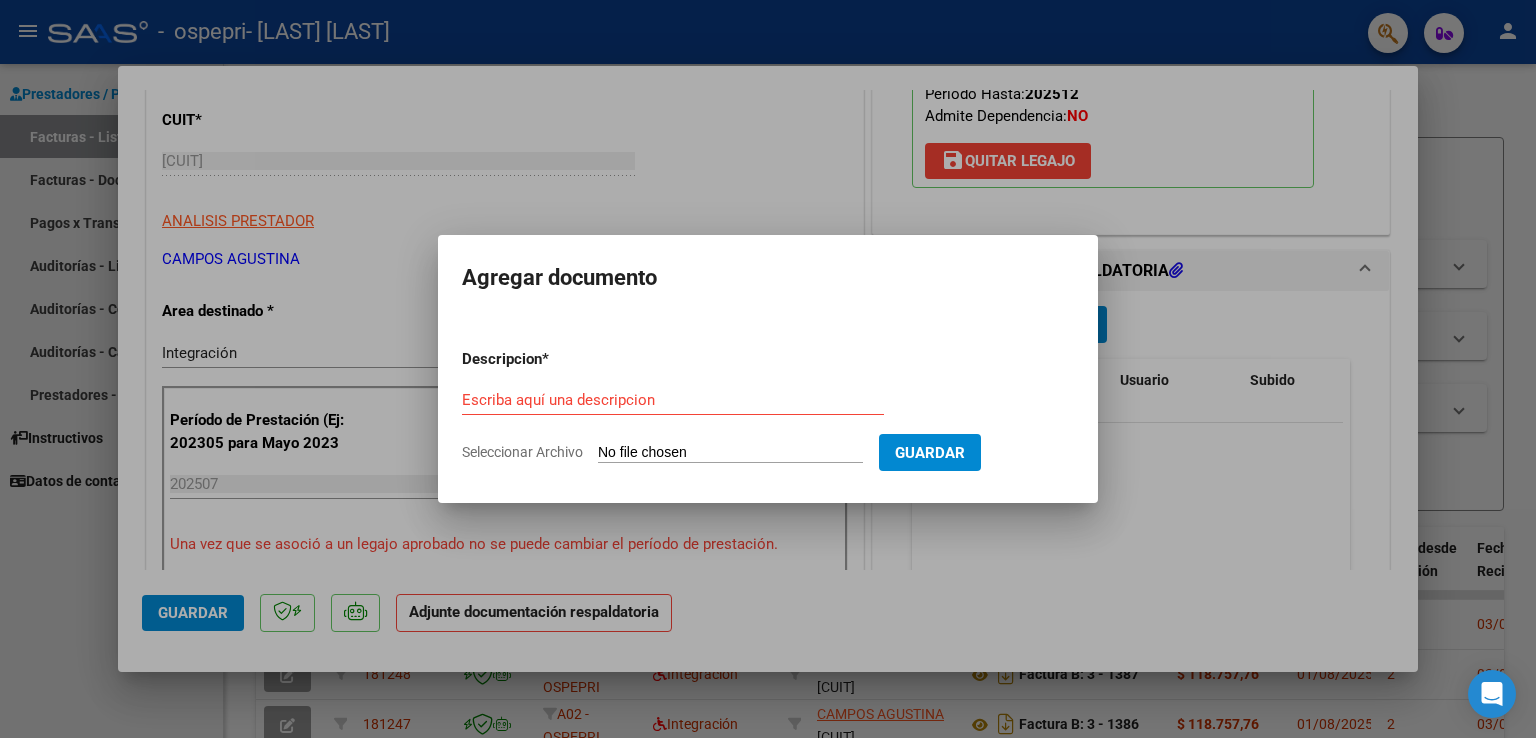 click on "Seleccionar Archivo" 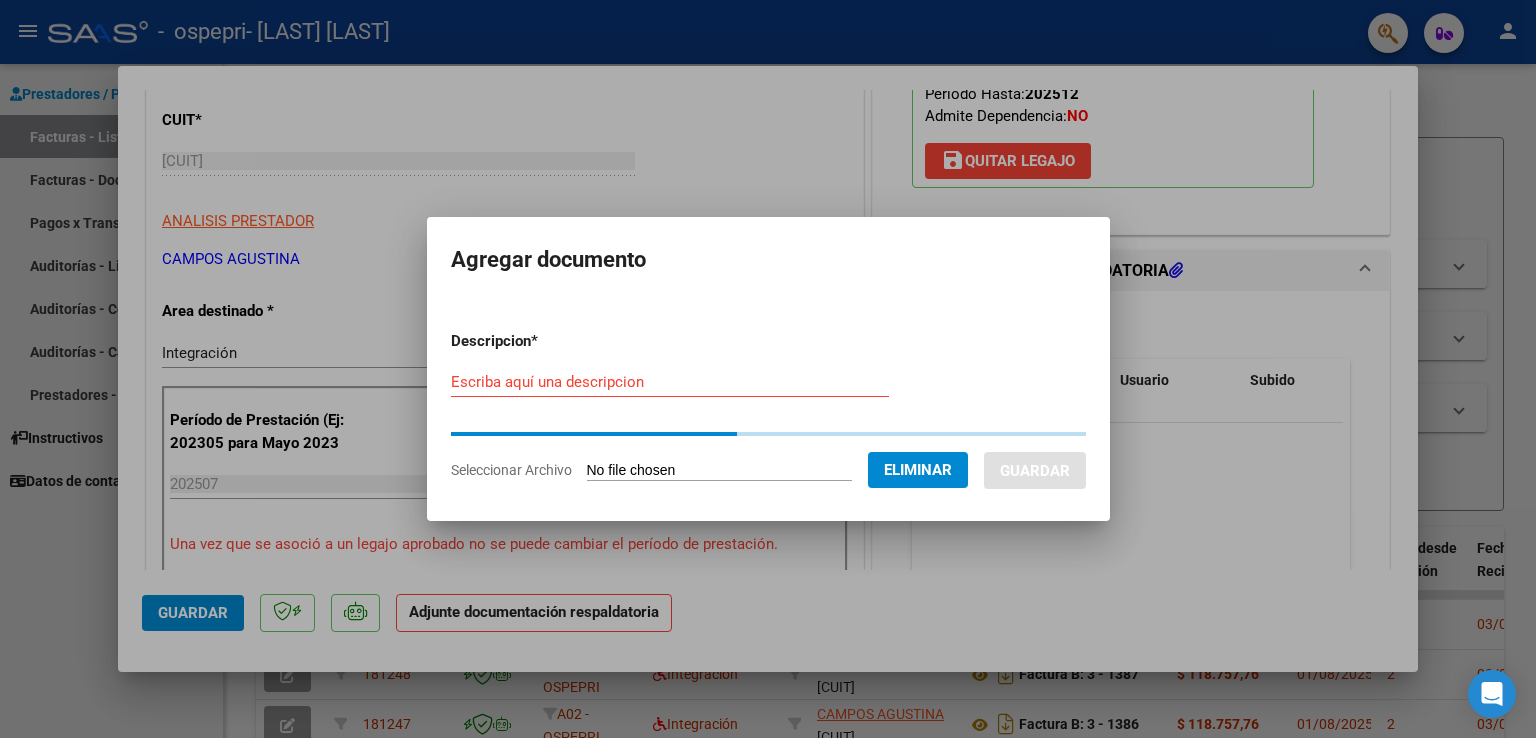 click on "Escriba aquí una descripcion" at bounding box center (670, 382) 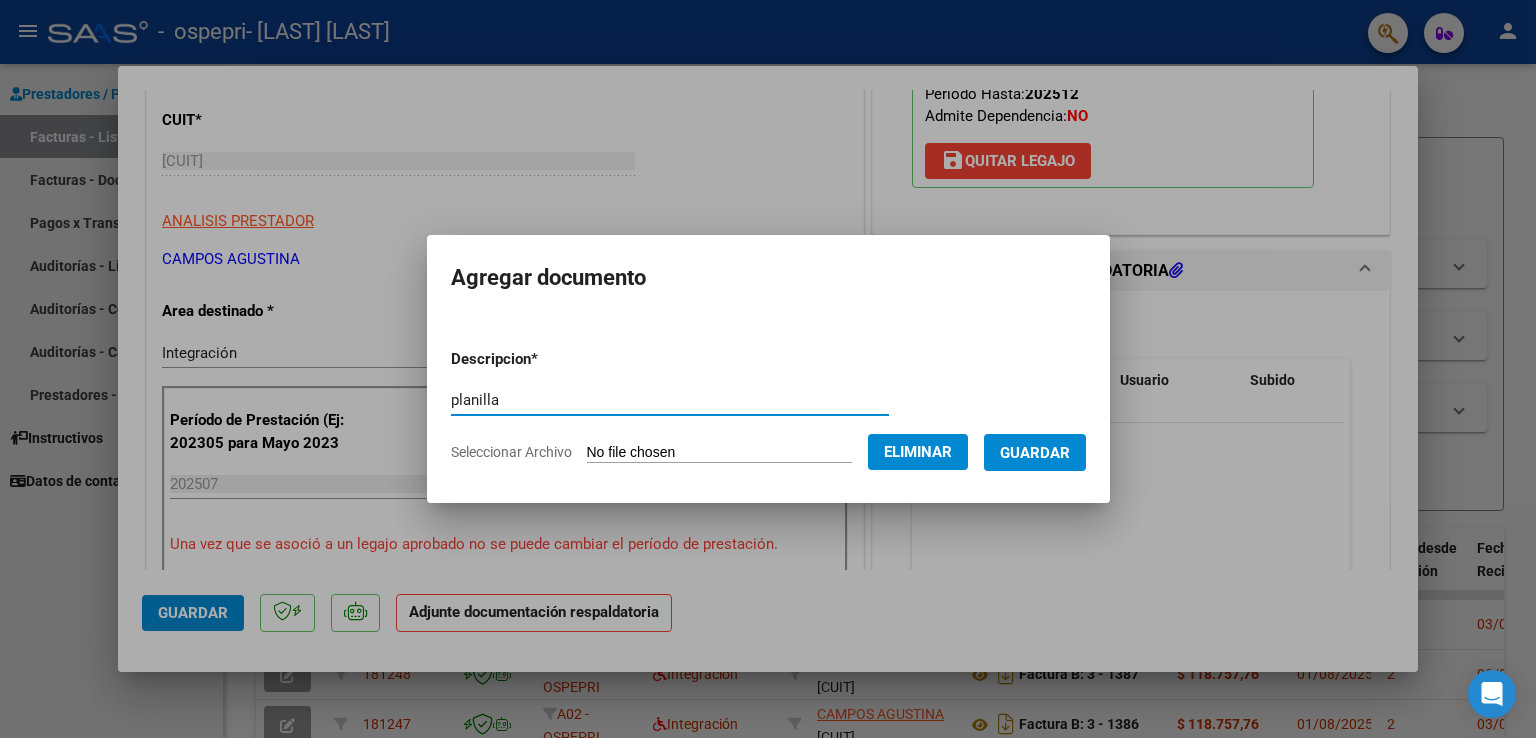 type on "planilla" 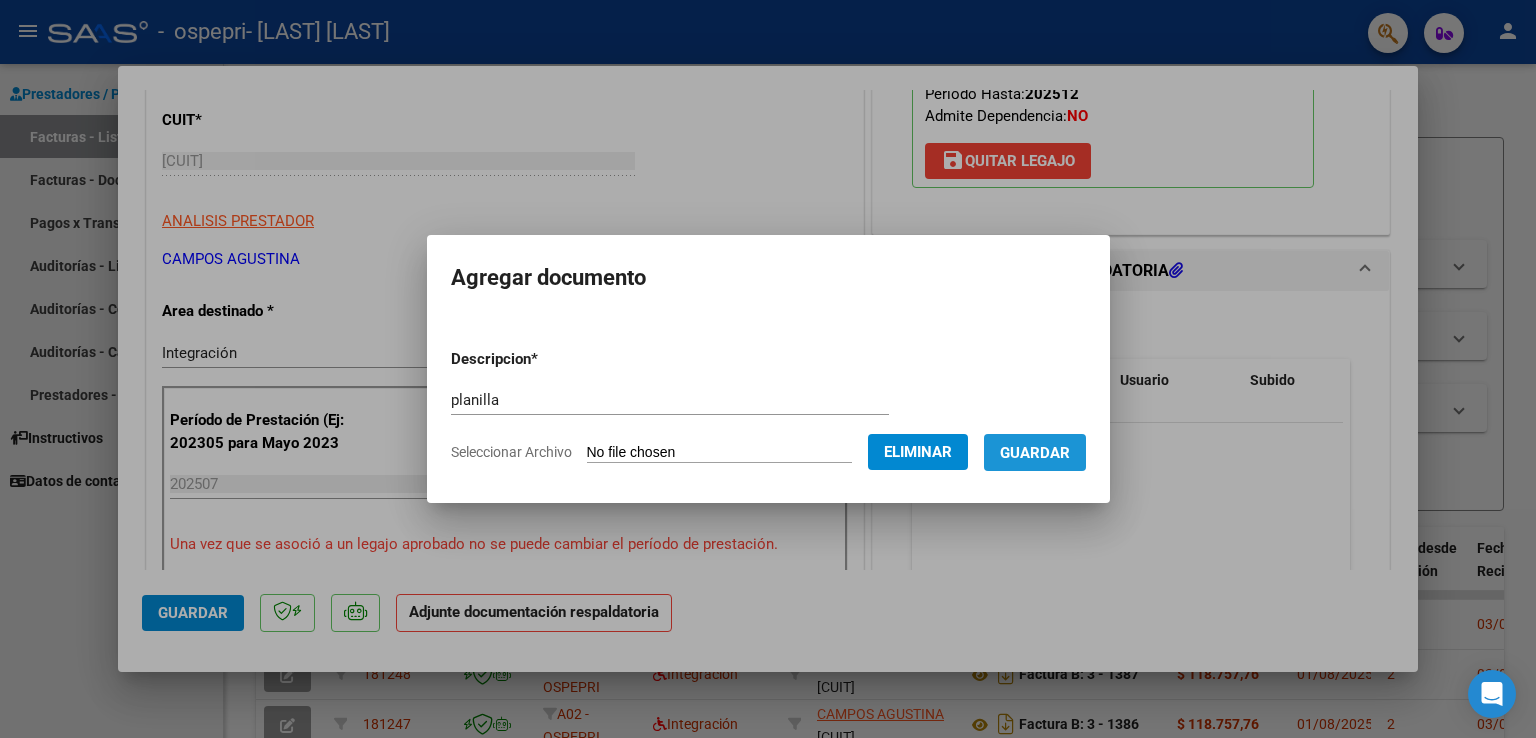 click on "Guardar" at bounding box center (1035, 453) 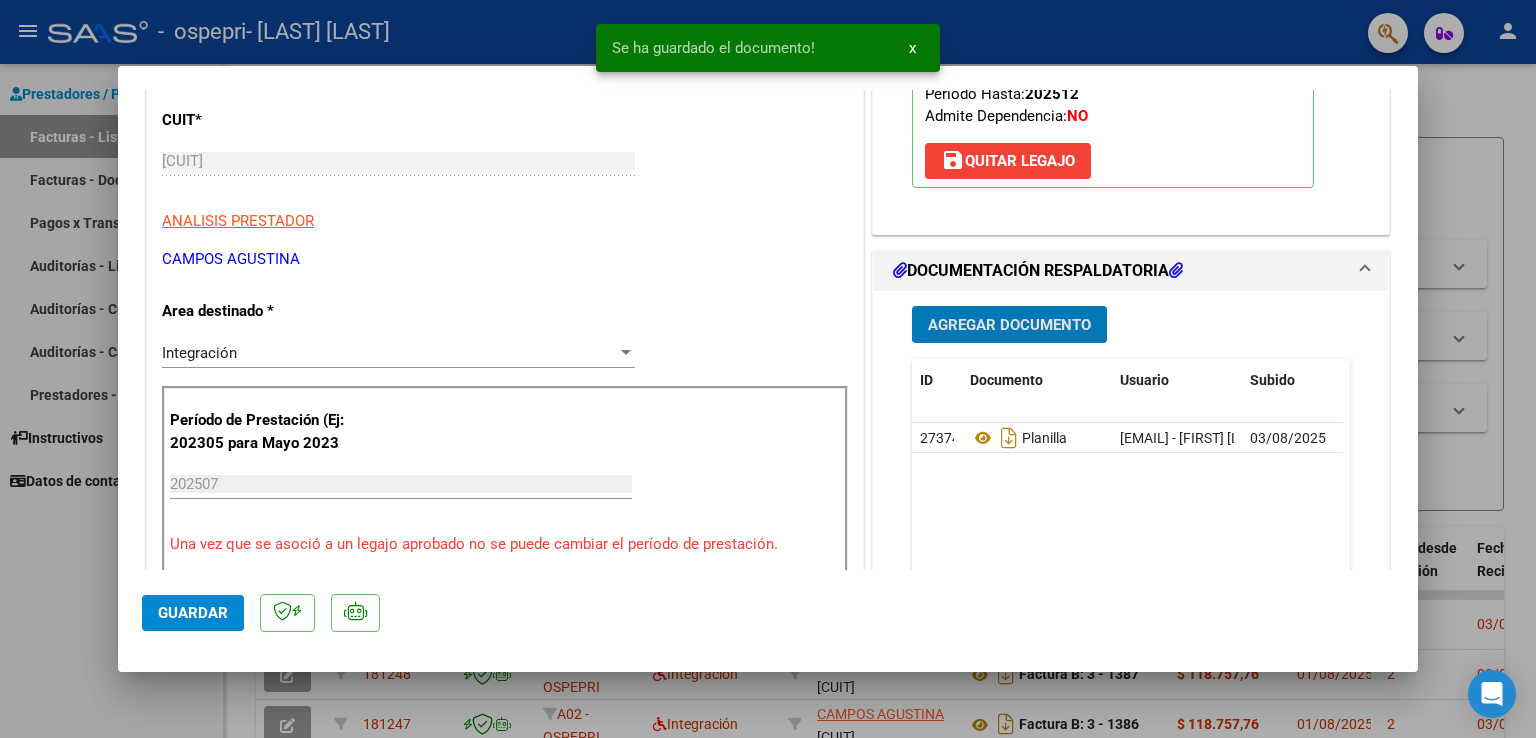 drag, startPoint x: 195, startPoint y: 609, endPoint x: 152, endPoint y: 607, distance: 43.046486 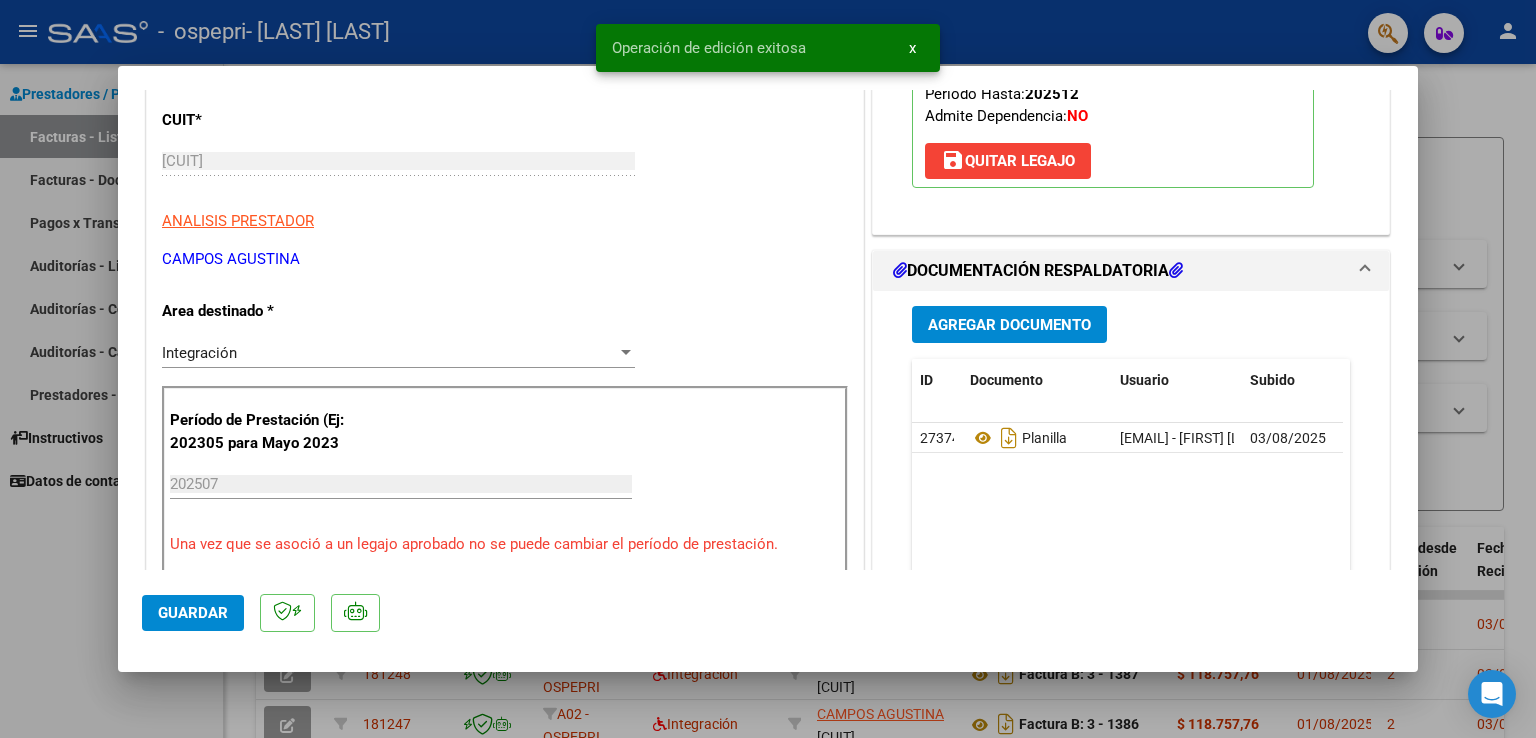 drag, startPoint x: 0, startPoint y: 600, endPoint x: 160, endPoint y: 543, distance: 169.84993 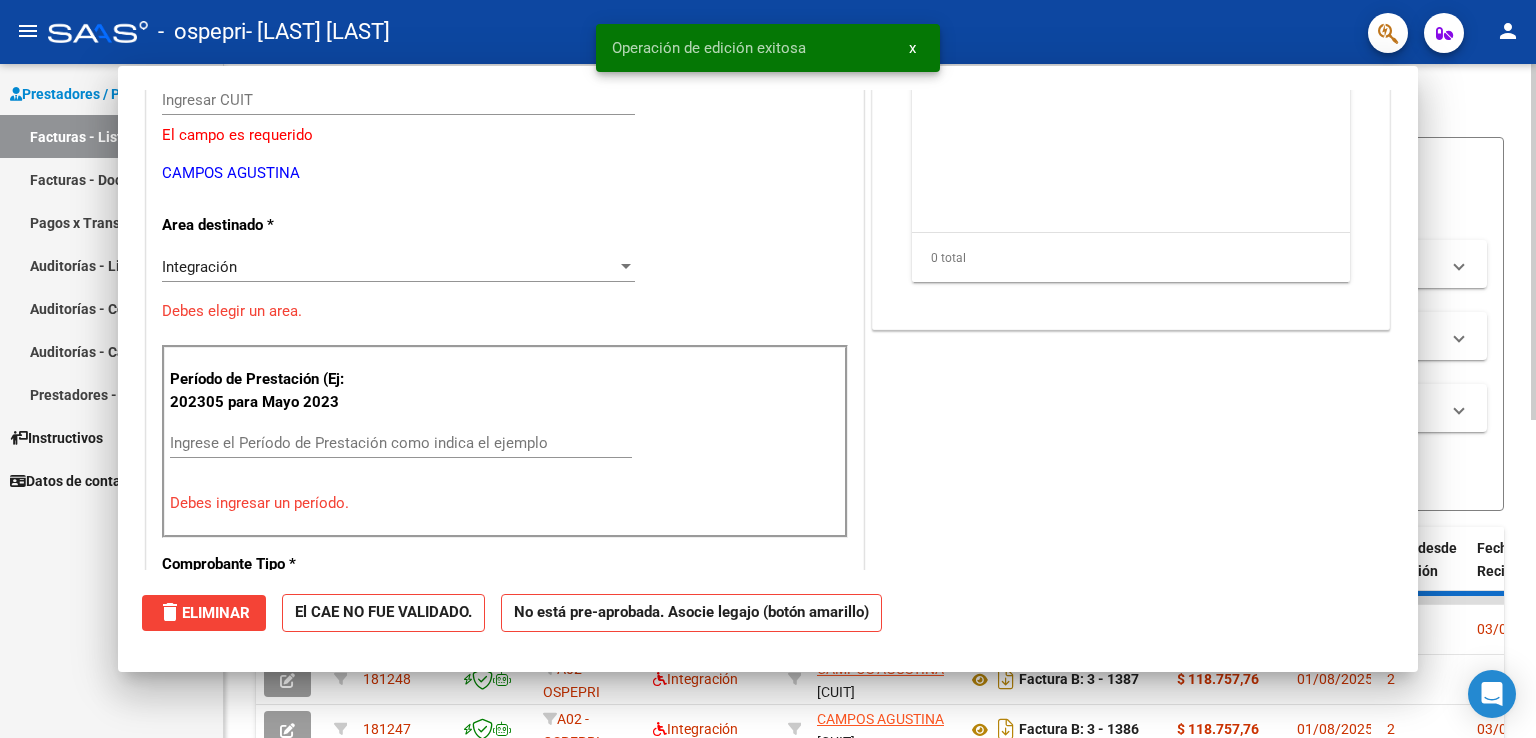 scroll, scrollTop: 0, scrollLeft: 0, axis: both 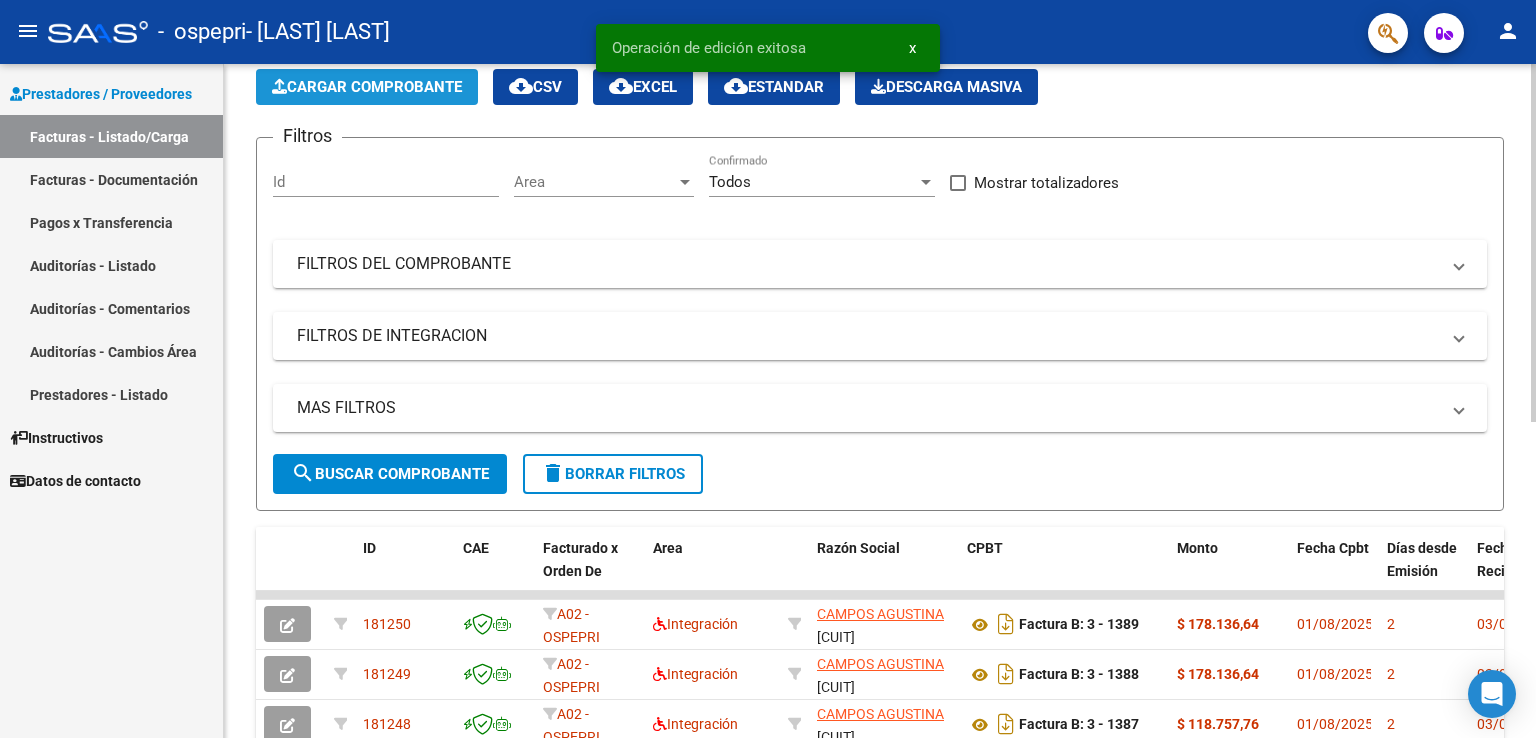 click on "Cargar Comprobante" 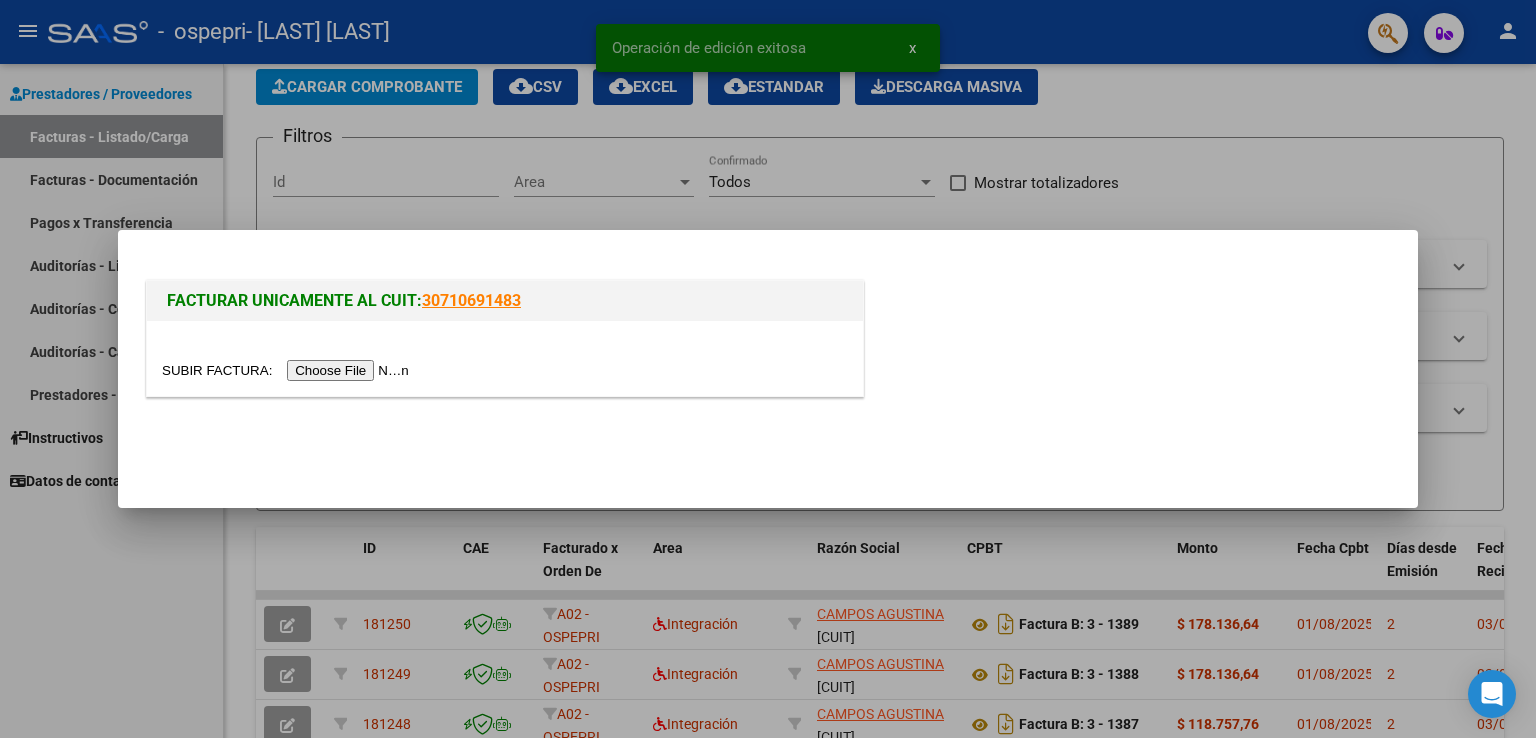 click at bounding box center [288, 370] 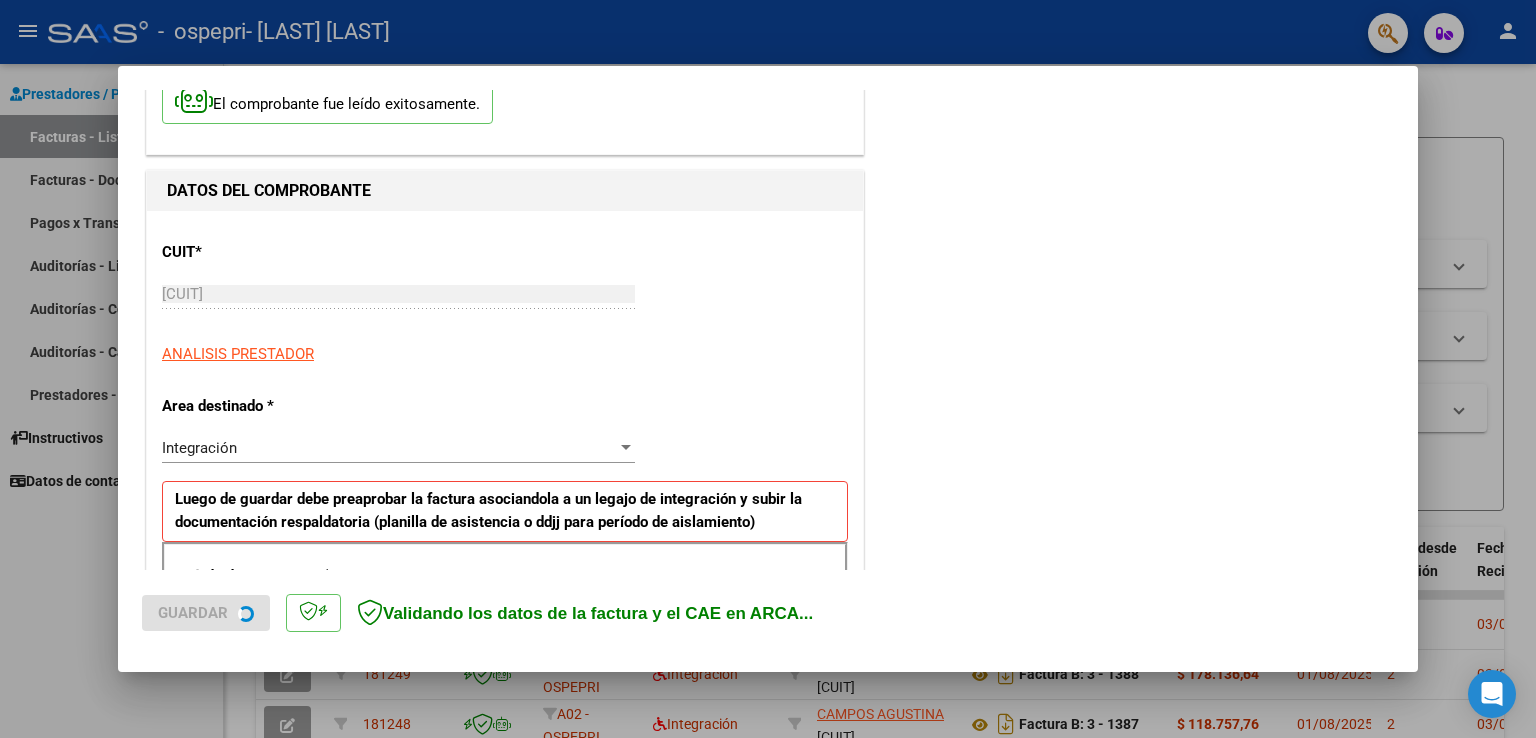 scroll, scrollTop: 500, scrollLeft: 0, axis: vertical 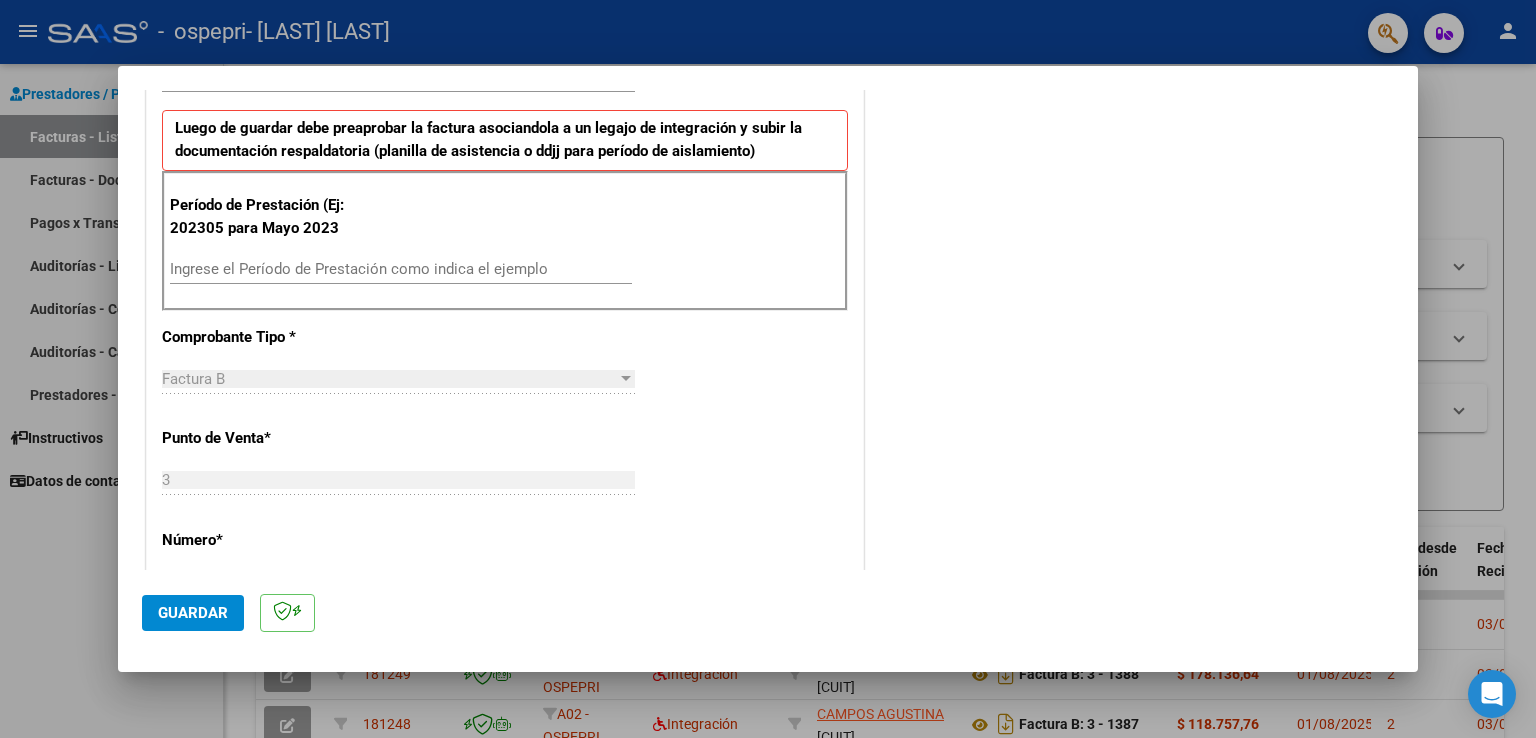 click on "Ingrese el Período de Prestación como indica el ejemplo" at bounding box center [401, 269] 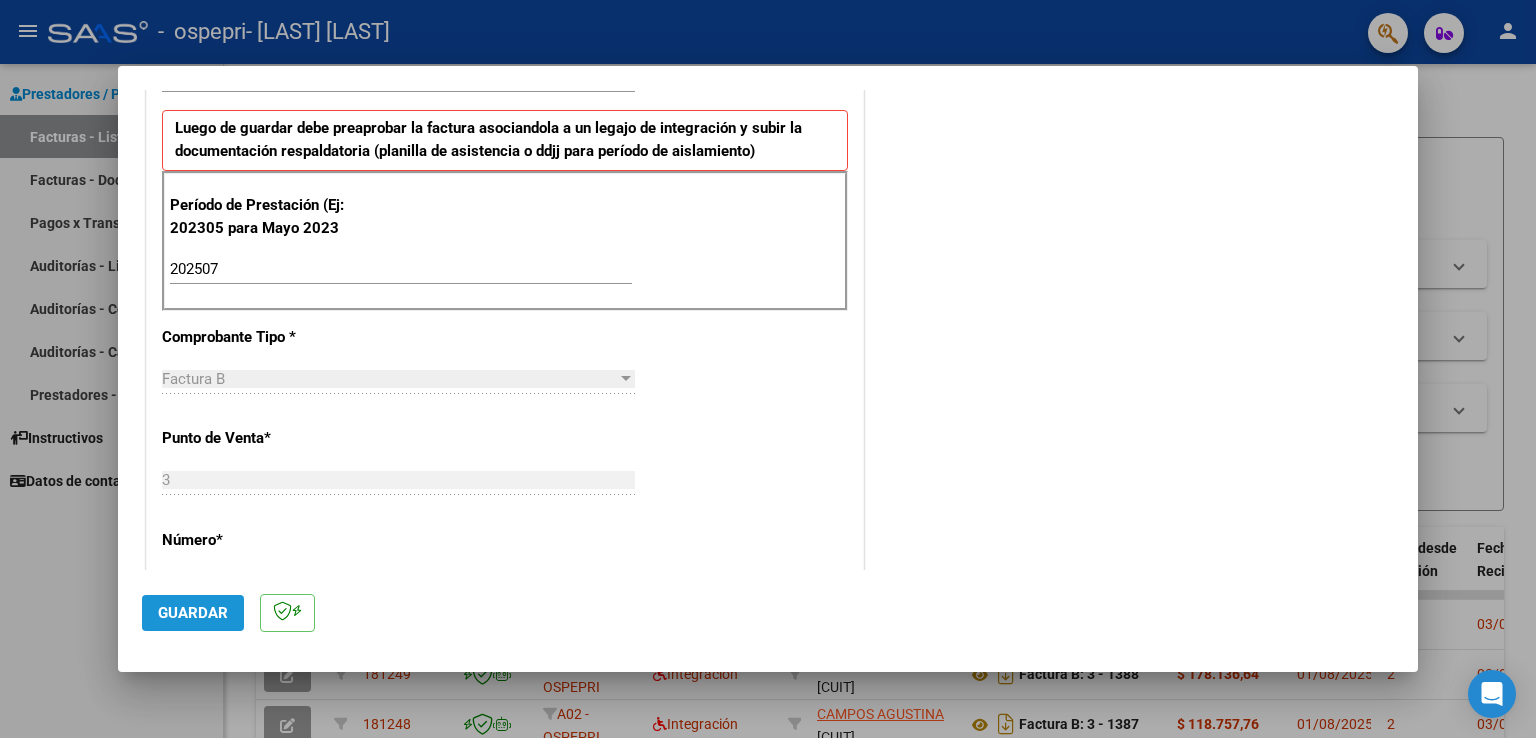 click on "Guardar" 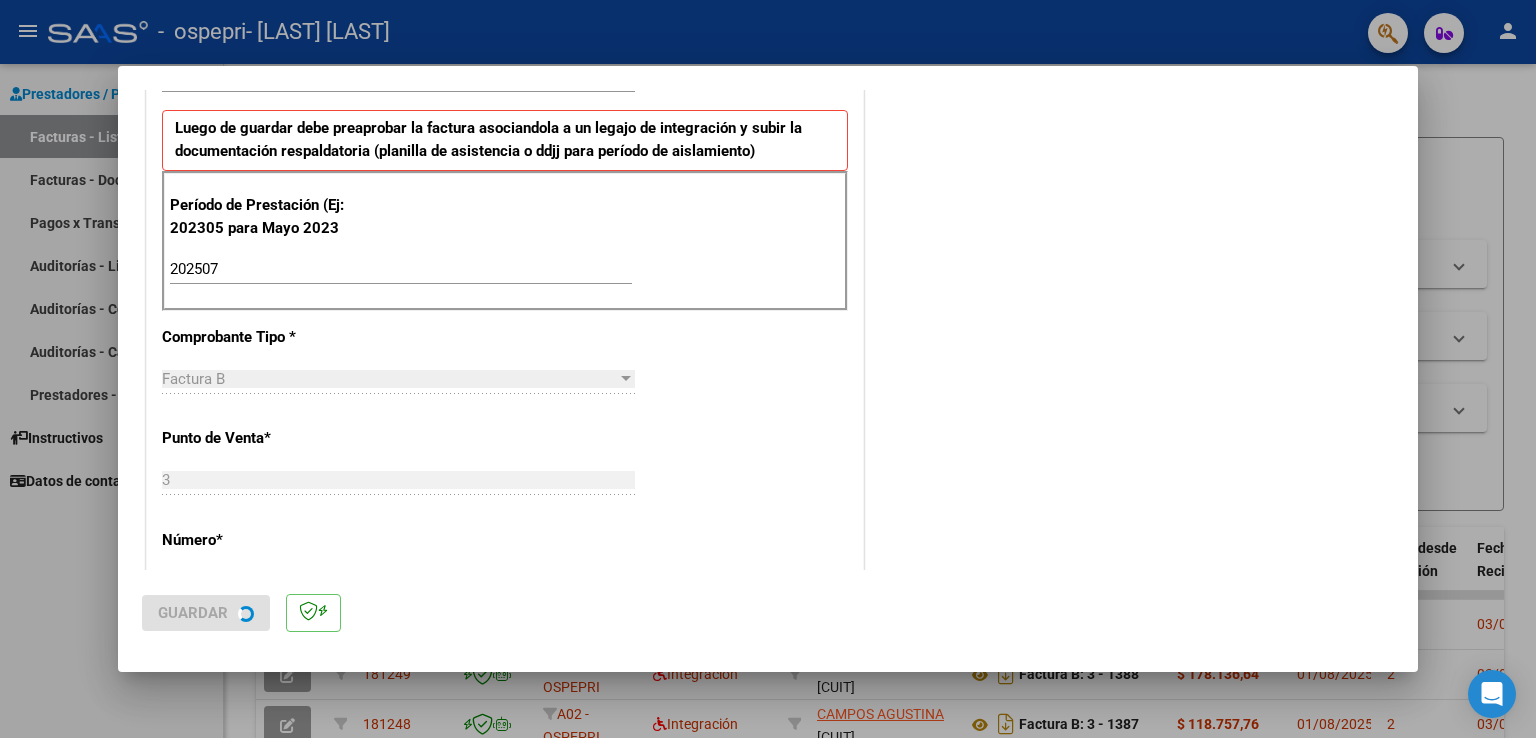 scroll, scrollTop: 0, scrollLeft: 0, axis: both 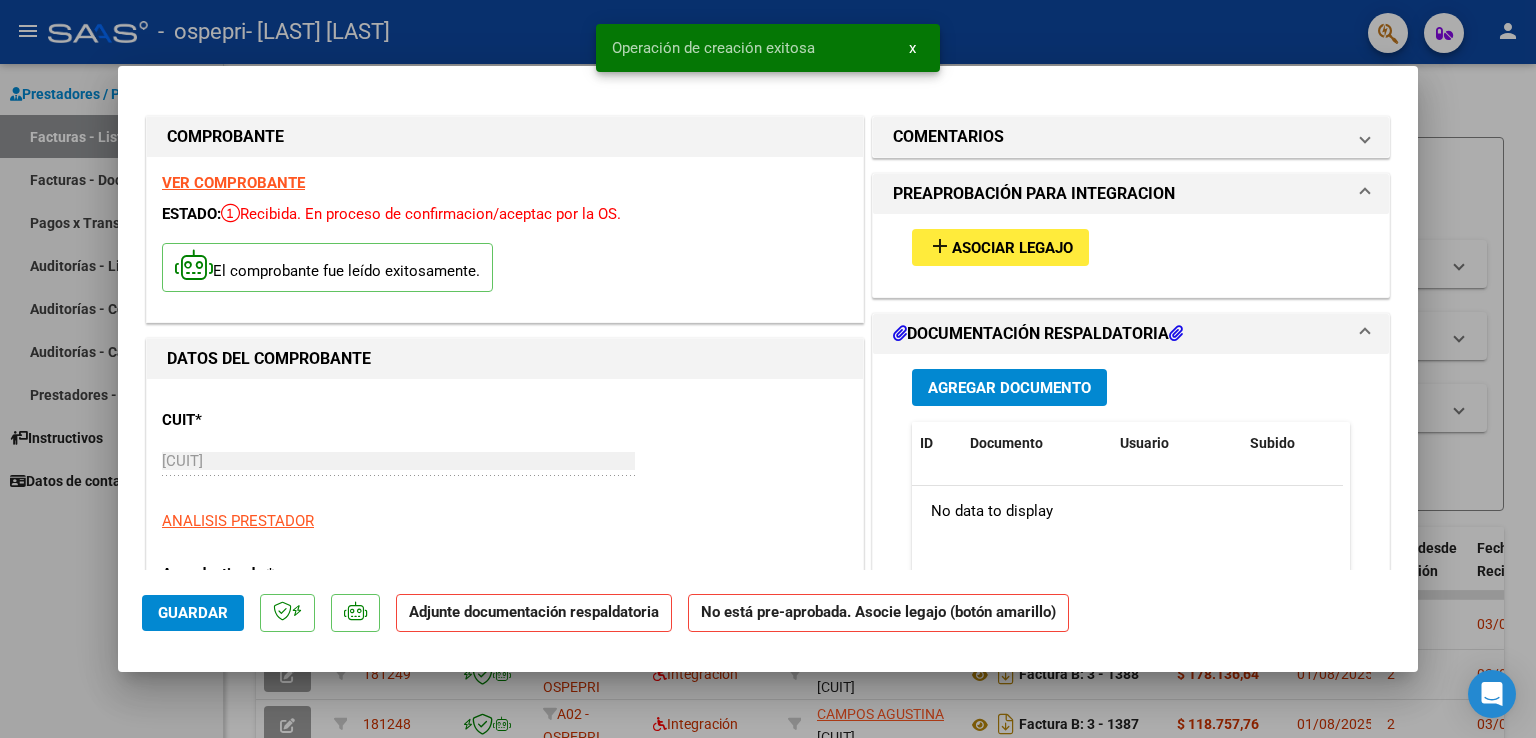 click on "Asociar Legajo" at bounding box center [1012, 248] 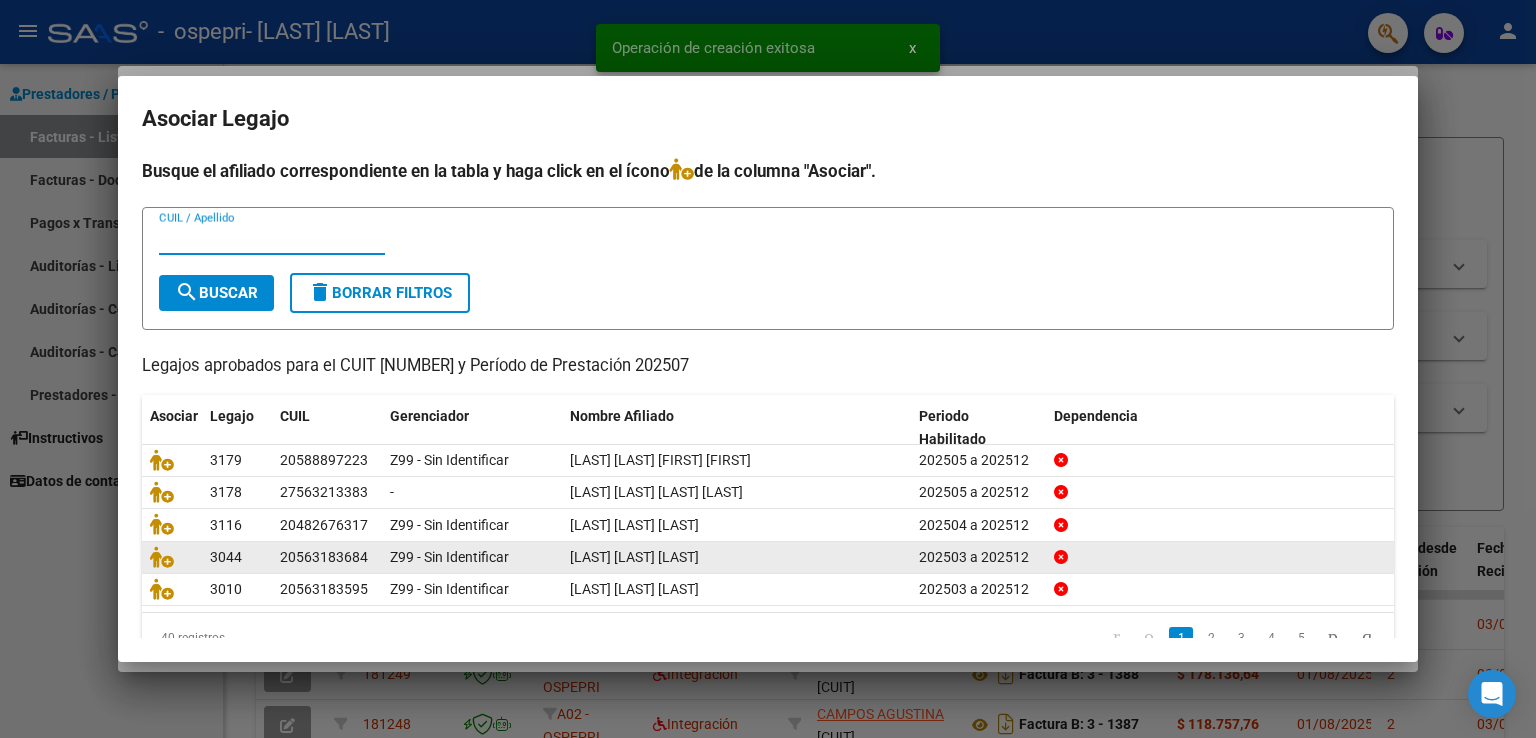 scroll, scrollTop: 39, scrollLeft: 0, axis: vertical 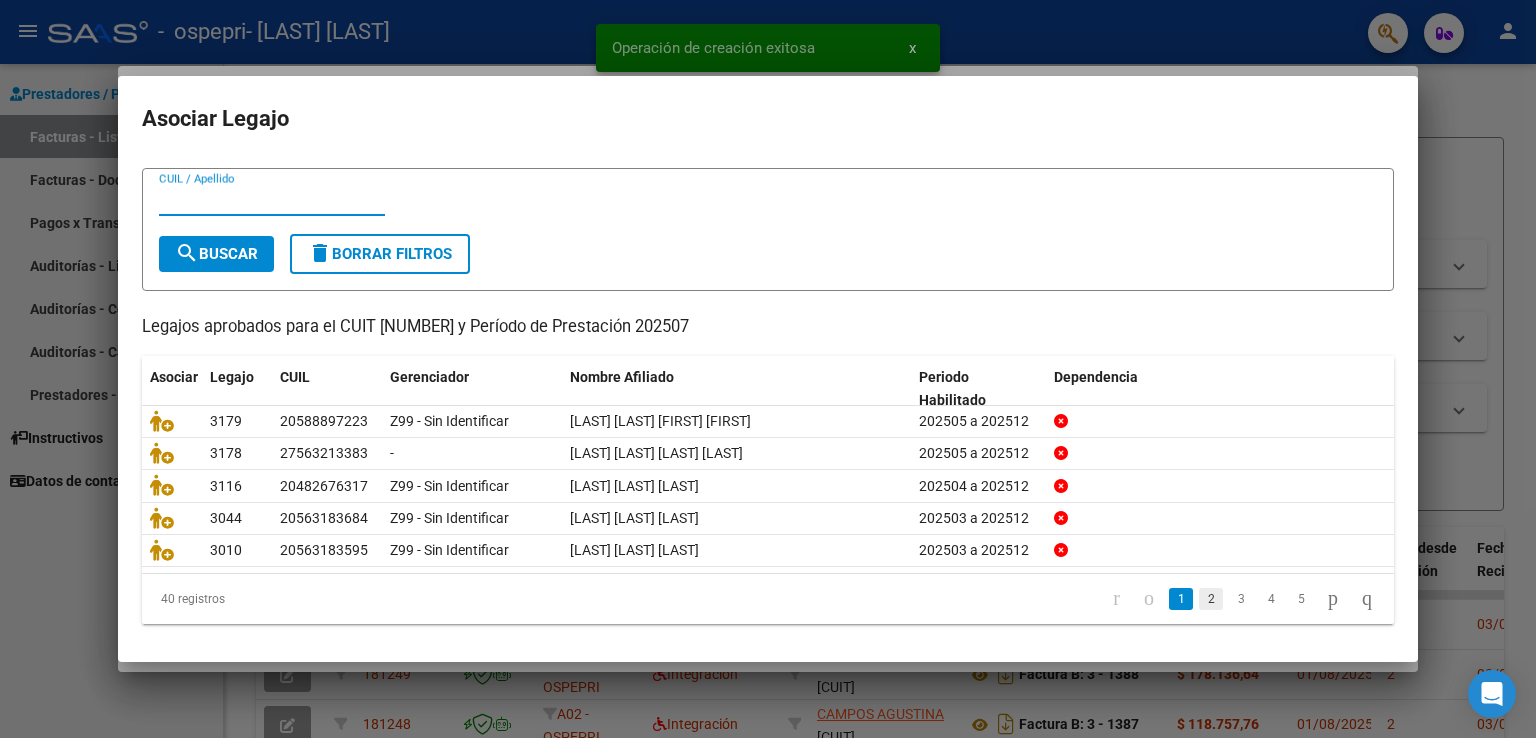 click on "2" 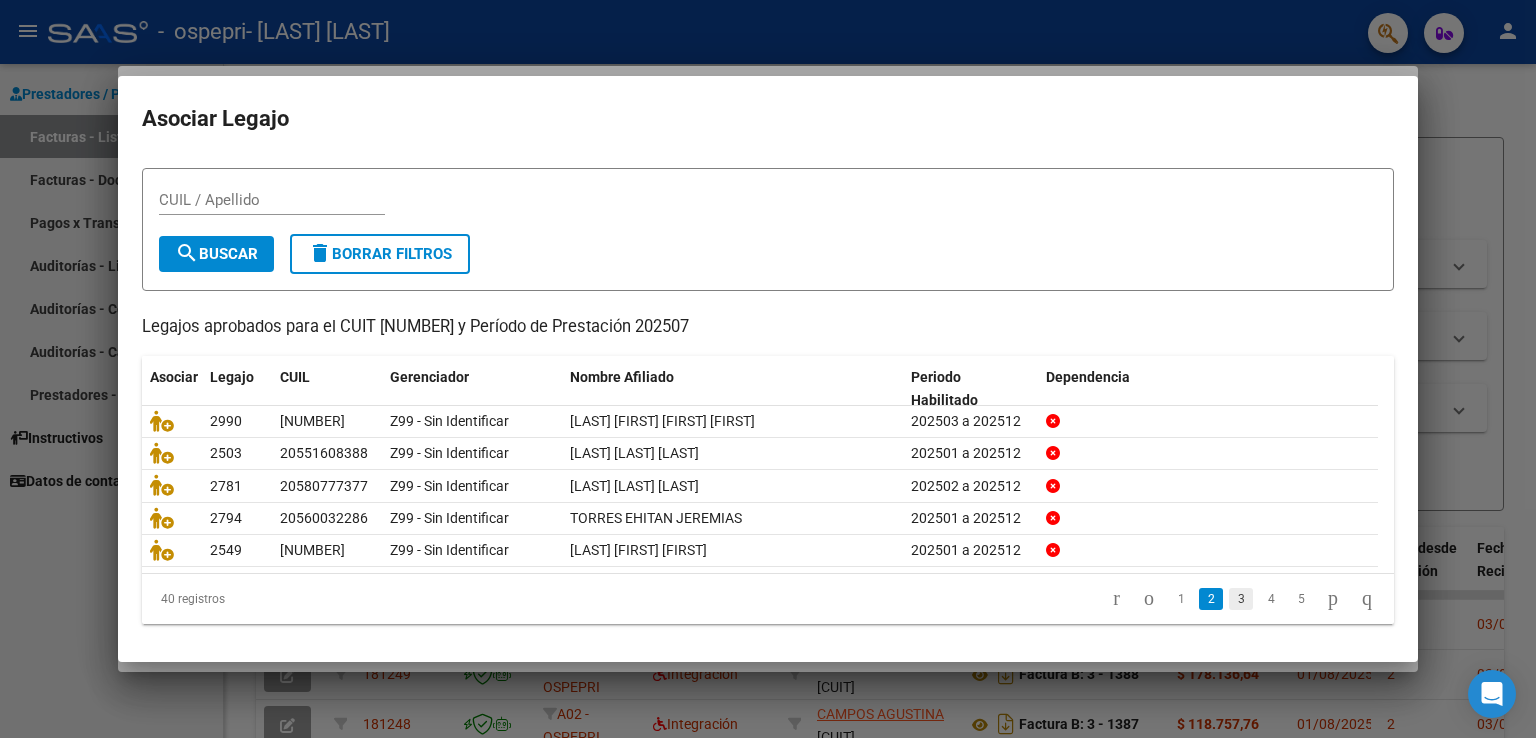 click on "3" 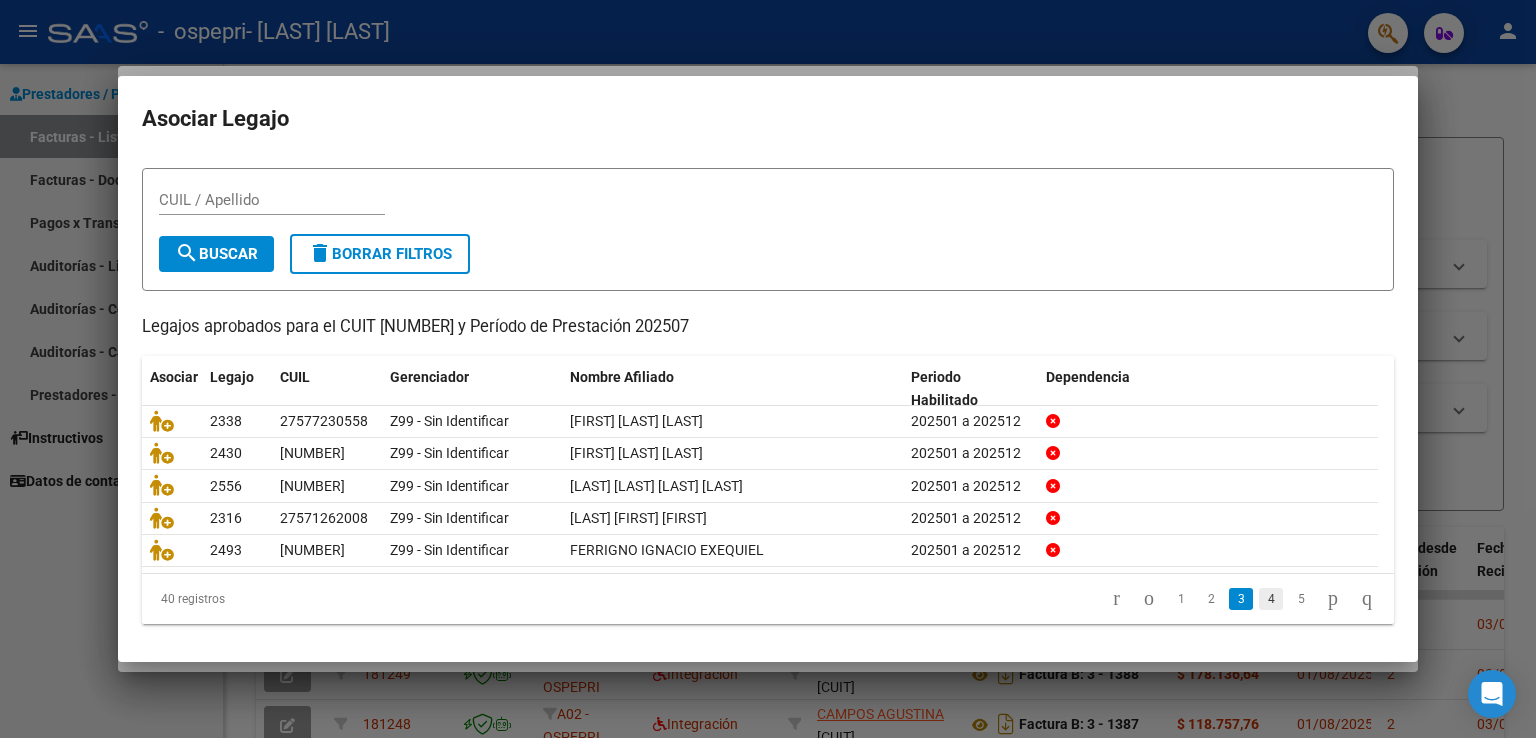 click on "4" 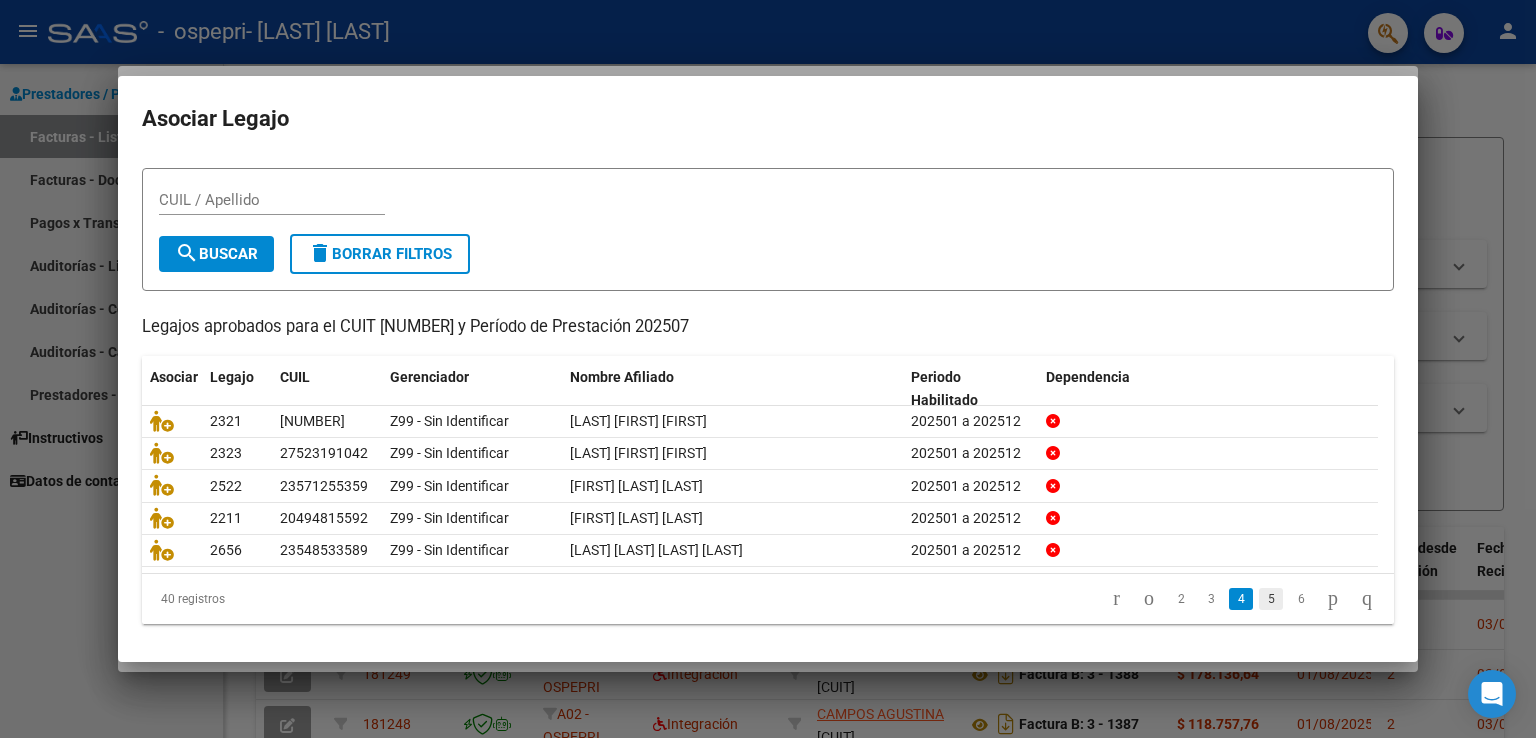 click on "5" 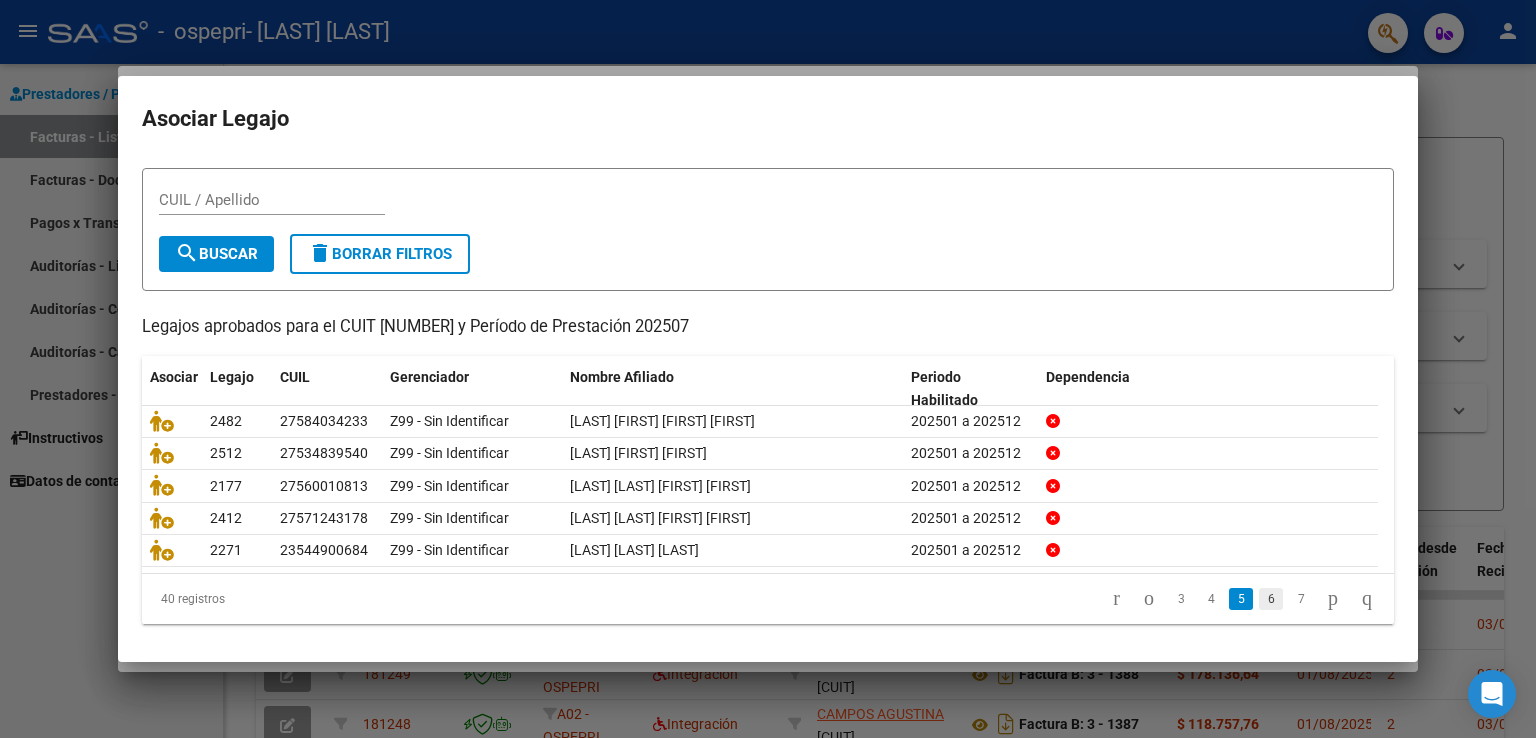 click on "6" 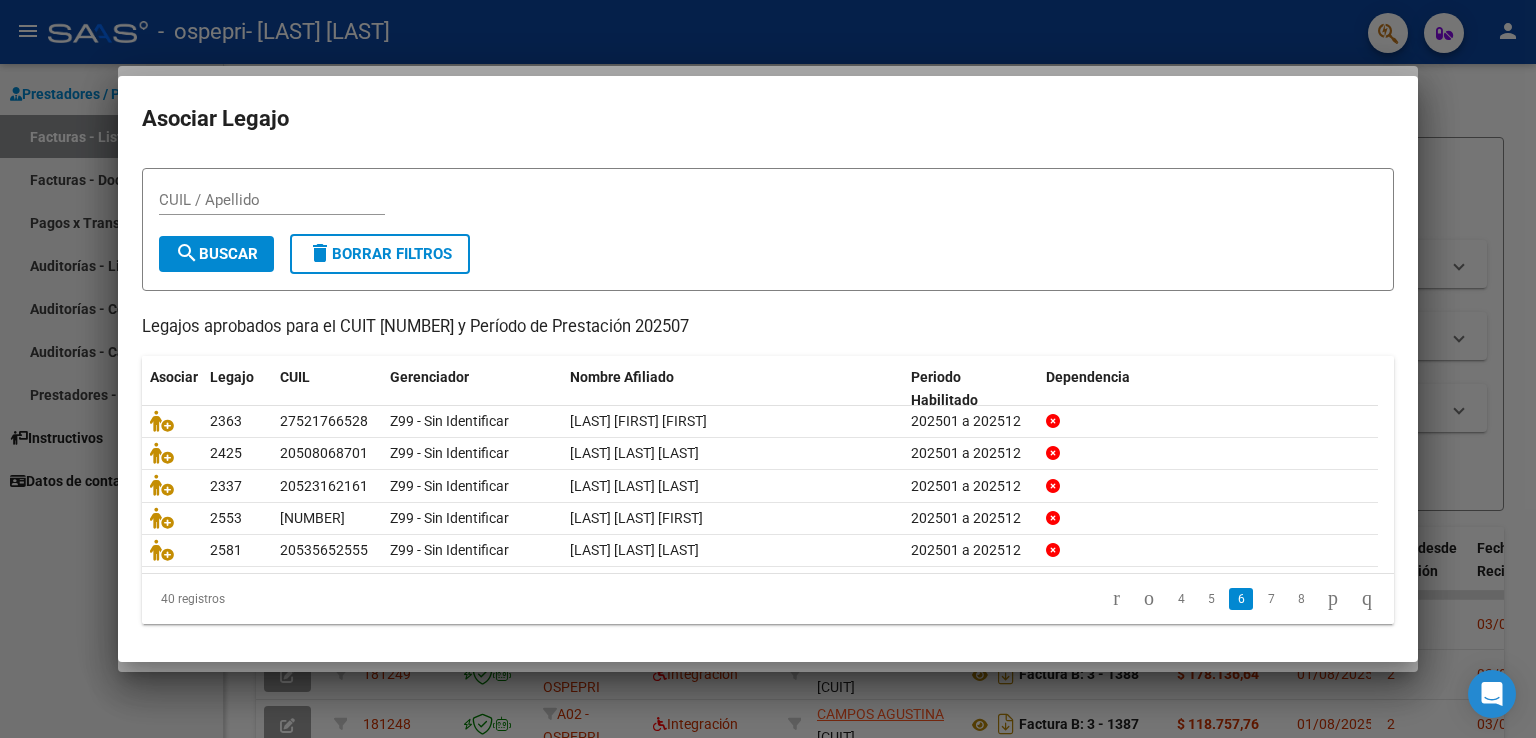 click on "CUIL / Apellido" at bounding box center (272, 200) 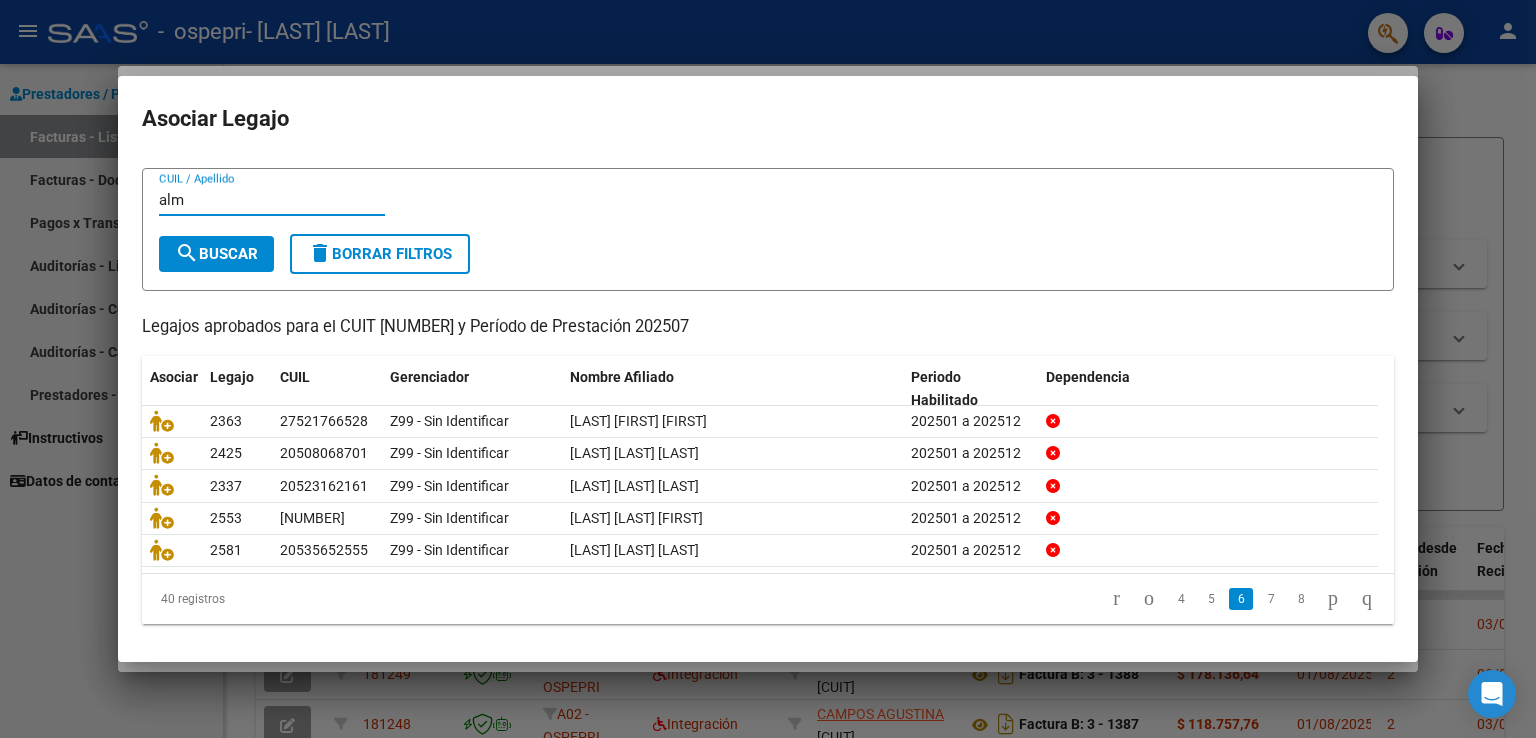 click on "search  Buscar" at bounding box center (216, 254) 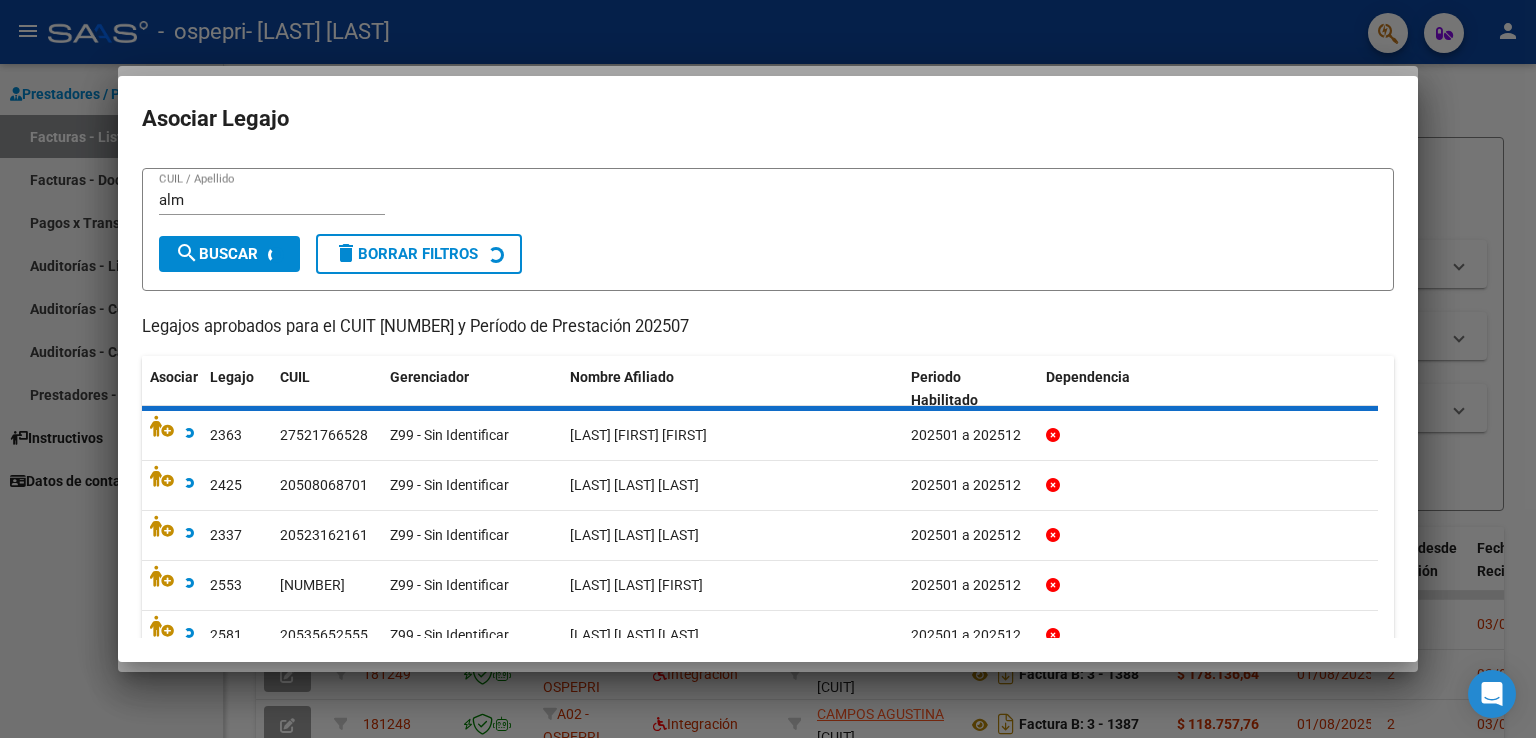scroll, scrollTop: 0, scrollLeft: 0, axis: both 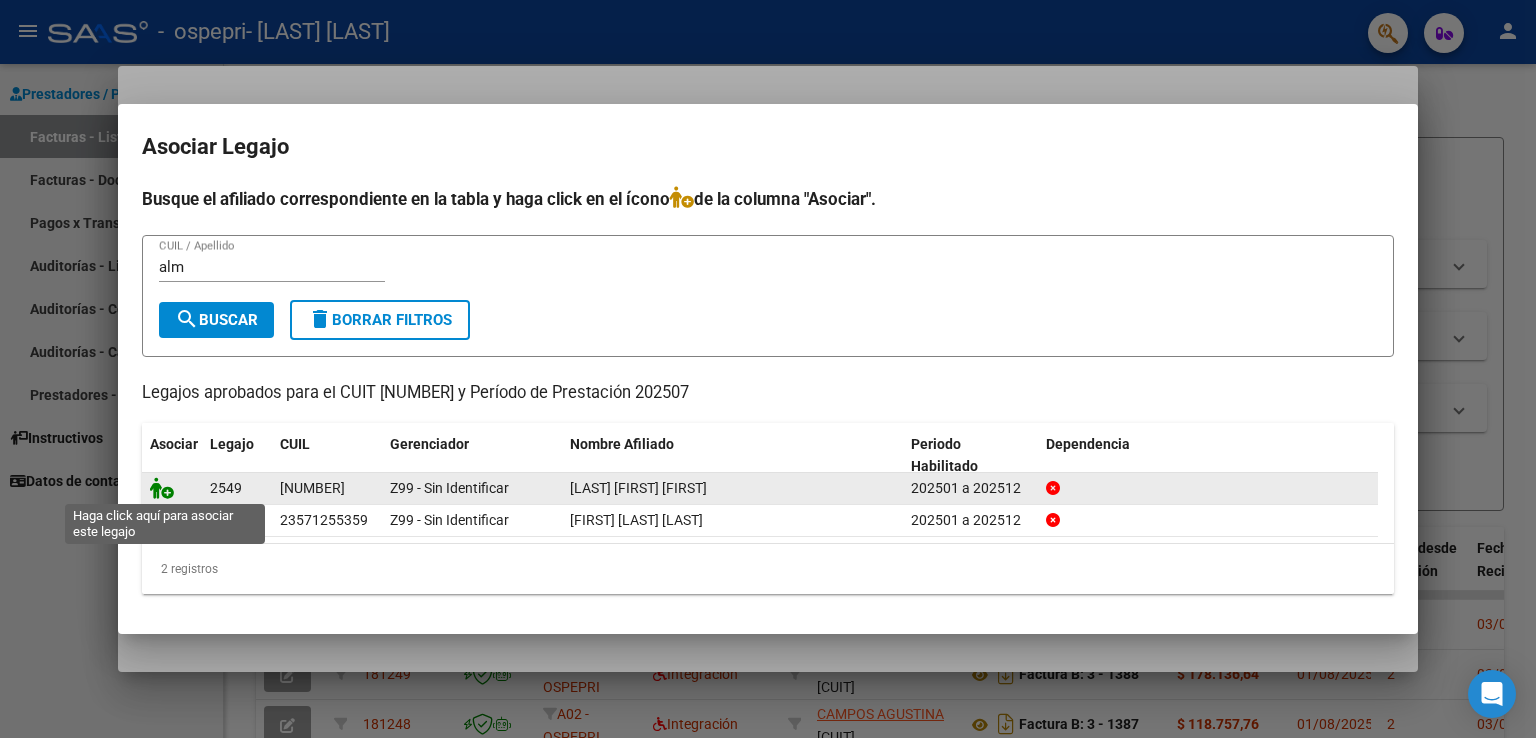 click 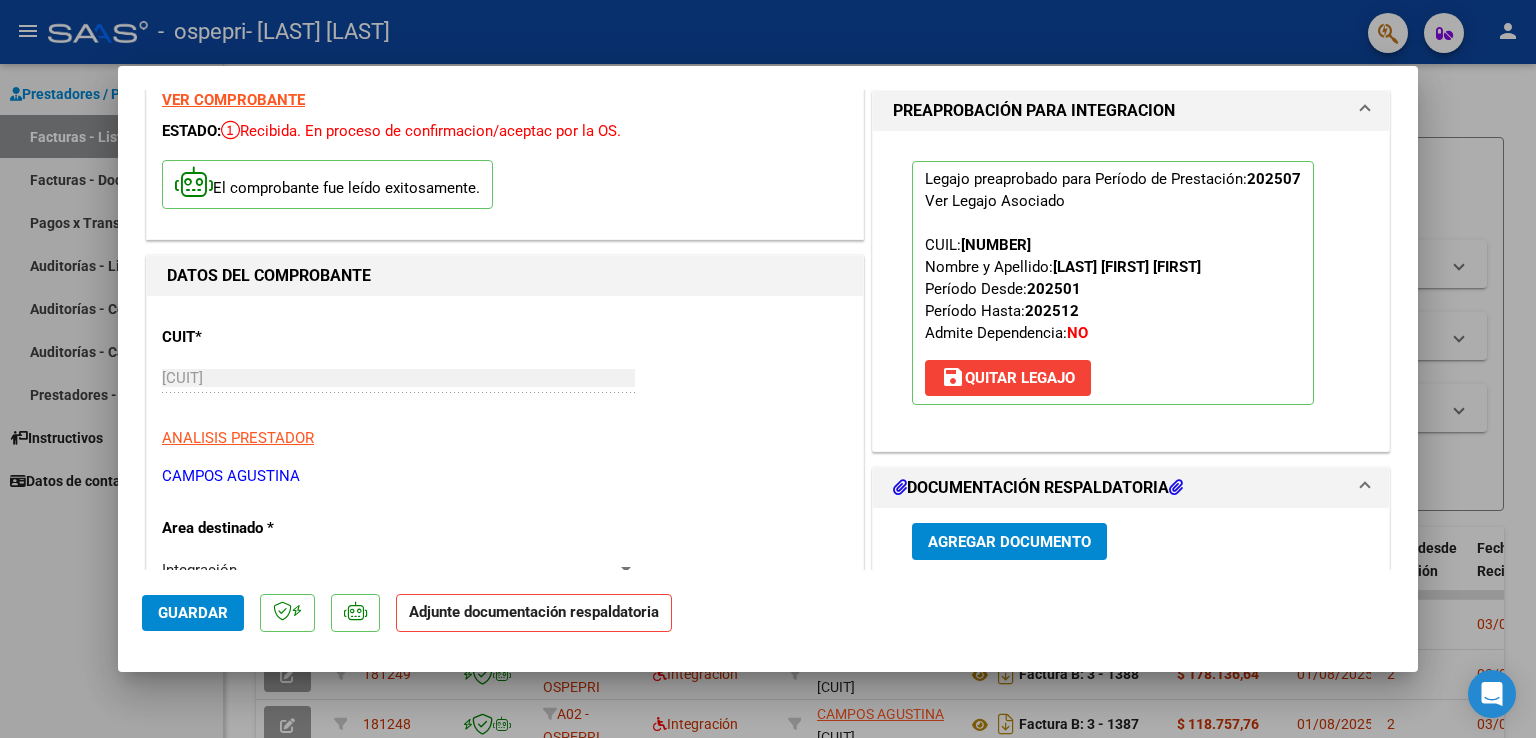 scroll, scrollTop: 200, scrollLeft: 0, axis: vertical 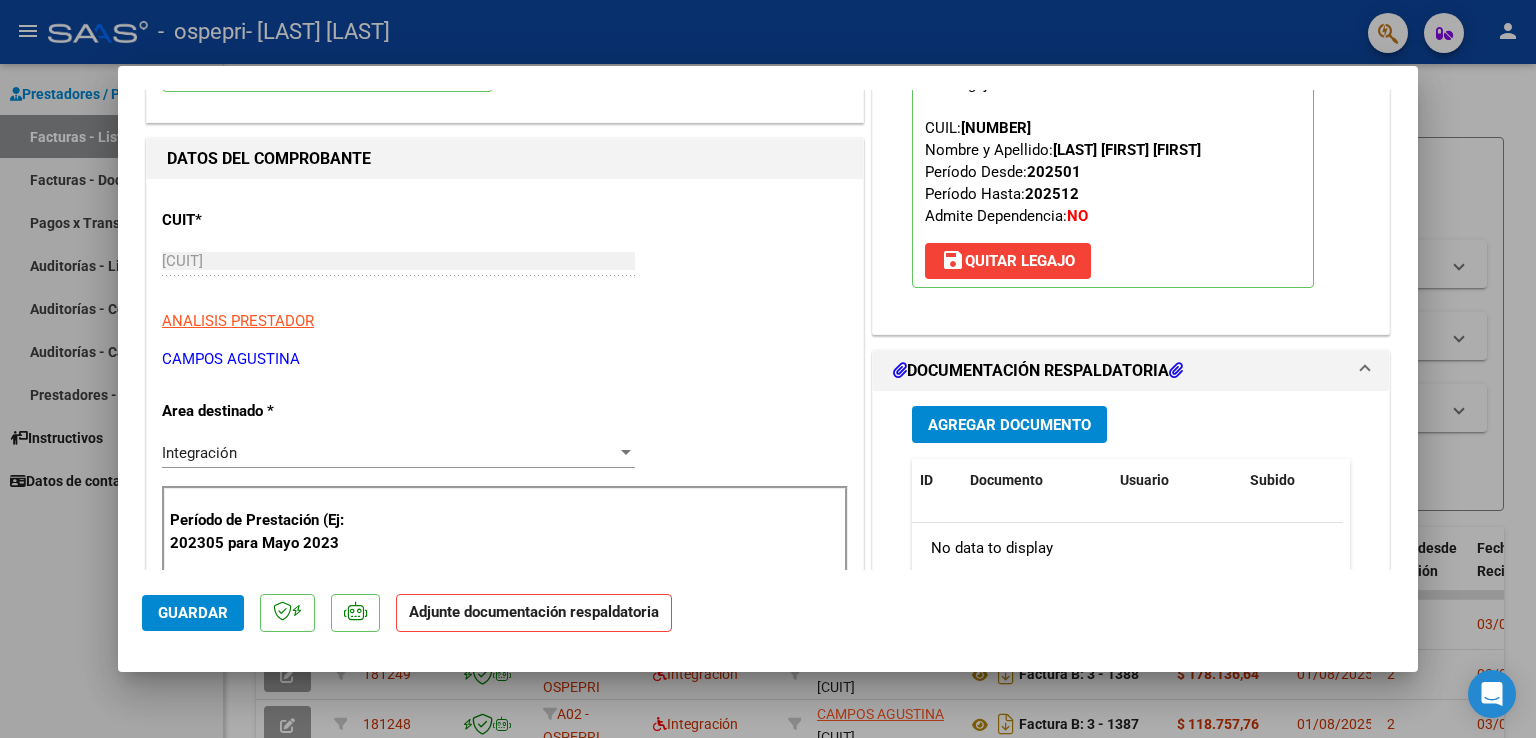 click on "Agregar Documento" at bounding box center [1009, 425] 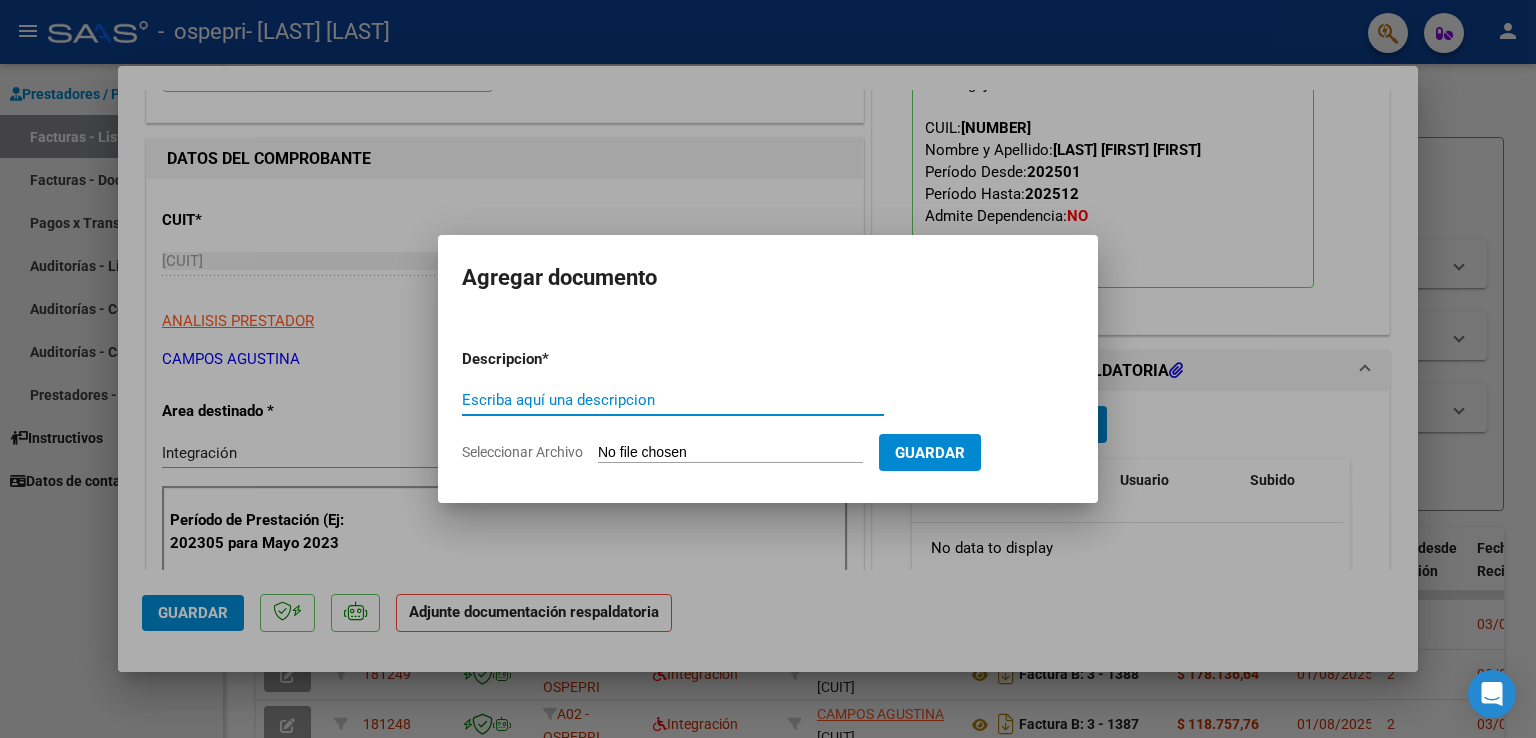 click on "Seleccionar Archivo" 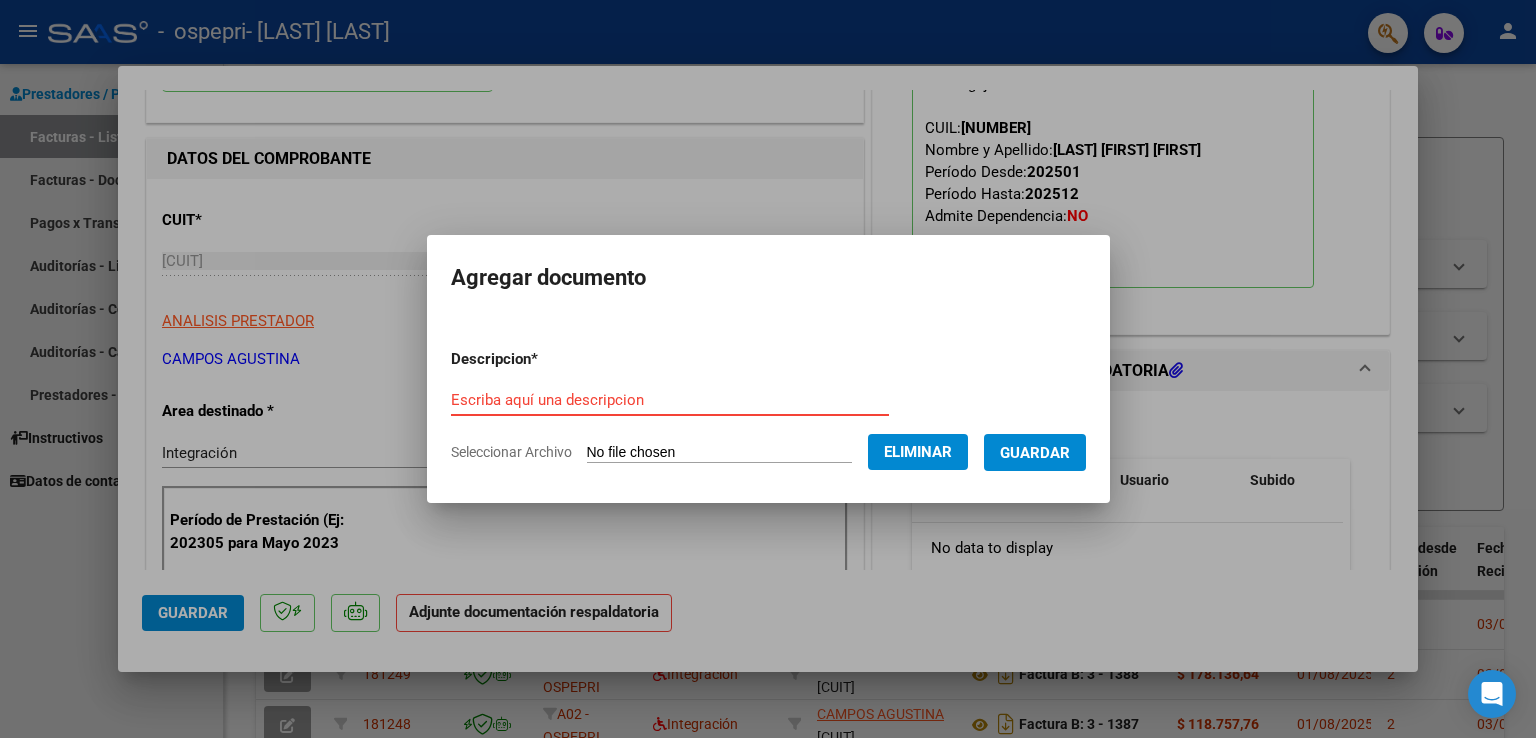 click on "Escriba aquí una descripcion" at bounding box center [670, 400] 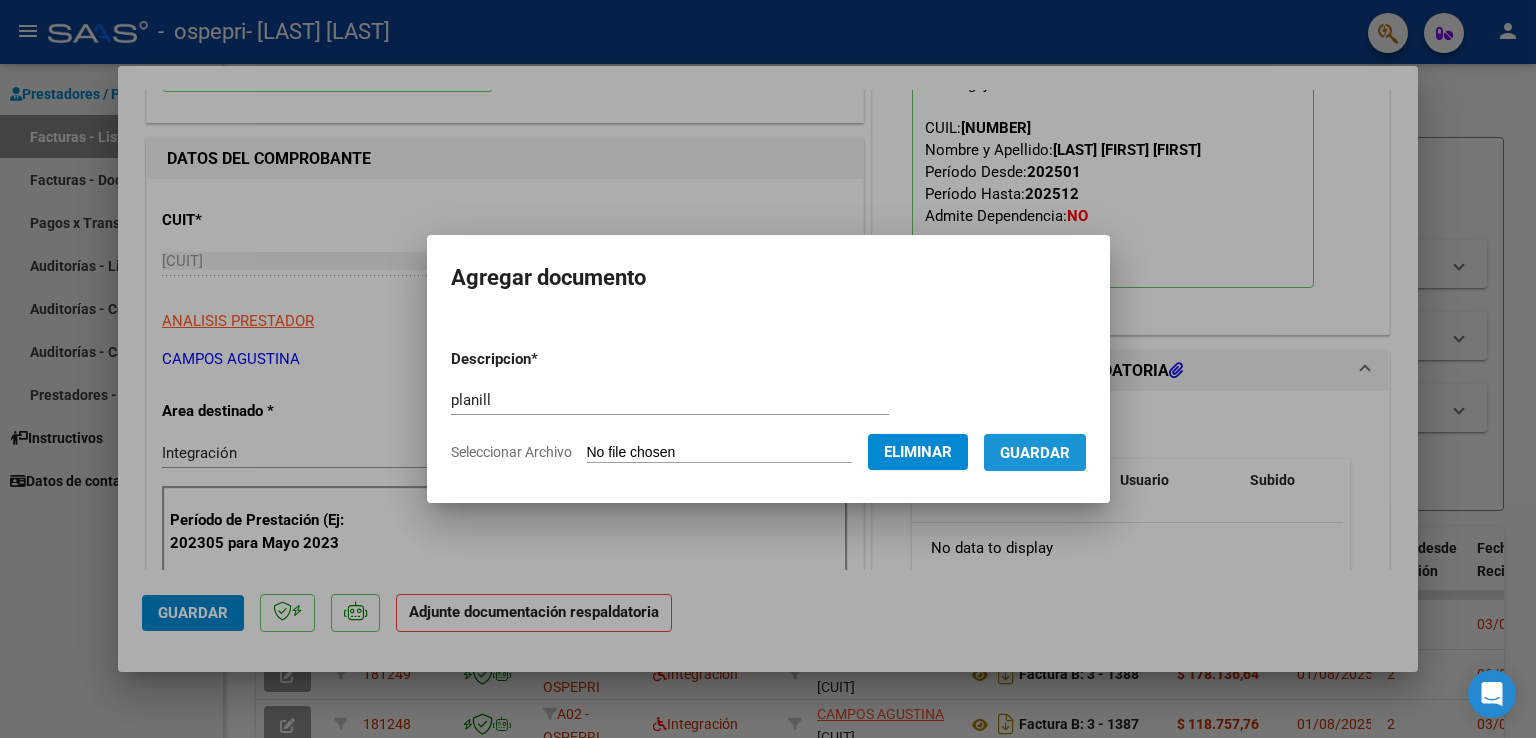 click on "Guardar" at bounding box center (1035, 453) 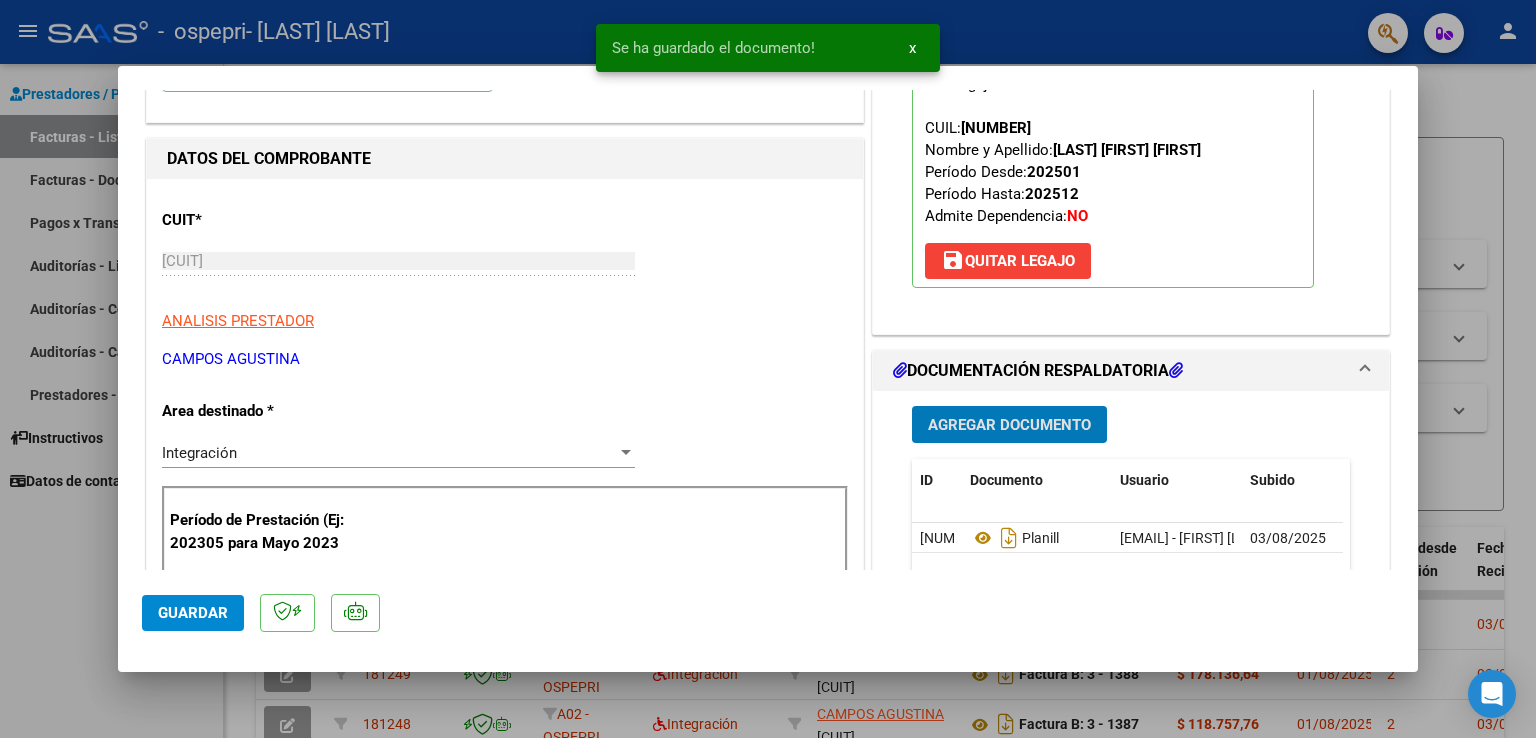 click on "Guardar" 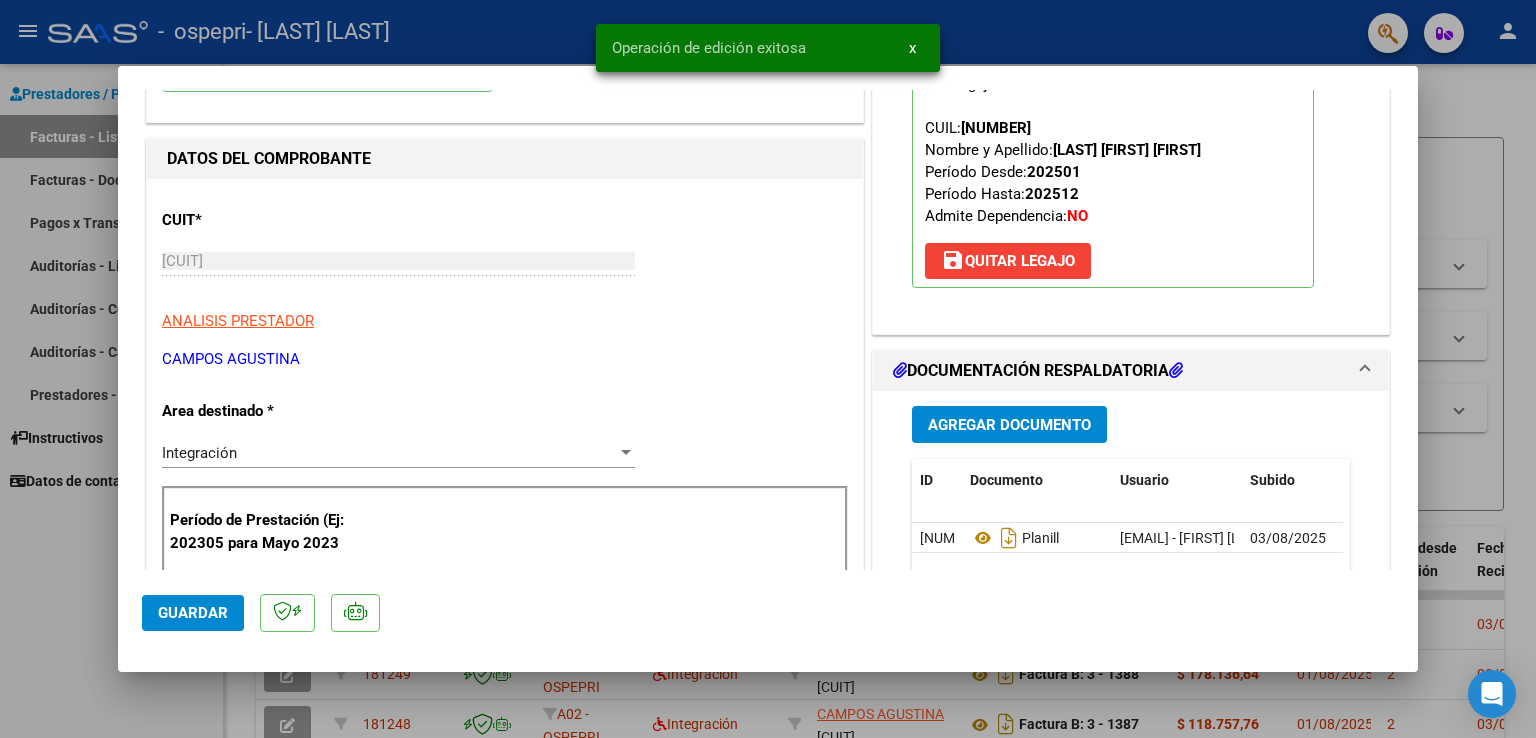 click at bounding box center (768, 369) 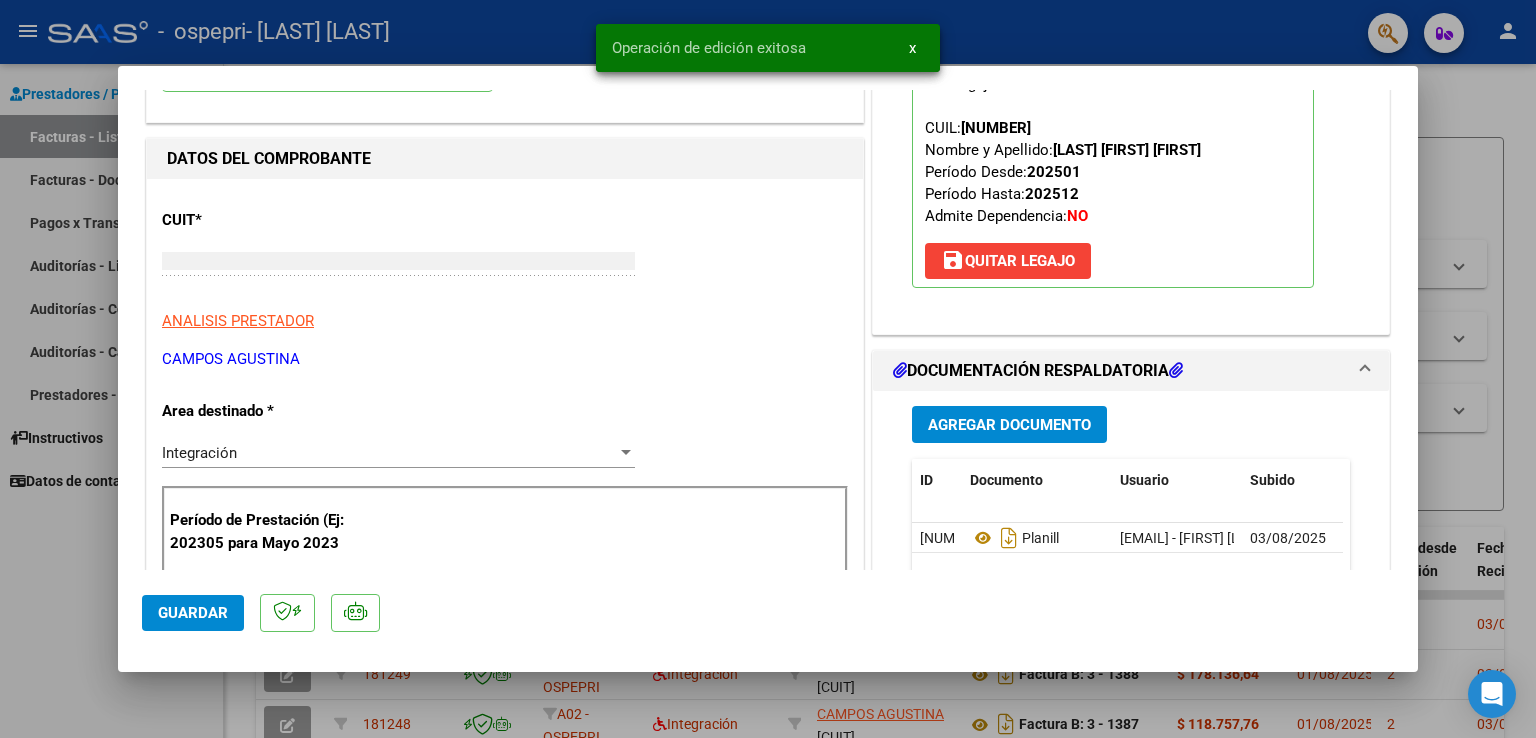 scroll, scrollTop: 0, scrollLeft: 0, axis: both 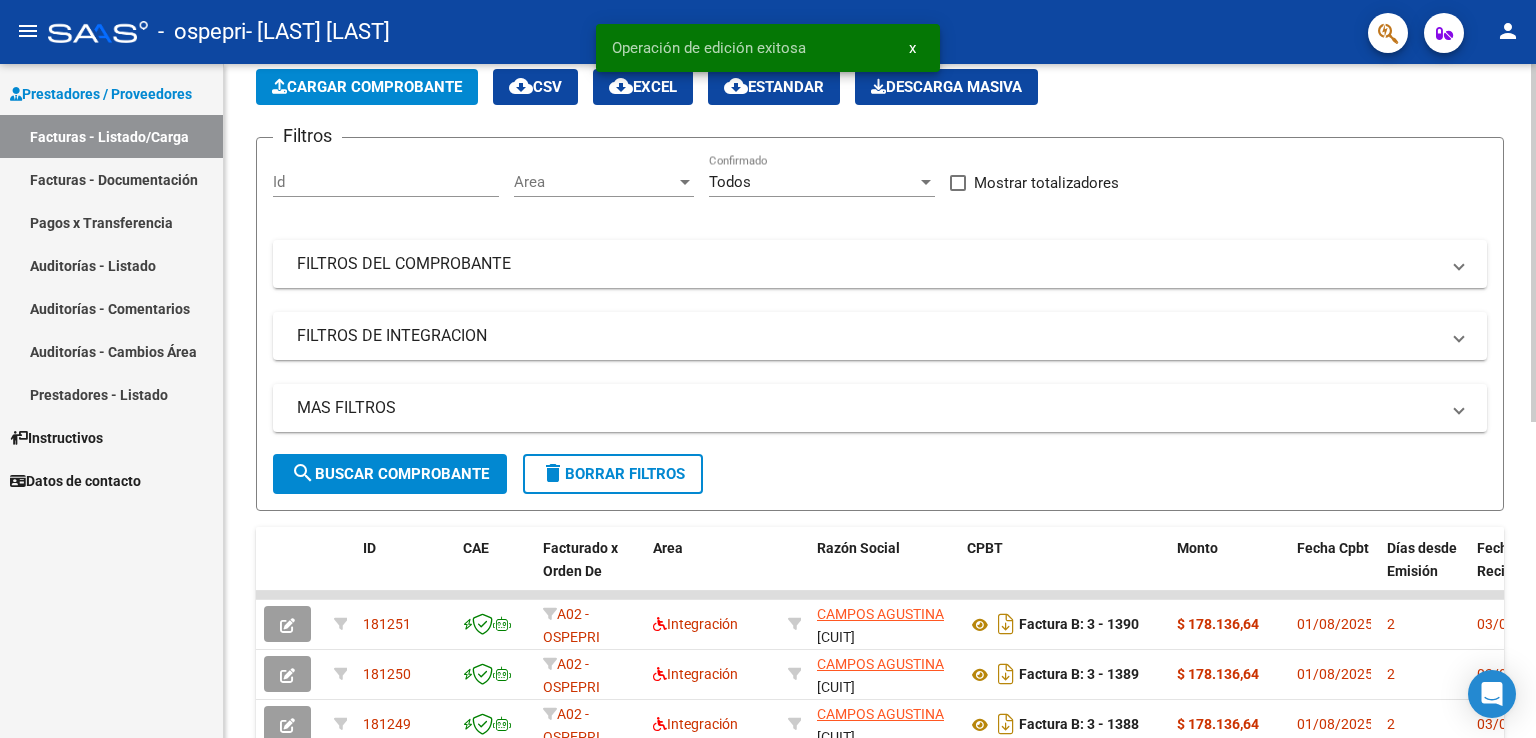 click on "Cargar Comprobante" 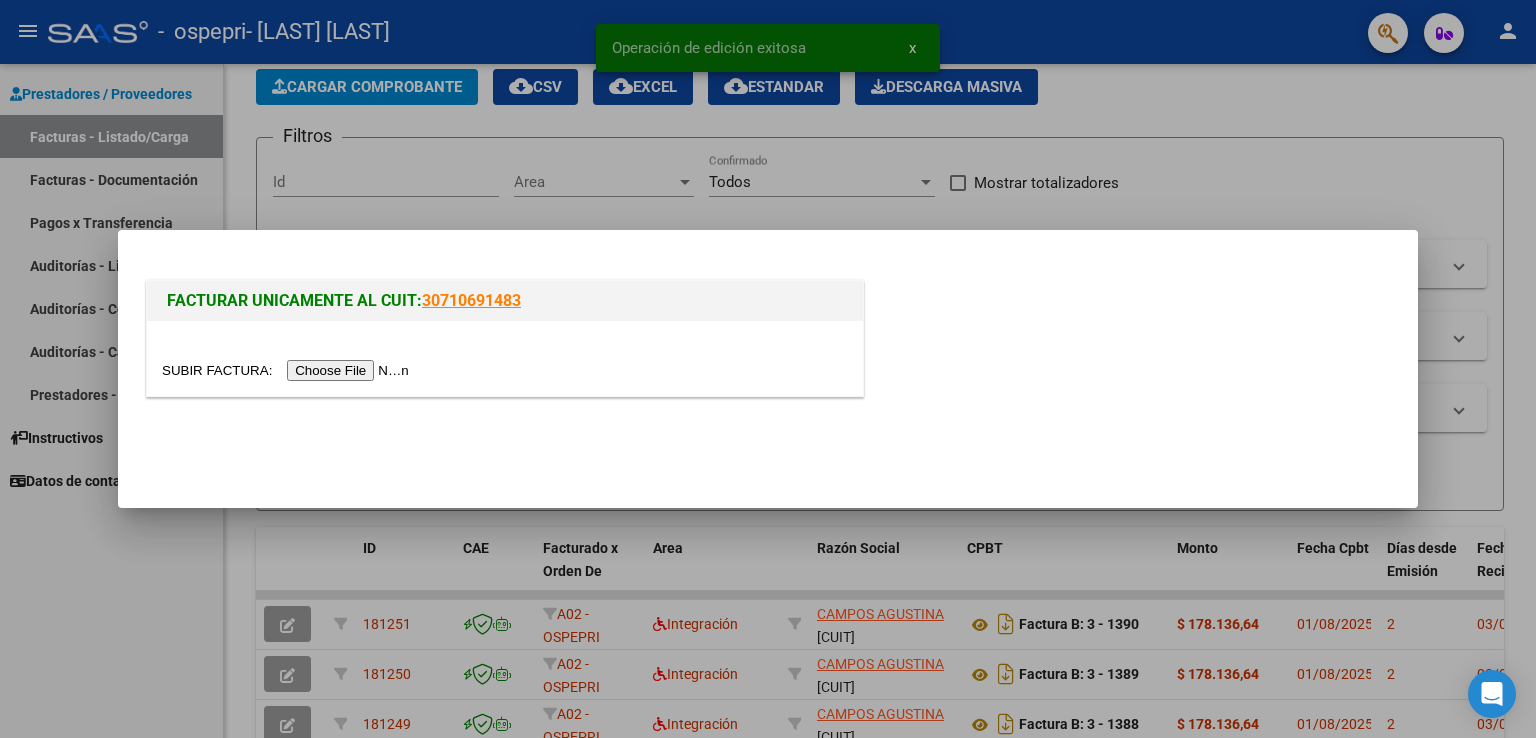 click at bounding box center [288, 370] 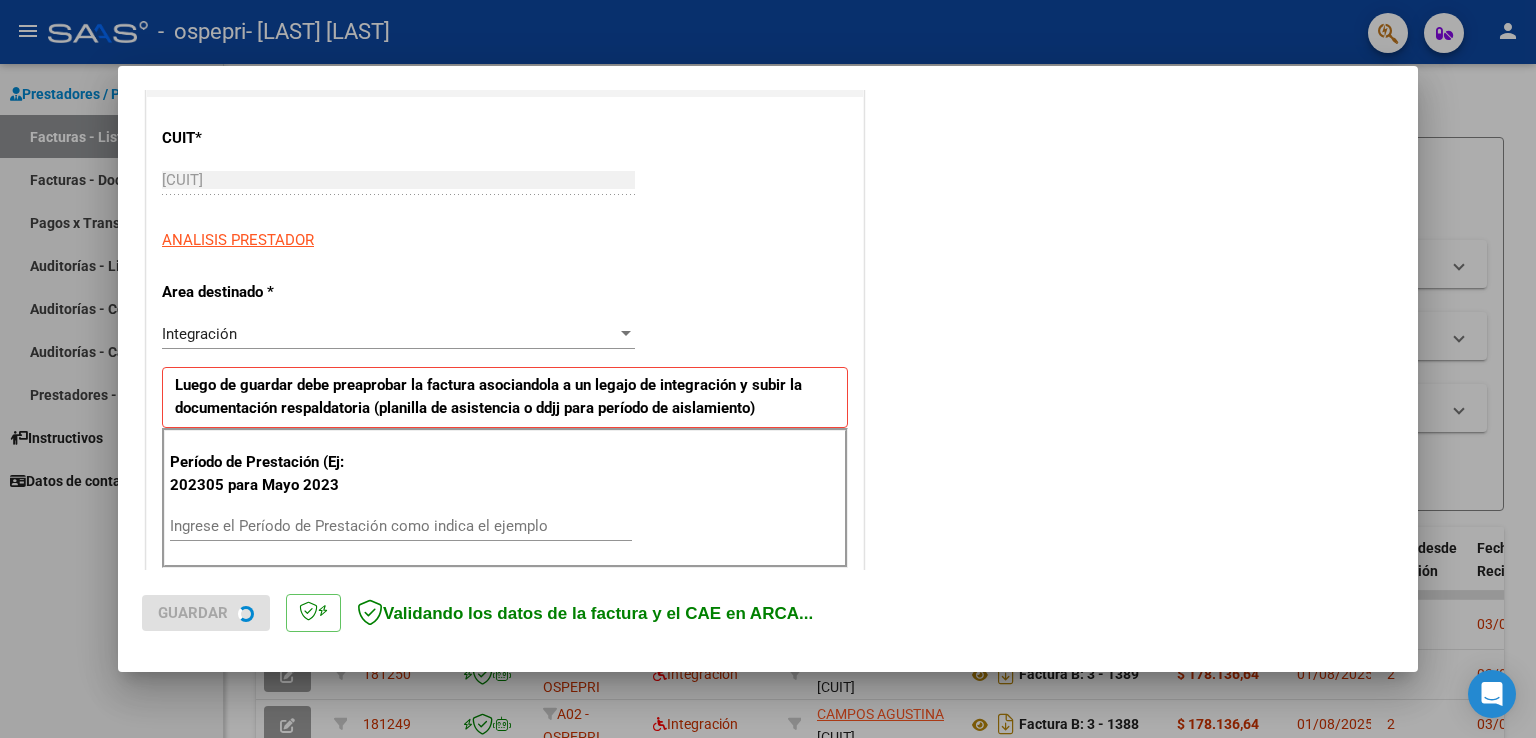 scroll, scrollTop: 300, scrollLeft: 0, axis: vertical 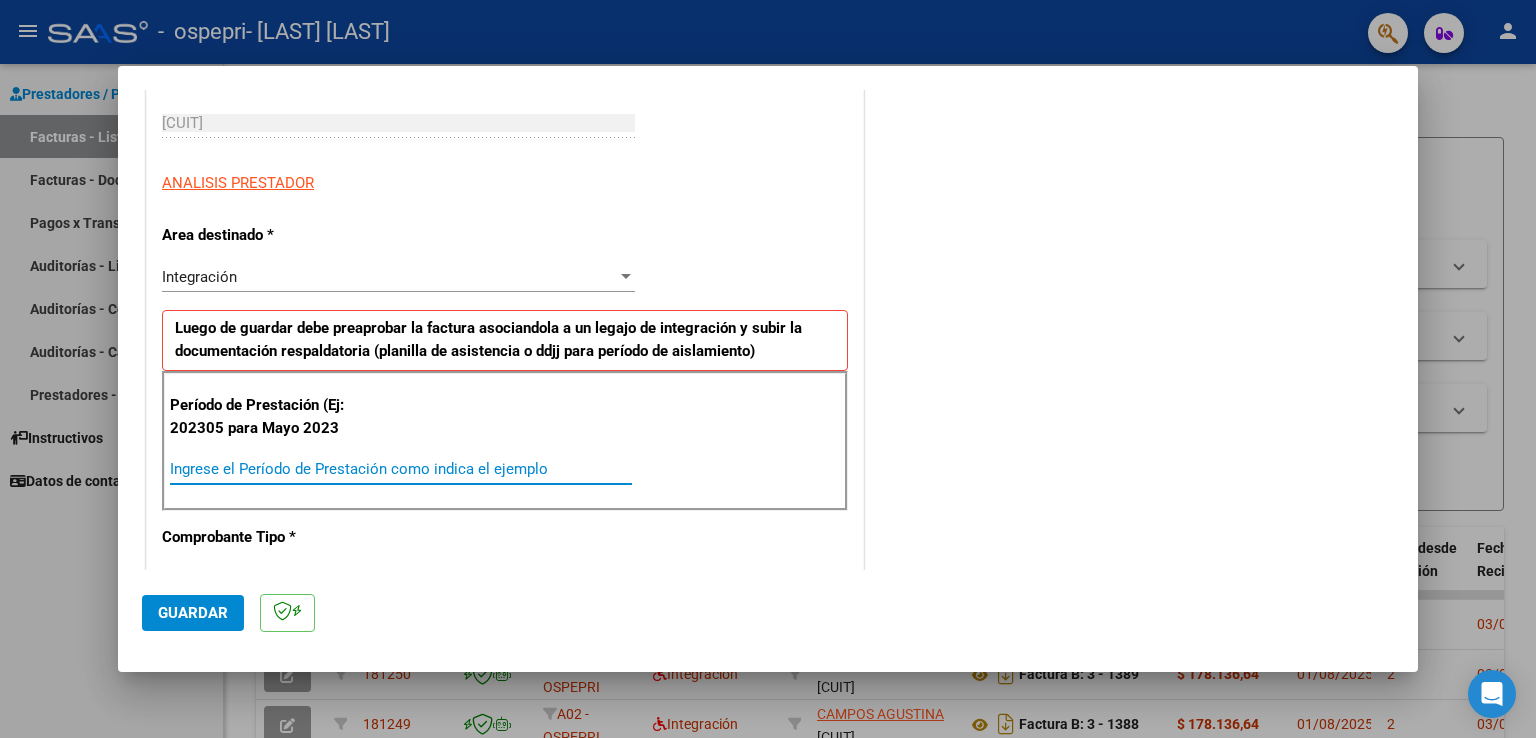 click on "Ingrese el Período de Prestación como indica el ejemplo" at bounding box center (401, 469) 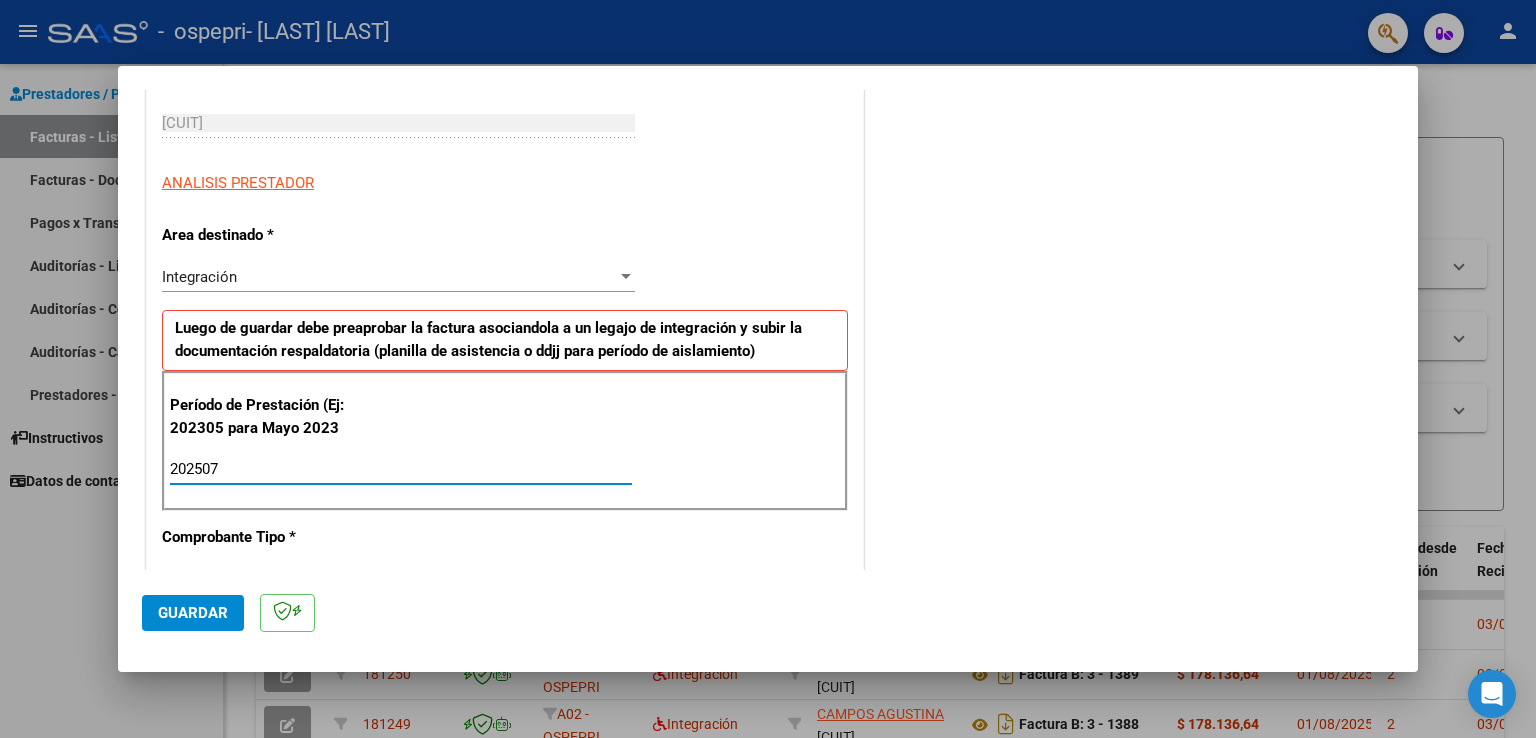 click on "Guardar" 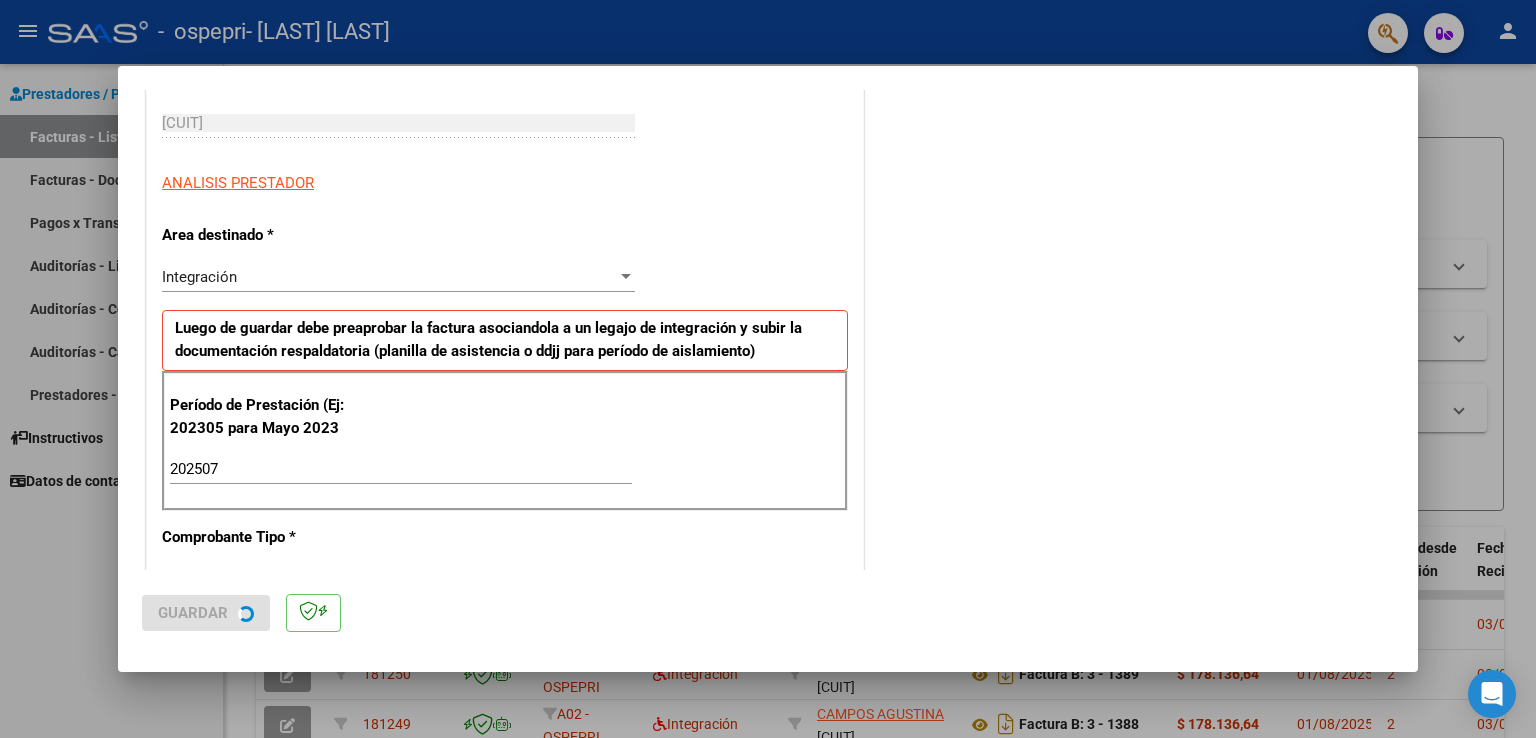 scroll, scrollTop: 0, scrollLeft: 0, axis: both 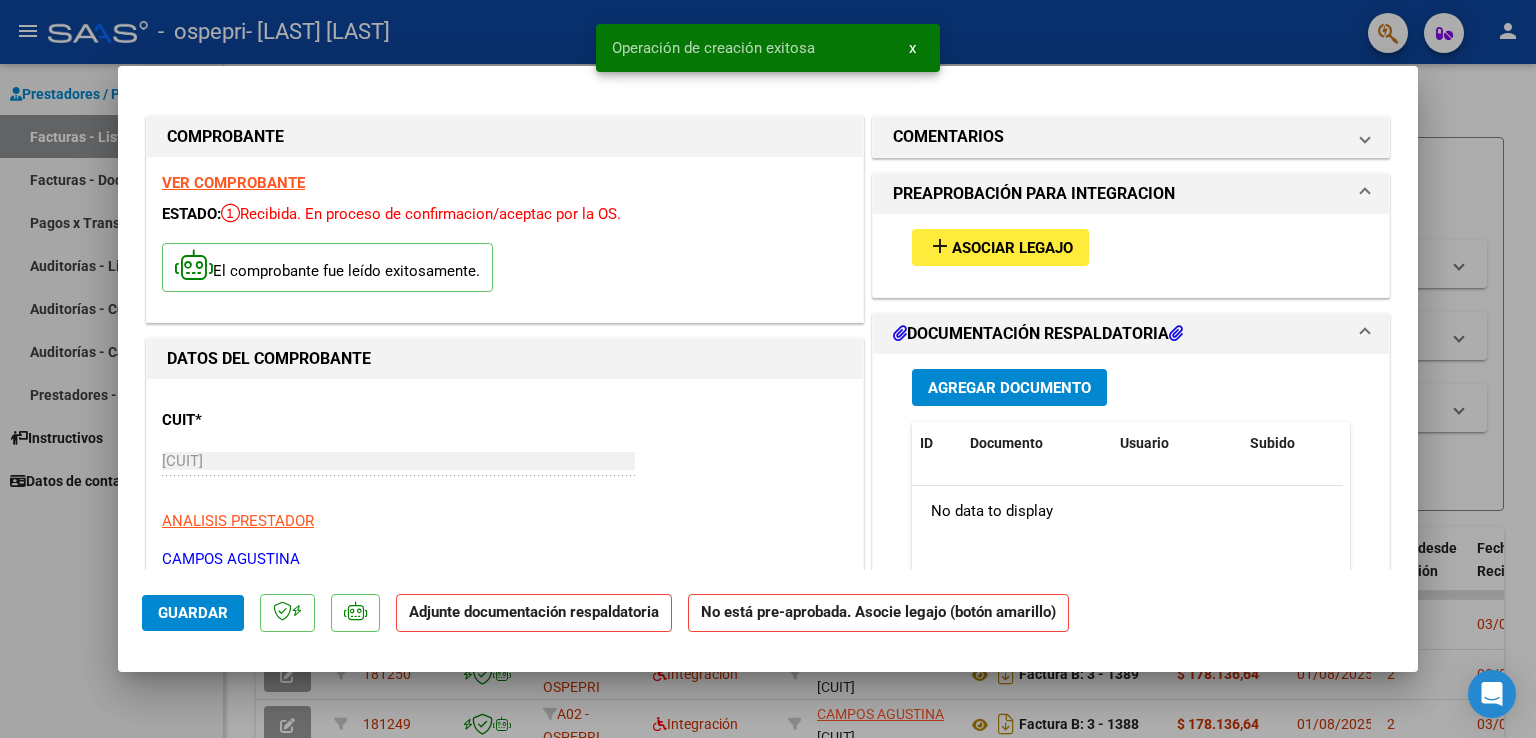 click on "Asociar Legajo" at bounding box center [1012, 248] 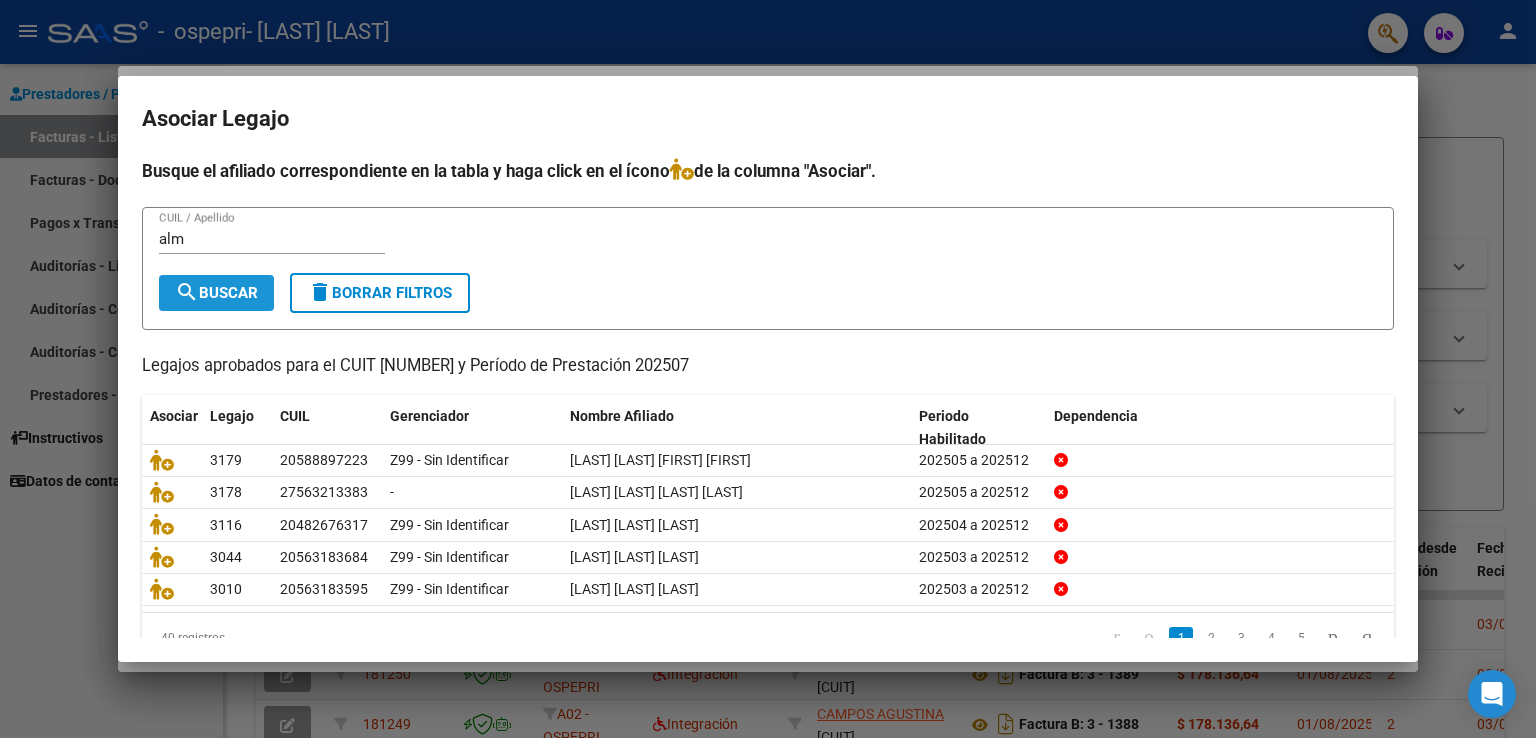 click on "search  Buscar" at bounding box center [216, 293] 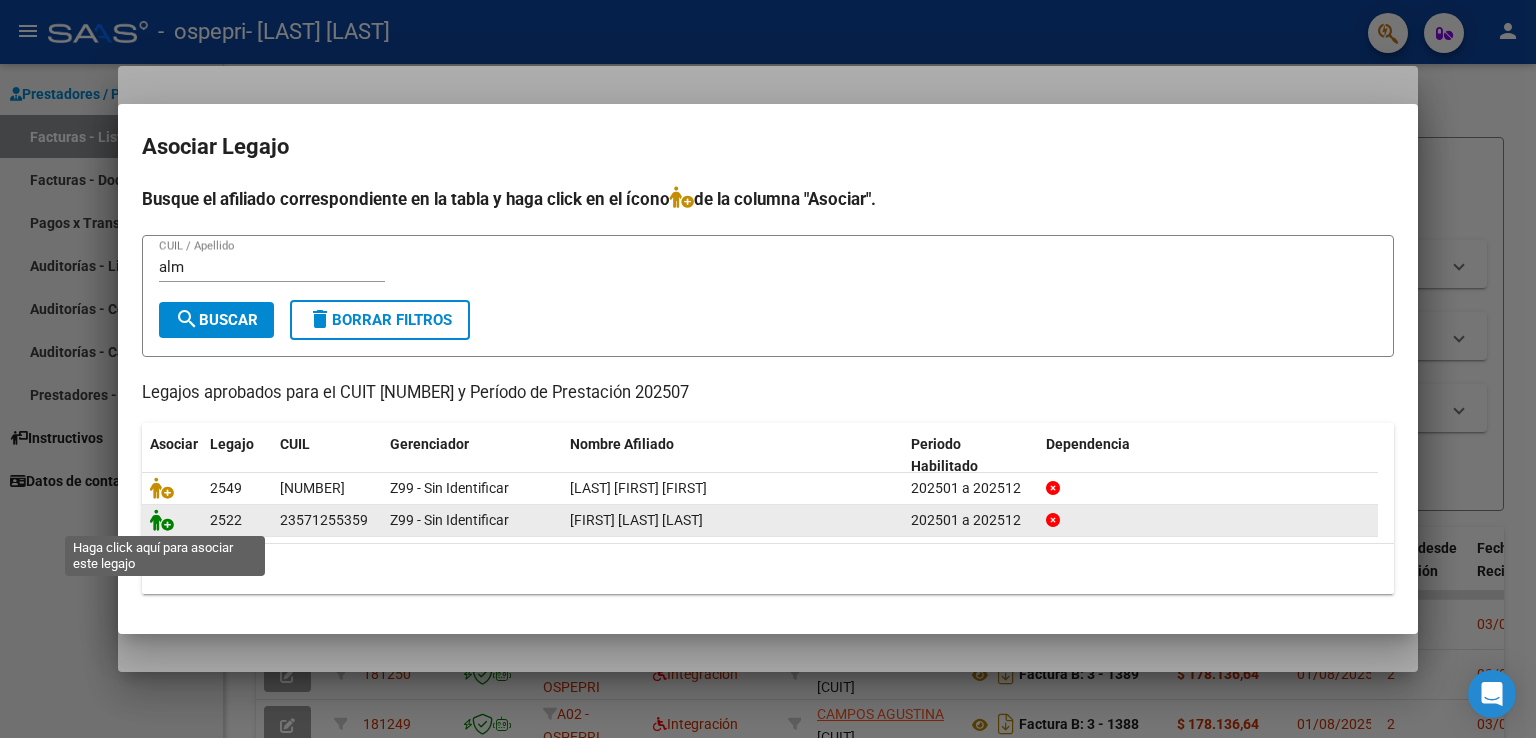 click 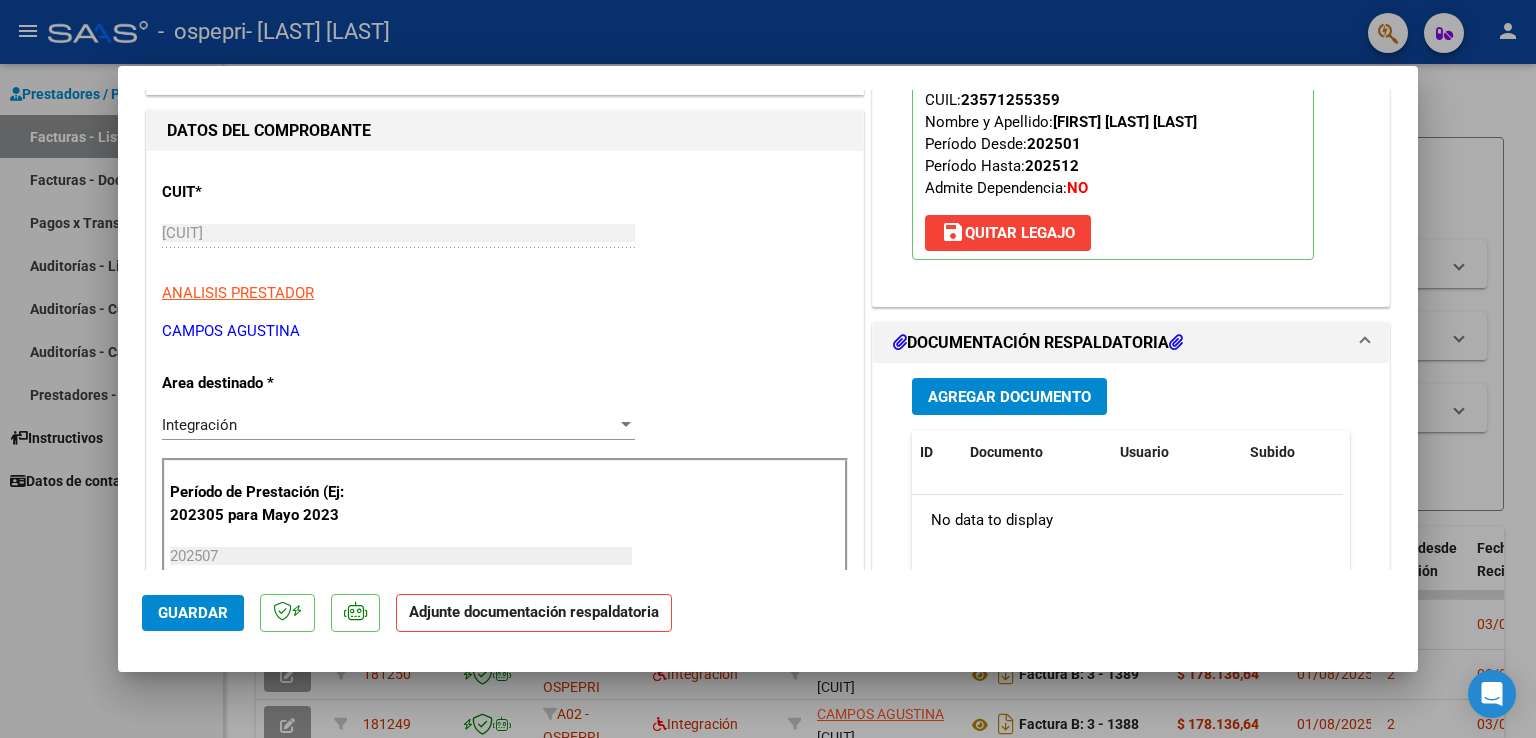 scroll, scrollTop: 300, scrollLeft: 0, axis: vertical 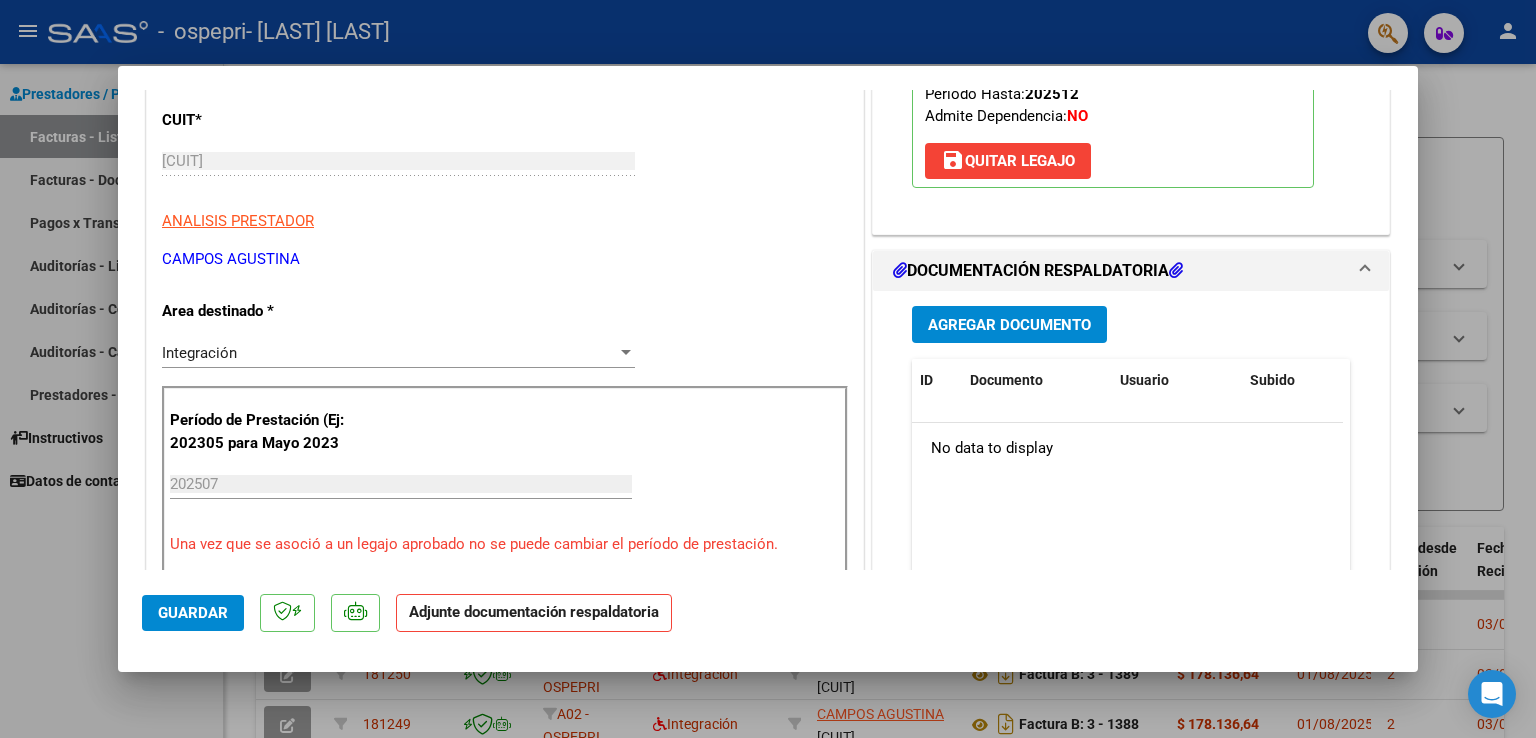 click on "Agregar Documento" at bounding box center [1009, 325] 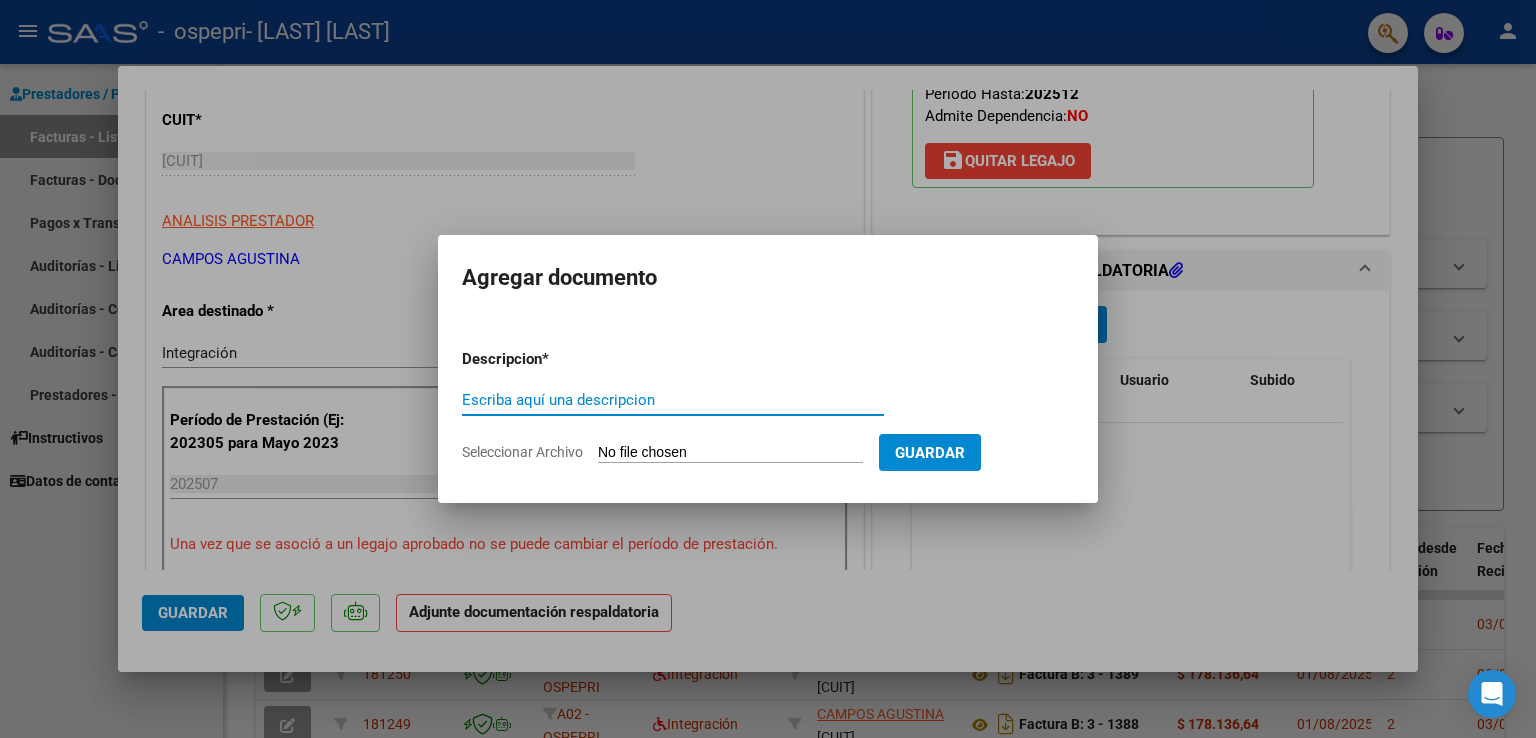 click on "Seleccionar Archivo" 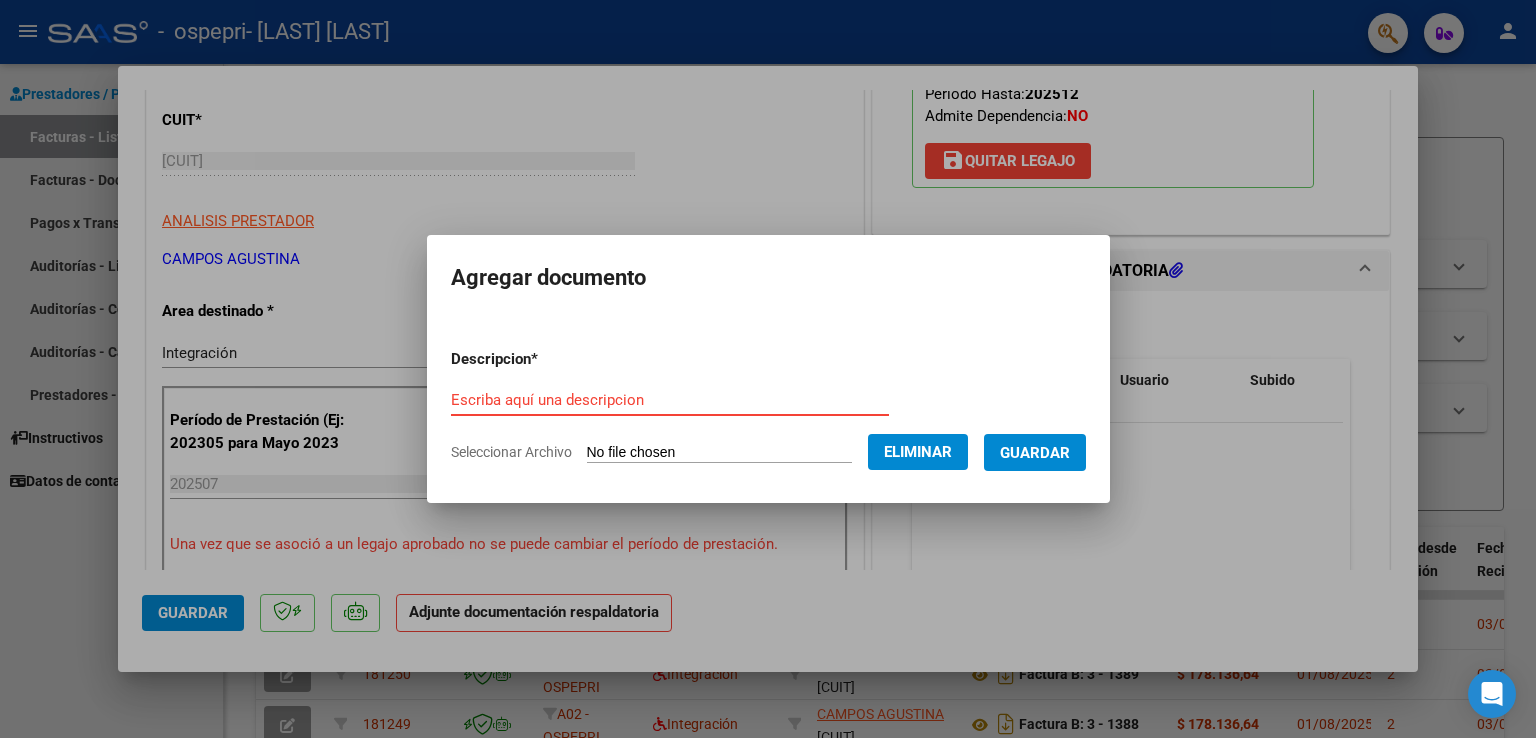 click on "Escriba aquí una descripcion" at bounding box center (670, 400) 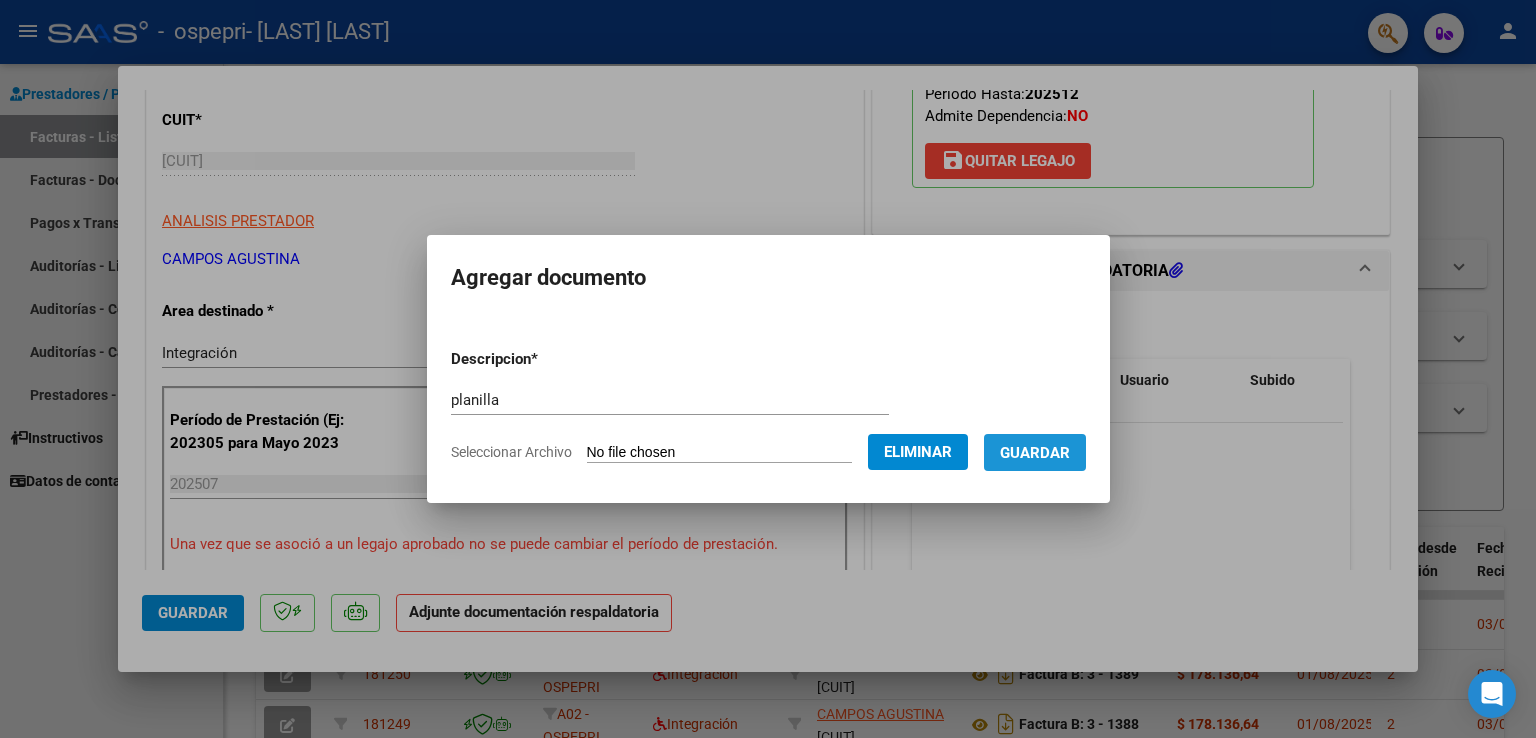 click on "Guardar" at bounding box center (1035, 453) 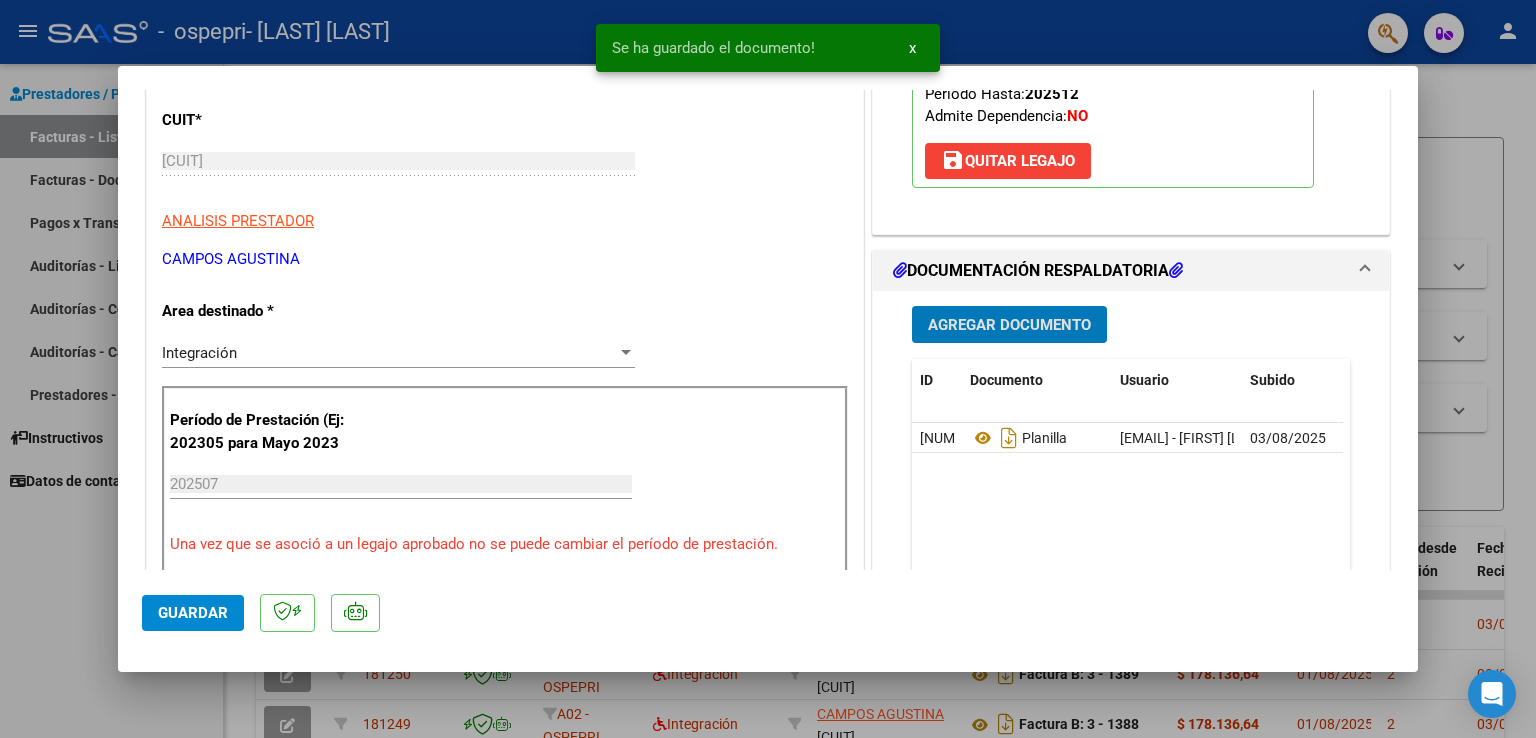 drag, startPoint x: 190, startPoint y: 622, endPoint x: 132, endPoint y: 620, distance: 58.034473 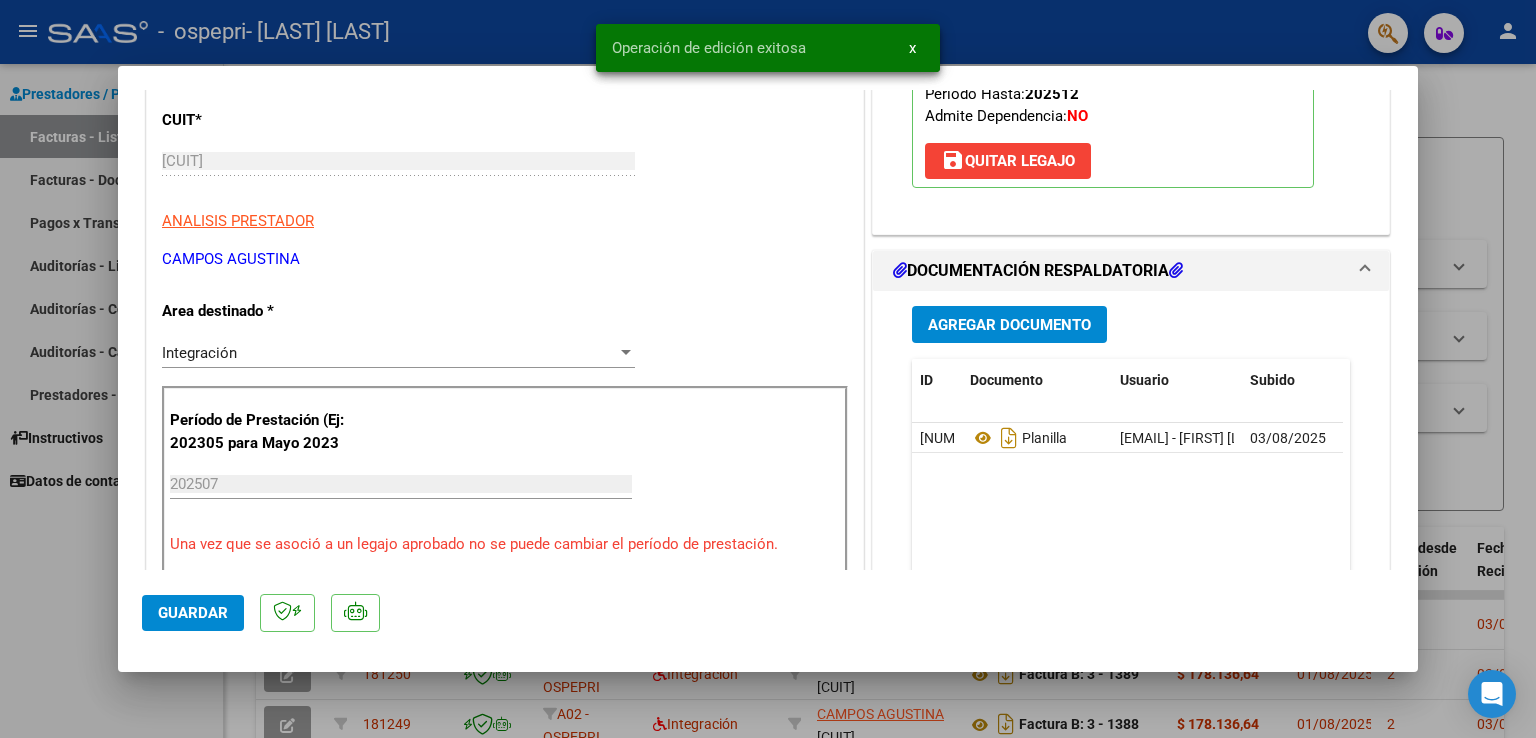 click at bounding box center (768, 369) 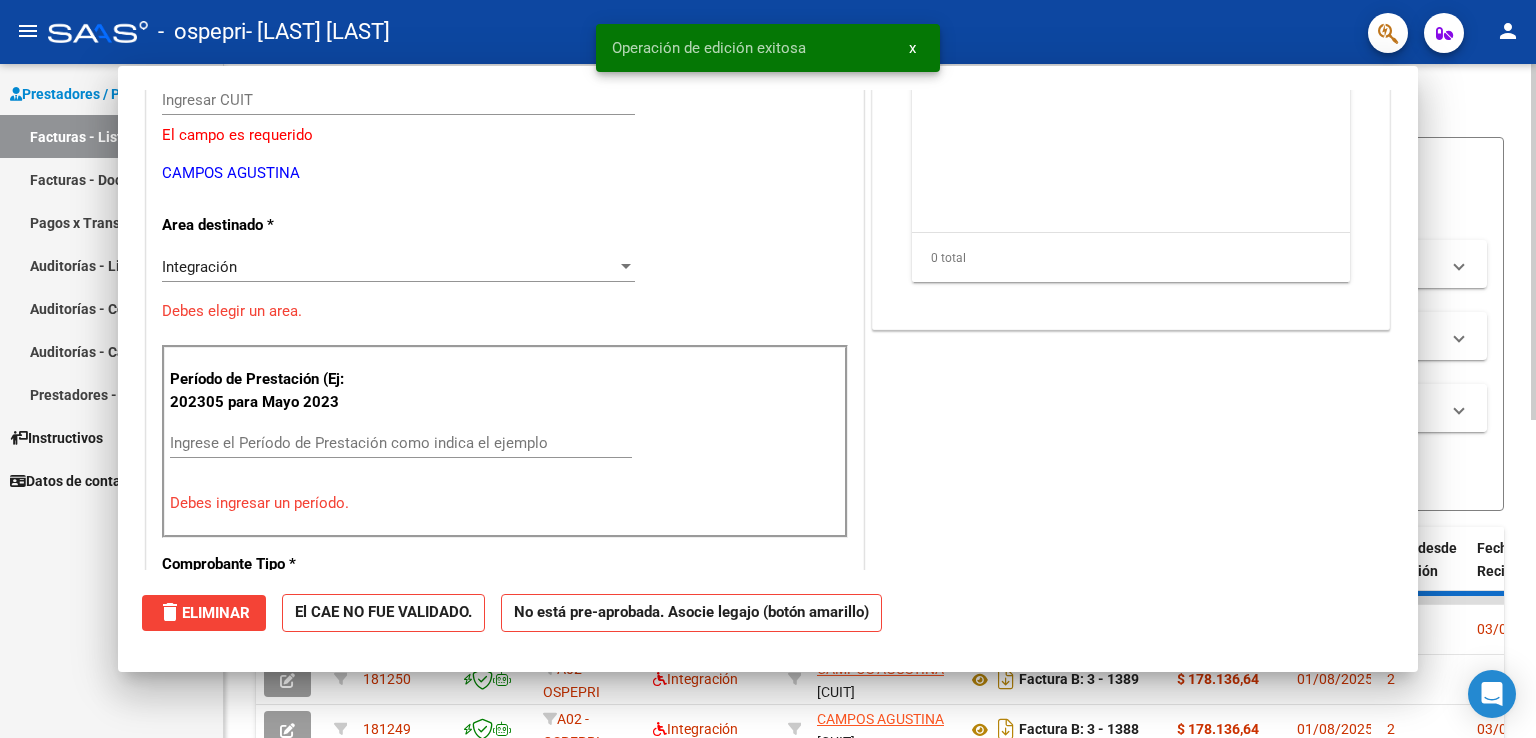 scroll, scrollTop: 0, scrollLeft: 0, axis: both 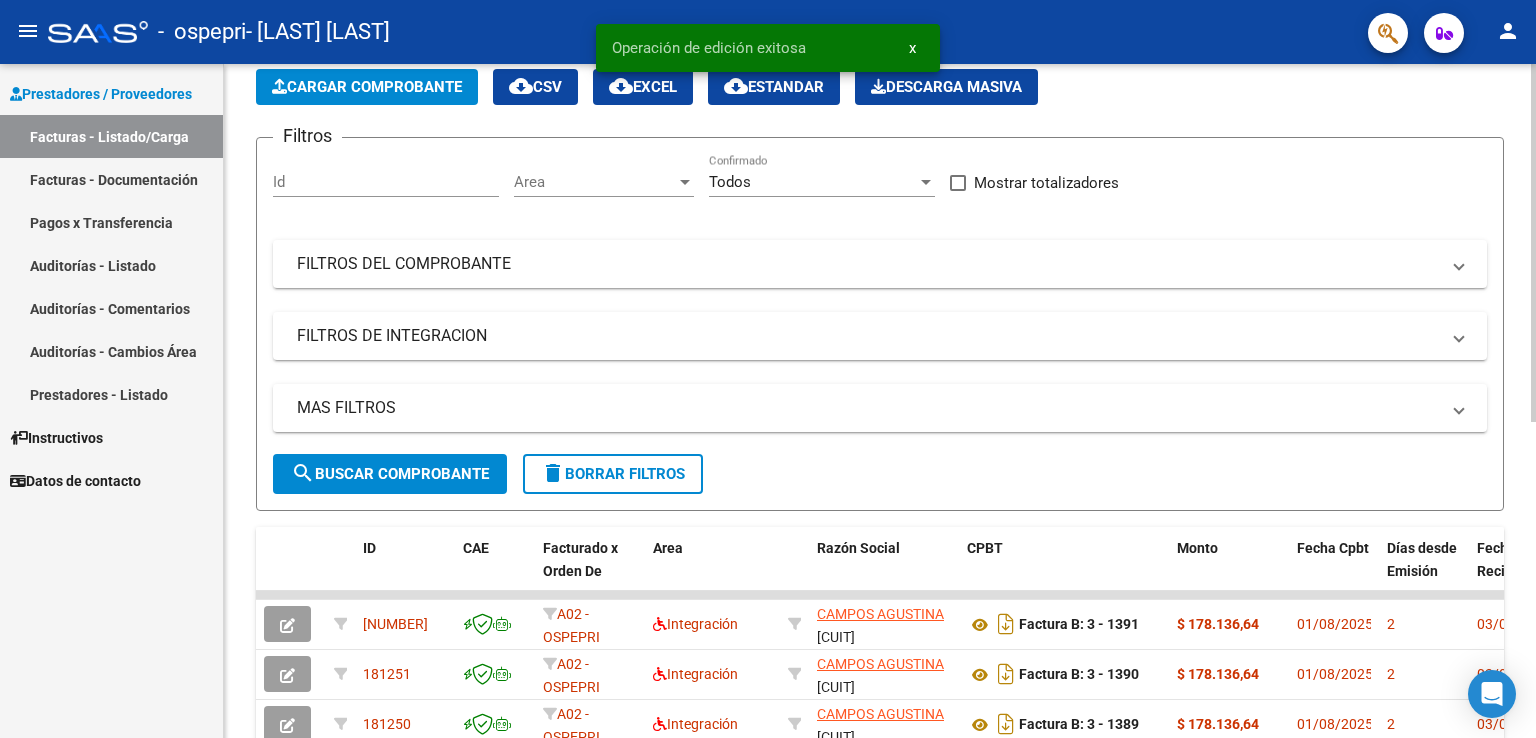 click on "Cargar Comprobante" 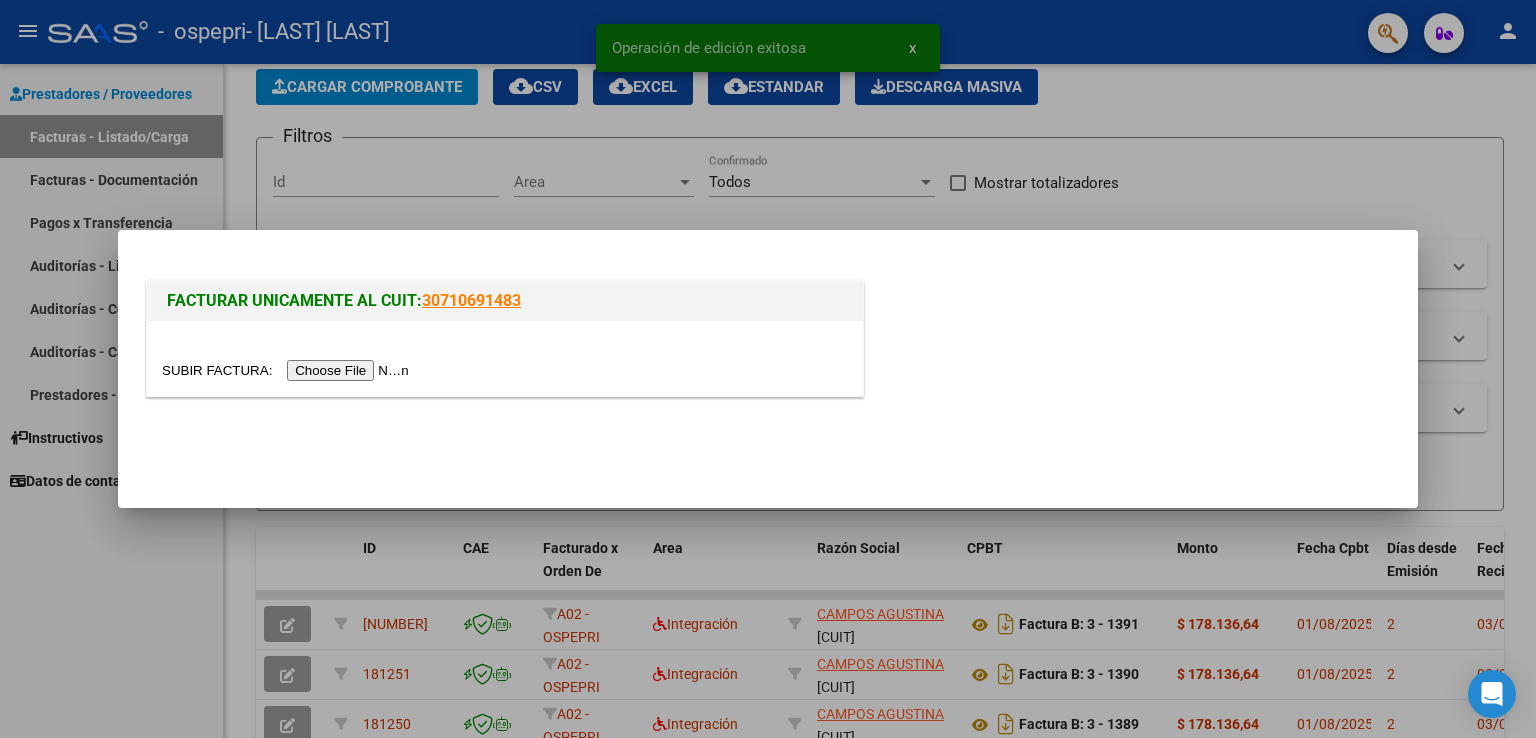 click at bounding box center (288, 370) 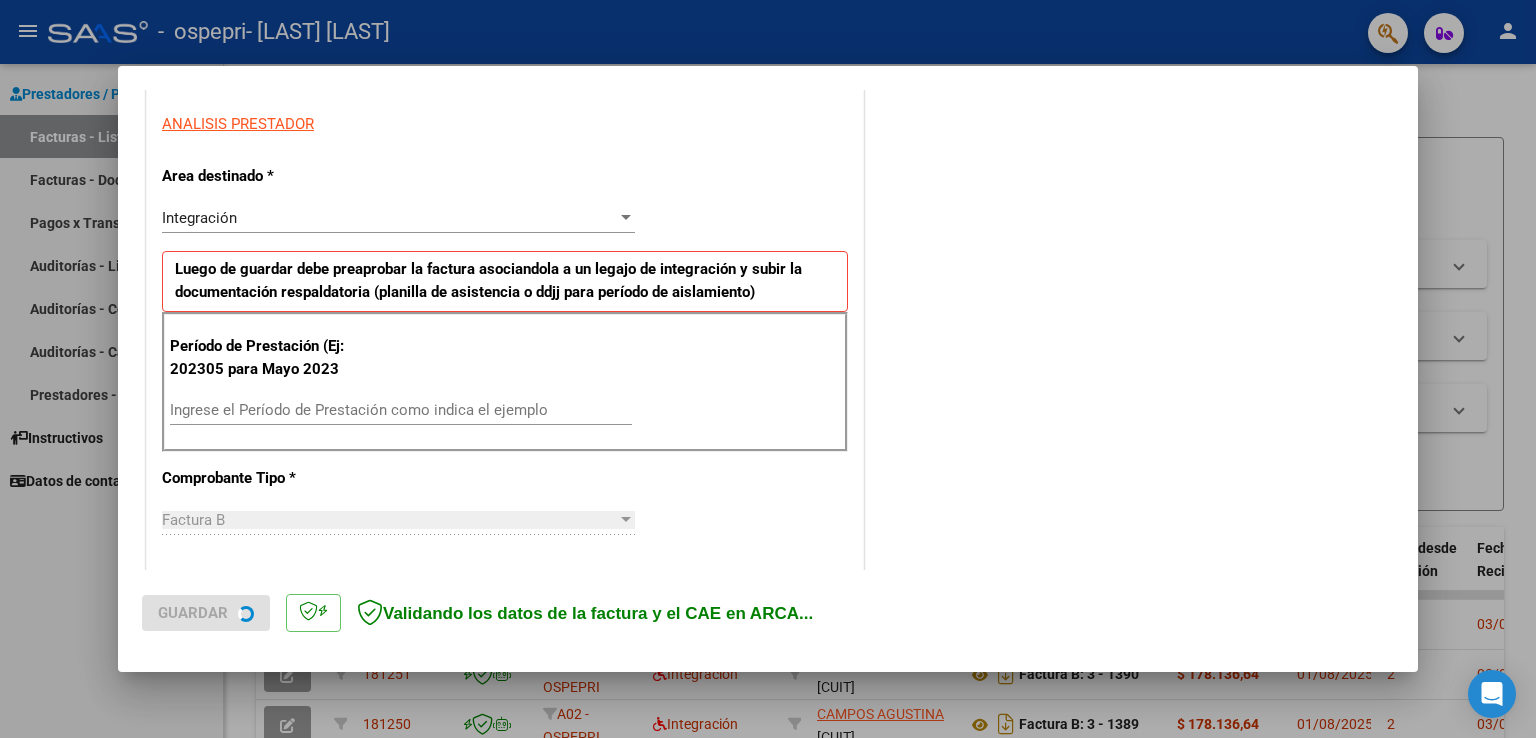 scroll, scrollTop: 400, scrollLeft: 0, axis: vertical 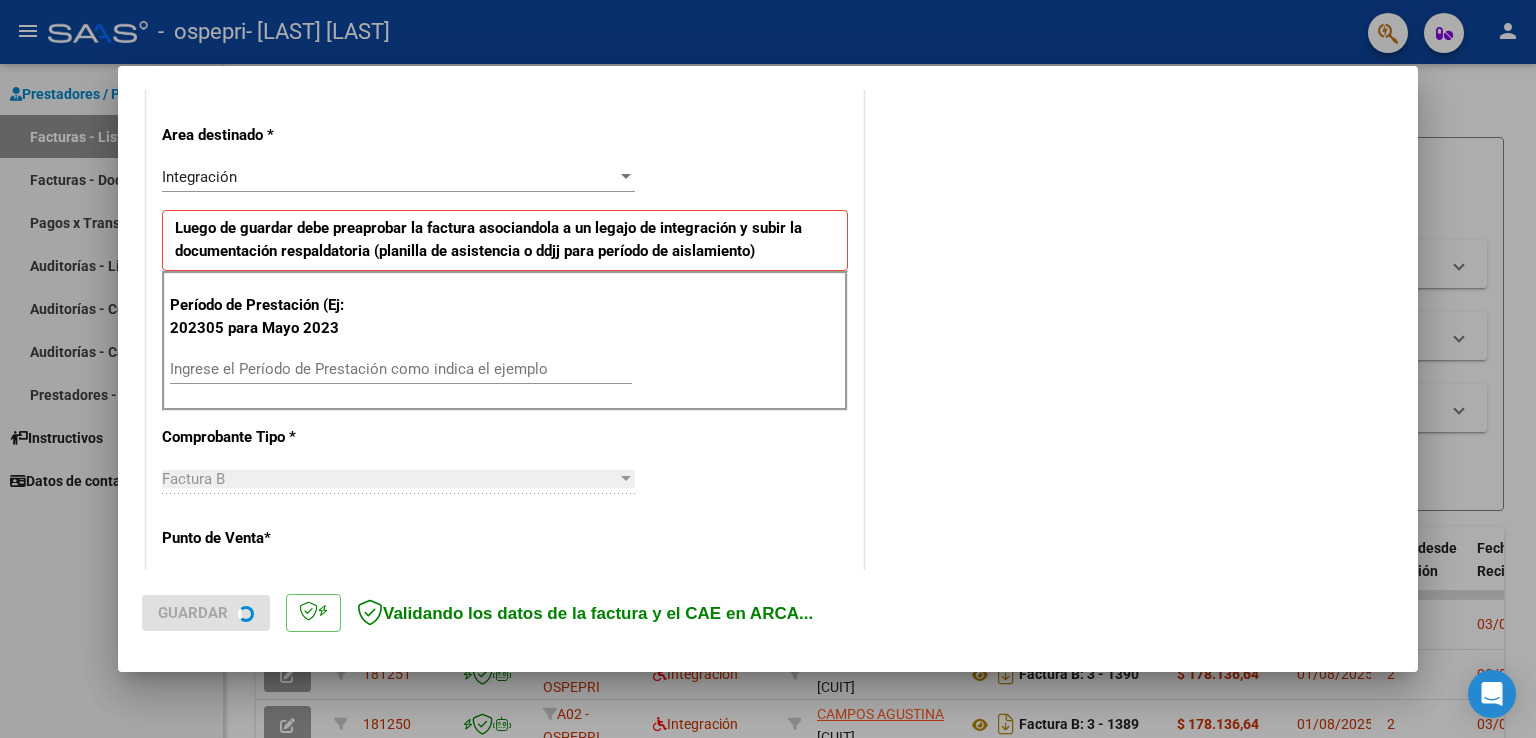 click on "Ingrese el Período de Prestación como indica el ejemplo" at bounding box center [401, 369] 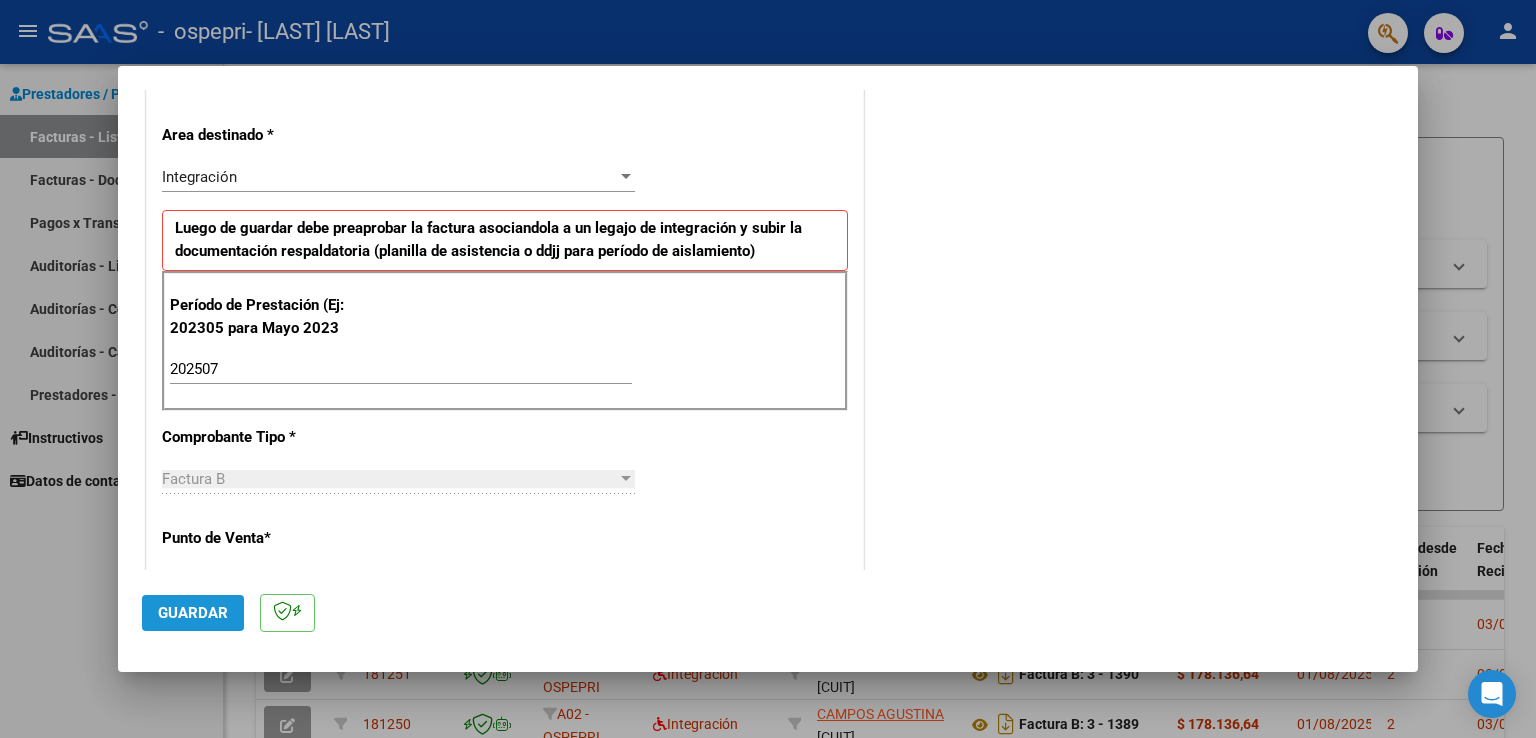 click on "Guardar" 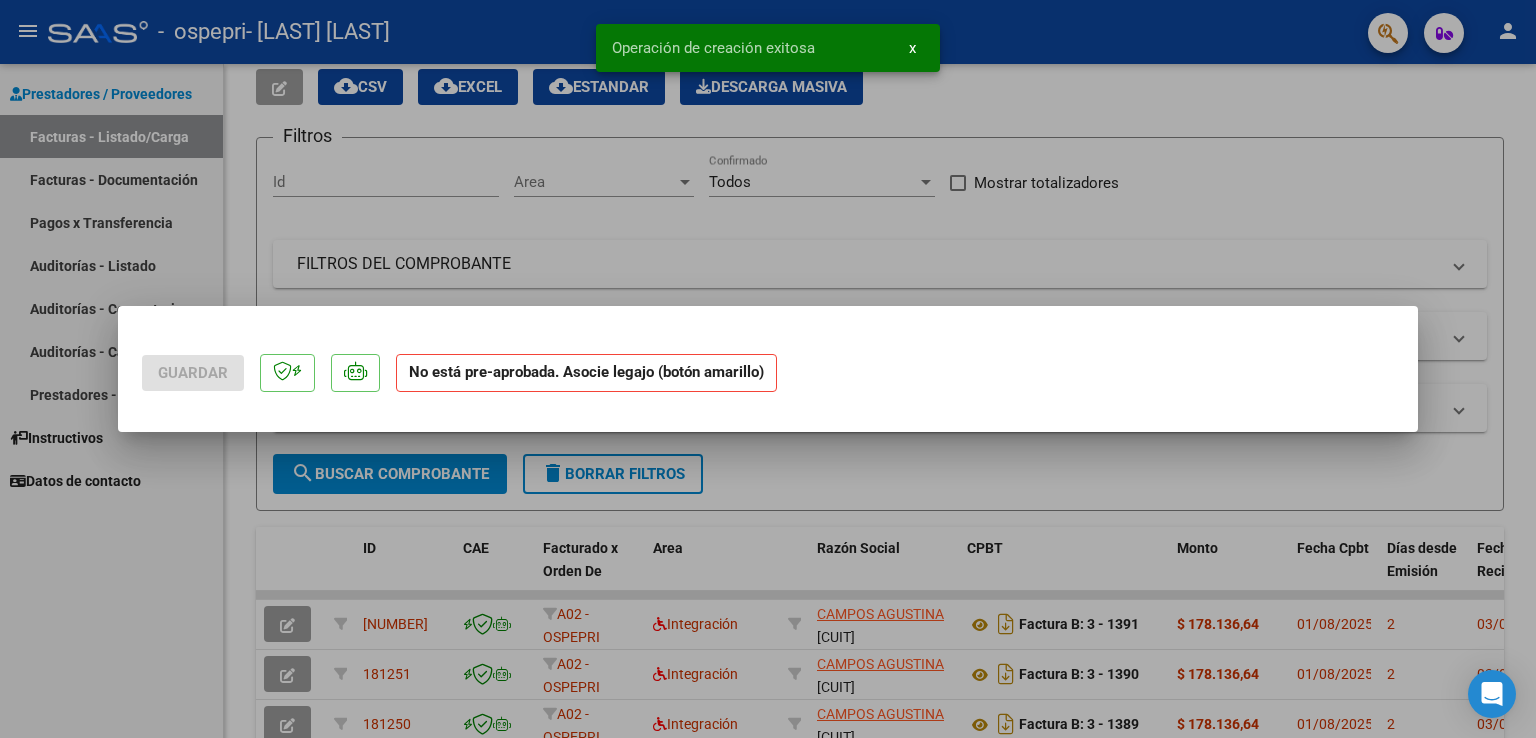 scroll, scrollTop: 0, scrollLeft: 0, axis: both 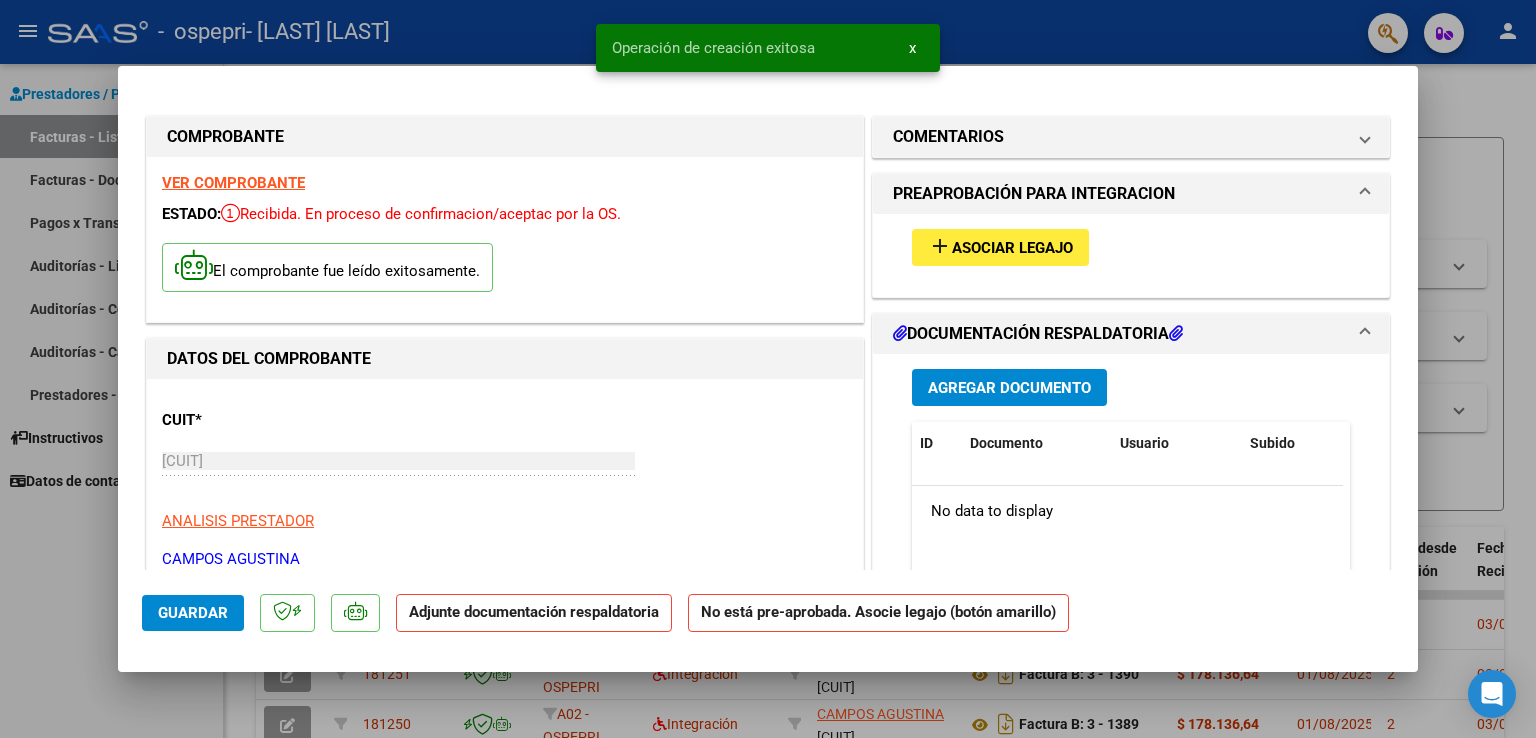 click on "Asociar Legajo" at bounding box center (1012, 248) 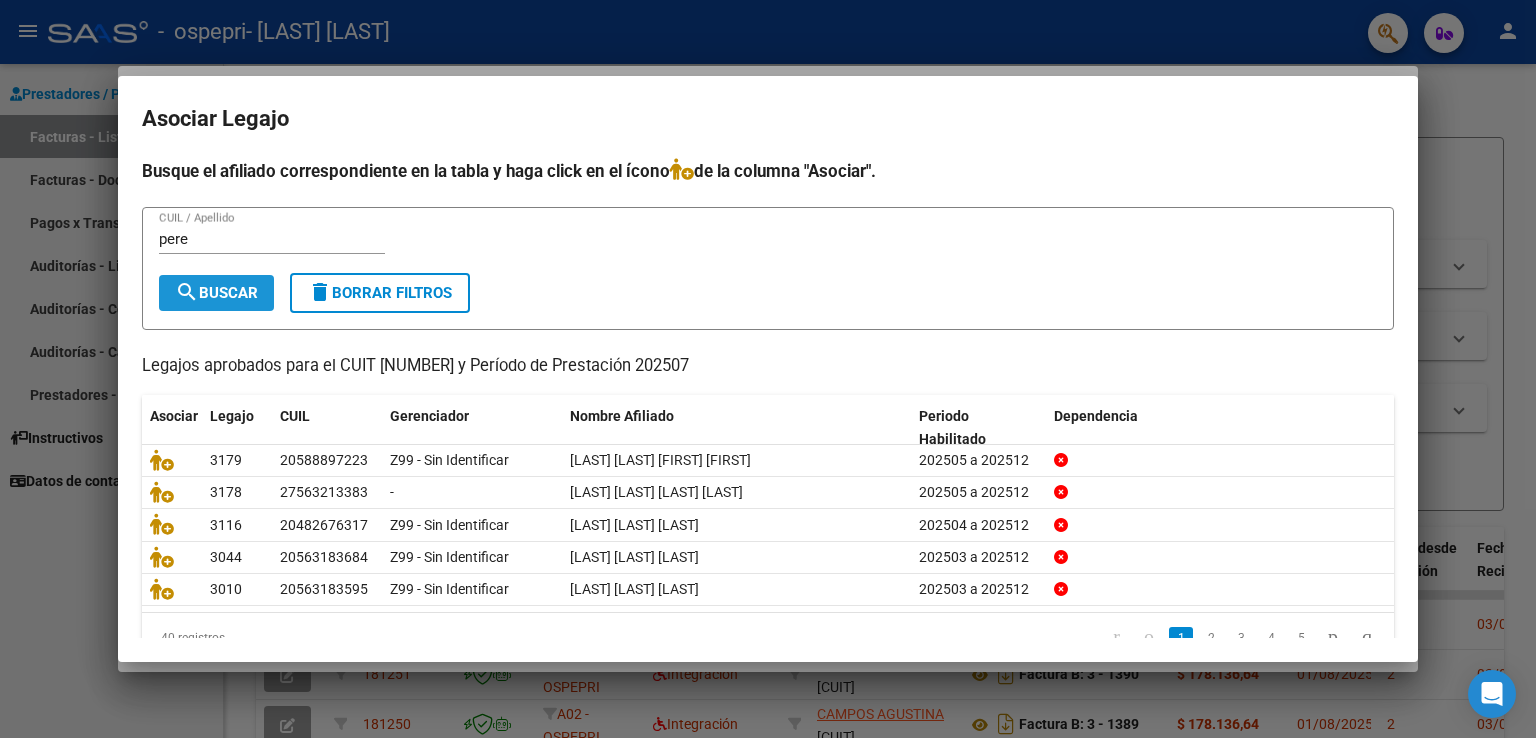 click on "search  Buscar" at bounding box center (216, 293) 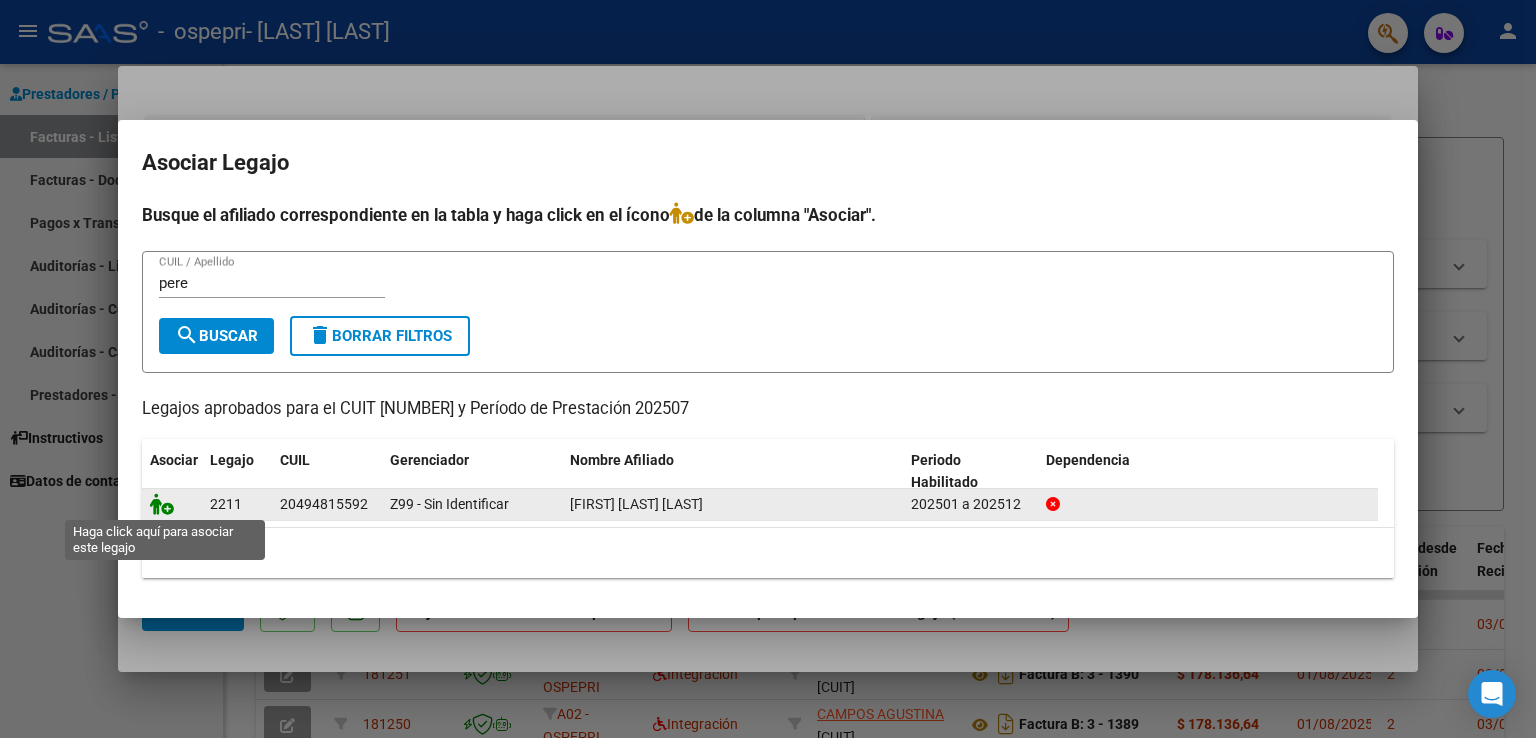 click 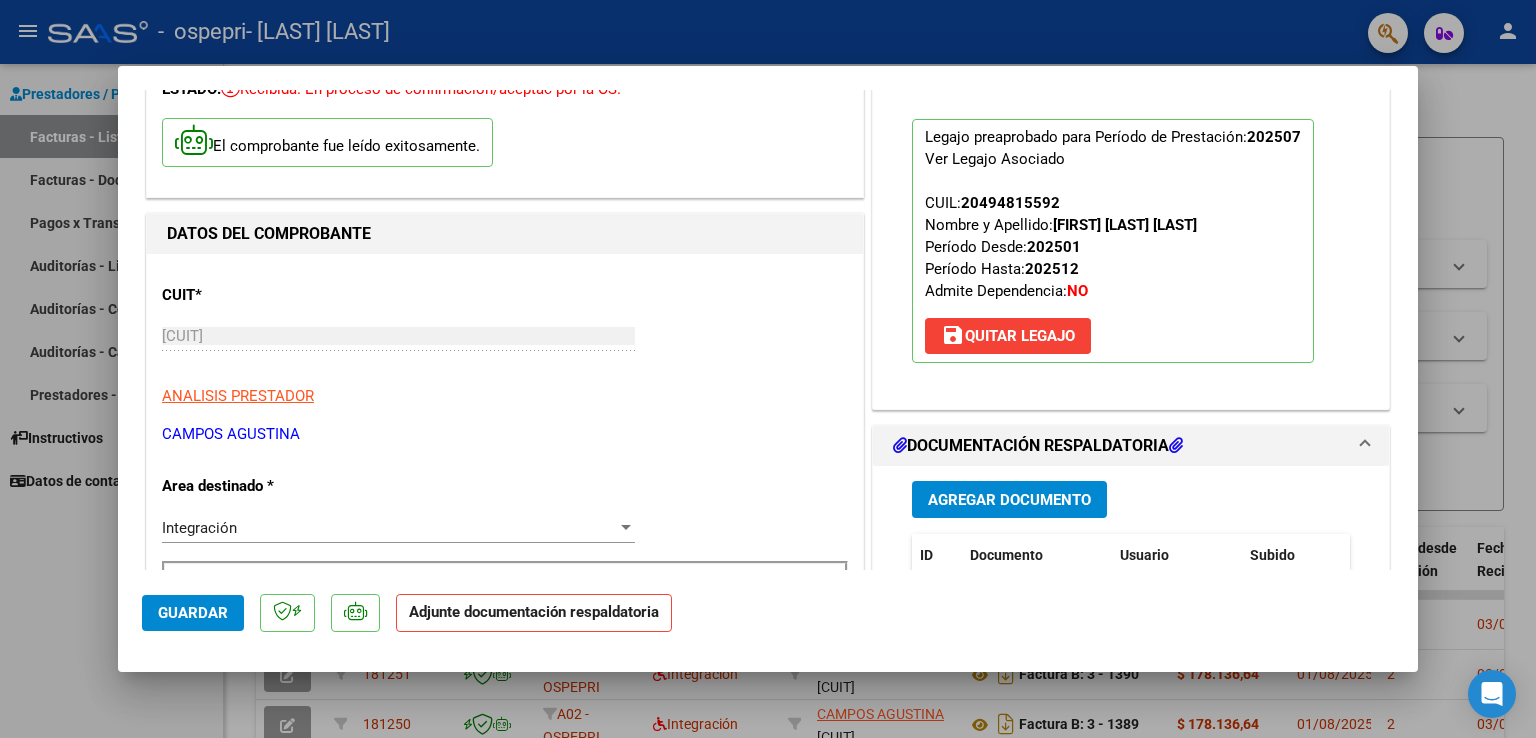 scroll, scrollTop: 300, scrollLeft: 0, axis: vertical 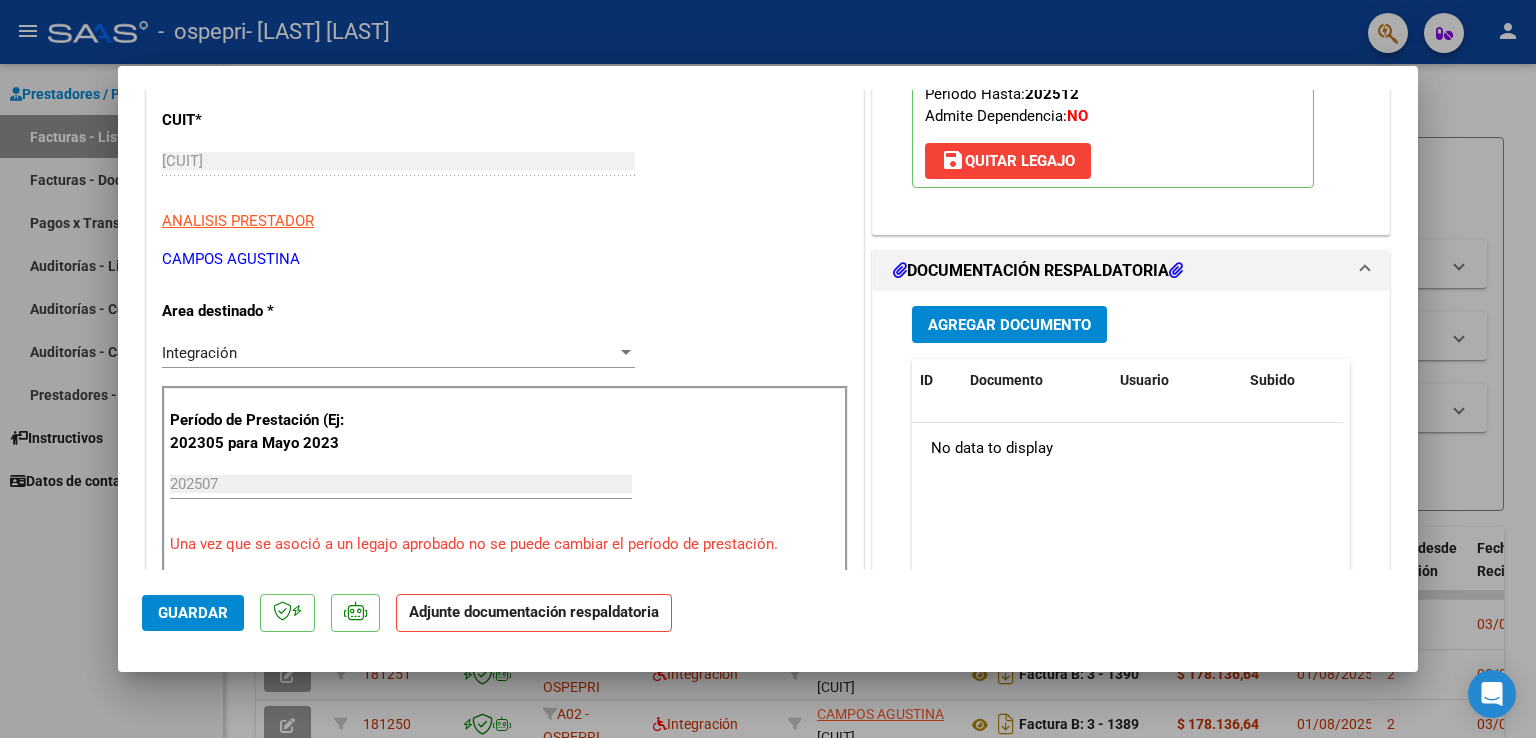 click on "Agregar Documento" at bounding box center (1009, 325) 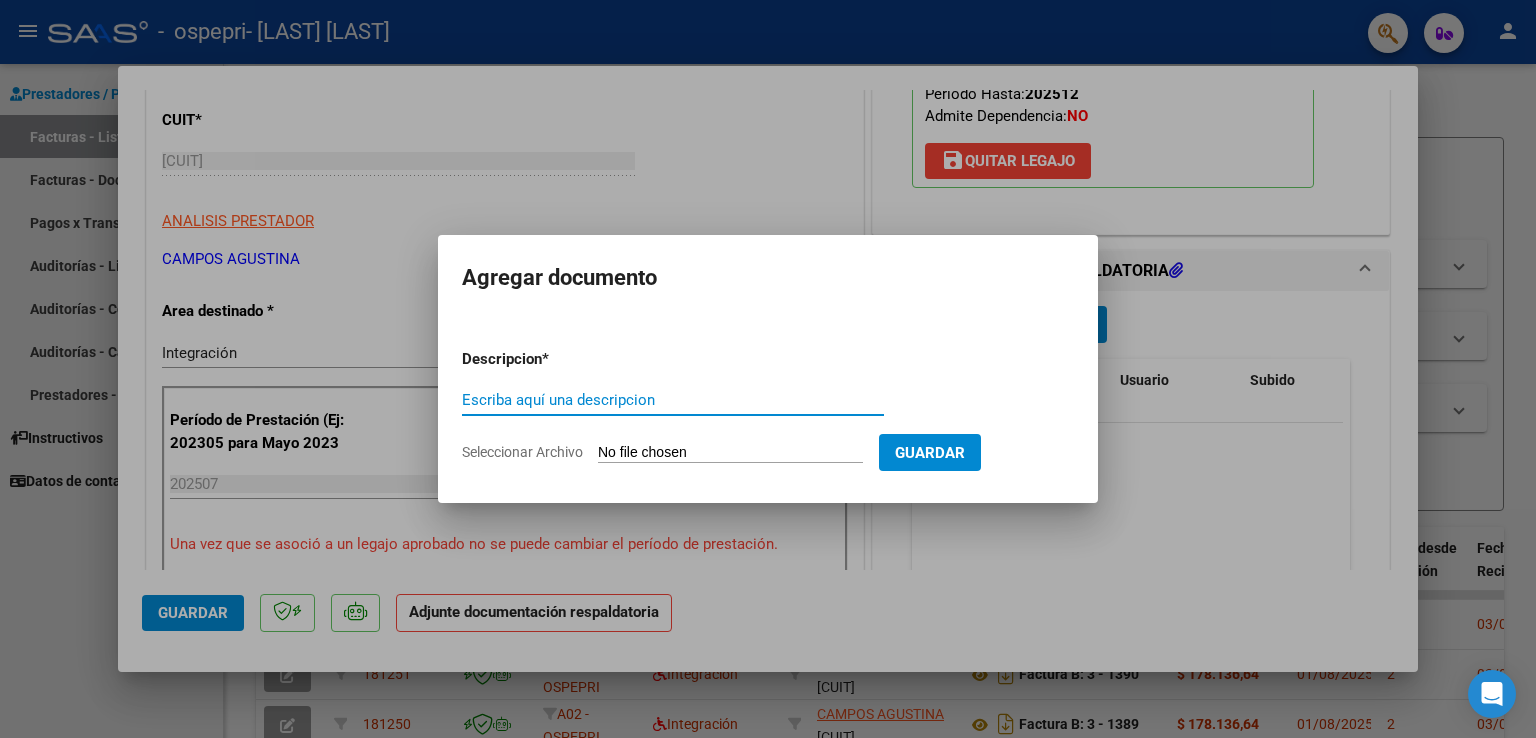click on "Seleccionar Archivo" 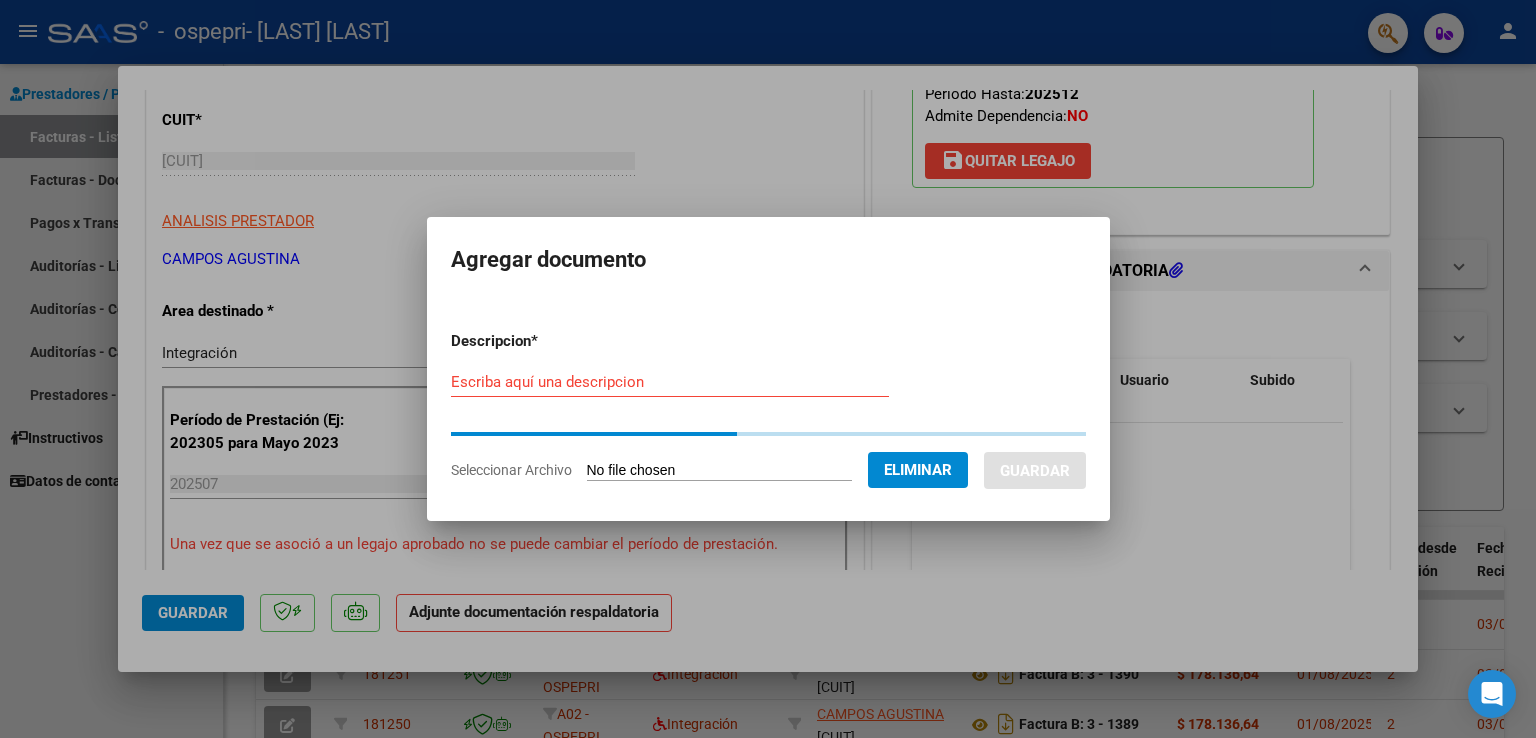 click on "Escriba aquí una descripcion" at bounding box center [670, 382] 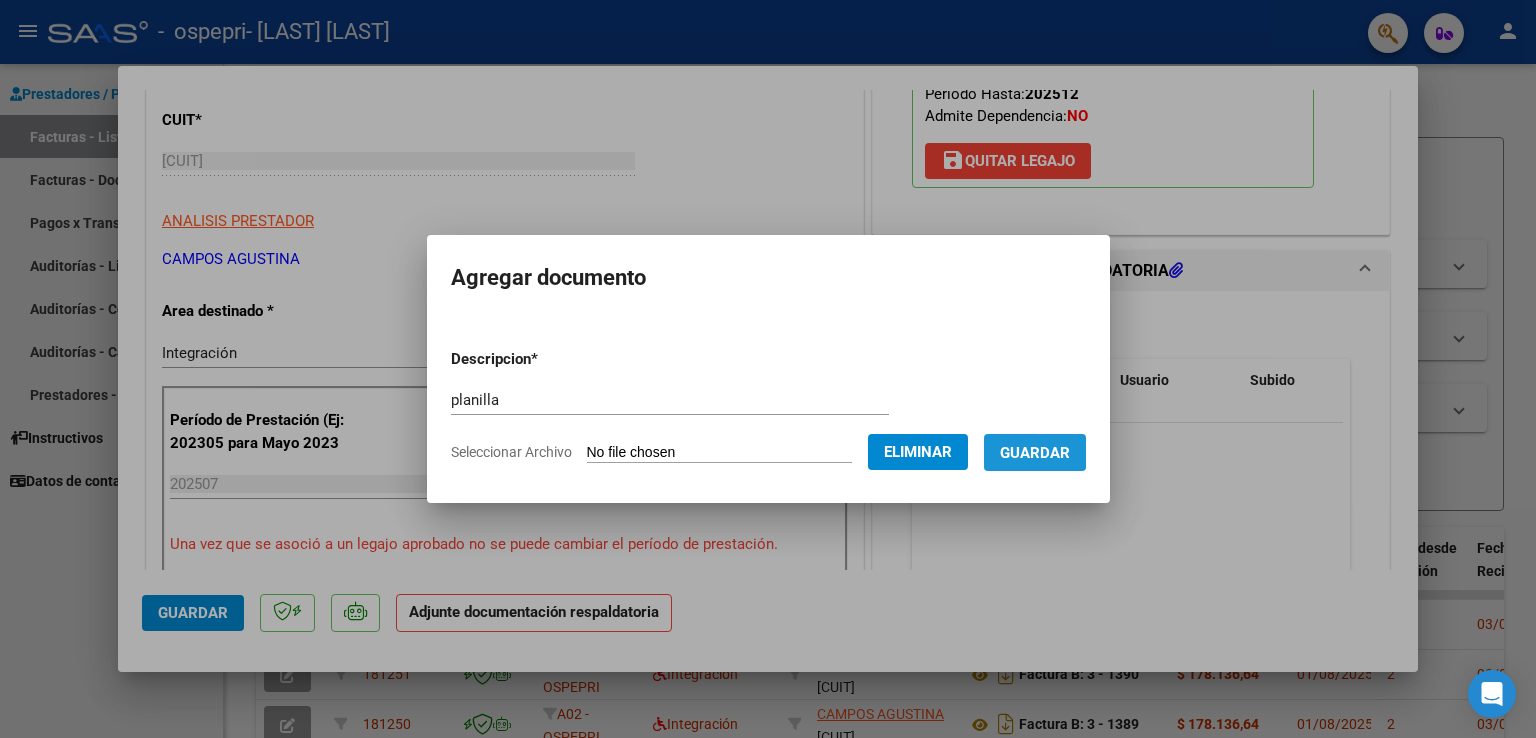 click on "Guardar" at bounding box center (1035, 452) 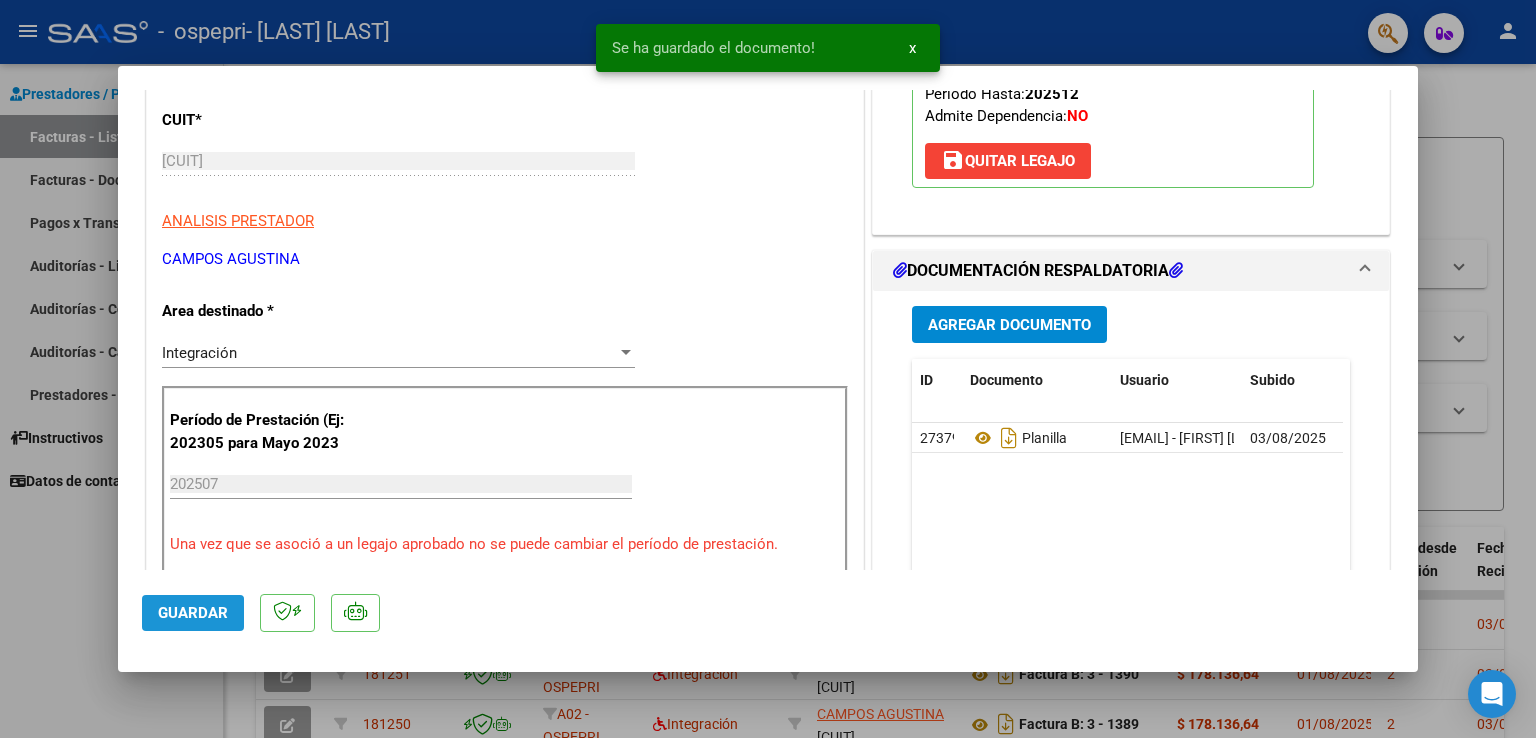 click on "Guardar" 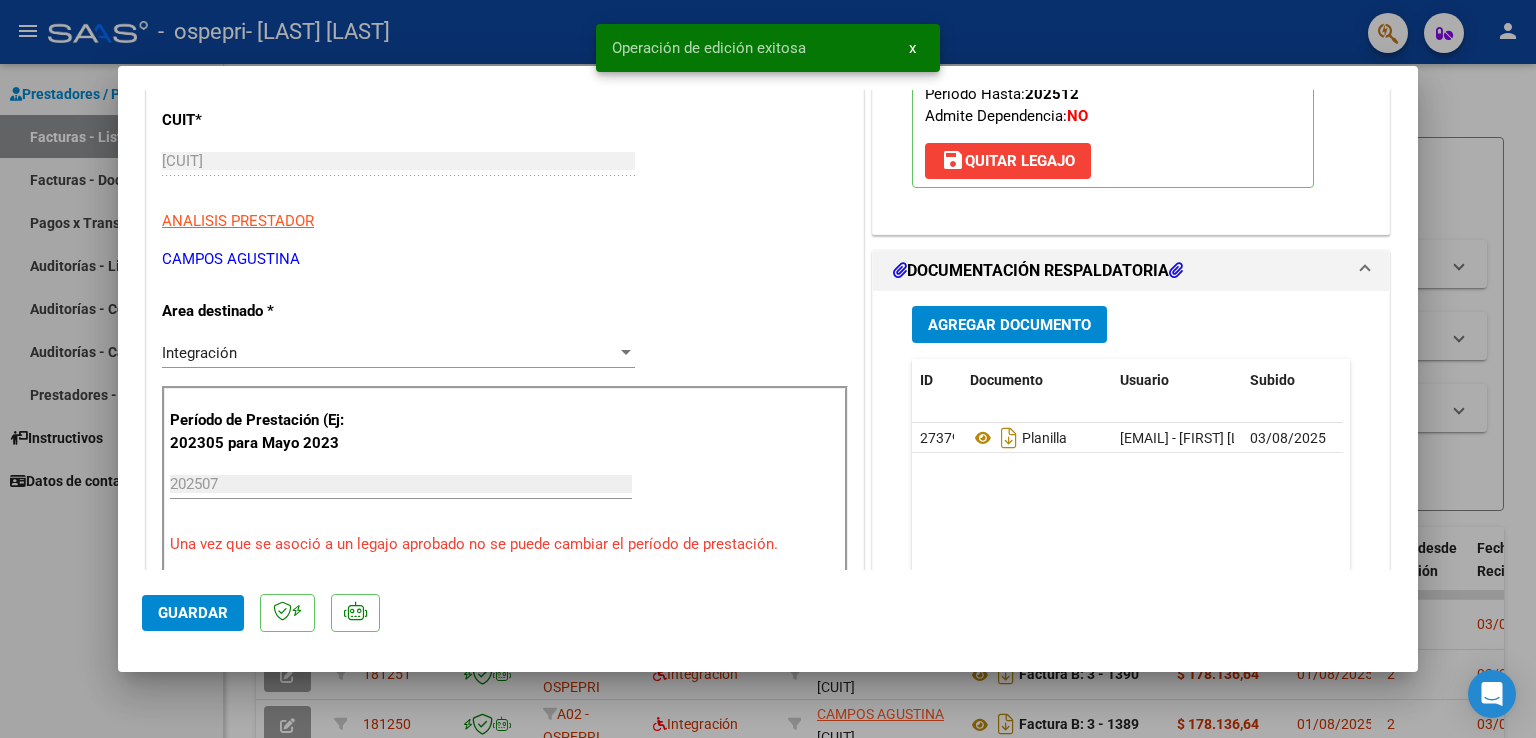 drag, startPoint x: 66, startPoint y: 594, endPoint x: 97, endPoint y: 538, distance: 64.00781 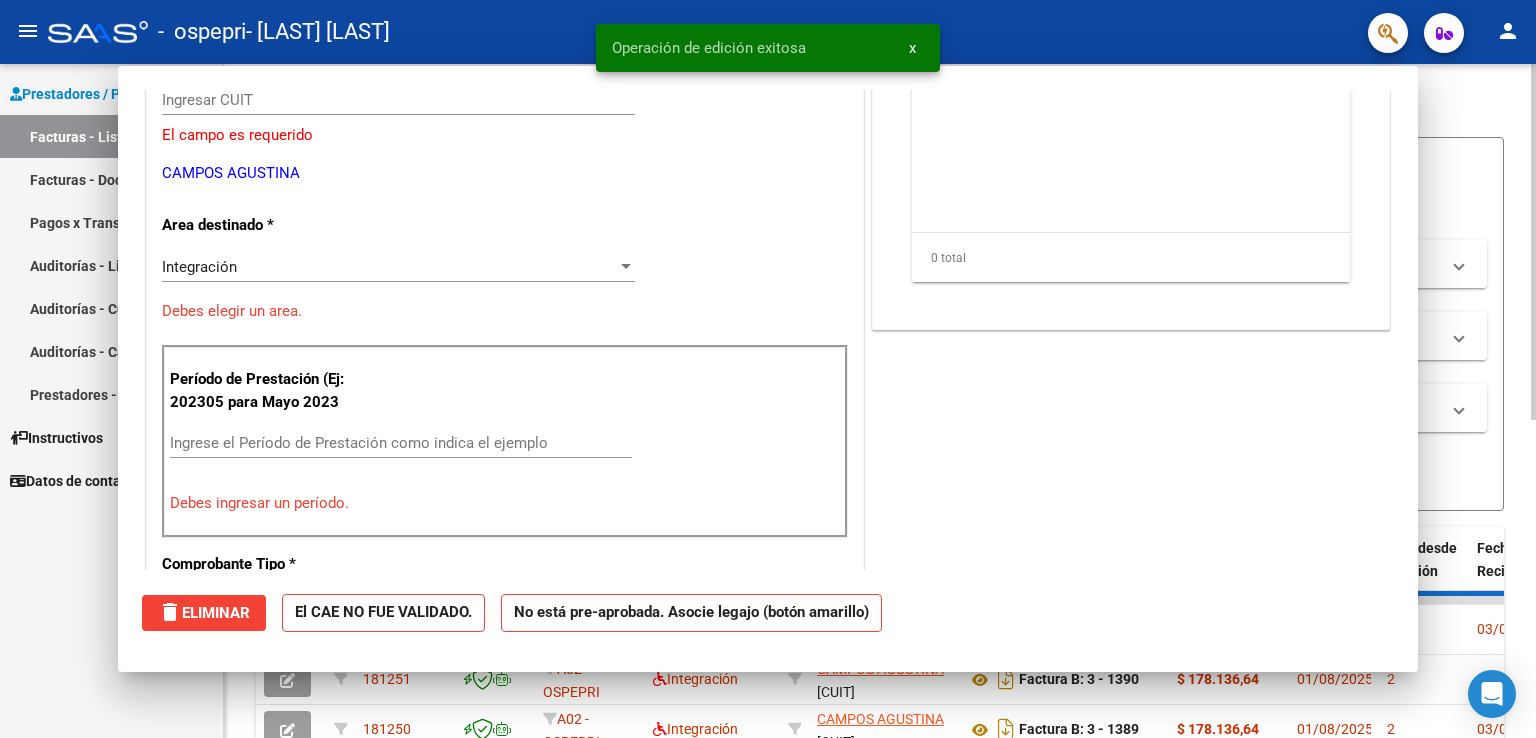 scroll, scrollTop: 0, scrollLeft: 0, axis: both 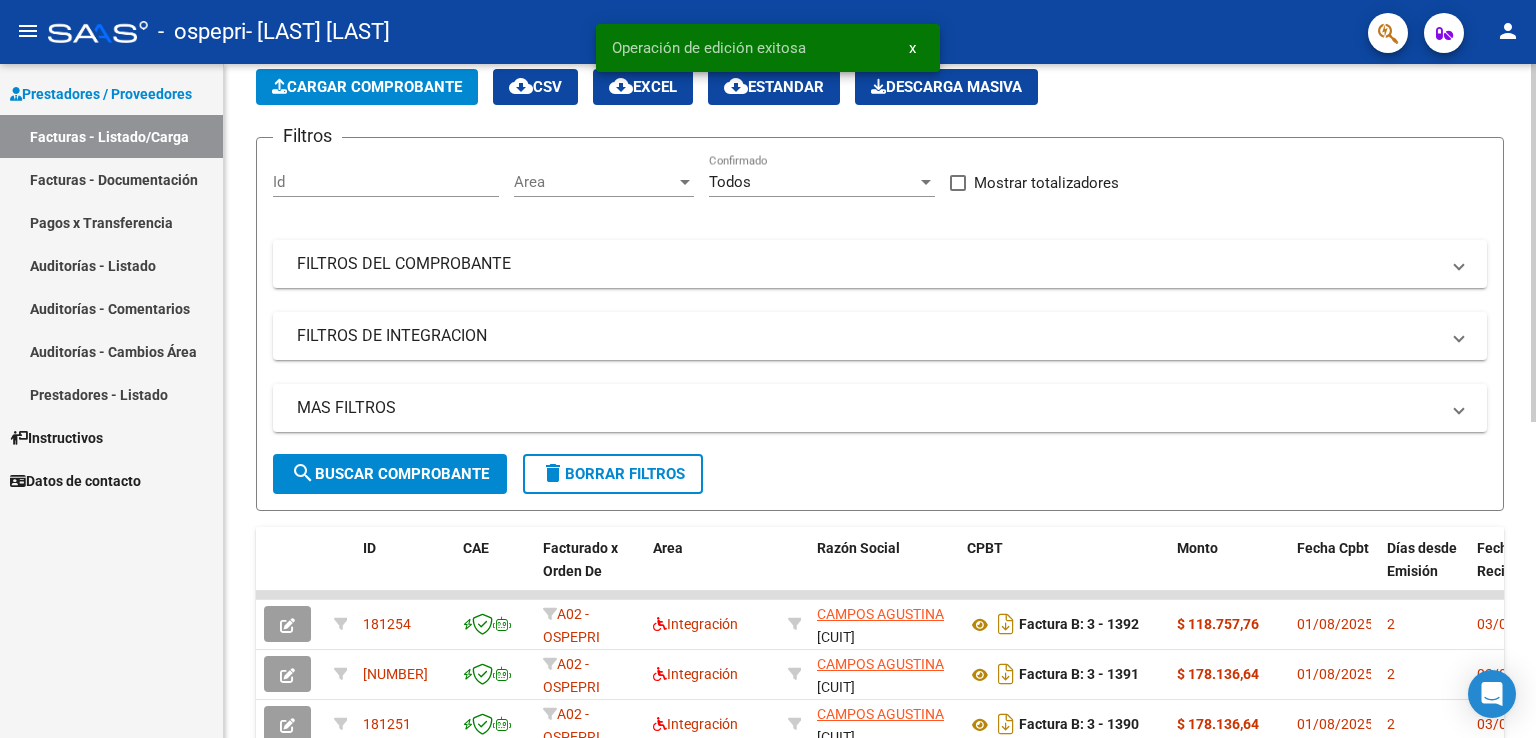 click on "Cargar Comprobante" 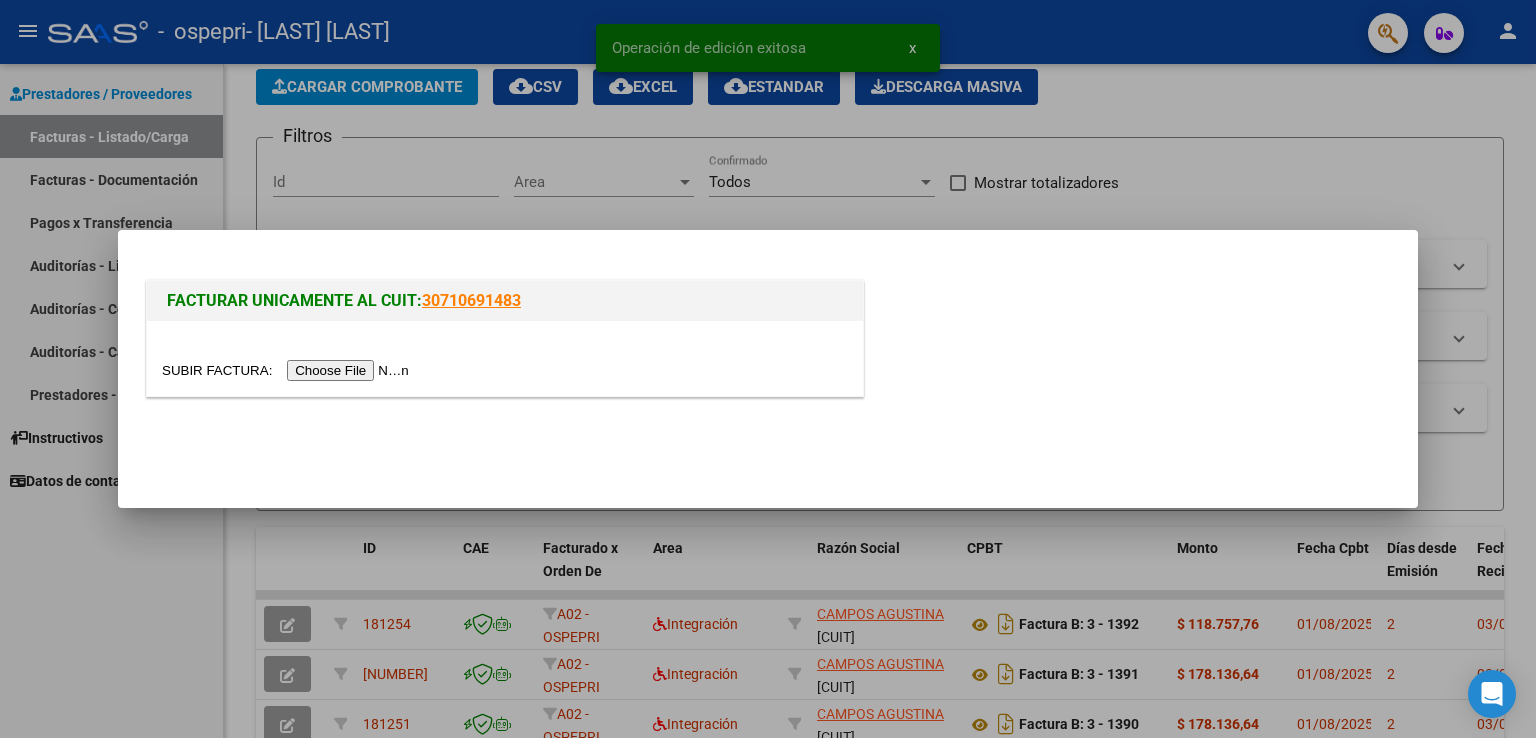 click at bounding box center (288, 370) 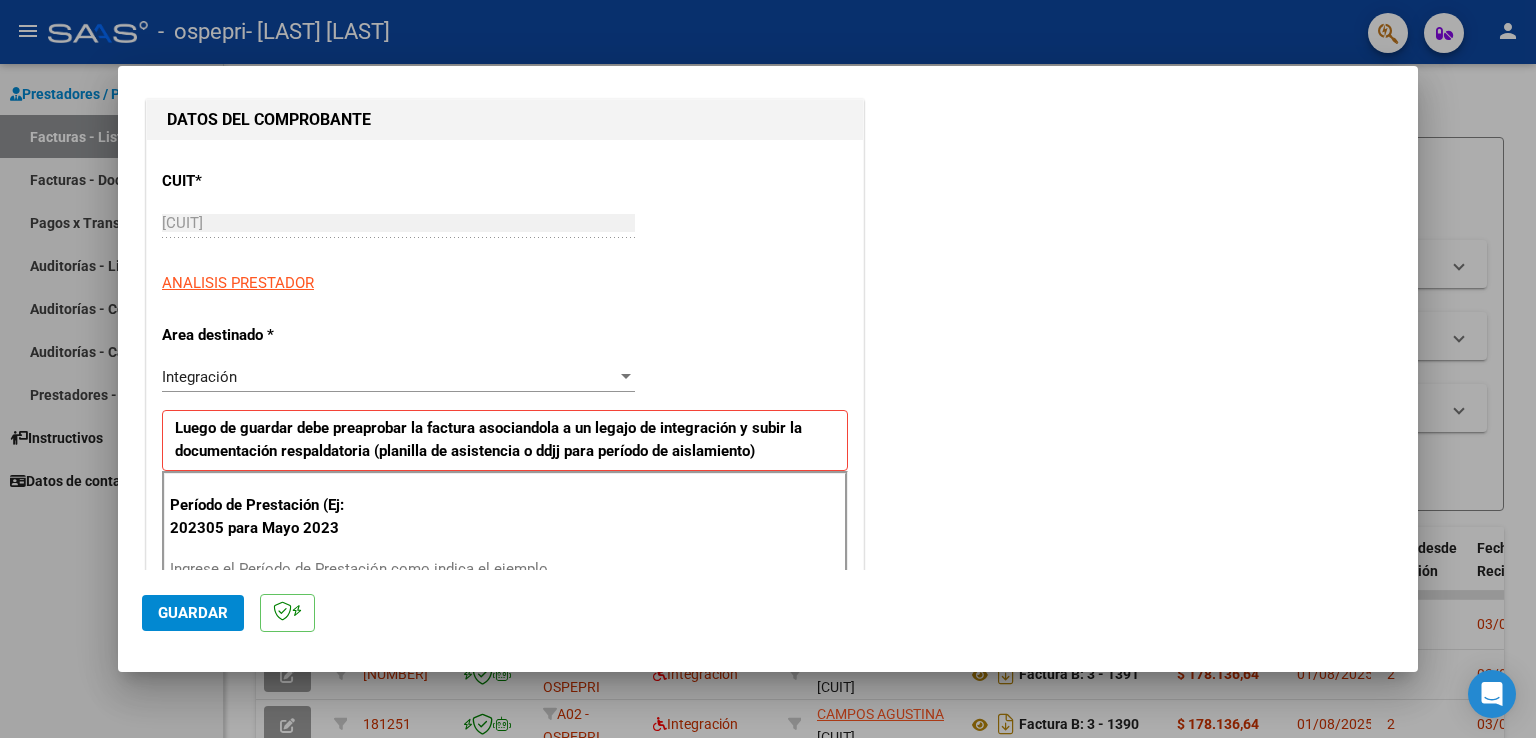 scroll, scrollTop: 300, scrollLeft: 0, axis: vertical 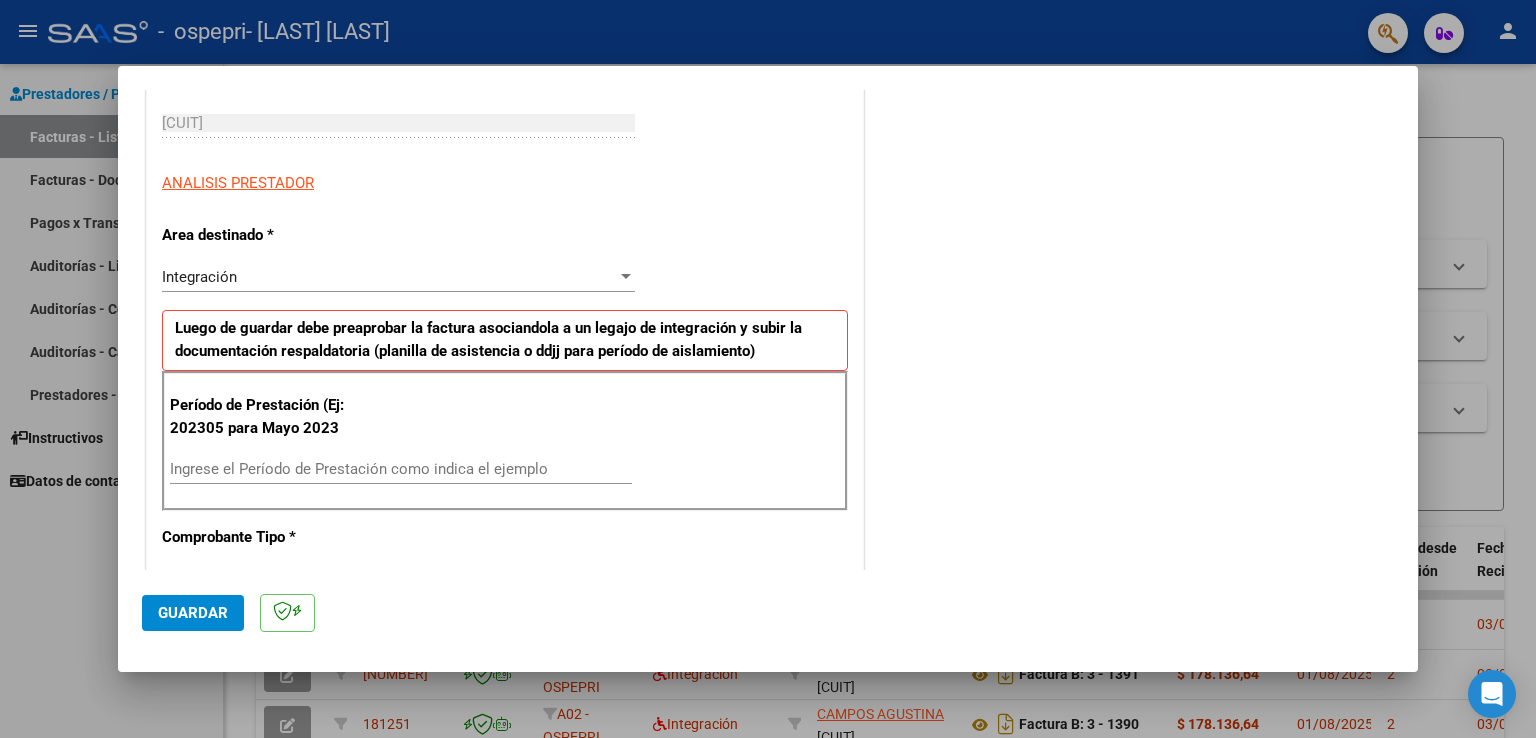 click on "Ingrese el Período de Prestación como indica el ejemplo" at bounding box center [401, 469] 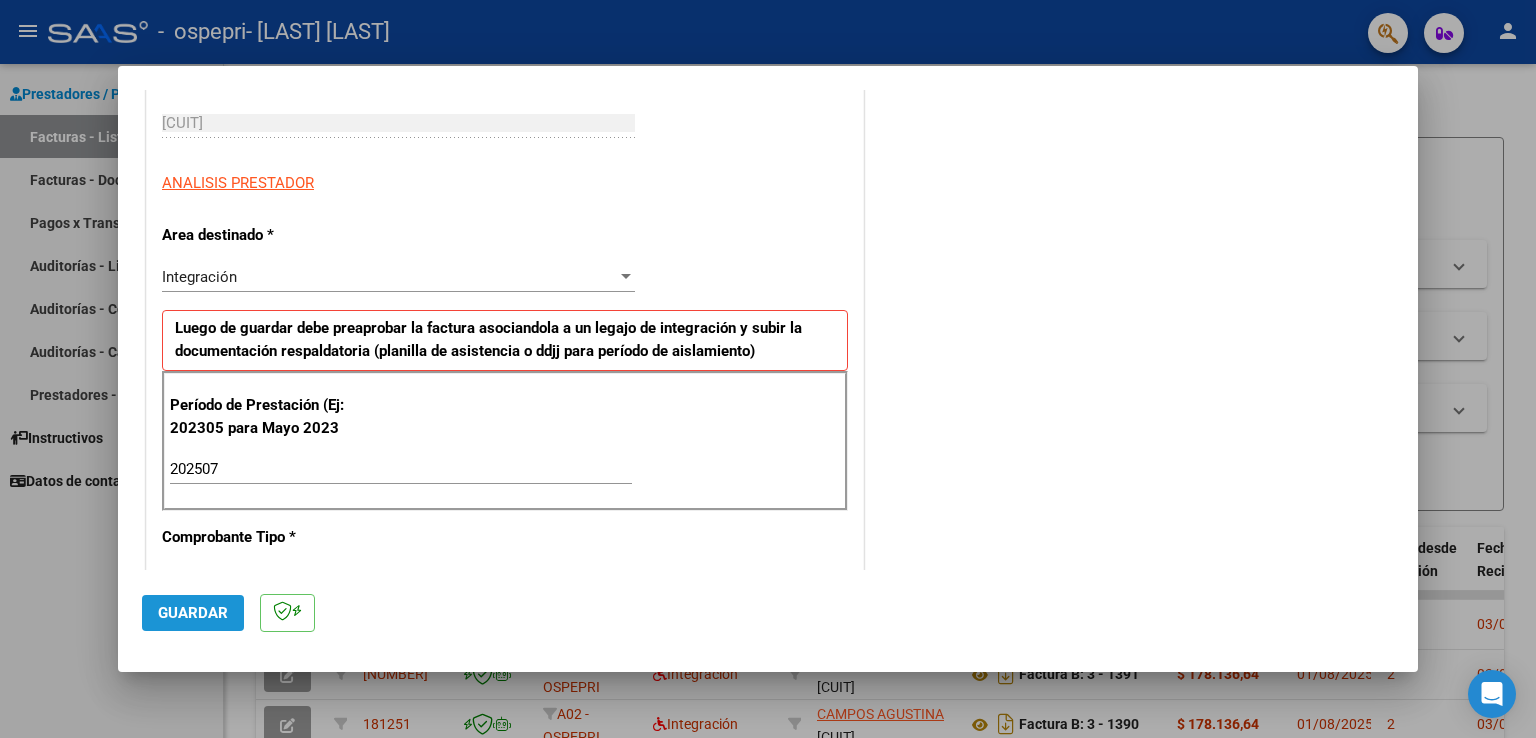 click on "Guardar" 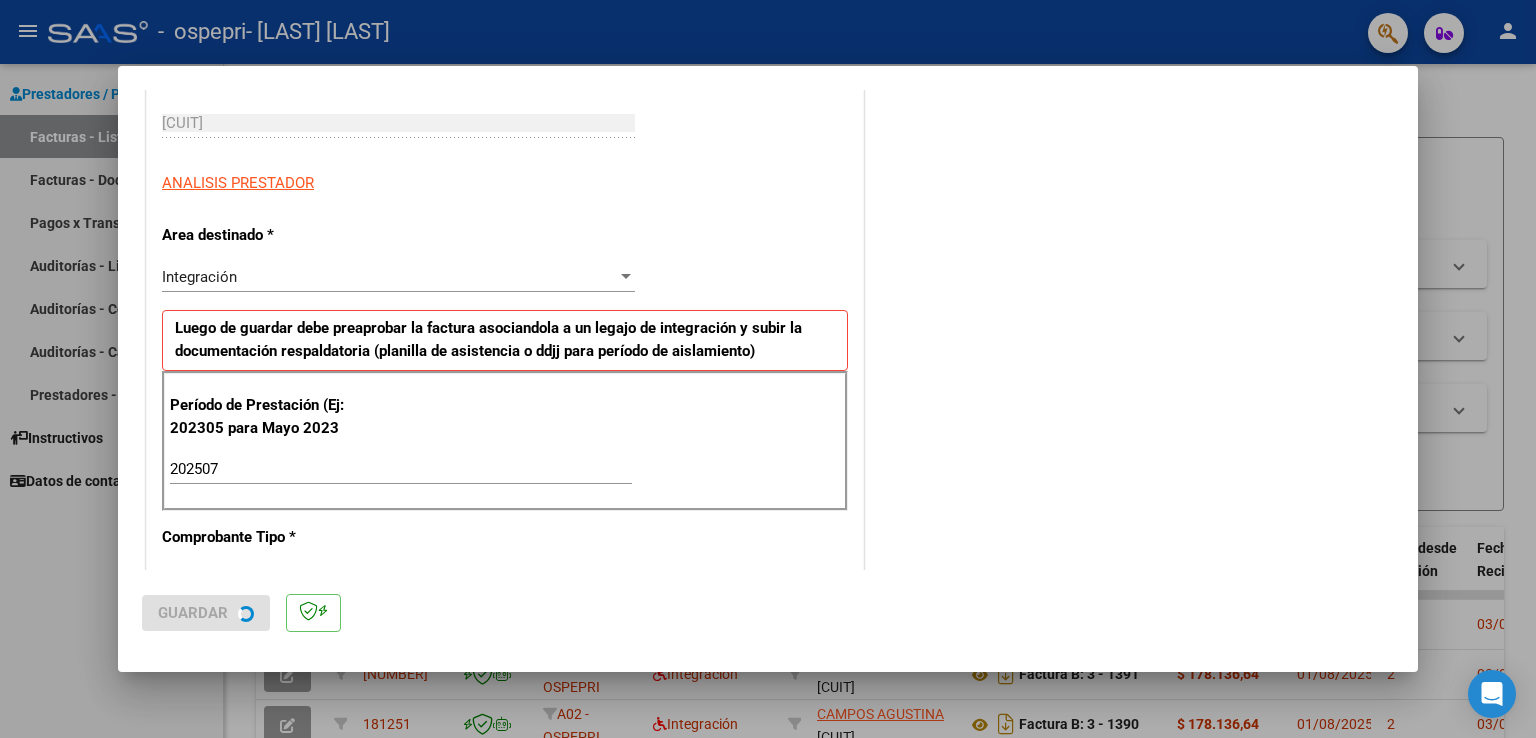 scroll, scrollTop: 0, scrollLeft: 0, axis: both 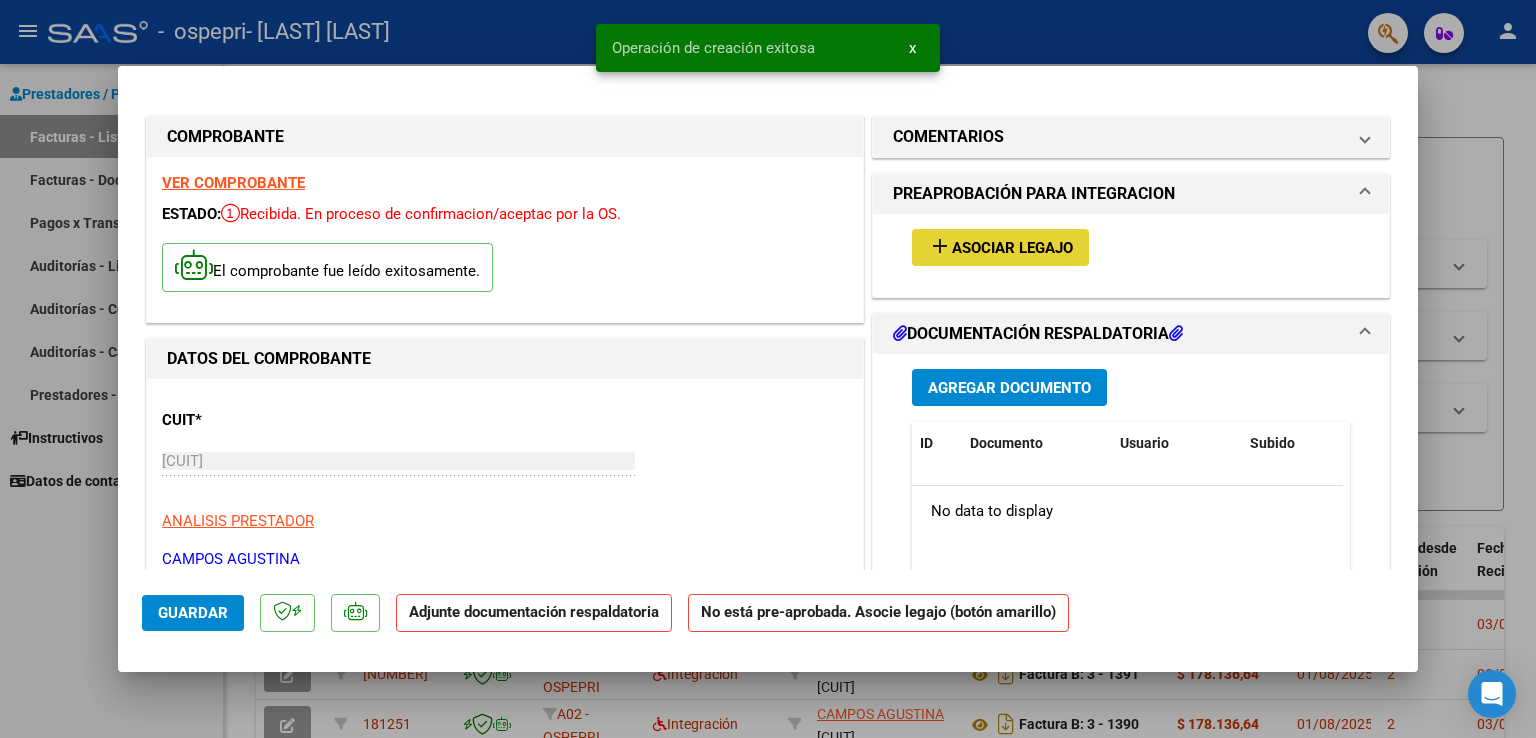 click on "Asociar Legajo" at bounding box center [1012, 248] 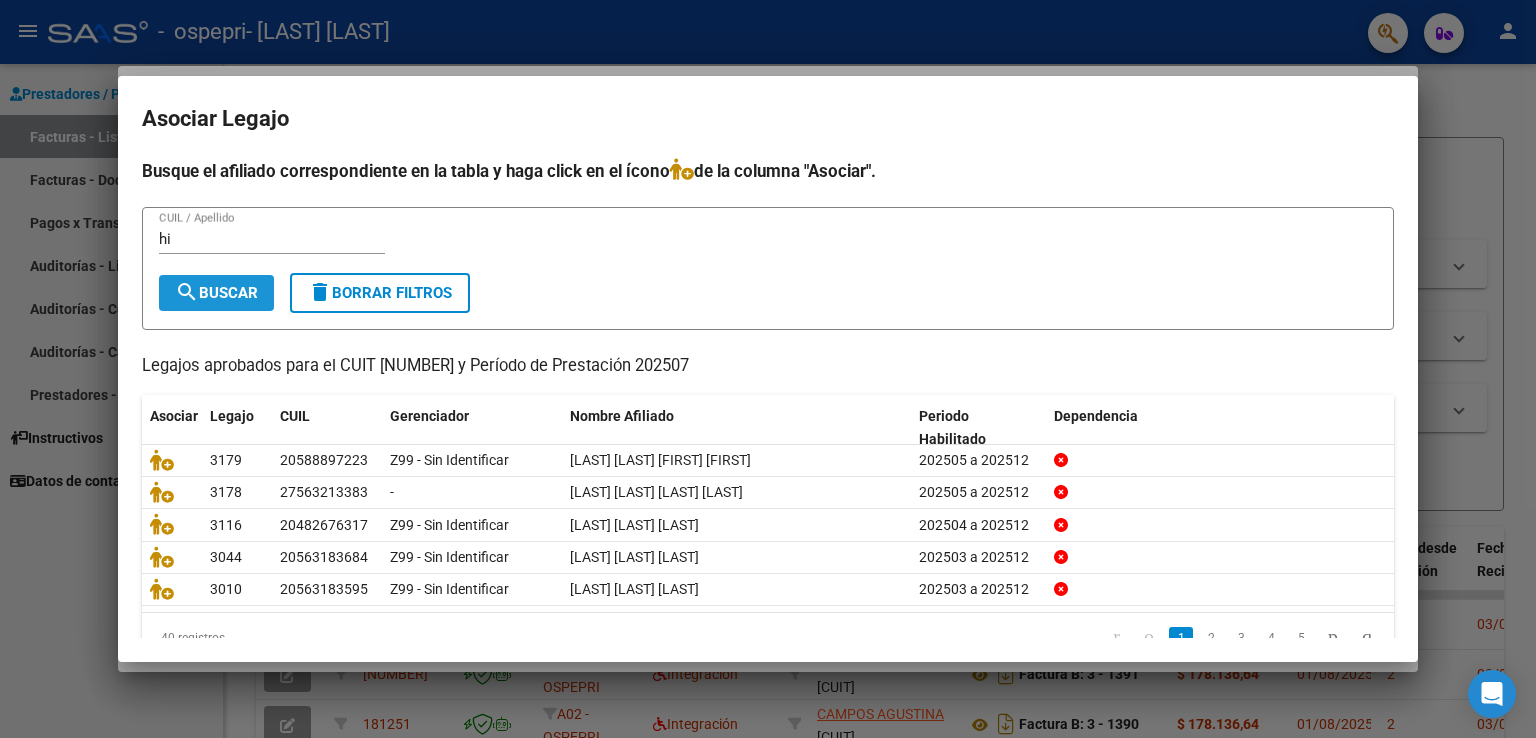 click on "search  Buscar" at bounding box center (216, 293) 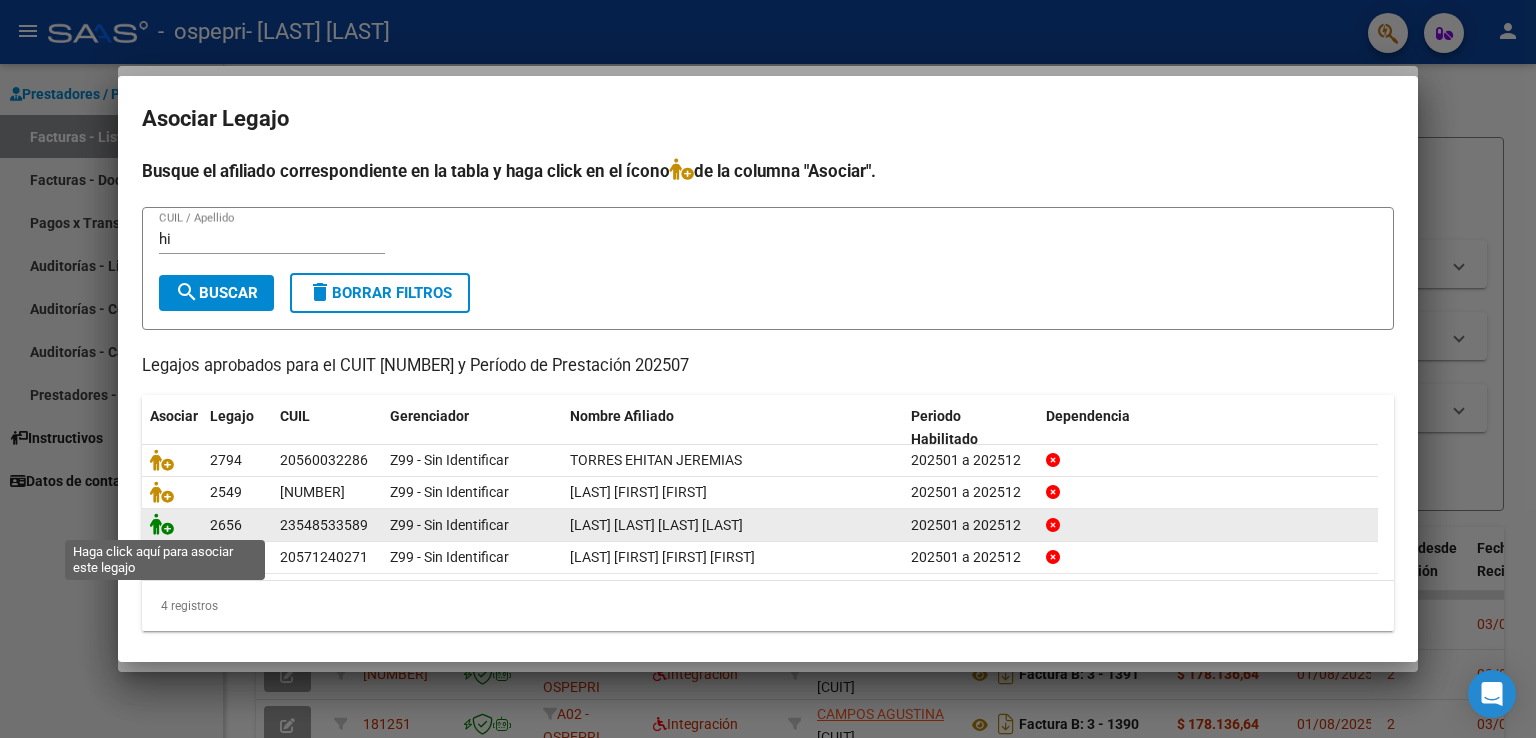 click 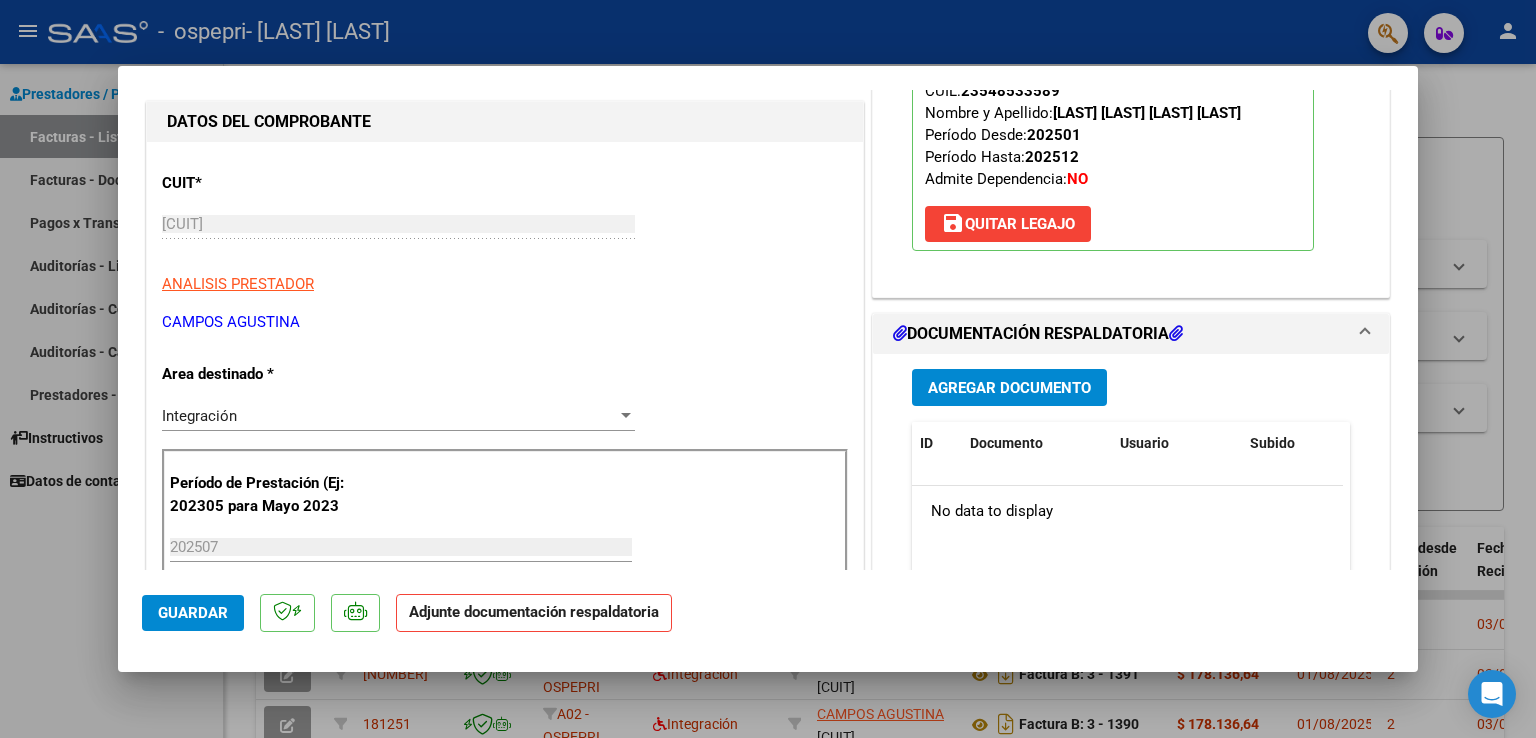 scroll, scrollTop: 300, scrollLeft: 0, axis: vertical 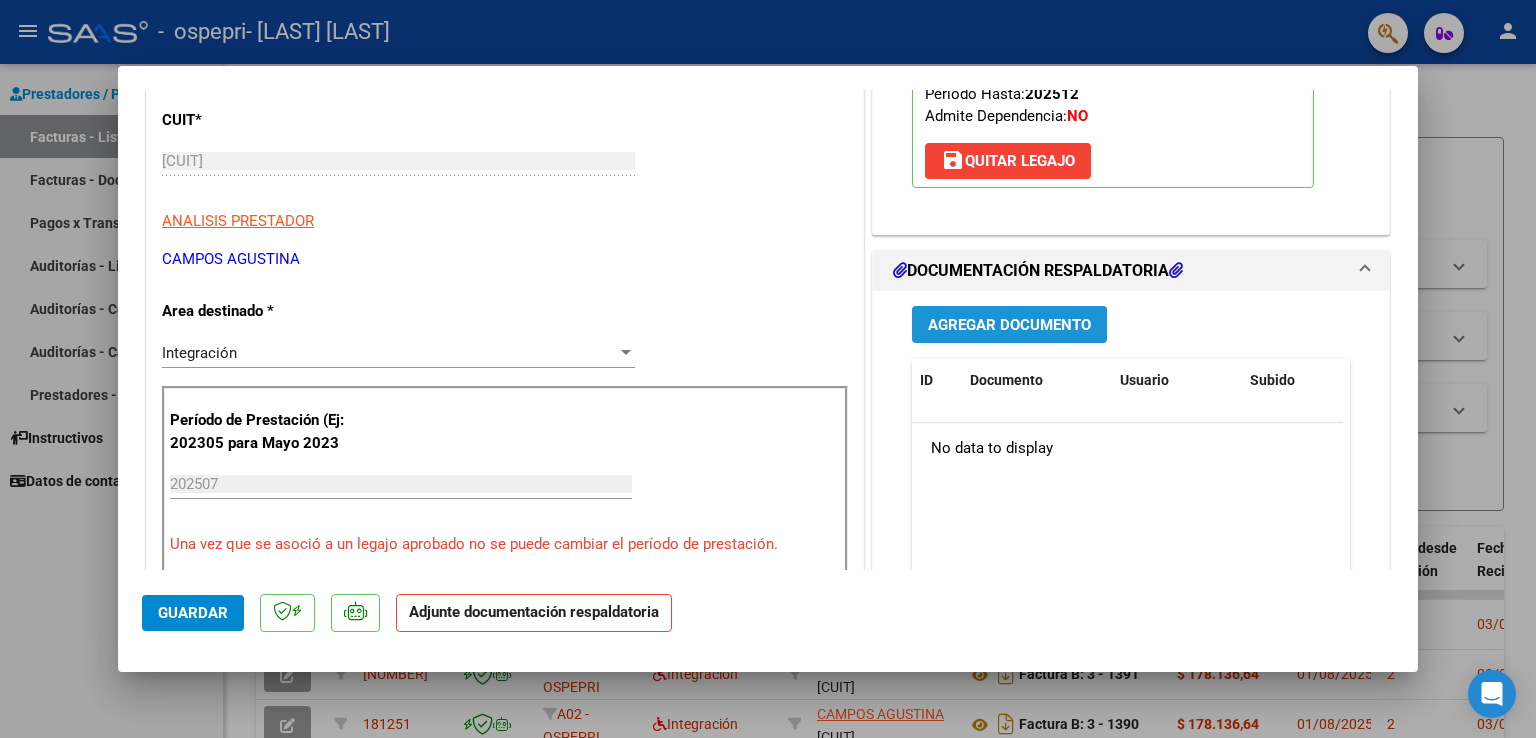 click on "Agregar Documento" at bounding box center (1009, 325) 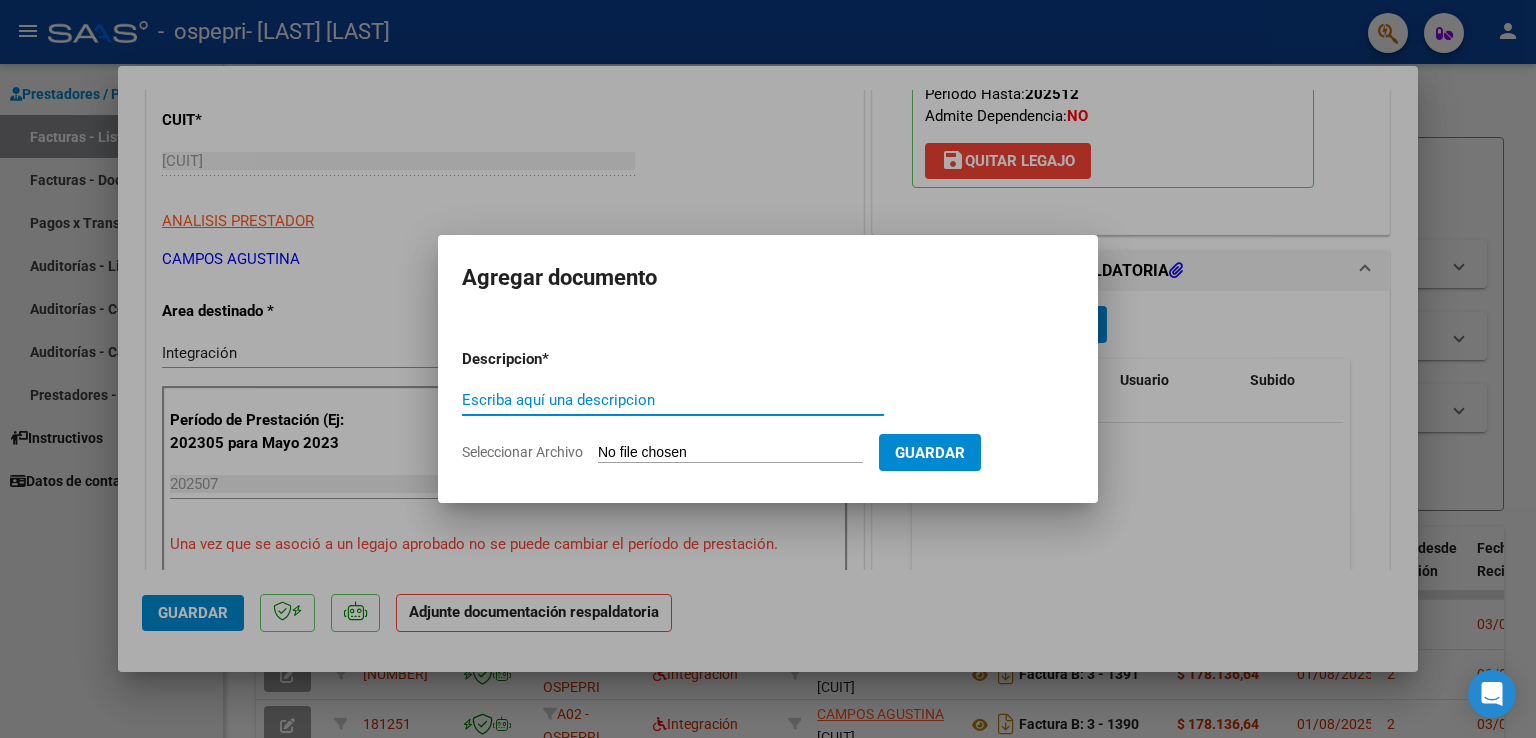 click on "Seleccionar Archivo" 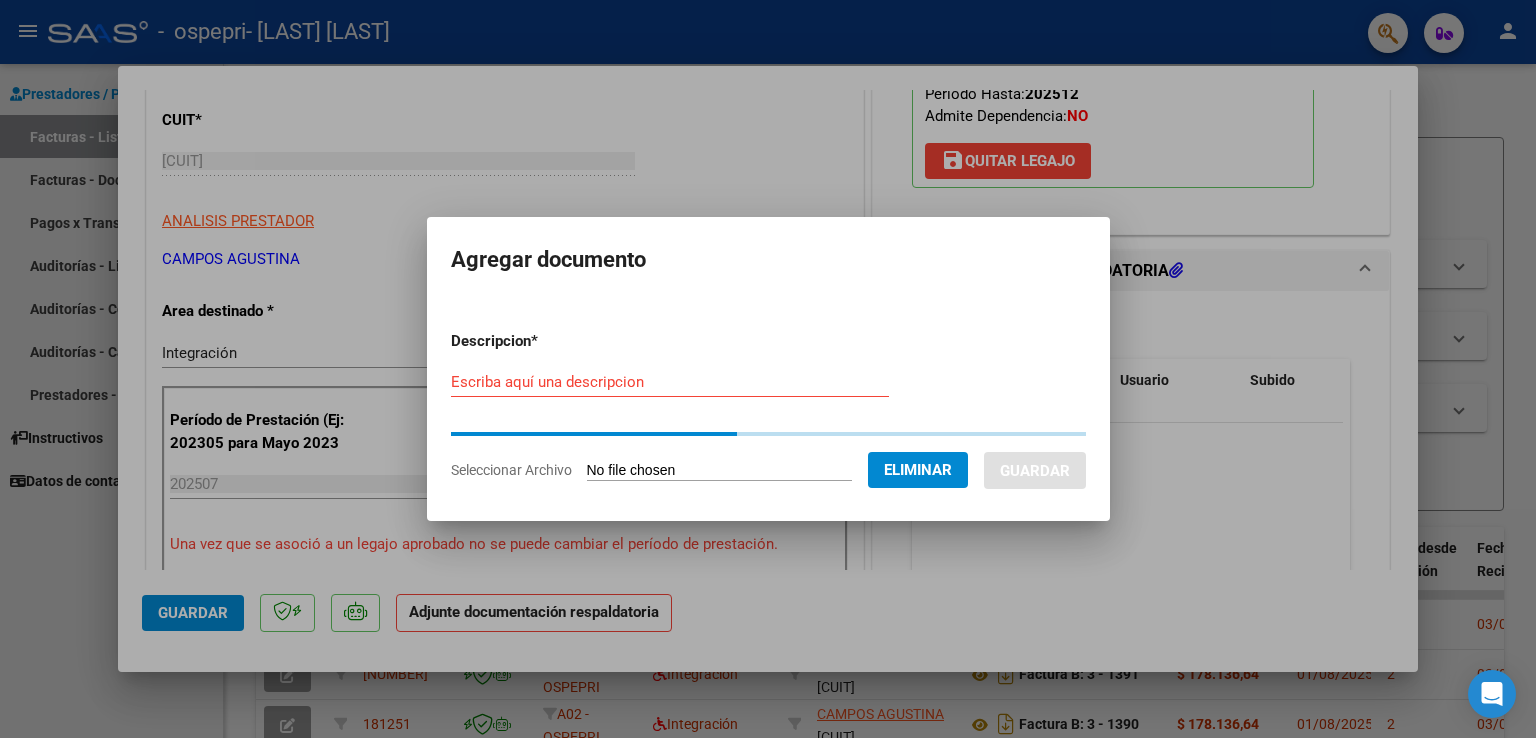 click on "Escriba aquí una descripcion" at bounding box center [670, 382] 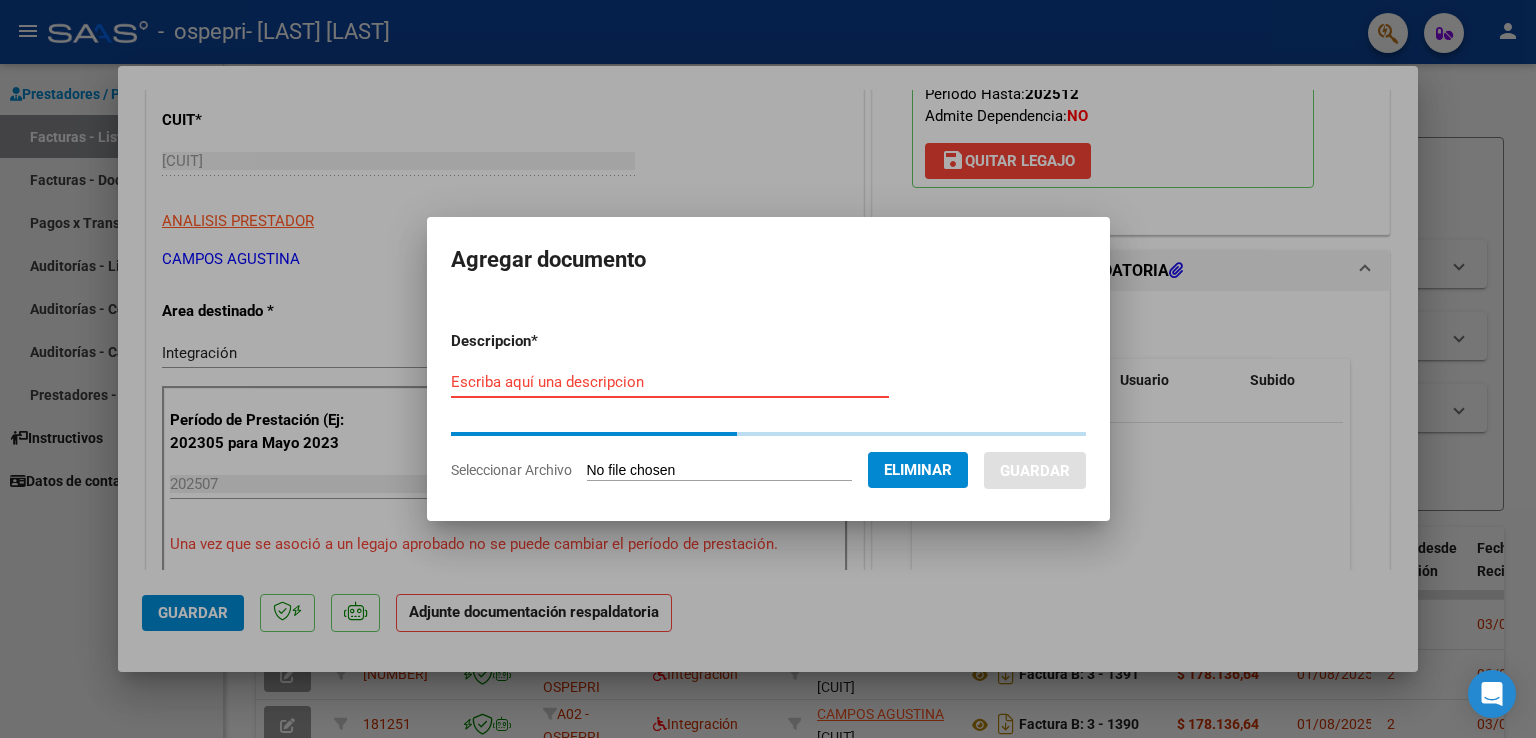click on "Escriba aquí una descripcion" at bounding box center (670, 382) 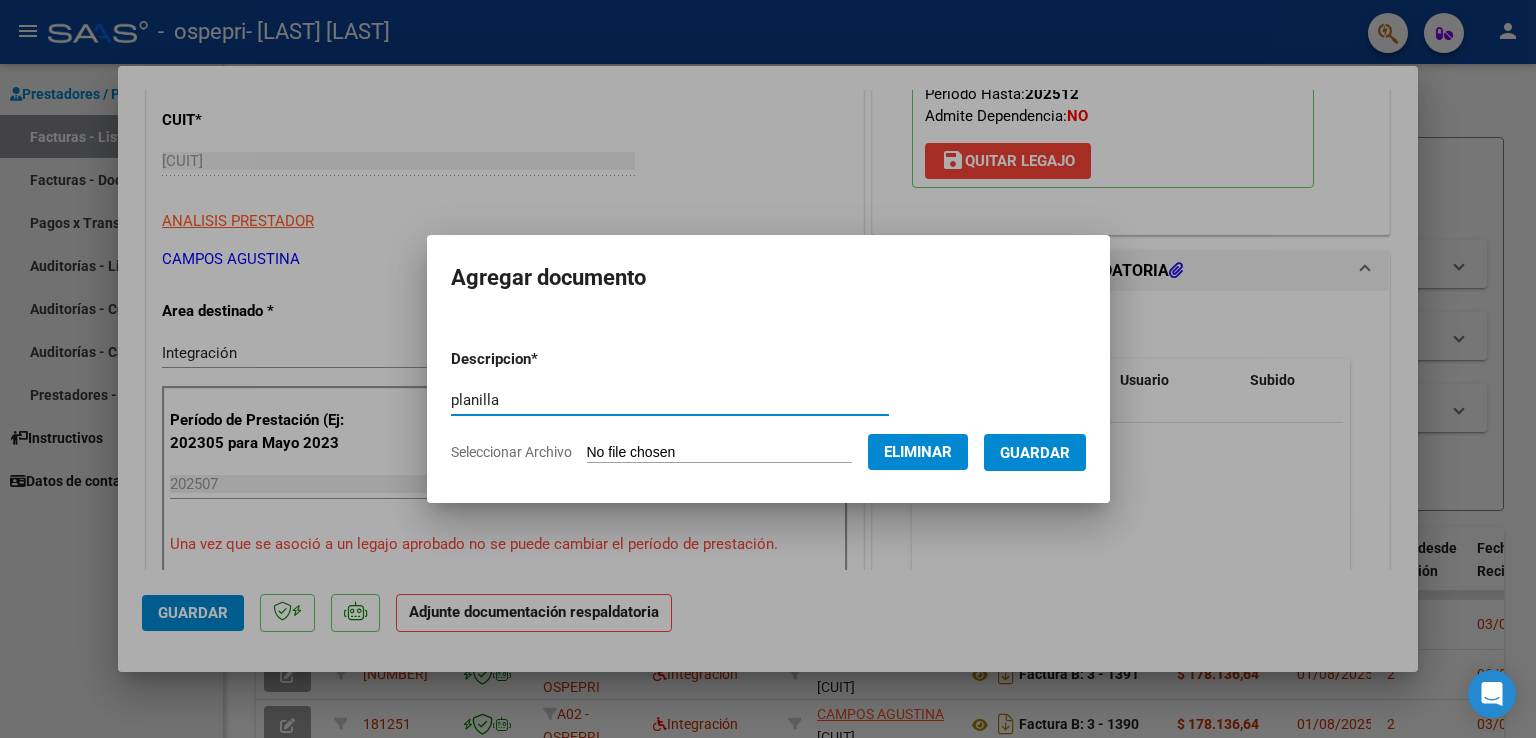 click on "Guardar" at bounding box center (1035, 453) 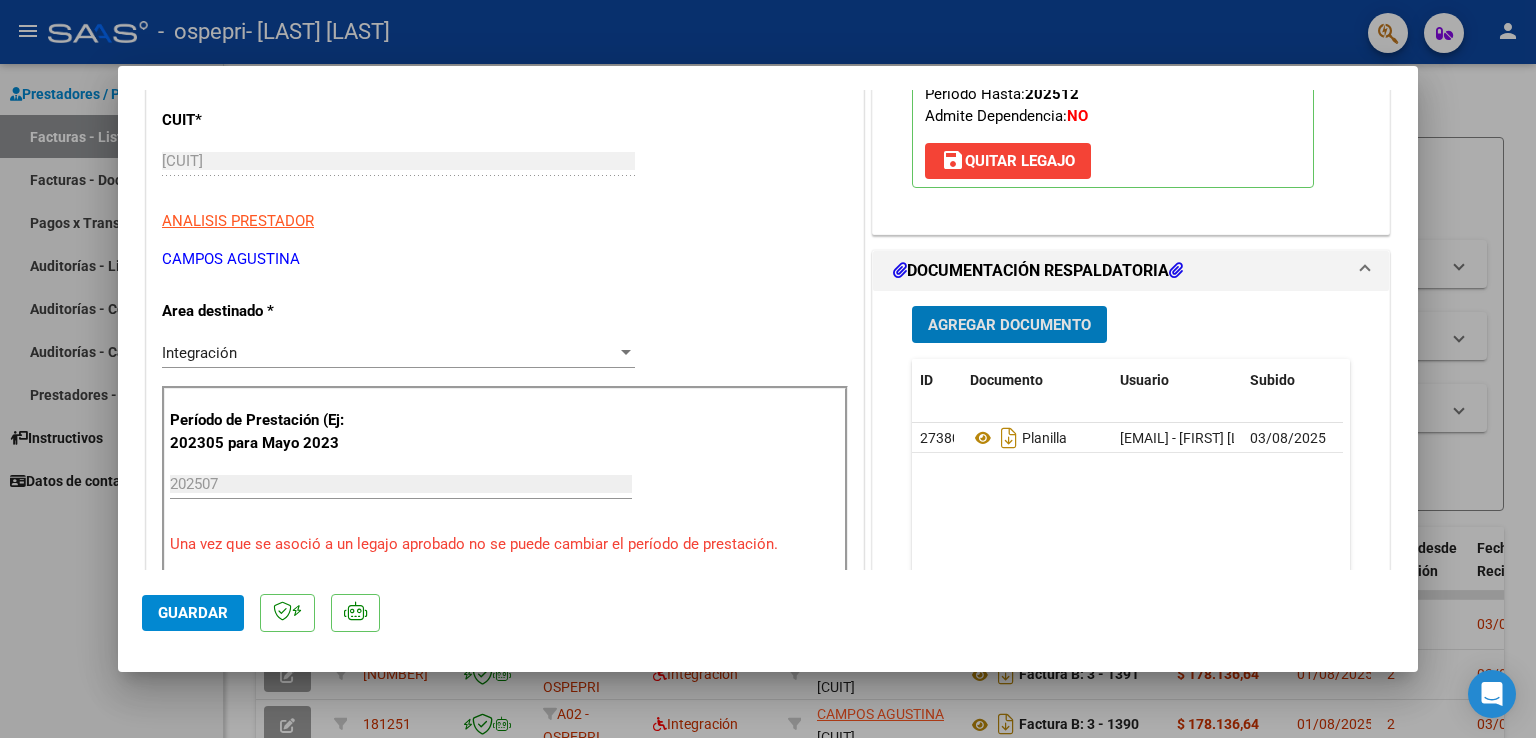 click on "Guardar" 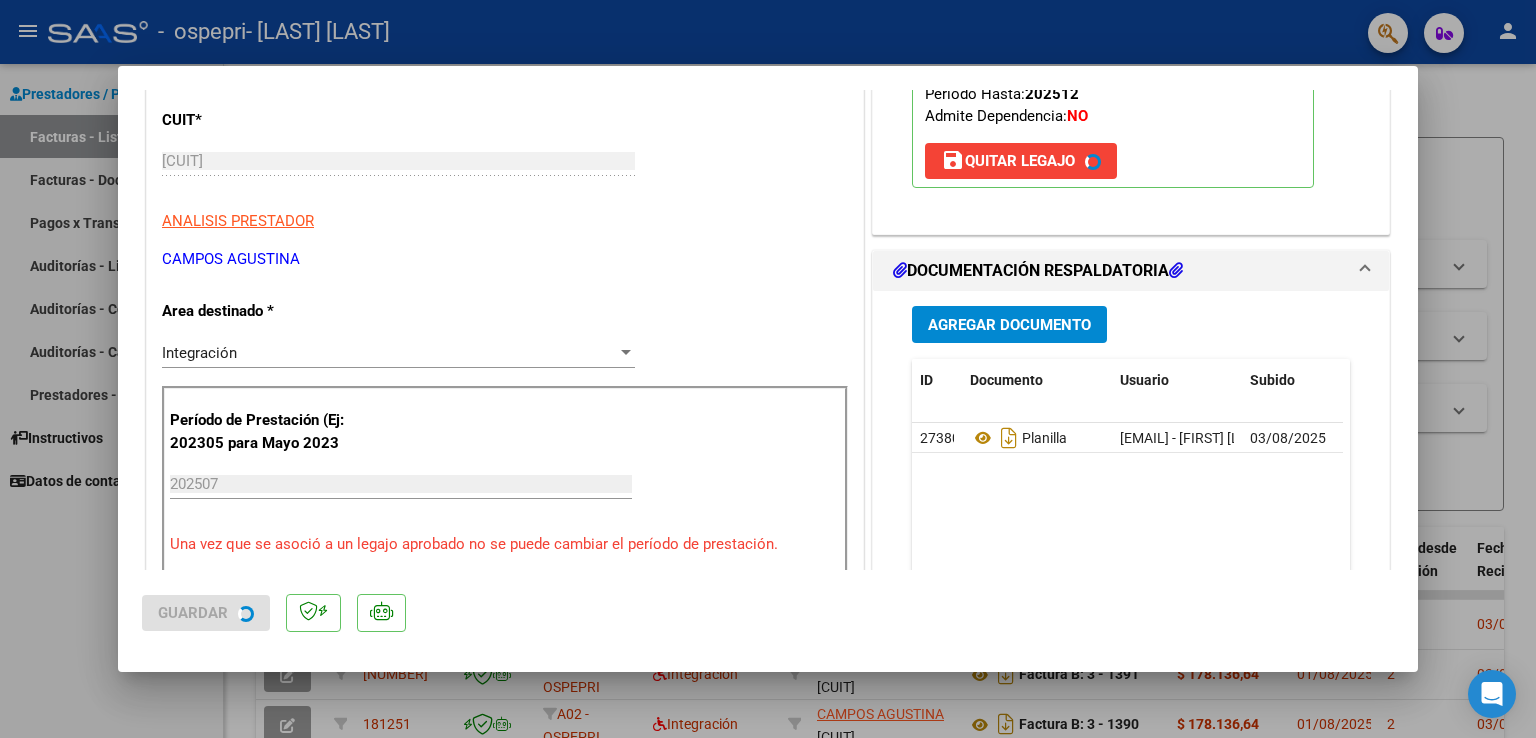 click at bounding box center (768, 369) 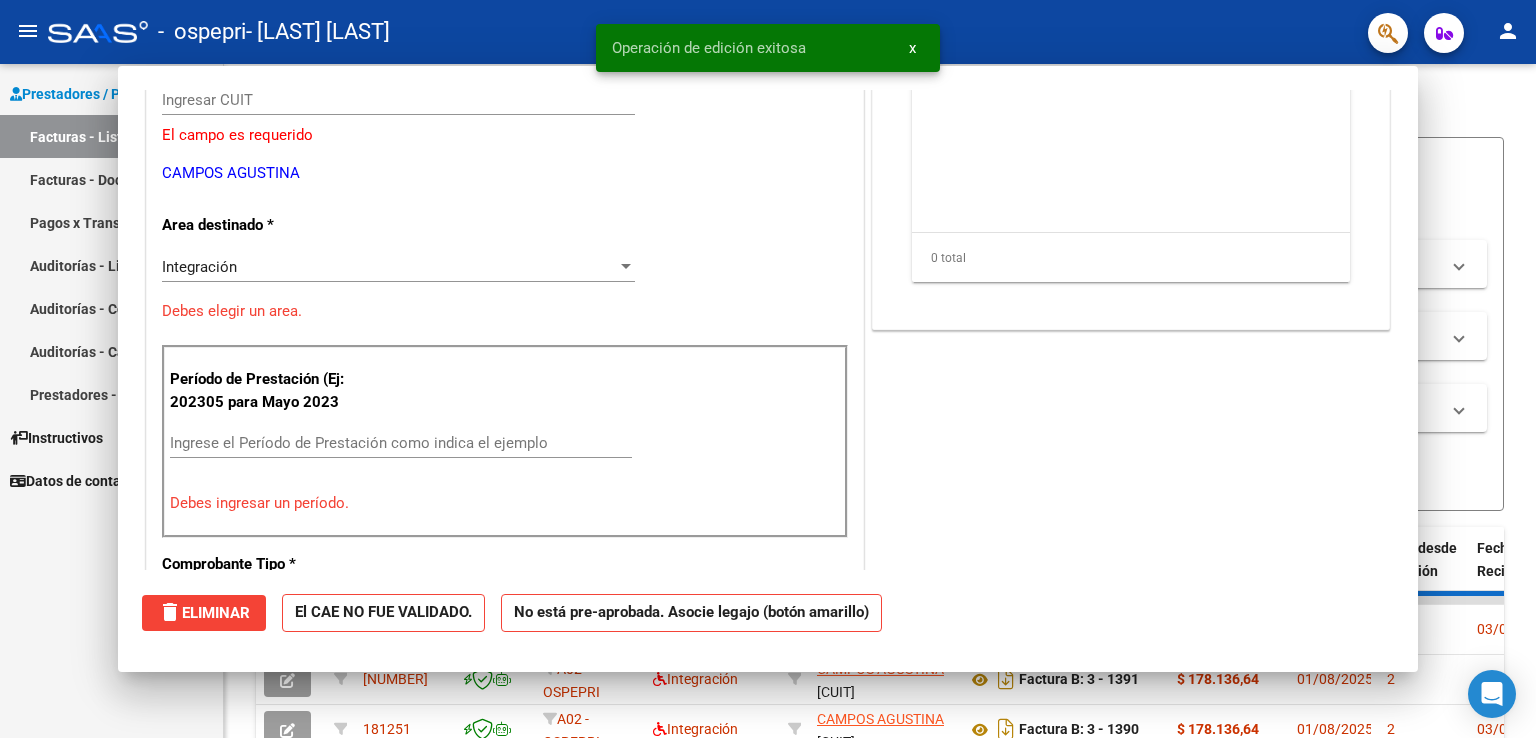 scroll, scrollTop: 0, scrollLeft: 0, axis: both 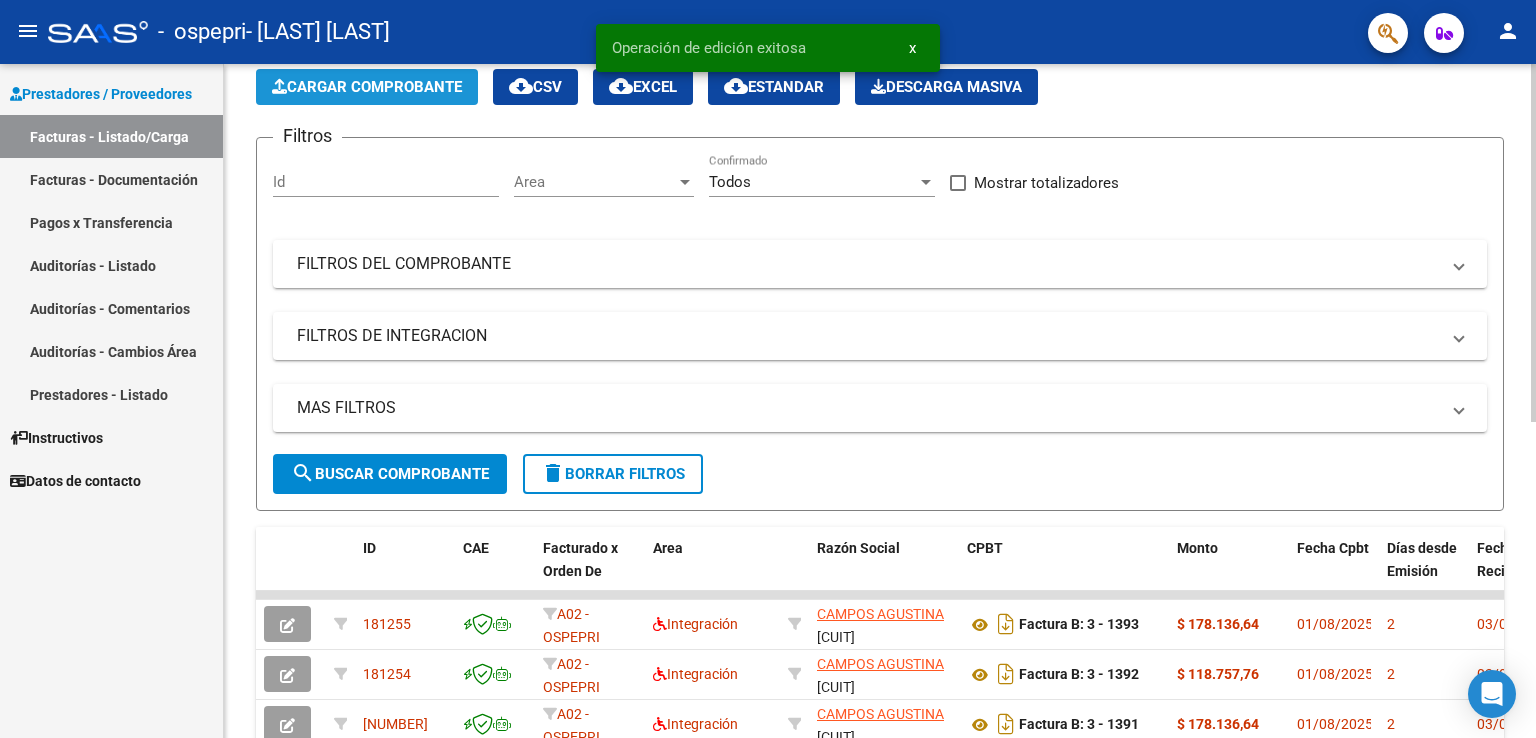 click on "Cargar Comprobante" 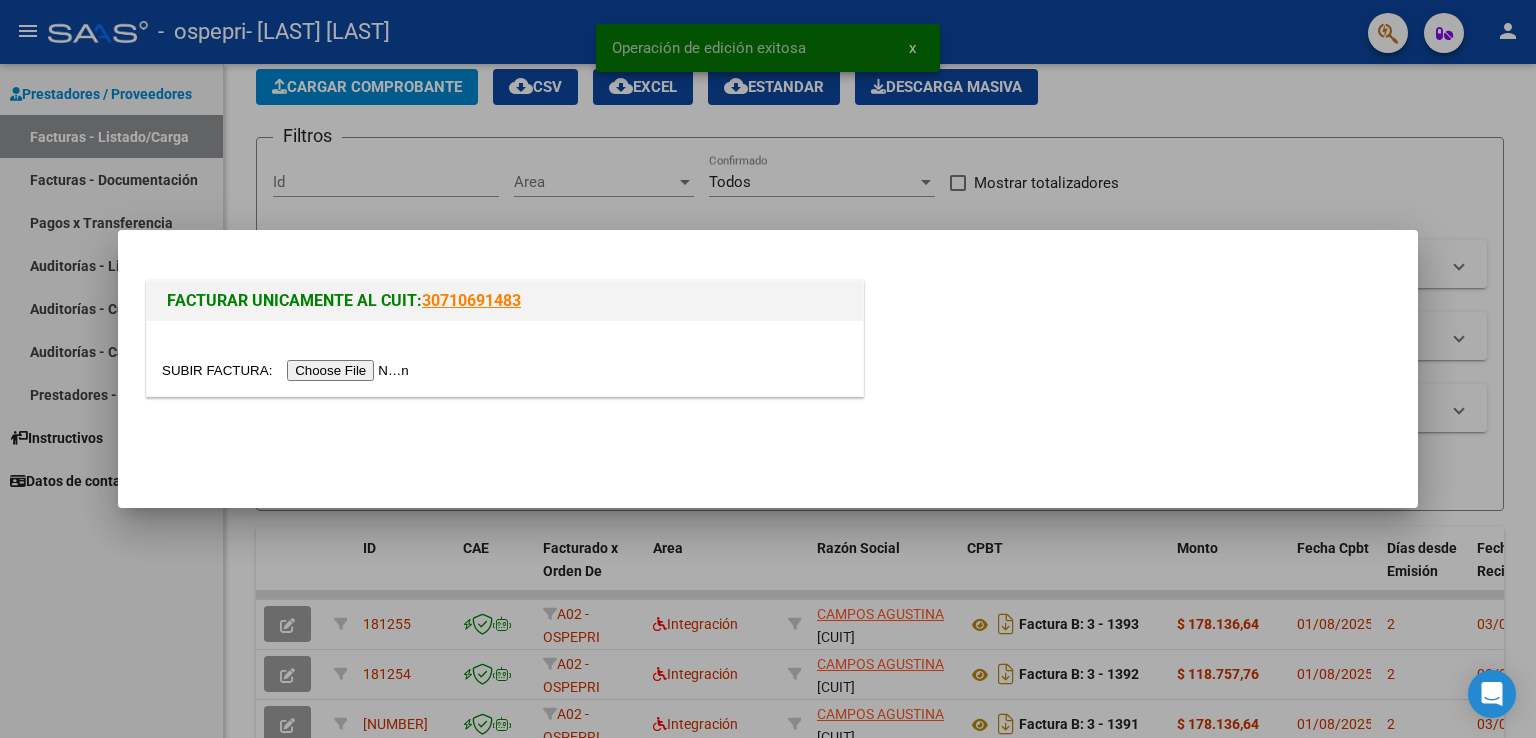 click at bounding box center (288, 370) 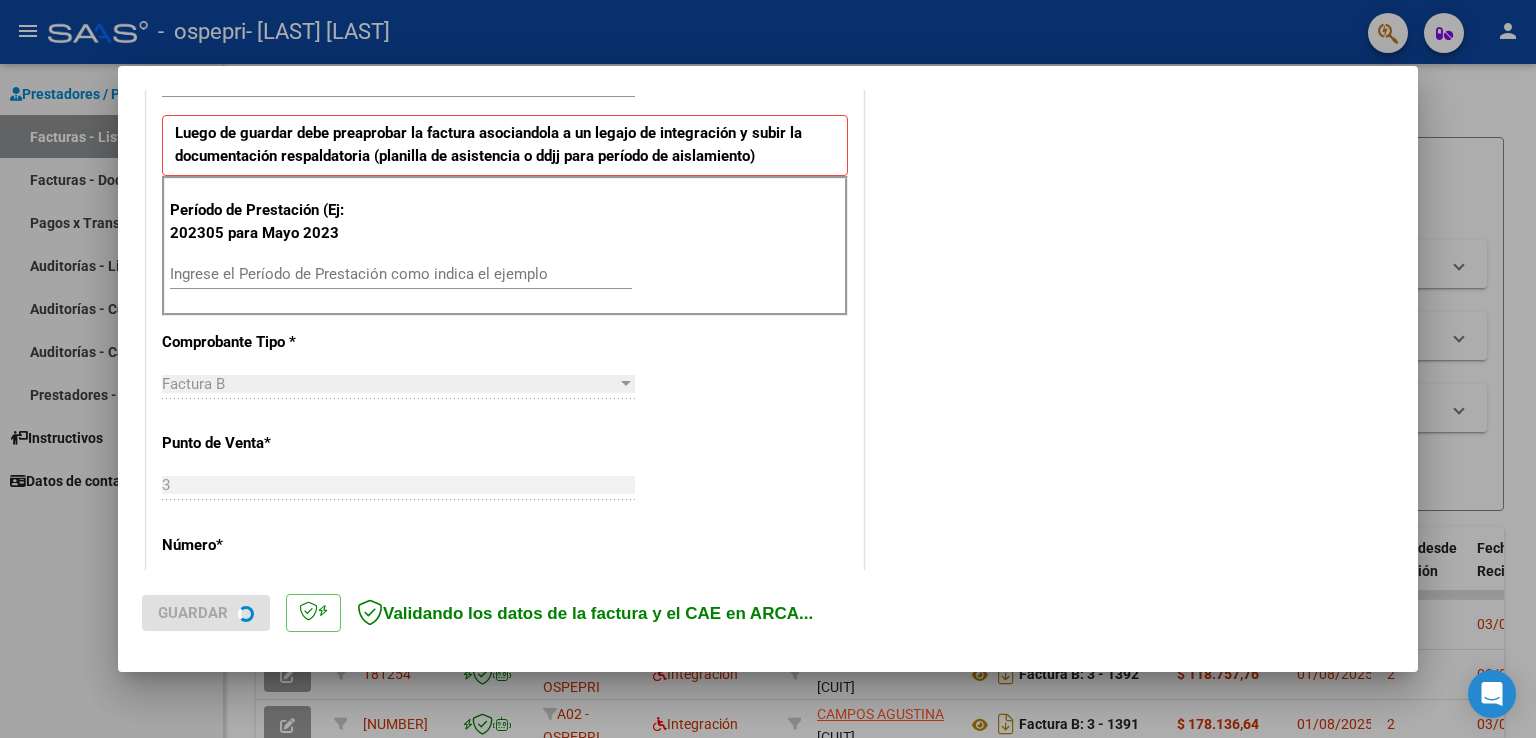 scroll, scrollTop: 500, scrollLeft: 0, axis: vertical 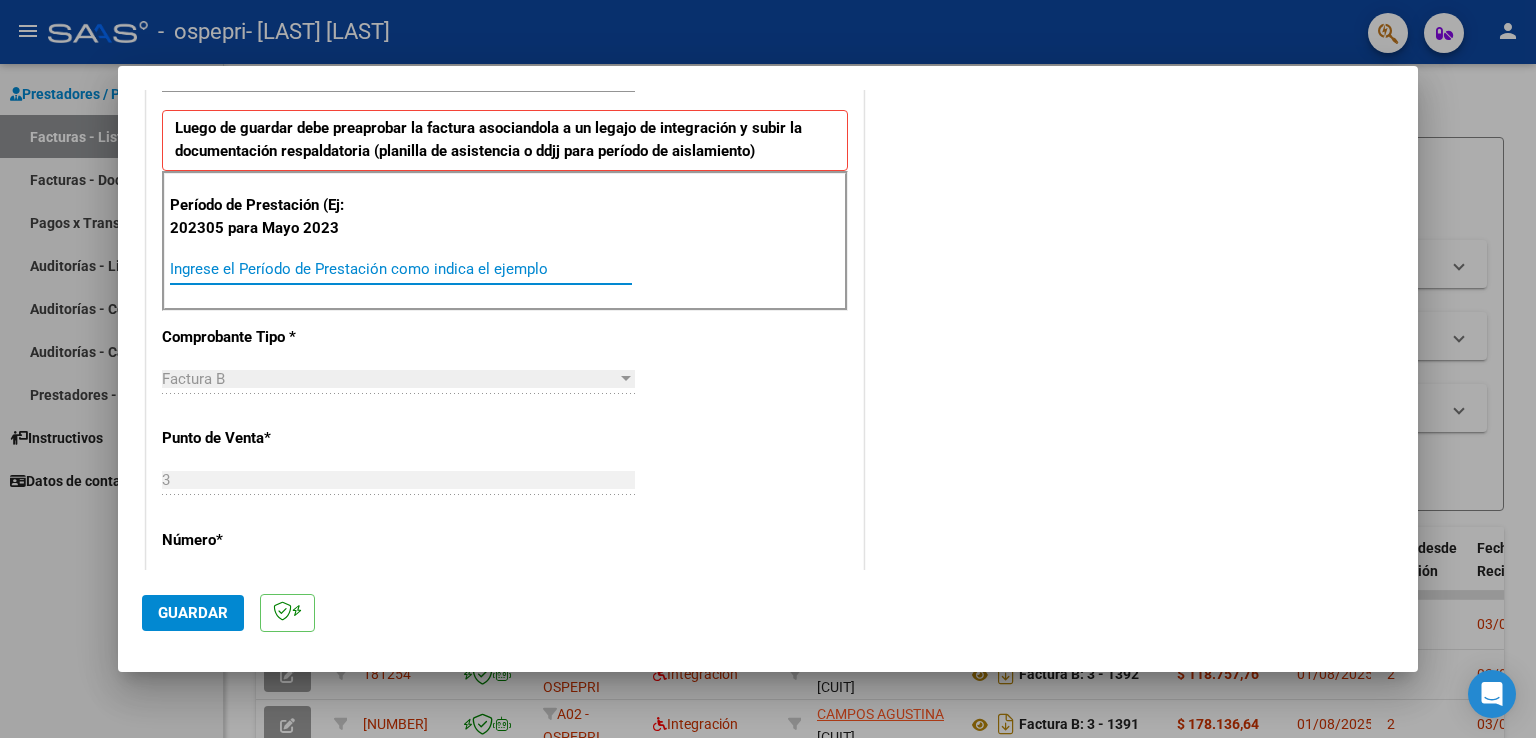click on "Ingrese el Período de Prestación como indica el ejemplo" at bounding box center [401, 269] 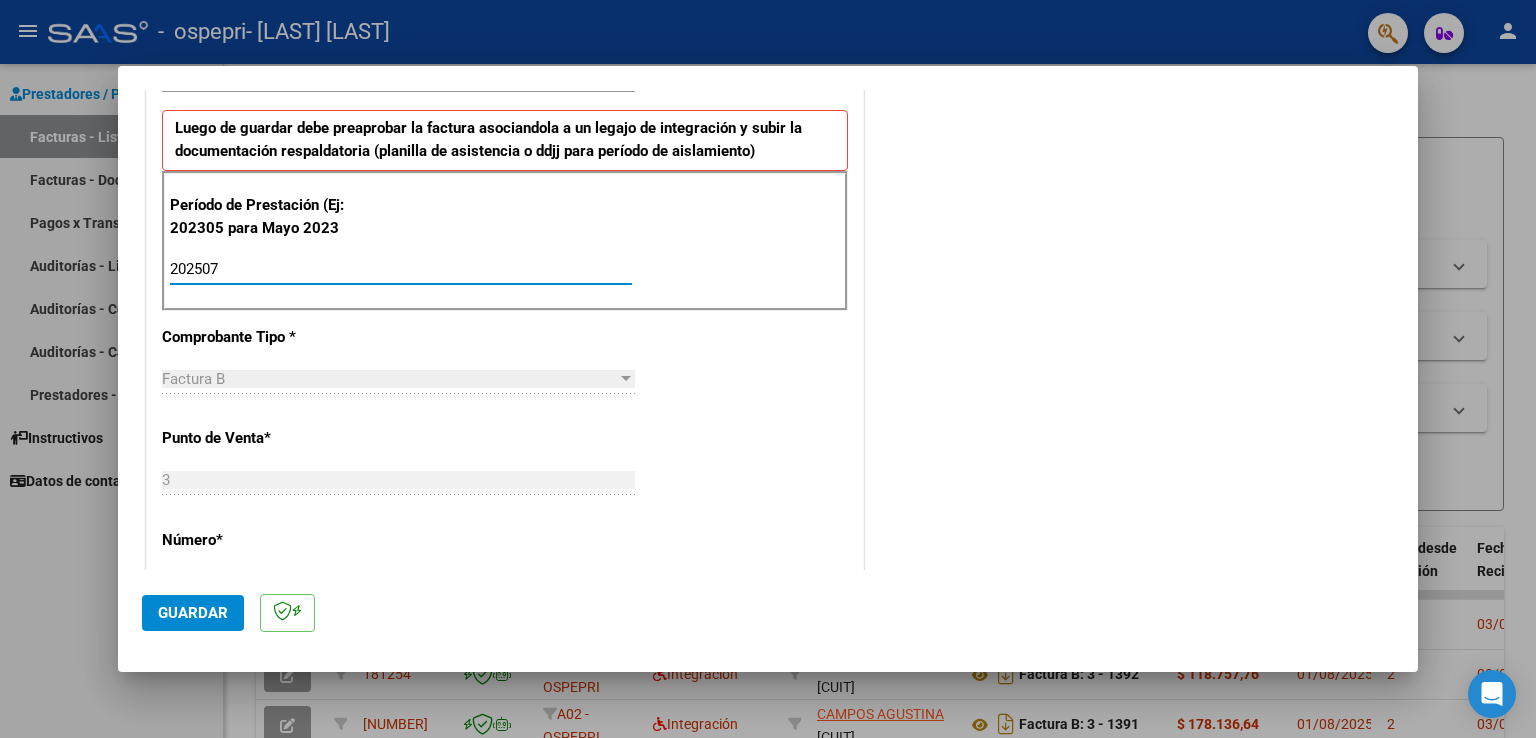 click on "Guardar" 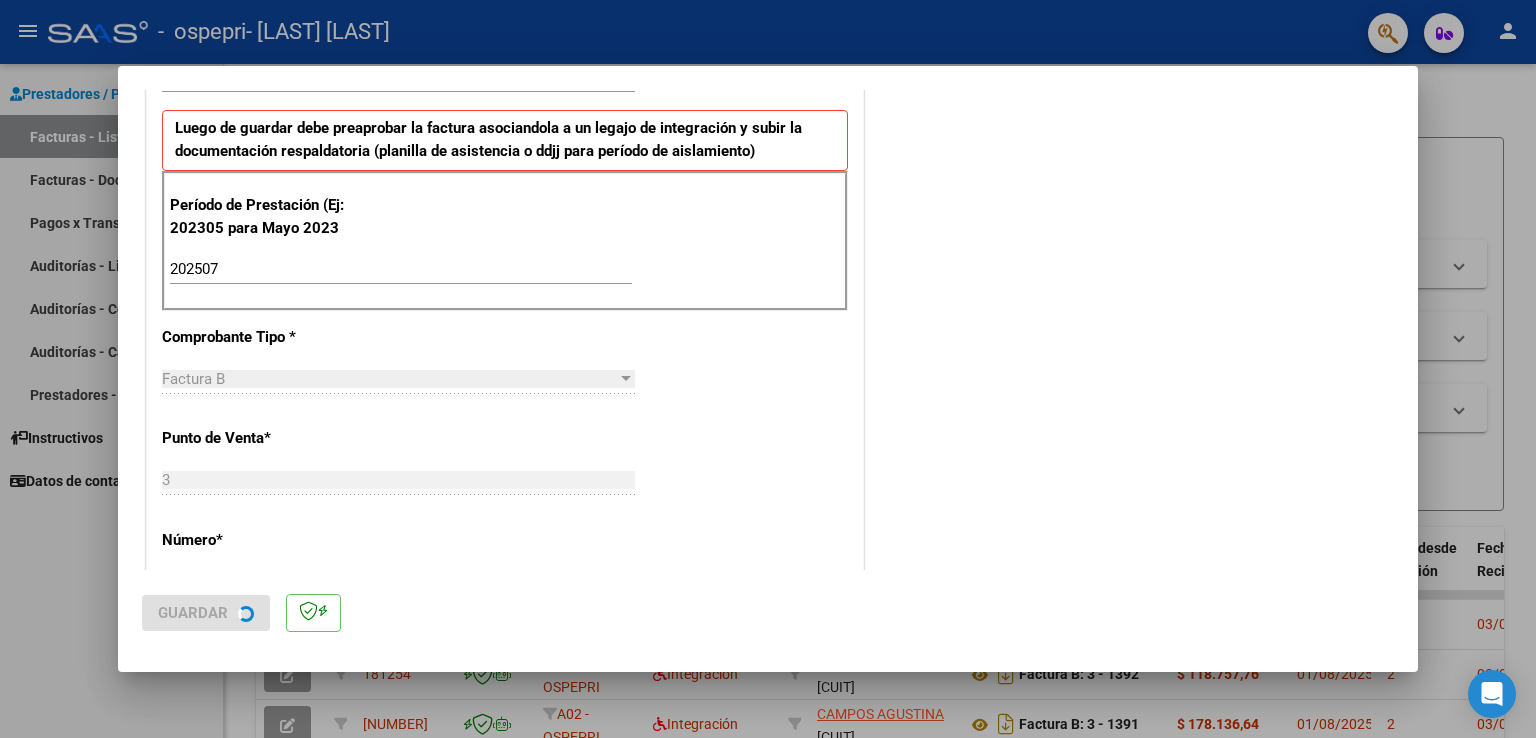 scroll, scrollTop: 0, scrollLeft: 0, axis: both 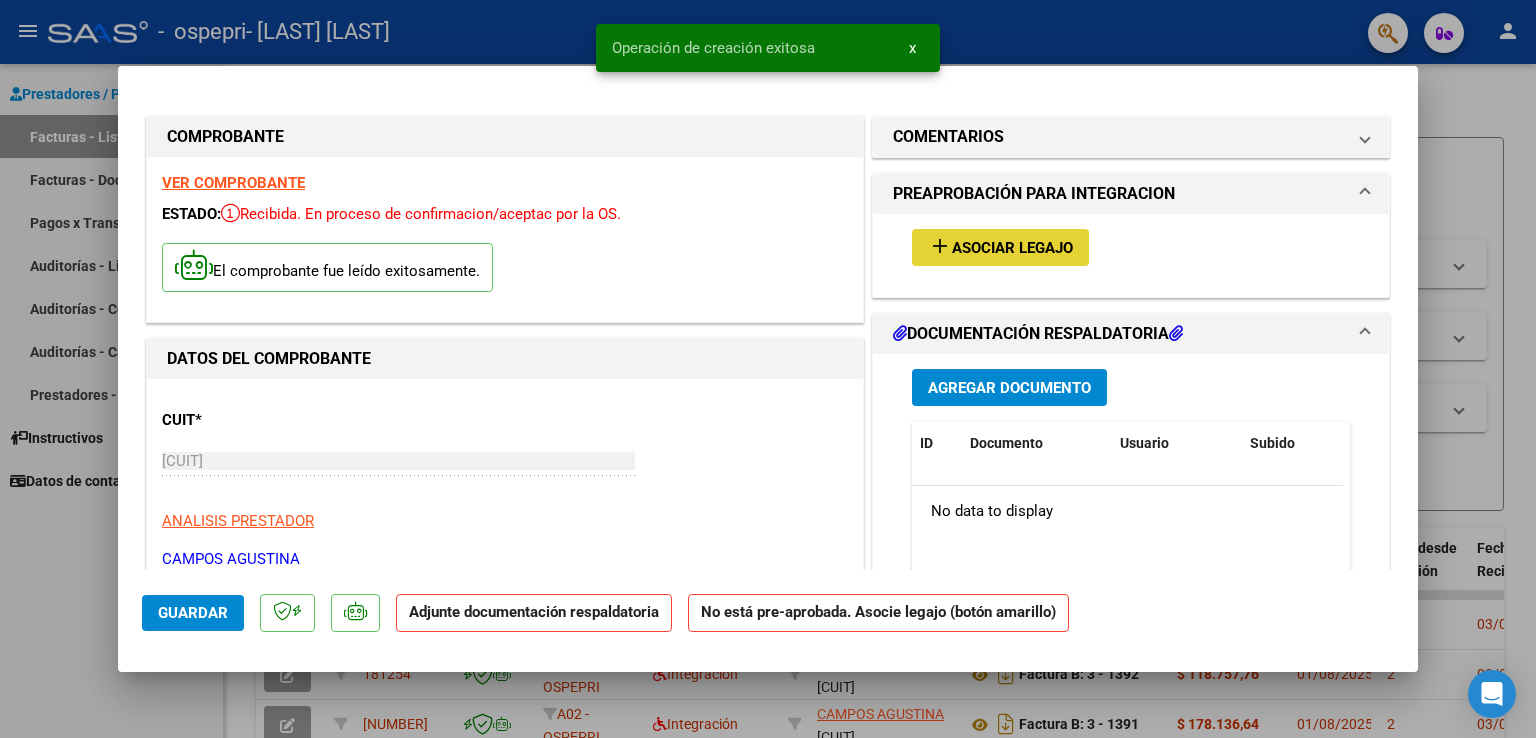 click on "Asociar Legajo" at bounding box center (1012, 248) 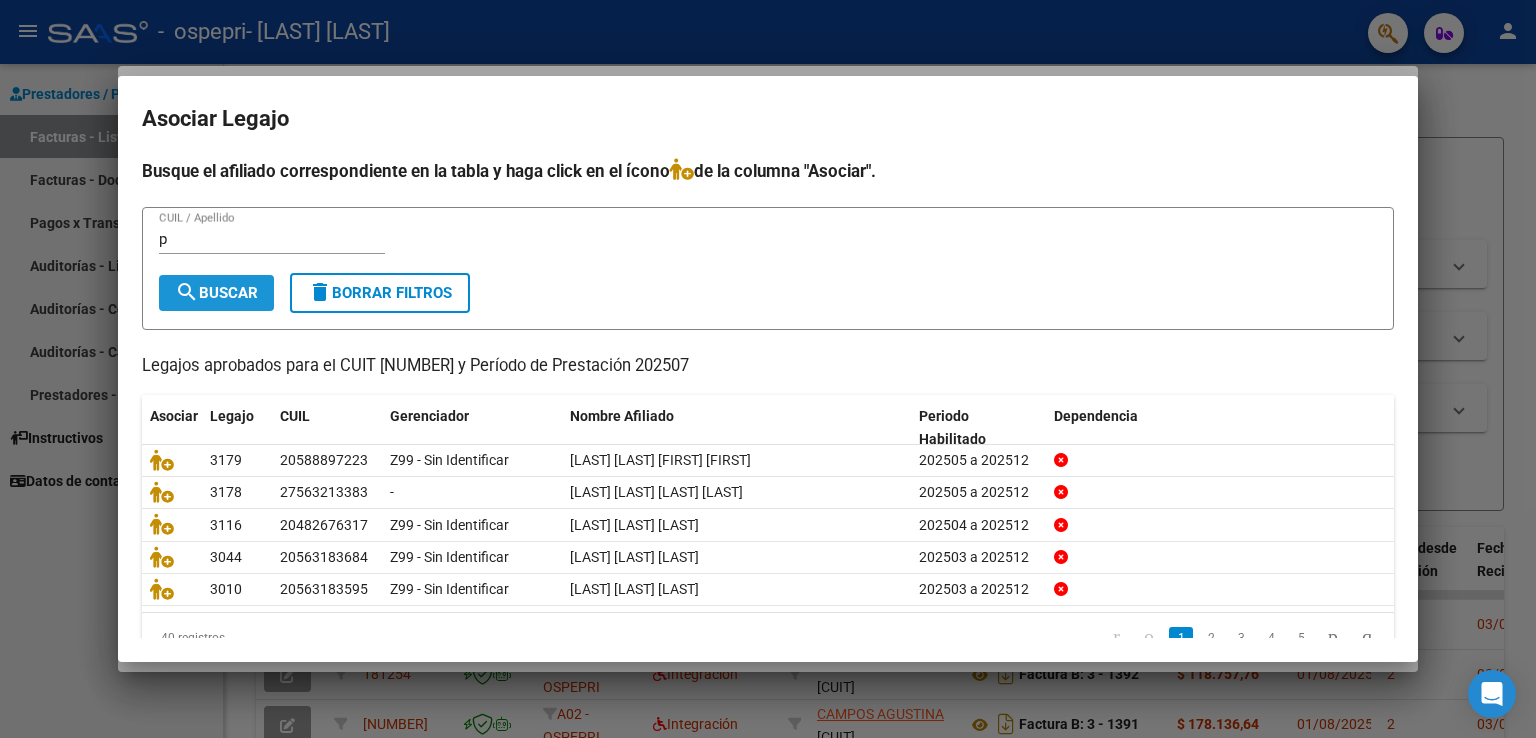 click on "search  Buscar" at bounding box center (216, 293) 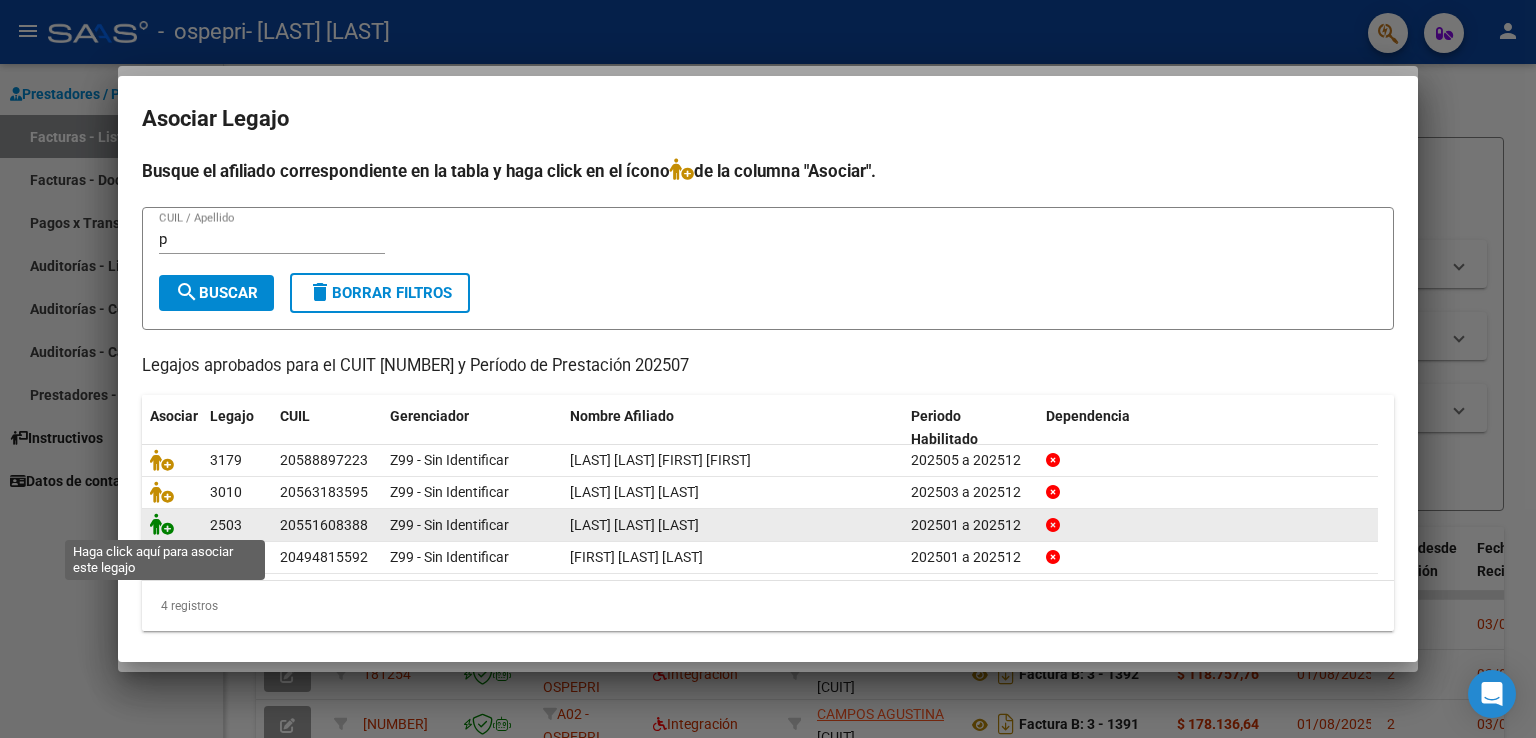 click 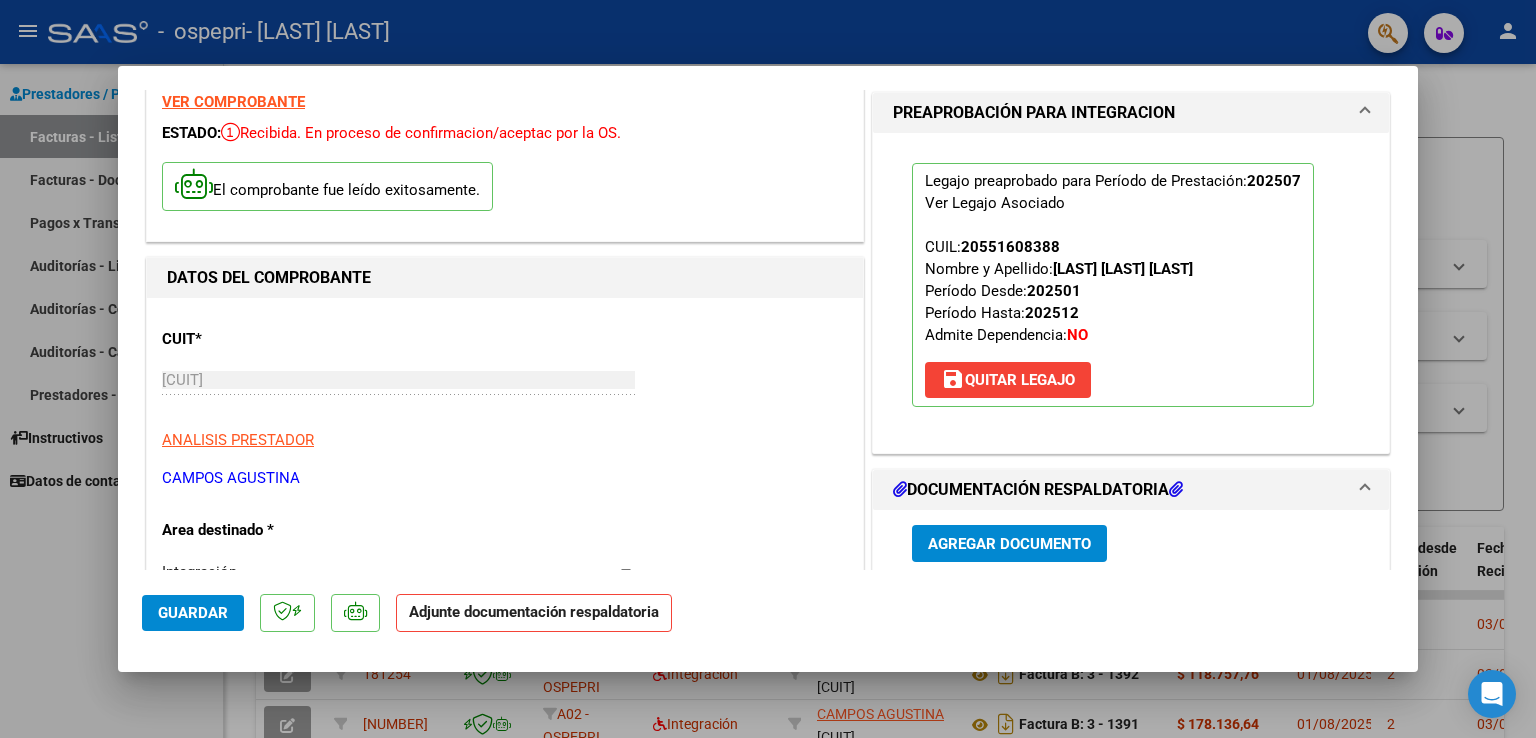 scroll, scrollTop: 200, scrollLeft: 0, axis: vertical 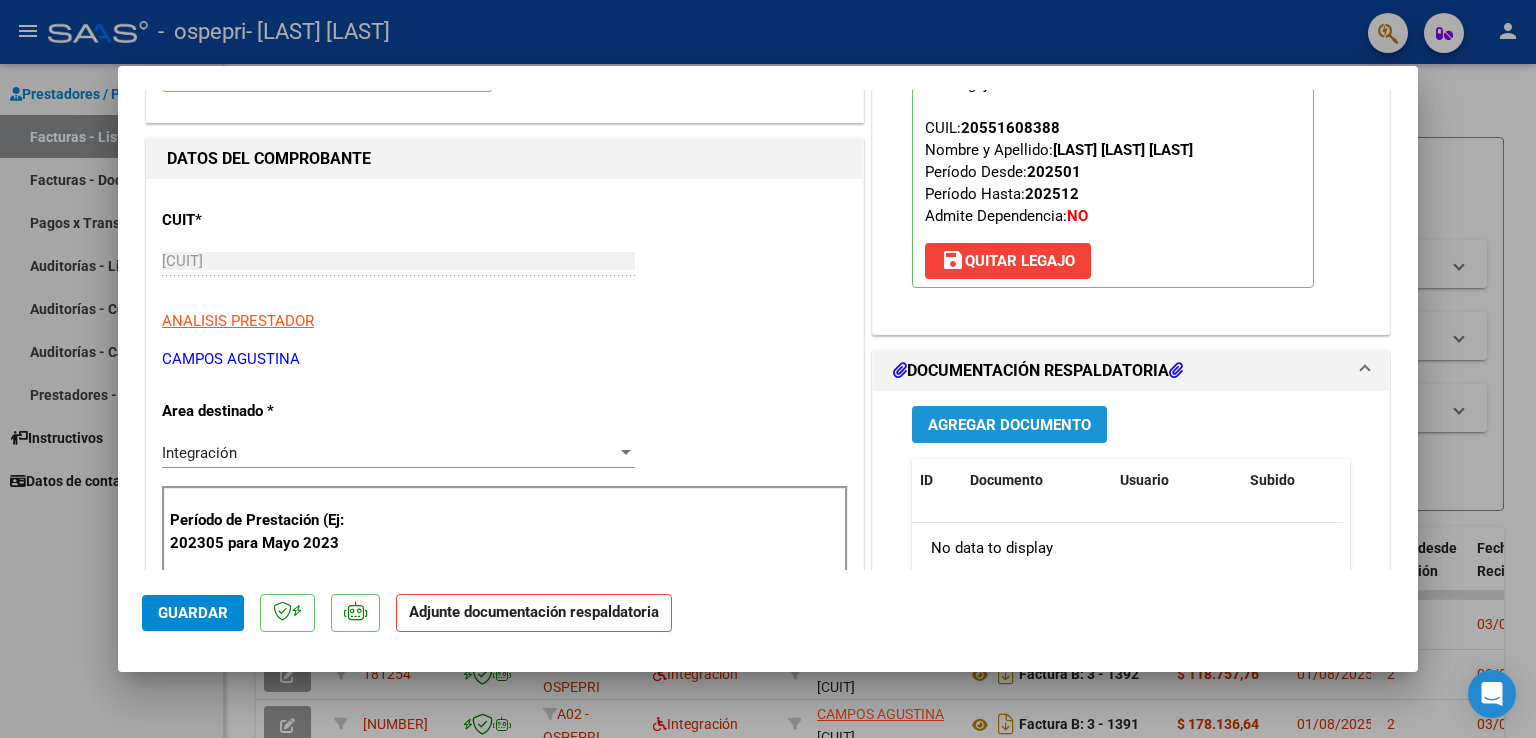 click on "Agregar Documento" at bounding box center [1009, 425] 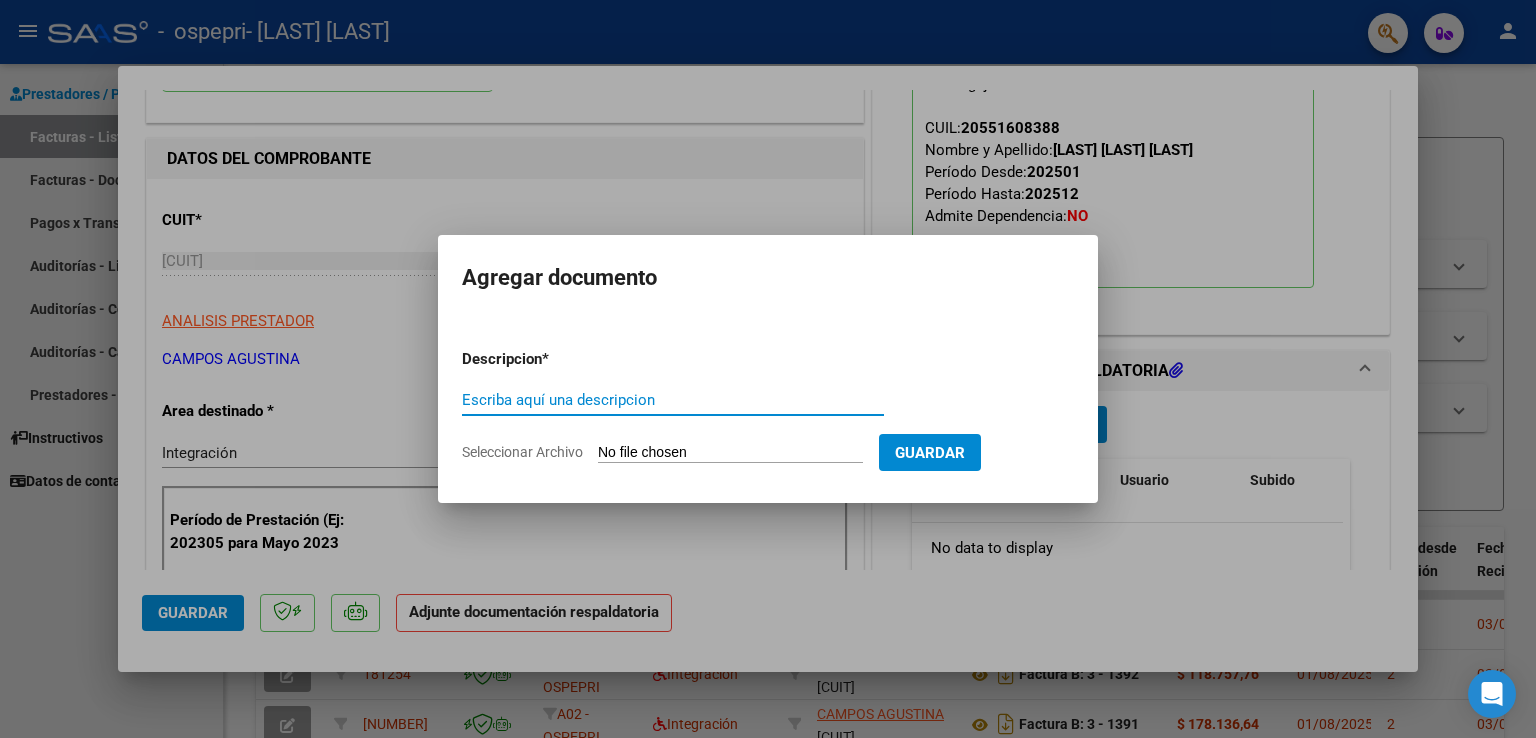 click on "Seleccionar Archivo" 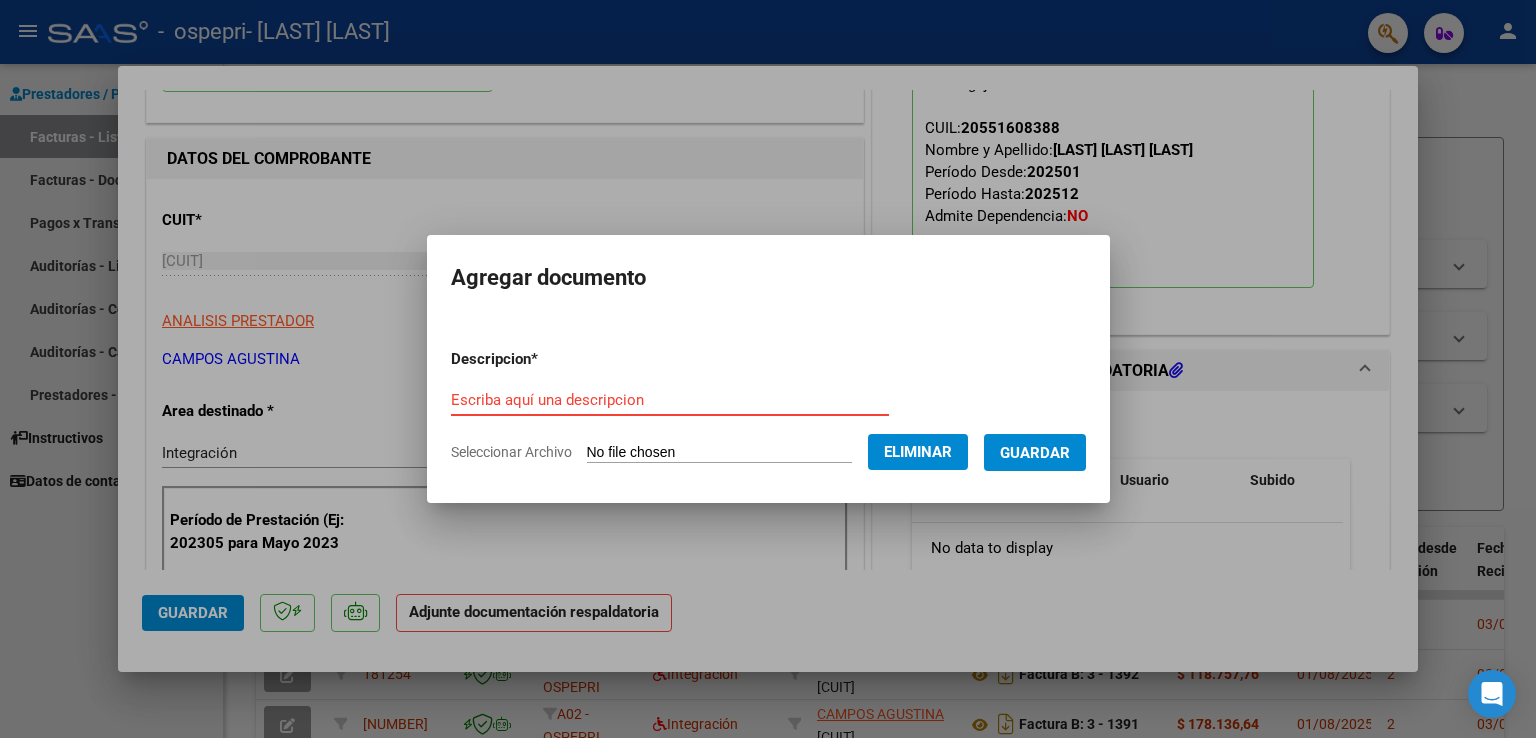 click on "Escriba aquí una descripcion" at bounding box center [670, 400] 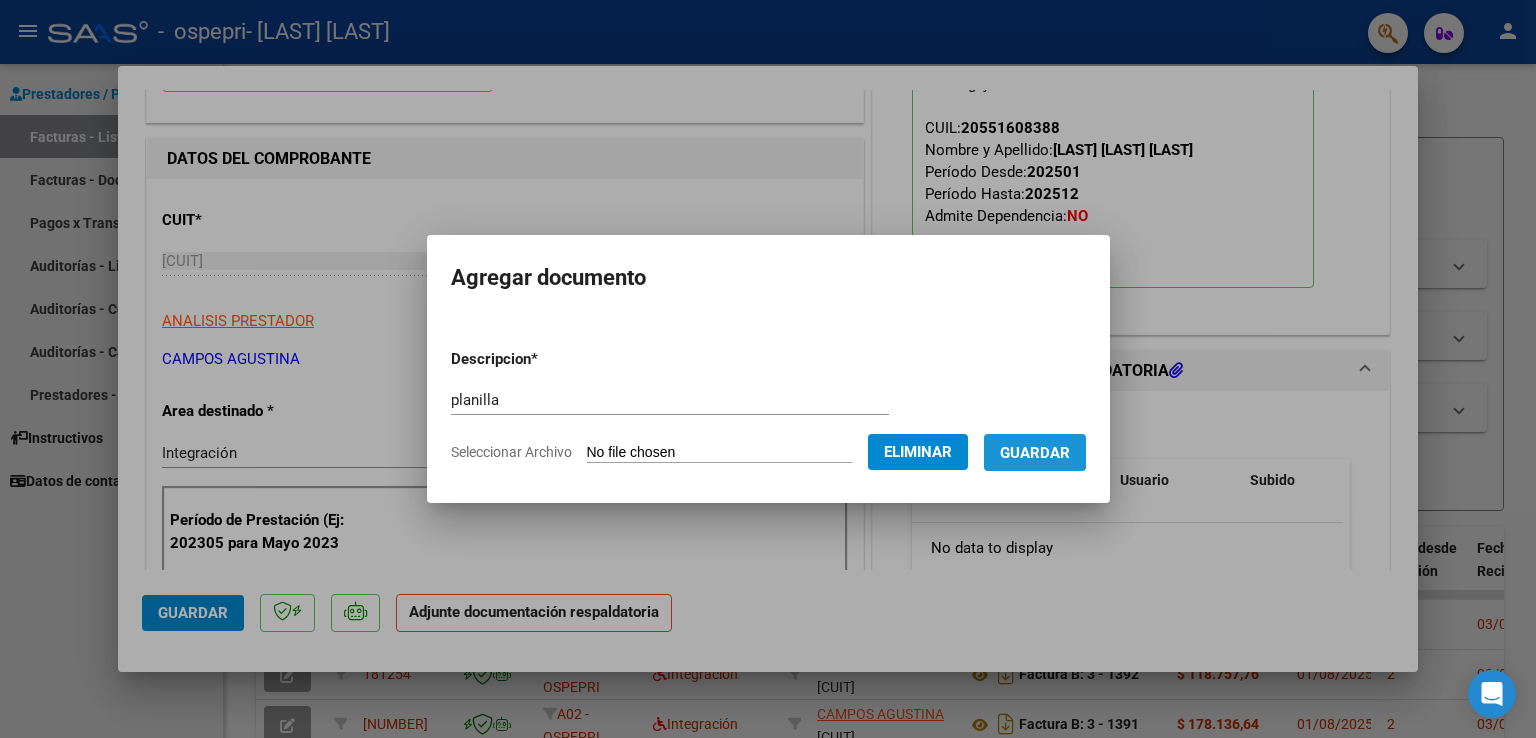 click on "Guardar" at bounding box center [1035, 453] 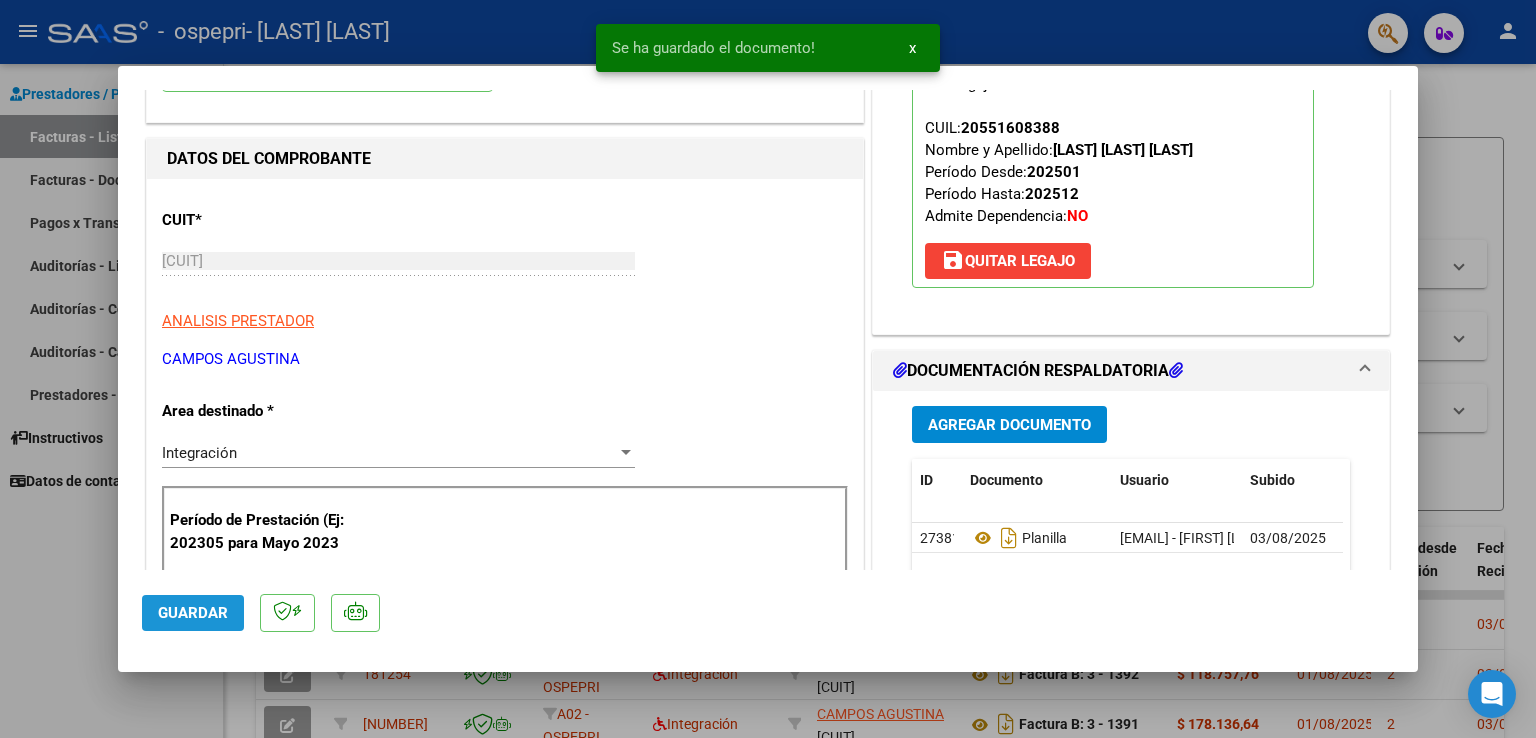 click on "Guardar" 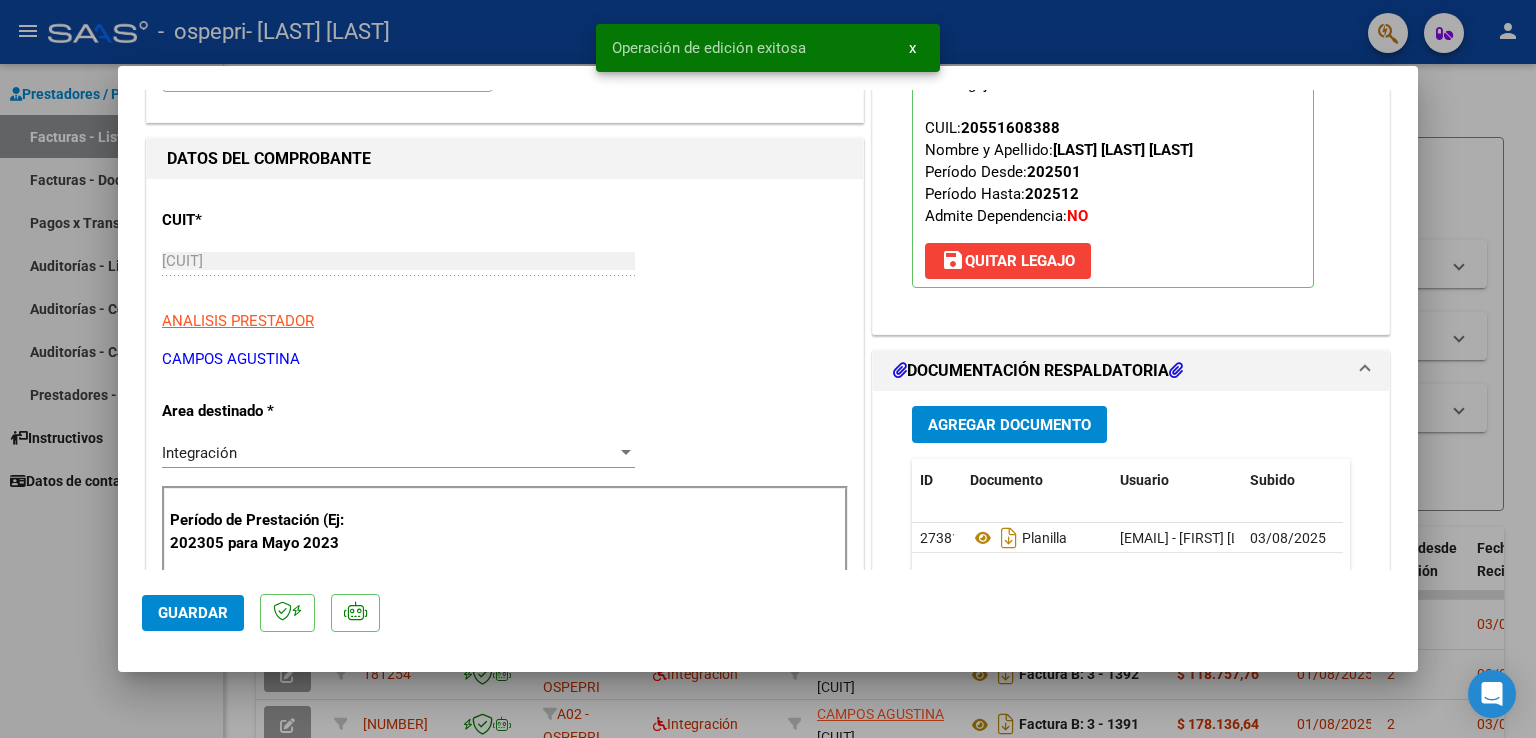click at bounding box center [768, 369] 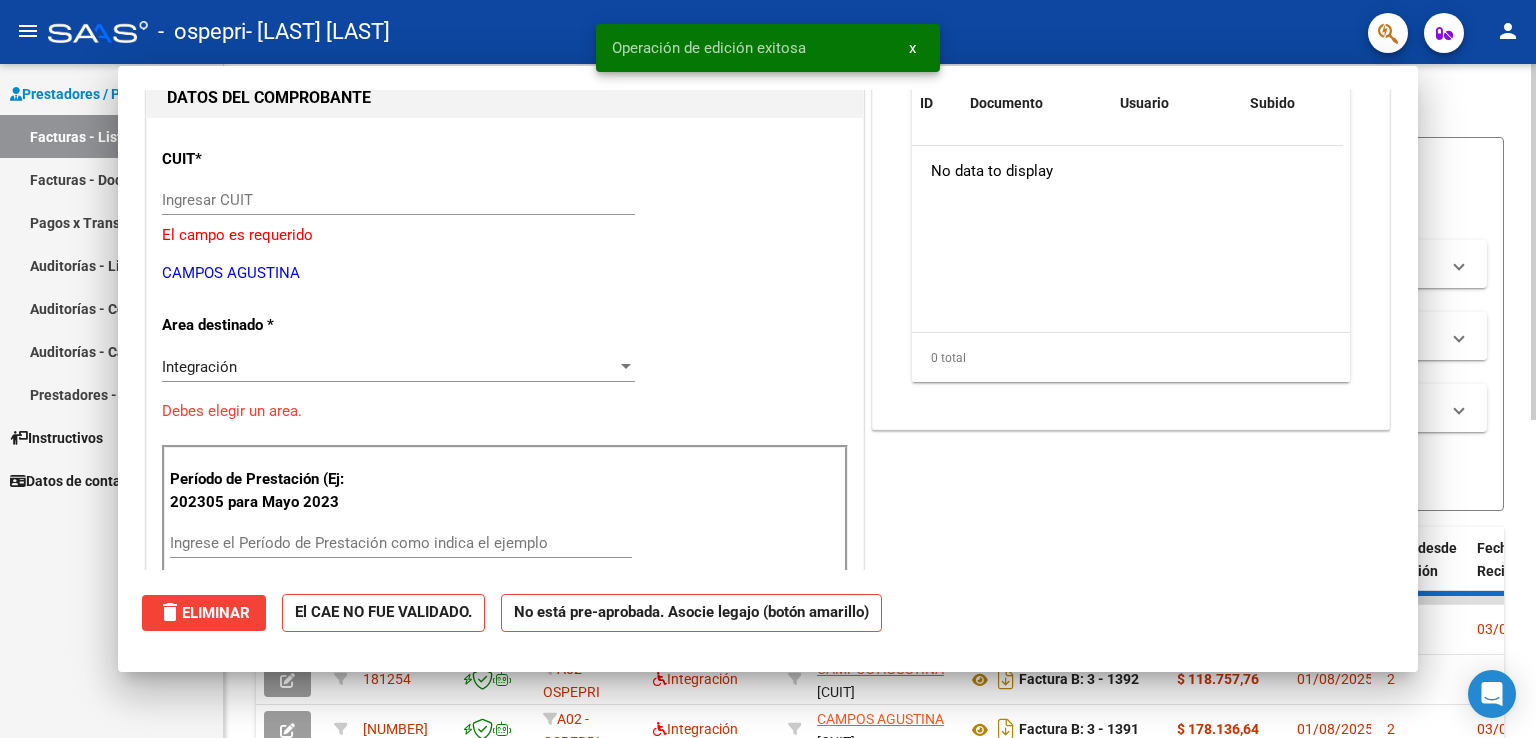 scroll, scrollTop: 0, scrollLeft: 0, axis: both 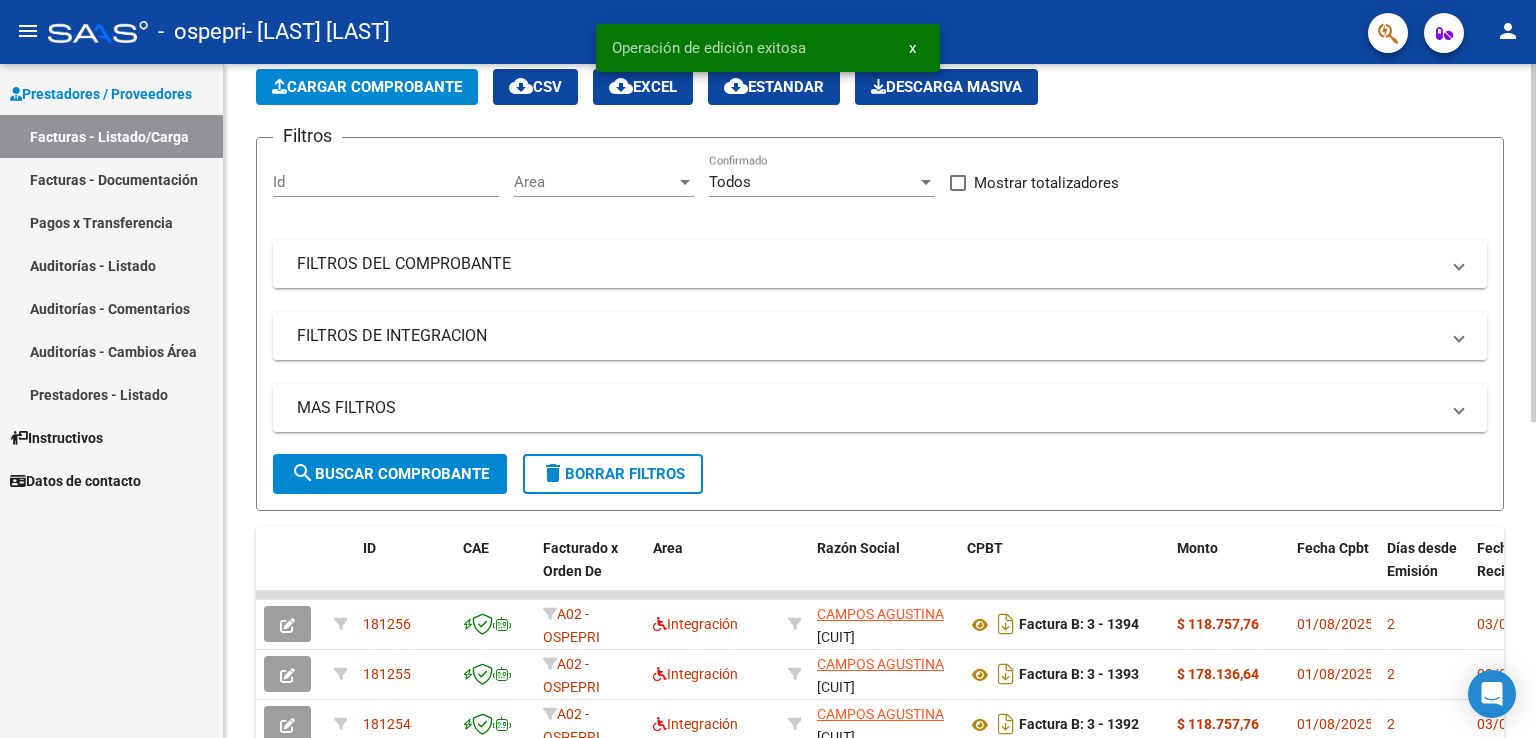 click on "Cargar Comprobante" 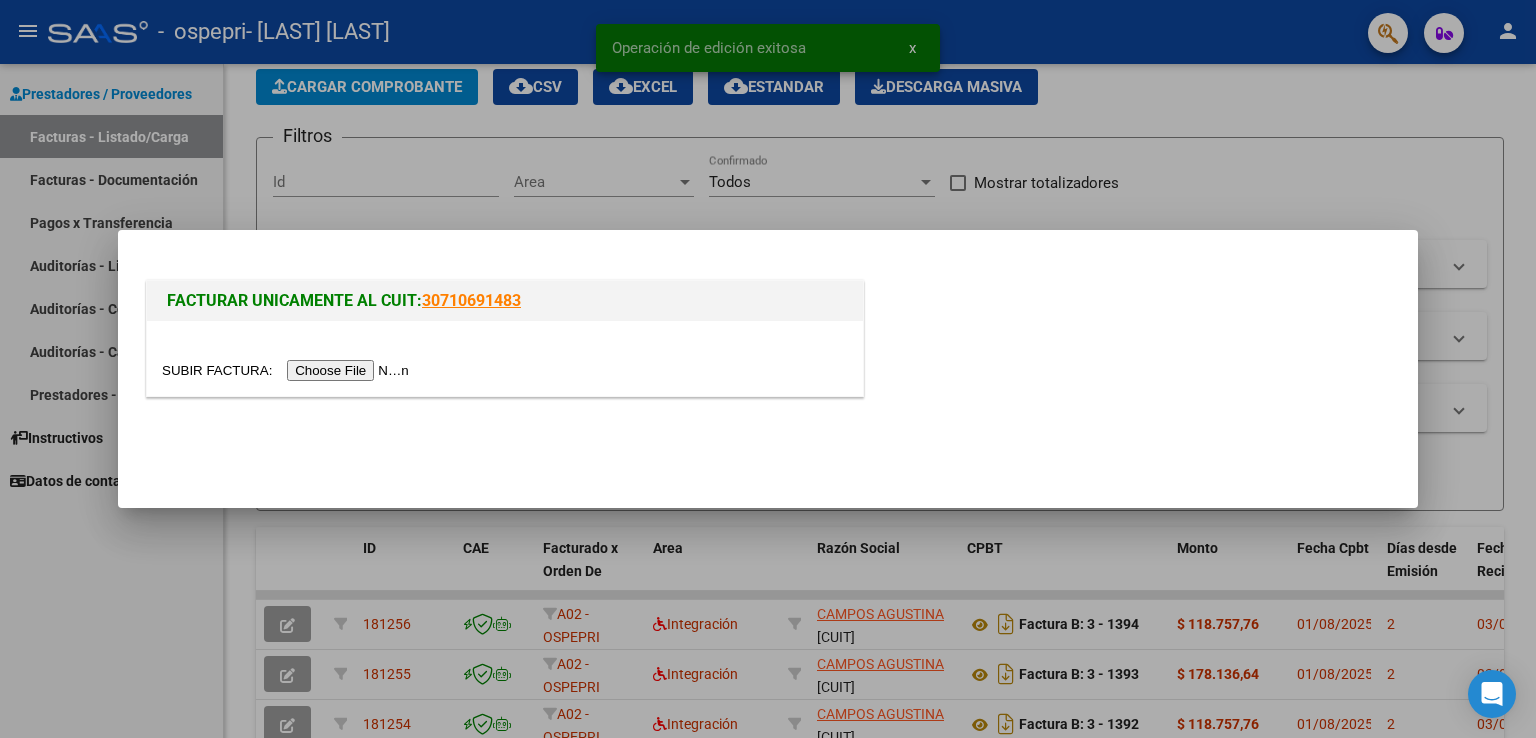 click at bounding box center [288, 370] 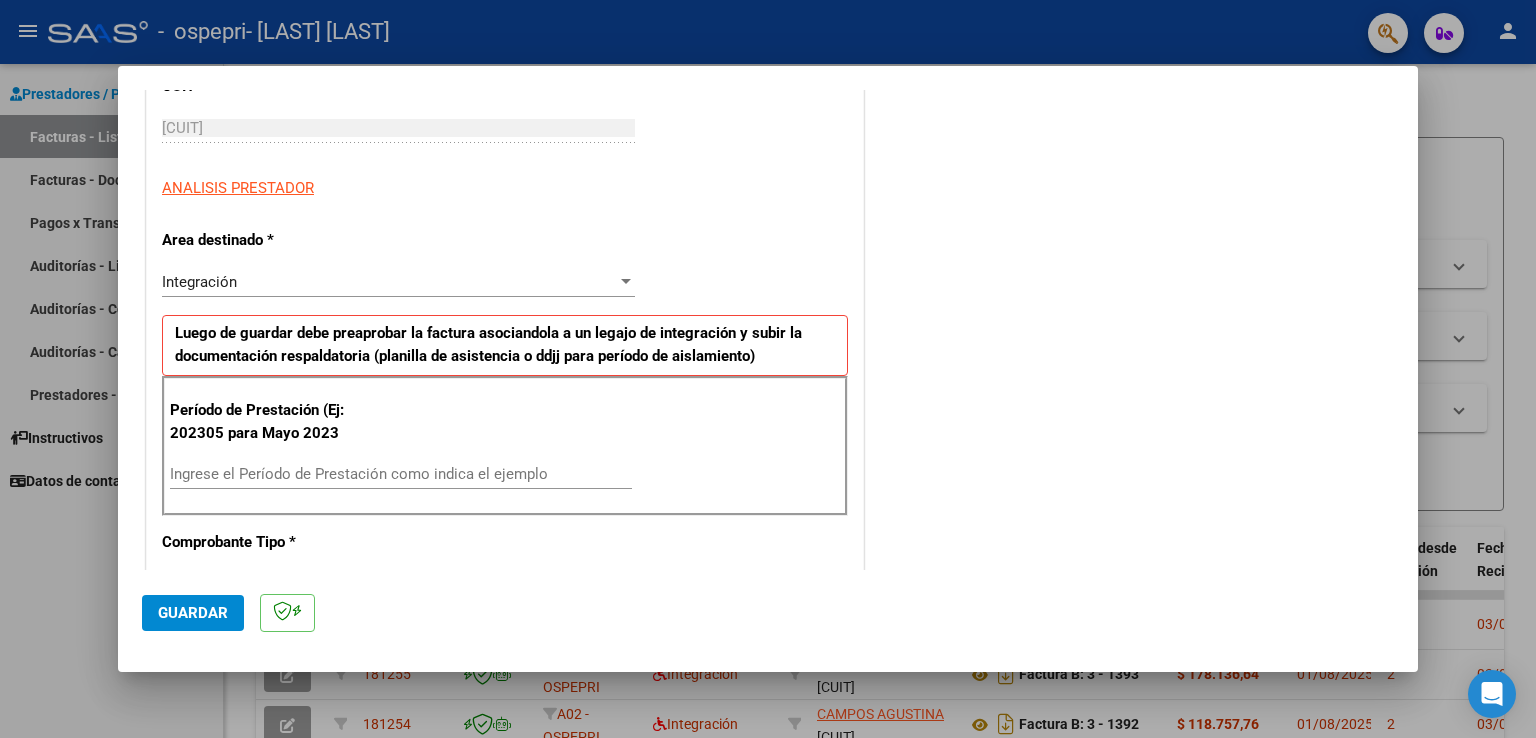 scroll, scrollTop: 300, scrollLeft: 0, axis: vertical 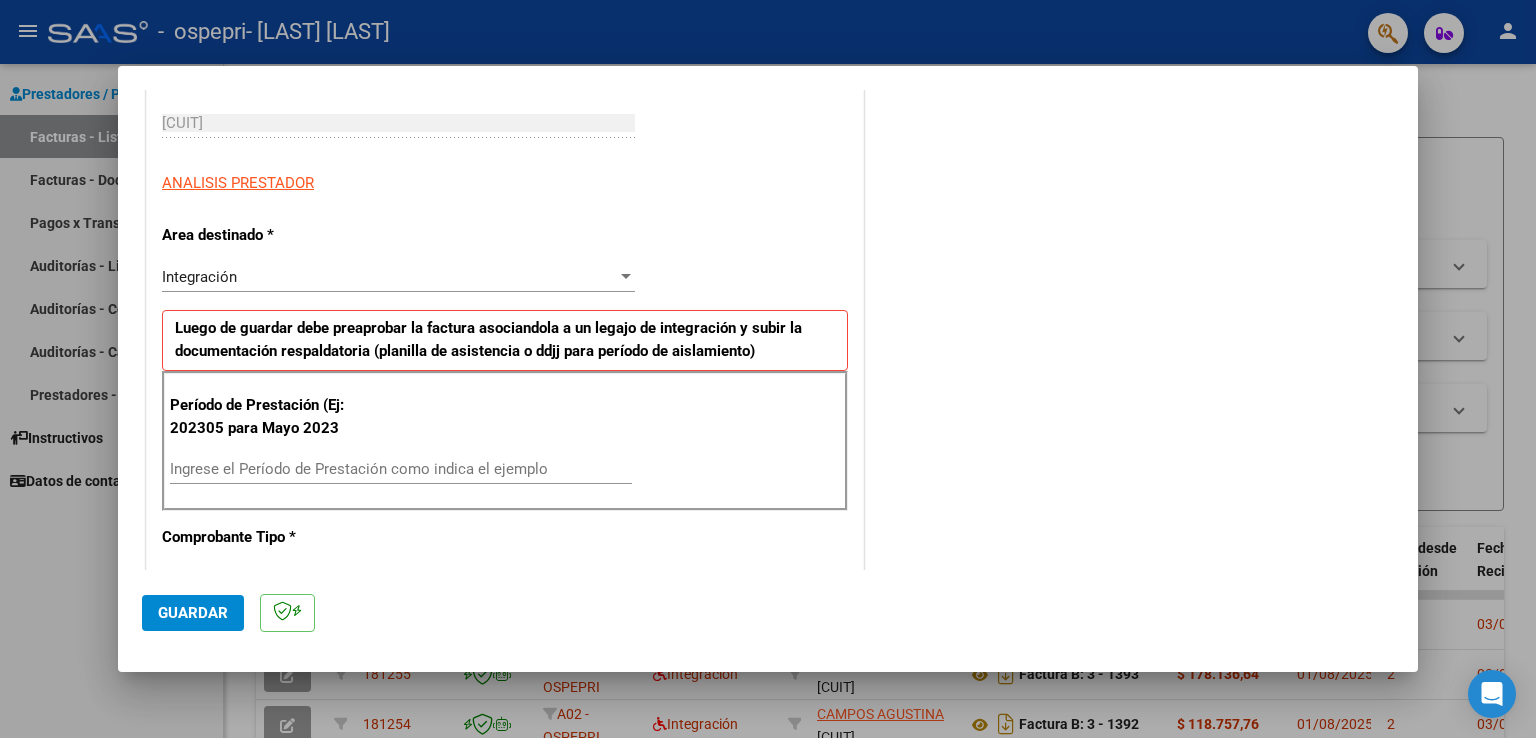 click on "Ingrese el Período de Prestación como indica el ejemplo" at bounding box center [401, 469] 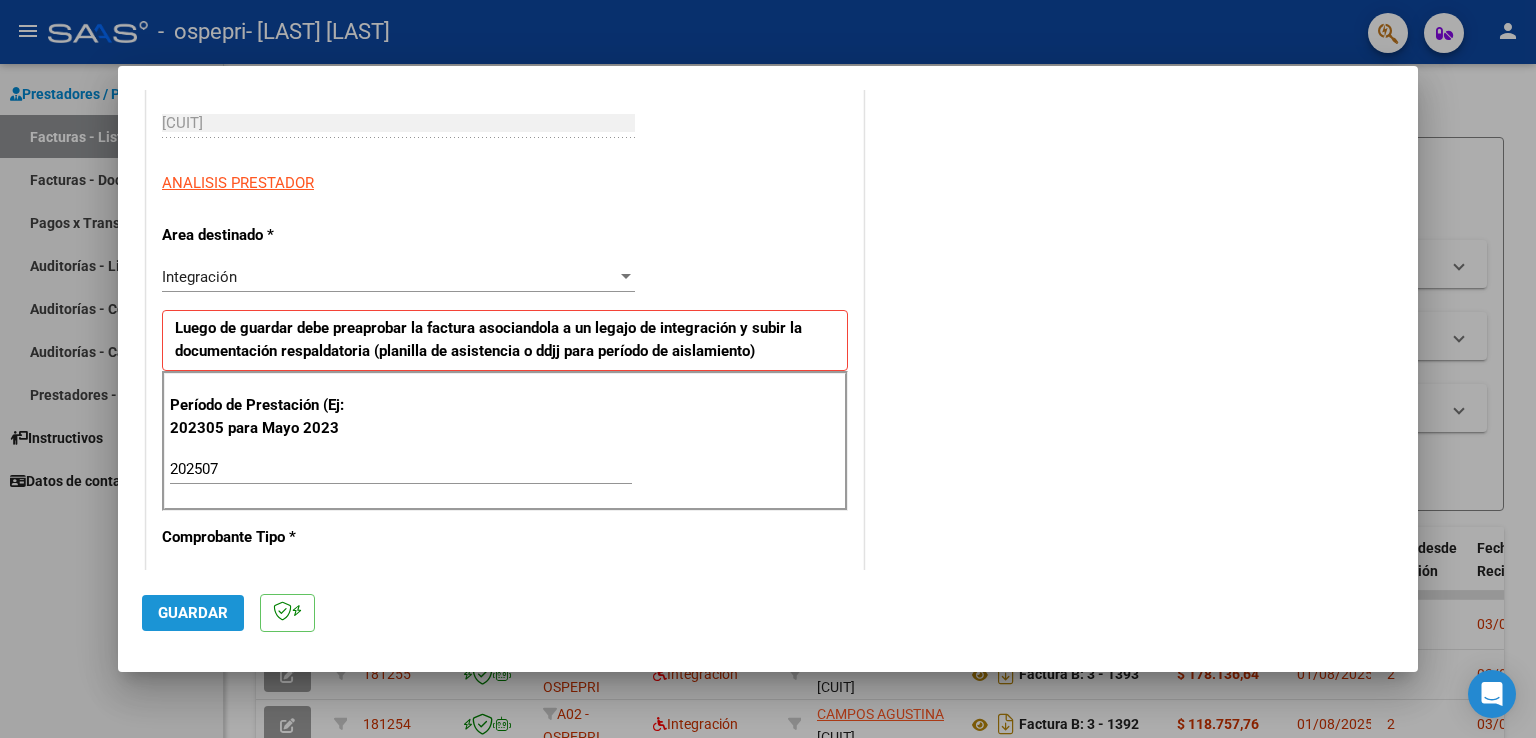 click on "Guardar" 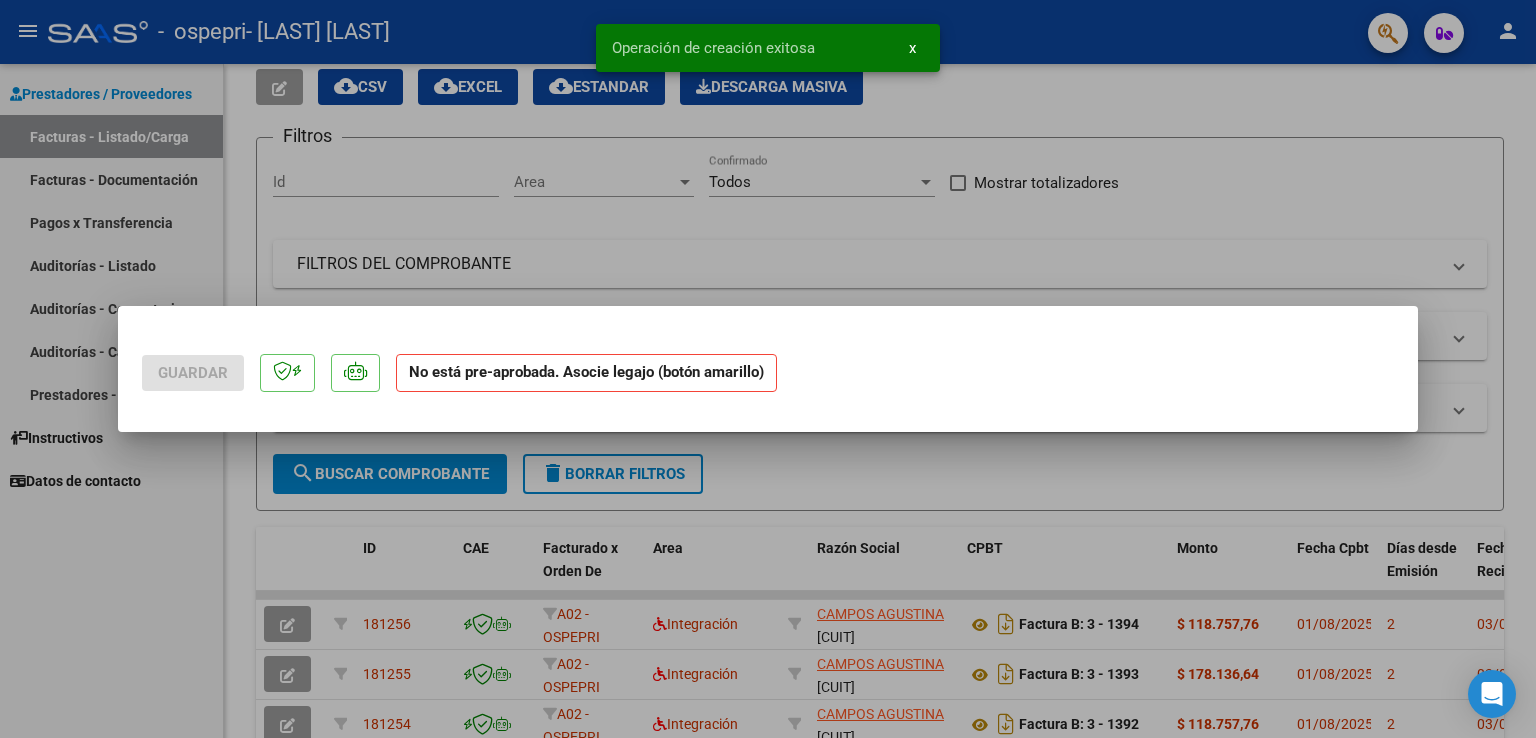 scroll, scrollTop: 0, scrollLeft: 0, axis: both 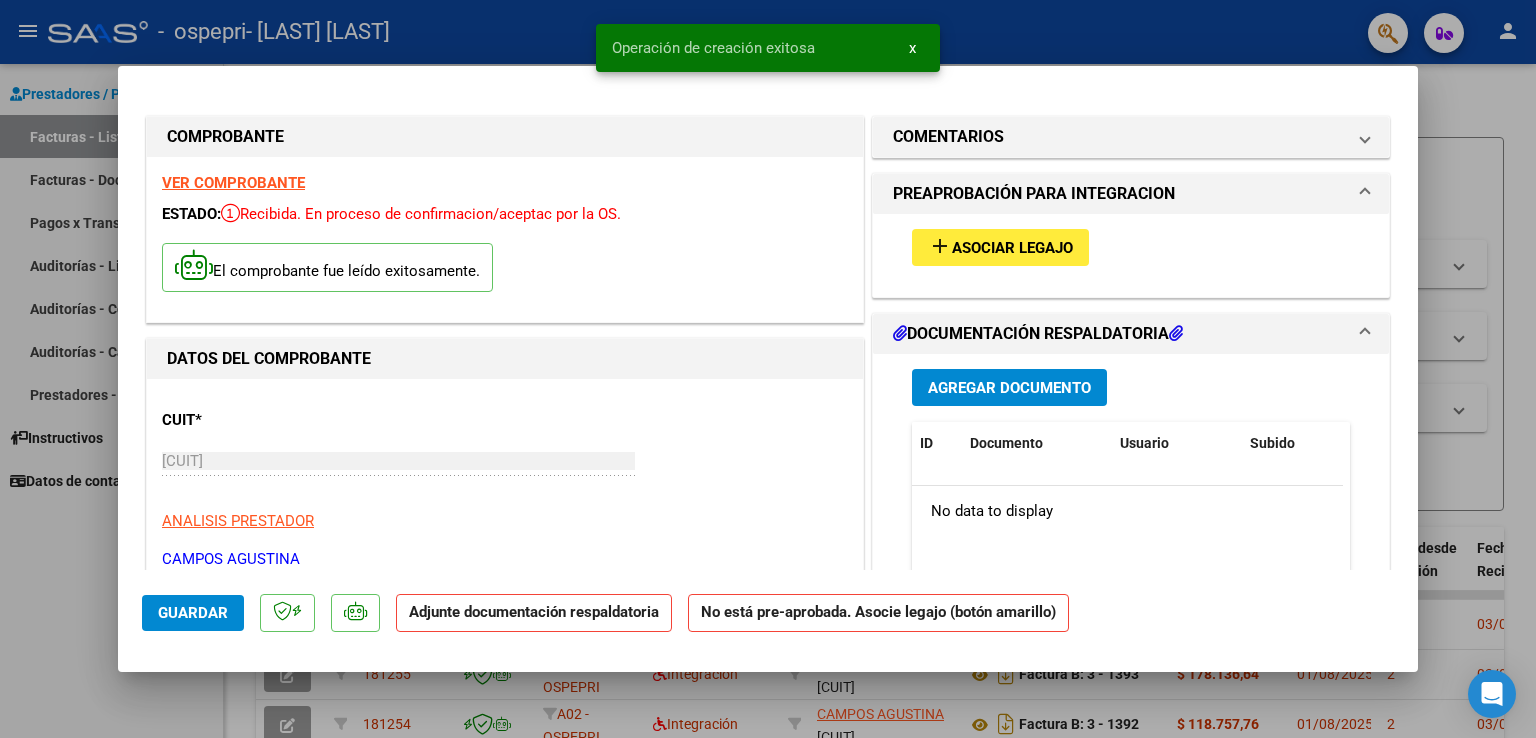 click on "Asociar Legajo" at bounding box center (1012, 248) 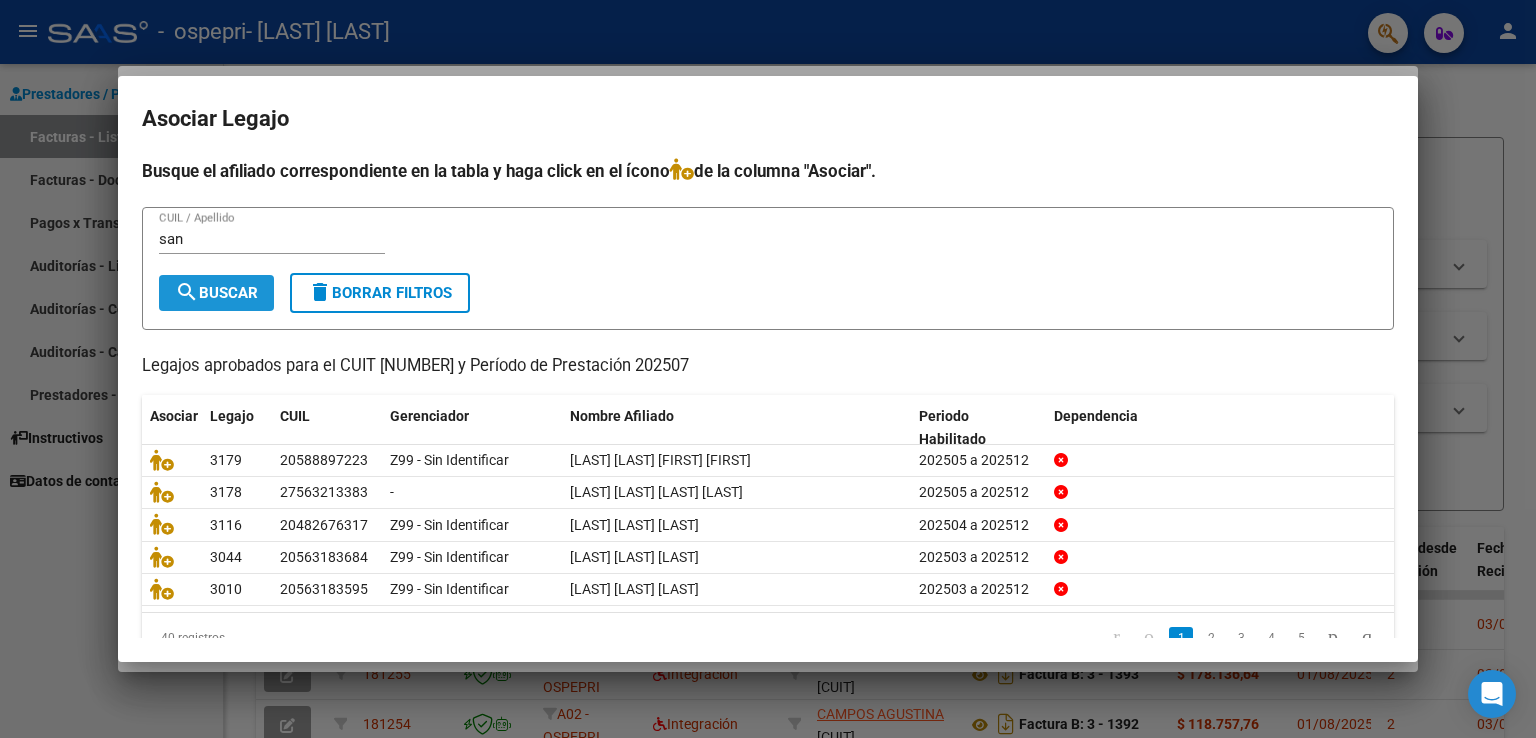 click on "search  Buscar" at bounding box center [216, 293] 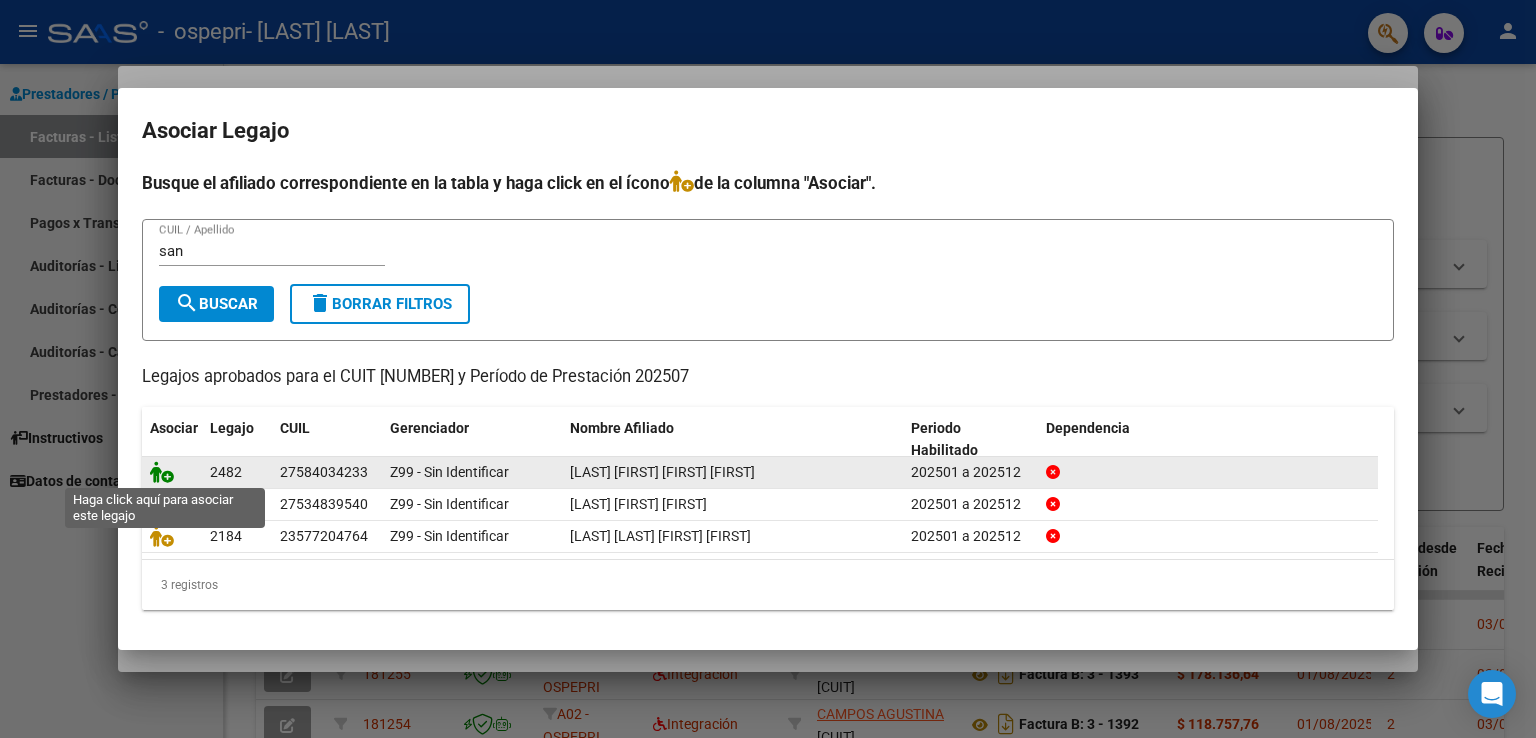 click 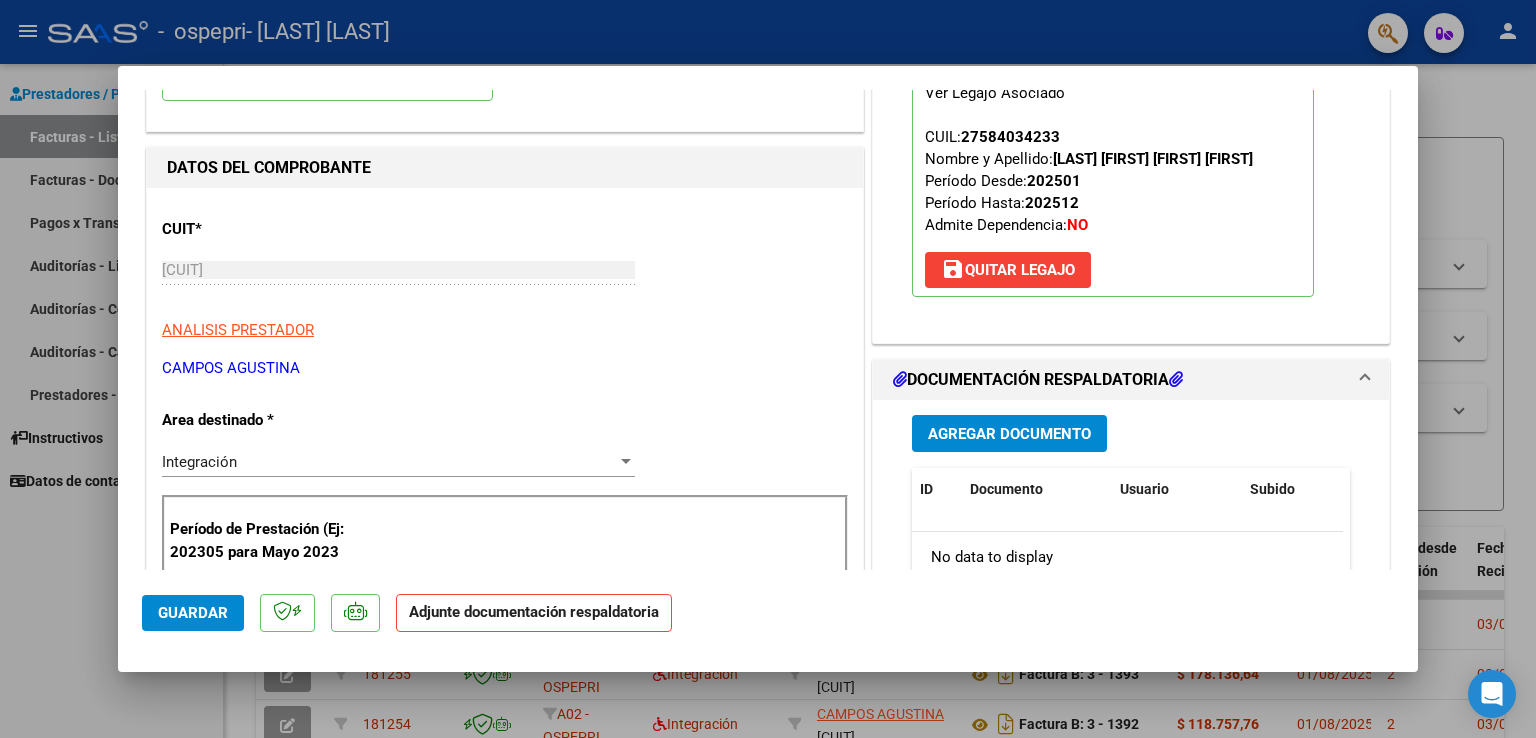 scroll, scrollTop: 500, scrollLeft: 0, axis: vertical 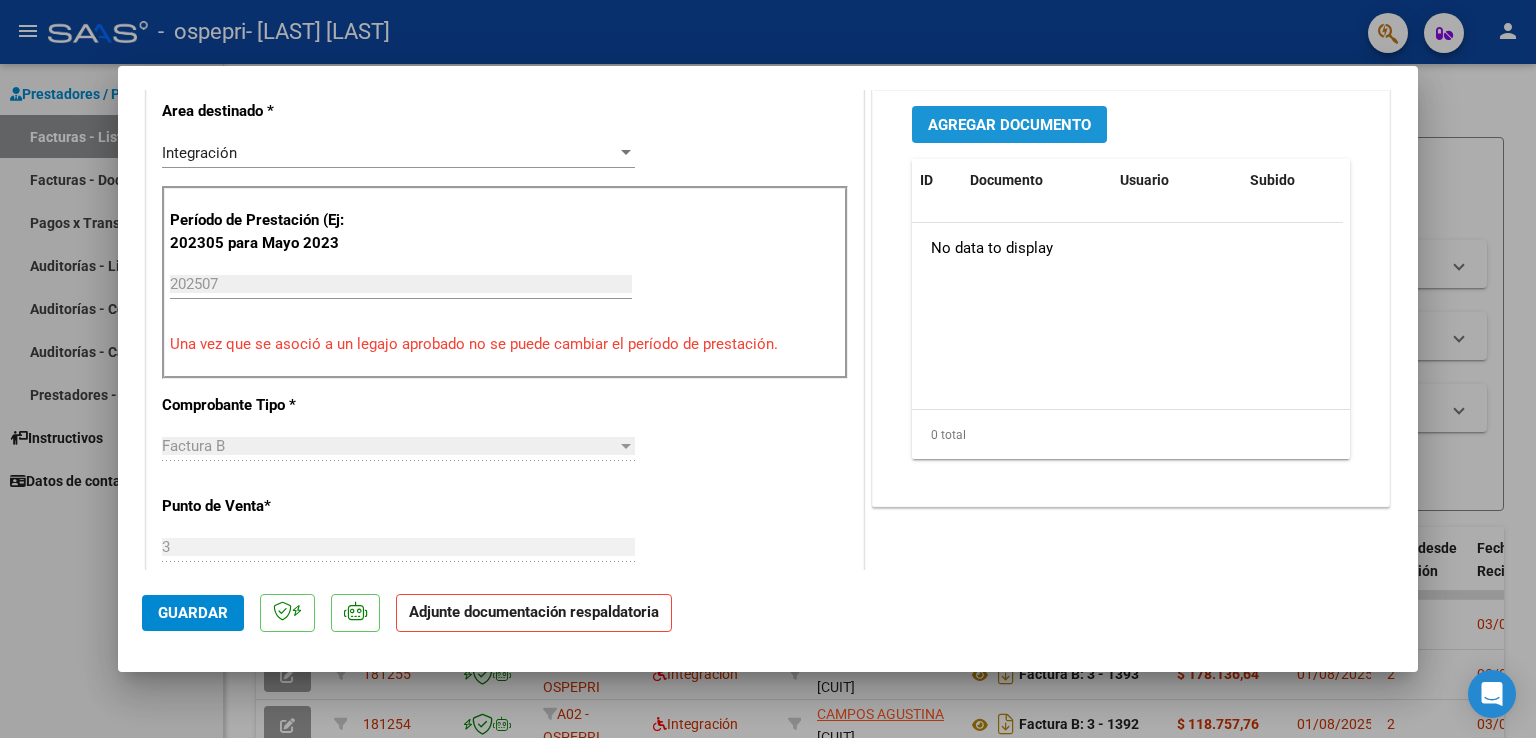 click on "Agregar Documento" at bounding box center [1009, 124] 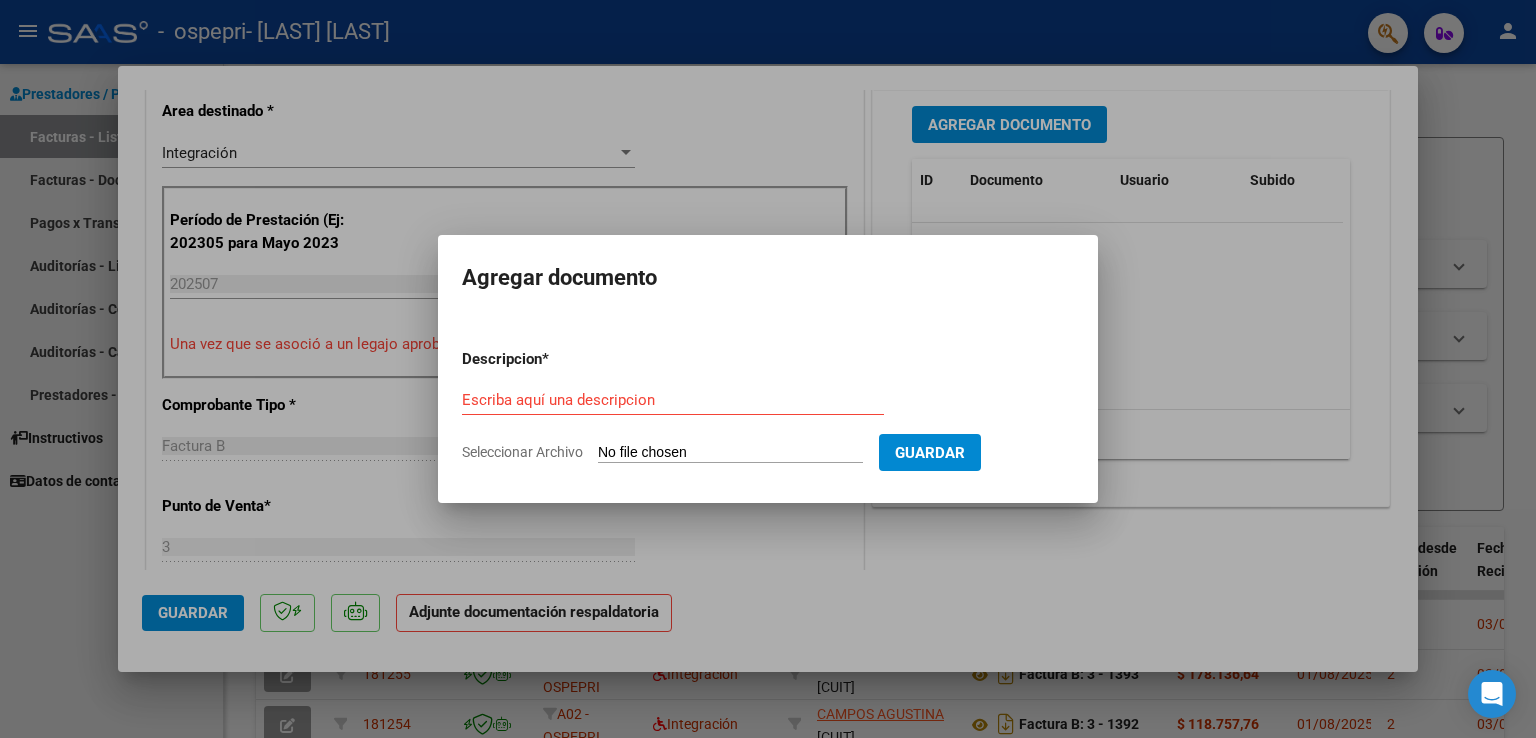click on "Seleccionar Archivo" 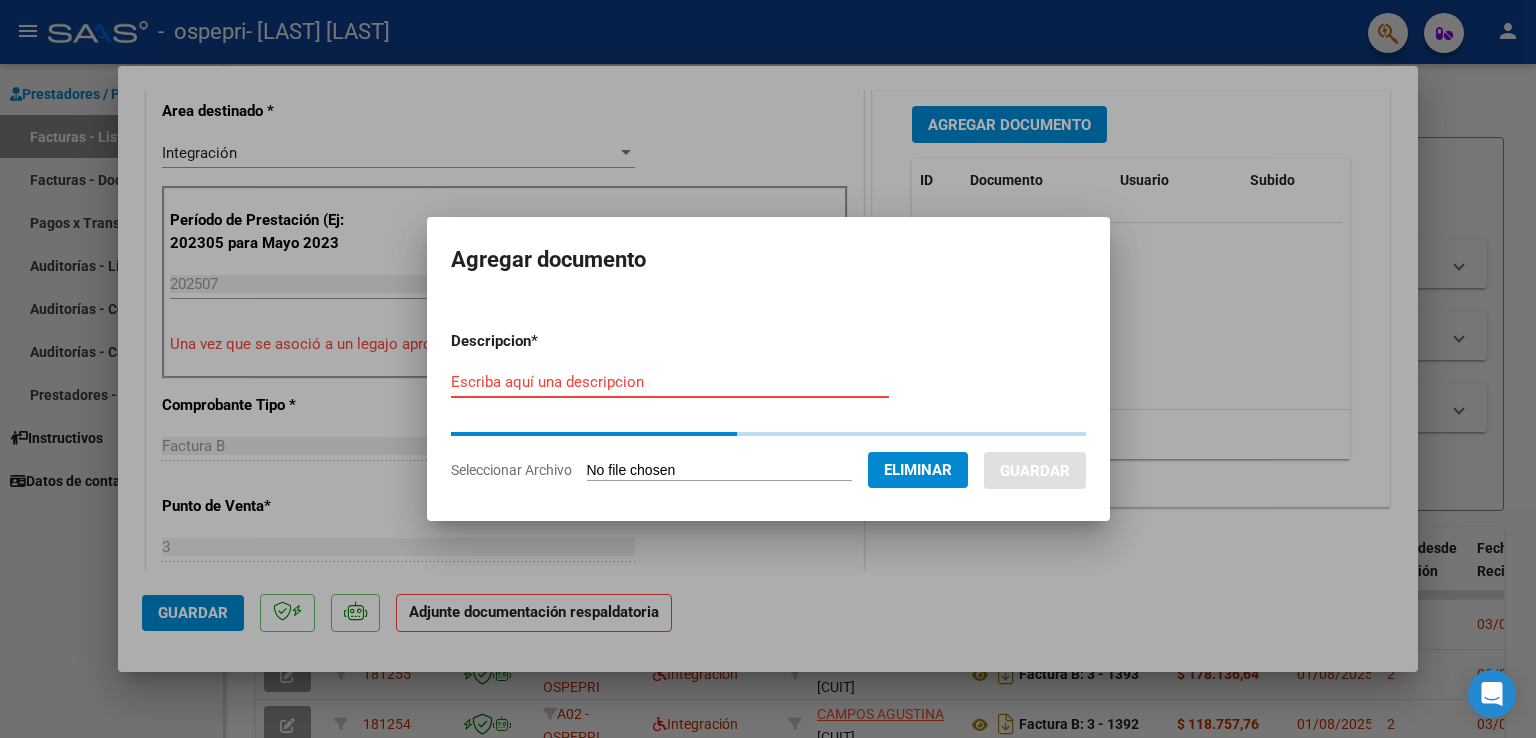 click on "Escriba aquí una descripcion" at bounding box center (670, 382) 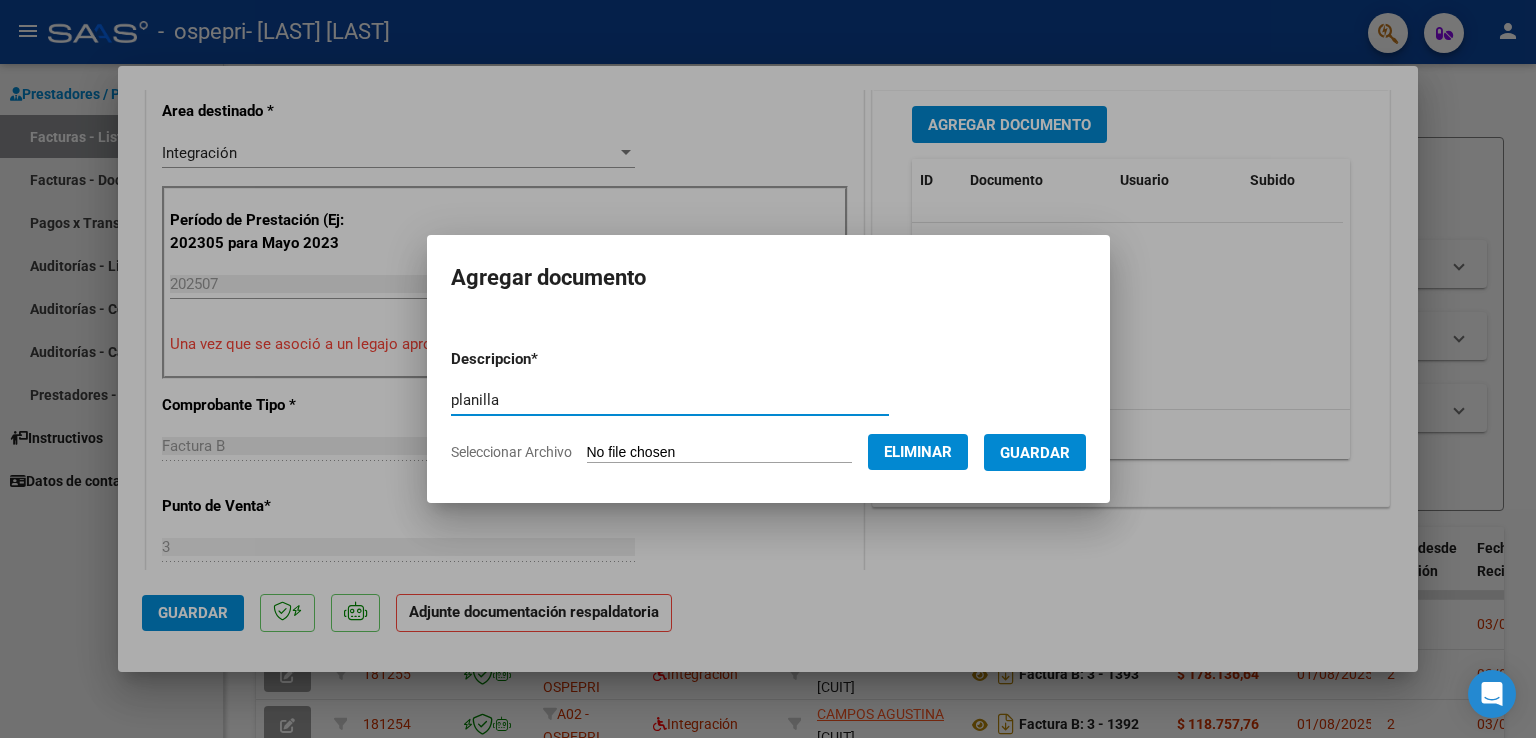 click on "Guardar" at bounding box center [1035, 453] 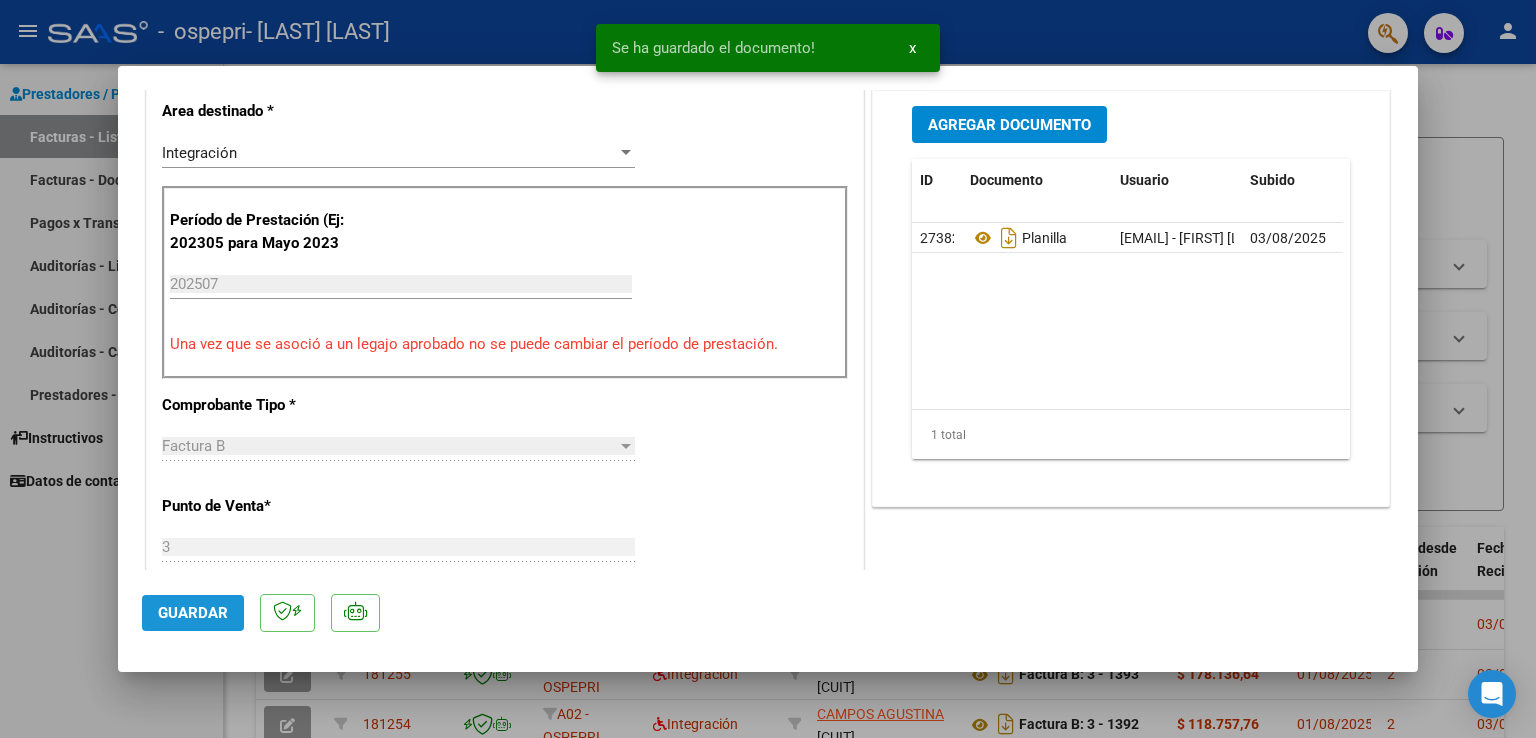 click on "Guardar" 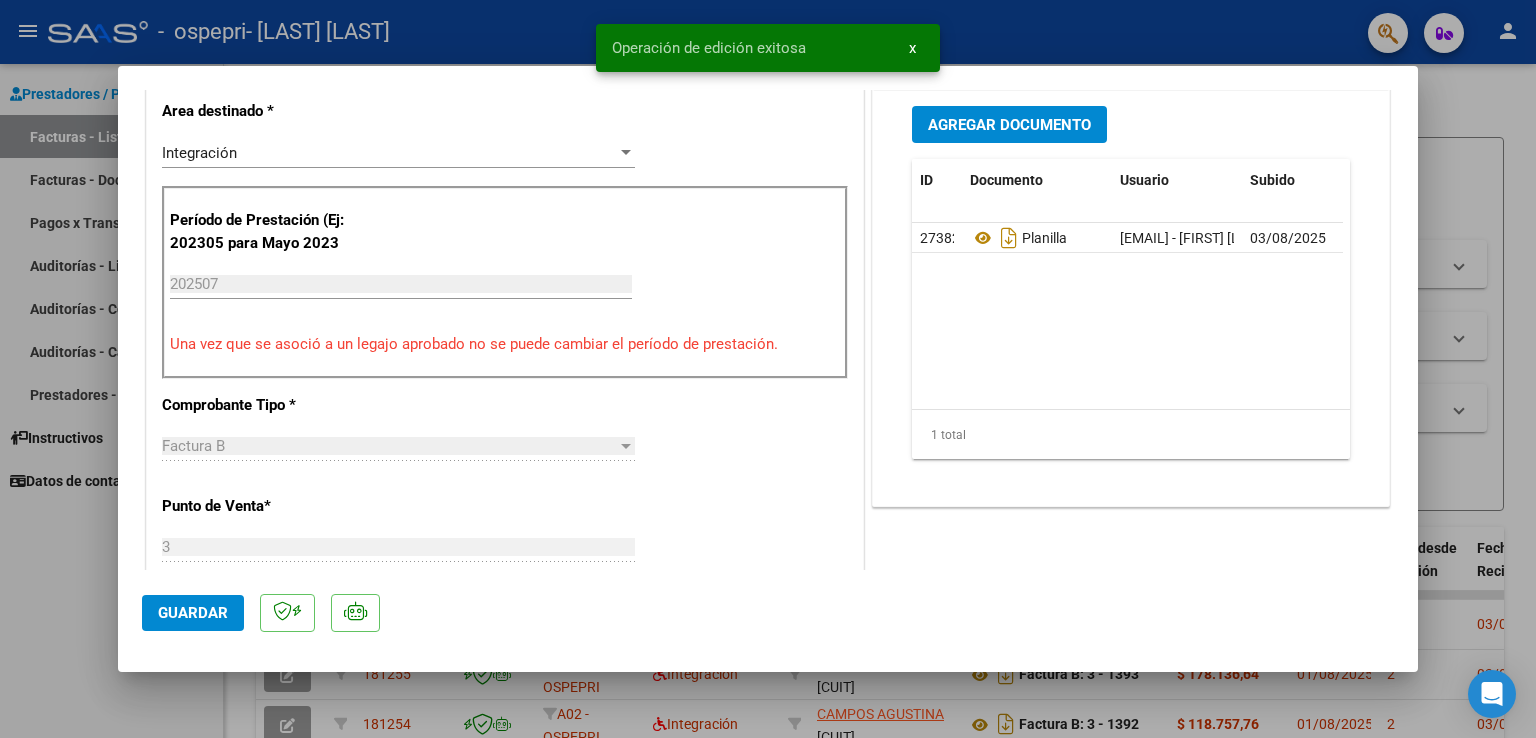 drag, startPoint x: 53, startPoint y: 586, endPoint x: 210, endPoint y: 440, distance: 214.3945 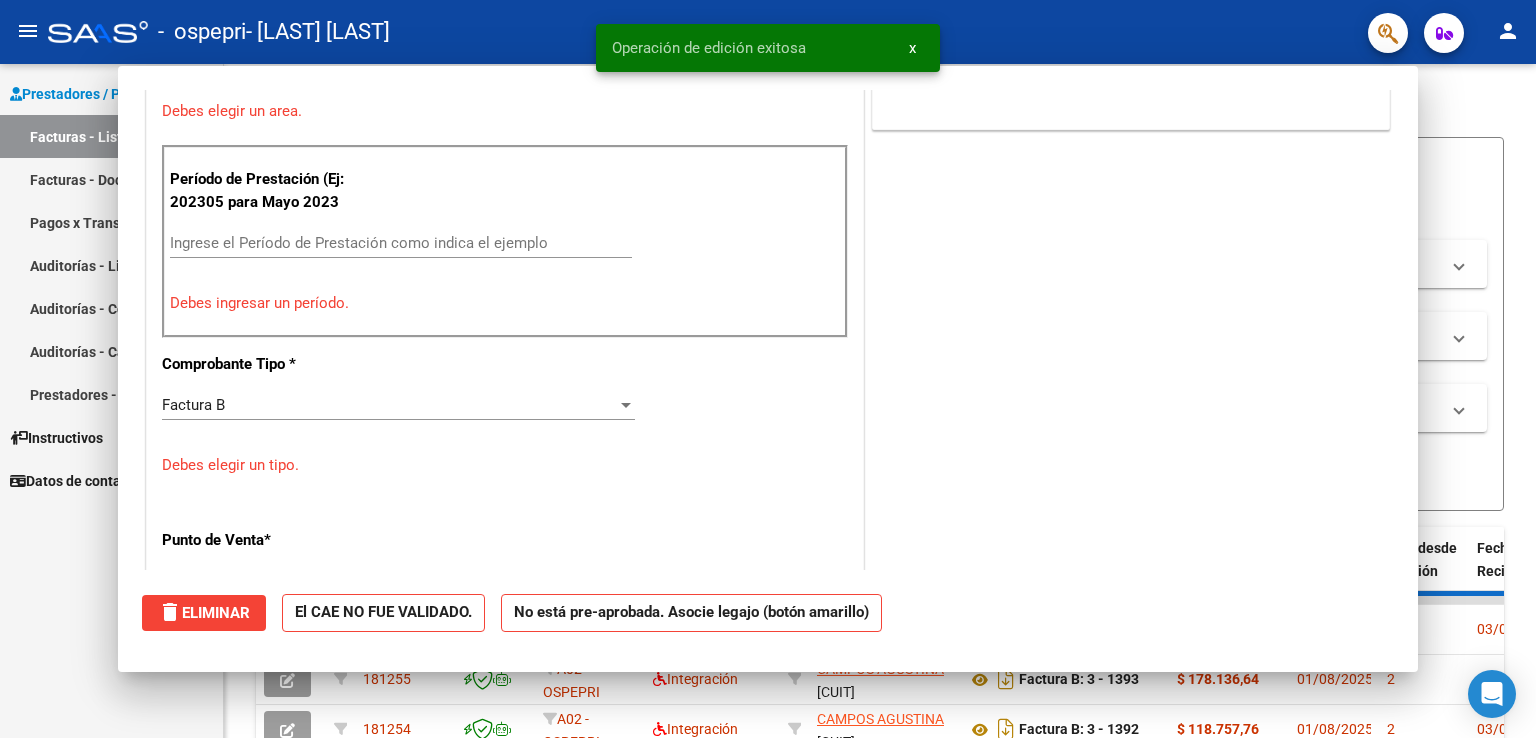 scroll, scrollTop: 0, scrollLeft: 0, axis: both 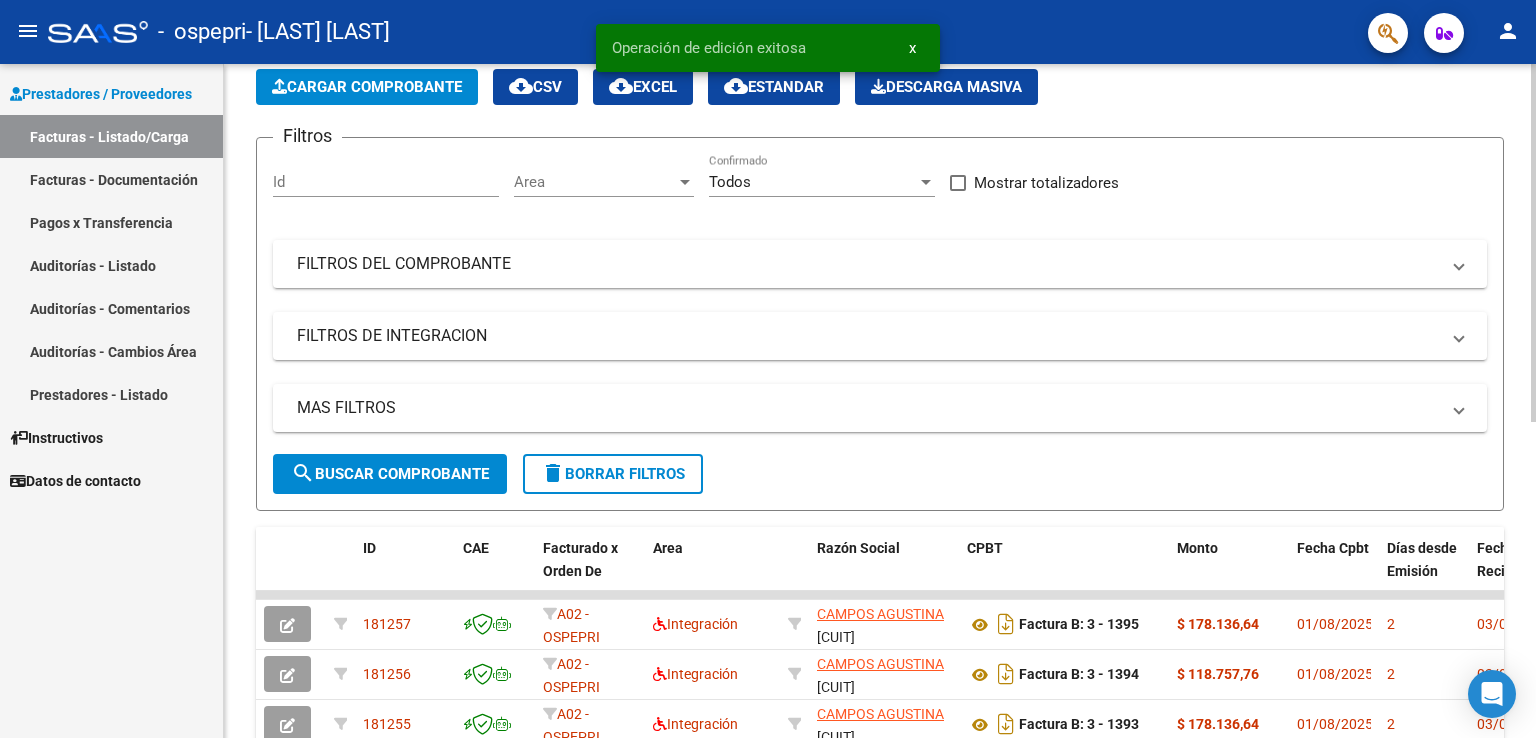 click on "Cargar Comprobante" 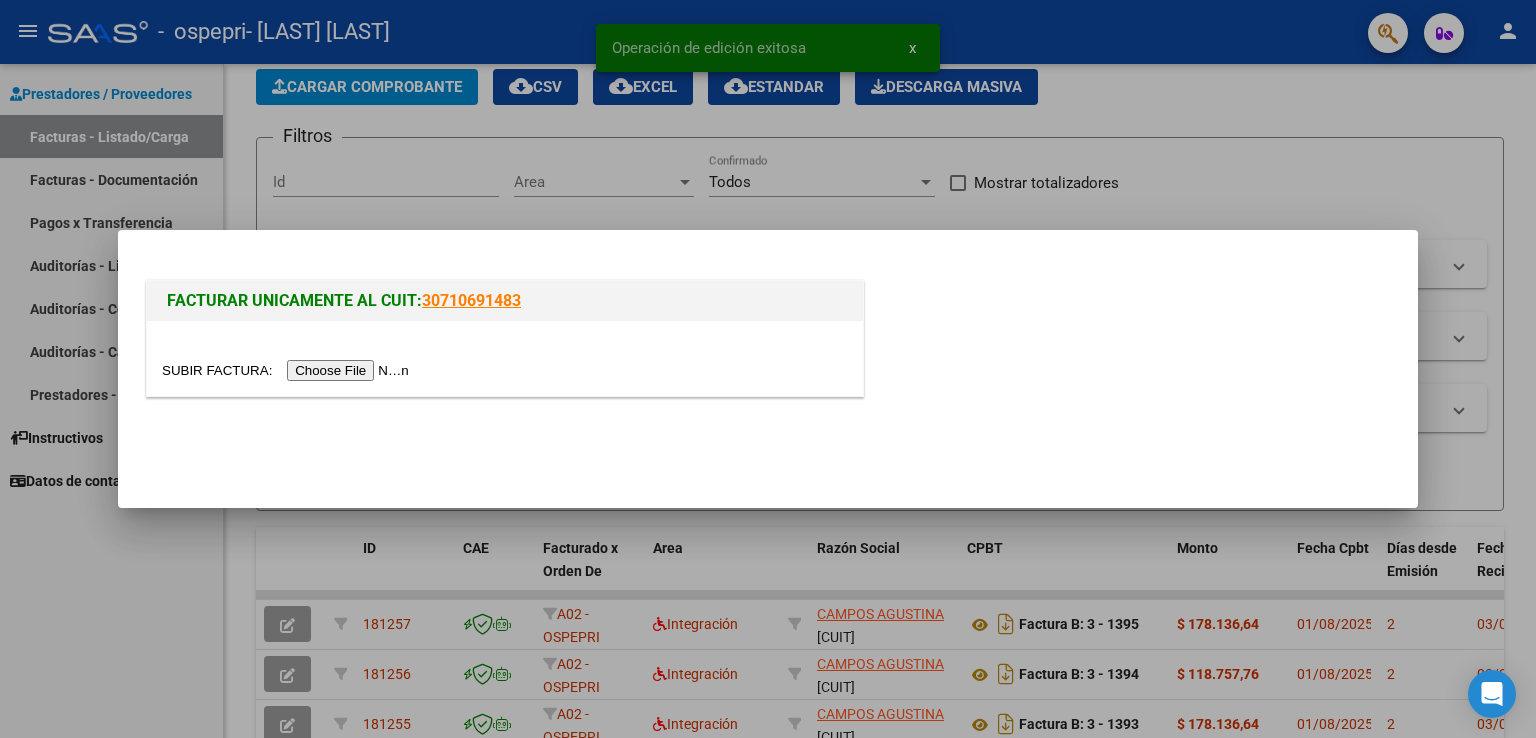 click at bounding box center [288, 370] 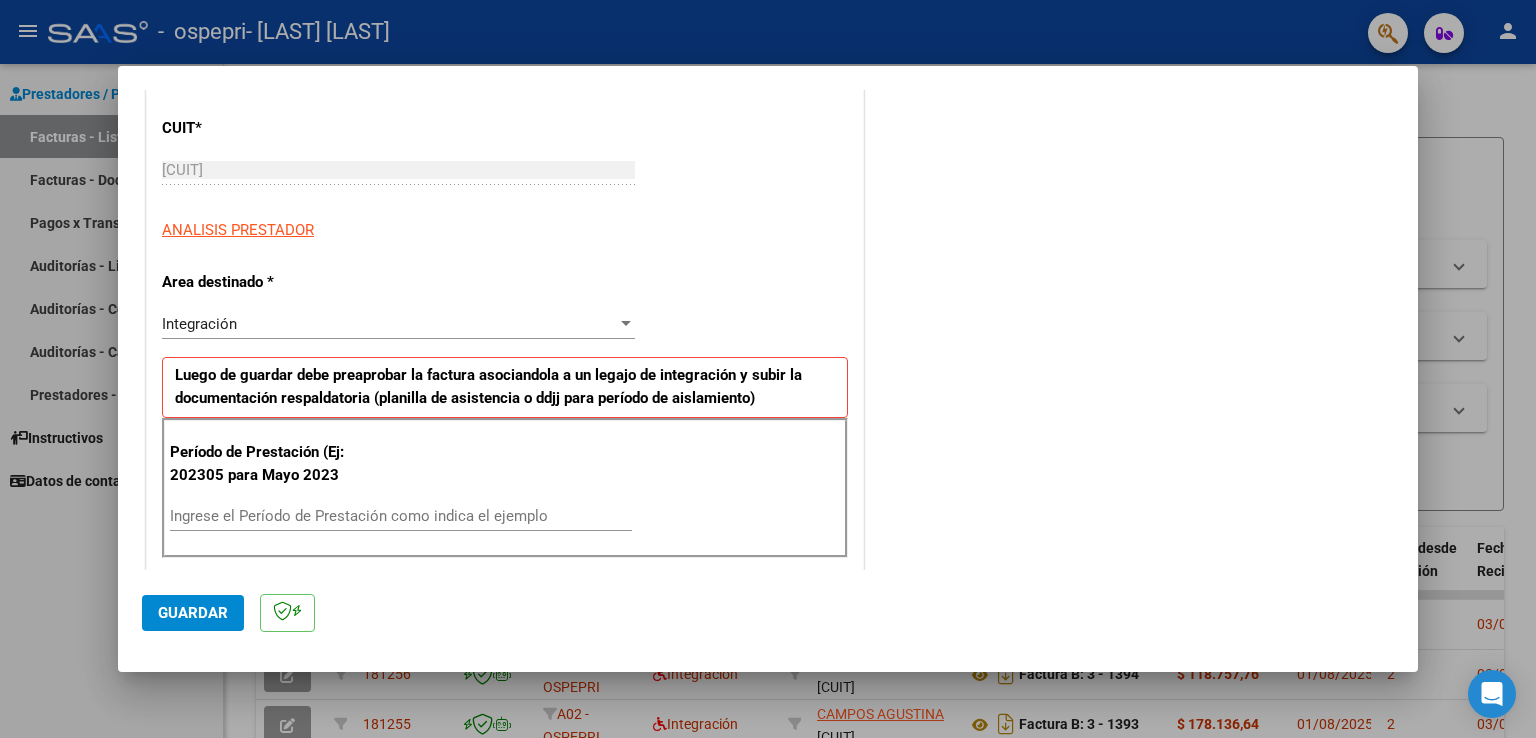 scroll, scrollTop: 300, scrollLeft: 0, axis: vertical 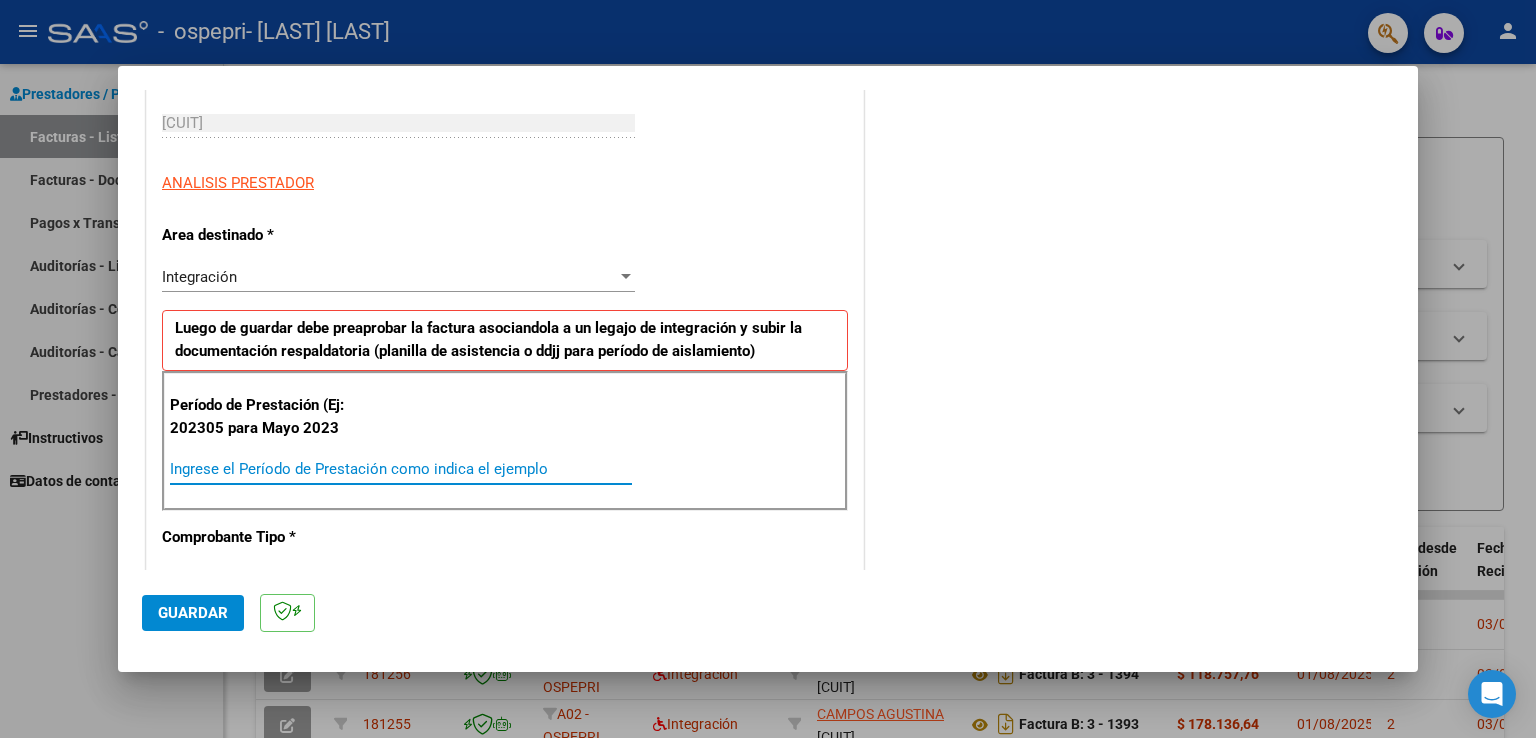 click on "Ingrese el Período de Prestación como indica el ejemplo" at bounding box center [401, 469] 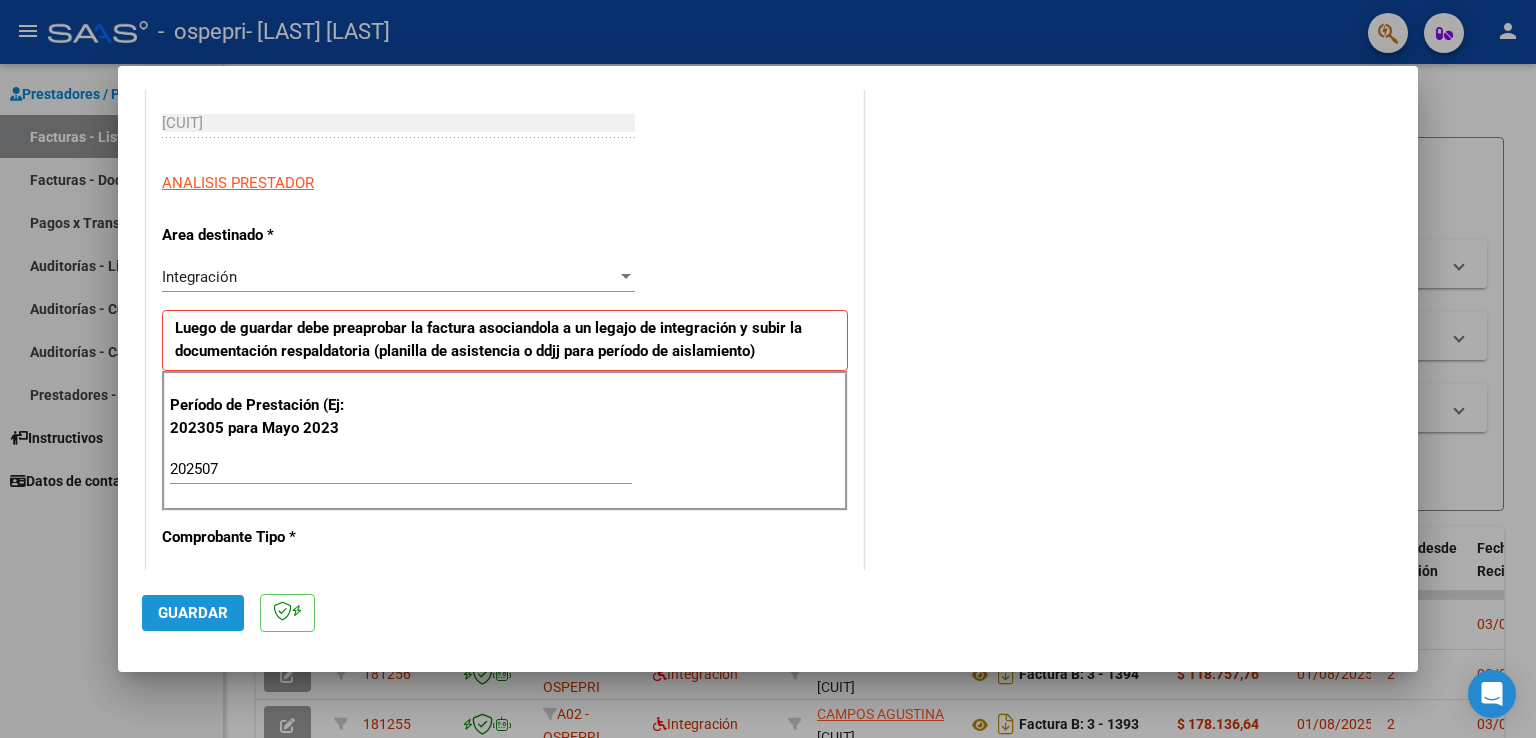 click on "Guardar" 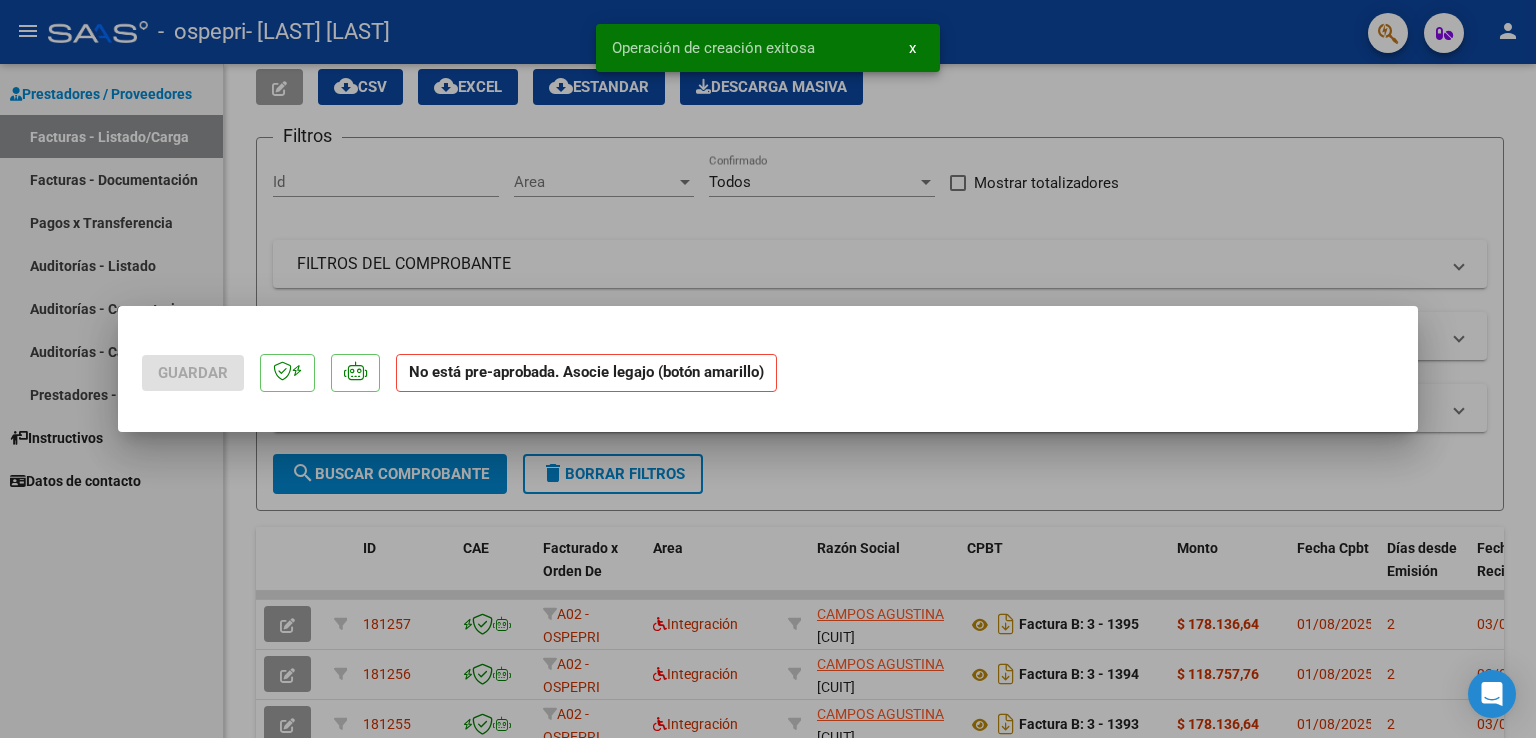 scroll, scrollTop: 0, scrollLeft: 0, axis: both 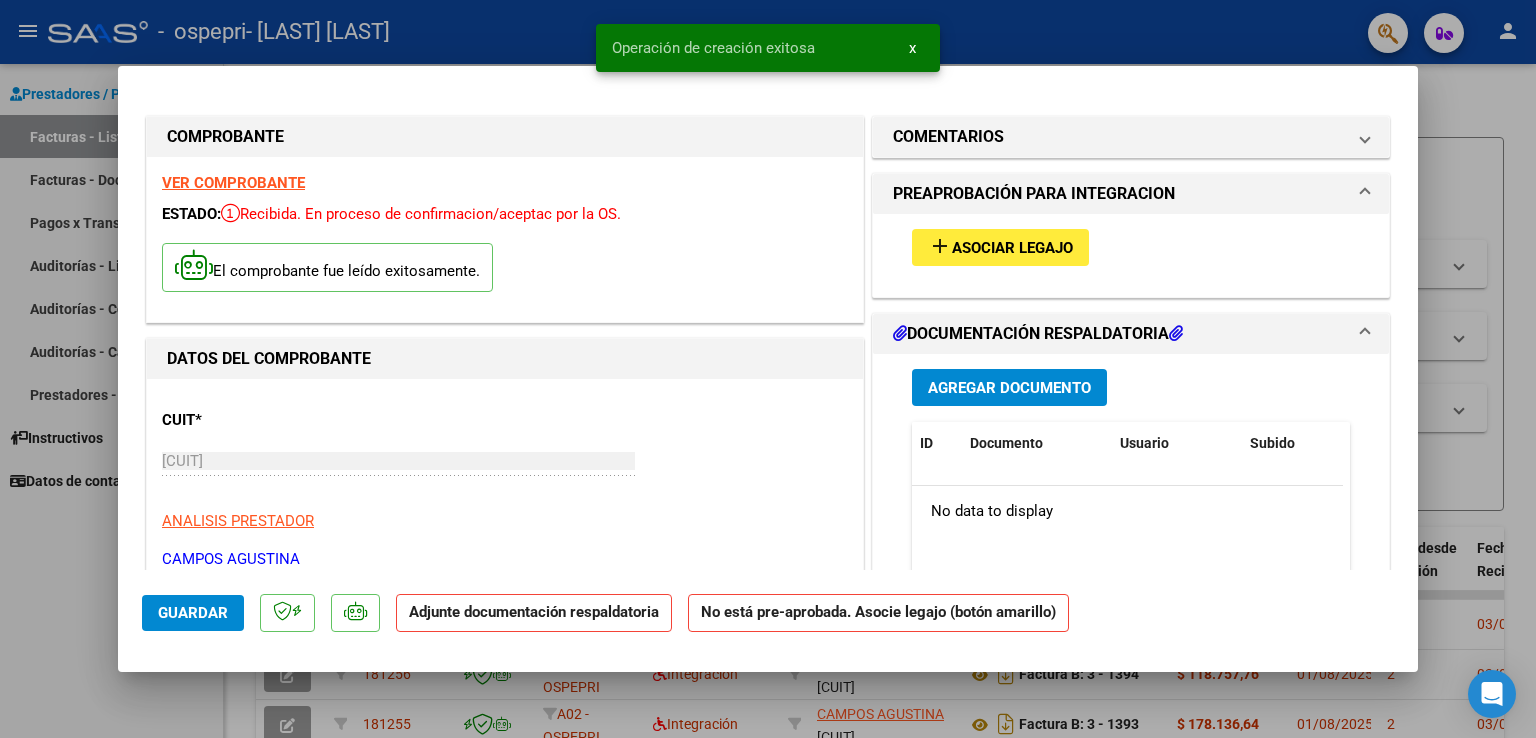 click on "Asociar Legajo" at bounding box center (1012, 248) 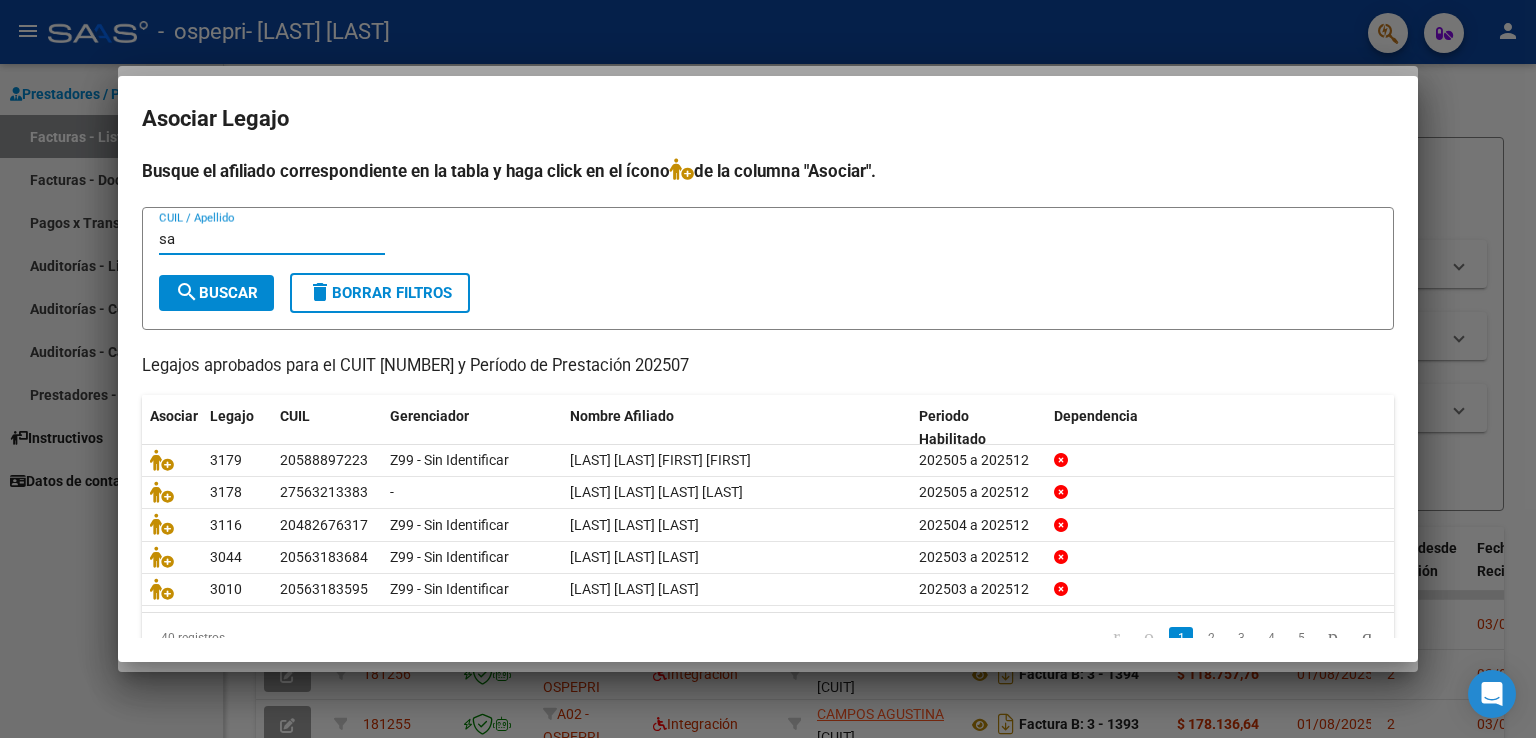 click on "search  Buscar" at bounding box center [216, 293] 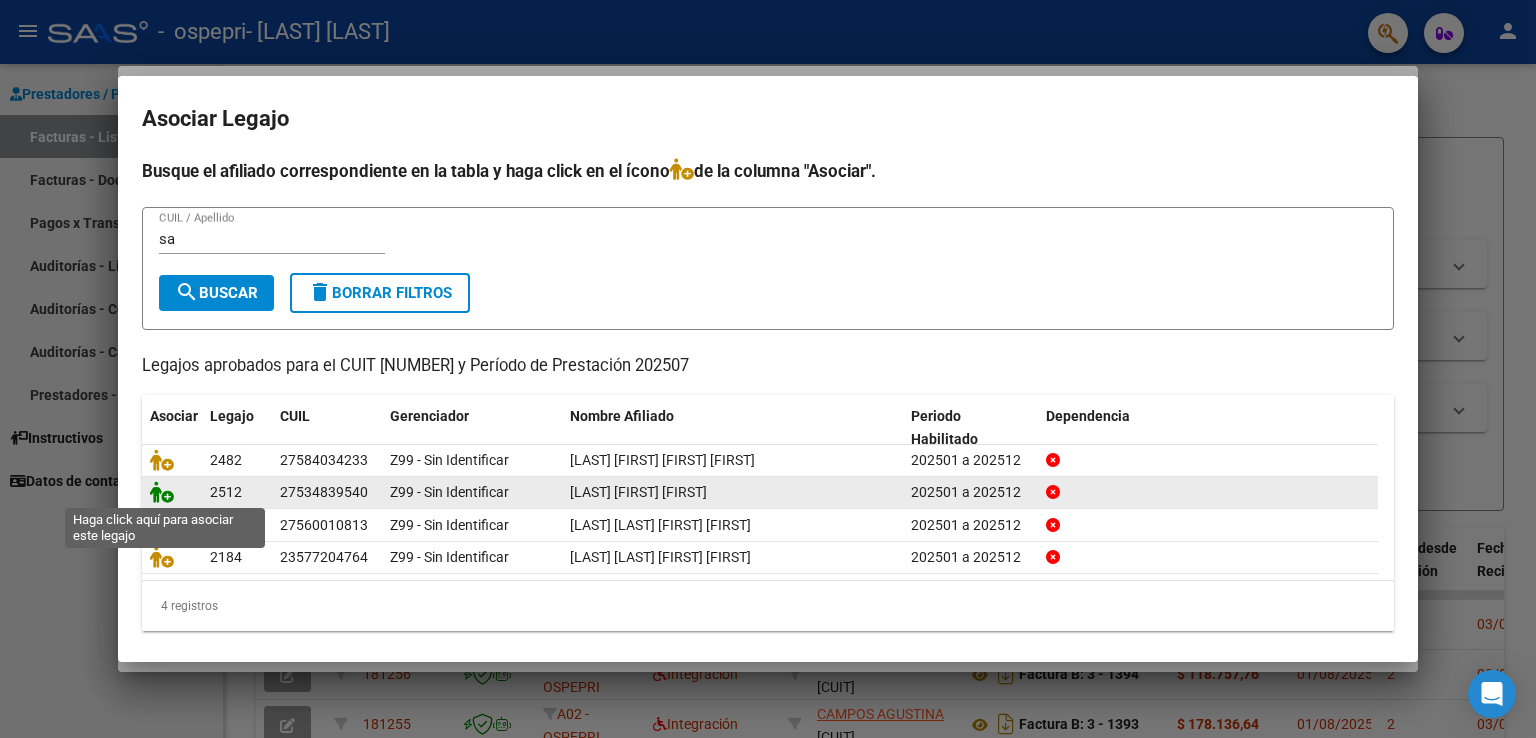 click 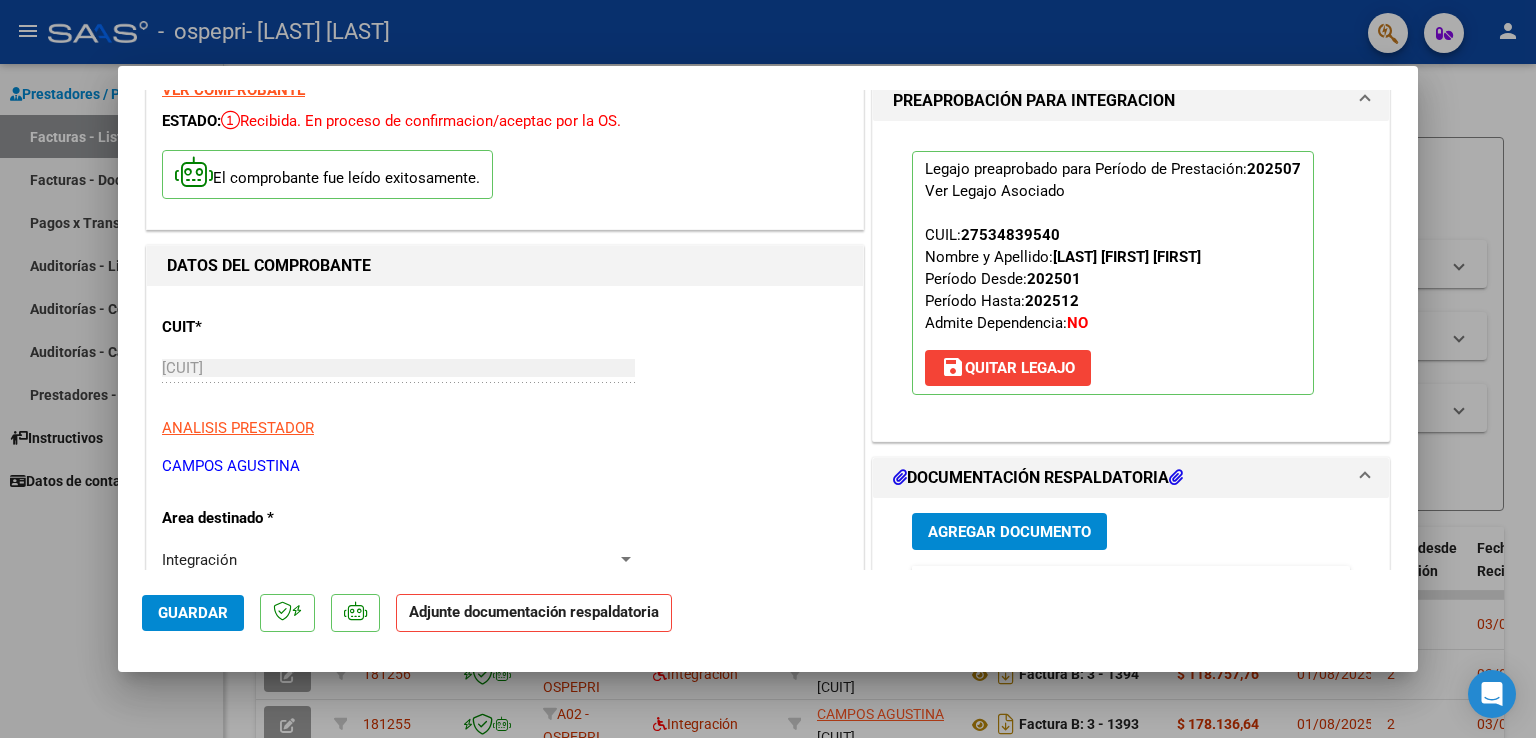 scroll, scrollTop: 200, scrollLeft: 0, axis: vertical 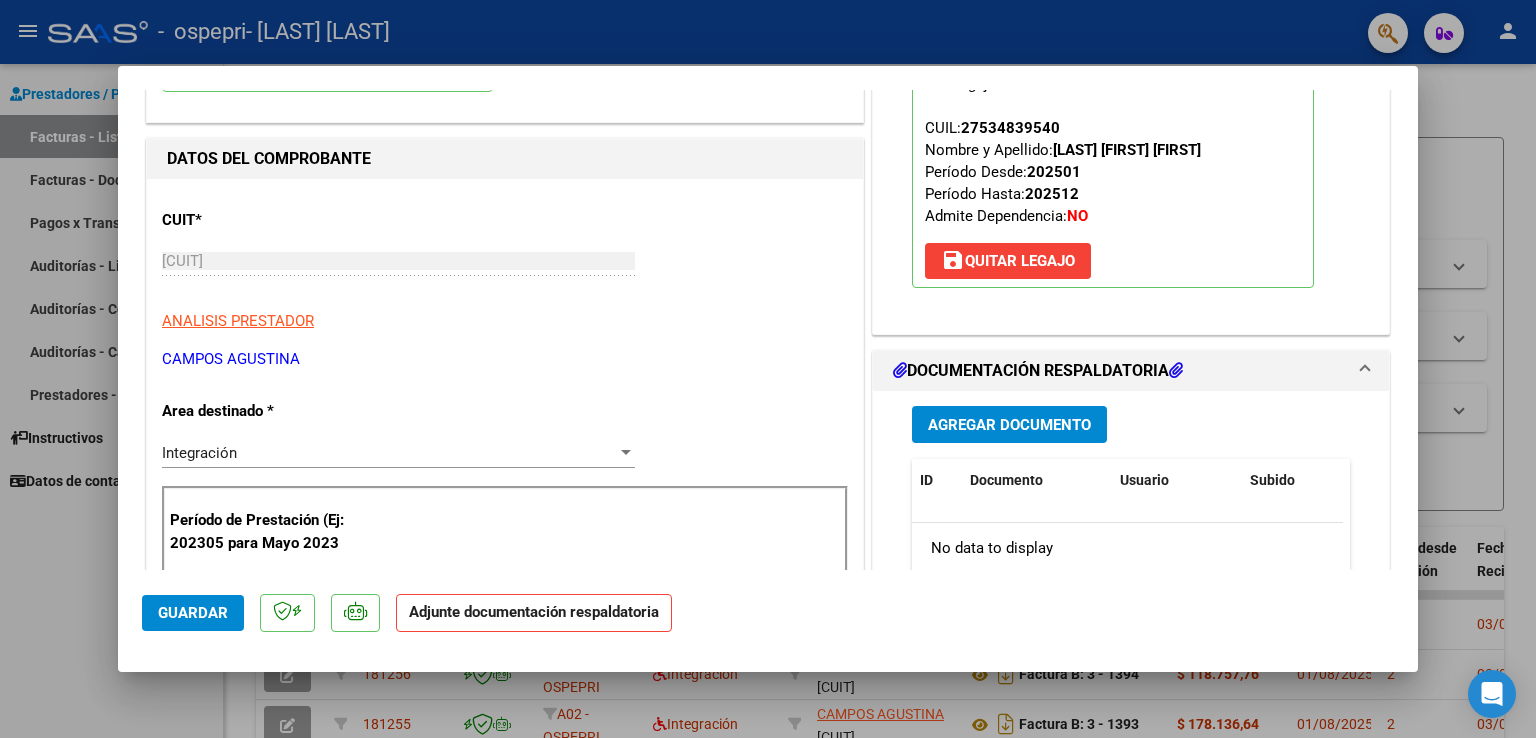 click on "Agregar Documento" at bounding box center (1009, 425) 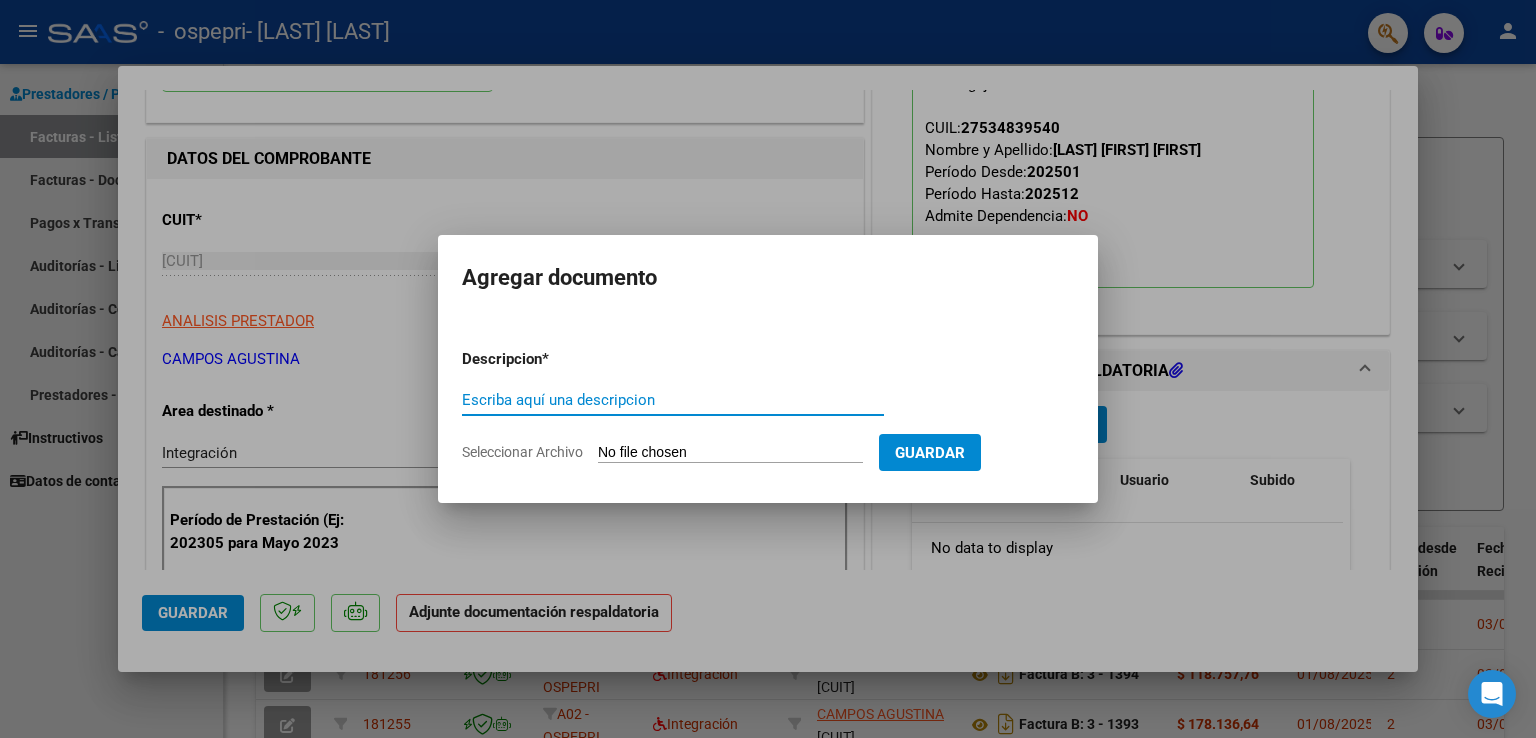 click on "Seleccionar Archivo" 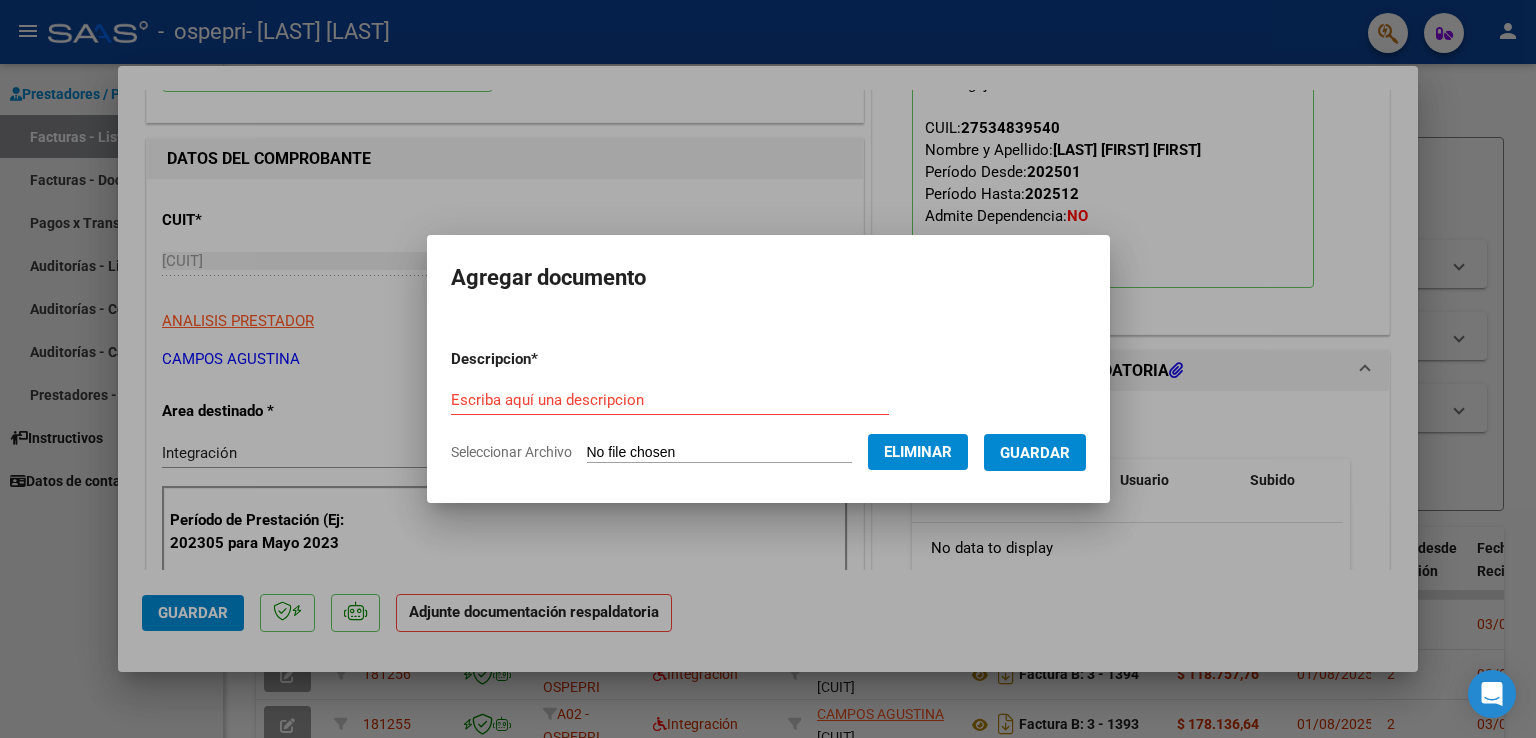 click on "Escriba aquí una descripcion" at bounding box center [670, 400] 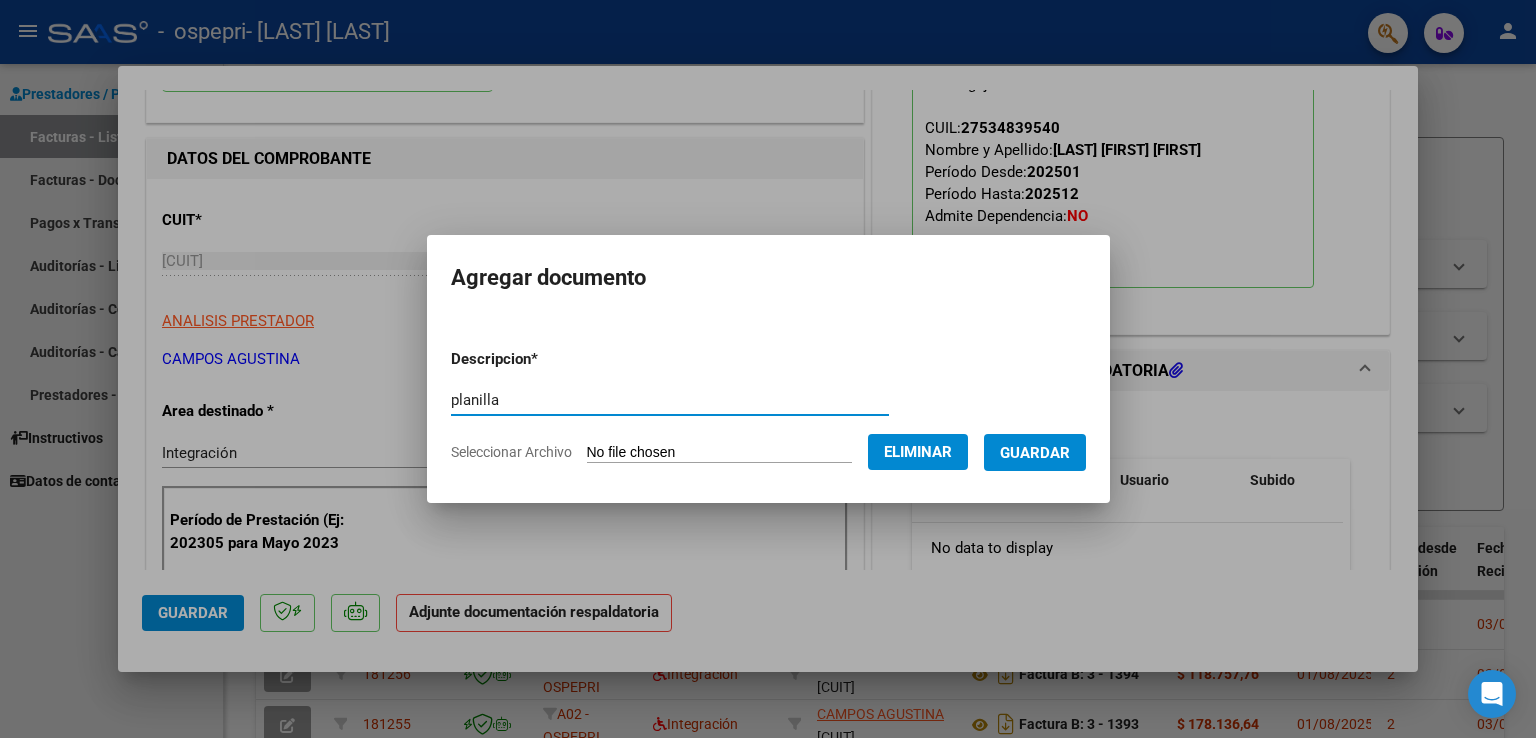 click on "Guardar" at bounding box center (1035, 453) 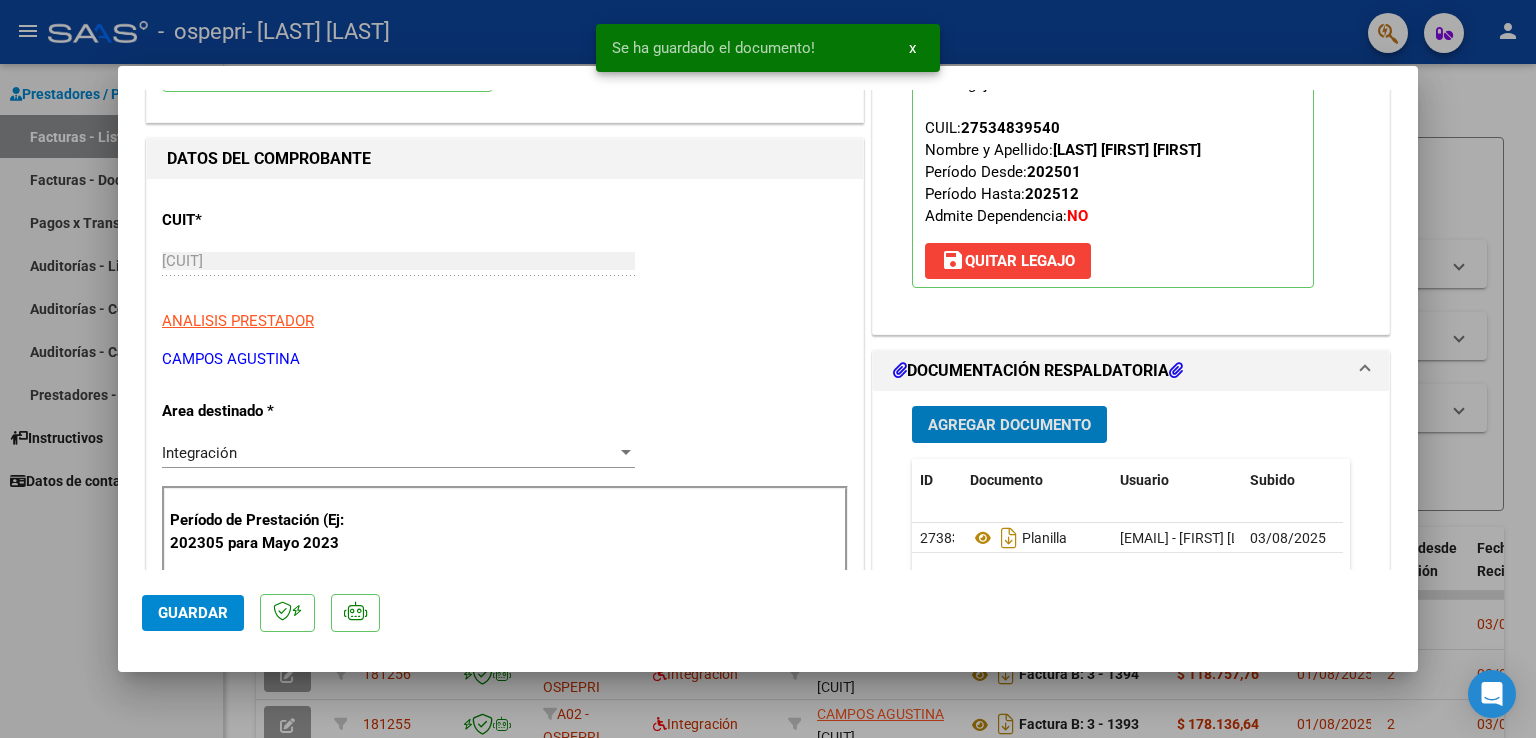 click on "Guardar" 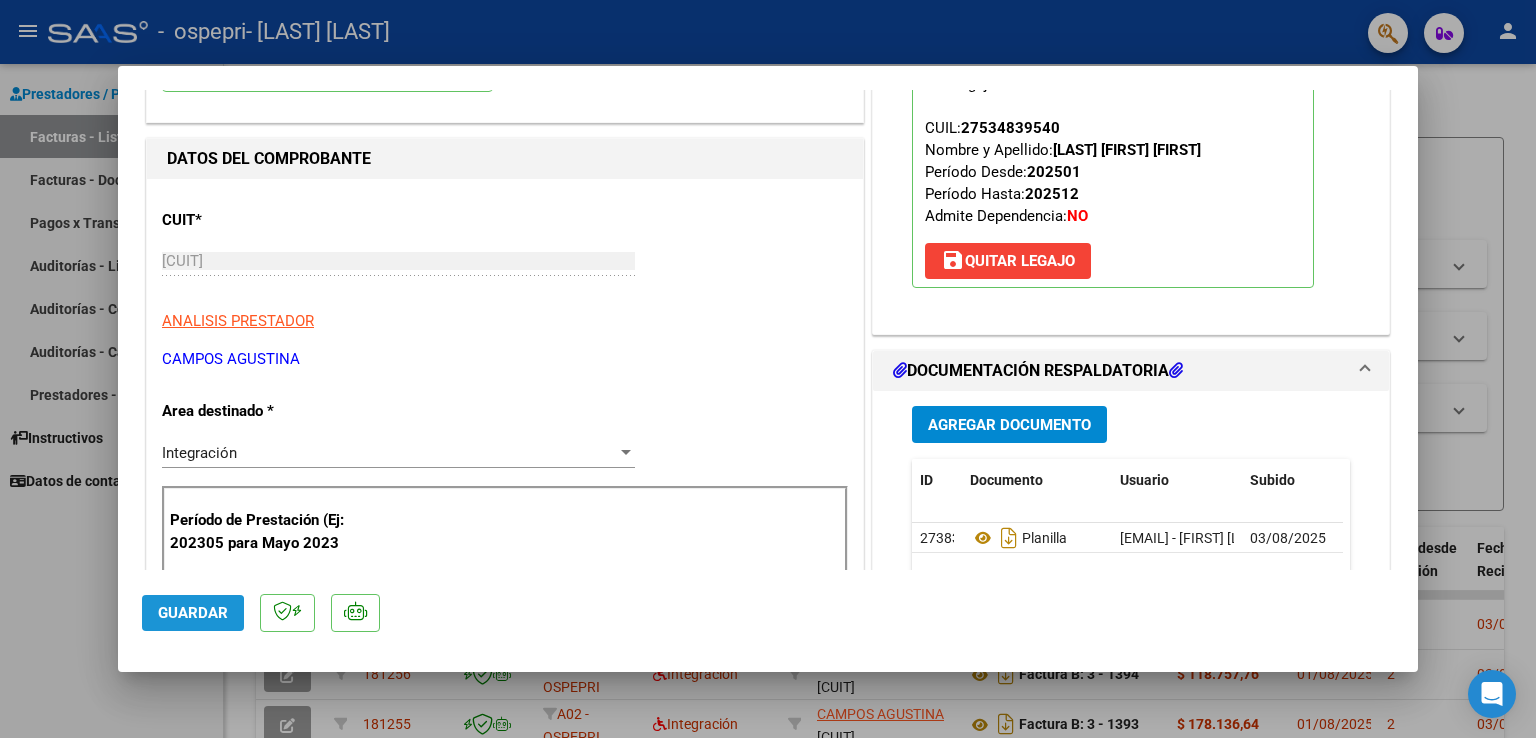 click on "Guardar" 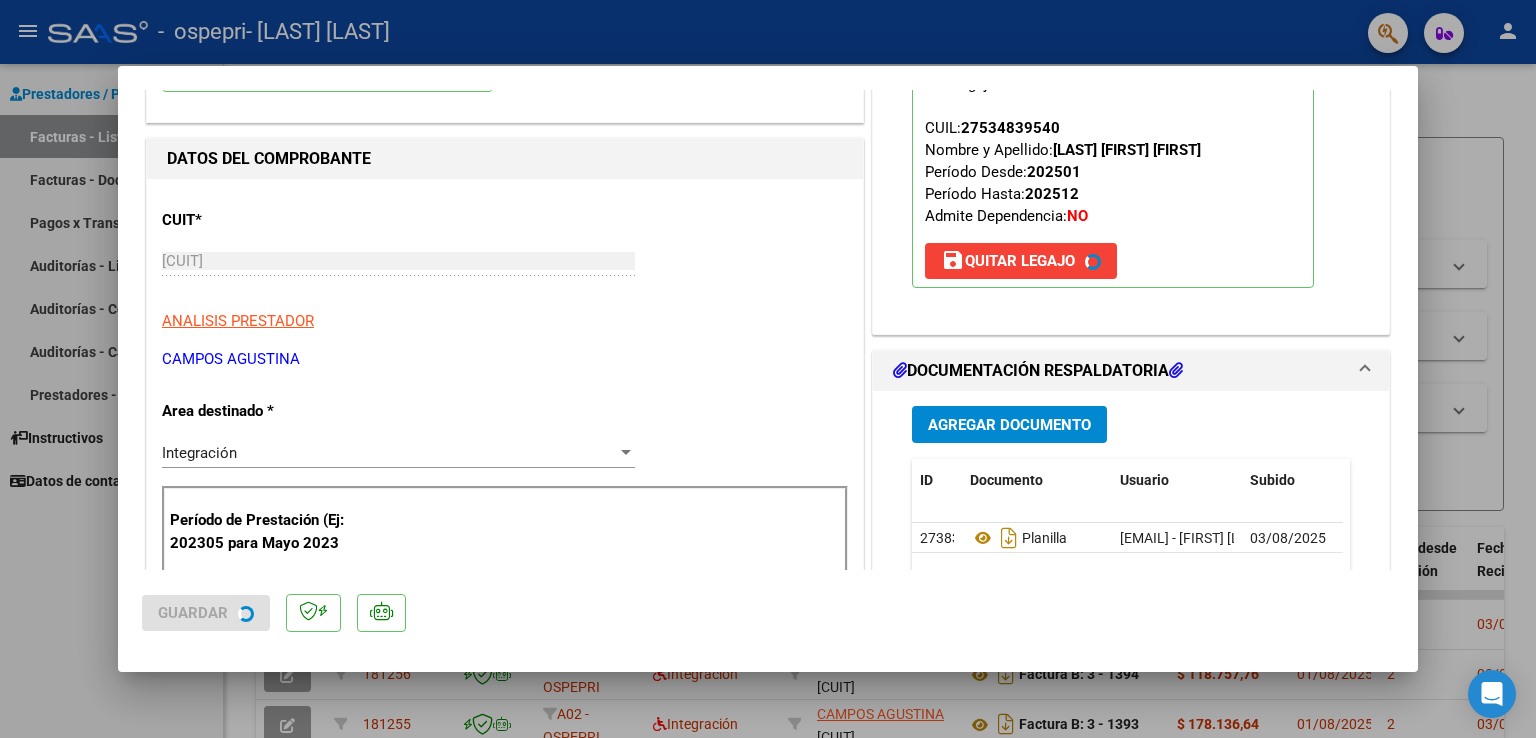 click at bounding box center (768, 369) 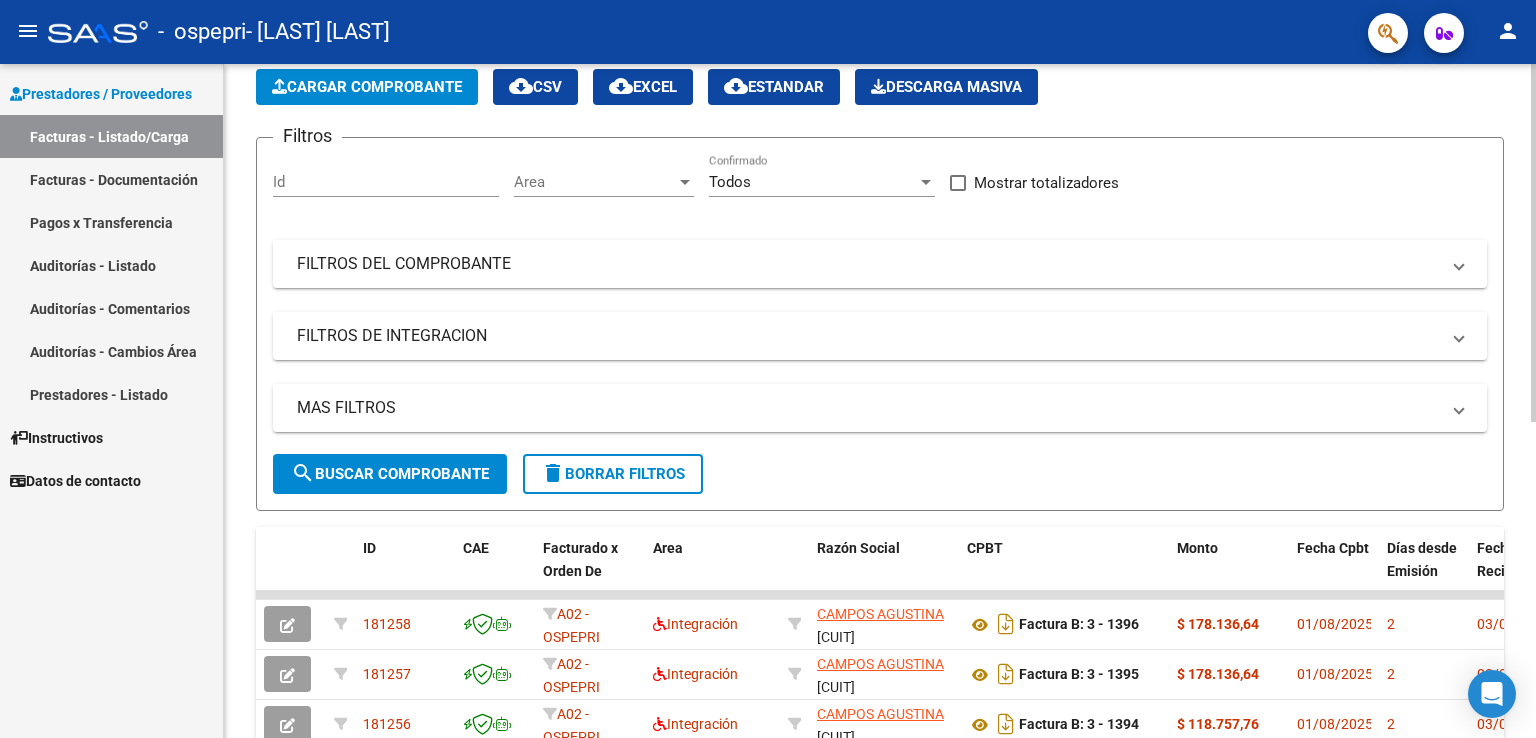 click on "Cargar Comprobante" 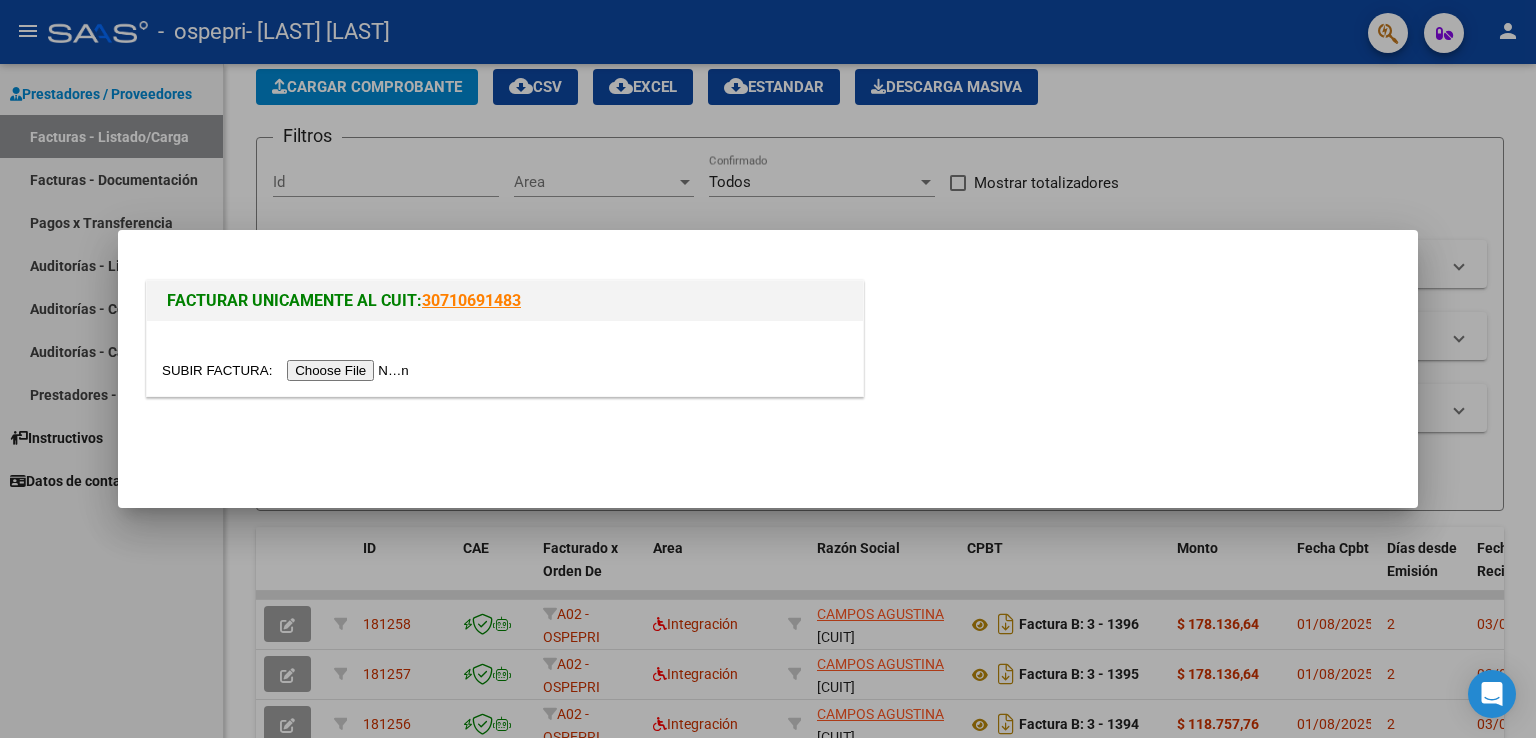 click at bounding box center [288, 370] 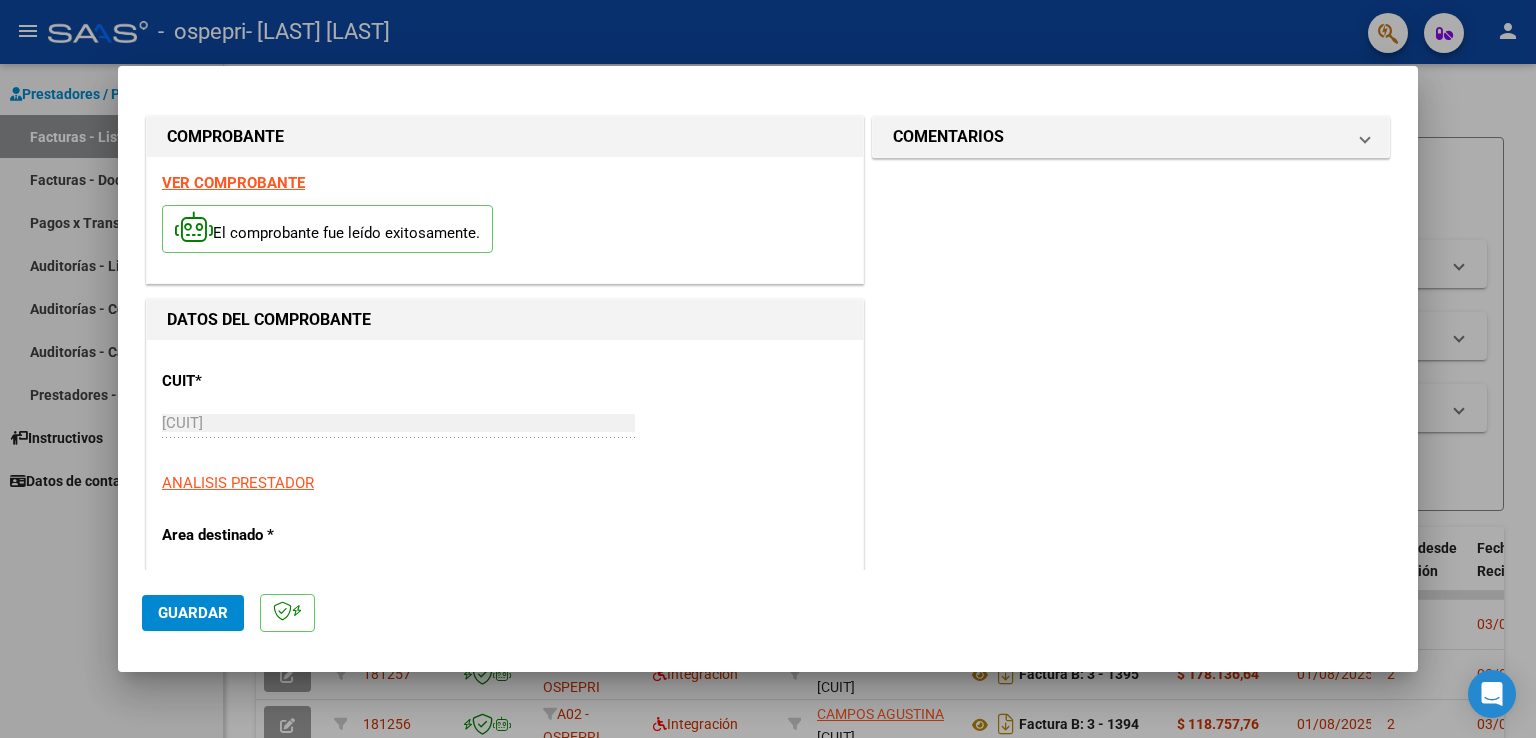 click on "VER COMPROBANTE" at bounding box center (233, 183) 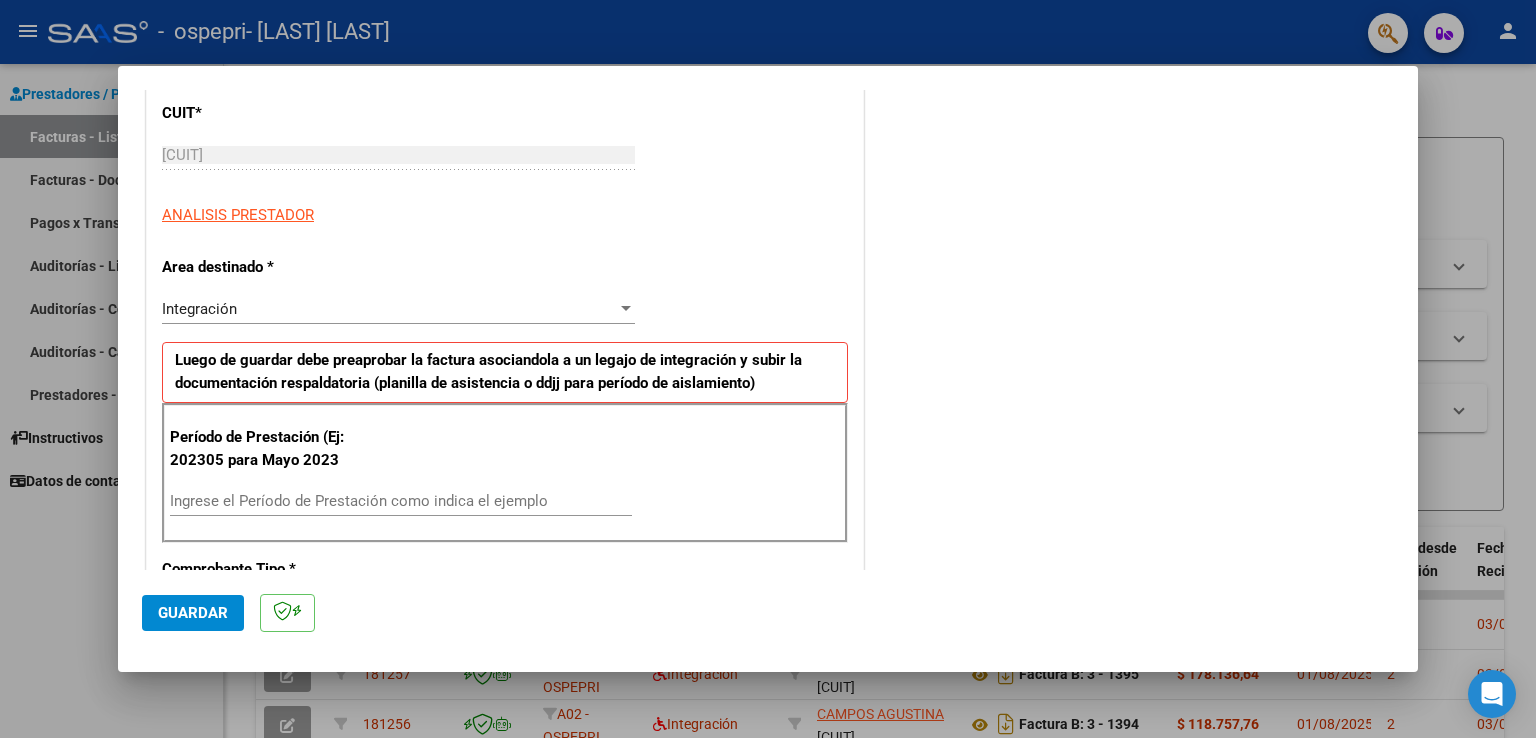scroll, scrollTop: 300, scrollLeft: 0, axis: vertical 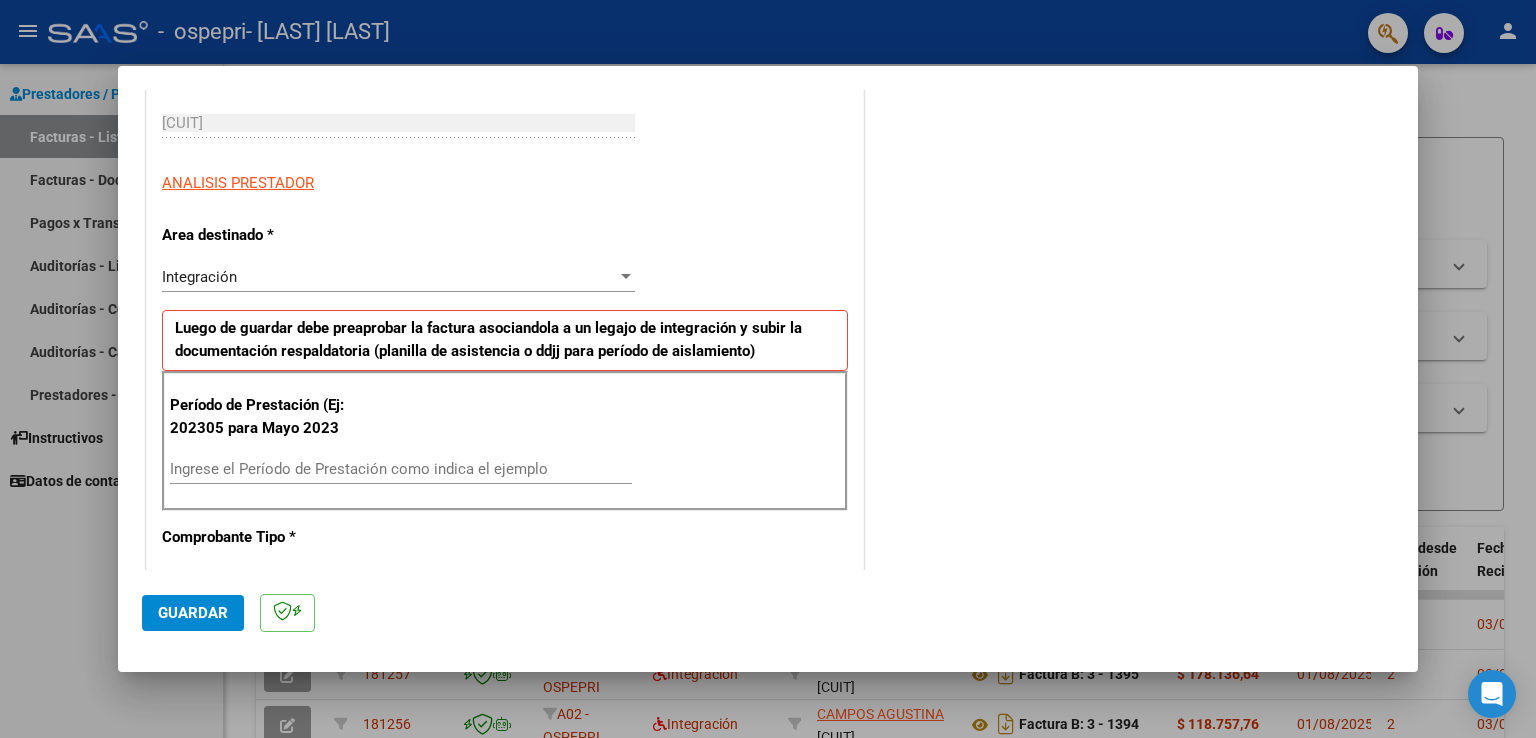 click on "Ingrese el Período de Prestación como indica el ejemplo" at bounding box center (401, 469) 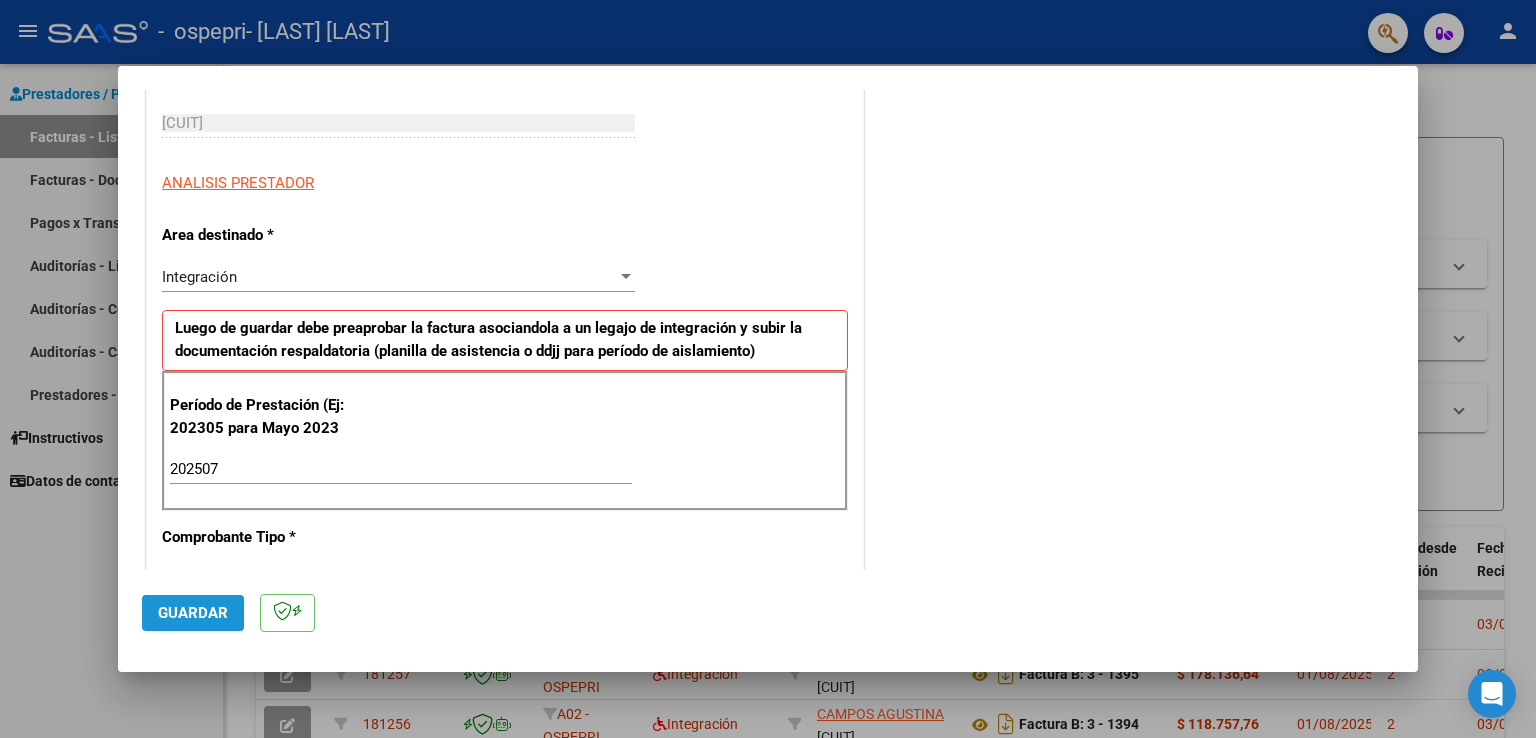 click on "Guardar" 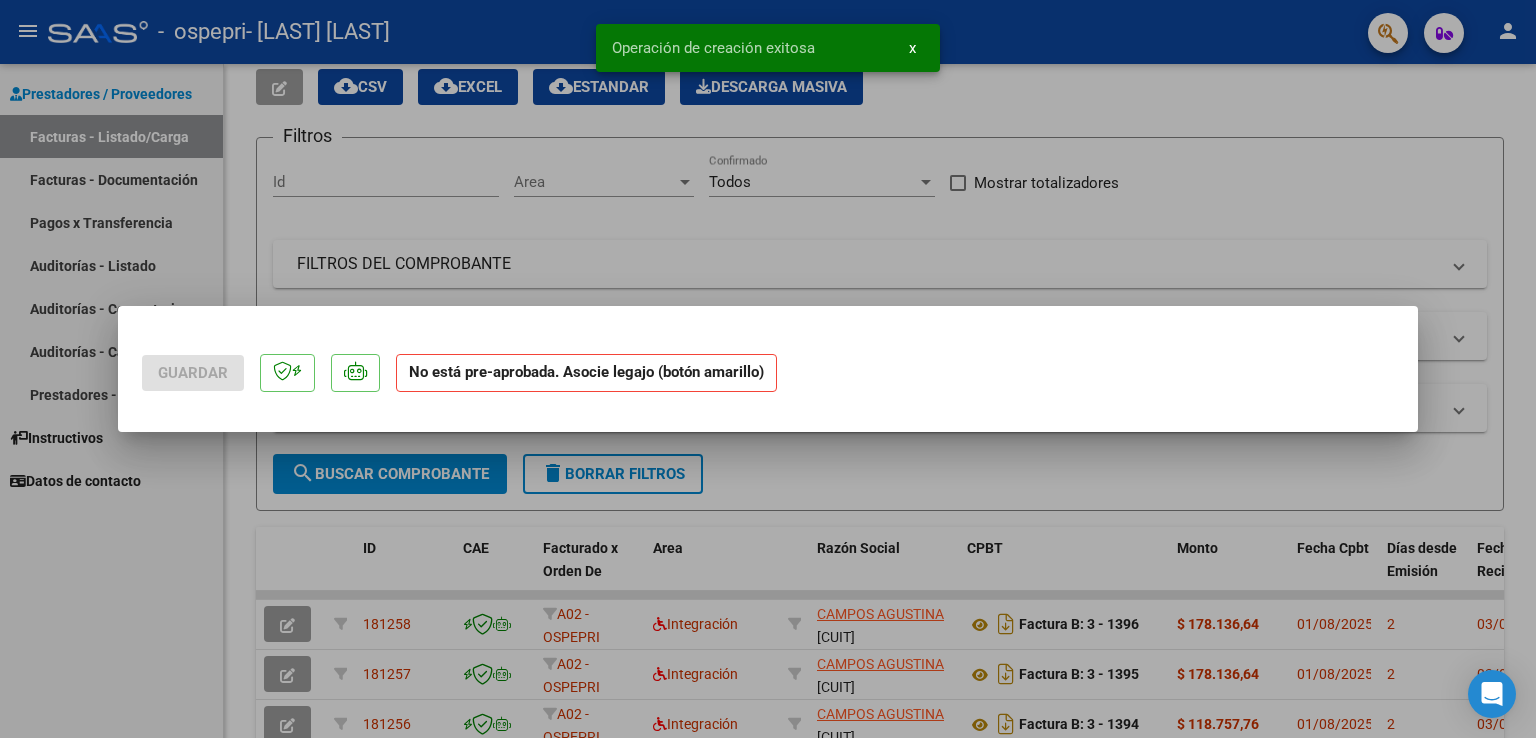 scroll, scrollTop: 0, scrollLeft: 0, axis: both 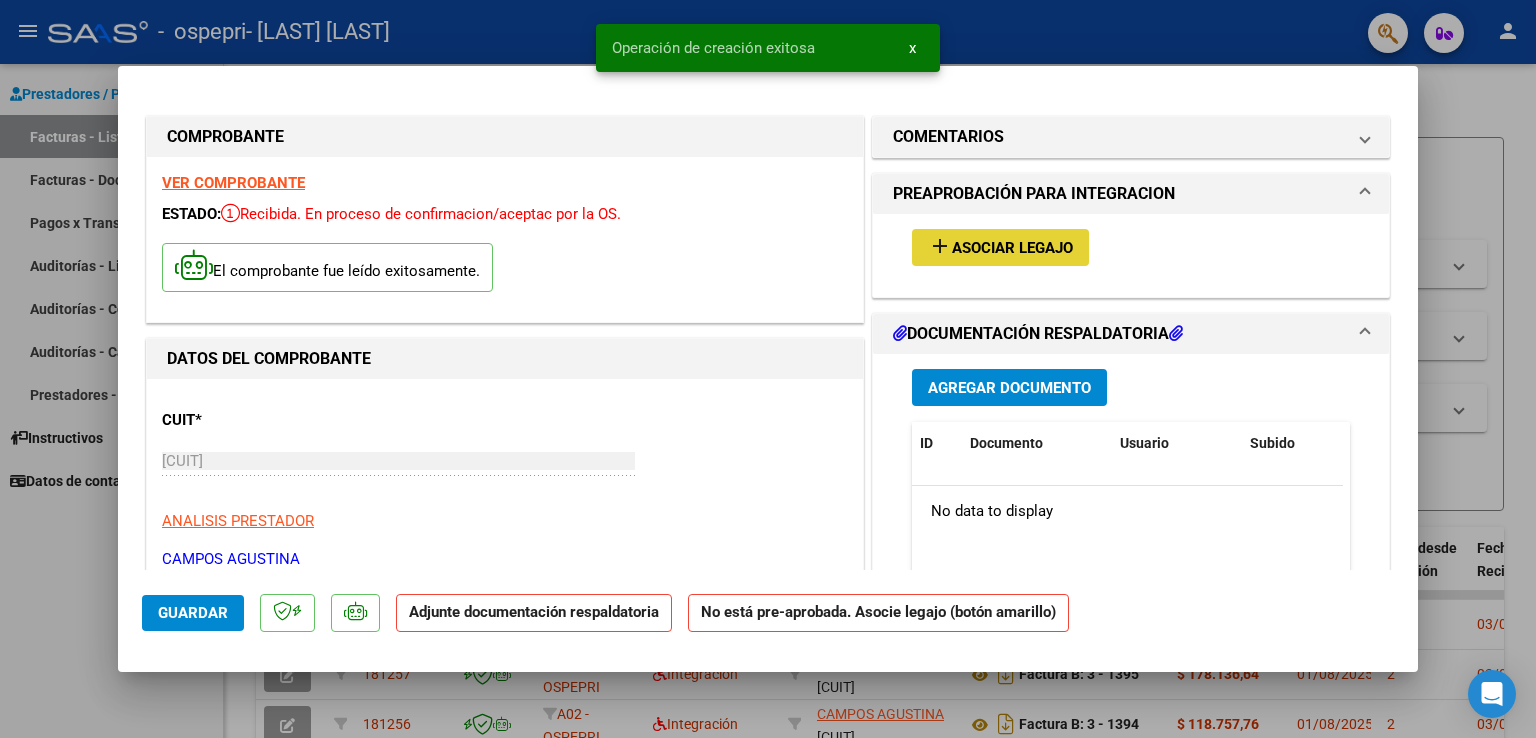 click on "Asociar Legajo" at bounding box center [1012, 248] 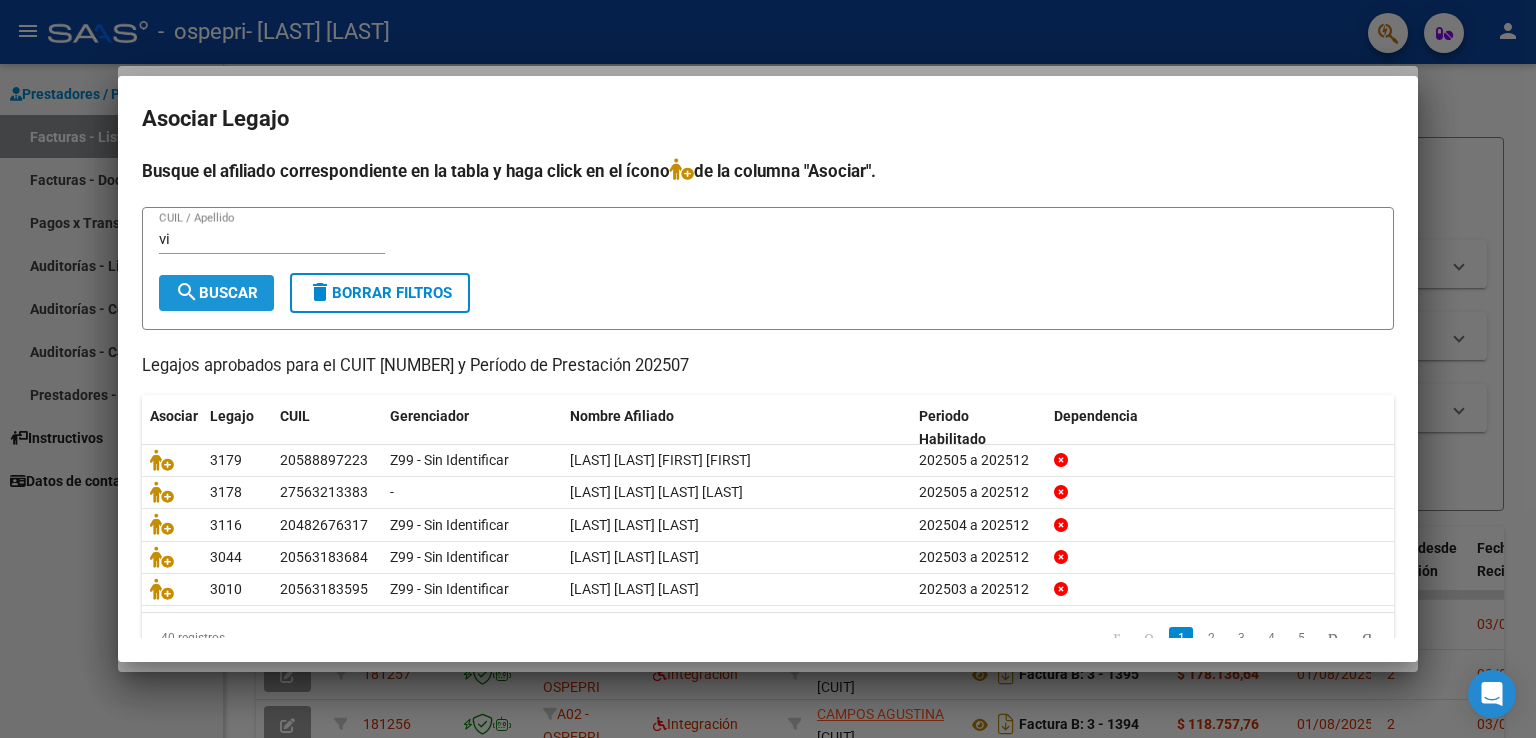 click on "search  Buscar" at bounding box center [216, 293] 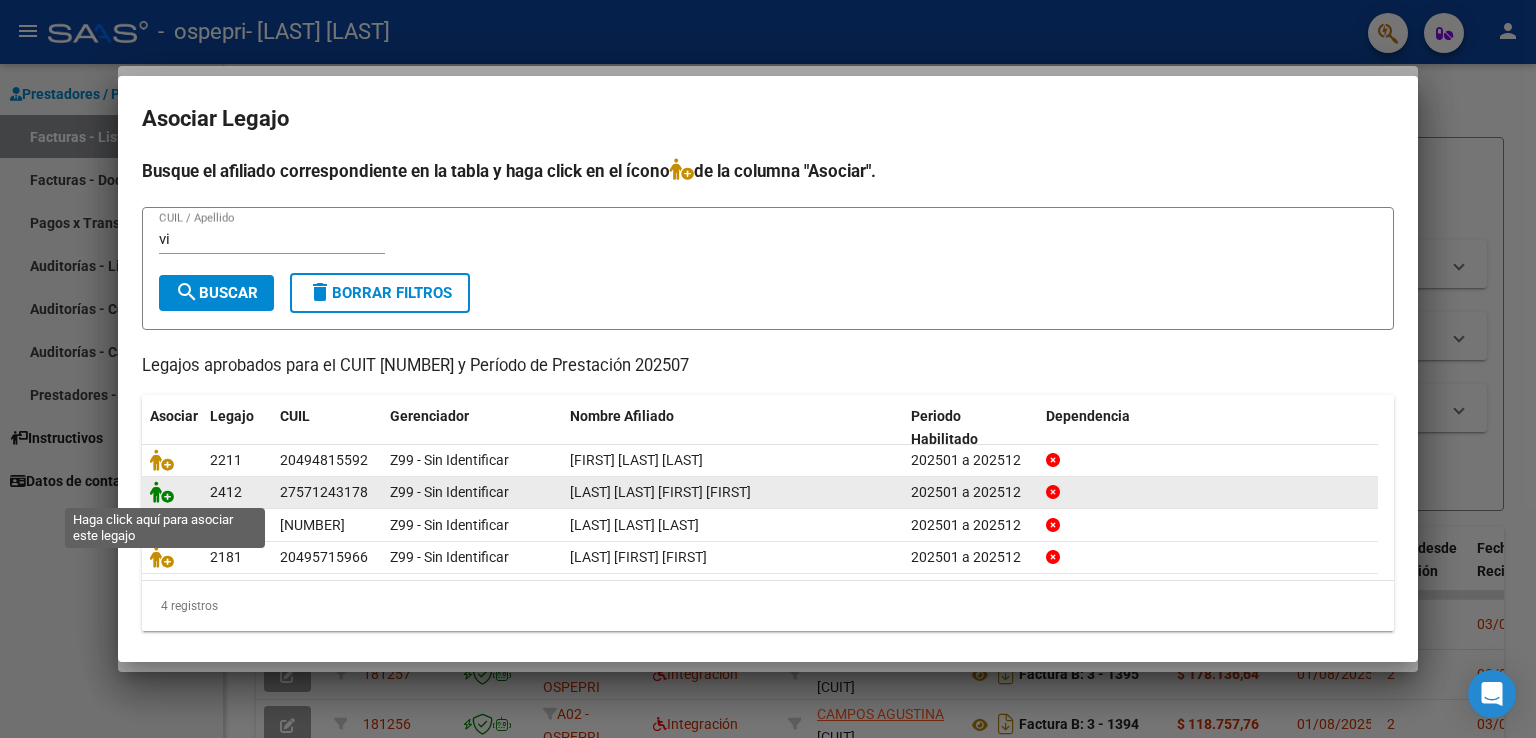 click 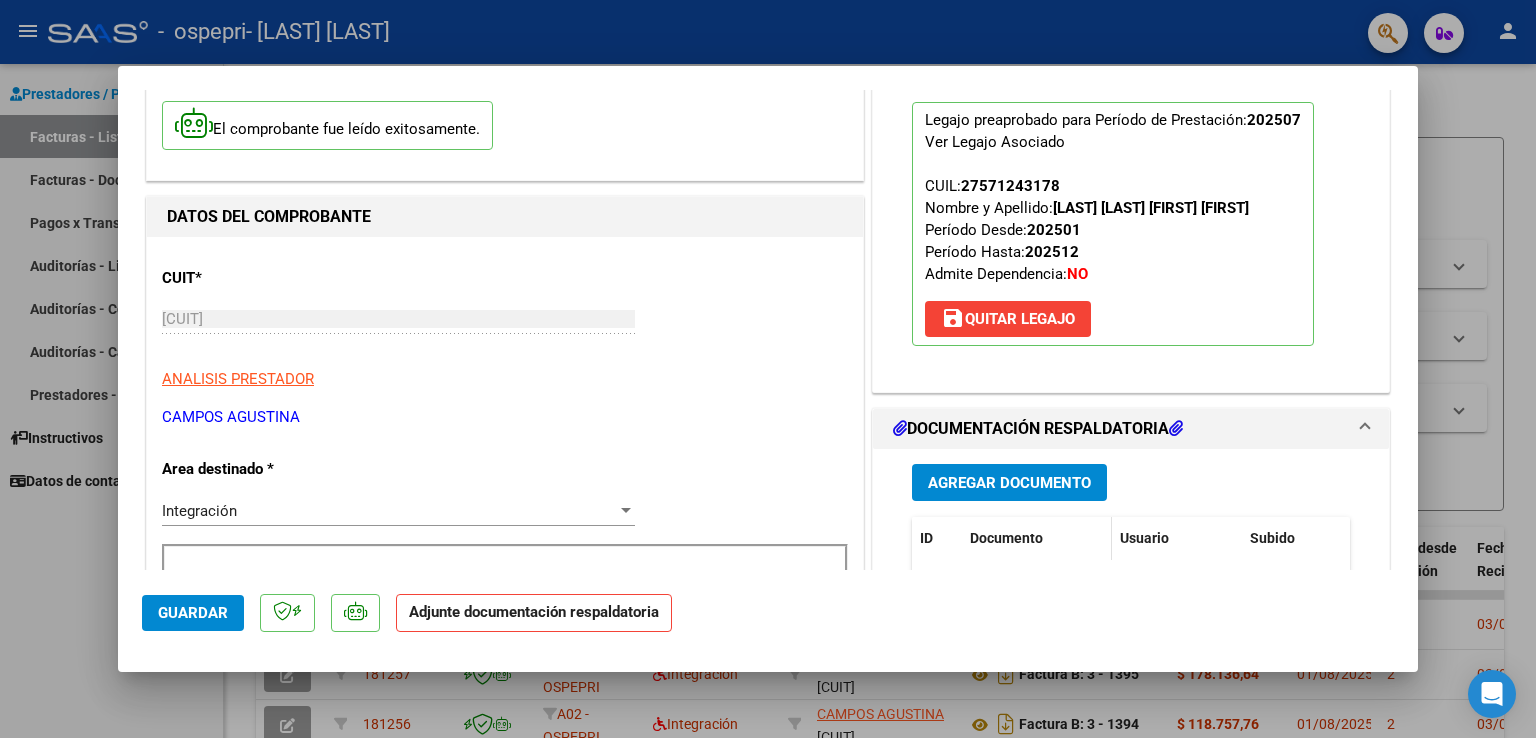 scroll, scrollTop: 300, scrollLeft: 0, axis: vertical 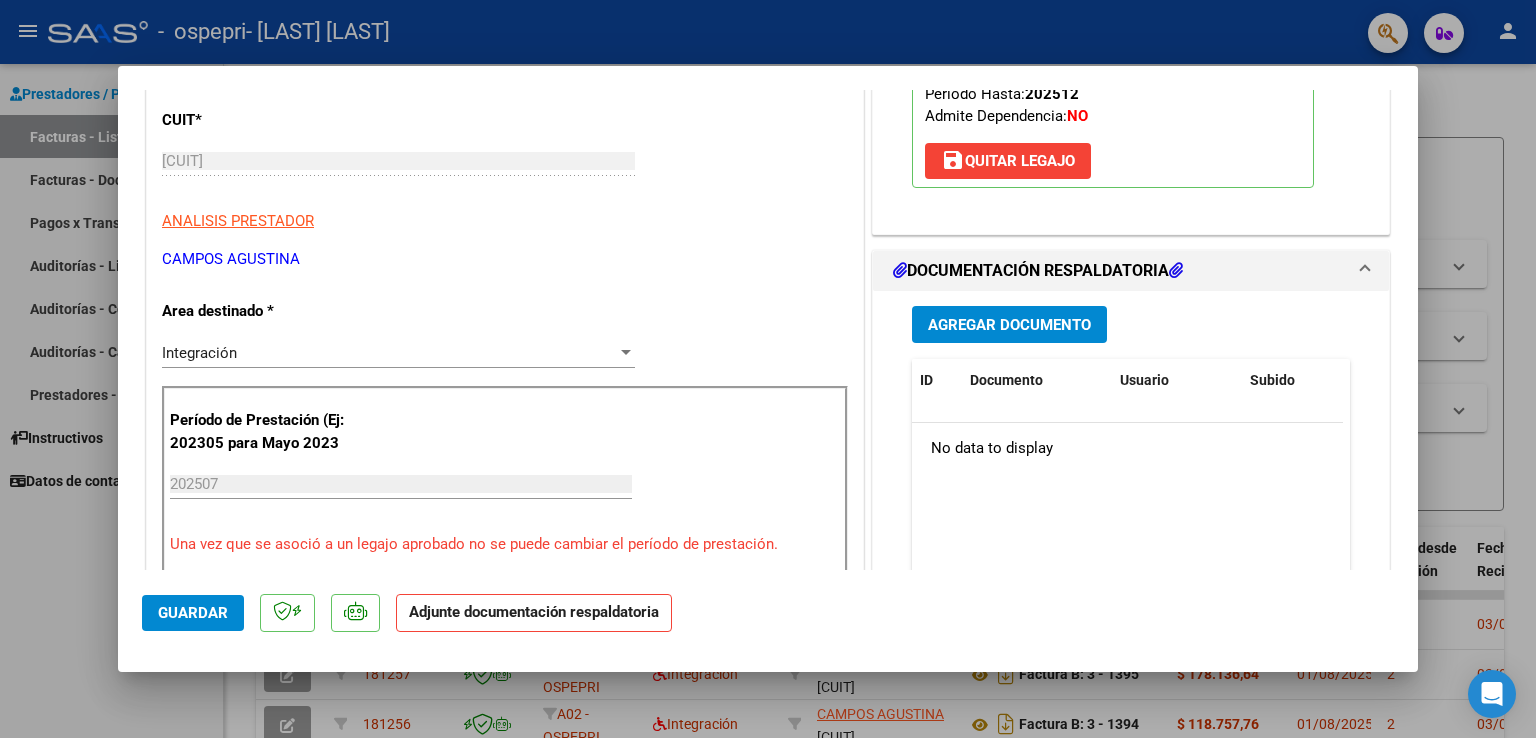 click on "Agregar Documento" at bounding box center [1009, 325] 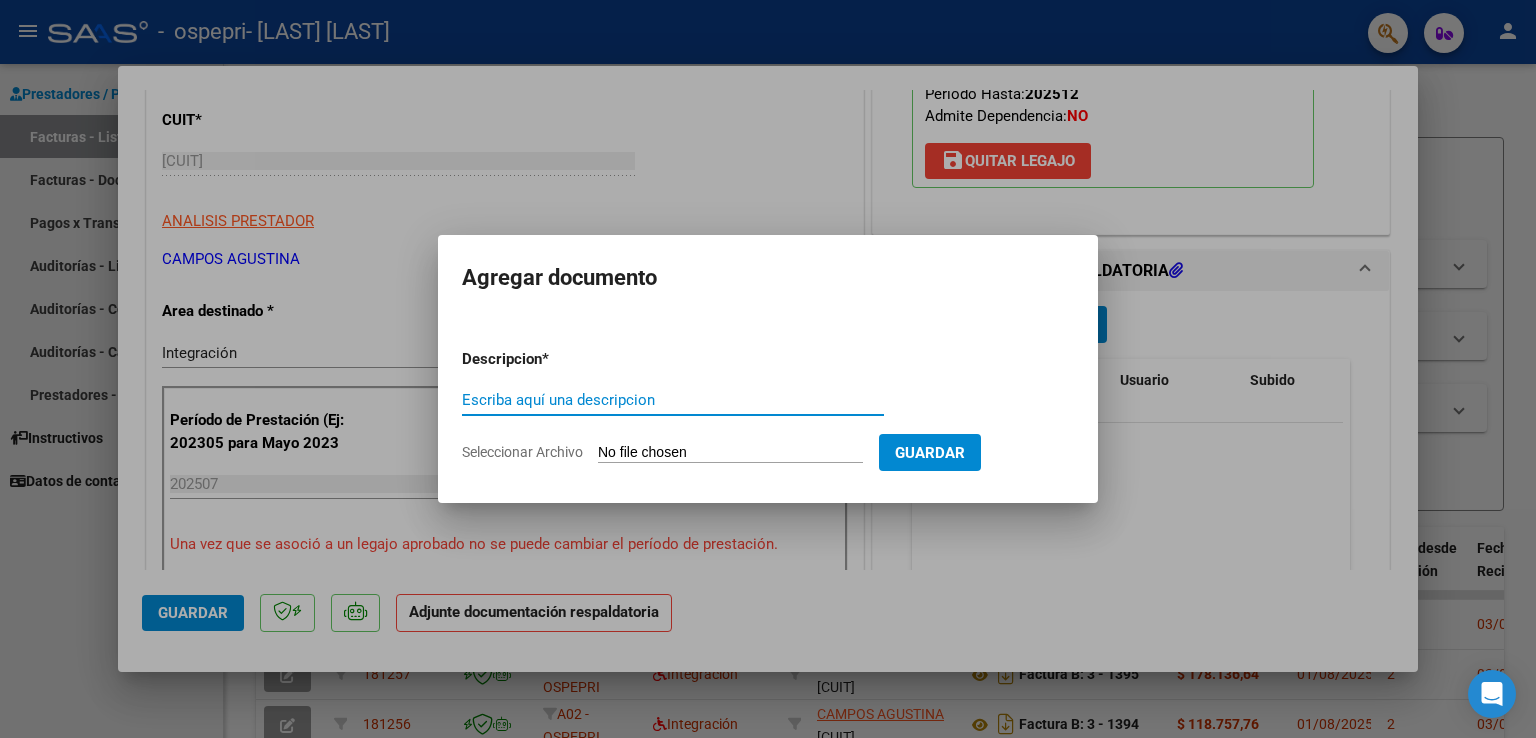 click on "Seleccionar Archivo" 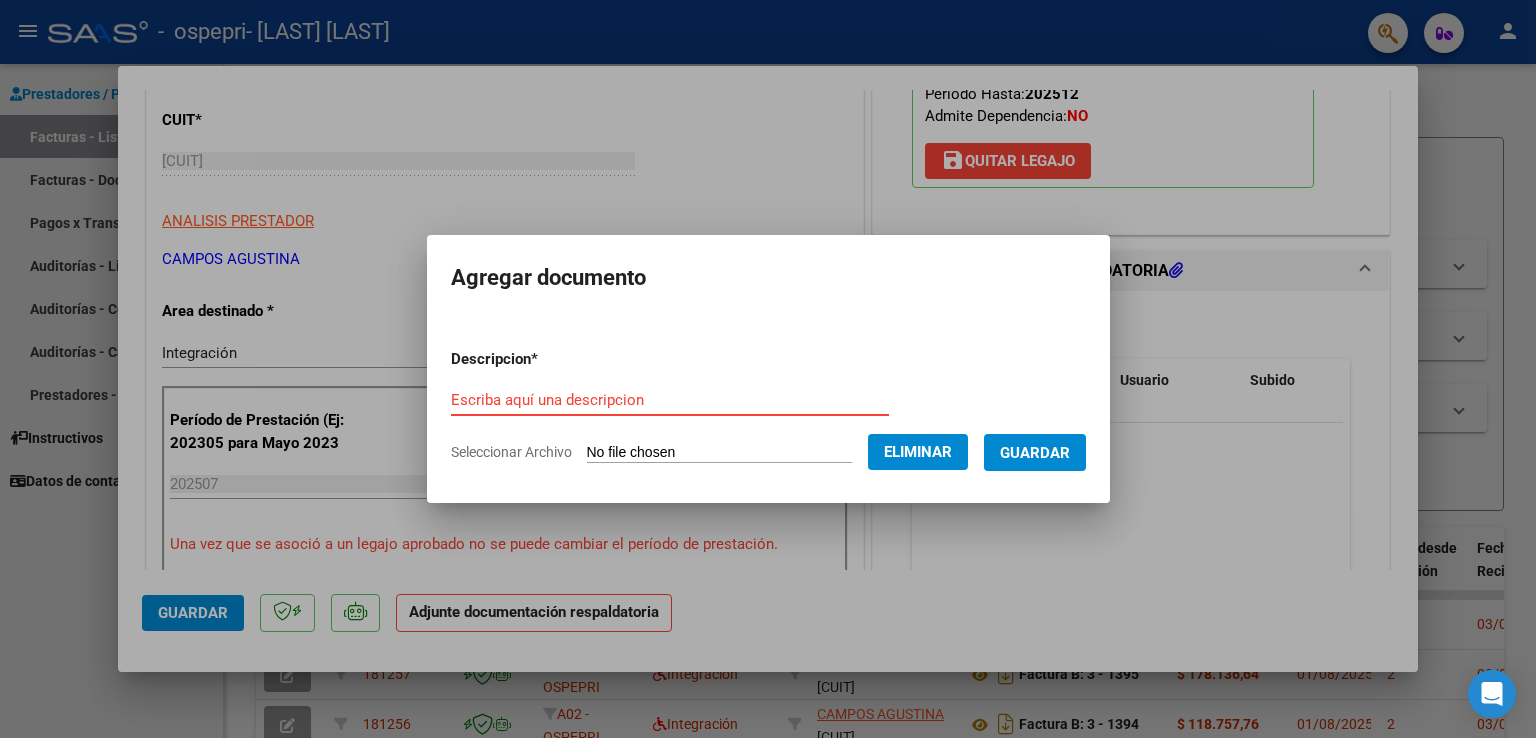 click on "Escriba aquí una descripcion" at bounding box center (670, 400) 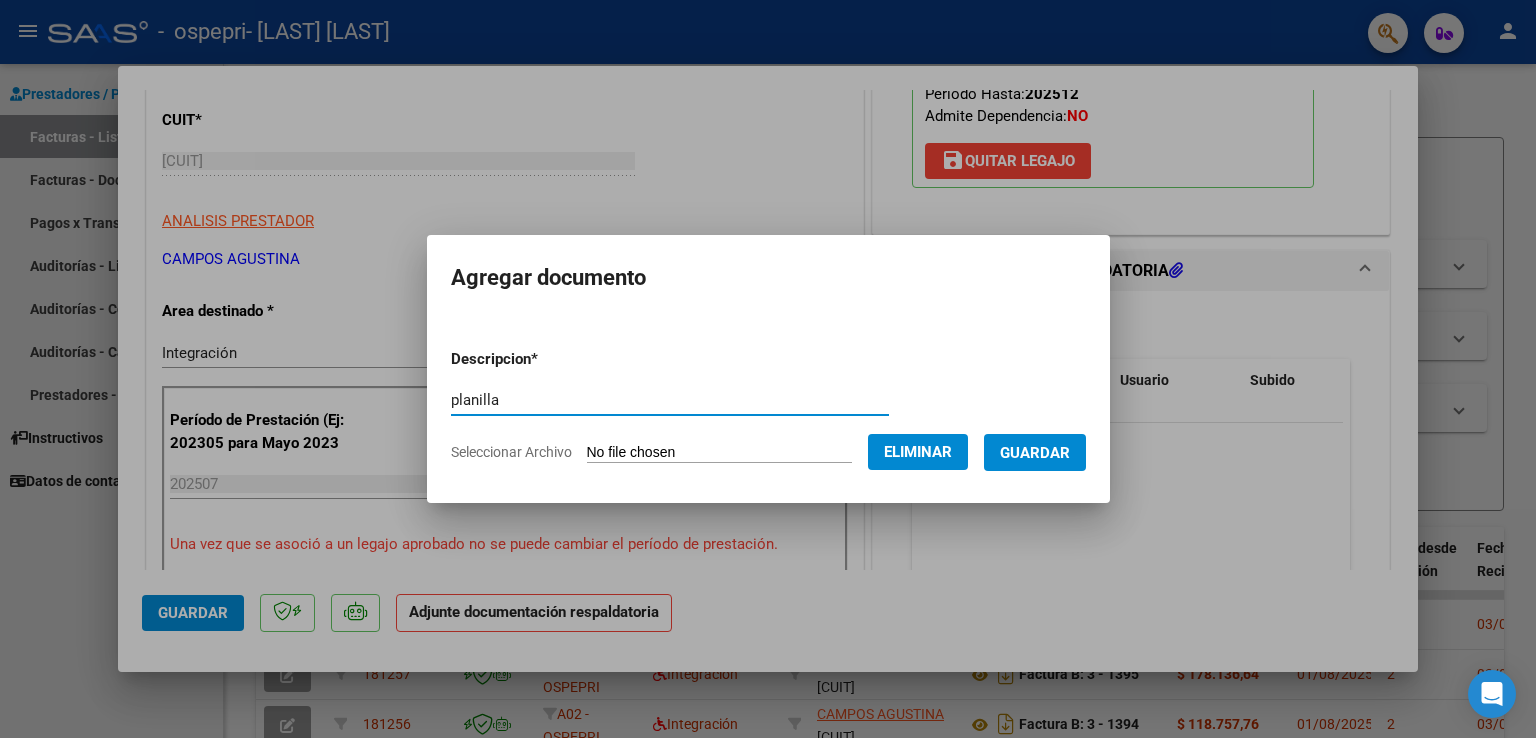 click on "Guardar" at bounding box center [1035, 453] 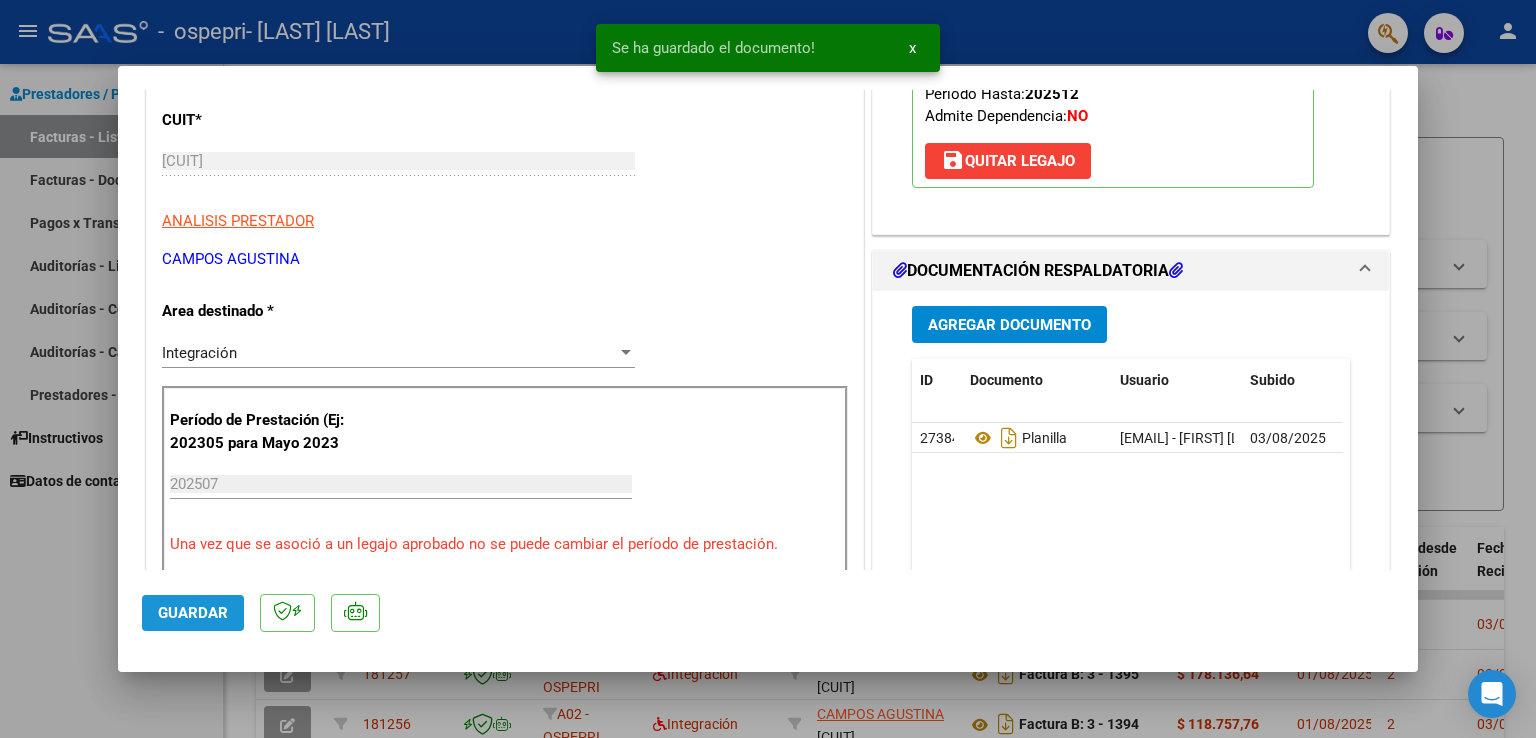click on "Guardar" 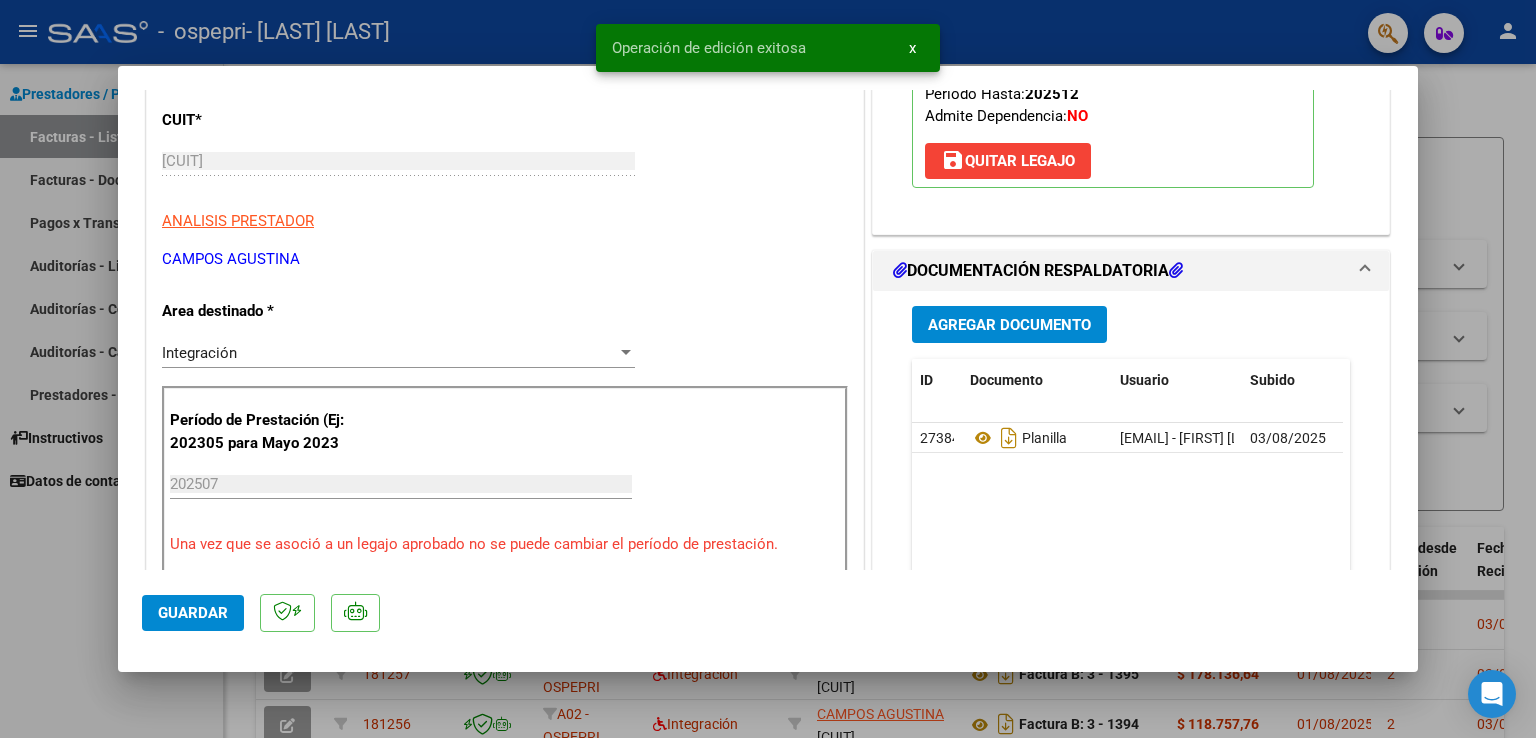 click at bounding box center [768, 369] 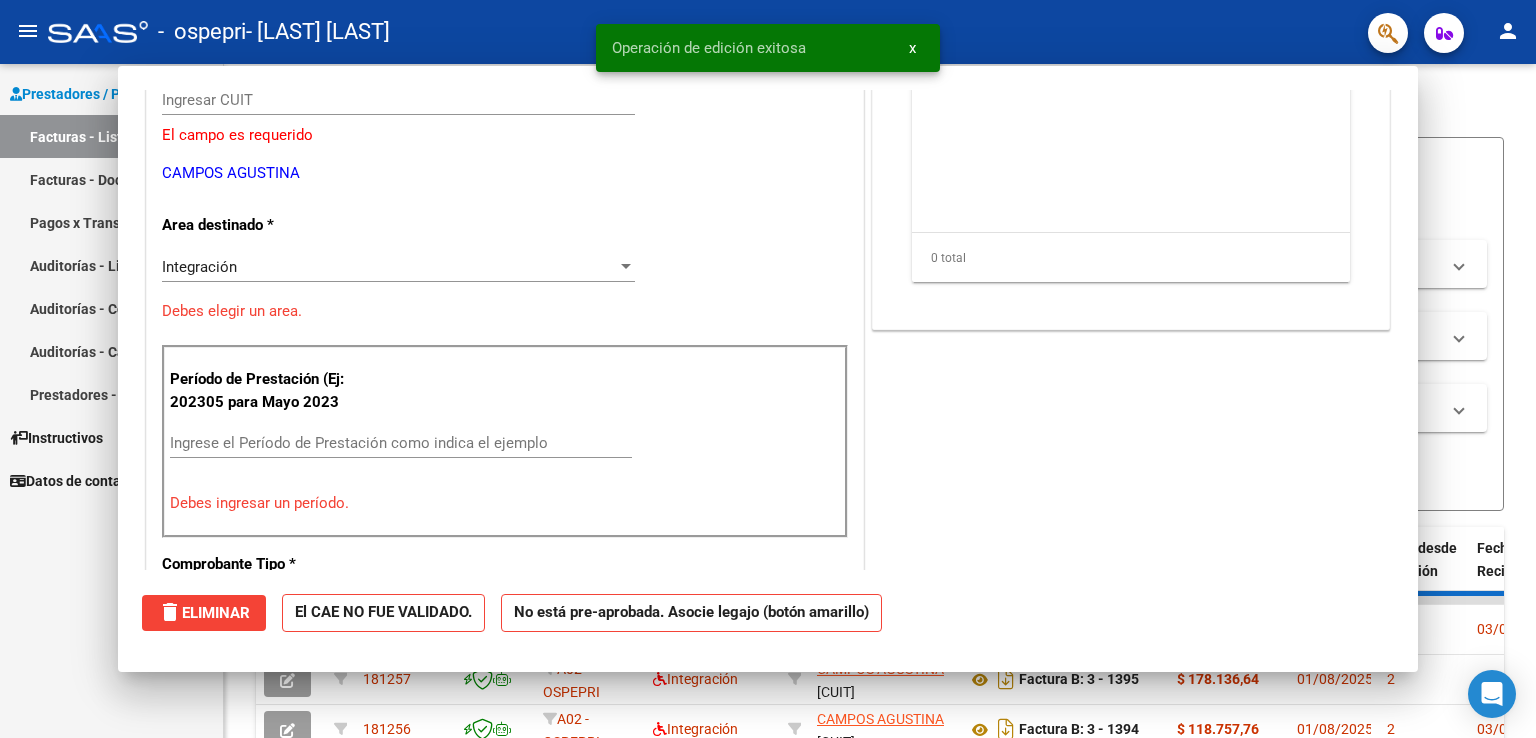 scroll, scrollTop: 239, scrollLeft: 0, axis: vertical 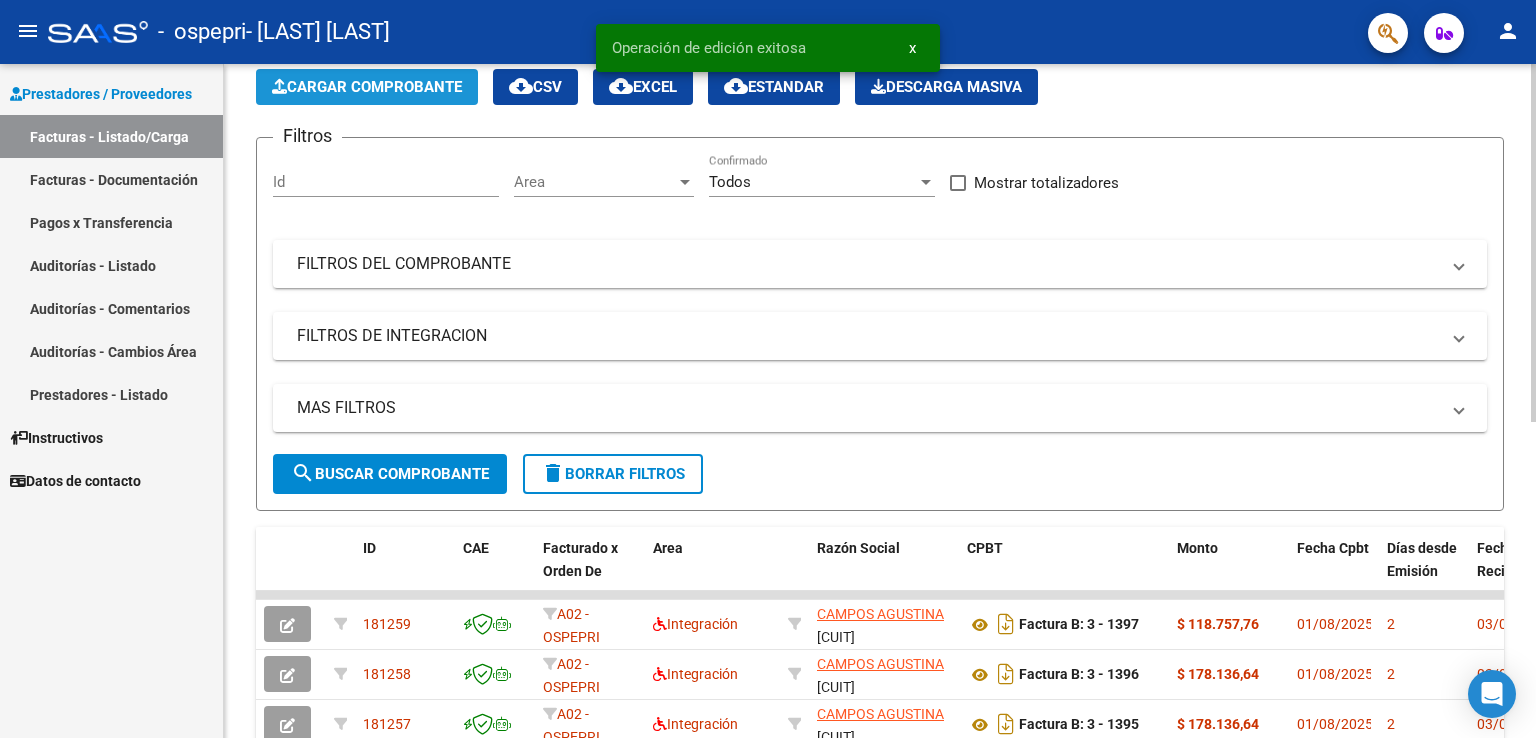 click on "Cargar Comprobante" 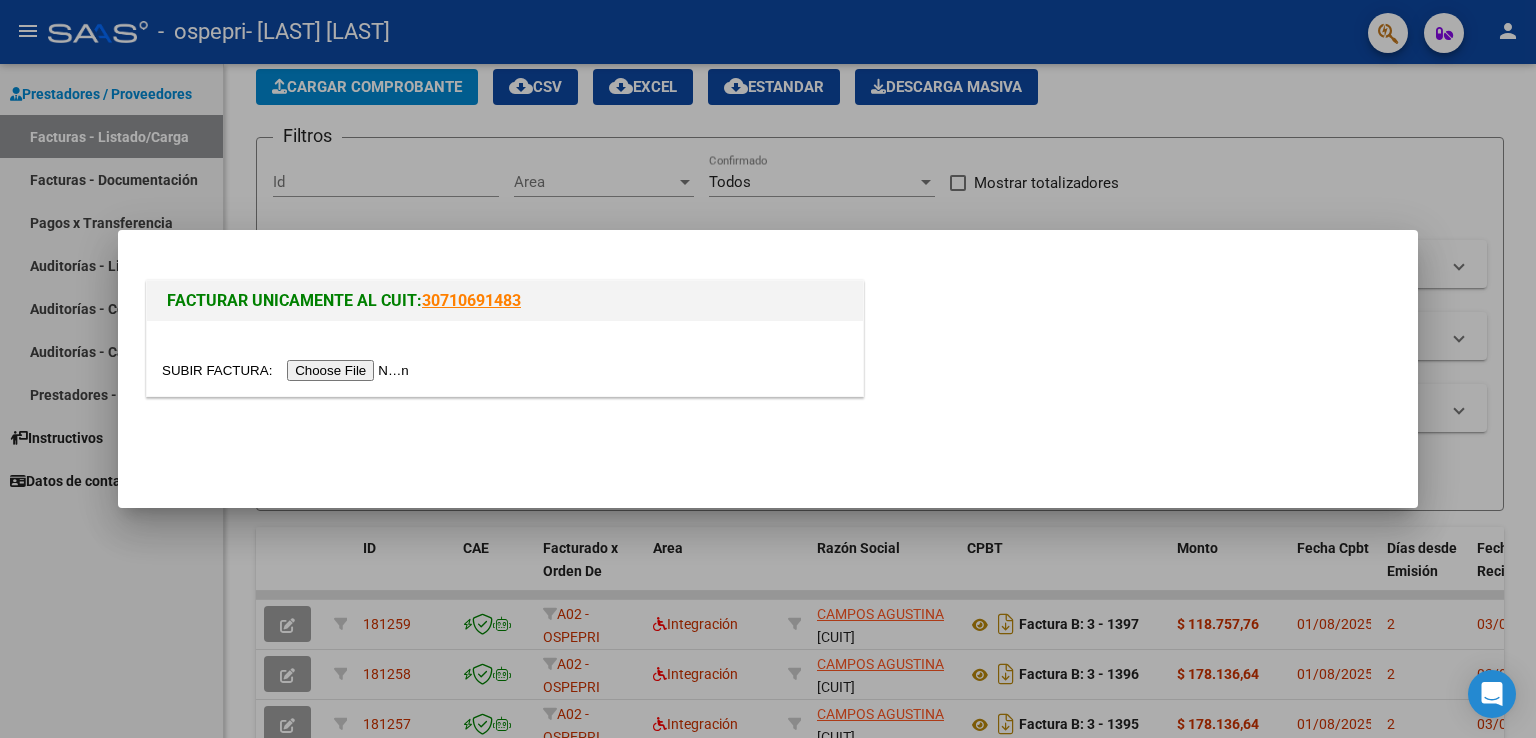 click at bounding box center (288, 370) 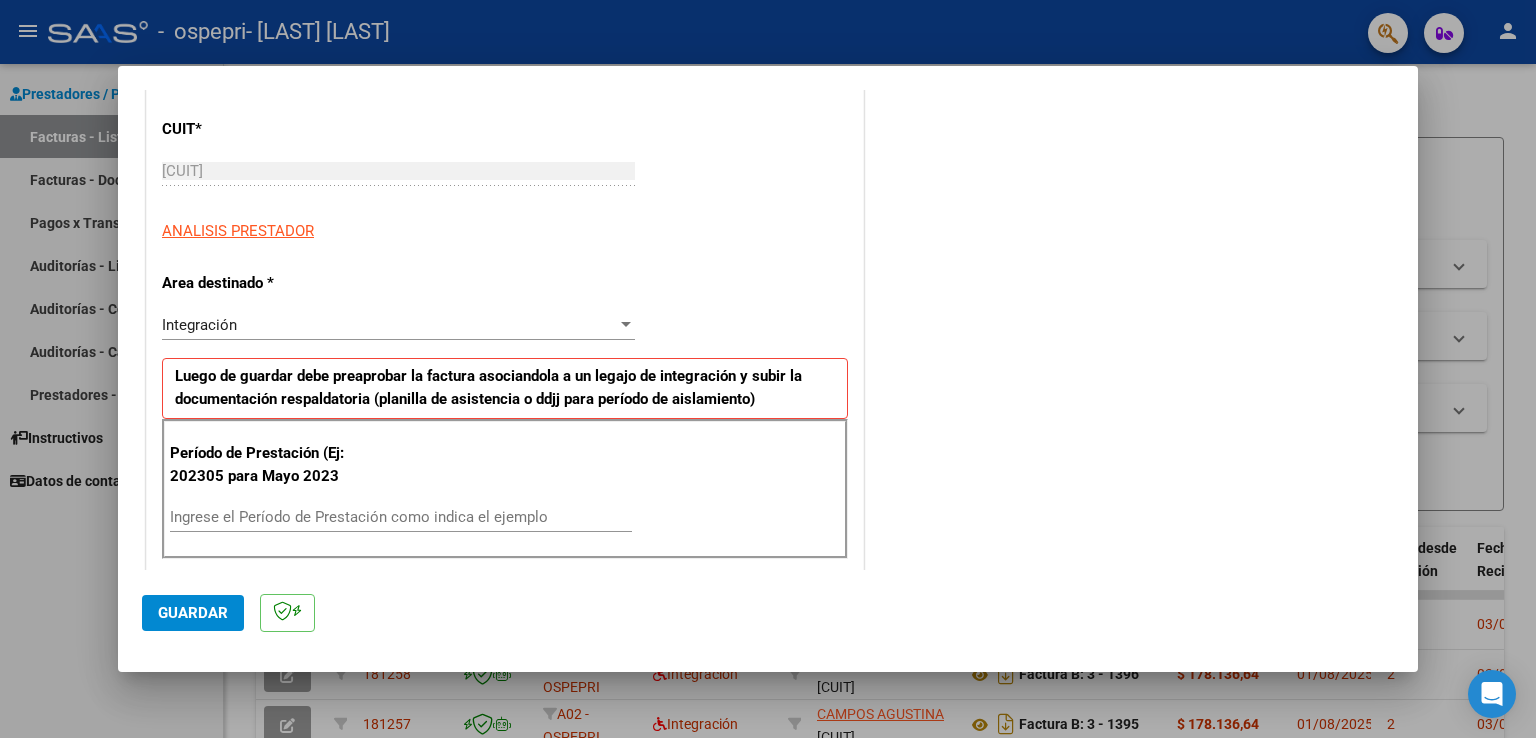 scroll, scrollTop: 300, scrollLeft: 0, axis: vertical 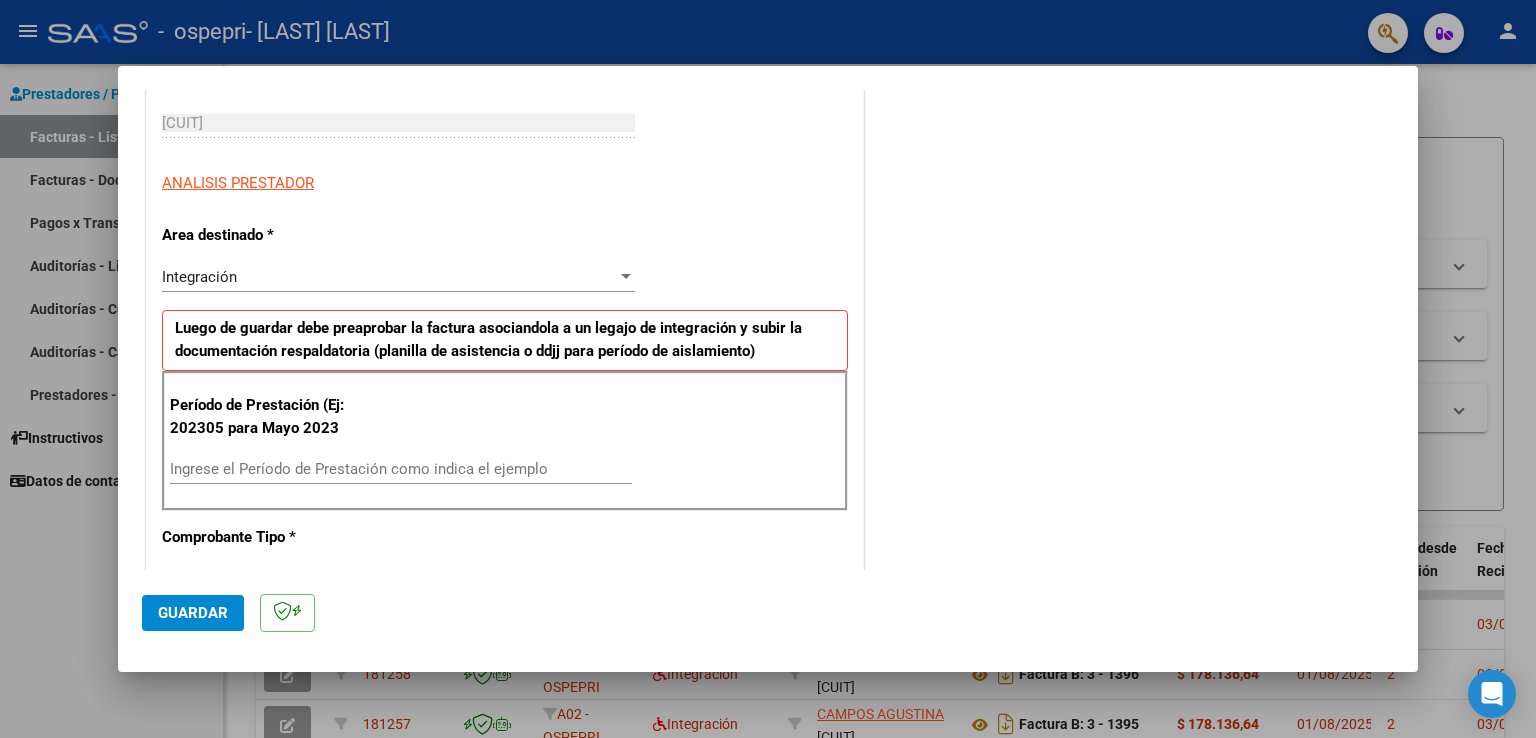 click on "Ingrese el Período de Prestación como indica el ejemplo" at bounding box center [401, 469] 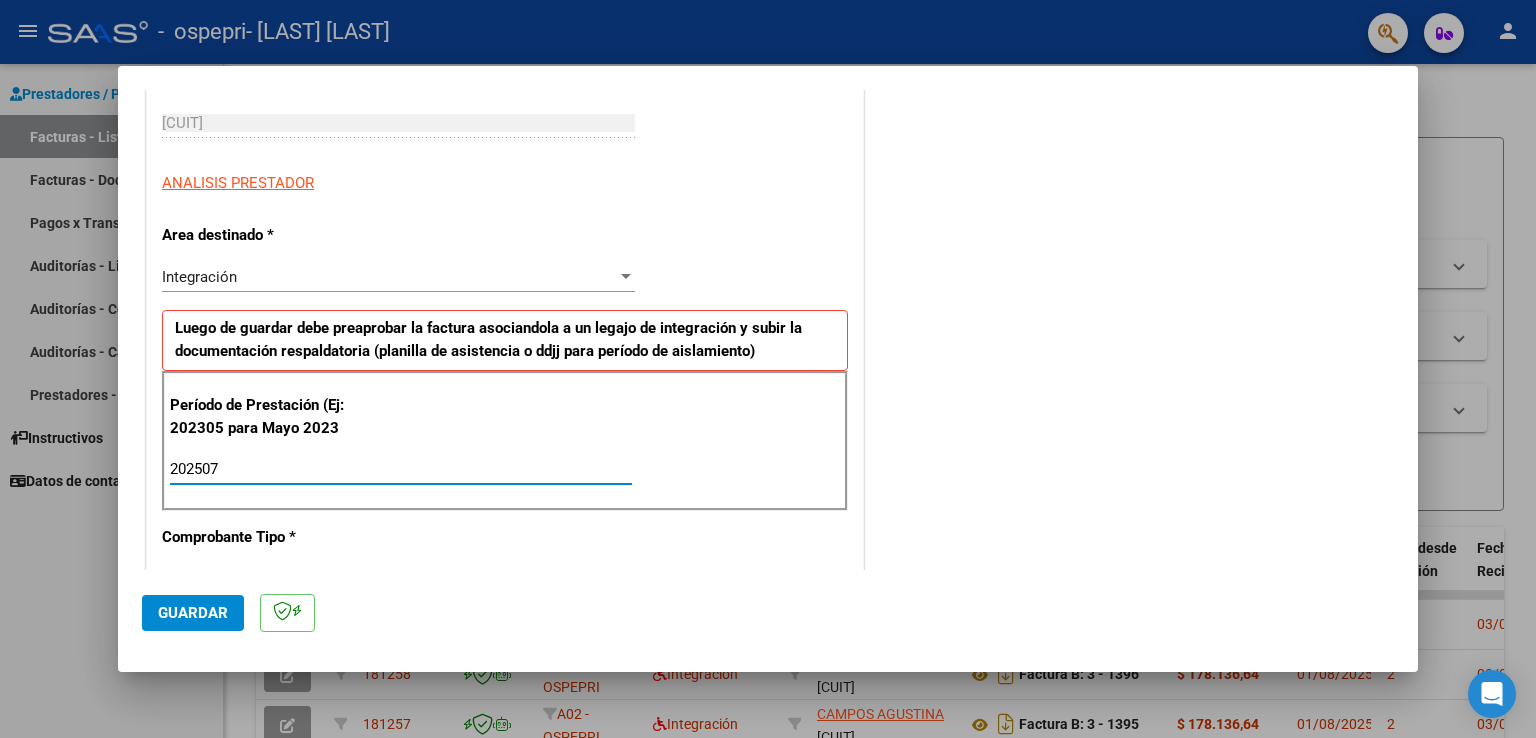 click on "Guardar" 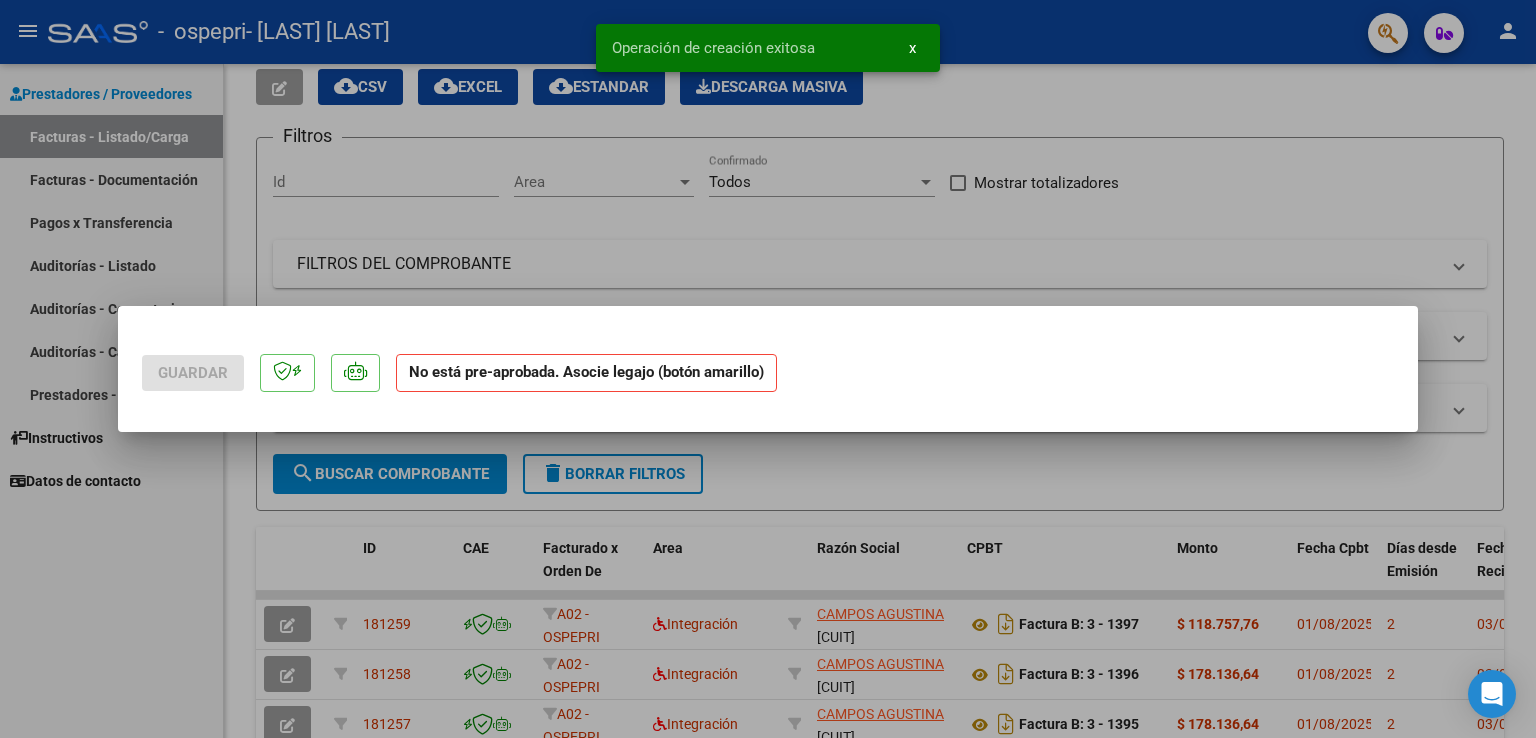 scroll, scrollTop: 0, scrollLeft: 0, axis: both 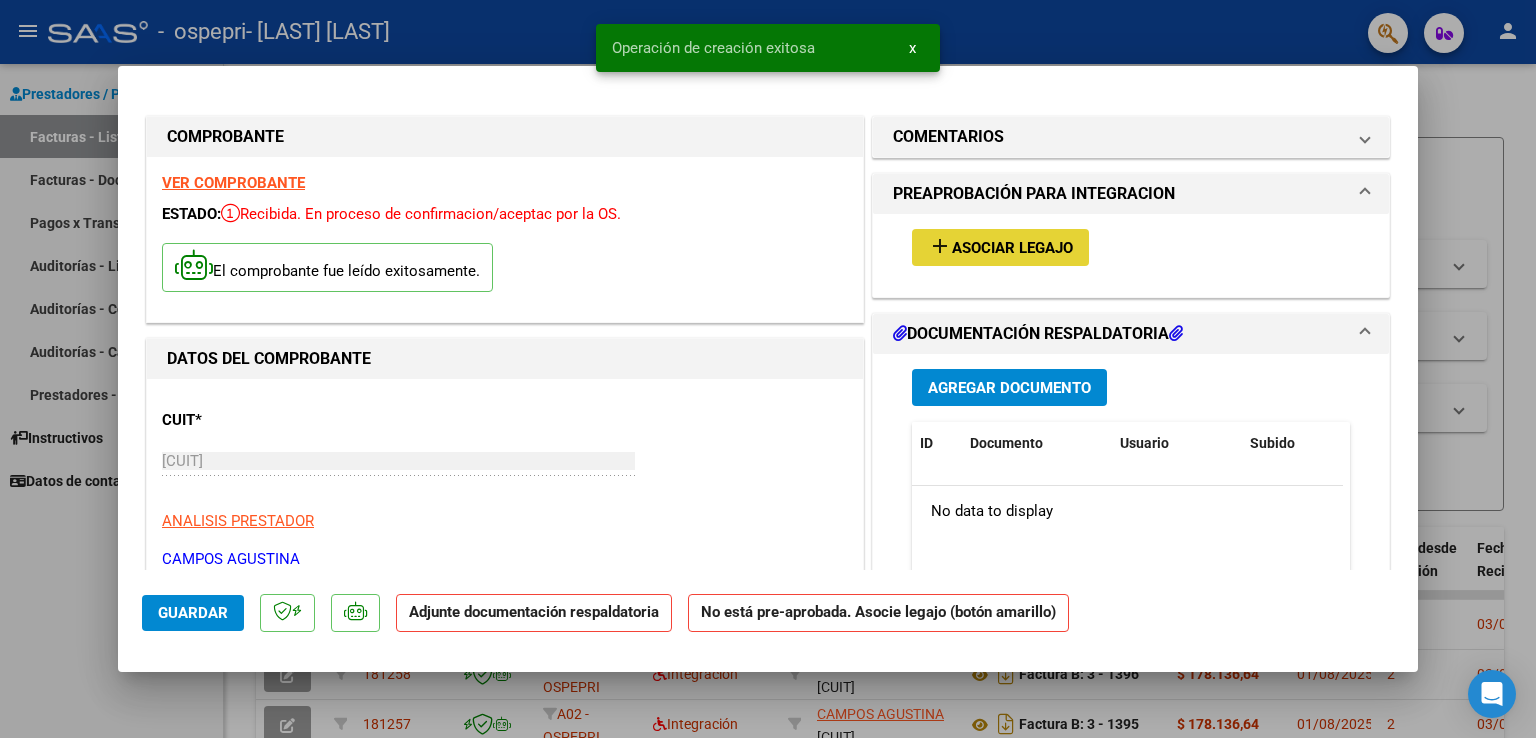 click on "Asociar Legajo" at bounding box center (1012, 248) 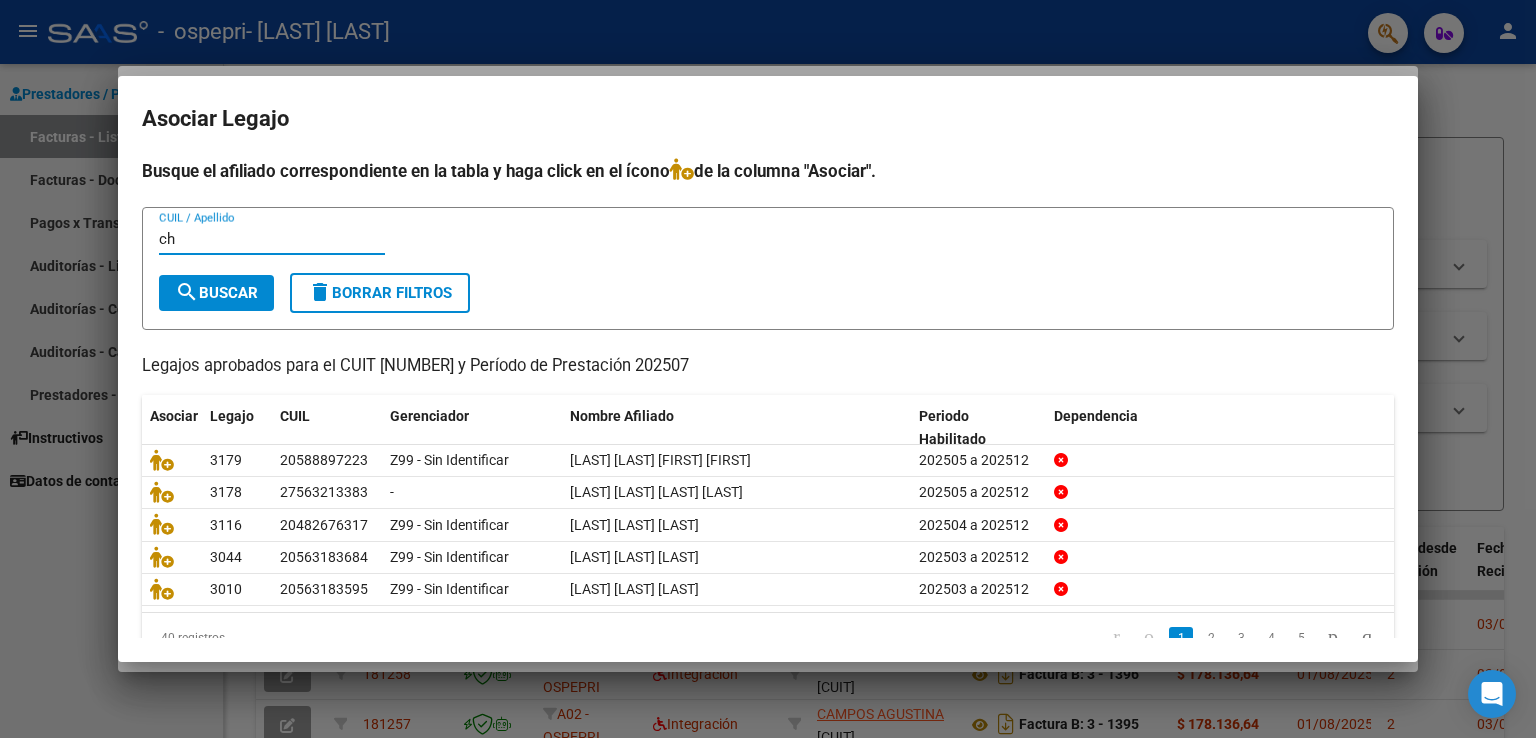 click on "search  Buscar" at bounding box center [216, 293] 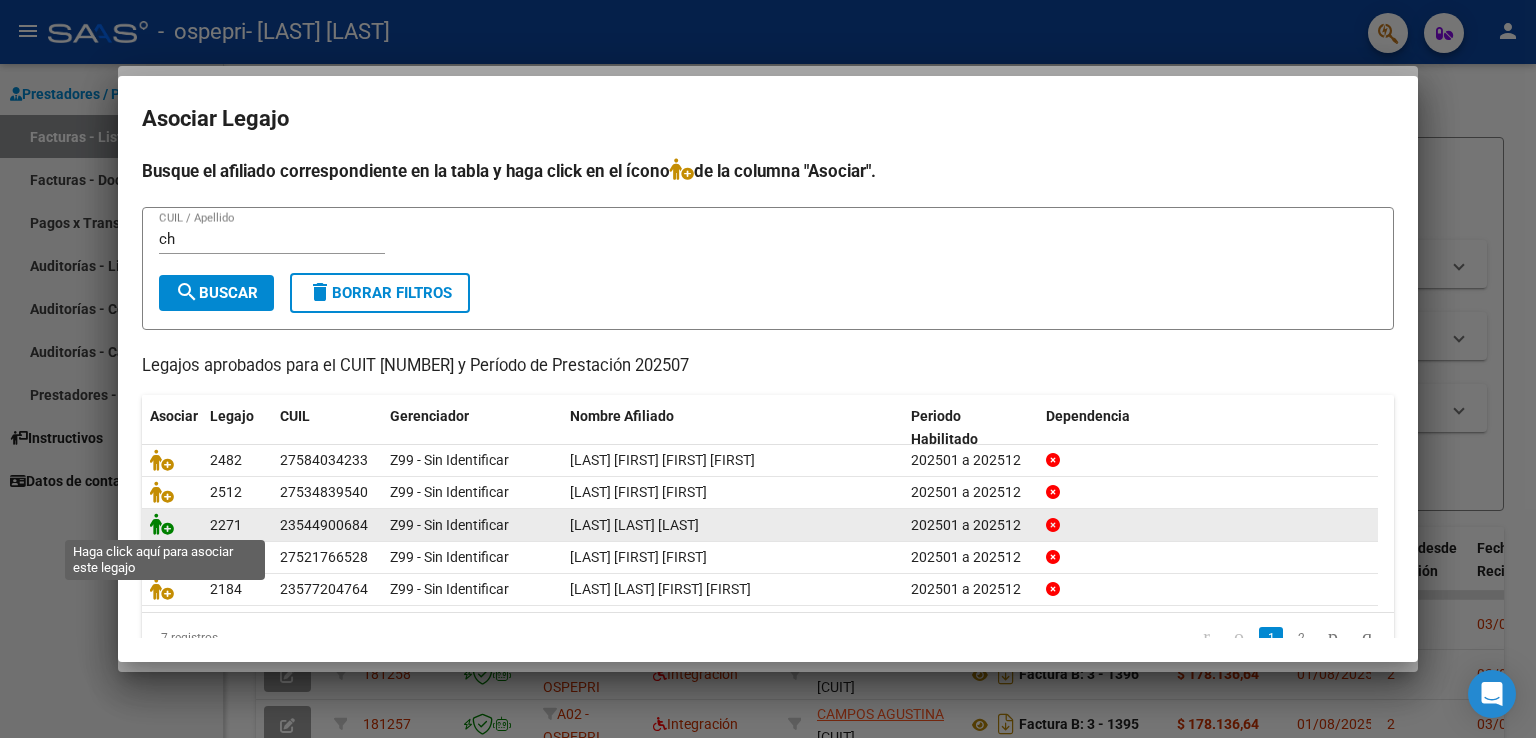 click 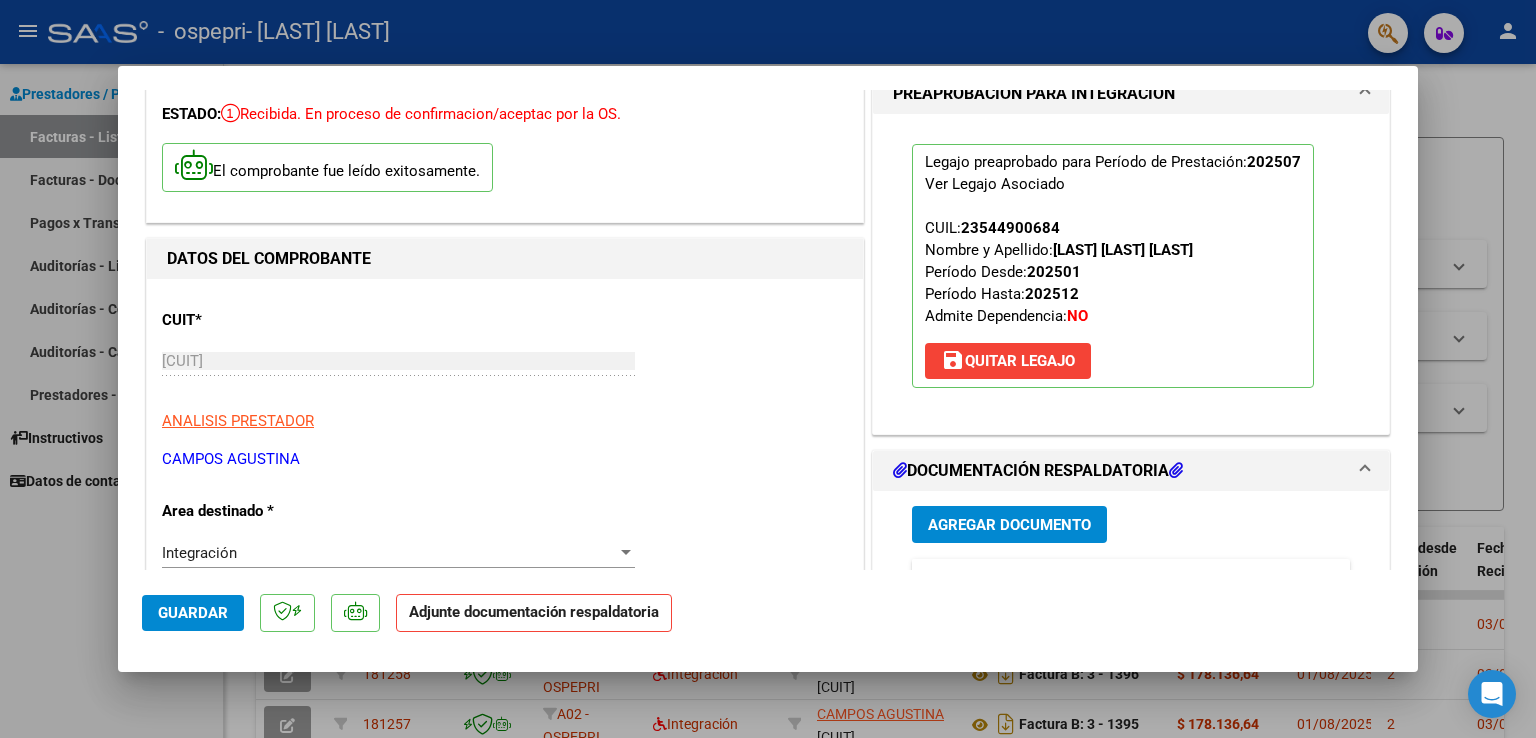 scroll, scrollTop: 200, scrollLeft: 0, axis: vertical 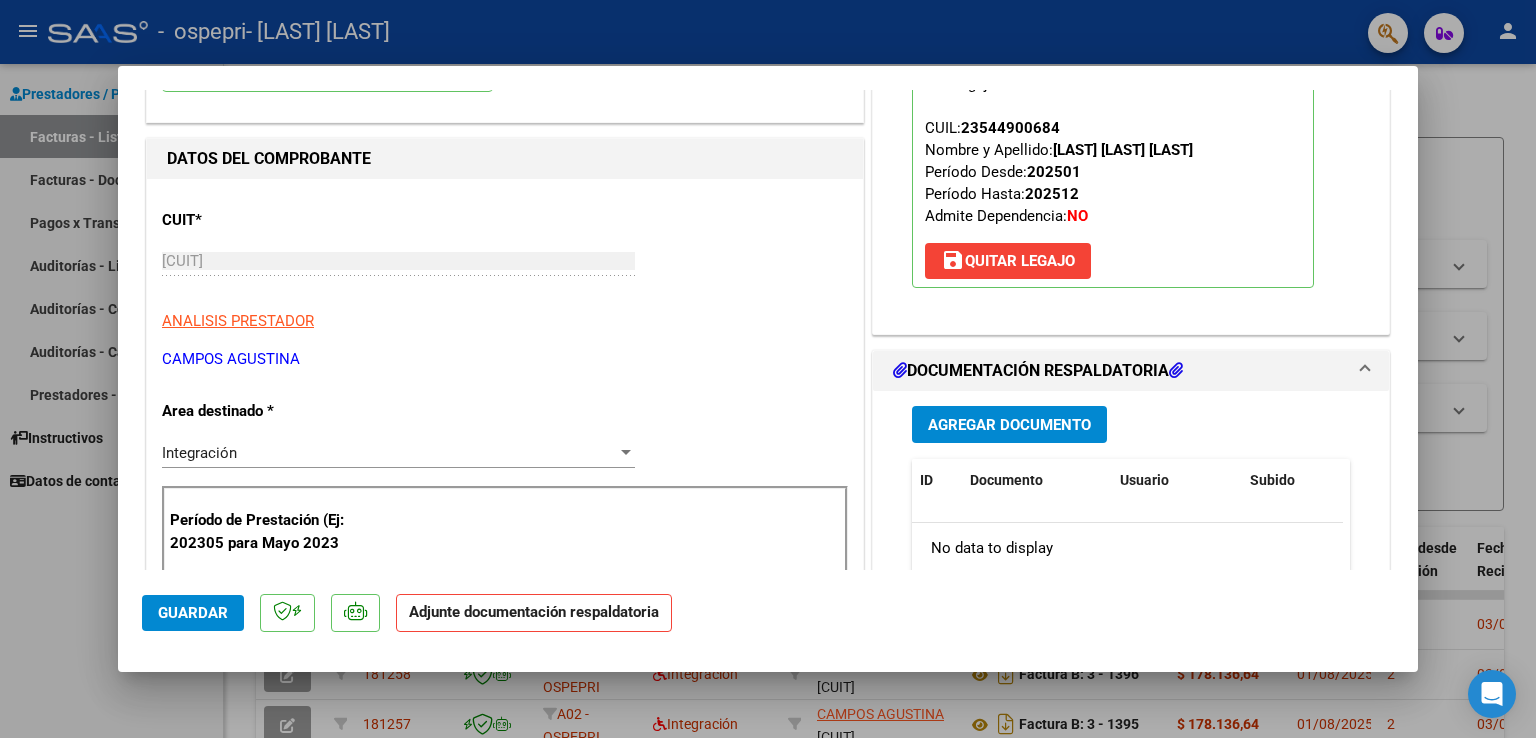 click on "Agregar Documento" at bounding box center [1009, 425] 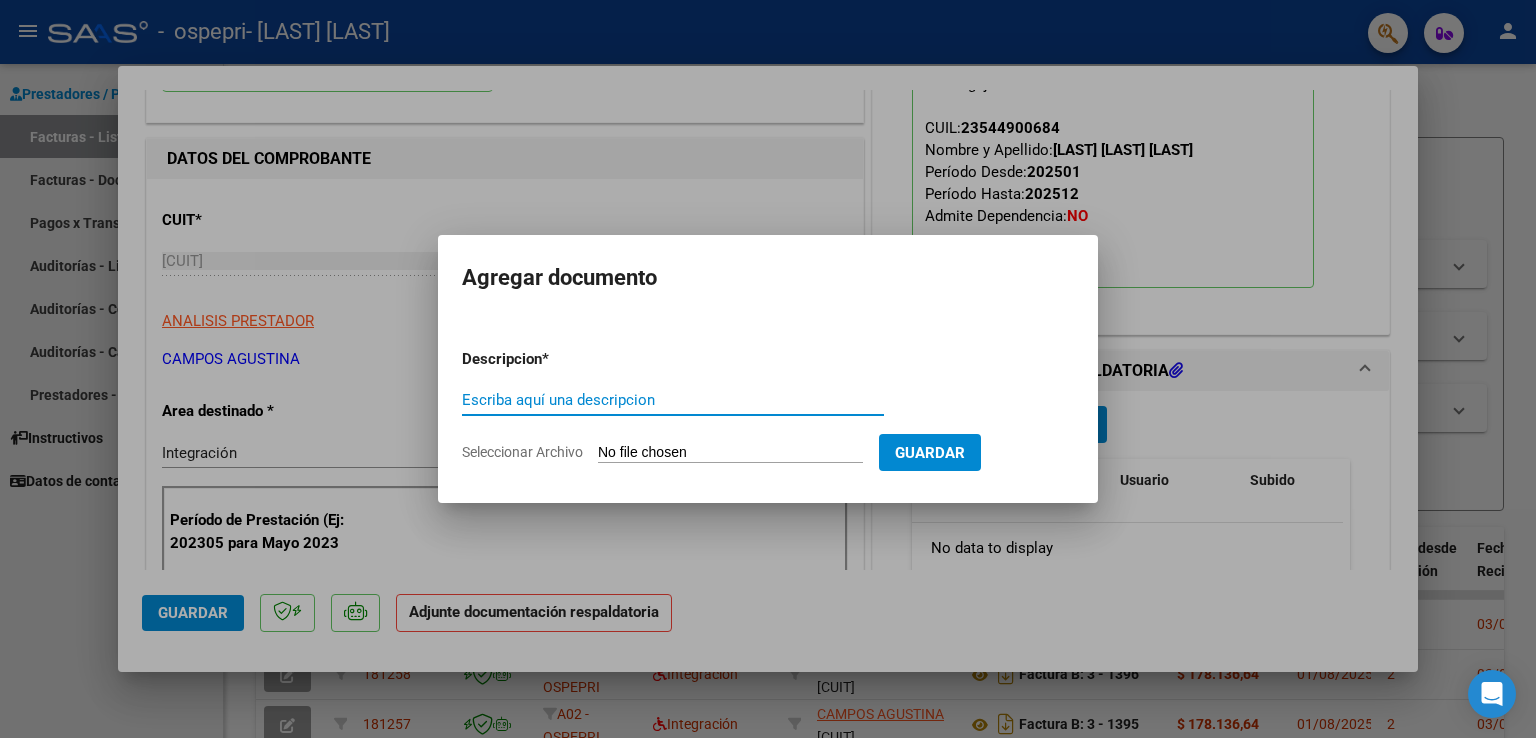 click on "Seleccionar Archivo" 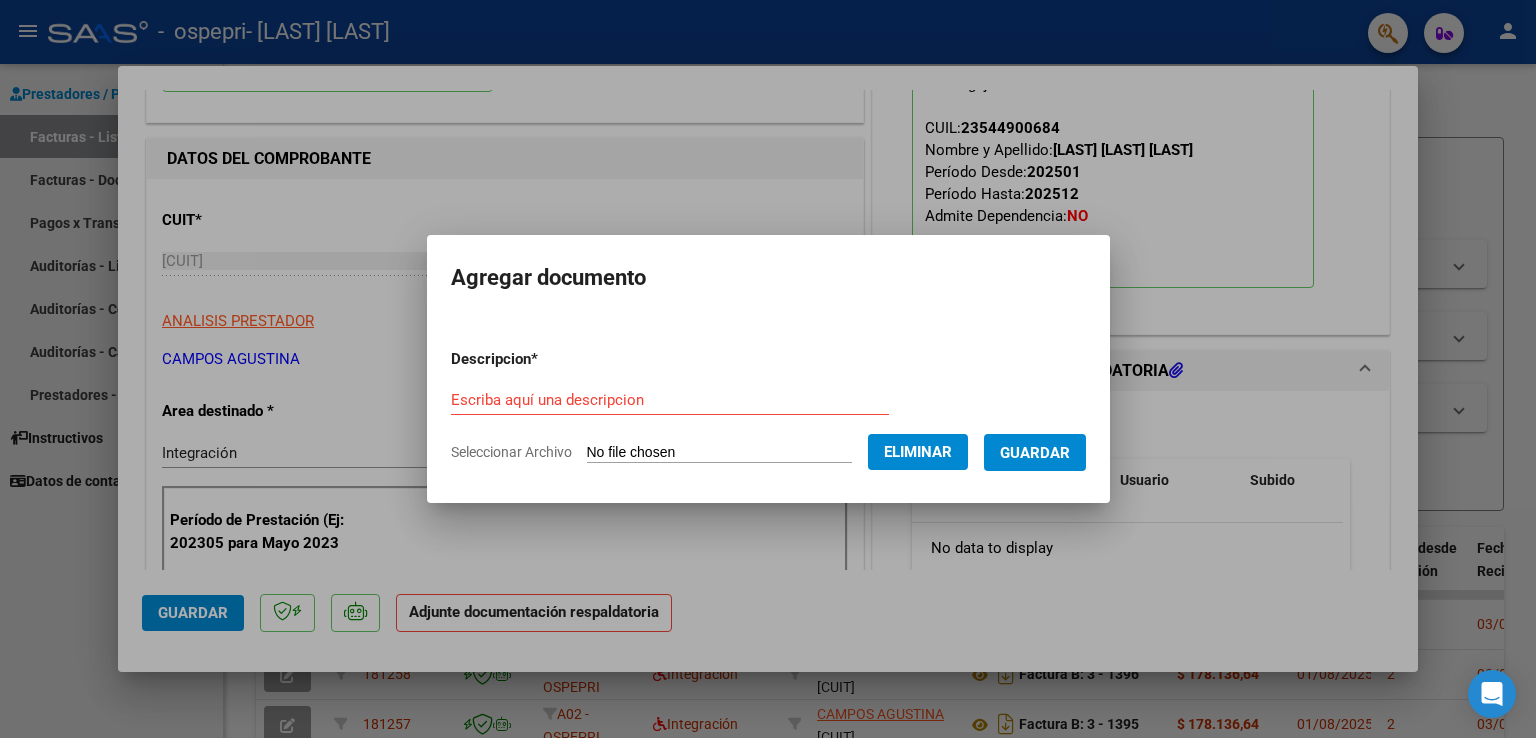 click on "Escriba aquí una descripcion" at bounding box center (670, 400) 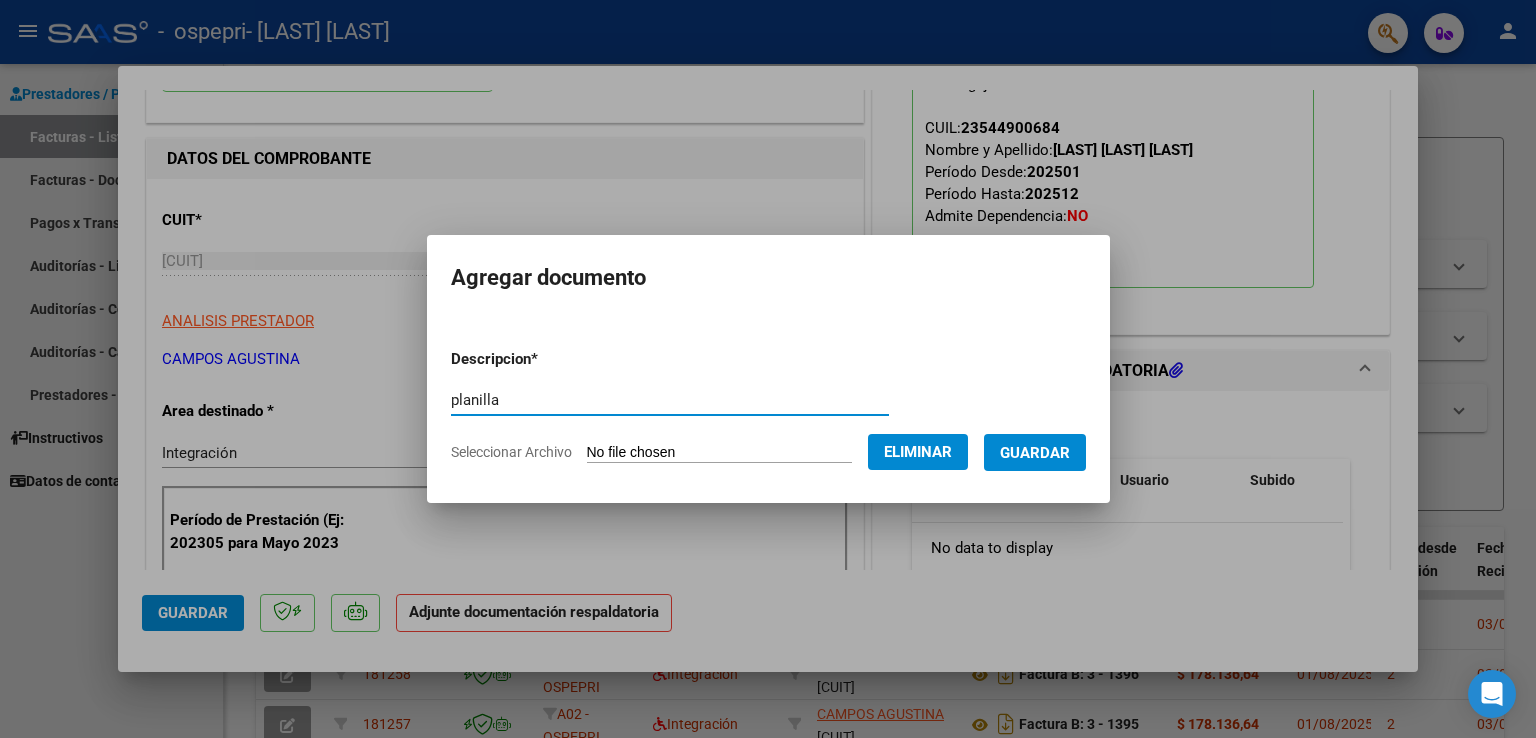 click on "Guardar" at bounding box center [1035, 453] 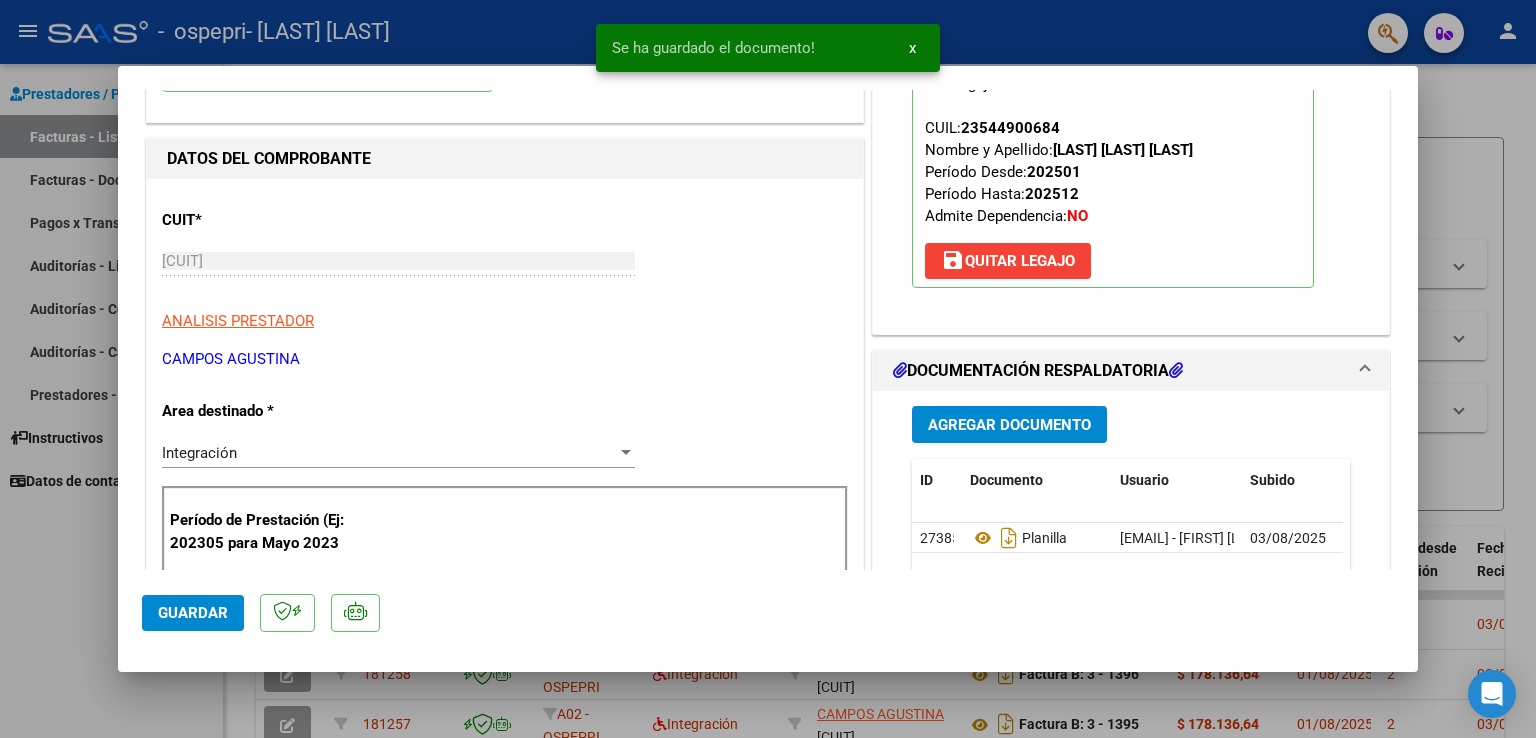 click at bounding box center (768, 369) 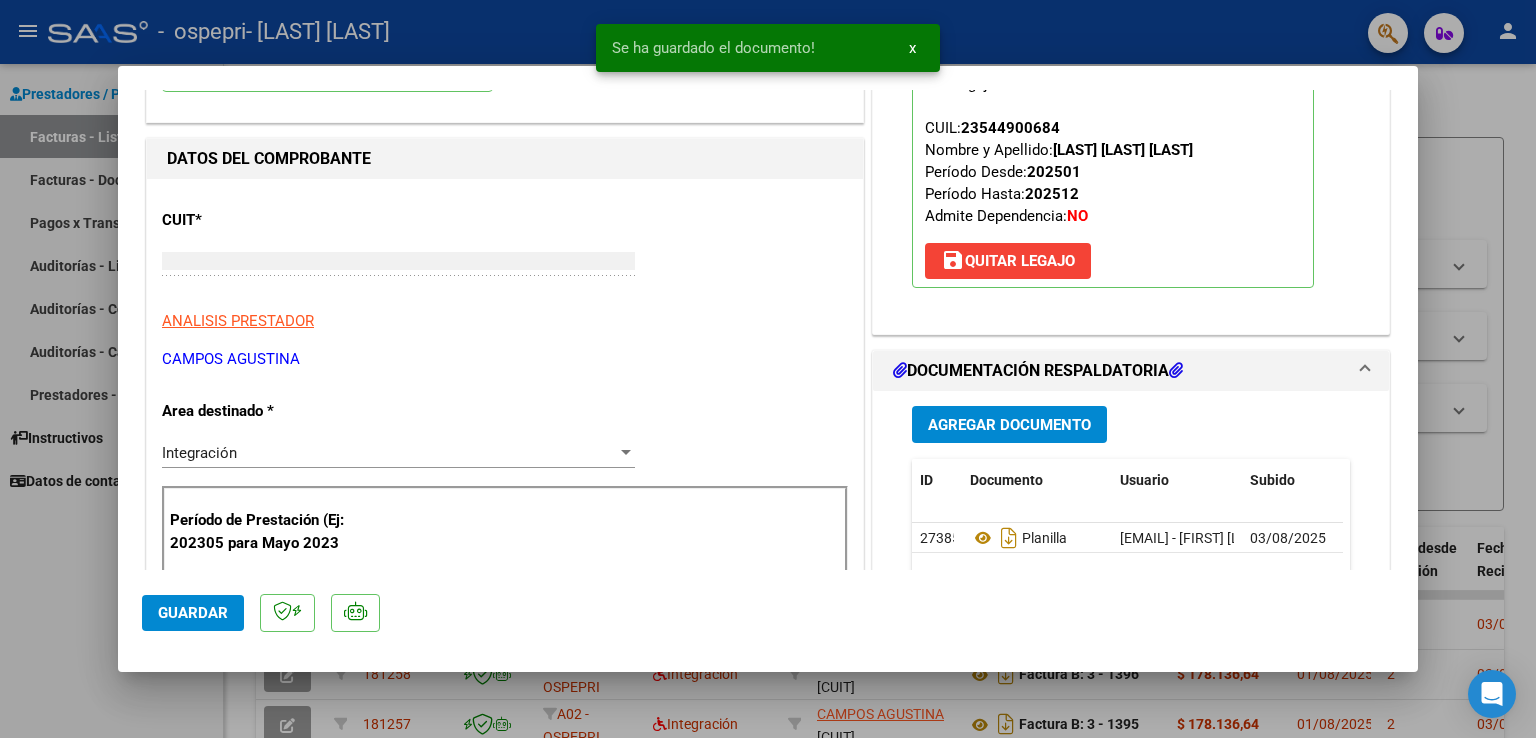 scroll, scrollTop: 0, scrollLeft: 0, axis: both 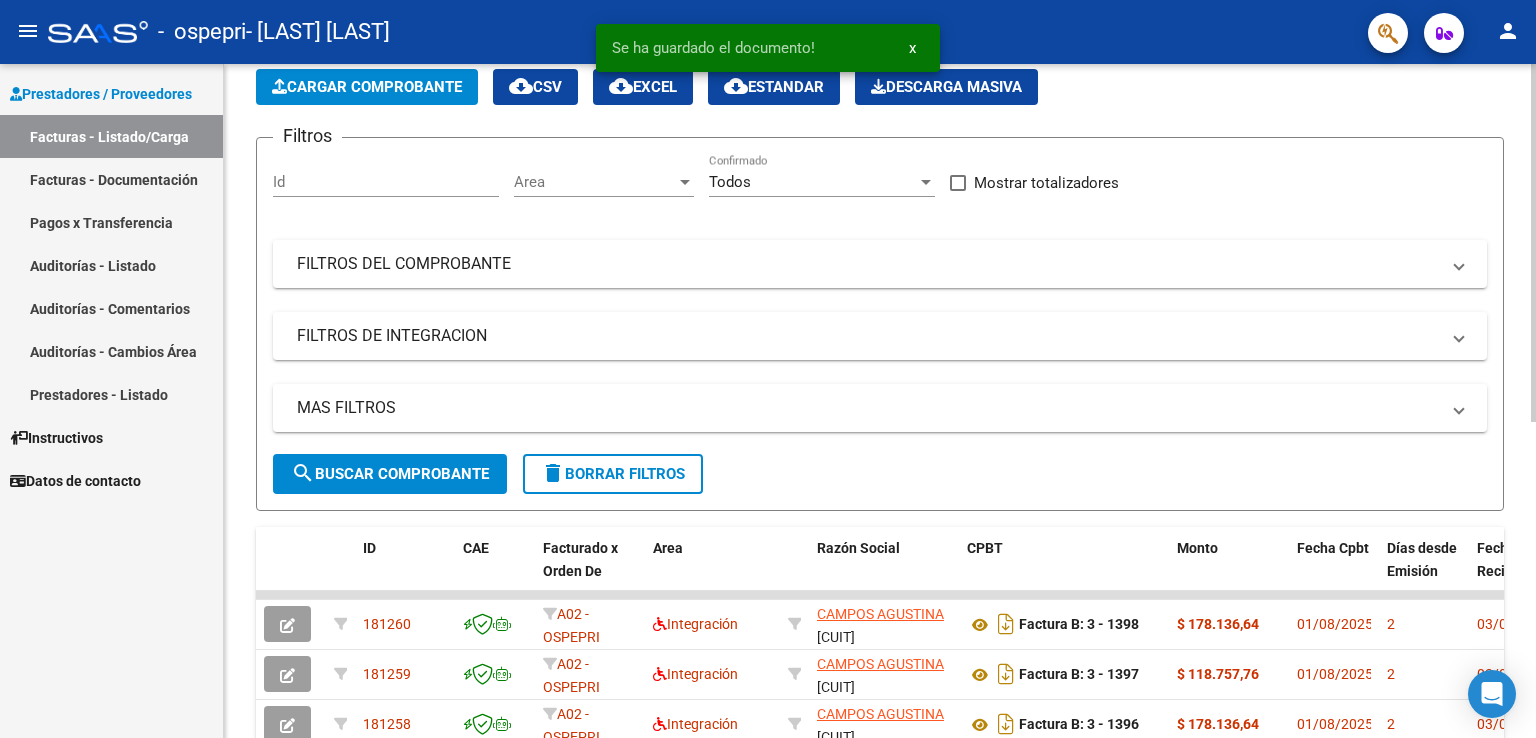 click on "Cargar Comprobante" 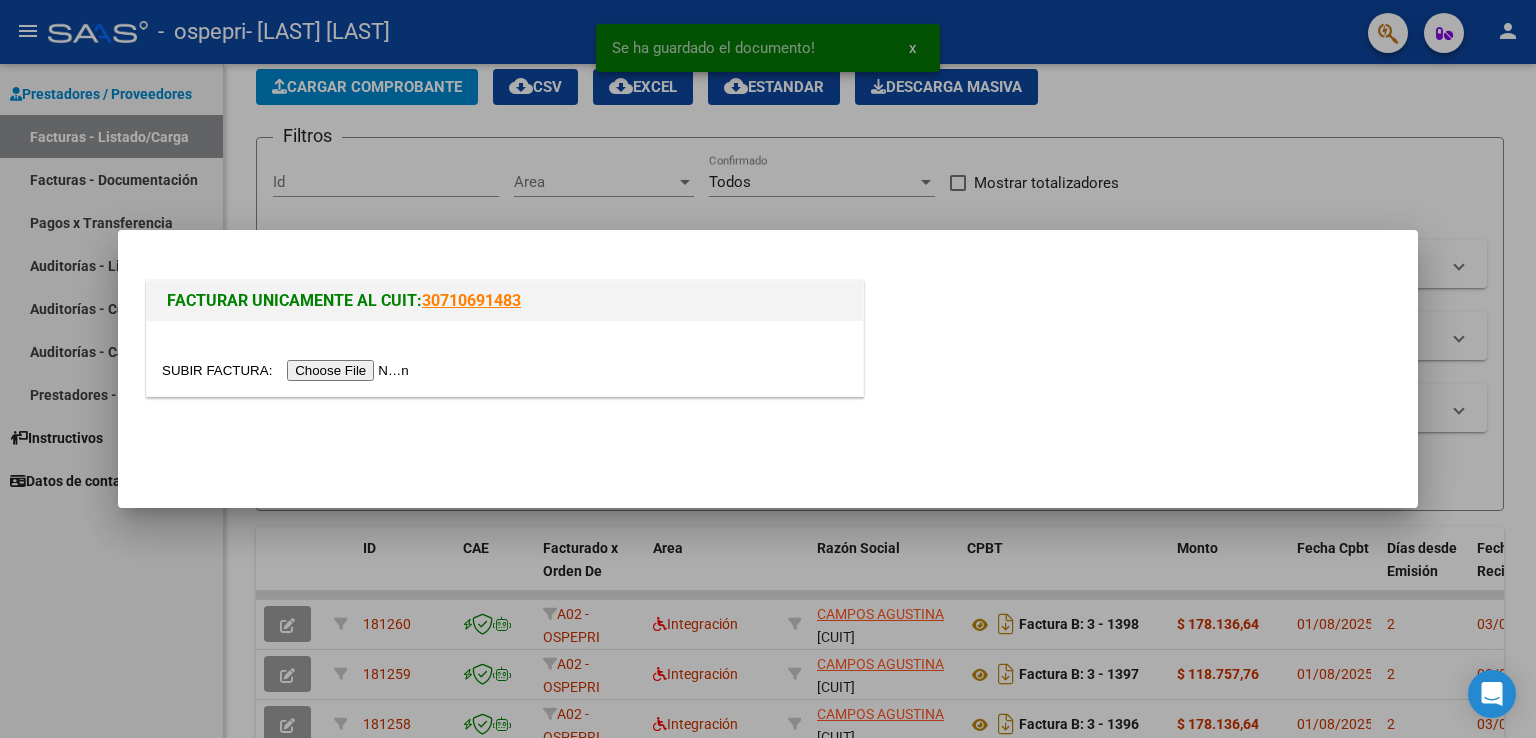 click at bounding box center (288, 370) 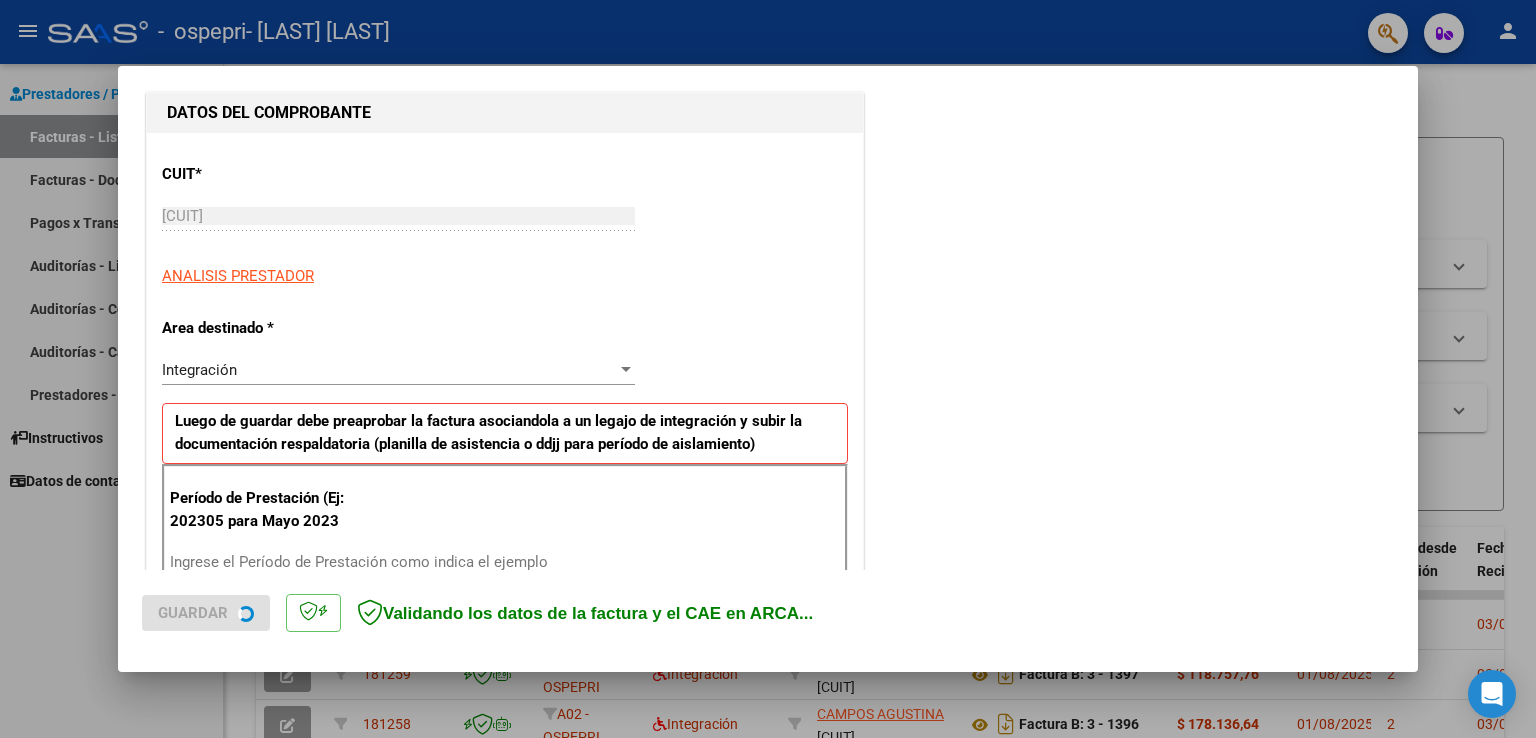 scroll, scrollTop: 300, scrollLeft: 0, axis: vertical 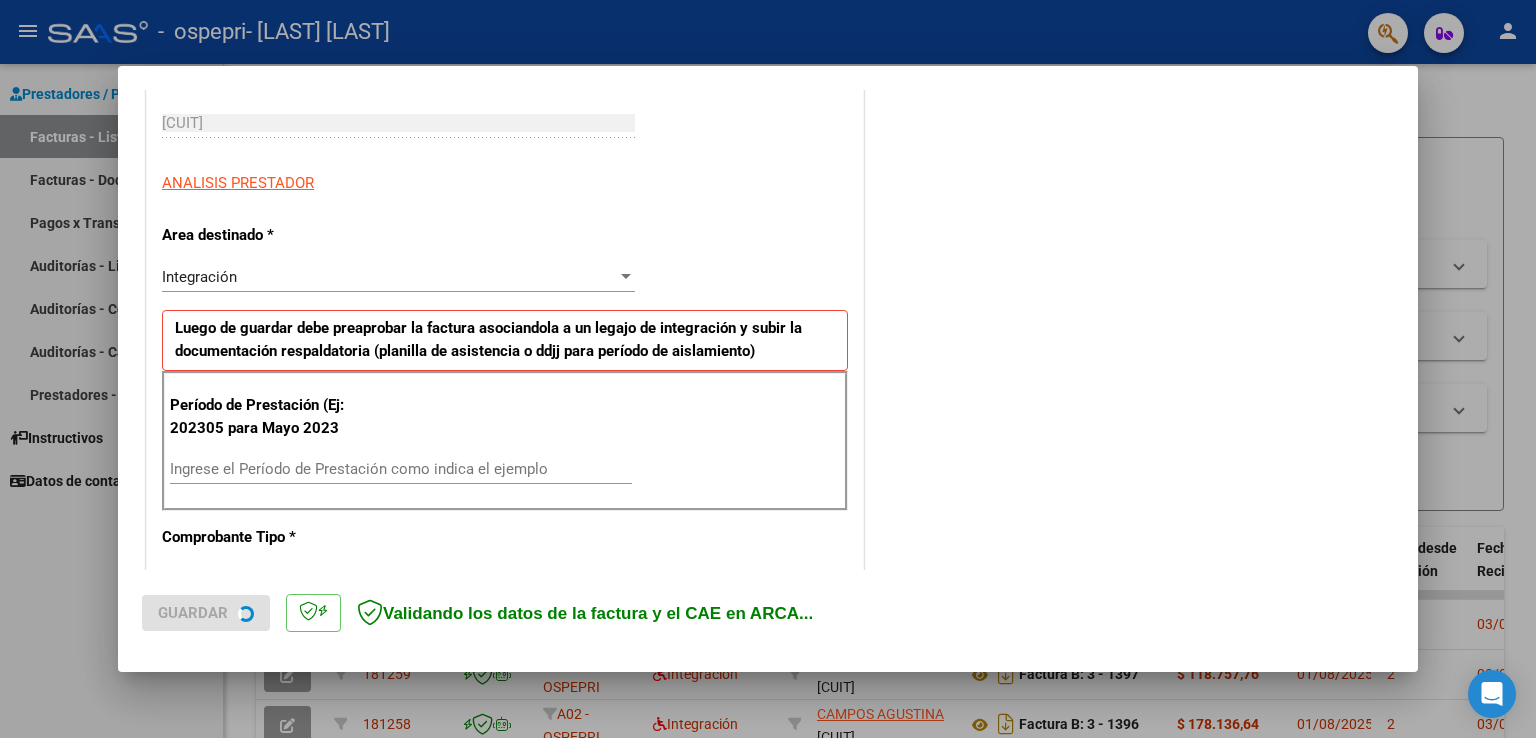 click on "Ingrese el Período de Prestación como indica el ejemplo" at bounding box center (401, 469) 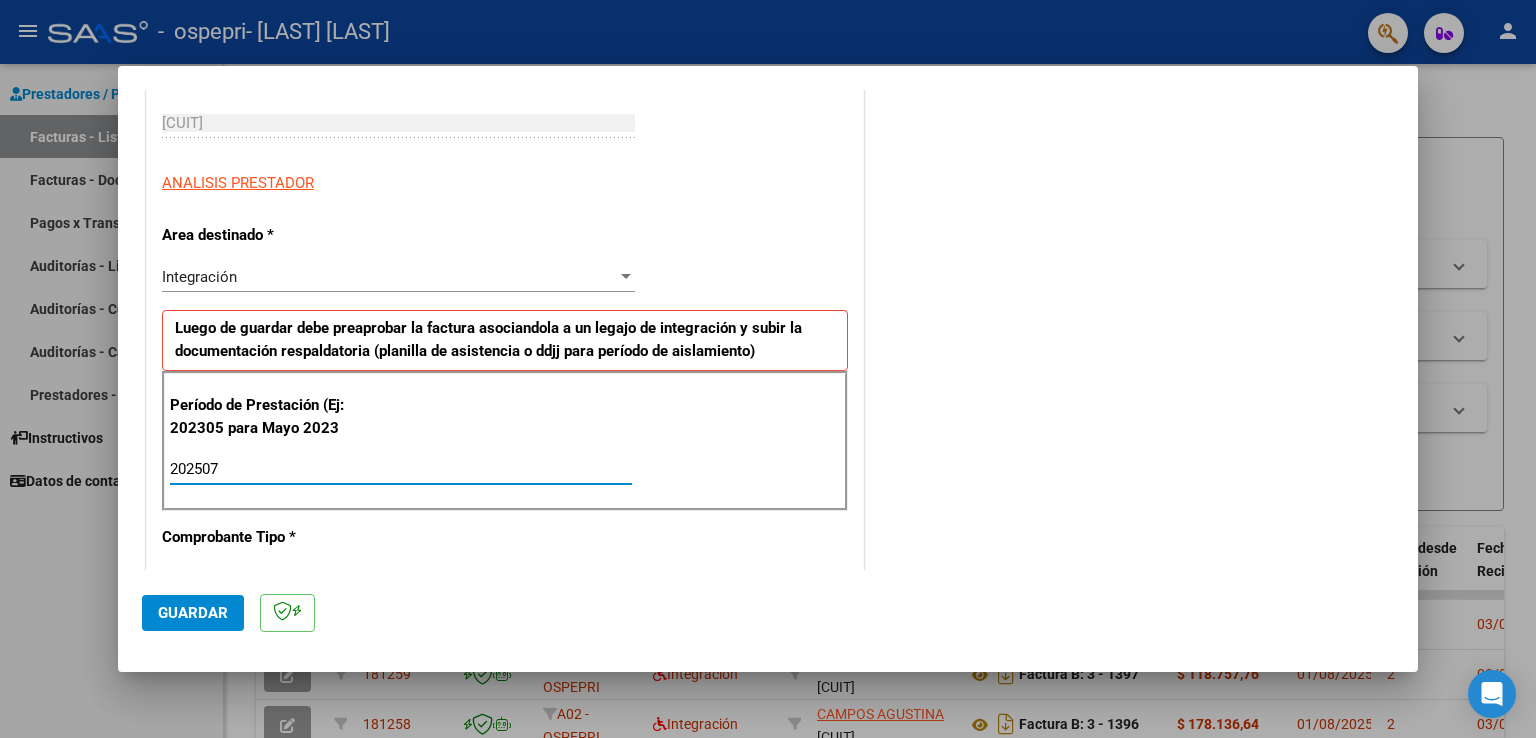 click on "Guardar" 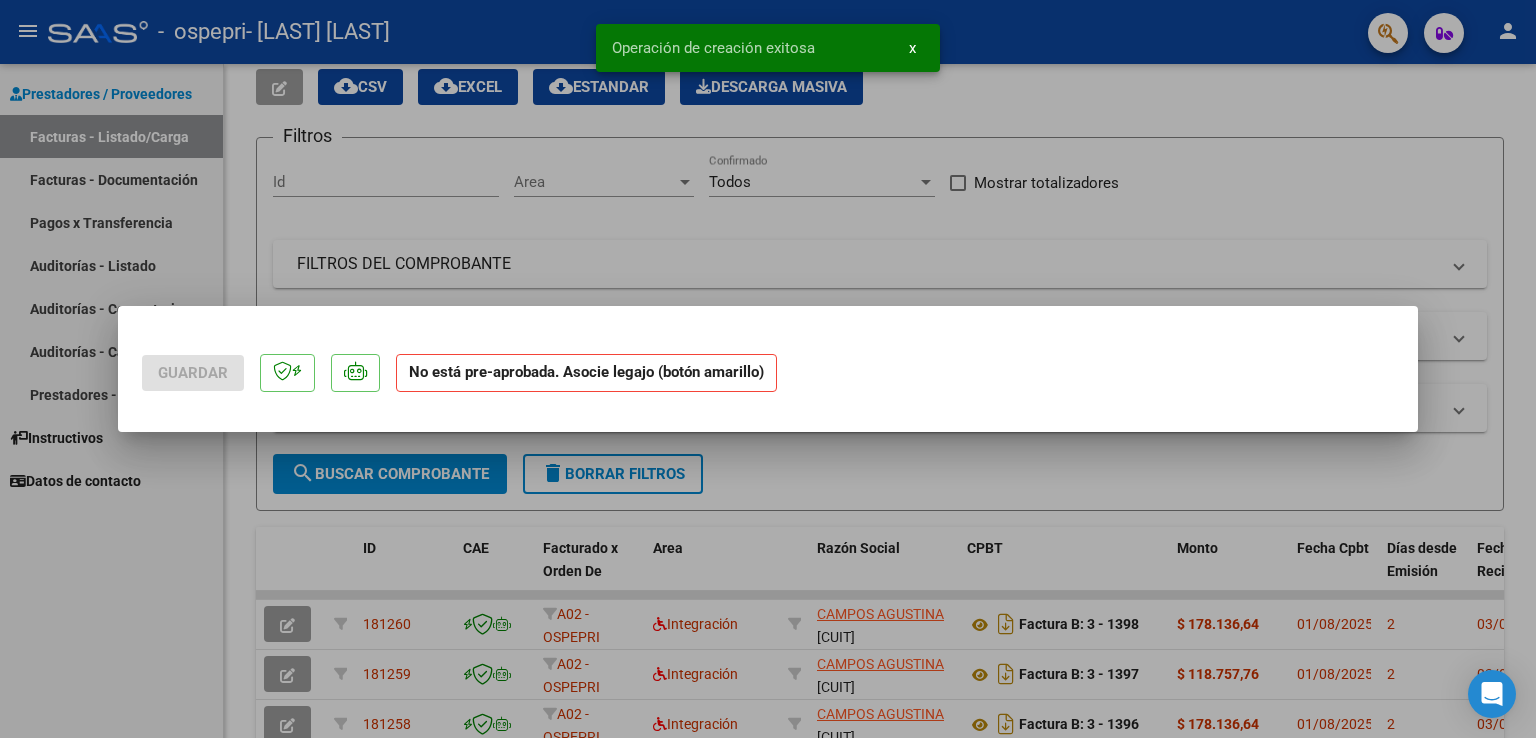 scroll, scrollTop: 0, scrollLeft: 0, axis: both 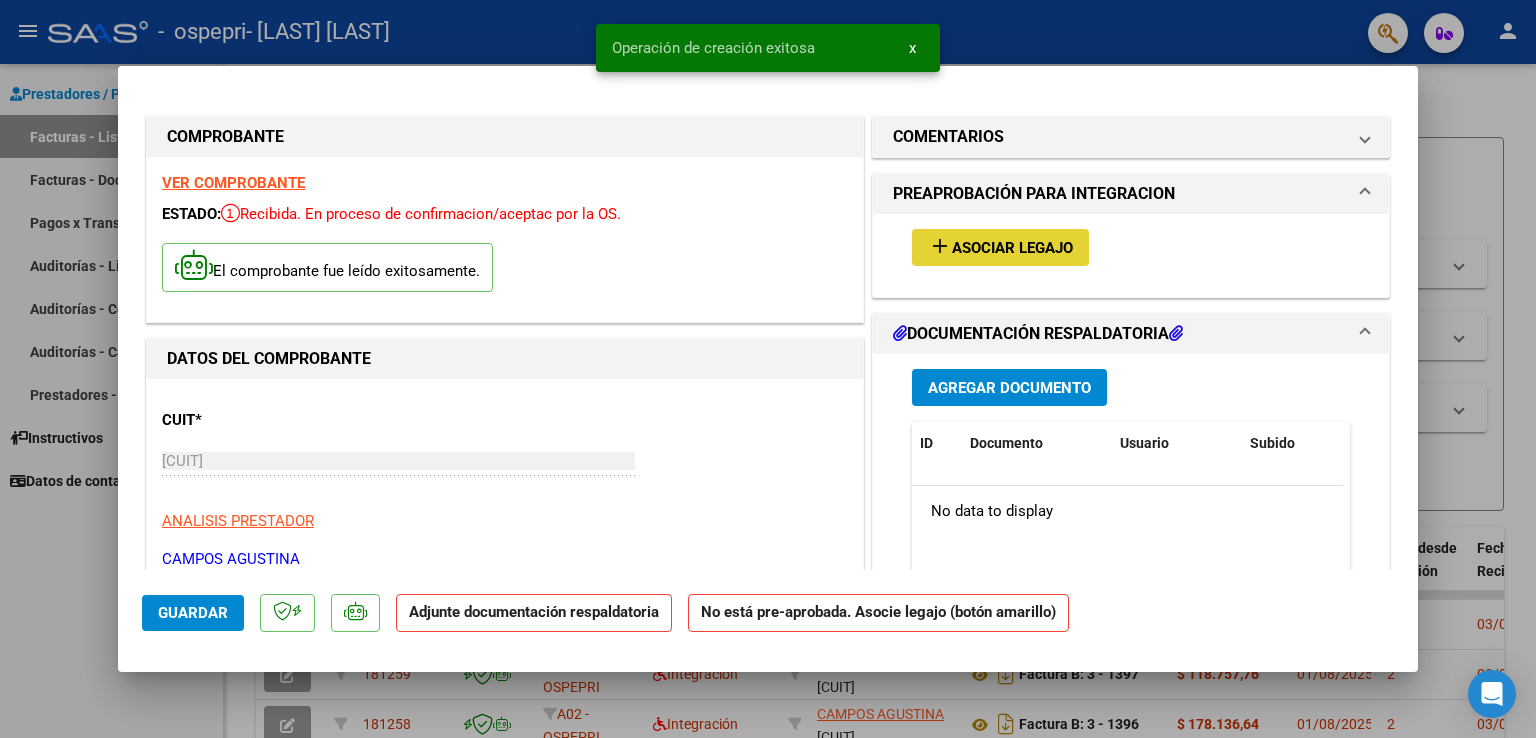 click on "Asociar Legajo" at bounding box center (1012, 248) 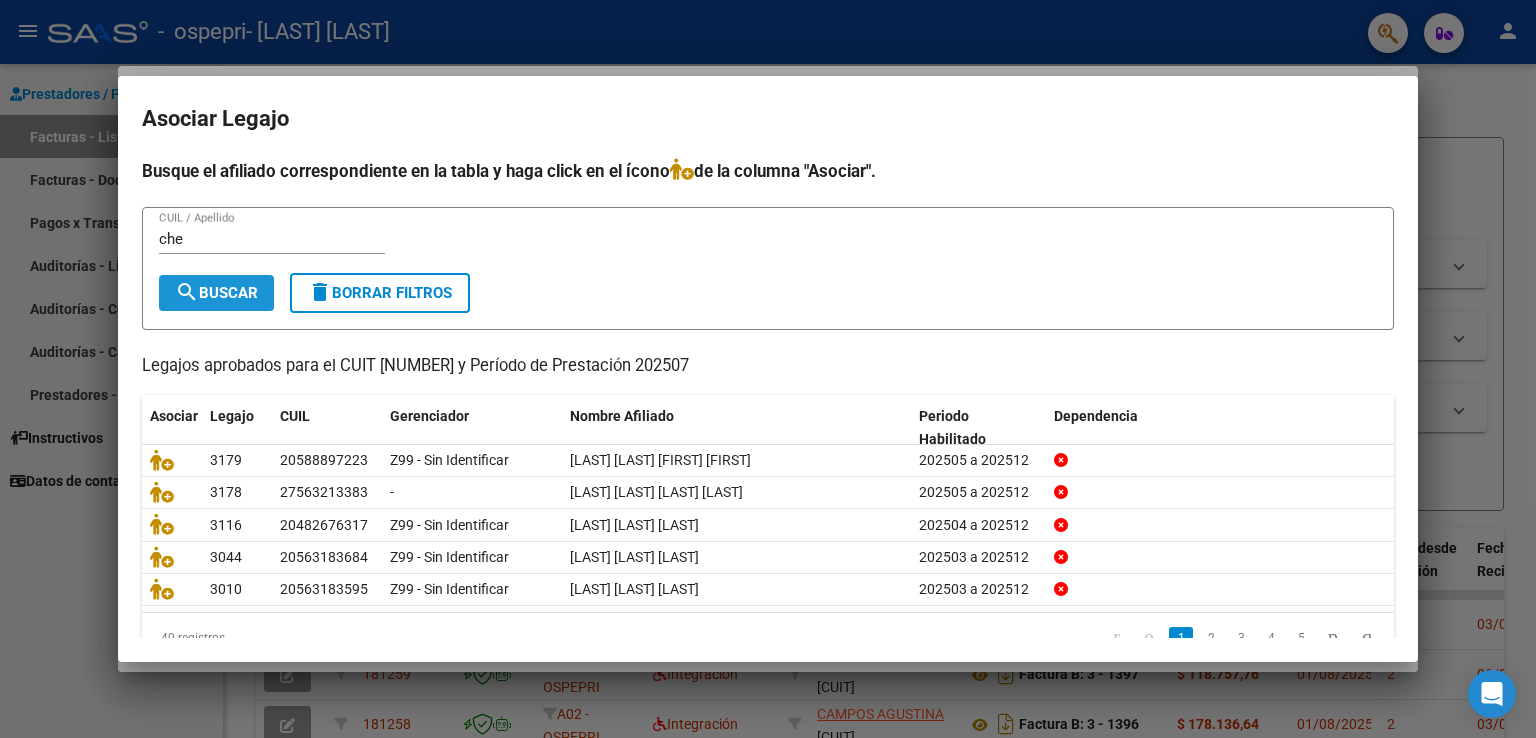 click on "search  Buscar" at bounding box center (216, 293) 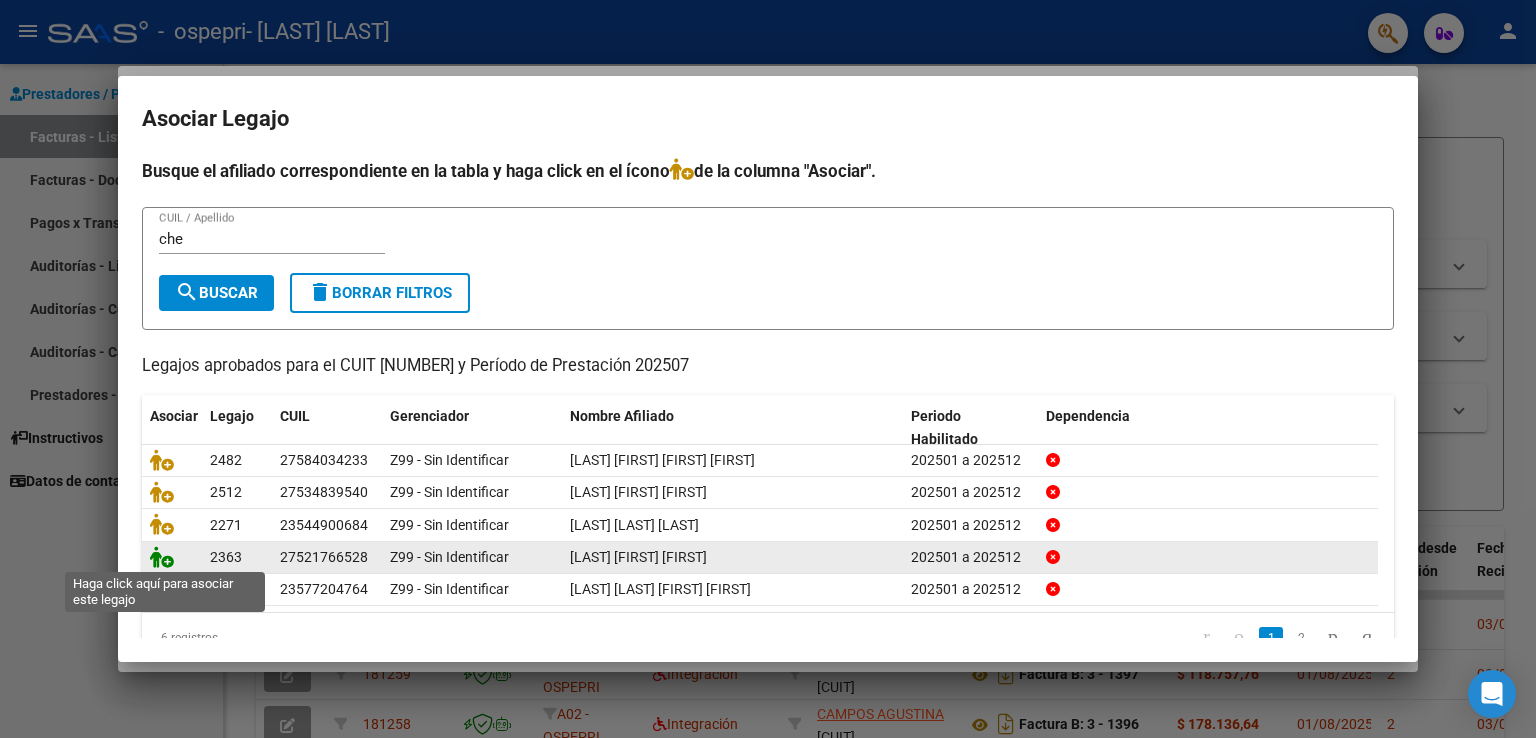 click 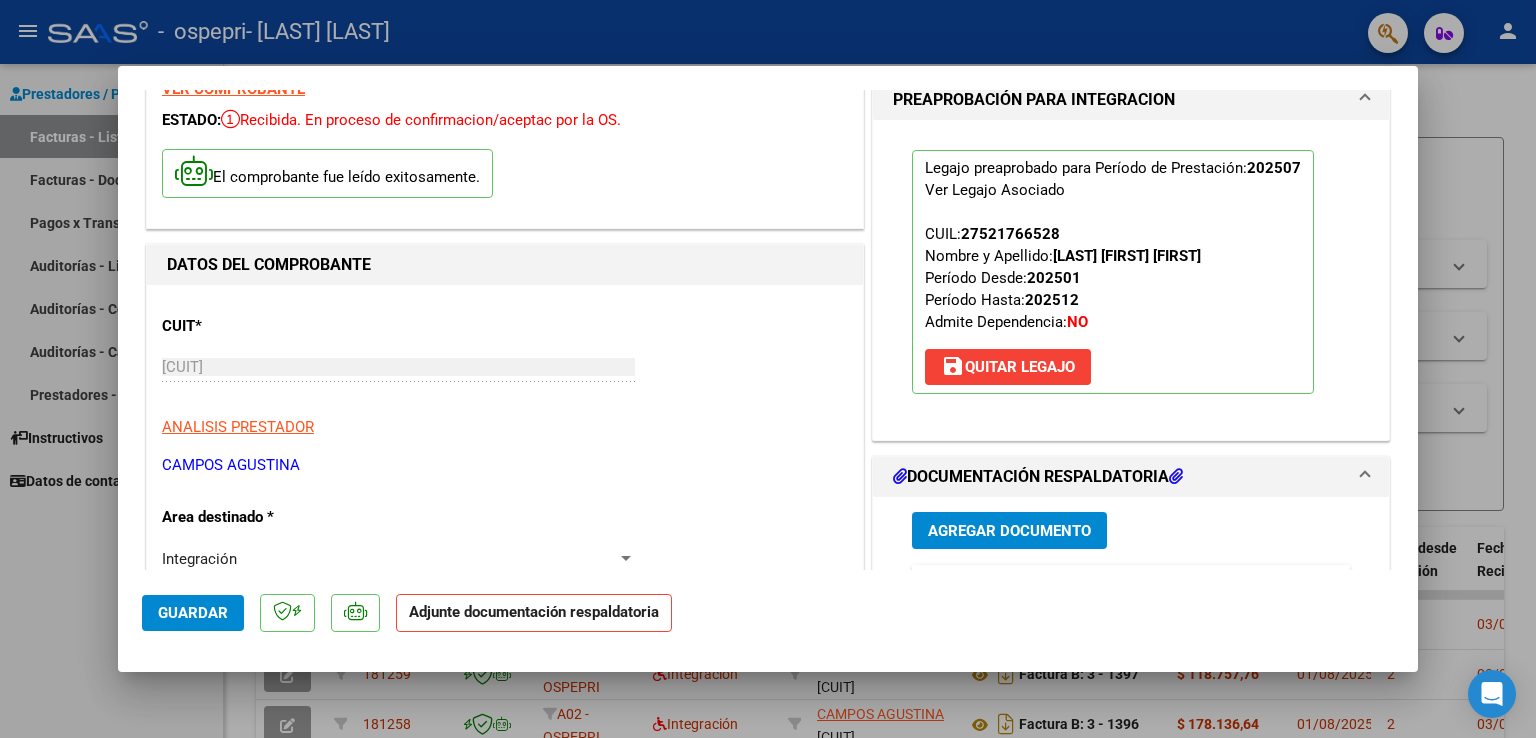 scroll, scrollTop: 300, scrollLeft: 0, axis: vertical 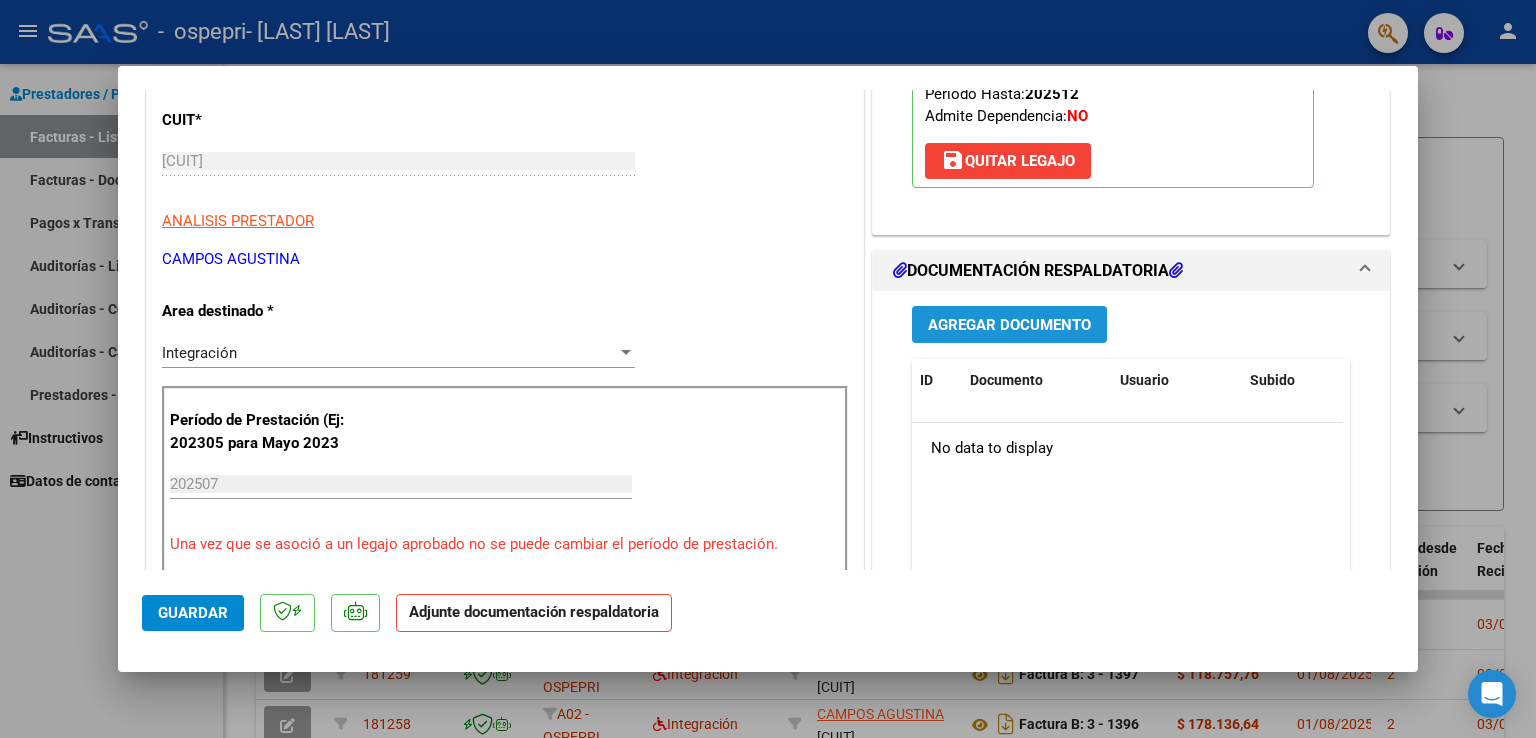 click on "Agregar Documento" at bounding box center (1009, 324) 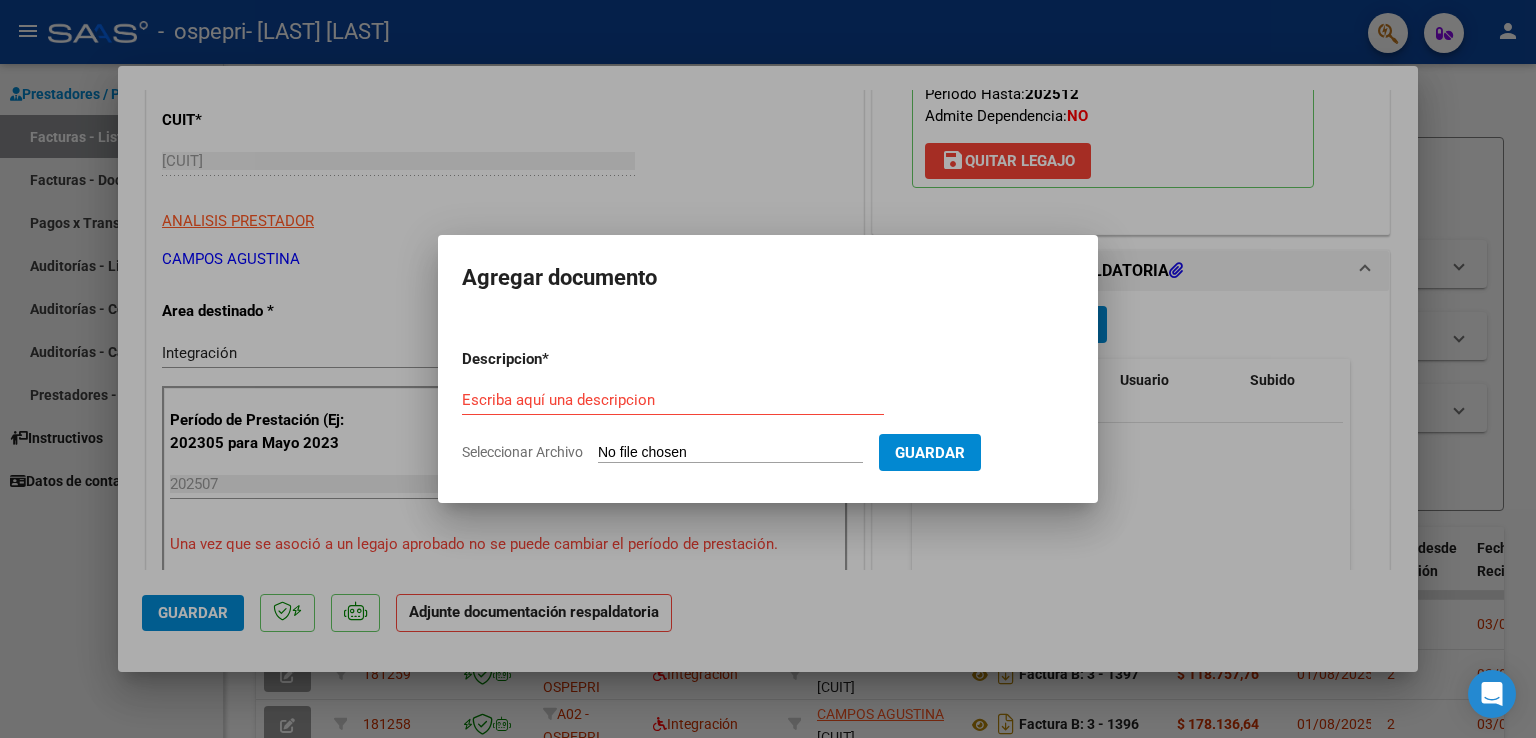 click on "Seleccionar Archivo" 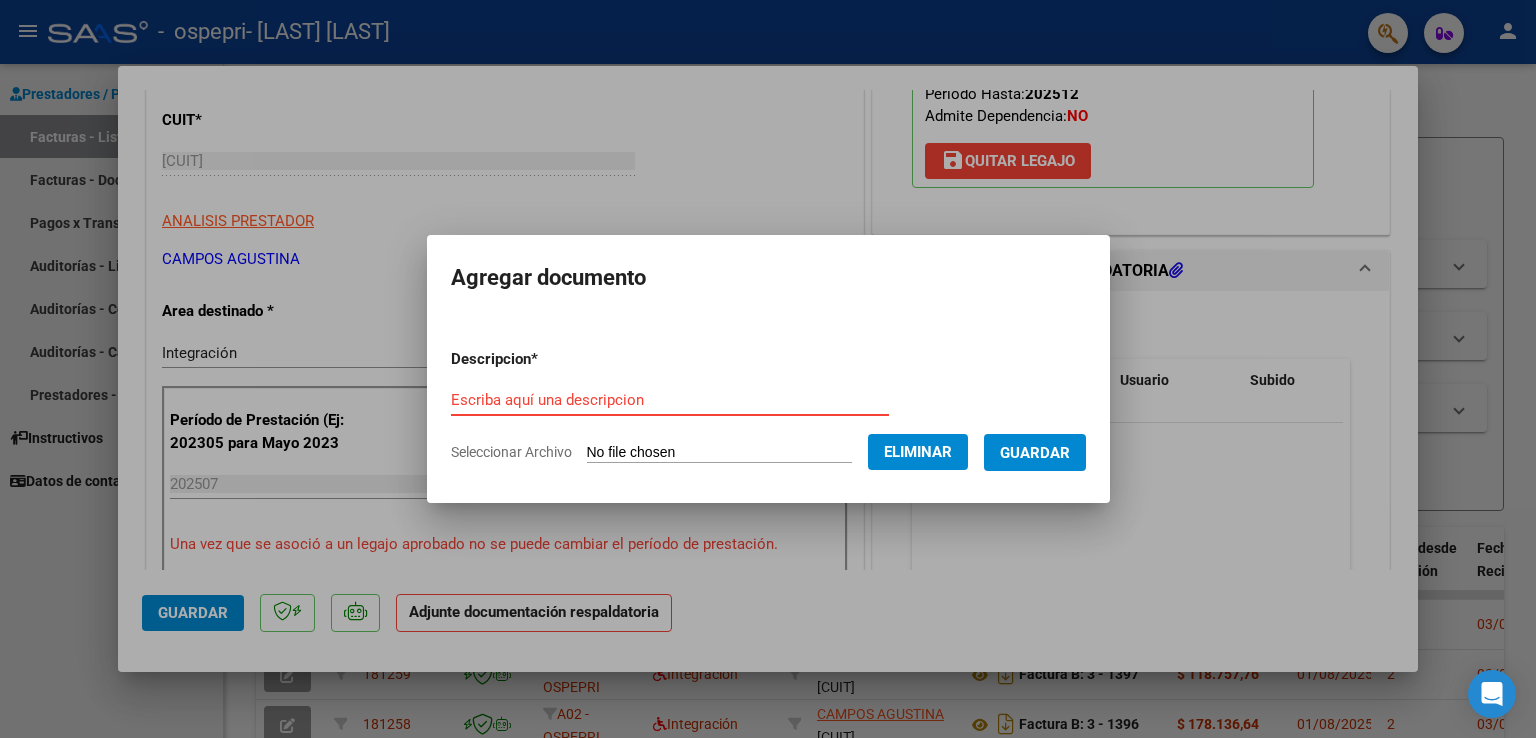 click on "Escriba aquí una descripcion" at bounding box center [670, 400] 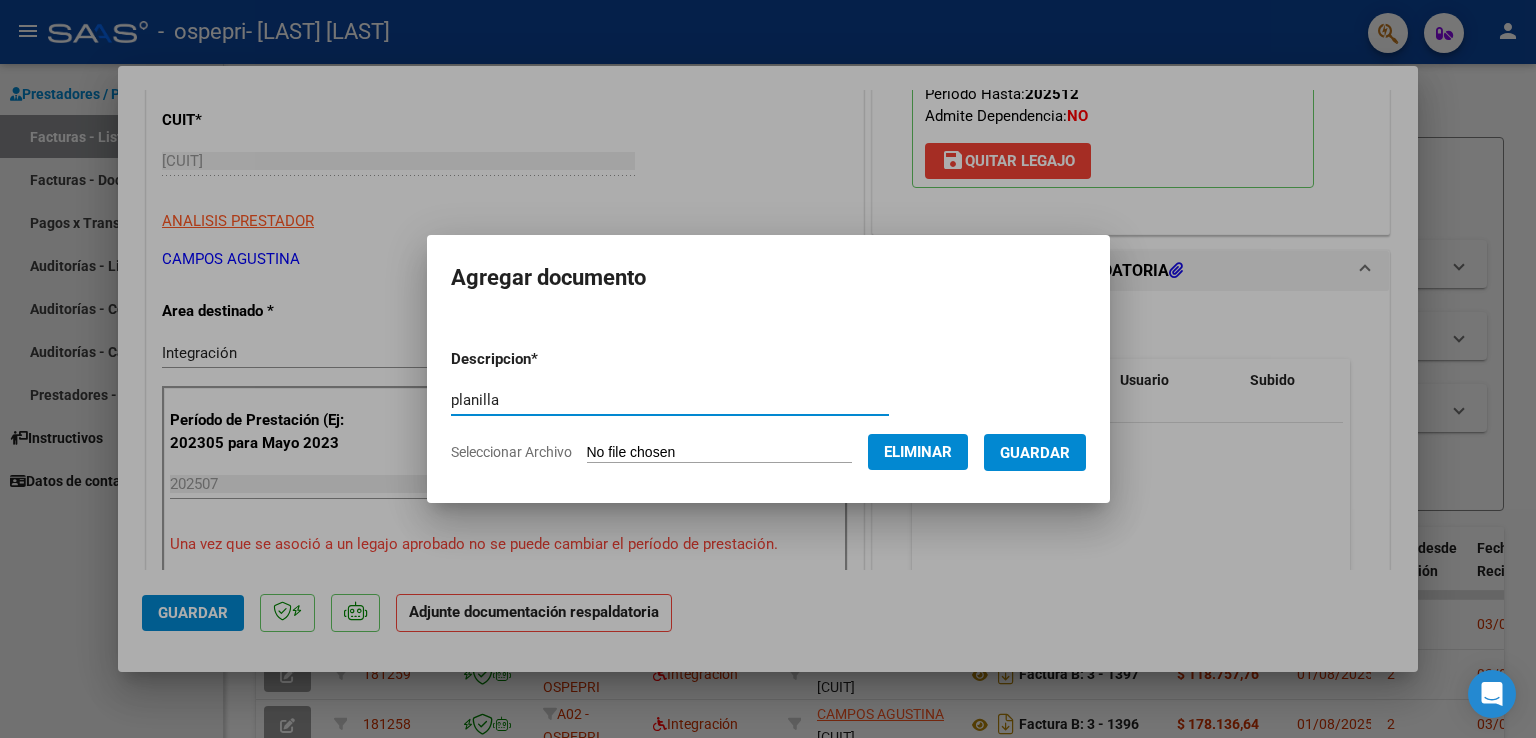 click on "Guardar" at bounding box center (1035, 453) 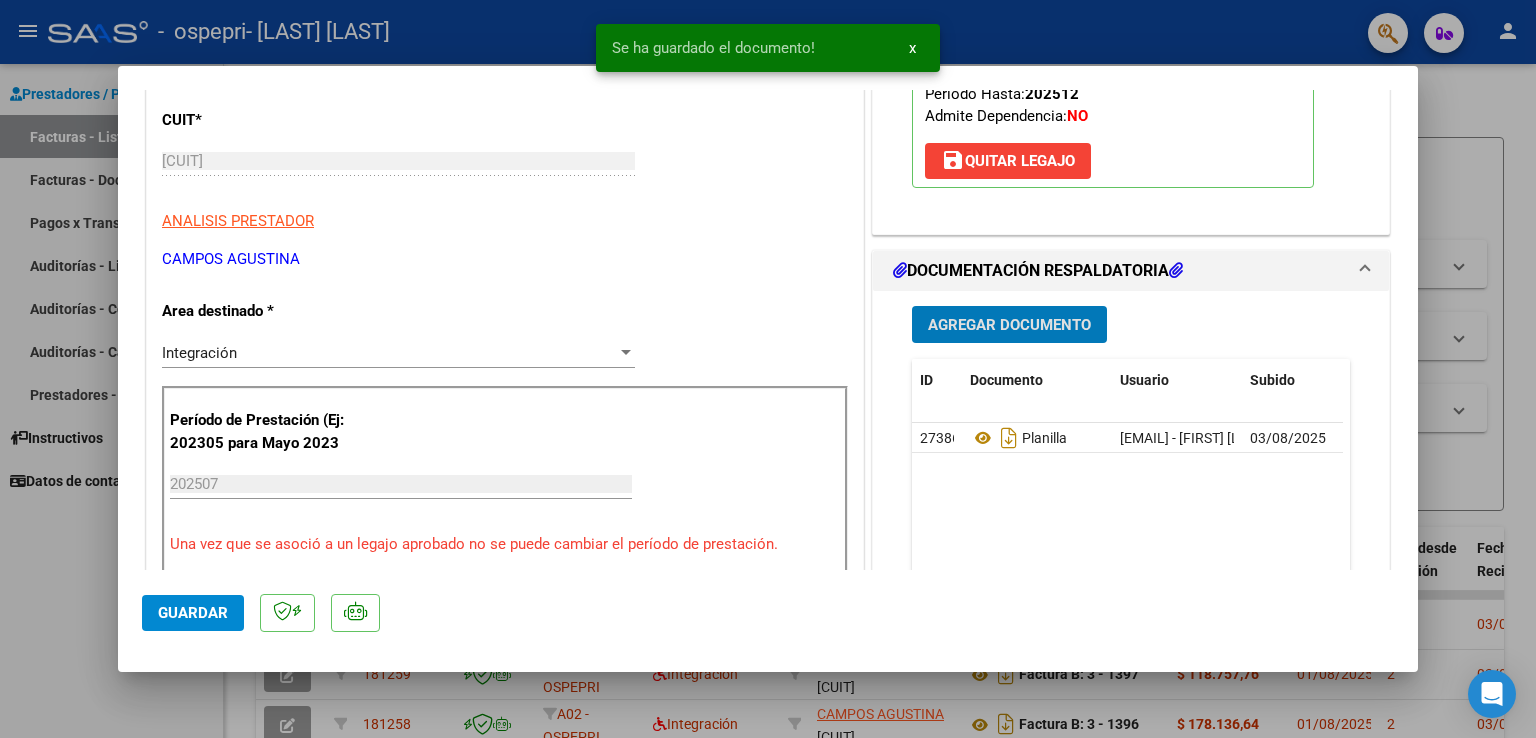 click on "Guardar" 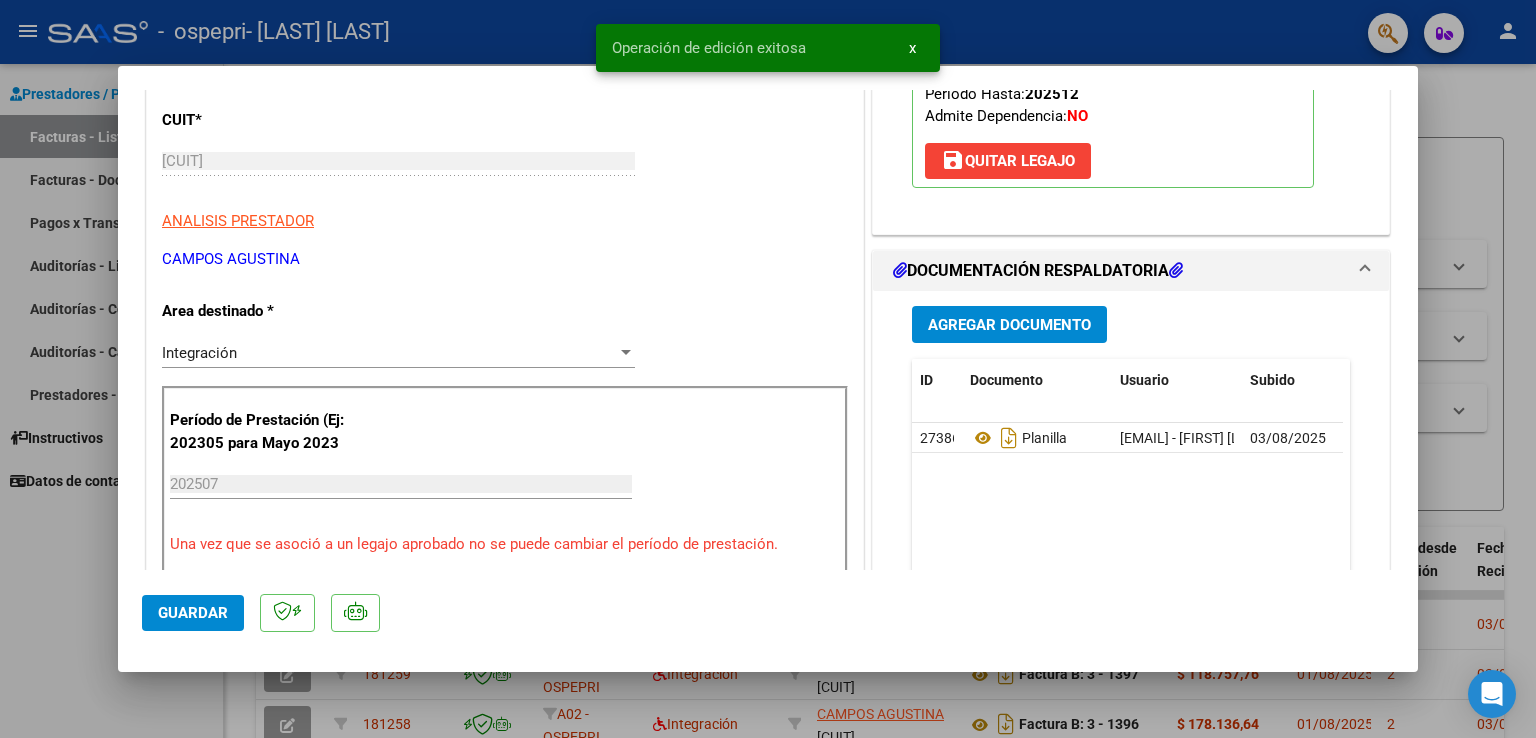 click at bounding box center (768, 369) 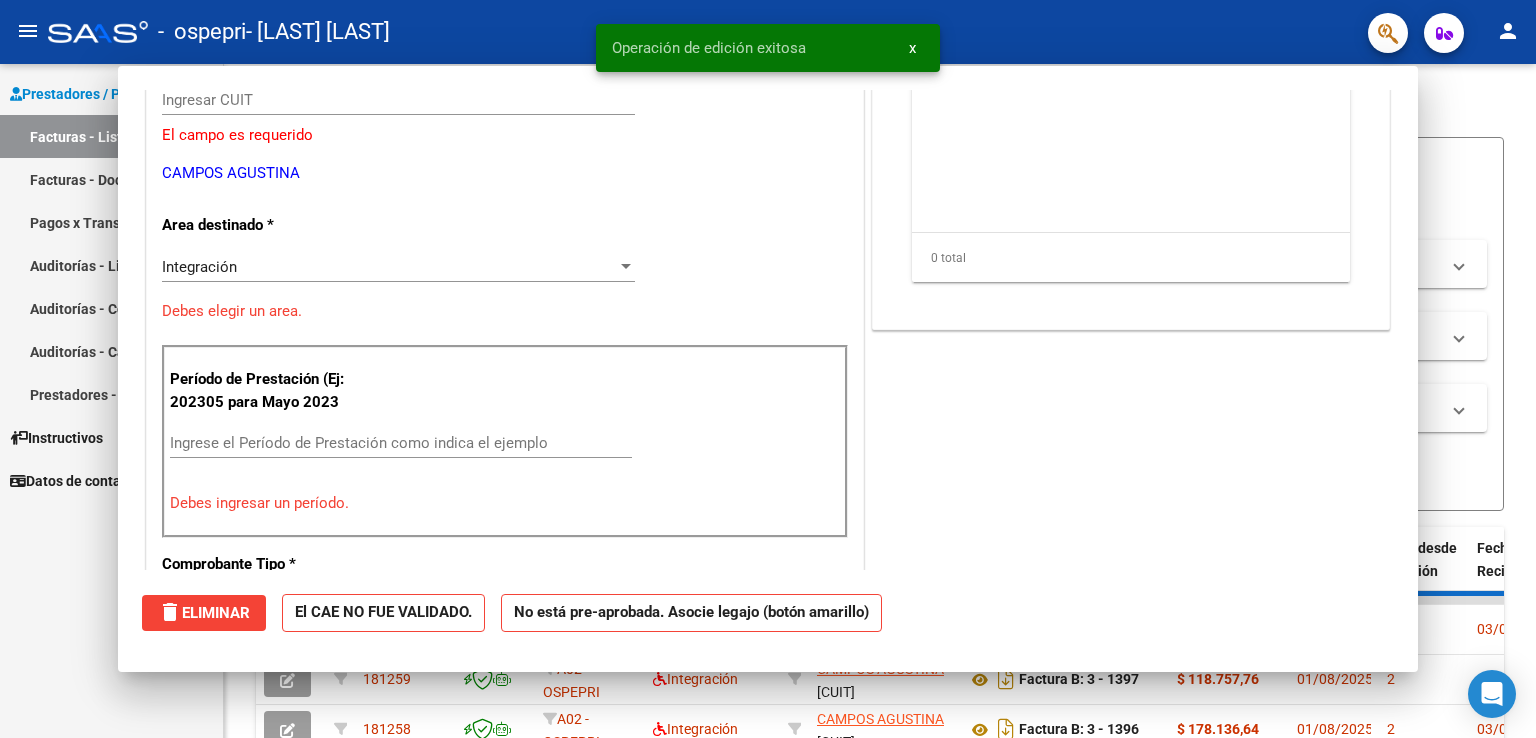 scroll, scrollTop: 0, scrollLeft: 0, axis: both 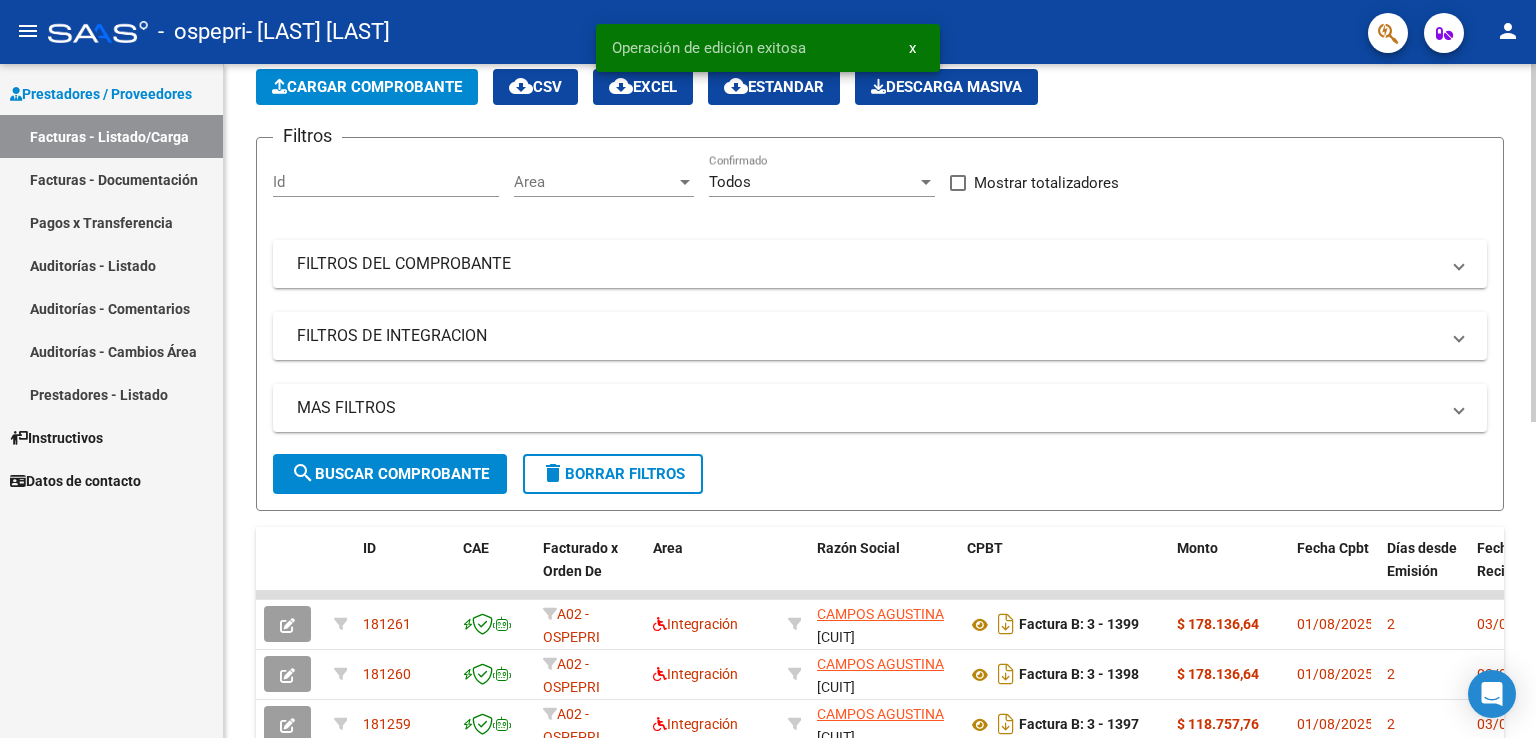 click on "Cargar Comprobante" 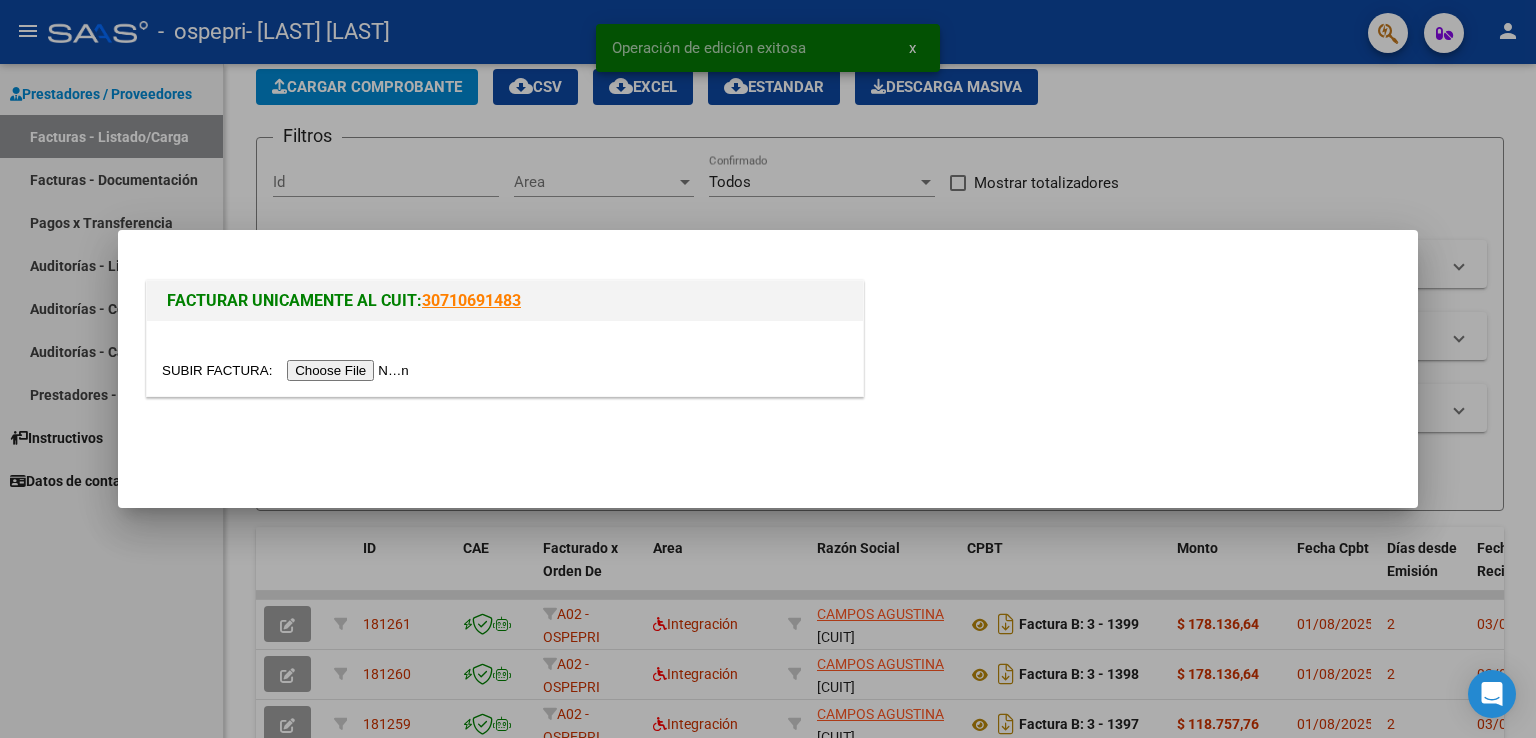 click at bounding box center (288, 370) 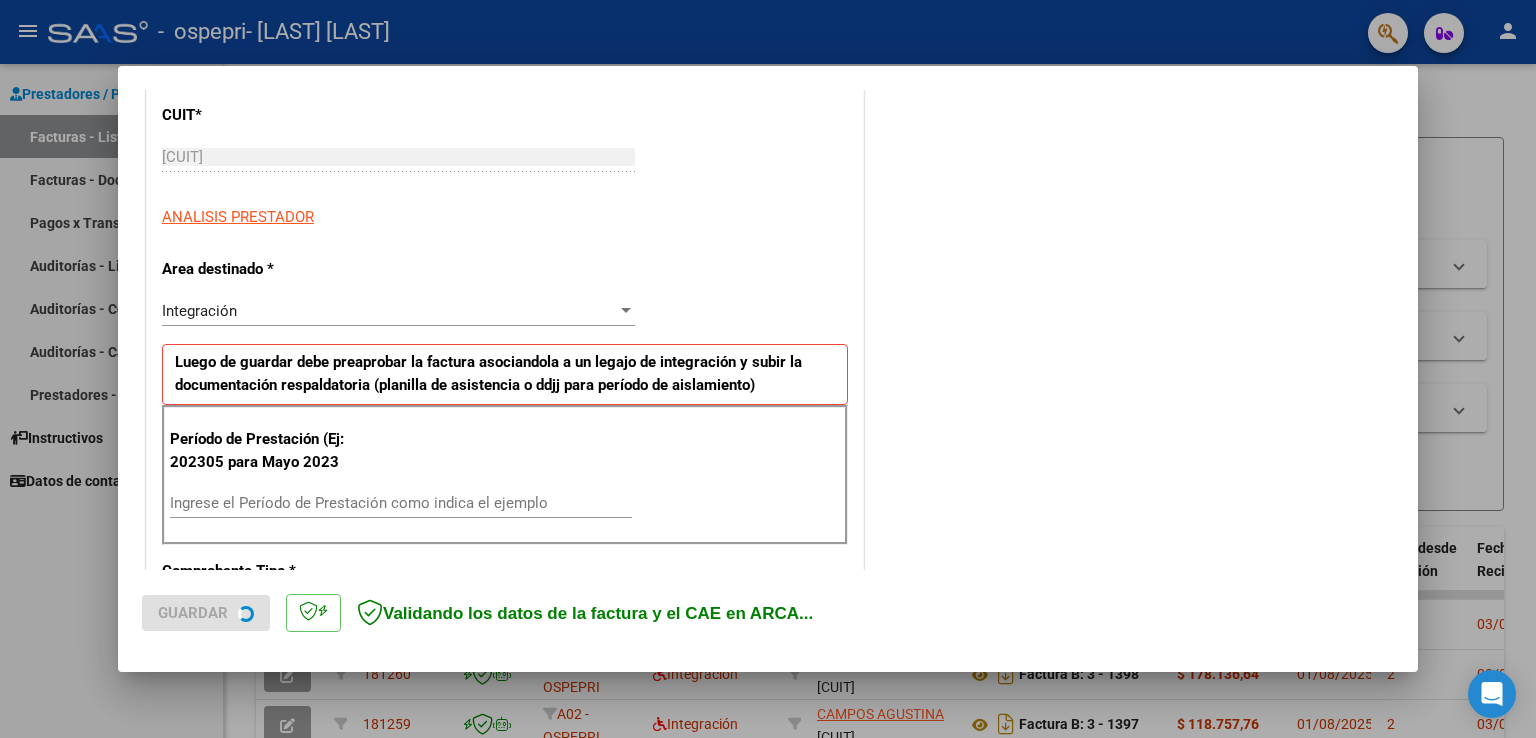 scroll, scrollTop: 300, scrollLeft: 0, axis: vertical 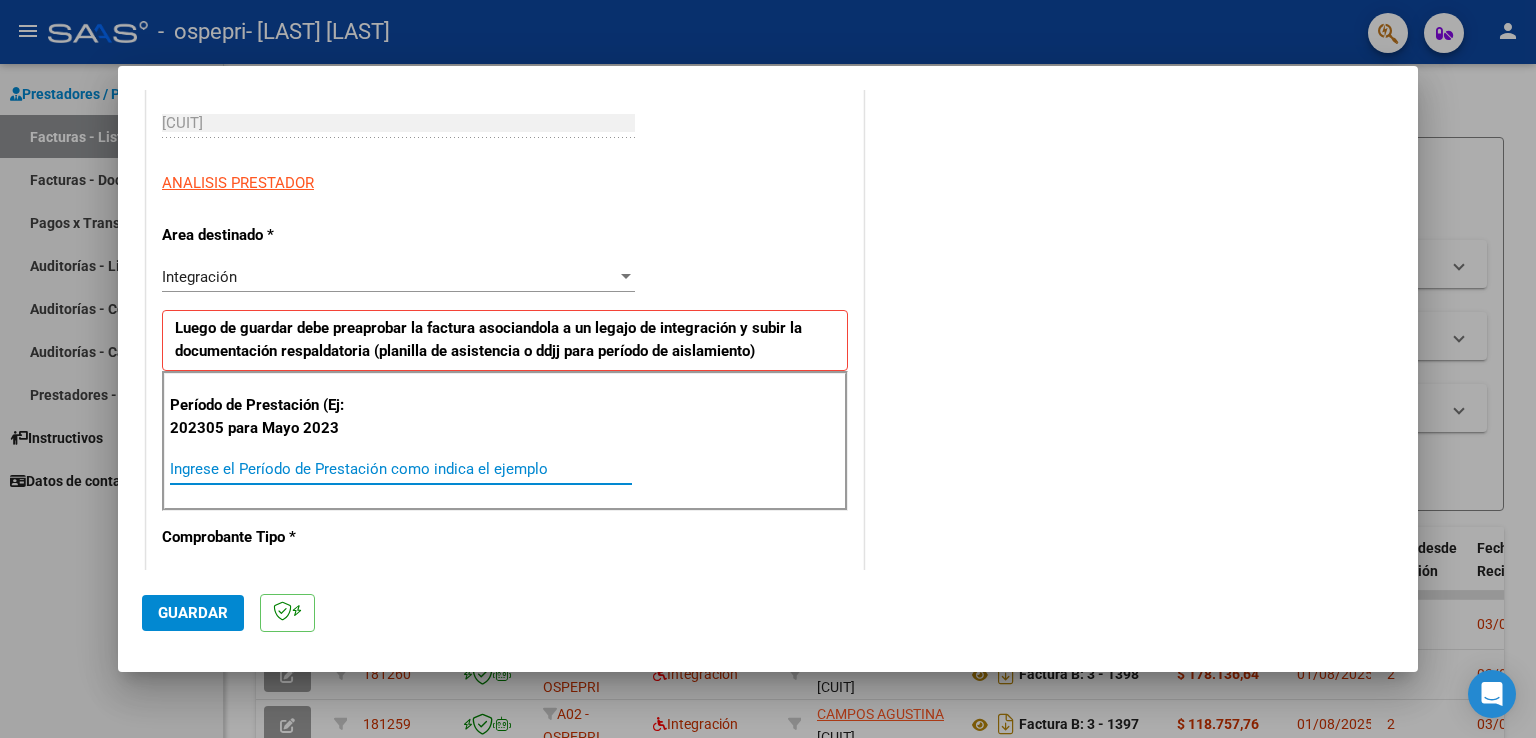 click on "Ingrese el Período de Prestación como indica el ejemplo" at bounding box center [401, 469] 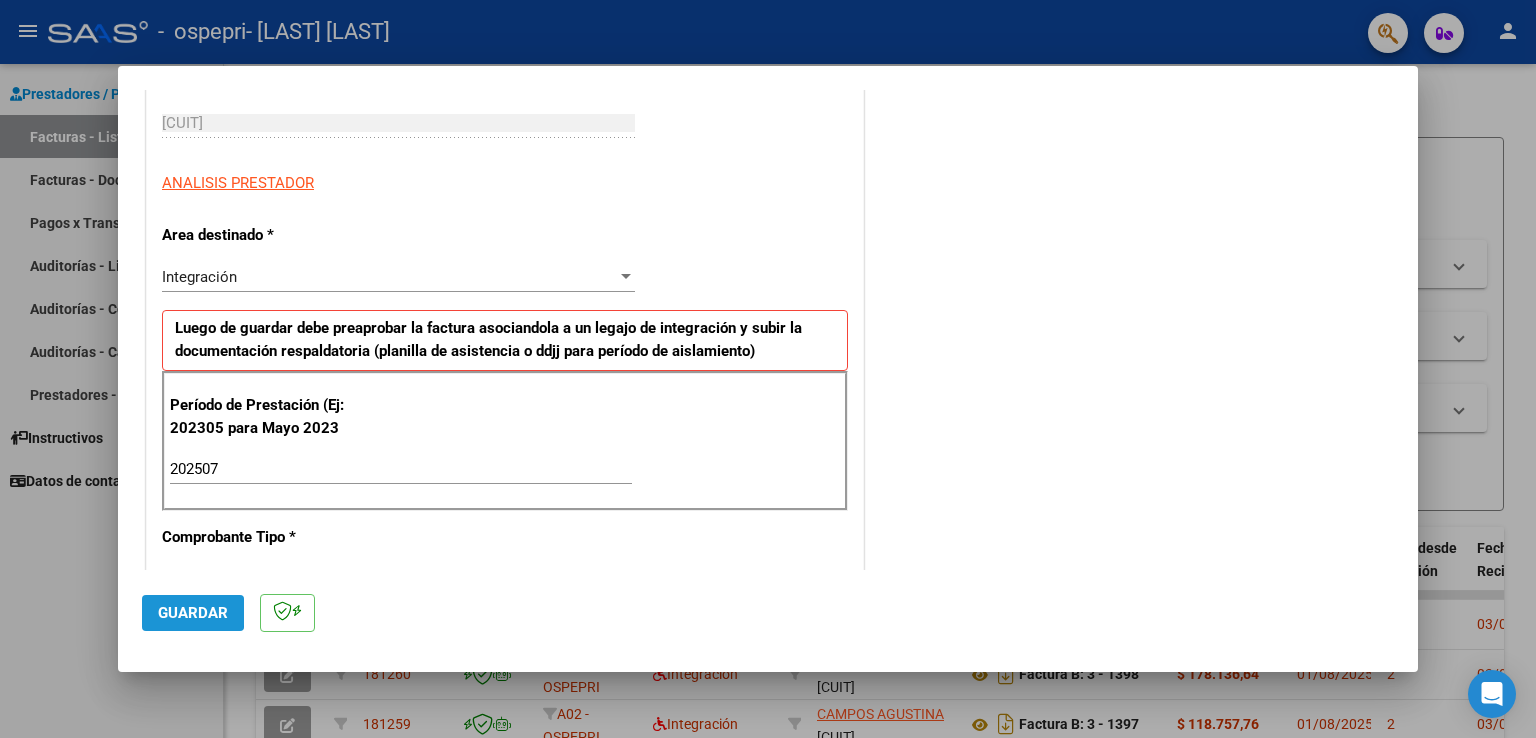 click on "Guardar" 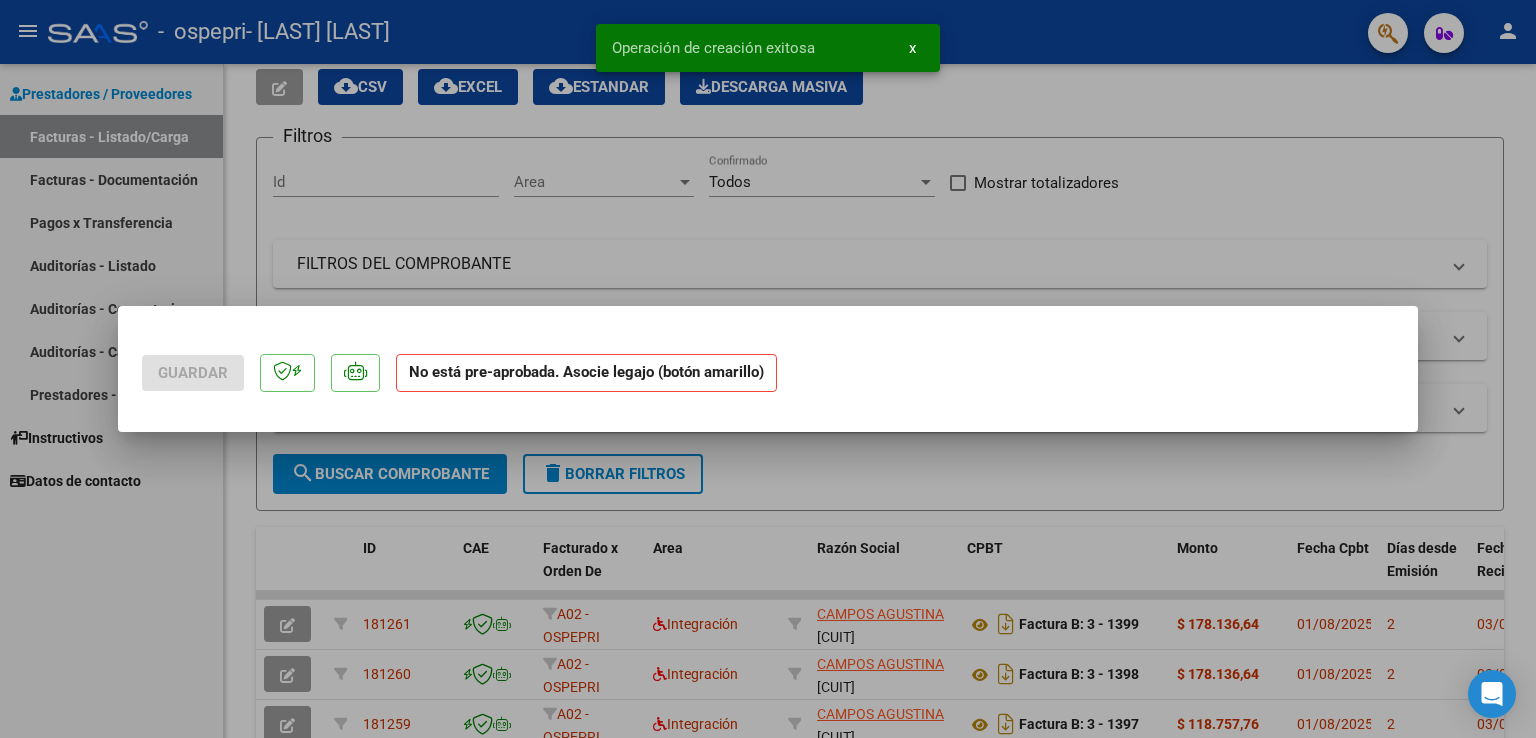 scroll, scrollTop: 0, scrollLeft: 0, axis: both 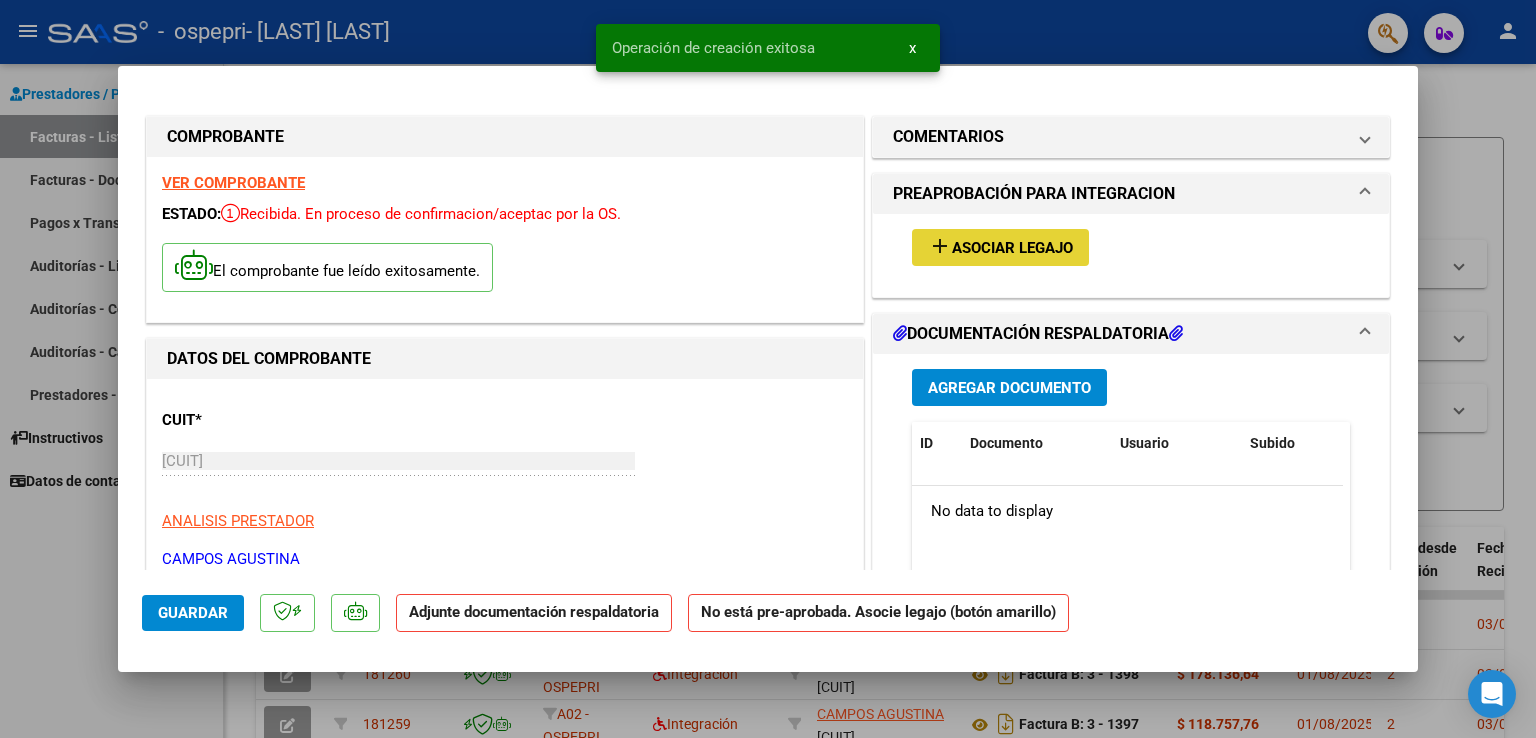 click on "Asociar Legajo" at bounding box center [1012, 248] 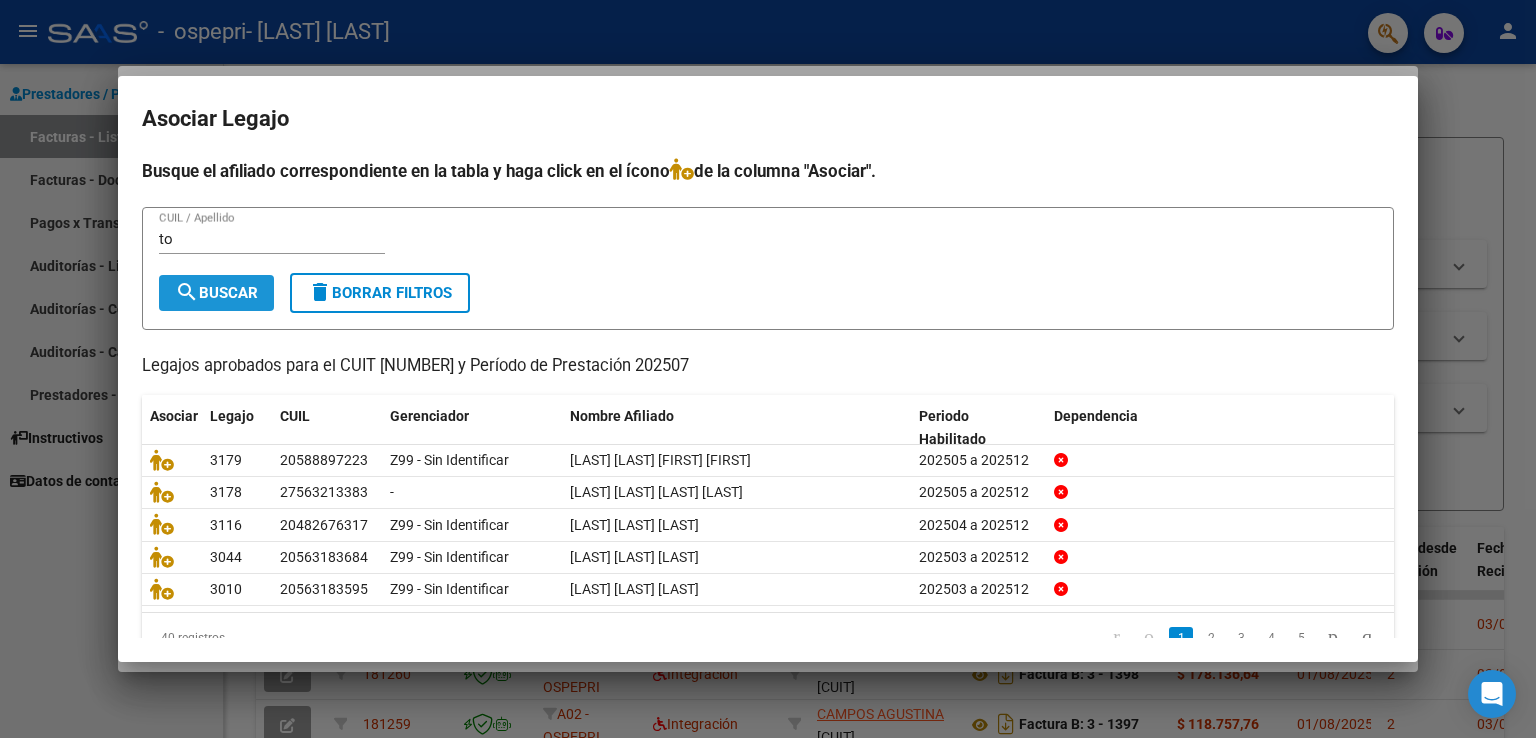 click on "search  Buscar" at bounding box center [216, 293] 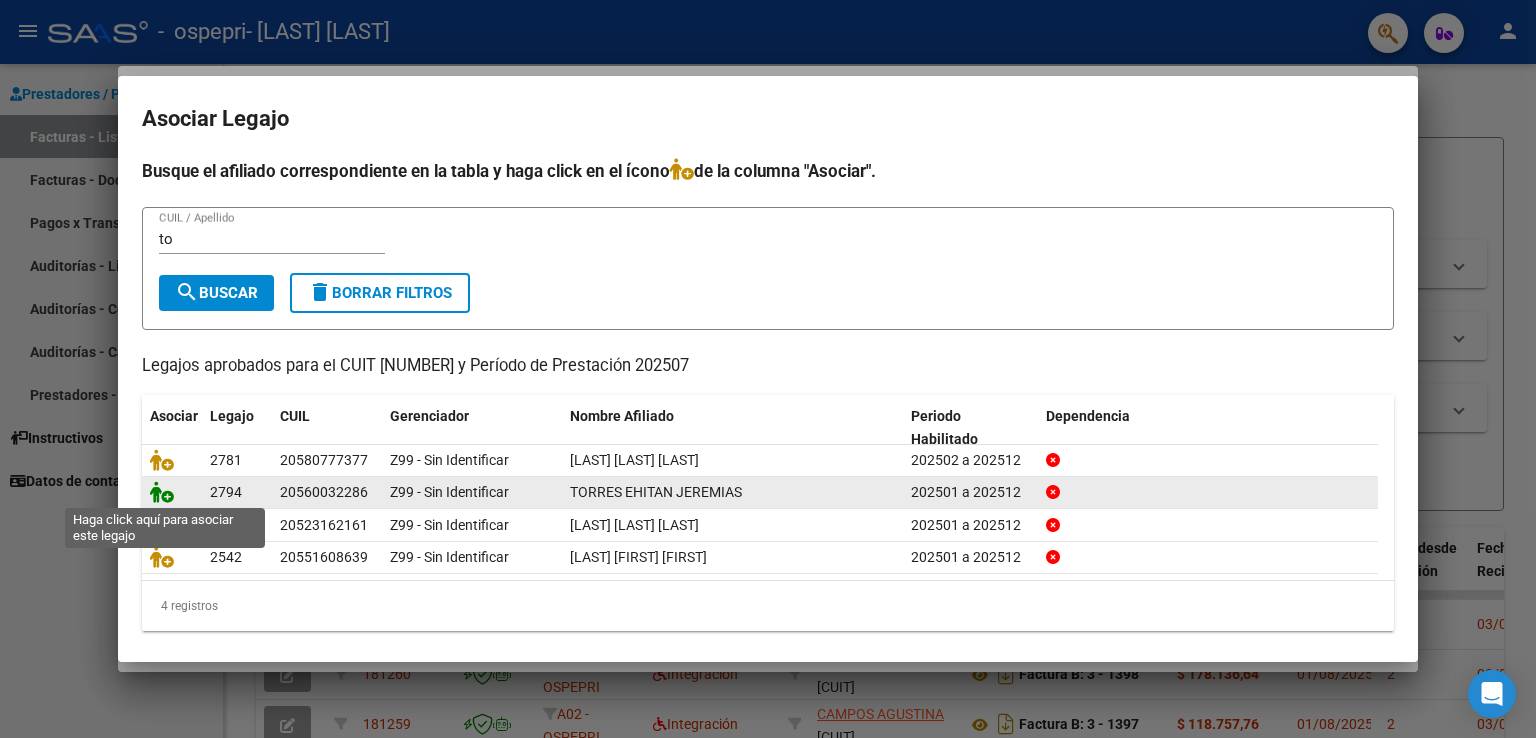 click 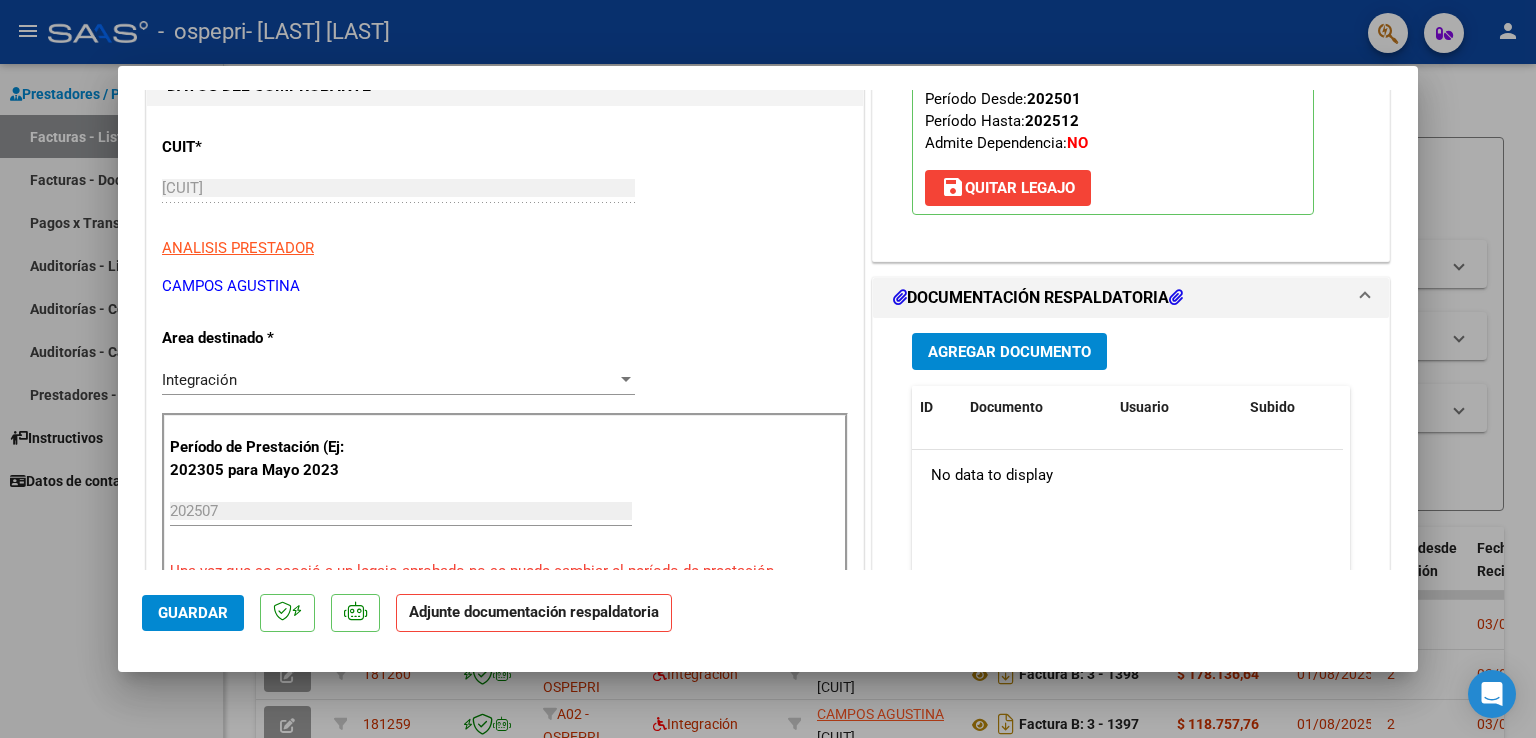 scroll, scrollTop: 300, scrollLeft: 0, axis: vertical 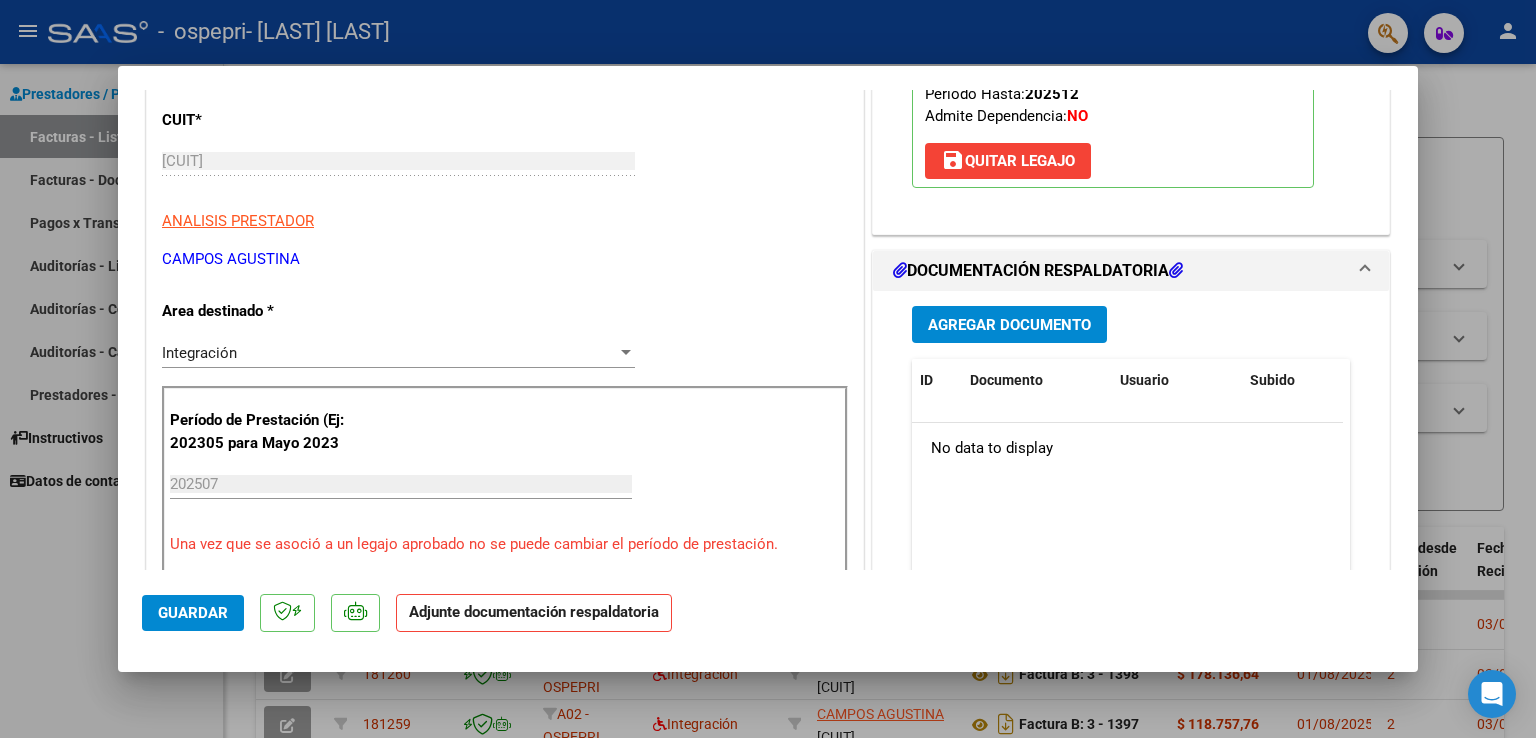 click on "Agregar Documento" at bounding box center (1009, 325) 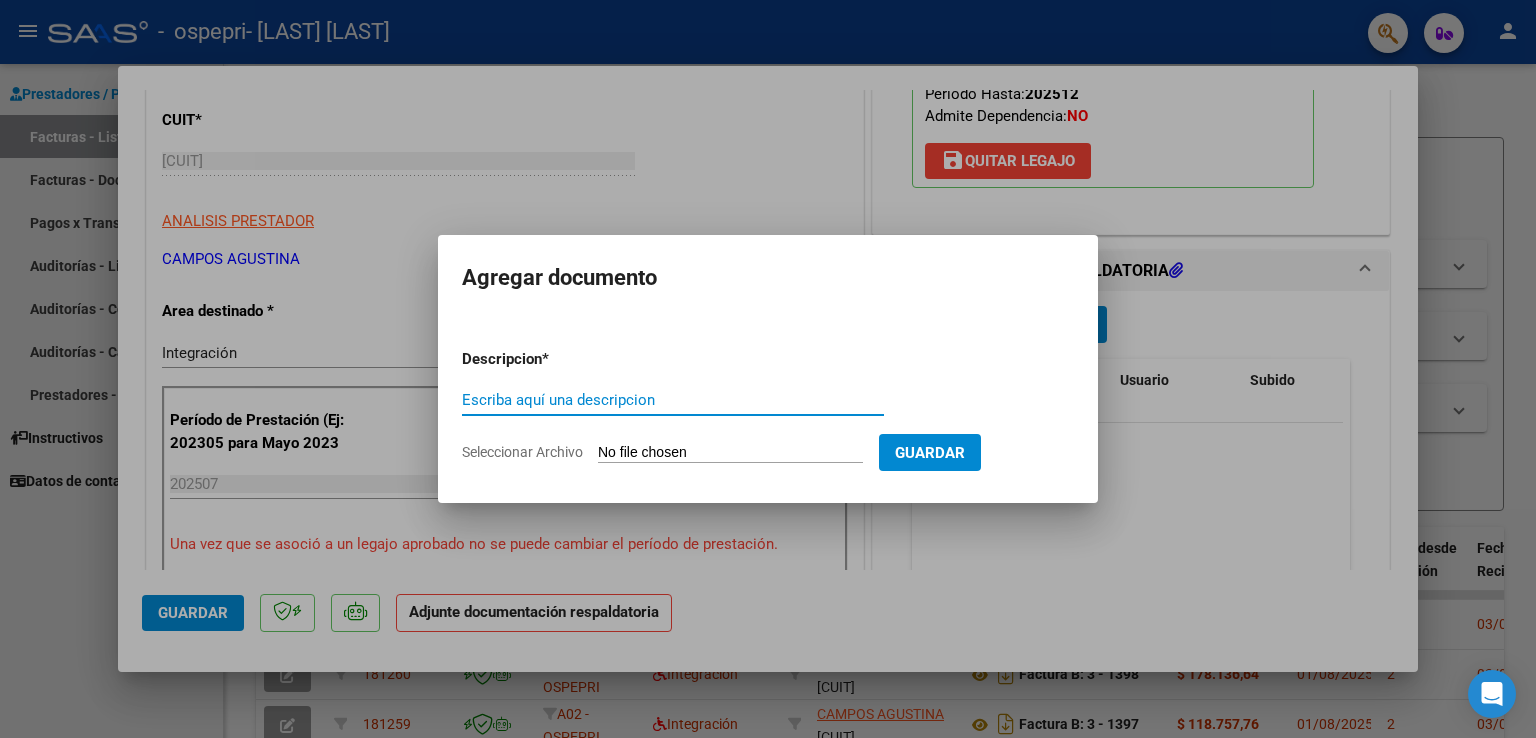 click on "Seleccionar Archivo" 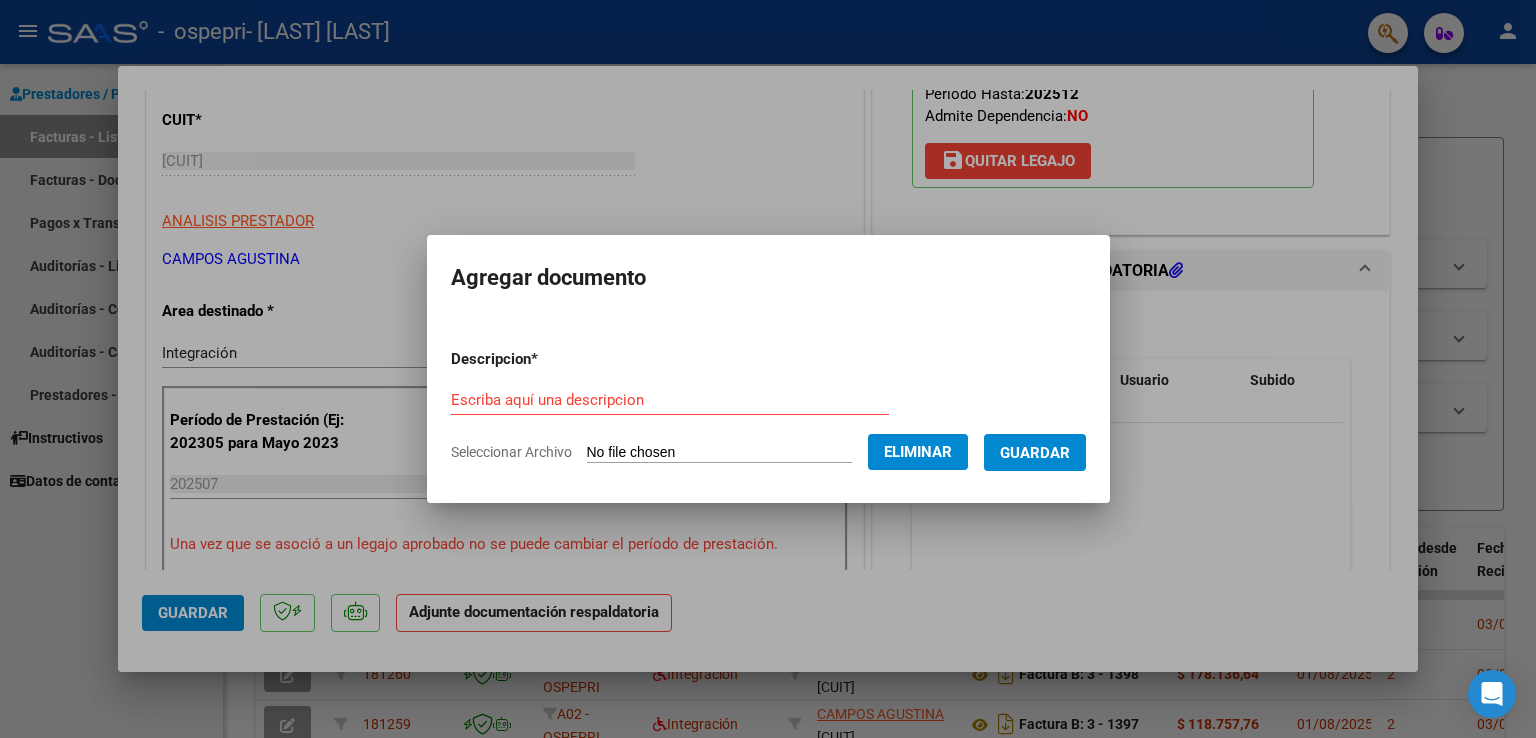 click on "Escriba aquí una descripcion" at bounding box center [670, 400] 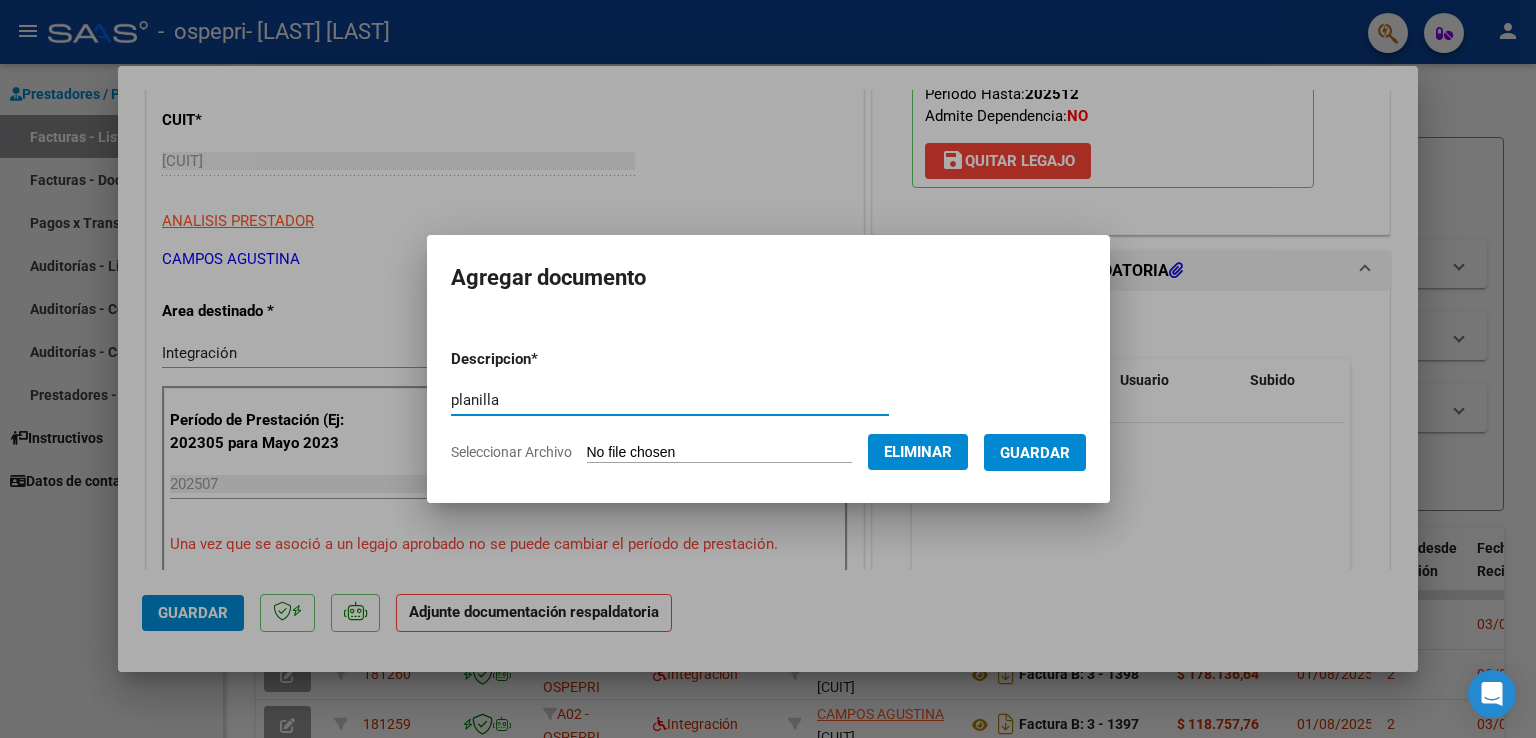 click on "Guardar" at bounding box center (1035, 452) 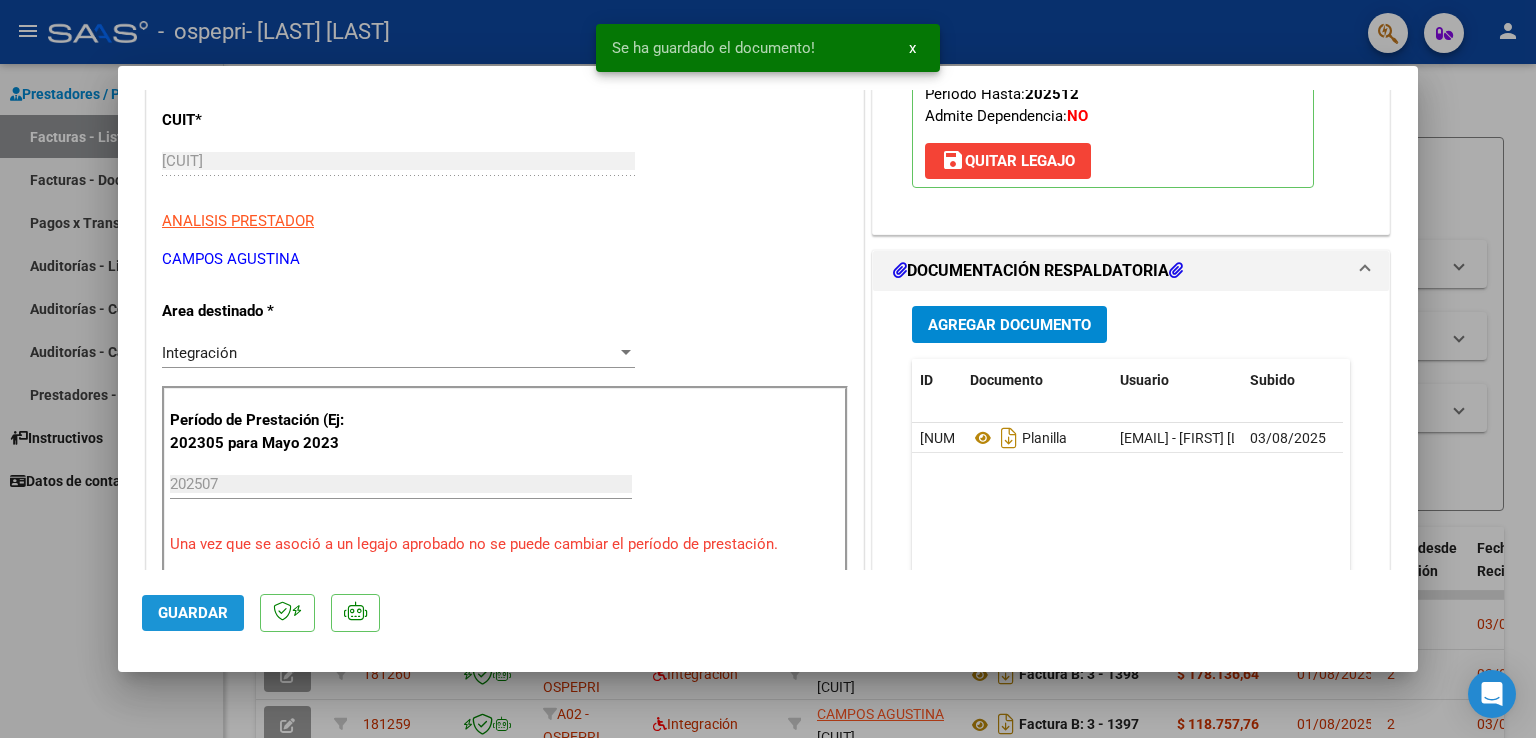 click on "Guardar" 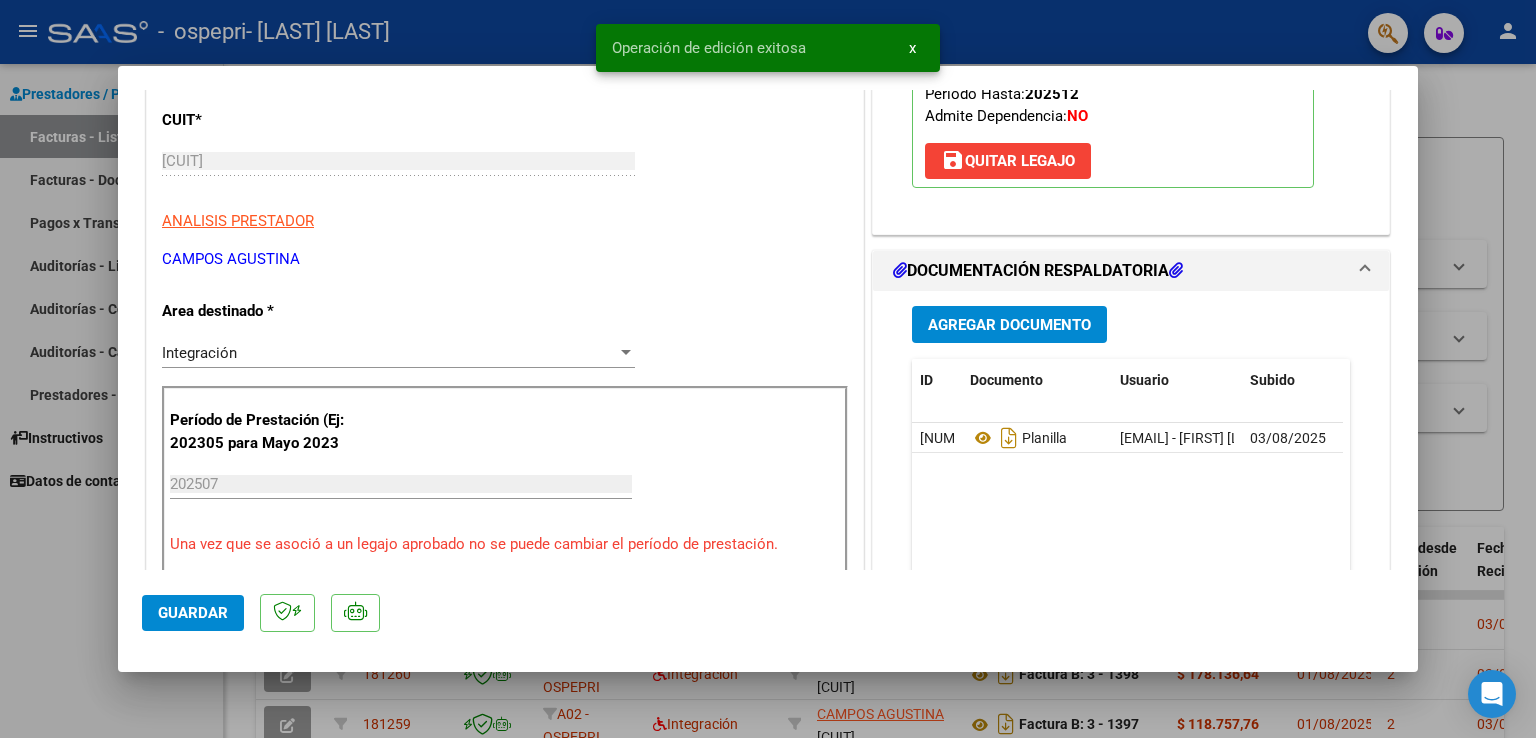 click at bounding box center [768, 369] 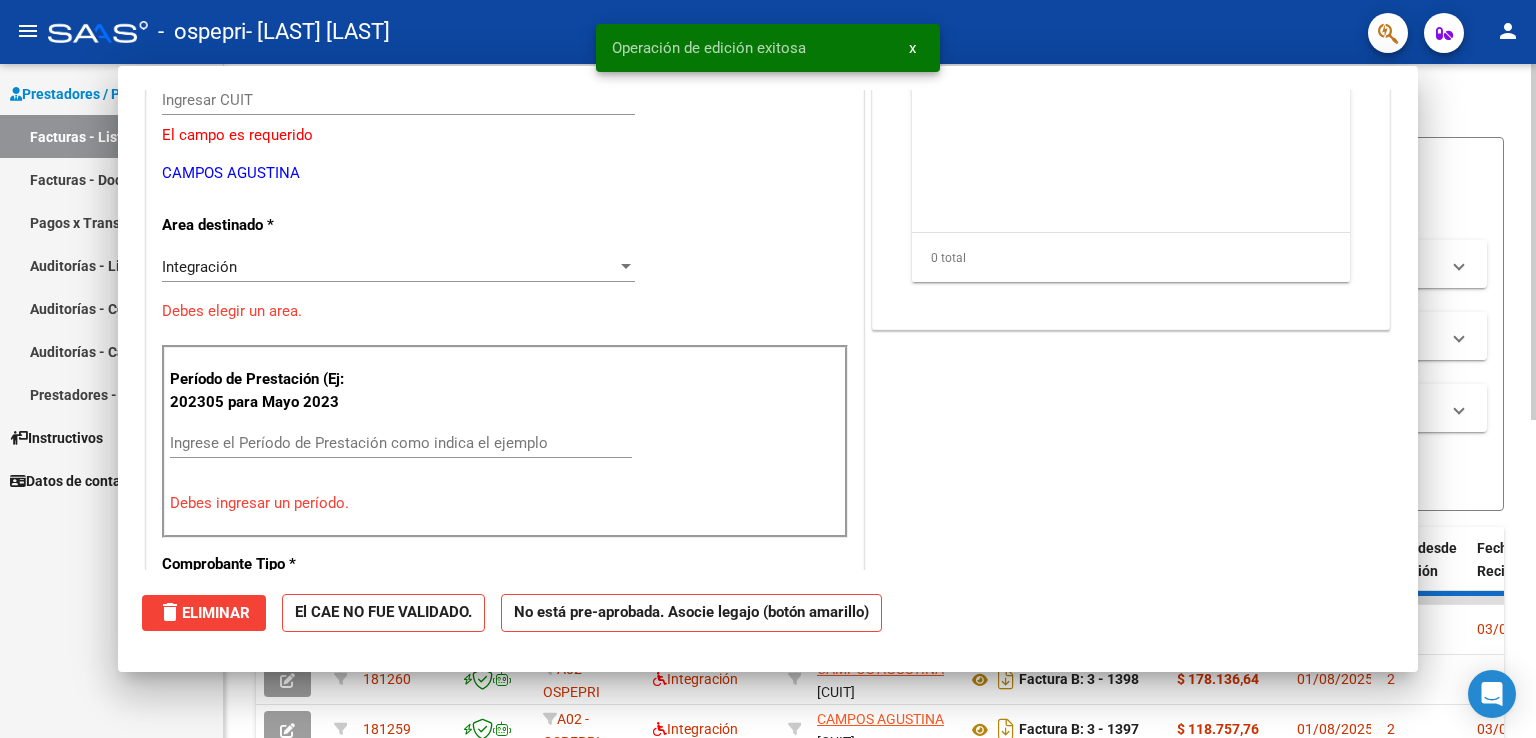 scroll, scrollTop: 0, scrollLeft: 0, axis: both 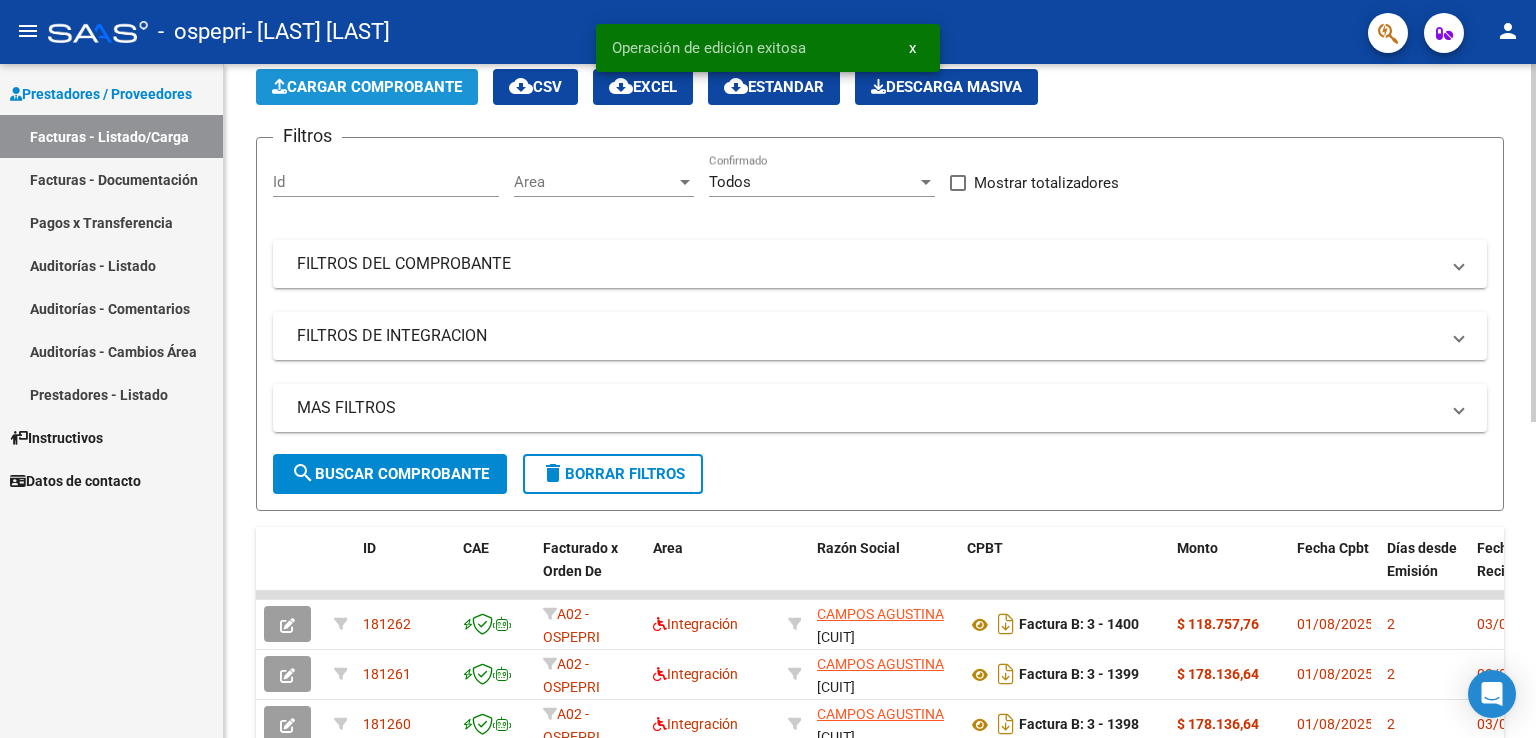 click on "Cargar Comprobante" 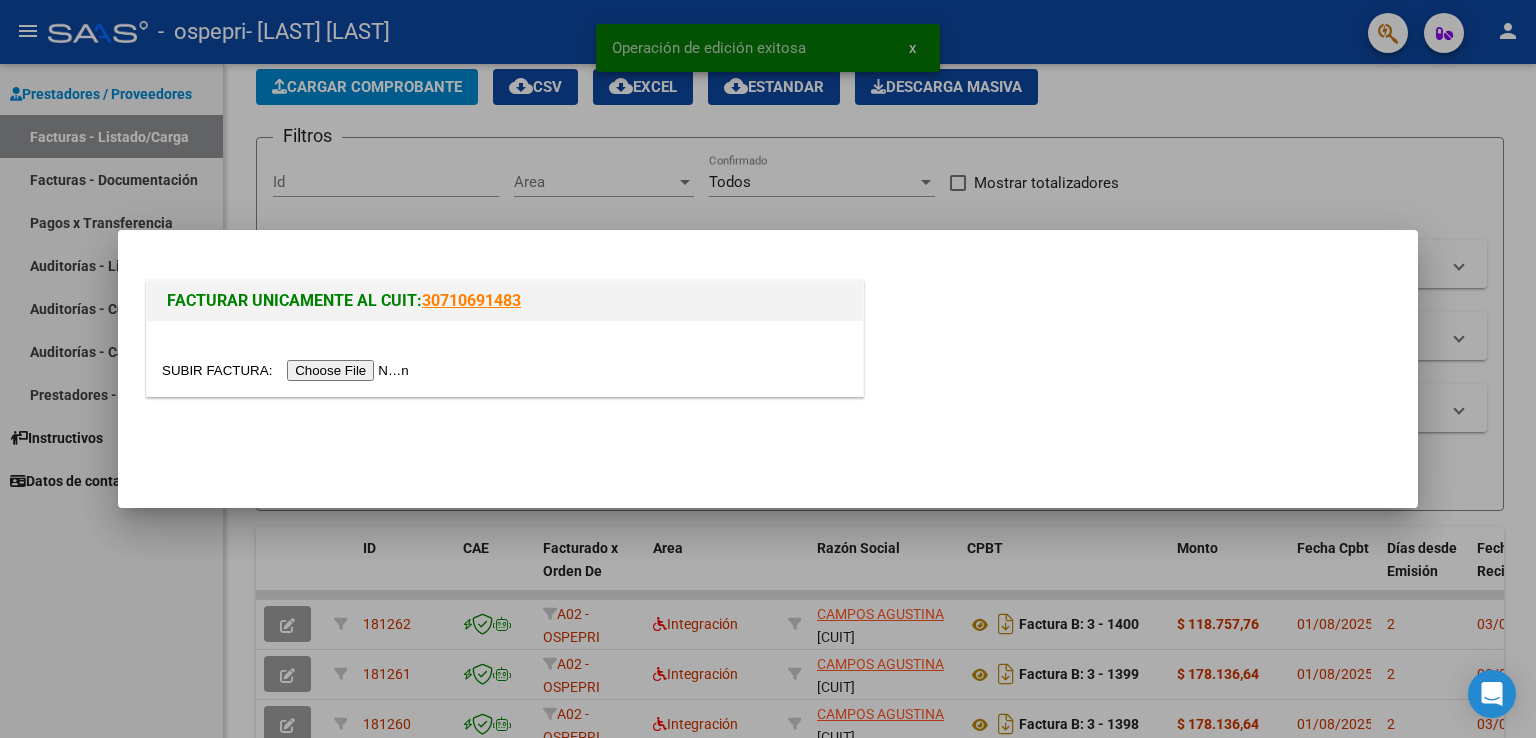 click at bounding box center [288, 370] 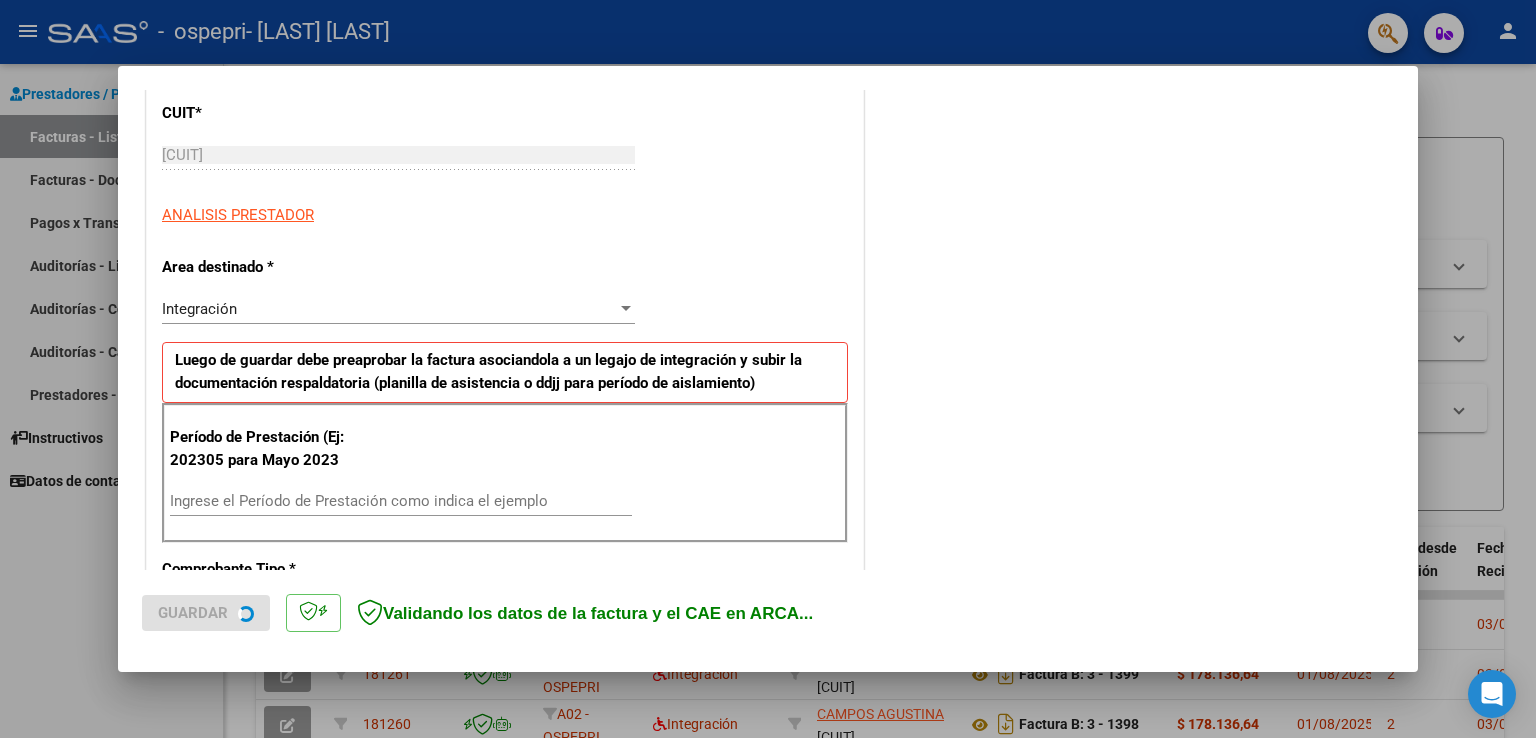 scroll, scrollTop: 300, scrollLeft: 0, axis: vertical 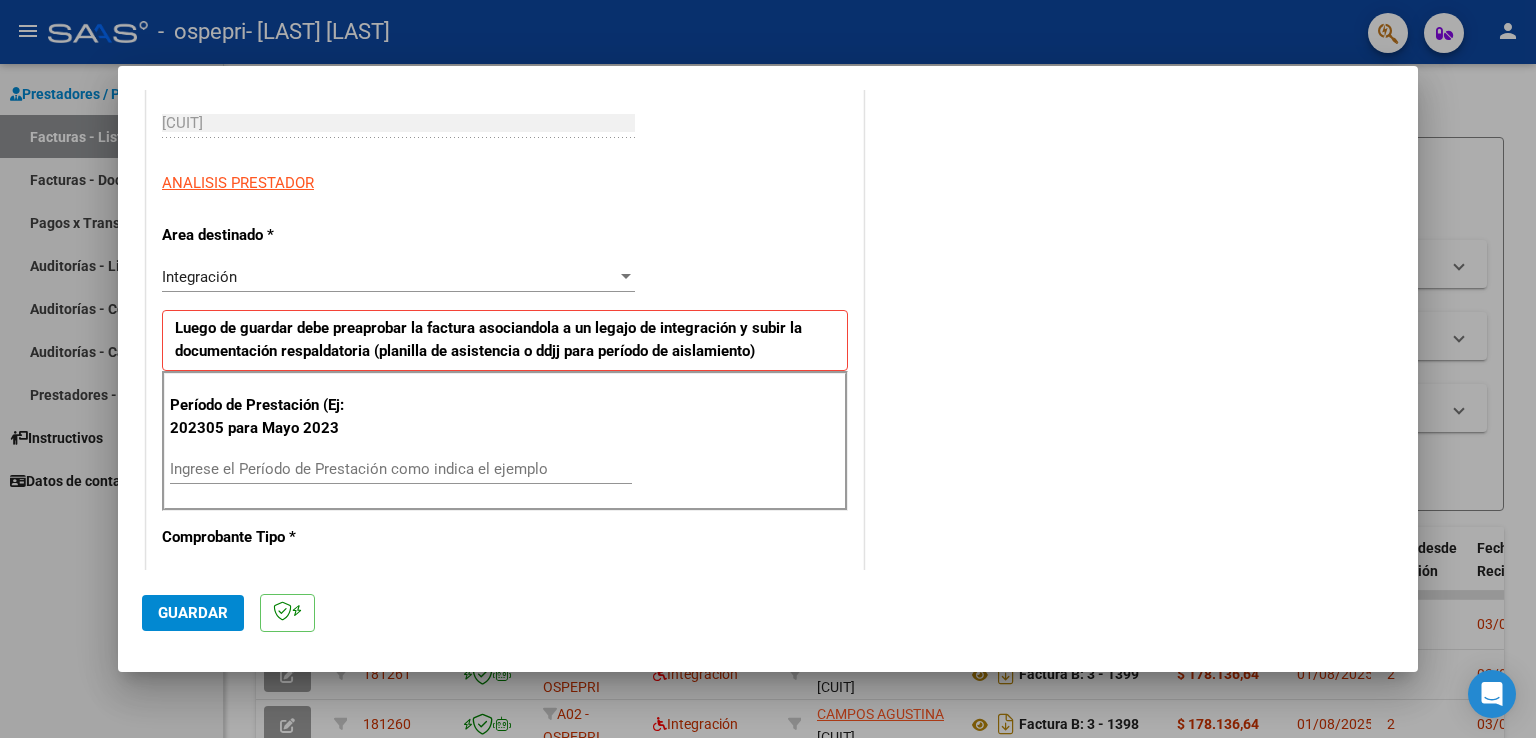 click on "Ingrese el Período de Prestación como indica el ejemplo" at bounding box center (401, 469) 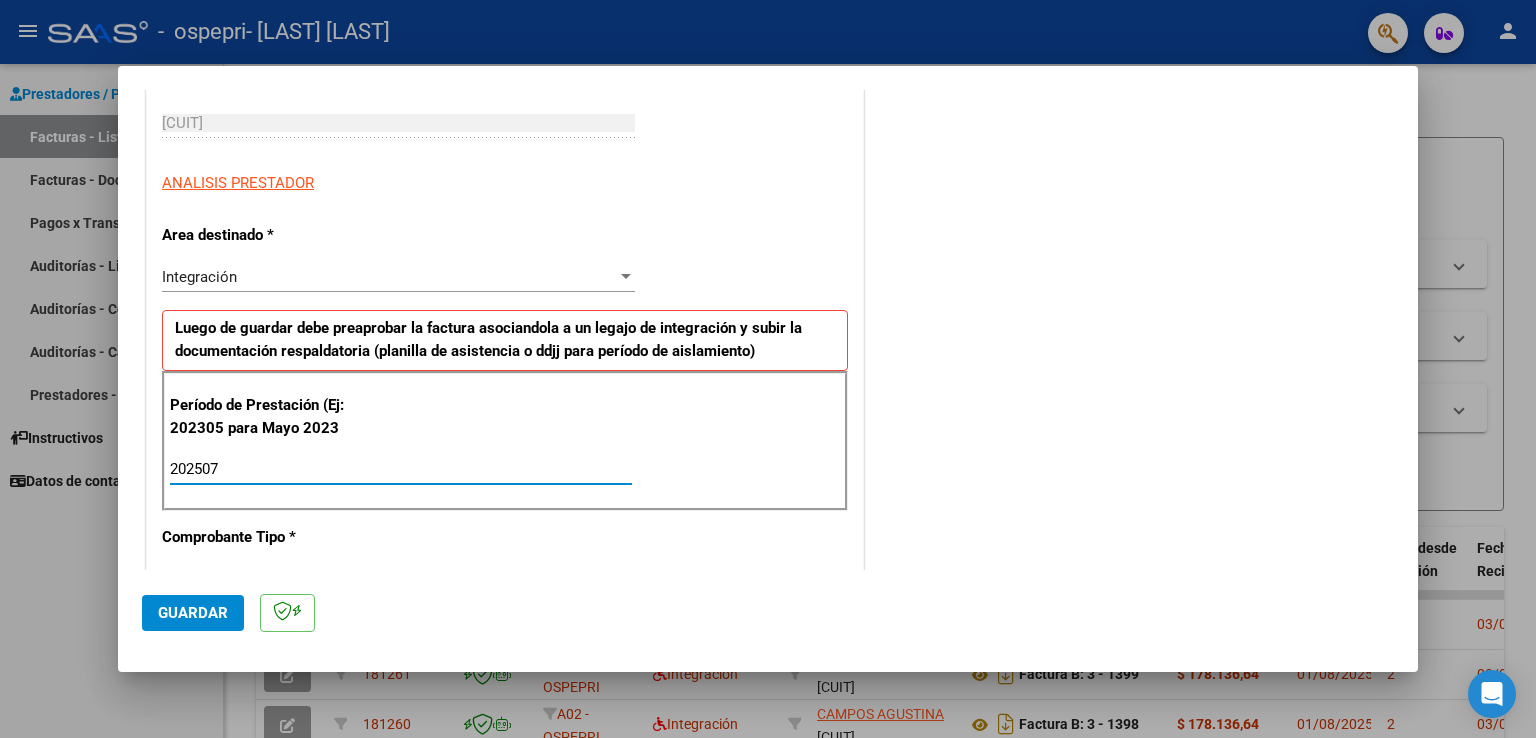 click on "Guardar" 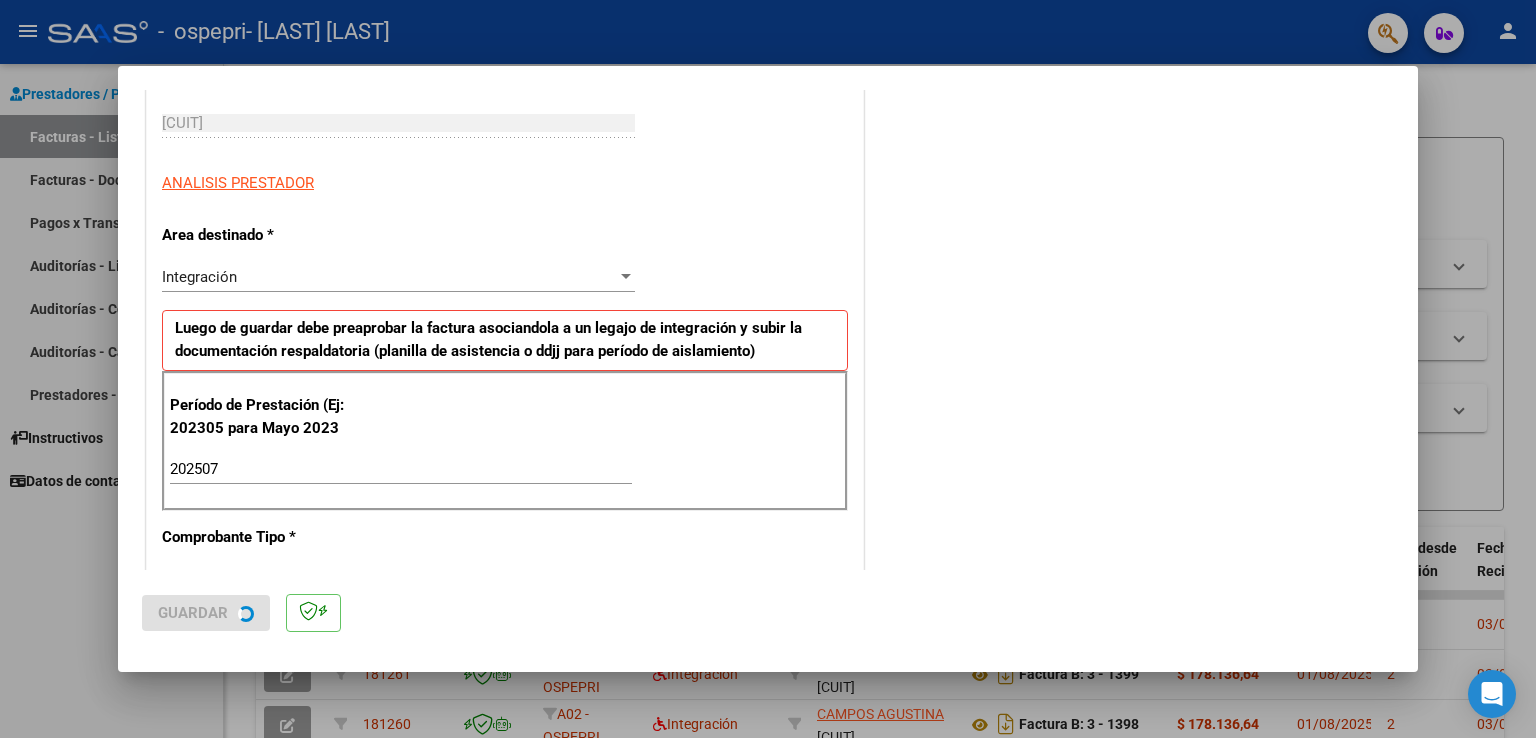 scroll, scrollTop: 0, scrollLeft: 0, axis: both 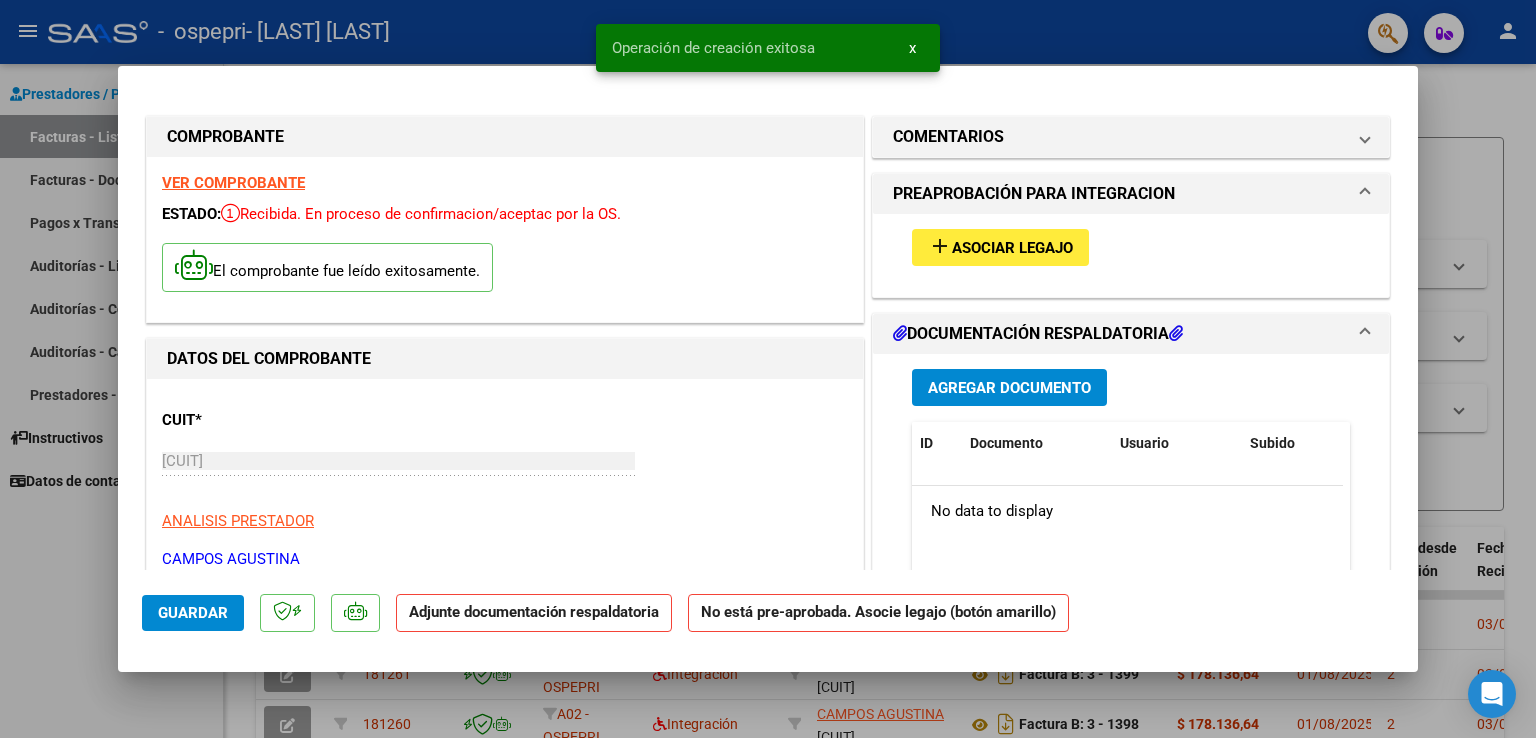 click on "Asociar Legajo" at bounding box center [1012, 248] 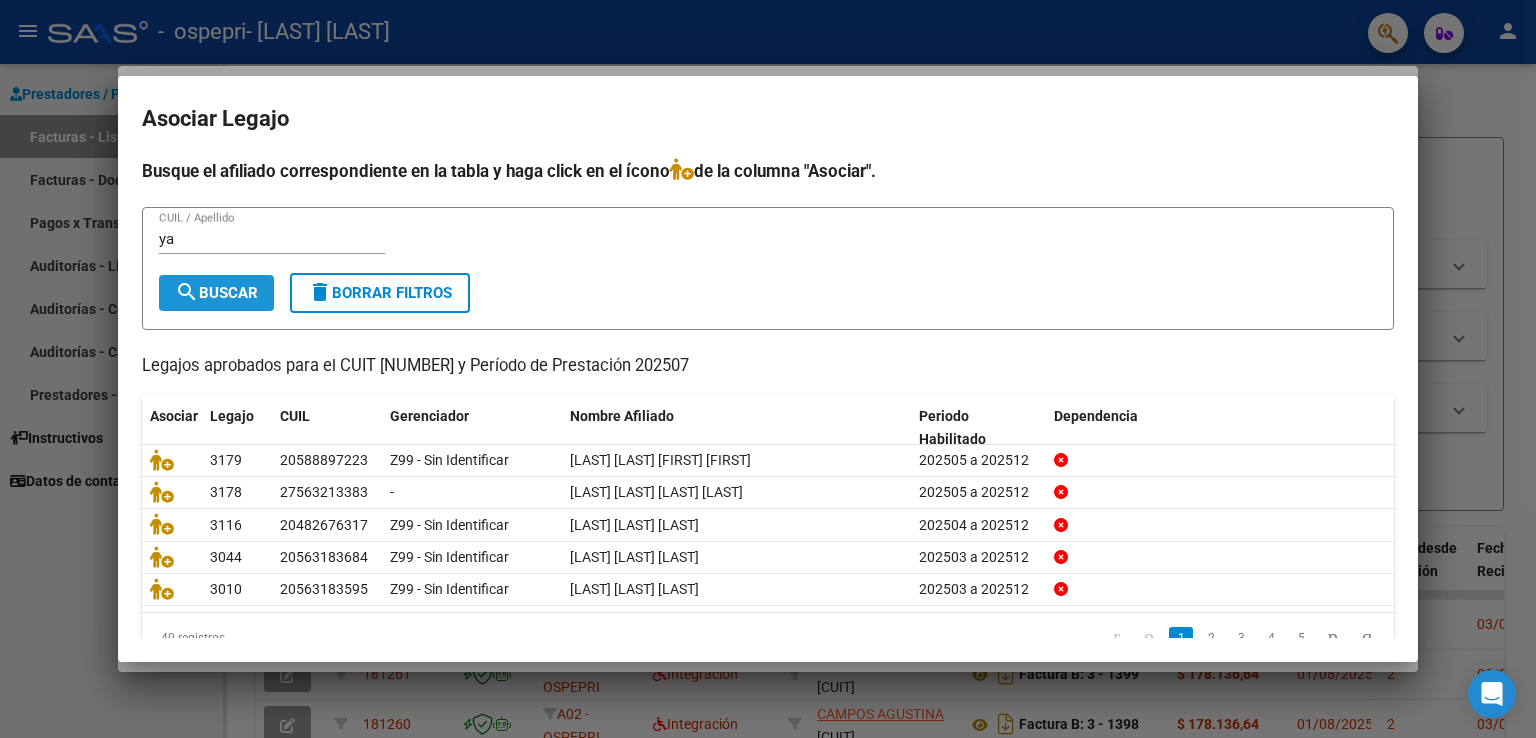 click on "search  Buscar" at bounding box center (216, 293) 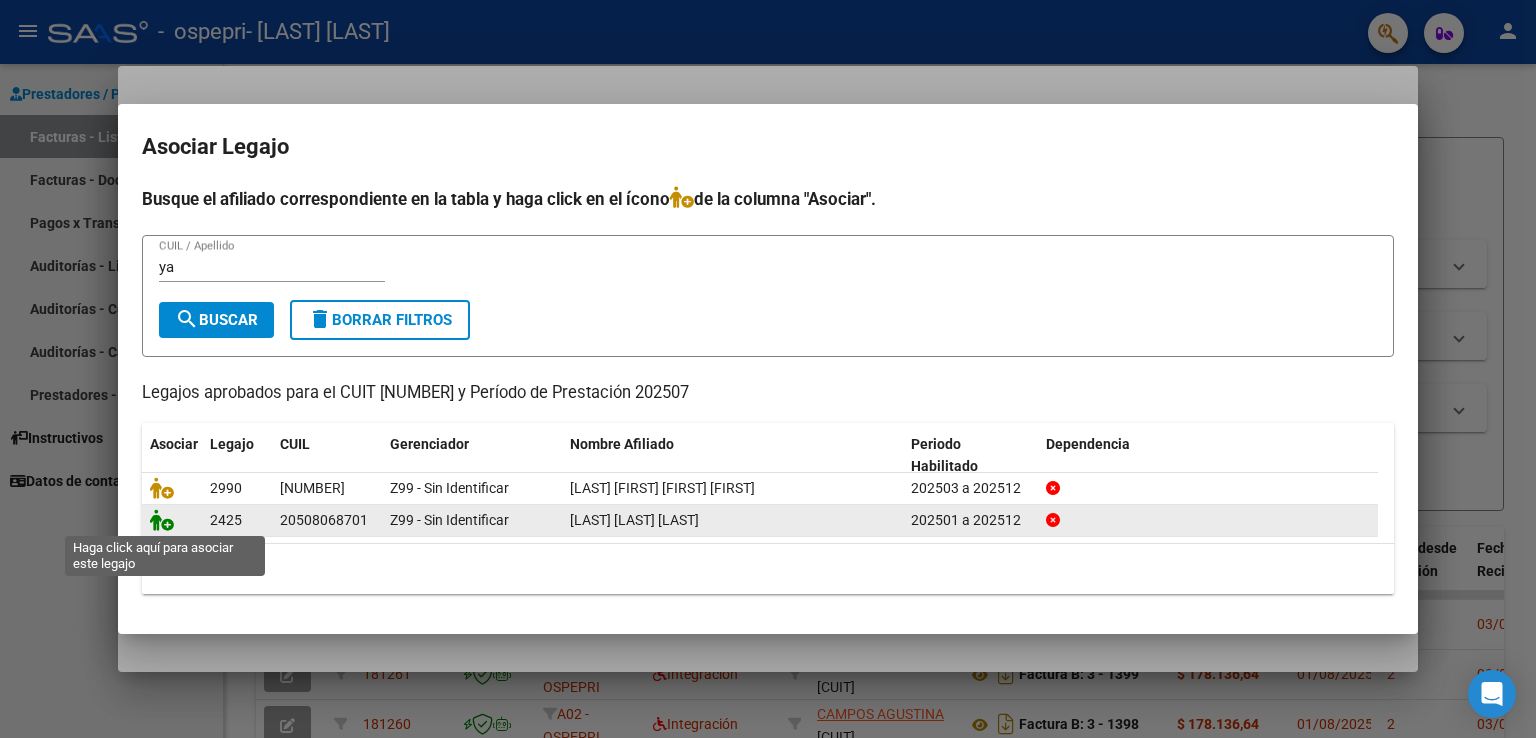 click 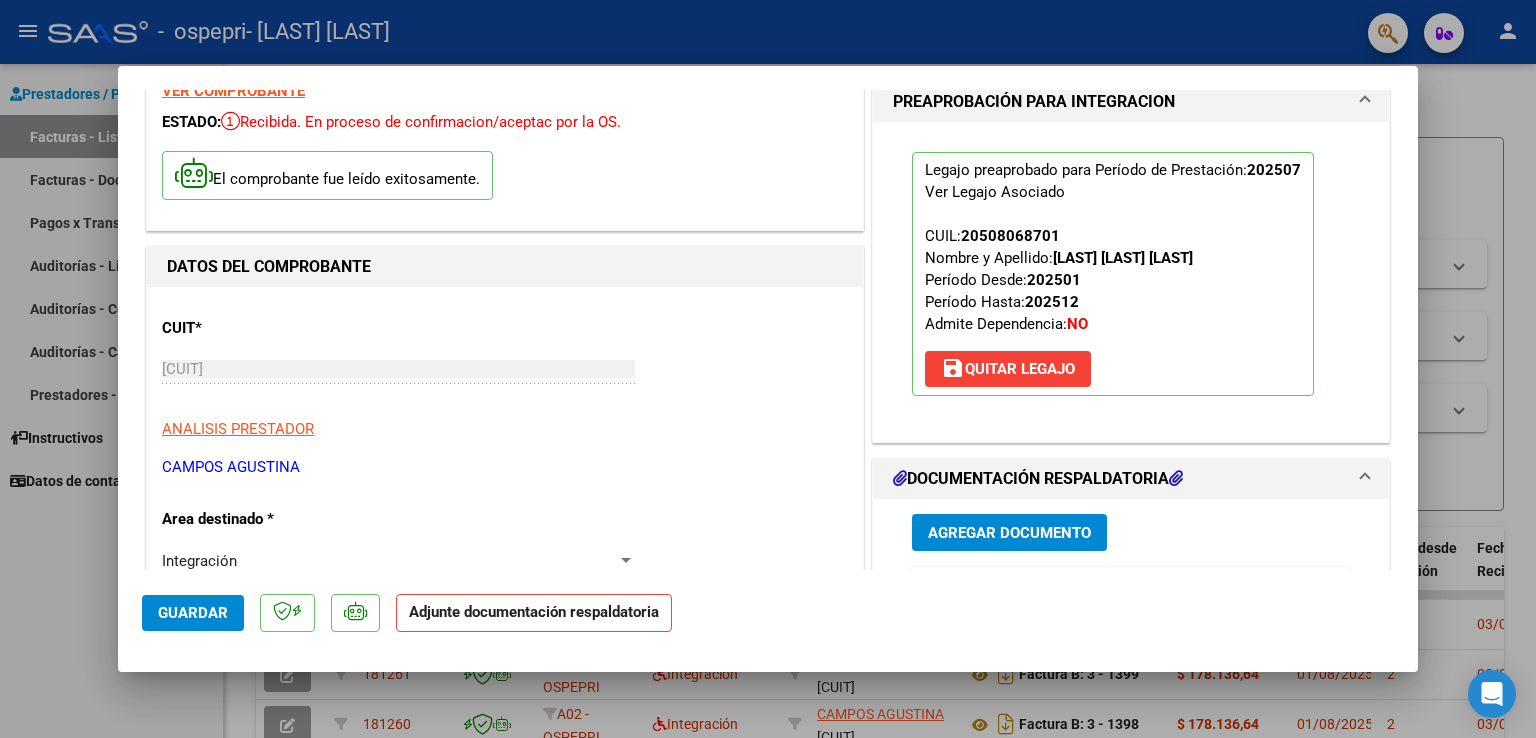 scroll, scrollTop: 300, scrollLeft: 0, axis: vertical 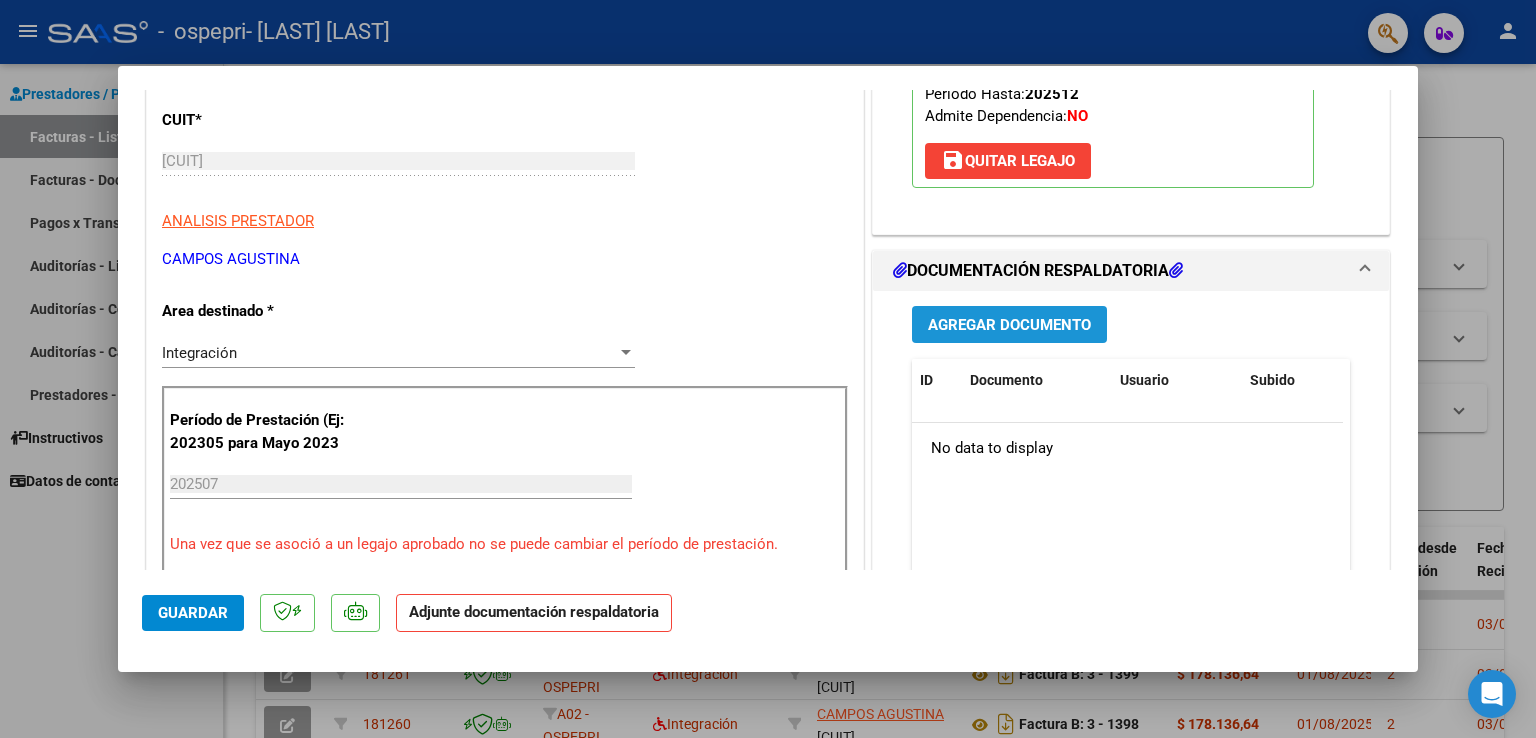 click on "Agregar Documento" at bounding box center [1009, 325] 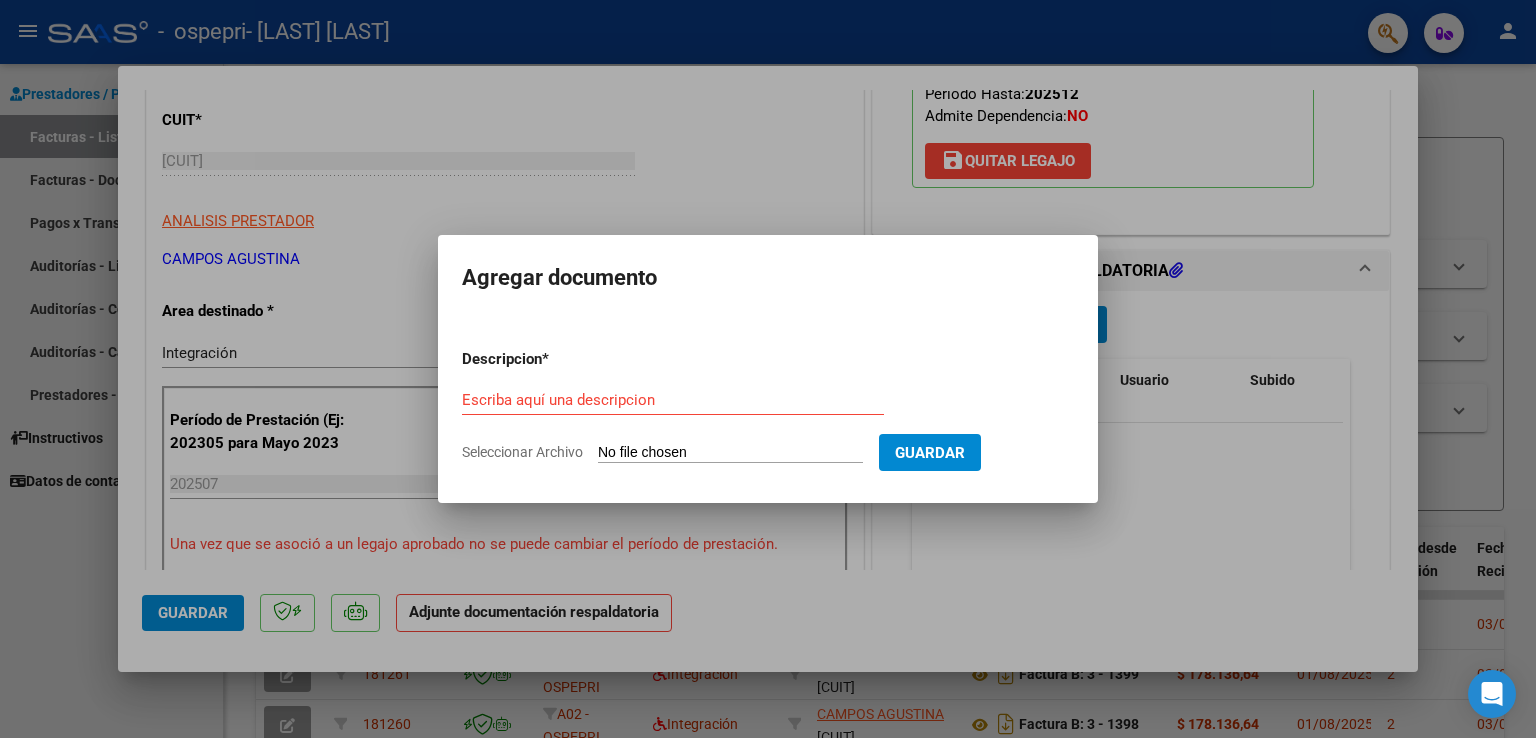 click on "Seleccionar Archivo" 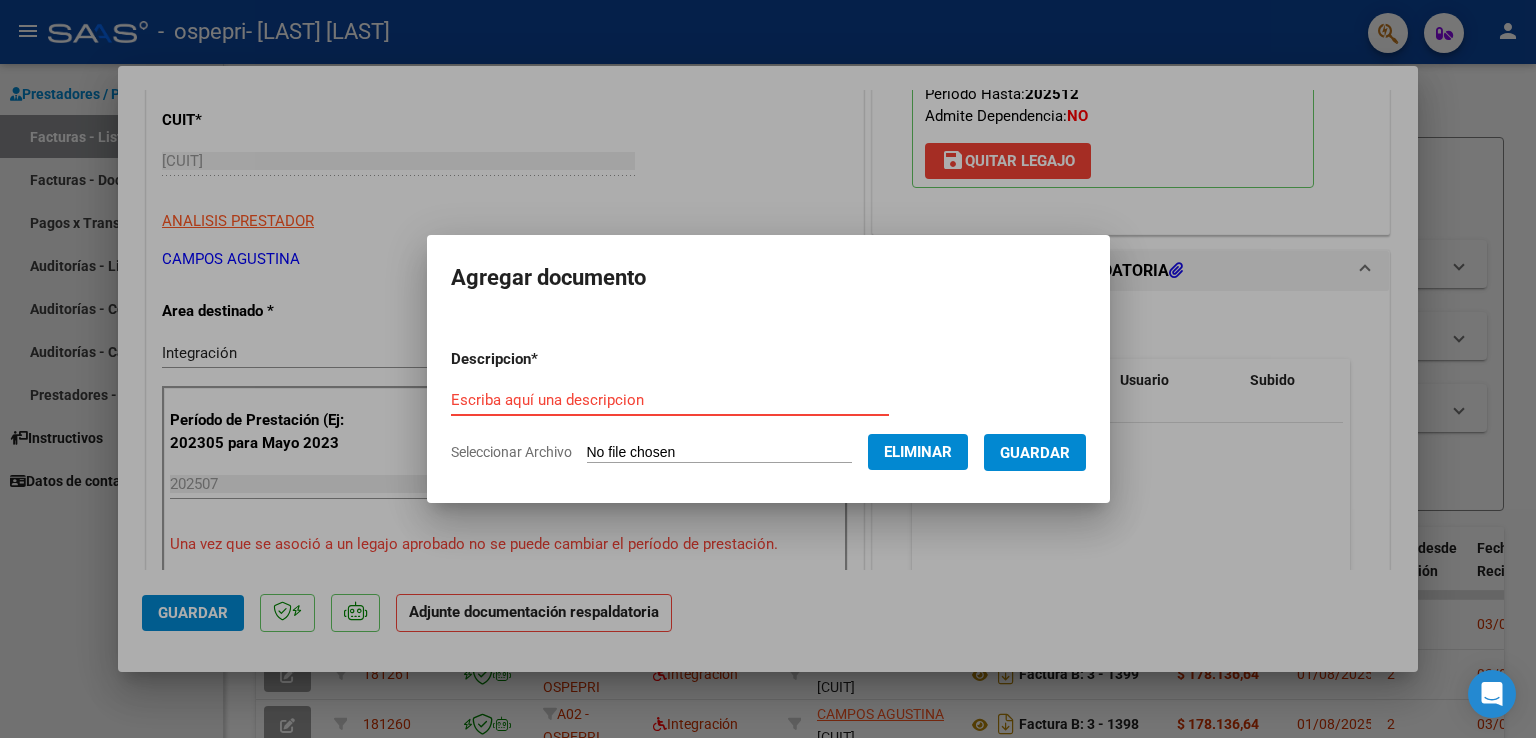 click on "Escriba aquí una descripcion" at bounding box center (670, 400) 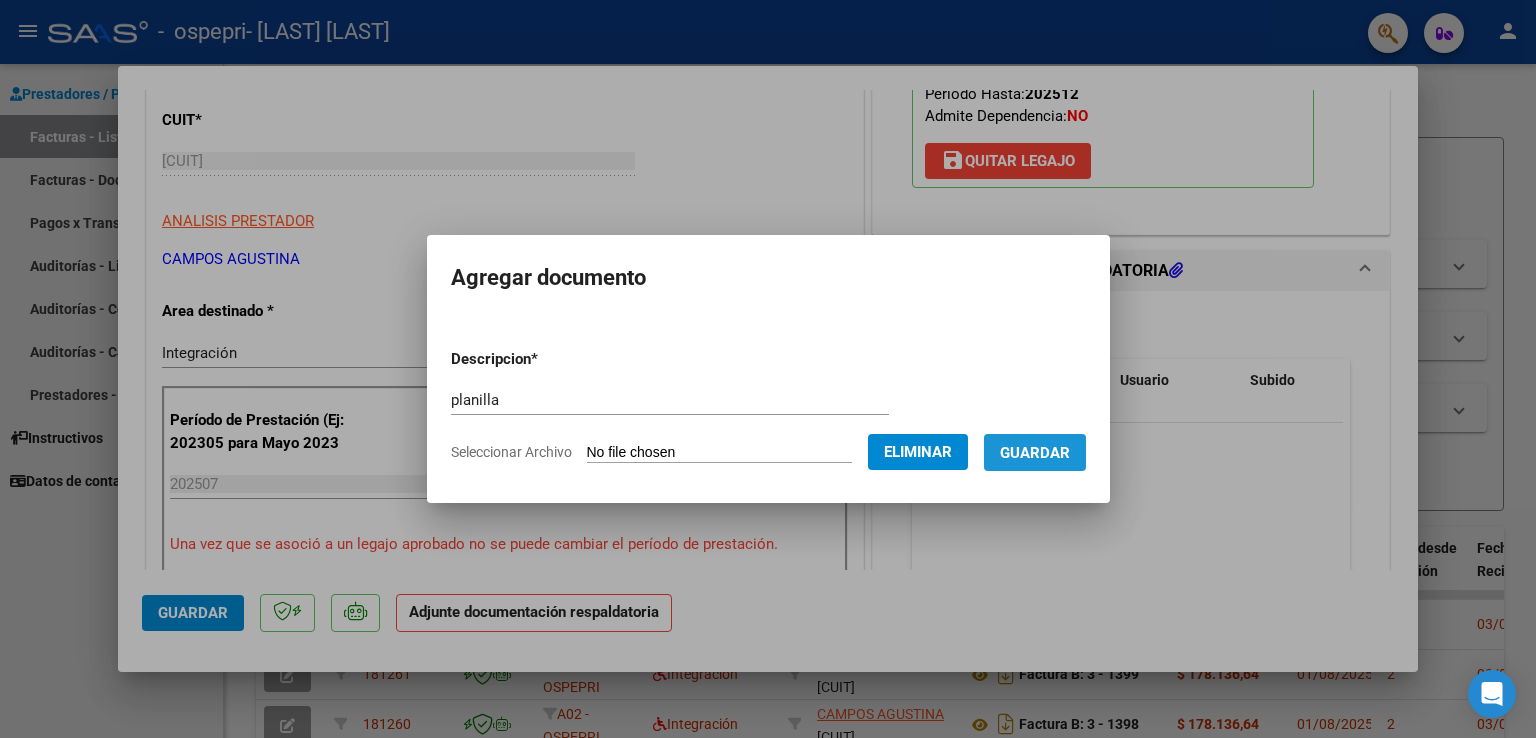 click on "Guardar" at bounding box center (1035, 453) 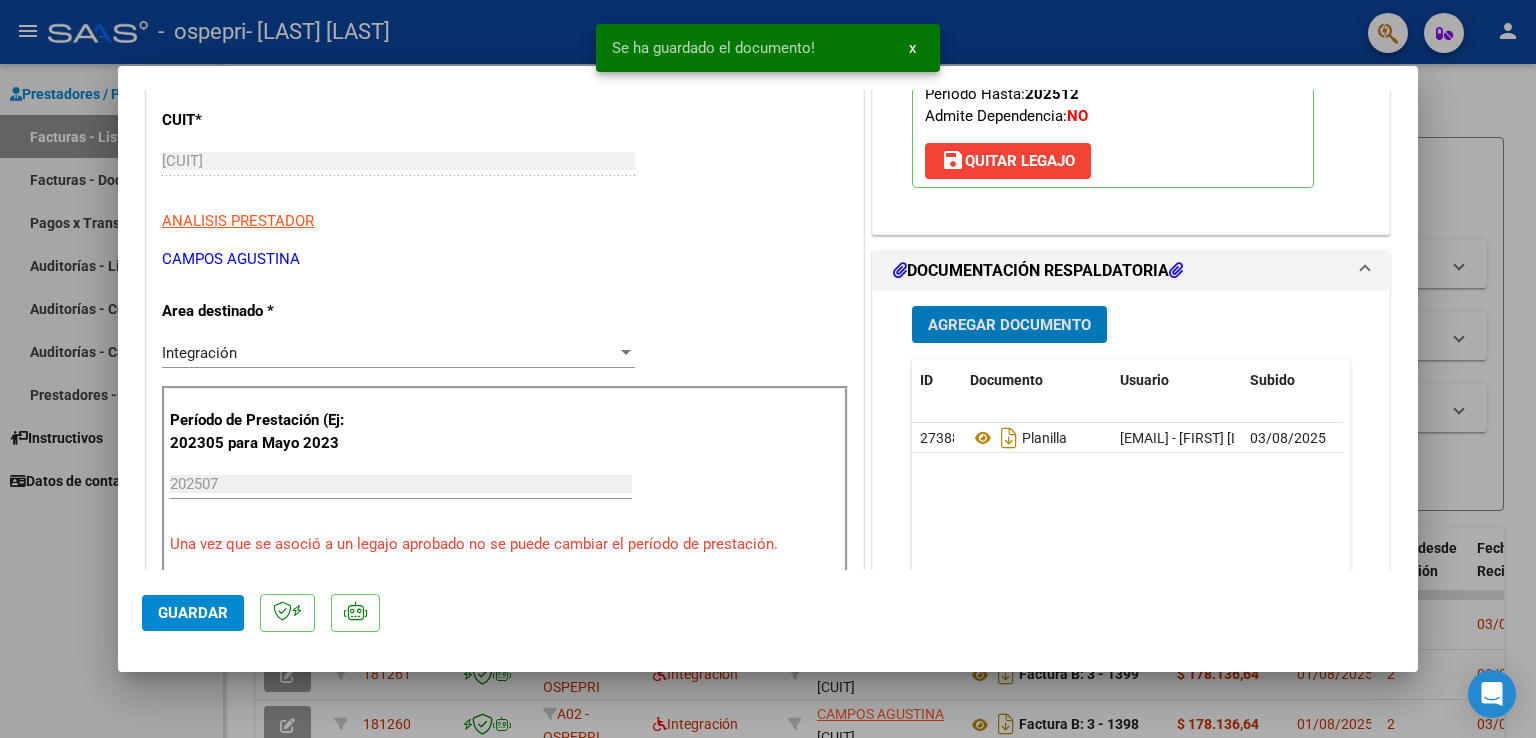 click on "Guardar" 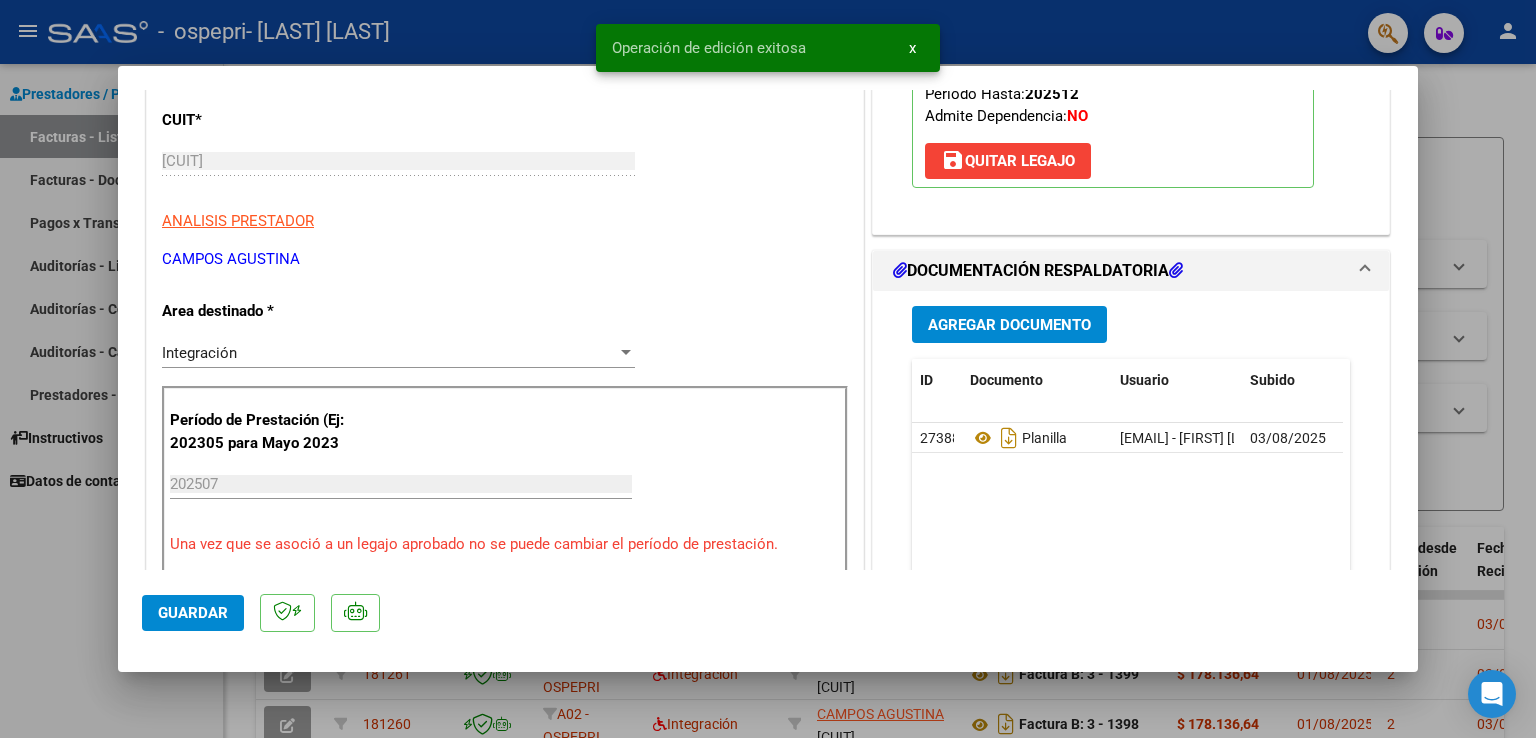 click at bounding box center [768, 369] 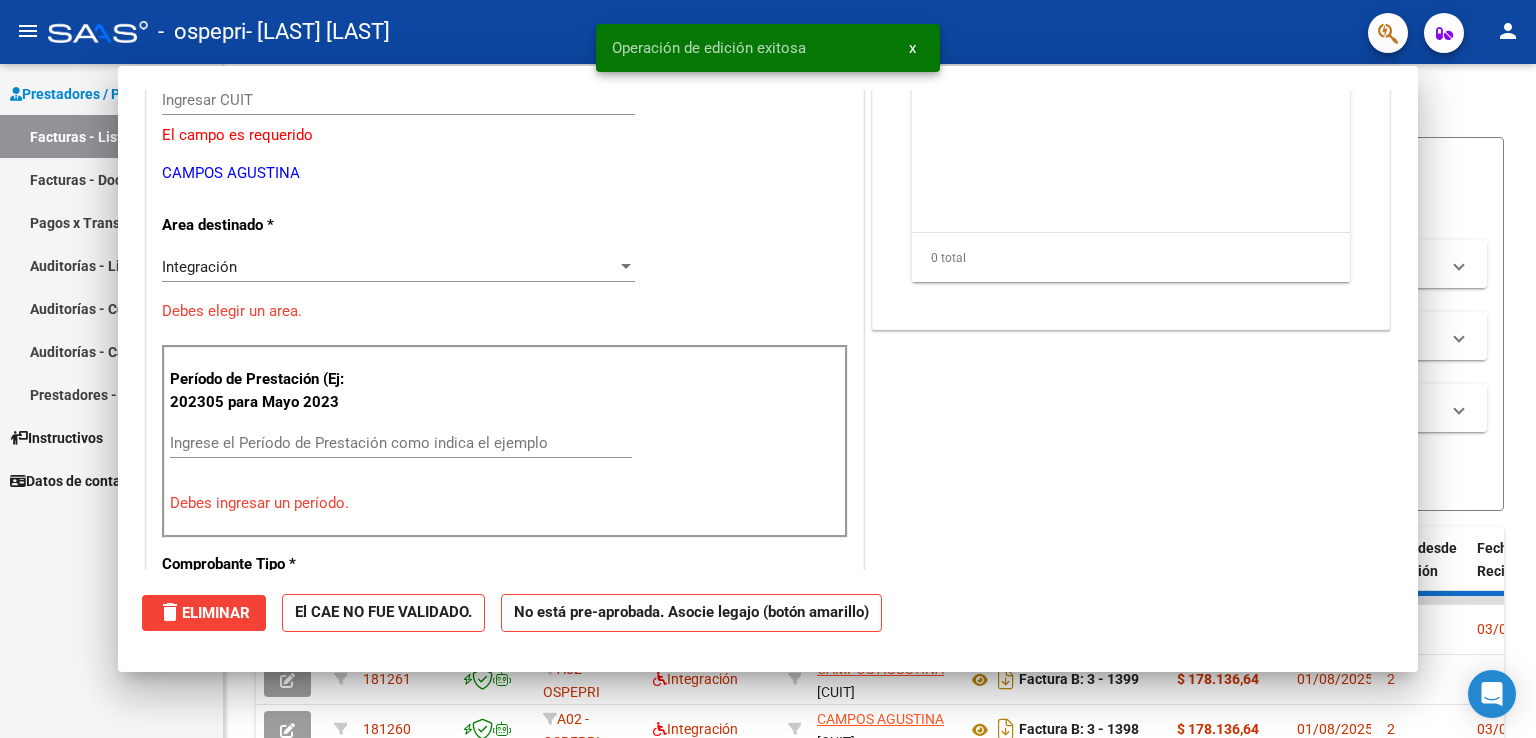 scroll, scrollTop: 239, scrollLeft: 0, axis: vertical 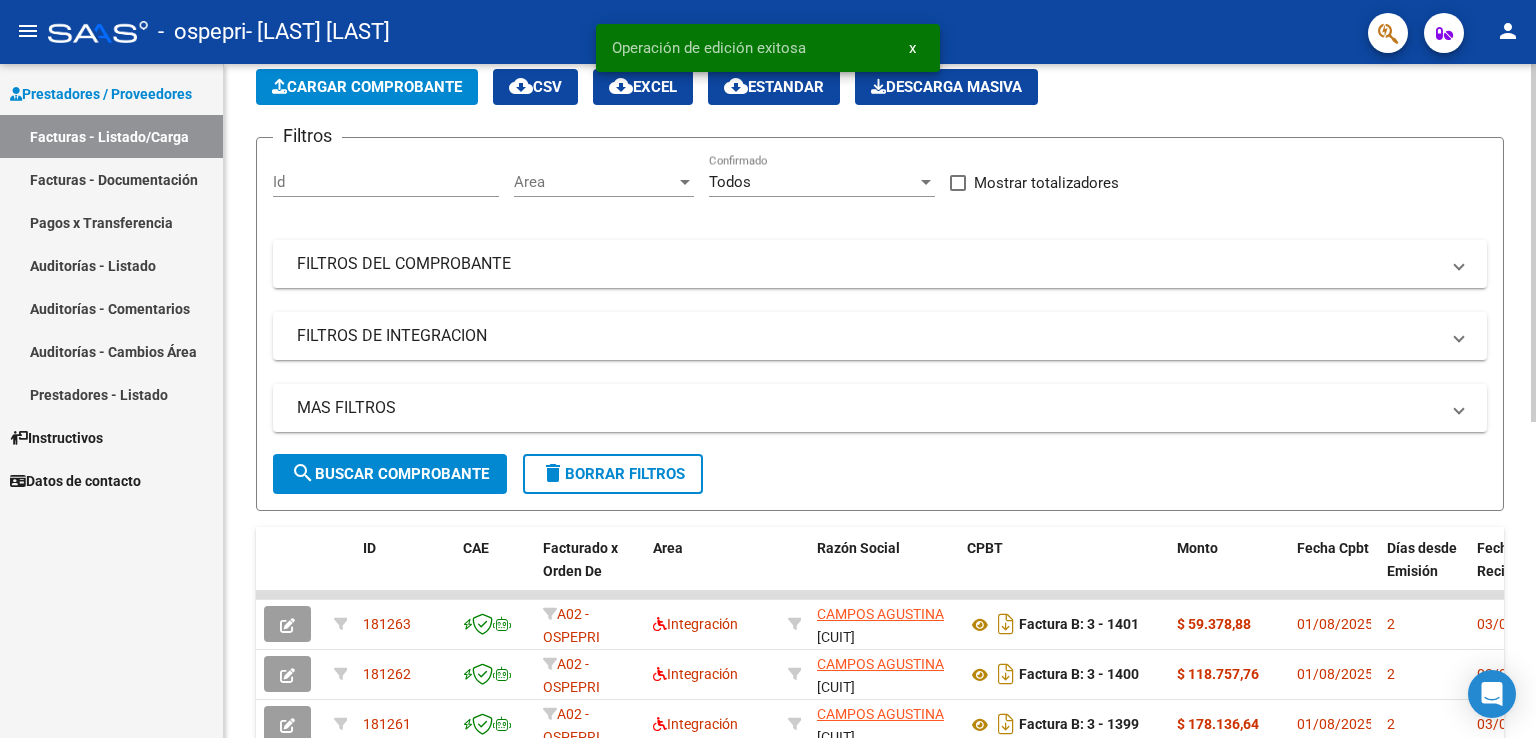 click on "Cargar Comprobante" 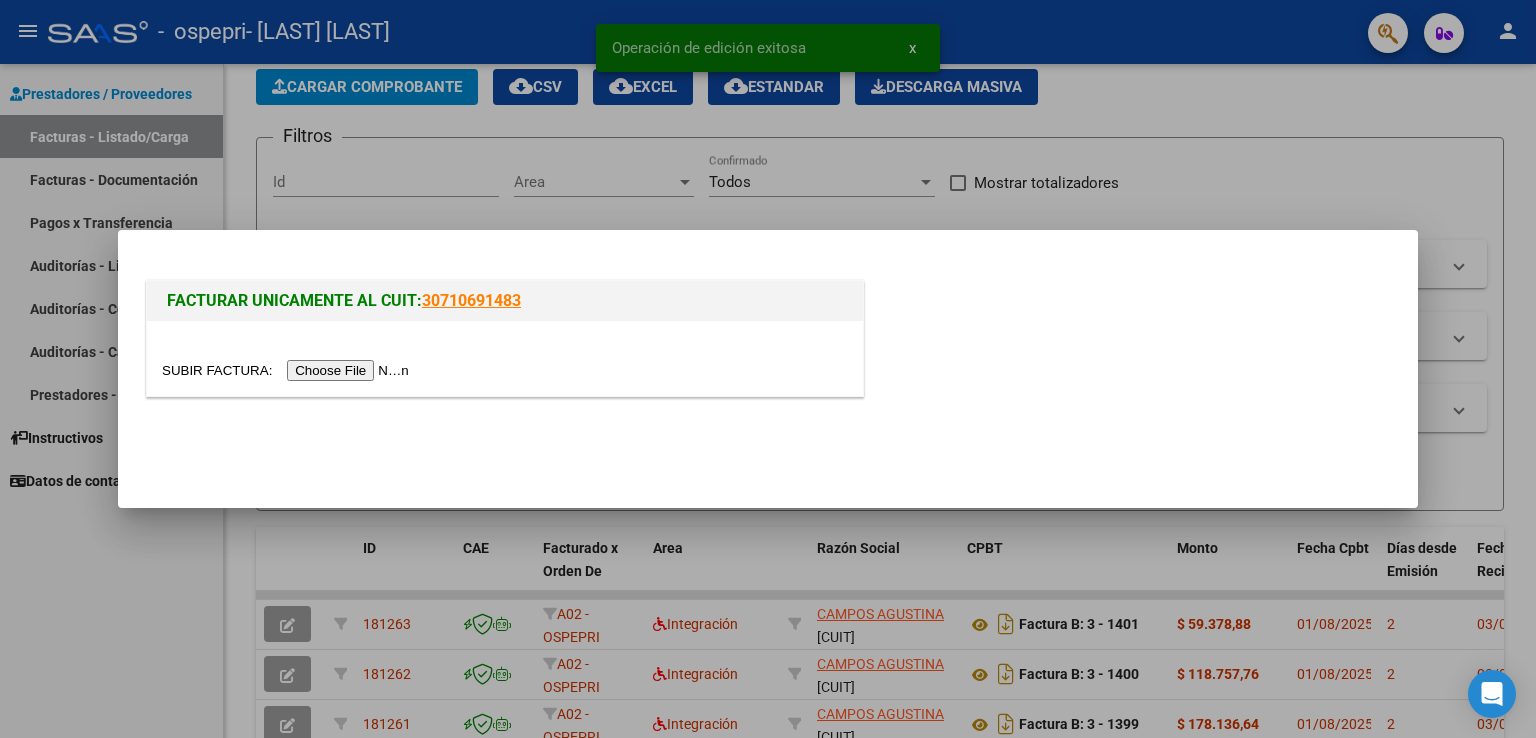 click at bounding box center (288, 370) 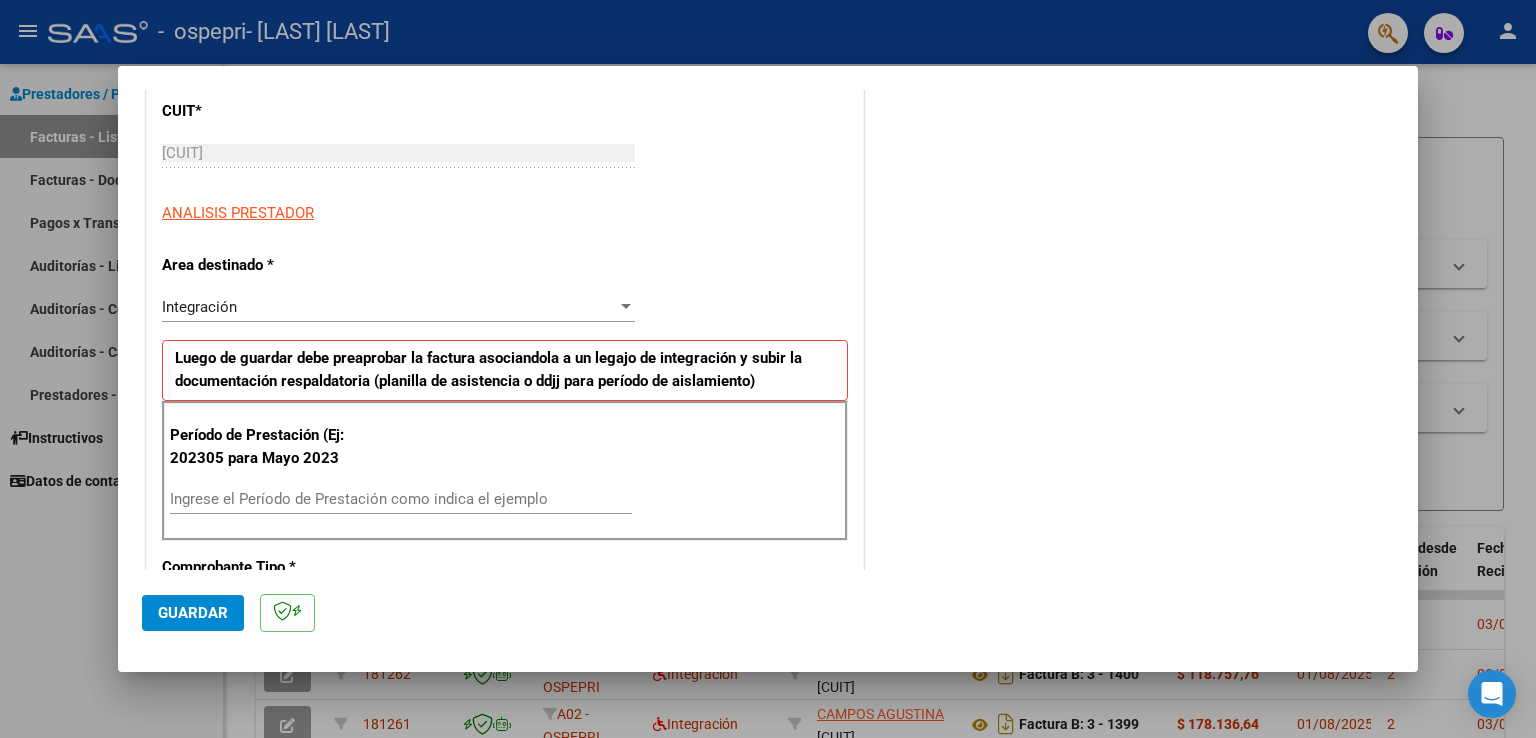 scroll, scrollTop: 300, scrollLeft: 0, axis: vertical 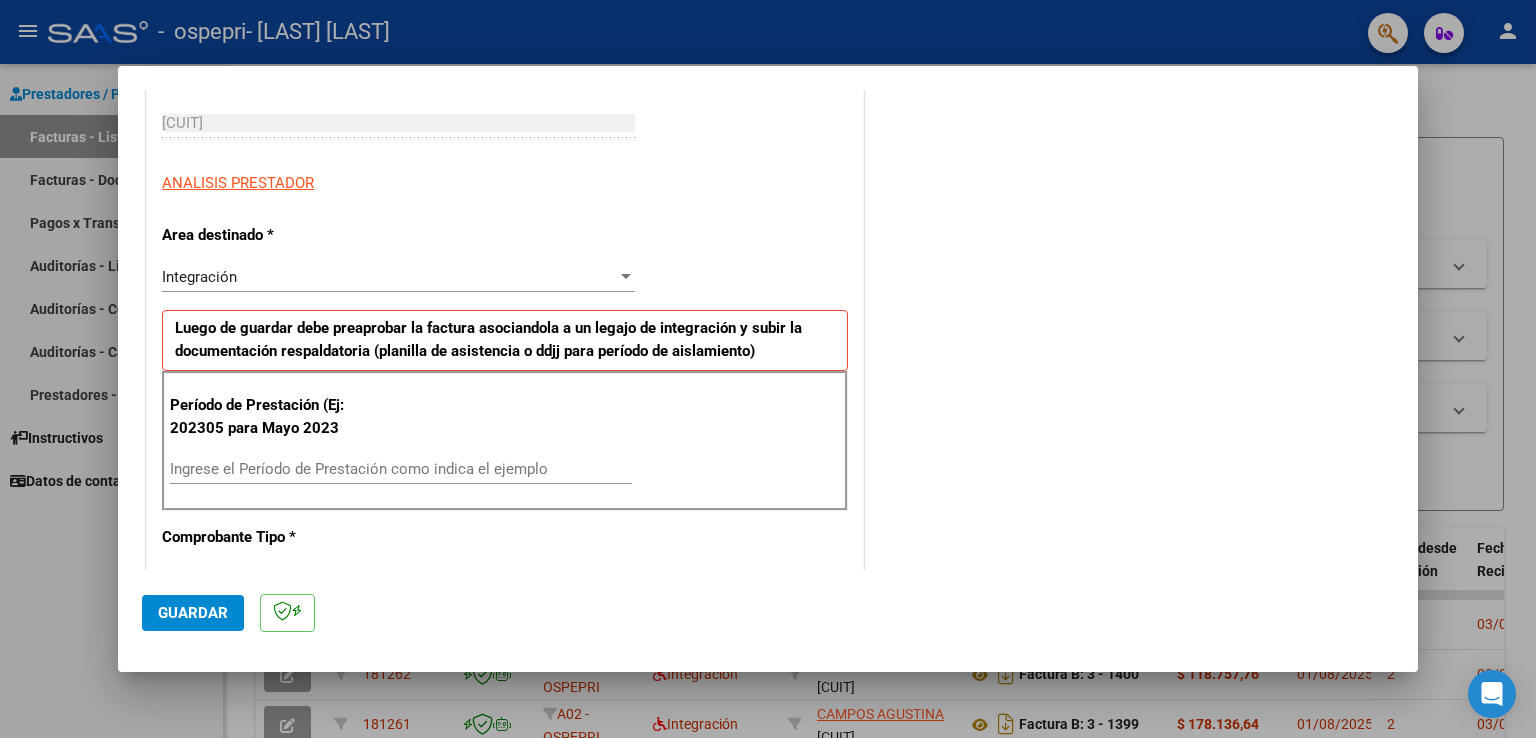 click on "Ingrese el Período de Prestación como indica el ejemplo" at bounding box center [401, 469] 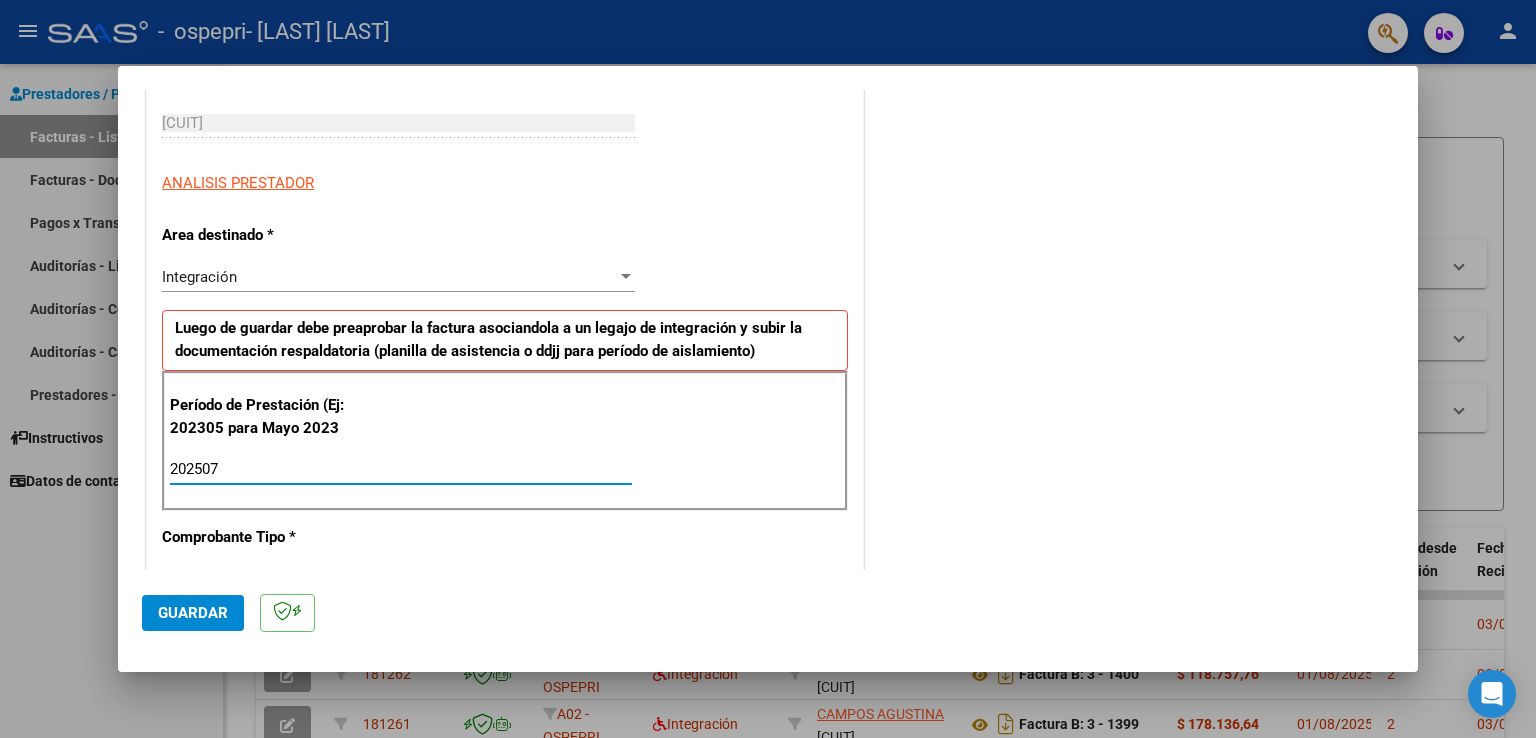 click on "Guardar" 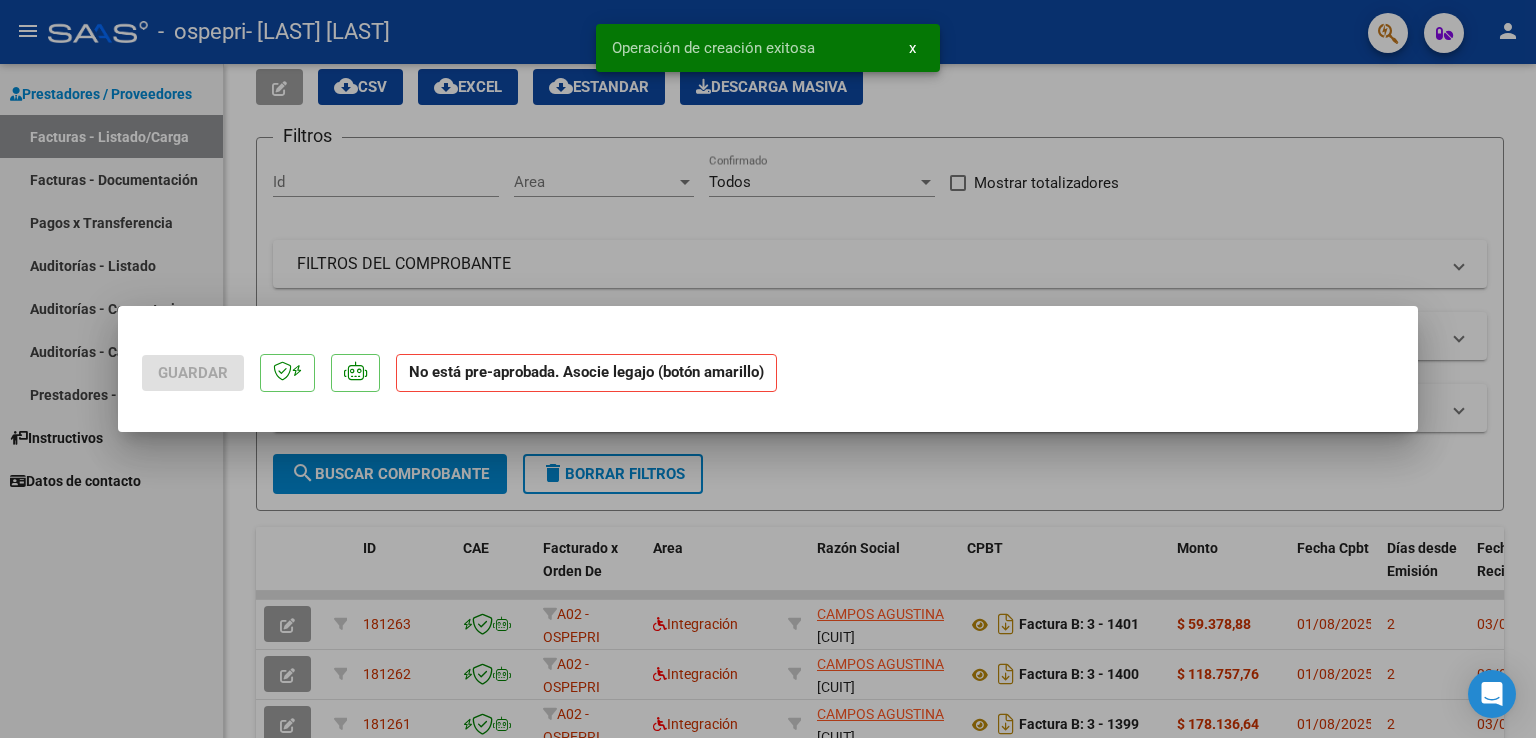 scroll, scrollTop: 0, scrollLeft: 0, axis: both 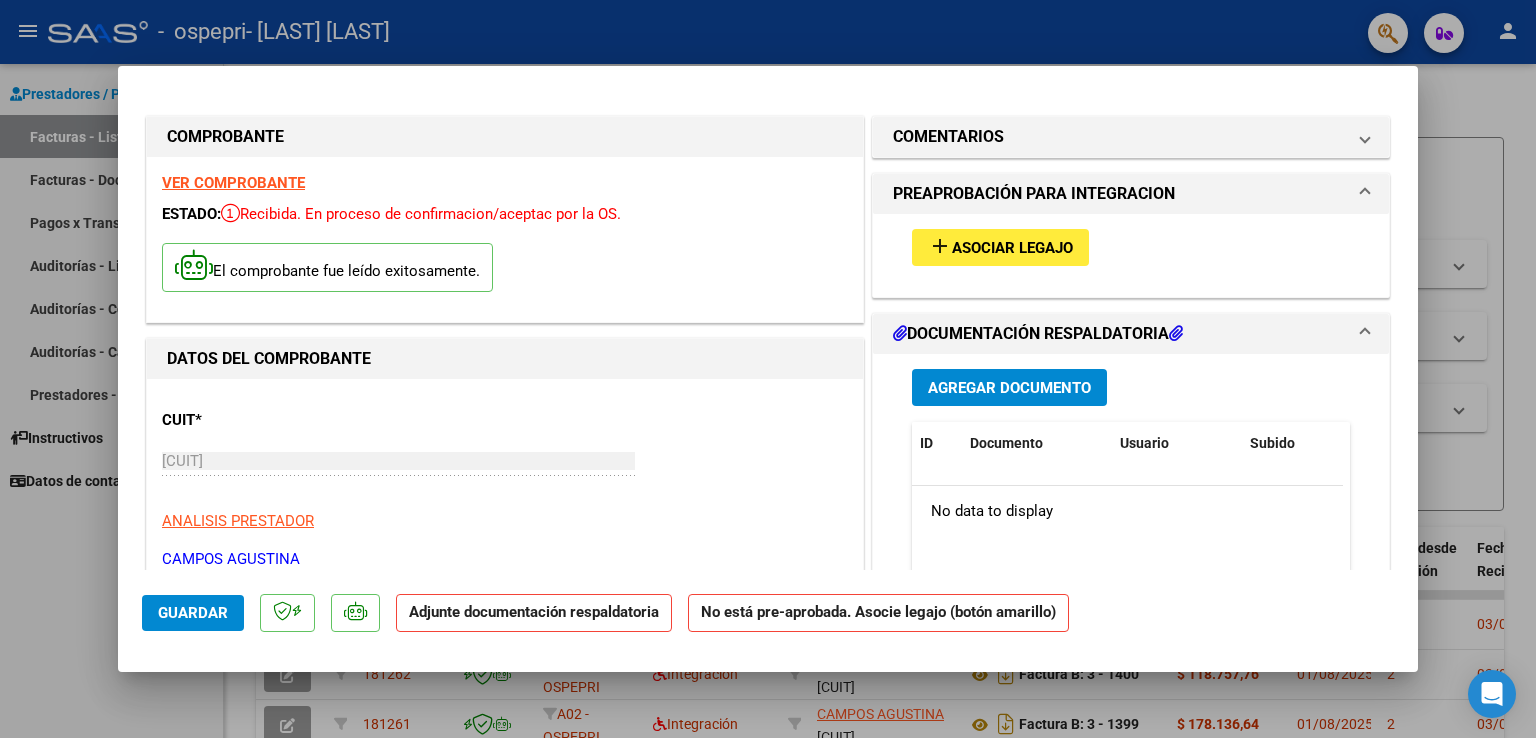 click on "Asociar Legajo" at bounding box center [1012, 248] 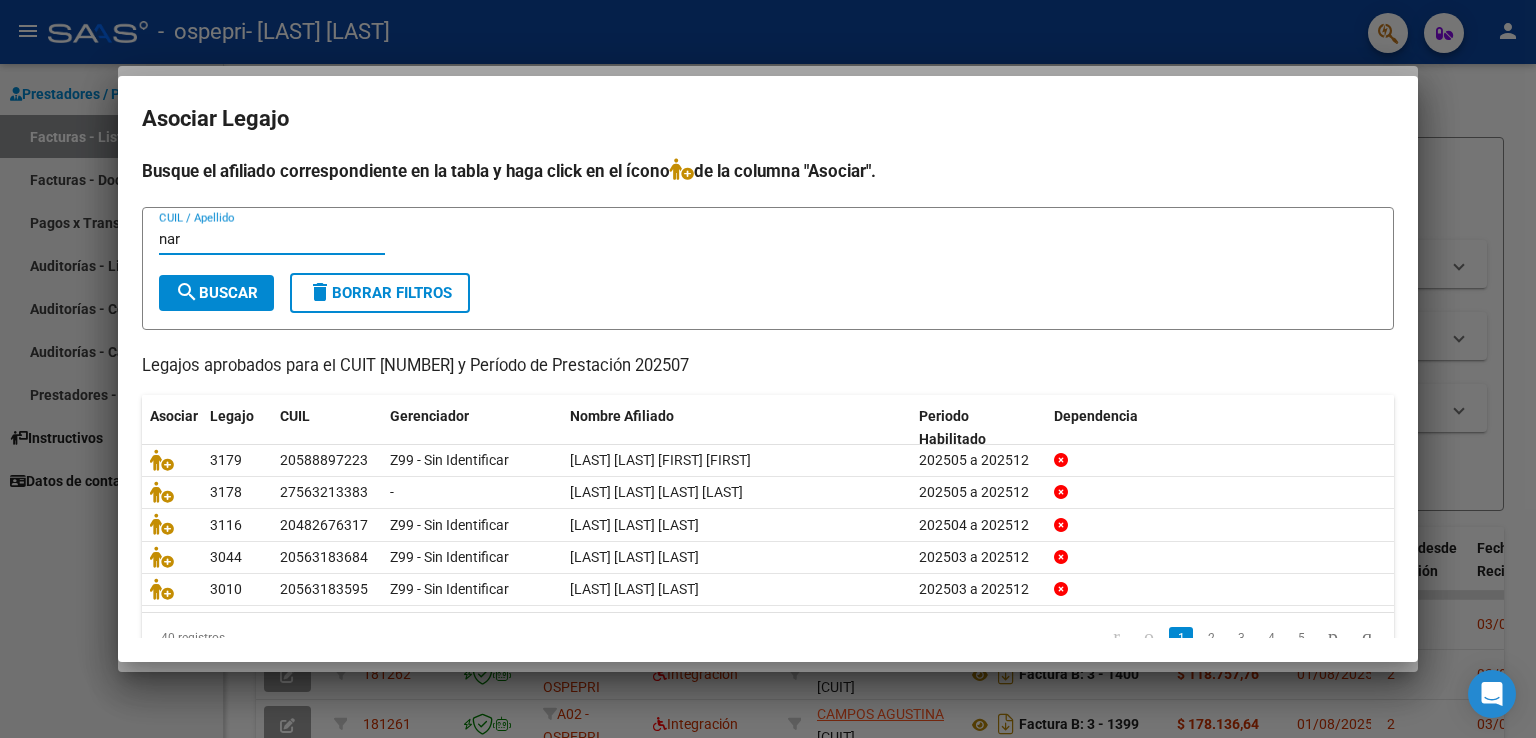 click on "search  Buscar" at bounding box center [216, 293] 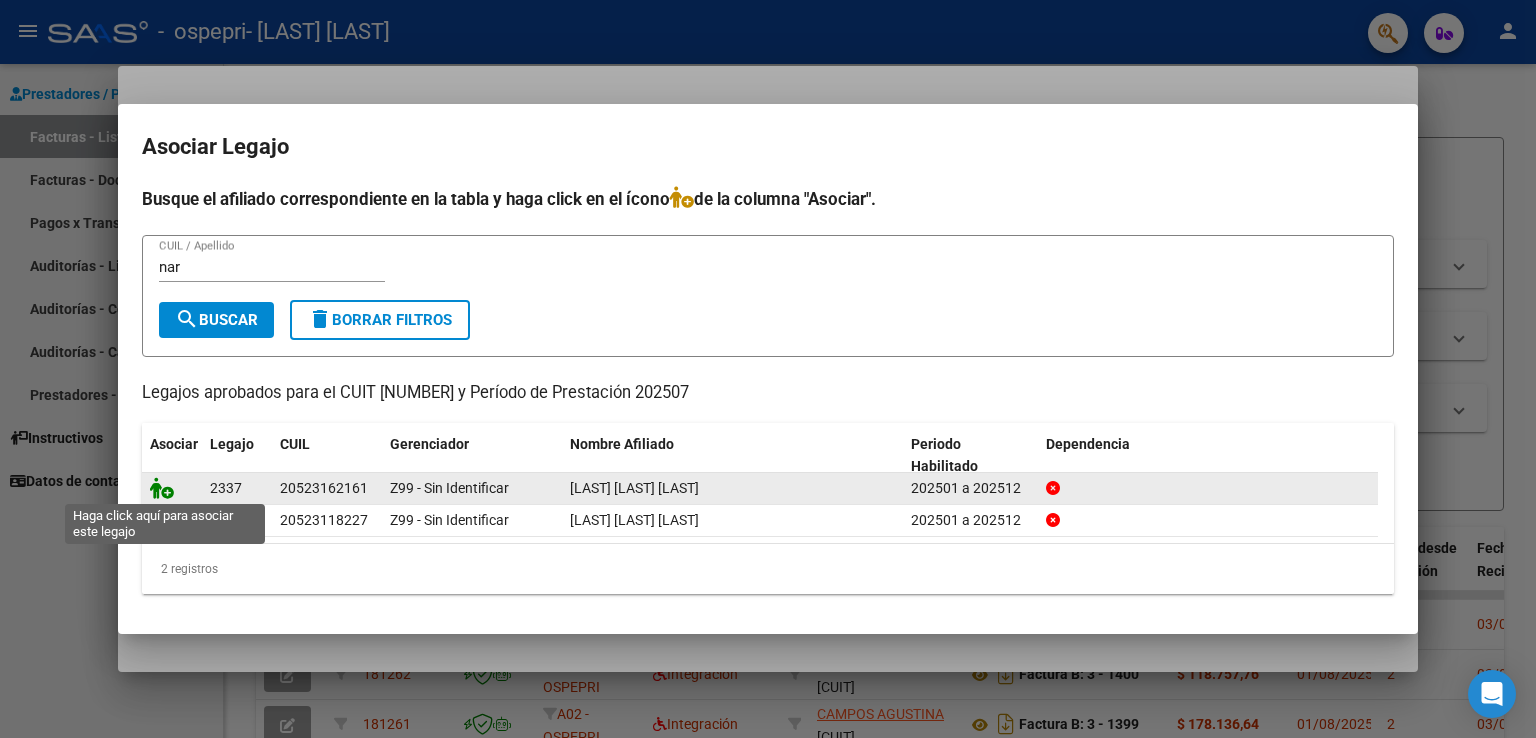 click 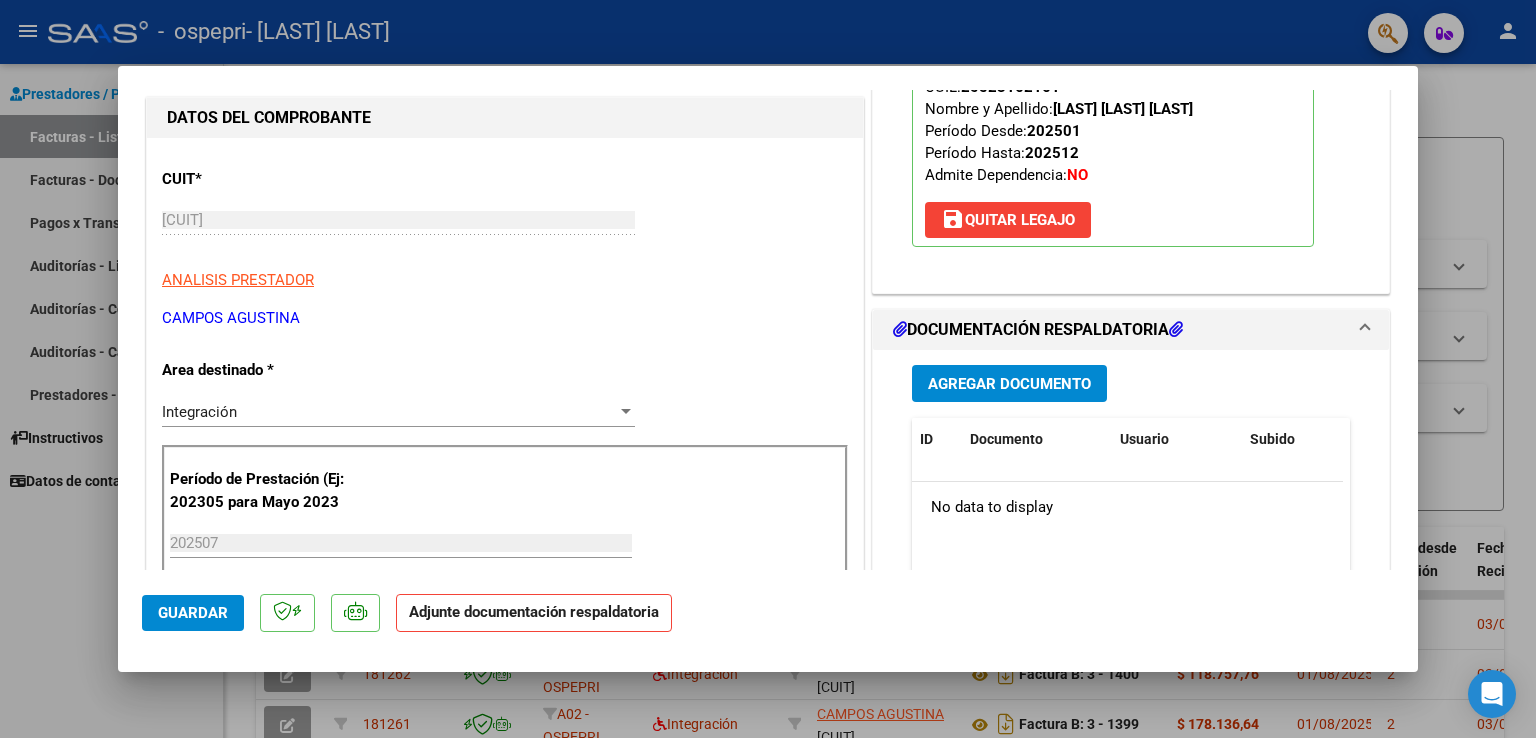 scroll, scrollTop: 300, scrollLeft: 0, axis: vertical 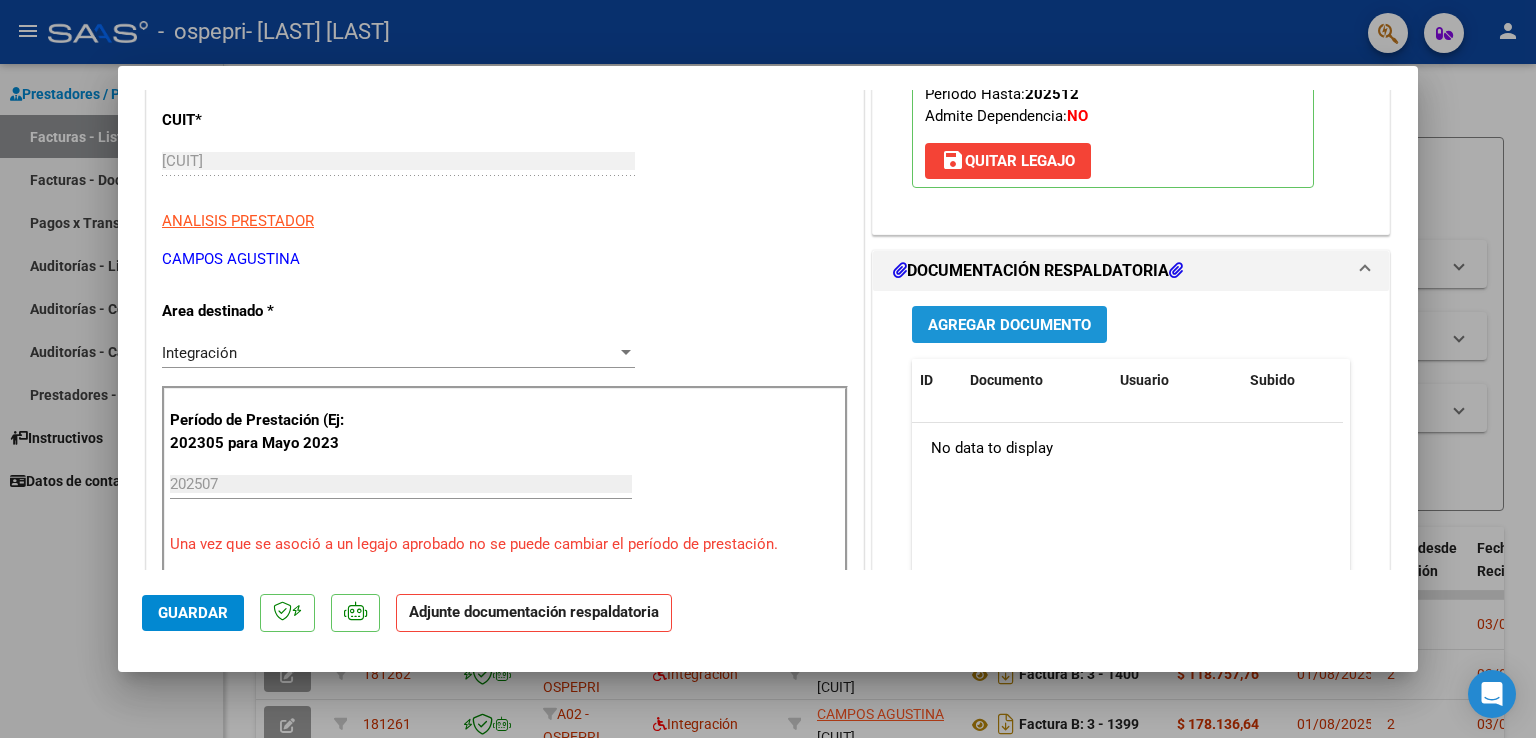 click on "Agregar Documento" at bounding box center [1009, 325] 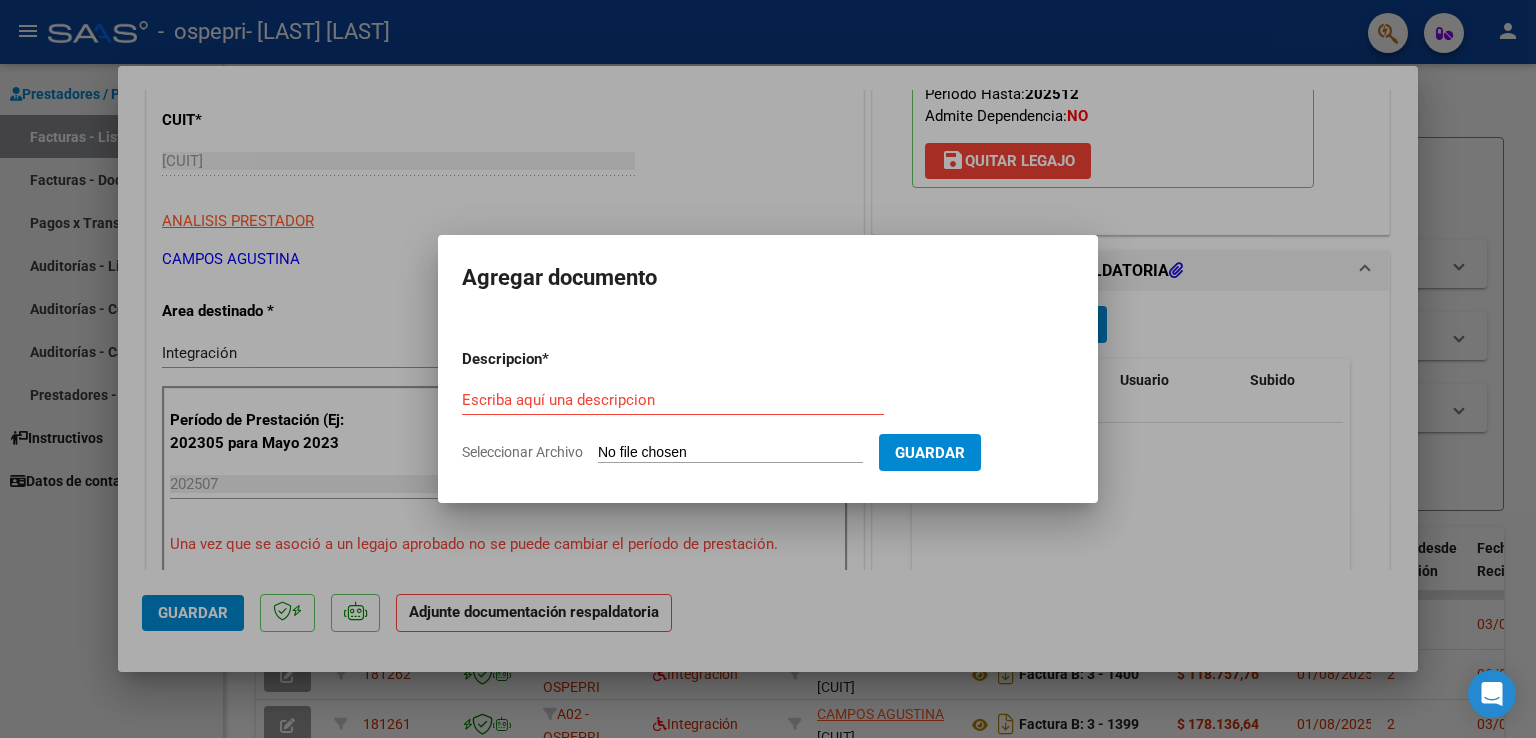 click on "Seleccionar Archivo" 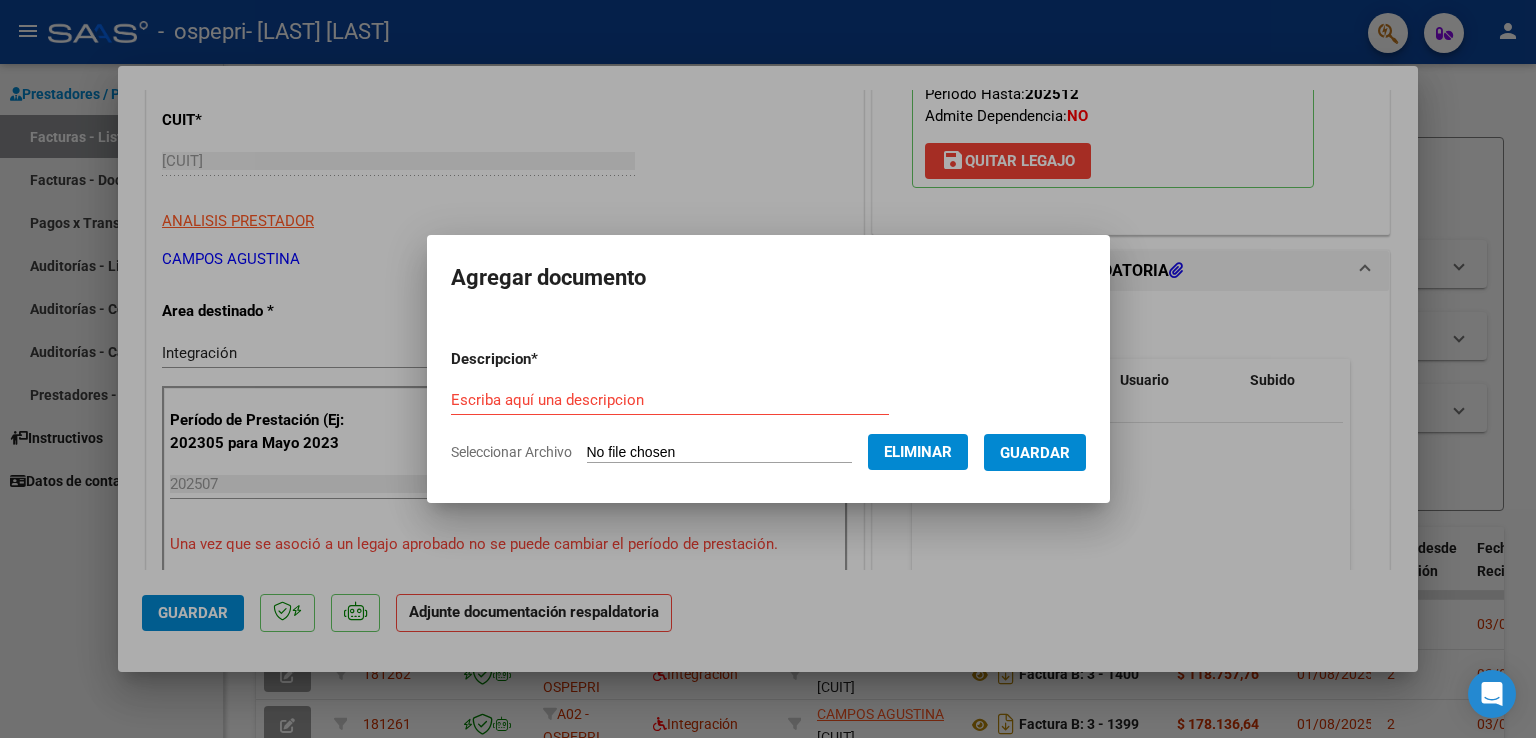 click on "Escriba aquí una descripcion" at bounding box center [670, 400] 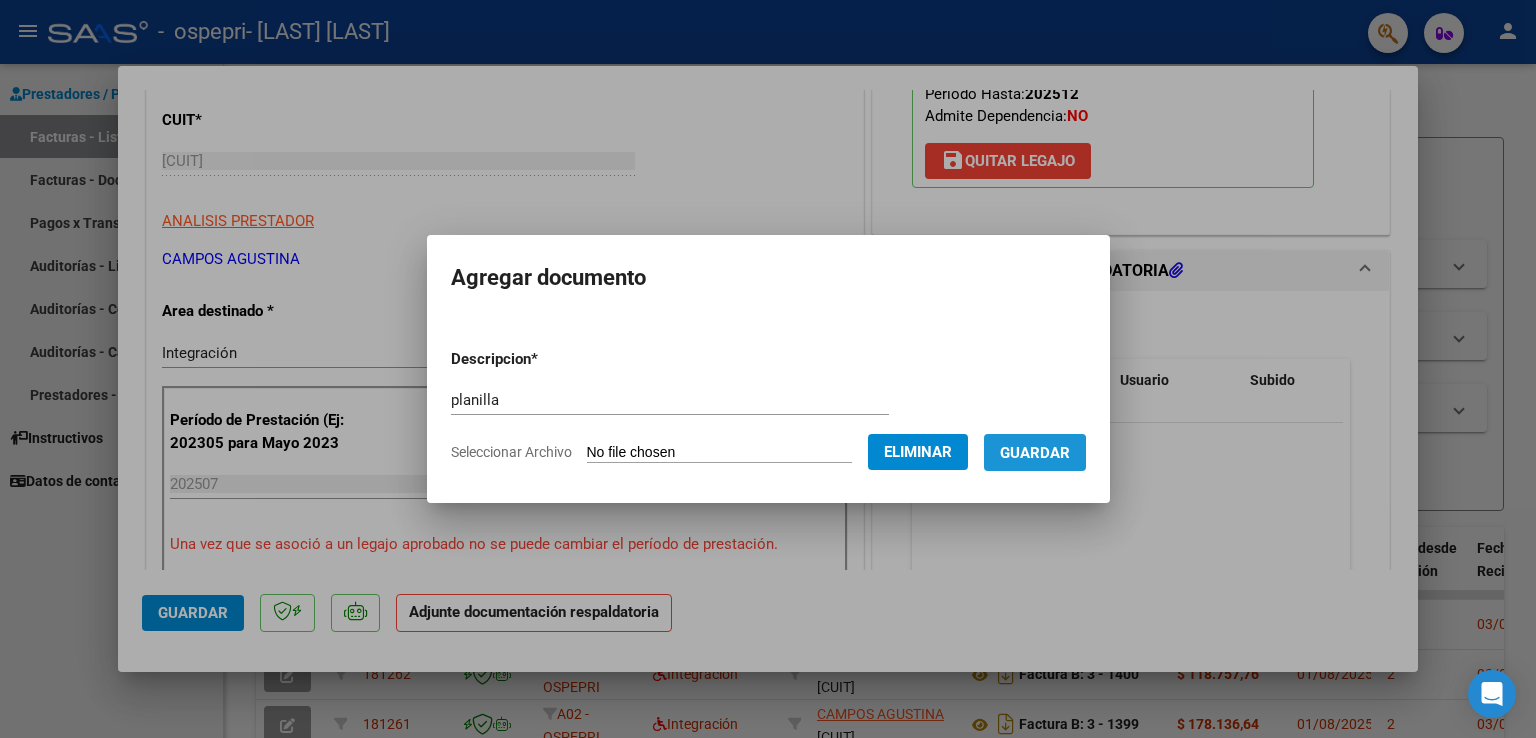 click on "Guardar" at bounding box center (1035, 453) 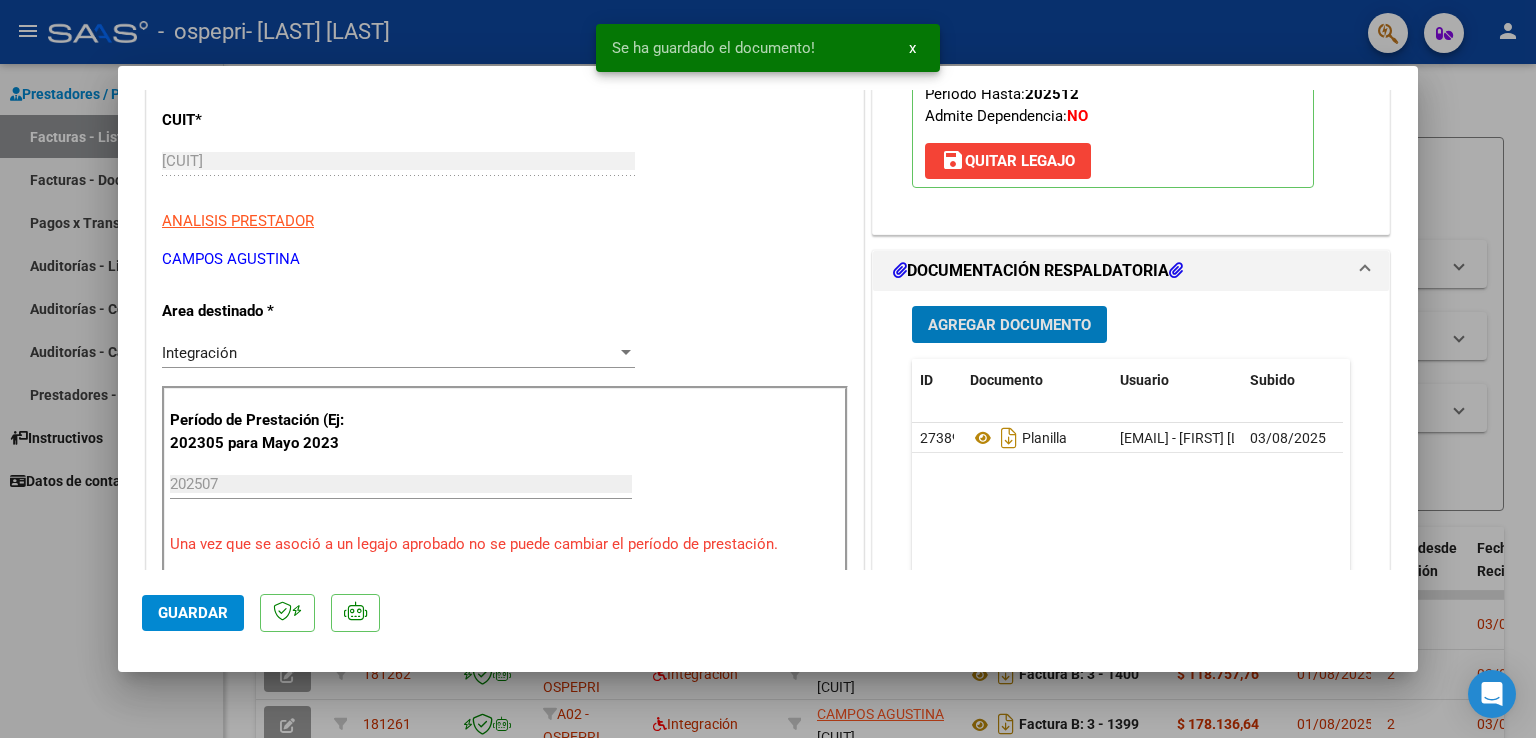 click on "Guardar" 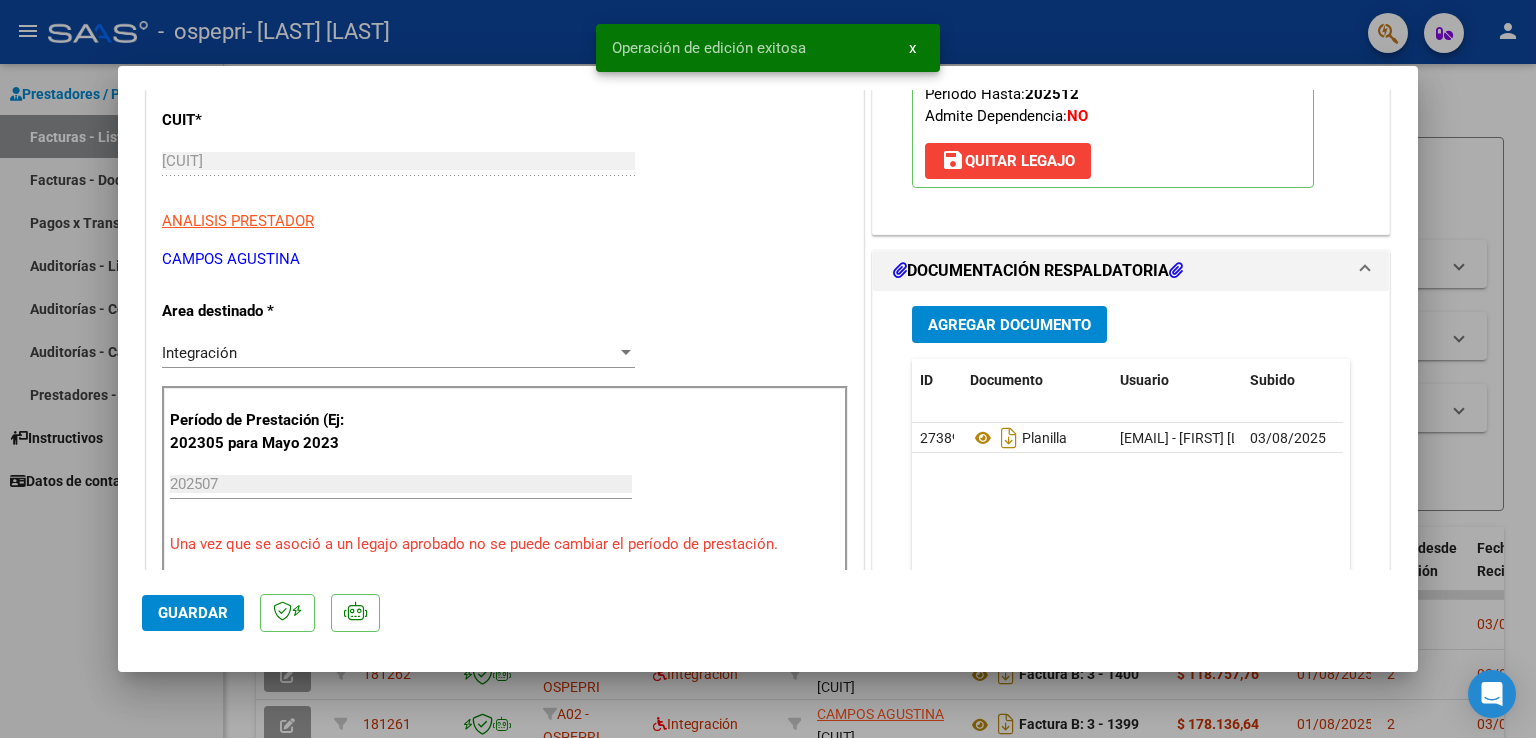 click at bounding box center (768, 369) 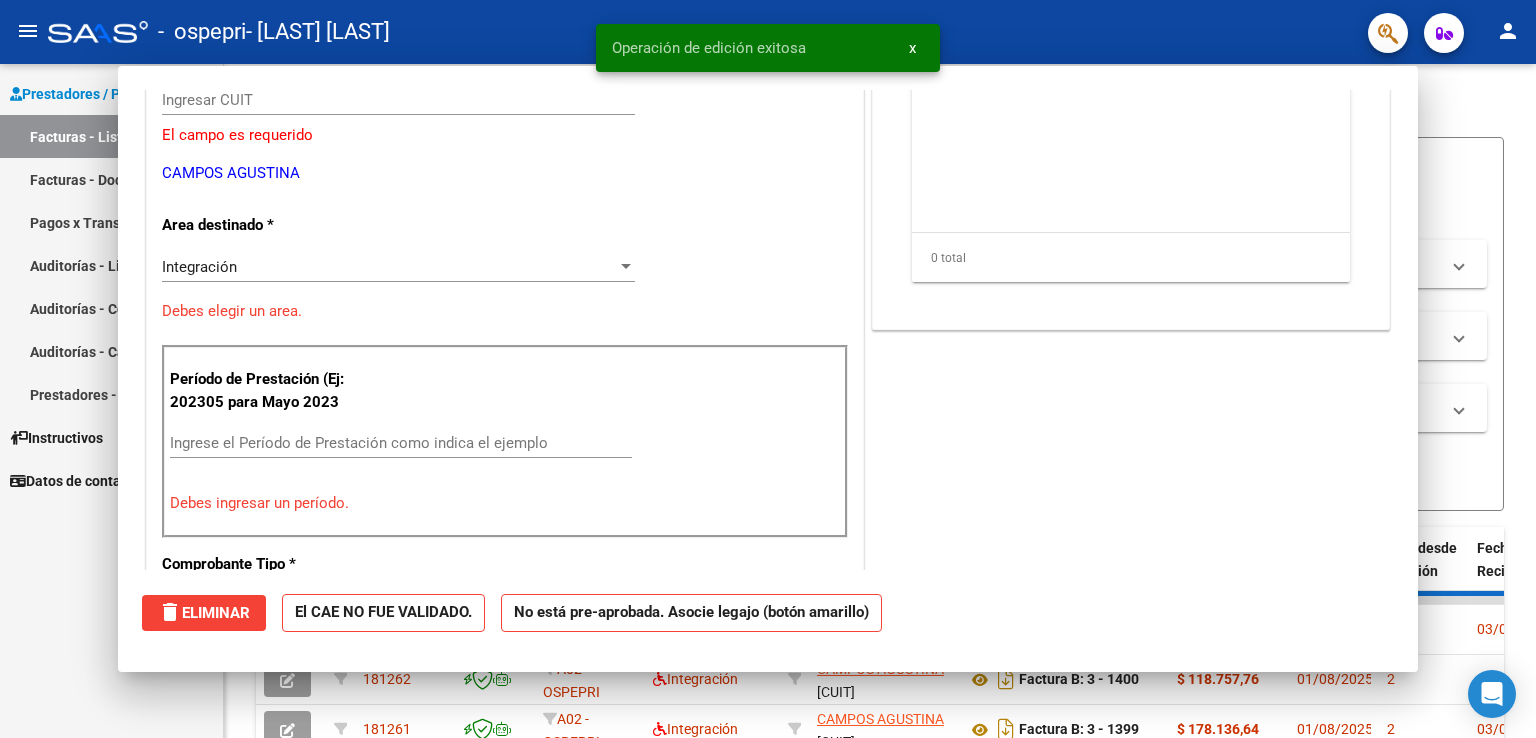 scroll, scrollTop: 239, scrollLeft: 0, axis: vertical 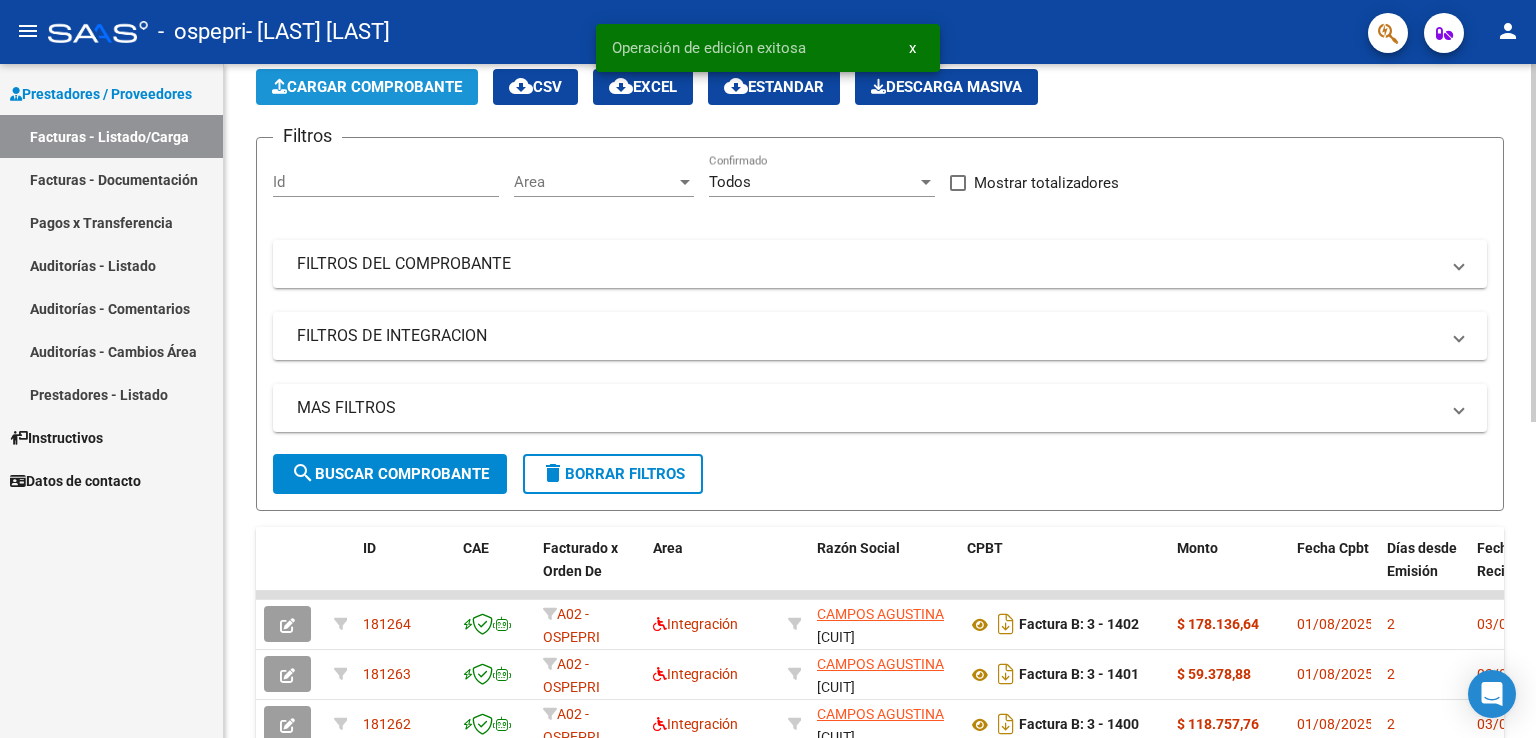 click on "Cargar Comprobante" 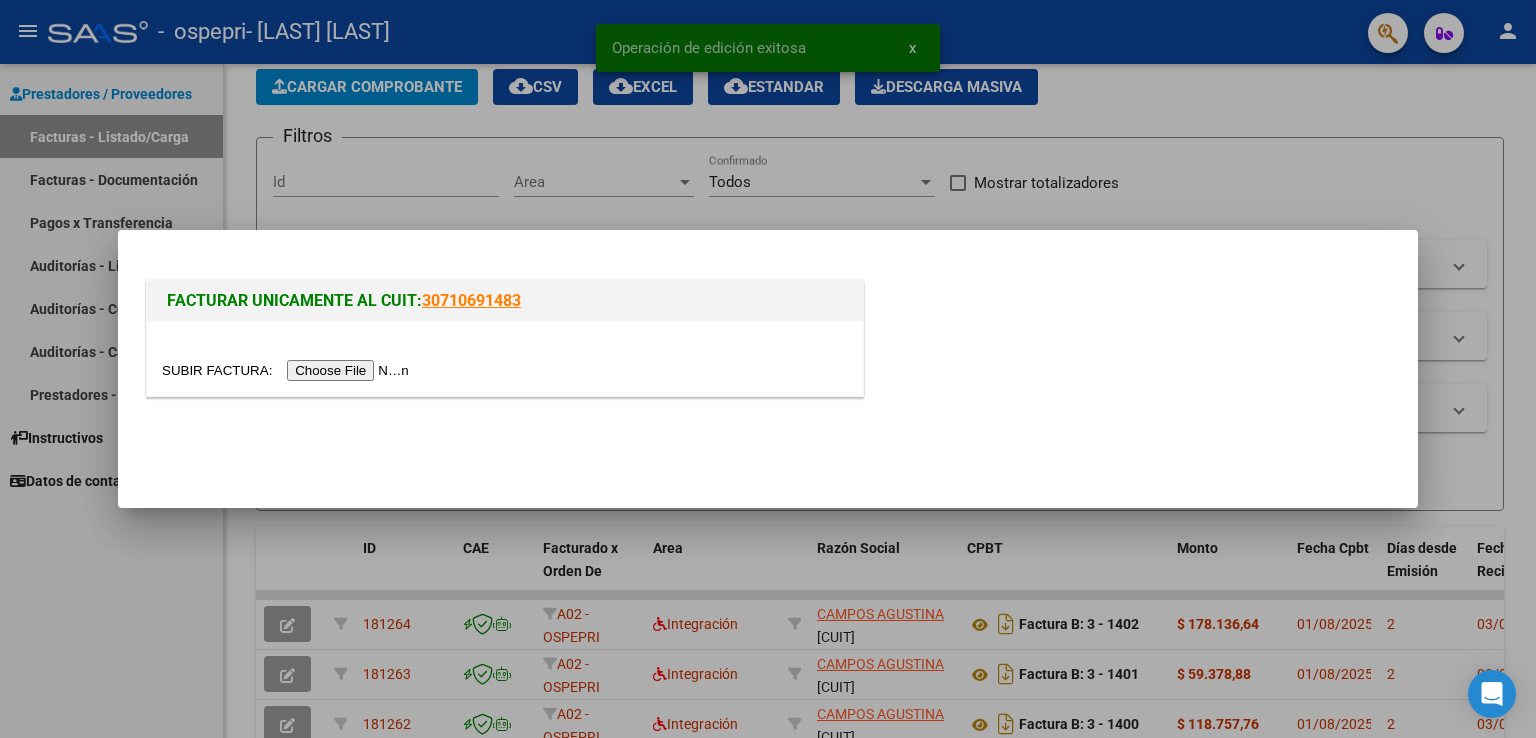 click at bounding box center [288, 370] 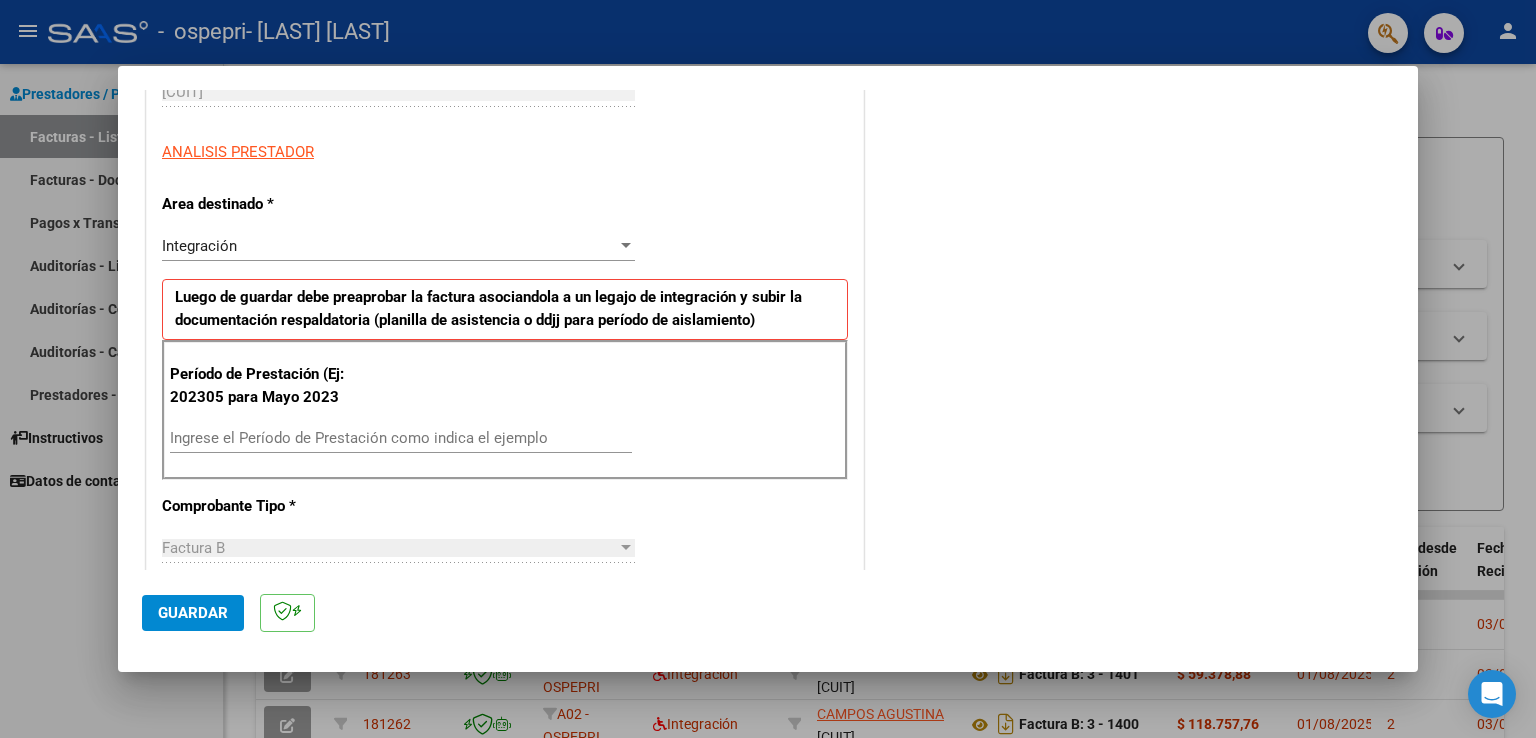 scroll, scrollTop: 500, scrollLeft: 0, axis: vertical 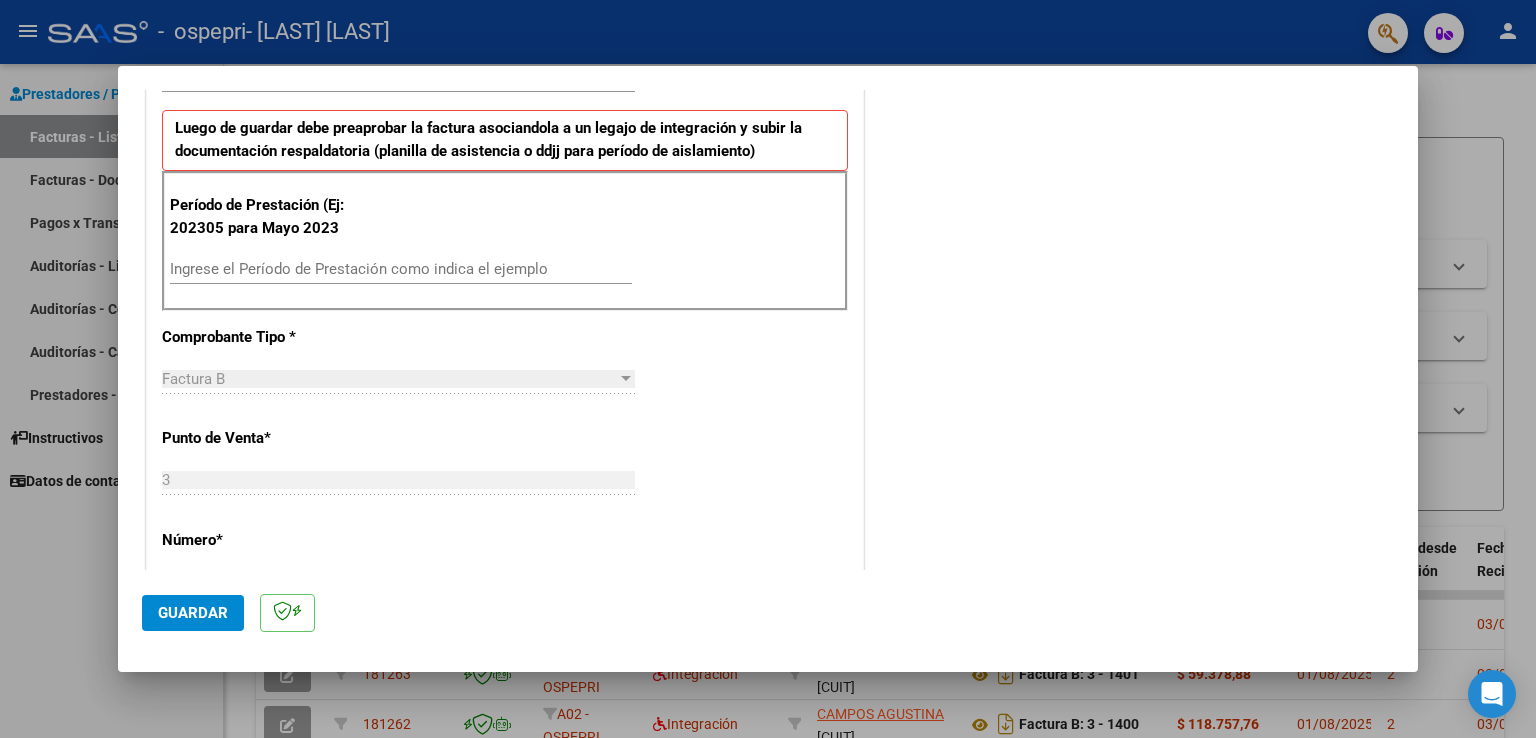 click on "Ingrese el Período de Prestación como indica el ejemplo" at bounding box center (401, 269) 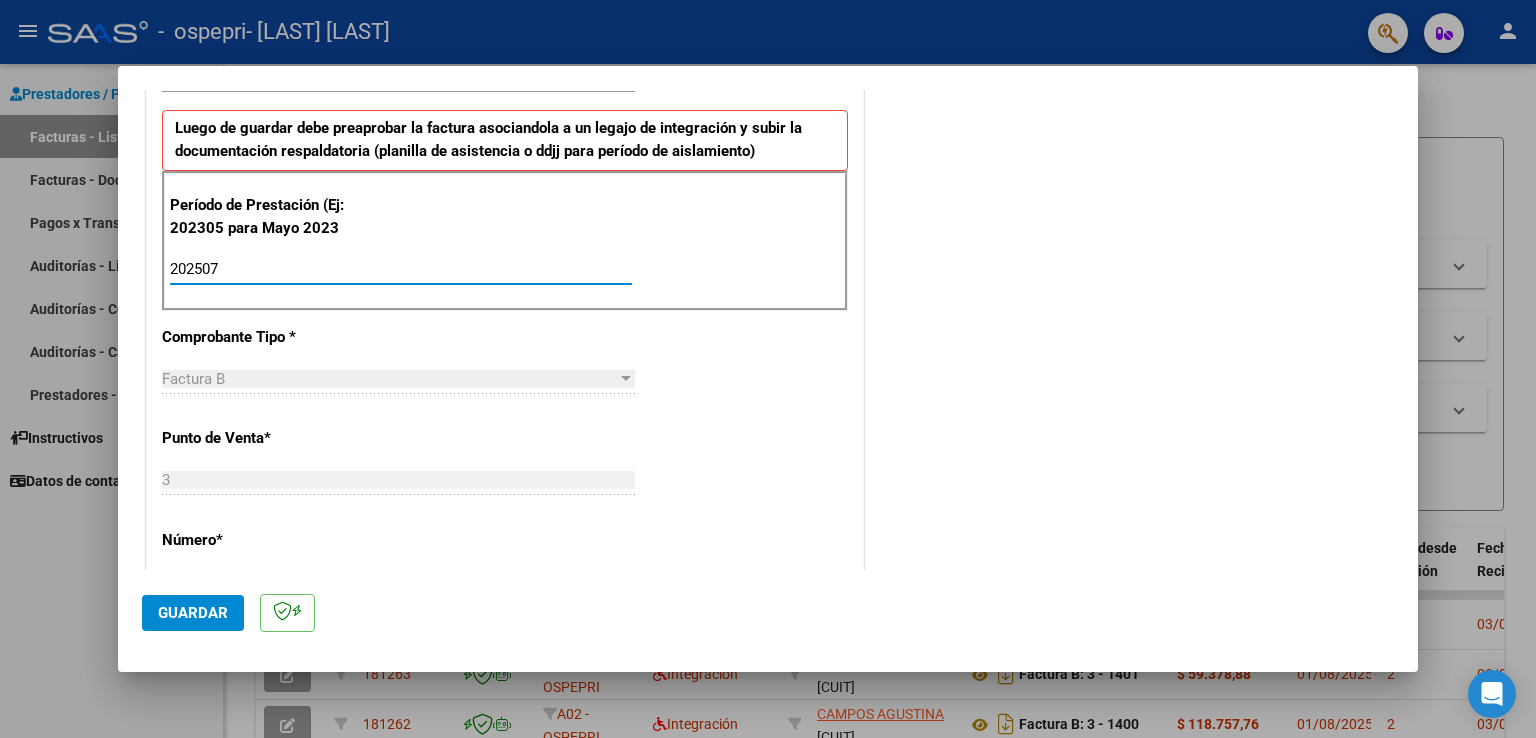 click on "Guardar" 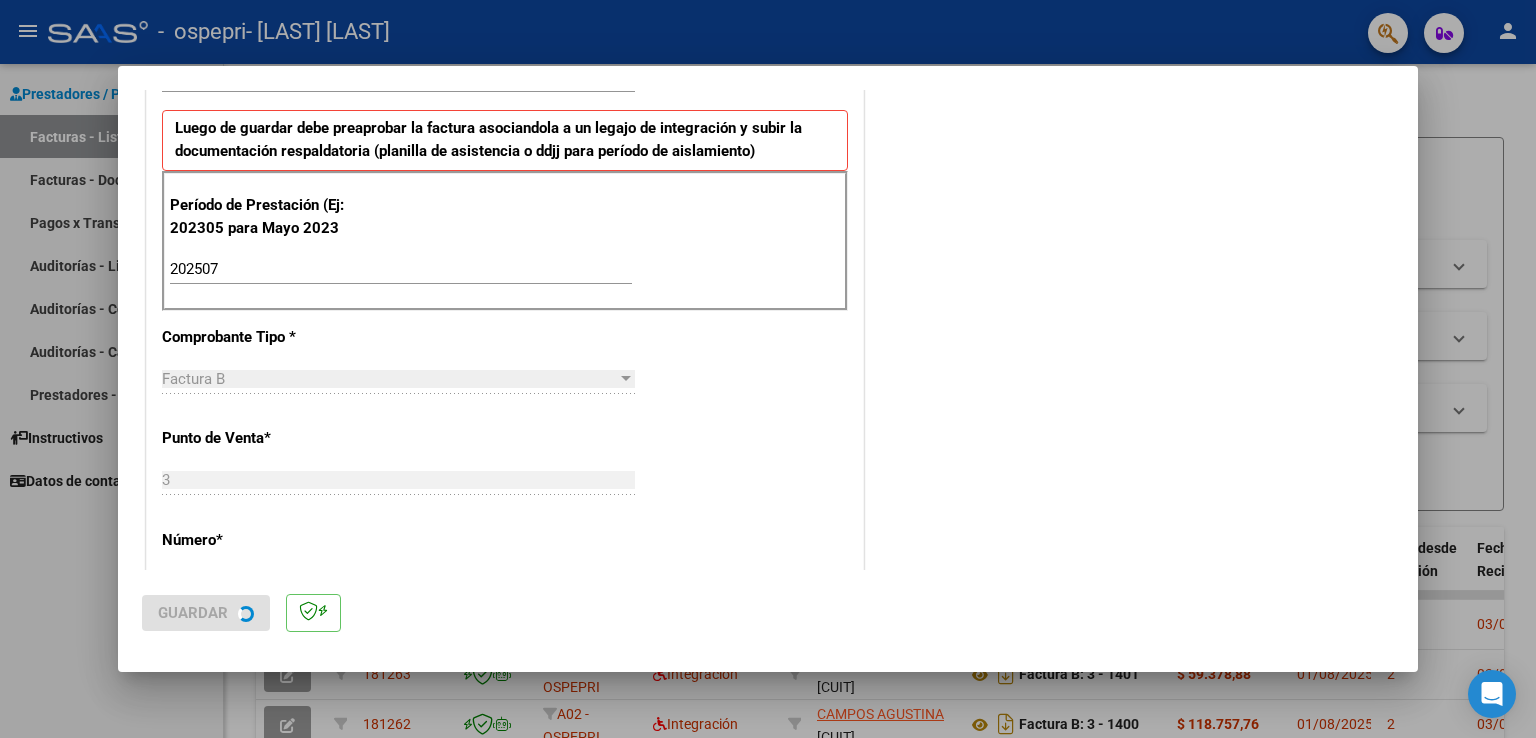 scroll, scrollTop: 0, scrollLeft: 0, axis: both 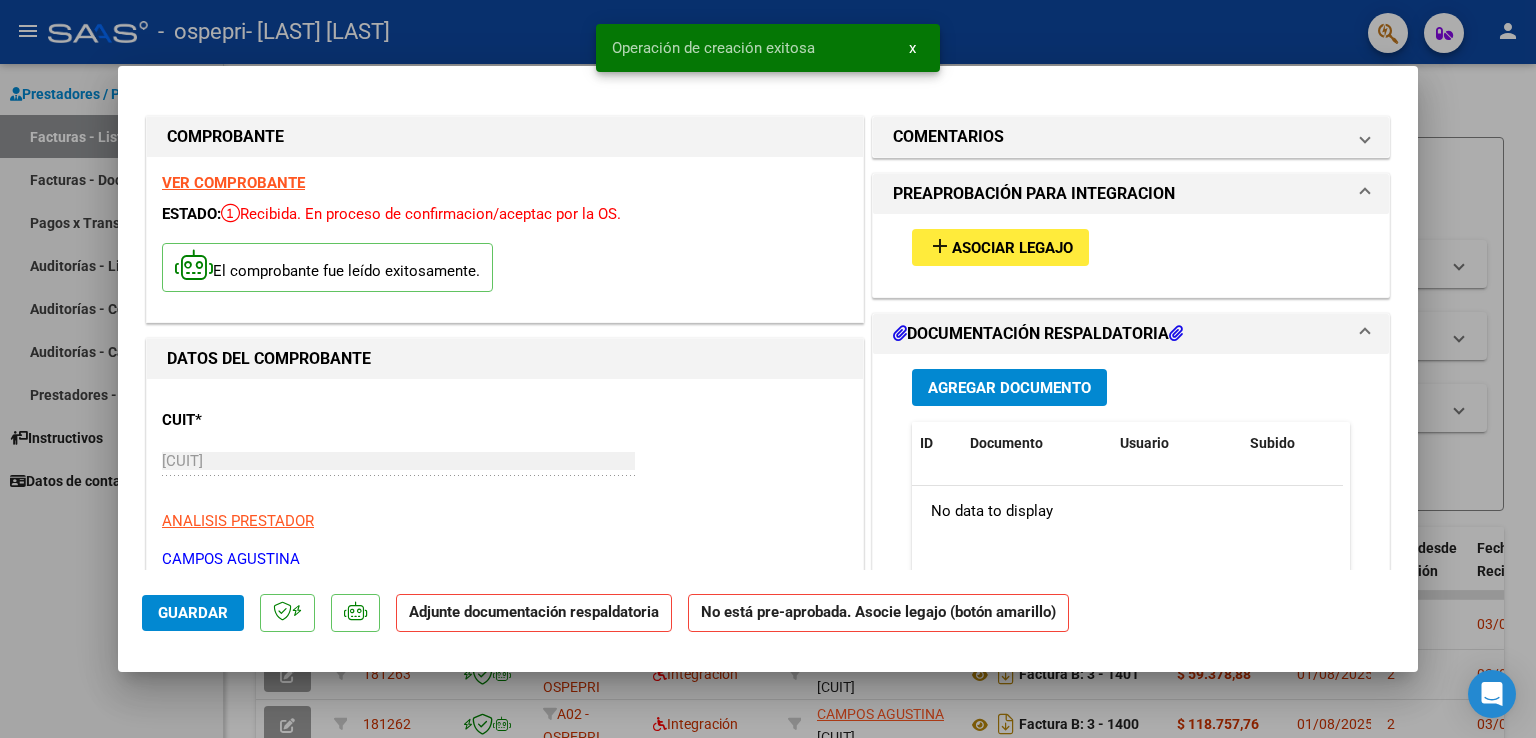 click on "Asociar Legajo" at bounding box center (1012, 248) 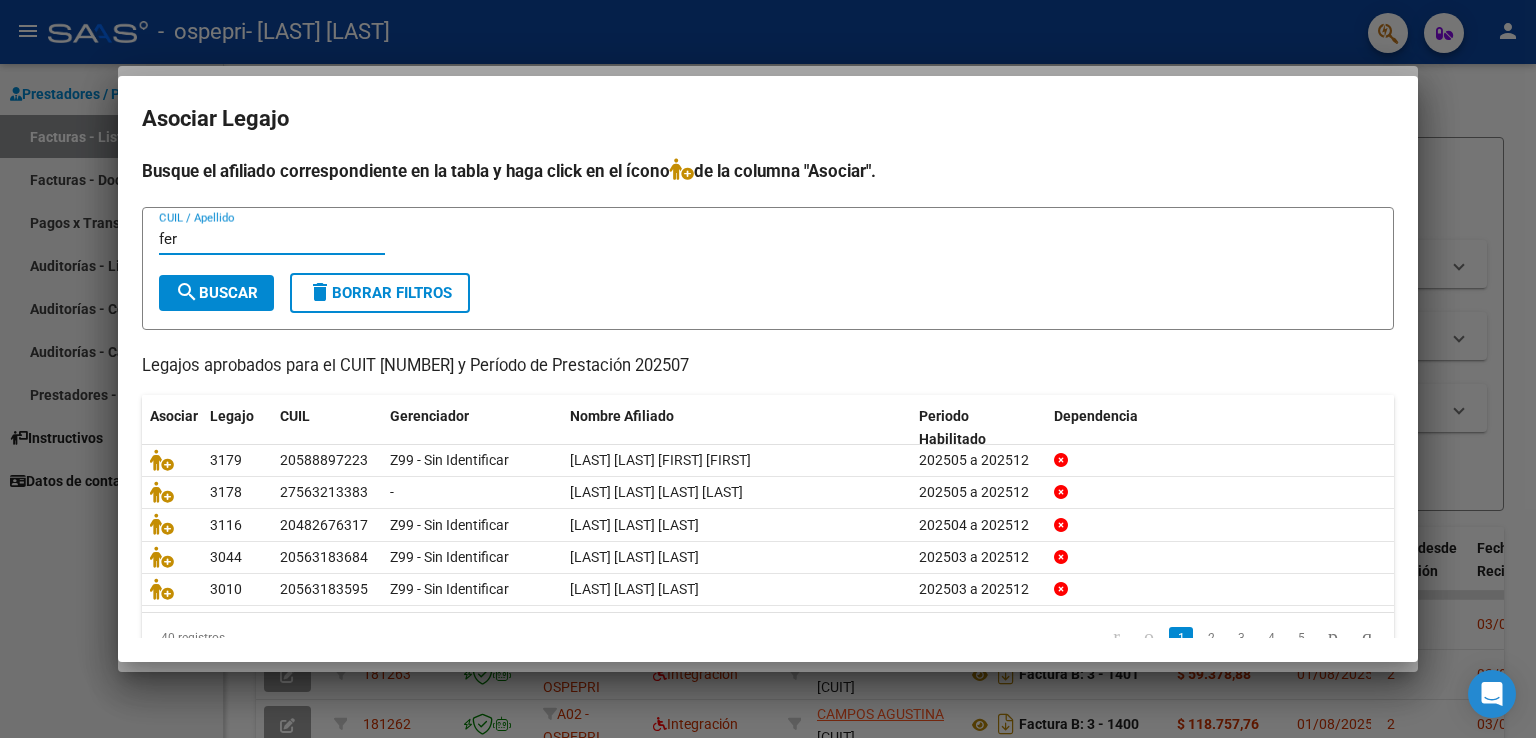 click on "search" at bounding box center (187, 292) 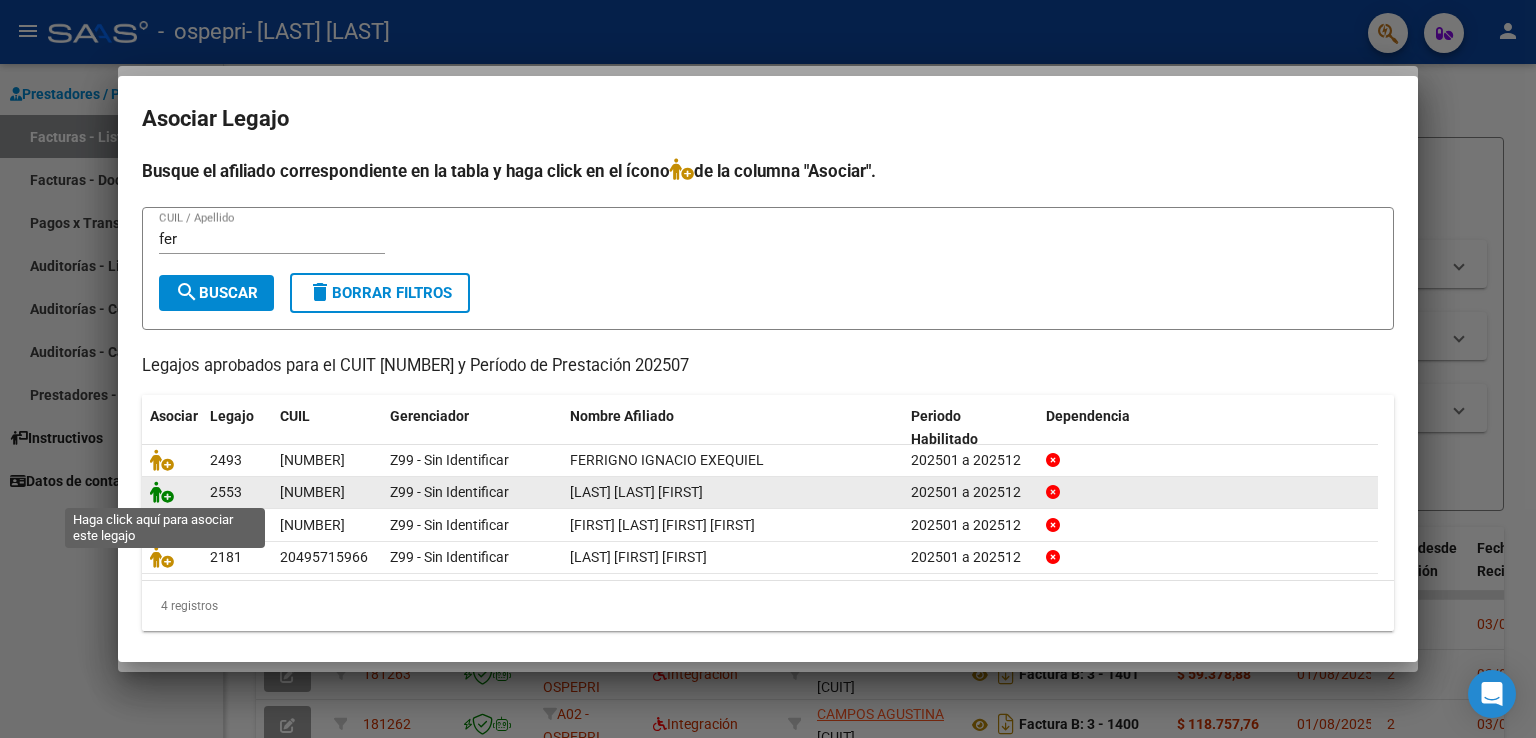 click 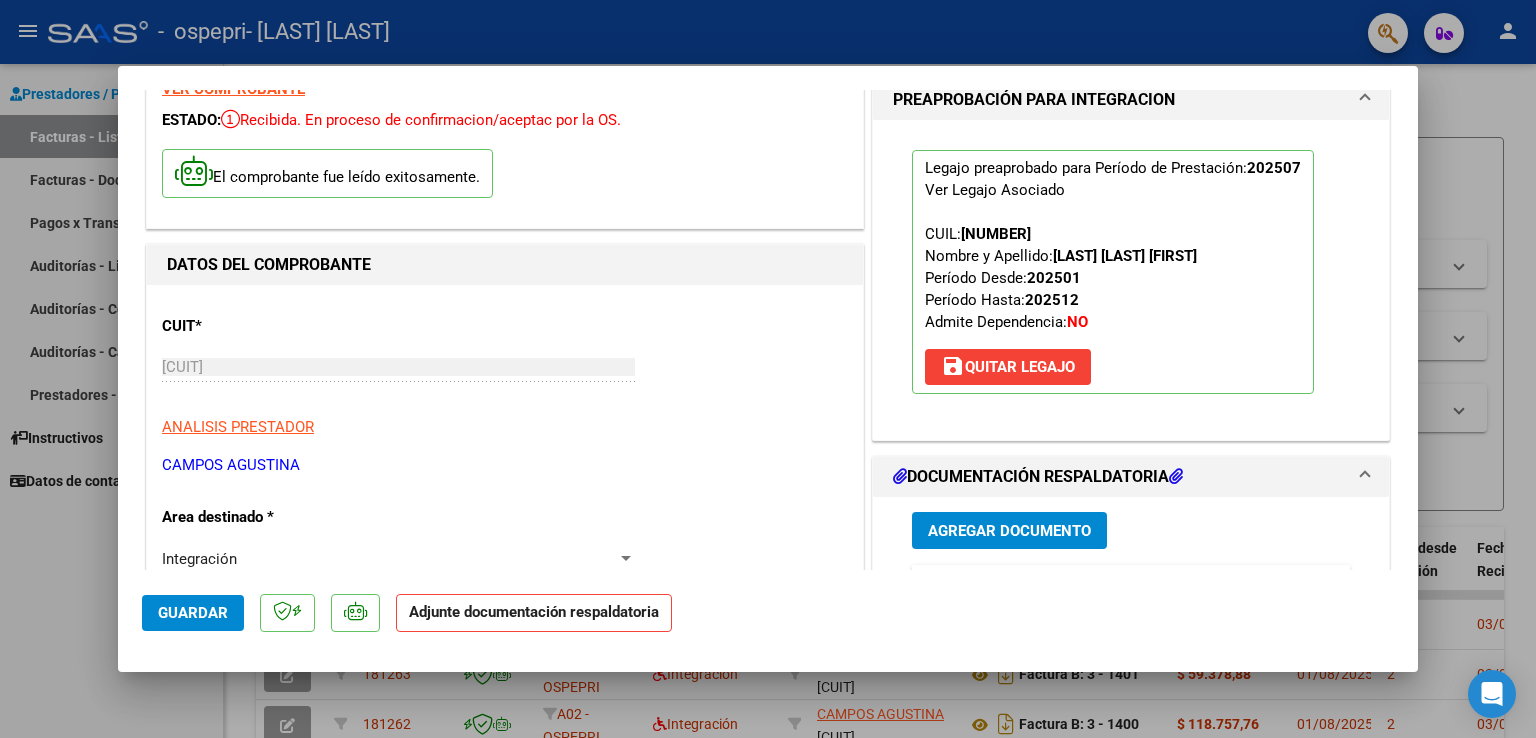 scroll, scrollTop: 300, scrollLeft: 0, axis: vertical 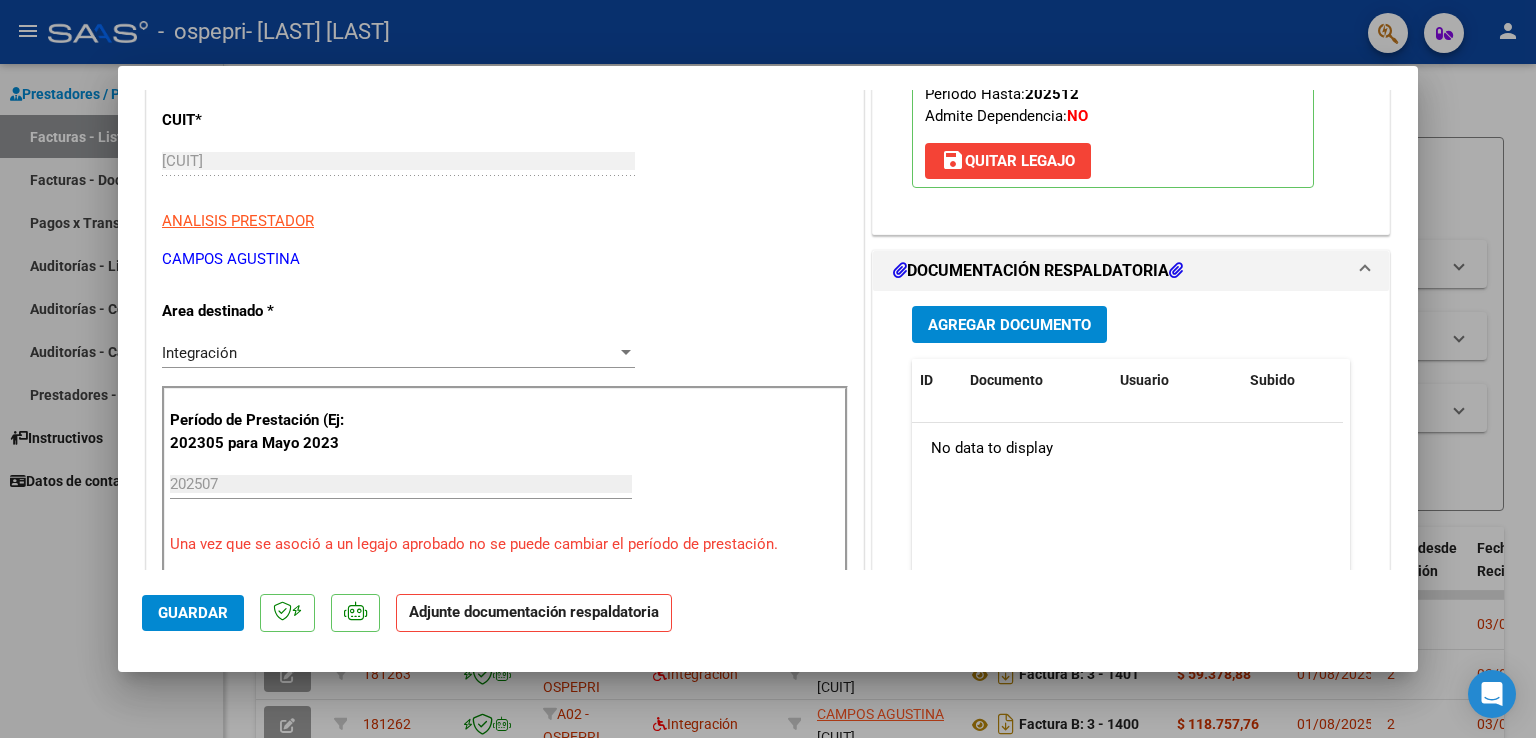 click on "Agregar Documento" at bounding box center (1009, 325) 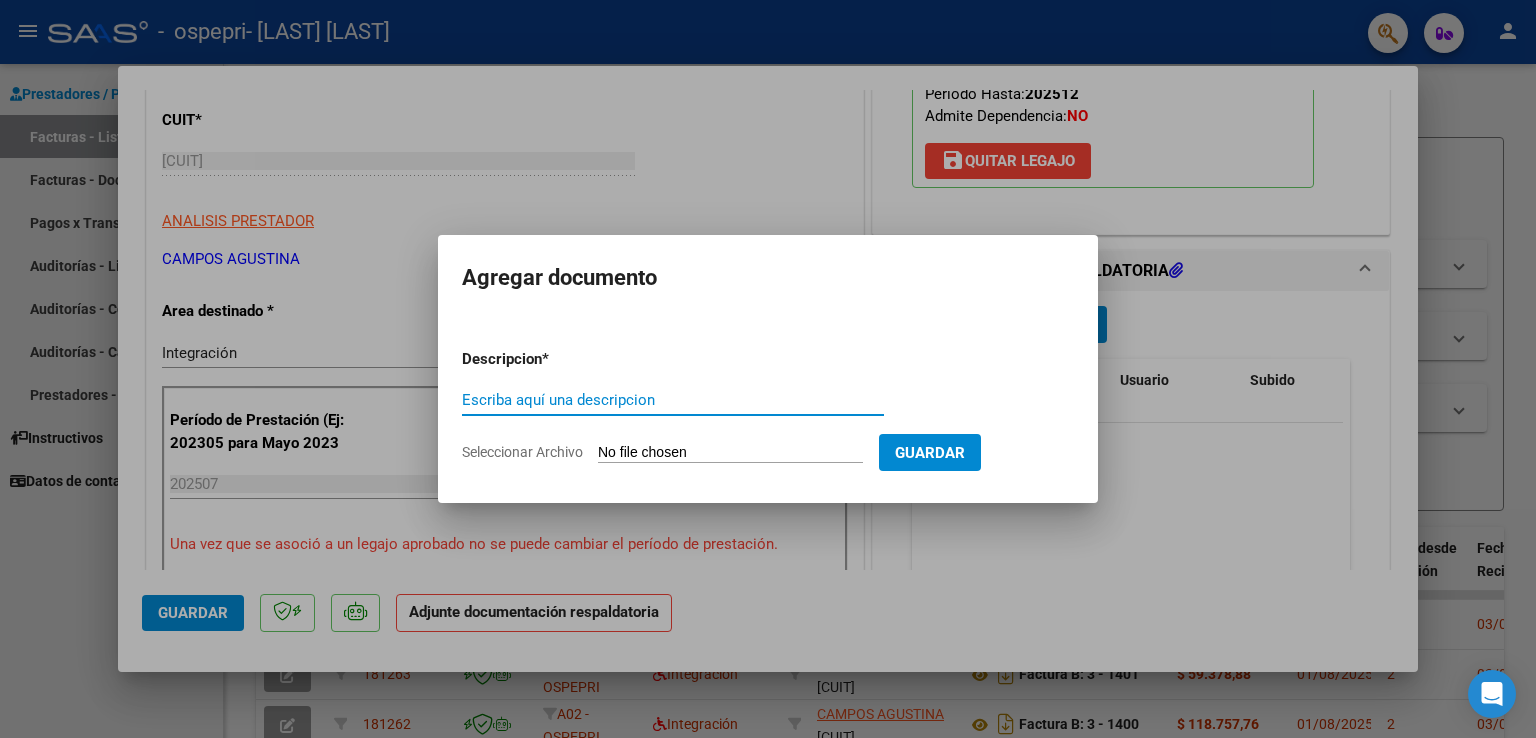 click on "Seleccionar Archivo" 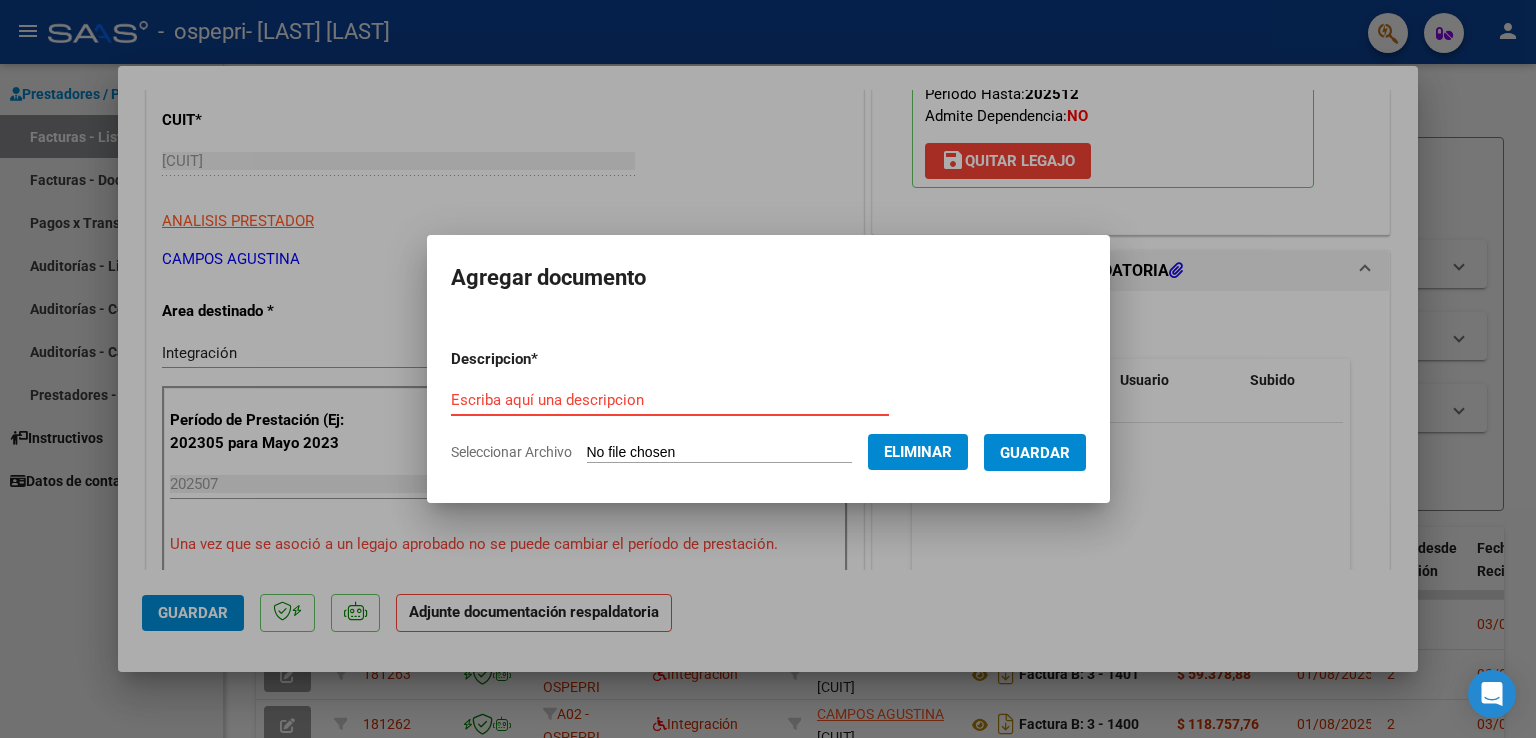 click on "Escriba aquí una descripcion" at bounding box center (670, 400) 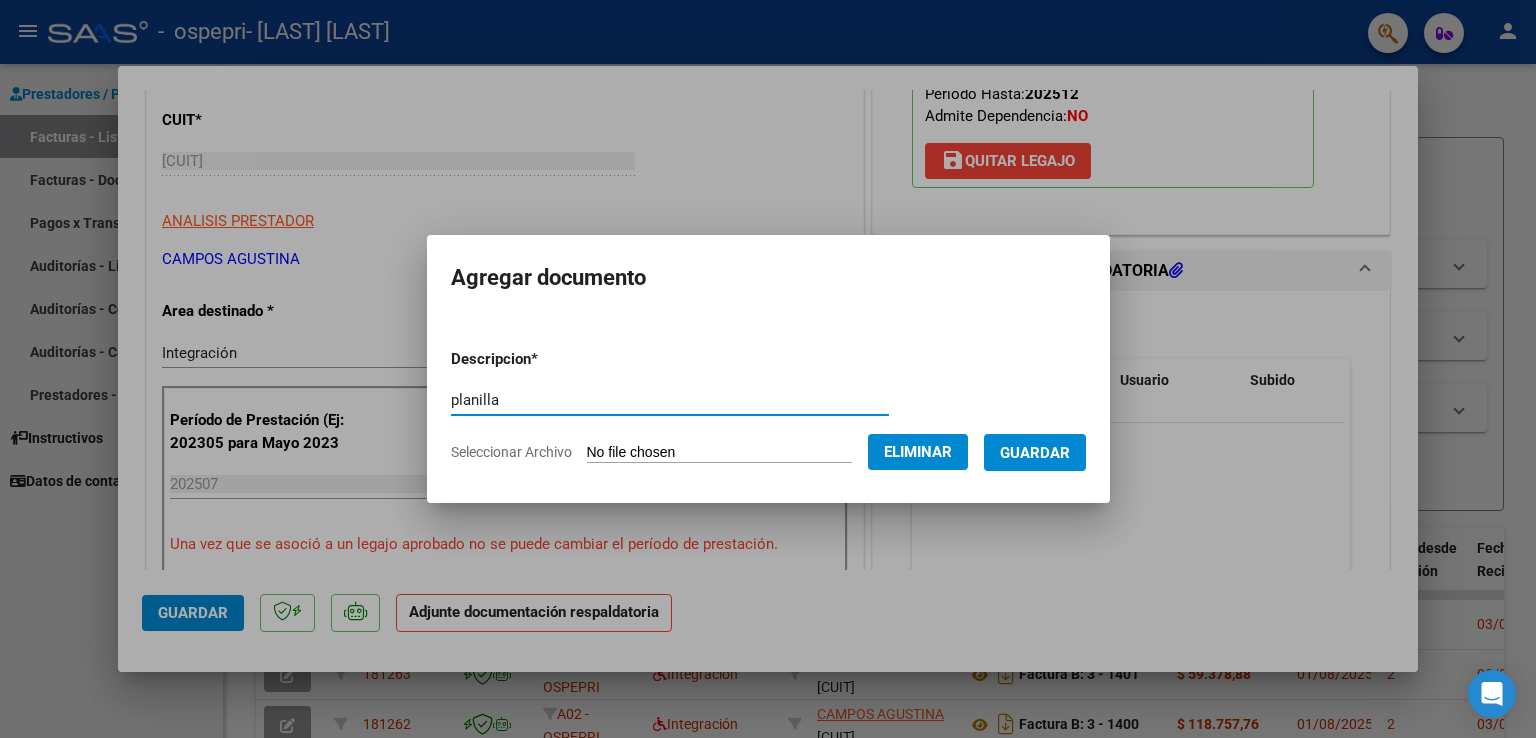 click on "Guardar" at bounding box center [1035, 453] 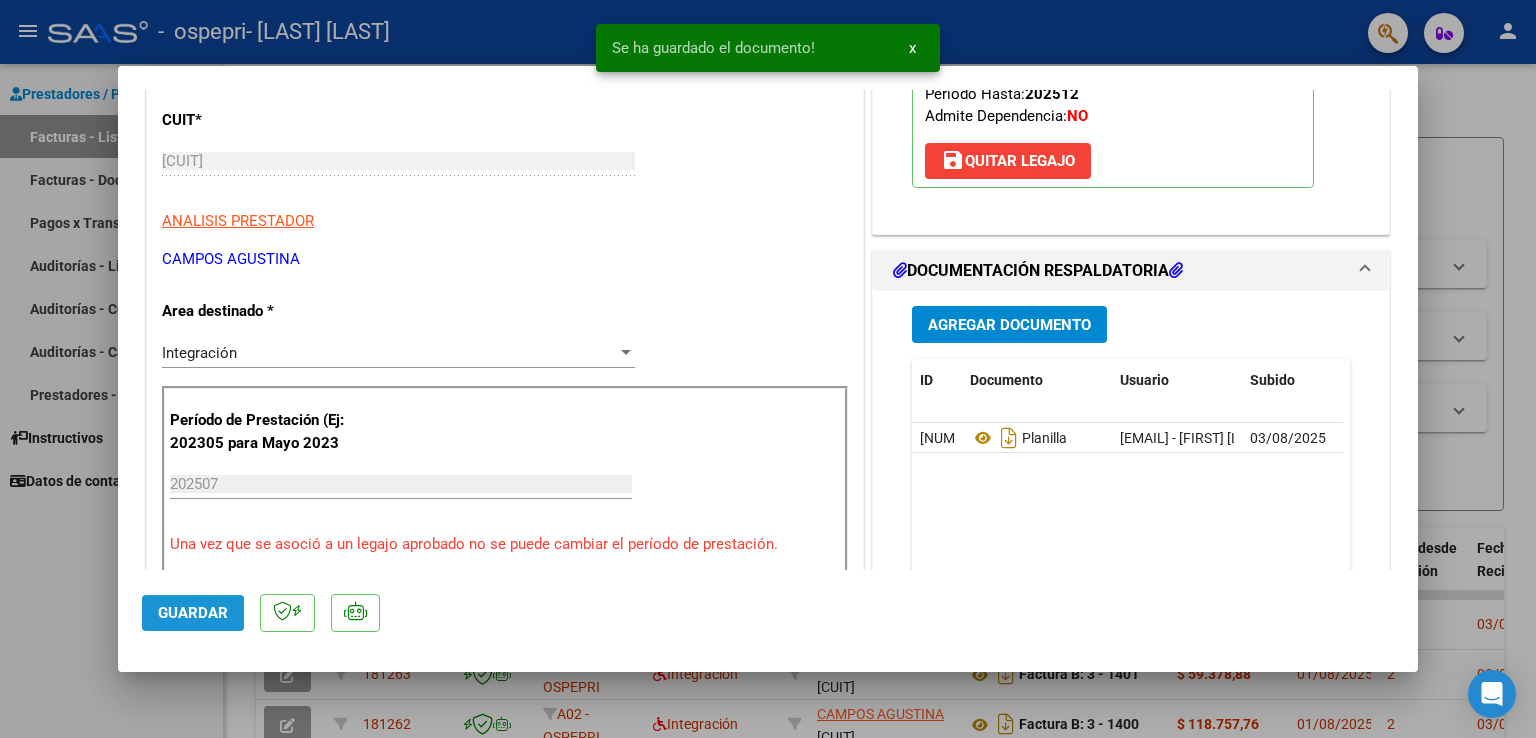 click on "Guardar" 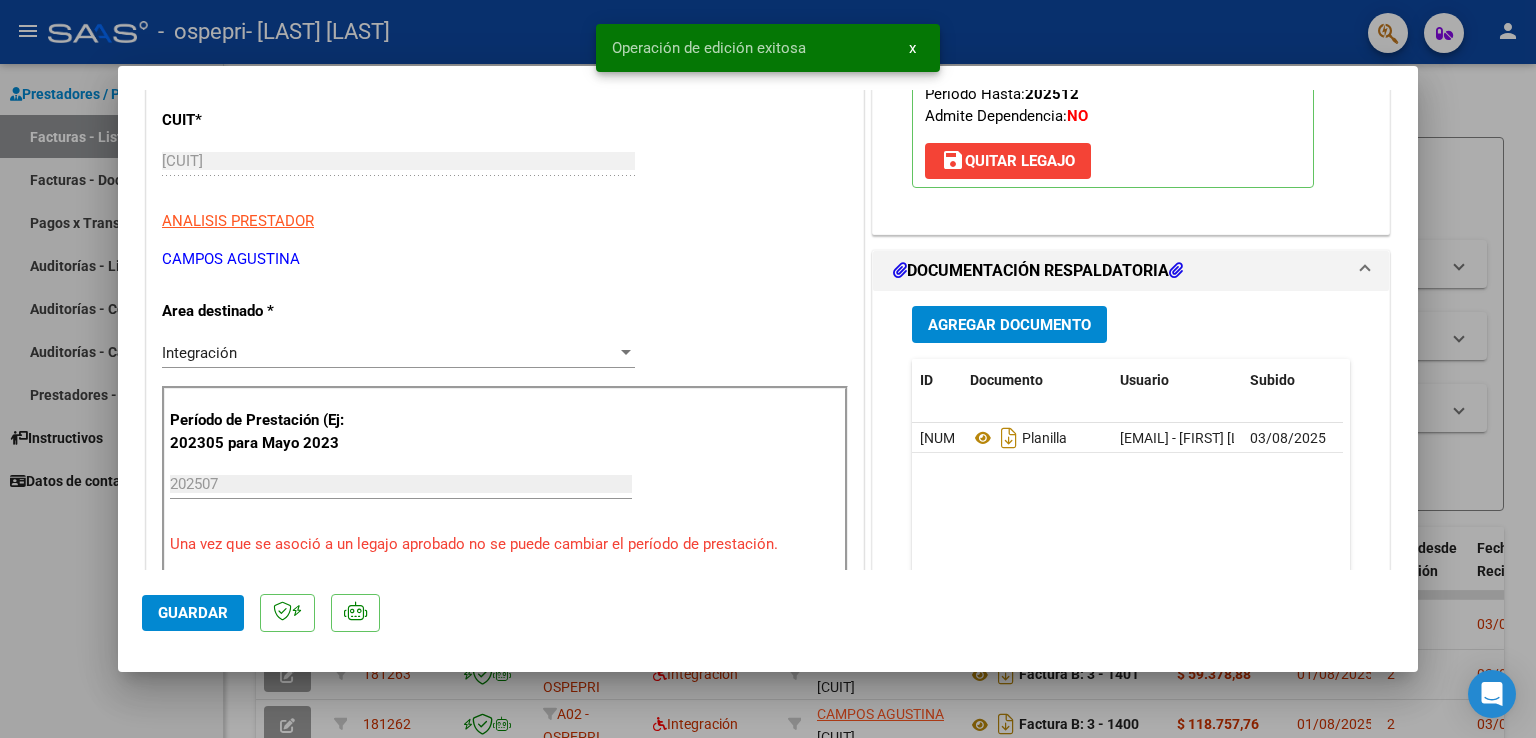 click at bounding box center [768, 369] 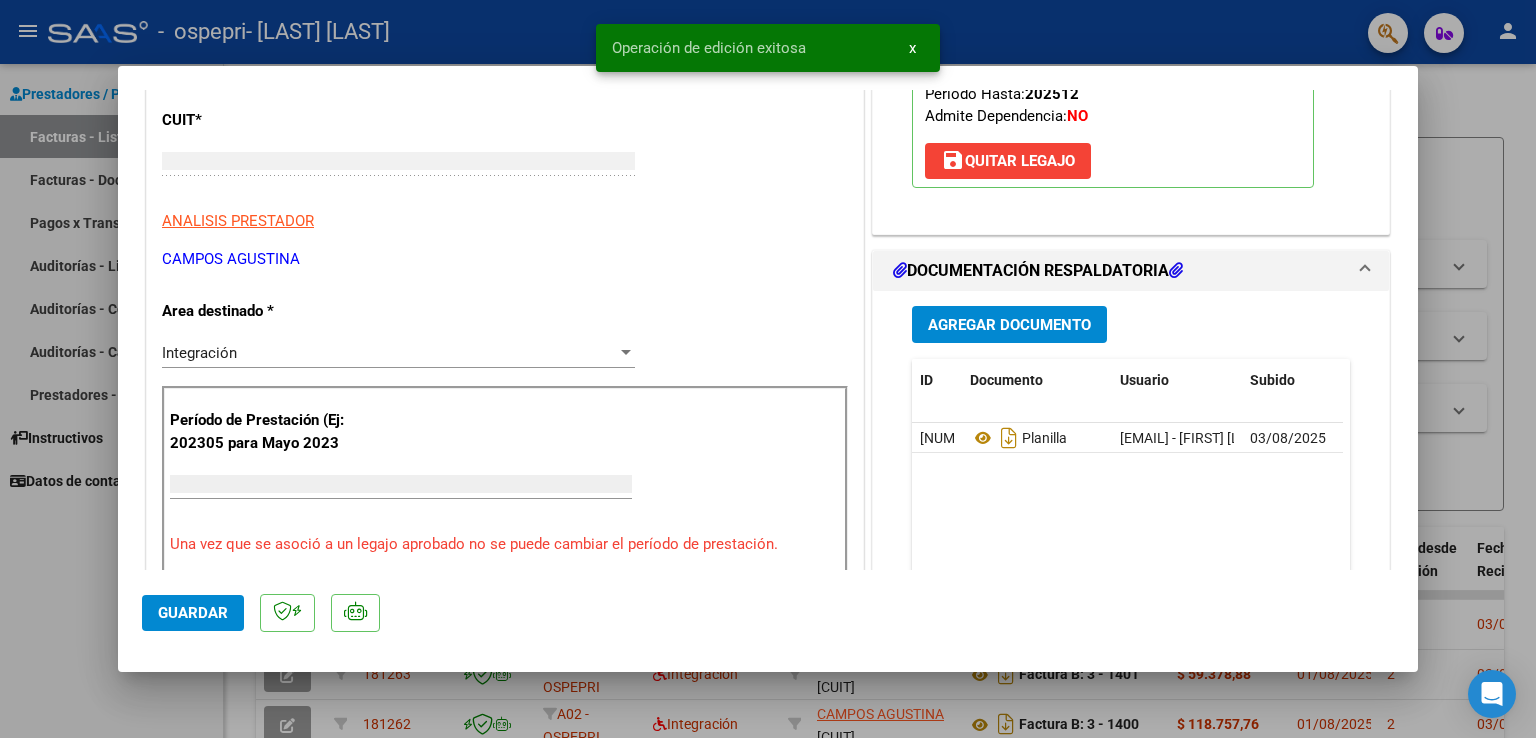 scroll, scrollTop: 239, scrollLeft: 0, axis: vertical 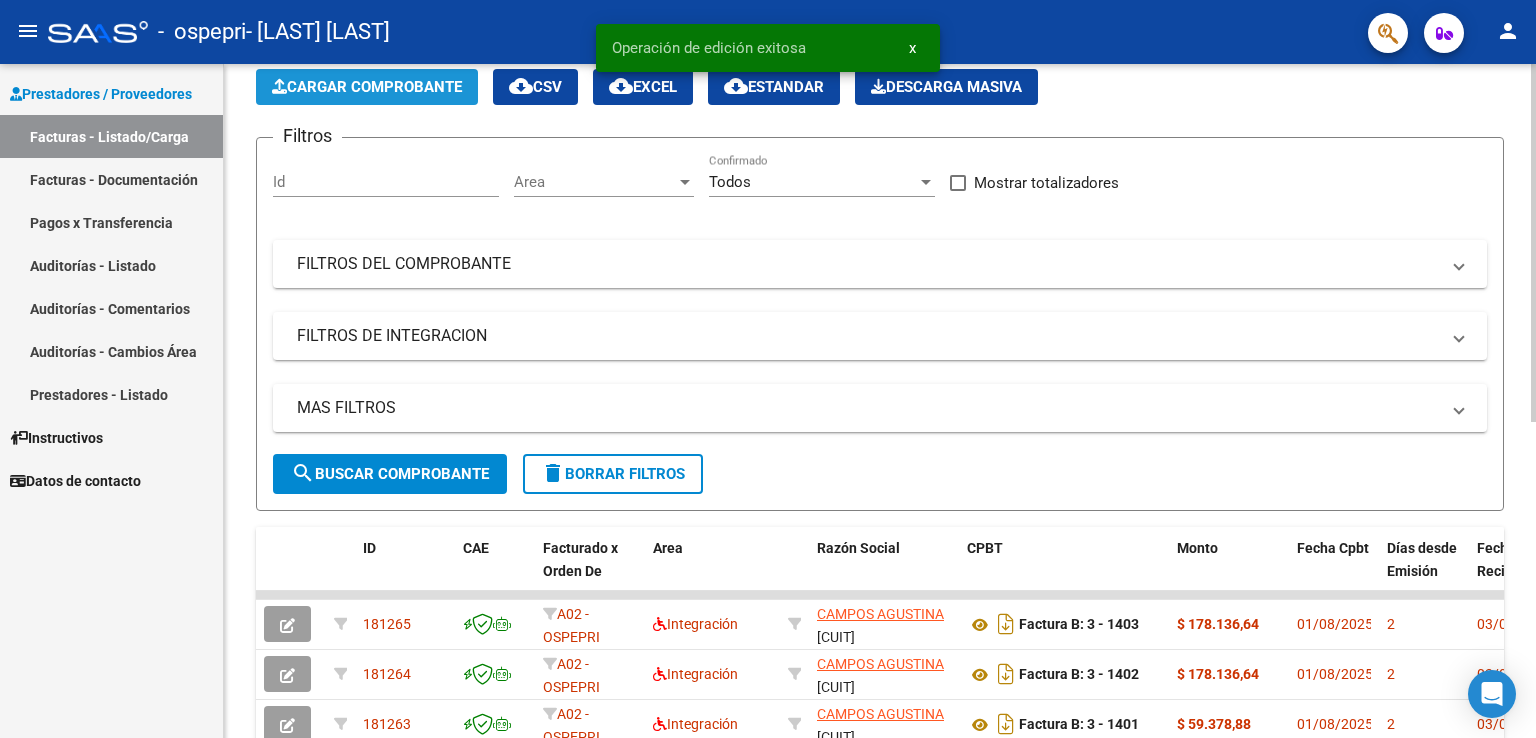 click on "Cargar Comprobante" 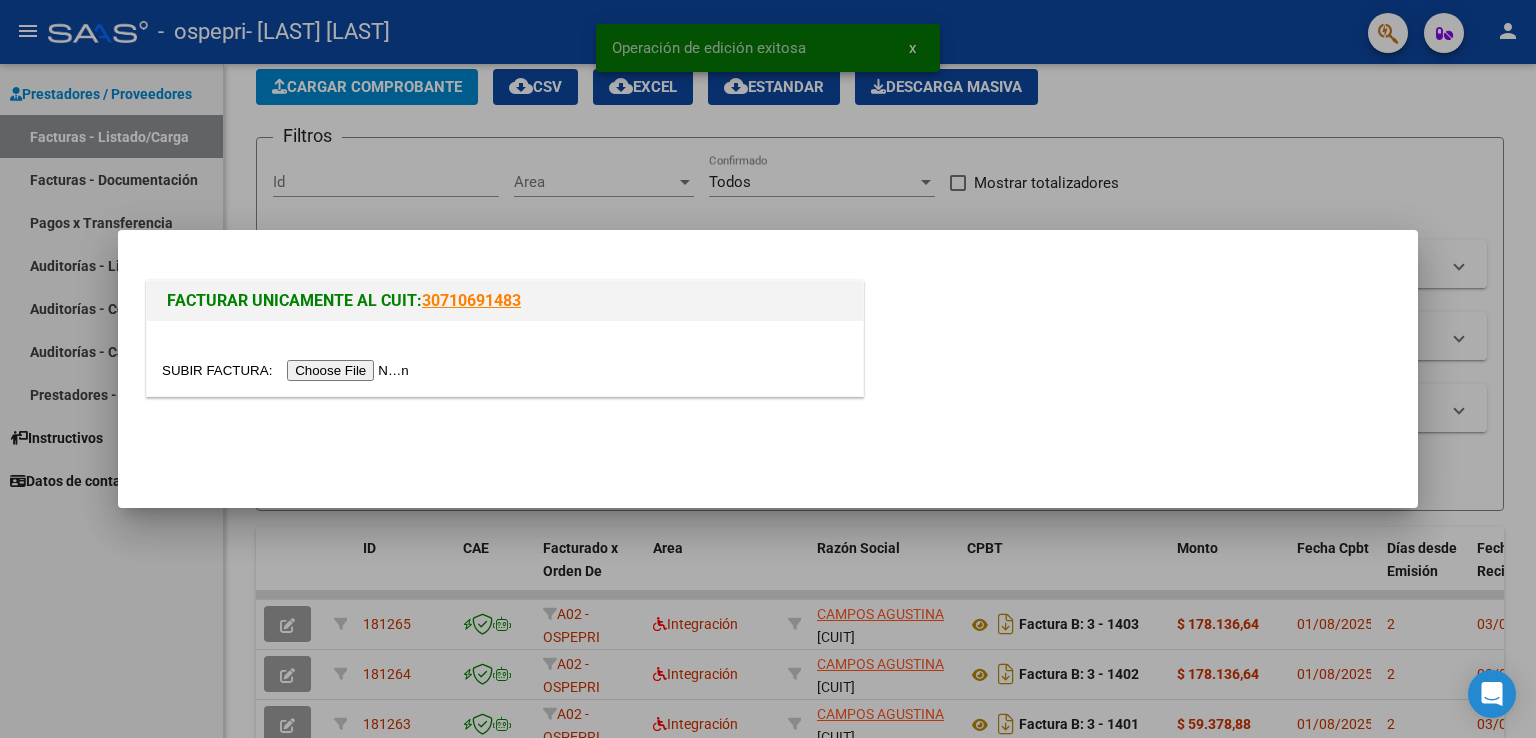 click at bounding box center (288, 370) 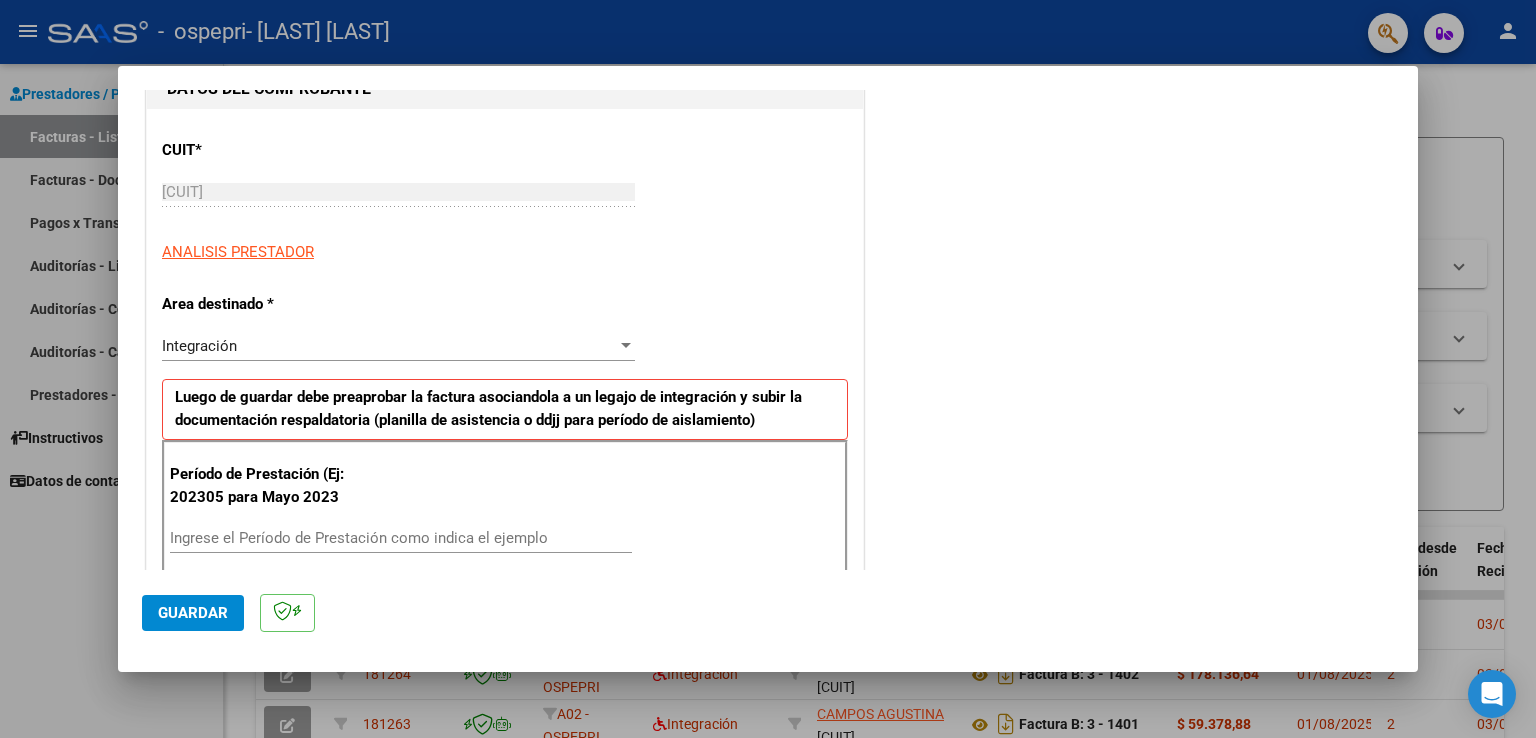 scroll, scrollTop: 400, scrollLeft: 0, axis: vertical 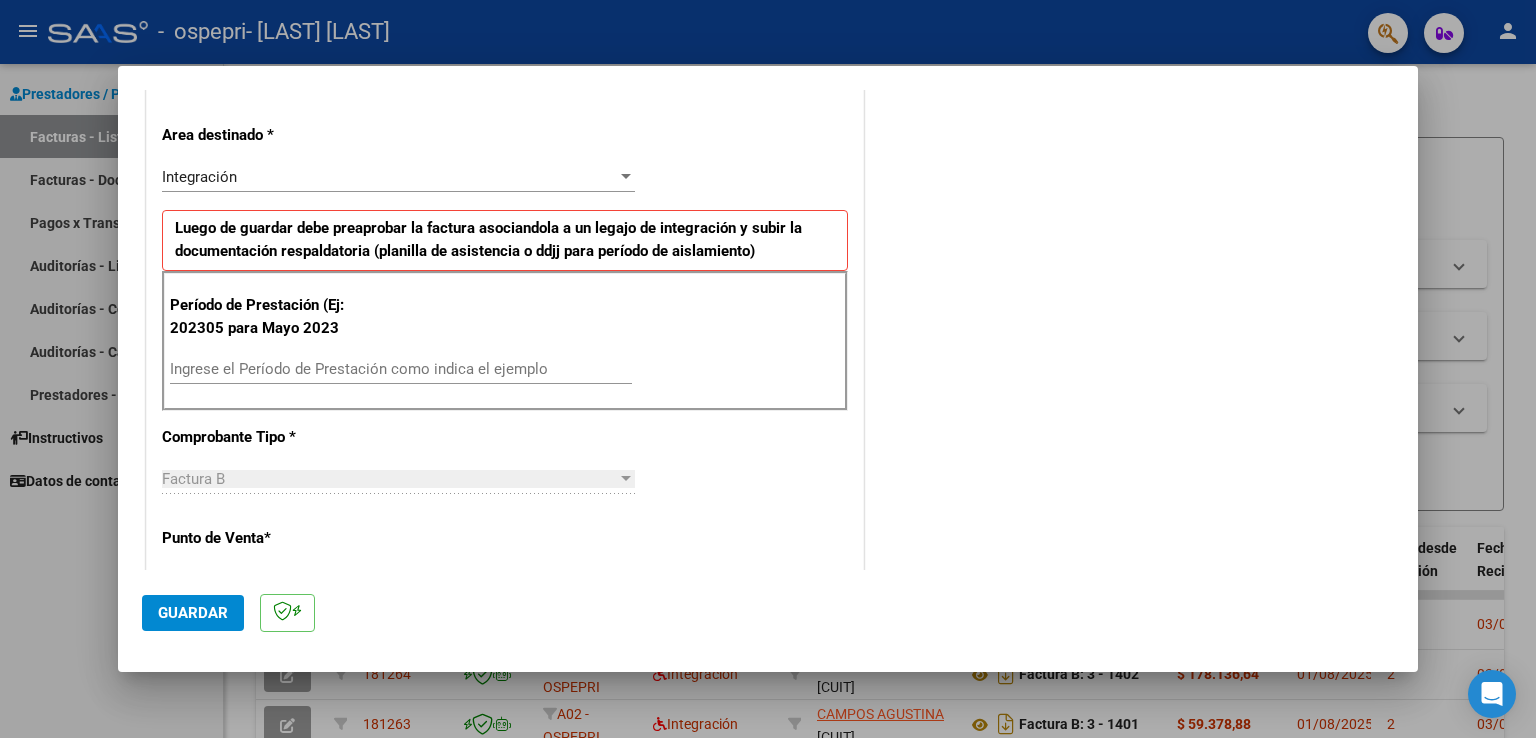 click on "Ingrese el Período de Prestación como indica el ejemplo" at bounding box center (401, 369) 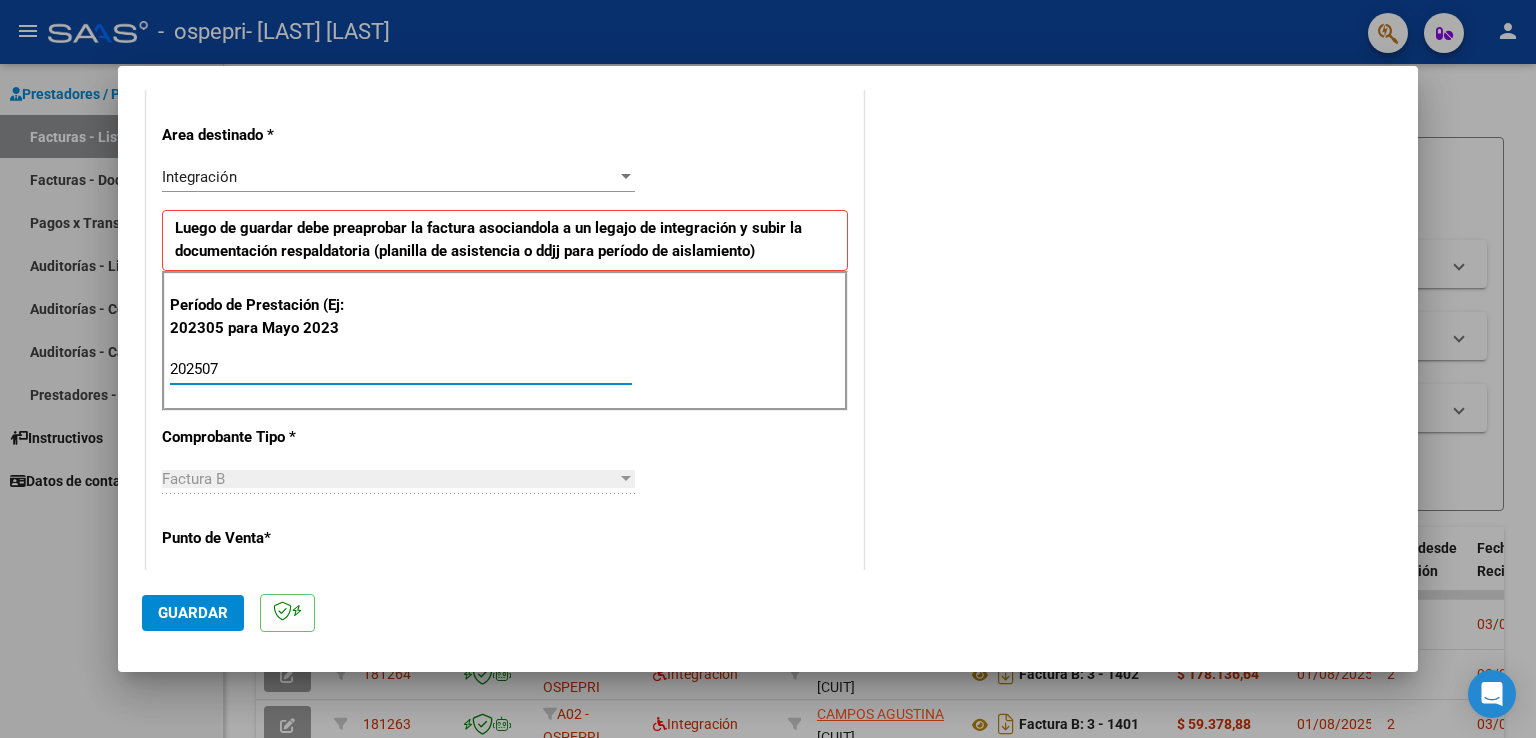click on "Guardar" 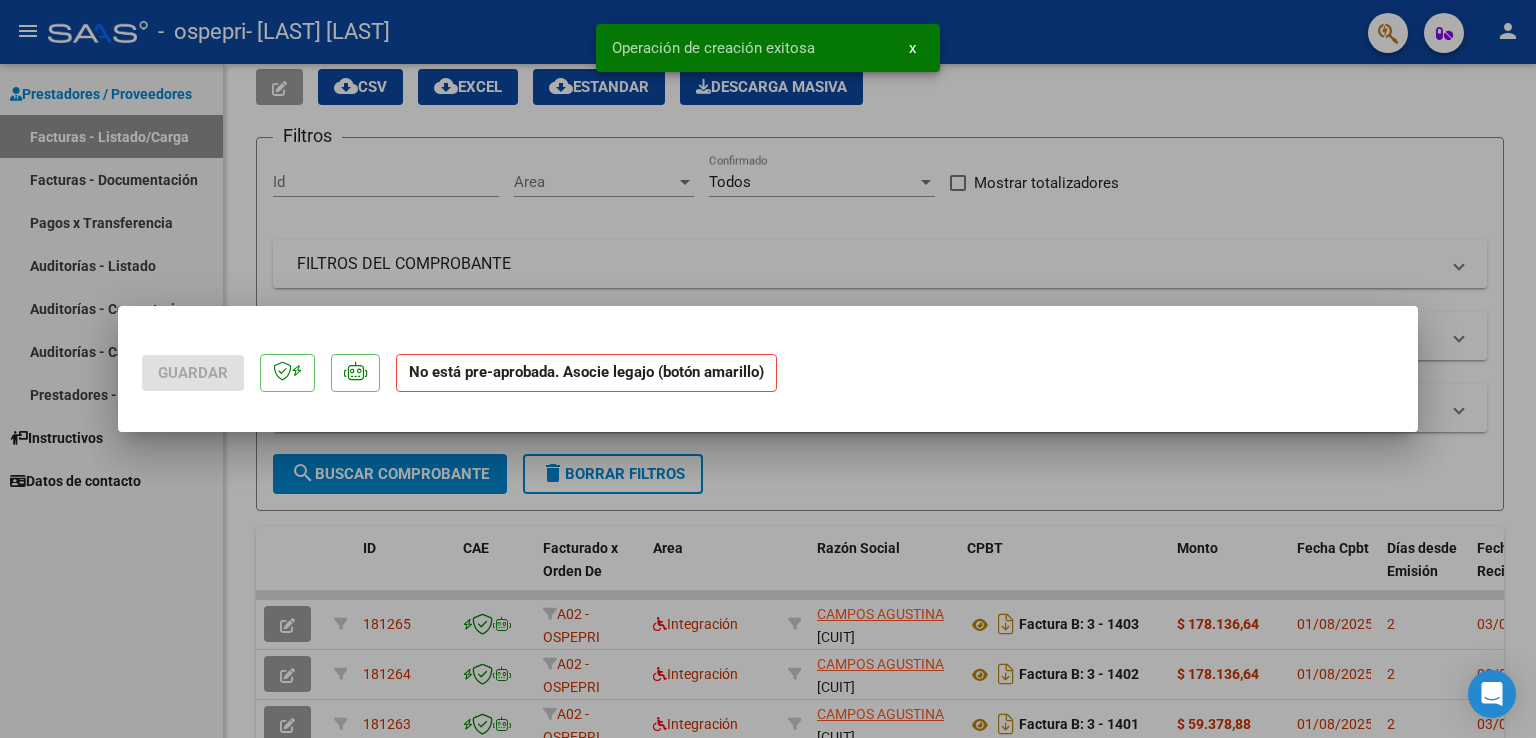 scroll, scrollTop: 0, scrollLeft: 0, axis: both 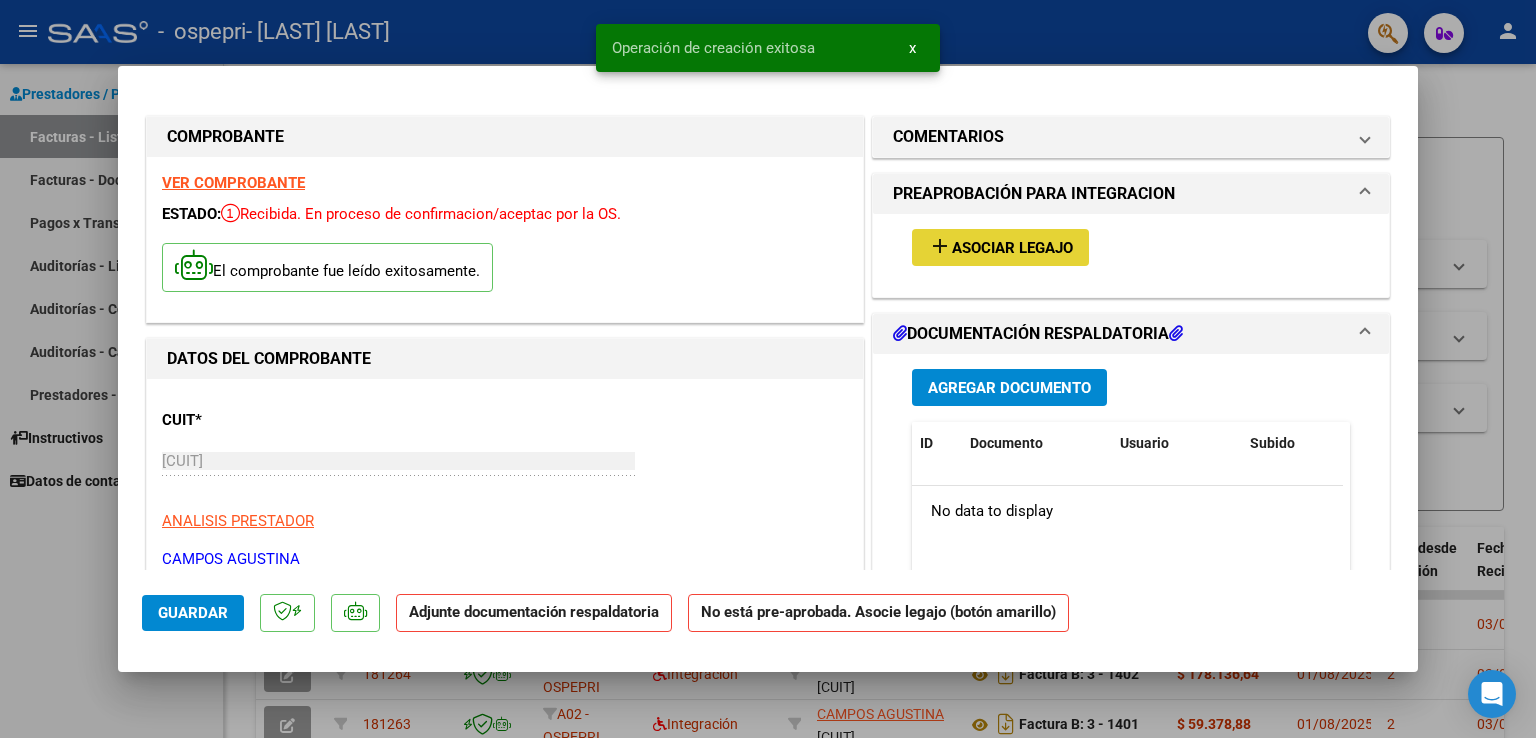 click on "Asociar Legajo" at bounding box center [1012, 248] 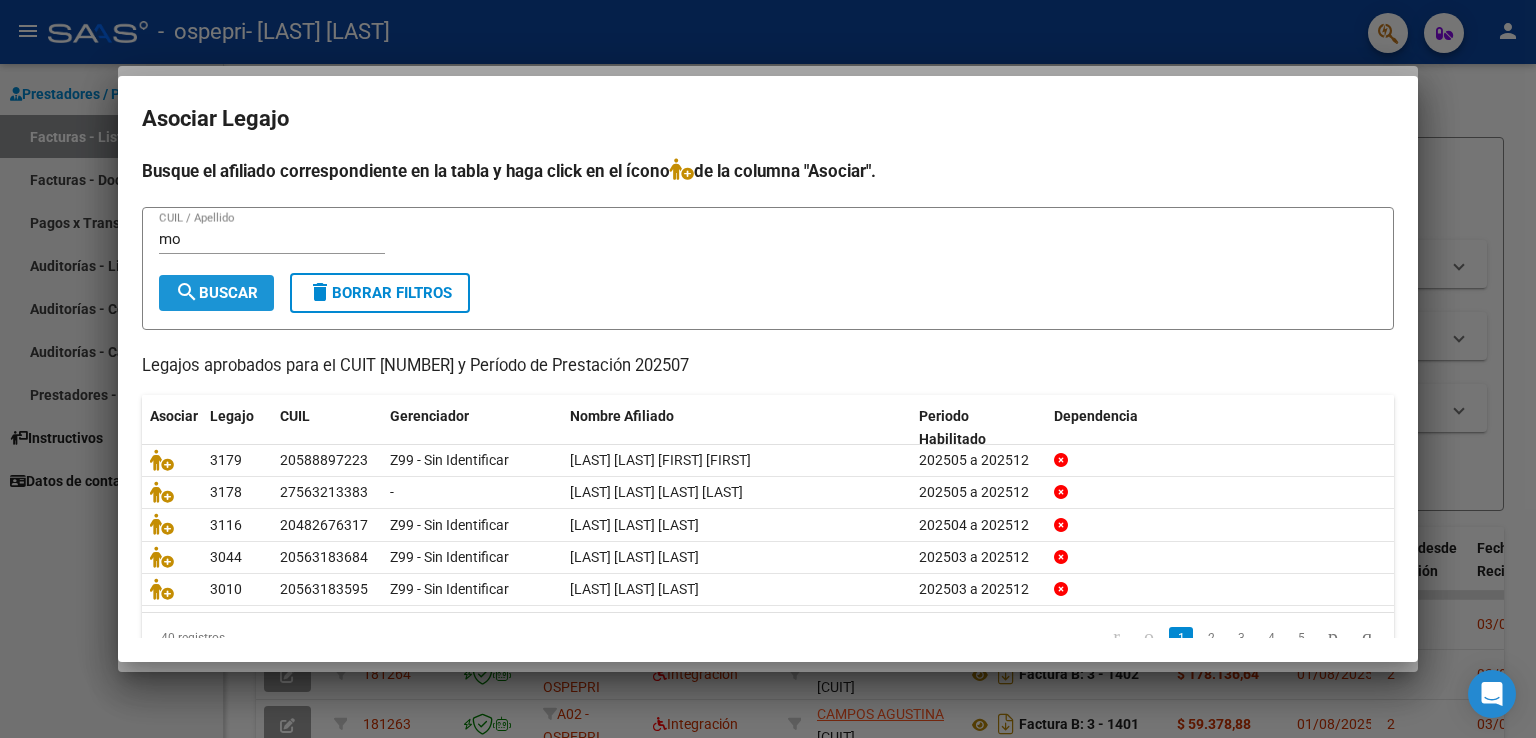 click on "search  Buscar" at bounding box center (216, 293) 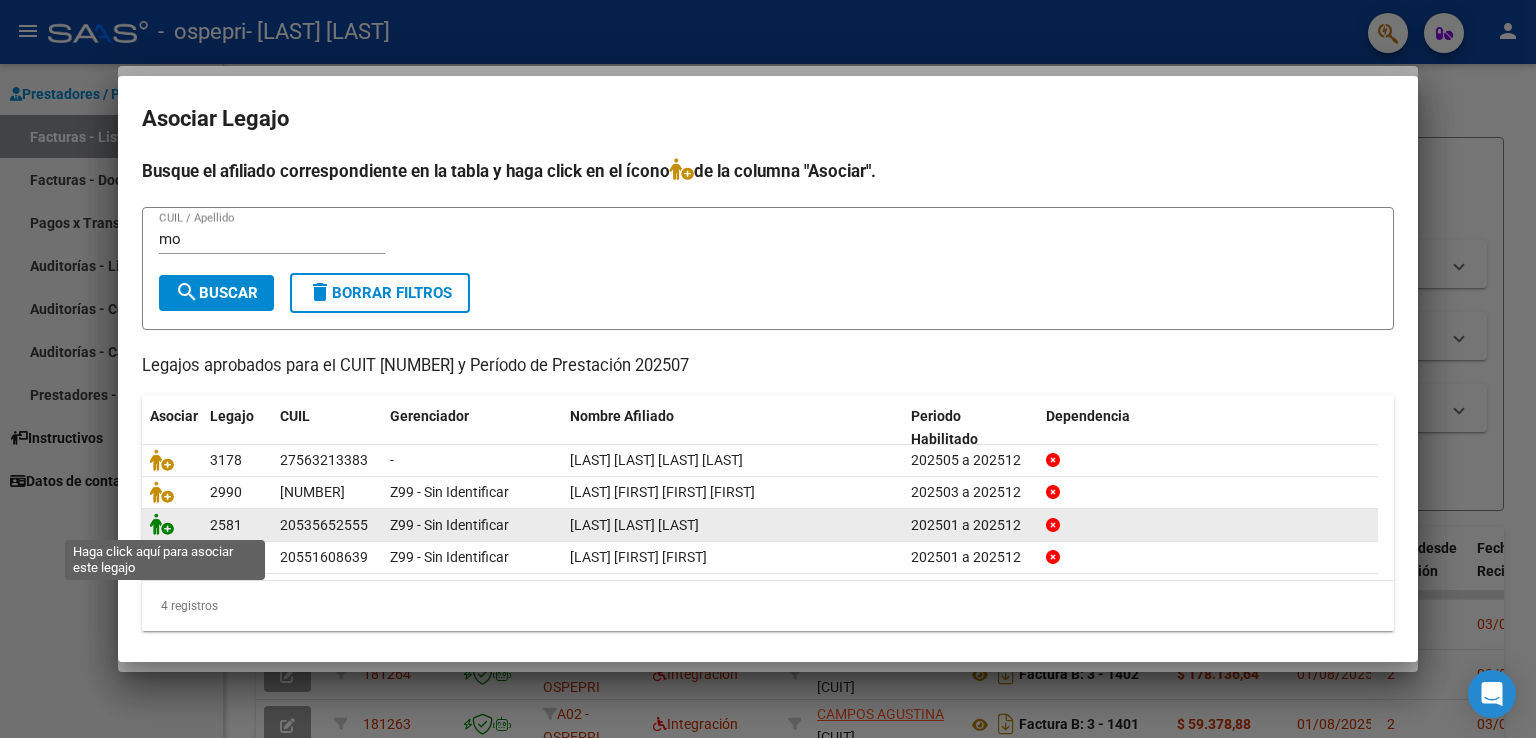 click 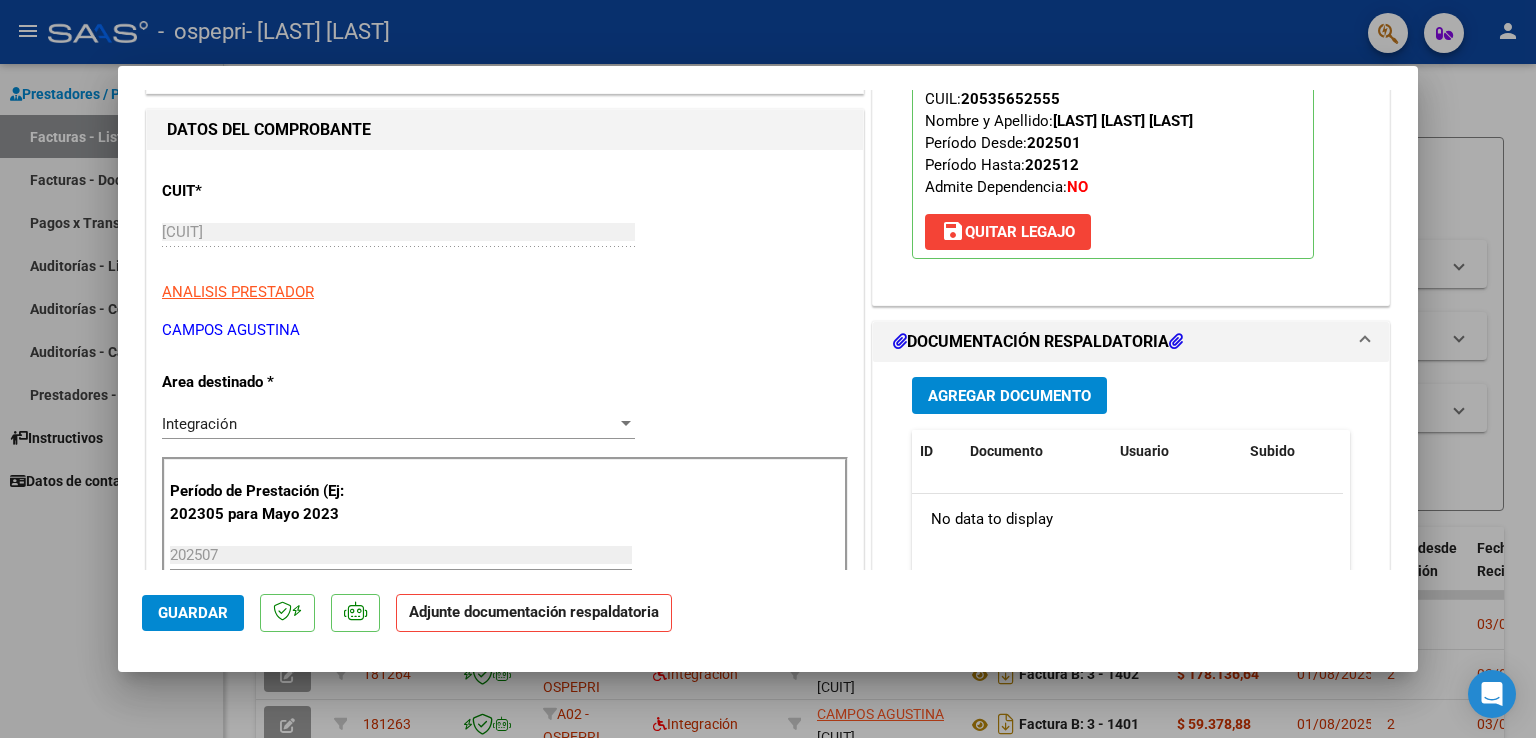 scroll, scrollTop: 300, scrollLeft: 0, axis: vertical 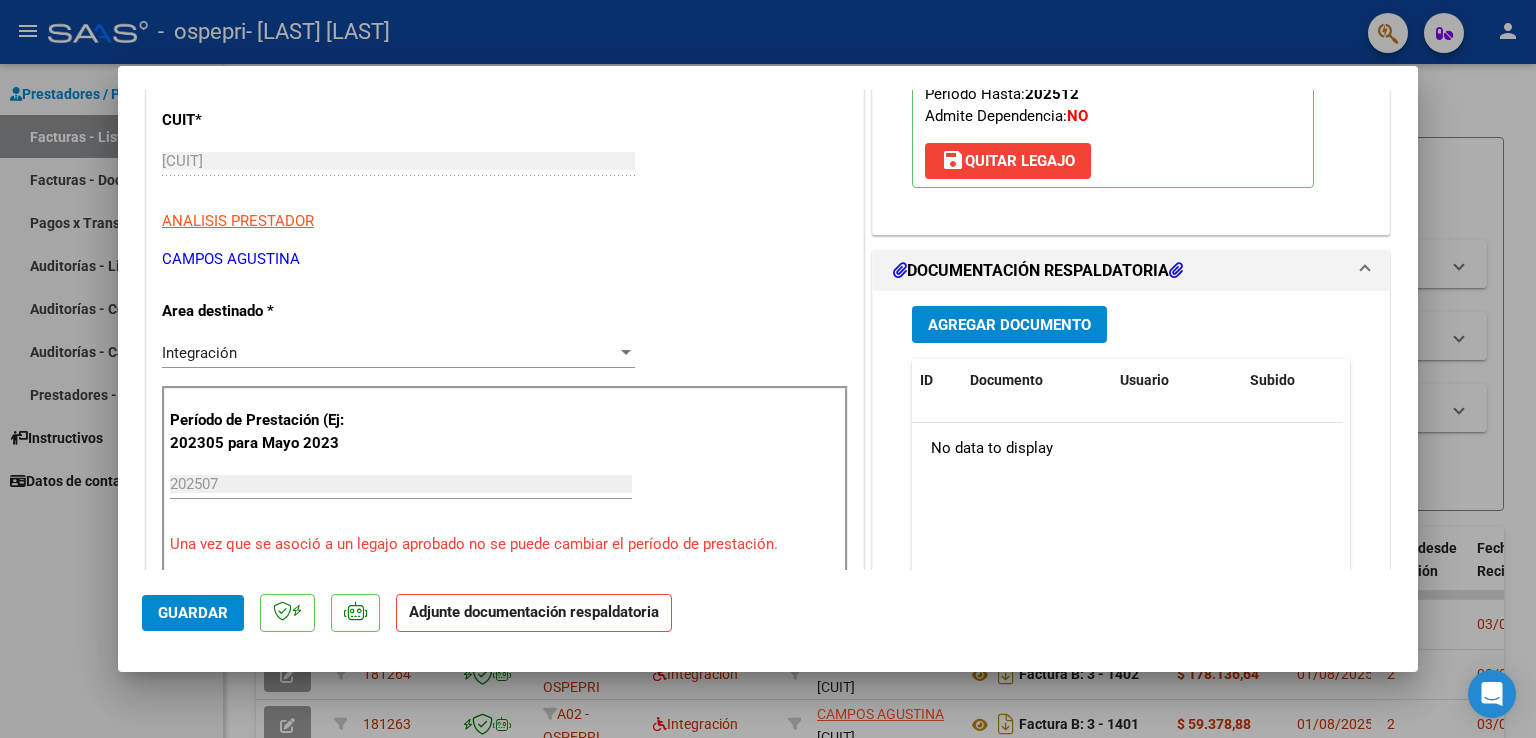 click on "Agregar Documento" at bounding box center (1009, 325) 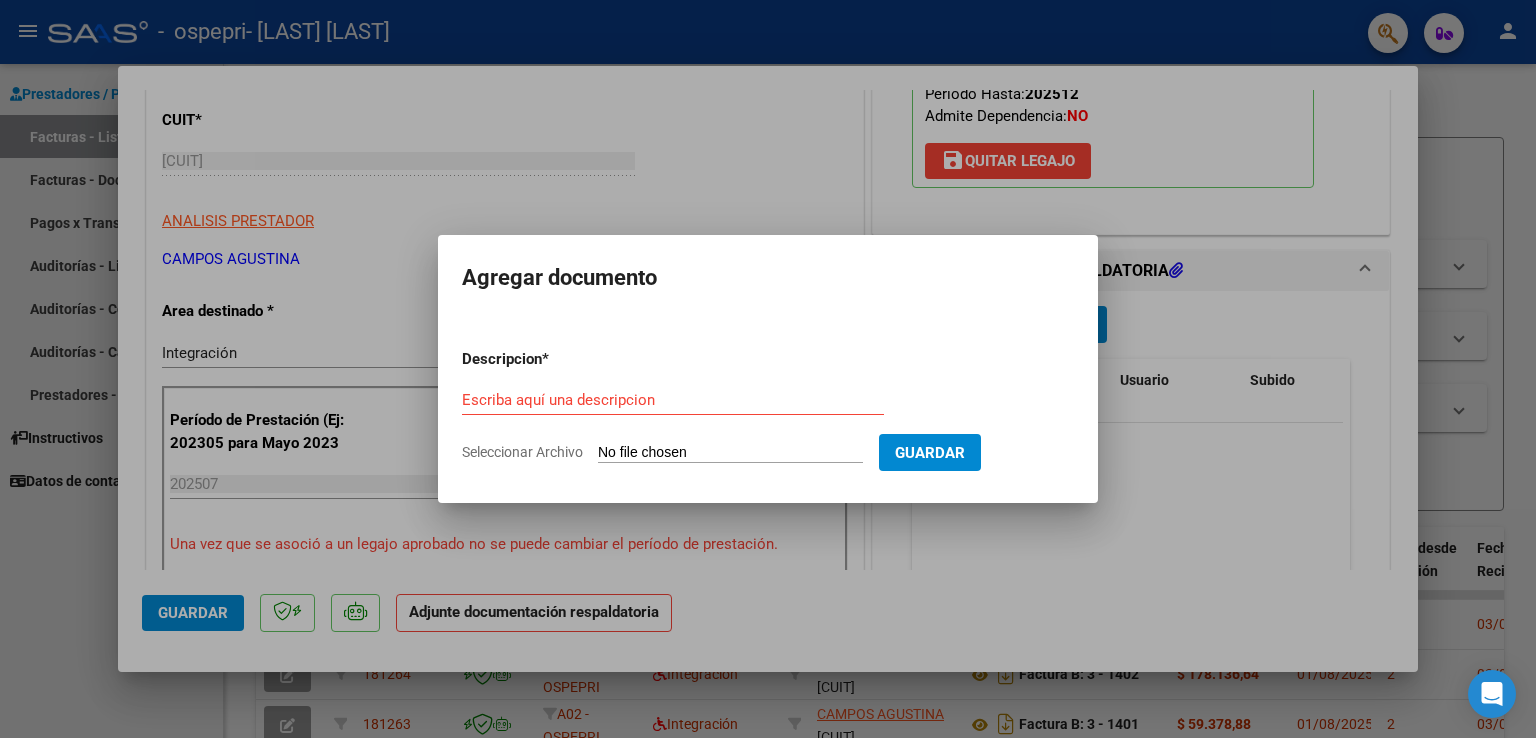 click on "Seleccionar Archivo" 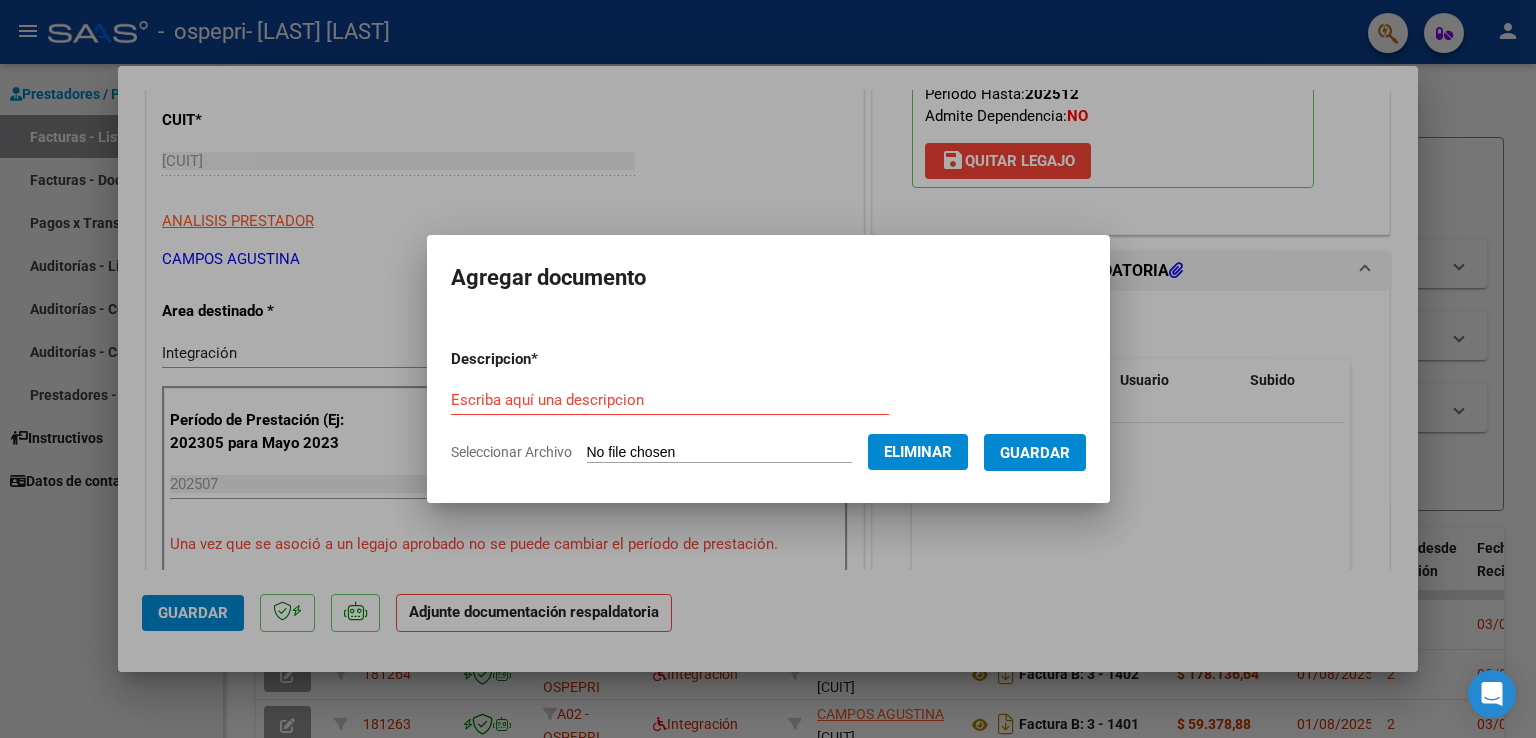 click on "Escriba aquí una descripcion" at bounding box center [670, 400] 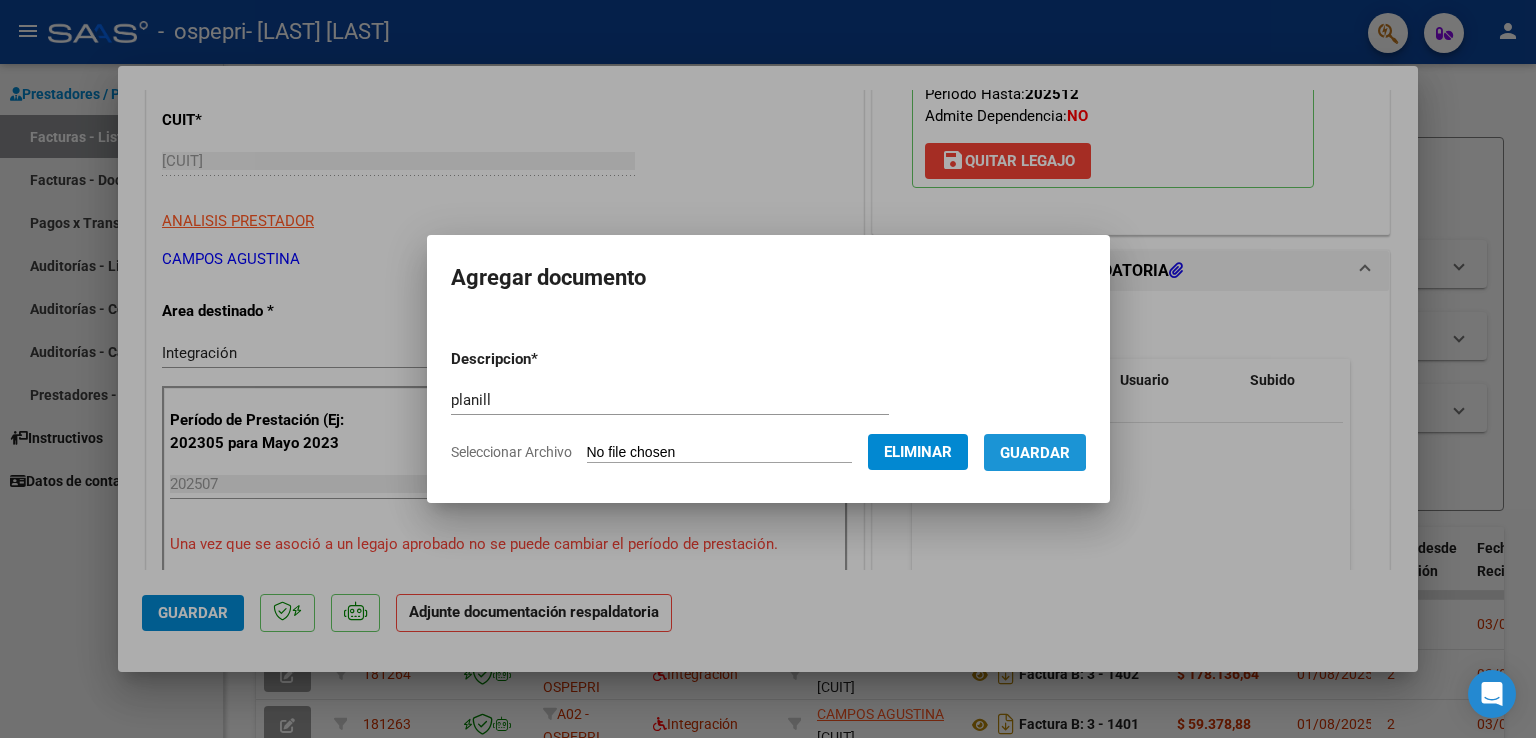 click on "Guardar" at bounding box center (1035, 453) 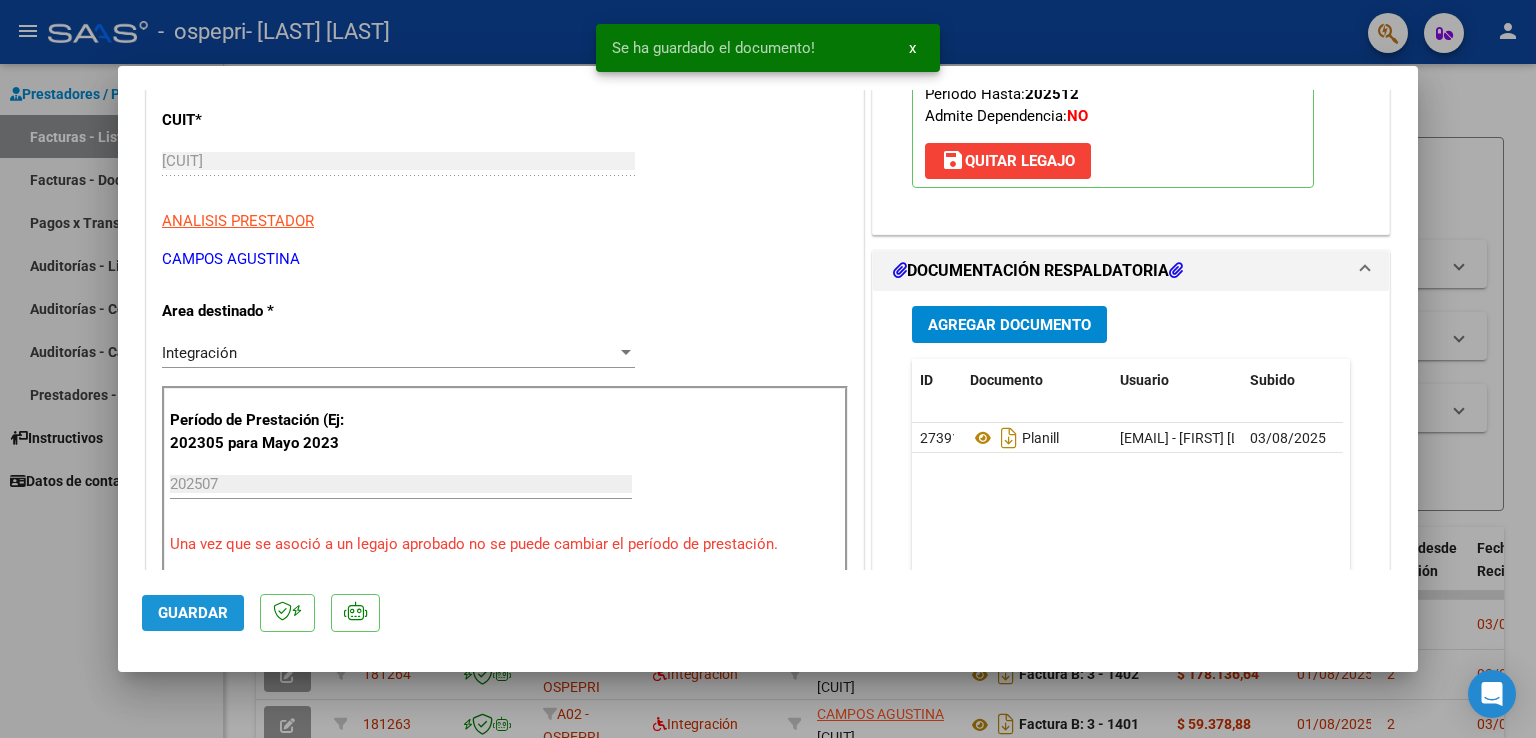 click on "Guardar" 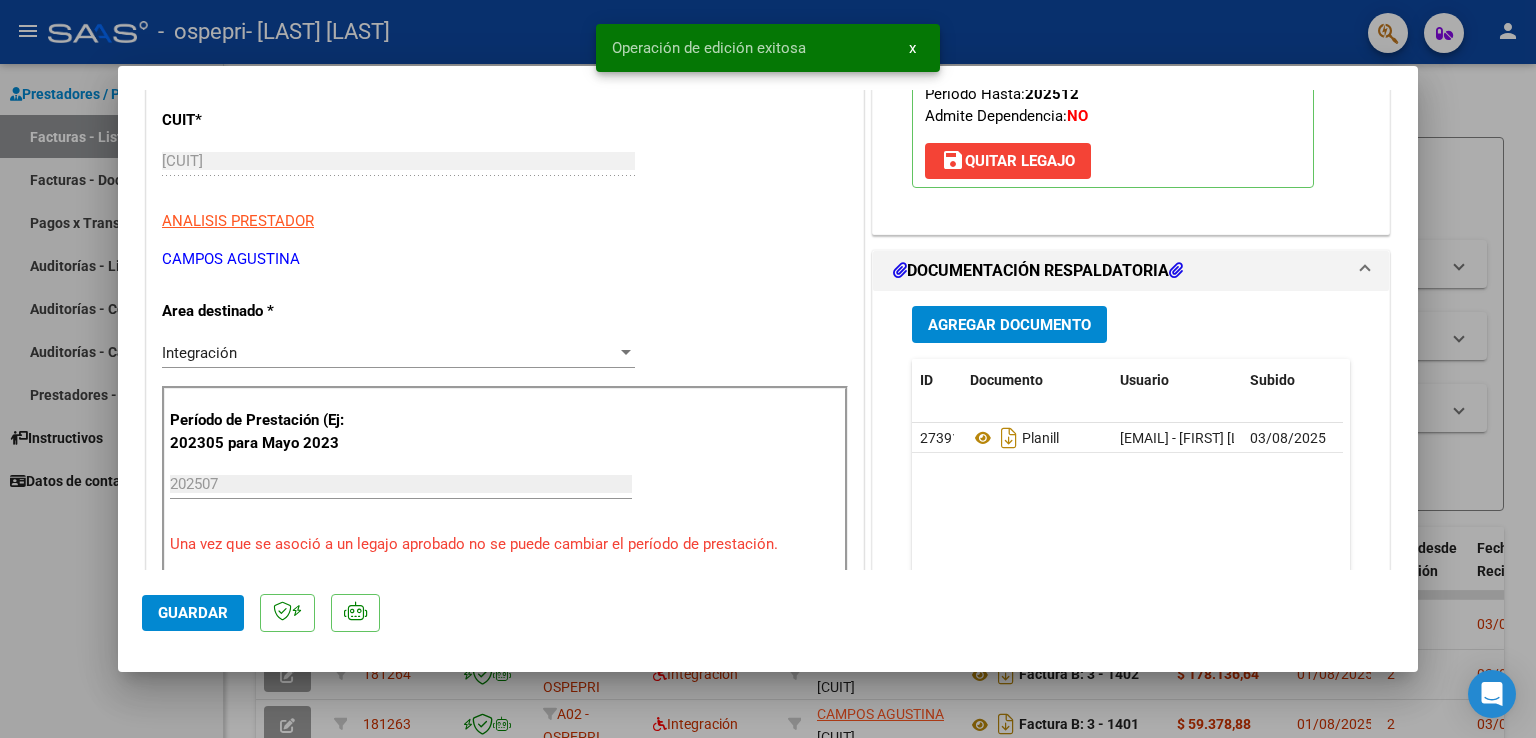 click at bounding box center (768, 369) 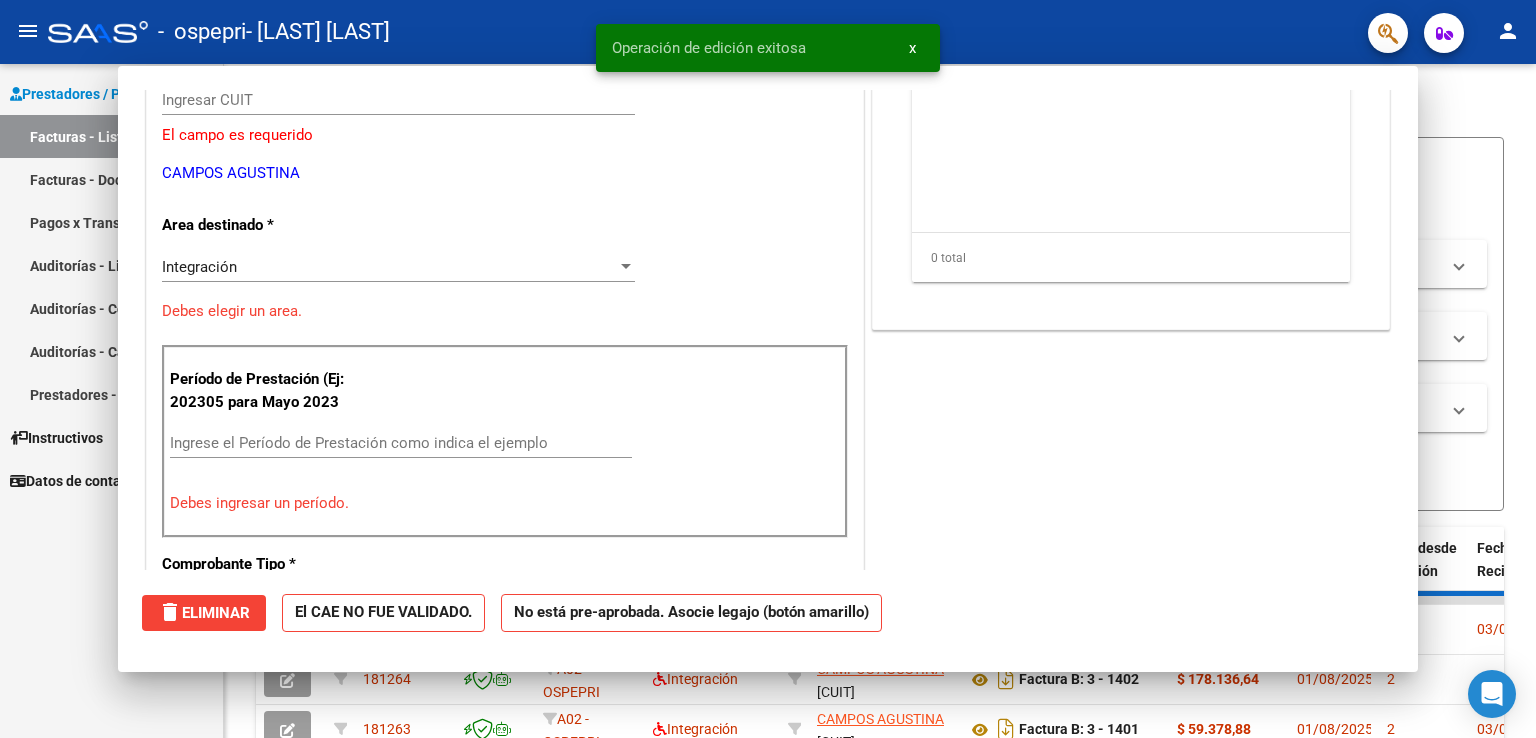 scroll, scrollTop: 0, scrollLeft: 0, axis: both 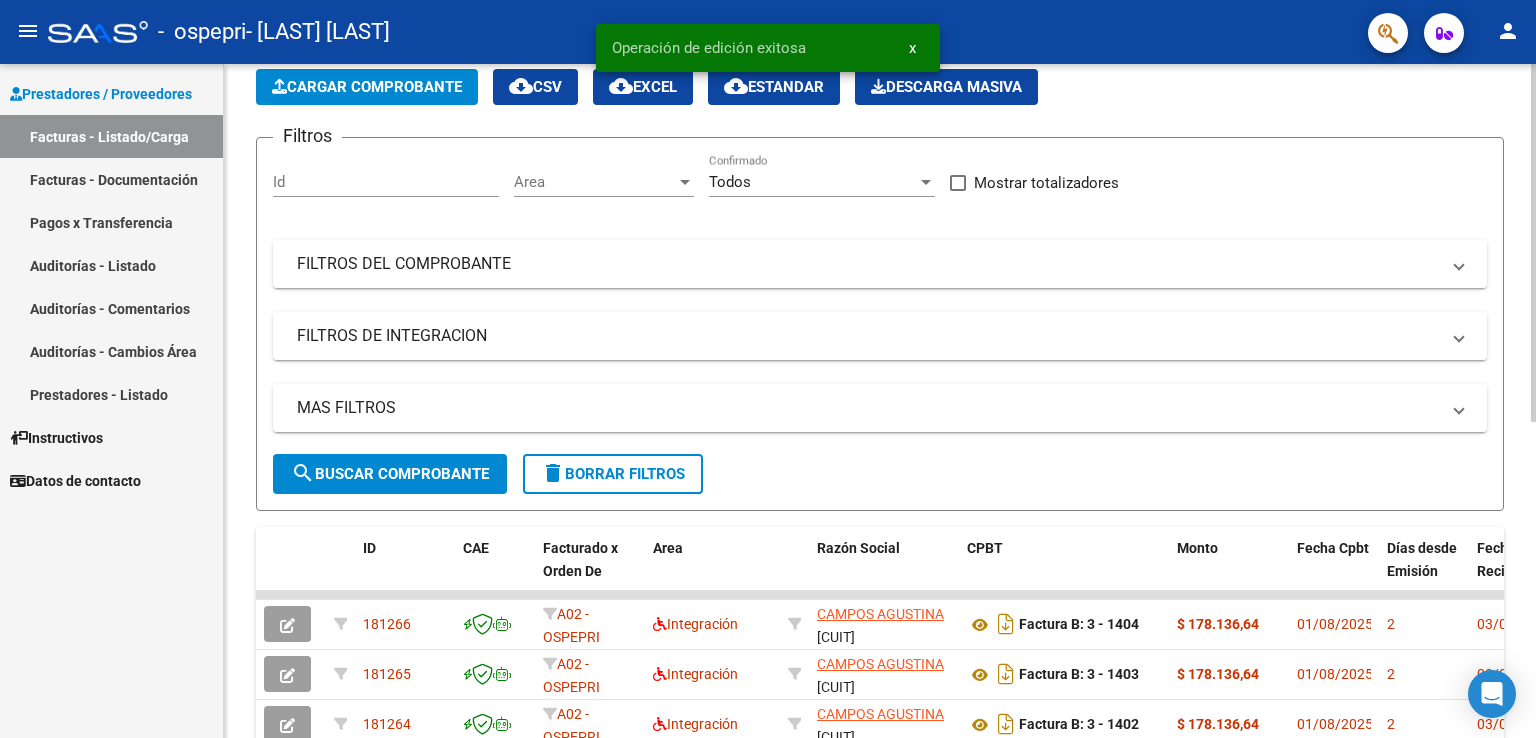 click on "Cargar Comprobante" 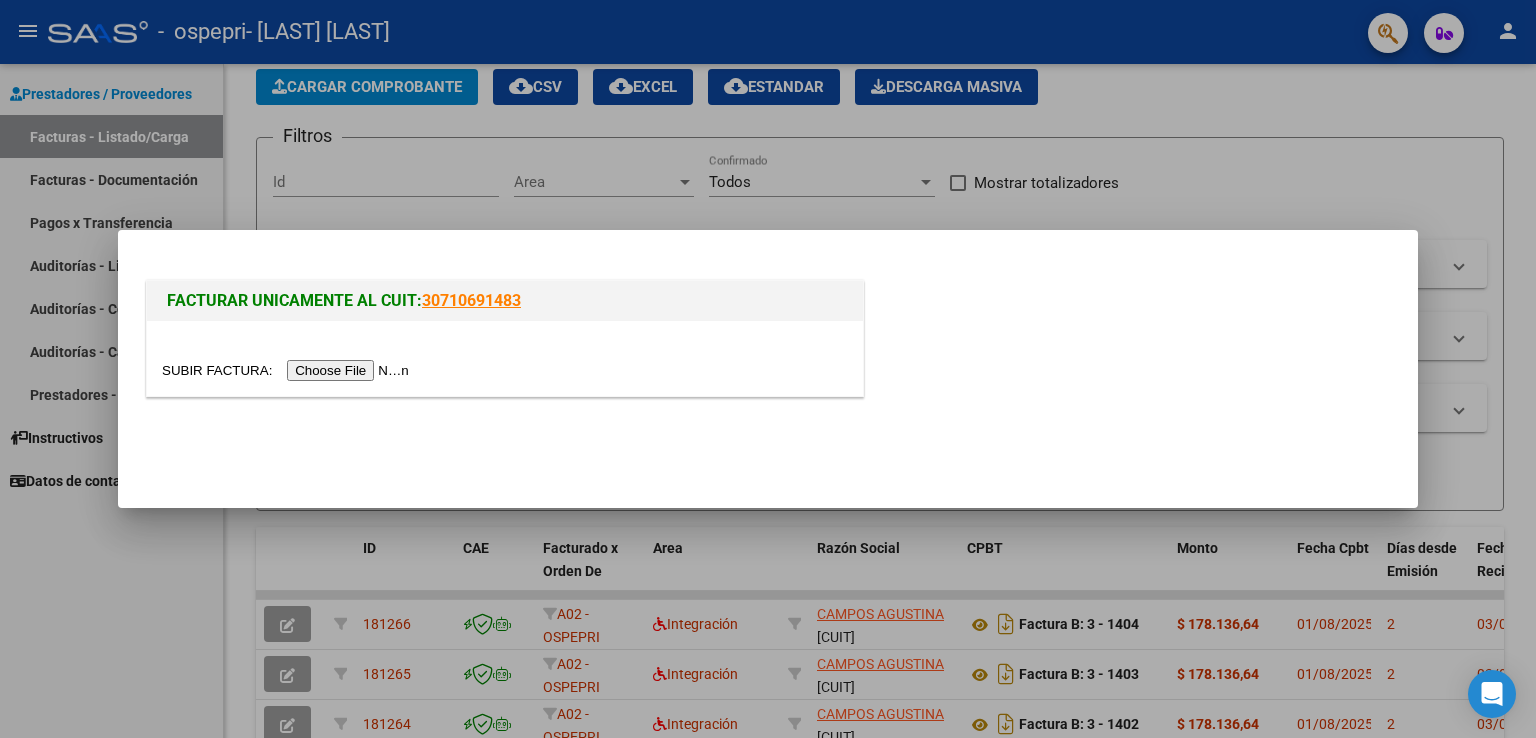 click at bounding box center (288, 370) 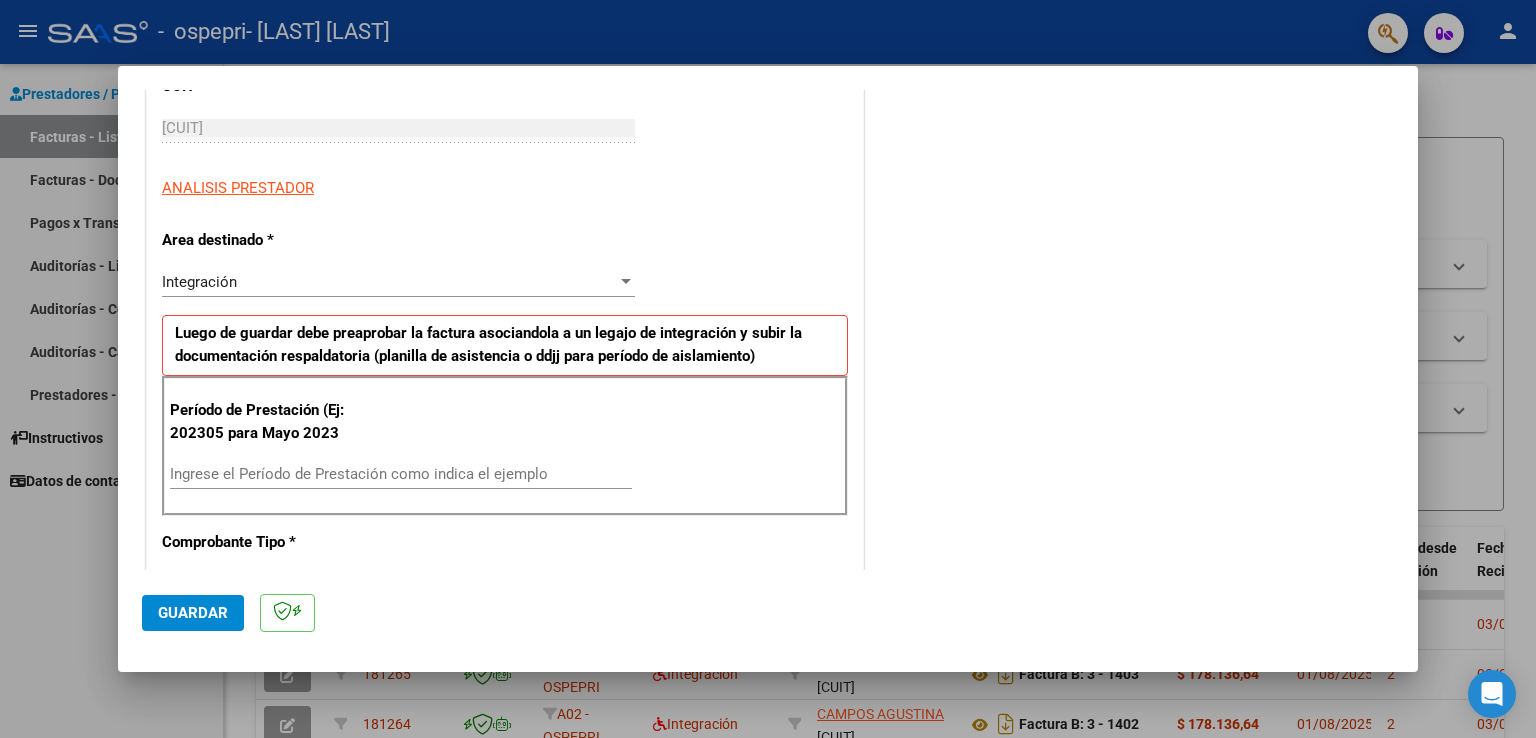 scroll, scrollTop: 300, scrollLeft: 0, axis: vertical 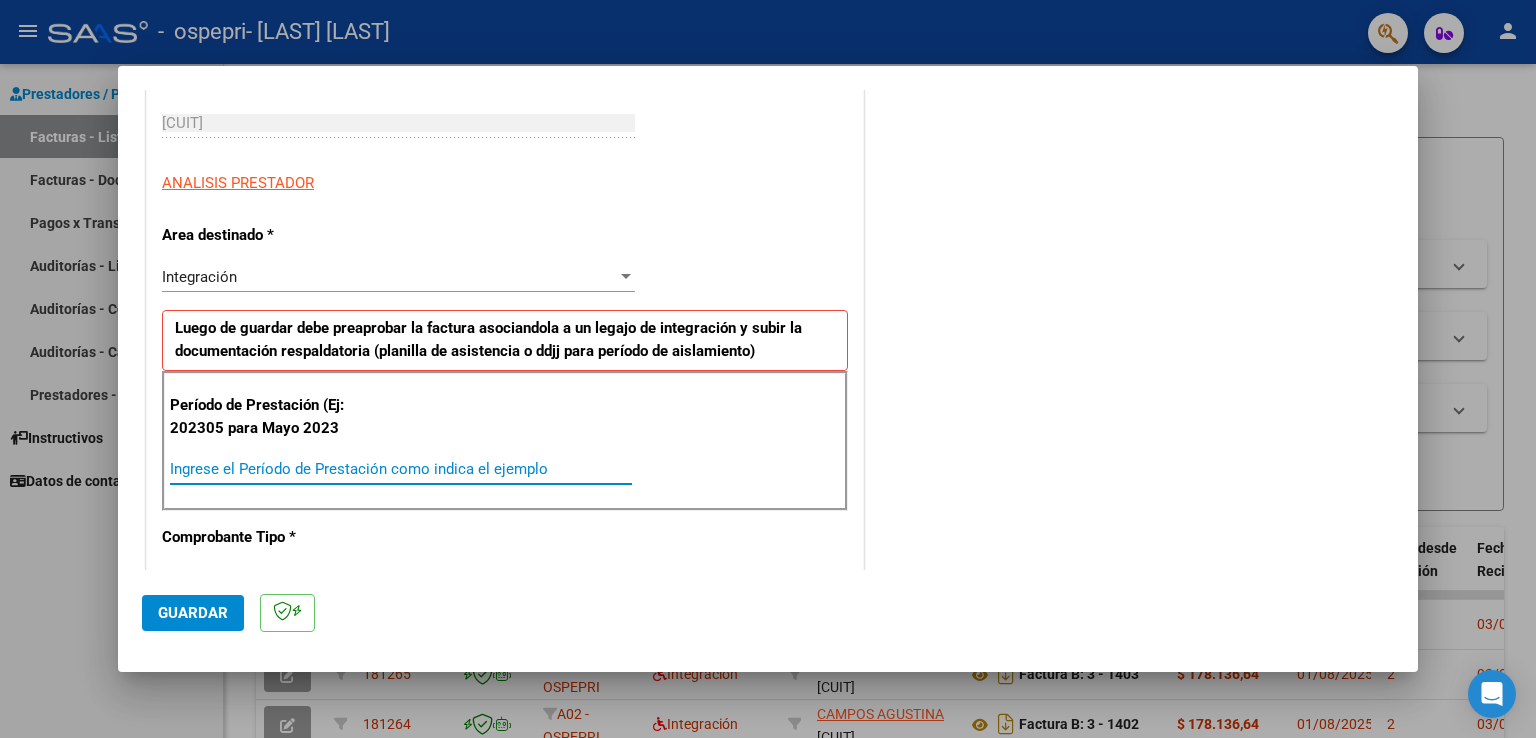 click on "Ingrese el Período de Prestación como indica el ejemplo" at bounding box center [401, 469] 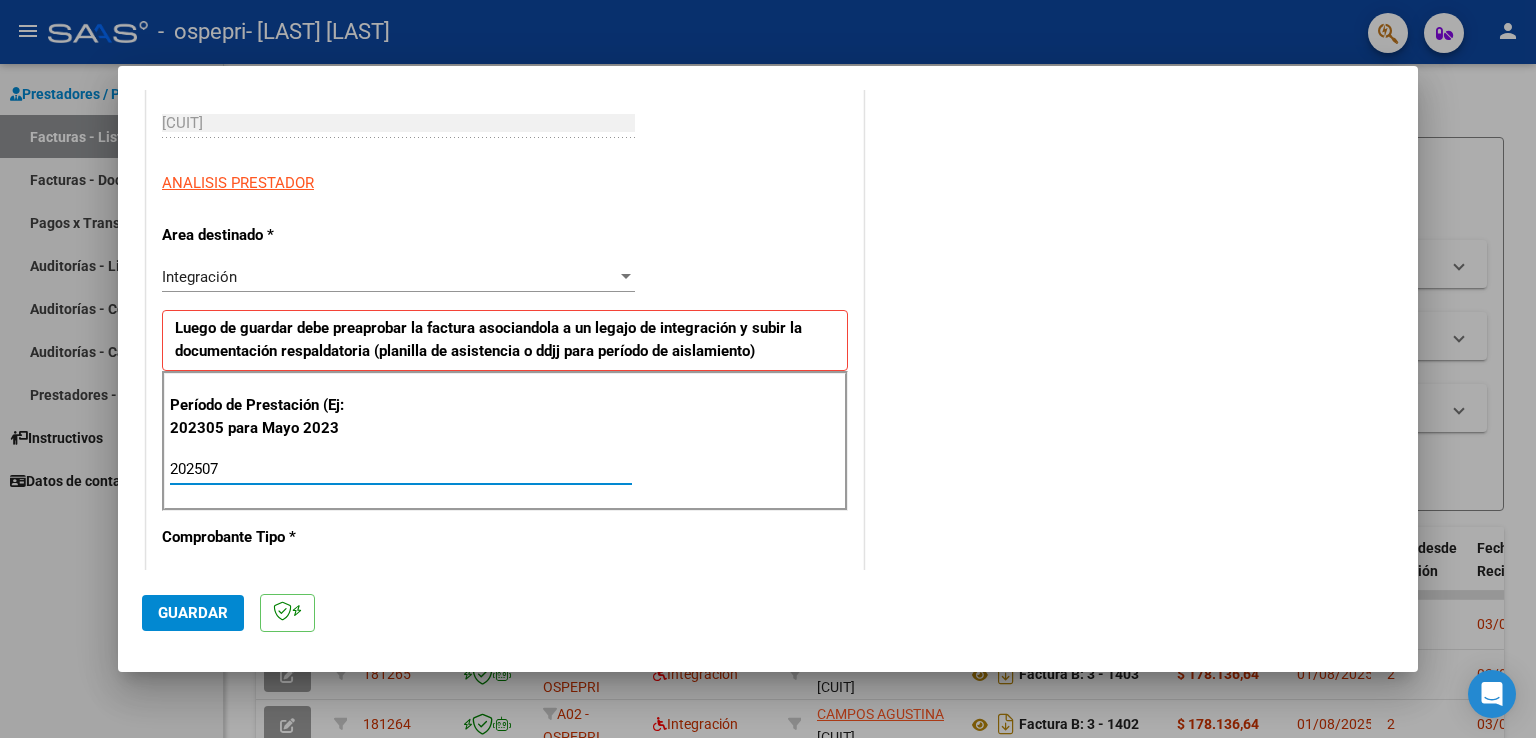 click on "Guardar" 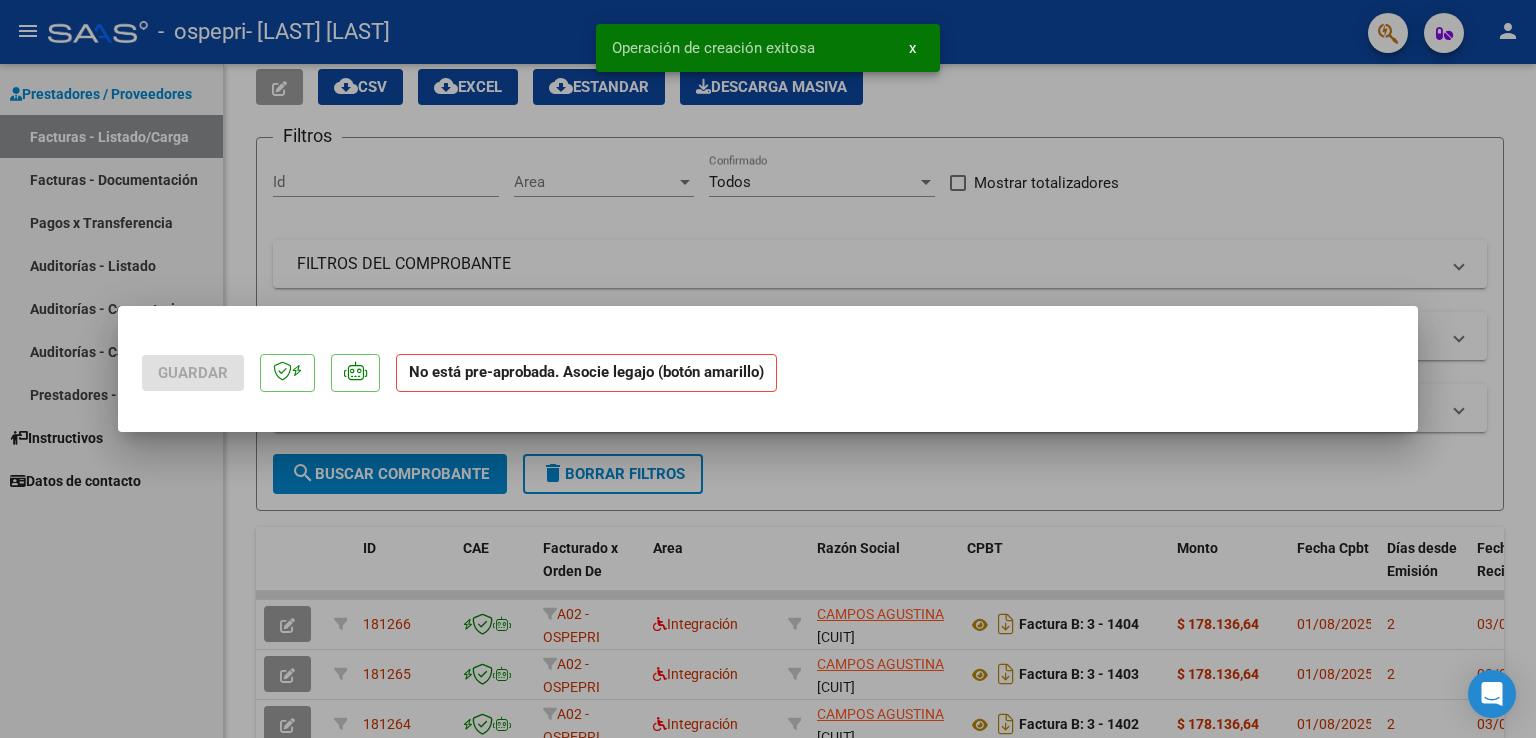 scroll, scrollTop: 0, scrollLeft: 0, axis: both 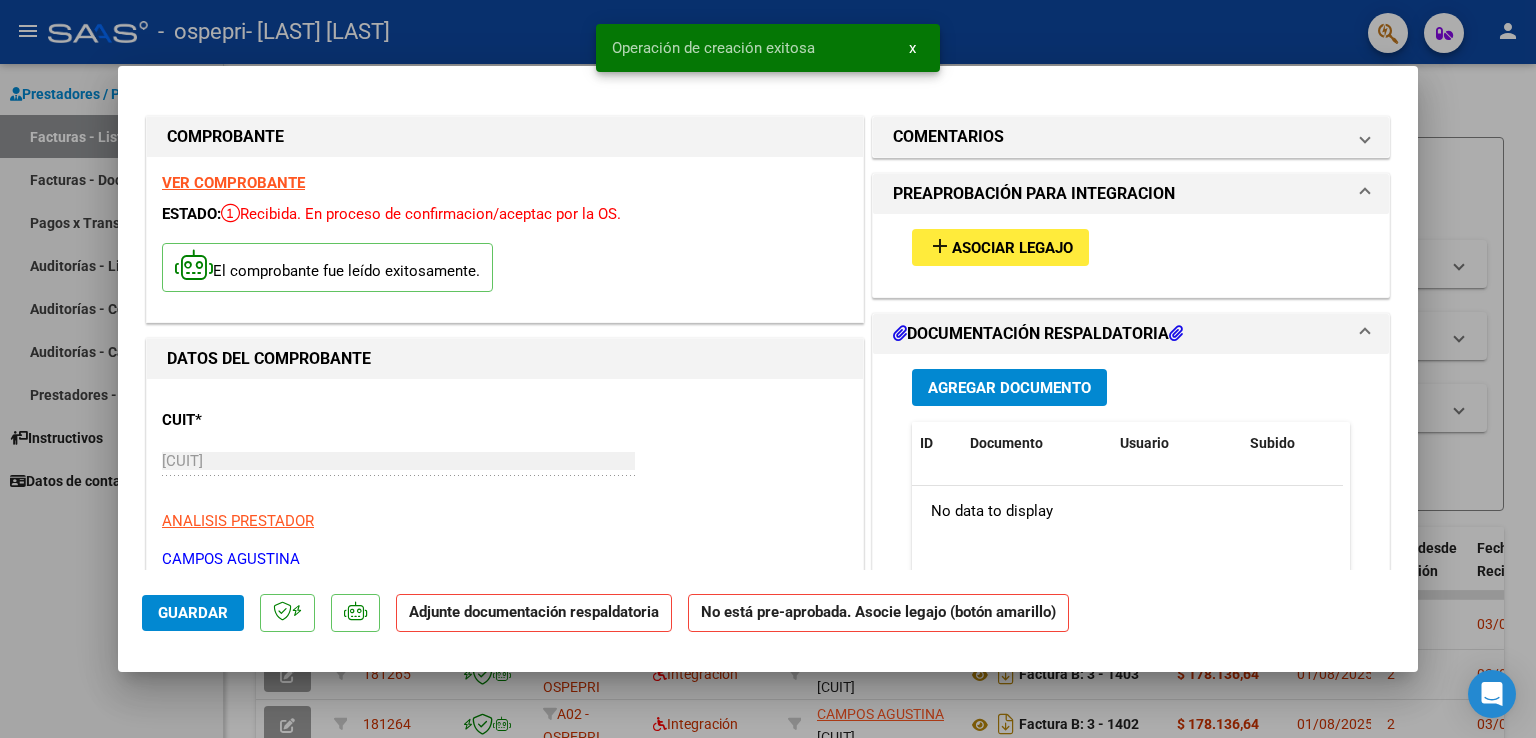 click on "Asociar Legajo" at bounding box center (1012, 248) 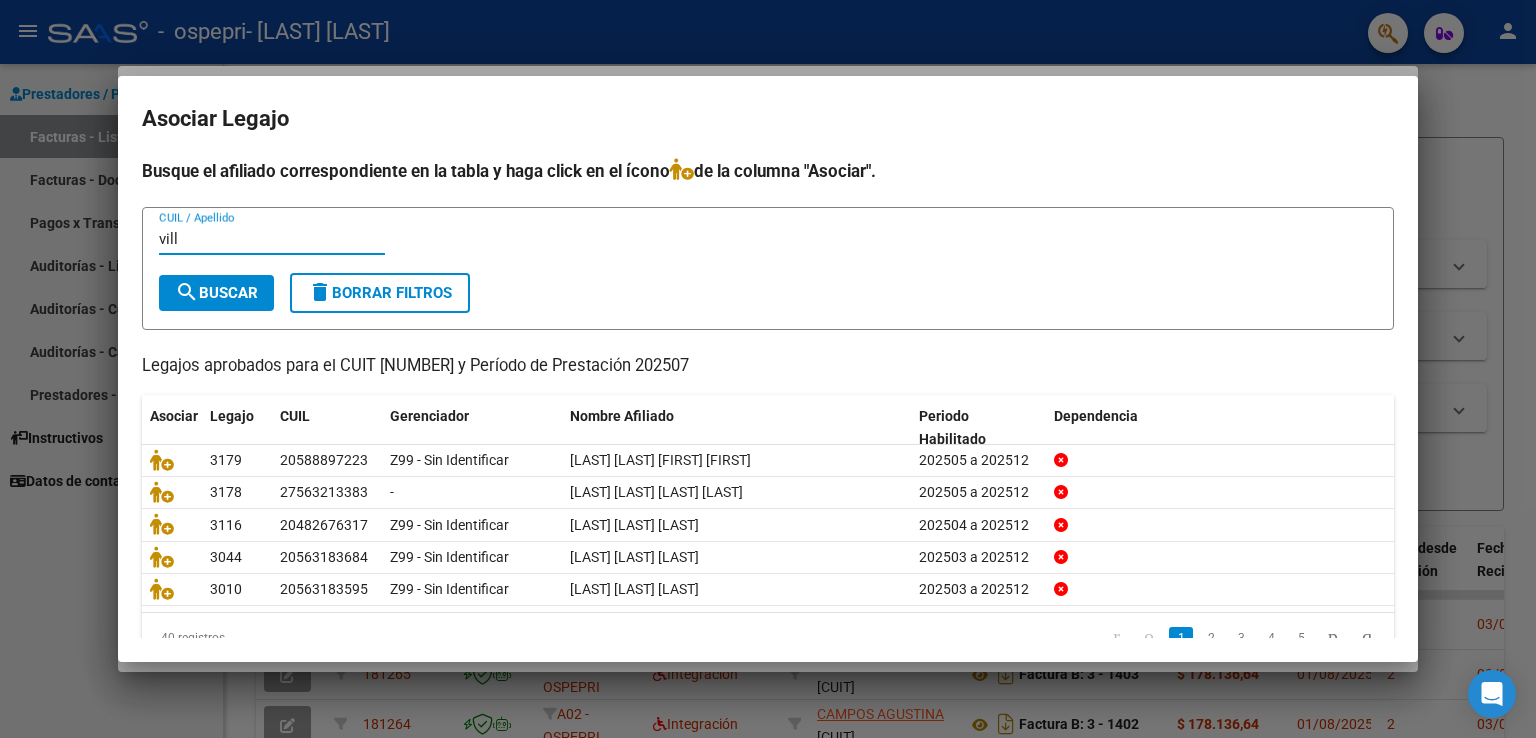 click on "search  Buscar" at bounding box center (216, 293) 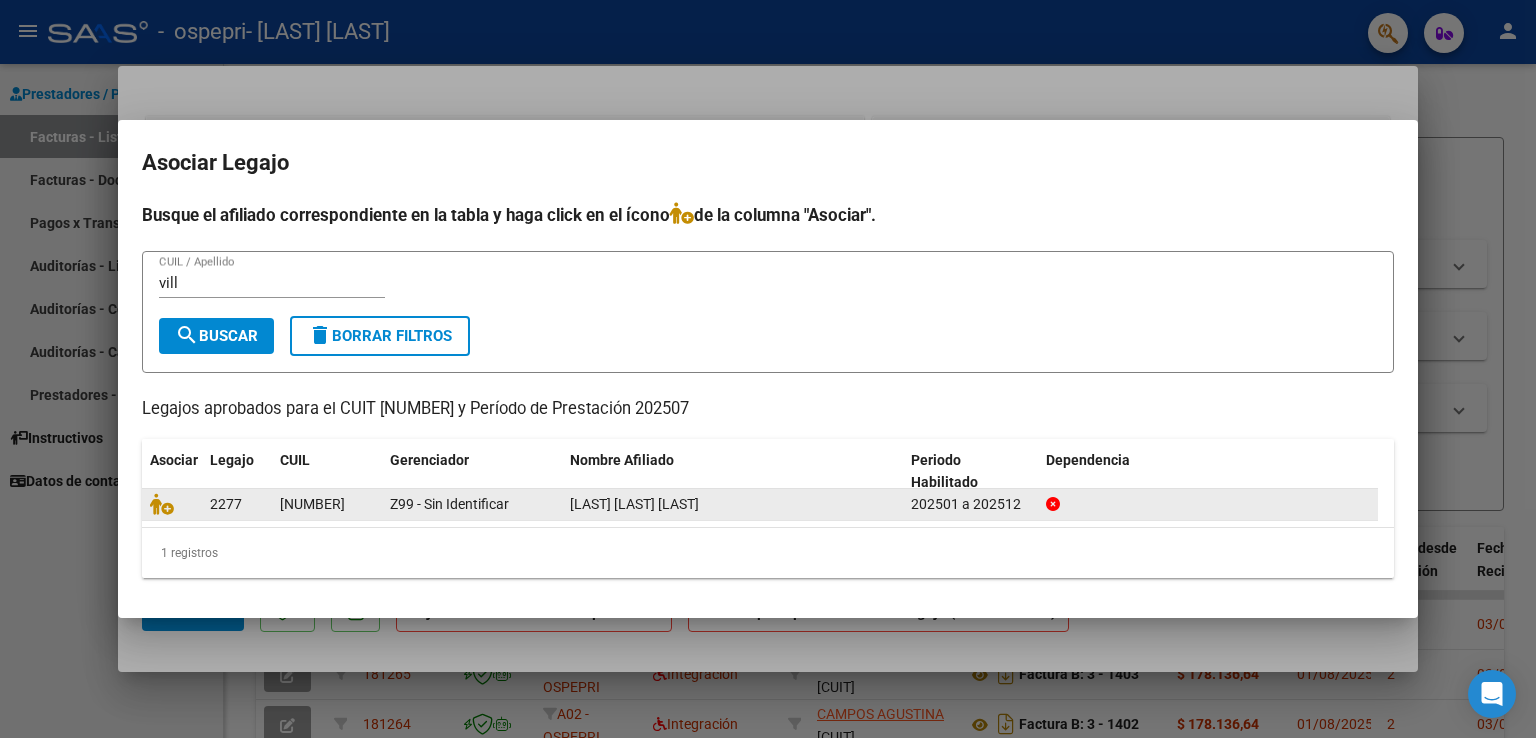 click 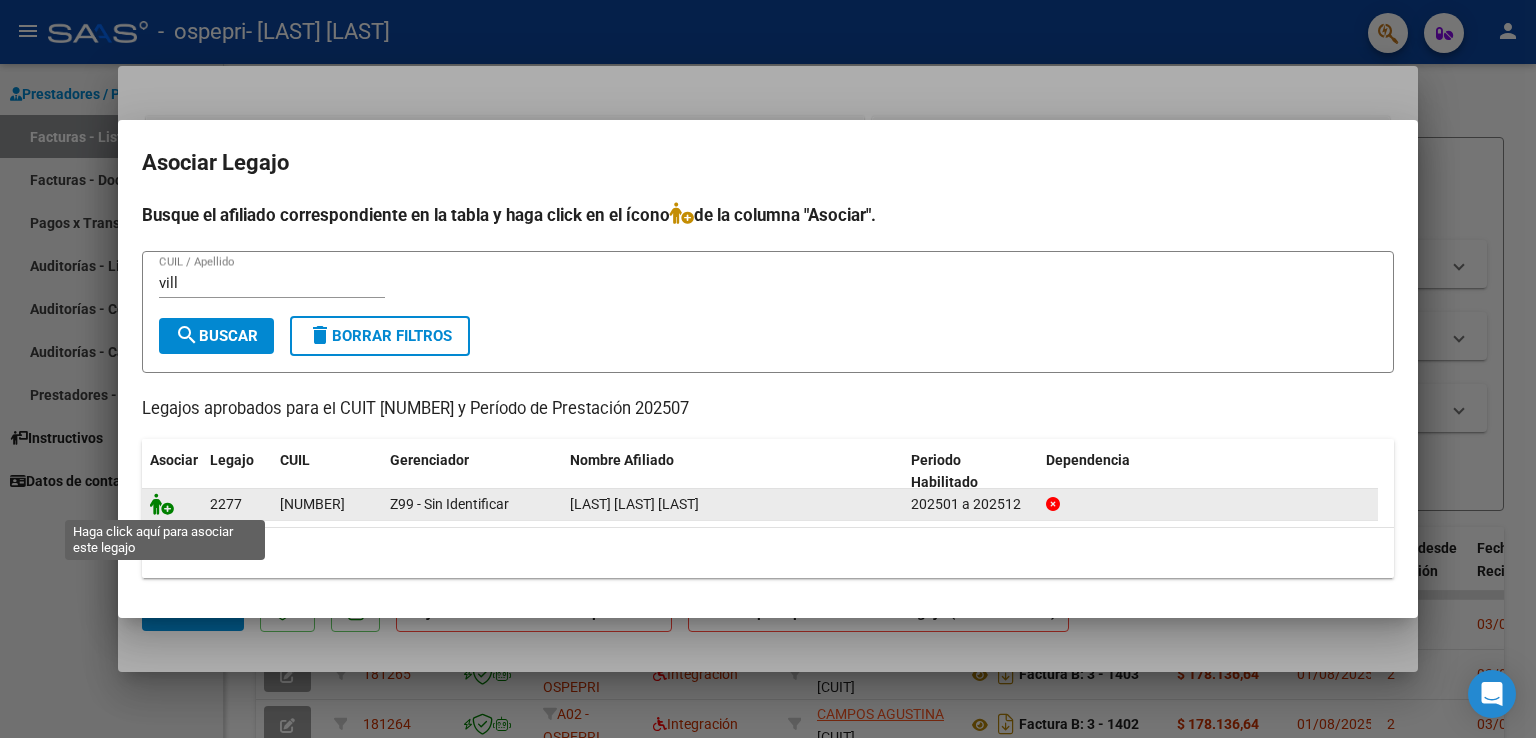 click 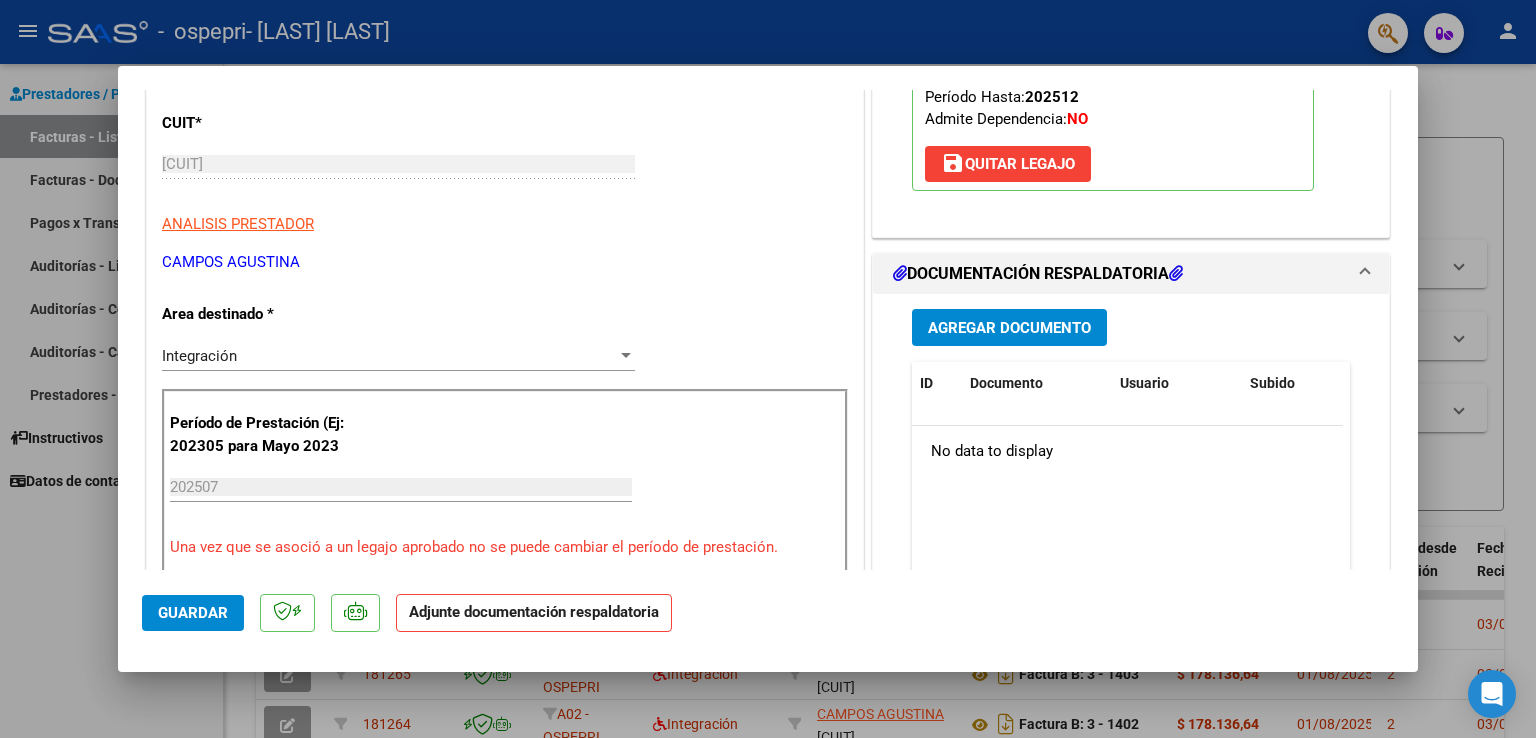 scroll, scrollTop: 300, scrollLeft: 0, axis: vertical 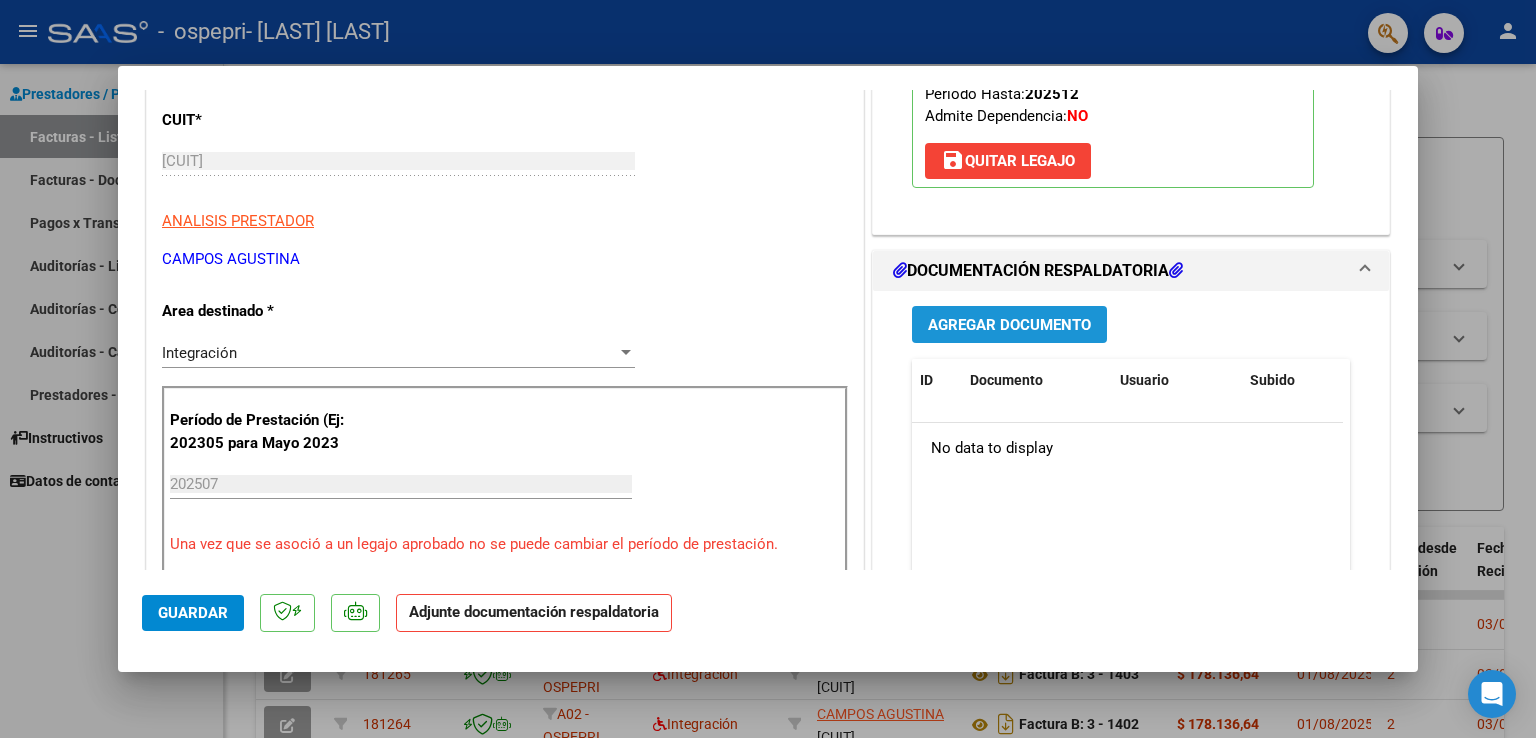 click on "Agregar Documento" at bounding box center (1009, 325) 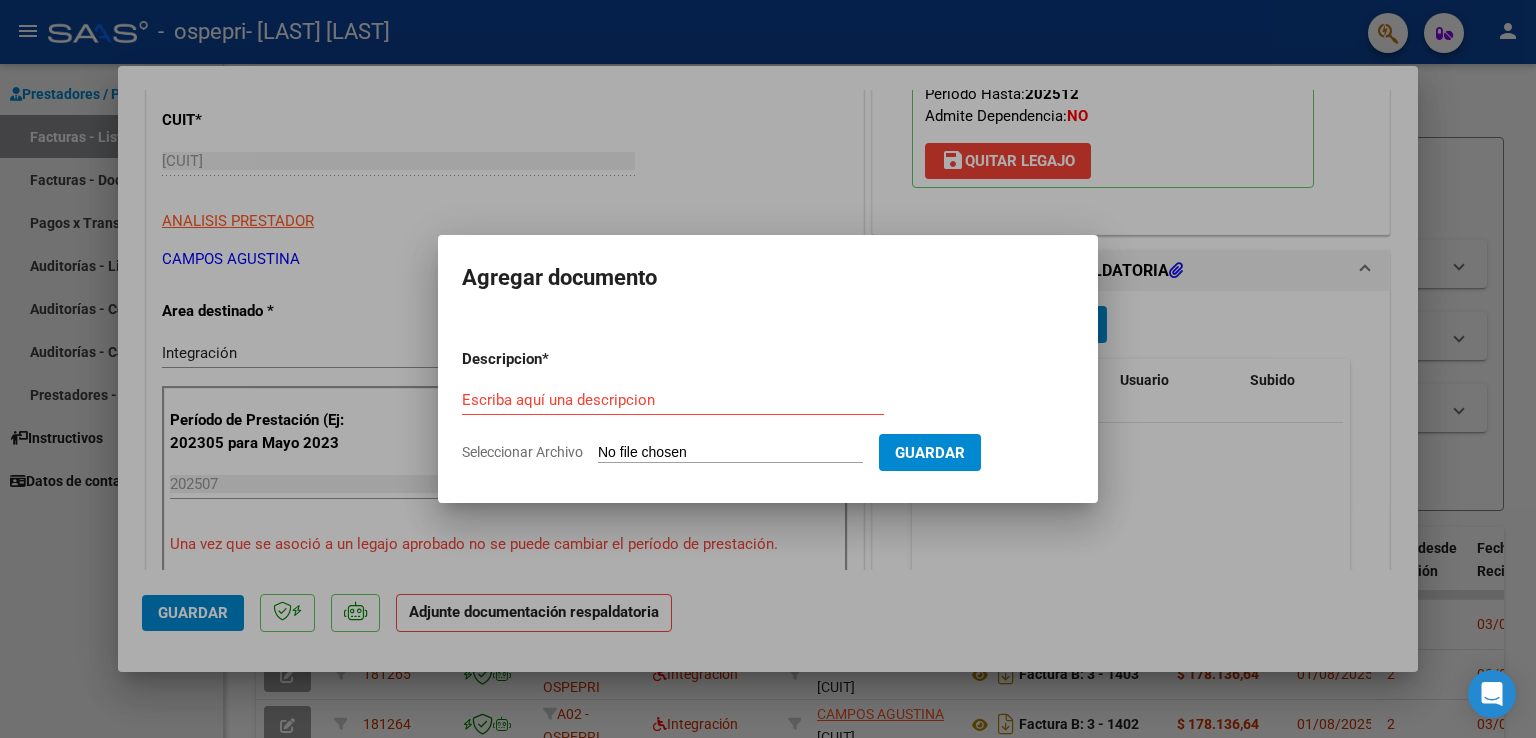 click on "Seleccionar Archivo" 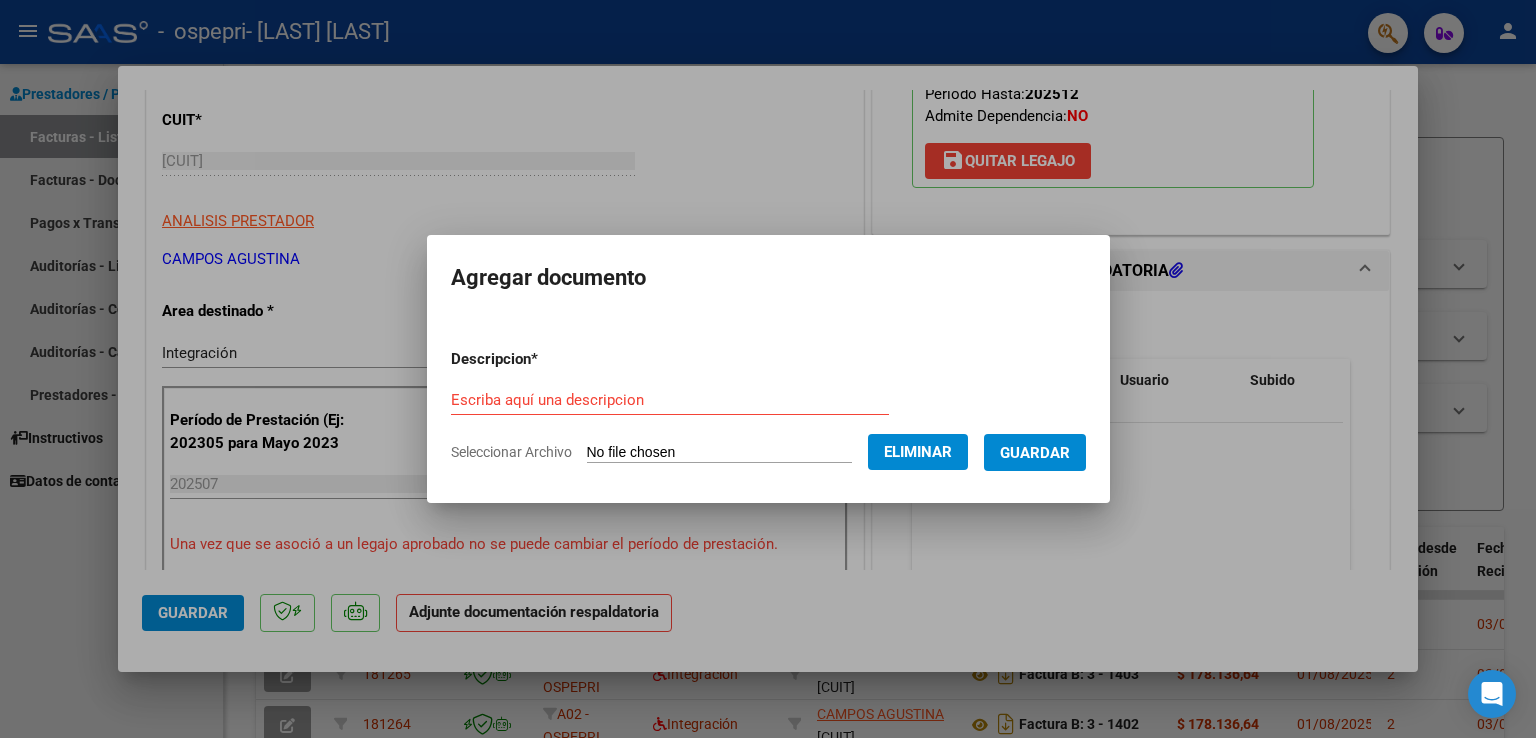 click on "Escriba aquí una descripcion" at bounding box center (670, 400) 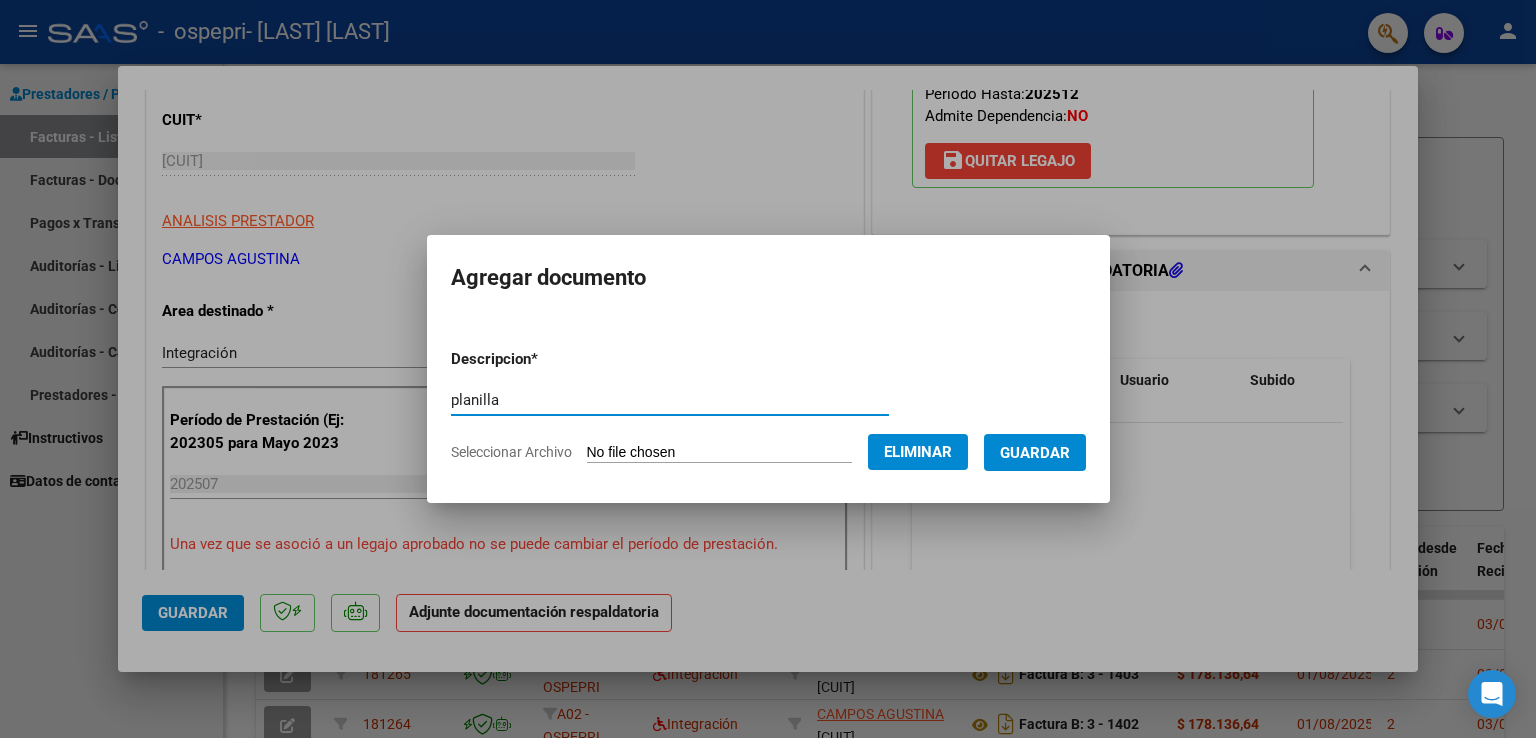 click on "Guardar" at bounding box center (1035, 453) 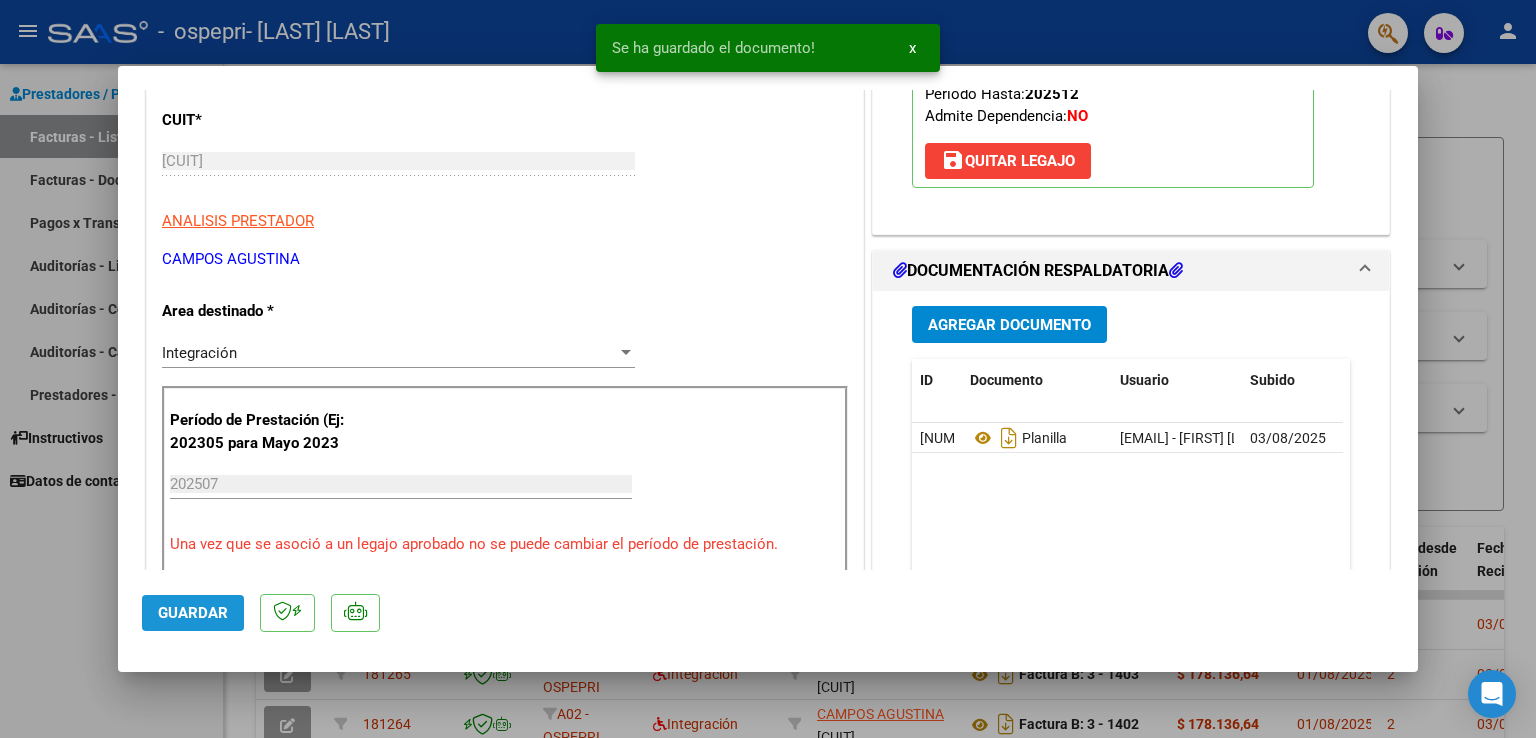 click on "Guardar" 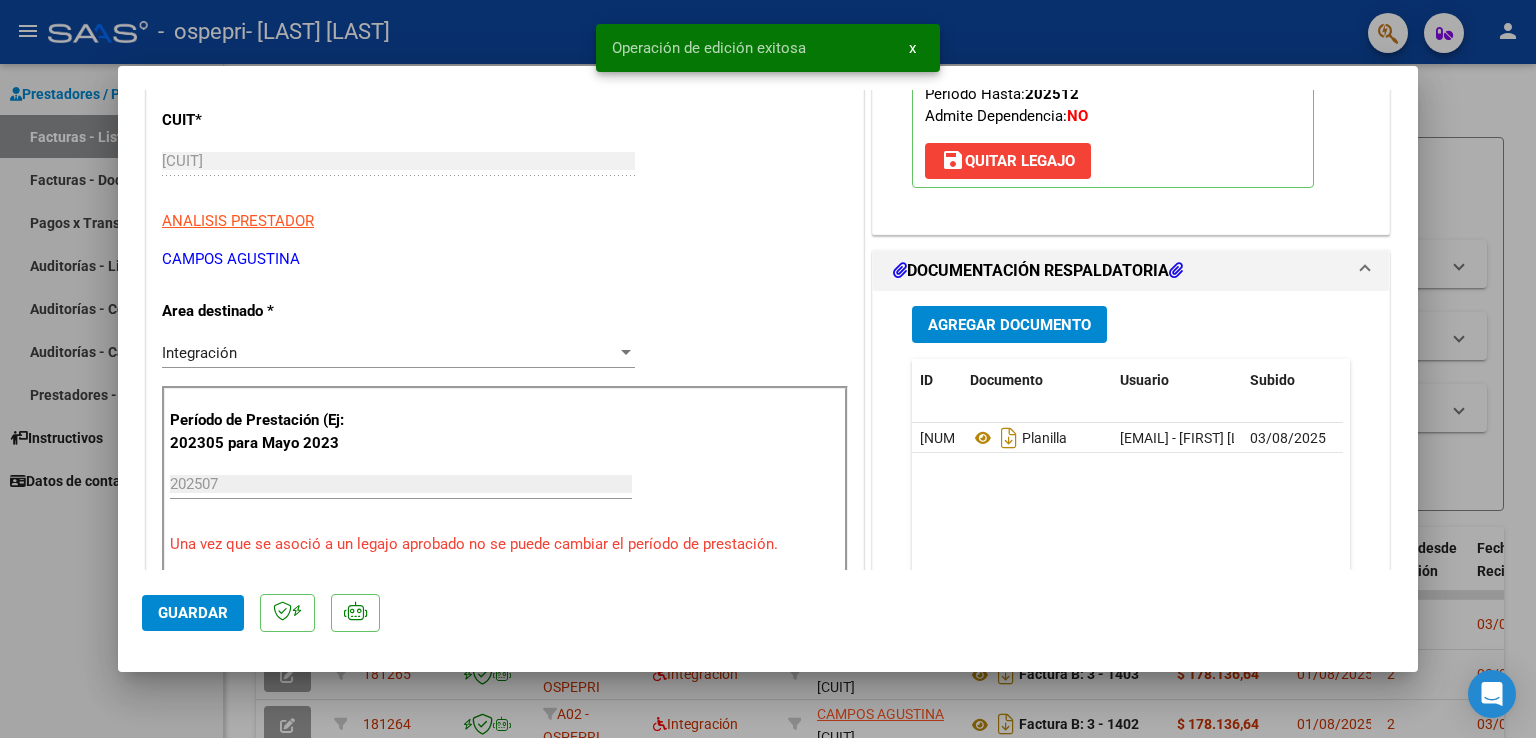 click at bounding box center (768, 369) 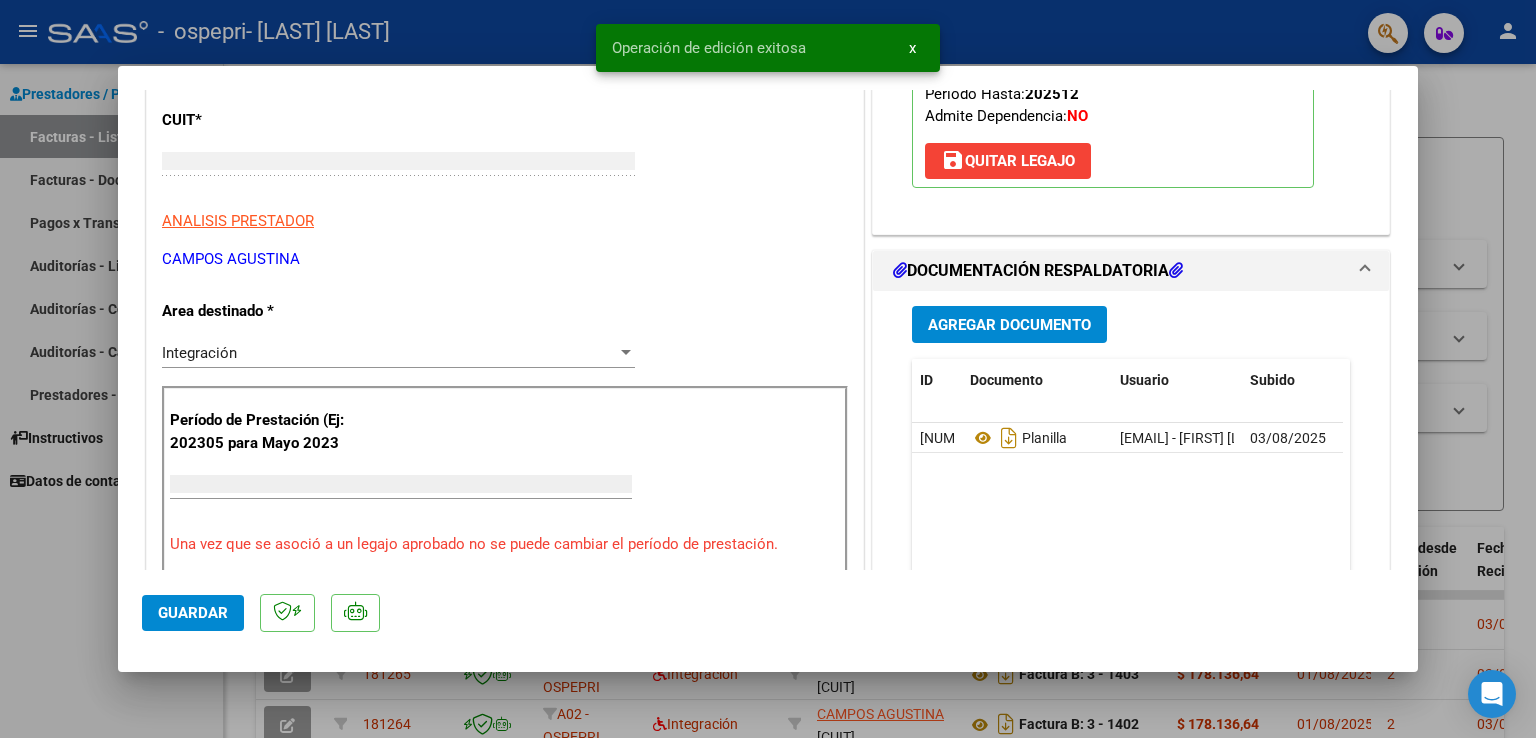 scroll, scrollTop: 239, scrollLeft: 0, axis: vertical 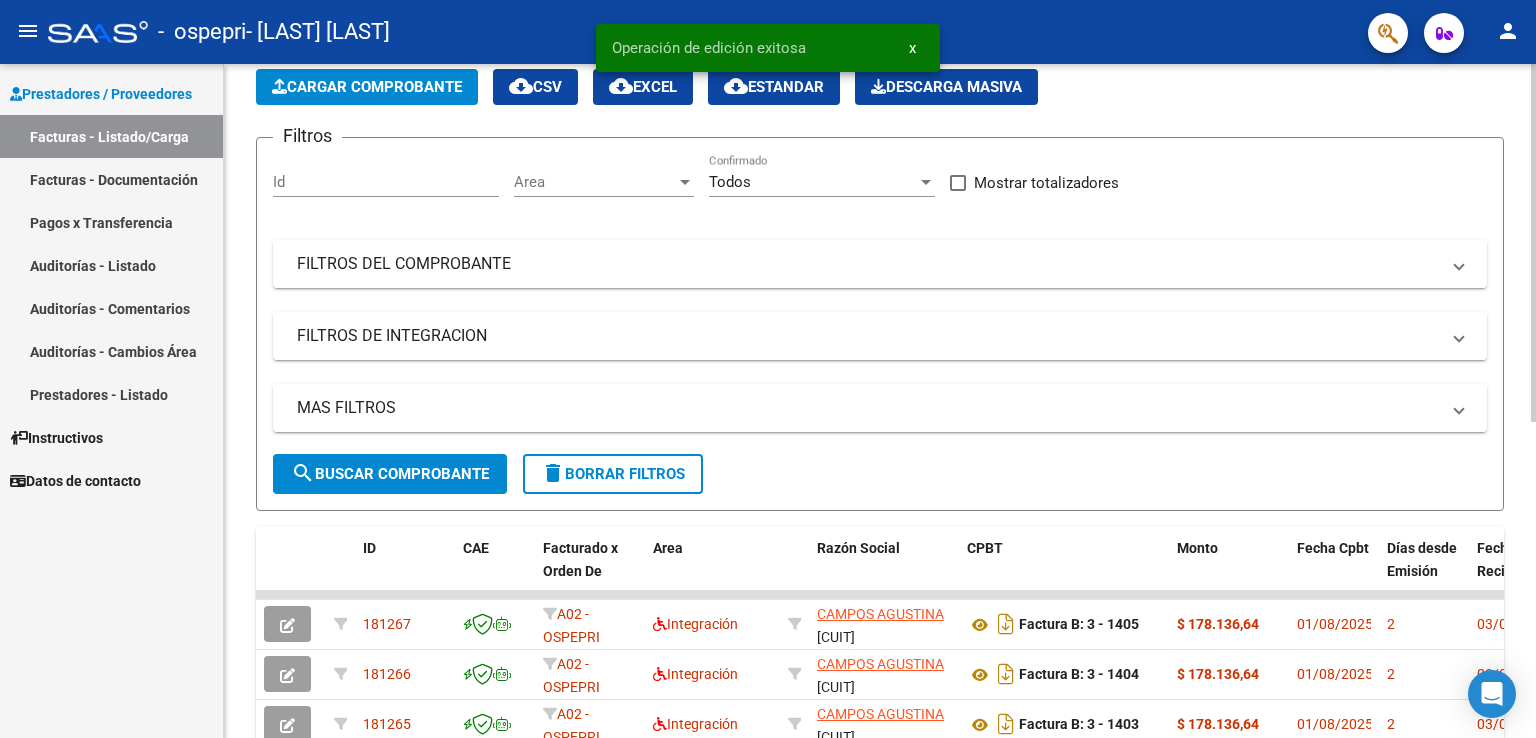 click on "Cargar Comprobante" 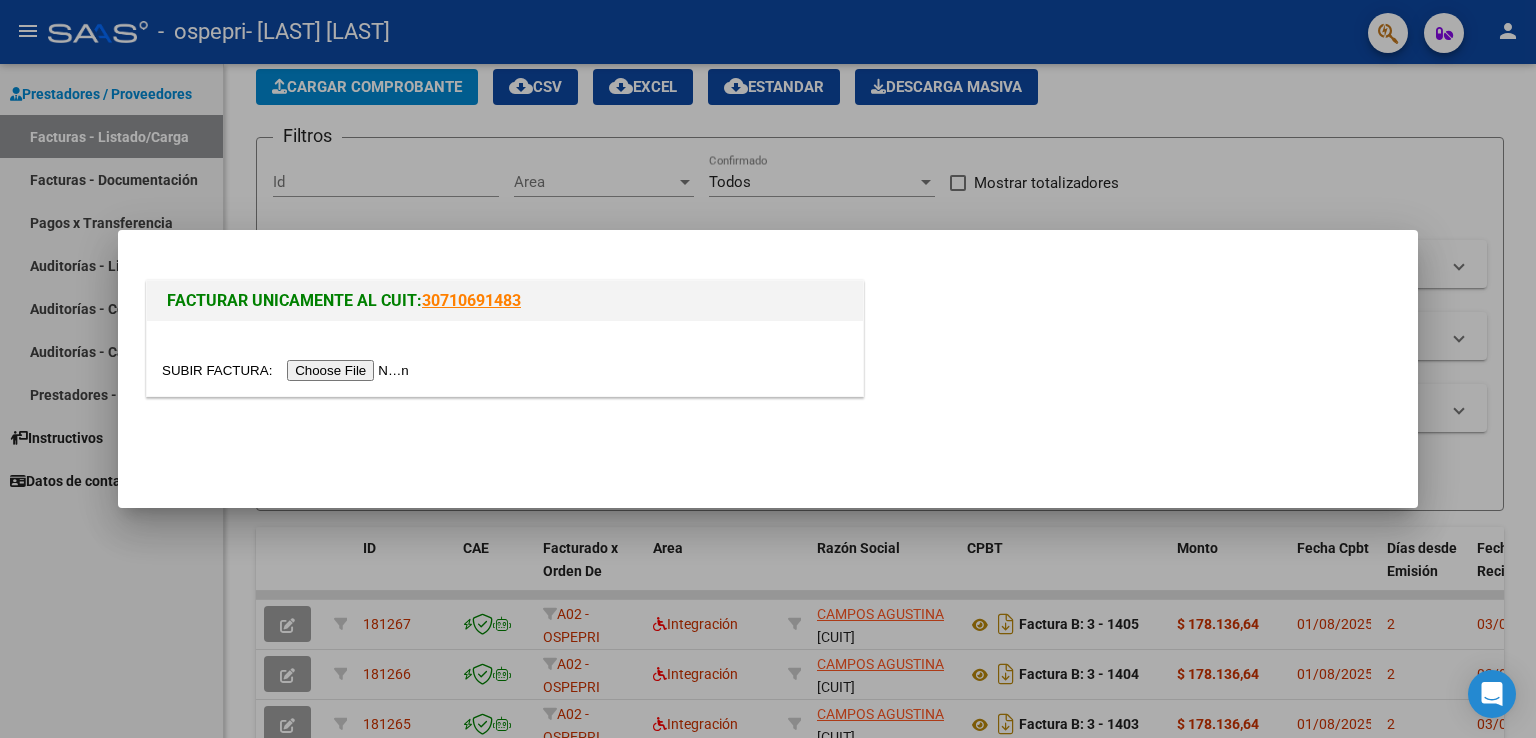 click at bounding box center (288, 370) 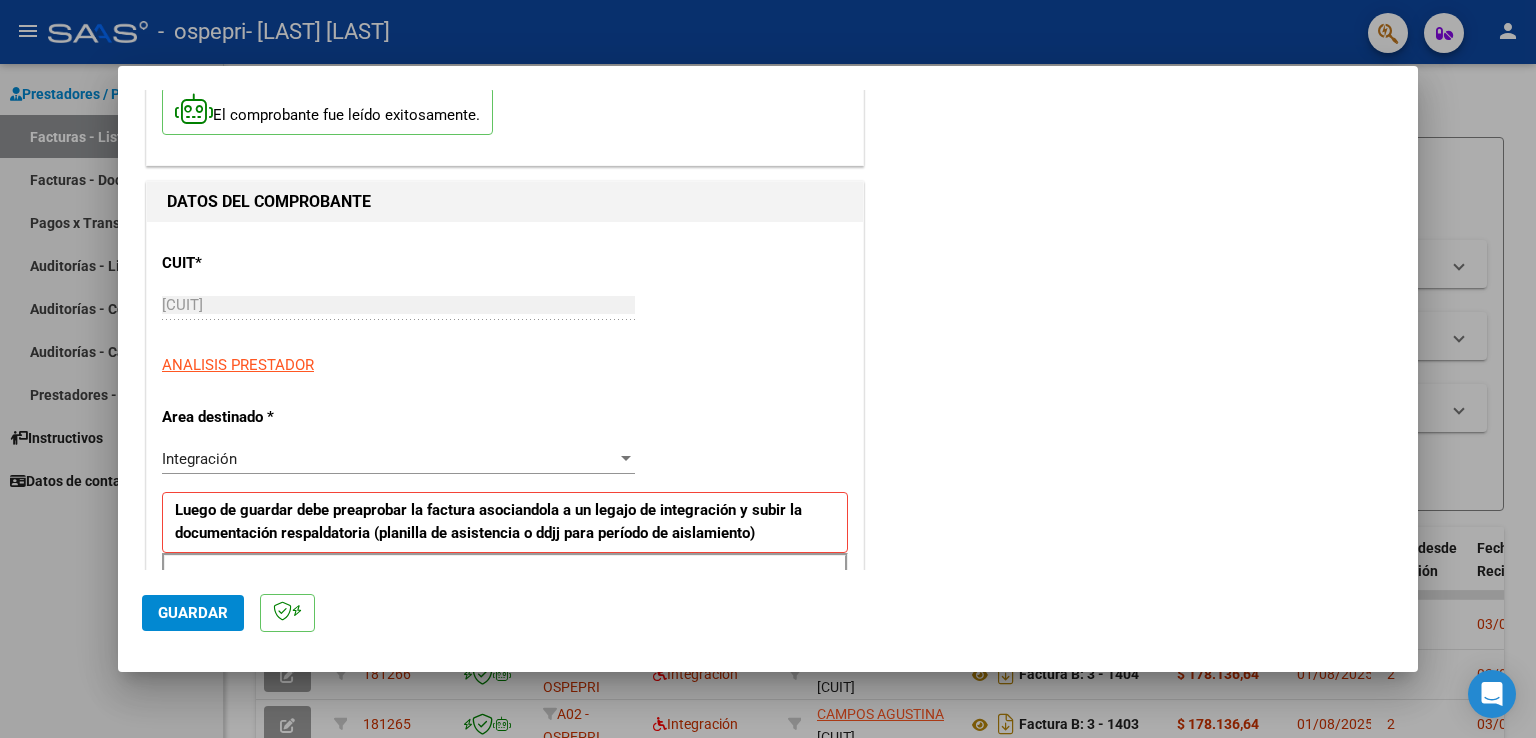 scroll, scrollTop: 300, scrollLeft: 0, axis: vertical 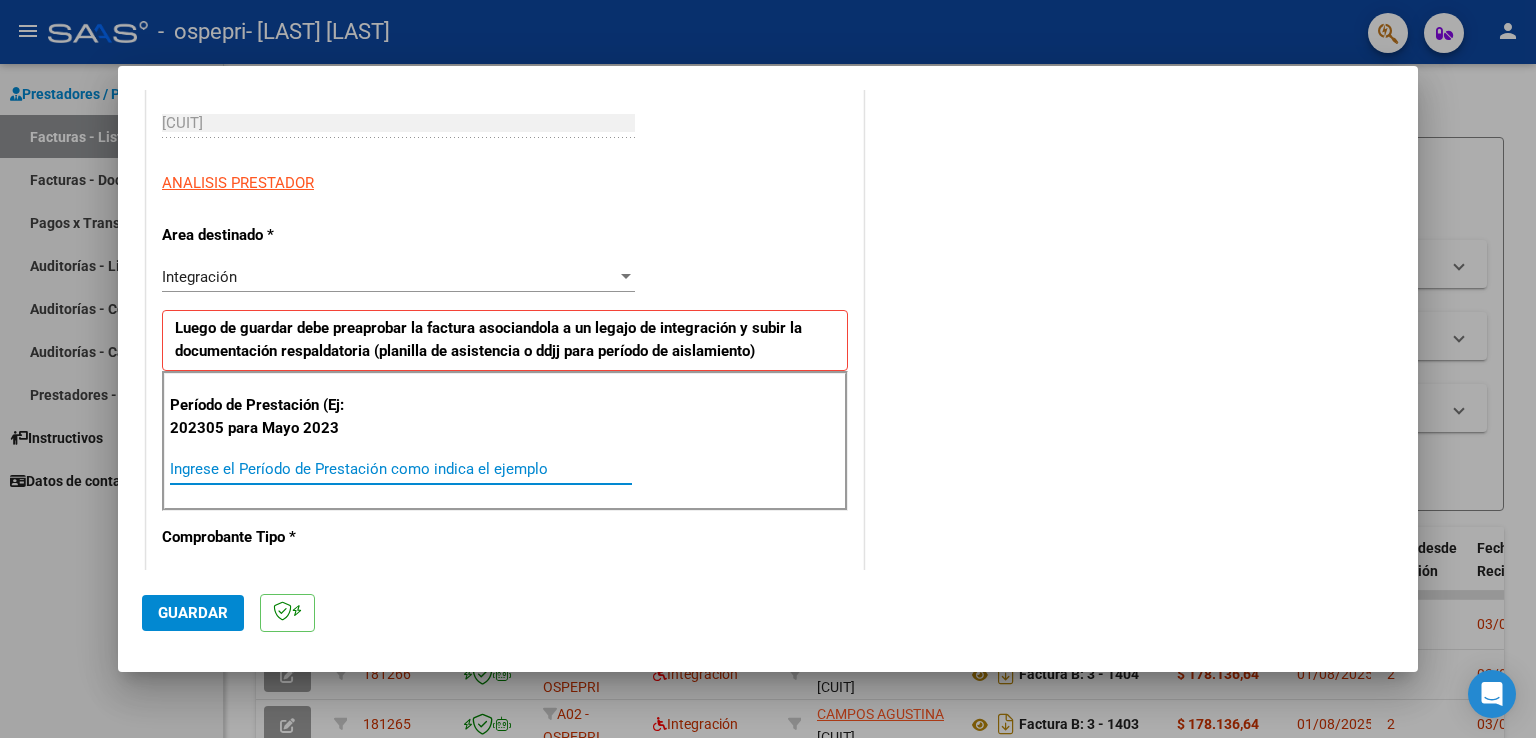 click on "Ingrese el Período de Prestación como indica el ejemplo" at bounding box center [401, 469] 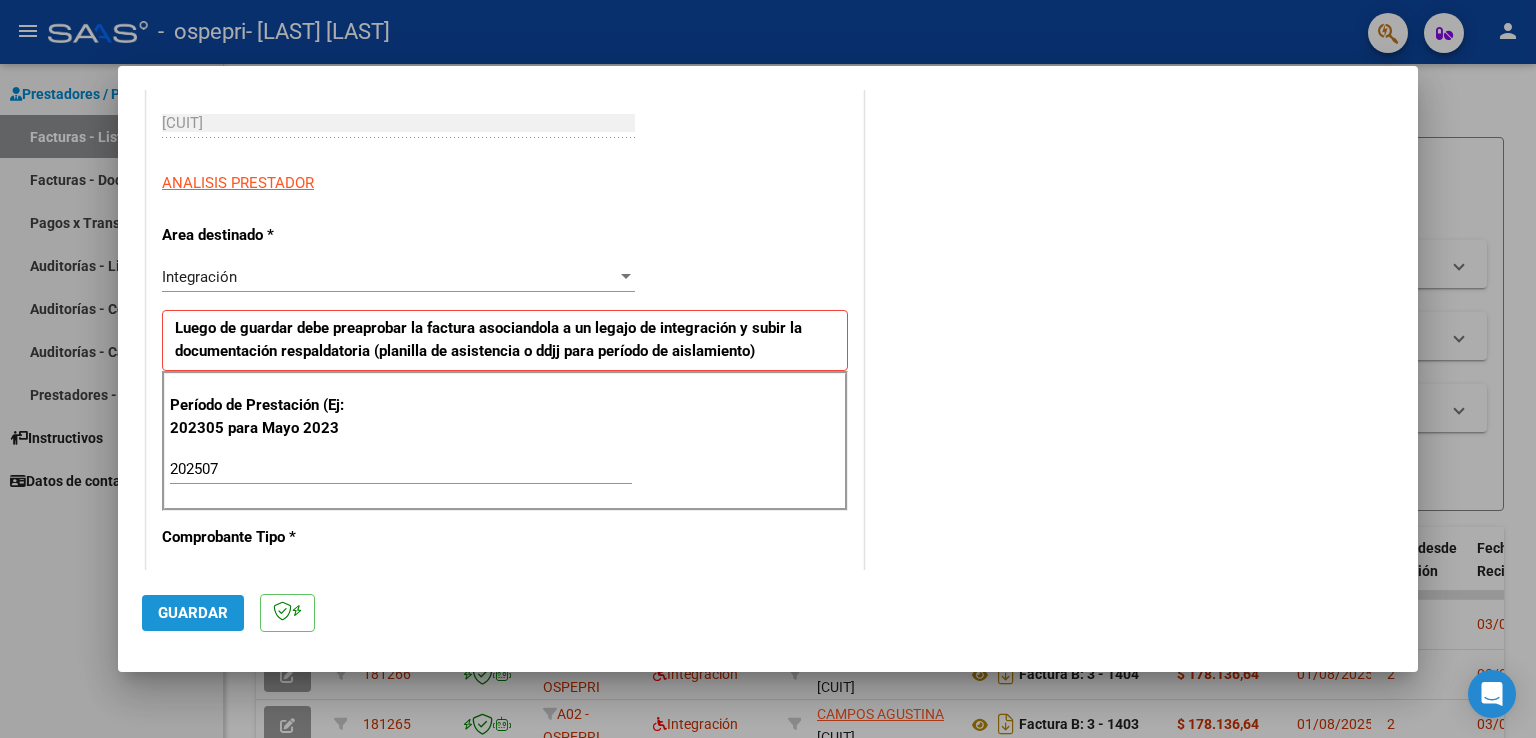 click on "Guardar" 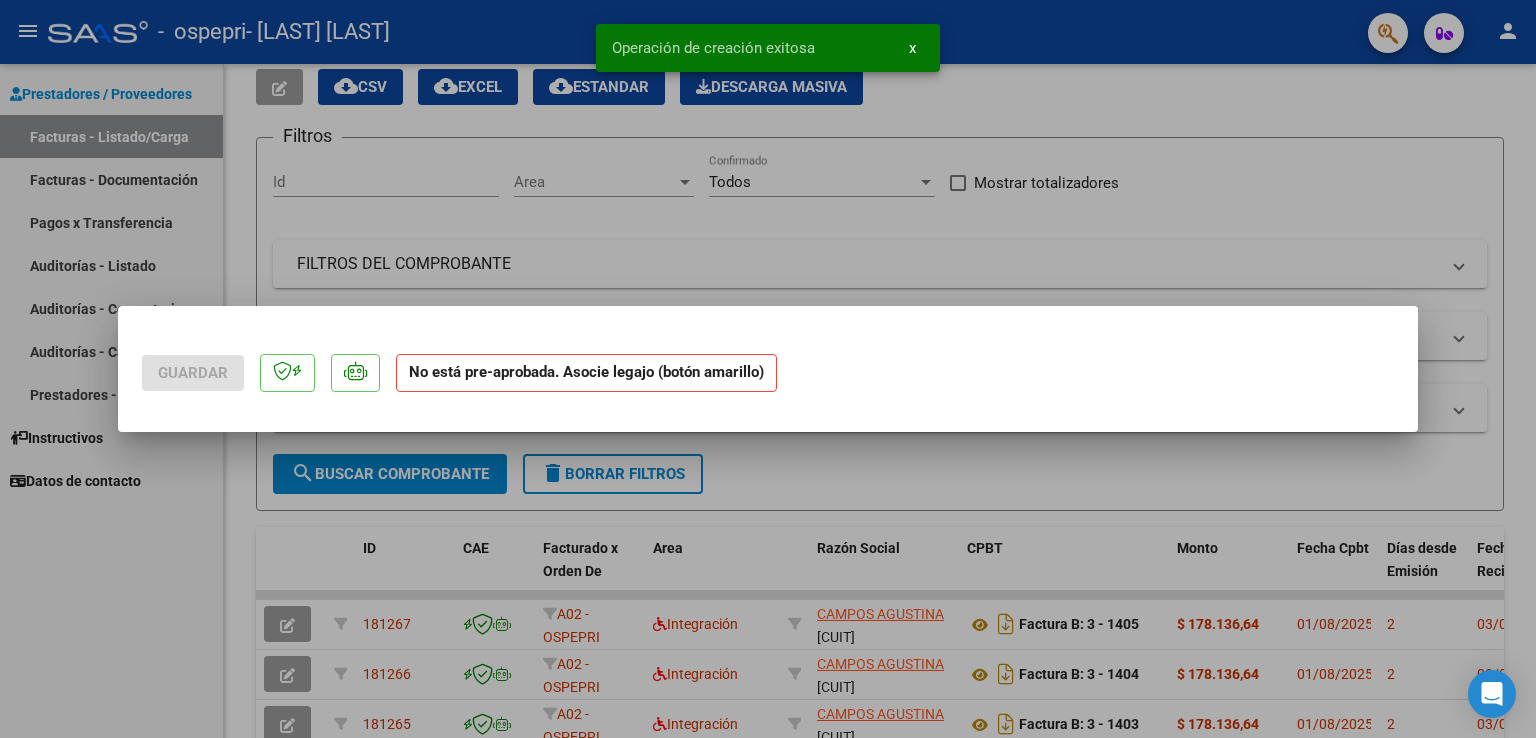 scroll, scrollTop: 0, scrollLeft: 0, axis: both 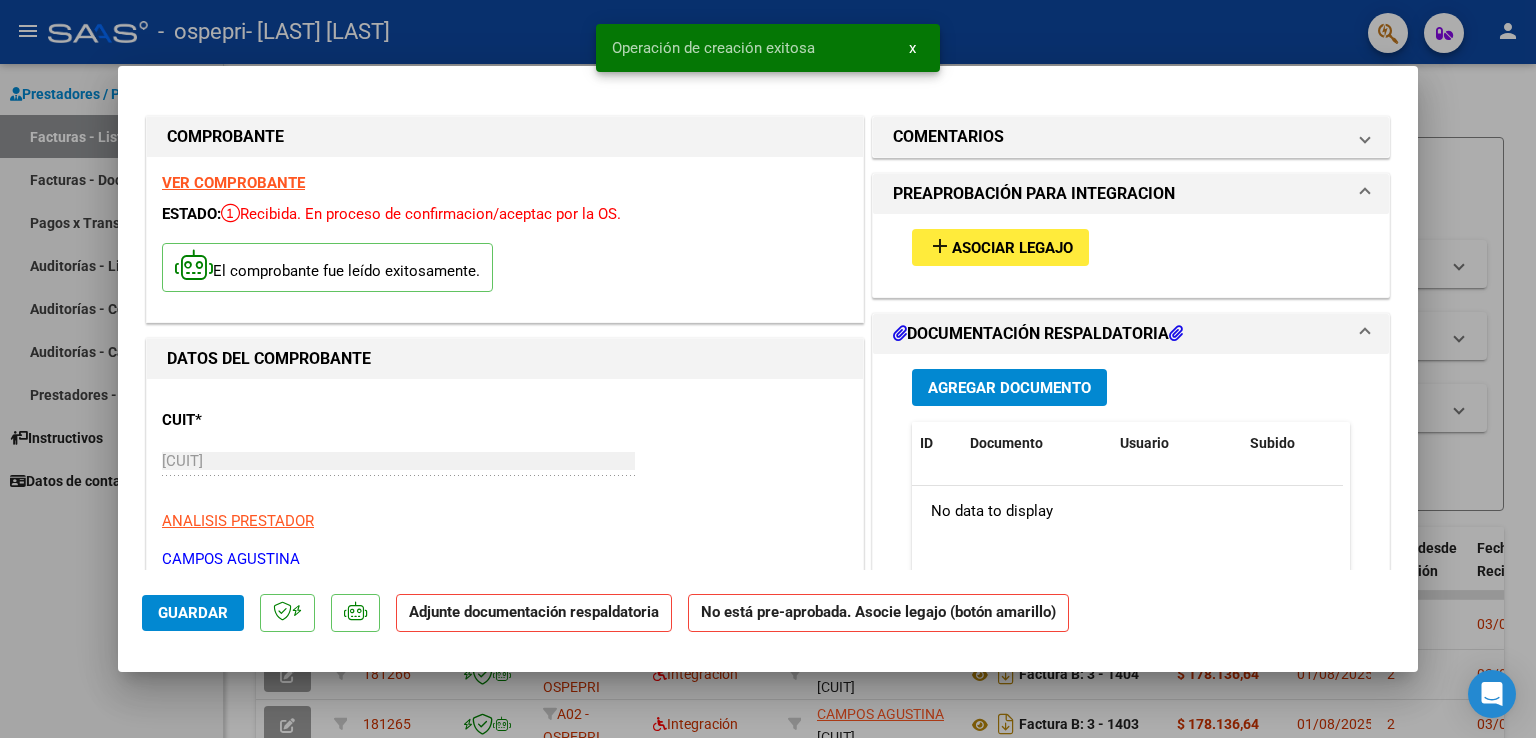 click on "Asociar Legajo" at bounding box center [1012, 248] 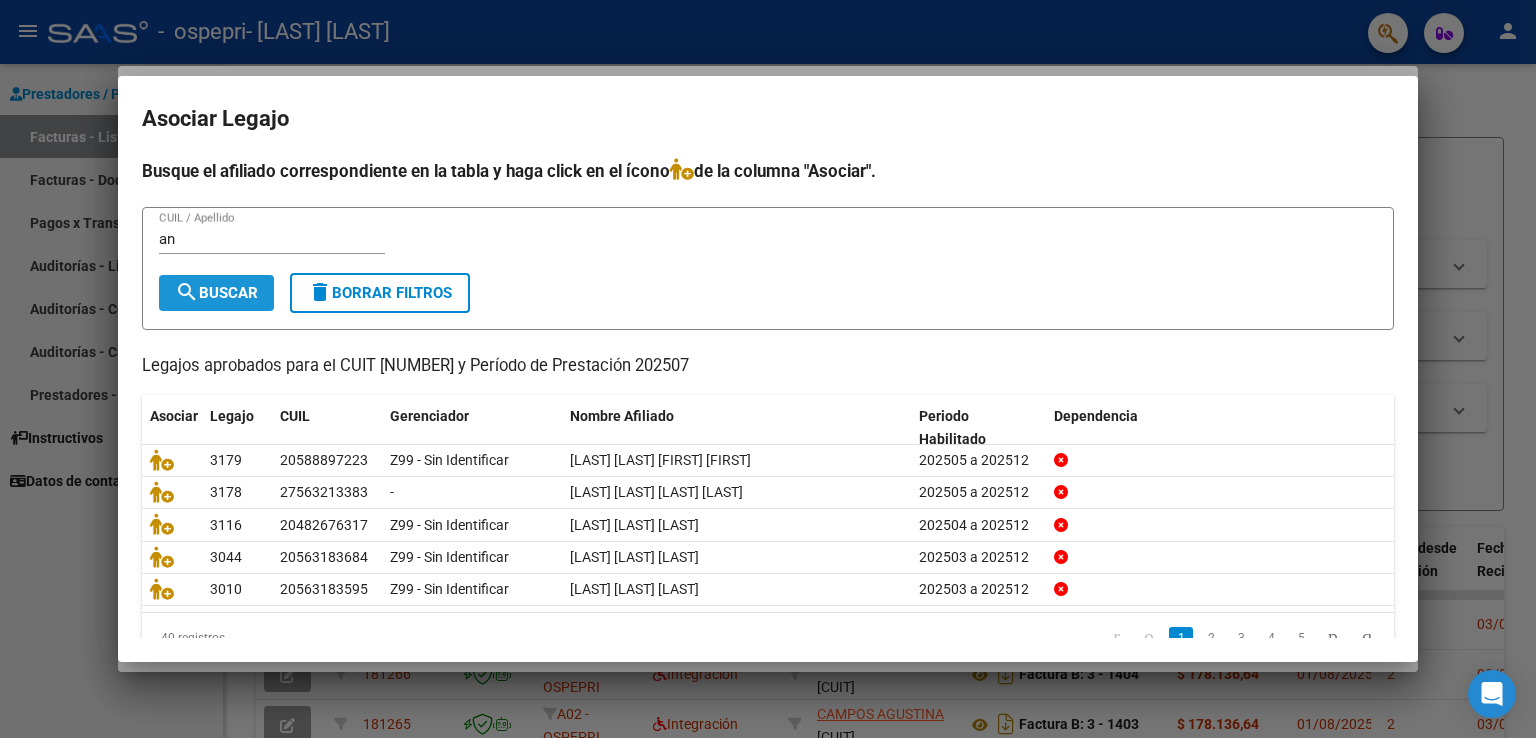 click on "search  Buscar" at bounding box center [216, 293] 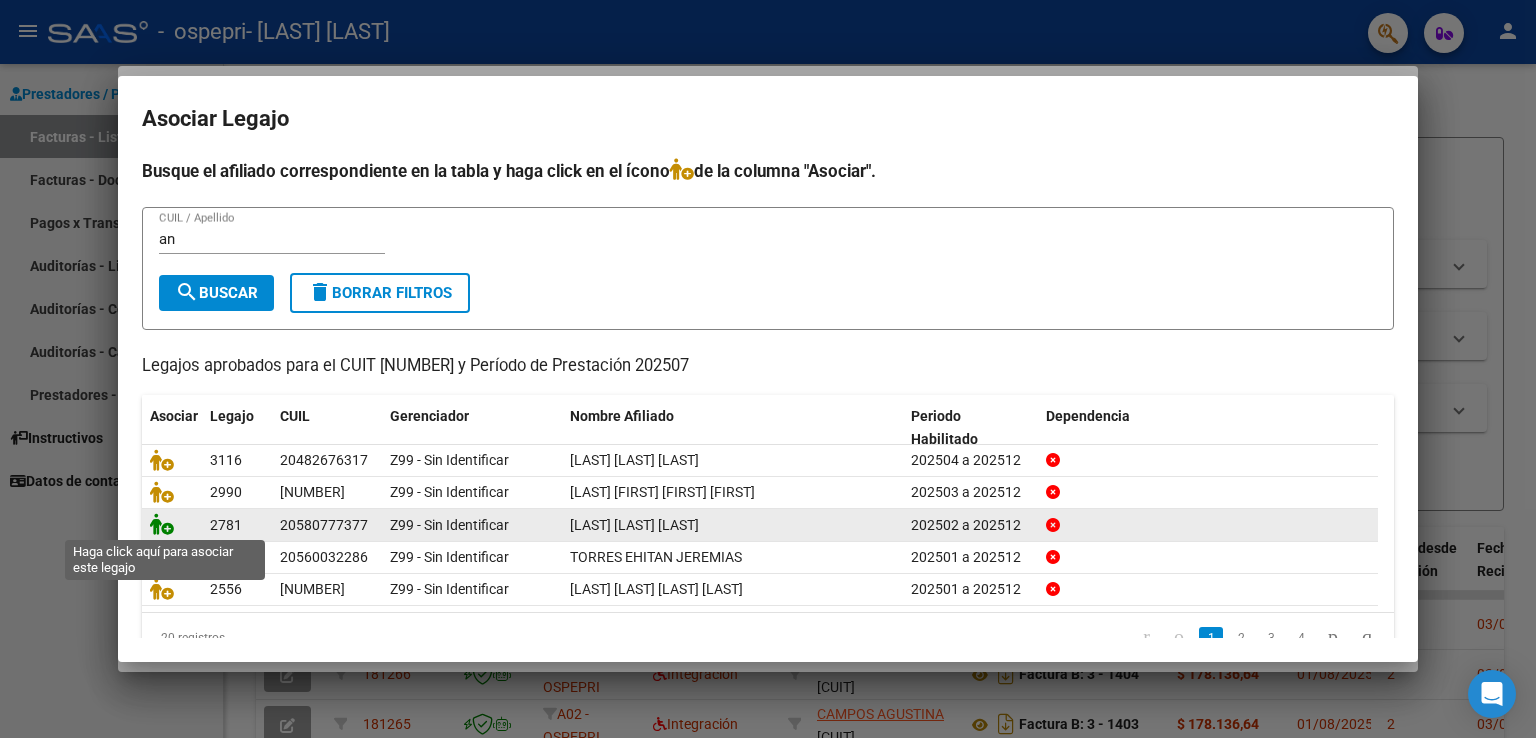 click 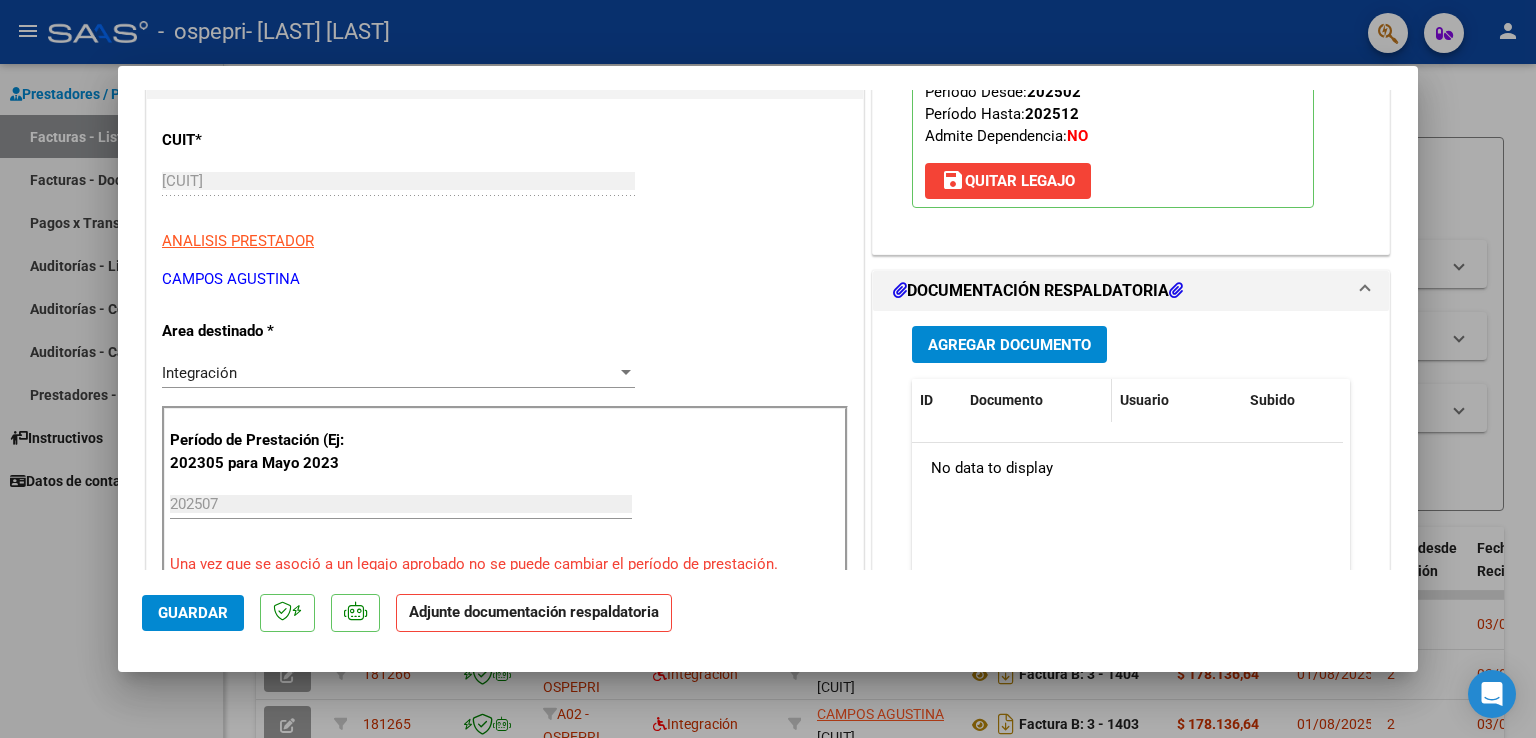 scroll, scrollTop: 300, scrollLeft: 0, axis: vertical 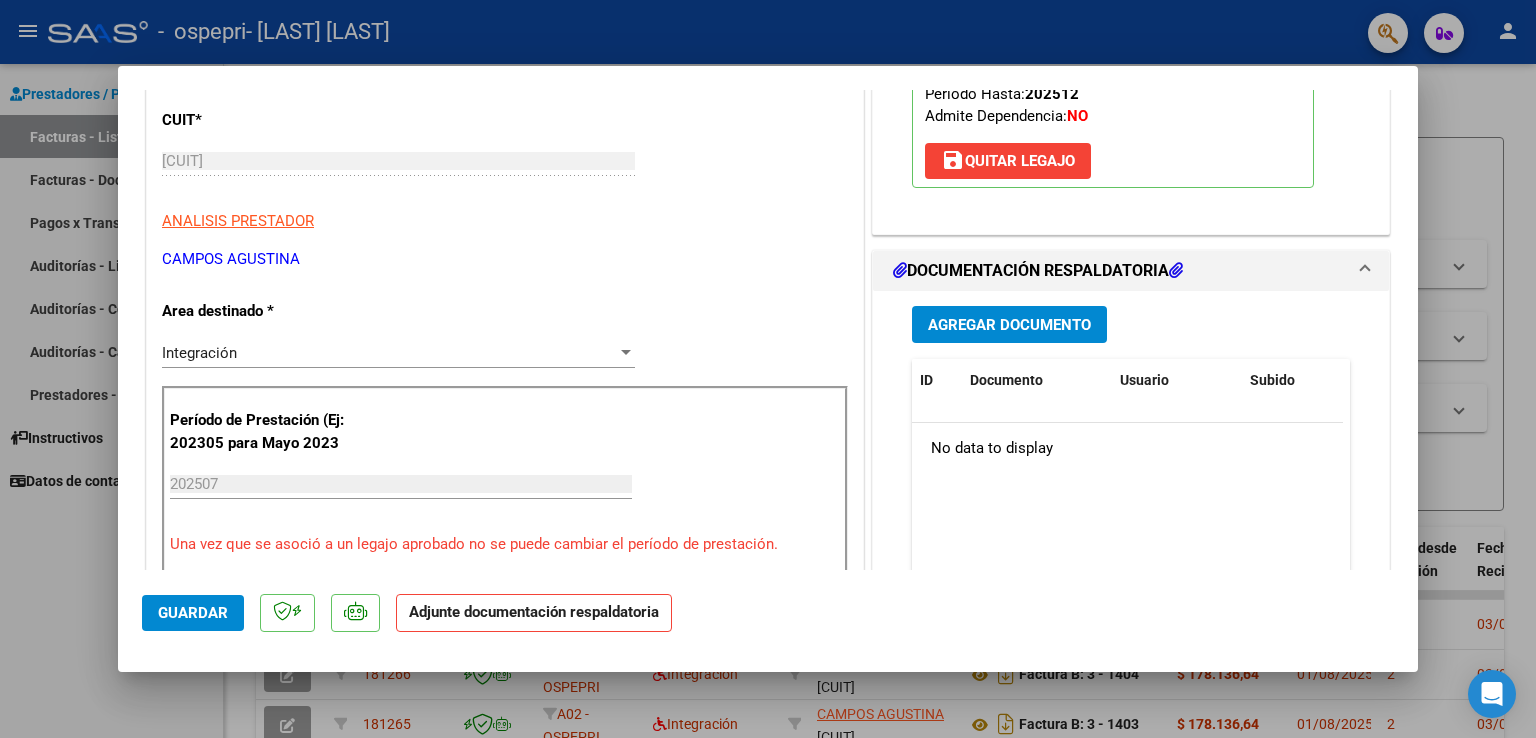 click on "Agregar Documento" at bounding box center [1009, 325] 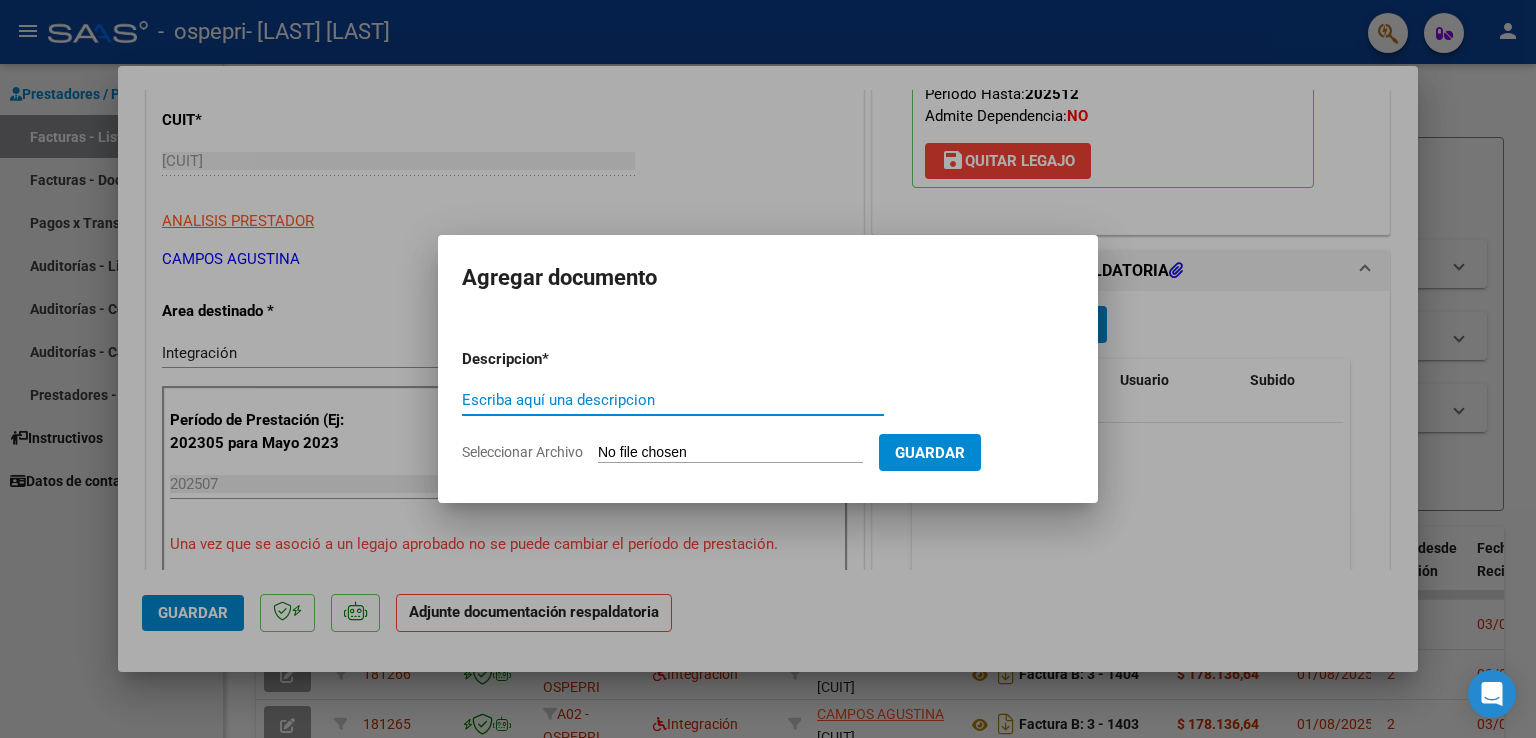 click on "Seleccionar Archivo" 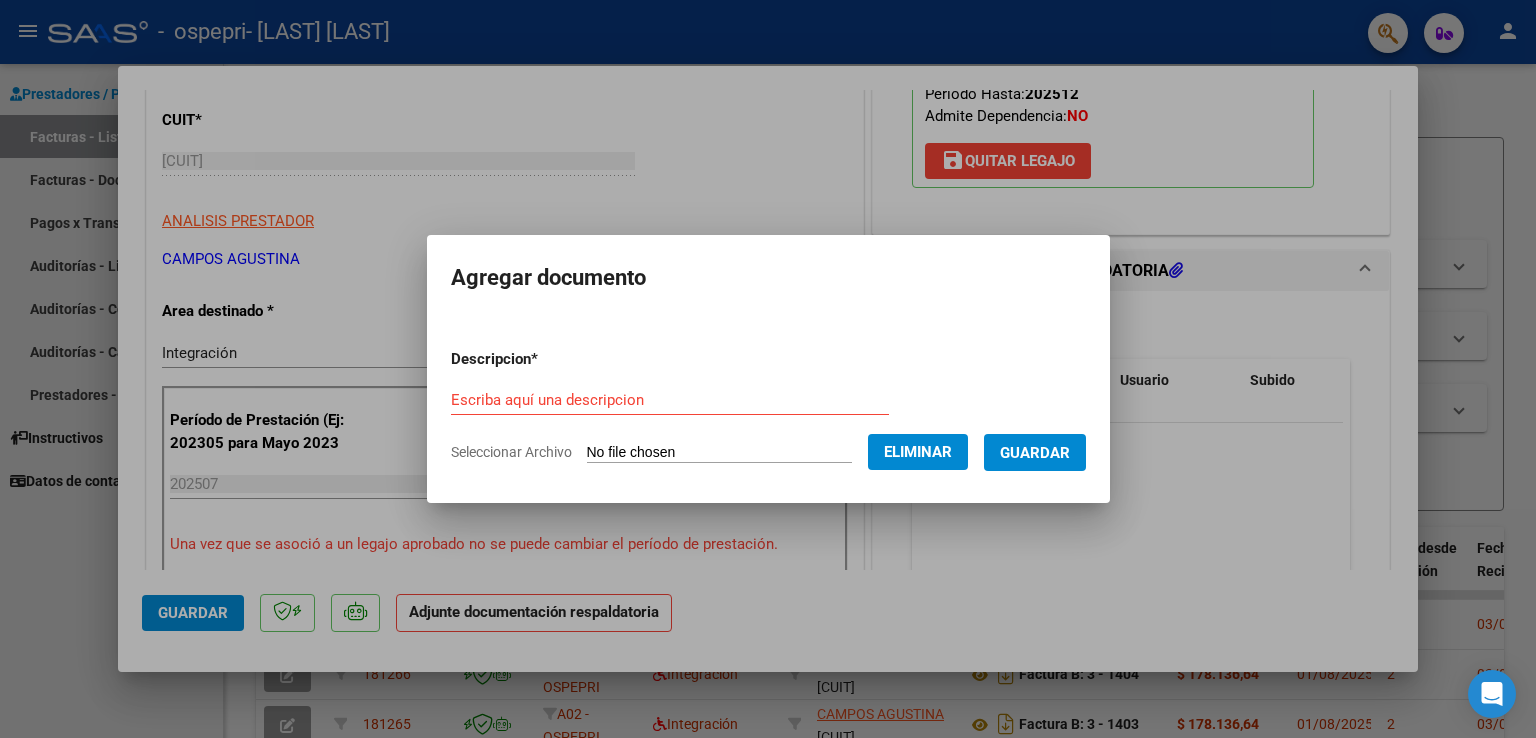 click on "Descripcion  *   Escriba aquí una descripcion  Seleccionar Archivo Eliminar Guardar" at bounding box center [768, 406] 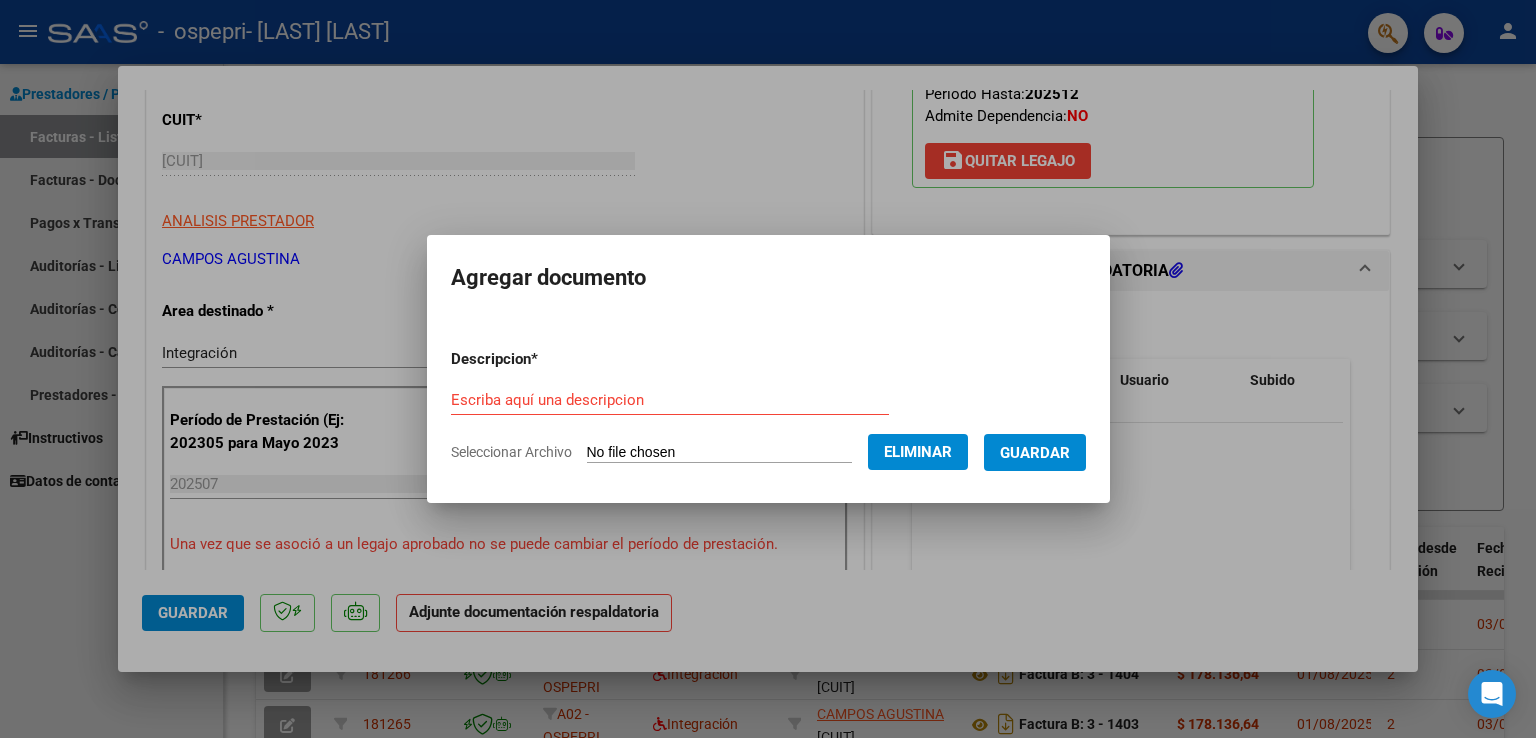 click on "Escriba aquí una descripcion" at bounding box center [670, 400] 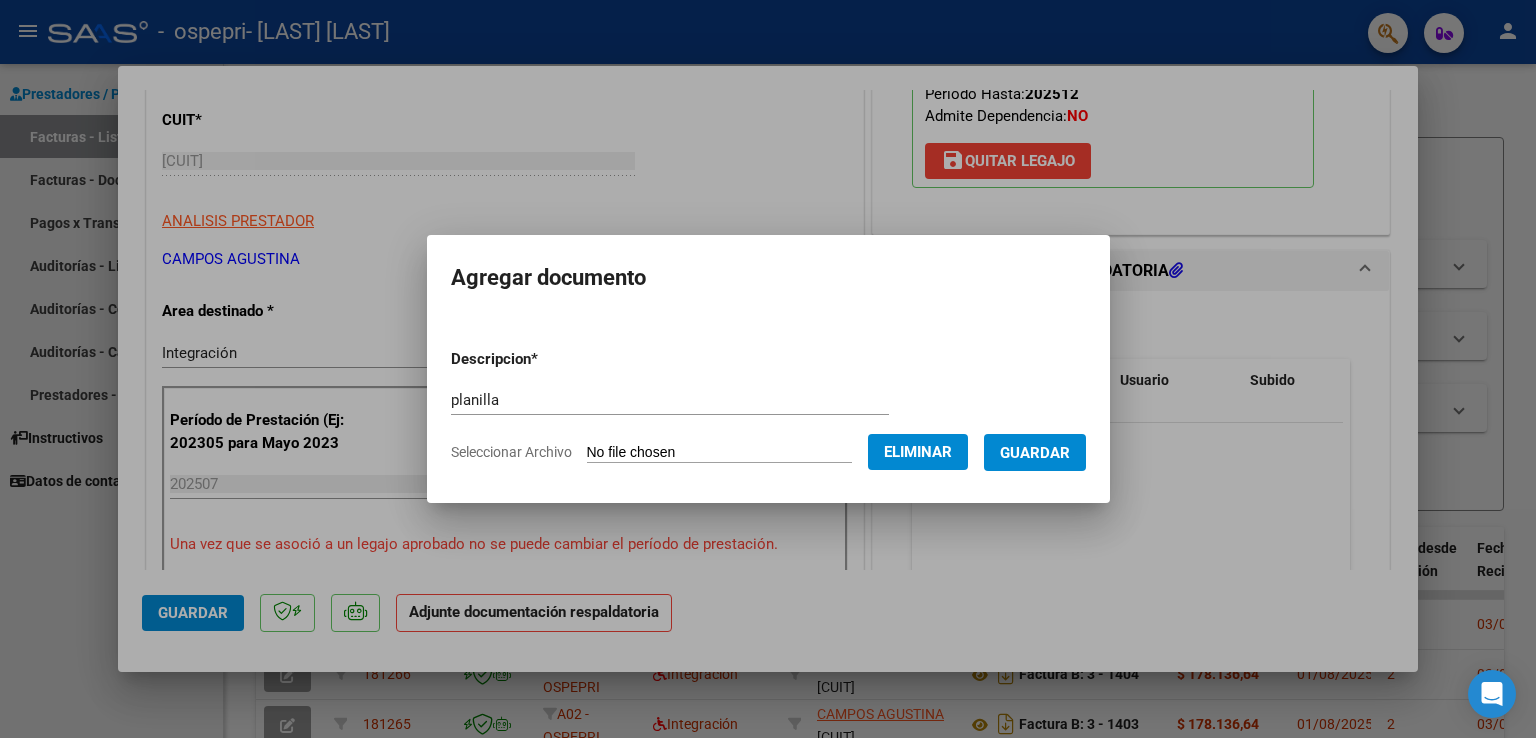 click on "Guardar" at bounding box center [1035, 453] 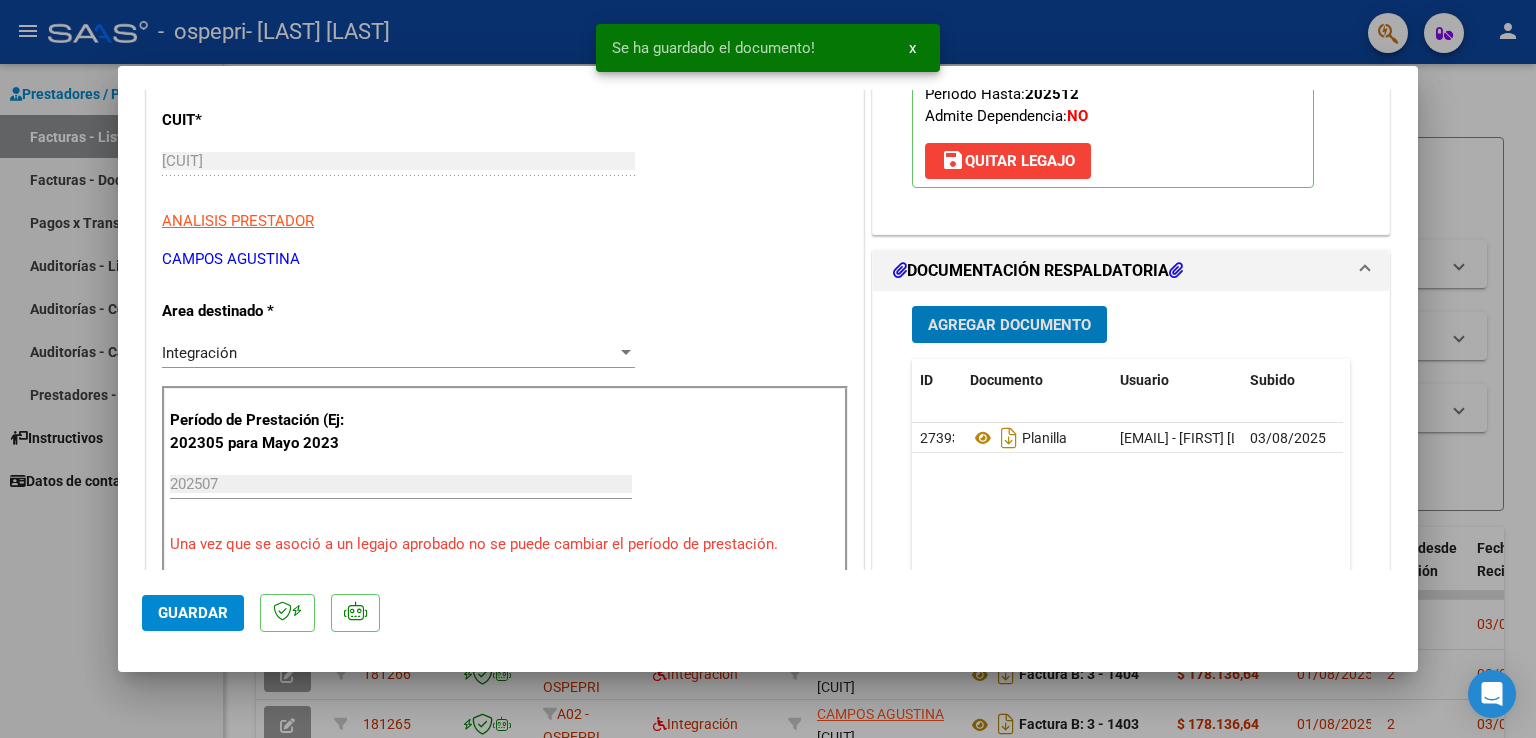 click on "Guardar" 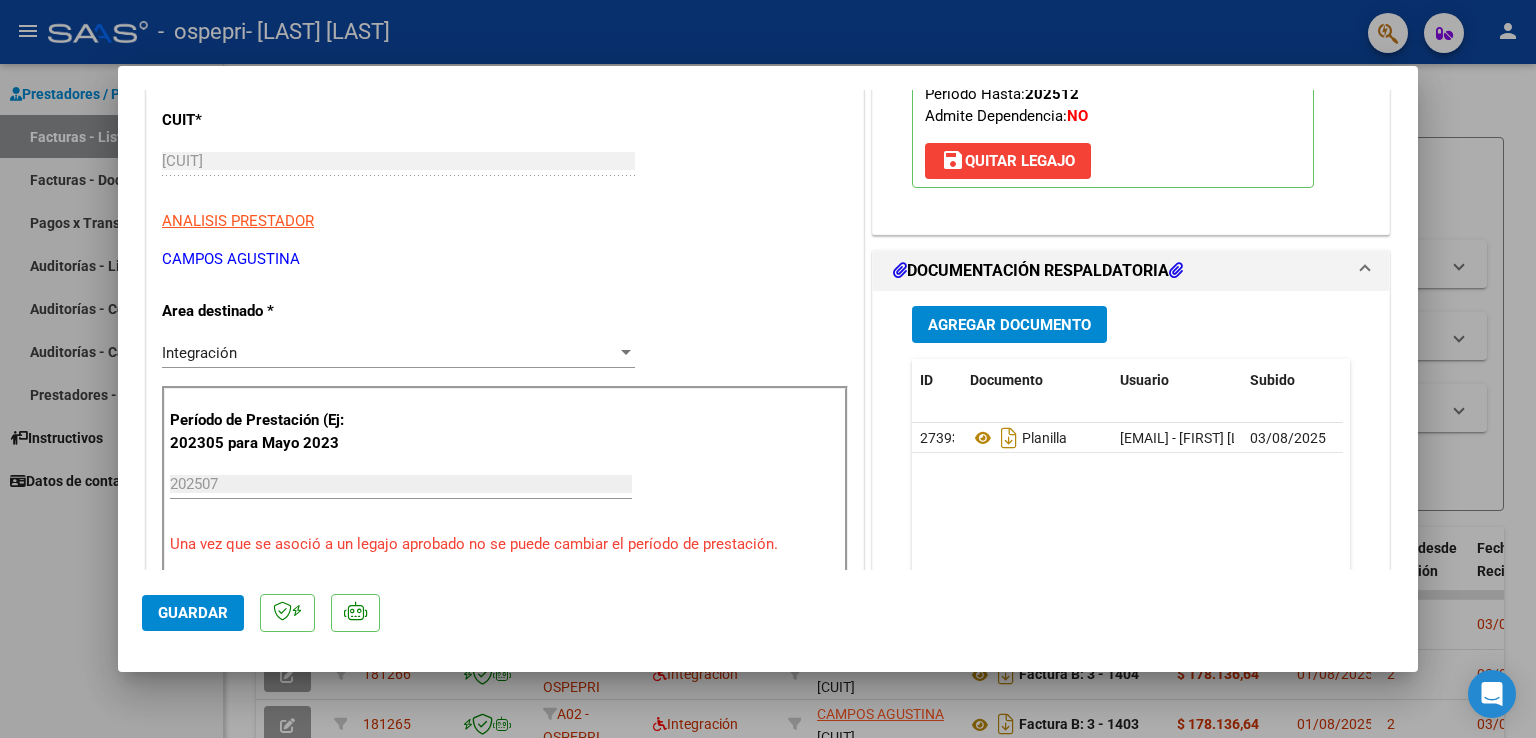 click at bounding box center (768, 369) 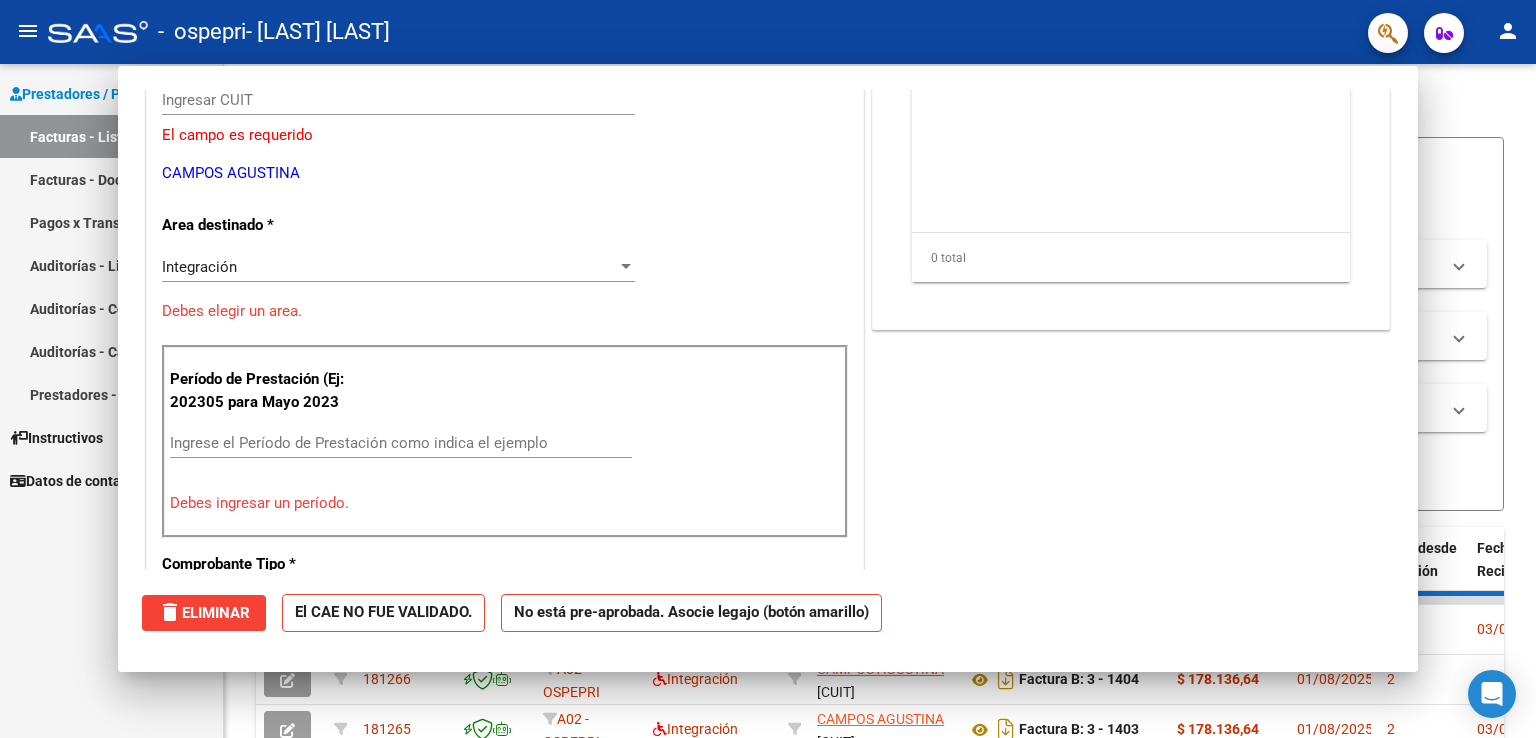 scroll, scrollTop: 0, scrollLeft: 0, axis: both 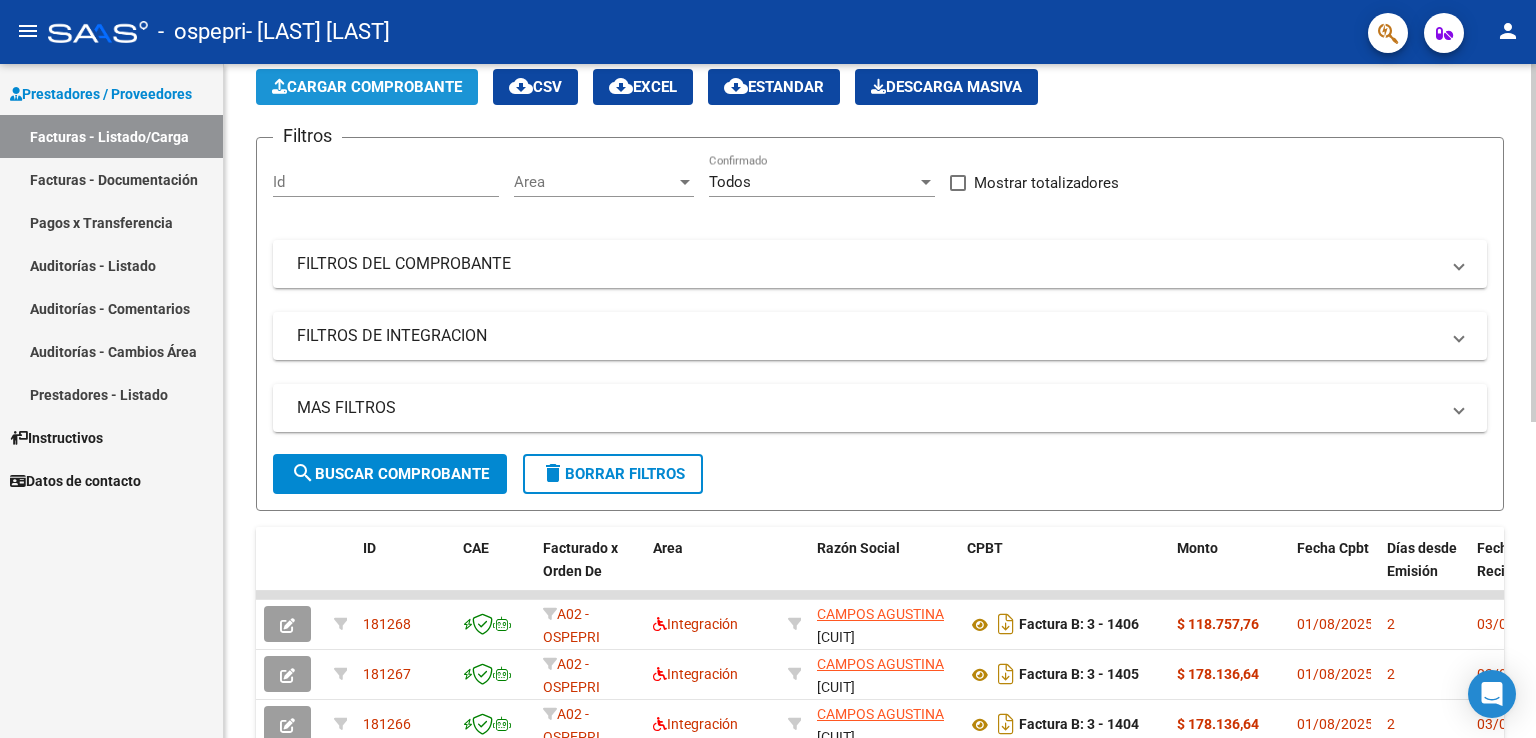 click on "Cargar Comprobante" 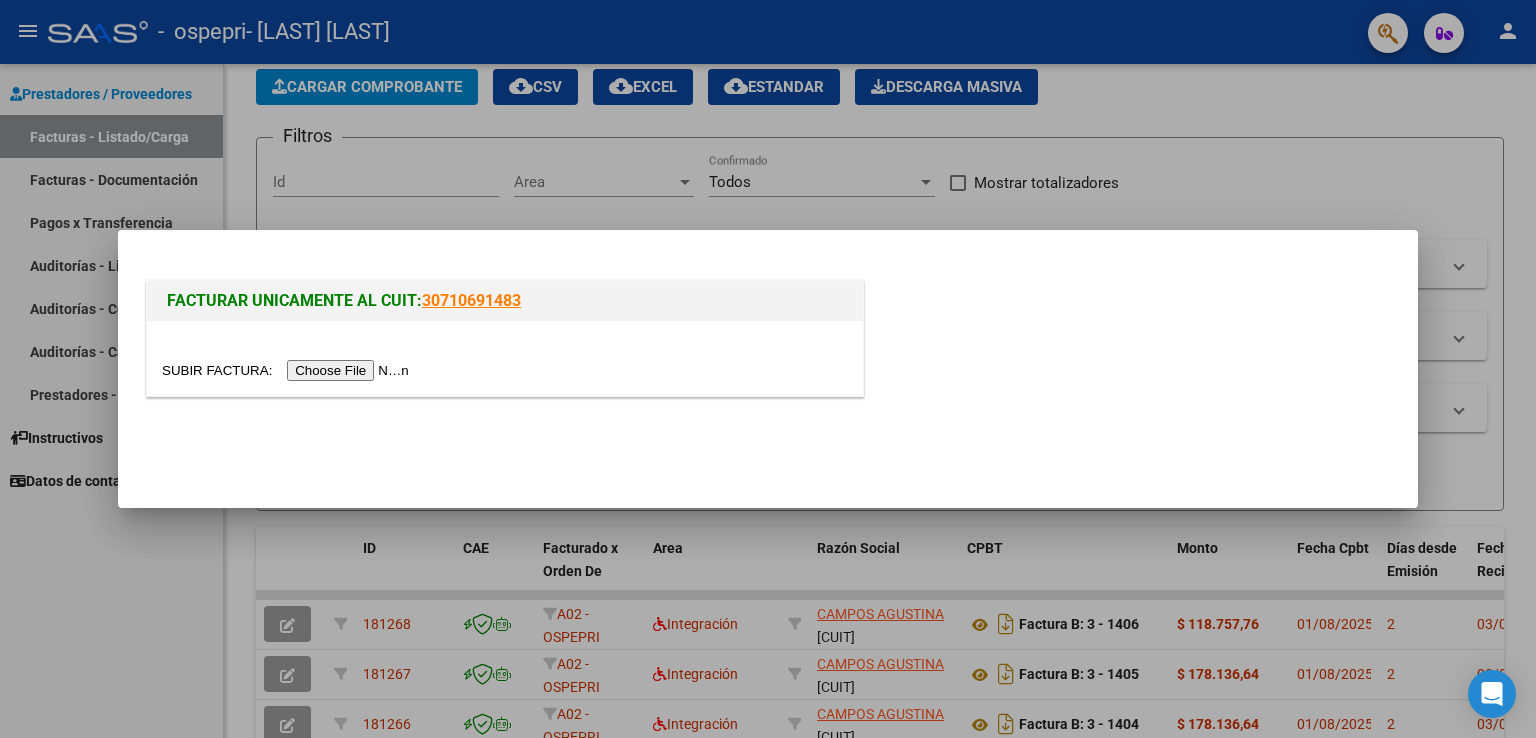 click at bounding box center (288, 370) 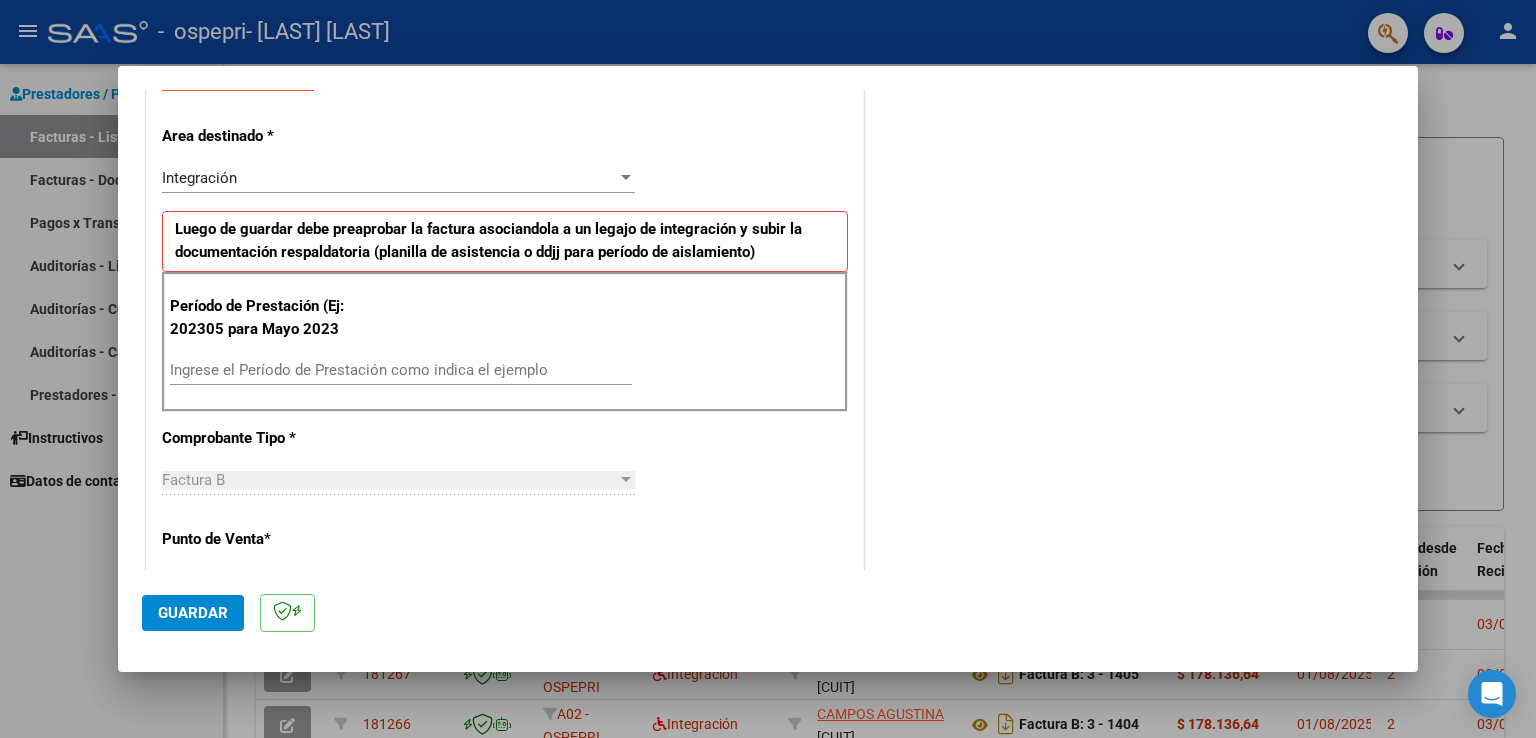 scroll, scrollTop: 400, scrollLeft: 0, axis: vertical 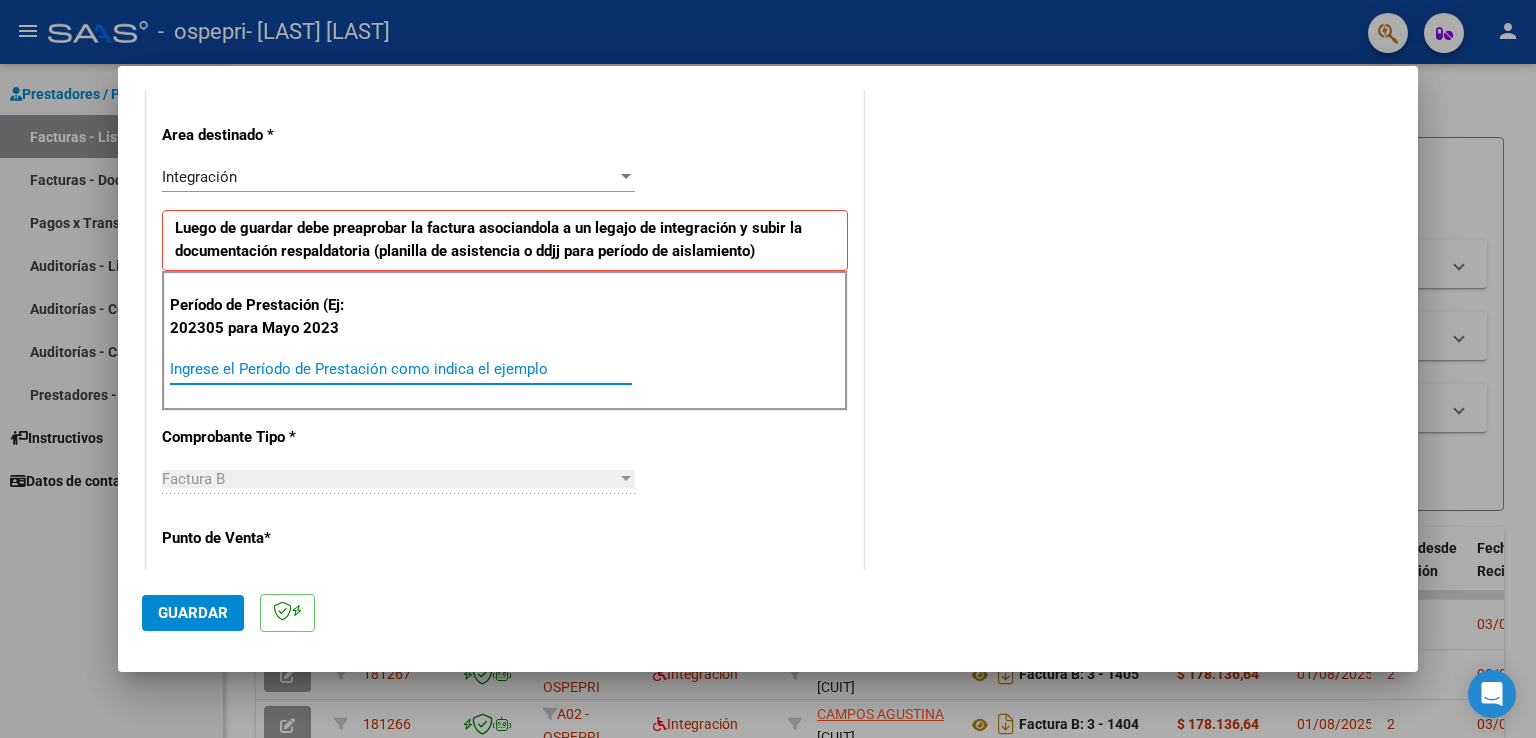 click on "Ingrese el Período de Prestación como indica el ejemplo" at bounding box center [401, 369] 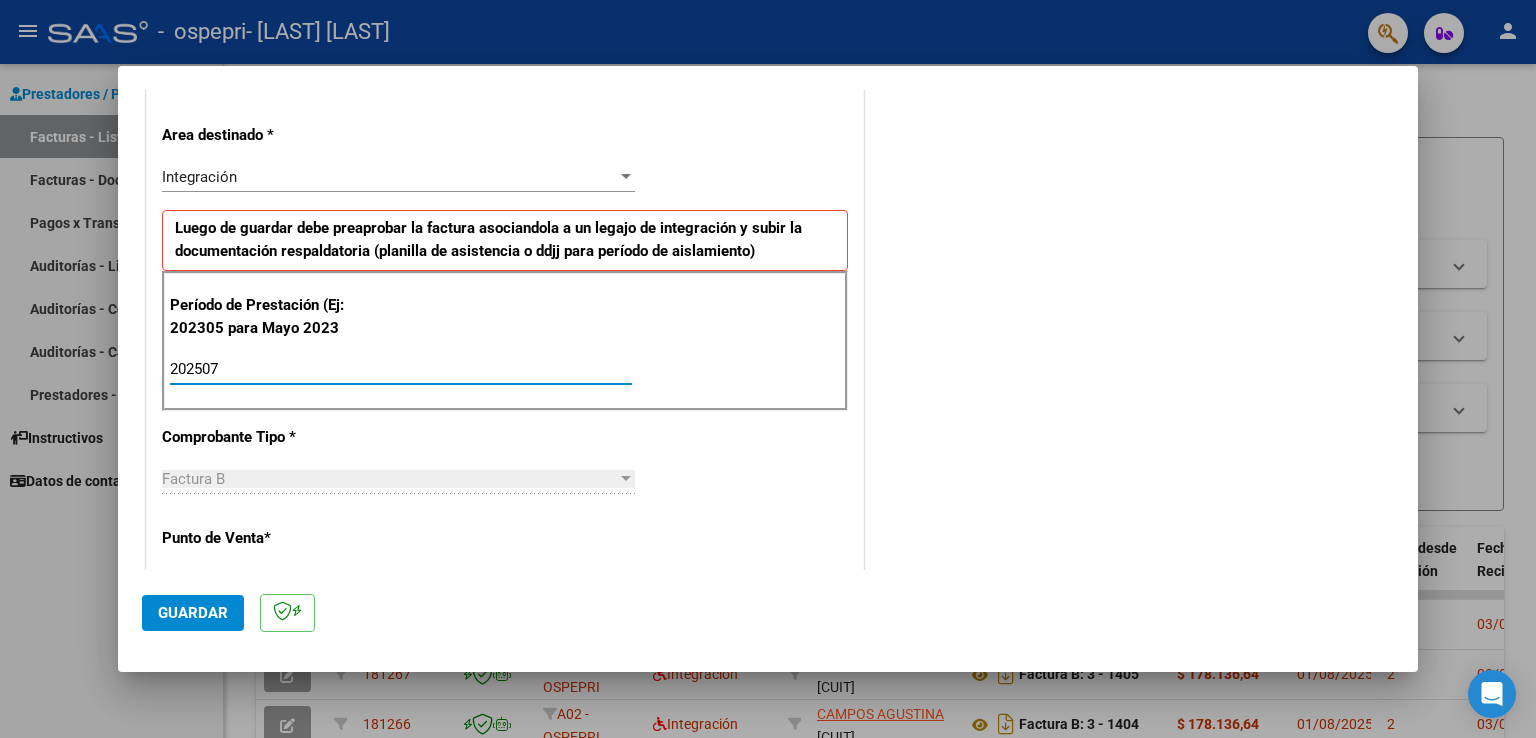 click on "Guardar" 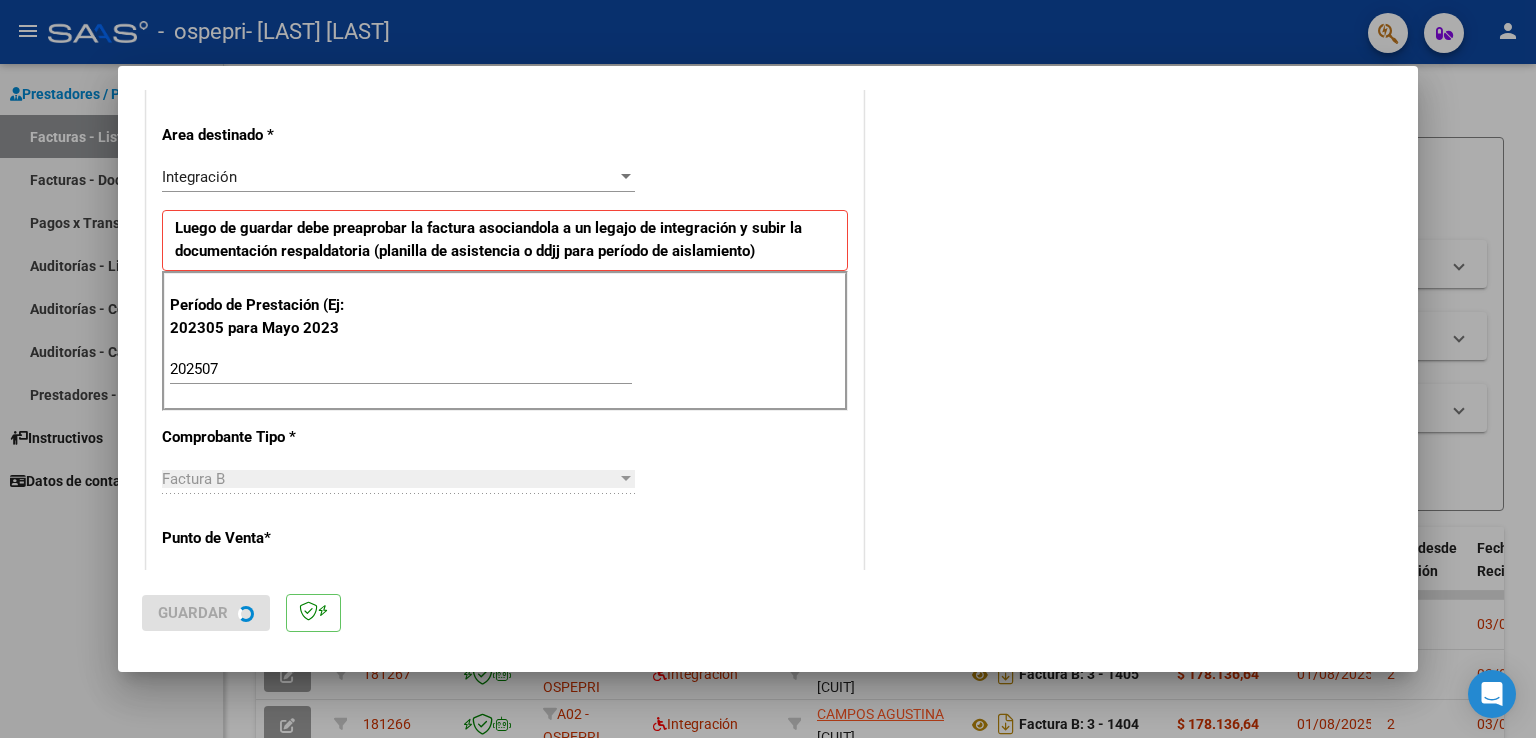 scroll, scrollTop: 0, scrollLeft: 0, axis: both 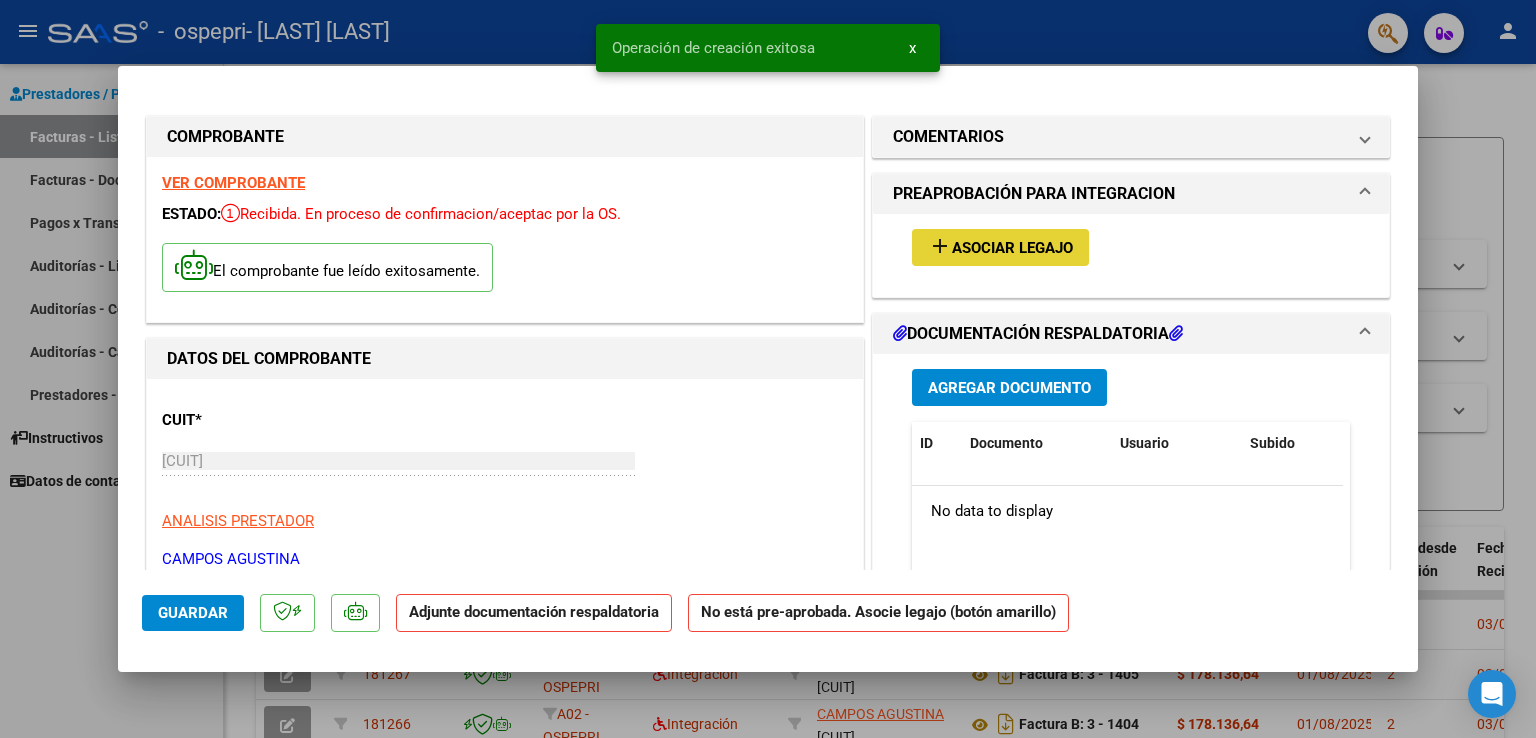 click on "Asociar Legajo" at bounding box center (1012, 248) 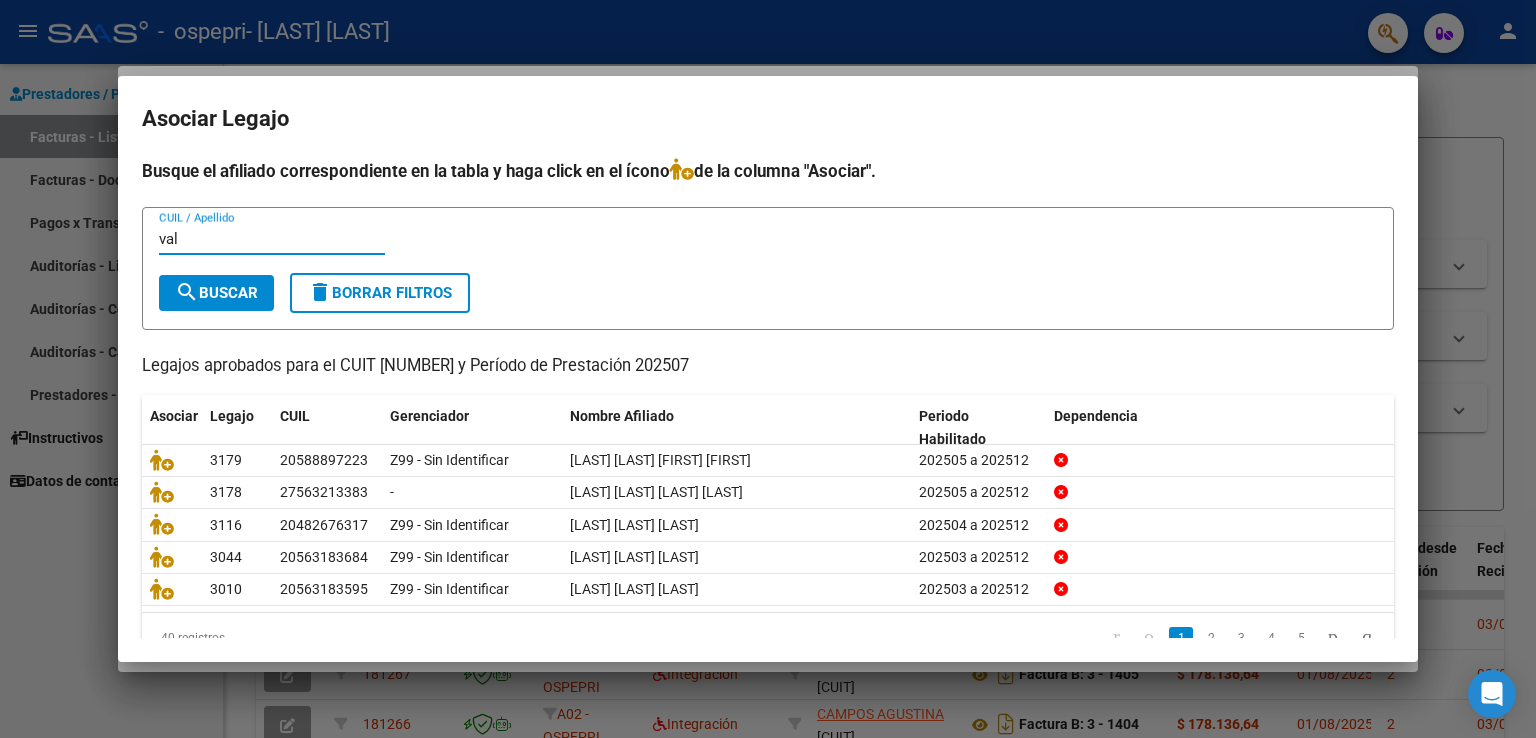 click on "search  Buscar" at bounding box center [216, 293] 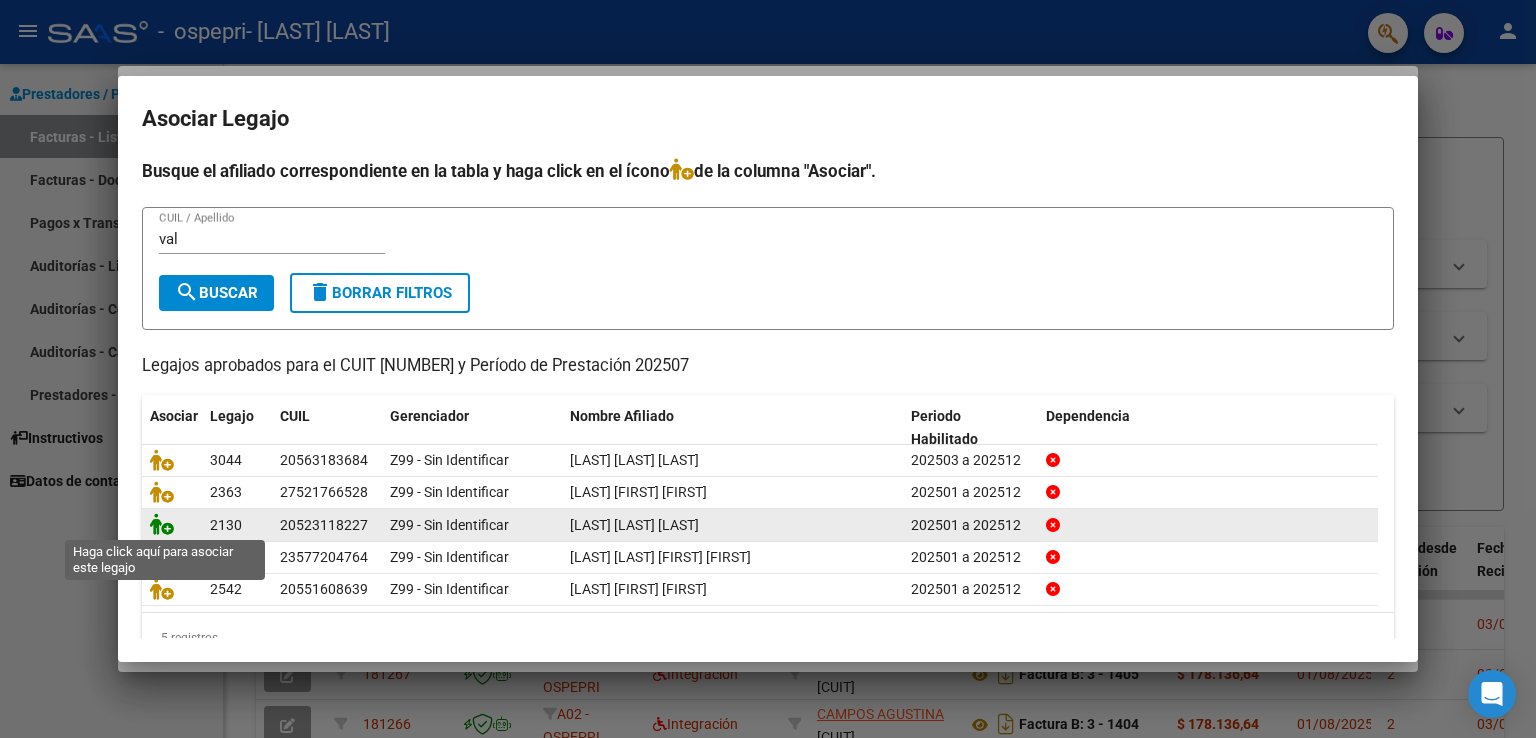 click 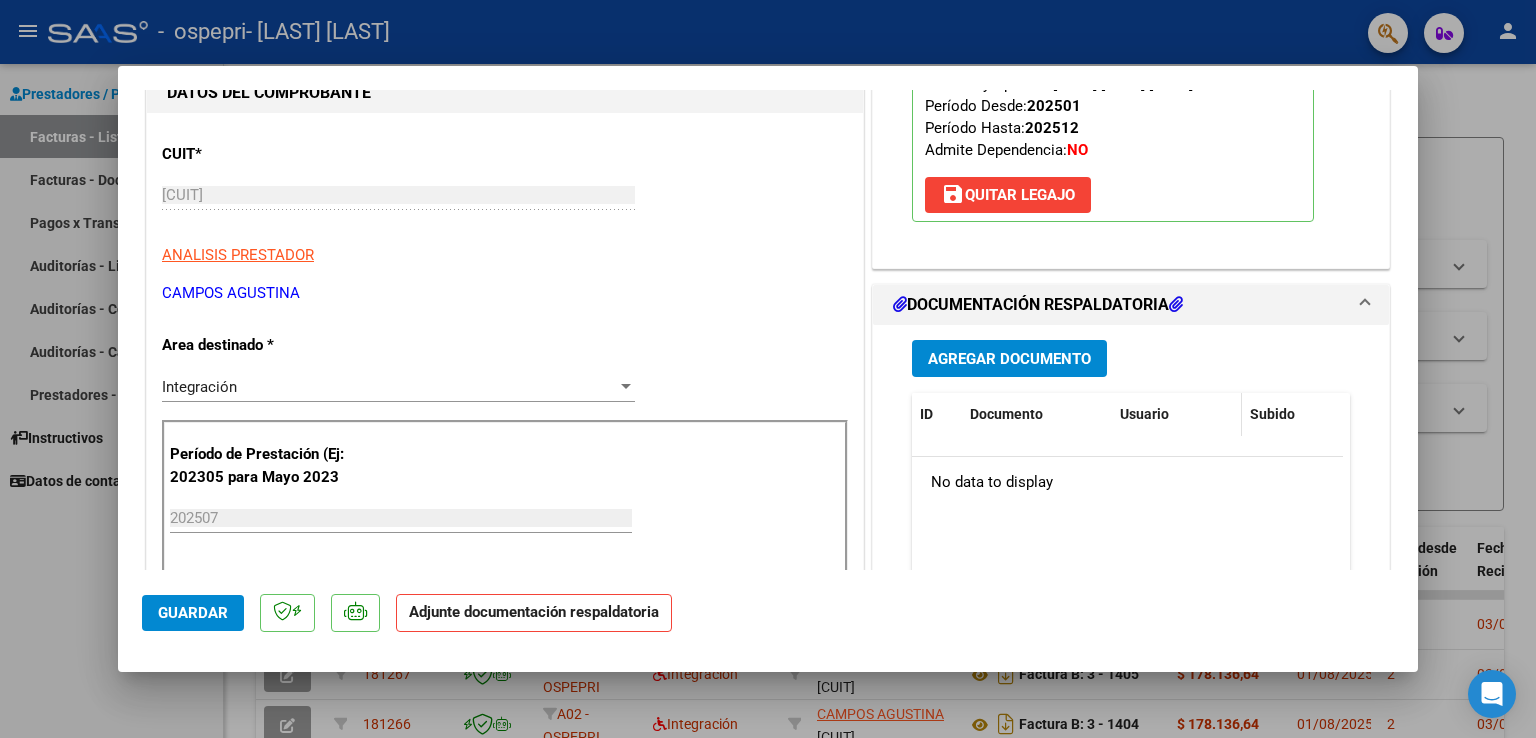 scroll, scrollTop: 300, scrollLeft: 0, axis: vertical 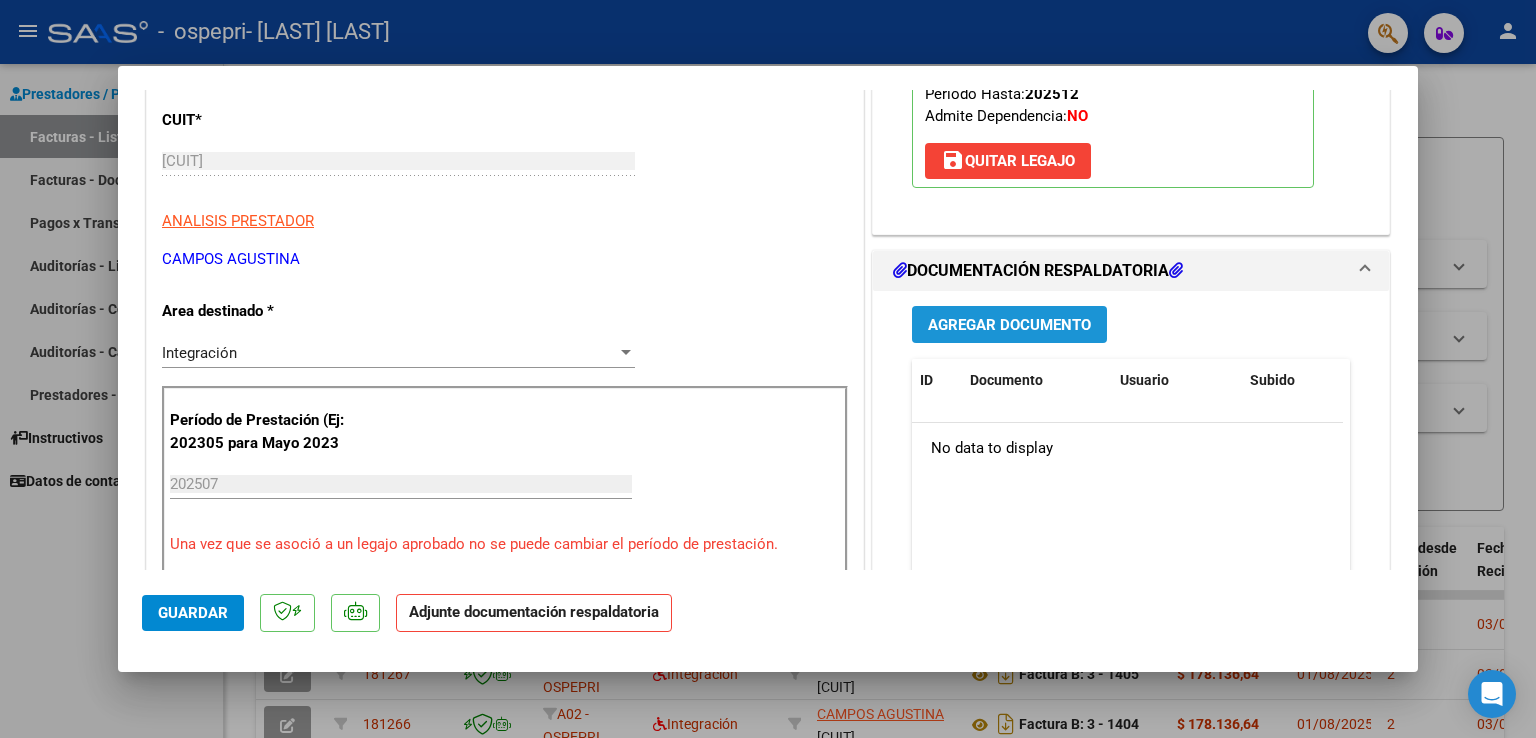click on "Agregar Documento" at bounding box center [1009, 325] 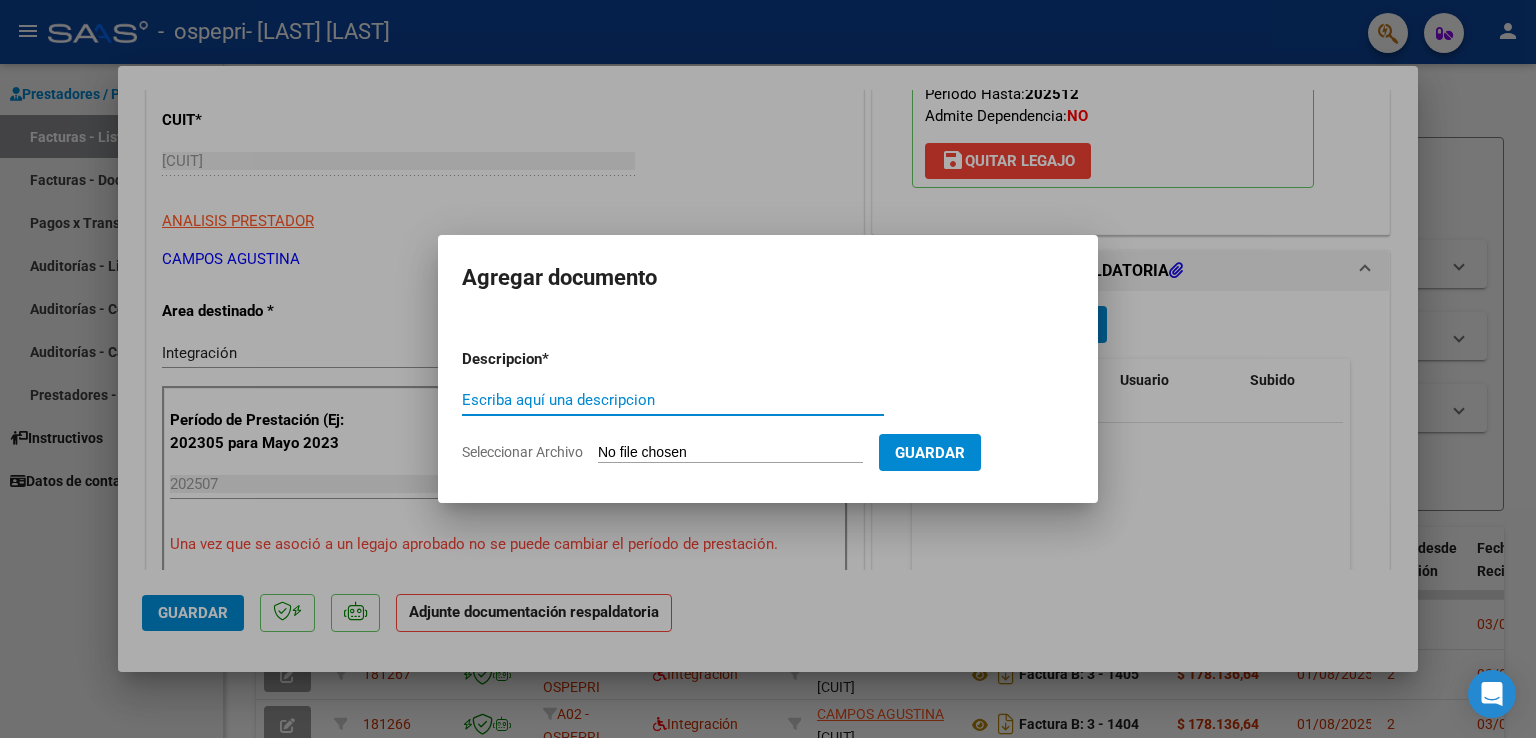 click on "Seleccionar Archivo" 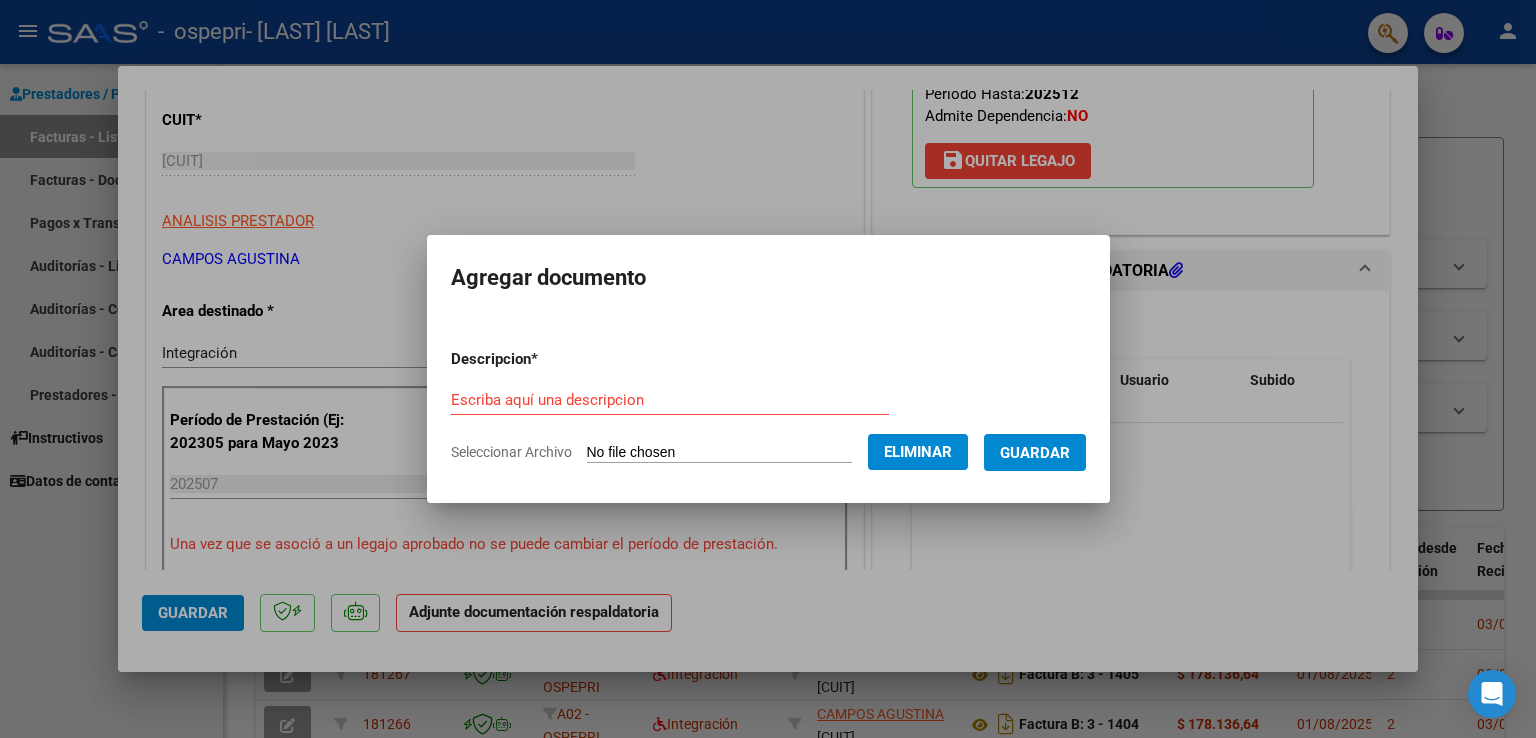 click on "Escriba aquí una descripcion" at bounding box center (670, 400) 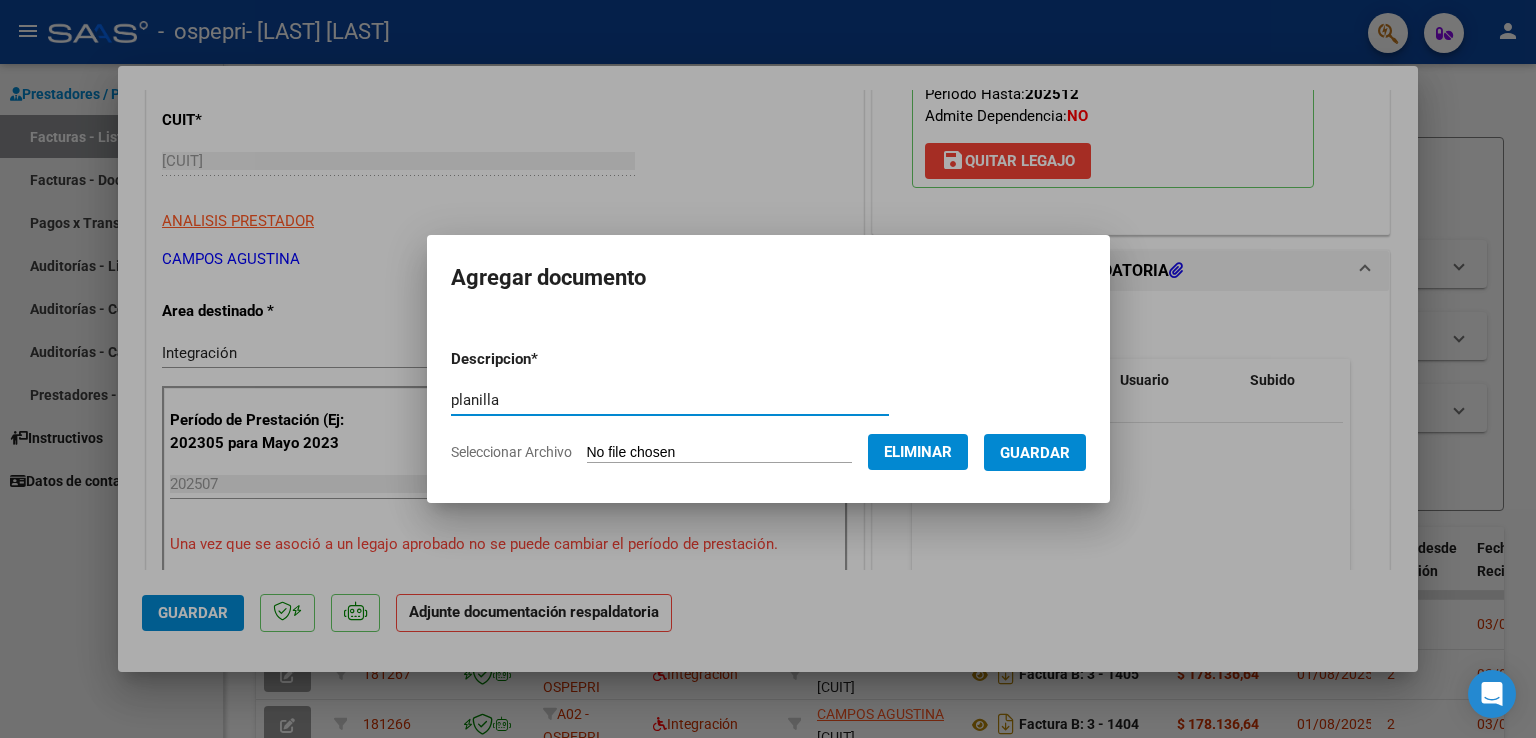 click on "Guardar" at bounding box center (1035, 453) 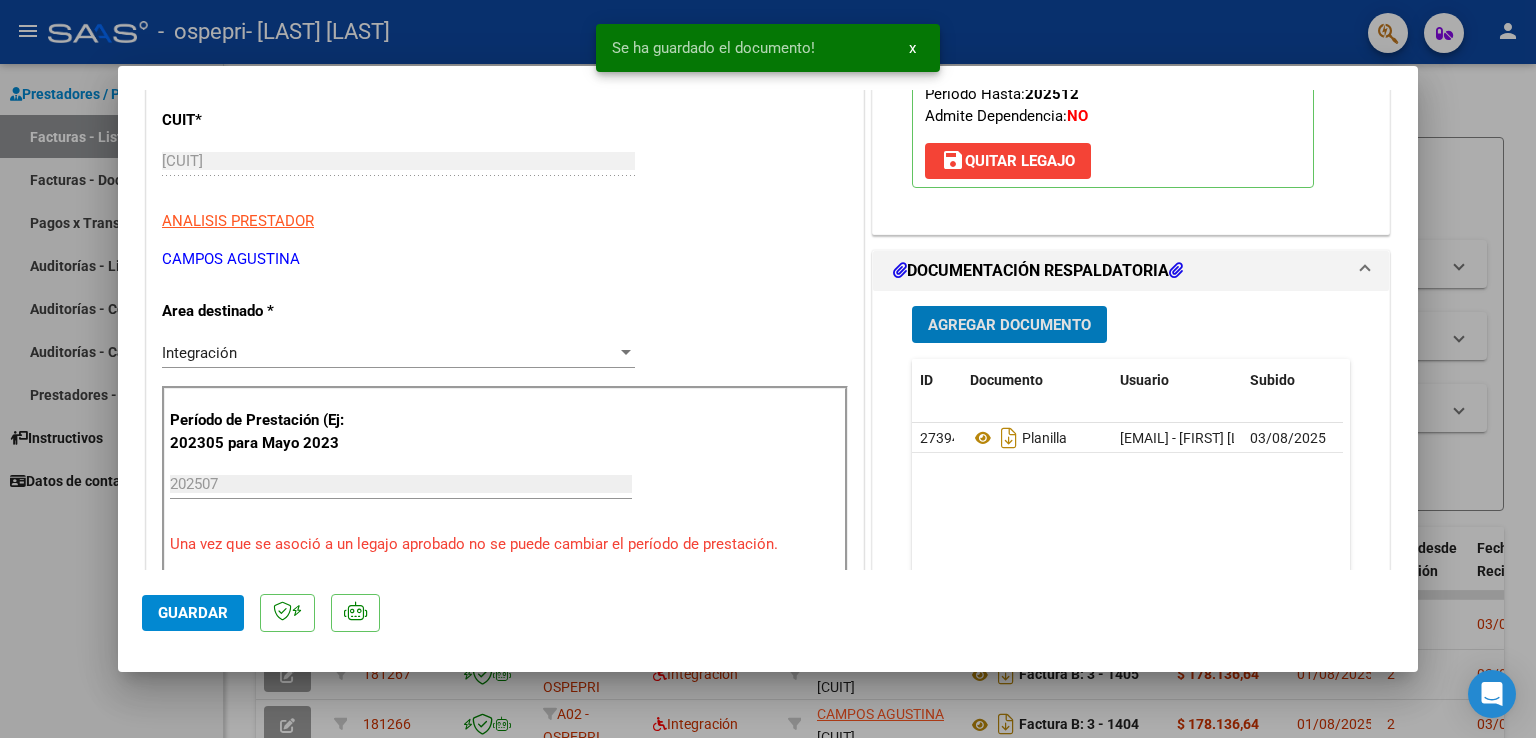 click on "Guardar" 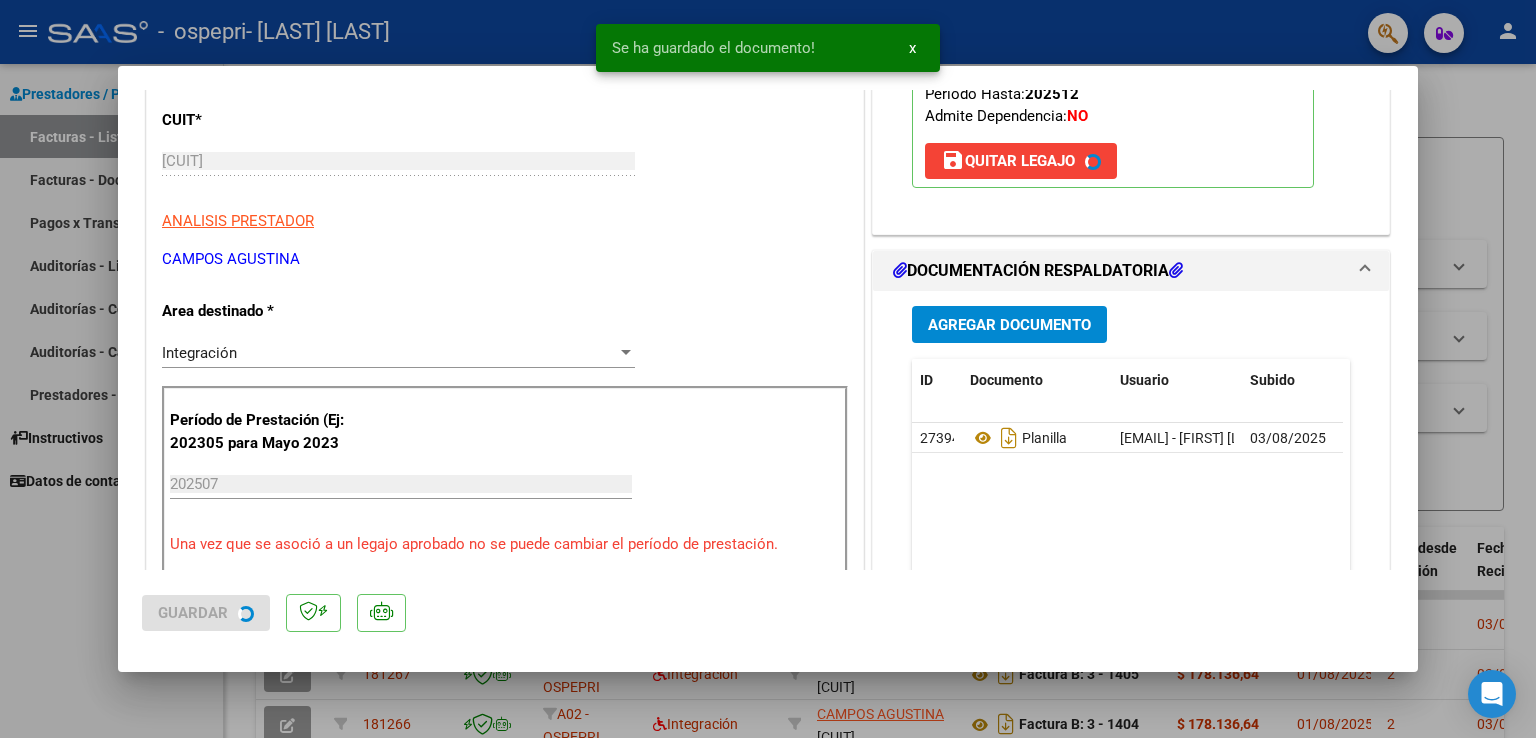 click at bounding box center (768, 369) 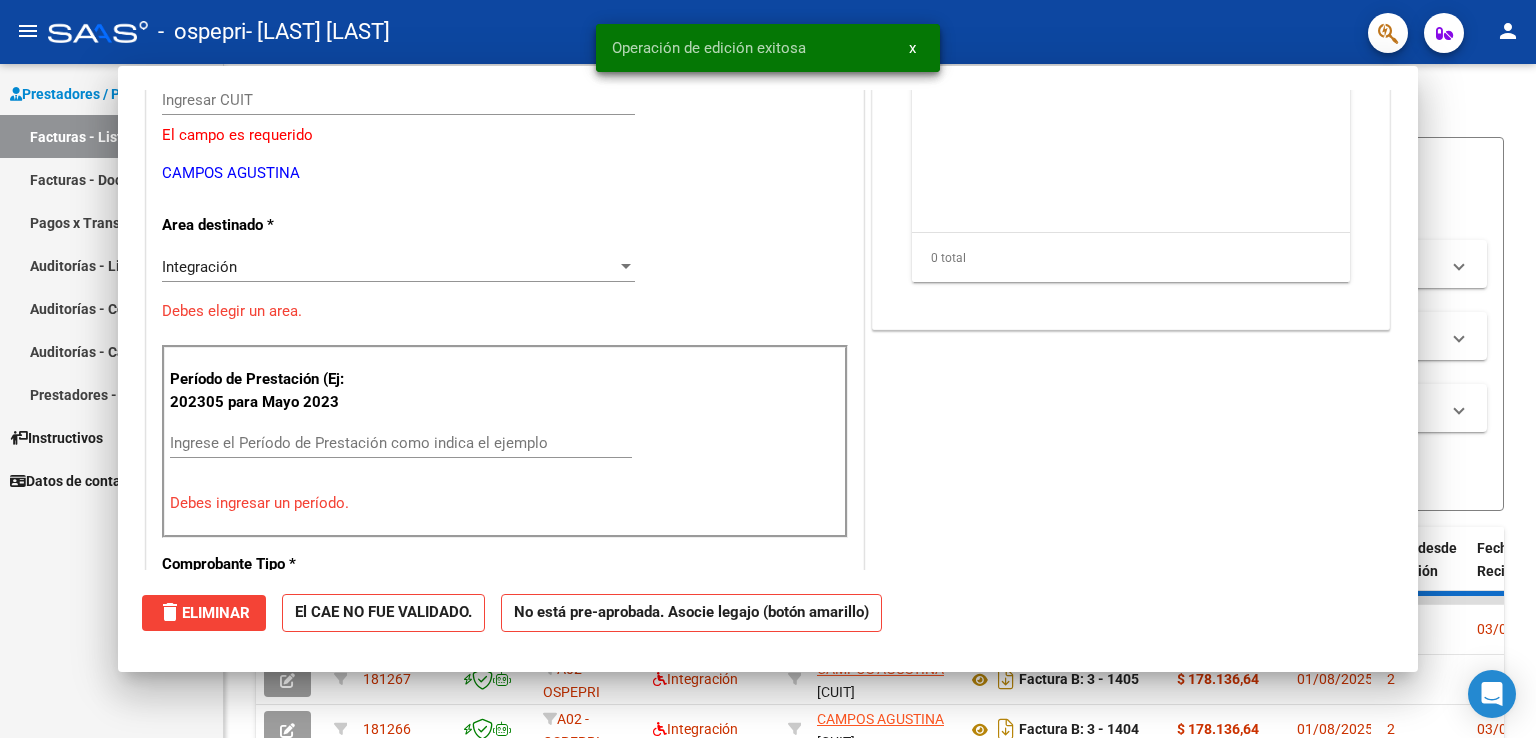 scroll, scrollTop: 239, scrollLeft: 0, axis: vertical 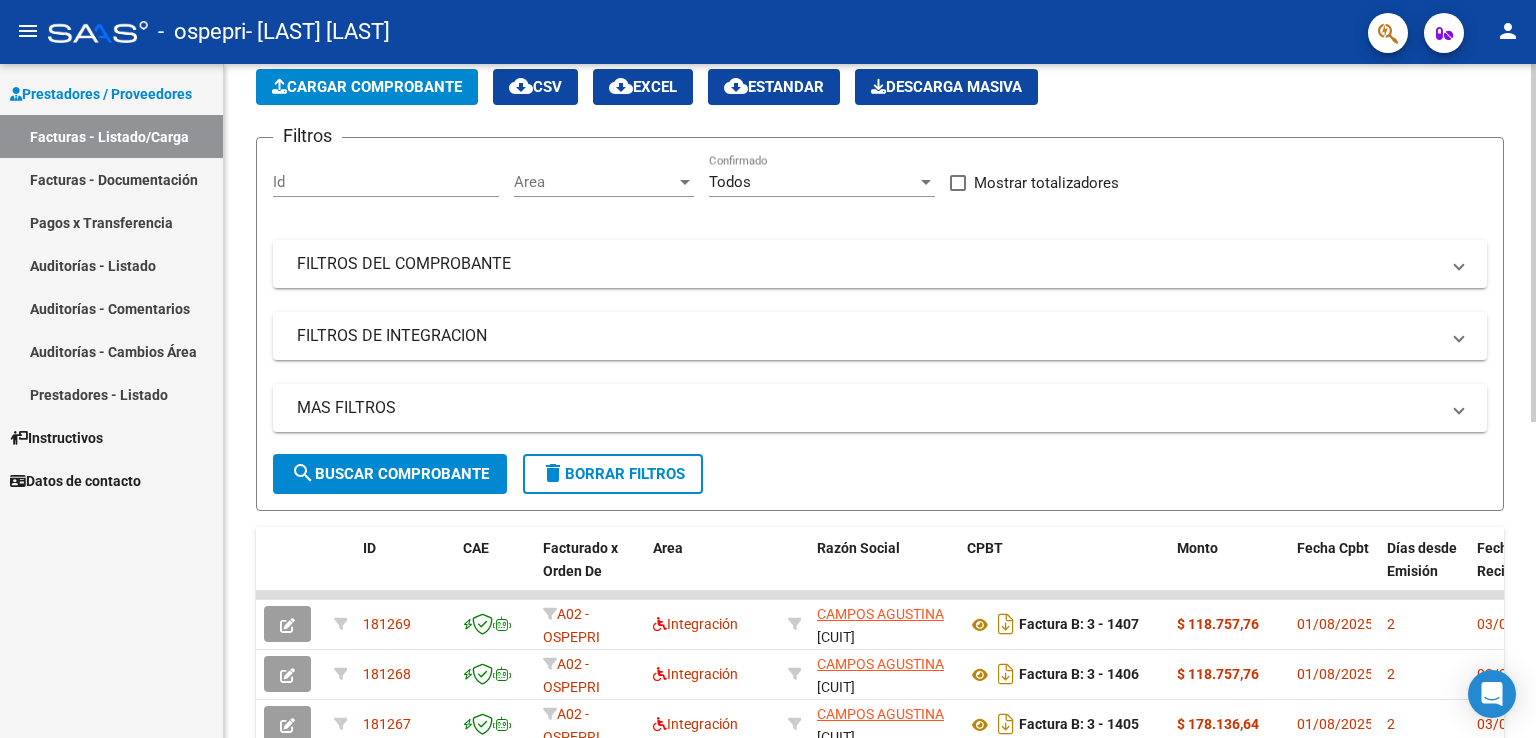click on "Cargar Comprobante" 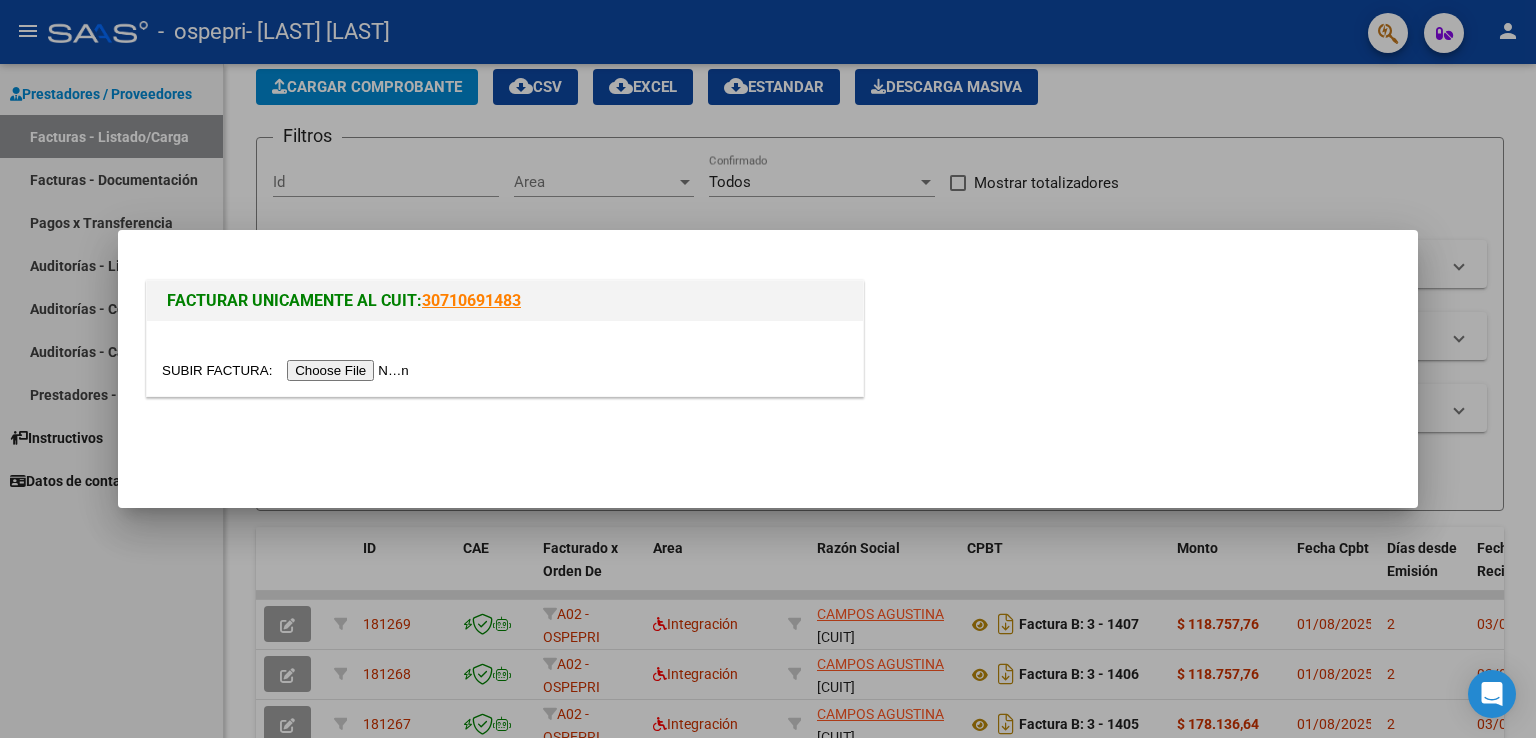 click at bounding box center [288, 370] 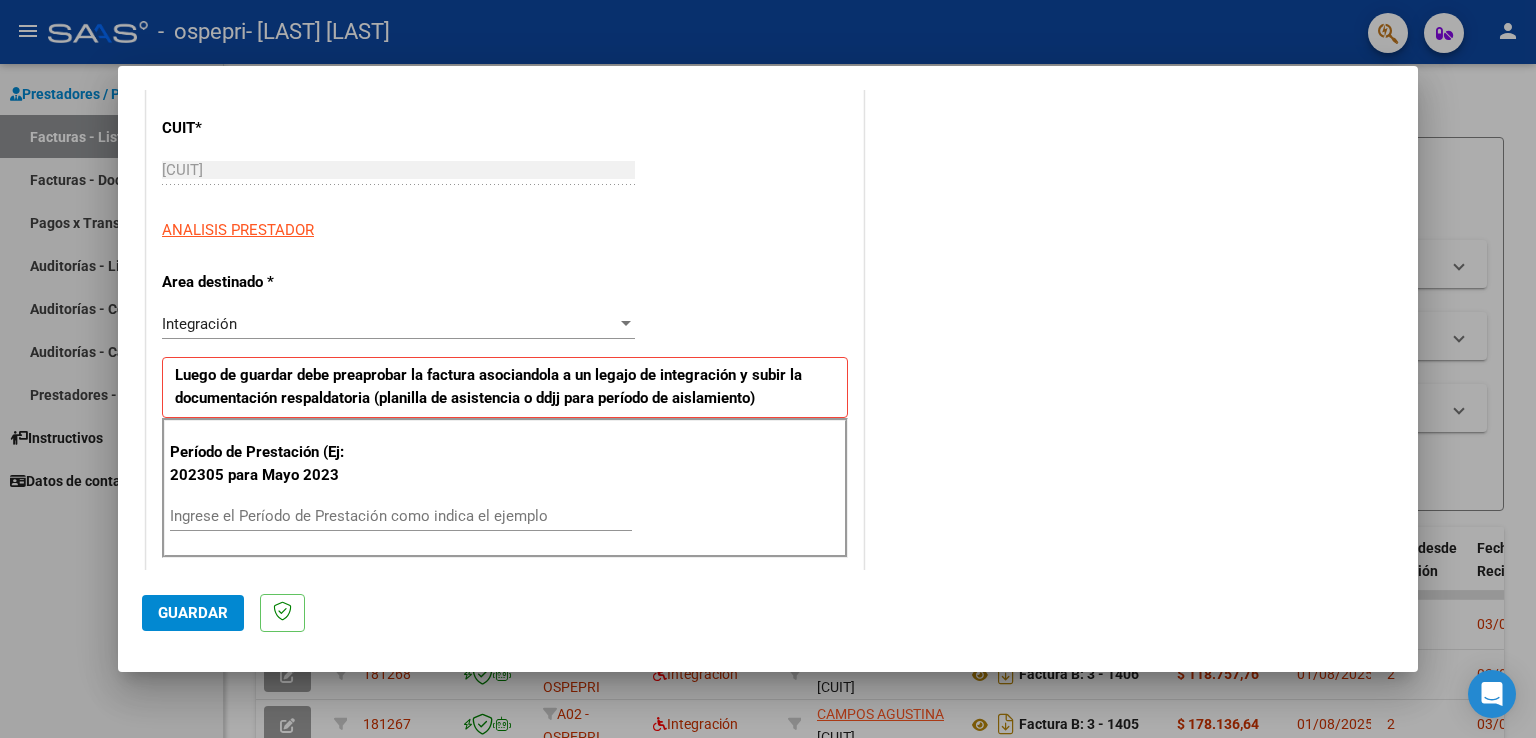 scroll, scrollTop: 300, scrollLeft: 0, axis: vertical 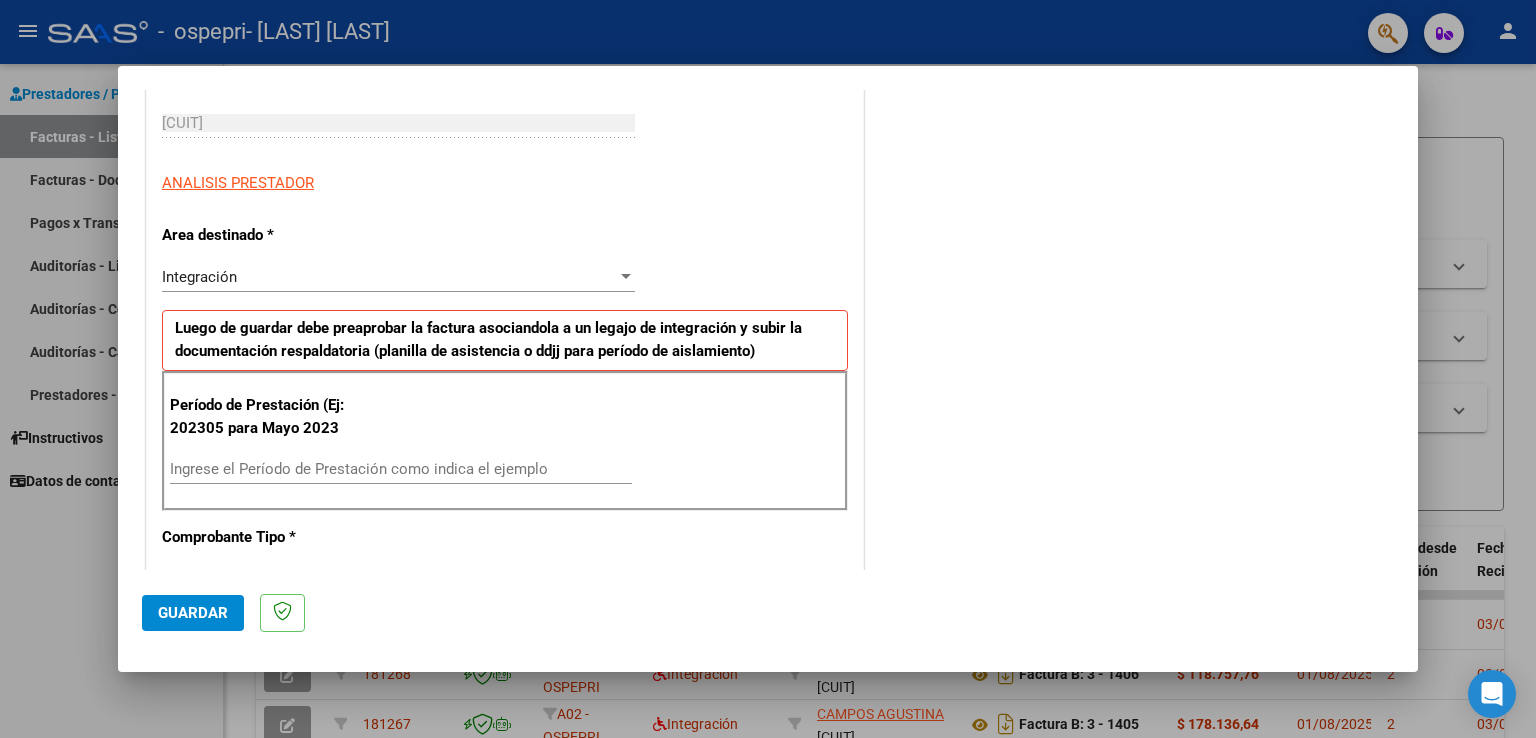 click on "Ingrese el Período de Prestación como indica el ejemplo" at bounding box center (401, 469) 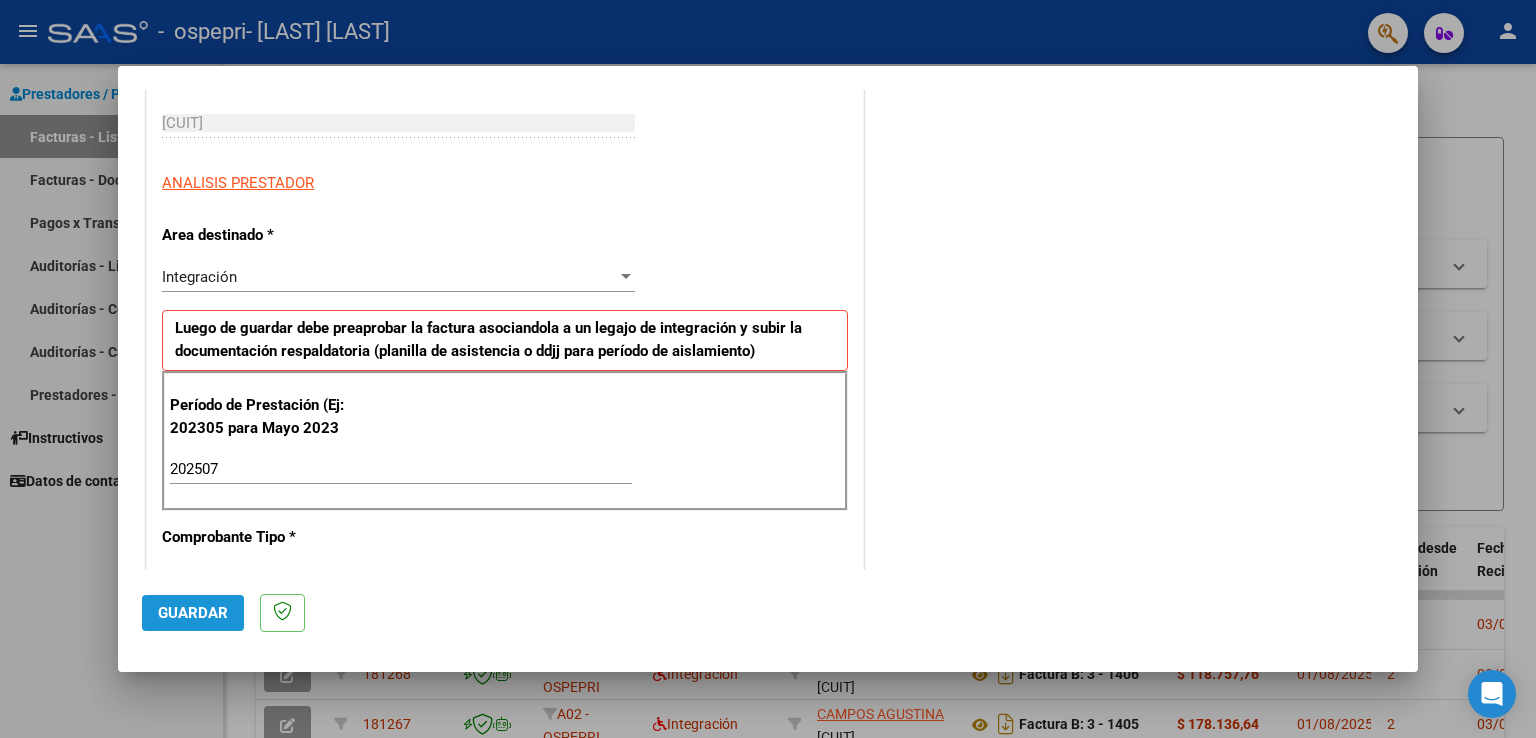 click on "Guardar" 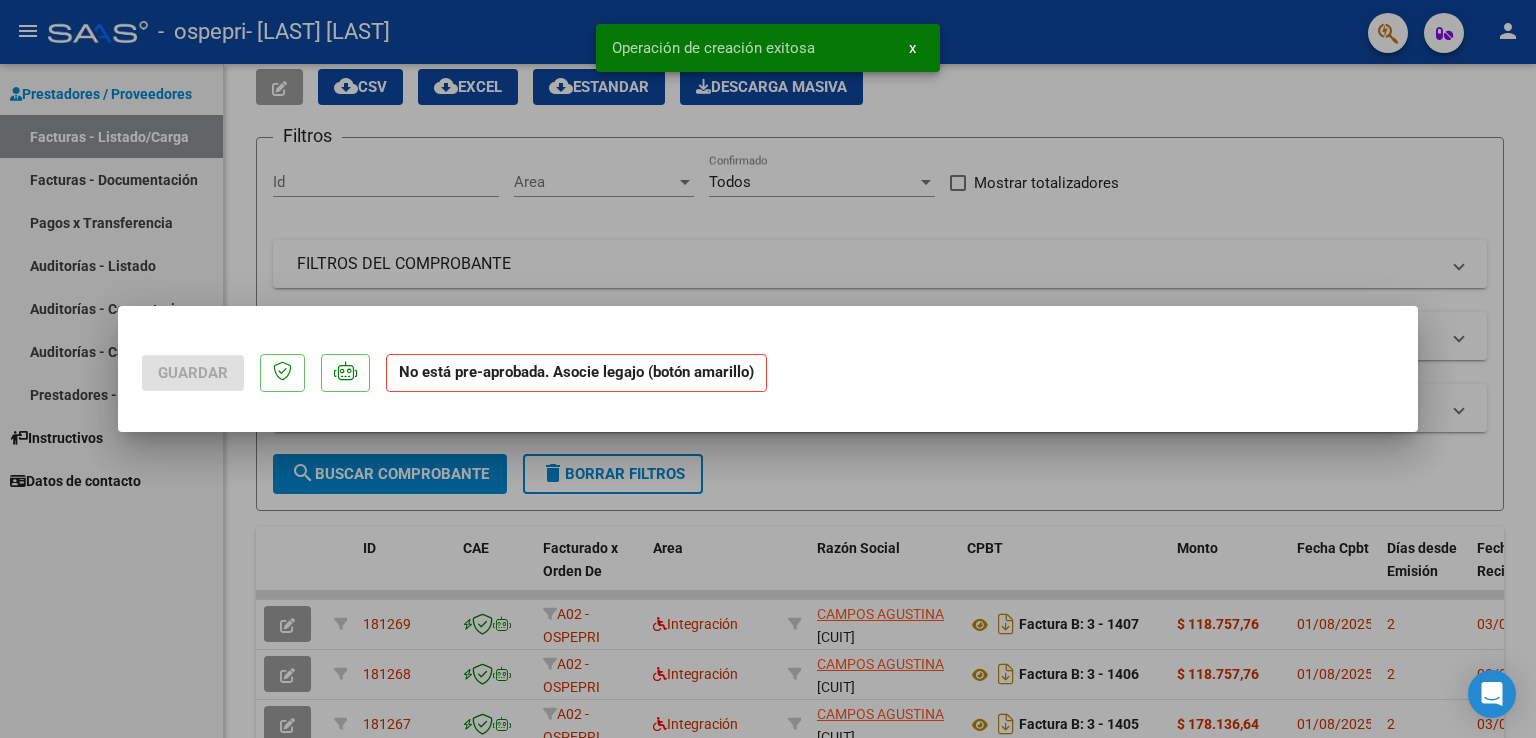 scroll, scrollTop: 0, scrollLeft: 0, axis: both 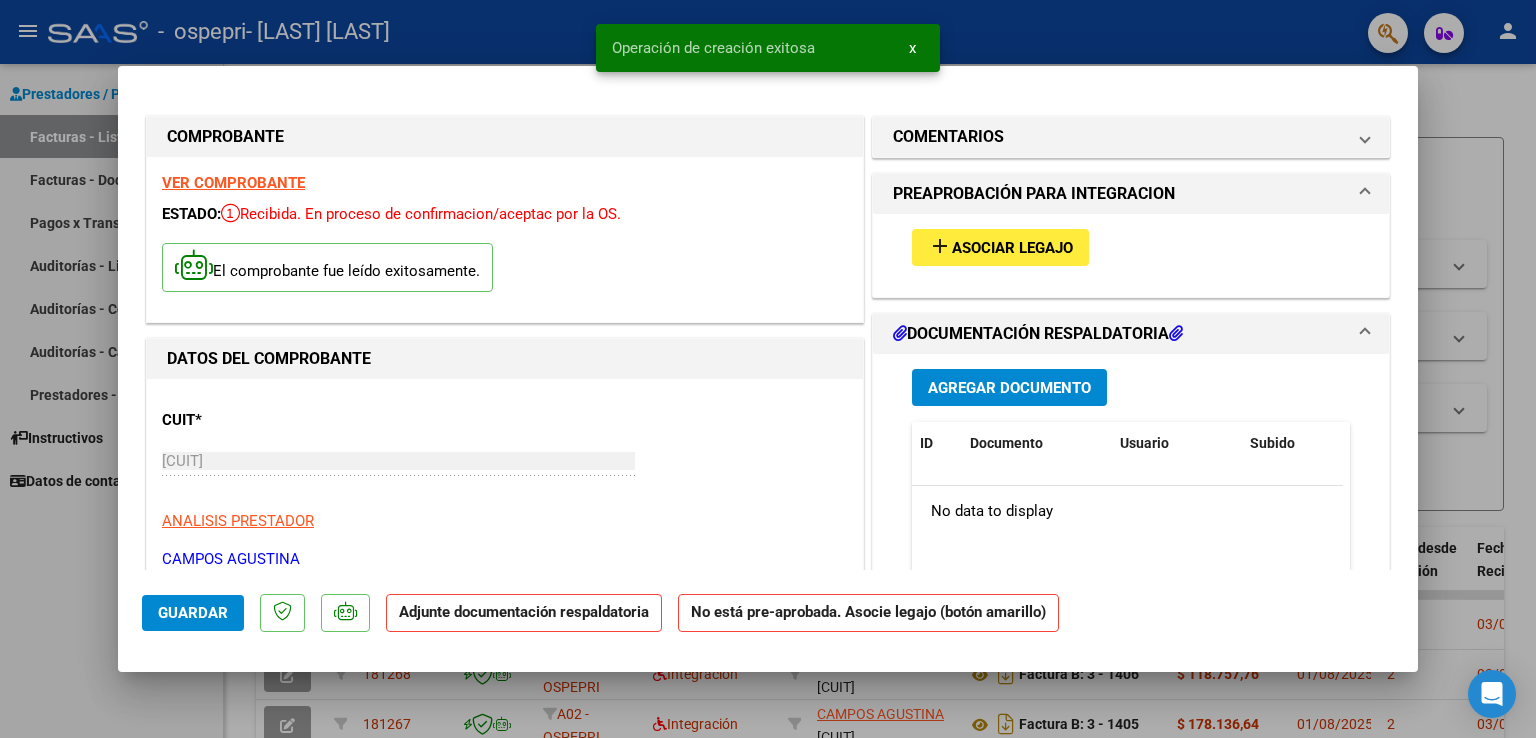 click on "Asociar Legajo" at bounding box center (1012, 248) 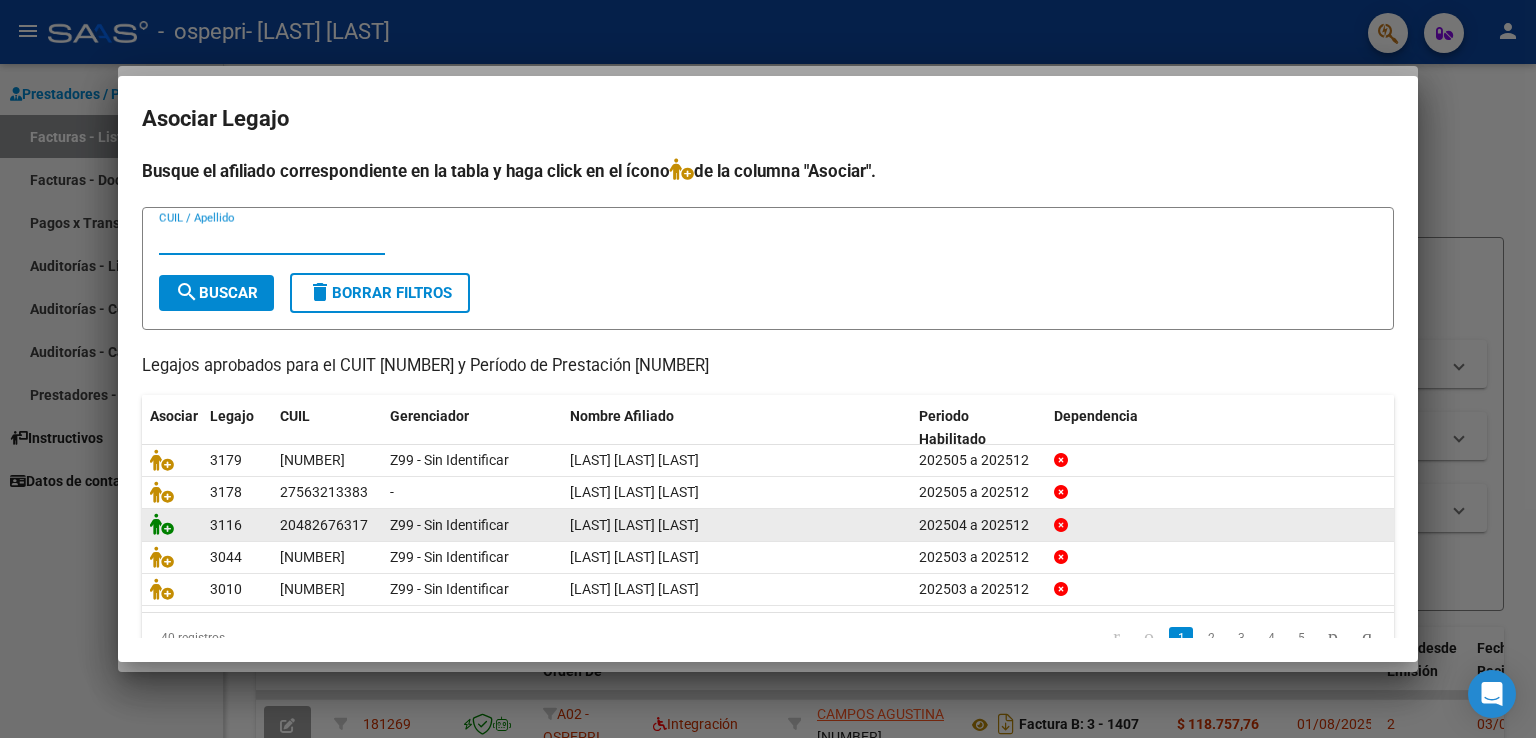 scroll, scrollTop: 0, scrollLeft: 0, axis: both 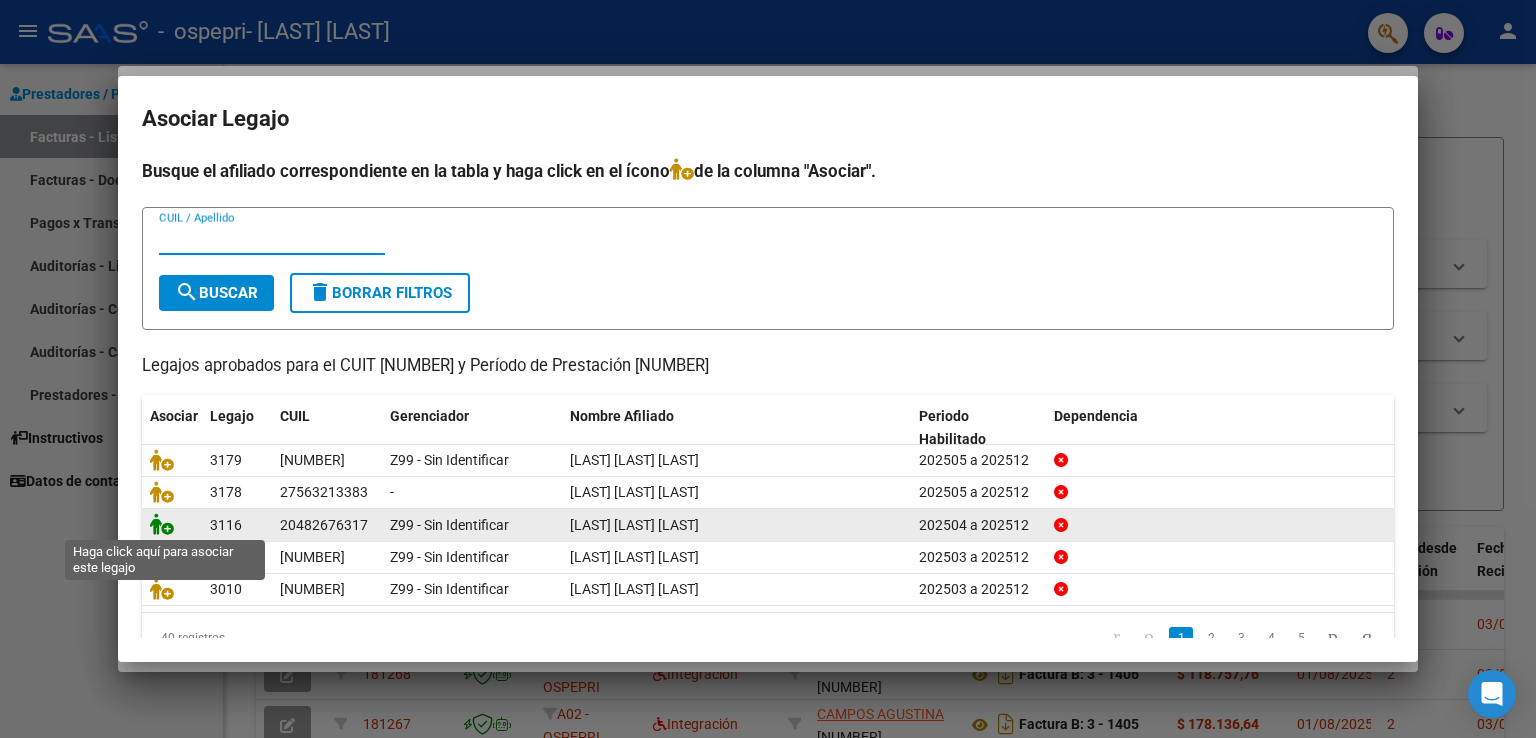 click 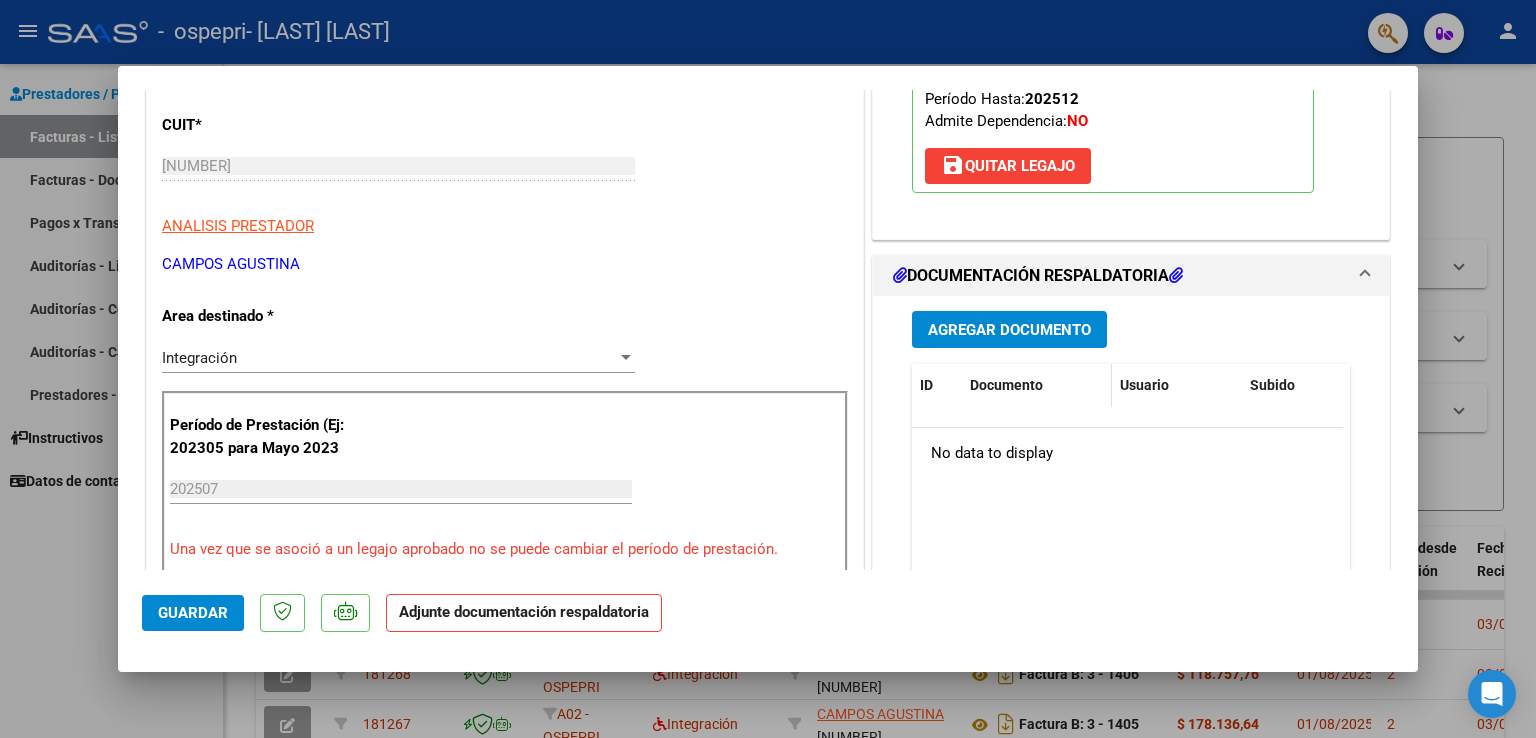 scroll, scrollTop: 300, scrollLeft: 0, axis: vertical 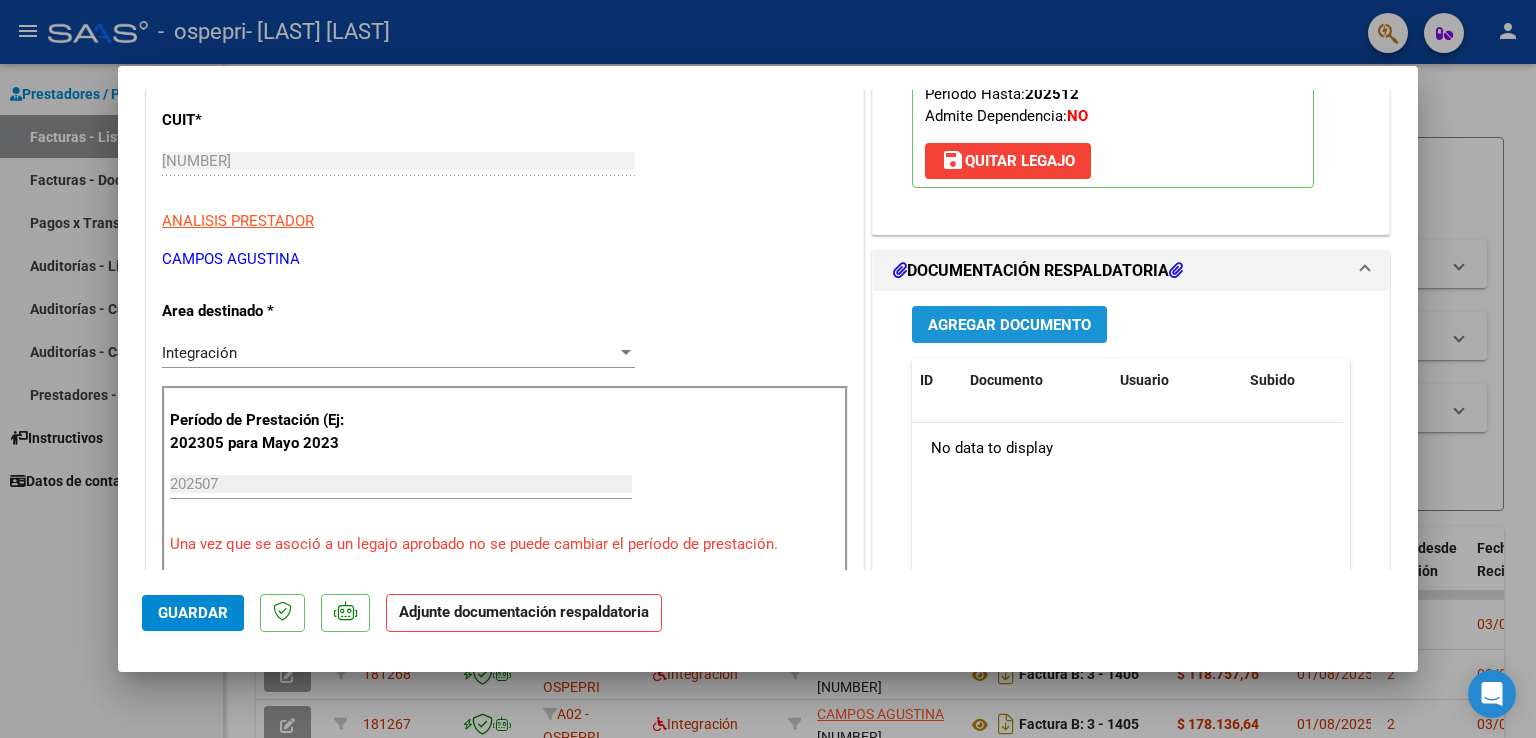 click on "Agregar Documento" at bounding box center (1009, 325) 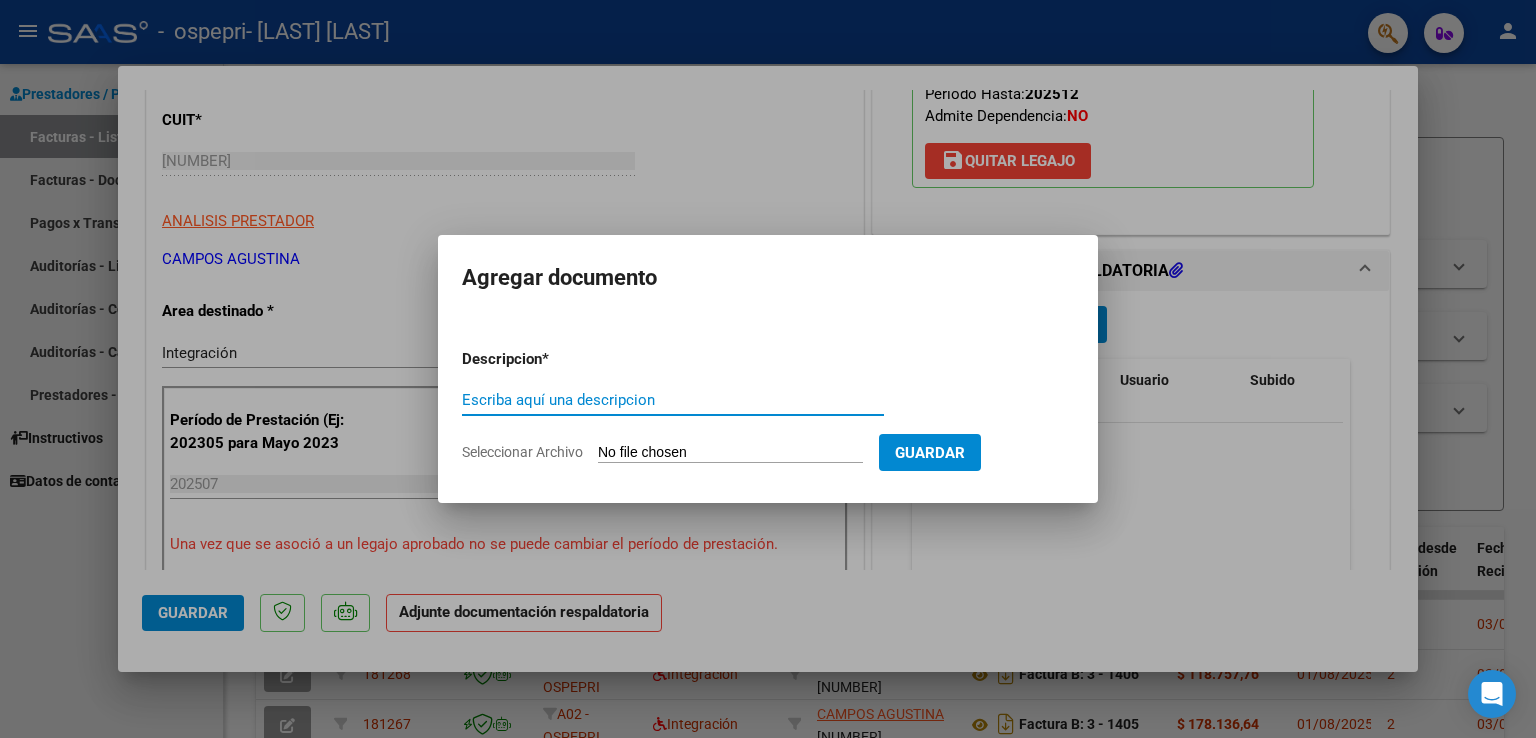 click on "Seleccionar Archivo" 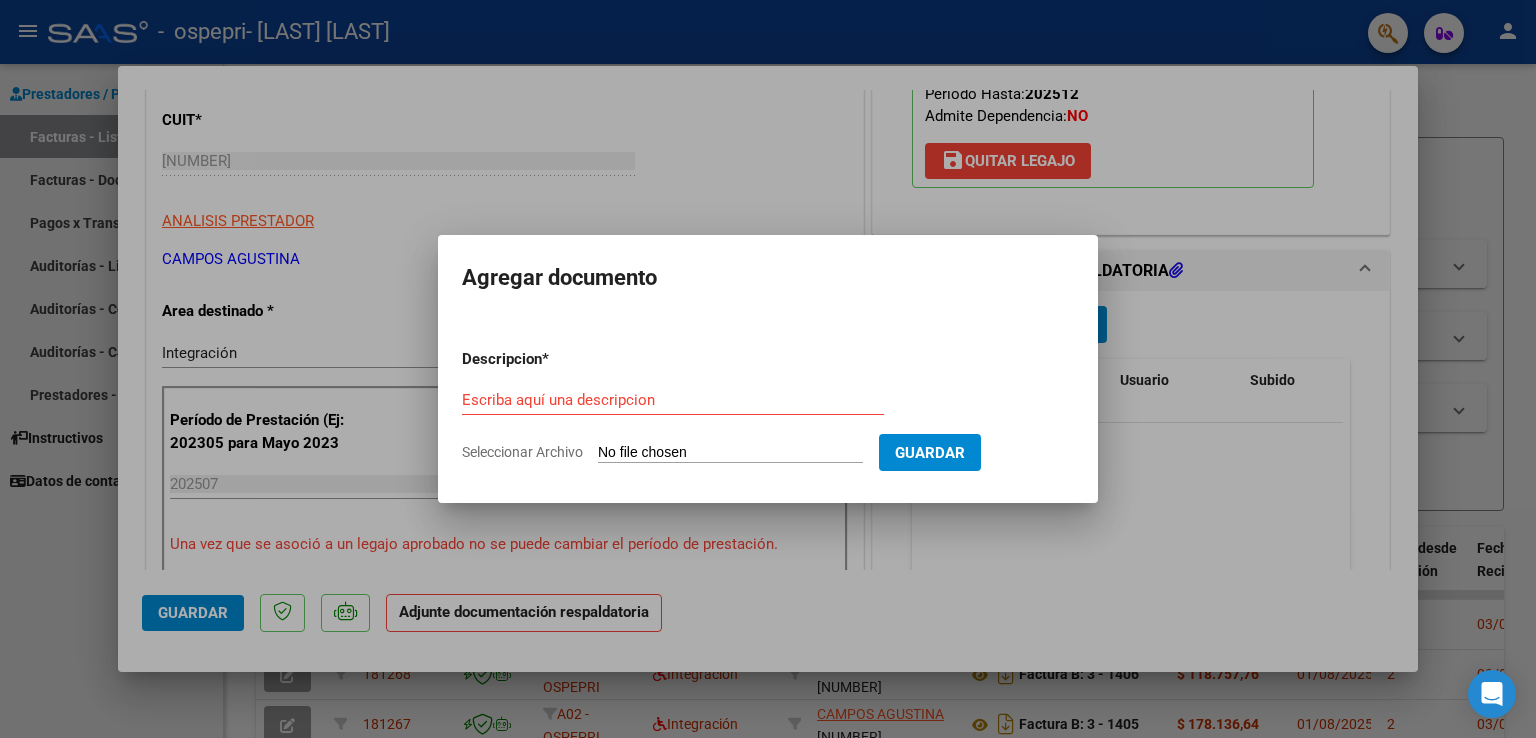 type on "C:\fakepath\Hernández Aarón julio.pdf" 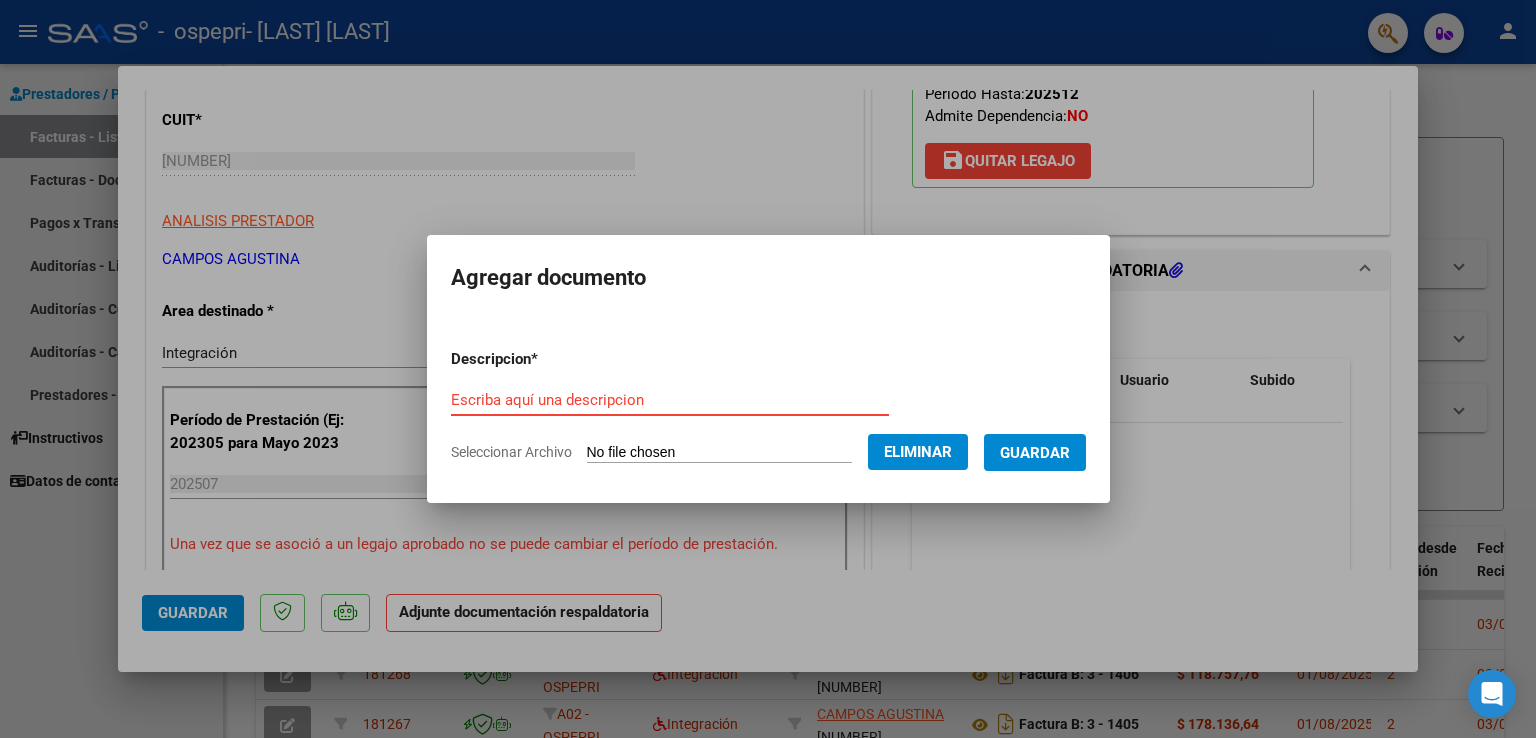click on "Escriba aquí una descripcion" at bounding box center (670, 400) 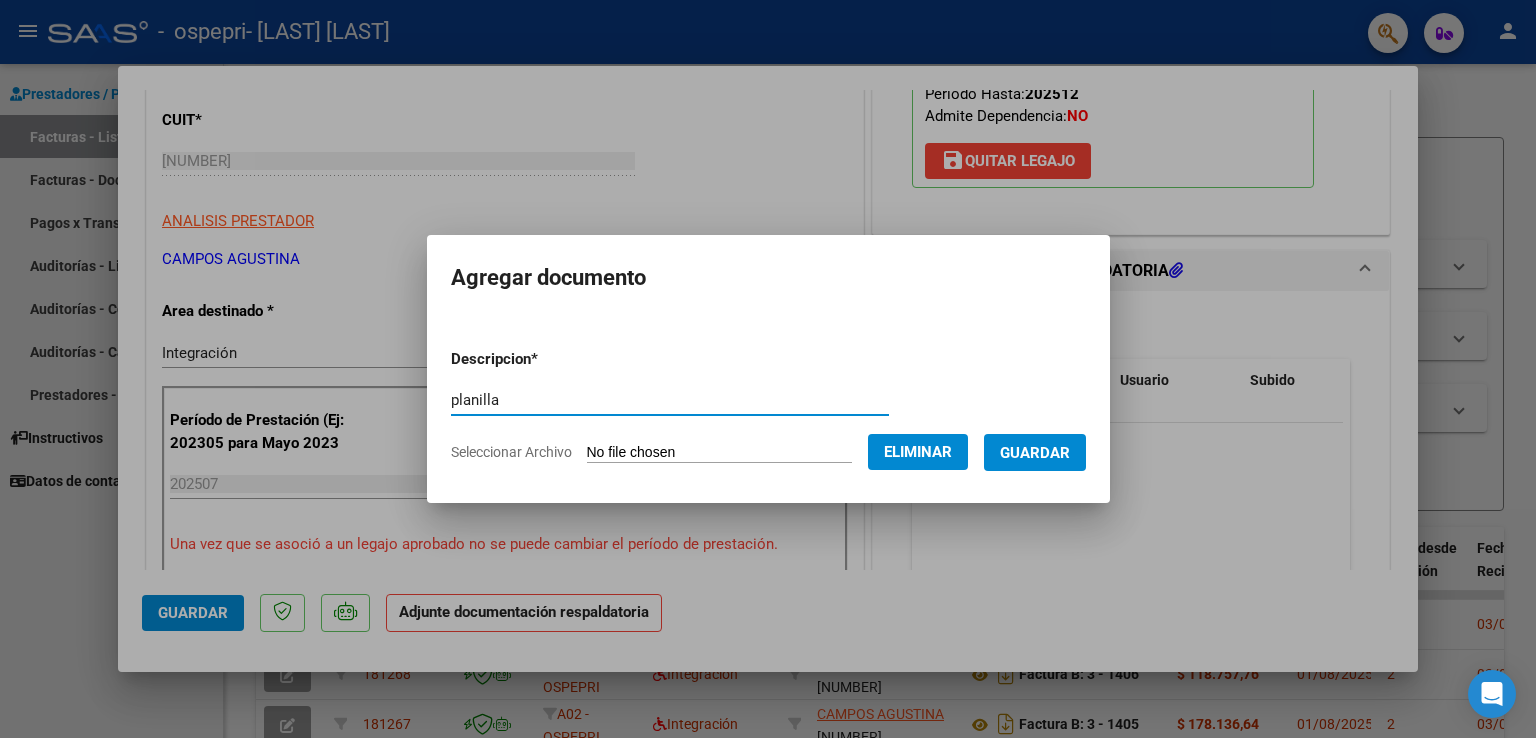 type on "planilla" 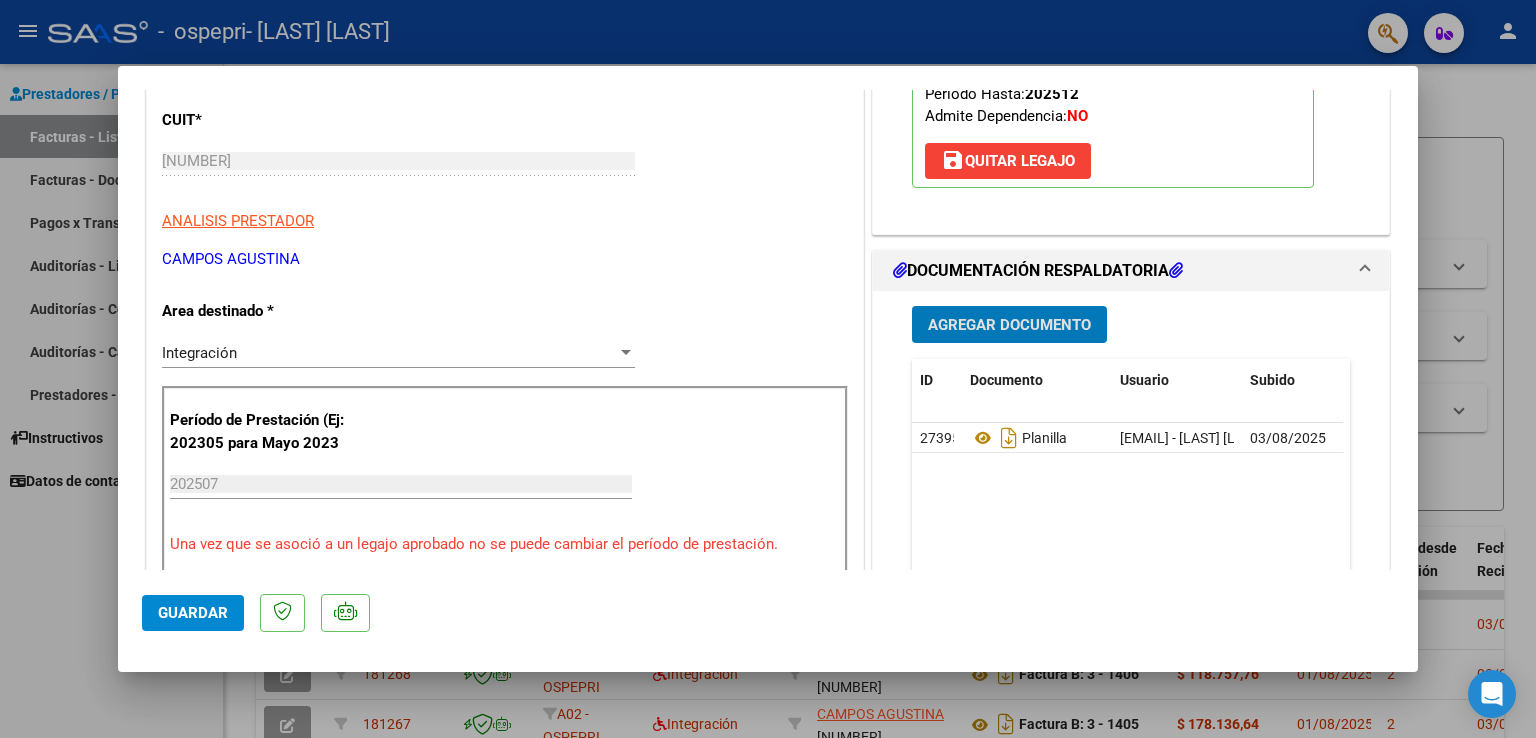 click on "Guardar" 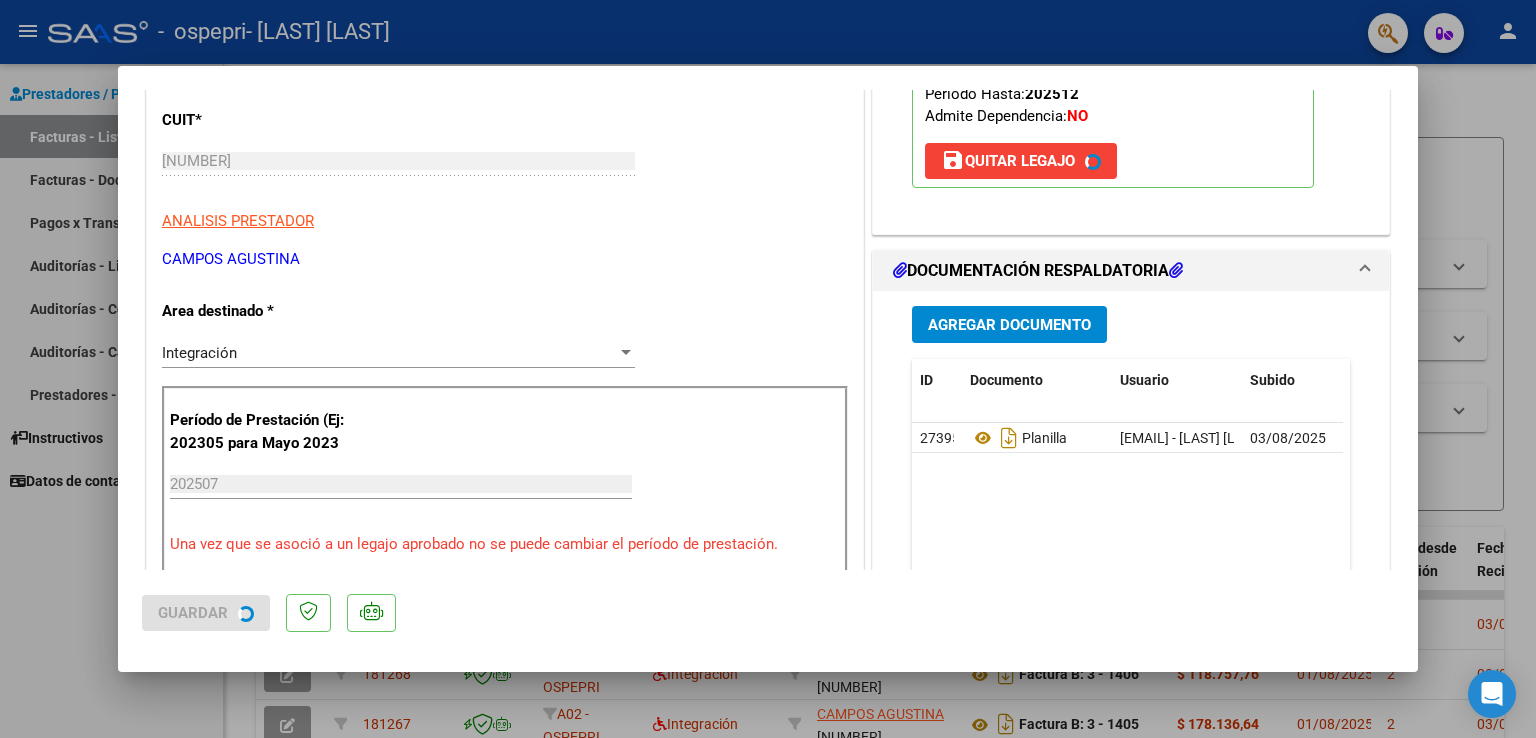 click at bounding box center [768, 369] 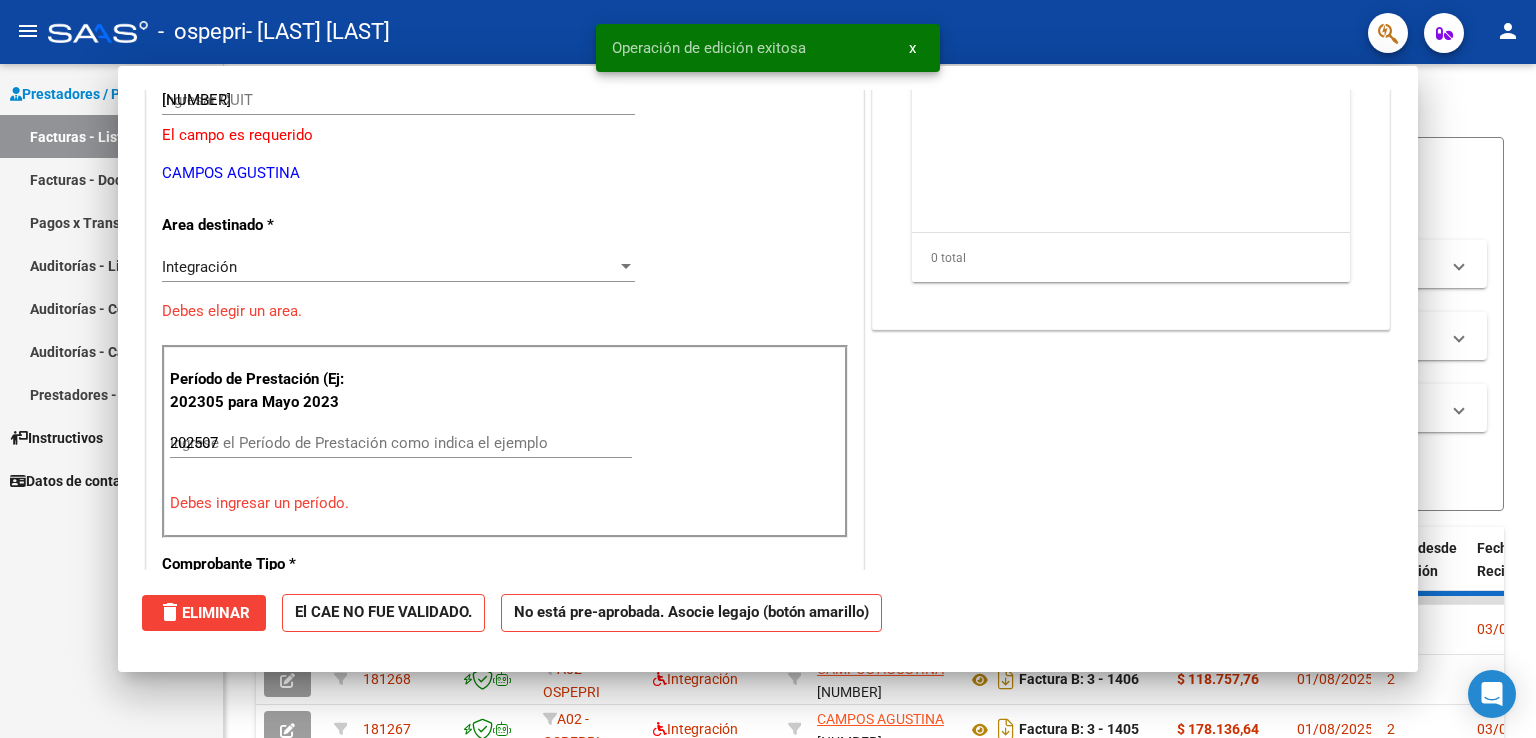 type 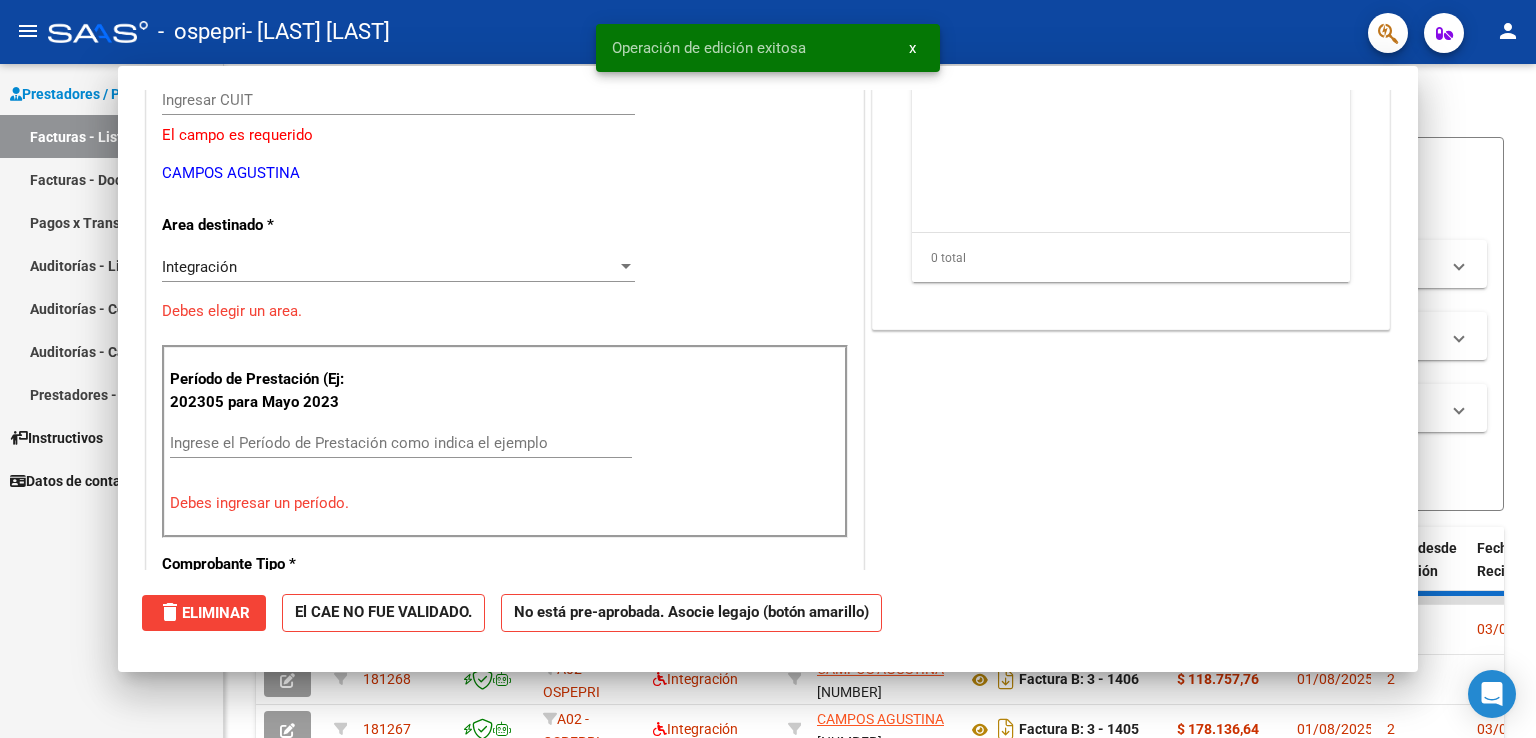 scroll, scrollTop: 239, scrollLeft: 0, axis: vertical 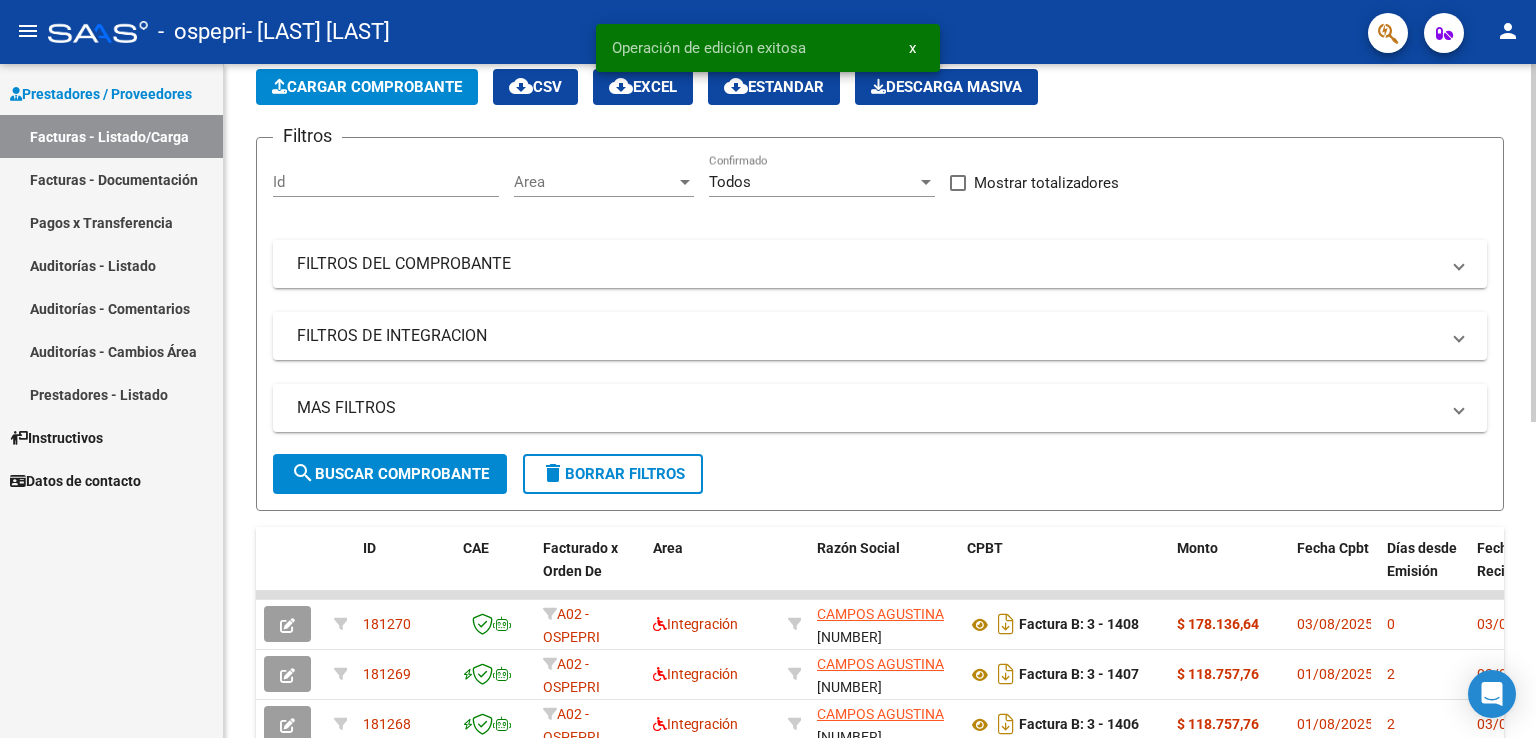 click on "Cargar Comprobante" 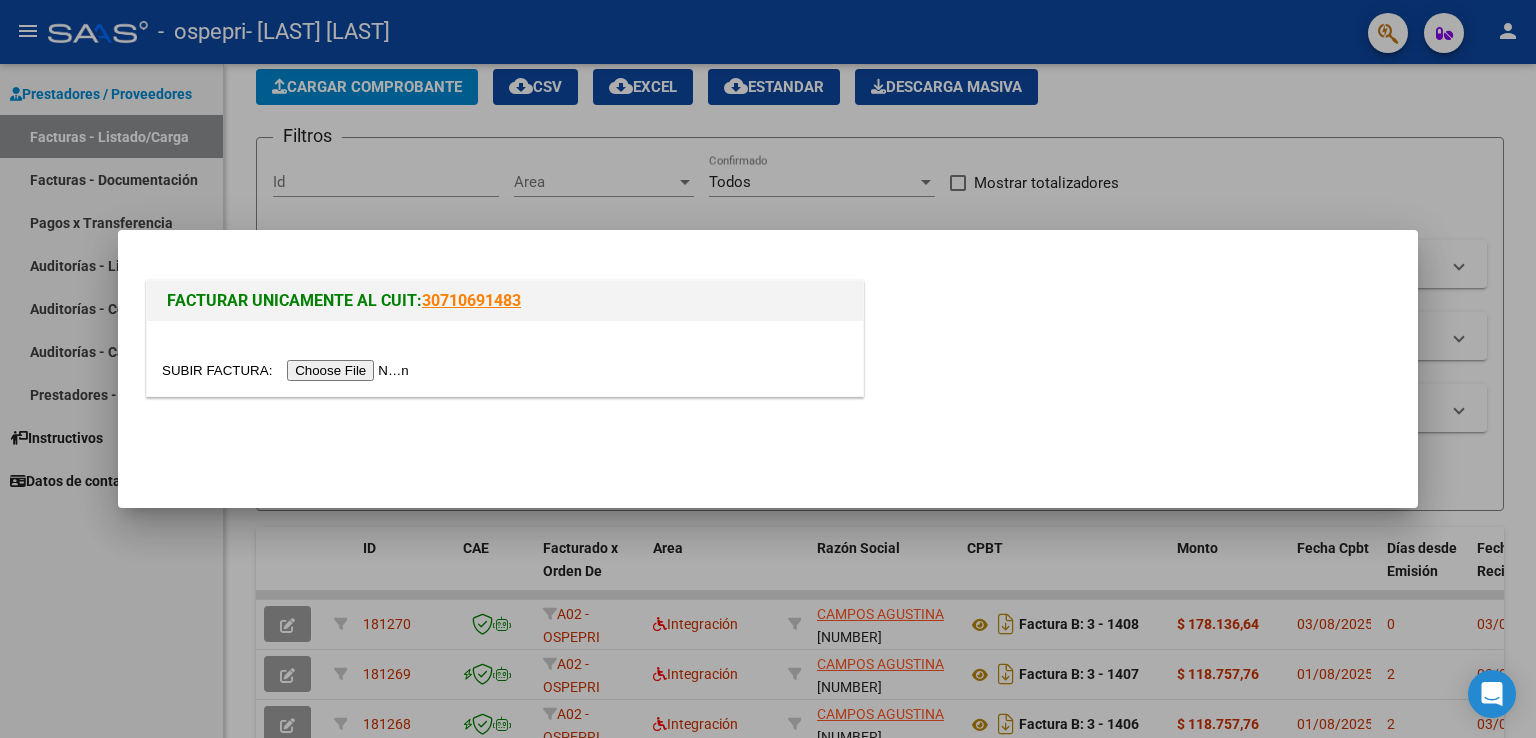 click at bounding box center [288, 370] 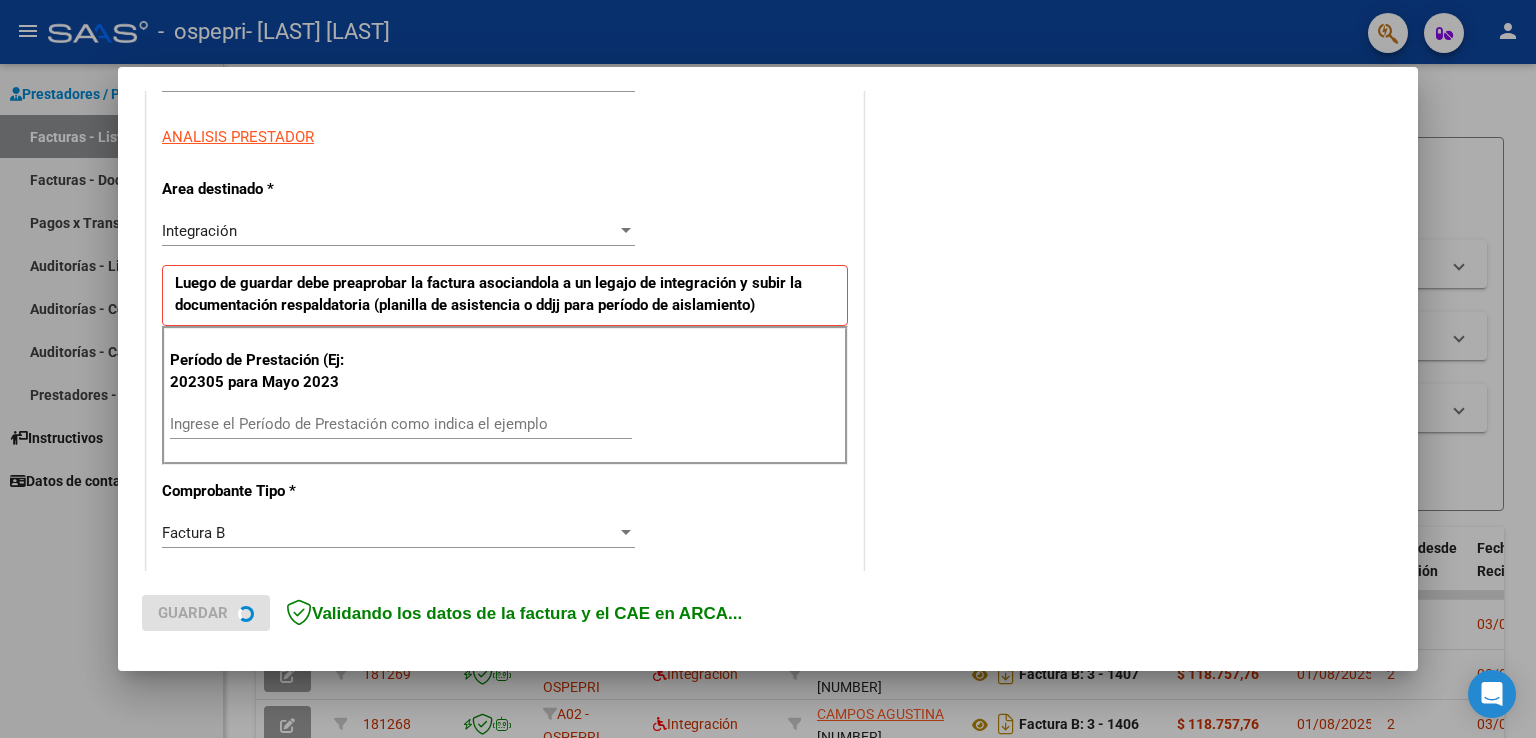 scroll, scrollTop: 400, scrollLeft: 0, axis: vertical 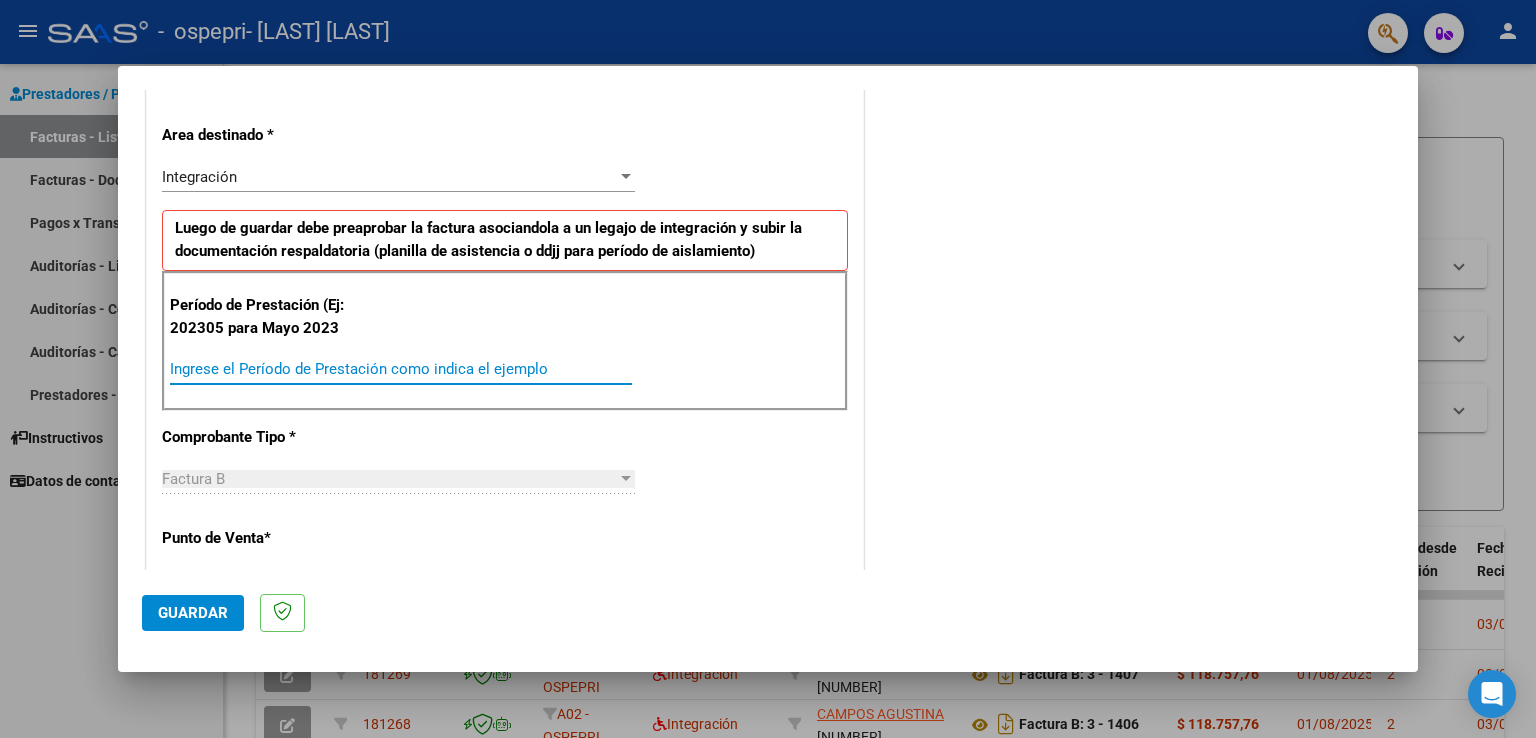 click on "Ingrese el Período de Prestación como indica el ejemplo" at bounding box center (401, 369) 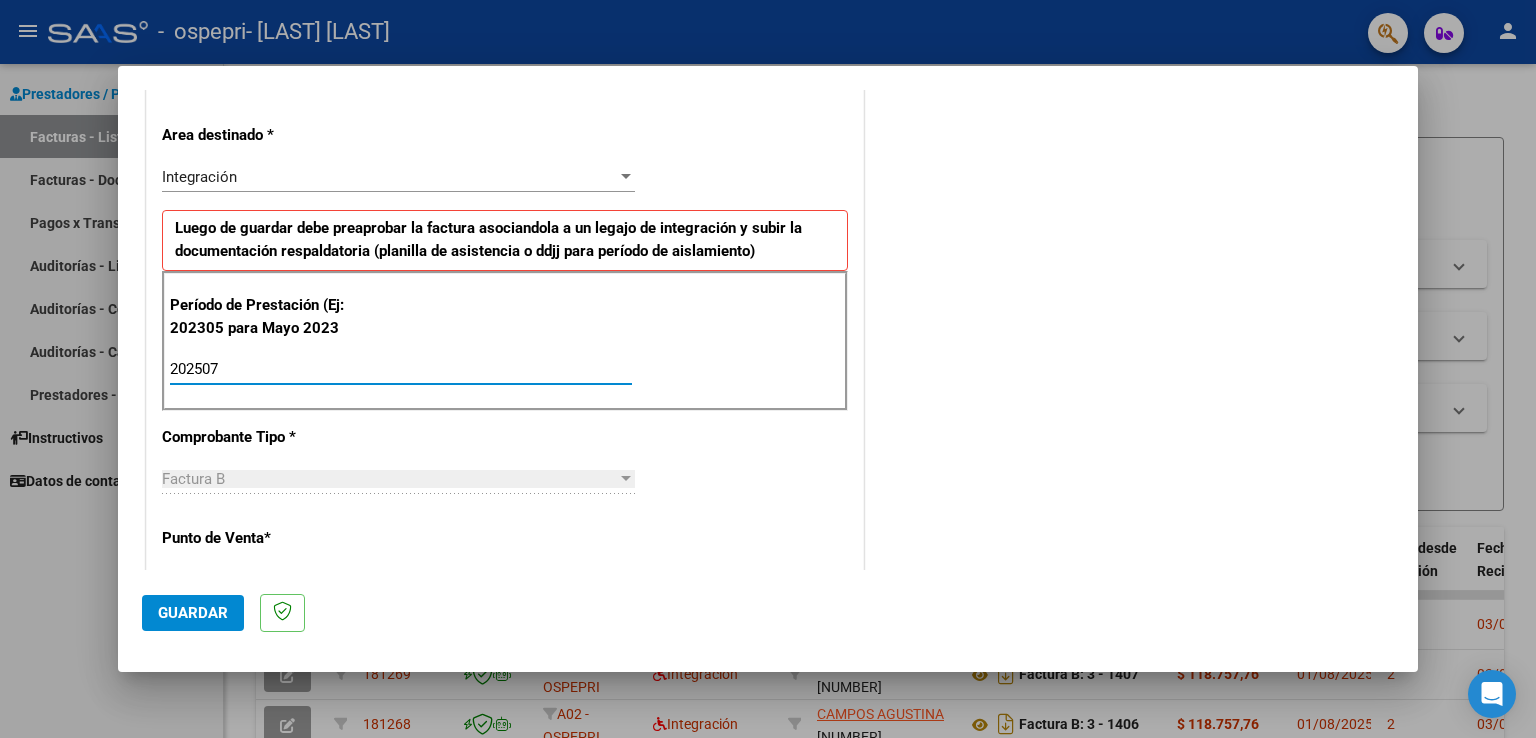 type on "202507" 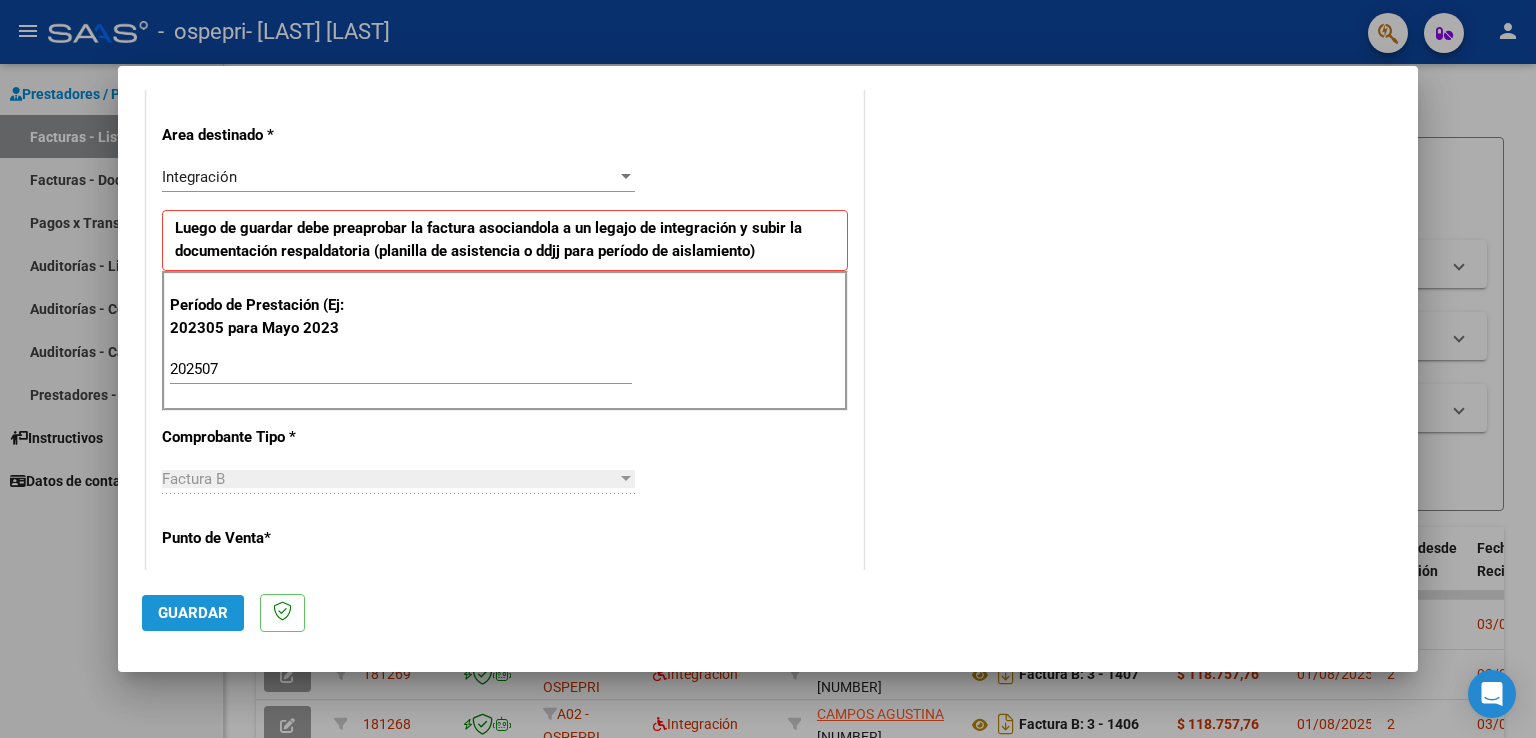 click on "Guardar" 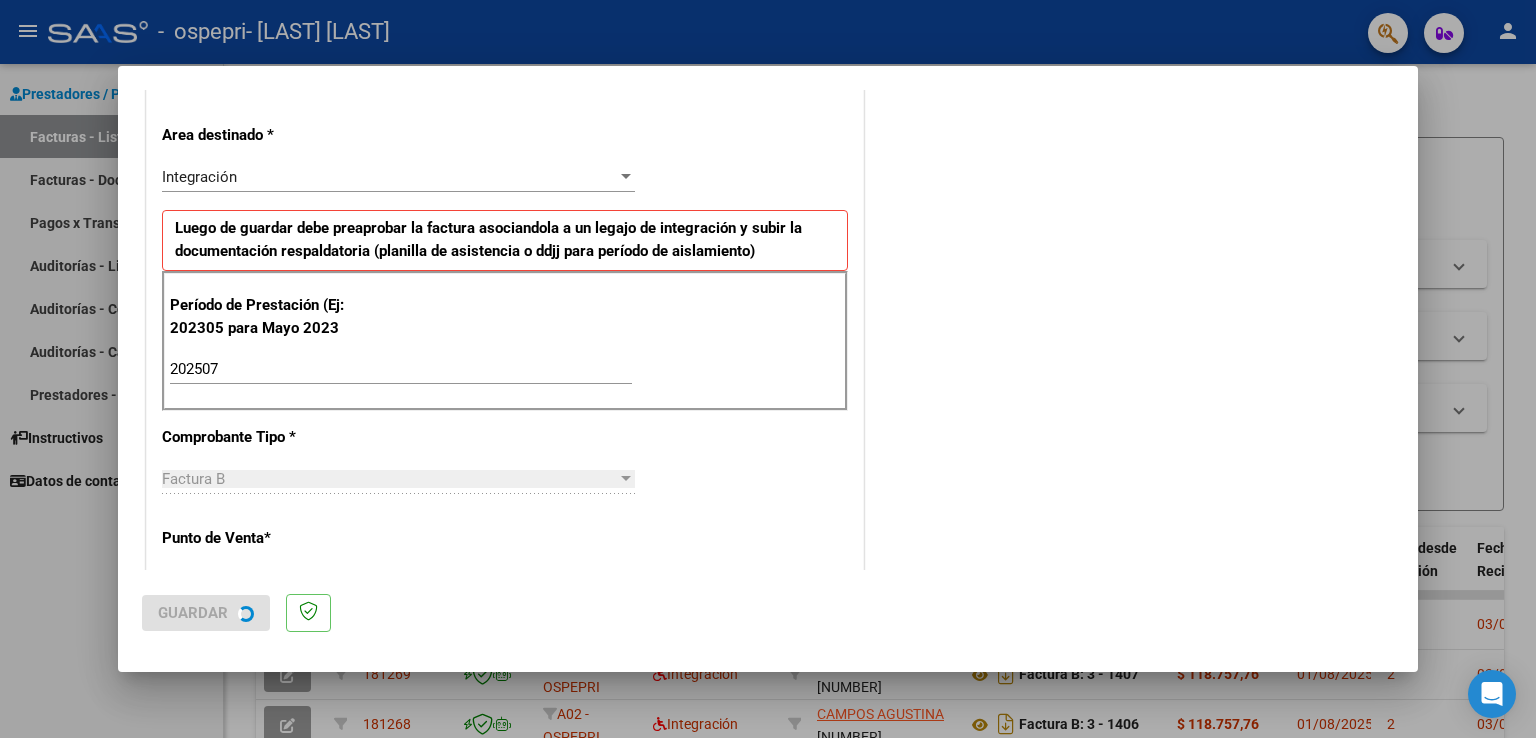 scroll, scrollTop: 0, scrollLeft: 0, axis: both 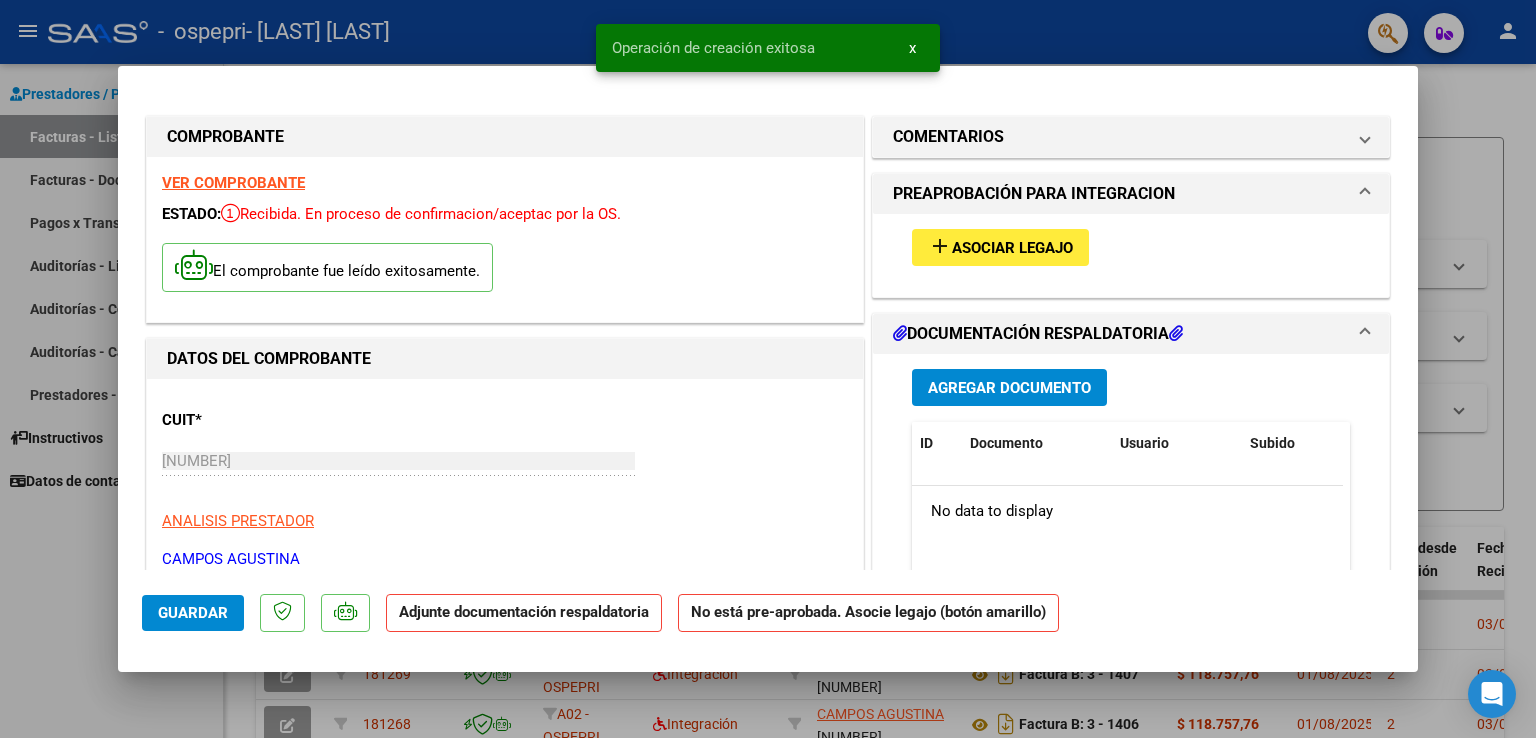 click on "Asociar Legajo" at bounding box center (1012, 248) 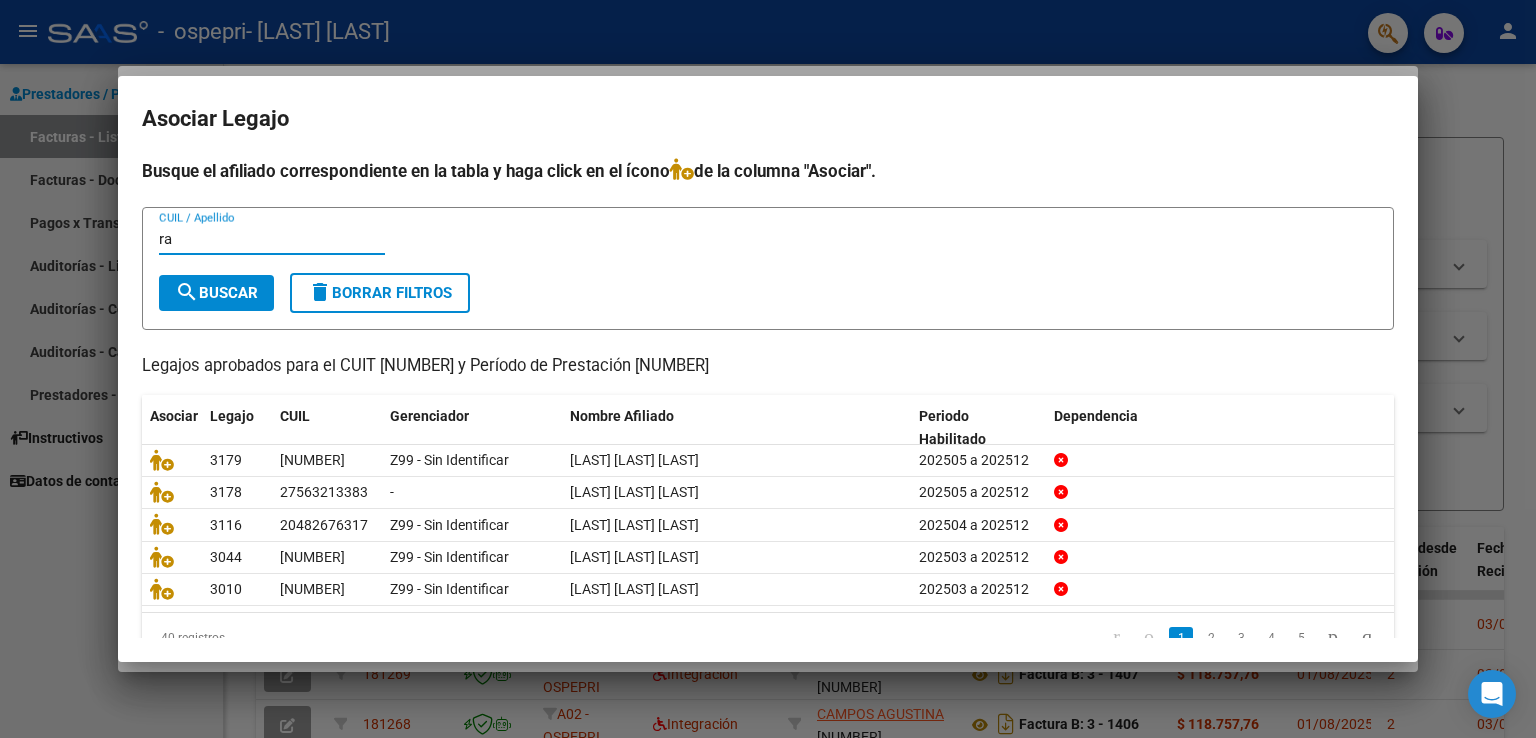type on "ra" 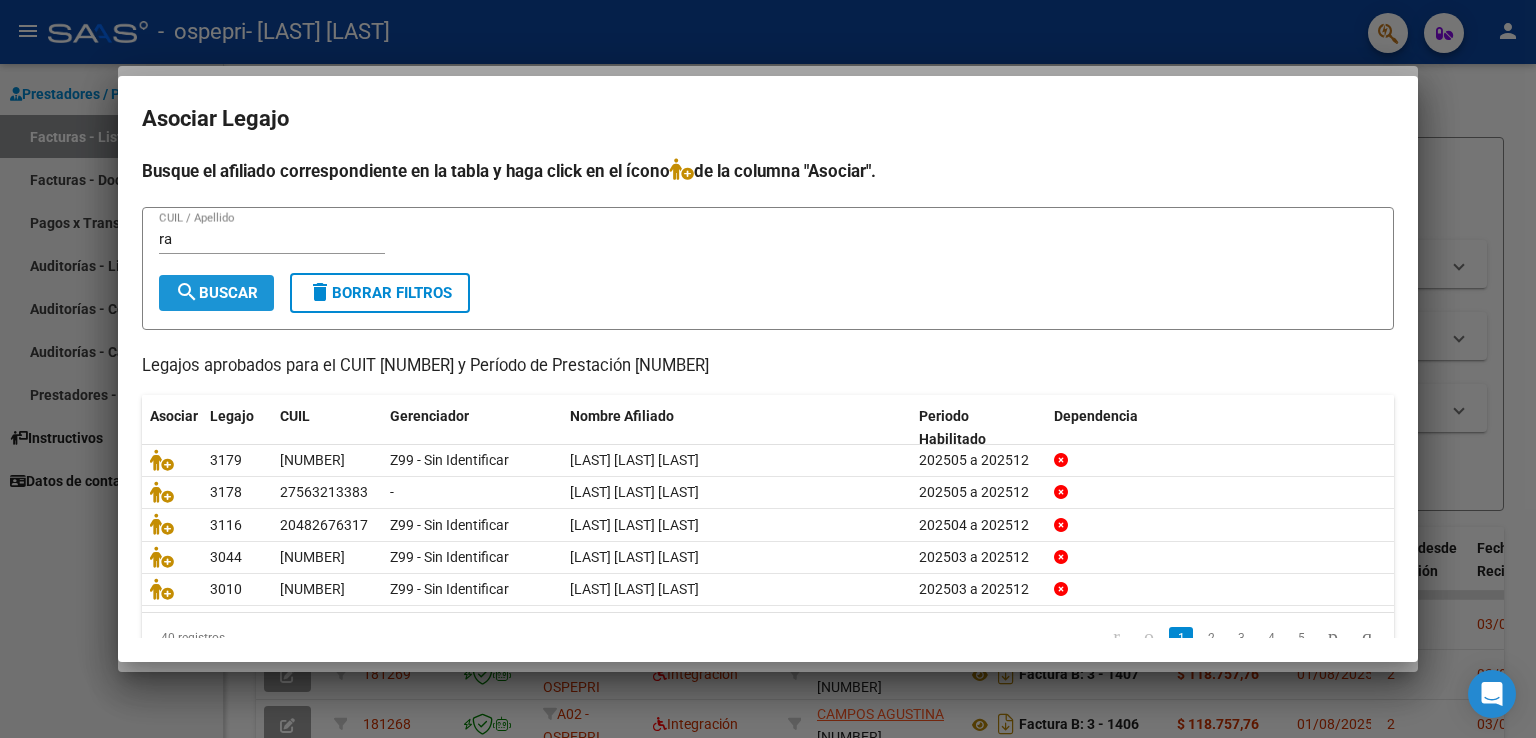 click on "search  Buscar" at bounding box center (216, 293) 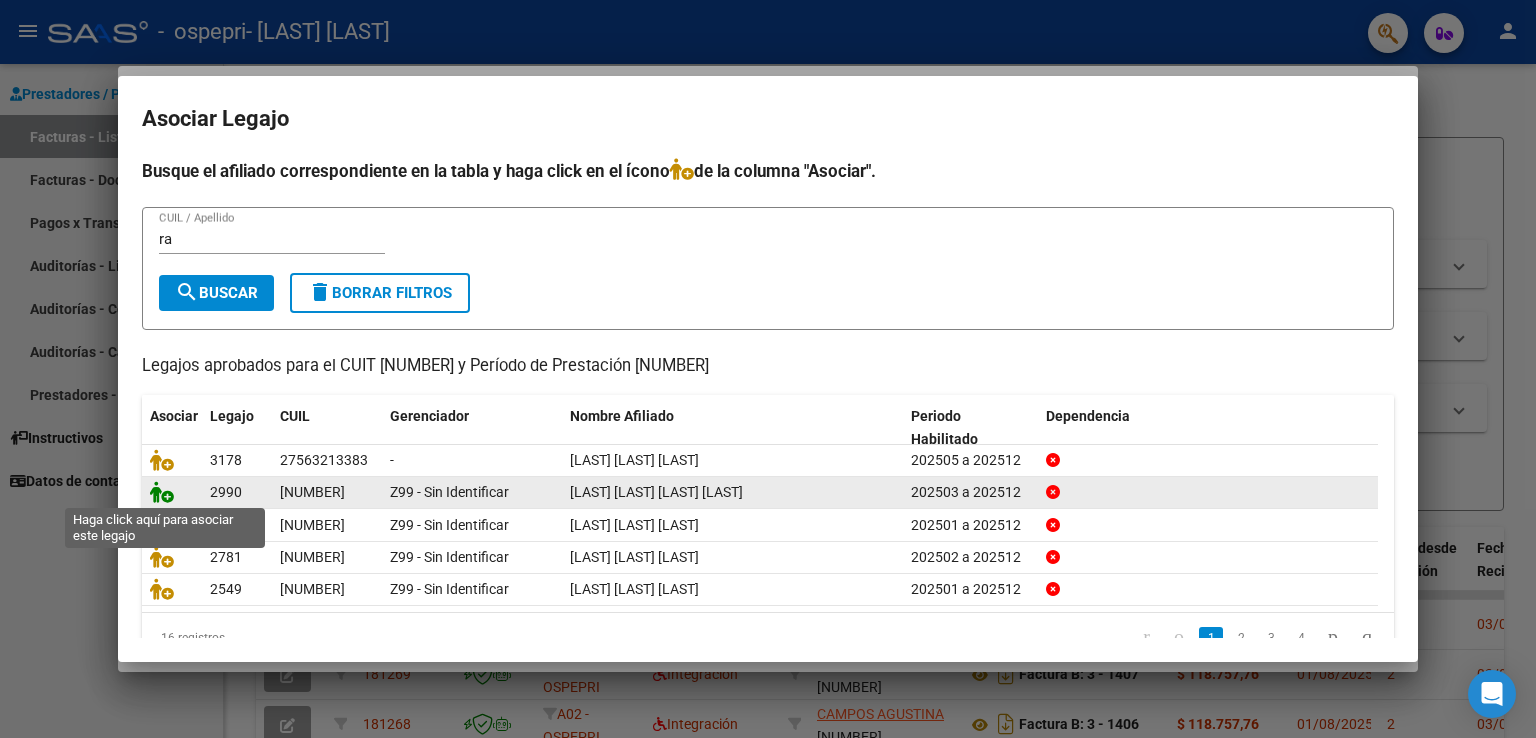 click 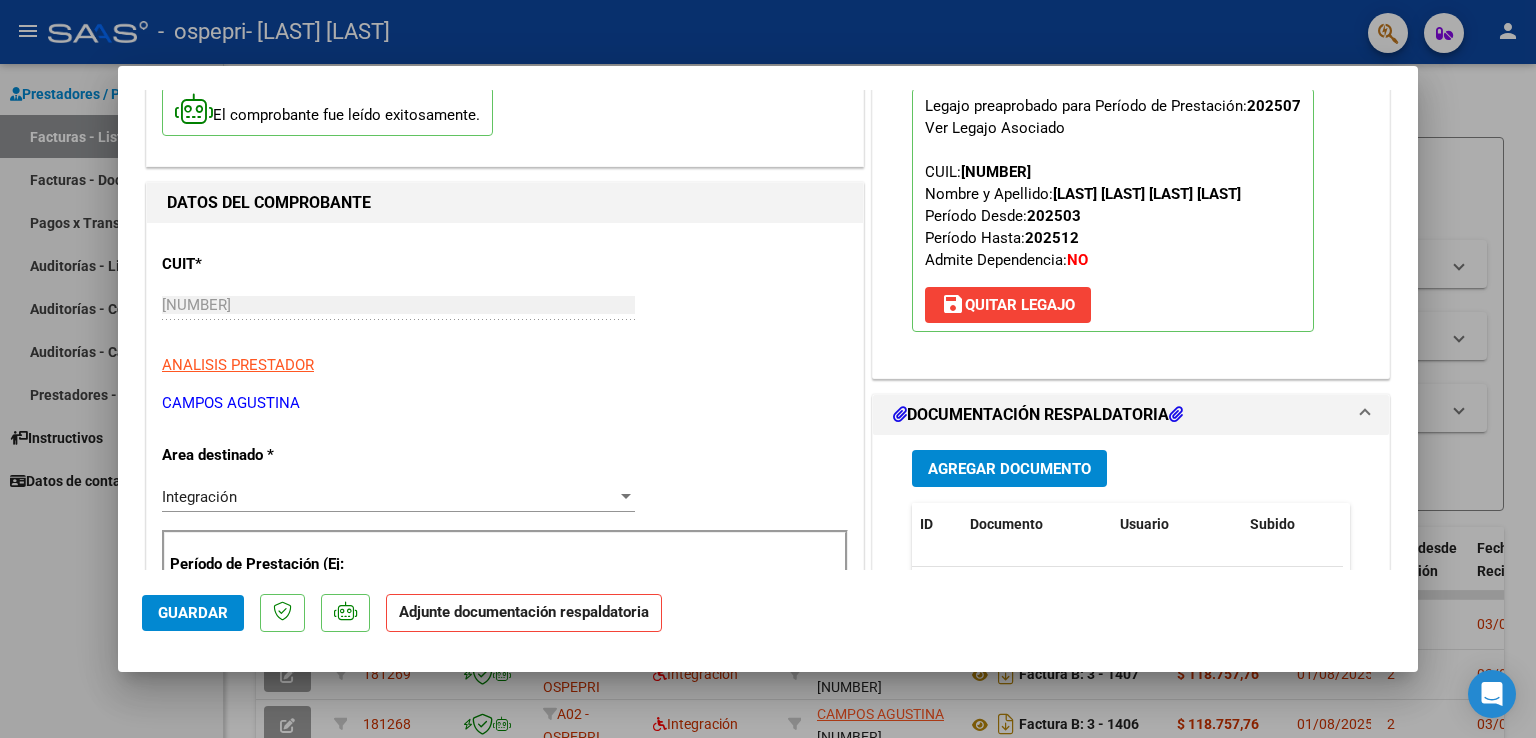 scroll, scrollTop: 300, scrollLeft: 0, axis: vertical 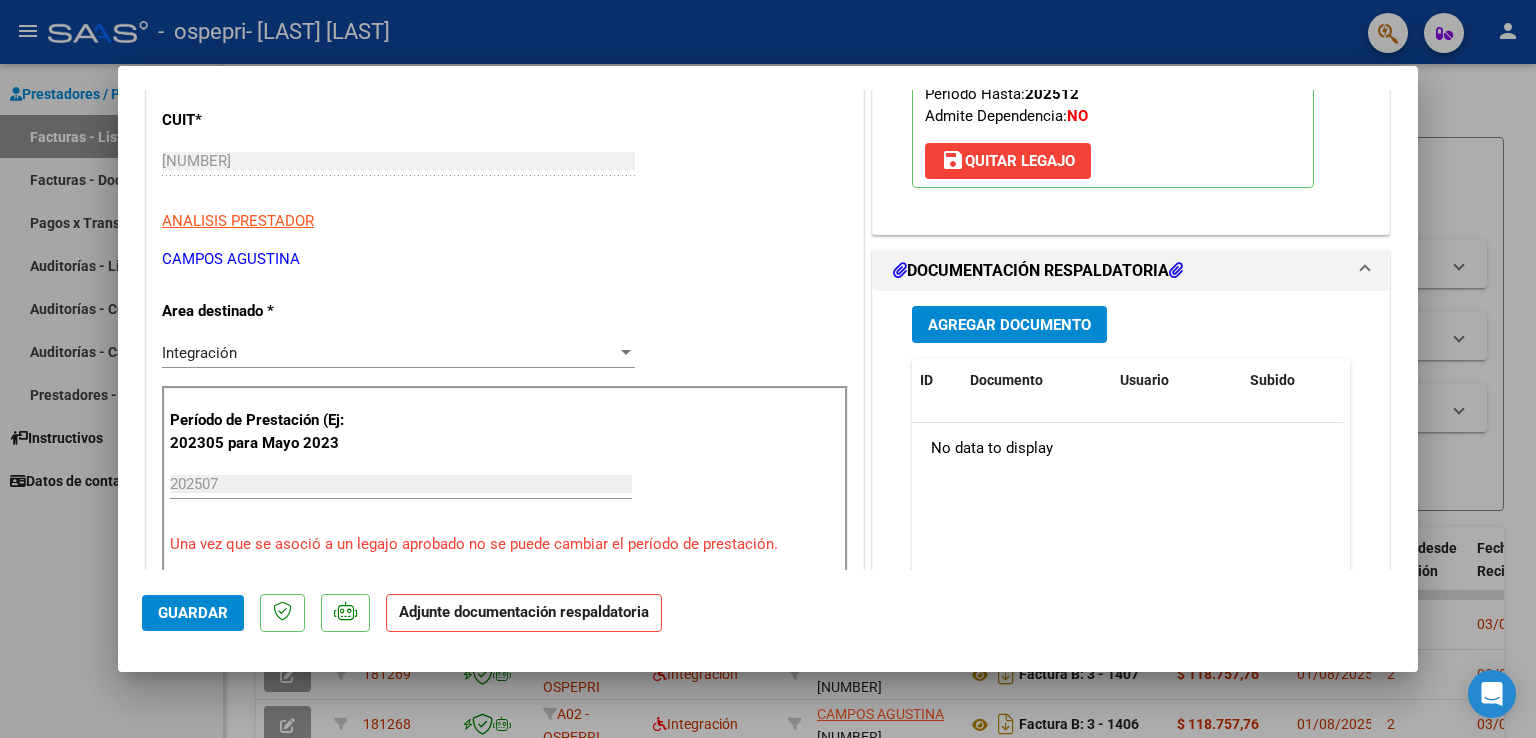 click on "Agregar Documento" at bounding box center (1009, 325) 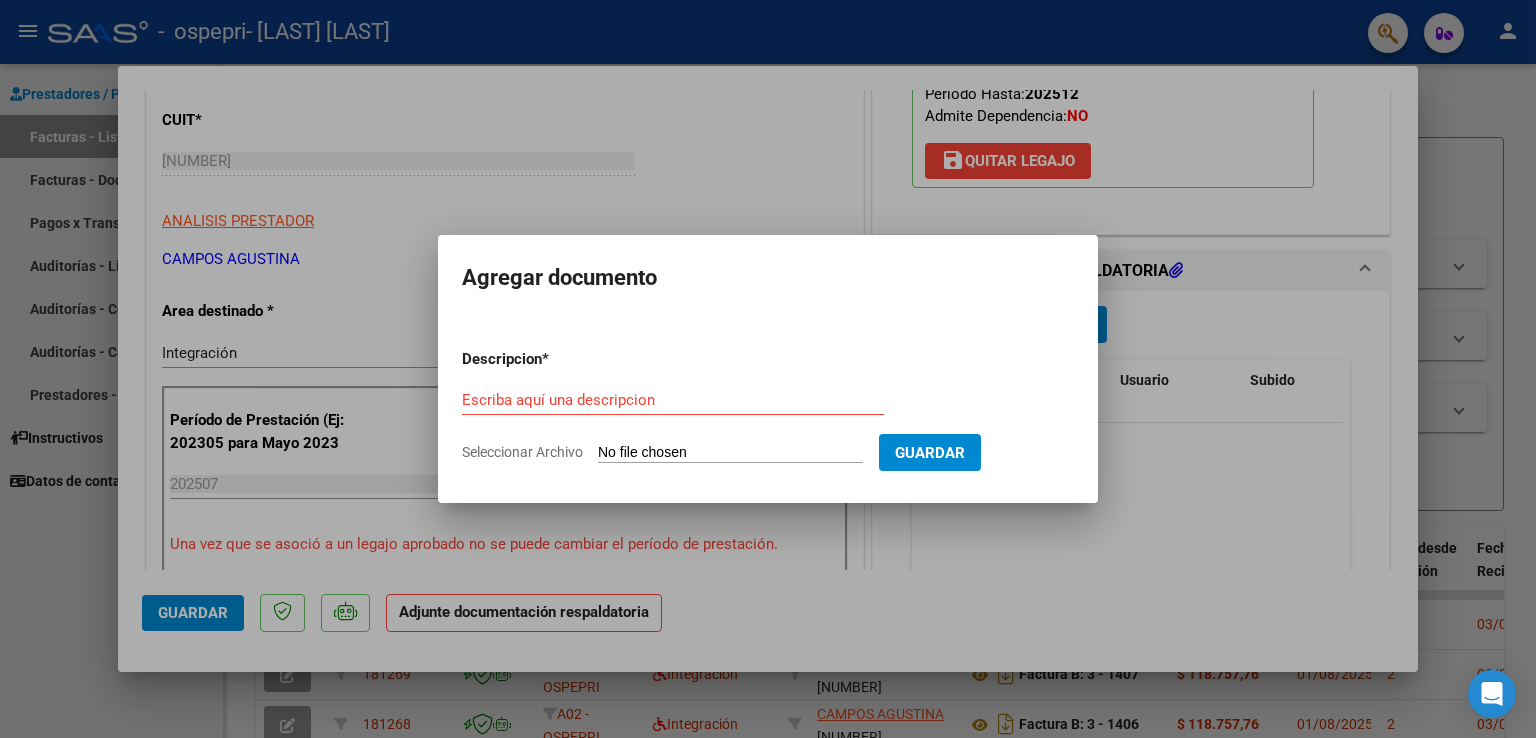 click on "Seleccionar Archivo" 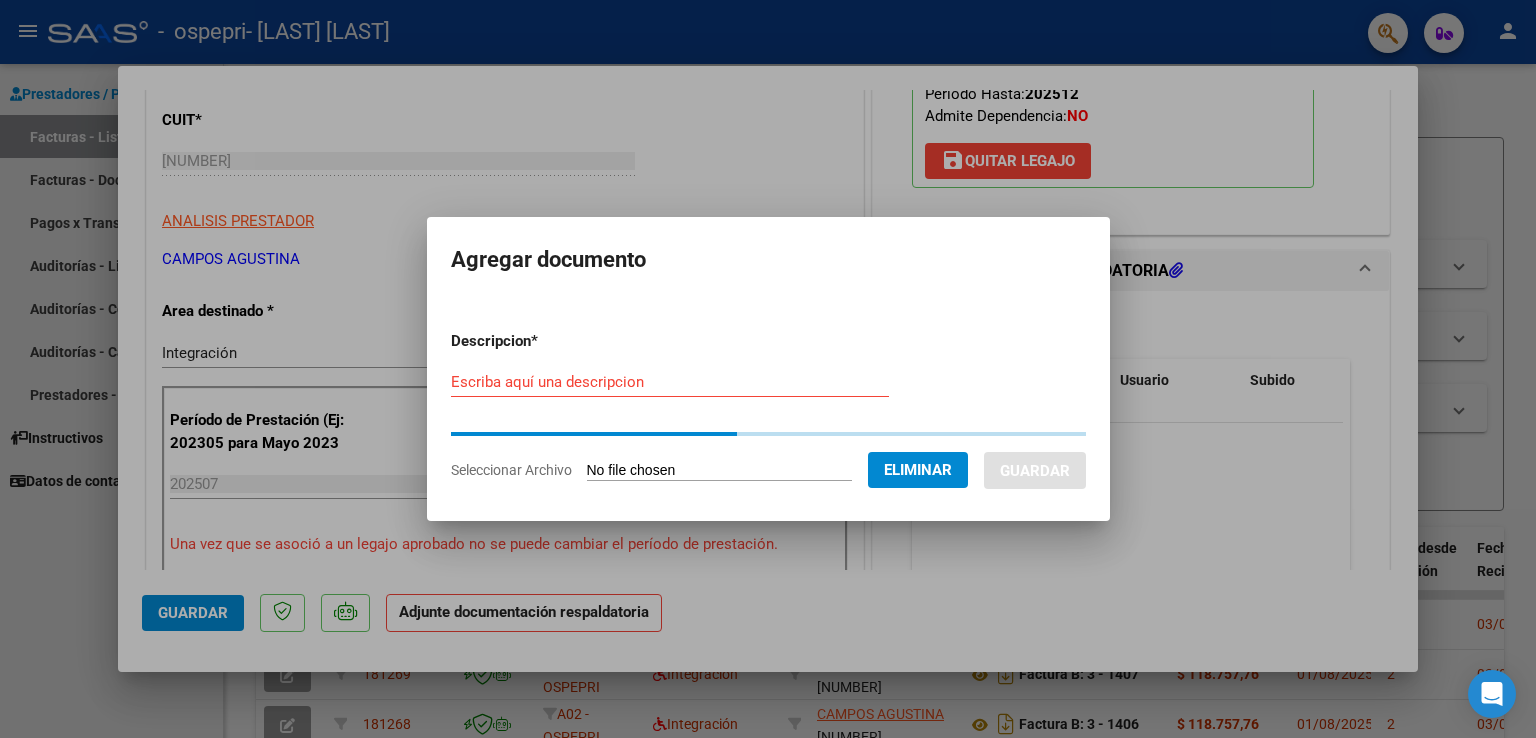 click on "Escriba aquí una descripcion" at bounding box center [670, 382] 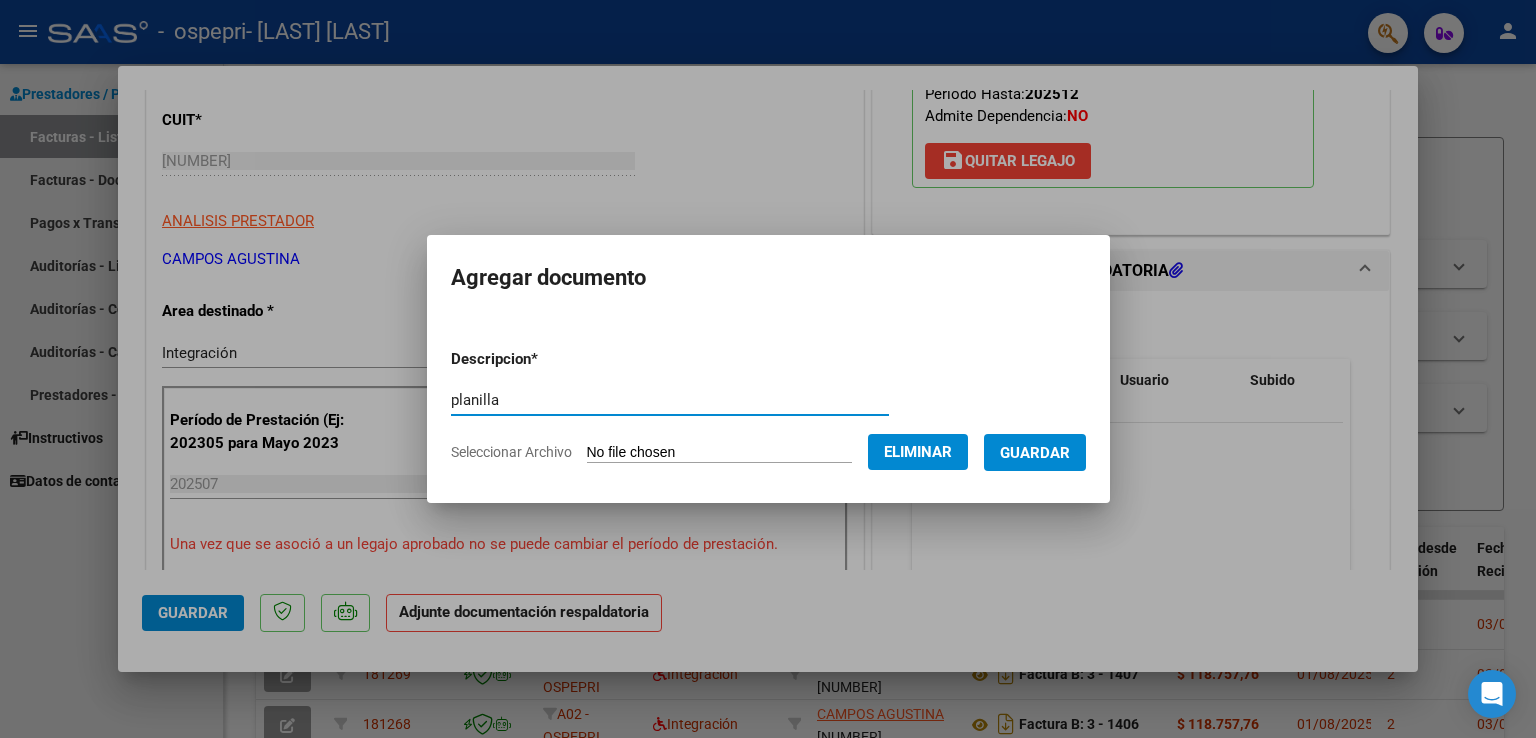 type on "planilla" 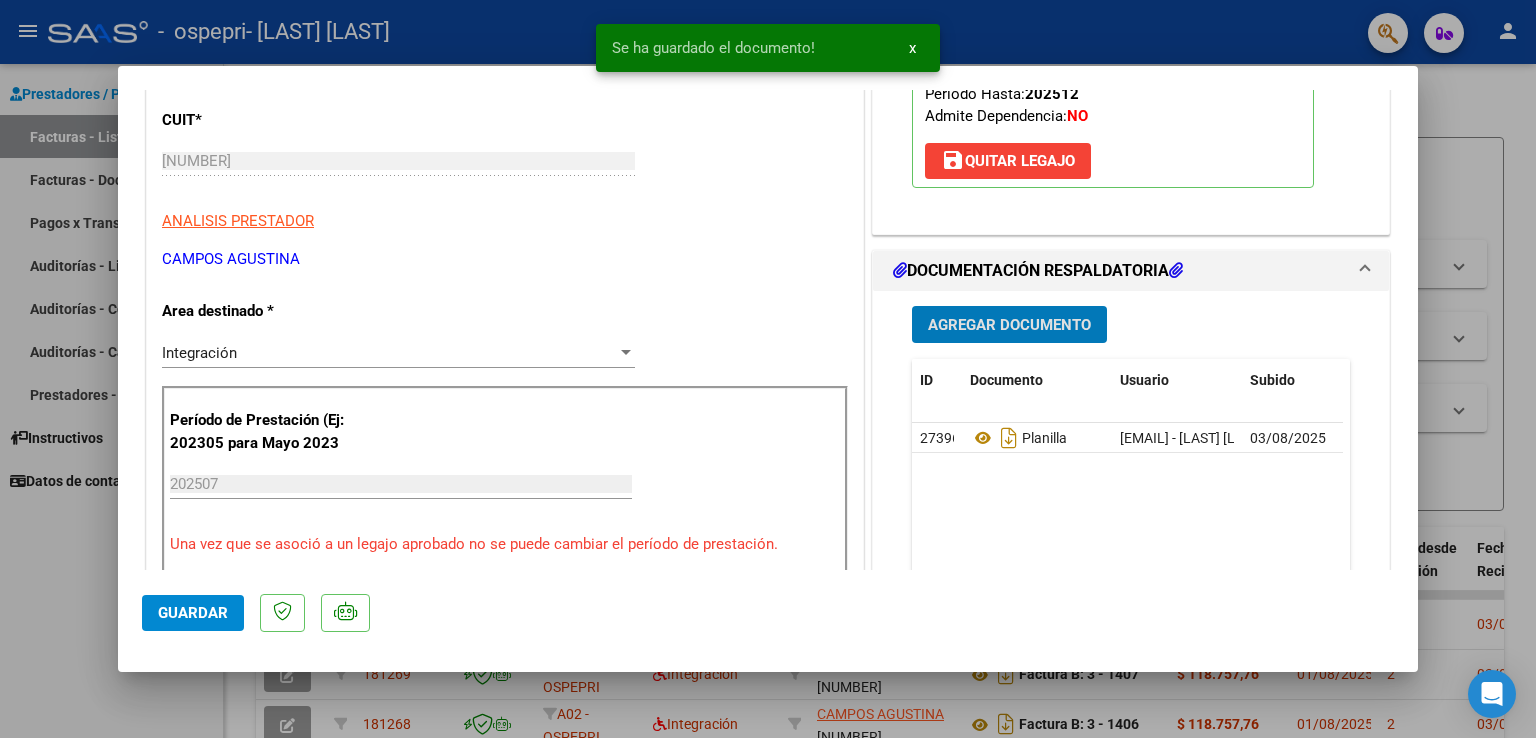 click on "Guardar" 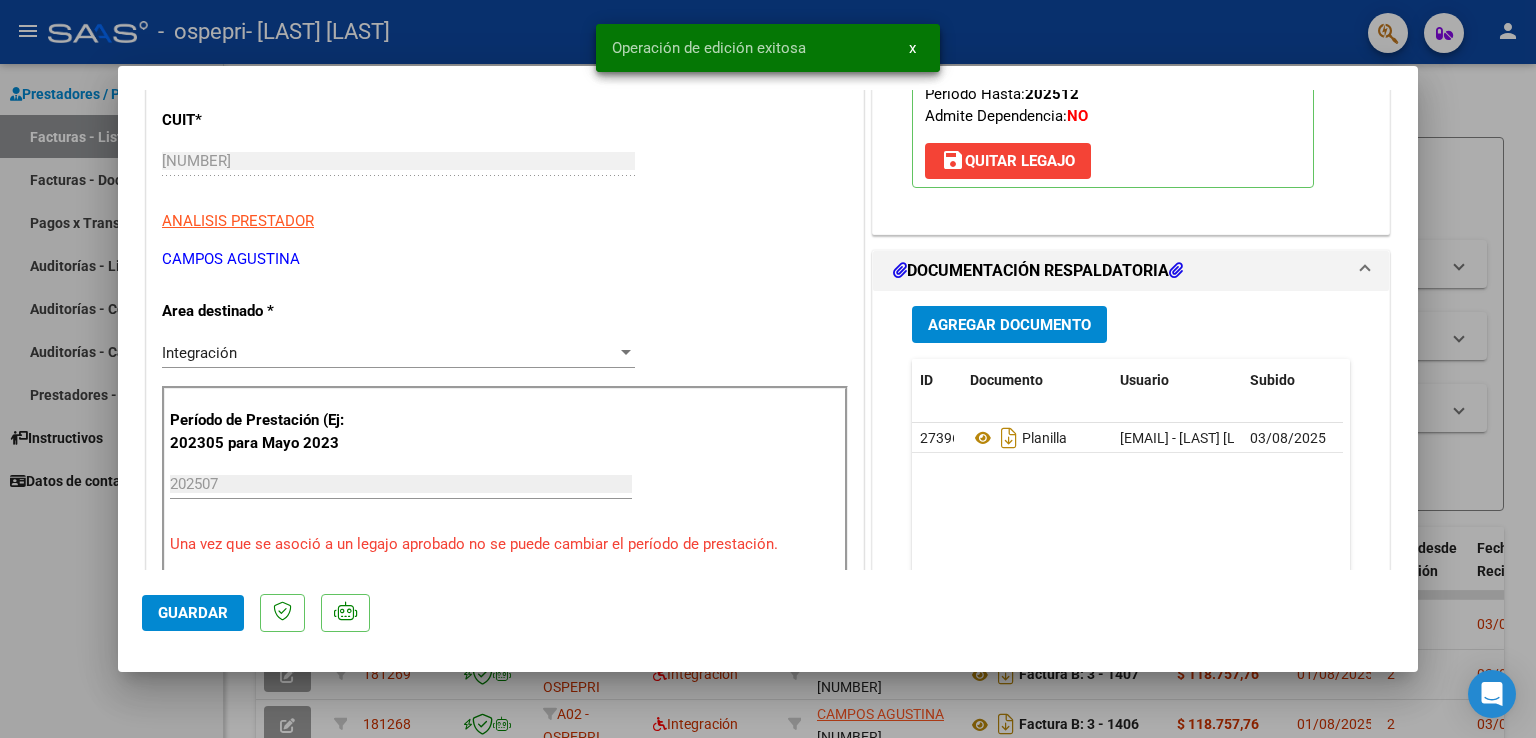 click at bounding box center [768, 369] 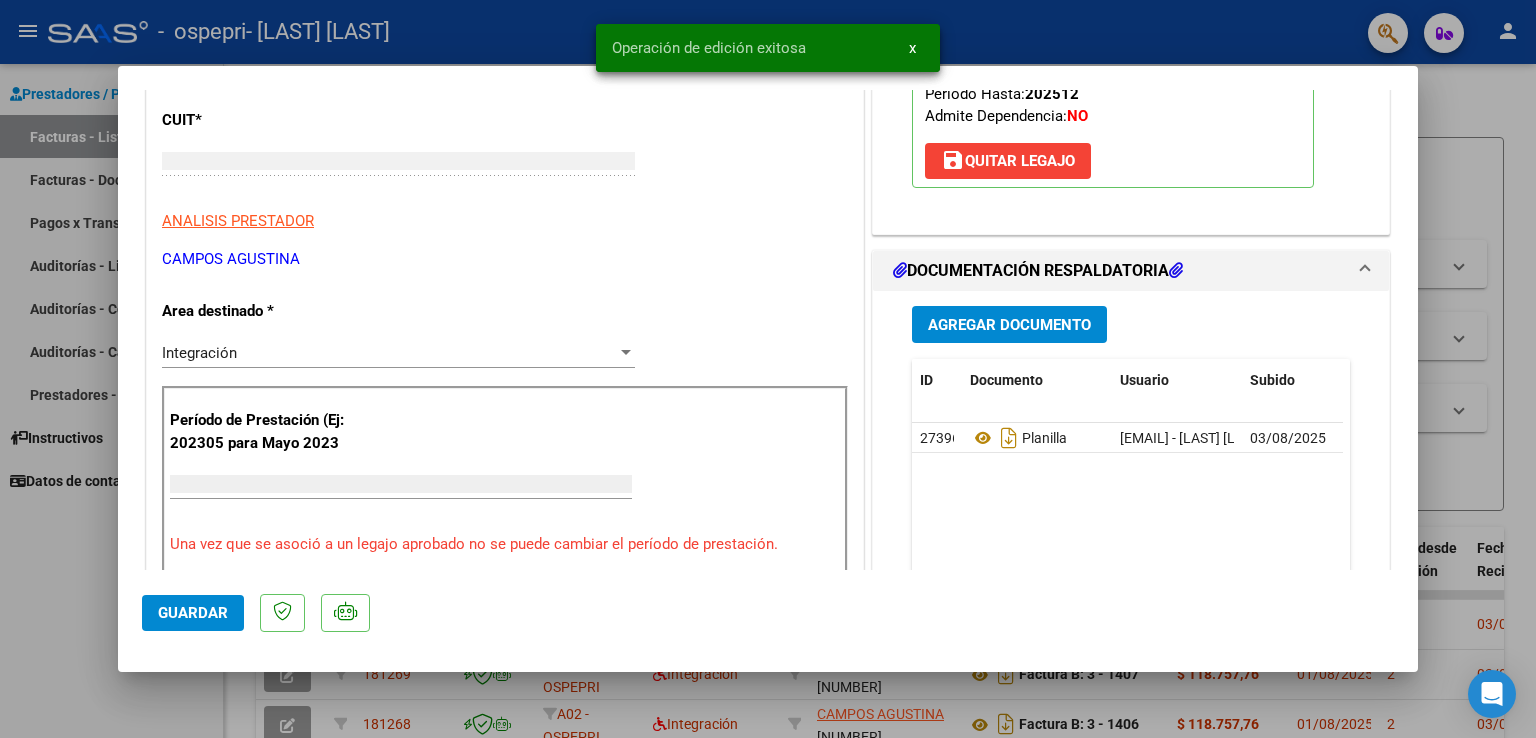 scroll, scrollTop: 239, scrollLeft: 0, axis: vertical 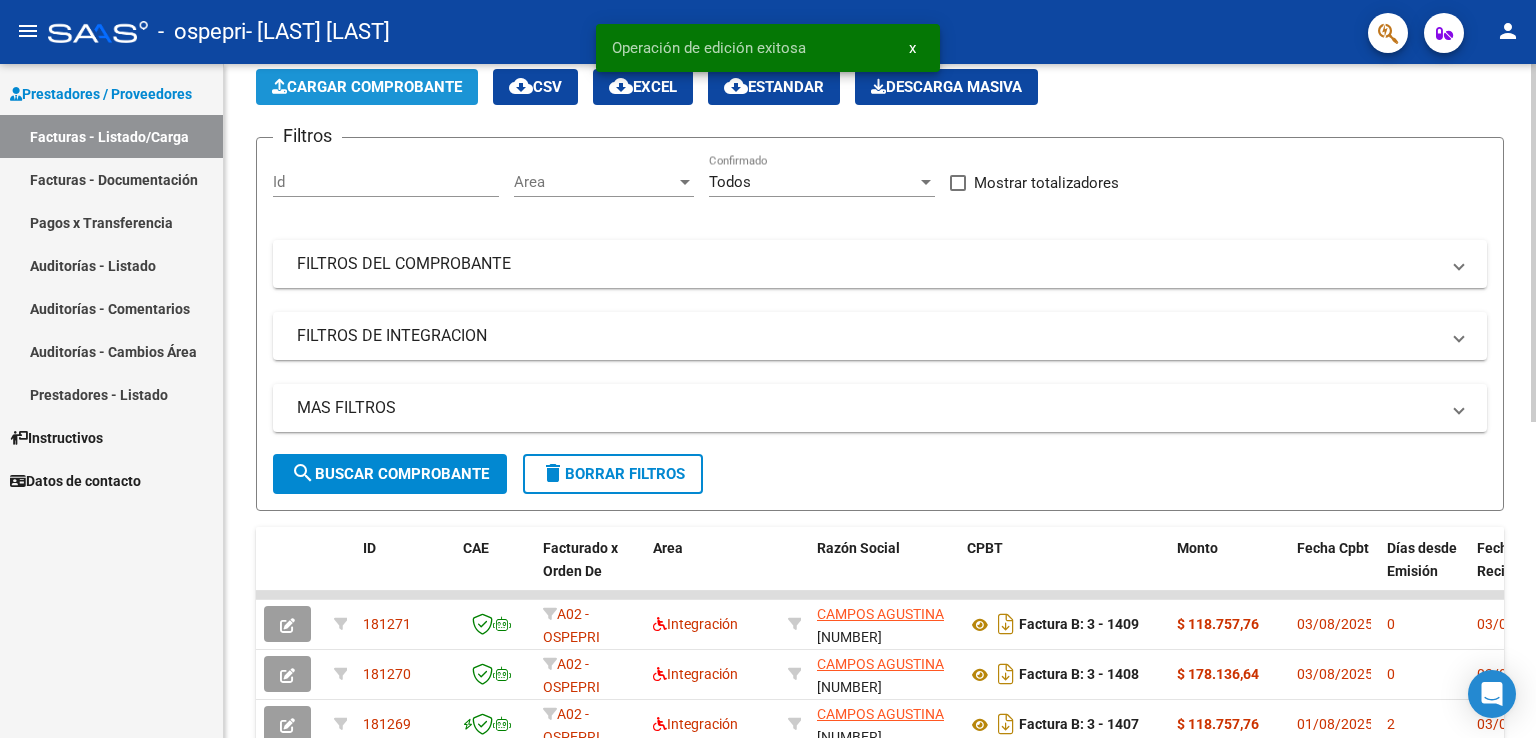 click on "Cargar Comprobante" 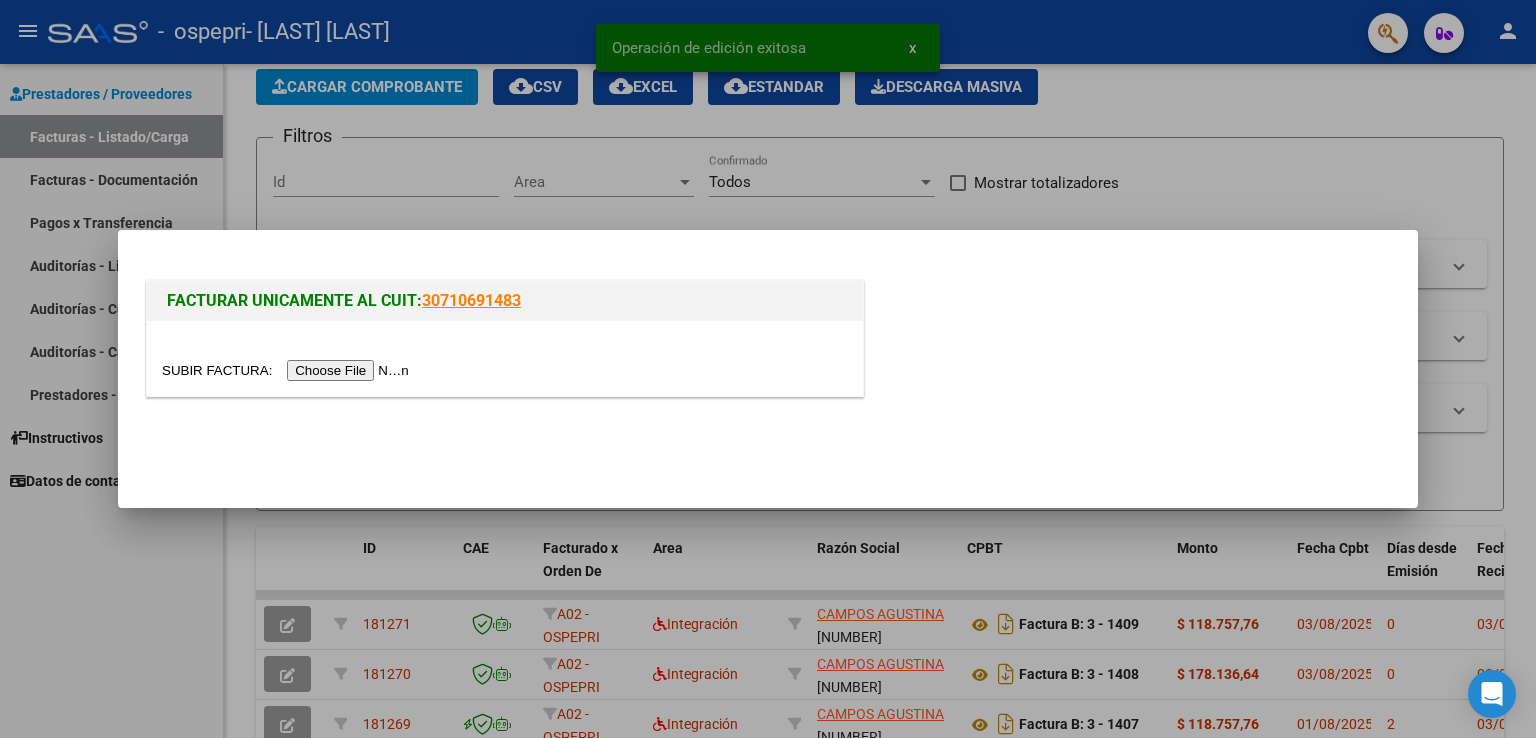 click at bounding box center [288, 370] 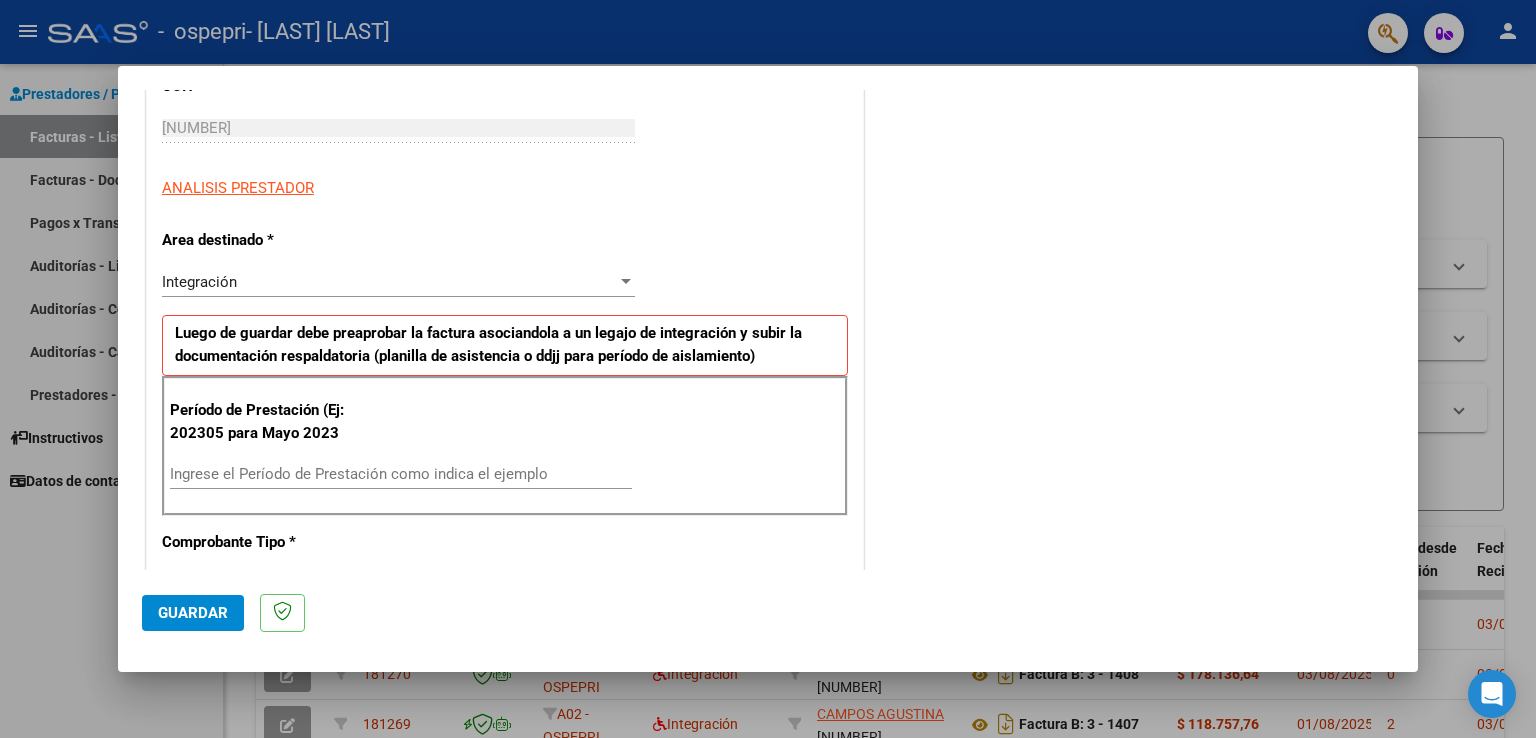 scroll, scrollTop: 300, scrollLeft: 0, axis: vertical 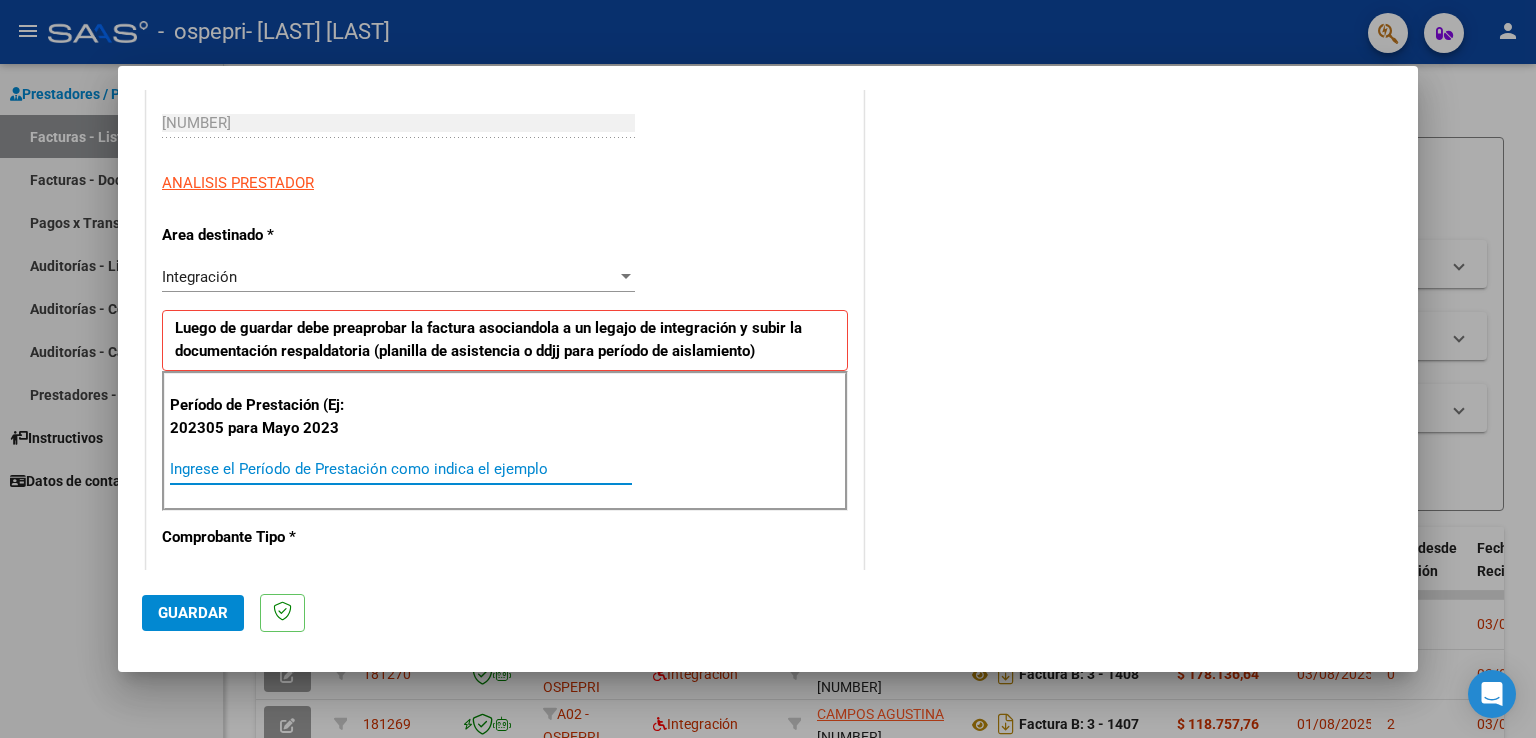 click on "Ingrese el Período de Prestación como indica el ejemplo" at bounding box center [401, 469] 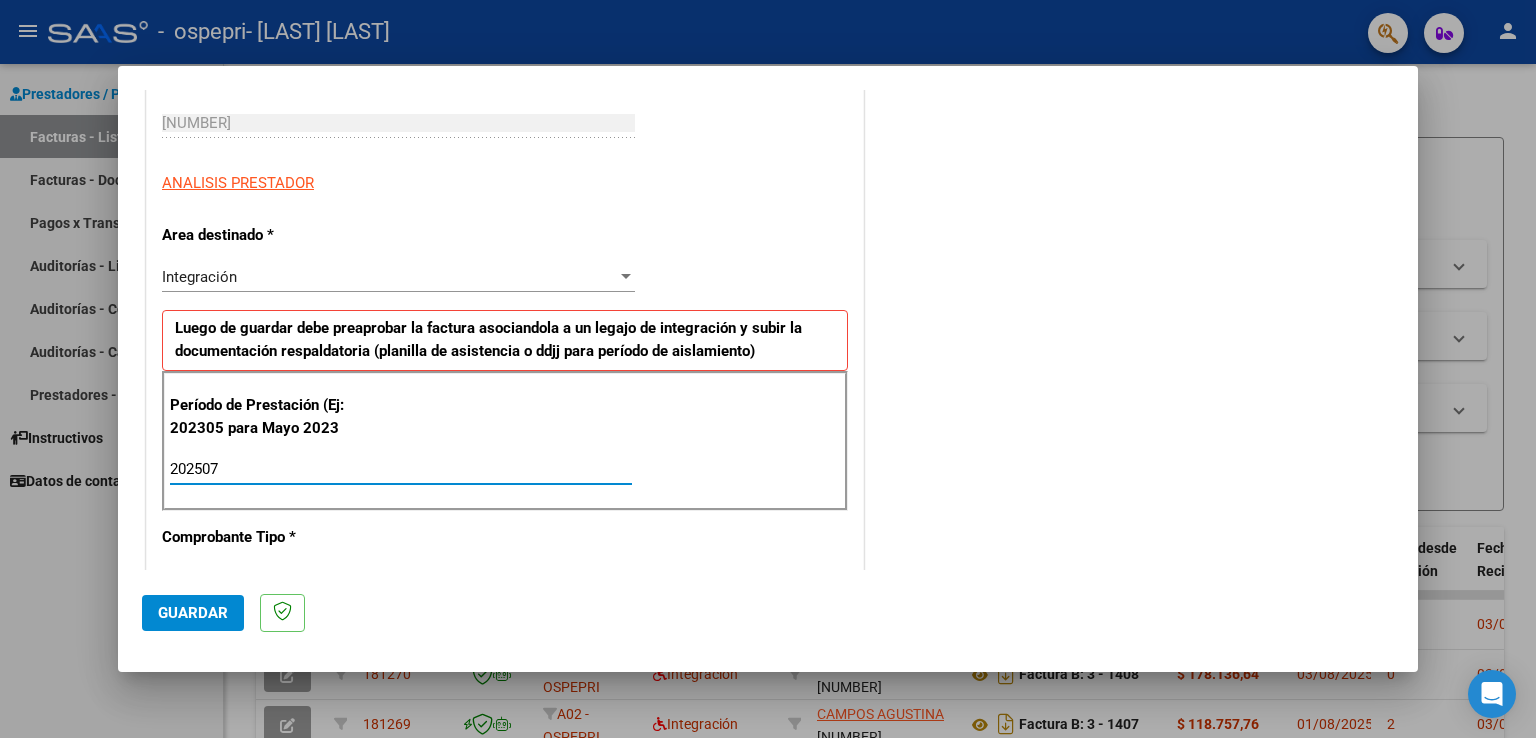 type on "202507" 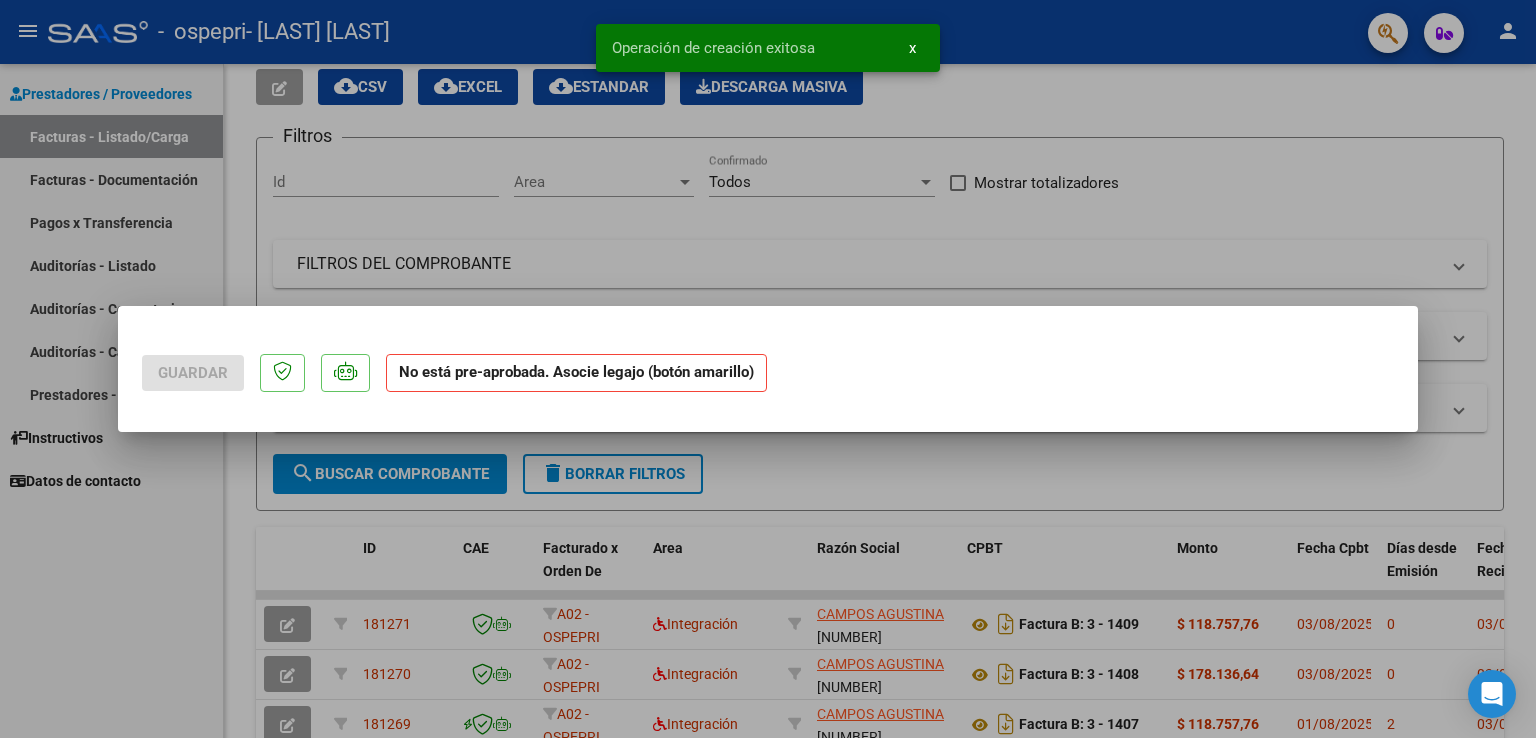 scroll, scrollTop: 0, scrollLeft: 0, axis: both 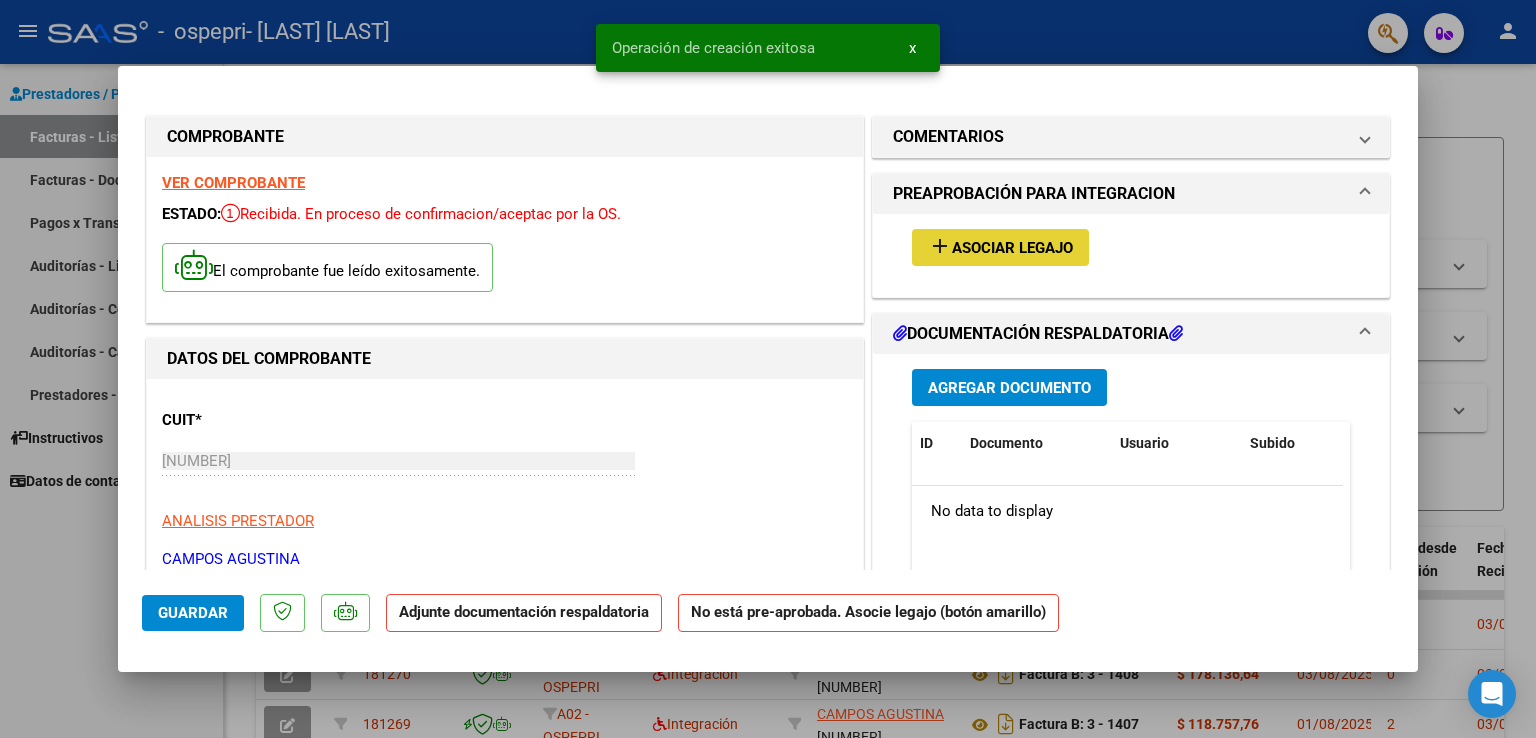 click on "add Asociar Legajo" at bounding box center [1000, 247] 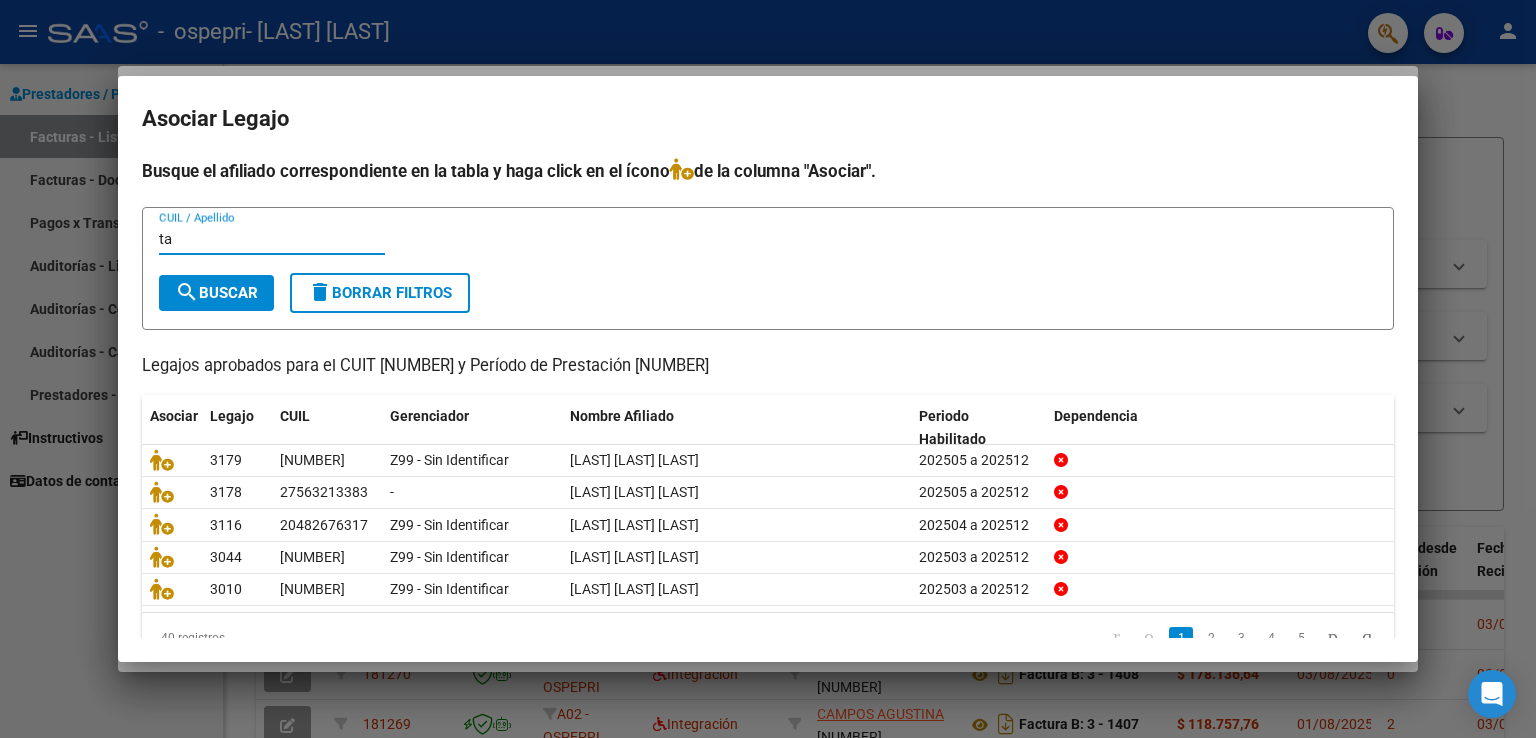 type on "ta" 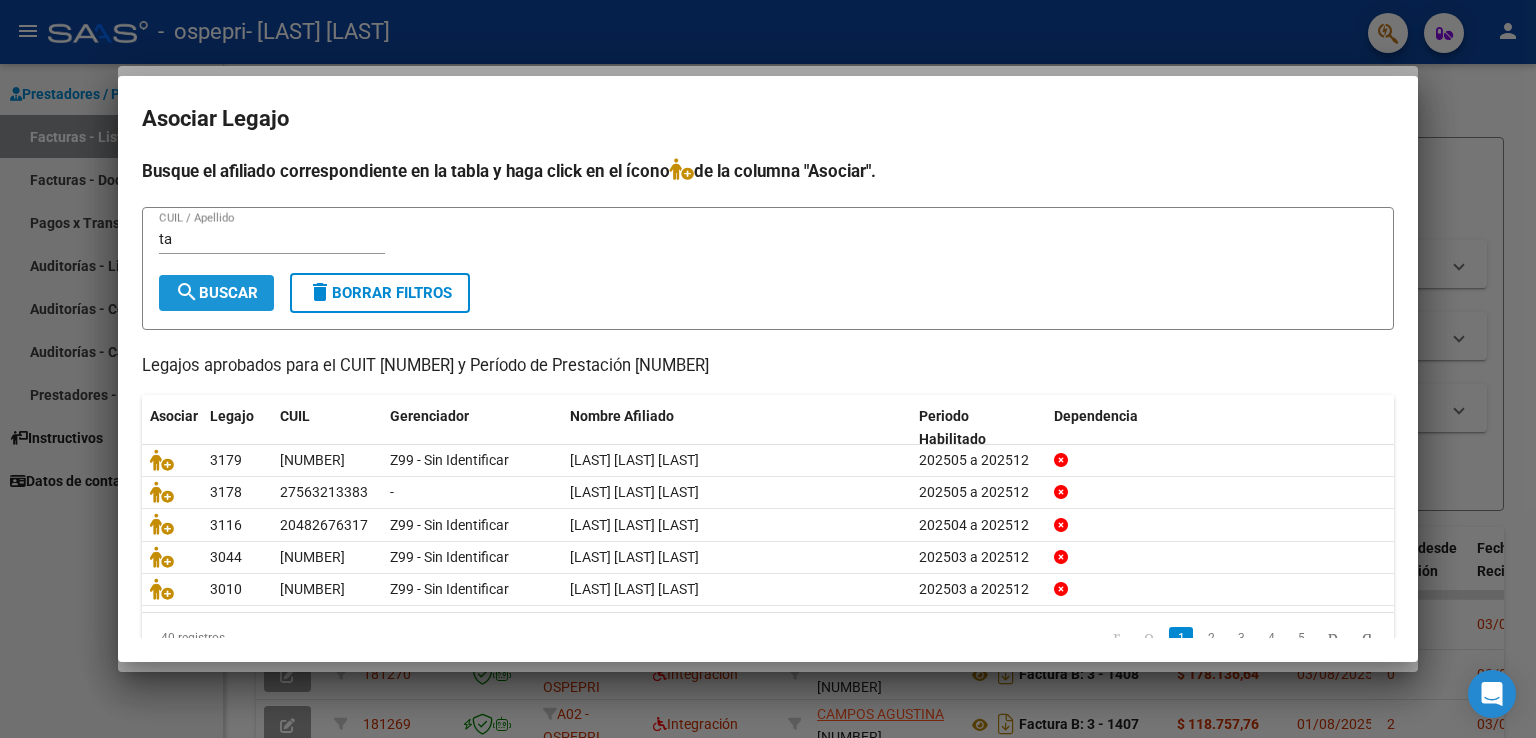 click on "search  Buscar" at bounding box center (216, 293) 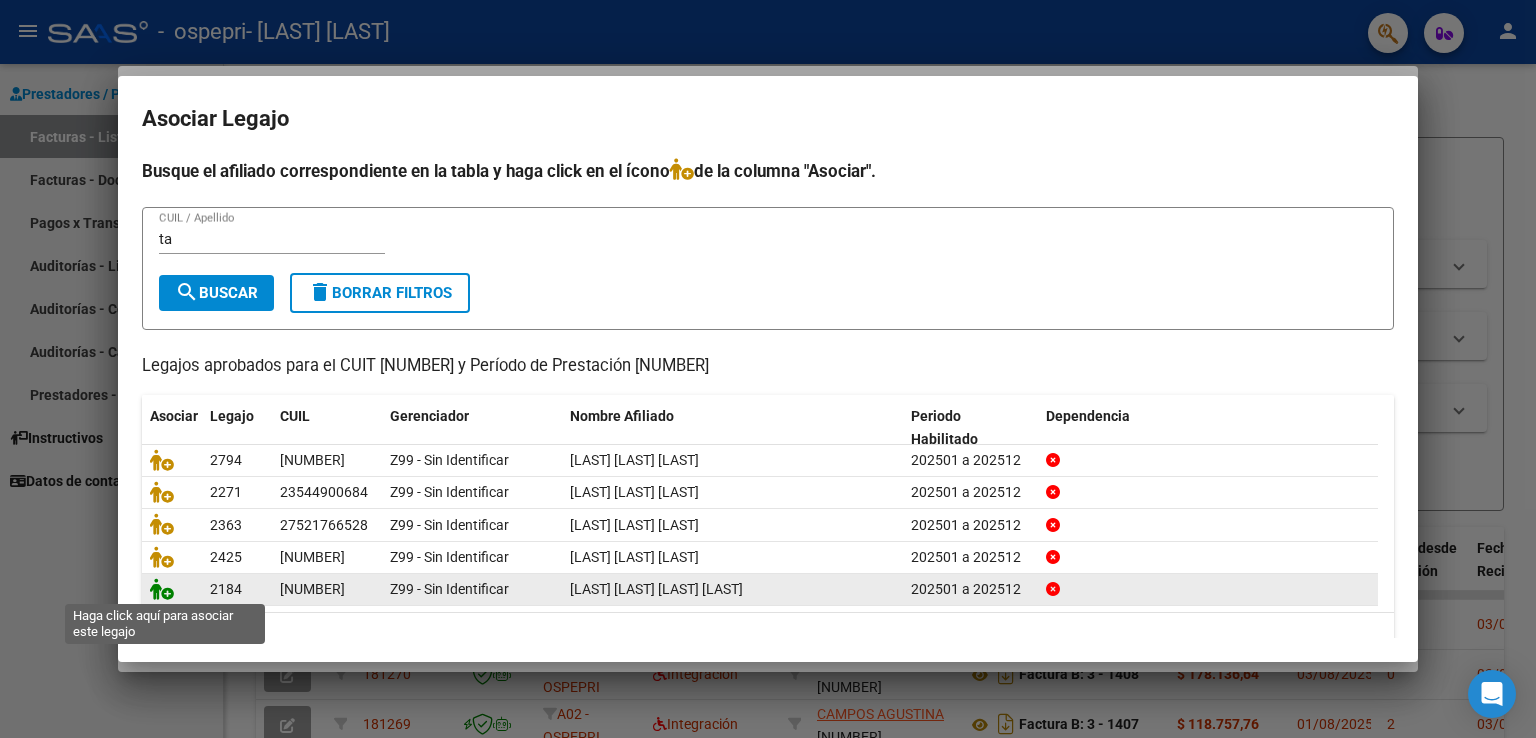 click 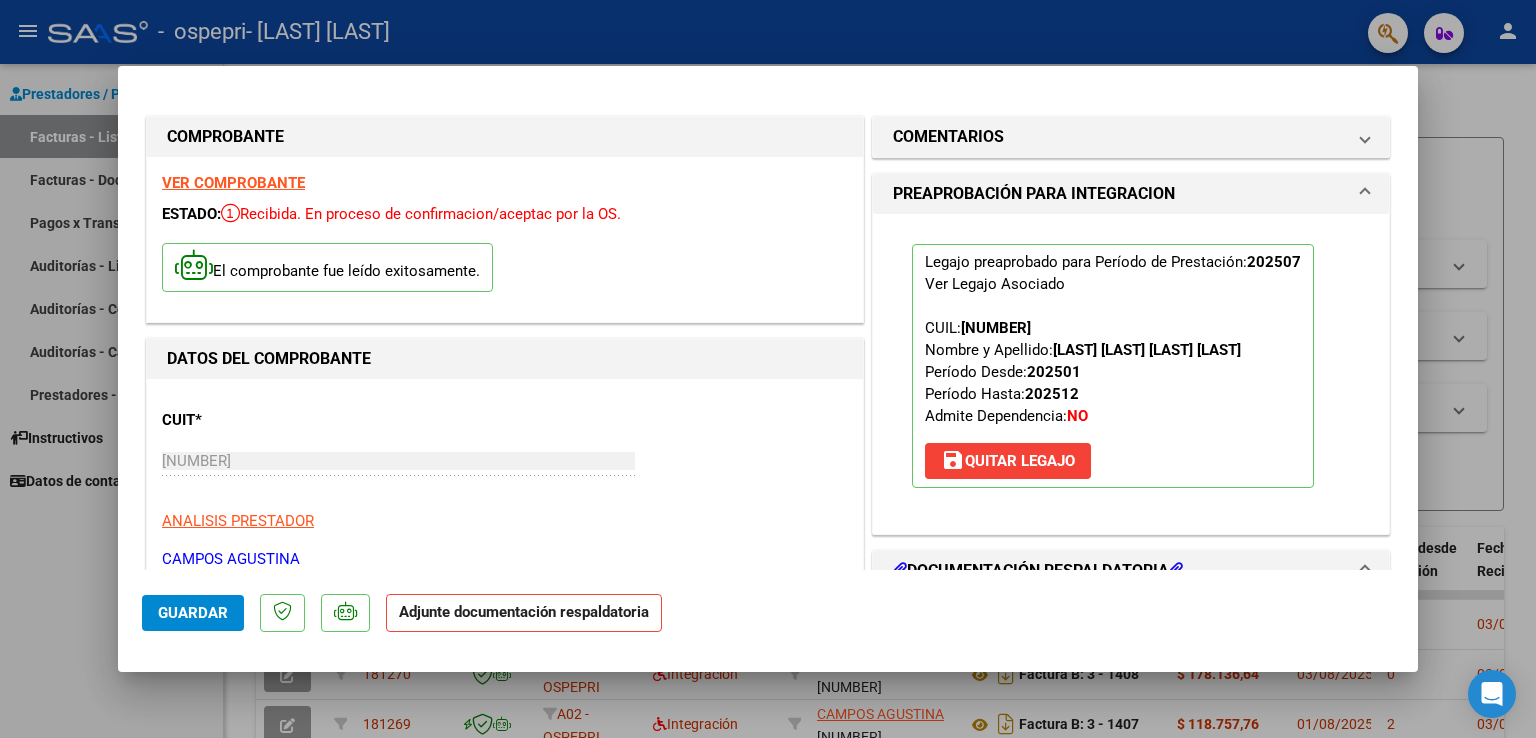 scroll, scrollTop: 200, scrollLeft: 0, axis: vertical 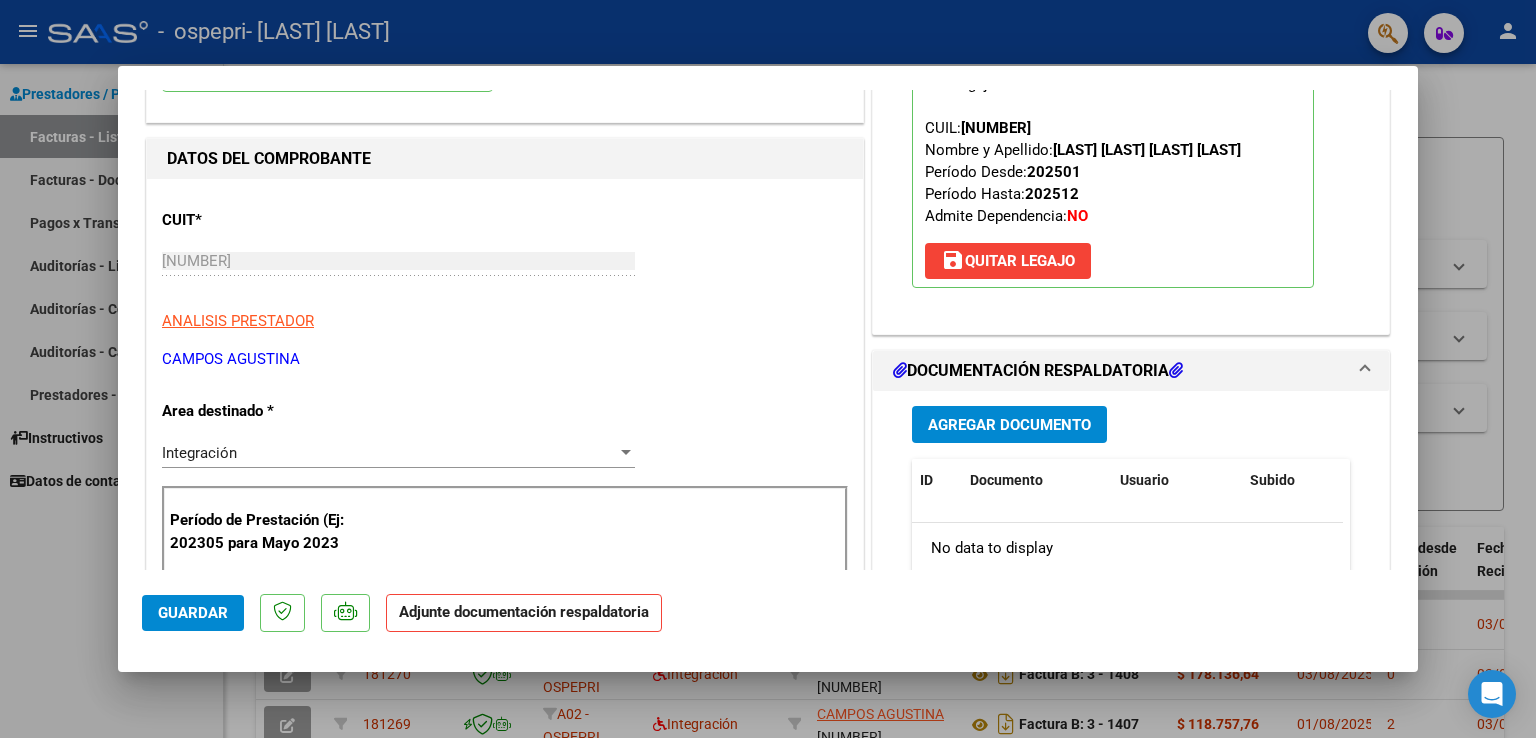 click on "Agregar Documento" at bounding box center (1009, 425) 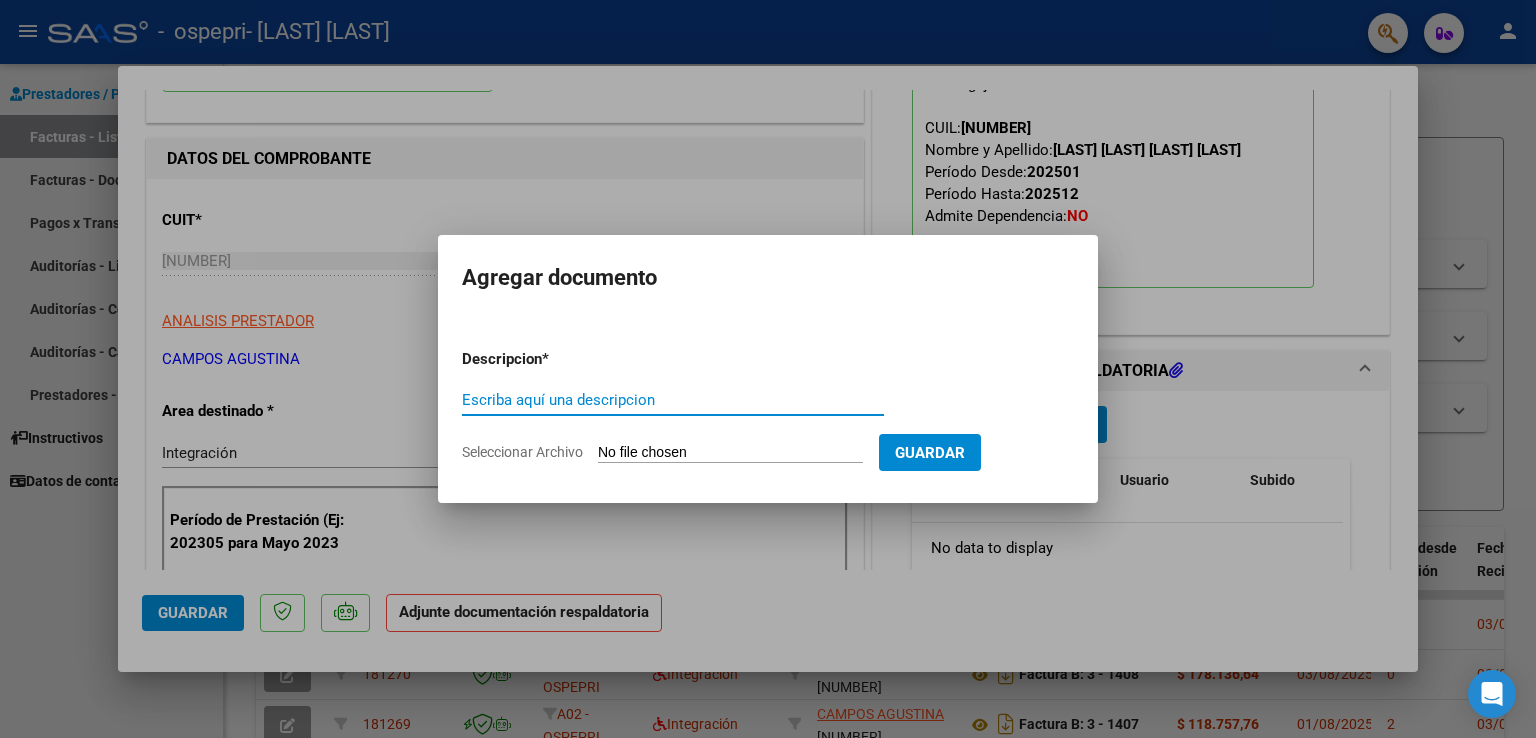 click on "Seleccionar Archivo" 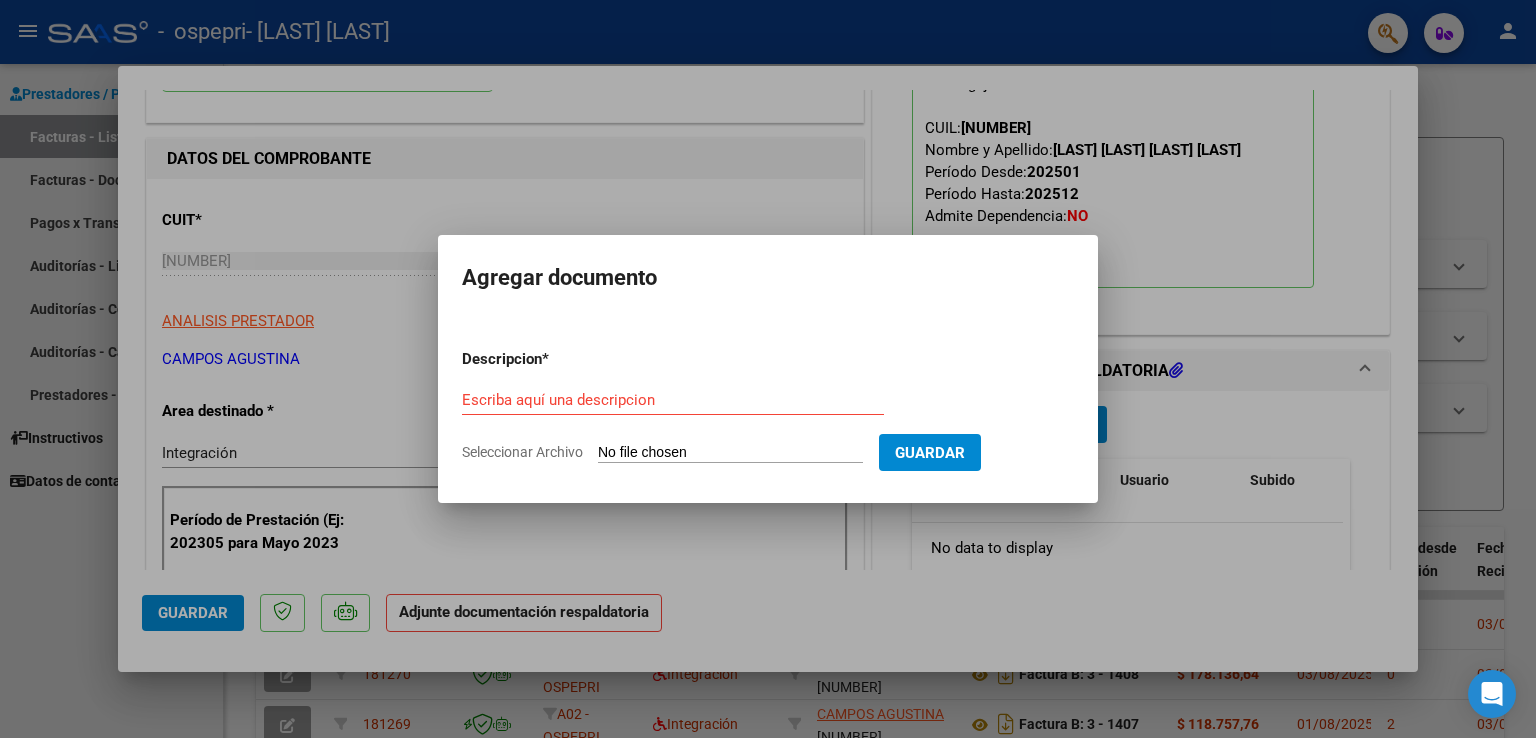 type on "C:\fakepath\Tarifeño Valentina julio.pdf" 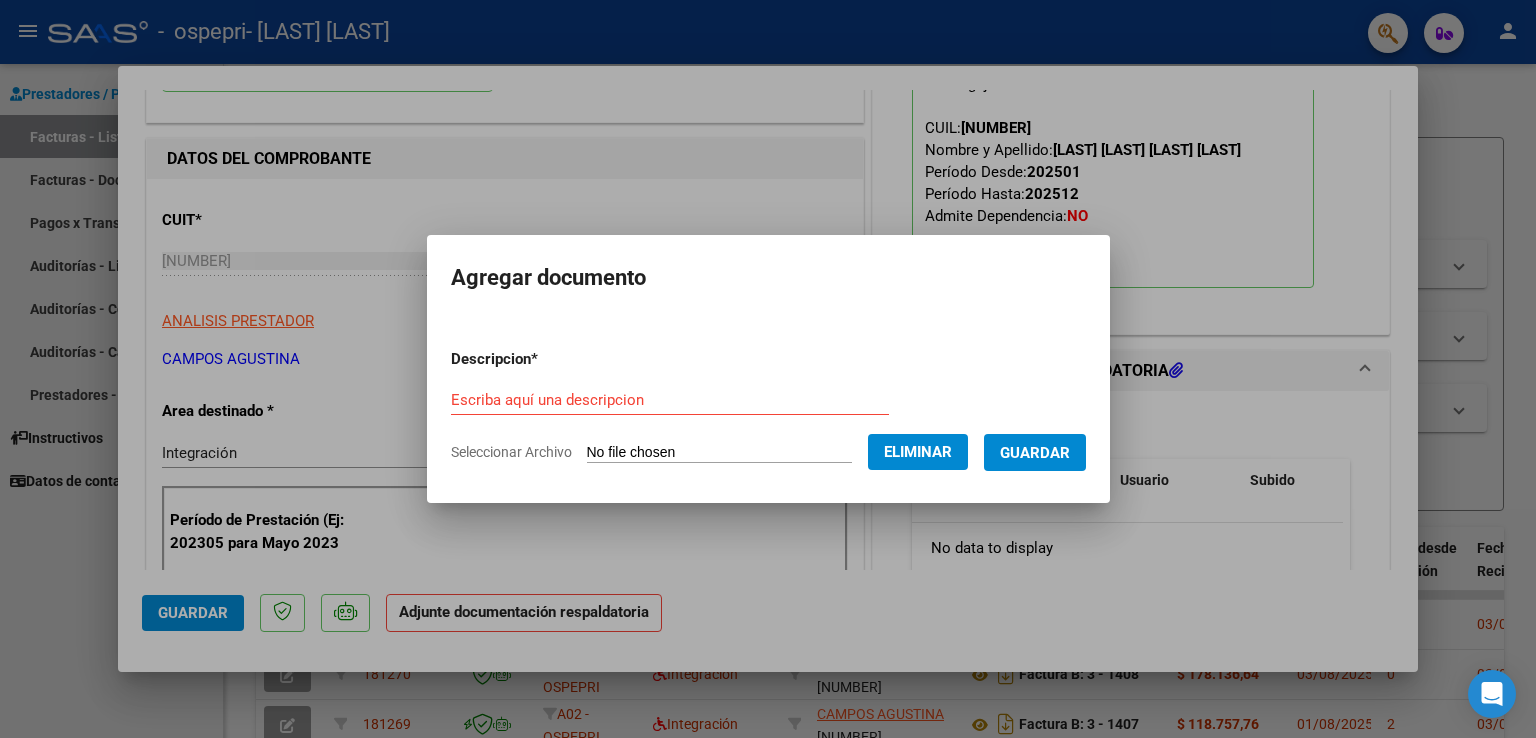 click on "Escriba aquí una descripcion" at bounding box center (670, 400) 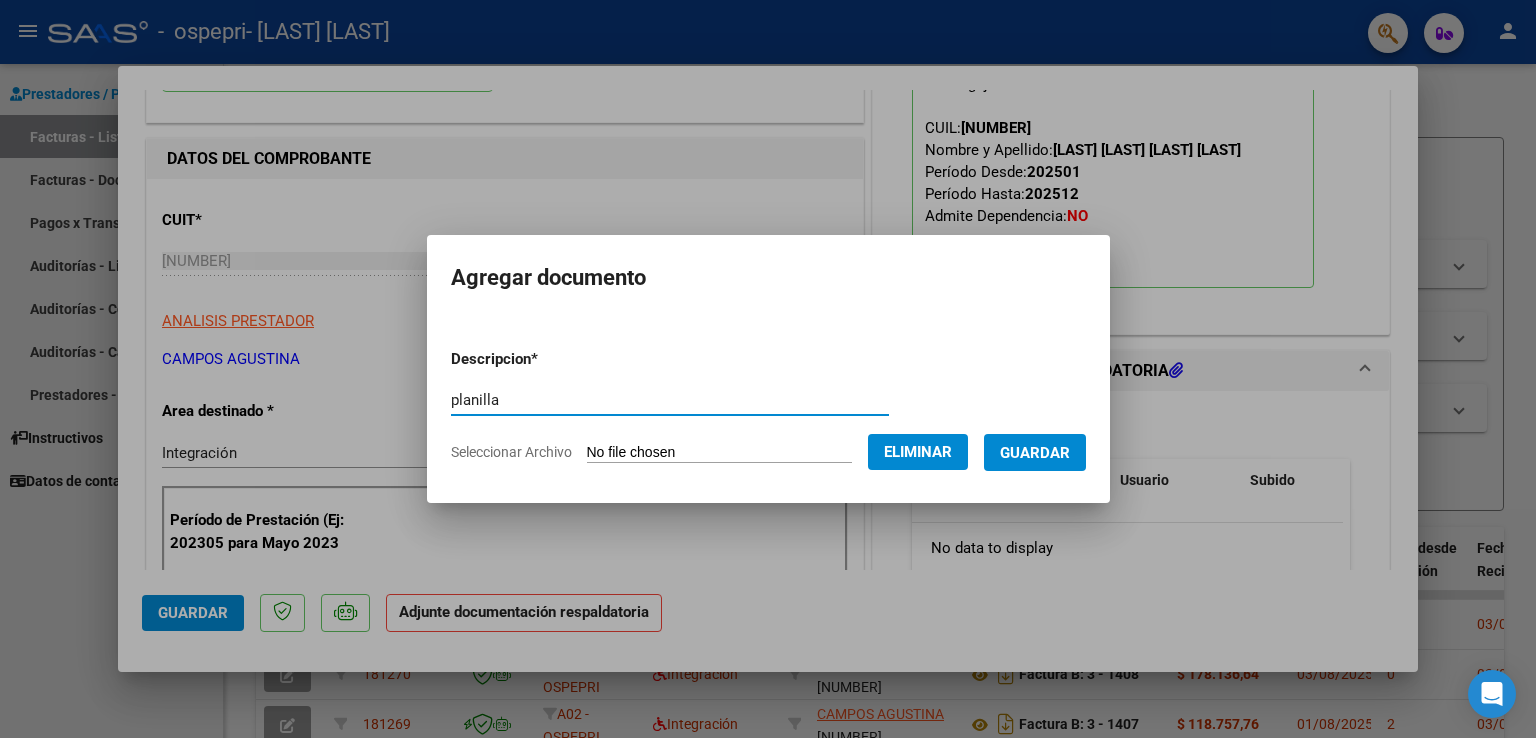 type on "planilla" 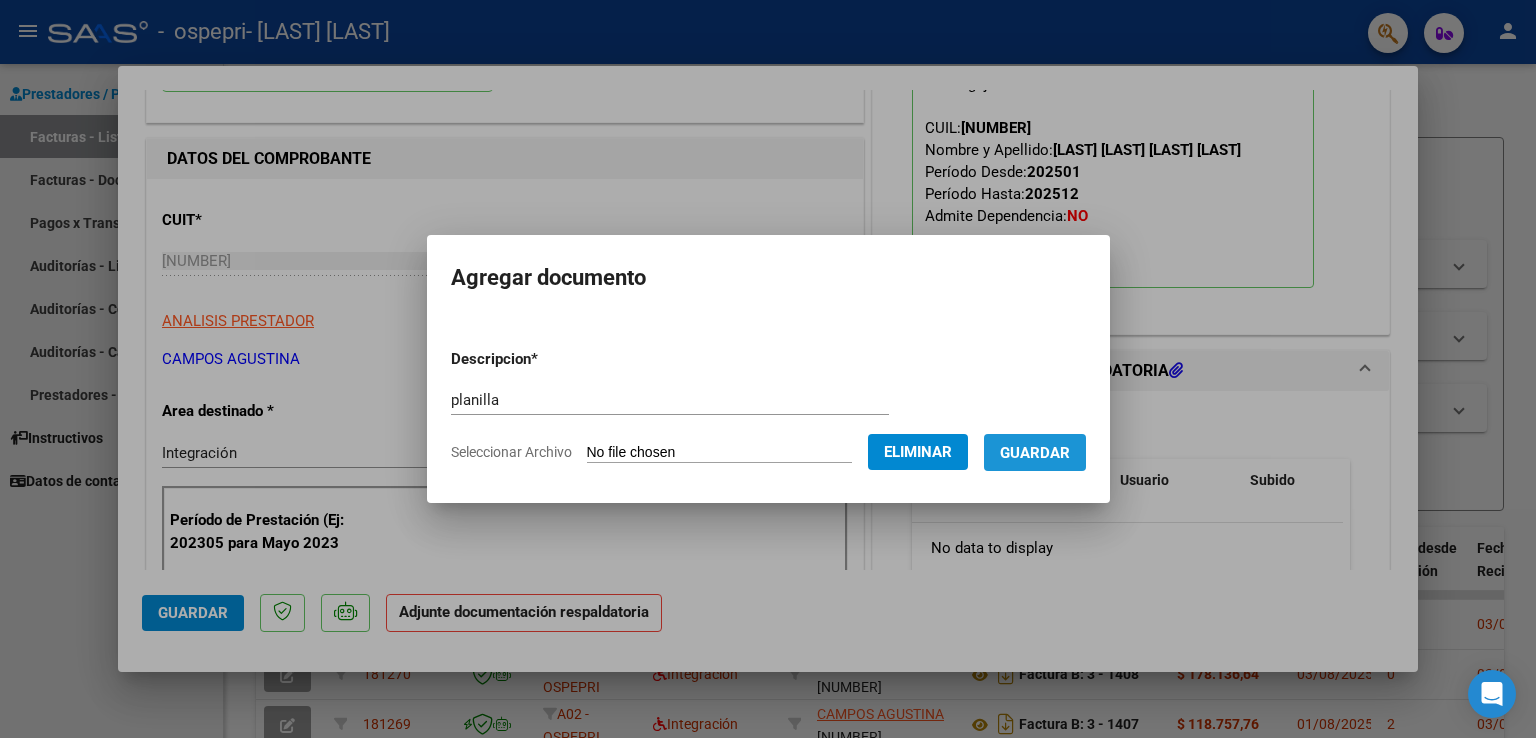 click on "Guardar" at bounding box center (1035, 453) 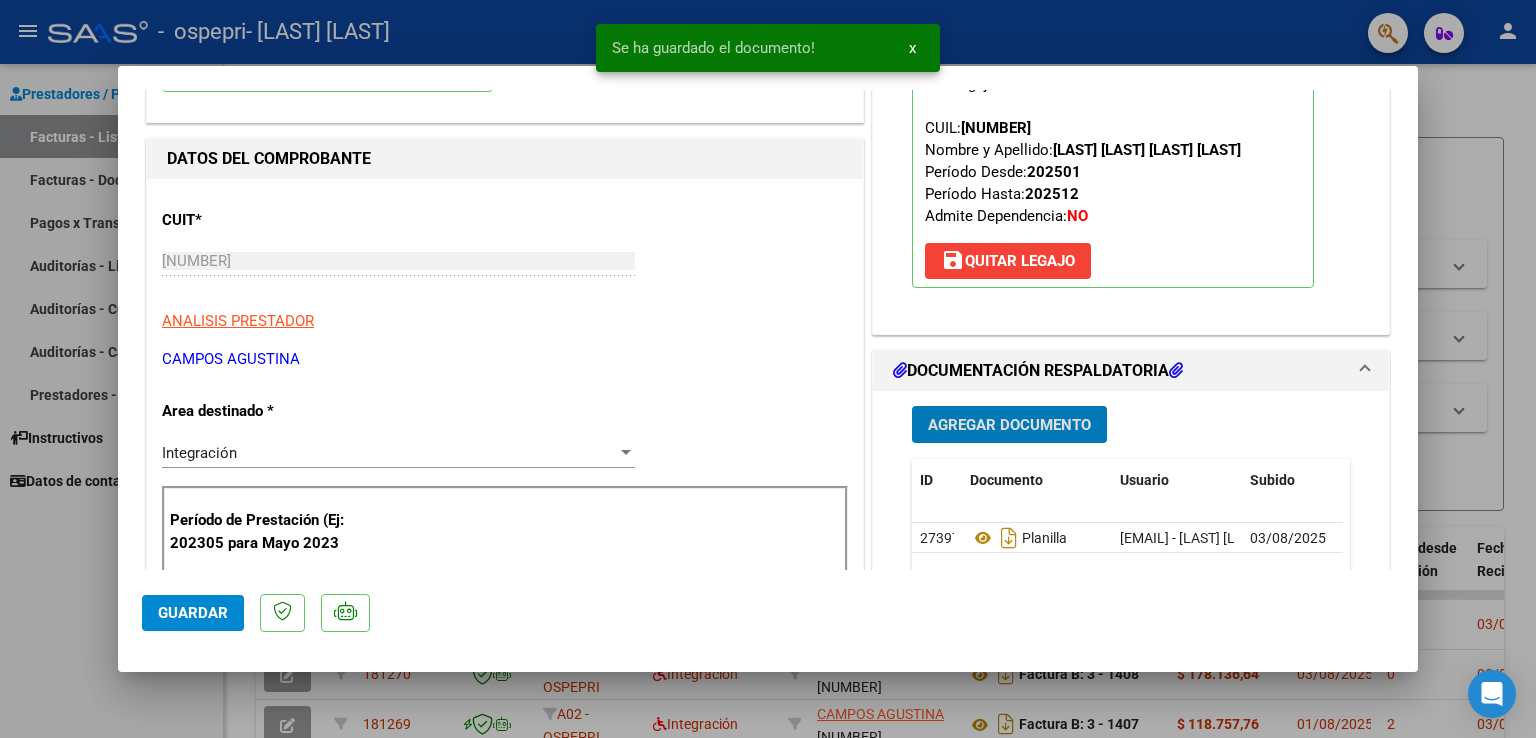 click on "Guardar" 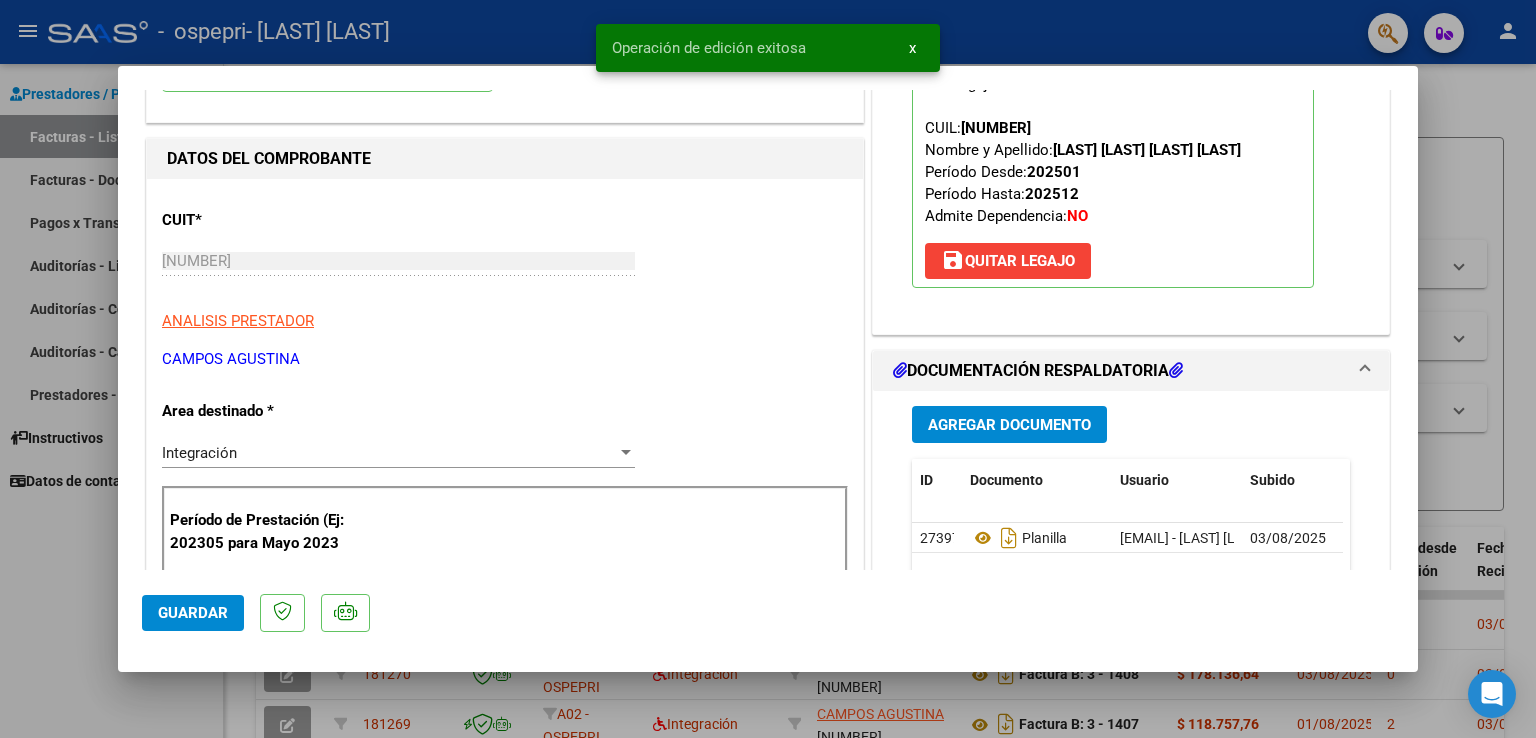 drag, startPoint x: 44, startPoint y: 604, endPoint x: 267, endPoint y: 168, distance: 489.7193 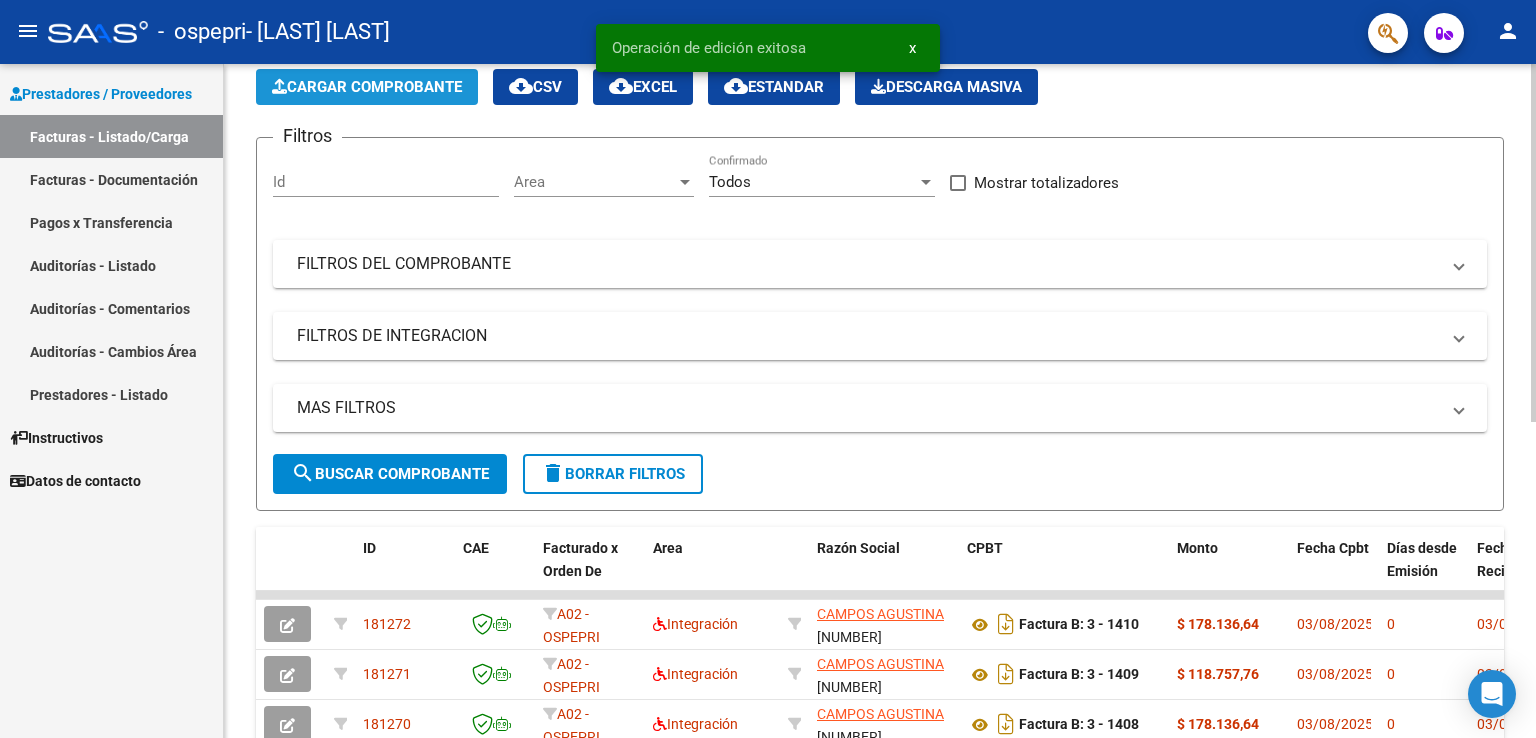 click on "Cargar Comprobante" 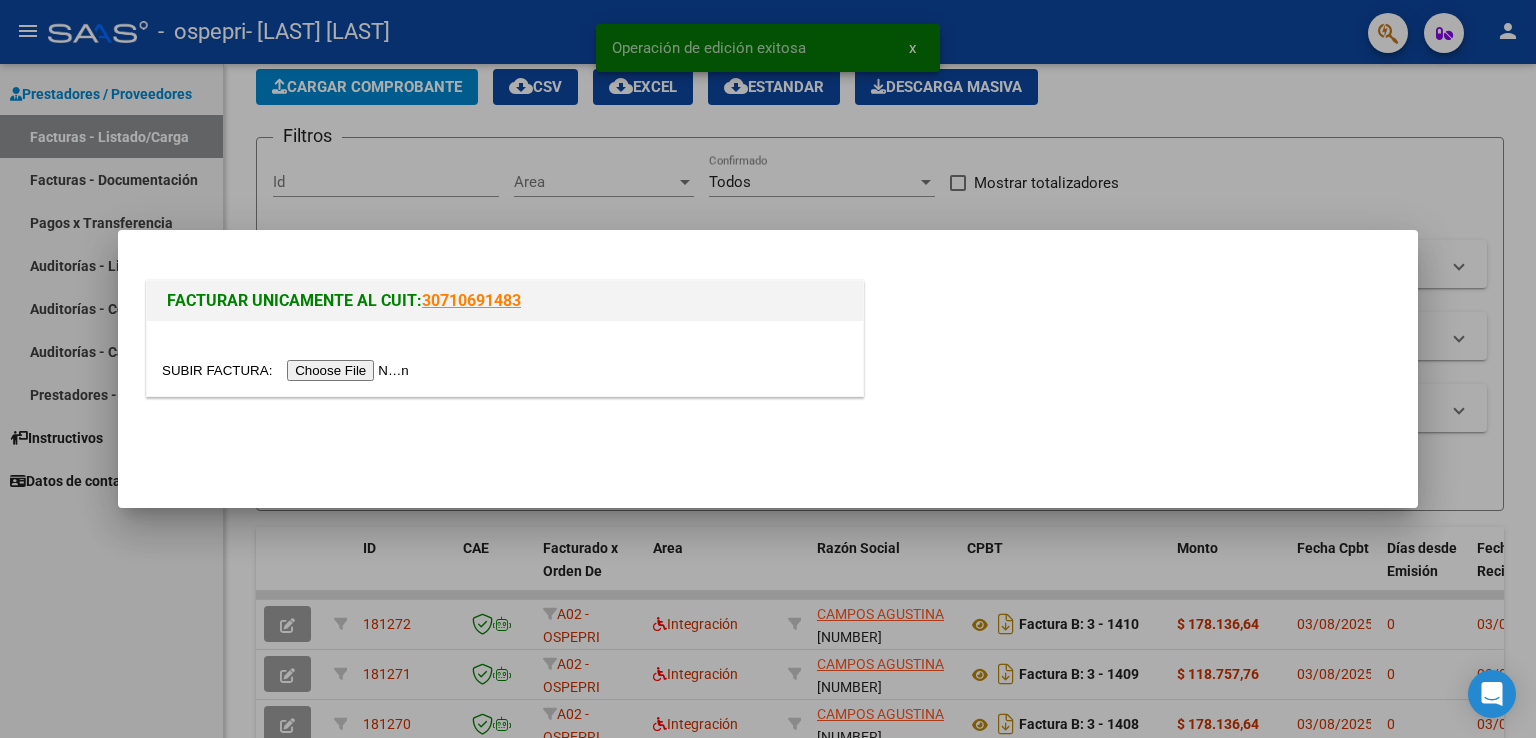 click at bounding box center (288, 370) 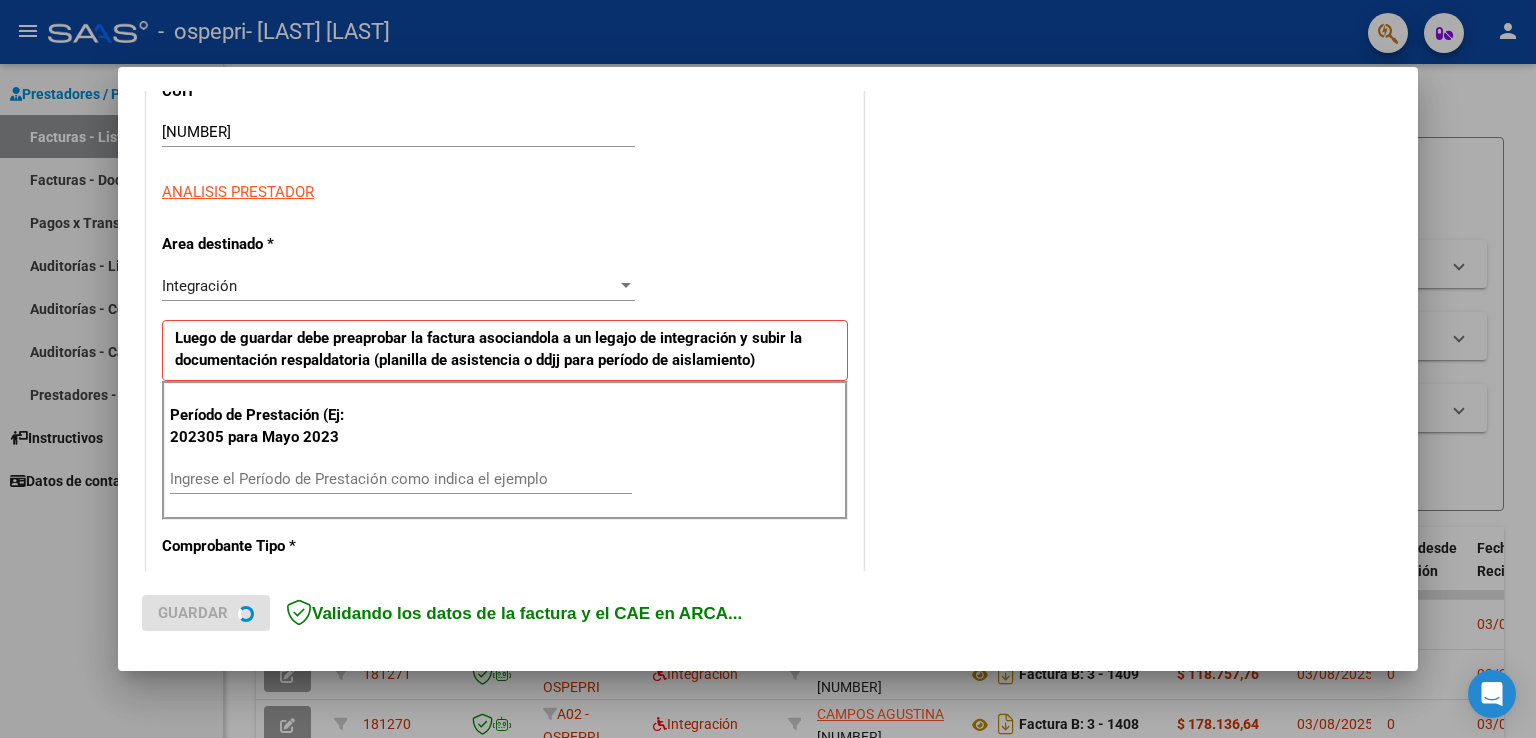 scroll, scrollTop: 300, scrollLeft: 0, axis: vertical 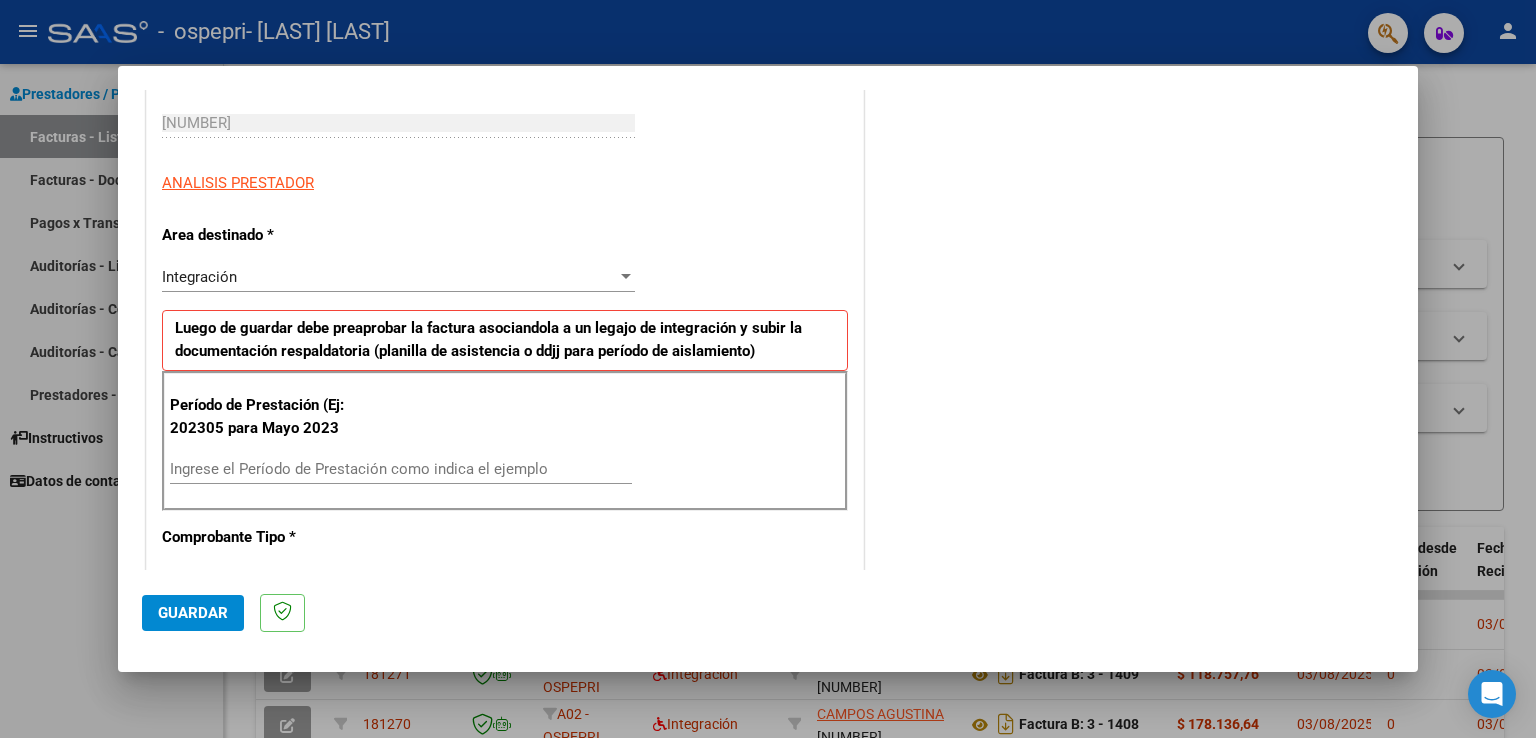 click on "Ingrese el Período de Prestación como indica el ejemplo" at bounding box center (401, 469) 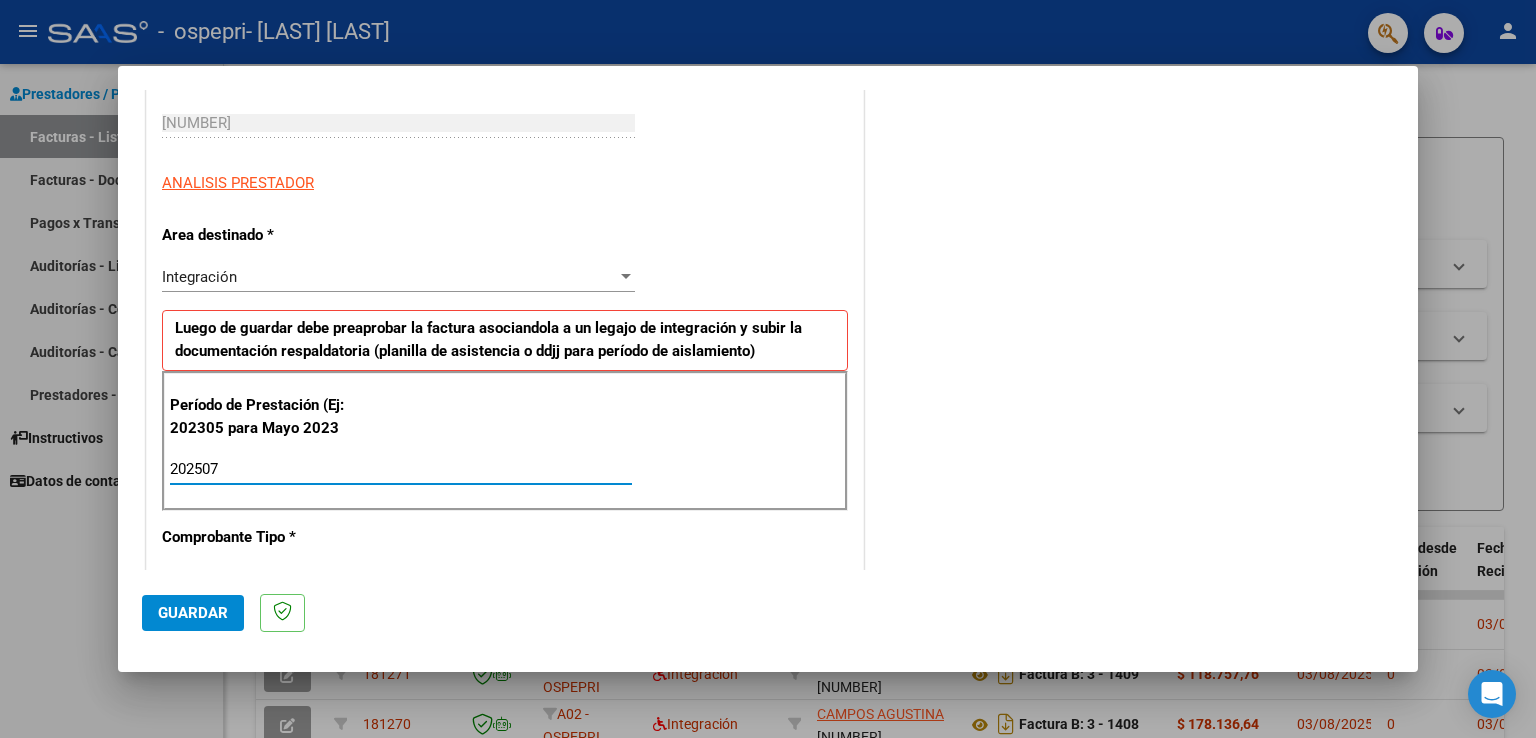 type on "202507" 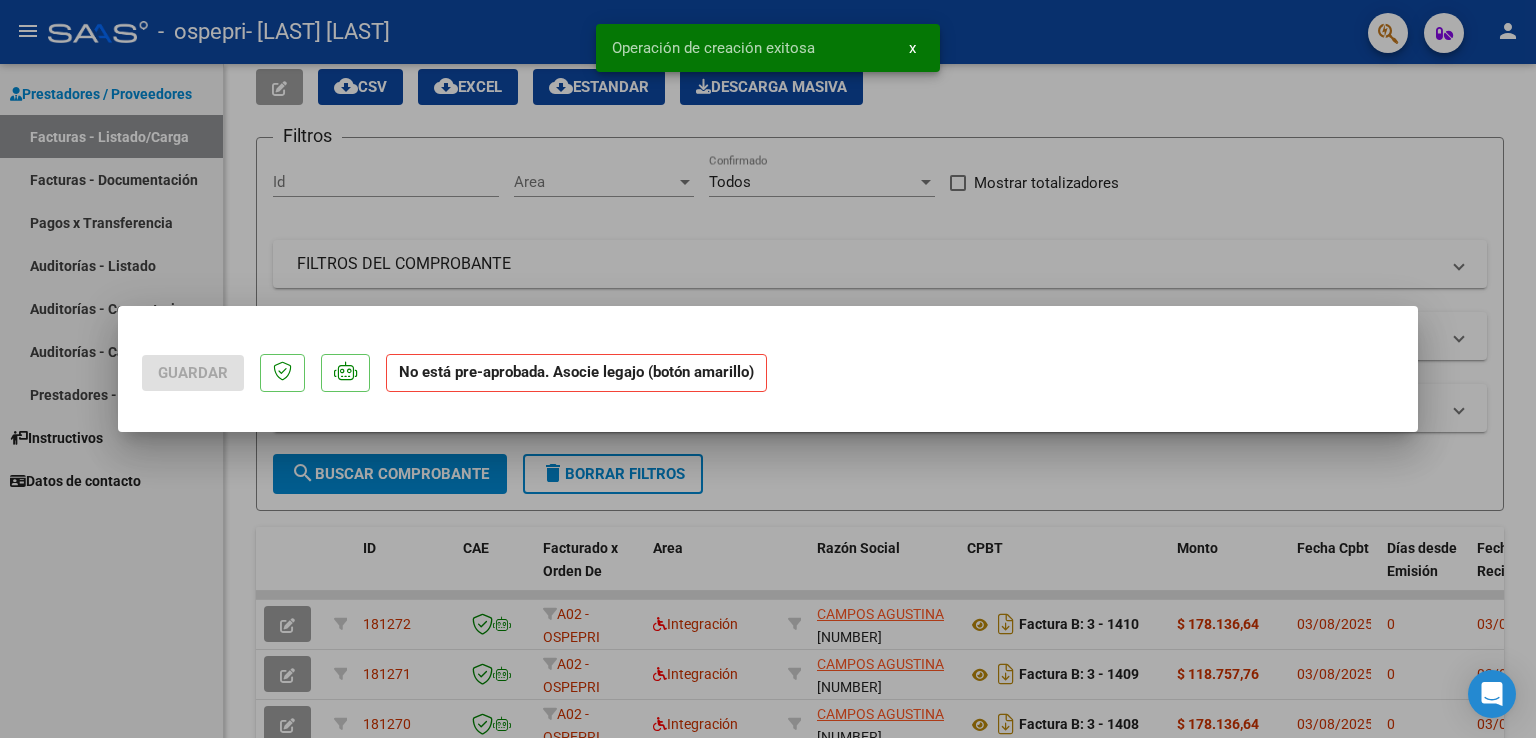 scroll, scrollTop: 0, scrollLeft: 0, axis: both 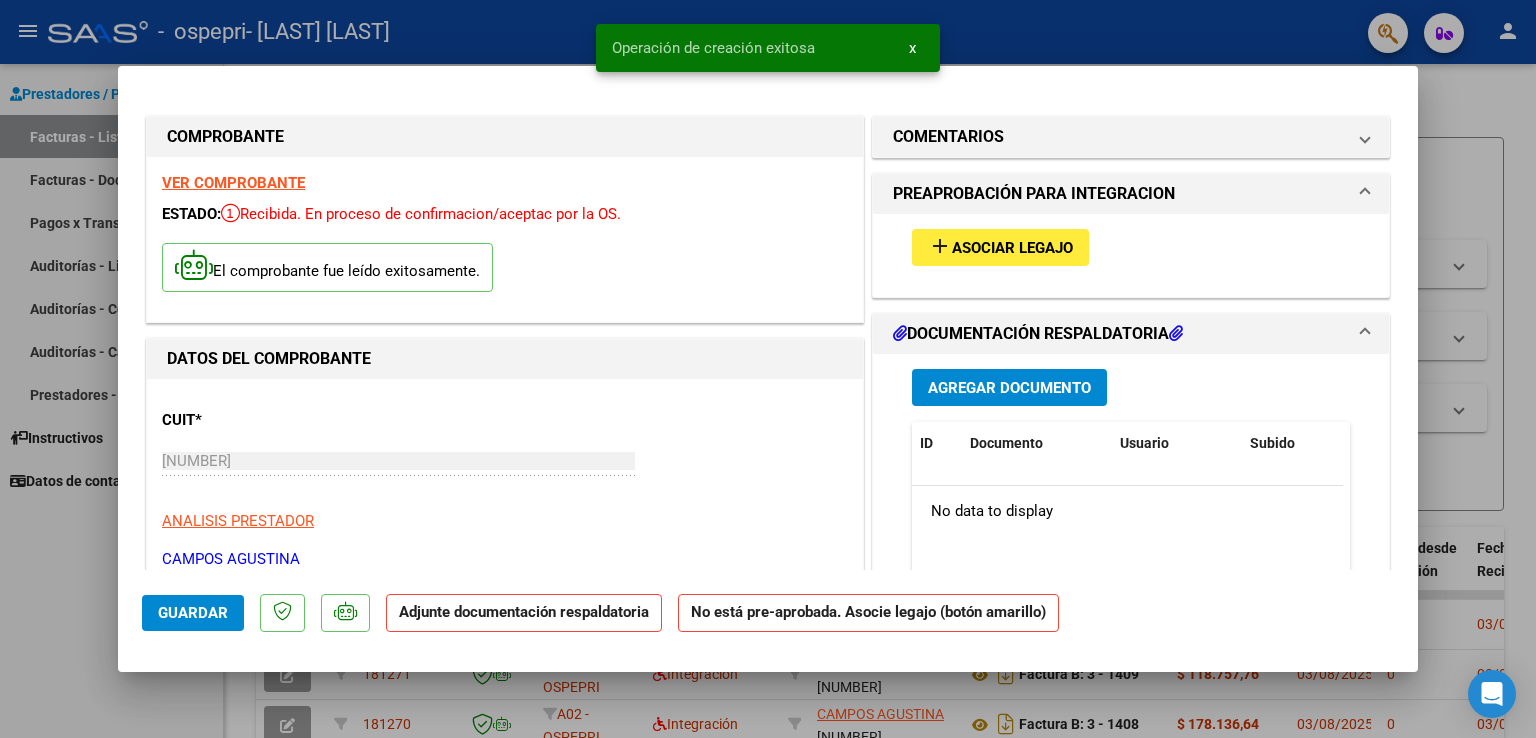 click on "add" at bounding box center (940, 246) 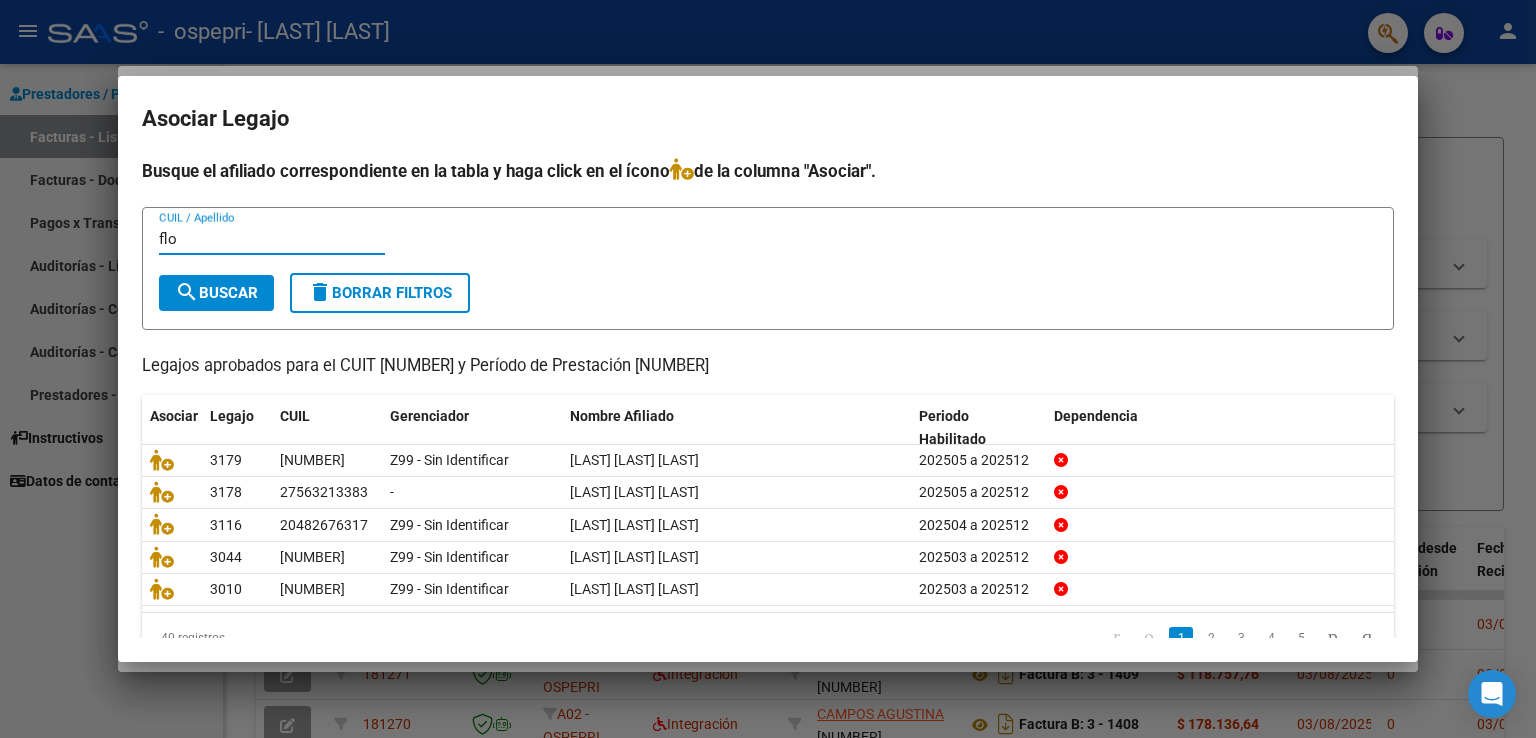 type on "flo" 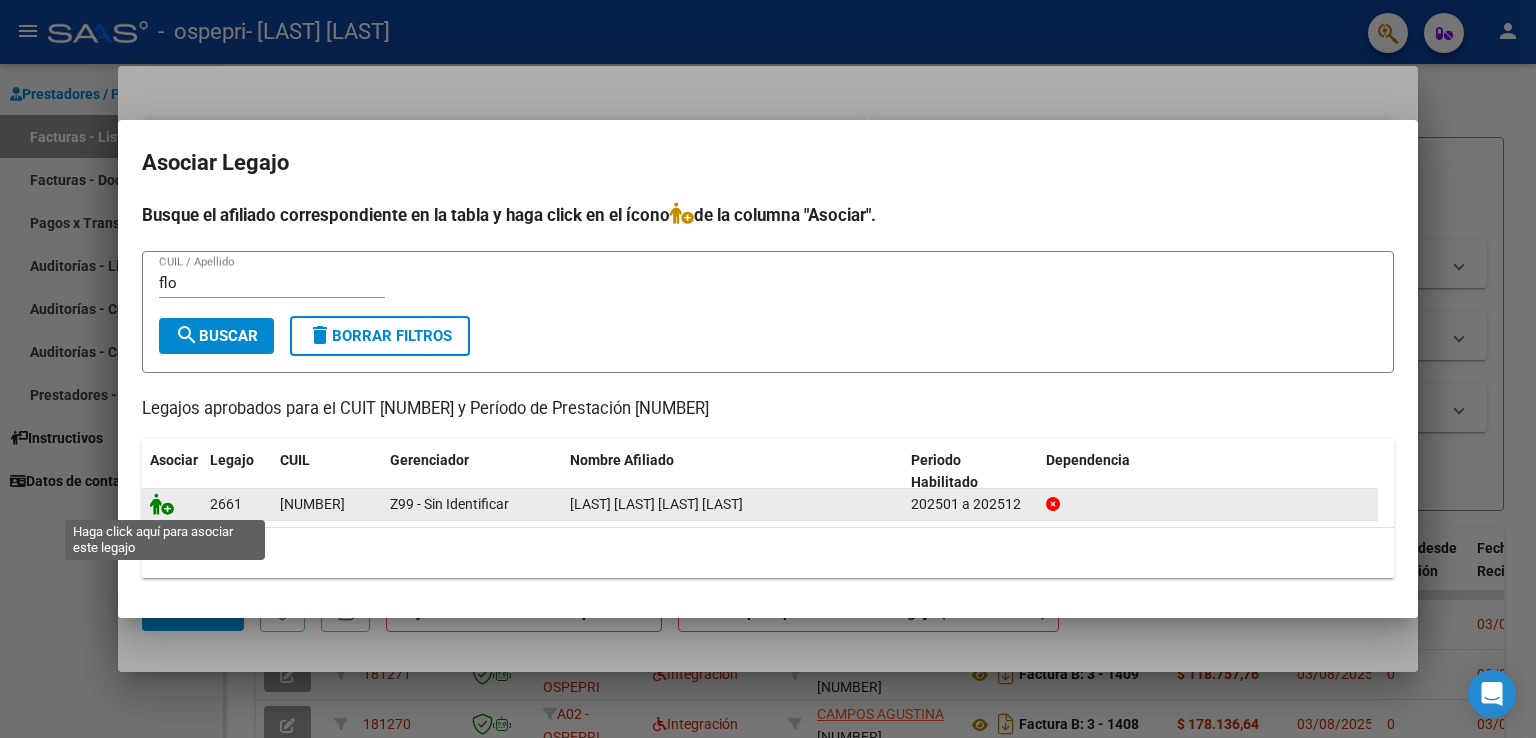 click 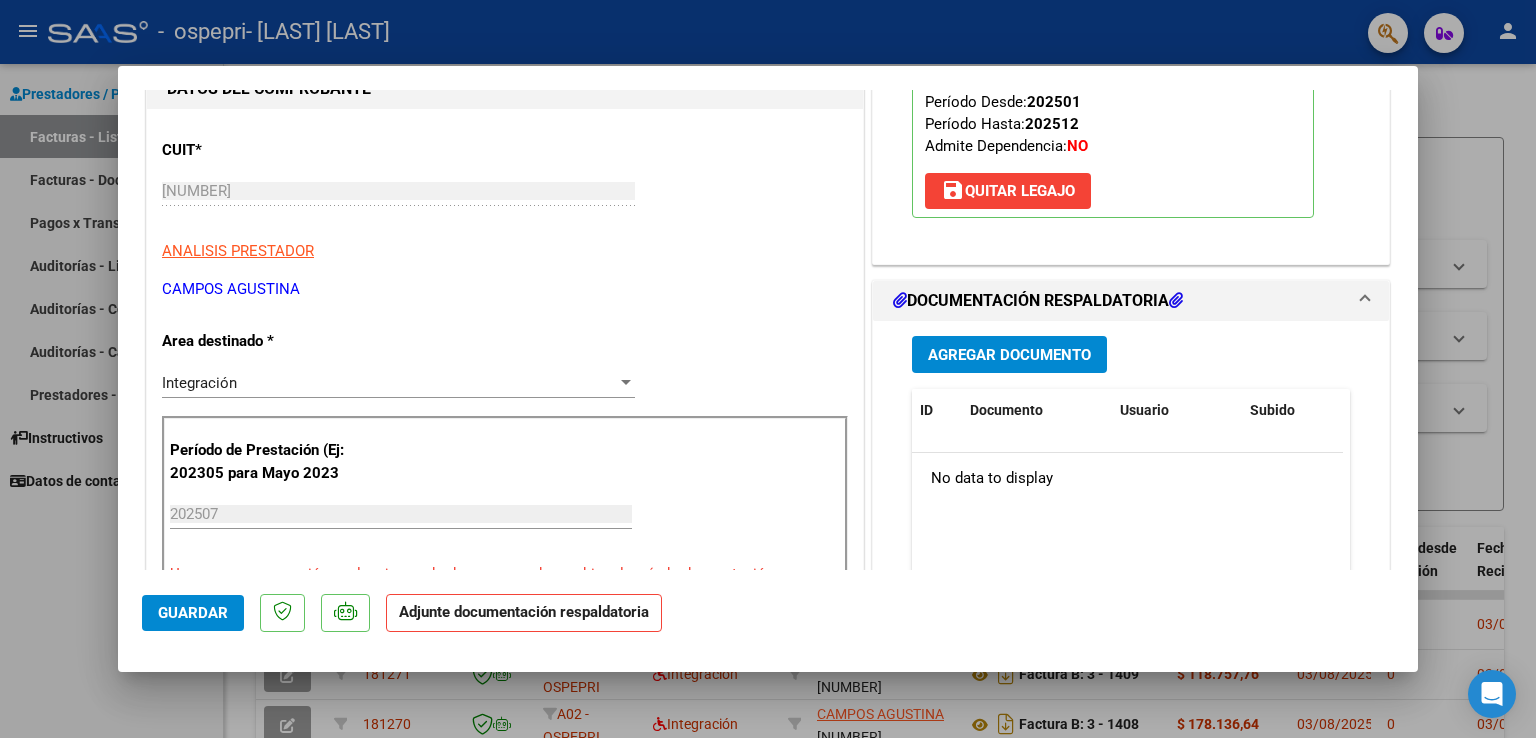 scroll, scrollTop: 300, scrollLeft: 0, axis: vertical 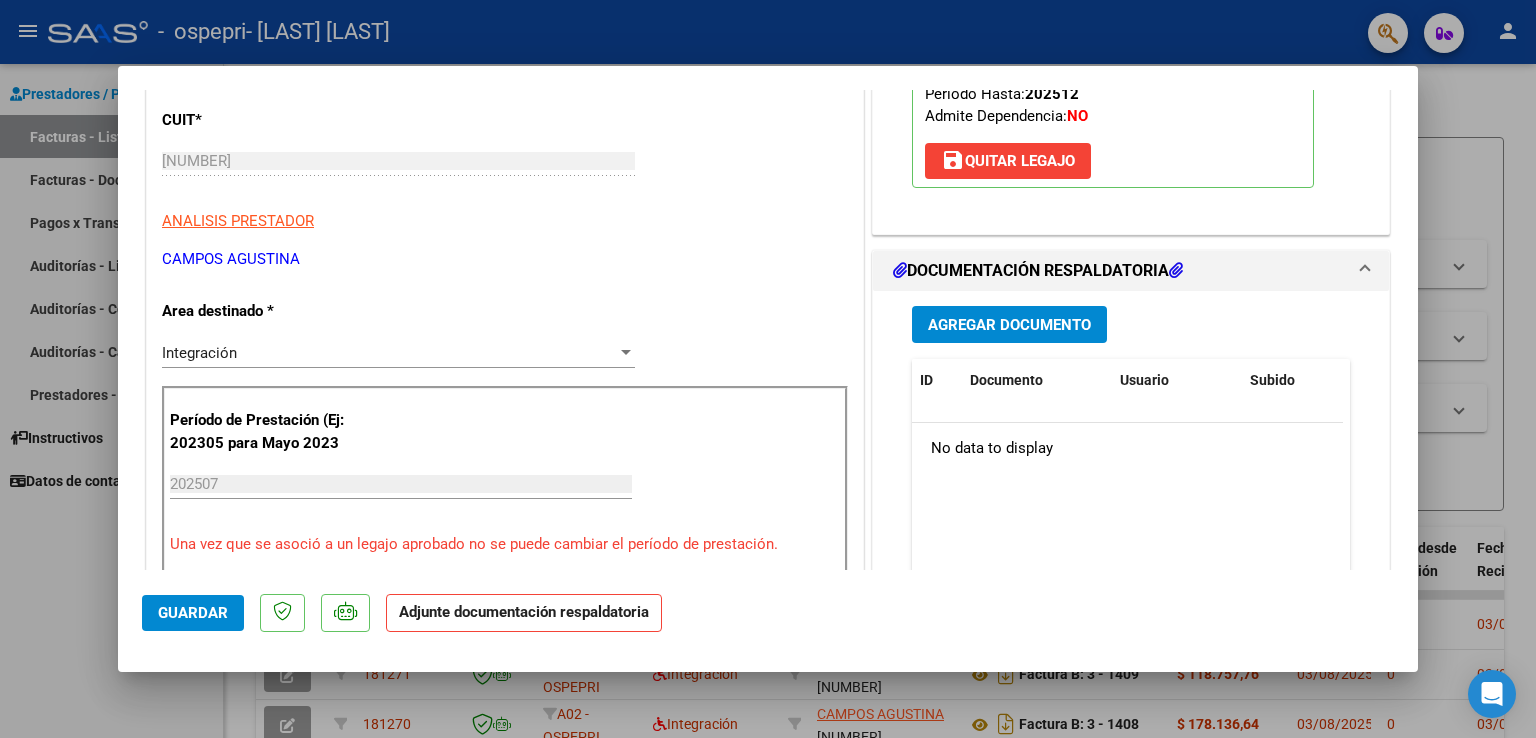 click on "Agregar Documento" at bounding box center [1009, 325] 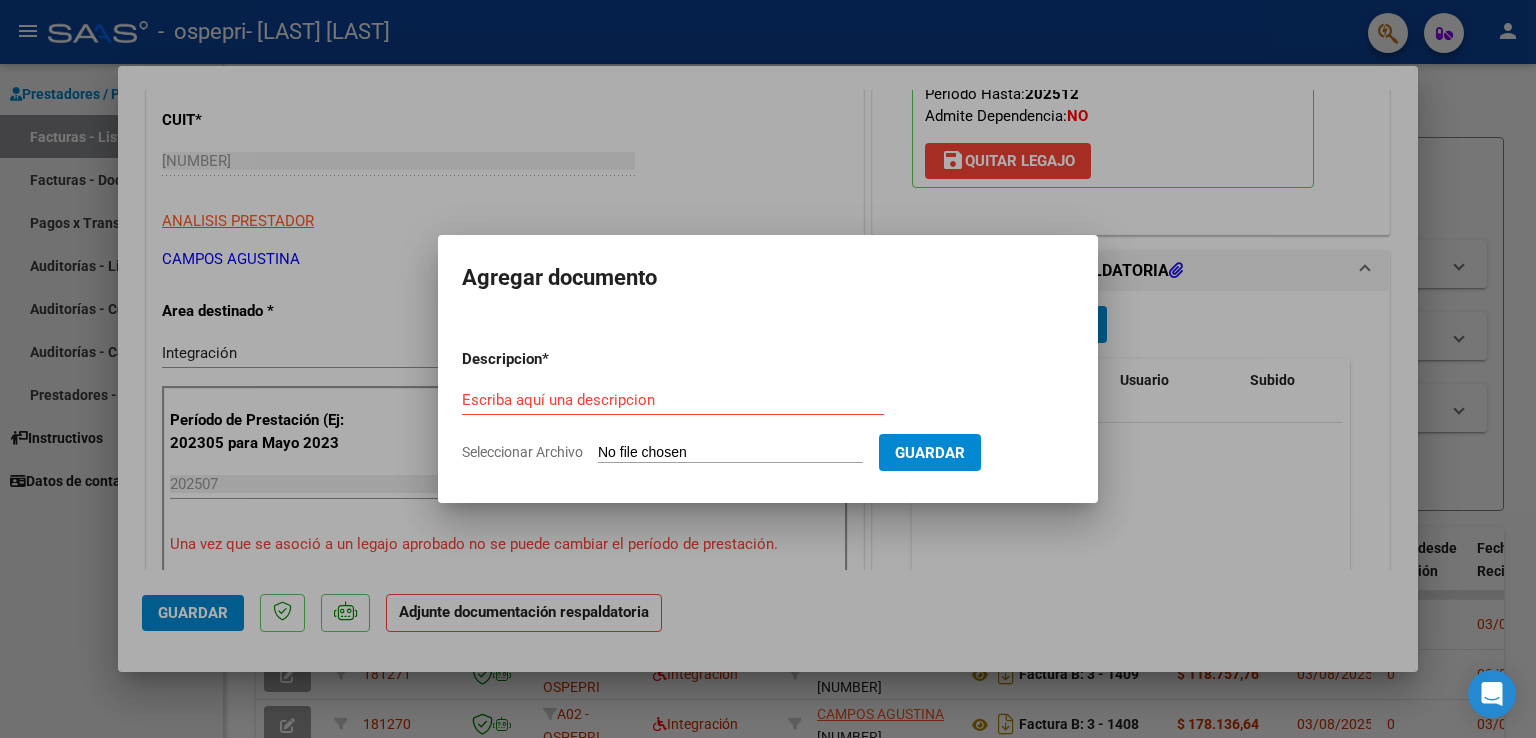 click on "Seleccionar Archivo" 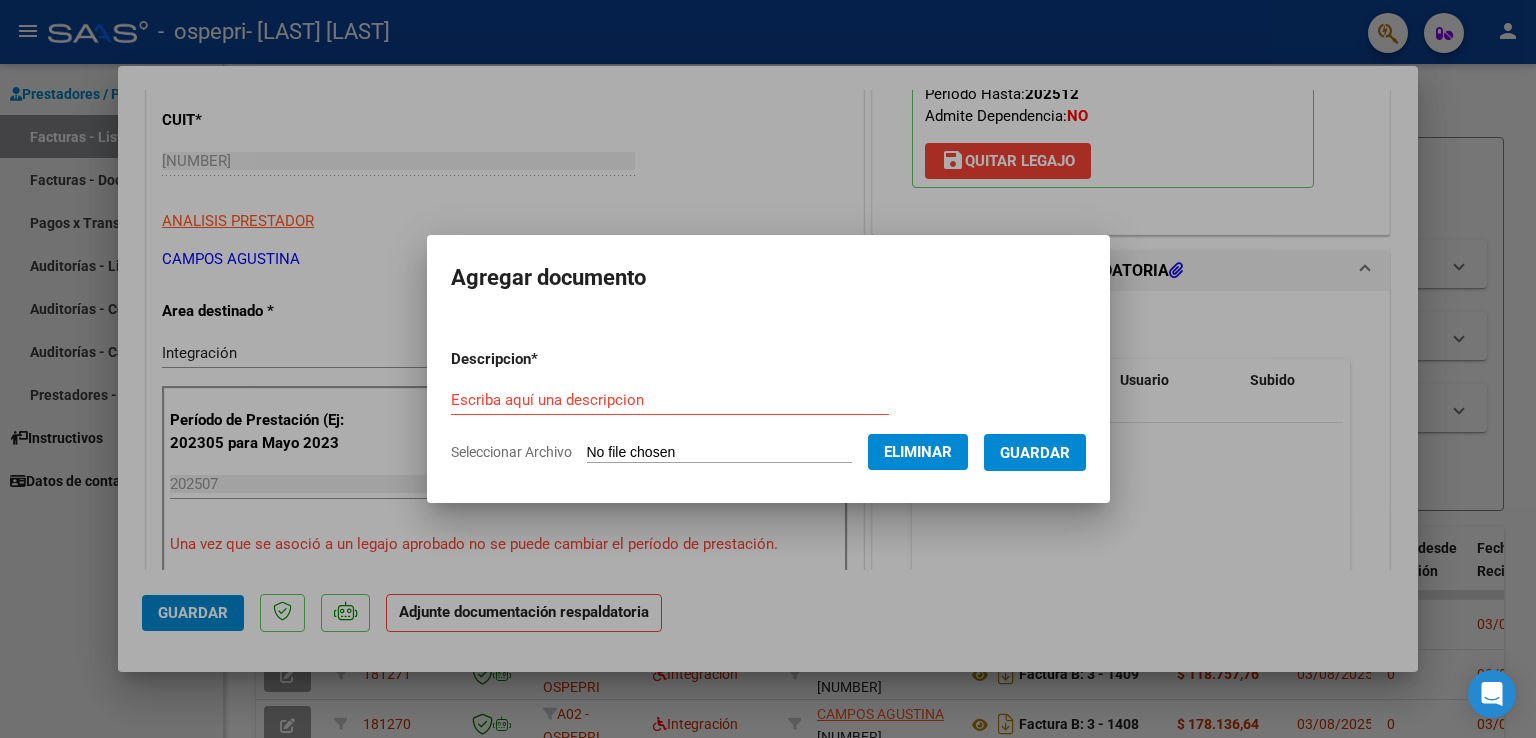 click on "Escriba aquí una descripcion" at bounding box center (670, 400) 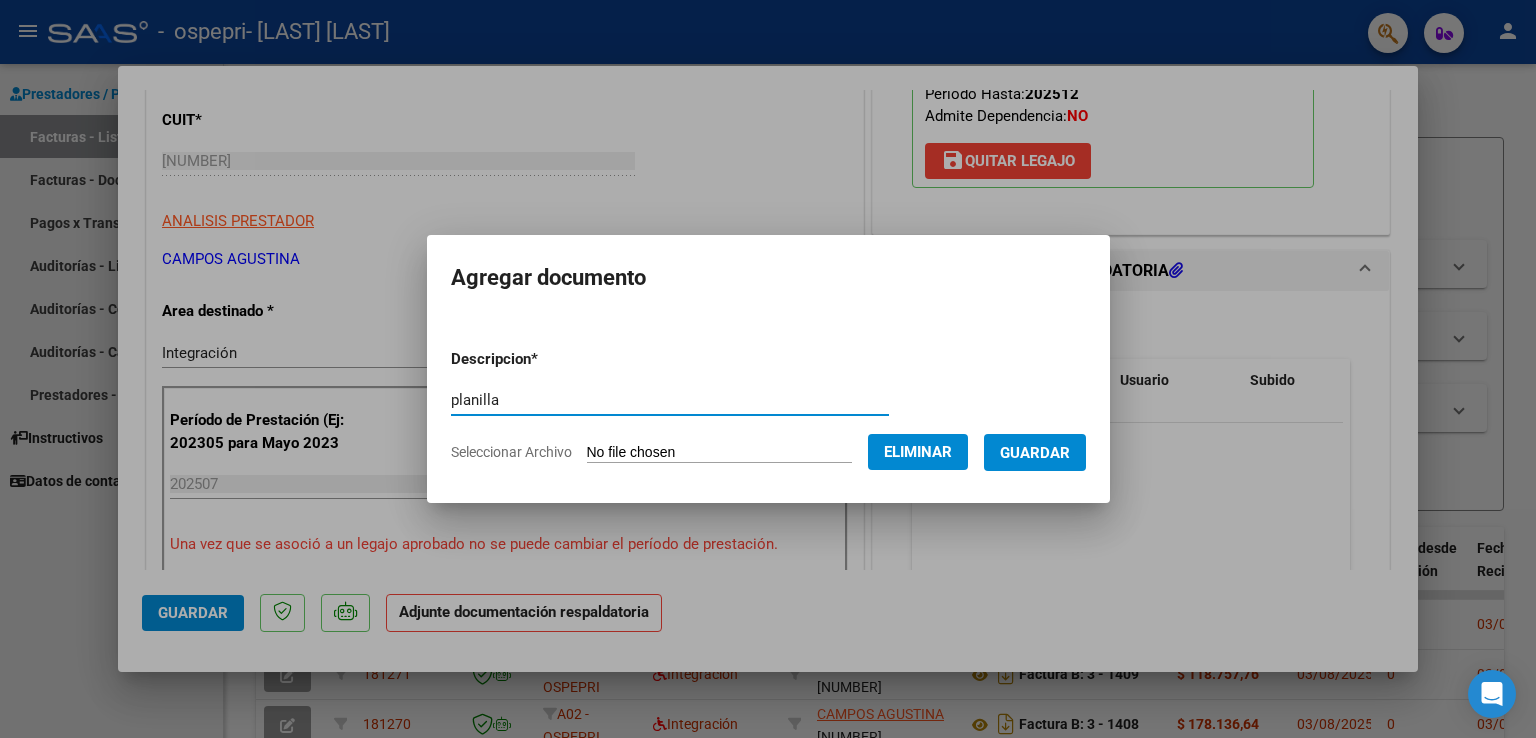 type on "planilla" 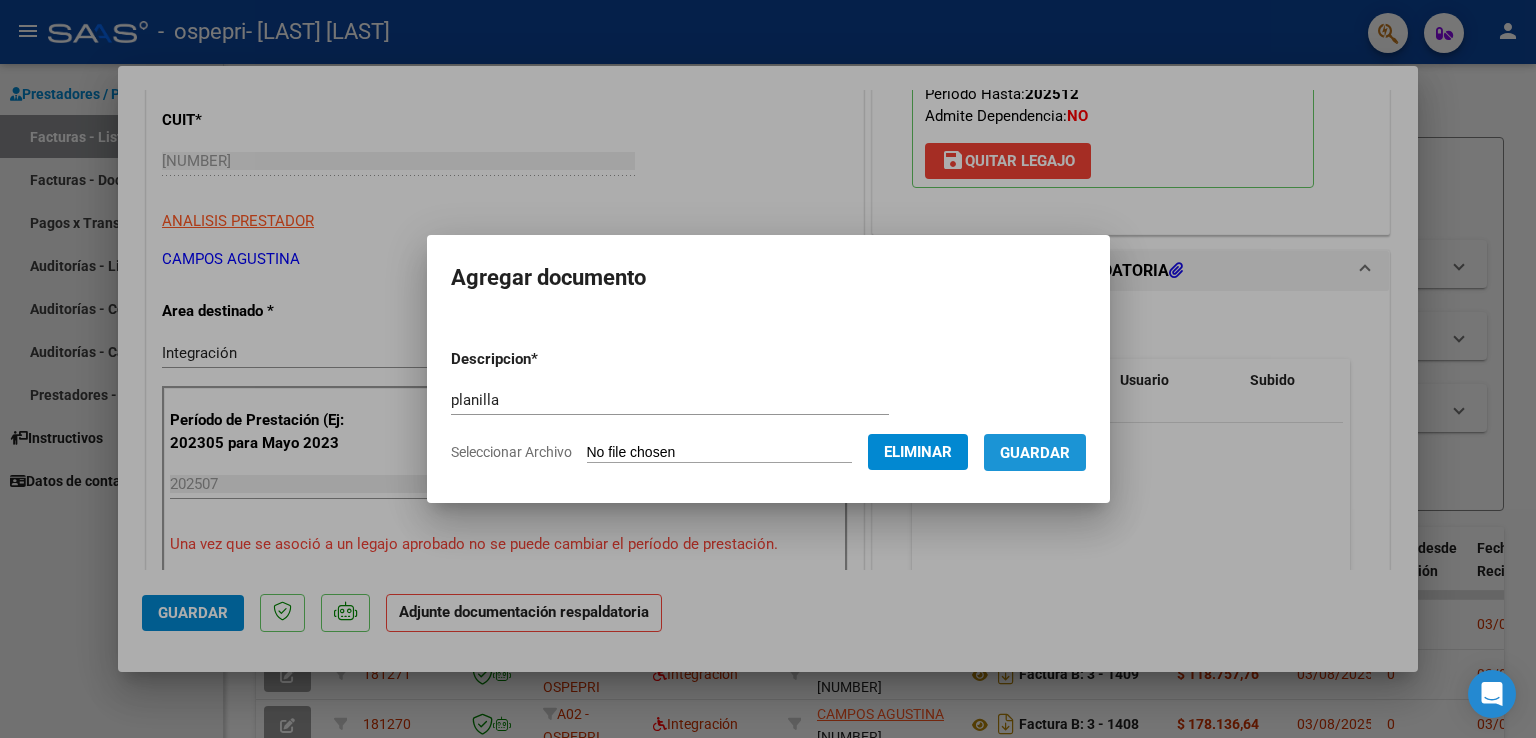 click on "Guardar" at bounding box center [1035, 453] 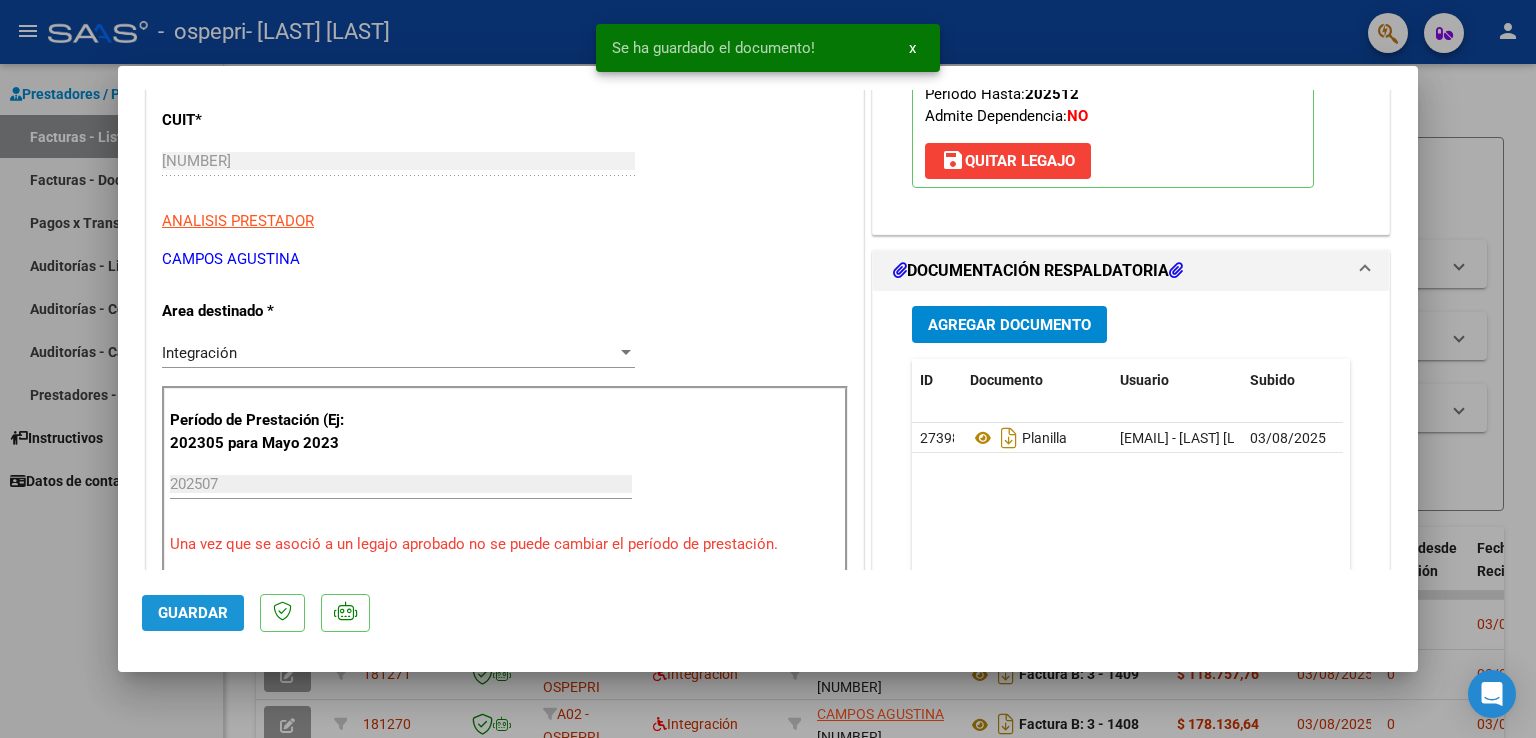click on "Guardar" 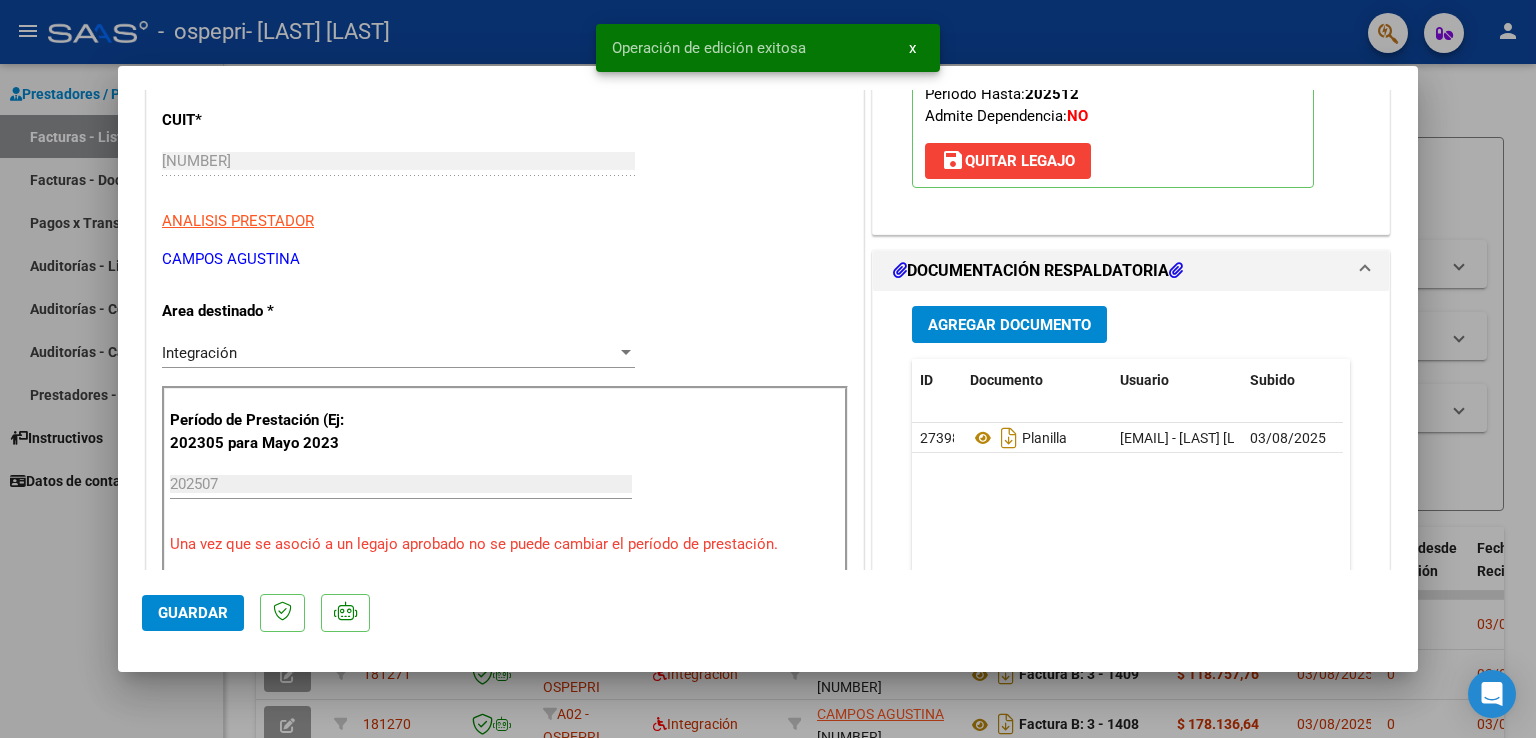 drag, startPoint x: 74, startPoint y: 618, endPoint x: 320, endPoint y: 282, distance: 416.42767 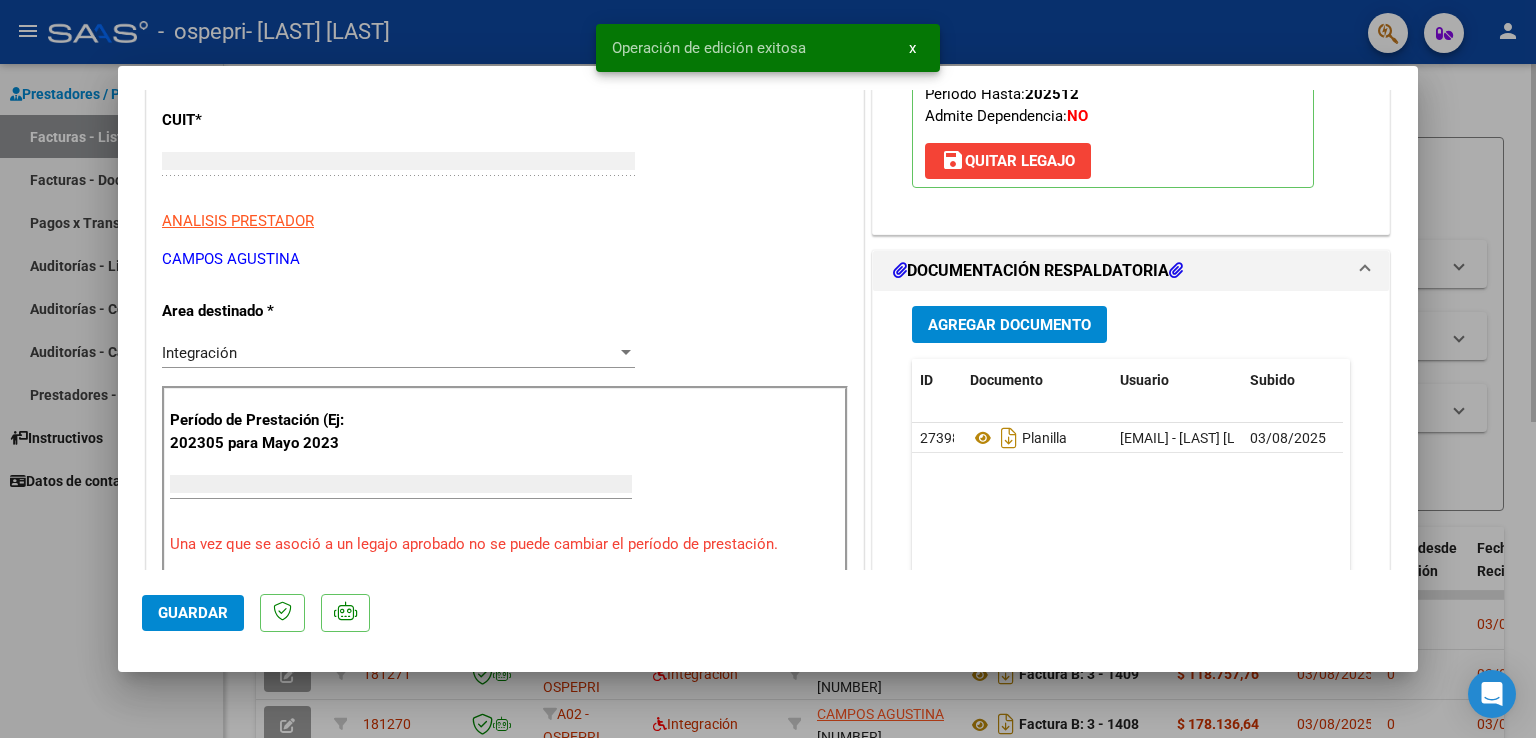 scroll, scrollTop: 0, scrollLeft: 0, axis: both 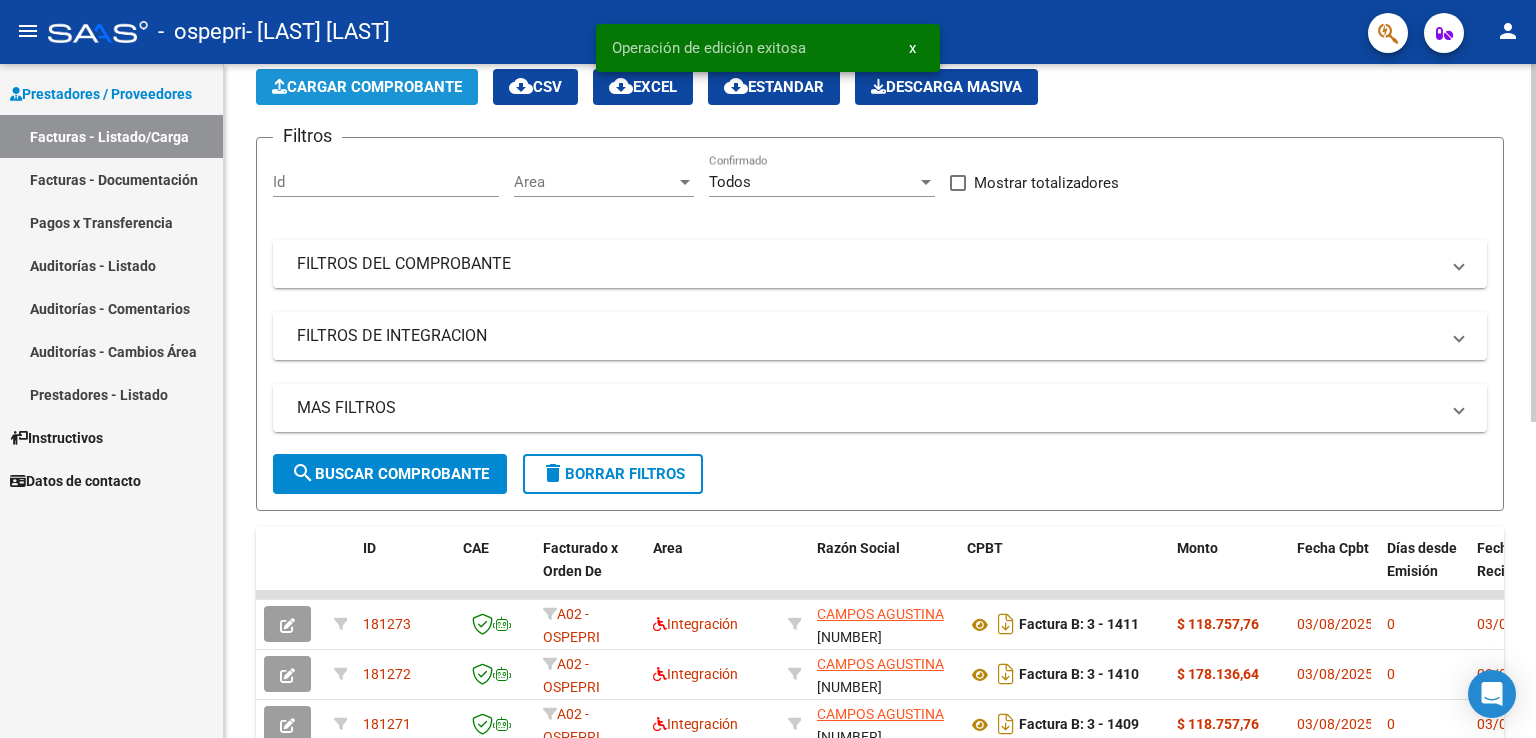 click on "Cargar Comprobante" 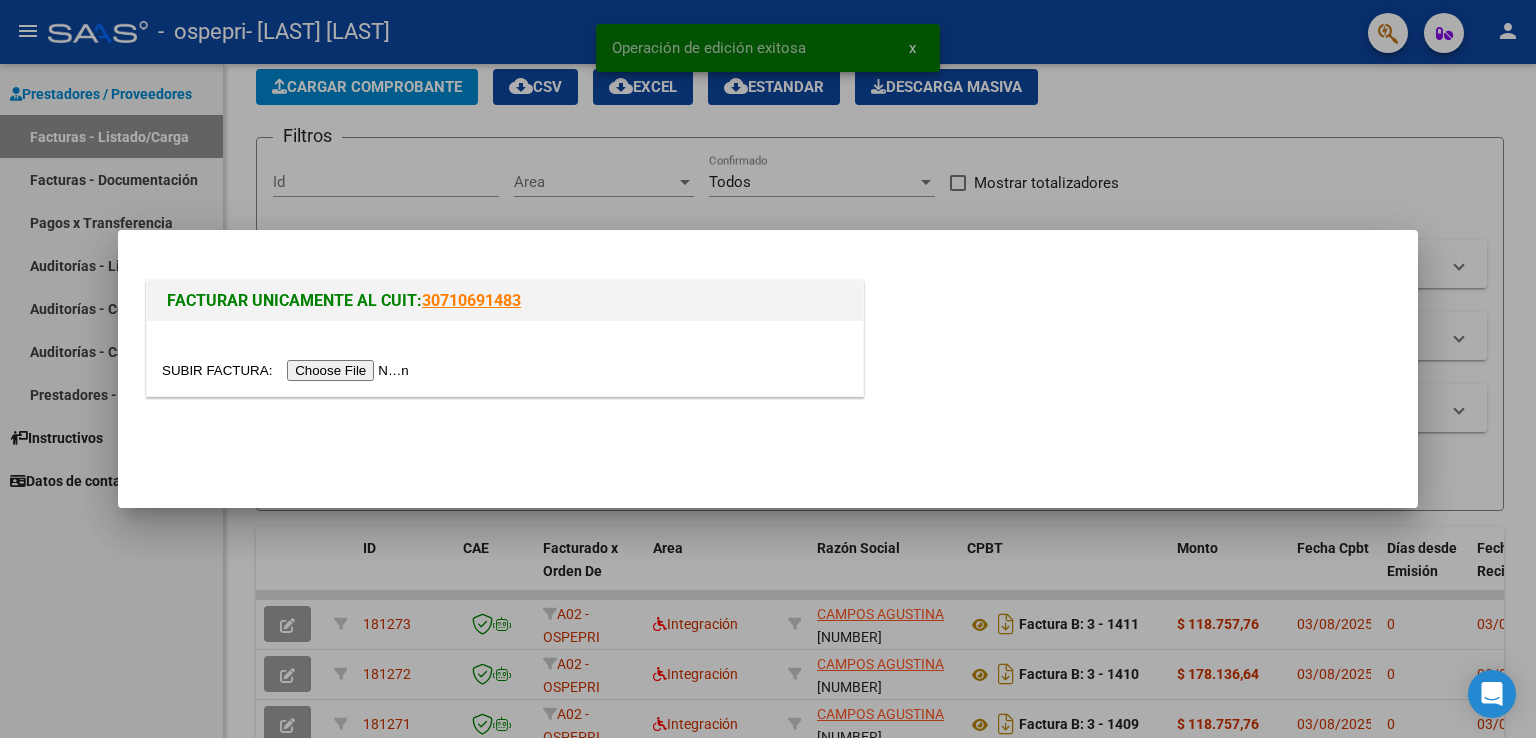 click at bounding box center [288, 370] 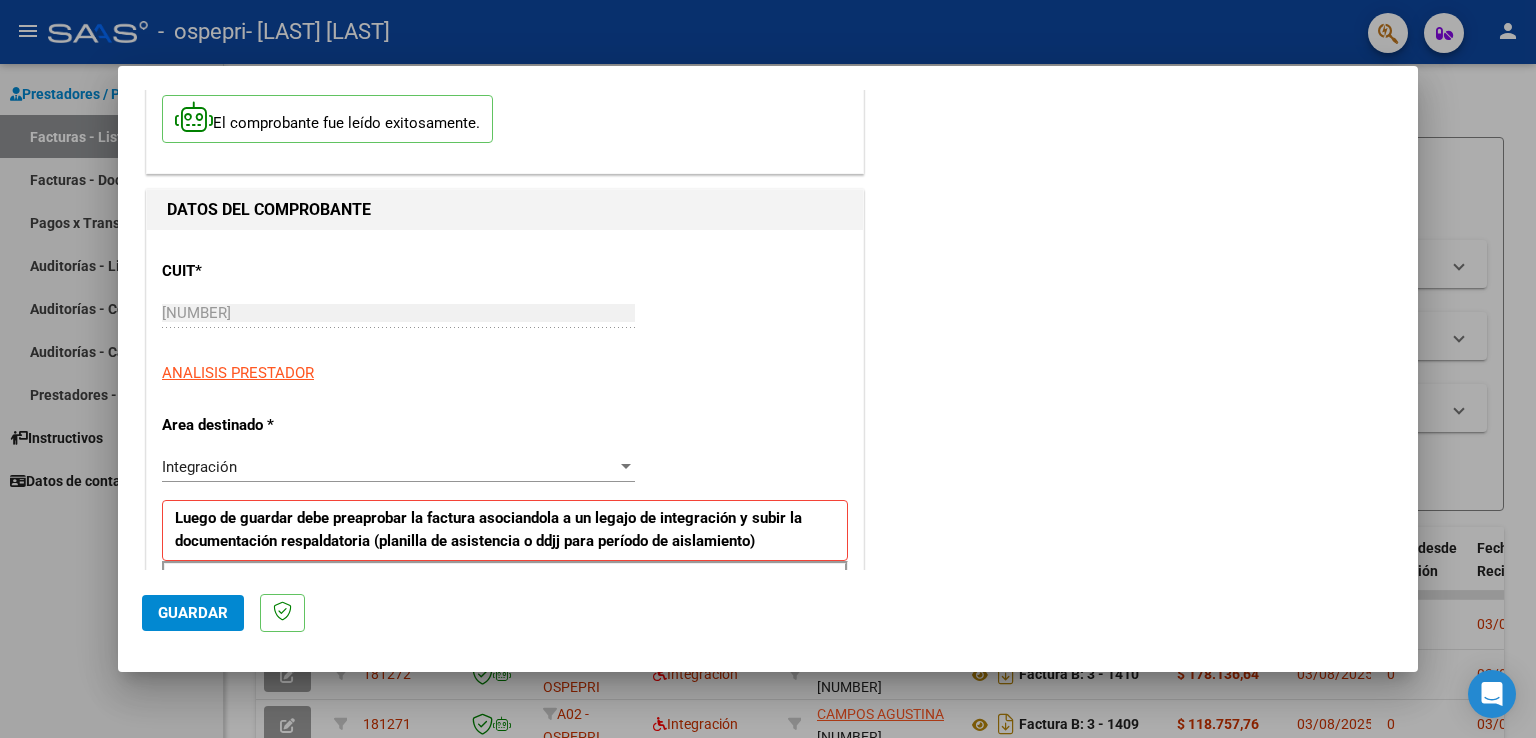 scroll, scrollTop: 300, scrollLeft: 0, axis: vertical 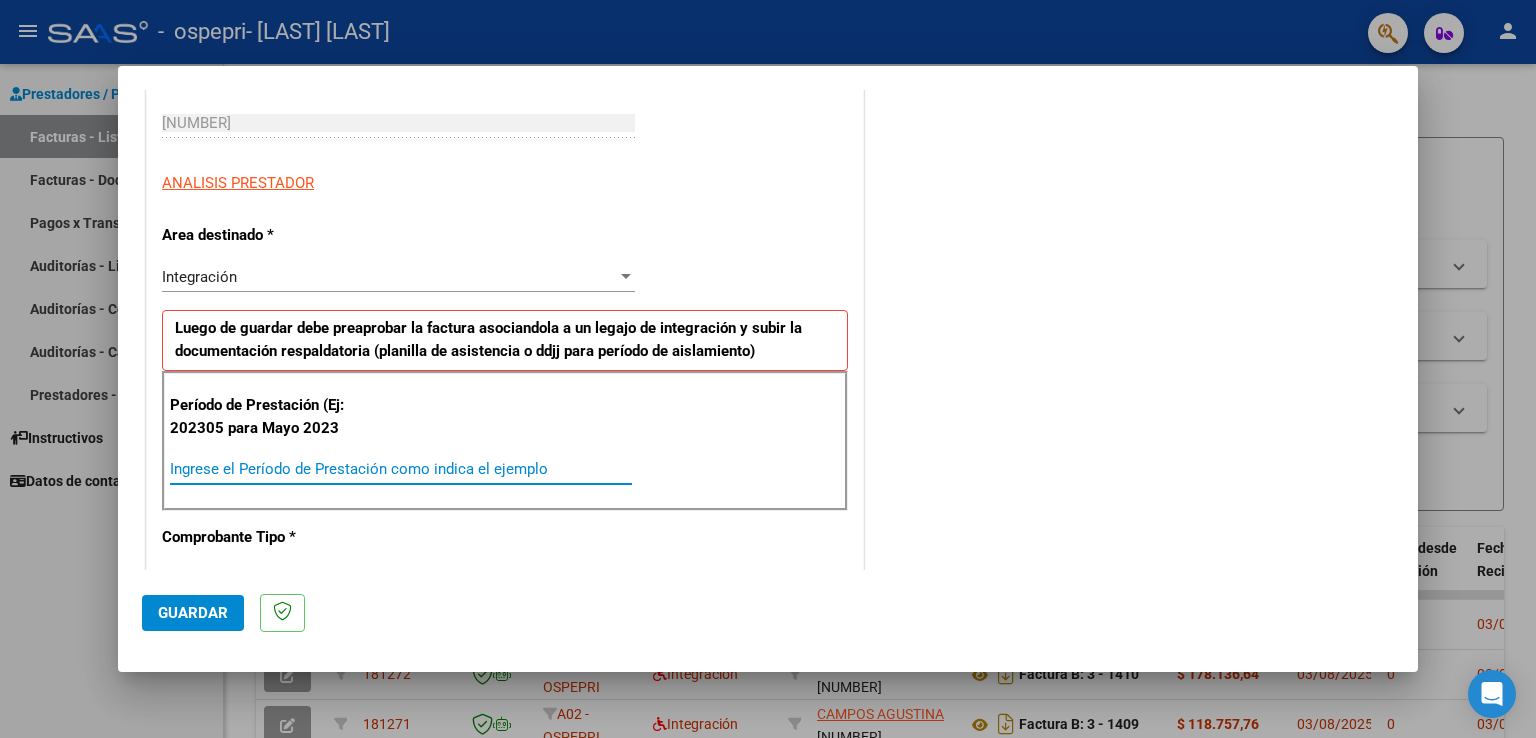 click on "Ingrese el Período de Prestación como indica el ejemplo" at bounding box center (401, 469) 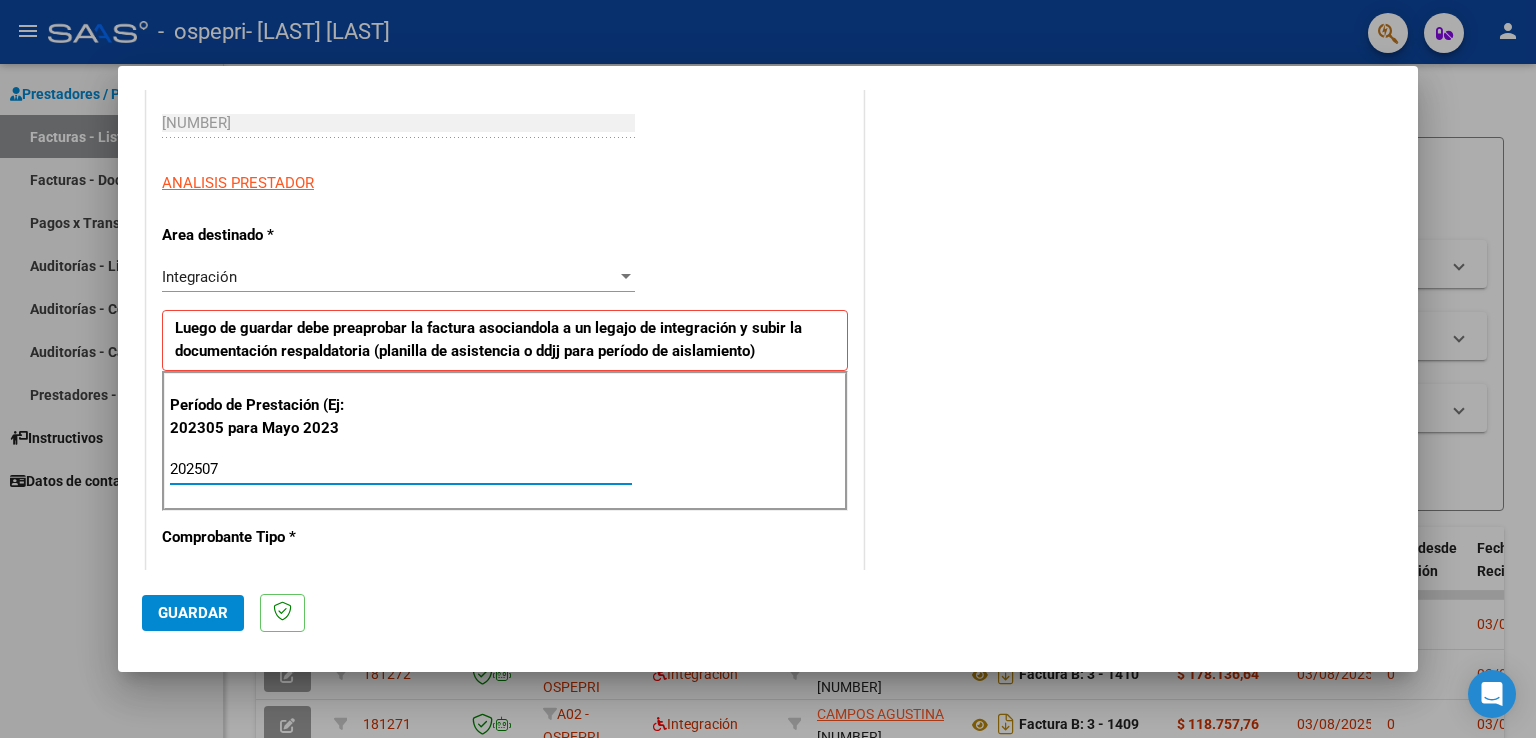 type on "202507" 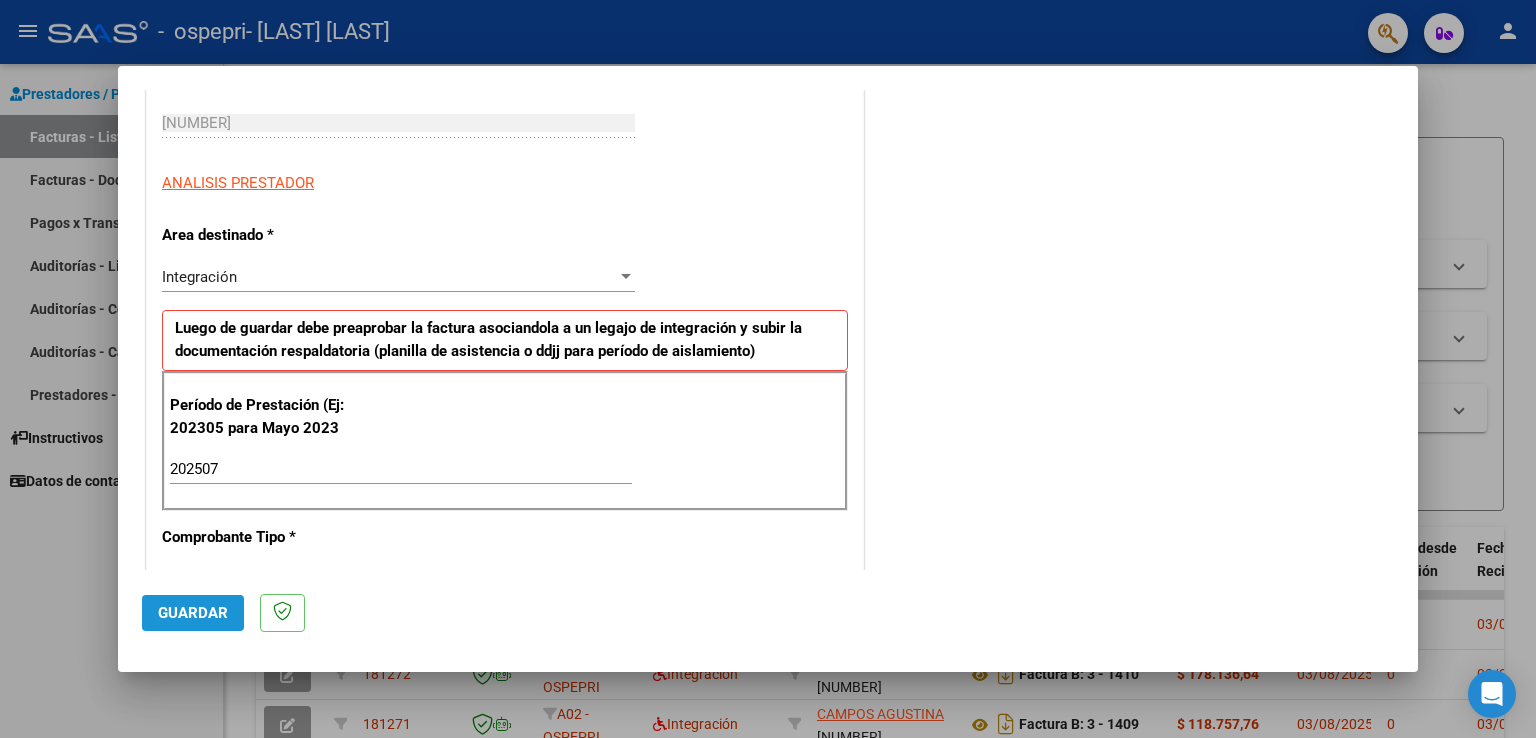 click on "Guardar" 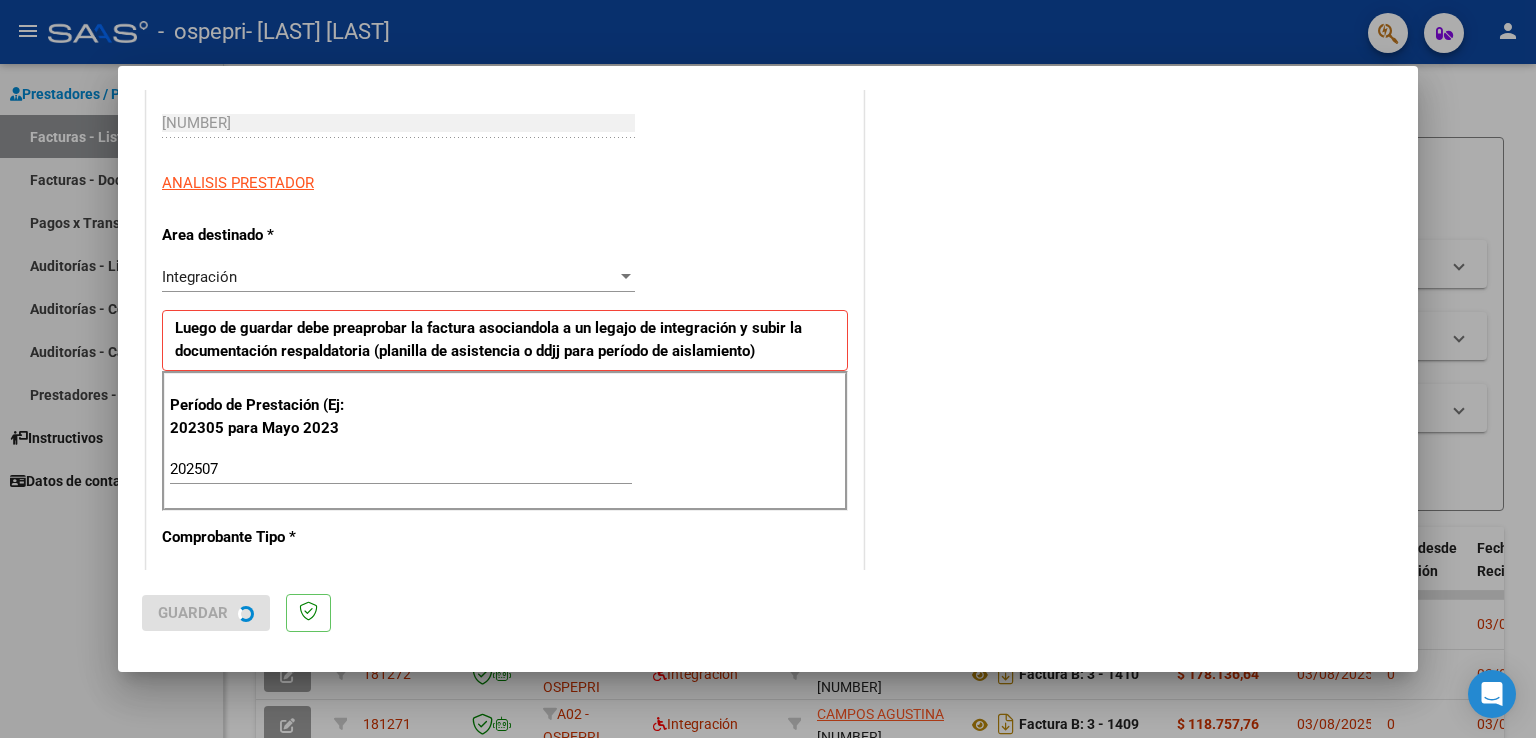 scroll, scrollTop: 0, scrollLeft: 0, axis: both 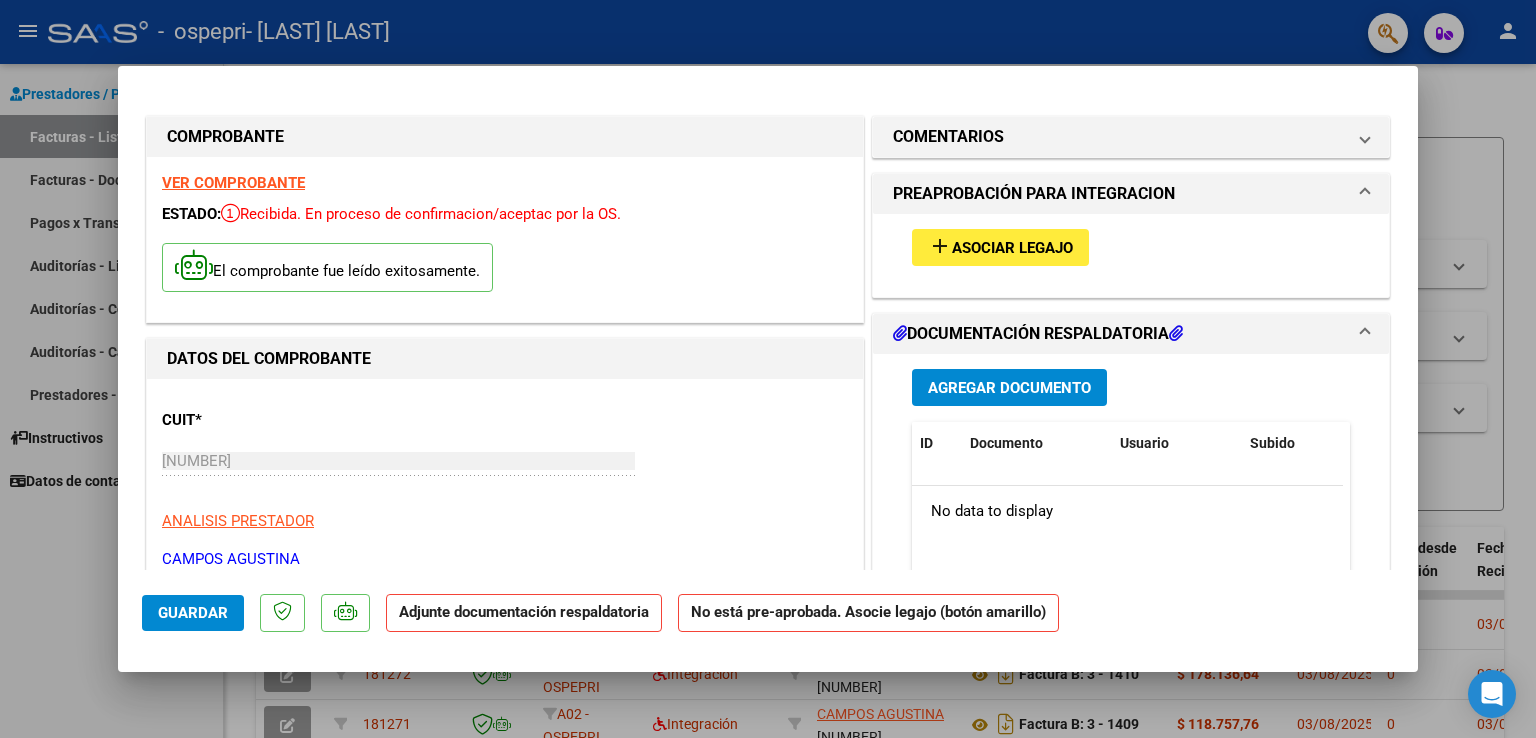 click on "Asociar Legajo" at bounding box center (1012, 248) 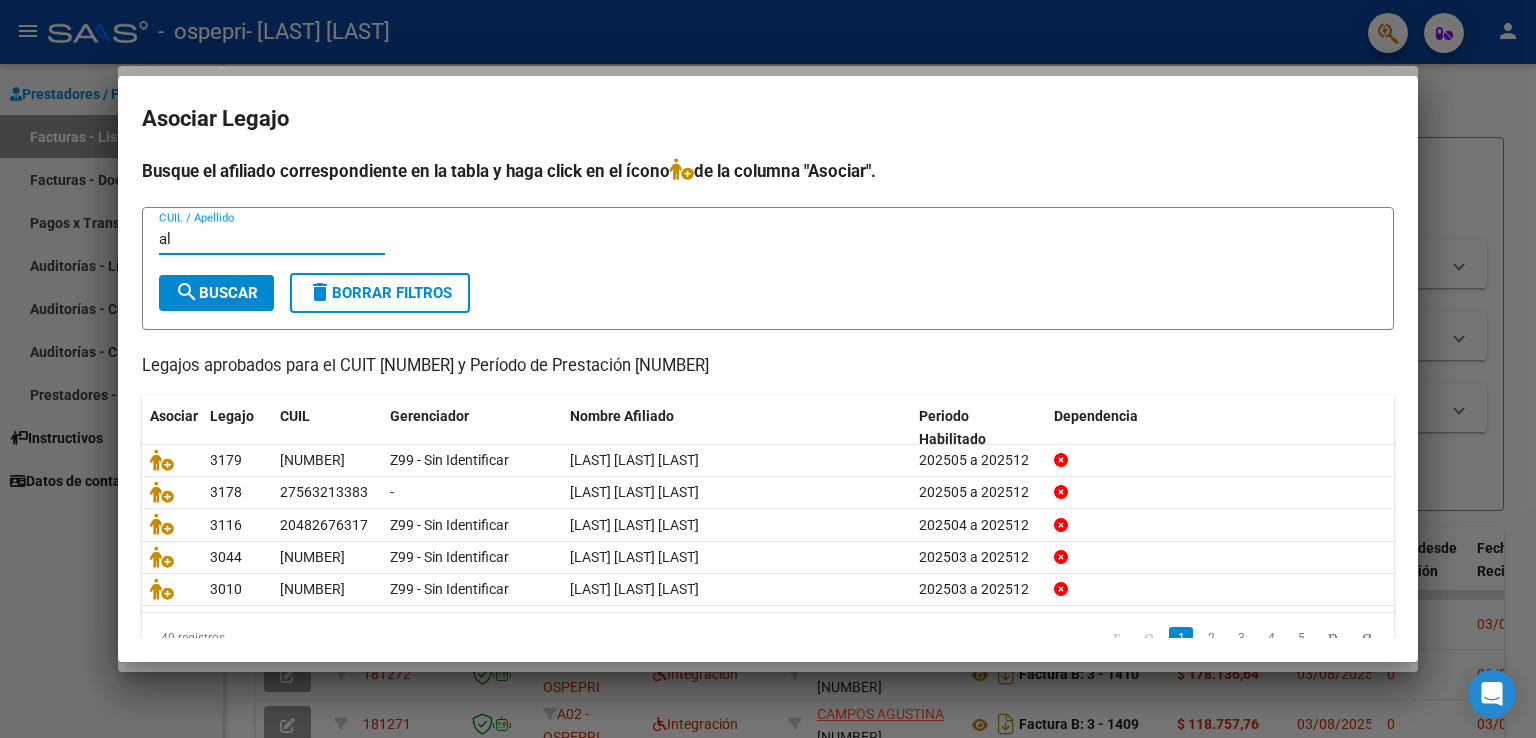 type on "al" 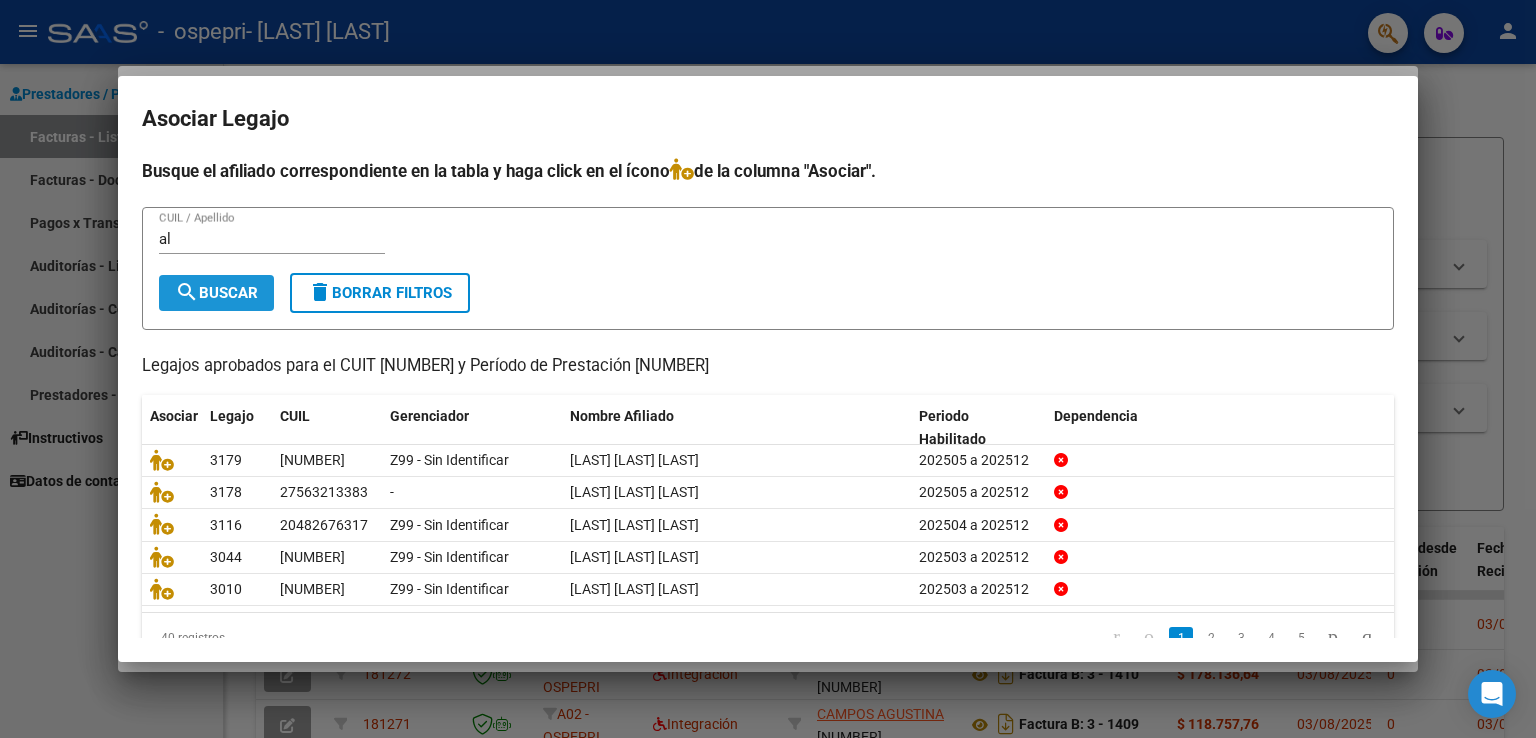 click on "search  Buscar" at bounding box center [216, 293] 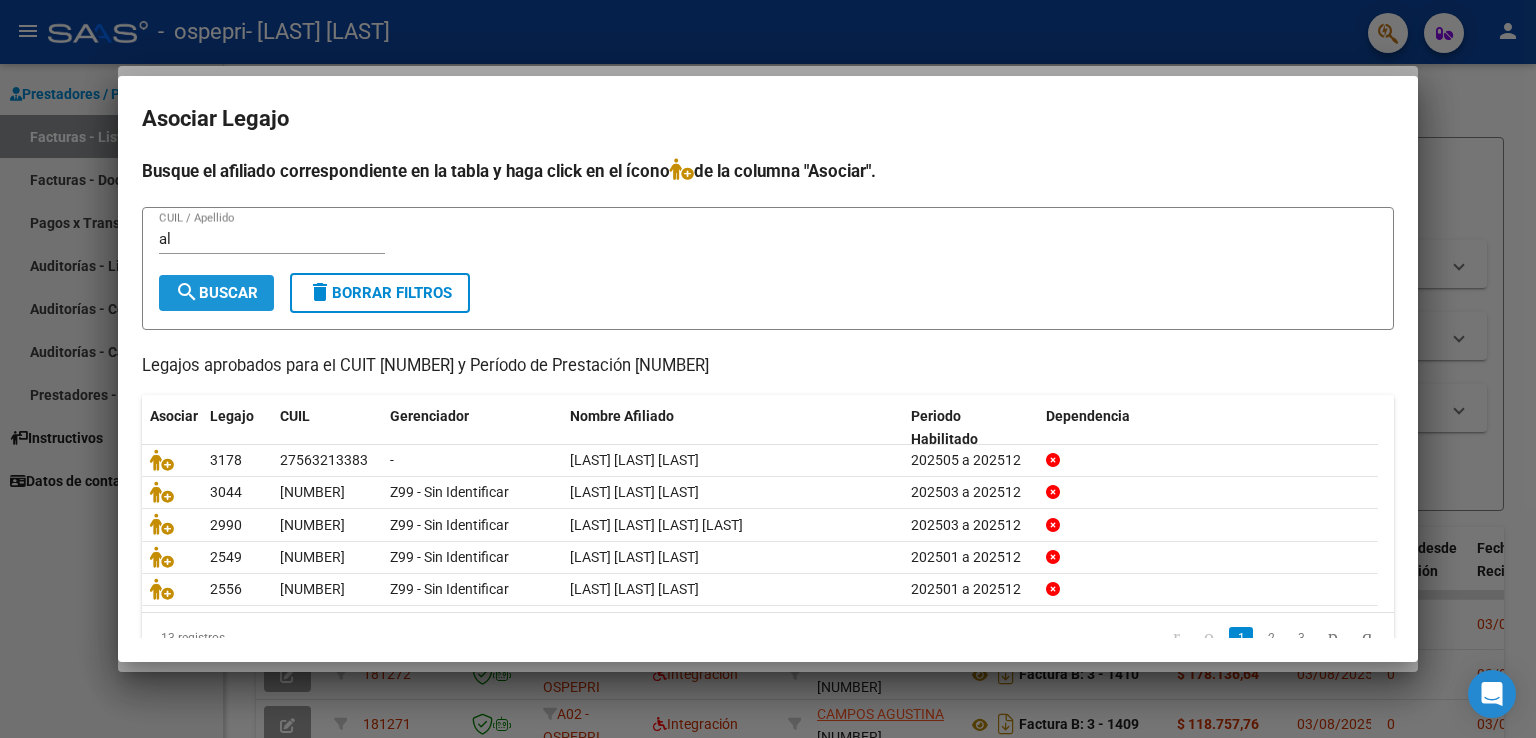 click on "search  Buscar" at bounding box center (216, 293) 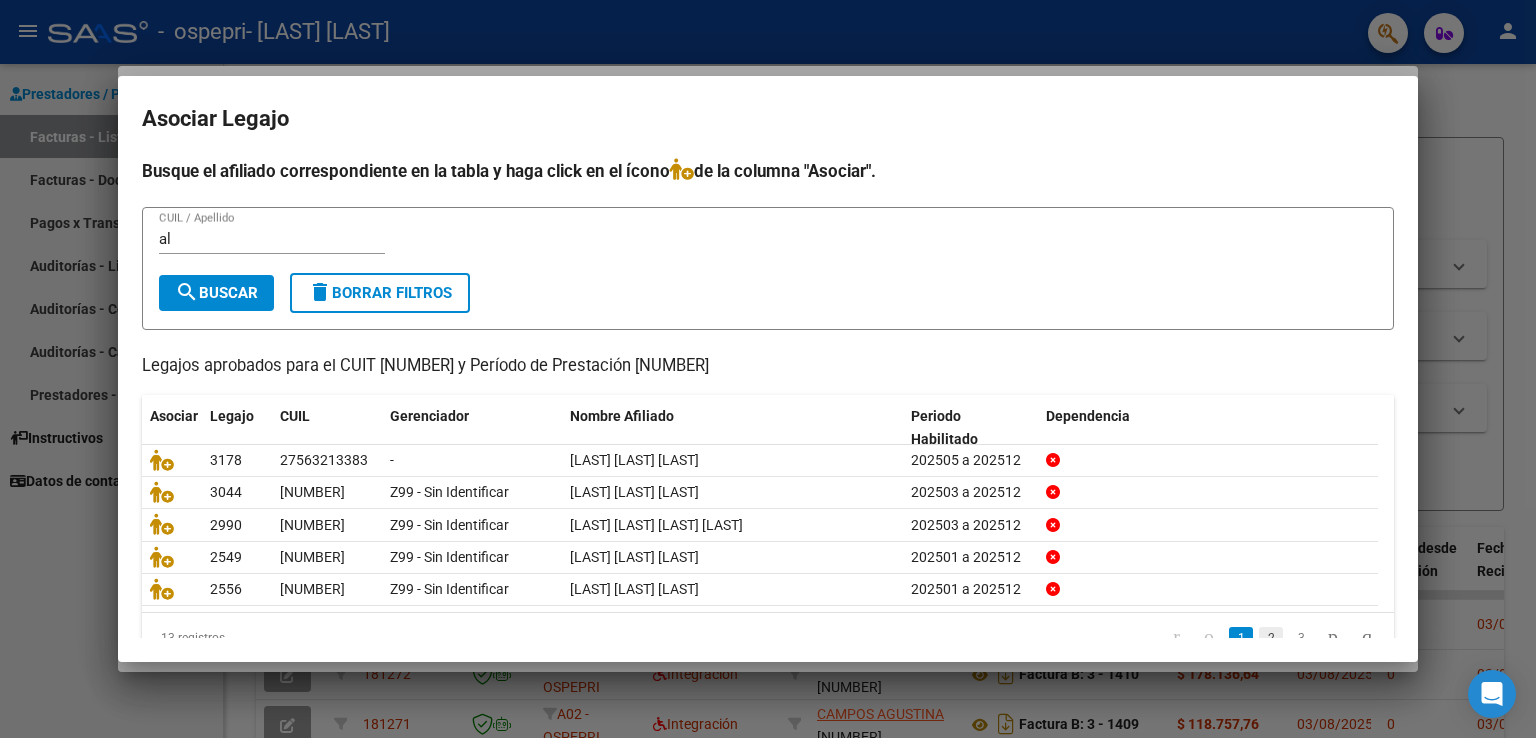 click on "2" 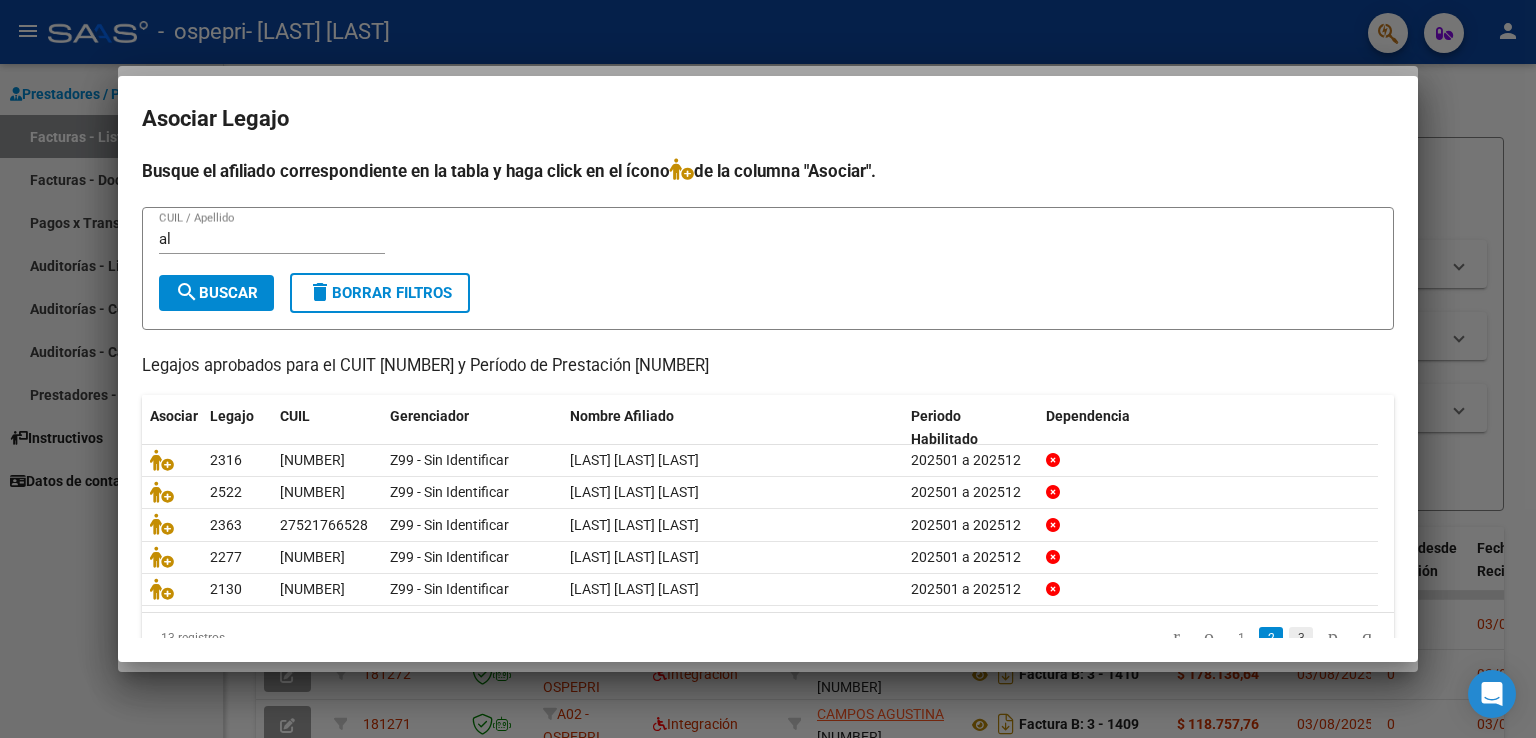 click on "3" 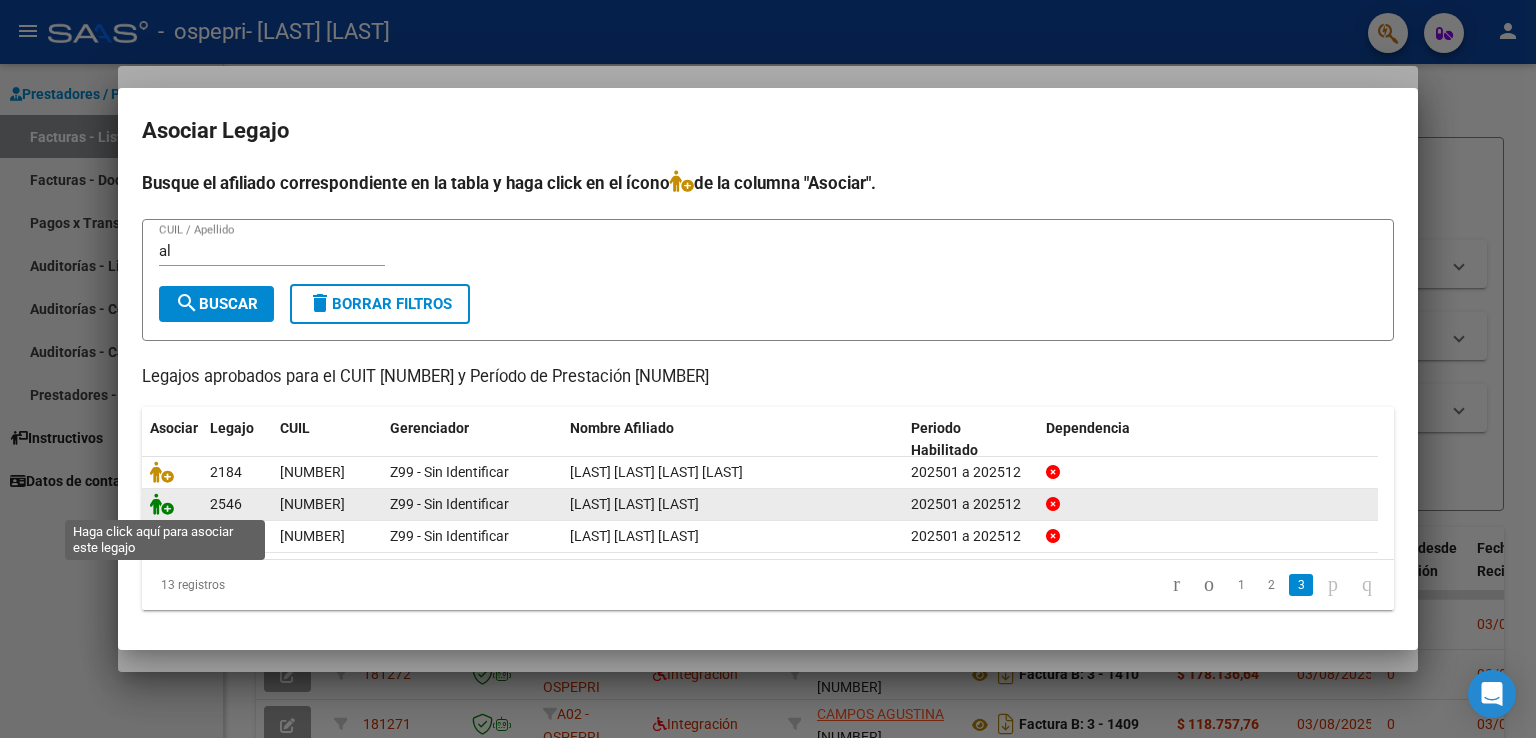 click 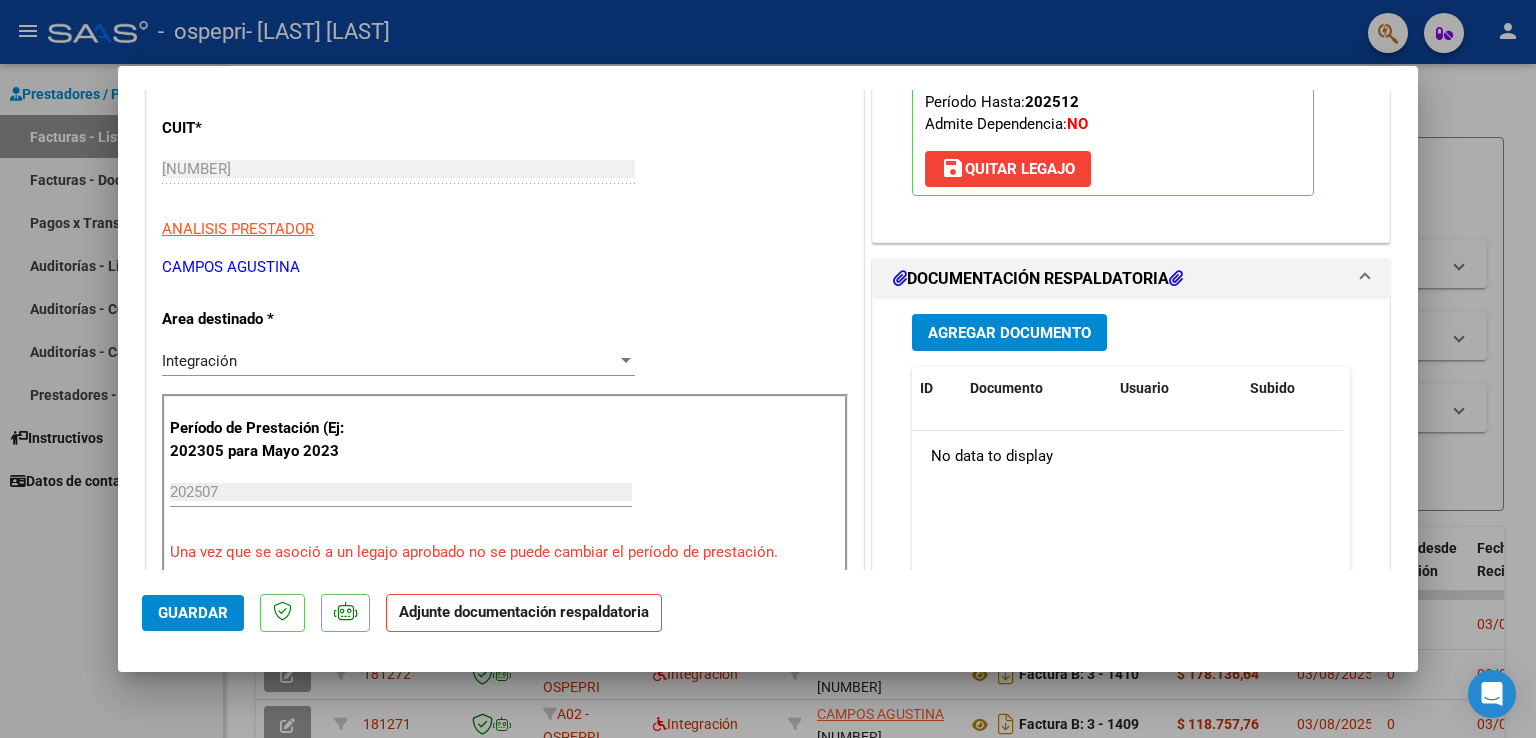 scroll, scrollTop: 300, scrollLeft: 0, axis: vertical 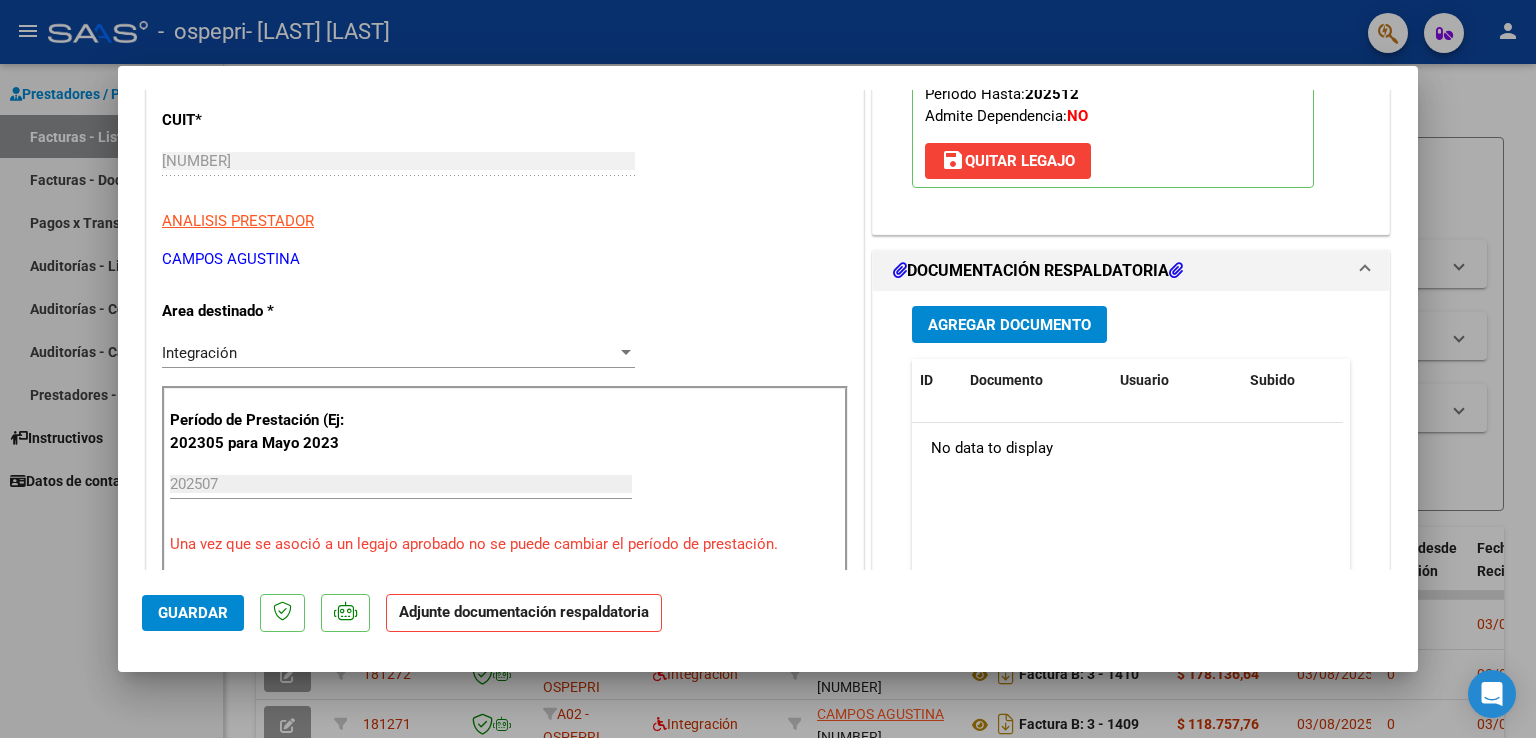 click on "Agregar Documento" at bounding box center [1009, 325] 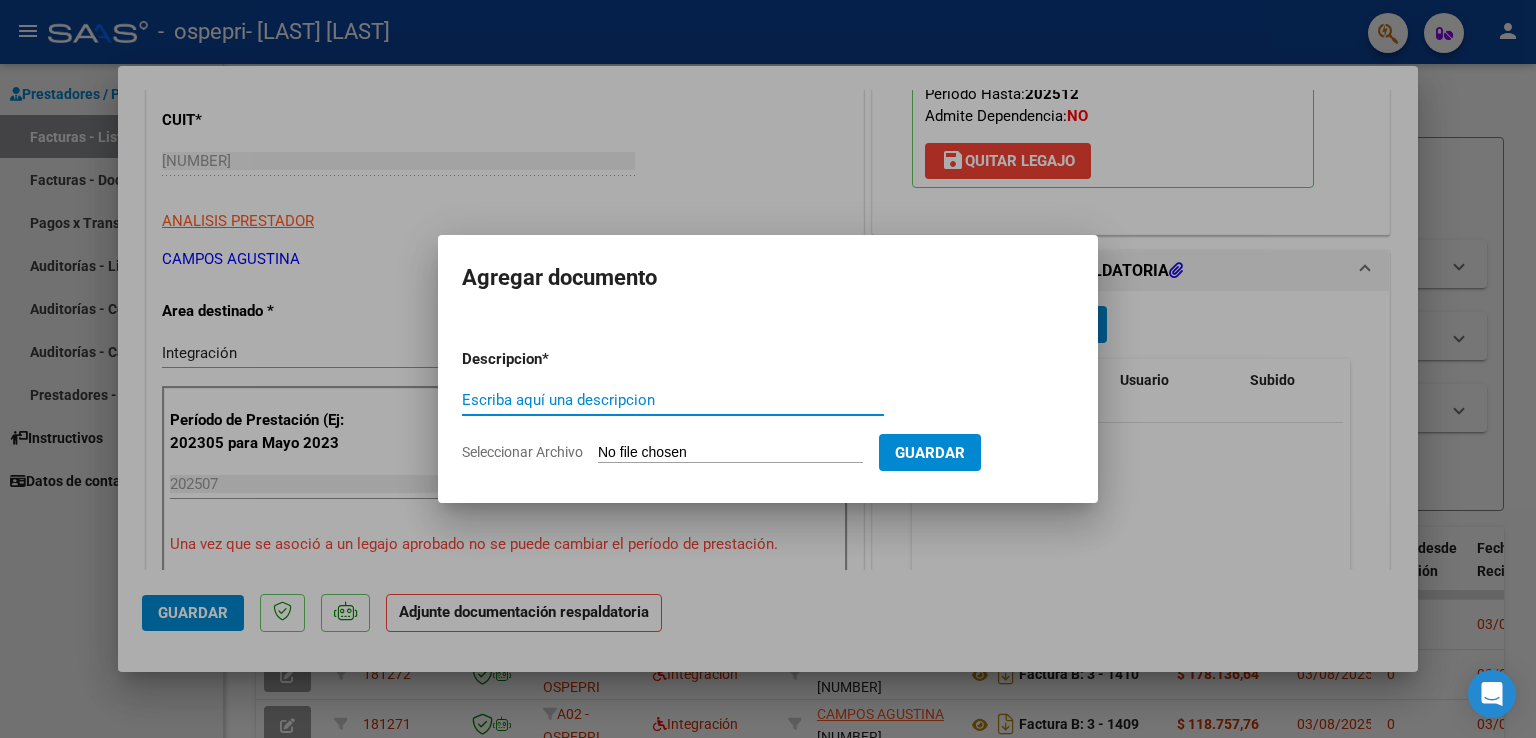 click on "Seleccionar Archivo" 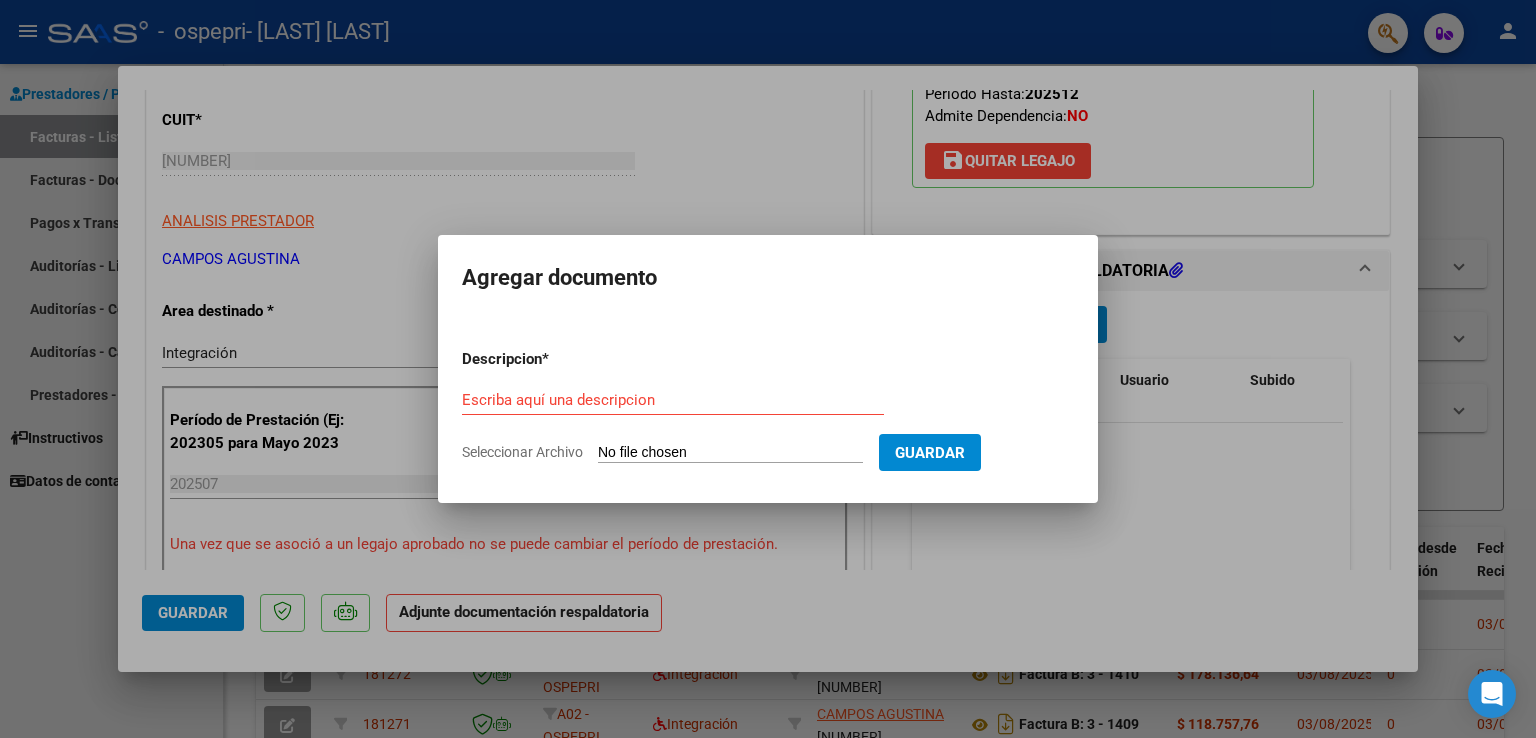 type on "C:\fakepath\Aliaga alejo Julio.pdf" 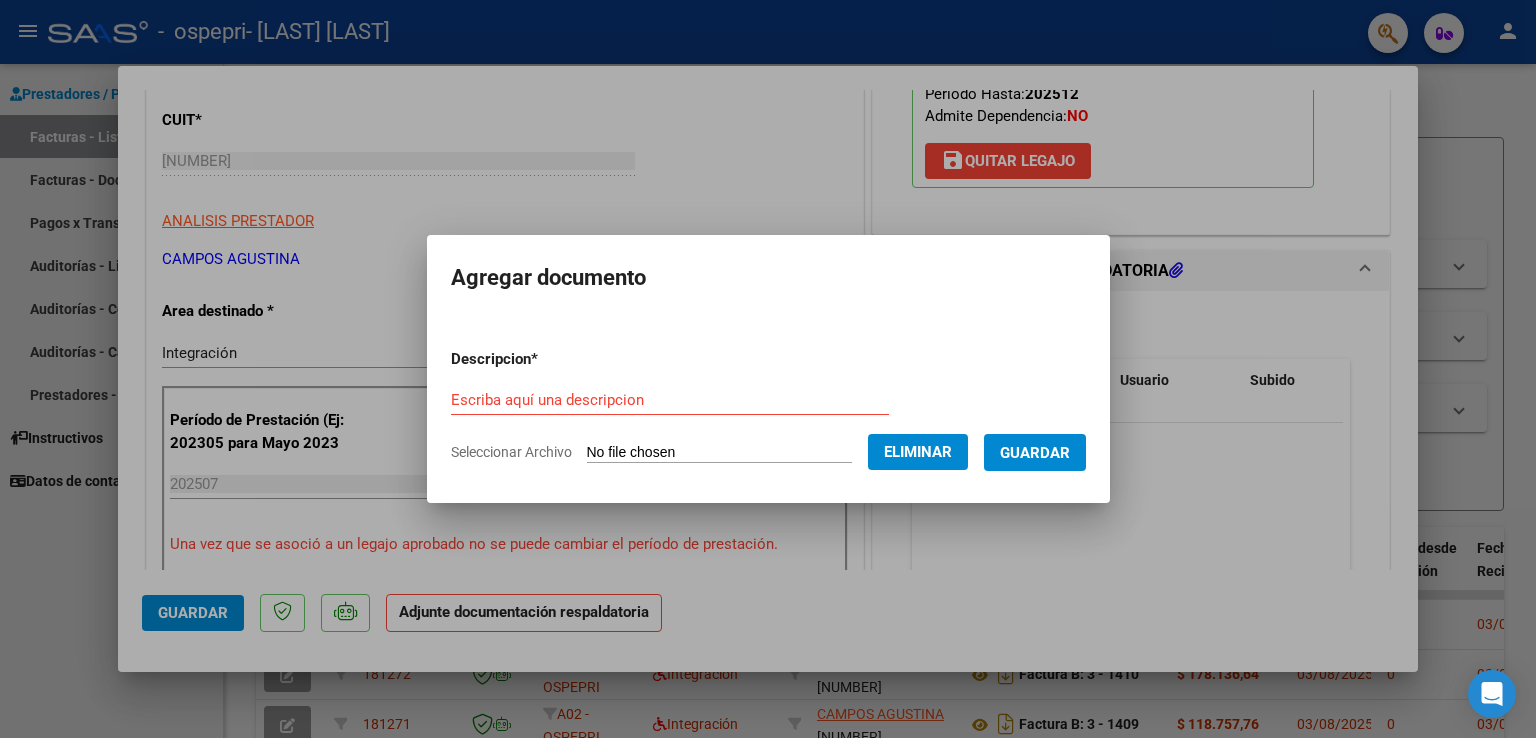click on "Escriba aquí una descripcion" at bounding box center [670, 400] 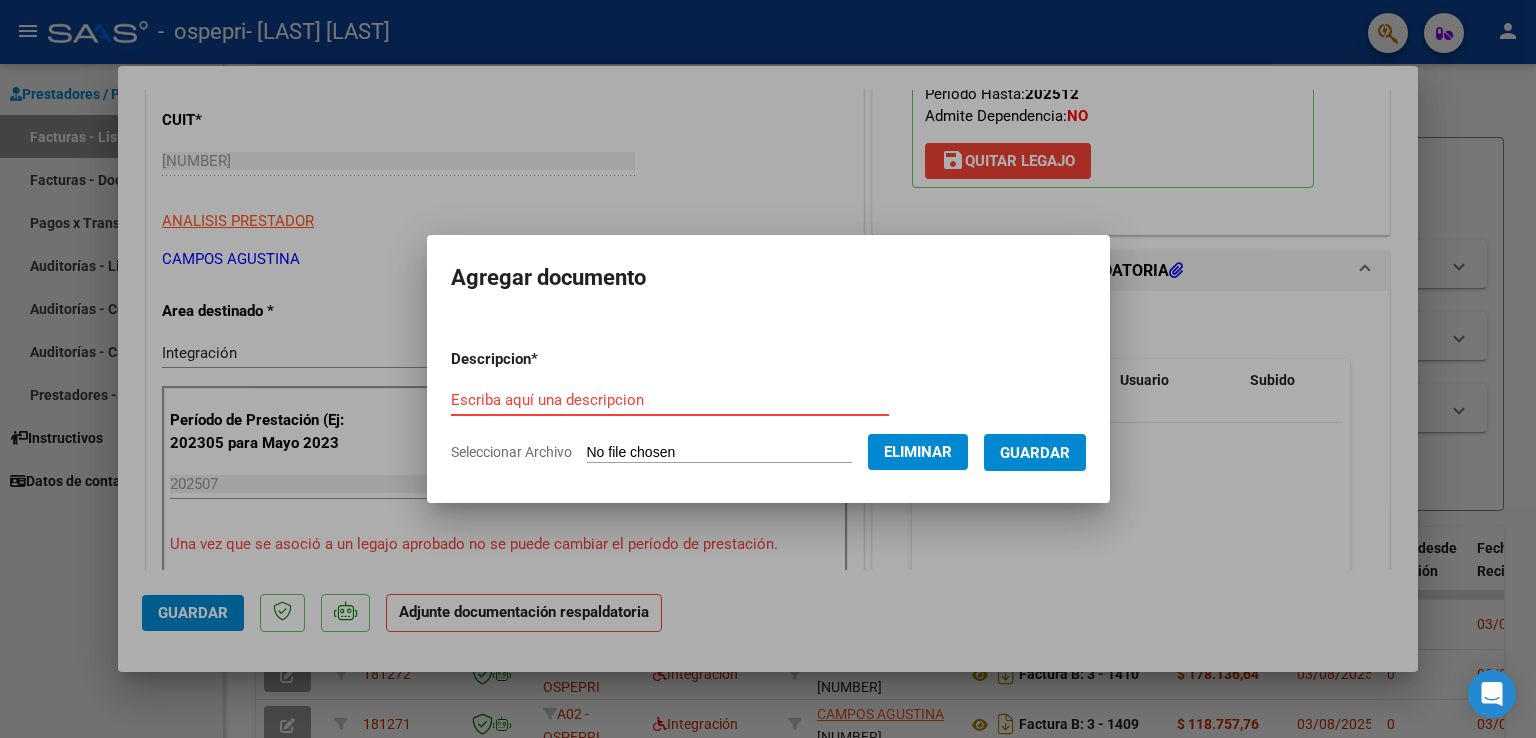 type on "a" 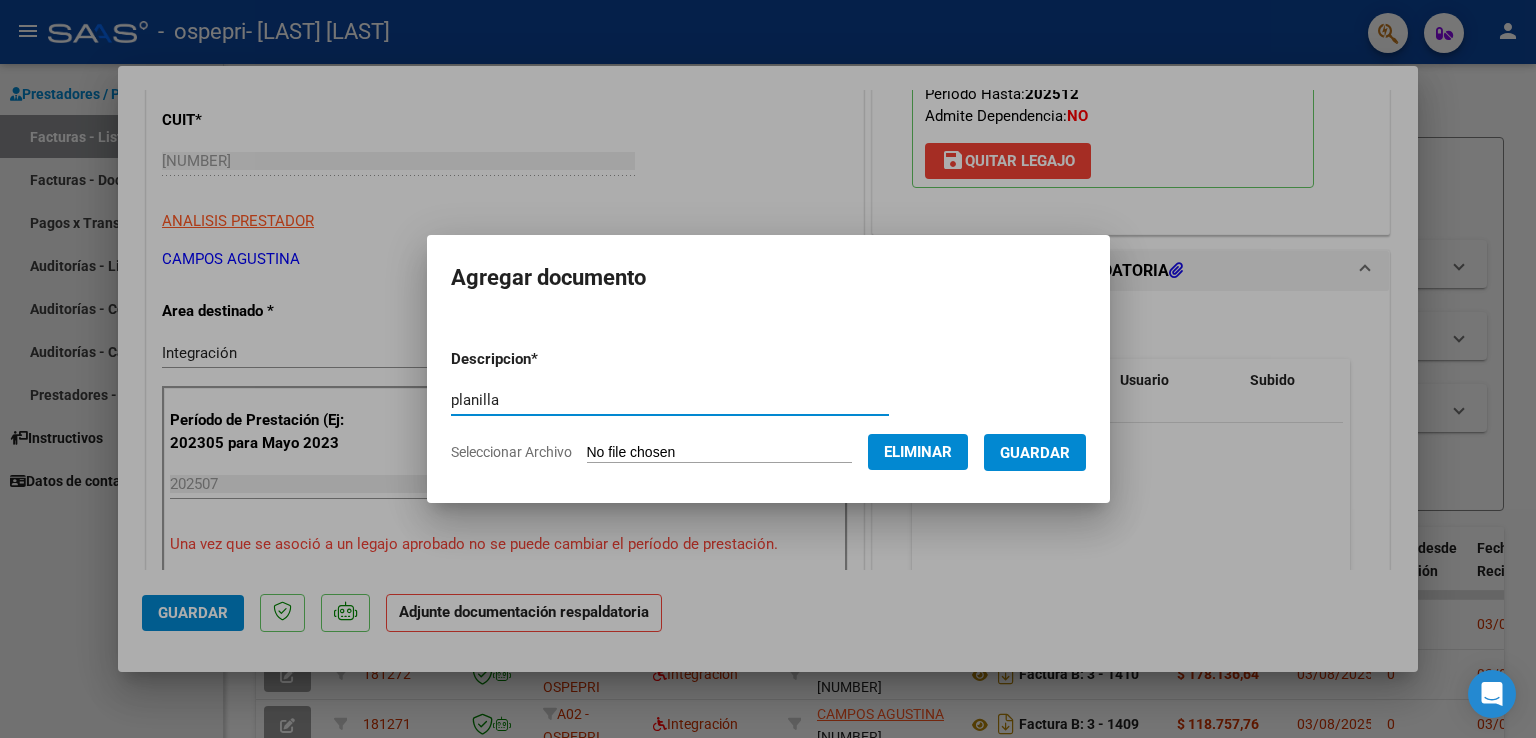 type on "planilla" 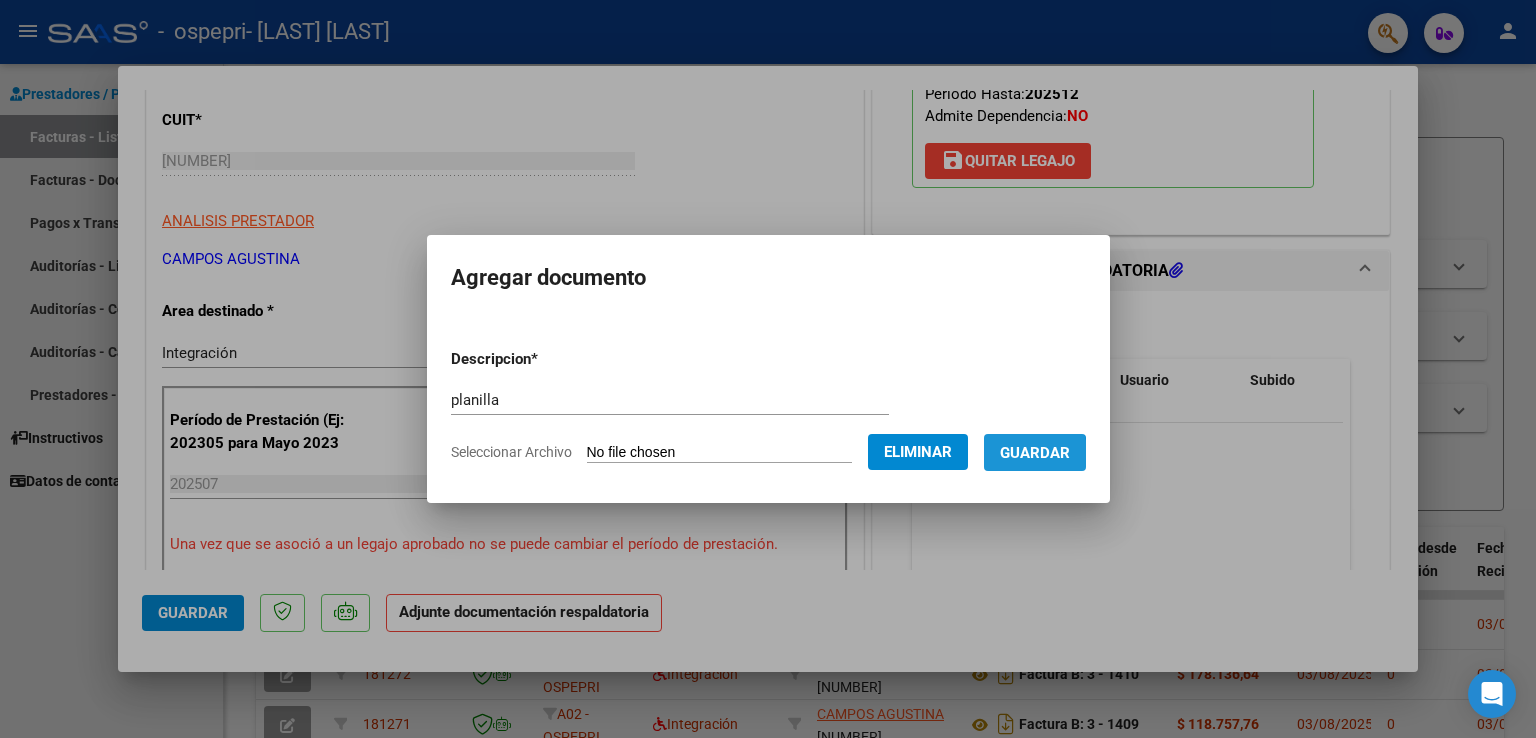 click on "Guardar" at bounding box center [1035, 453] 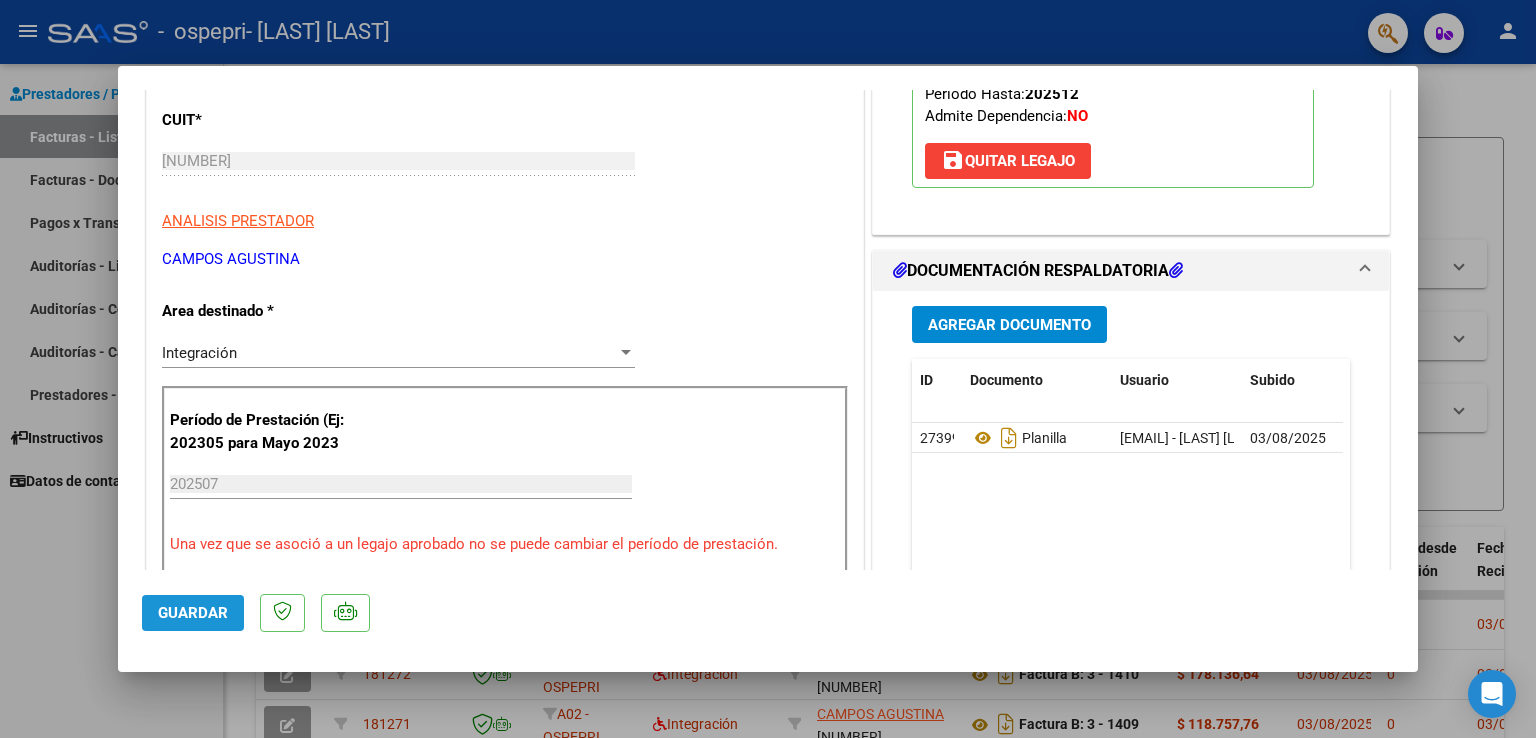 click on "Guardar" 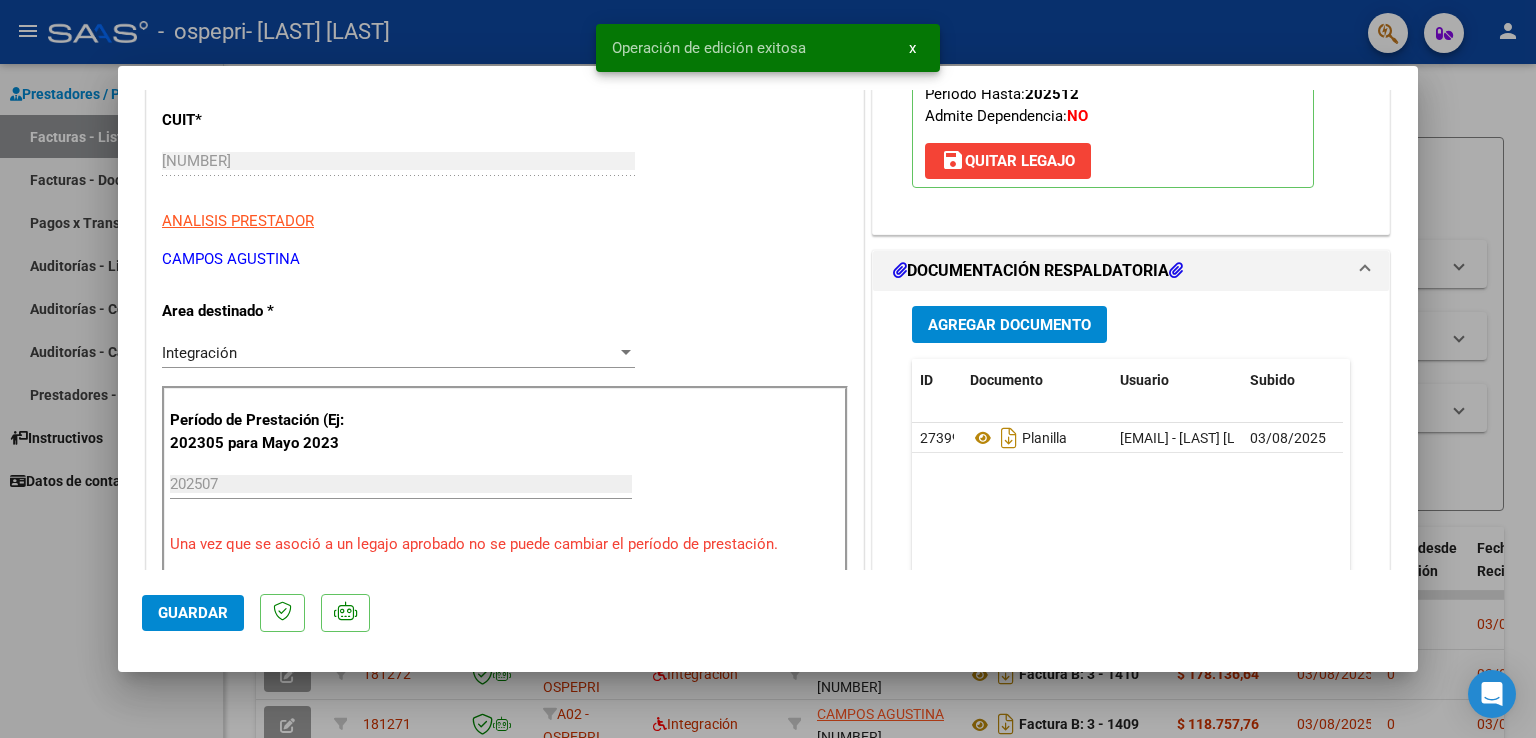click at bounding box center [768, 369] 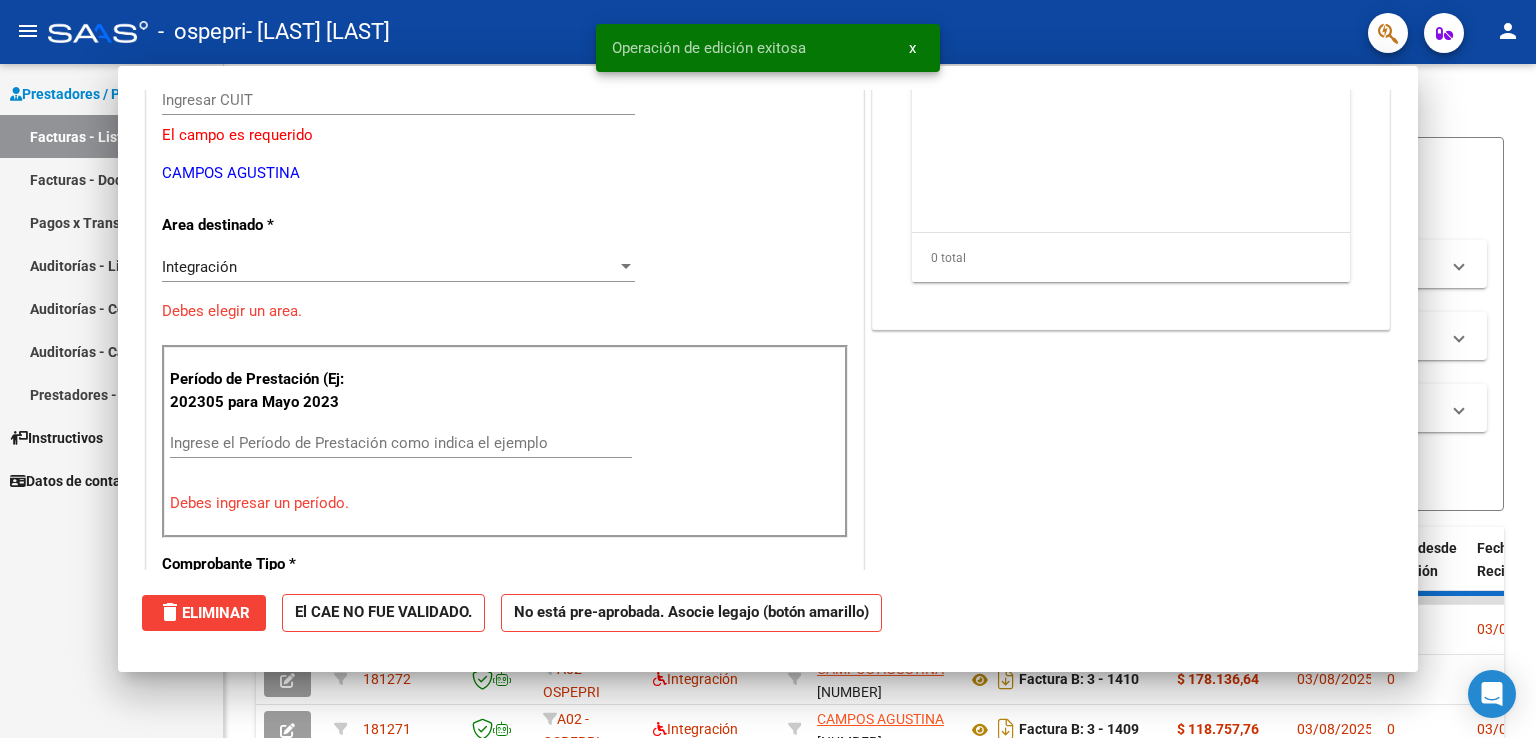scroll, scrollTop: 239, scrollLeft: 0, axis: vertical 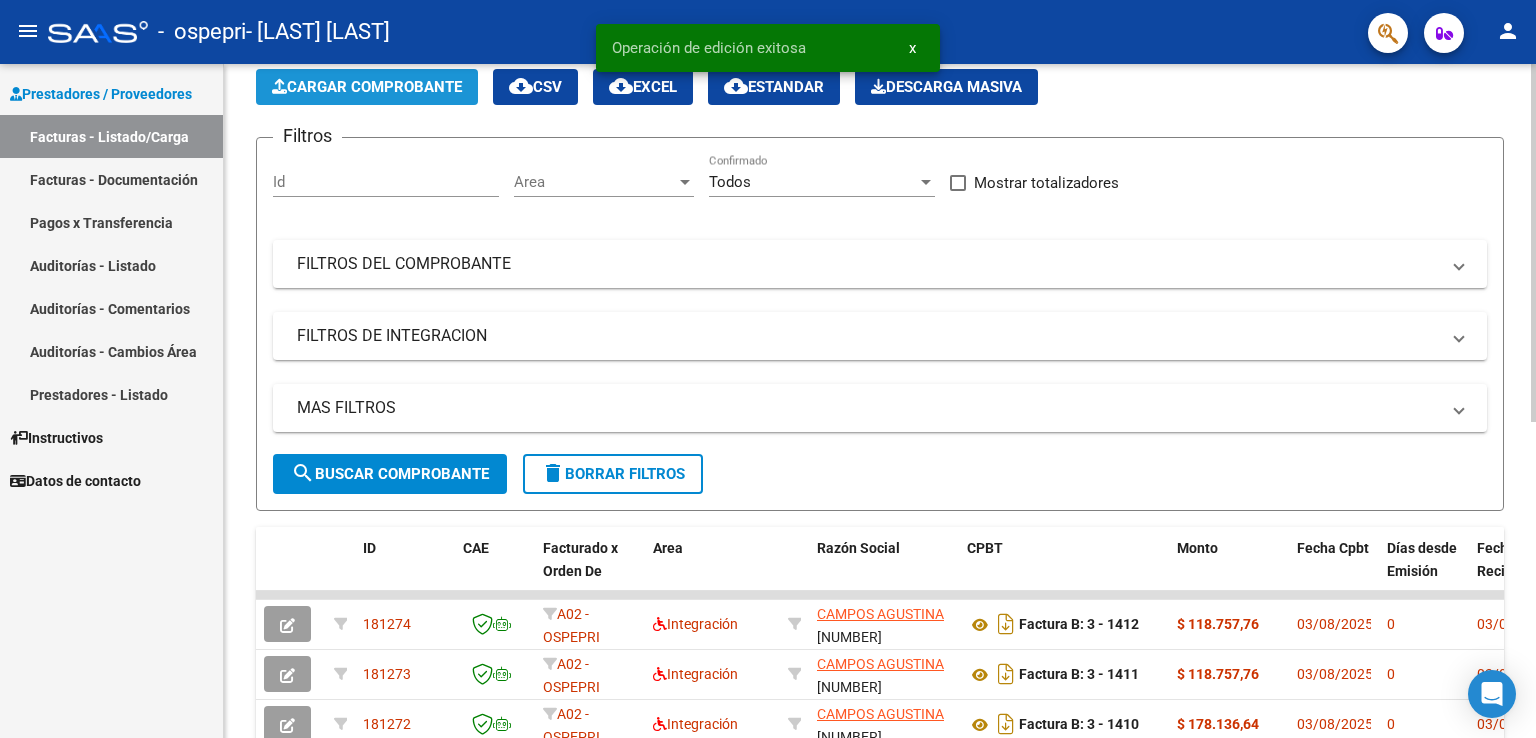 click on "Cargar Comprobante" 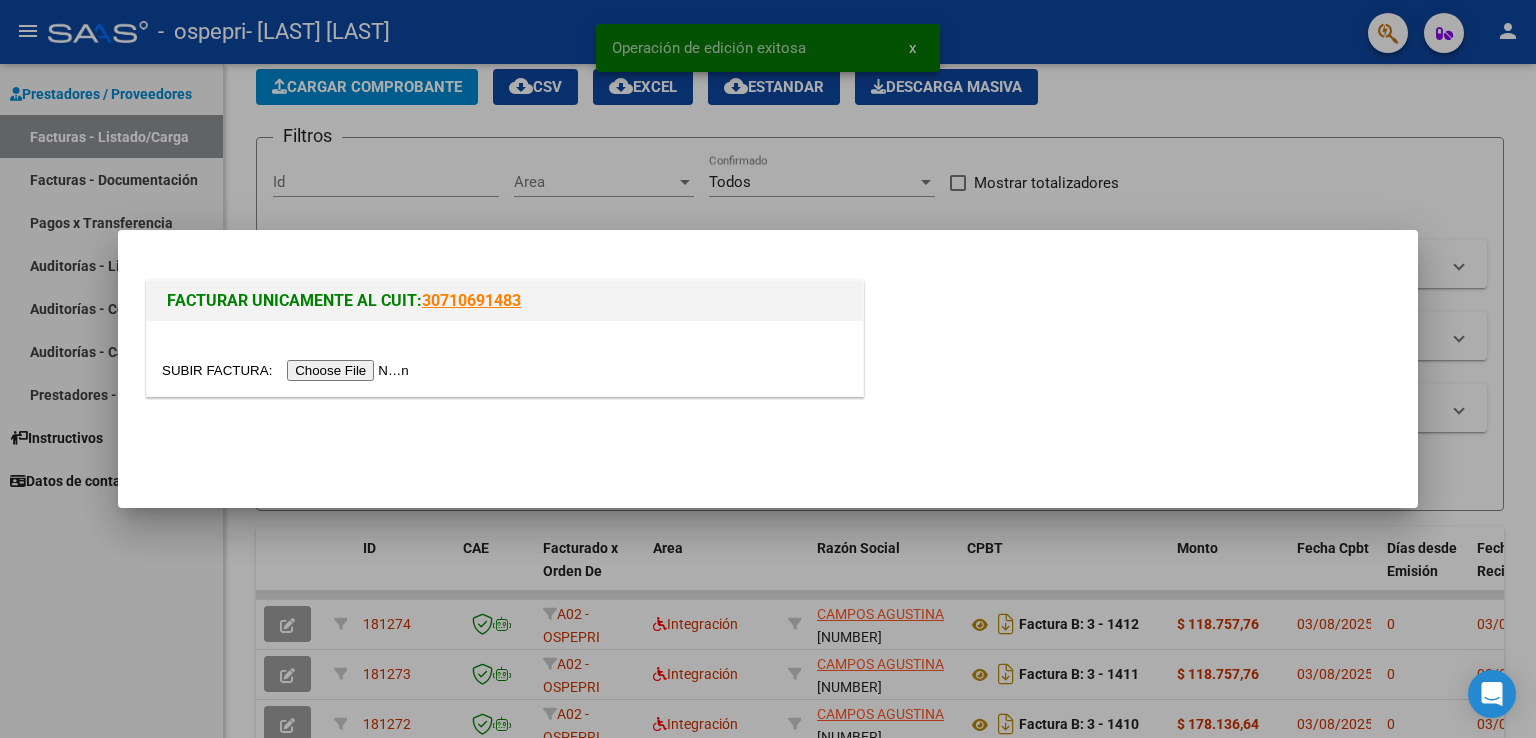 click at bounding box center (288, 370) 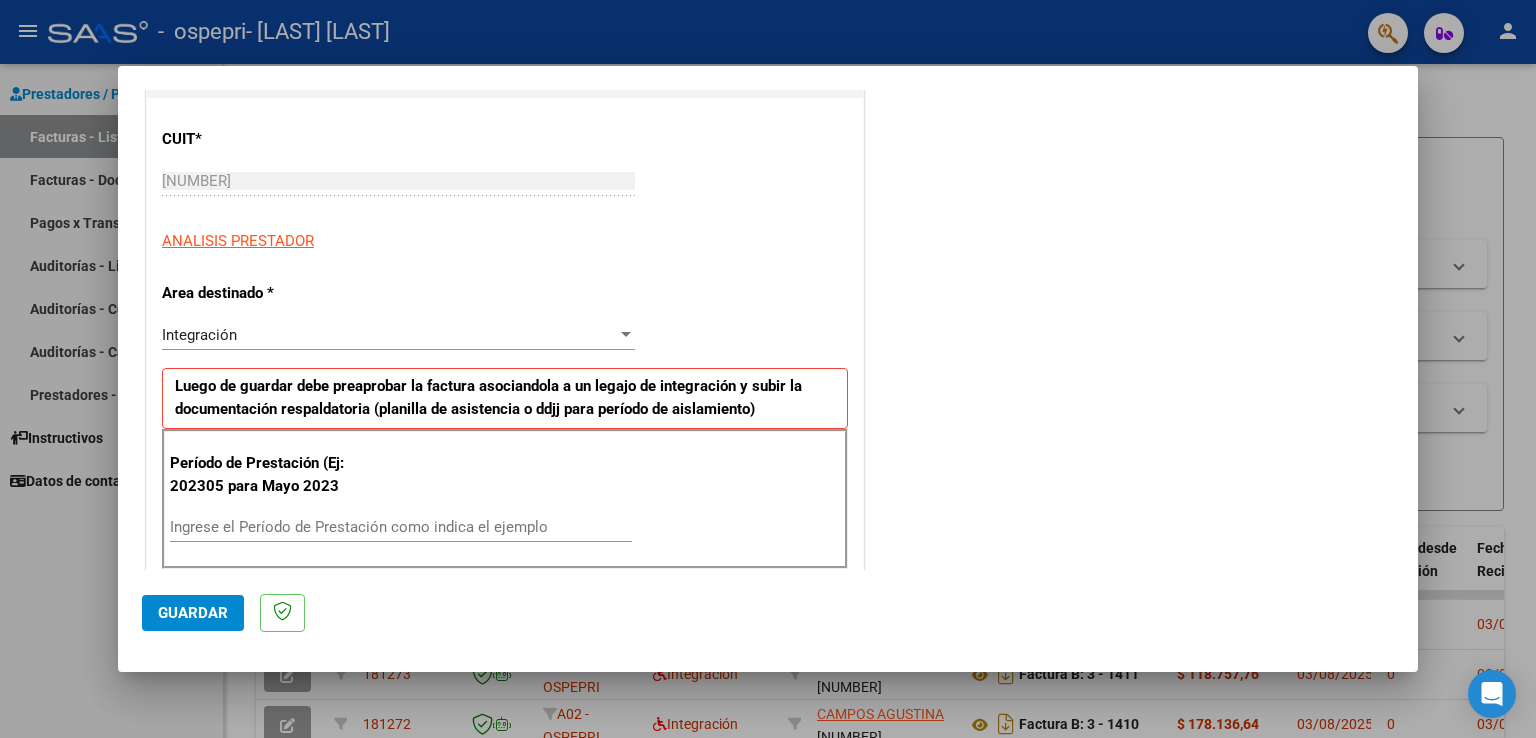 scroll, scrollTop: 400, scrollLeft: 0, axis: vertical 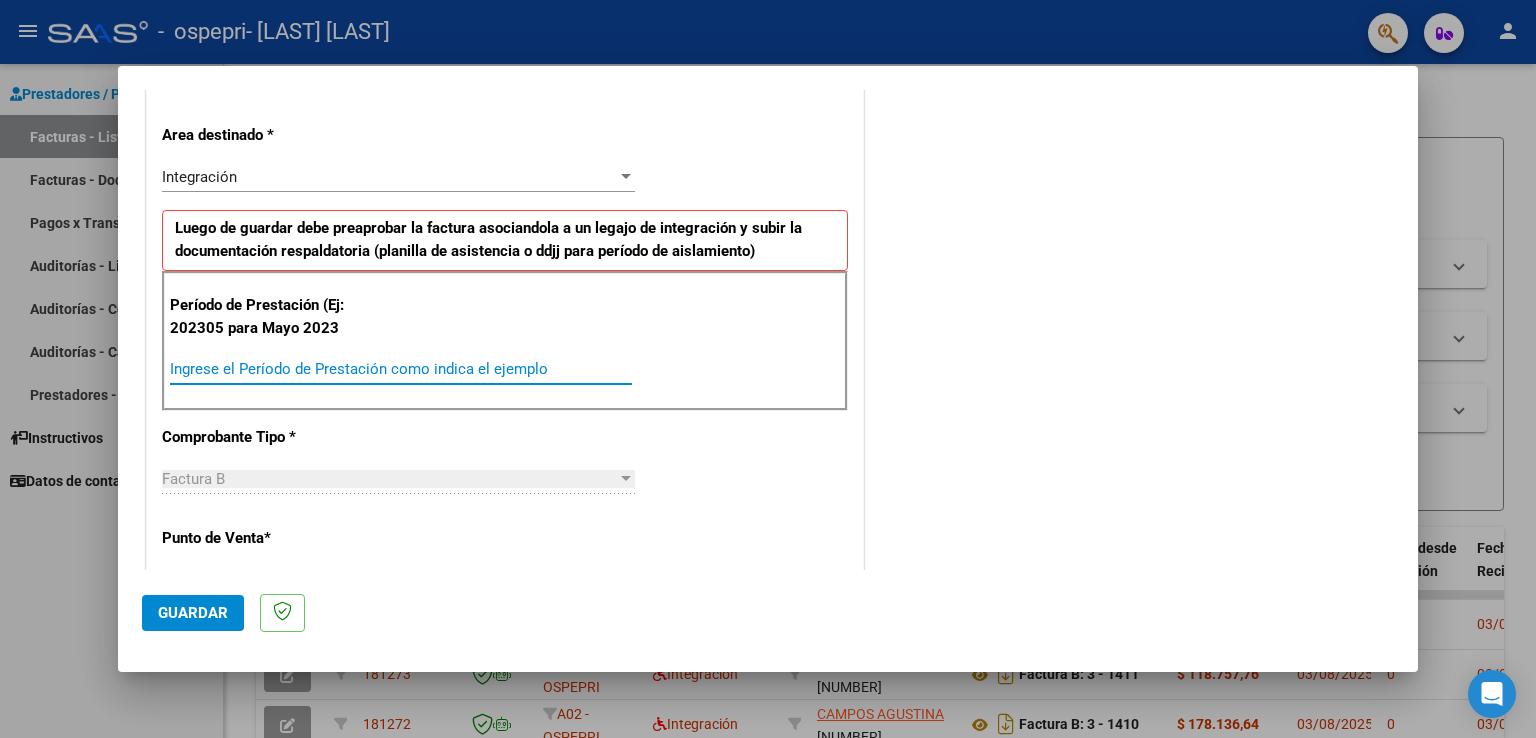 click on "Ingrese el Período de Prestación como indica el ejemplo" at bounding box center [401, 369] 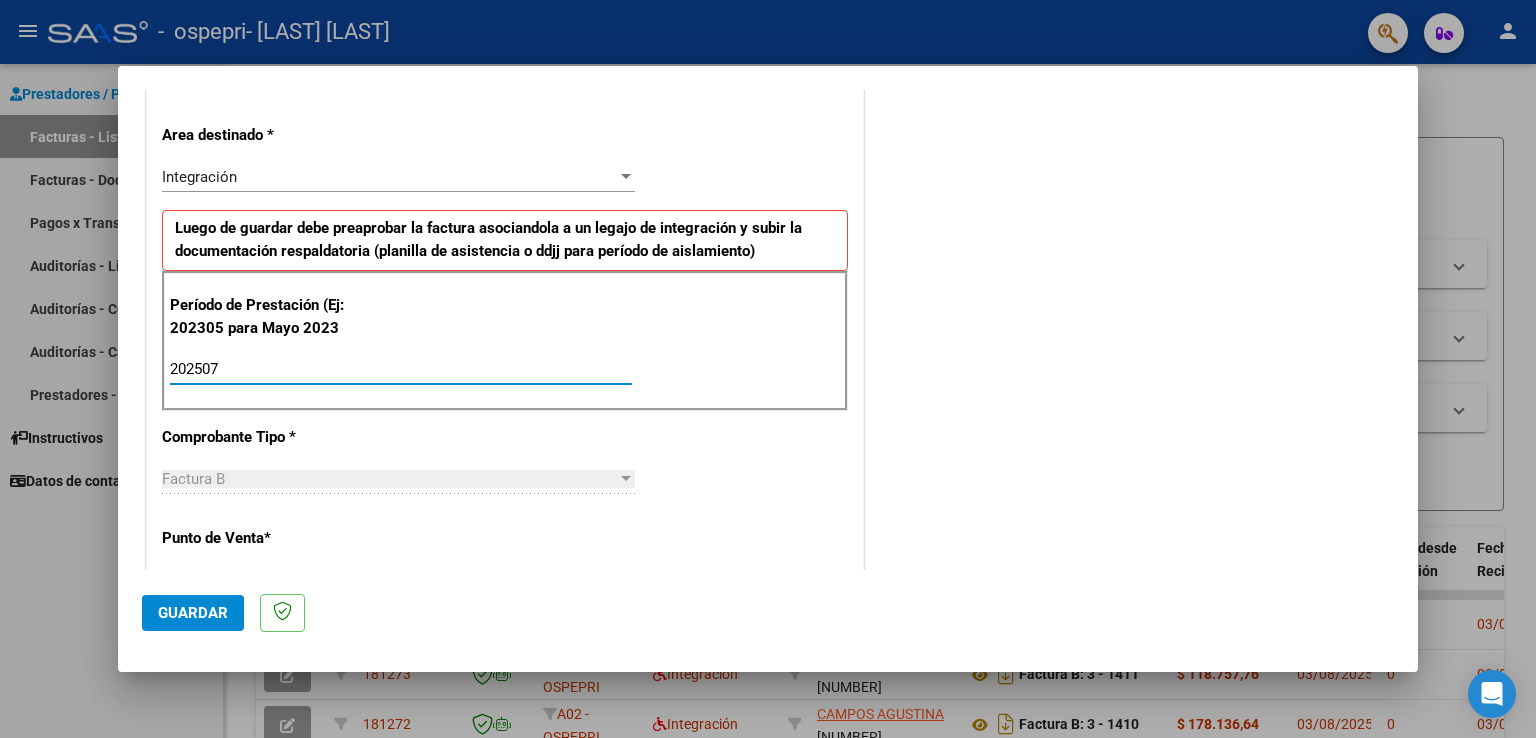 type on "202507" 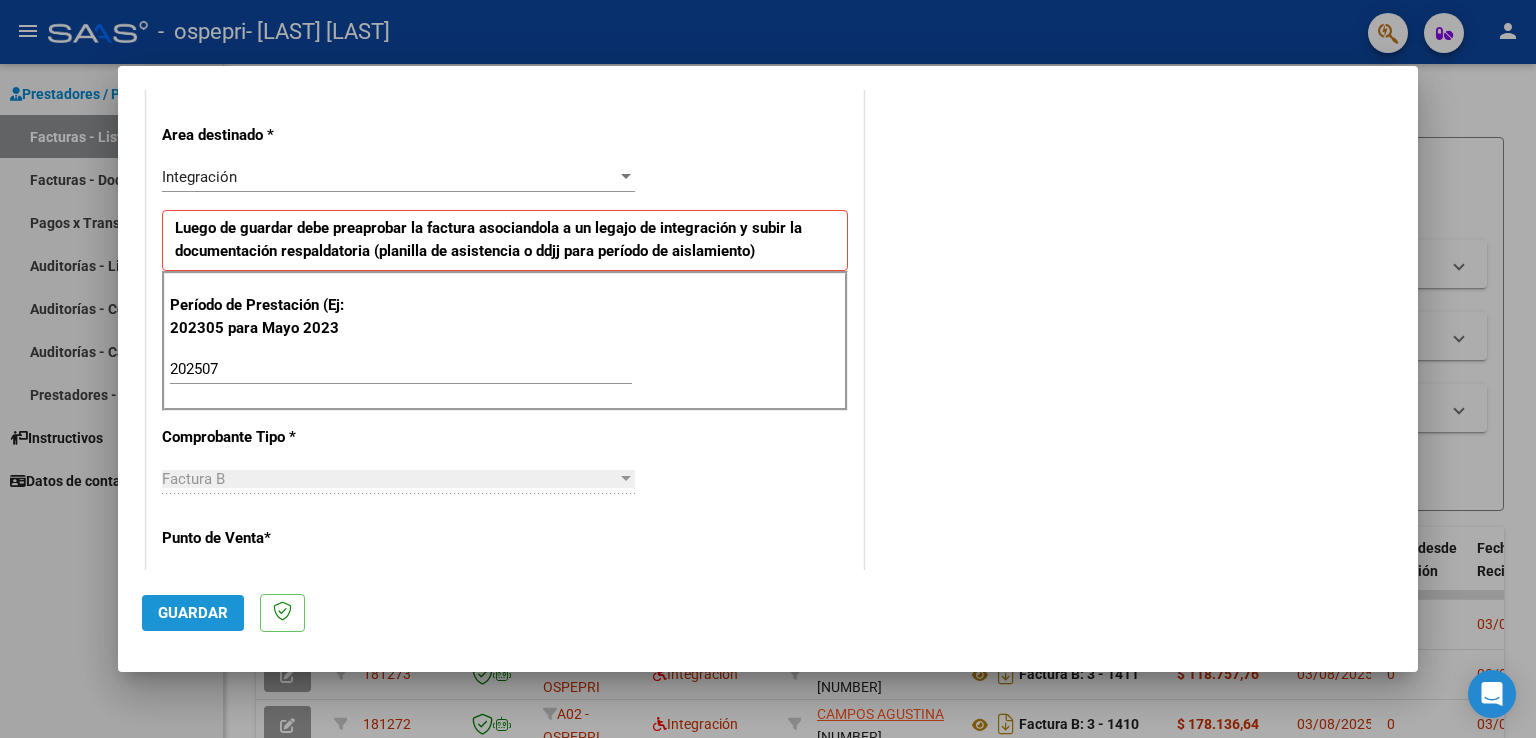 click on "Guardar" 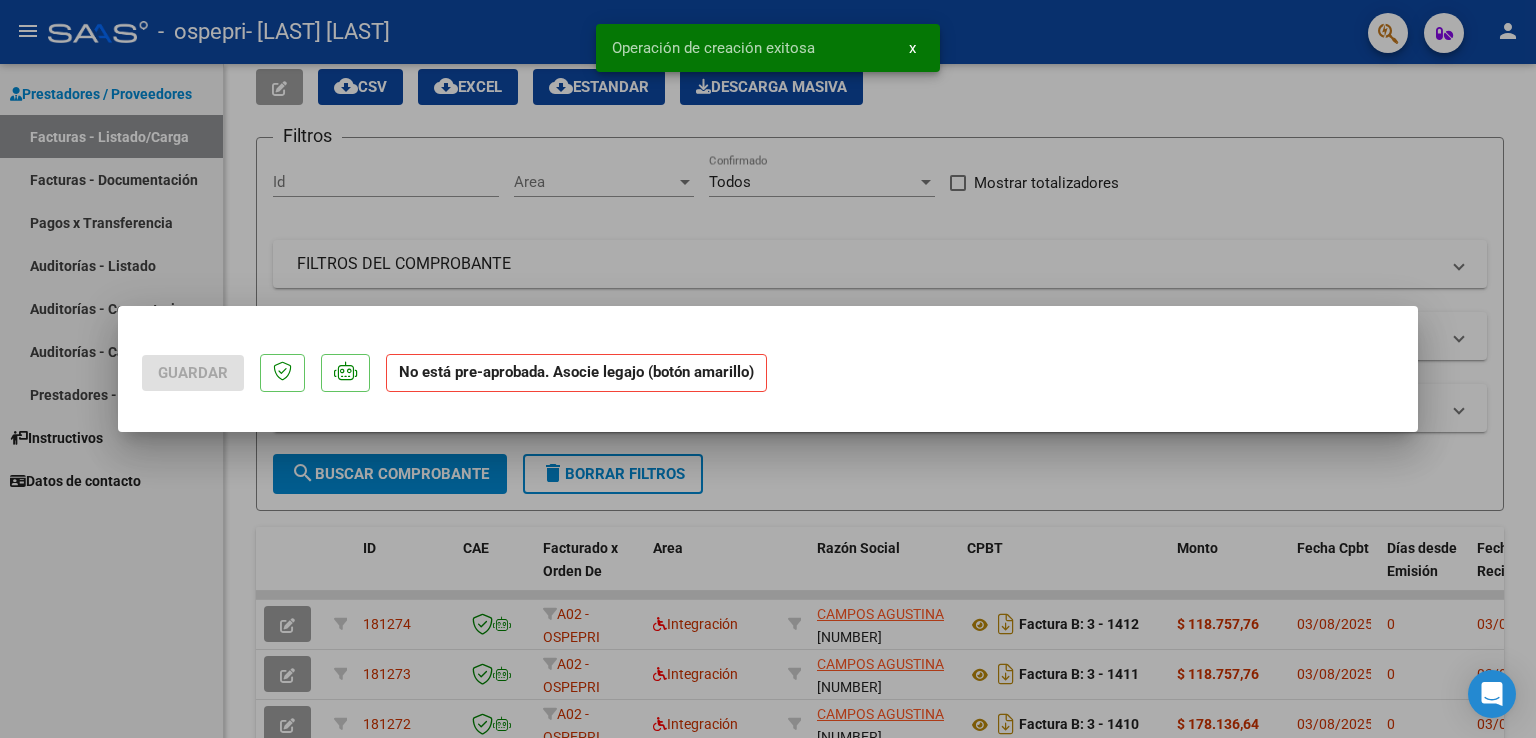 scroll, scrollTop: 0, scrollLeft: 0, axis: both 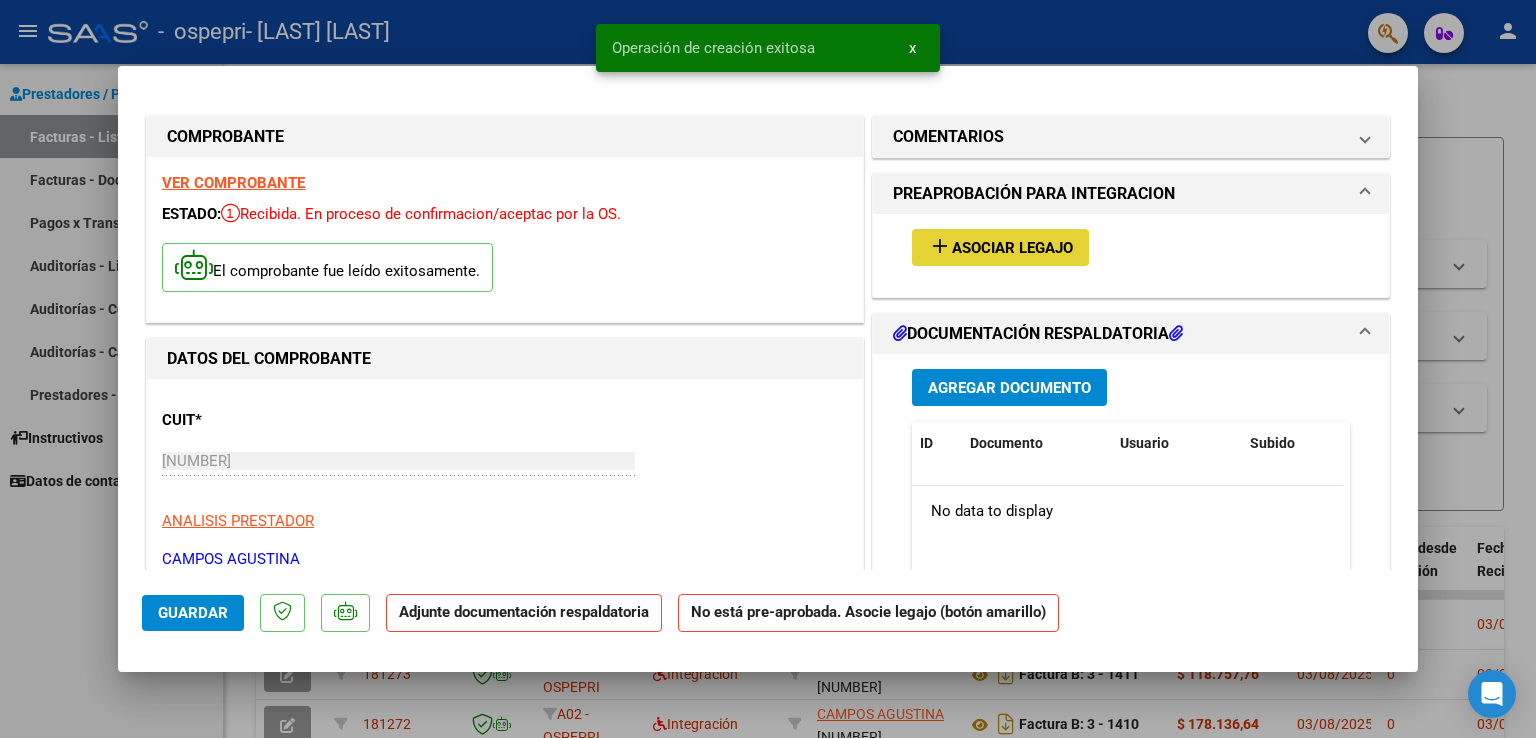 click on "Asociar Legajo" at bounding box center [1012, 248] 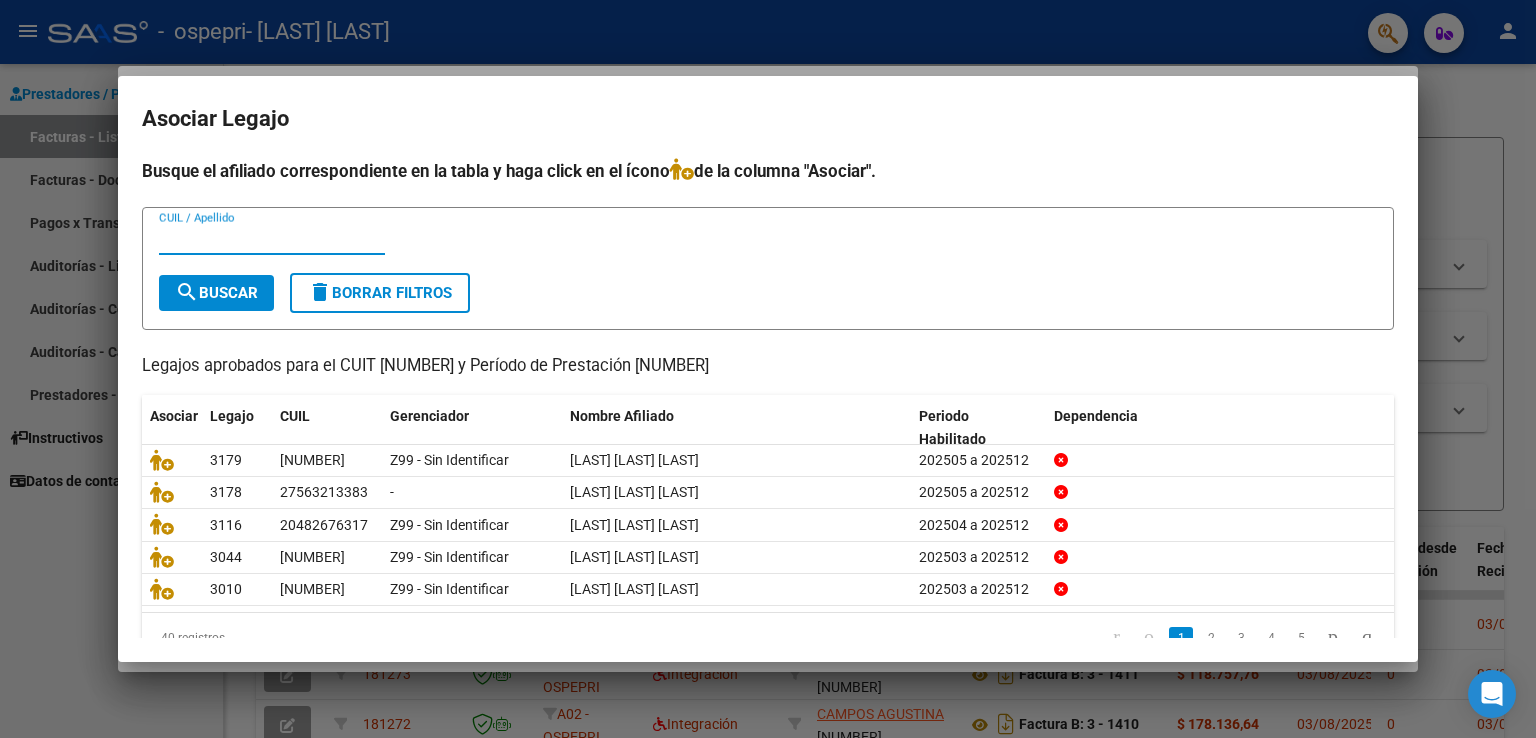 type on "r" 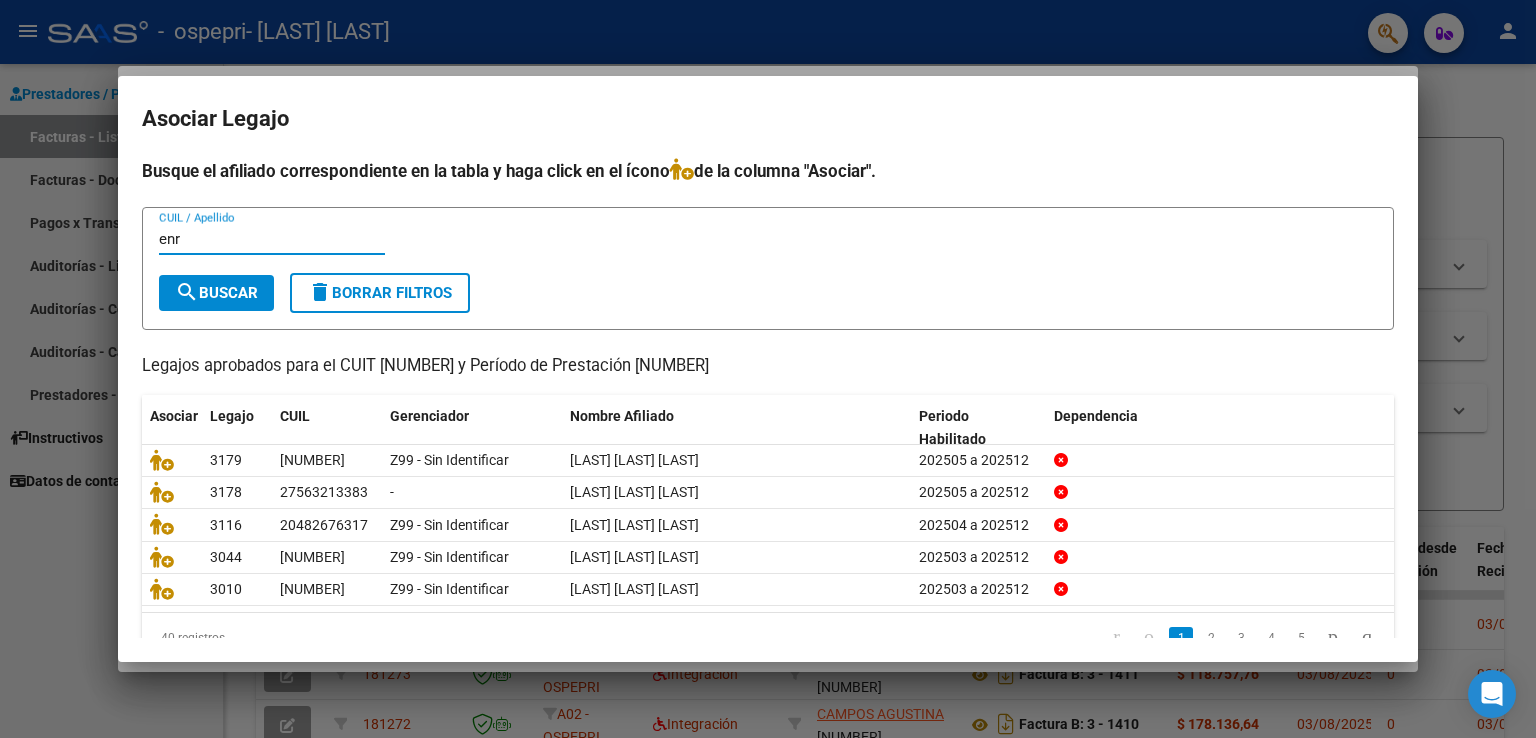 type on "enr" 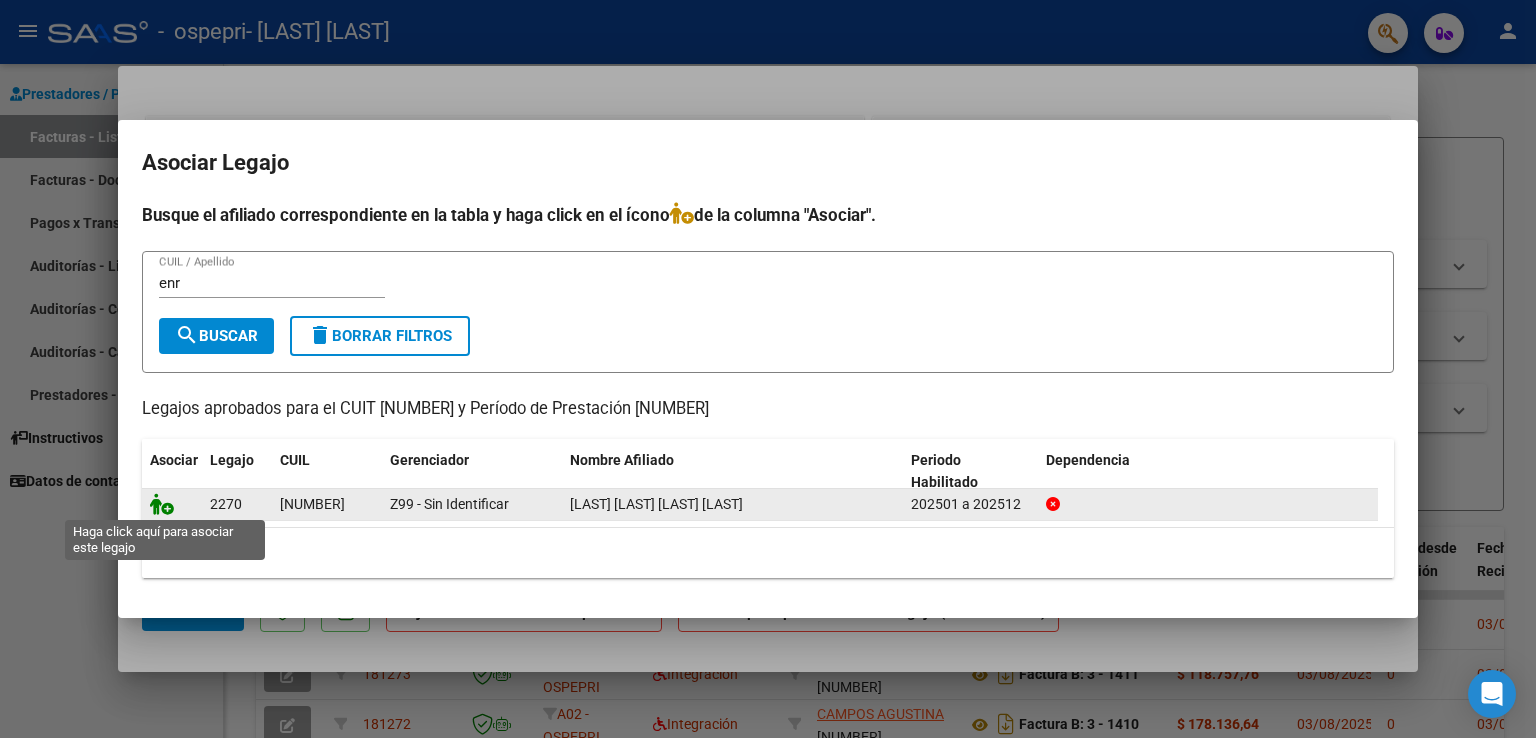 click 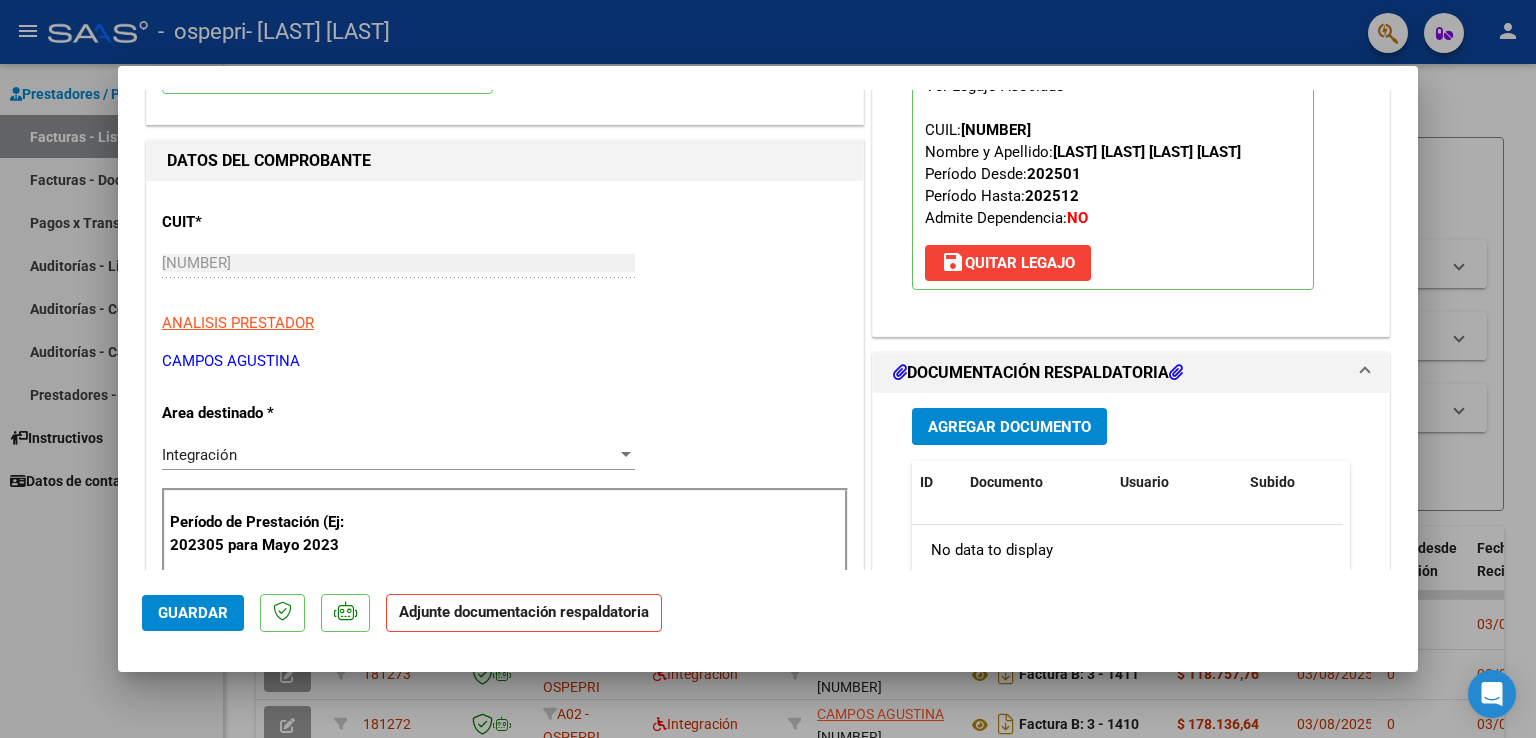 scroll, scrollTop: 200, scrollLeft: 0, axis: vertical 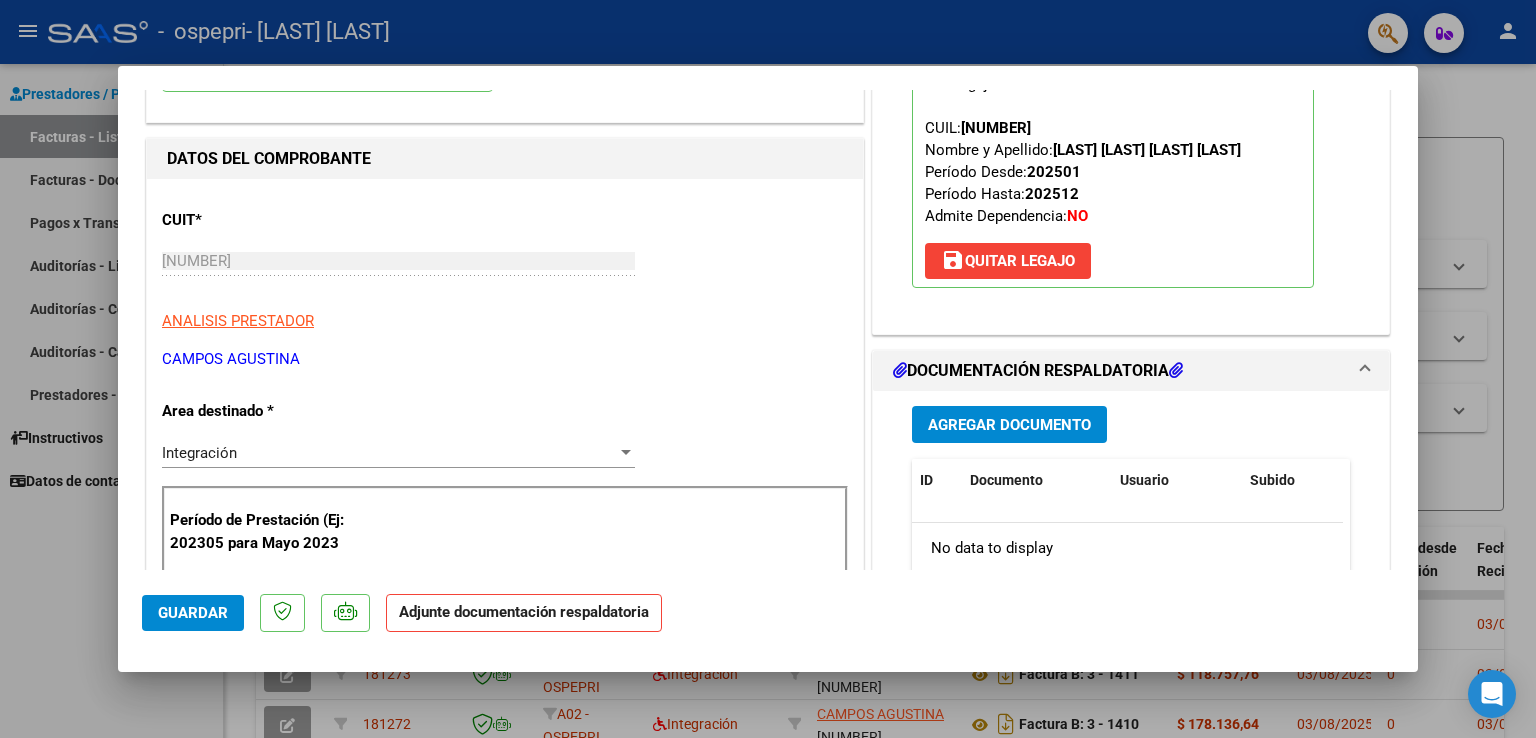 click on "Agregar Documento" at bounding box center (1009, 425) 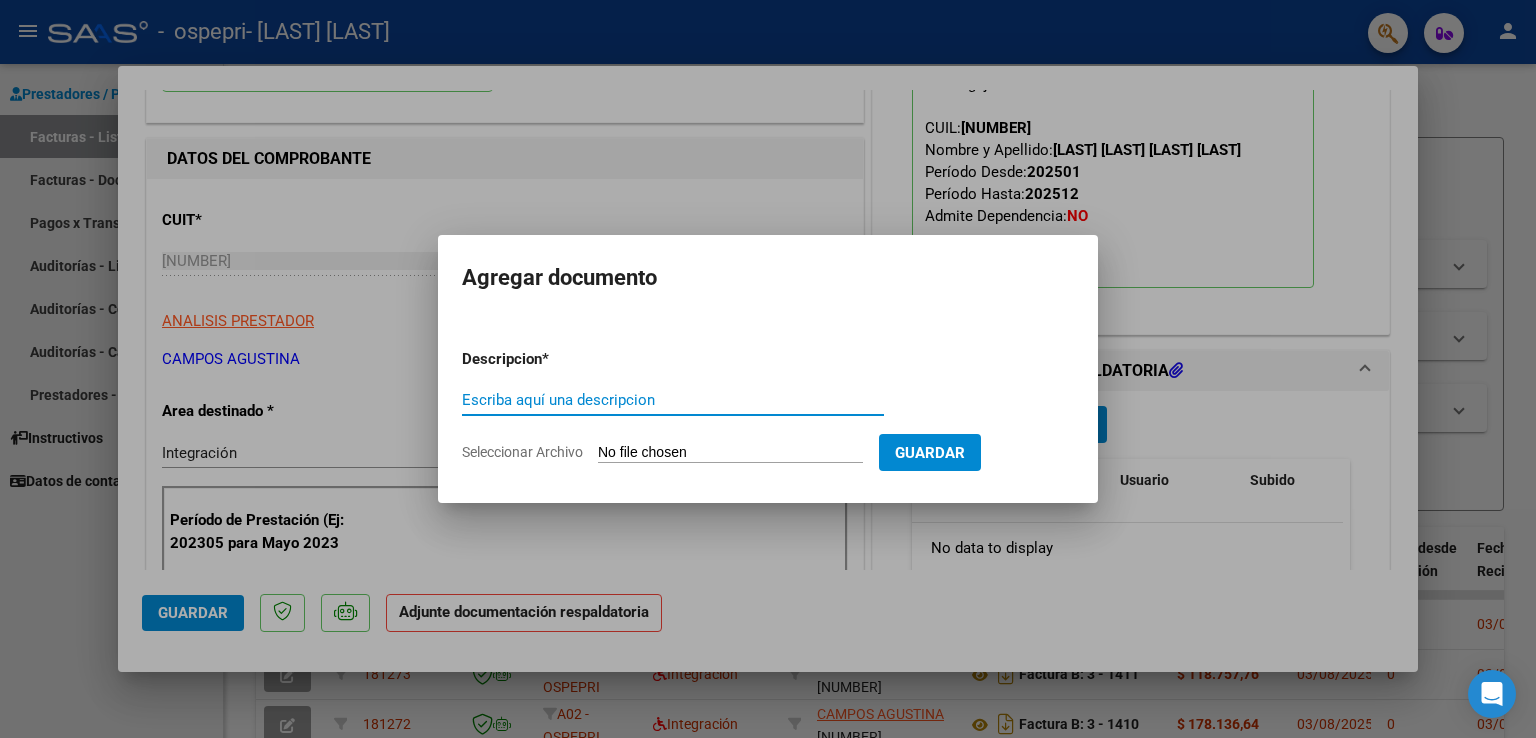 click on "Seleccionar Archivo" 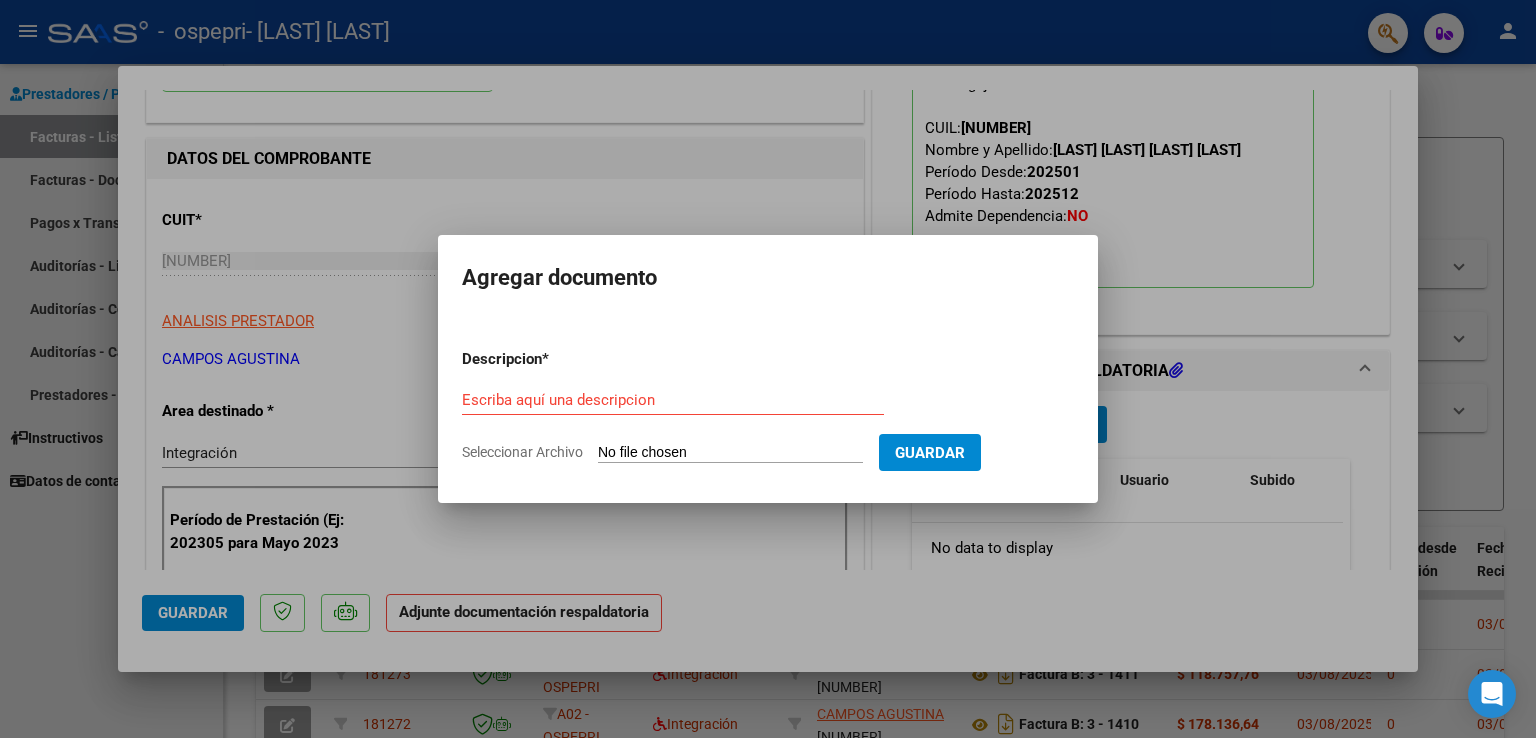 type on "C:\fakepath\Enríquez Lucas julio.pdf" 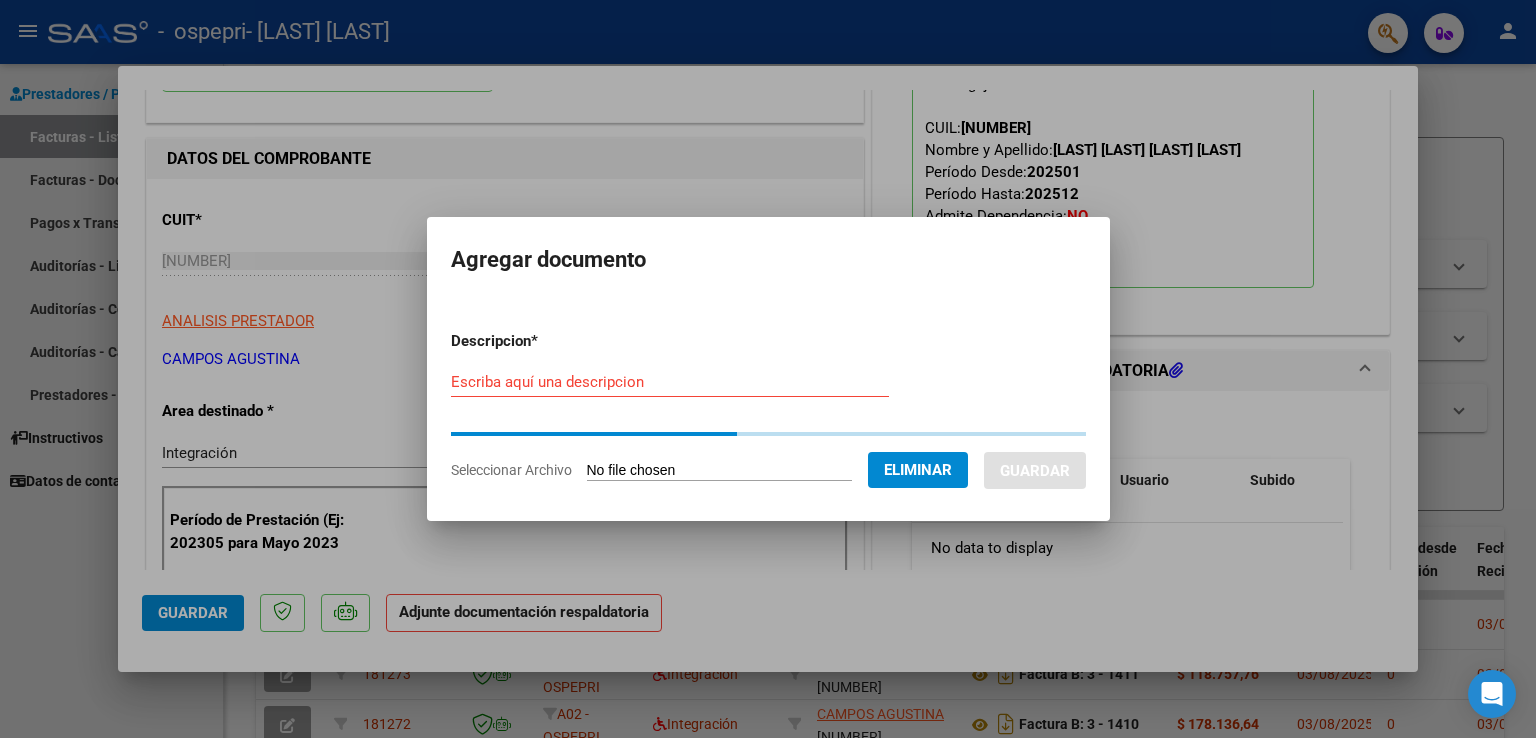 click on "Seleccionar Archivo" 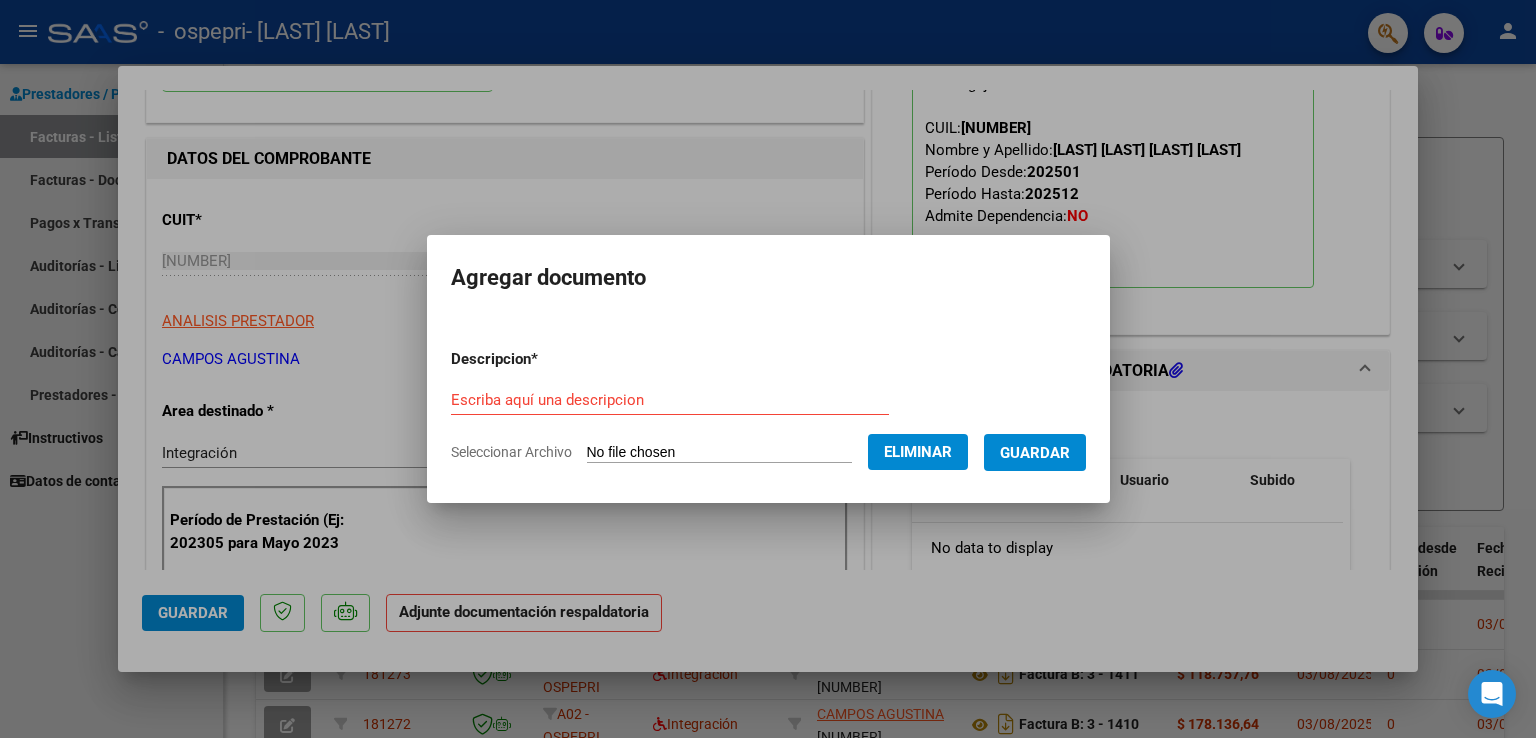 click on "Escriba aquí una descripcion" at bounding box center [670, 400] 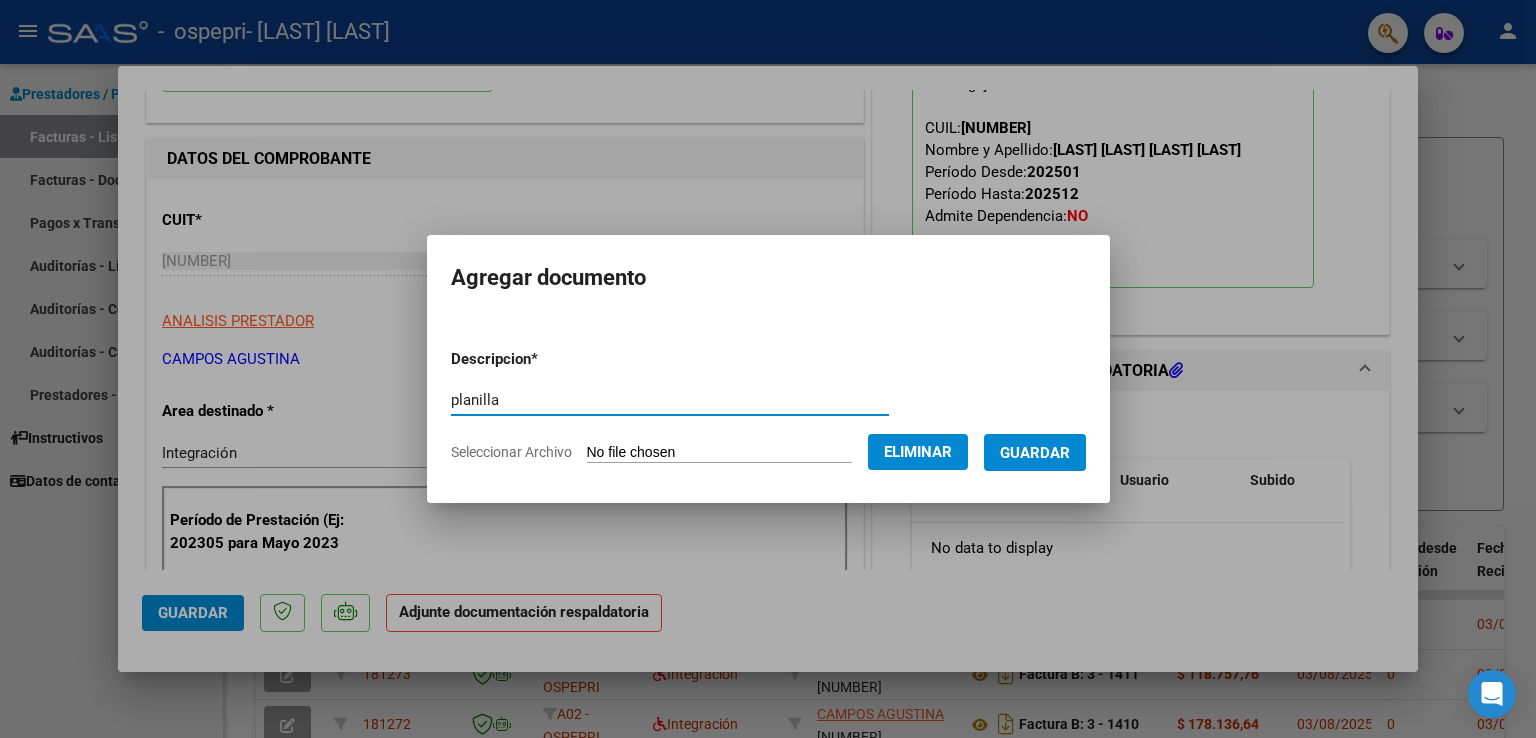 type on "planilla" 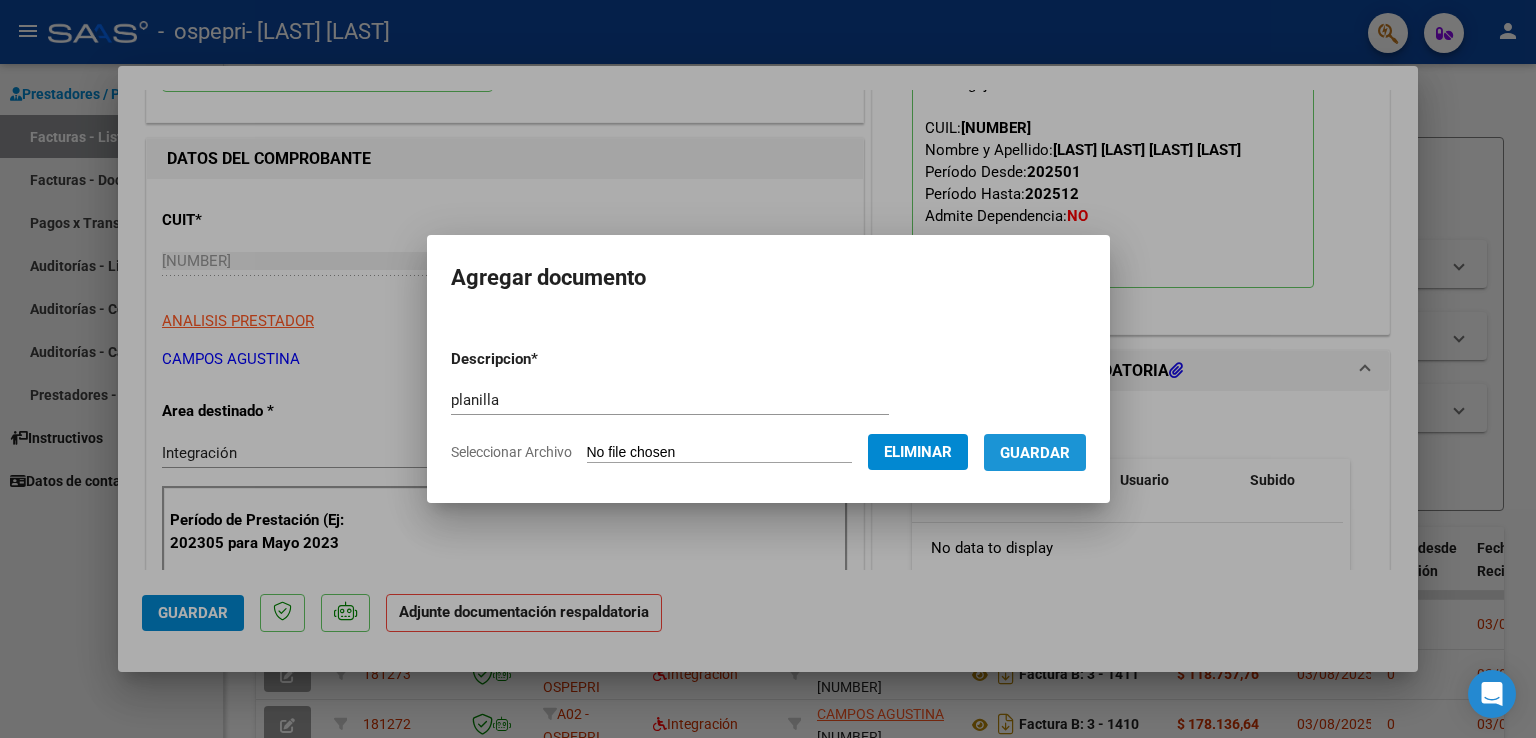 click on "Guardar" at bounding box center (1035, 453) 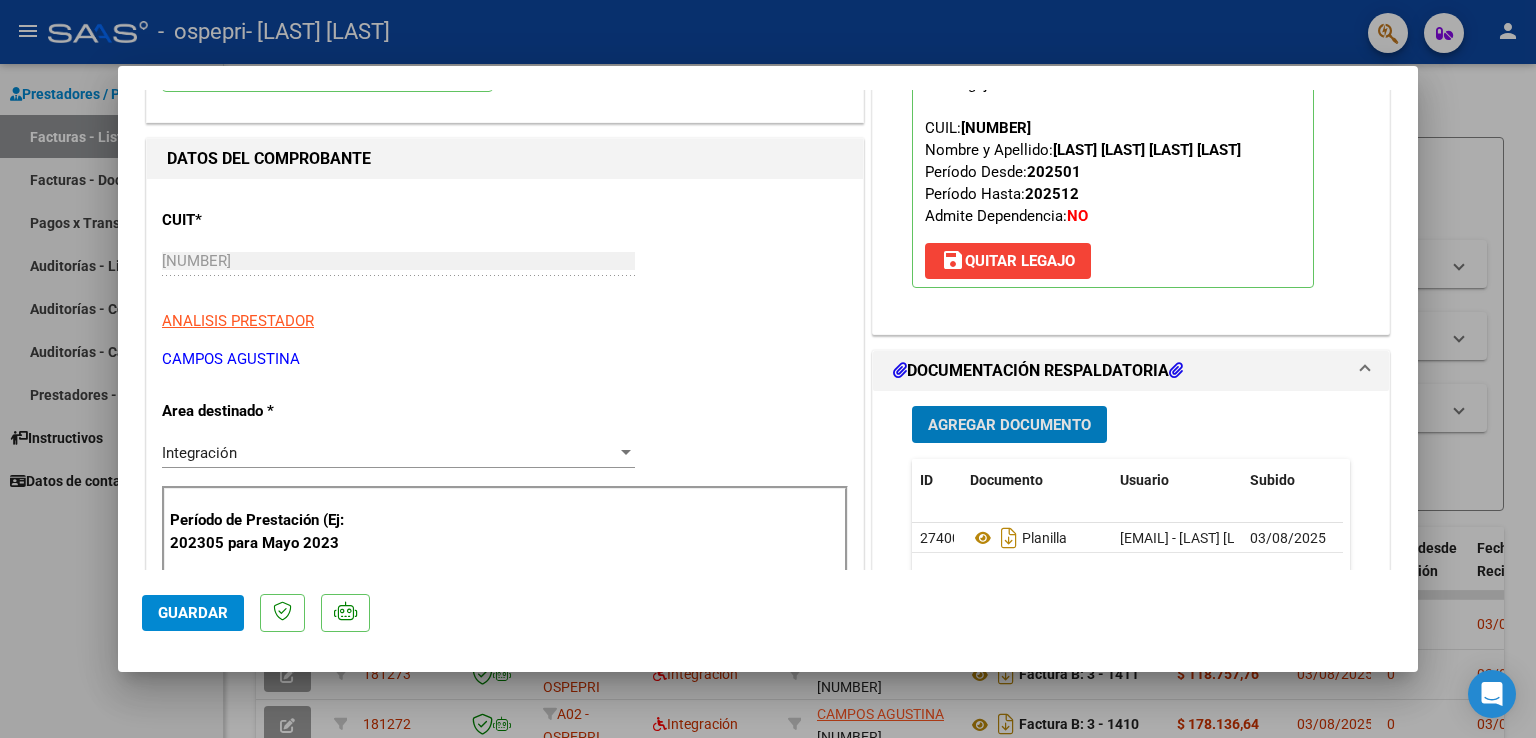 click on "Guardar" 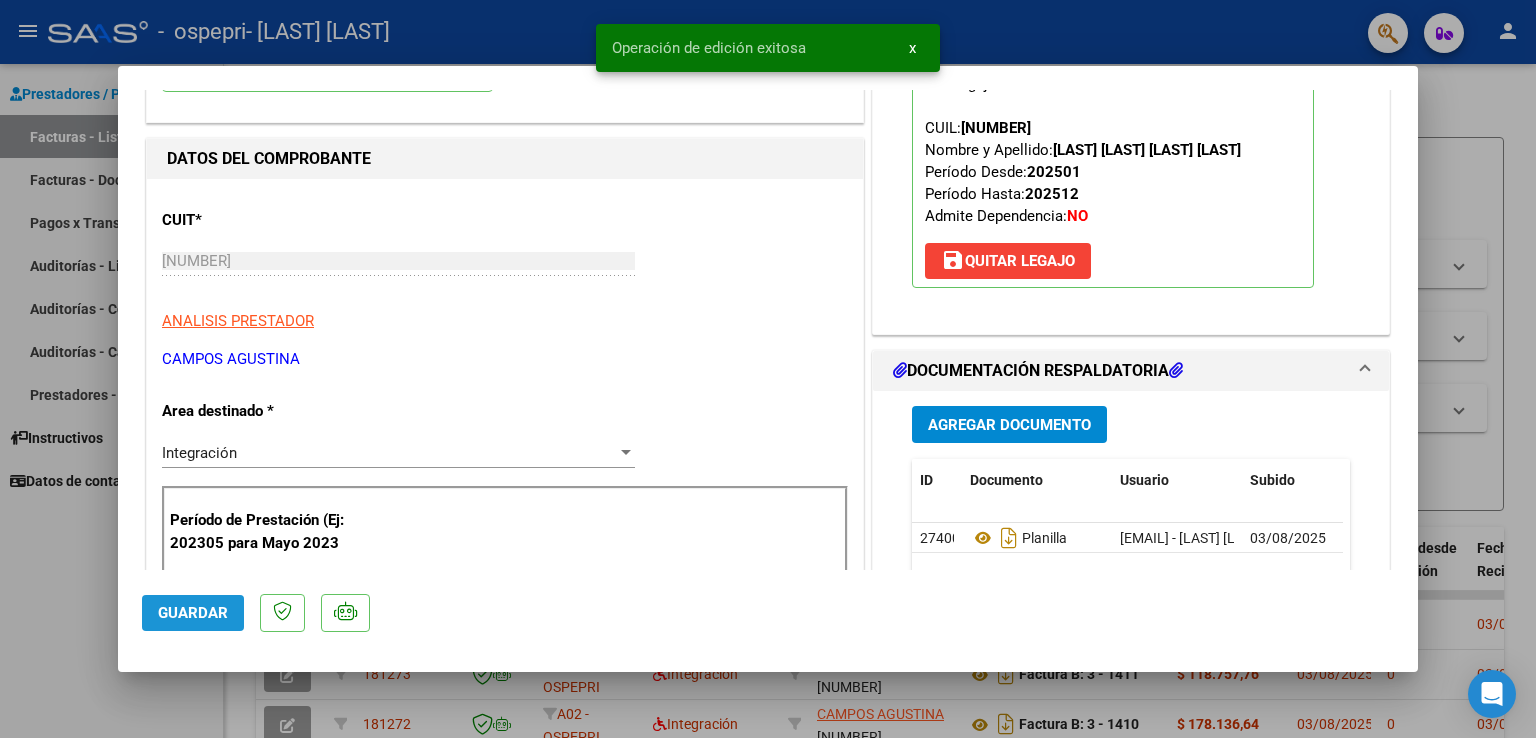 drag, startPoint x: 168, startPoint y: 616, endPoint x: 110, endPoint y: 600, distance: 60.166435 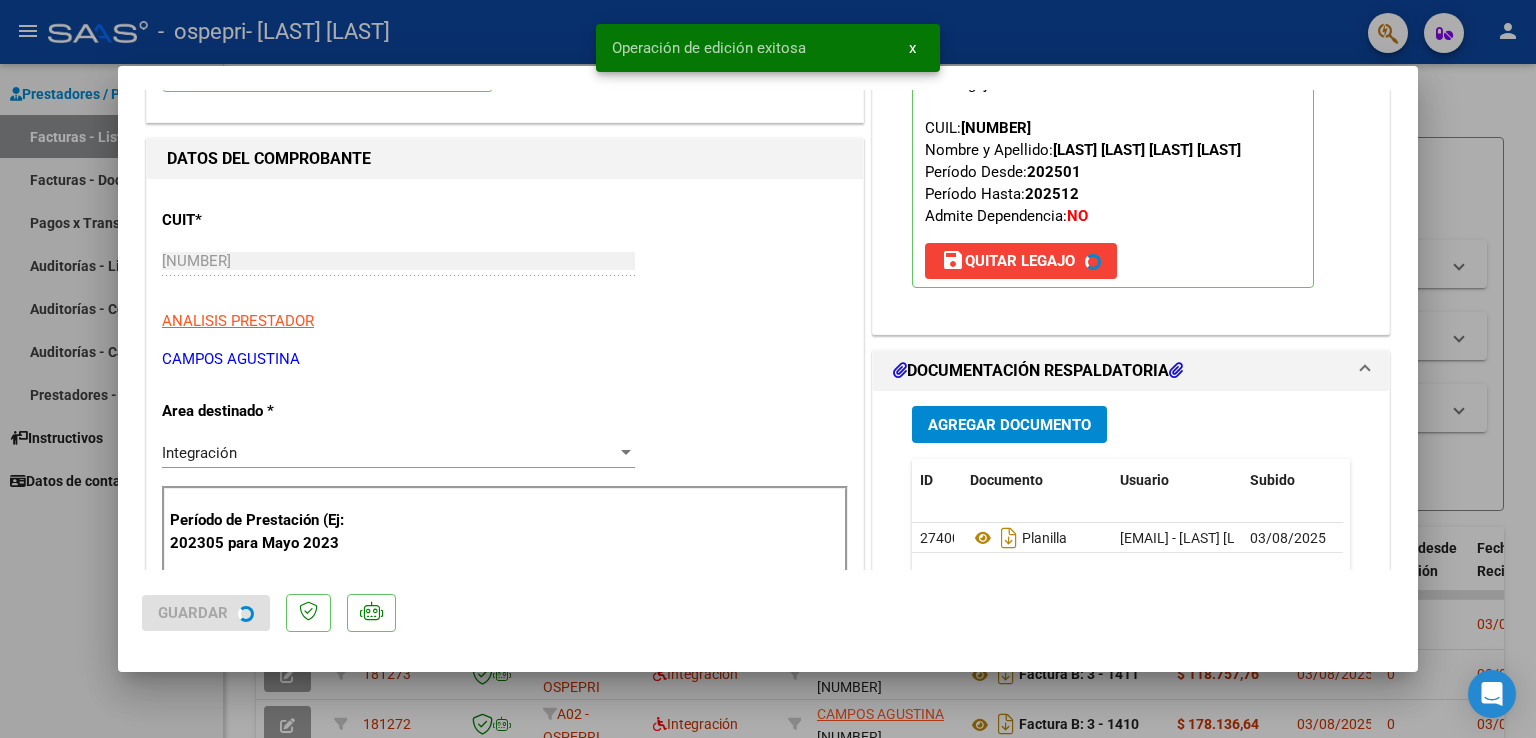 drag, startPoint x: 106, startPoint y: 600, endPoint x: 234, endPoint y: 468, distance: 183.86952 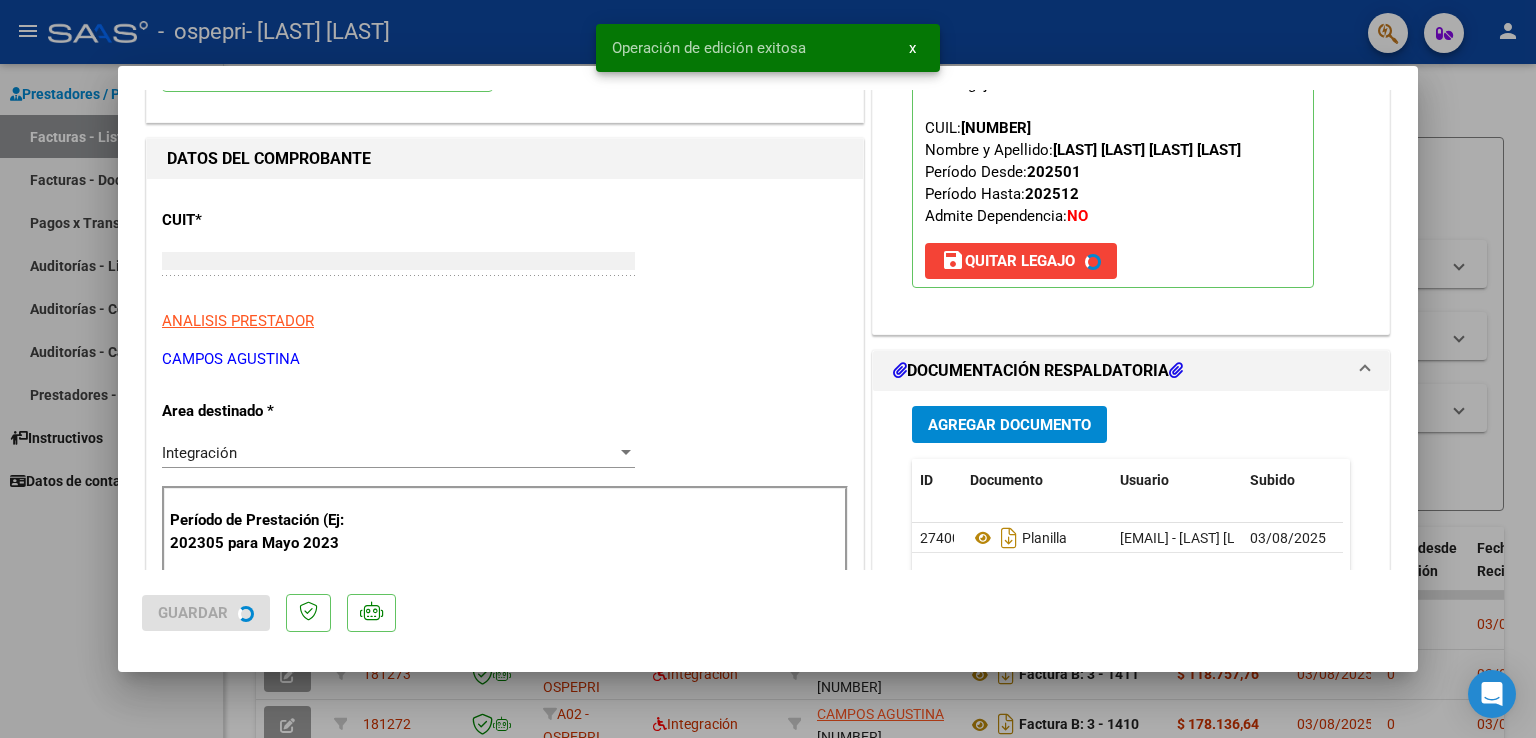 type 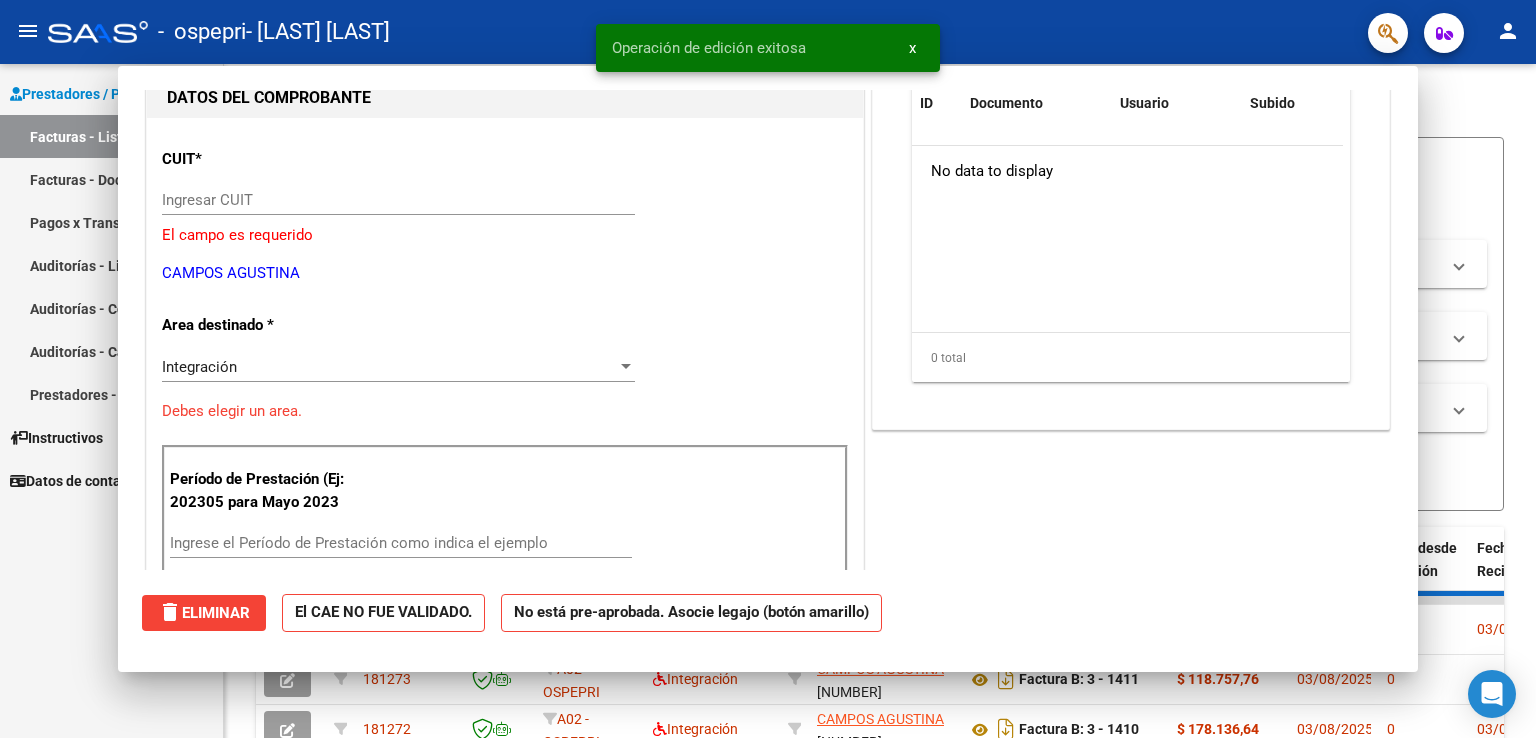 scroll, scrollTop: 212, scrollLeft: 0, axis: vertical 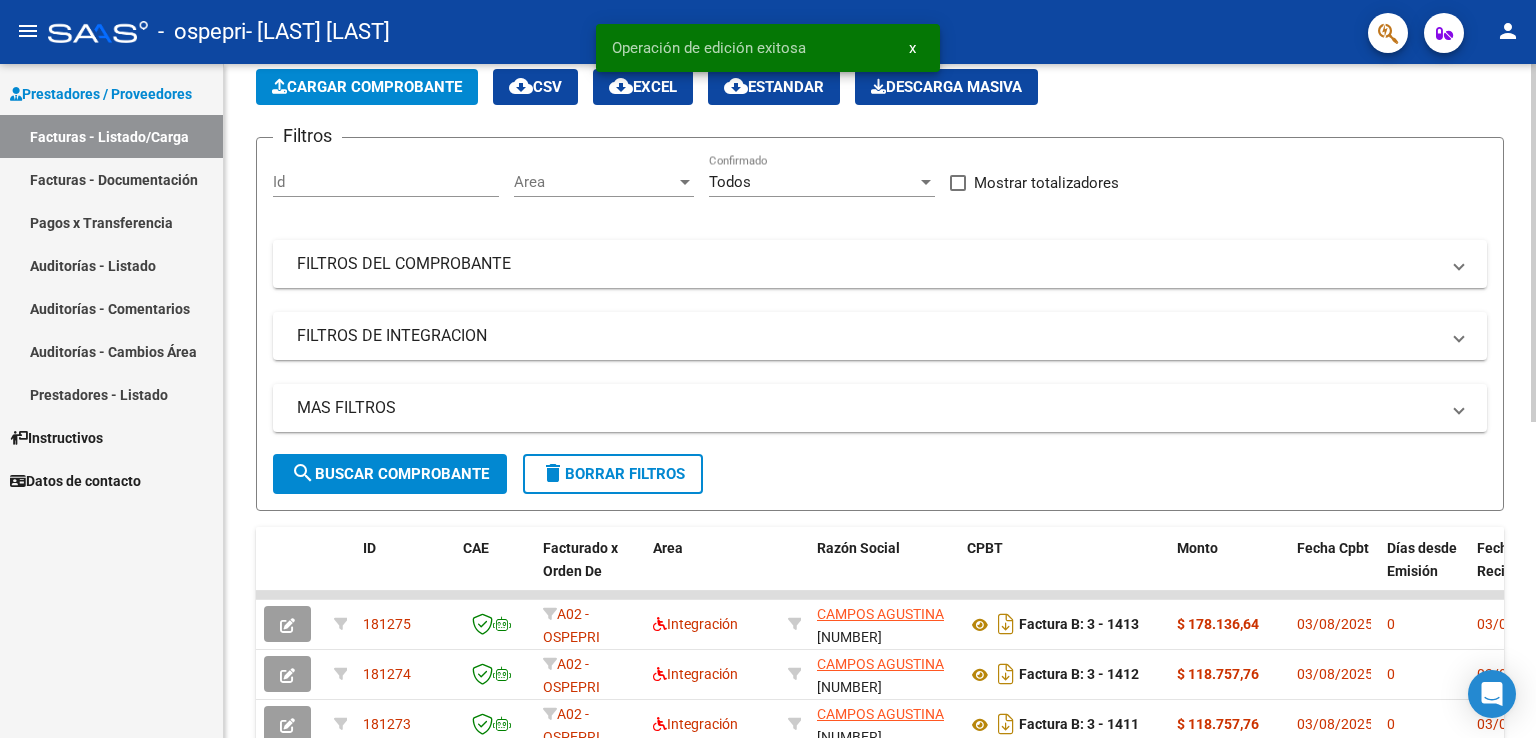 click on "Cargar Comprobante" 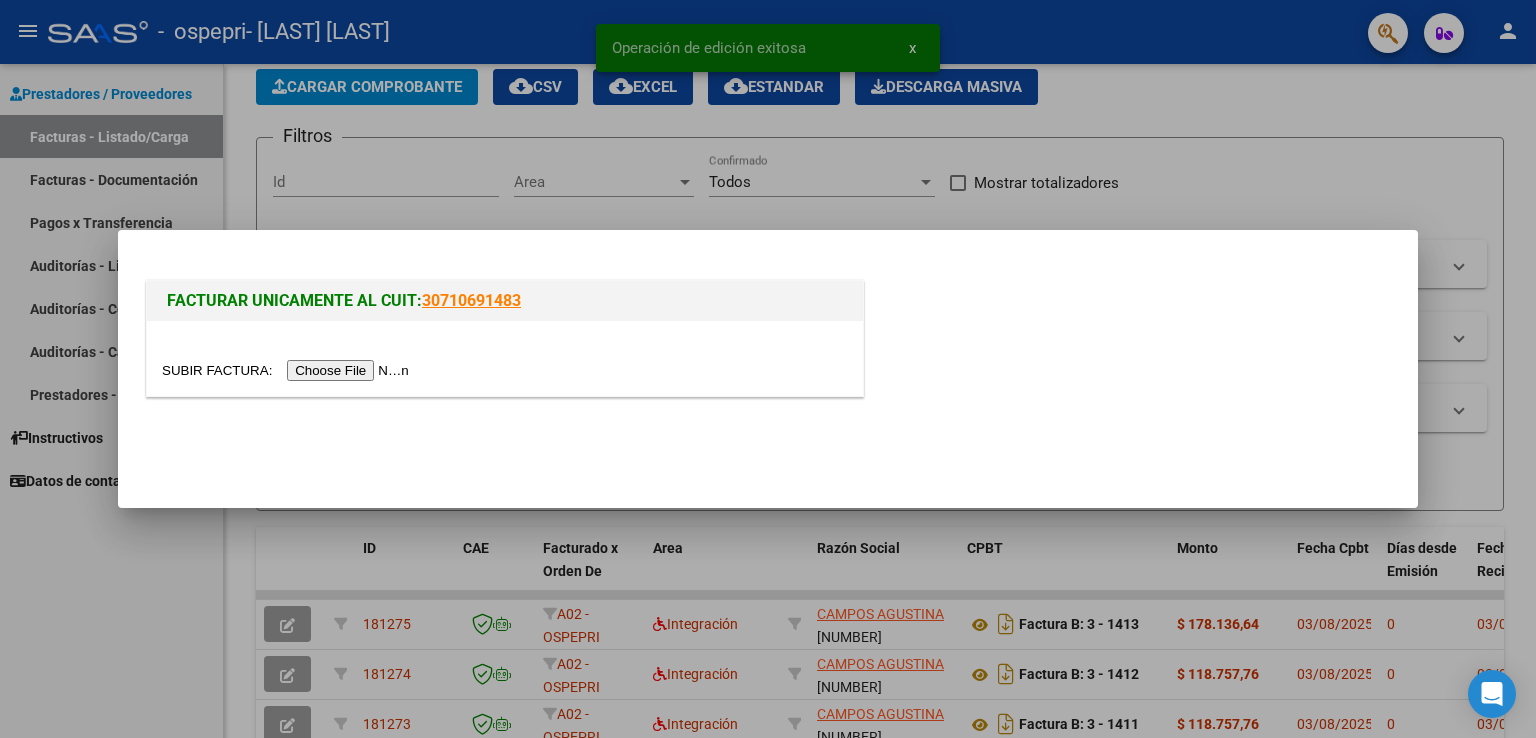 click at bounding box center [288, 370] 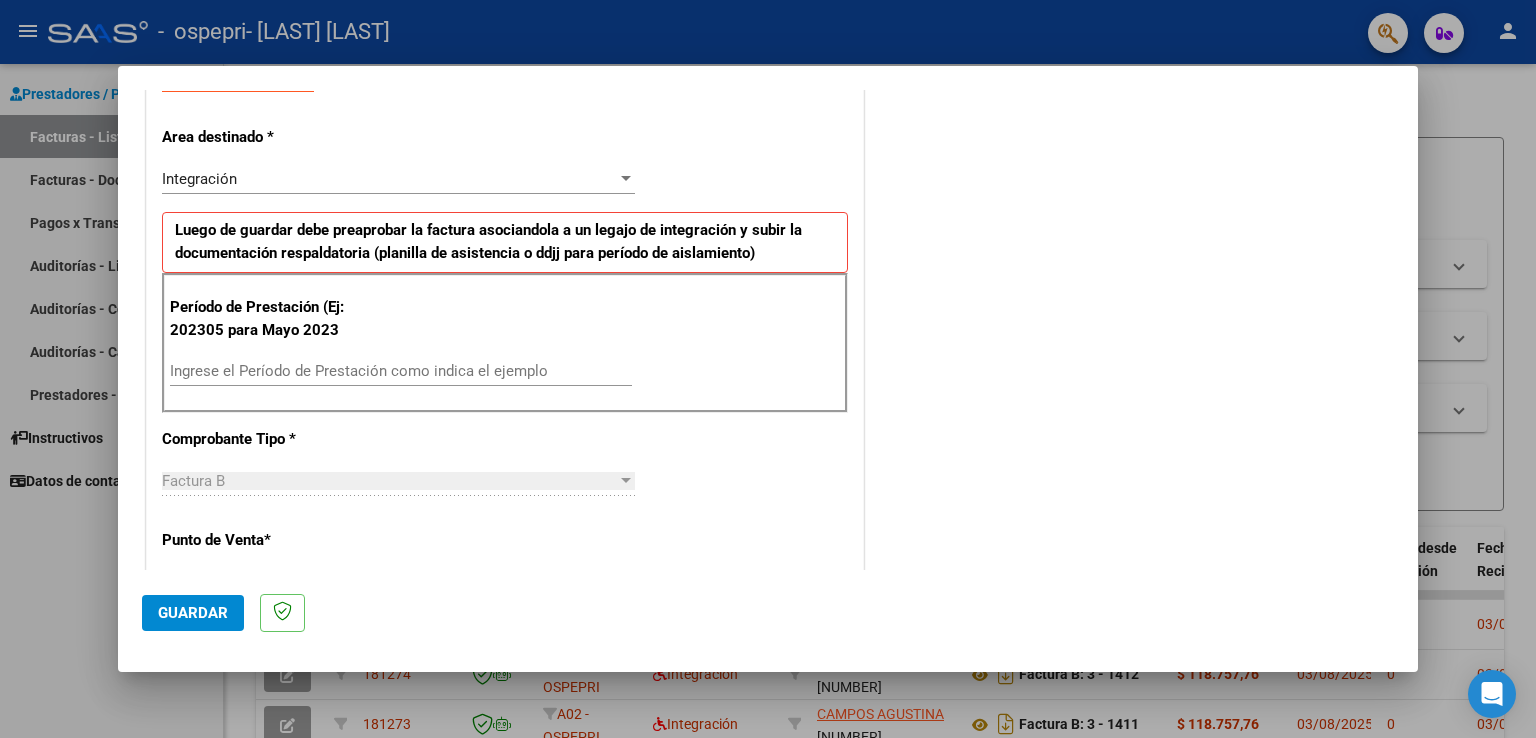 scroll, scrollTop: 400, scrollLeft: 0, axis: vertical 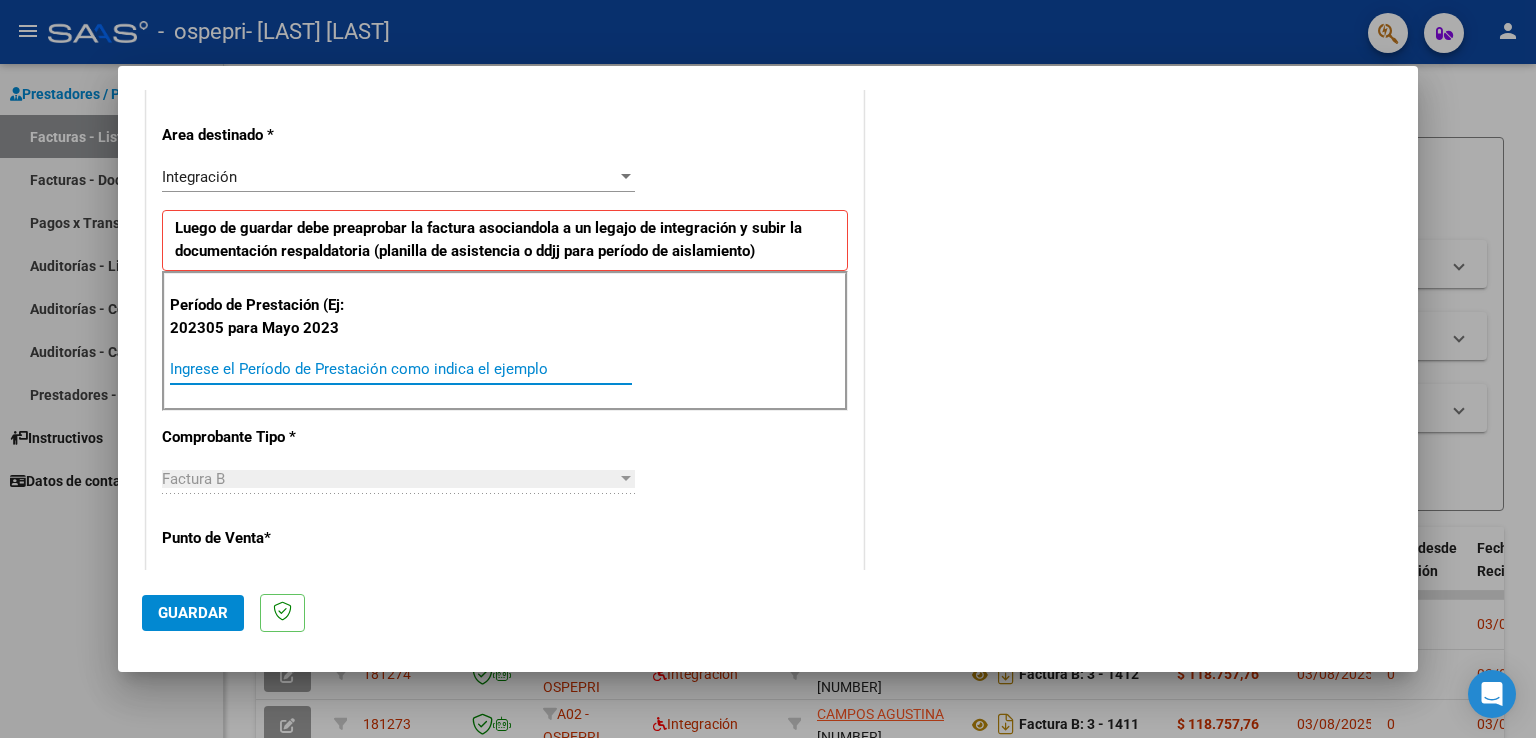 click on "Ingrese el Período de Prestación como indica el ejemplo" at bounding box center [401, 369] 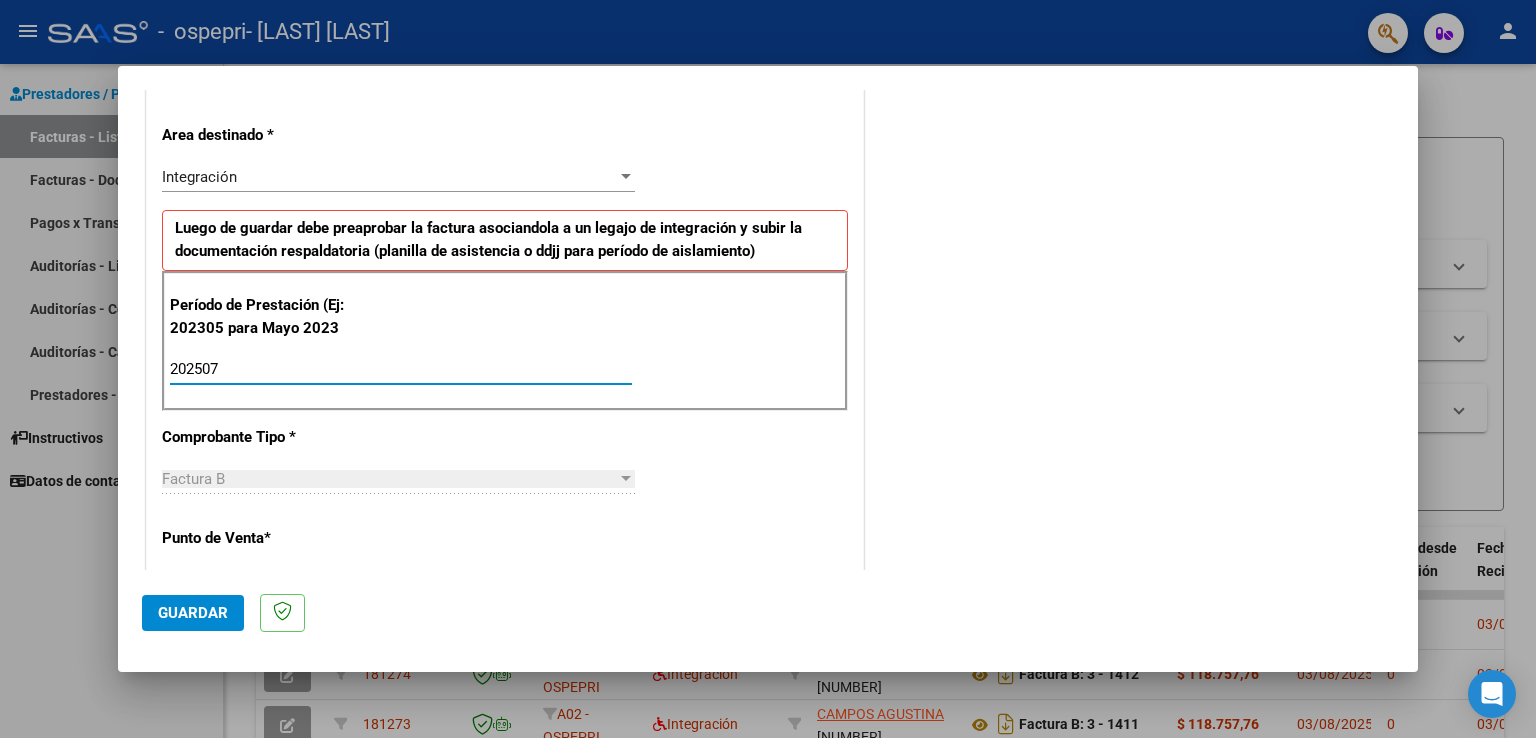 type on "202507" 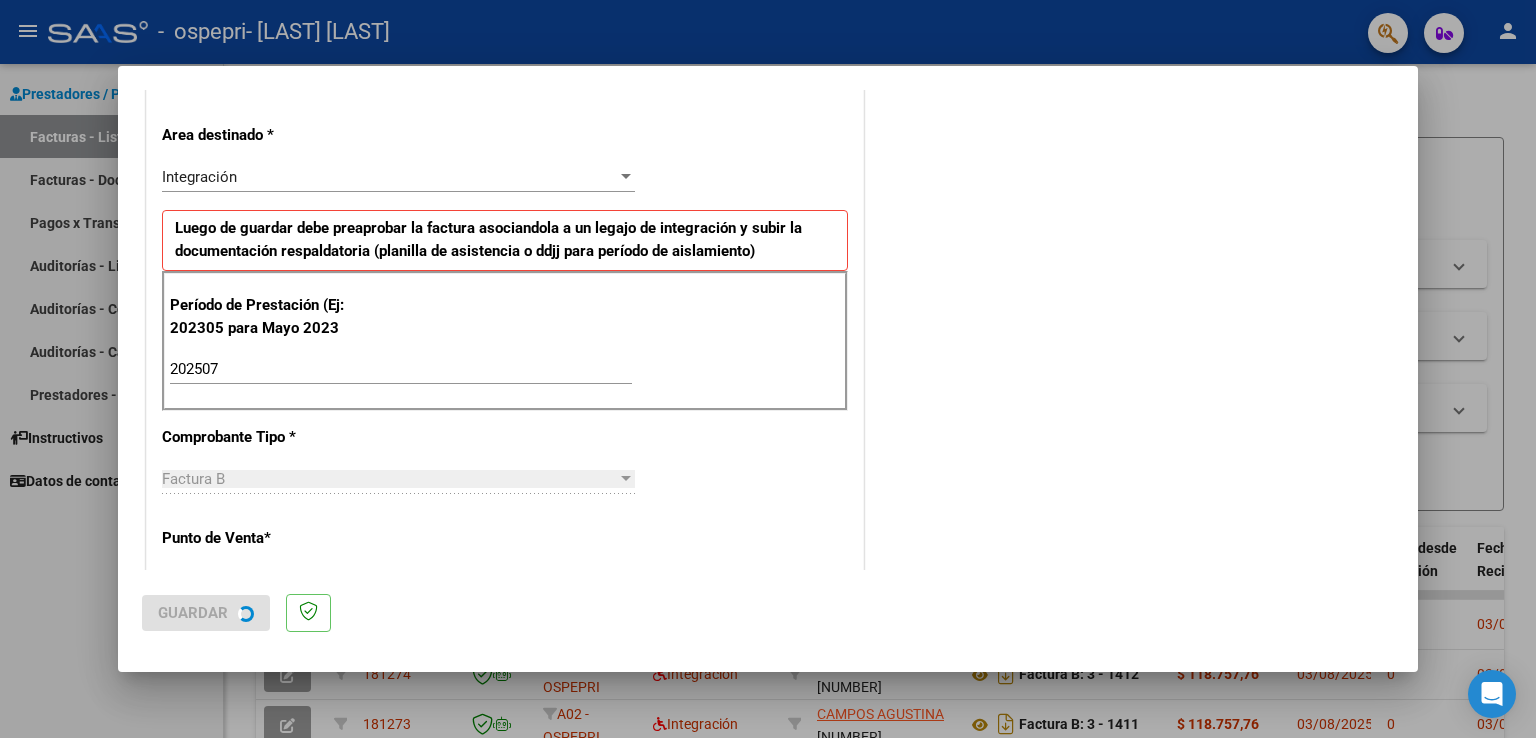 scroll, scrollTop: 0, scrollLeft: 0, axis: both 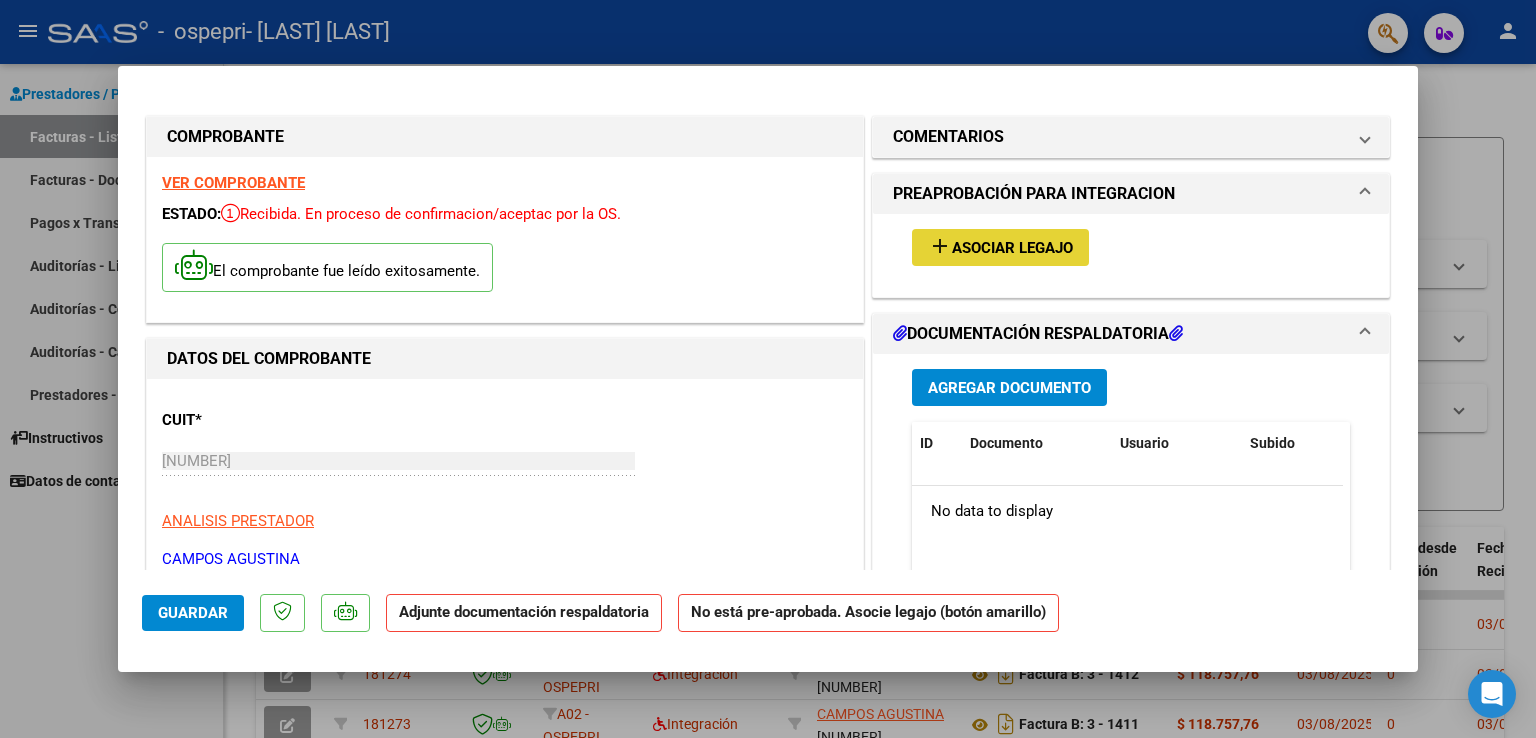 click on "add Asociar Legajo" at bounding box center (1000, 247) 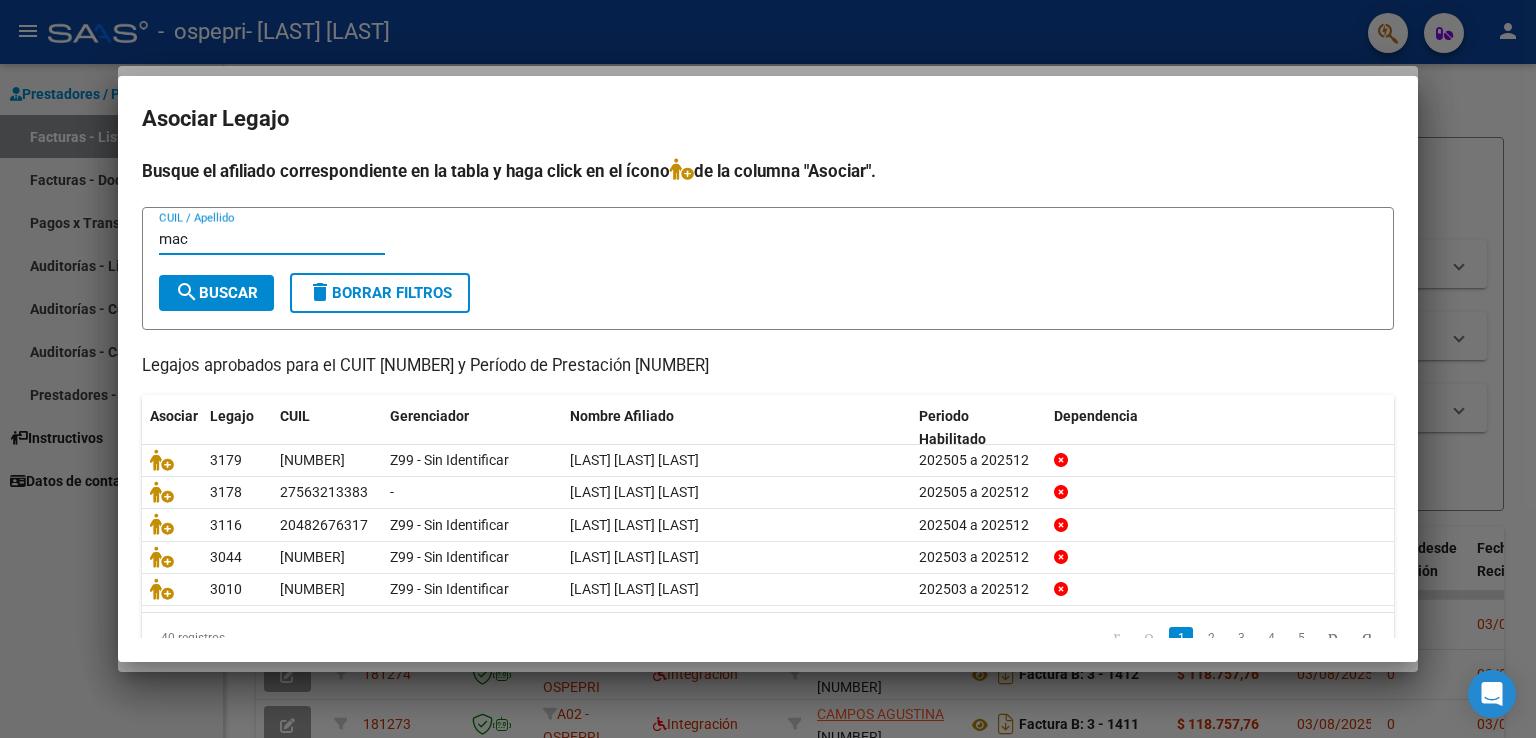 type on "mac" 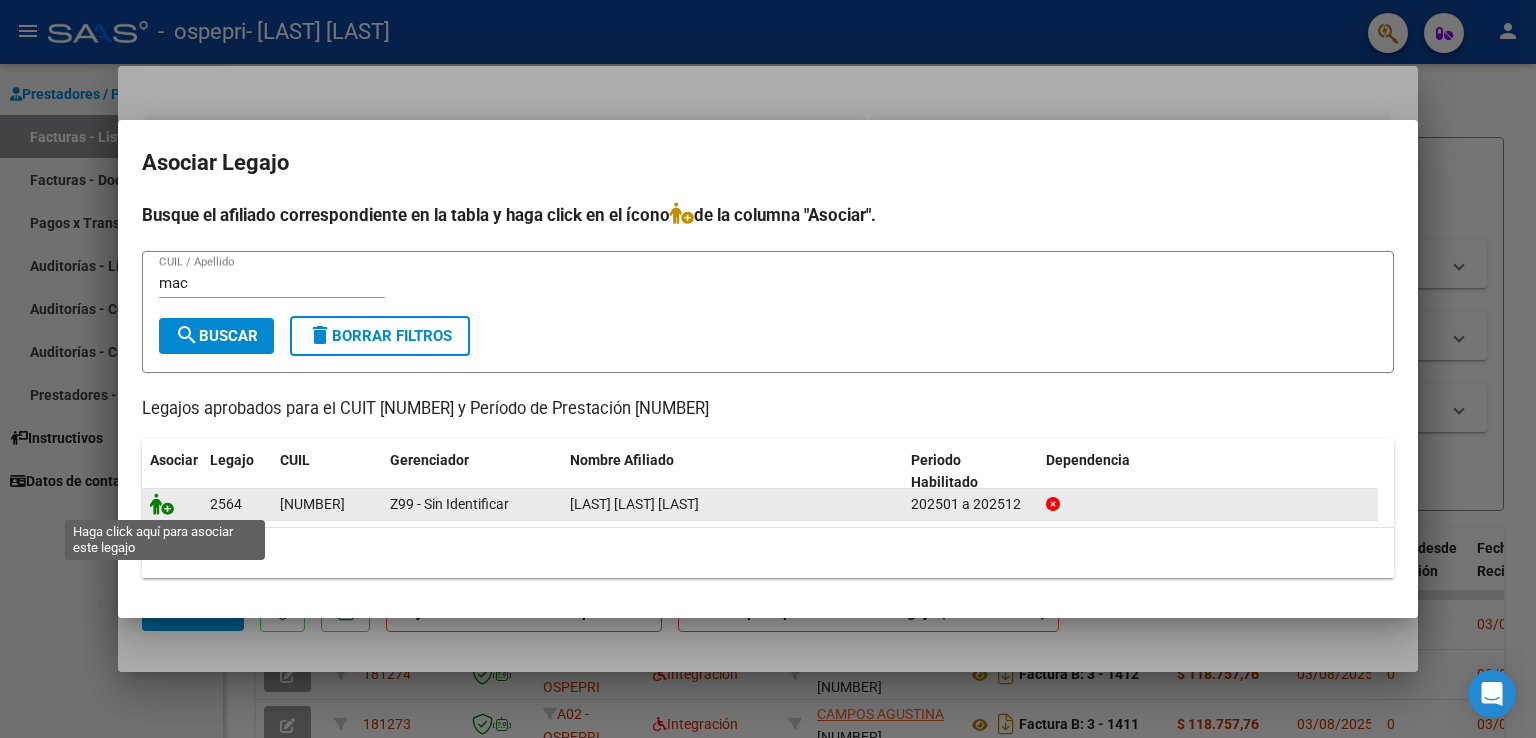 click 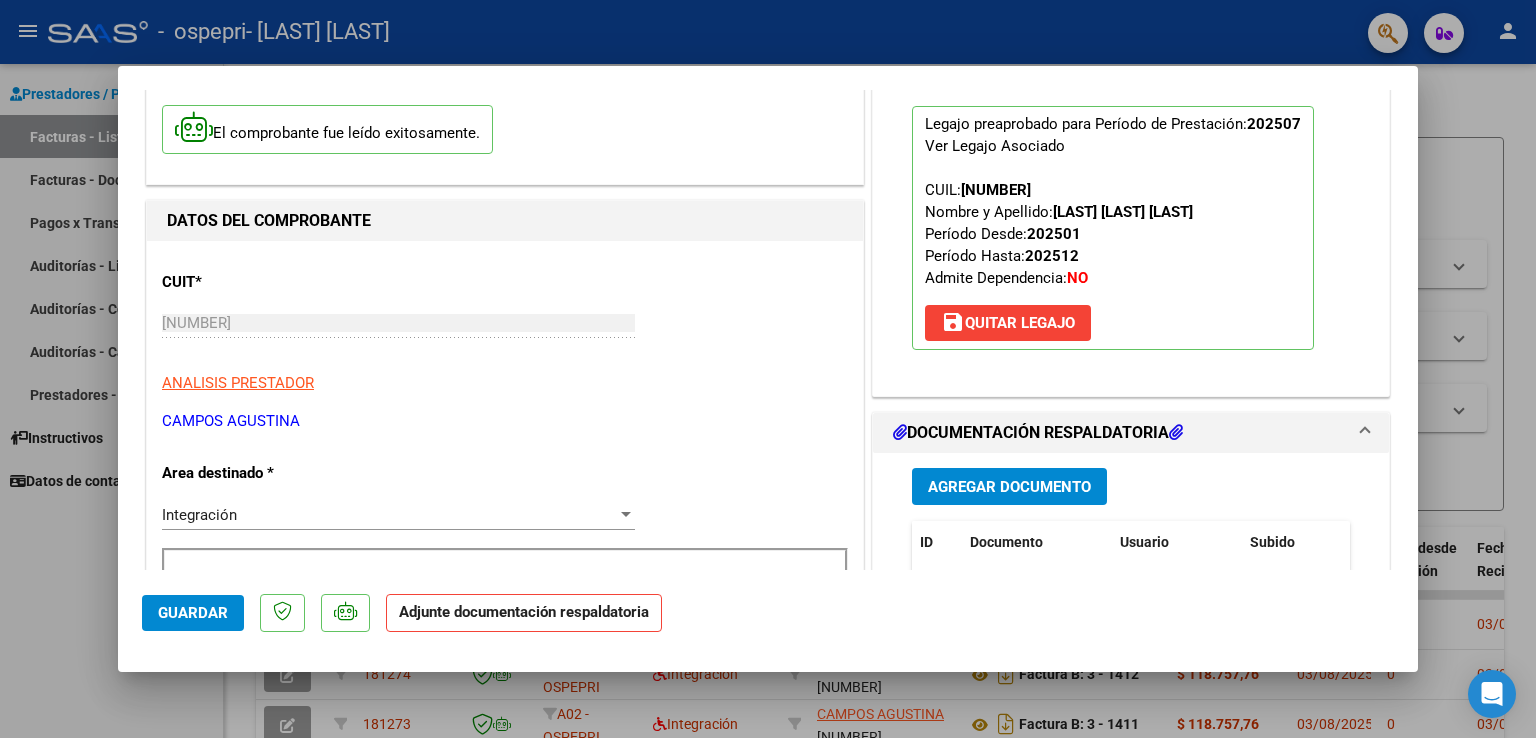 scroll, scrollTop: 300, scrollLeft: 0, axis: vertical 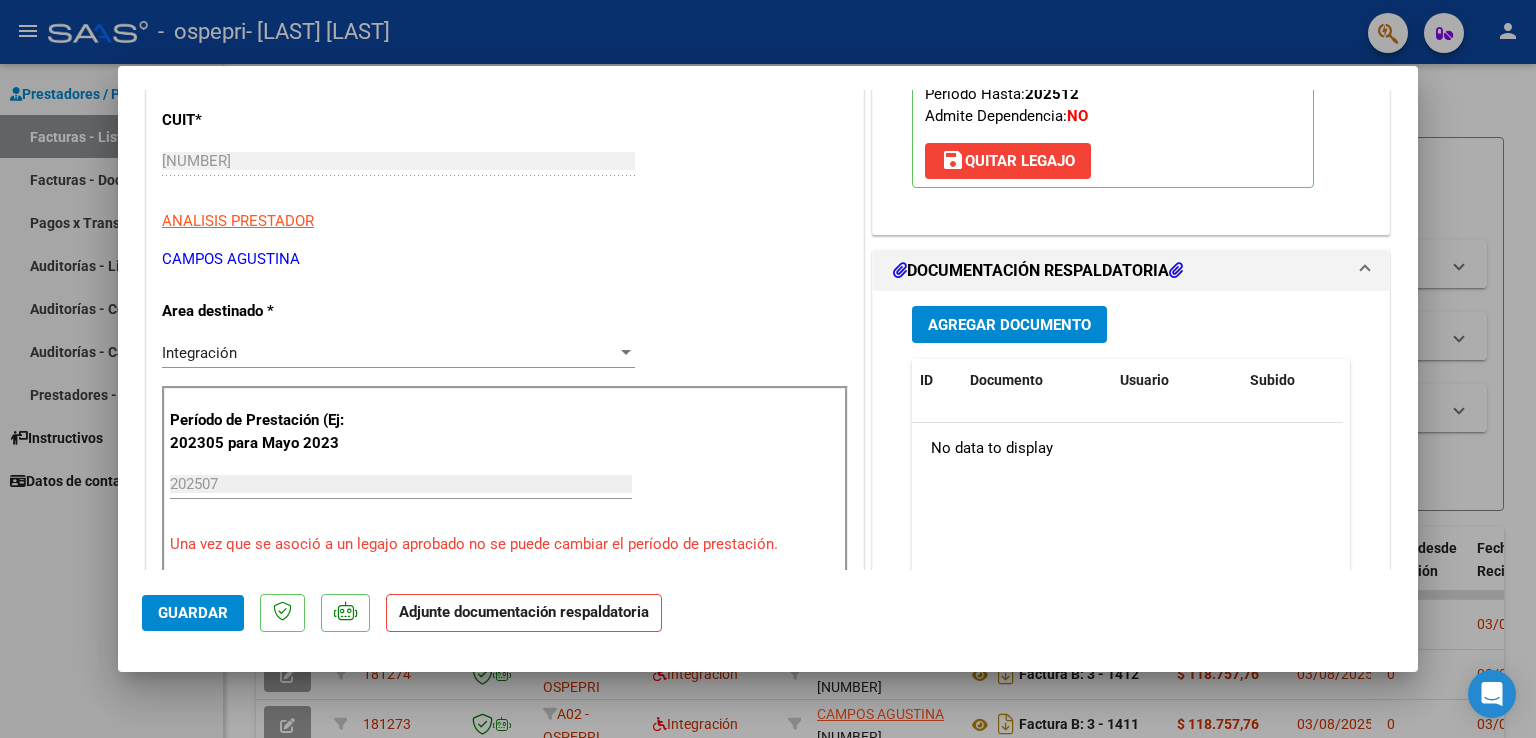 click on "Agregar Documento" at bounding box center (1009, 325) 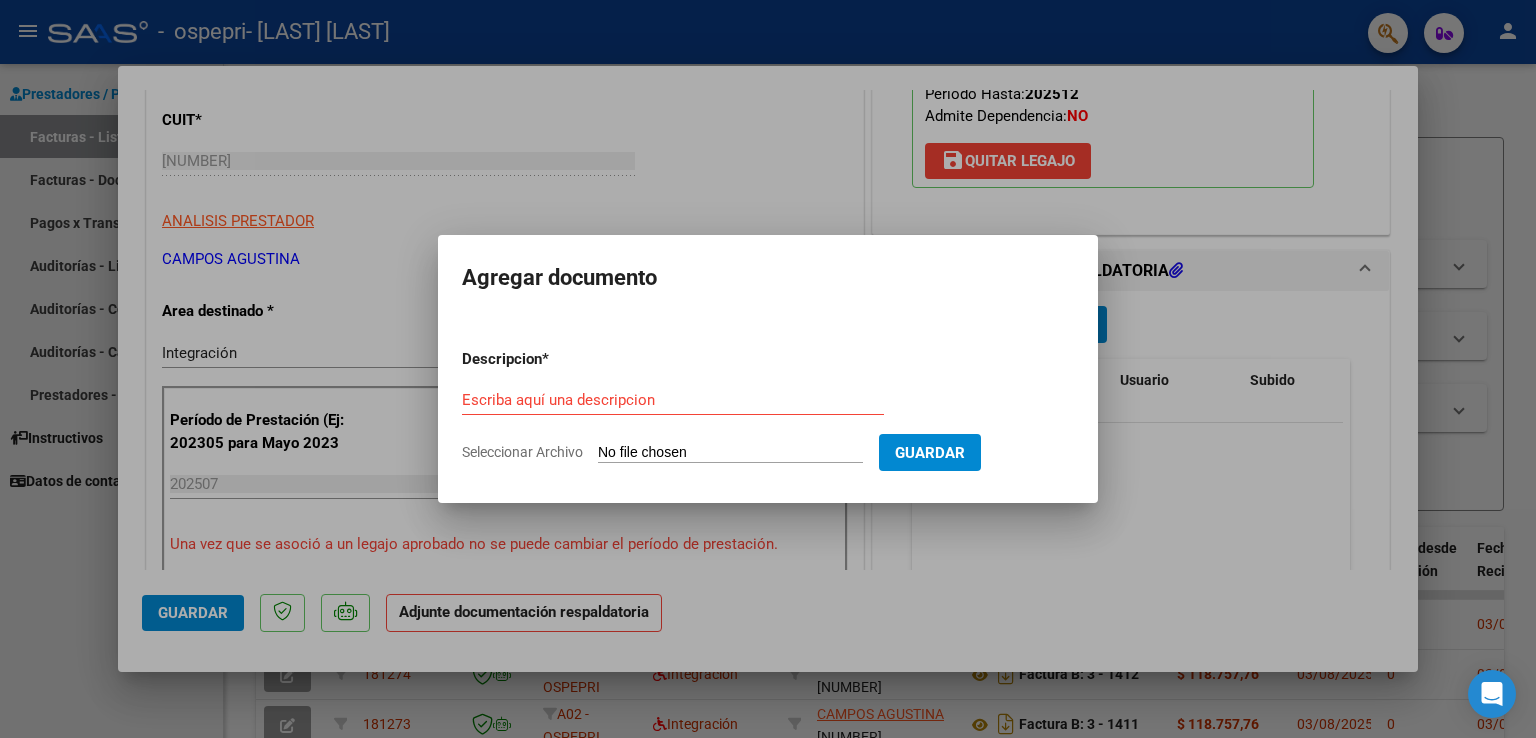 click on "Seleccionar Archivo" 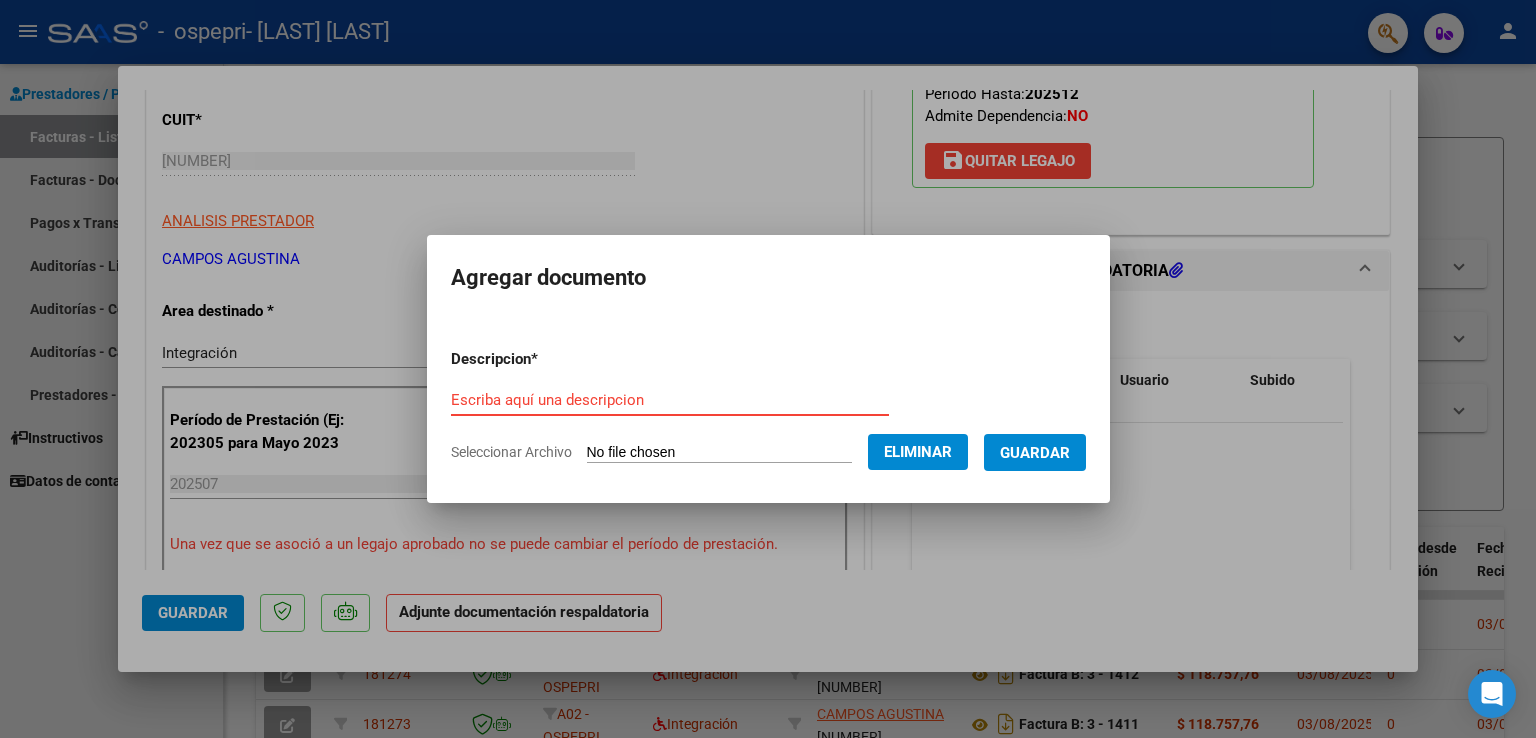 click on "Escriba aquí una descripcion" at bounding box center [670, 400] 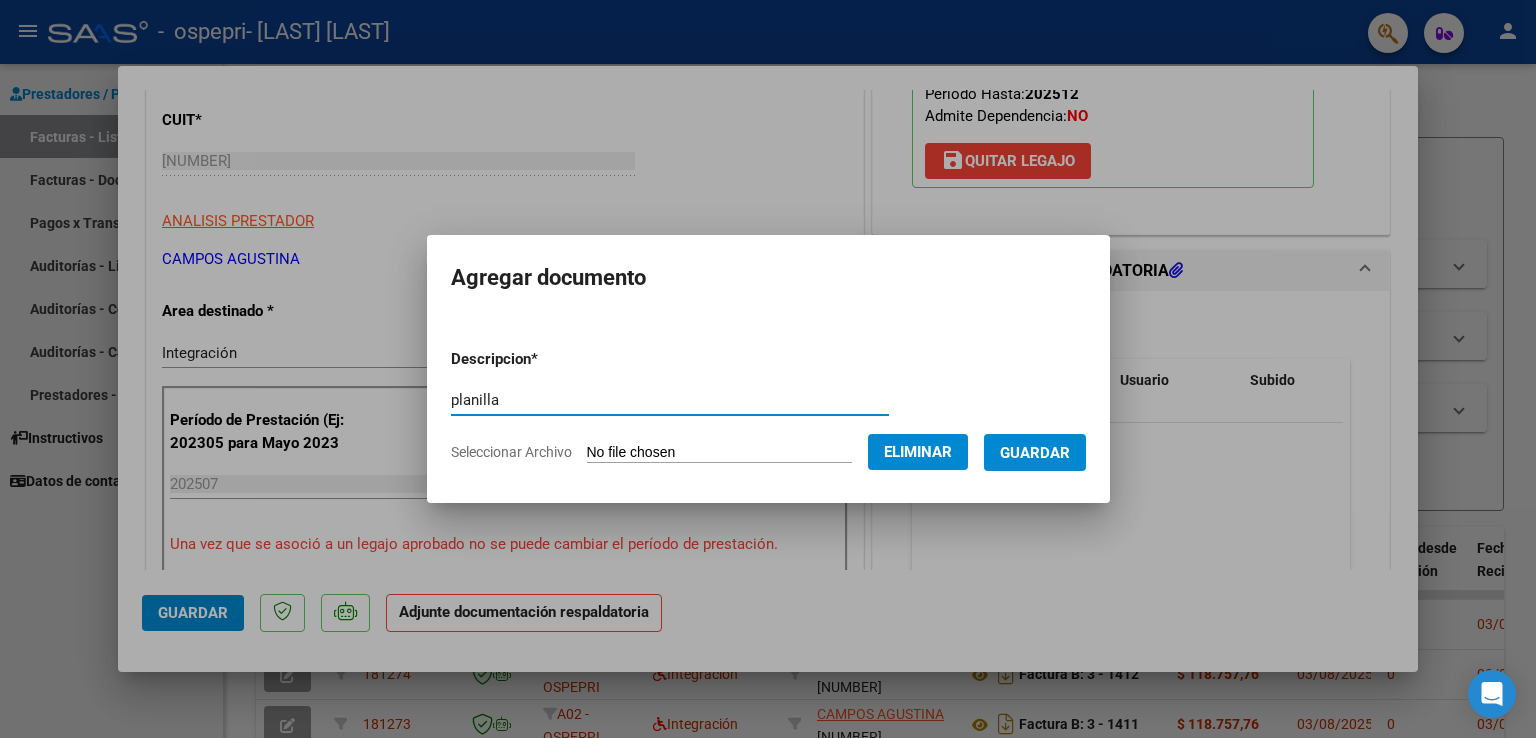 type on "planilla" 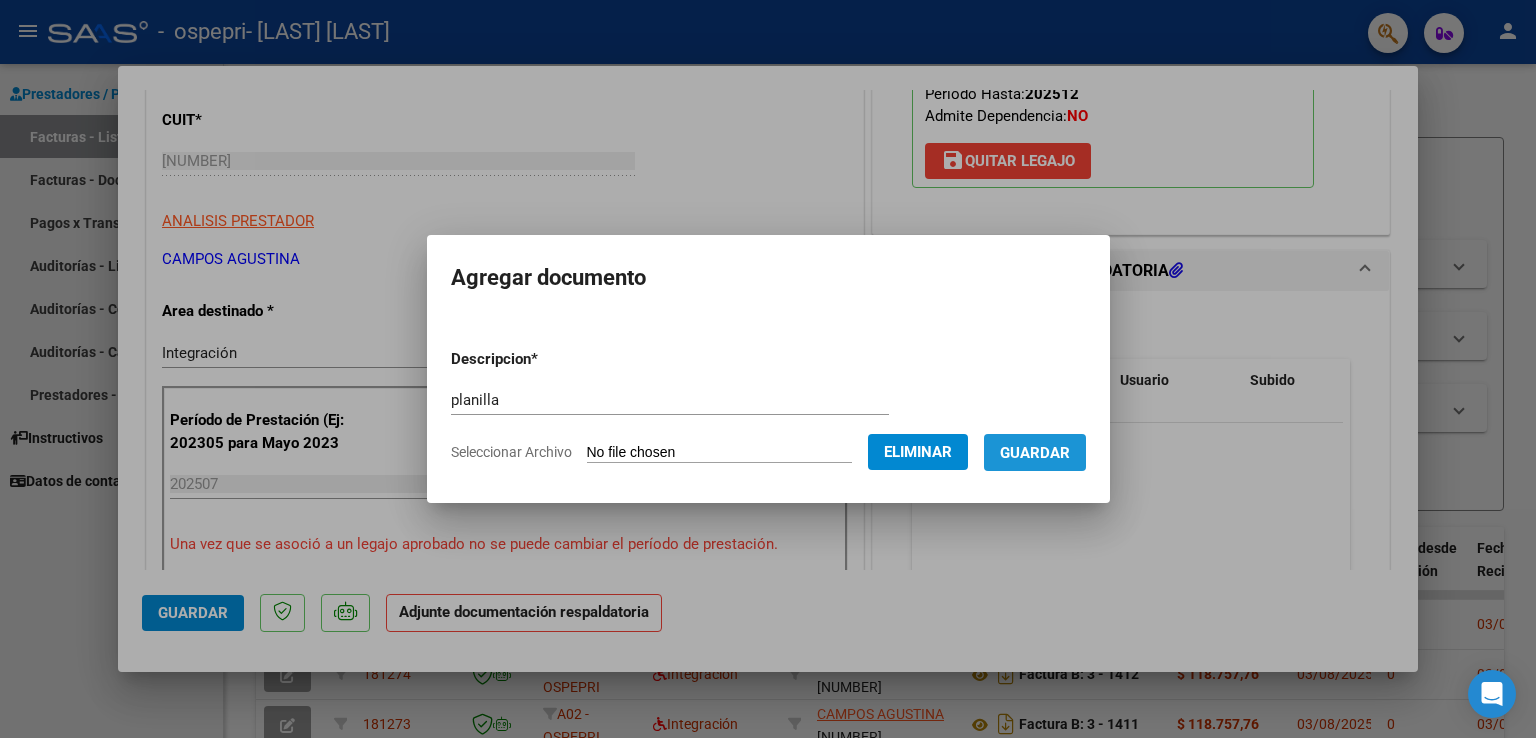 click on "Guardar" at bounding box center (1035, 453) 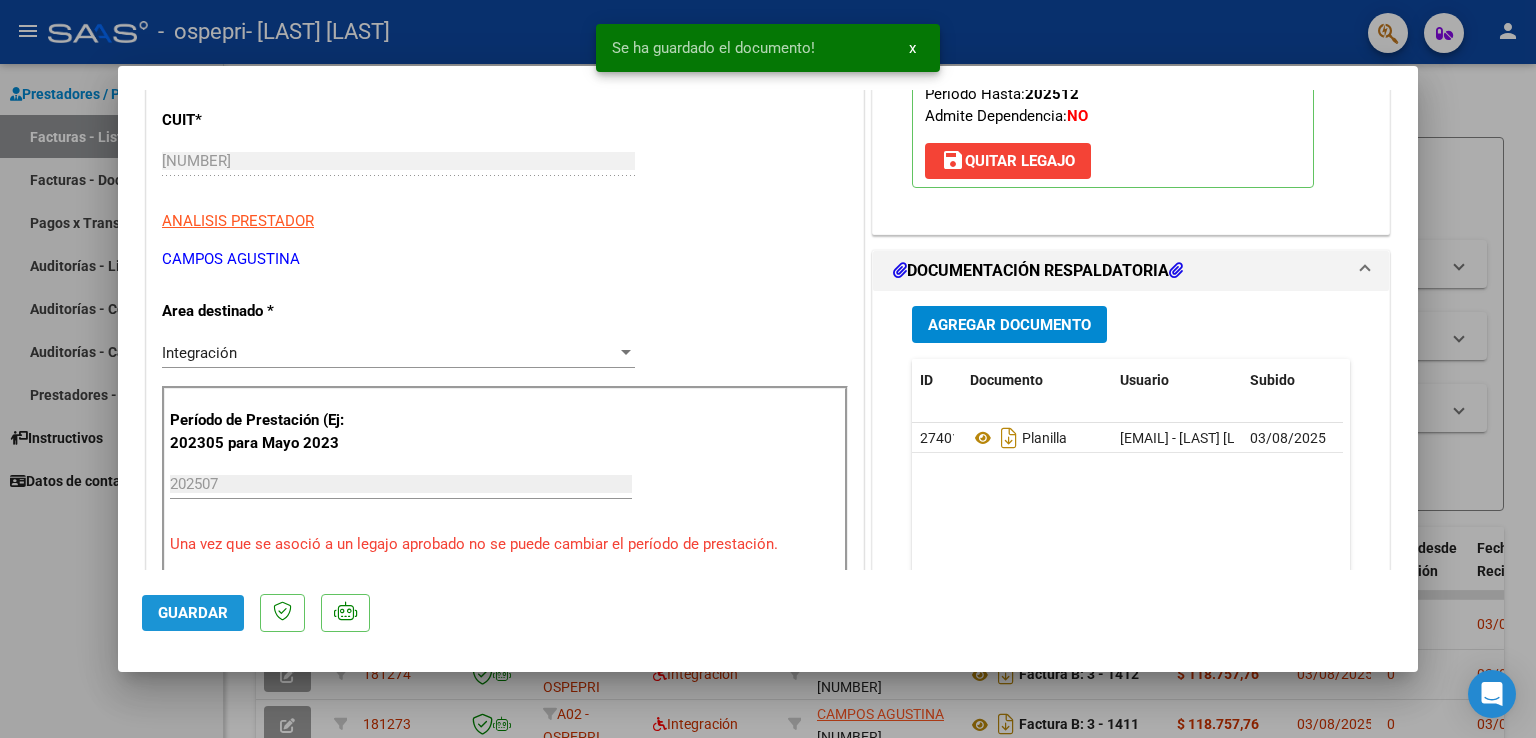 click on "Guardar" 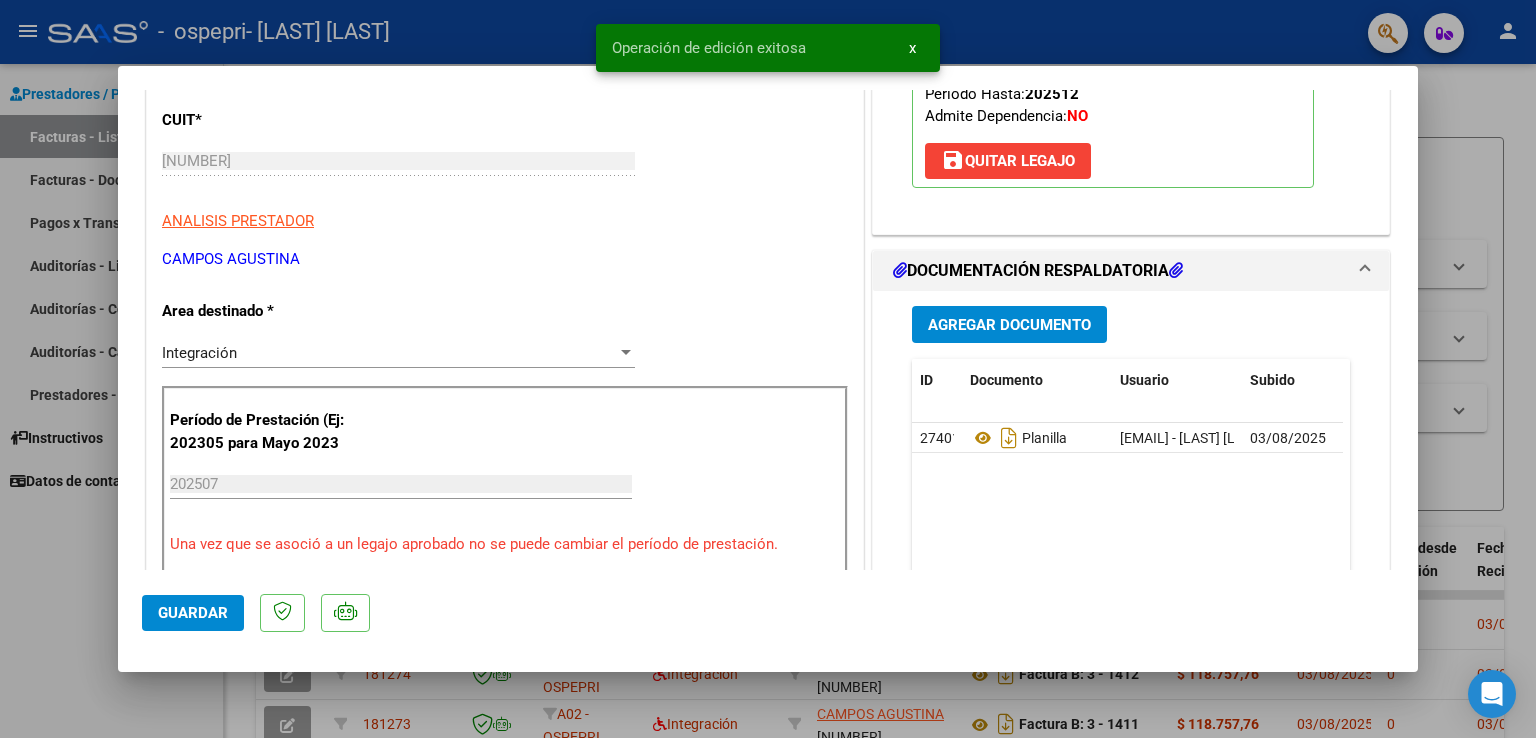 drag, startPoint x: 64, startPoint y: 610, endPoint x: 202, endPoint y: 270, distance: 366.9387 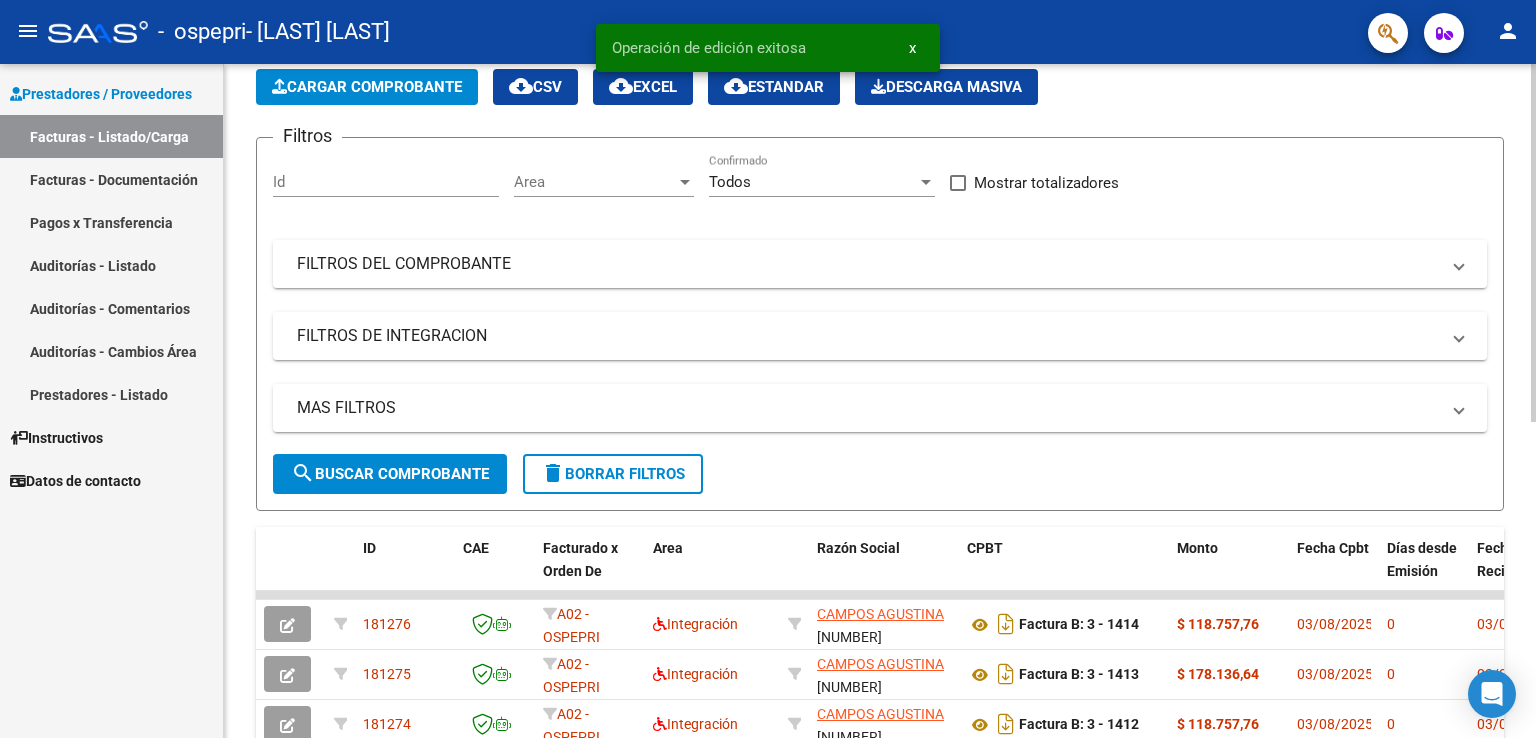 click on "Cargar Comprobante" 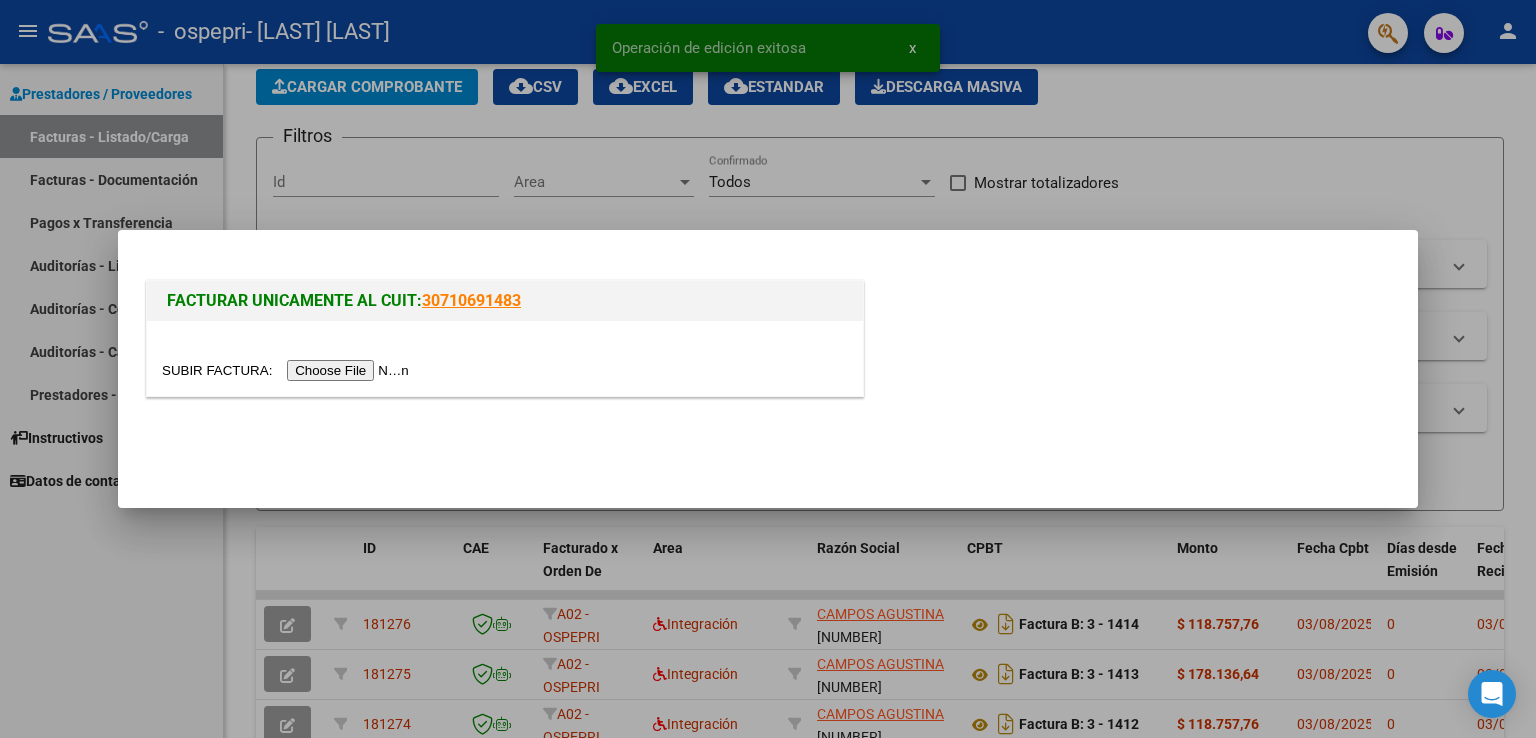 click at bounding box center (288, 370) 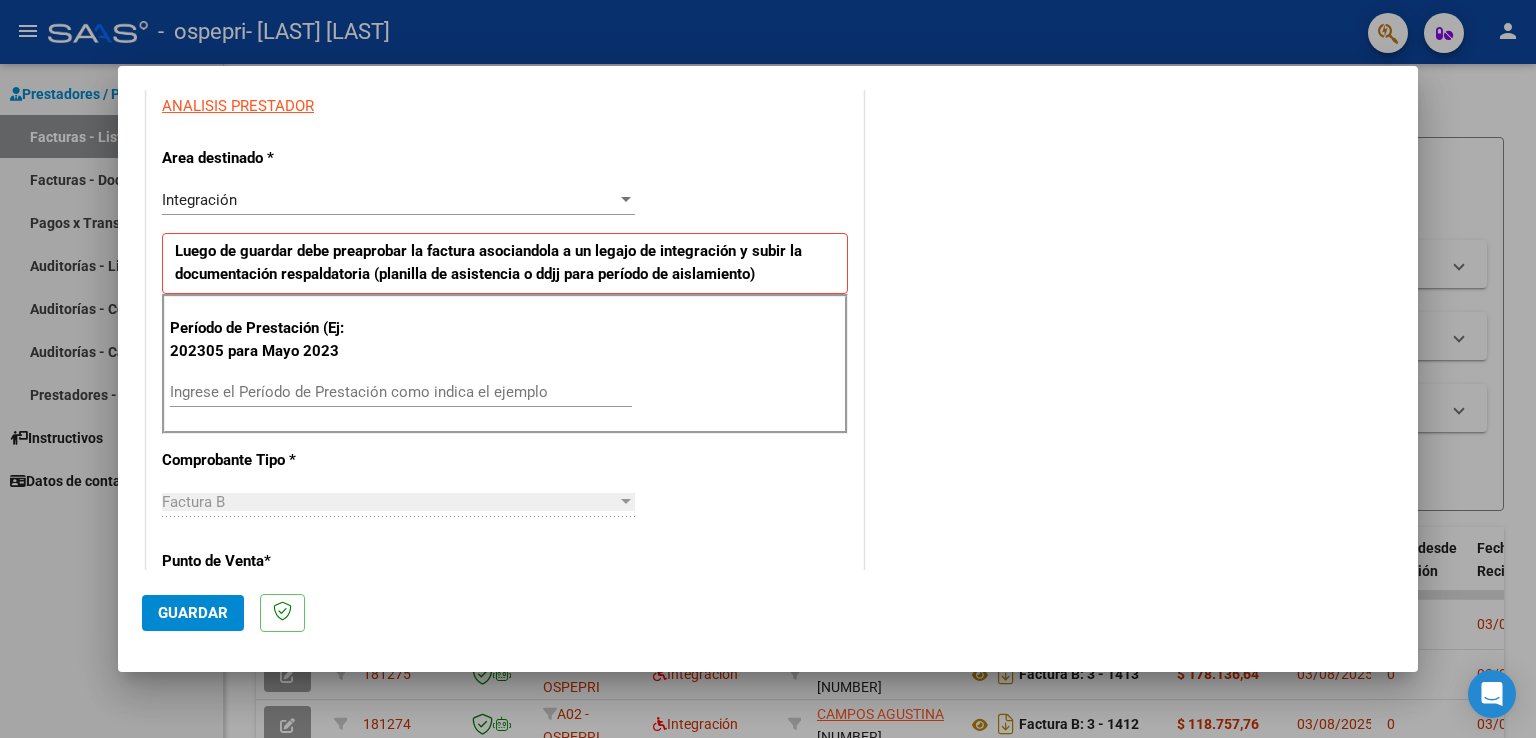 scroll, scrollTop: 400, scrollLeft: 0, axis: vertical 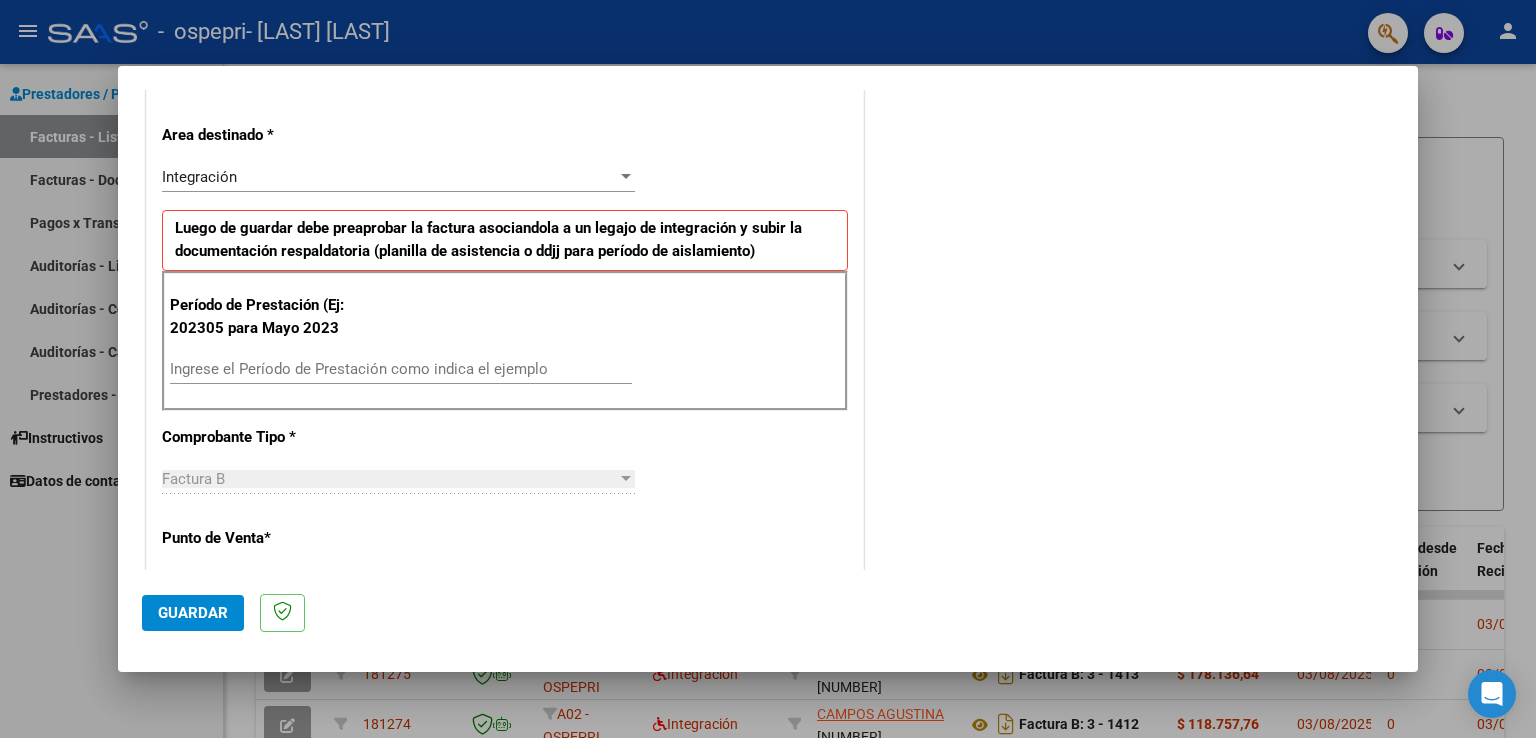 click on "Ingrese el Período de Prestación como indica el ejemplo" at bounding box center (401, 369) 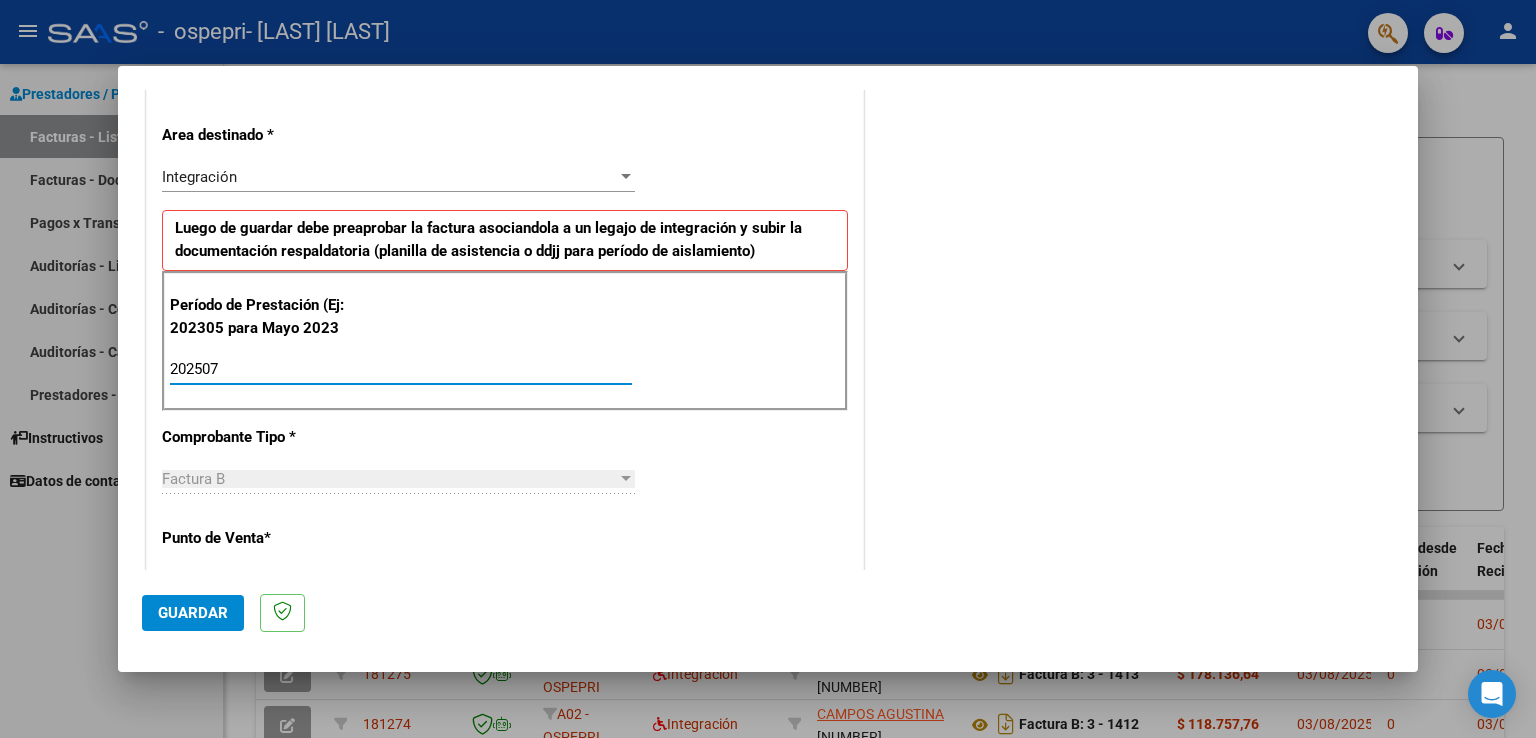 type on "202507" 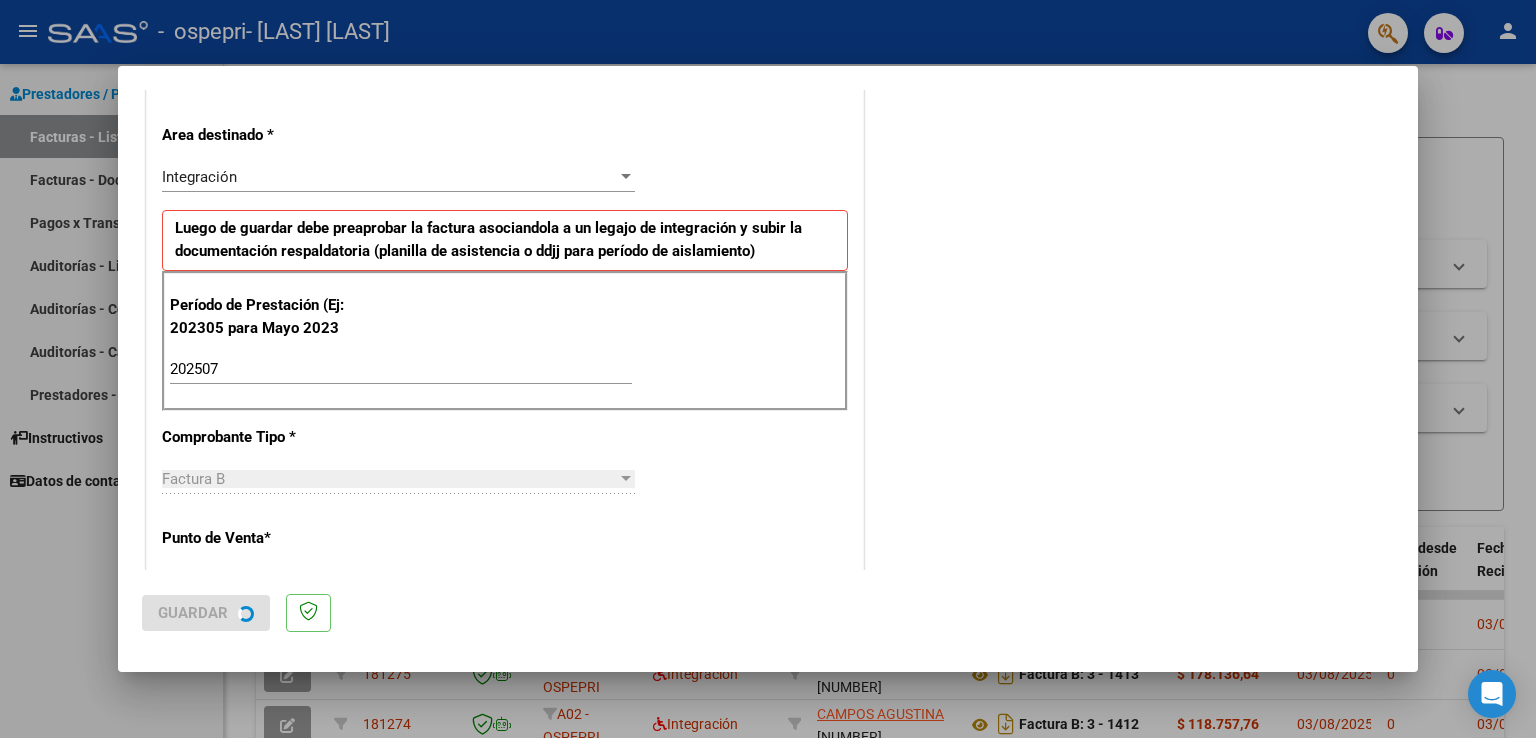 scroll, scrollTop: 0, scrollLeft: 0, axis: both 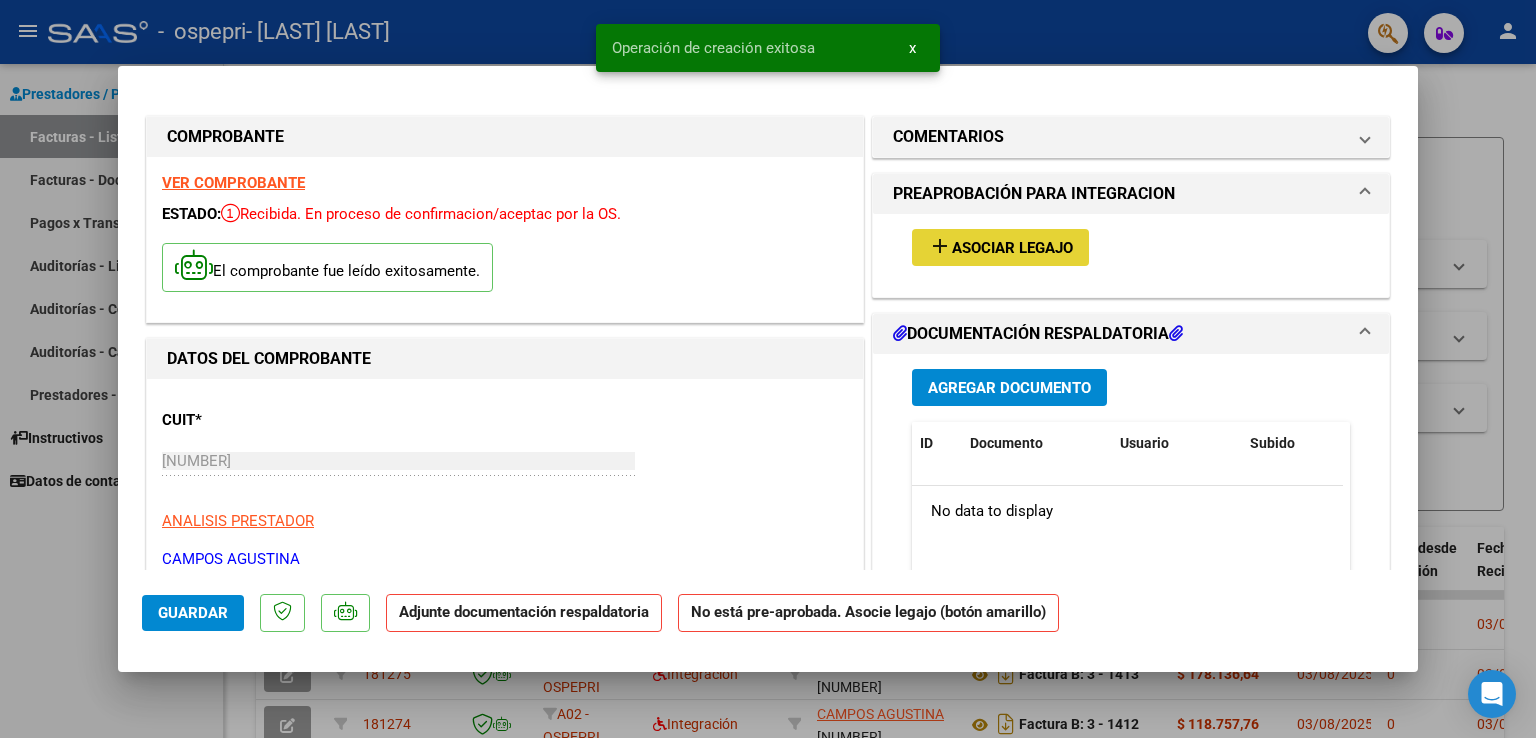 click on "Asociar Legajo" at bounding box center [1012, 248] 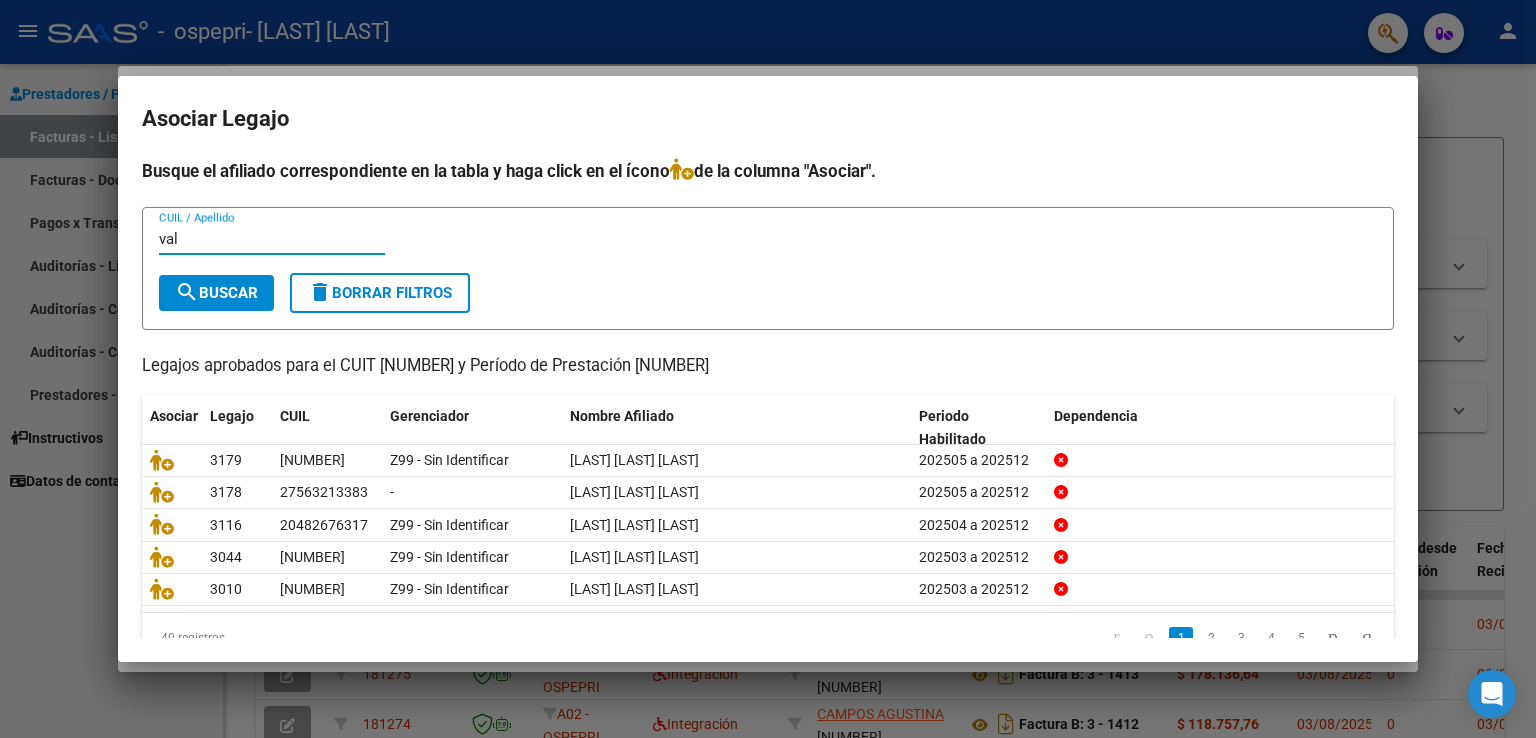 type on "val" 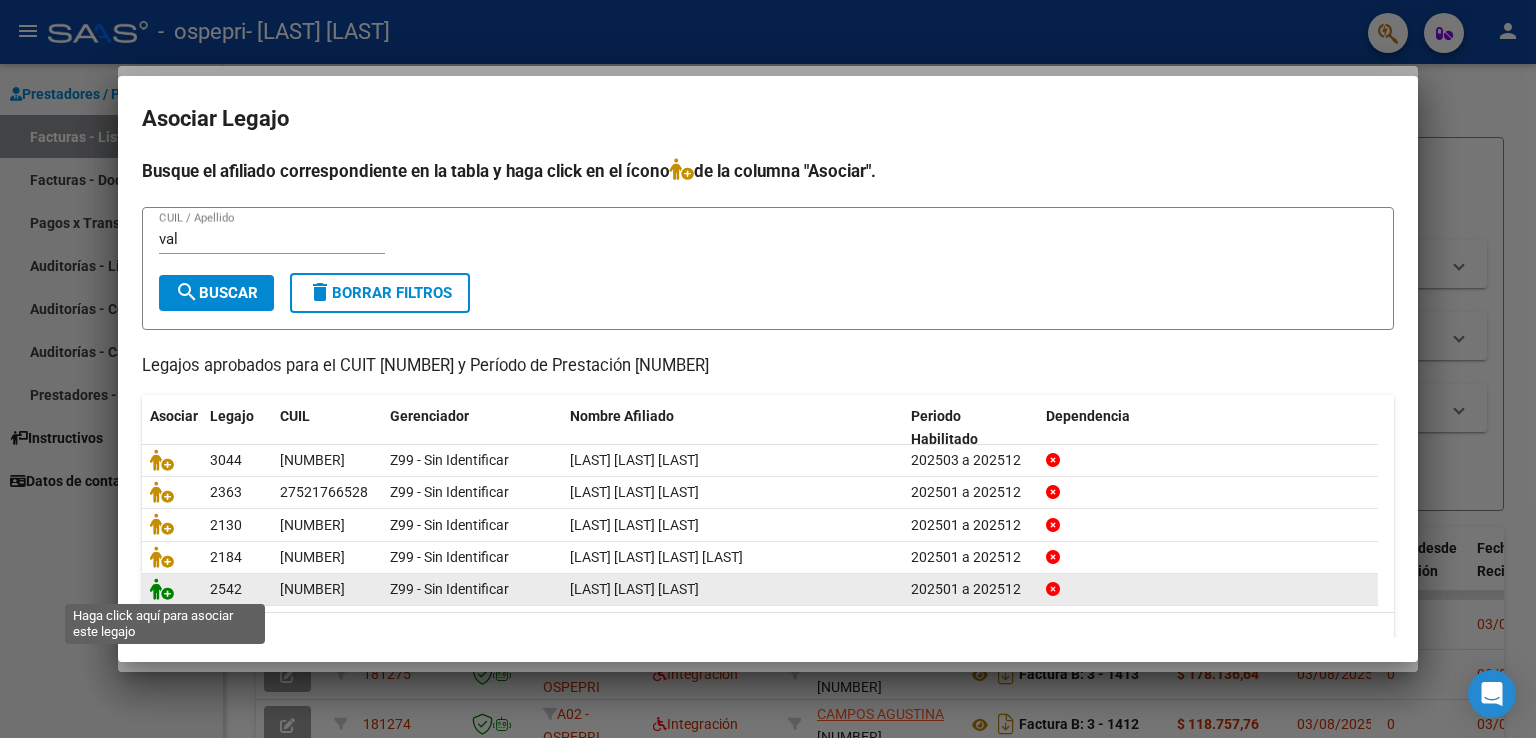 click 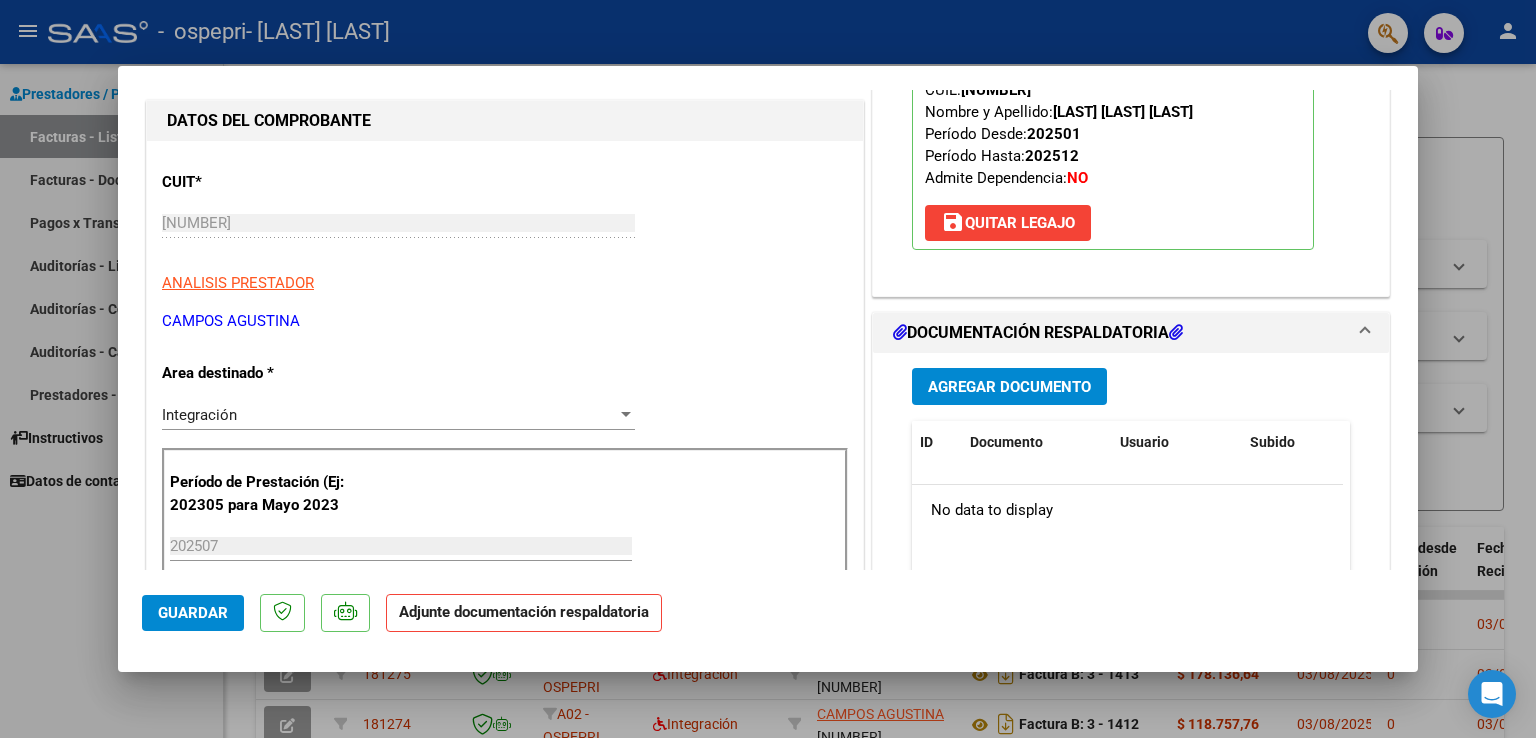 scroll, scrollTop: 300, scrollLeft: 0, axis: vertical 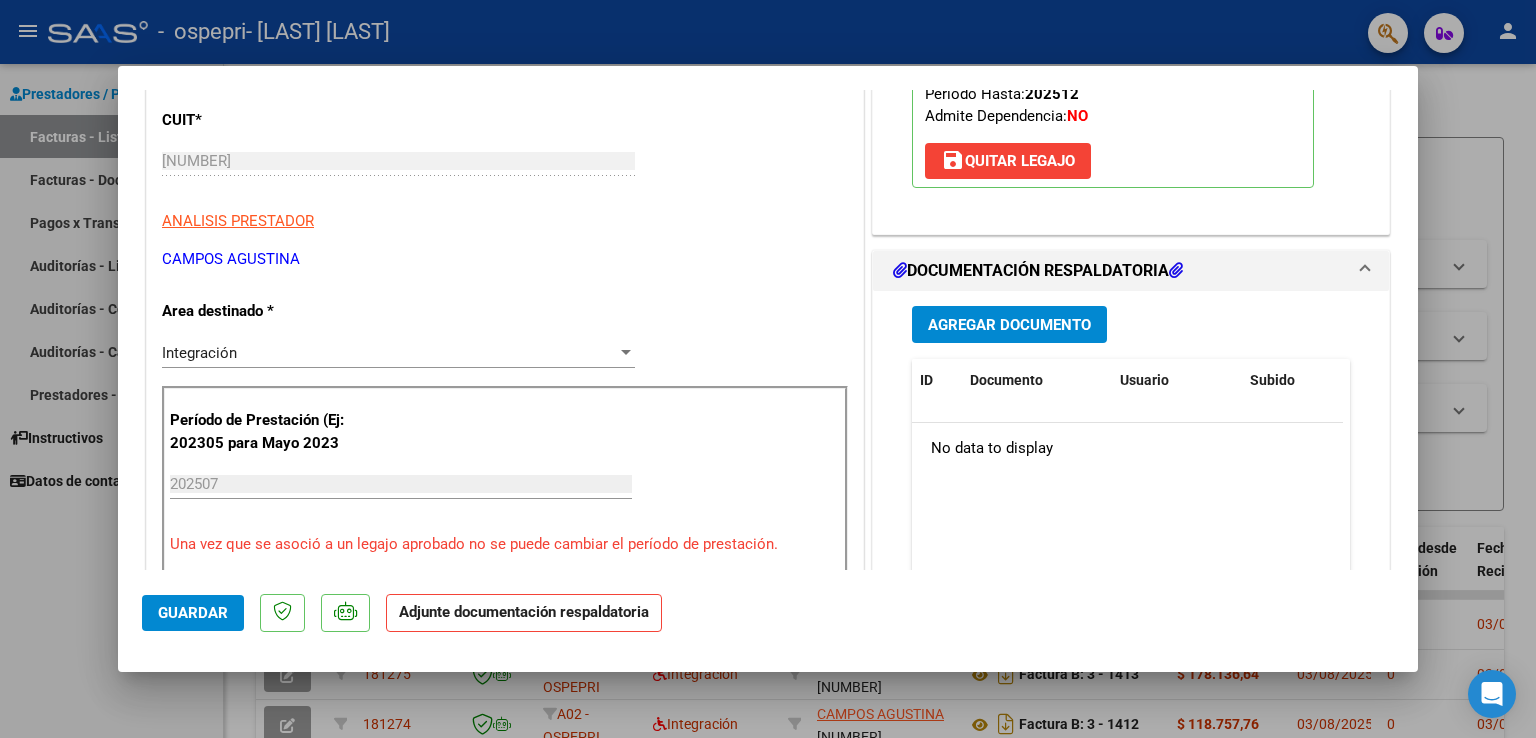 click on "Agregar Documento" at bounding box center [1009, 325] 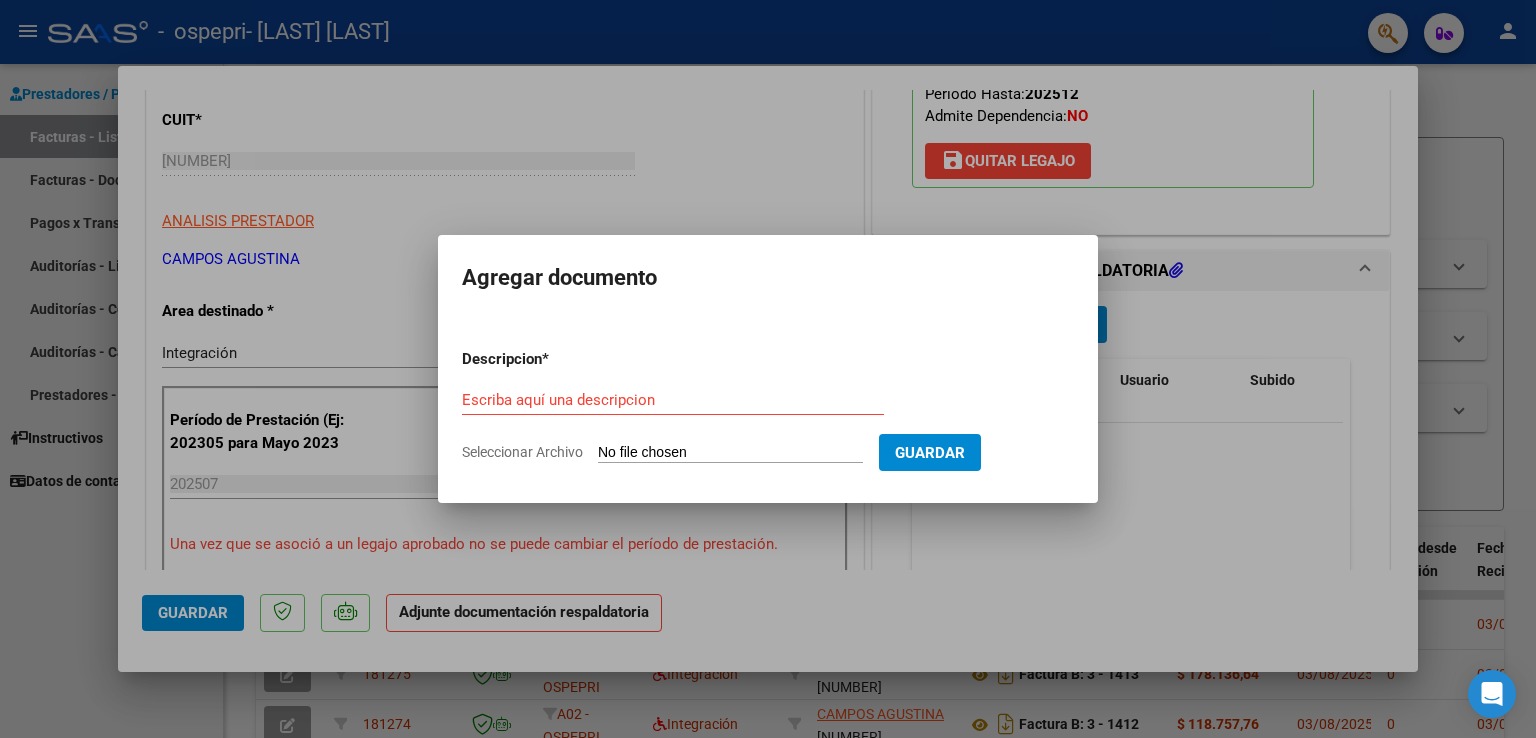 click on "Seleccionar Archivo" 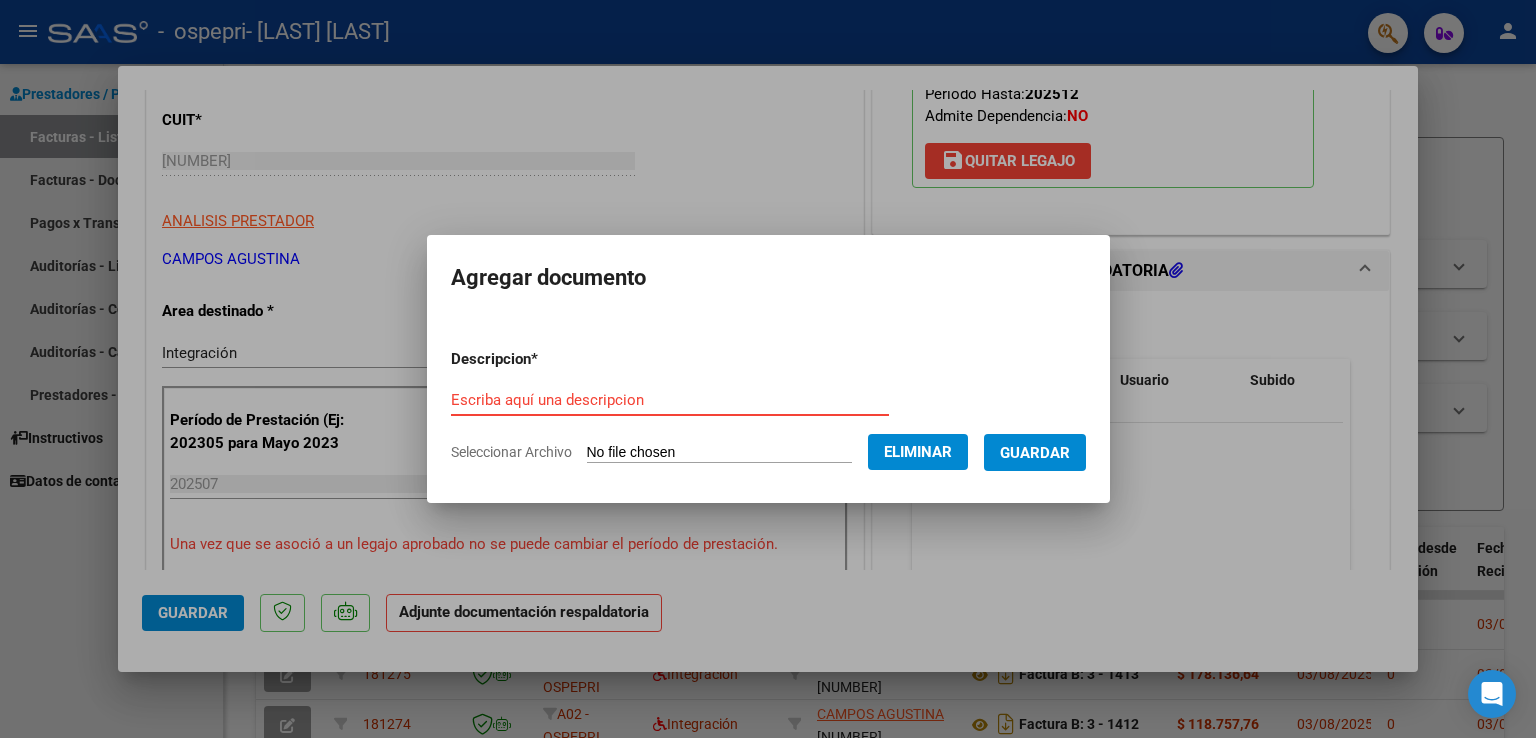 click on "Escriba aquí una descripcion" at bounding box center (670, 400) 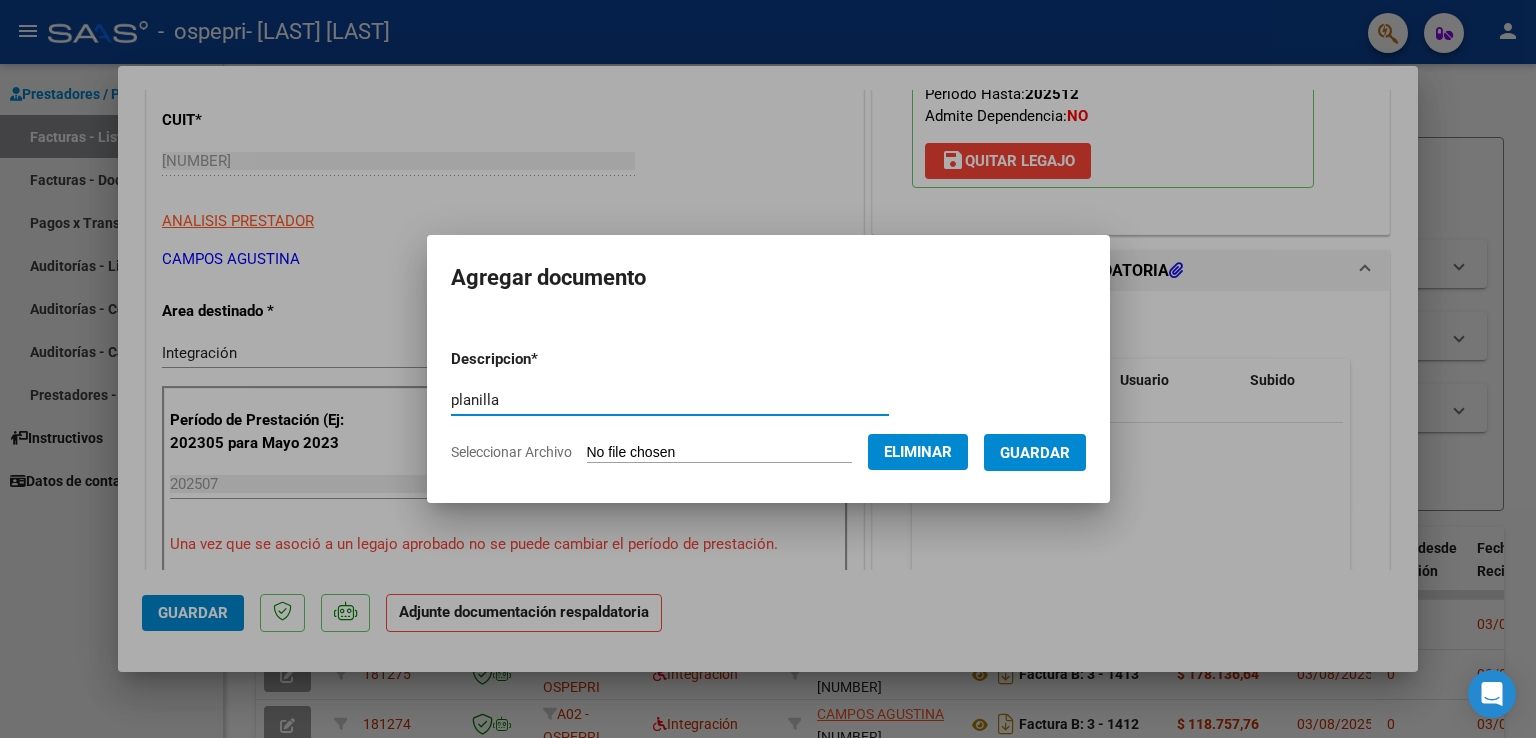 type on "planilla" 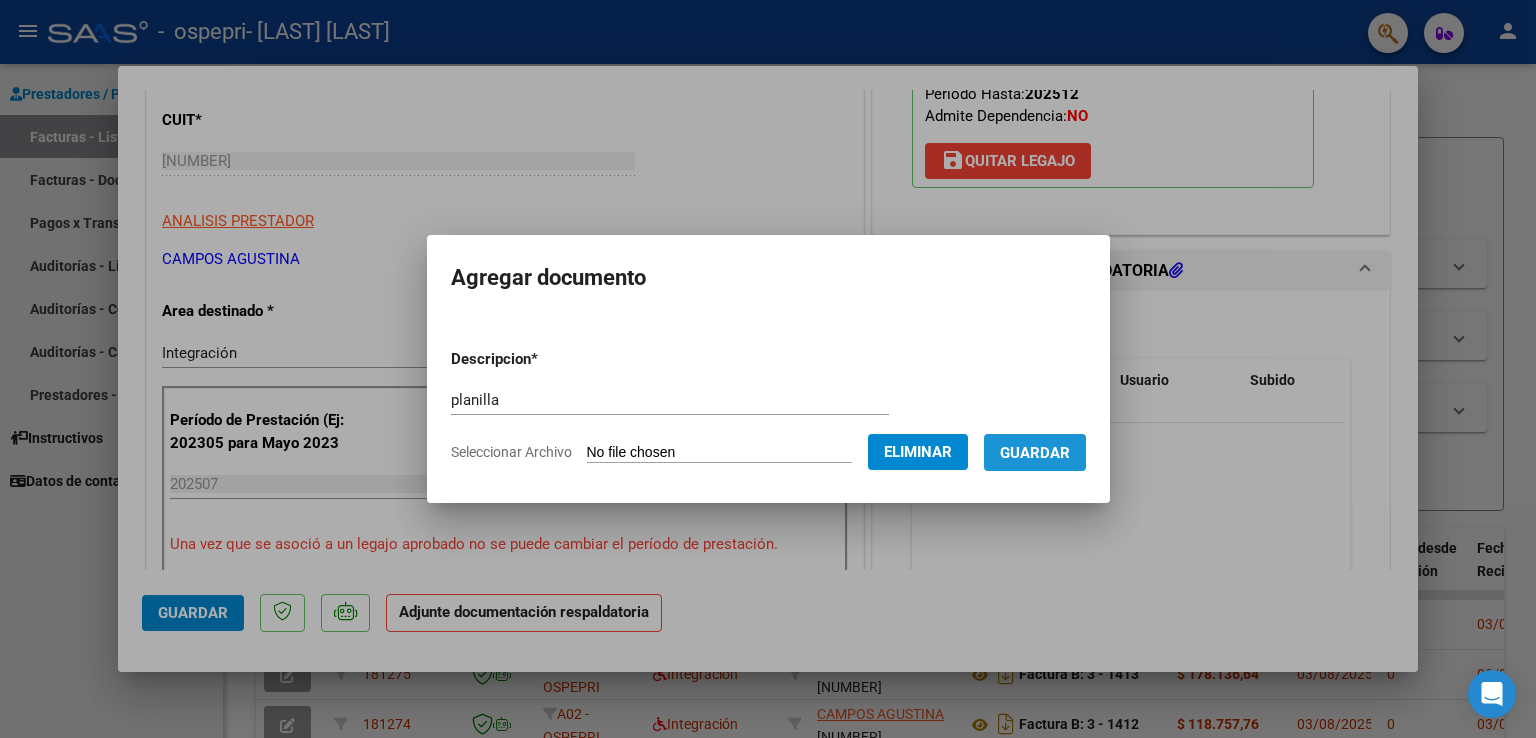 click on "Guardar" at bounding box center [1035, 453] 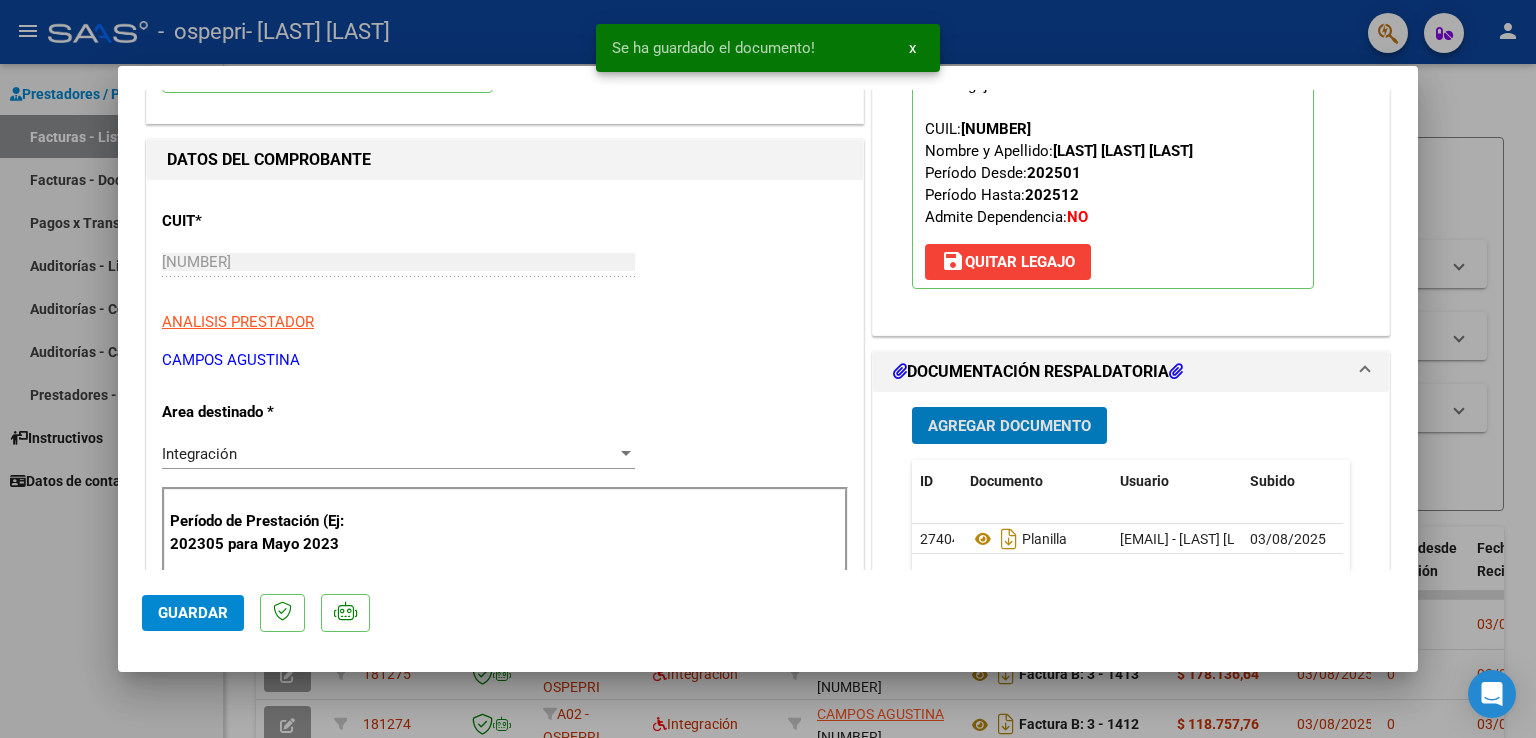 scroll, scrollTop: 0, scrollLeft: 0, axis: both 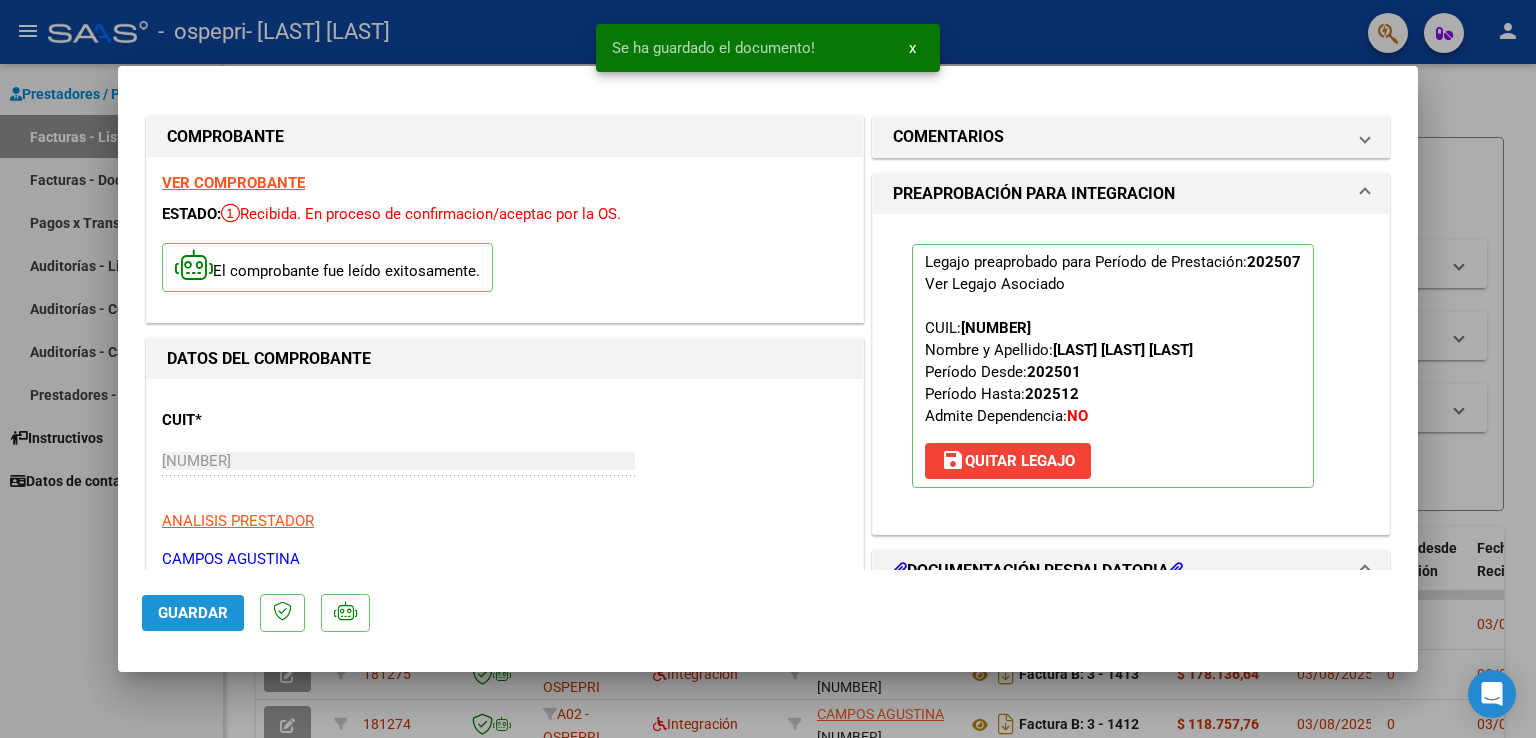 click on "Guardar" 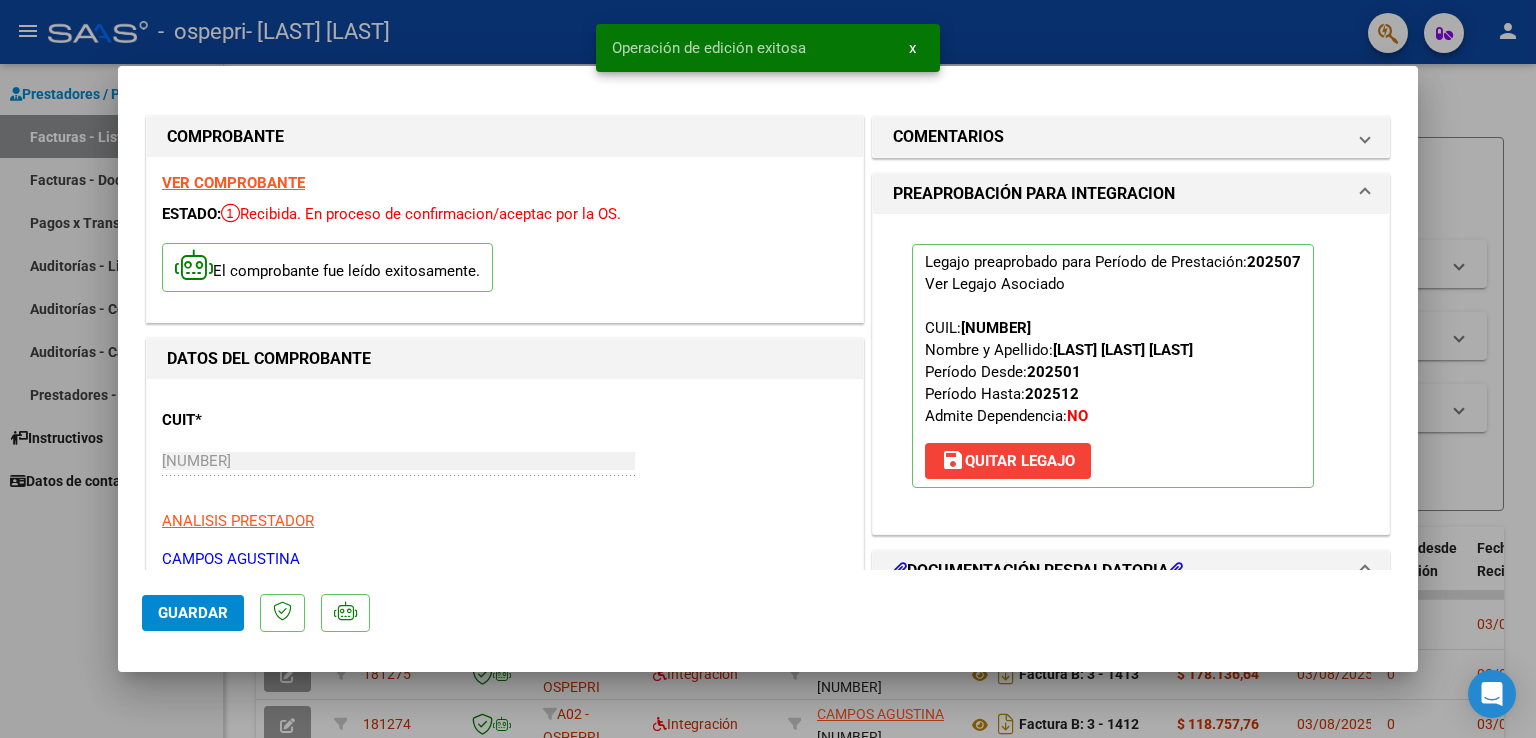 drag, startPoint x: 35, startPoint y: 603, endPoint x: 233, endPoint y: 422, distance: 268.26294 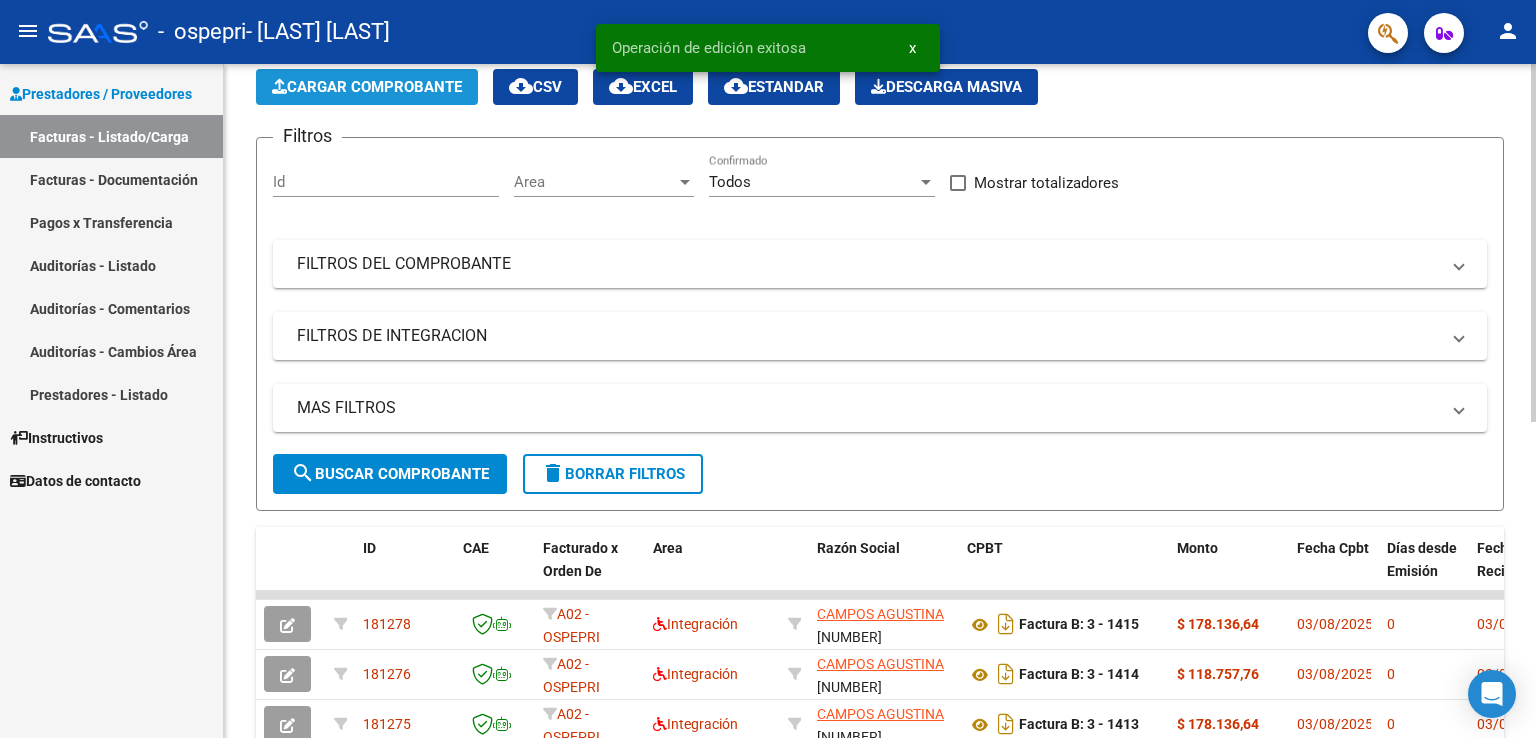 click on "Cargar Comprobante" 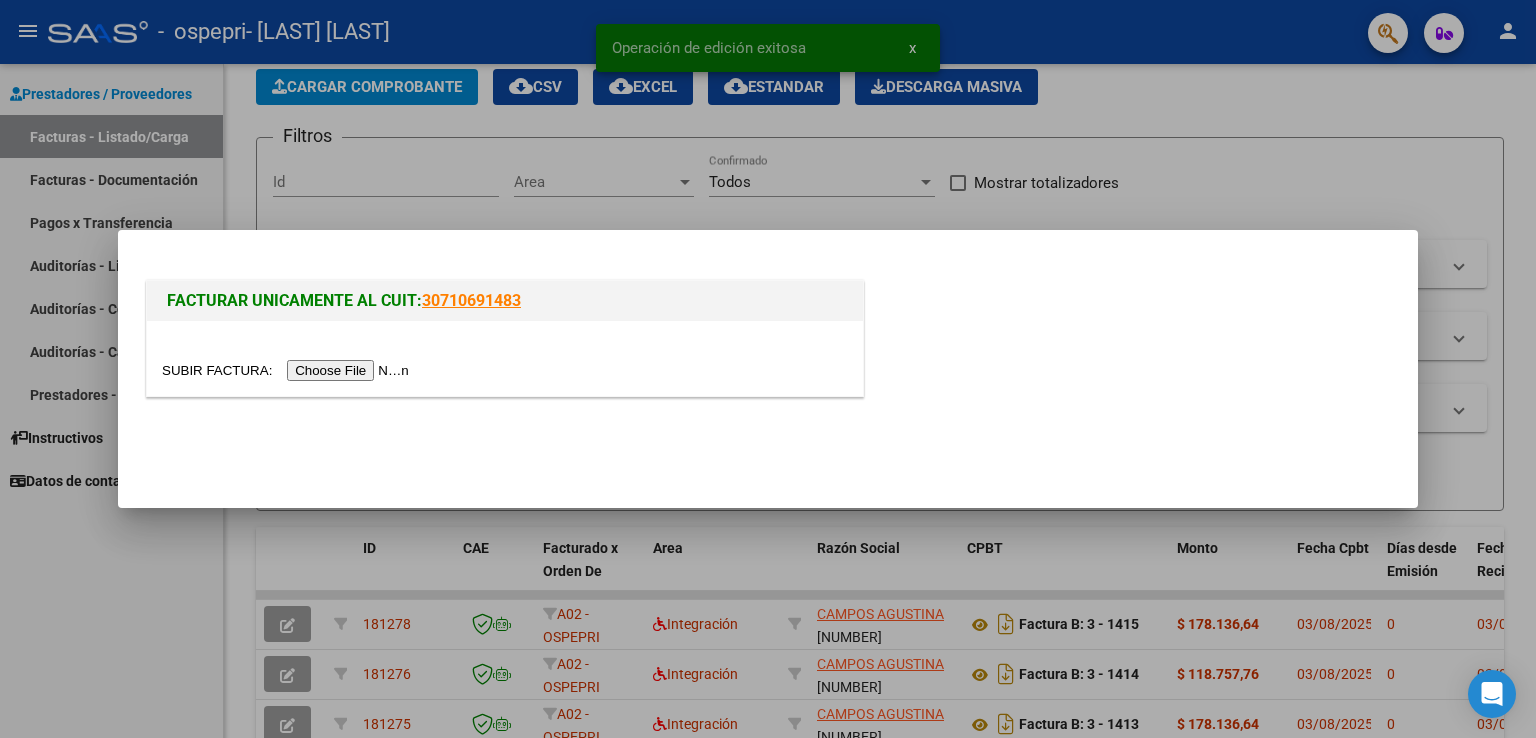 click at bounding box center [288, 370] 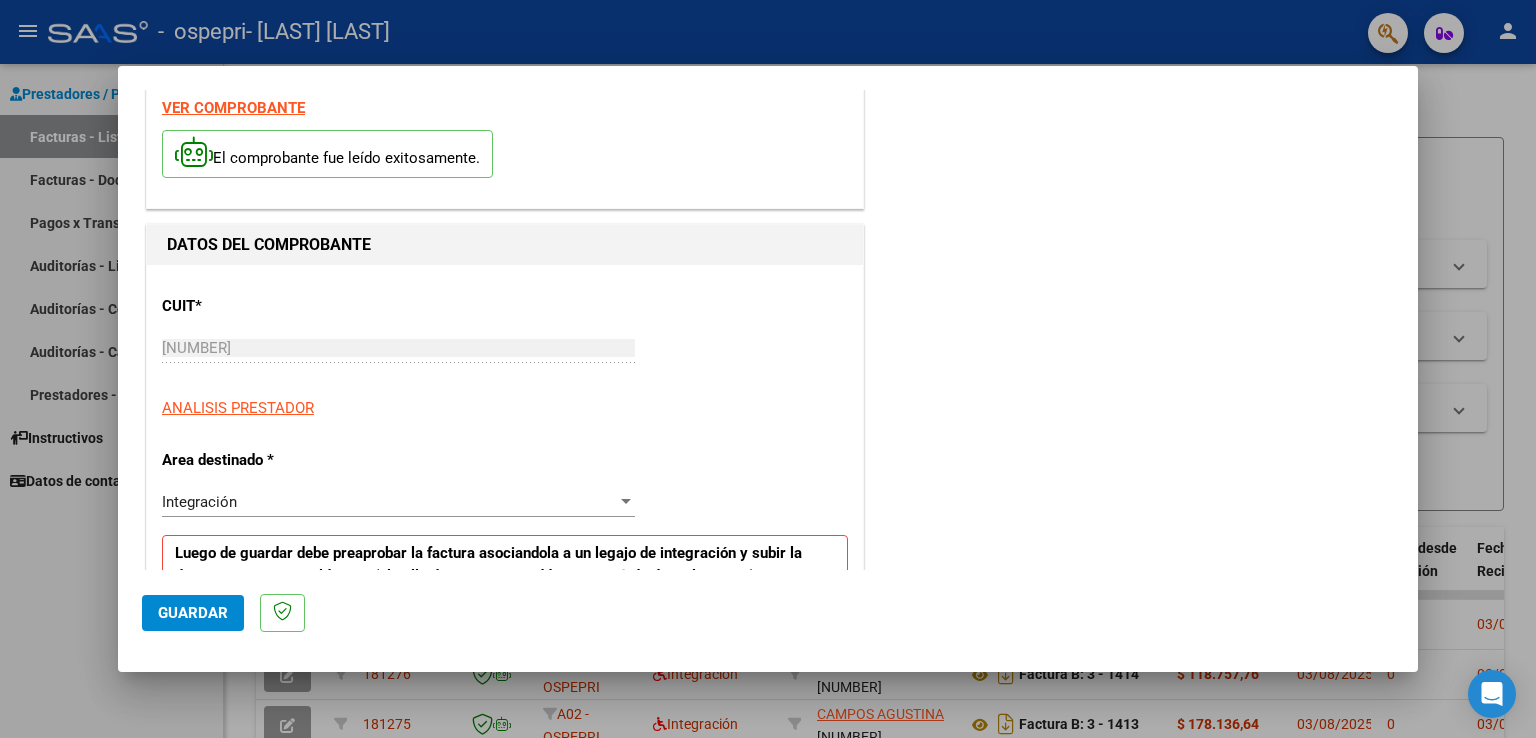 scroll, scrollTop: 300, scrollLeft: 0, axis: vertical 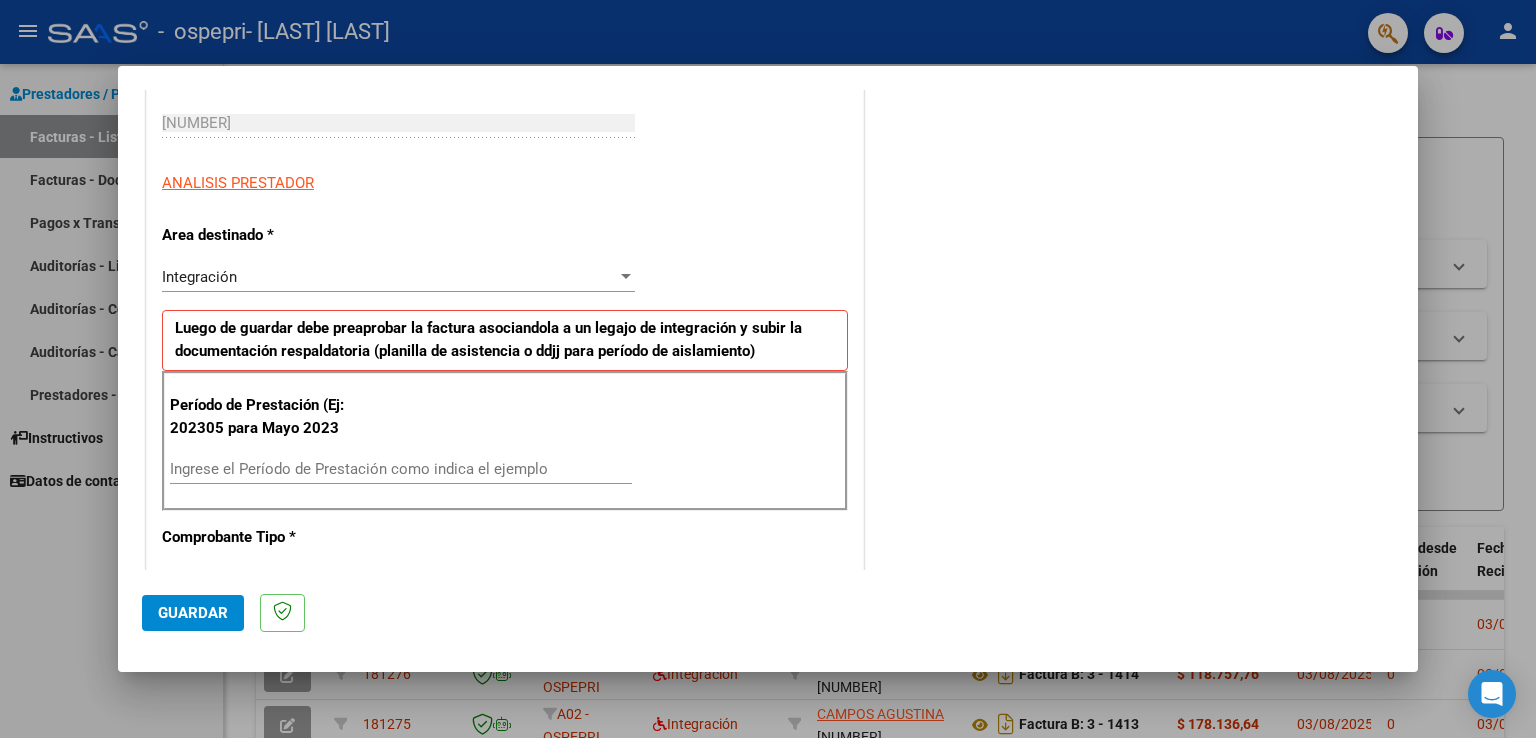 click on "Ingrese el Período de Prestación como indica el ejemplo" at bounding box center (401, 469) 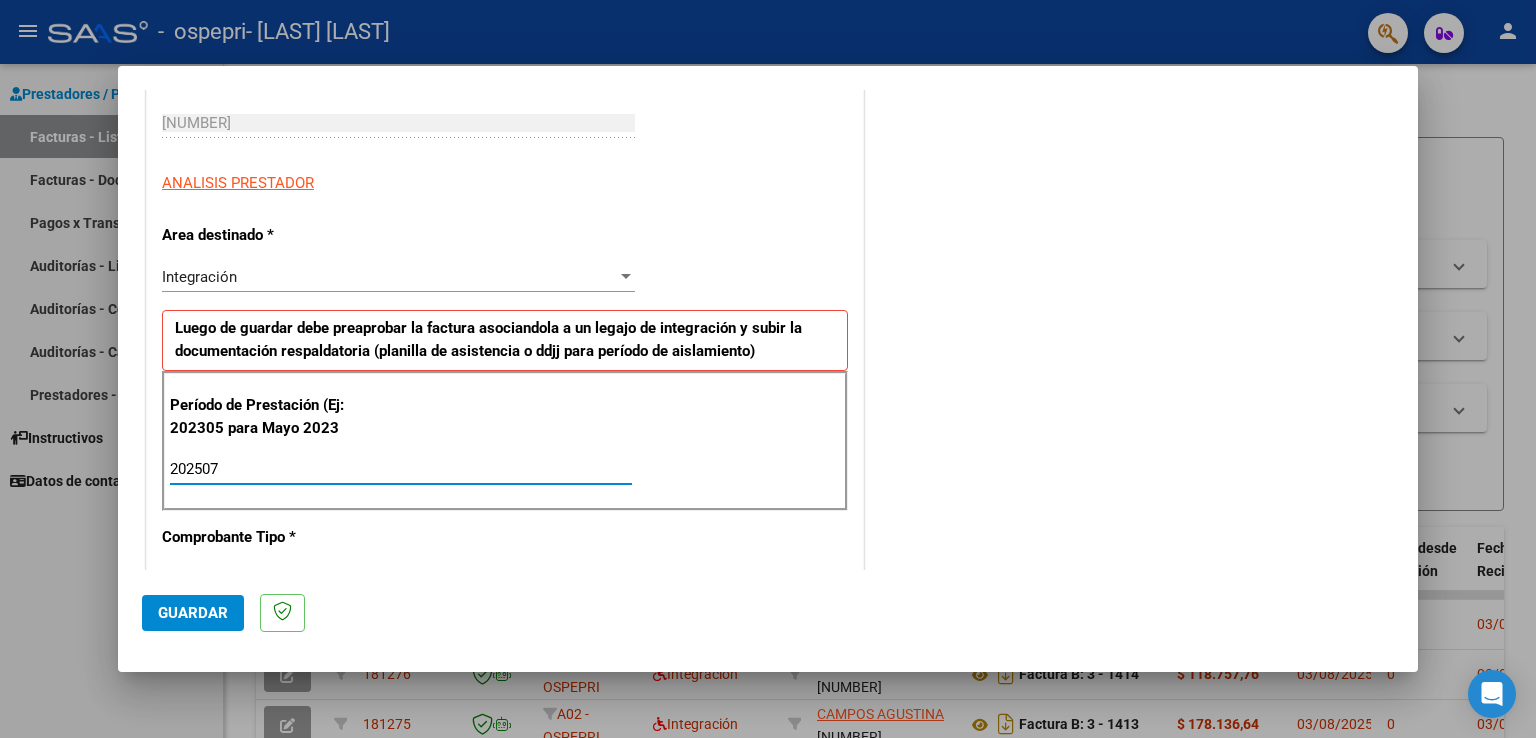 type on "202507" 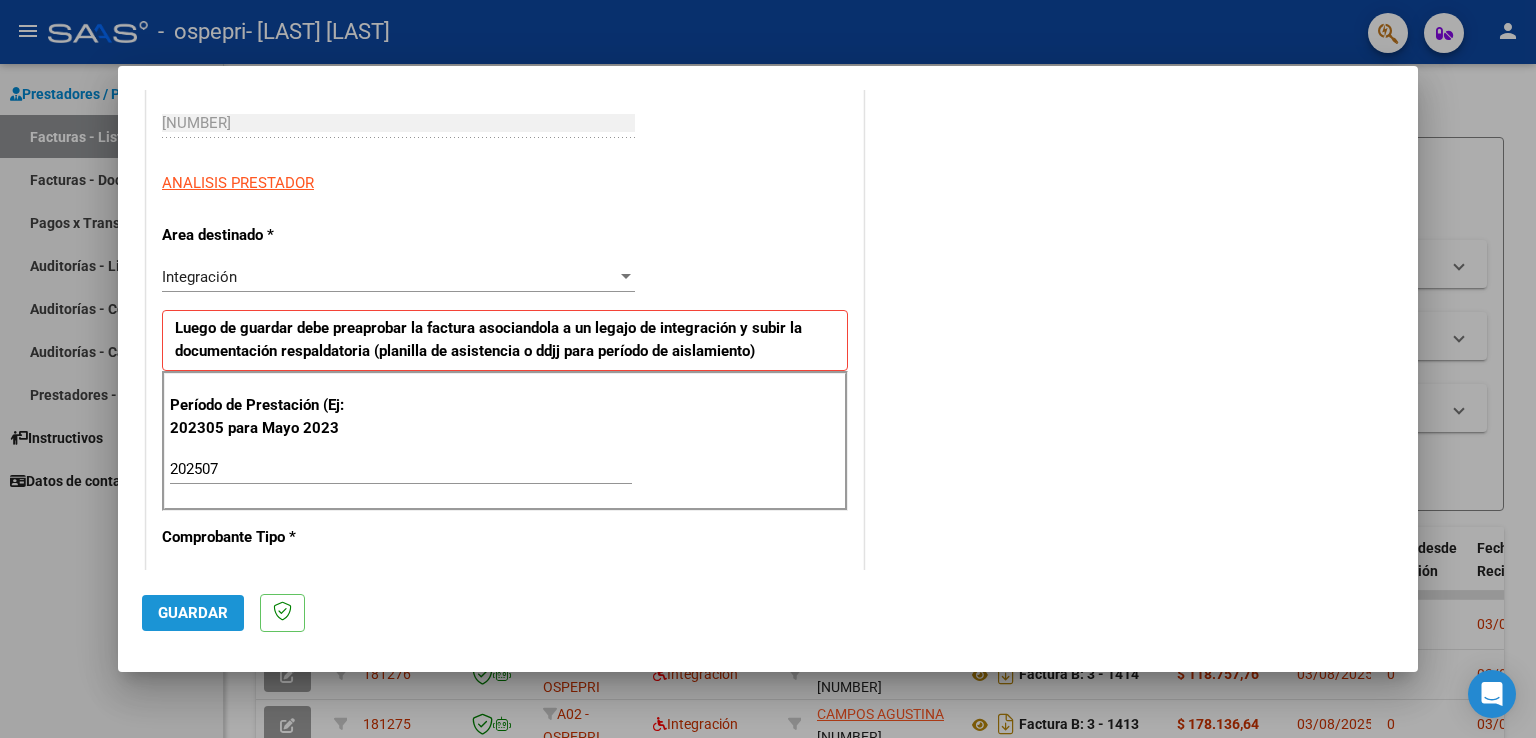 click on "Guardar" 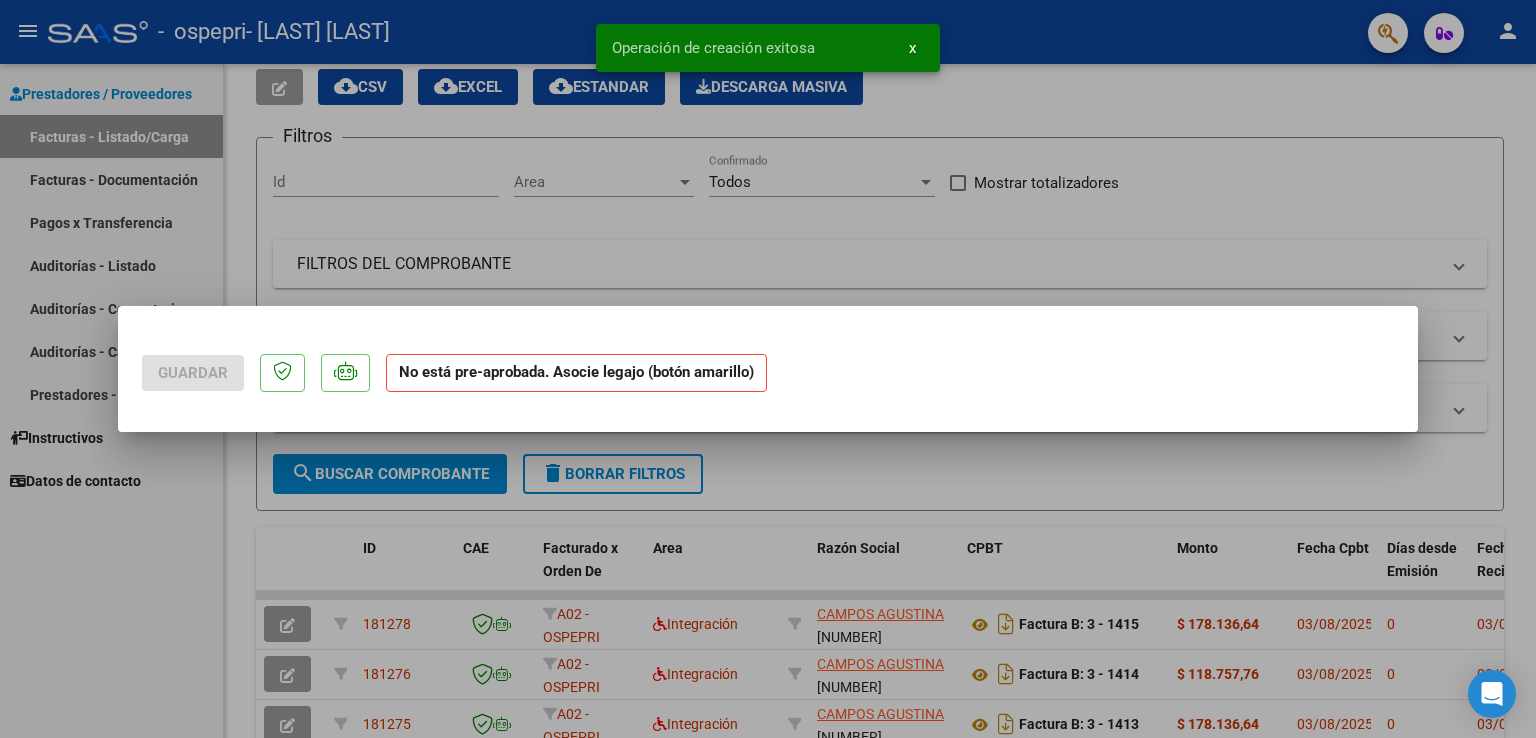 scroll, scrollTop: 0, scrollLeft: 0, axis: both 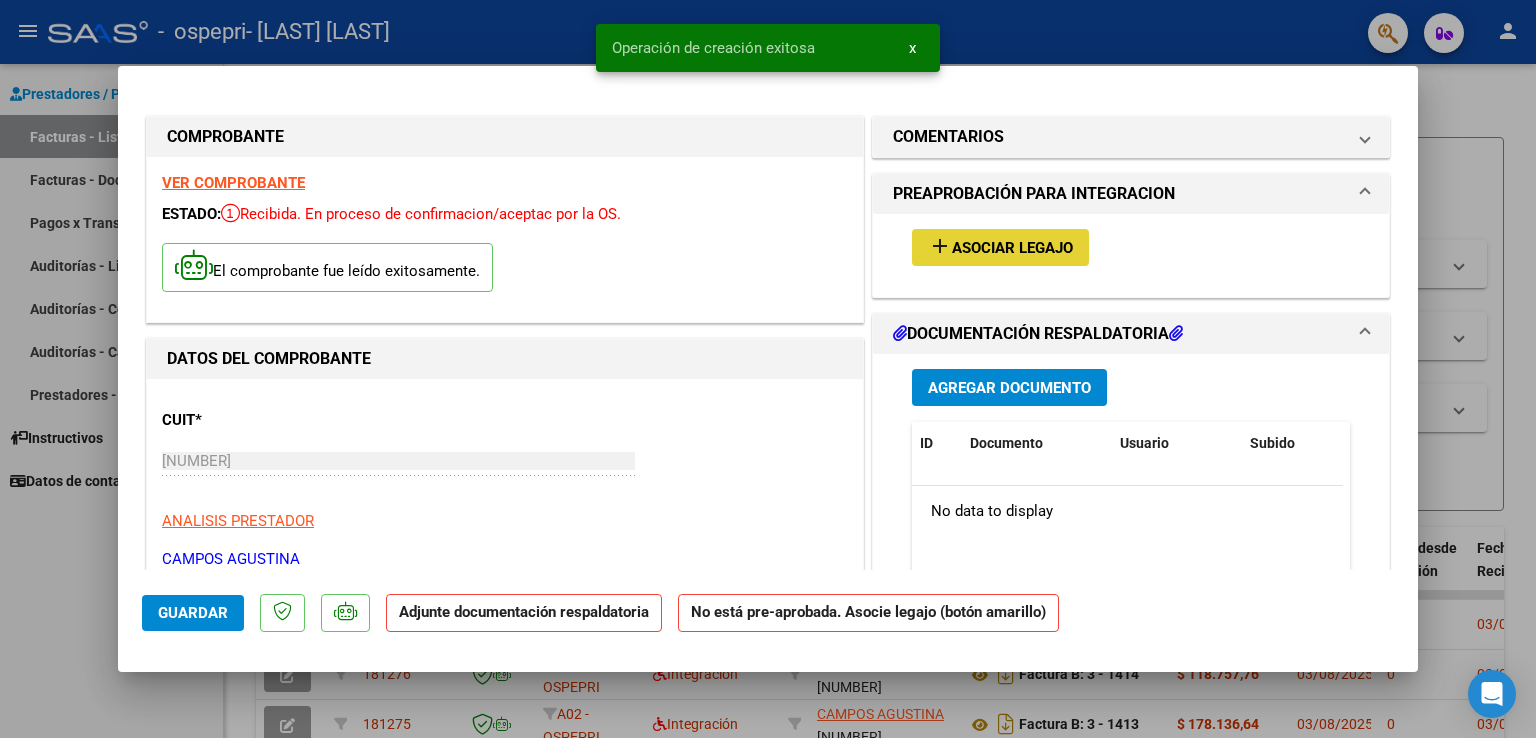click on "Asociar Legajo" at bounding box center (1012, 248) 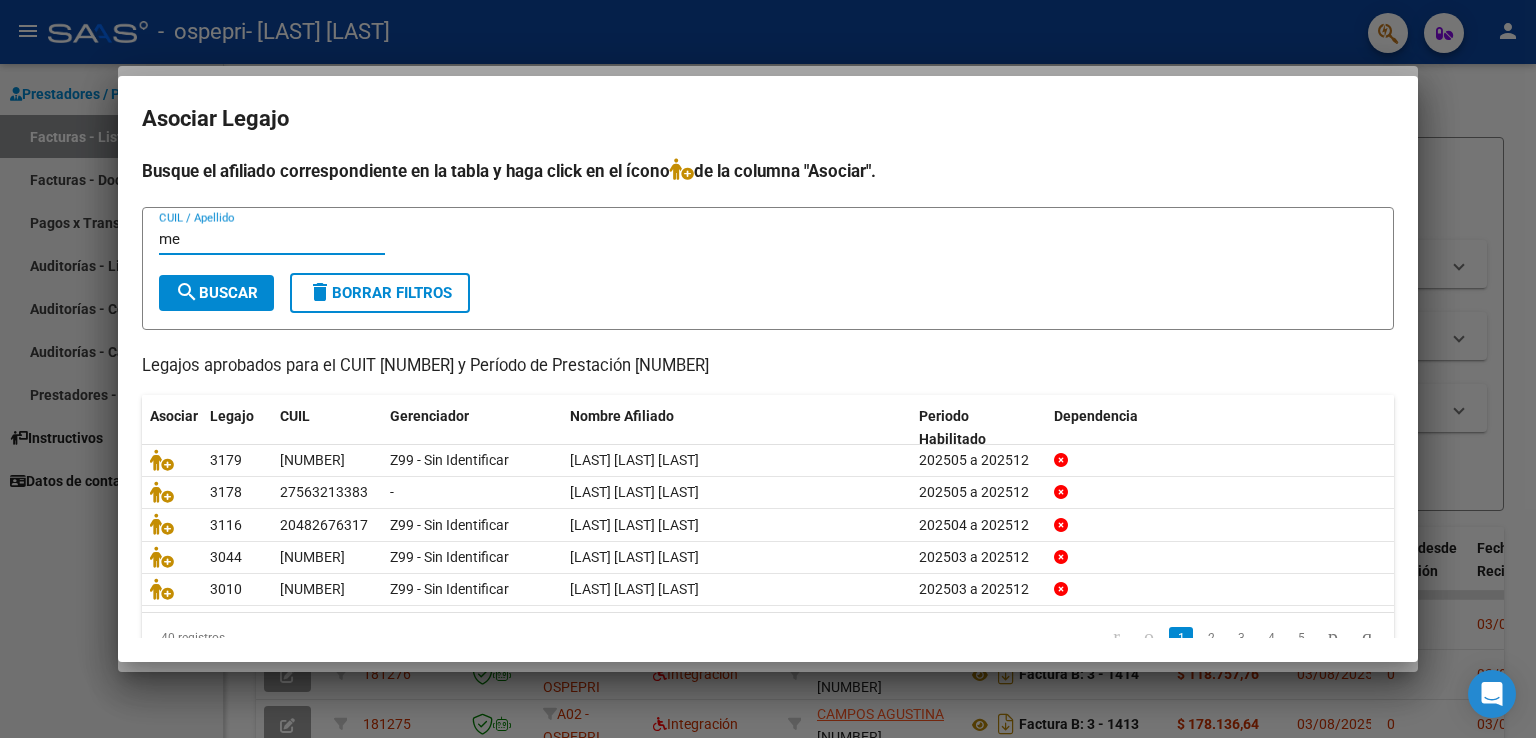 type on "me" 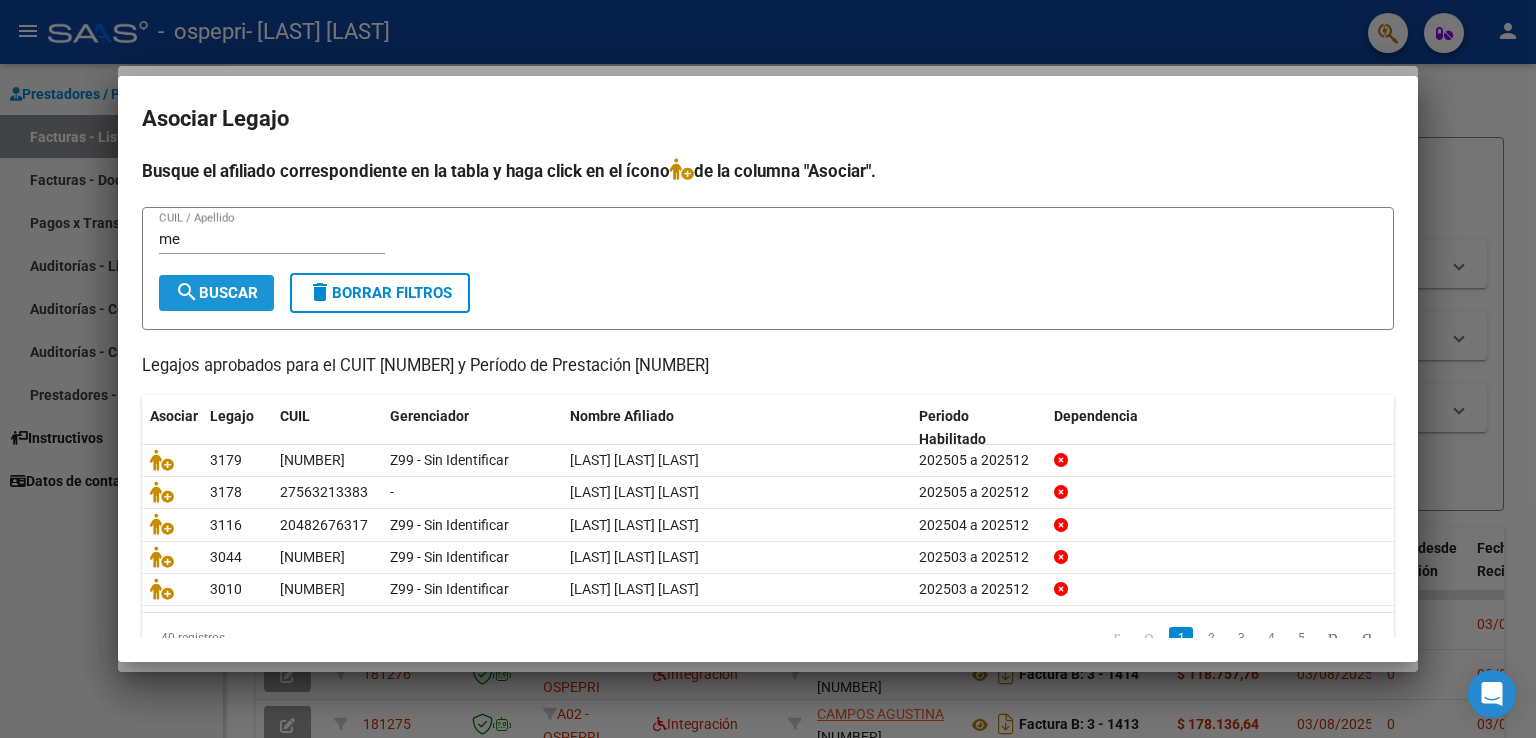 click on "search  Buscar" at bounding box center (216, 293) 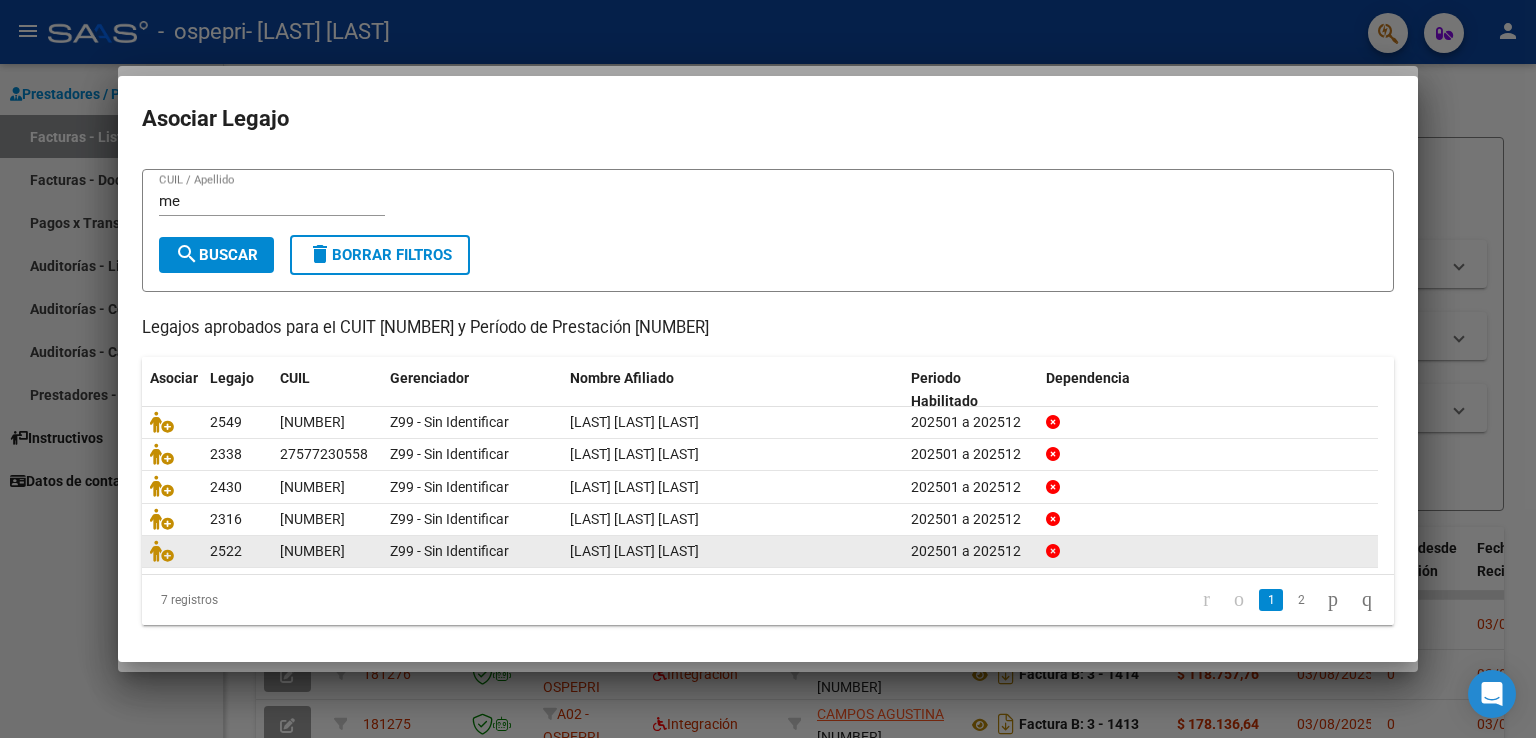 scroll, scrollTop: 39, scrollLeft: 0, axis: vertical 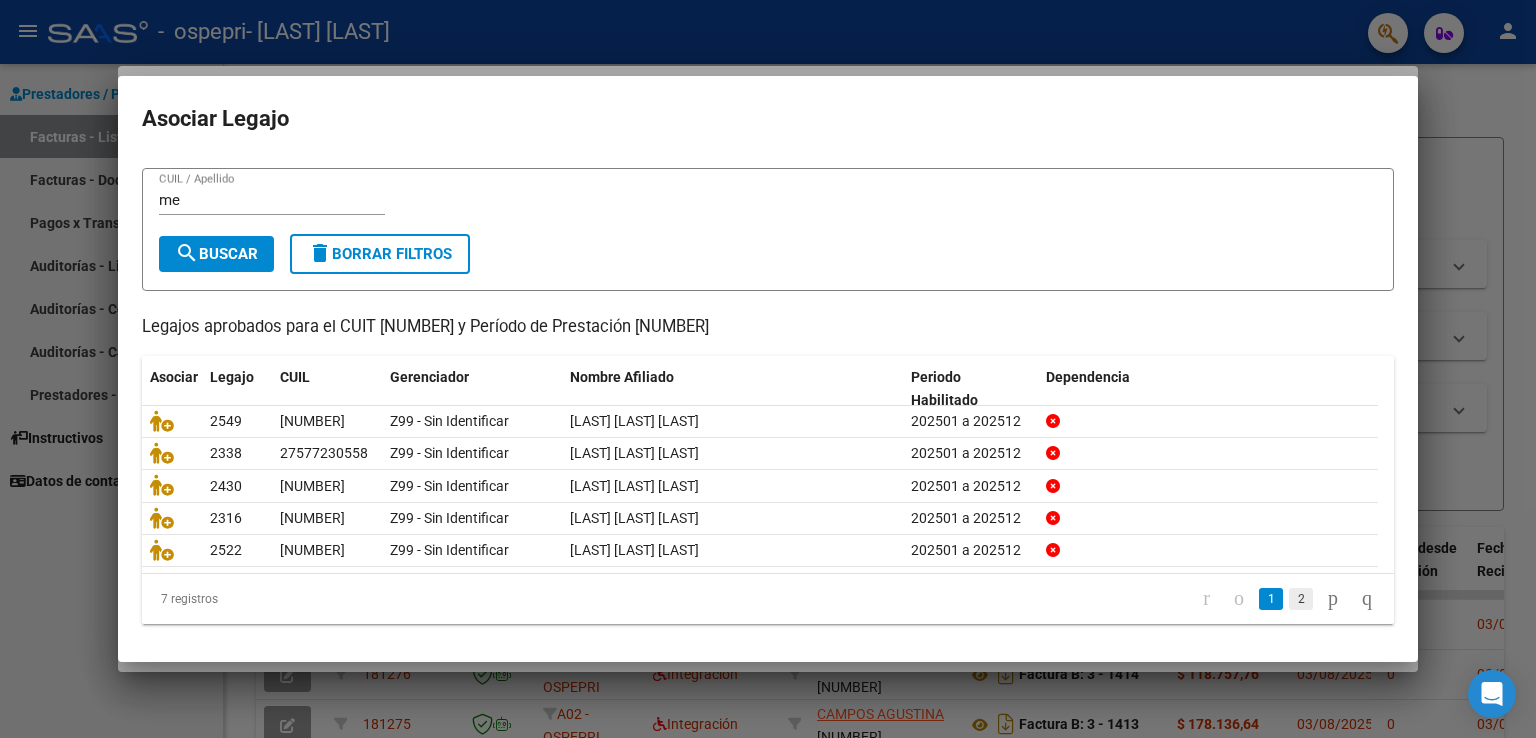 click on "2" 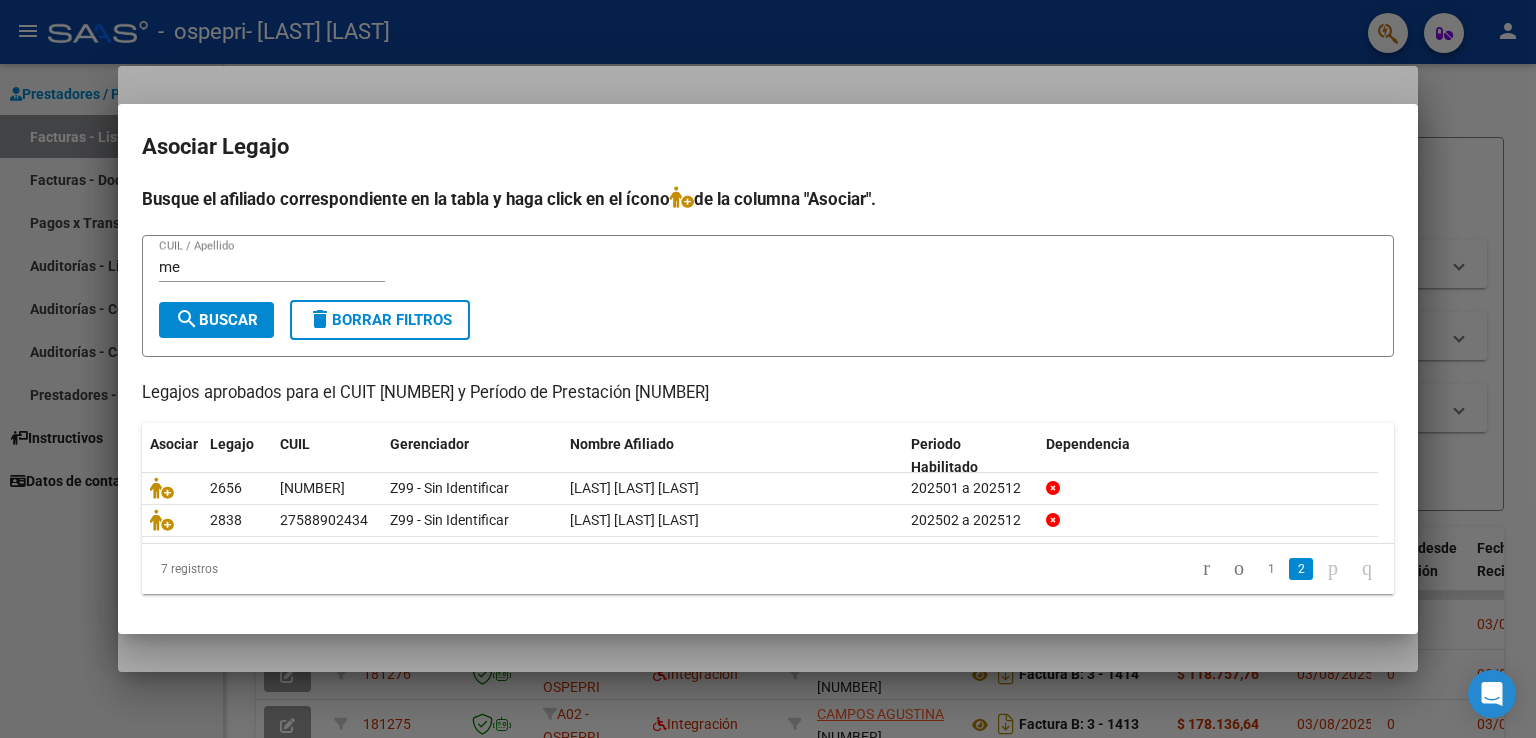 scroll, scrollTop: 0, scrollLeft: 0, axis: both 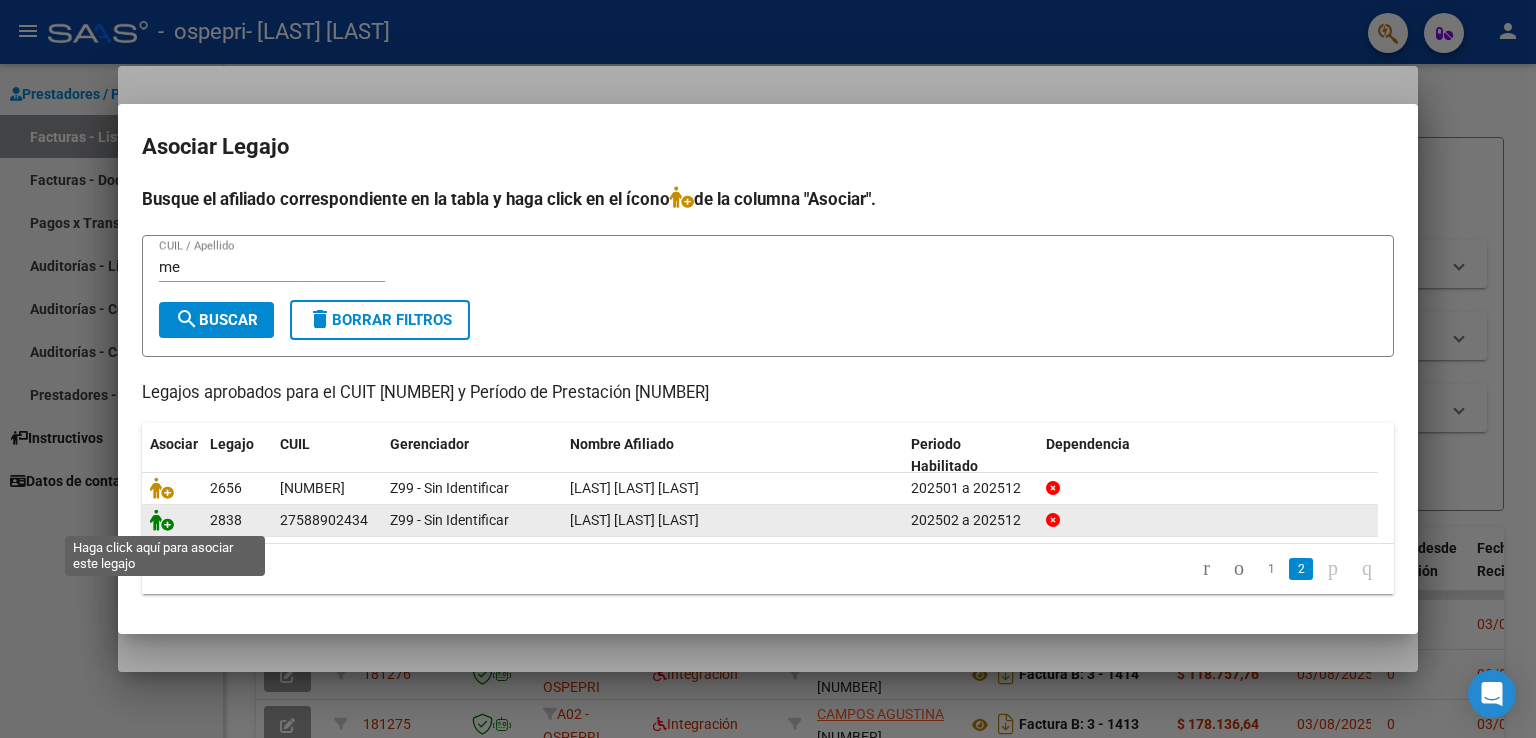 click 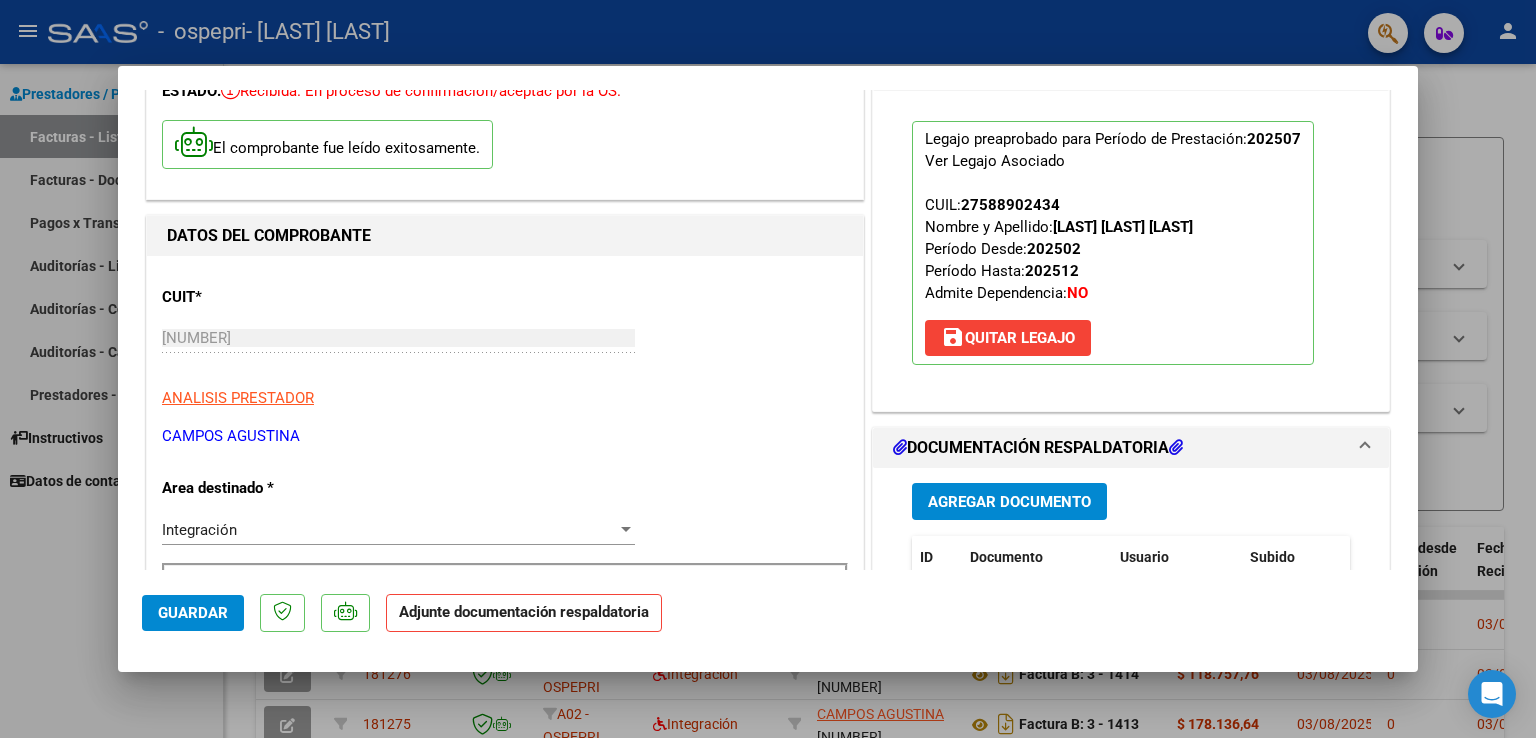 scroll, scrollTop: 200, scrollLeft: 0, axis: vertical 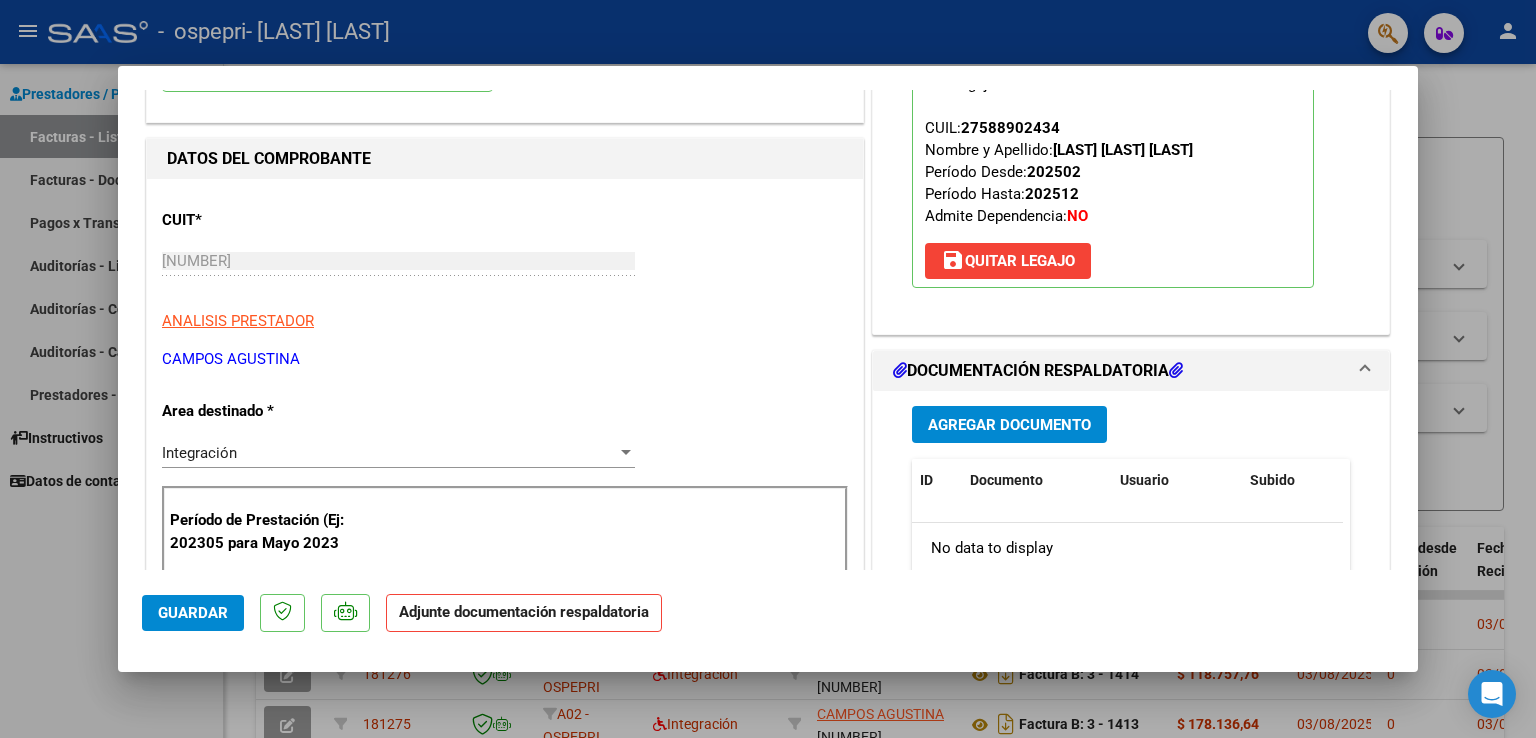 click on "Agregar Documento" at bounding box center (1009, 425) 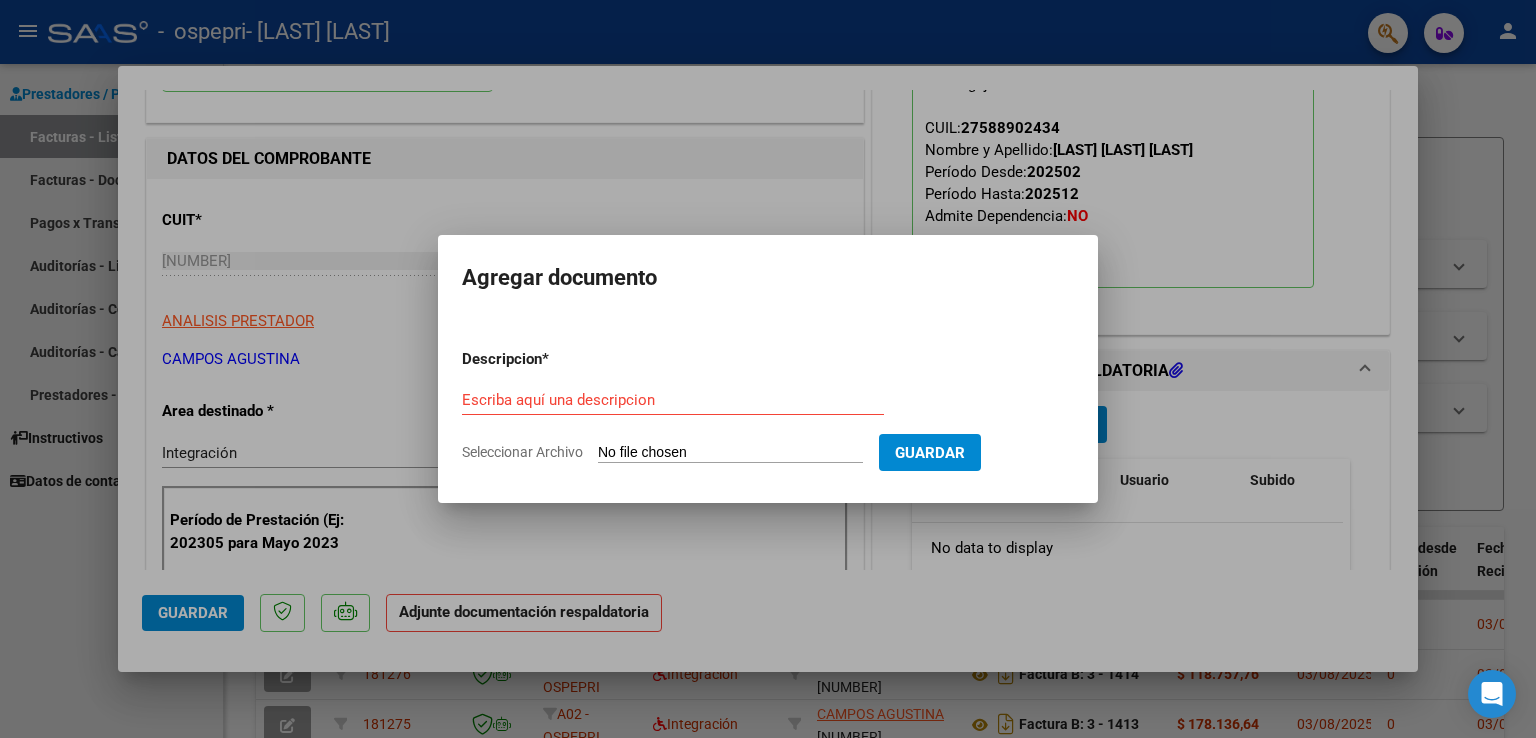 click on "Seleccionar Archivo" 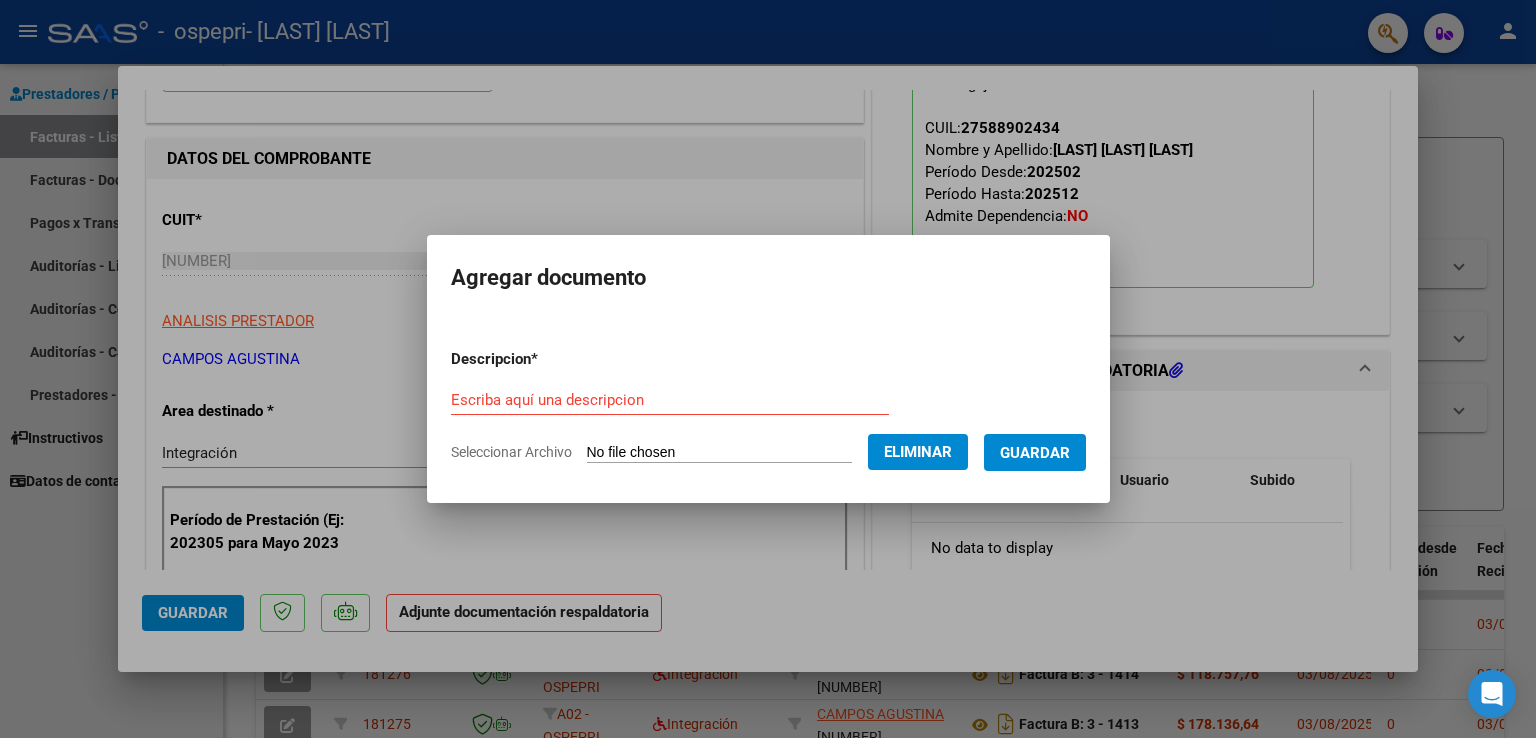 click on "Escriba aquí una descripcion" at bounding box center [670, 400] 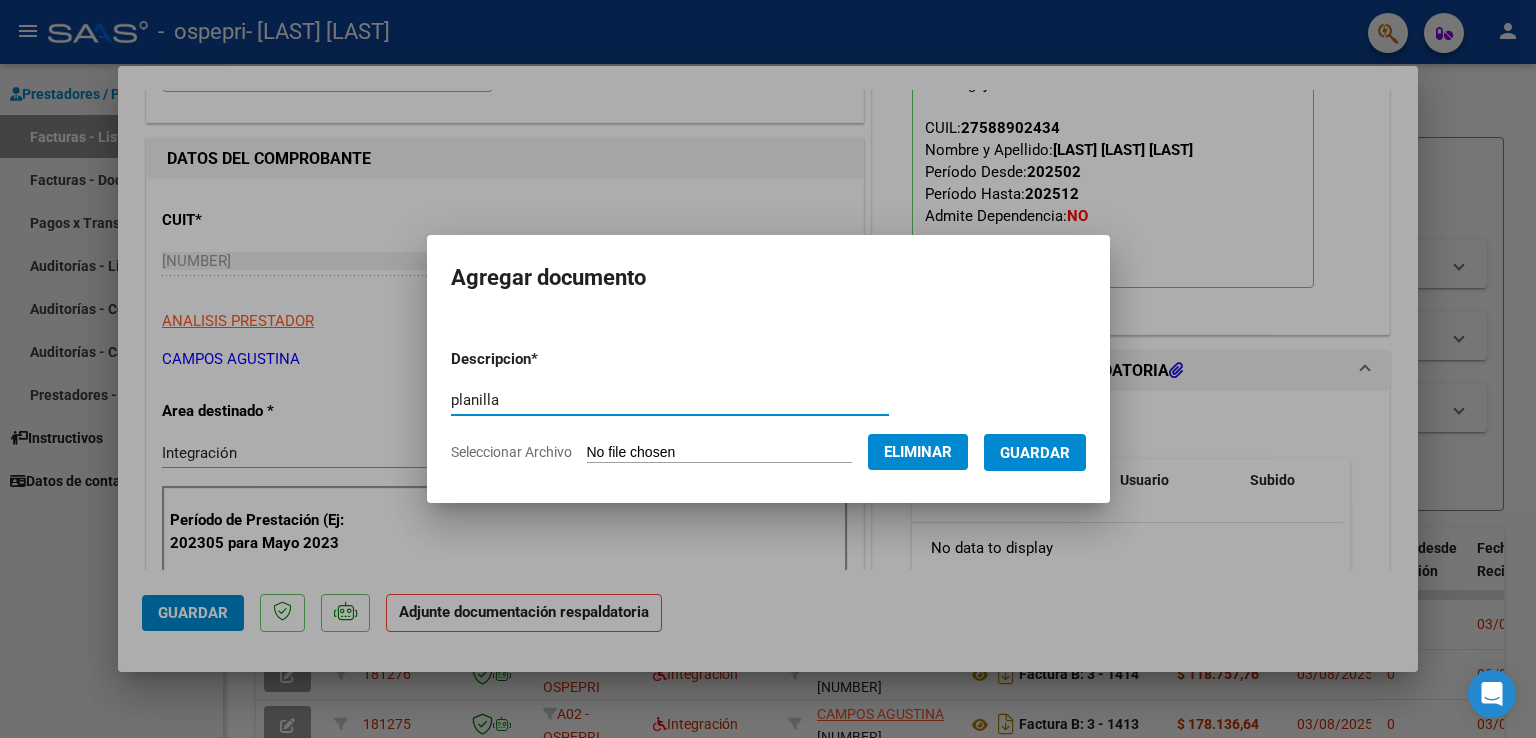 type on "planilla" 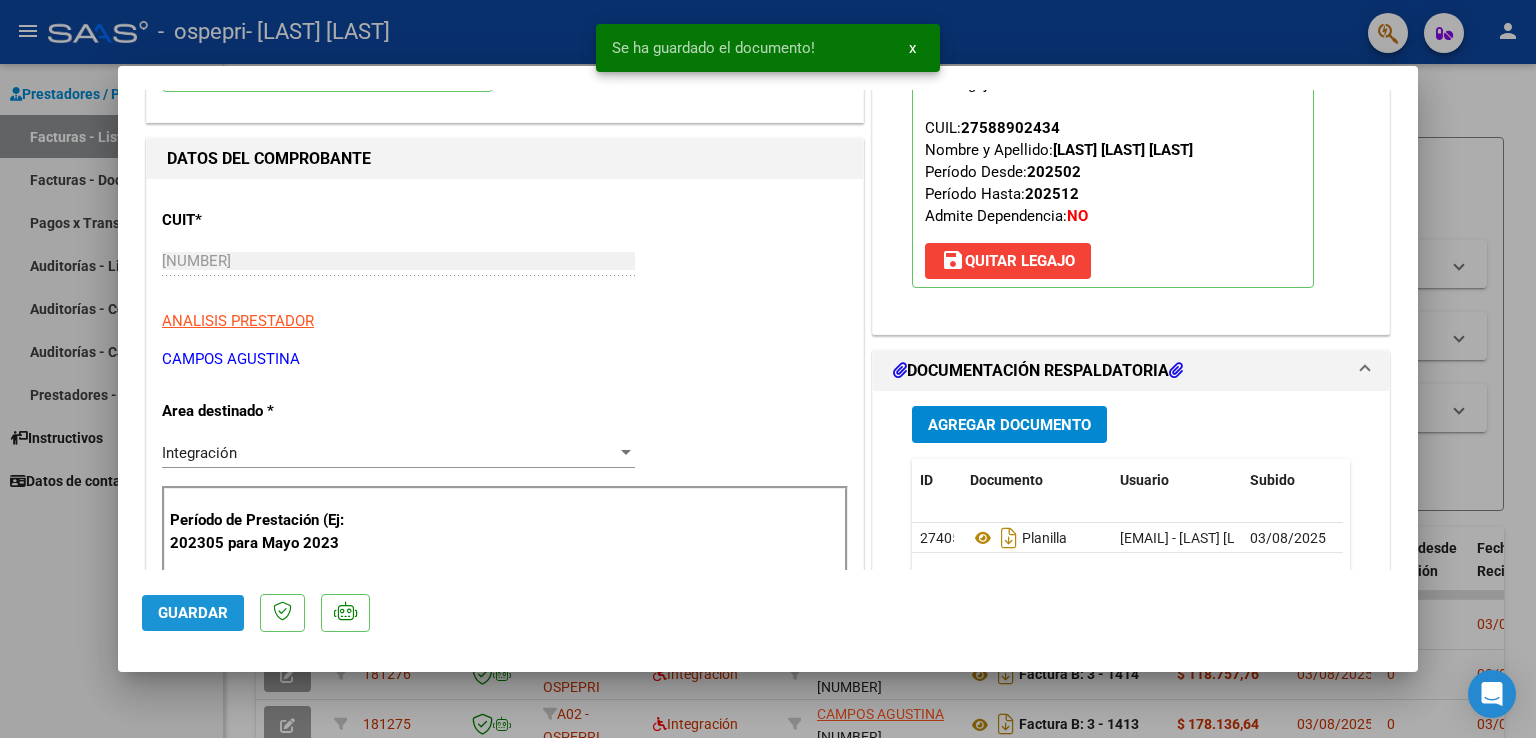 click on "Guardar" 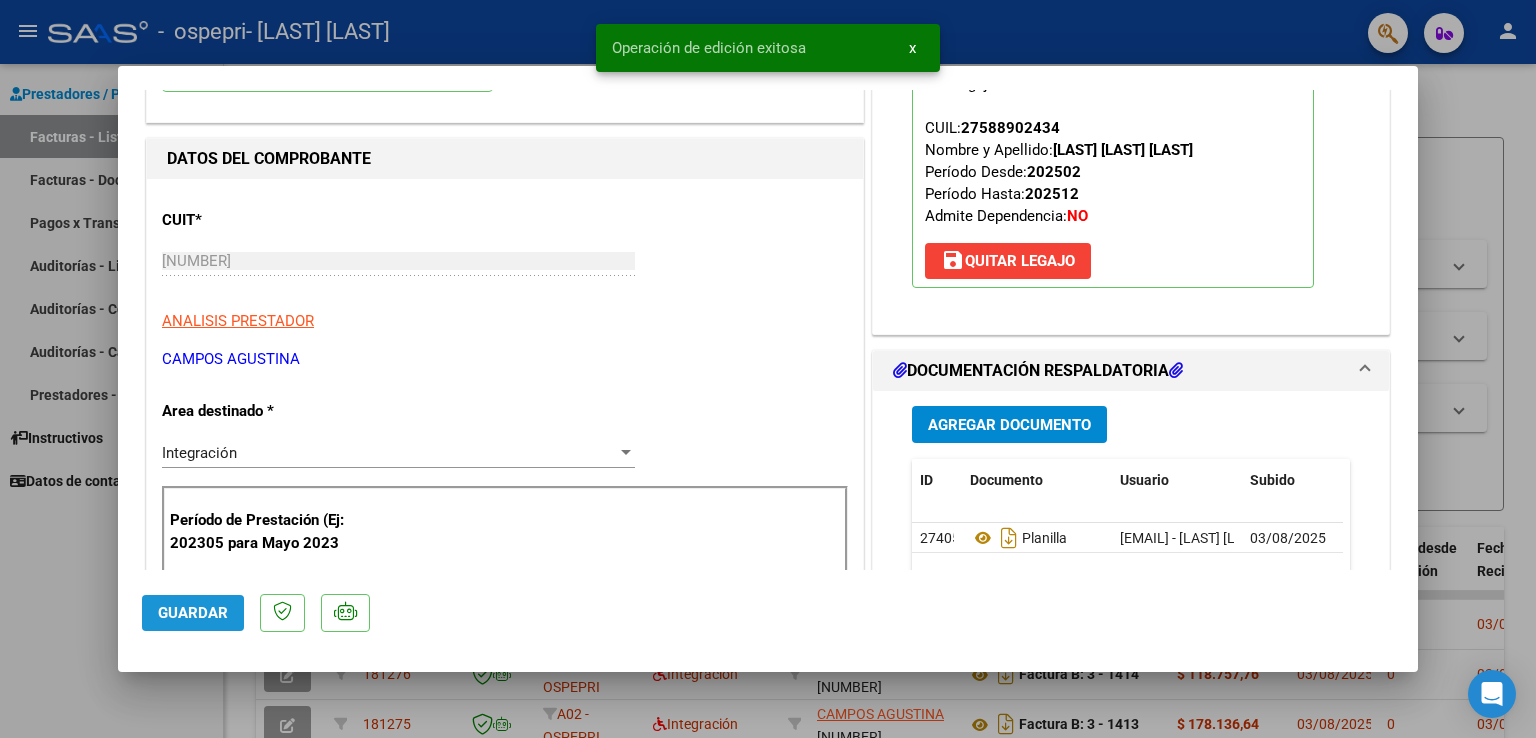 click on "Guardar" 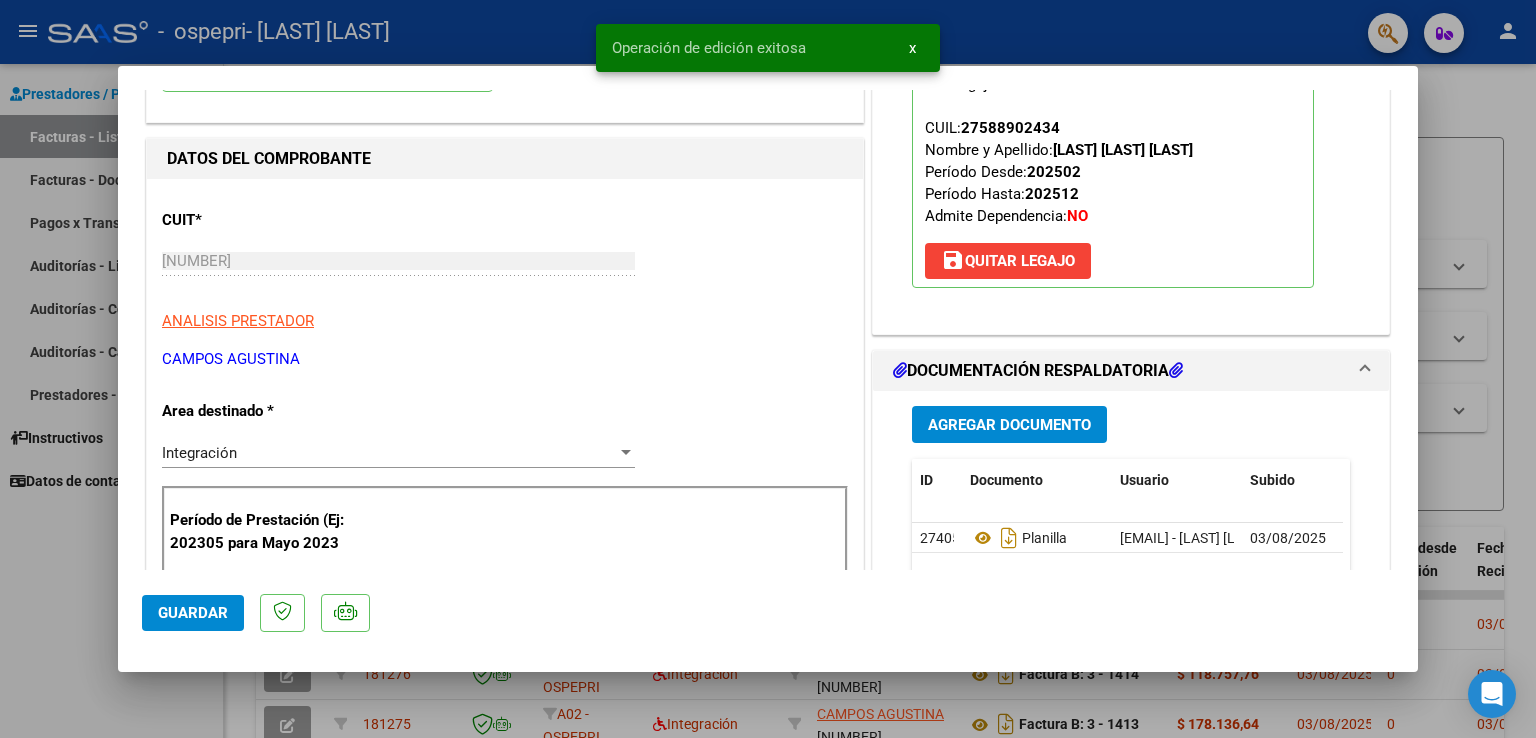 click at bounding box center [768, 369] 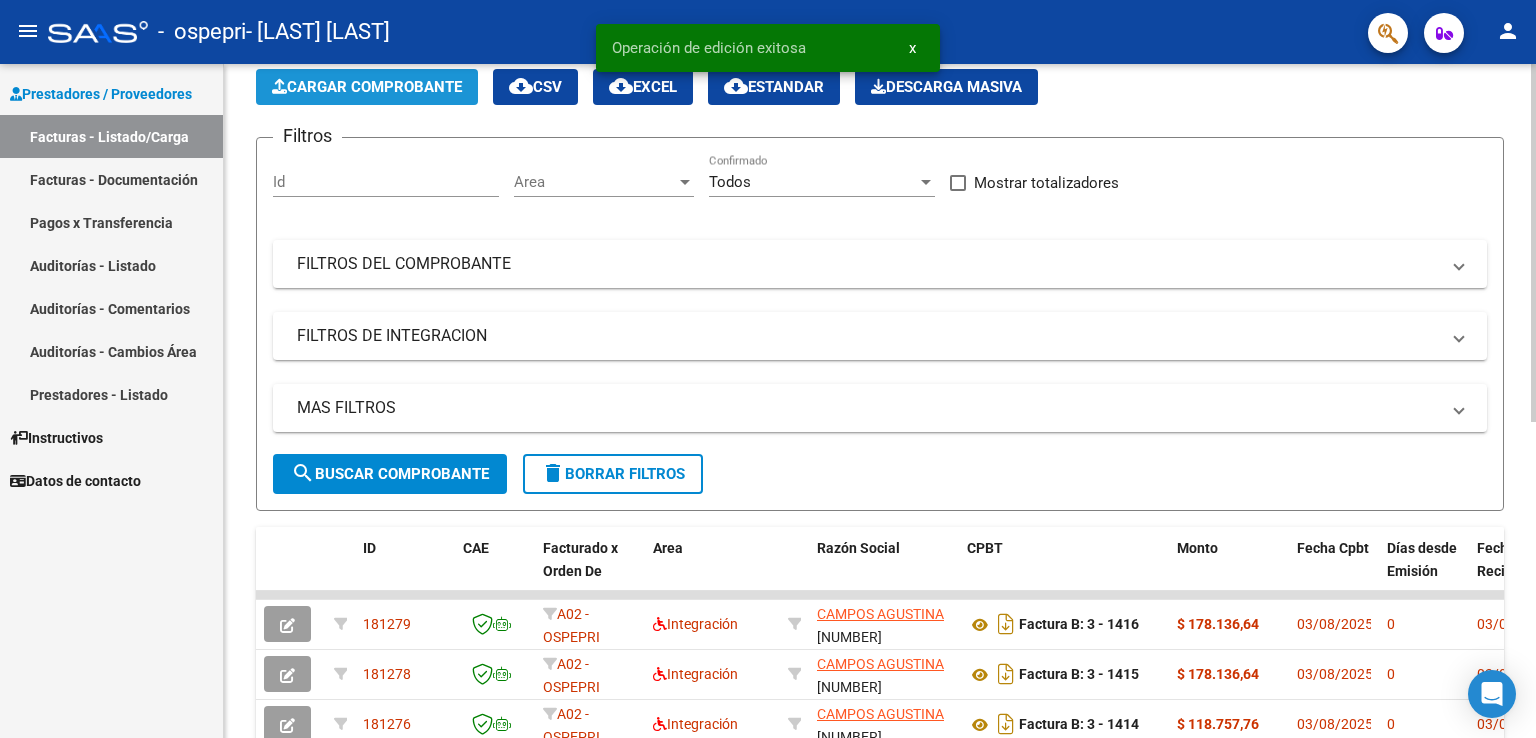 click on "Cargar Comprobante" 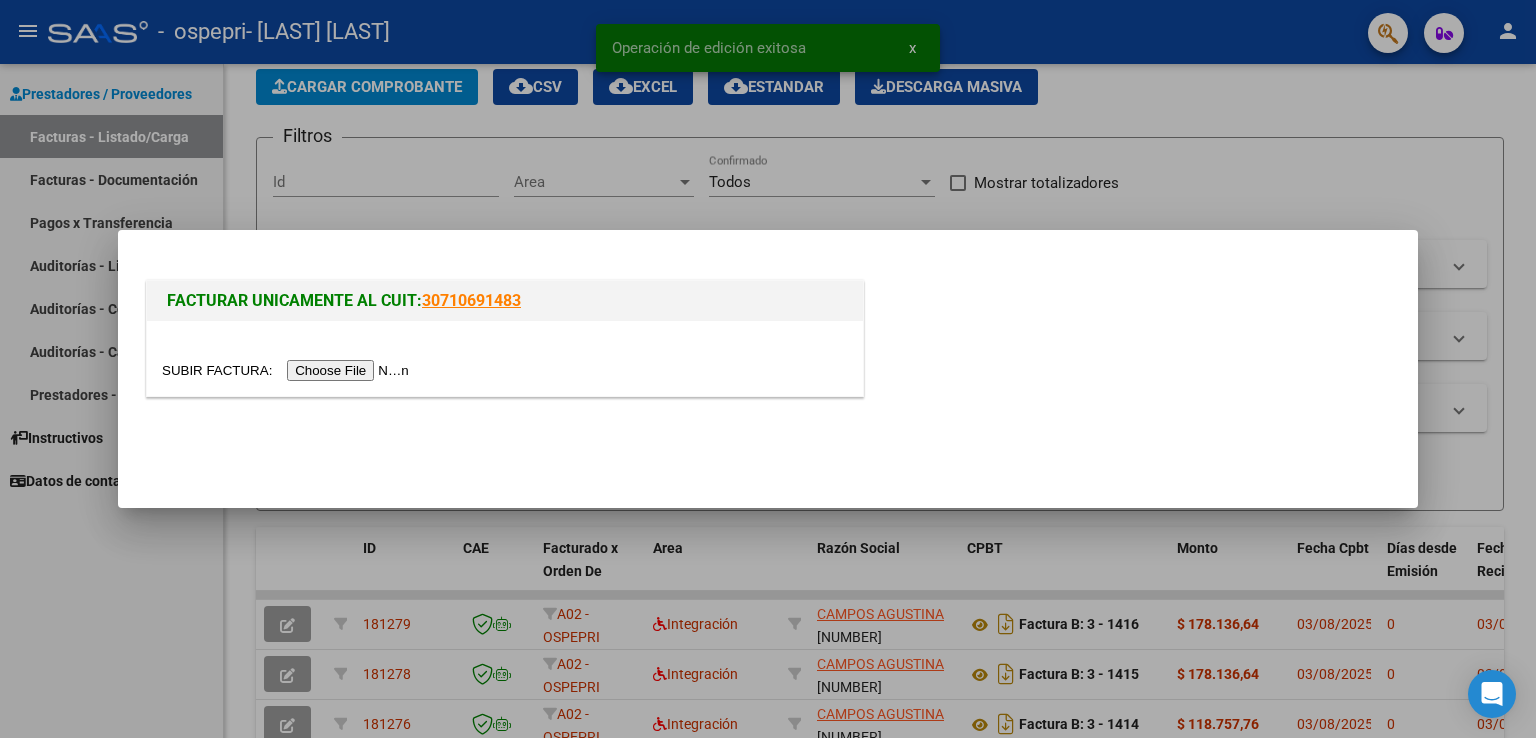 click at bounding box center [288, 370] 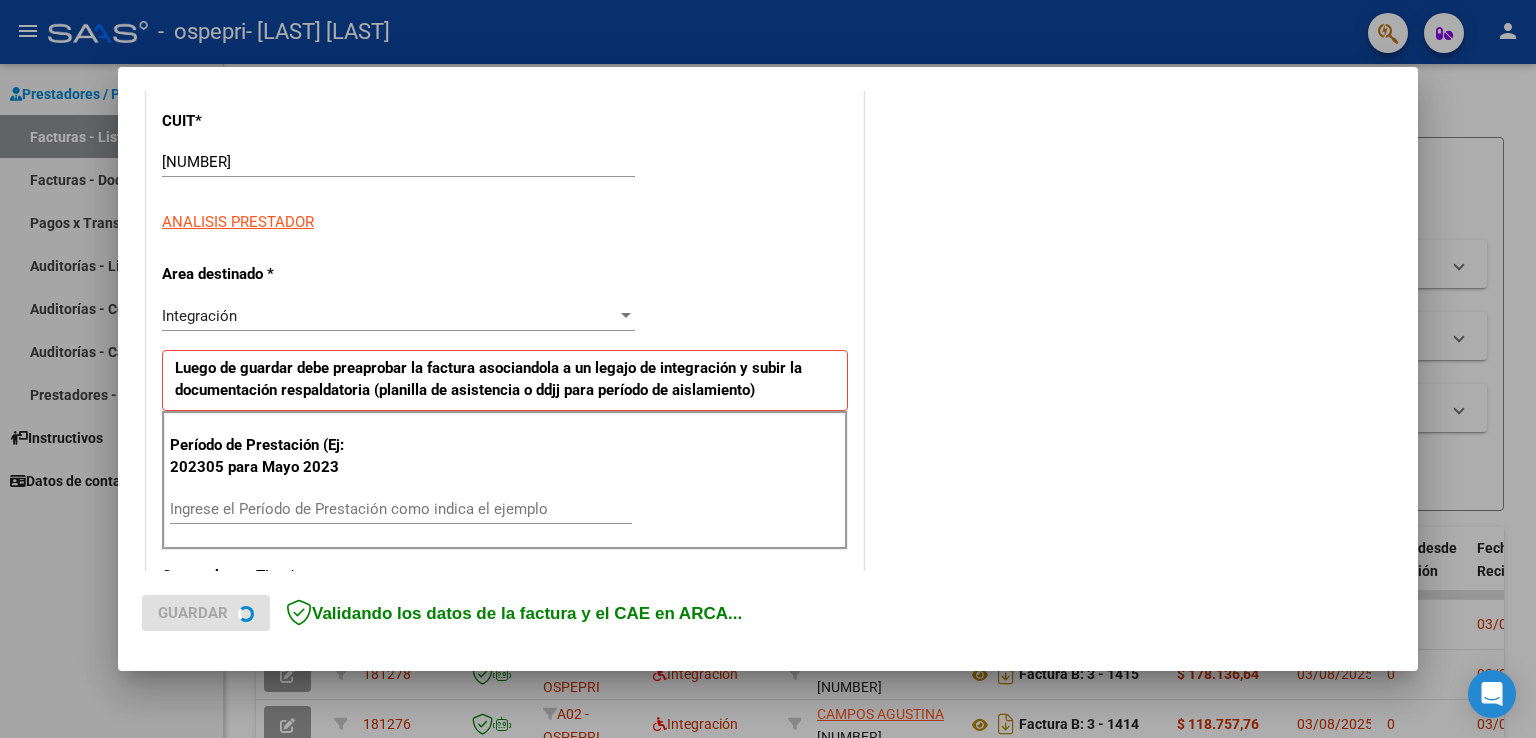 scroll, scrollTop: 300, scrollLeft: 0, axis: vertical 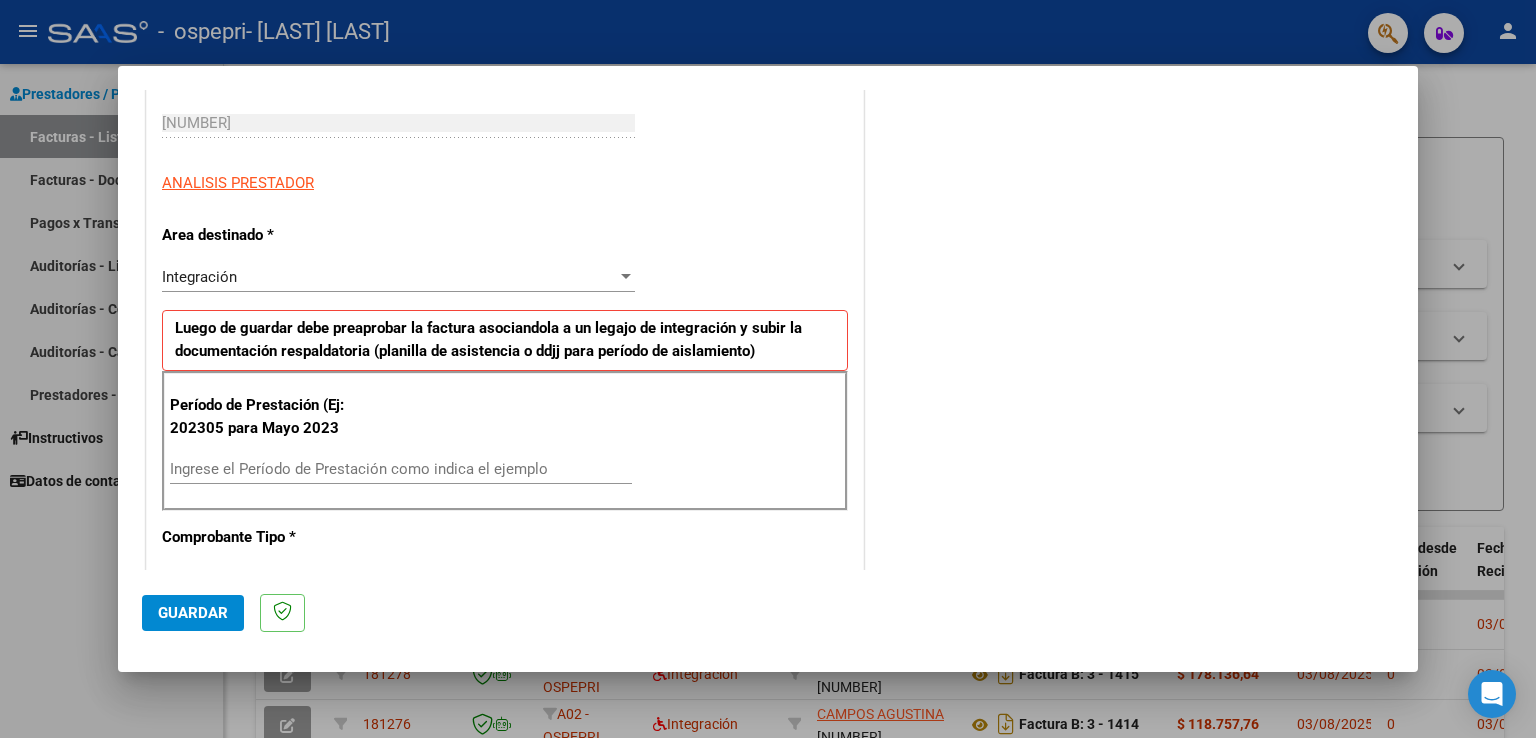 click on "Ingrese el Período de Prestación como indica el ejemplo" at bounding box center [401, 469] 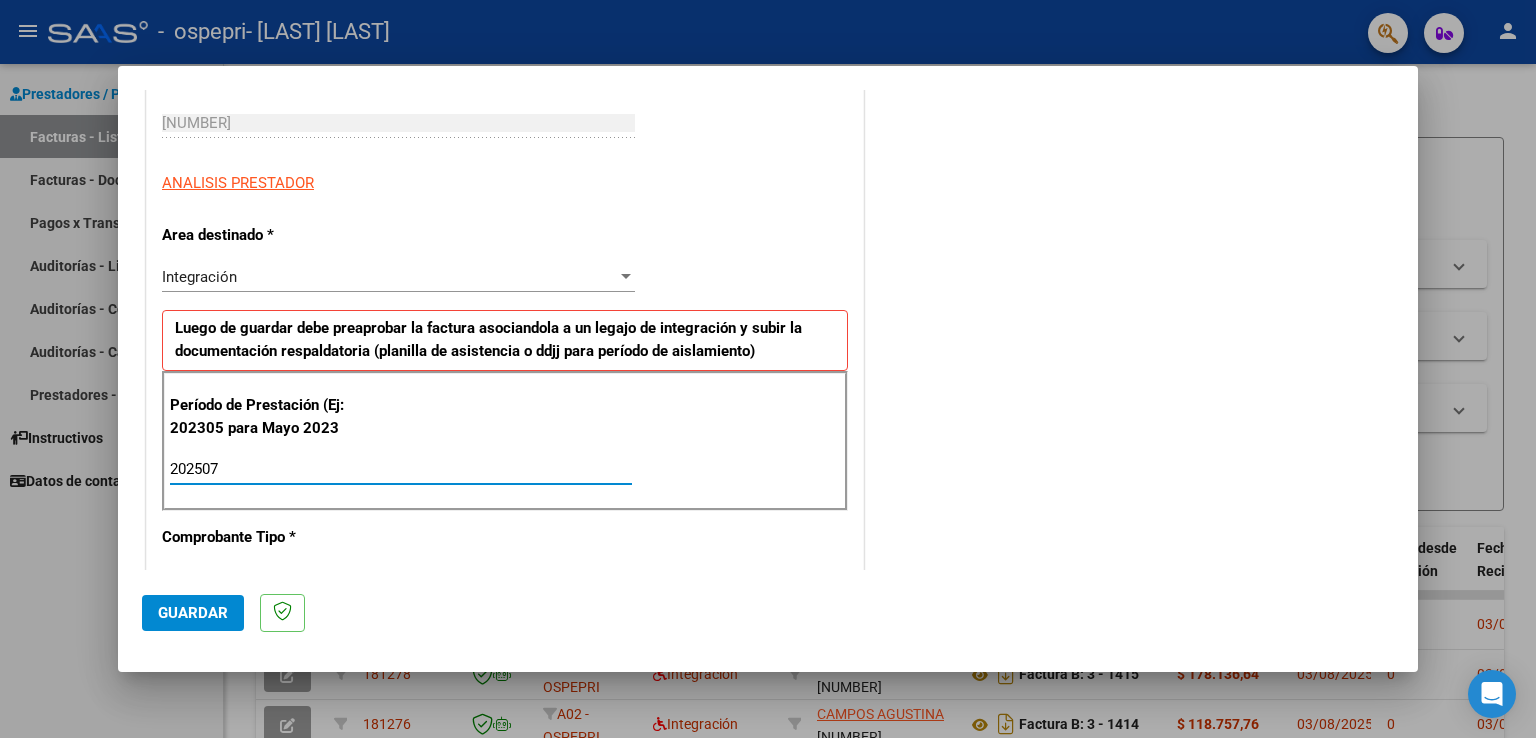 type on "202507" 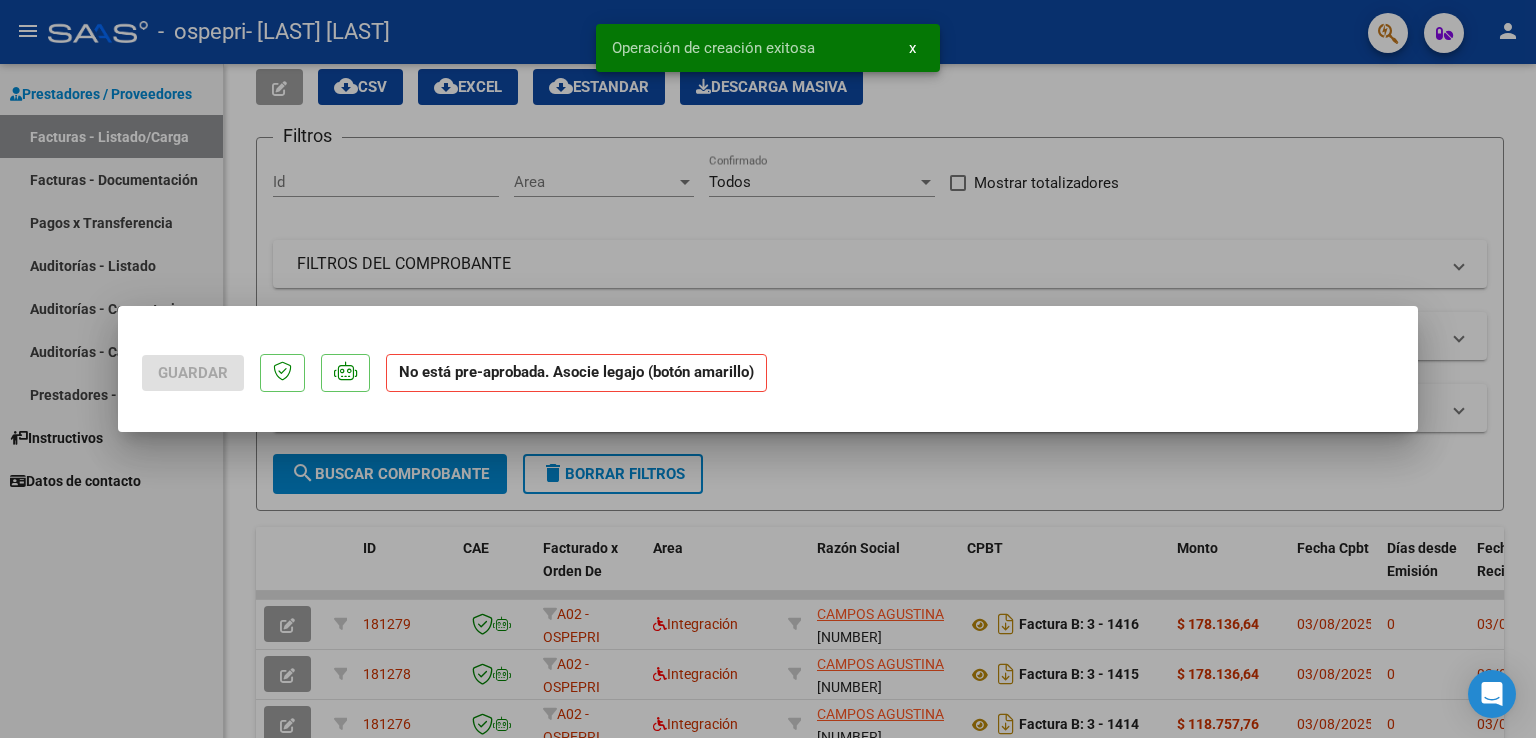 scroll, scrollTop: 0, scrollLeft: 0, axis: both 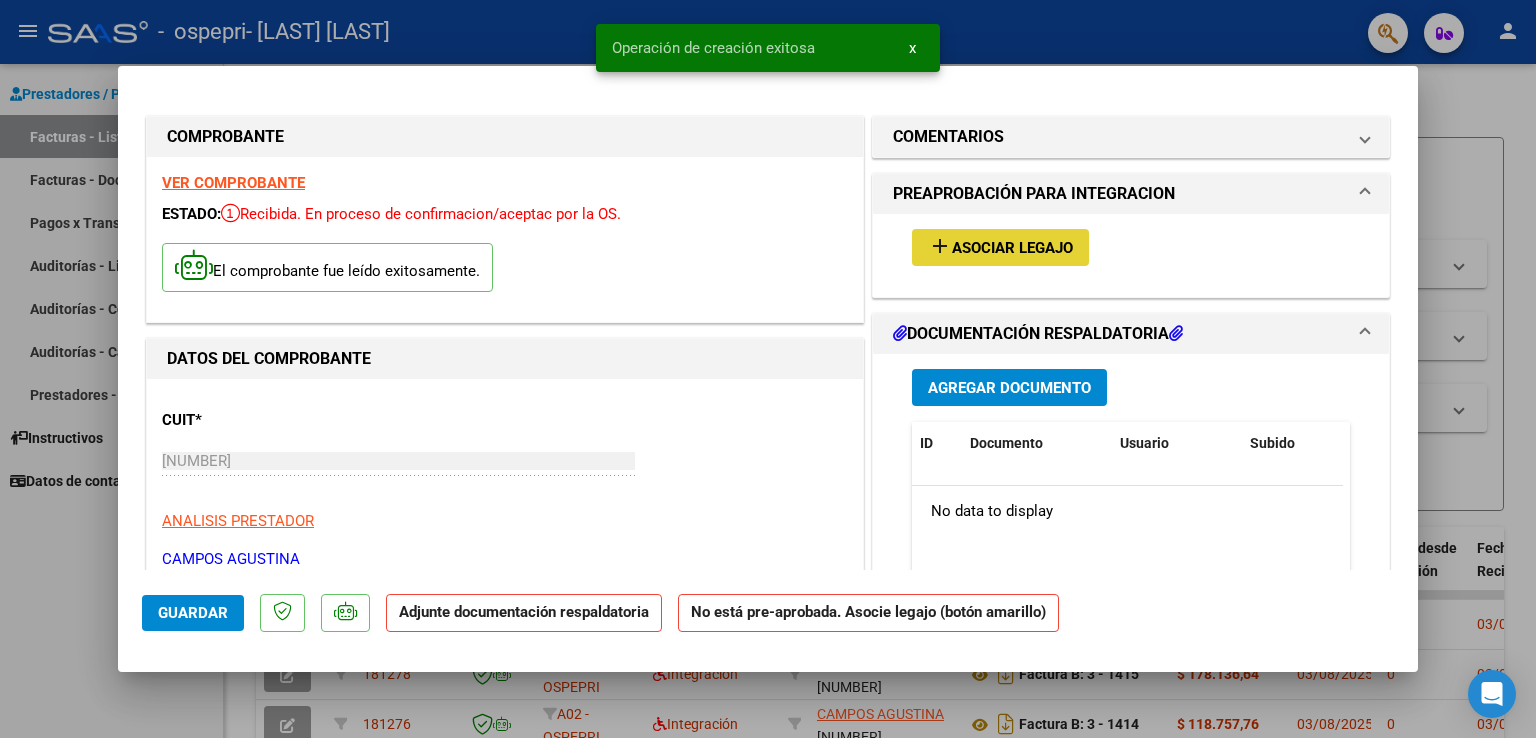 click on "Asociar Legajo" at bounding box center (1012, 248) 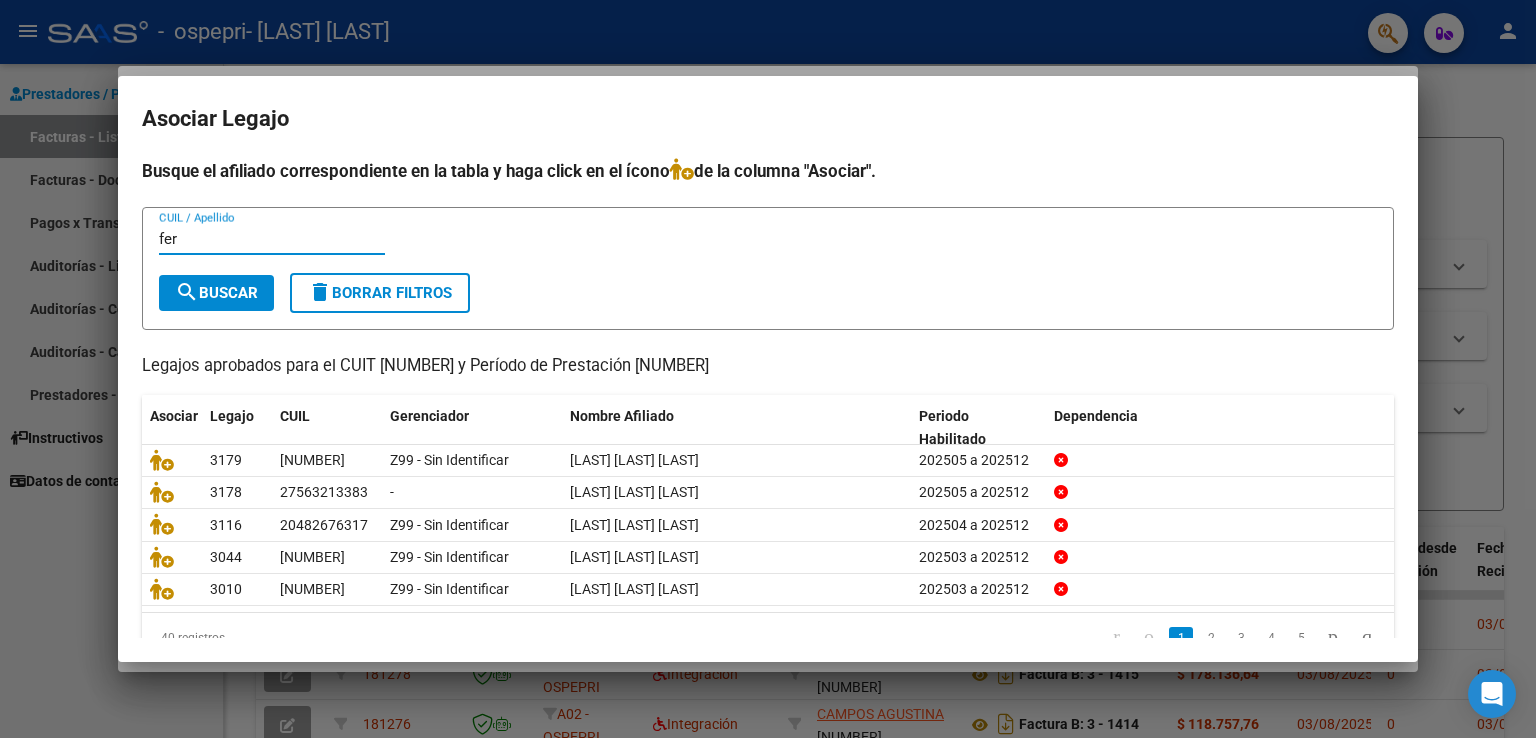 type on "fer" 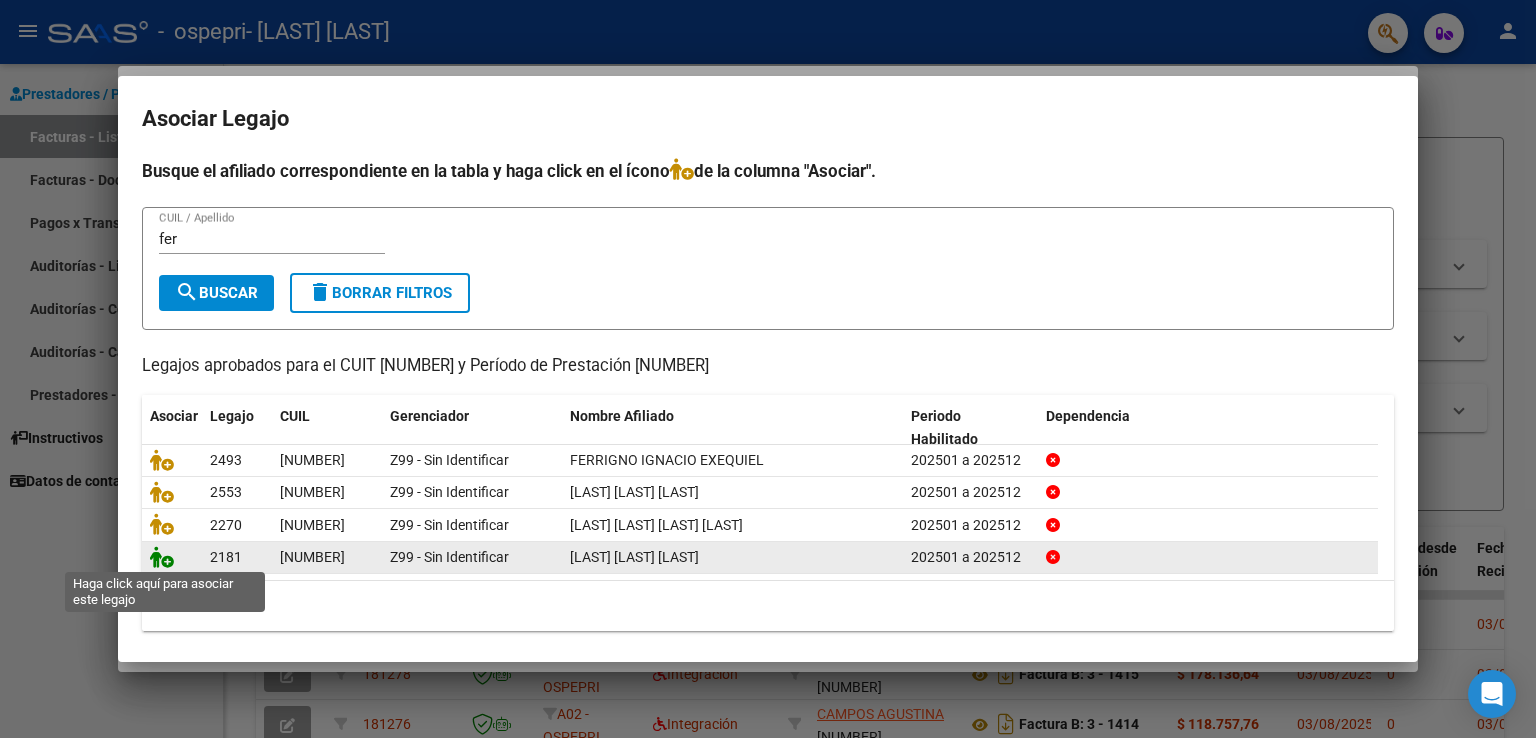 click 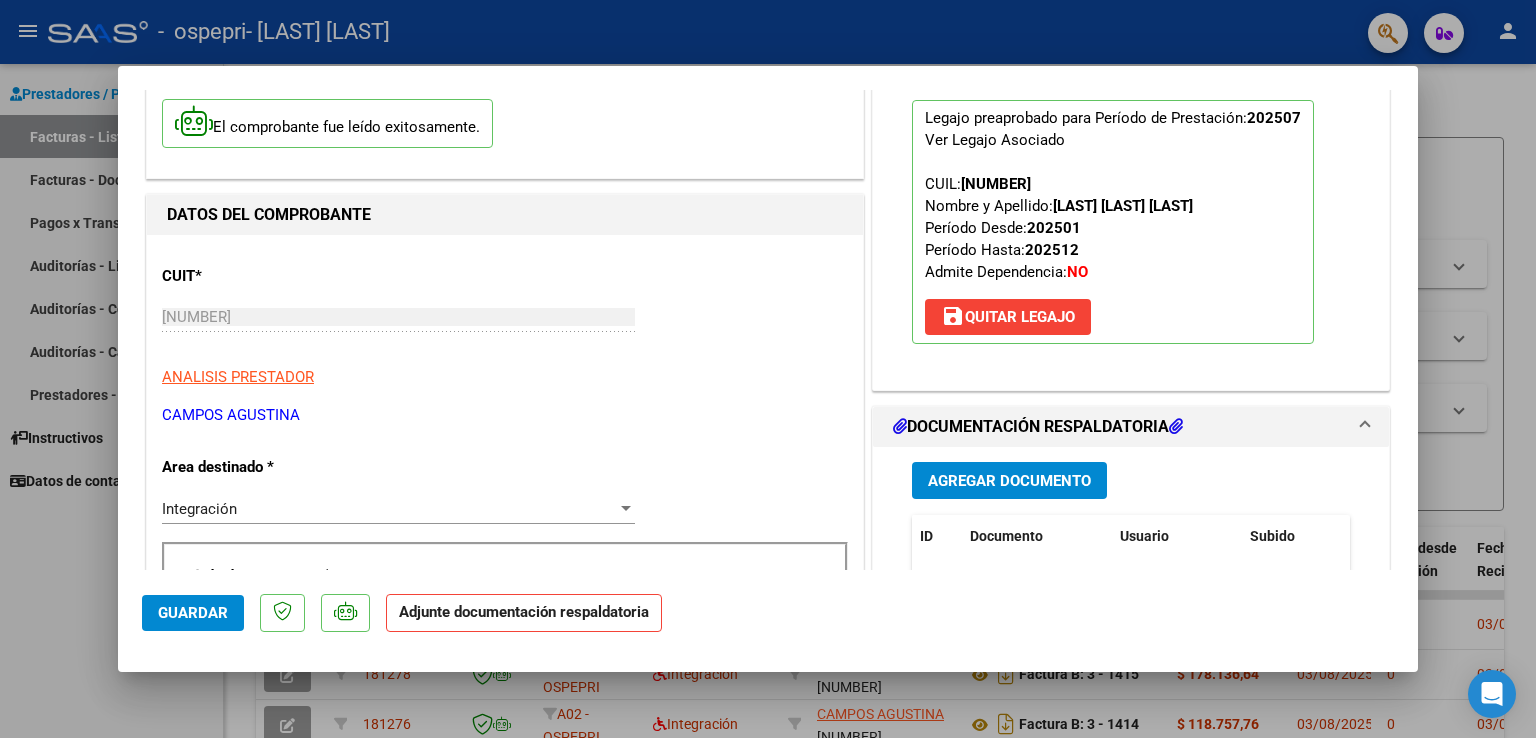 scroll, scrollTop: 300, scrollLeft: 0, axis: vertical 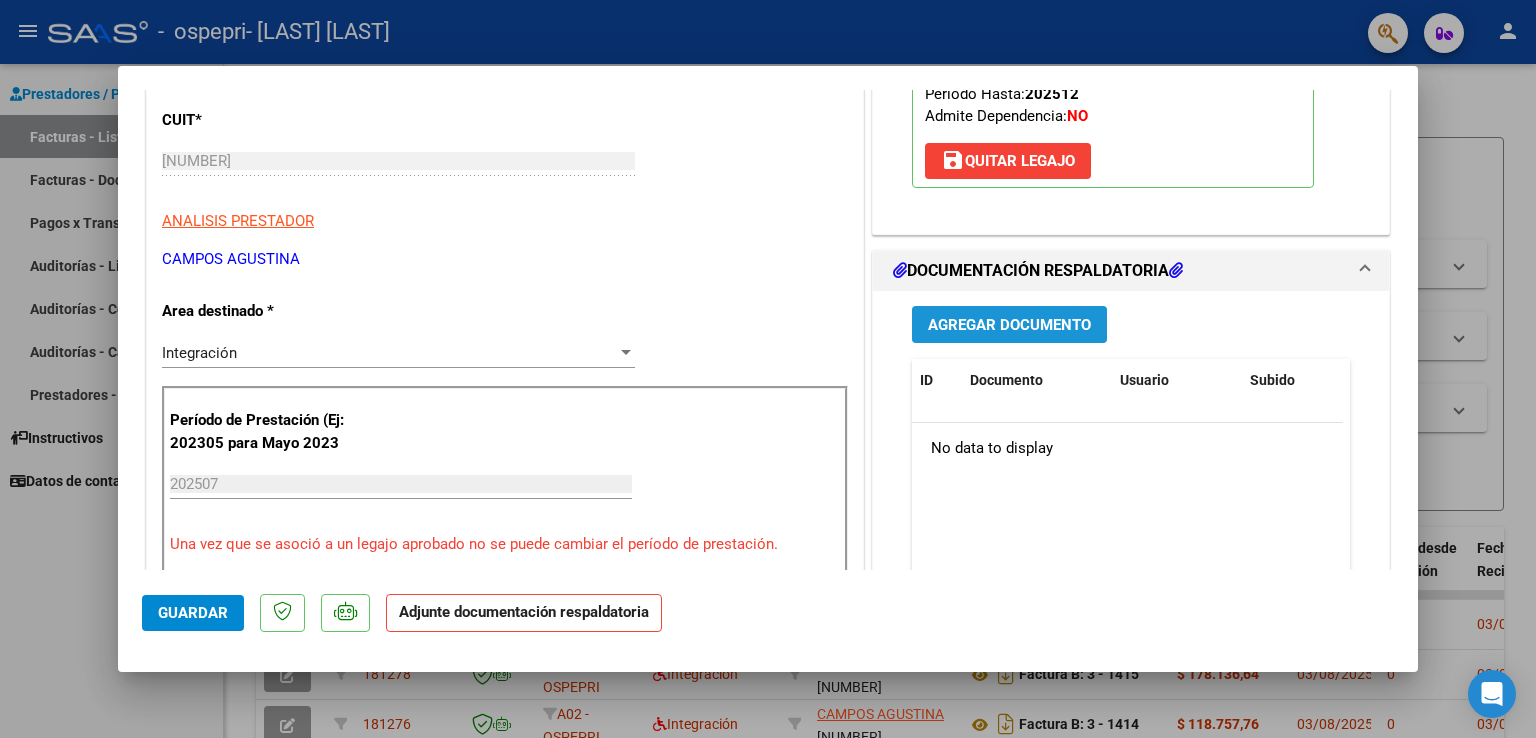 click on "Agregar Documento" at bounding box center (1009, 325) 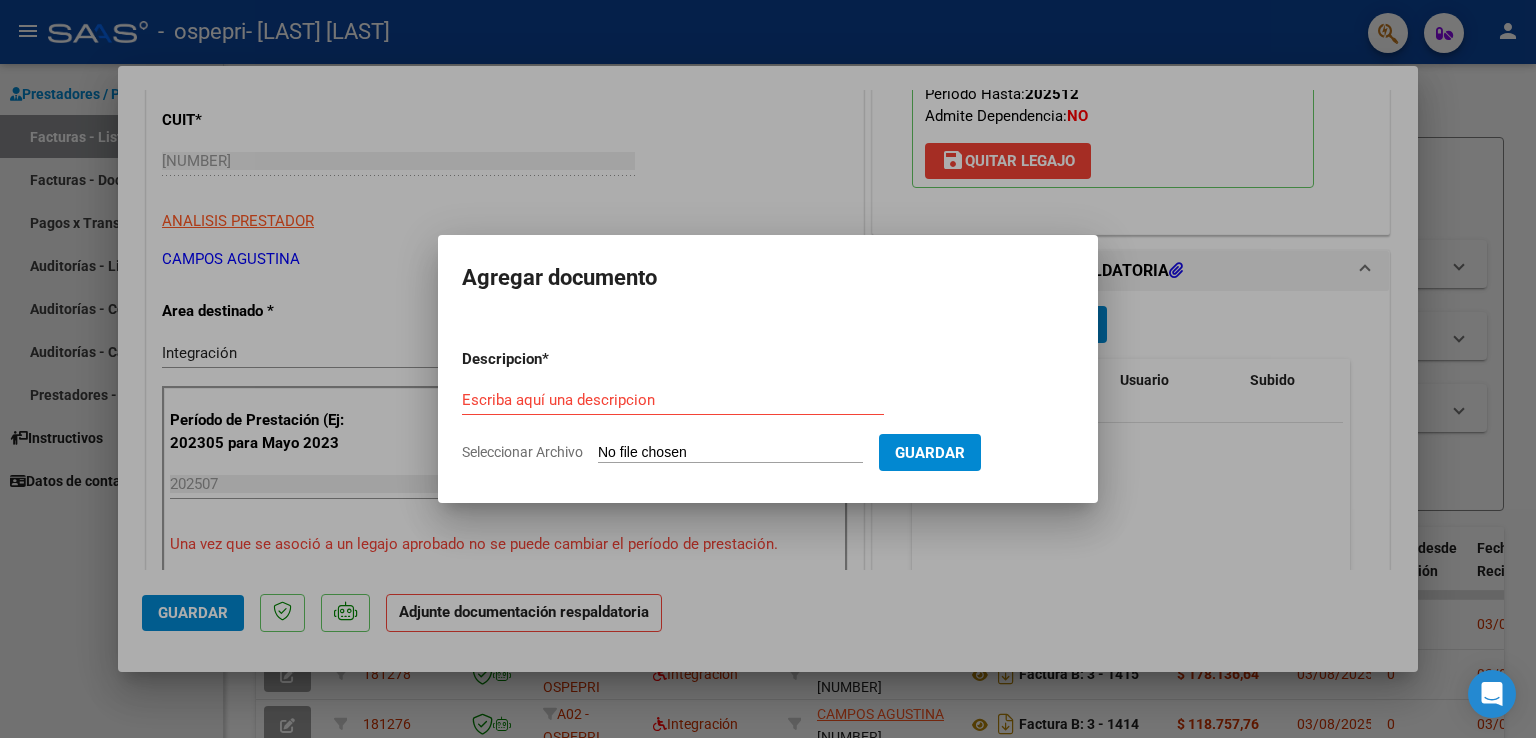 click on "Seleccionar Archivo" 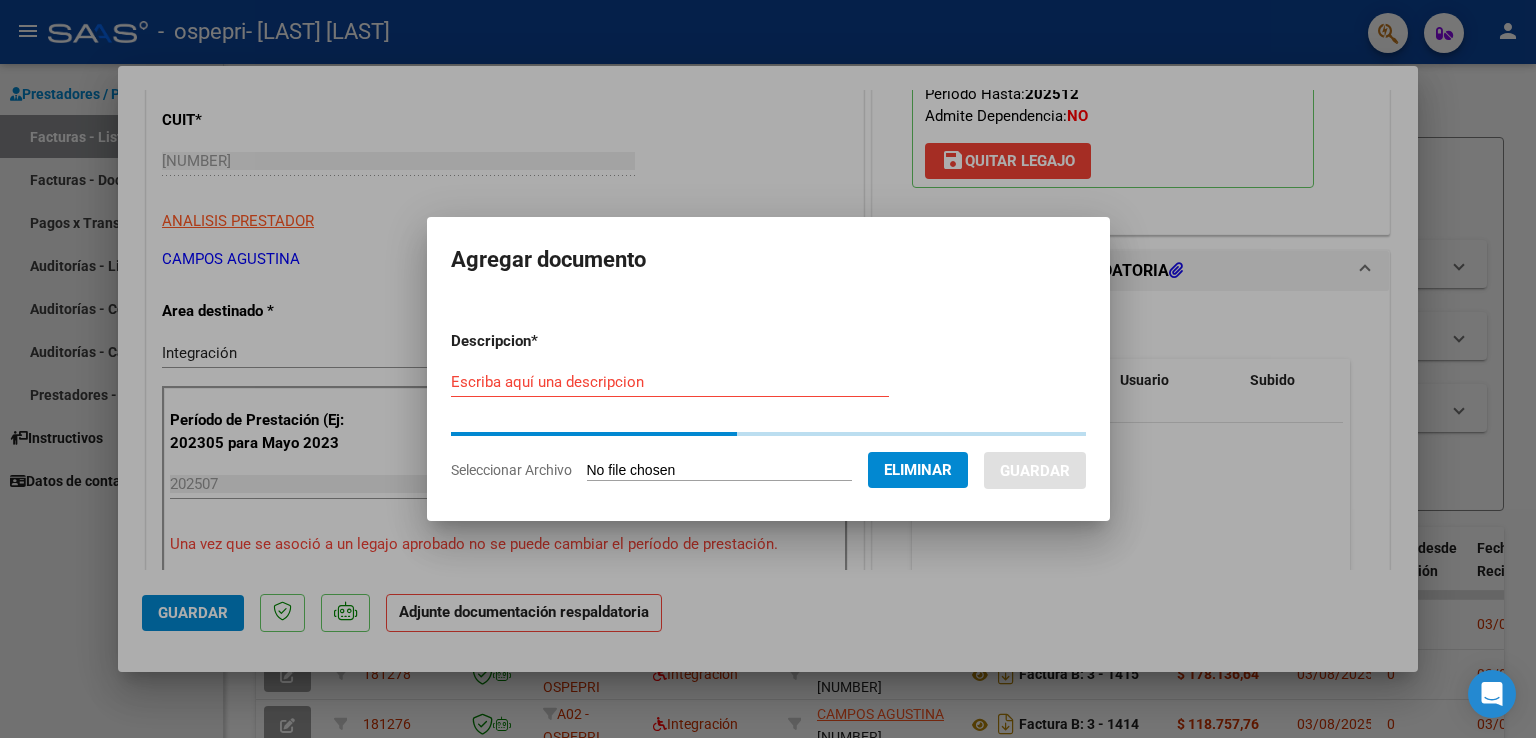click on "Escriba aquí una descripcion" at bounding box center [670, 382] 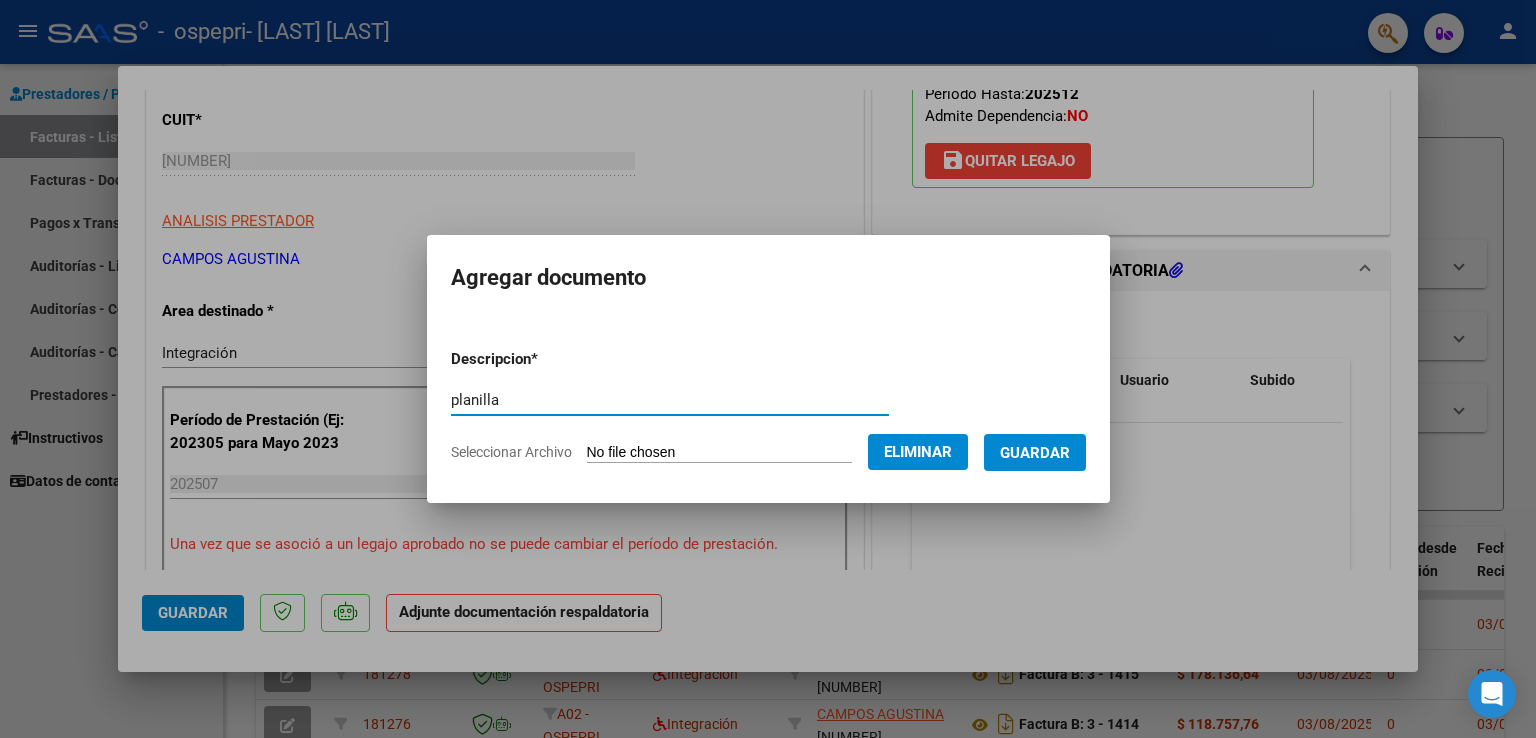 type on "planilla" 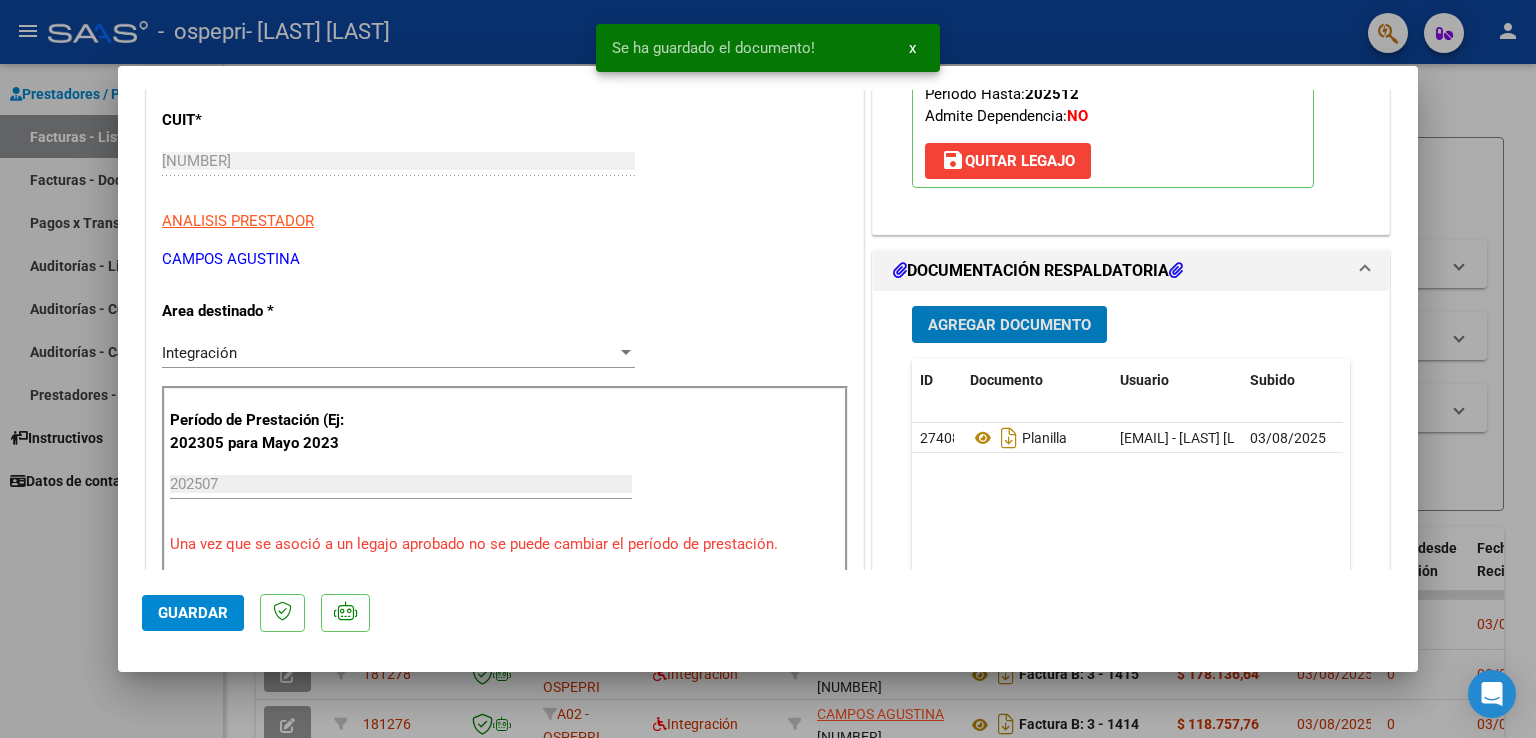 click on "Guardar" 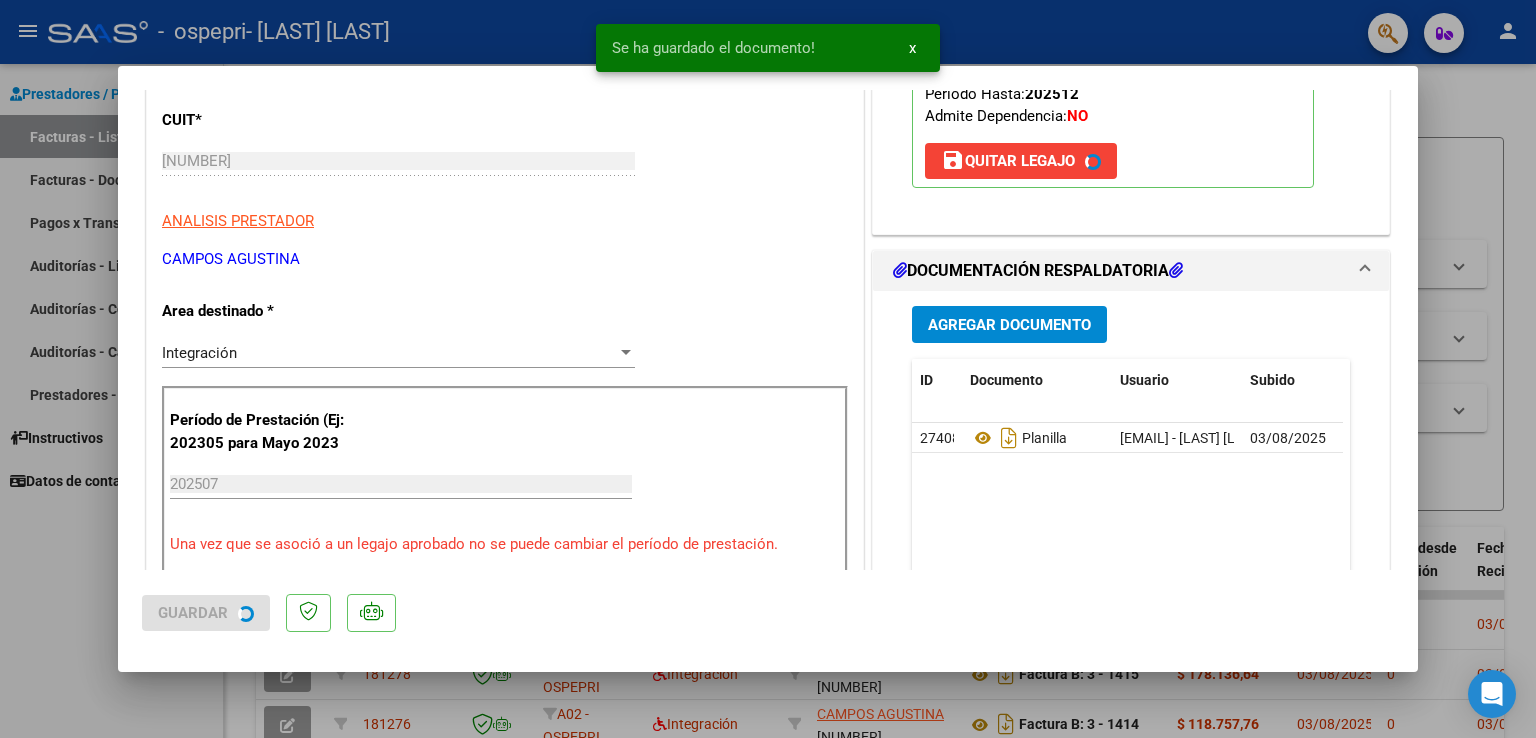 click at bounding box center (768, 369) 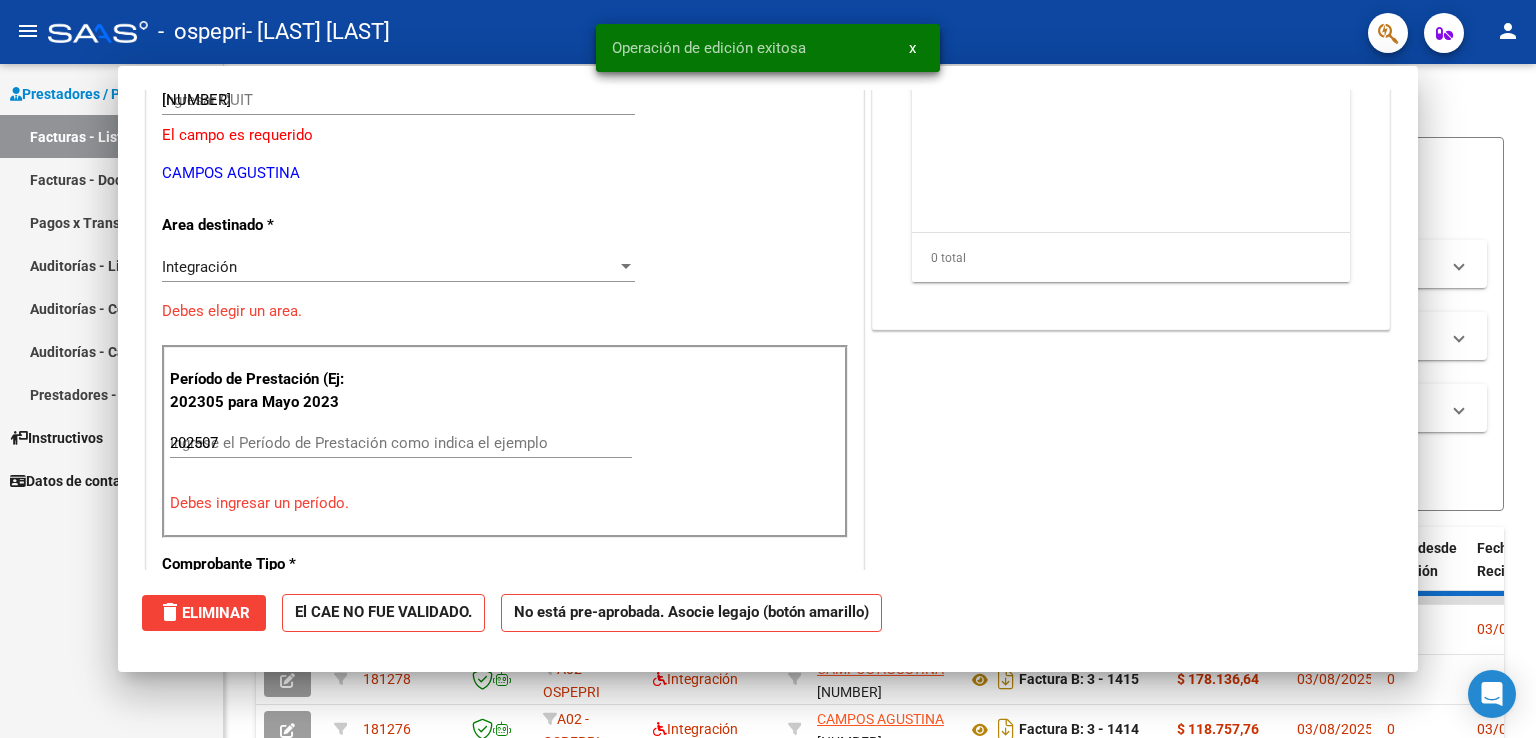 type 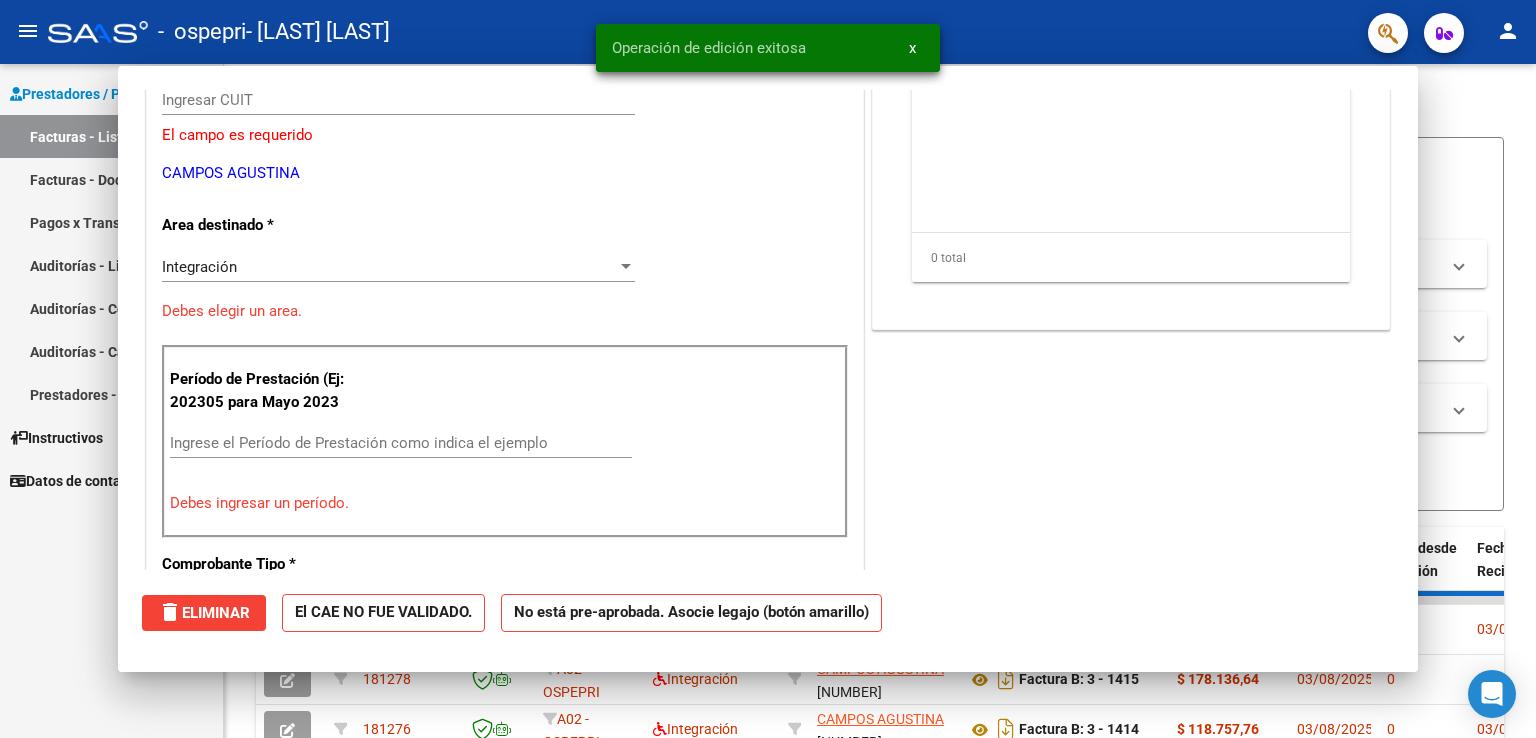 scroll, scrollTop: 239, scrollLeft: 0, axis: vertical 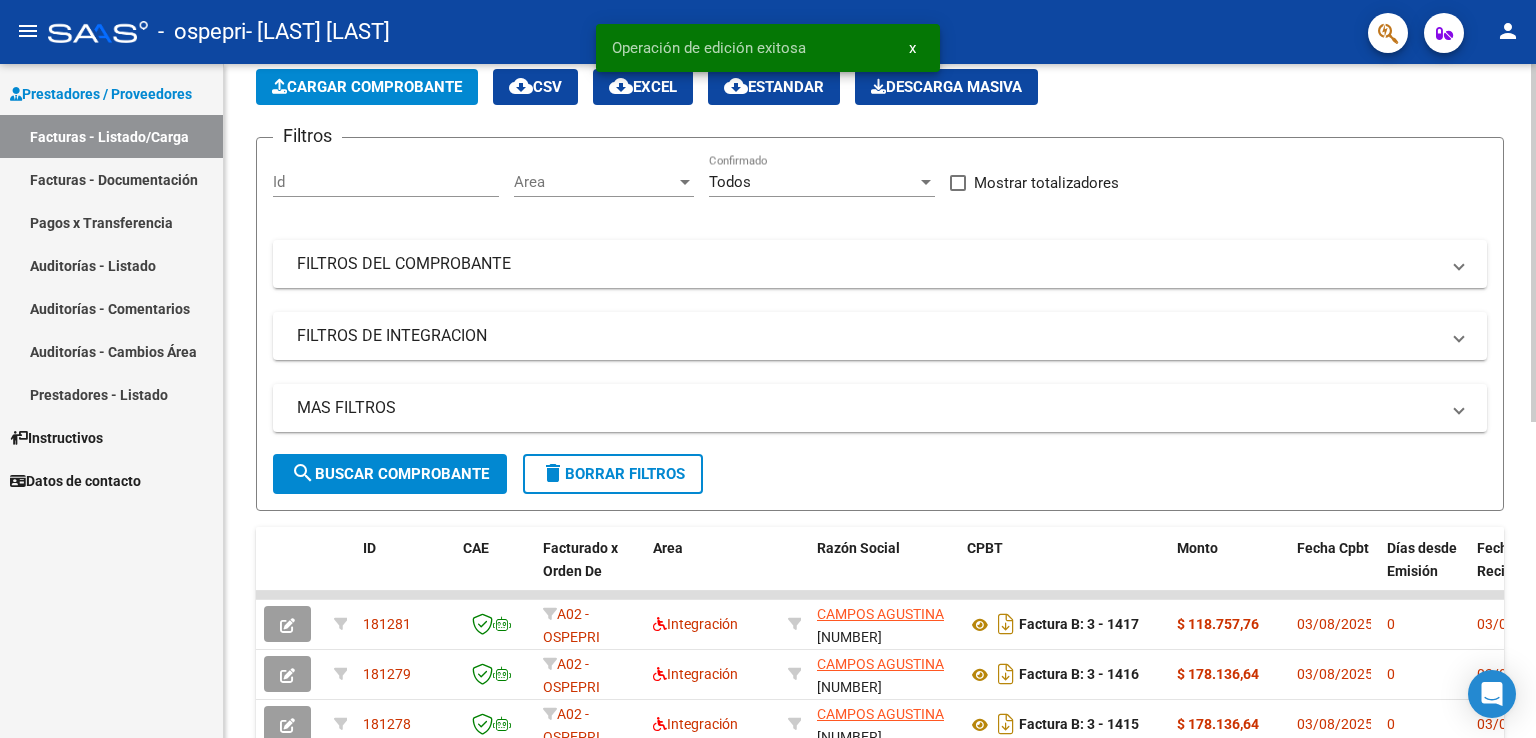 click on "Cargar Comprobante" 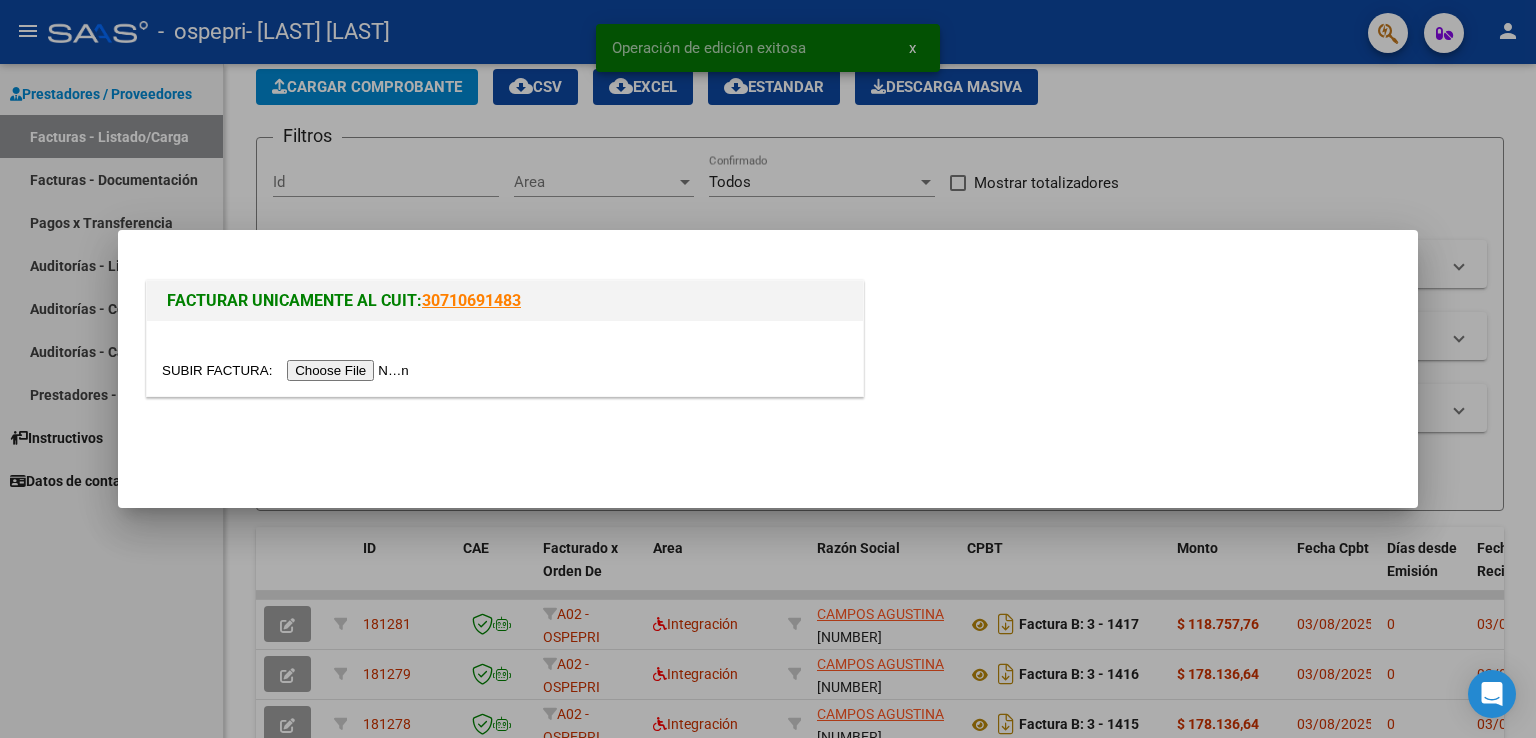 click at bounding box center (288, 370) 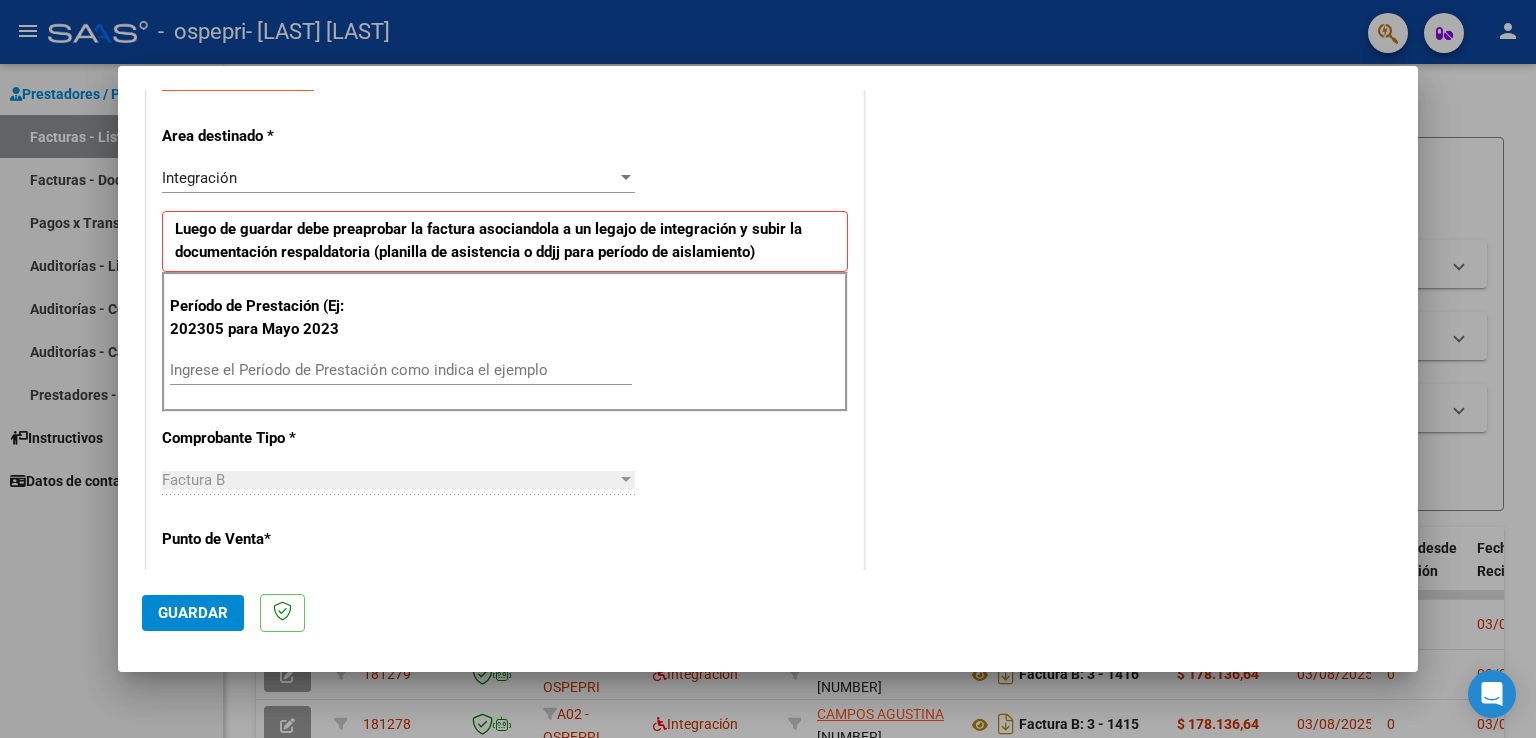 scroll, scrollTop: 400, scrollLeft: 0, axis: vertical 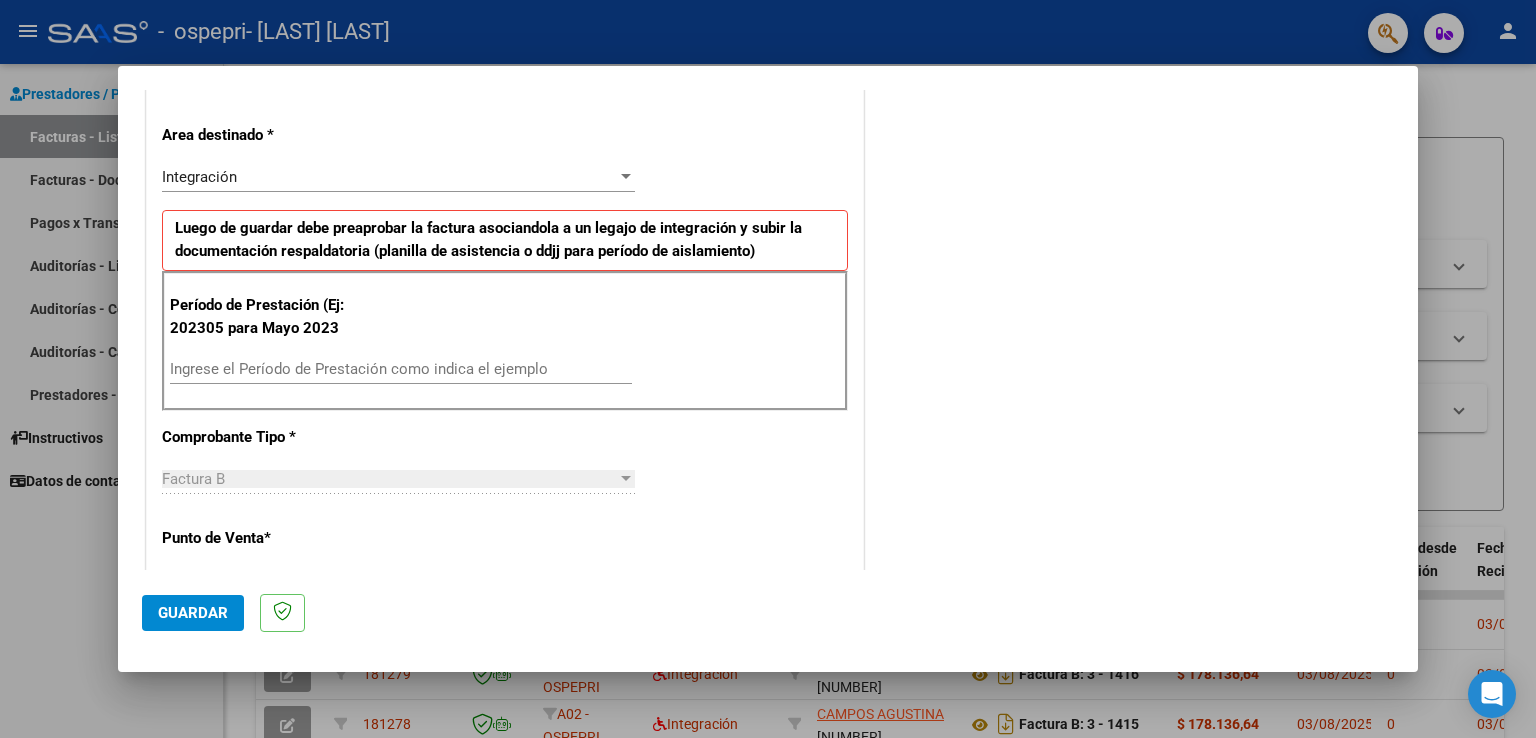 click on "Ingrese el Período de Prestación como indica el ejemplo" at bounding box center (401, 369) 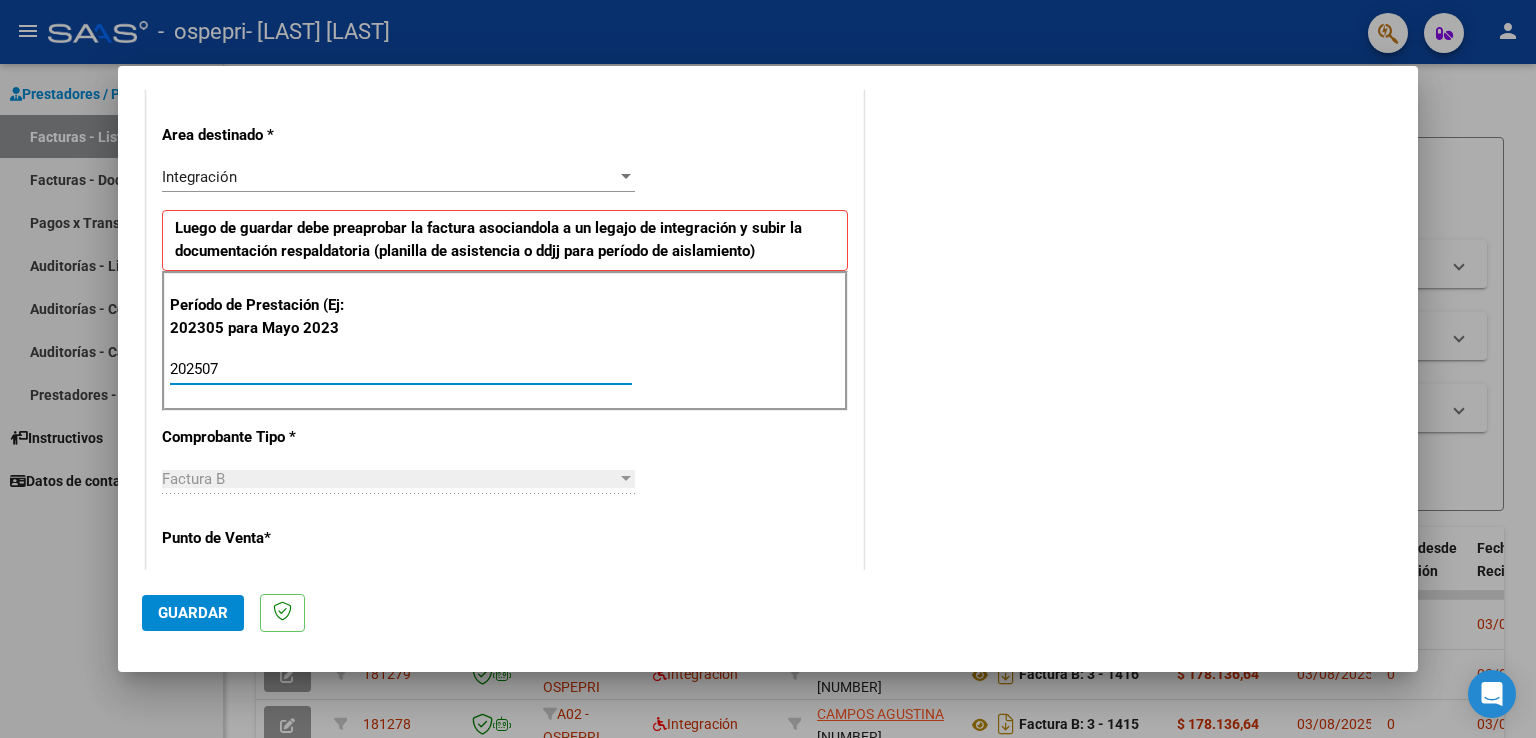 type on "202507" 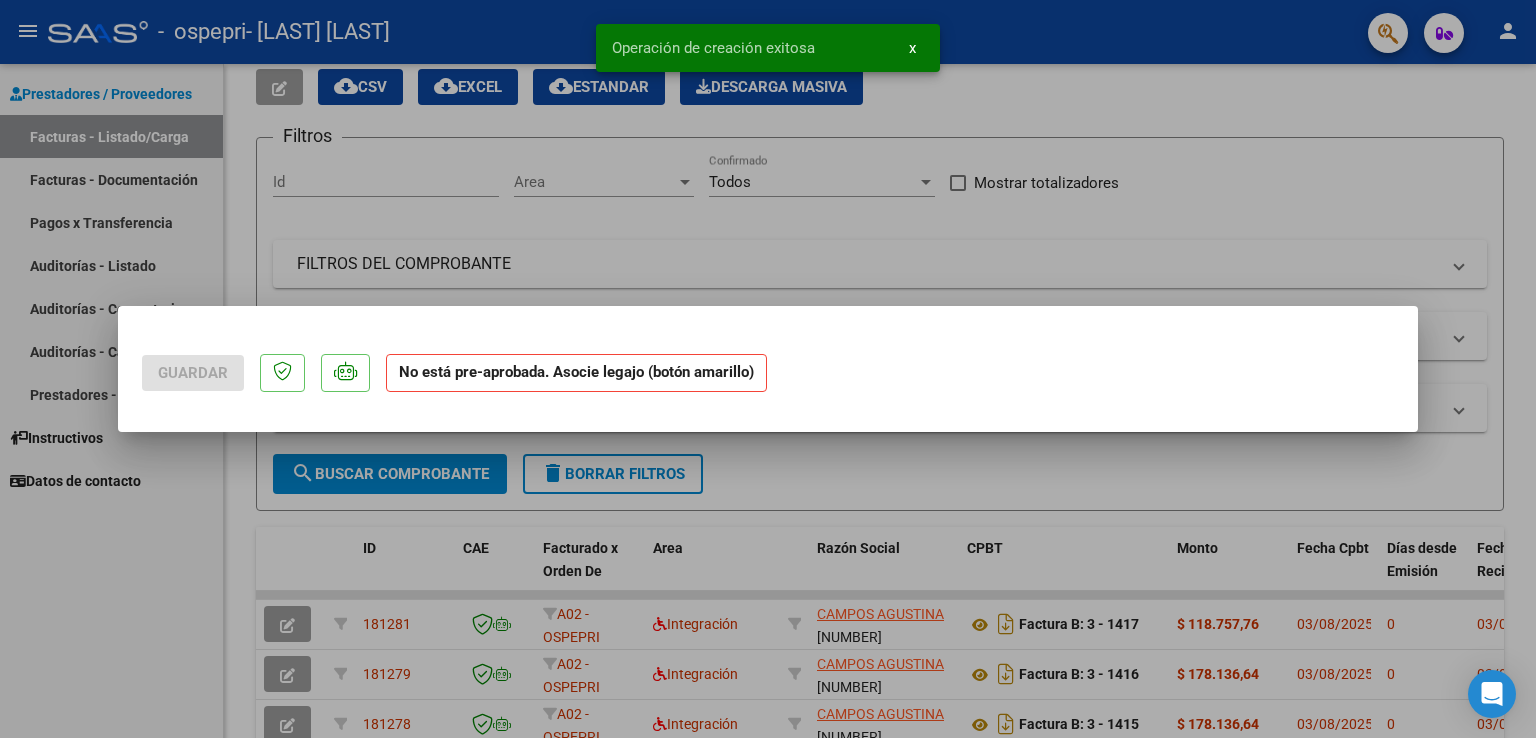 scroll, scrollTop: 0, scrollLeft: 0, axis: both 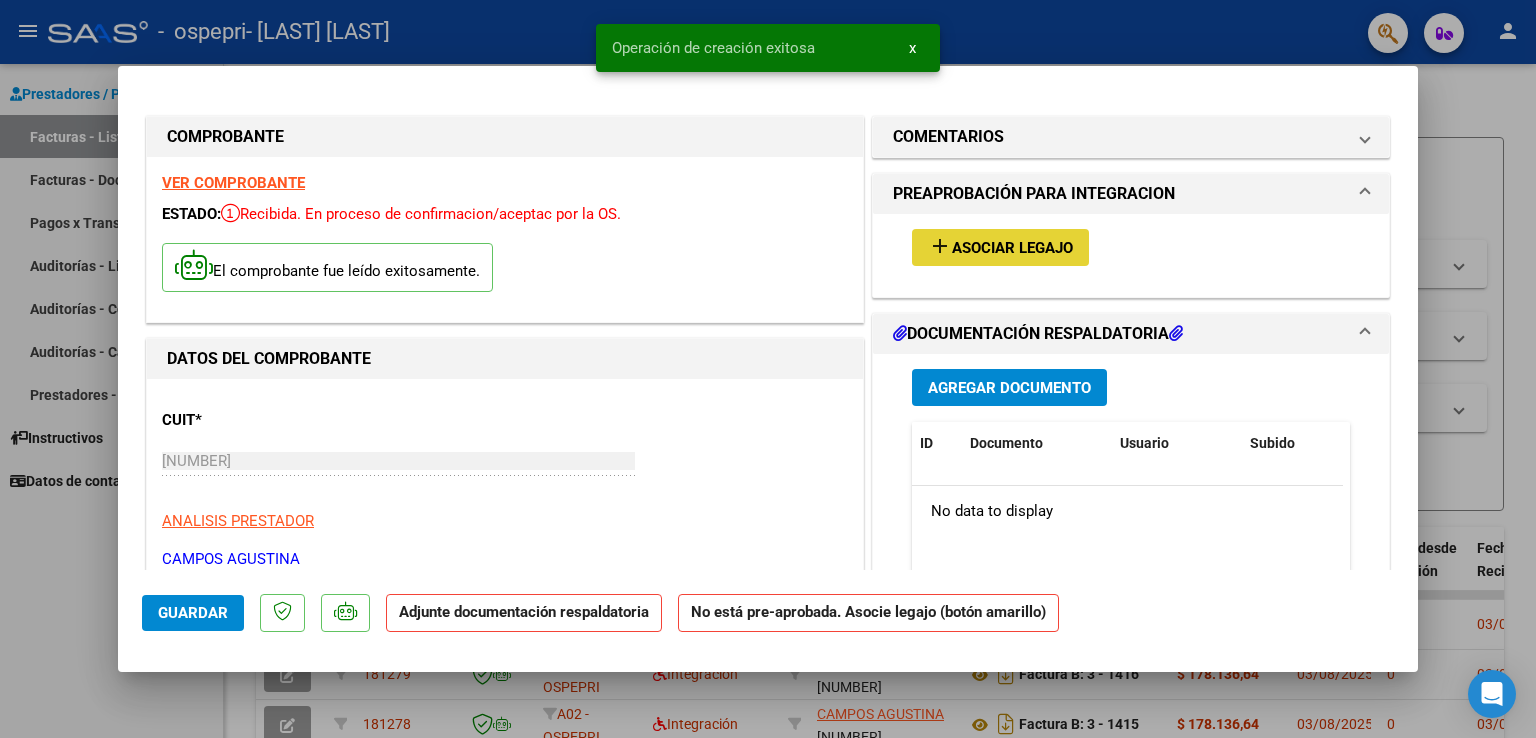click on "Asociar Legajo" at bounding box center (1012, 248) 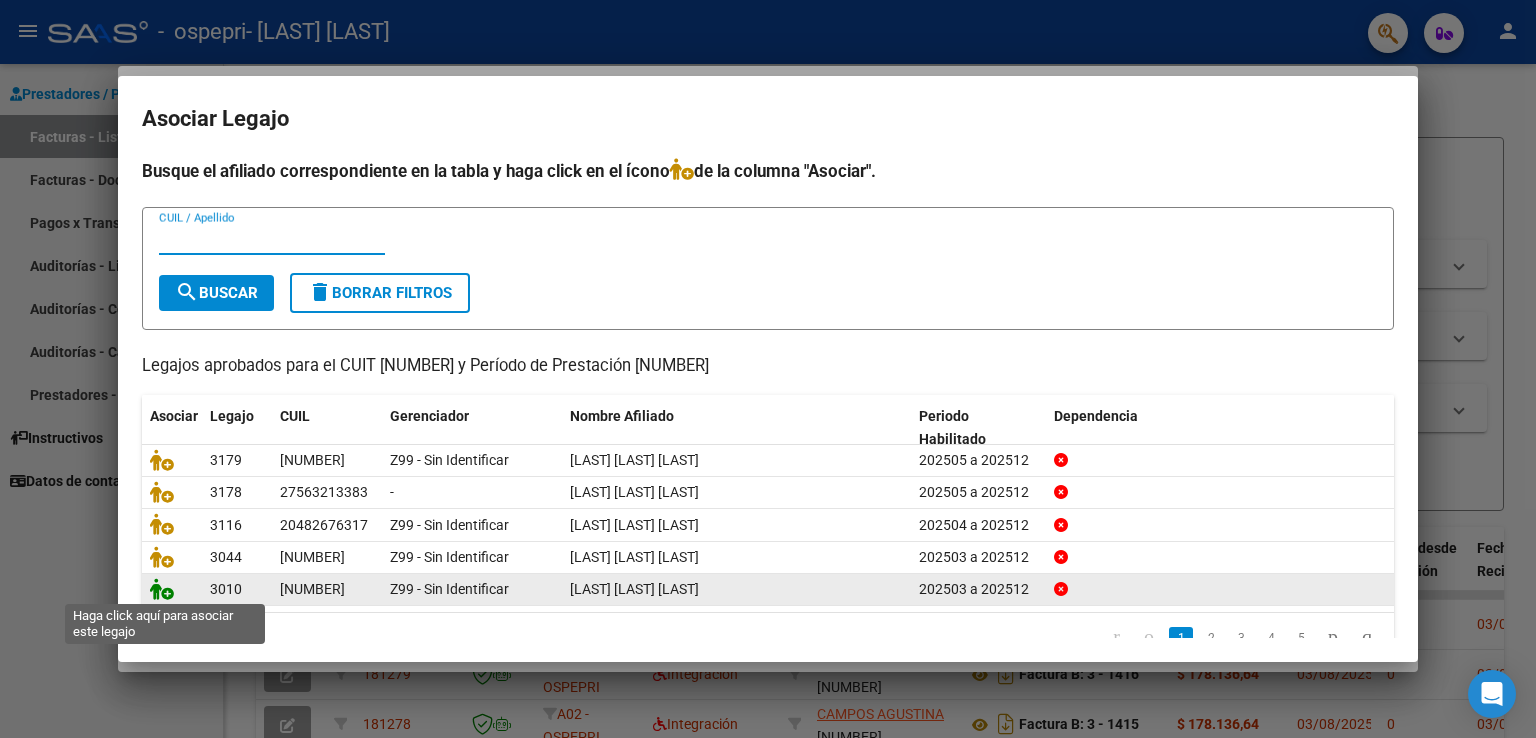 click 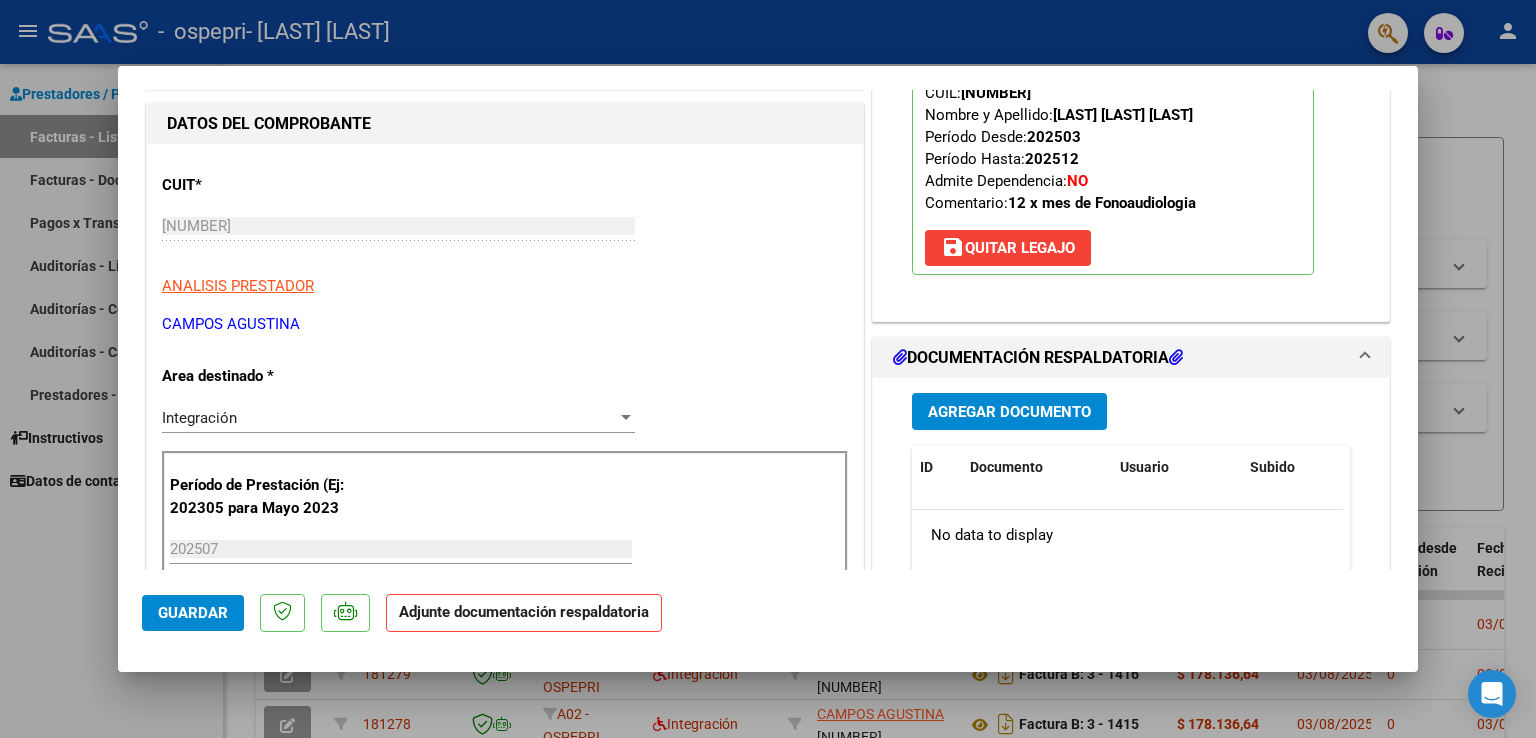 scroll, scrollTop: 300, scrollLeft: 0, axis: vertical 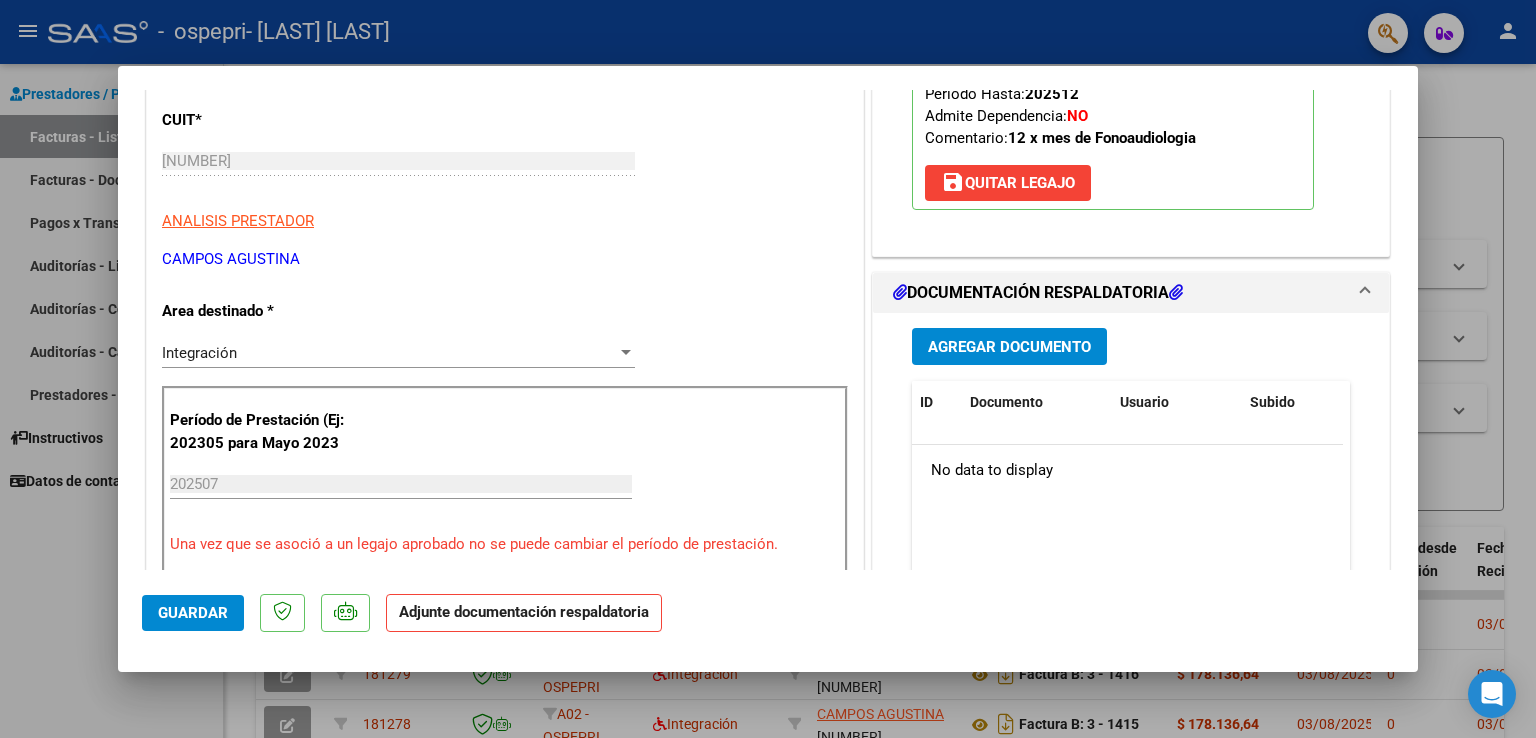 click on "Agregar Documento" at bounding box center [1009, 347] 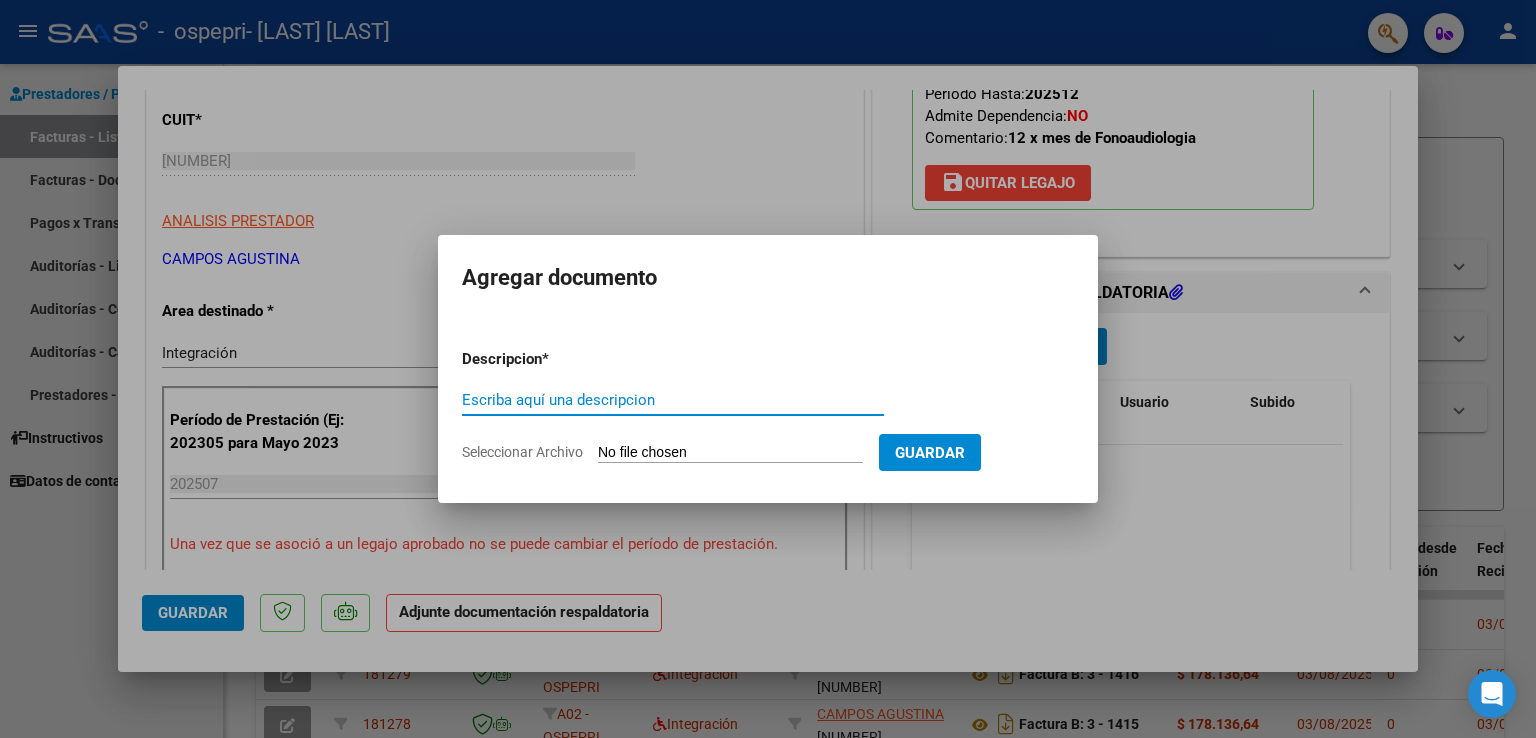 click on "Seleccionar Archivo" 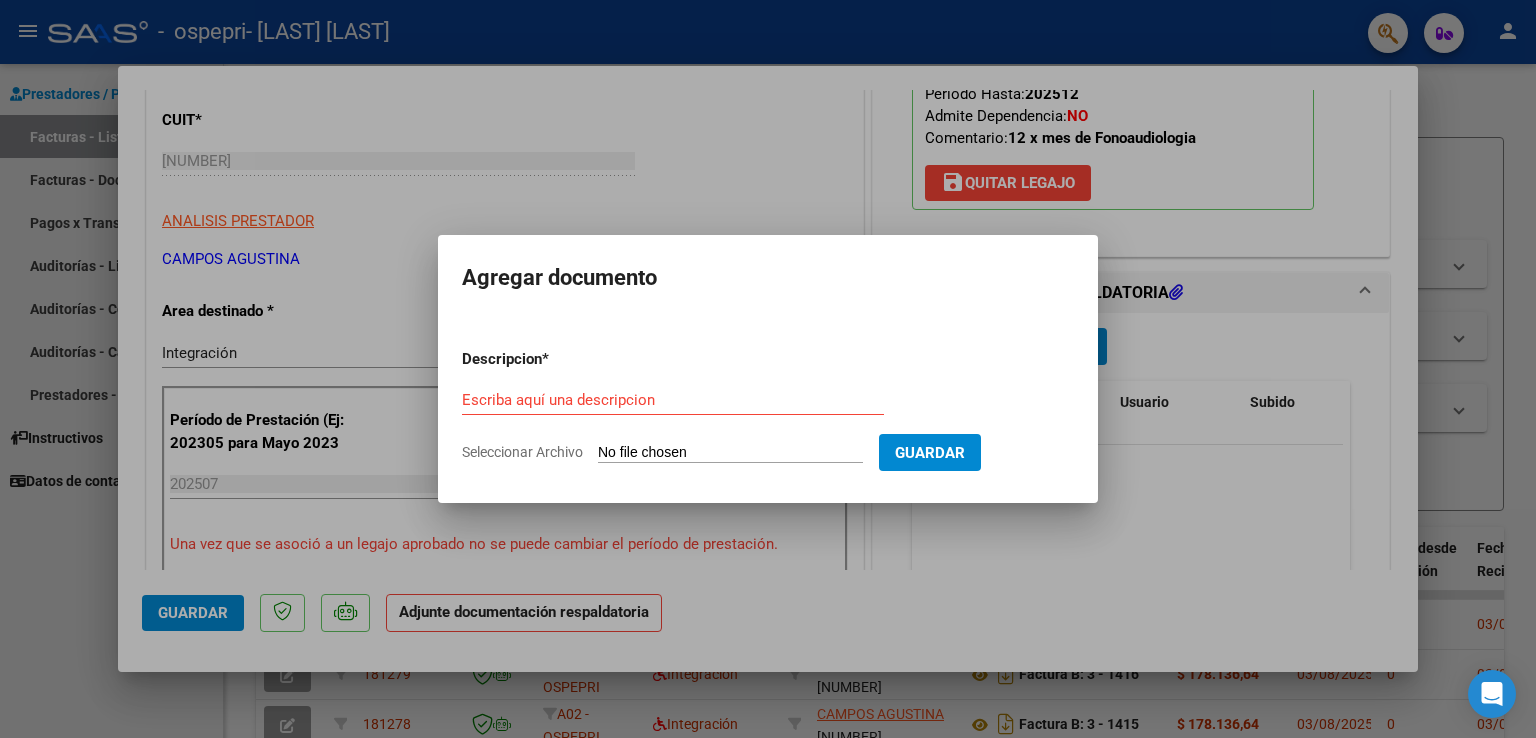 type on "C:\fakepath\Poblete Milo julio.pdf" 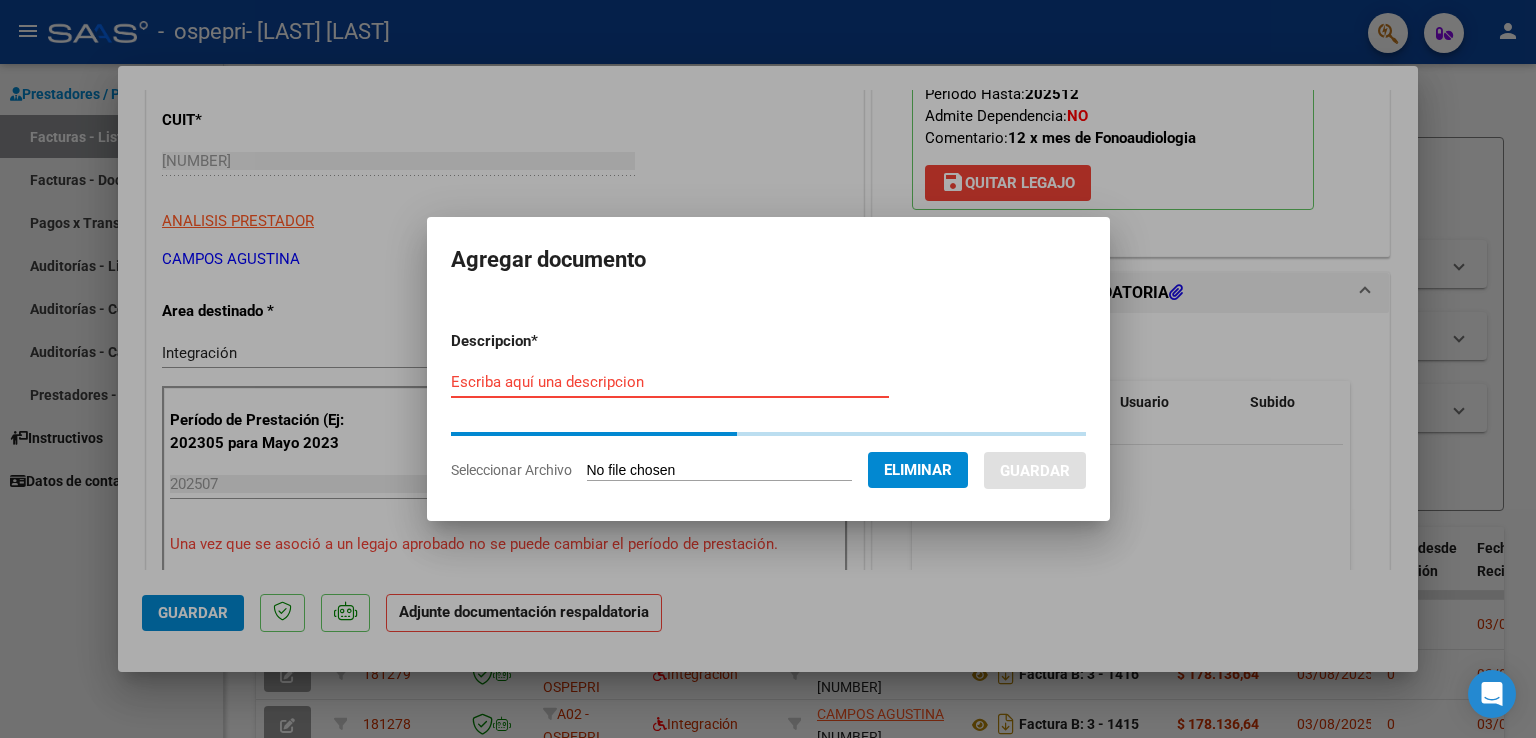 click on "Escriba aquí una descripcion" at bounding box center [670, 382] 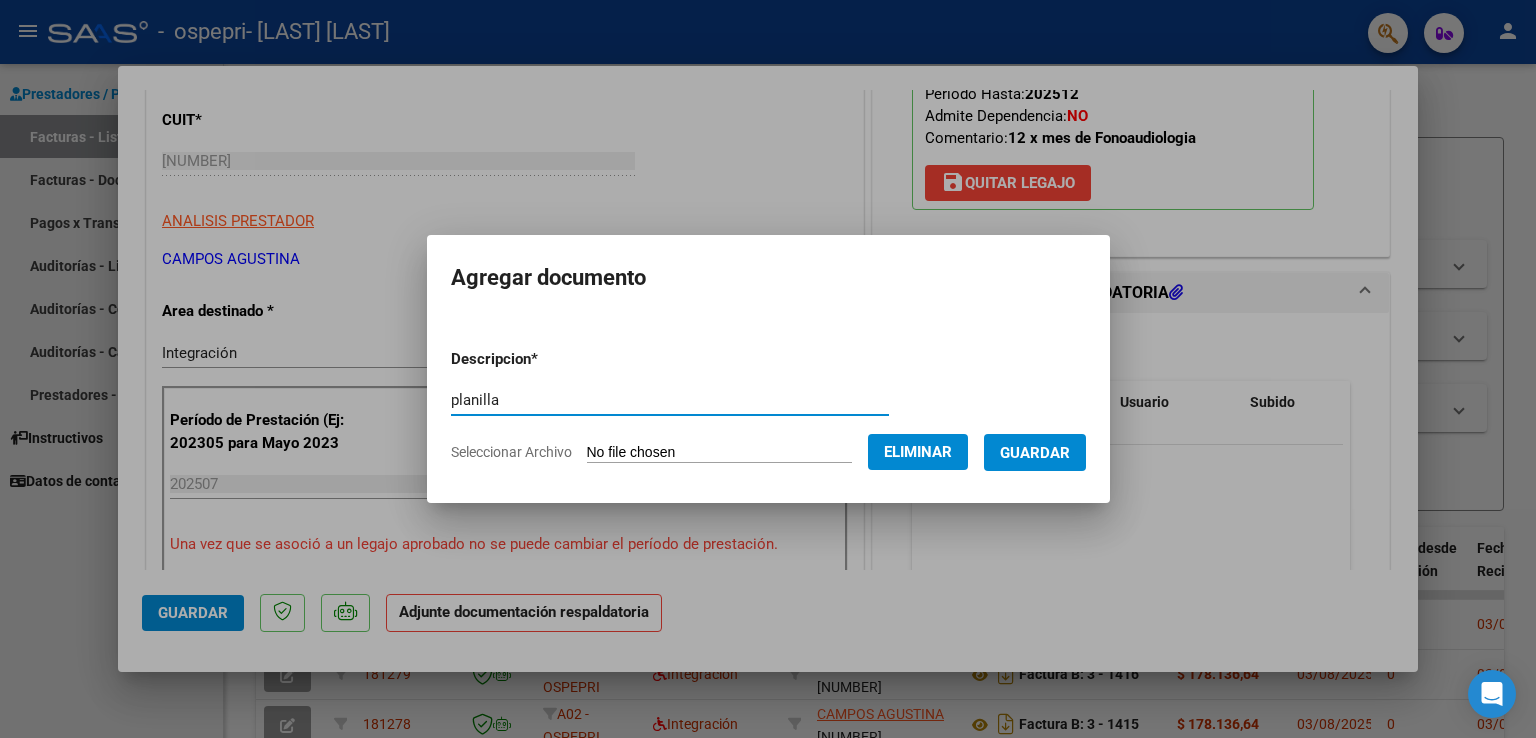 type on "planilla" 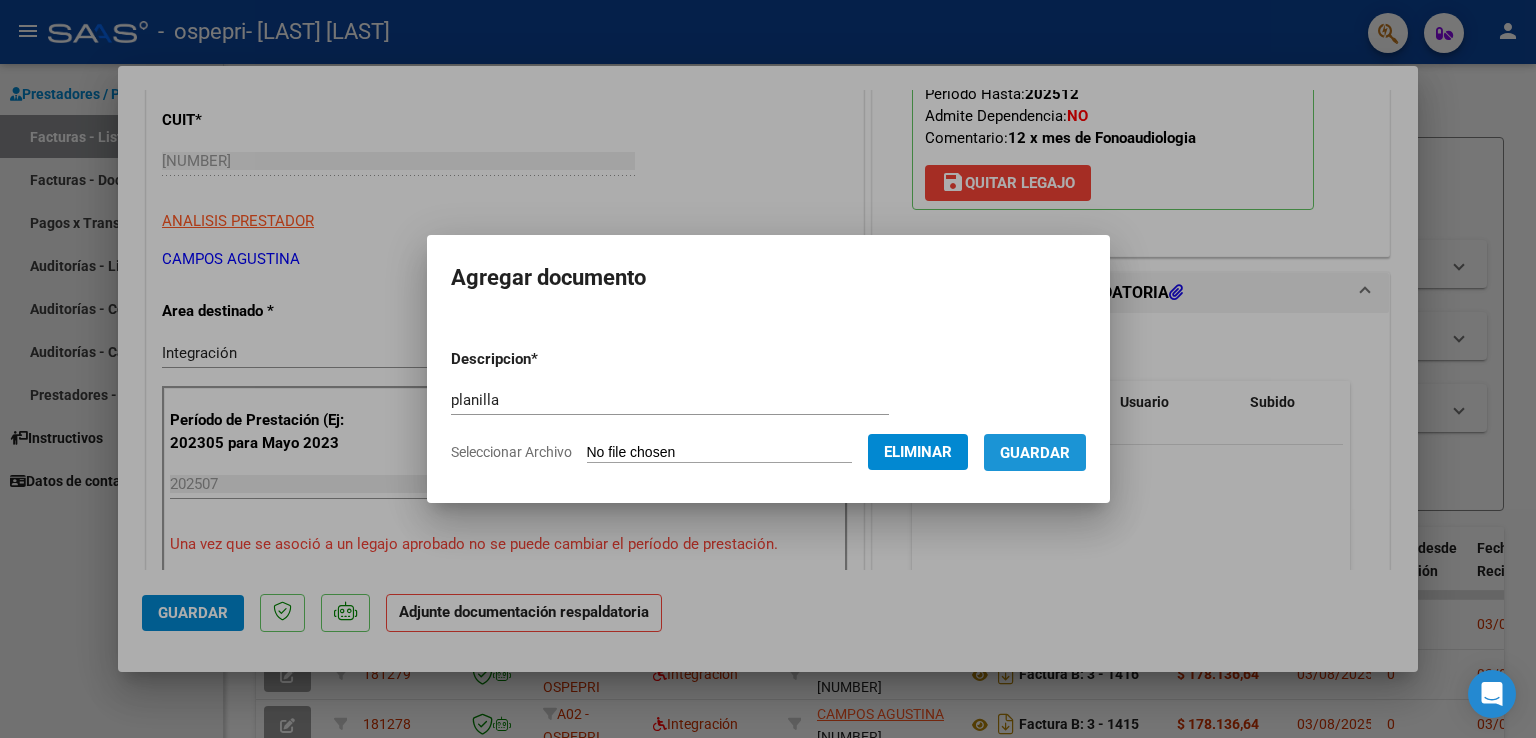 click on "Guardar" at bounding box center (1035, 453) 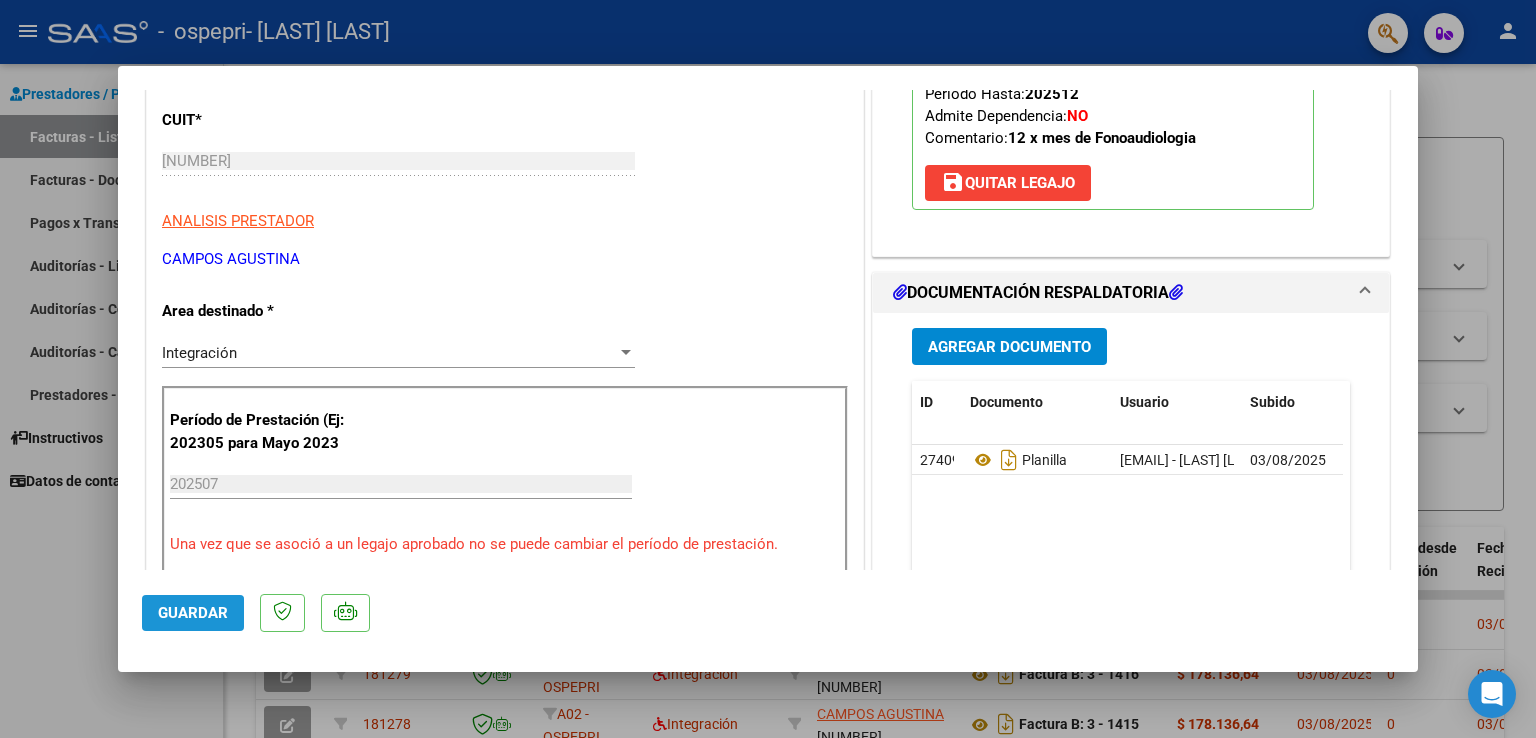 click on "Guardar" 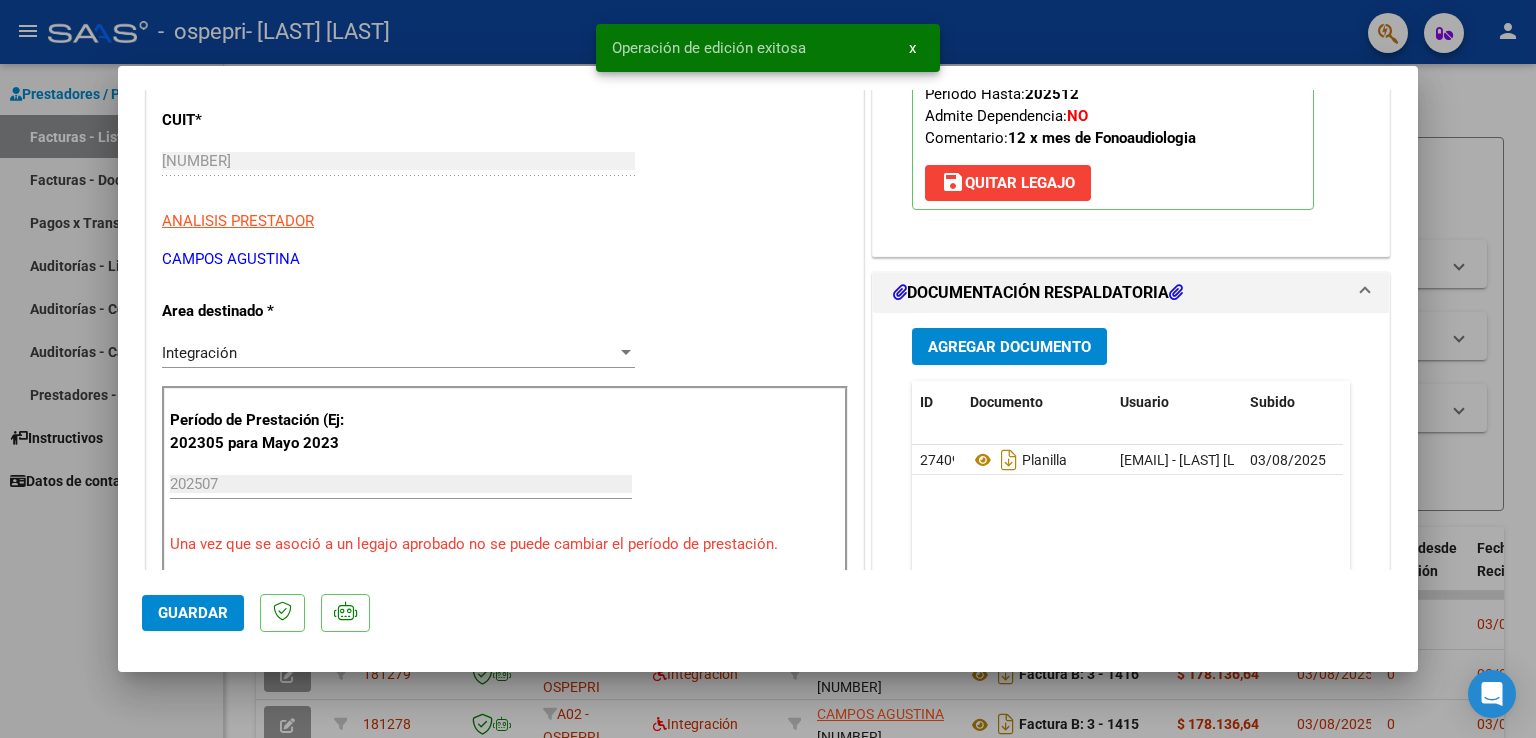 drag, startPoint x: 21, startPoint y: 612, endPoint x: 287, endPoint y: 258, distance: 442.80017 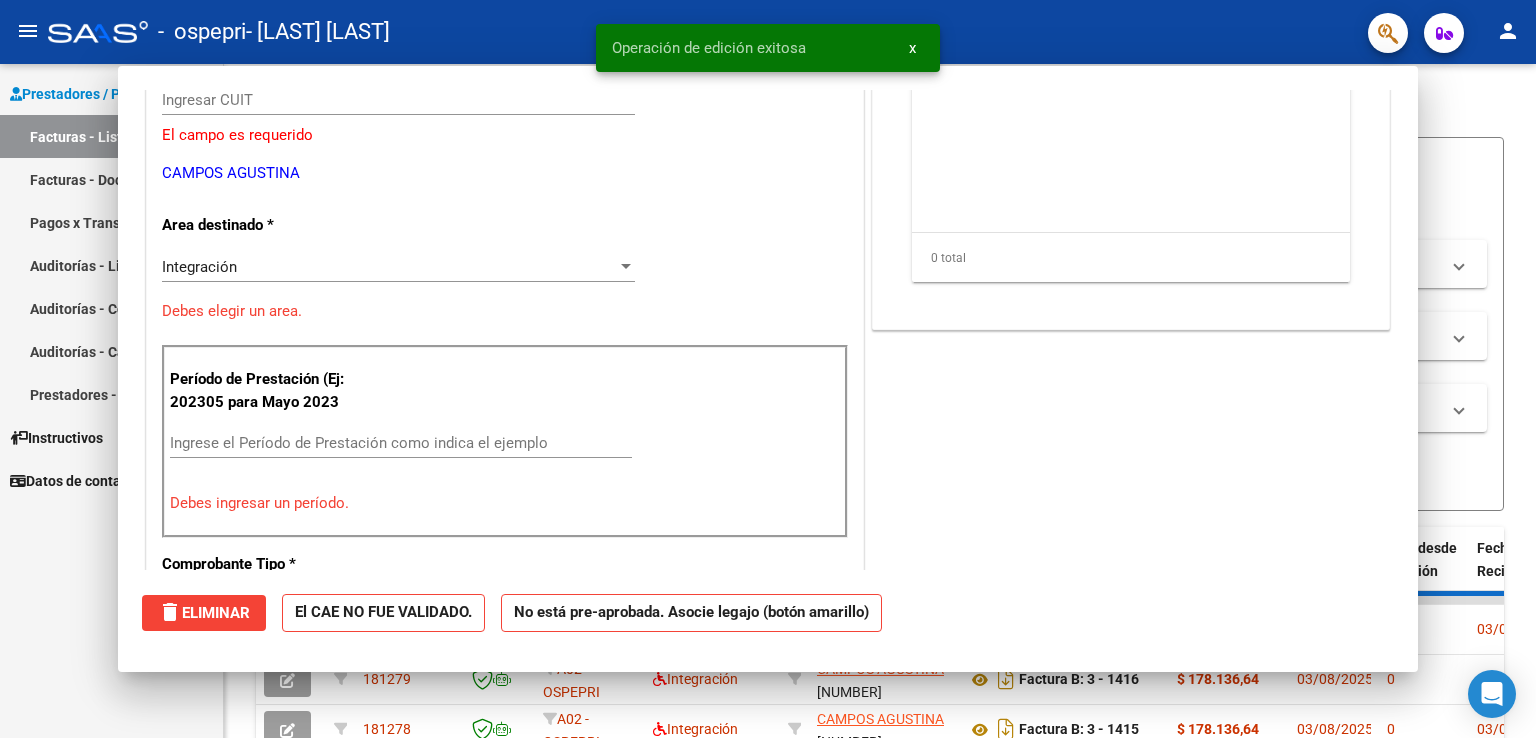 scroll, scrollTop: 239, scrollLeft: 0, axis: vertical 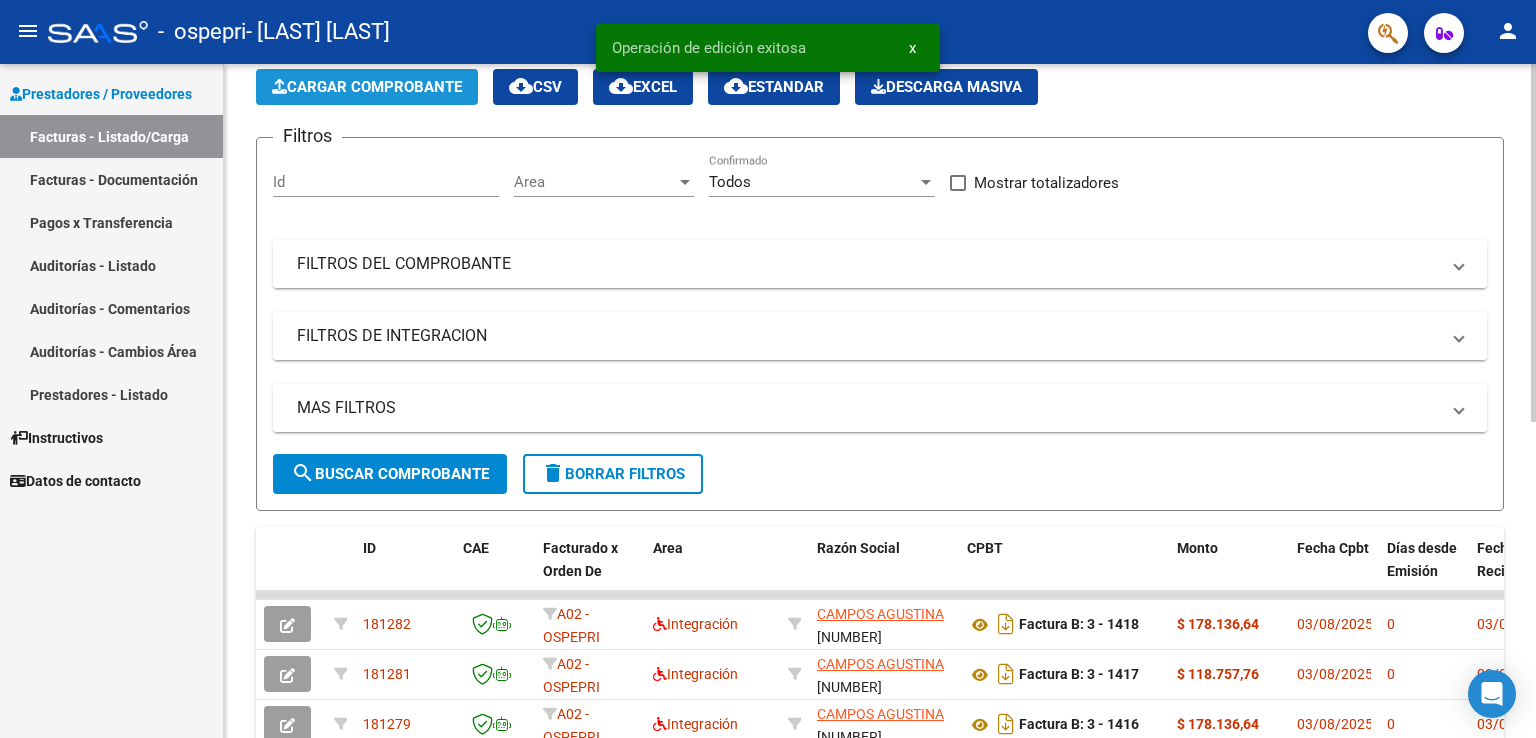 click on "Cargar Comprobante" 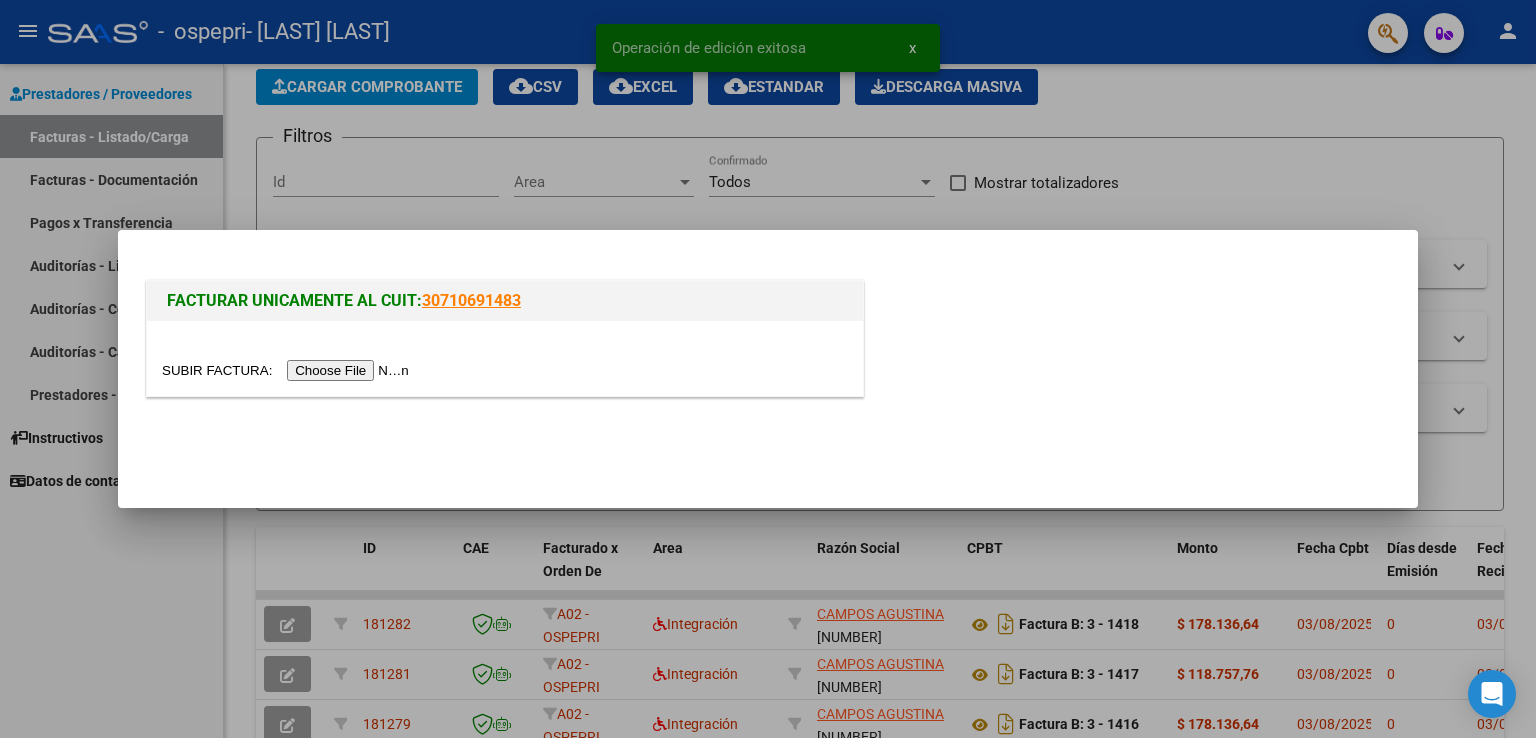 click at bounding box center (288, 370) 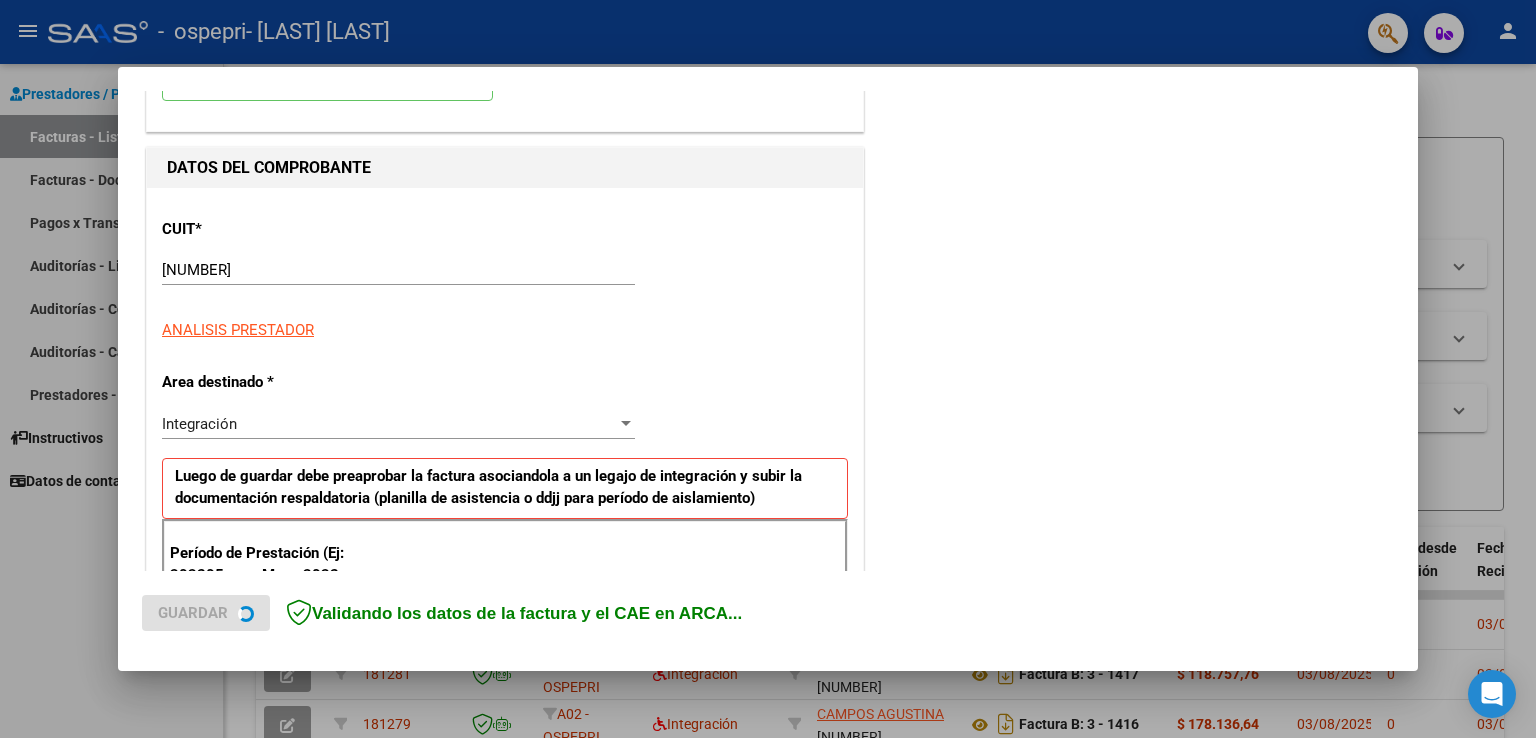 scroll, scrollTop: 300, scrollLeft: 0, axis: vertical 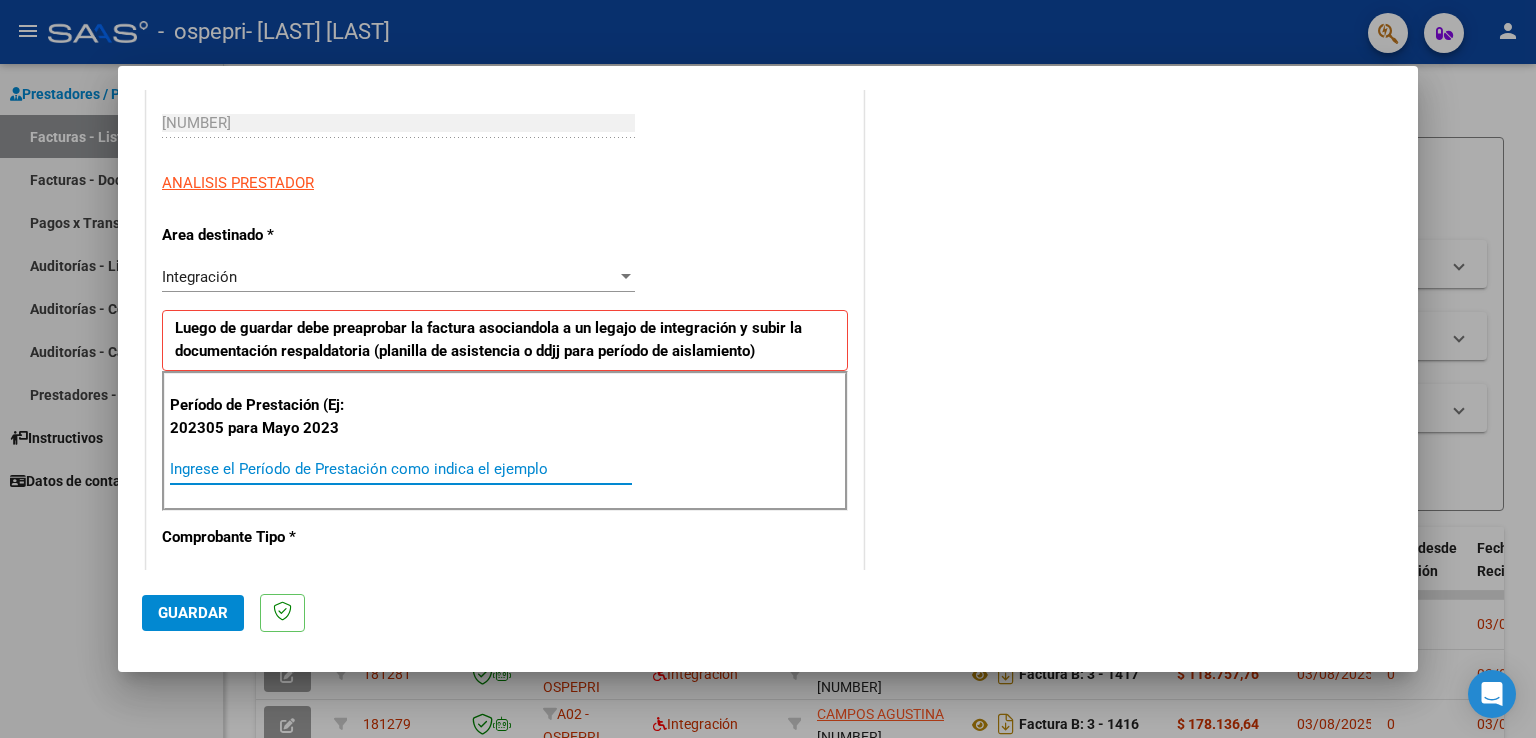 click on "Ingrese el Período de Prestación como indica el ejemplo" at bounding box center [401, 469] 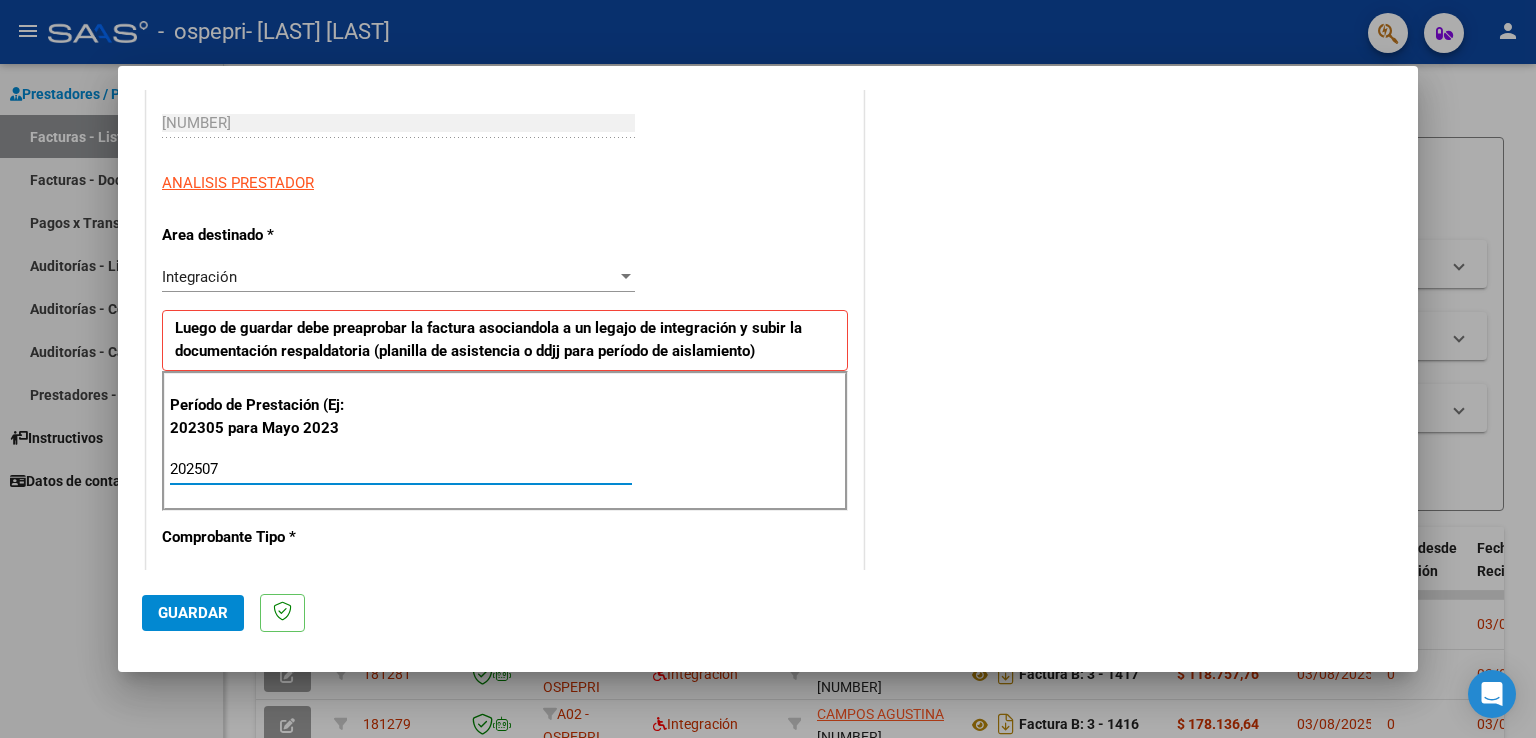 type on "202507" 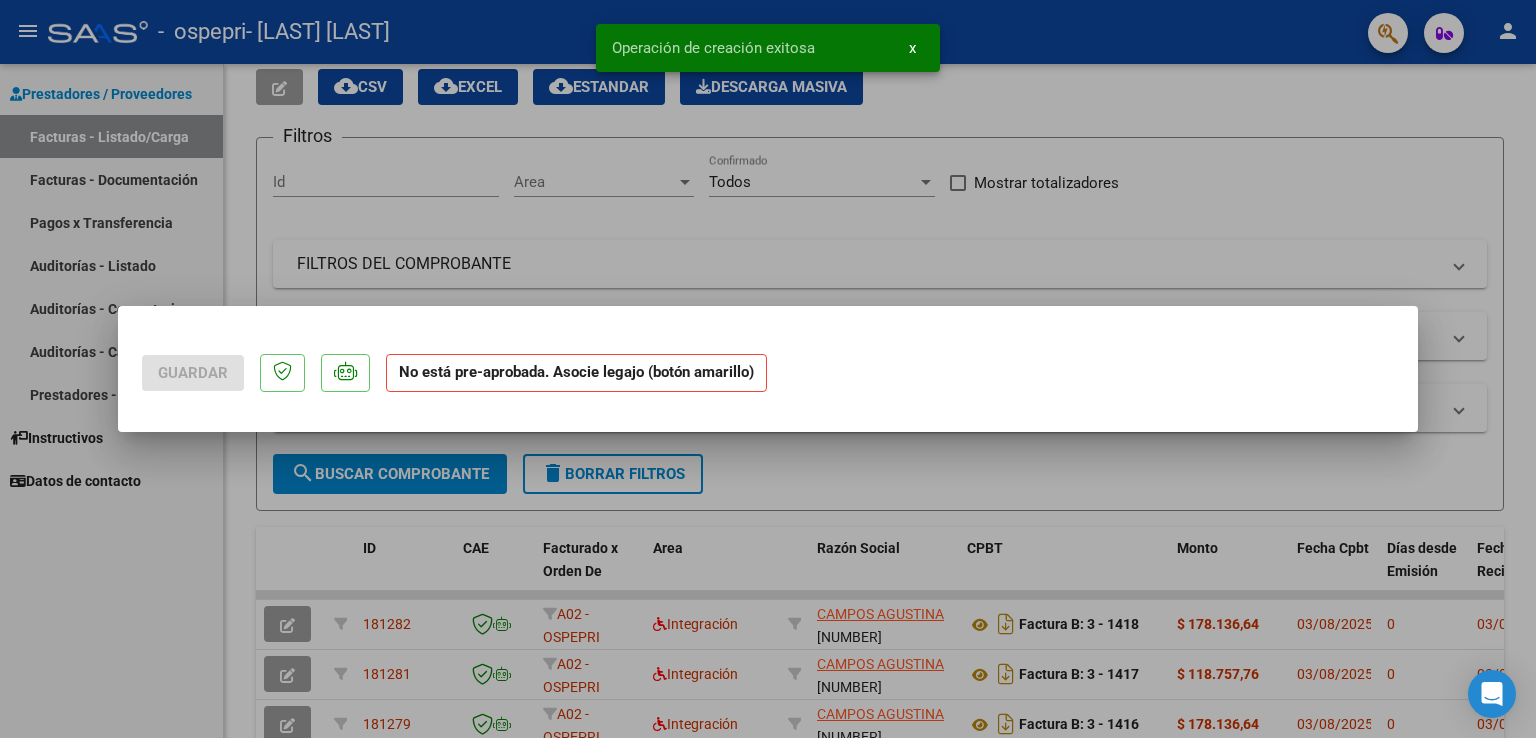 scroll, scrollTop: 0, scrollLeft: 0, axis: both 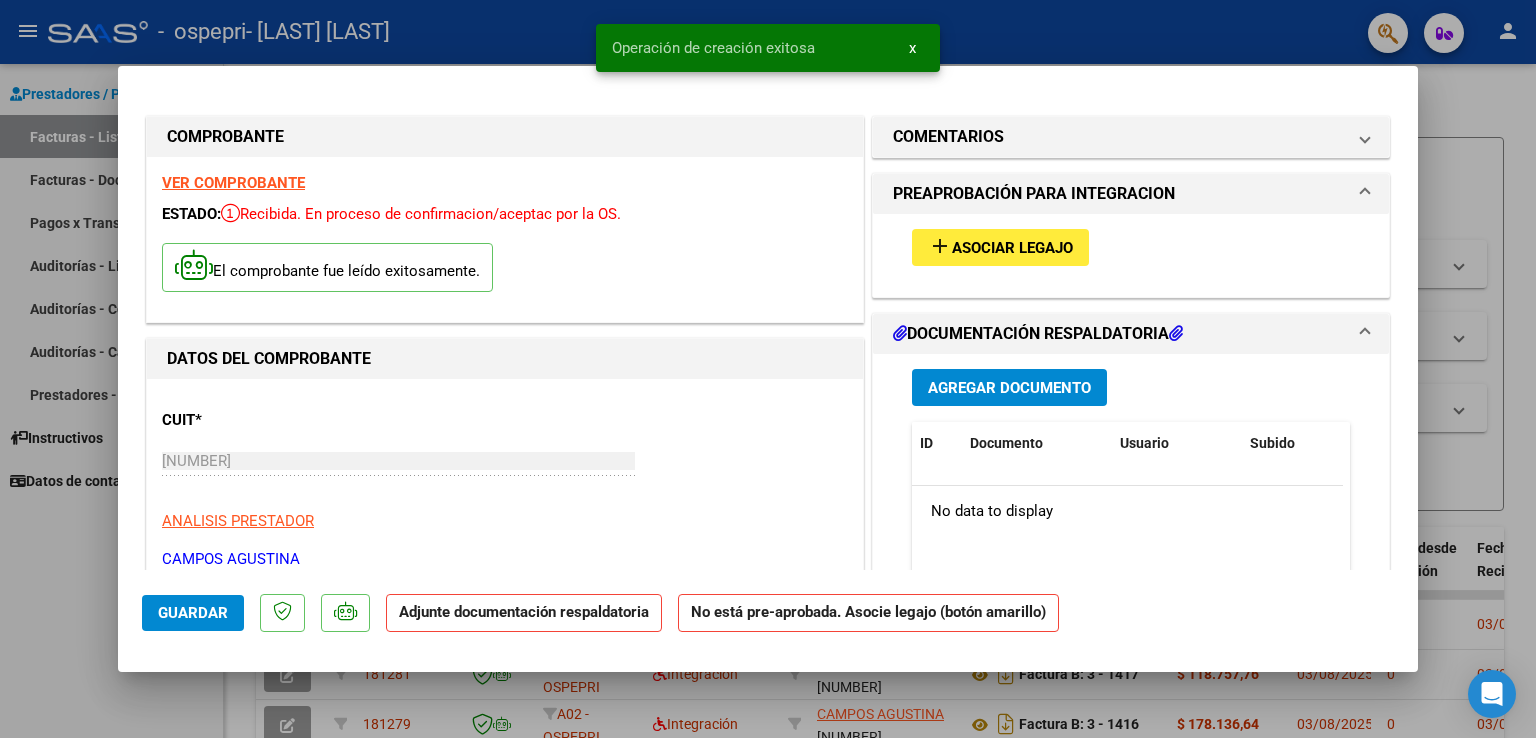click on "add Asociar Legajo" at bounding box center (1000, 247) 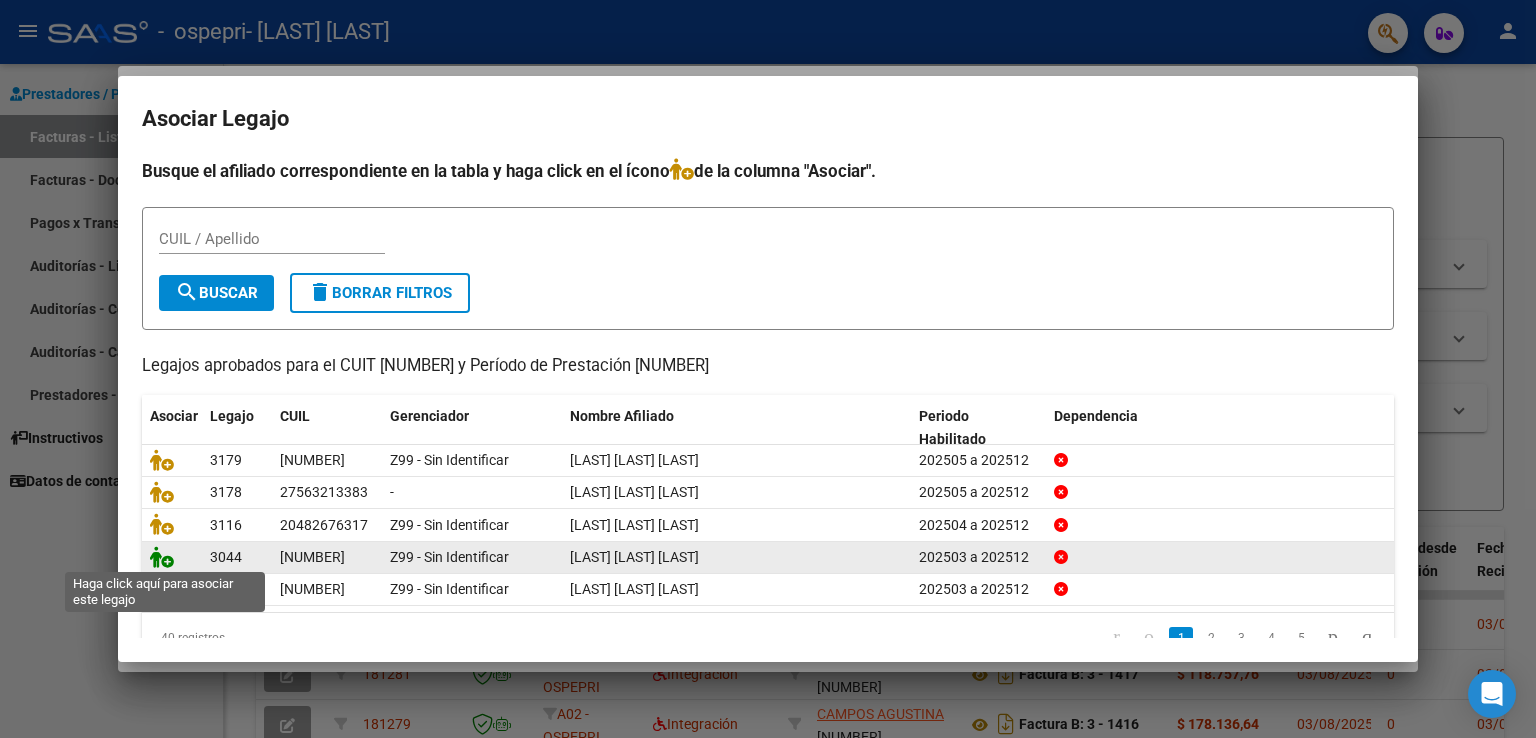 click 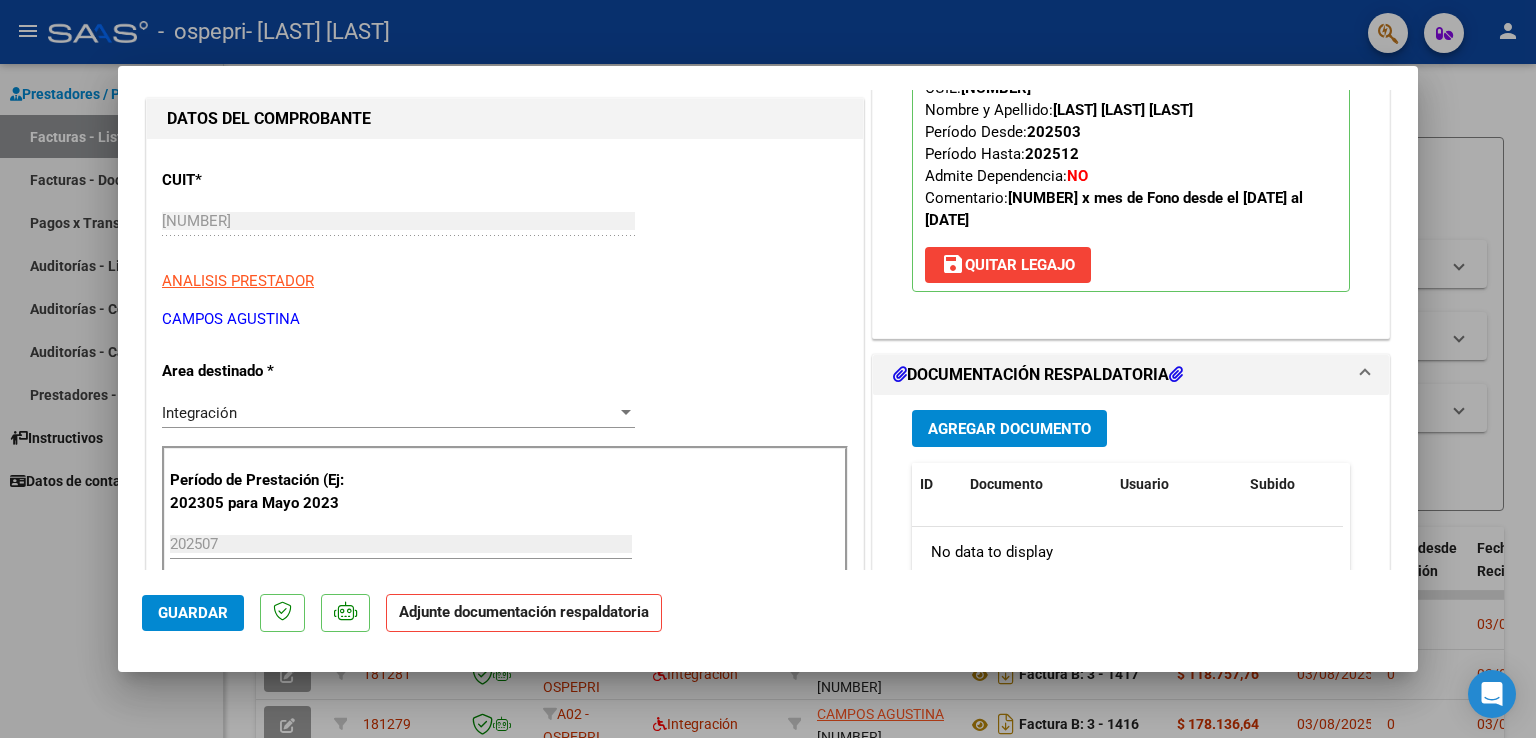 scroll, scrollTop: 300, scrollLeft: 0, axis: vertical 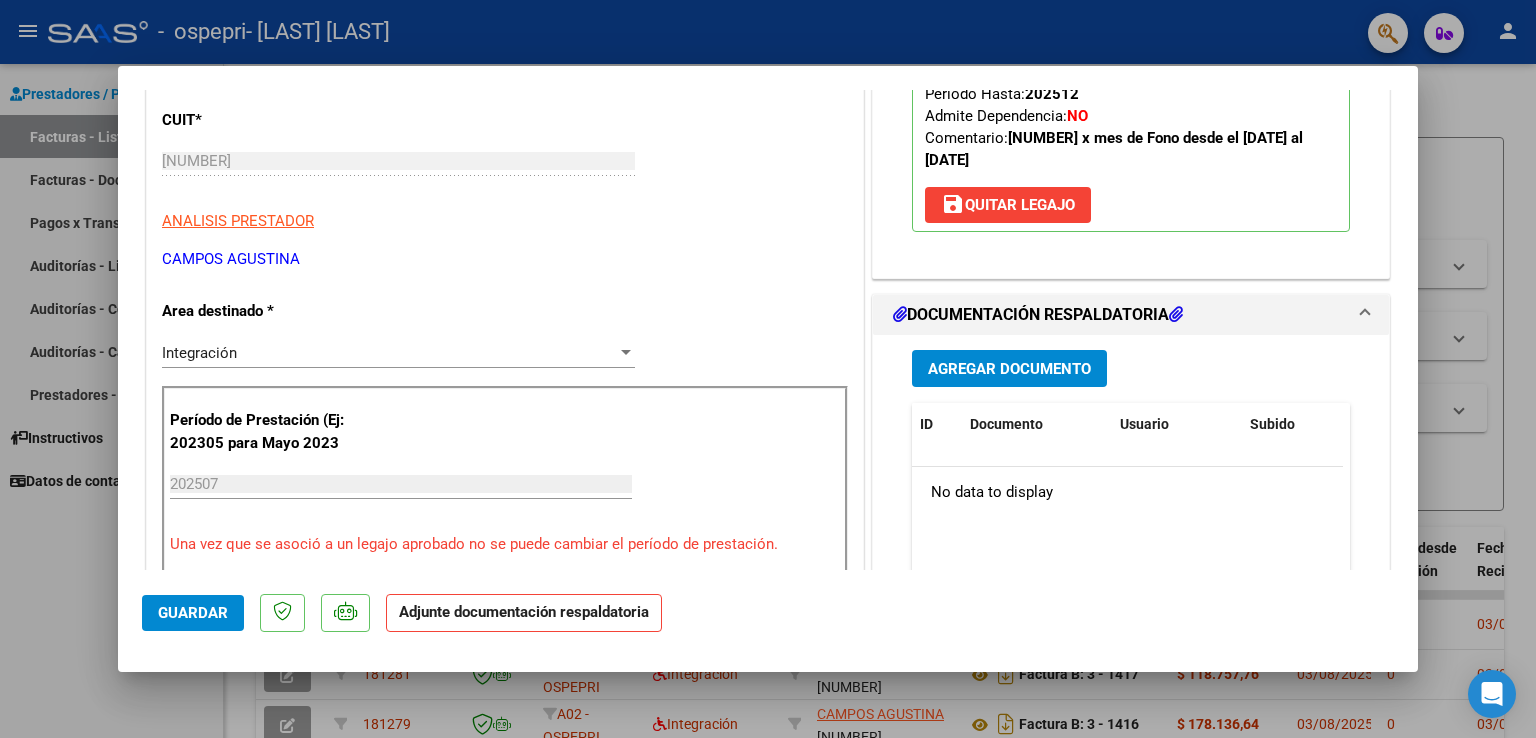 click on "Agregar Documento" at bounding box center (1009, 369) 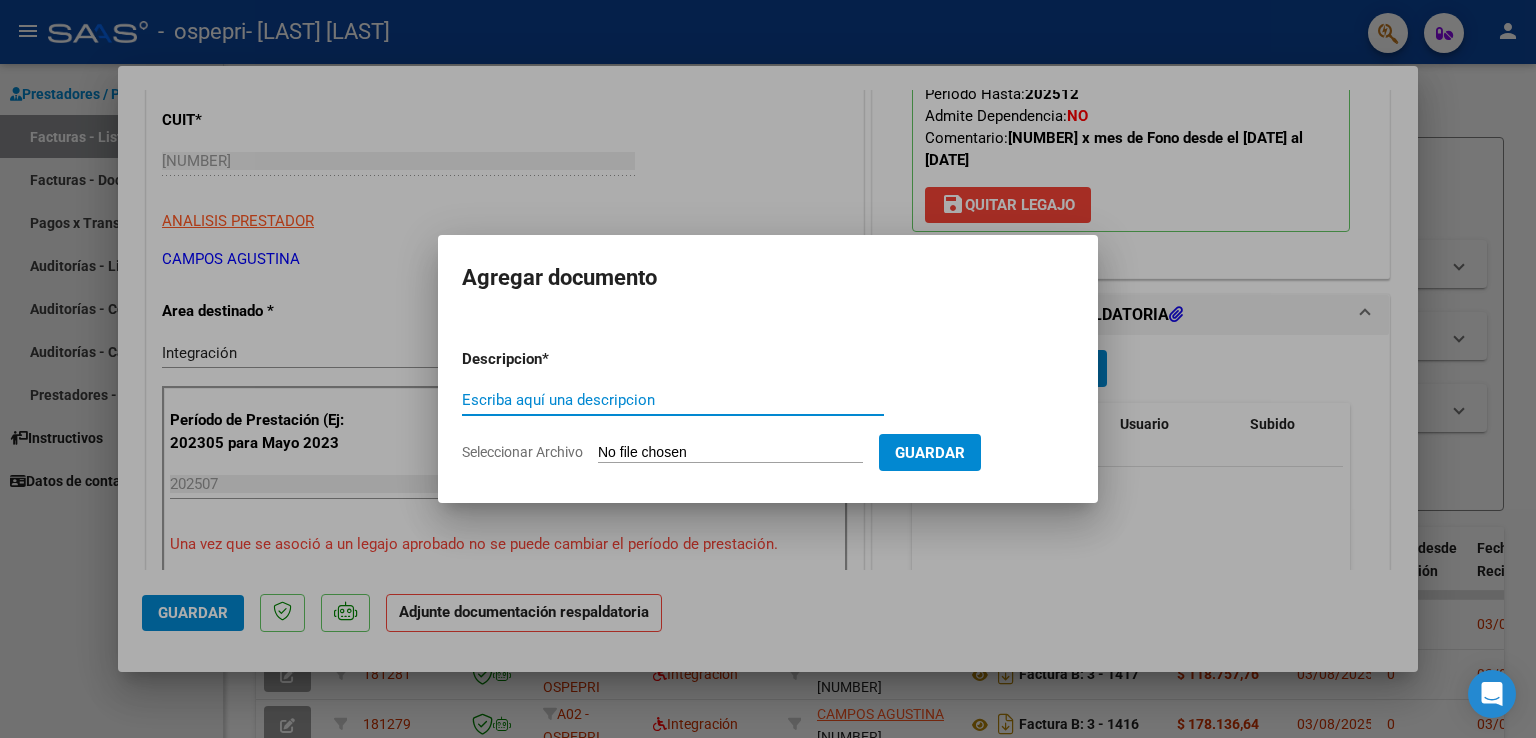 click on "Seleccionar Archivo" 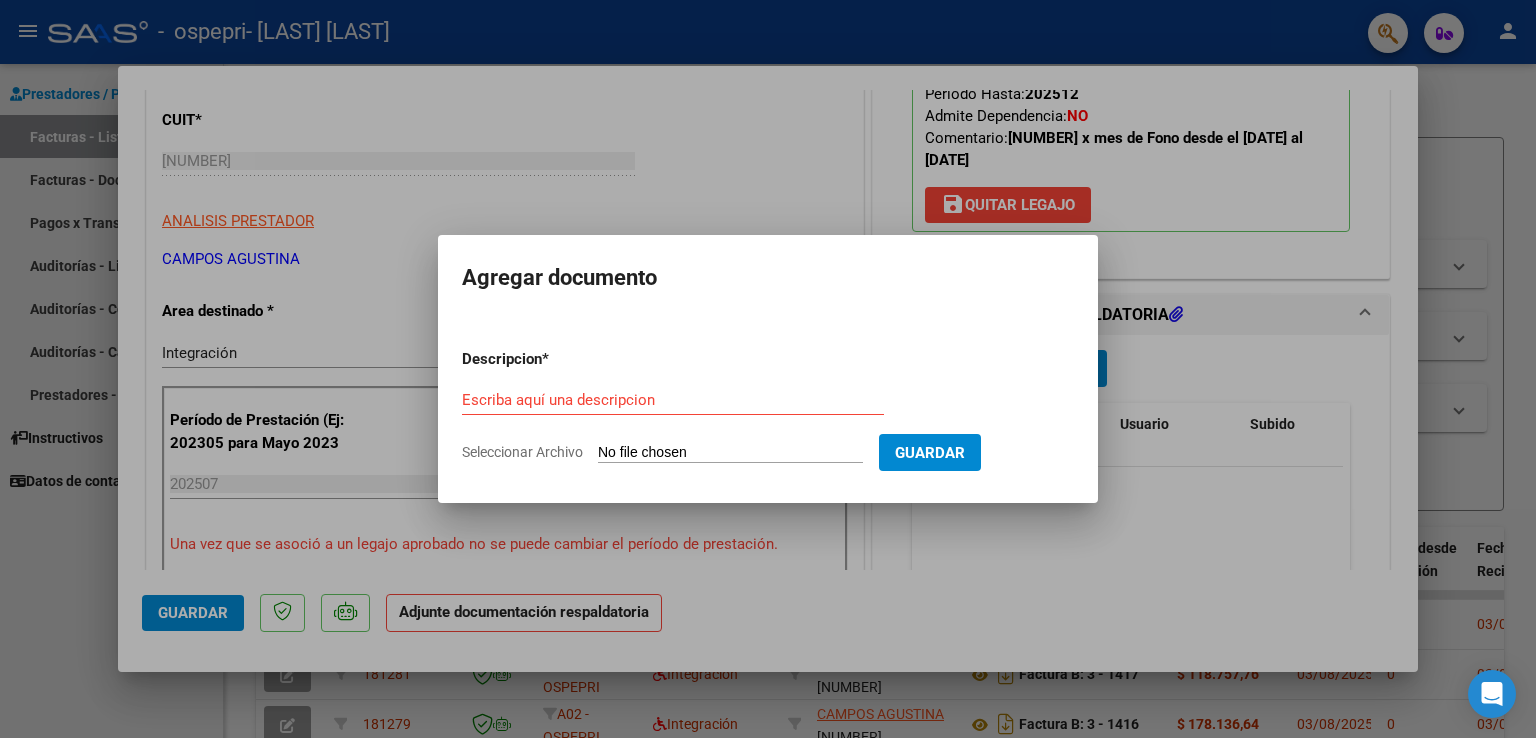 type on "C:\fakepath\Gutiérrez Nehemias julio.pdf" 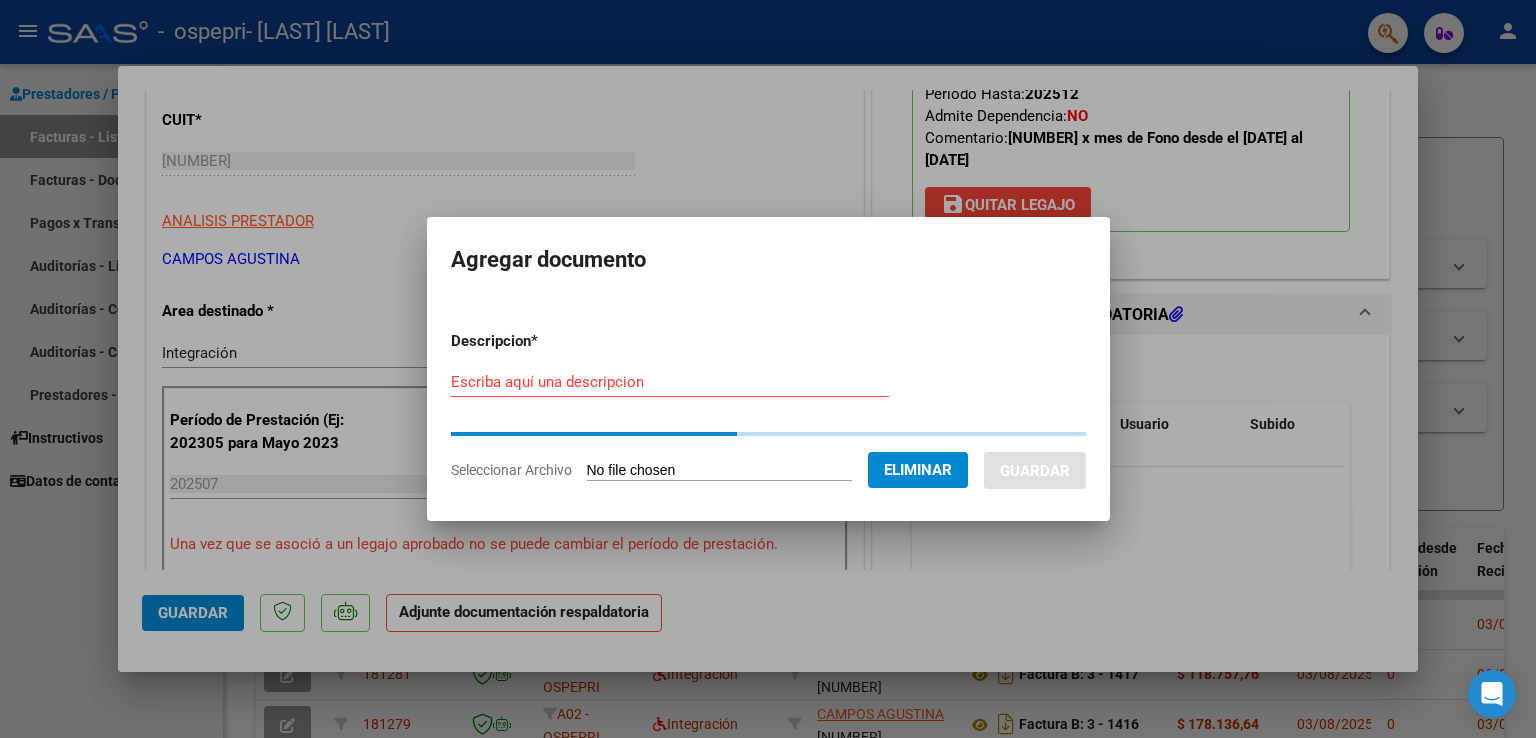 click on "Escriba aquí una descripcion" at bounding box center (670, 382) 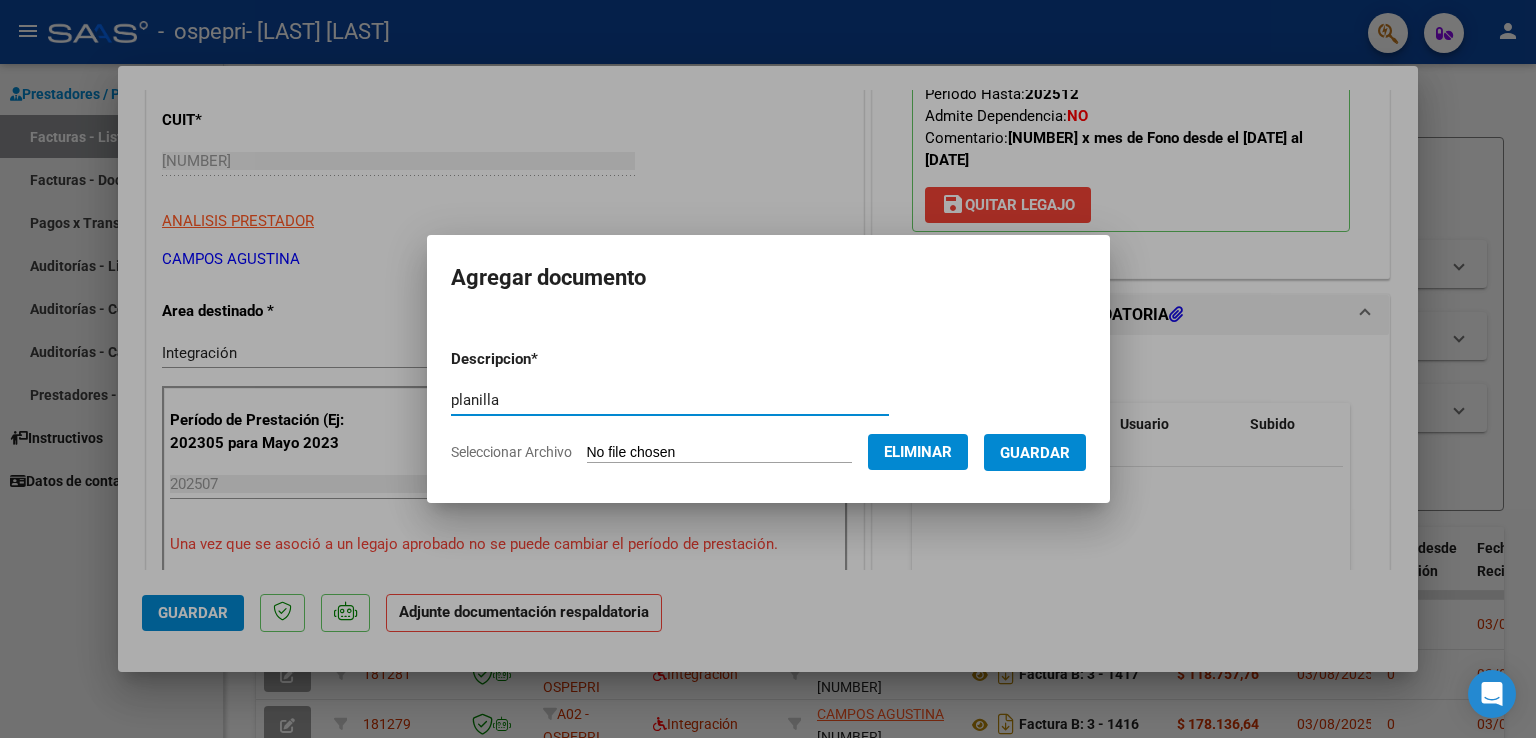 type on "planilla" 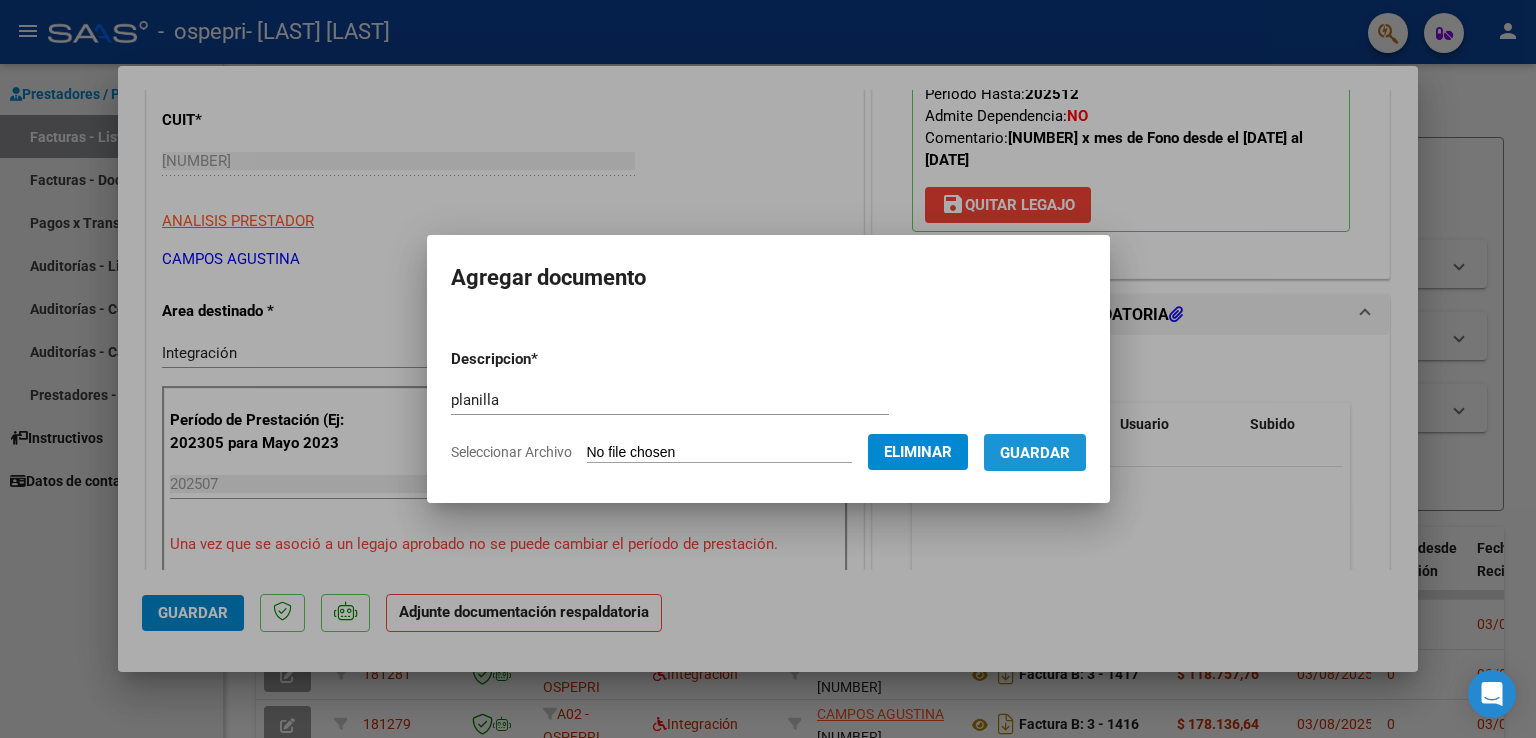 click on "Guardar" at bounding box center [1035, 453] 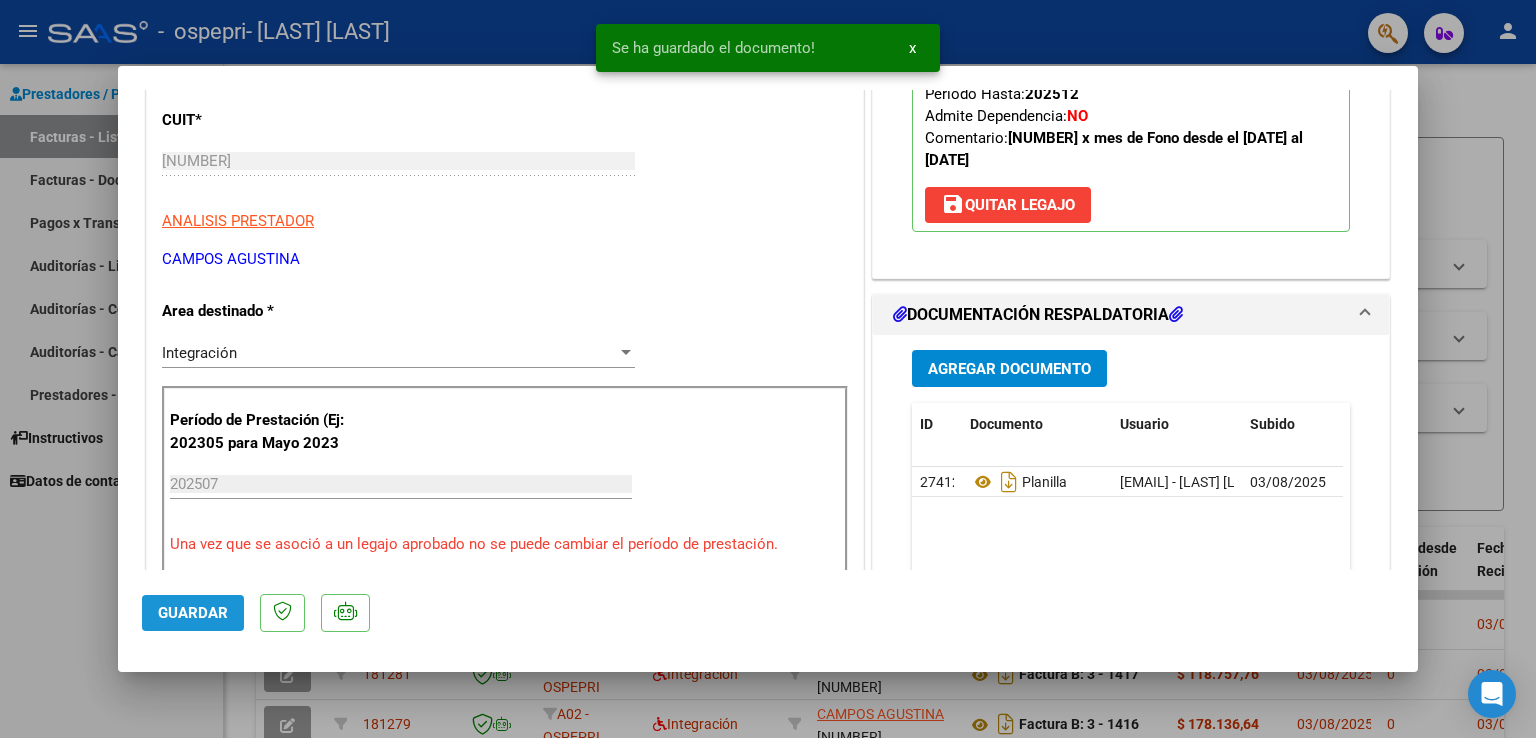 click on "Guardar" 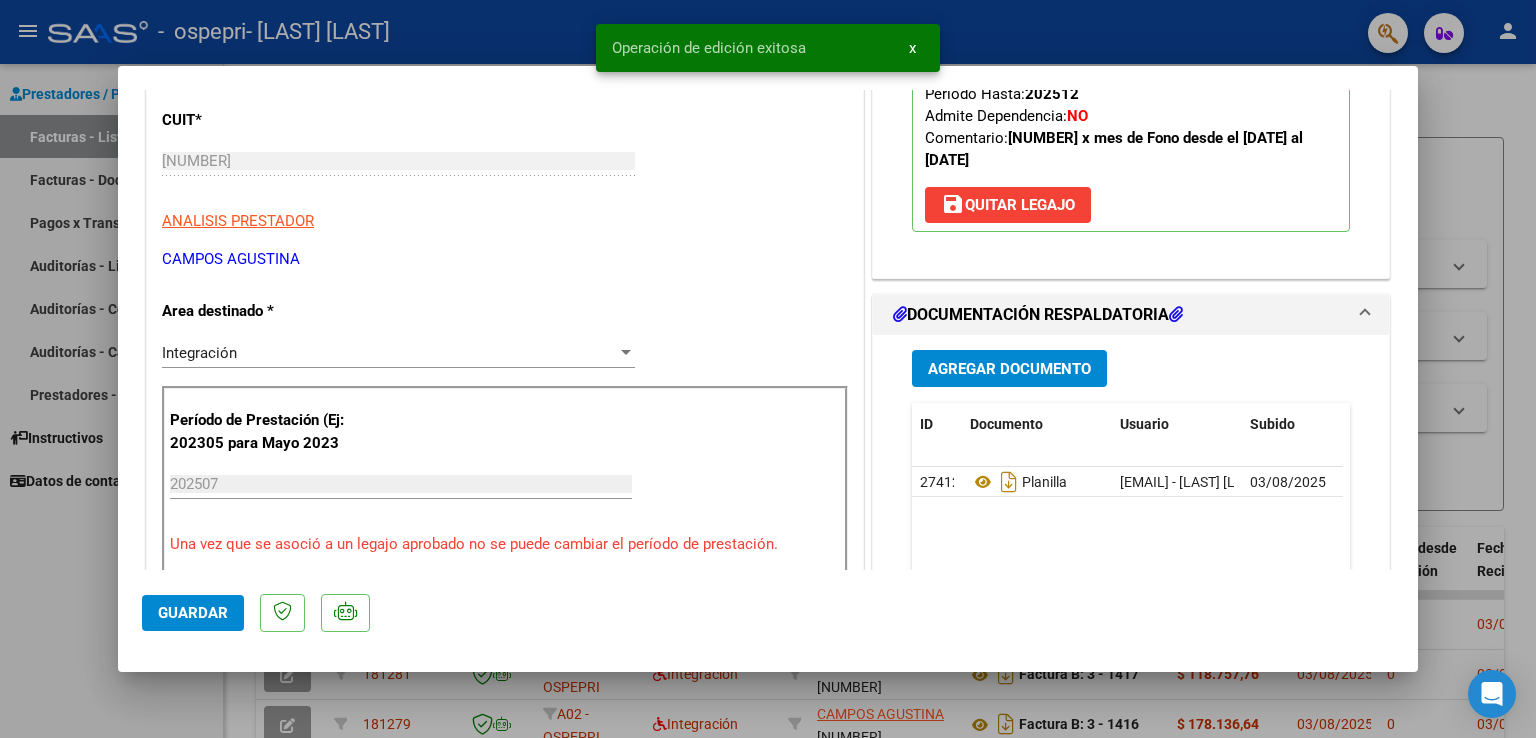 click at bounding box center [768, 369] 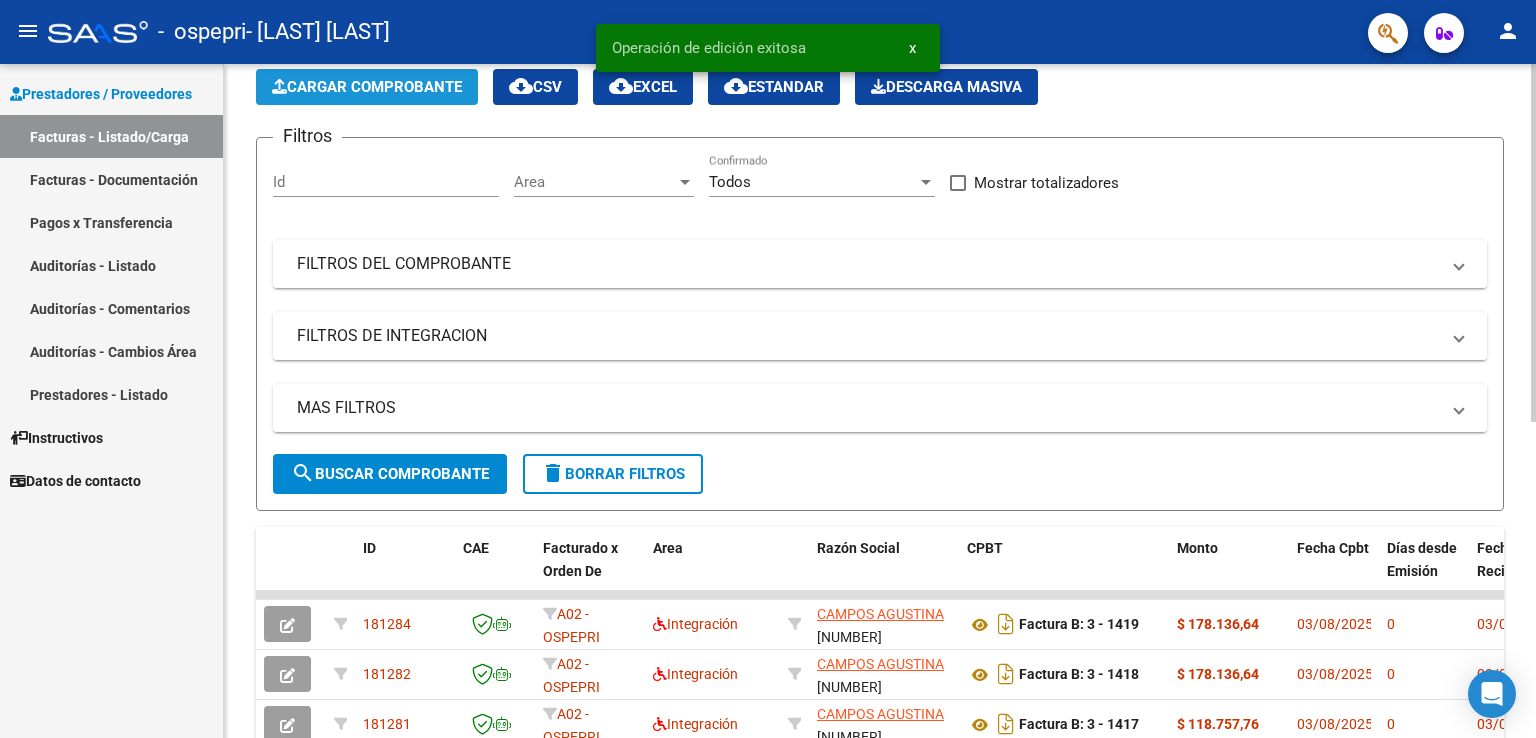 click on "Cargar Comprobante" 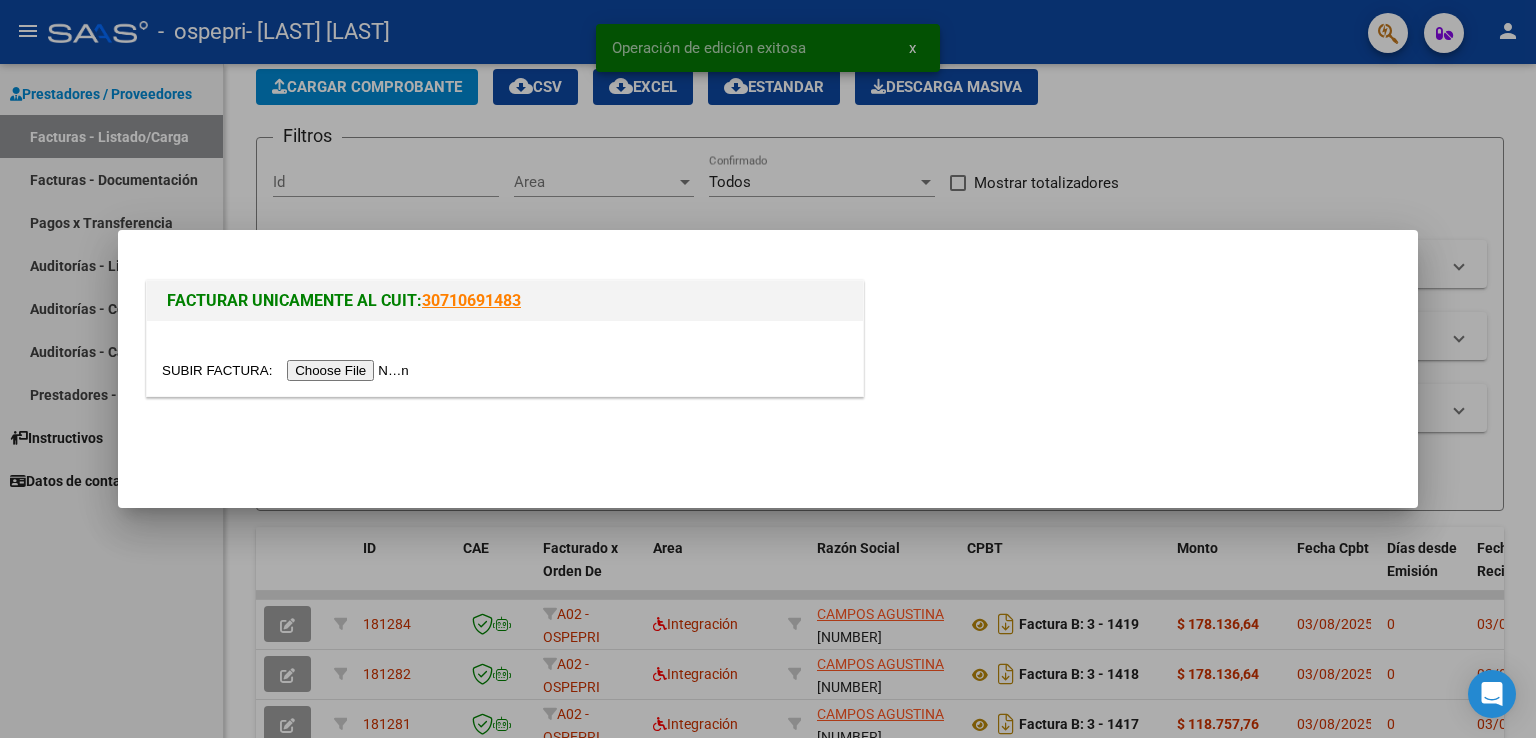click at bounding box center (288, 370) 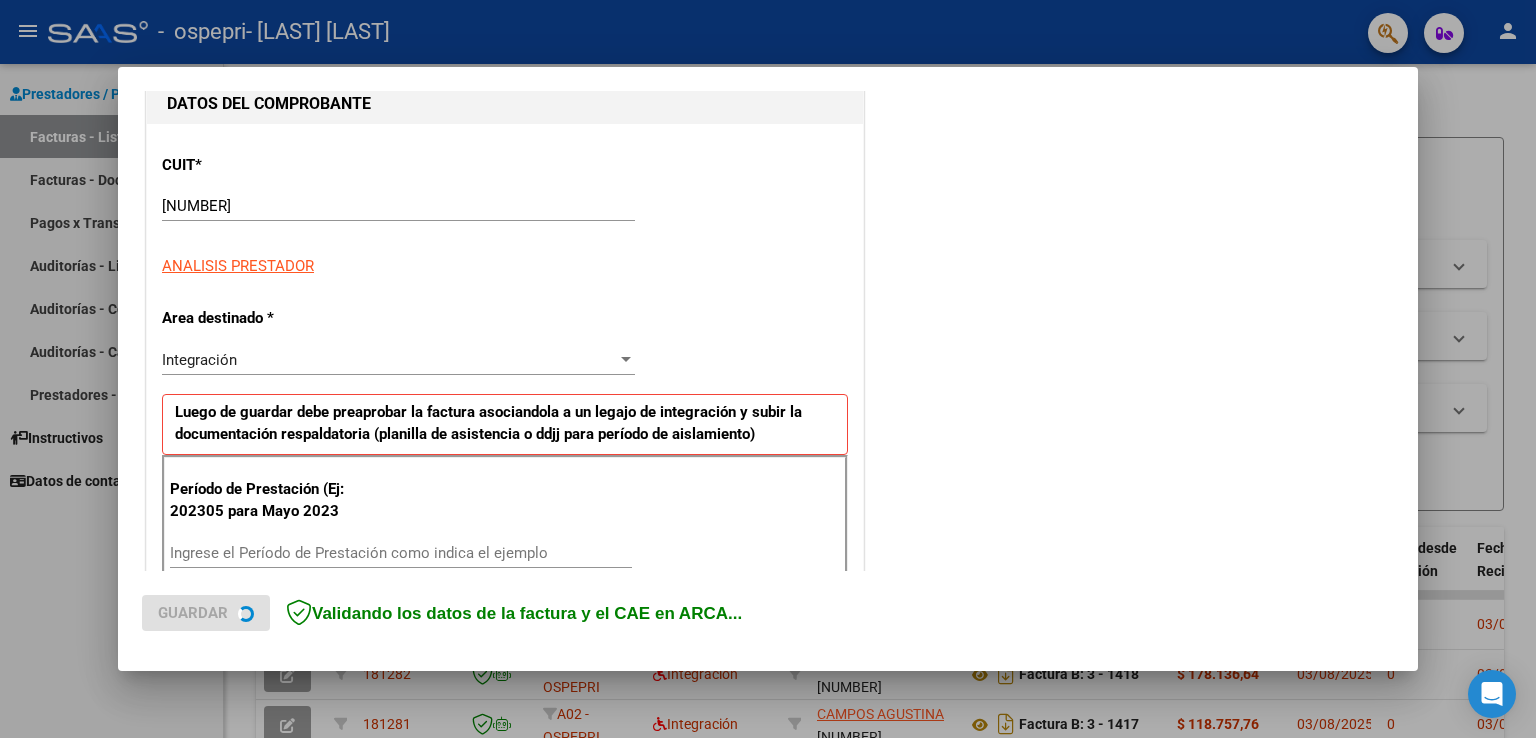 scroll, scrollTop: 300, scrollLeft: 0, axis: vertical 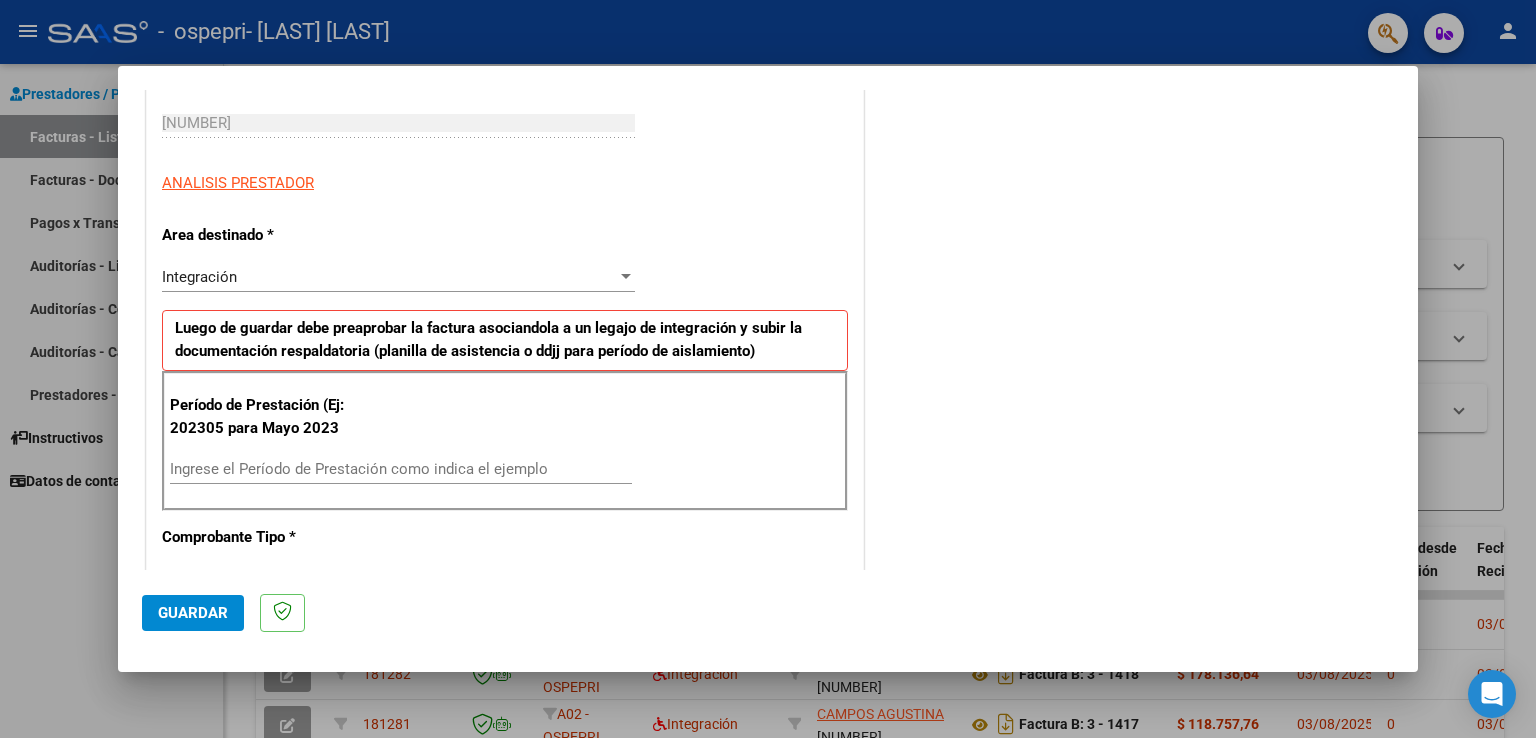click on "Ingrese el Período de Prestación como indica el ejemplo" at bounding box center (401, 469) 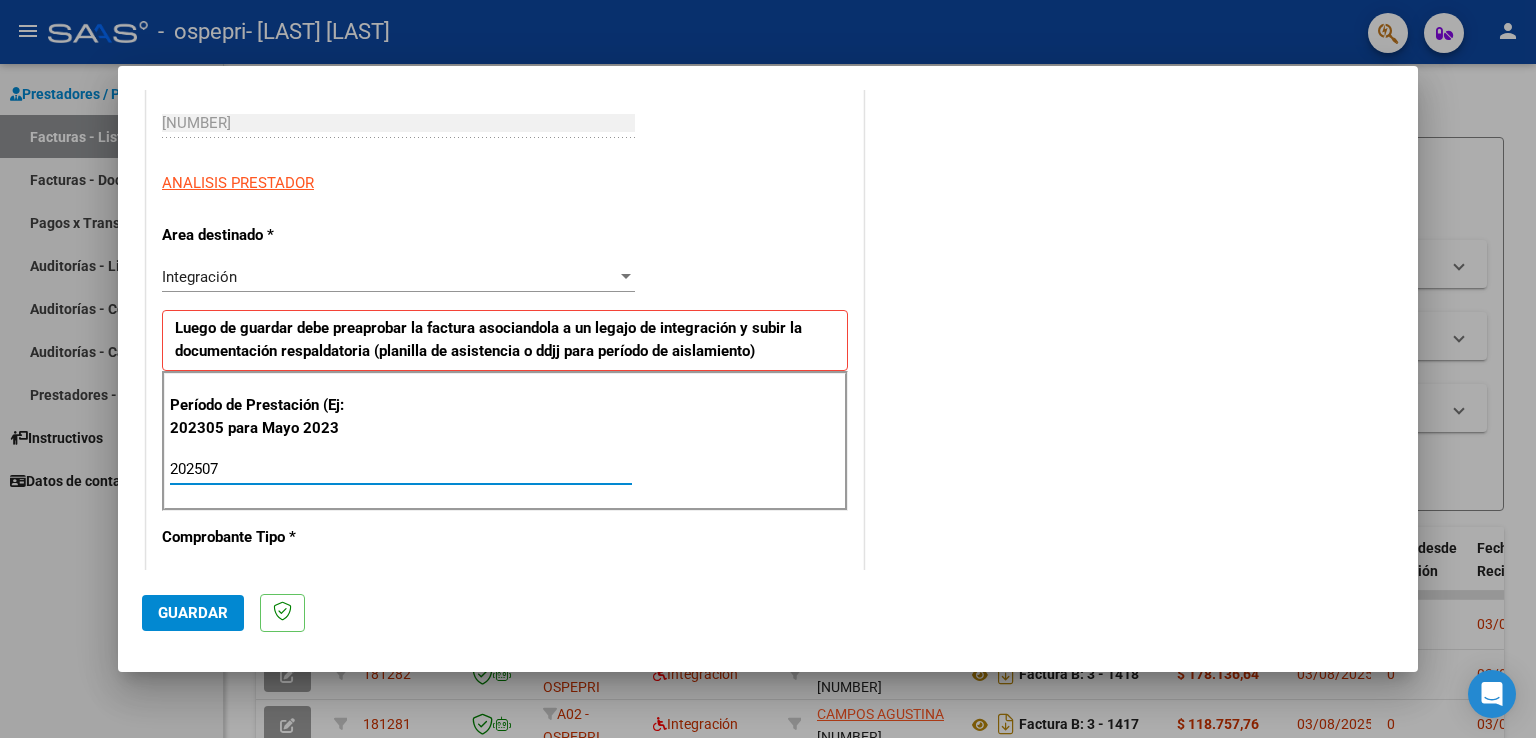type on "202507" 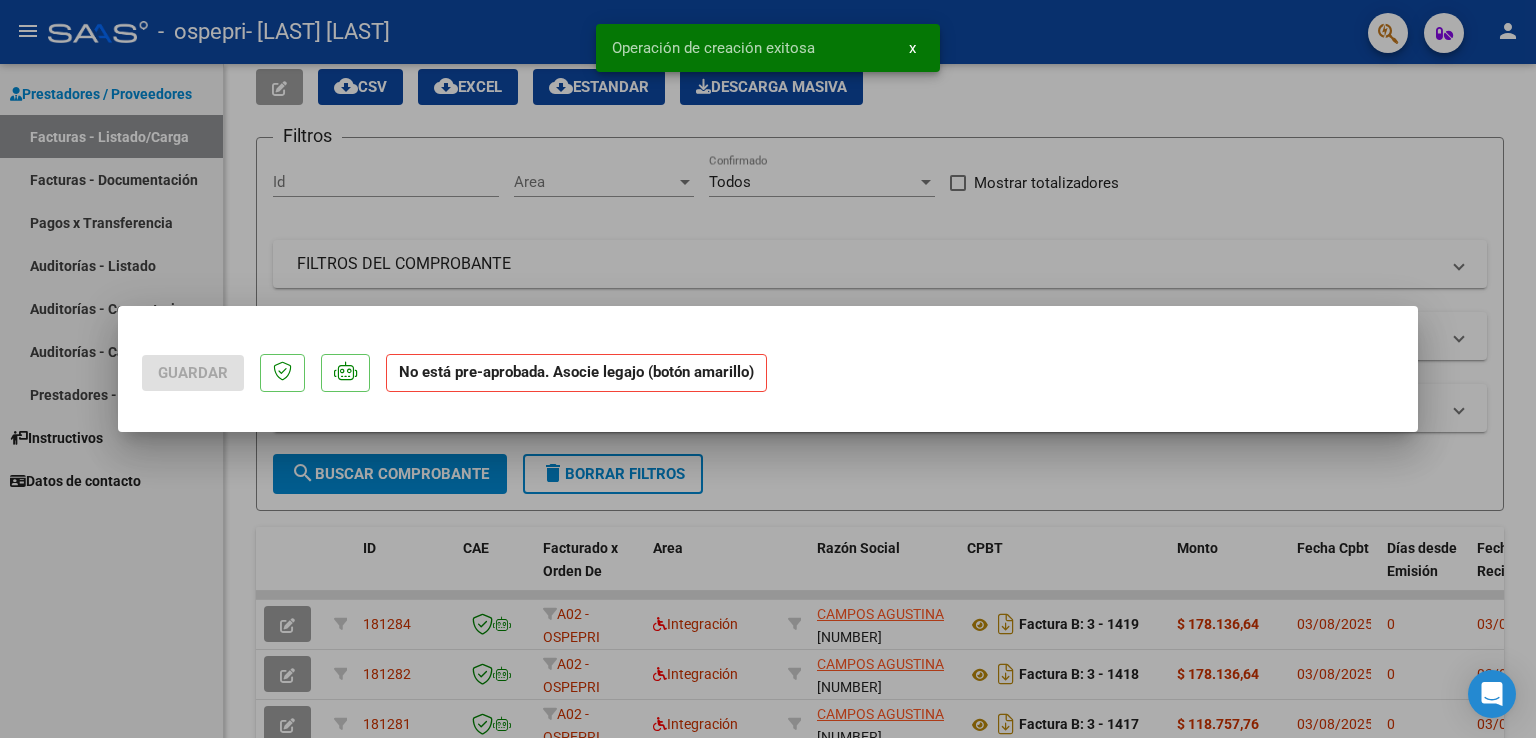 scroll, scrollTop: 0, scrollLeft: 0, axis: both 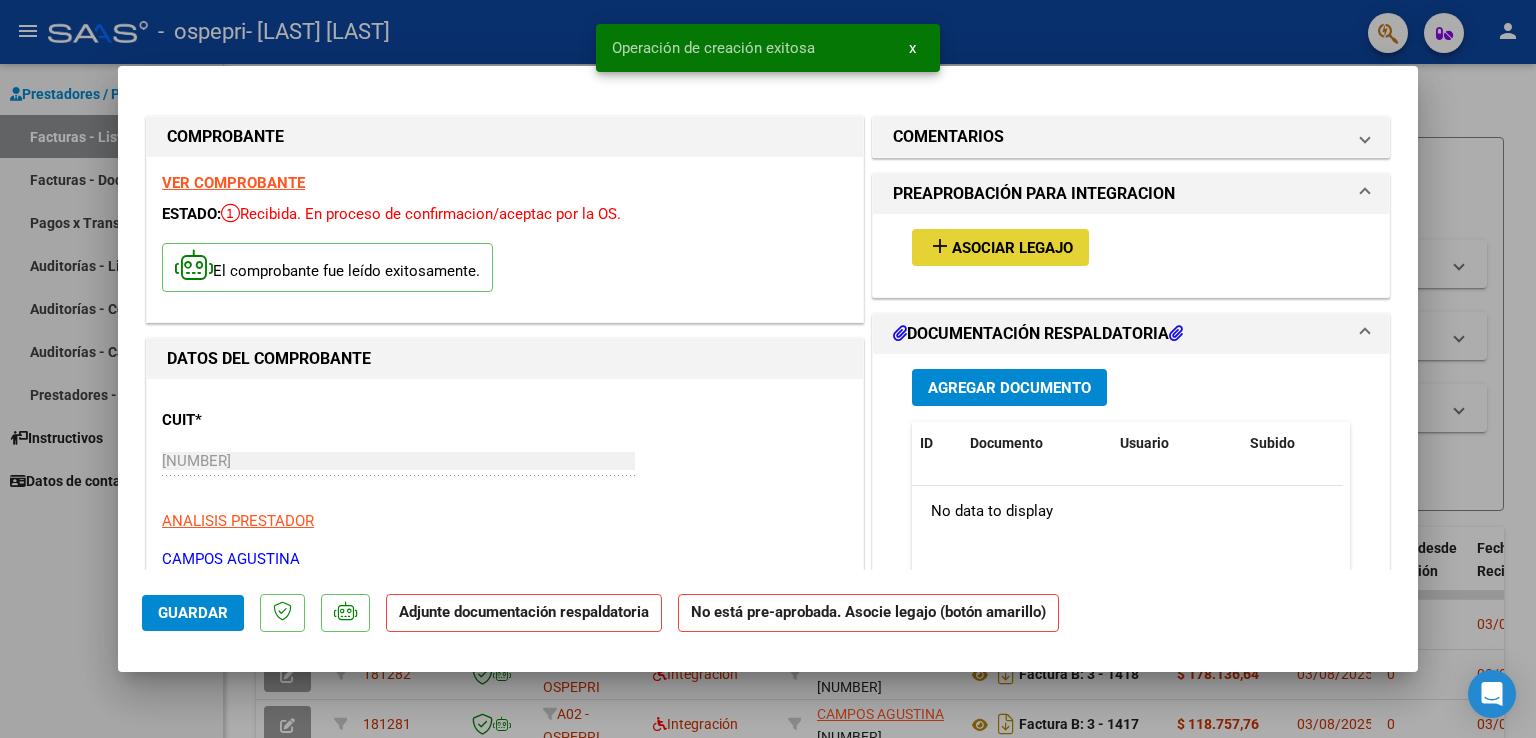 click on "Asociar Legajo" at bounding box center (1012, 248) 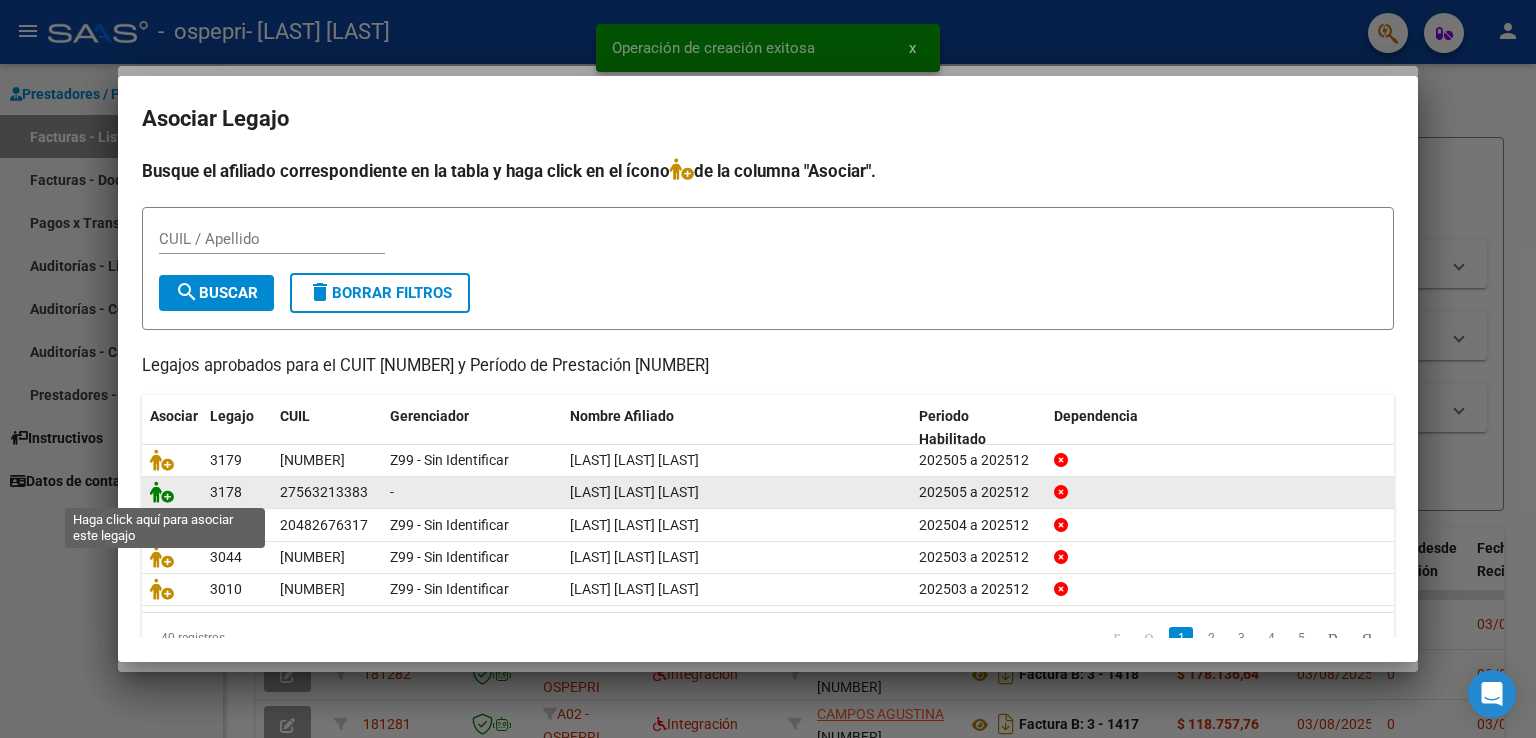 click 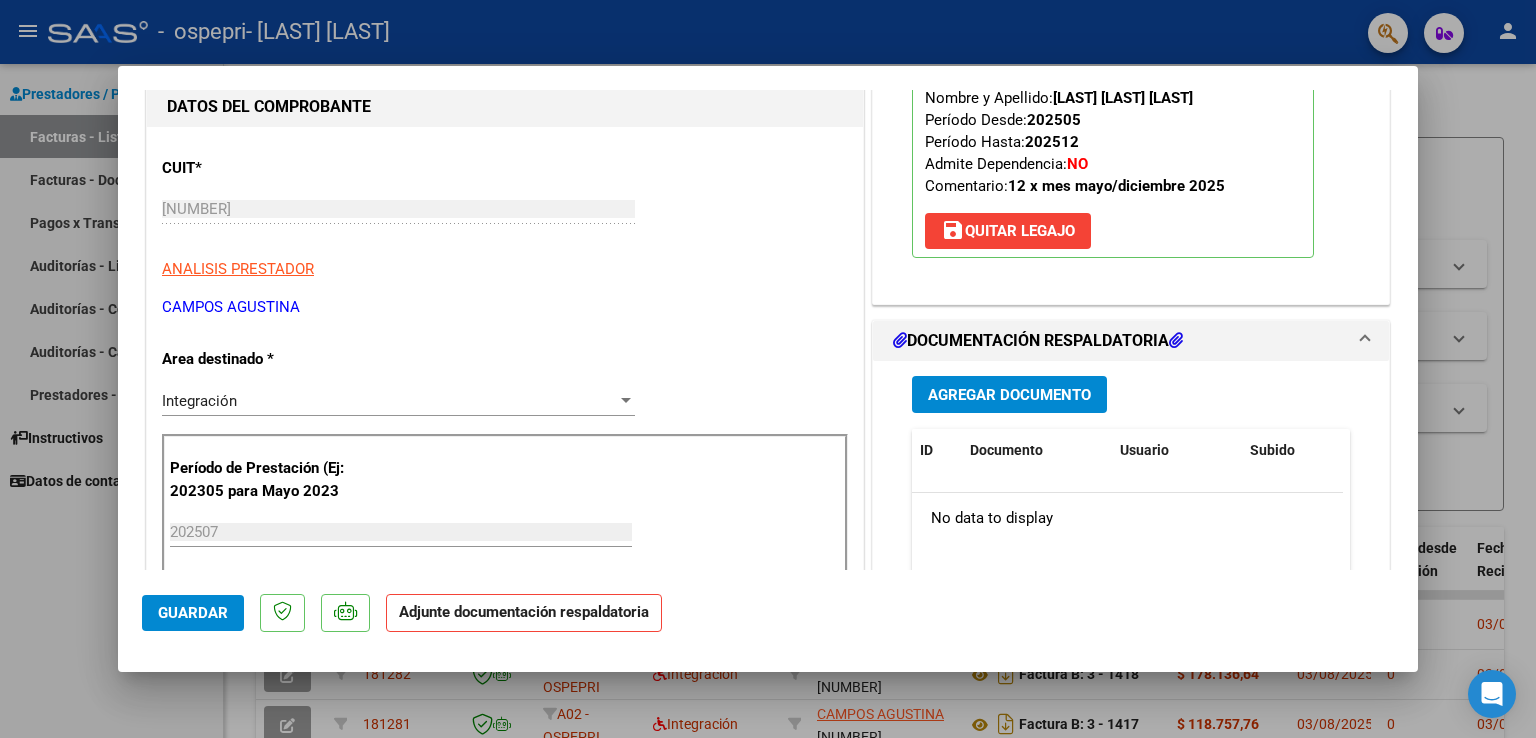 scroll, scrollTop: 300, scrollLeft: 0, axis: vertical 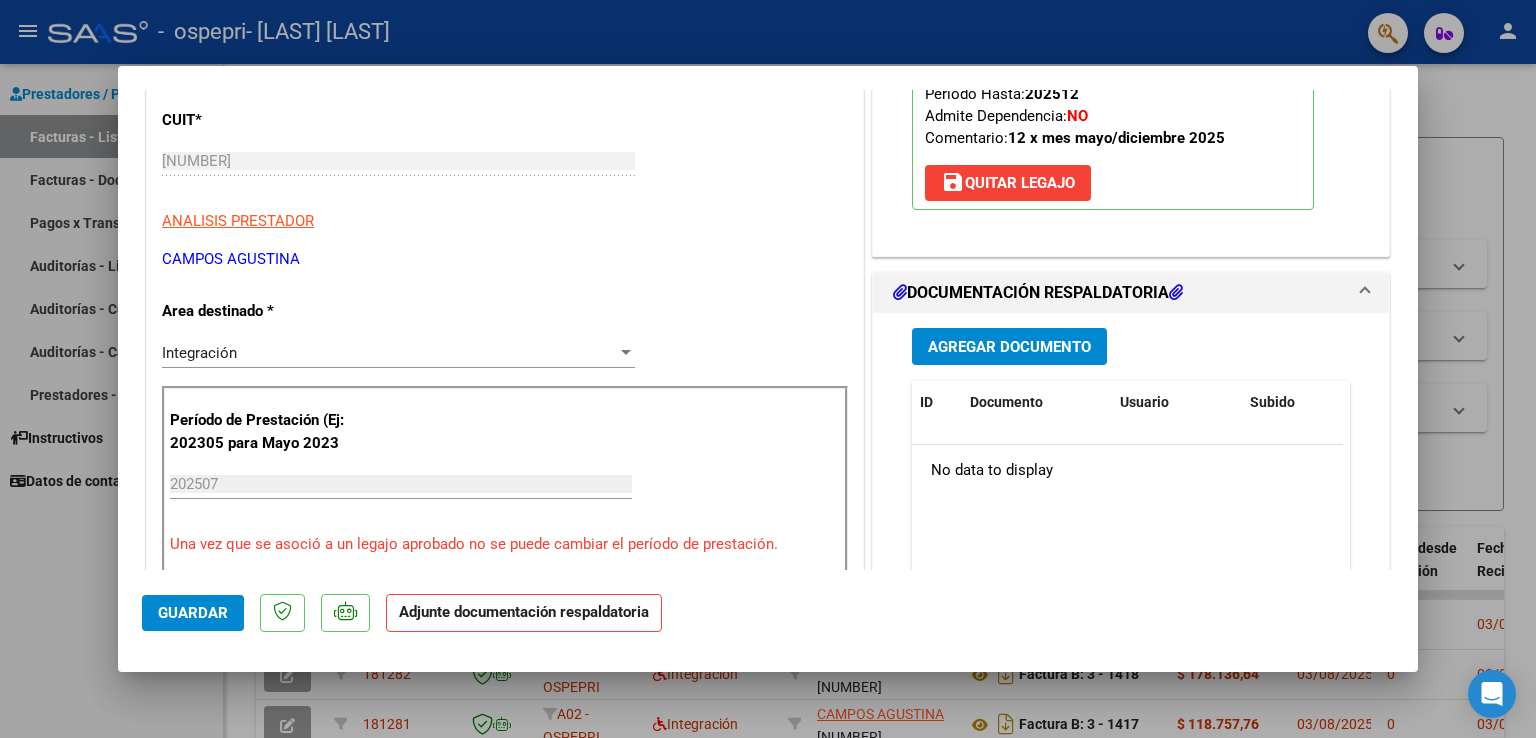 click on "Agregar Documento" at bounding box center (1009, 346) 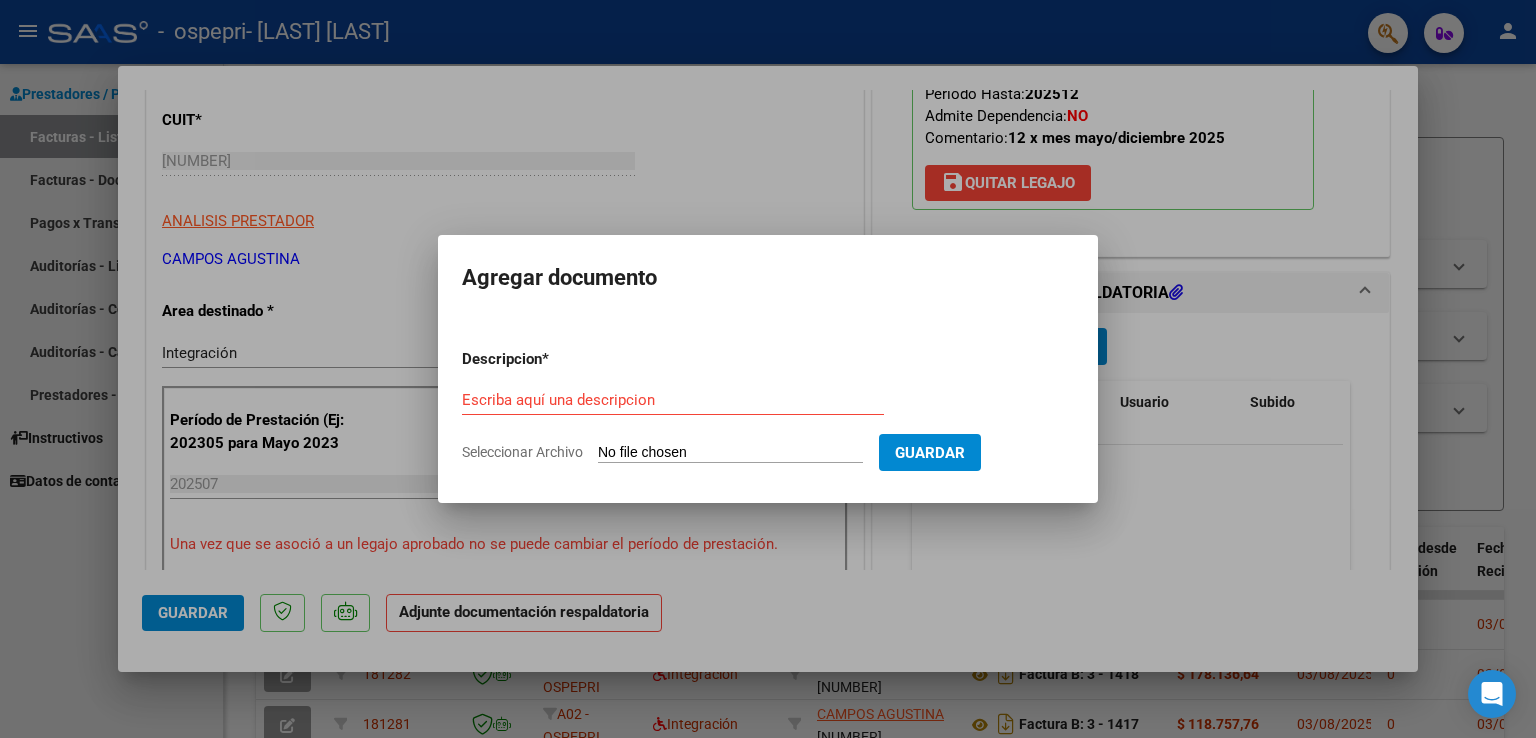 click on "Seleccionar Archivo" 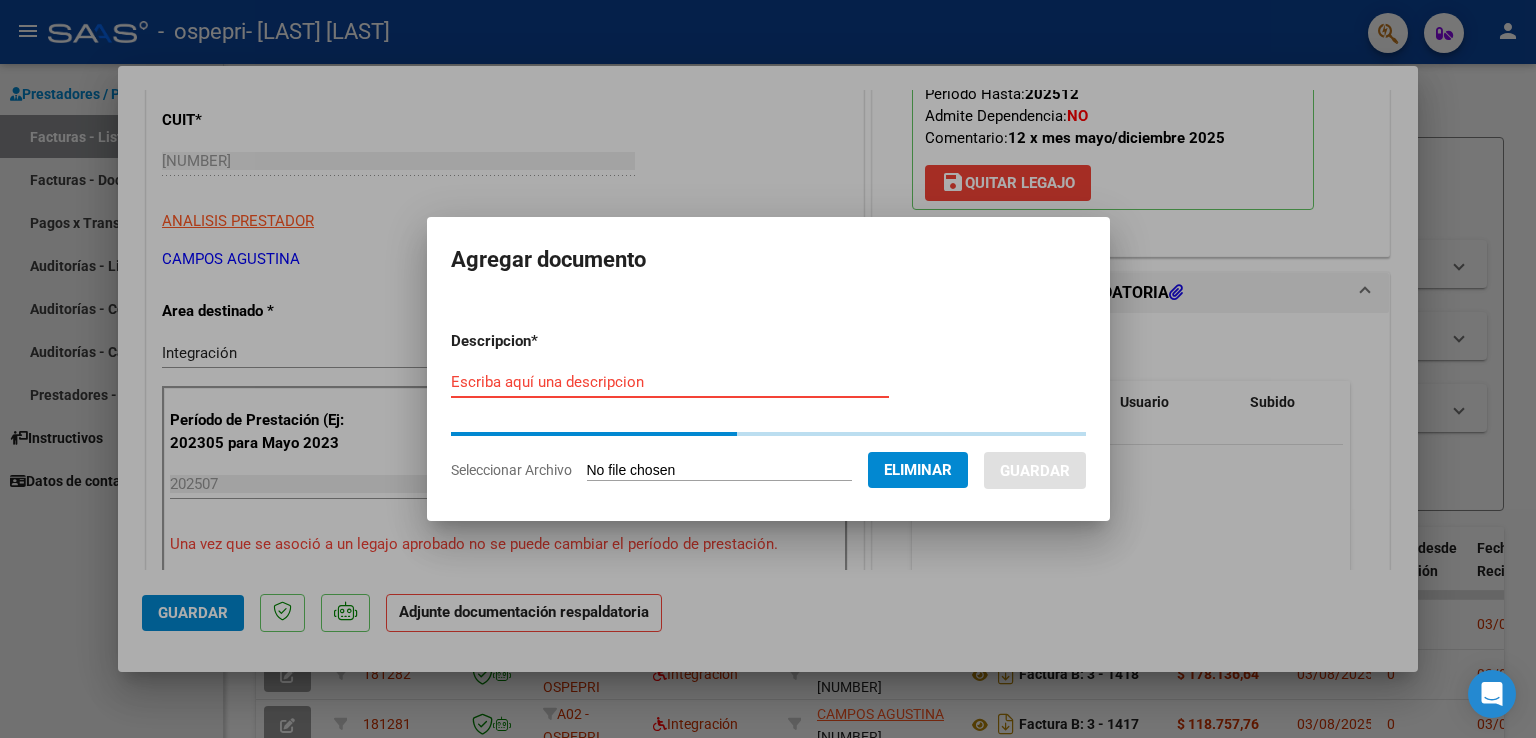 click on "Escriba aquí una descripcion" at bounding box center [670, 382] 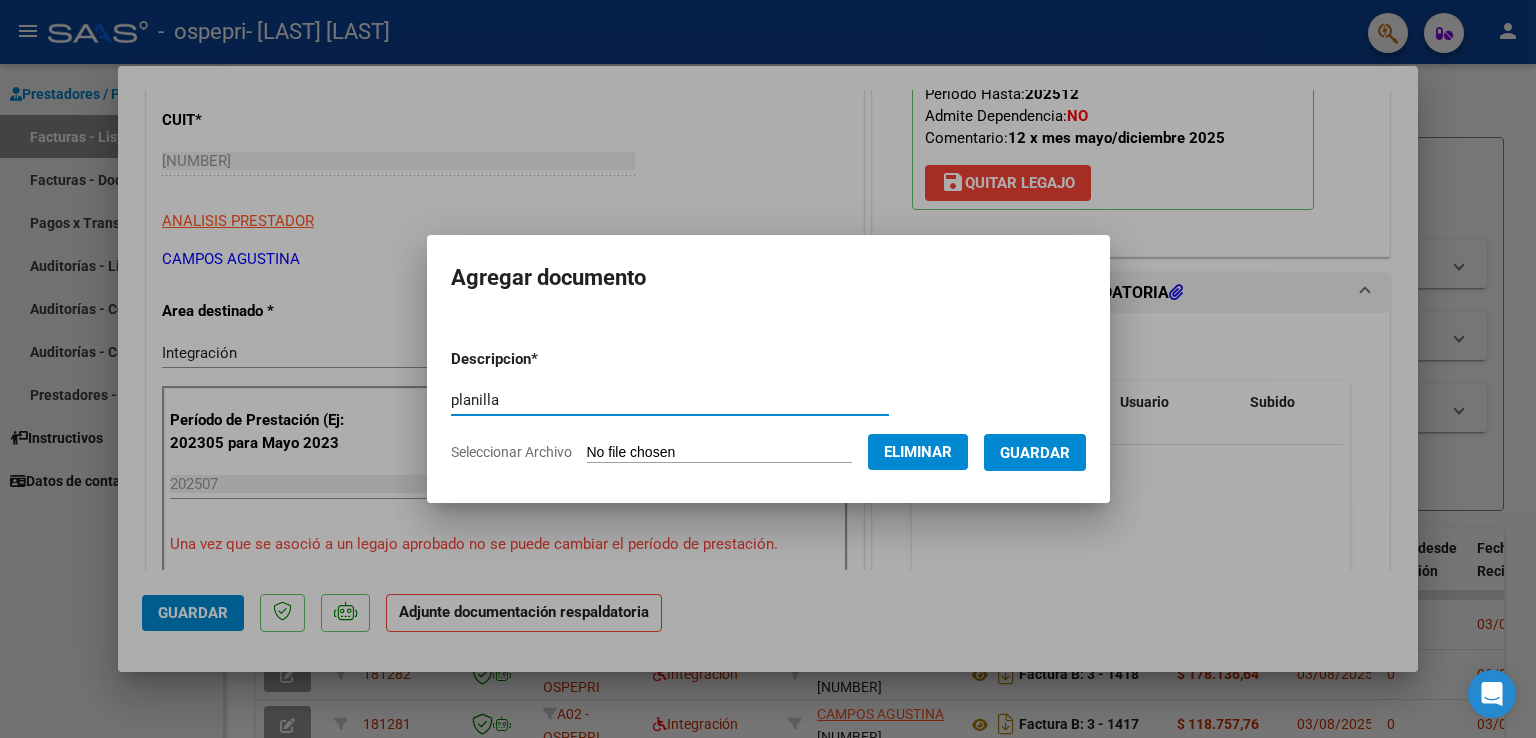 type on "planilla" 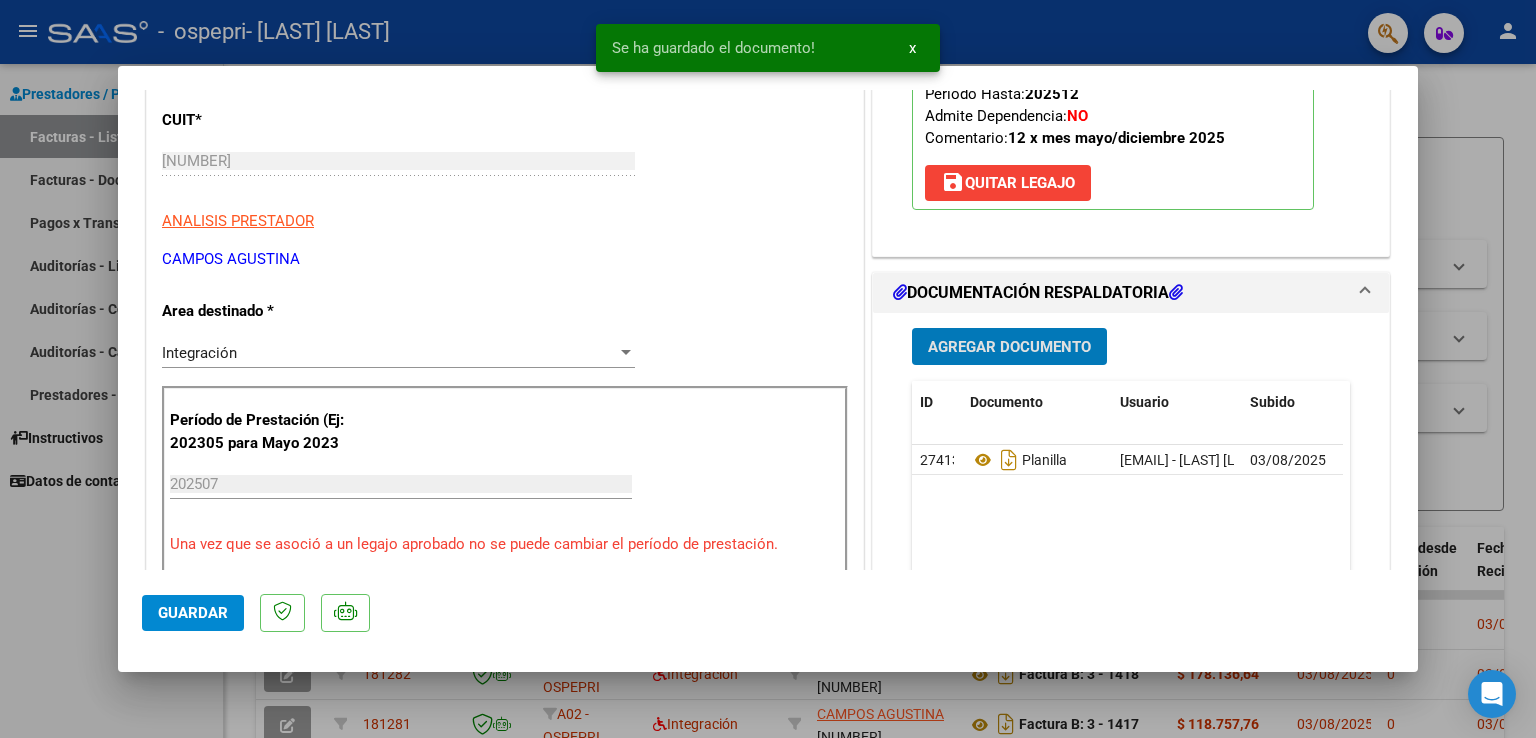 drag, startPoint x: 179, startPoint y: 601, endPoint x: 132, endPoint y: 602, distance: 47.010635 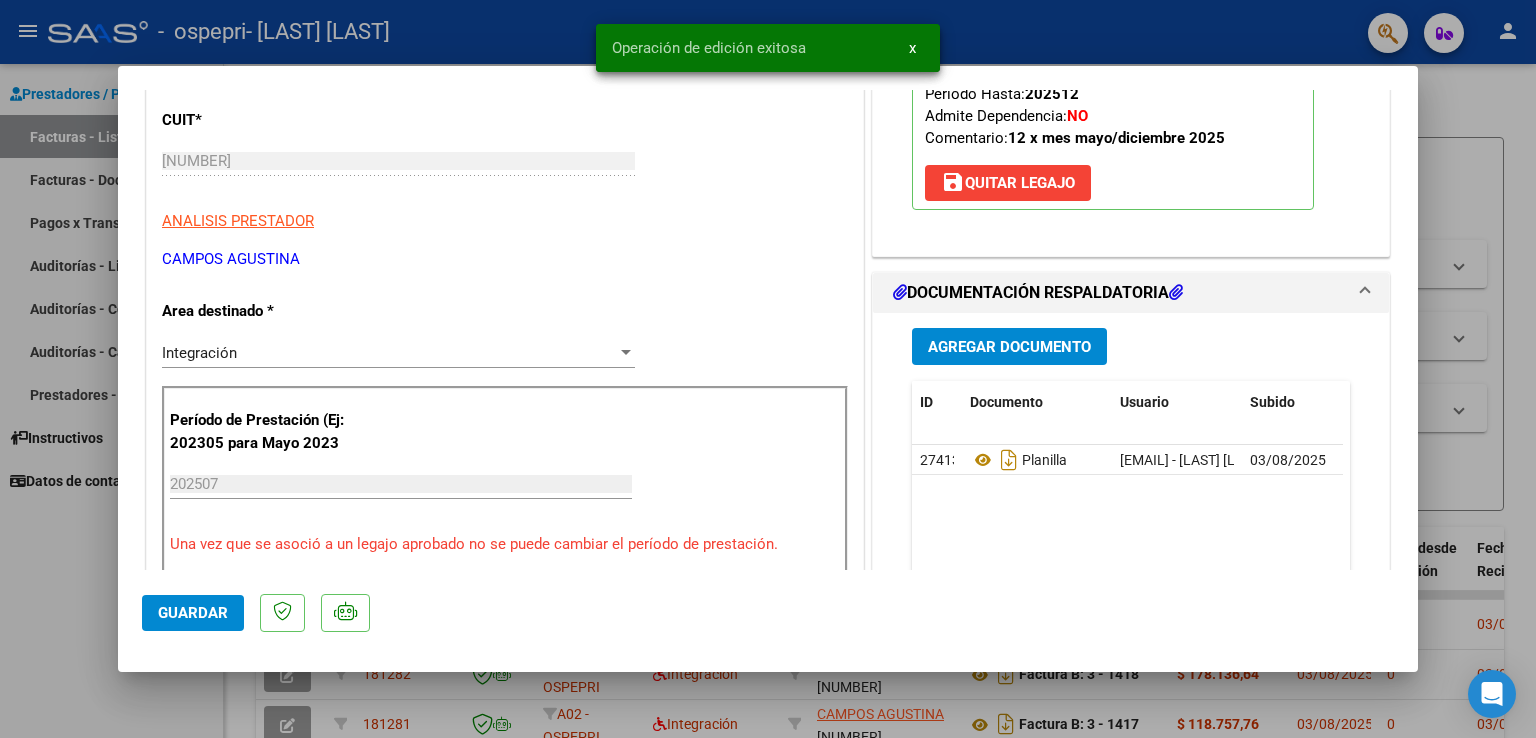 click at bounding box center [768, 369] 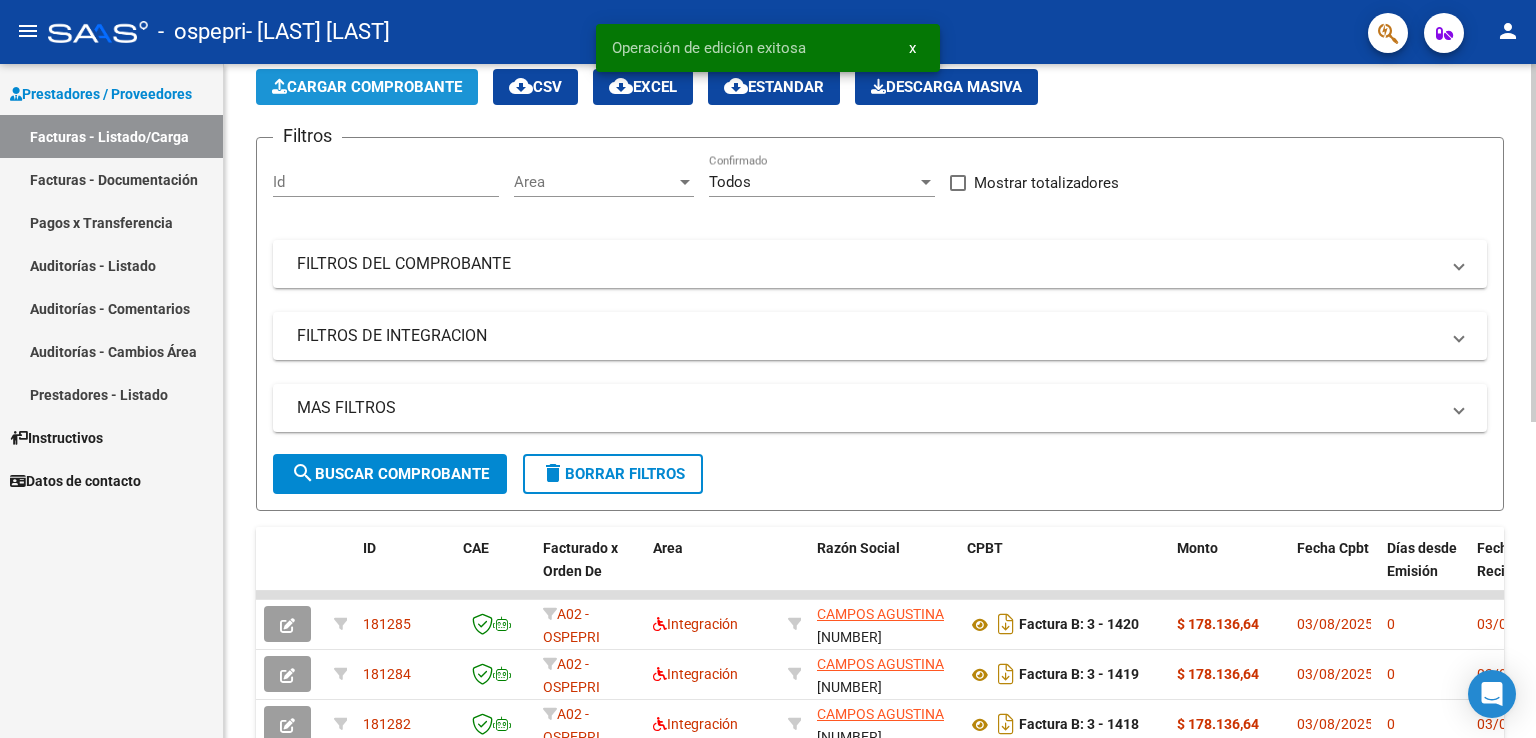click on "Cargar Comprobante" 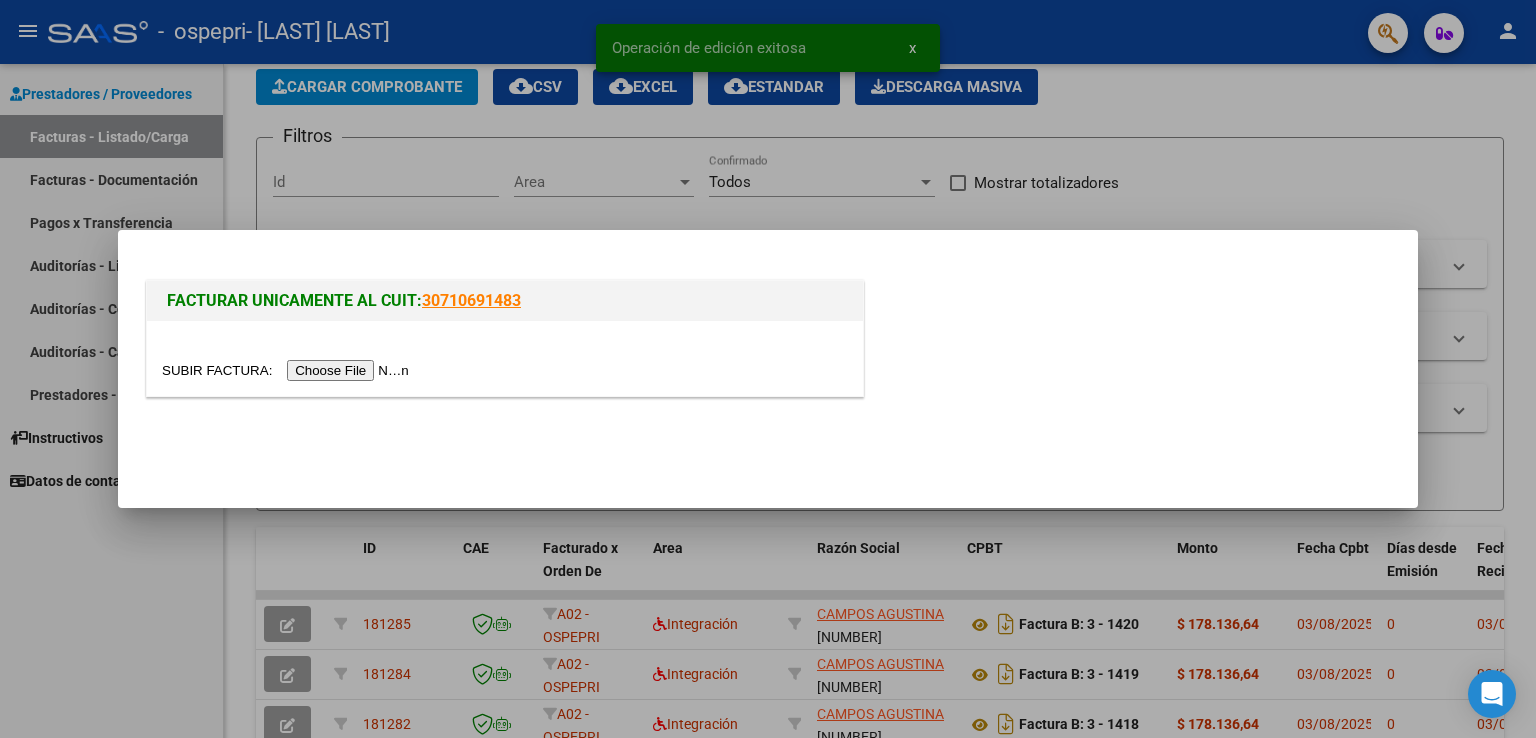 click at bounding box center [288, 370] 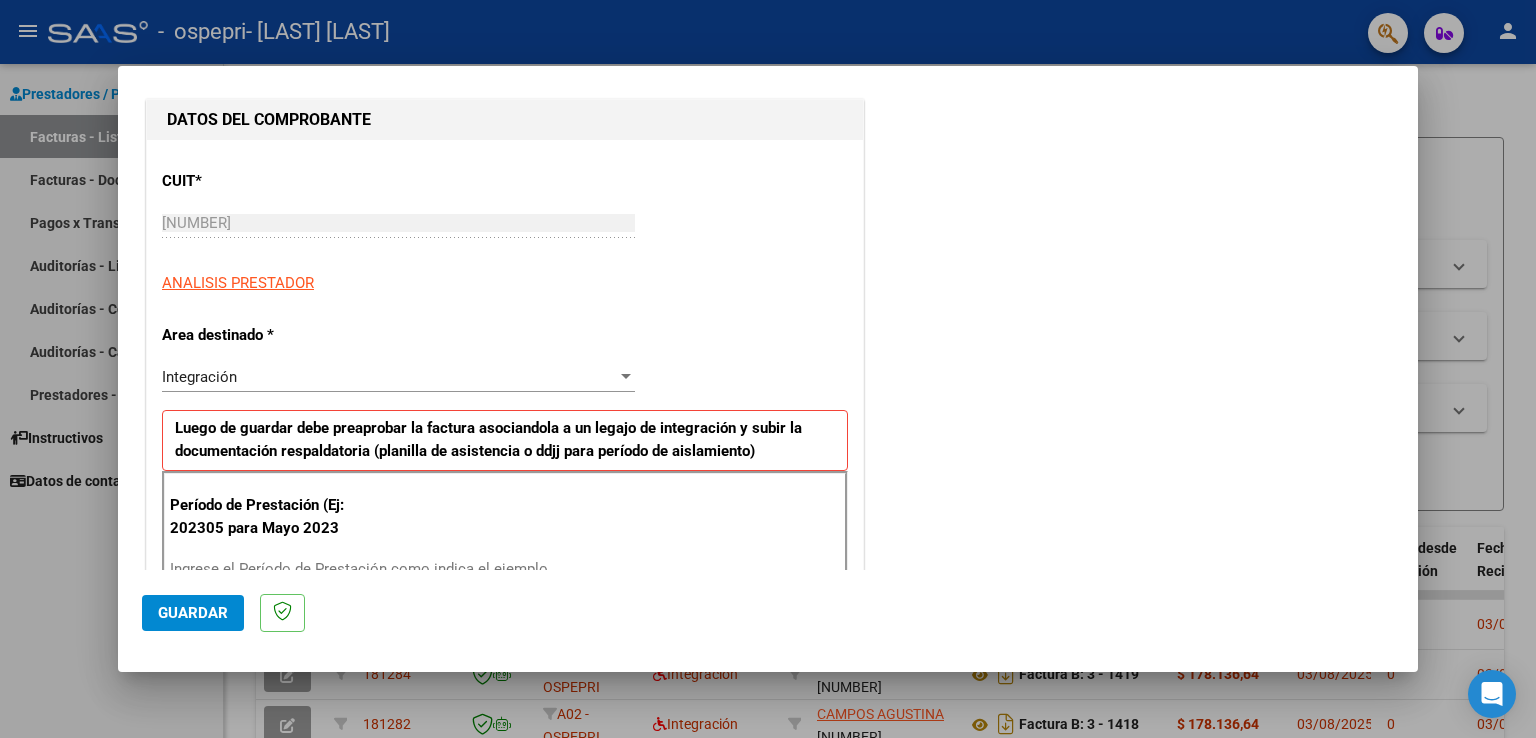 scroll, scrollTop: 300, scrollLeft: 0, axis: vertical 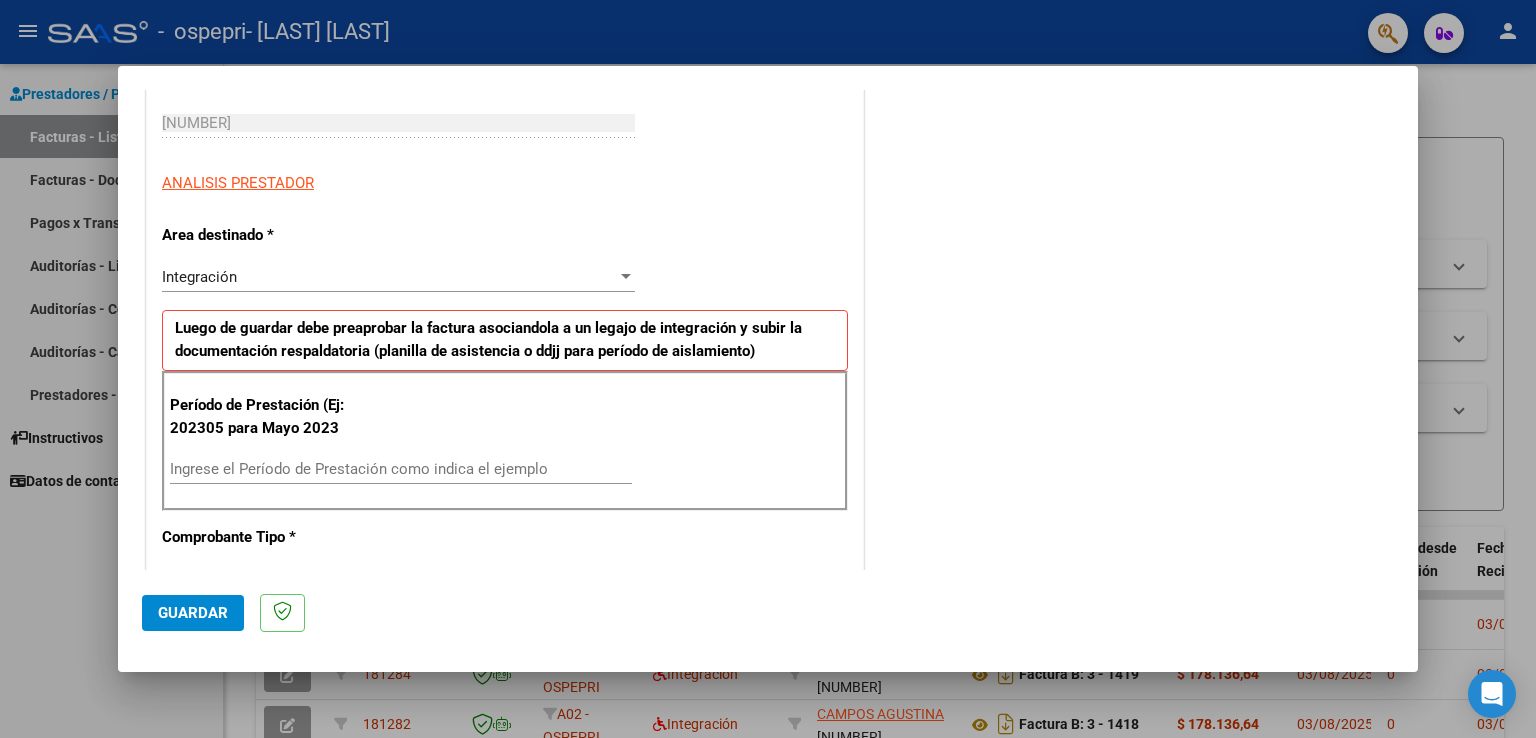click on "Ingrese el Período de Prestación como indica el ejemplo" at bounding box center (401, 469) 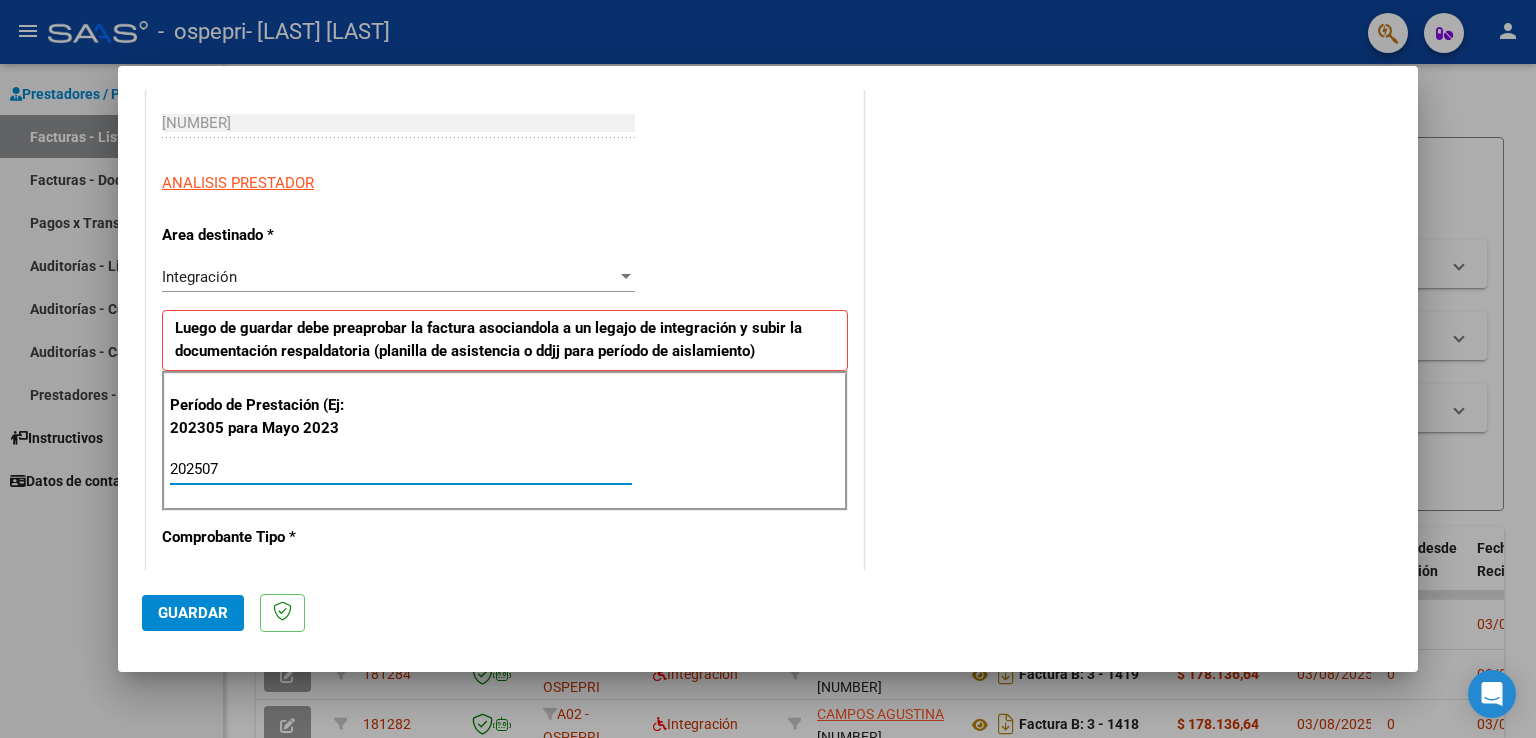 type on "202507" 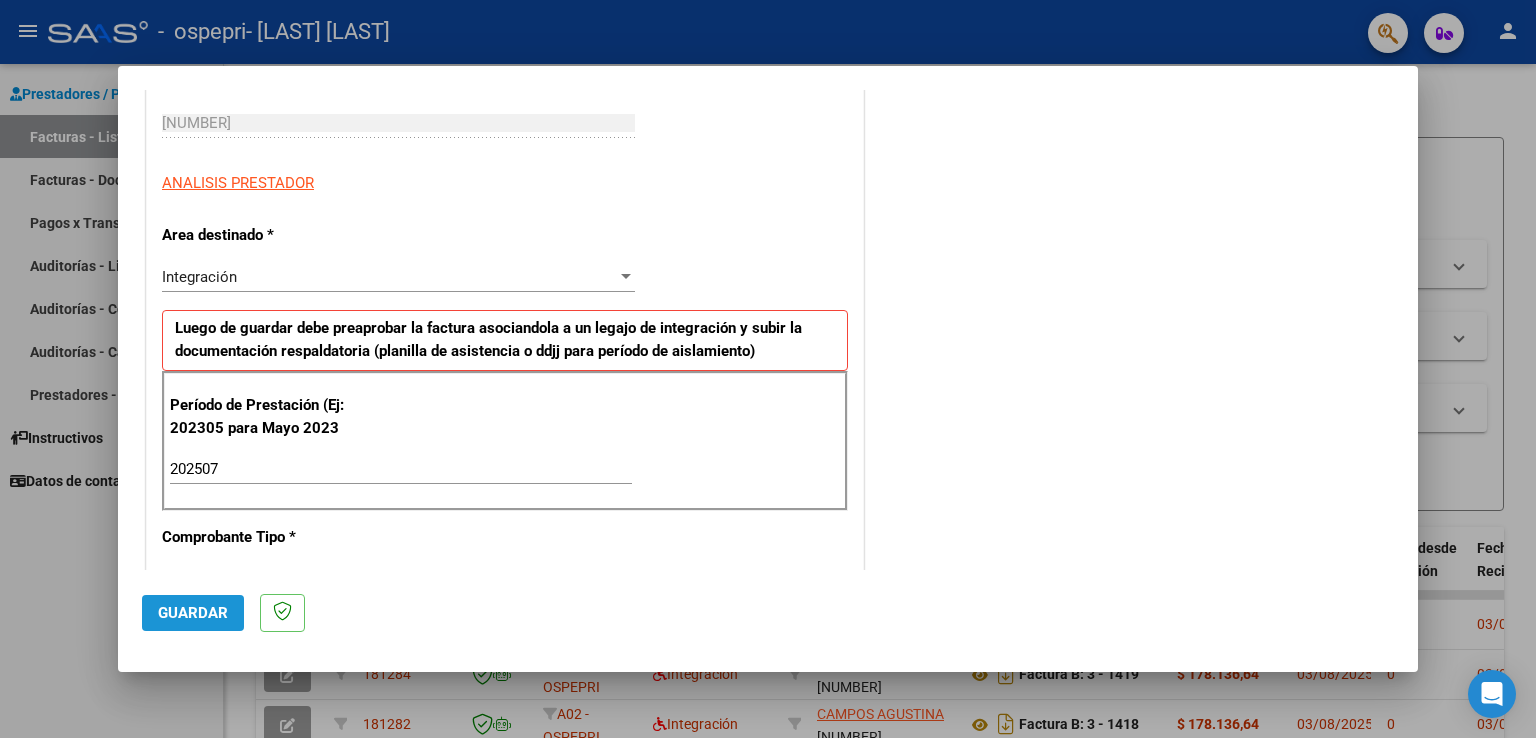 click on "Guardar" 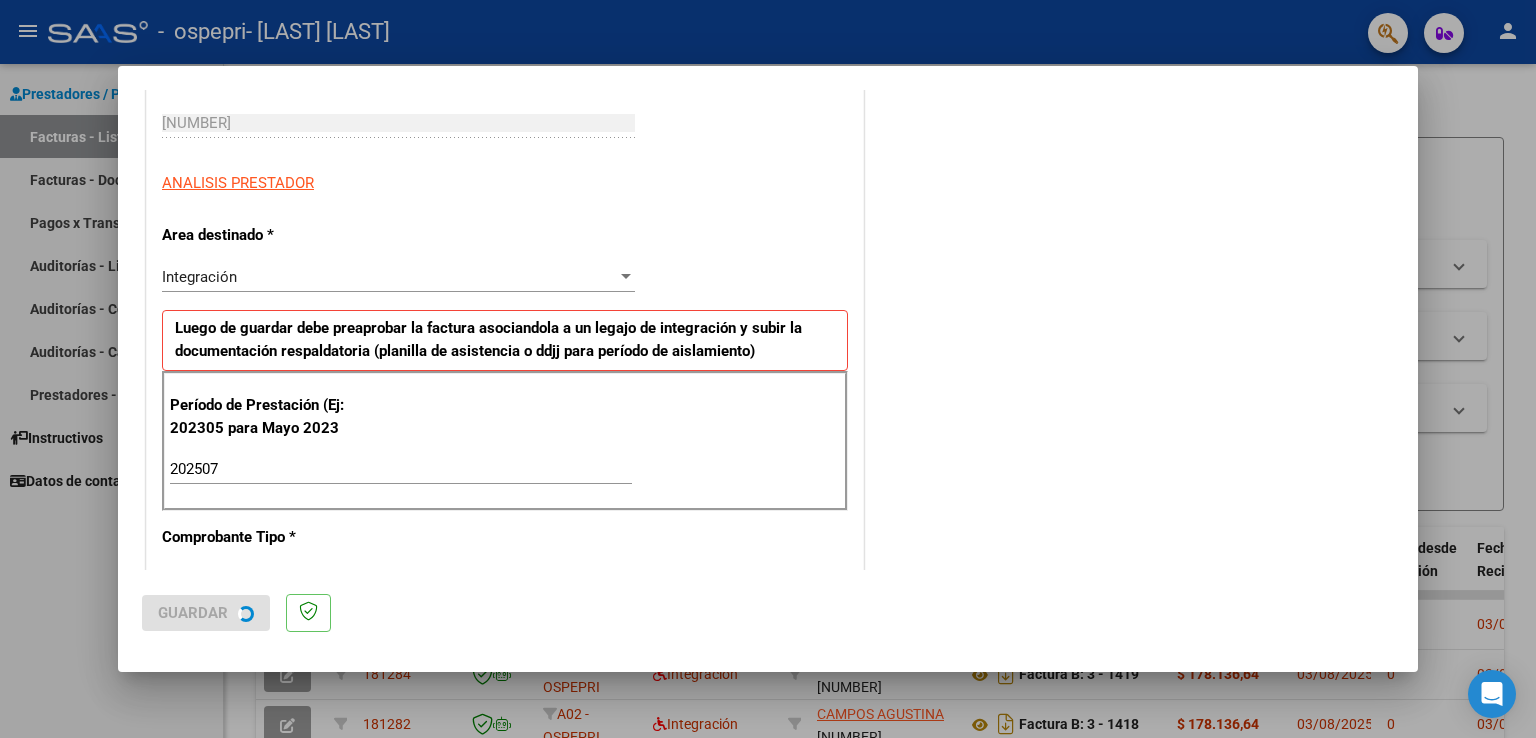 scroll, scrollTop: 0, scrollLeft: 0, axis: both 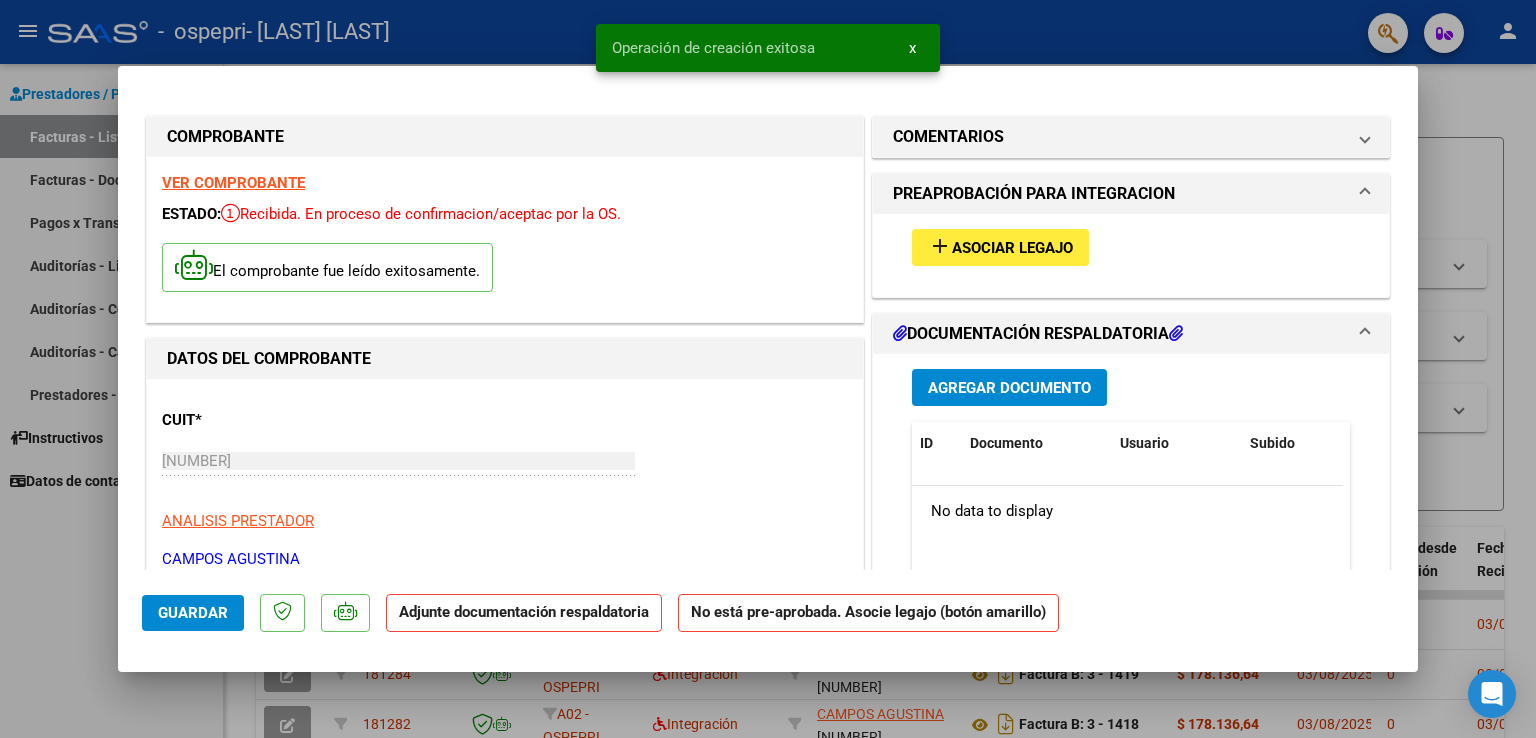 click on "add Asociar Legajo" at bounding box center (1000, 247) 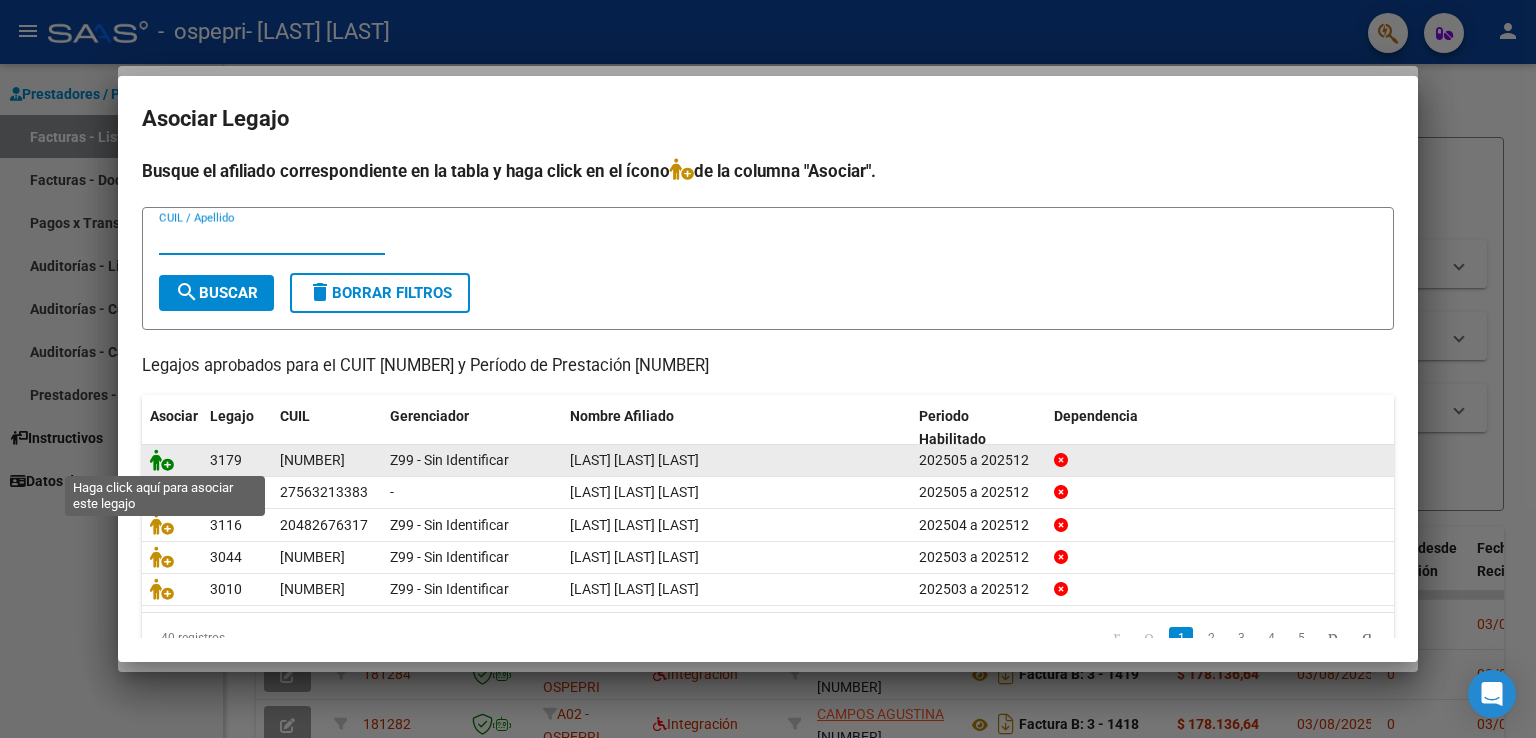 click 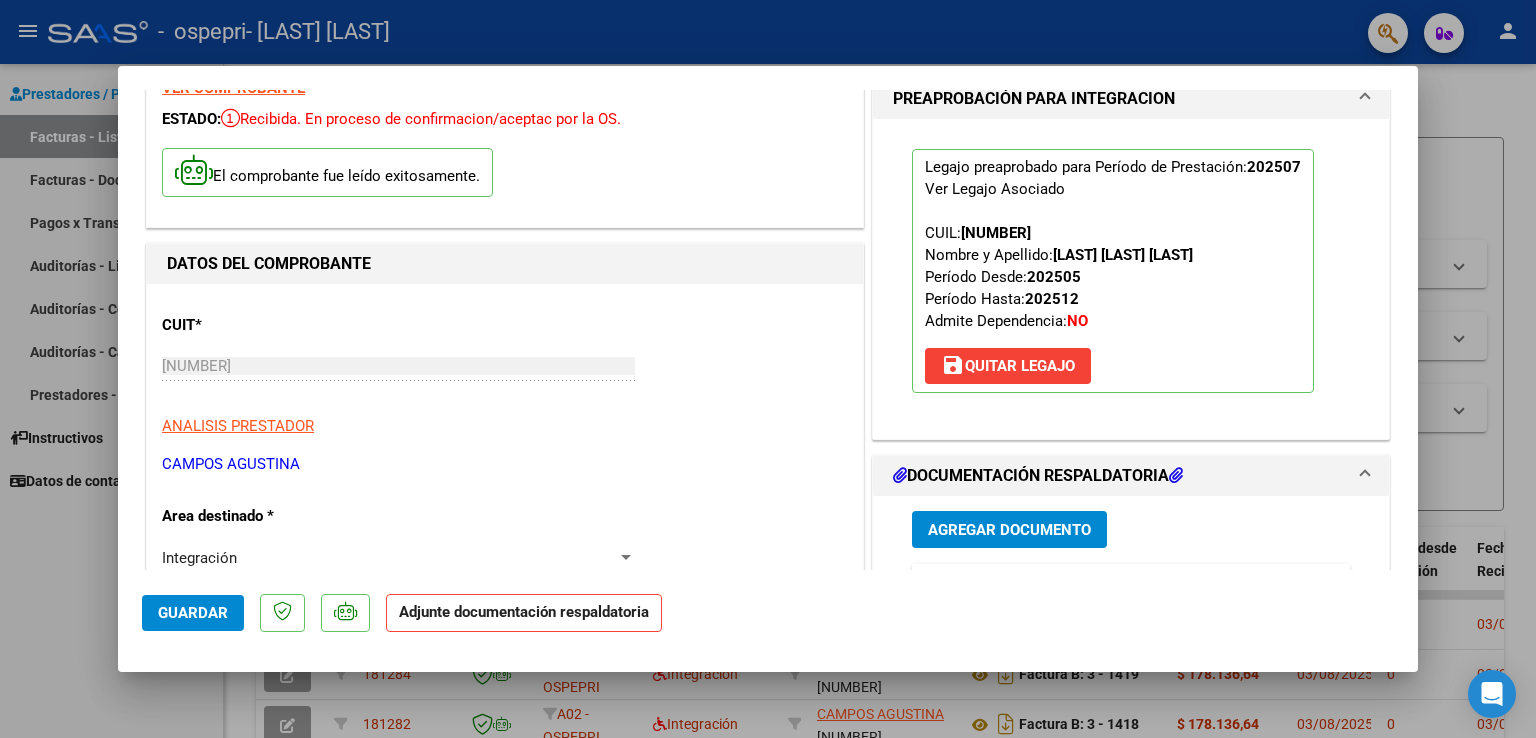 scroll, scrollTop: 200, scrollLeft: 0, axis: vertical 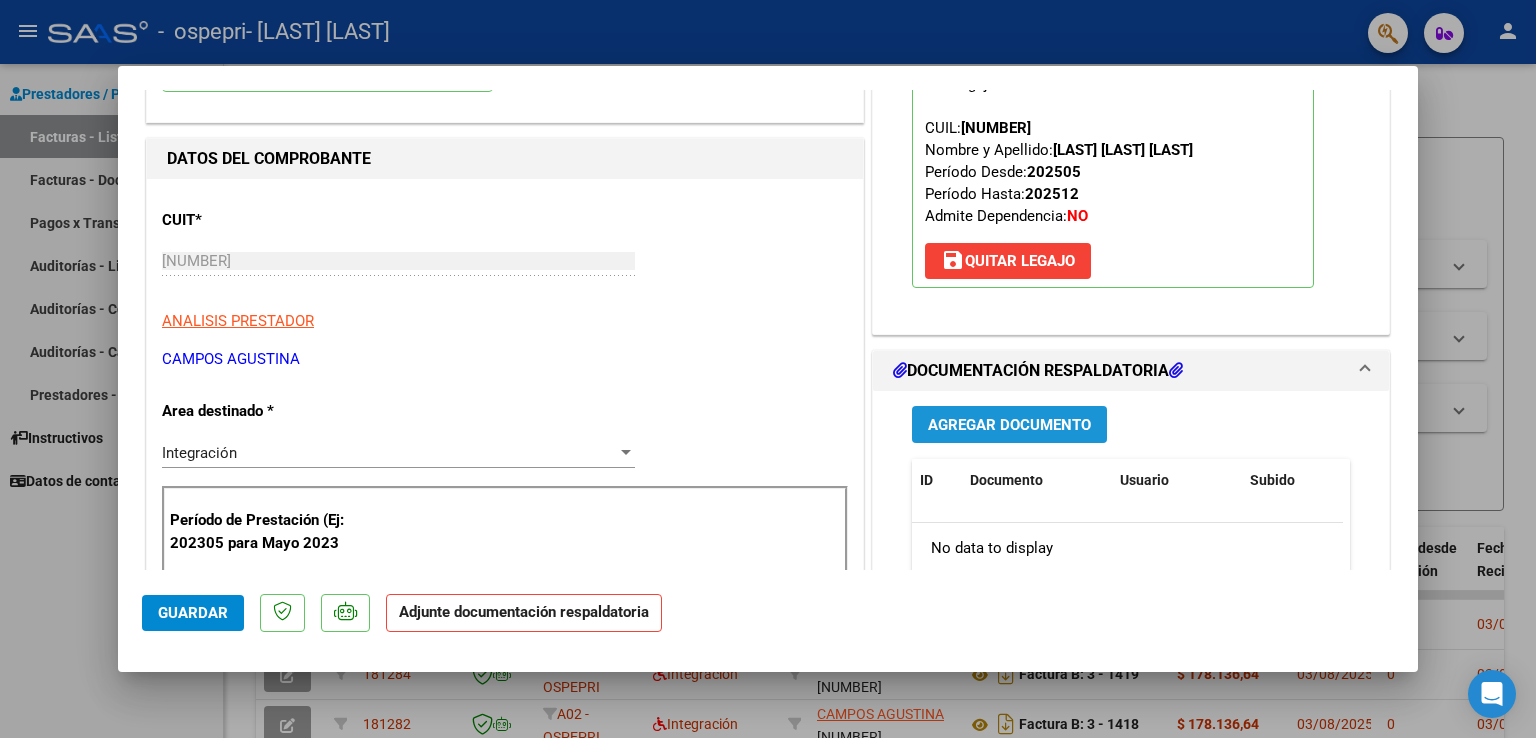 click on "Agregar Documento" at bounding box center [1009, 425] 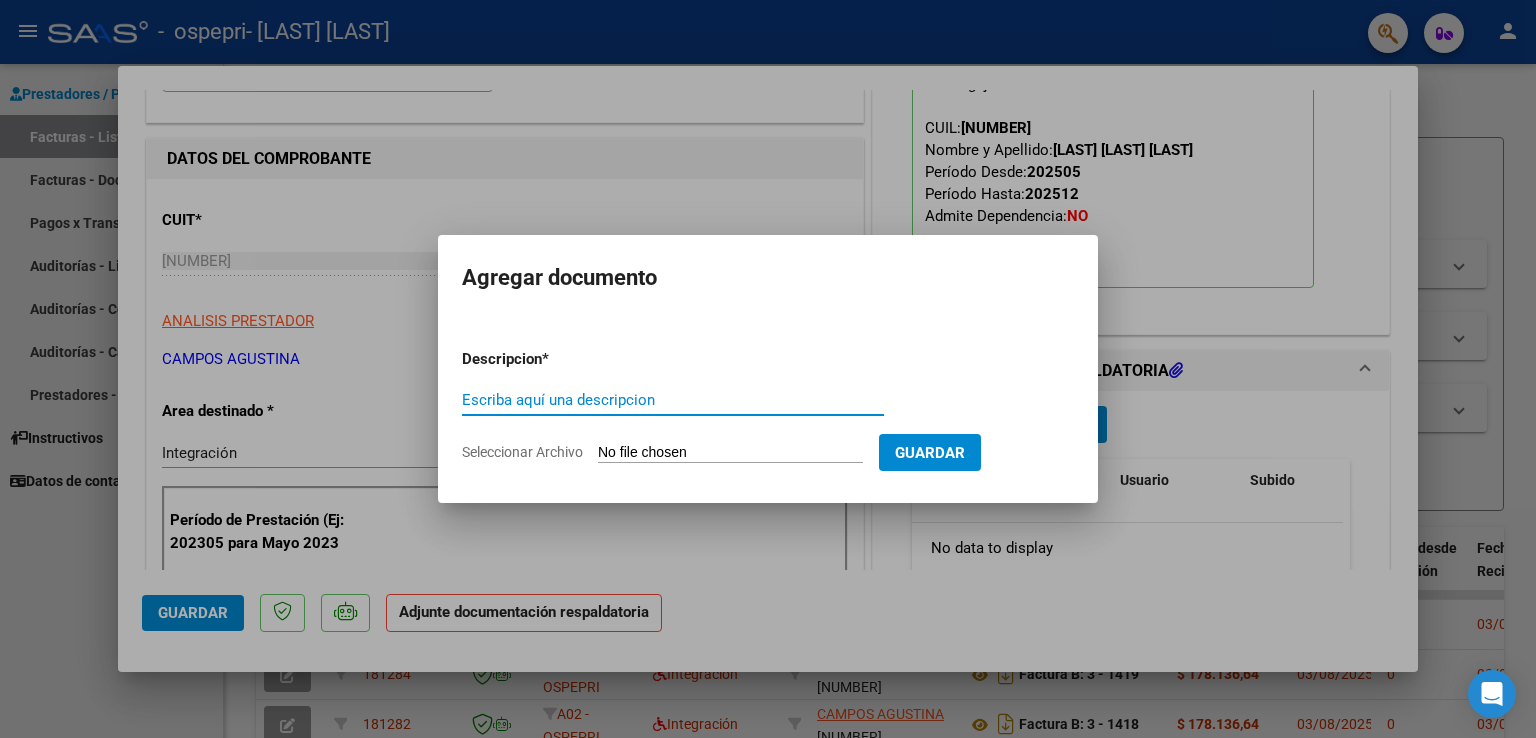 click on "Seleccionar Archivo" 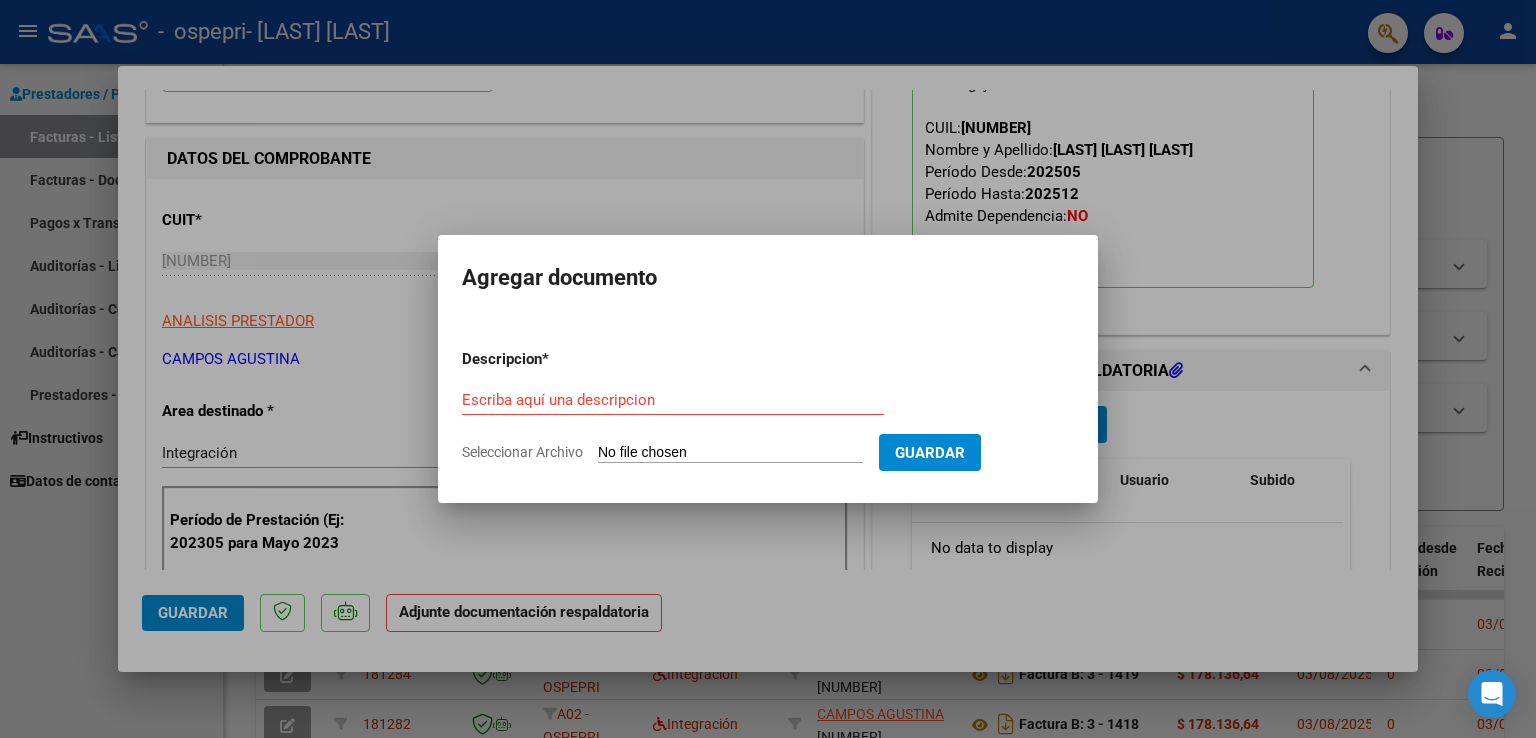 type on "C:\fakepath\Núñez Felipe julio 2025.pdf" 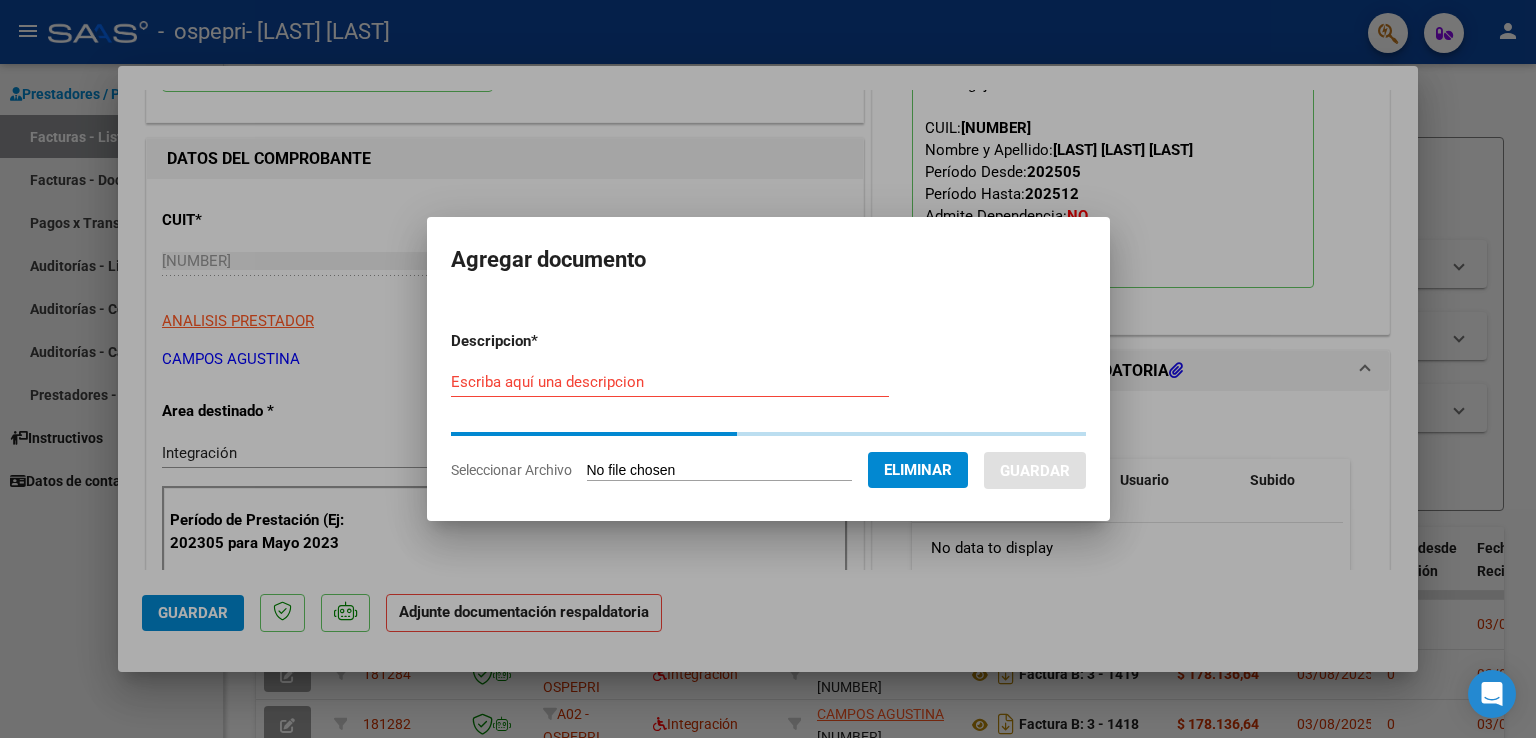 click on "Escriba aquí una descripcion" at bounding box center (670, 382) 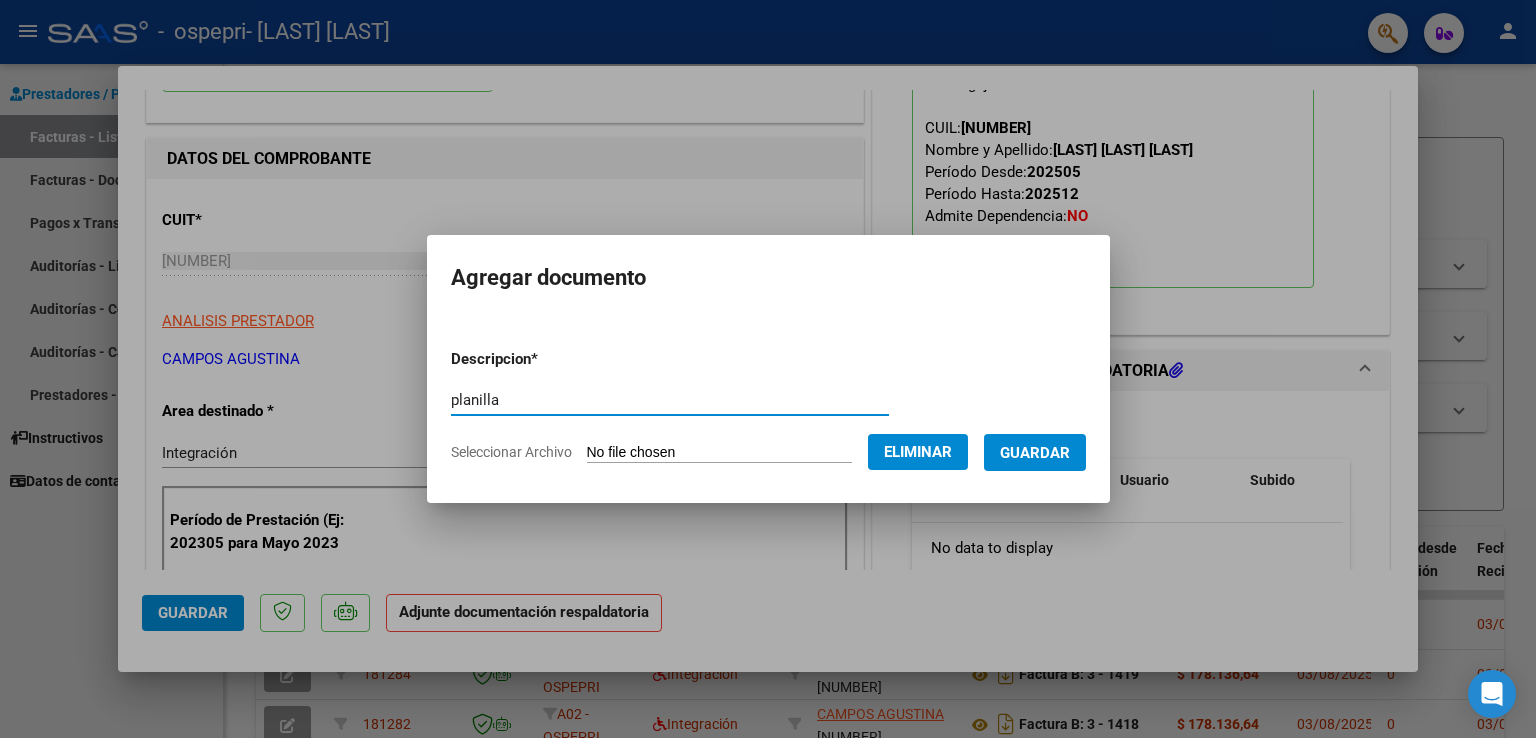 type on "planilla" 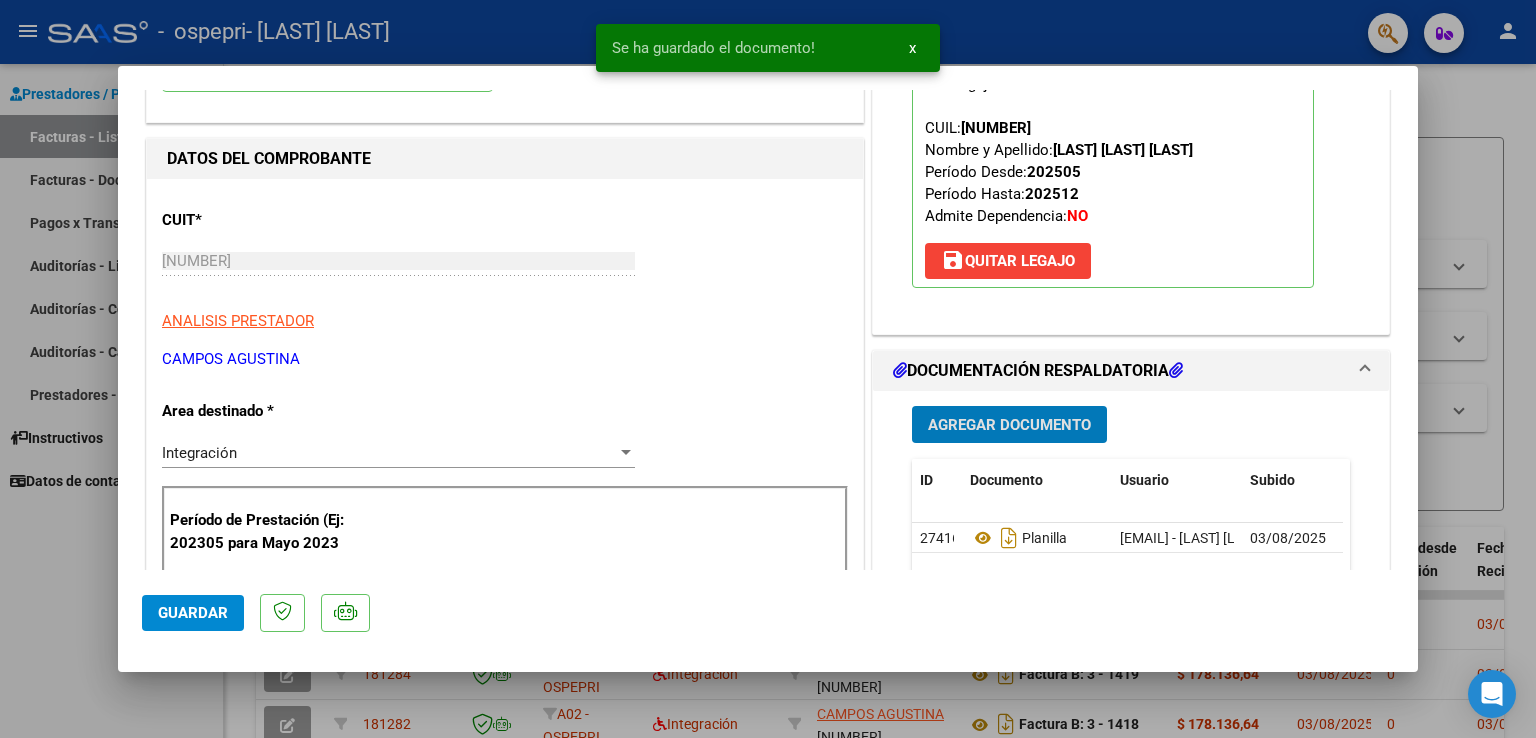 click on "Guardar" 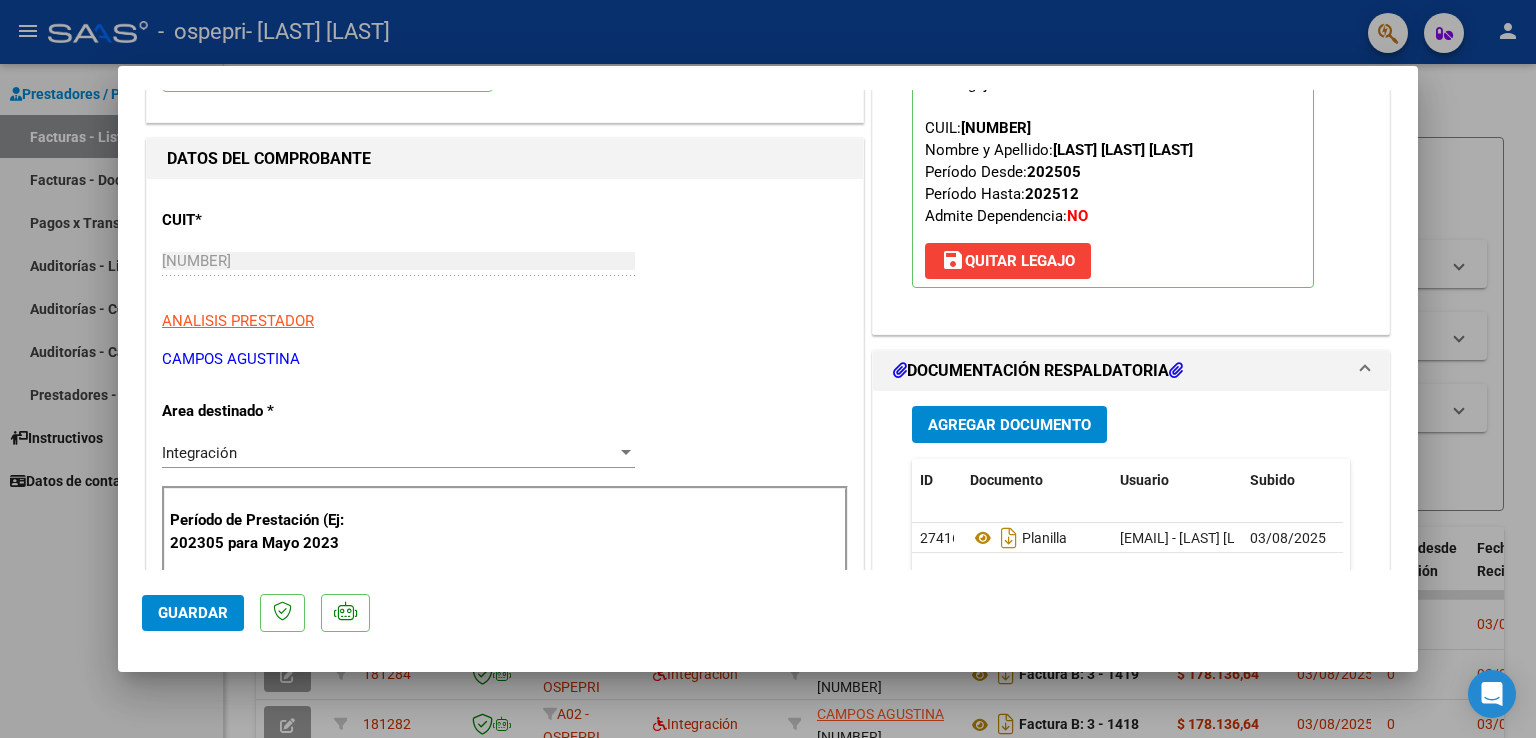 click on "Guardar" 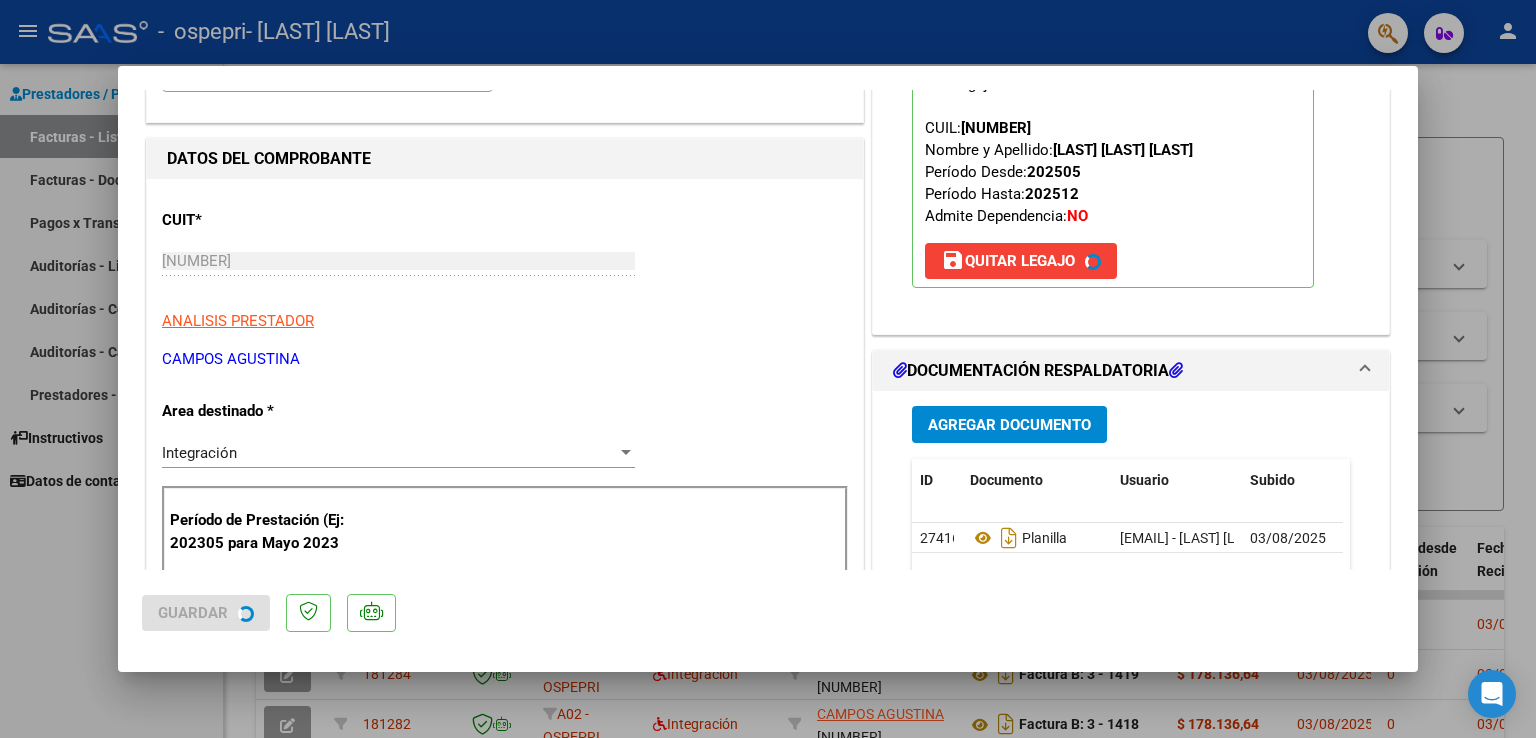 click at bounding box center (768, 369) 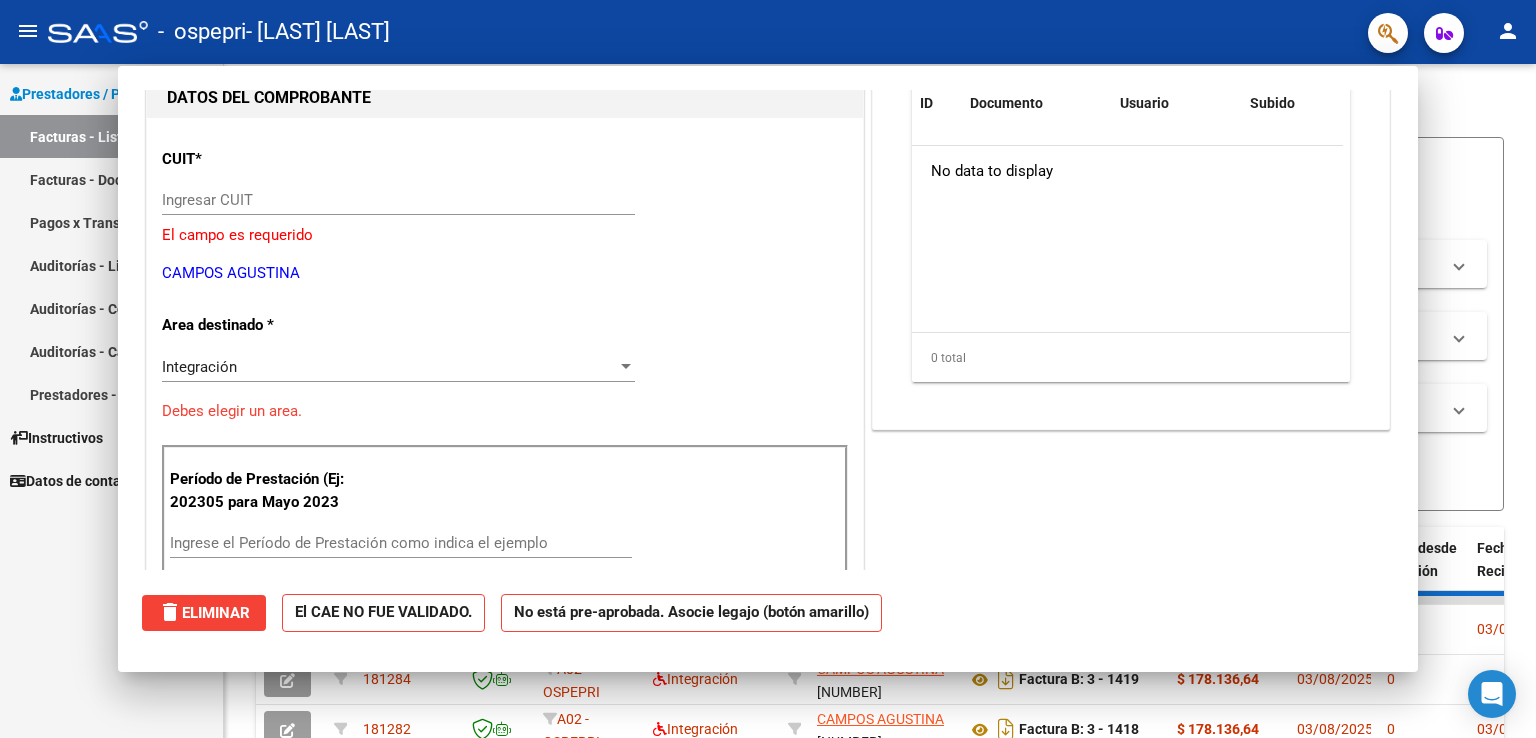 scroll, scrollTop: 212, scrollLeft: 0, axis: vertical 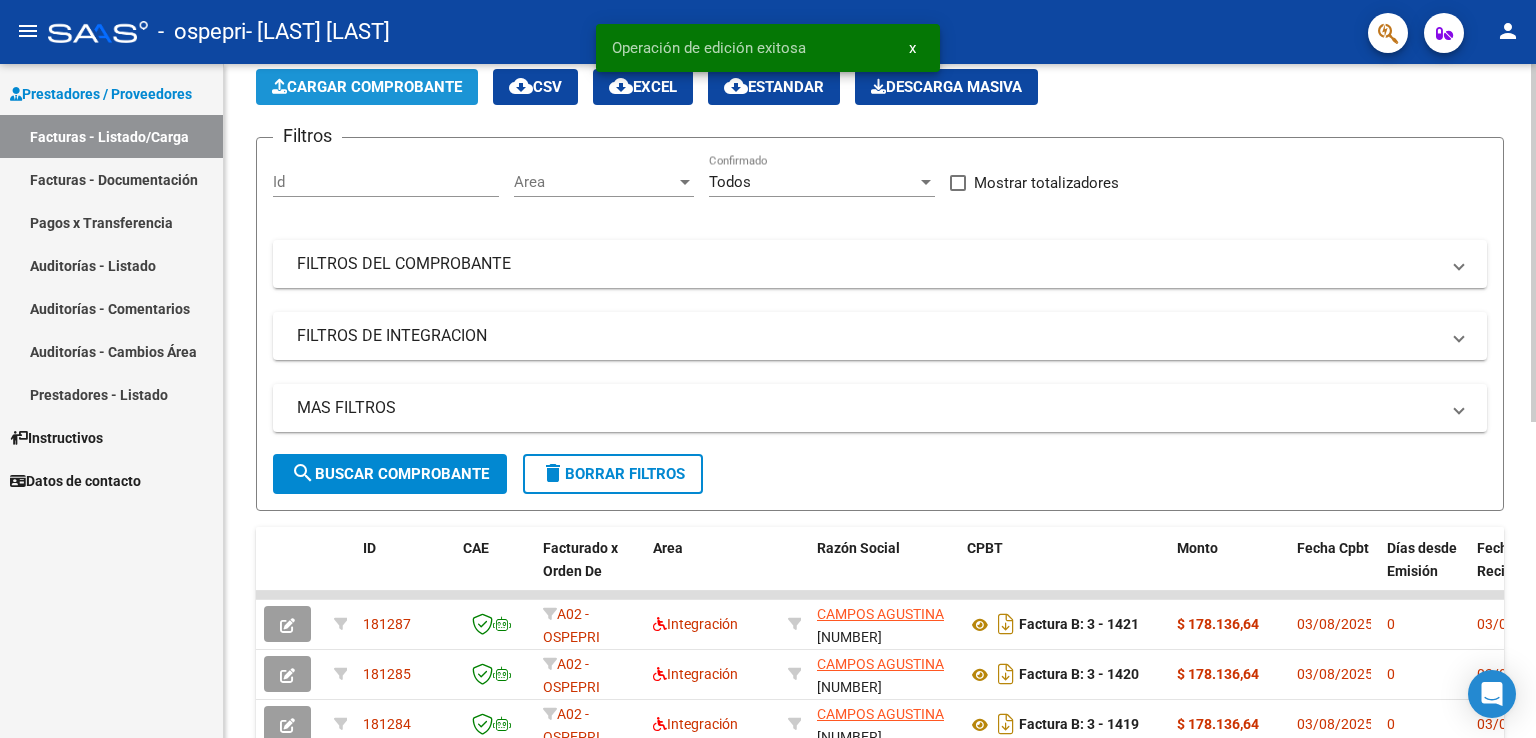 click on "Cargar Comprobante" 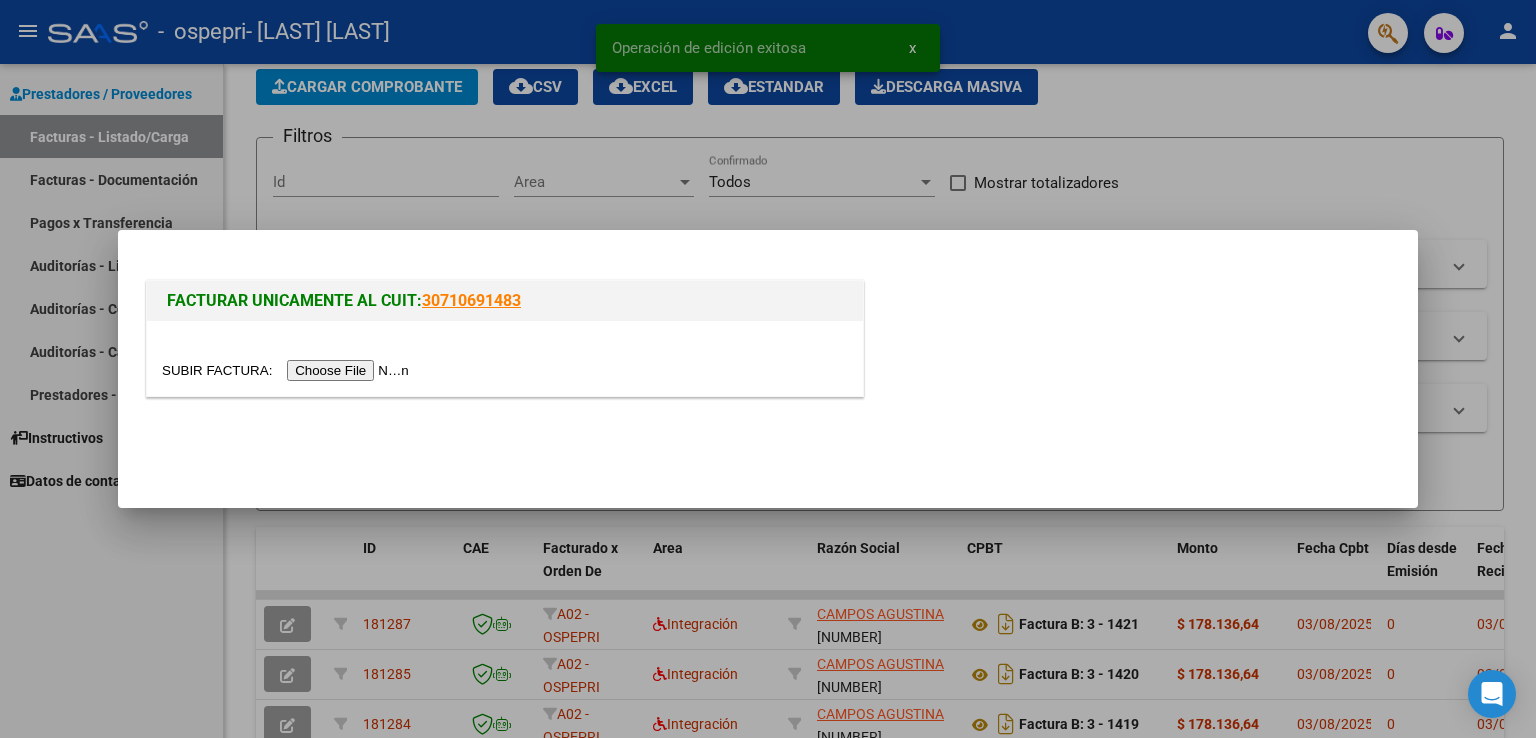 click at bounding box center [288, 370] 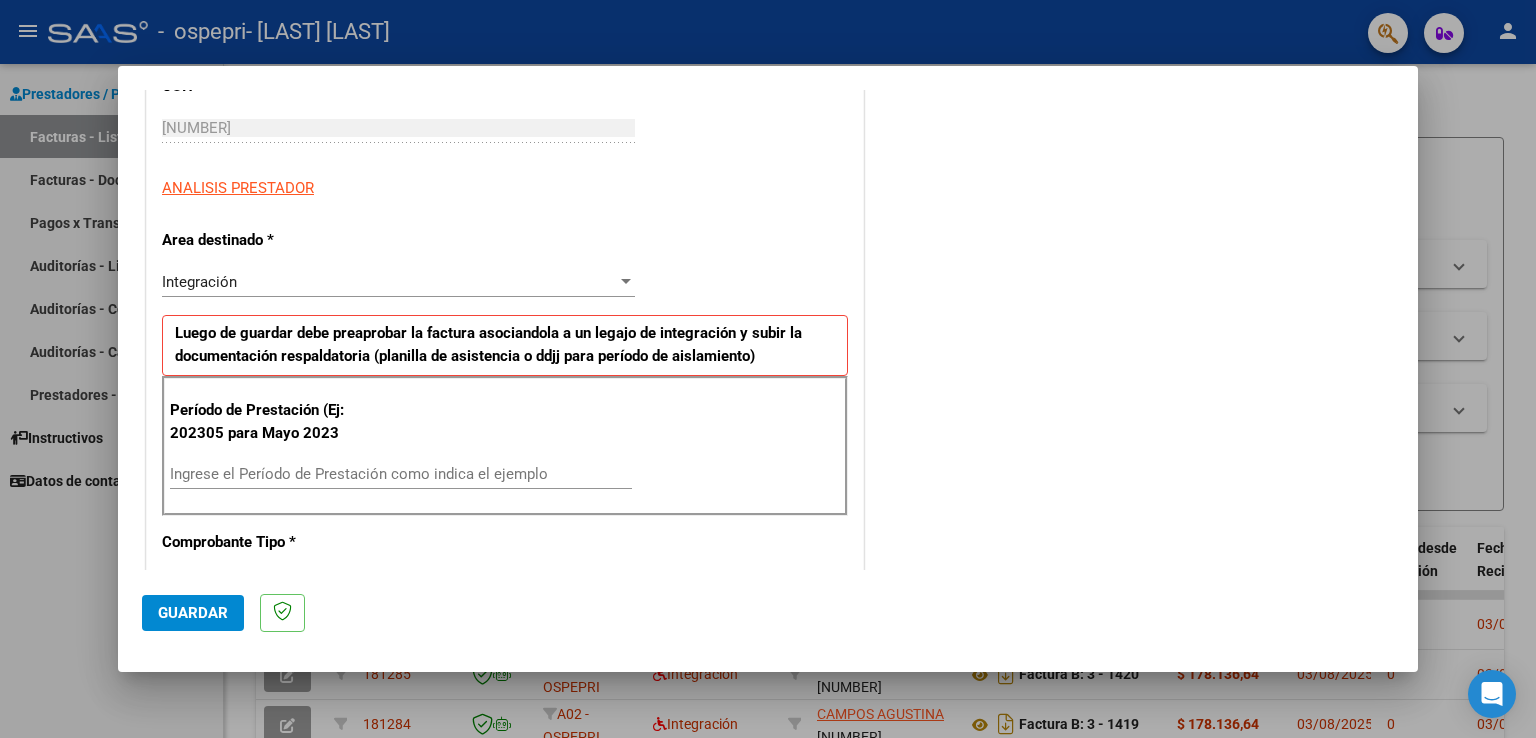 scroll, scrollTop: 400, scrollLeft: 0, axis: vertical 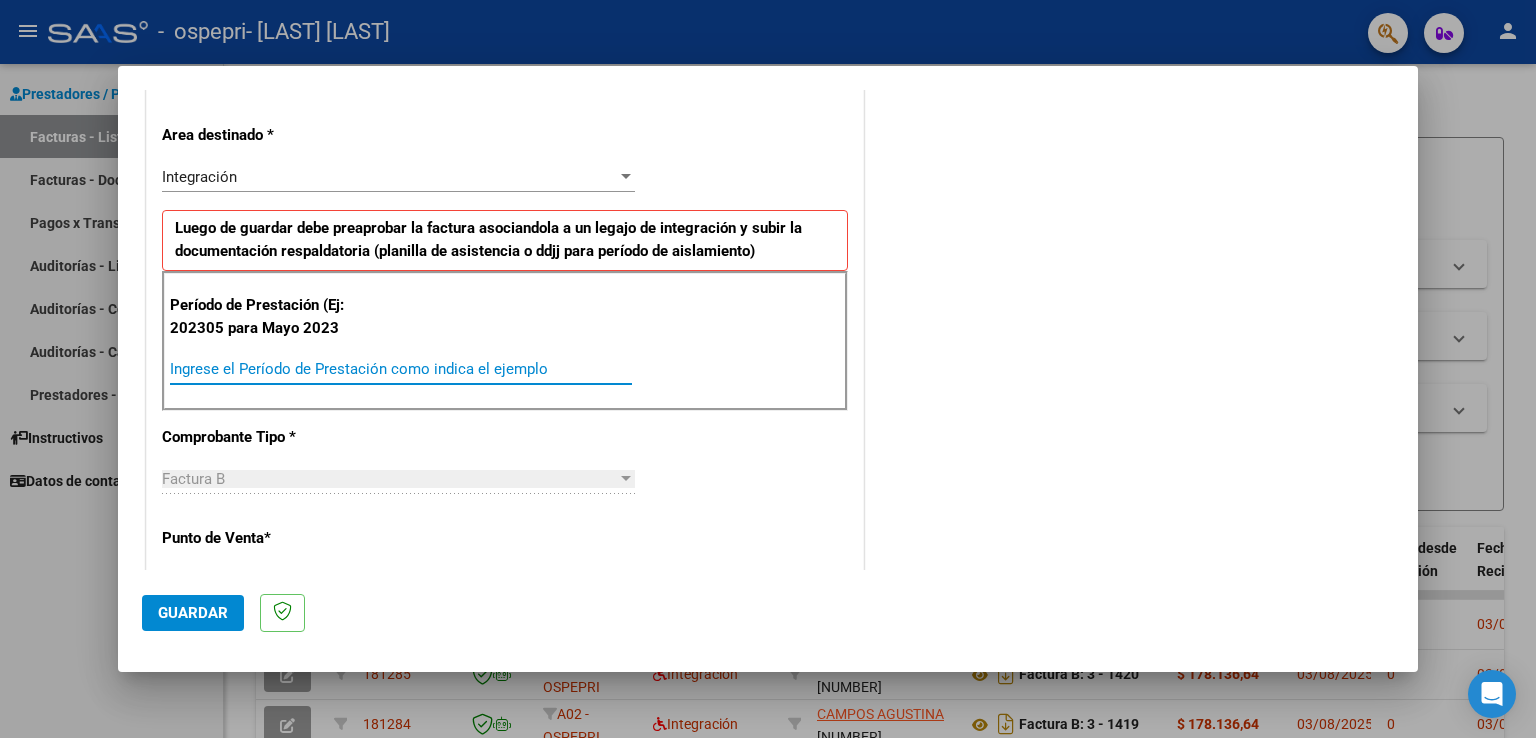 click on "Ingrese el Período de Prestación como indica el ejemplo" at bounding box center (401, 369) 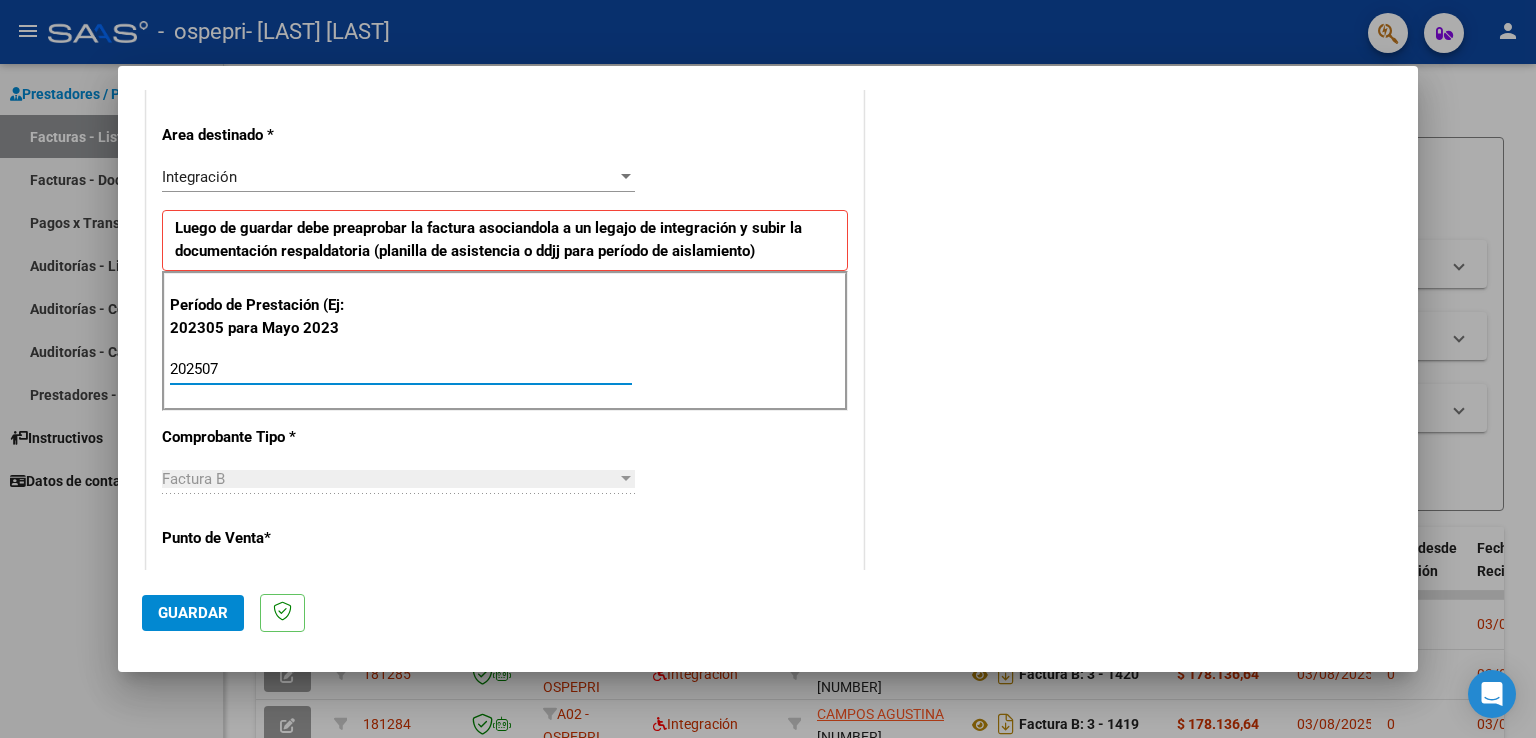 type on "202507" 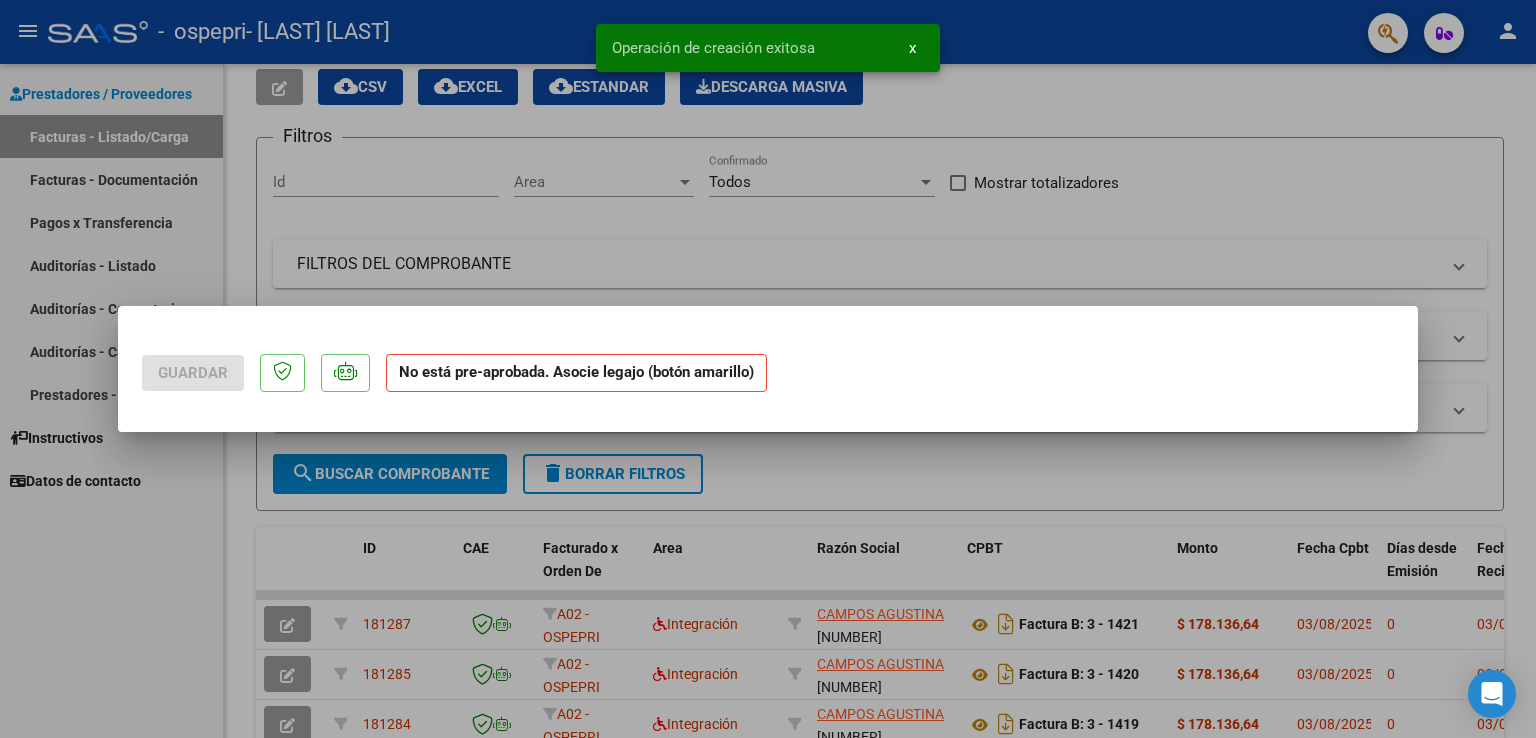 scroll, scrollTop: 0, scrollLeft: 0, axis: both 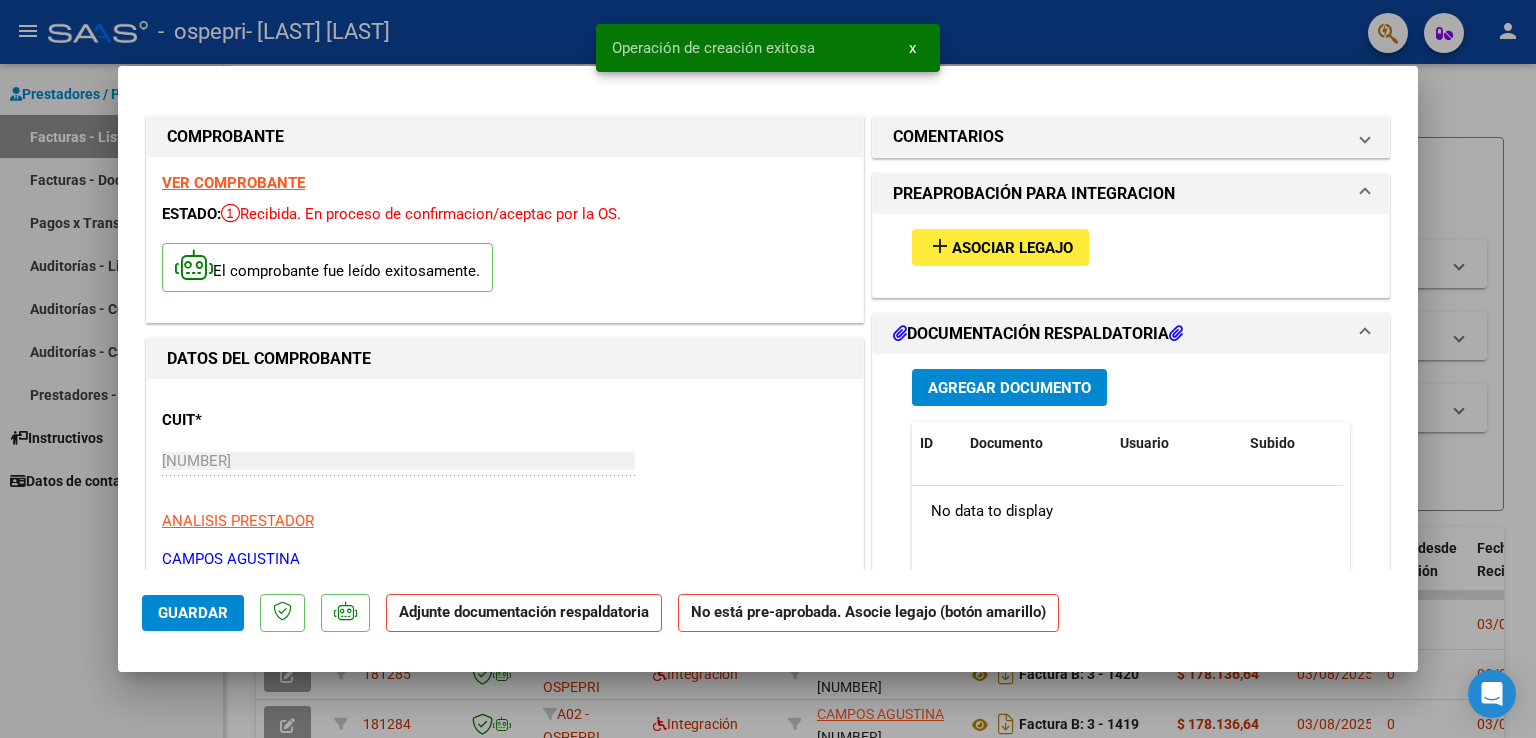 click on "Asociar Legajo" at bounding box center [1012, 248] 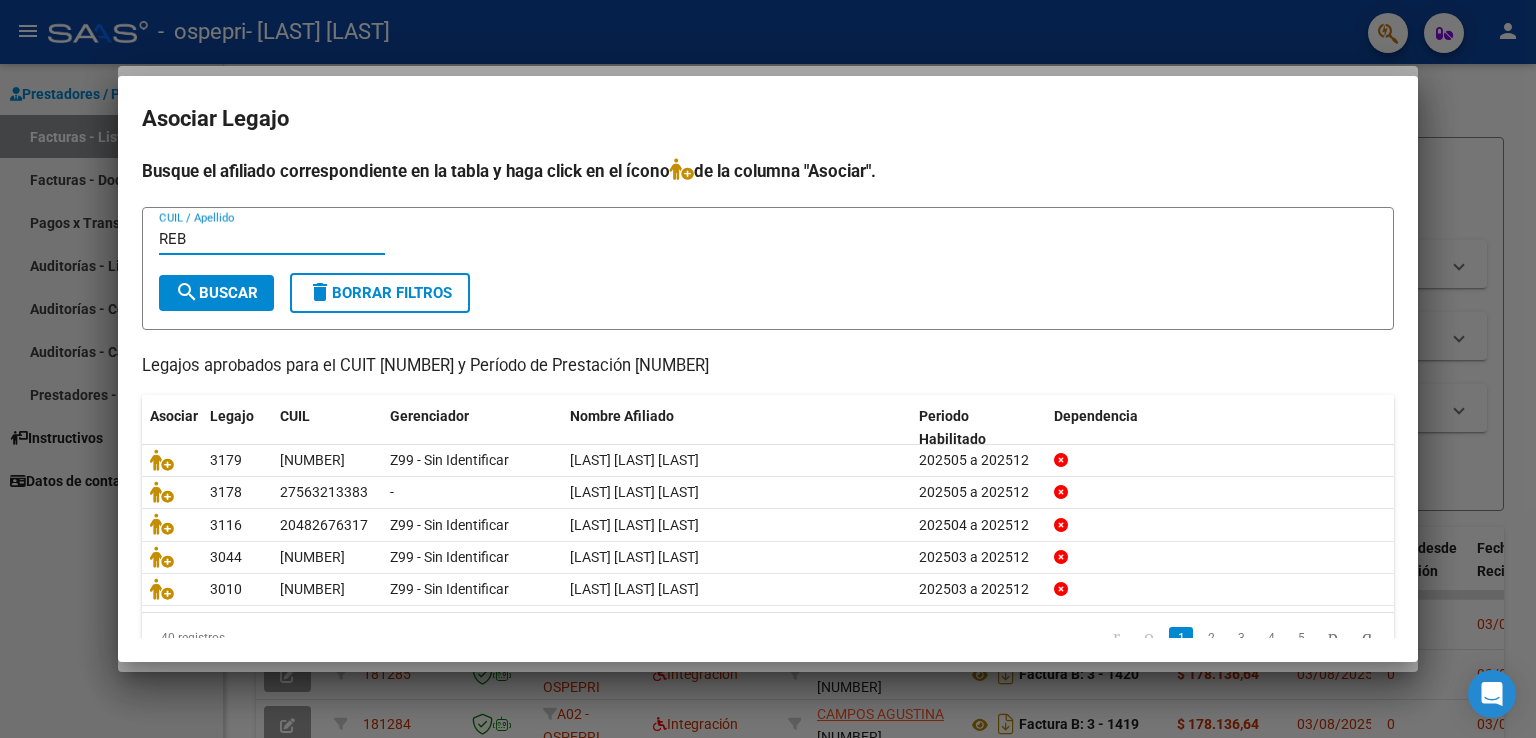 type on "REB" 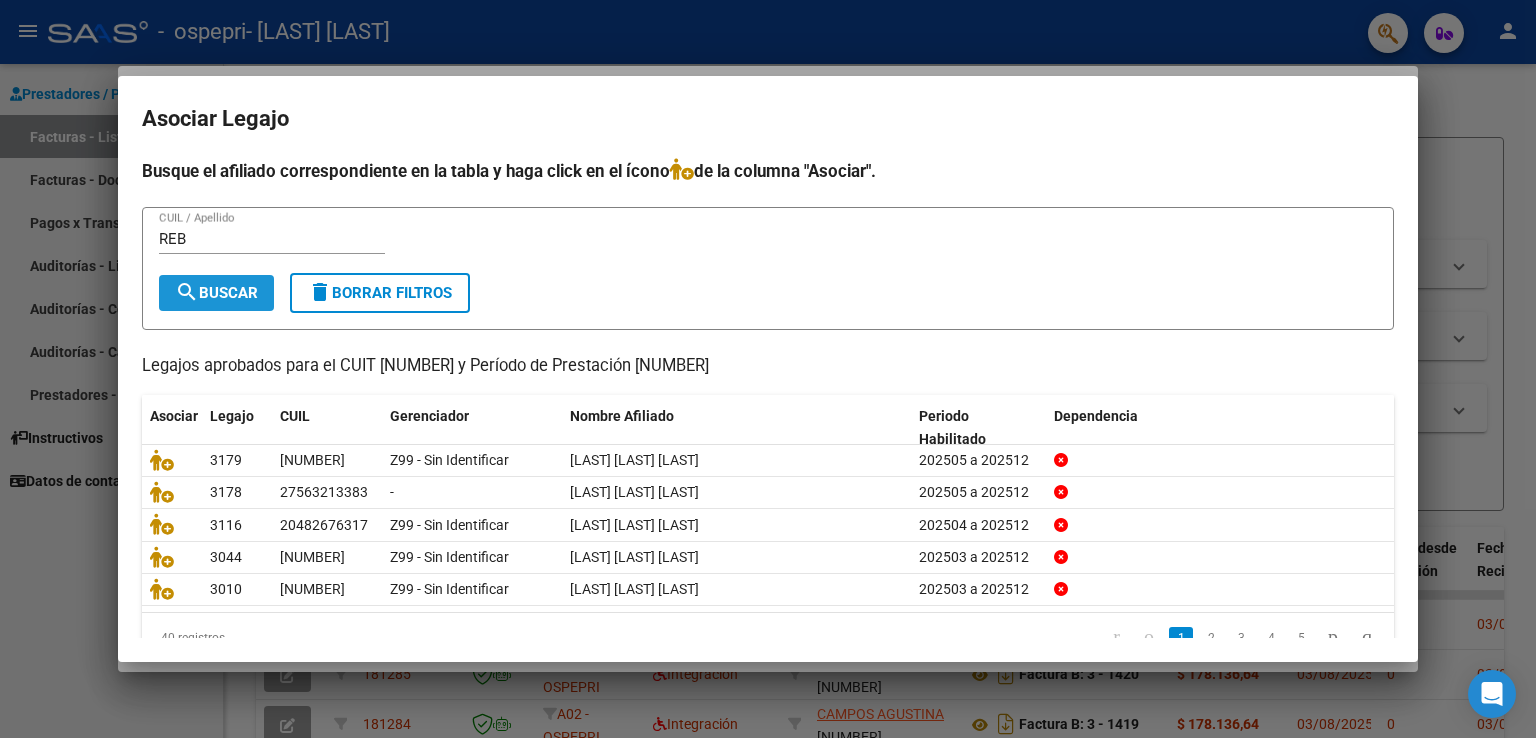 click on "search  Buscar" at bounding box center [216, 293] 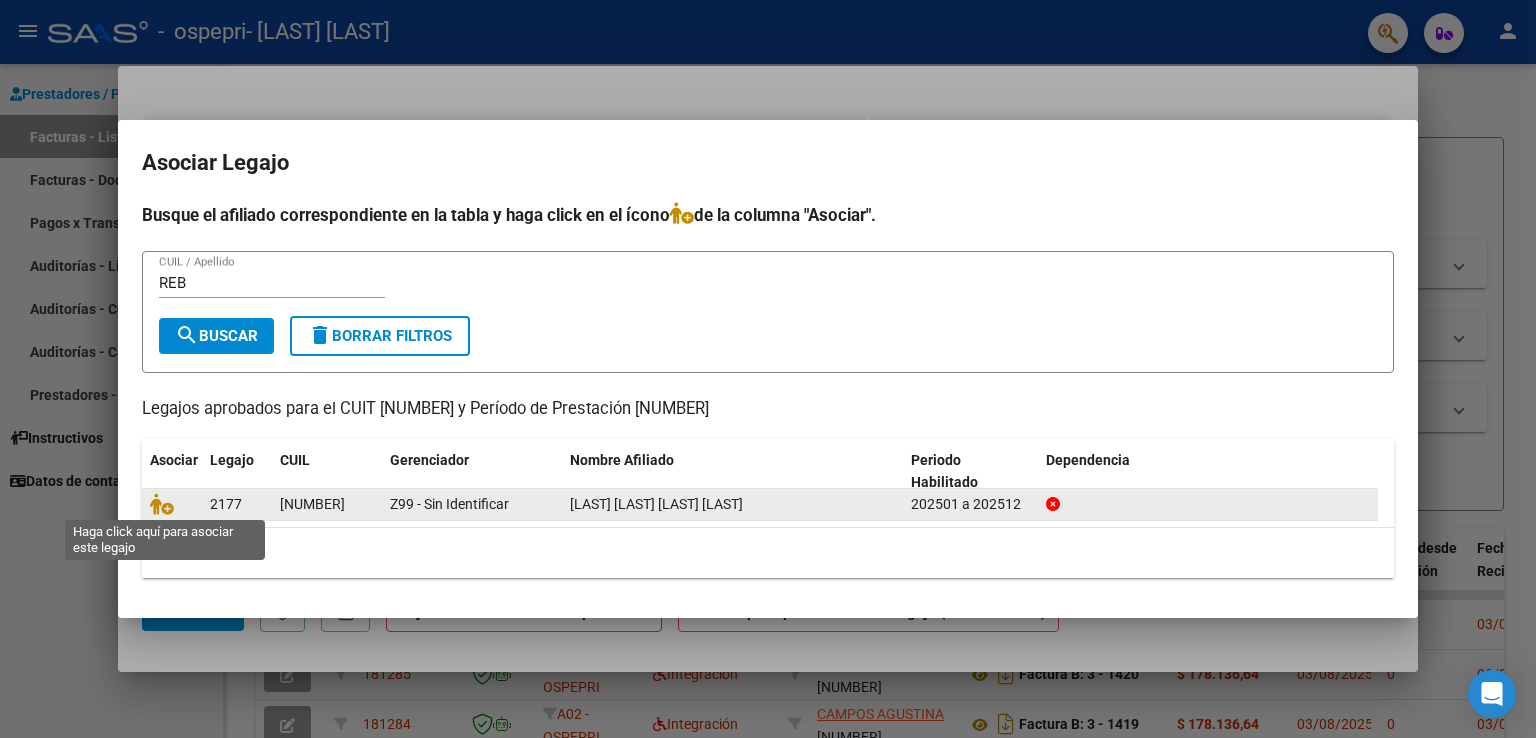 click 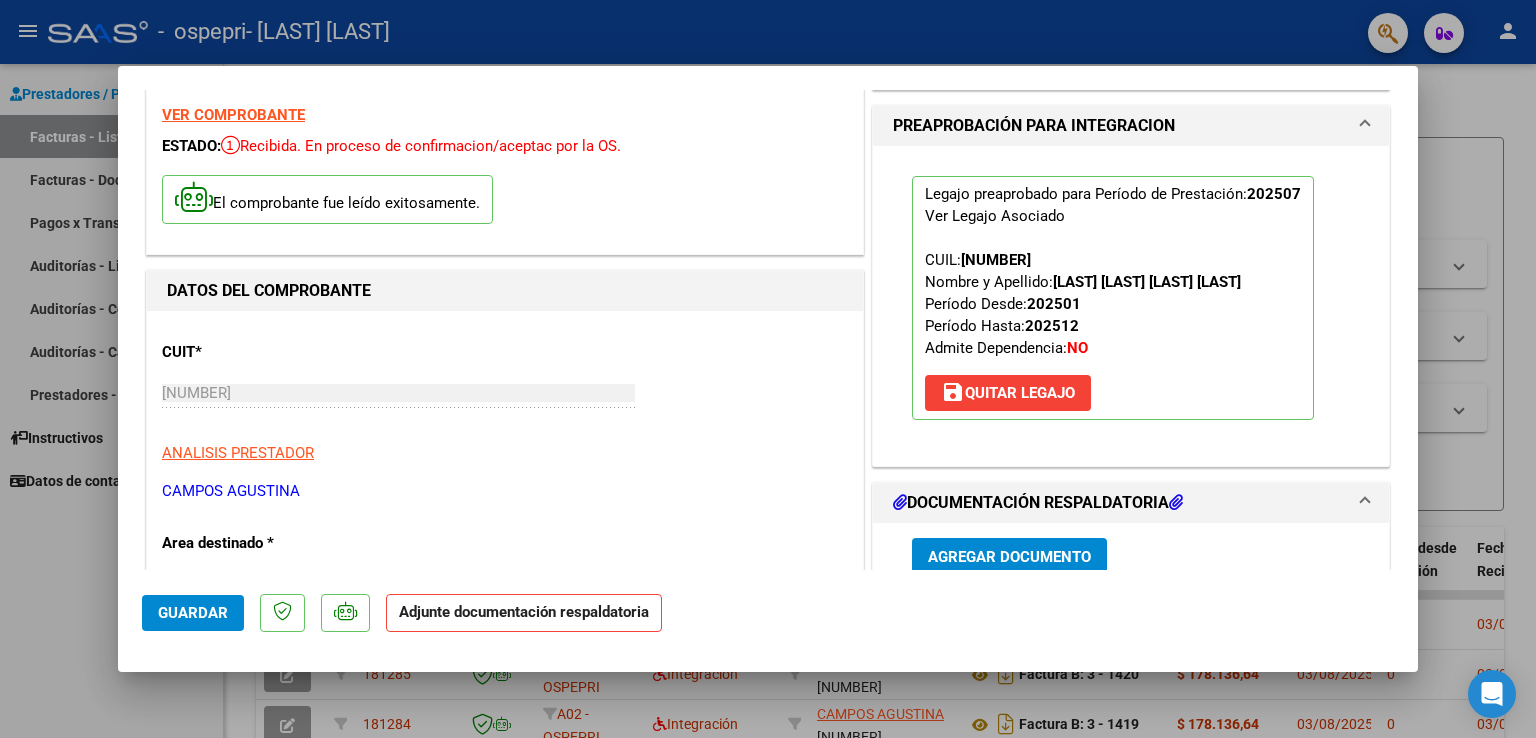 scroll, scrollTop: 200, scrollLeft: 0, axis: vertical 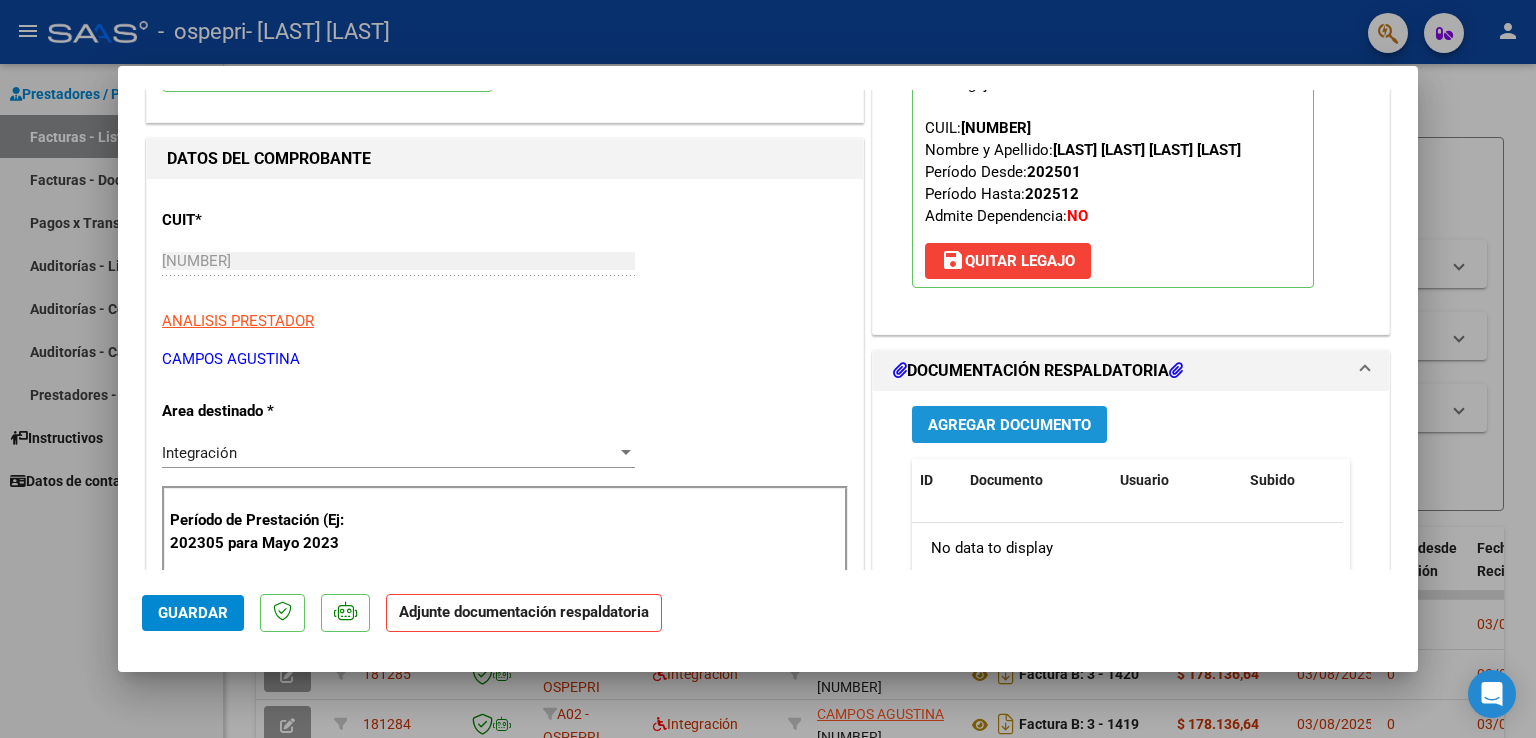 click on "Agregar Documento" at bounding box center (1009, 424) 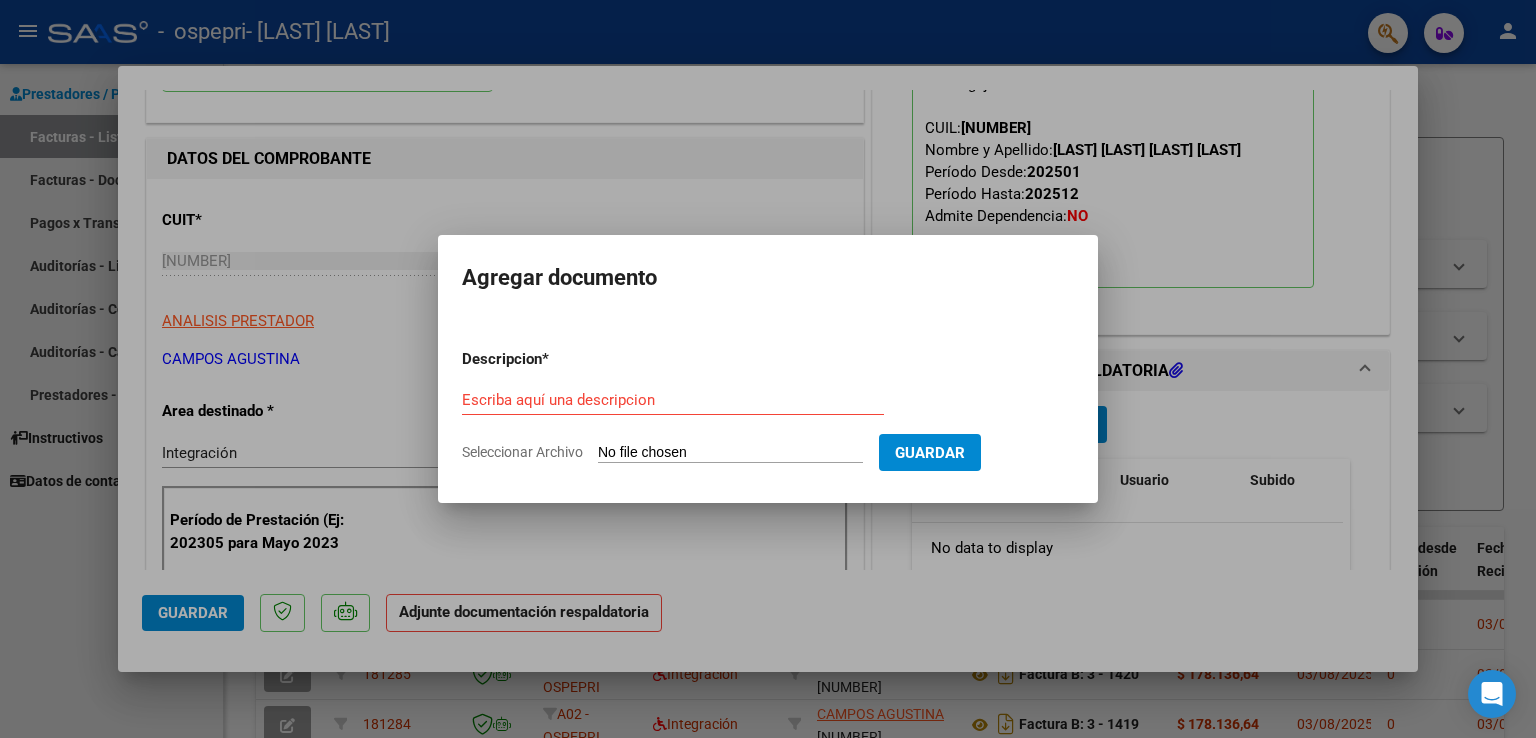 click on "Seleccionar Archivo" 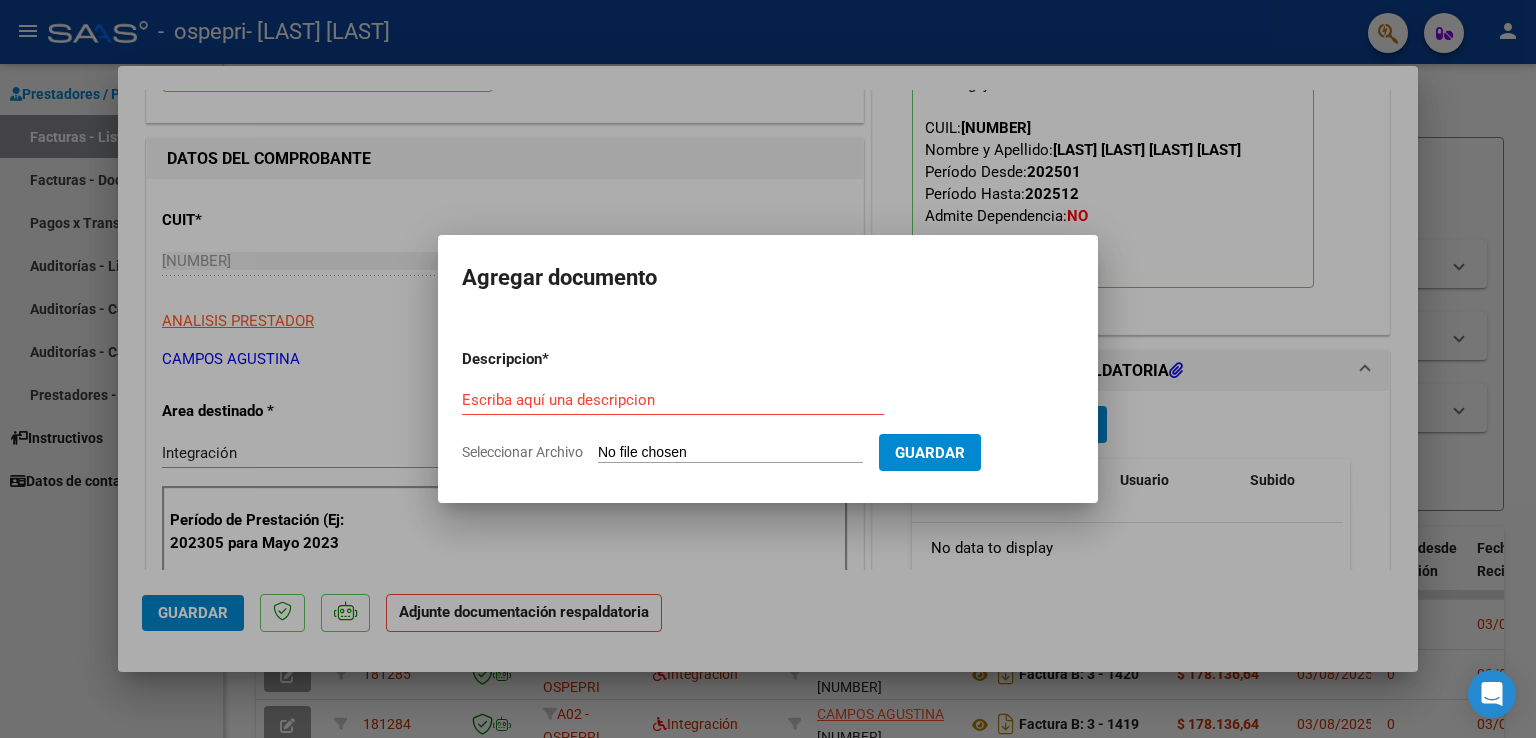 click at bounding box center (768, 369) 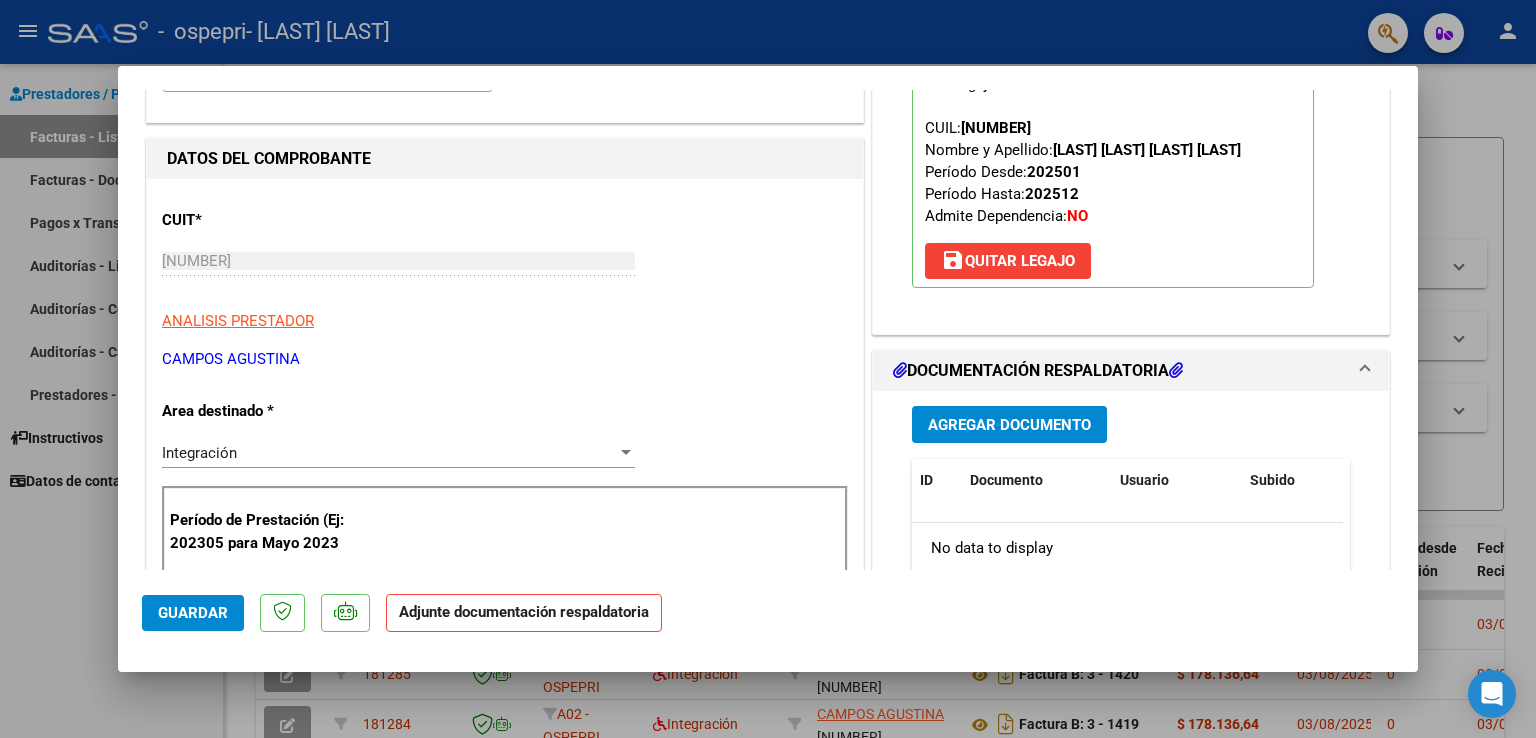 click on "Guardar" 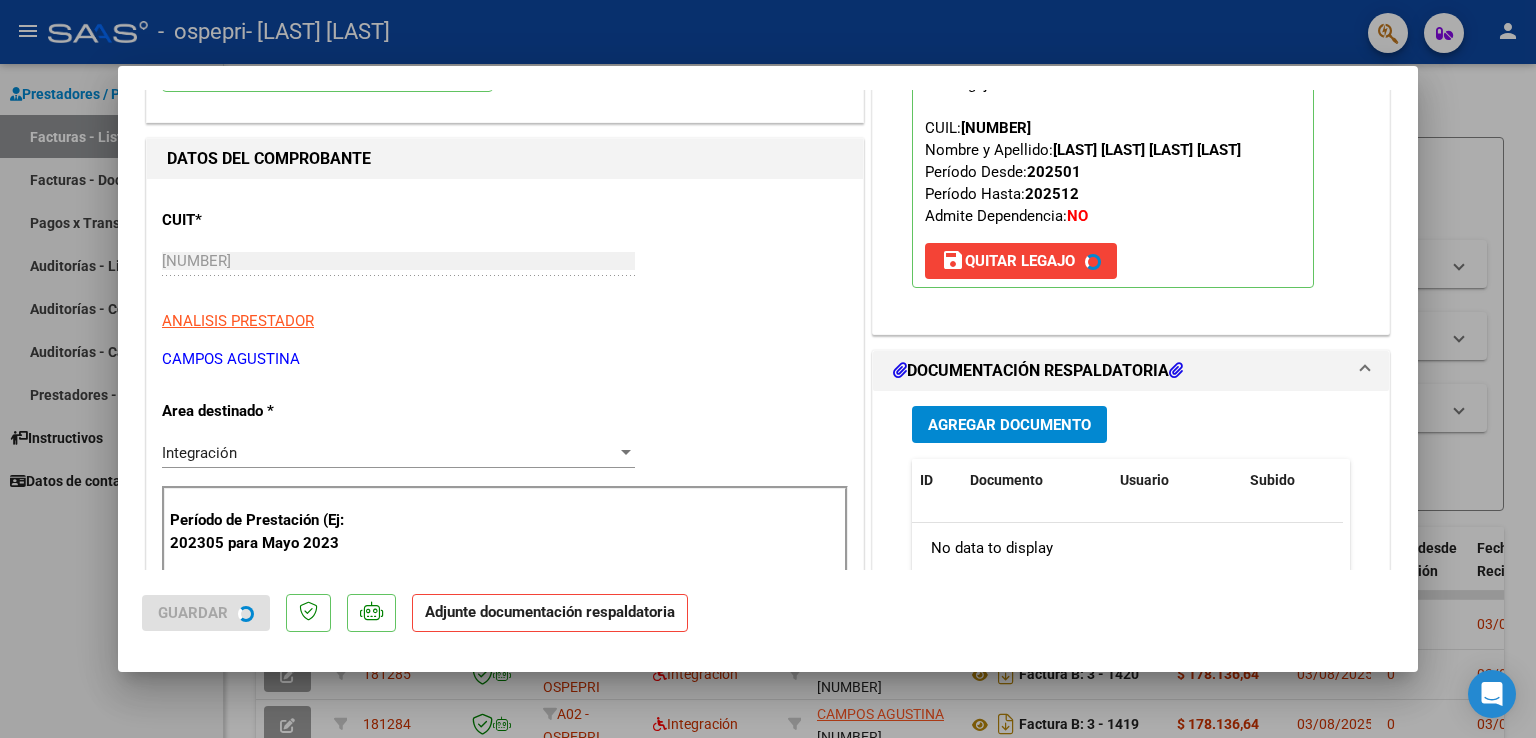 click at bounding box center (768, 369) 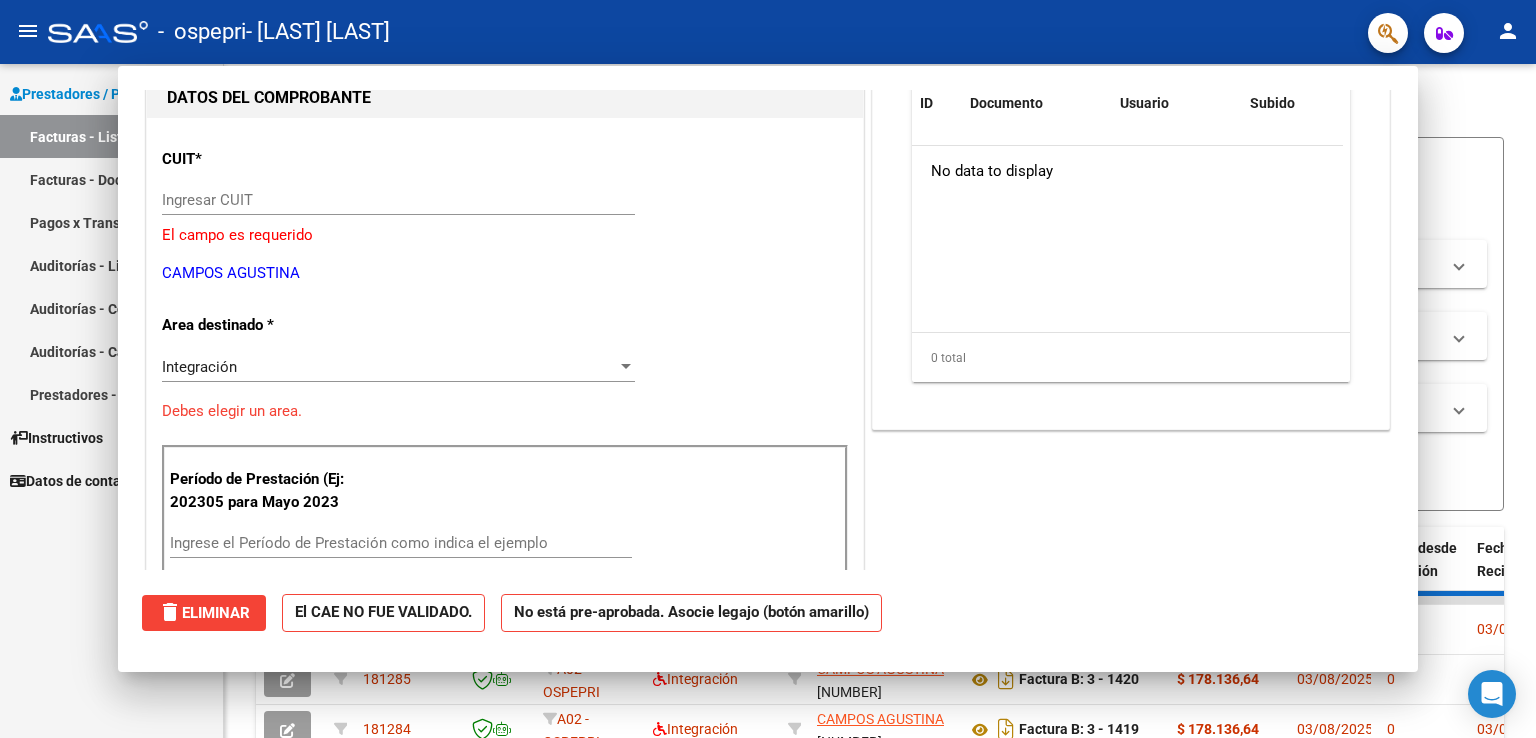 scroll, scrollTop: 212, scrollLeft: 0, axis: vertical 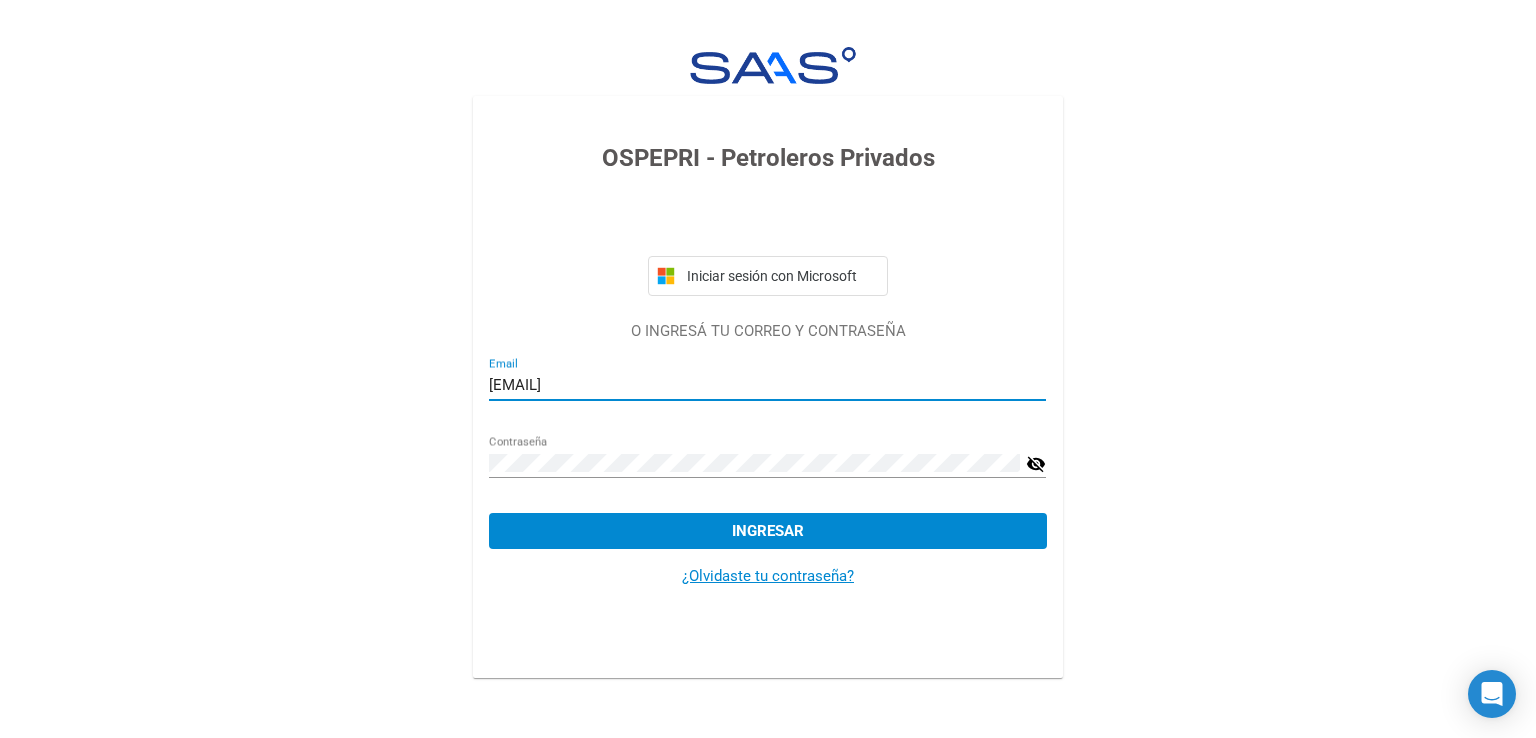 click on "[EMAIL] - [FIRST] [LAST]" at bounding box center (767, 385) 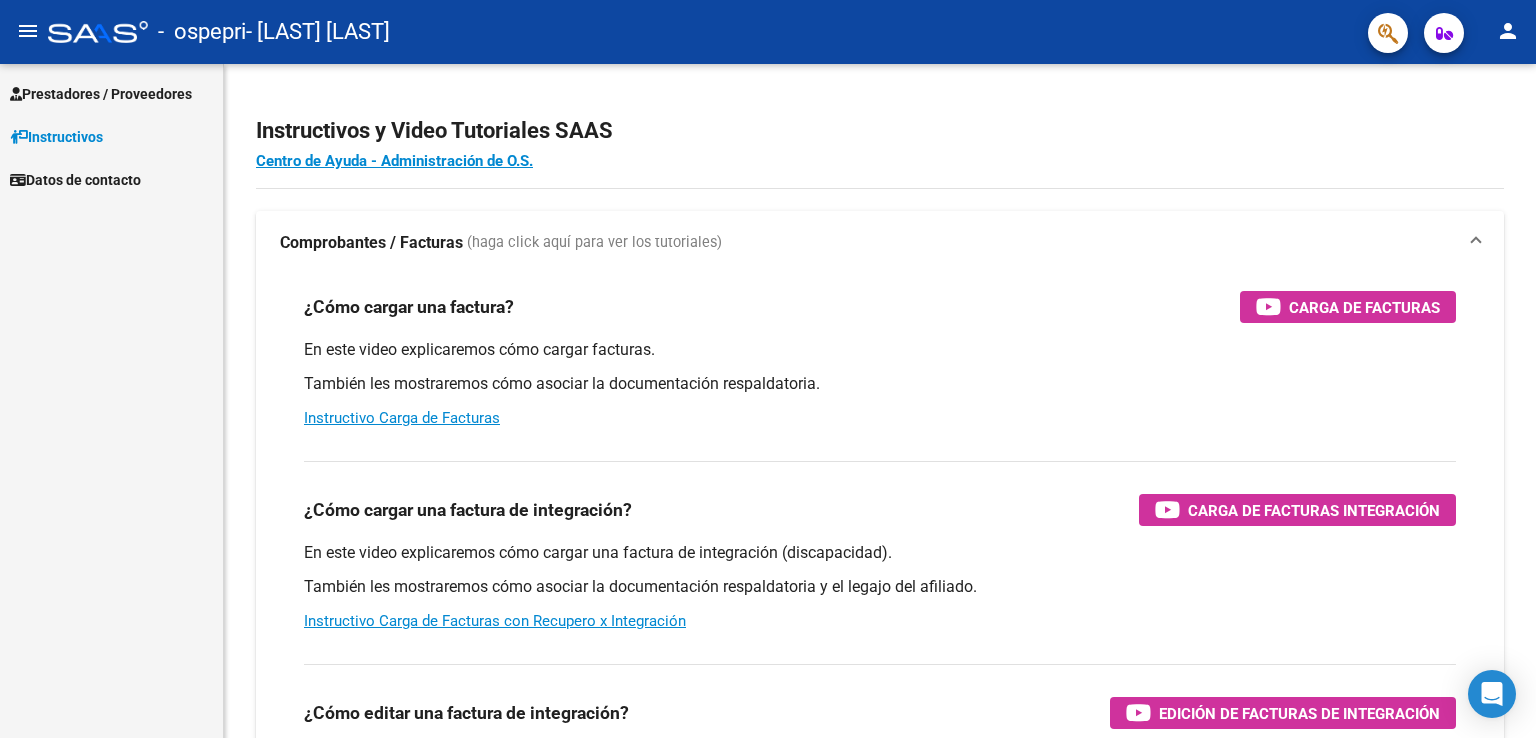 click on "Prestadores / Proveedores" at bounding box center [101, 94] 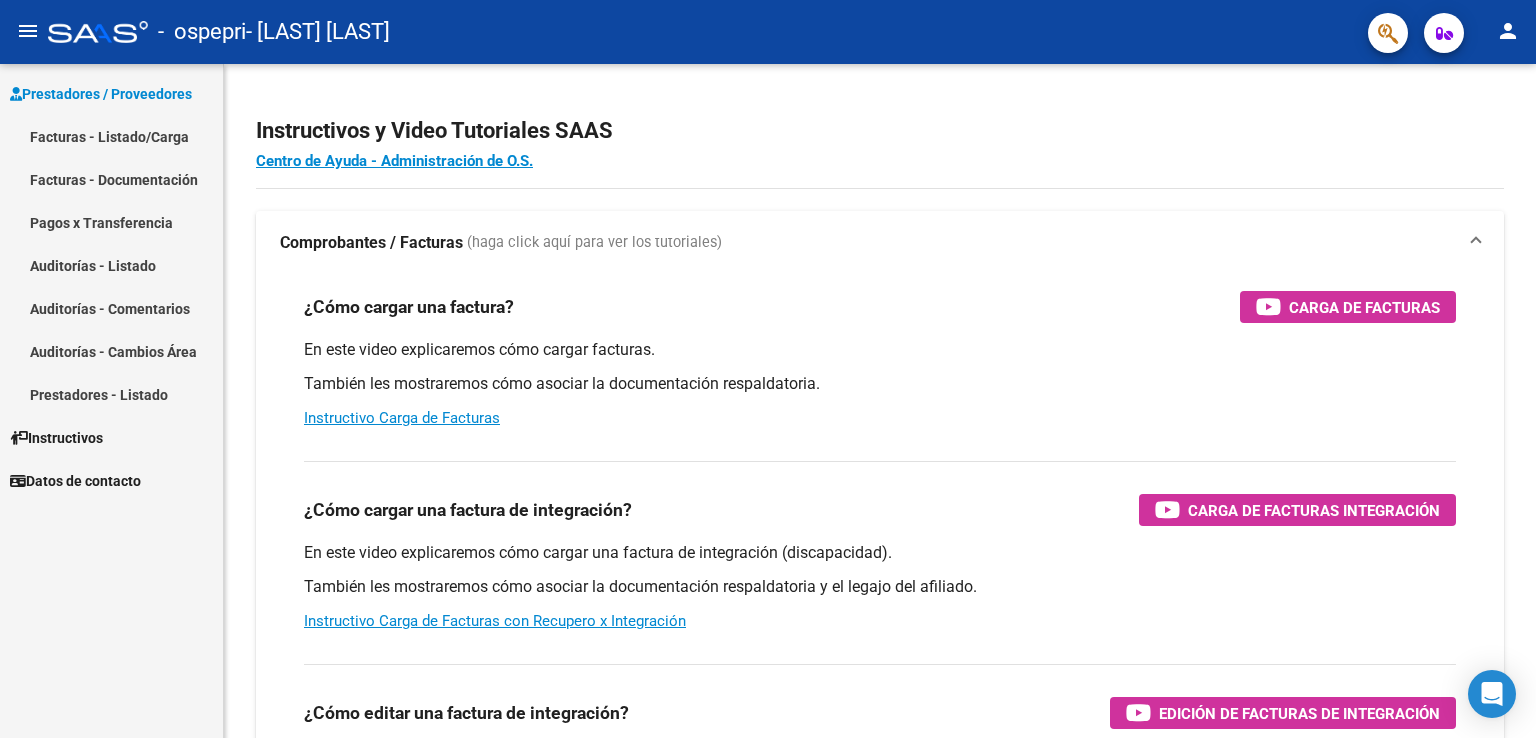click on "Facturas - Listado/Carga" at bounding box center [111, 136] 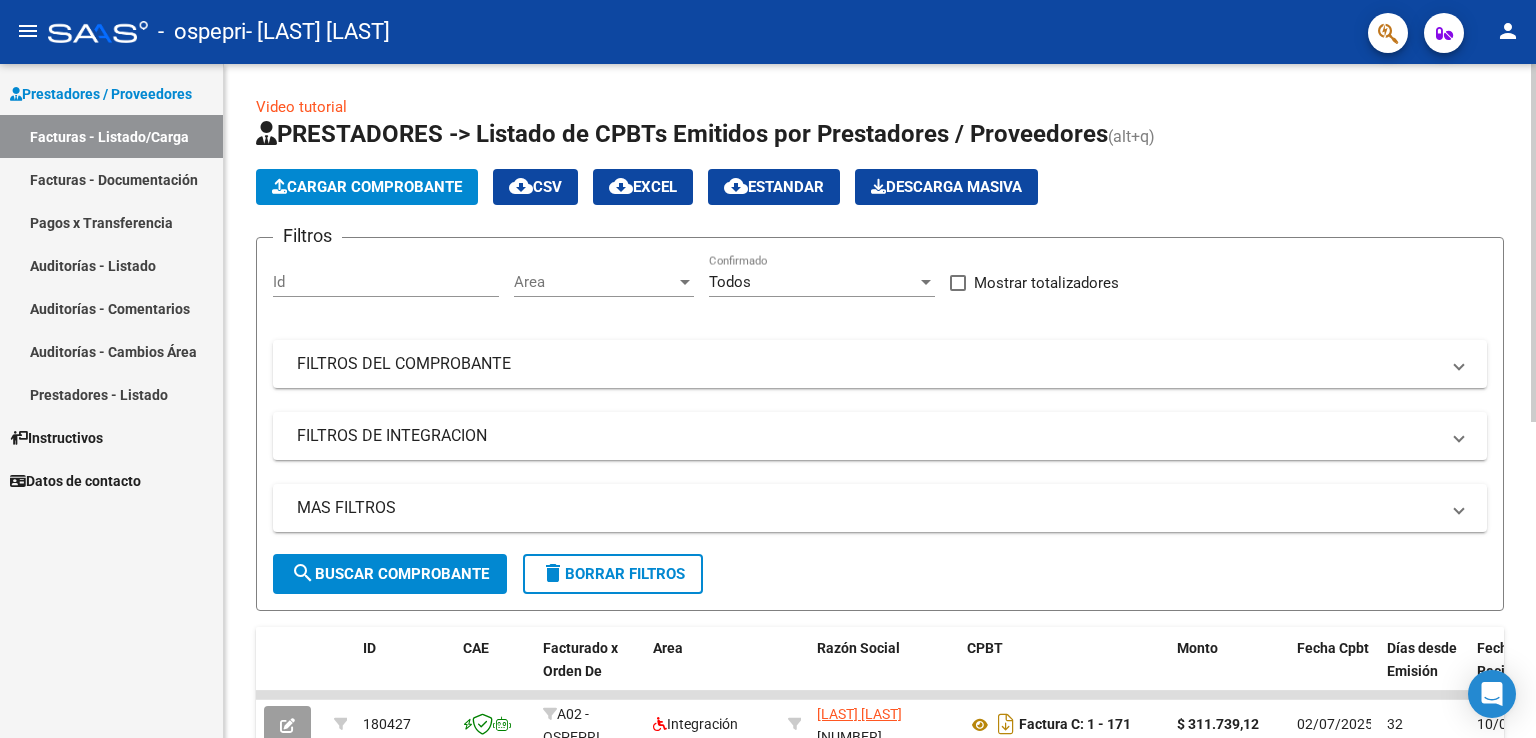 click on "Cargar Comprobante" 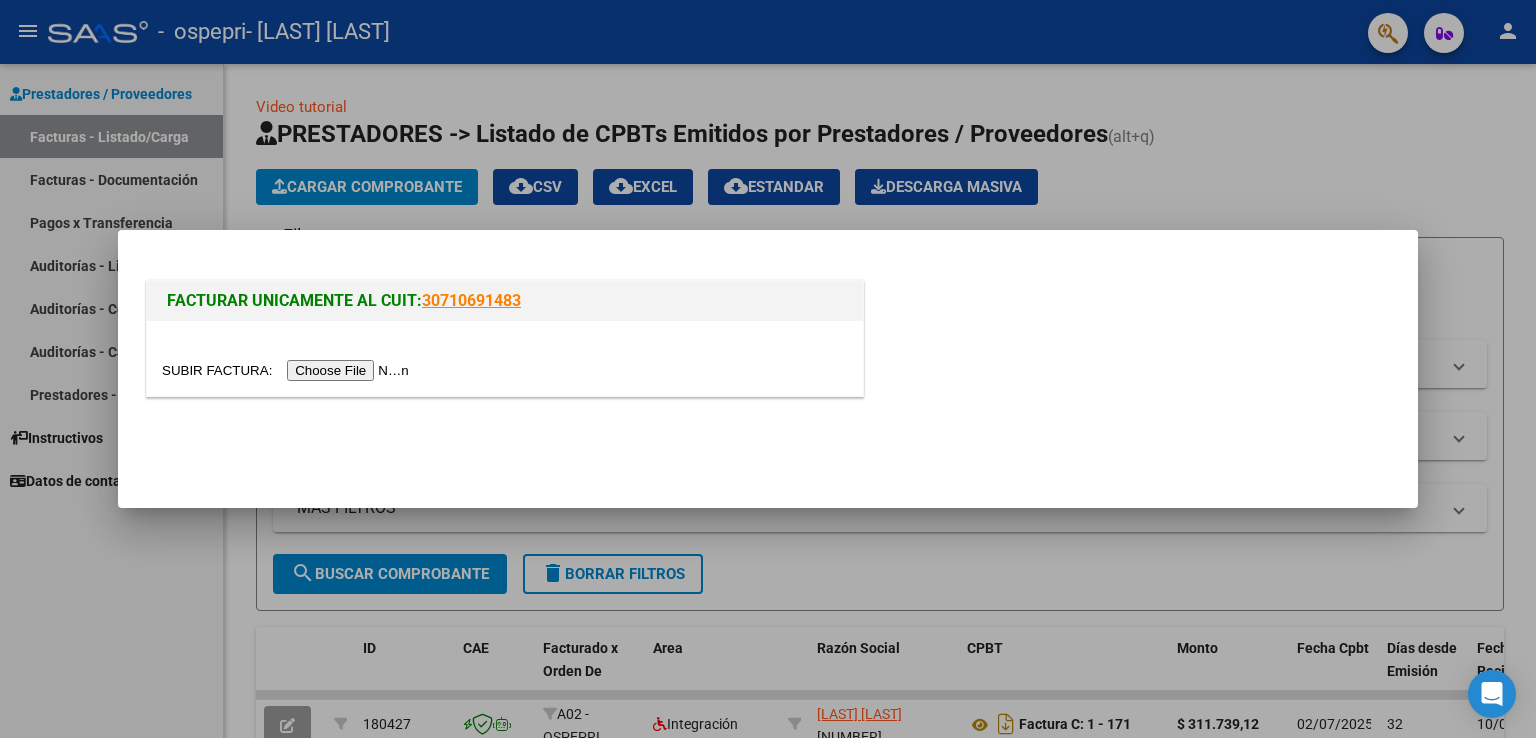click at bounding box center (288, 370) 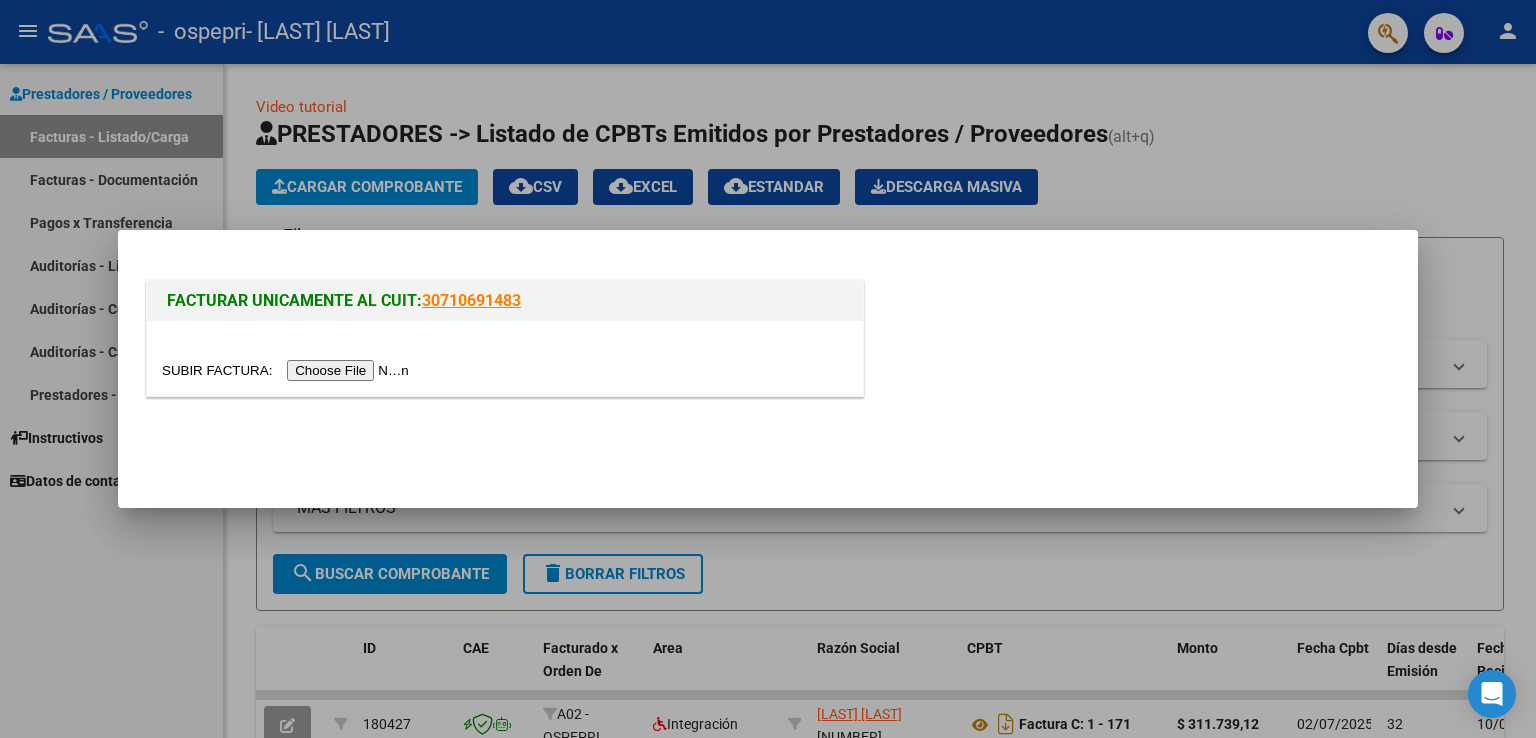 drag, startPoint x: 872, startPoint y: 578, endPoint x: 1105, endPoint y: 281, distance: 377.48907 